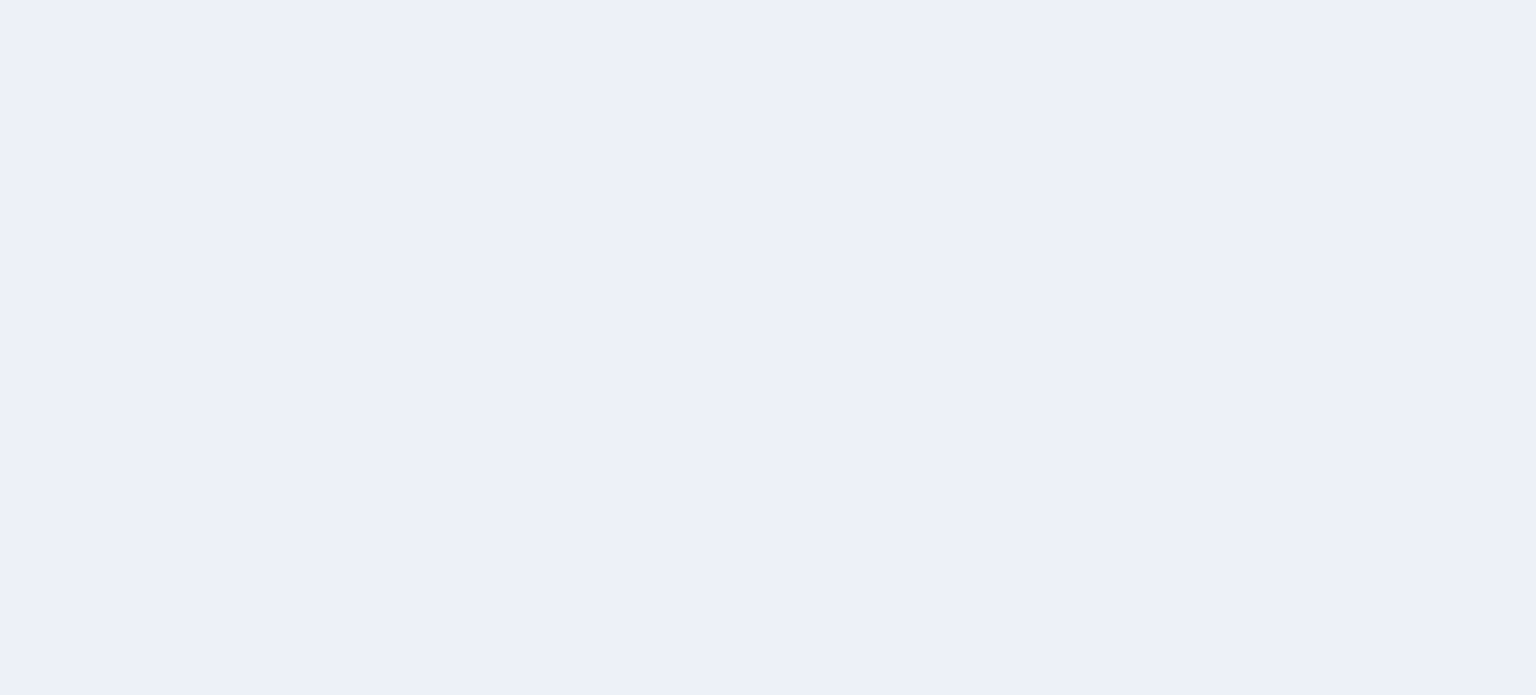 scroll, scrollTop: 0, scrollLeft: 0, axis: both 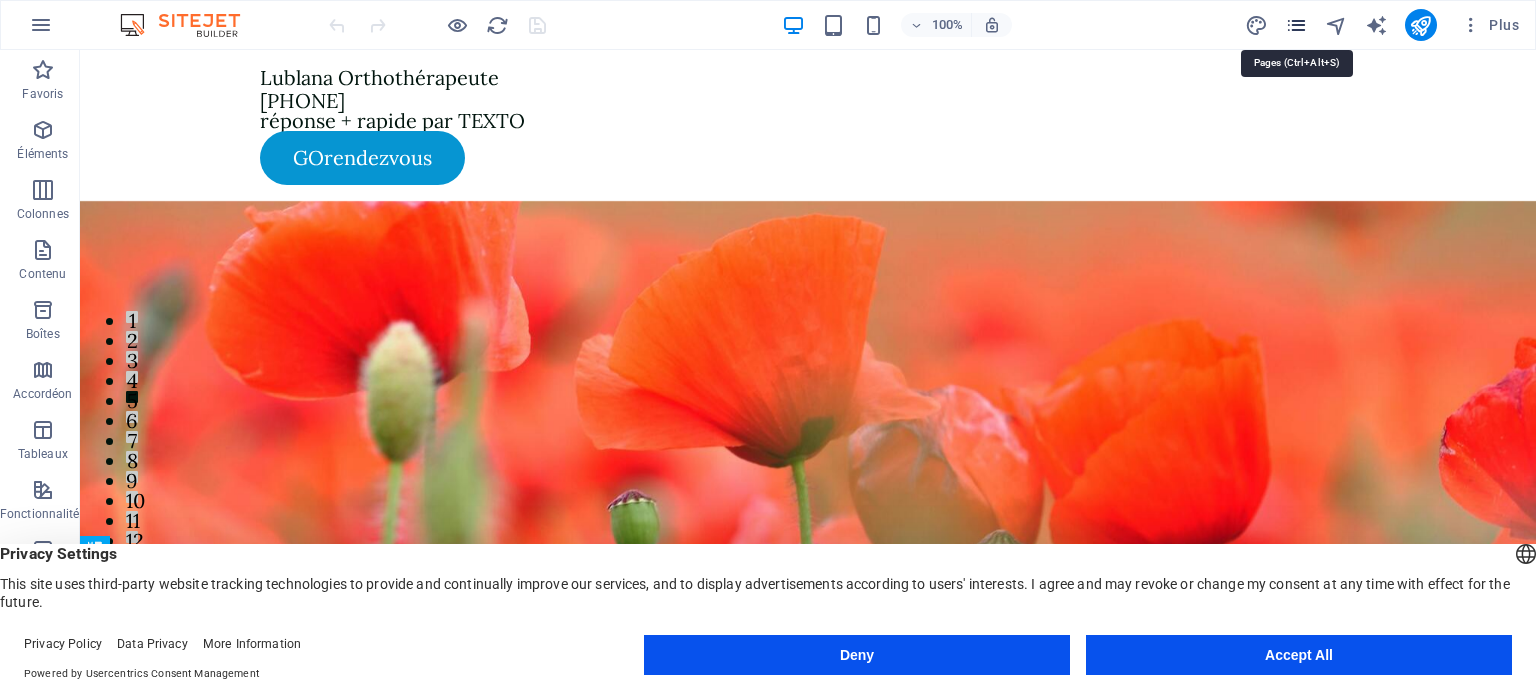 click at bounding box center (1296, 25) 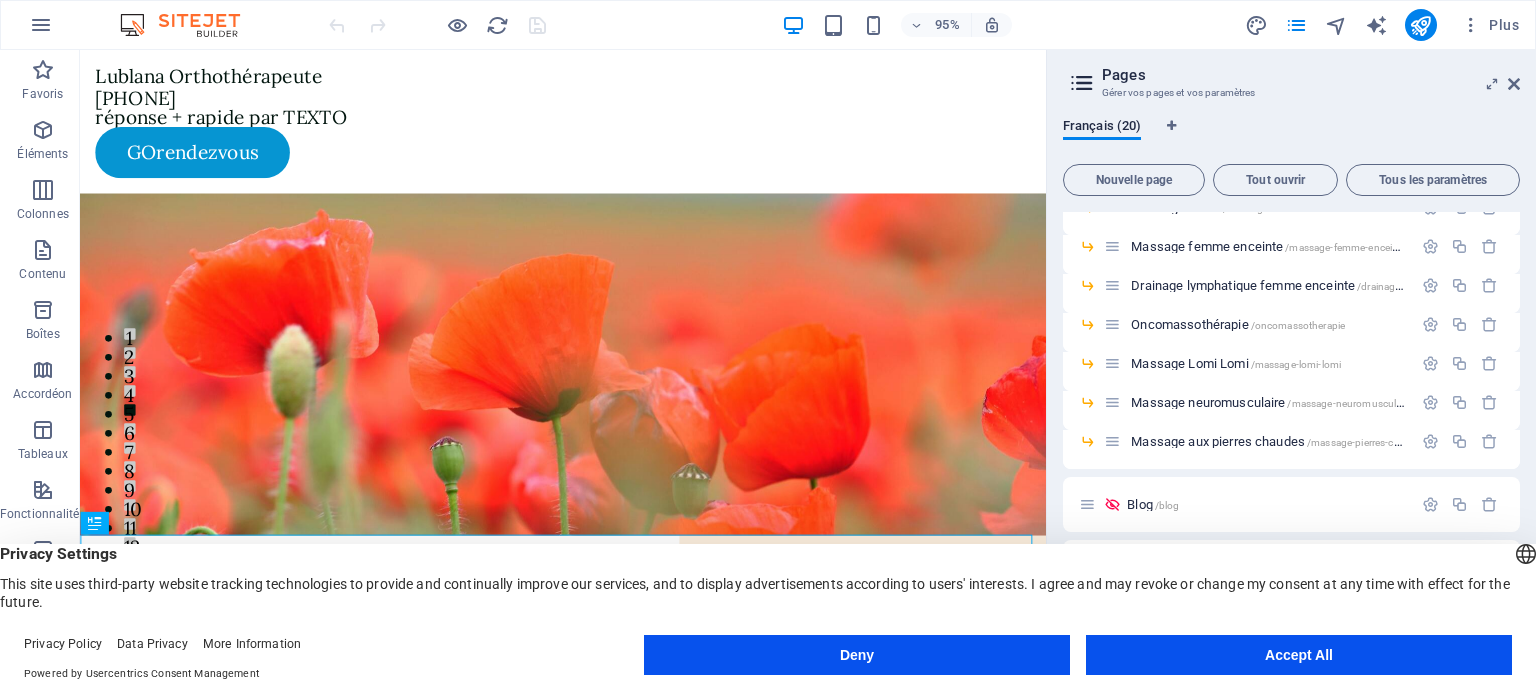 scroll, scrollTop: 512, scrollLeft: 0, axis: vertical 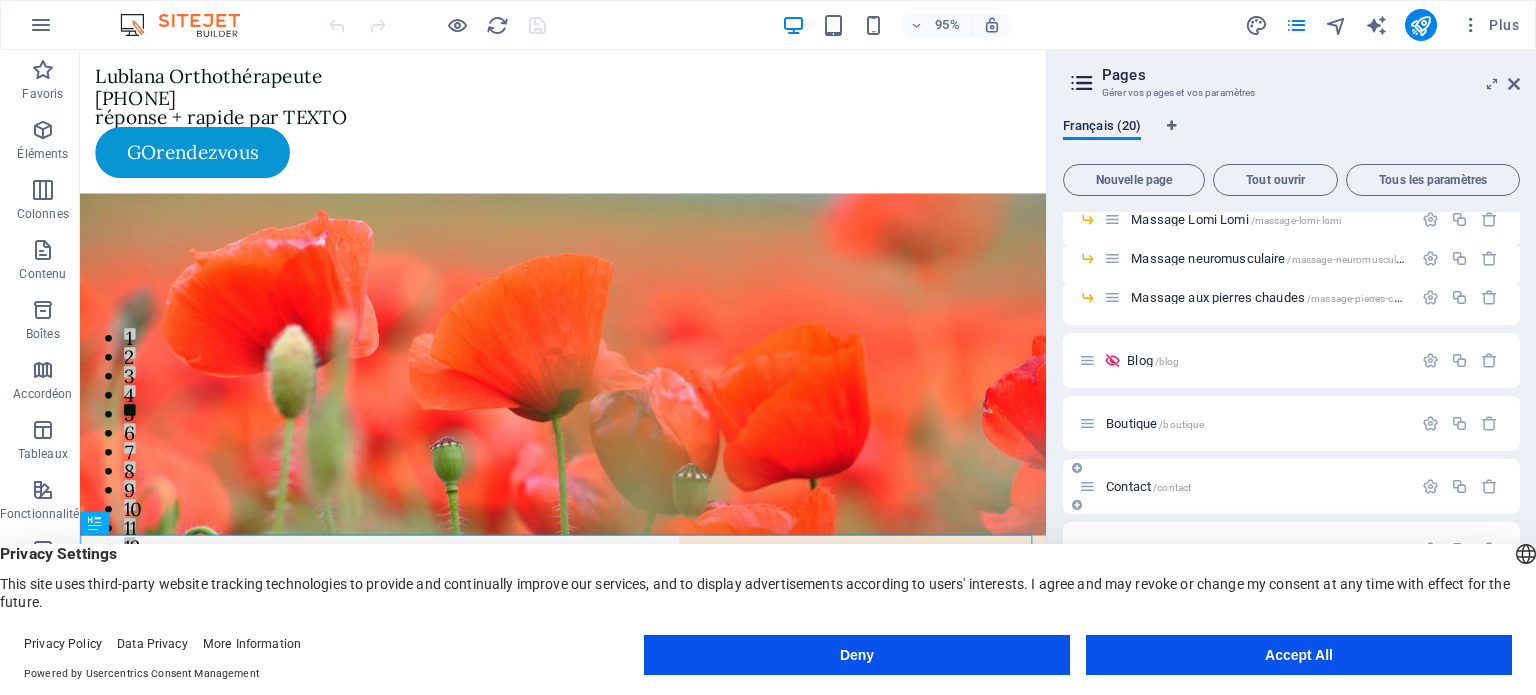 click on "Contact /contact" at bounding box center (1245, 486) 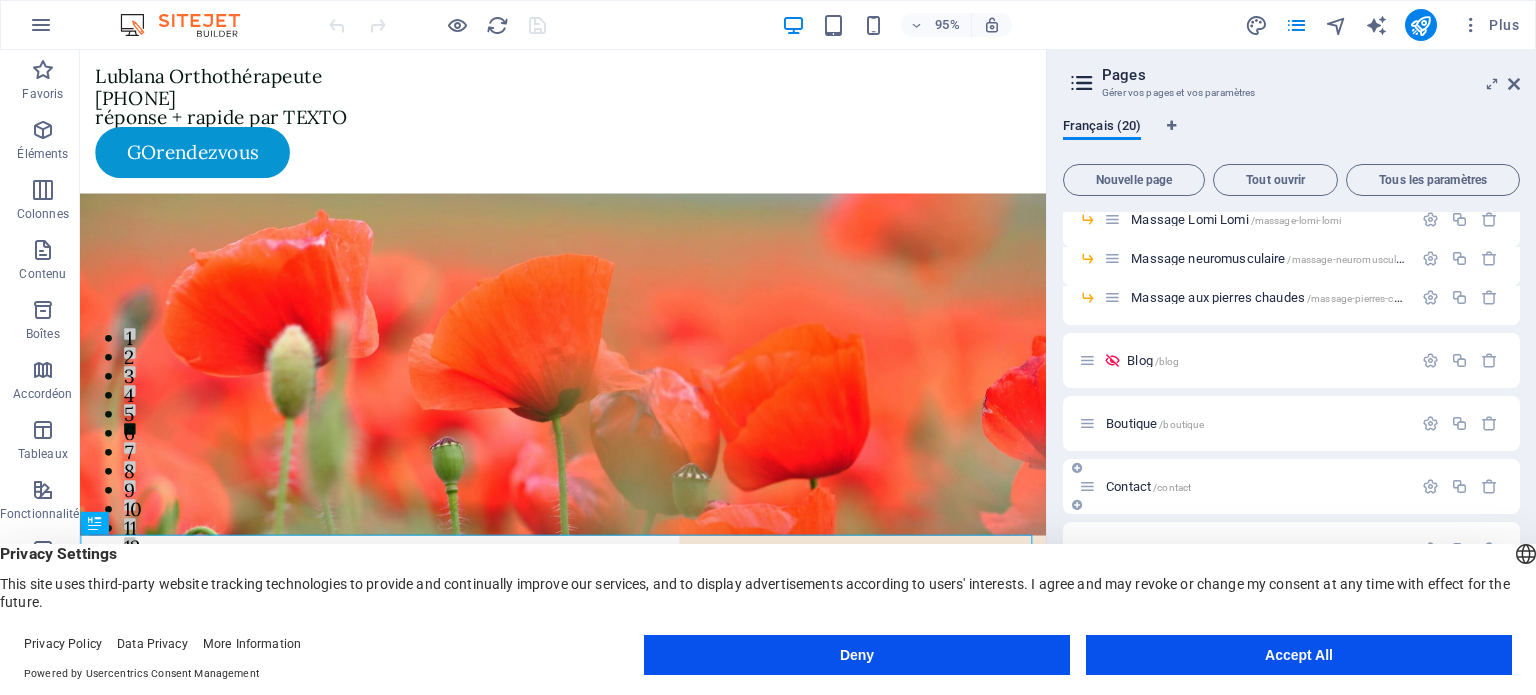 click on "Contact /contact" at bounding box center [1148, 486] 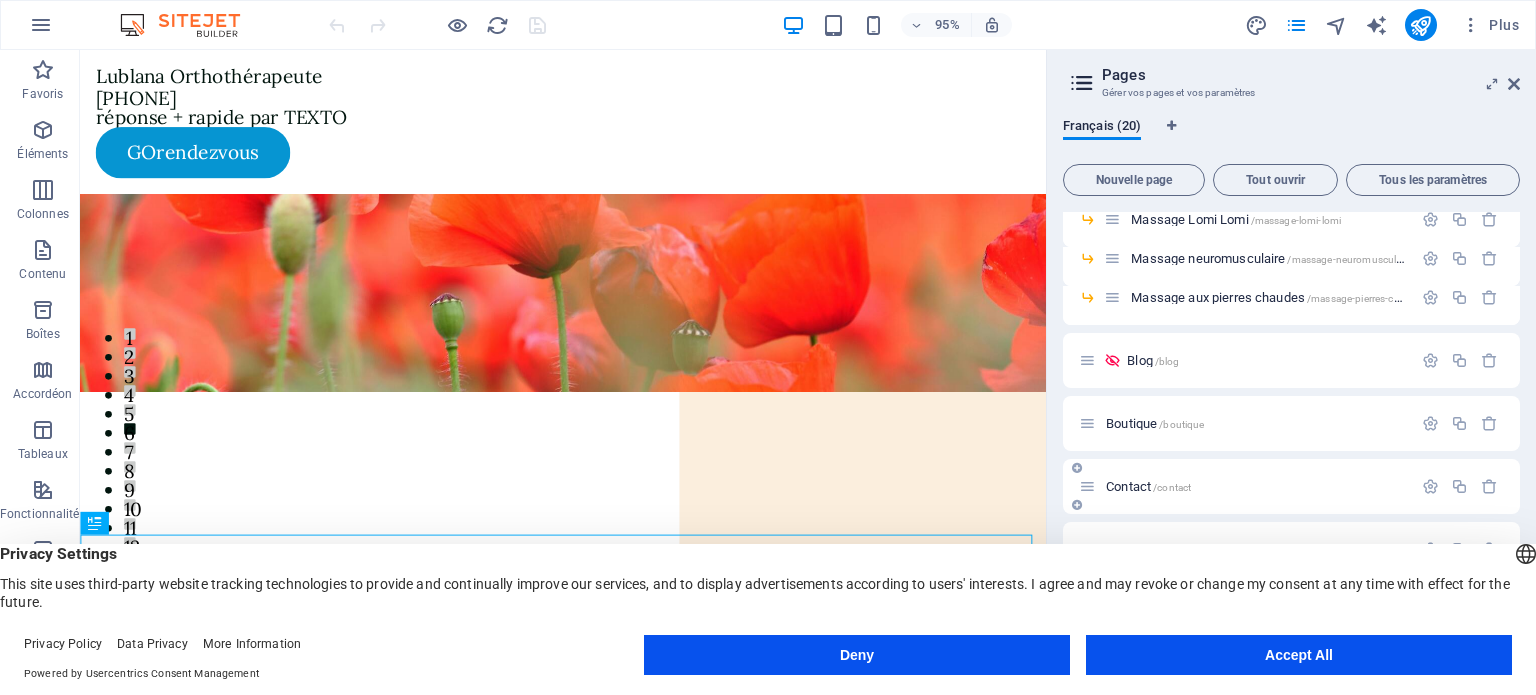 scroll, scrollTop: 461, scrollLeft: 0, axis: vertical 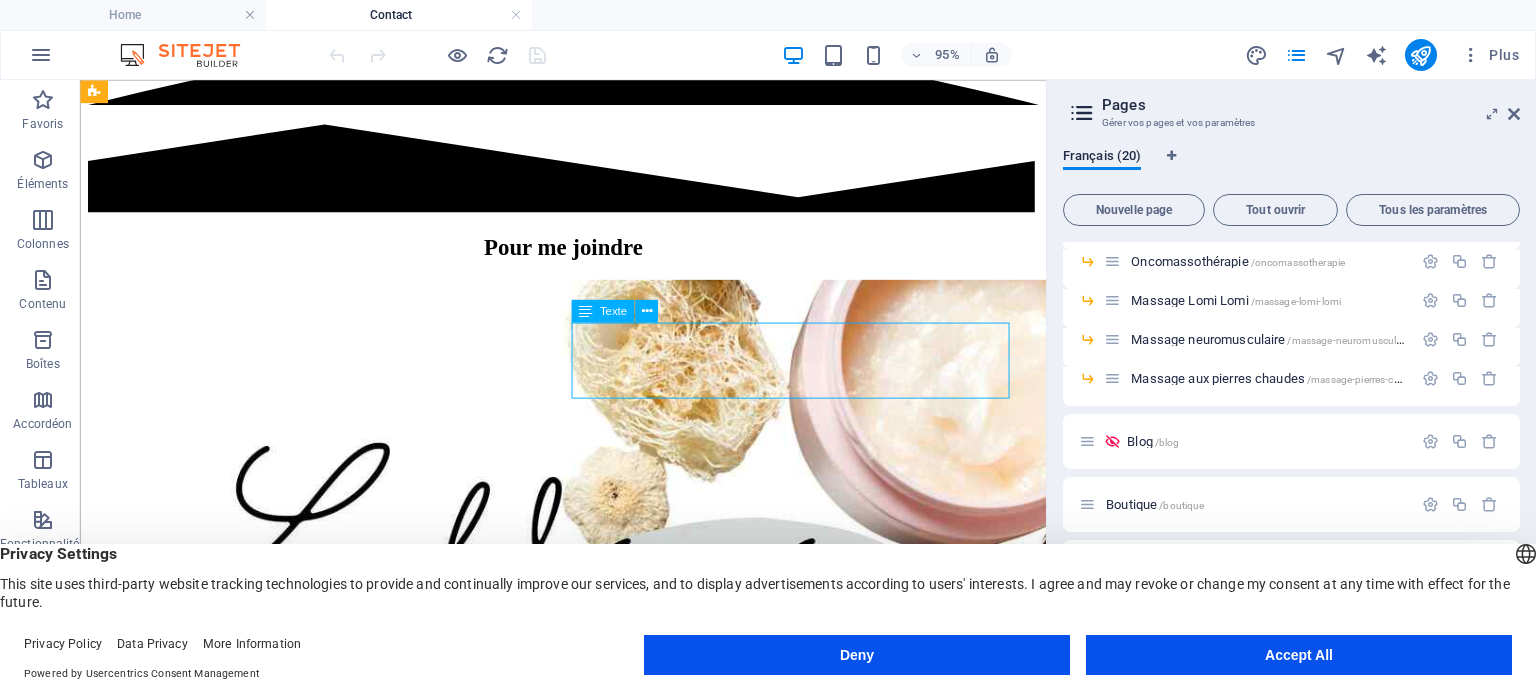 drag, startPoint x: 858, startPoint y: 387, endPoint x: 709, endPoint y: 369, distance: 150.08331 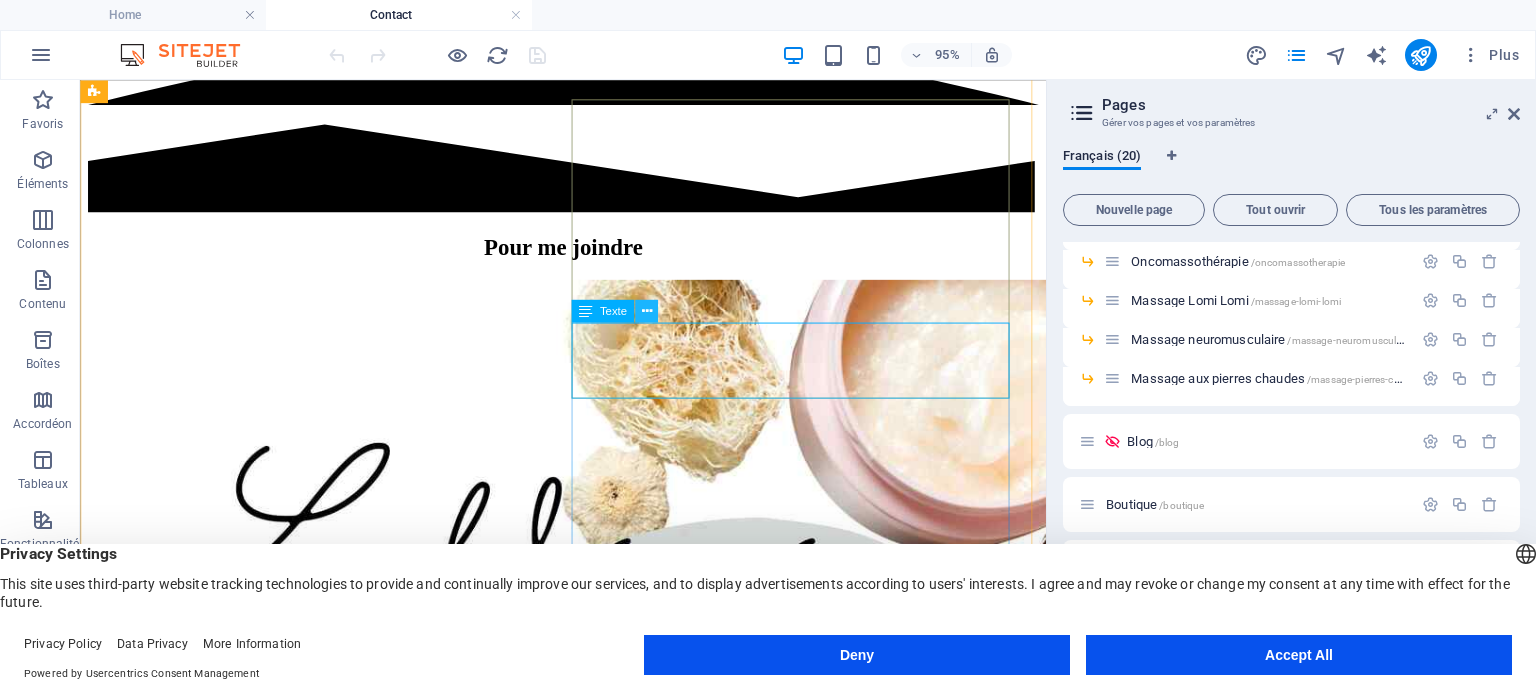 click at bounding box center (646, 311) 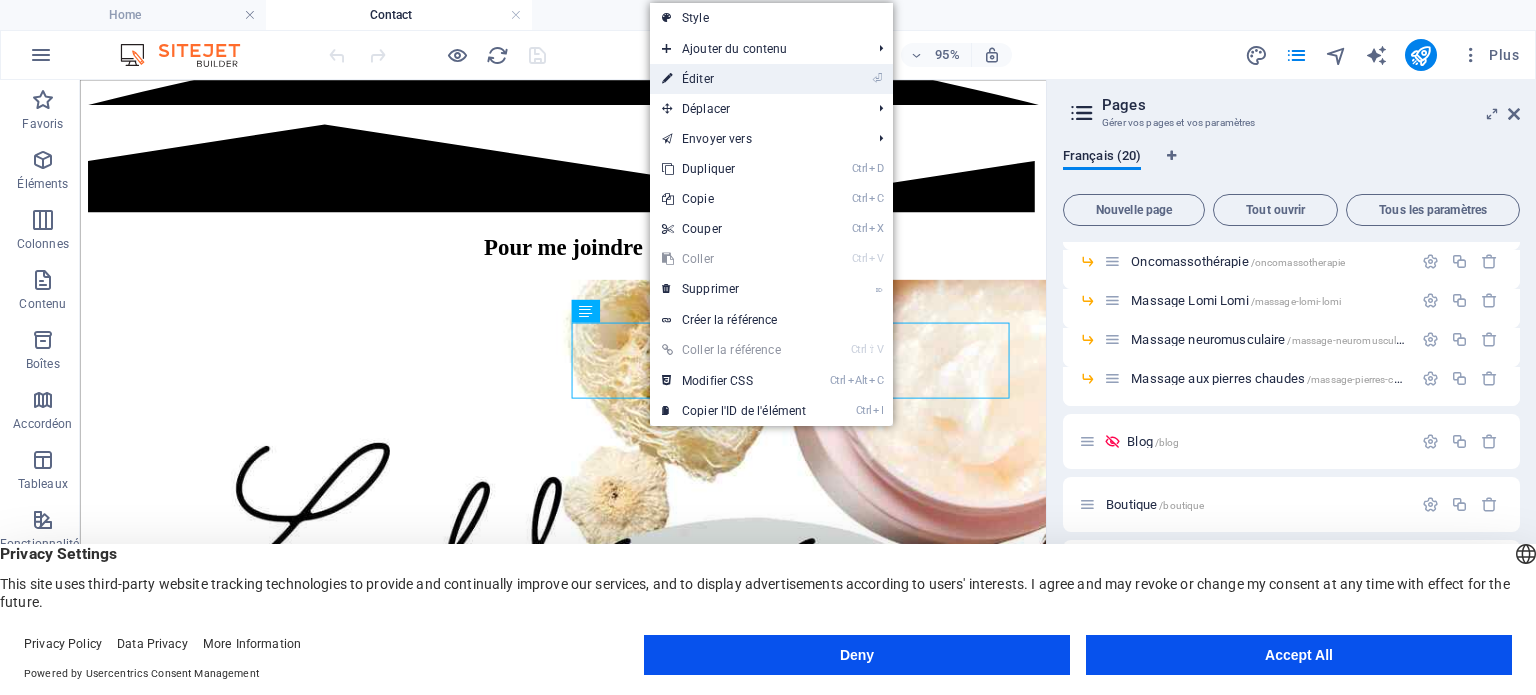 click on "⏎  Éditer" at bounding box center (734, 79) 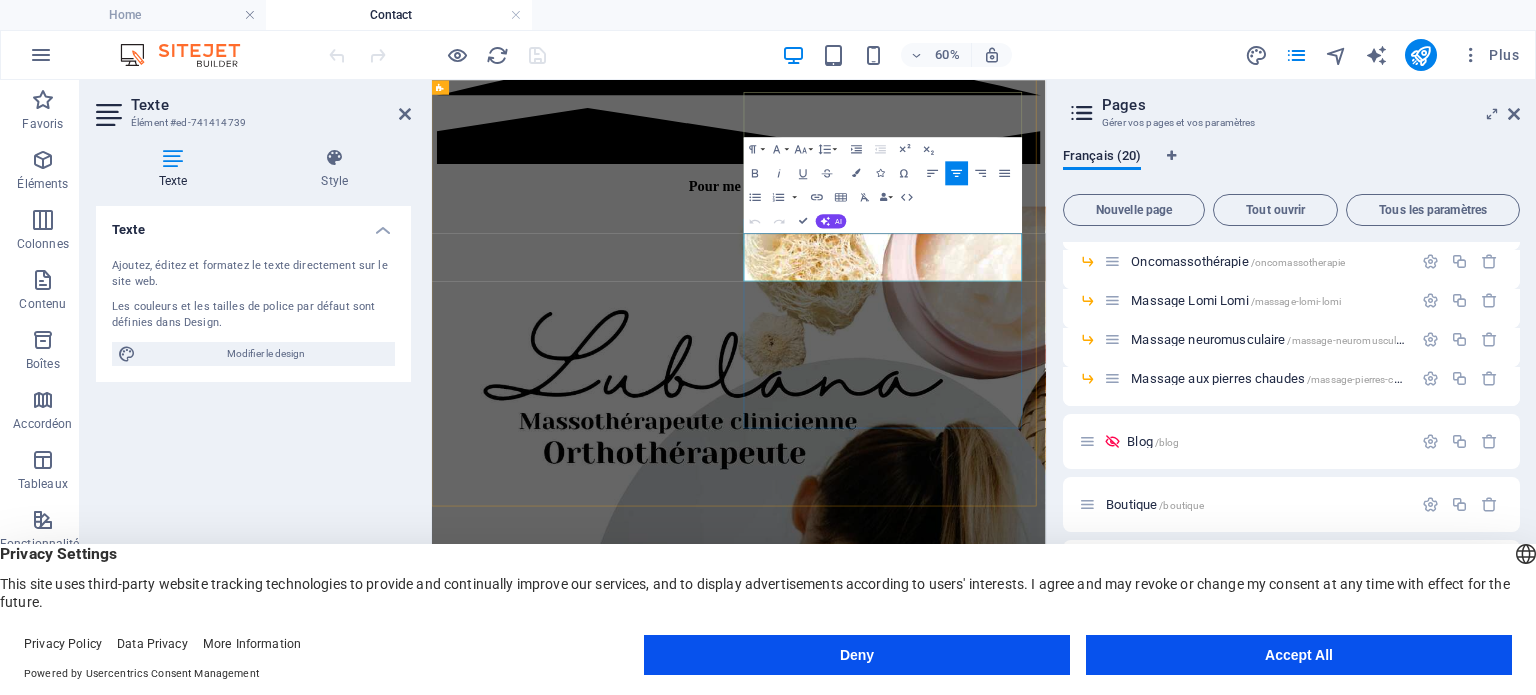 drag, startPoint x: 1230, startPoint y: 386, endPoint x: 955, endPoint y: 345, distance: 278.03955 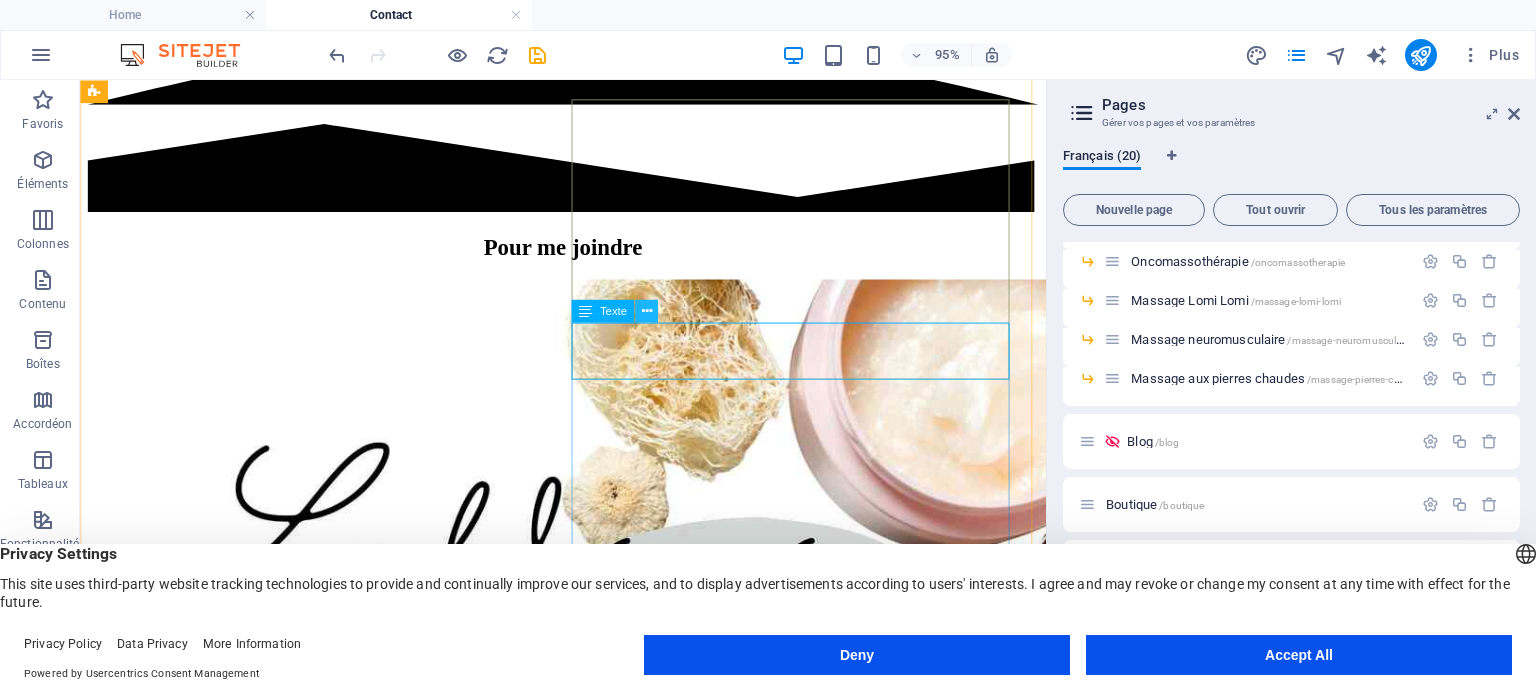 click at bounding box center (646, 311) 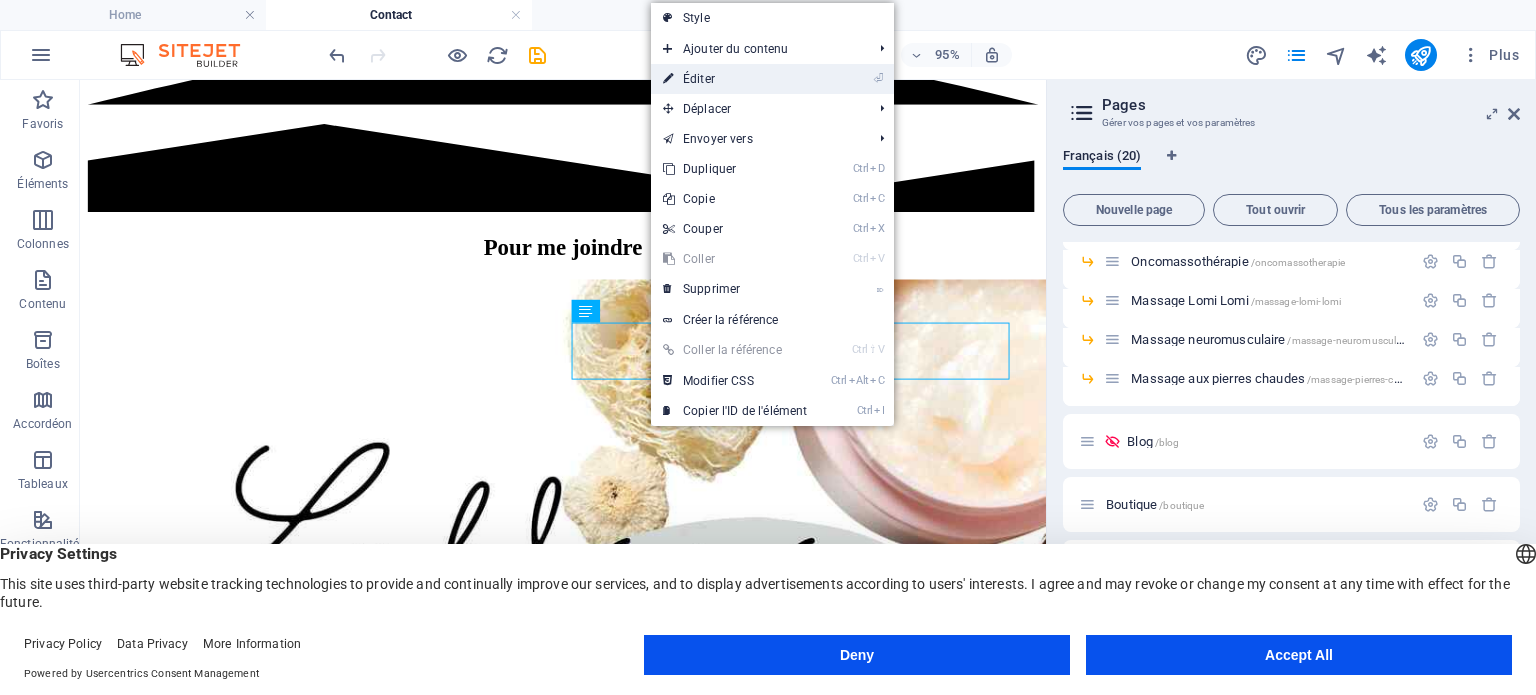 click on "⏎  Éditer" at bounding box center [735, 79] 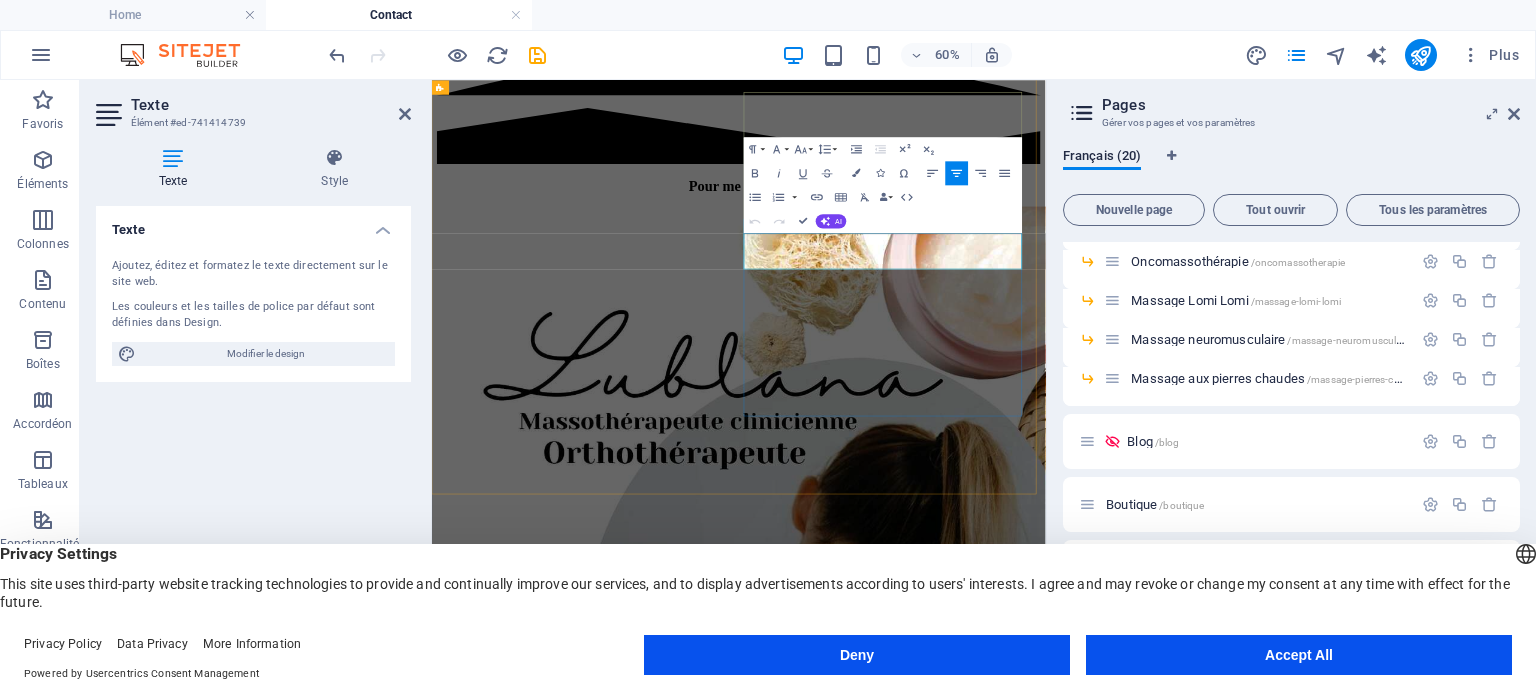 click at bounding box center [943, 2701] 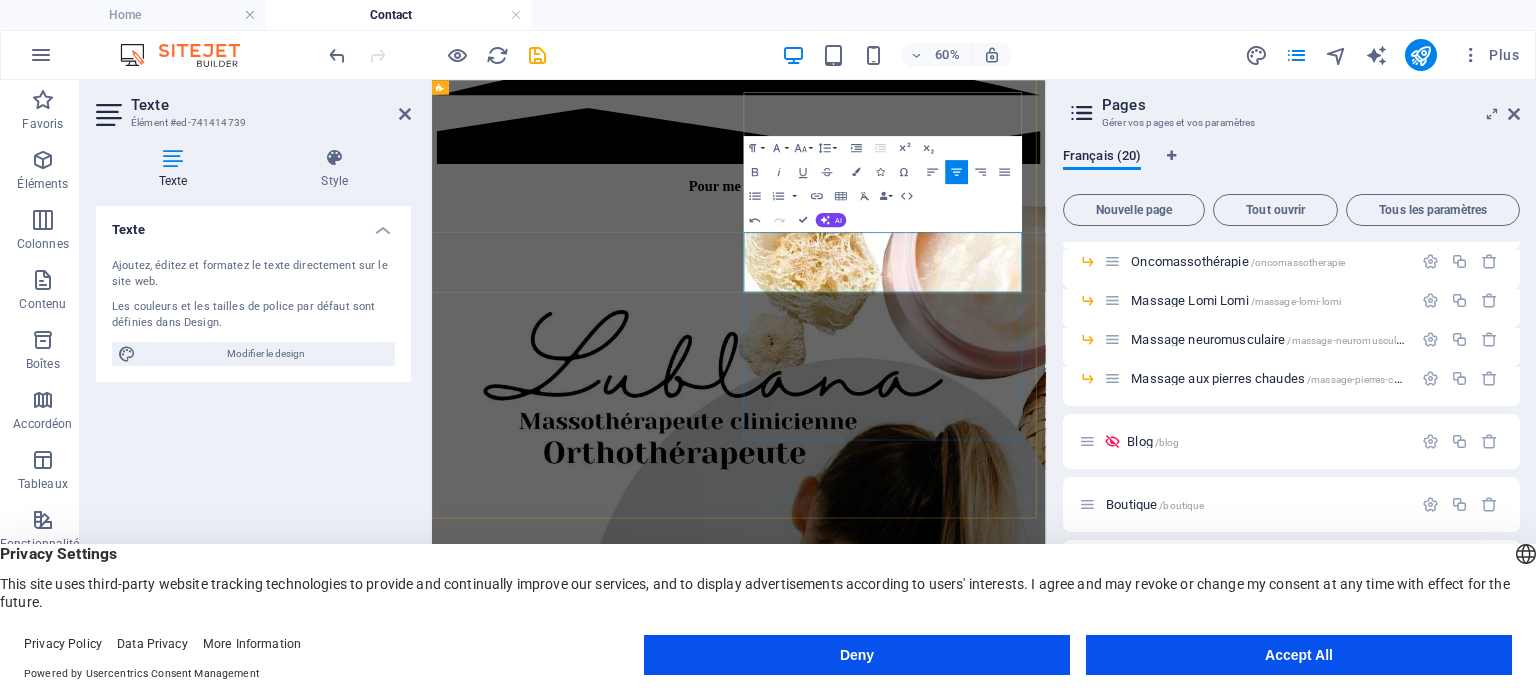 click on "*Veuillez noter qu’un frais de non-présentation de 20 $ sera appliqué en cas d'absence sans annulation préalable à votre rendez-vous." at bounding box center (943, 2667) 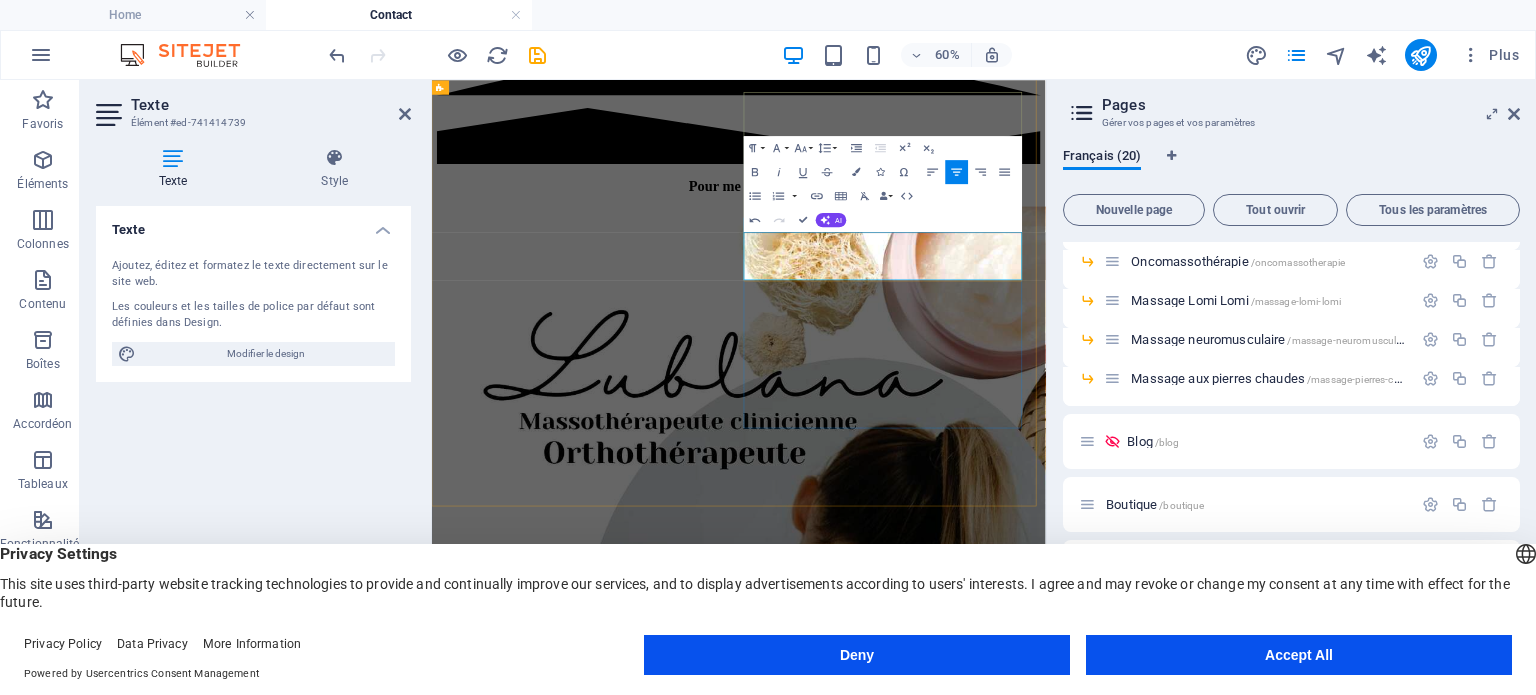click on "*Veuillez noter qu'un frais de non-présentation de 20$ sera appliqué en cas d'absence sans annulation préalable à votre rendez-vous." at bounding box center (943, 2701) 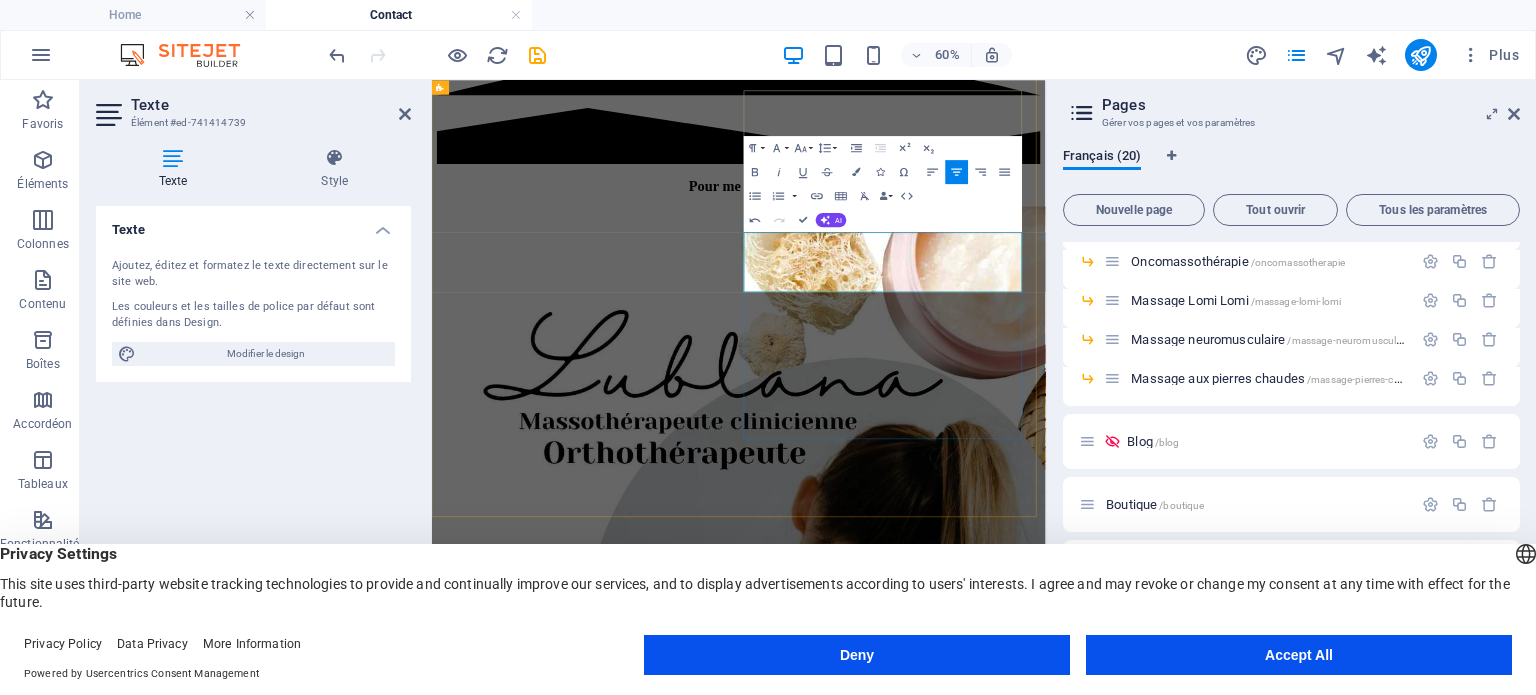 scroll, scrollTop: 0, scrollLeft: 0, axis: both 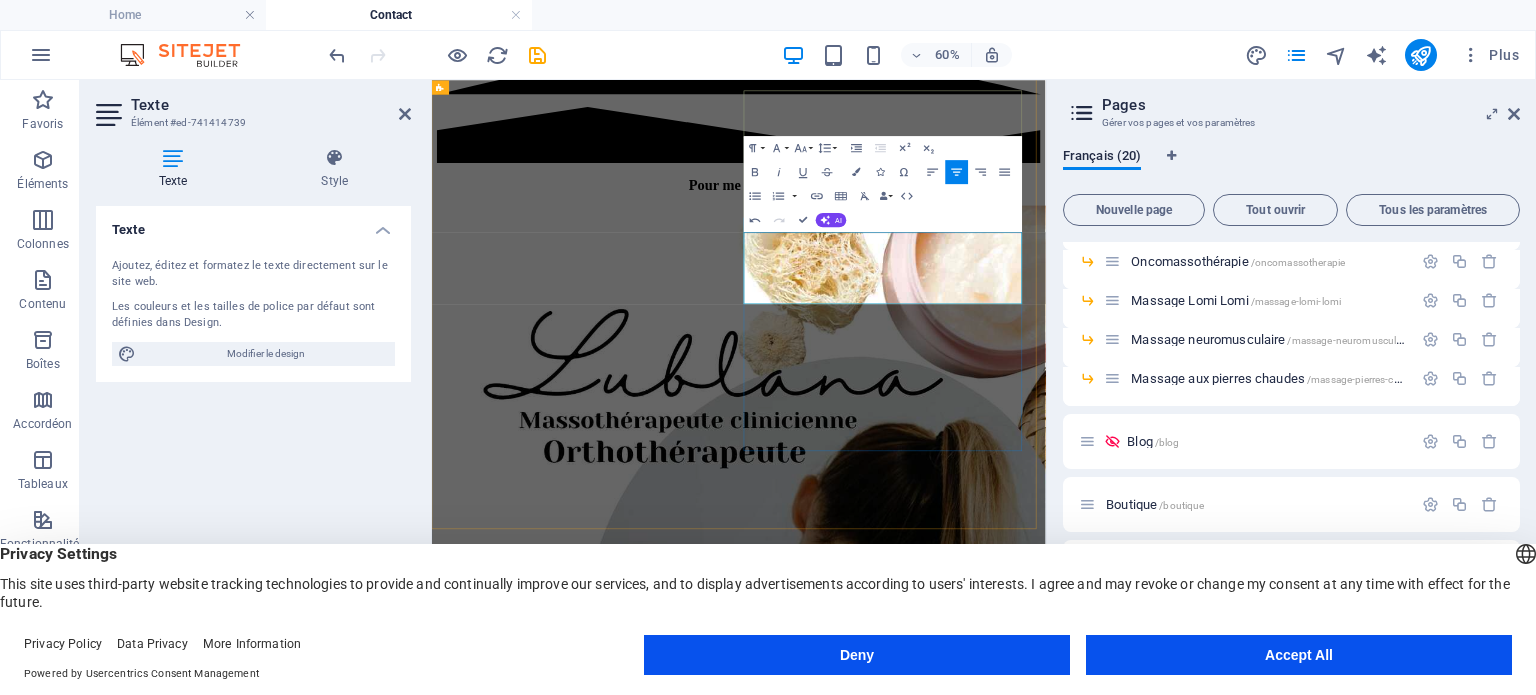 click on "*Veuillez noter qu'un frais de non-présentation de 20$ sera appliqué en cas d'absence sans annulation préalable à votre rendez-vous." at bounding box center [943, 2698] 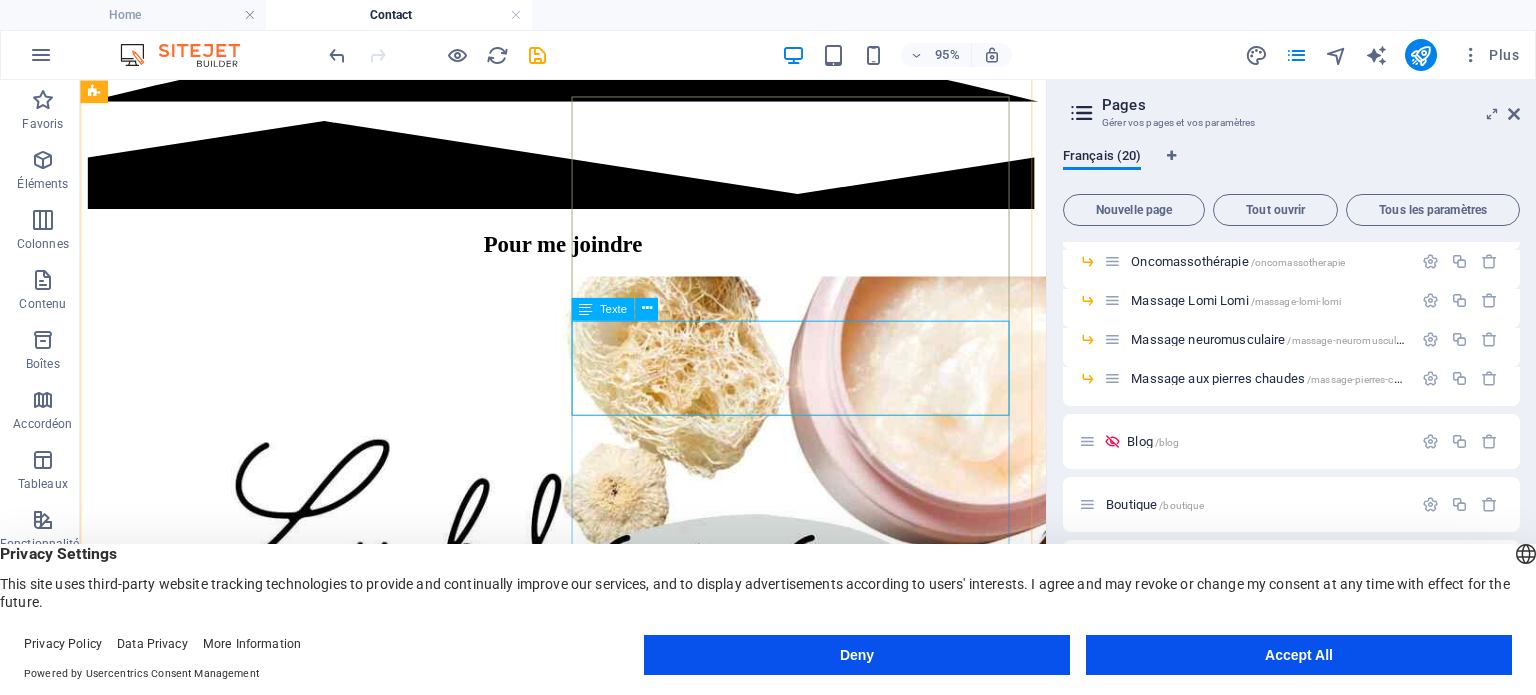 click on "Veuillez noter qu'un frais de non-présentation de 20$ sera appliqué en cas d'absence sans annulation préalable à votre rendez-vous. Ce frais est destiné à couvrir les coûts liés à la gestion de votre rendez-vous non honoré." at bounding box center [588, 2669] 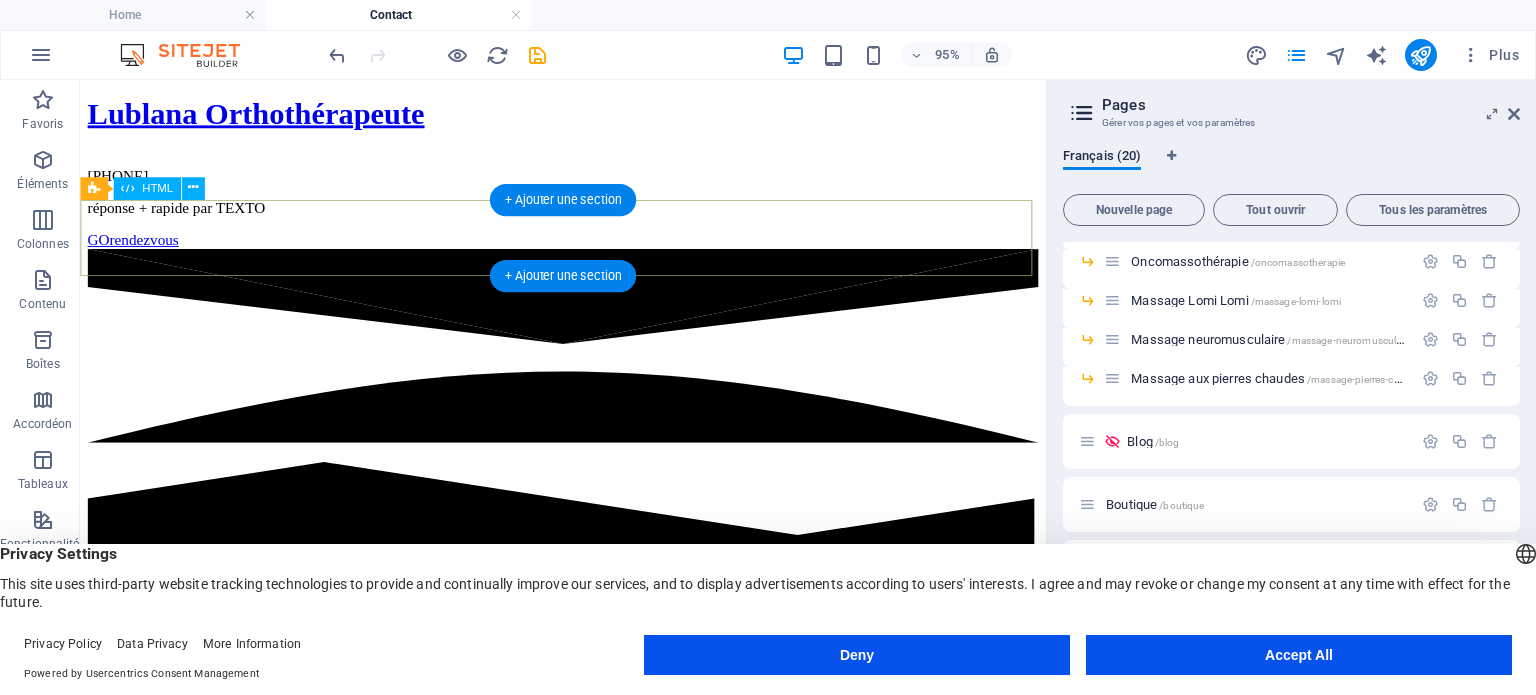 scroll, scrollTop: 0, scrollLeft: 0, axis: both 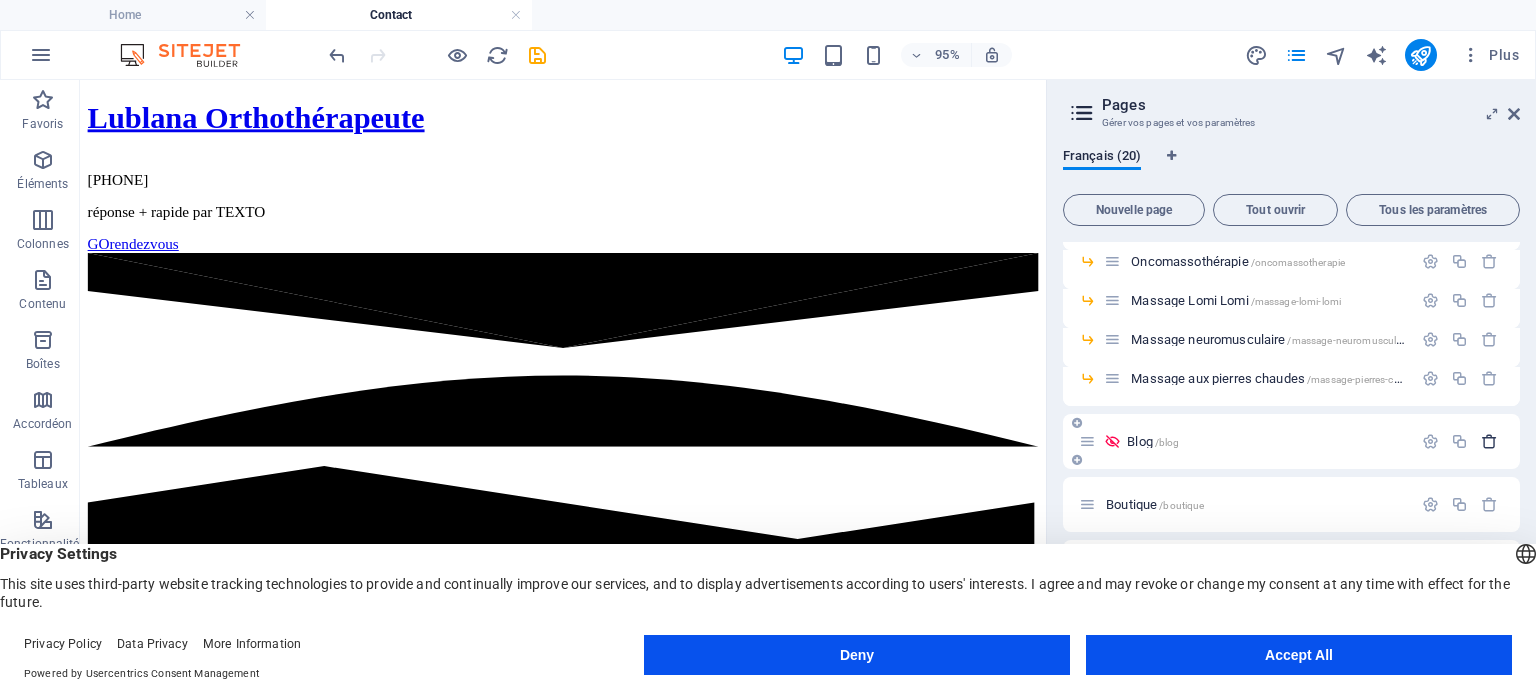 click at bounding box center (1489, 441) 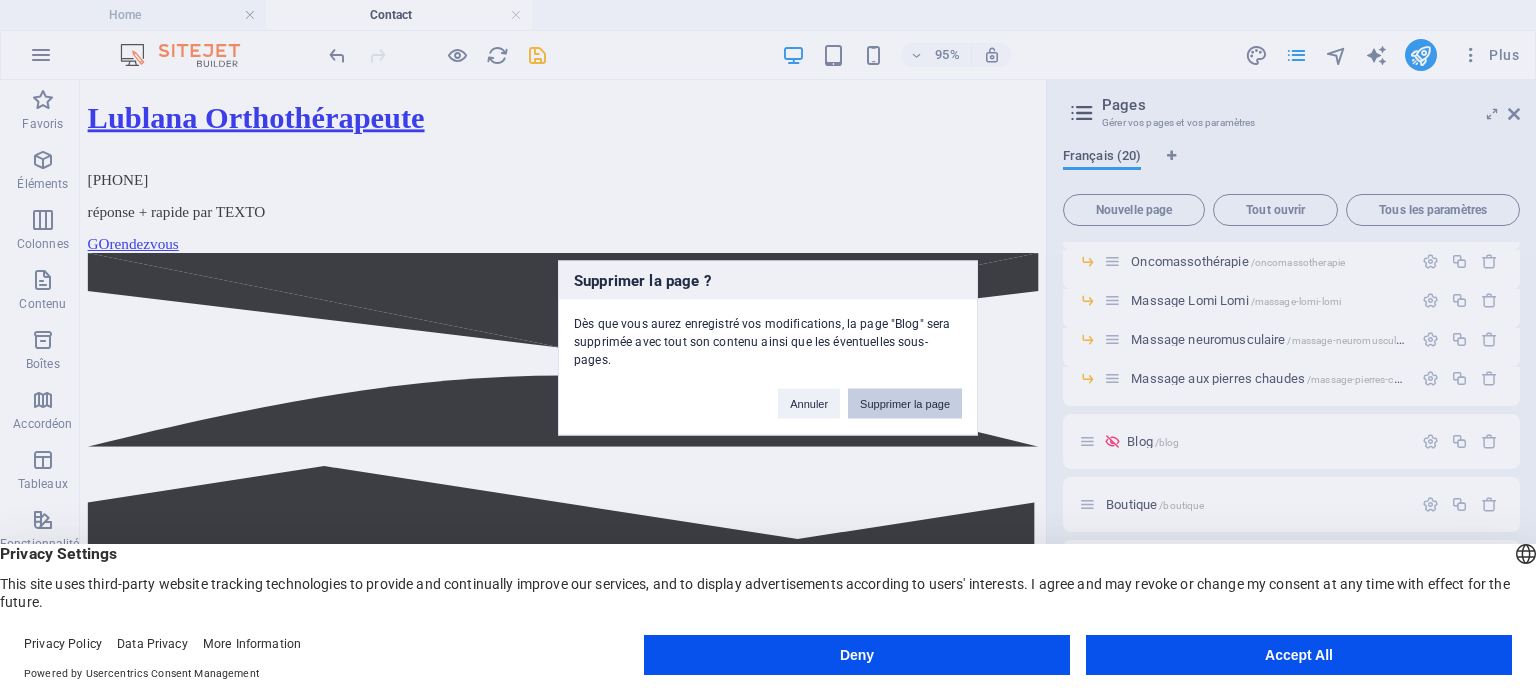 click on "Supprimer la page" at bounding box center [905, 403] 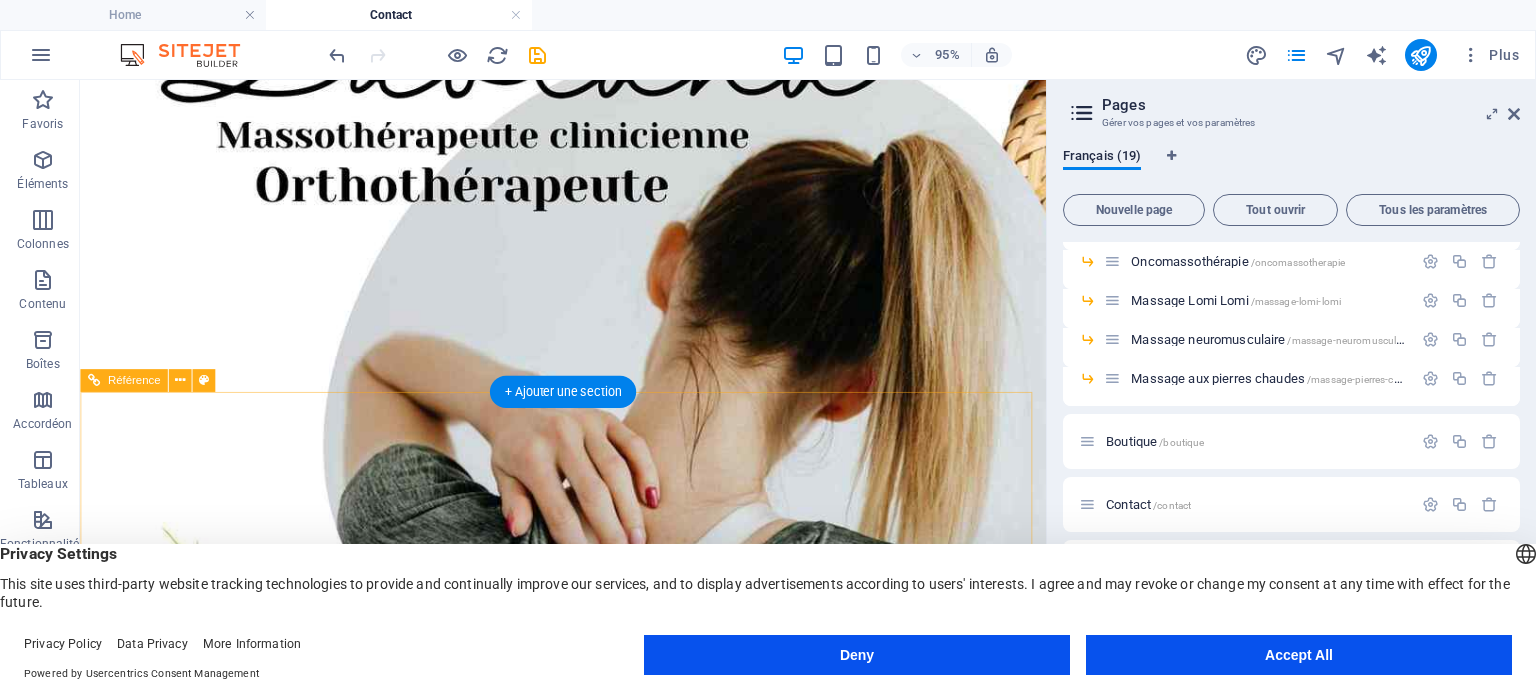 scroll, scrollTop: 856, scrollLeft: 0, axis: vertical 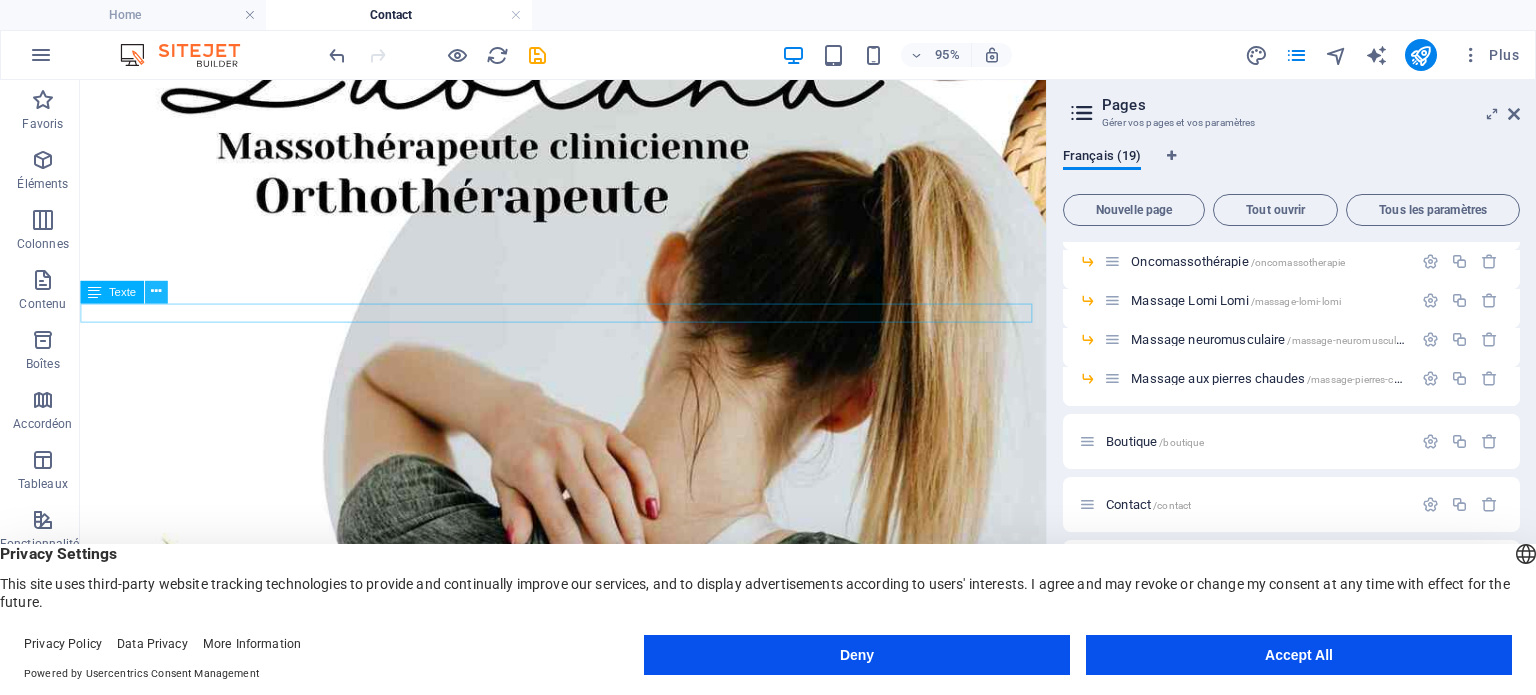 click at bounding box center [155, 292] 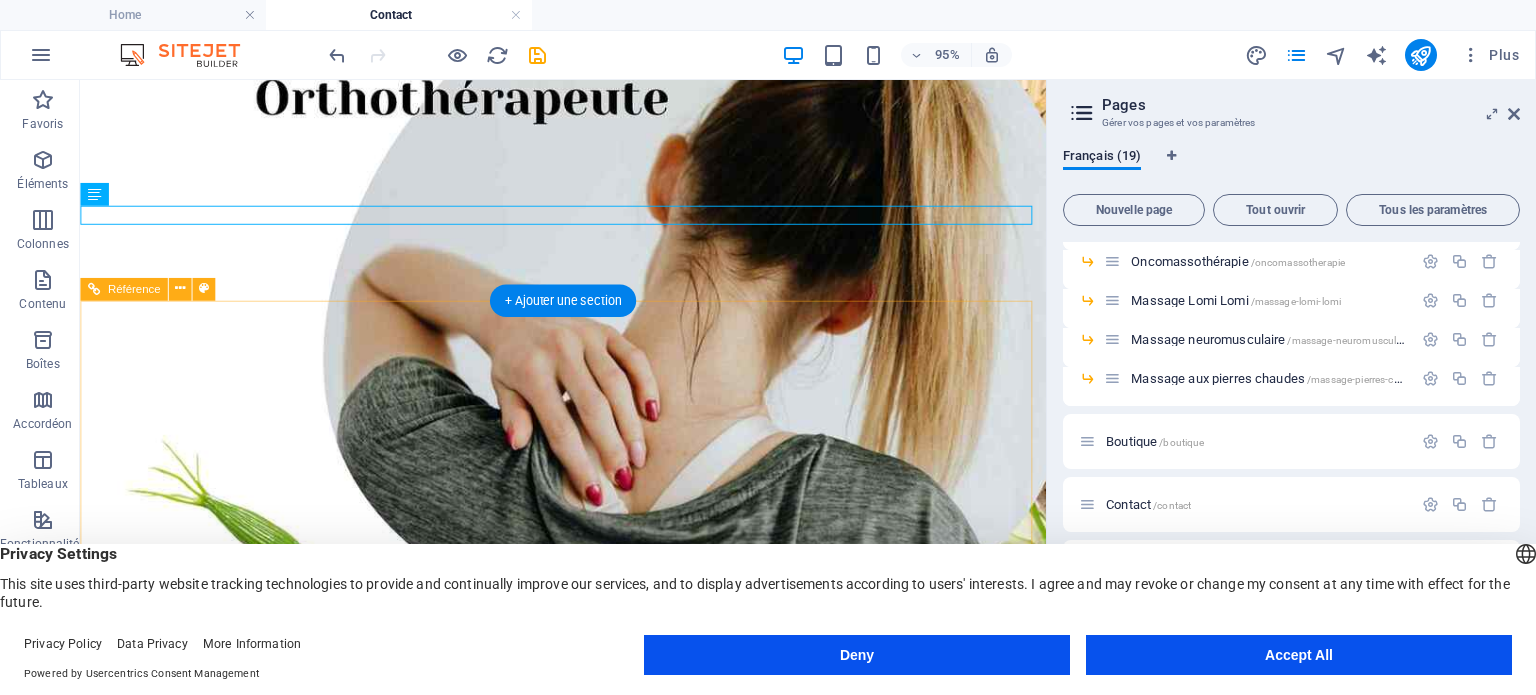 scroll, scrollTop: 930, scrollLeft: 0, axis: vertical 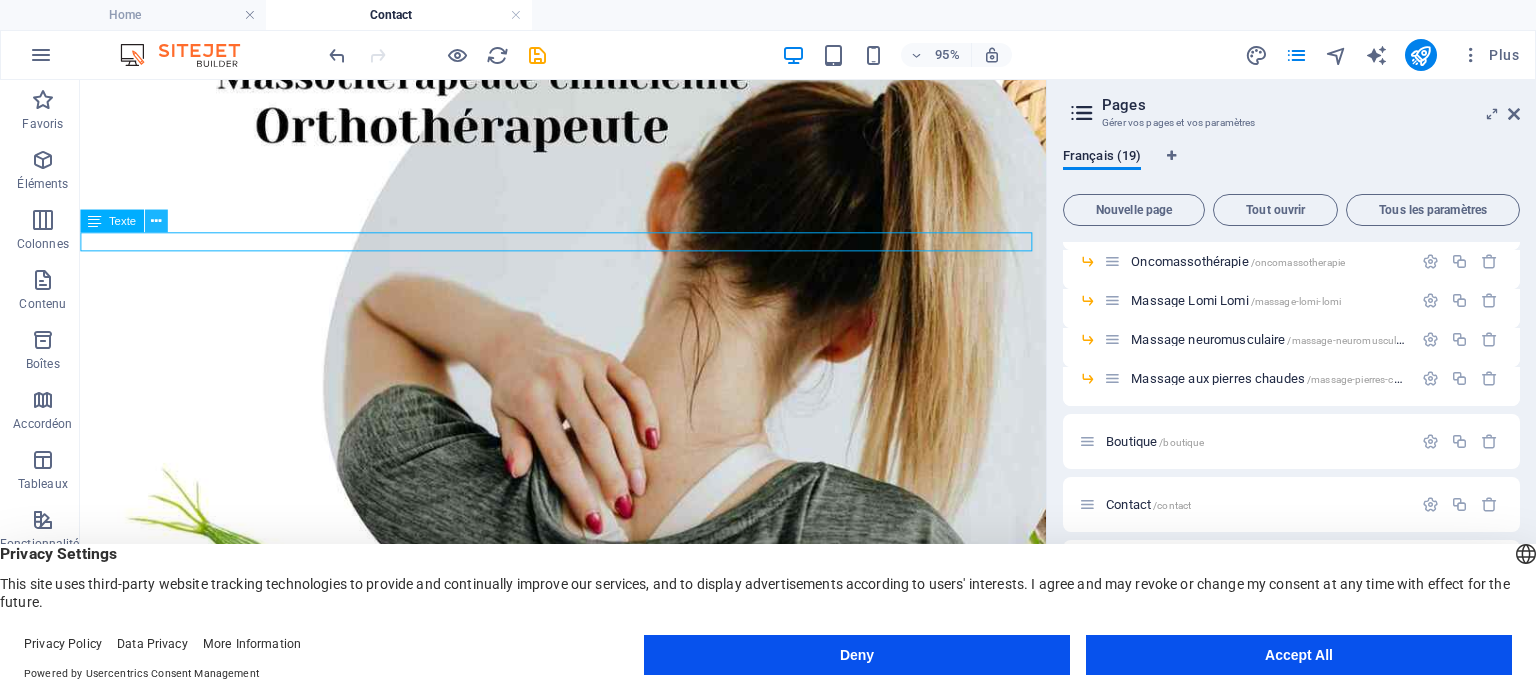 click at bounding box center [155, 221] 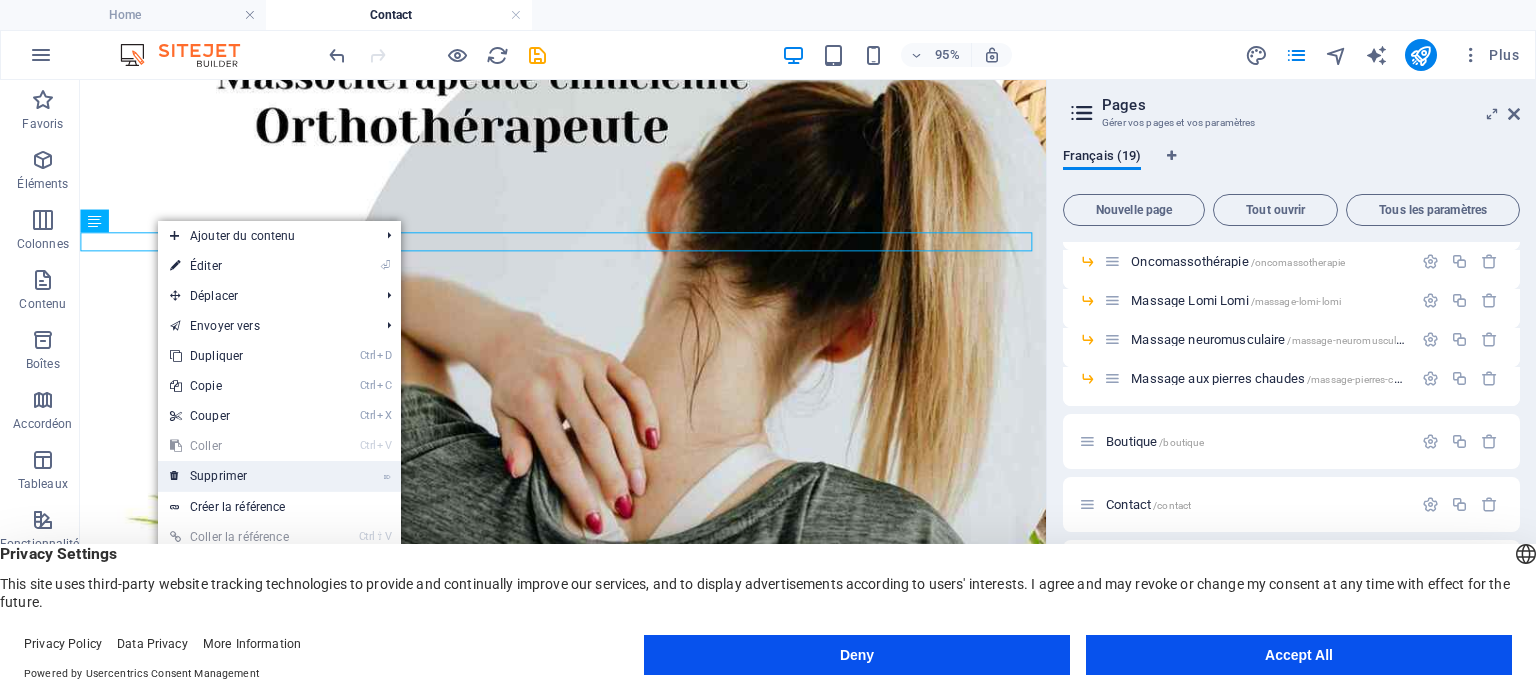 click on "⌦  Supprimer" at bounding box center (242, 476) 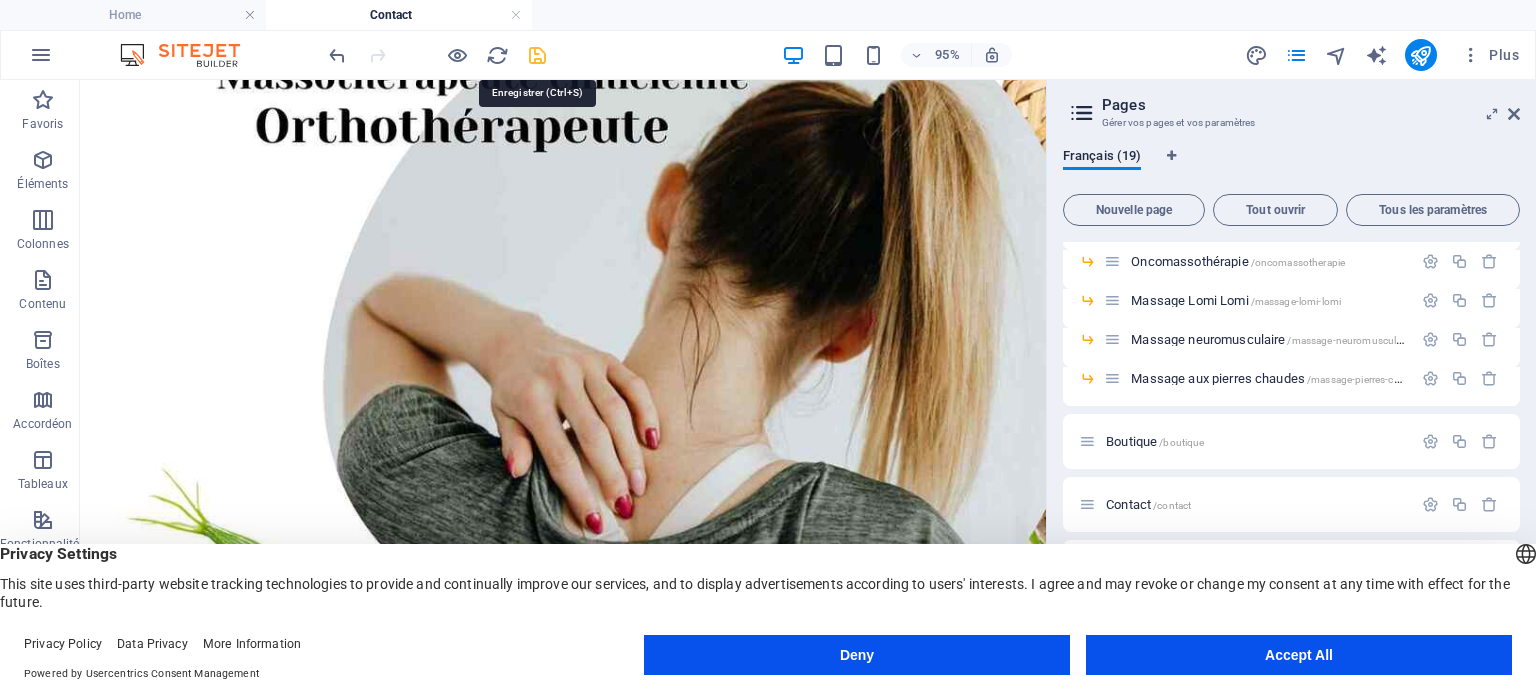 click at bounding box center (537, 55) 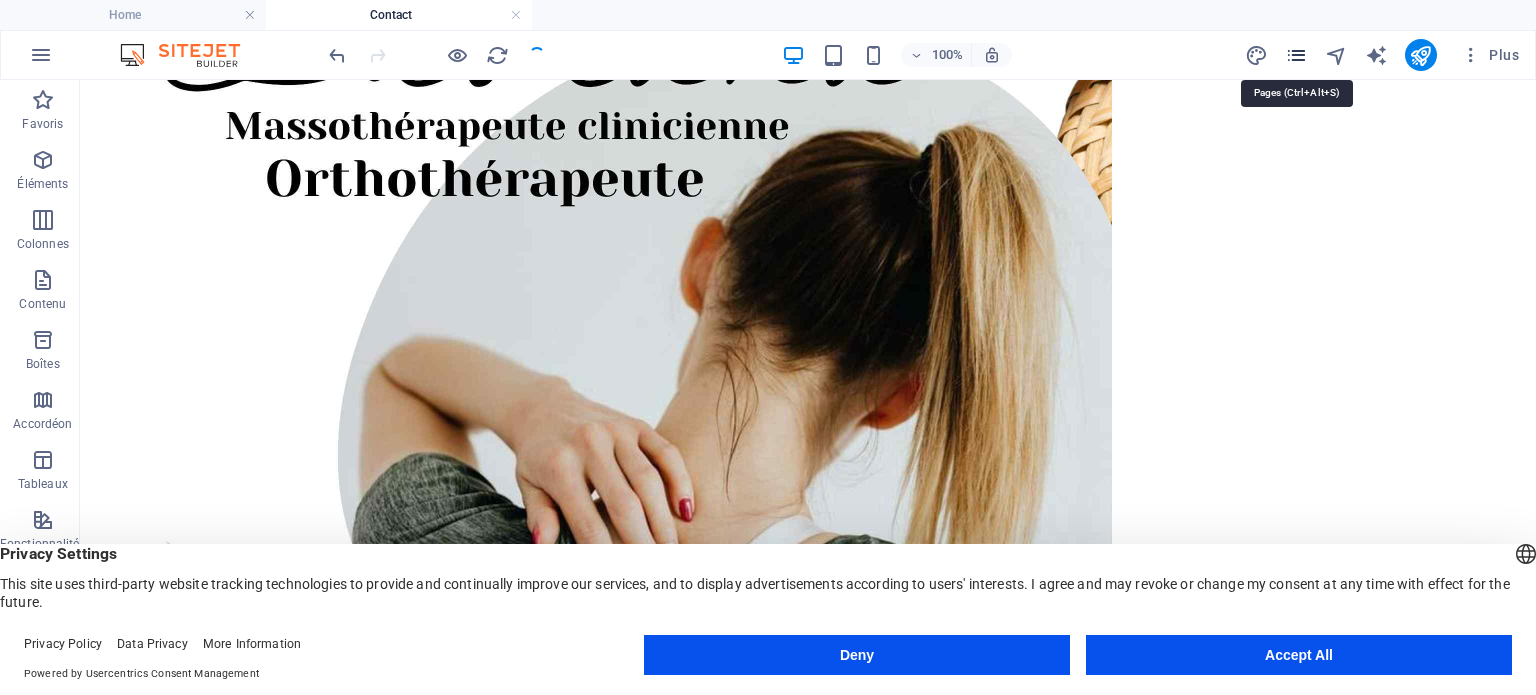 click at bounding box center [1296, 55] 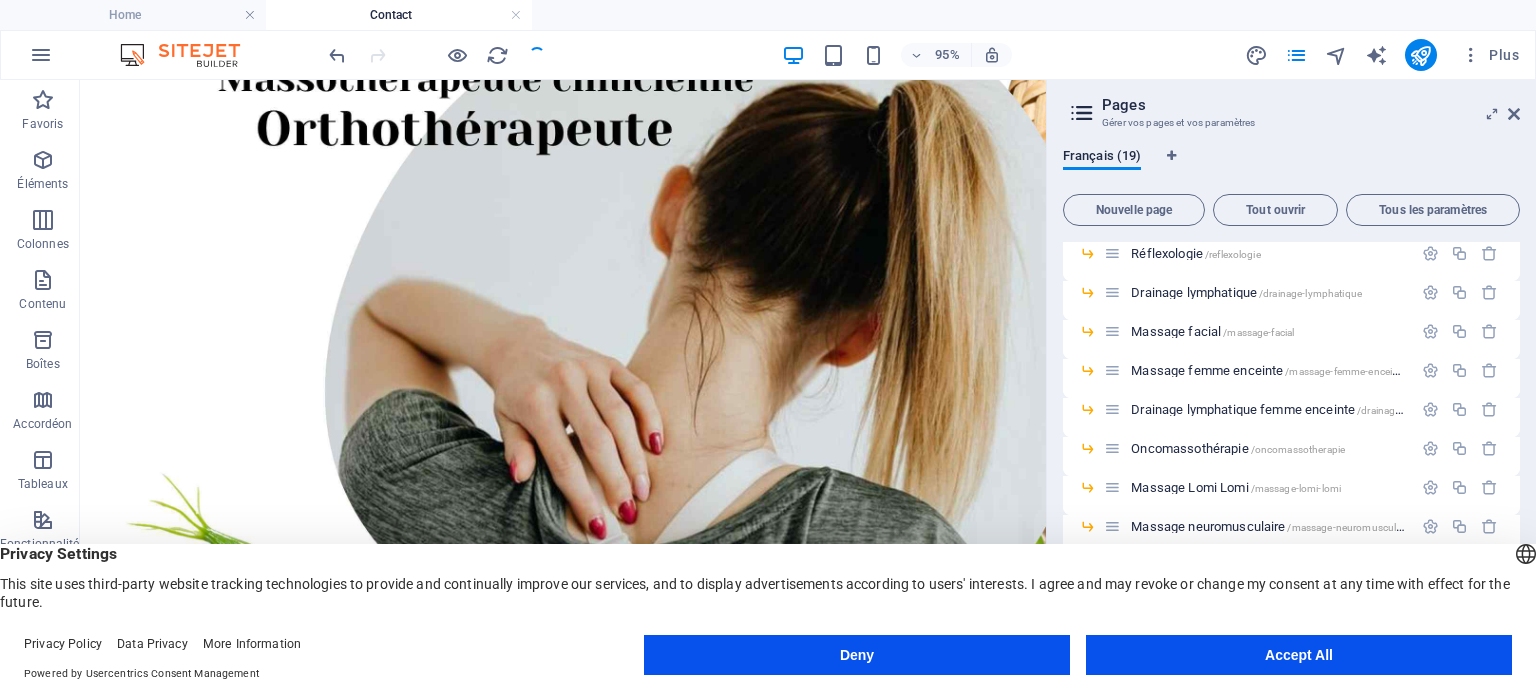 scroll, scrollTop: 479, scrollLeft: 0, axis: vertical 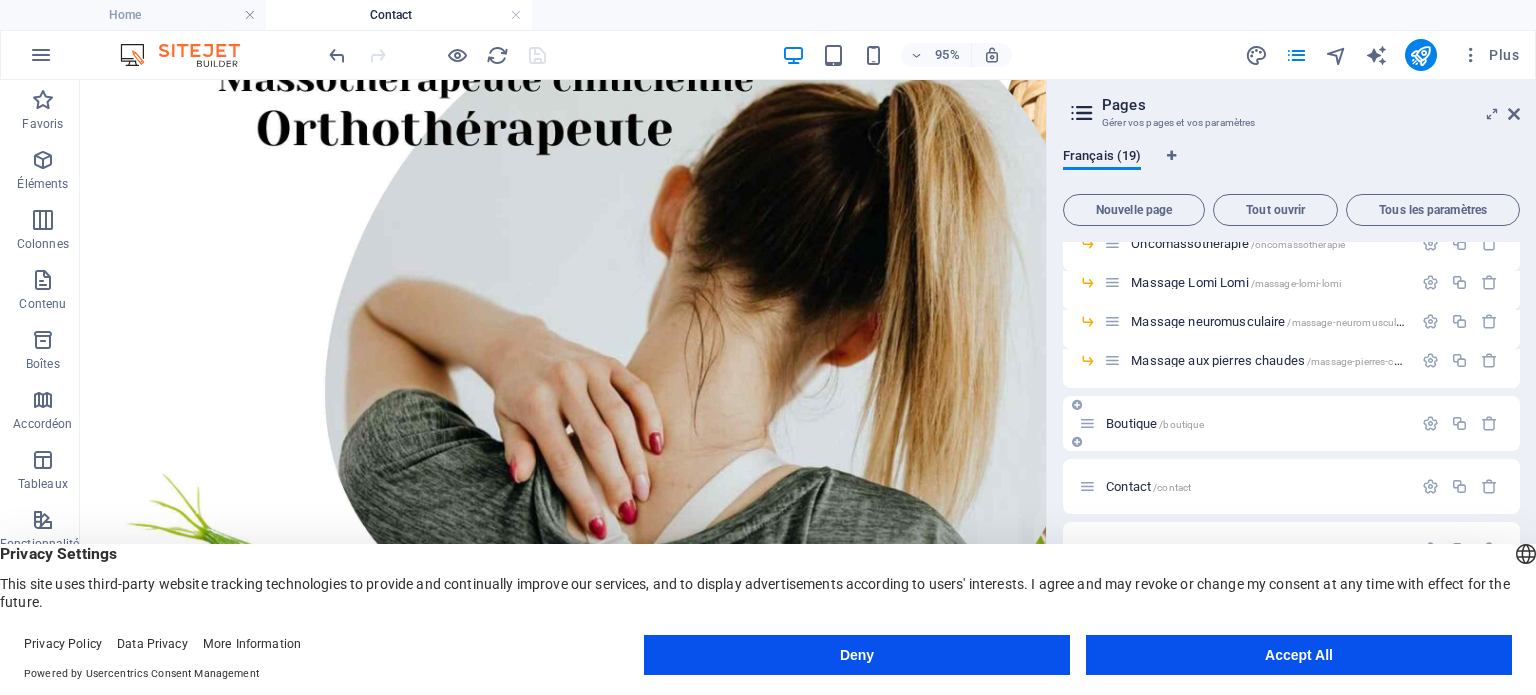 click on "Boutique /boutique" at bounding box center (1245, 423) 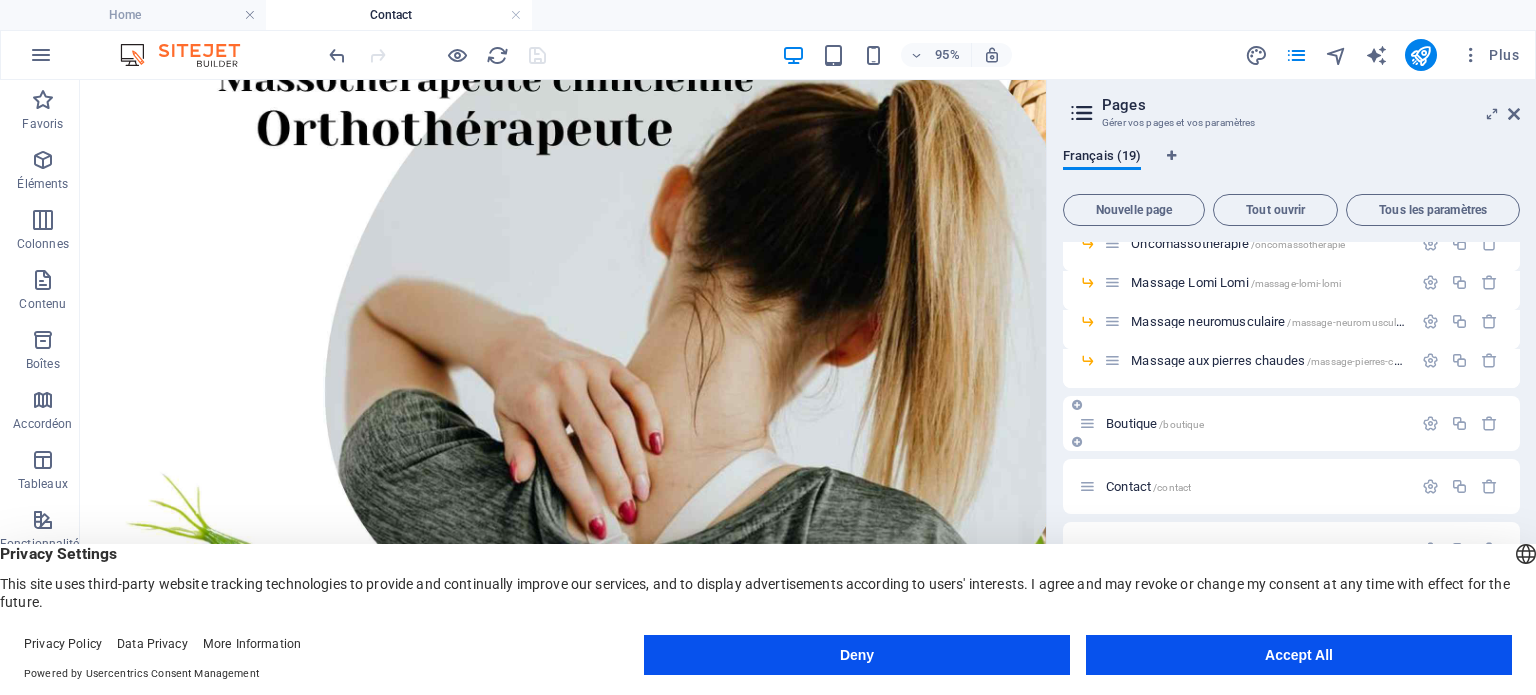 click on "Boutique /boutique" at bounding box center [1155, 423] 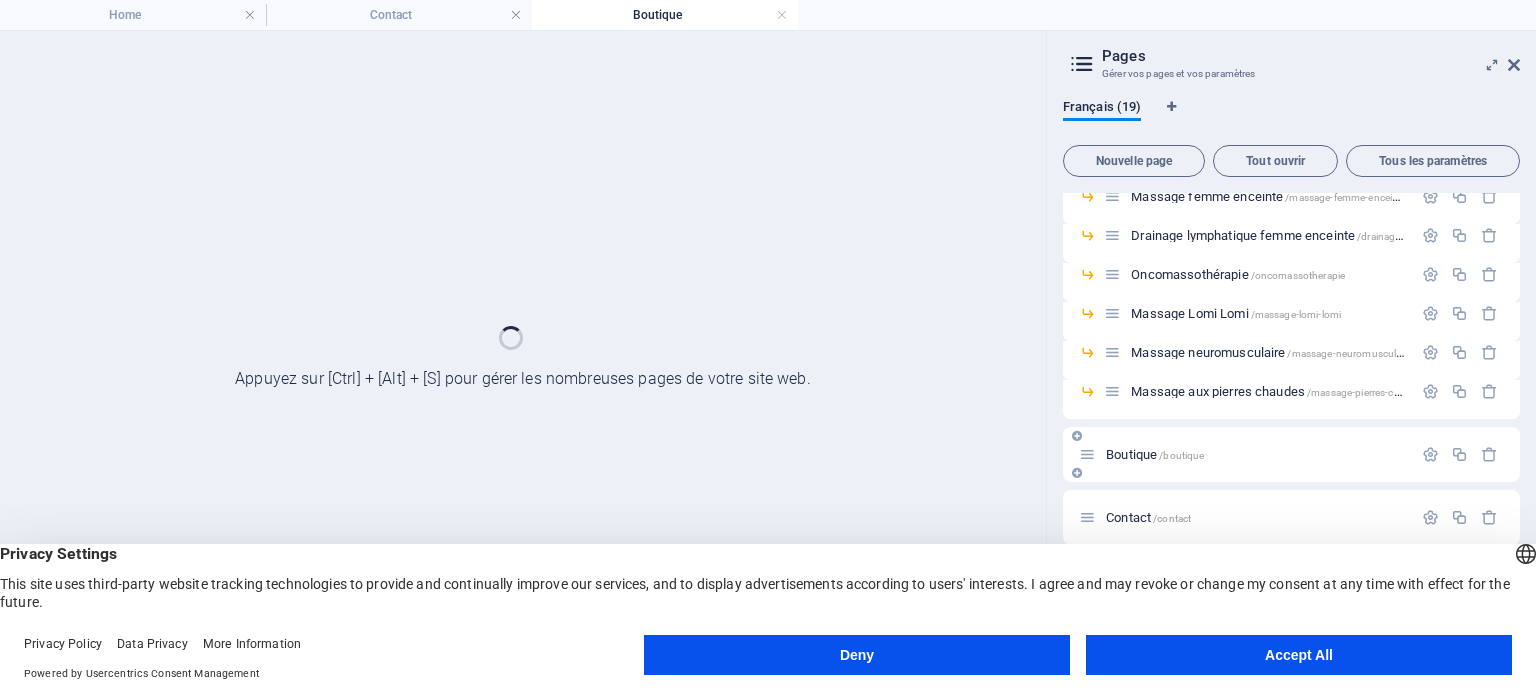 scroll, scrollTop: 398, scrollLeft: 0, axis: vertical 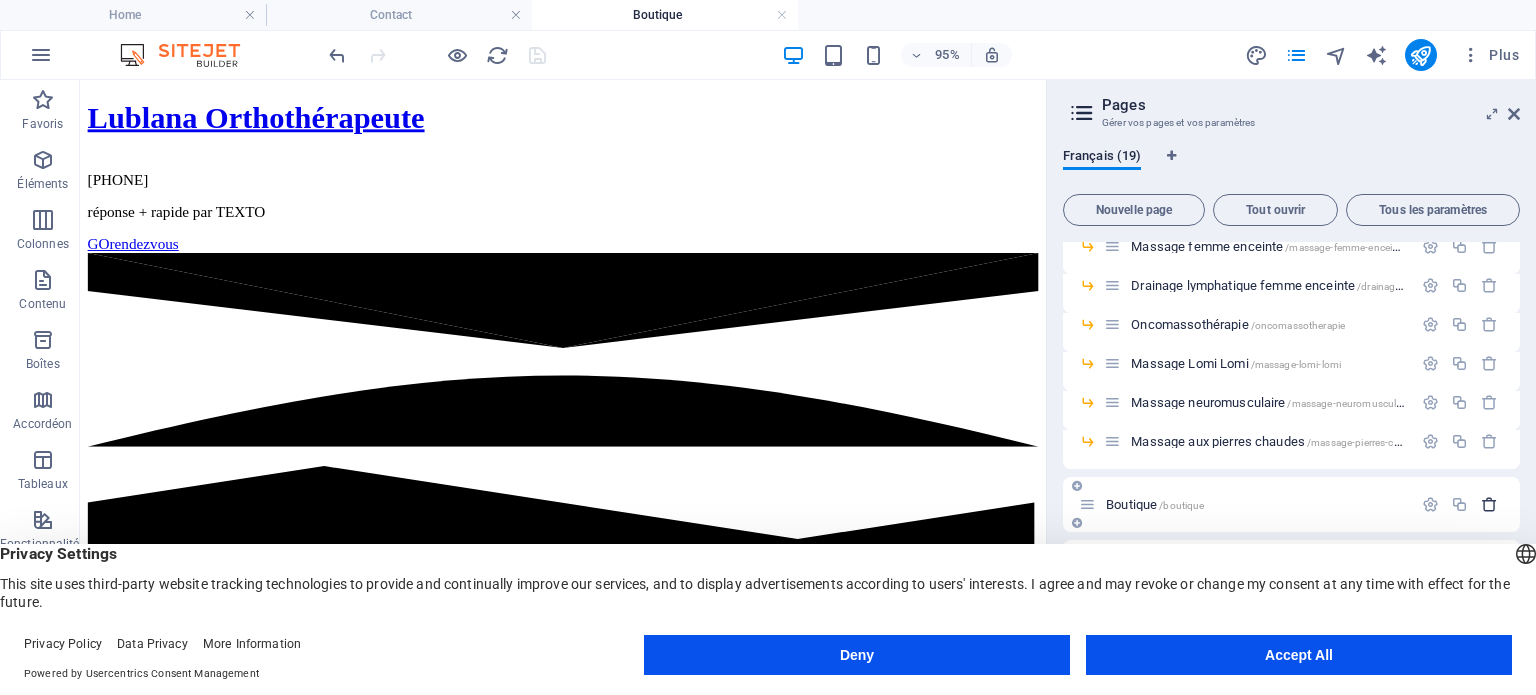 click at bounding box center [1489, 504] 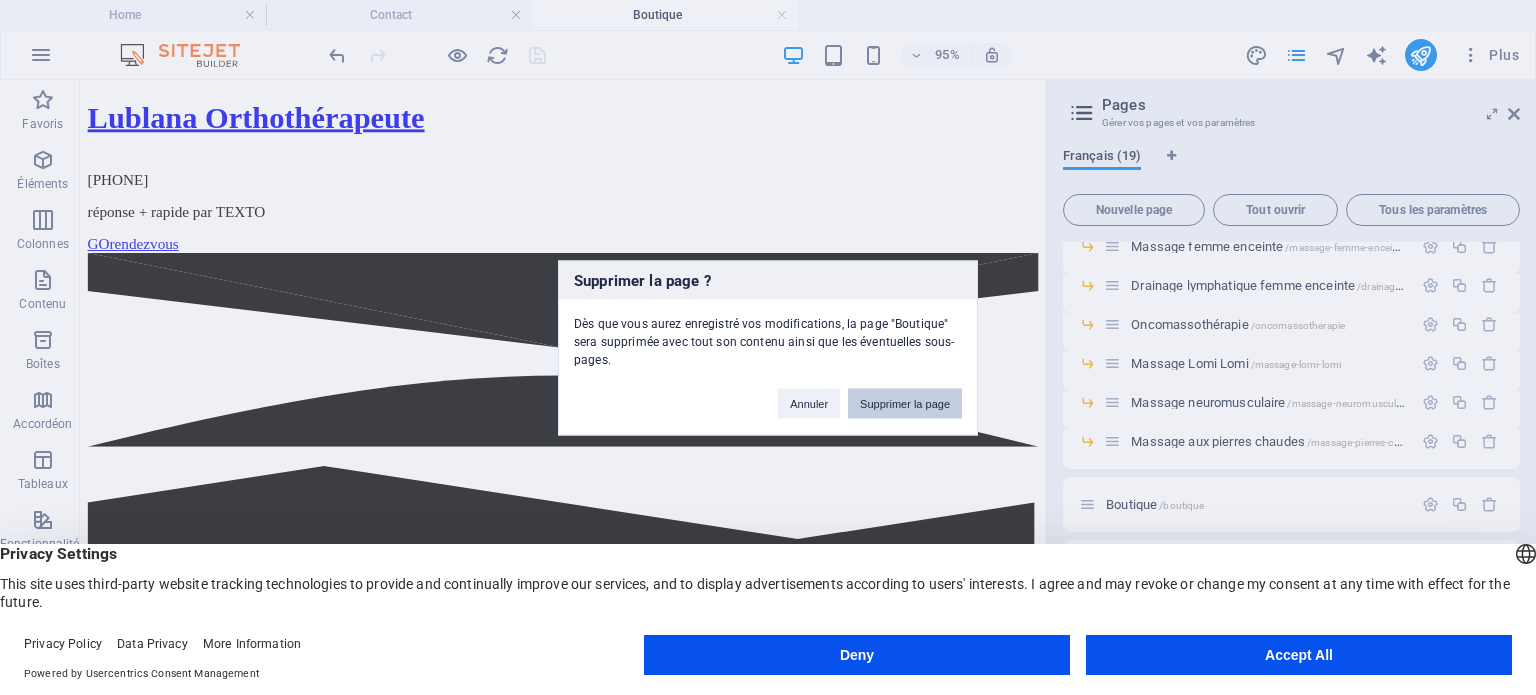 click on "Supprimer la page" at bounding box center (905, 403) 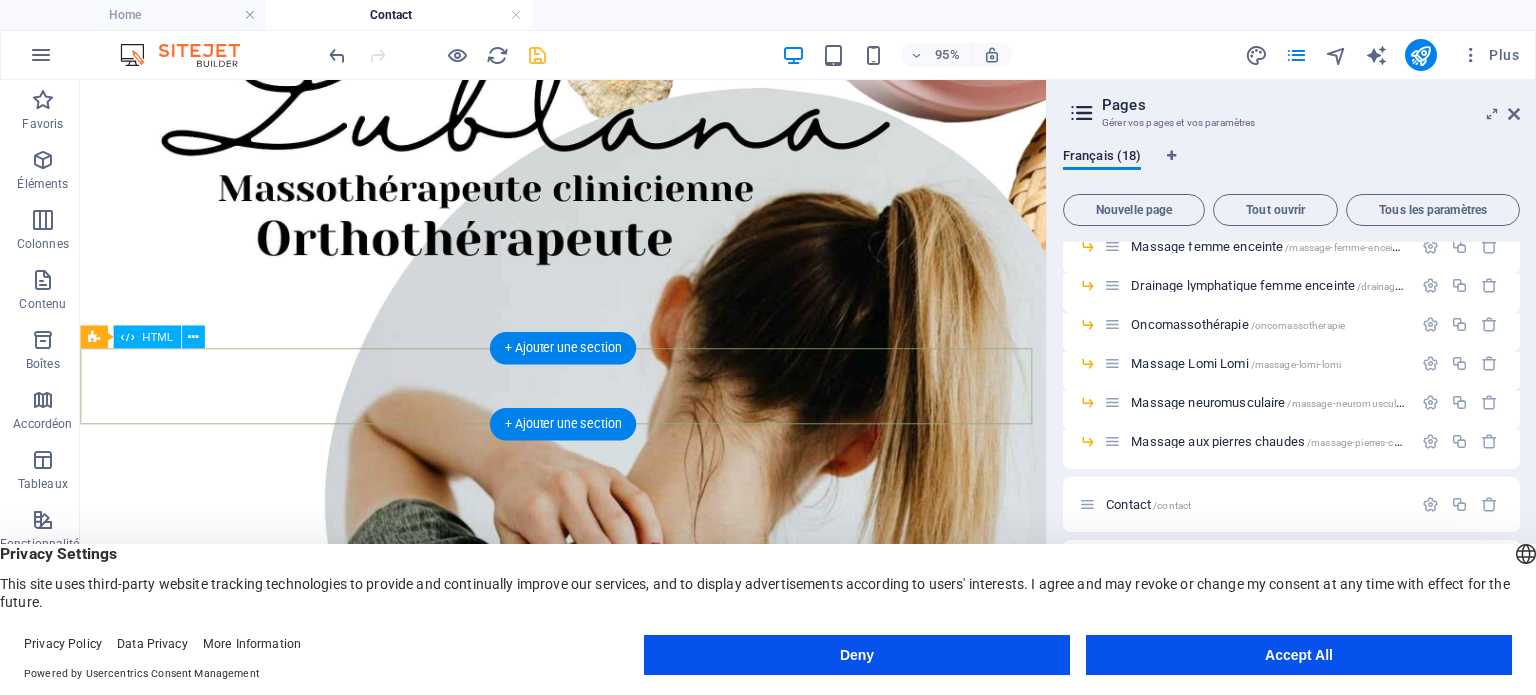 scroll, scrollTop: 814, scrollLeft: 0, axis: vertical 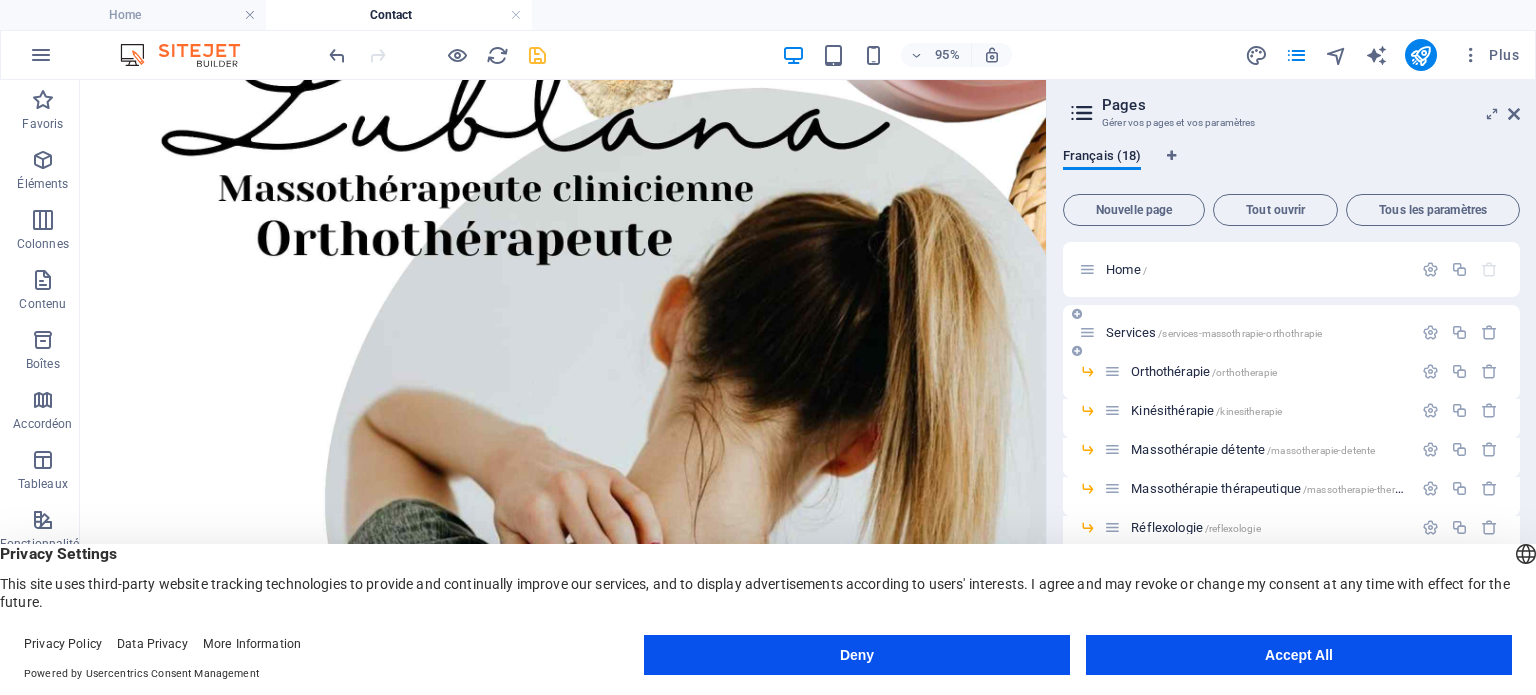 click on "Services /services-massothrapie-orthothrapie" at bounding box center [1214, 332] 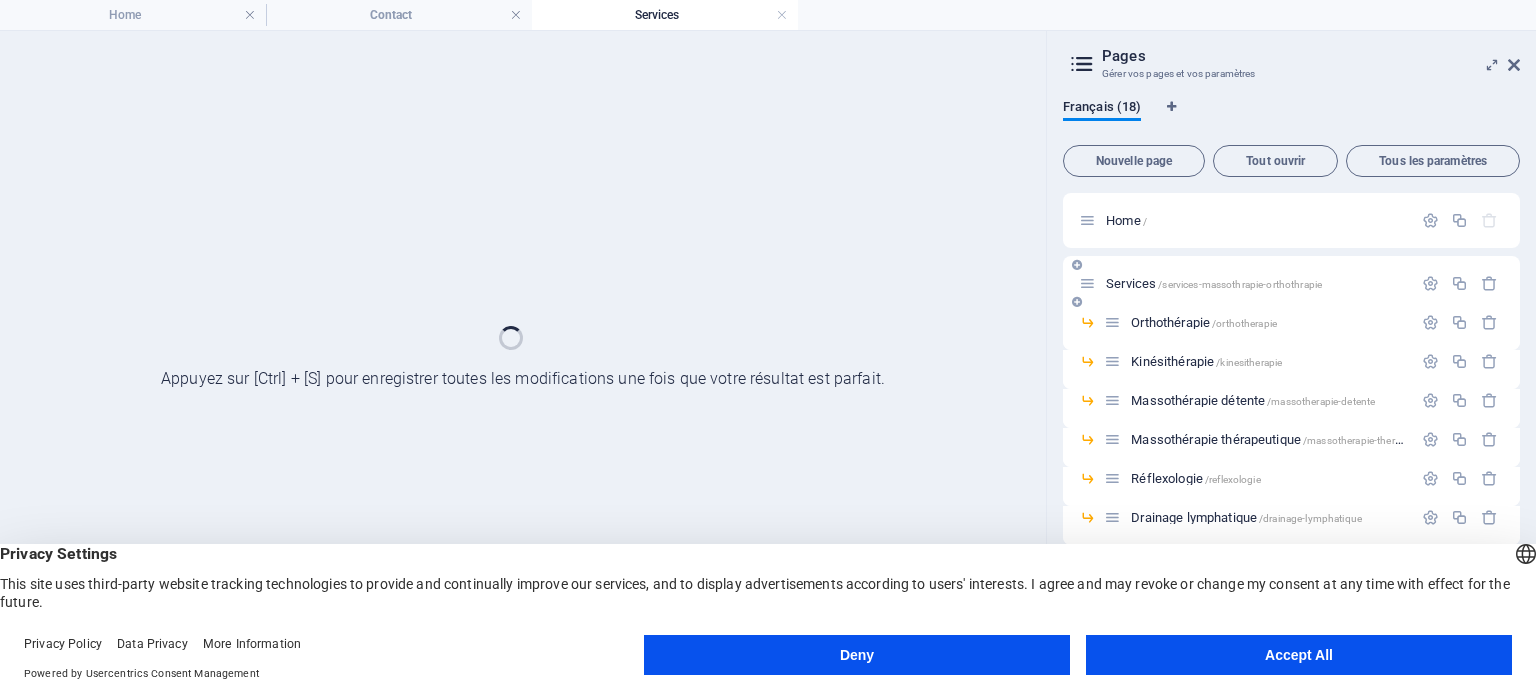 scroll, scrollTop: 0, scrollLeft: 0, axis: both 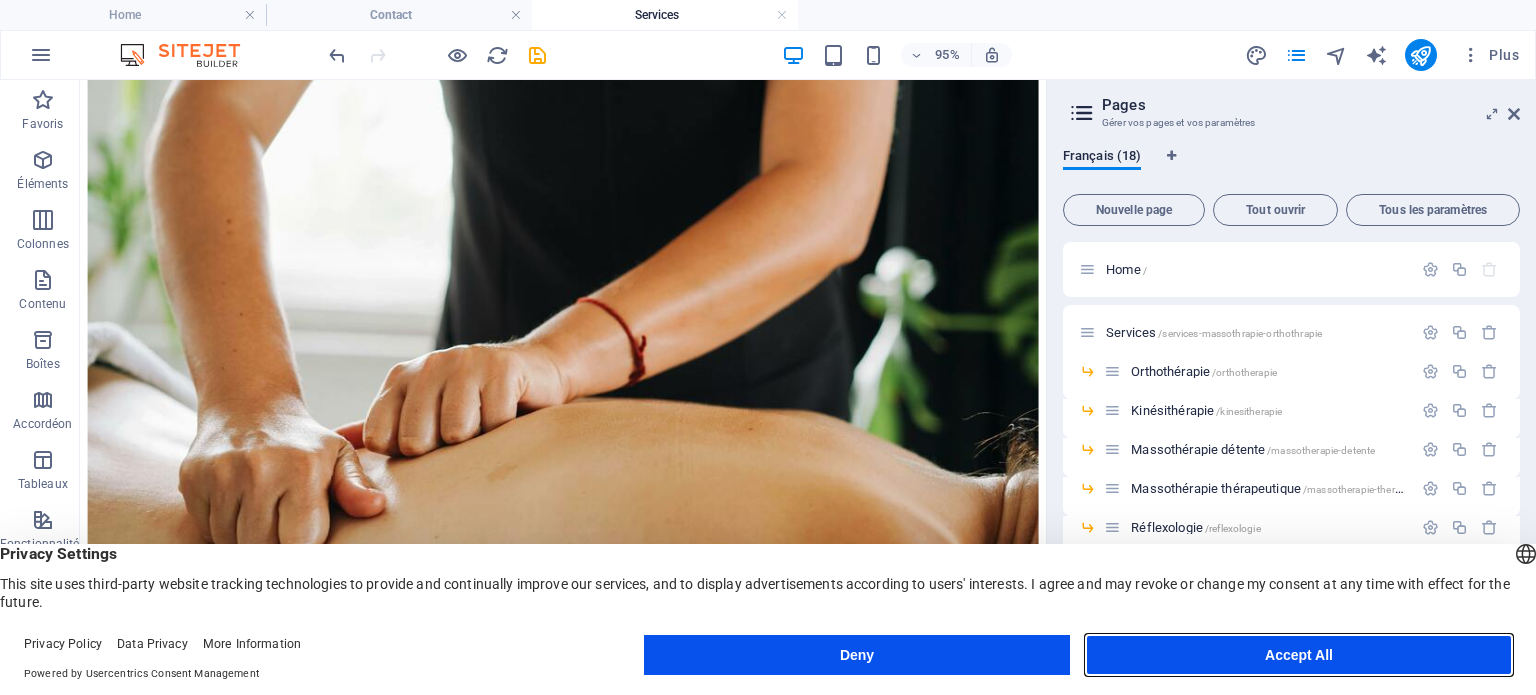 click on "Accept All" at bounding box center (1299, 655) 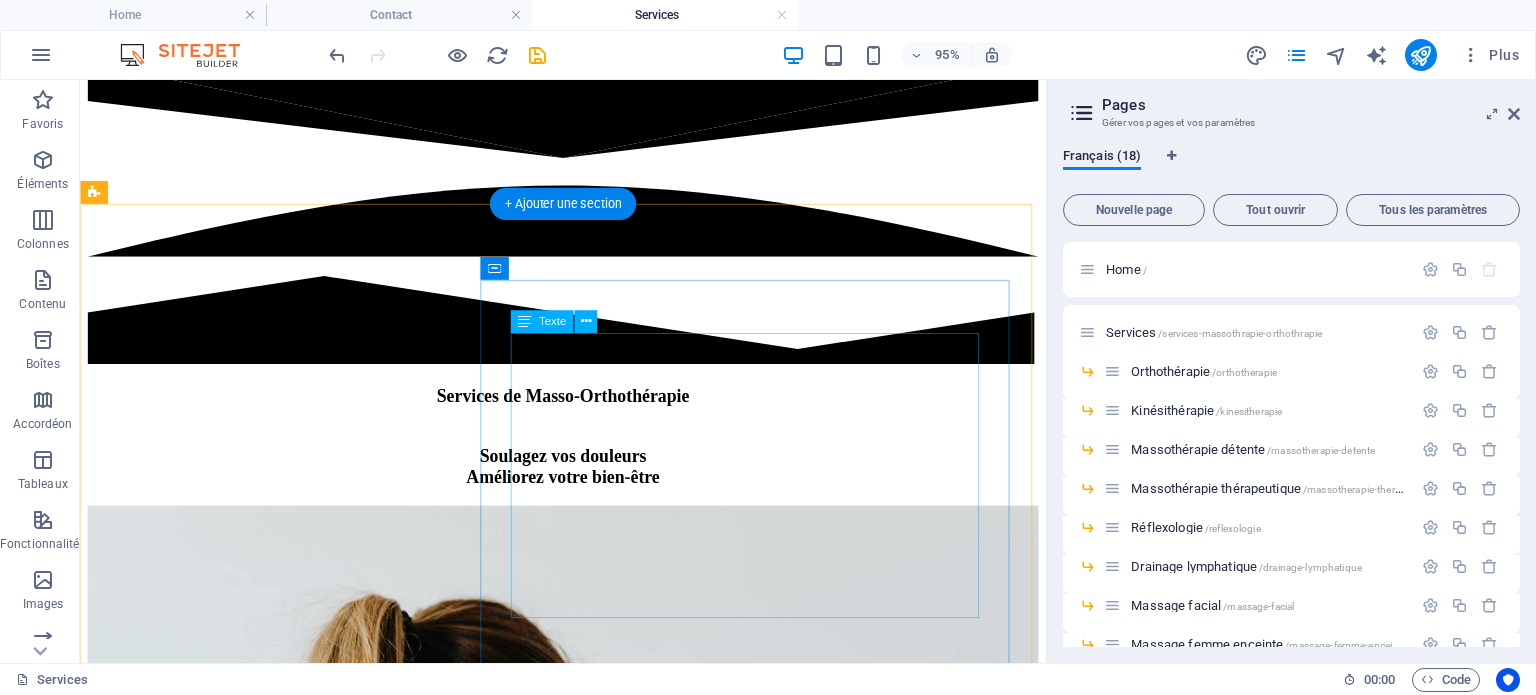 scroll, scrollTop: 0, scrollLeft: 0, axis: both 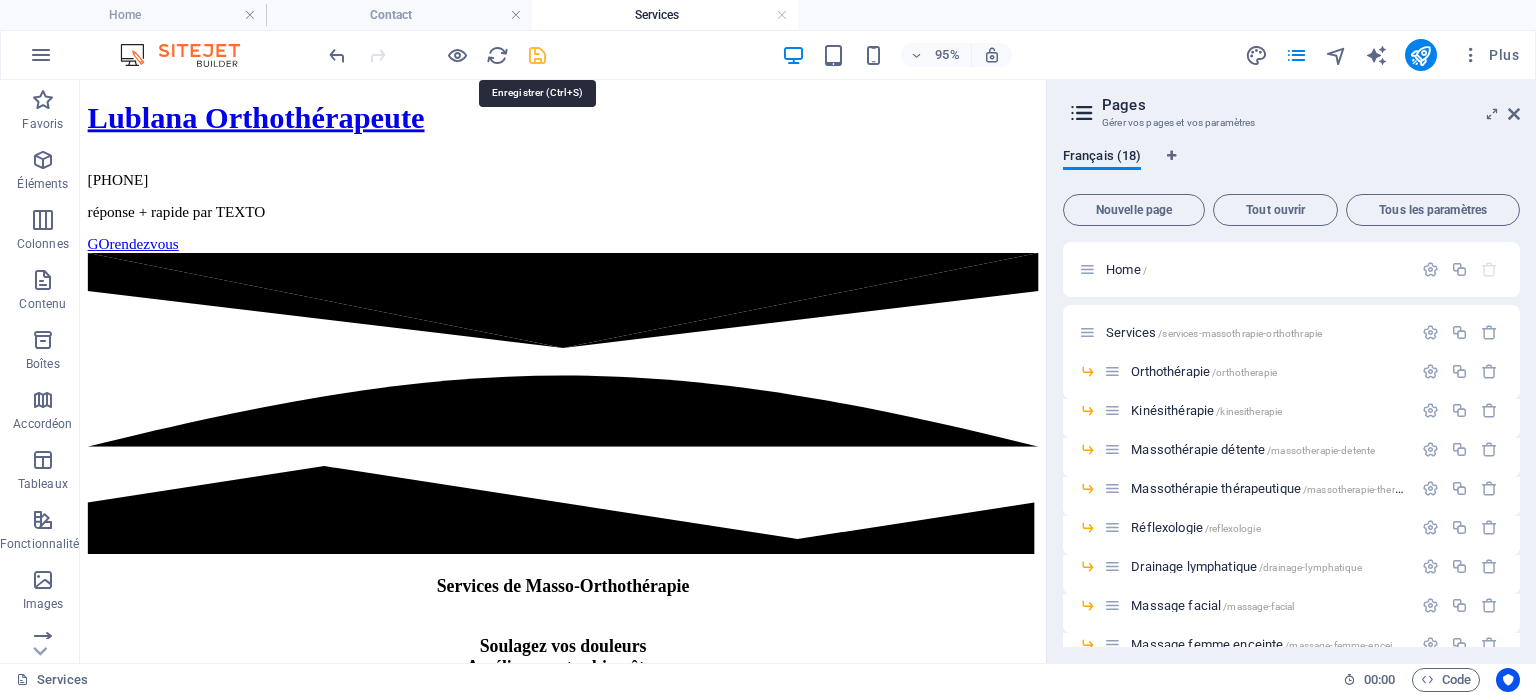 click at bounding box center [537, 55] 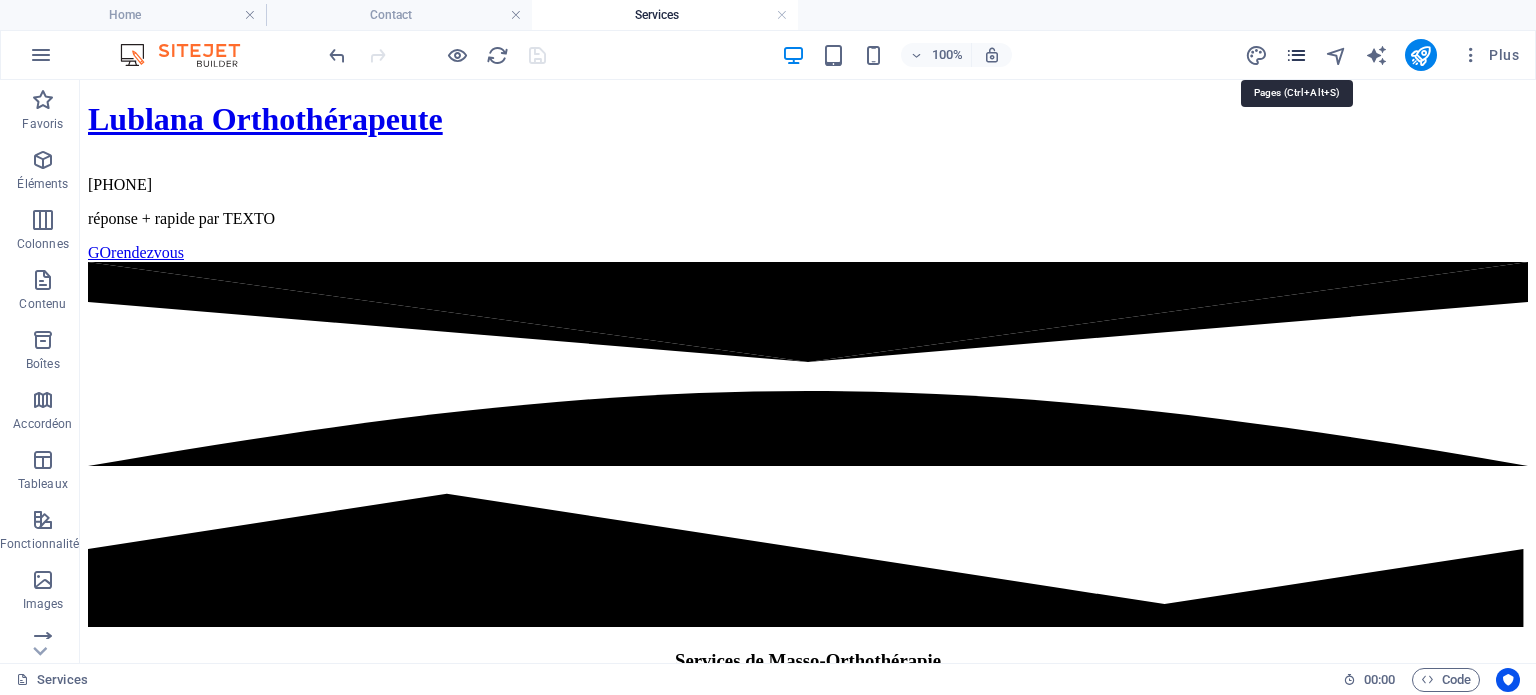 click at bounding box center [1296, 55] 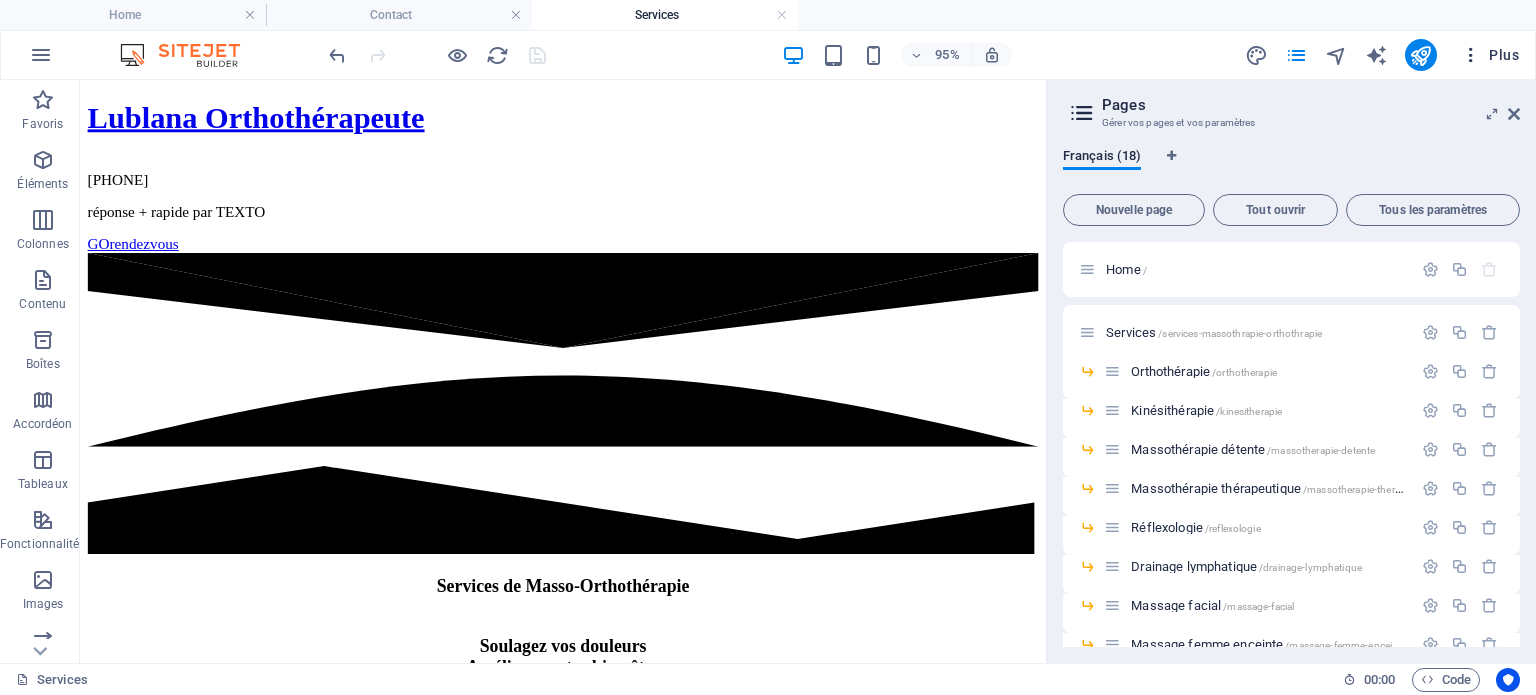 click on "Plus" at bounding box center [1490, 55] 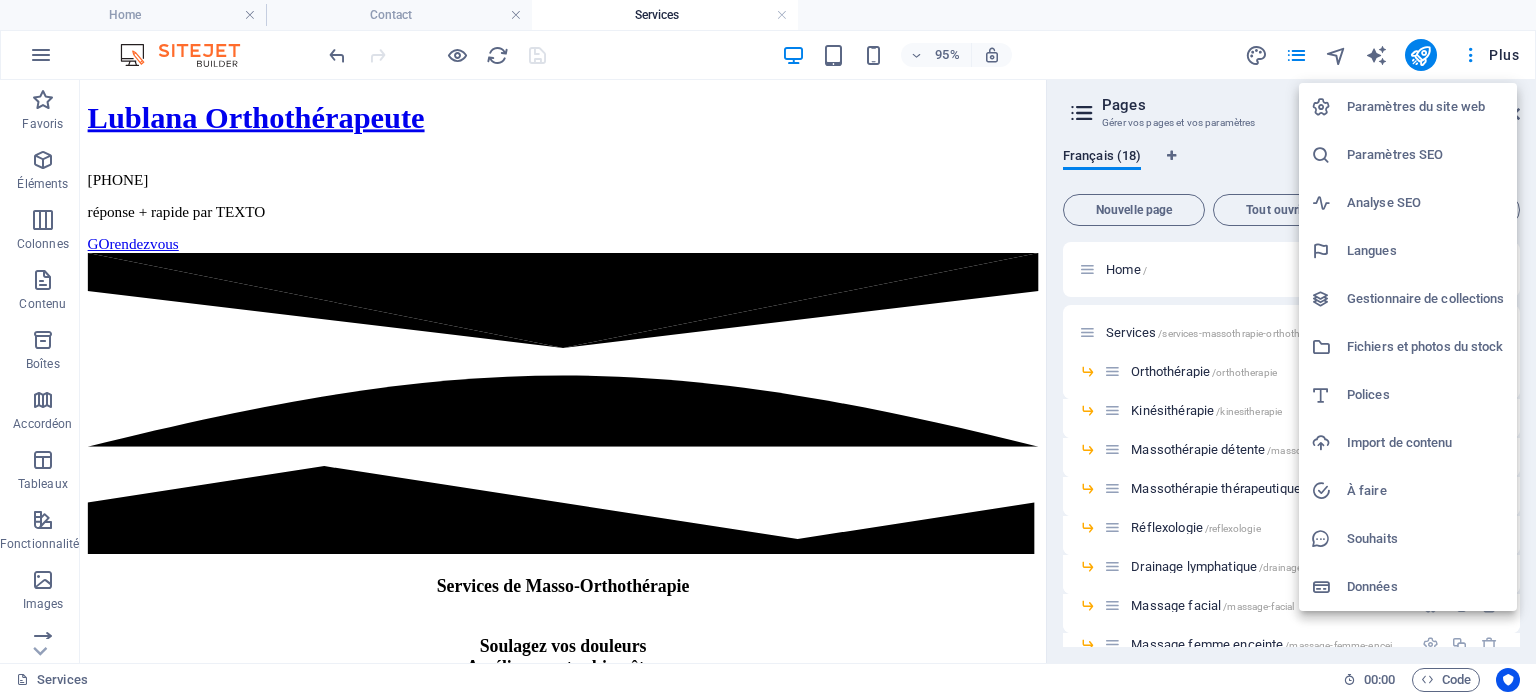 click on "Paramètres SEO" at bounding box center [1426, 155] 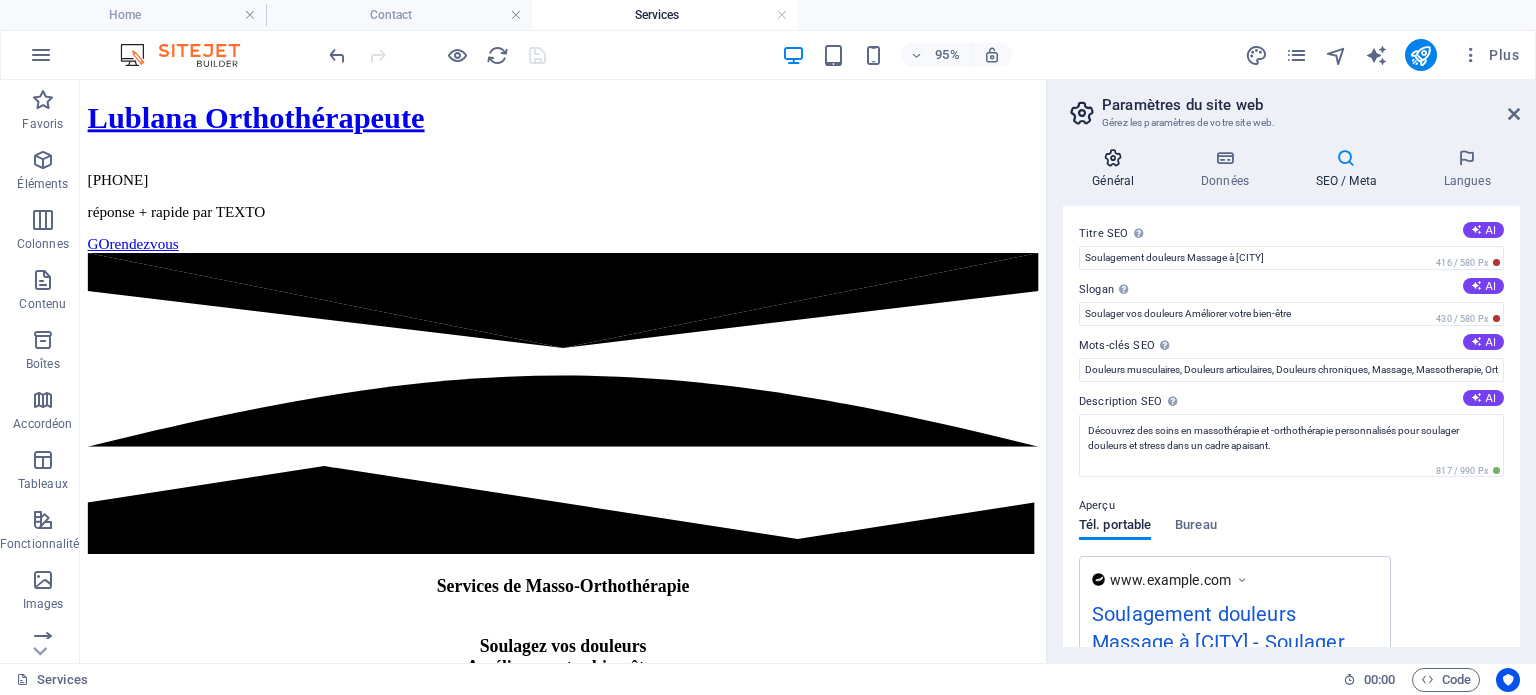 click at bounding box center [1113, 158] 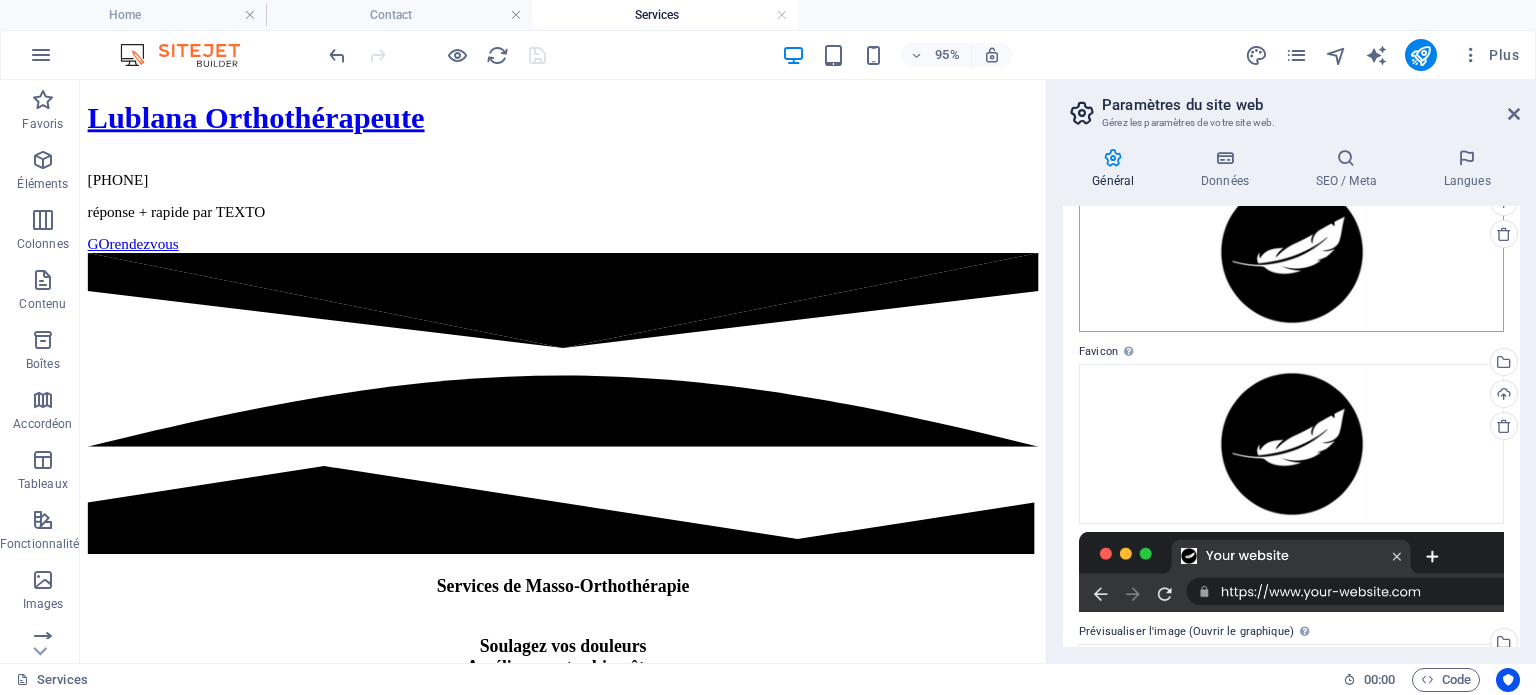 scroll, scrollTop: 0, scrollLeft: 0, axis: both 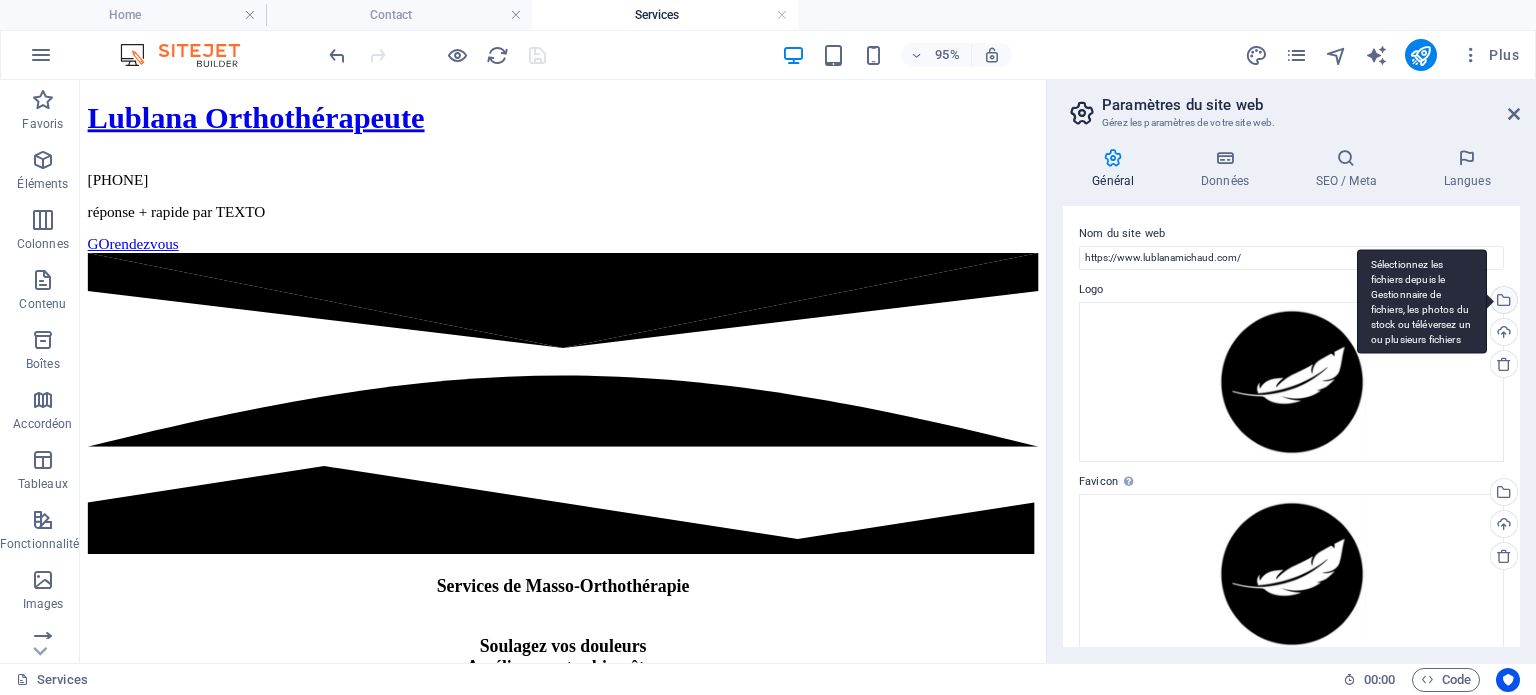 click on "Sélectionnez les fichiers depuis le Gestionnaire de fichiers, les photos du stock ou téléversez un ou plusieurs fichiers" at bounding box center (1502, 302) 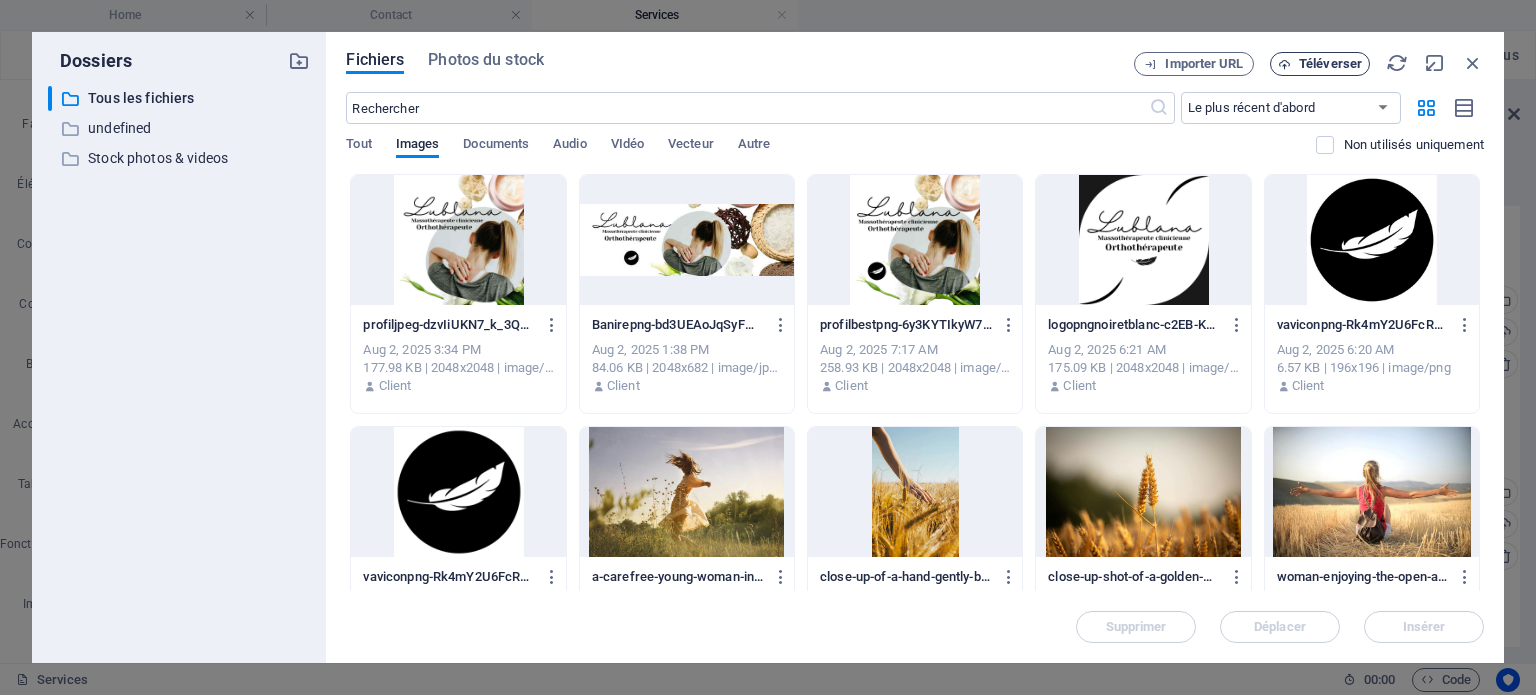 click on "Téléverser" at bounding box center [1330, 64] 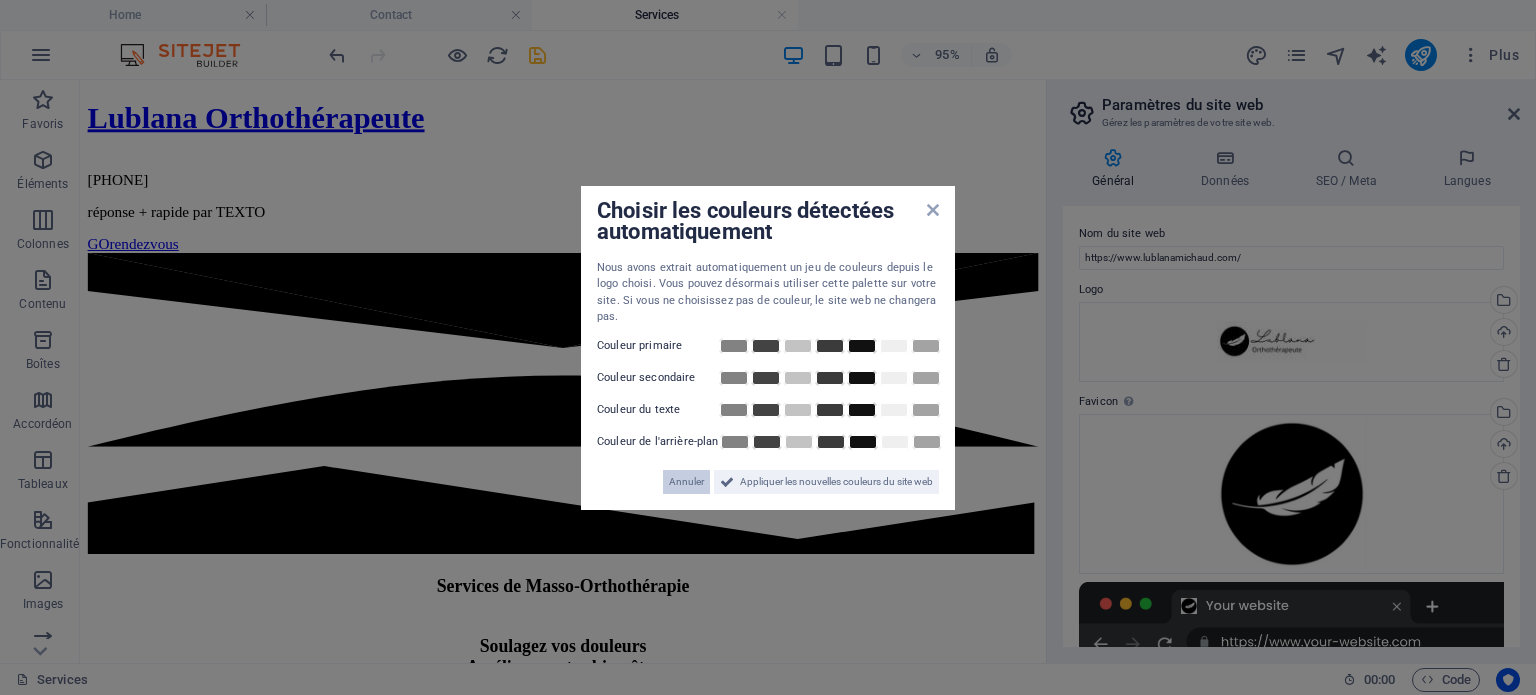 click on "Annuler" at bounding box center [686, 482] 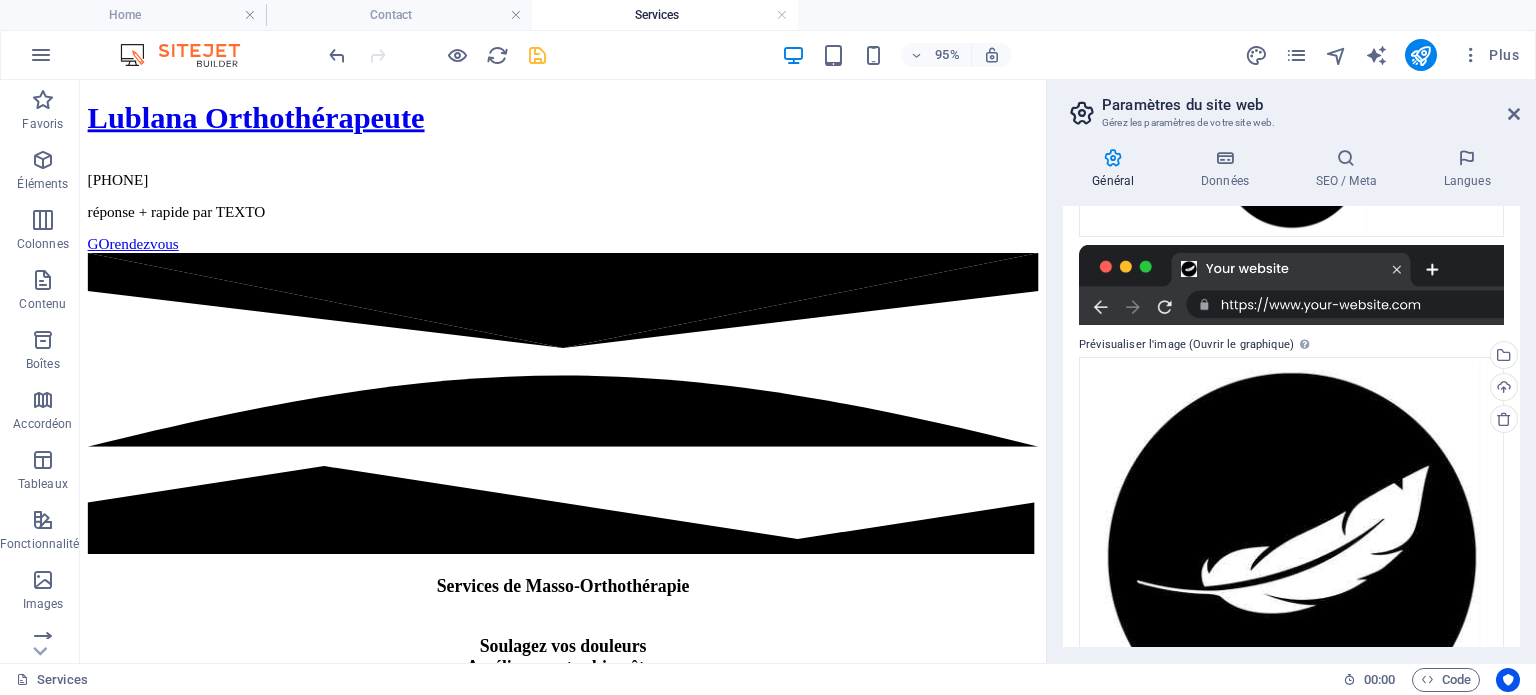 scroll, scrollTop: 330, scrollLeft: 0, axis: vertical 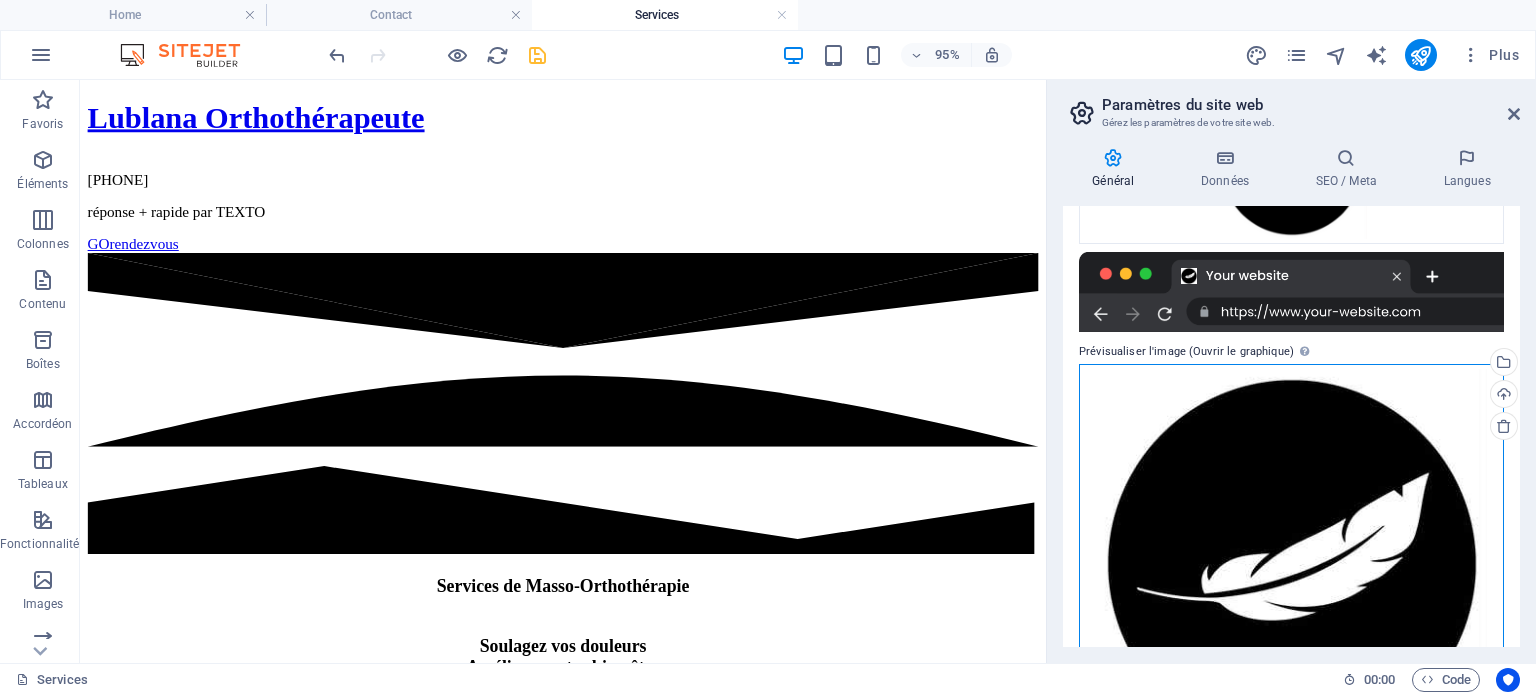 click on "Glissez les fichiers ici, cliquez pour choisir les fichiers ou  sélectionnez les fichiers depuis Fichiers ou depuis notre stock gratuit de photos et de vidéos" at bounding box center [1291, 564] 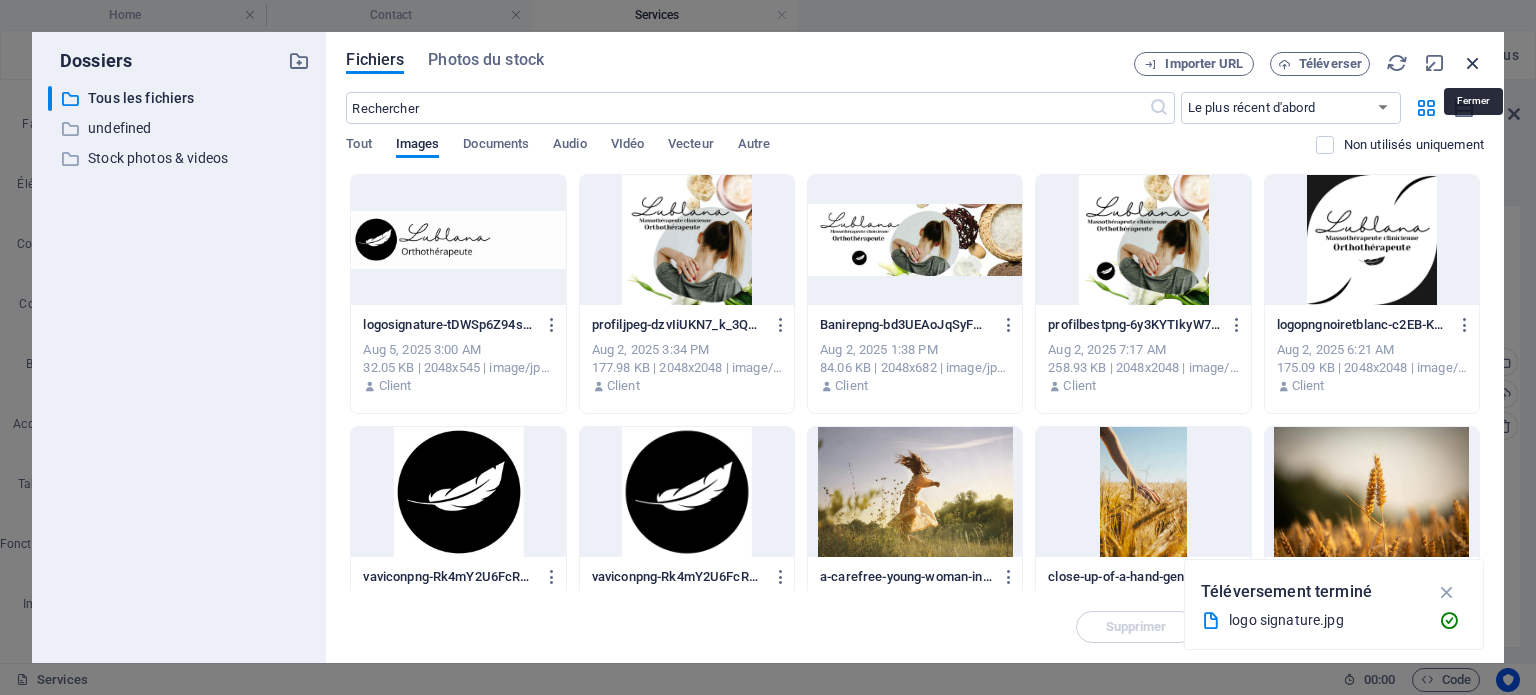 click at bounding box center [1473, 63] 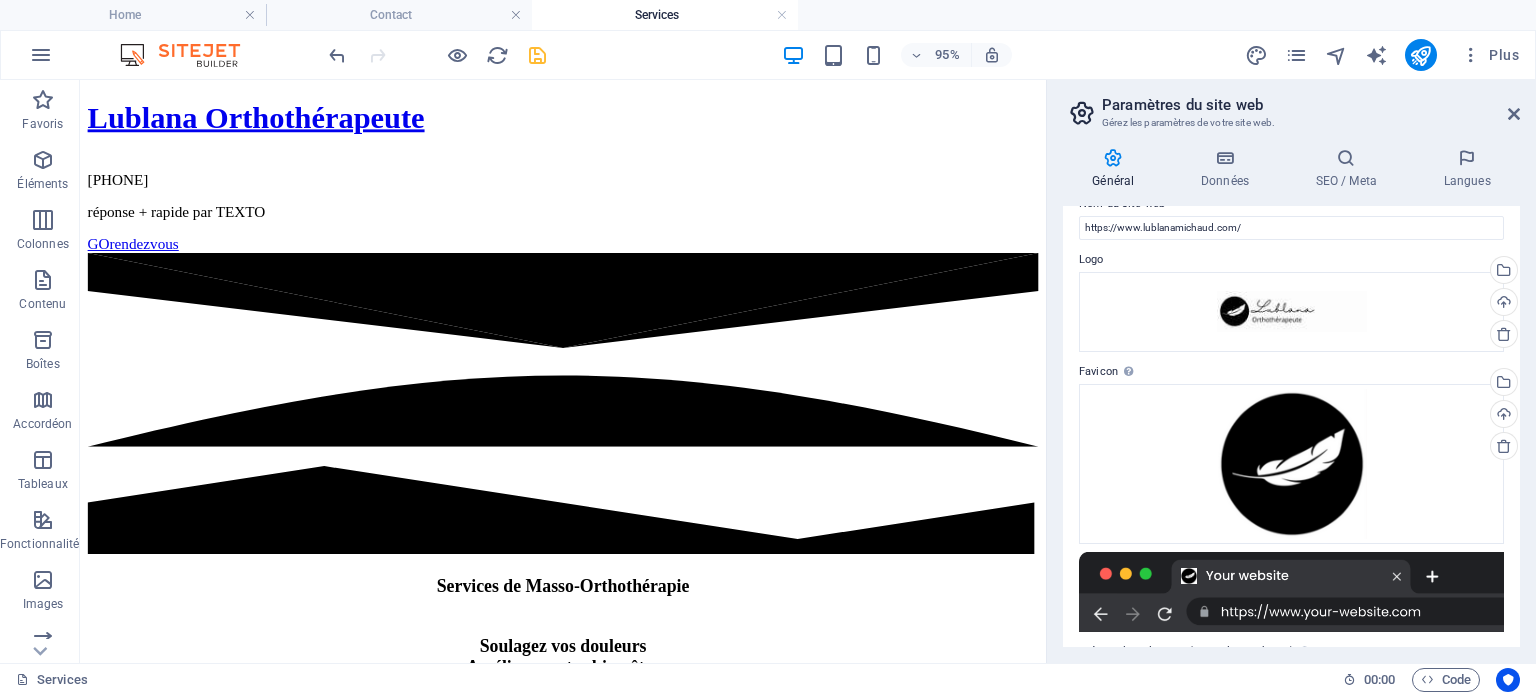 scroll, scrollTop: 0, scrollLeft: 0, axis: both 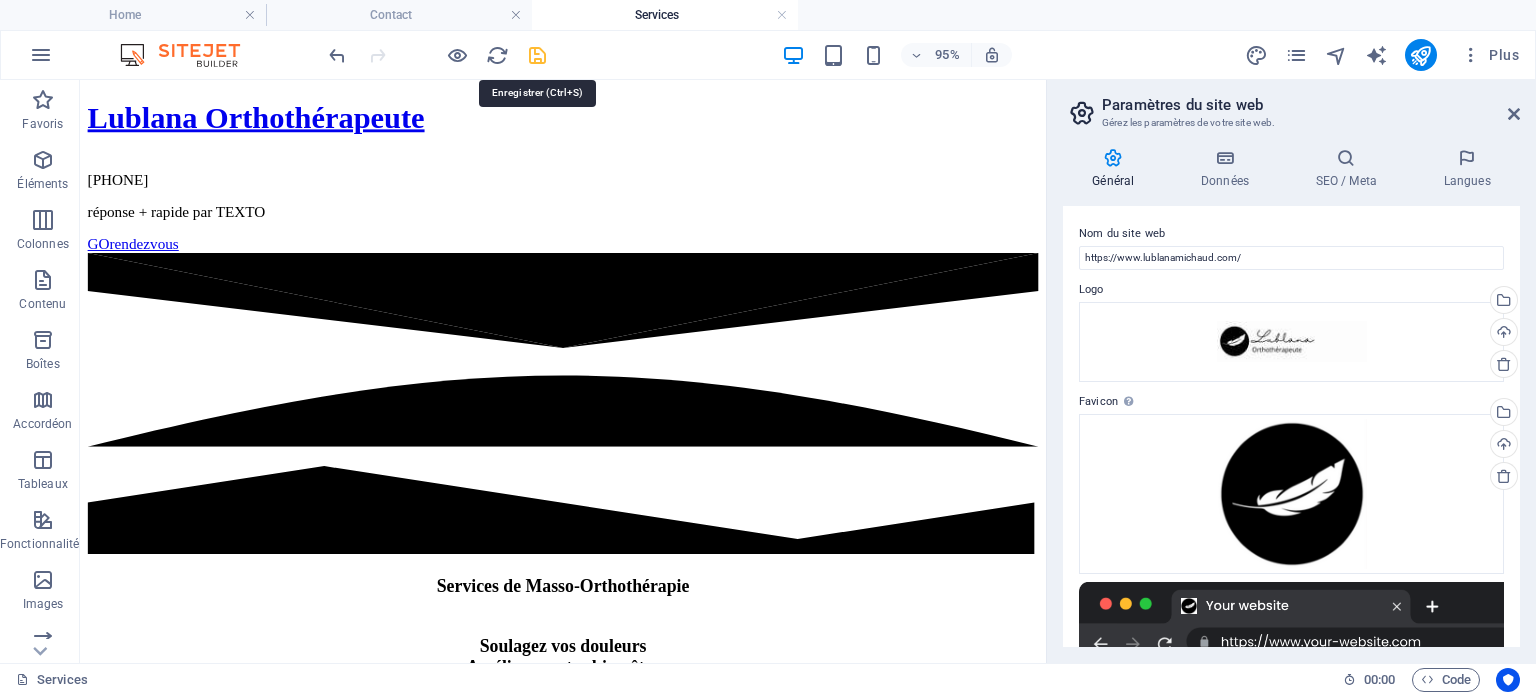 click at bounding box center [537, 55] 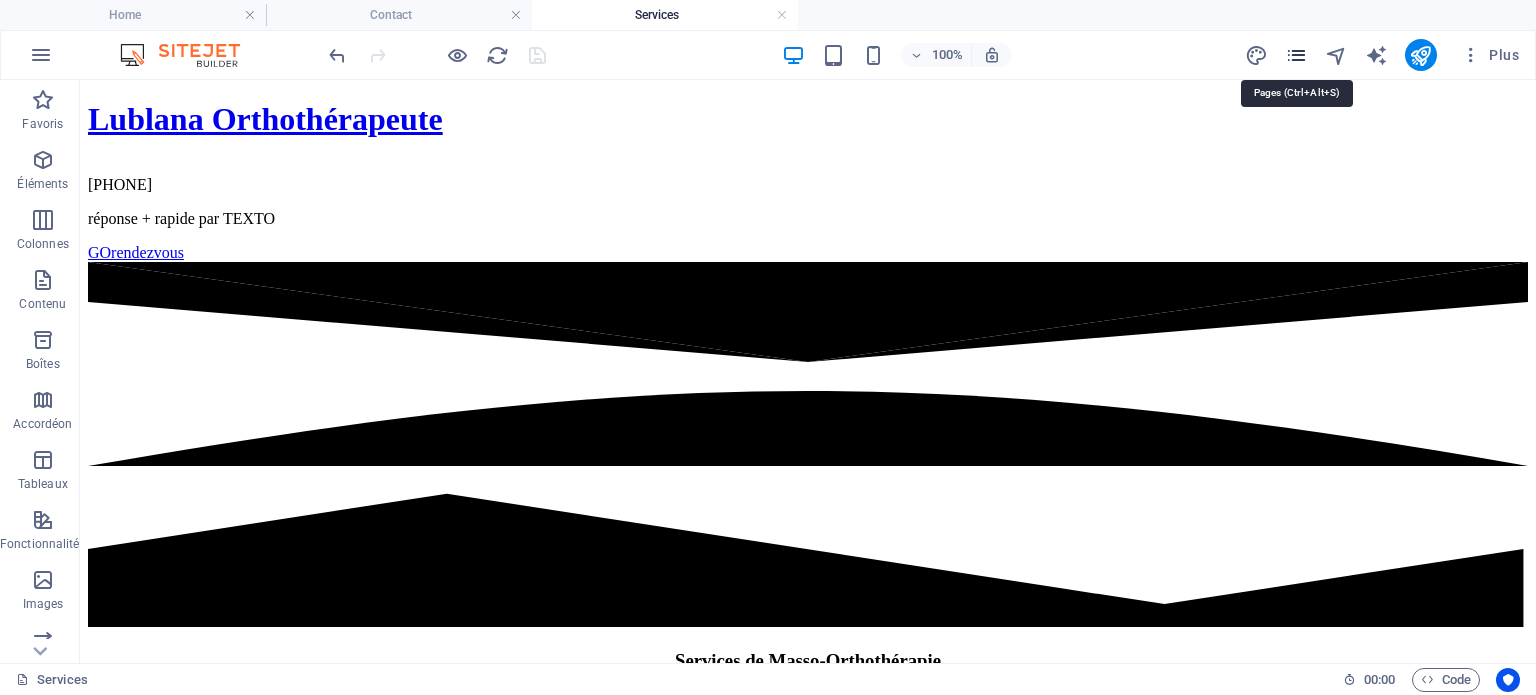 click at bounding box center (1296, 55) 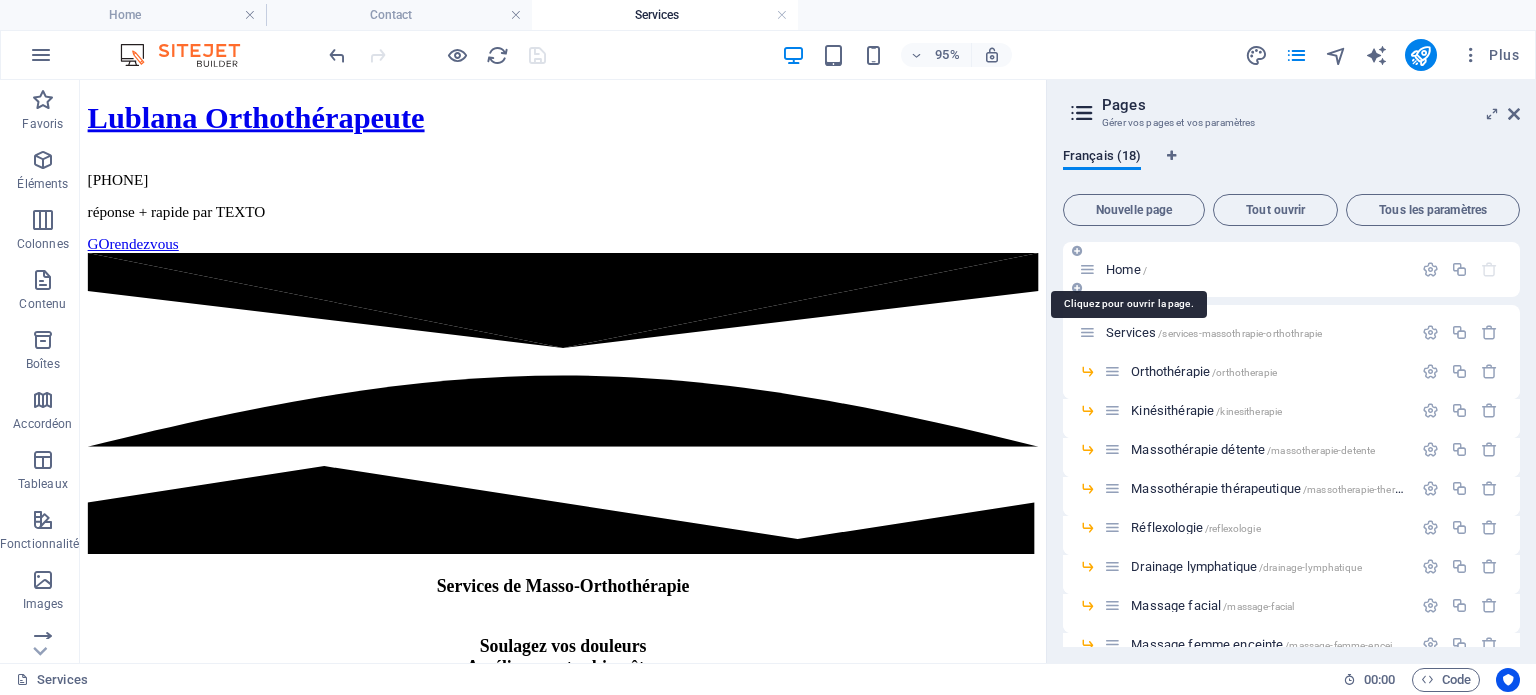 click on "Home /" at bounding box center [1126, 269] 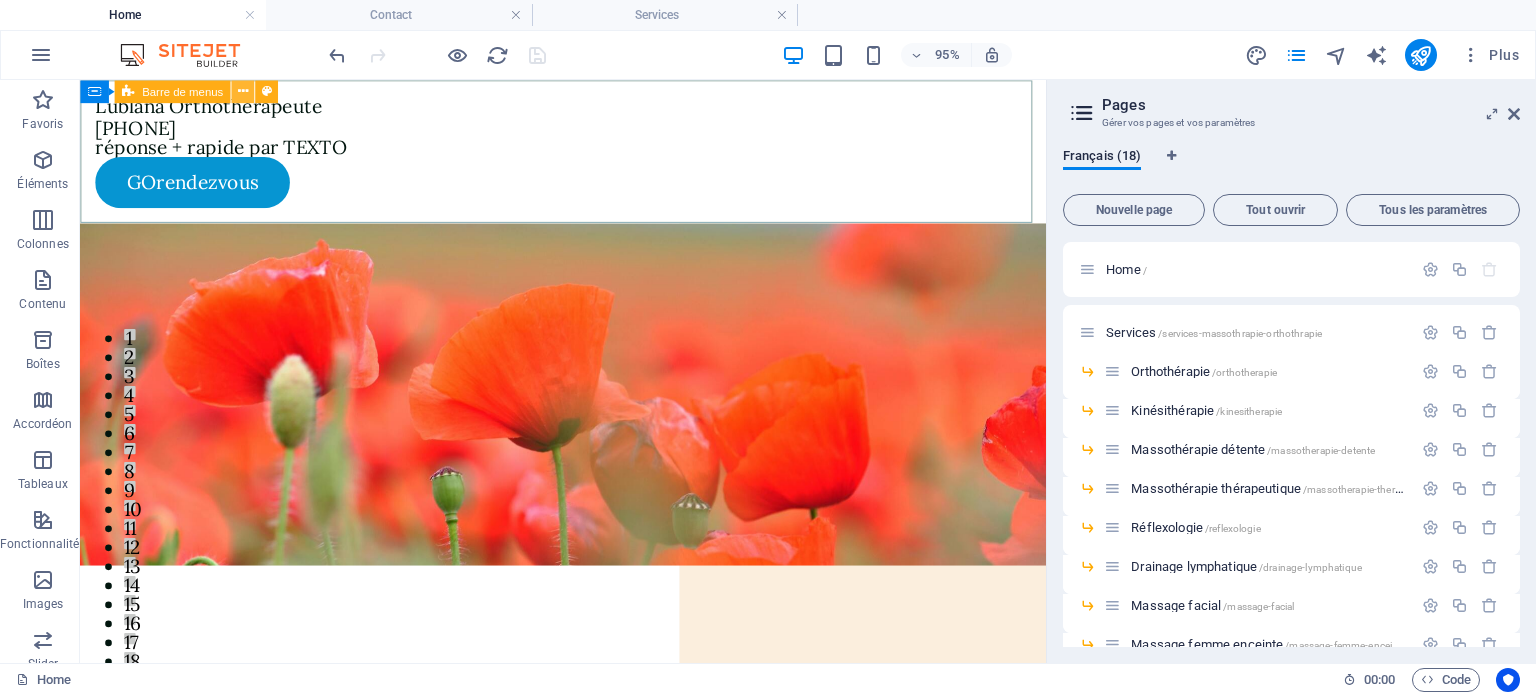 click at bounding box center (243, 91) 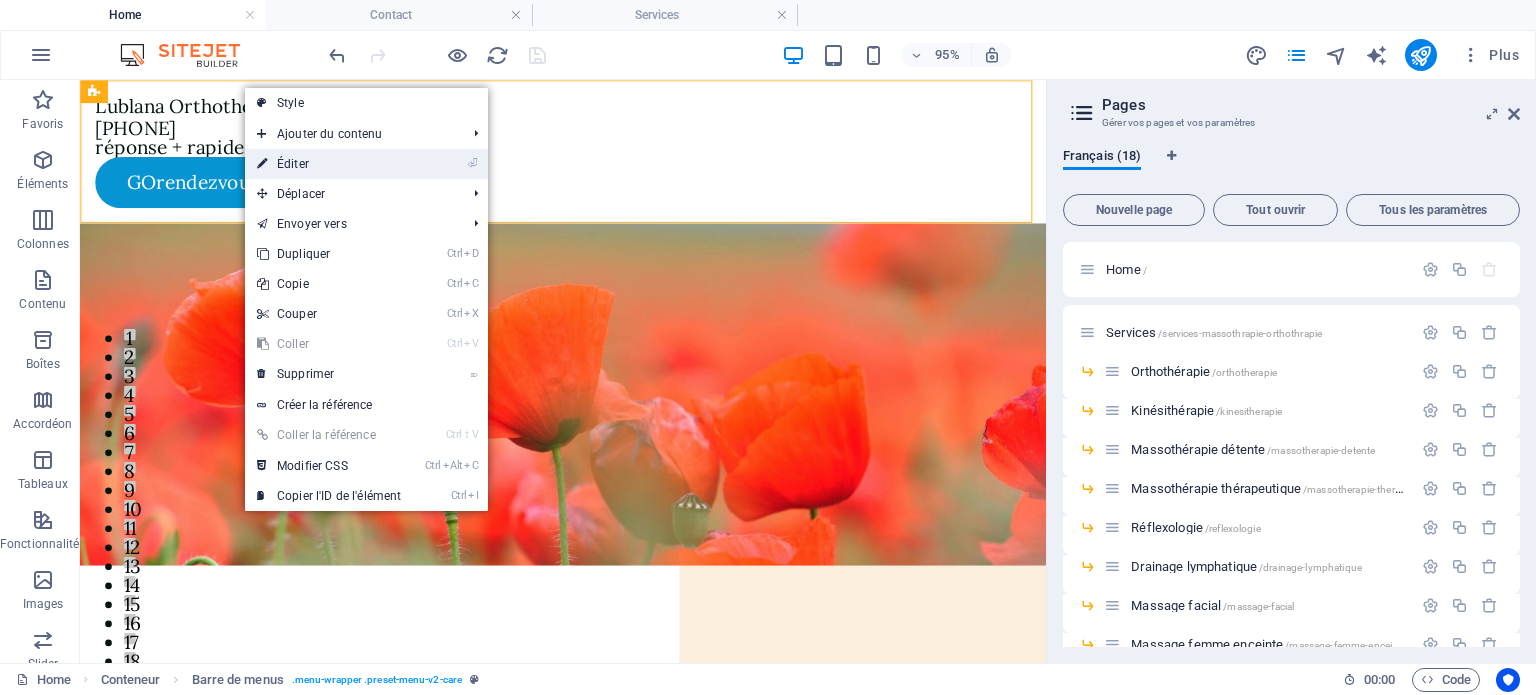 click on "⏎  Éditer" at bounding box center [329, 164] 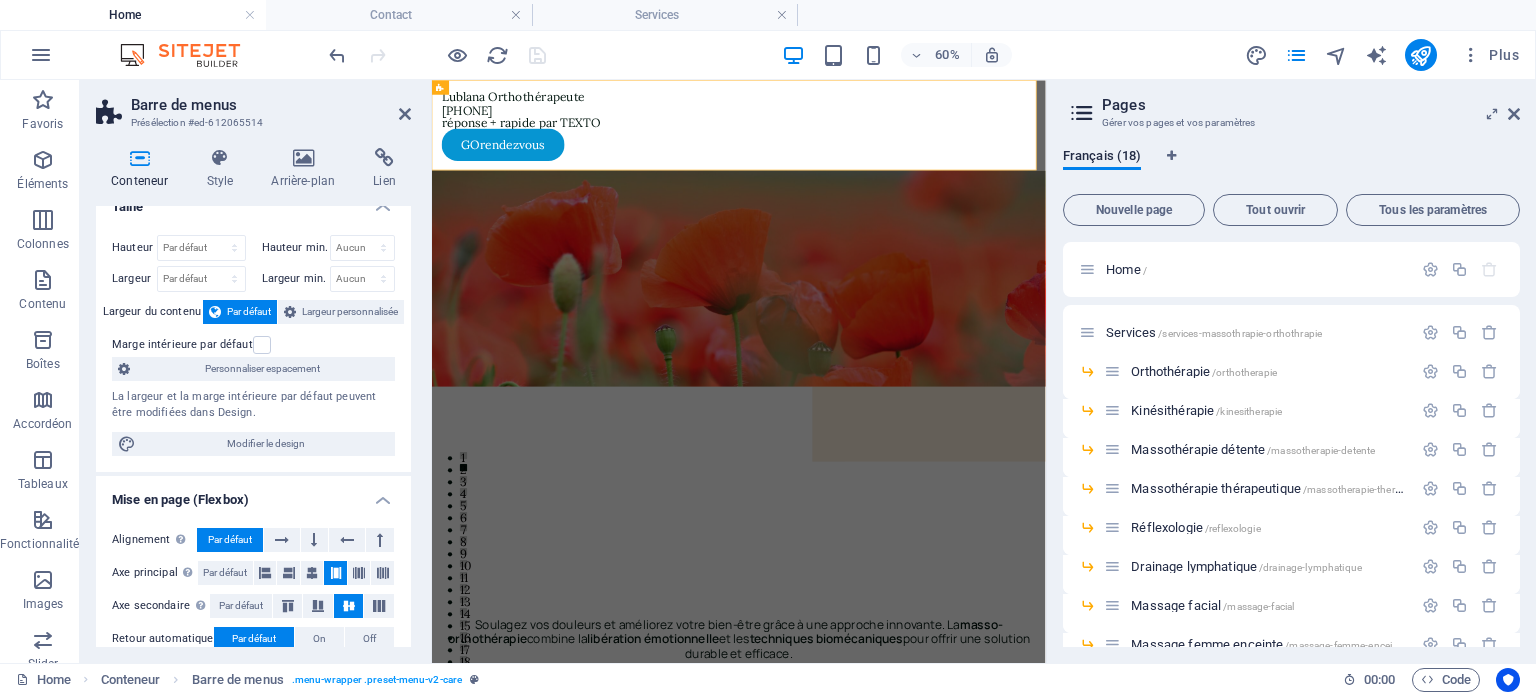 scroll, scrollTop: 0, scrollLeft: 0, axis: both 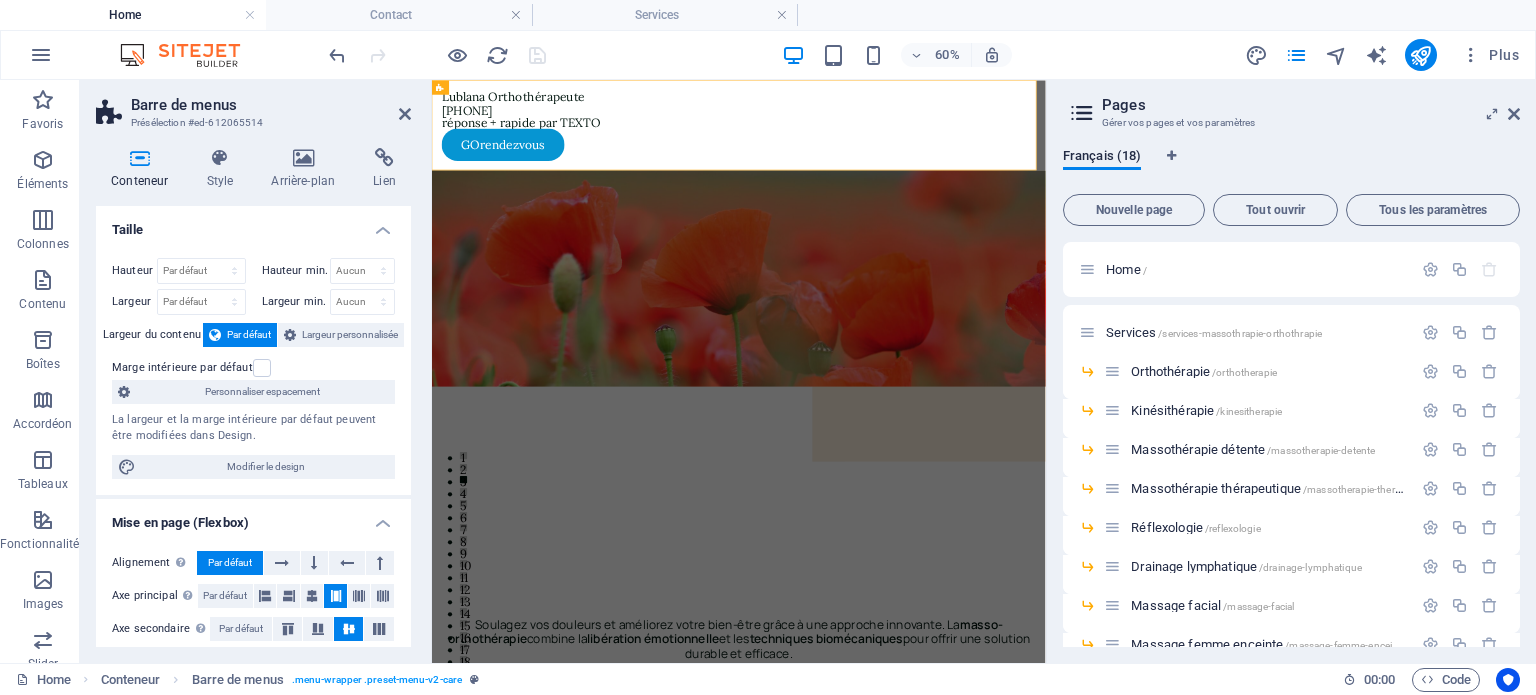 click at bounding box center (139, 158) 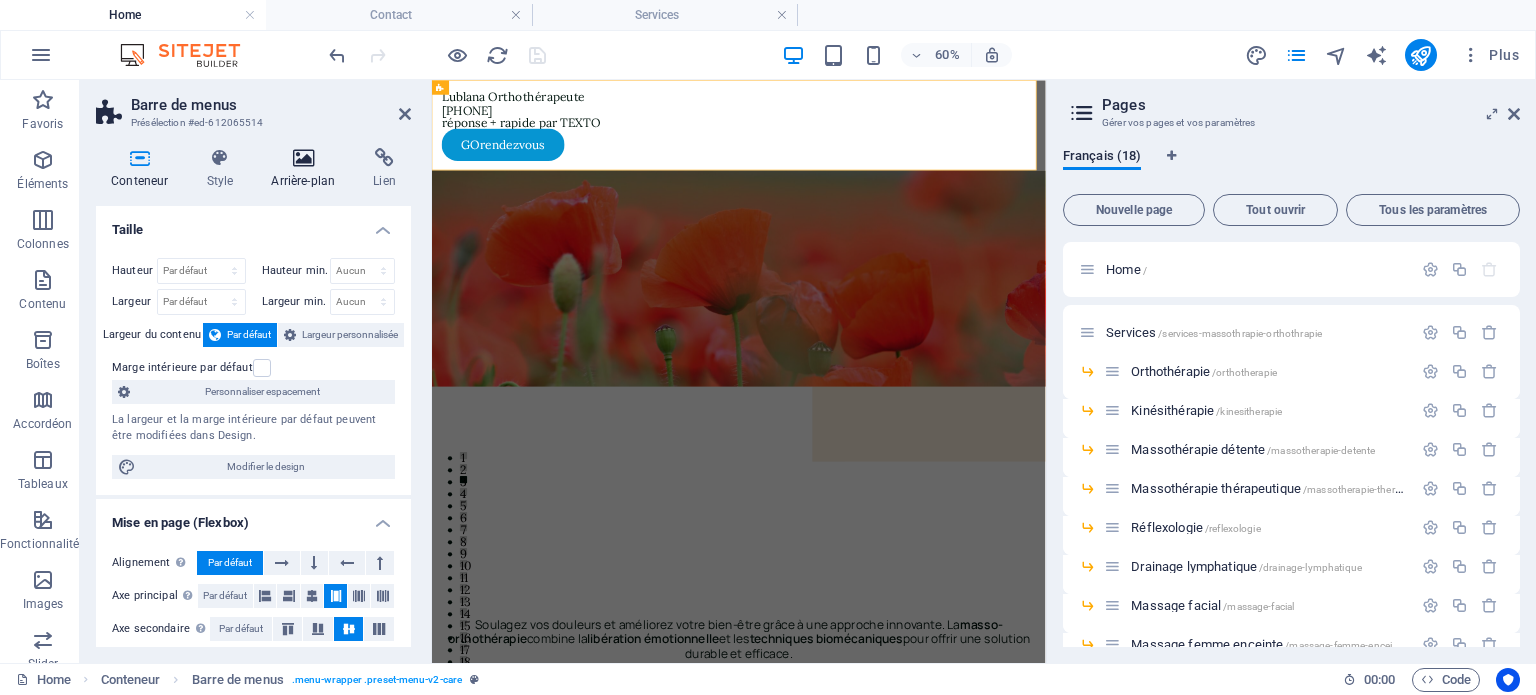 click at bounding box center (303, 158) 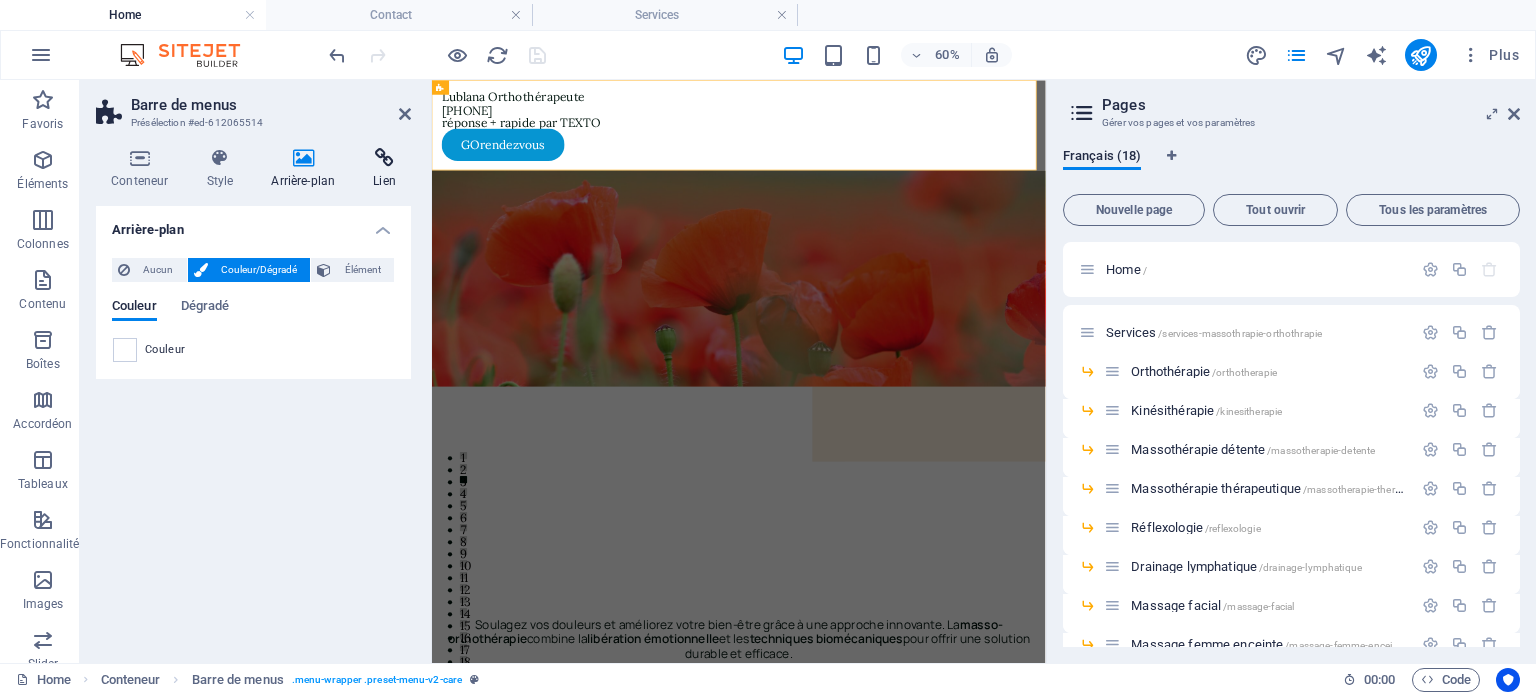 click at bounding box center (384, 158) 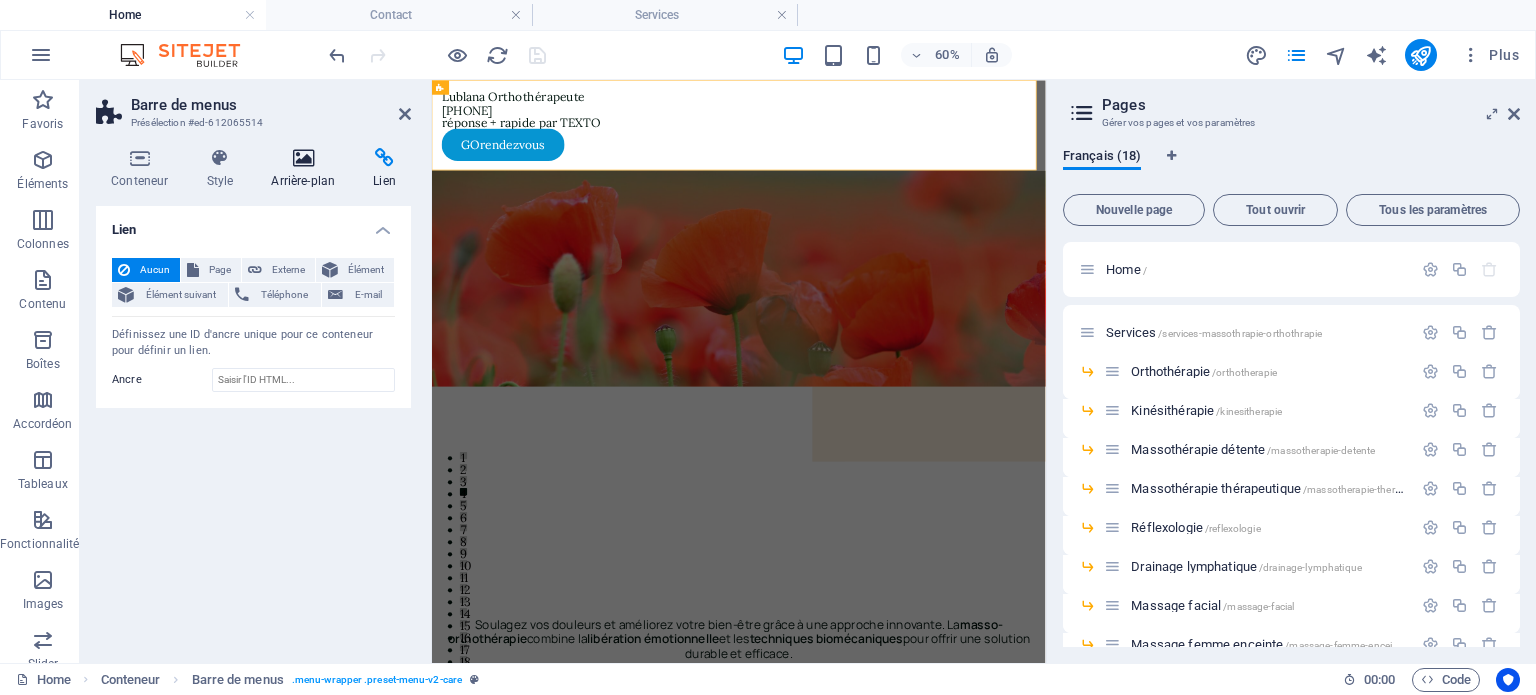 click at bounding box center [303, 158] 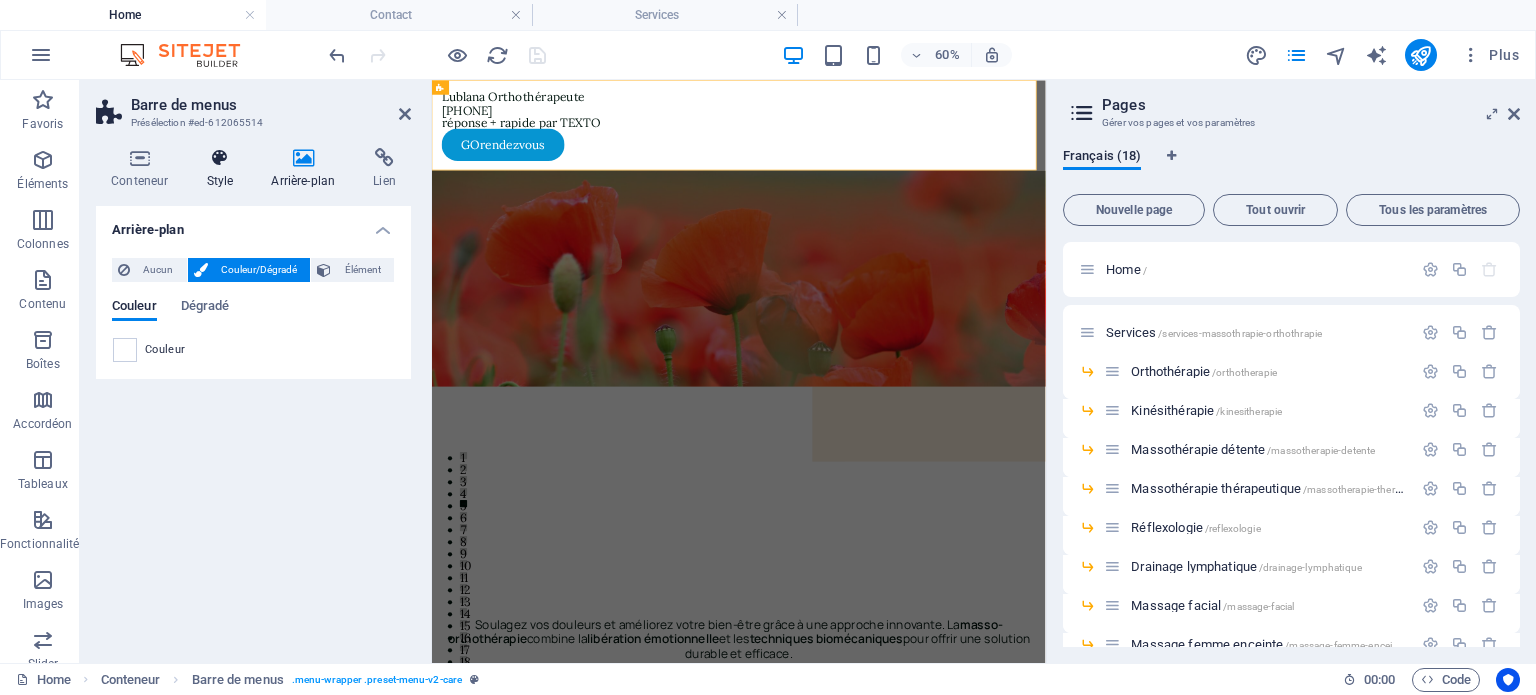 click on "Style" at bounding box center [223, 169] 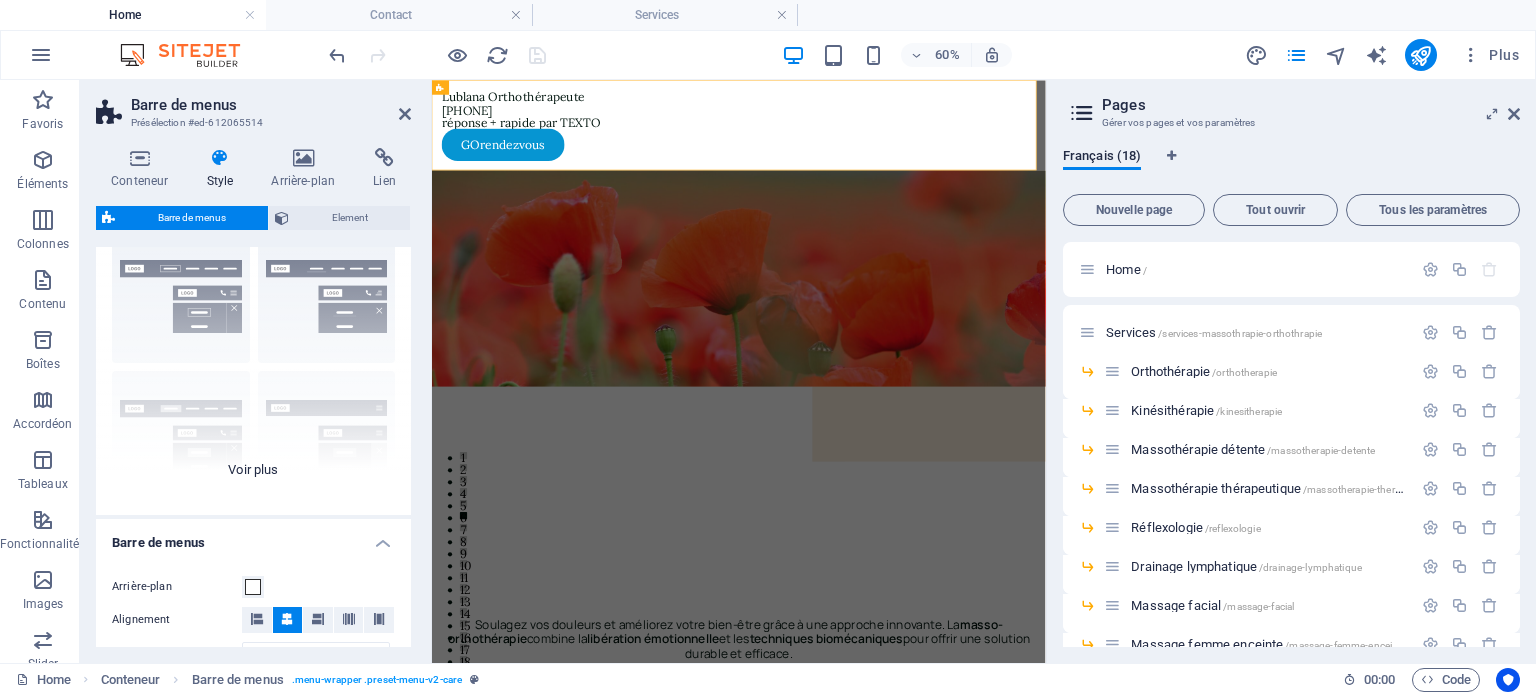 scroll, scrollTop: 31, scrollLeft: 0, axis: vertical 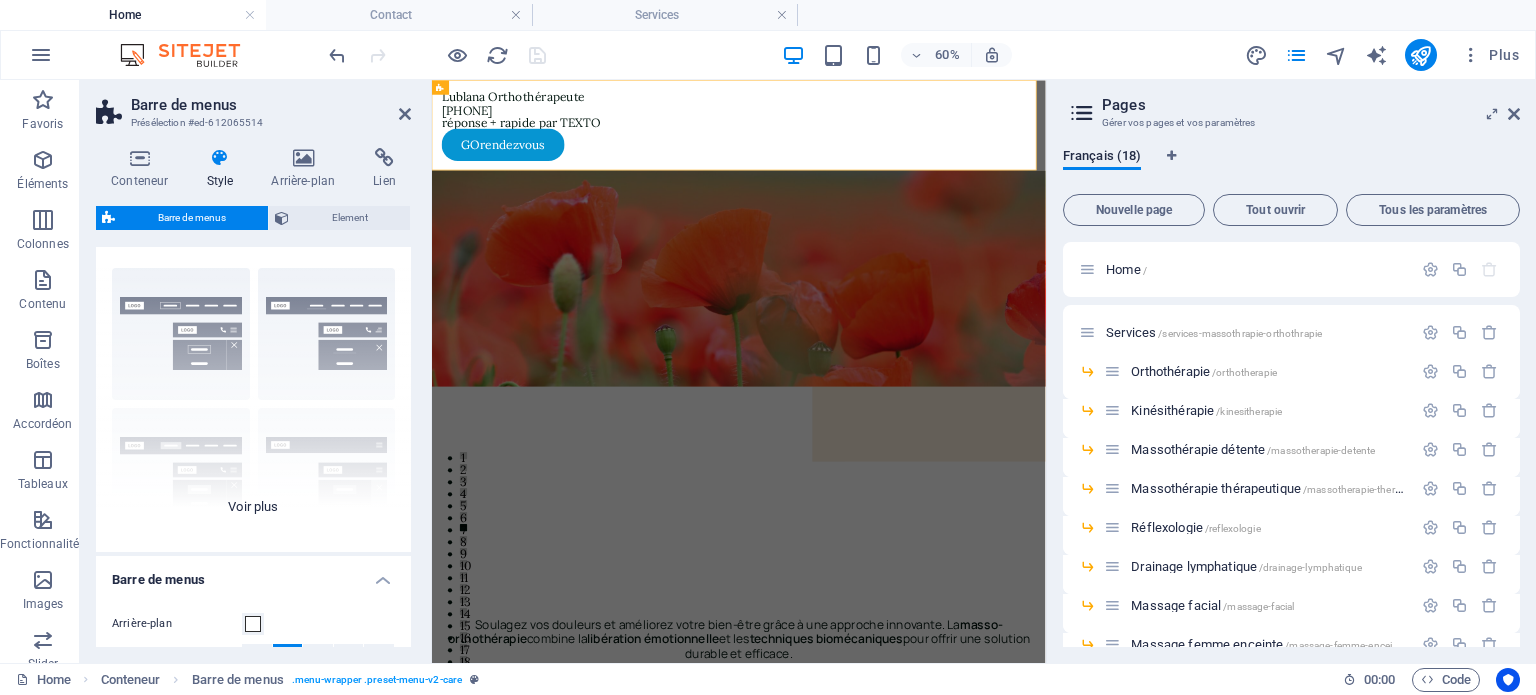 click on "Bordure Centré Par défaut Fixé Loki Déclencheur Large XXL" at bounding box center [253, 402] 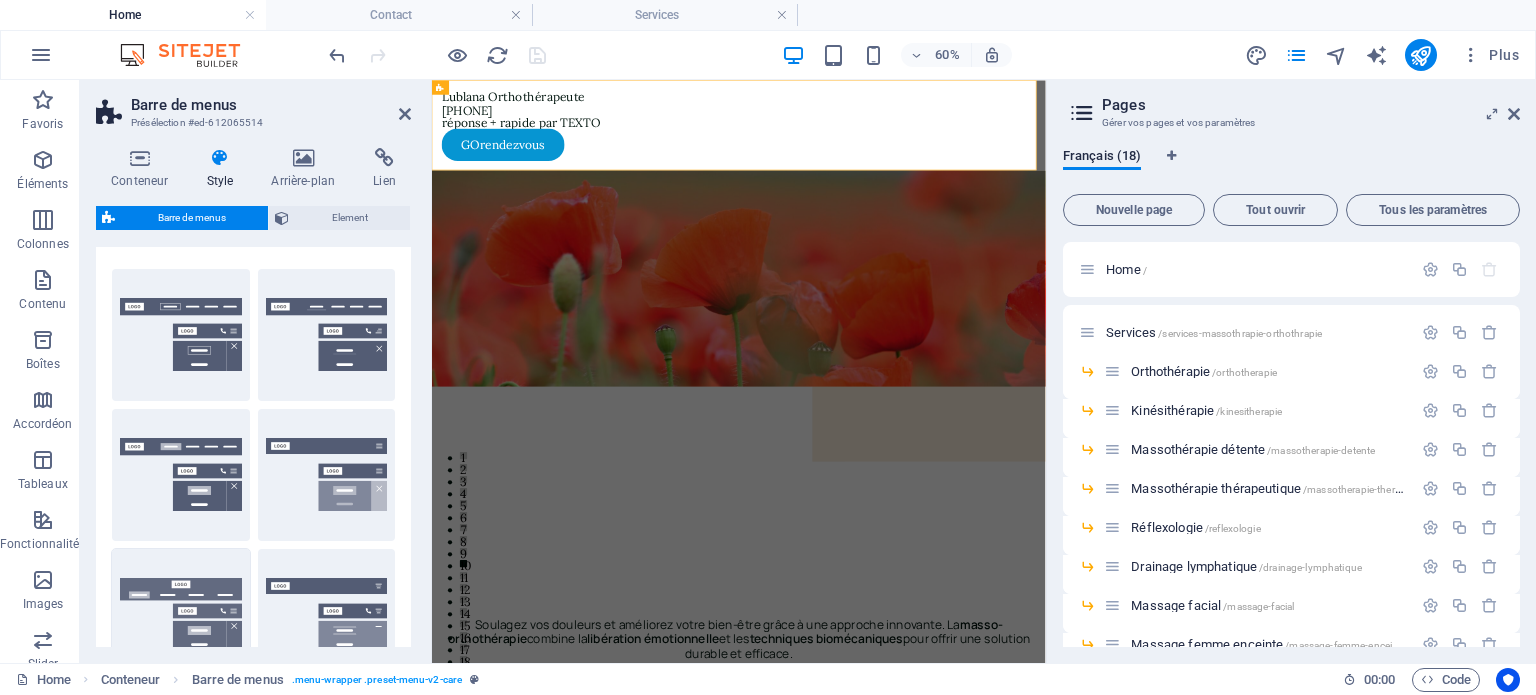 scroll, scrollTop: 0, scrollLeft: 0, axis: both 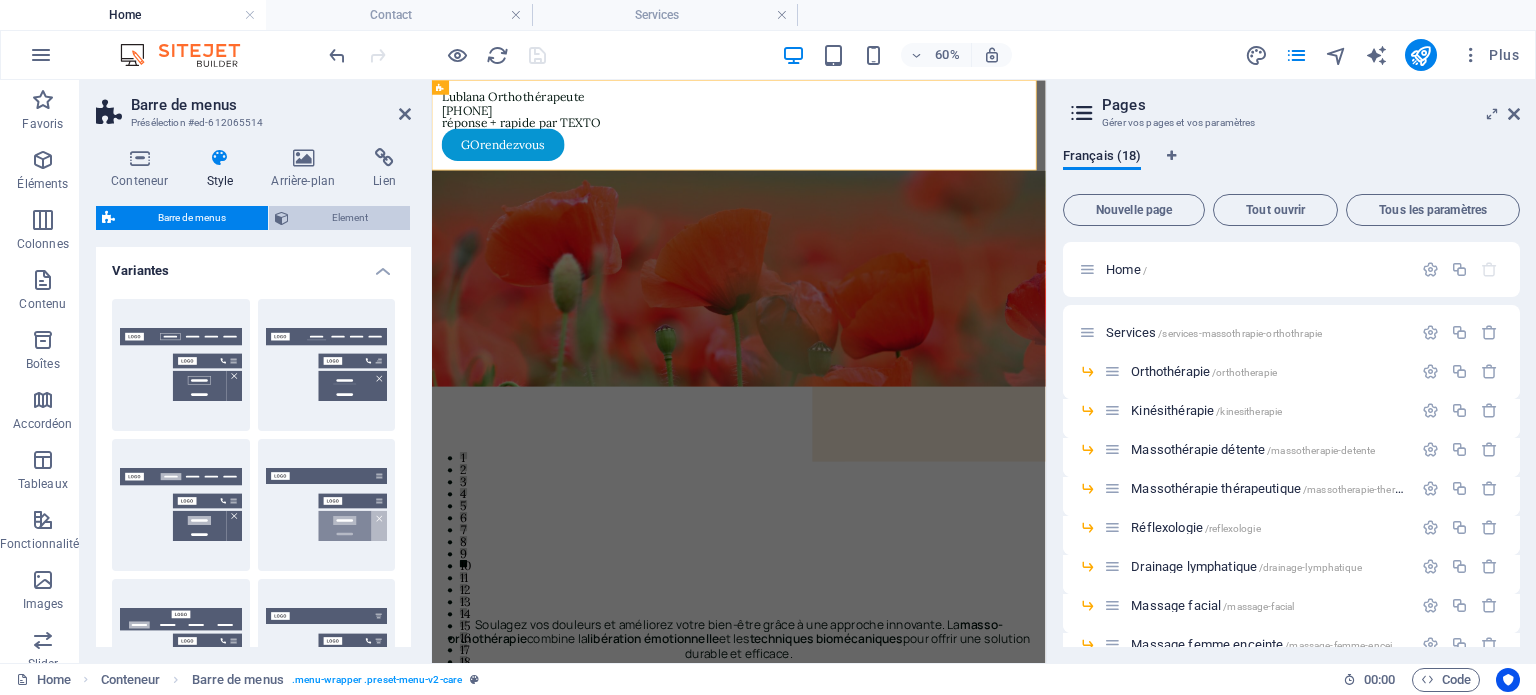 click on "Element" at bounding box center (349, 218) 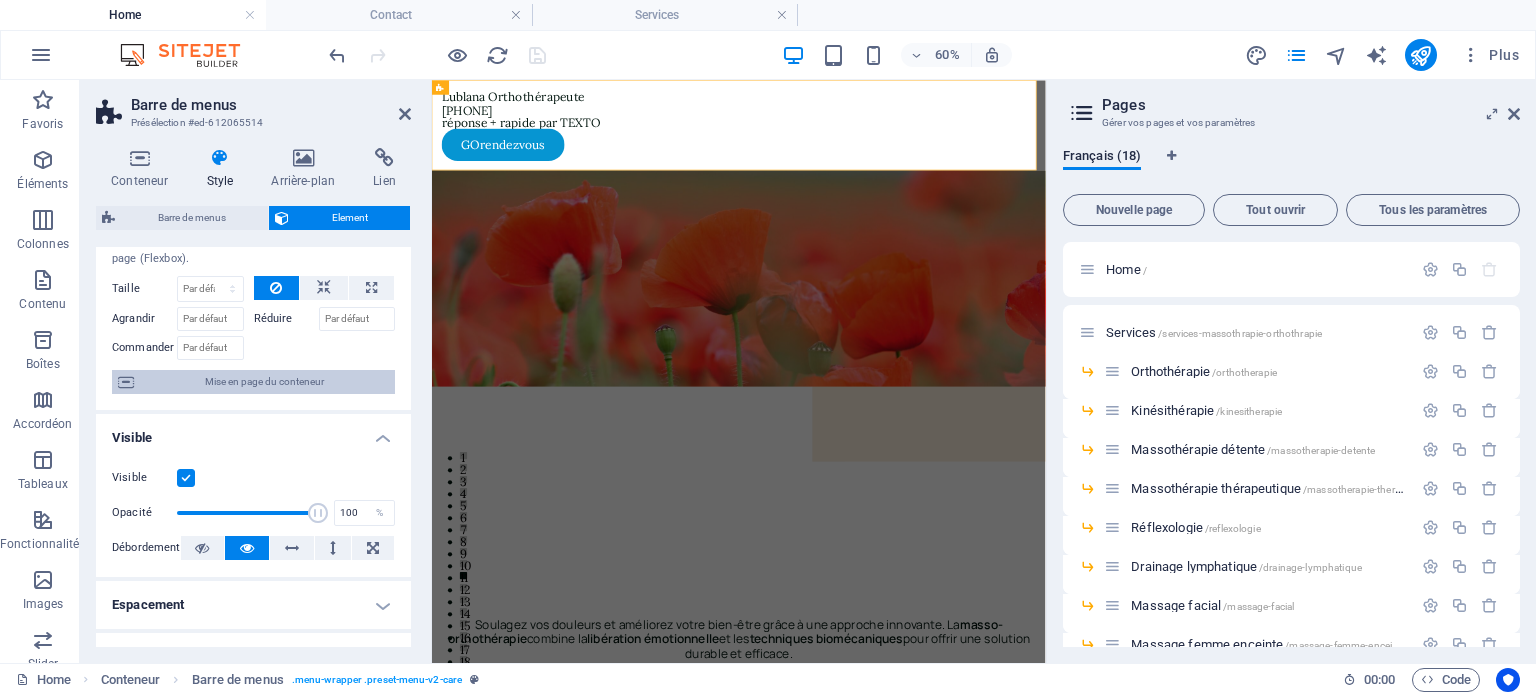 scroll, scrollTop: 0, scrollLeft: 0, axis: both 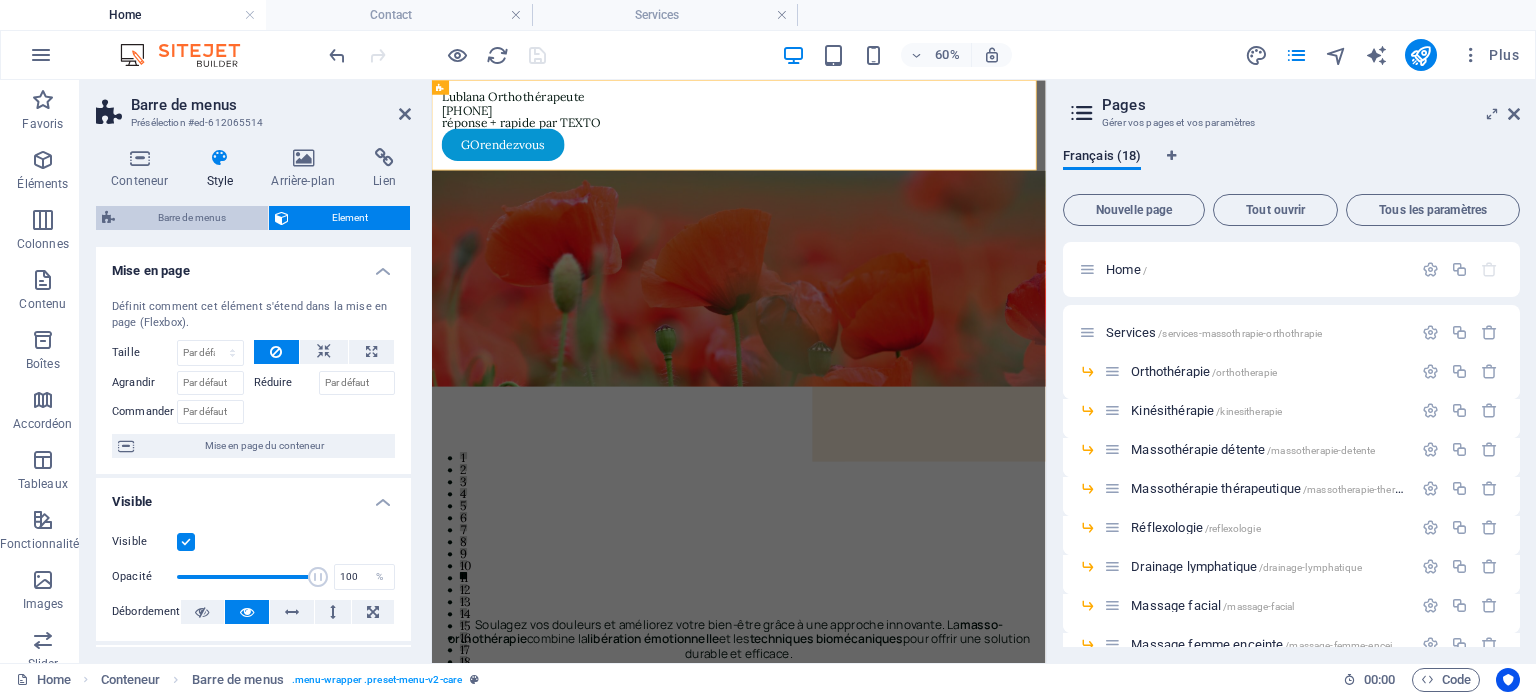 click on "Barre de menus" at bounding box center [191, 218] 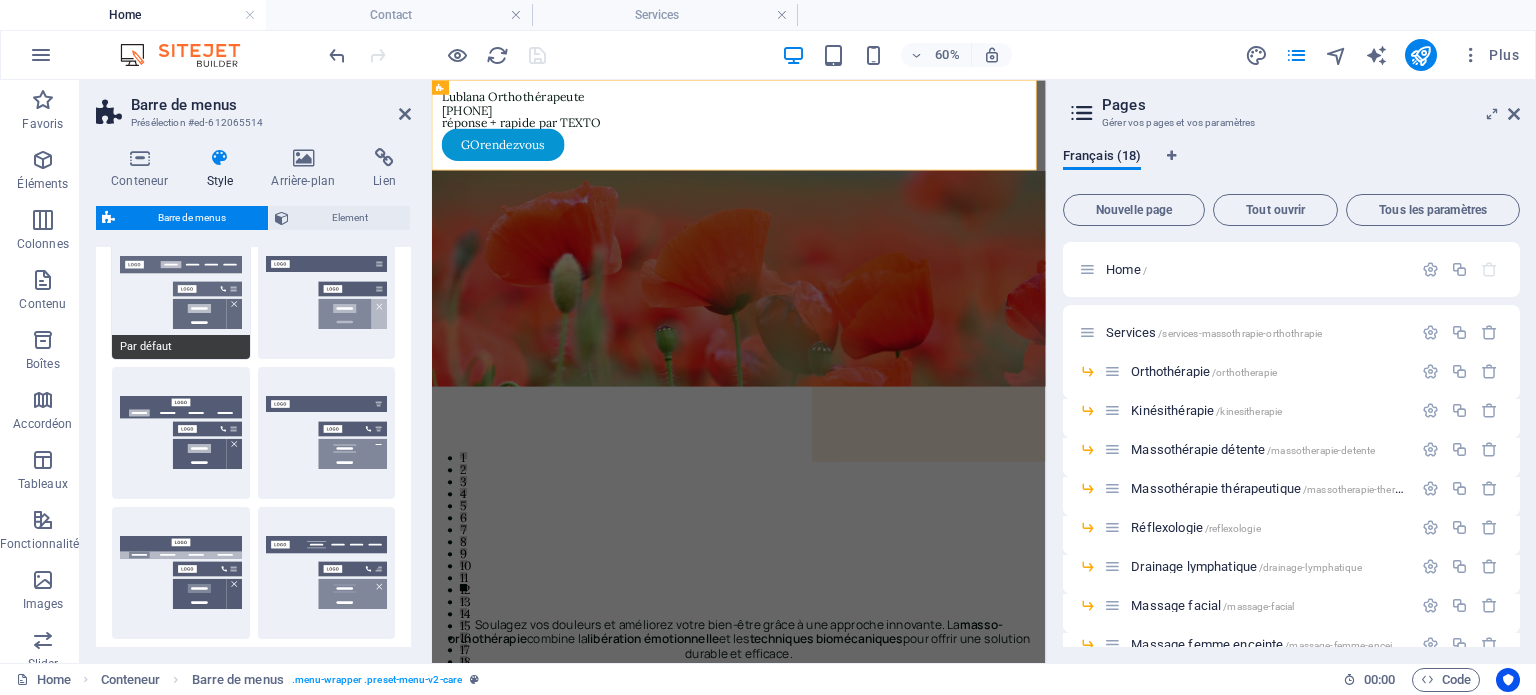 scroll, scrollTop: 214, scrollLeft: 0, axis: vertical 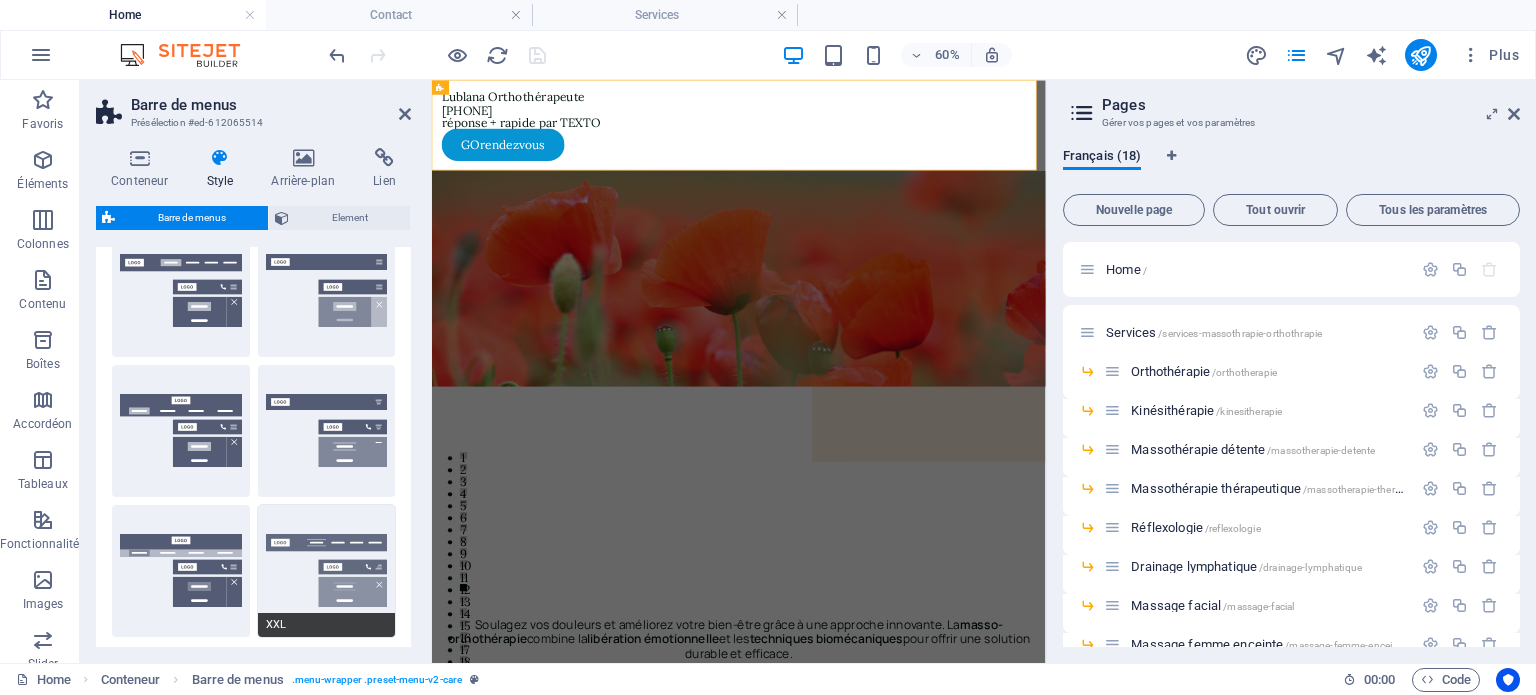 click on "XXL" at bounding box center (327, 571) 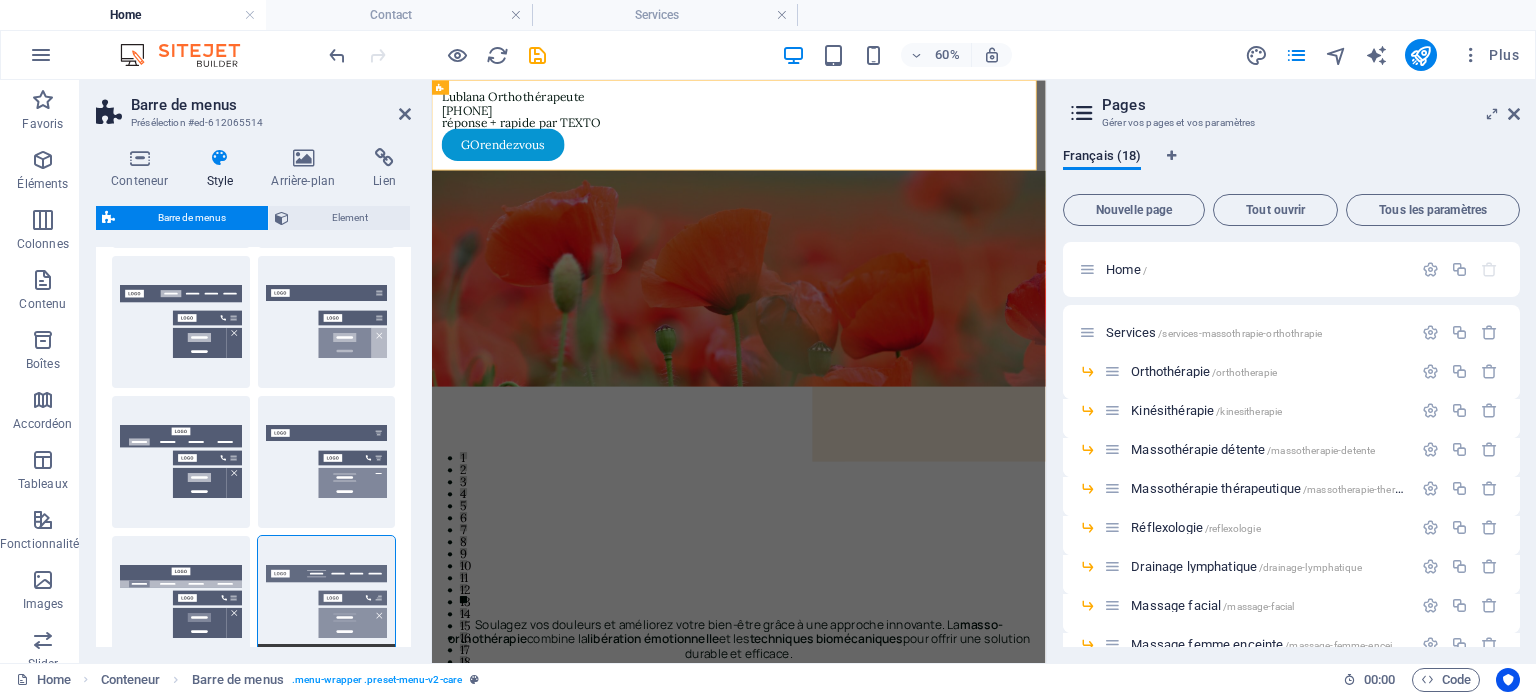 scroll, scrollTop: 182, scrollLeft: 0, axis: vertical 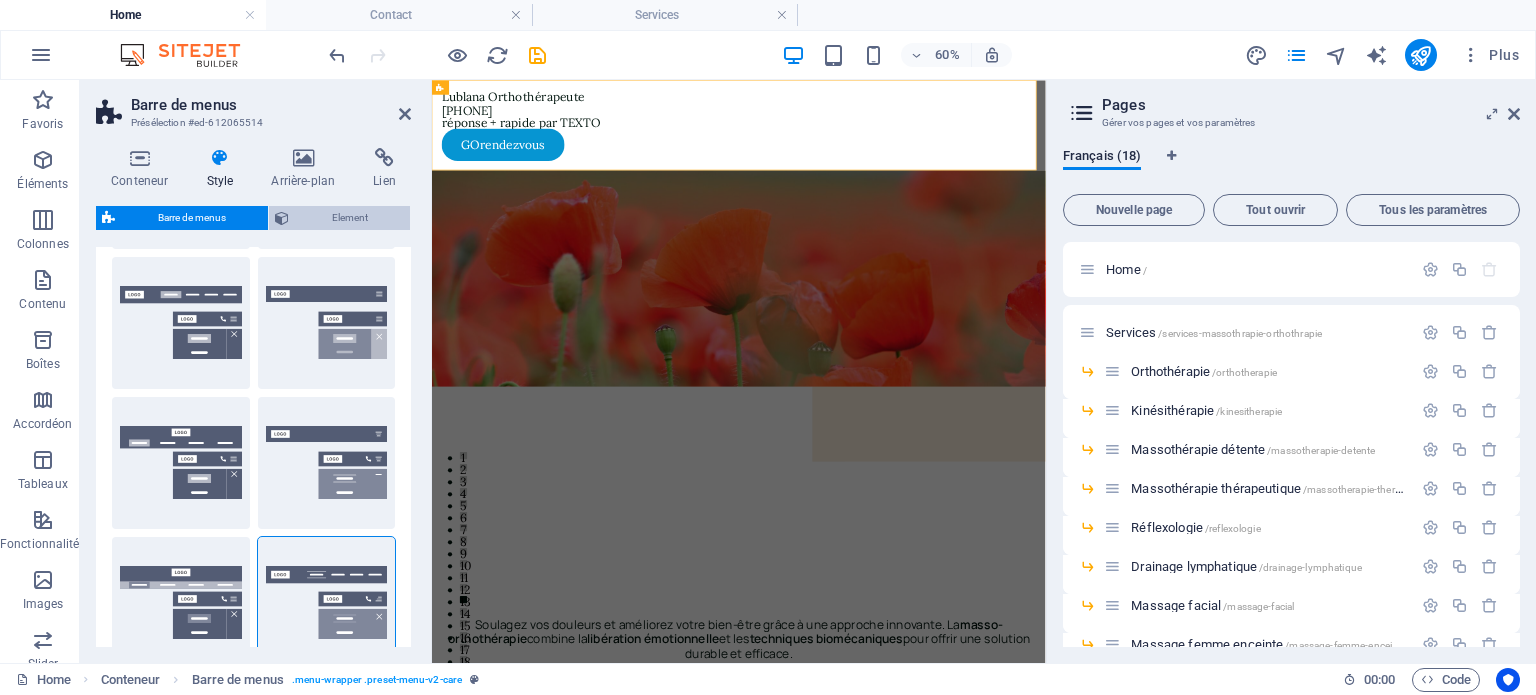 click on "Element" at bounding box center (349, 218) 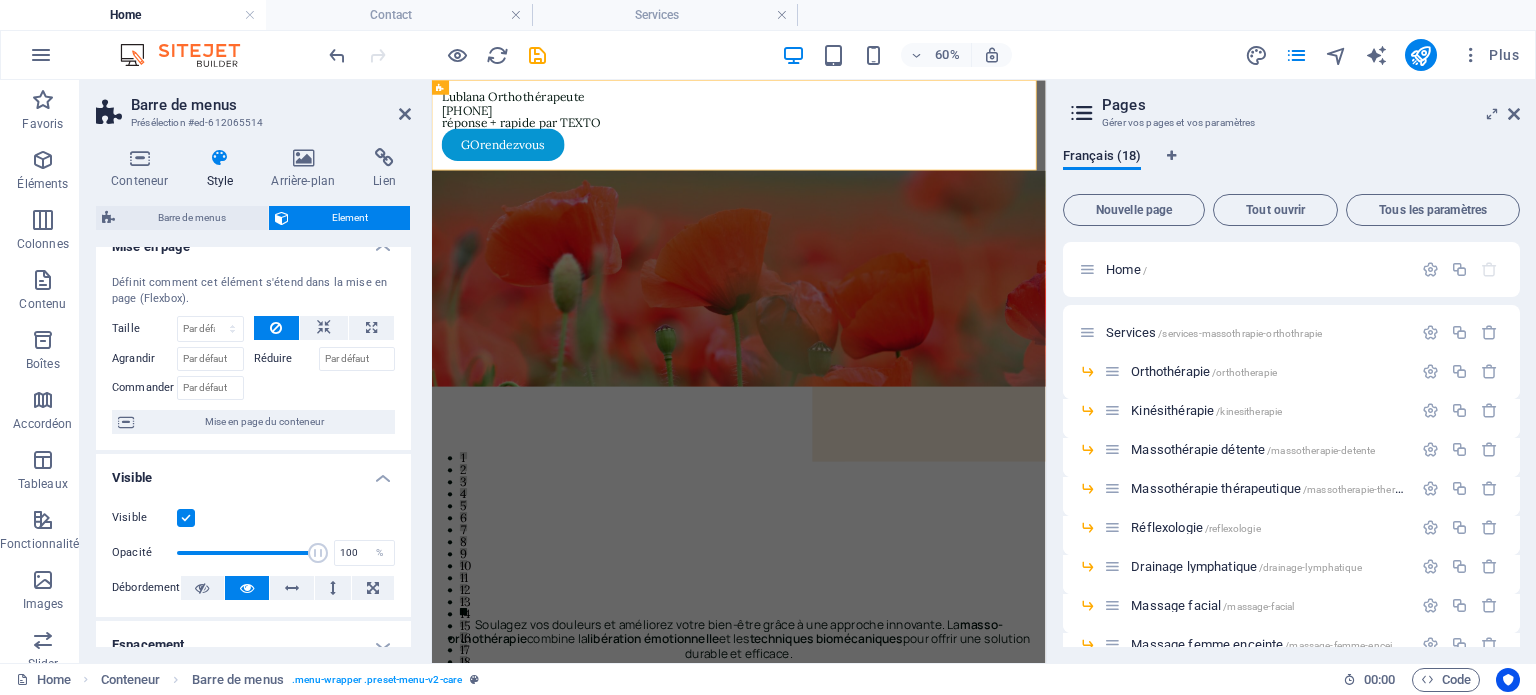 scroll, scrollTop: 0, scrollLeft: 0, axis: both 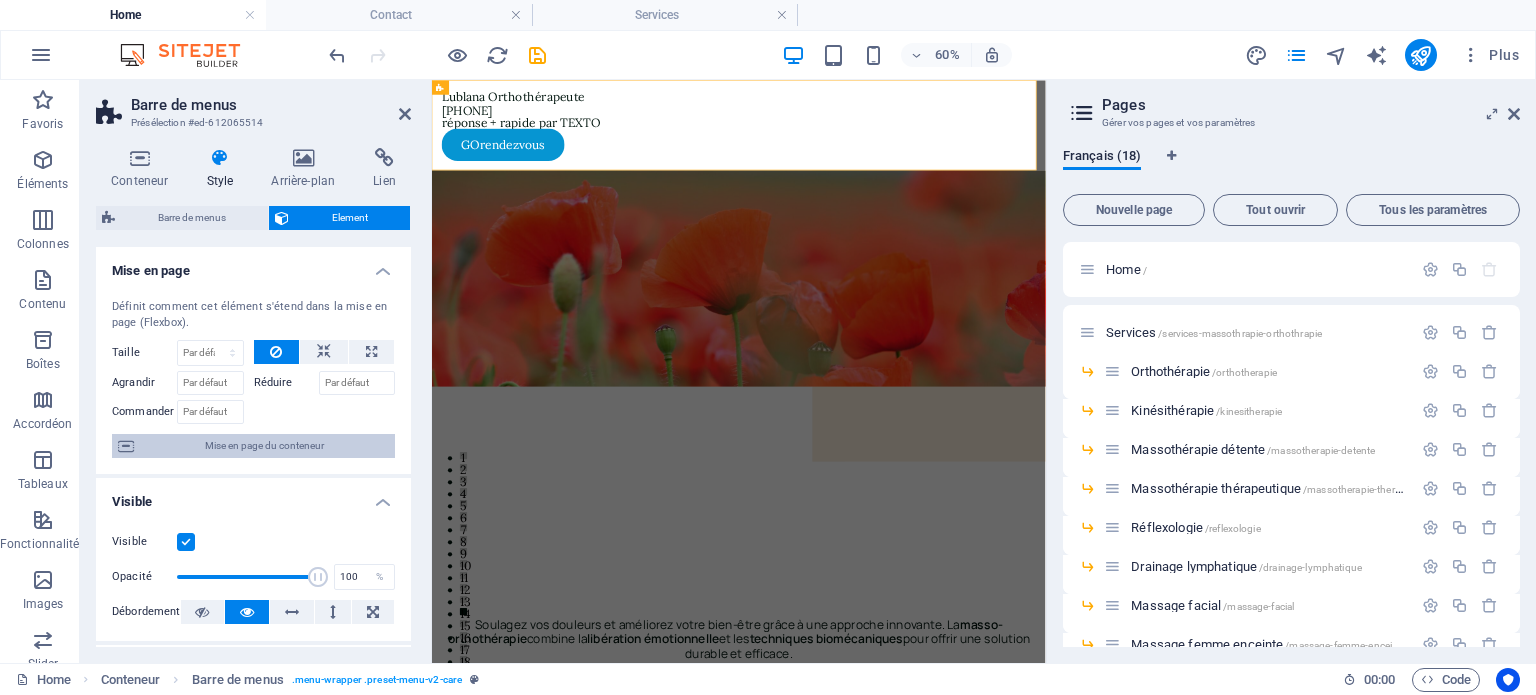 click on "Mise en page du conteneur" at bounding box center (264, 446) 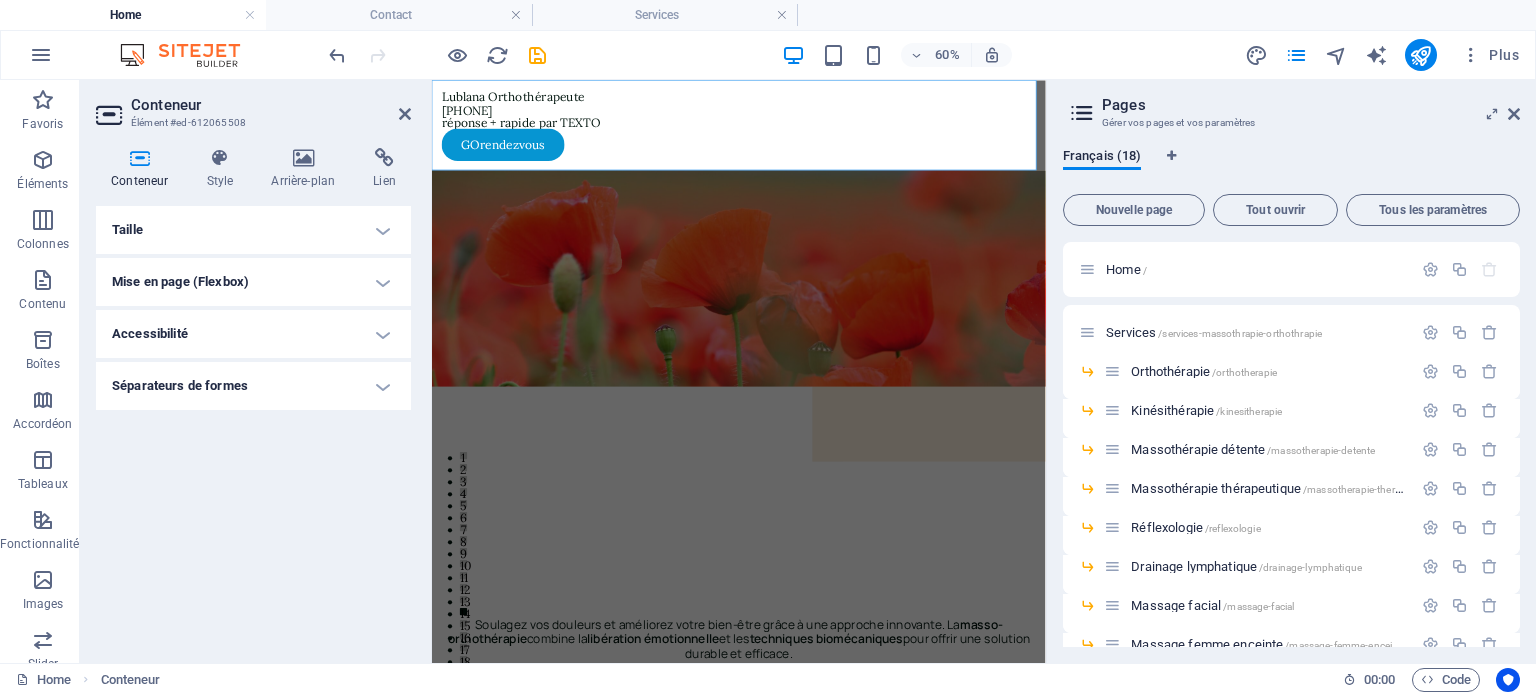 click on "Mise en page (Flexbox)" at bounding box center [253, 282] 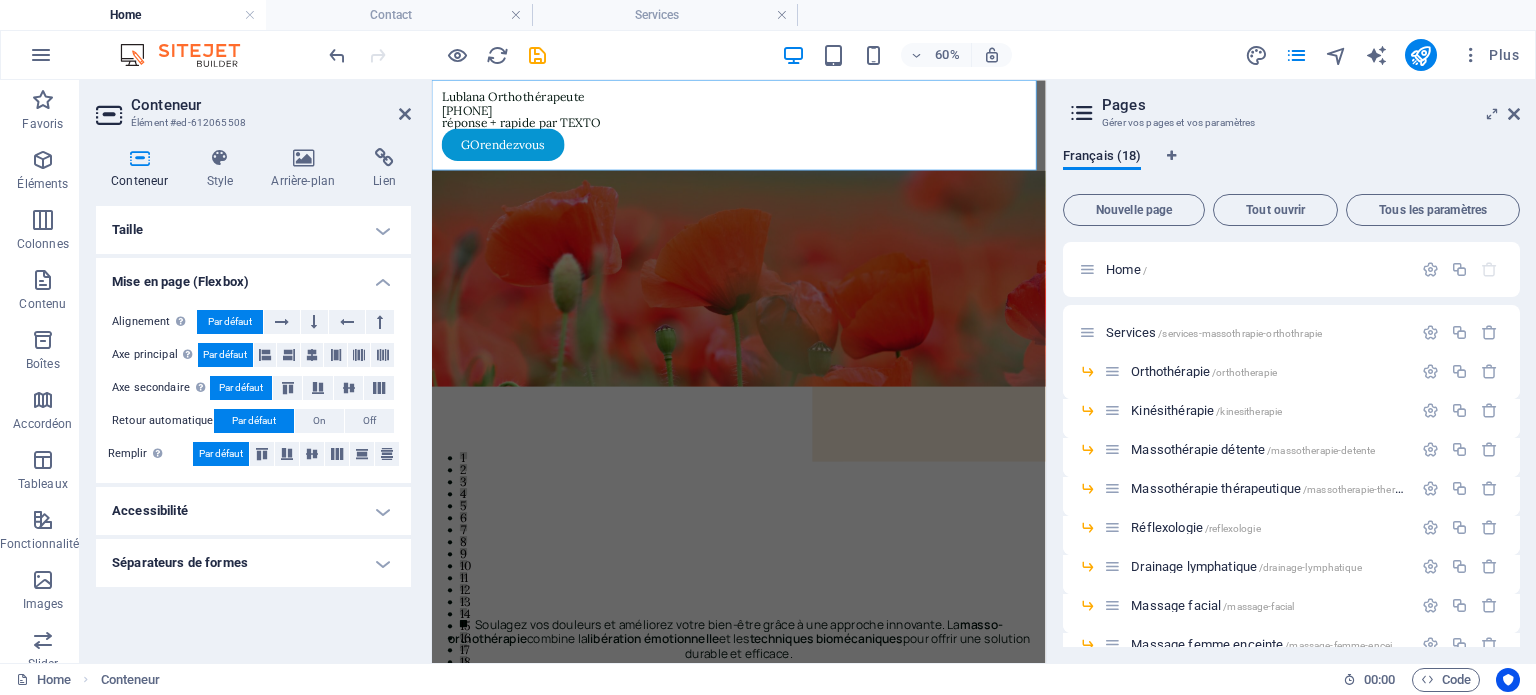 click on "Taille" at bounding box center (253, 230) 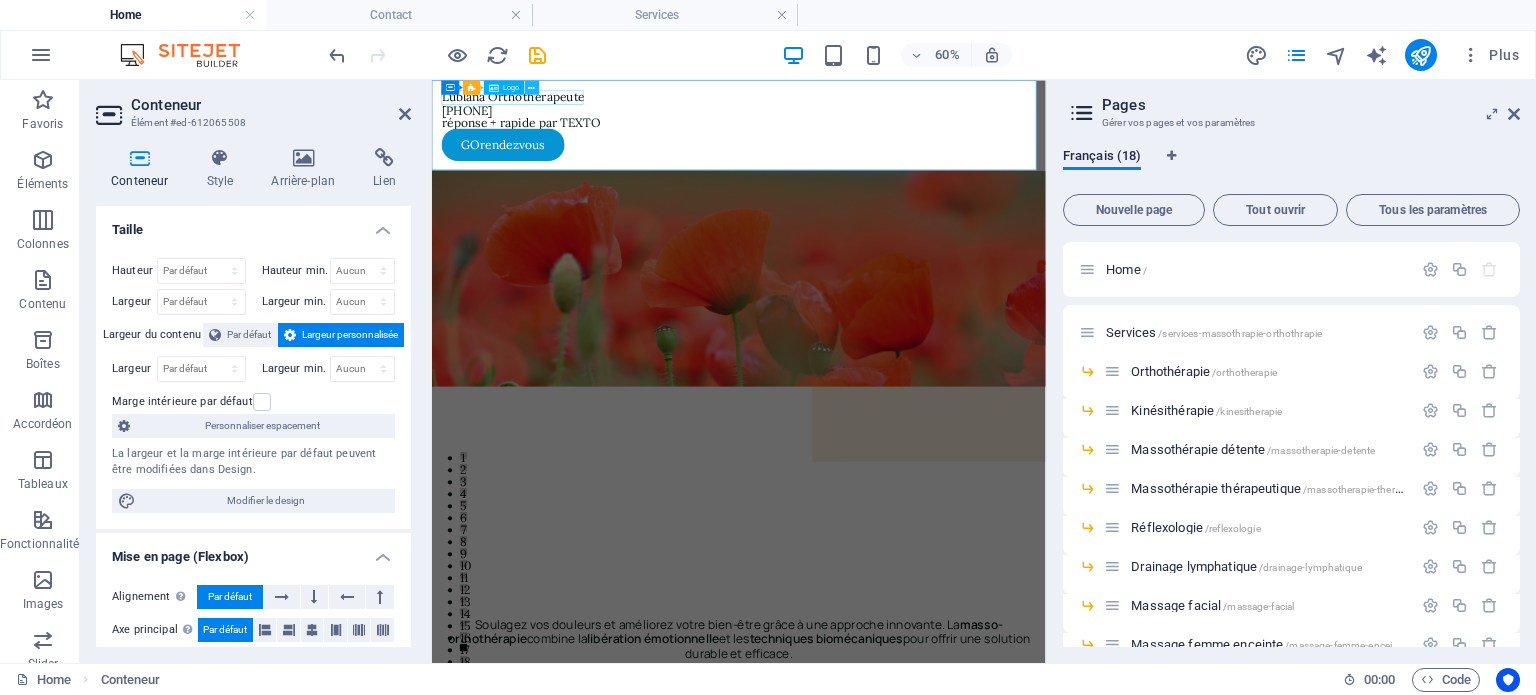 click at bounding box center (532, 87) 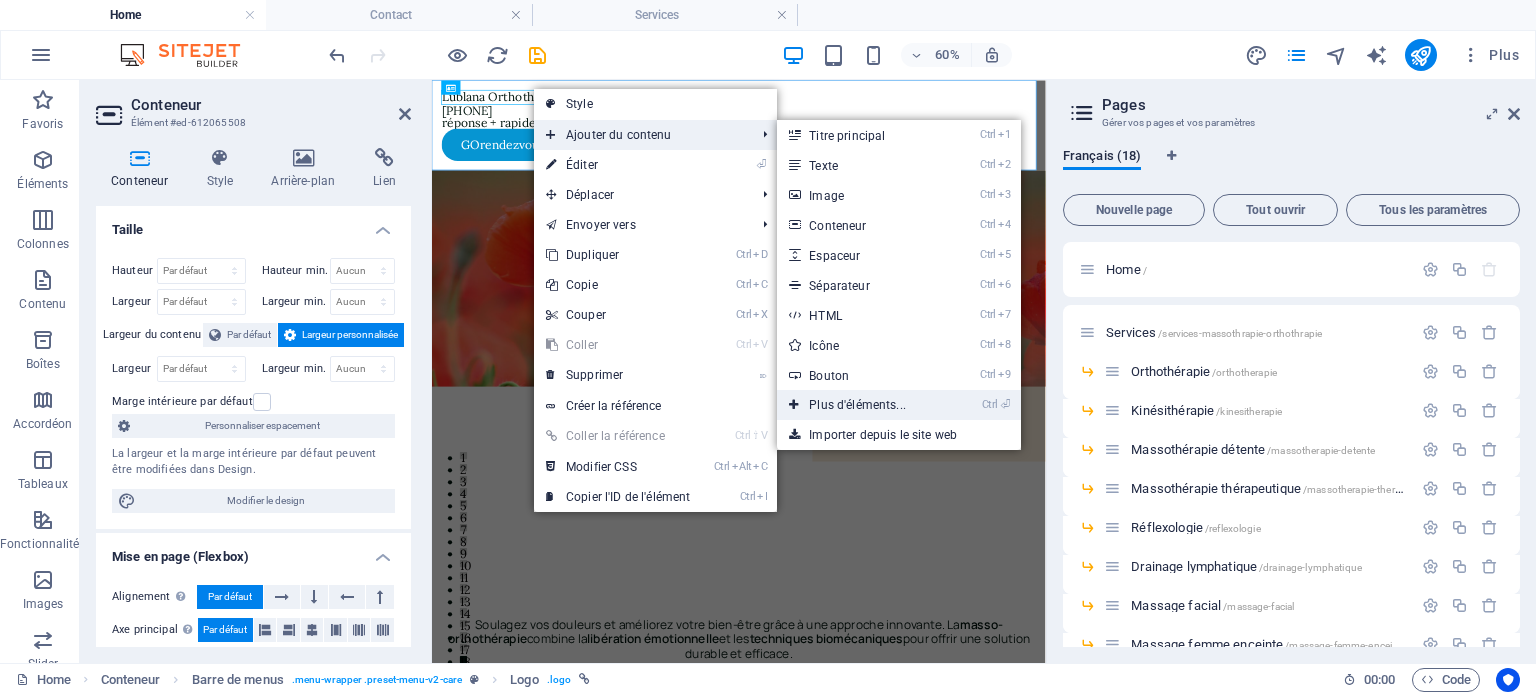 click on "Ctrl ⏎  Plus d'éléments..." at bounding box center [861, 405] 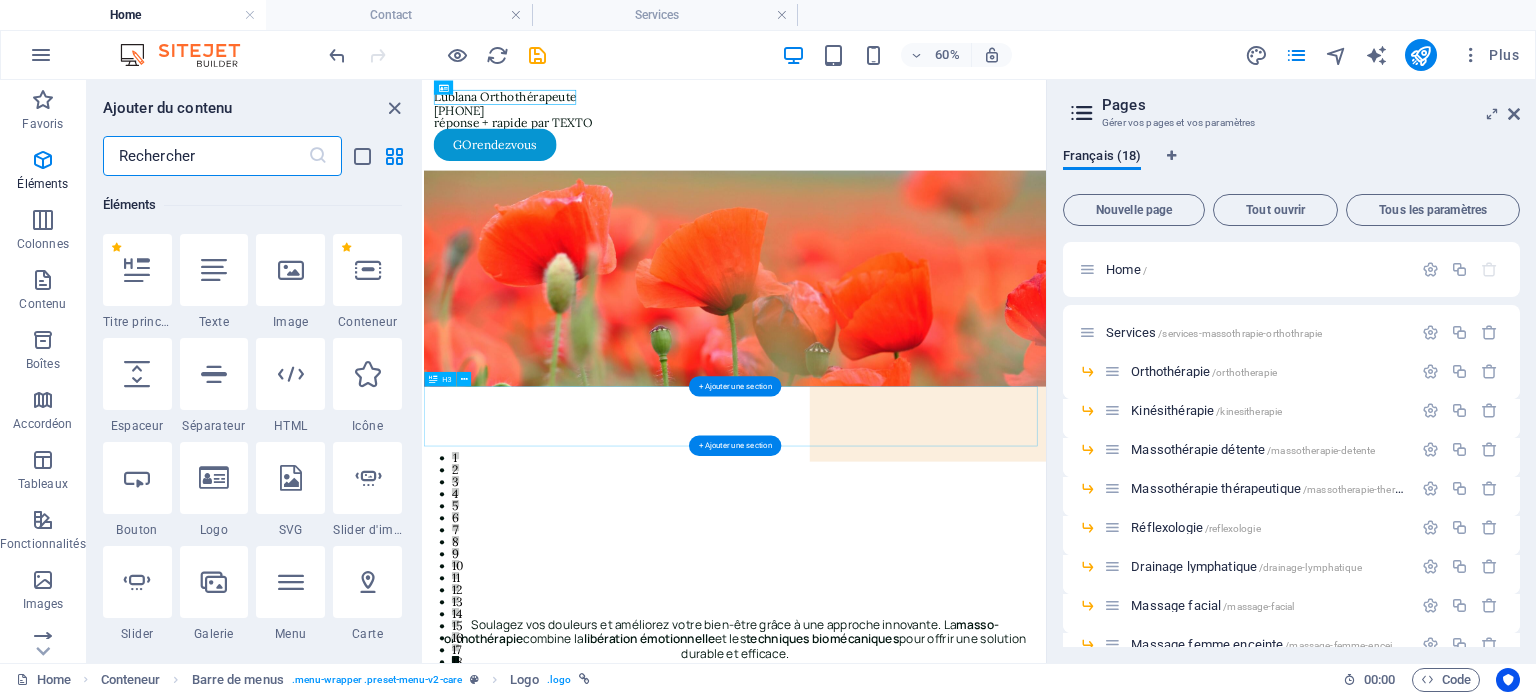 scroll, scrollTop: 212, scrollLeft: 0, axis: vertical 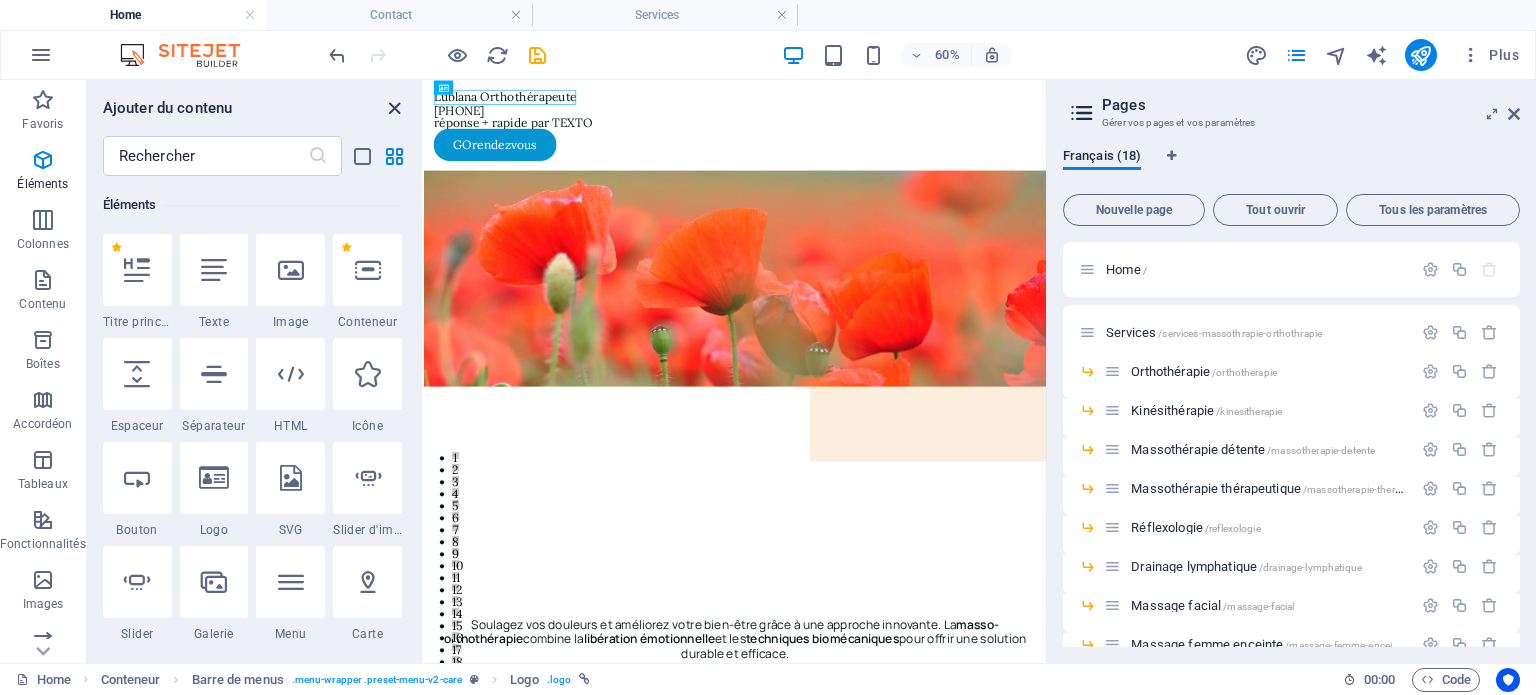 click at bounding box center [394, 108] 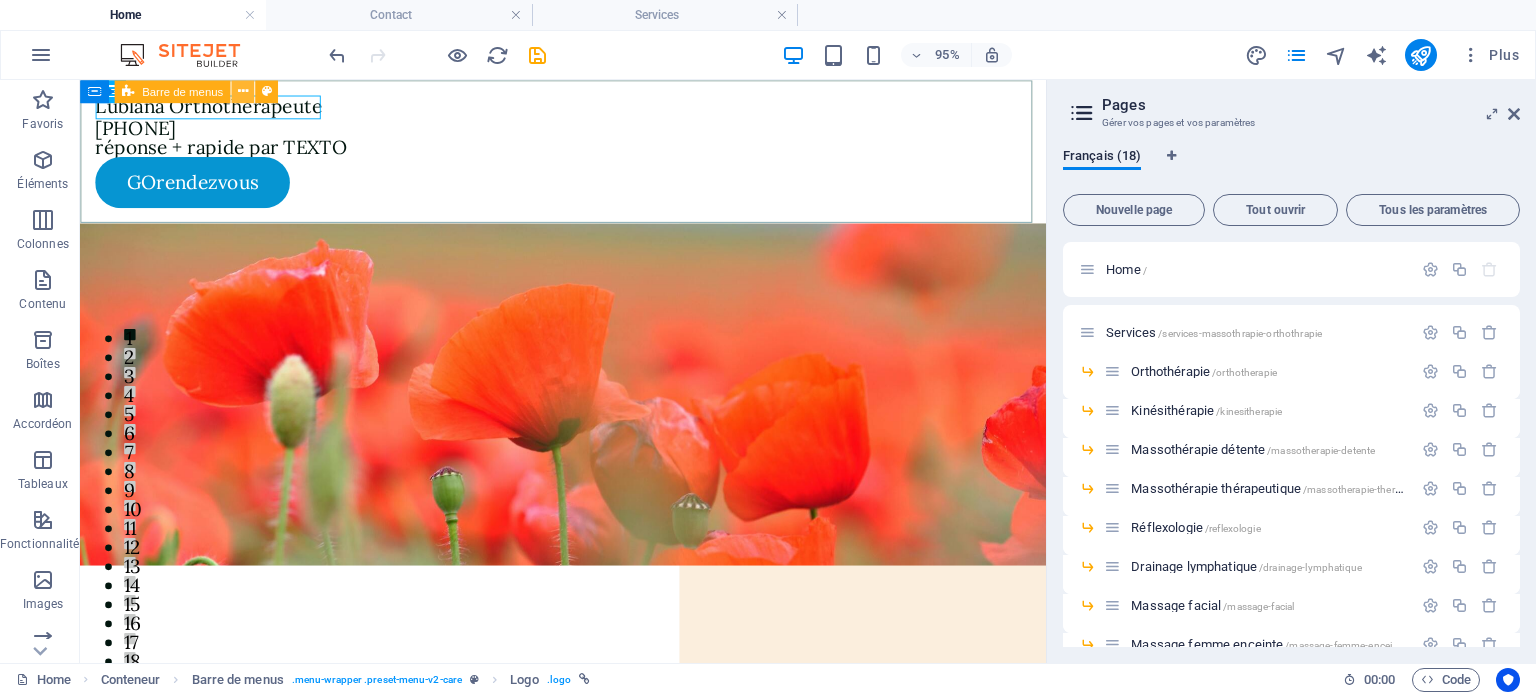 click at bounding box center (243, 91) 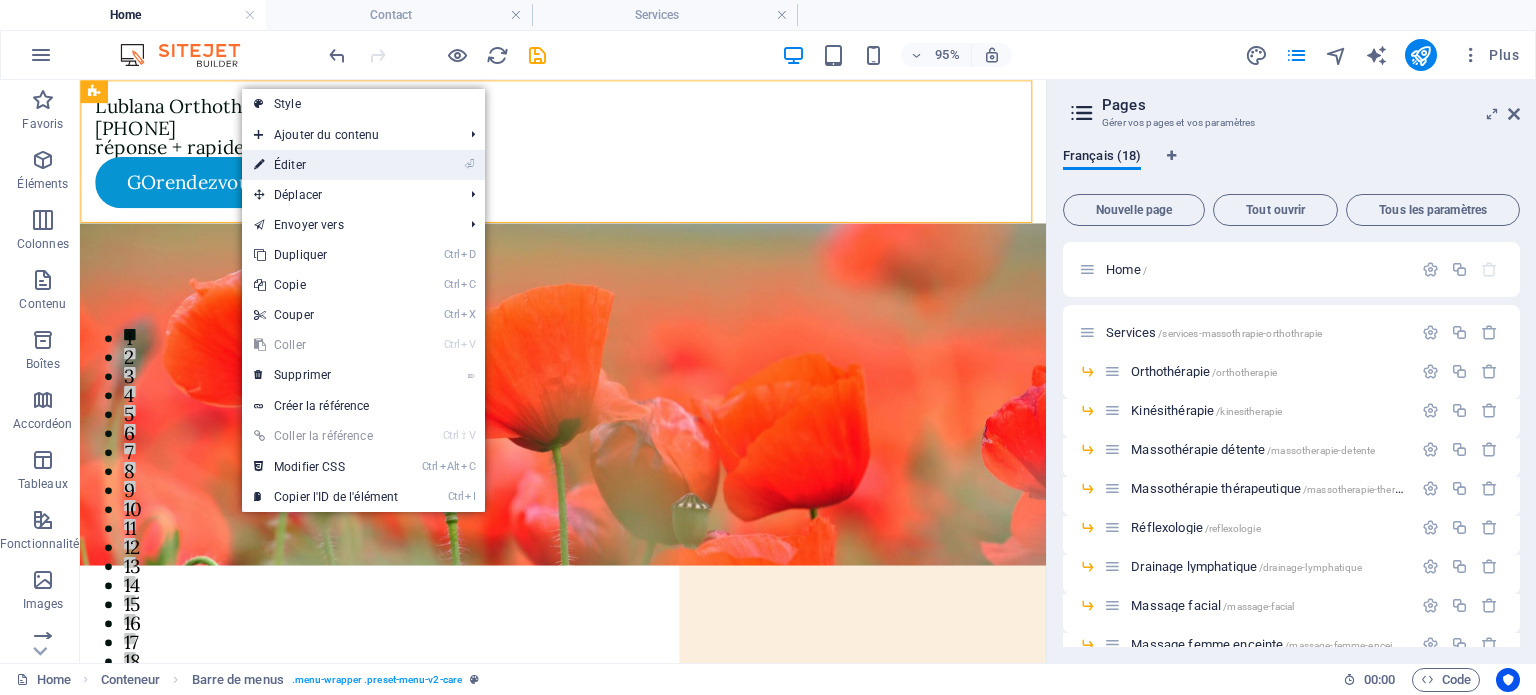 click on "⏎  Éditer" at bounding box center [326, 165] 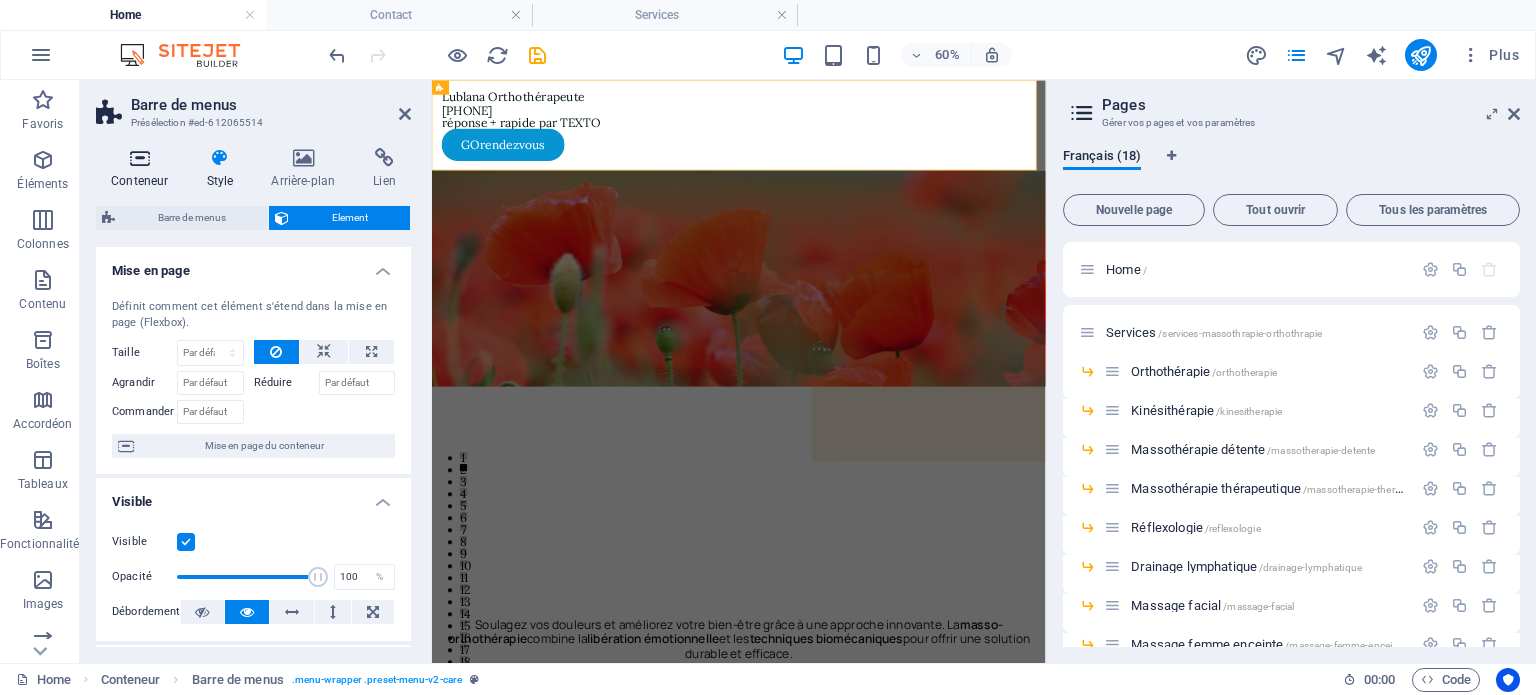 click at bounding box center (139, 158) 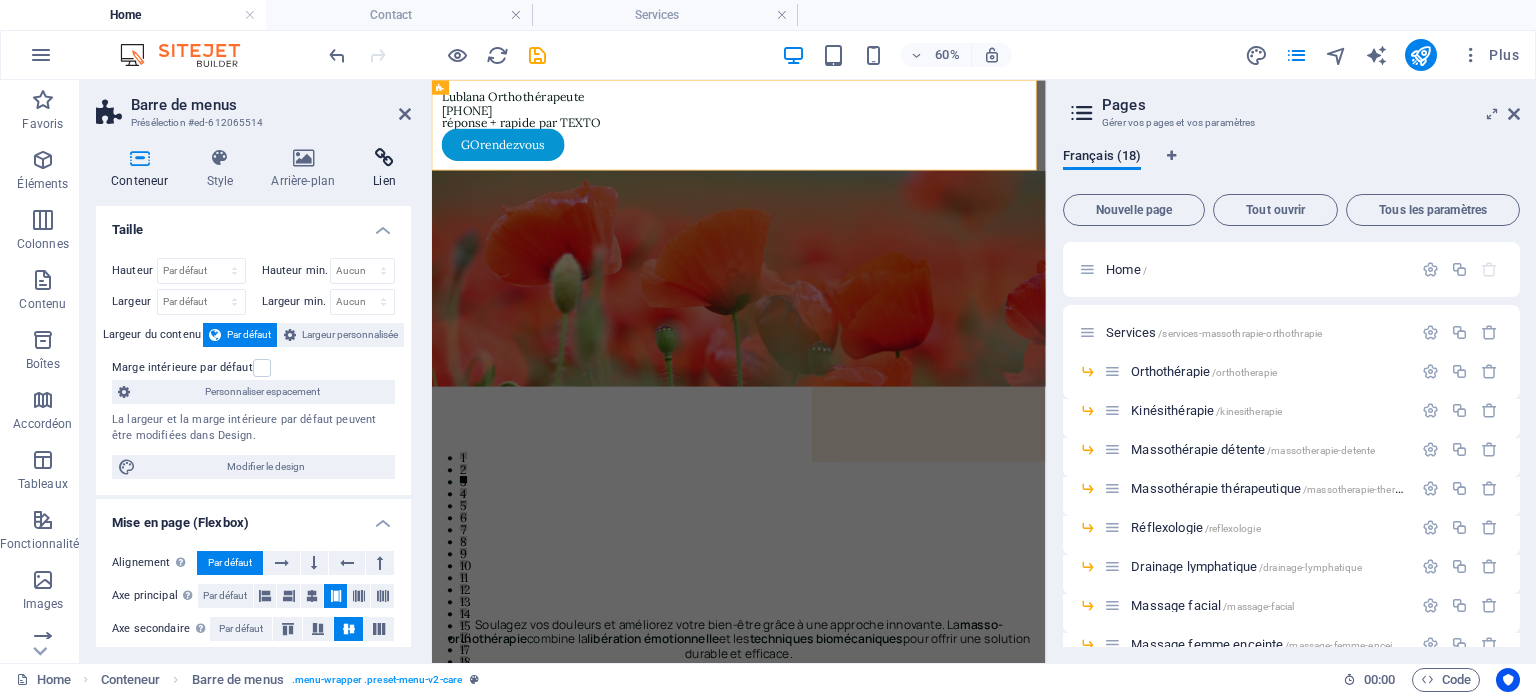 click at bounding box center (384, 158) 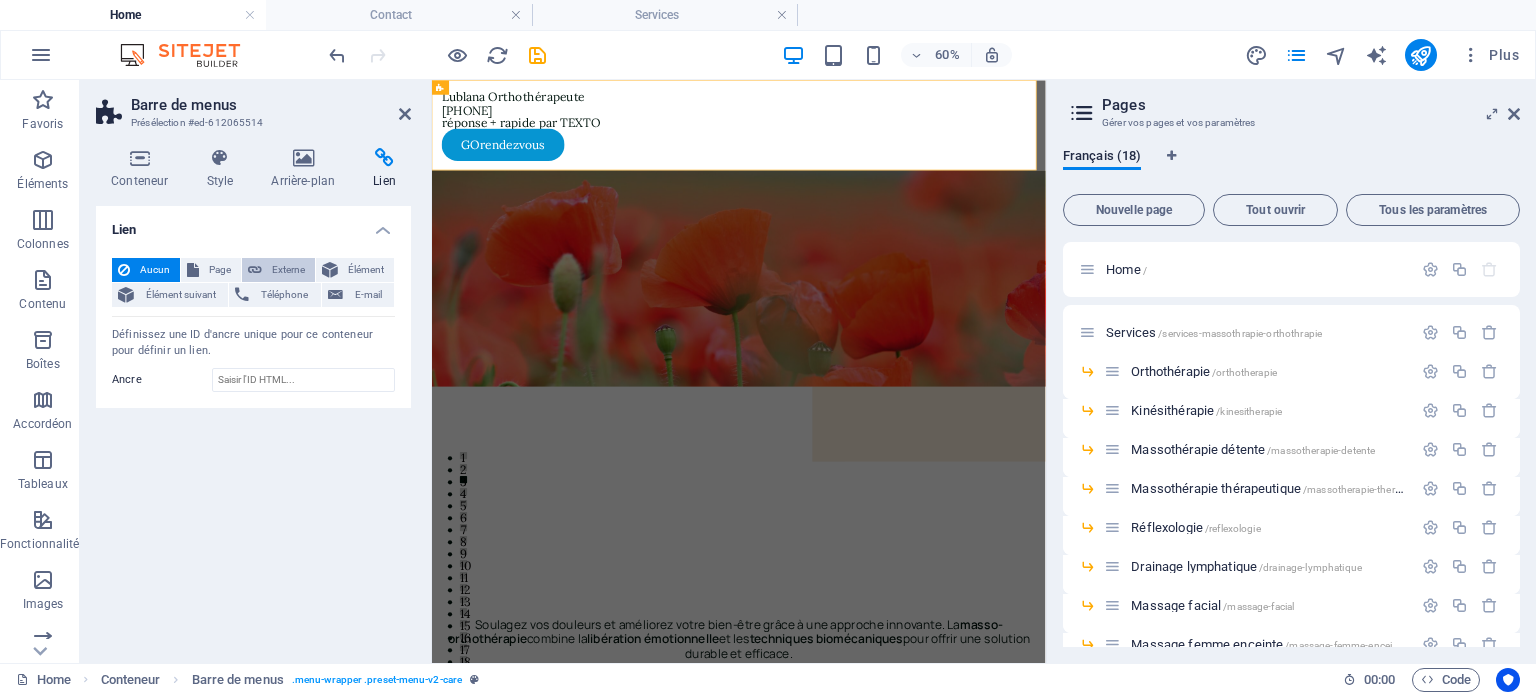click on "Externe" at bounding box center (288, 270) 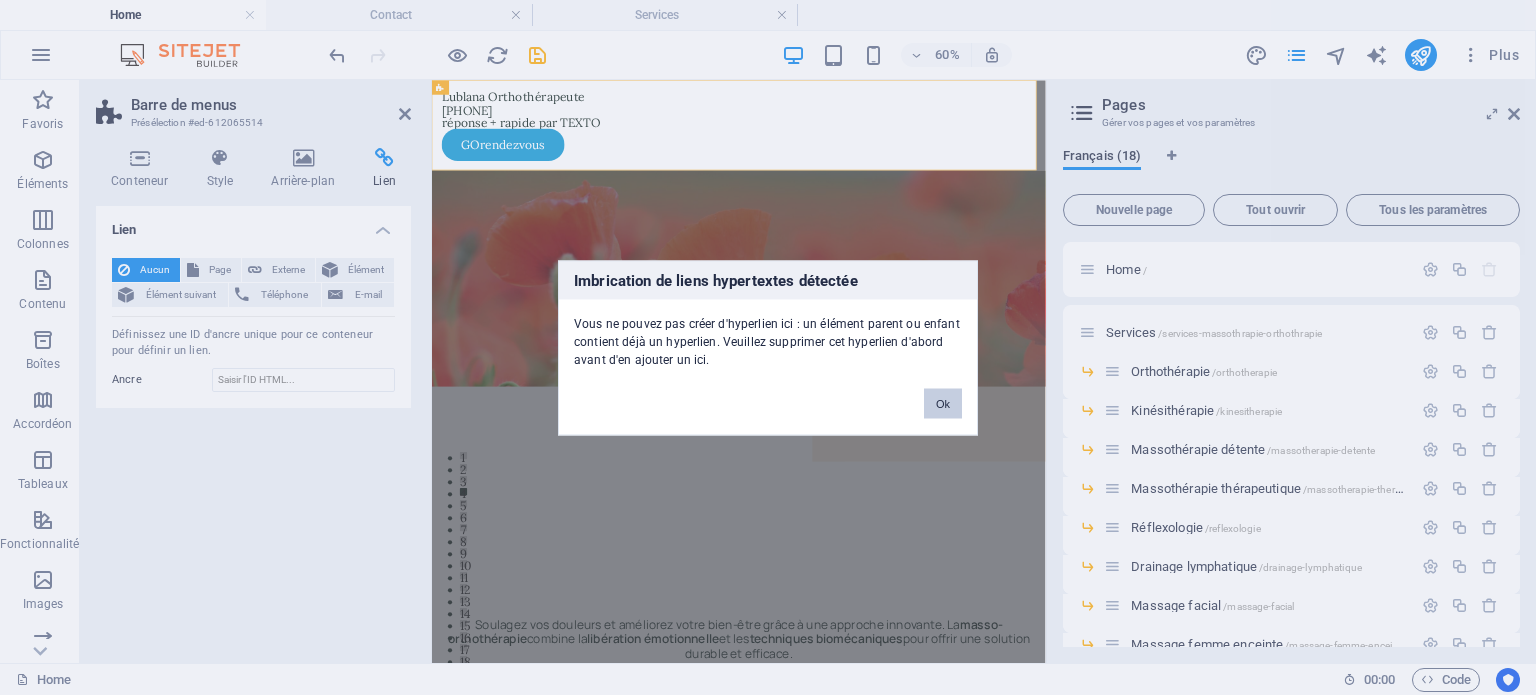 click on "Ok" at bounding box center (943, 403) 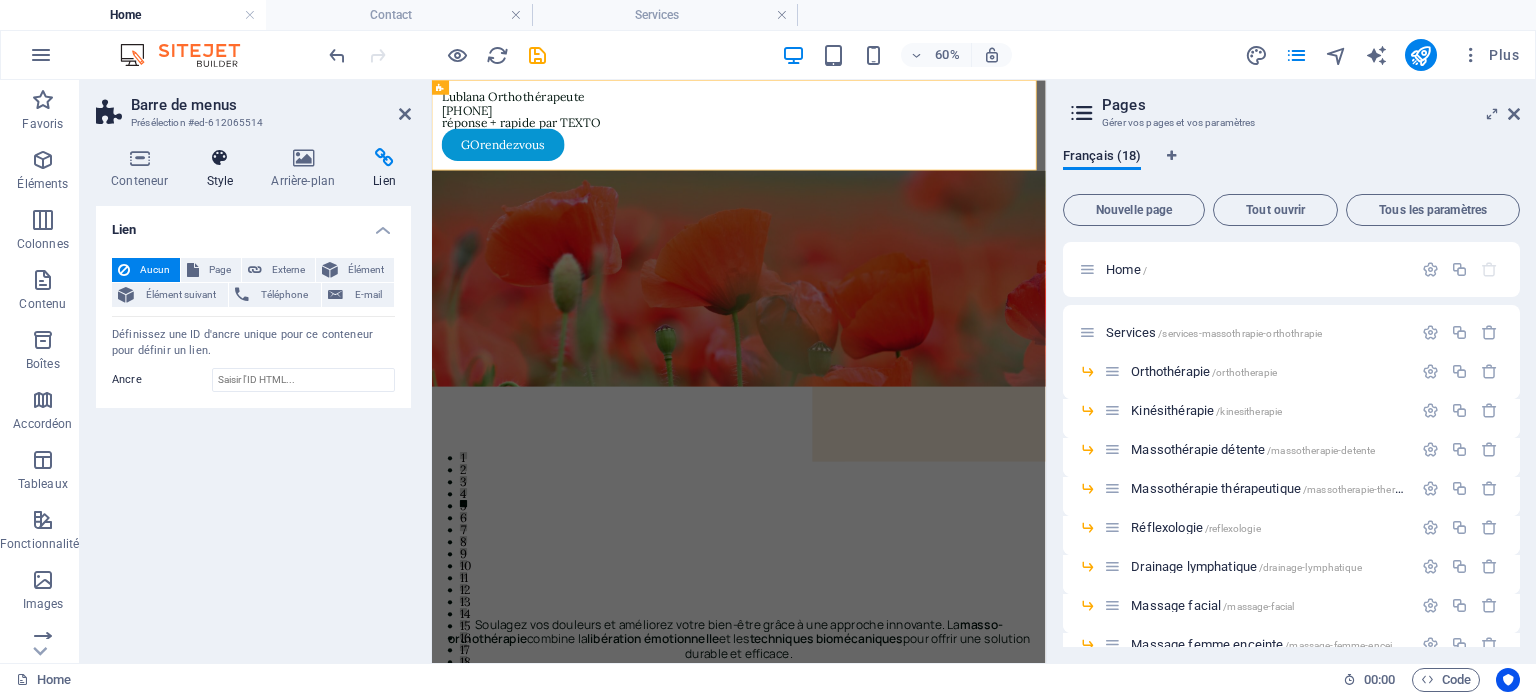 click on "Style" at bounding box center (223, 169) 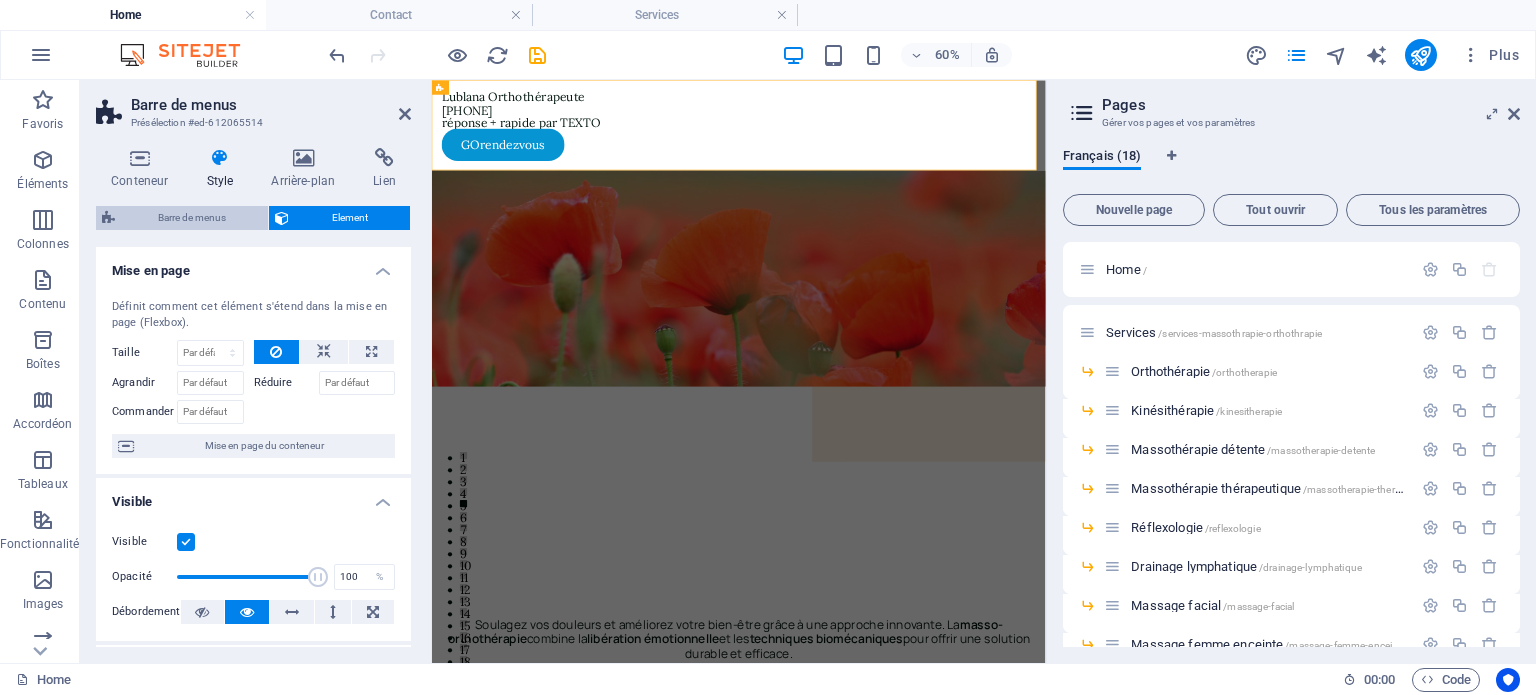 click on "Barre de menus" at bounding box center (191, 218) 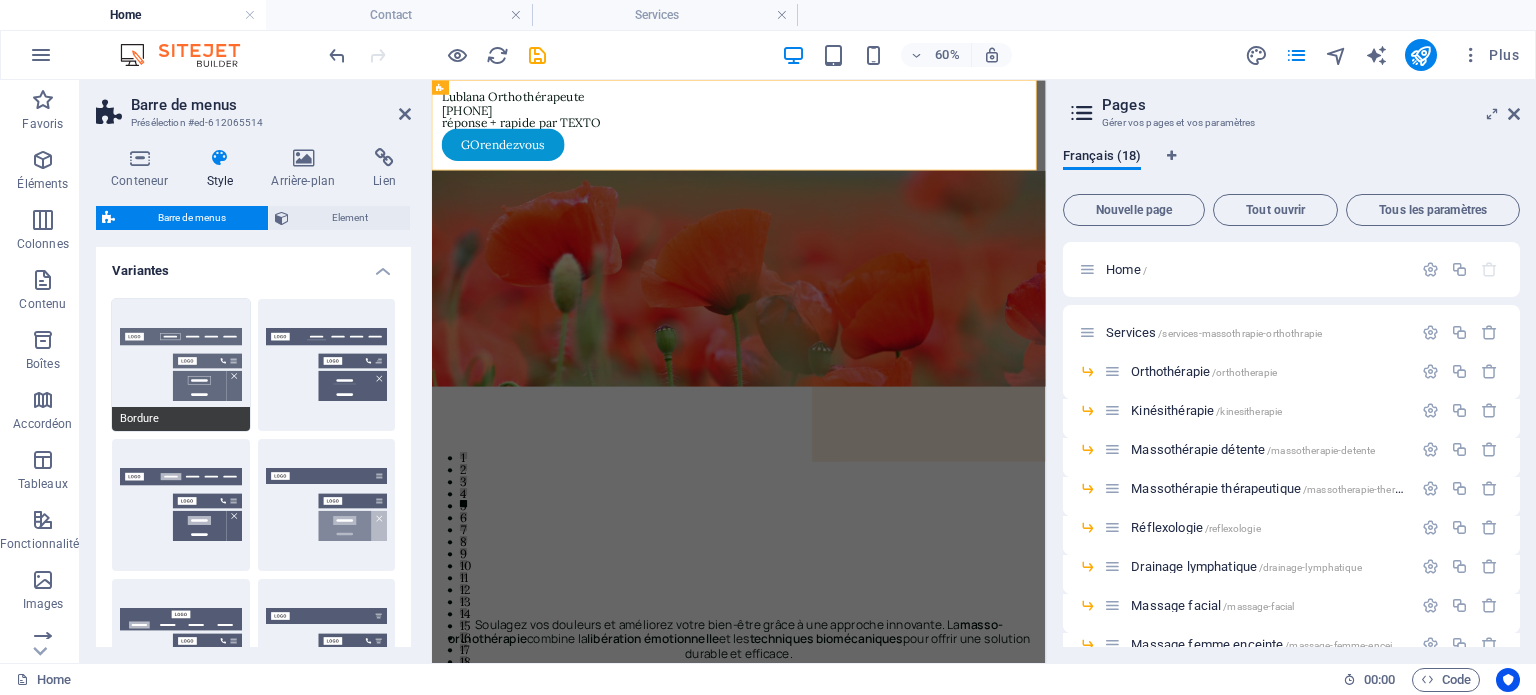 click on "Bordure" at bounding box center (181, 365) 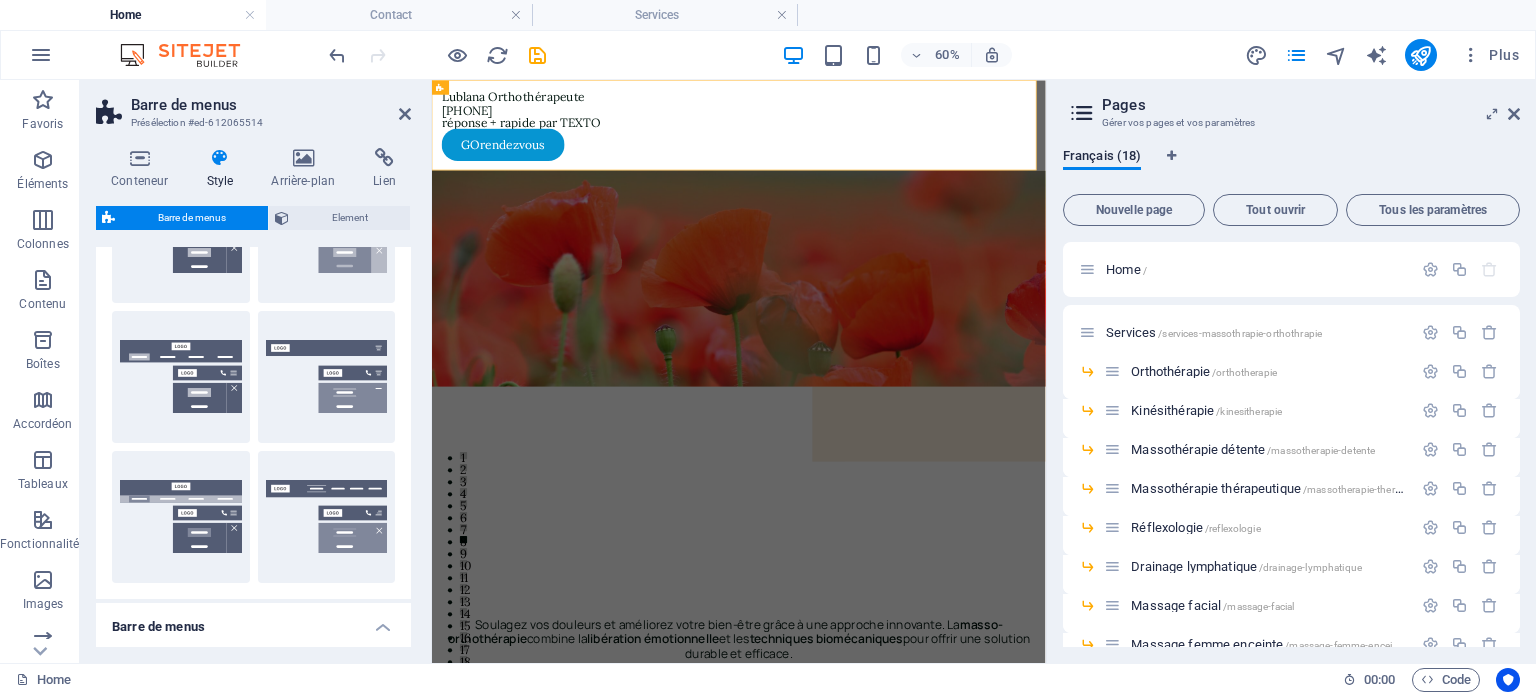 scroll, scrollTop: 268, scrollLeft: 0, axis: vertical 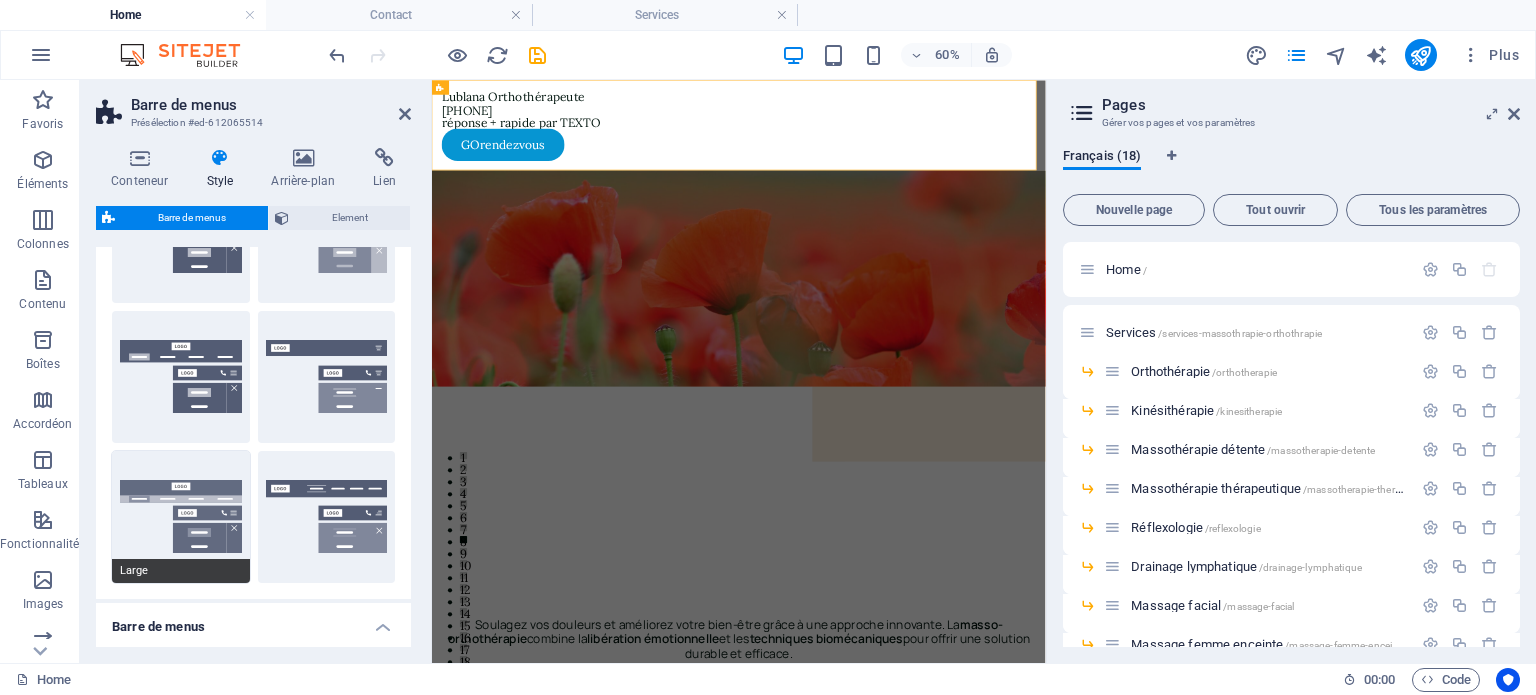 click on "Large" at bounding box center (181, 517) 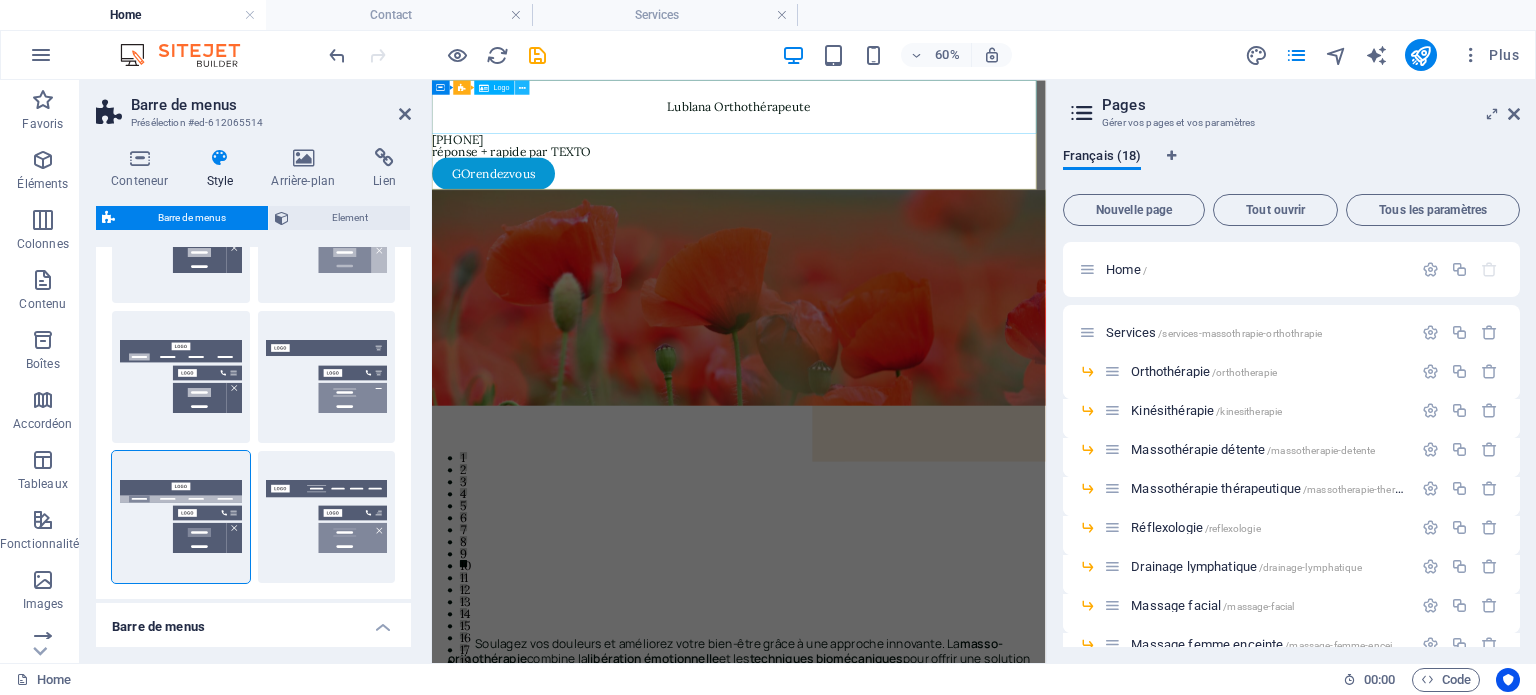 click at bounding box center [522, 87] 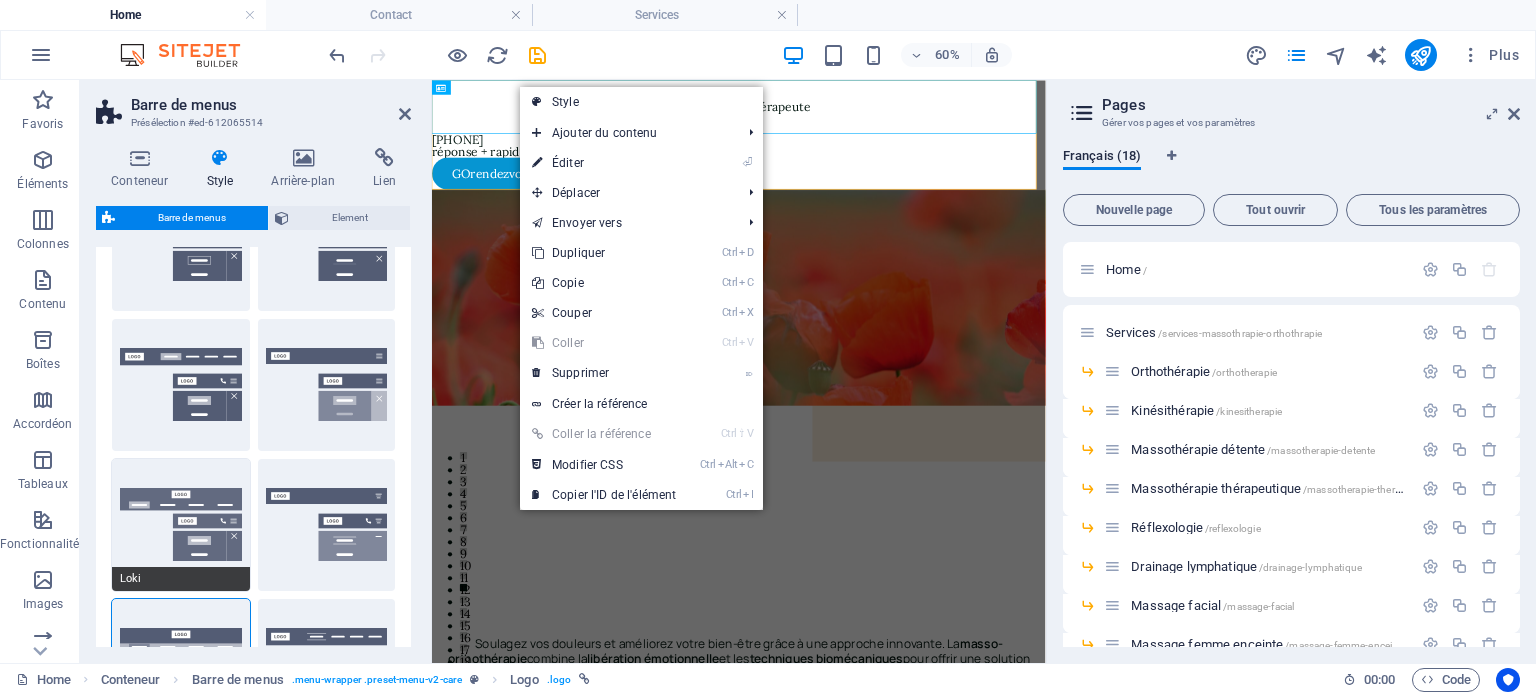 scroll, scrollTop: 0, scrollLeft: 0, axis: both 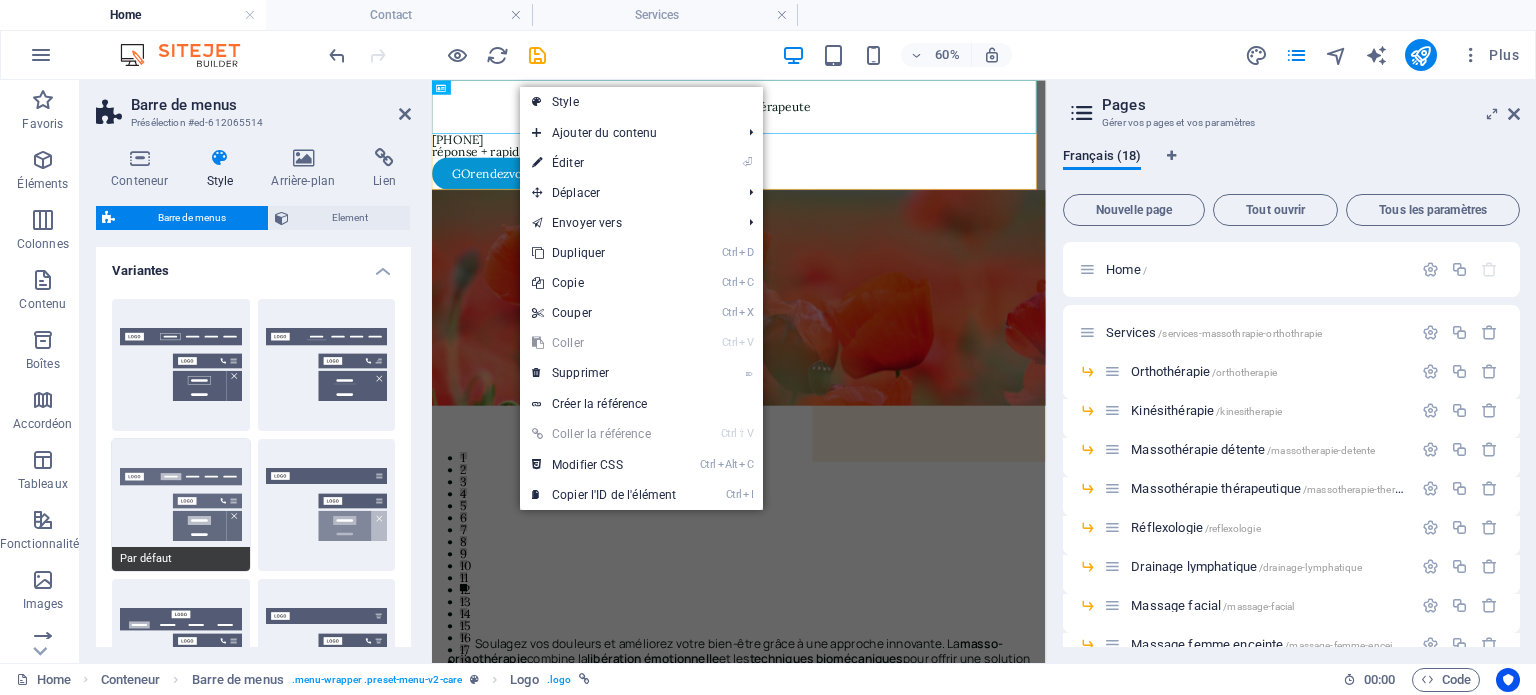 click on "Par défaut" at bounding box center (181, 505) 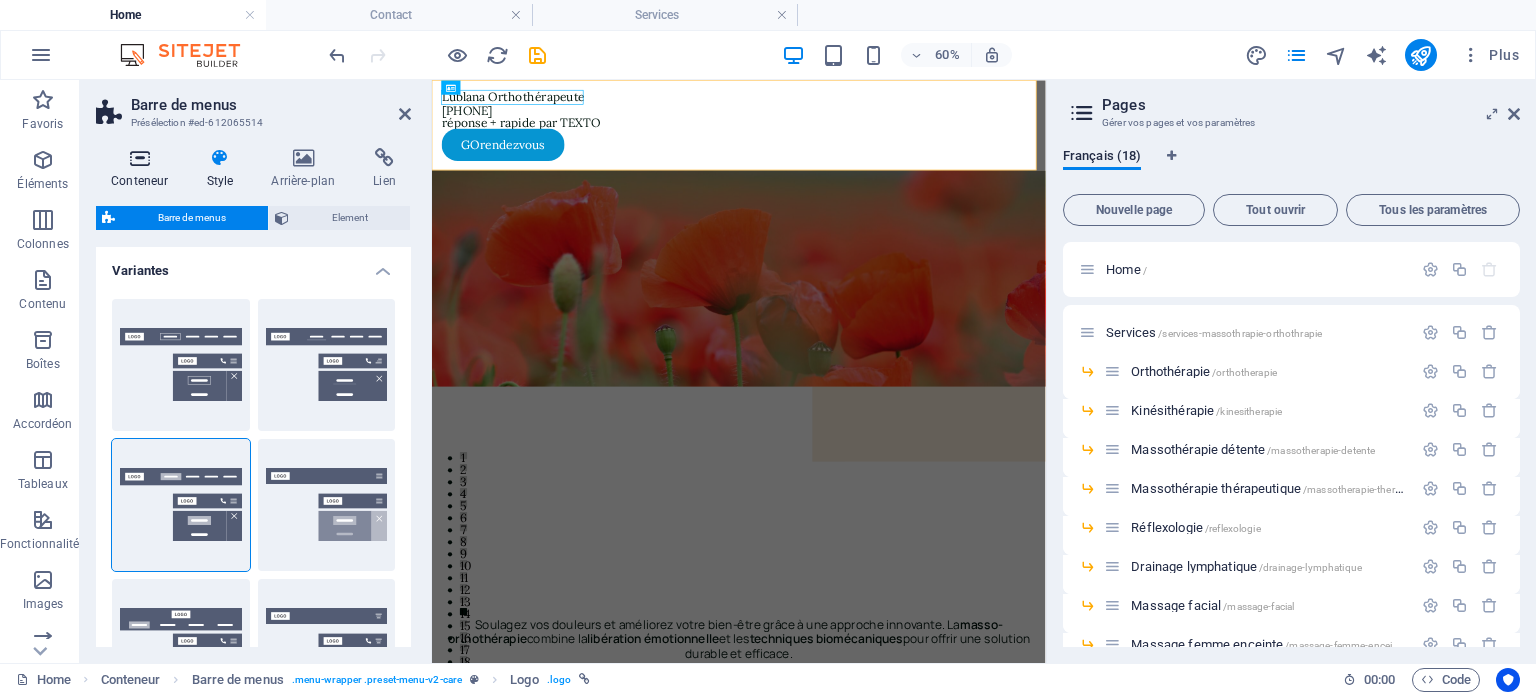 click at bounding box center [139, 158] 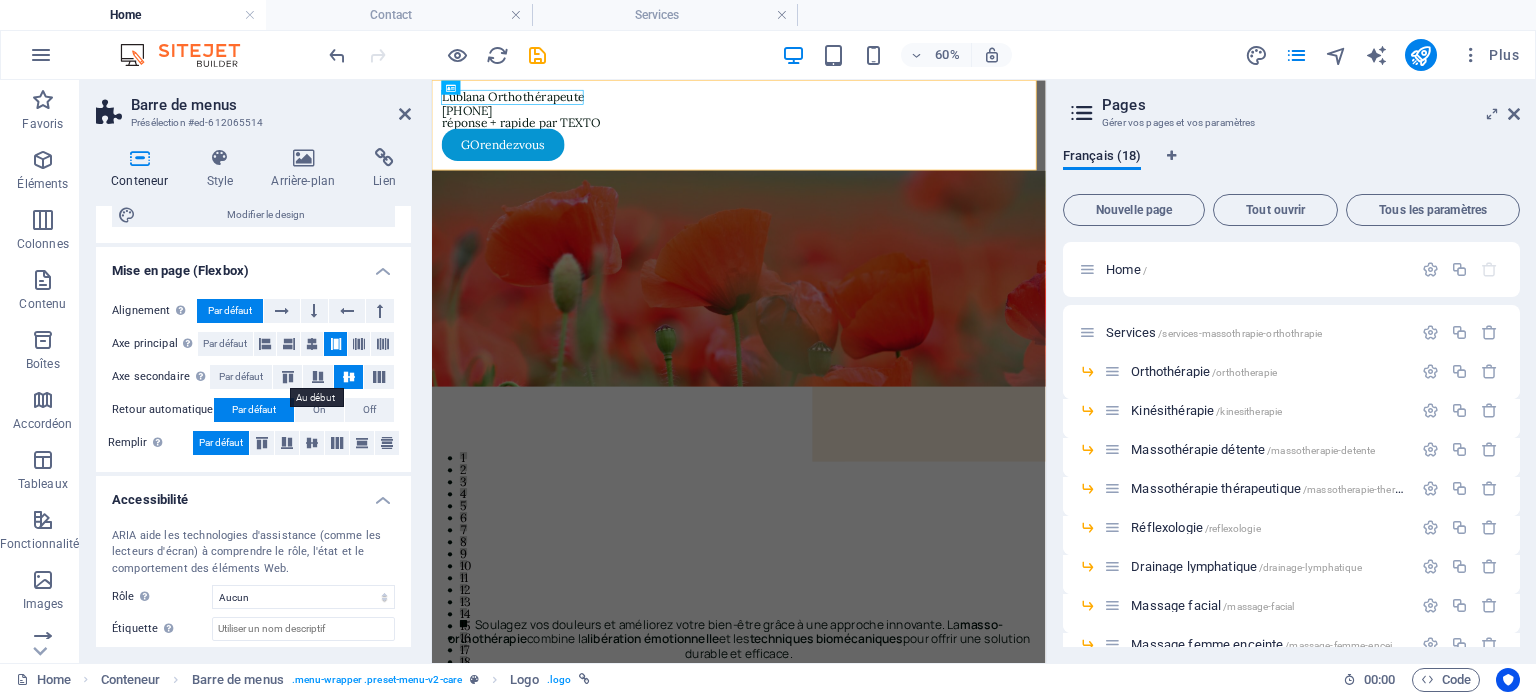 scroll, scrollTop: 356, scrollLeft: 0, axis: vertical 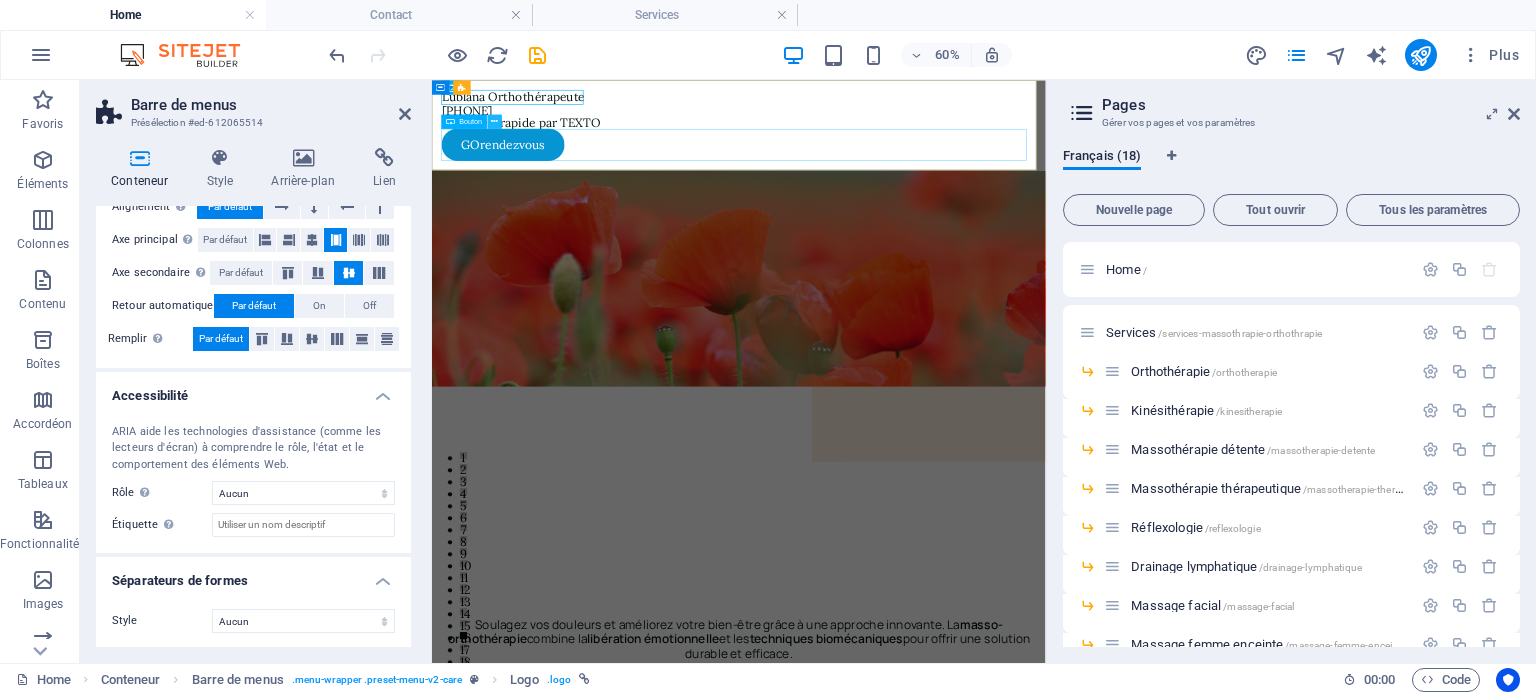 click at bounding box center [495, 121] 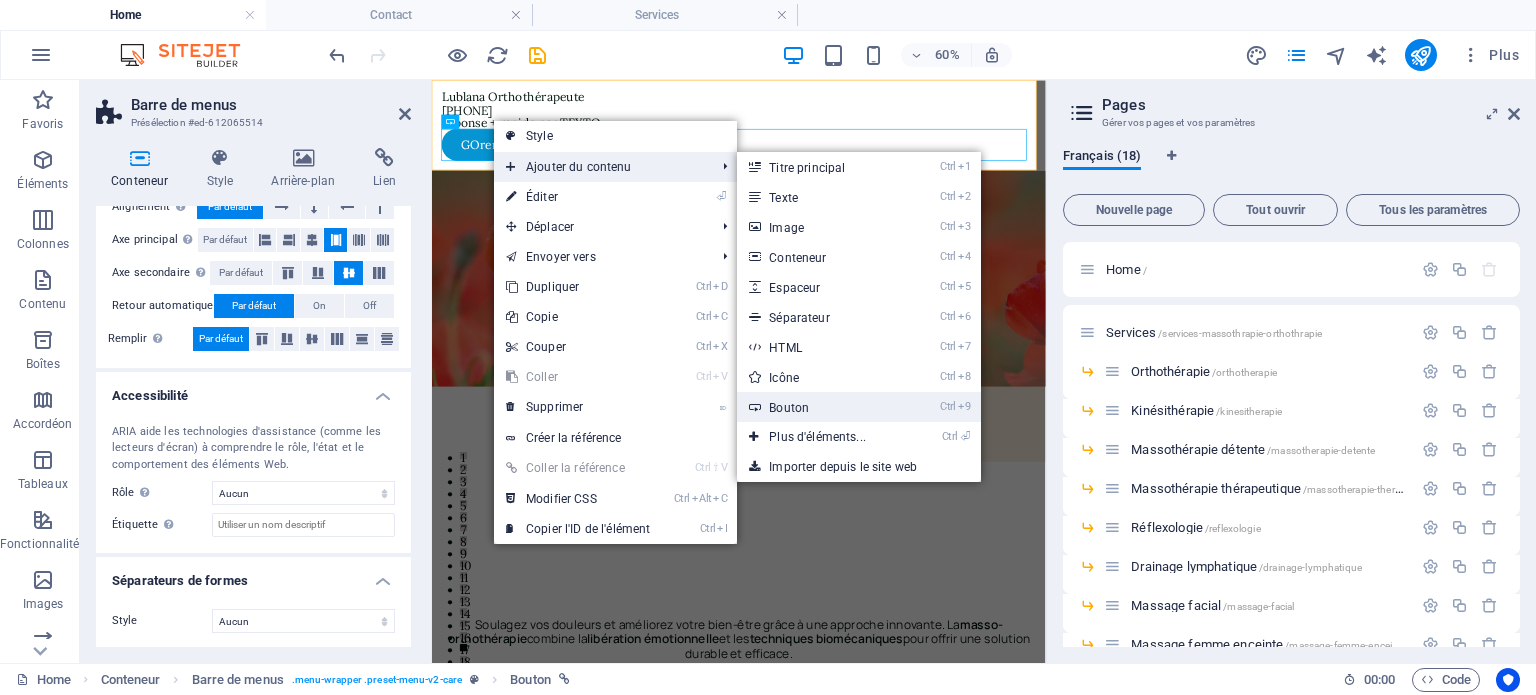 click on "Ctrl 9  Bouton" at bounding box center [821, 407] 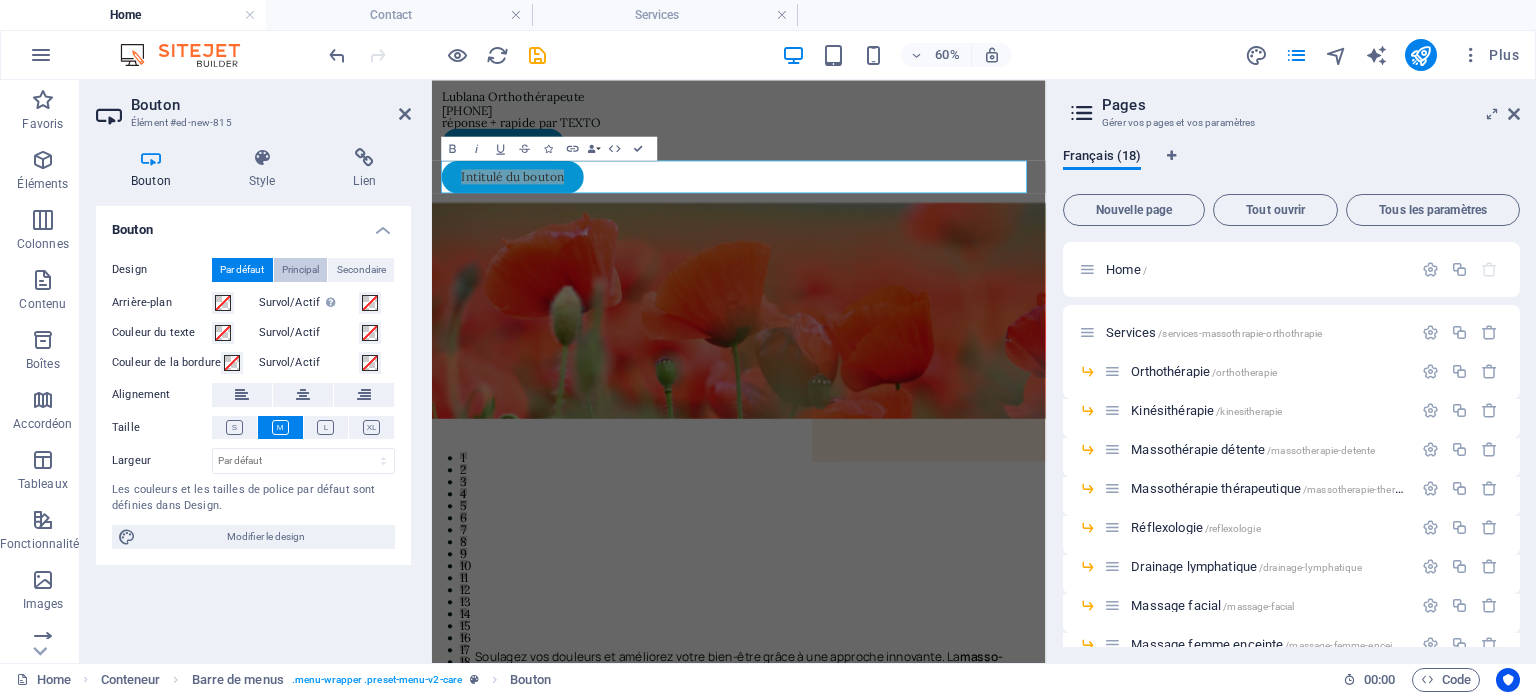 click on "Principal" at bounding box center (300, 270) 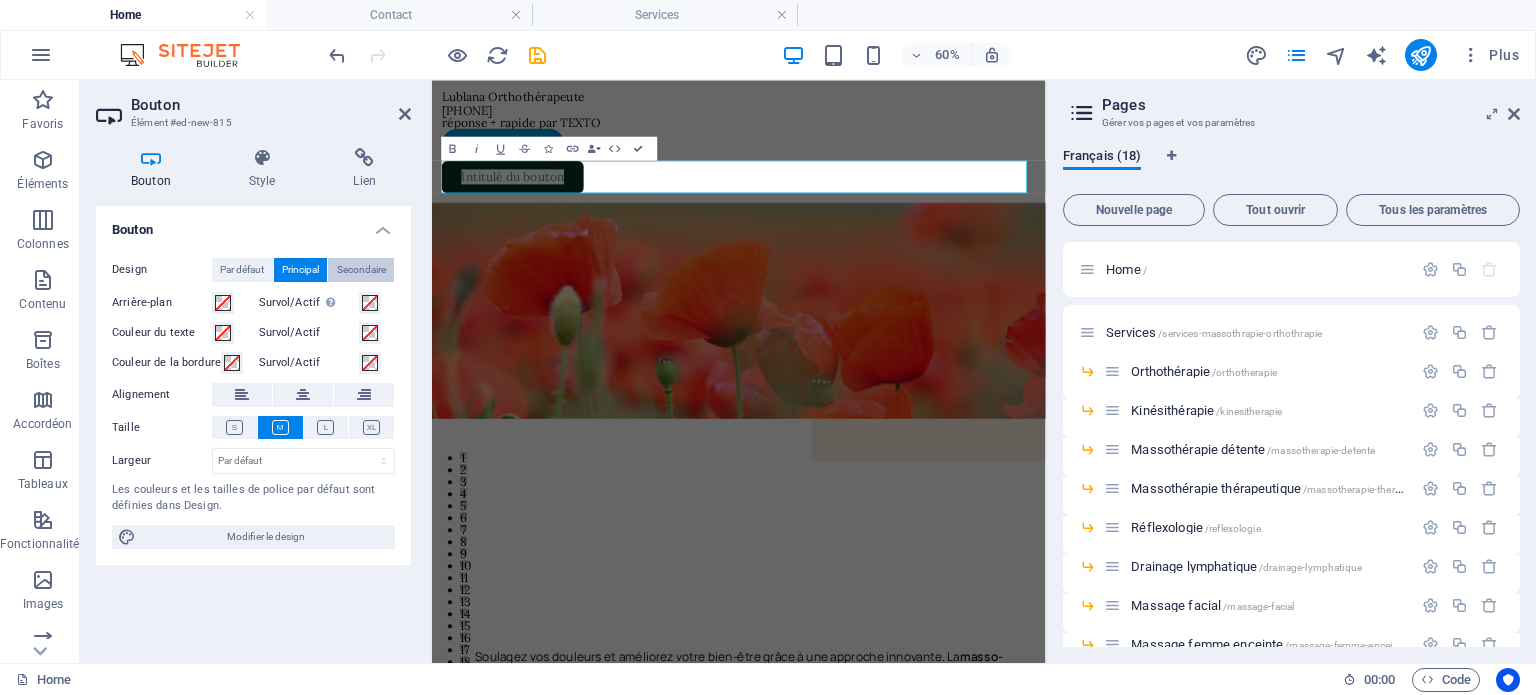 click on "Secondaire" at bounding box center [361, 270] 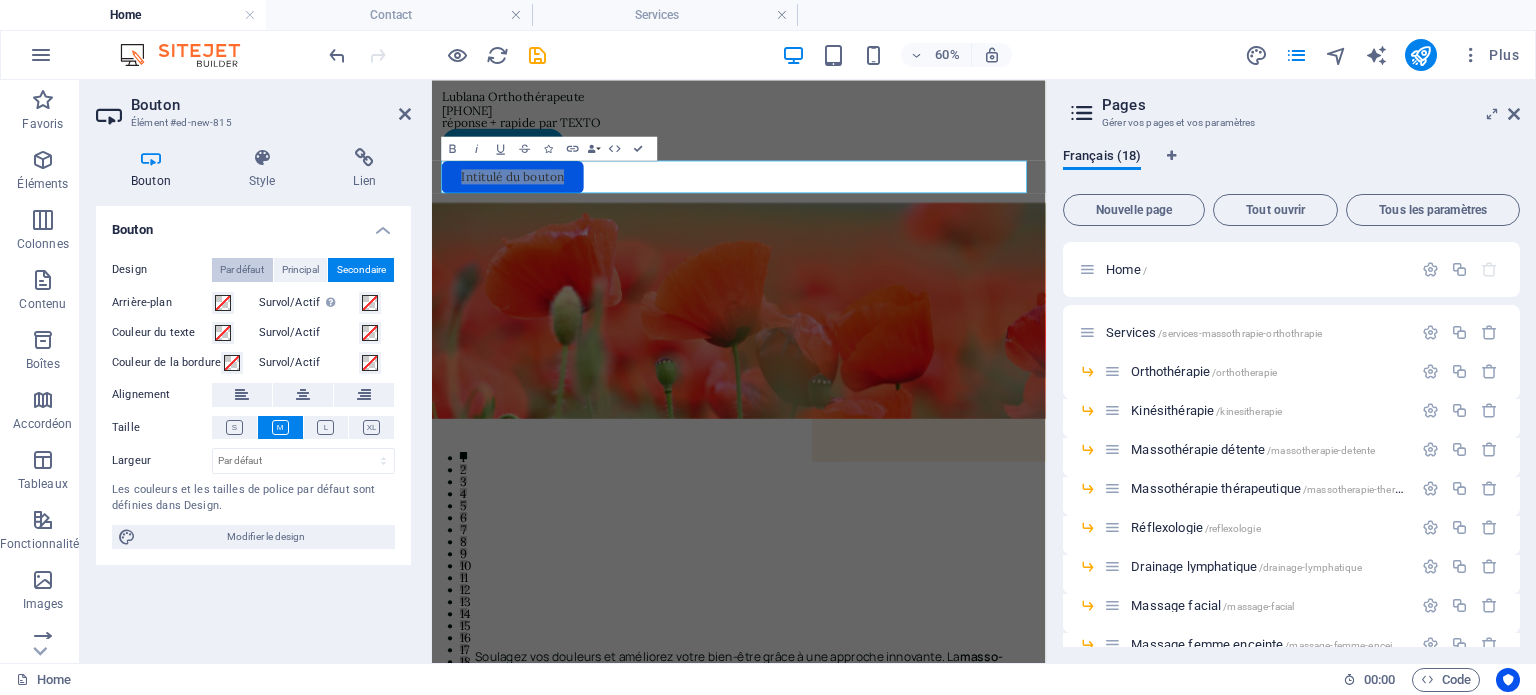 click on "Par défaut" at bounding box center [242, 270] 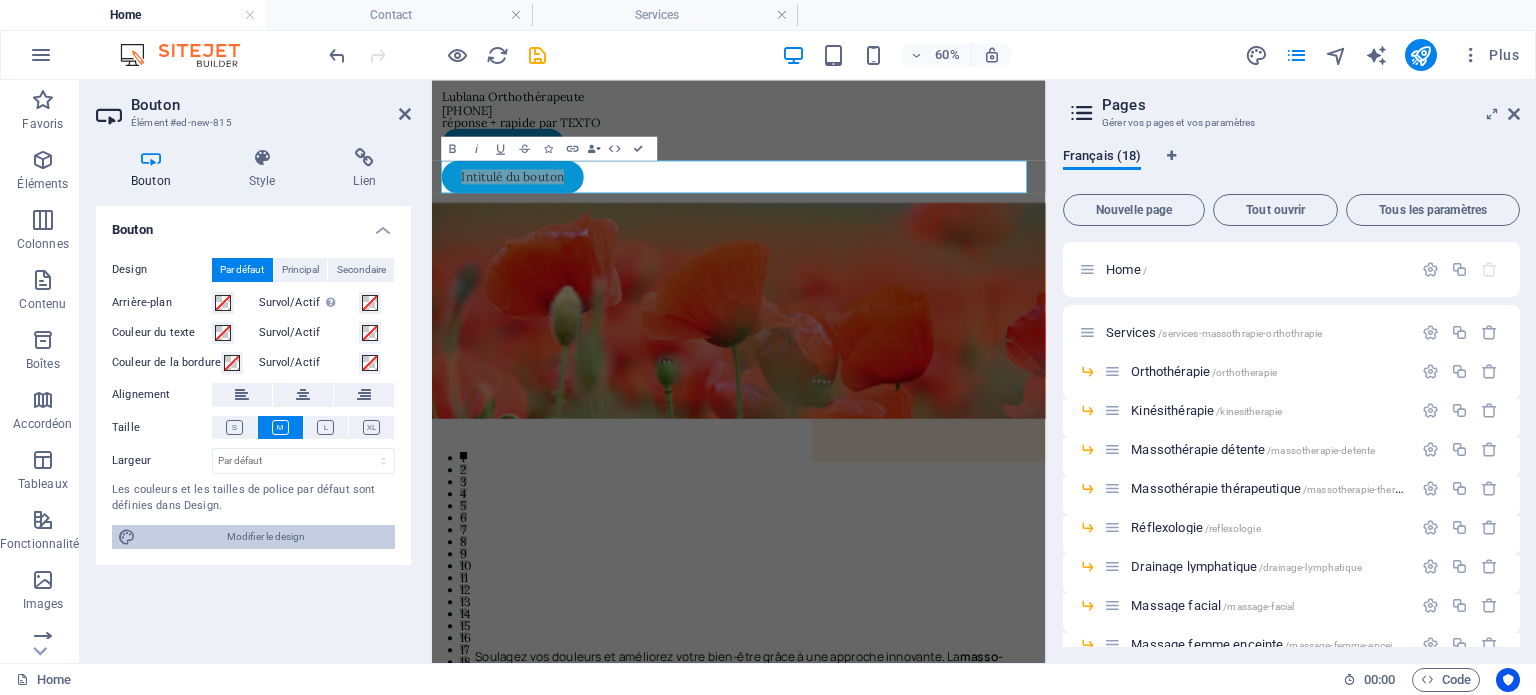 click on "Modifier le design" at bounding box center (265, 537) 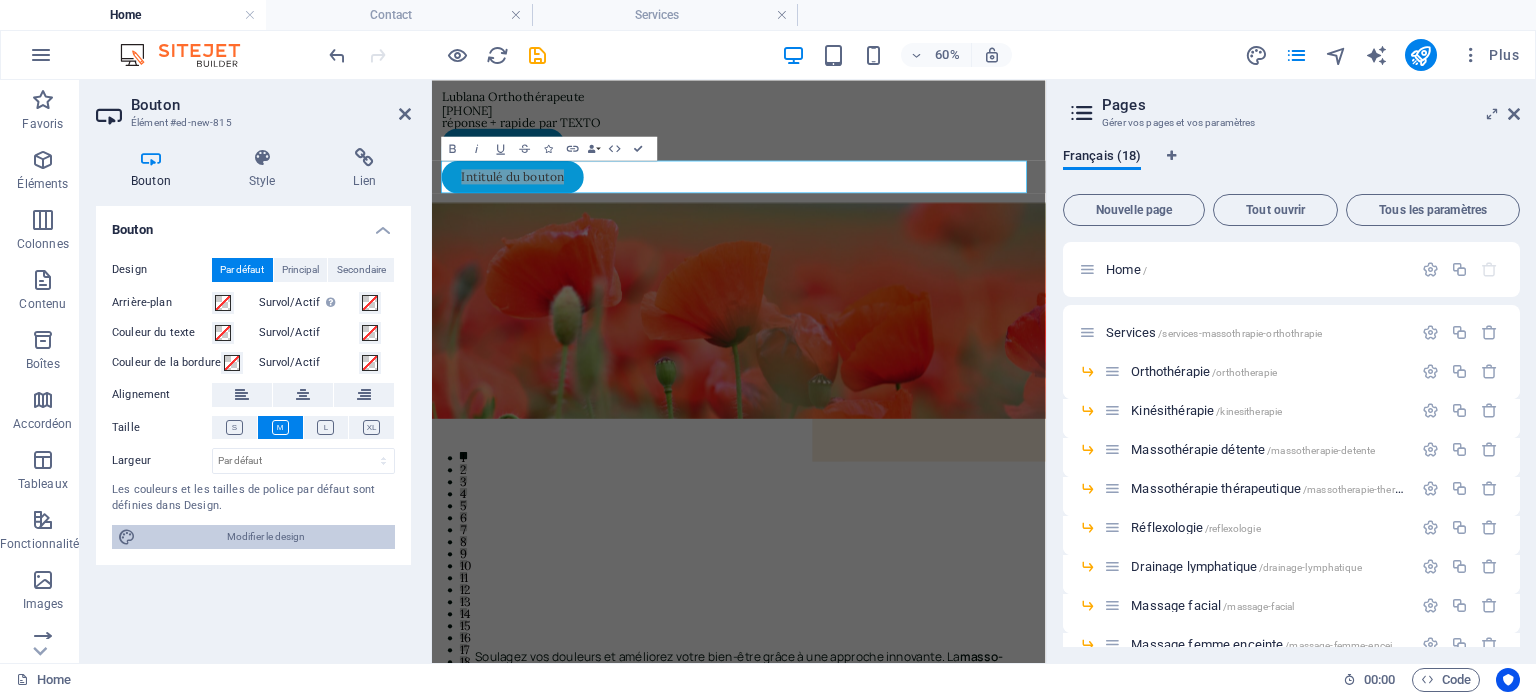 select on "400" 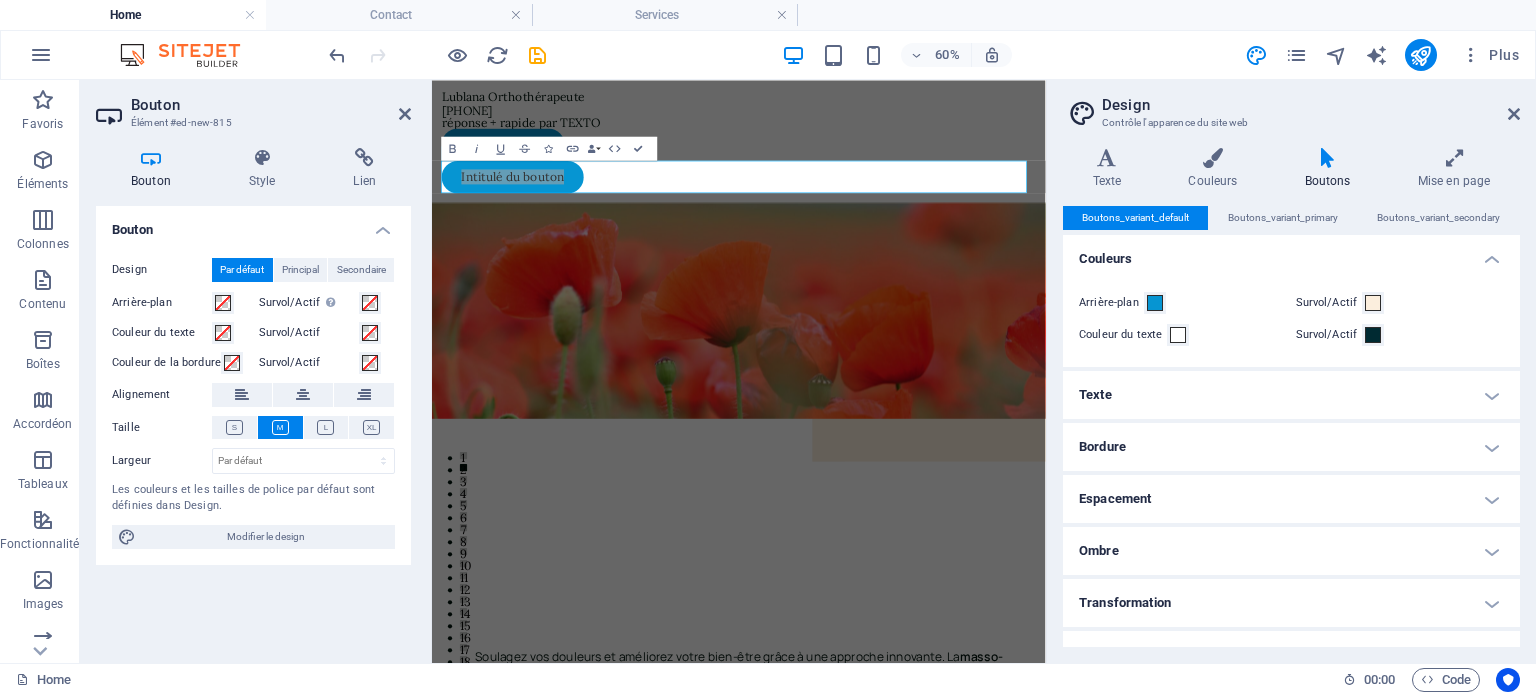 scroll, scrollTop: 31, scrollLeft: 0, axis: vertical 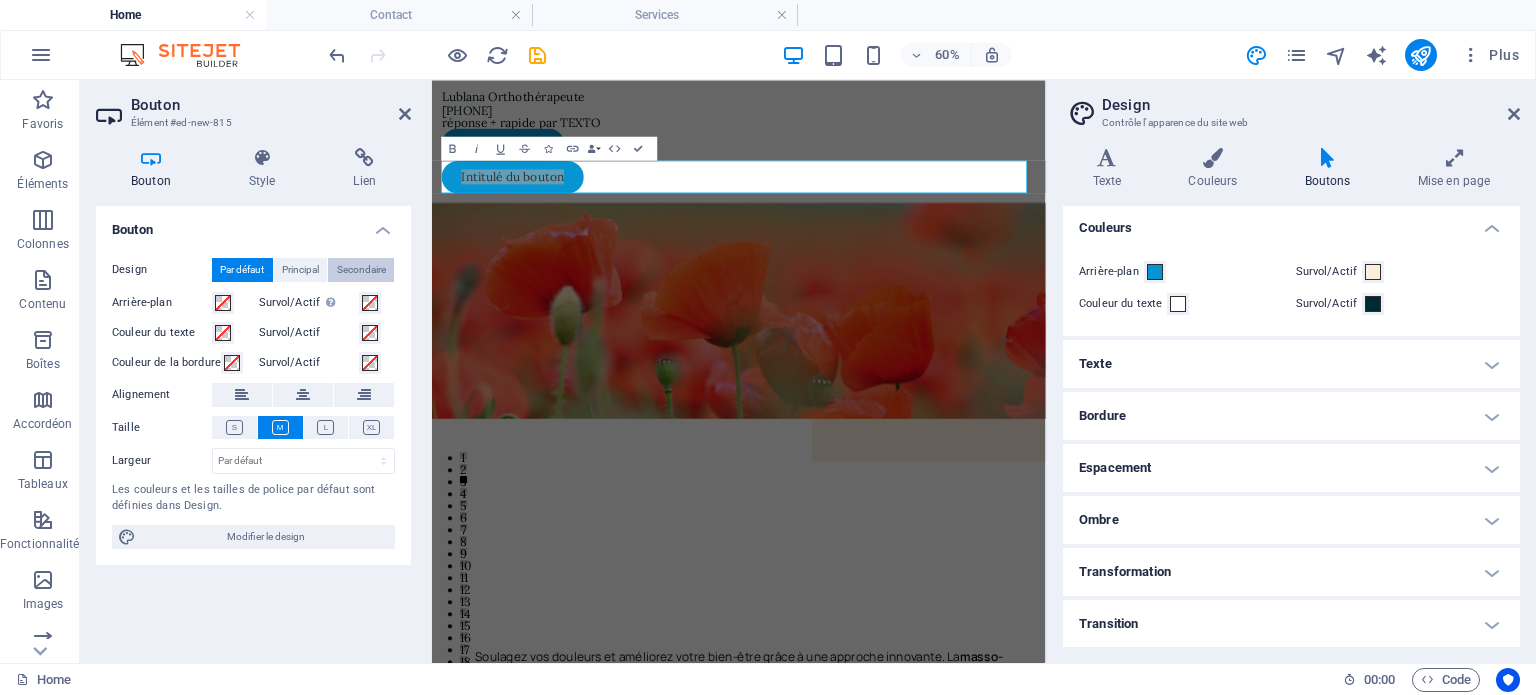click on "Secondaire" at bounding box center (361, 270) 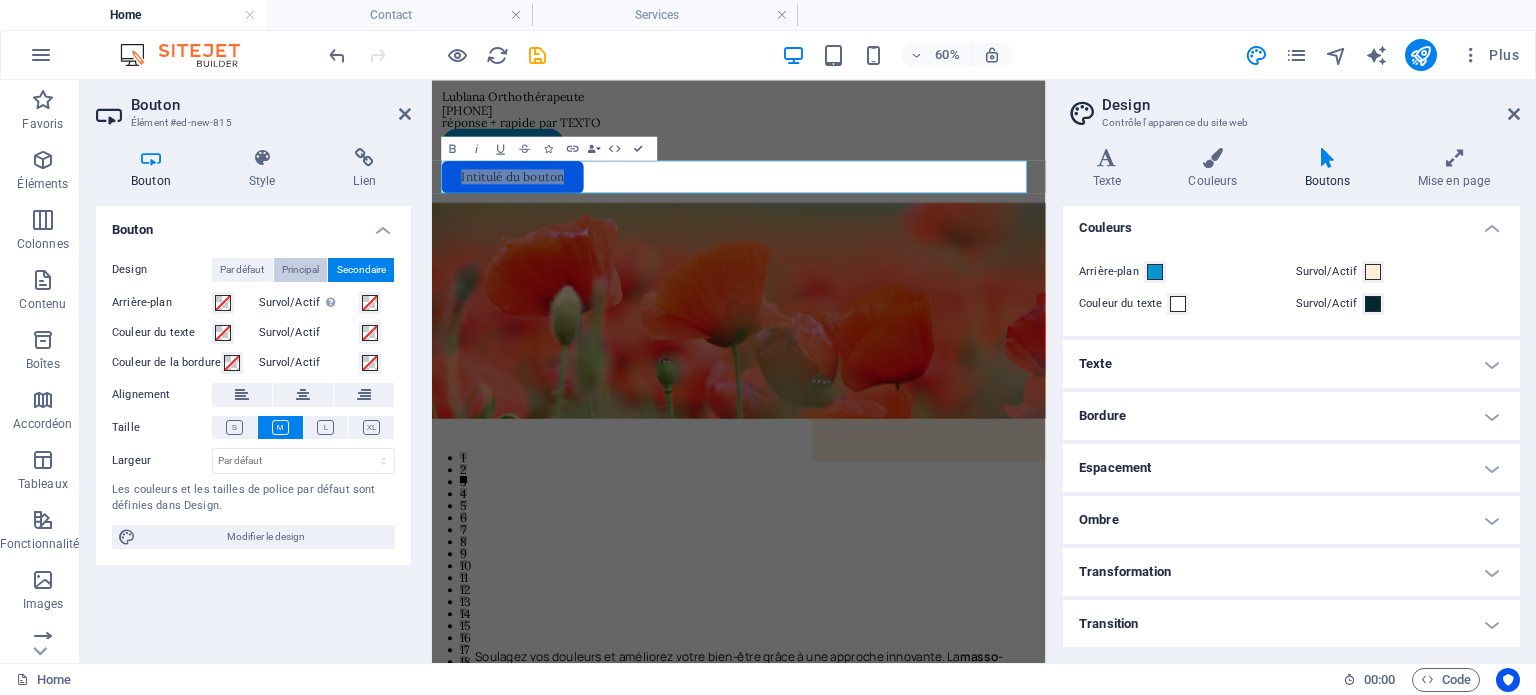 click on "Principal" at bounding box center (300, 270) 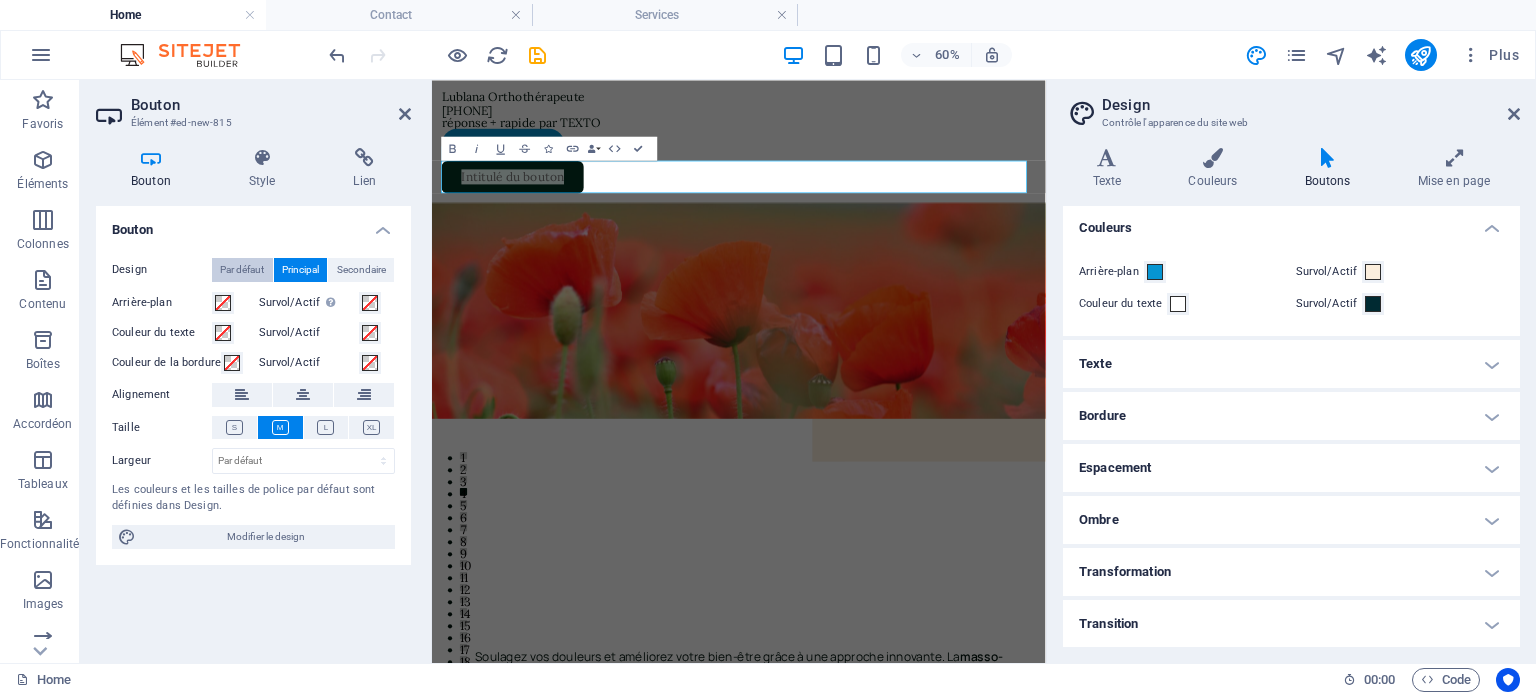 click on "Par défaut" at bounding box center (242, 270) 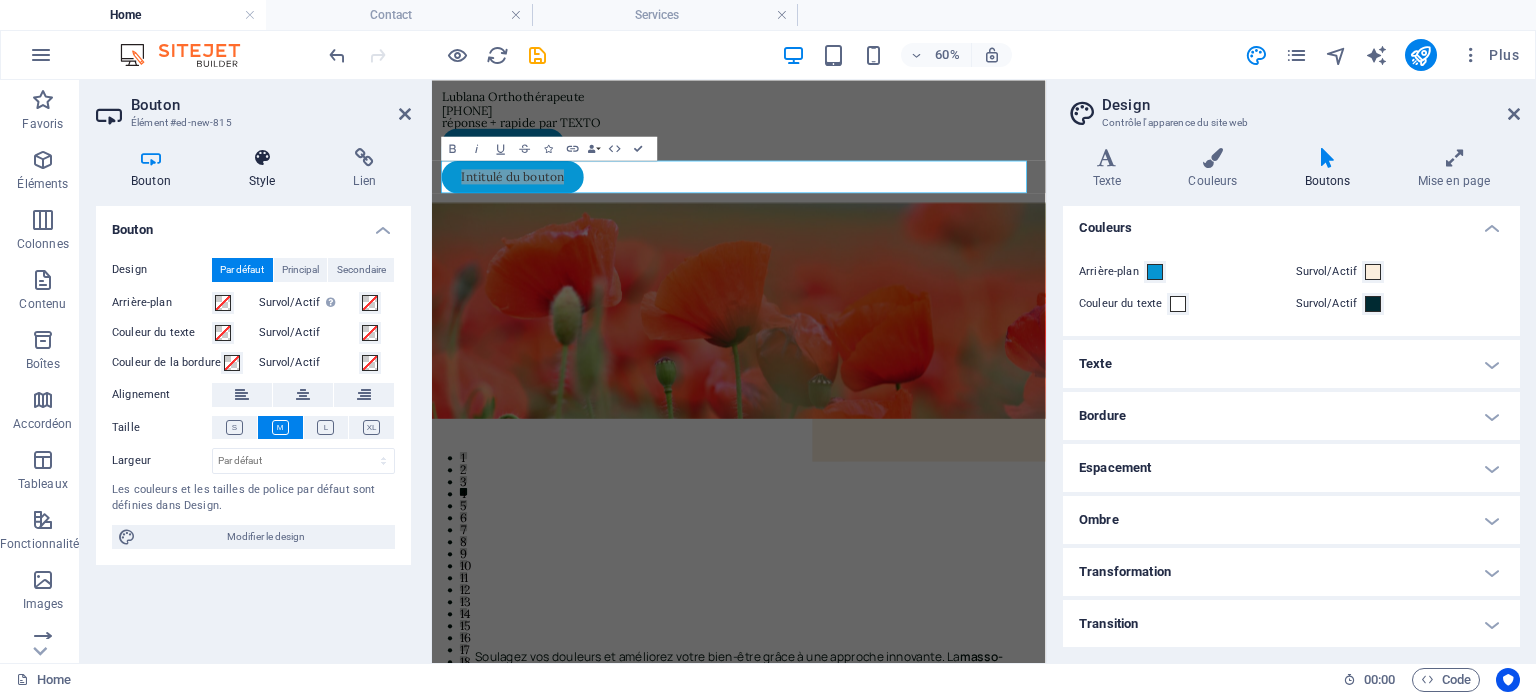 click at bounding box center [262, 158] 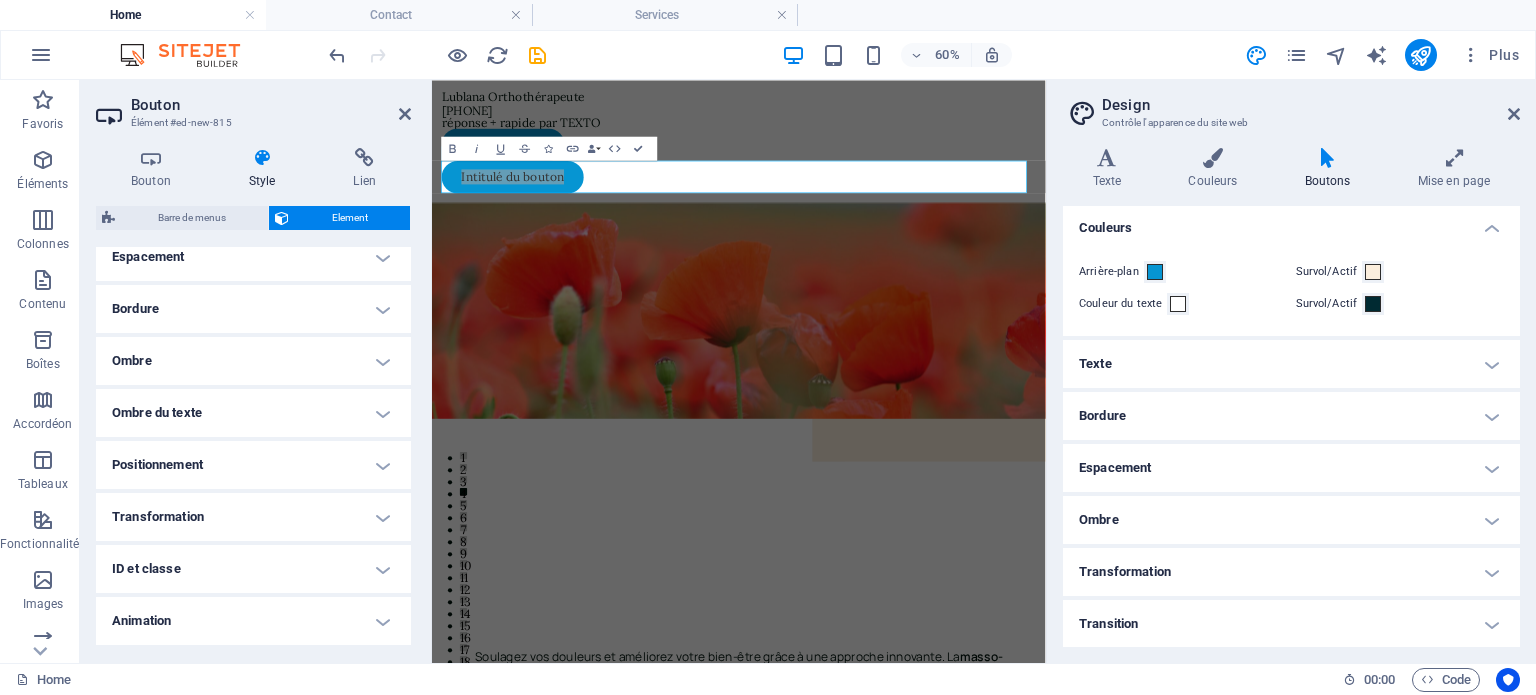 scroll, scrollTop: 414, scrollLeft: 0, axis: vertical 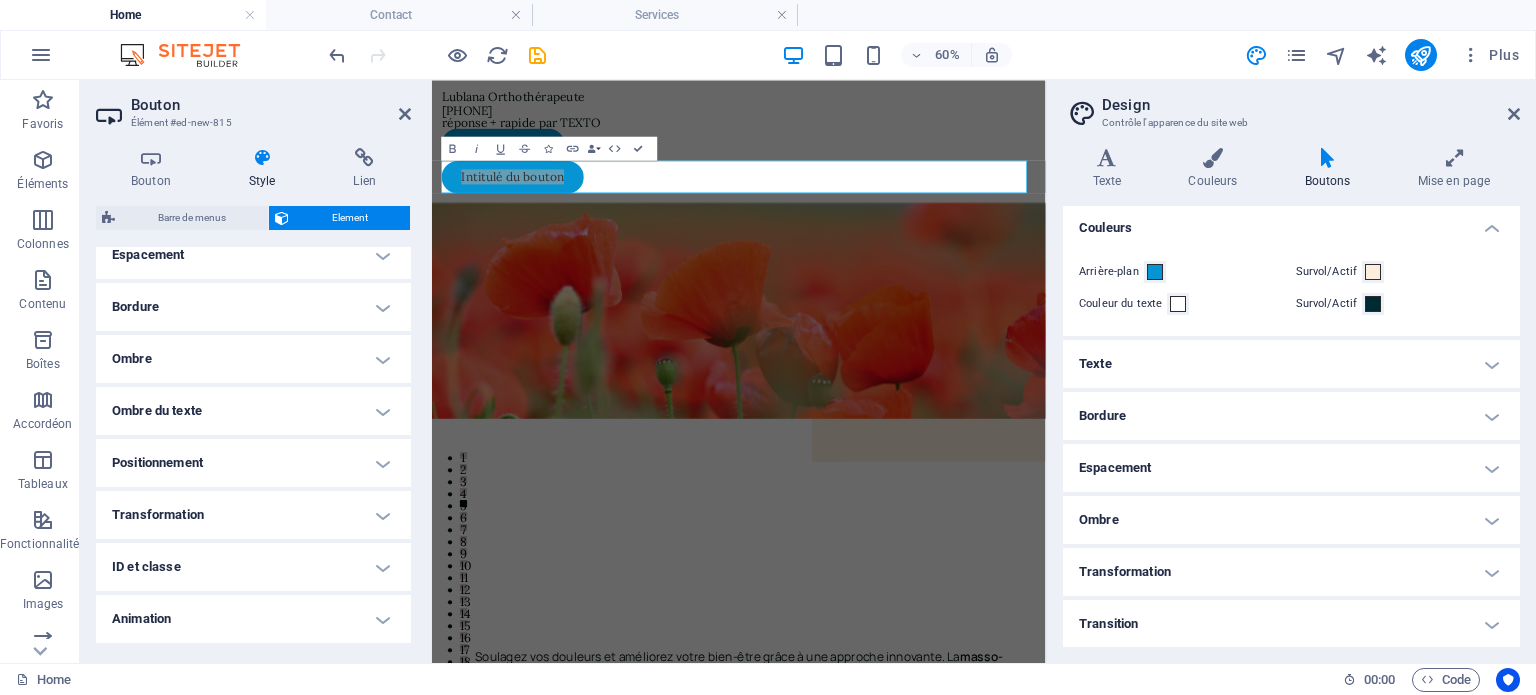 click on "Positionnement" at bounding box center [253, 463] 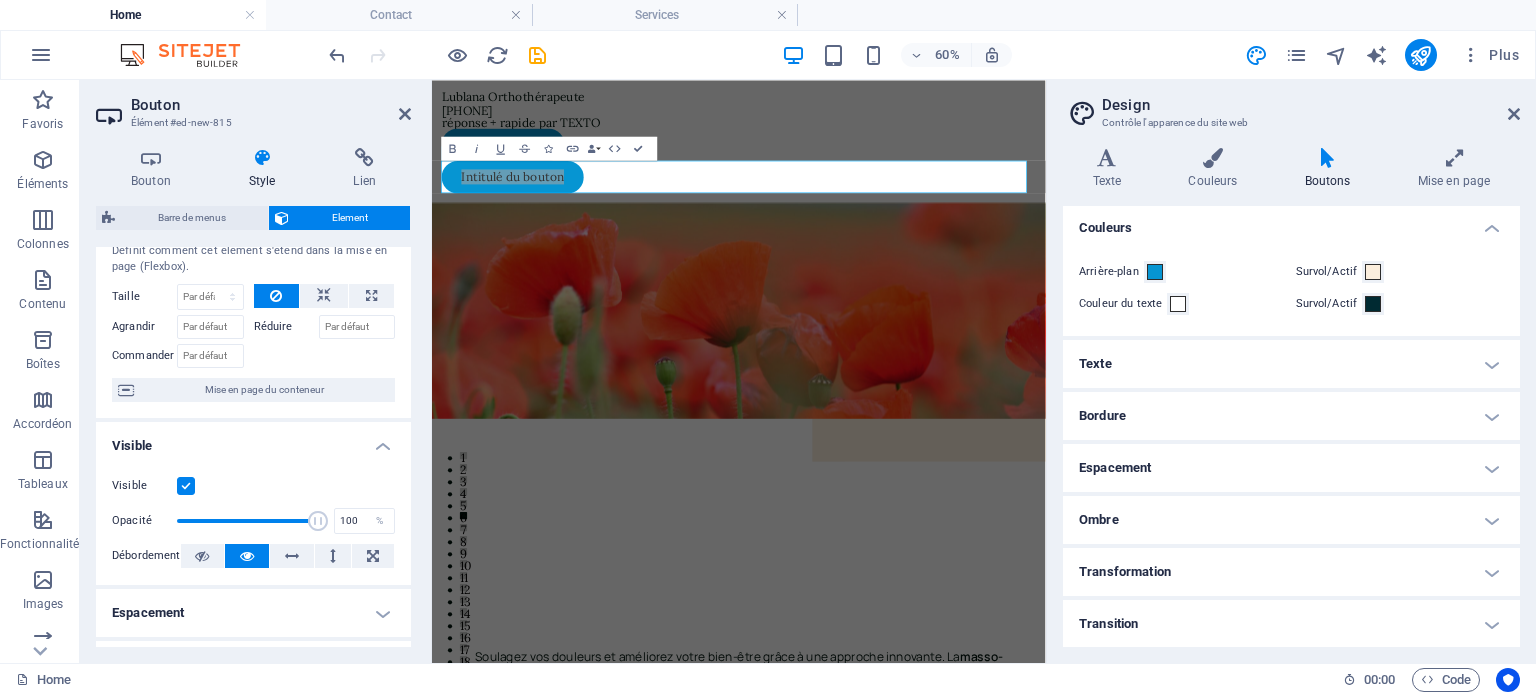 scroll, scrollTop: 0, scrollLeft: 0, axis: both 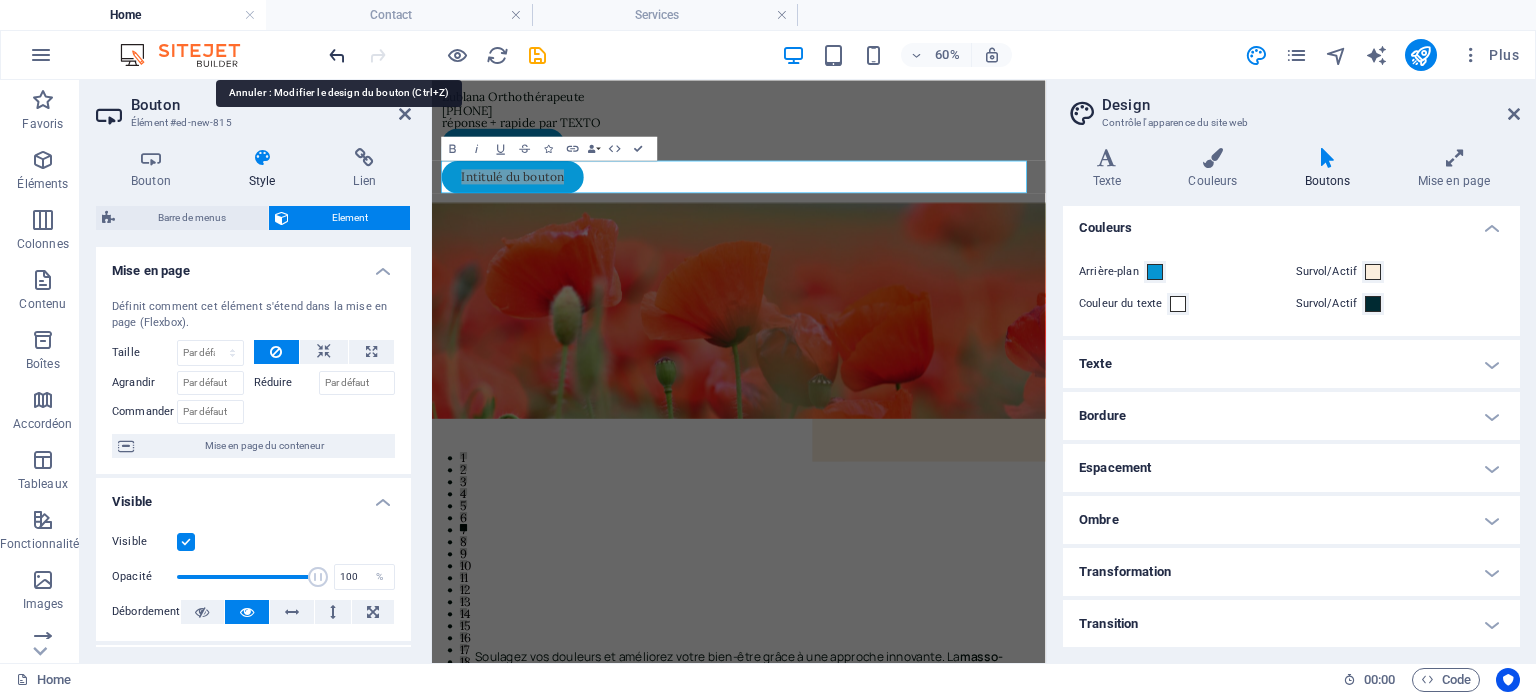 click at bounding box center [337, 55] 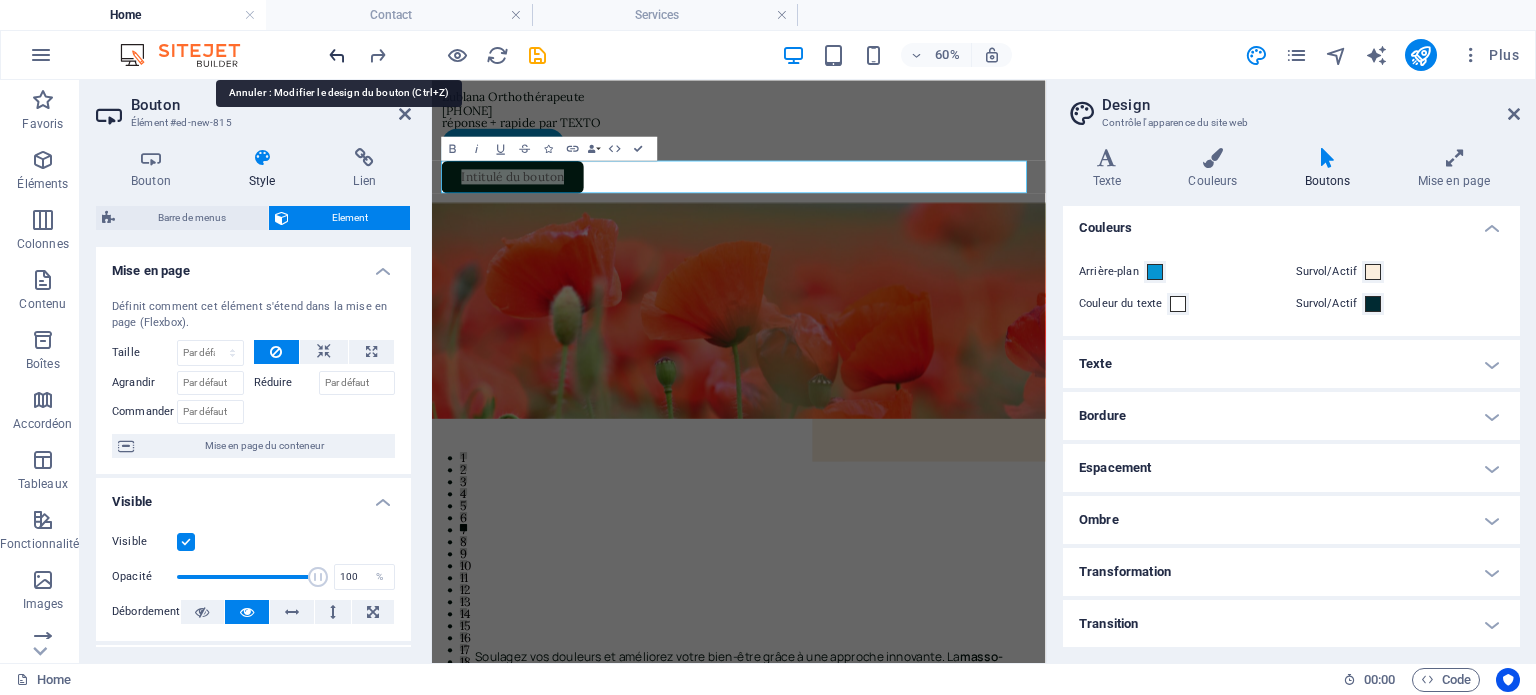 click at bounding box center [337, 55] 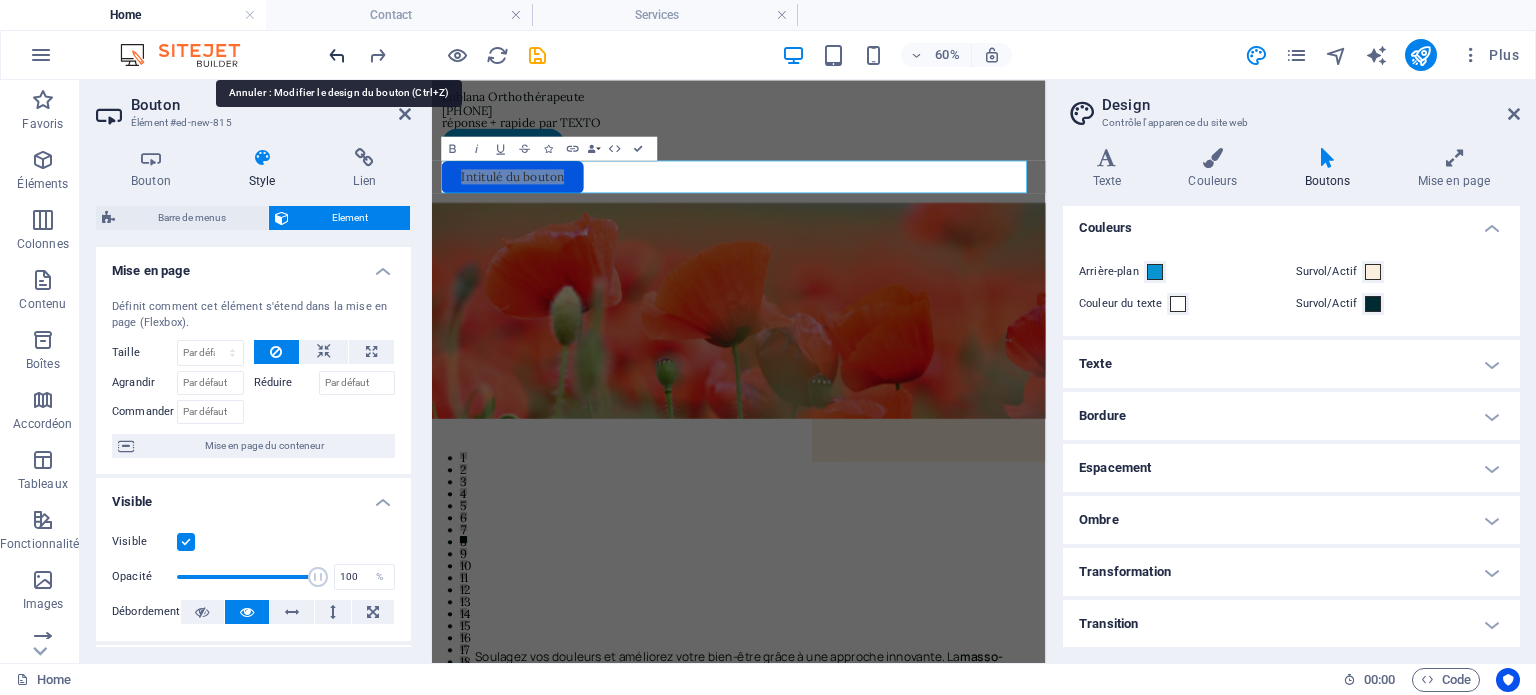click at bounding box center (337, 55) 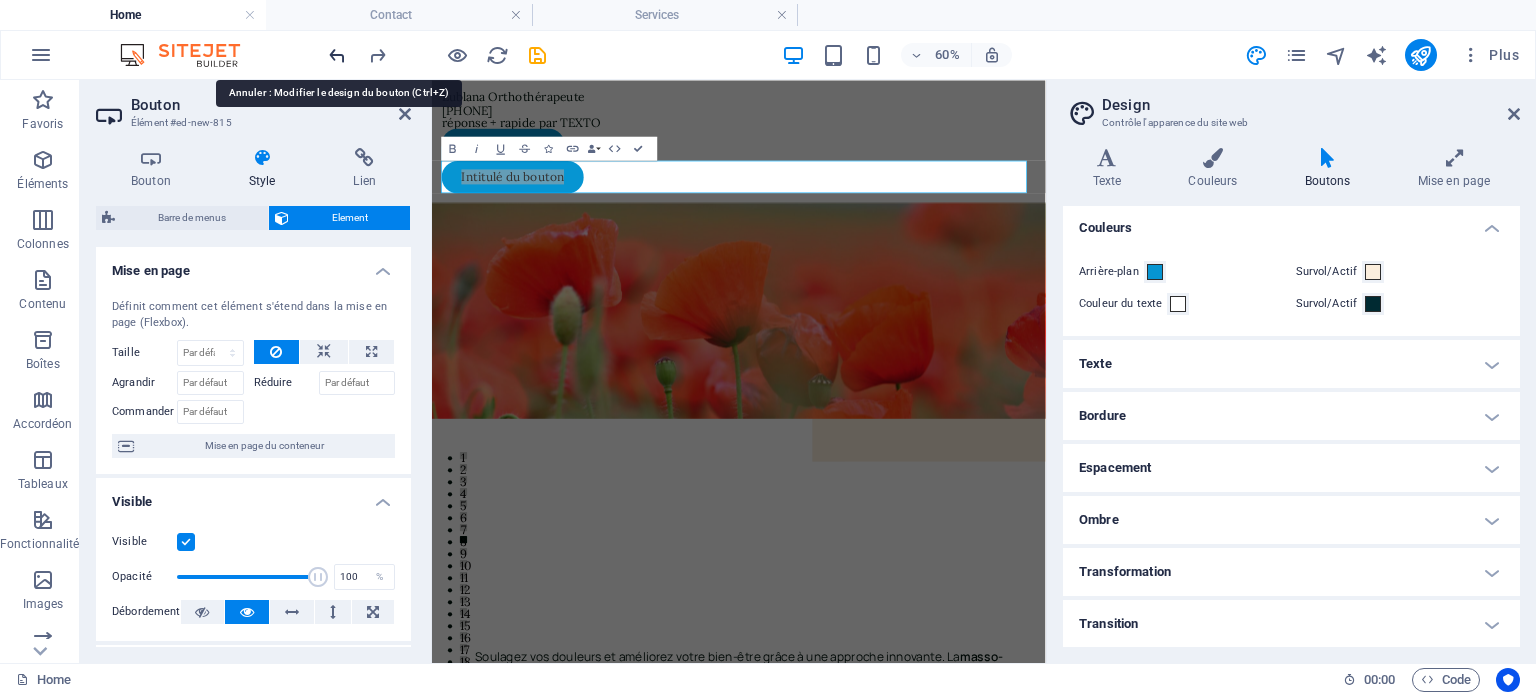 click at bounding box center (337, 55) 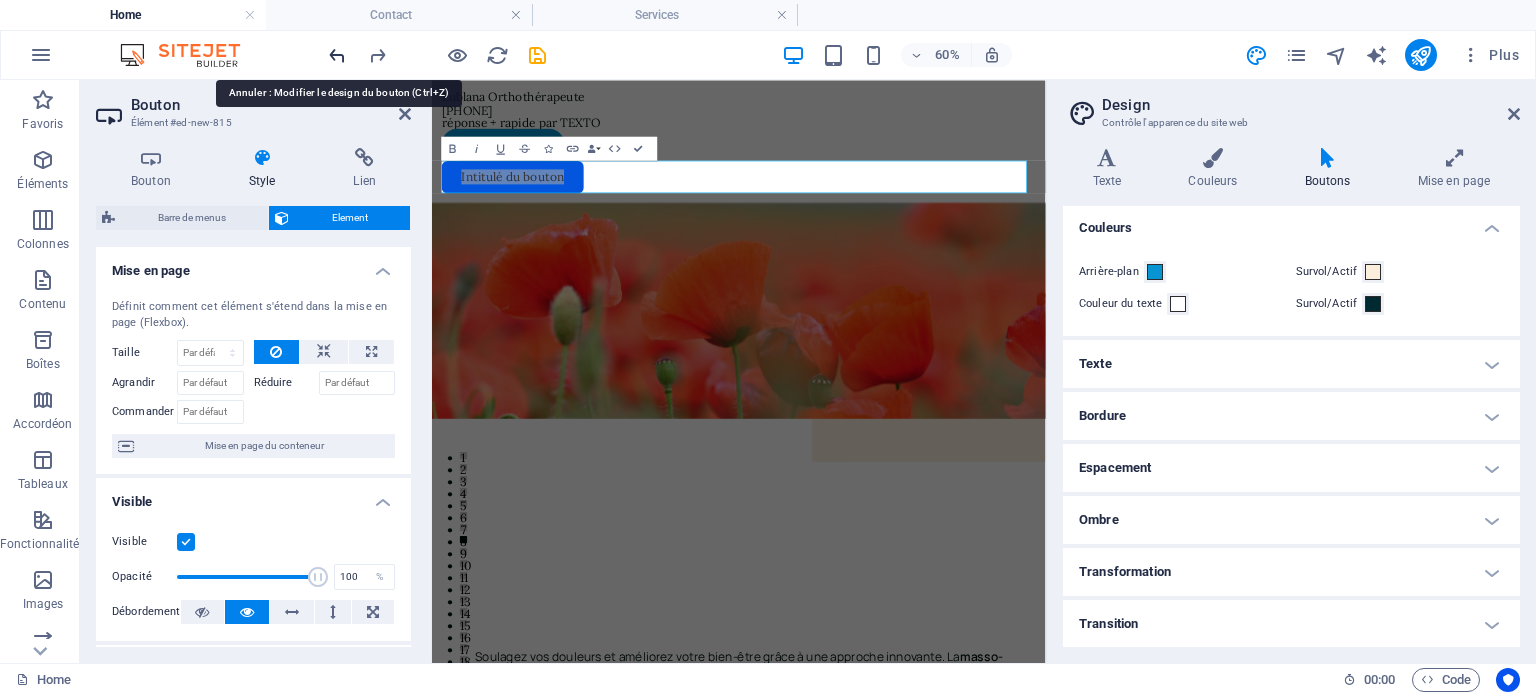 click at bounding box center (337, 55) 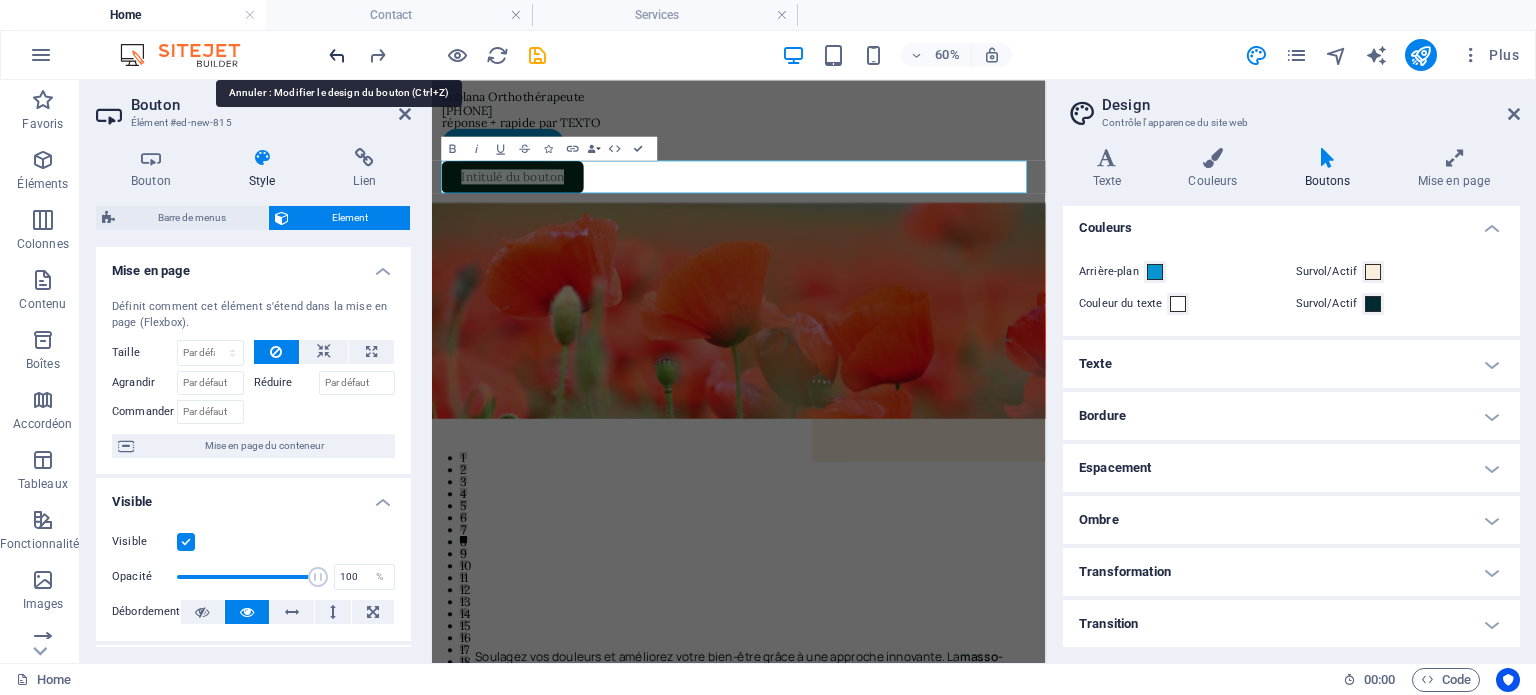 click at bounding box center [337, 55] 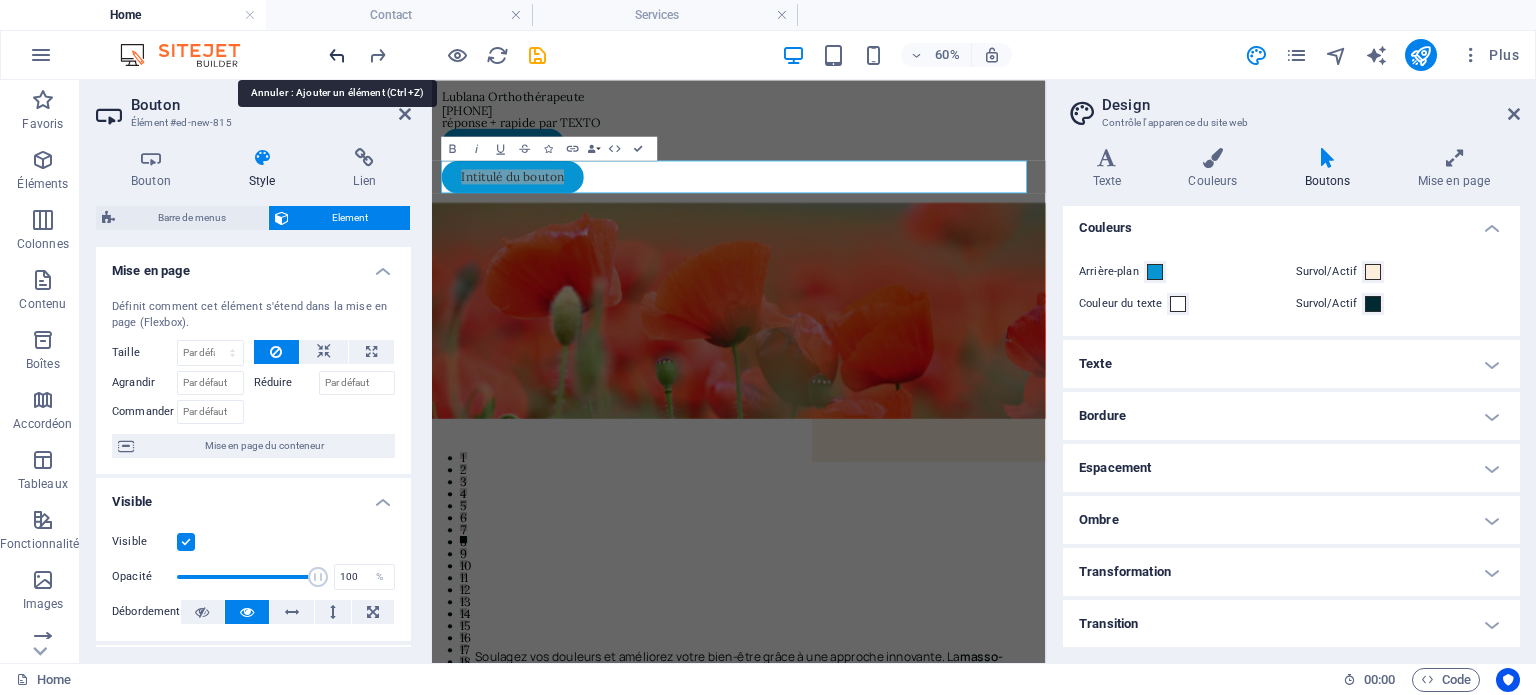 click at bounding box center (337, 55) 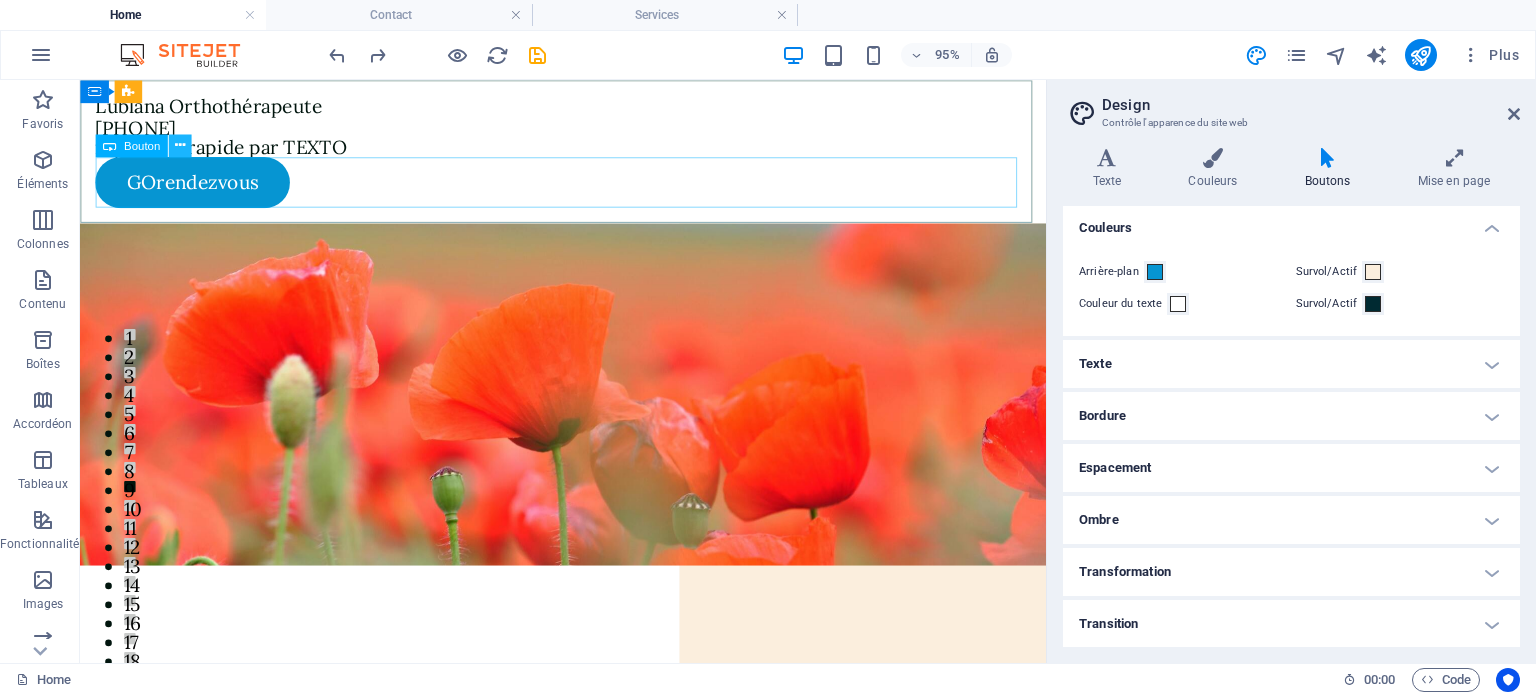 click at bounding box center (180, 145) 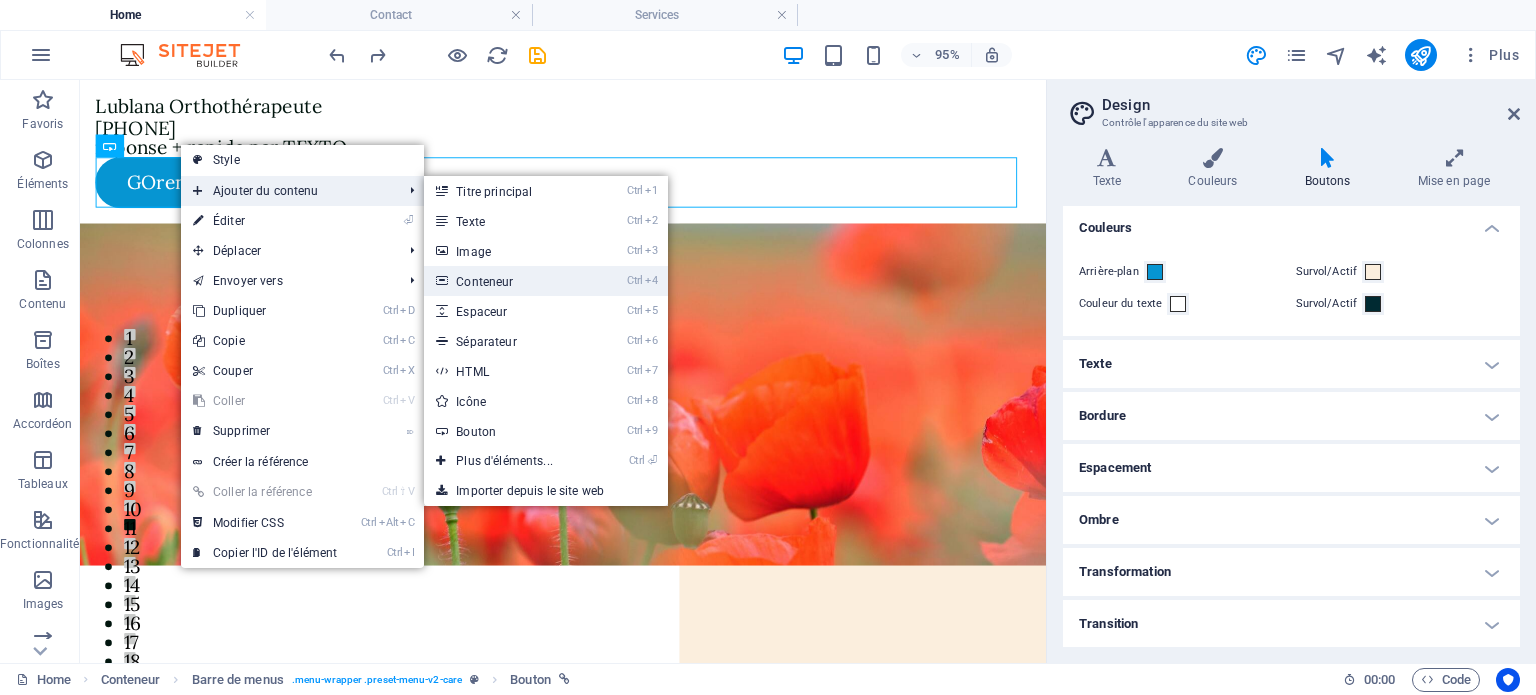 click on "Ctrl 4  Conteneur" at bounding box center (508, 281) 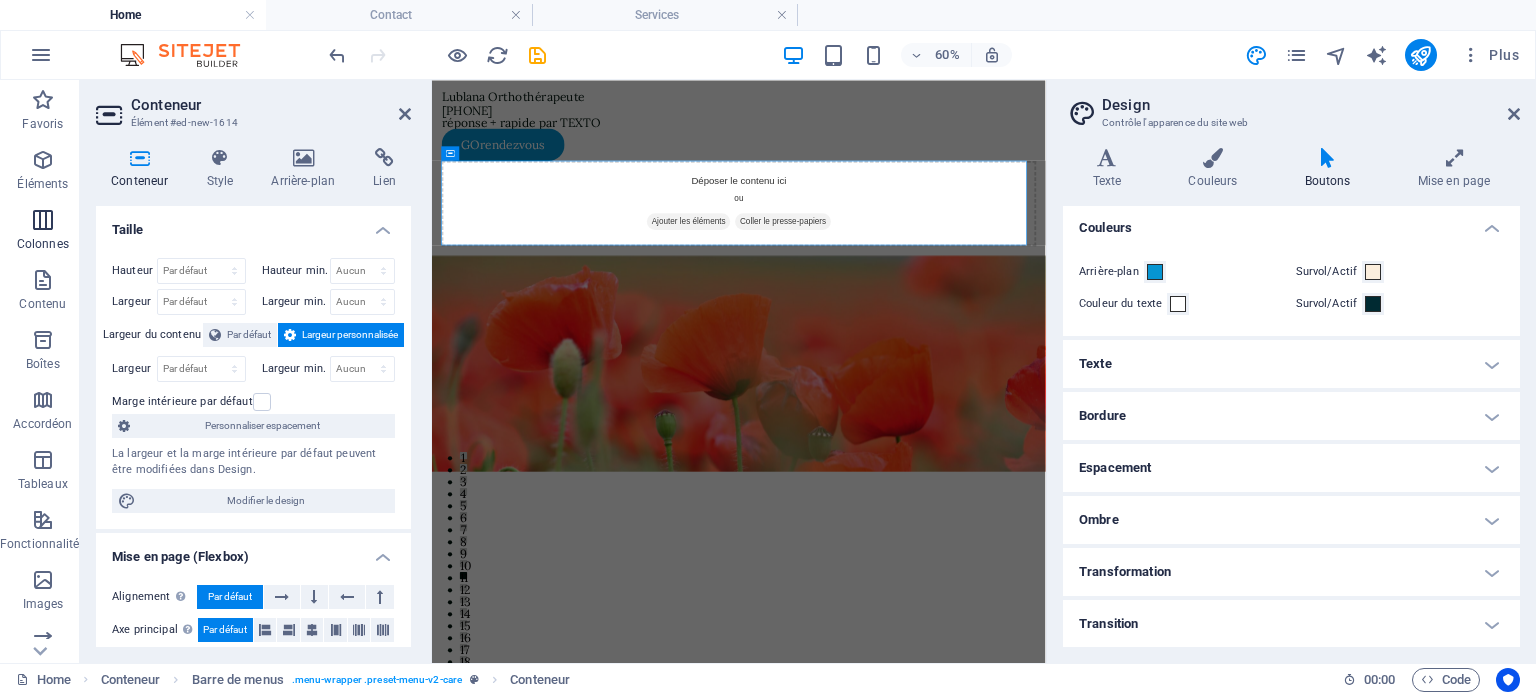 click at bounding box center (43, 220) 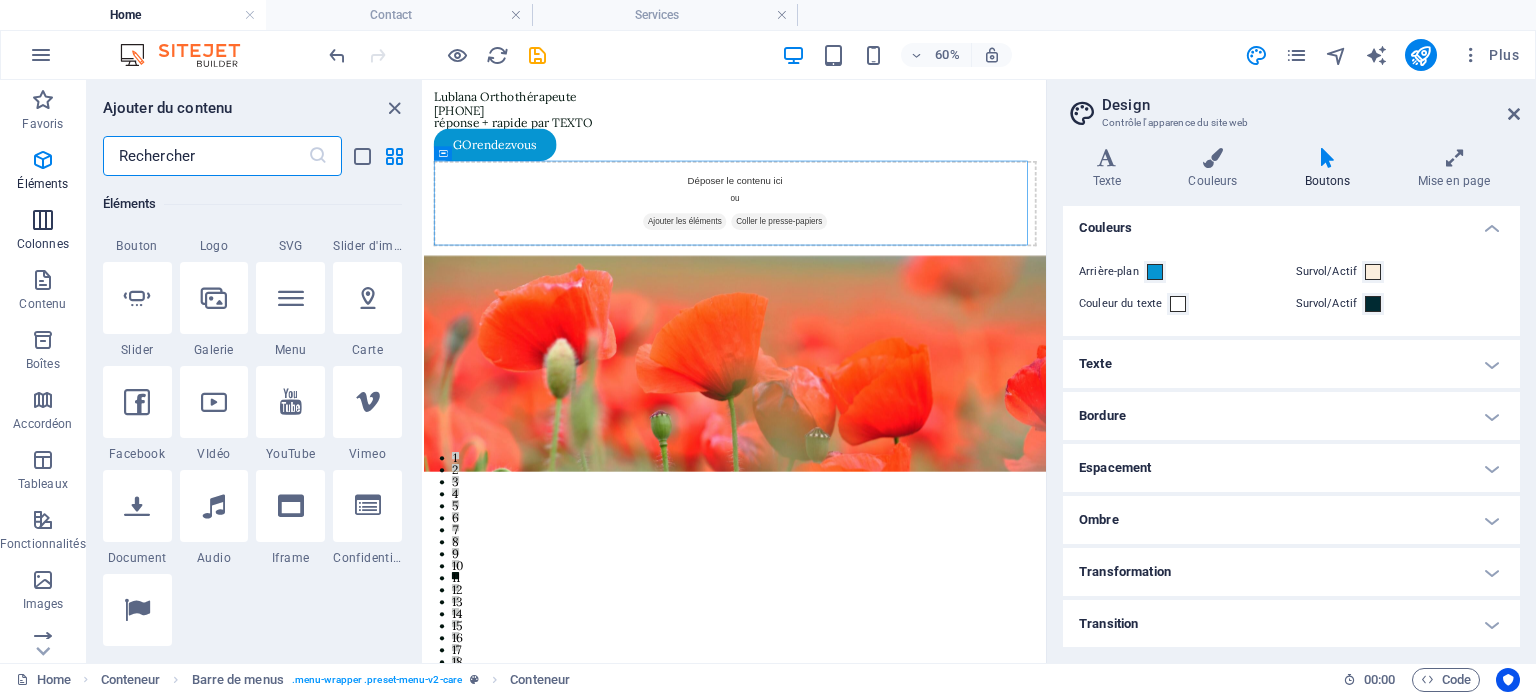 scroll, scrollTop: 990, scrollLeft: 0, axis: vertical 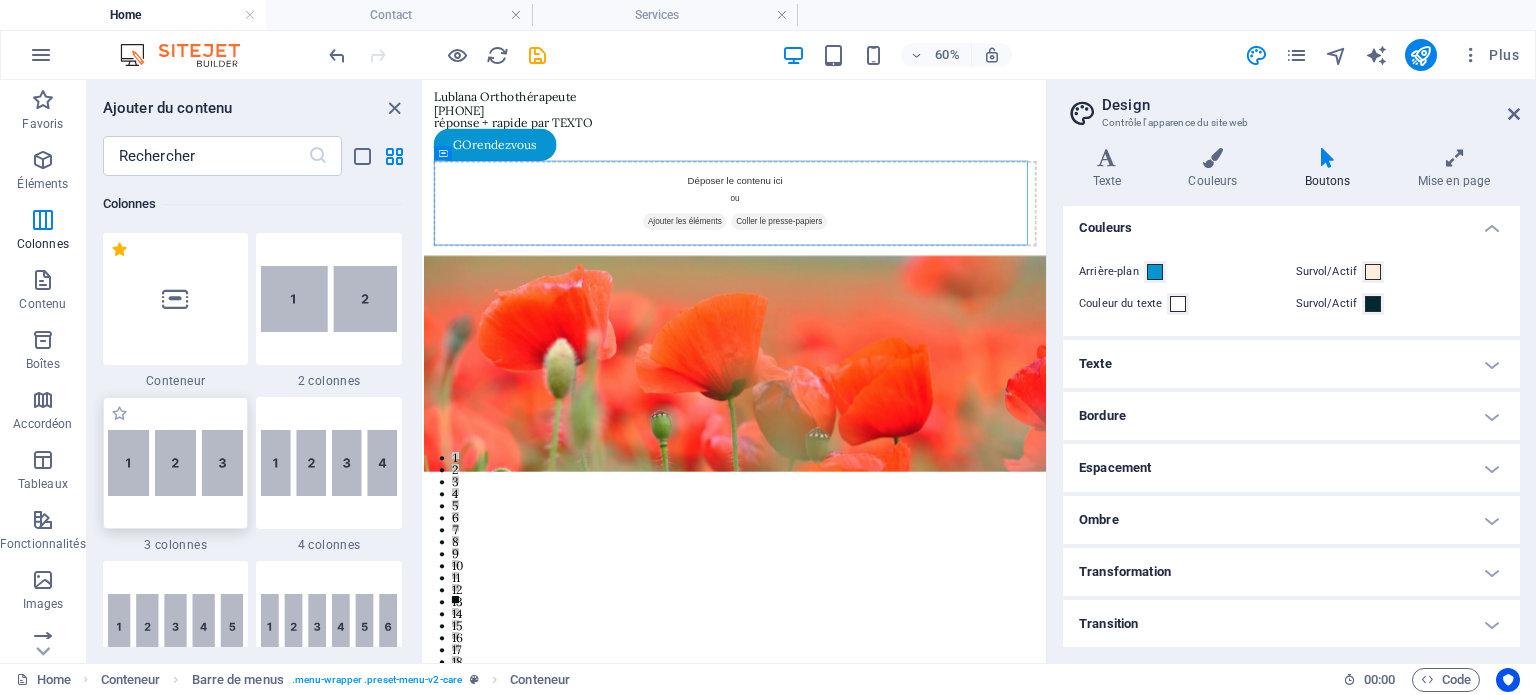 click at bounding box center [176, 463] 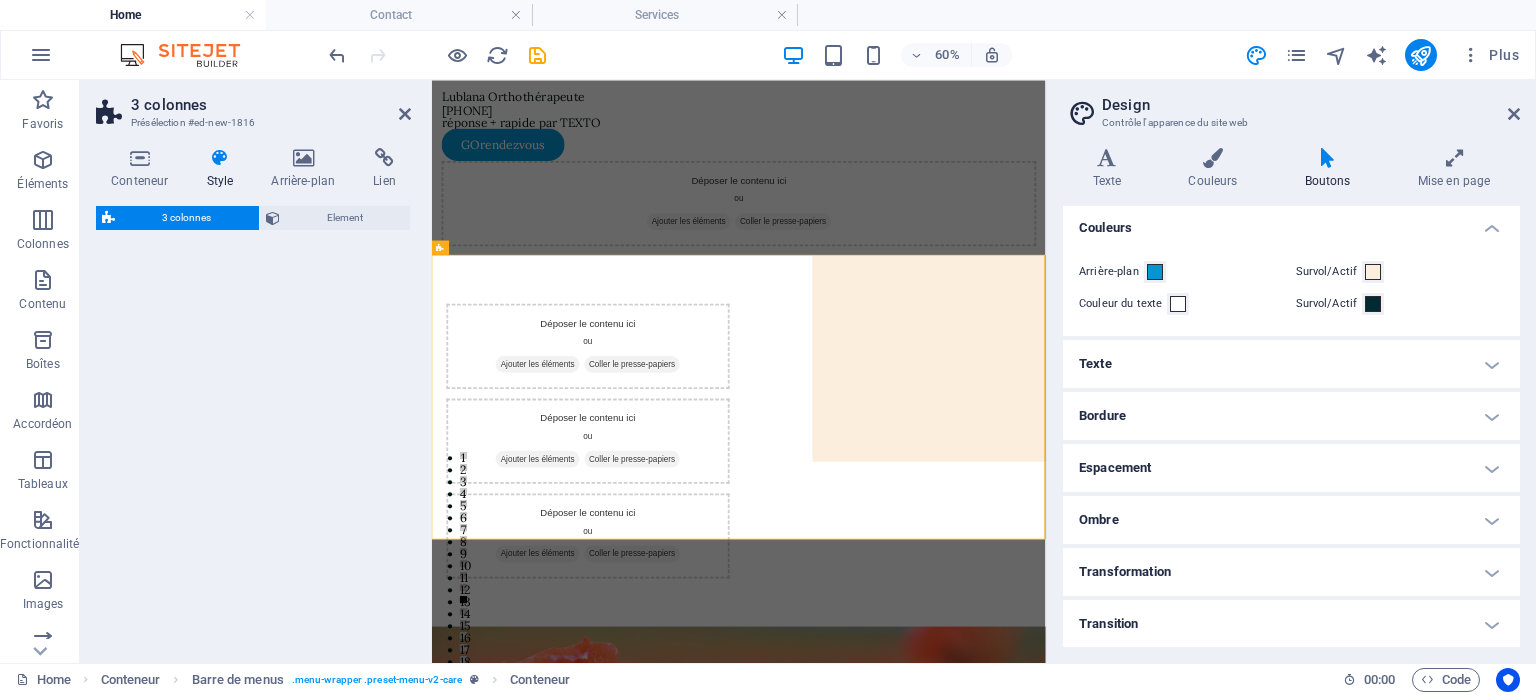 click on "3 colonnes Element" at bounding box center (253, 426) 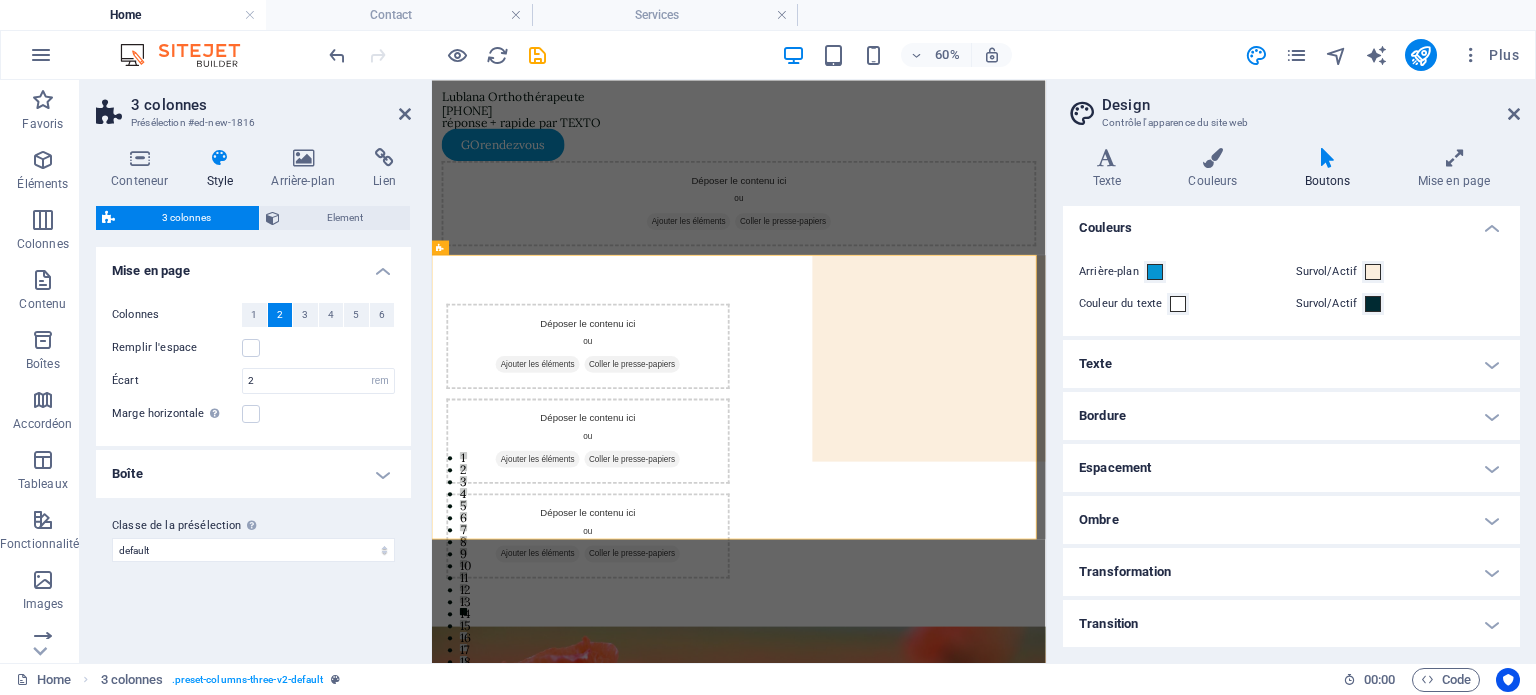 click on "3 colonnes" at bounding box center (187, 218) 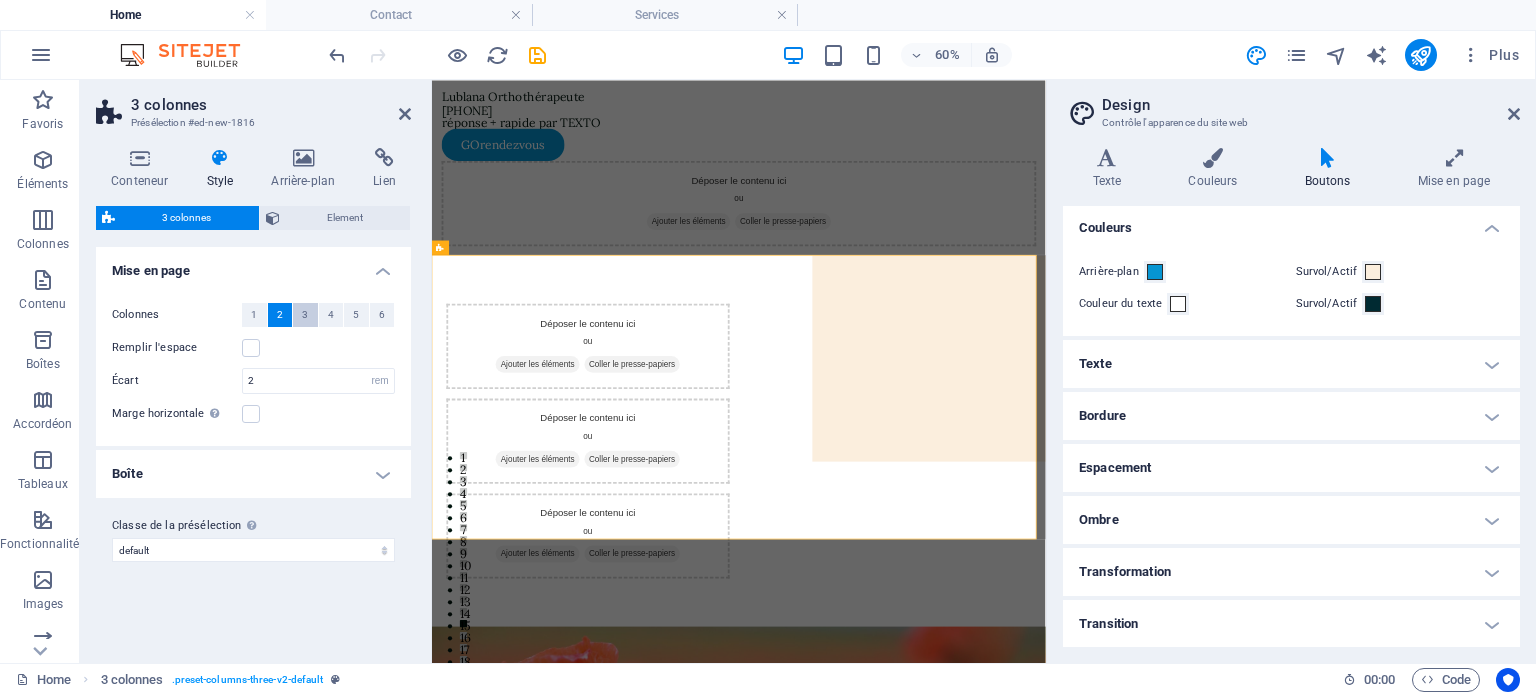 click on "3" at bounding box center (305, 315) 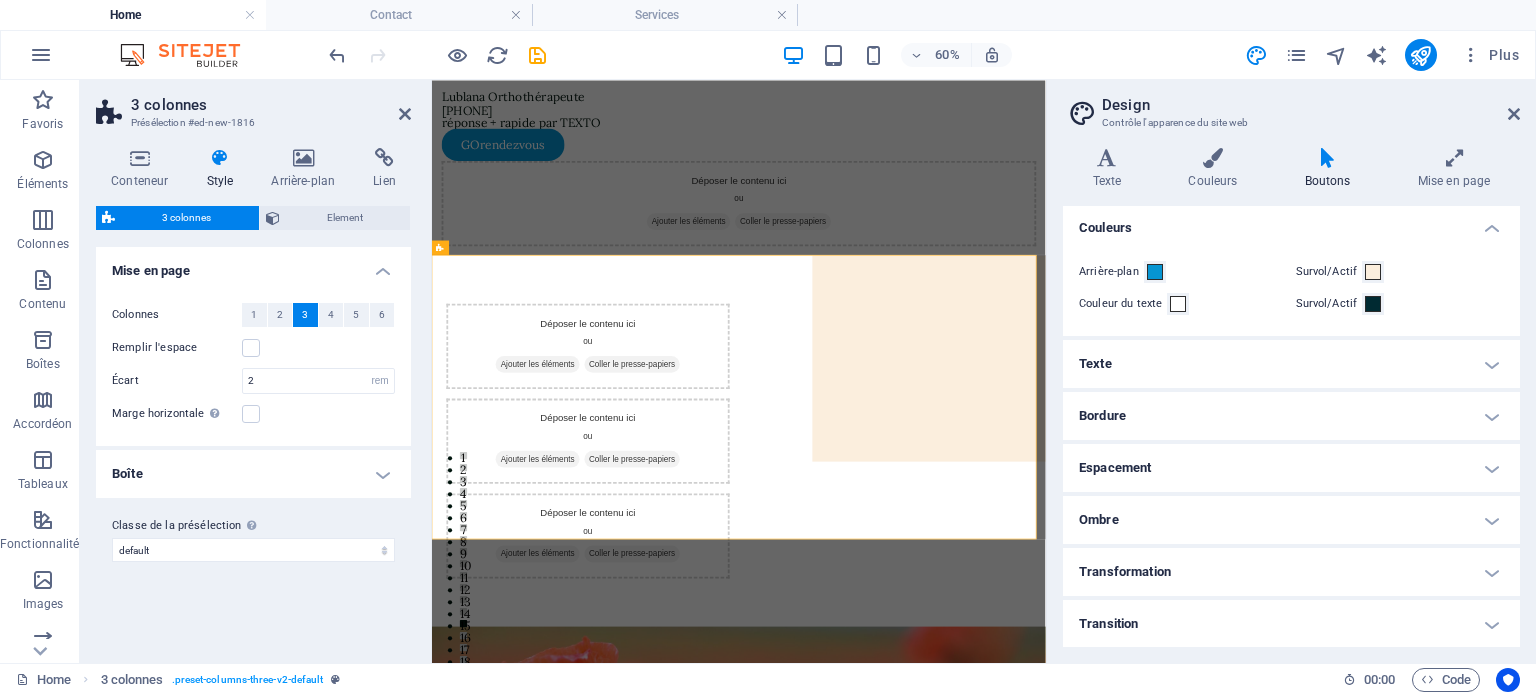 click on "3" at bounding box center (305, 315) 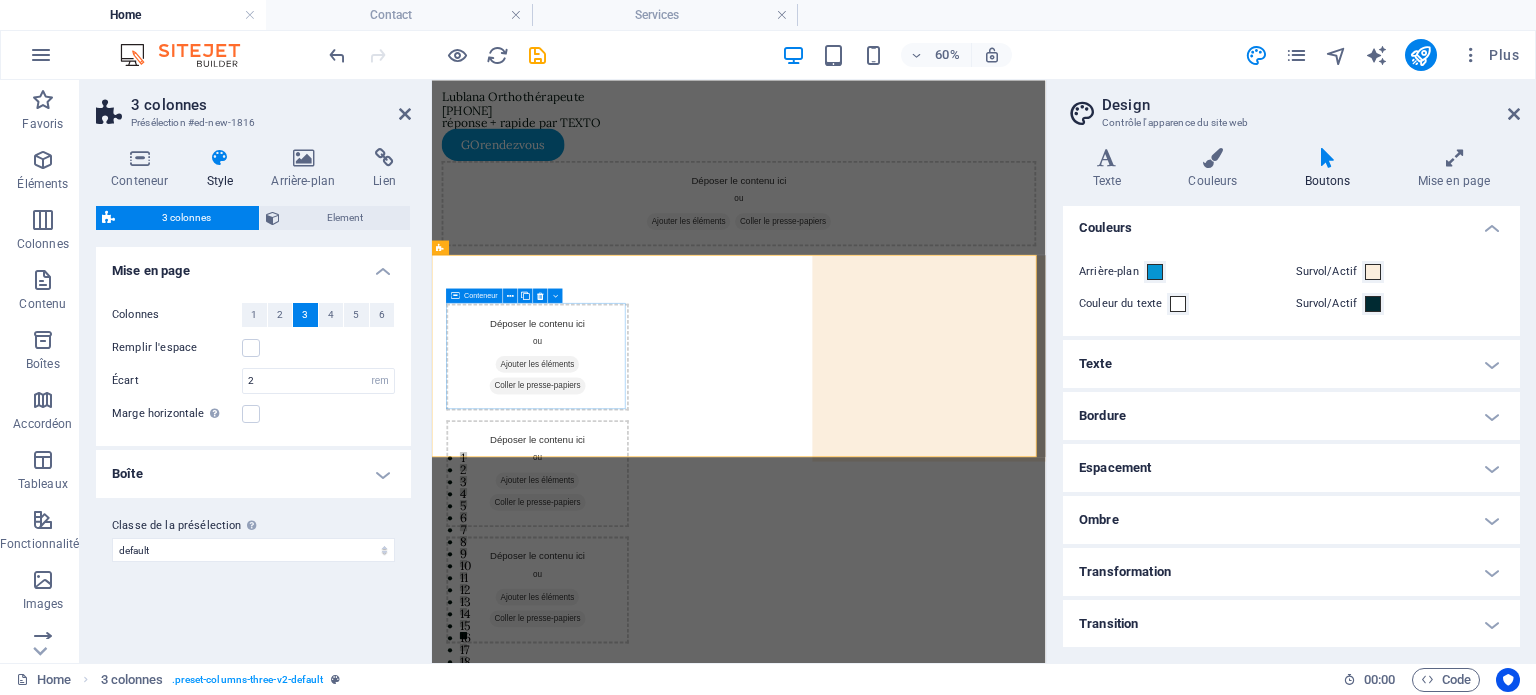 click on "Déposer le contenu ici ou  Ajouter les éléments  Coller le presse-papiers" at bounding box center [608, 542] 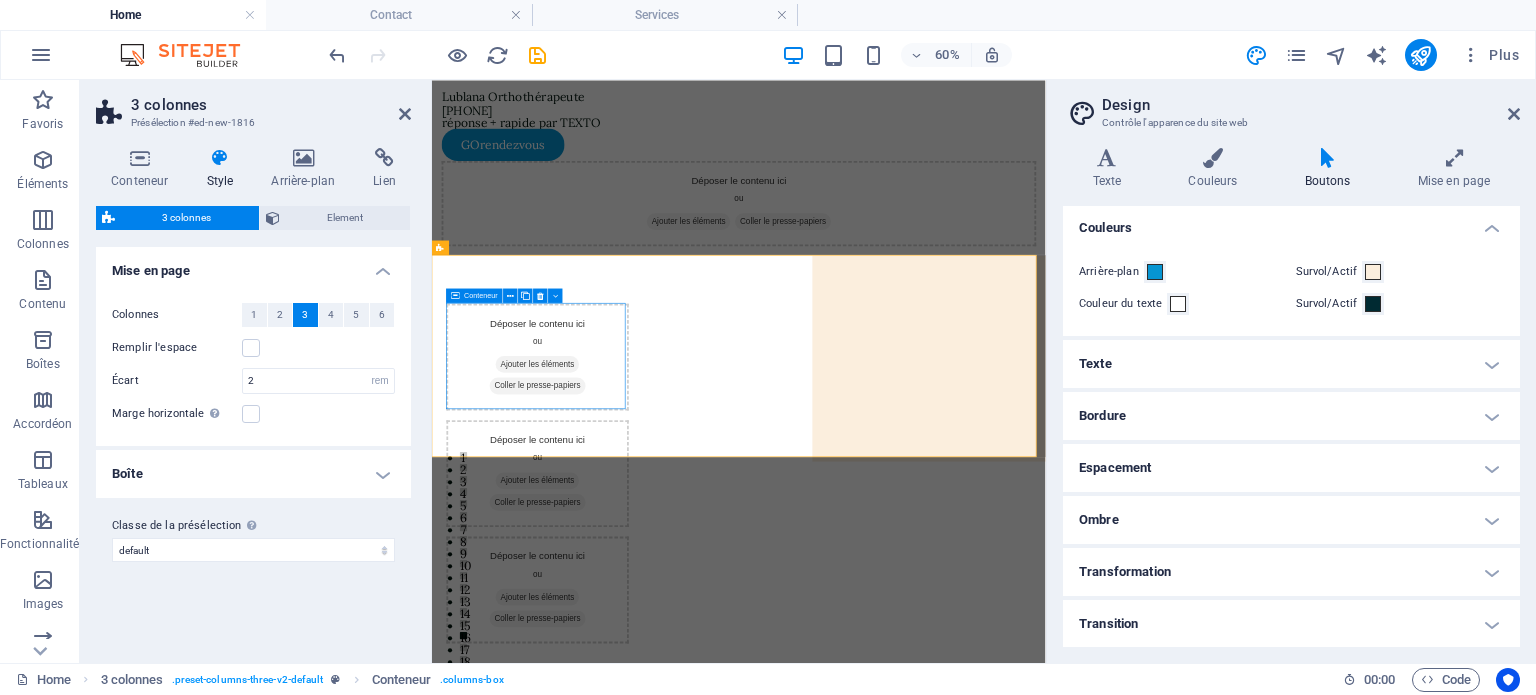 click on "Ajouter les éléments" at bounding box center [607, 554] 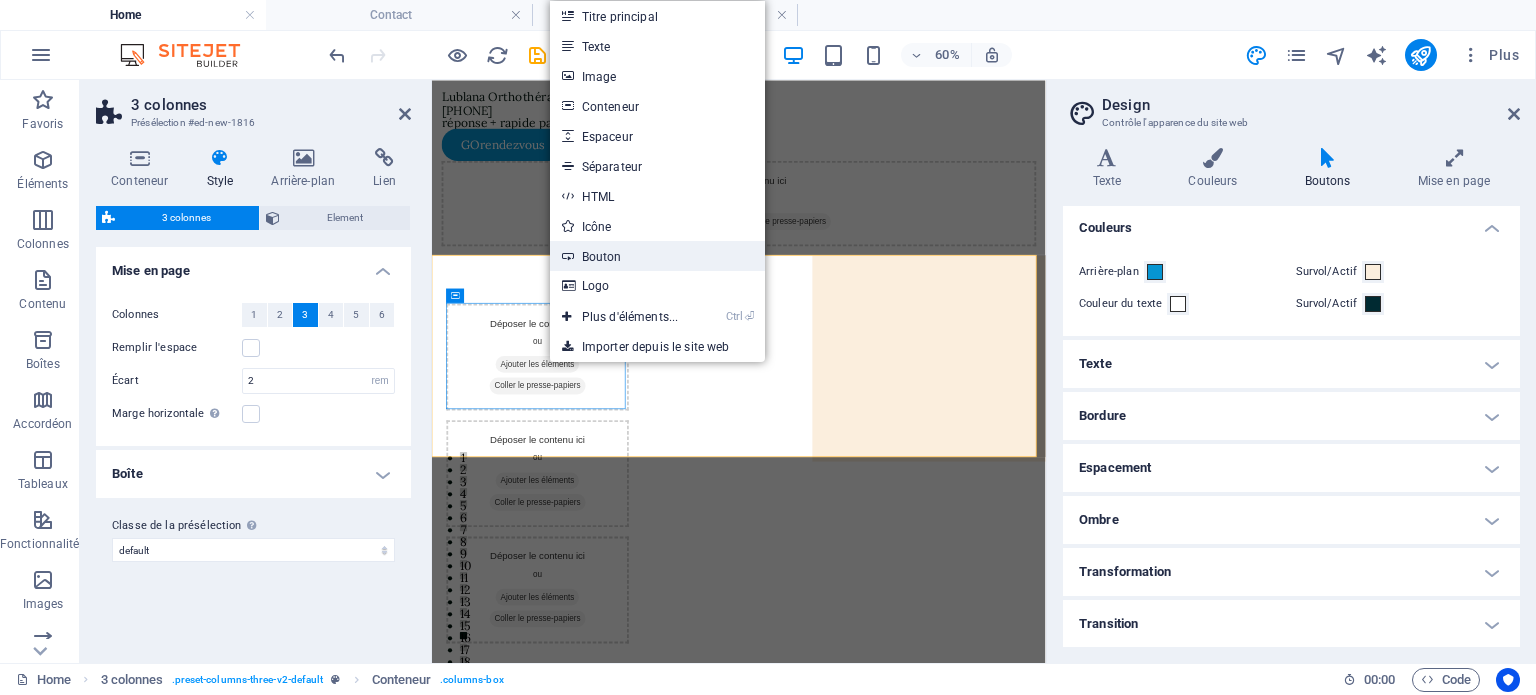 click on "Bouton" at bounding box center [658, 256] 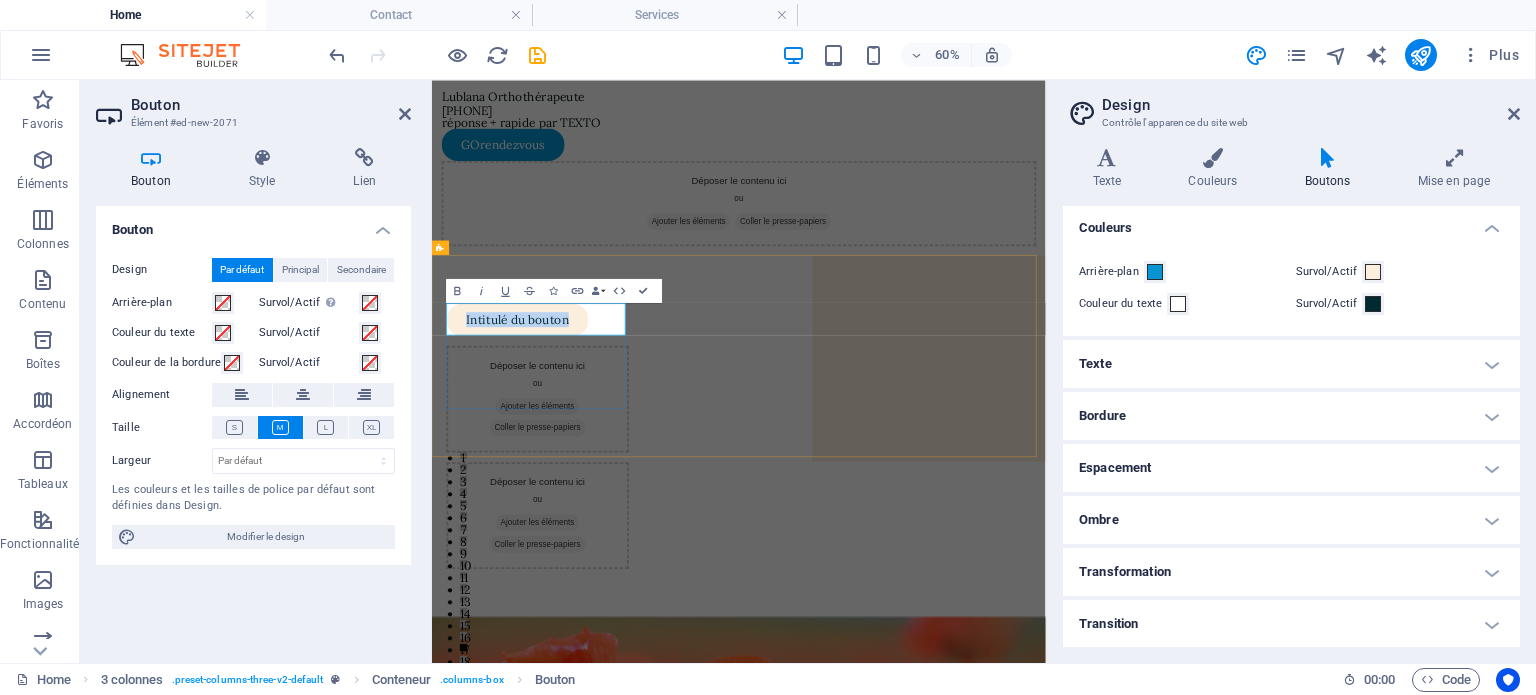 type 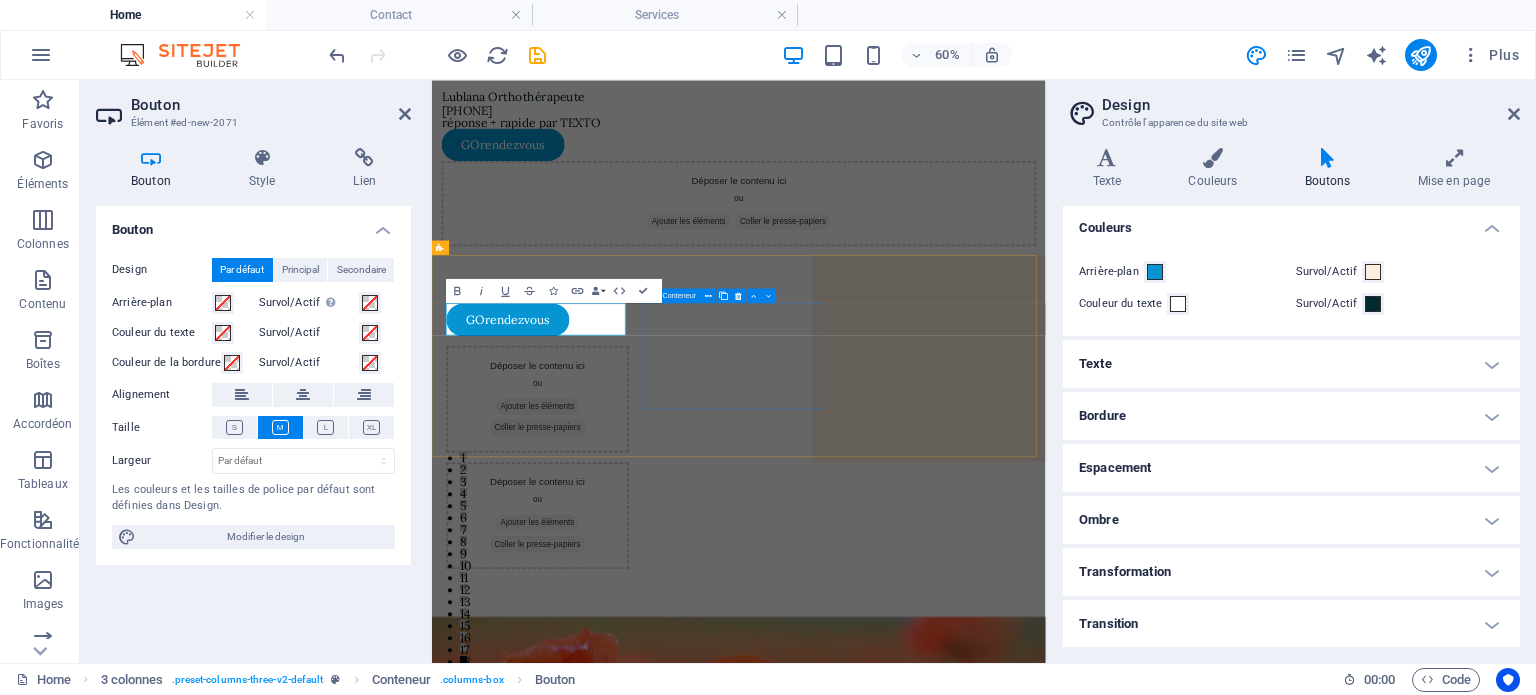 click on "Ajouter les éléments" at bounding box center [607, 624] 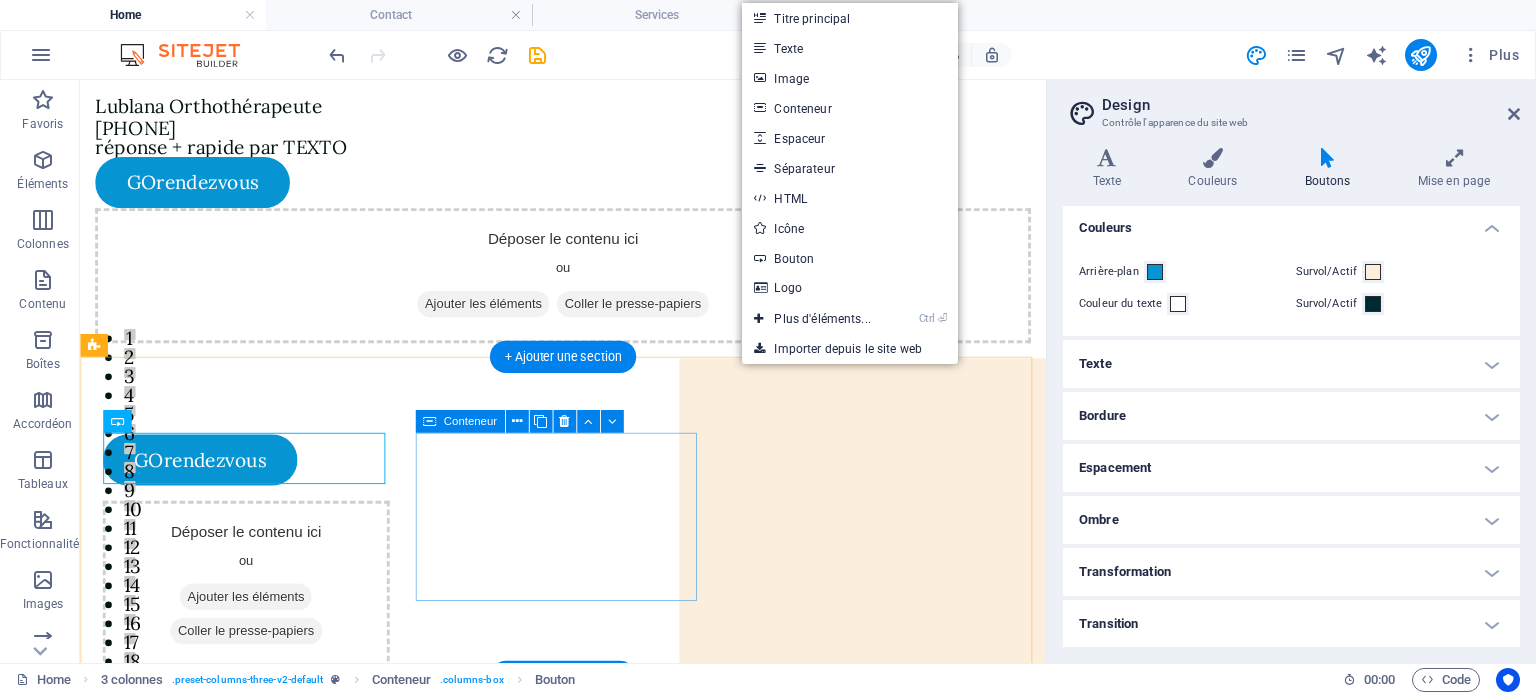 click on "Ajouter les éléments" at bounding box center [254, 624] 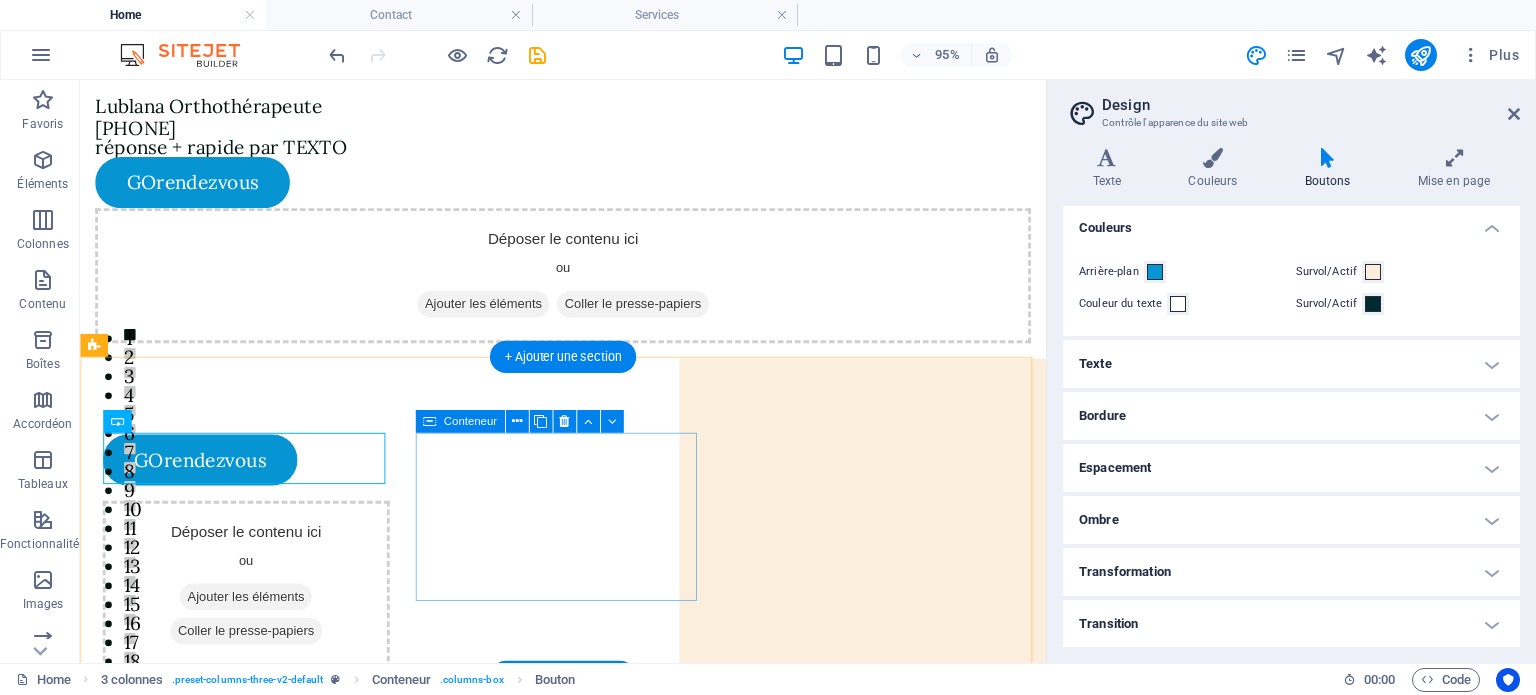 click on "Ajouter les éléments" at bounding box center (254, 624) 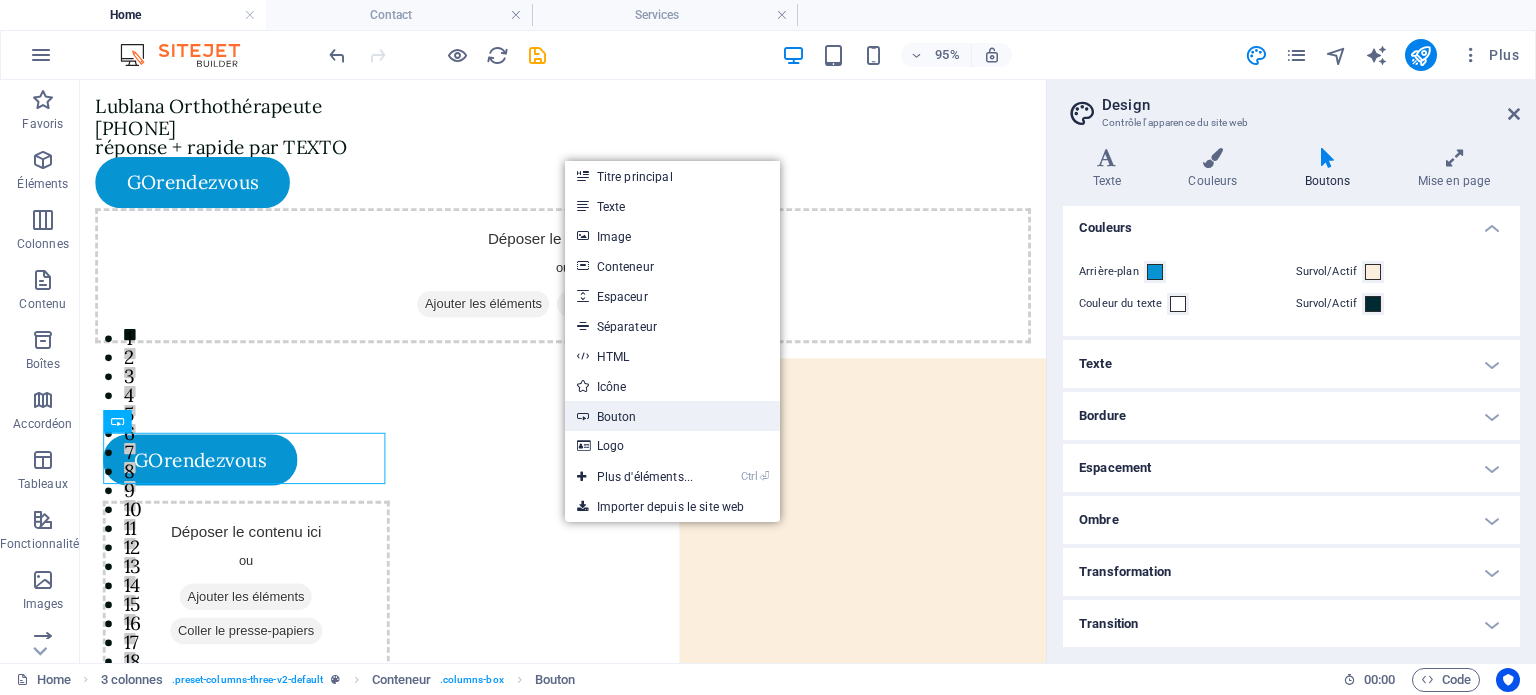 click on "Bouton" at bounding box center (673, 416) 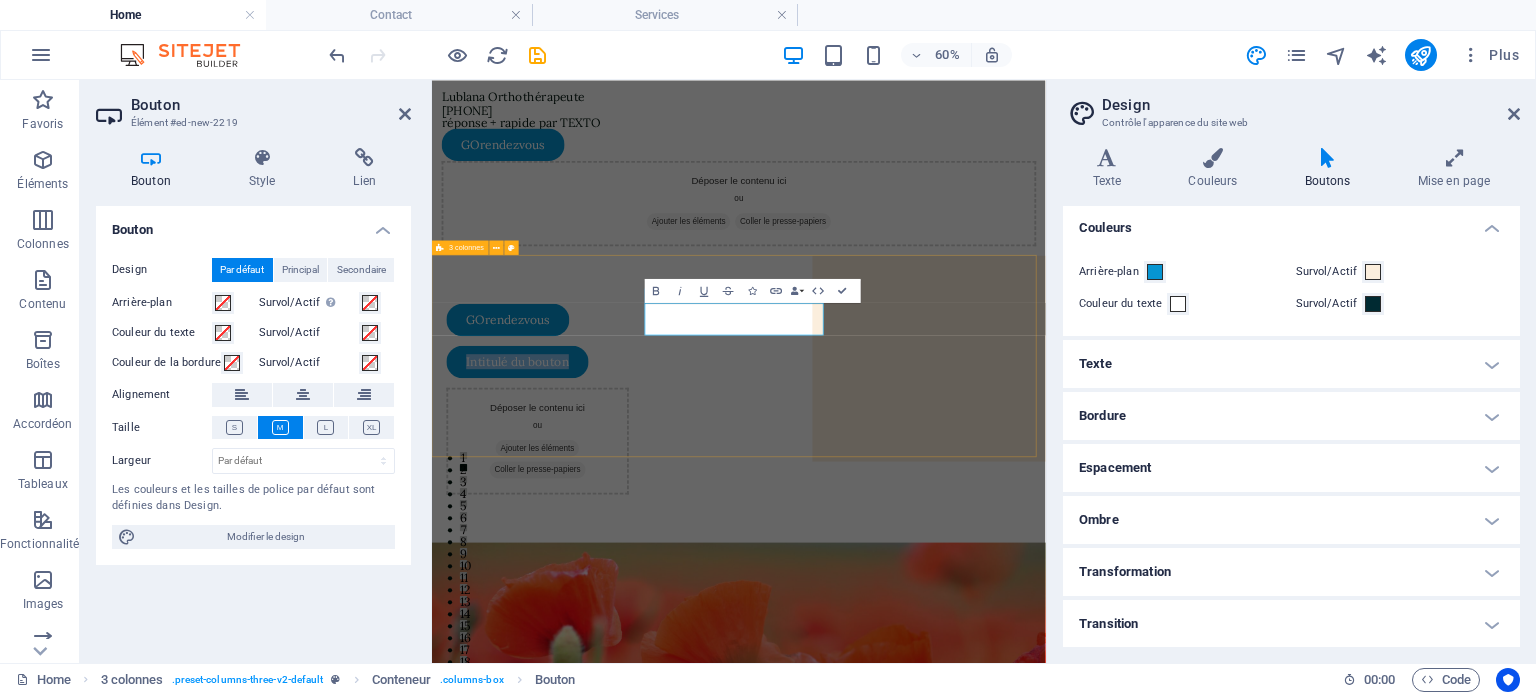 type 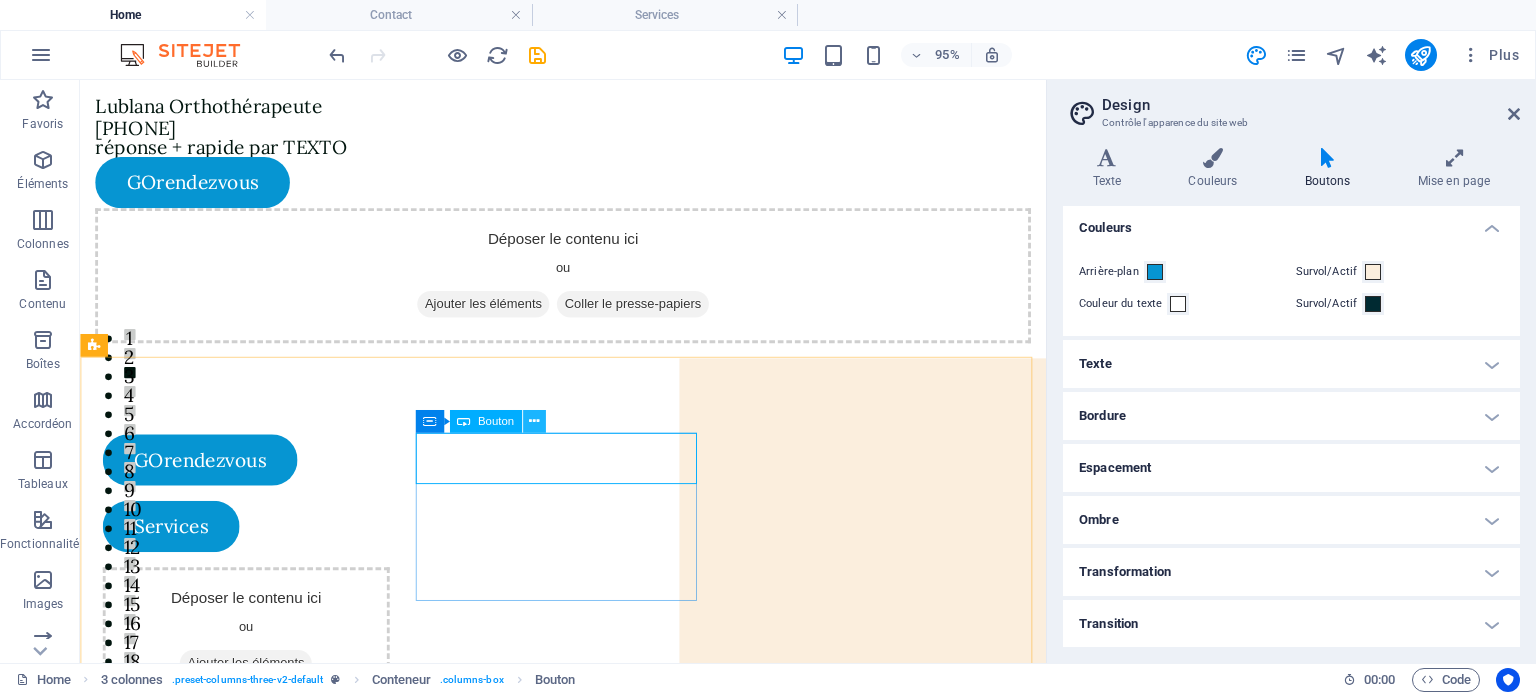 click at bounding box center [533, 421] 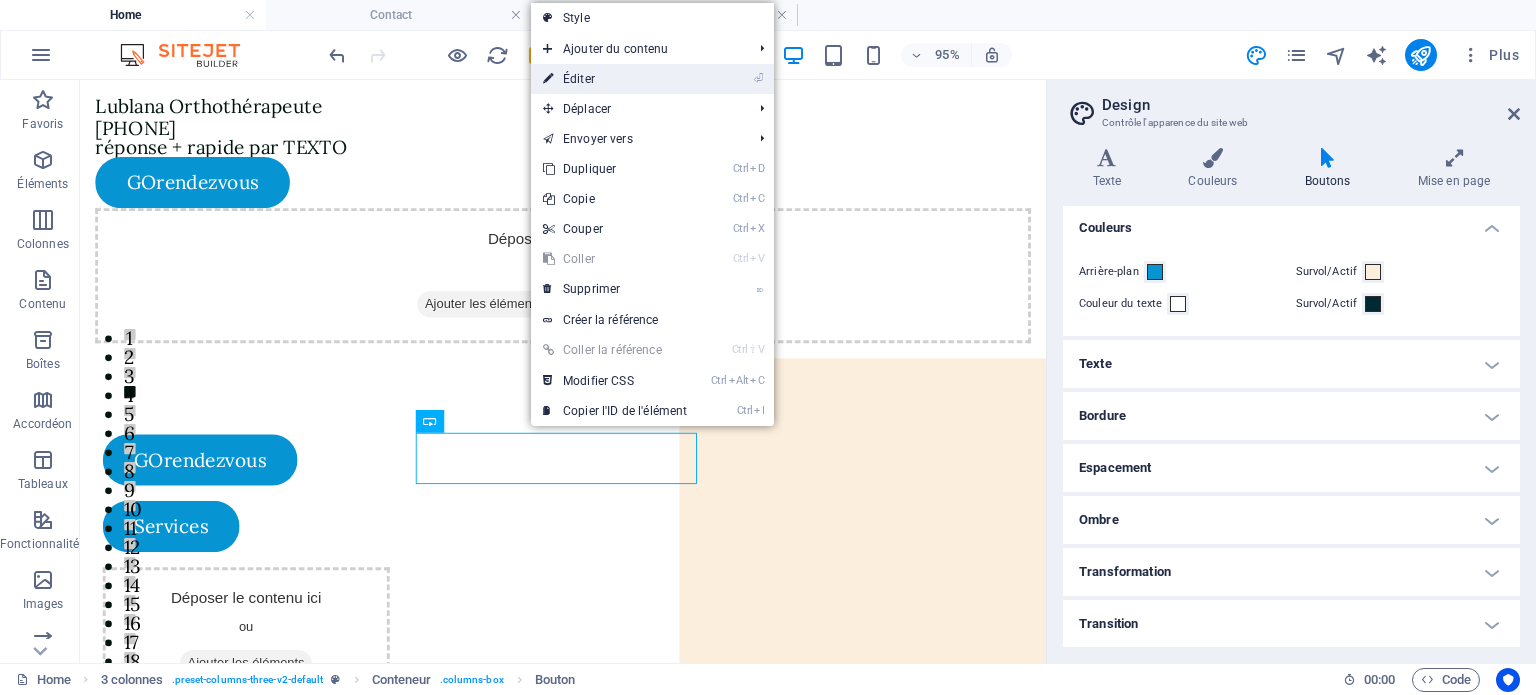 click on "⏎  Éditer" at bounding box center [615, 79] 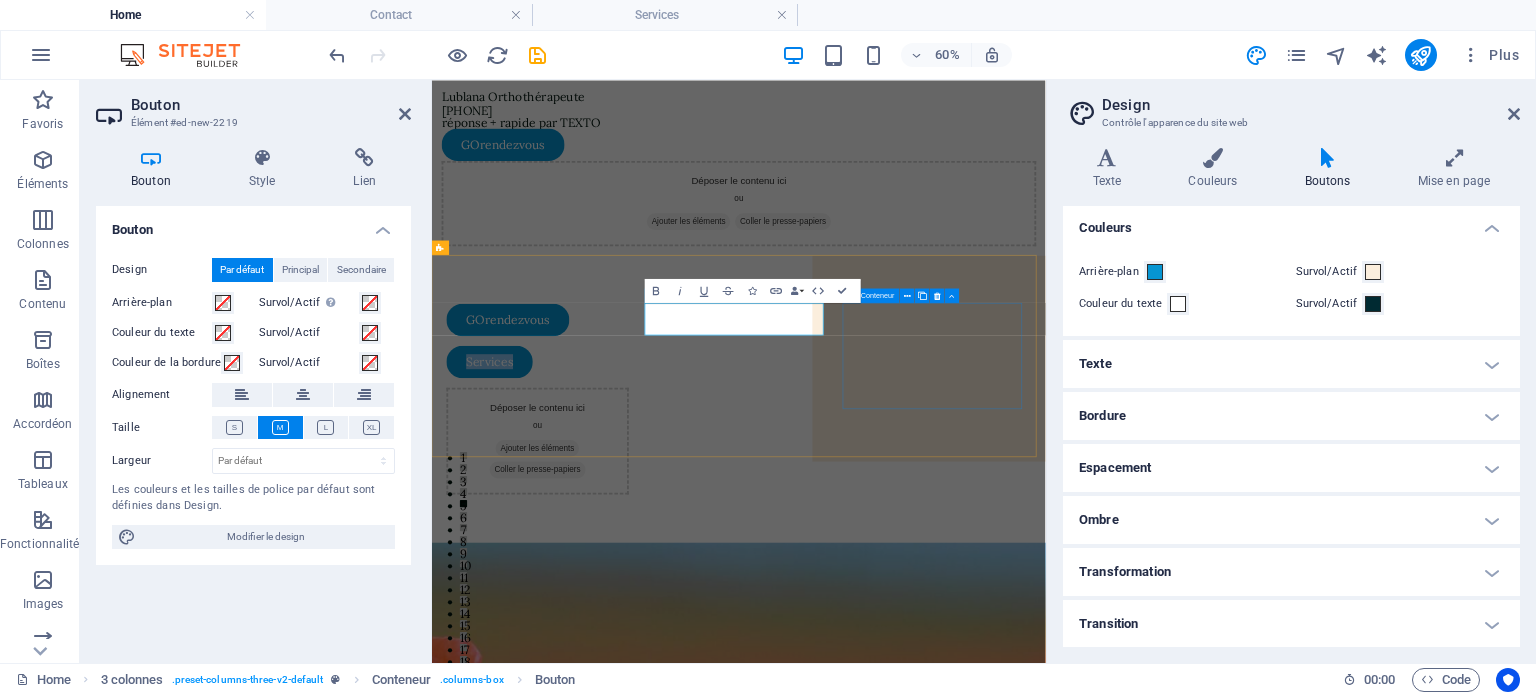 click on "Ajouter les éléments" at bounding box center (607, 694) 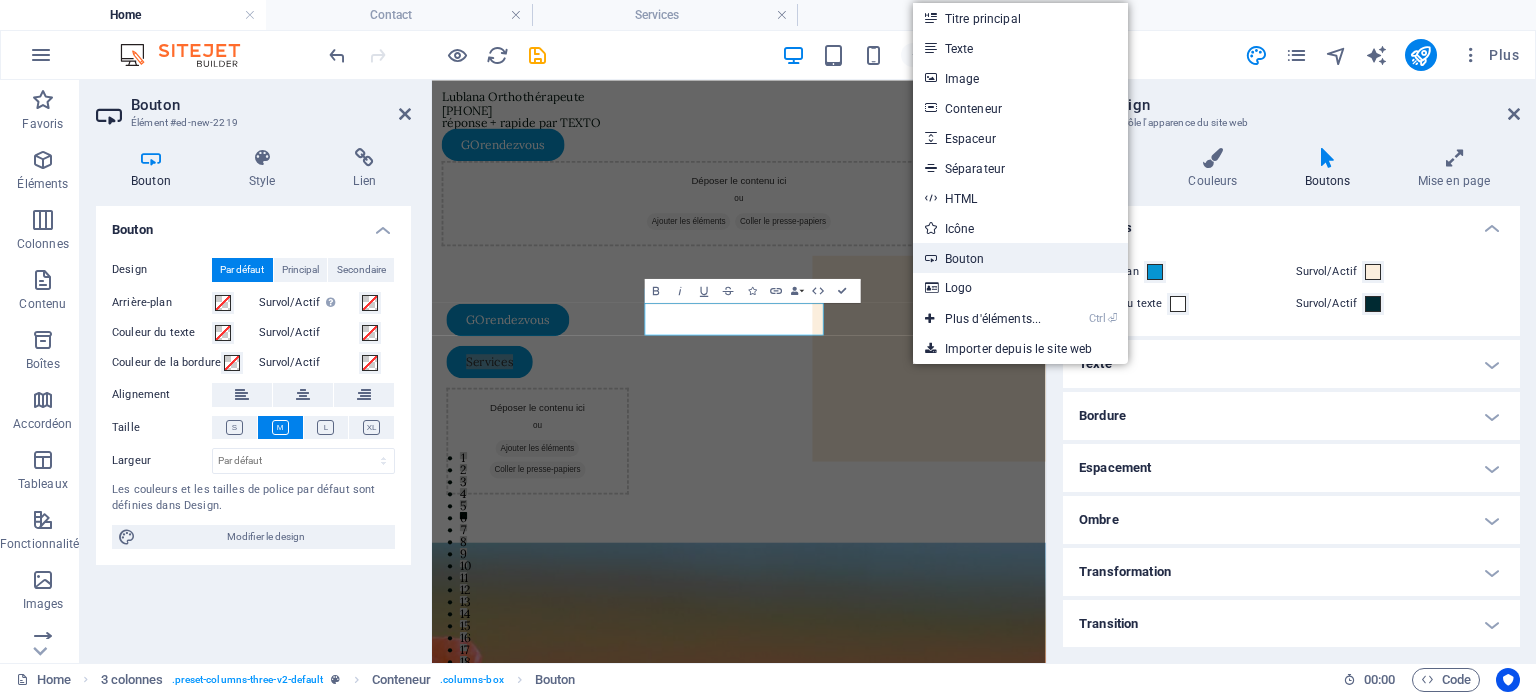 click on "Bouton" at bounding box center [1021, 258] 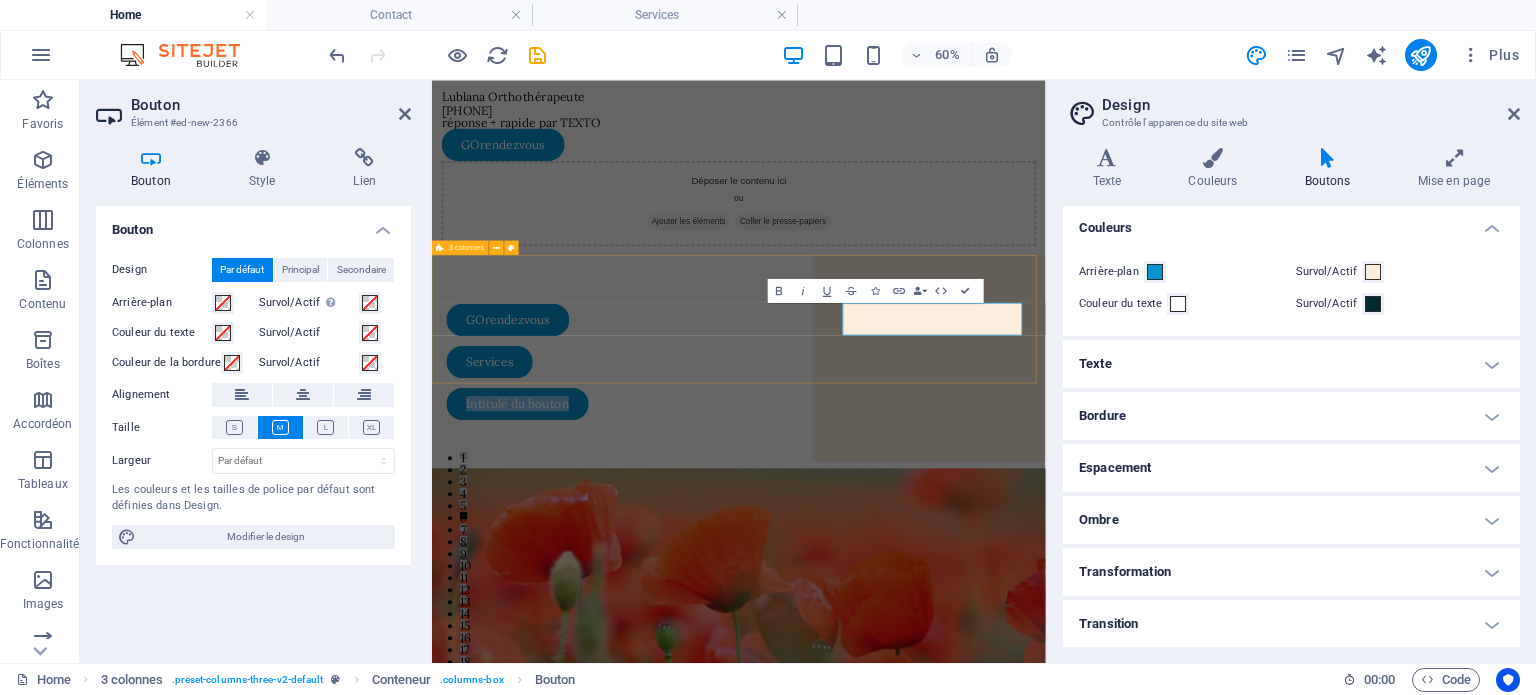 type 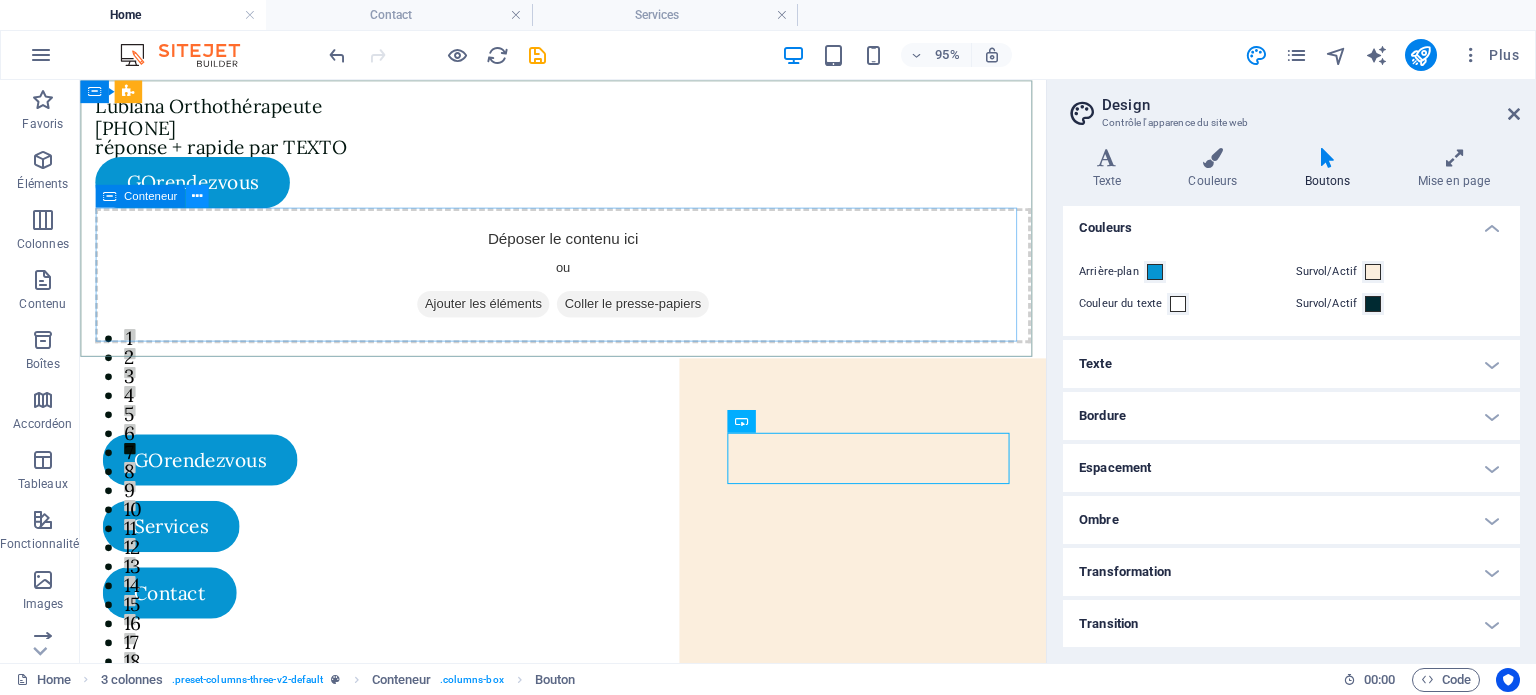 click at bounding box center (197, 196) 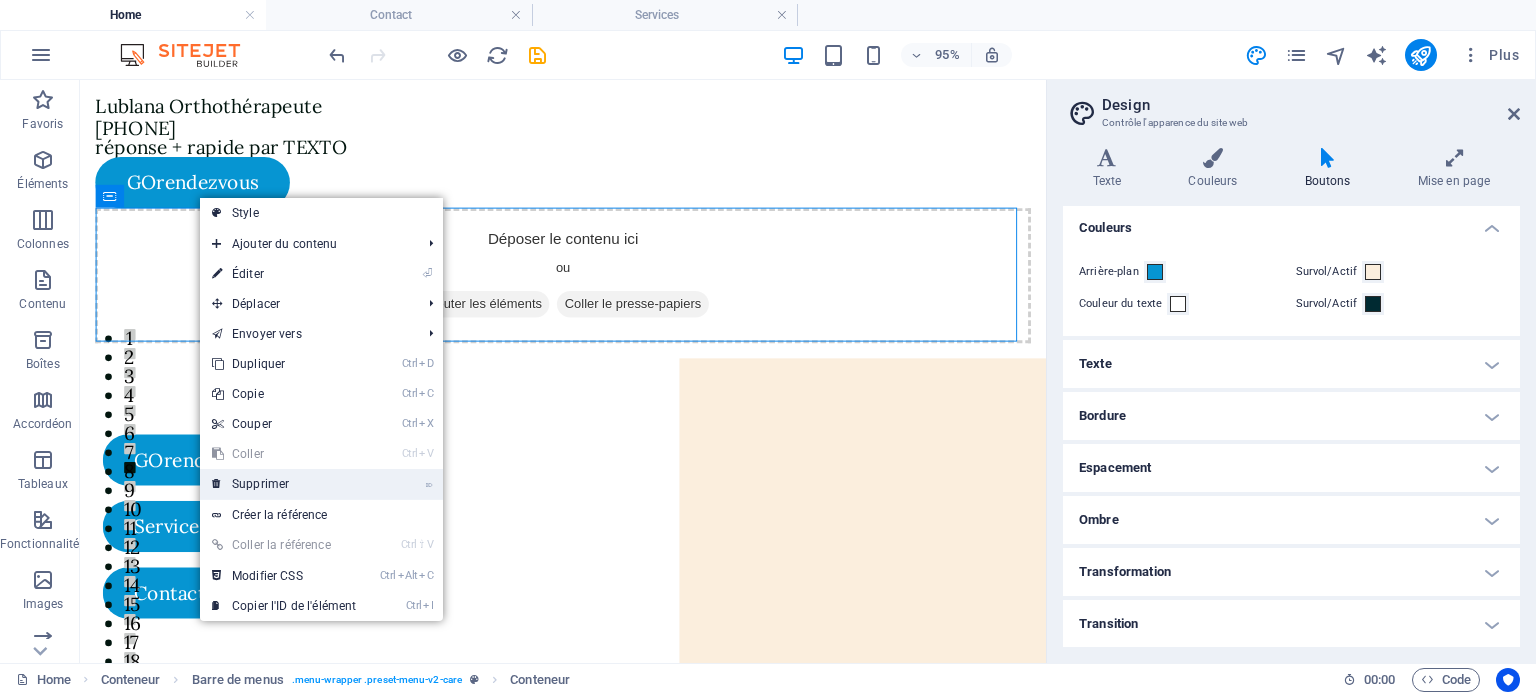 click on "⌦  Supprimer" at bounding box center (284, 484) 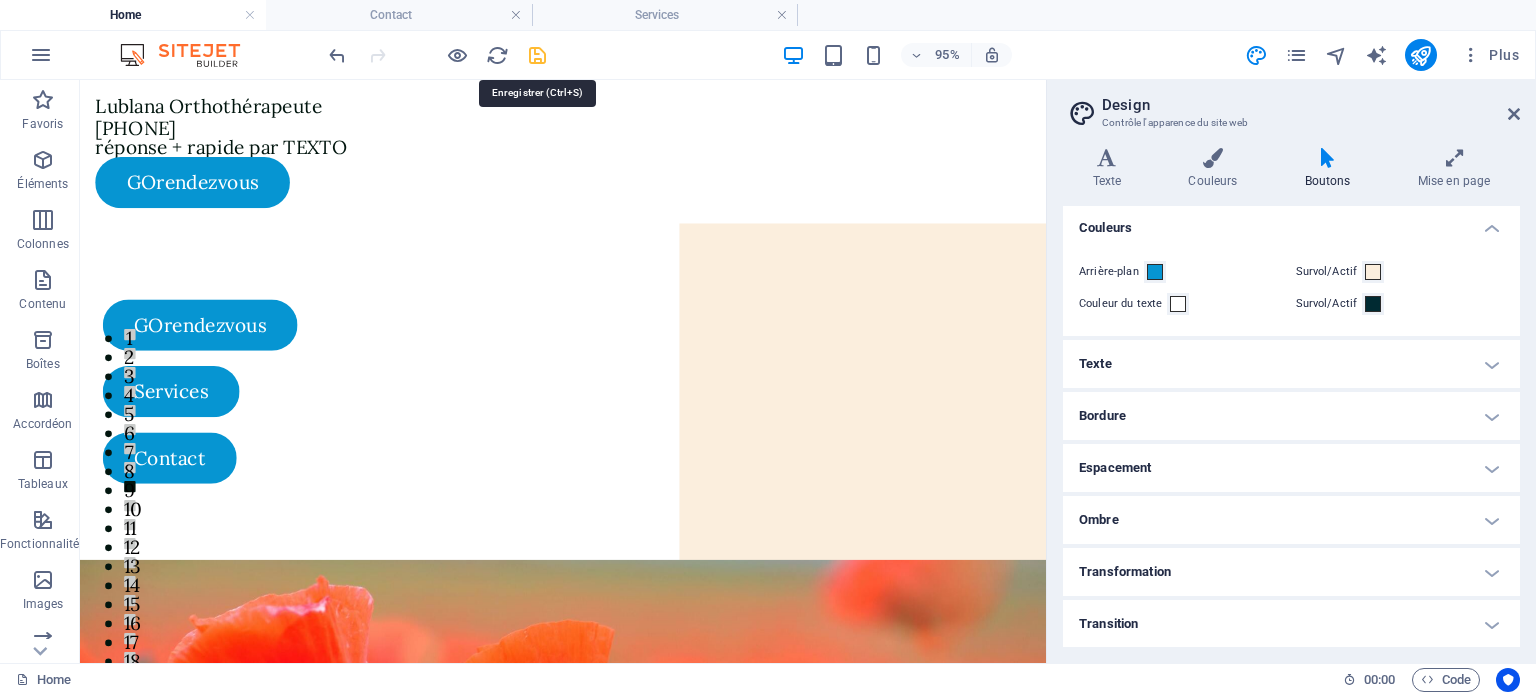 click at bounding box center (537, 55) 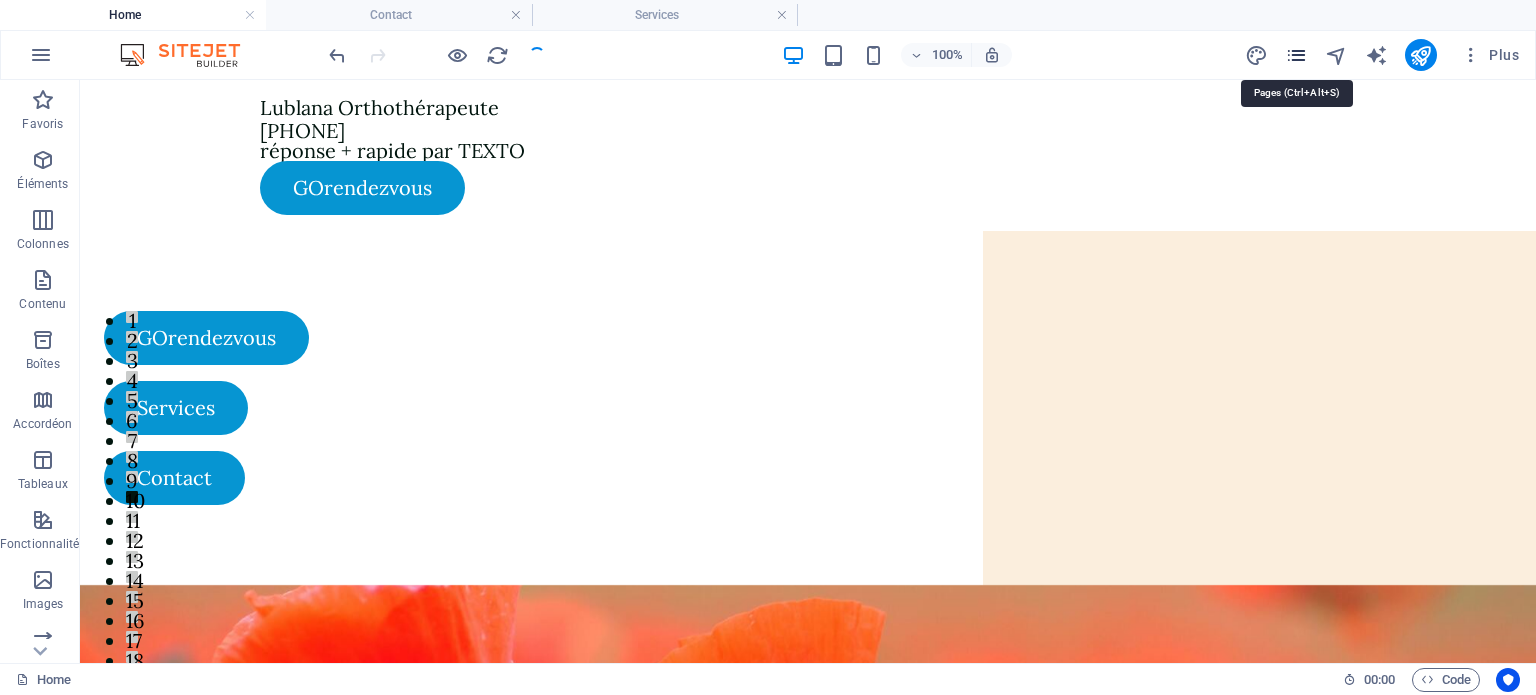 click at bounding box center [1296, 55] 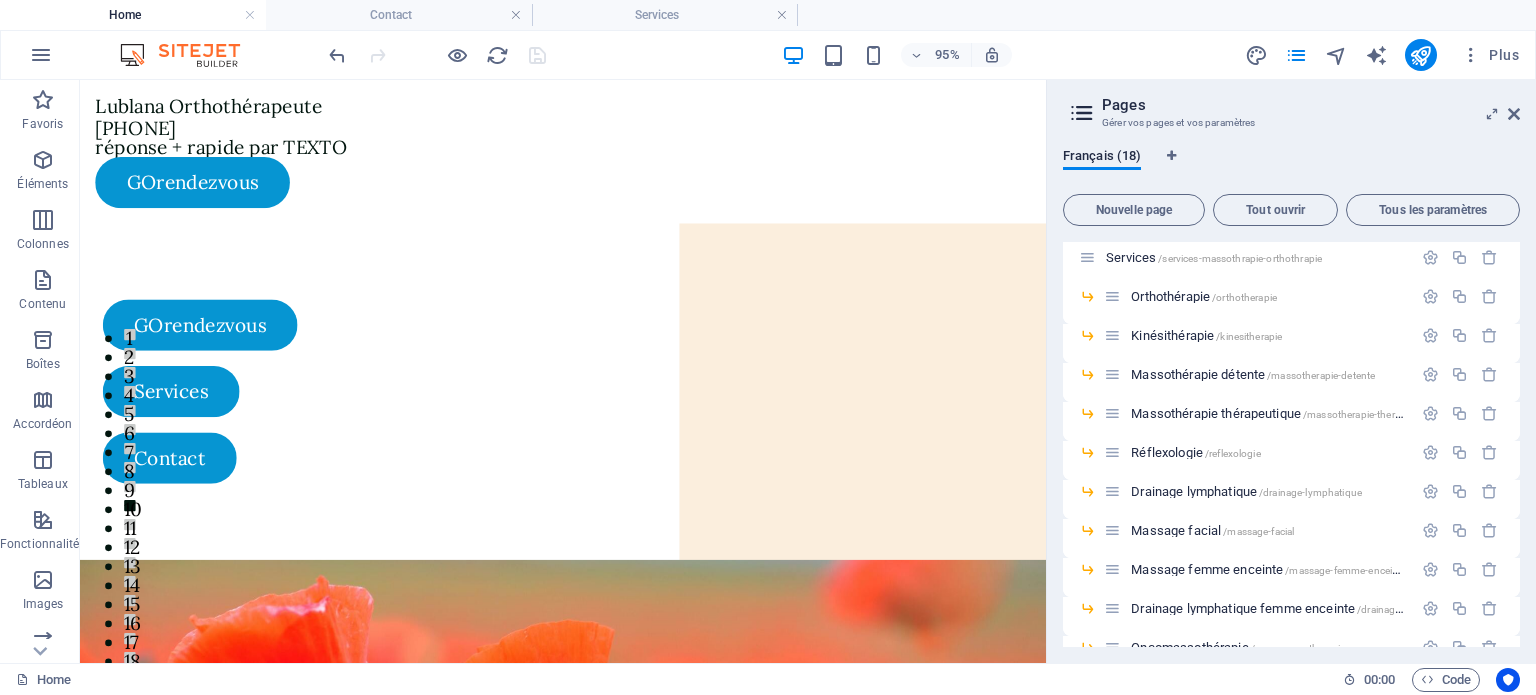 scroll, scrollTop: 76, scrollLeft: 0, axis: vertical 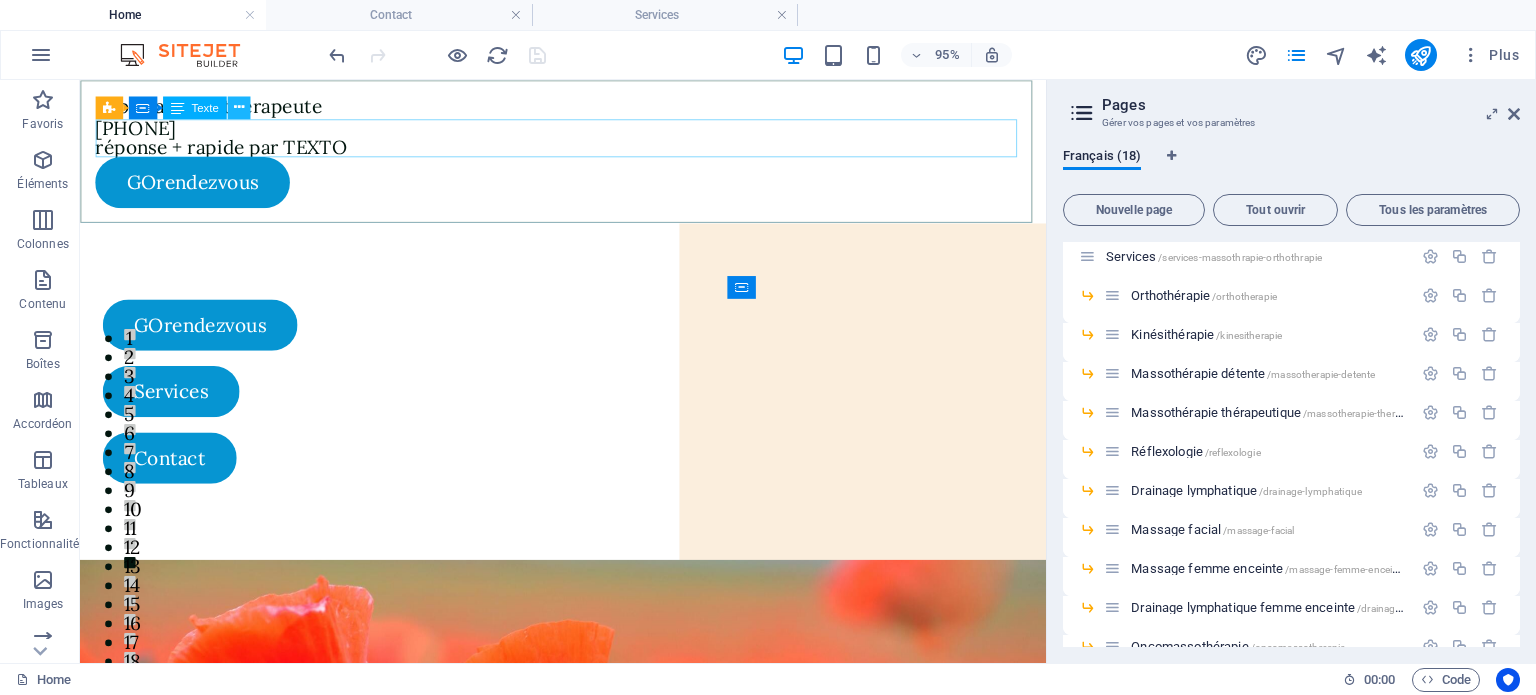 click at bounding box center (238, 107) 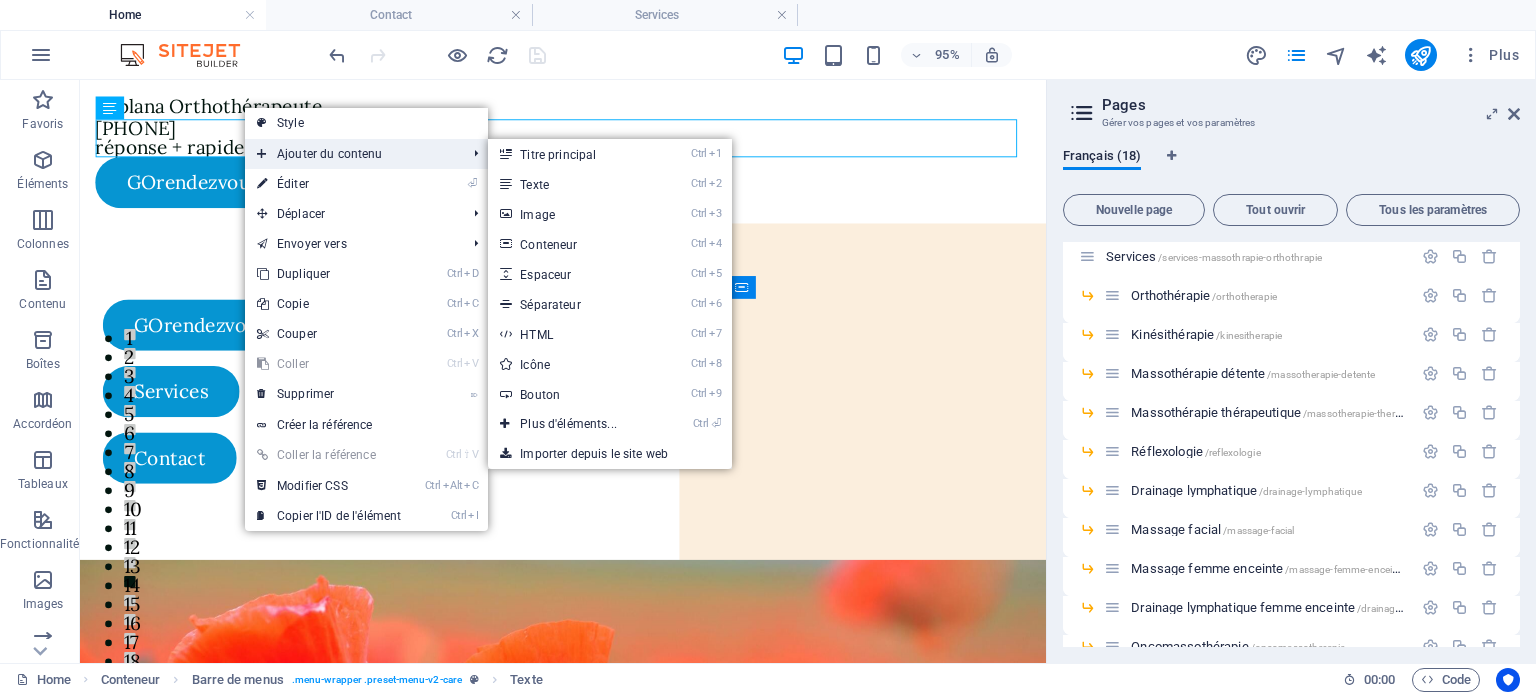 click on "Ajouter du contenu" at bounding box center [351, 154] 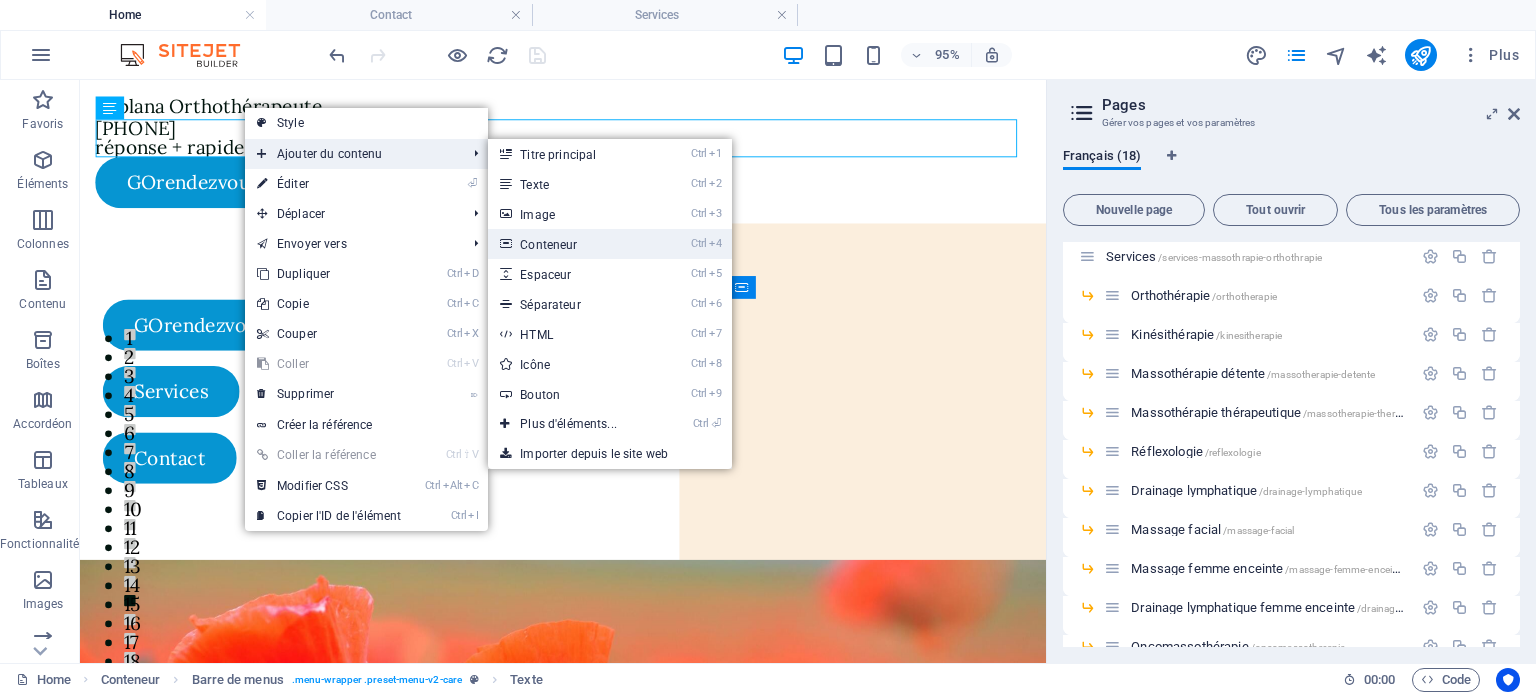 click on "Ctrl 4  Conteneur" at bounding box center [572, 244] 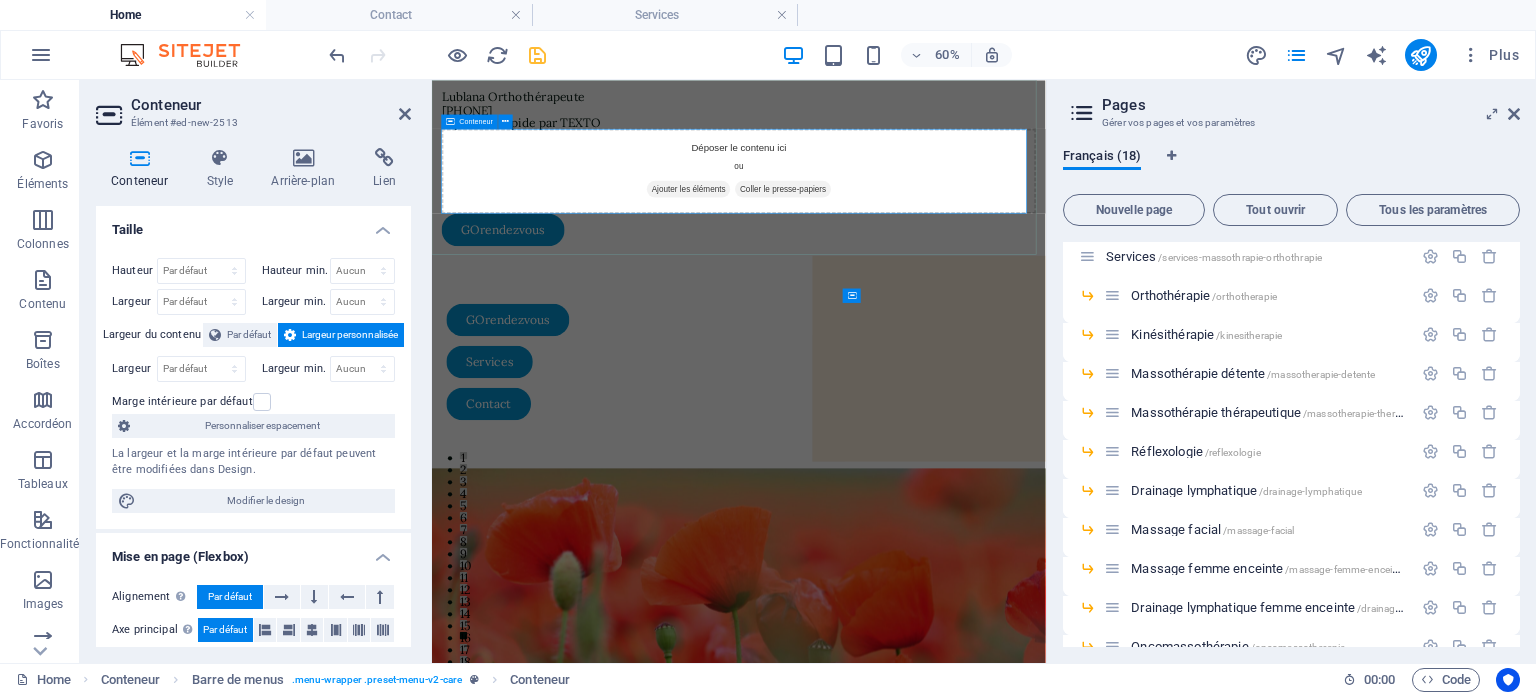click on "Ajouter les éléments" at bounding box center (859, 262) 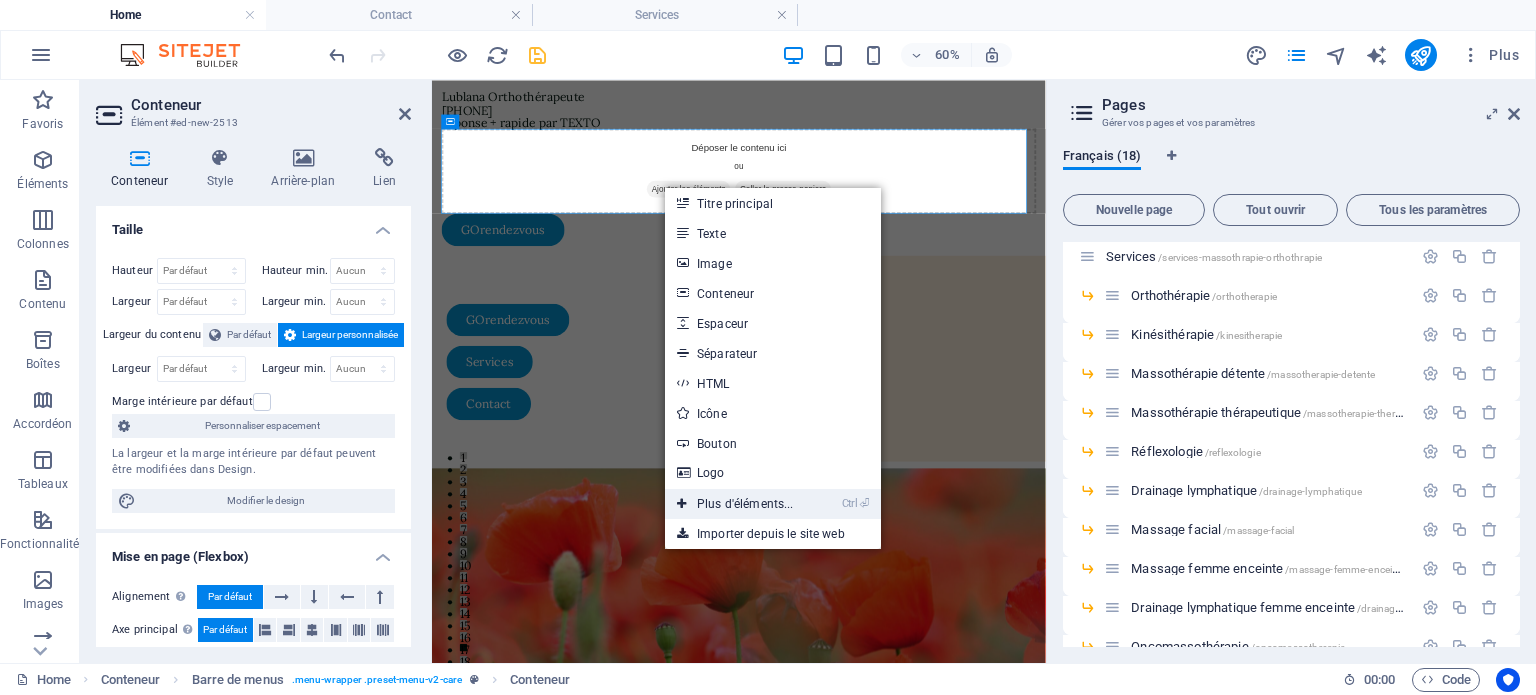 click on "Ctrl ⏎  Plus d'éléments..." at bounding box center (735, 504) 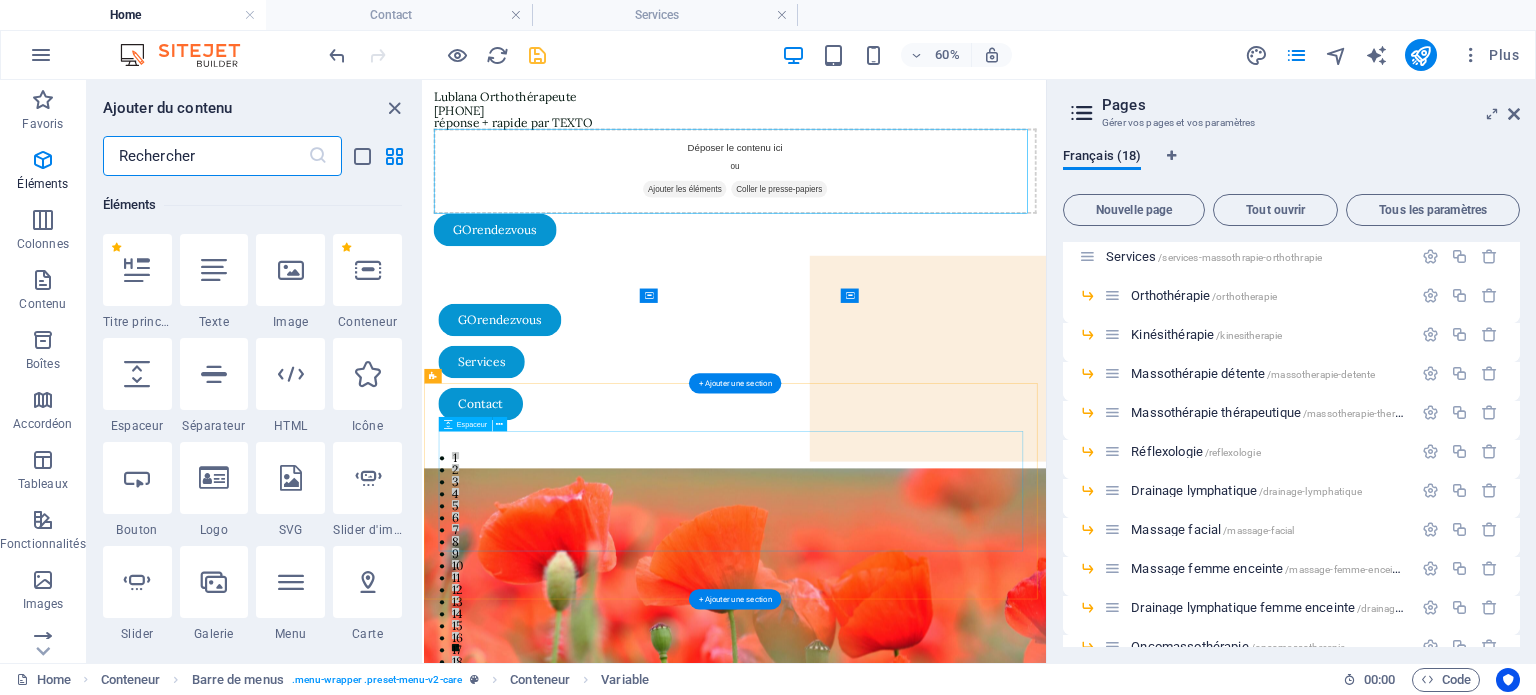 scroll, scrollTop: 212, scrollLeft: 0, axis: vertical 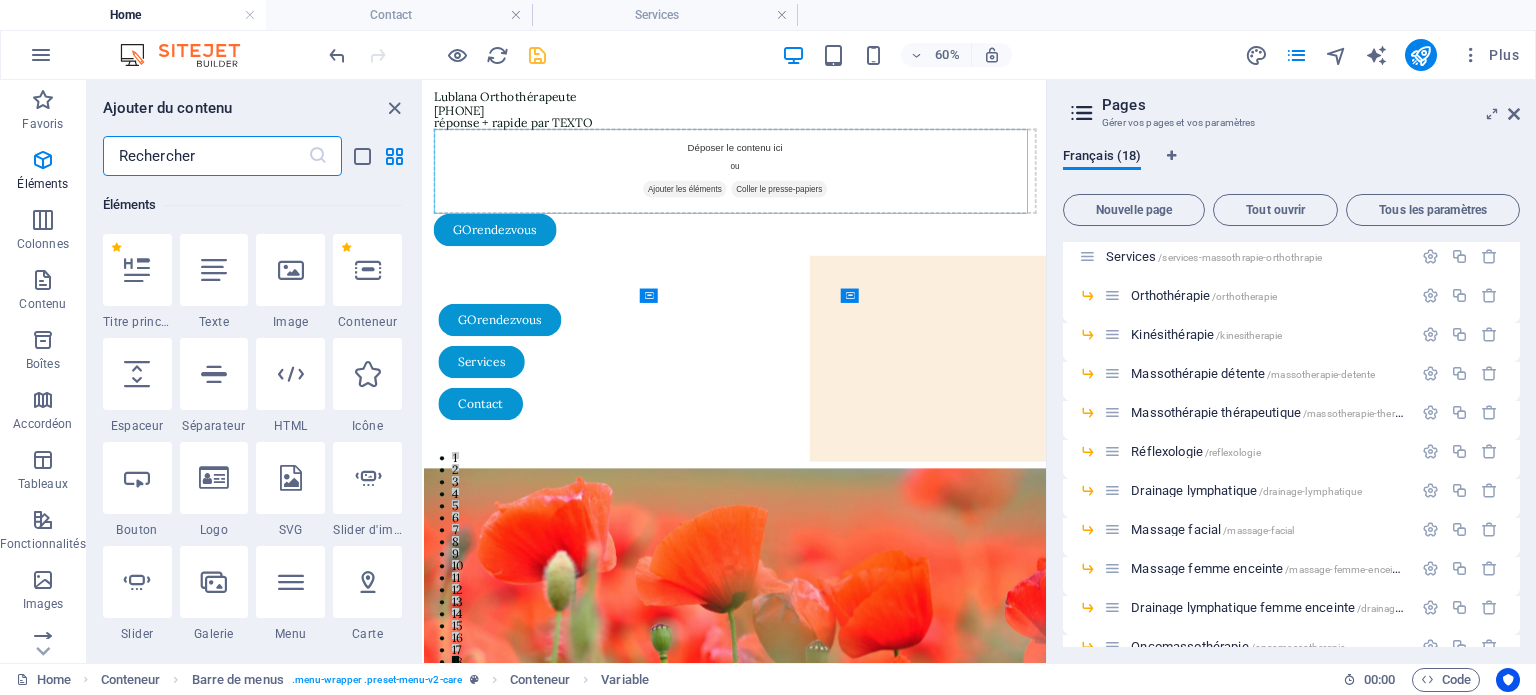 click at bounding box center [205, 156] 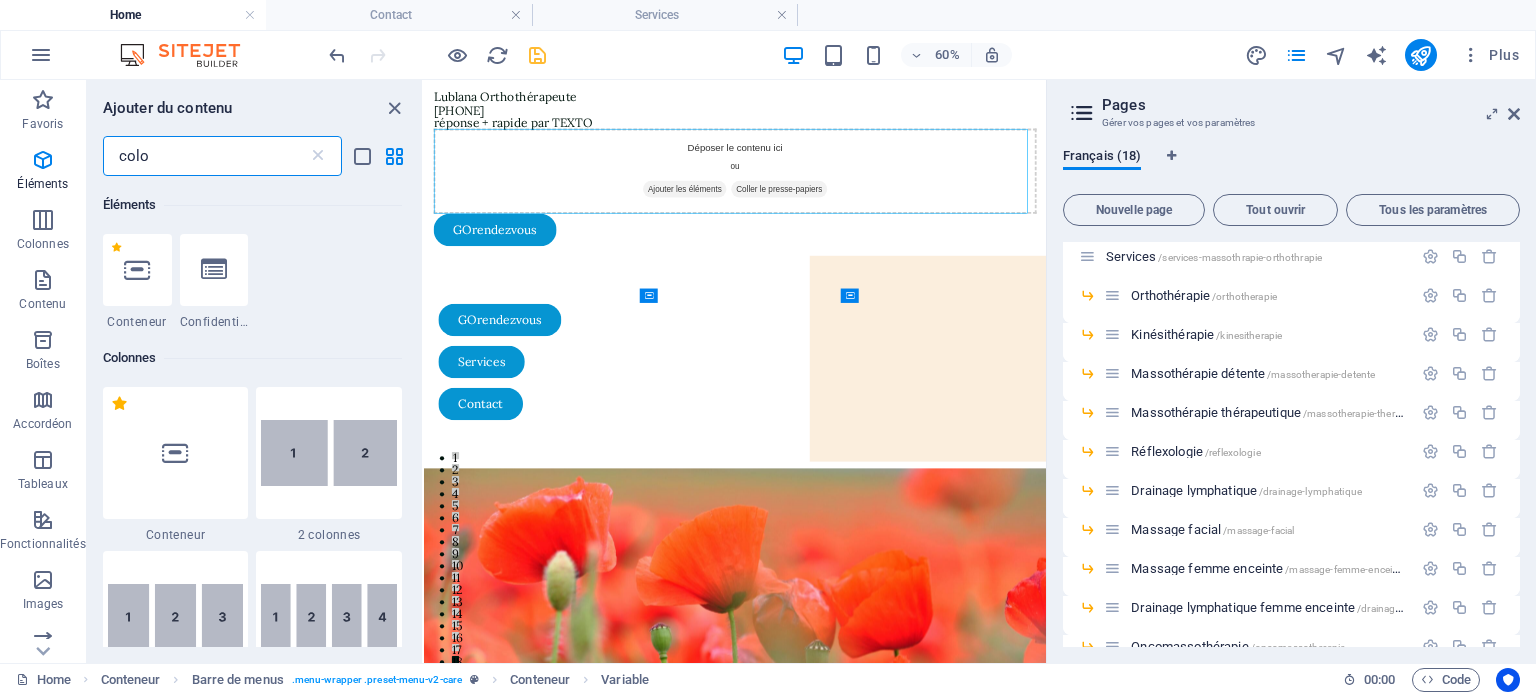 scroll, scrollTop: 0, scrollLeft: 0, axis: both 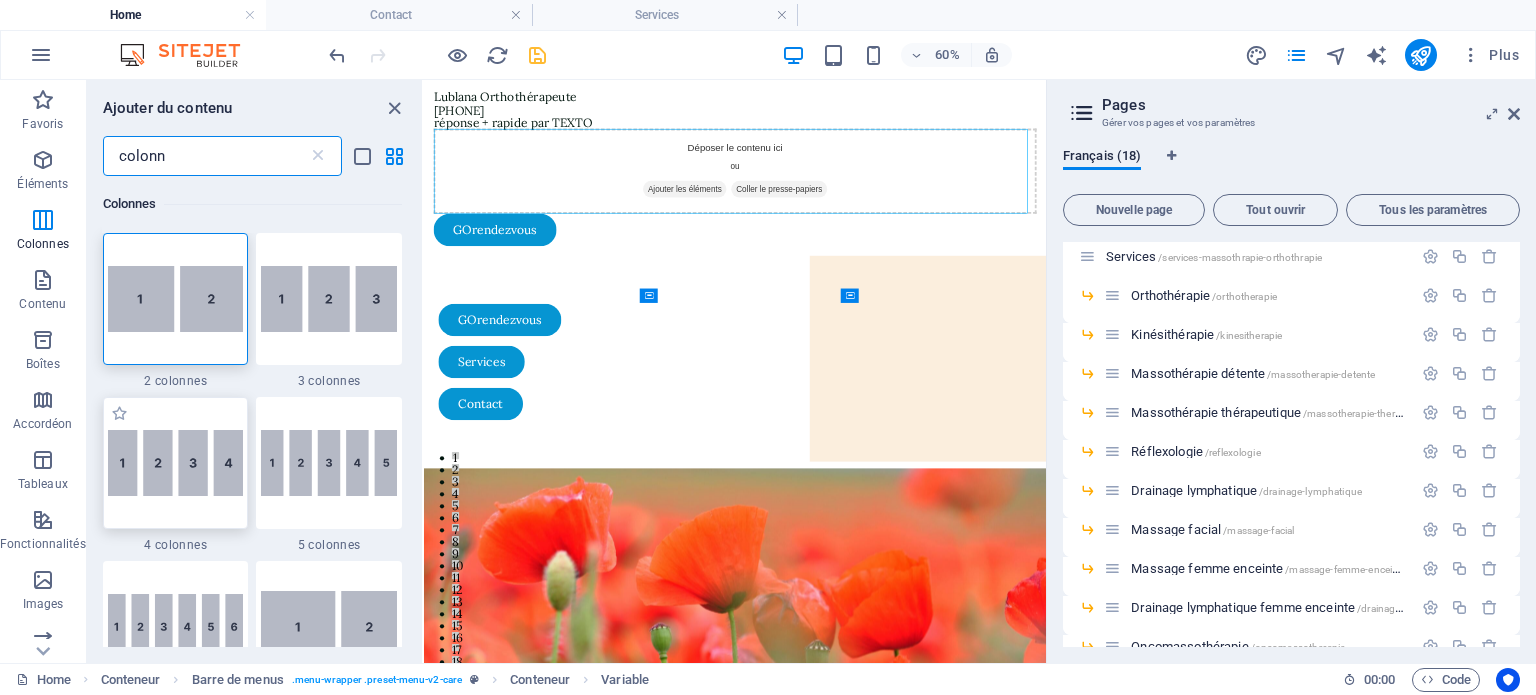 type on "colonn" 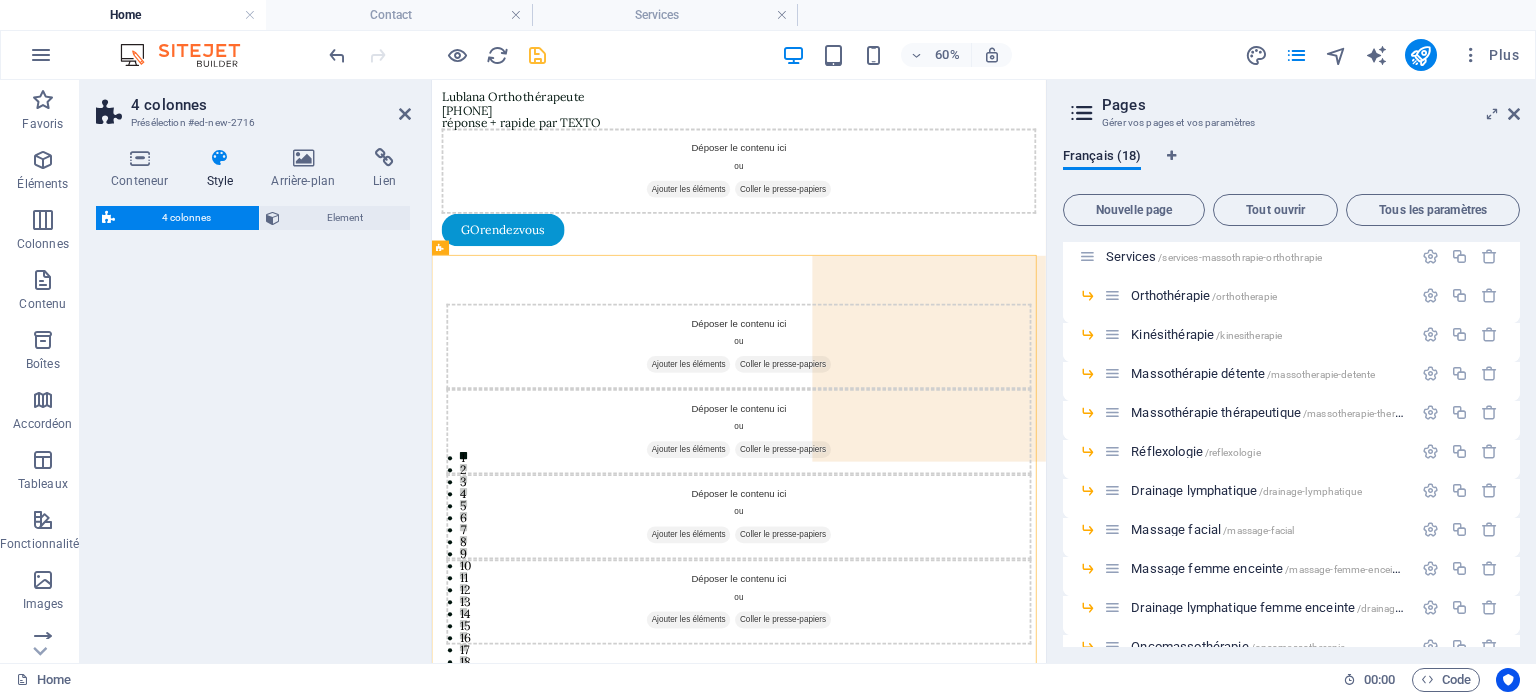 select on "rem" 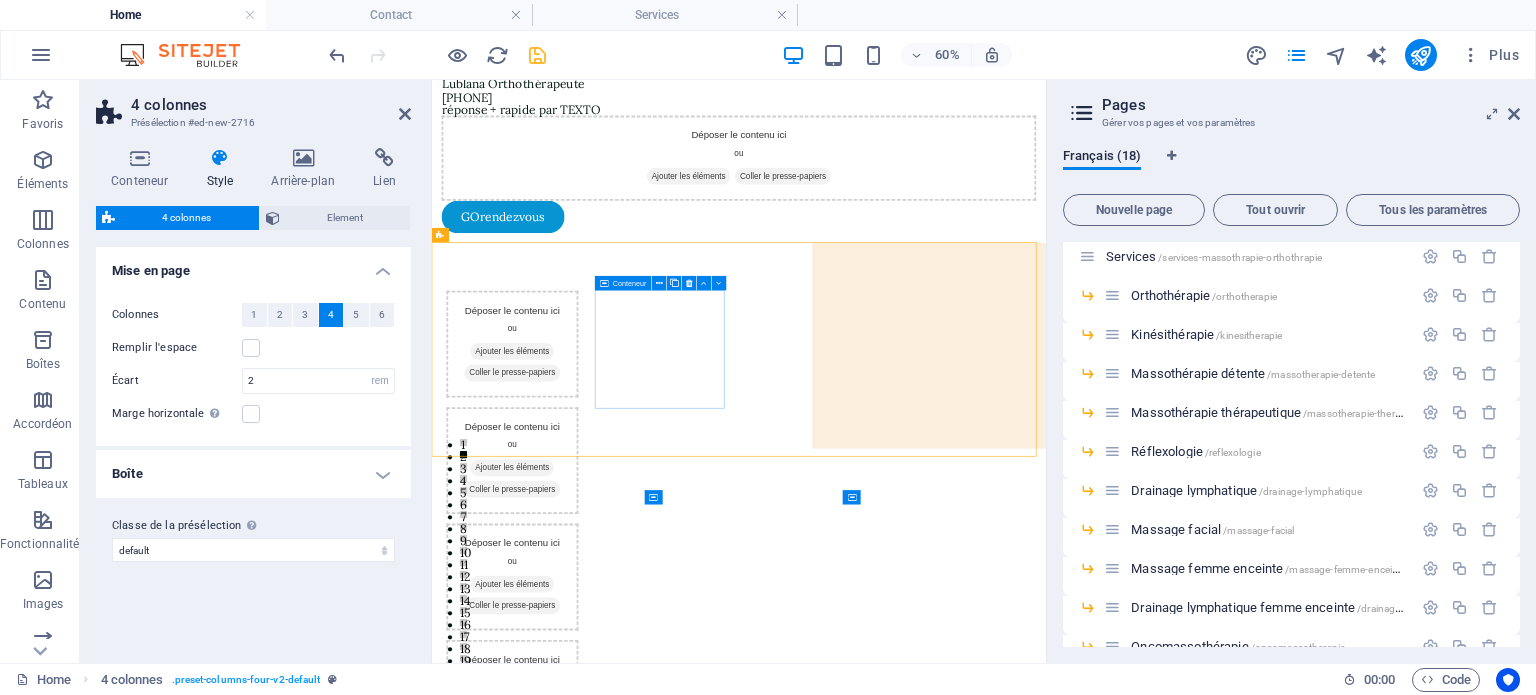 scroll, scrollTop: 20, scrollLeft: 0, axis: vertical 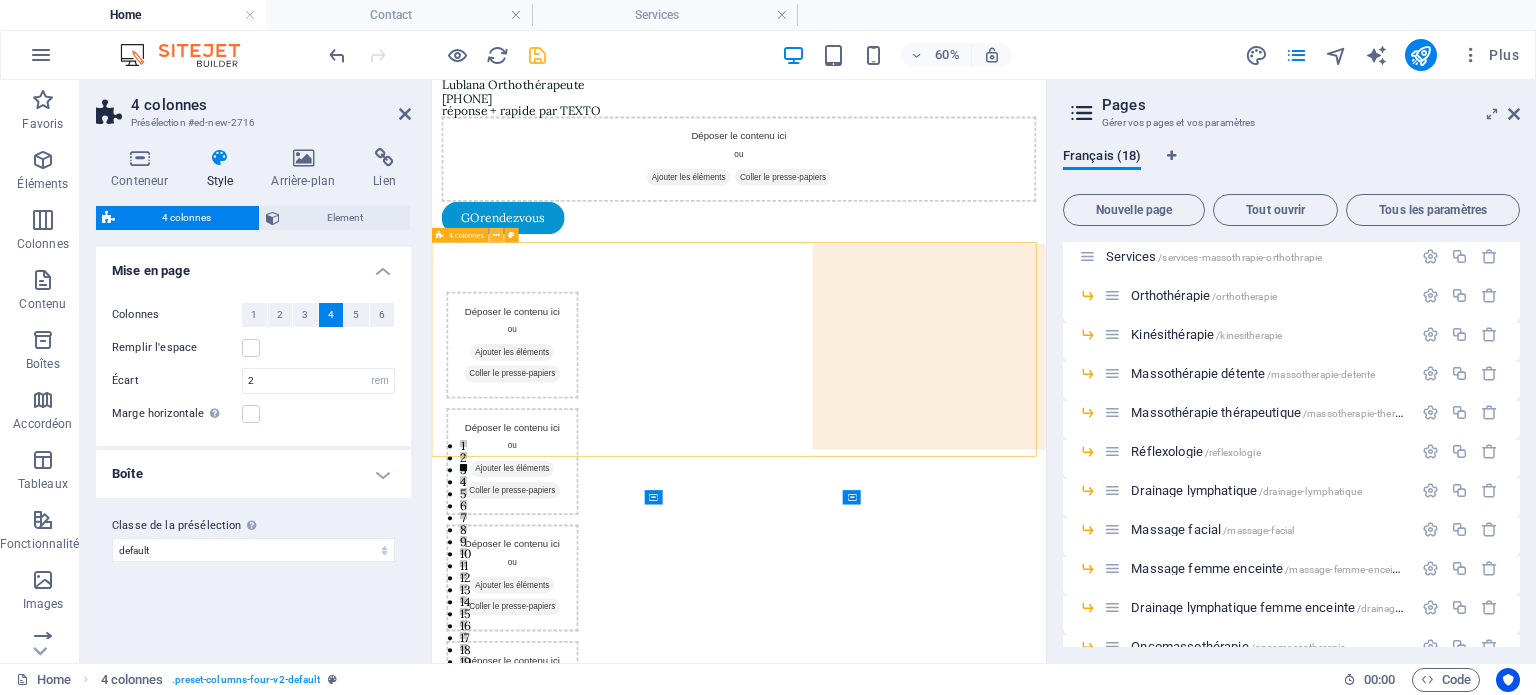 click at bounding box center [497, 235] 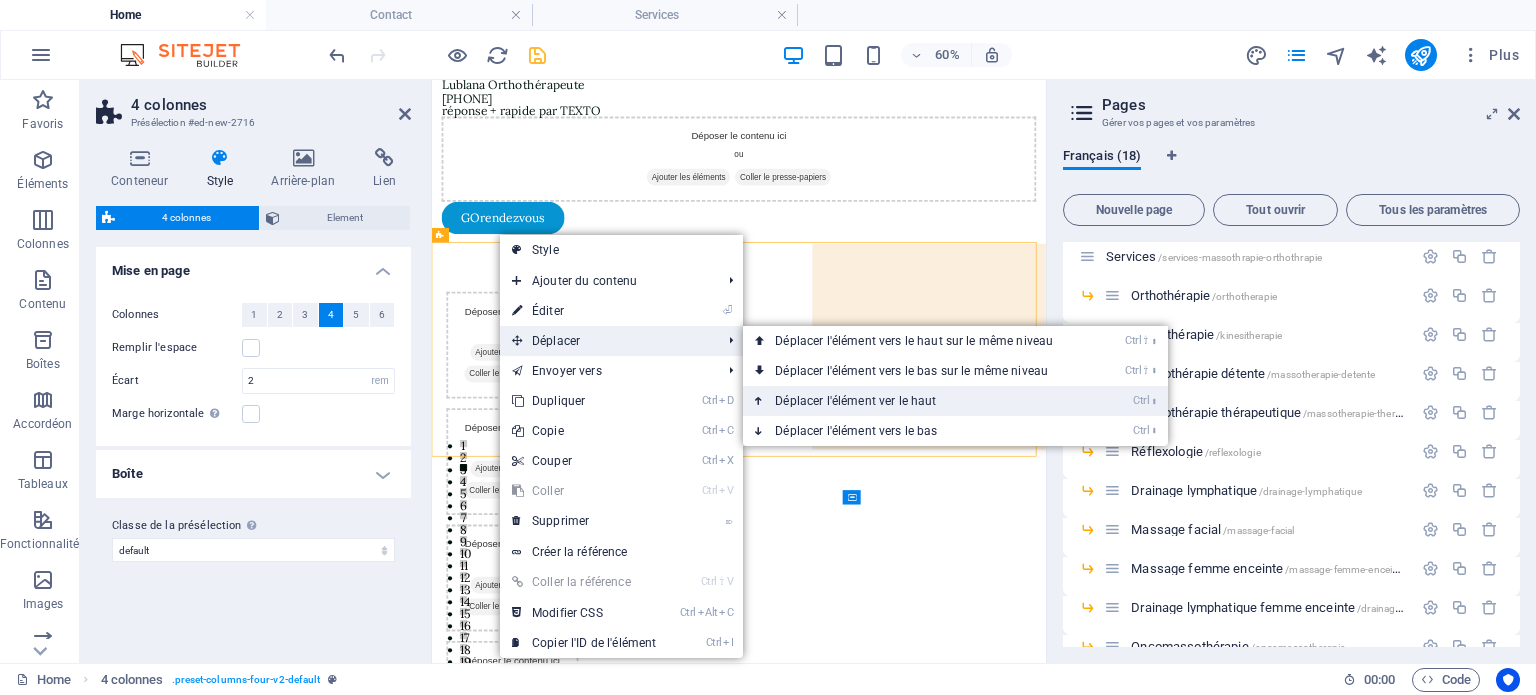 click on "Ctrl ⬆  Déplacer l'élément ver le haut" at bounding box center [918, 401] 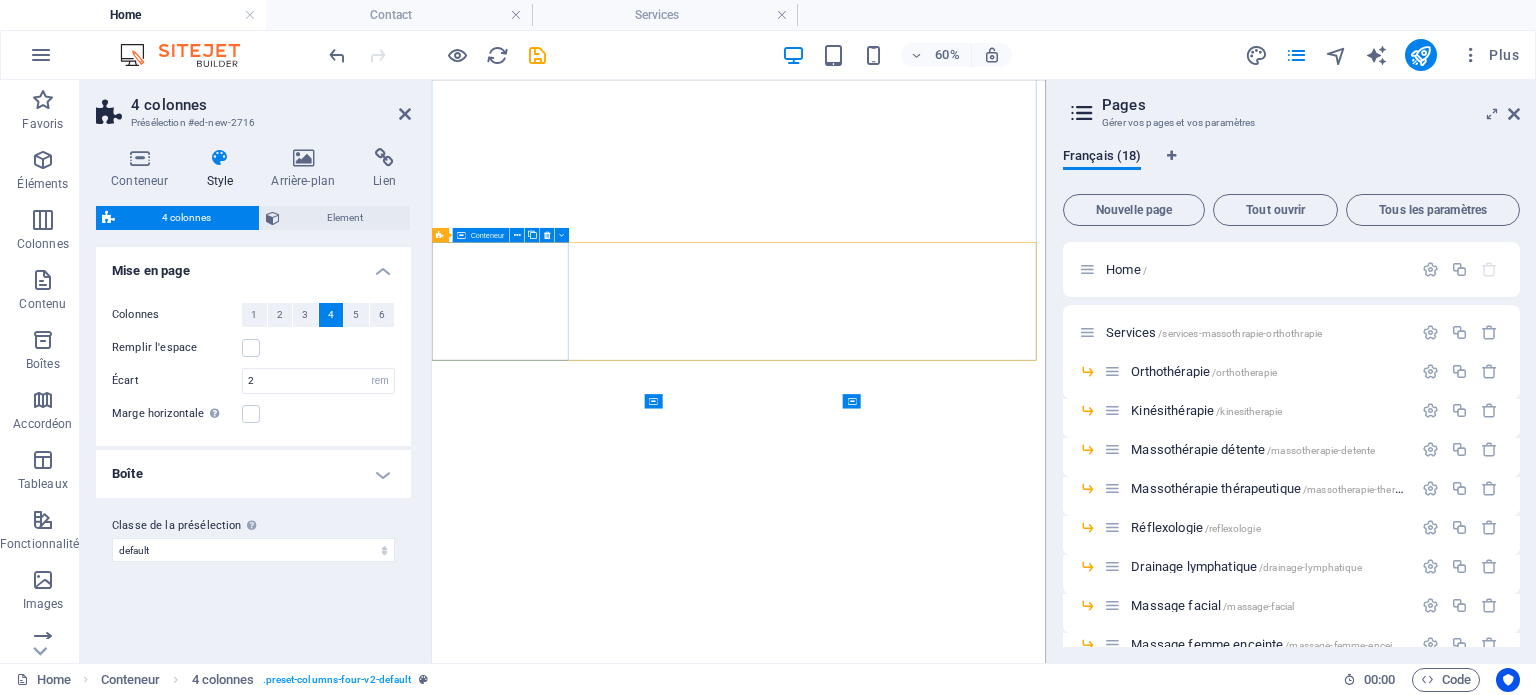 select on "rem" 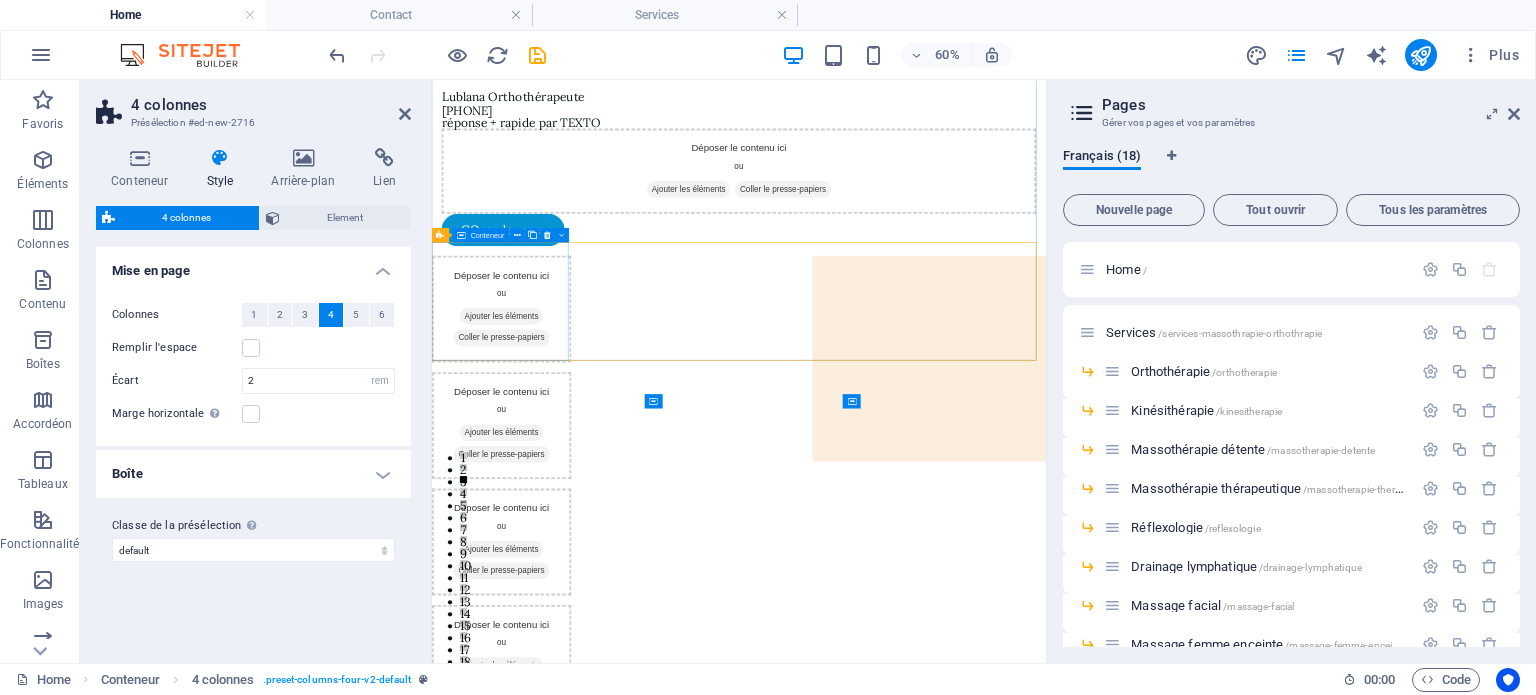 scroll, scrollTop: 0, scrollLeft: 0, axis: both 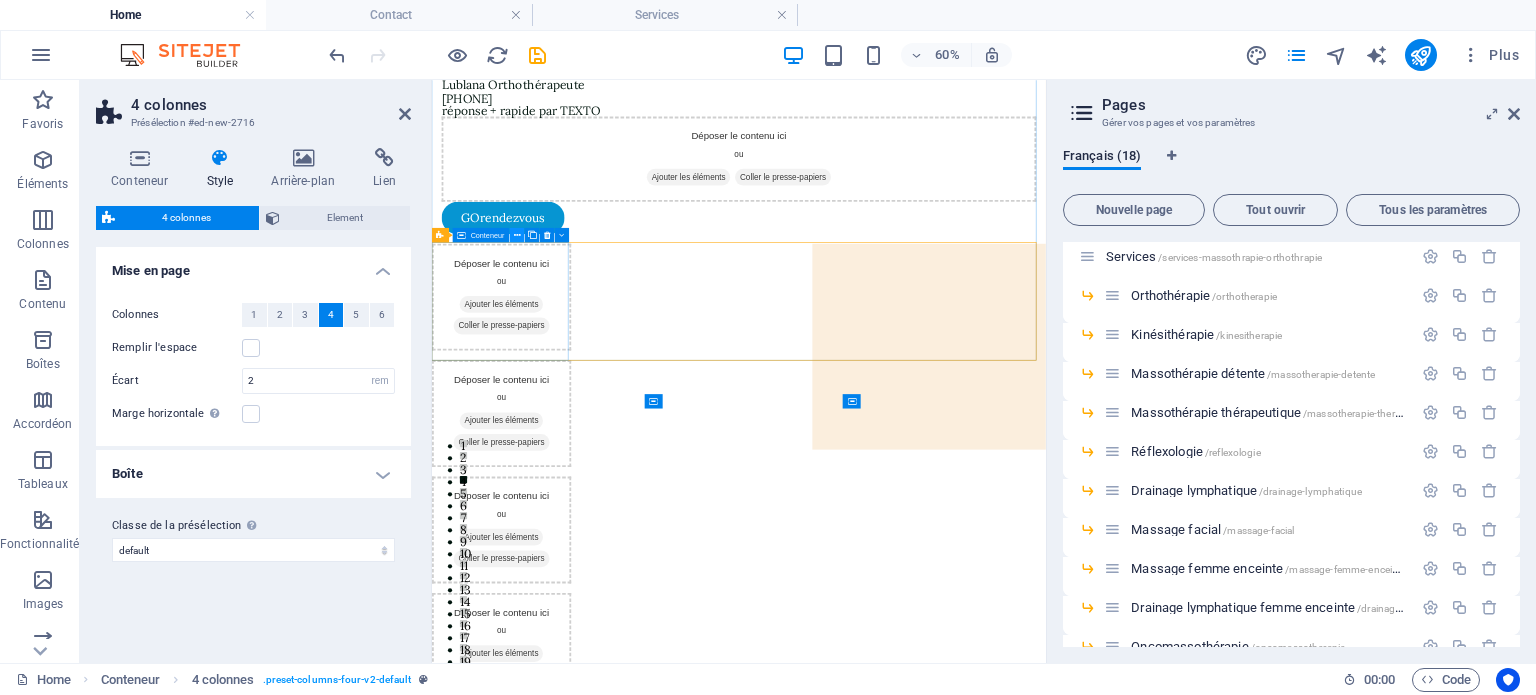 click at bounding box center [517, 235] 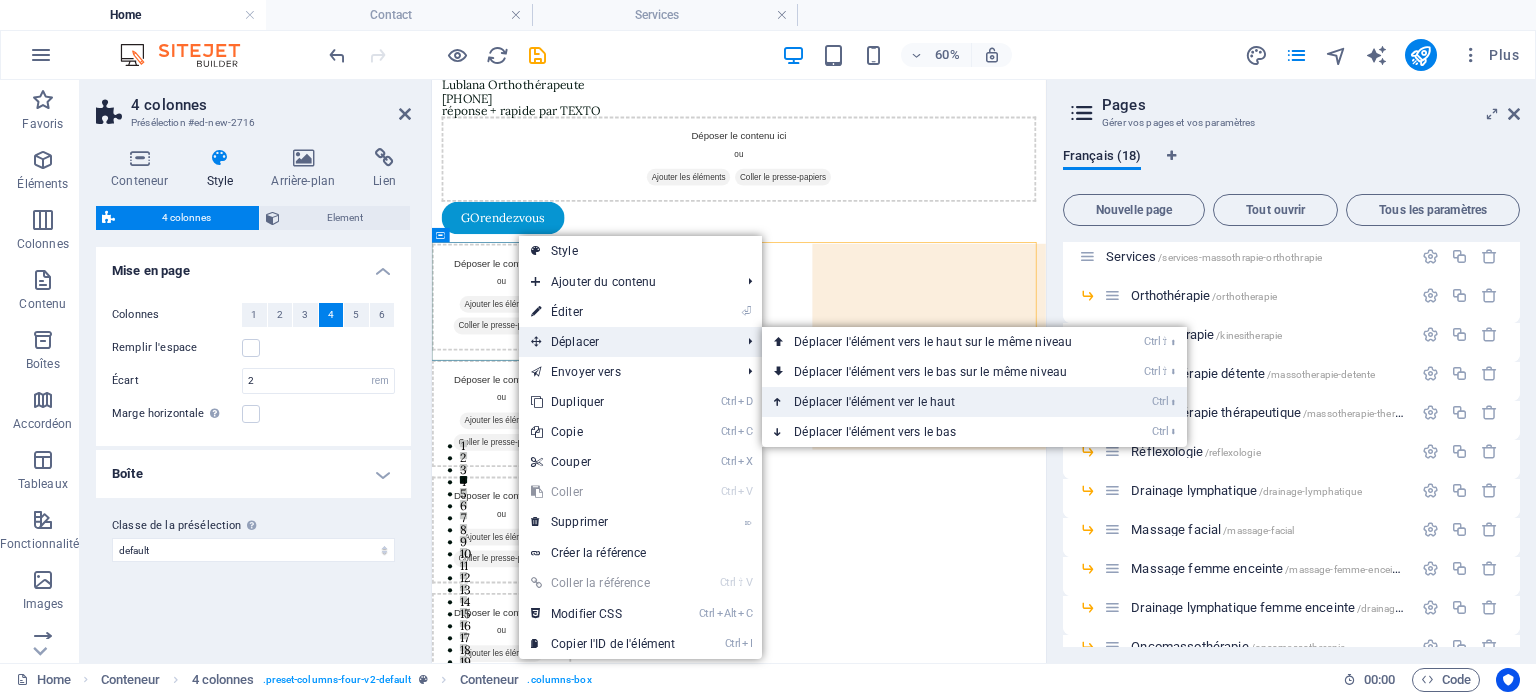 click on "Ctrl ⬆  Déplacer l'élément ver le haut" at bounding box center [937, 402] 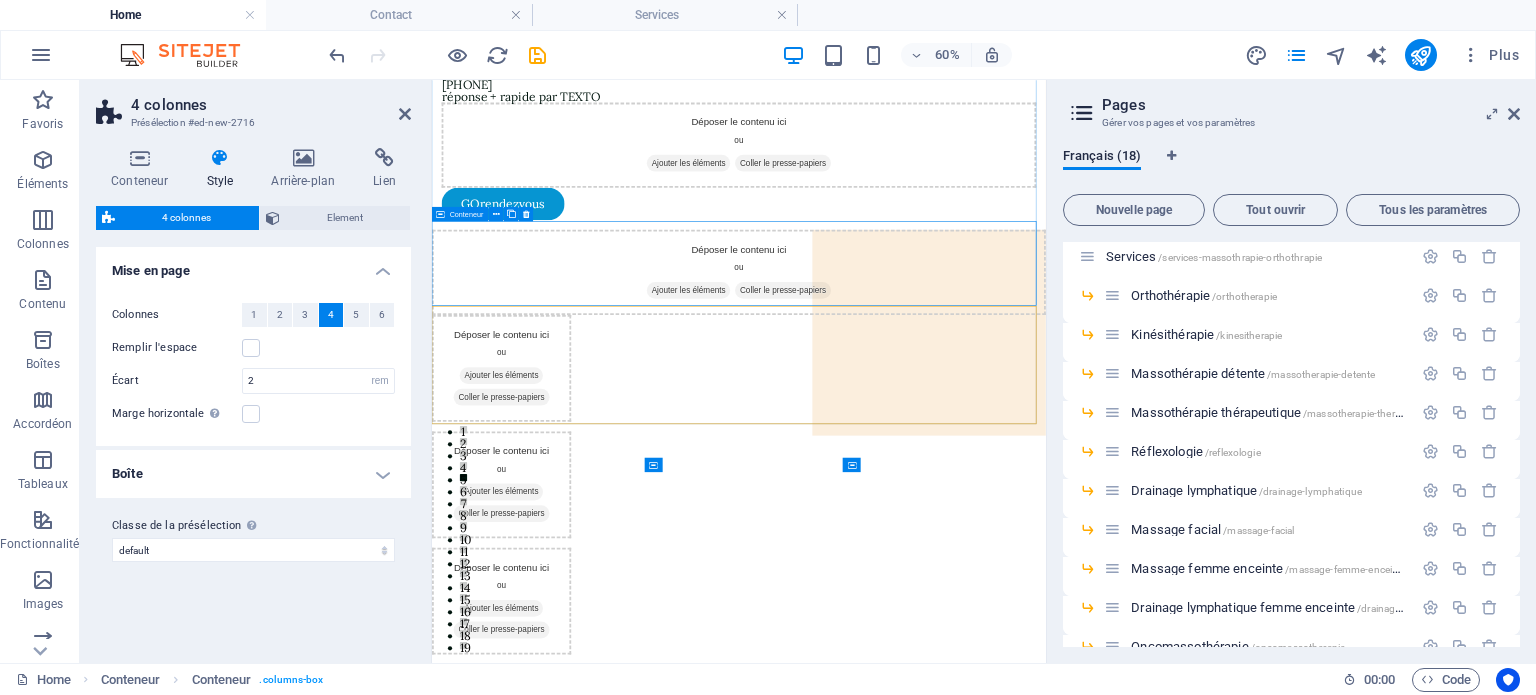 scroll, scrollTop: 42, scrollLeft: 0, axis: vertical 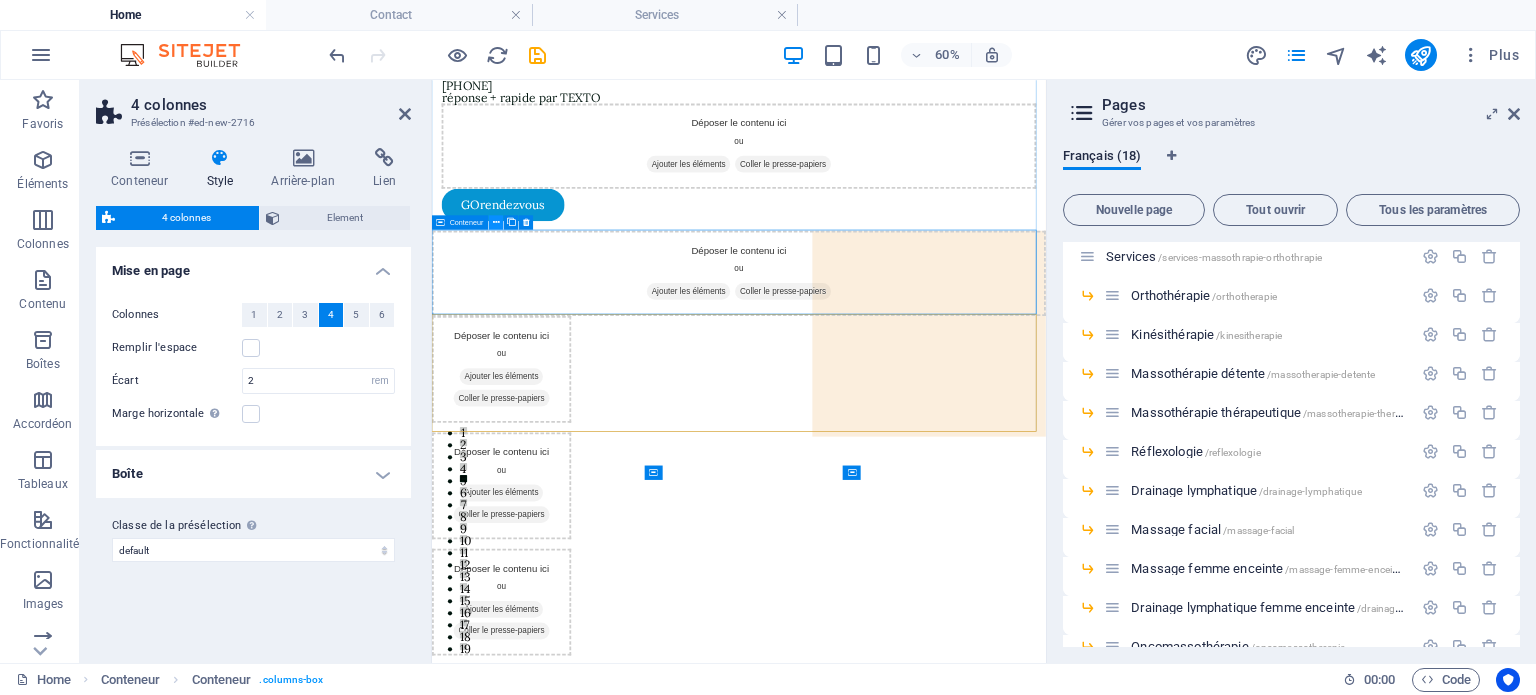 click at bounding box center [496, 222] 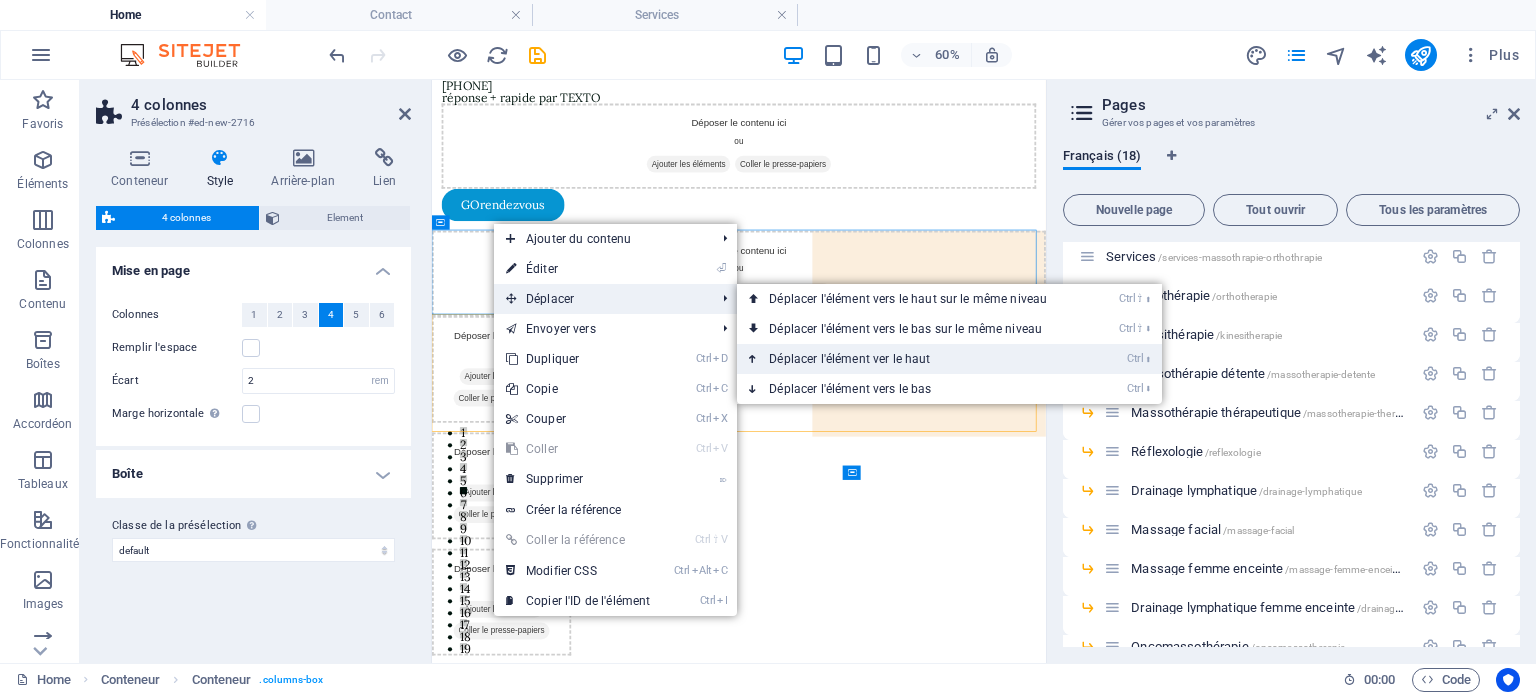 click on "Ctrl ⬆  Déplacer l'élément ver le haut" at bounding box center (912, 359) 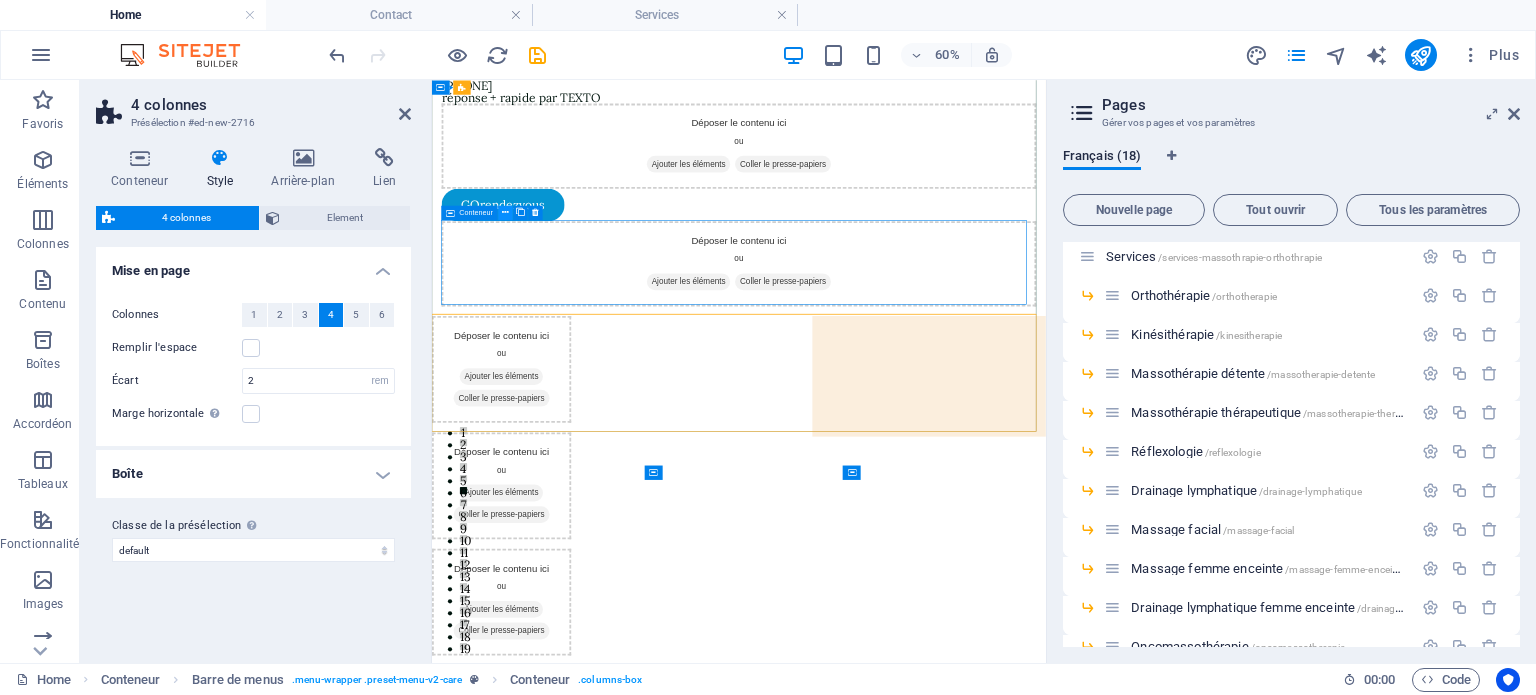 click at bounding box center (506, 212) 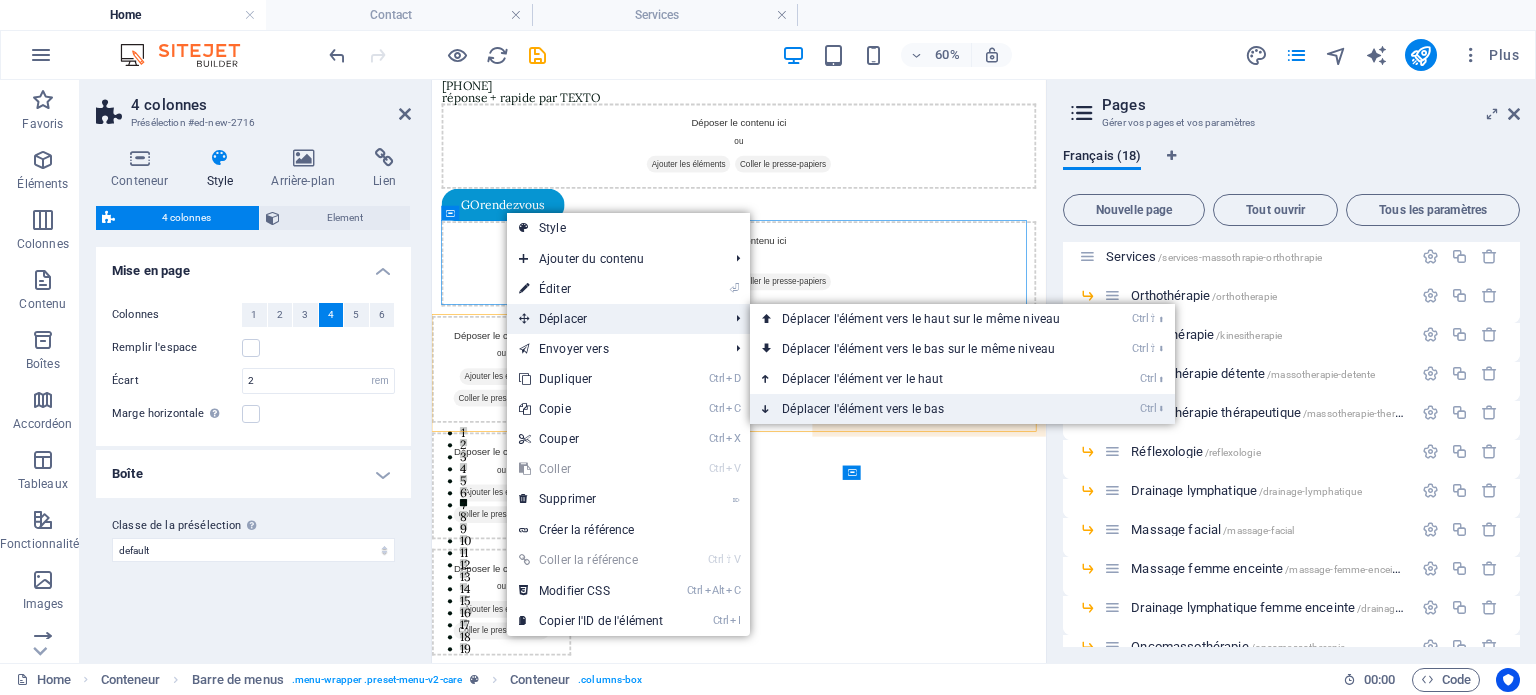 click on "Ctrl ⬇  Déplacer l'élément vers le bas" at bounding box center [925, 409] 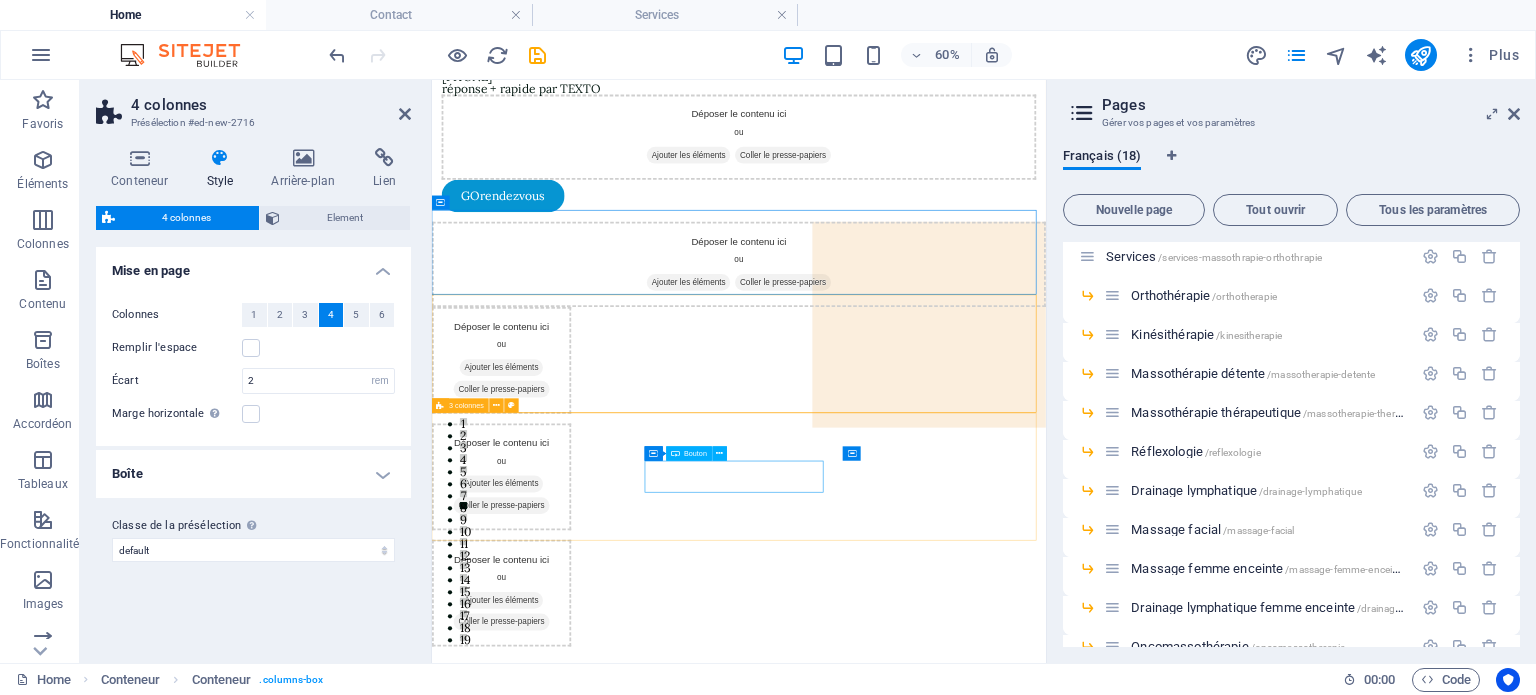 scroll, scrollTop: 0, scrollLeft: 0, axis: both 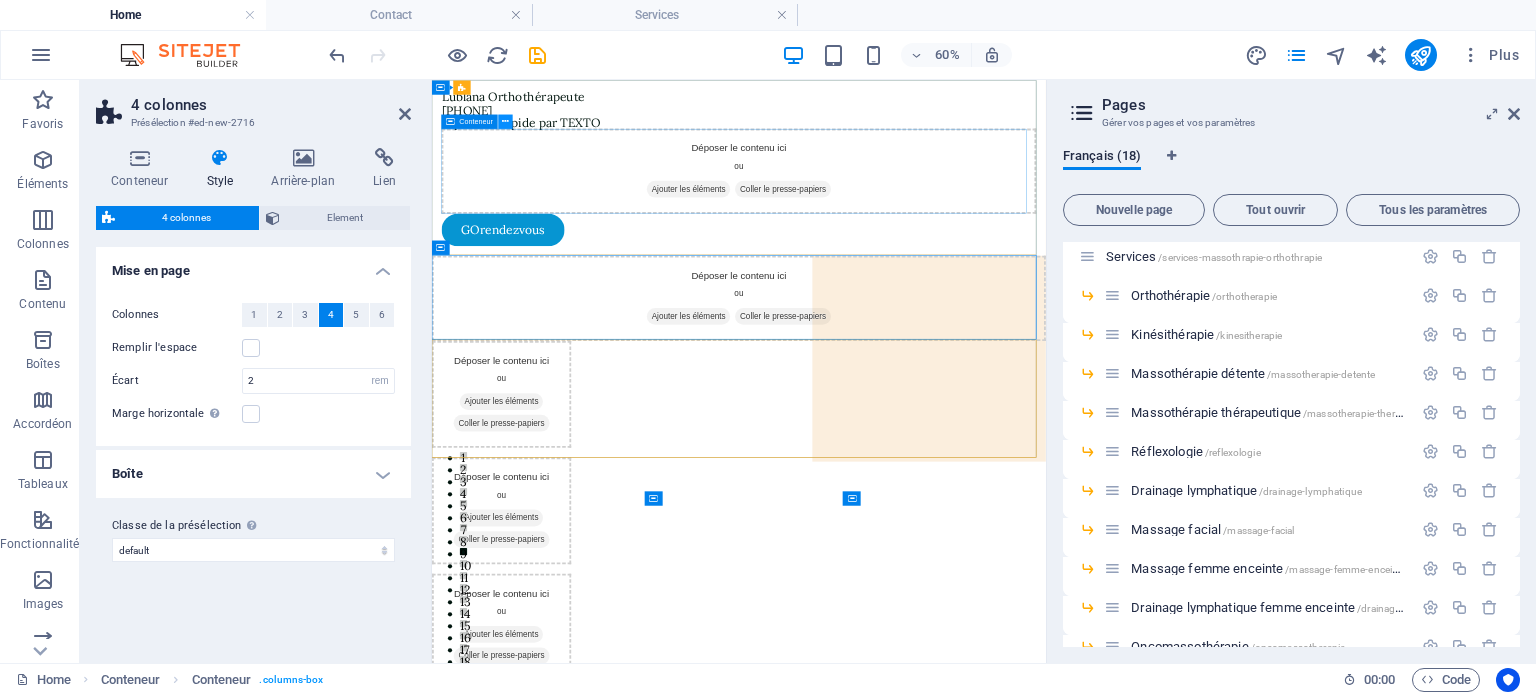 click at bounding box center (506, 121) 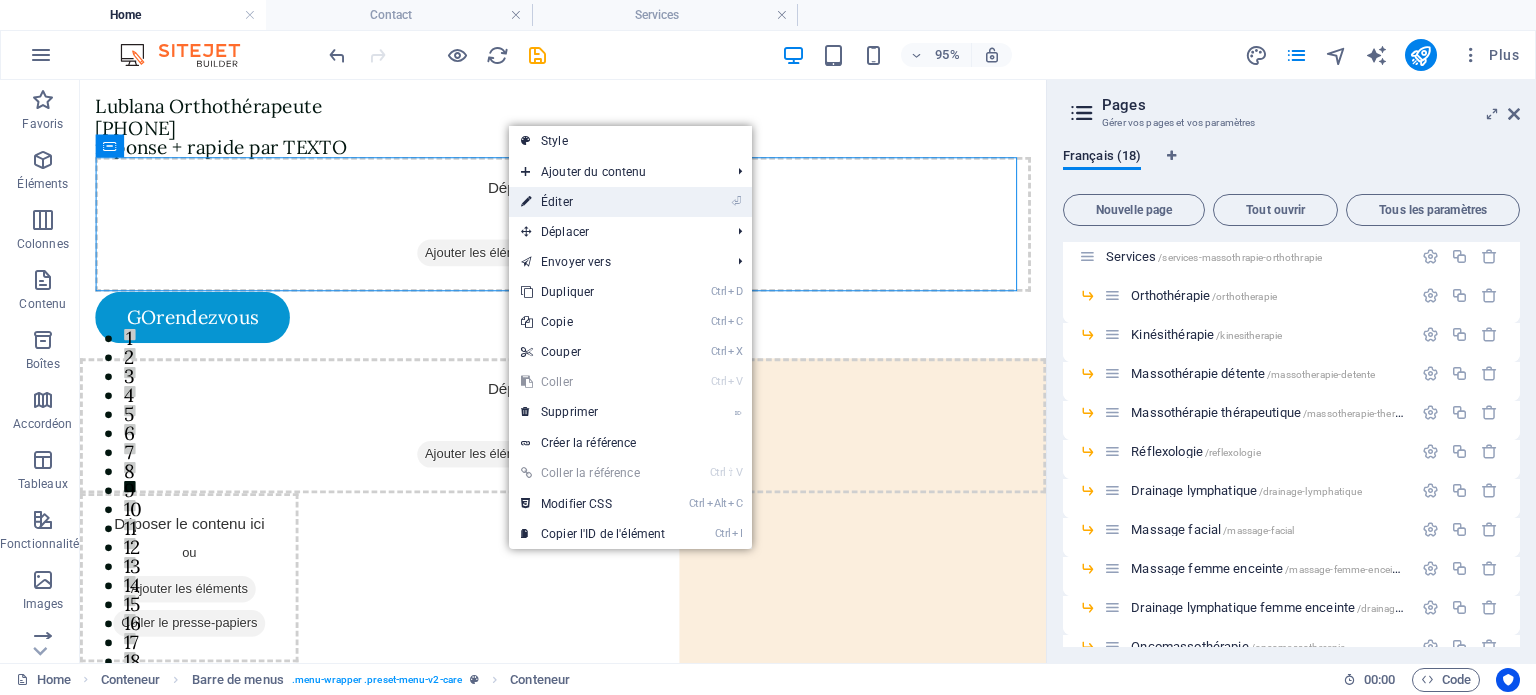 click on "⏎  Éditer" at bounding box center (593, 202) 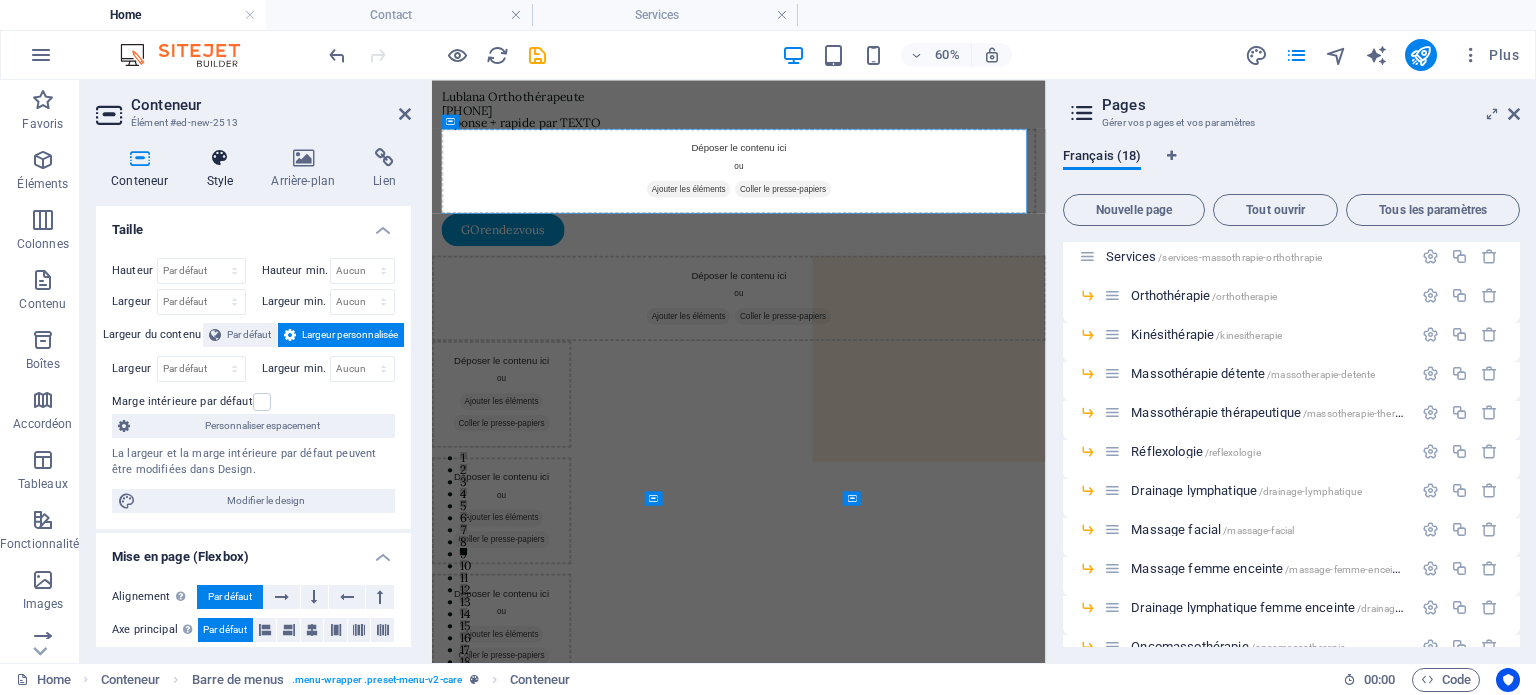 click at bounding box center [219, 158] 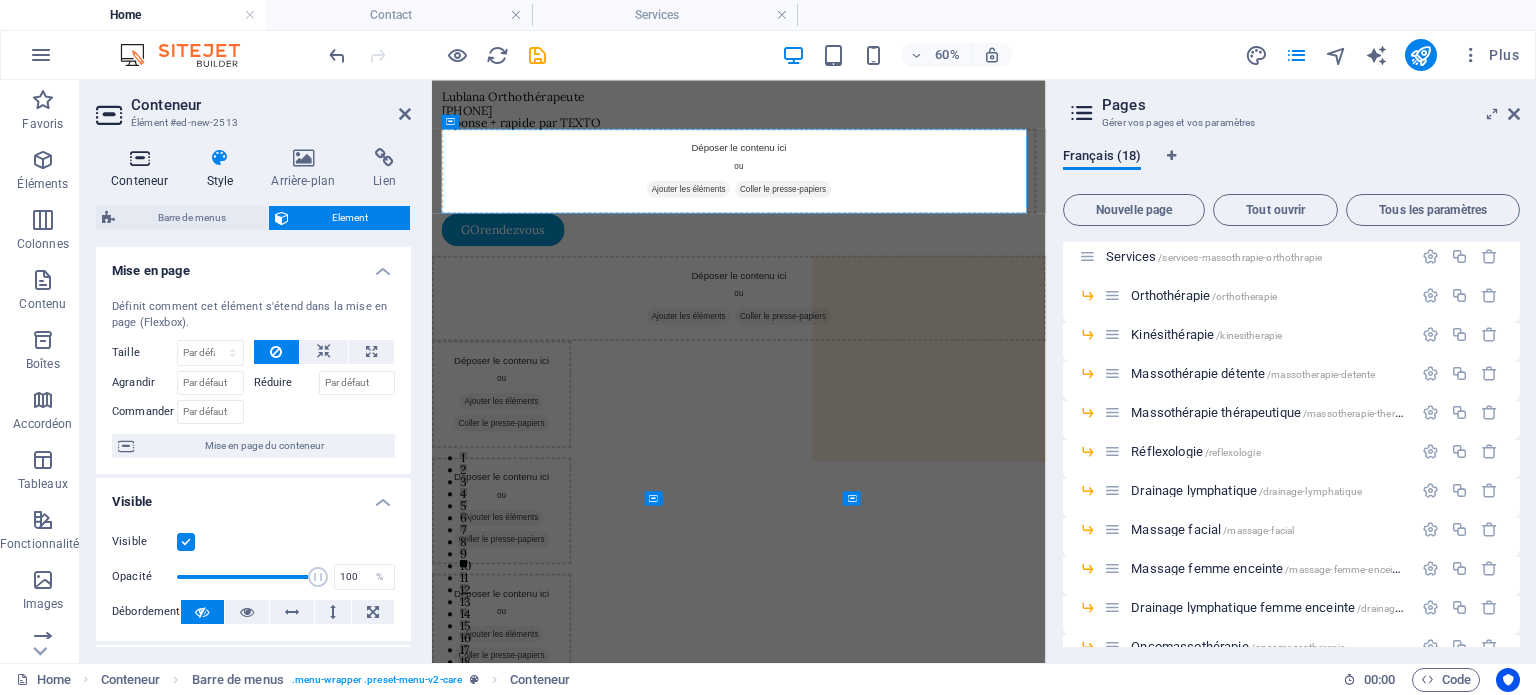 click at bounding box center (139, 158) 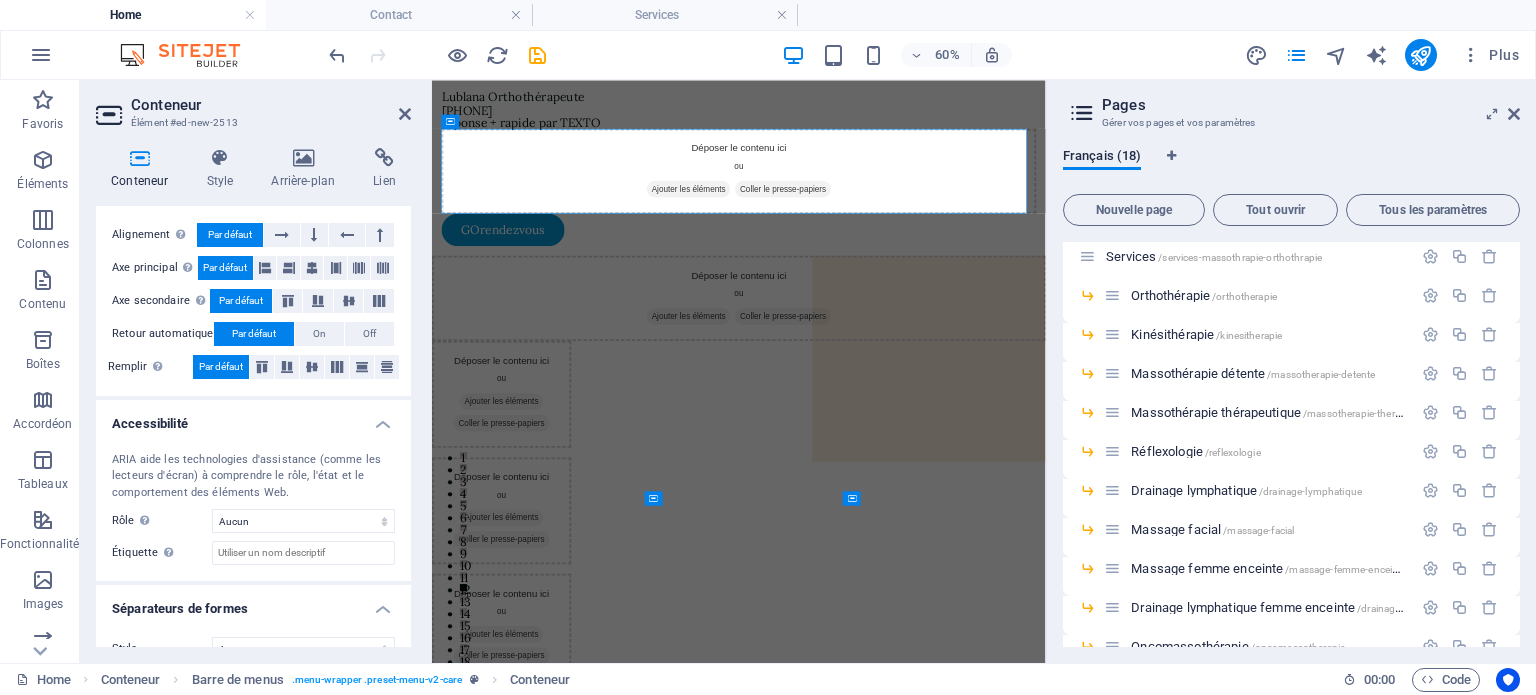 scroll, scrollTop: 390, scrollLeft: 0, axis: vertical 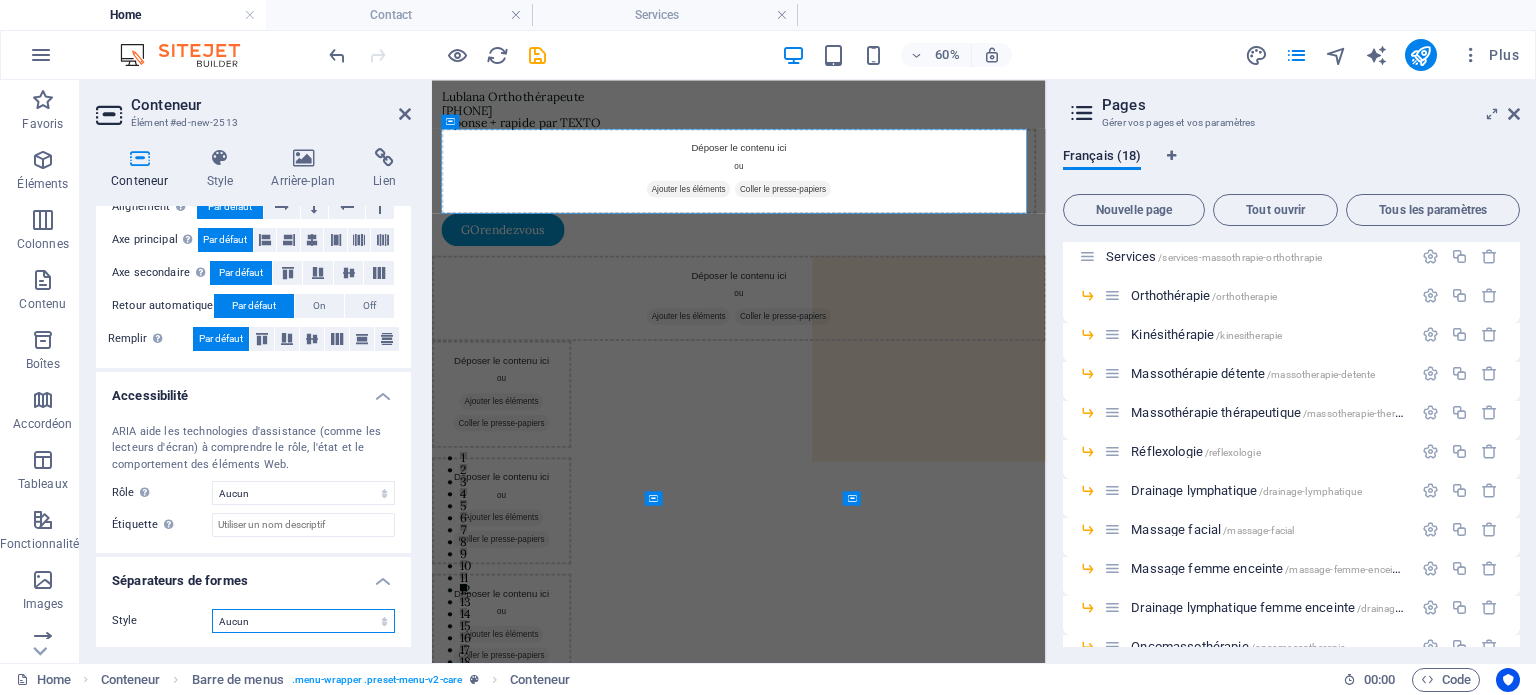 click on "Aucun Triangle Carré Diagonale Polygone 1 Polygone 2 Zigzag Plusieurs zigzags Vagues Plusieurs vagues Demi-cercle Rond Cercle avec ombre Immeubles Hexagones Clouds Plusieurs nuages Éventail Pyramides Livre Gouttes de peinture Flammes Papier déchiqueté Flèche" at bounding box center [303, 621] 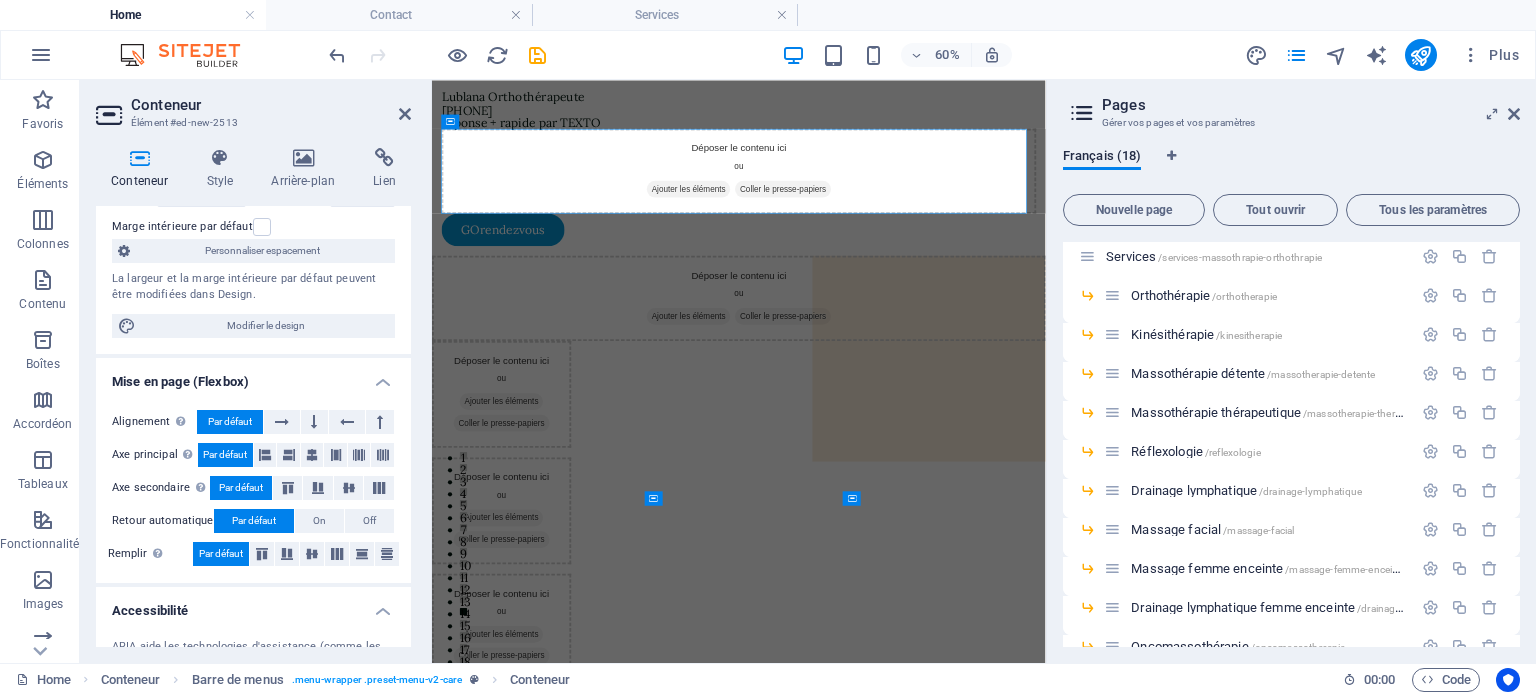 scroll, scrollTop: 132, scrollLeft: 0, axis: vertical 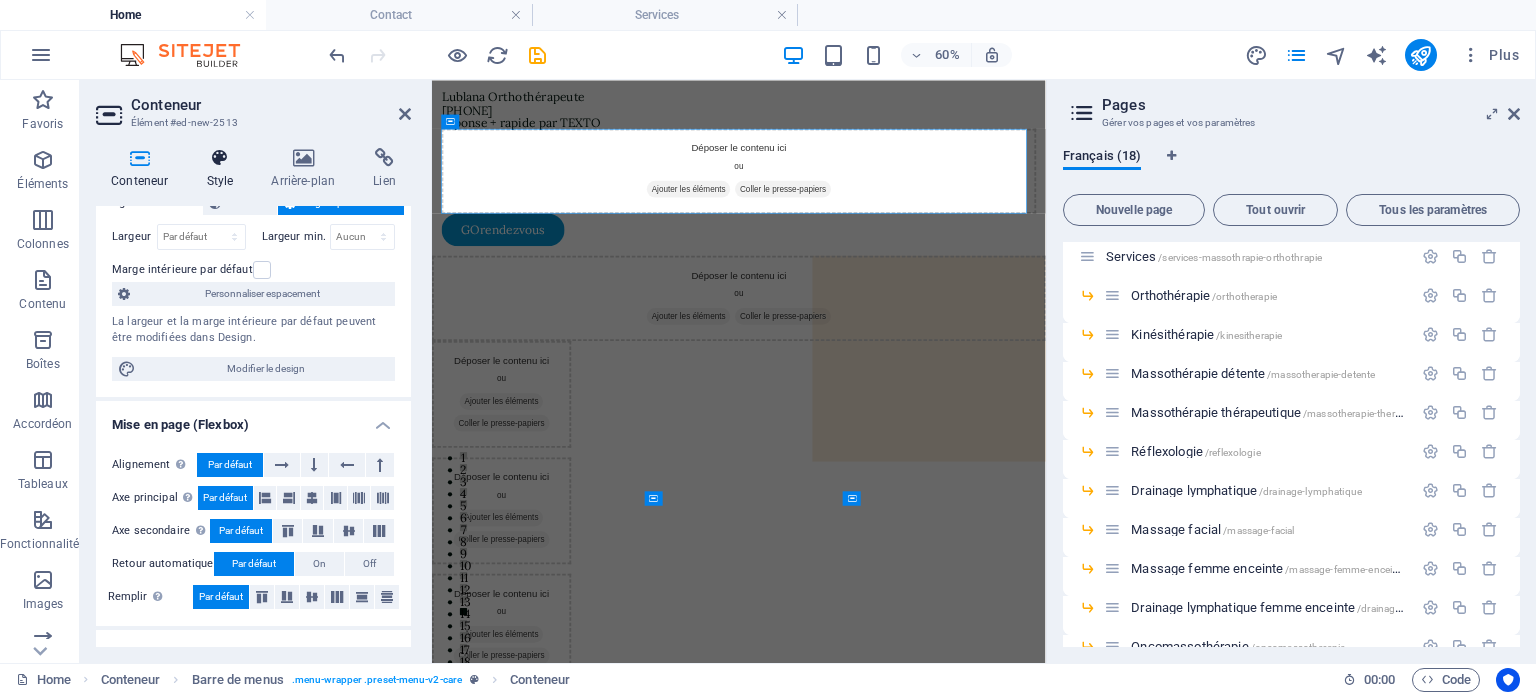 click at bounding box center (219, 158) 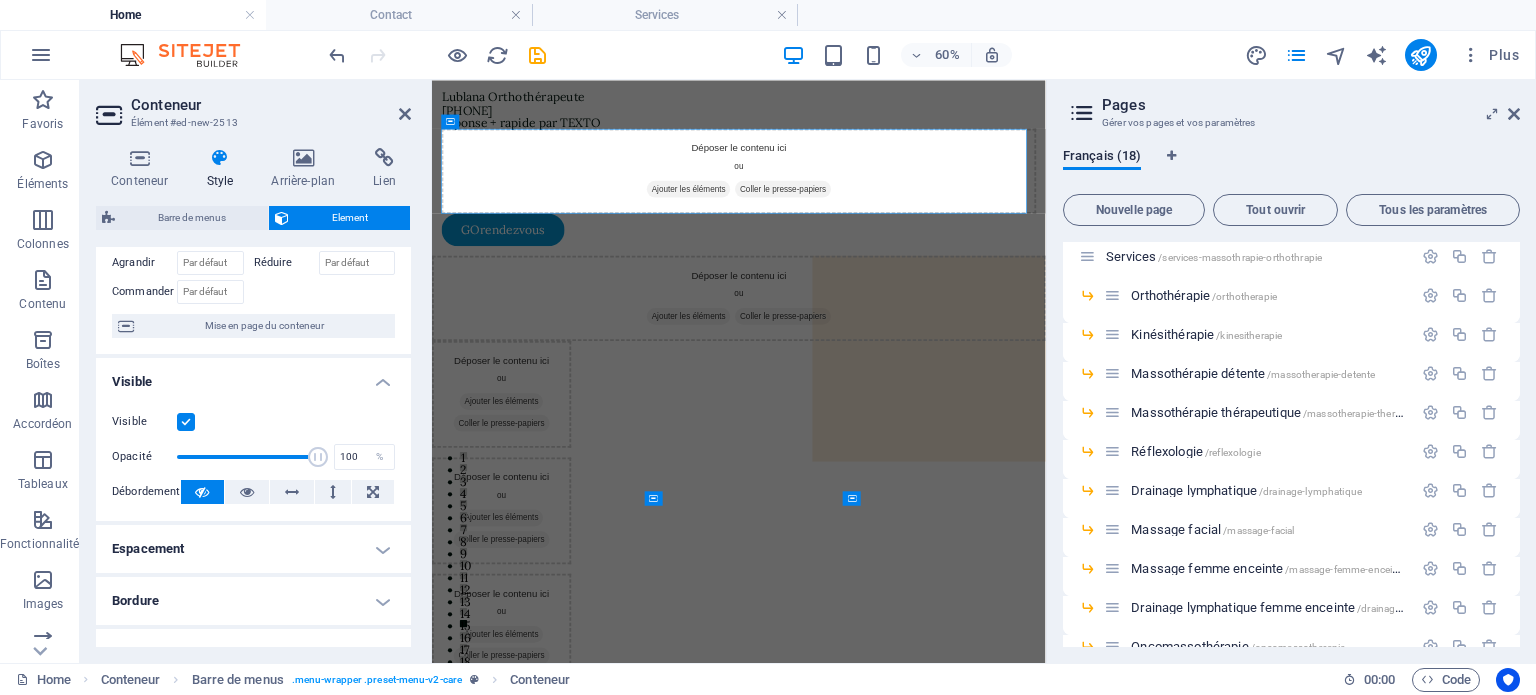 scroll, scrollTop: 105, scrollLeft: 0, axis: vertical 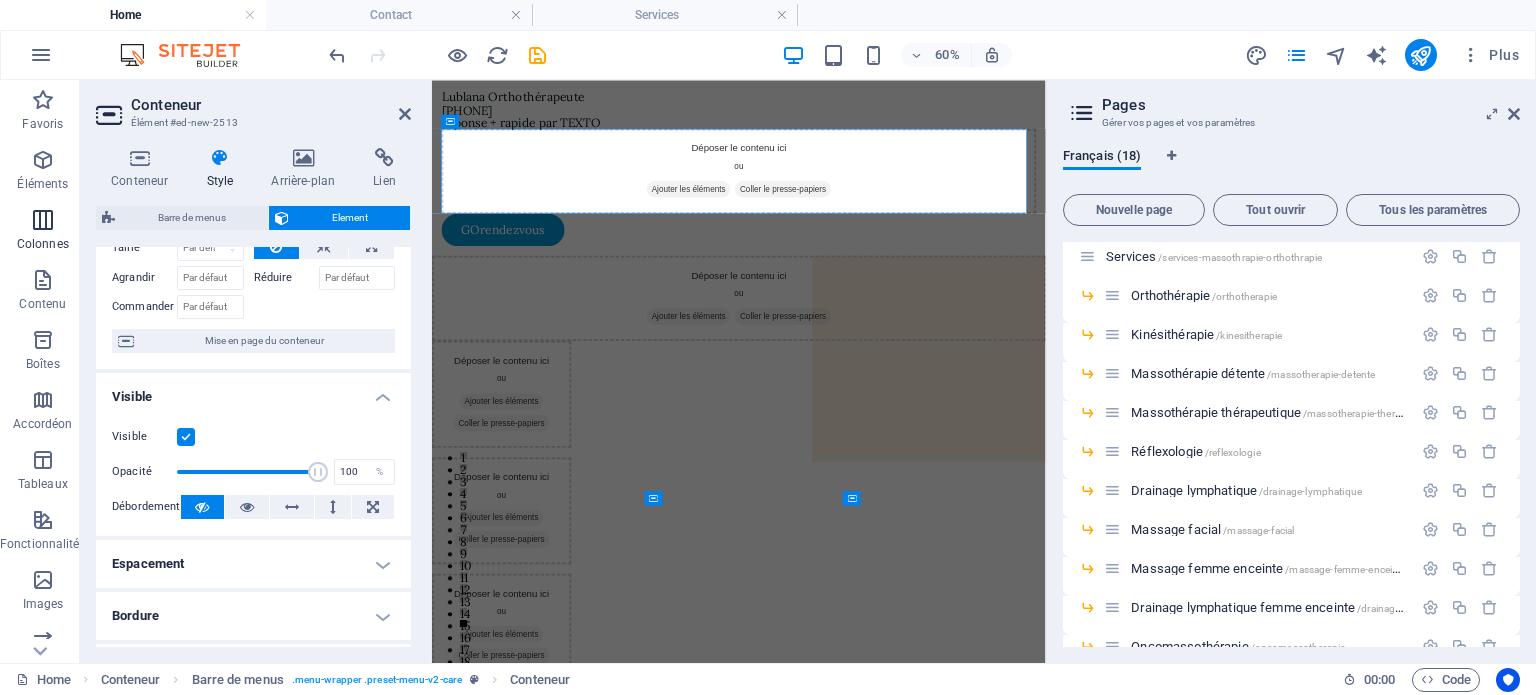 click at bounding box center (43, 220) 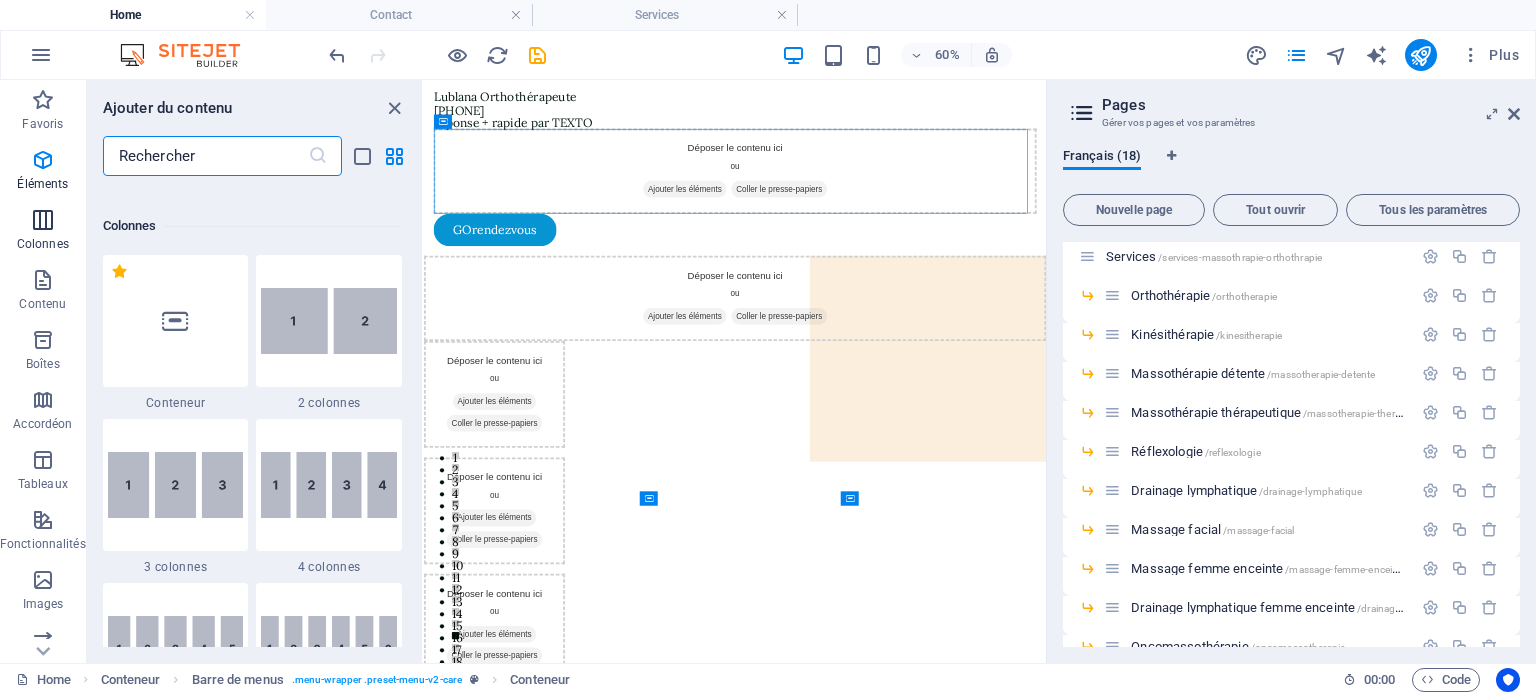 scroll, scrollTop: 990, scrollLeft: 0, axis: vertical 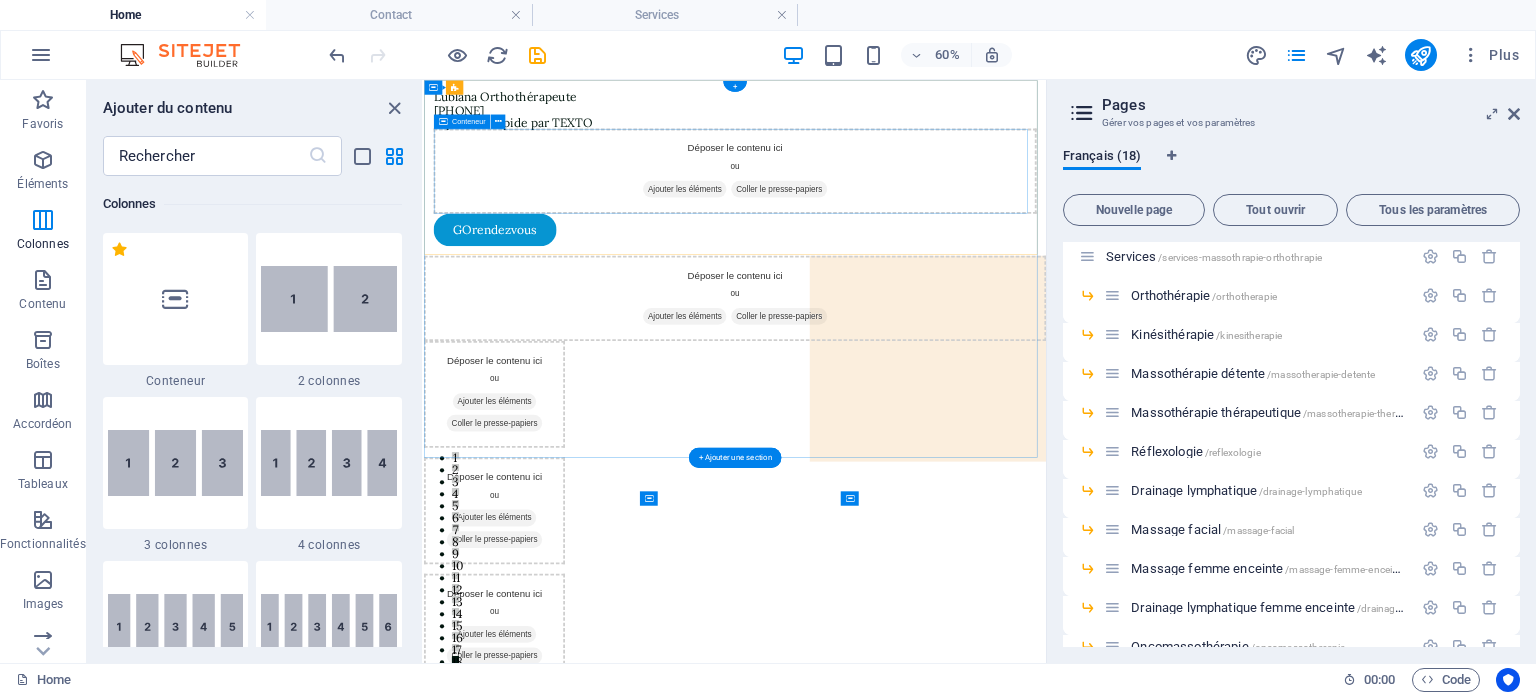 click on "Coller le presse-papiers" at bounding box center (1016, 262) 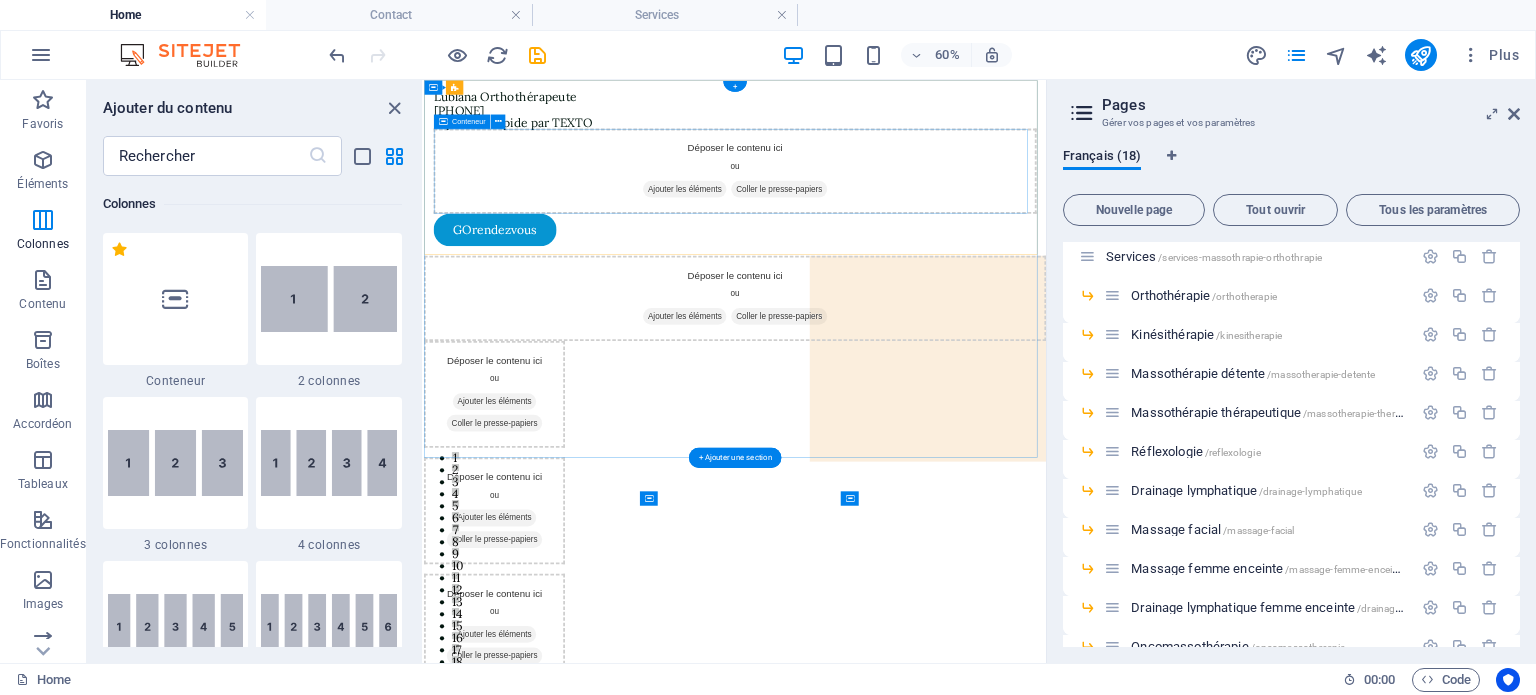 click on "Ajouter les éléments" at bounding box center (858, 262) 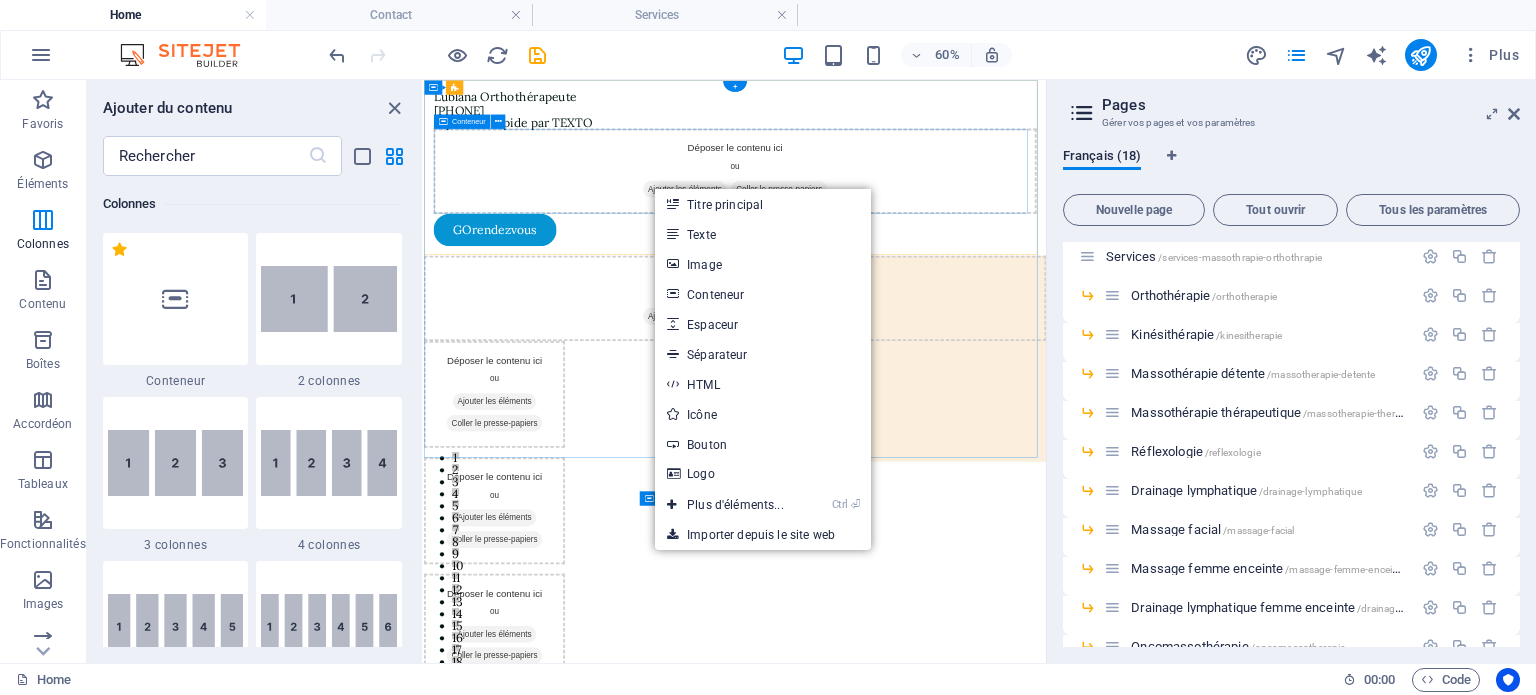 click on "Déposer le contenu ici ou  Ajouter les éléments  Coller le presse-papiers" at bounding box center (942, 232) 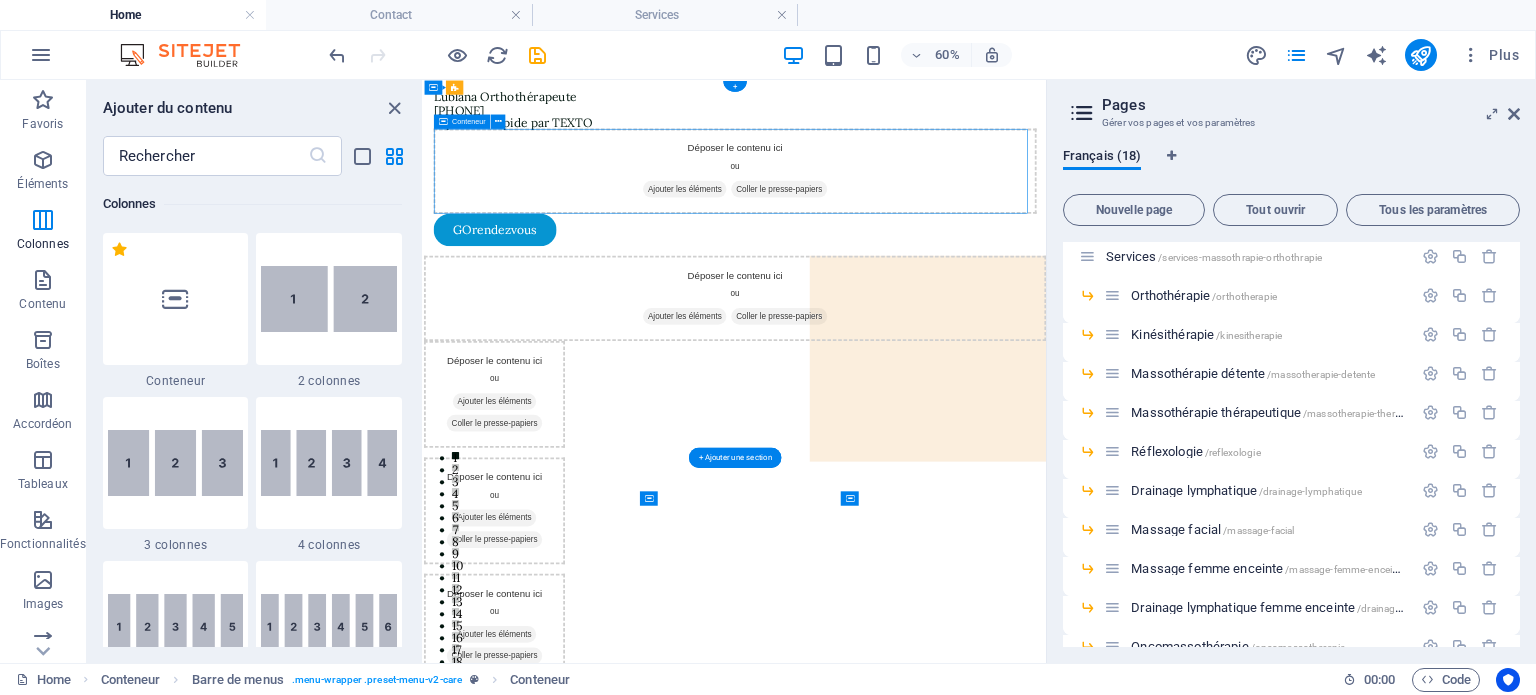 click on "Déposer le contenu ici ou  Ajouter les éléments  Coller le presse-papiers" at bounding box center [942, 232] 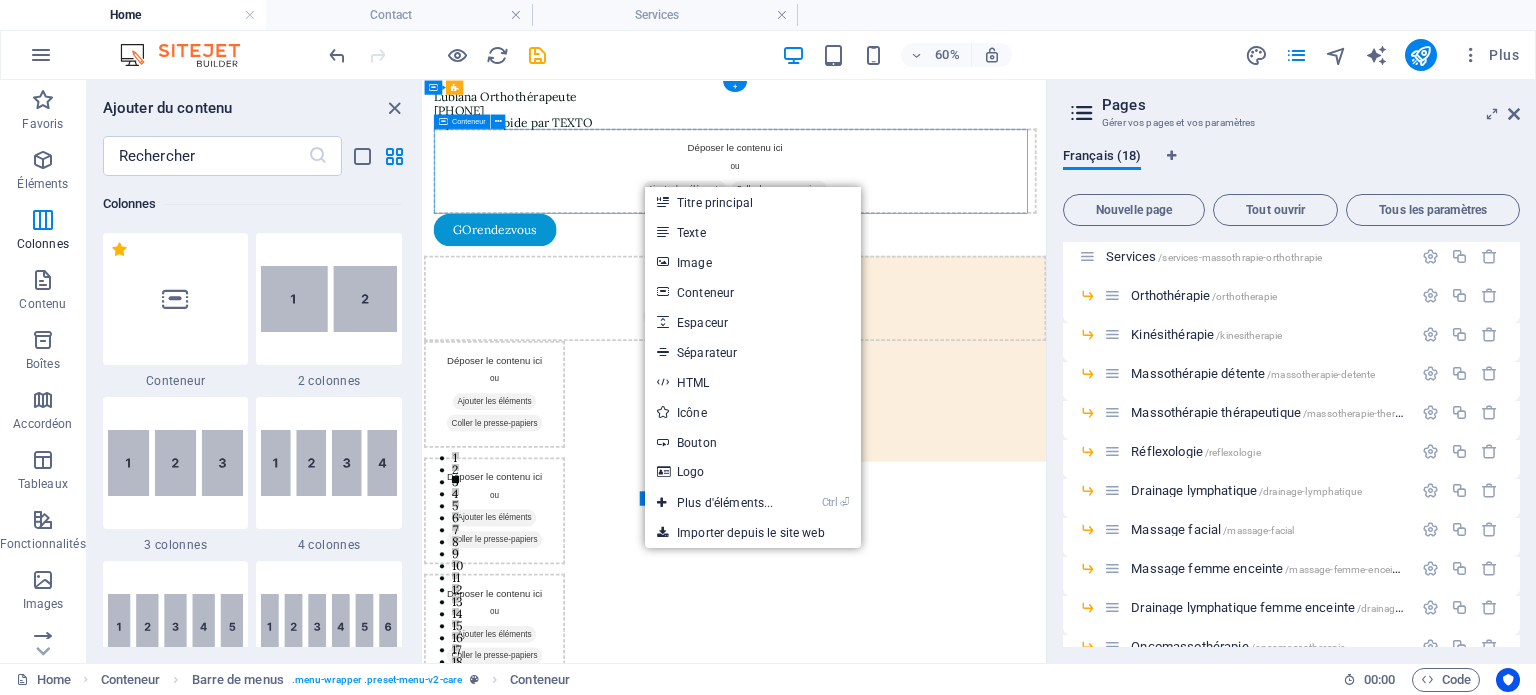 click on "Déposer le contenu ici ou  Ajouter les éléments  Coller le presse-papiers" at bounding box center [942, 232] 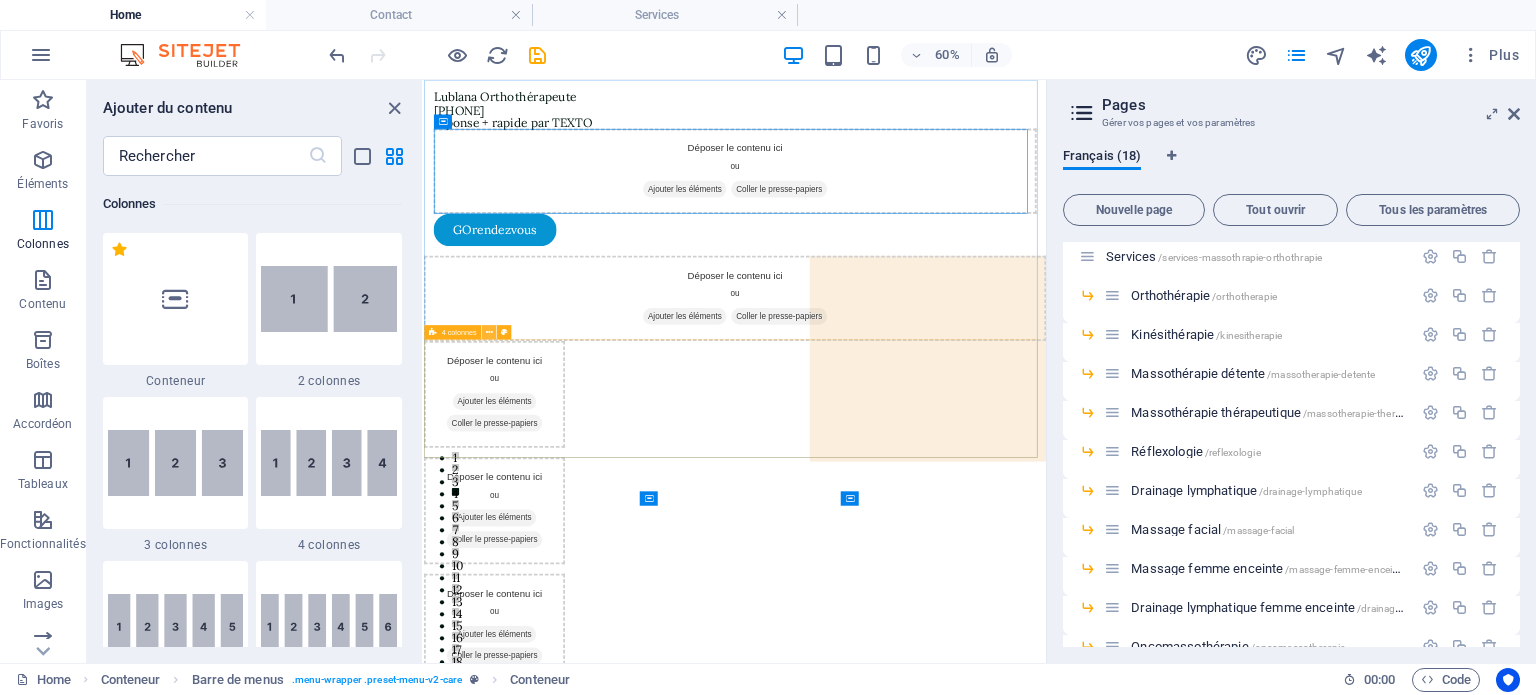 click at bounding box center (489, 332) 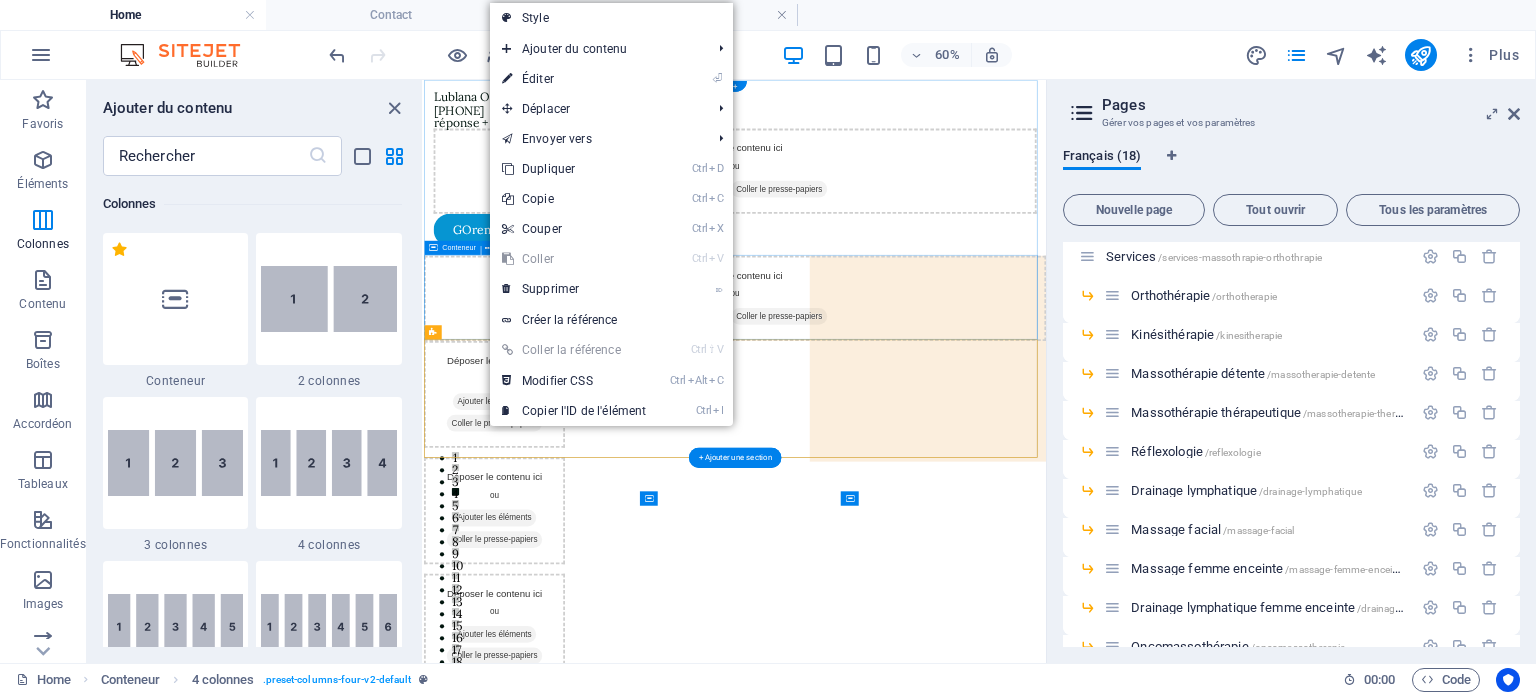 click on "Déposer le contenu ici ou  Ajouter les éléments  Coller le presse-papiers" at bounding box center (942, 444) 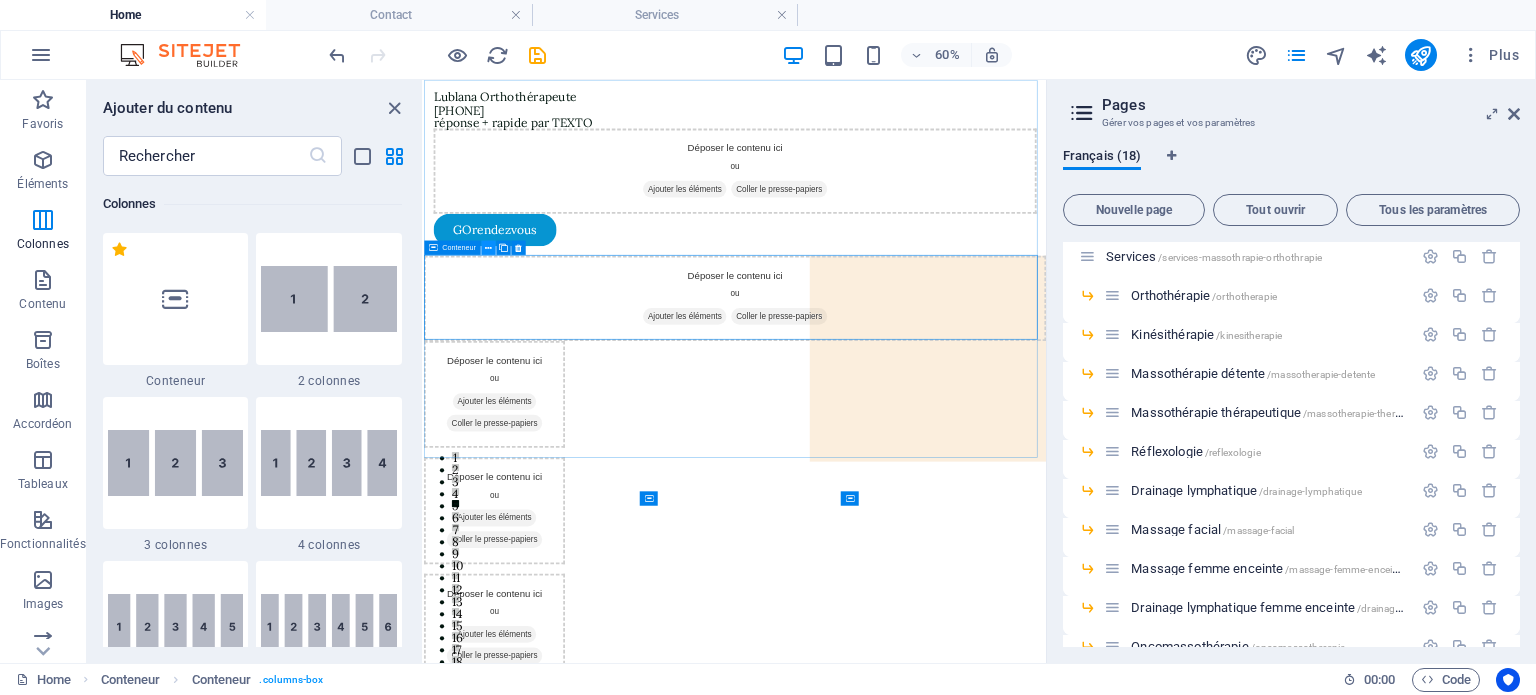 click at bounding box center [488, 247] 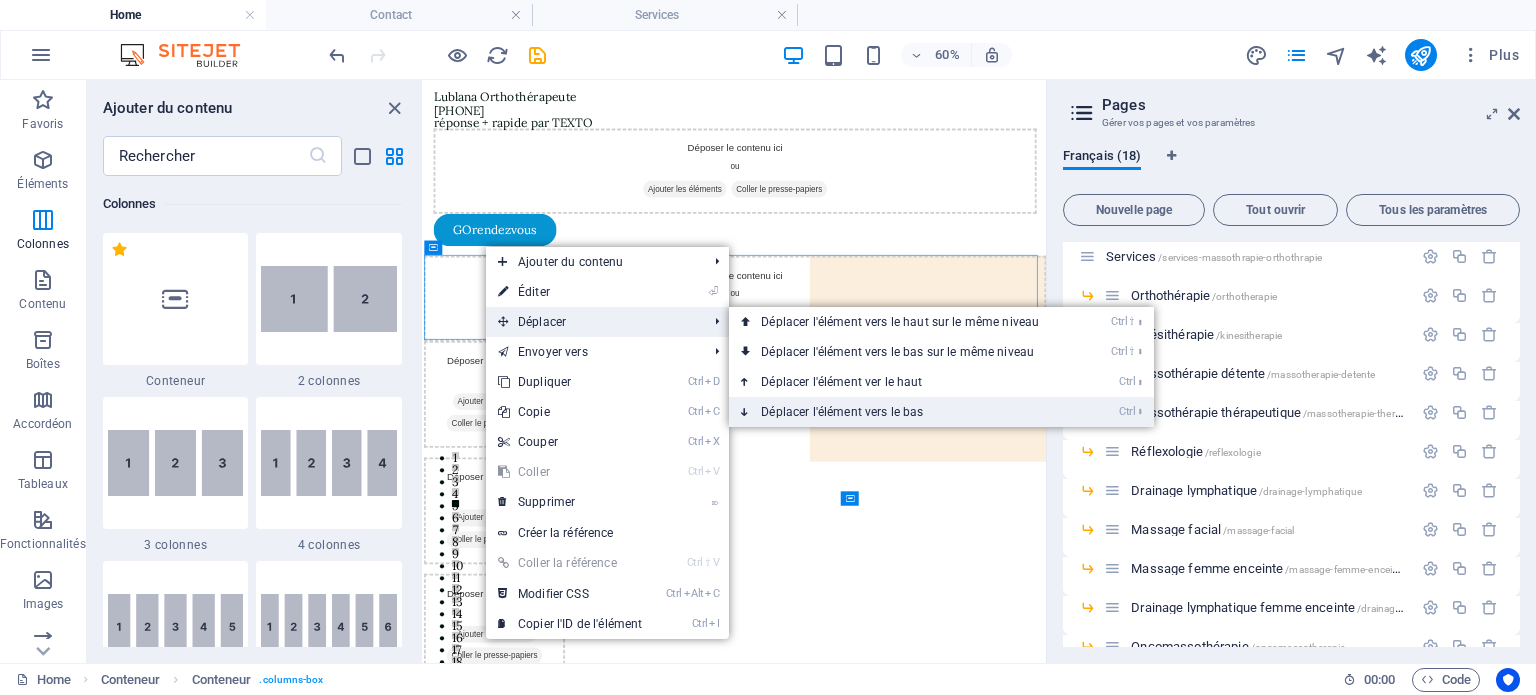click on "Ctrl ⬇  Déplacer l'élément vers le bas" at bounding box center [904, 412] 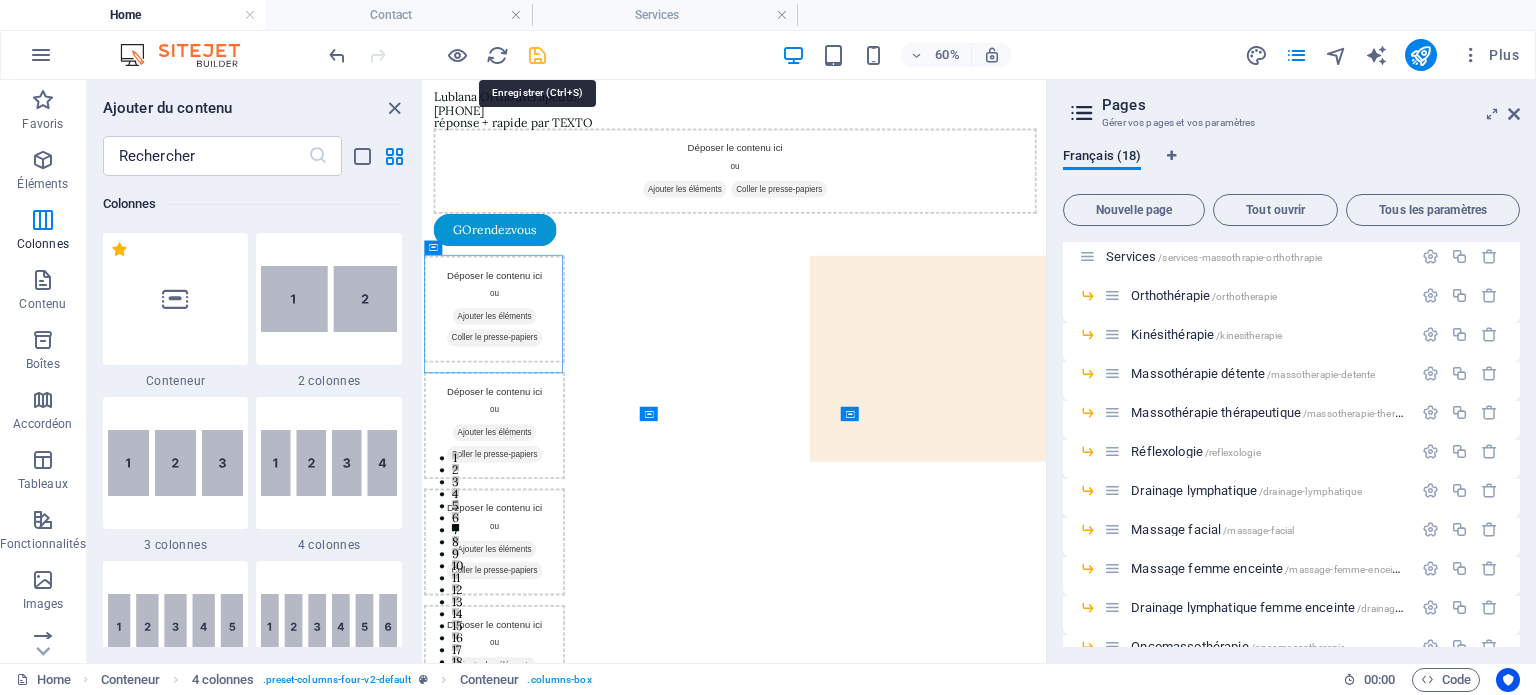 click at bounding box center [537, 55] 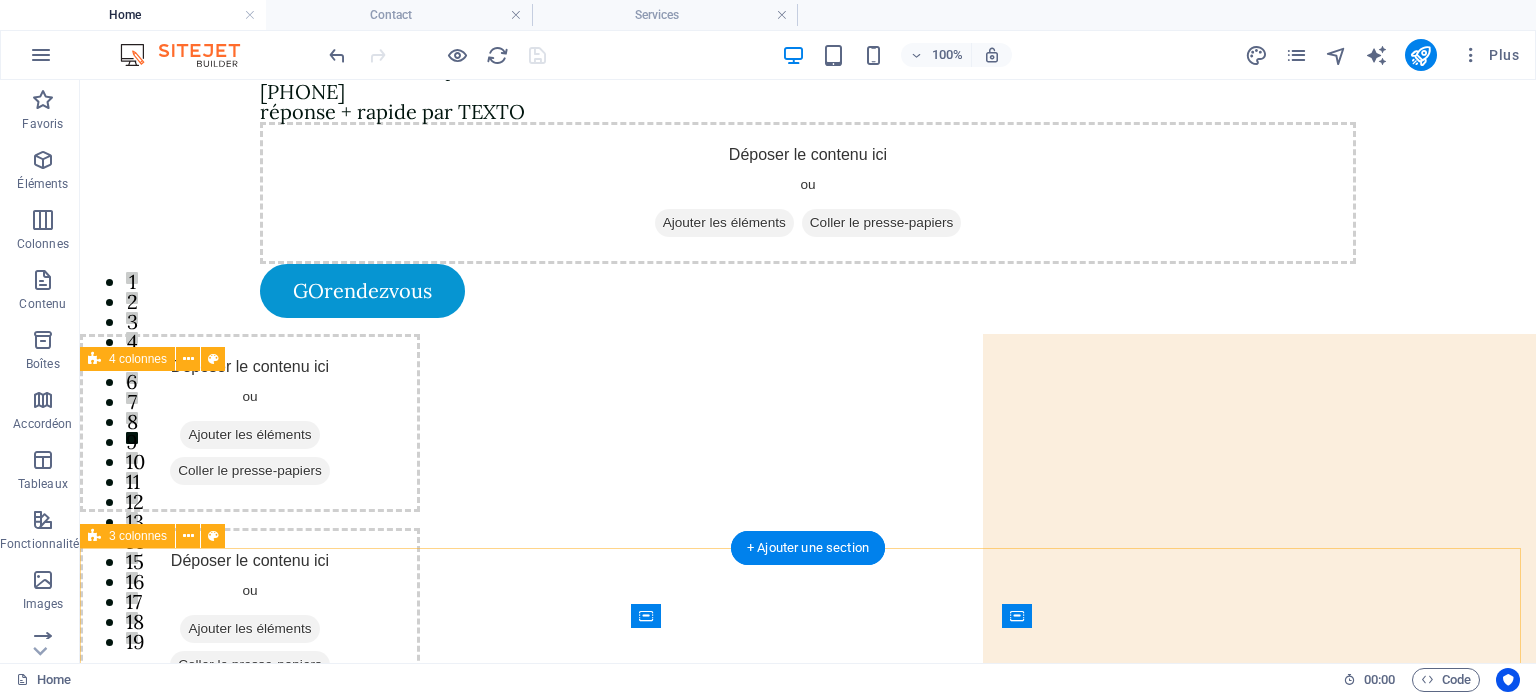 scroll, scrollTop: 0, scrollLeft: 0, axis: both 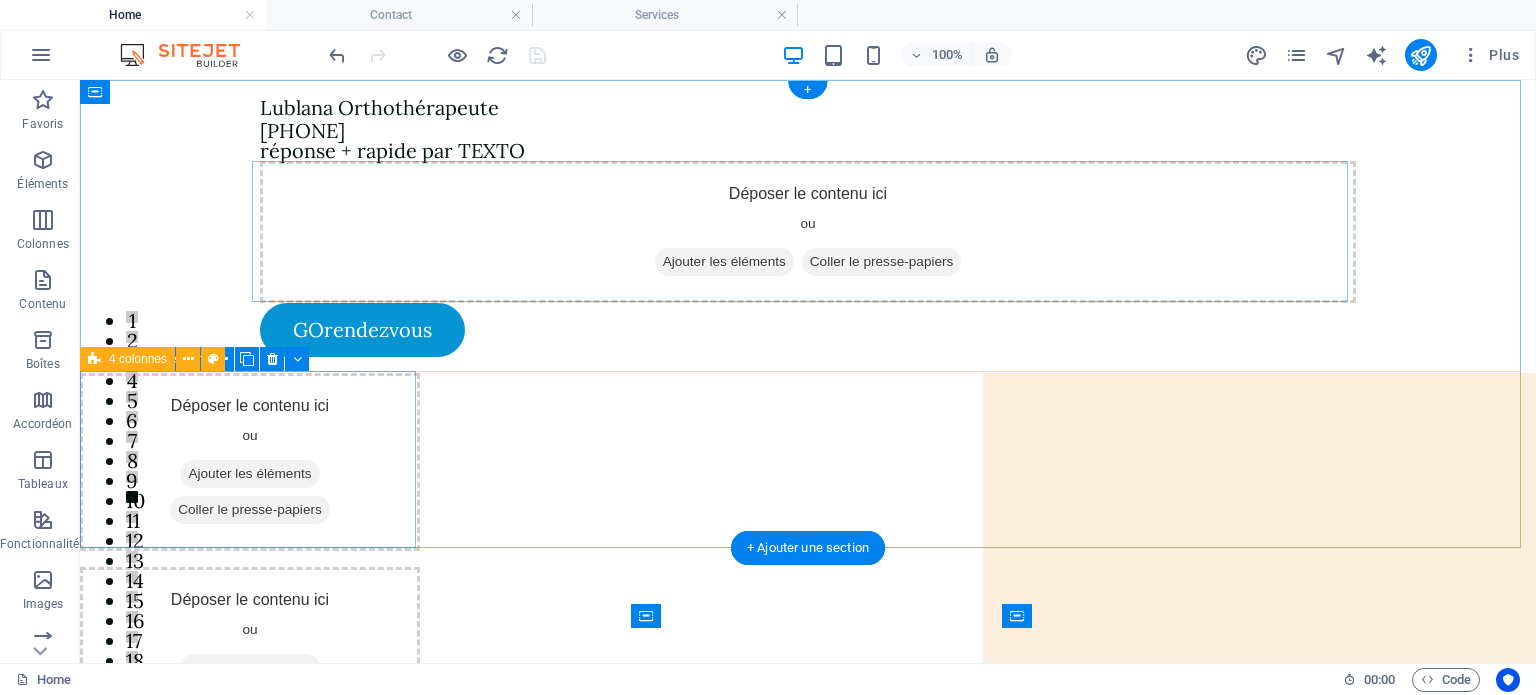 click on "Ajouter les éléments" at bounding box center [249, 474] 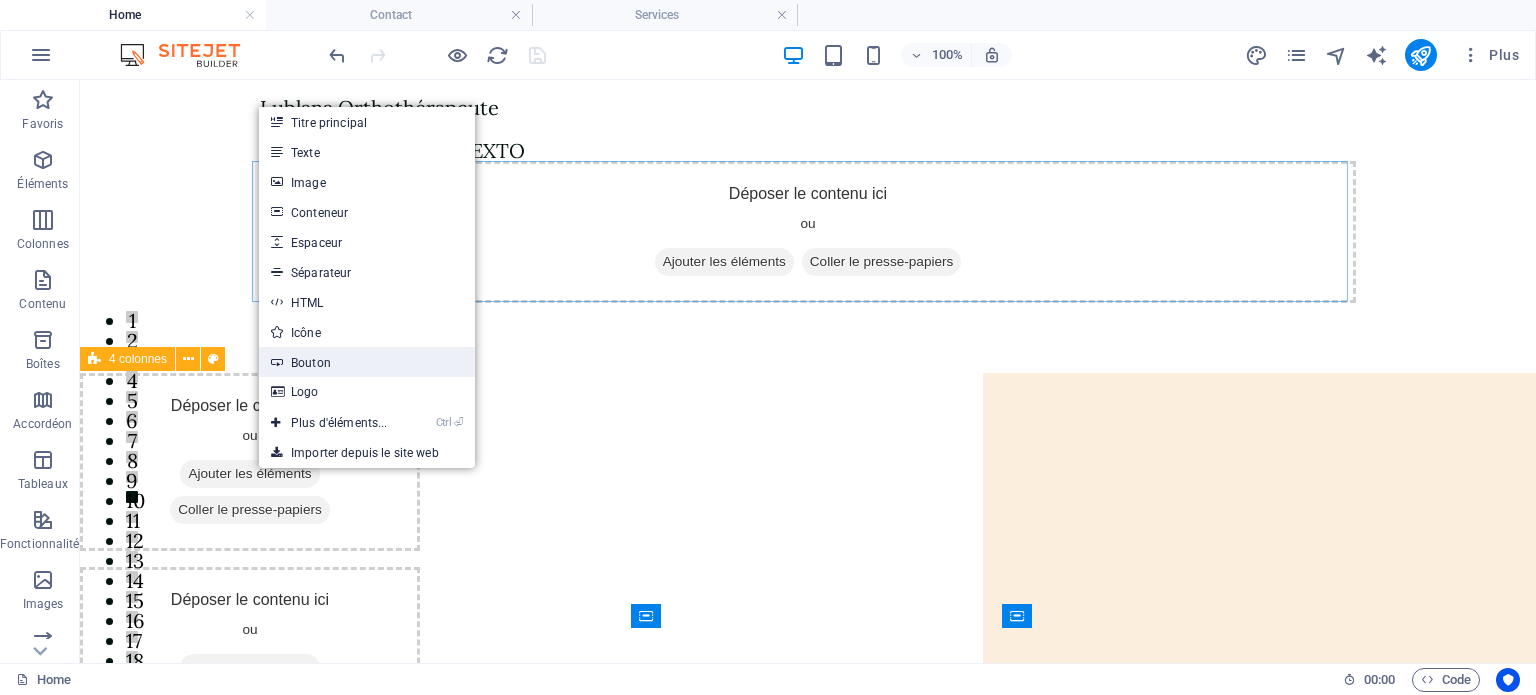 click on "Bouton" at bounding box center (367, 362) 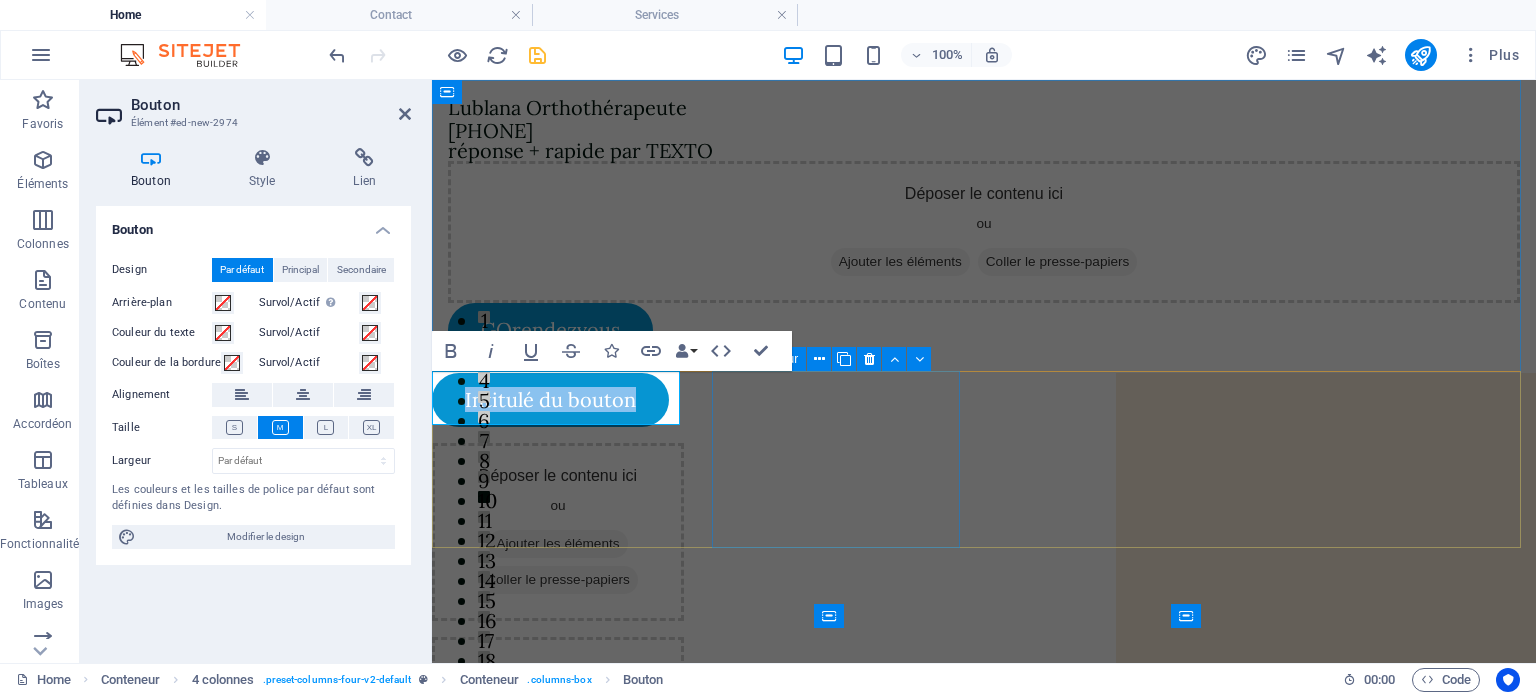 click on "Ajouter les éléments" at bounding box center [557, 544] 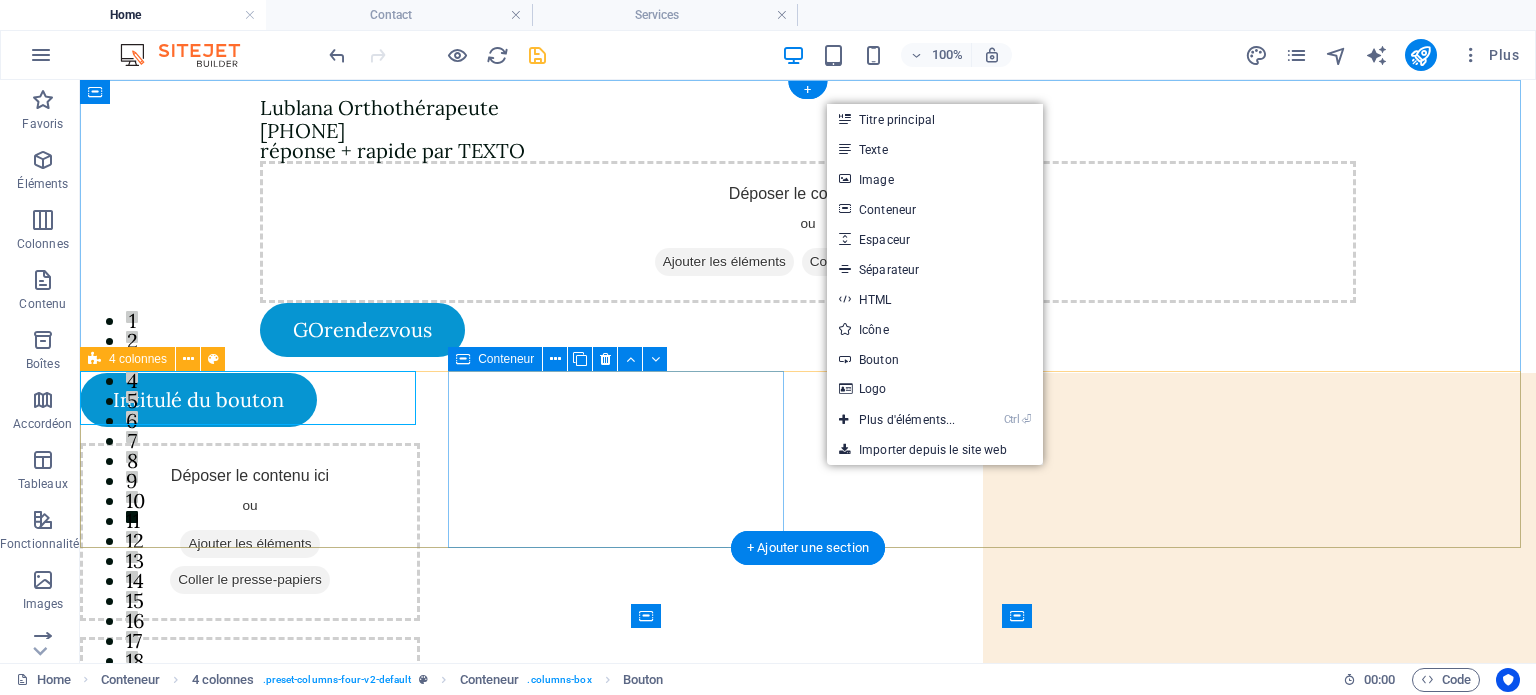 click on "Ajouter les éléments" at bounding box center (249, 544) 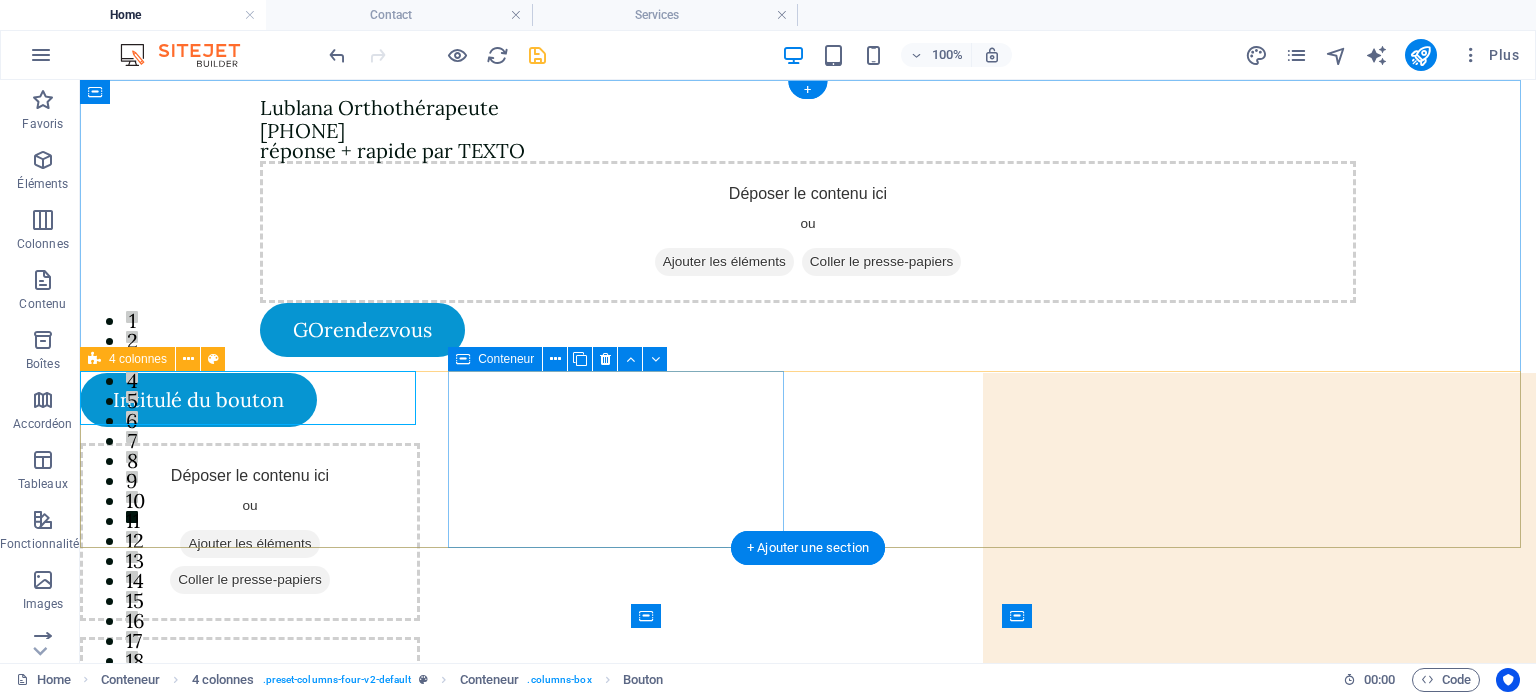 click on "Ajouter les éléments" at bounding box center (249, 544) 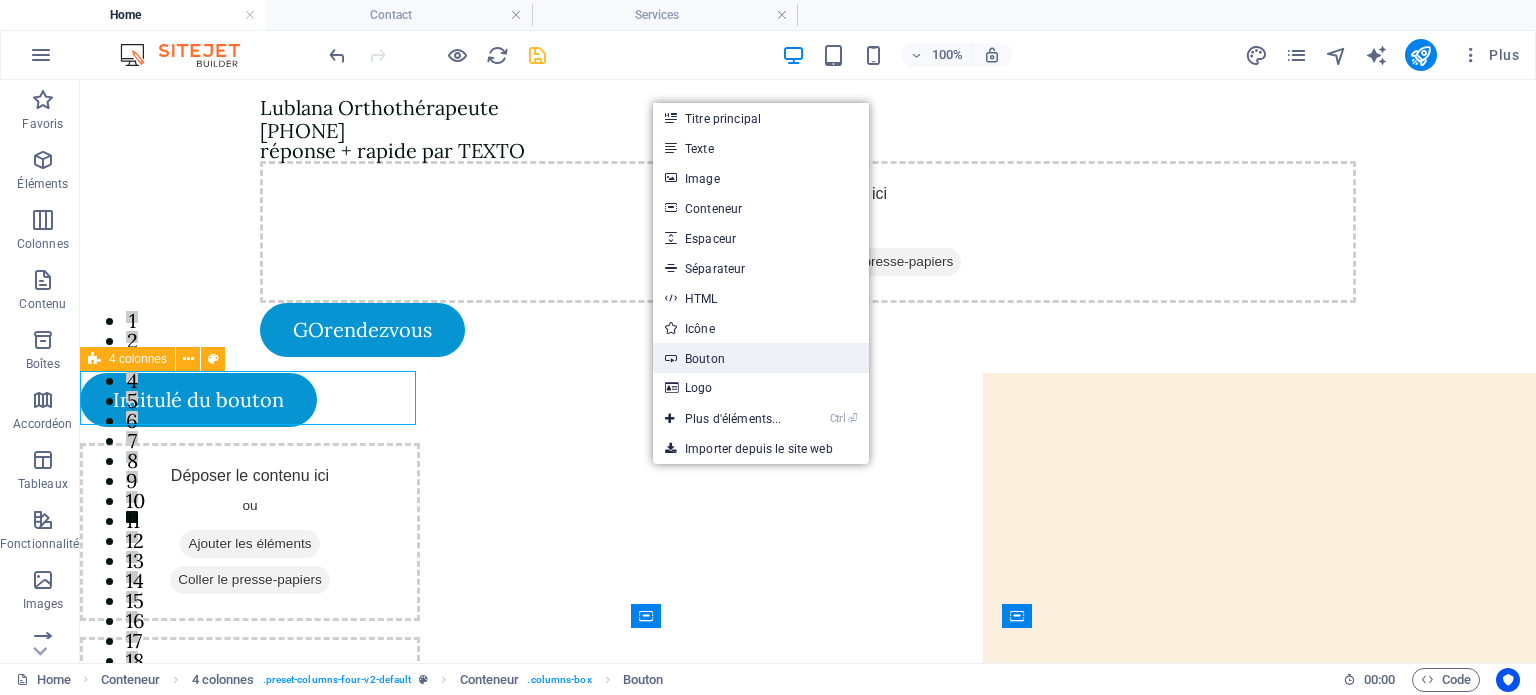click on "Bouton" at bounding box center [761, 358] 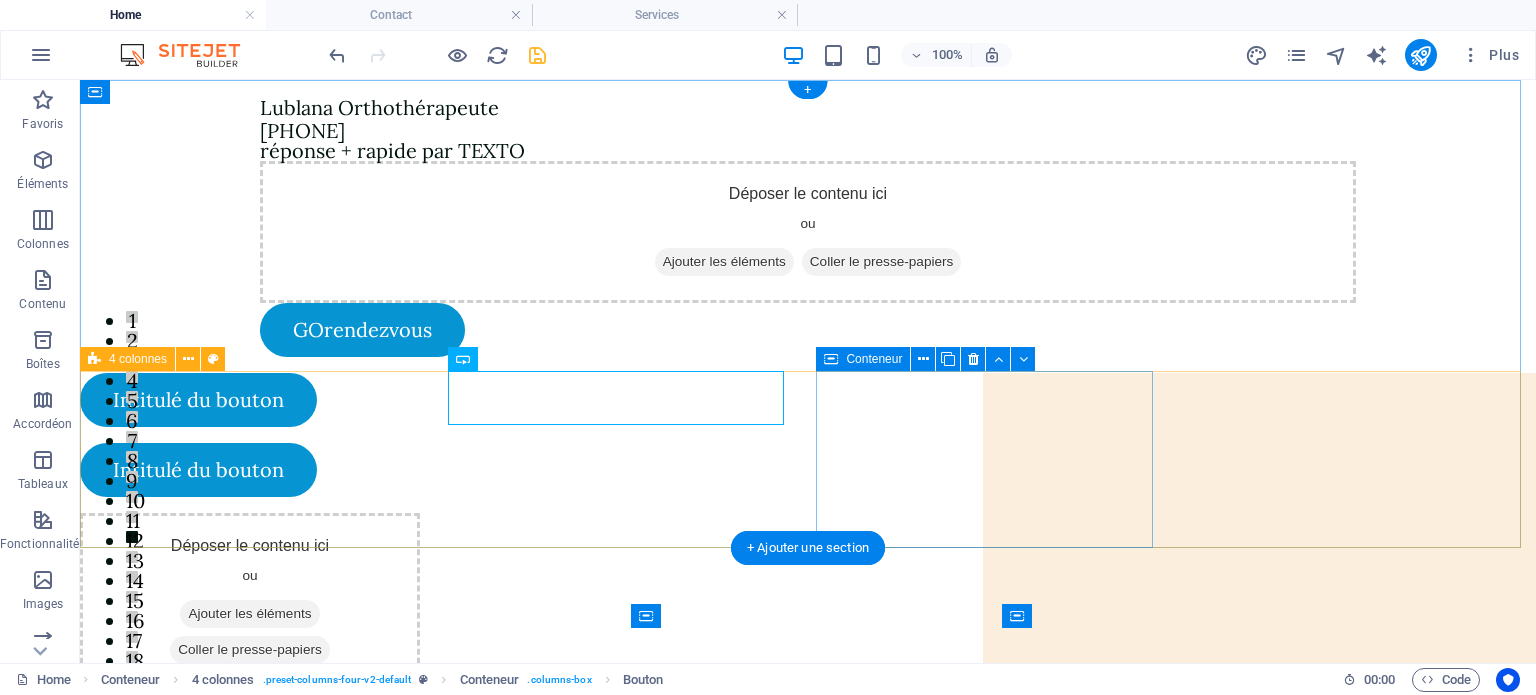 click on "Ajouter les éléments" at bounding box center (249, 614) 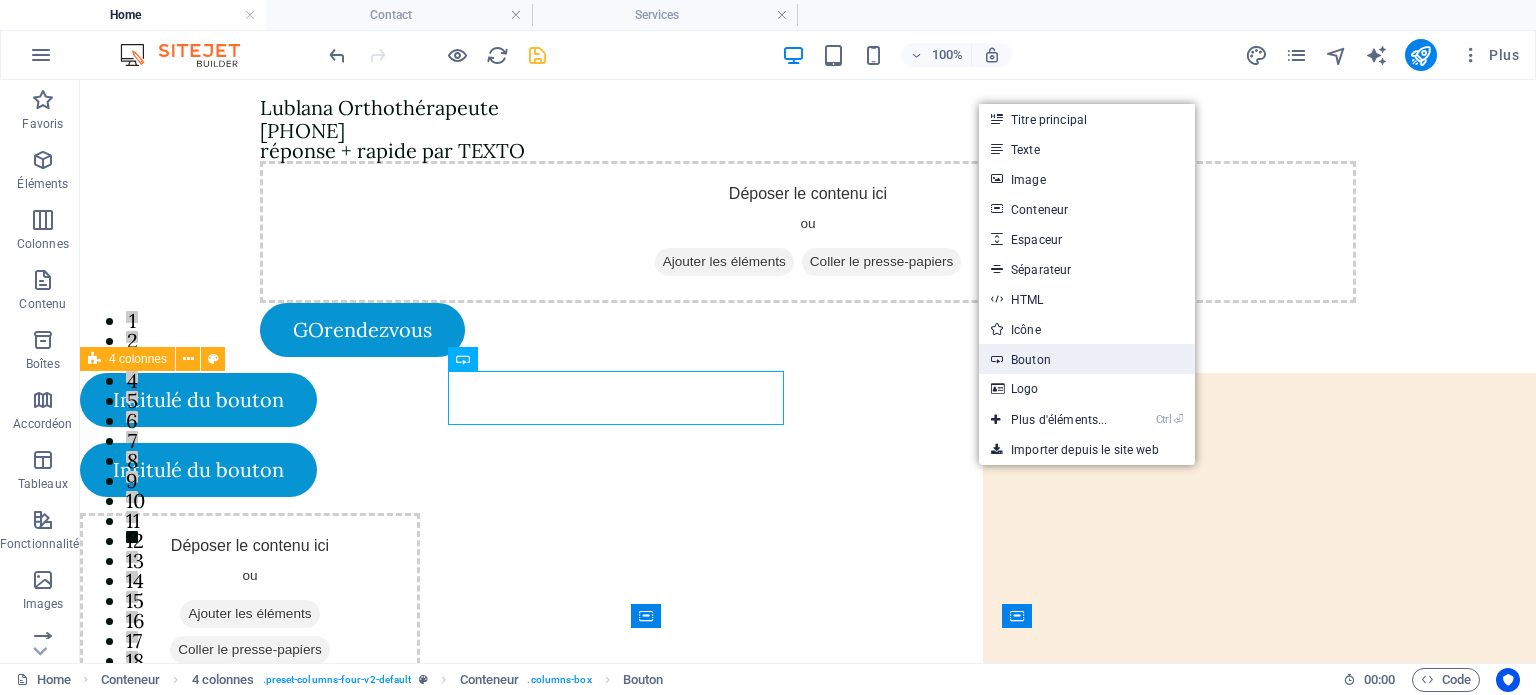 click on "Bouton" at bounding box center (1087, 359) 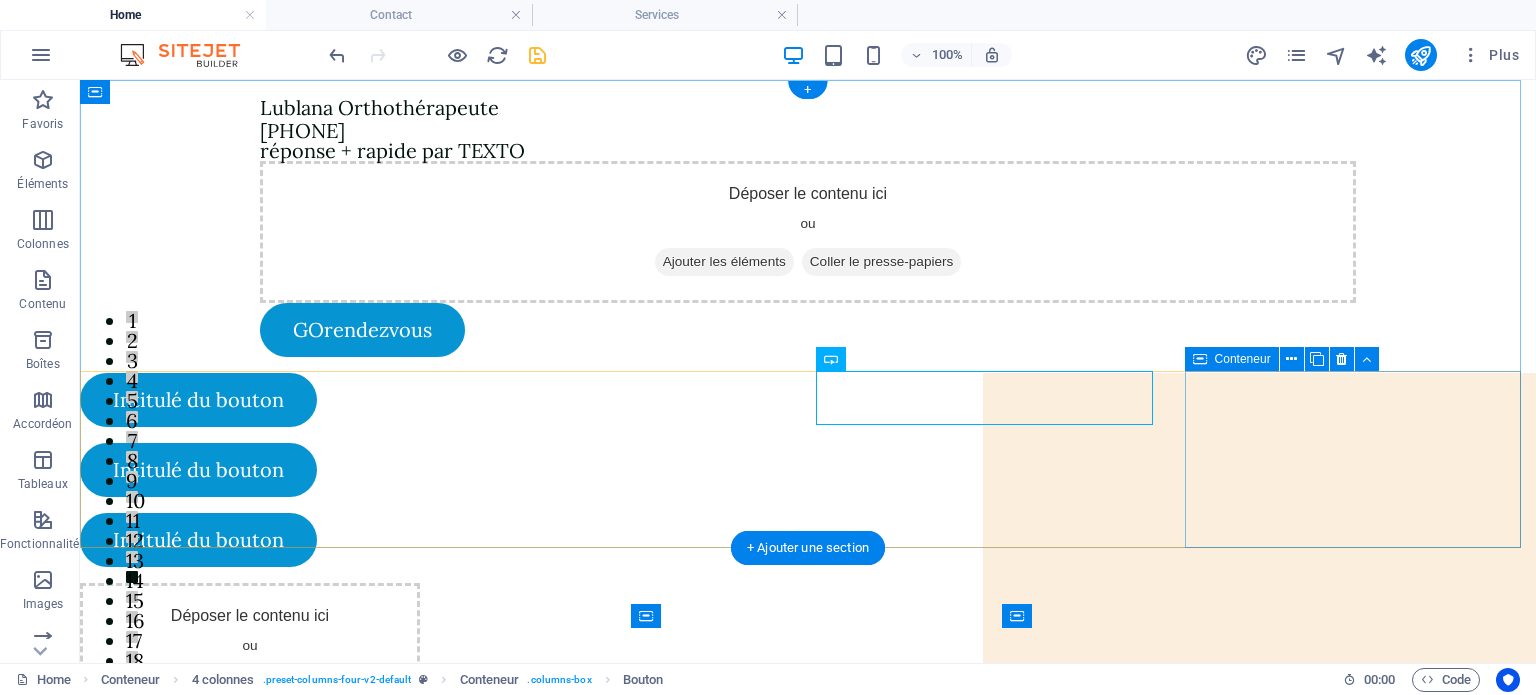 click on "Ajouter les éléments" at bounding box center [249, 684] 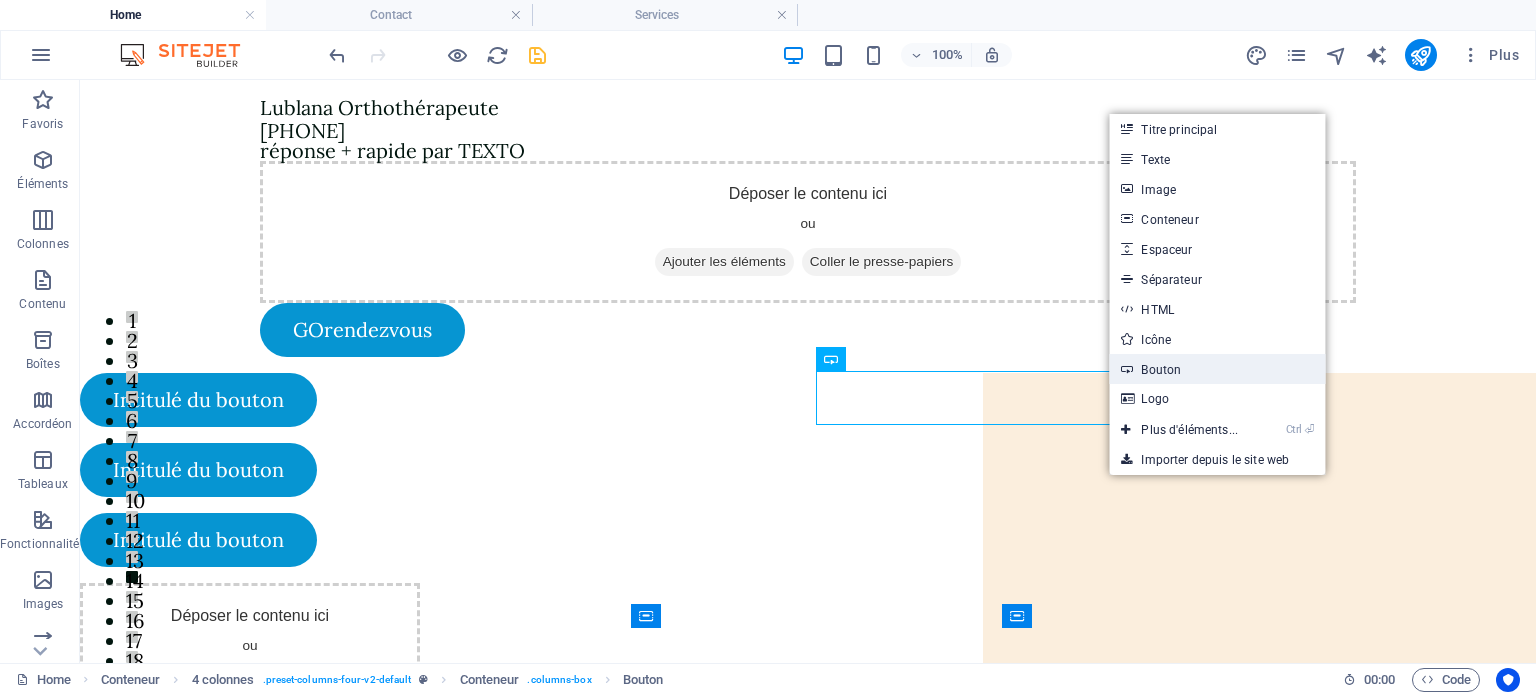 click on "Bouton" at bounding box center [1217, 369] 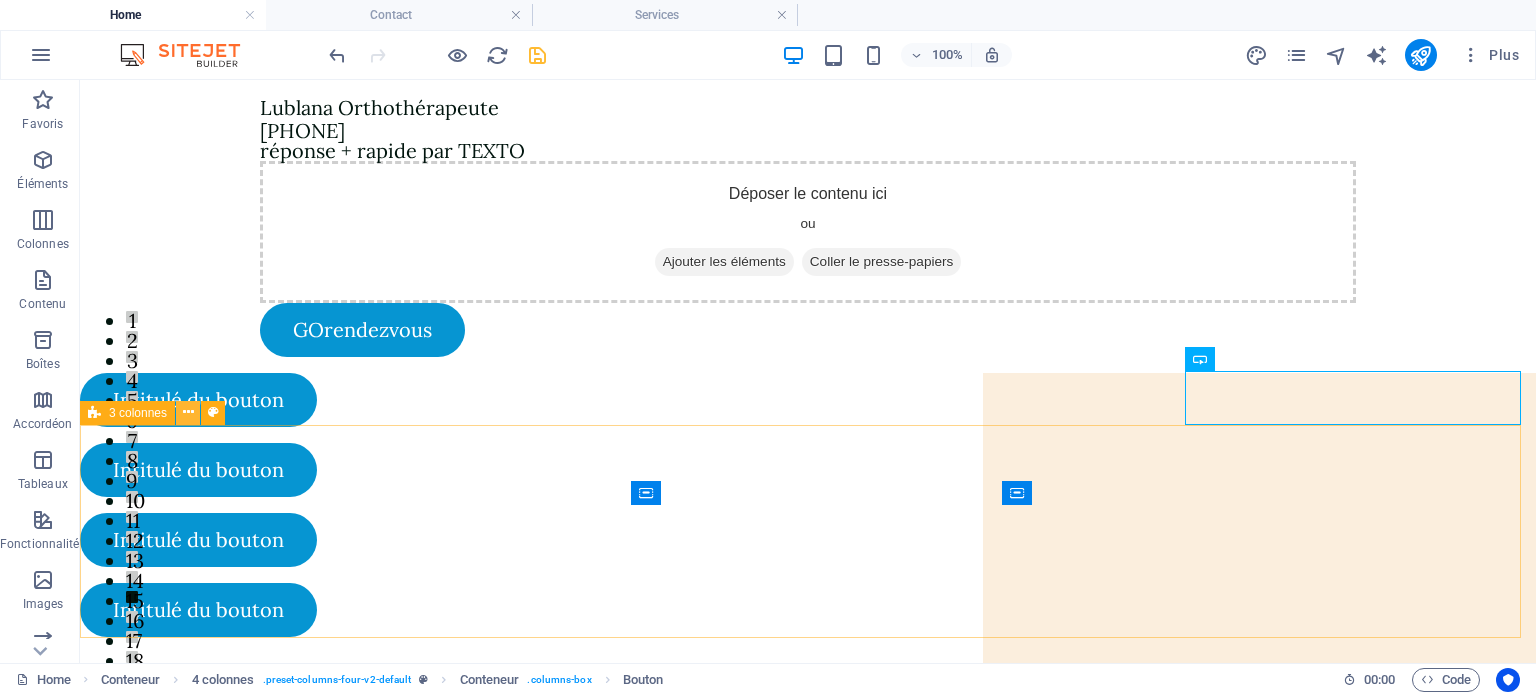 click at bounding box center (188, 412) 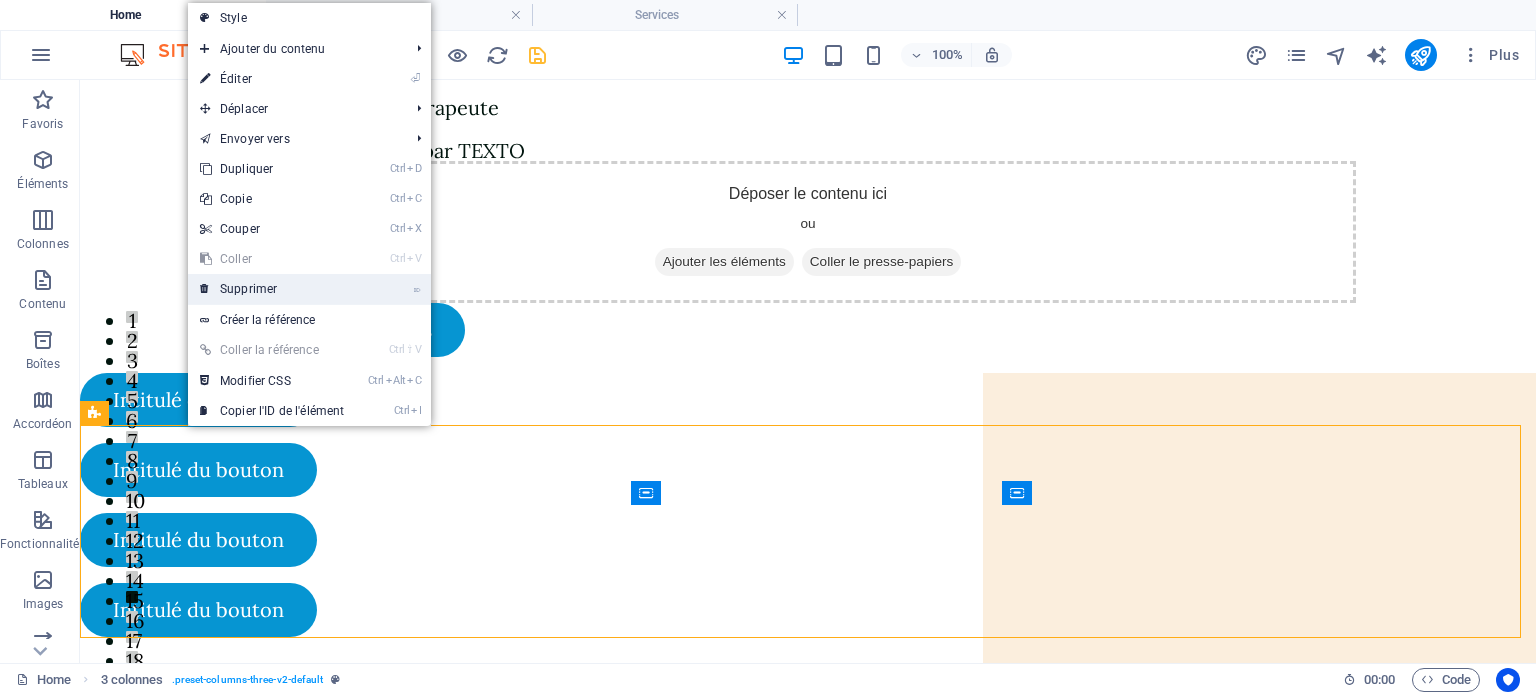 click on "⌦  Supprimer" at bounding box center [272, 289] 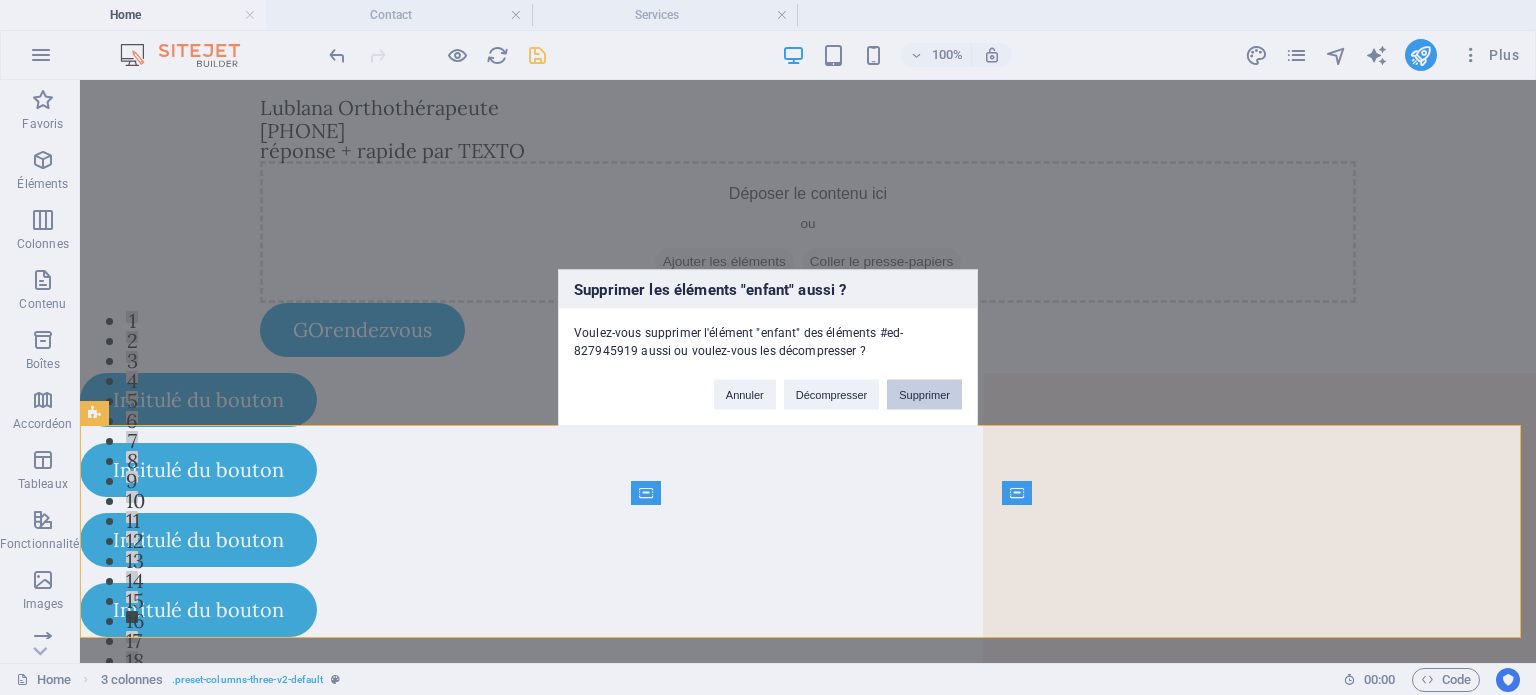 click on "Supprimer" at bounding box center (924, 394) 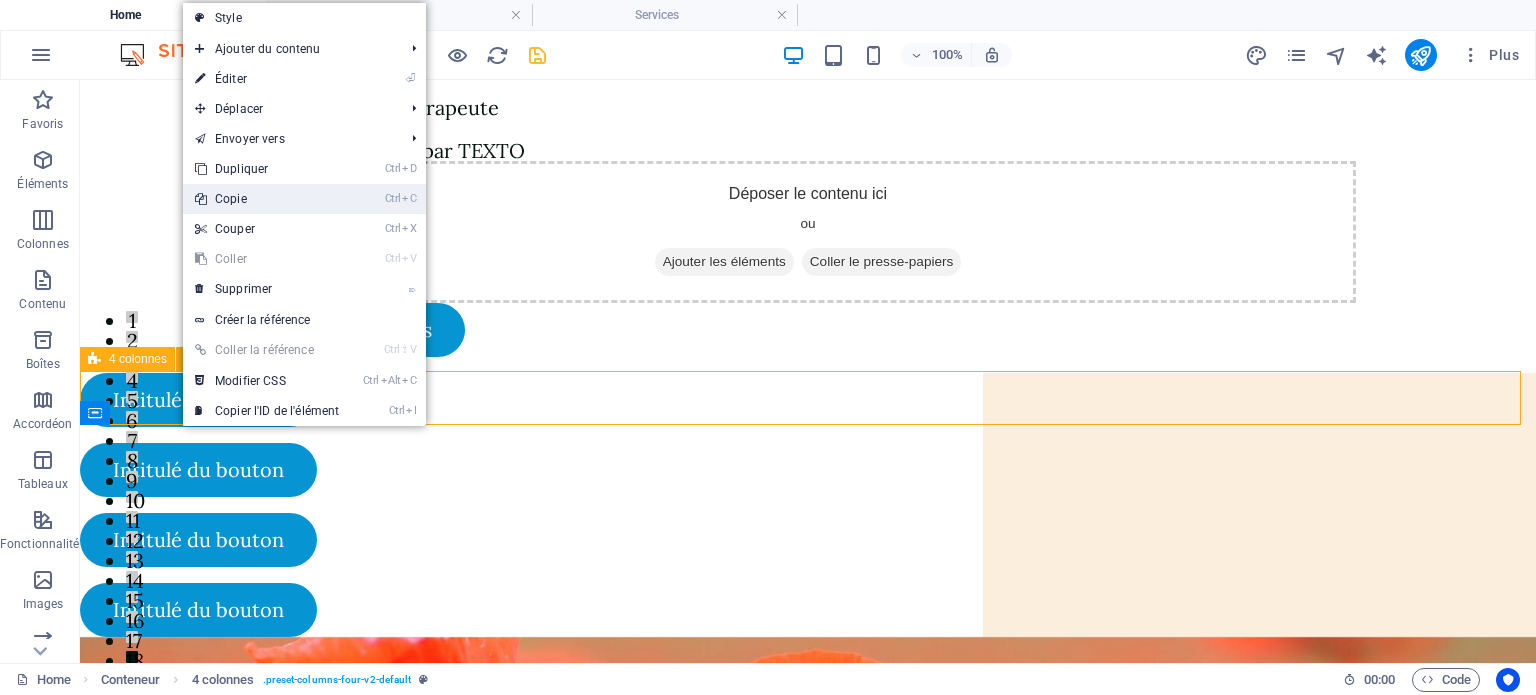 click on "Ctrl C  Copie" at bounding box center (267, 199) 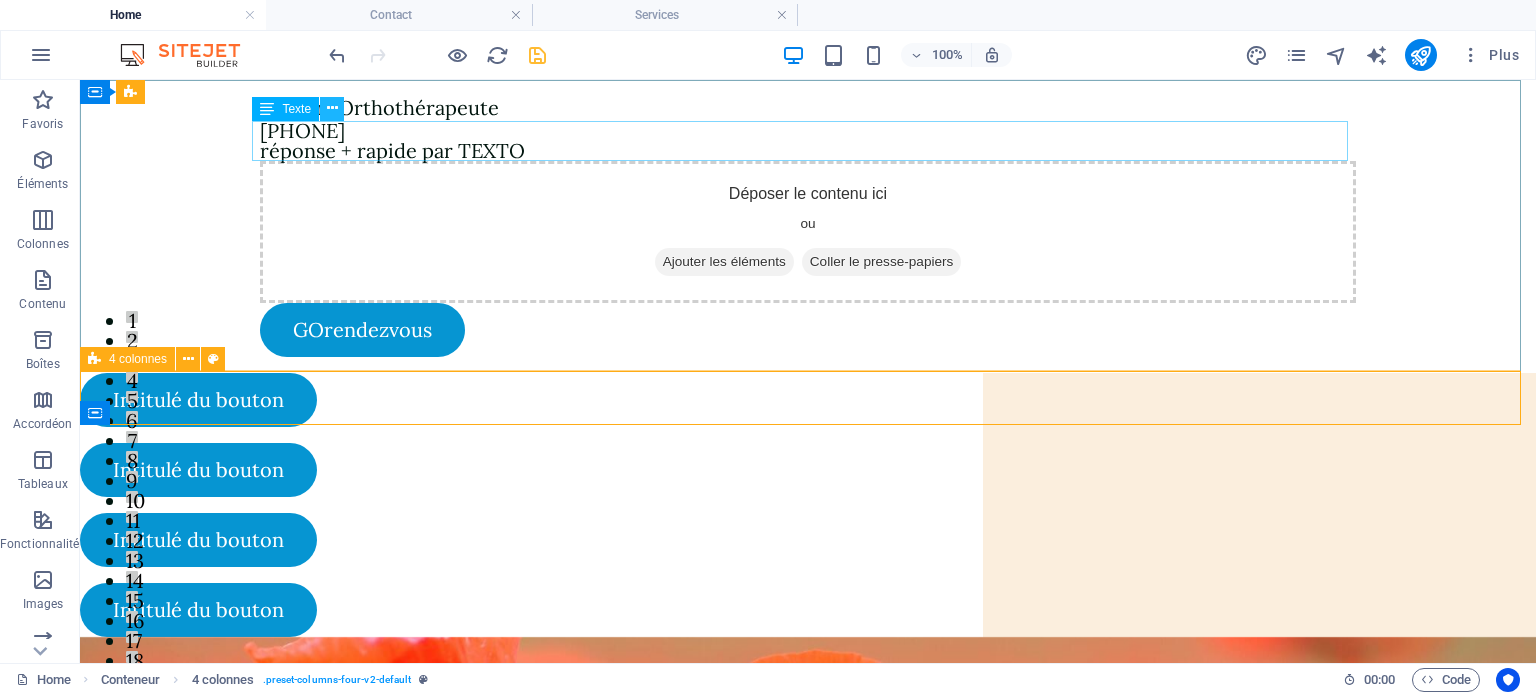 click at bounding box center [332, 108] 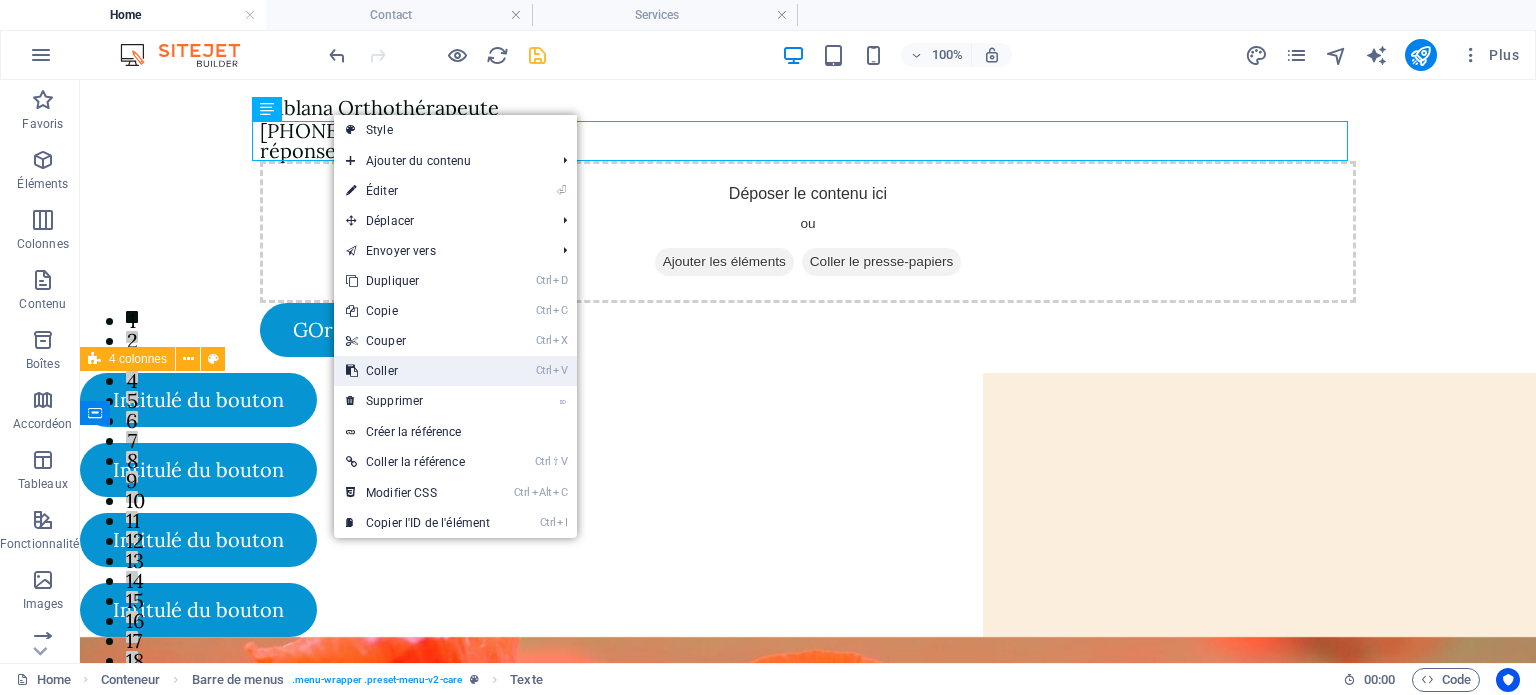 click on "Ctrl V  Coller" at bounding box center [418, 371] 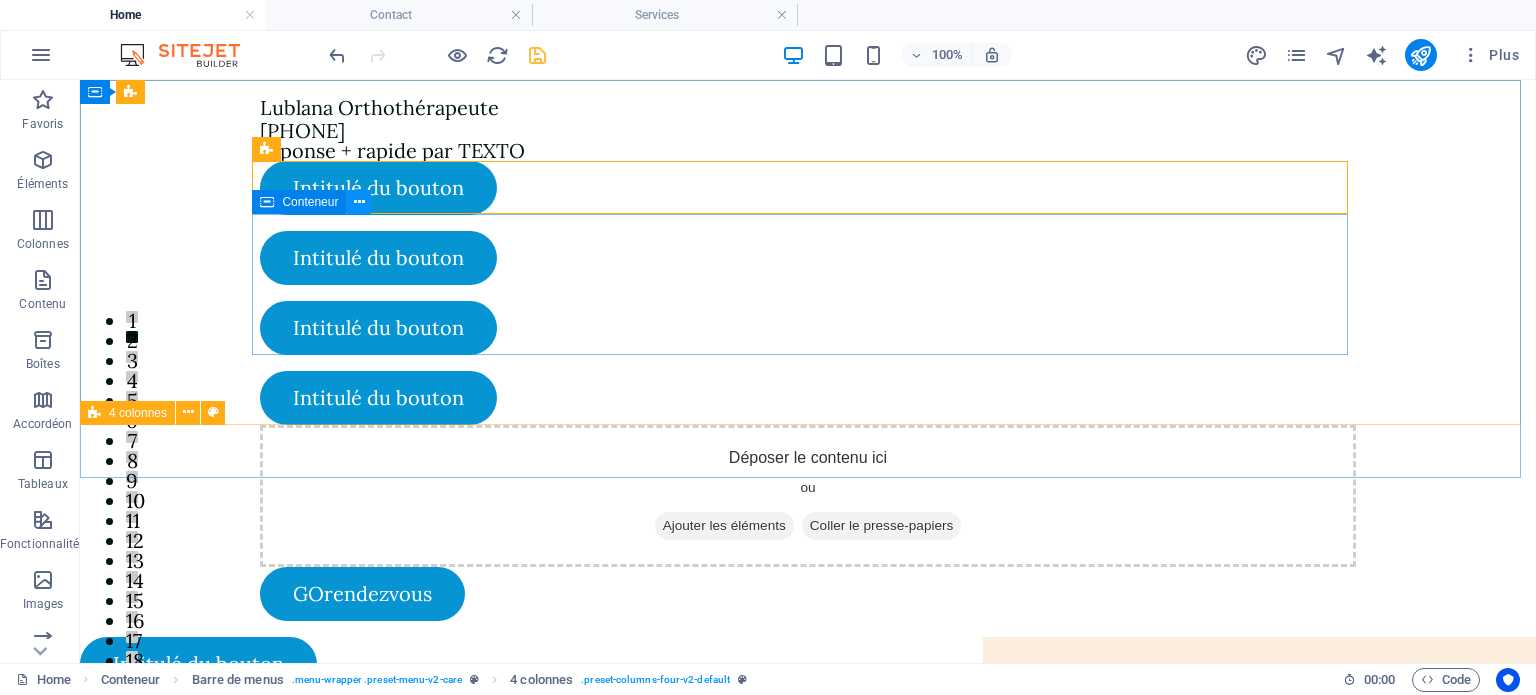 click at bounding box center (359, 202) 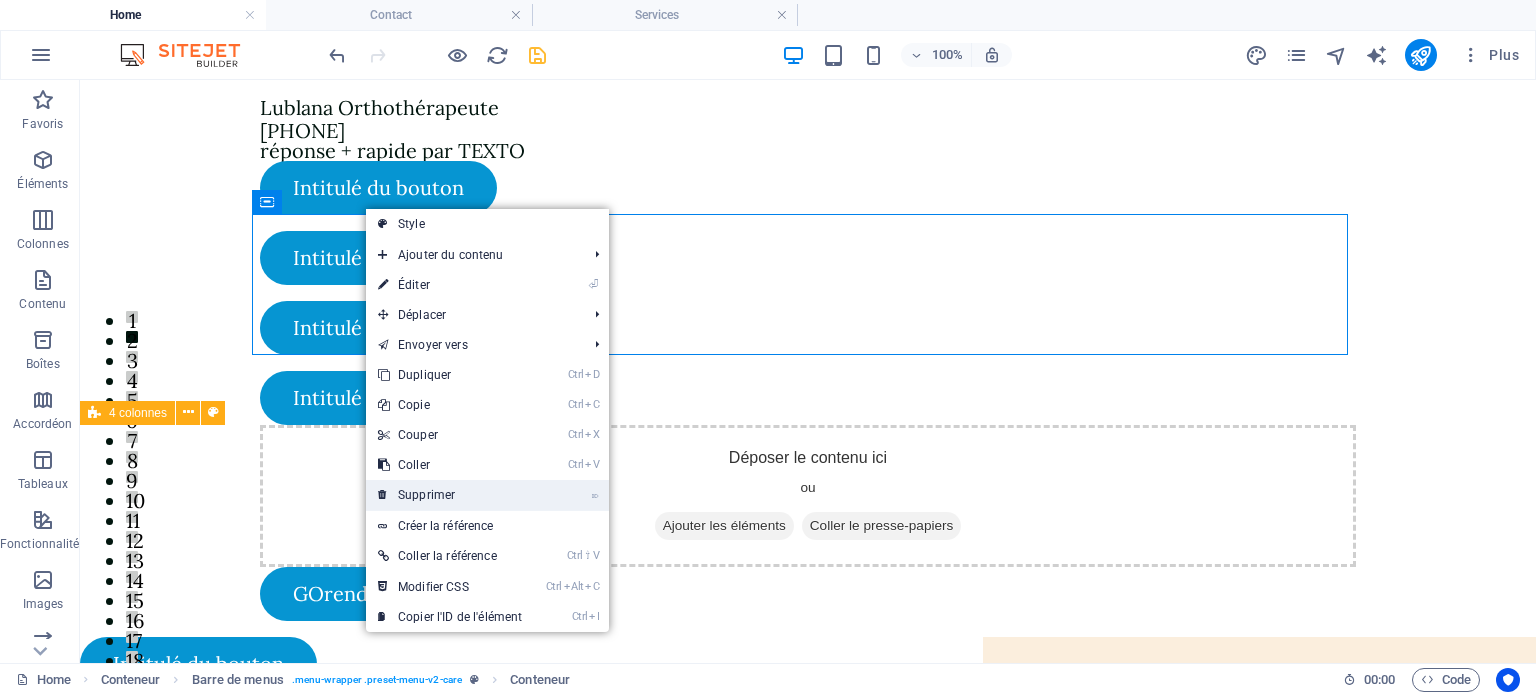 click on "⌦  Supprimer" at bounding box center [450, 495] 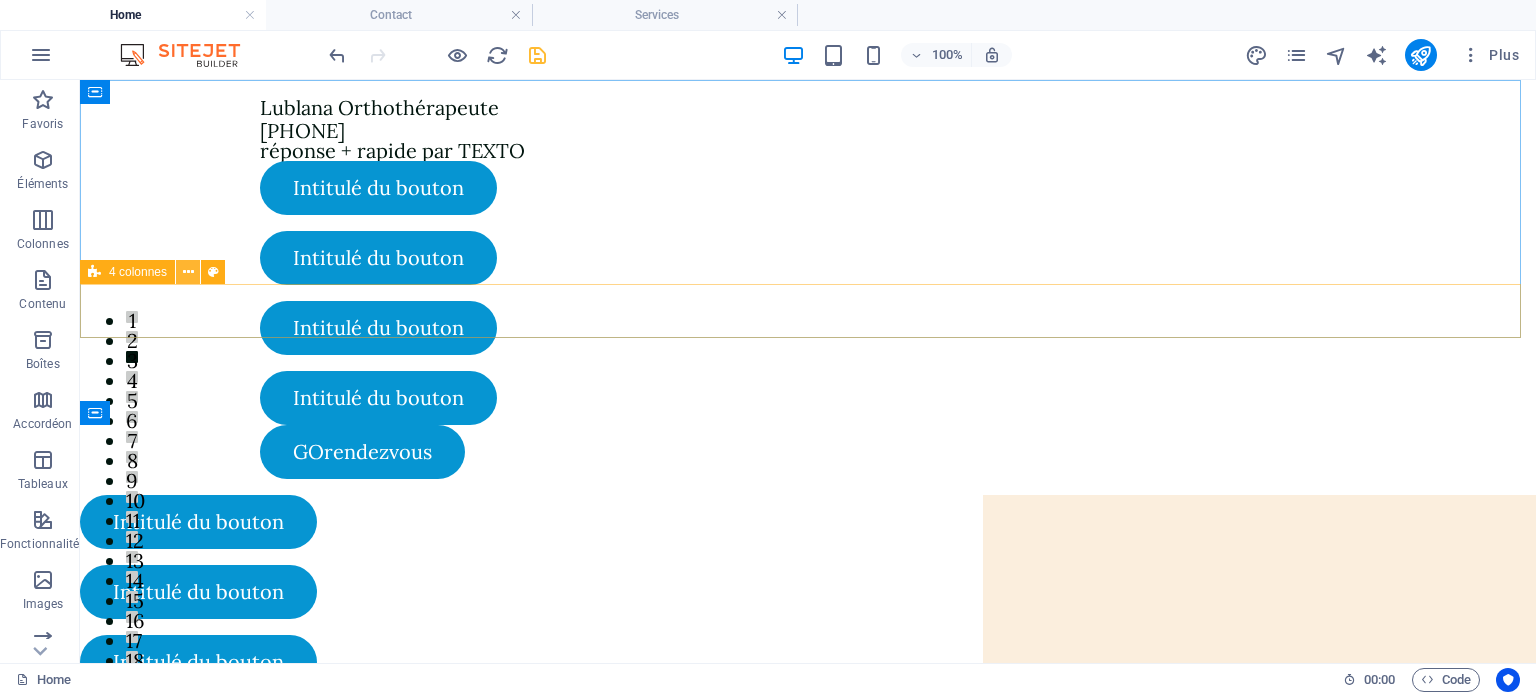 click at bounding box center [188, 272] 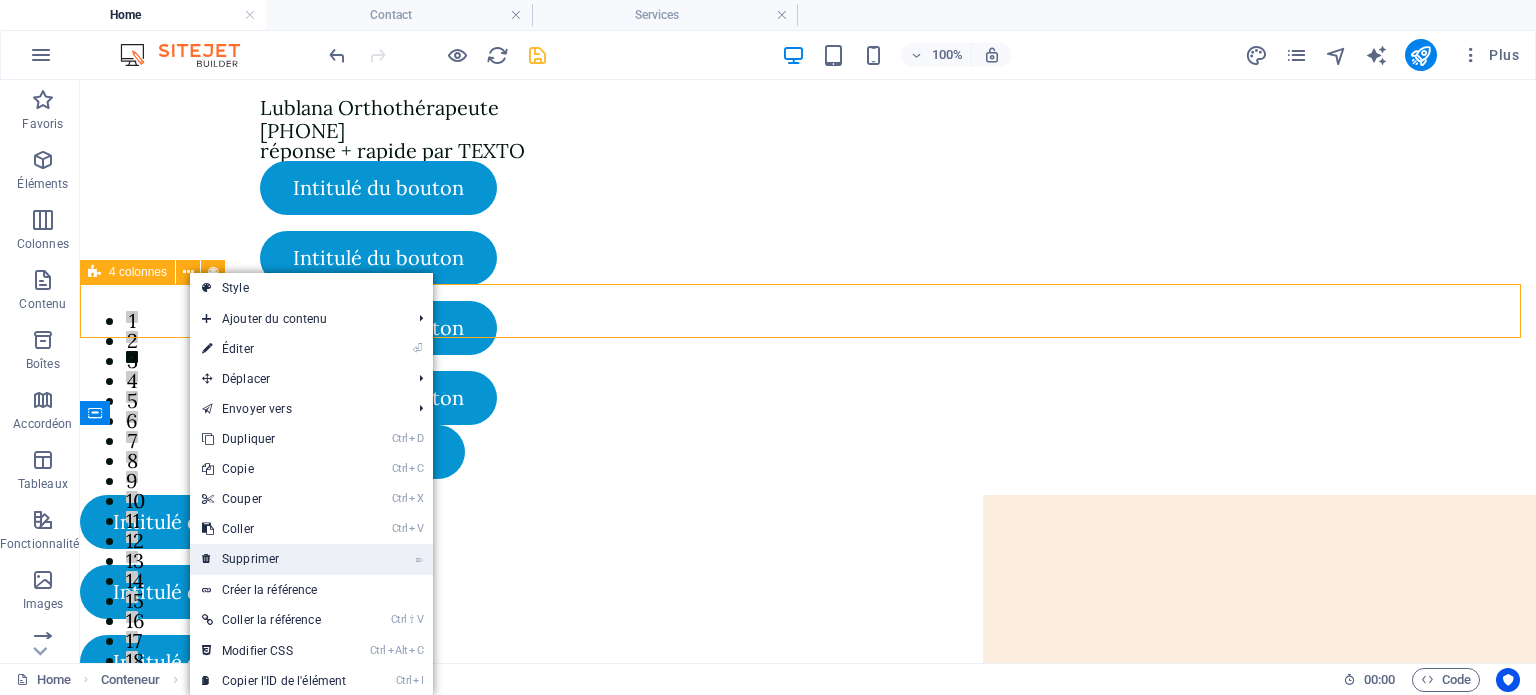 click on "⌦  Supprimer" at bounding box center (274, 559) 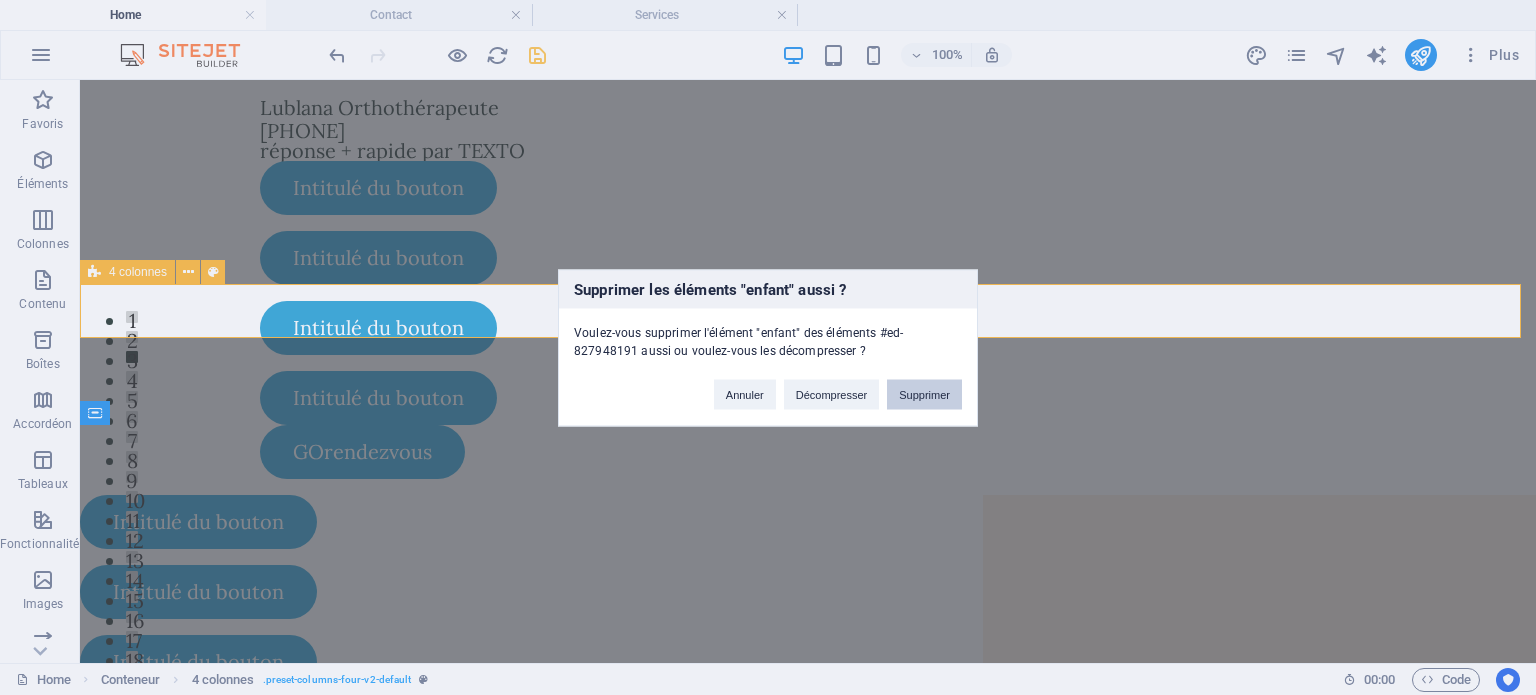 click on "Supprimer" at bounding box center [924, 394] 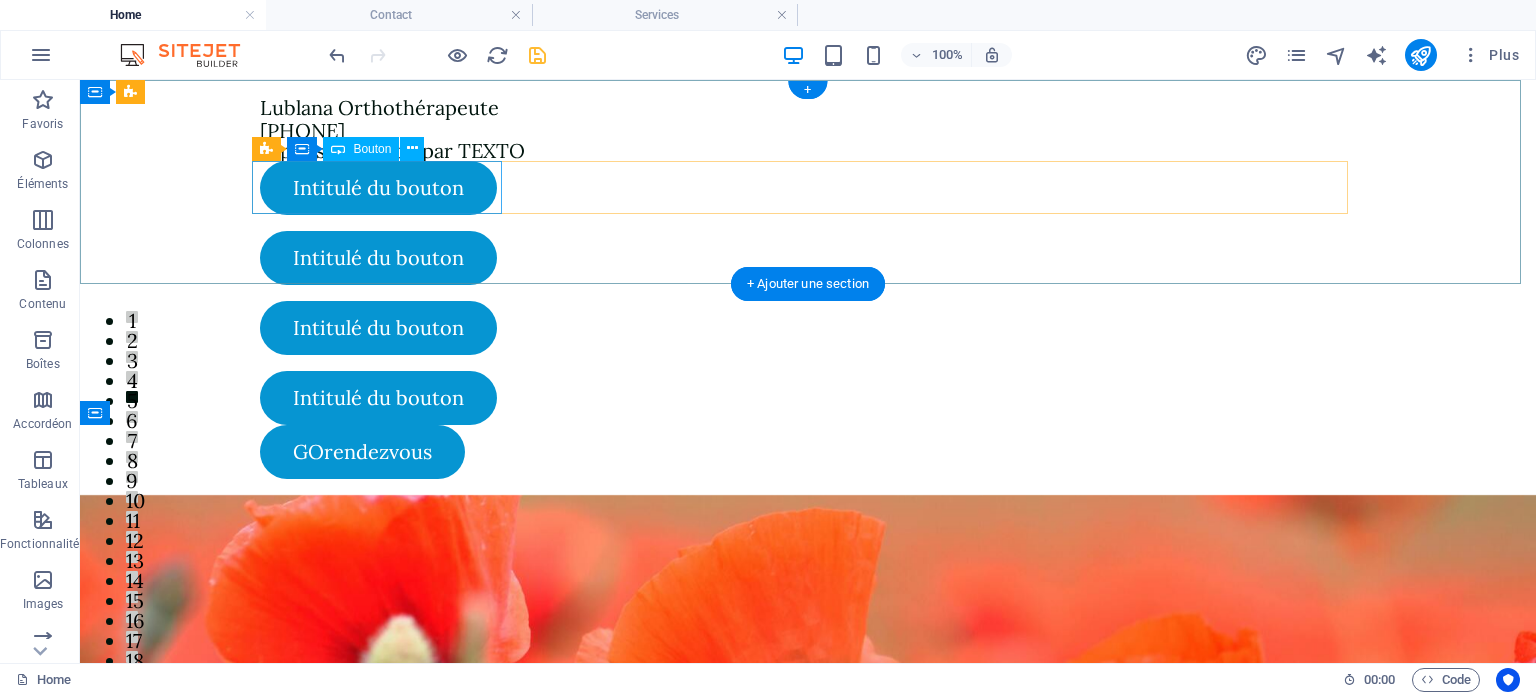 click on "Intitulé du bouton" at bounding box center [385, 188] 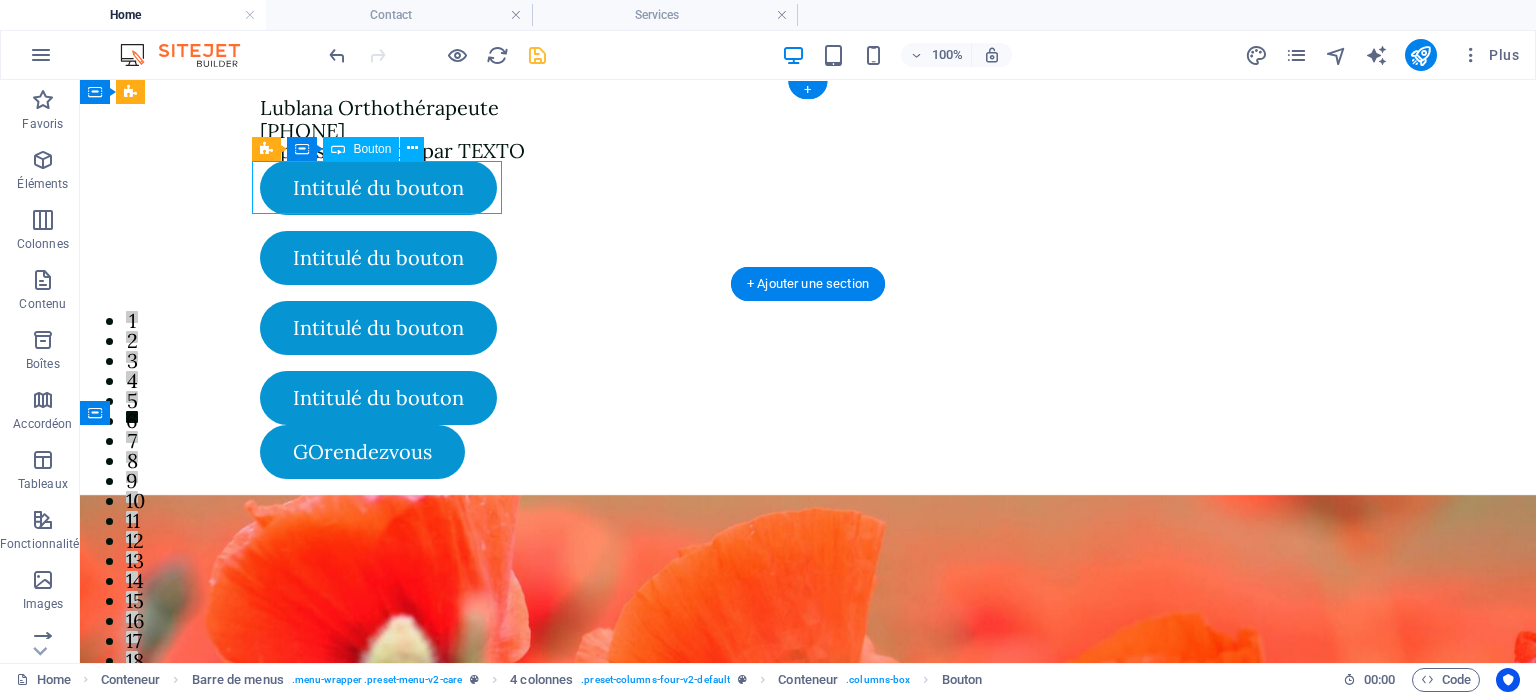 click on "Intitulé du bouton" at bounding box center [385, 188] 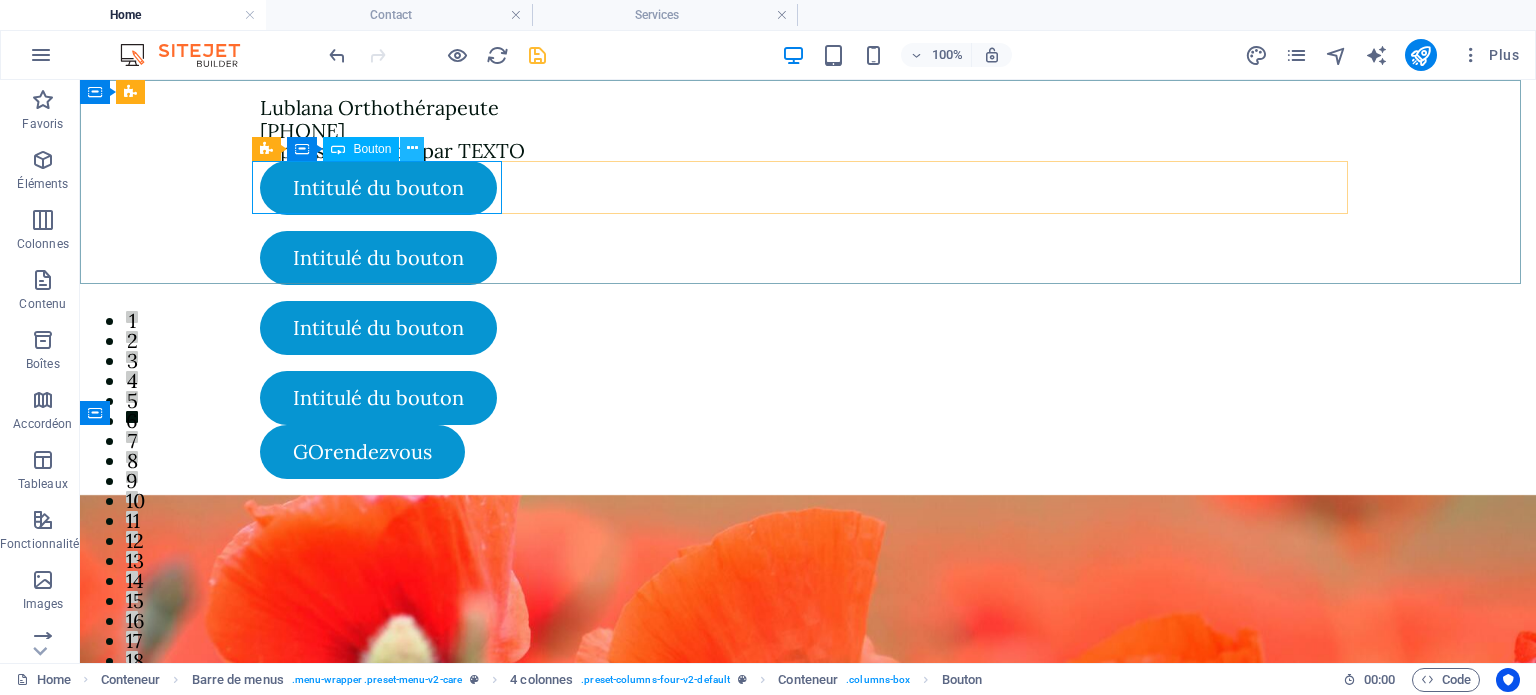 click at bounding box center [412, 148] 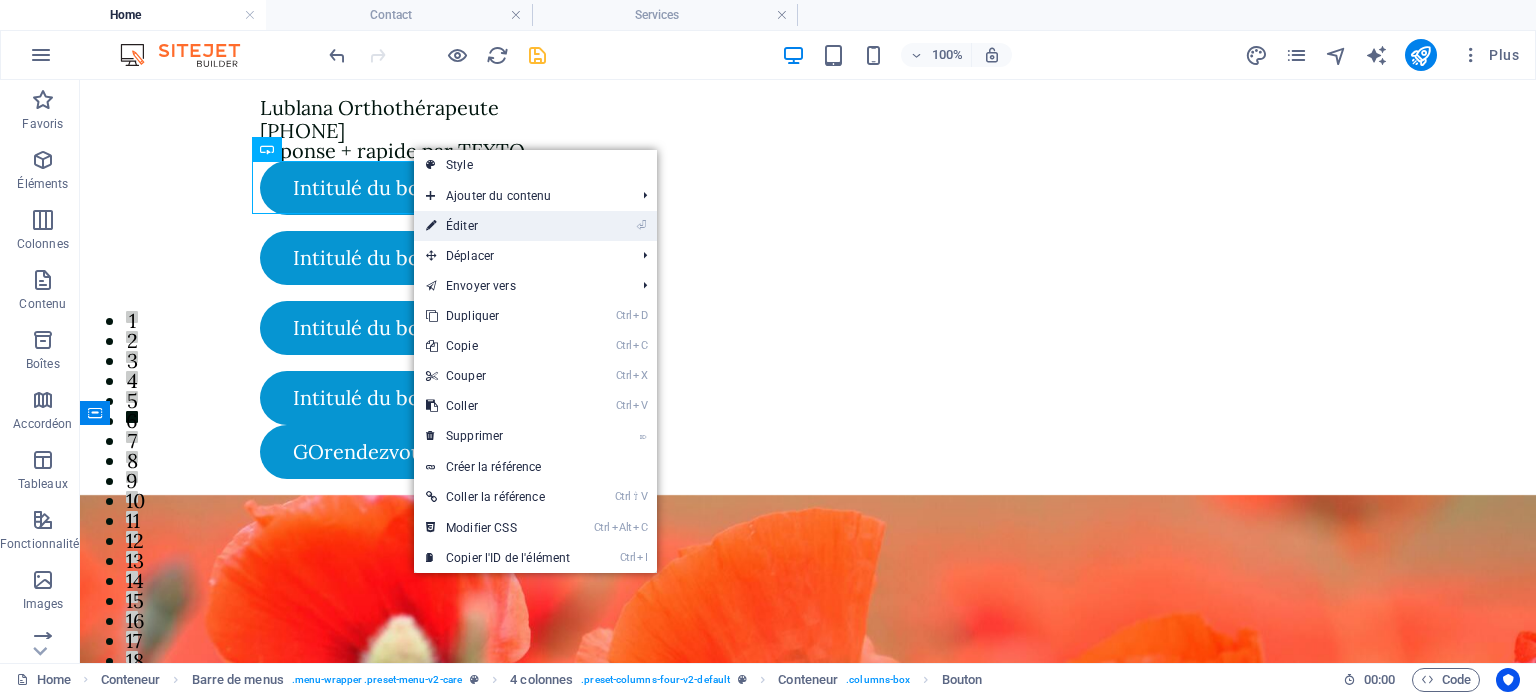 click on "⏎  Éditer" at bounding box center [498, 226] 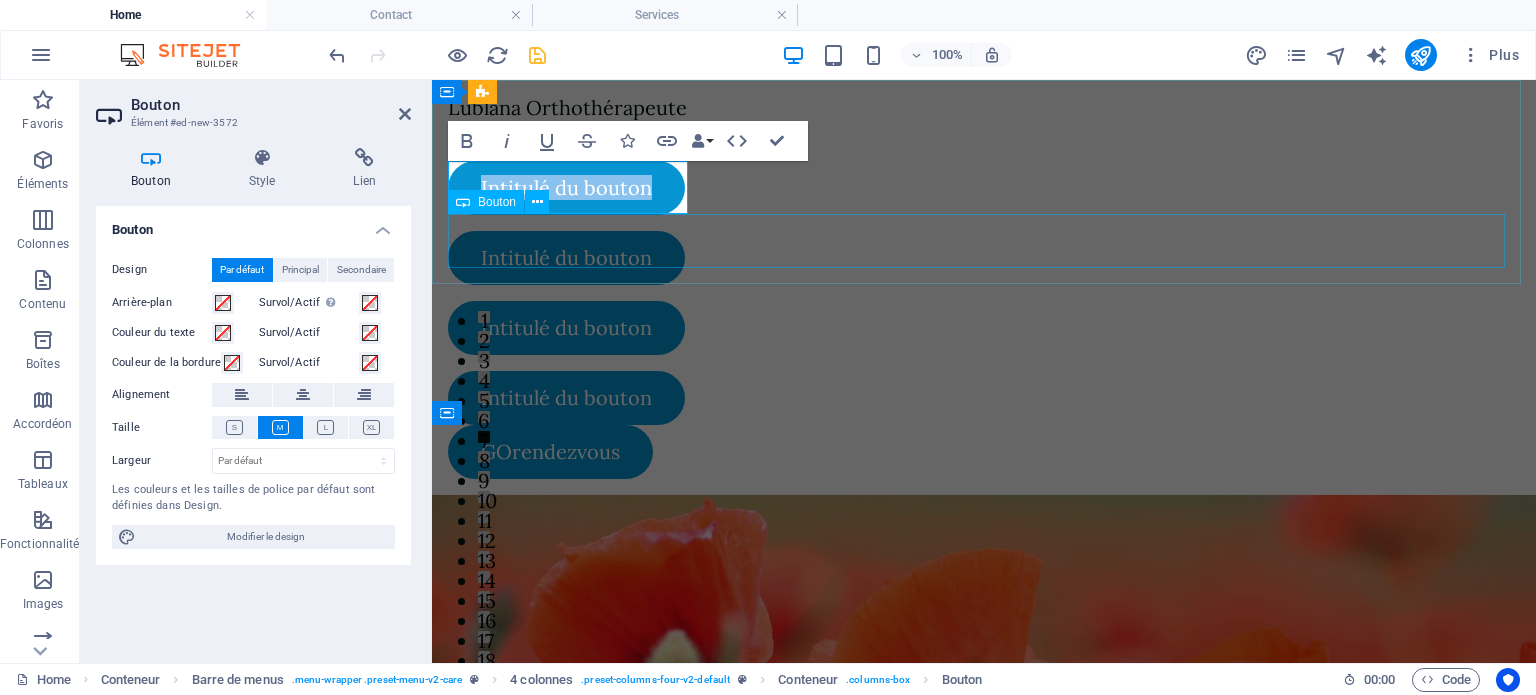 type 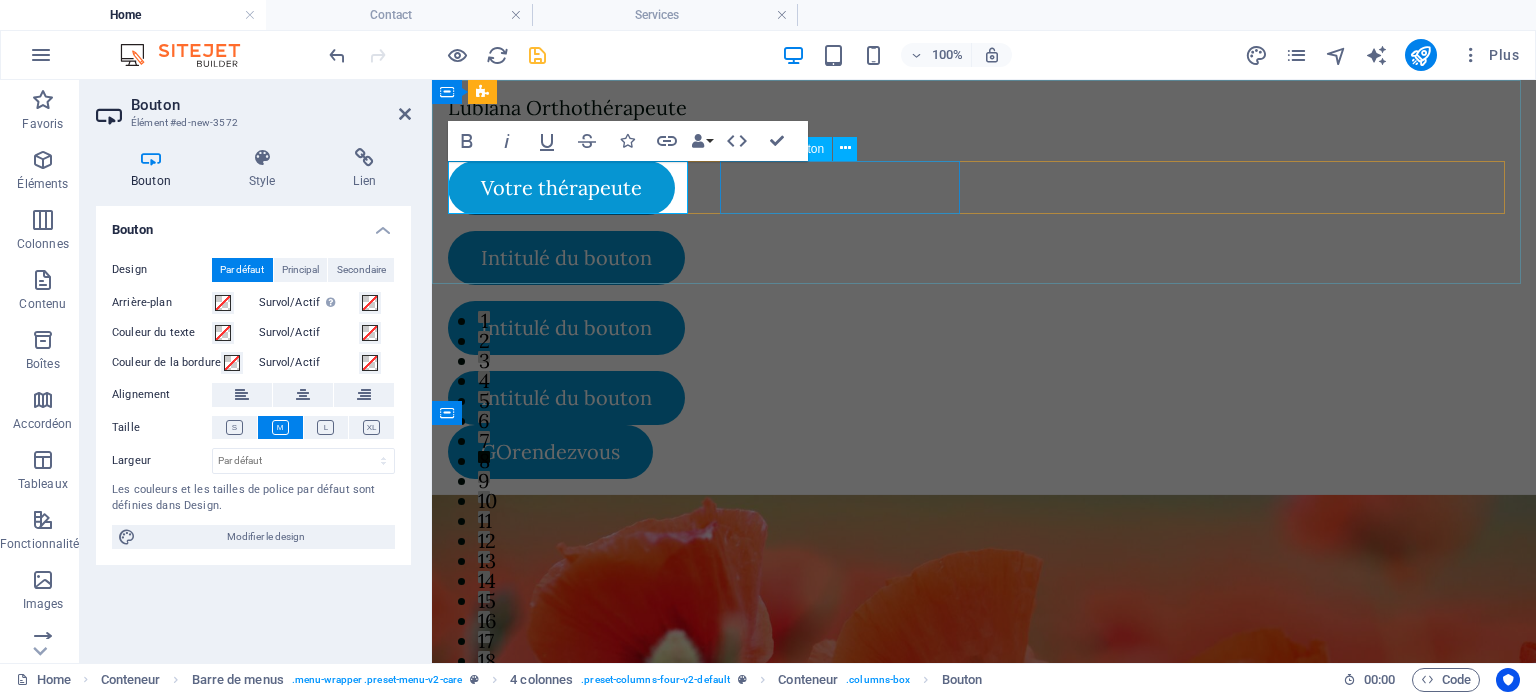 click on "Intitulé du bouton" at bounding box center (570, 258) 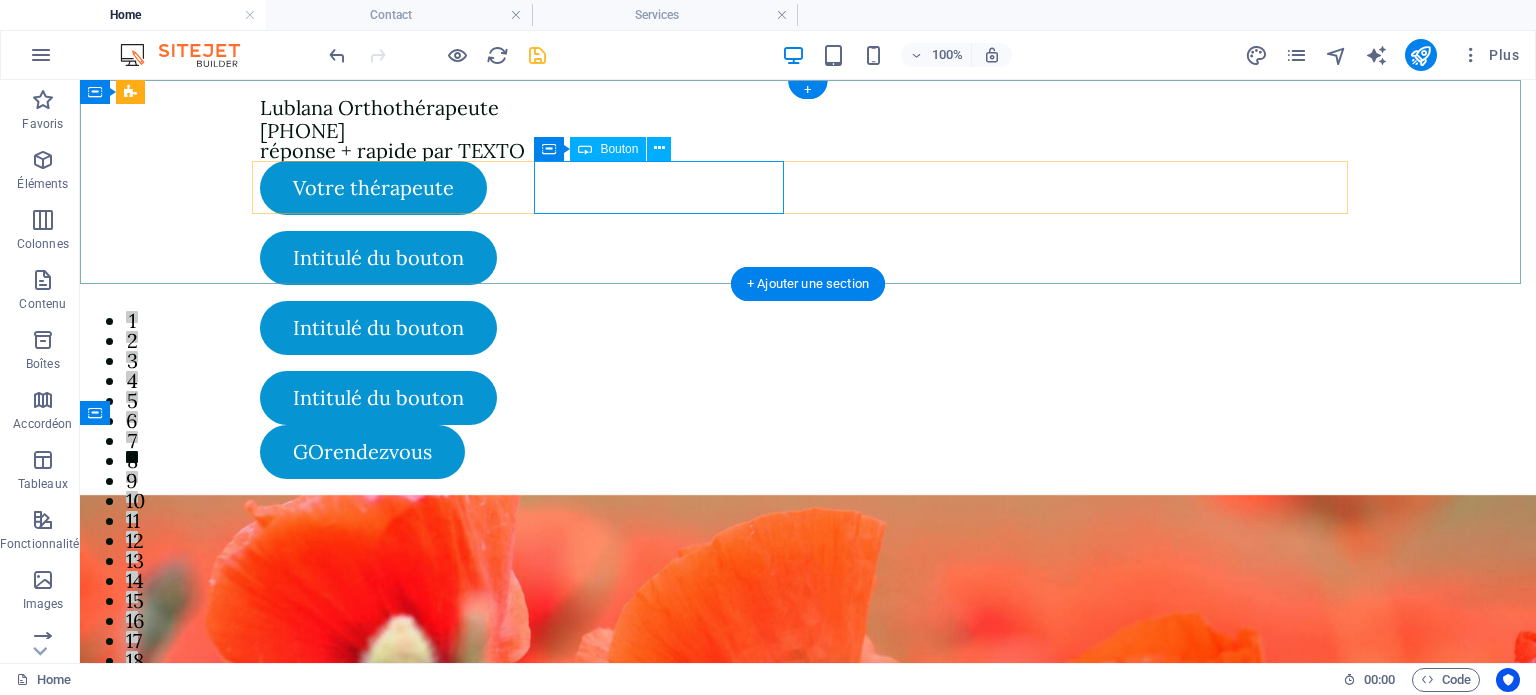 click on "Intitulé du bouton" at bounding box center [385, 258] 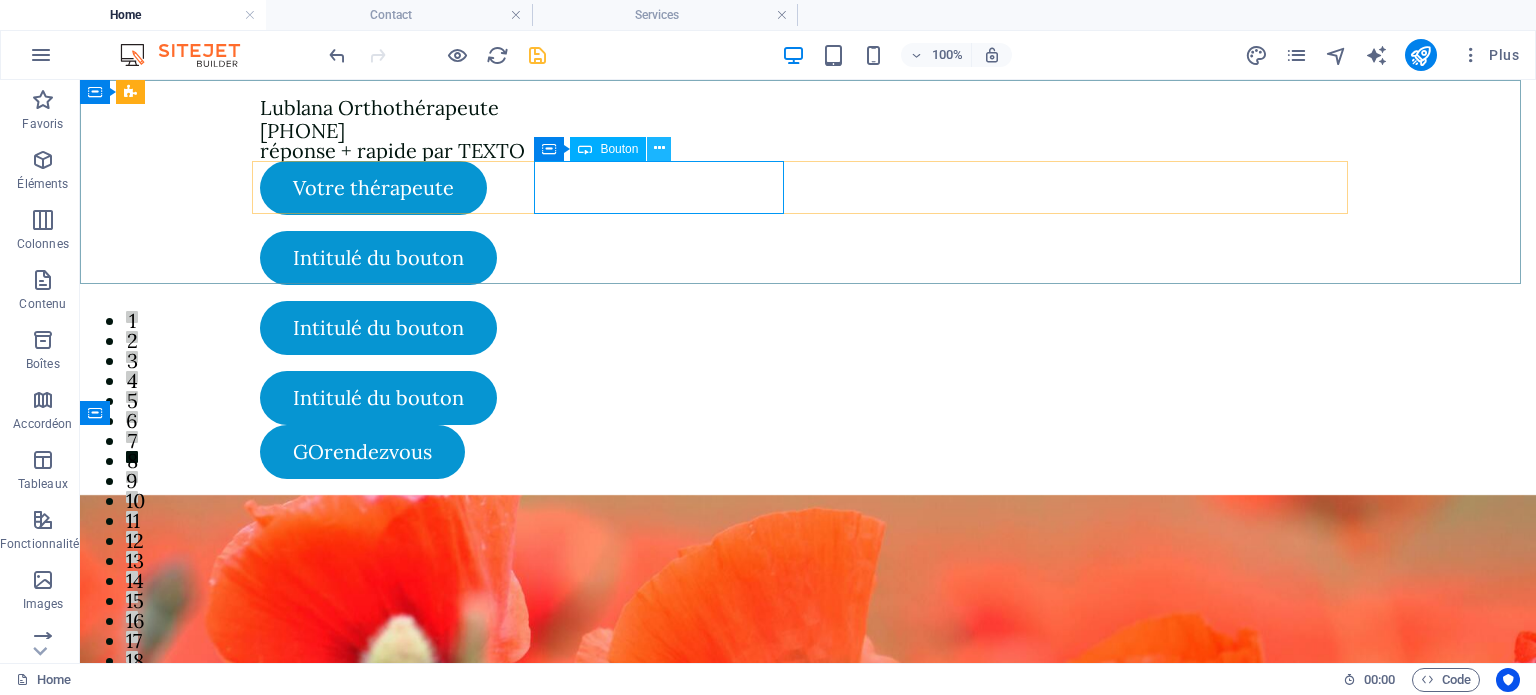 click at bounding box center [659, 148] 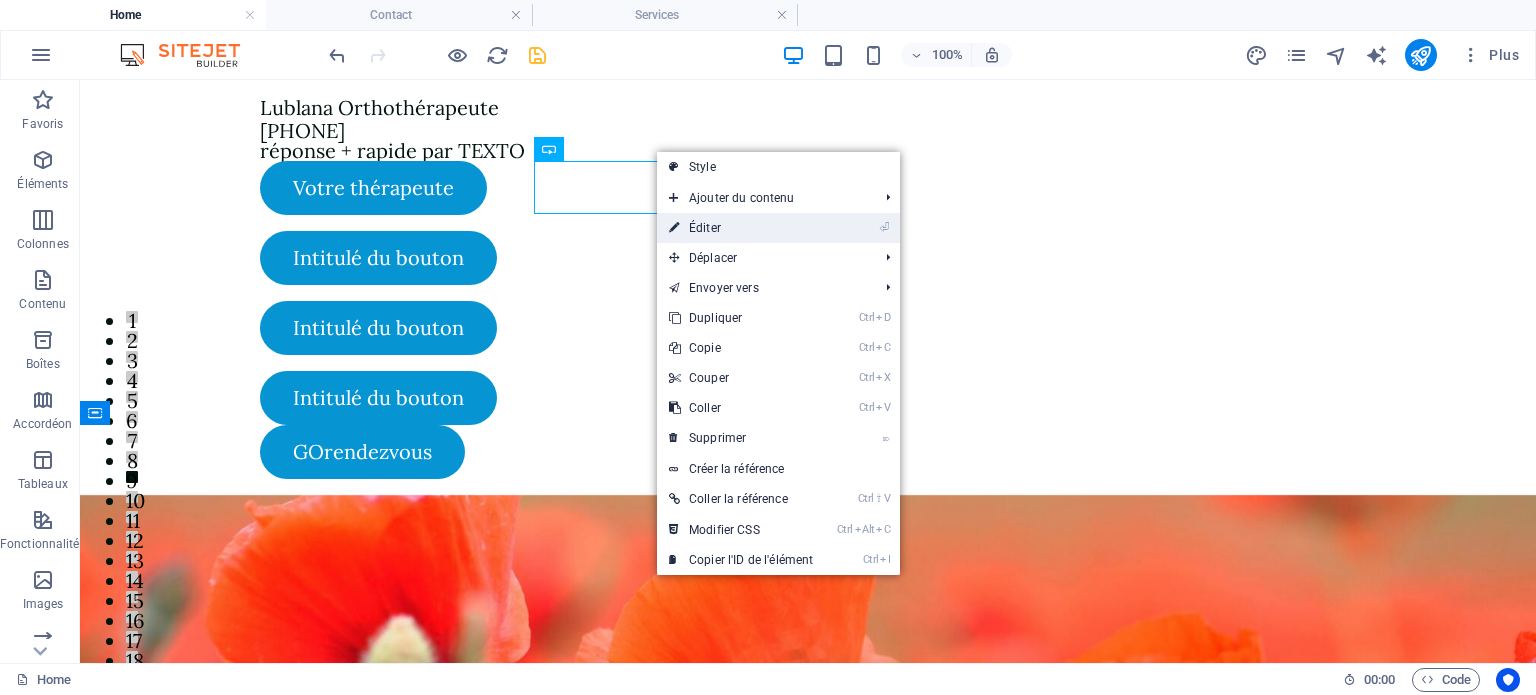 click on "⏎  Éditer" at bounding box center [741, 228] 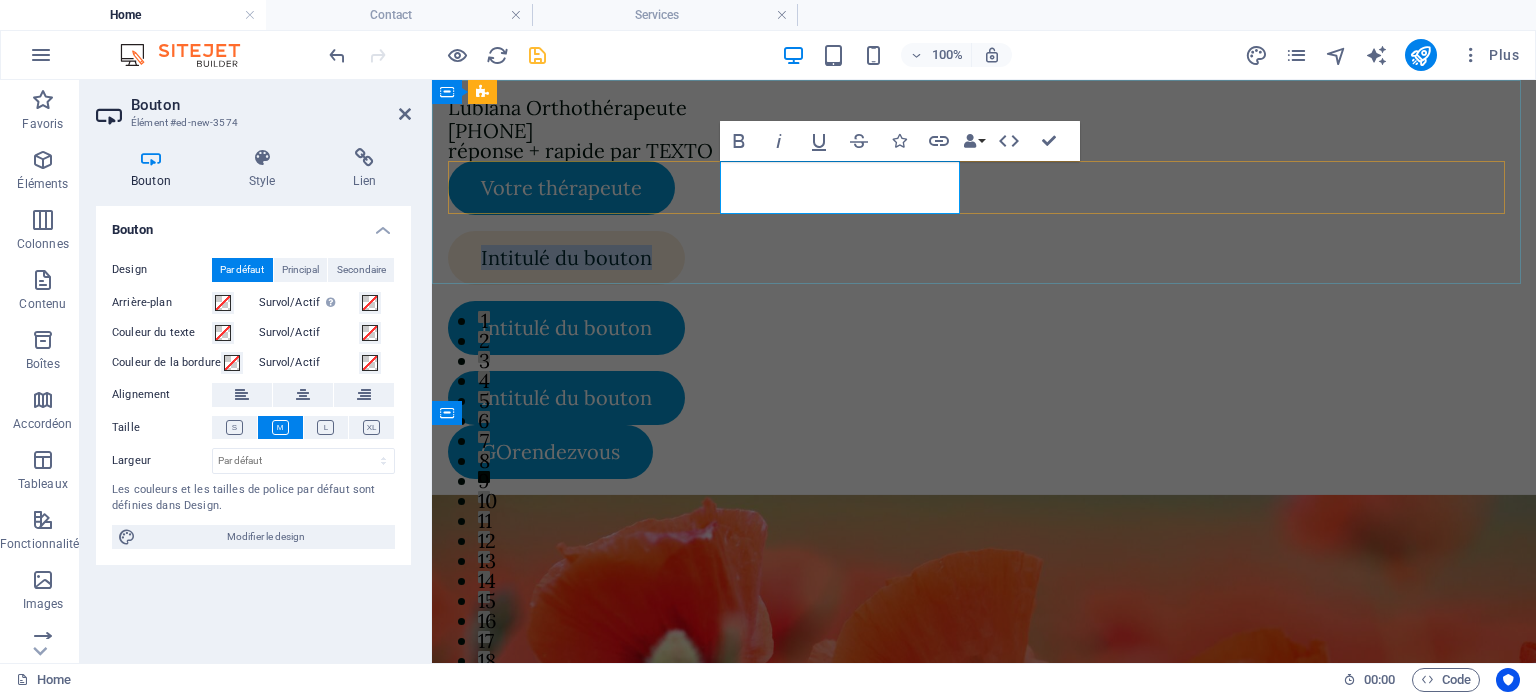 type 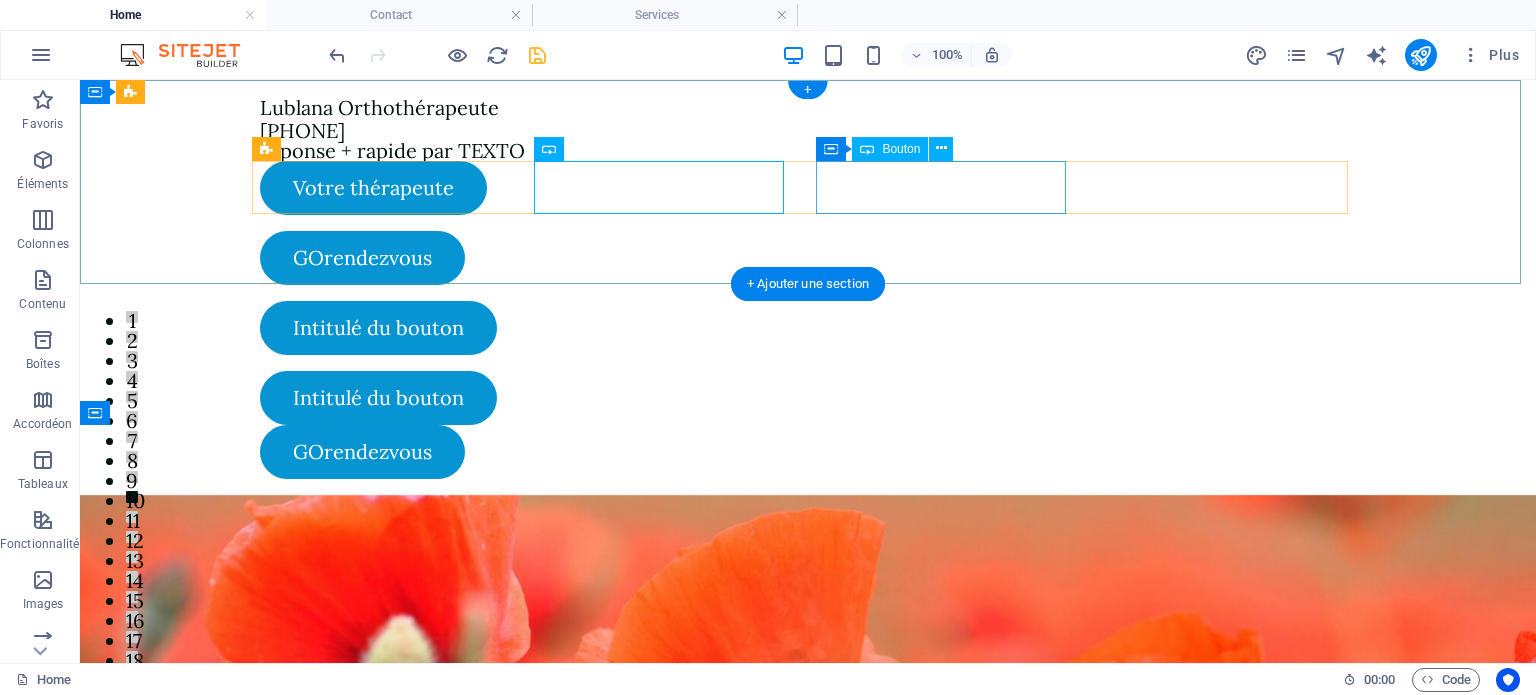 click on "Intitulé du bouton" at bounding box center (385, 328) 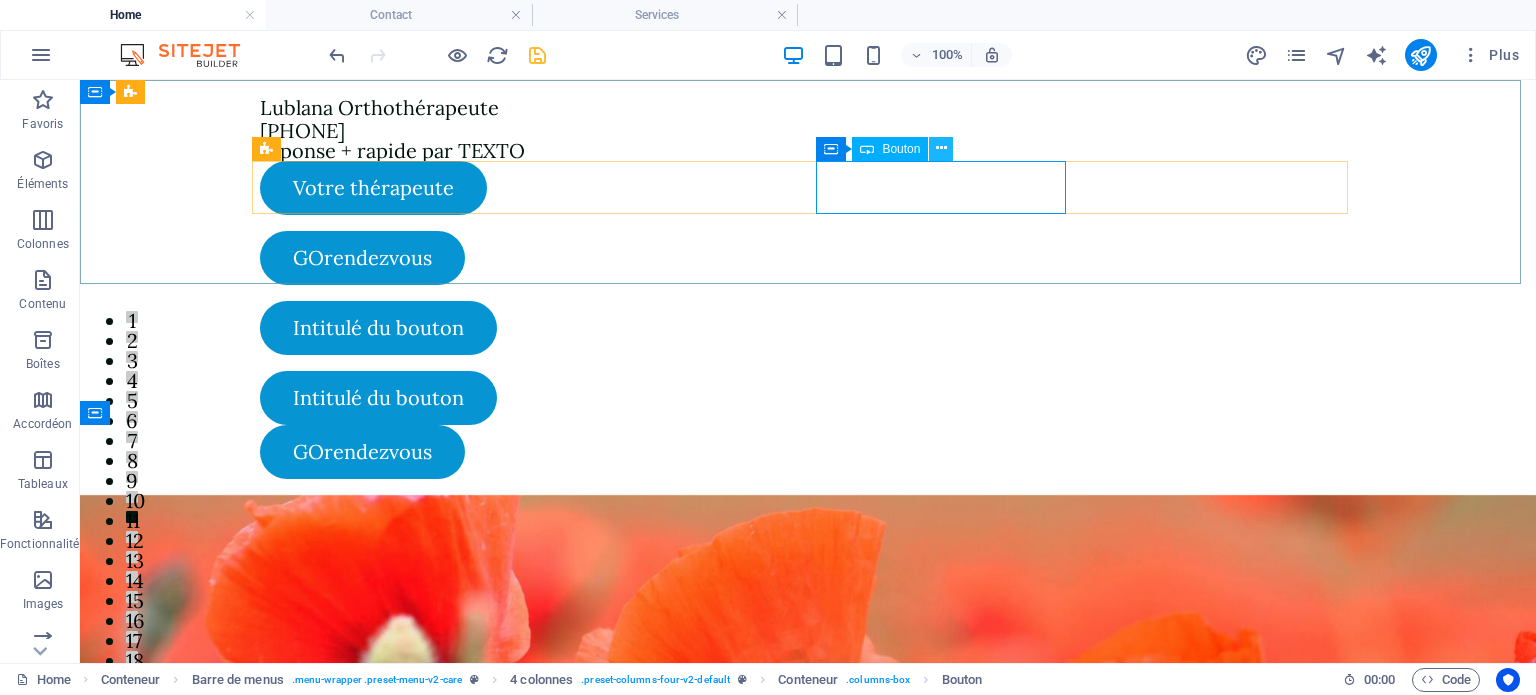 click at bounding box center (941, 148) 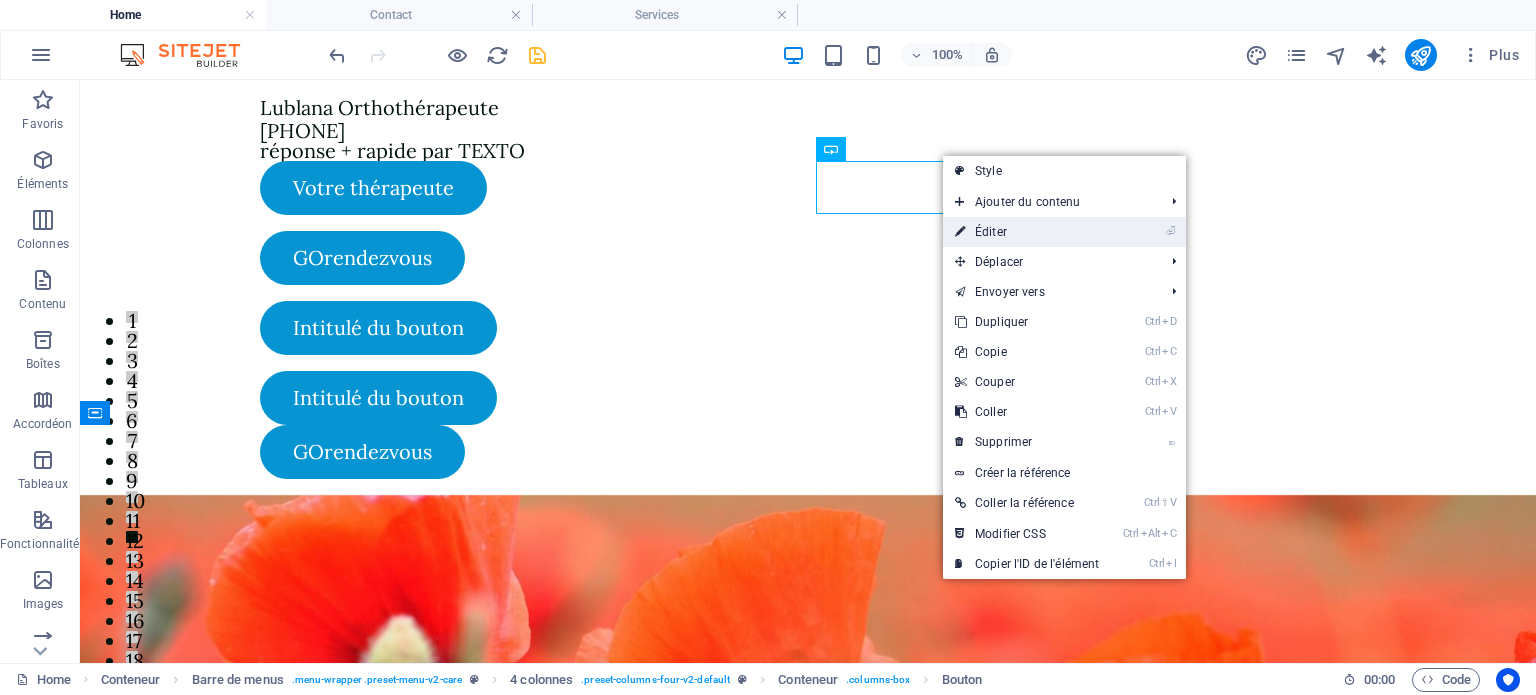 click on "⏎  Éditer" at bounding box center (1027, 232) 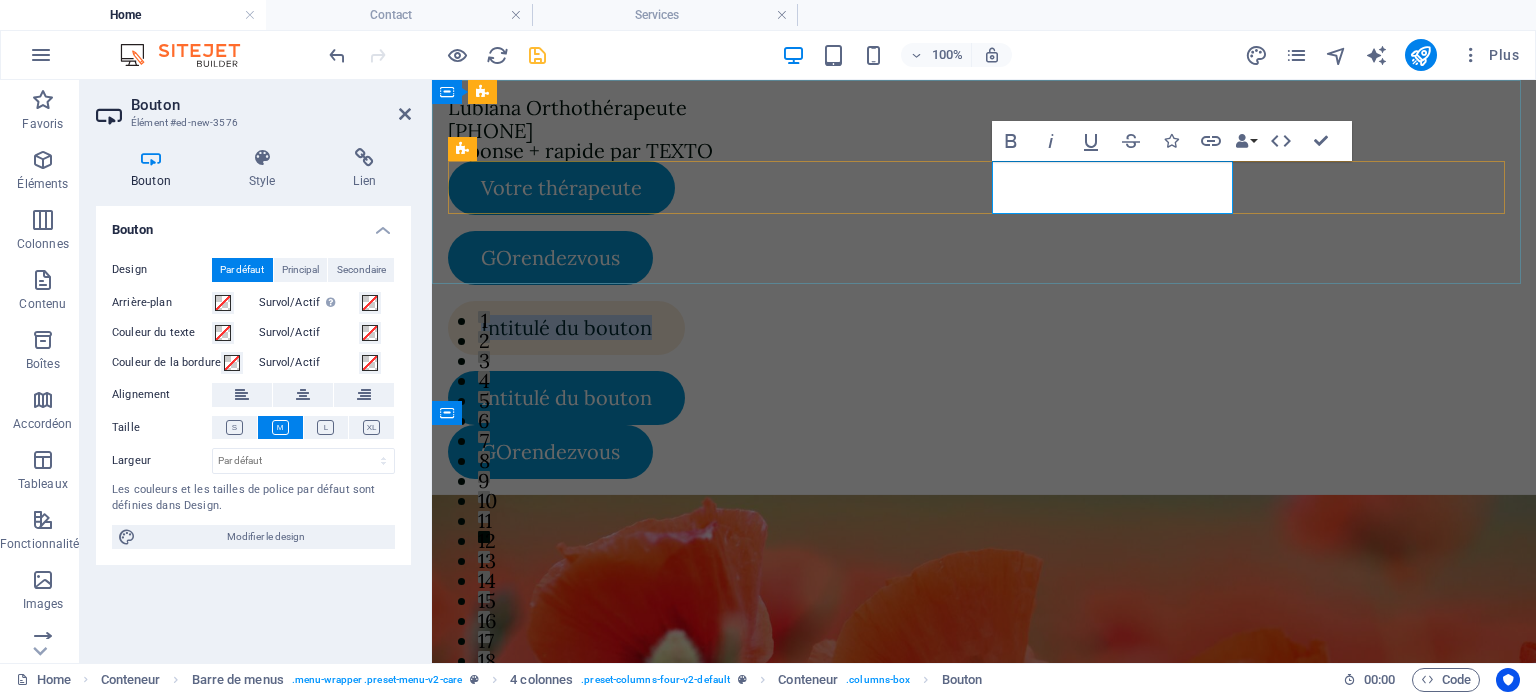 type 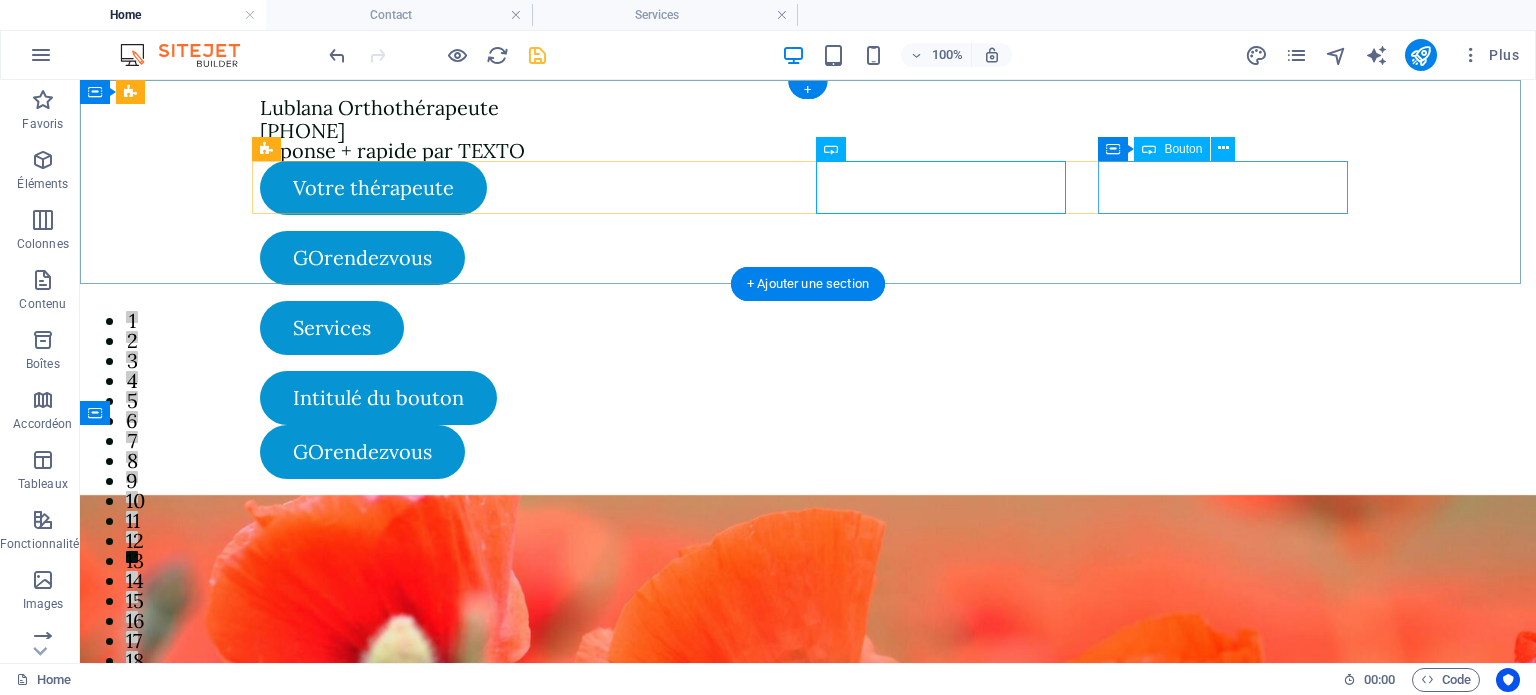 click on "Intitulé du bouton" at bounding box center [385, 398] 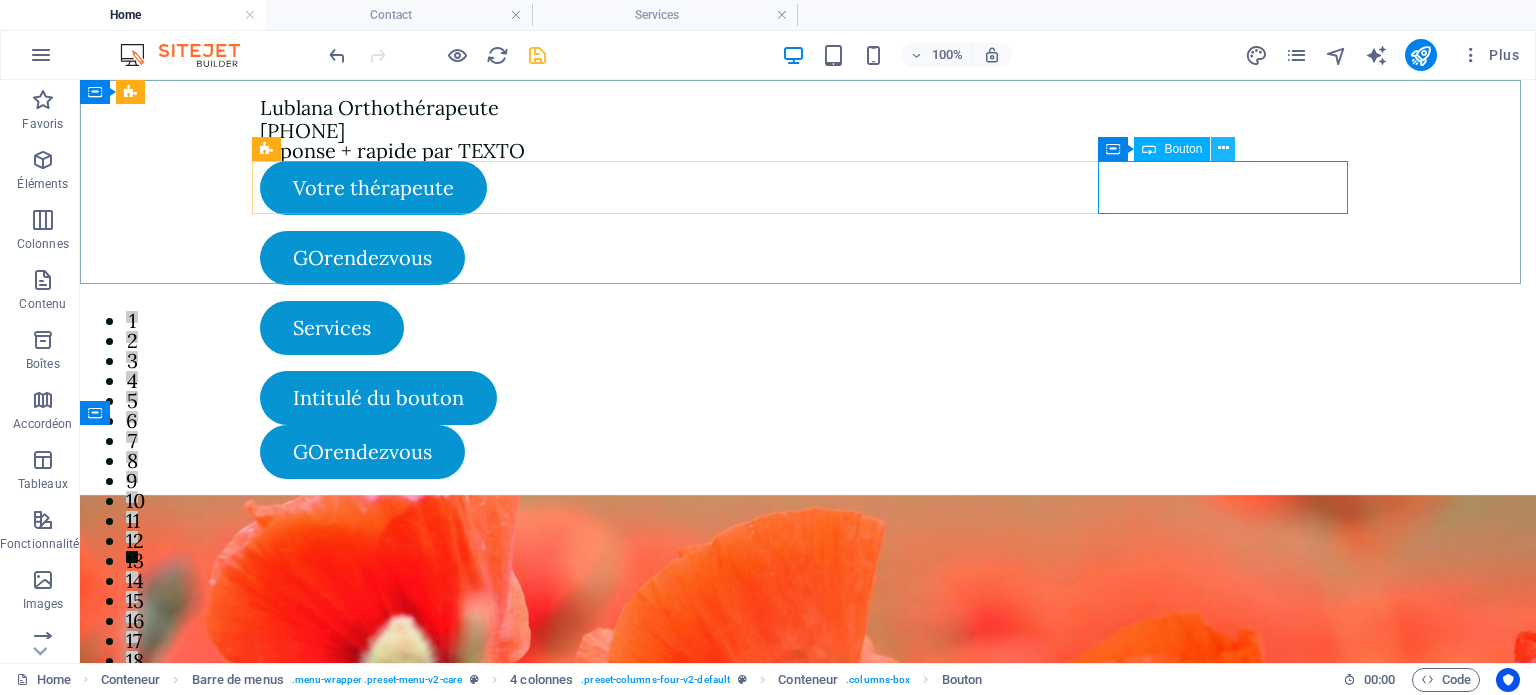 click at bounding box center [1223, 148] 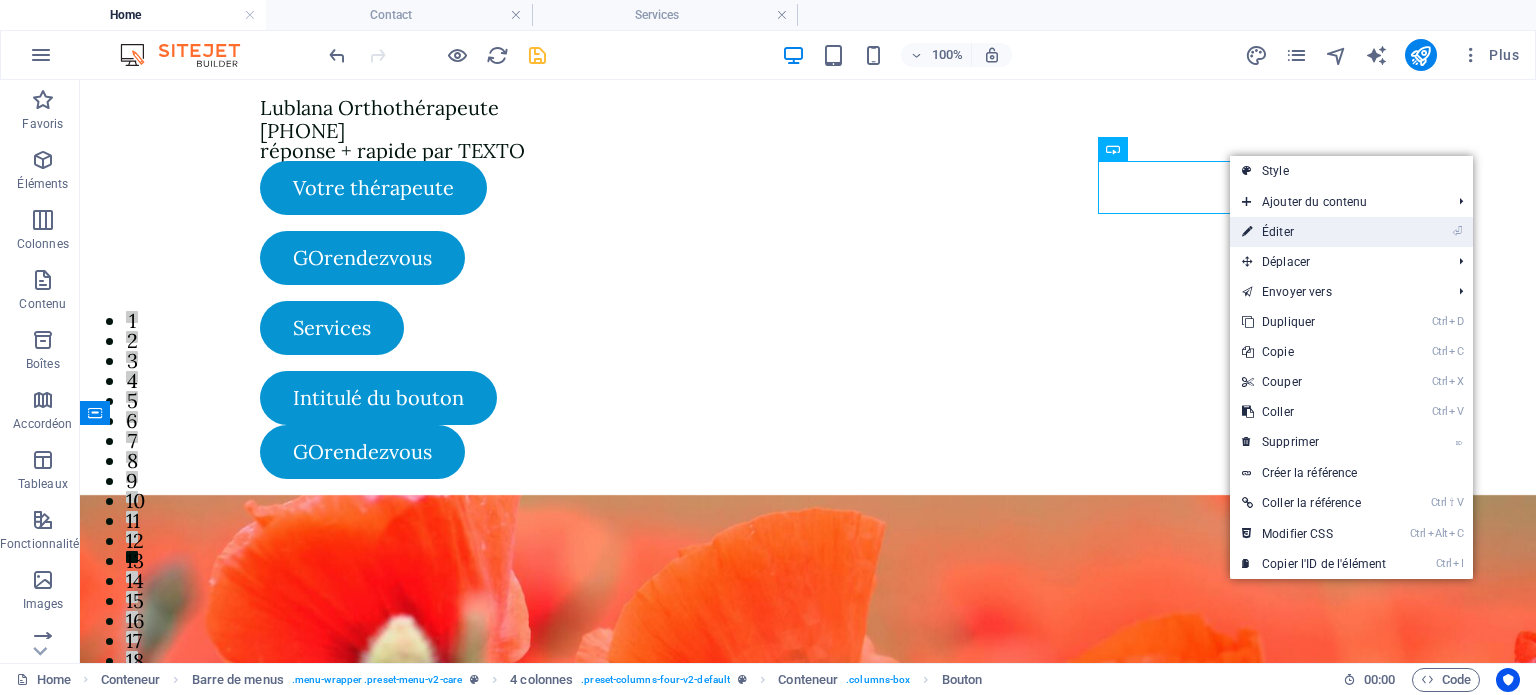 click on "⏎  Éditer" at bounding box center [1314, 232] 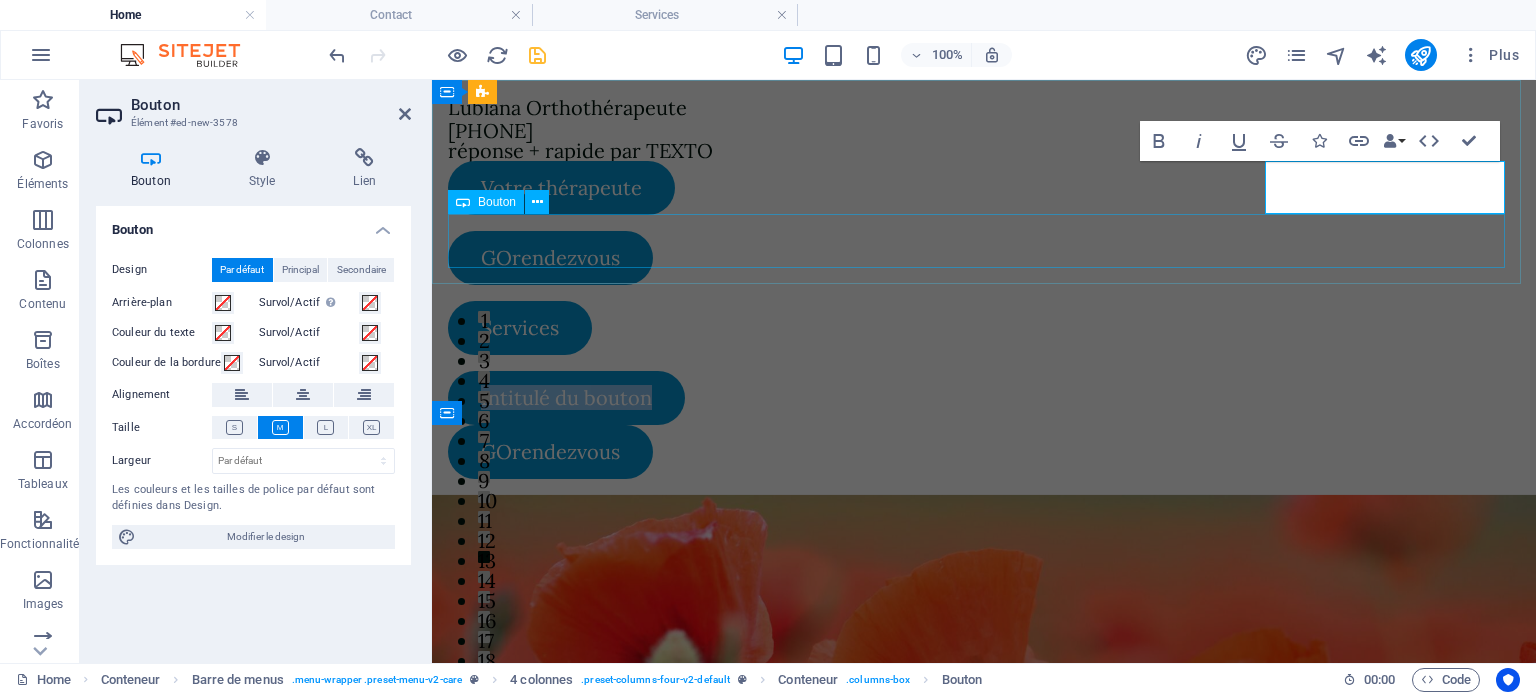 type 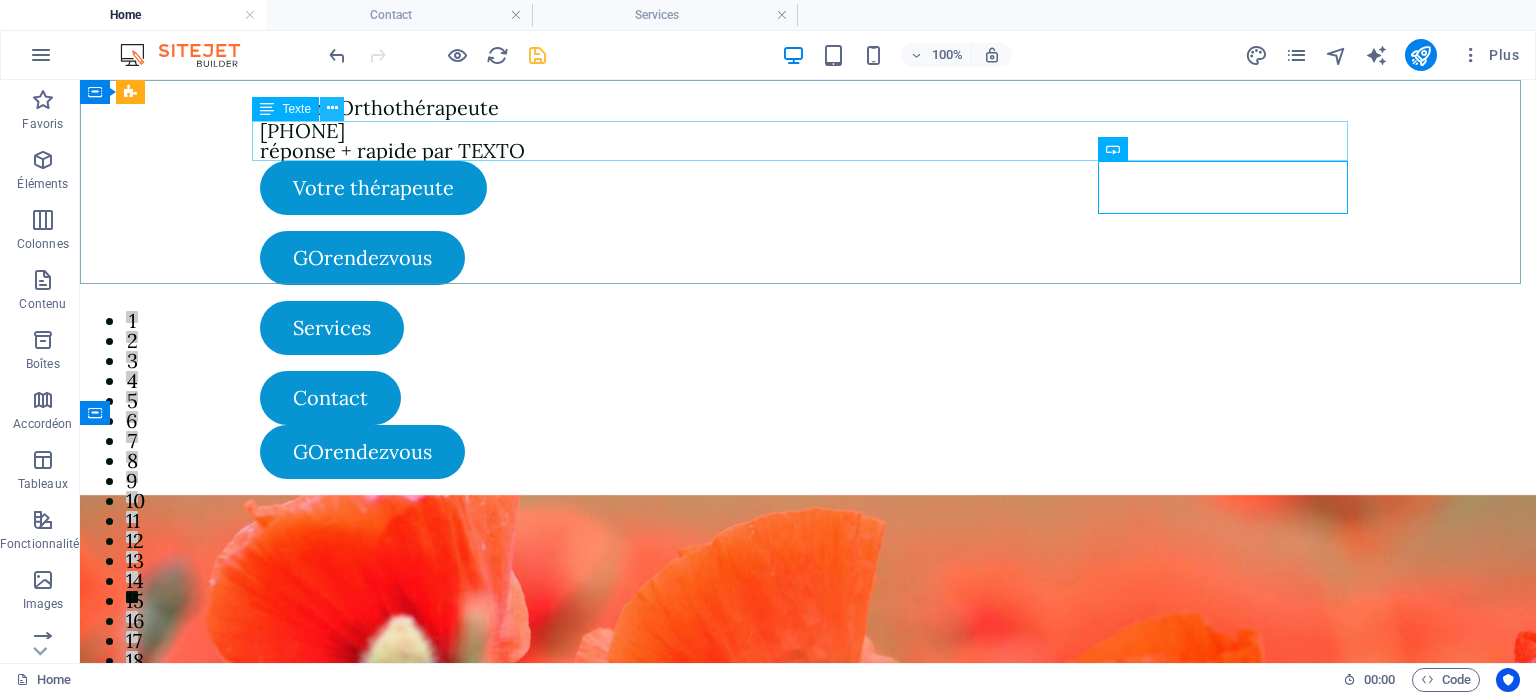 click at bounding box center (332, 108) 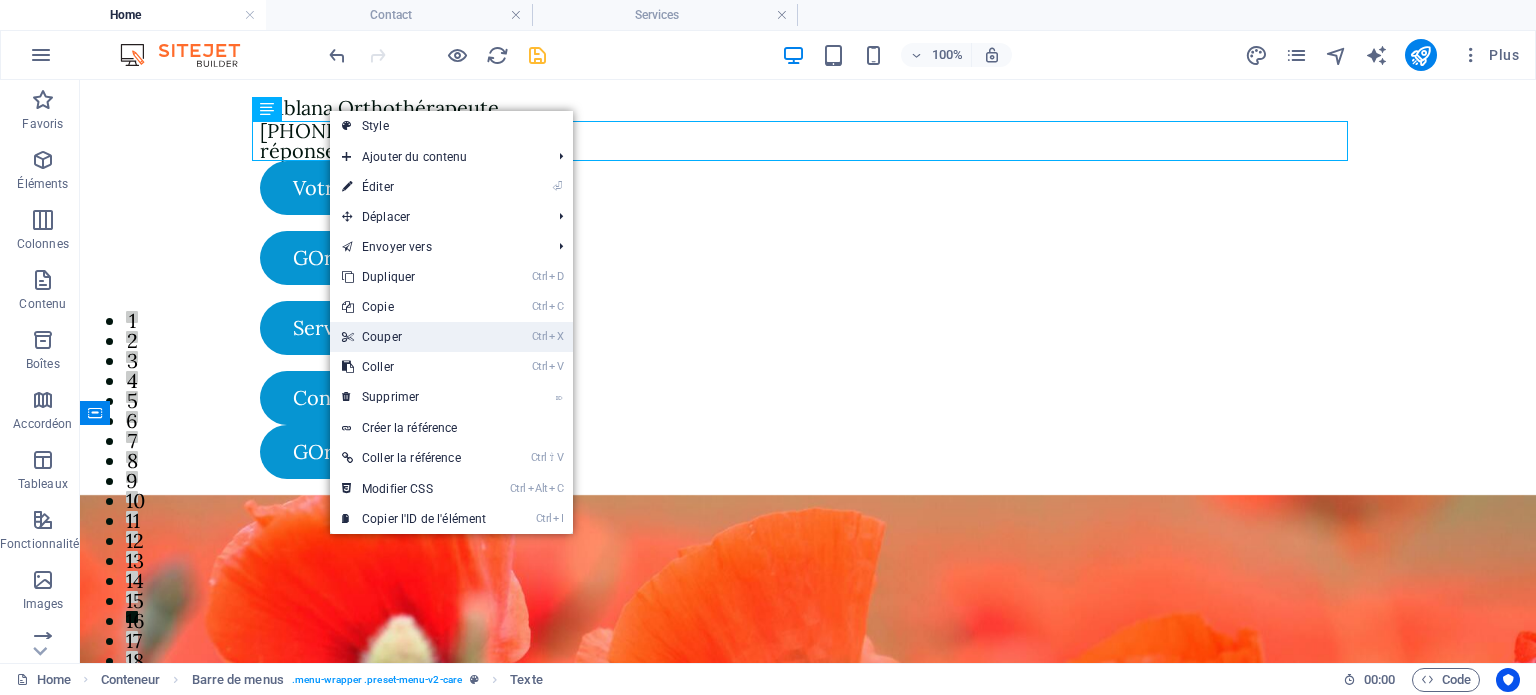 click on "Ctrl X  Couper" at bounding box center (414, 337) 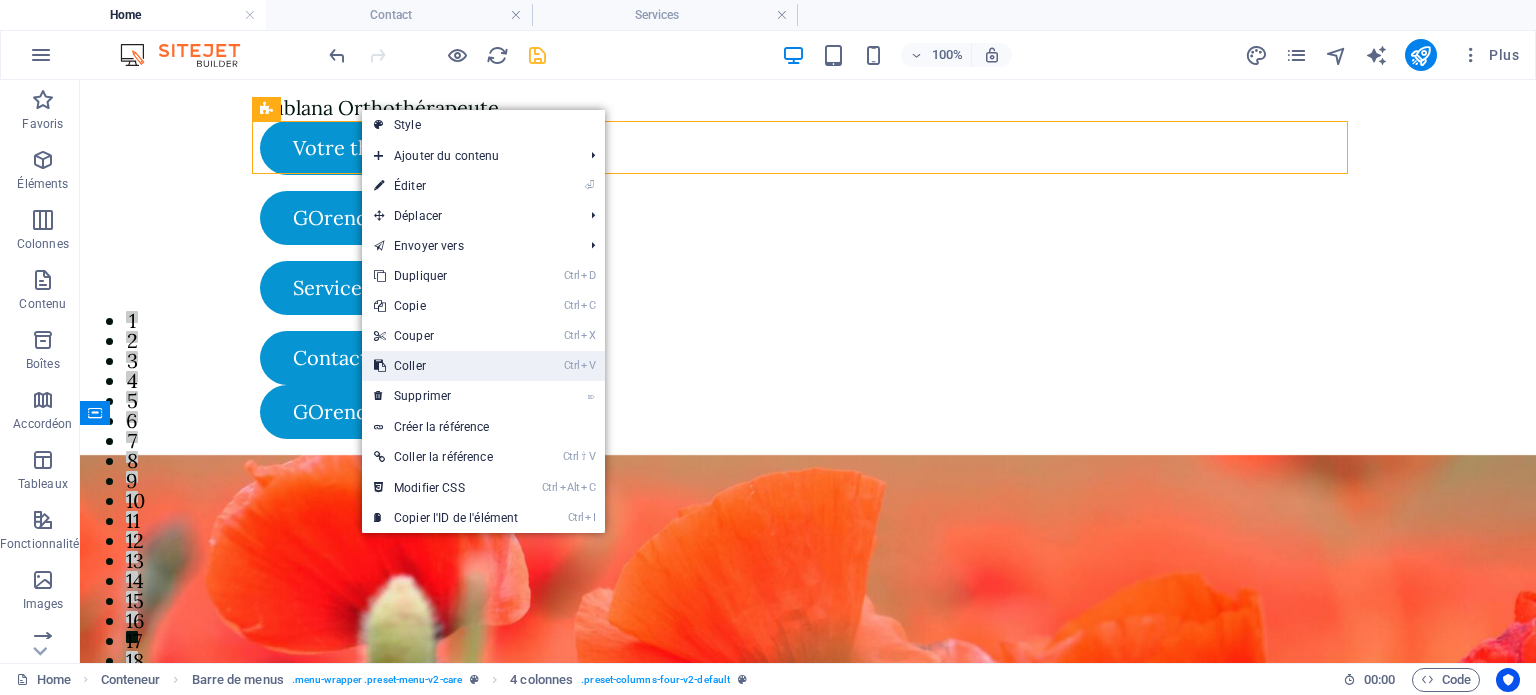 click on "Ctrl V  Coller" at bounding box center (446, 366) 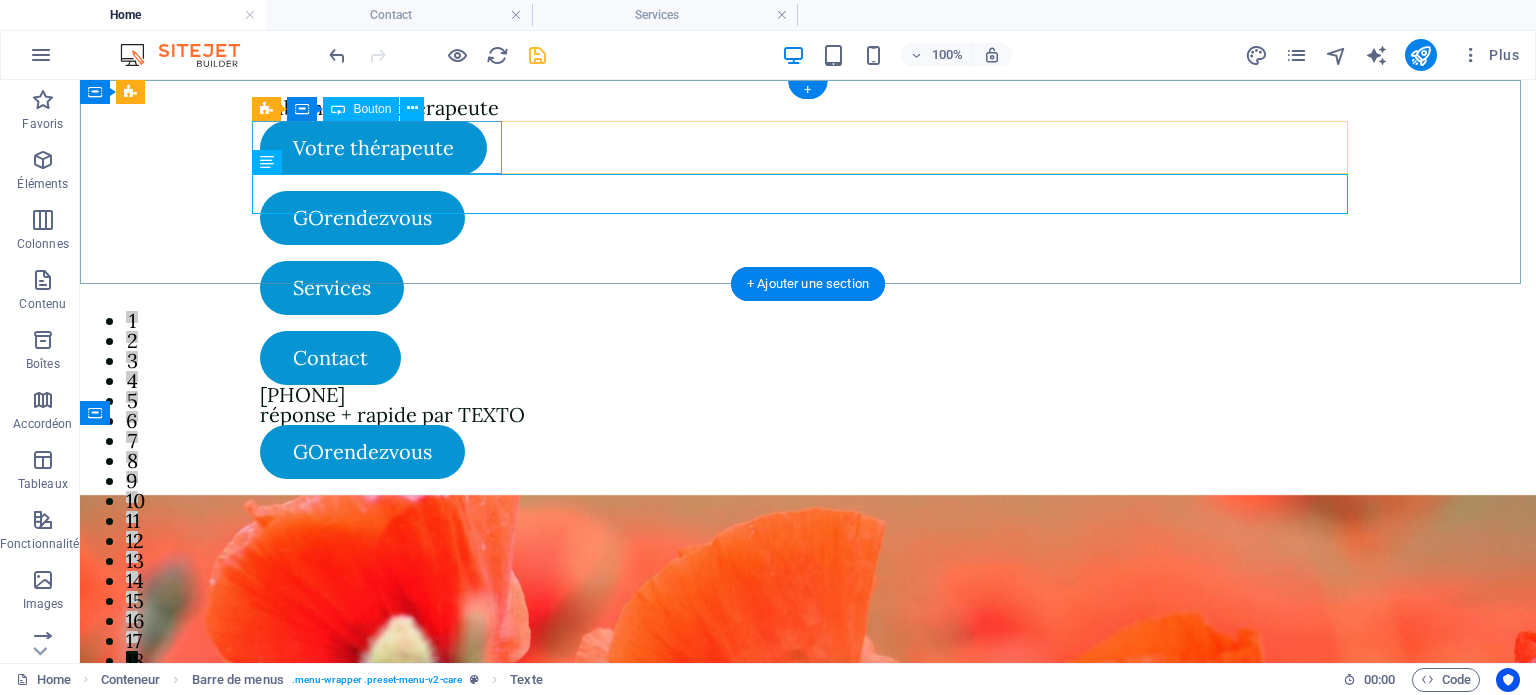 click on "Votre thérapeute" at bounding box center (385, 148) 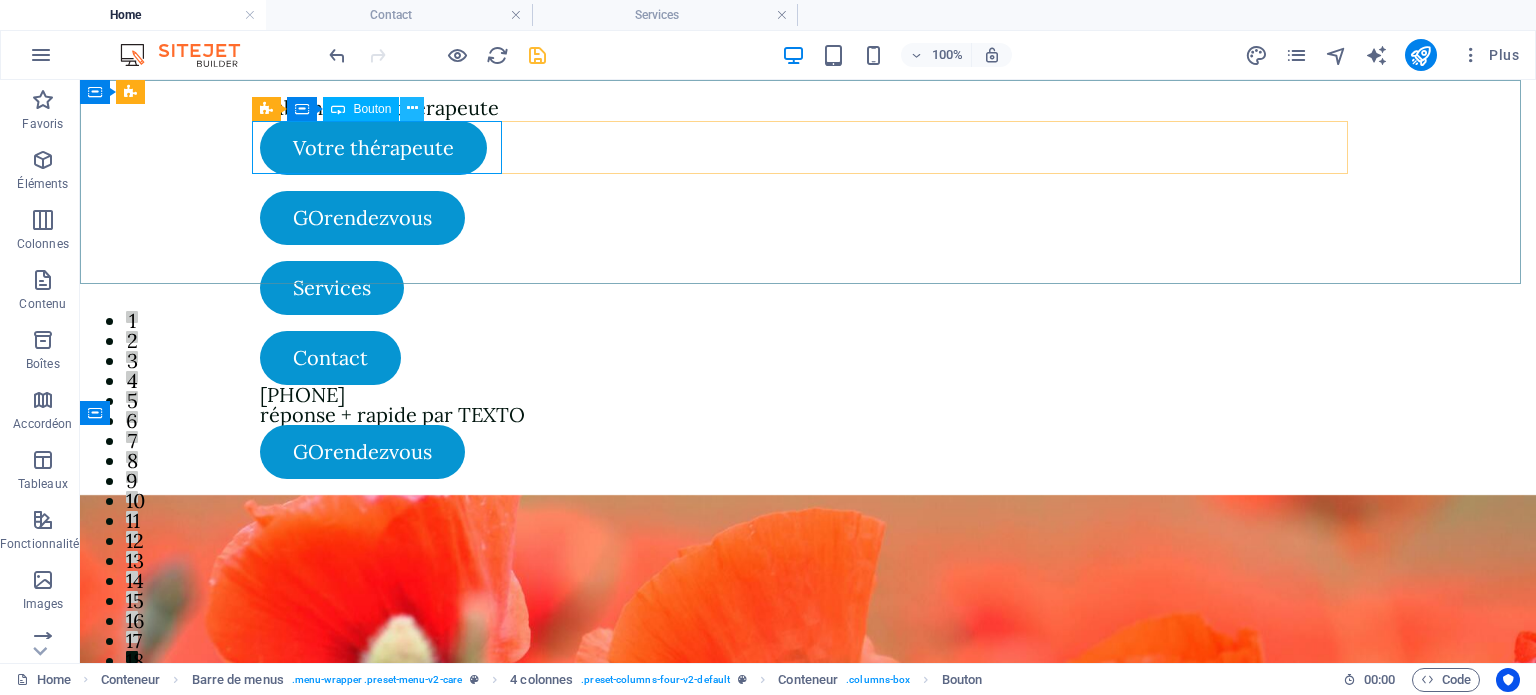 click at bounding box center [412, 108] 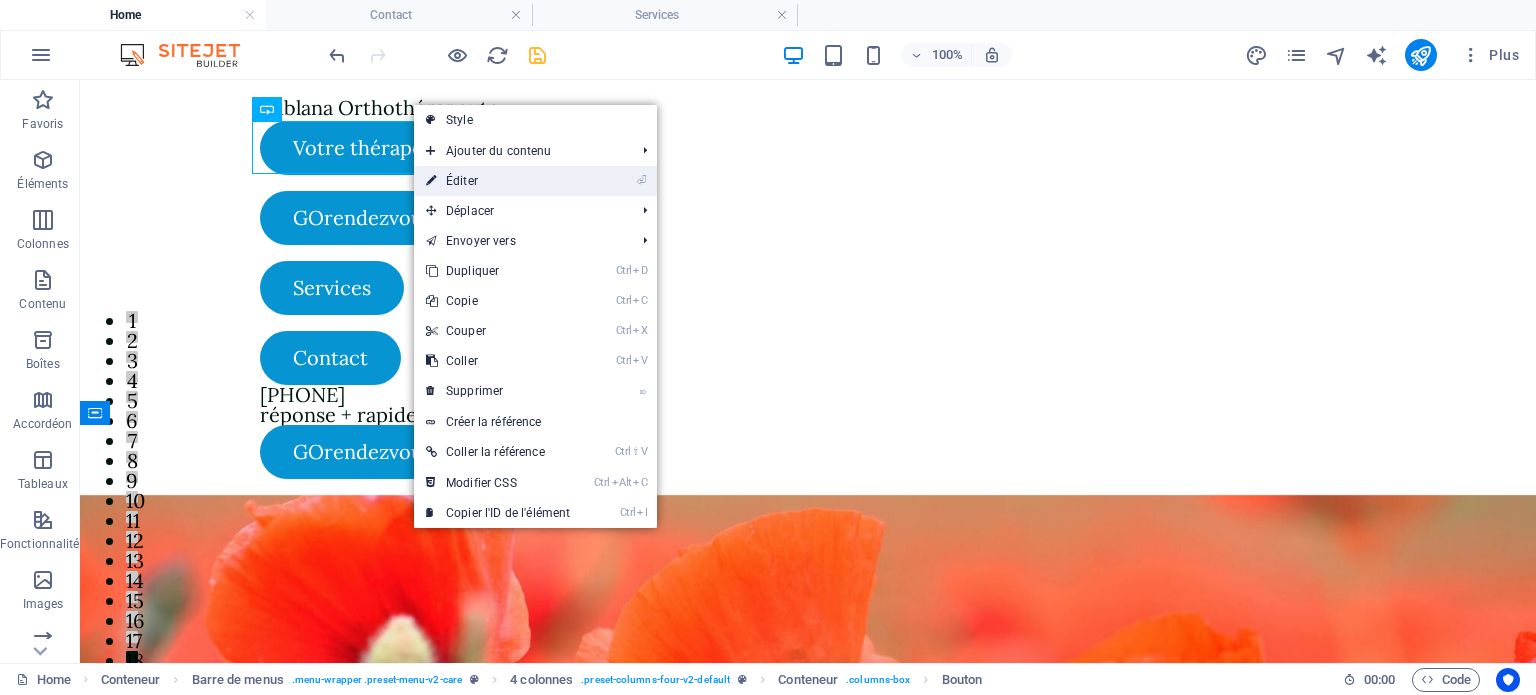 click on "⏎  Éditer" at bounding box center [498, 181] 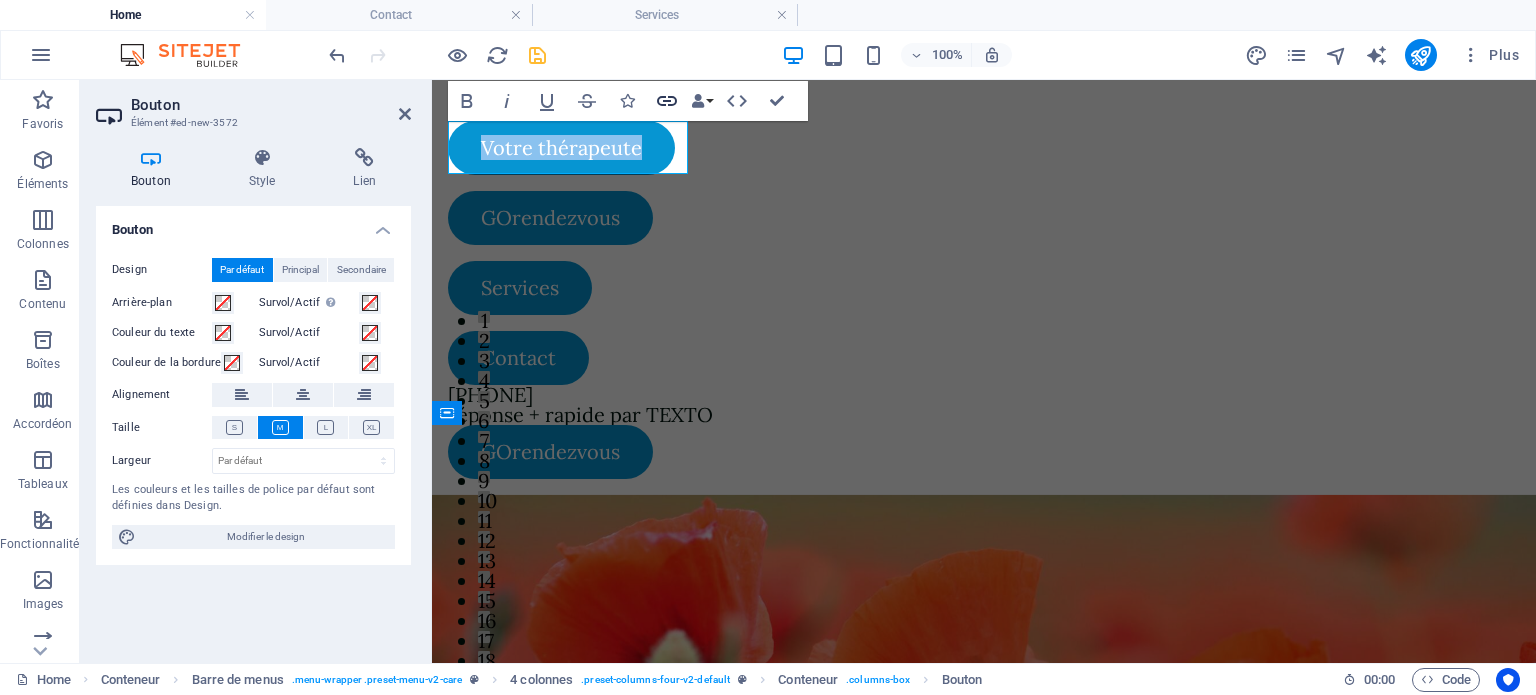 click 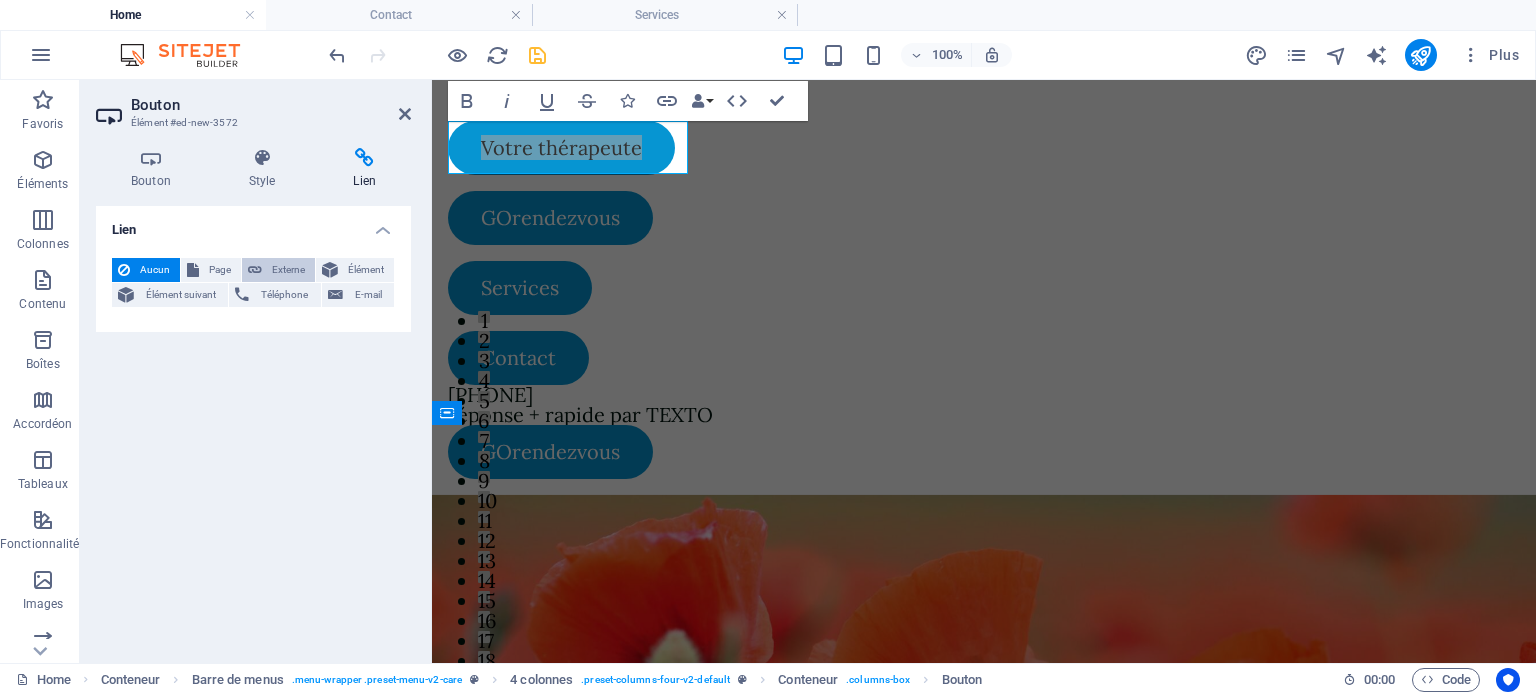 click on "Externe" at bounding box center [288, 270] 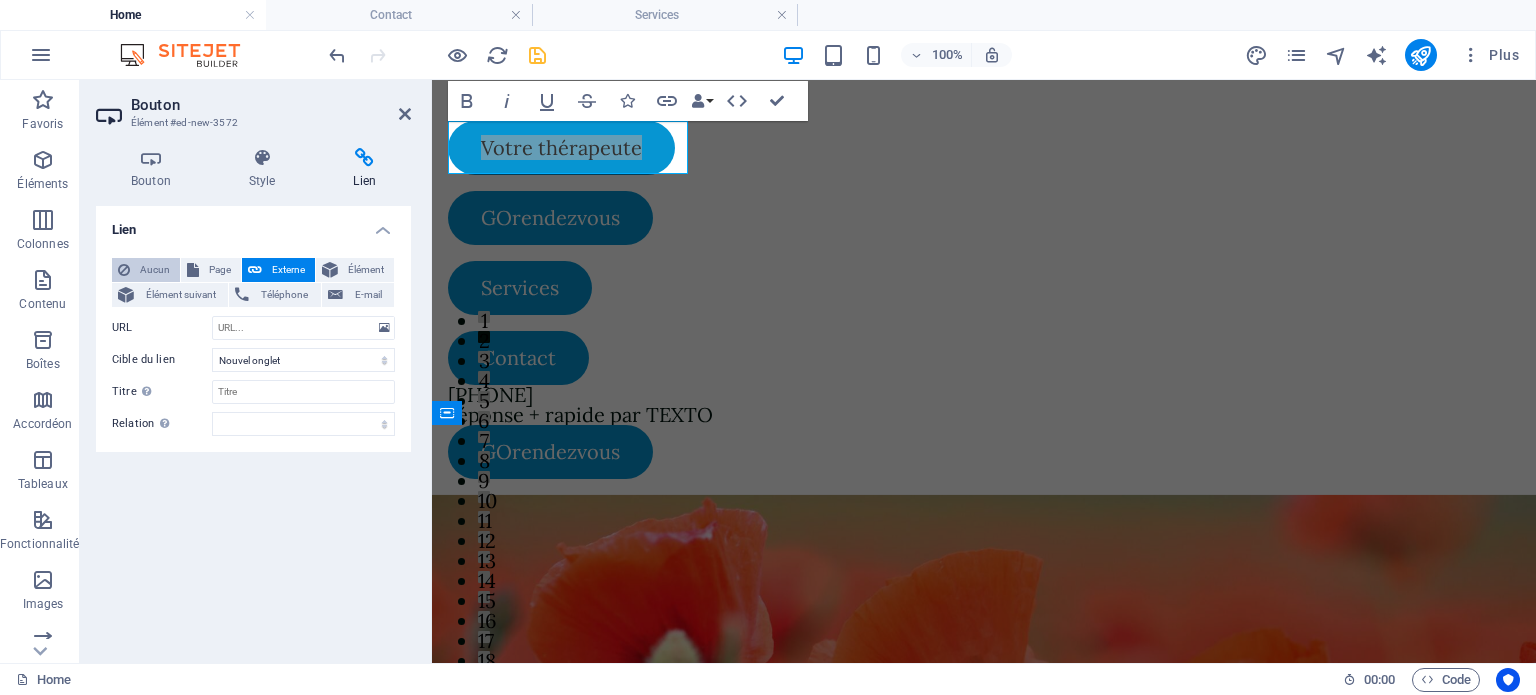 click on "Aucun" at bounding box center [155, 270] 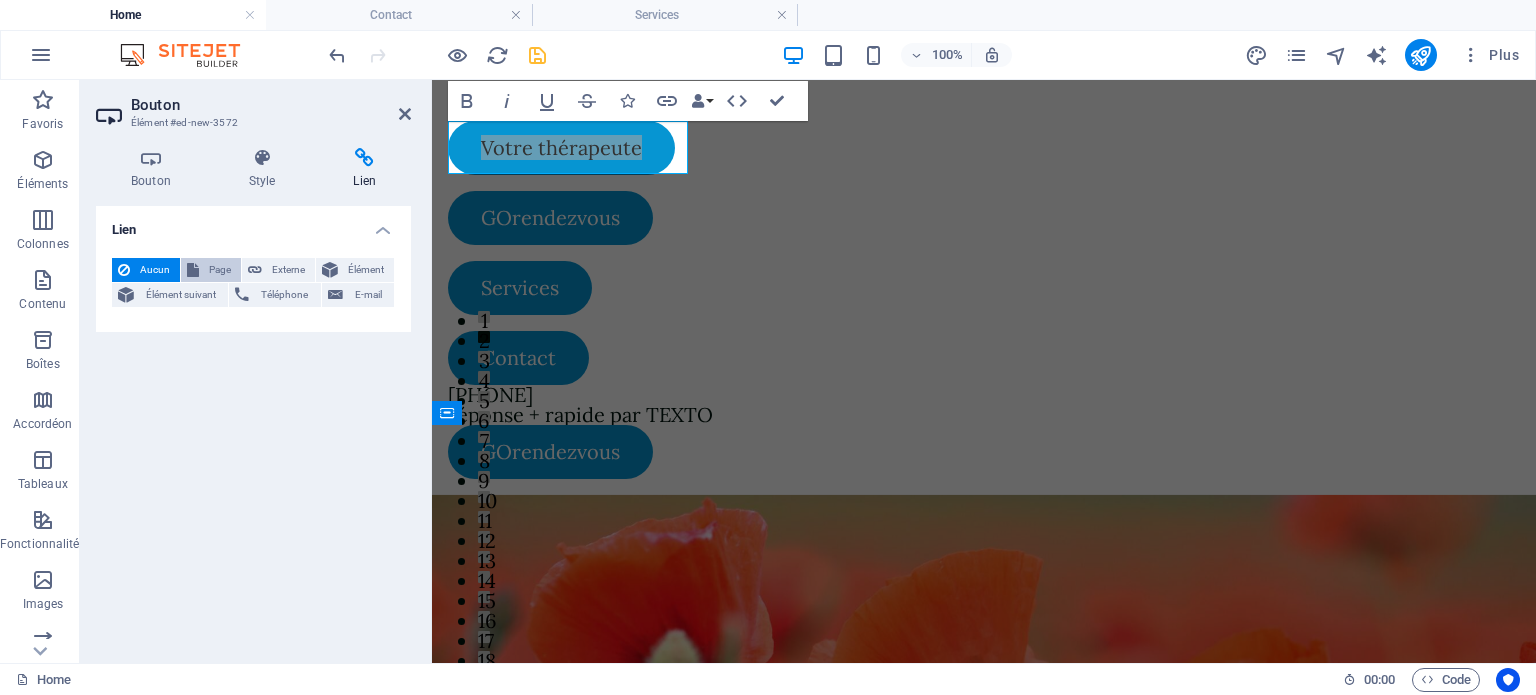 click on "Page" at bounding box center (220, 270) 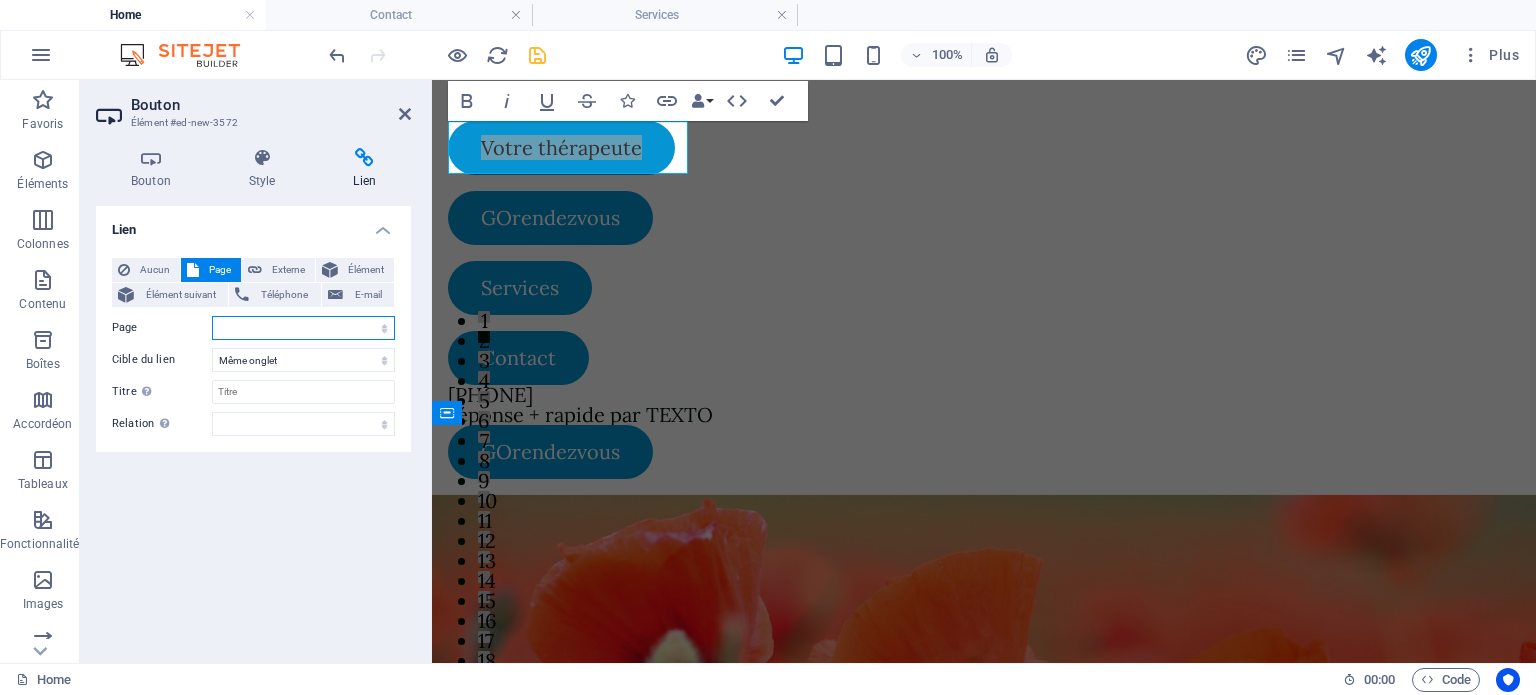 click on "Home Services -- Orthothérapie -- Kinésithérapie -- Massothérapie détente -- Massothérapie thérapeutique -- Réflexologie -- Drainage lymphatique -- Massage facial -- Massage femme enceinte -- Drainage lymphatique femme enceinte -- Oncomassothérapie -- Massage Lomi Lomi -- Massage neuromusculaire -- Massage aux pierres chaudes Contact Mentions légales et politique de confidentialité" at bounding box center (303, 328) 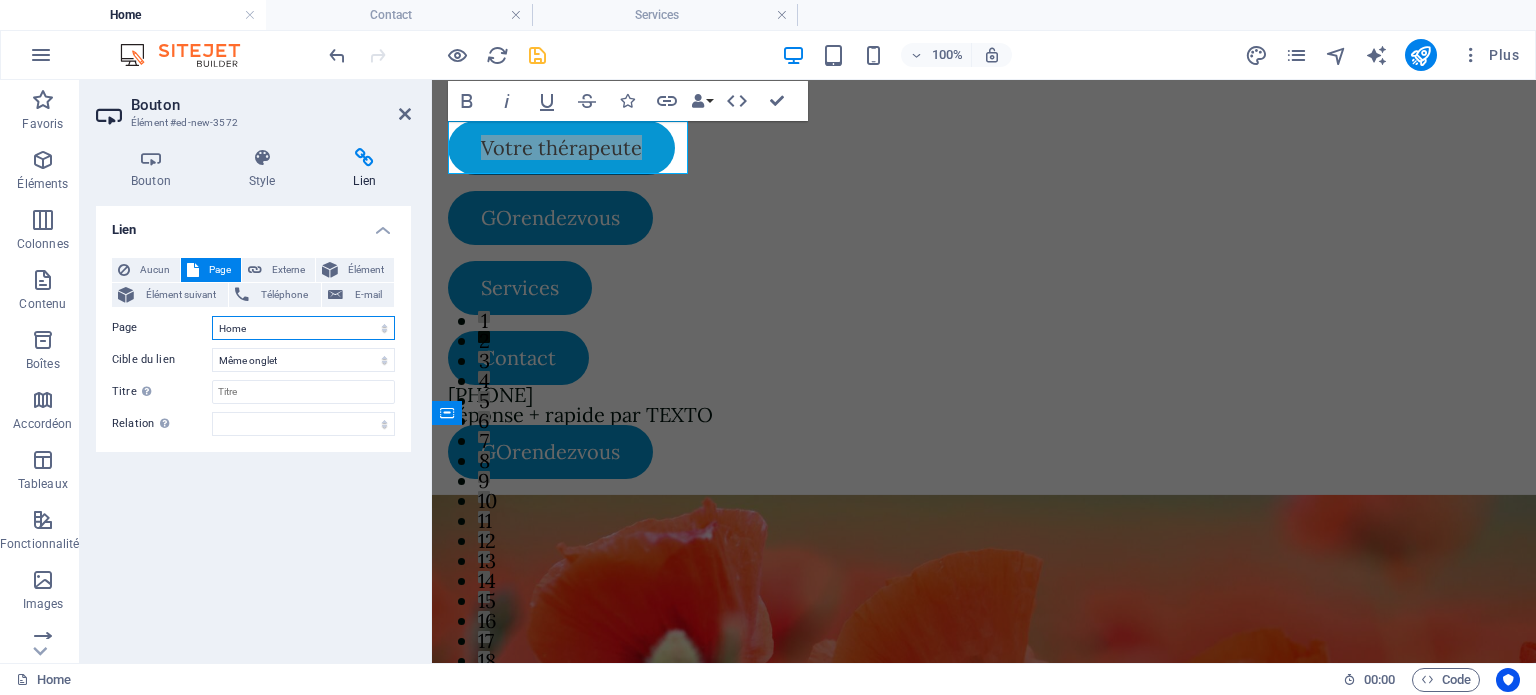 click on "Home Services -- Orthothérapie -- Kinésithérapie -- Massothérapie détente -- Massothérapie thérapeutique -- Réflexologie -- Drainage lymphatique -- Massage facial -- Massage femme enceinte -- Drainage lymphatique femme enceinte -- Oncomassothérapie -- Massage Lomi Lomi -- Massage neuromusculaire -- Massage aux pierres chaudes Contact Mentions légales et politique de confidentialité" at bounding box center (303, 328) 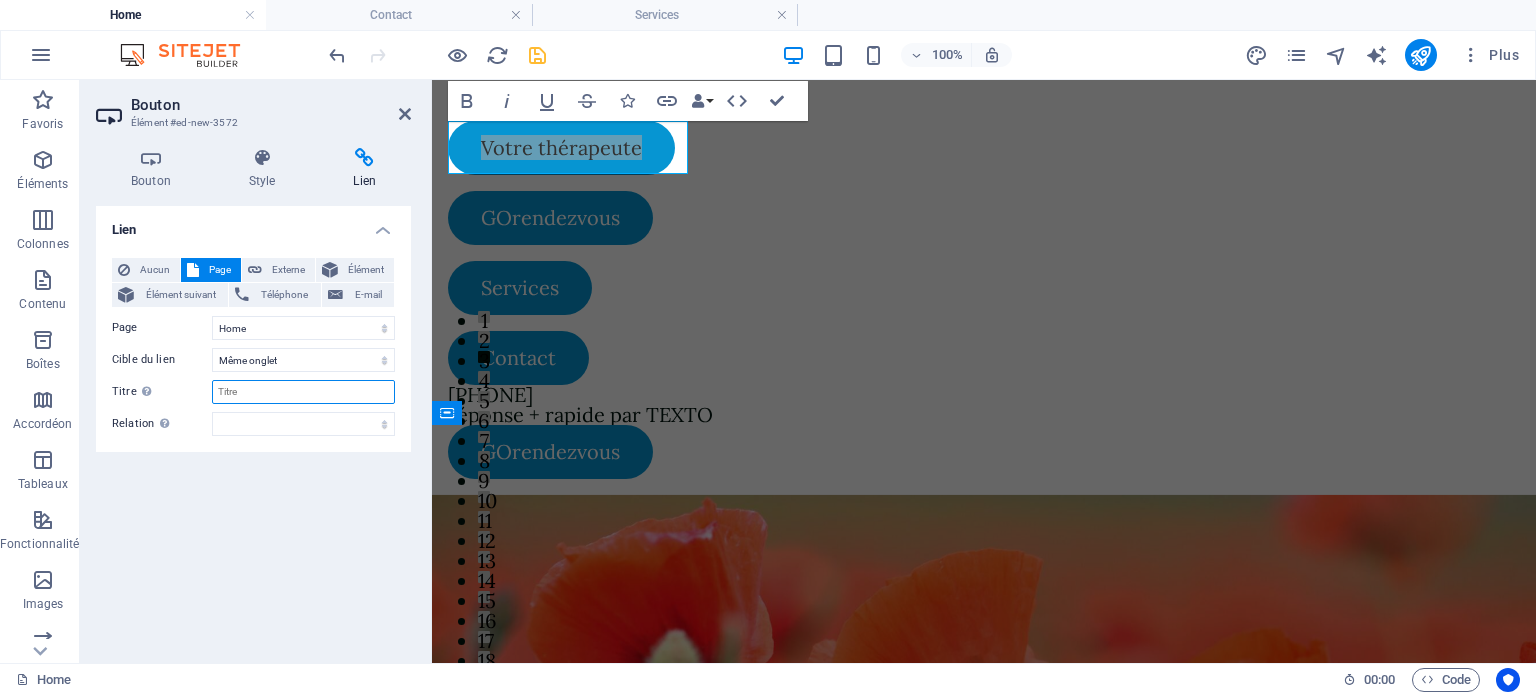 click on "Titre Description supplémentaire du lien. Celle-ci doit être différente du texte du lien. Le titre est souvent affiché comme Texte infobulle lorsque la souris passe sur l'élément. Laissez vide en cas de doute." at bounding box center (303, 392) 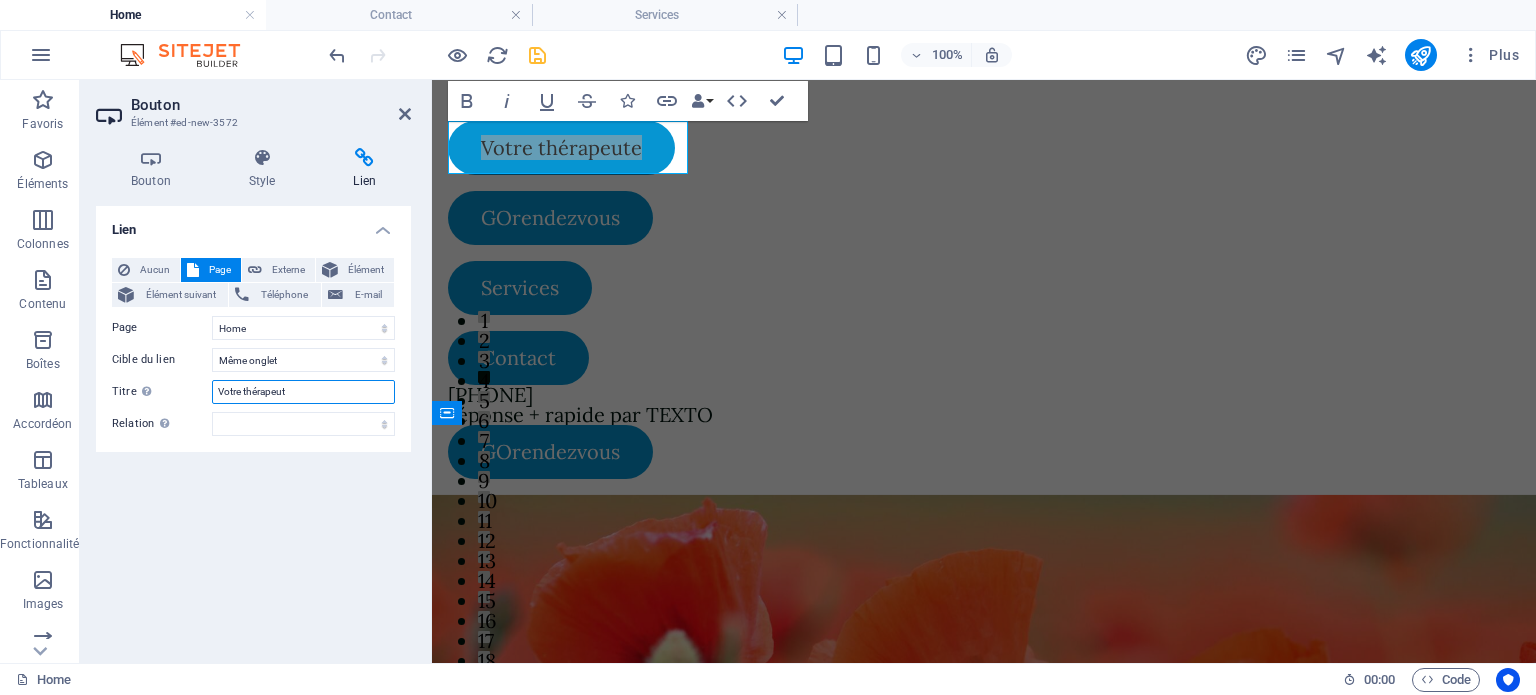 type on "Votre thérapeute" 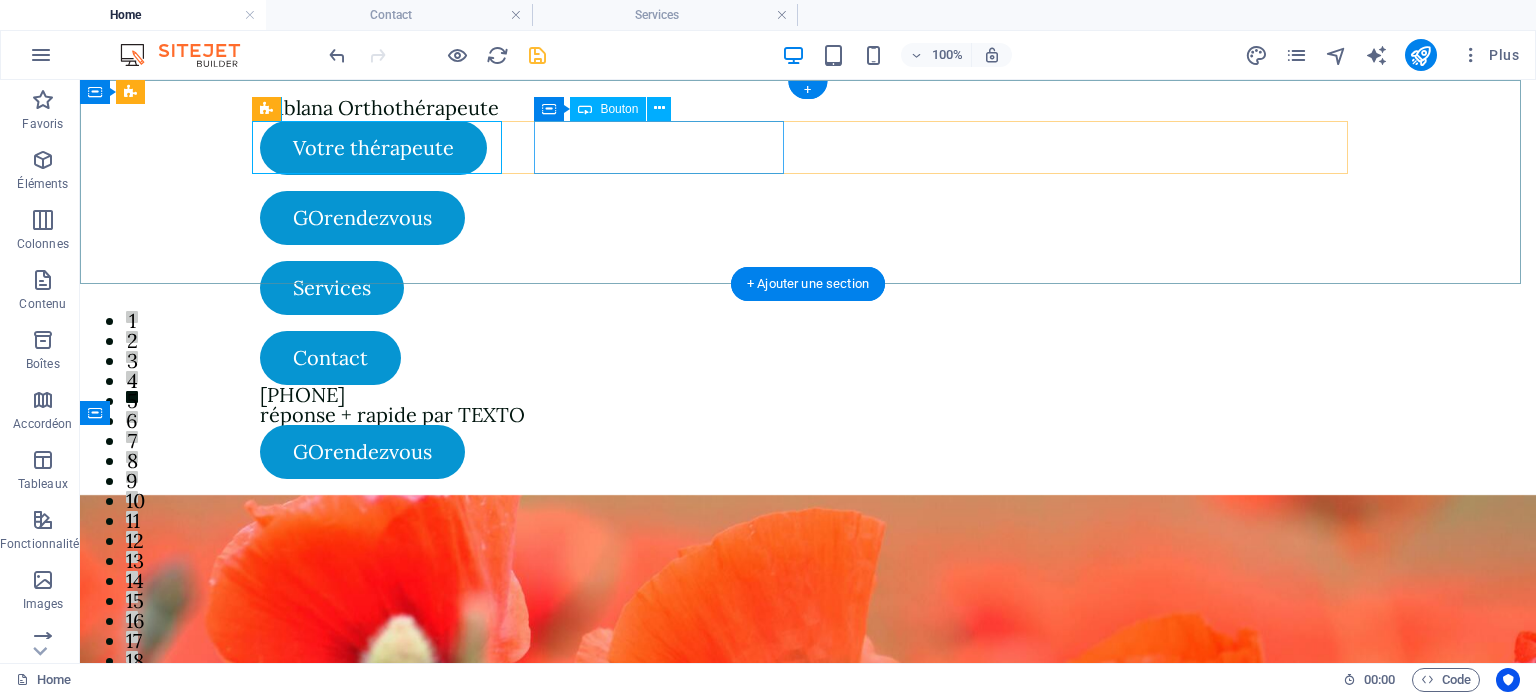 click on "GOrendezvous" at bounding box center (385, 218) 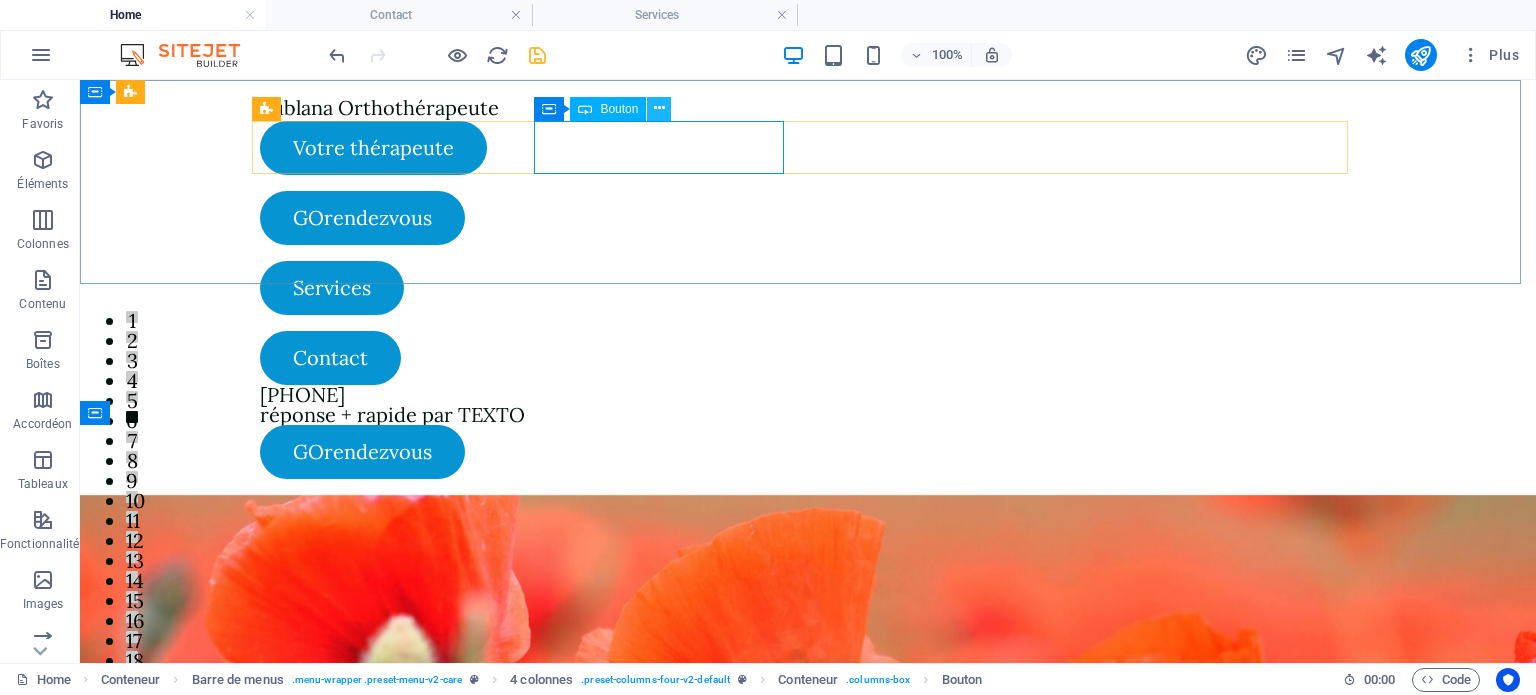 click at bounding box center (659, 108) 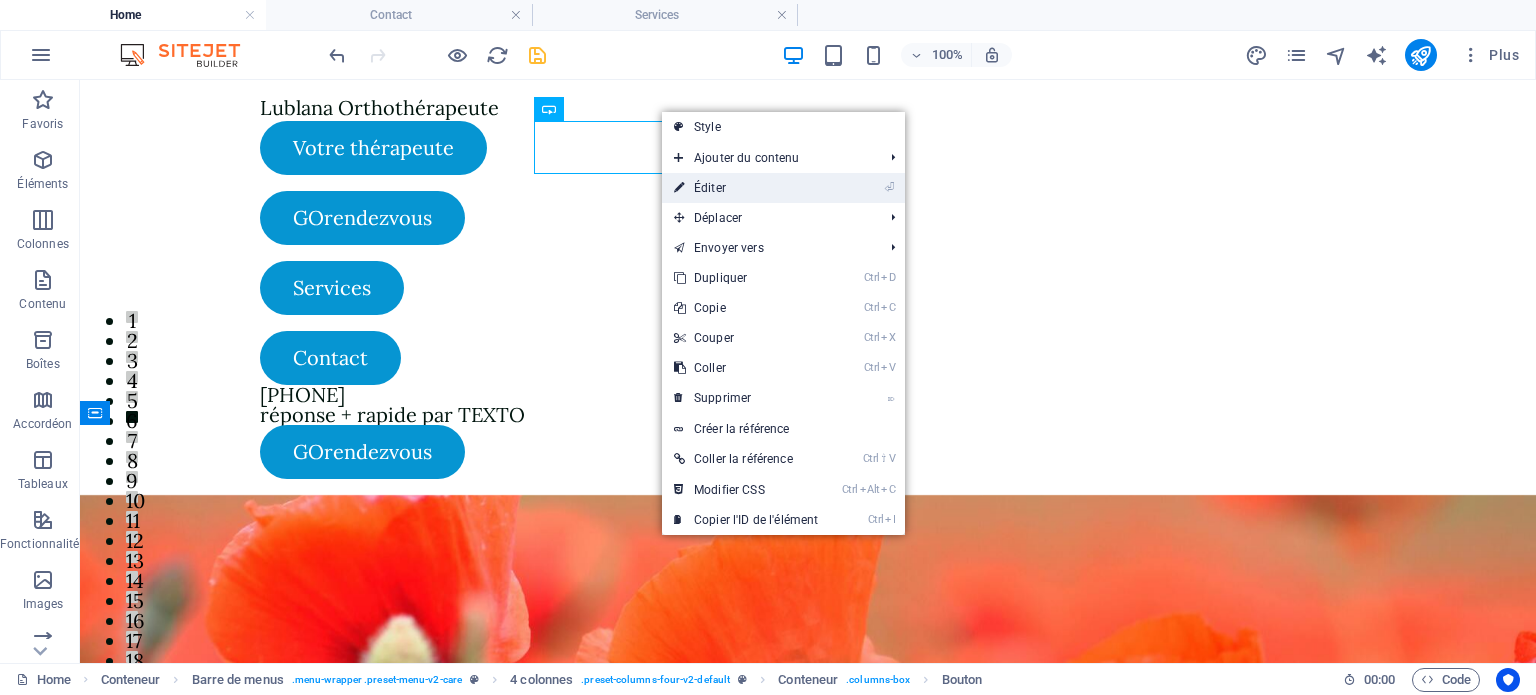 click on "⏎  Éditer" at bounding box center (746, 188) 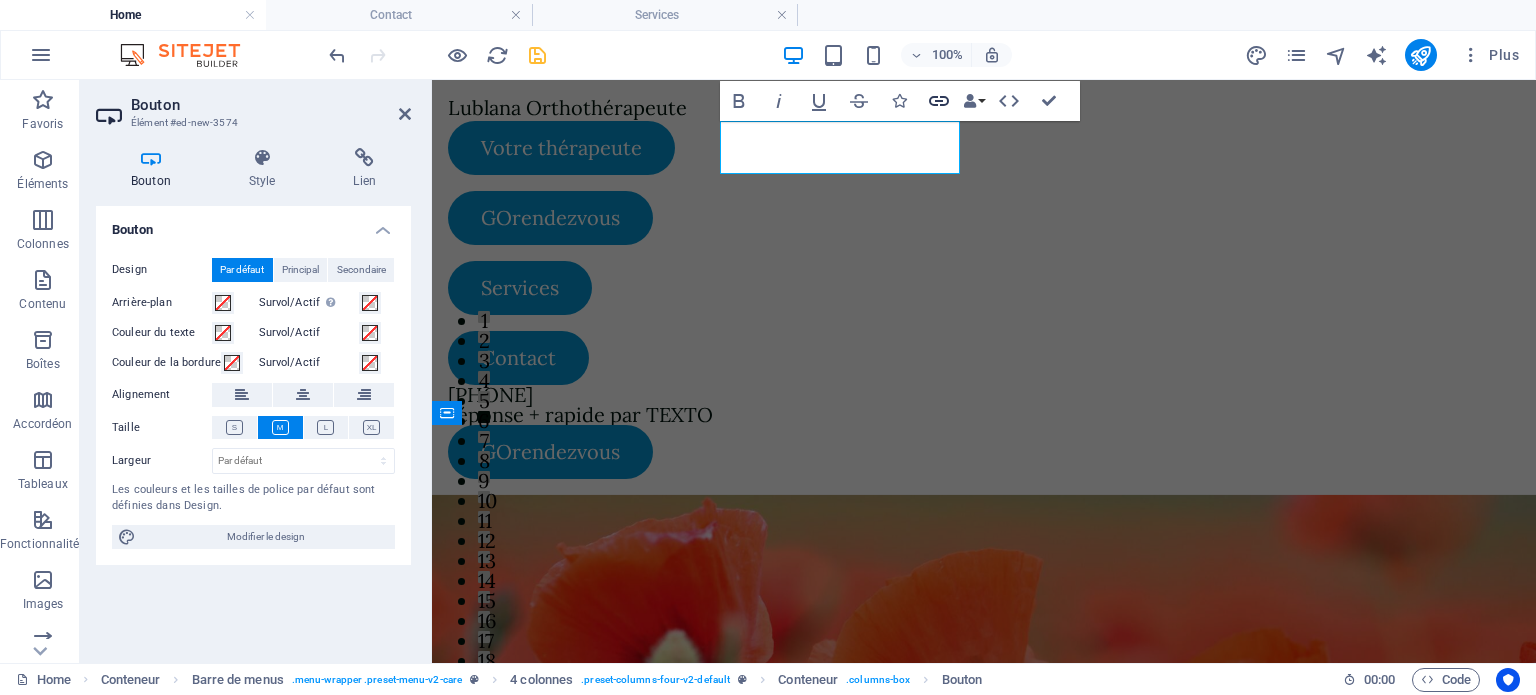 click 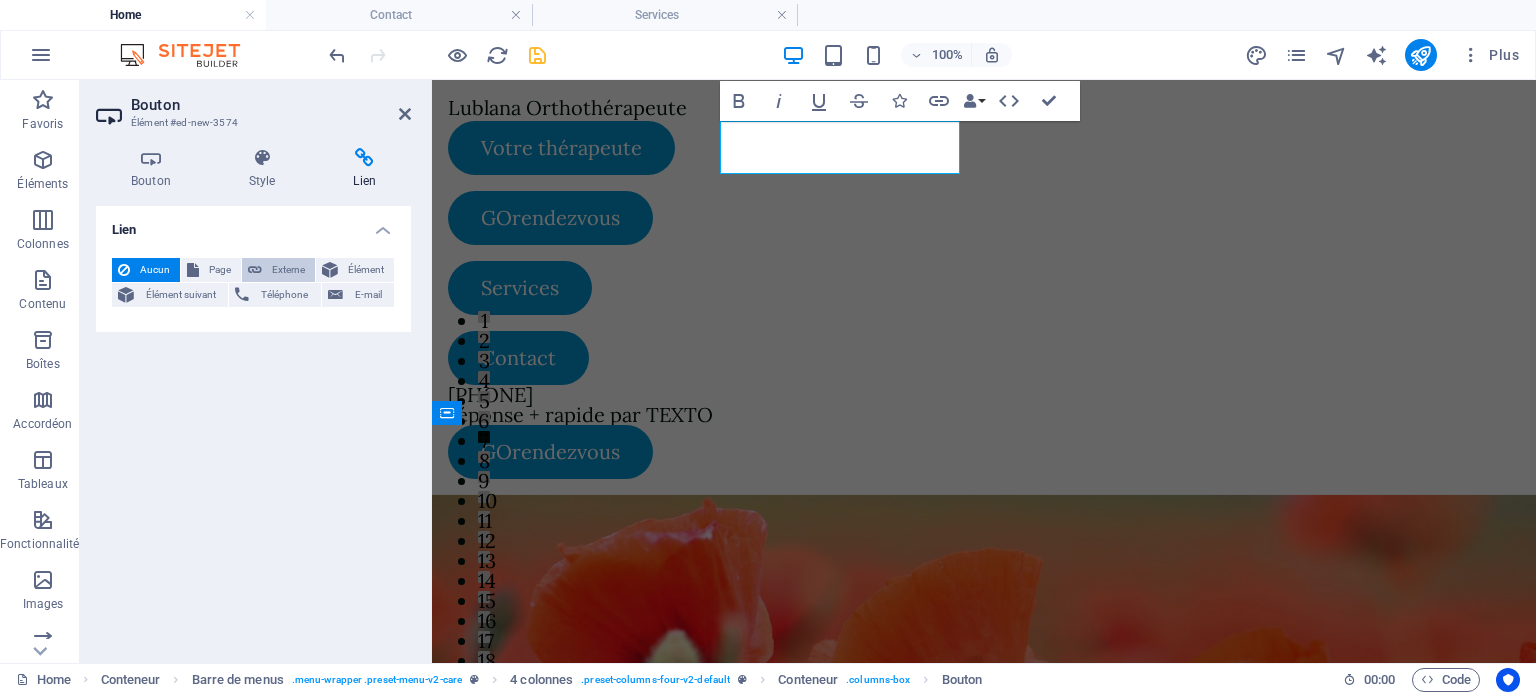 click on "Externe" at bounding box center (288, 270) 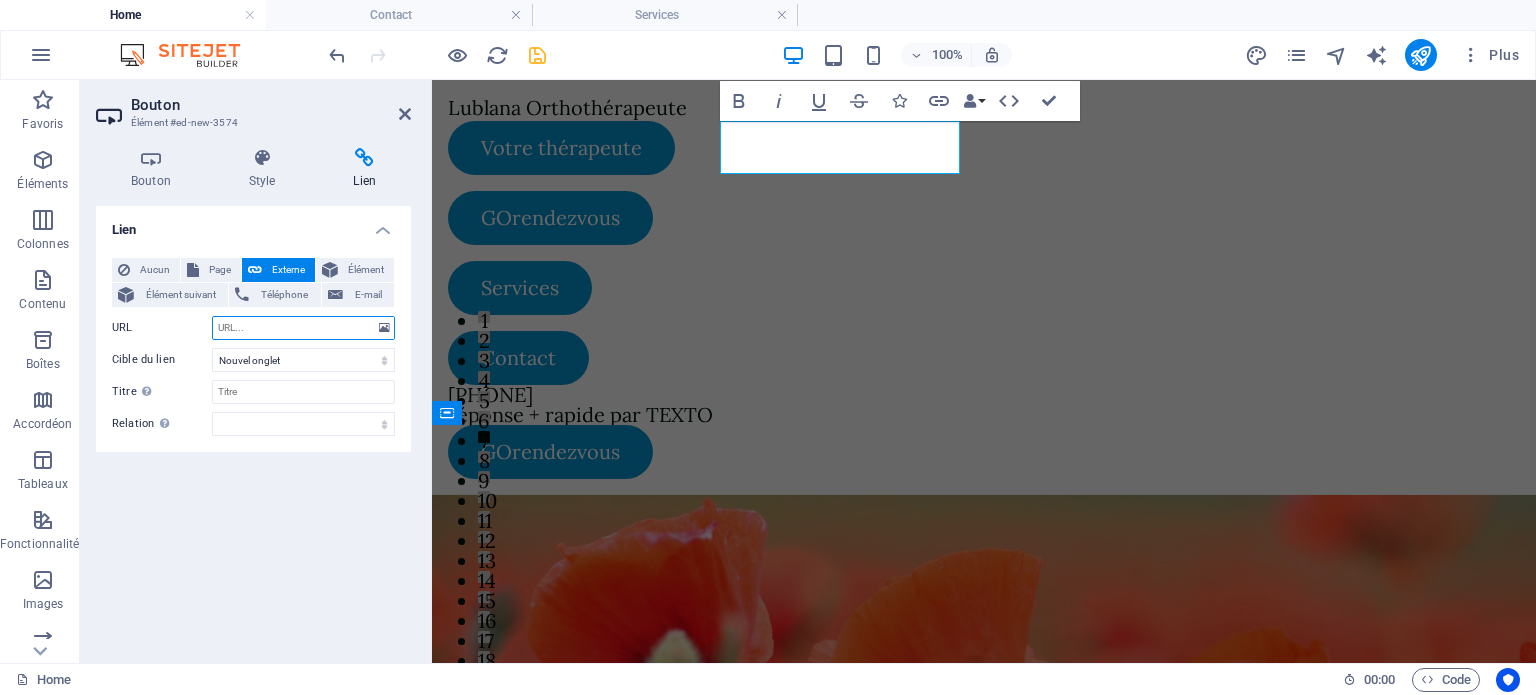 paste on "https://www.gorendezvous.com/lublana?source=GOMarketplace" 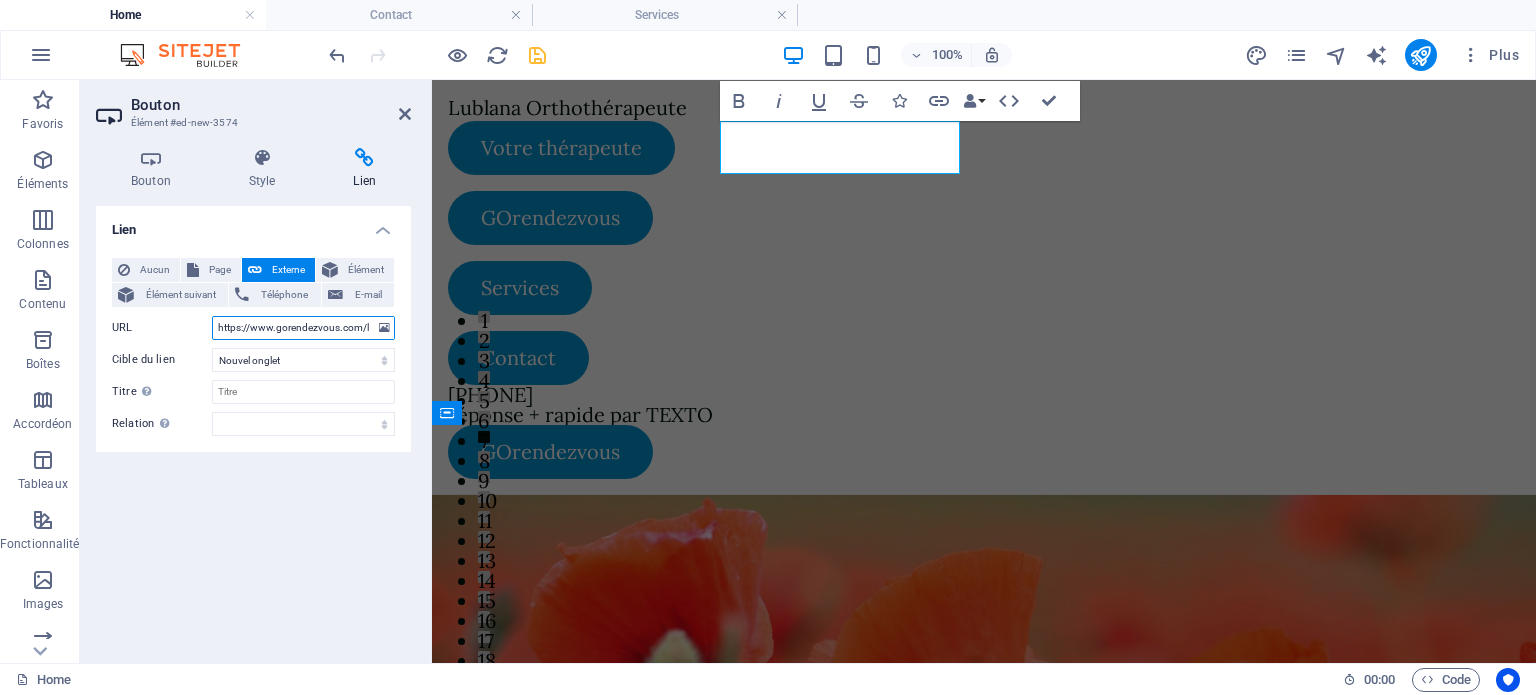 scroll, scrollTop: 0, scrollLeft: 135, axis: horizontal 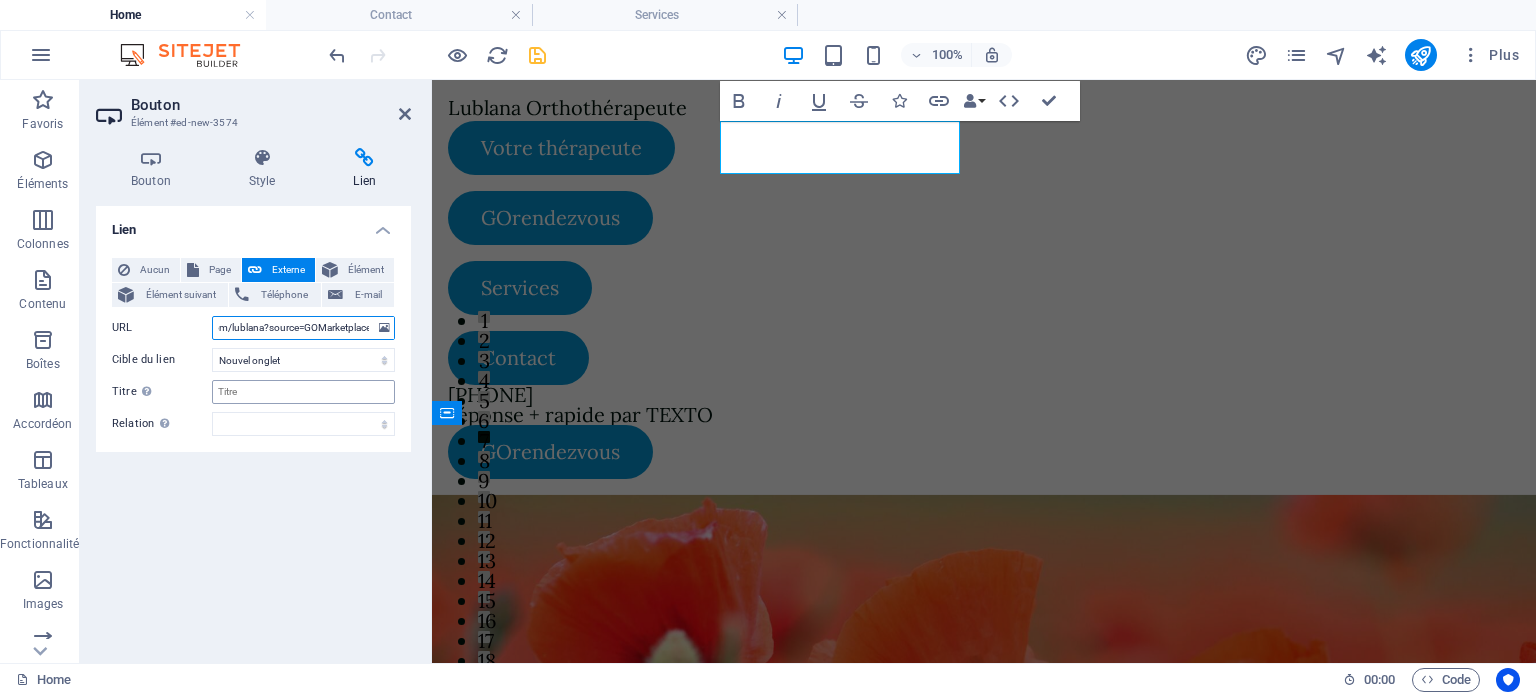 type on "https://www.gorendezvous.com/lublana?source=GOMarketplace" 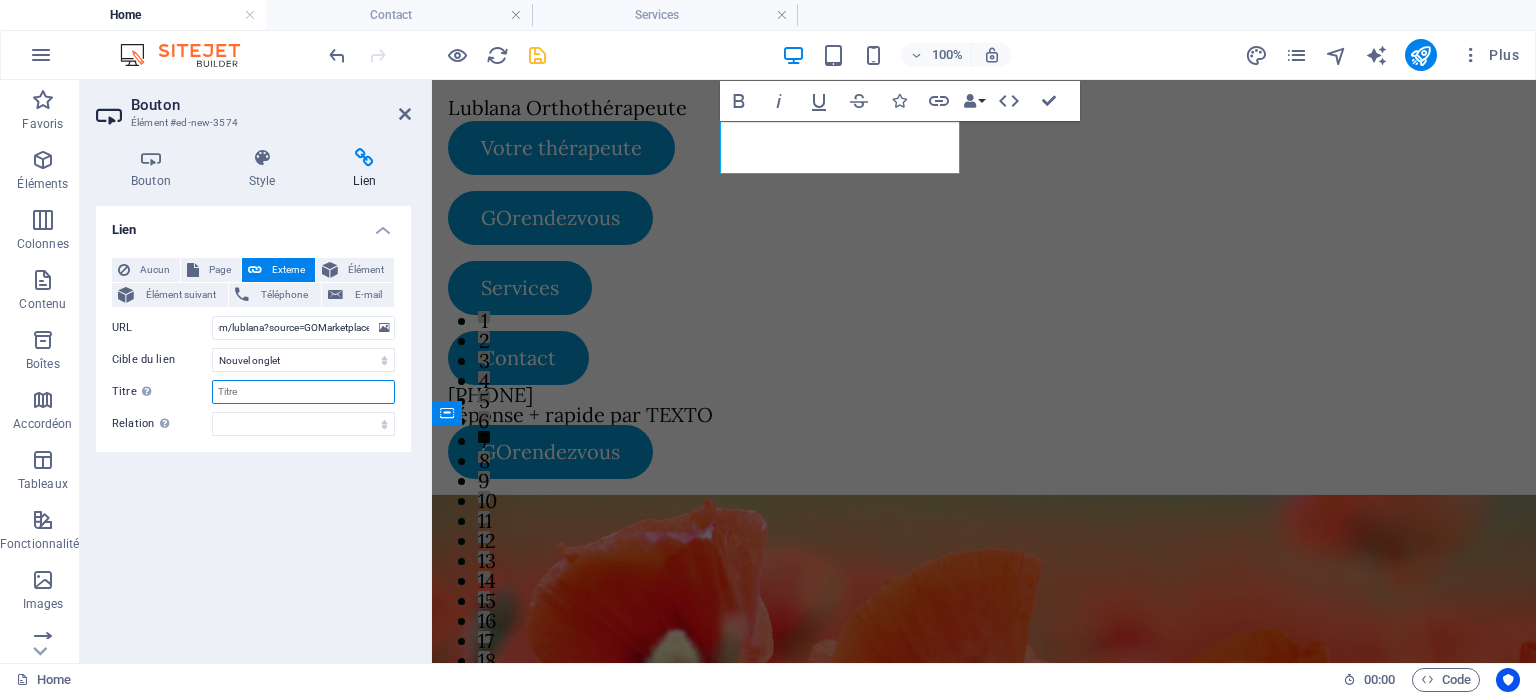 scroll, scrollTop: 0, scrollLeft: 0, axis: both 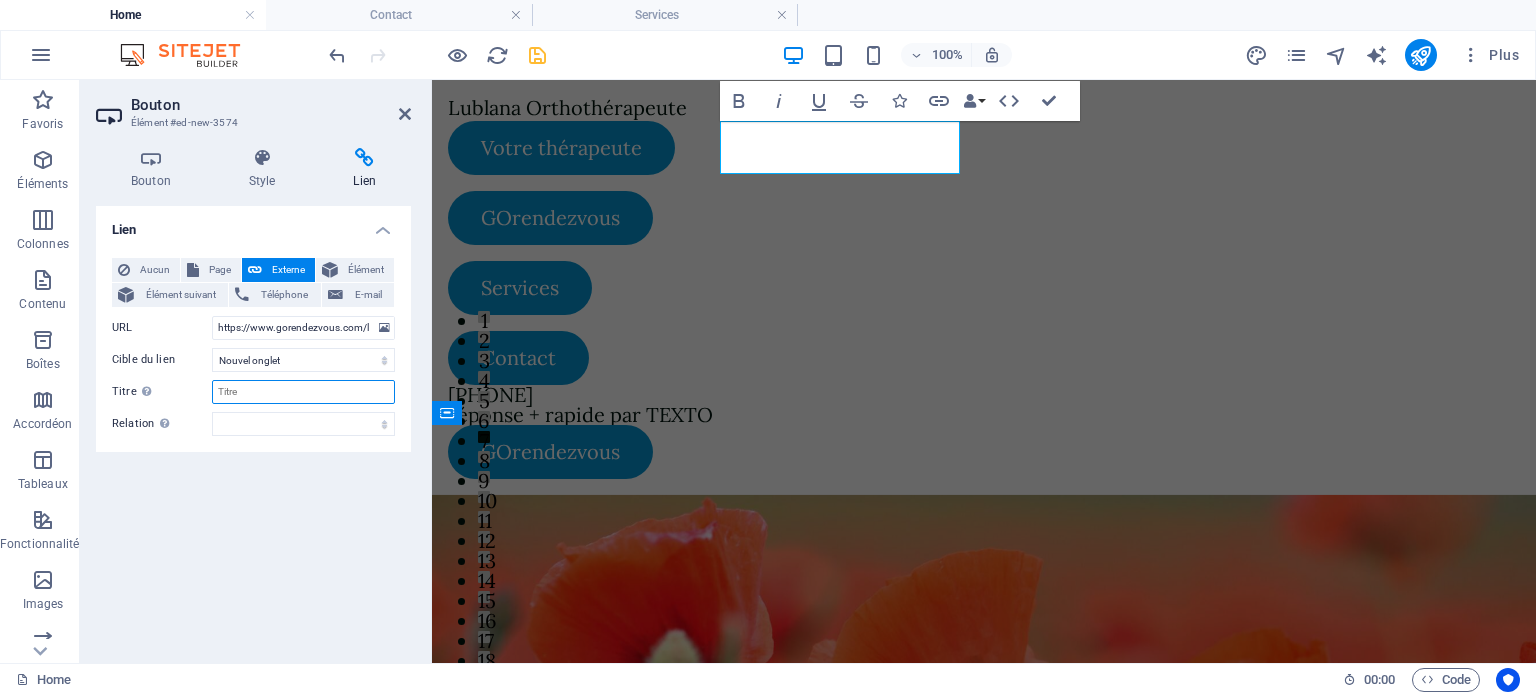 click on "Titre Description supplémentaire du lien. Celle-ci doit être différente du texte du lien. Le titre est souvent affiché comme Texte infobulle lorsque la souris passe sur l'élément. Laissez vide en cas de doute." at bounding box center [303, 392] 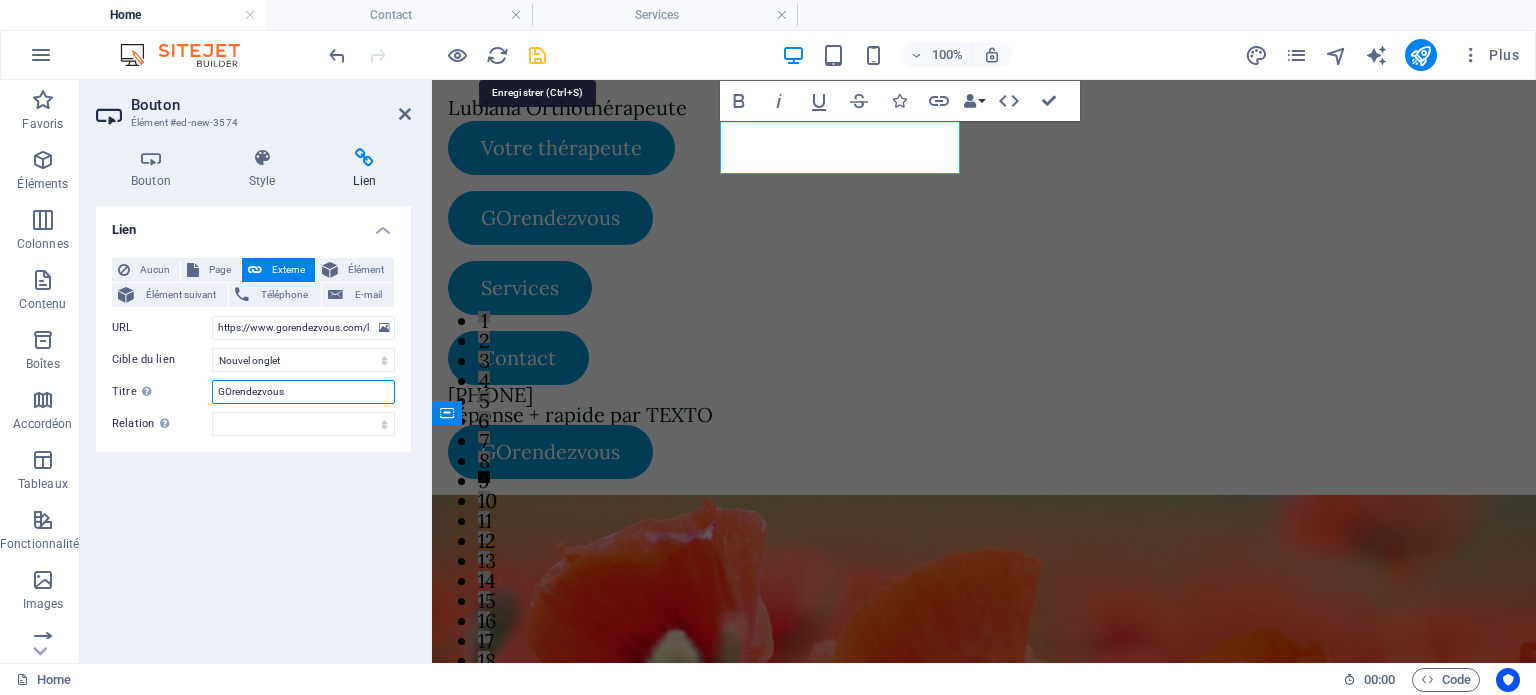 type on "GOrendezvous" 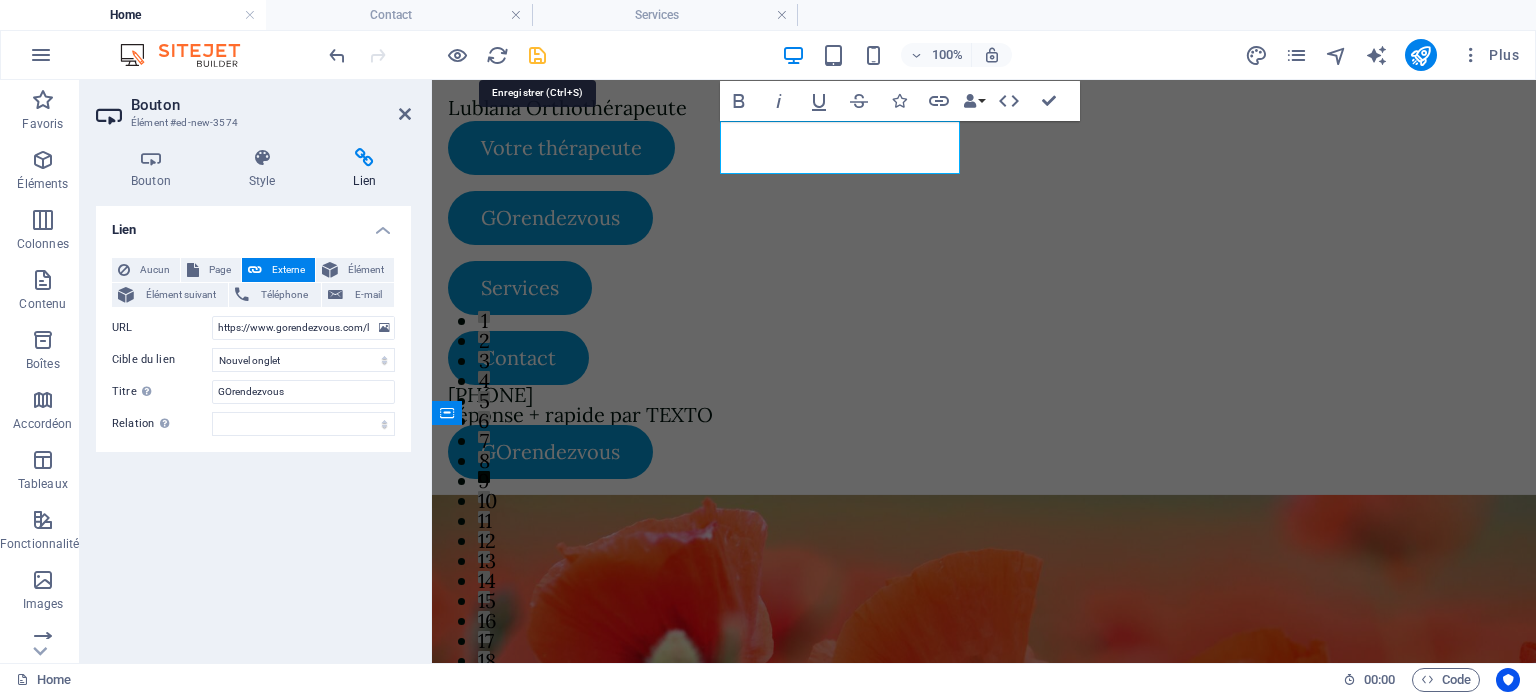 click at bounding box center (537, 55) 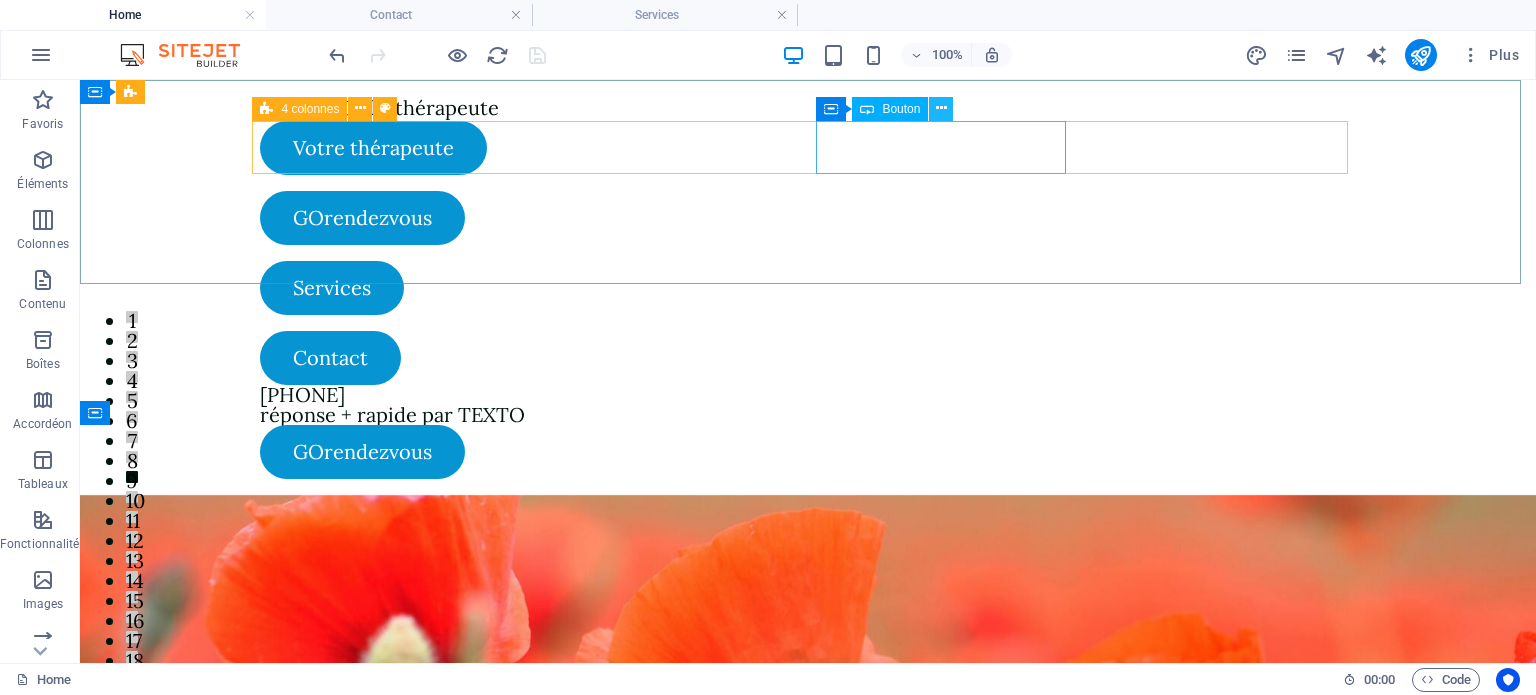 click at bounding box center [941, 108] 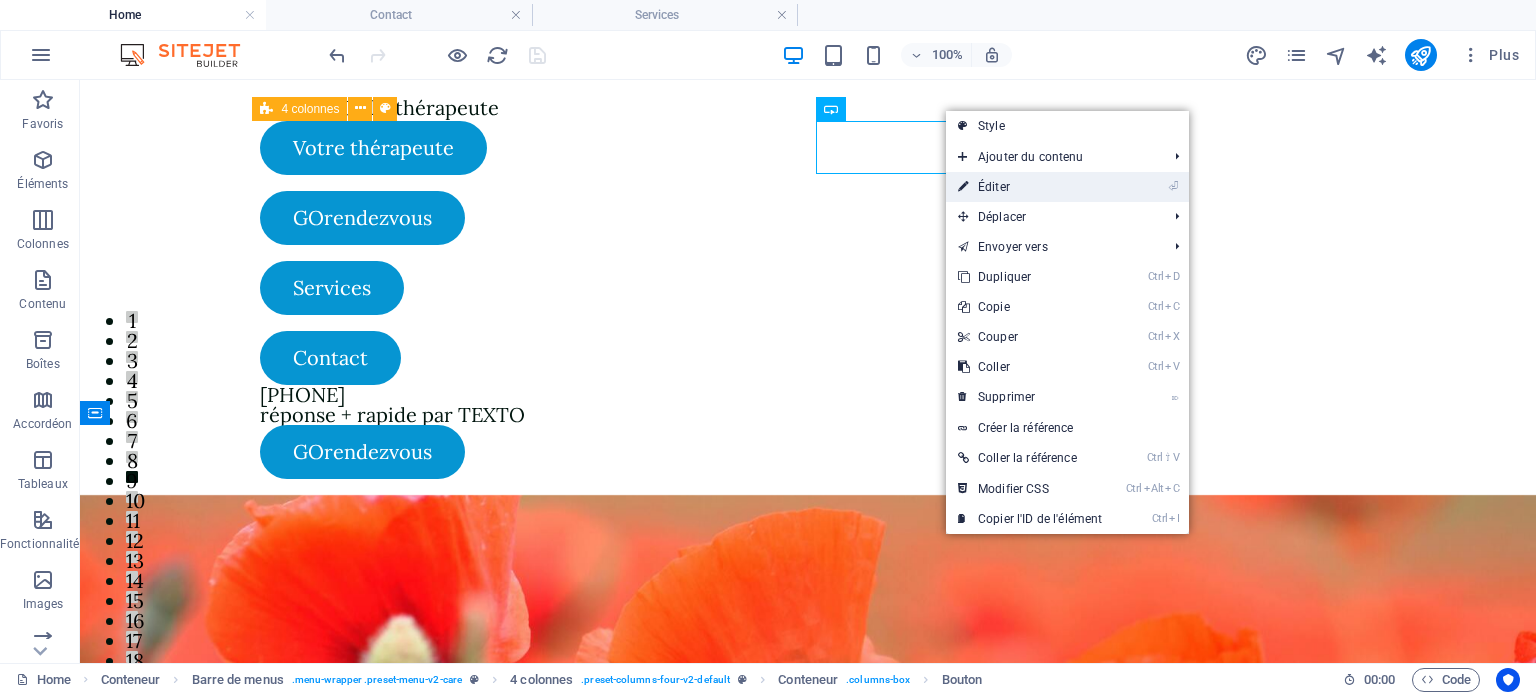 click on "⏎  Éditer" at bounding box center (1030, 187) 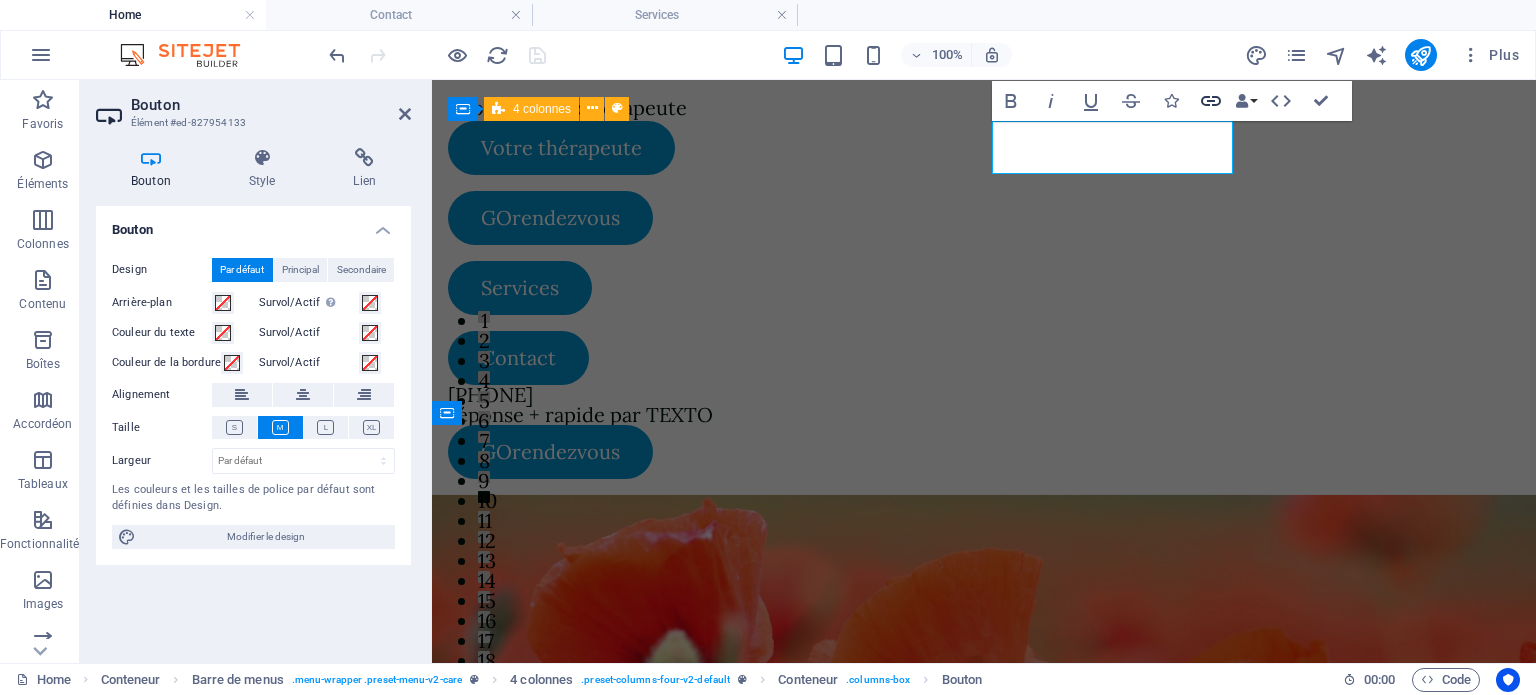 click 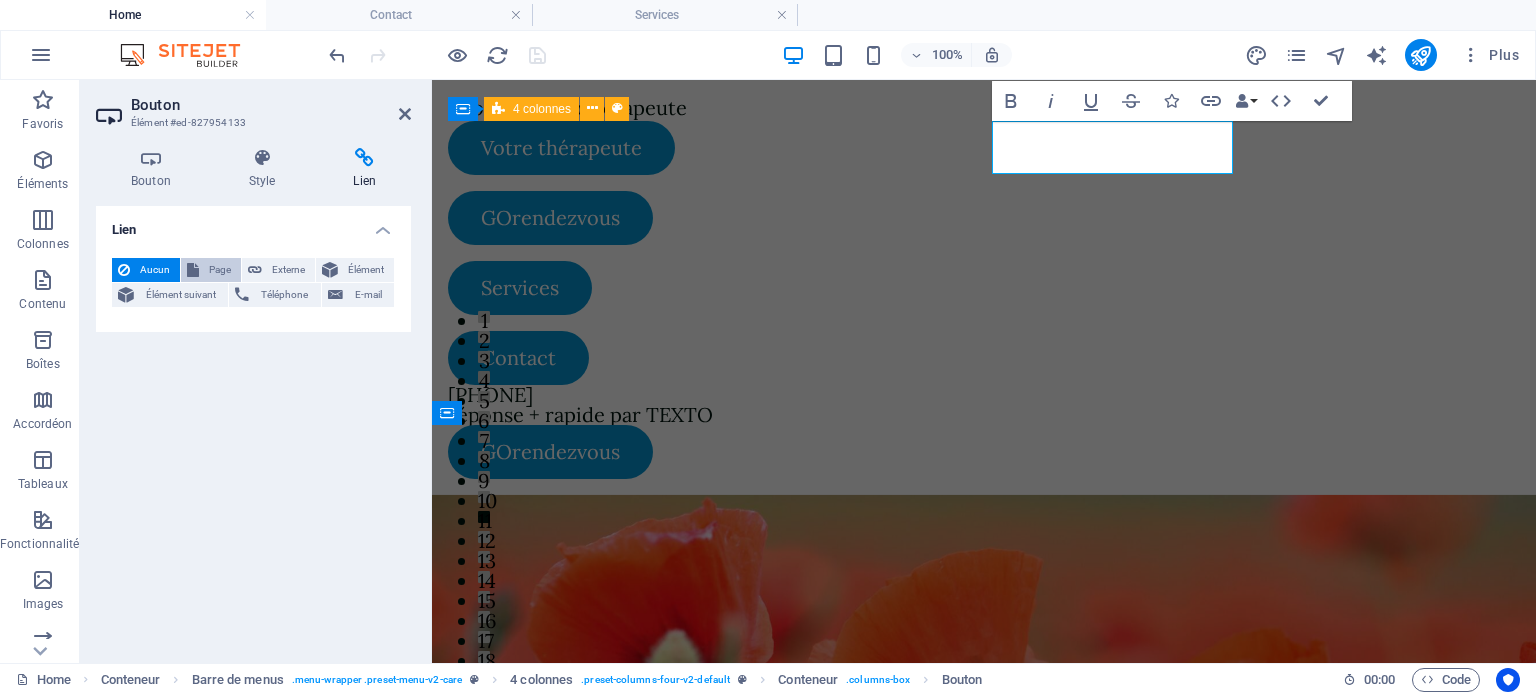 click on "Page" at bounding box center [220, 270] 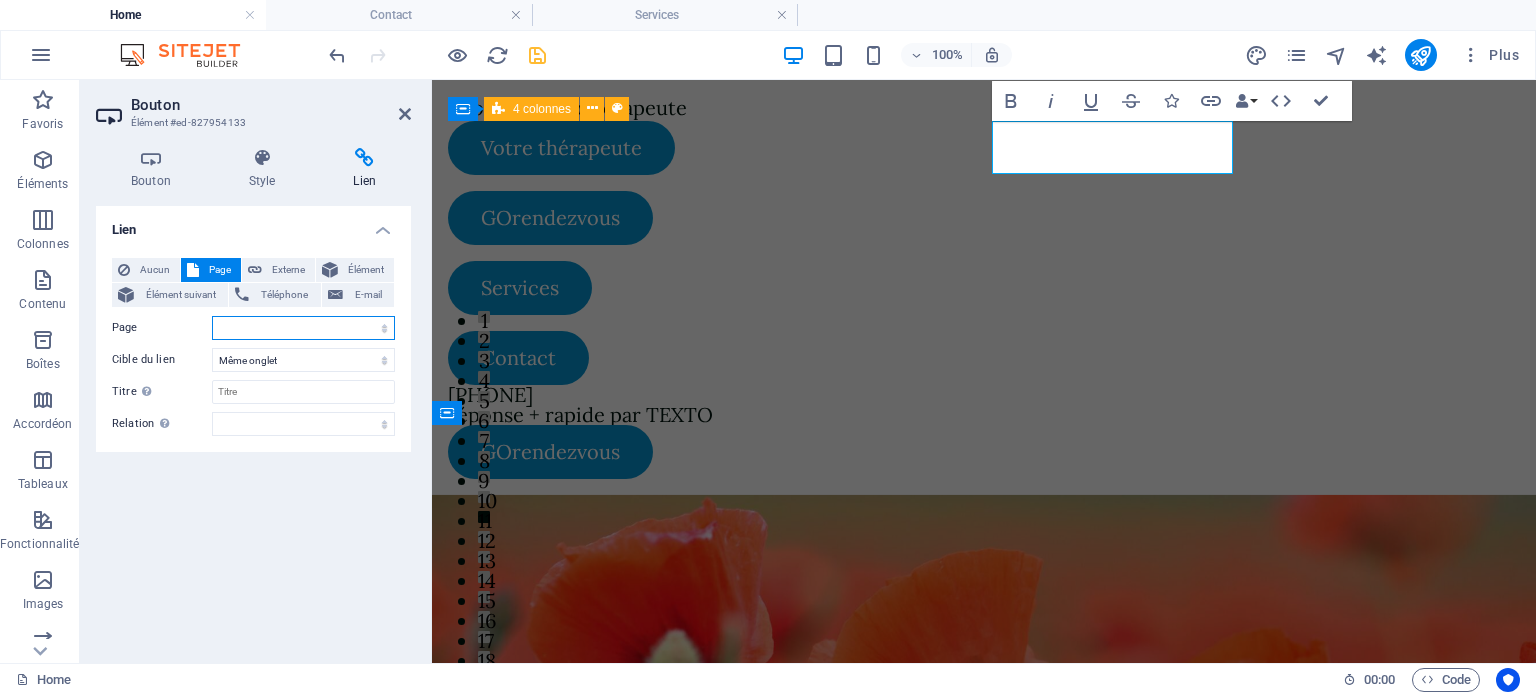 click on "Home Services -- Orthothérapie -- Kinésithérapie -- Massothérapie détente -- Massothérapie thérapeutique -- Réflexologie -- Drainage lymphatique -- Massage facial -- Massage femme enceinte -- Drainage lymphatique femme enceinte -- Oncomassothérapie -- Massage Lomi Lomi -- Massage neuromusculaire -- Massage aux pierres chaudes Contact Mentions légales et politique de confidentialité" at bounding box center (303, 328) 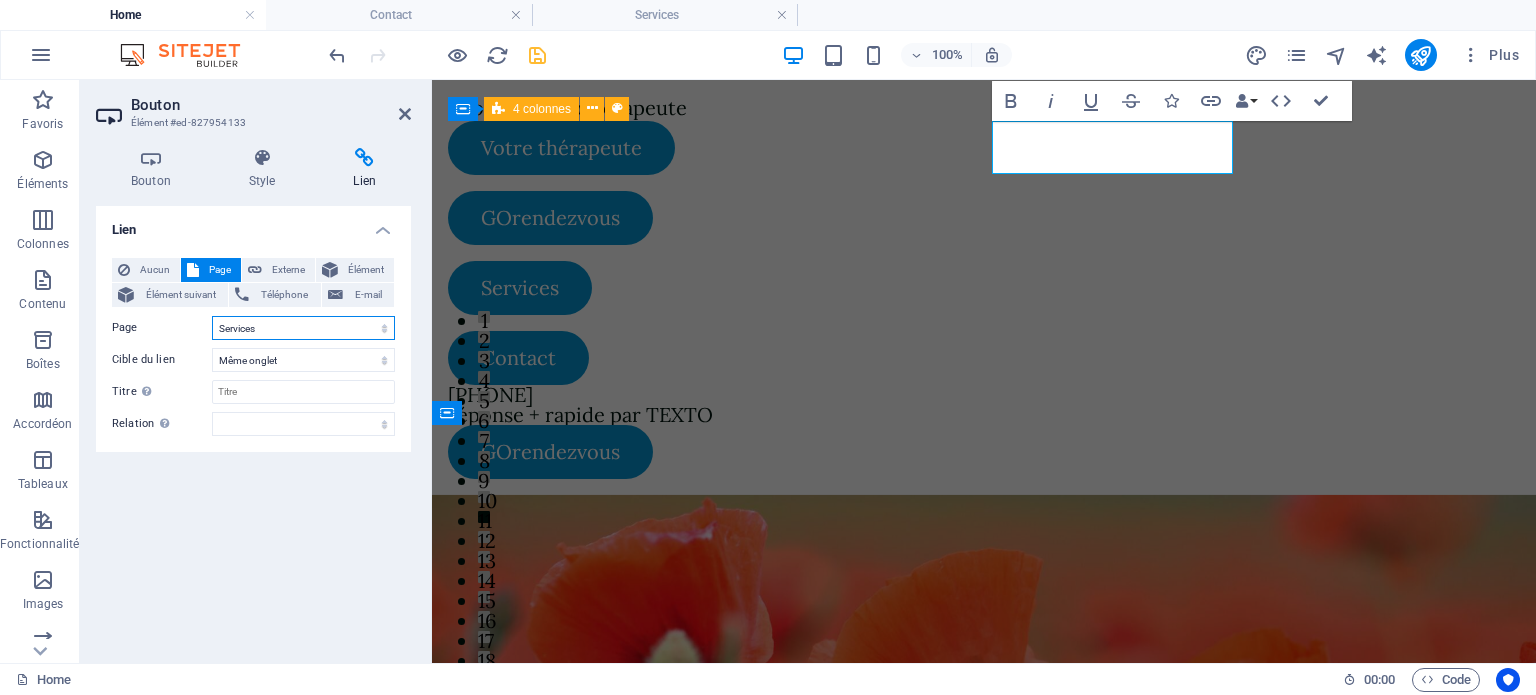 click on "Home Services -- Orthothérapie -- Kinésithérapie -- Massothérapie détente -- Massothérapie thérapeutique -- Réflexologie -- Drainage lymphatique -- Massage facial -- Massage femme enceinte -- Drainage lymphatique femme enceinte -- Oncomassothérapie -- Massage Lomi Lomi -- Massage neuromusculaire -- Massage aux pierres chaudes Contact Mentions légales et politique de confidentialité" at bounding box center (303, 328) 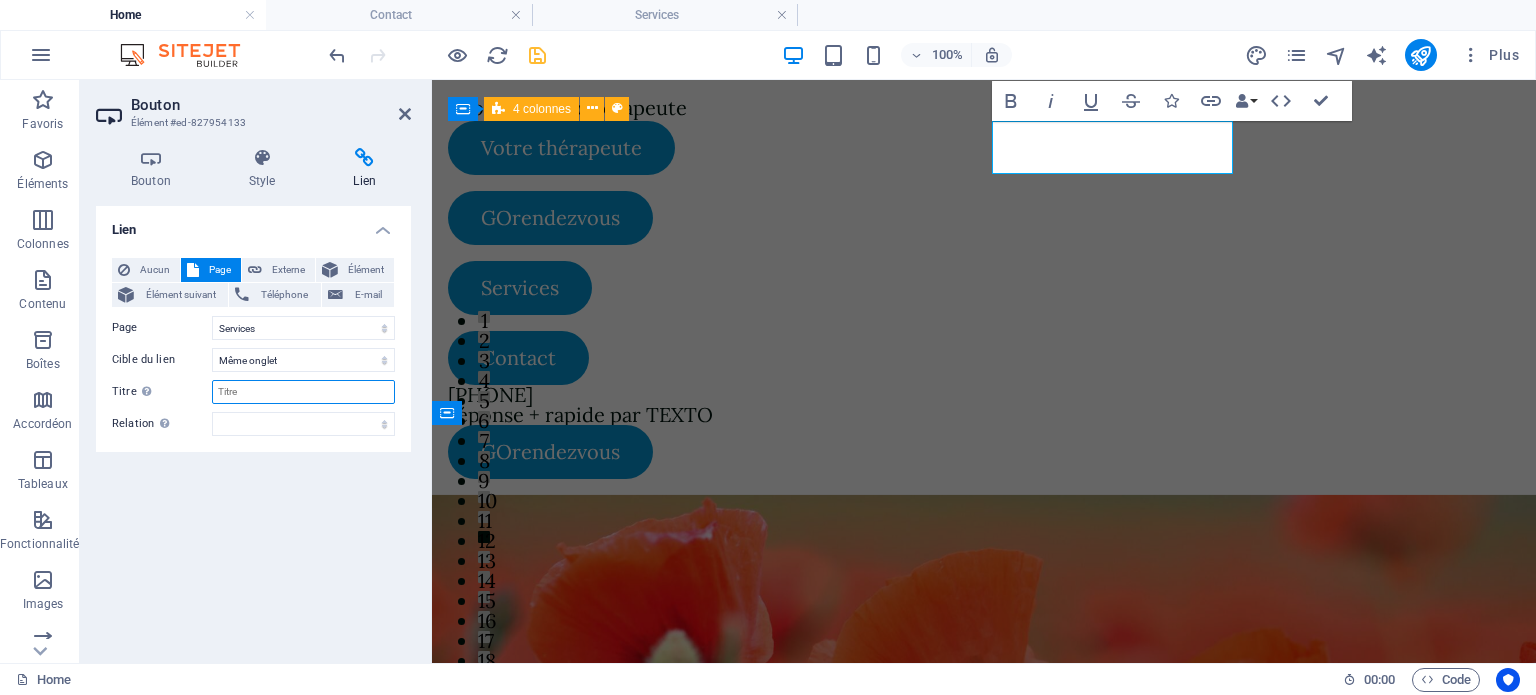click on "Titre Description supplémentaire du lien. Celle-ci doit être différente du texte du lien. Le titre est souvent affiché comme Texte infobulle lorsque la souris passe sur l'élément. Laissez vide en cas de doute." at bounding box center [303, 392] 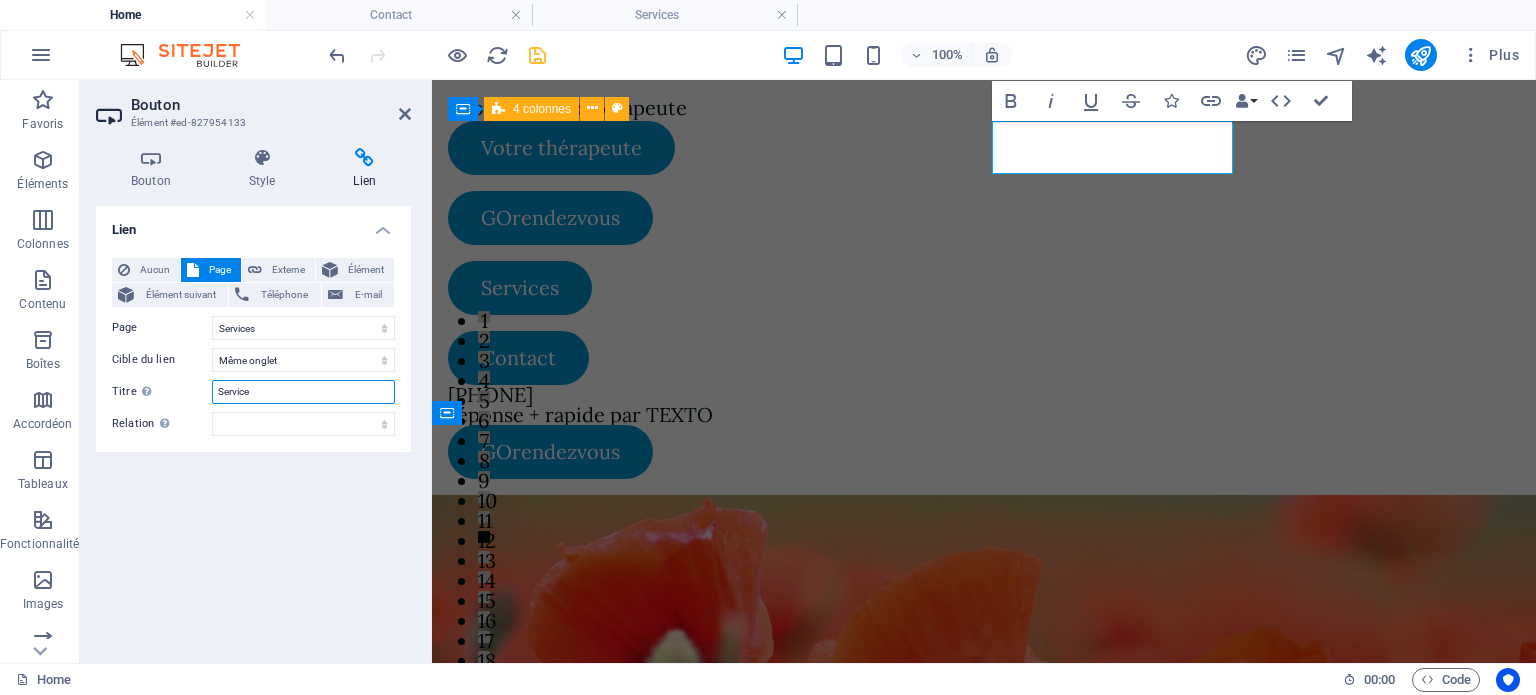 type on "Services" 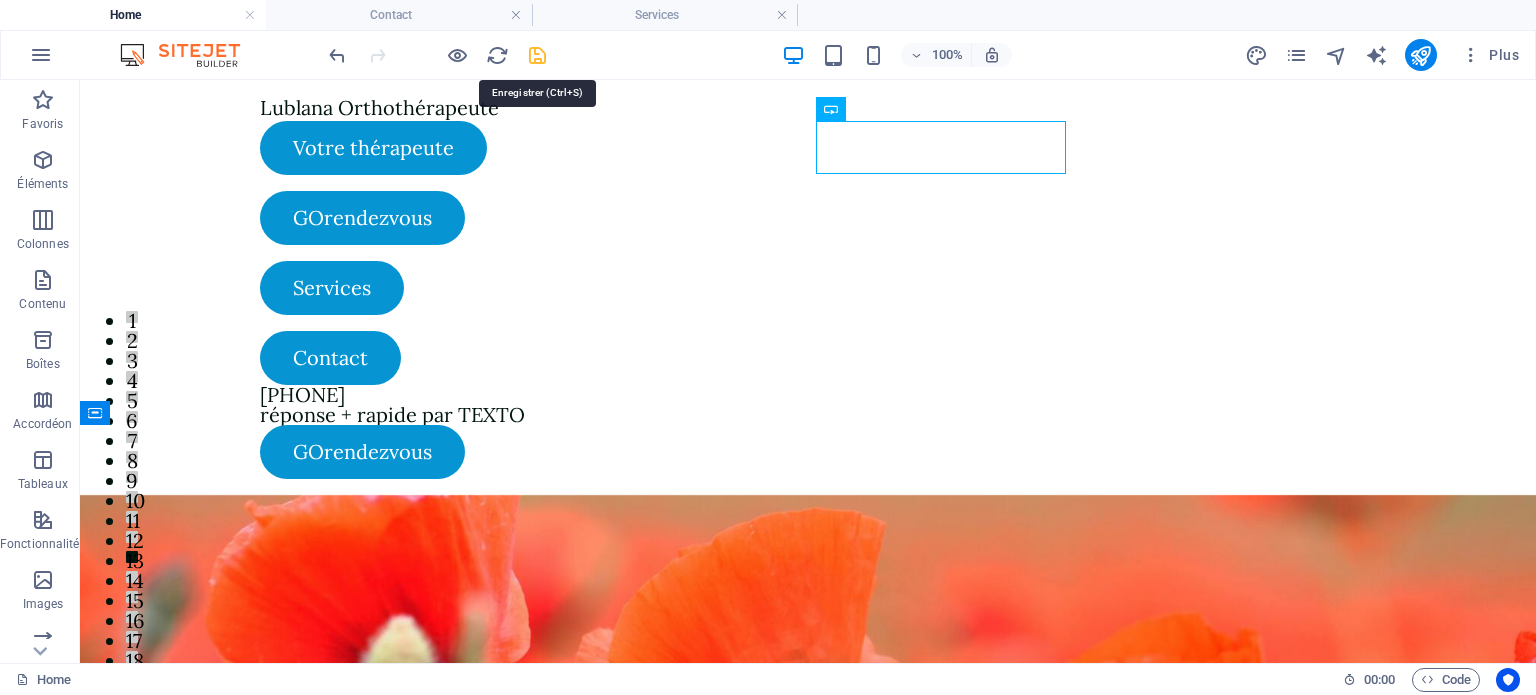 click at bounding box center (537, 55) 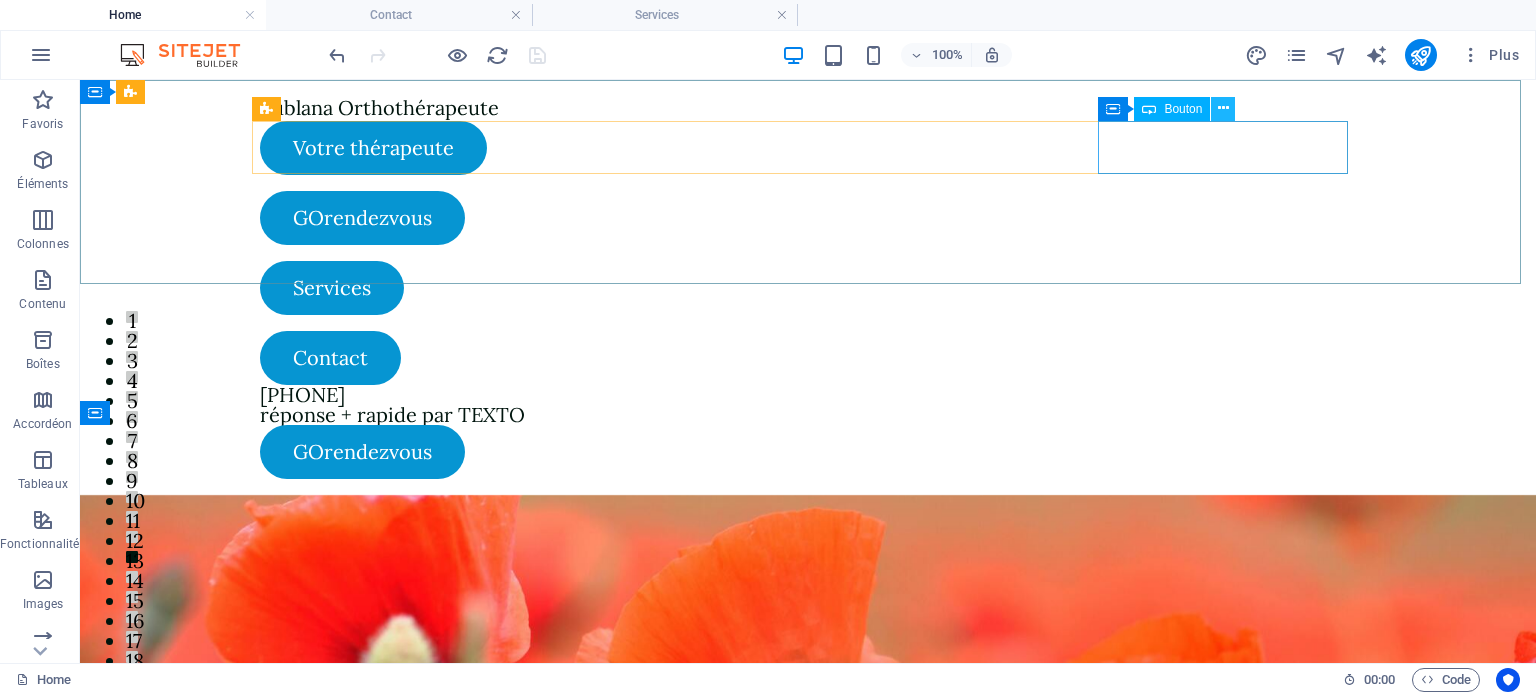 click at bounding box center [1223, 109] 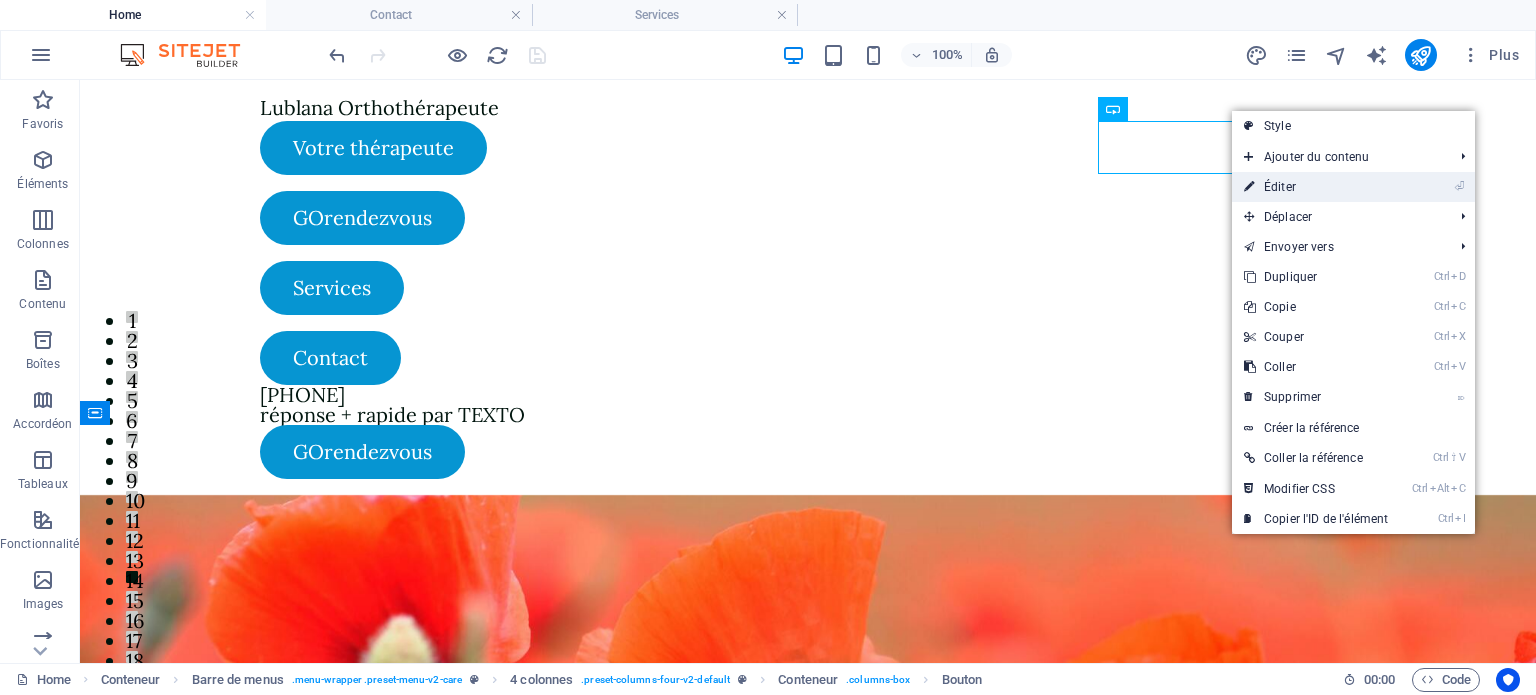 click on "⏎  Éditer" at bounding box center (1316, 187) 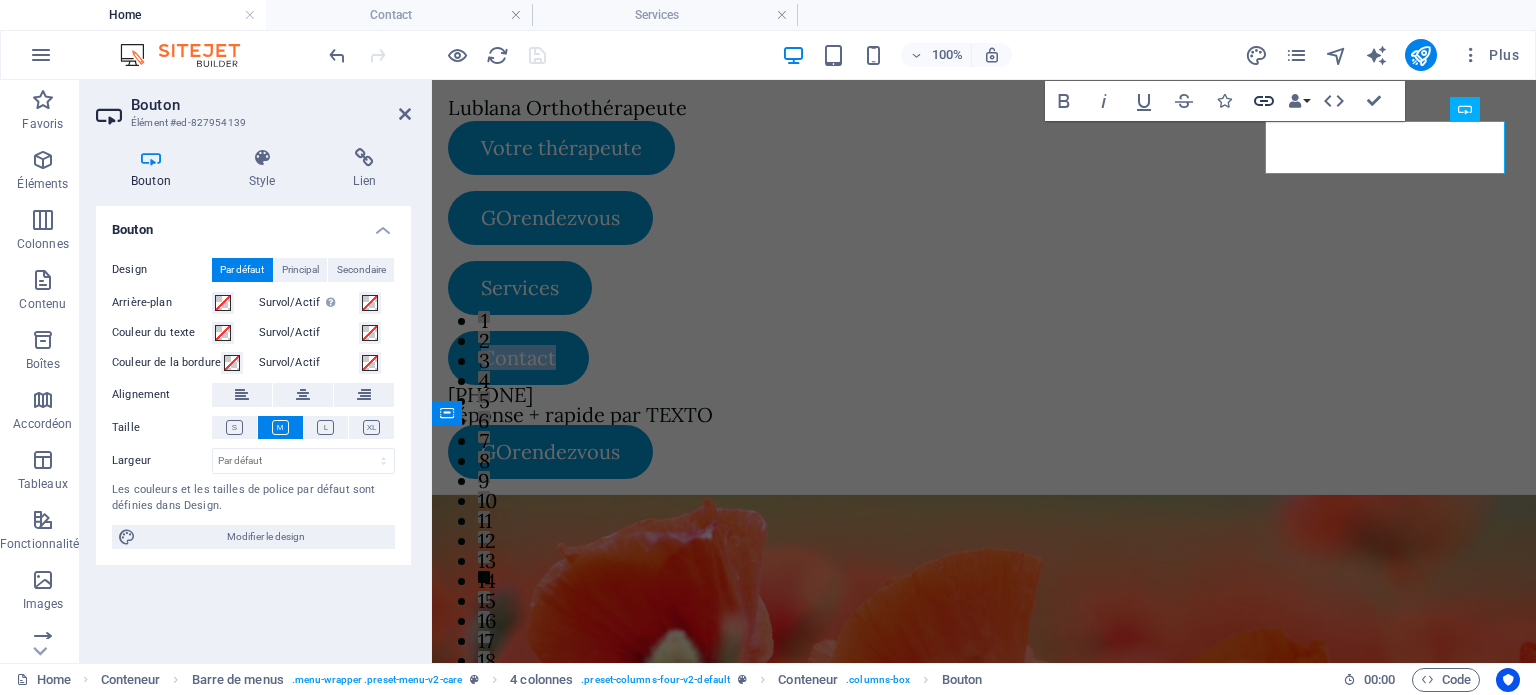 click 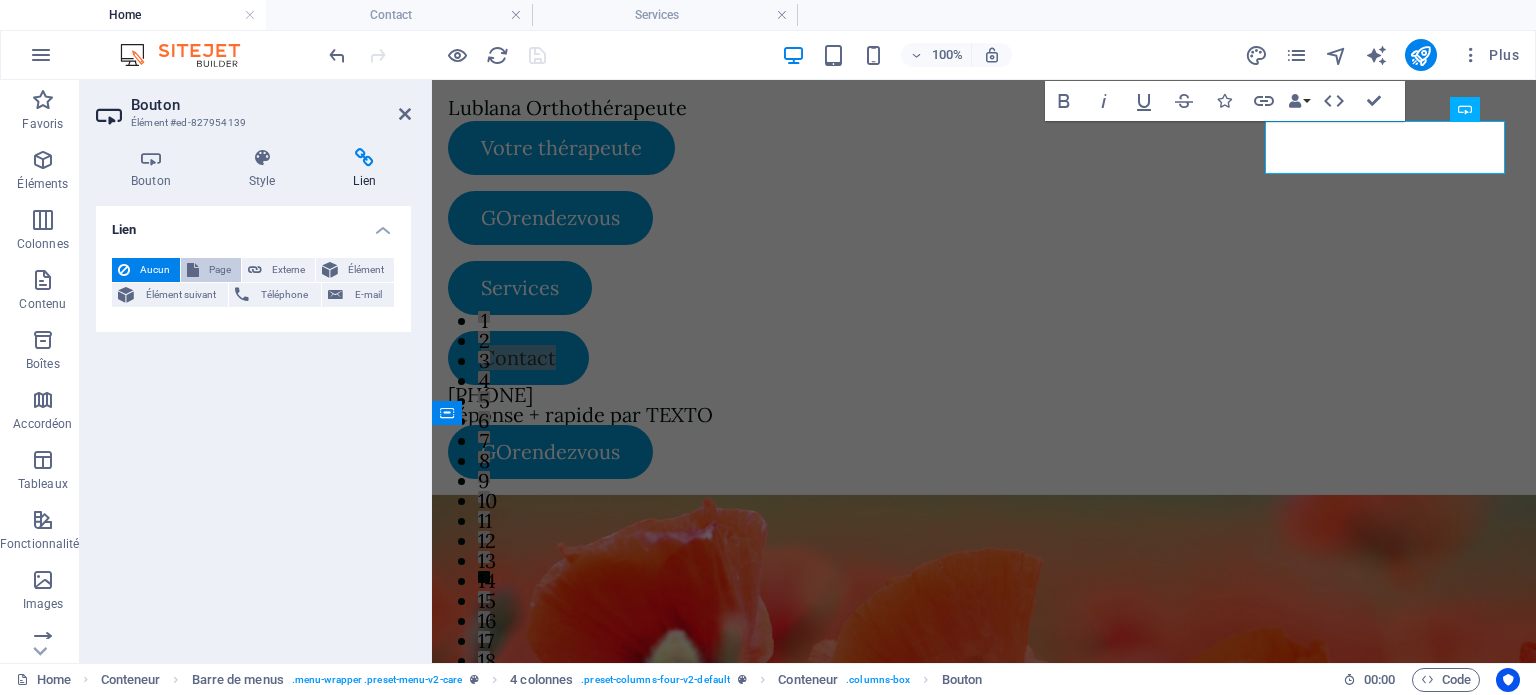 click on "Page" at bounding box center [220, 270] 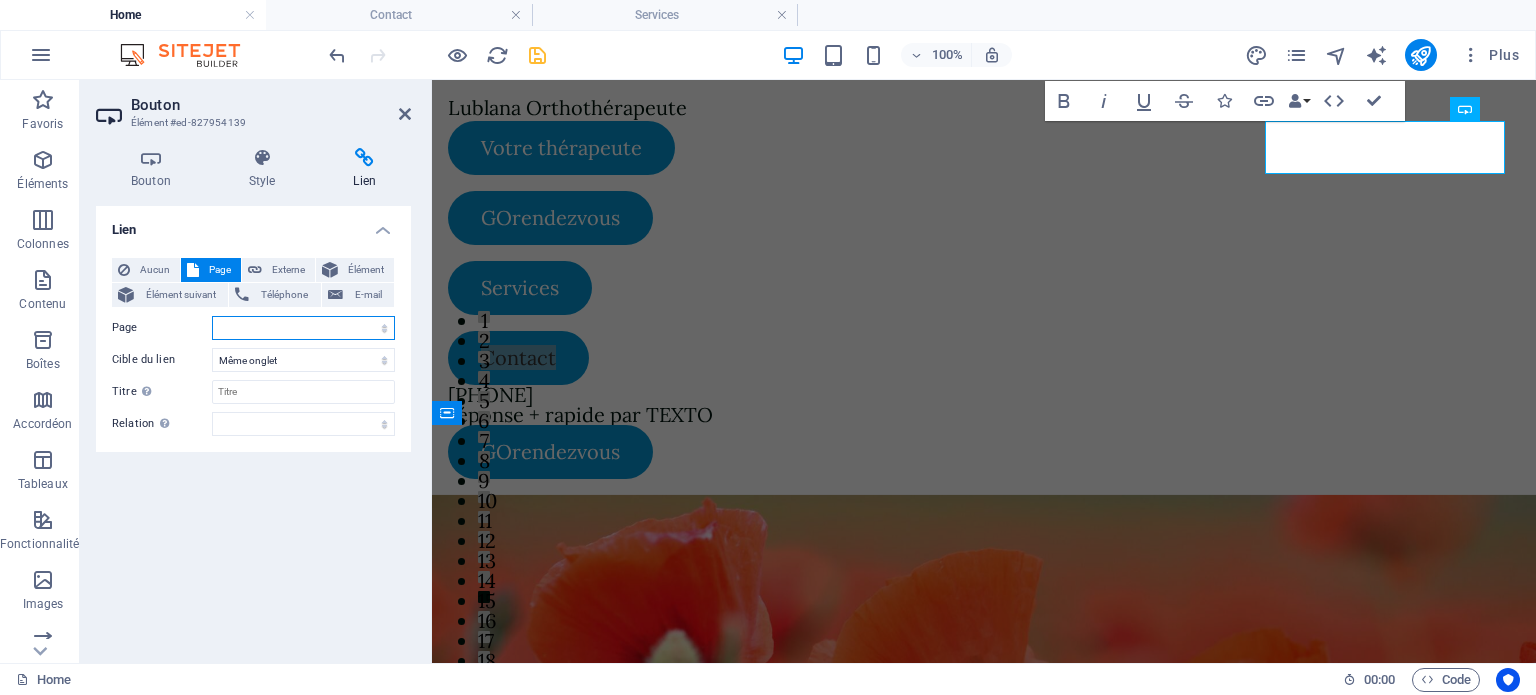 click on "Home Services -- Orthothérapie -- Kinésithérapie -- Massothérapie détente -- Massothérapie thérapeutique -- Réflexologie -- Drainage lymphatique -- Massage facial -- Massage femme enceinte -- Drainage lymphatique femme enceinte -- Oncomassothérapie -- Massage Lomi Lomi -- Massage neuromusculaire -- Massage aux pierres chaudes Contact Mentions légales et politique de confidentialité" at bounding box center [303, 328] 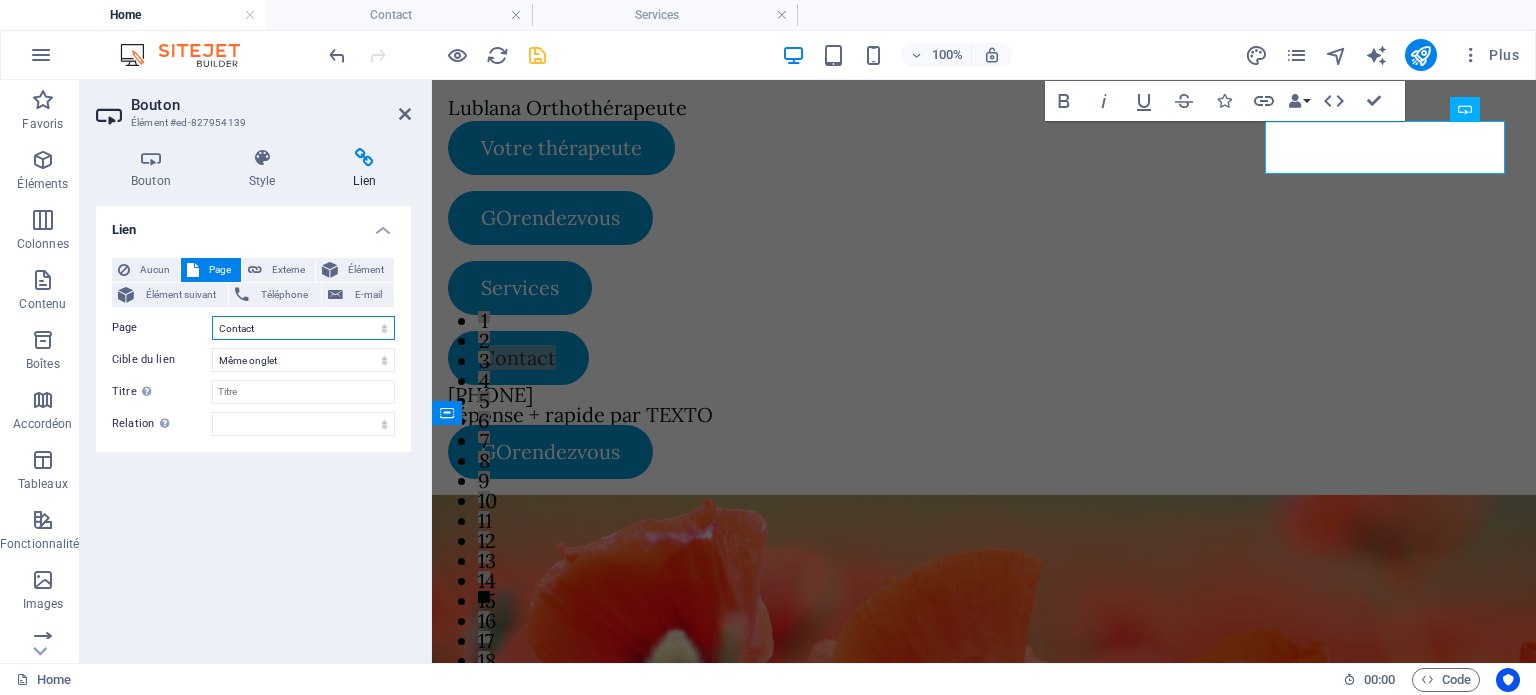 click on "Home Services -- Orthothérapie -- Kinésithérapie -- Massothérapie détente -- Massothérapie thérapeutique -- Réflexologie -- Drainage lymphatique -- Massage facial -- Massage femme enceinte -- Drainage lymphatique femme enceinte -- Oncomassothérapie -- Massage Lomi Lomi -- Massage neuromusculaire -- Massage aux pierres chaudes Contact Mentions légales et politique de confidentialité" at bounding box center [303, 328] 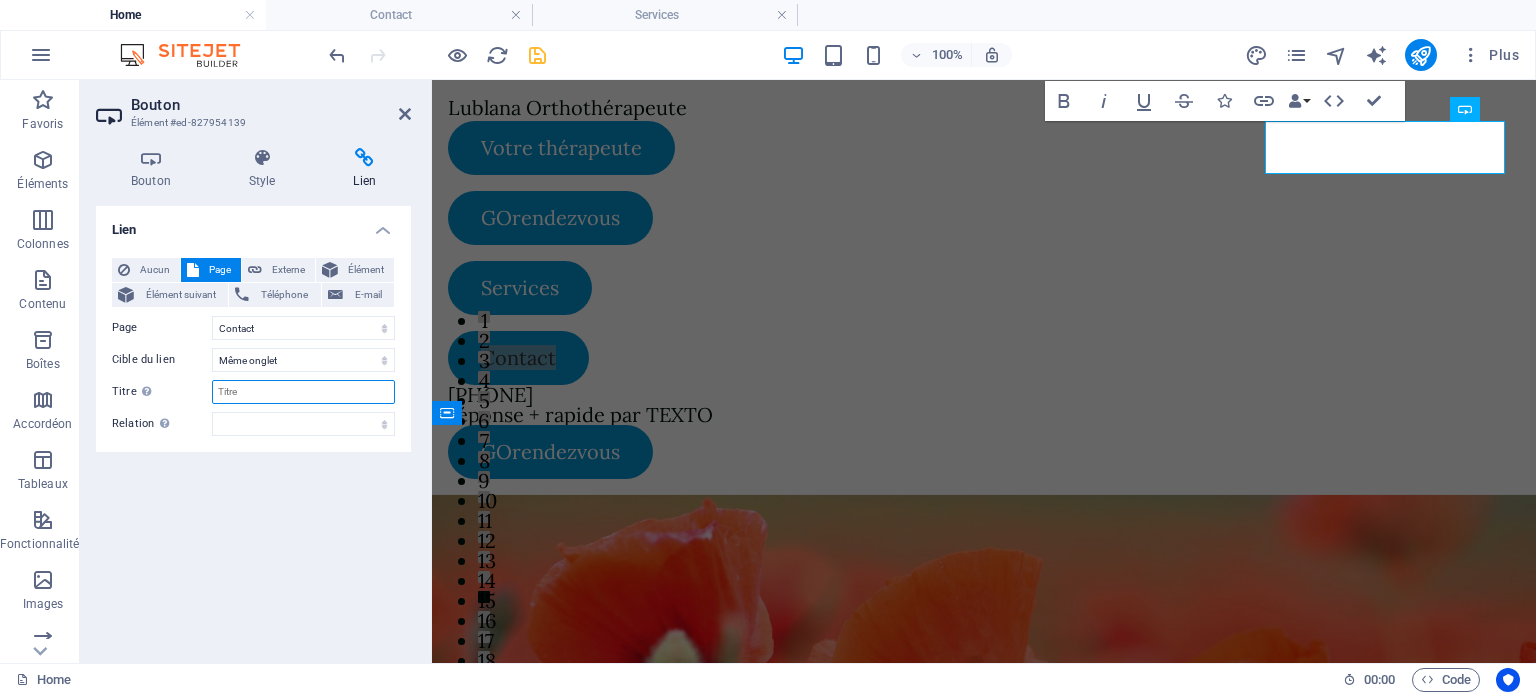 click on "Titre Description supplémentaire du lien. Celle-ci doit être différente du texte du lien. Le titre est souvent affiché comme Texte infobulle lorsque la souris passe sur l'élément. Laissez vide en cas de doute." at bounding box center (303, 392) 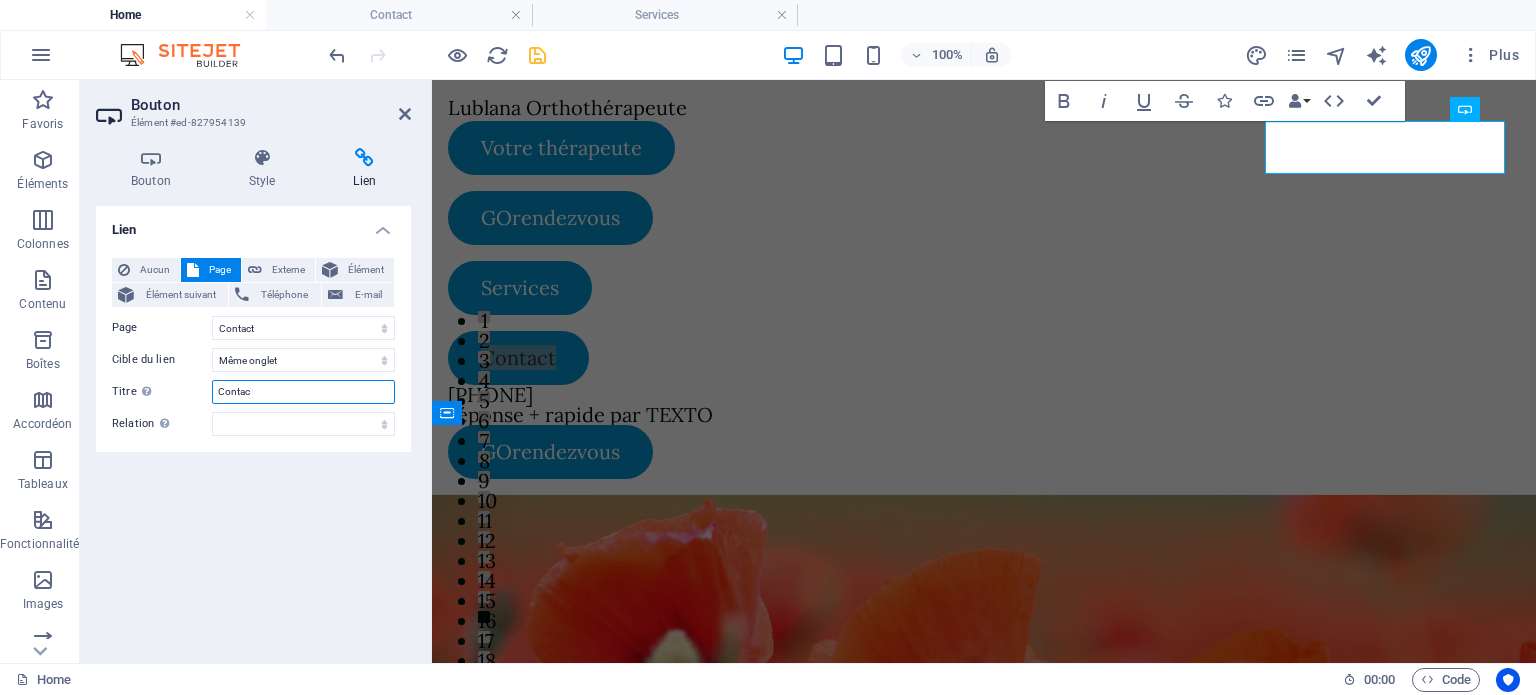 type on "Contact" 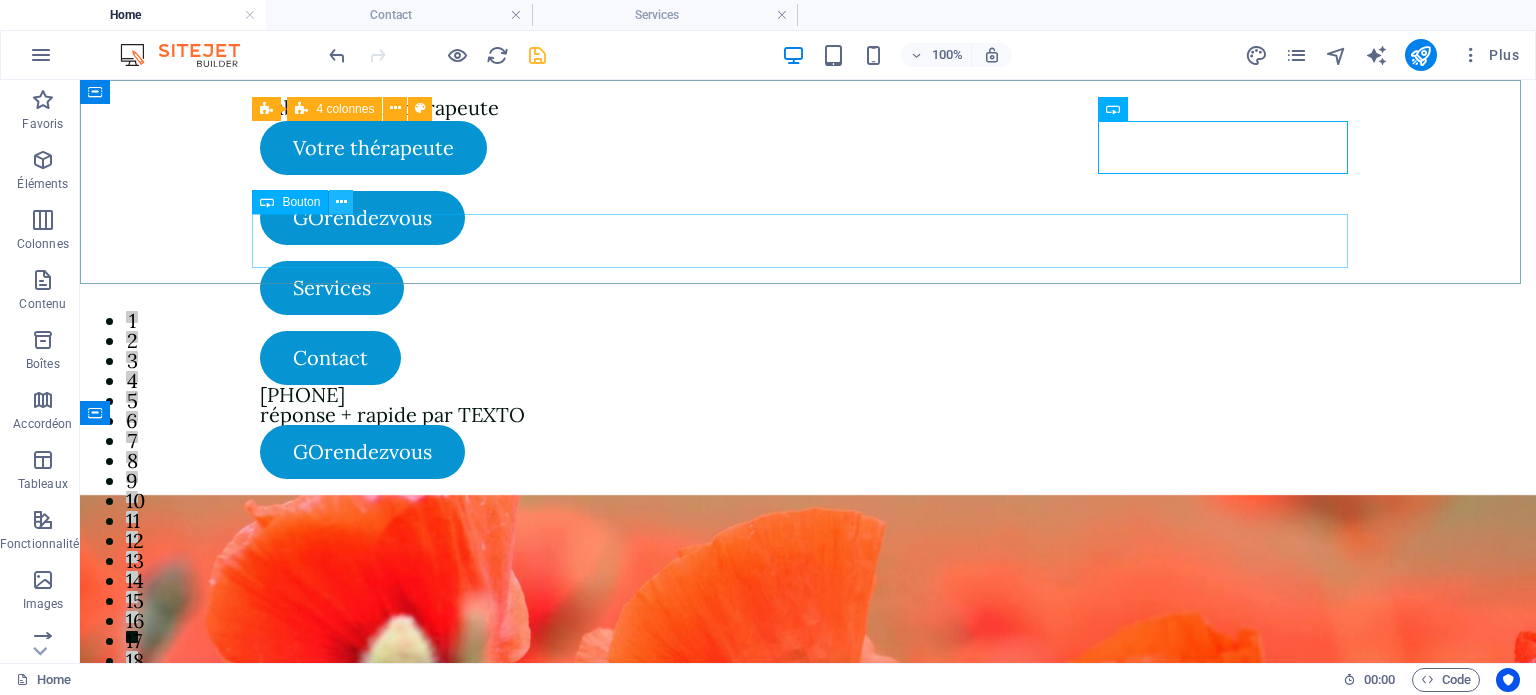 click at bounding box center (341, 202) 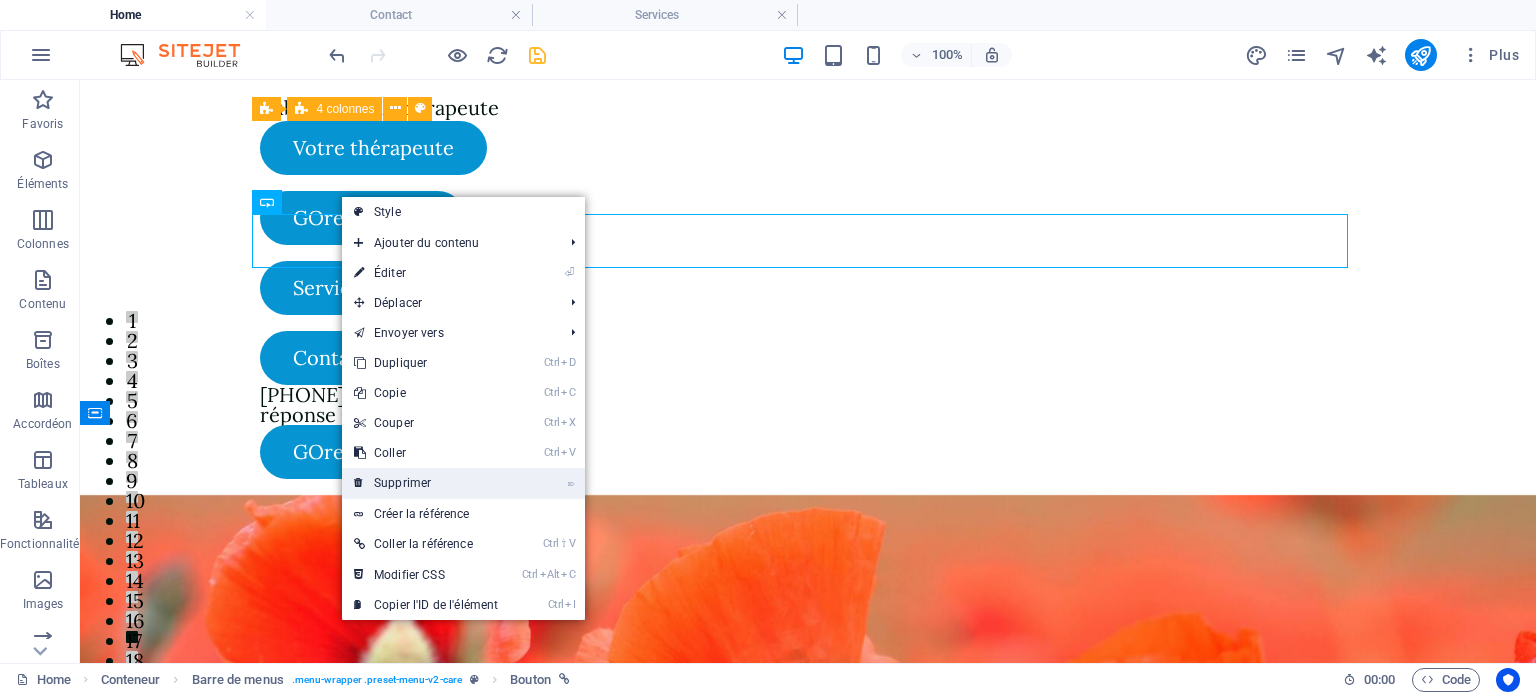 click on "⌦  Supprimer" at bounding box center (426, 483) 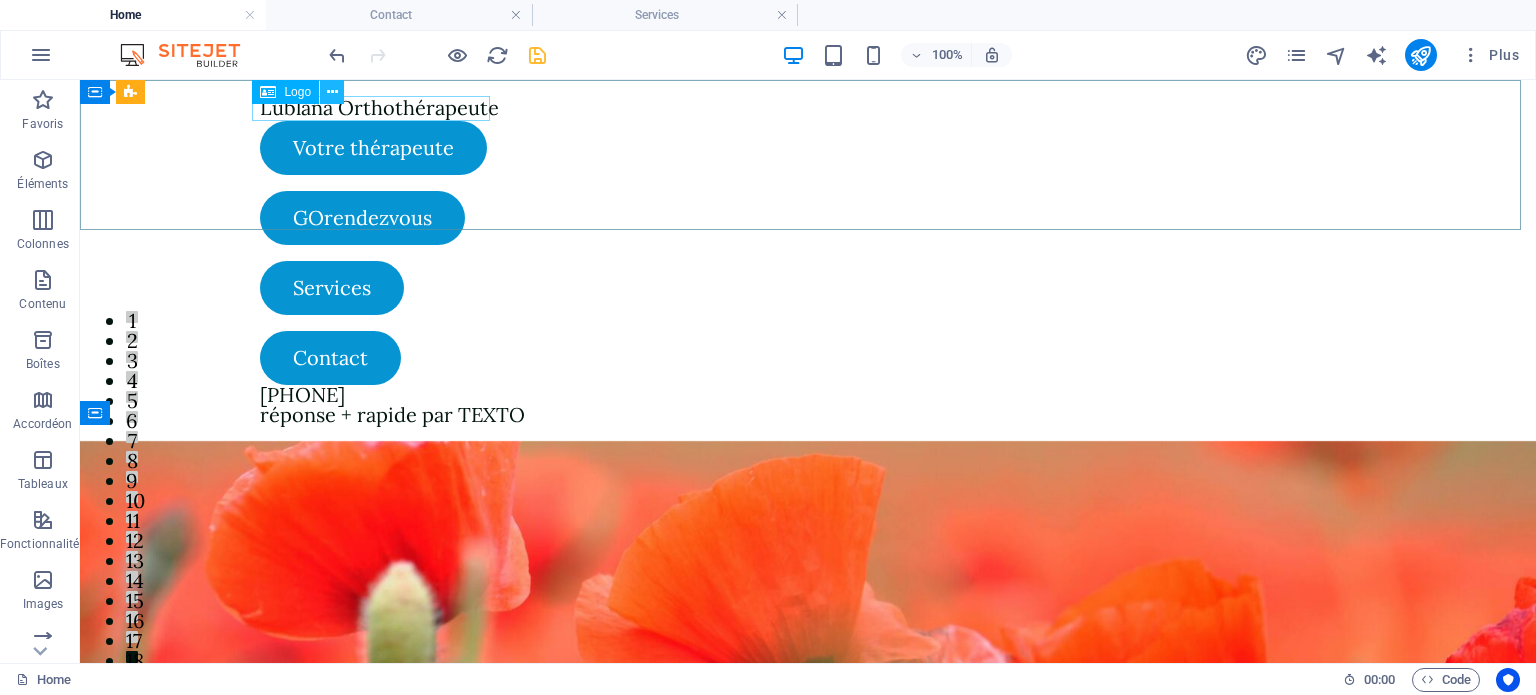 click at bounding box center (332, 92) 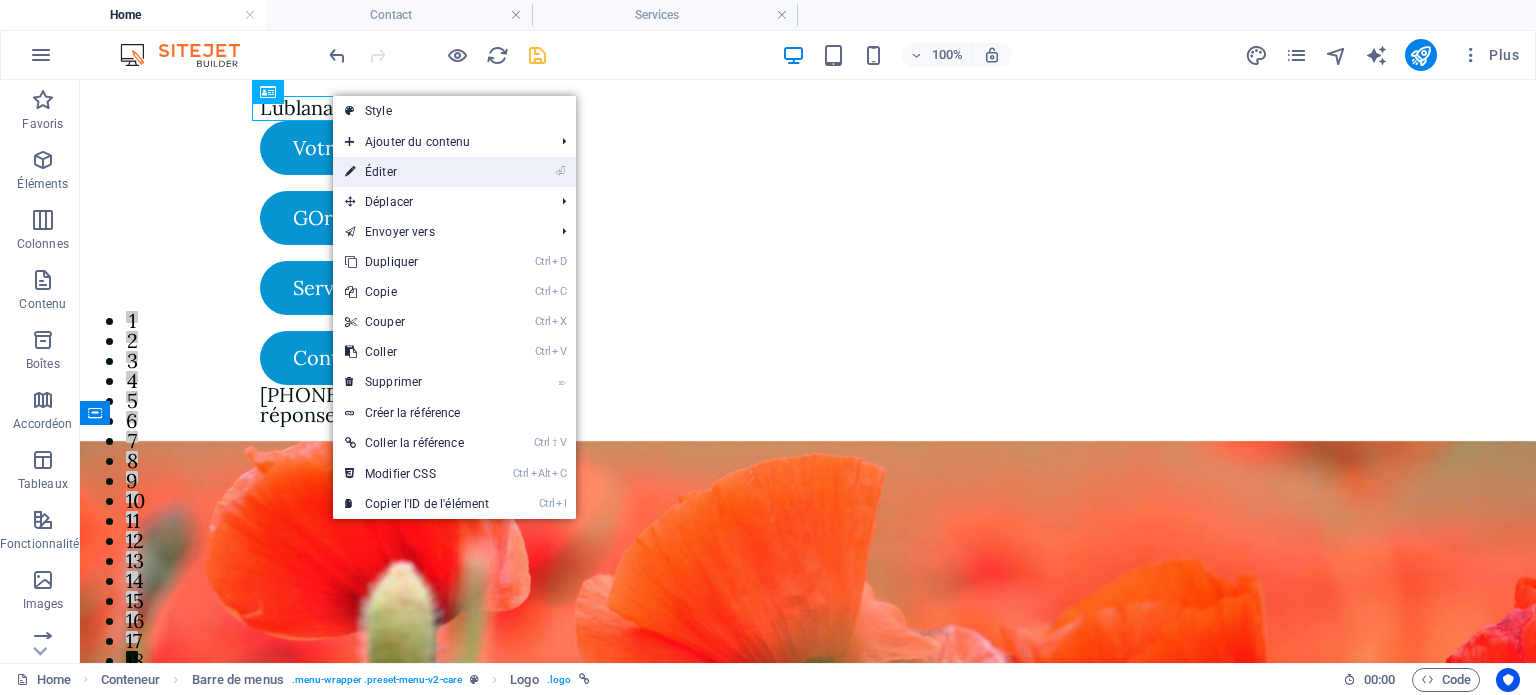 click on "⏎  Éditer" at bounding box center [417, 172] 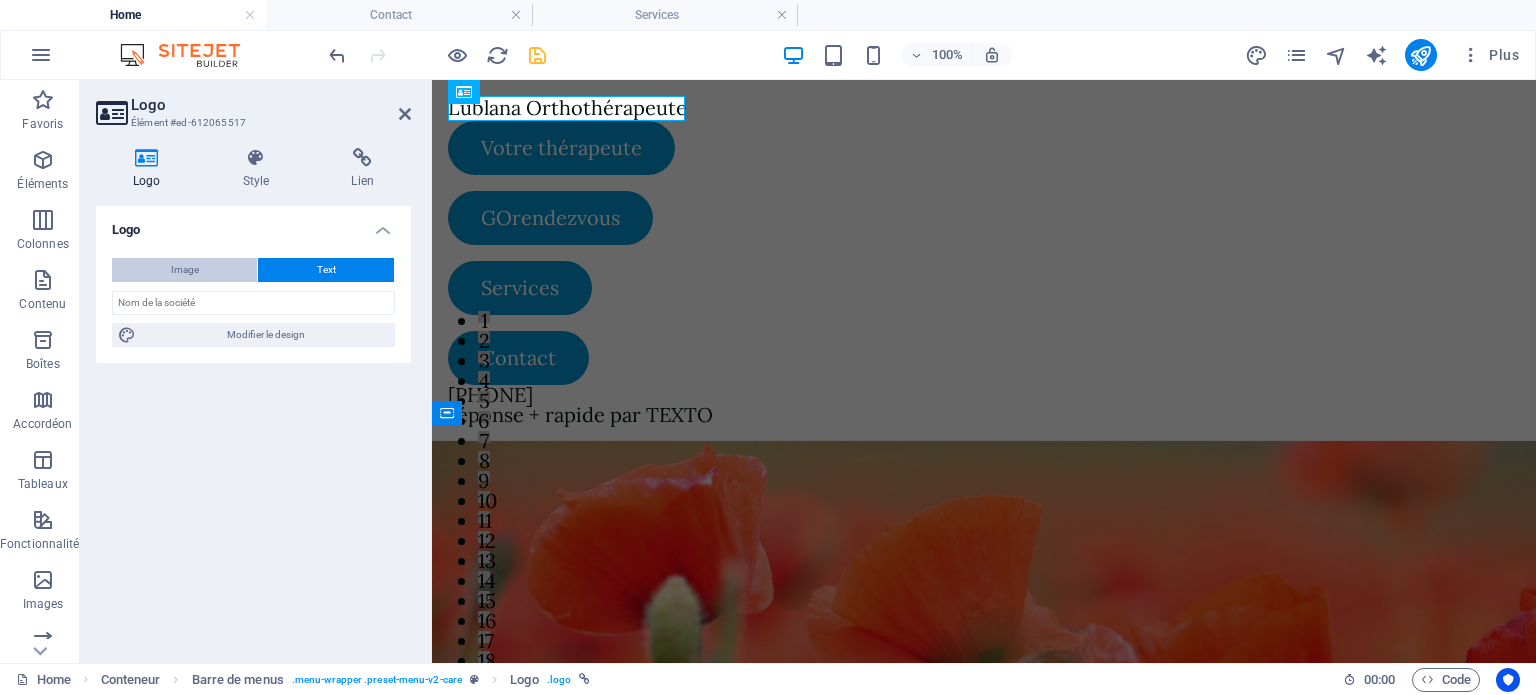 click on "Image" at bounding box center (184, 270) 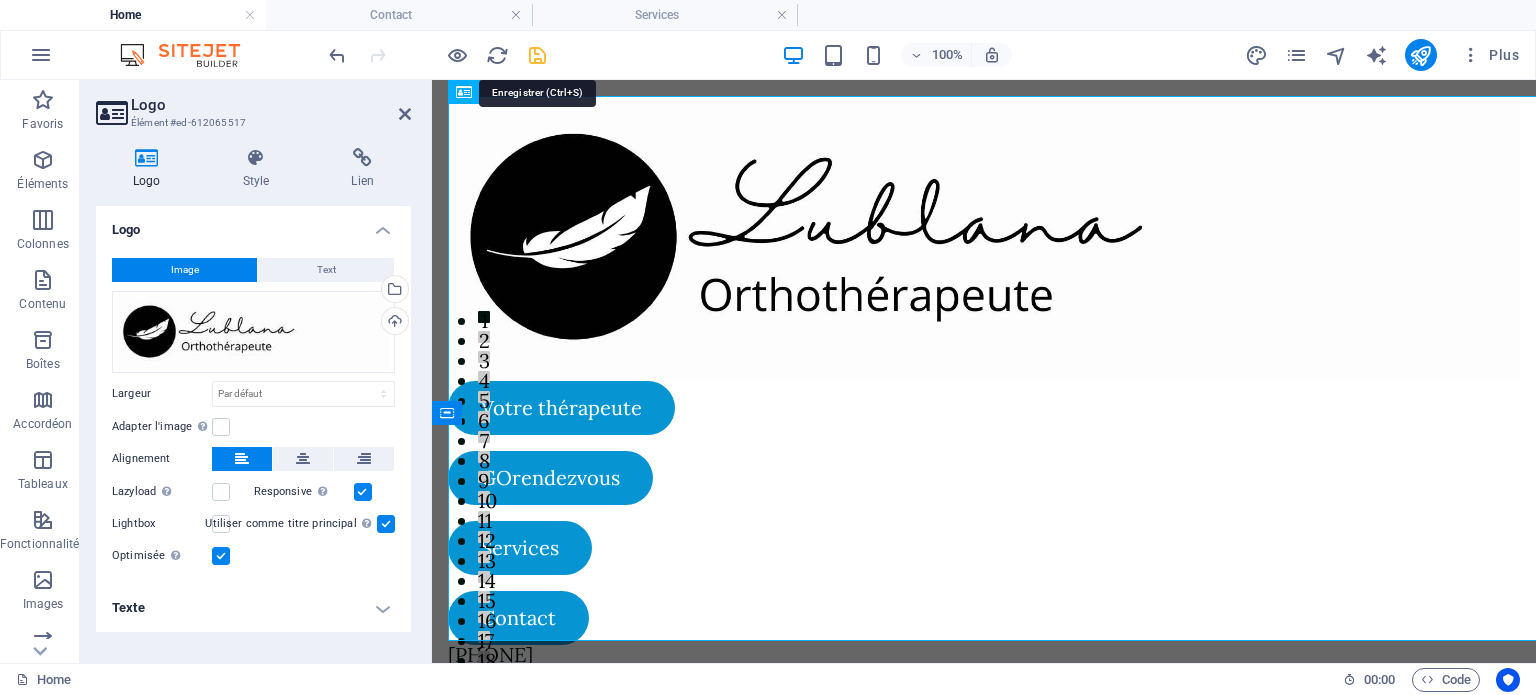 click at bounding box center (537, 55) 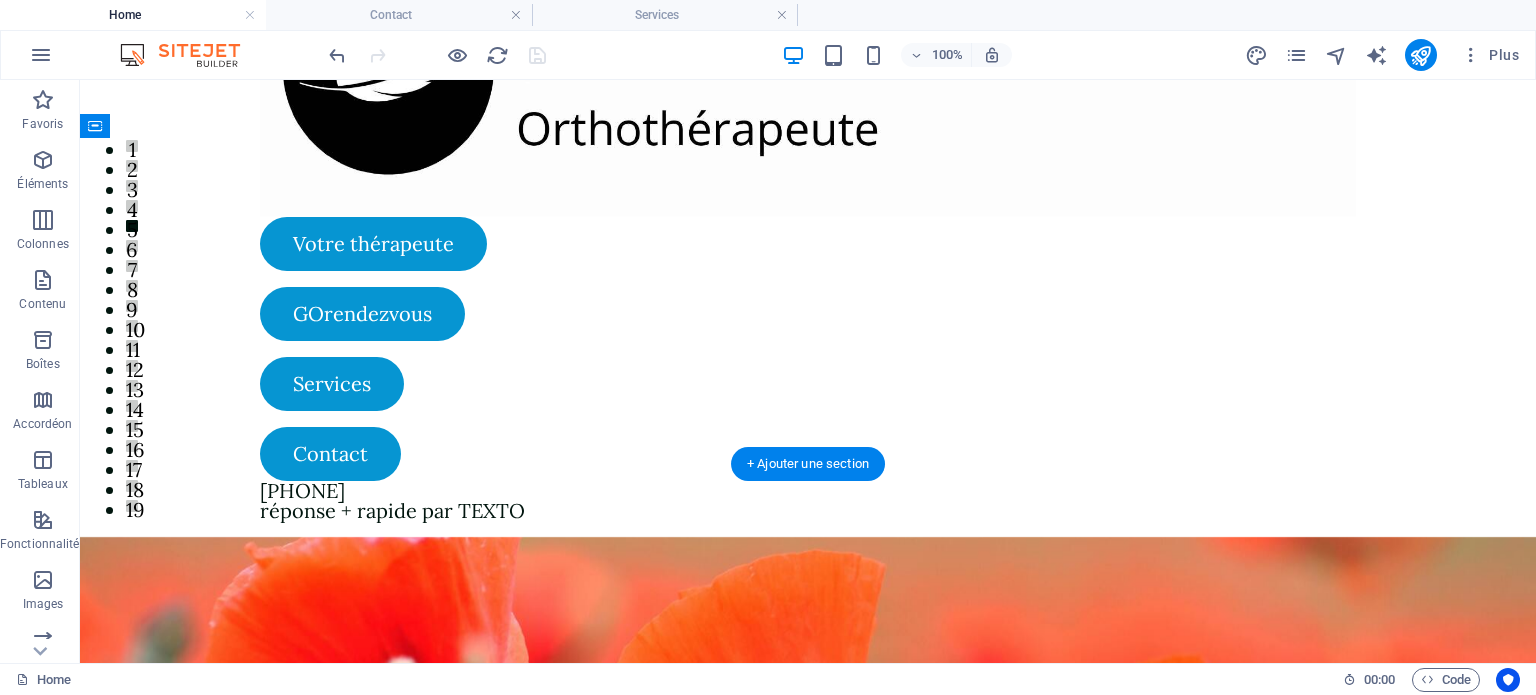 scroll, scrollTop: 0, scrollLeft: 0, axis: both 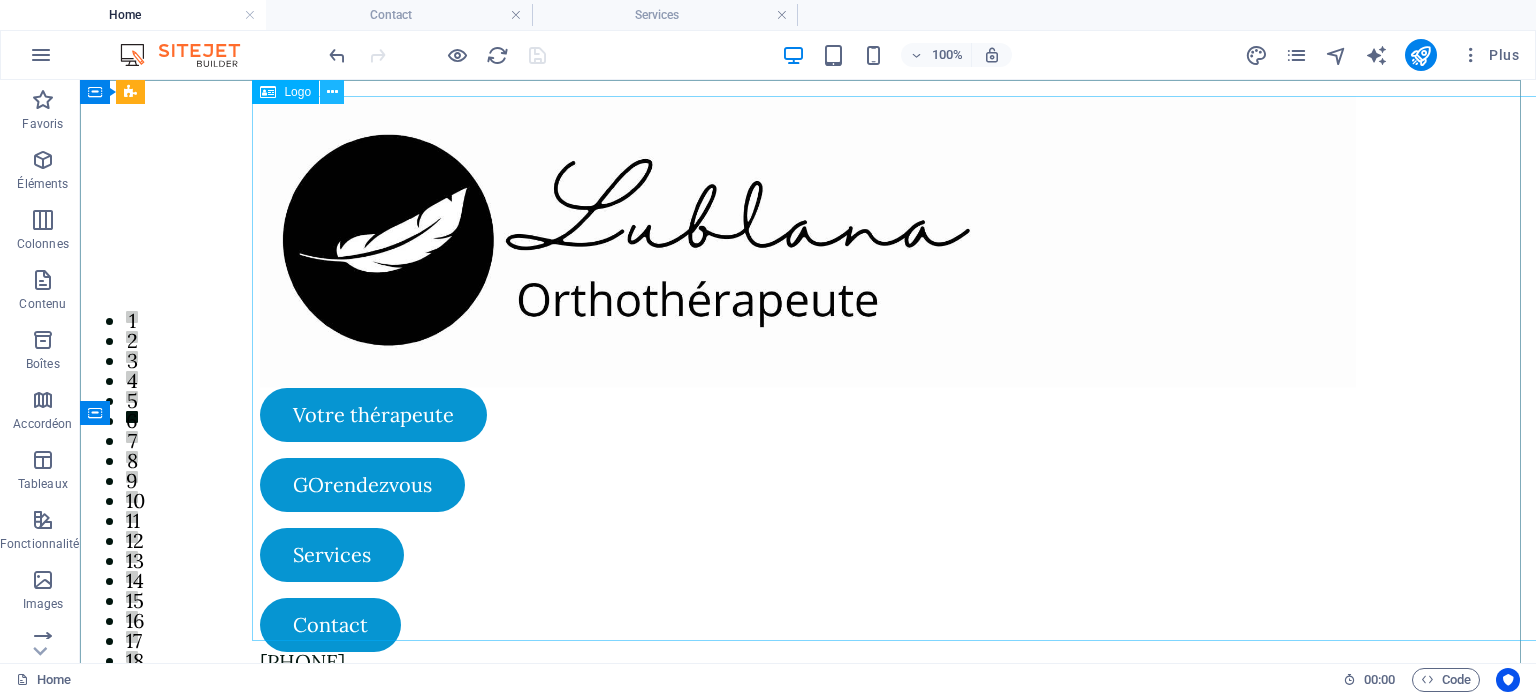 click at bounding box center [332, 92] 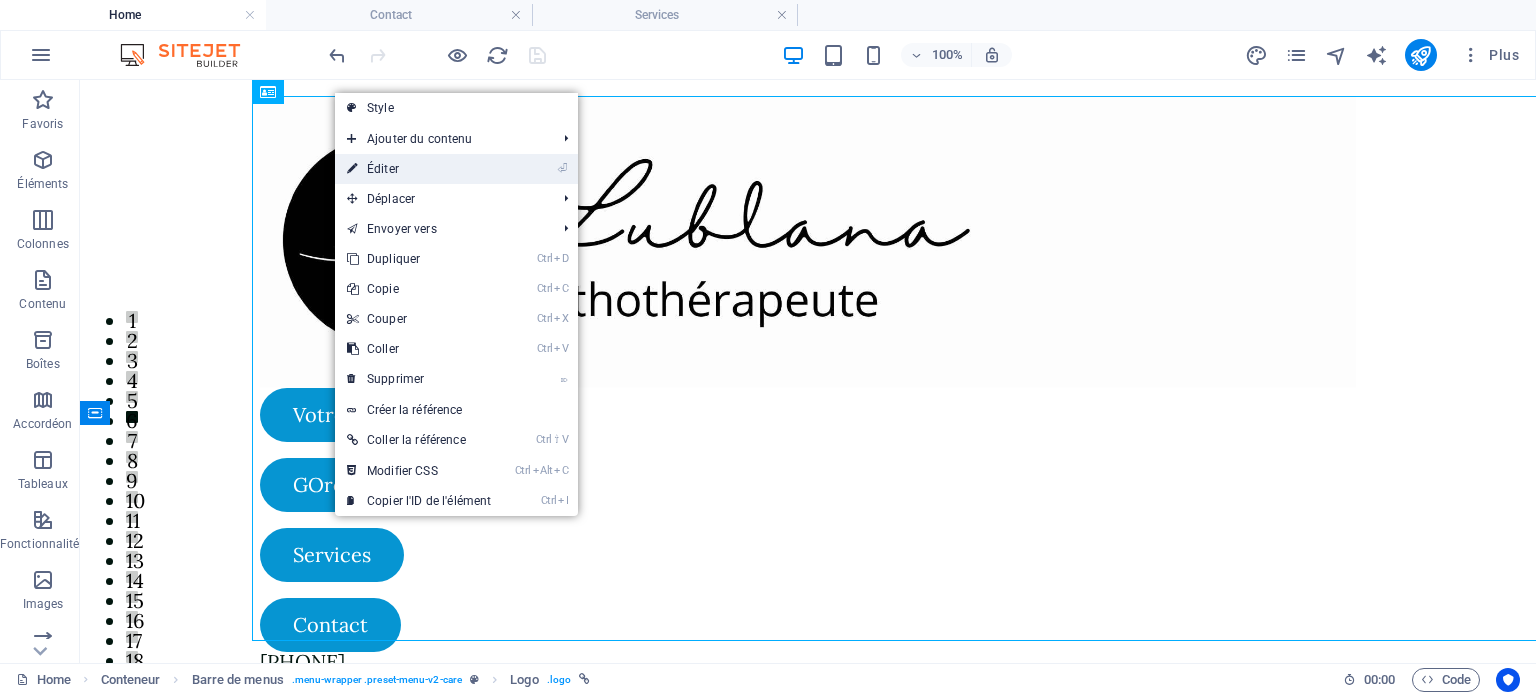click on "⏎  Éditer" at bounding box center (419, 169) 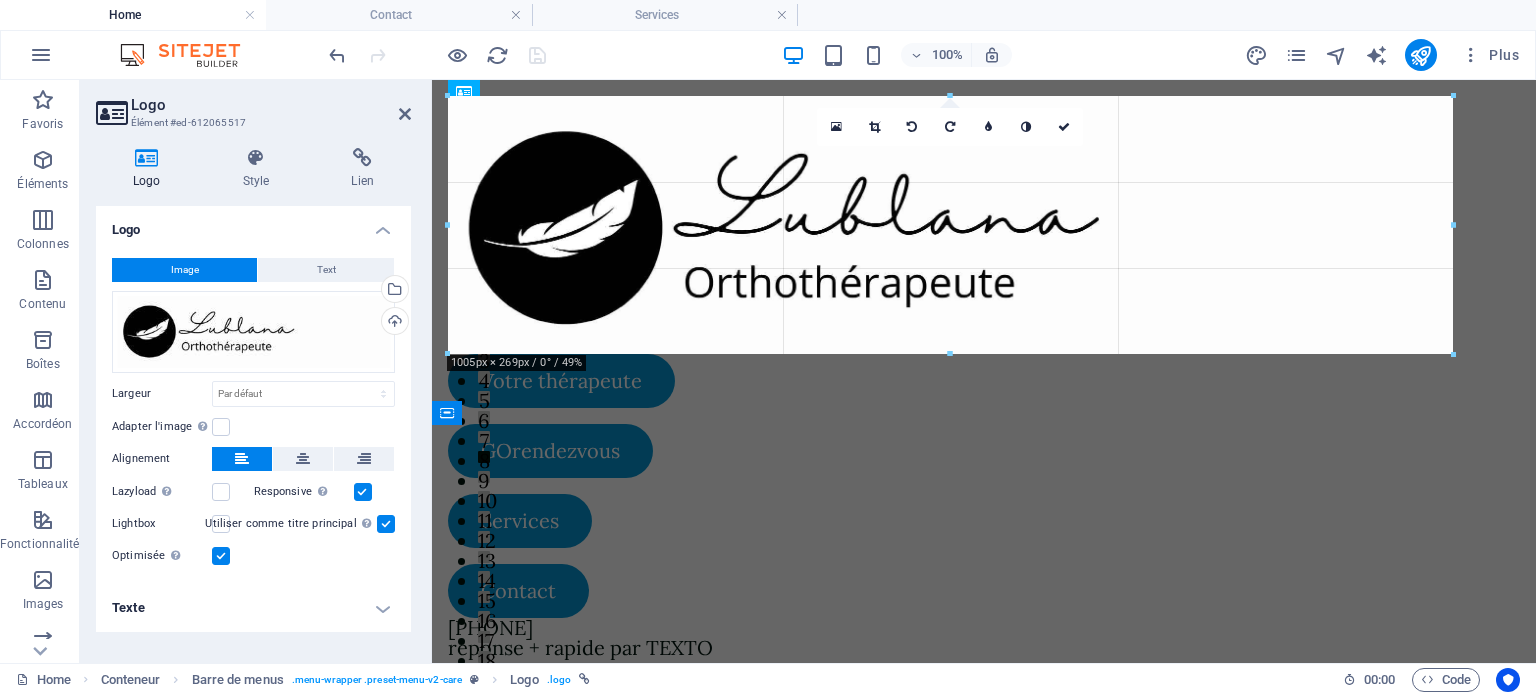 drag, startPoint x: 451, startPoint y: 637, endPoint x: 1535, endPoint y: -121, distance: 1322.732 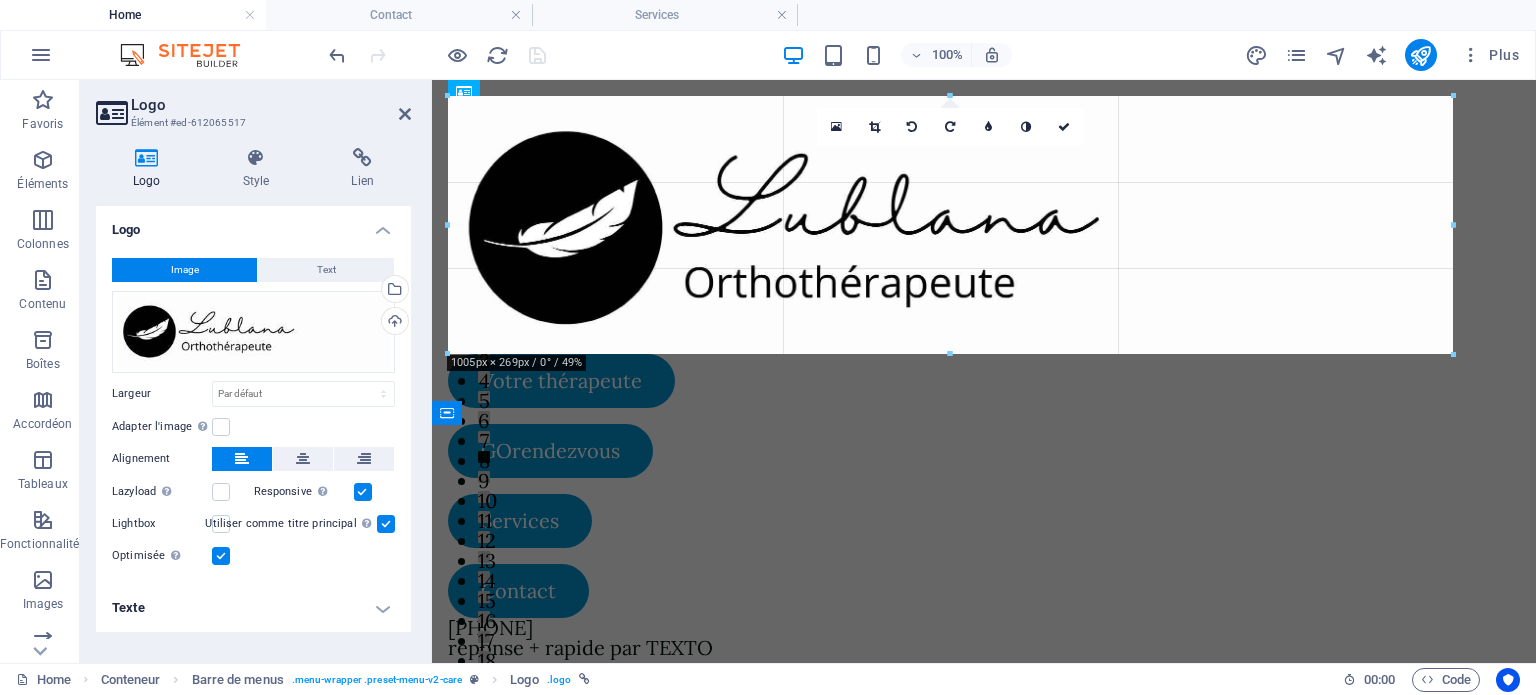 type on "964" 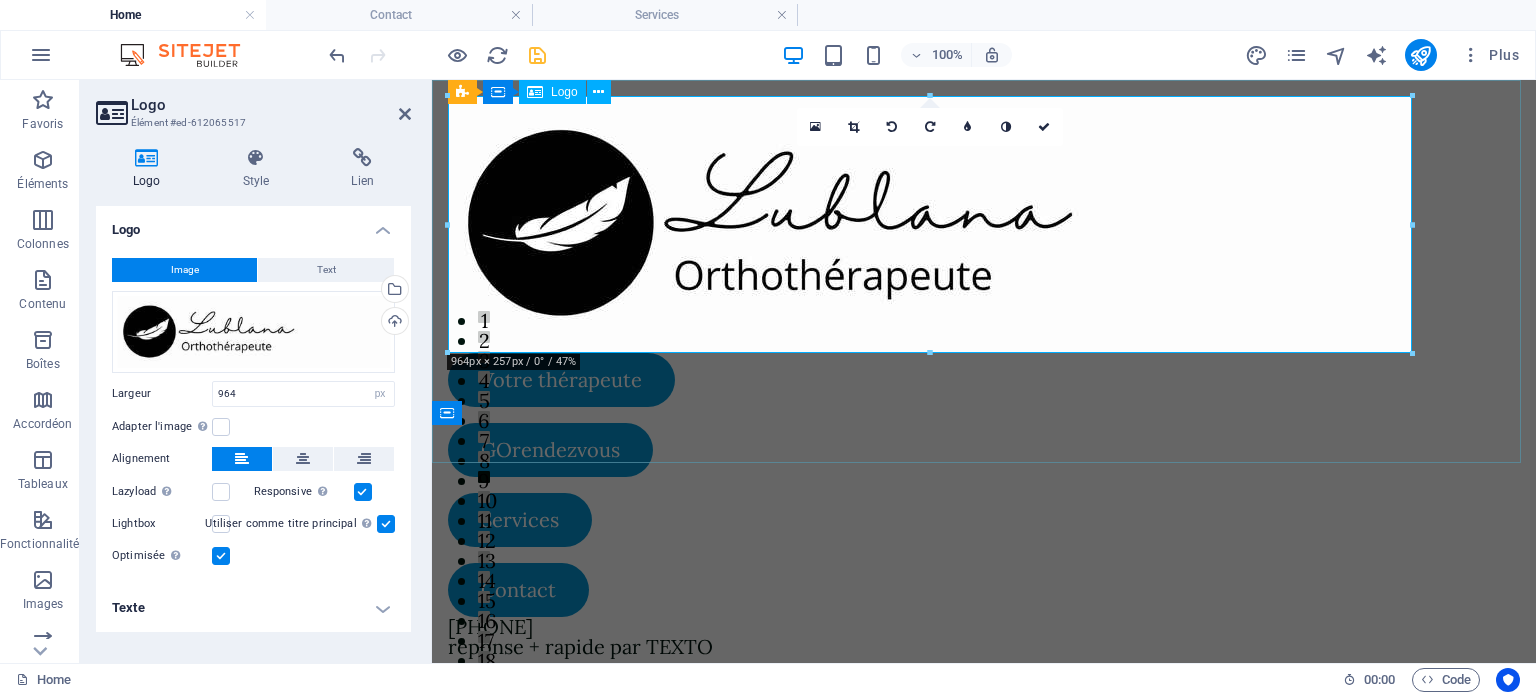 drag, startPoint x: 1844, startPoint y: 428, endPoint x: 1016, endPoint y: 175, distance: 865.7904 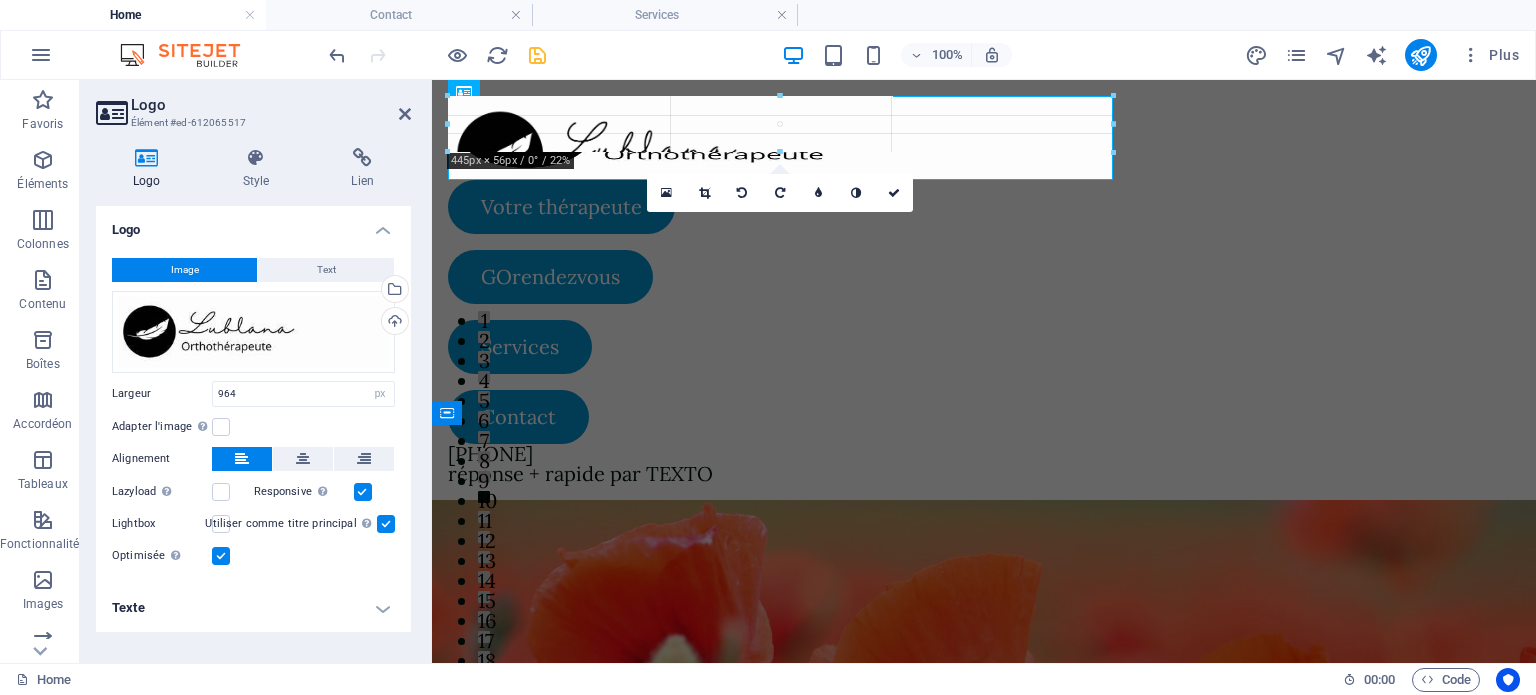 click at bounding box center [780, 138] 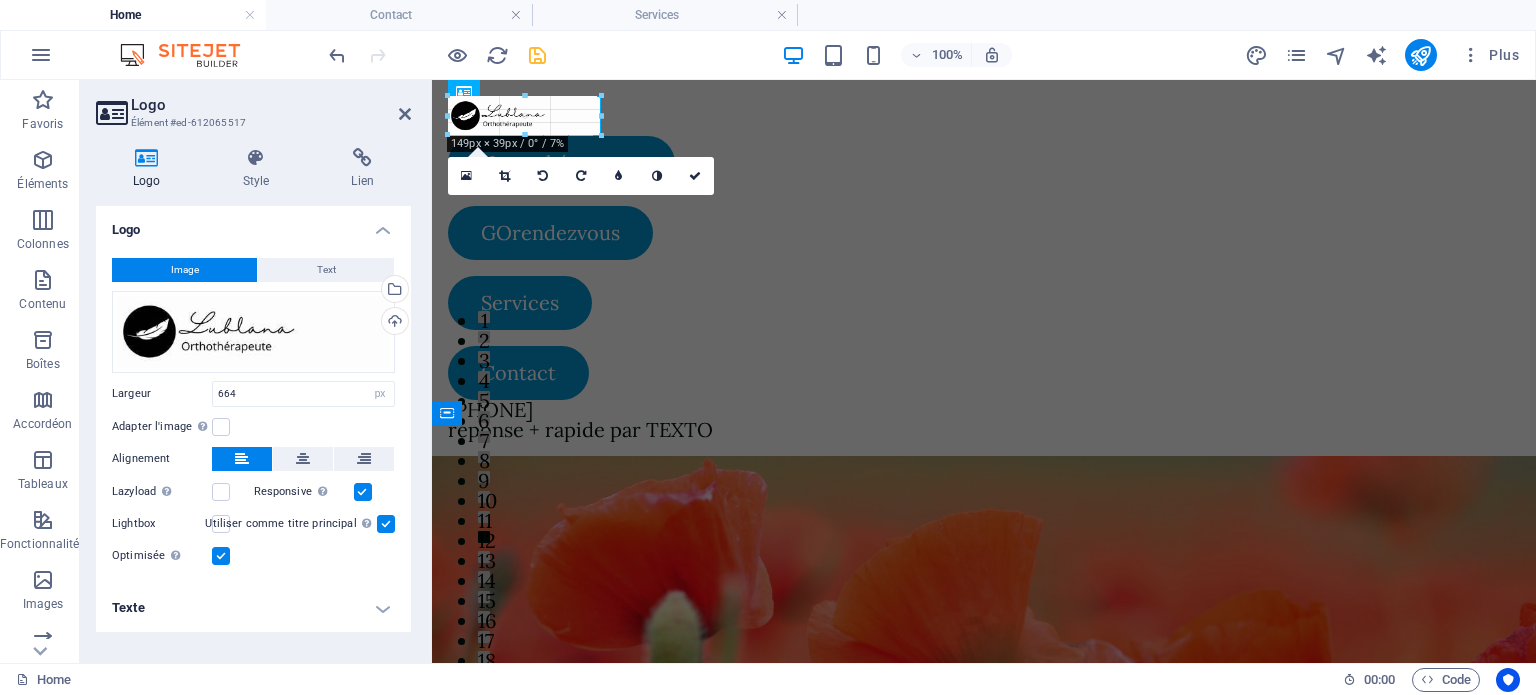 drag, startPoint x: 776, startPoint y: 272, endPoint x: 272, endPoint y: 55, distance: 548.73035 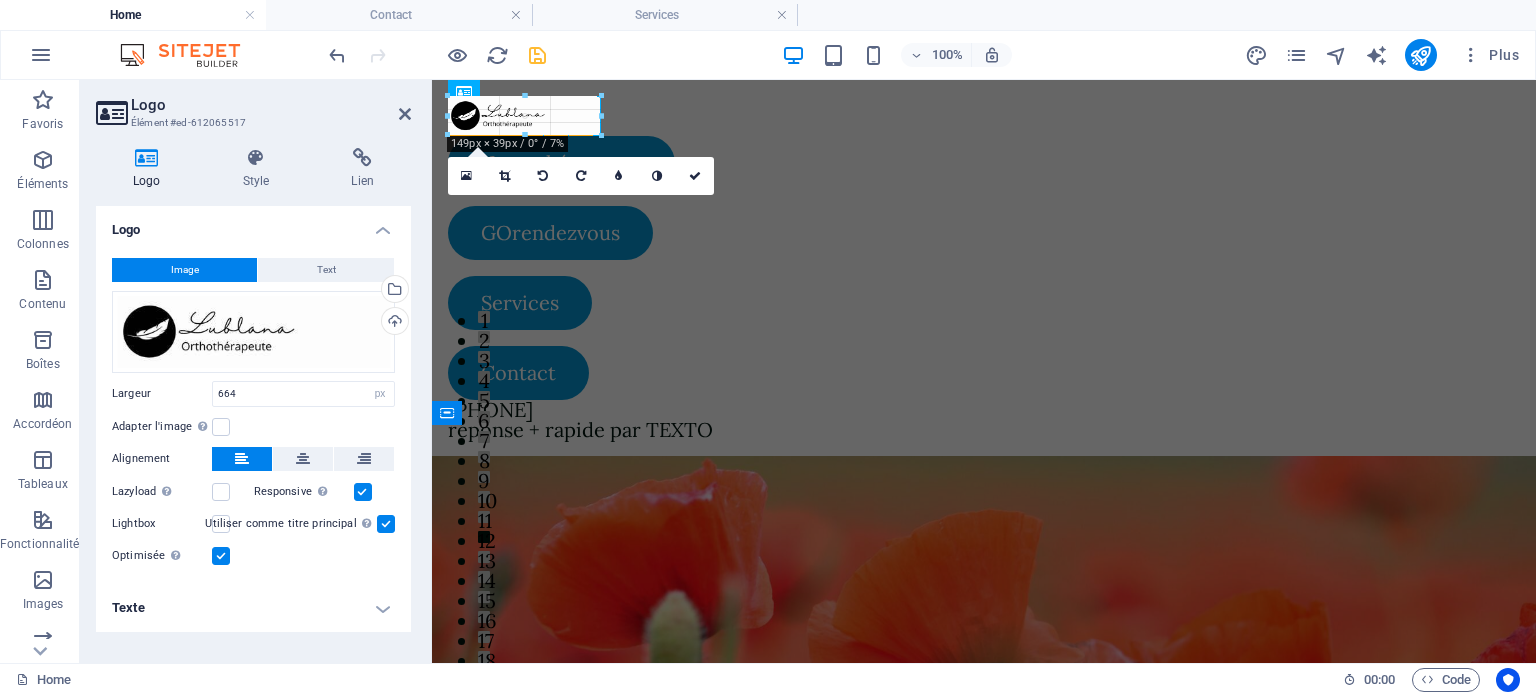 type on "153" 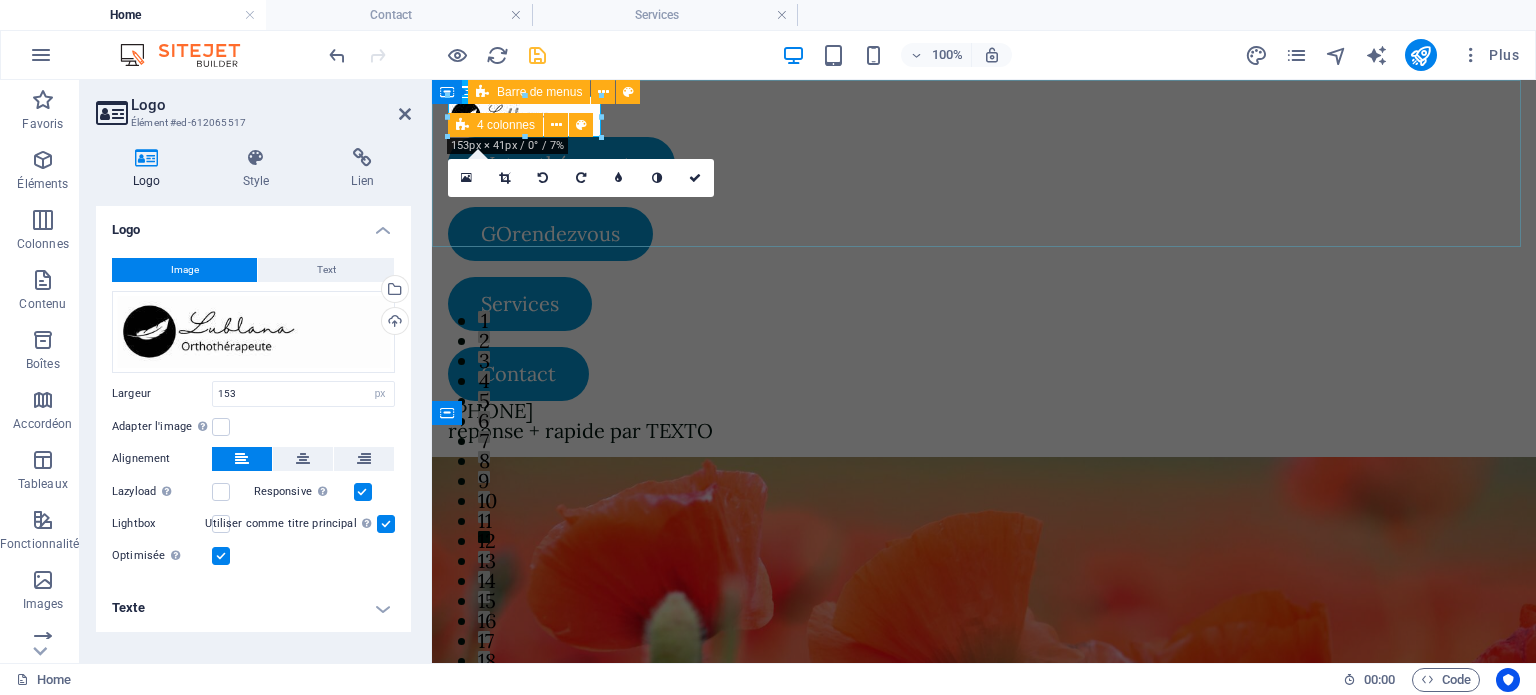 click on "Votre thérapeute GOrendezvous Services Contact 819-795-8393   réponse + rapide par TEXTO" at bounding box center (984, 268) 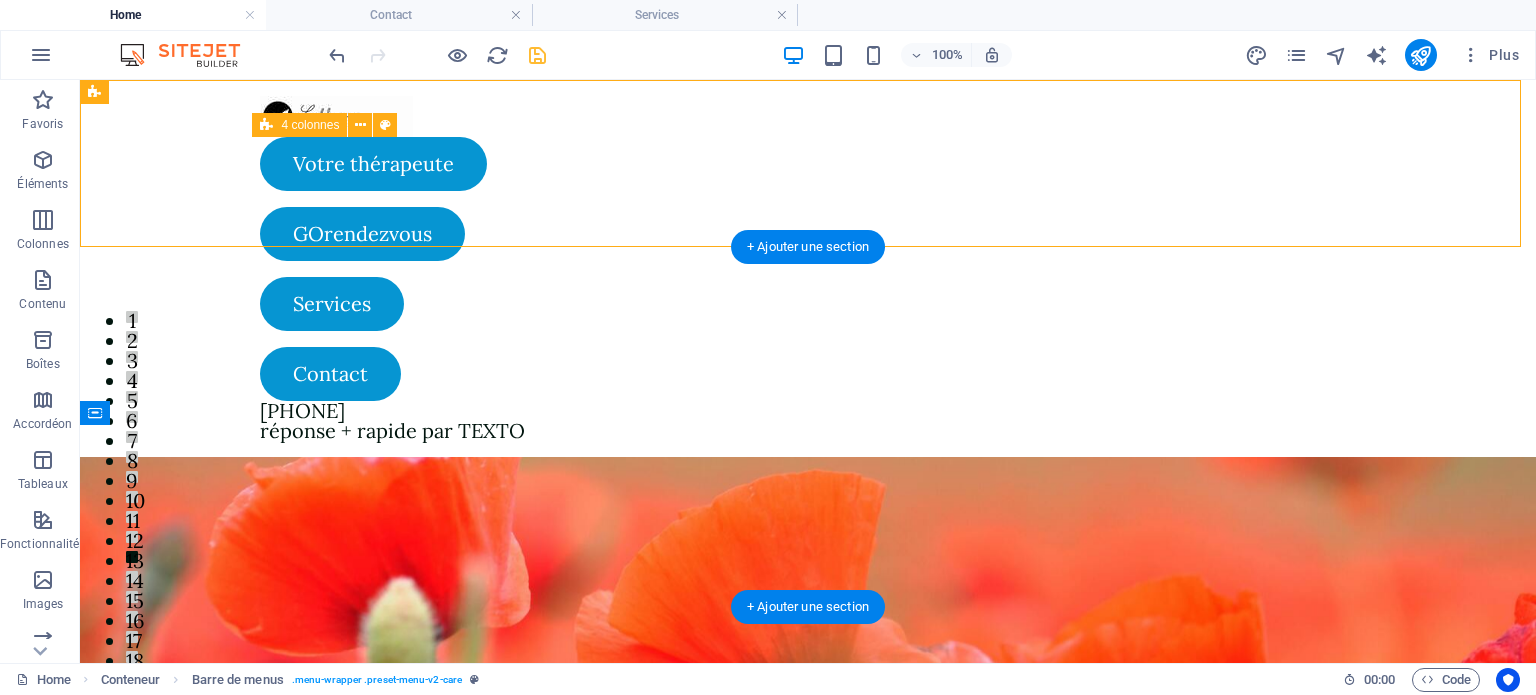 click at bounding box center [808, 637] 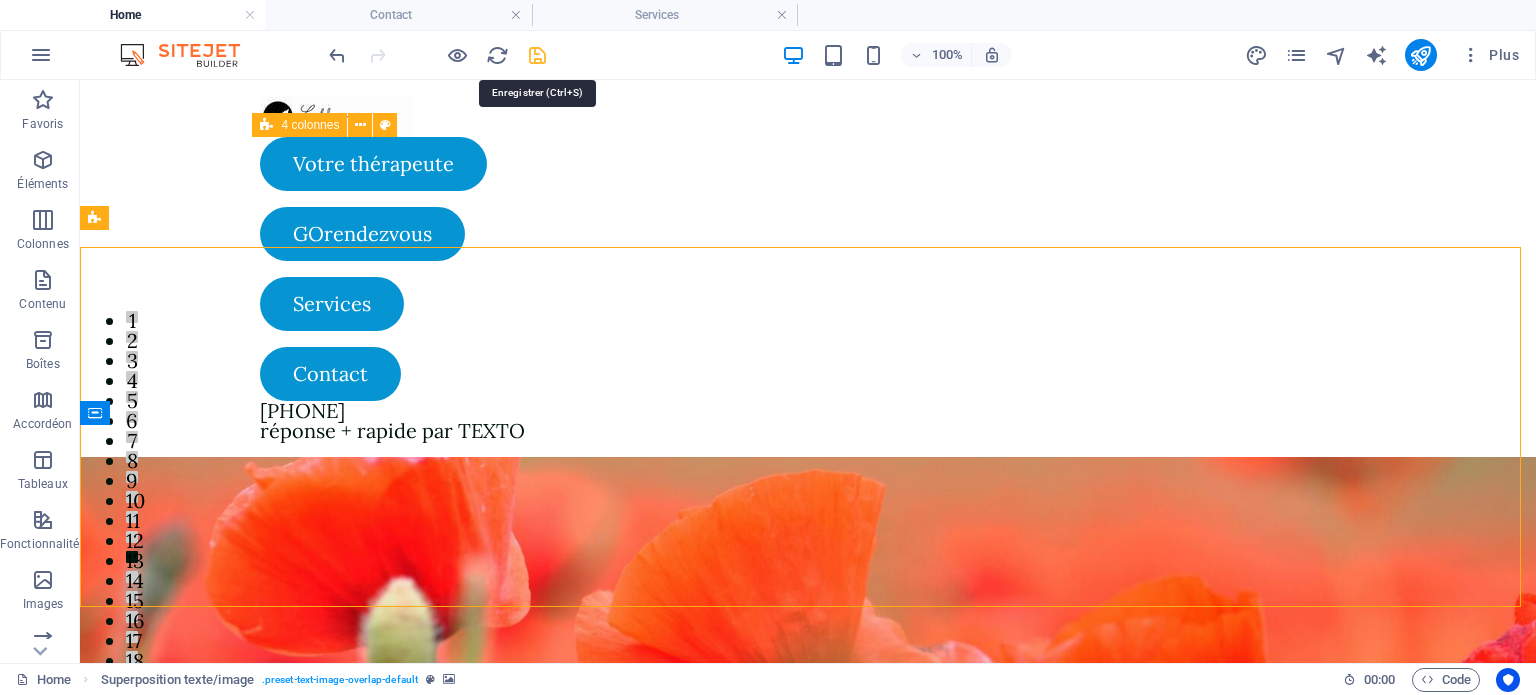 click at bounding box center [537, 55] 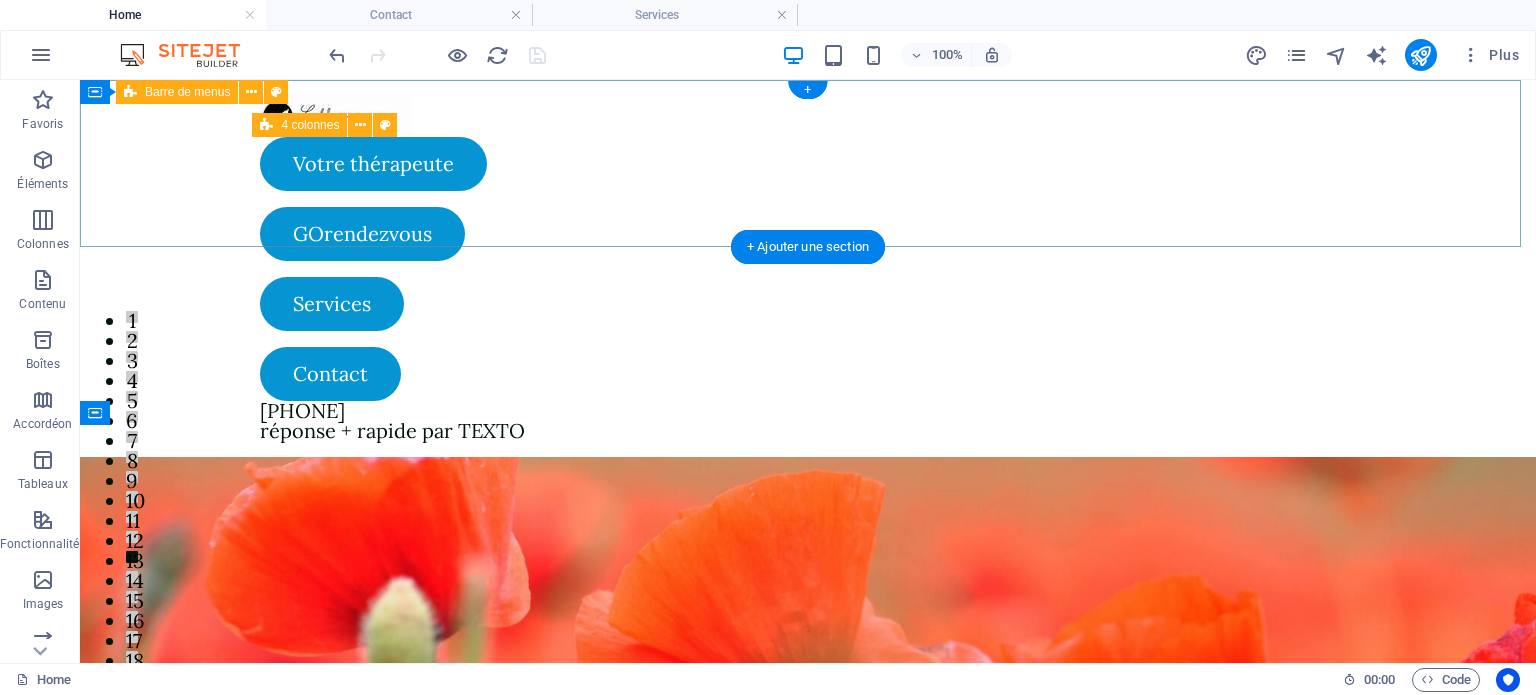 click on "Votre thérapeute GOrendezvous Services Contact 819-795-8393   réponse + rapide par TEXTO" at bounding box center [808, 268] 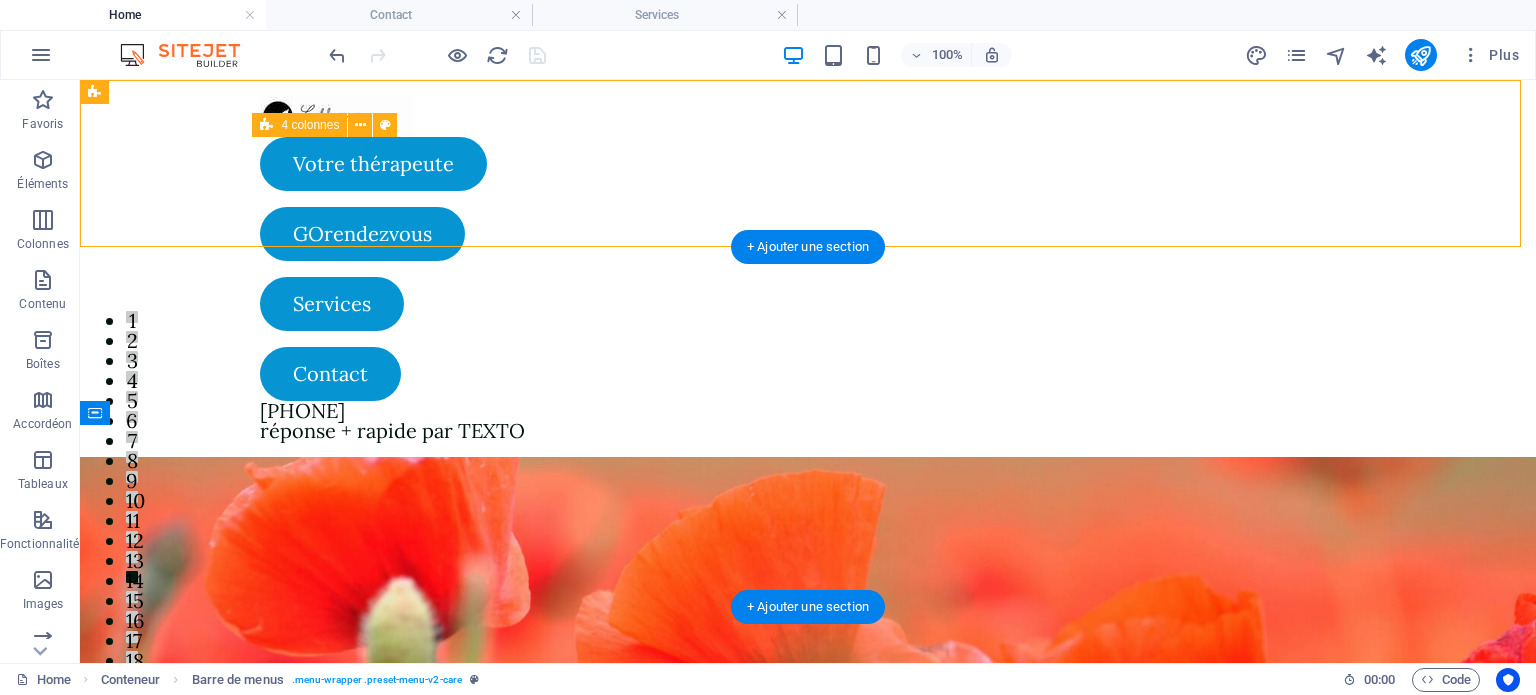 click at bounding box center (808, 637) 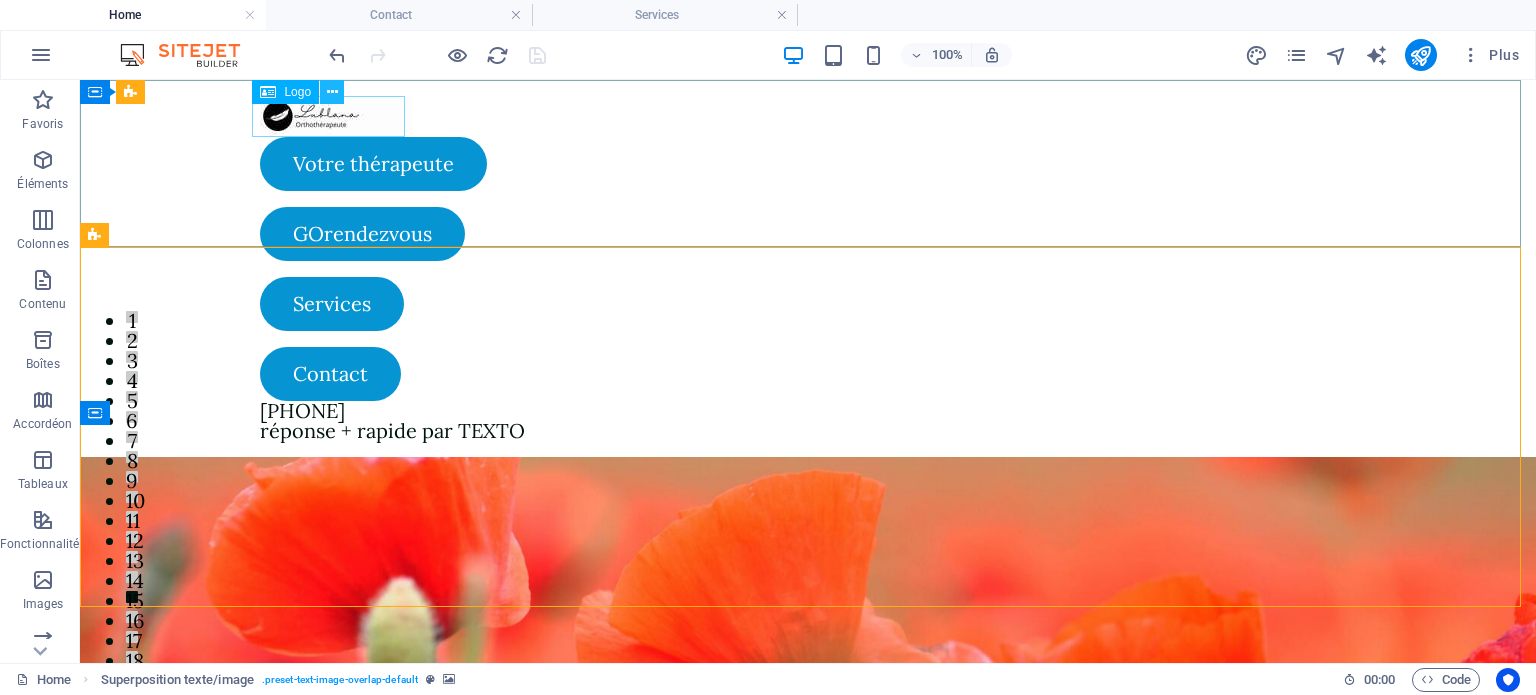 click at bounding box center [332, 92] 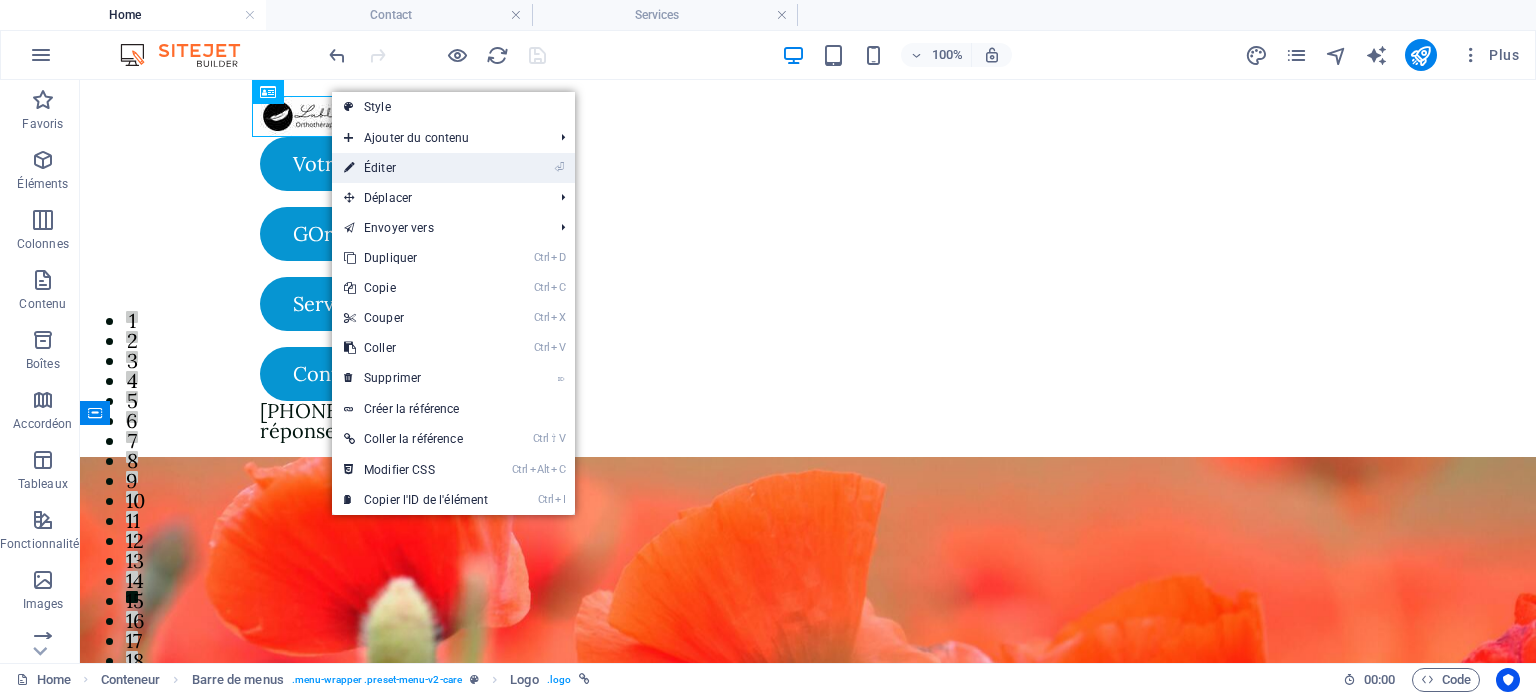 click on "⏎  Éditer" at bounding box center (416, 168) 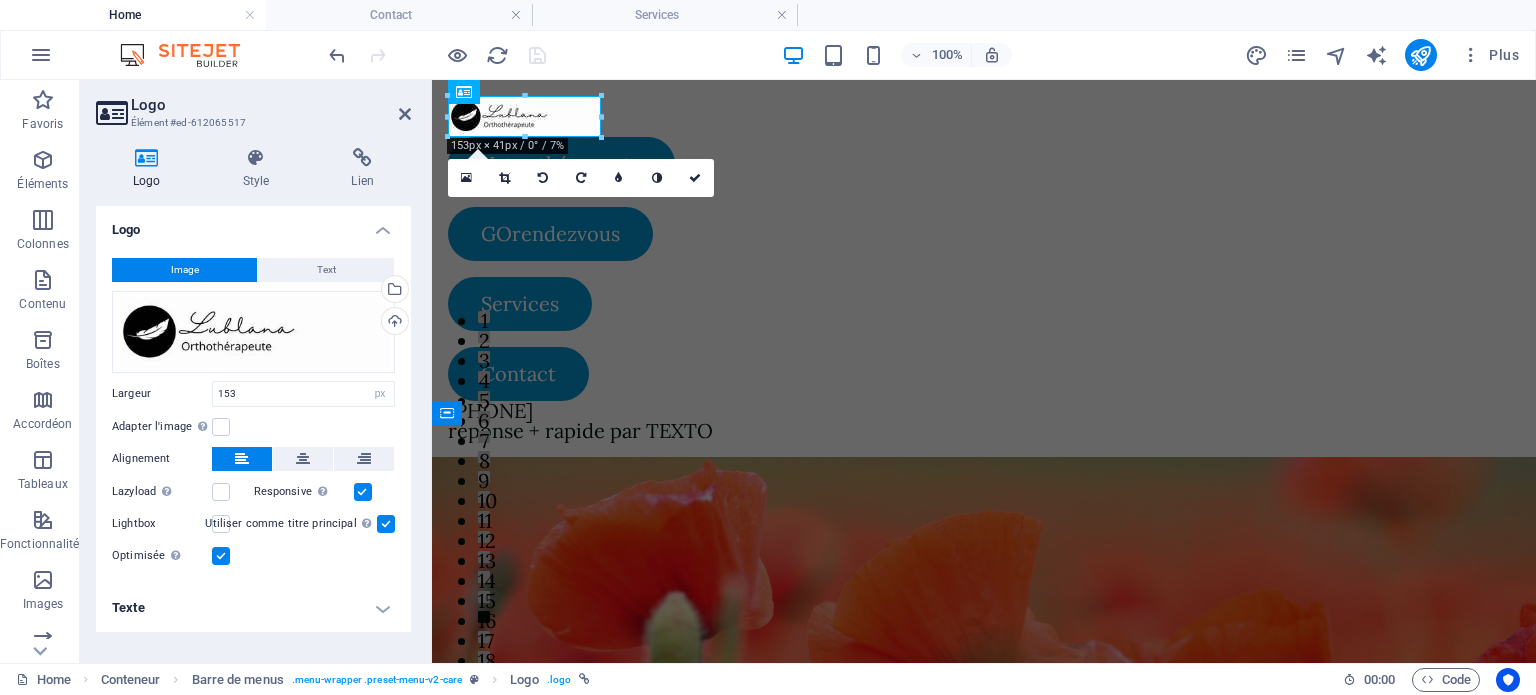 click at bounding box center (600, 96) 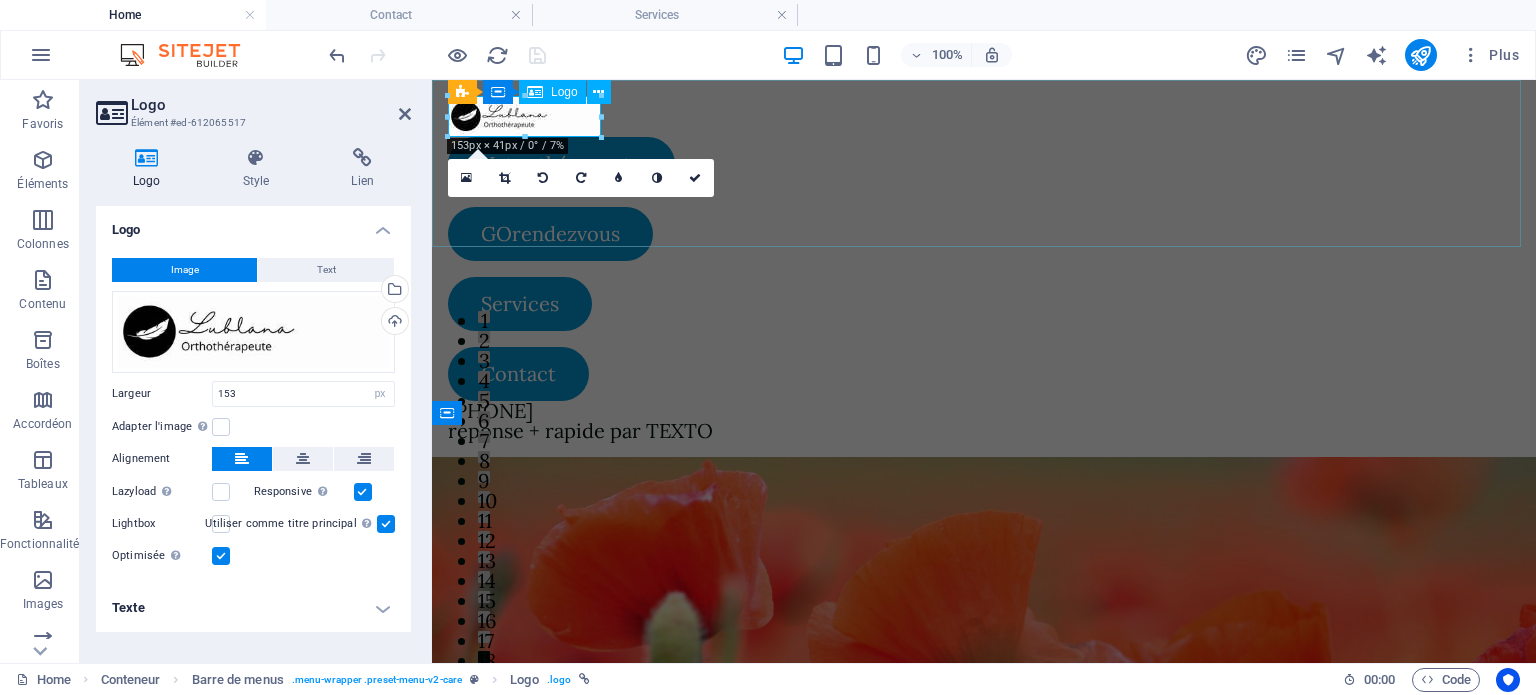 click at bounding box center [984, 116] 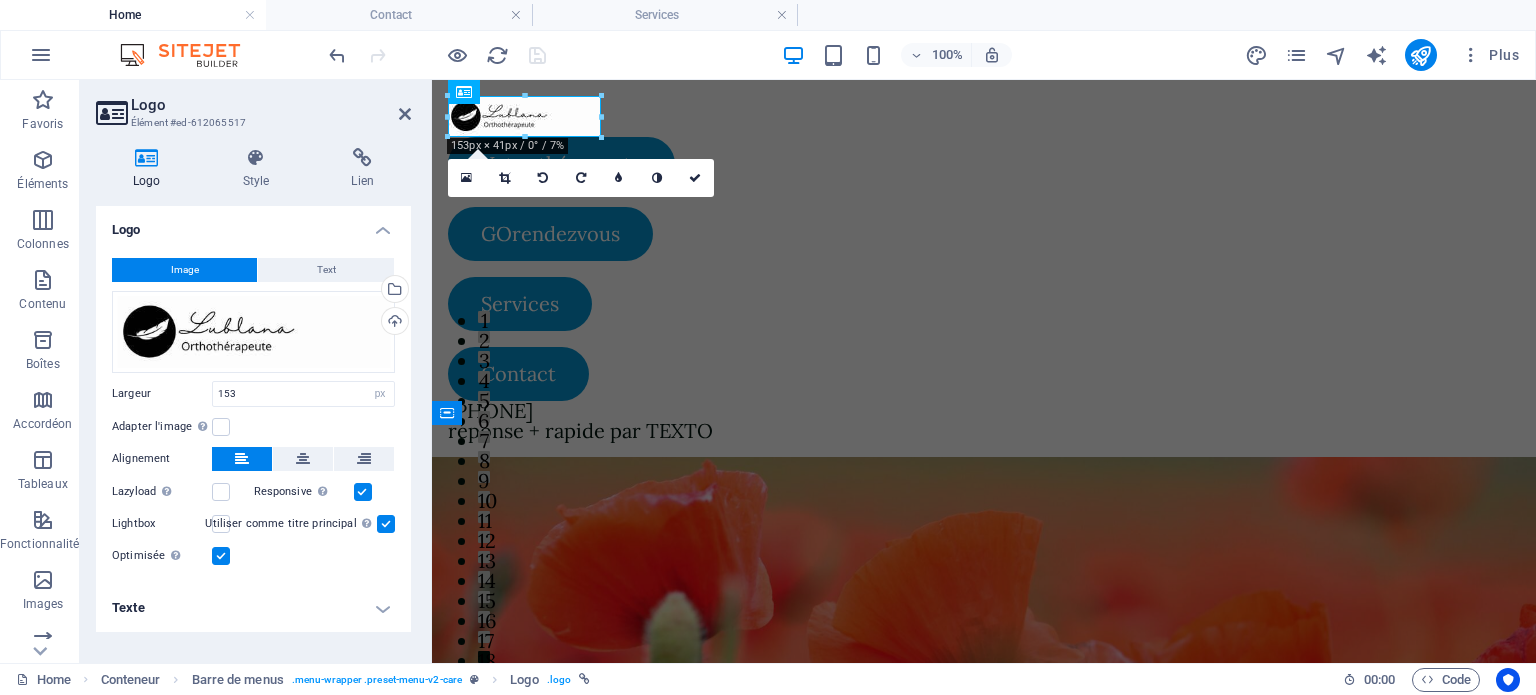 click at bounding box center [524, 95] 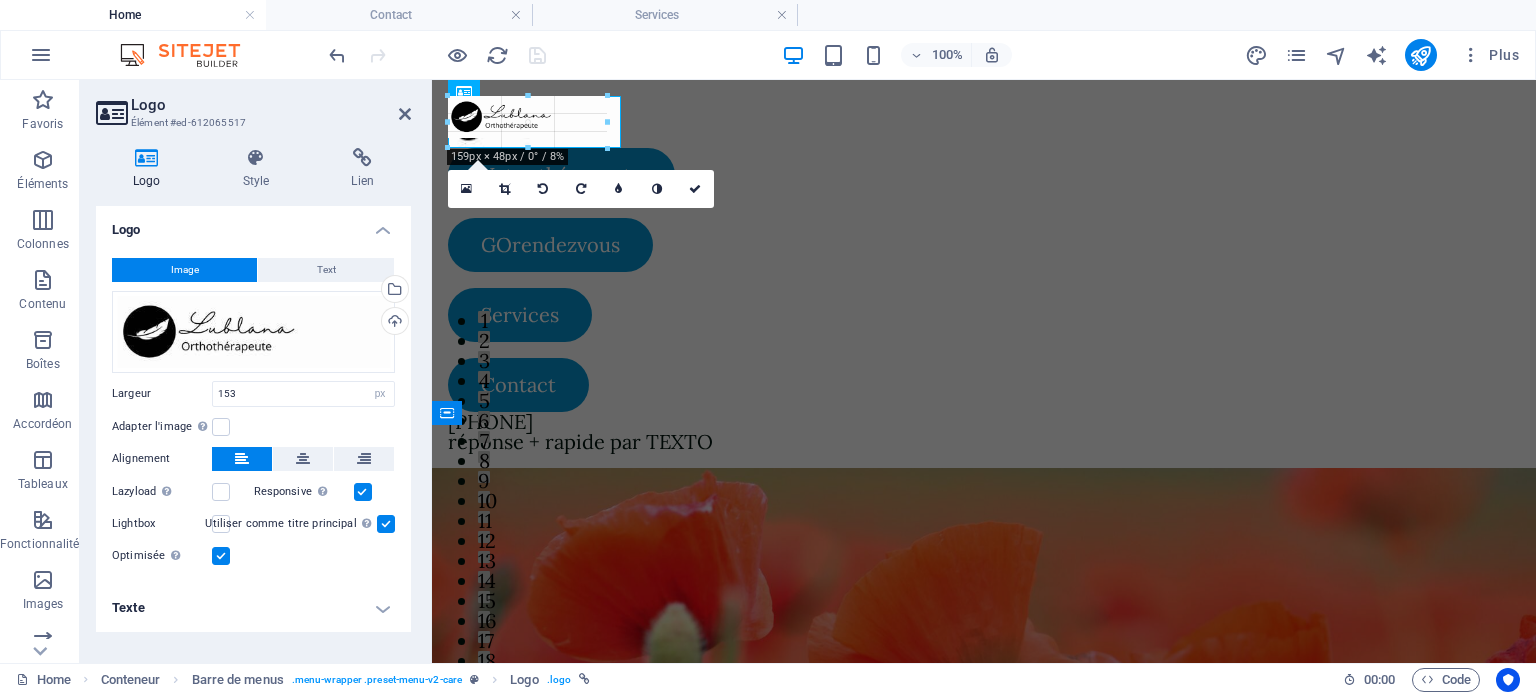 drag, startPoint x: 600, startPoint y: 135, endPoint x: 620, endPoint y: 145, distance: 22.36068 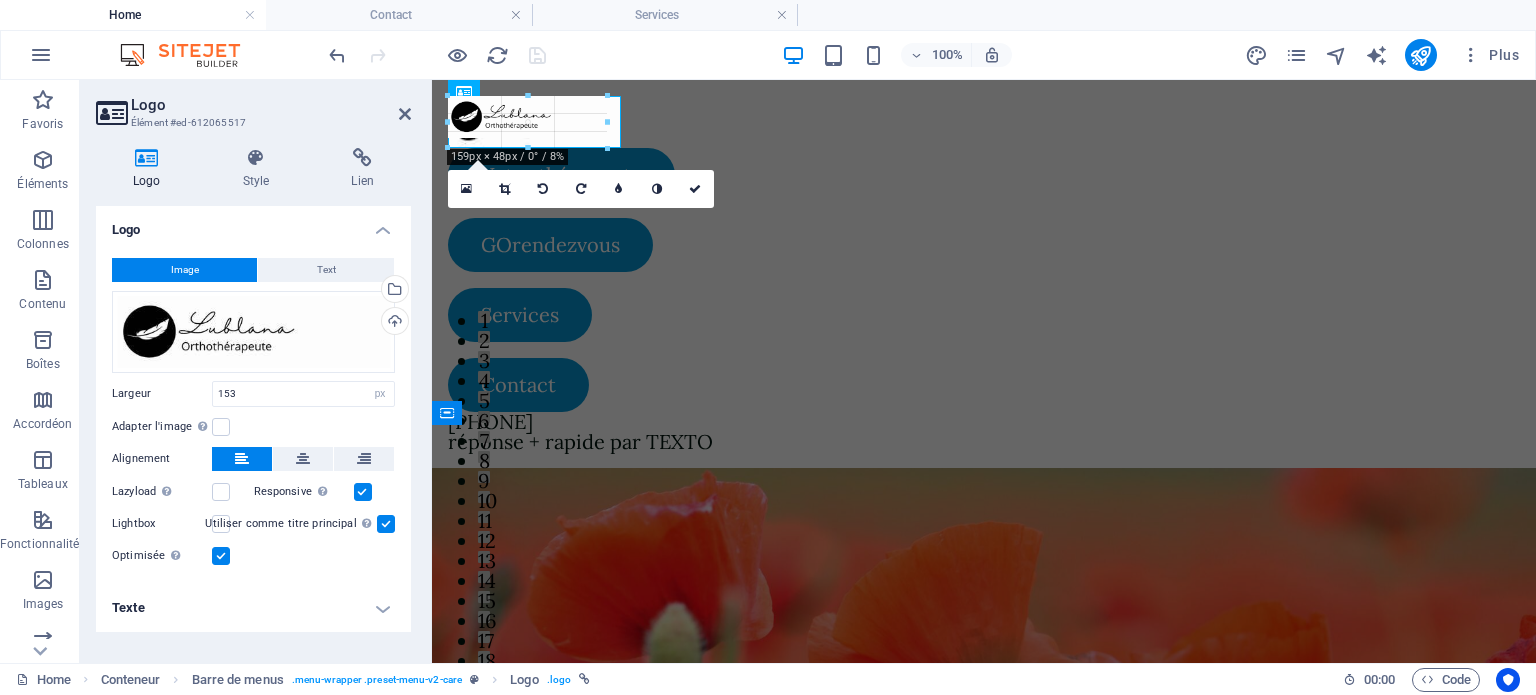 type on "173" 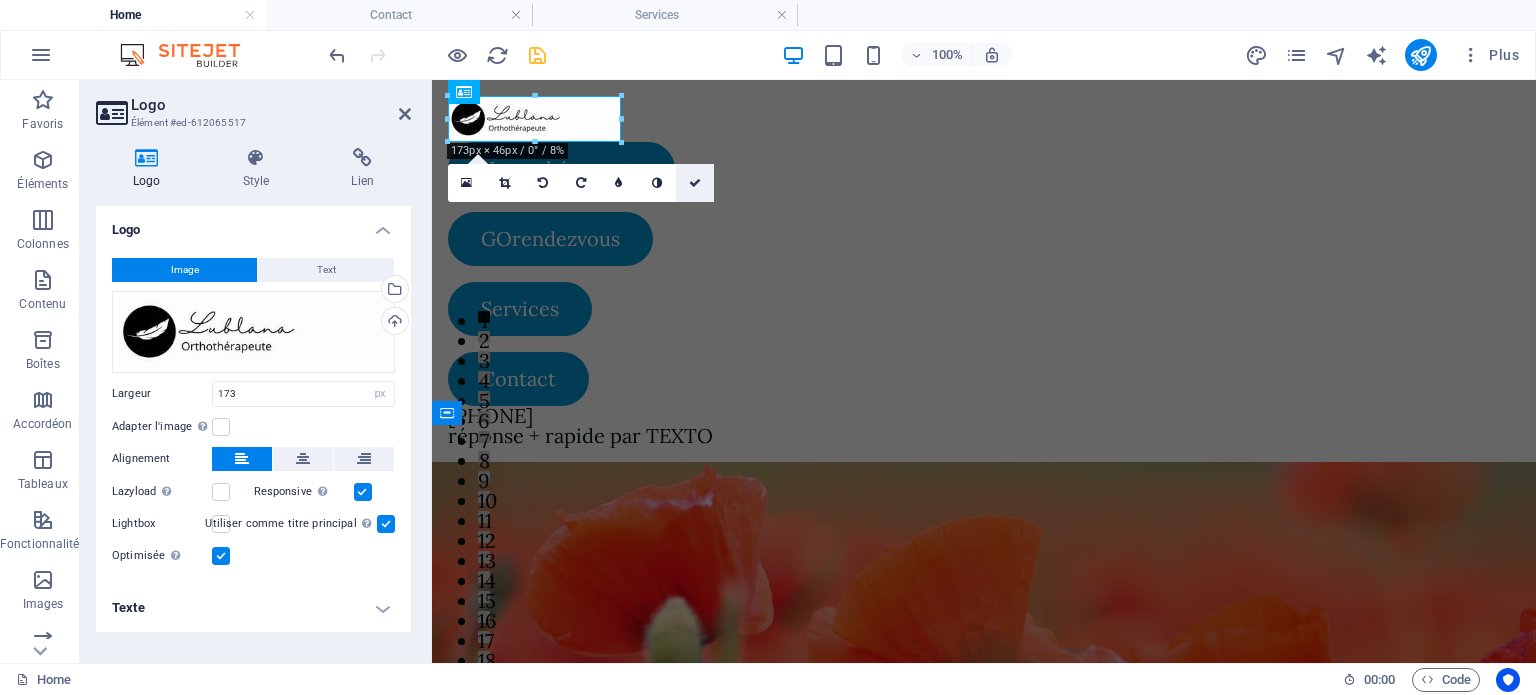 click at bounding box center [695, 183] 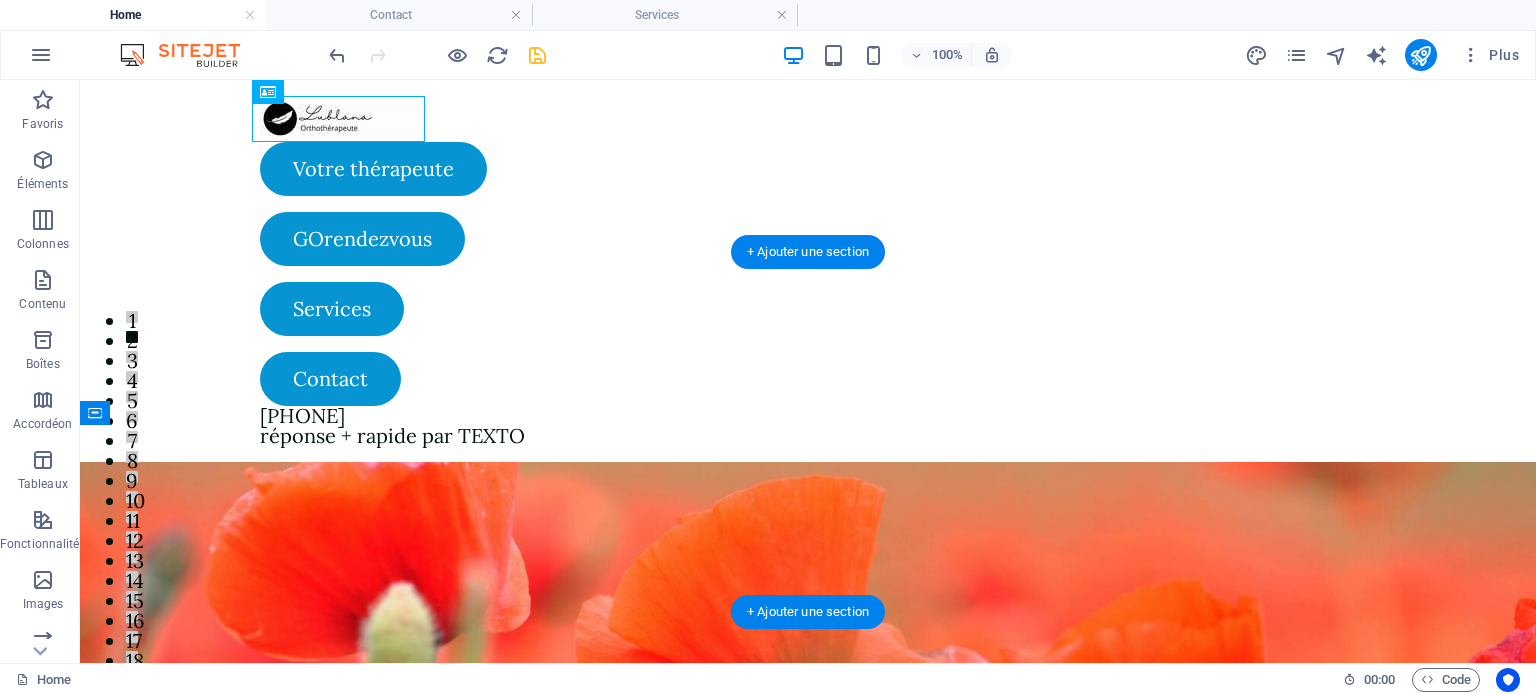click at bounding box center [808, 642] 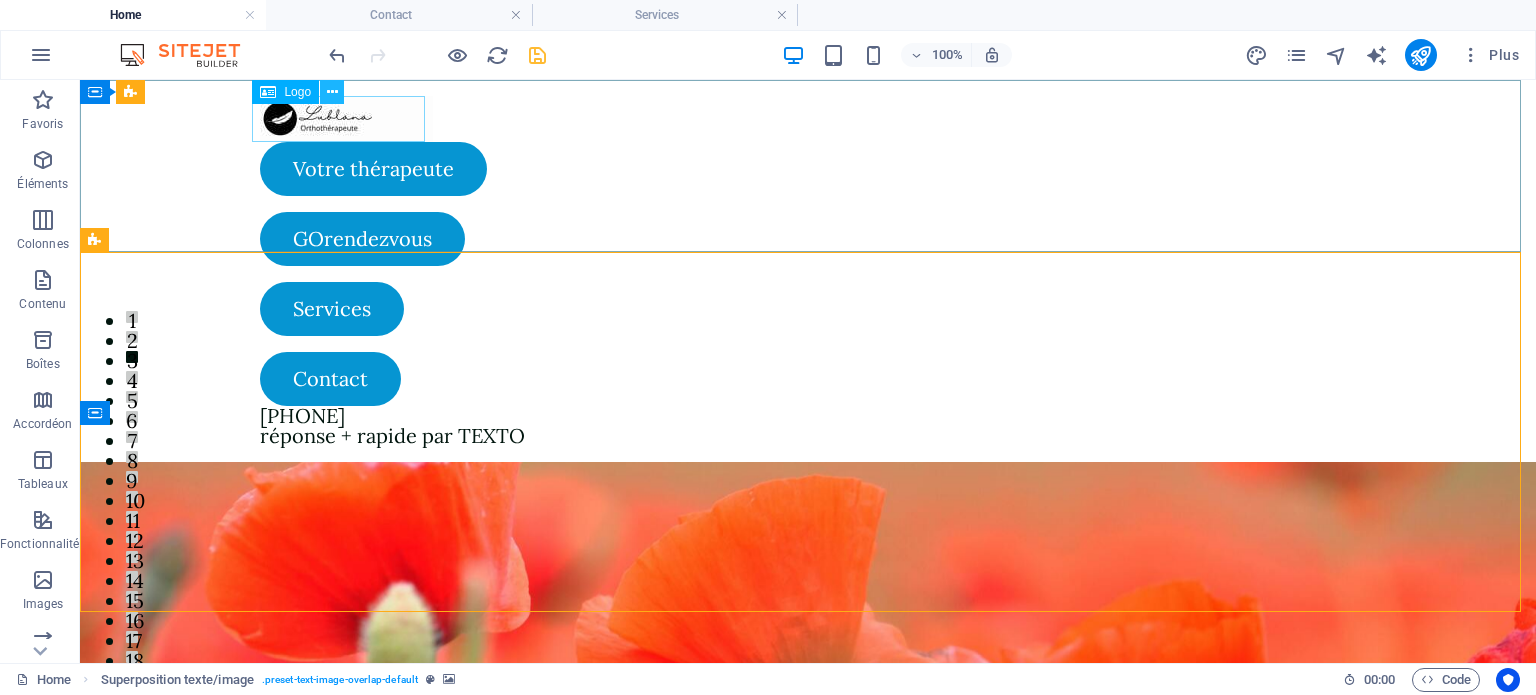 click at bounding box center [332, 92] 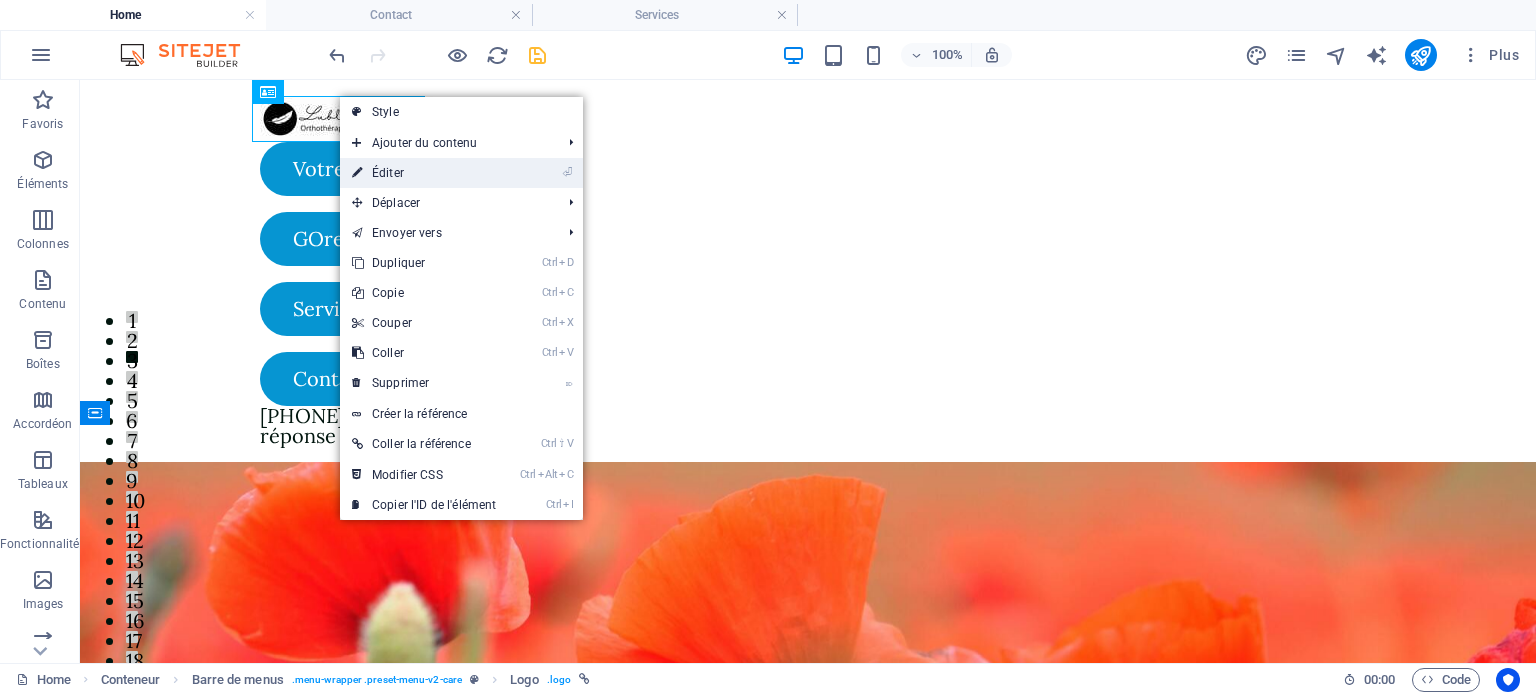 click on "⏎  Éditer" at bounding box center [424, 173] 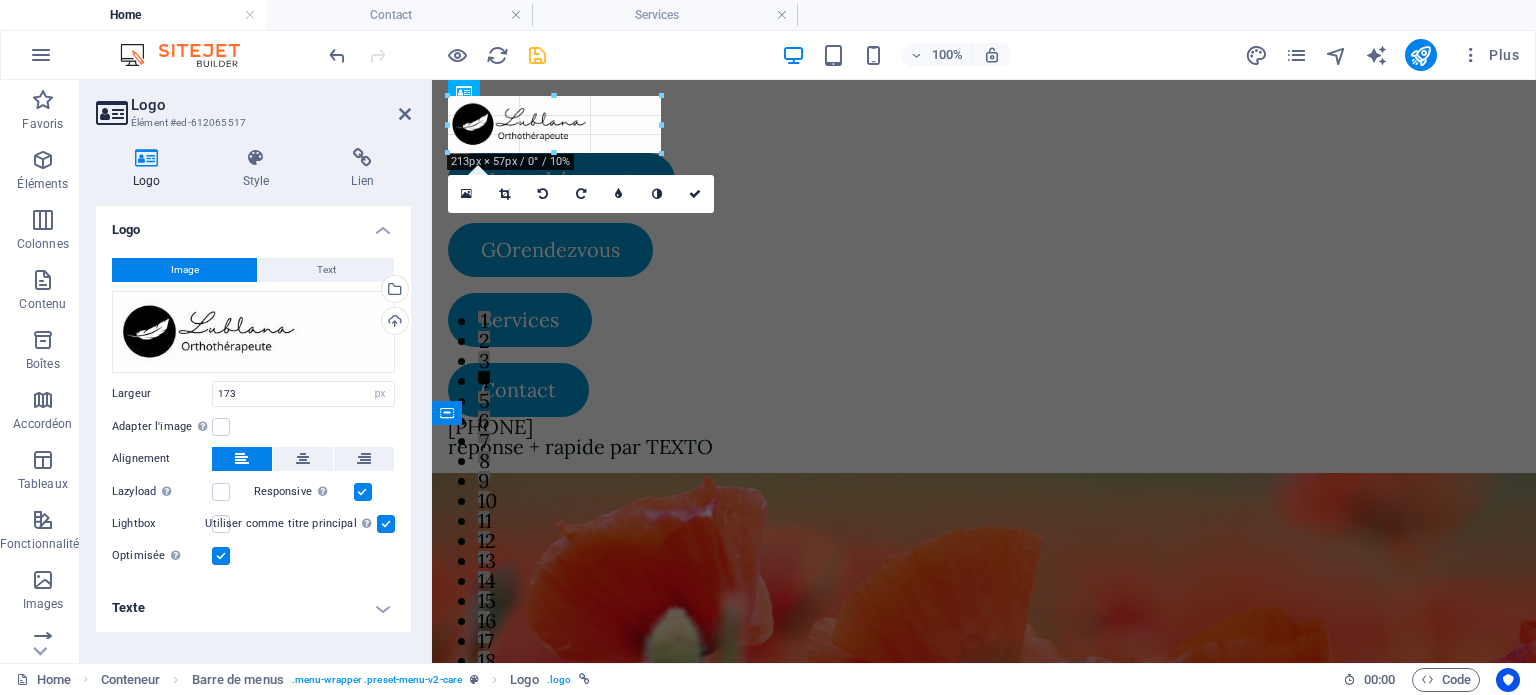 drag, startPoint x: 620, startPoint y: 119, endPoint x: 223, endPoint y: 36, distance: 405.58353 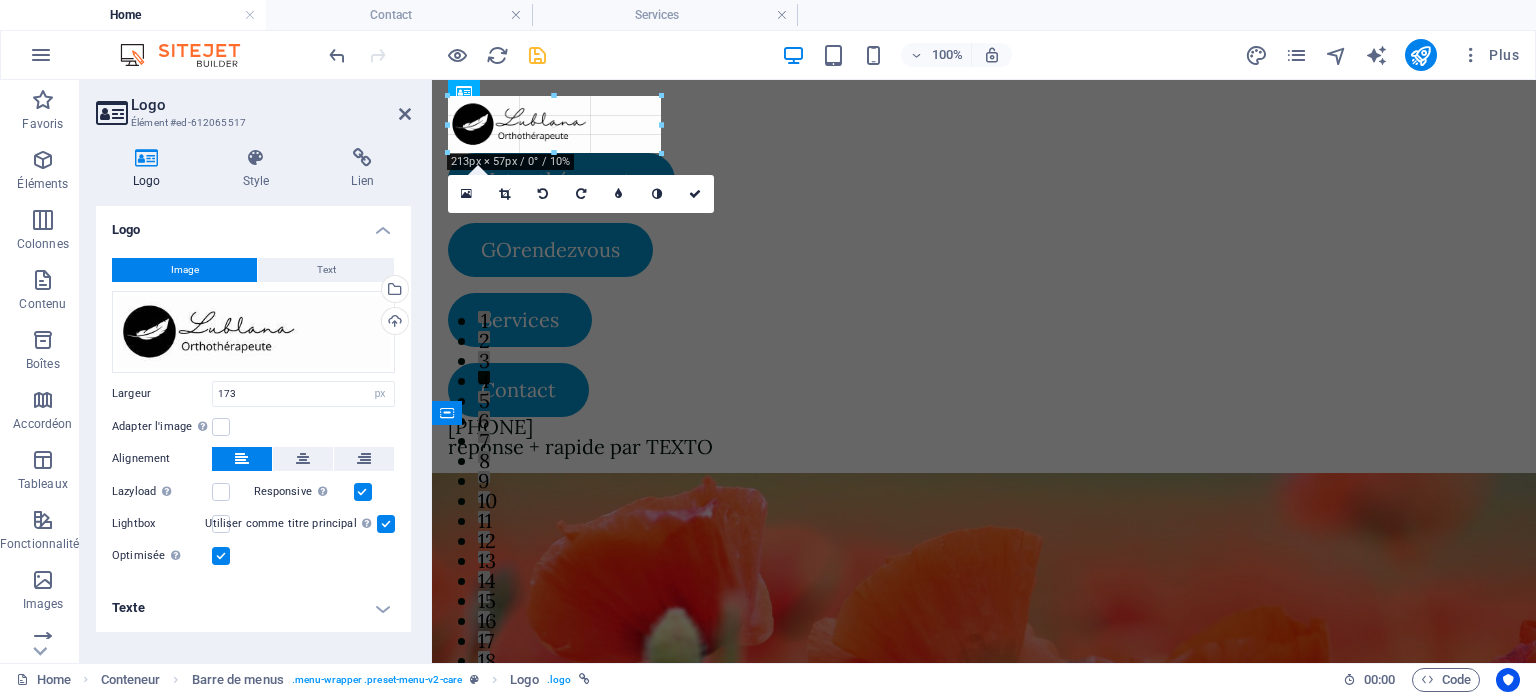 type on "212" 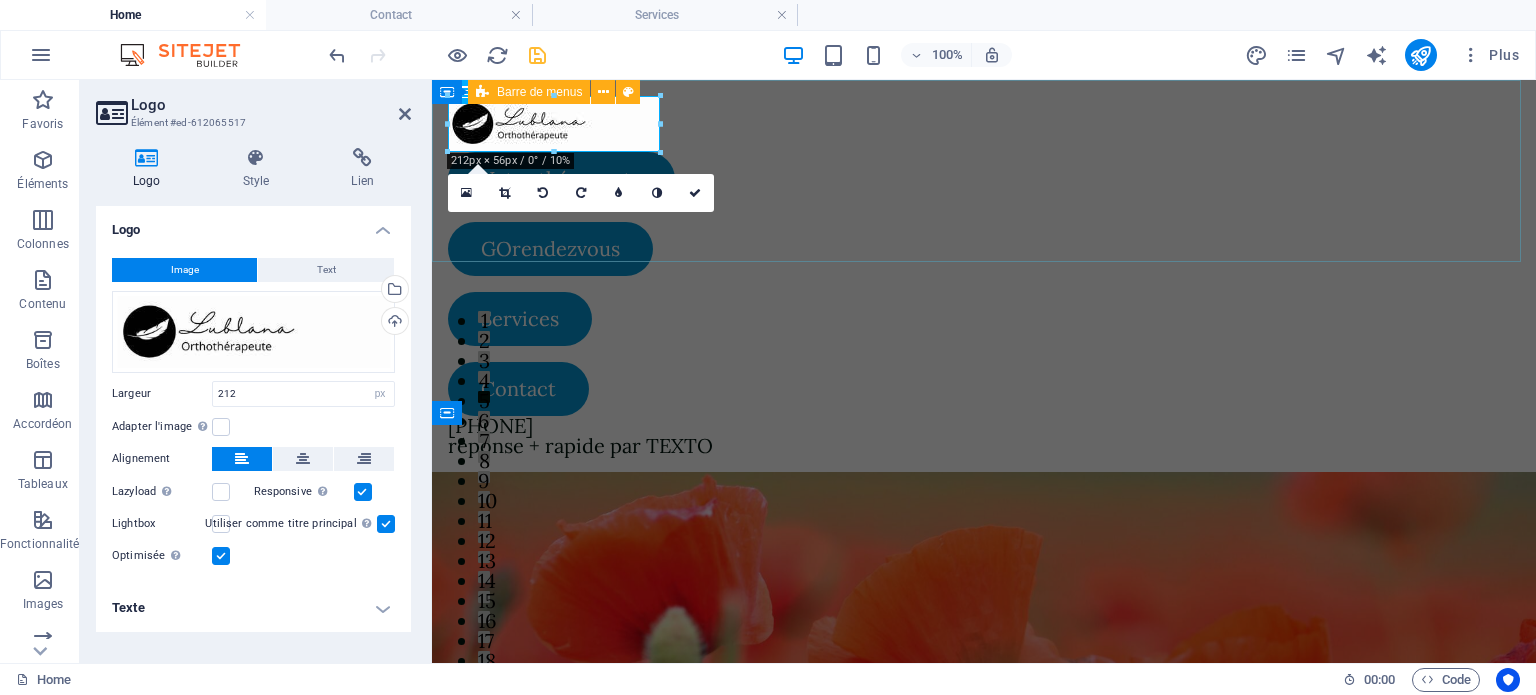 click on "Votre thérapeute GOrendezvous Services Contact 819-795-8393   réponse + rapide par TEXTO" at bounding box center (984, 276) 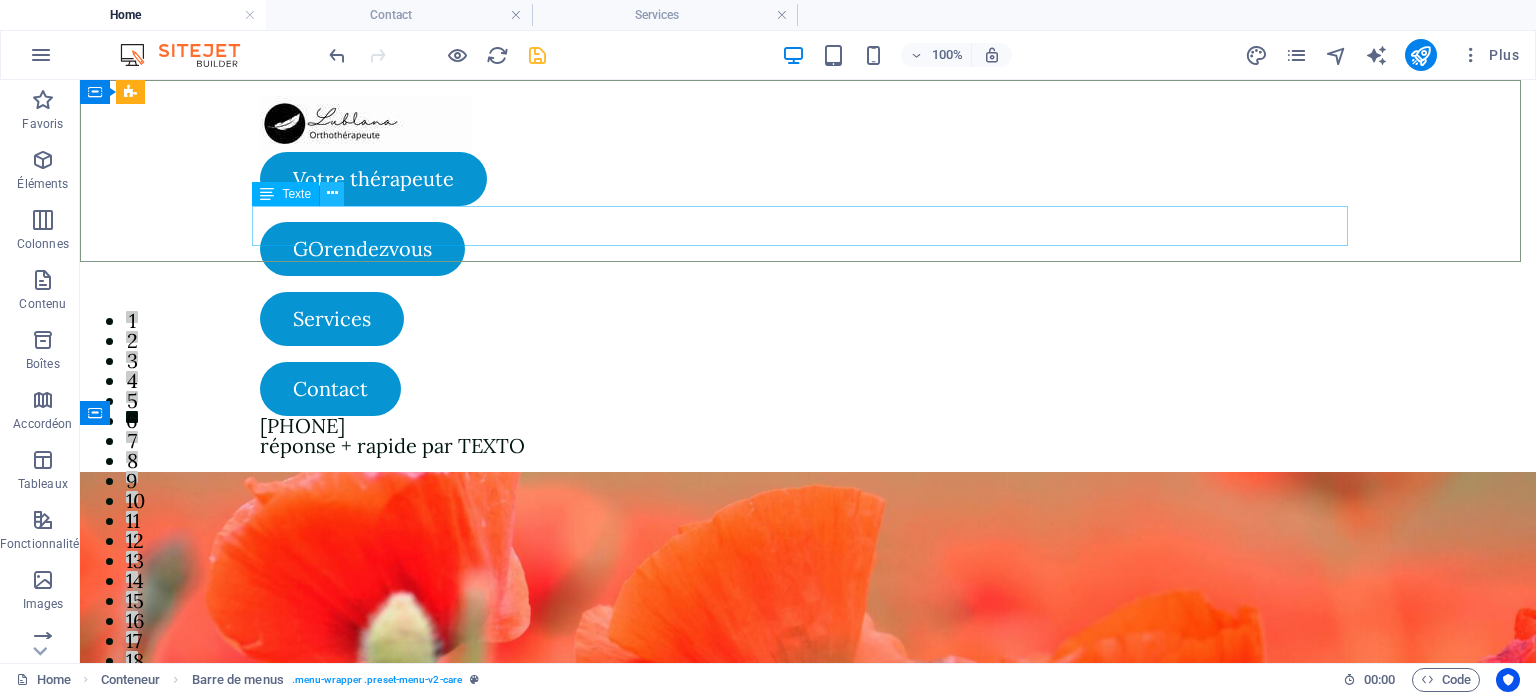 click at bounding box center [332, 193] 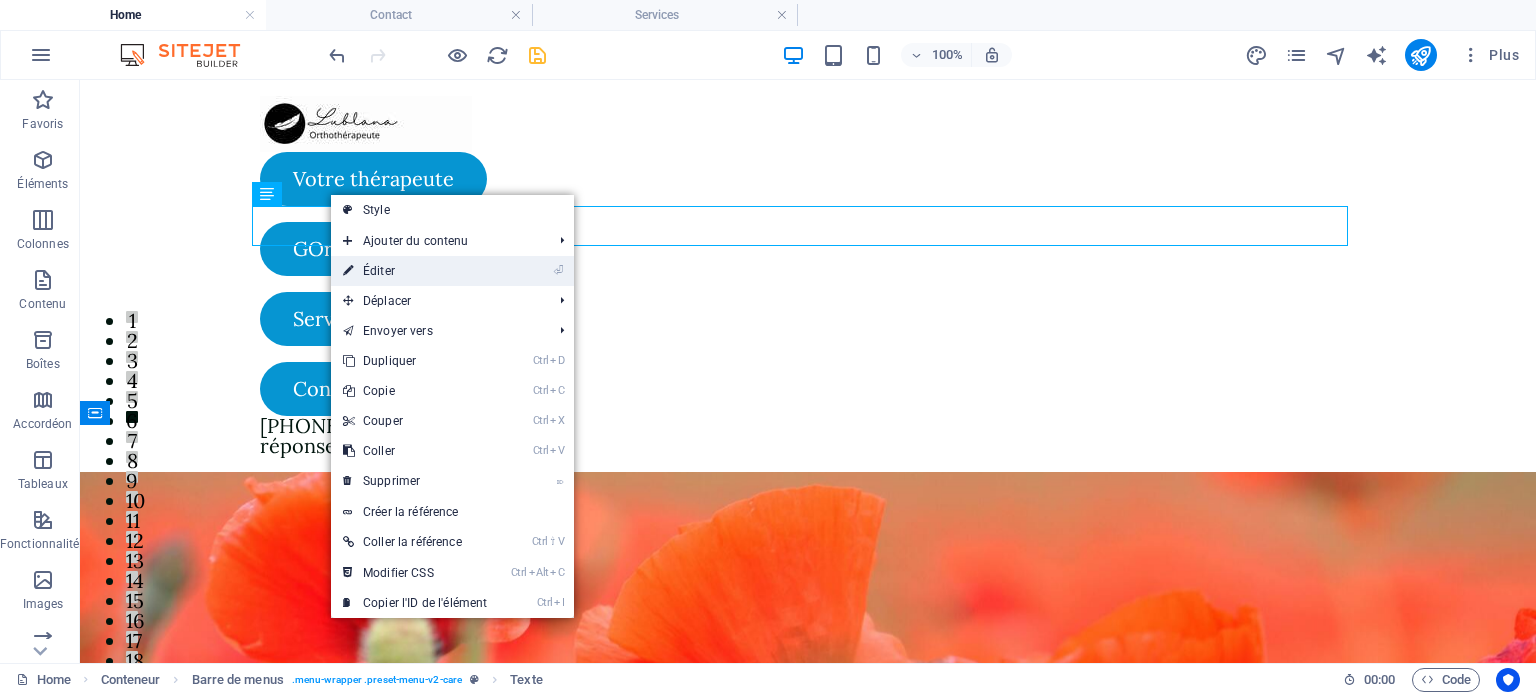 click on "⏎  Éditer" at bounding box center [415, 271] 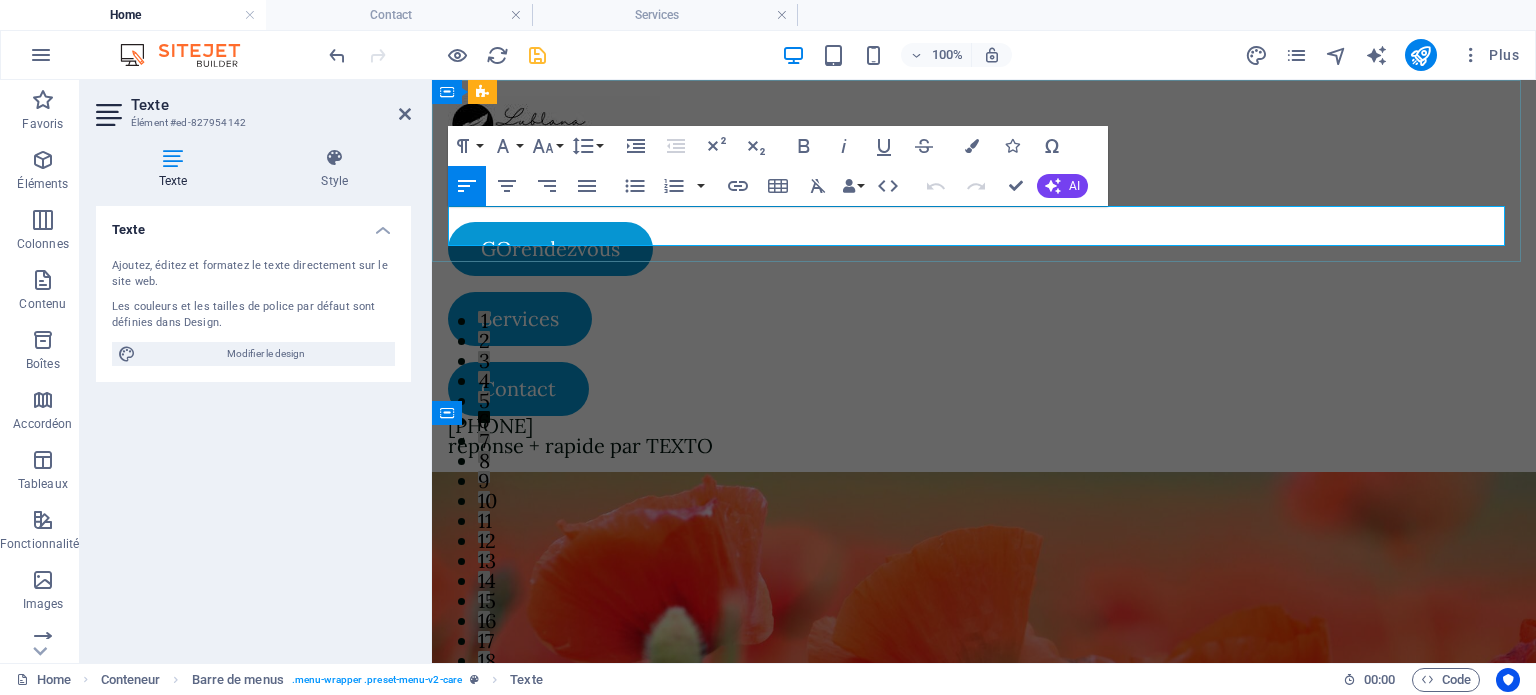 click on "[PHONE]" at bounding box center [984, 426] 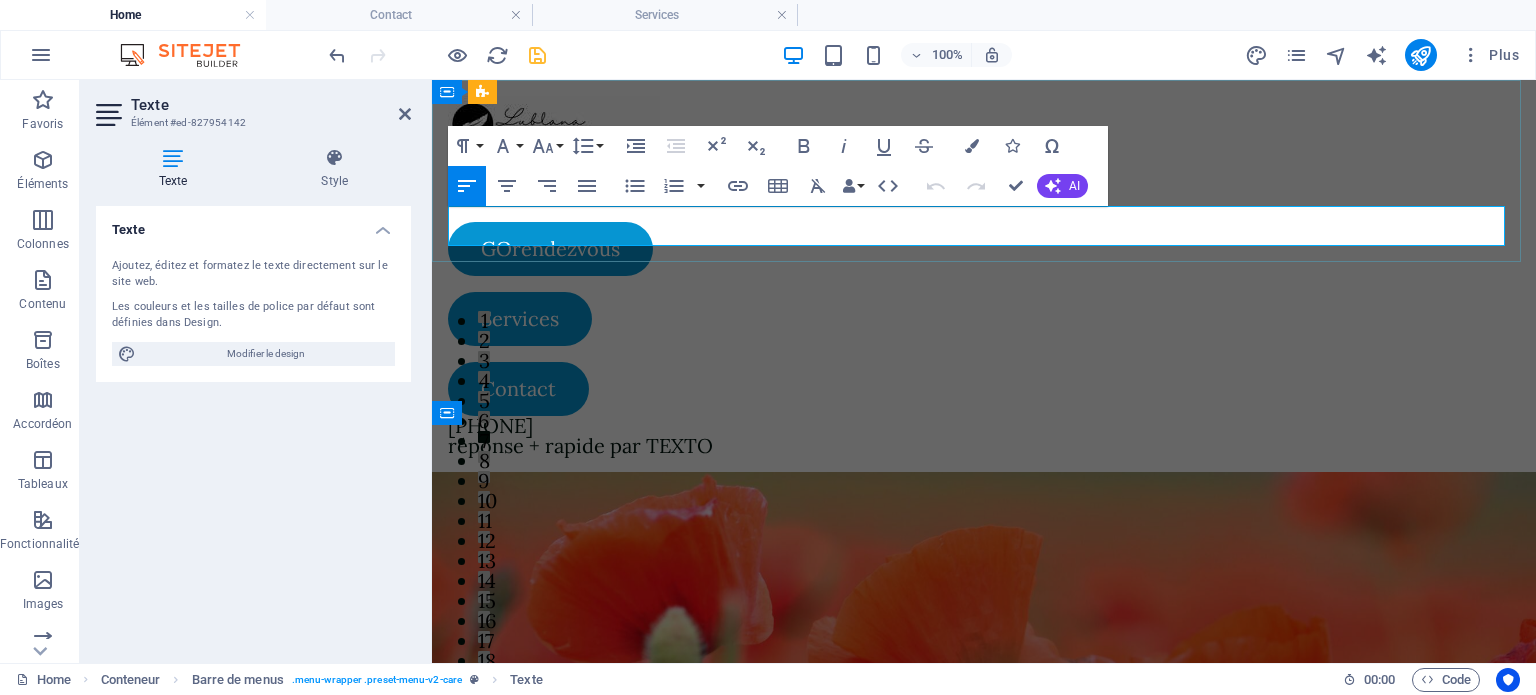 click on "[PHONE]" at bounding box center (984, 426) 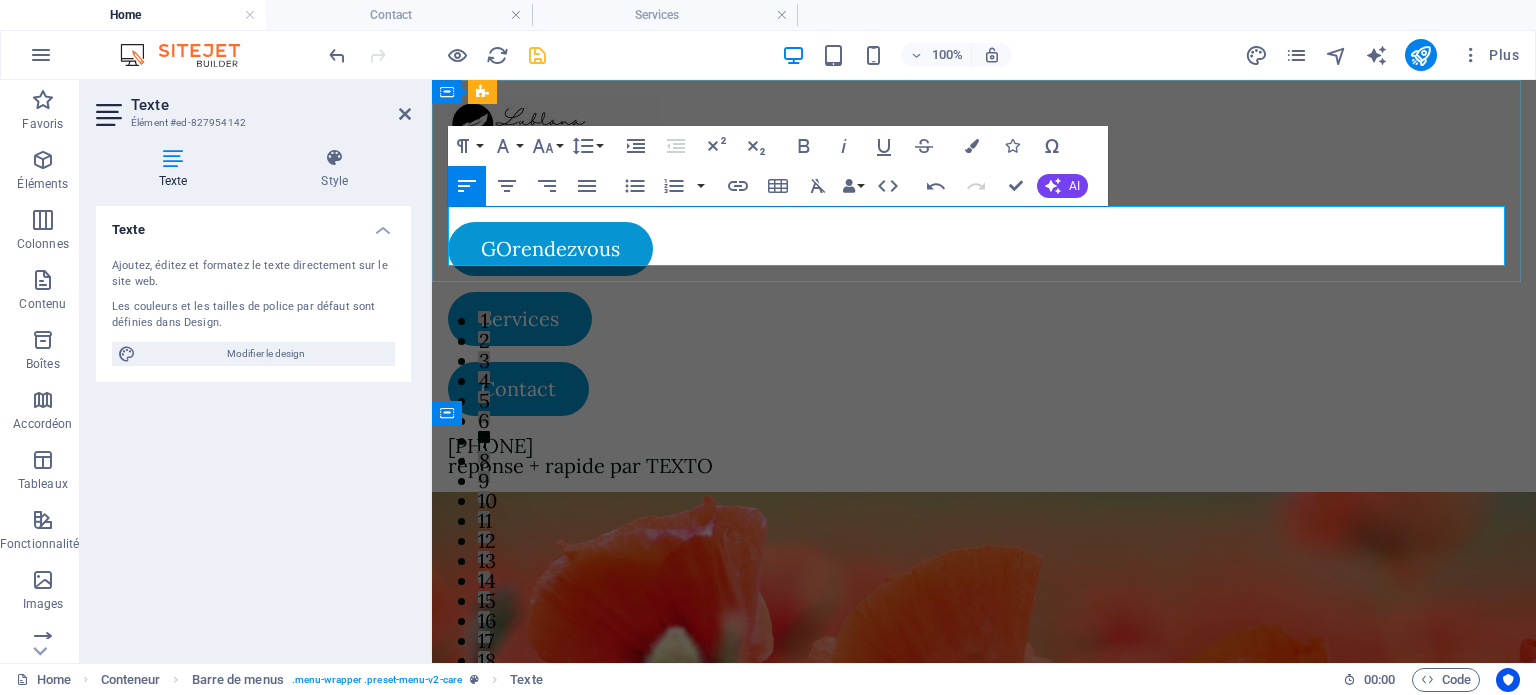 click on "réponse + rapide par TEXTO" at bounding box center [984, 466] 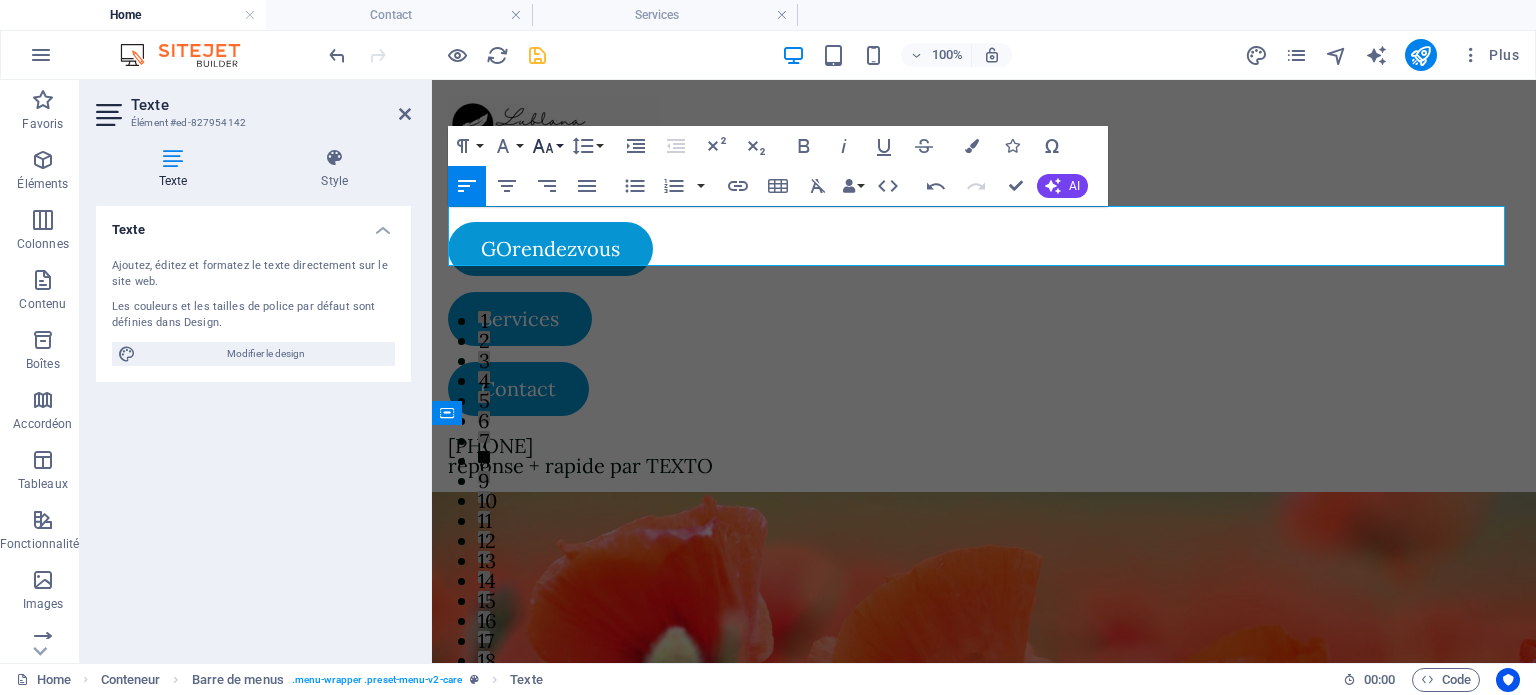 click 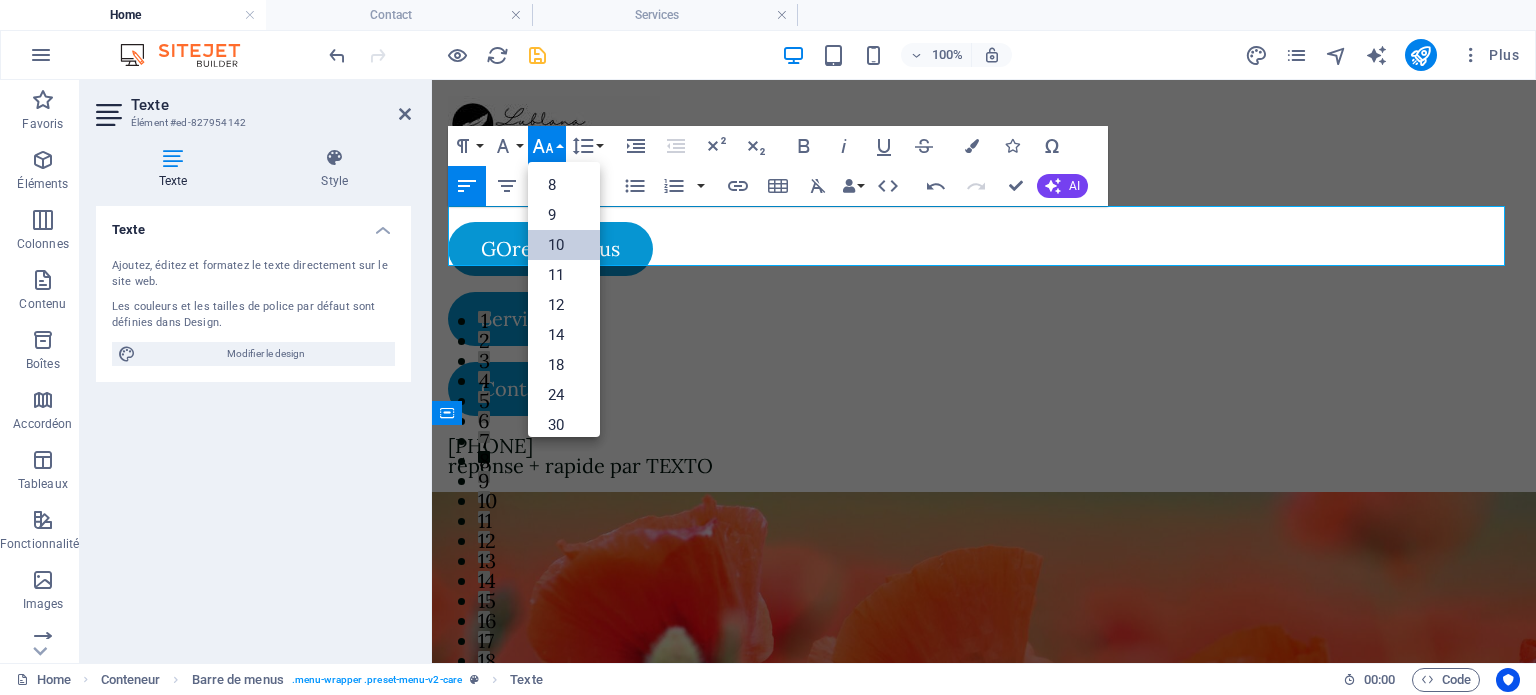 click on "10" at bounding box center (564, 245) 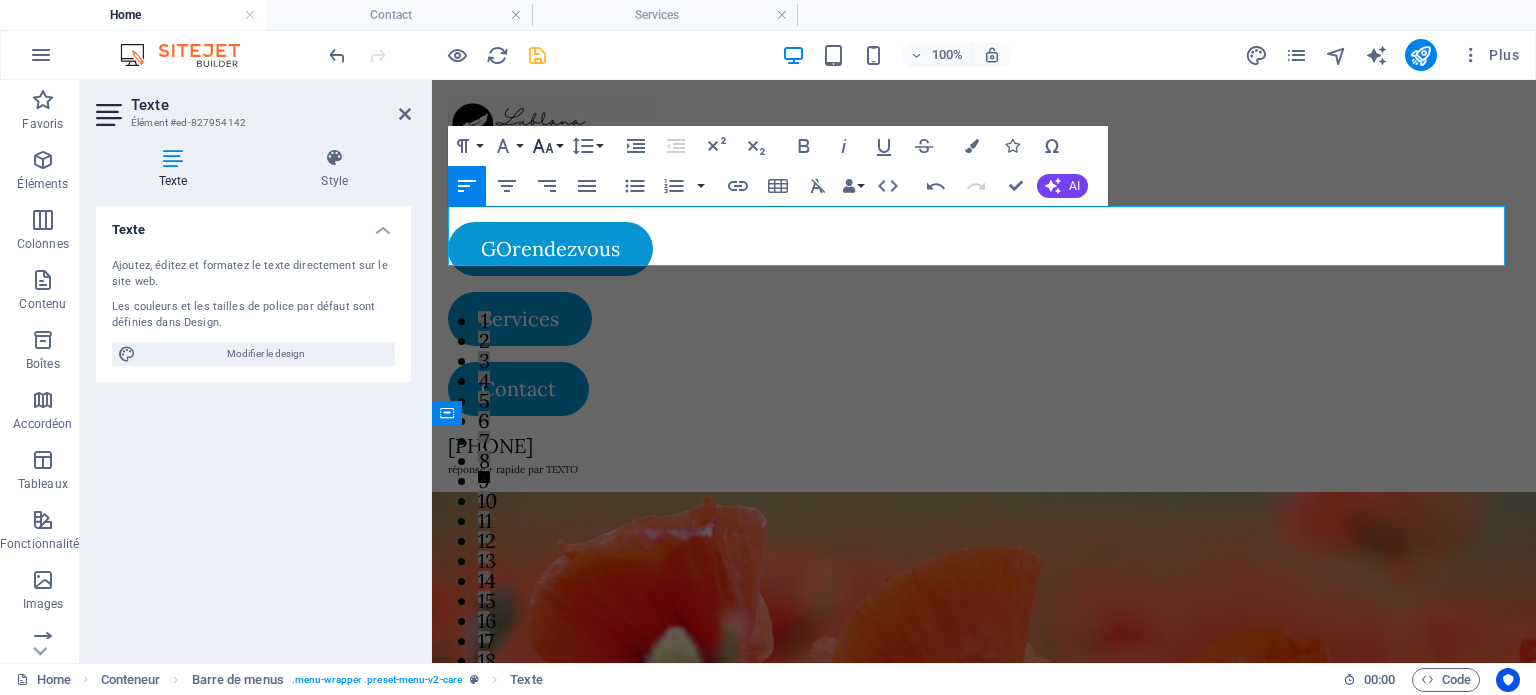 click 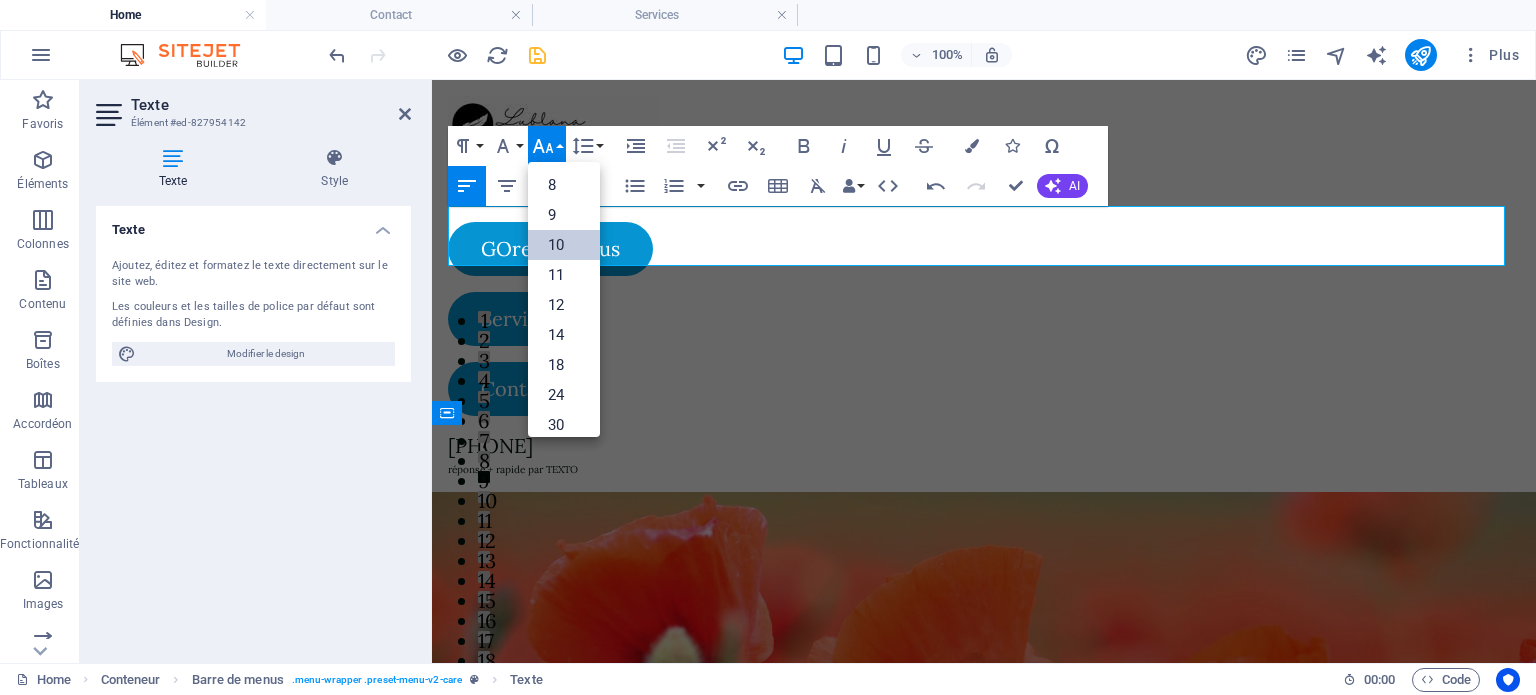 scroll, scrollTop: 83, scrollLeft: 0, axis: vertical 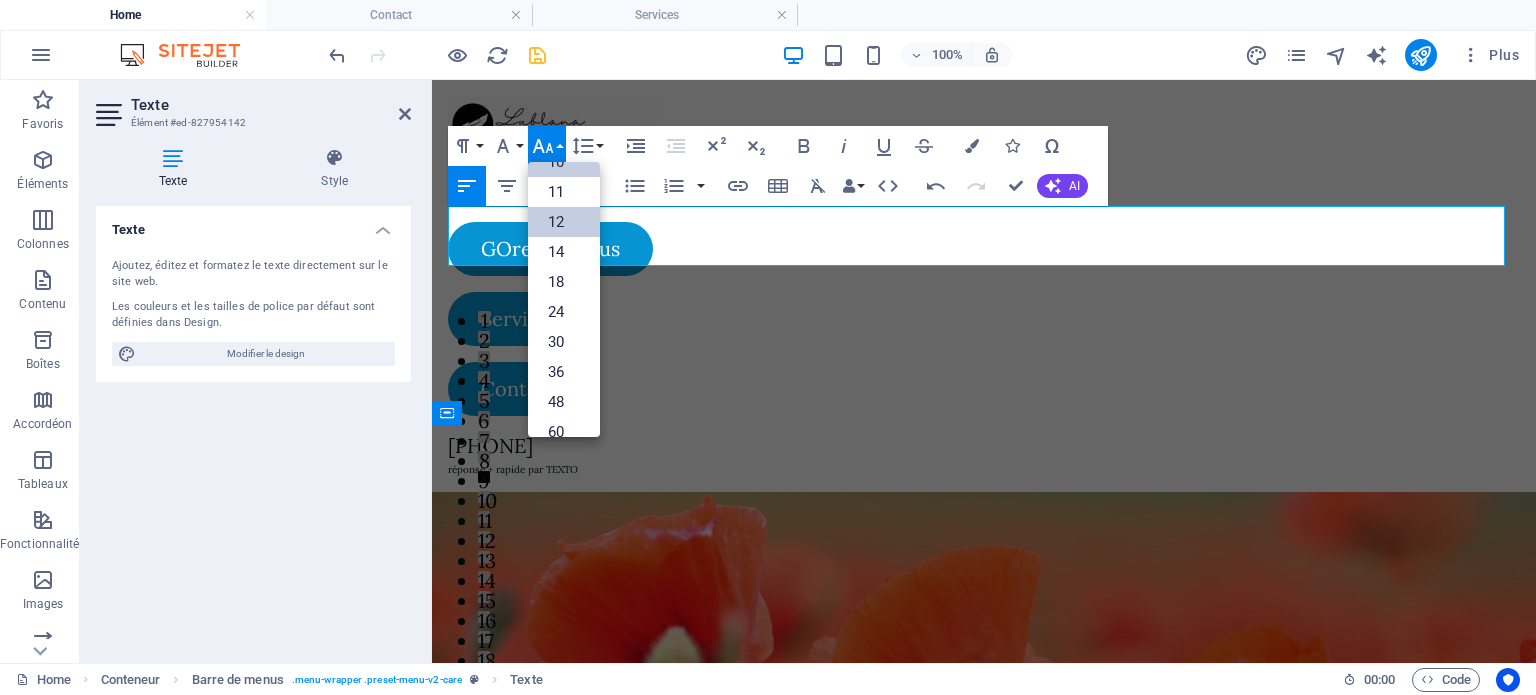 click on "12" at bounding box center [564, 222] 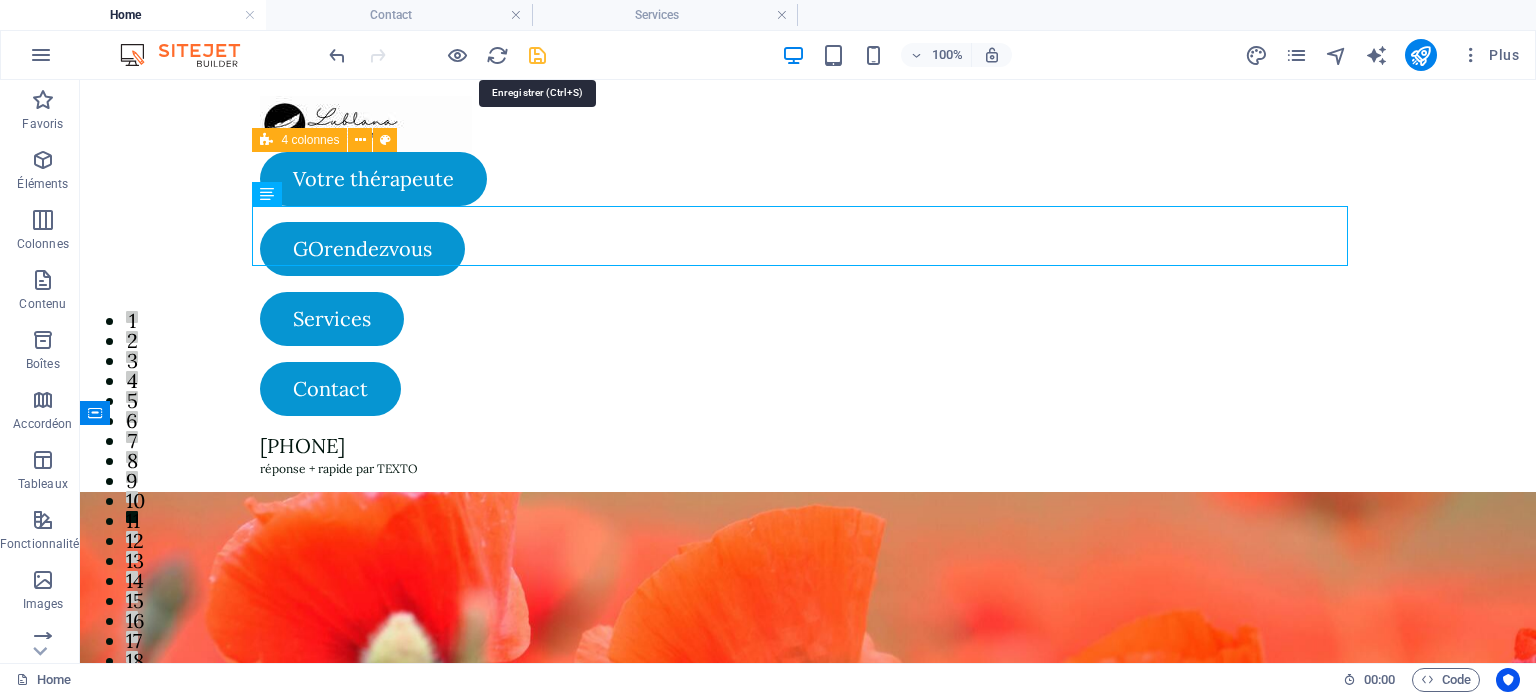 click at bounding box center (537, 55) 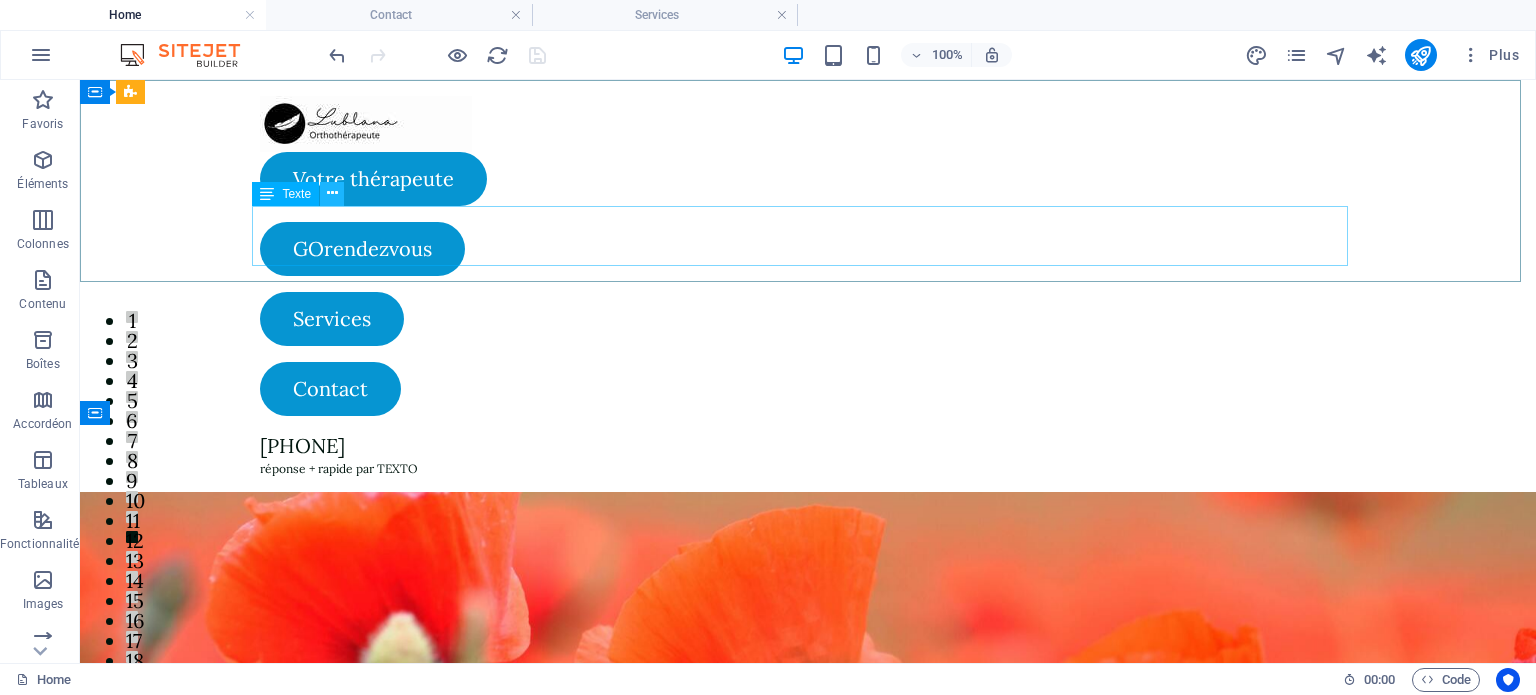 click at bounding box center (332, 193) 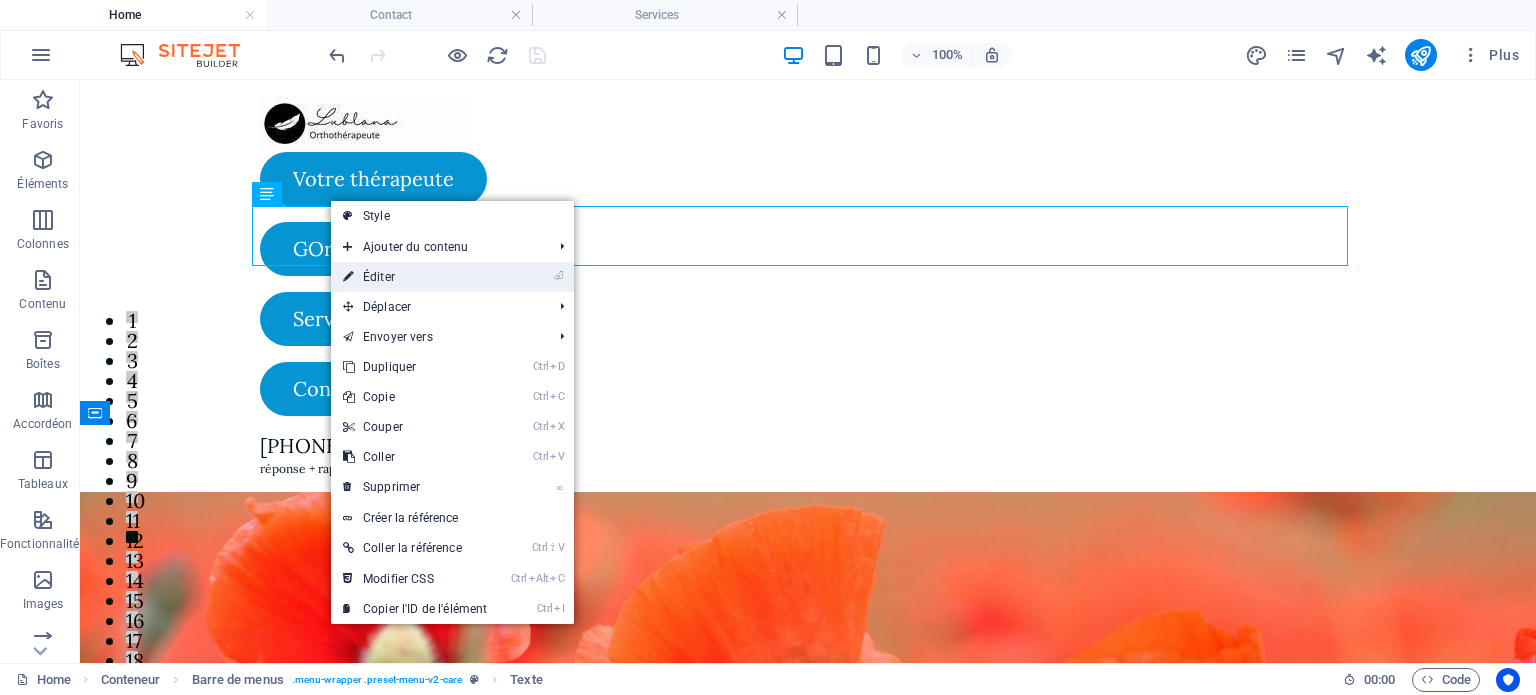 click on "⏎  Éditer" at bounding box center (415, 277) 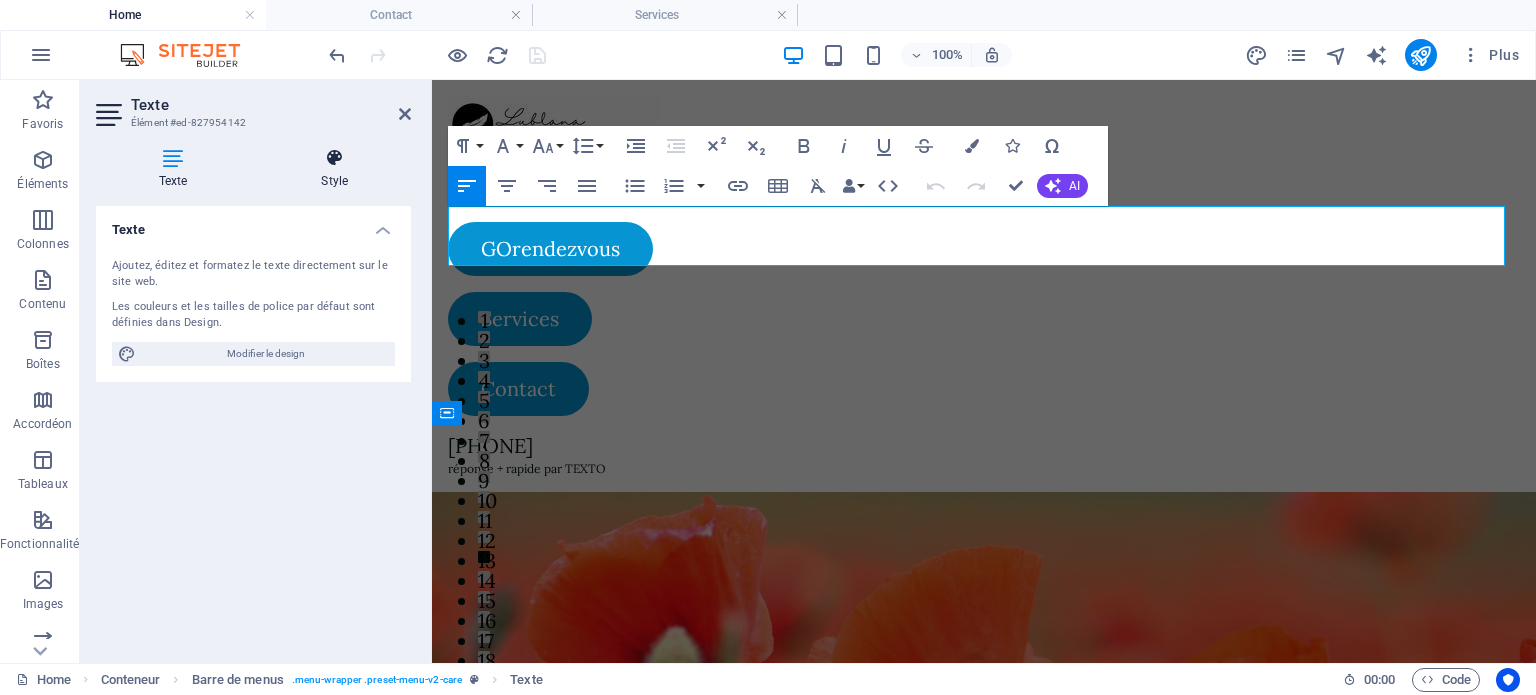 click at bounding box center [335, 158] 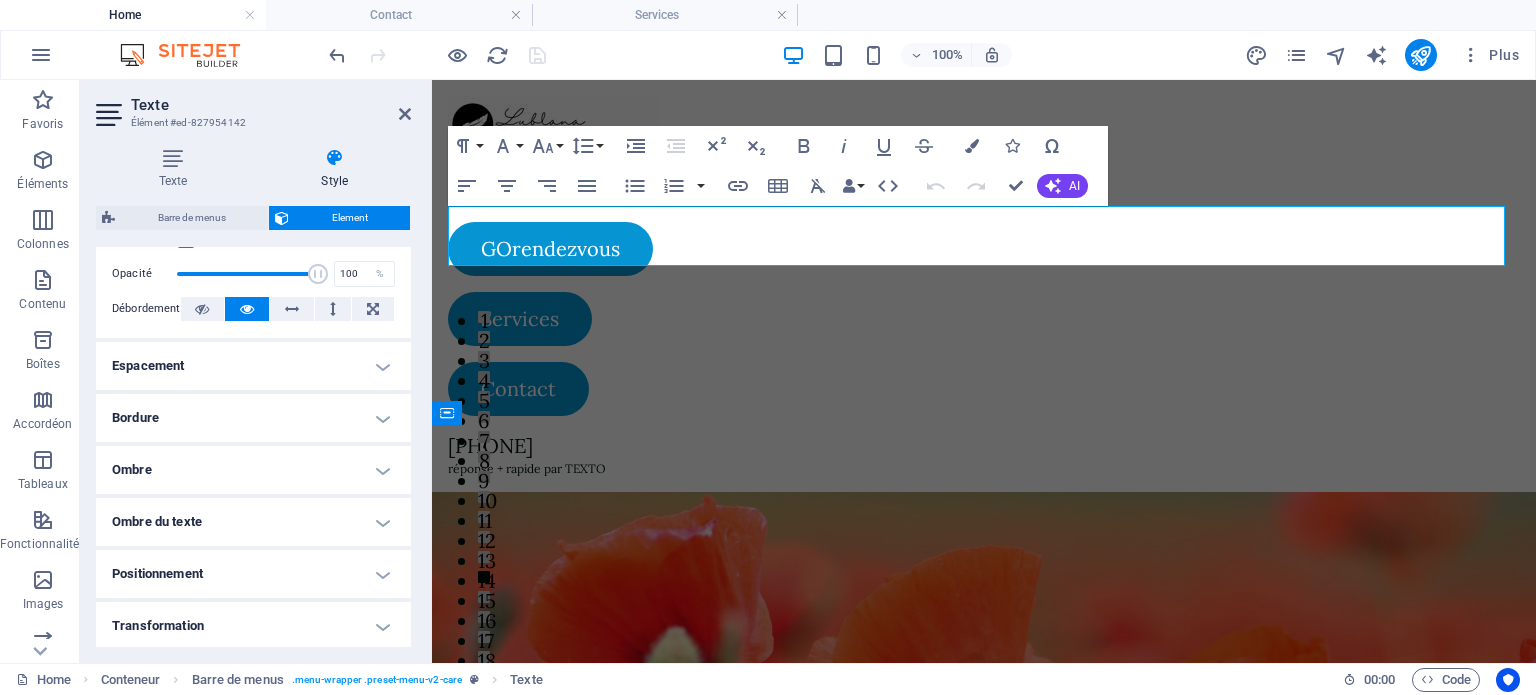 scroll, scrollTop: 0, scrollLeft: 0, axis: both 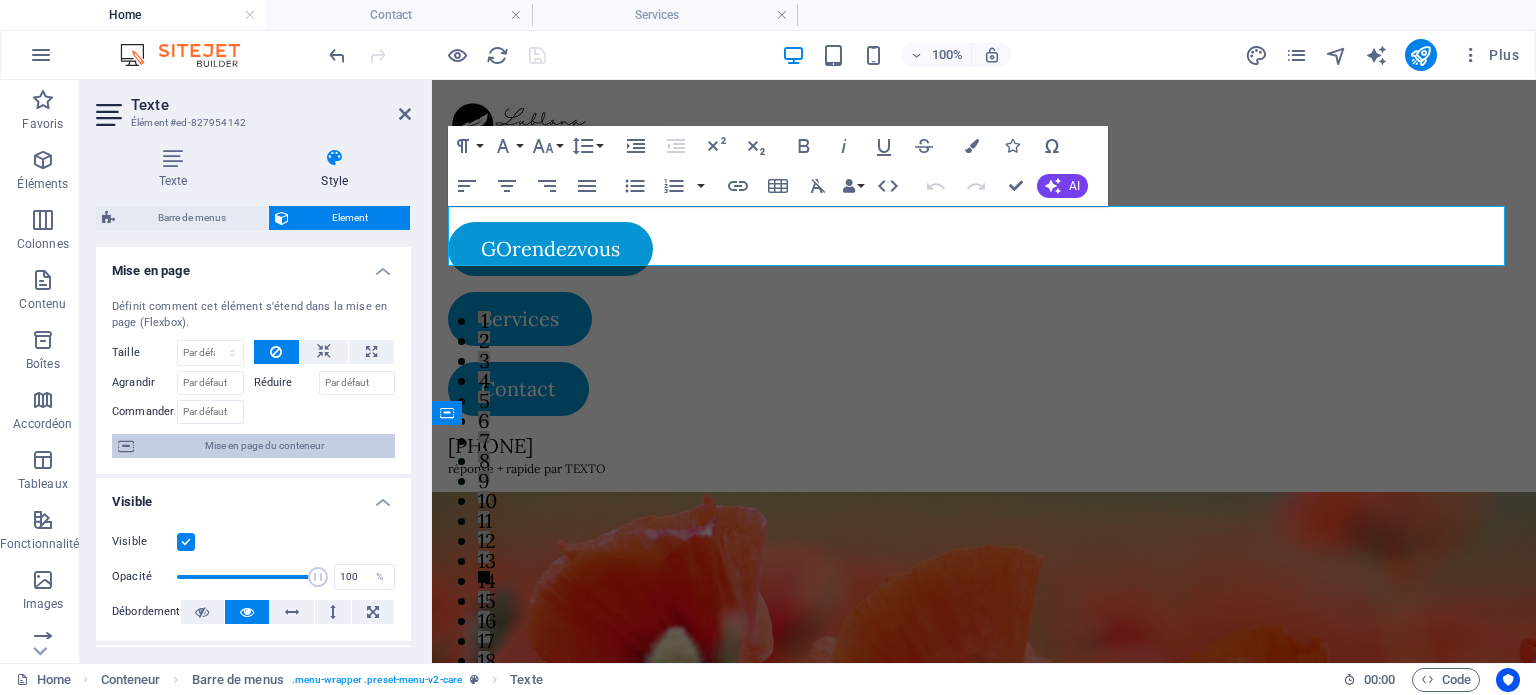 click on "Mise en page du conteneur" at bounding box center (264, 446) 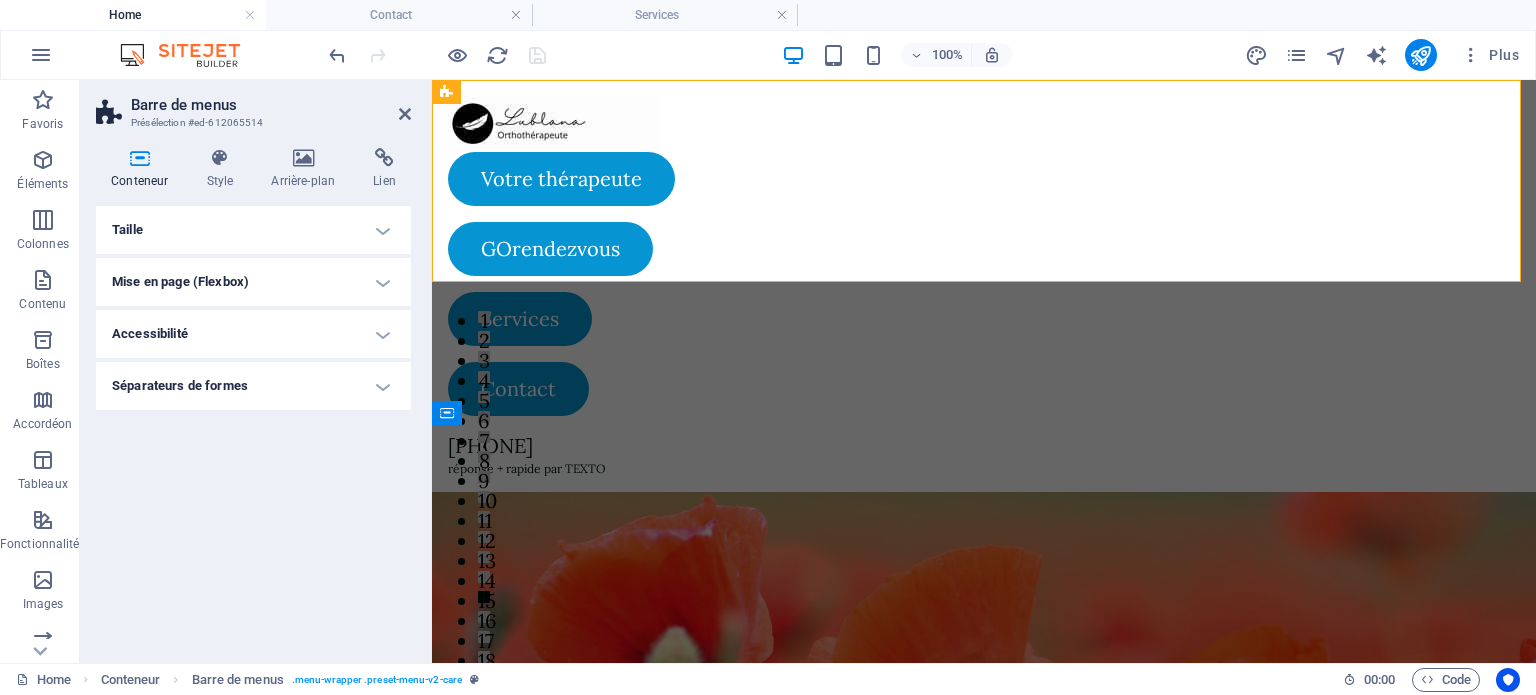 click on "Mise en page (Flexbox)" at bounding box center (253, 282) 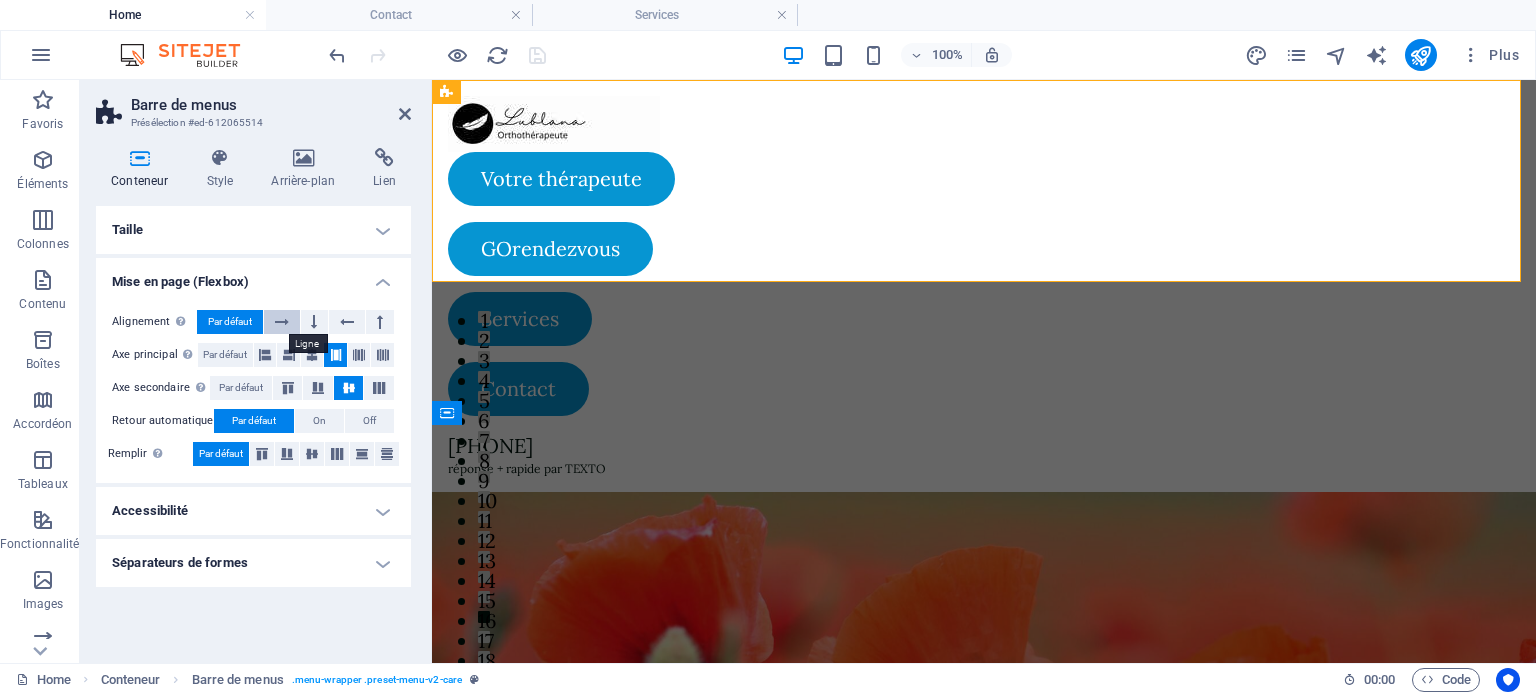 click at bounding box center (282, 322) 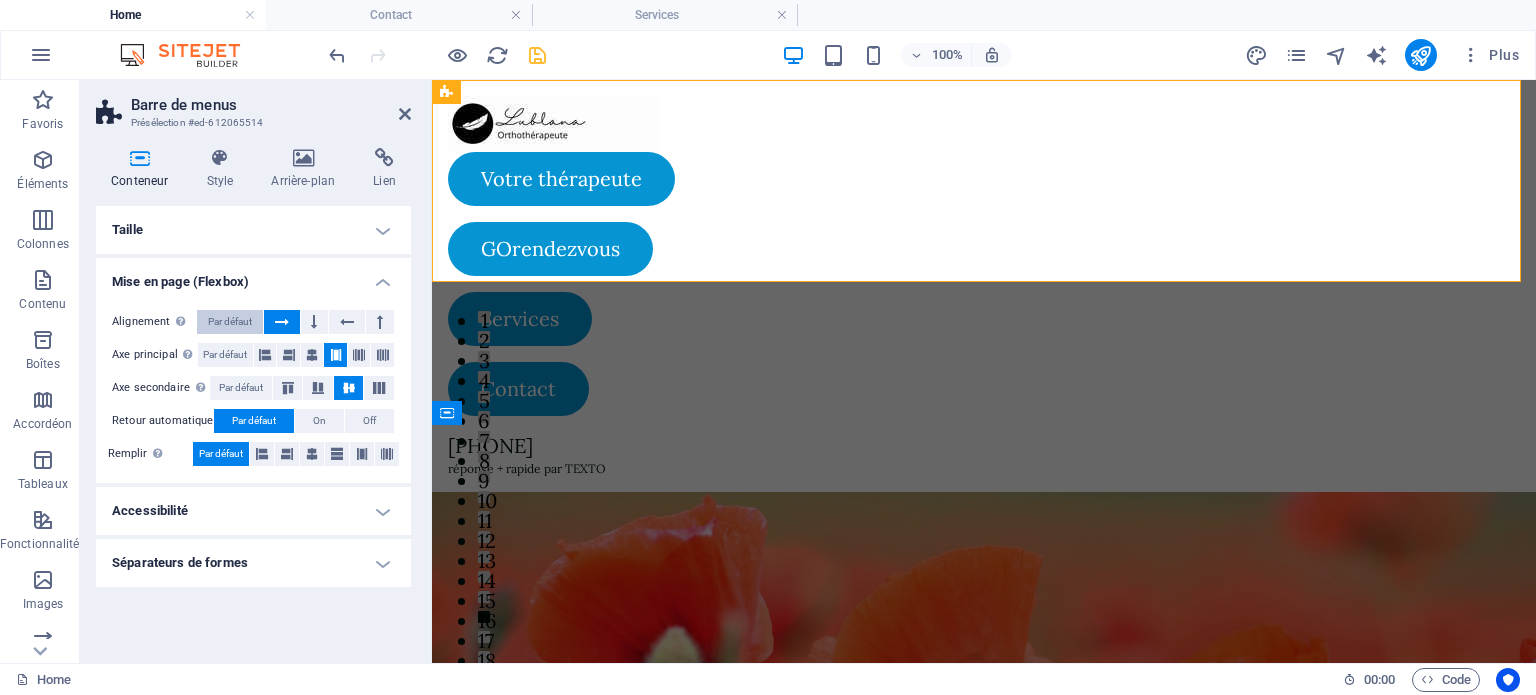 click on "Par défaut" at bounding box center [230, 322] 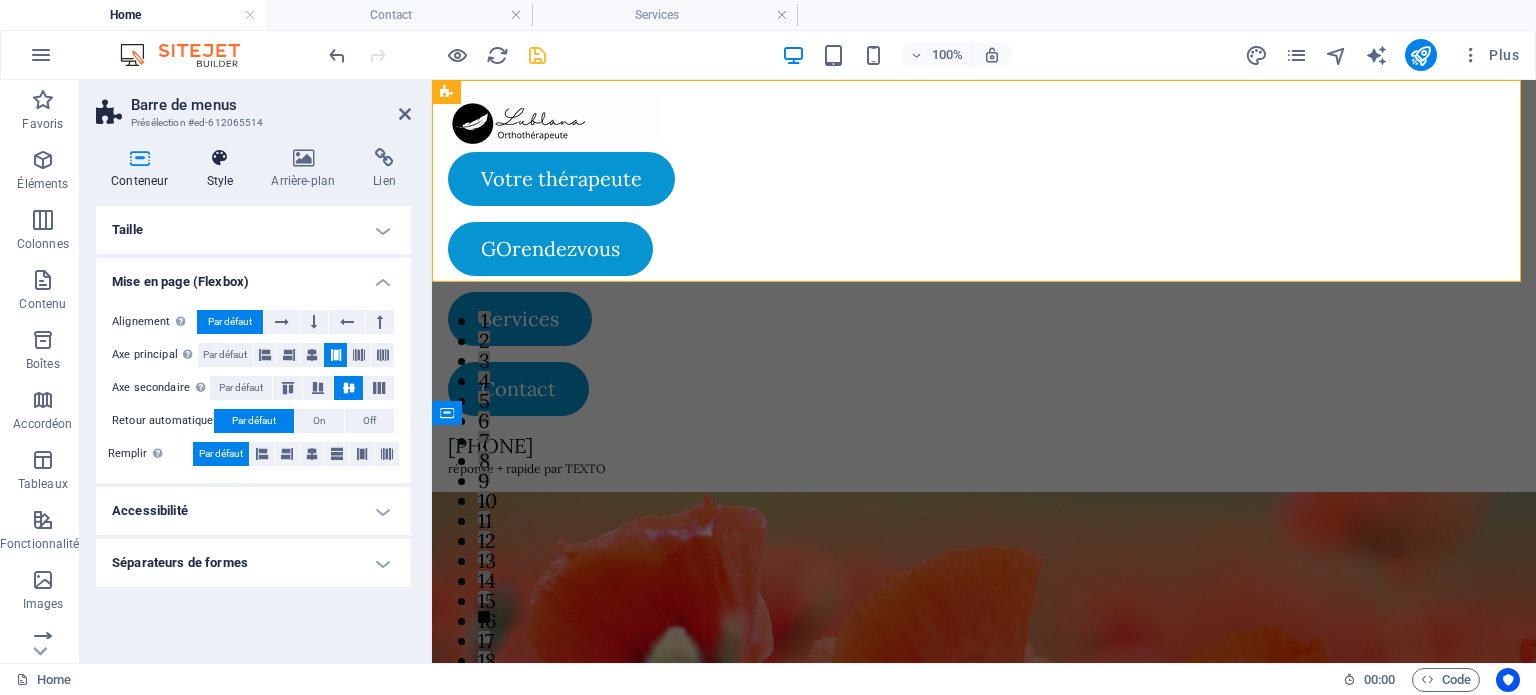 click at bounding box center [219, 158] 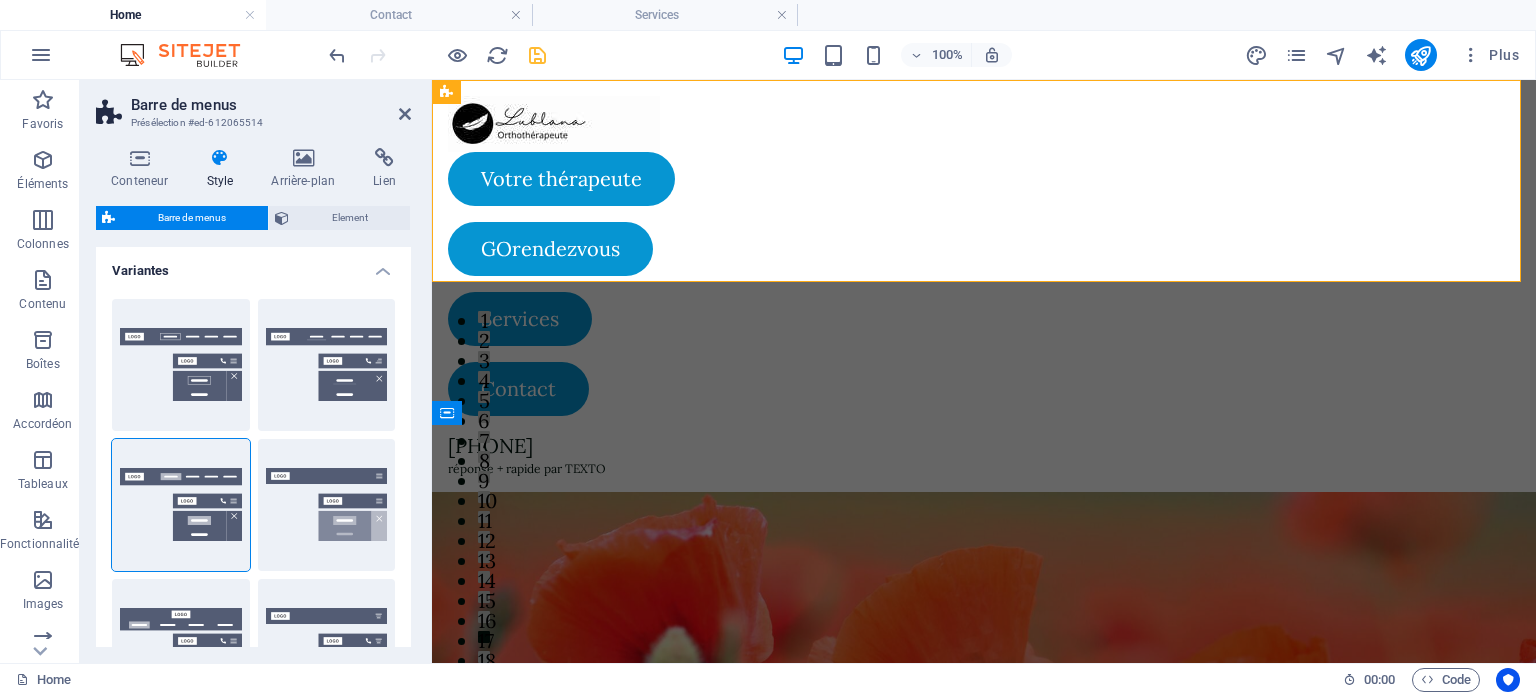 click at bounding box center (219, 158) 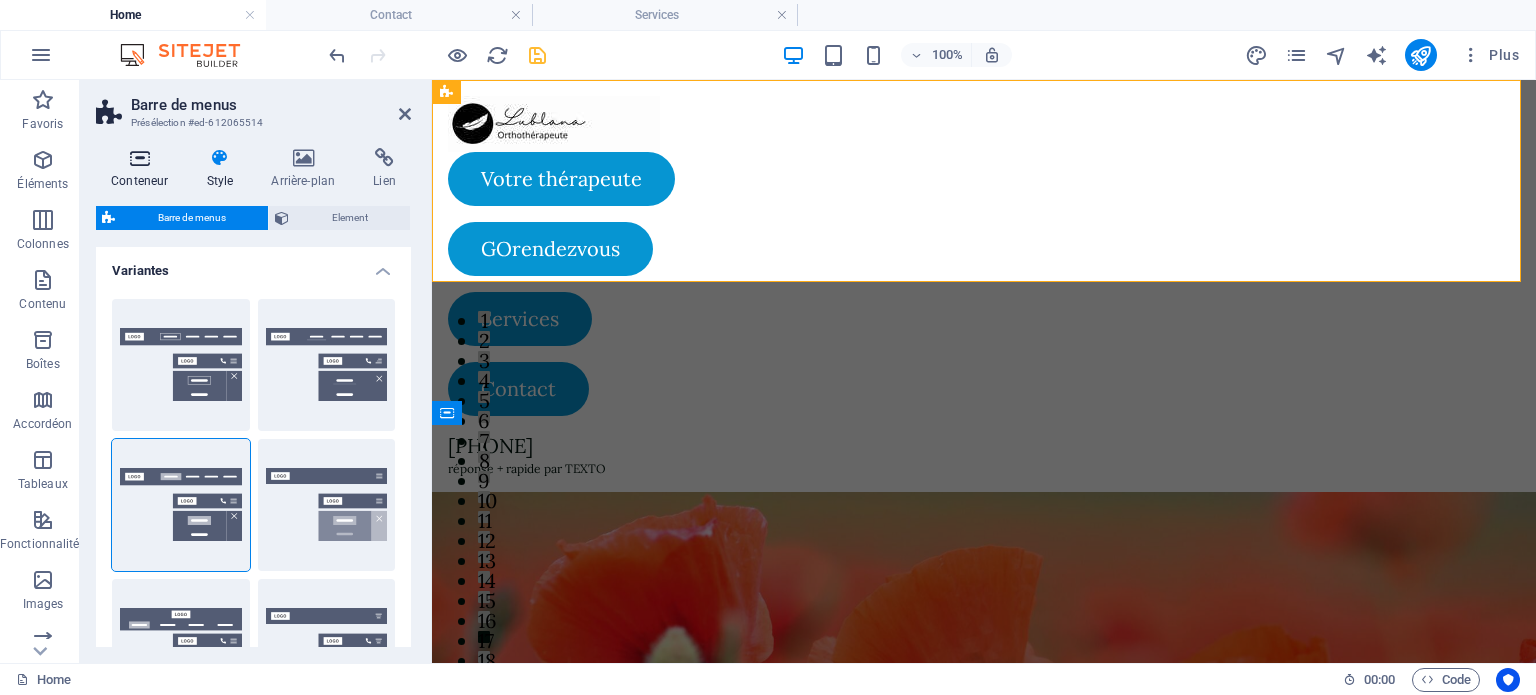 click at bounding box center (139, 158) 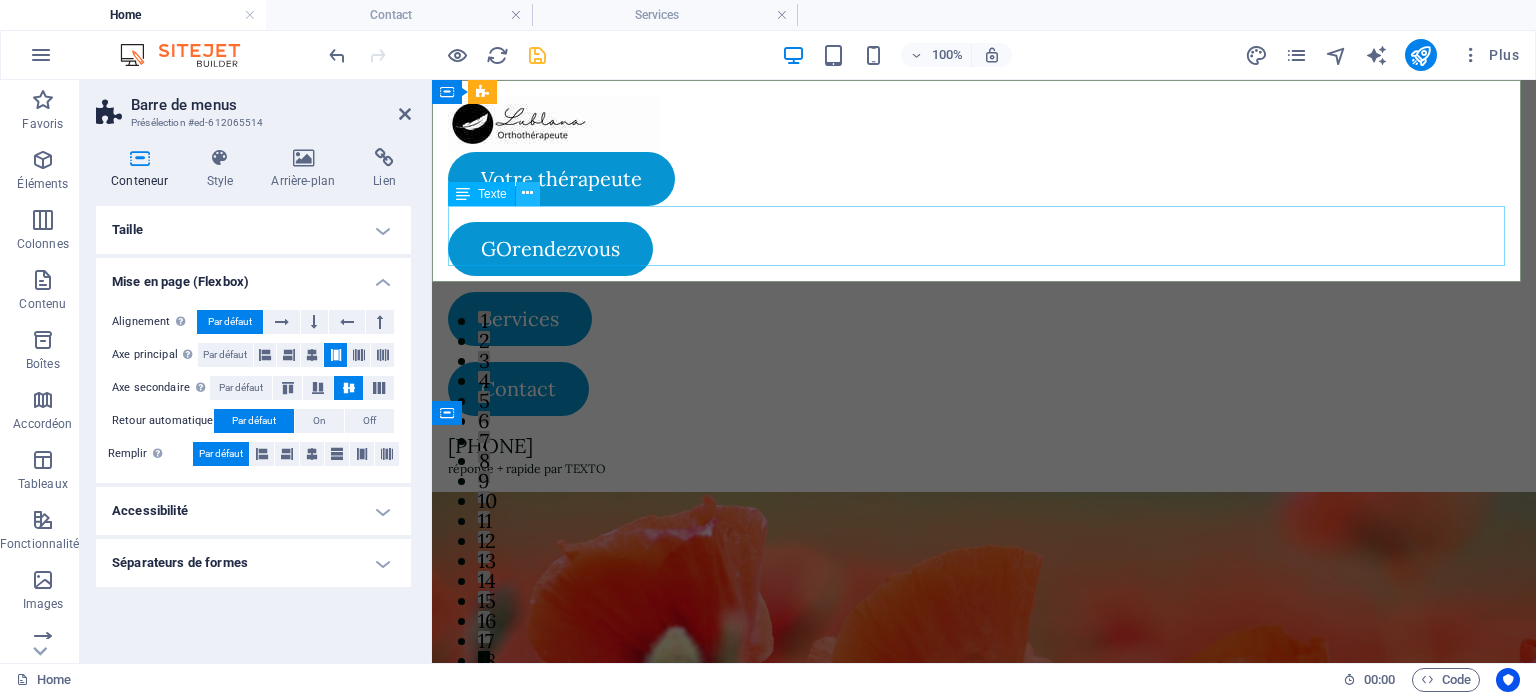 click at bounding box center [527, 193] 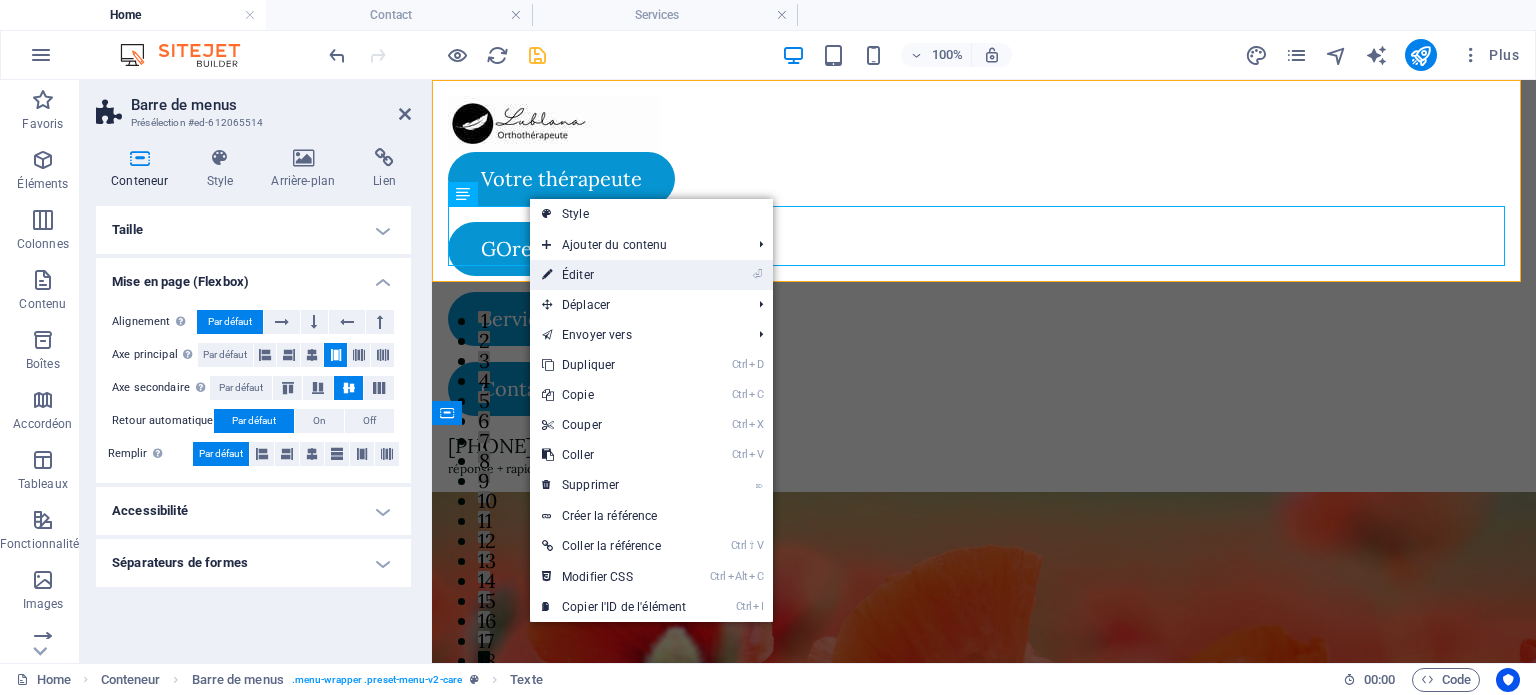 click on "⏎  Éditer" at bounding box center [614, 275] 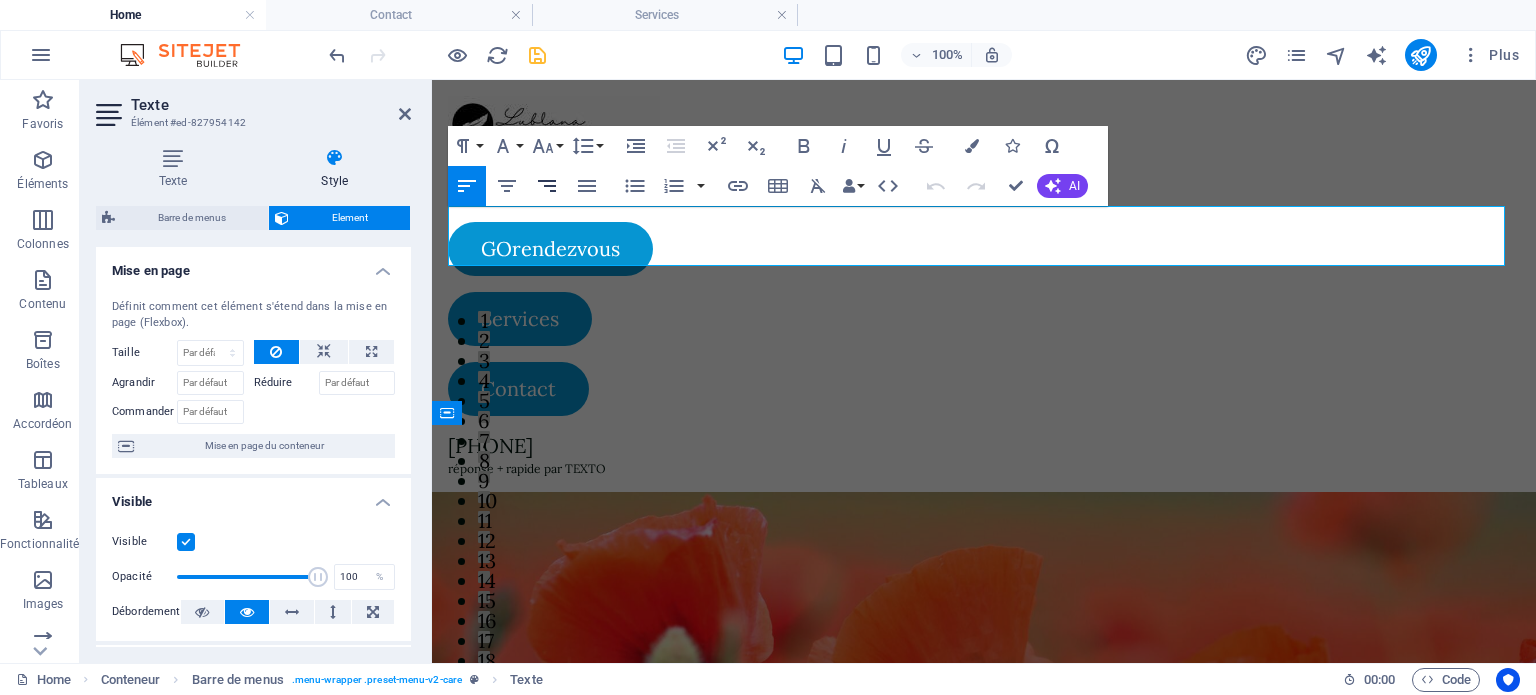 click 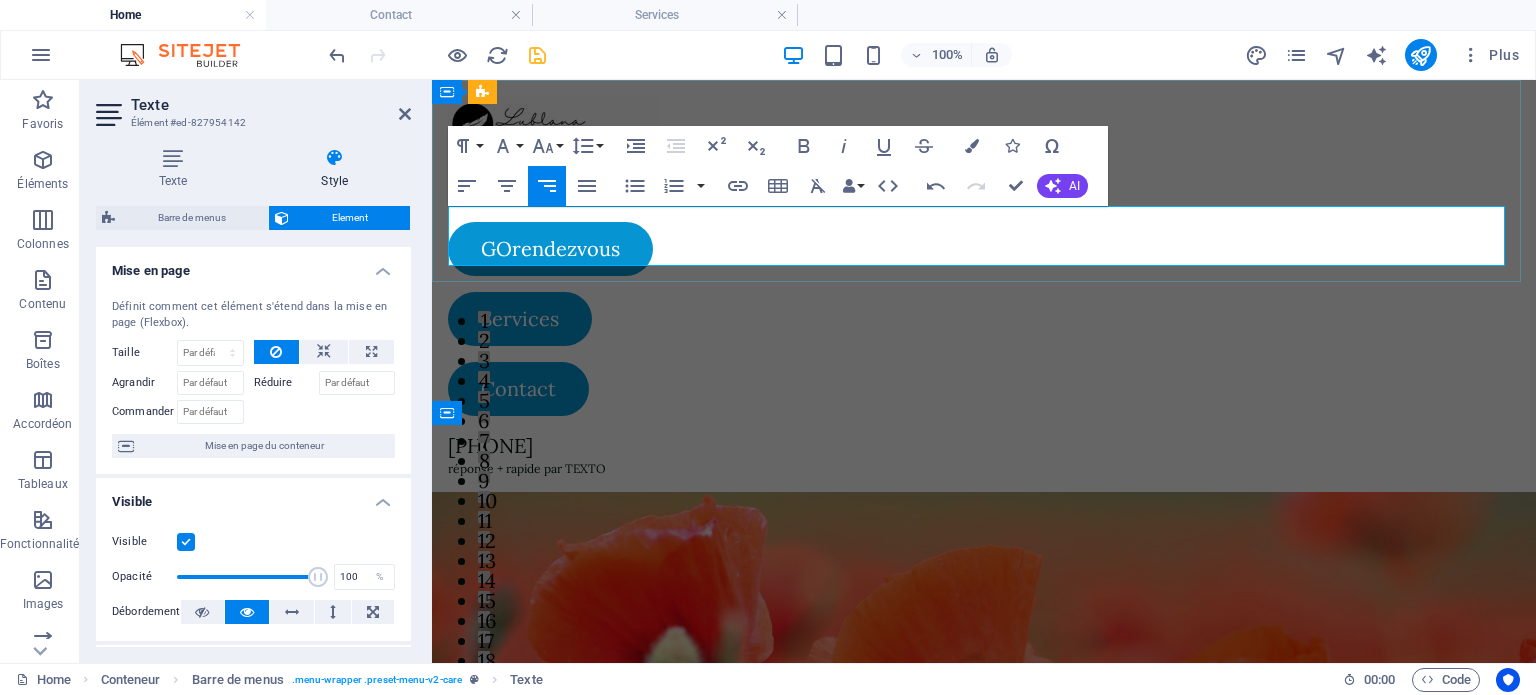 click on "[PHONE]" at bounding box center [984, 446] 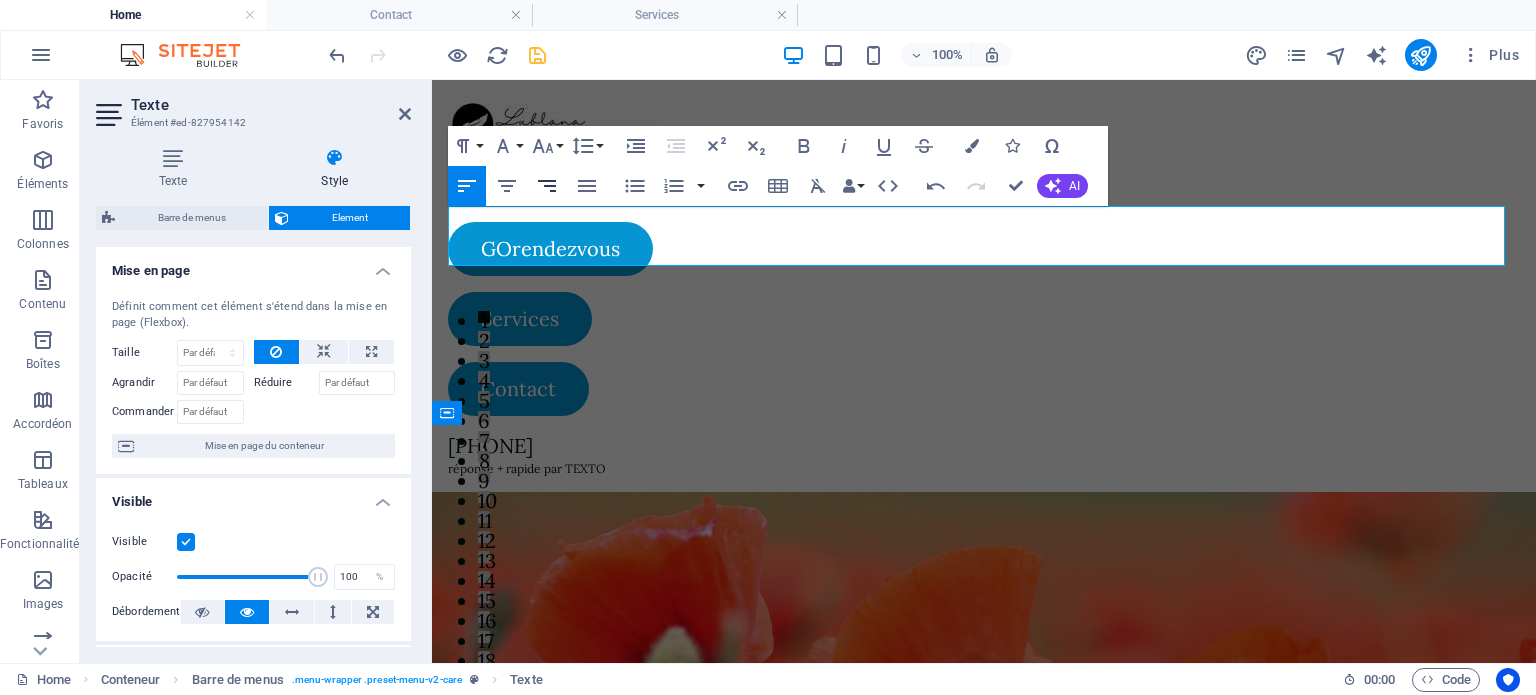 click 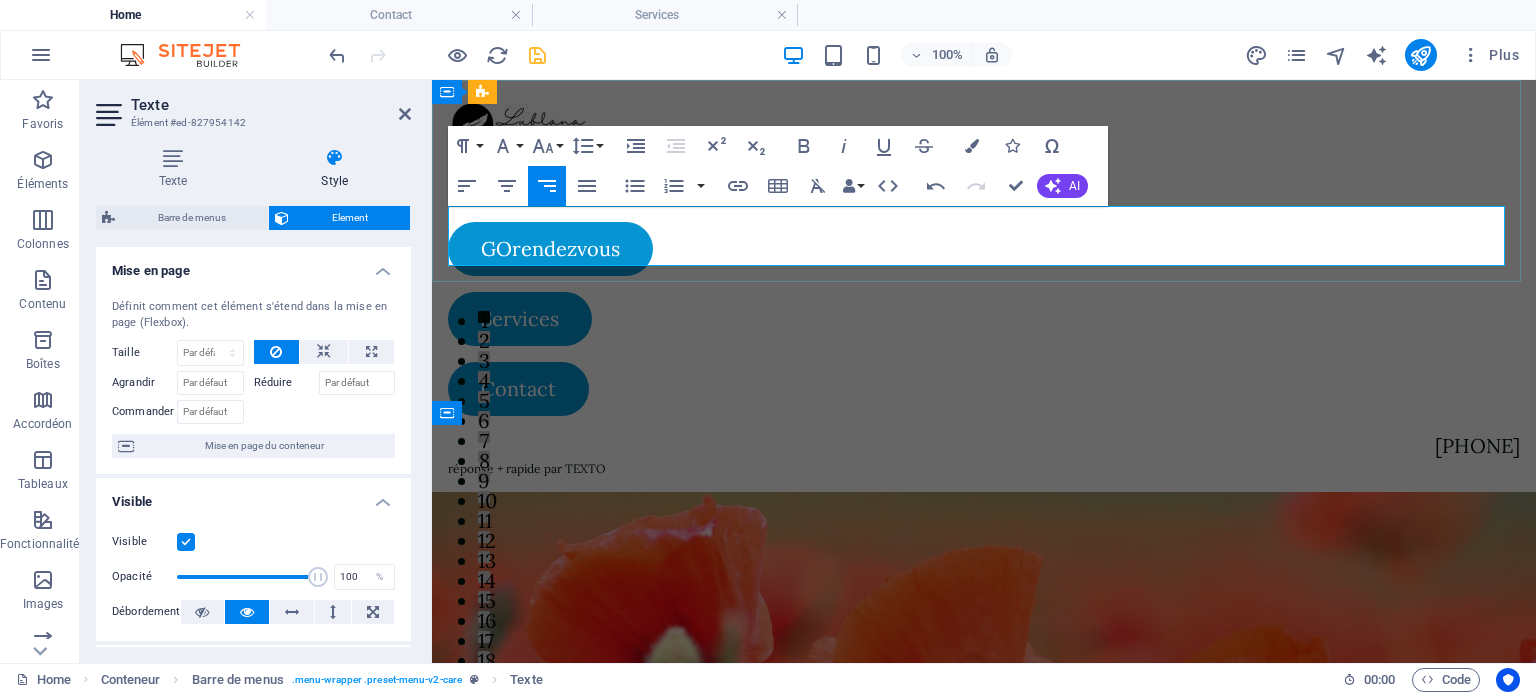 click on "réponse + rapide par TEXTO" at bounding box center [527, 468] 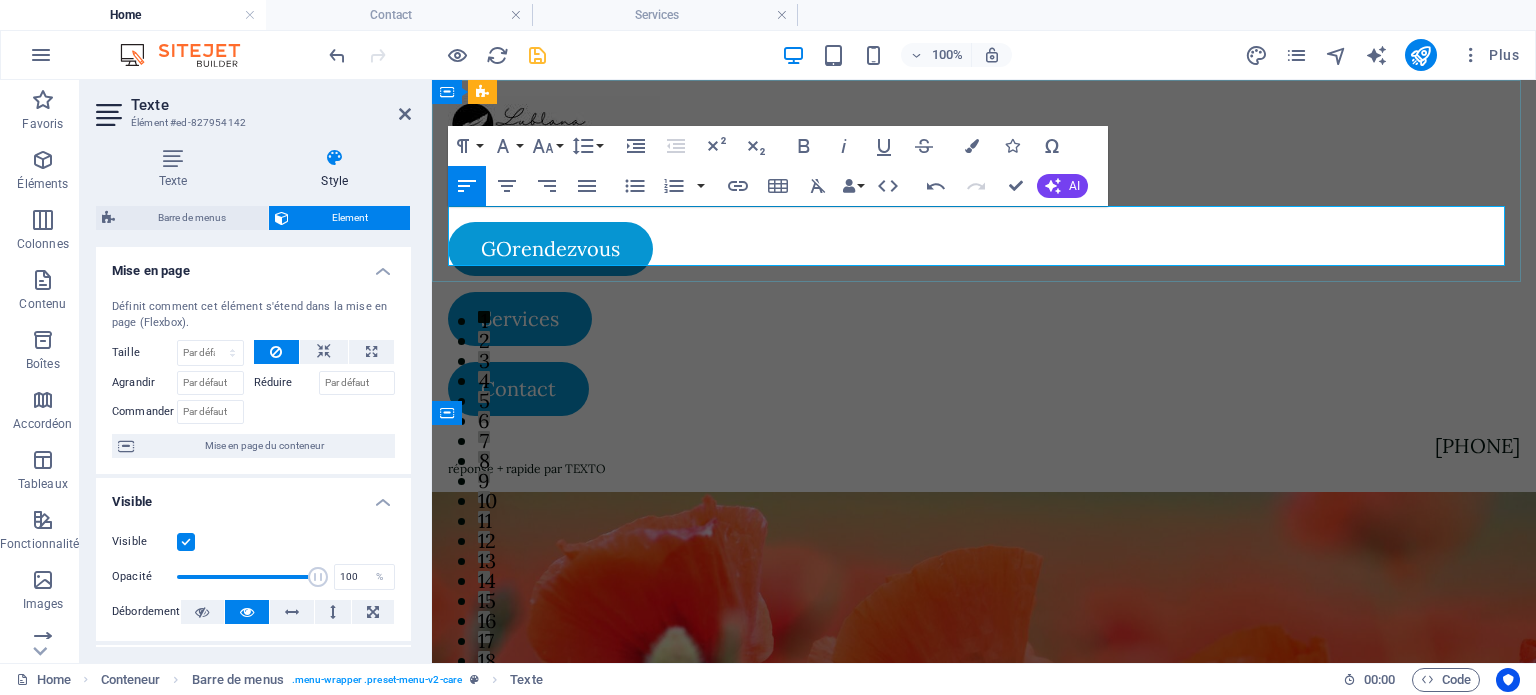 click on "réponse + rapide par TEXTO" at bounding box center [527, 468] 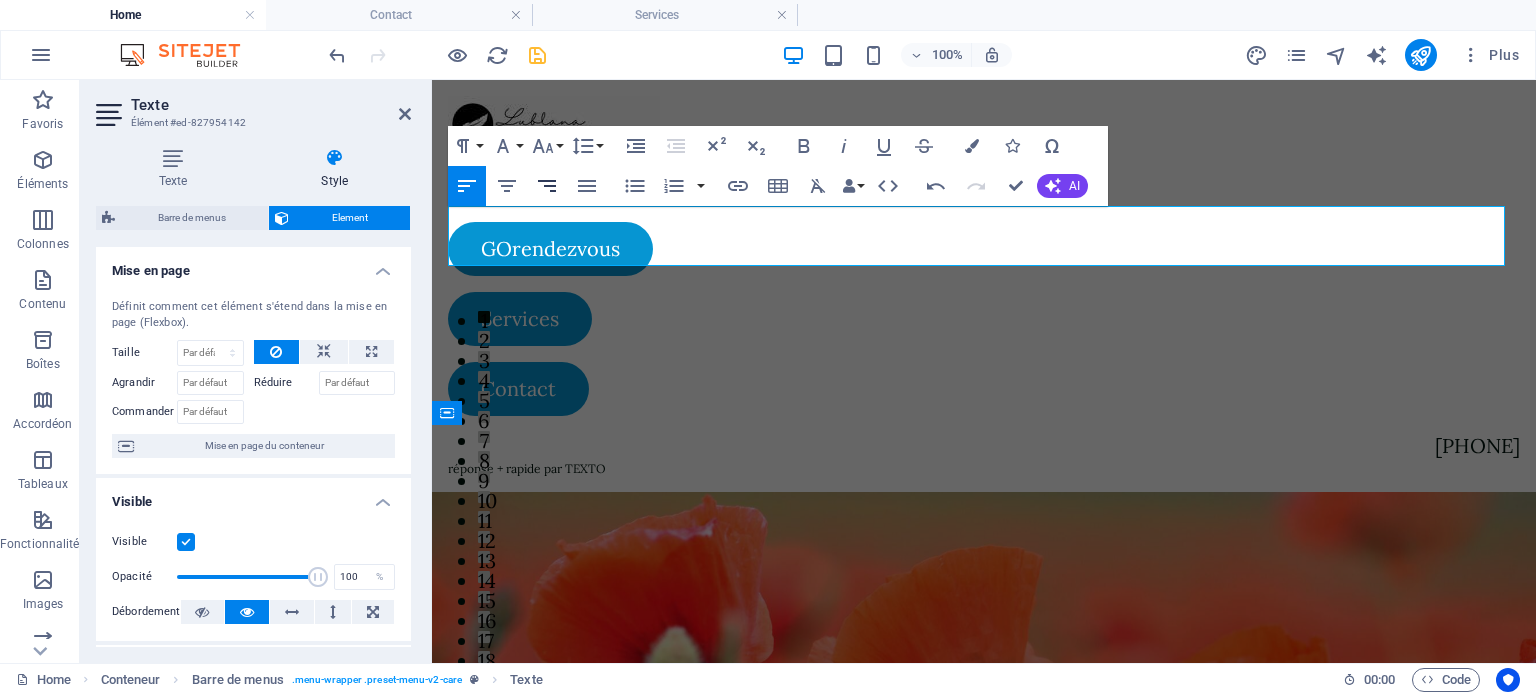 click 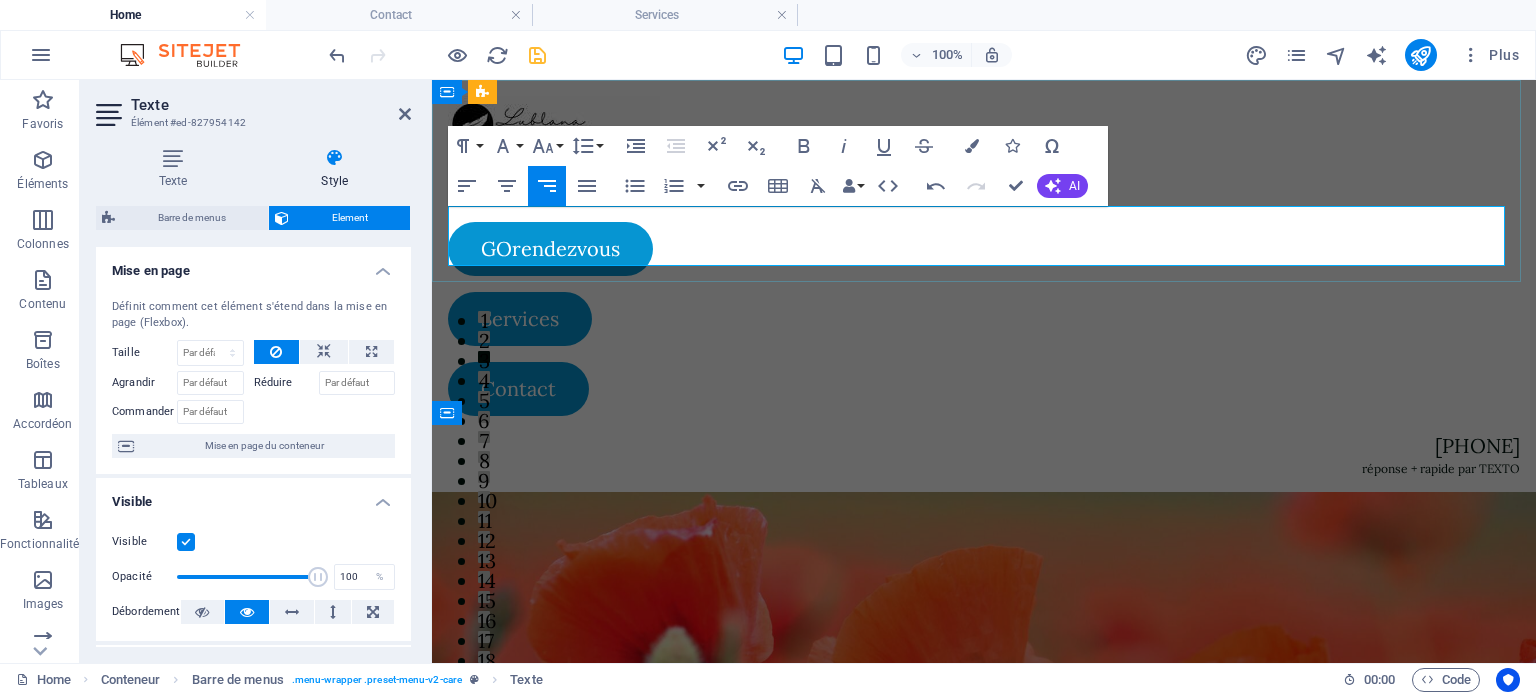 drag, startPoint x: 1356, startPoint y: 238, endPoint x: 1495, endPoint y: 237, distance: 139.0036 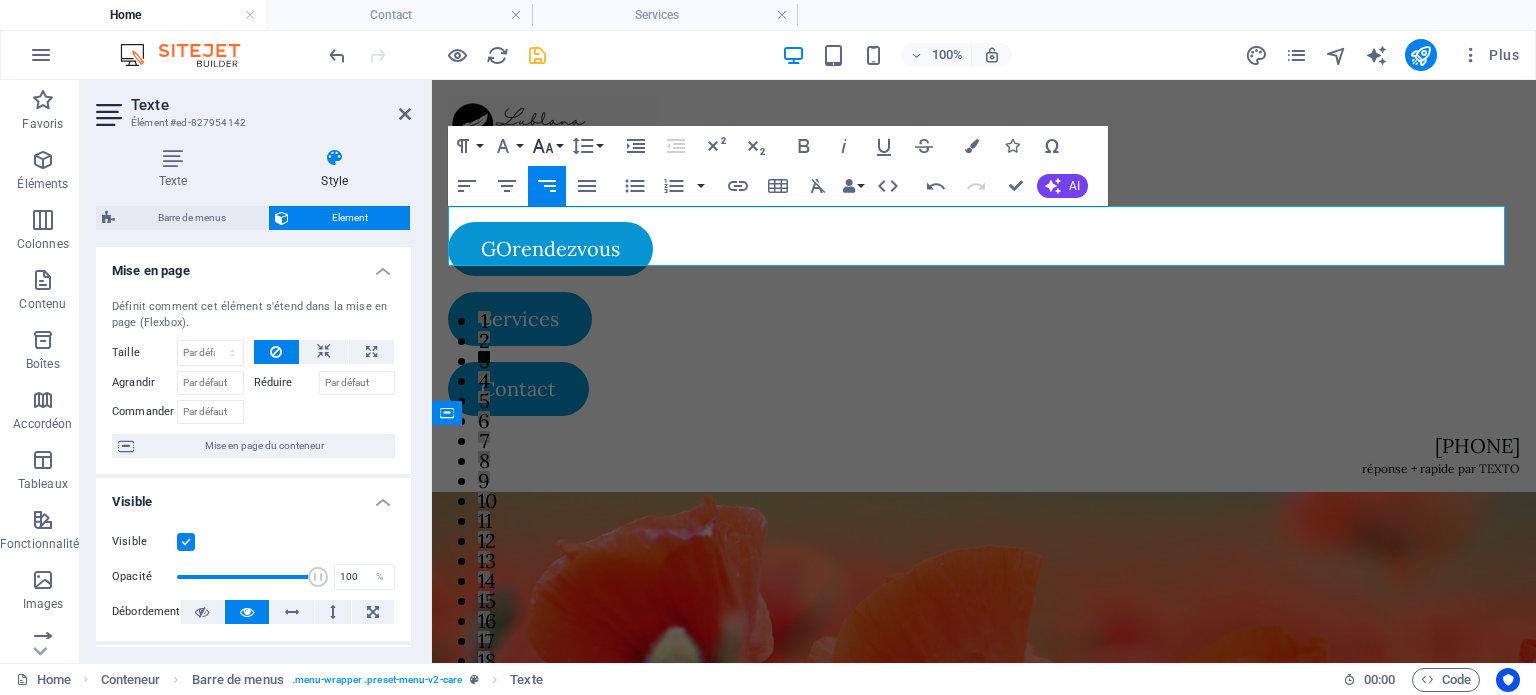 click 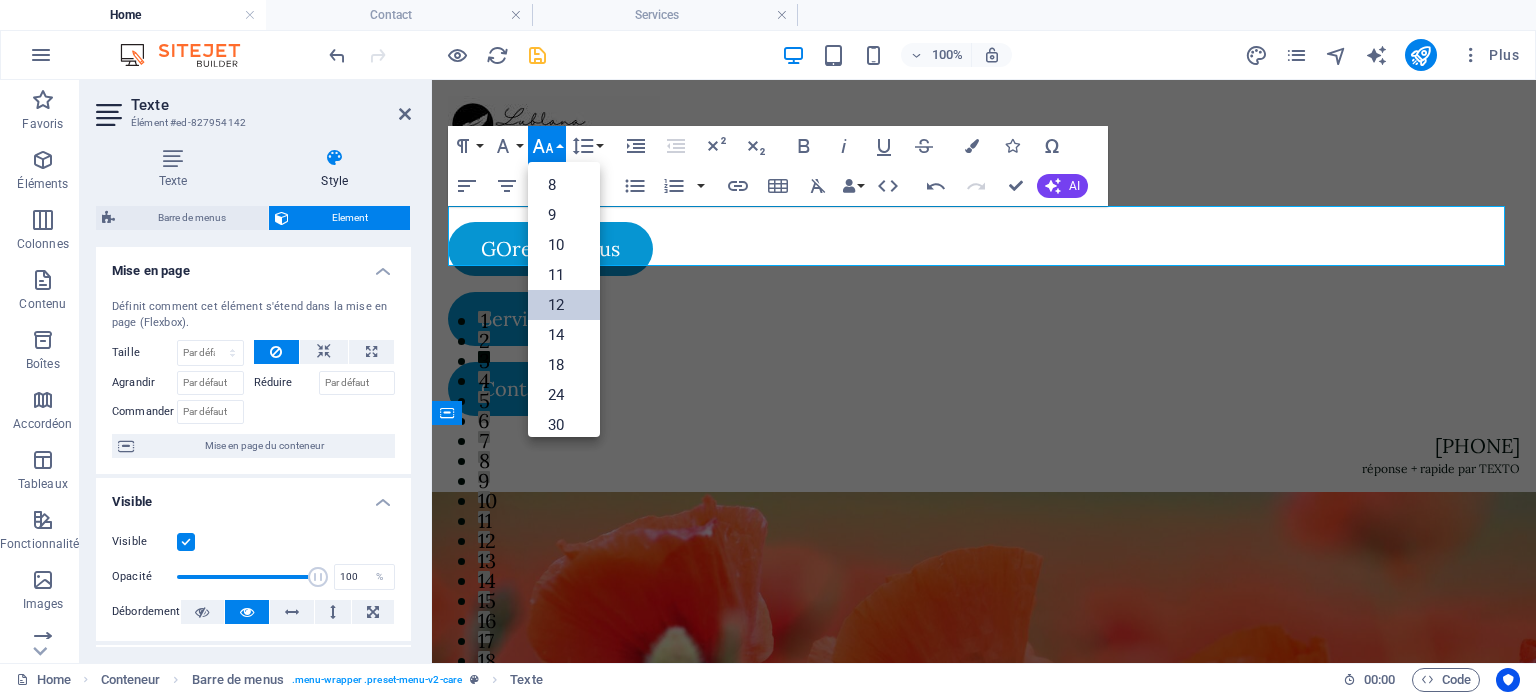 click on "12" at bounding box center (564, 305) 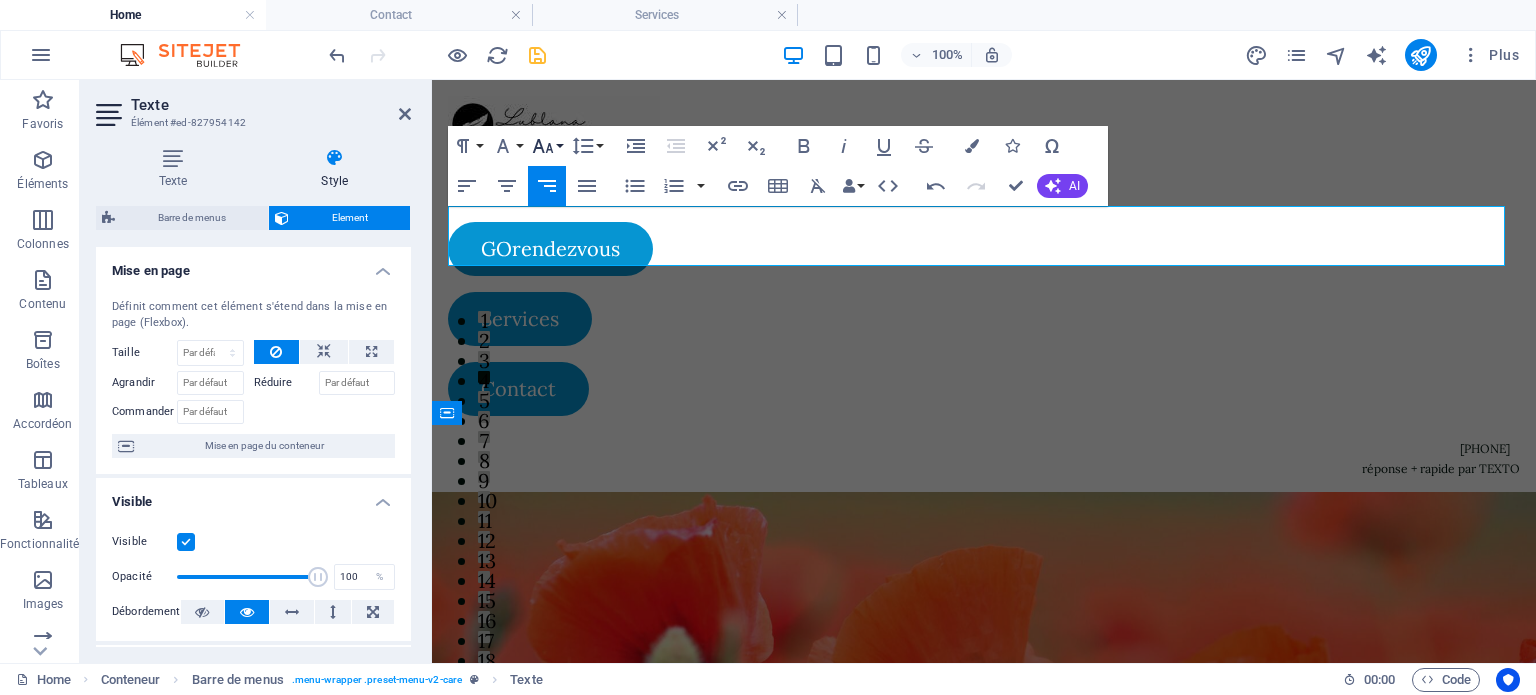 click 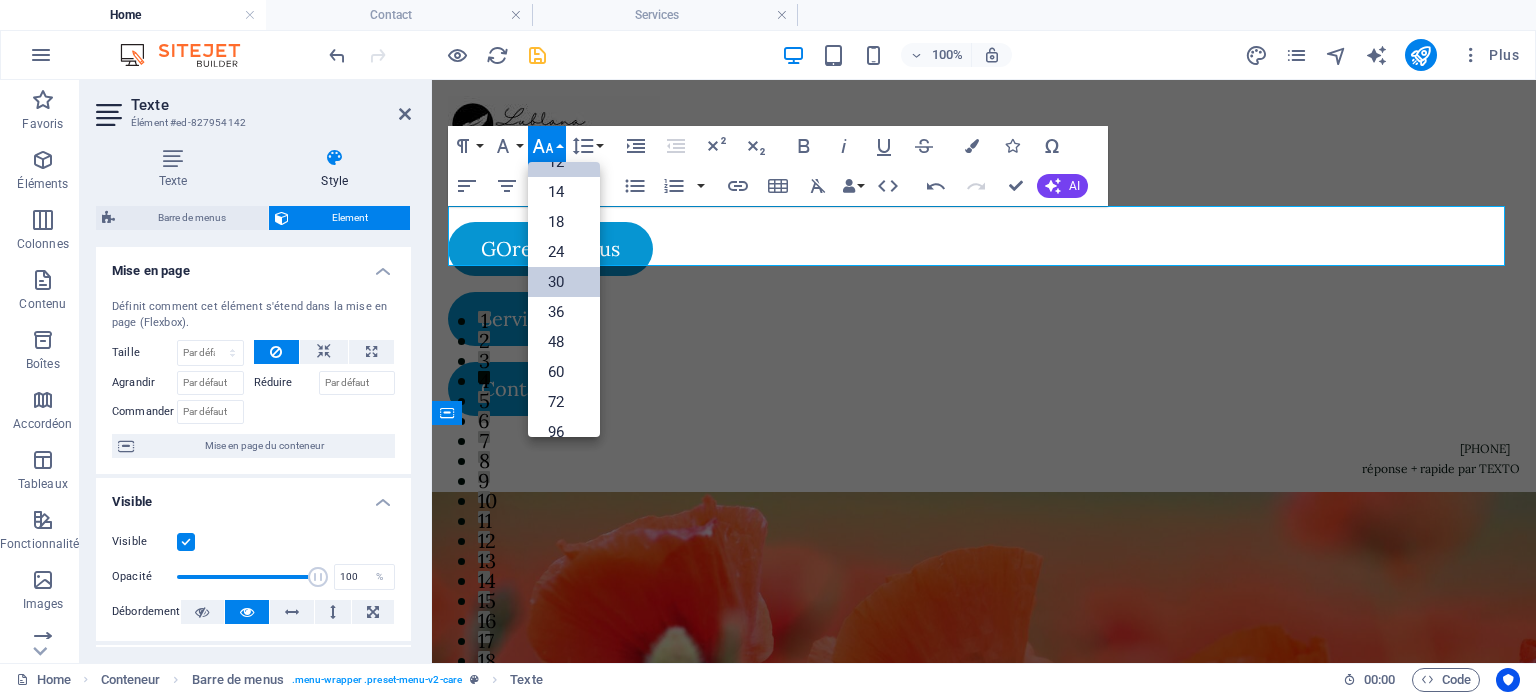 click on "30" at bounding box center (564, 282) 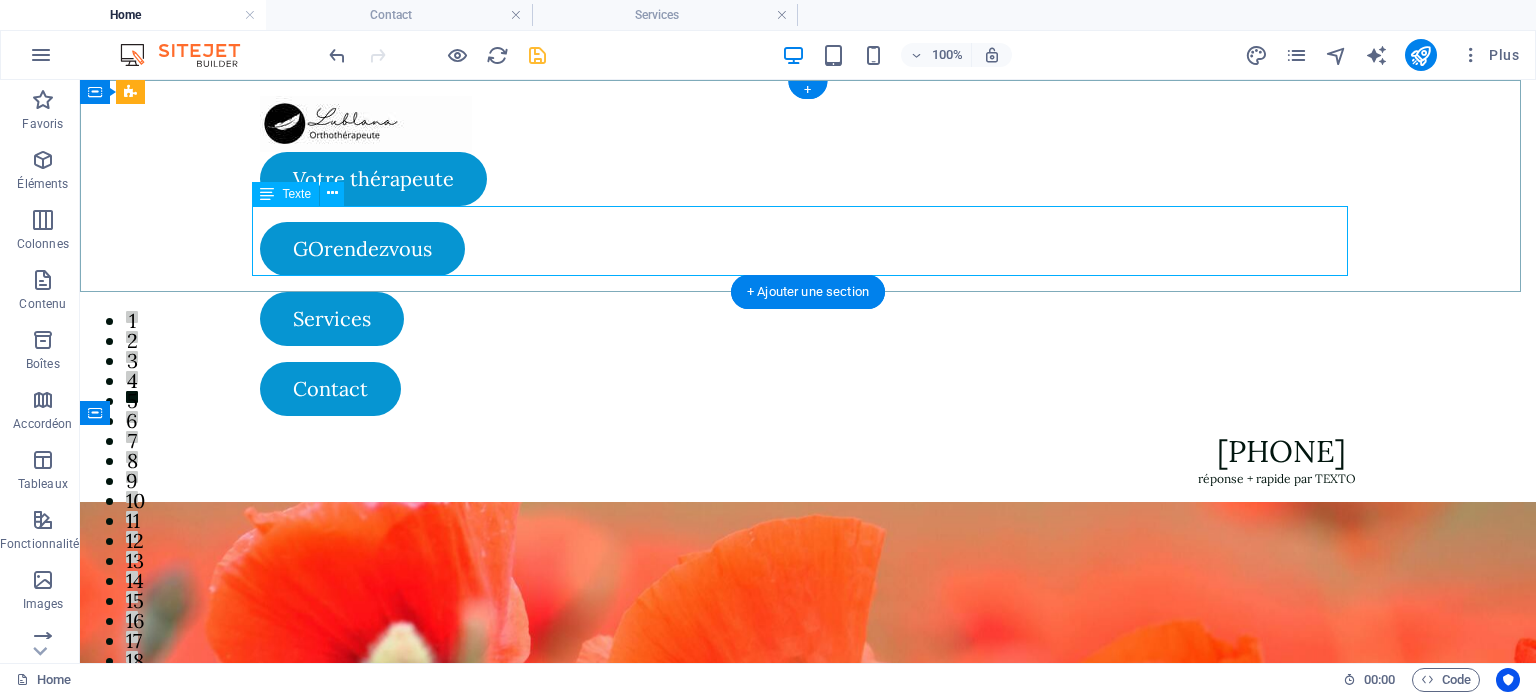 click on "[PHONE]    réponse + rapide par TEXTO" at bounding box center (808, 451) 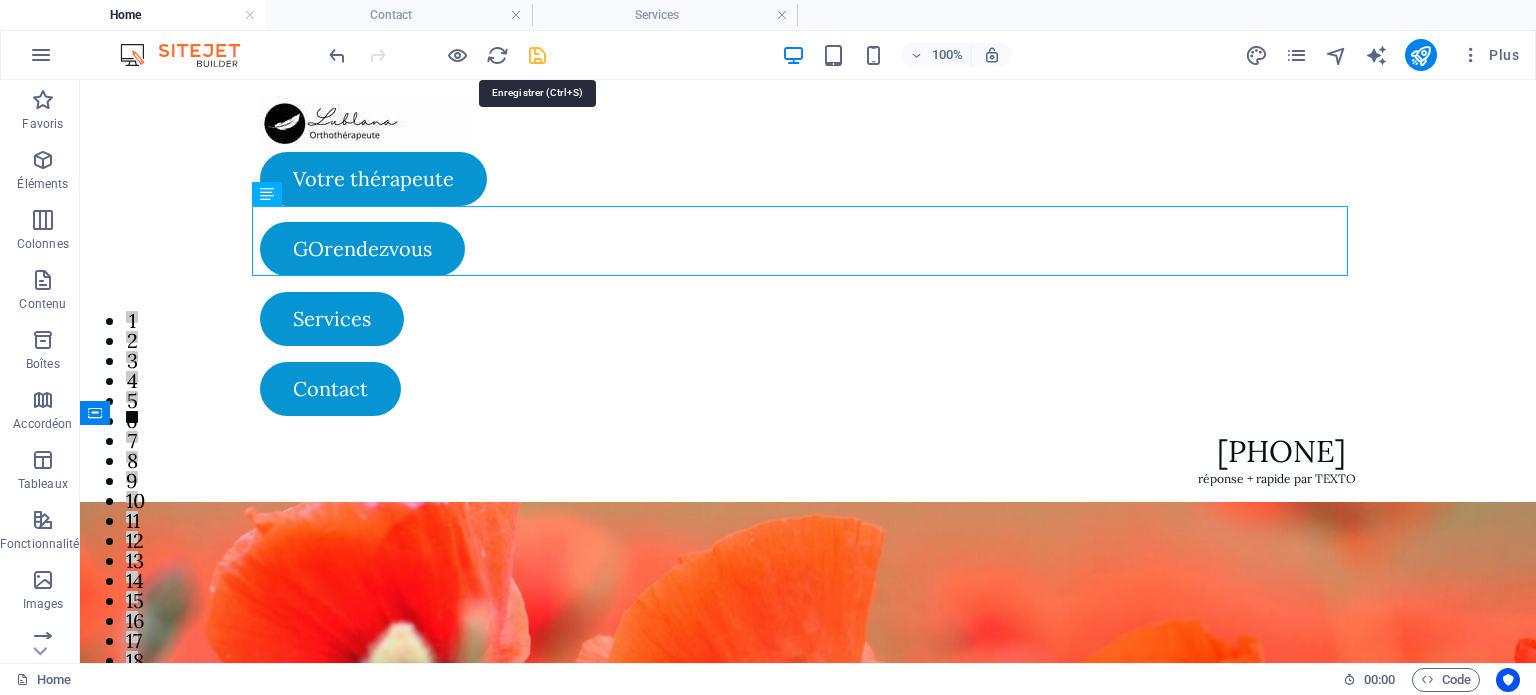 click at bounding box center [537, 55] 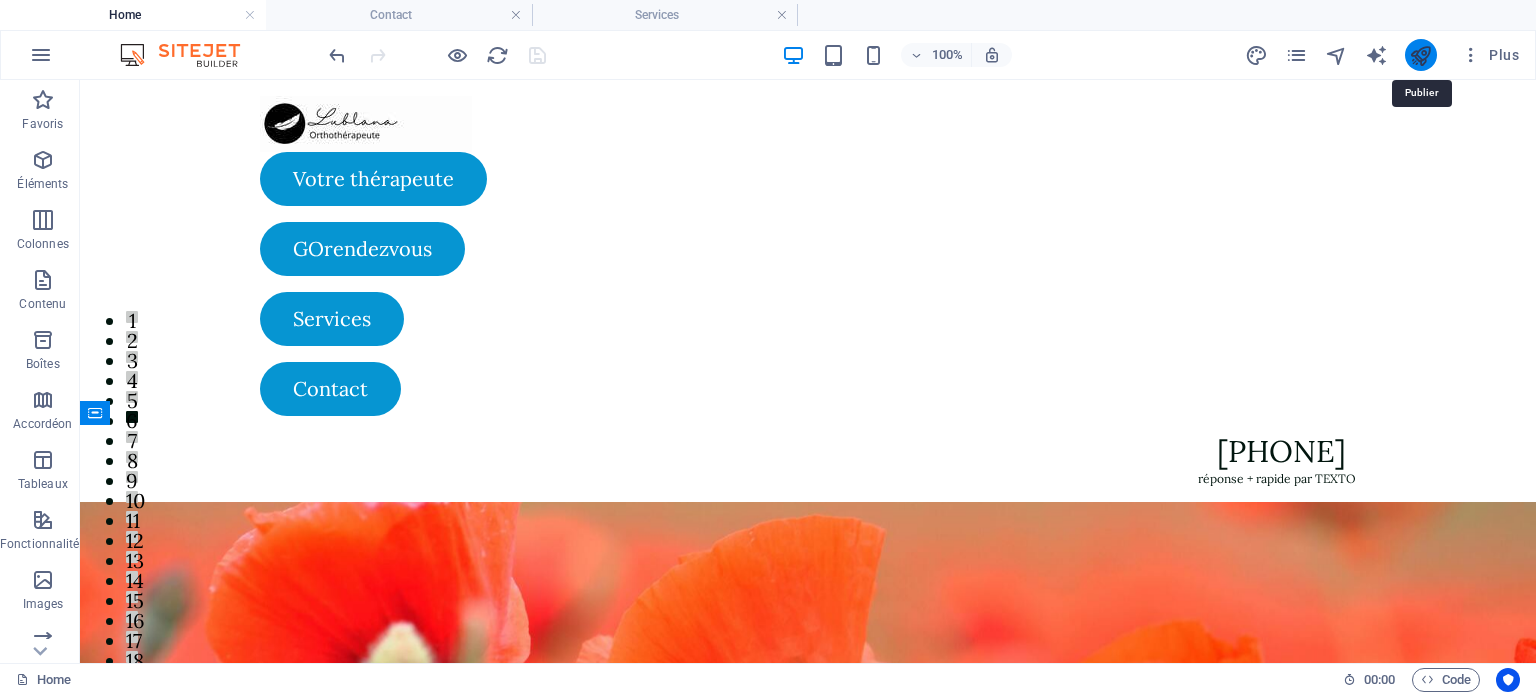 click at bounding box center (1420, 55) 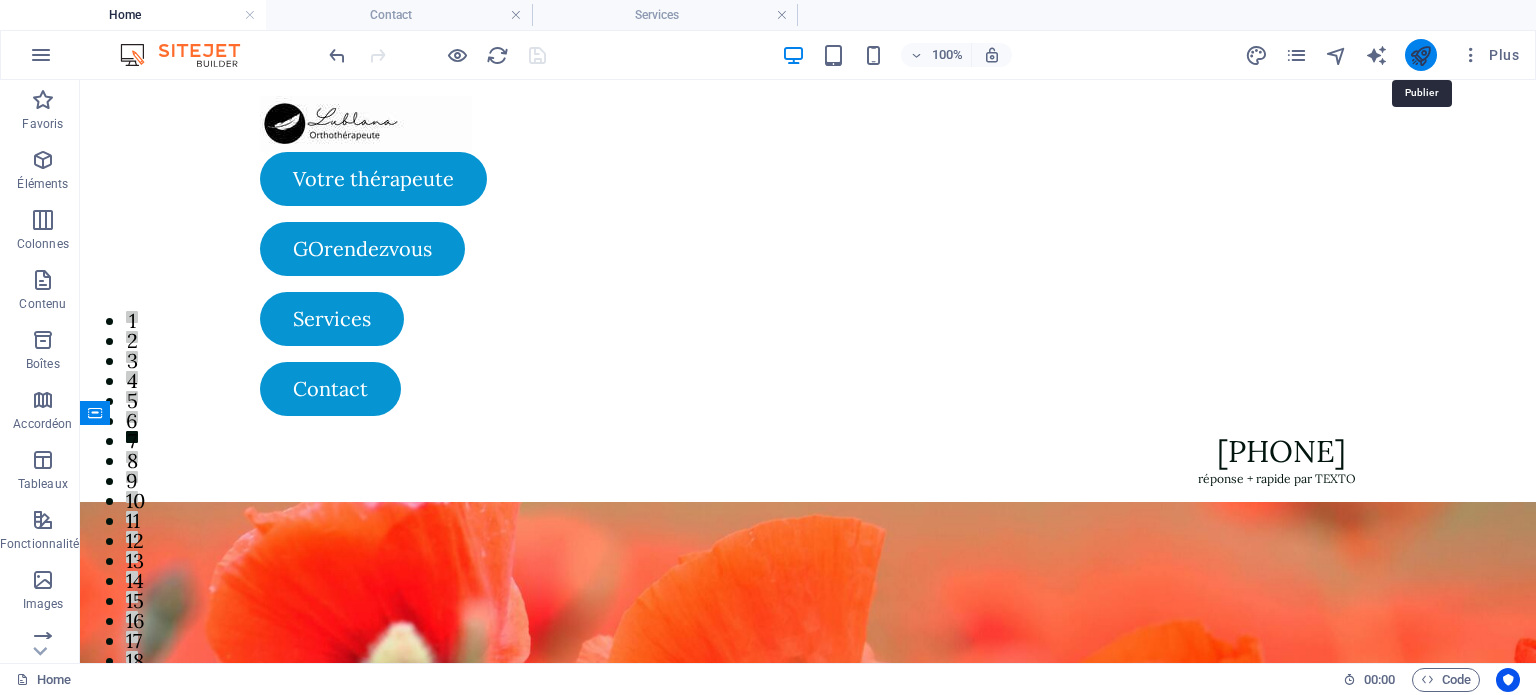 click at bounding box center (1420, 55) 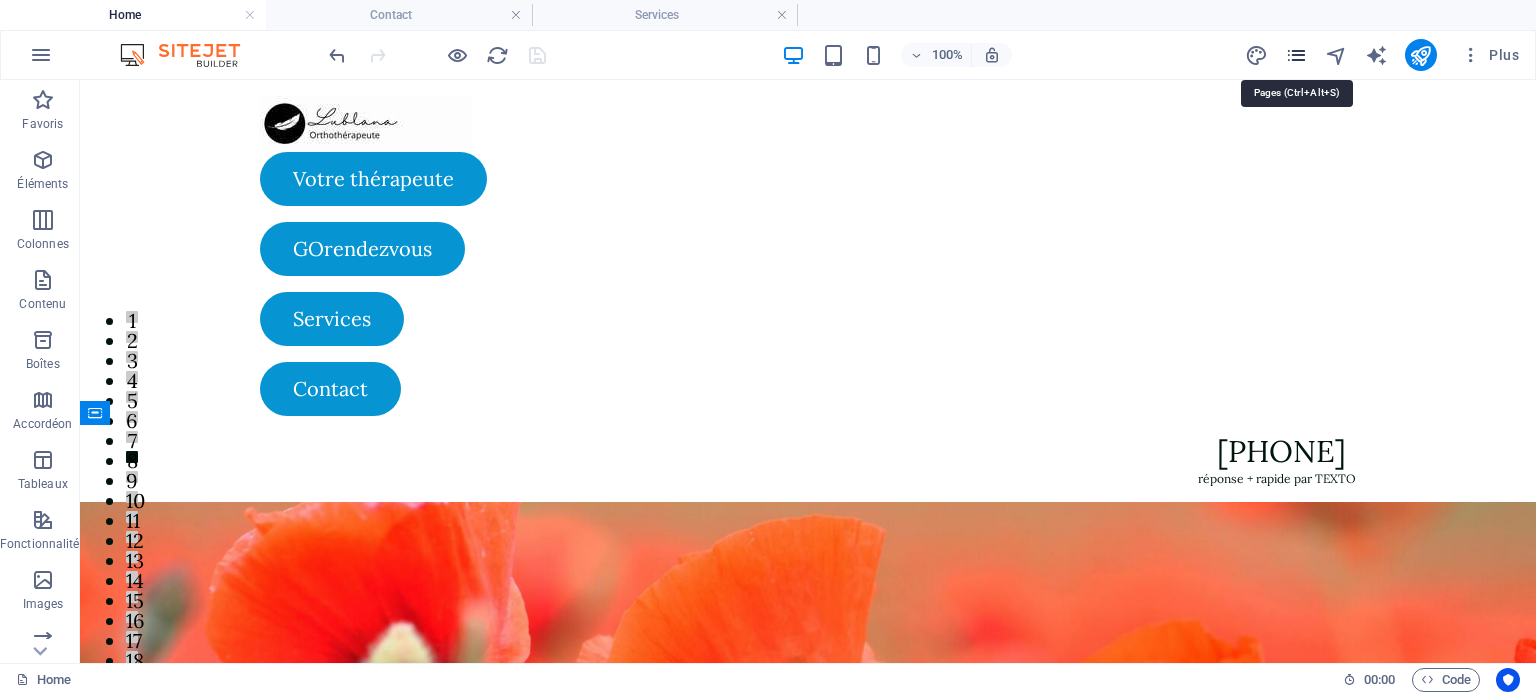 click at bounding box center (1296, 55) 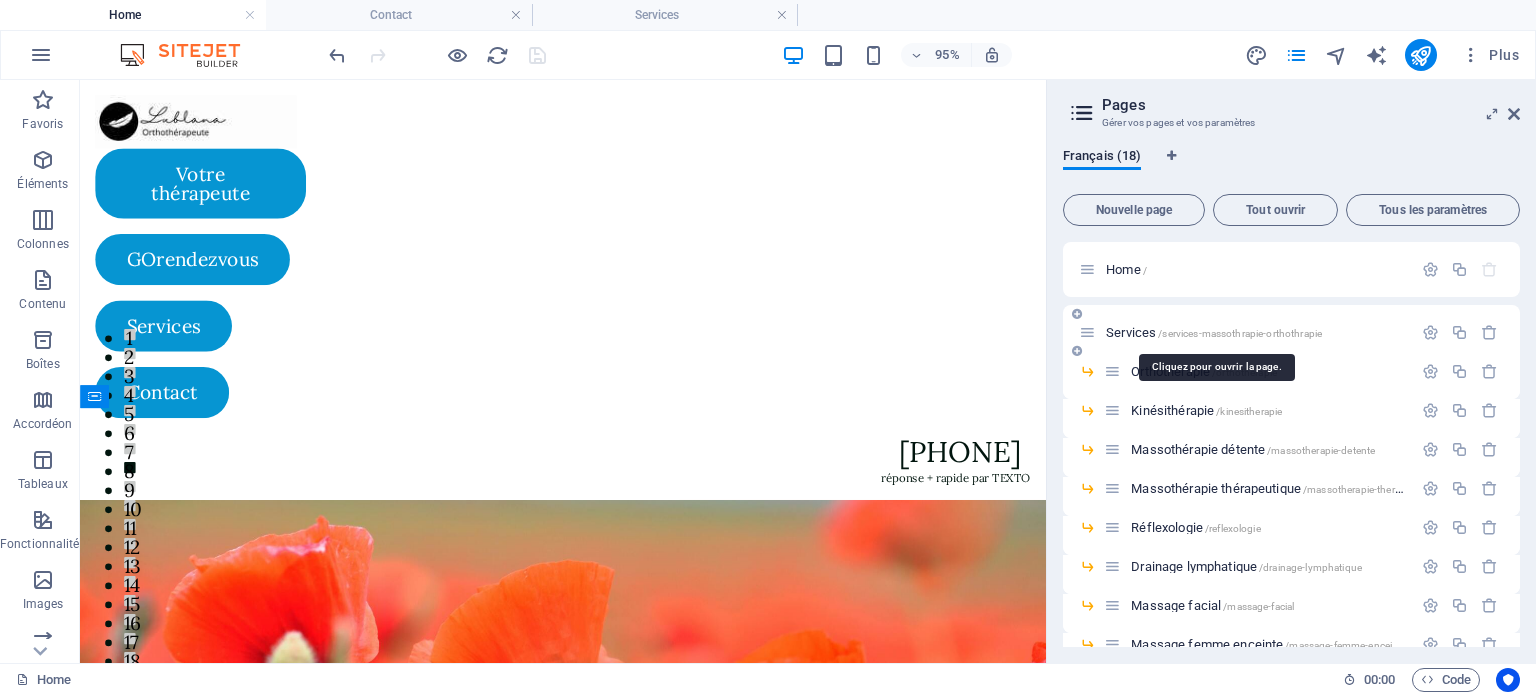 click on "Services /services-massothrapie-orthothrapie" at bounding box center (1214, 332) 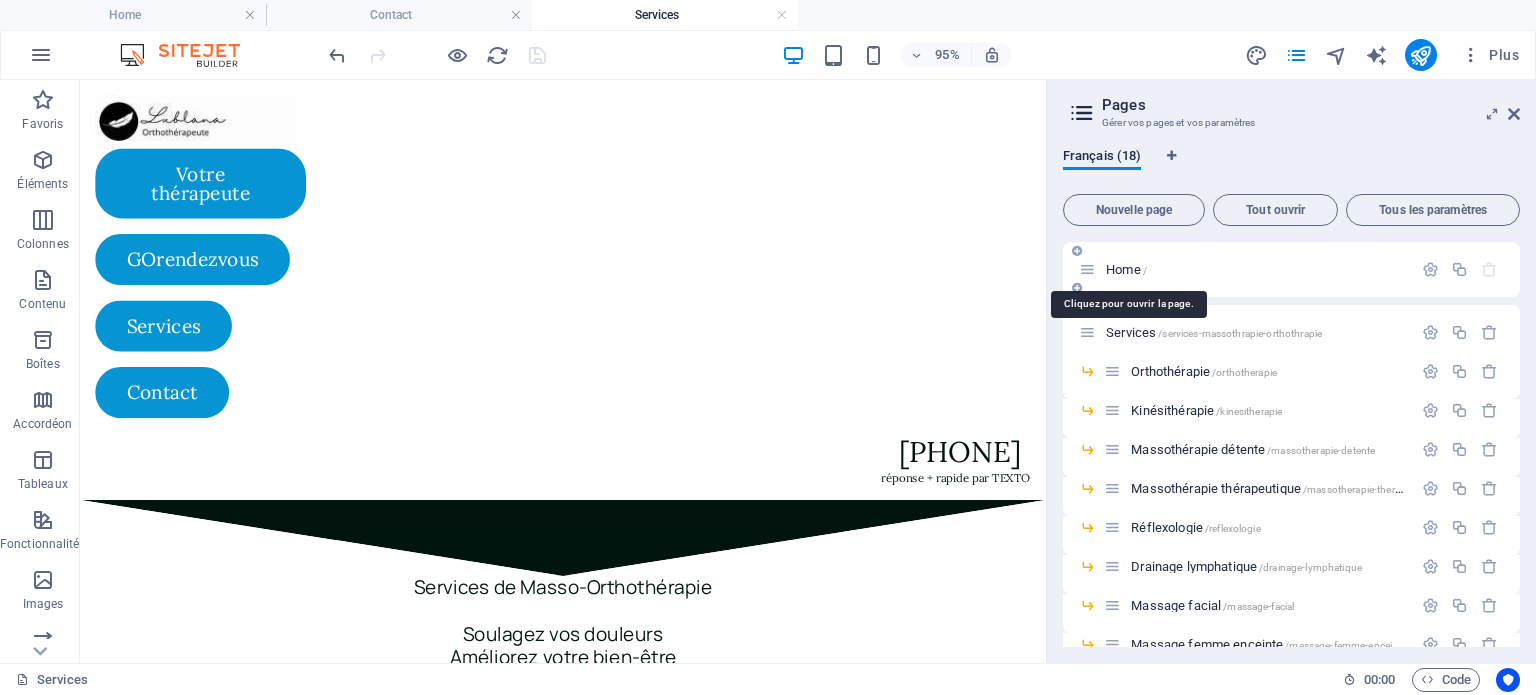 click on "Home /" at bounding box center [1126, 269] 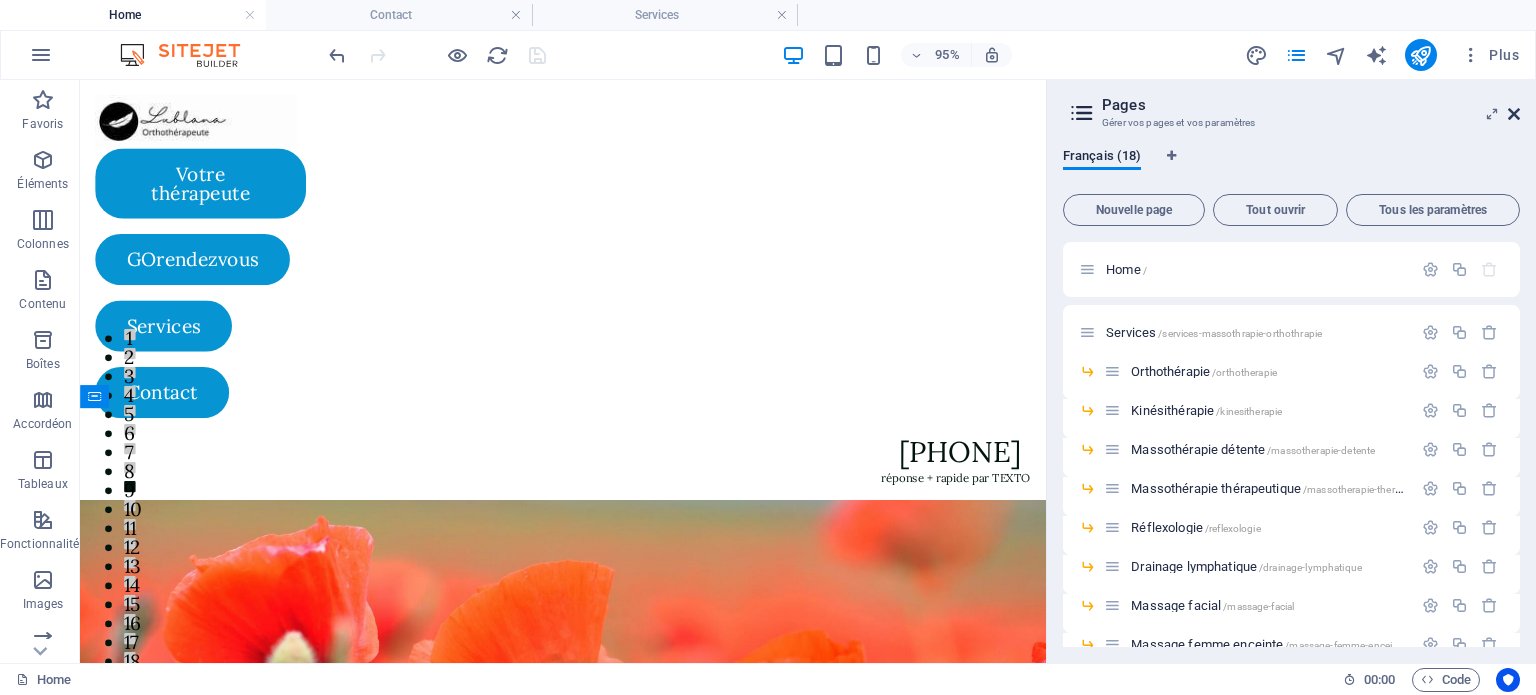 click at bounding box center (1514, 114) 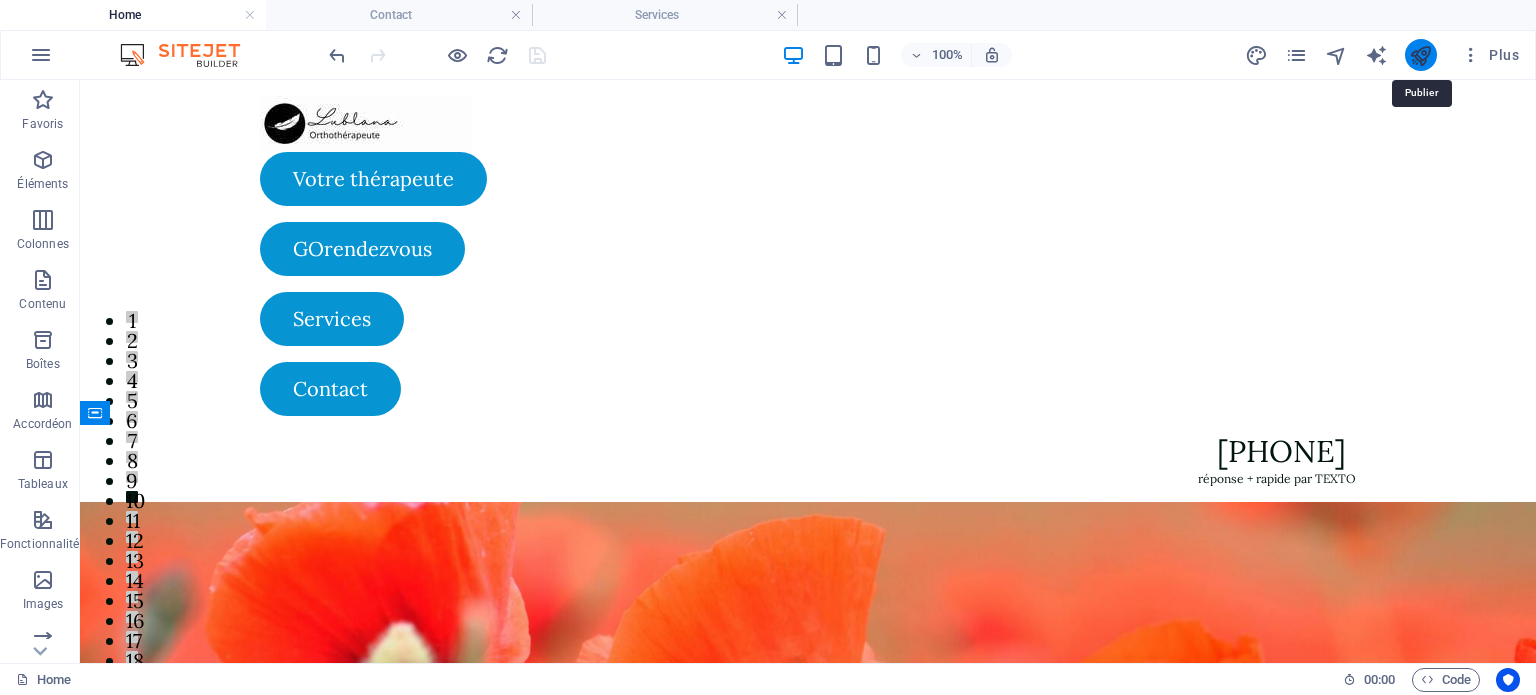 click at bounding box center (1420, 55) 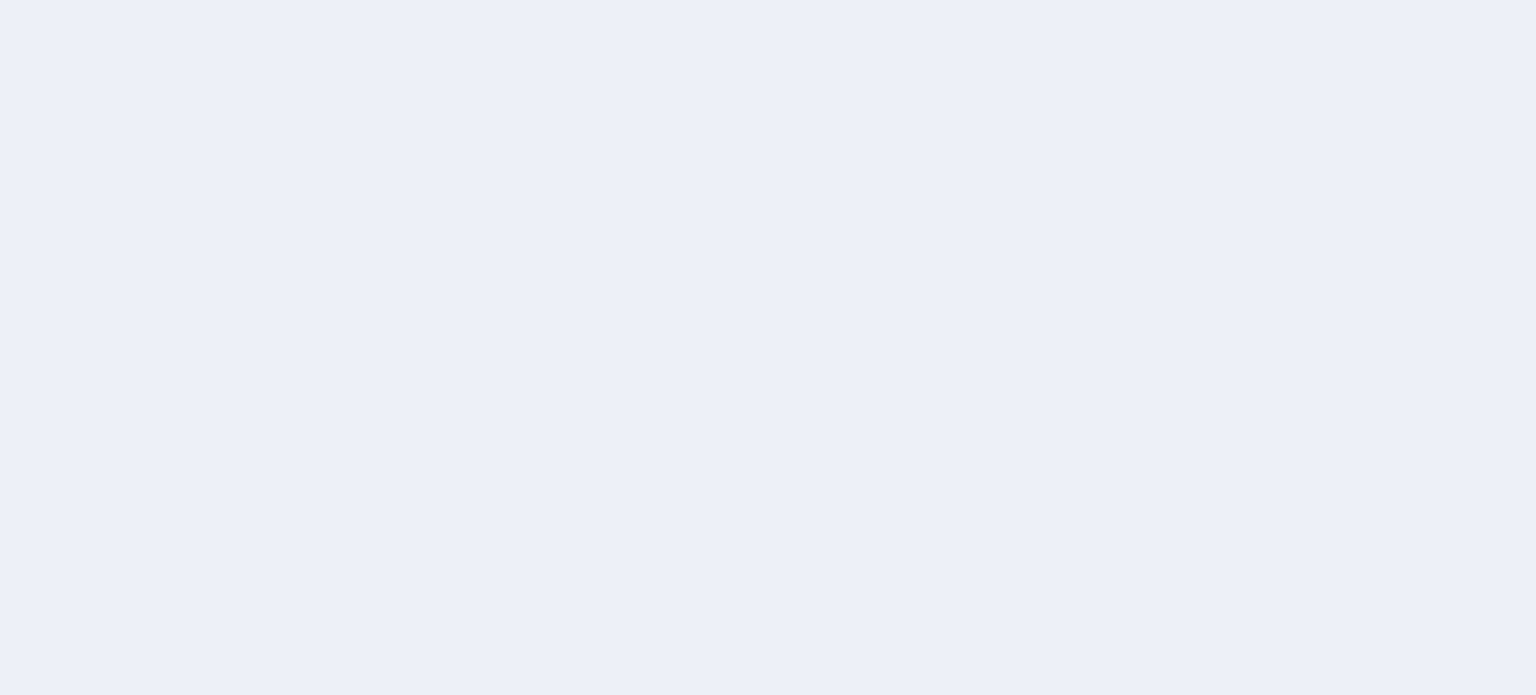 scroll, scrollTop: 0, scrollLeft: 0, axis: both 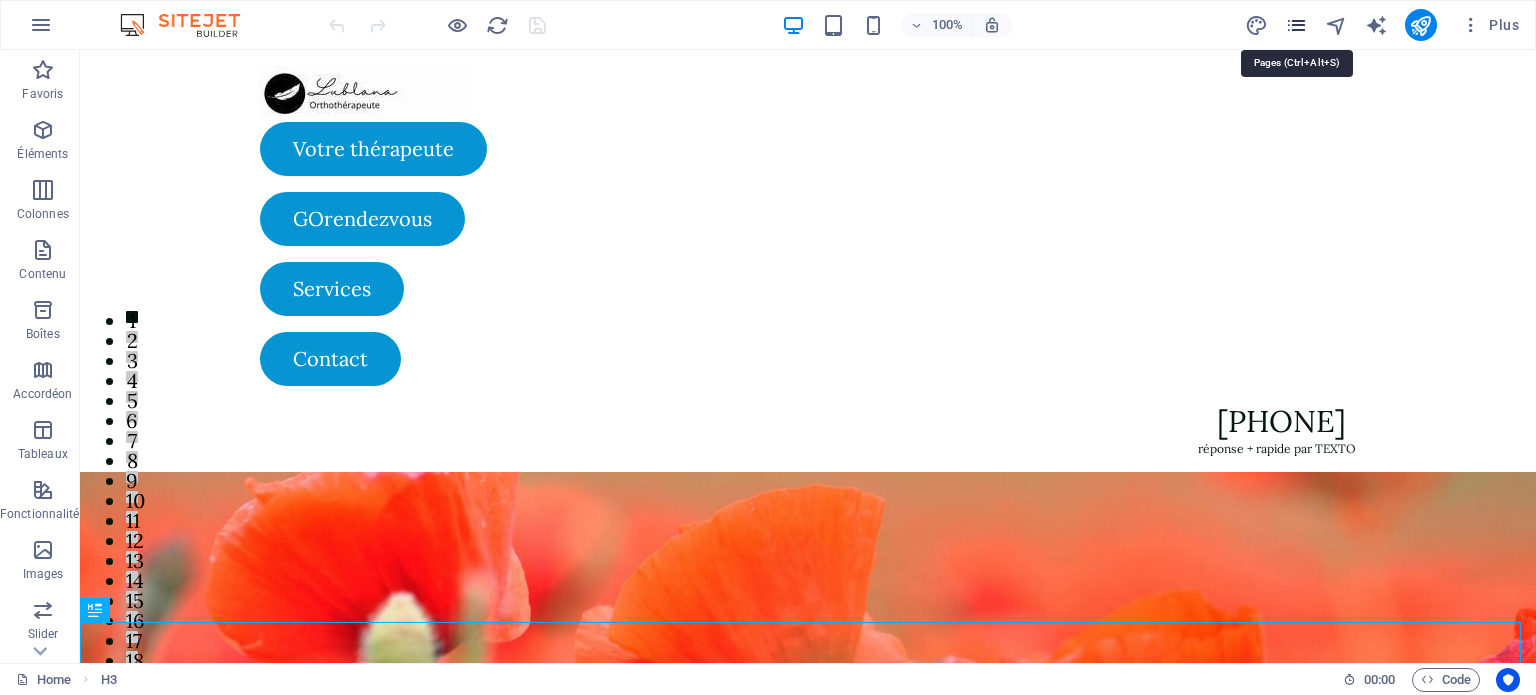 click at bounding box center [1296, 25] 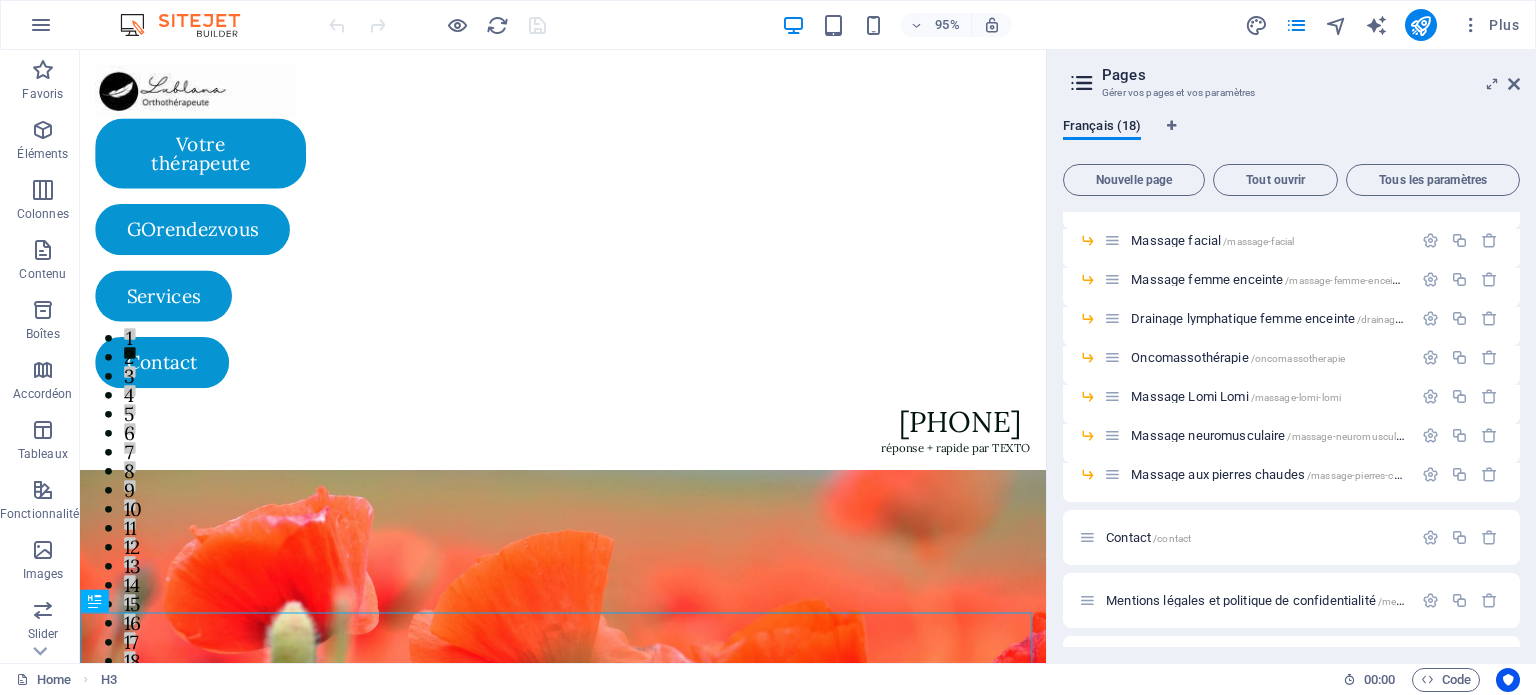 scroll, scrollTop: 387, scrollLeft: 0, axis: vertical 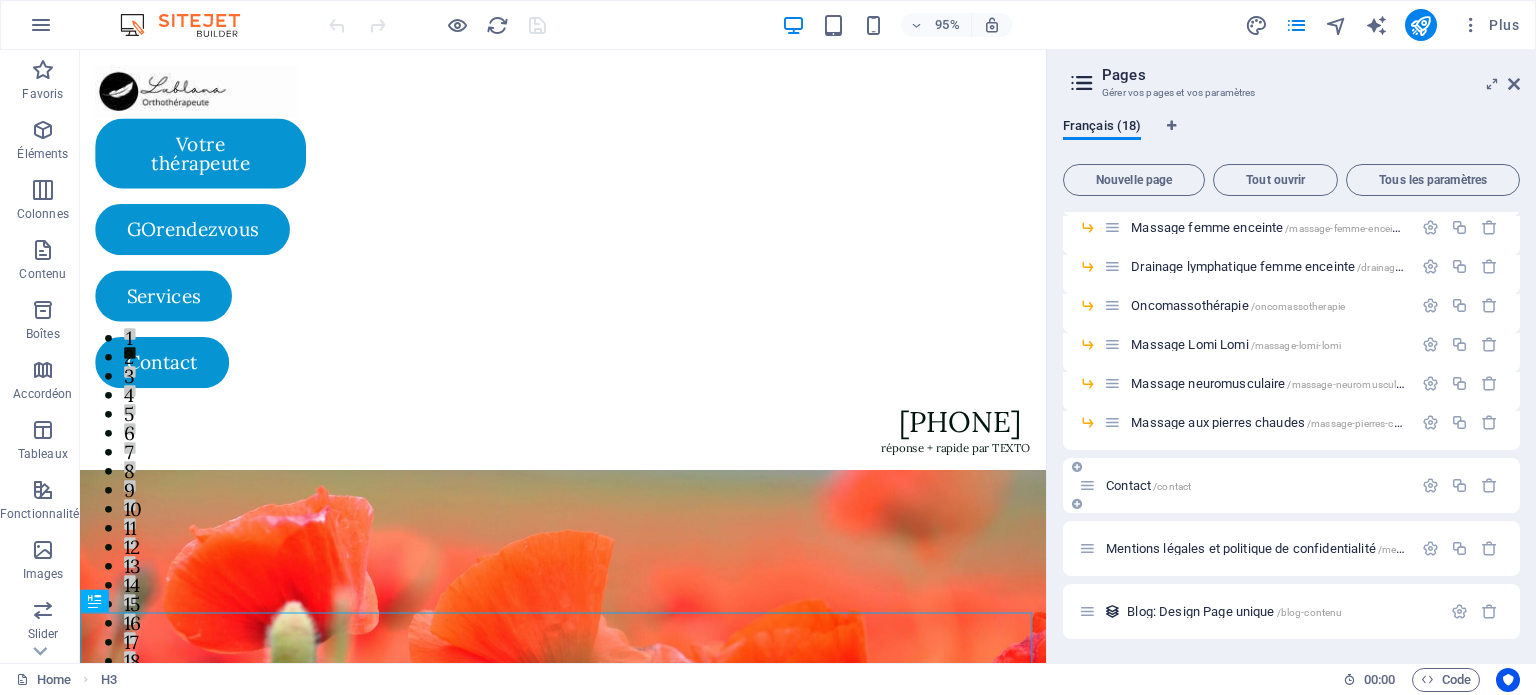 click on "Contact /contact" at bounding box center (1148, 485) 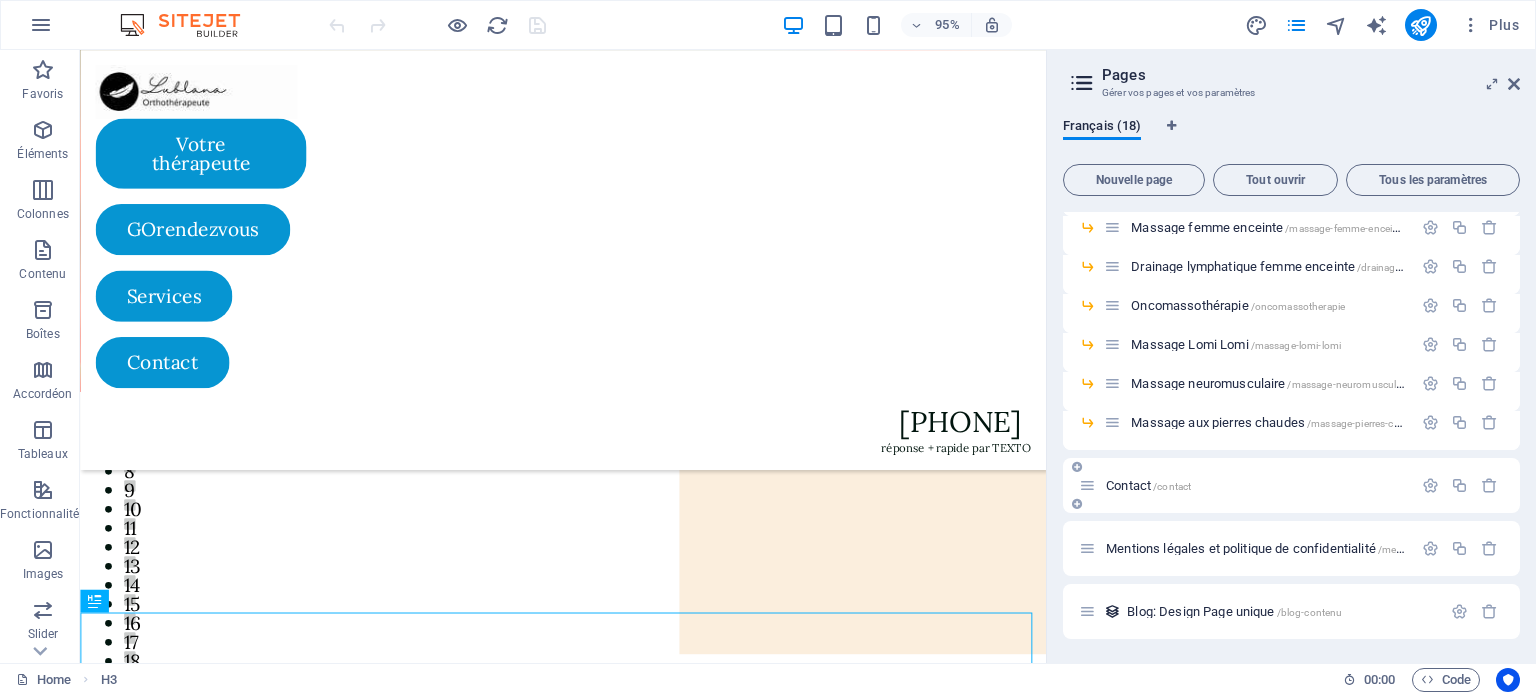 scroll, scrollTop: 336, scrollLeft: 0, axis: vertical 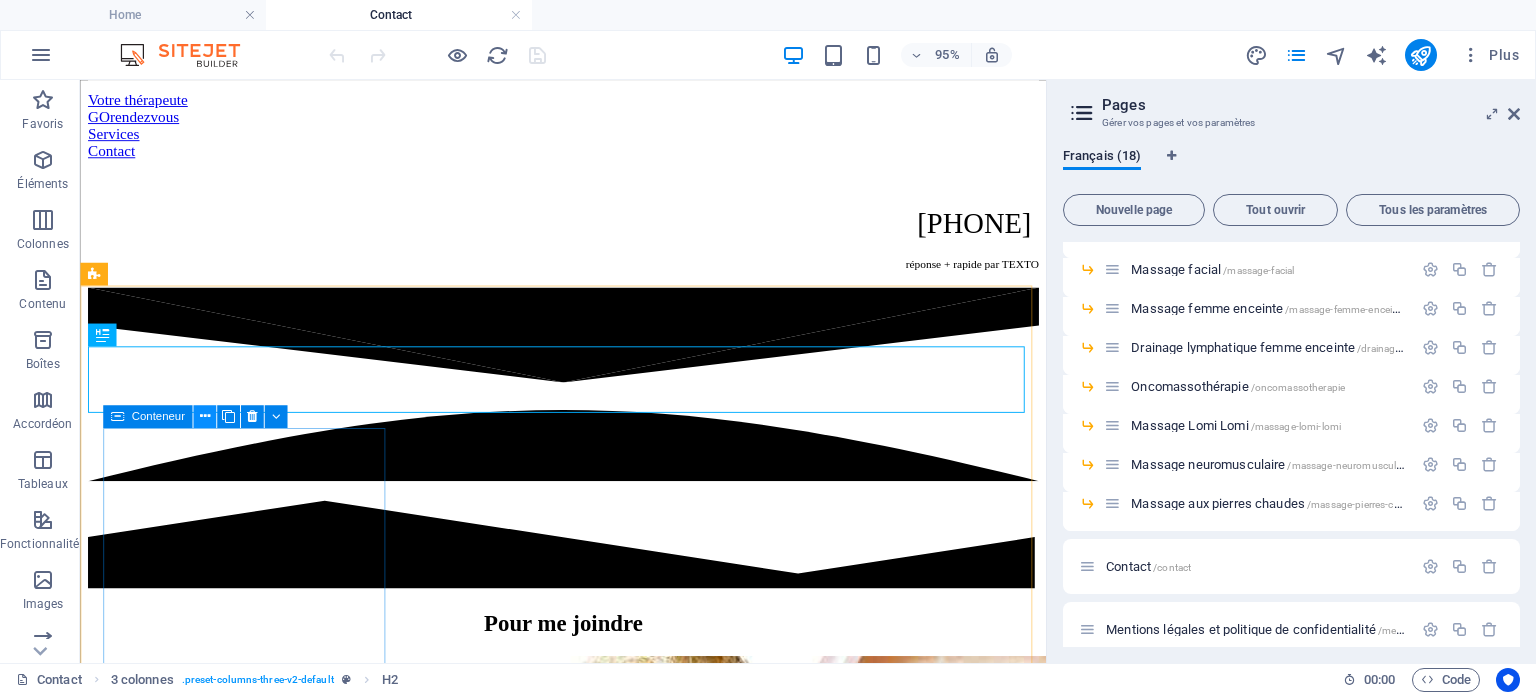 click at bounding box center (204, 417) 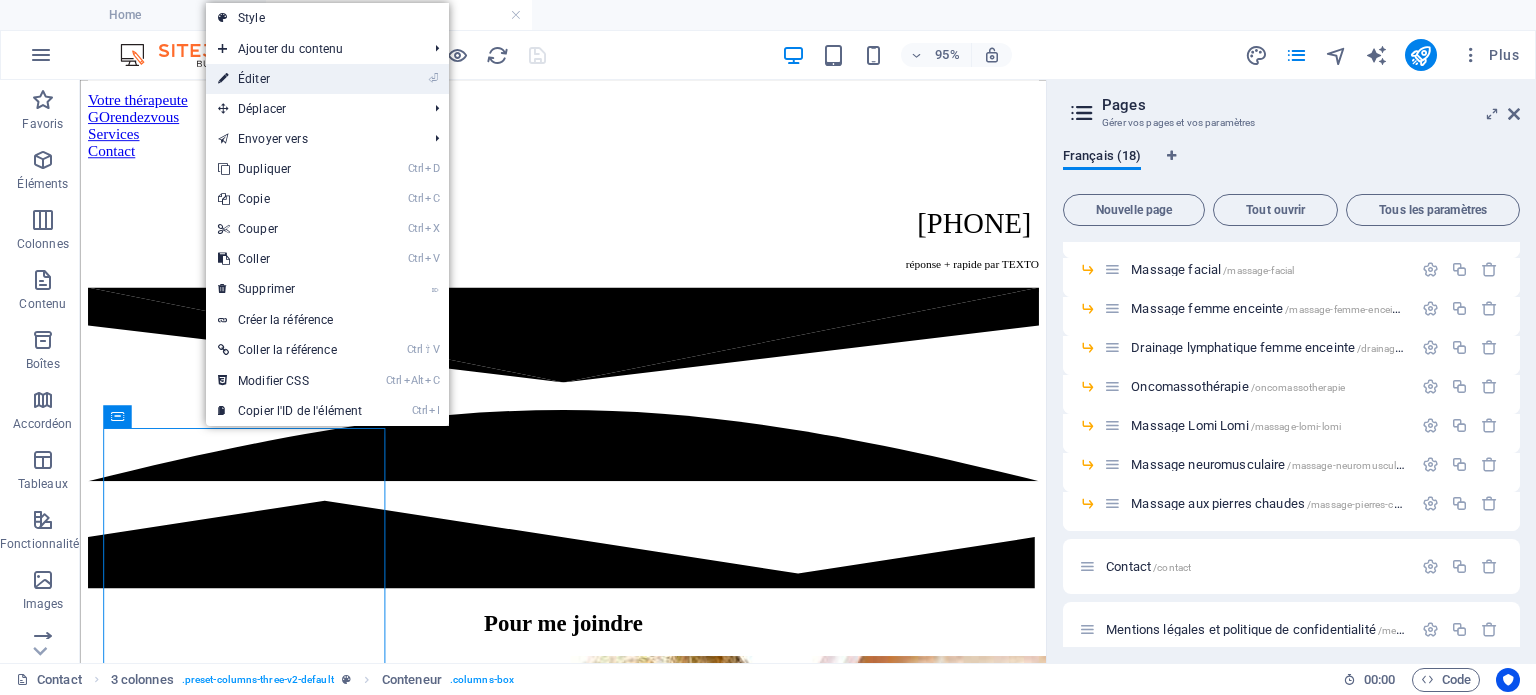 click on "⏎  Éditer" at bounding box center (290, 79) 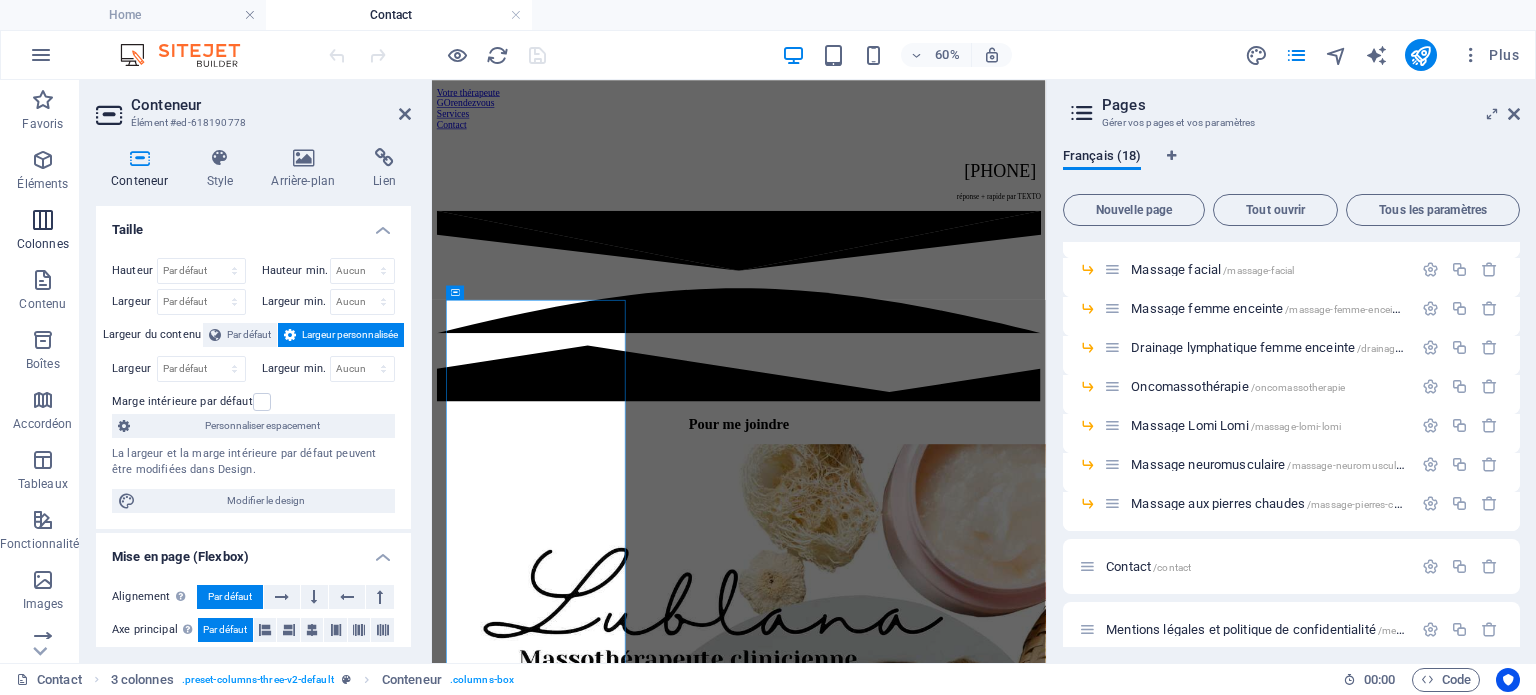 click on "Colonnes" at bounding box center [43, 232] 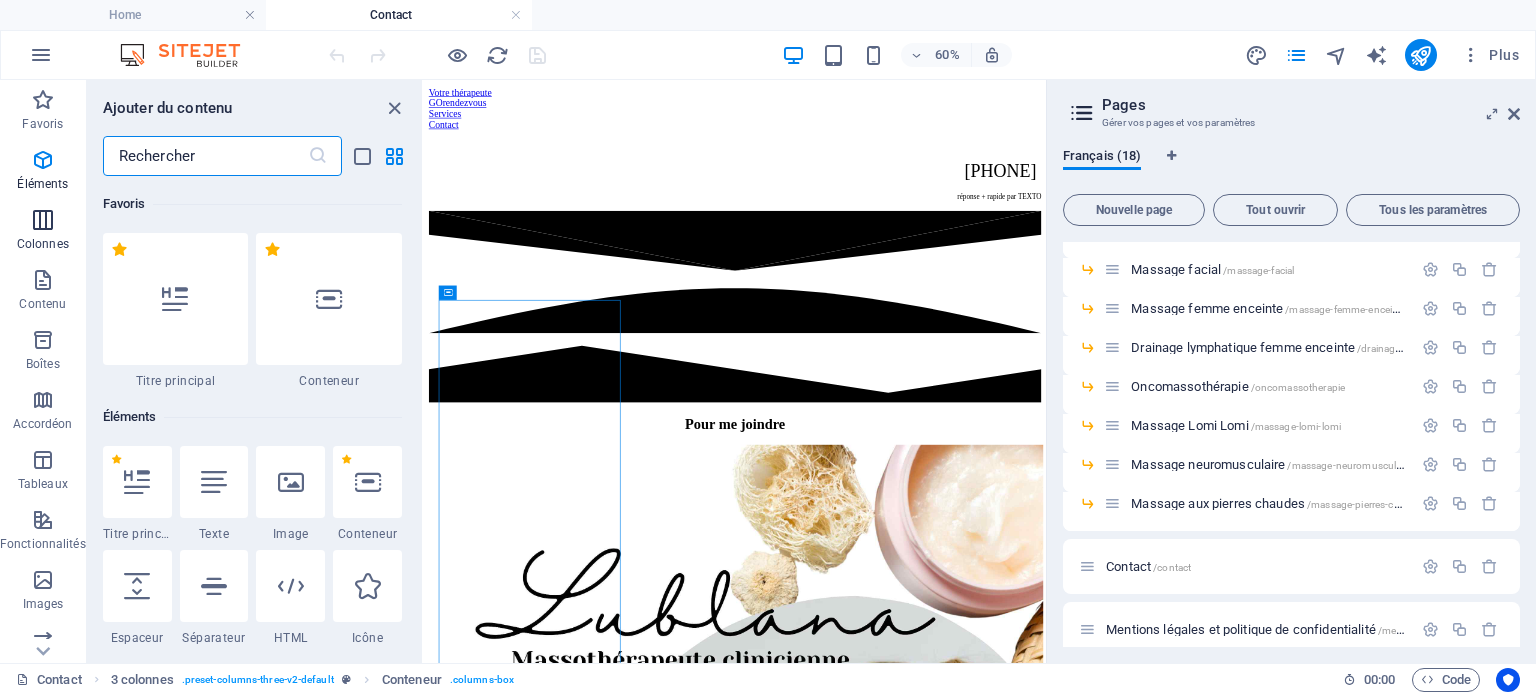 scroll, scrollTop: 990, scrollLeft: 0, axis: vertical 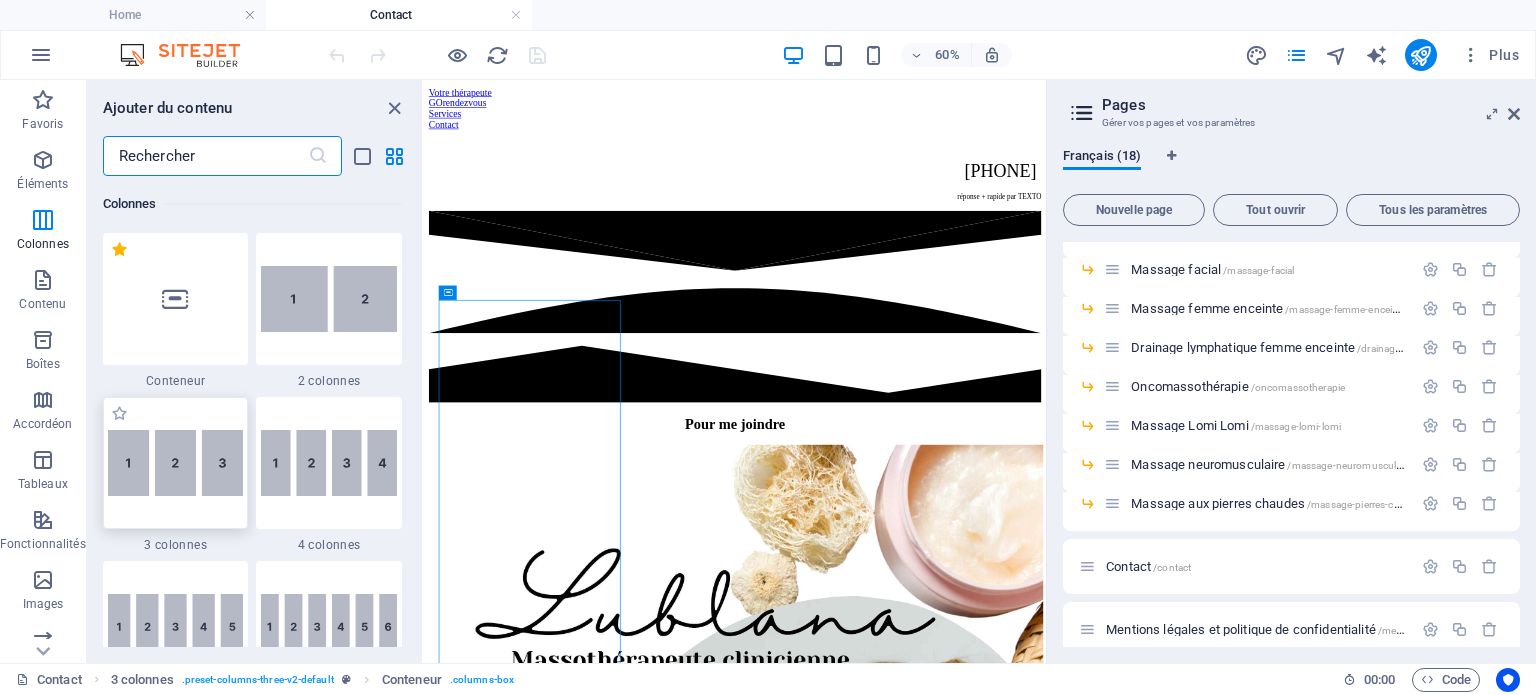 click at bounding box center [176, 463] 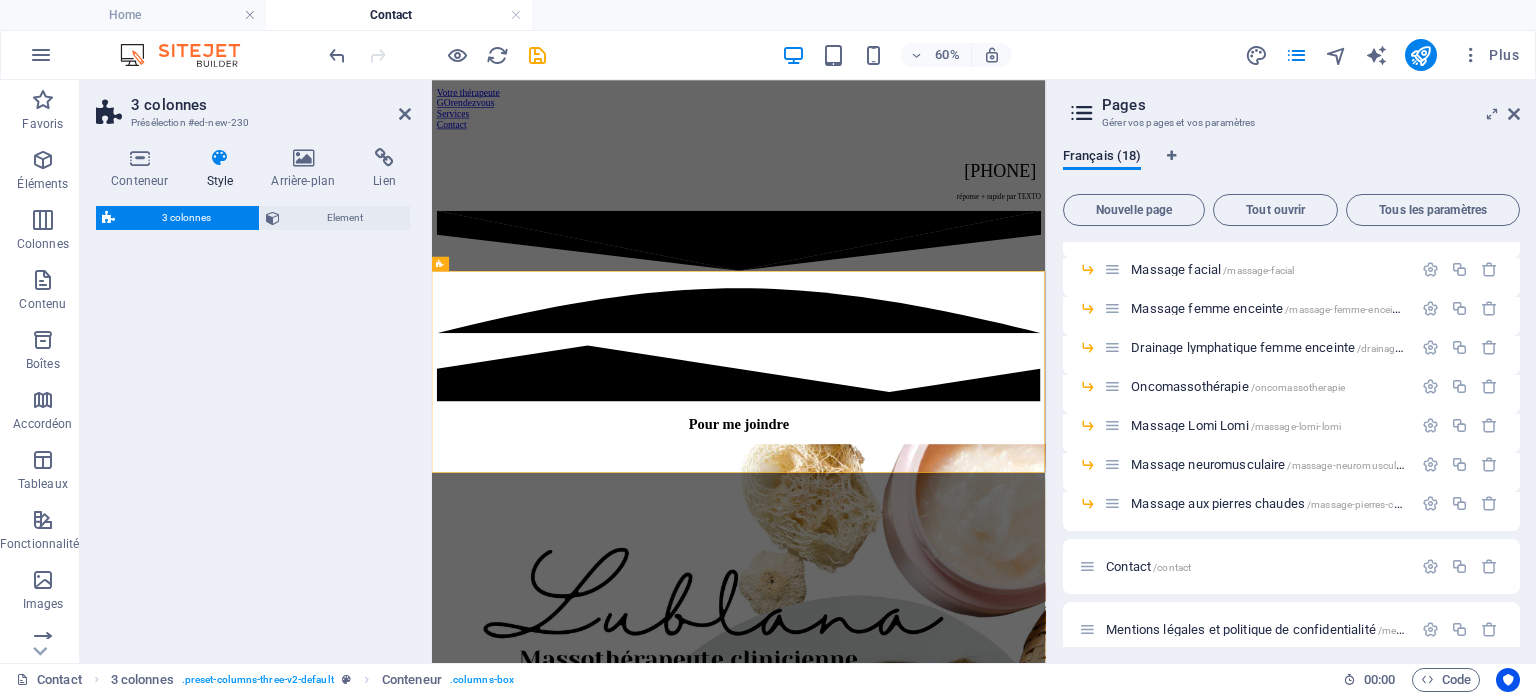 select on "rem" 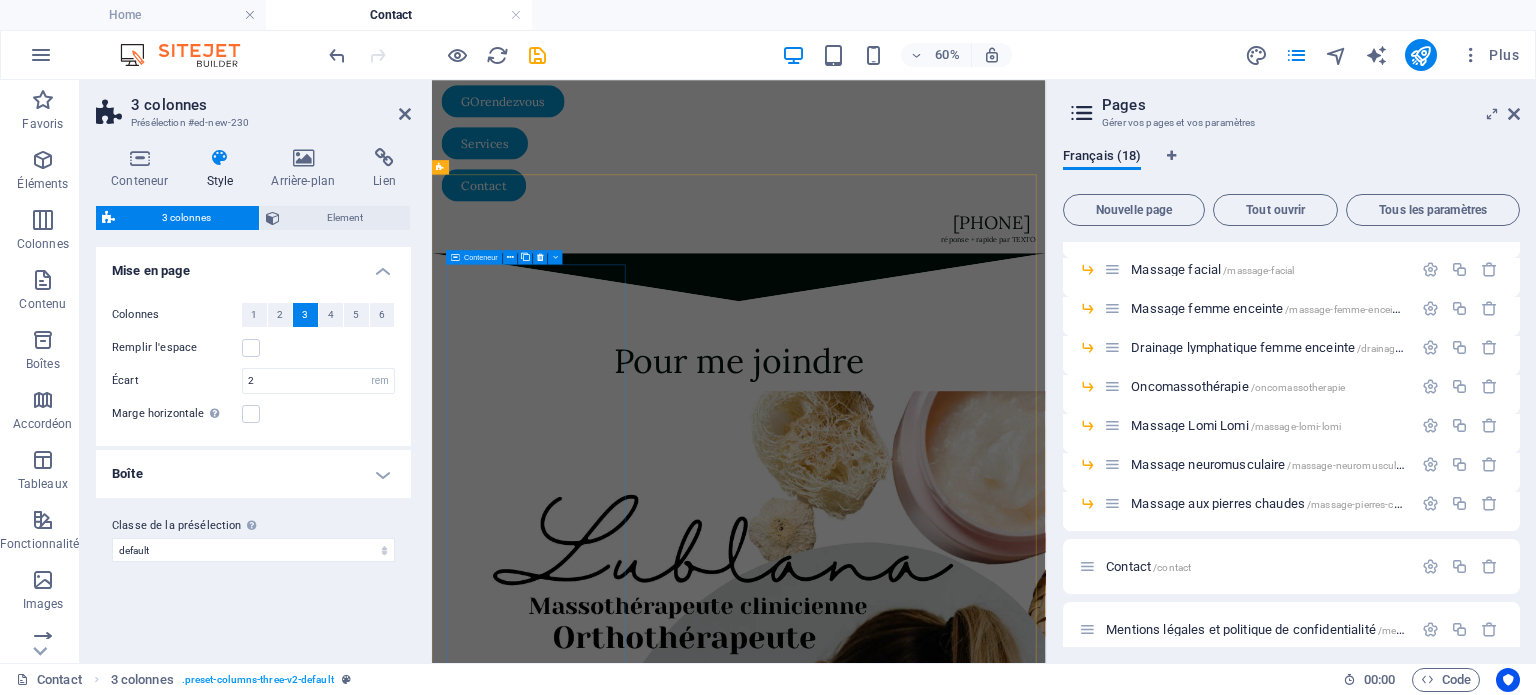 scroll, scrollTop: 153, scrollLeft: 0, axis: vertical 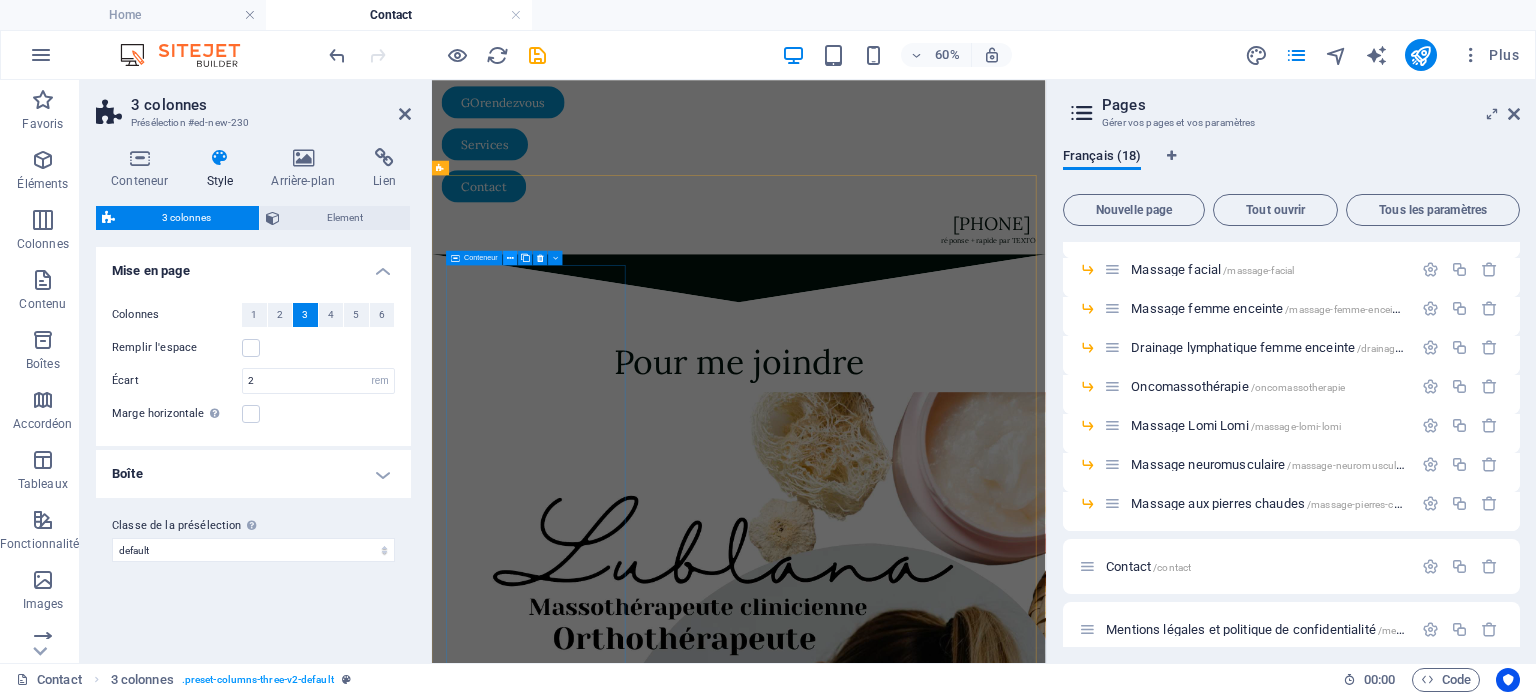 click at bounding box center [510, 257] 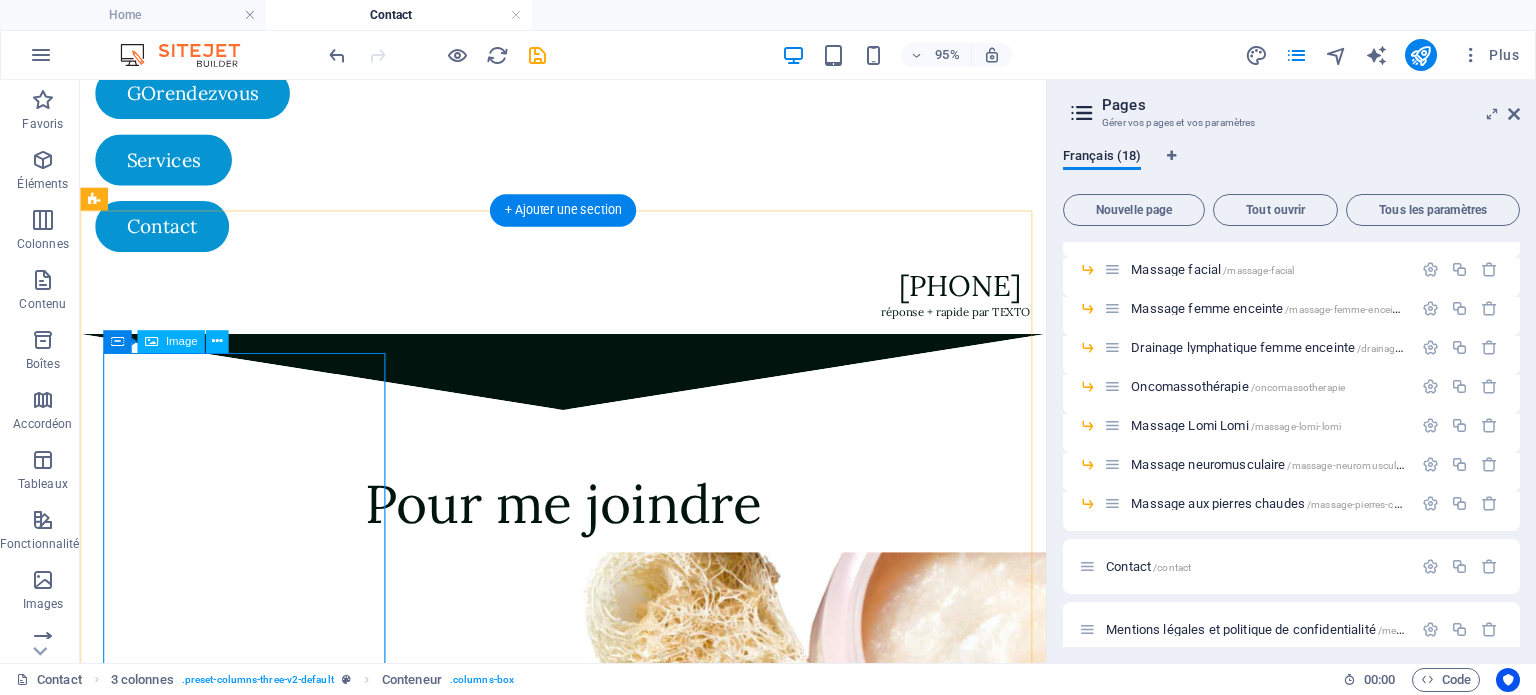 scroll, scrollTop: 174, scrollLeft: 0, axis: vertical 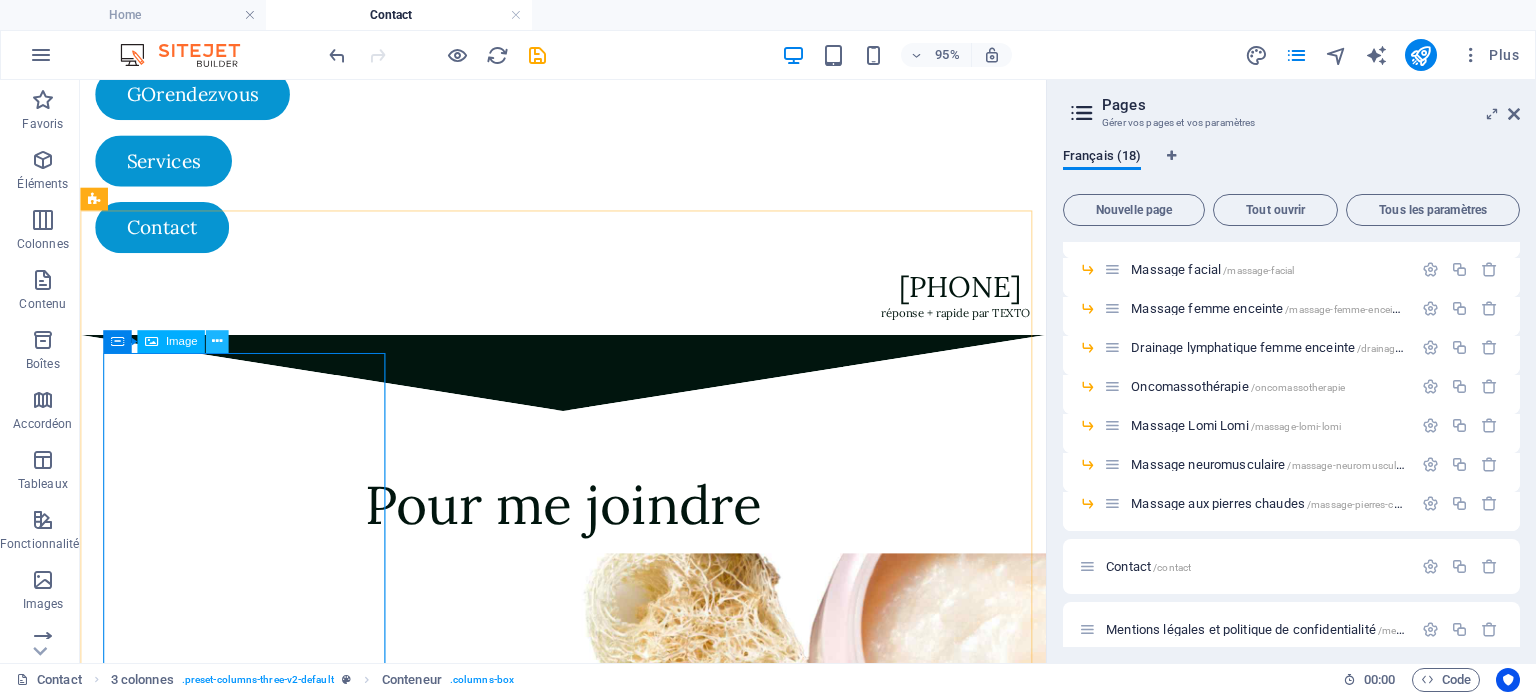 click at bounding box center [217, 341] 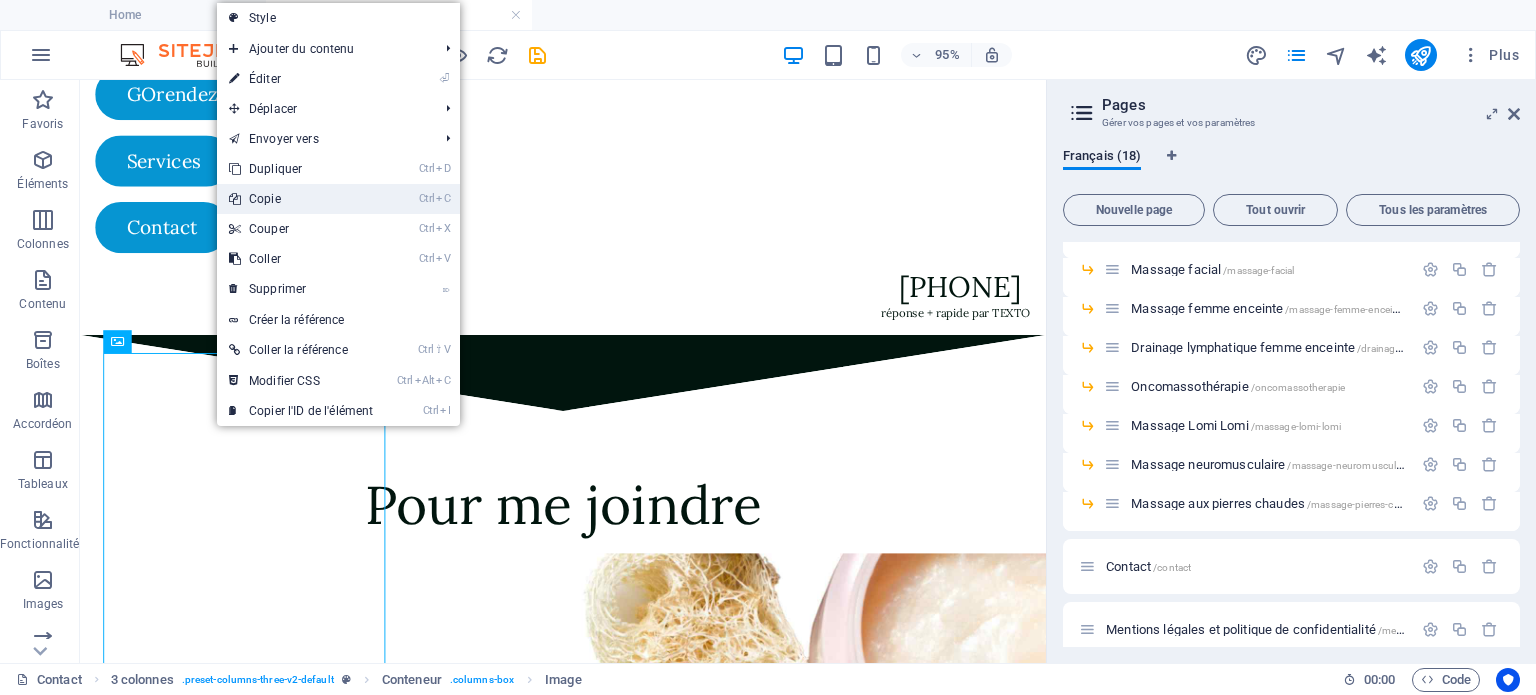 click on "Ctrl C  Copie" at bounding box center (301, 199) 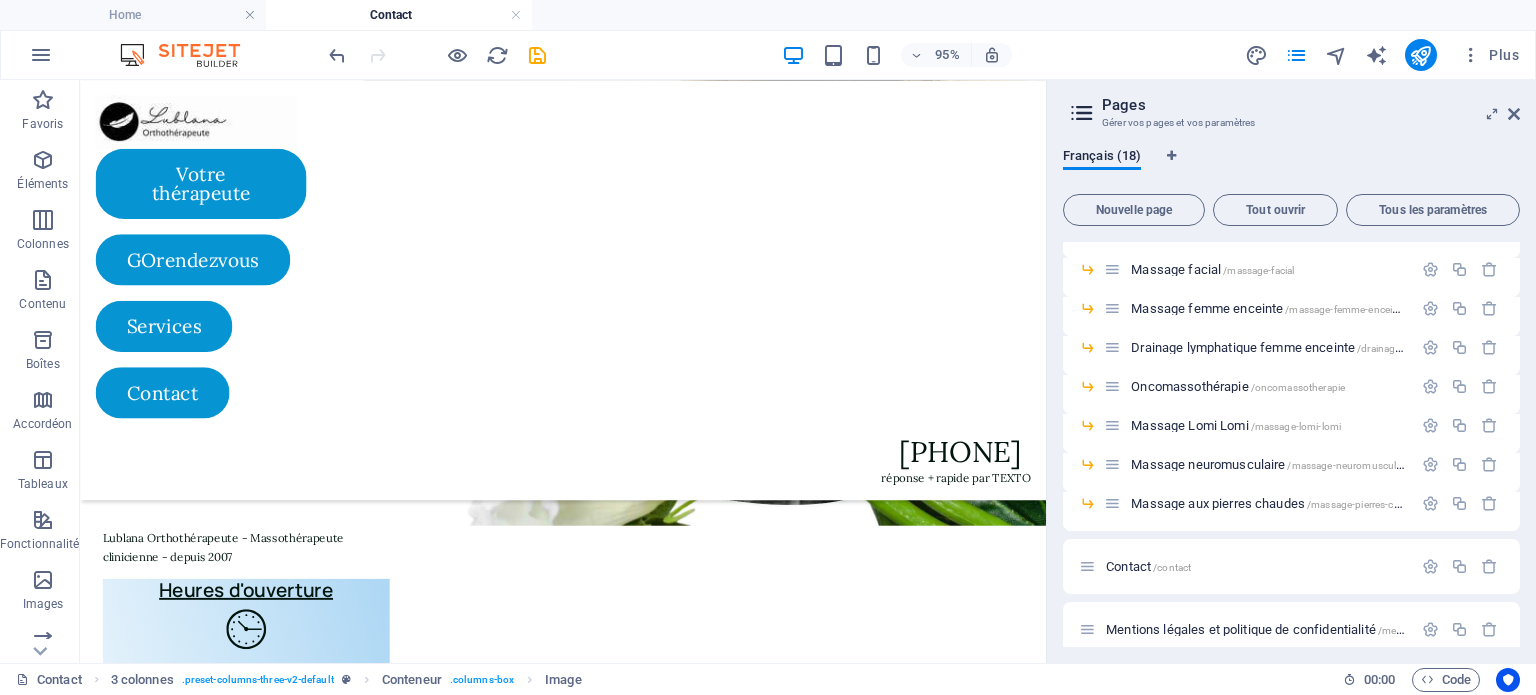 scroll, scrollTop: 1029, scrollLeft: 0, axis: vertical 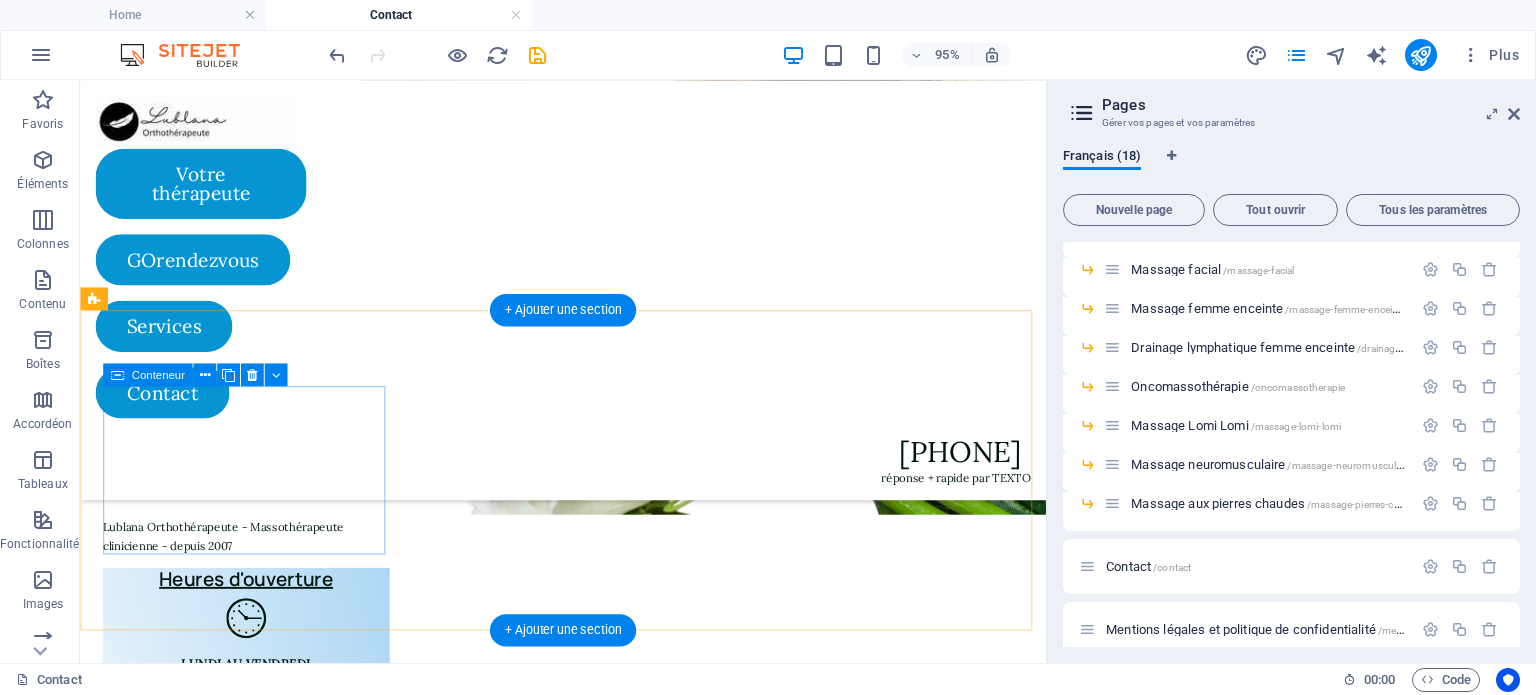 click on "Ajouter les éléments" at bounding box center [254, 1619] 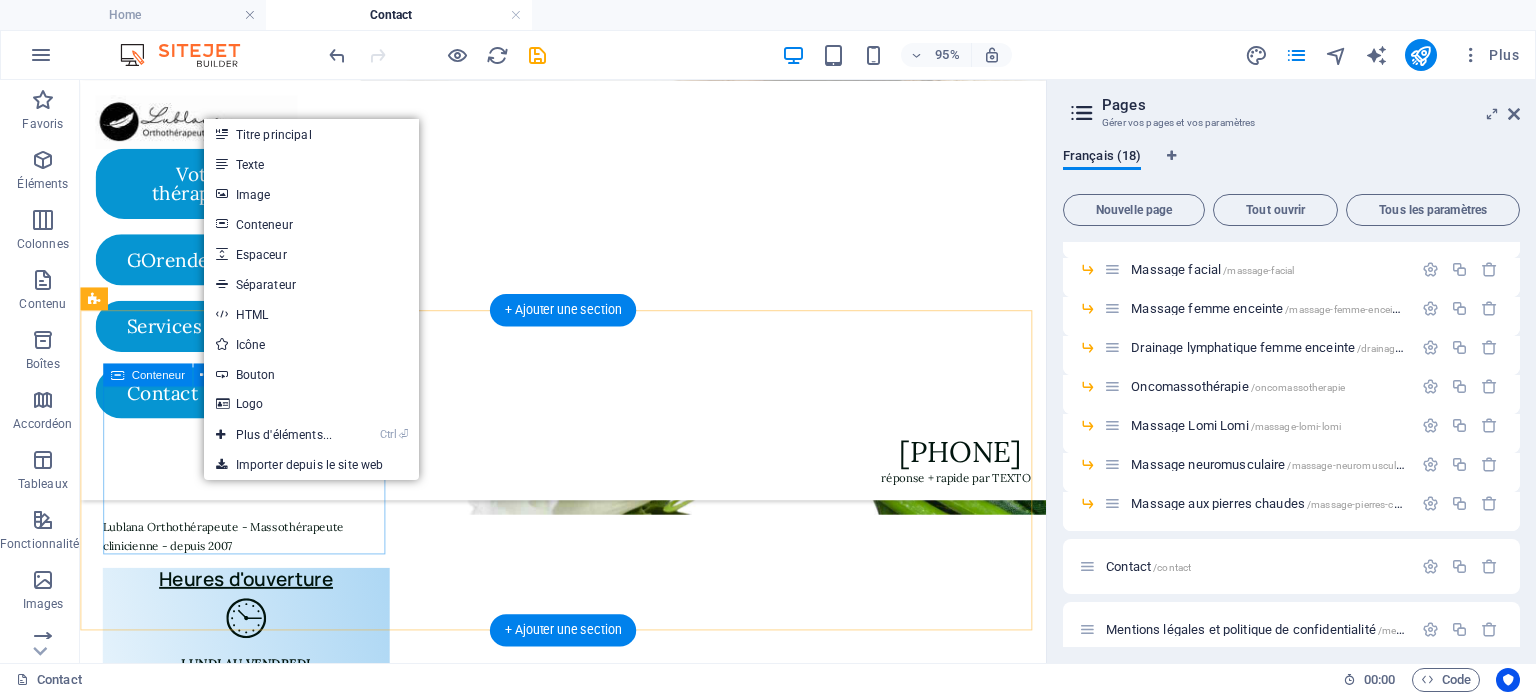 click on "Coller le presse-papiers" at bounding box center (255, 1655) 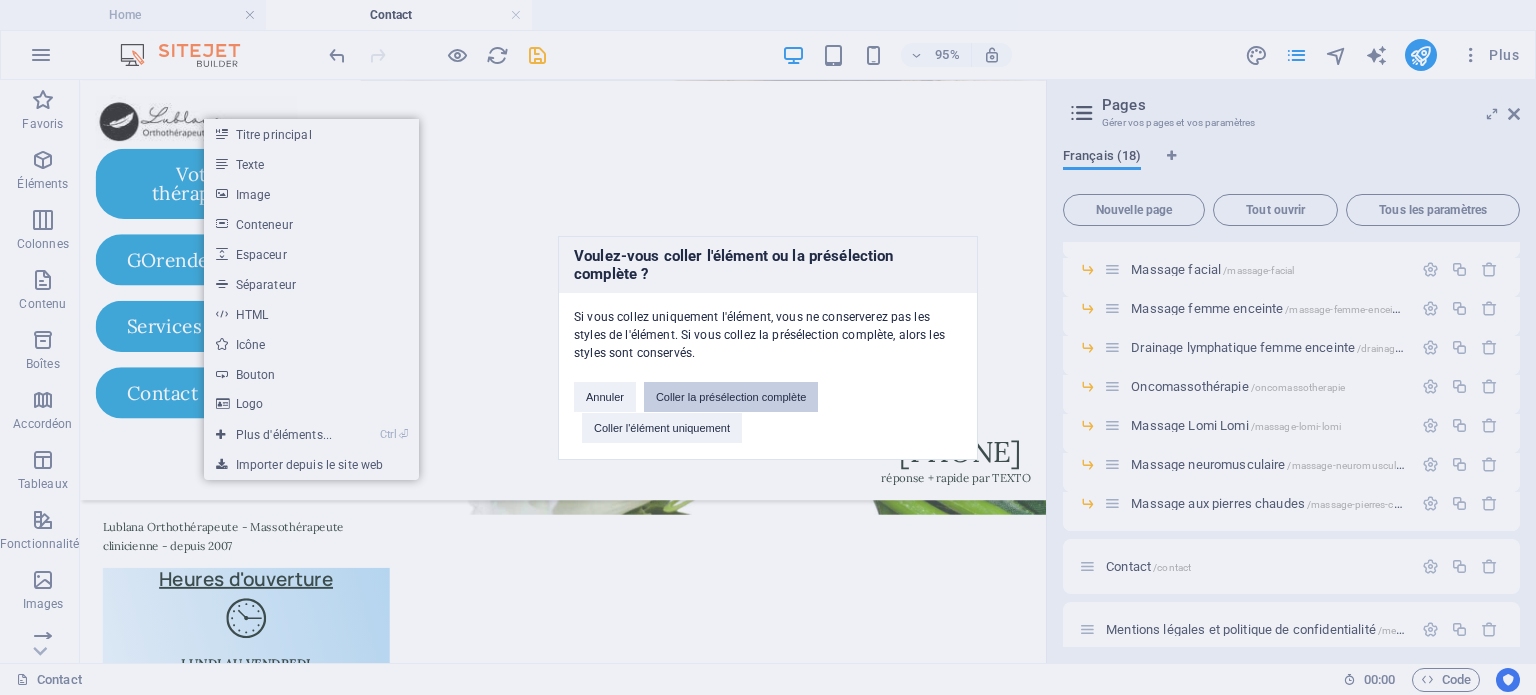 click on "Coller la présélection complète" at bounding box center (731, 397) 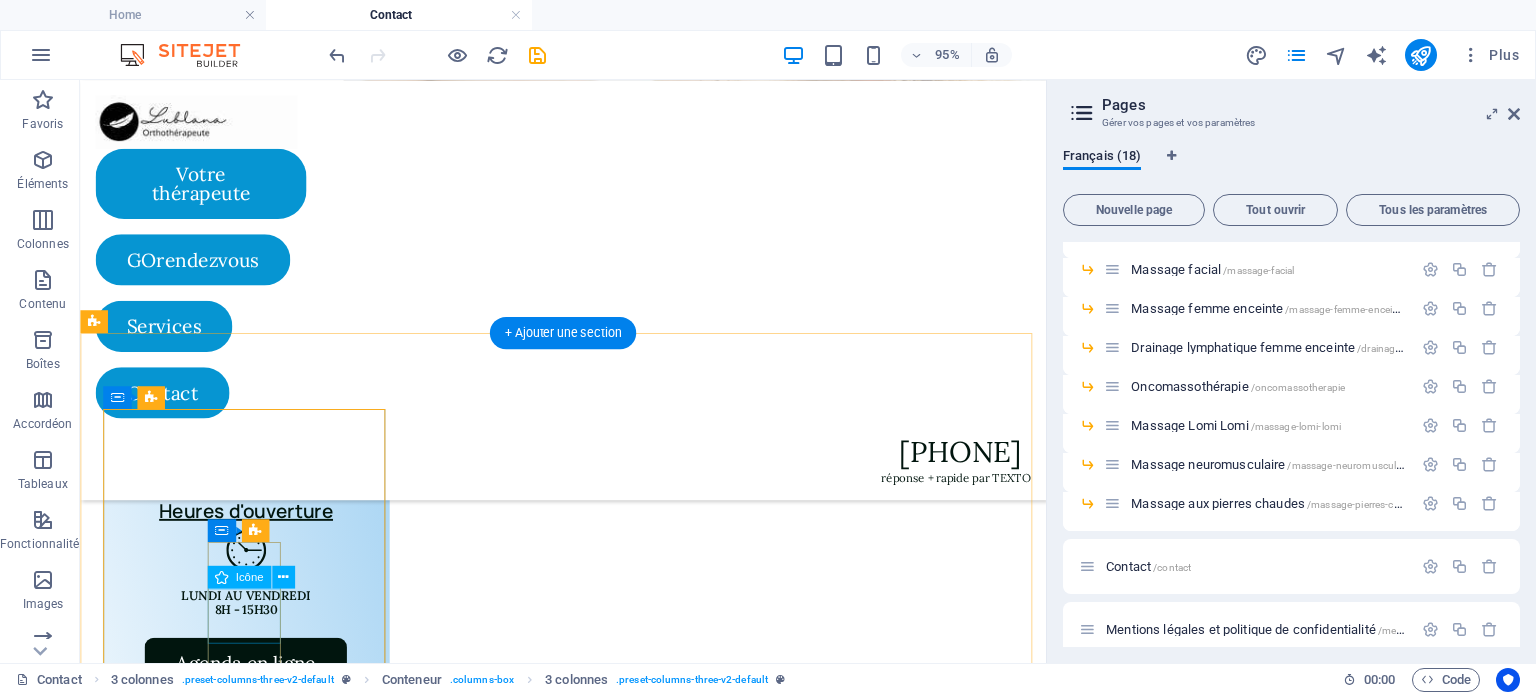 scroll, scrollTop: 987, scrollLeft: 0, axis: vertical 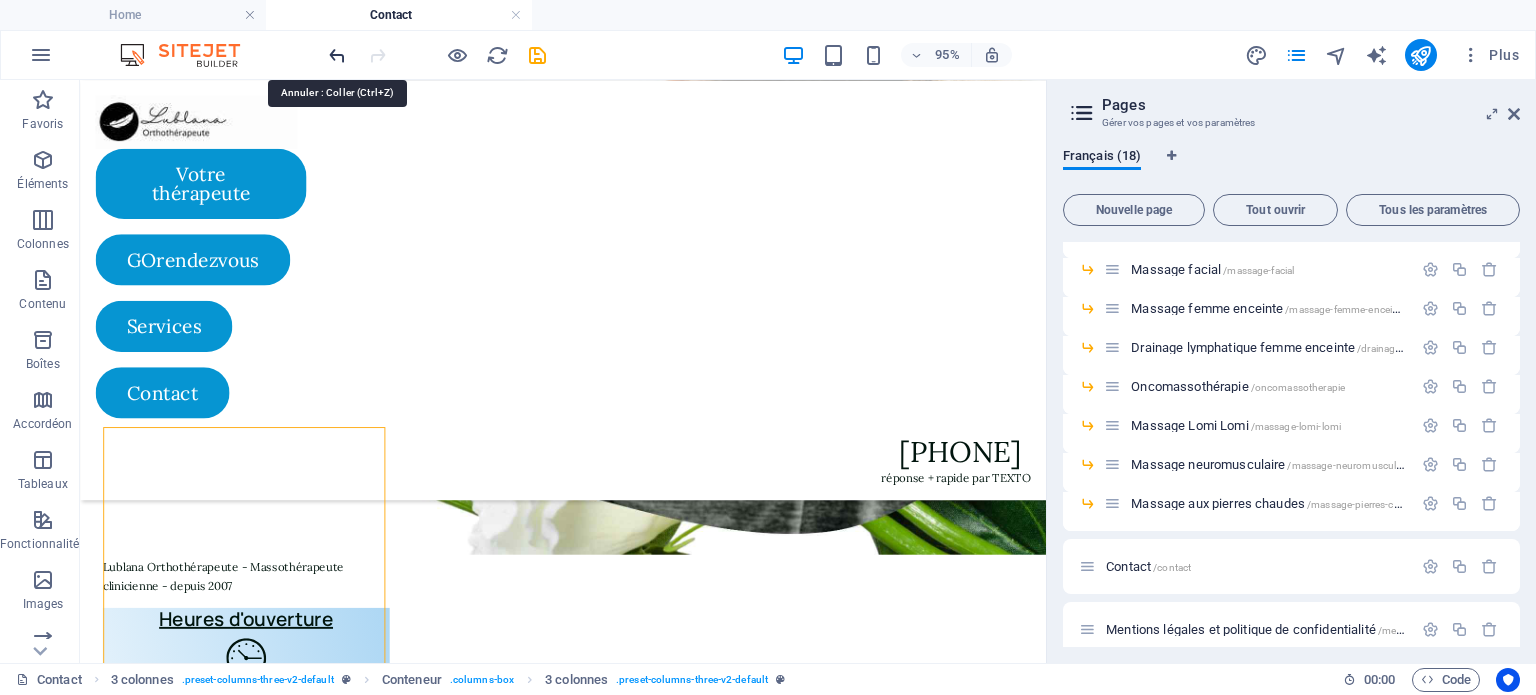 click at bounding box center [337, 55] 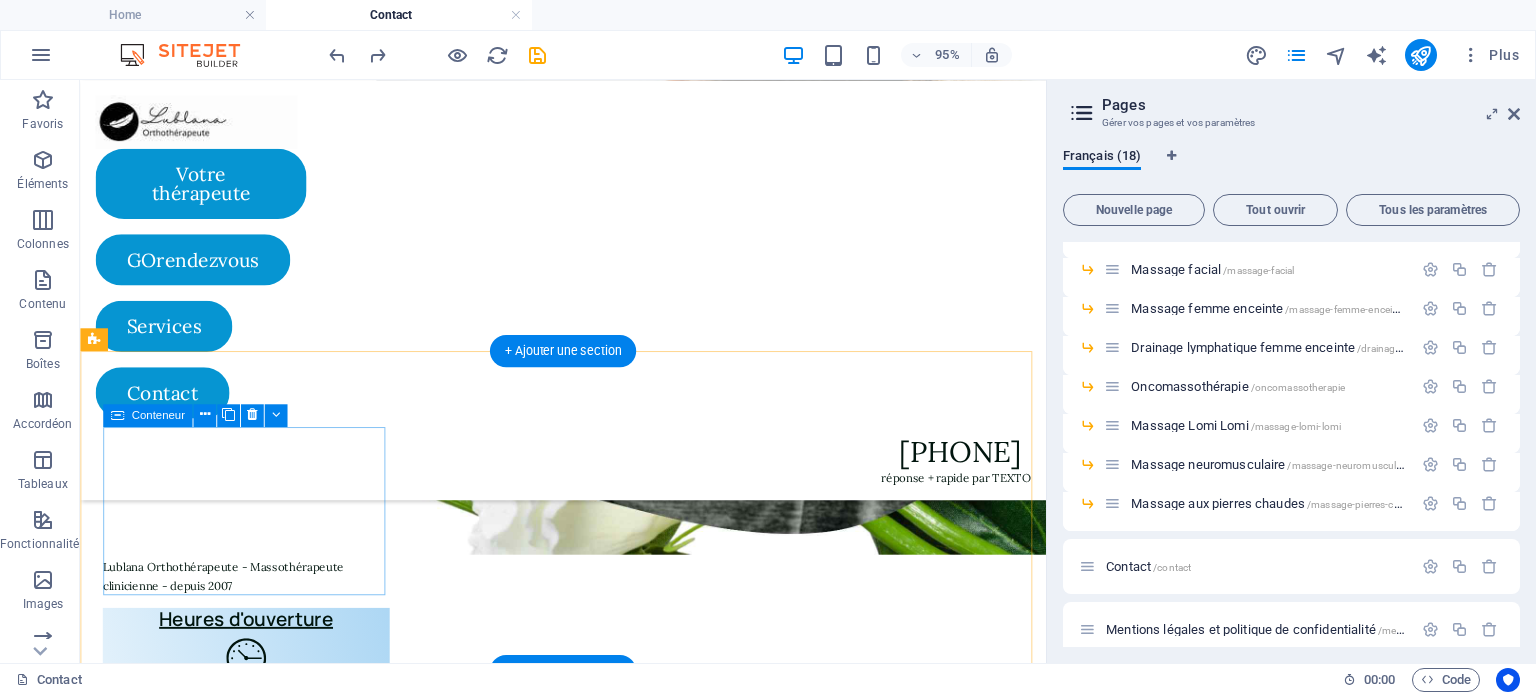 click on "Coller le presse-papiers" at bounding box center (255, 1697) 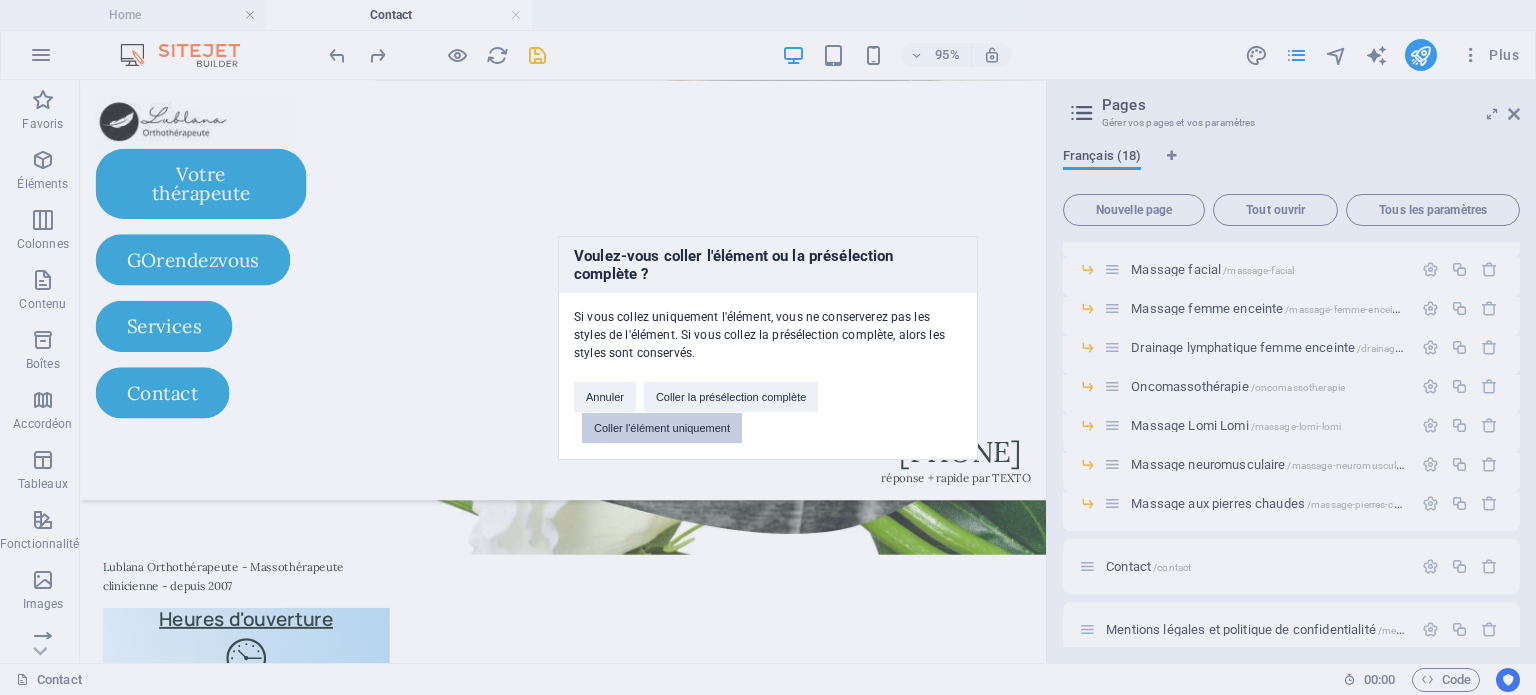 click on "Coller l'élément uniquement" at bounding box center [662, 428] 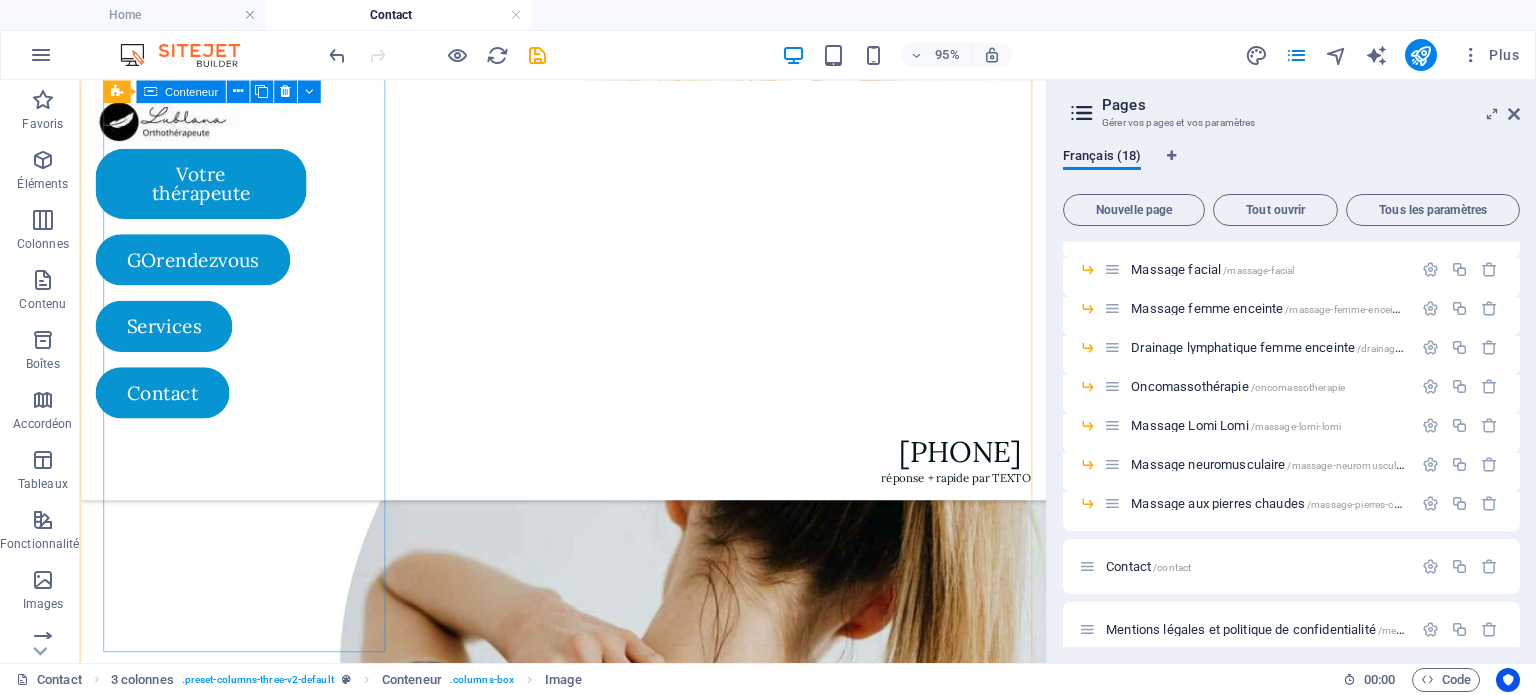 scroll, scrollTop: 528, scrollLeft: 0, axis: vertical 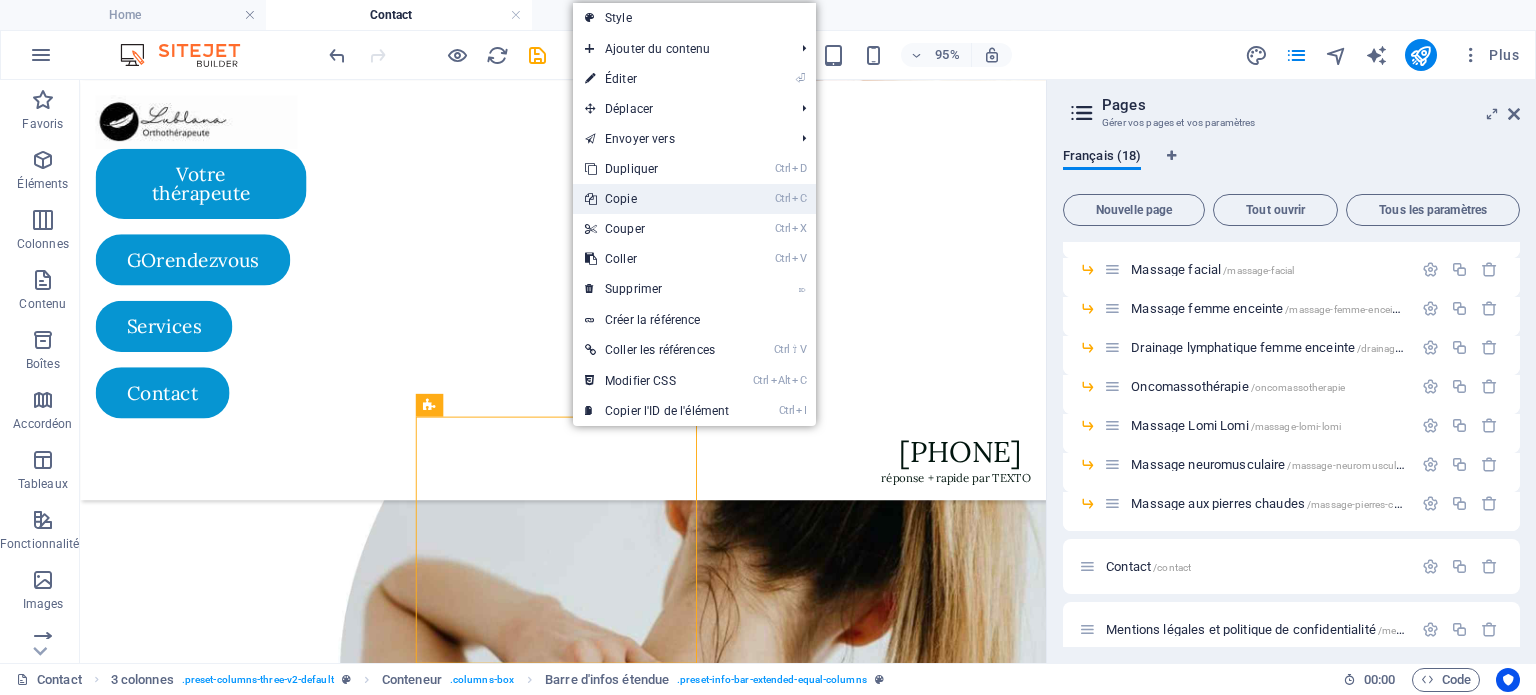 click on "Ctrl C  Copie" at bounding box center [657, 199] 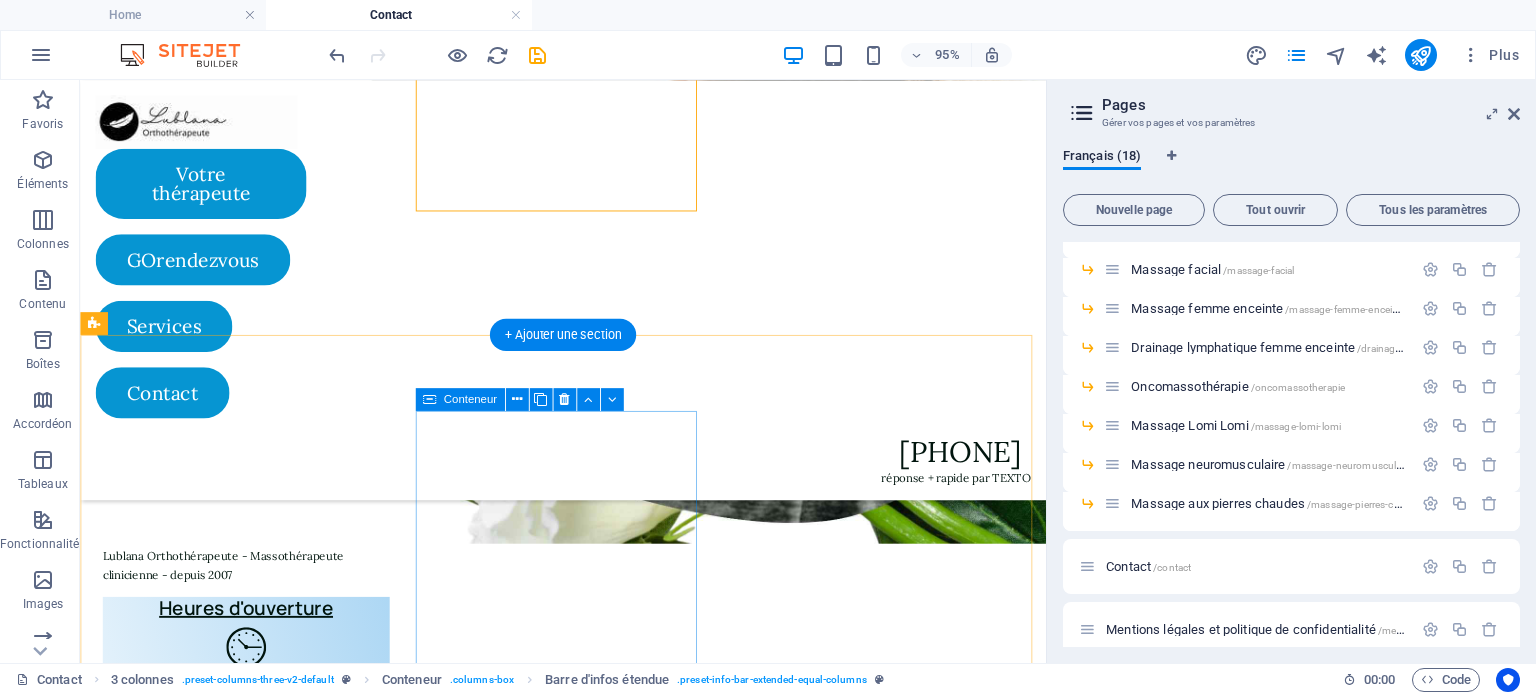scroll, scrollTop: 1004, scrollLeft: 0, axis: vertical 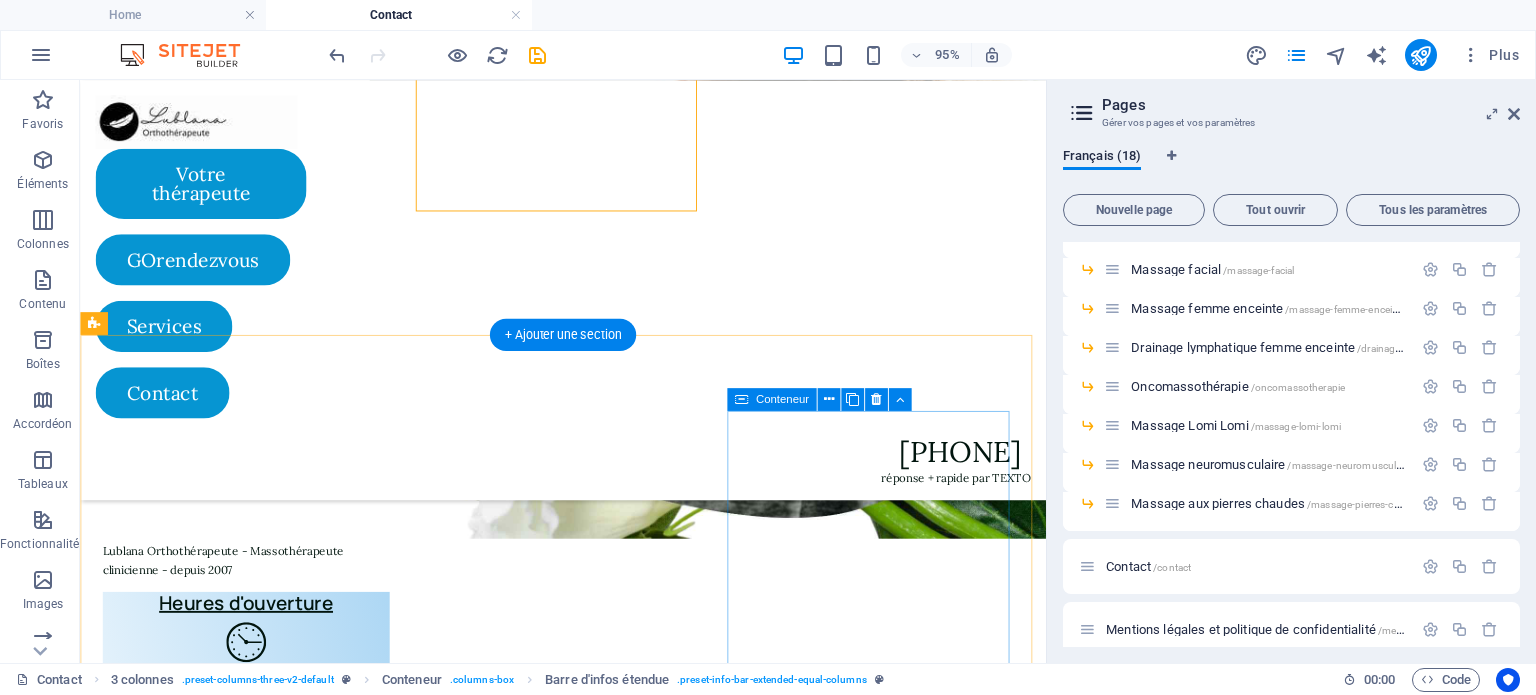 click on "Coller le presse-papiers" at bounding box center [255, 2954] 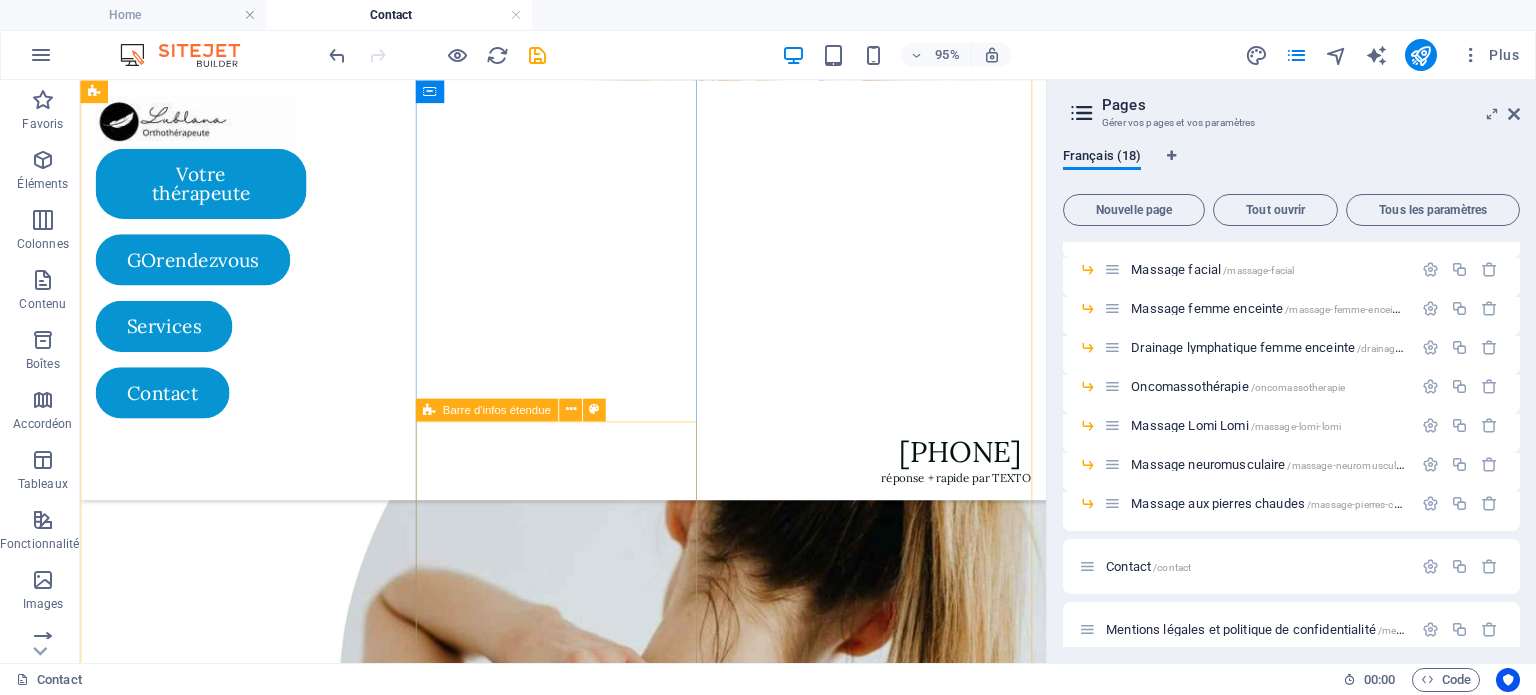 scroll, scrollTop: 515, scrollLeft: 0, axis: vertical 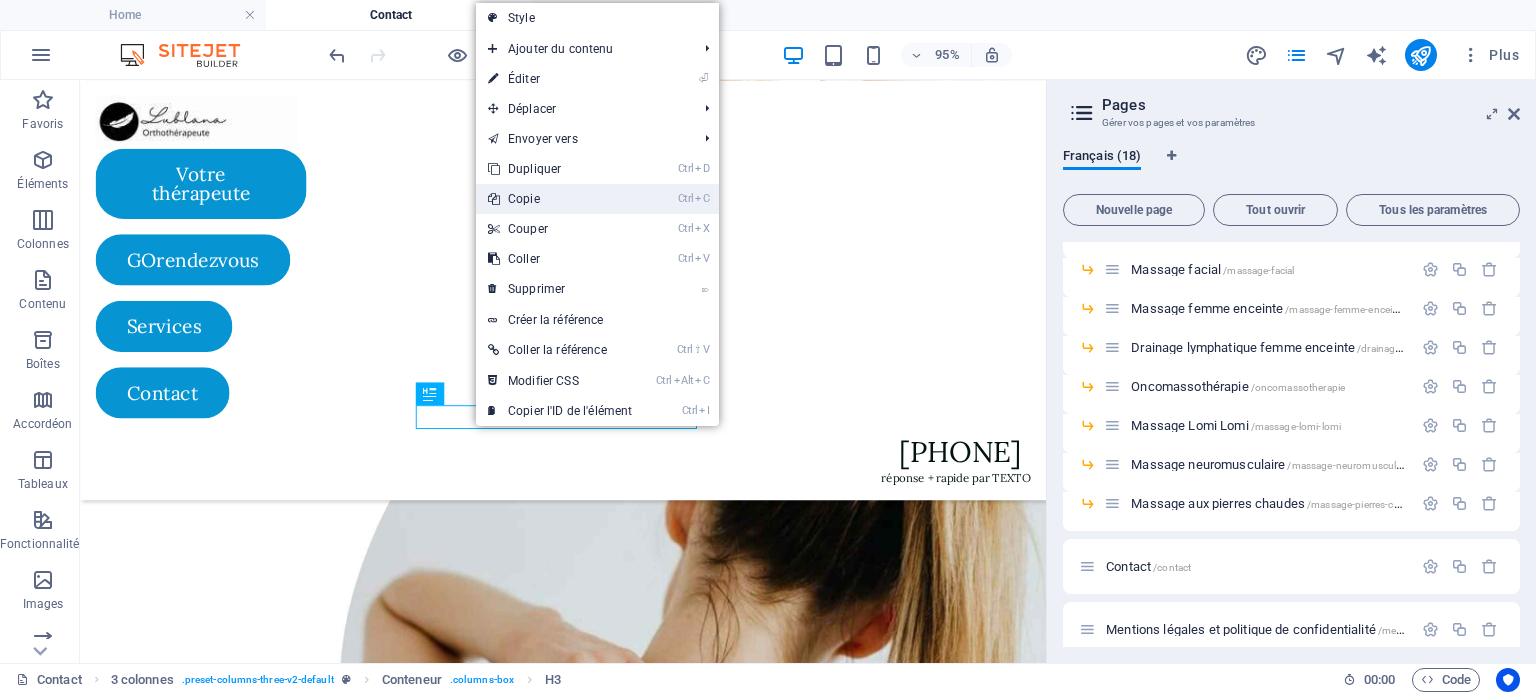 click on "Ctrl C  Copie" at bounding box center [560, 199] 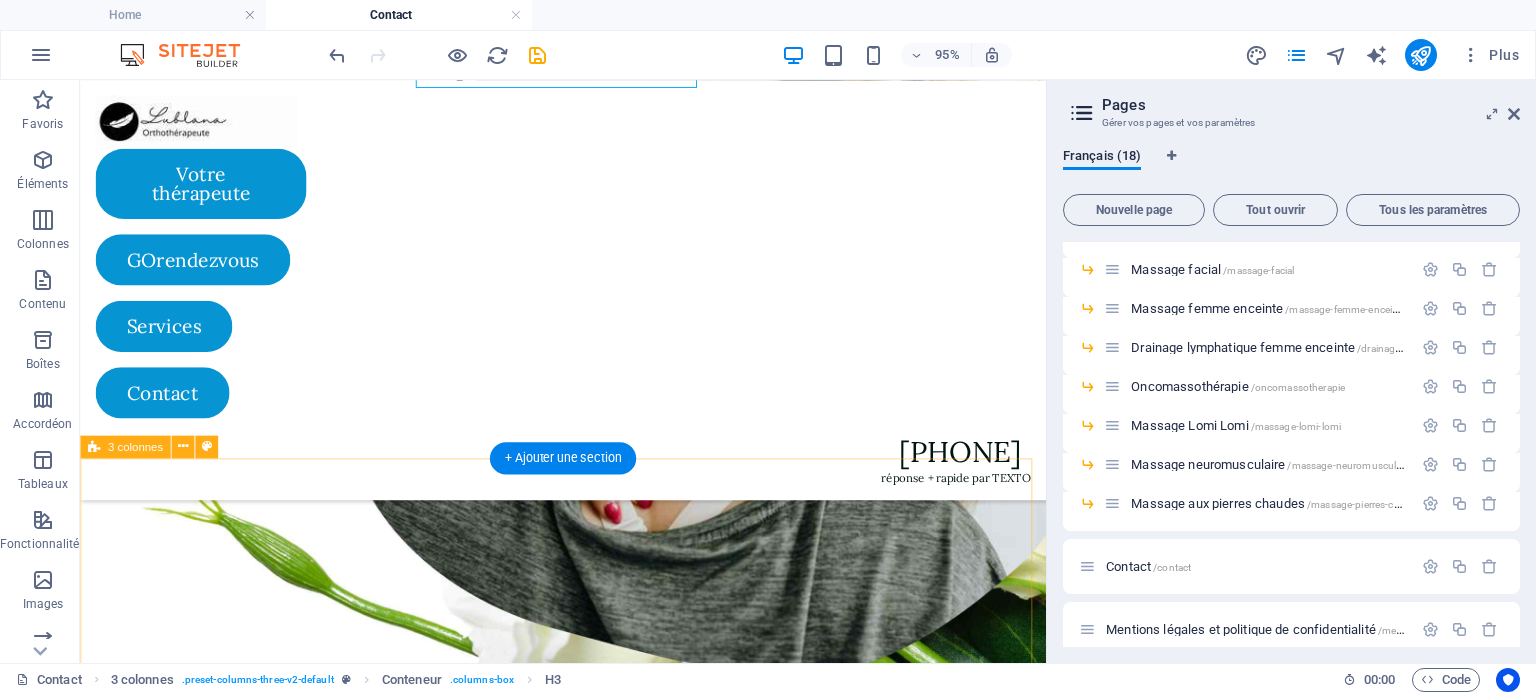 scroll, scrollTop: 874, scrollLeft: 0, axis: vertical 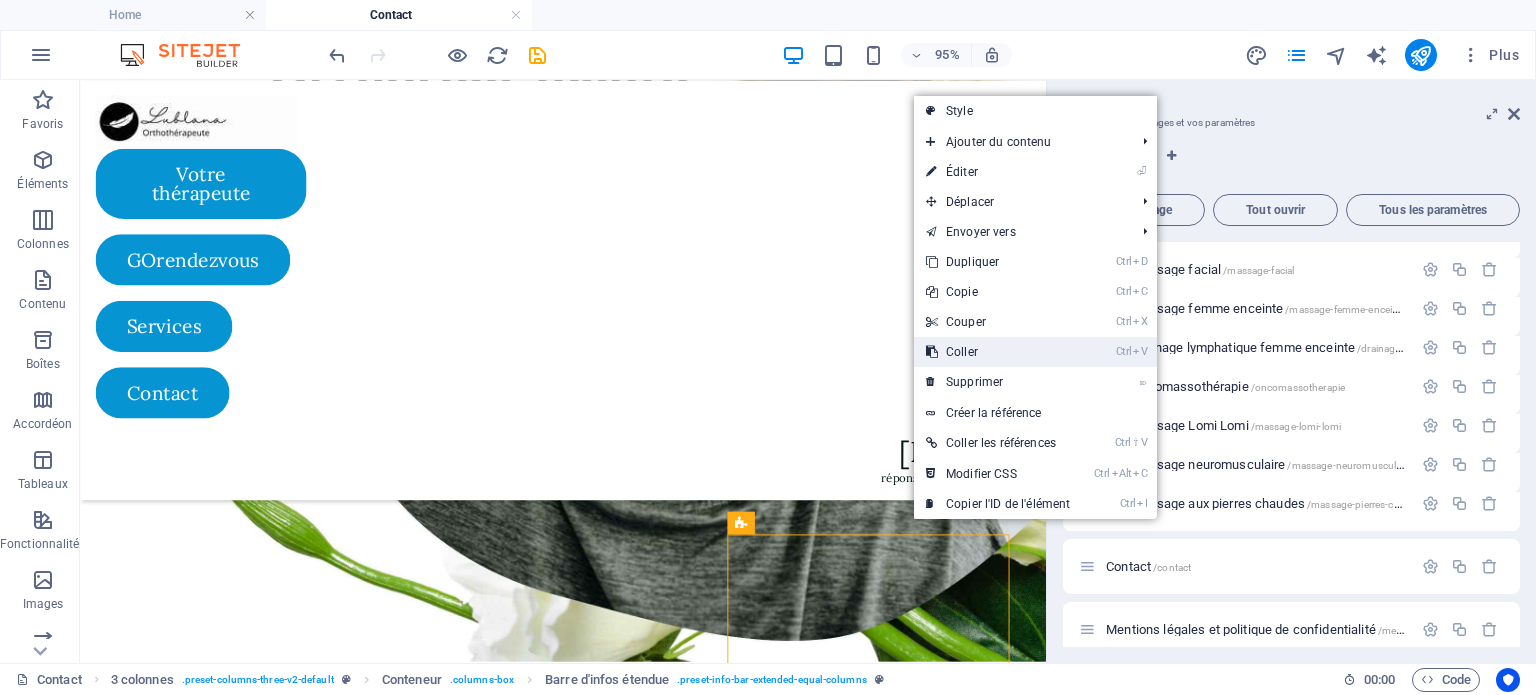 click on "Ctrl V  Coller" at bounding box center (998, 352) 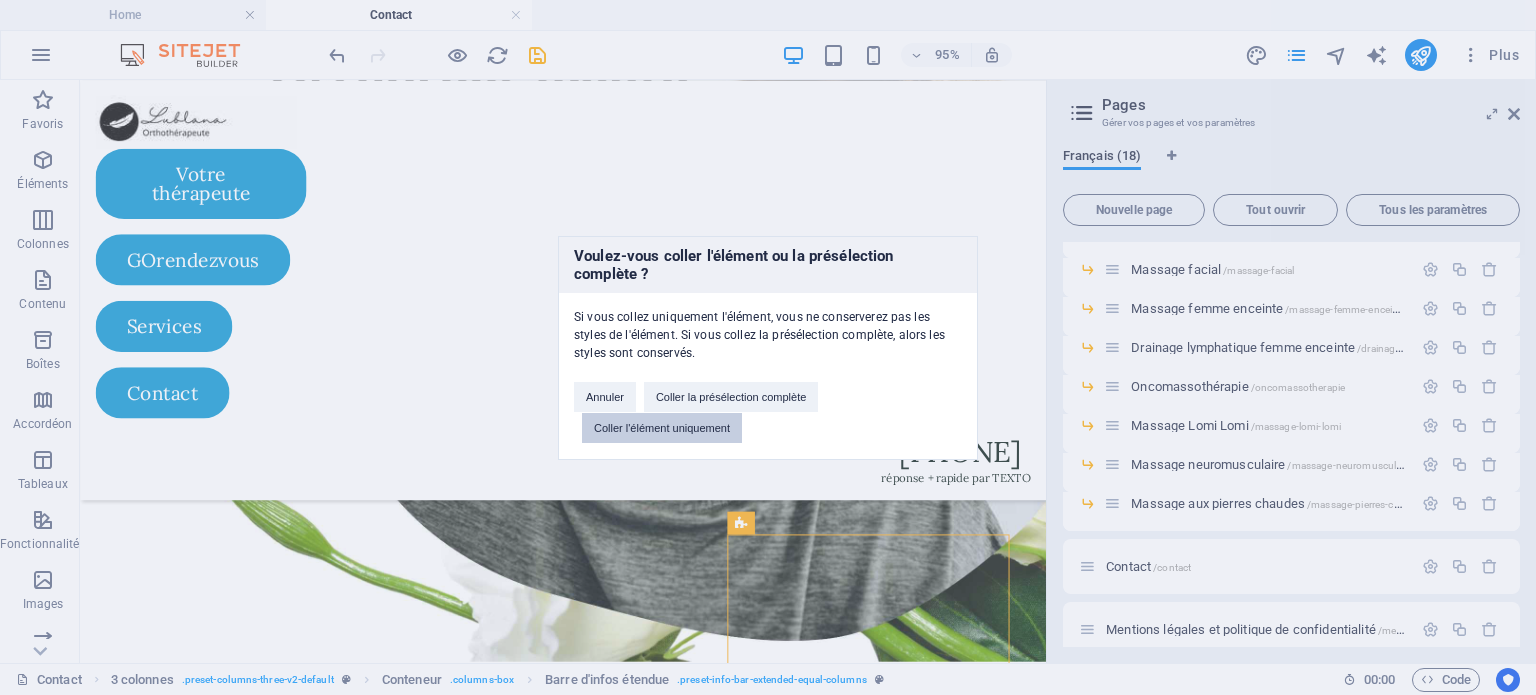 click on "Coller l'élément uniquement" at bounding box center (662, 428) 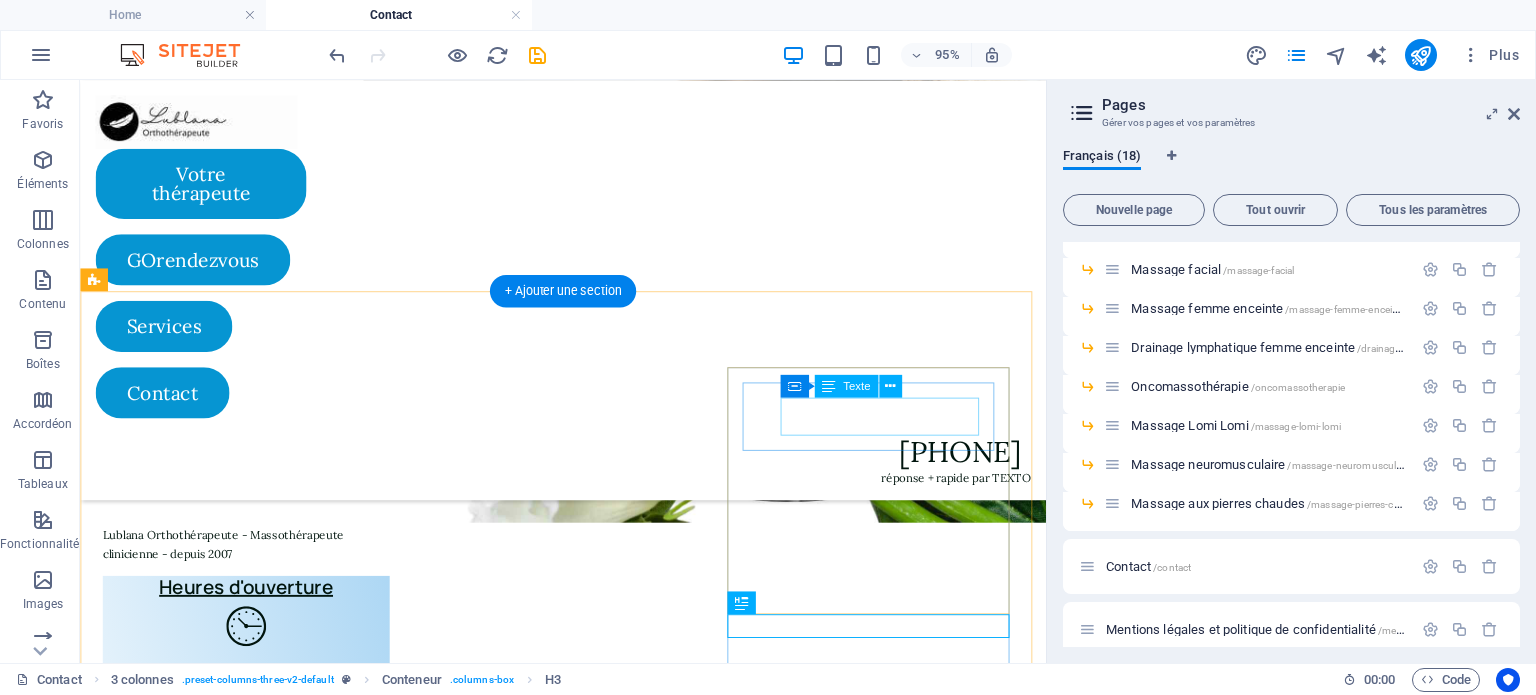 scroll, scrollTop: 1056, scrollLeft: 0, axis: vertical 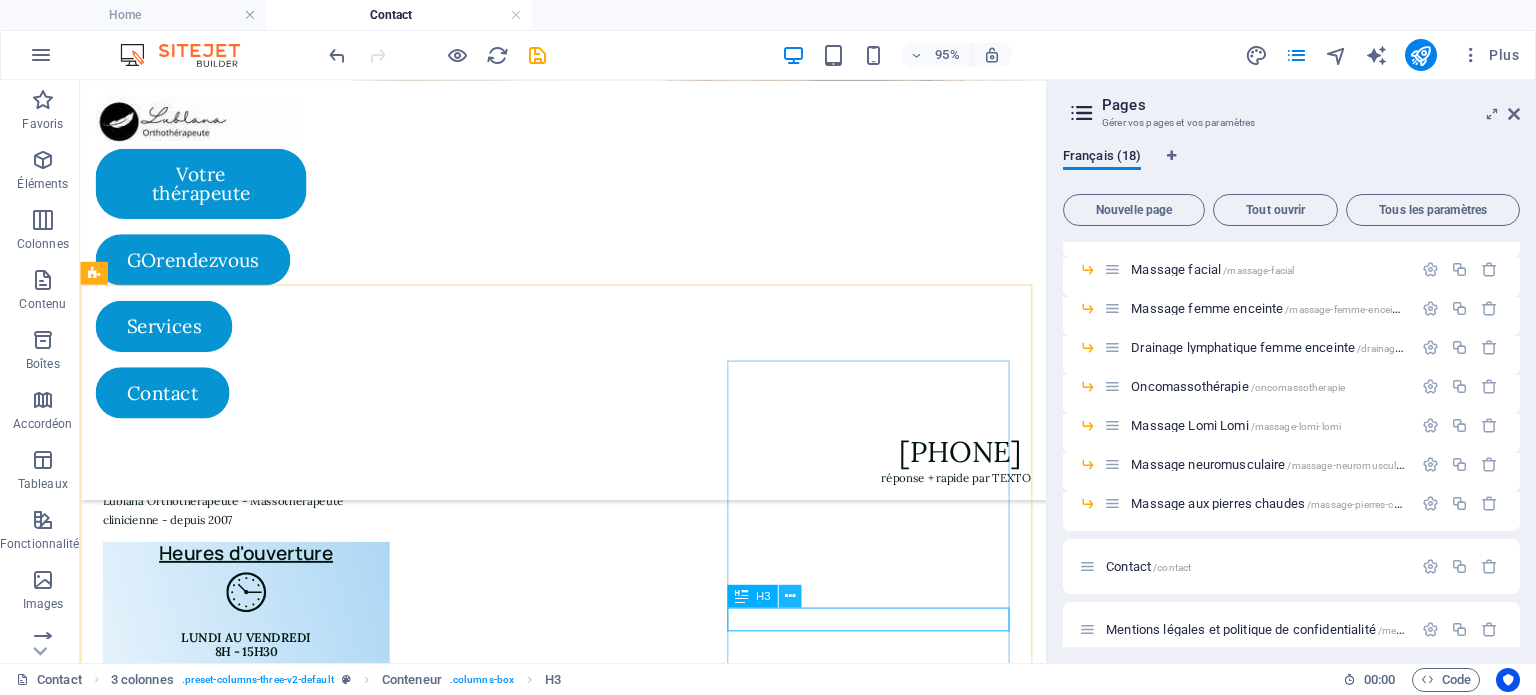 click at bounding box center (790, 596) 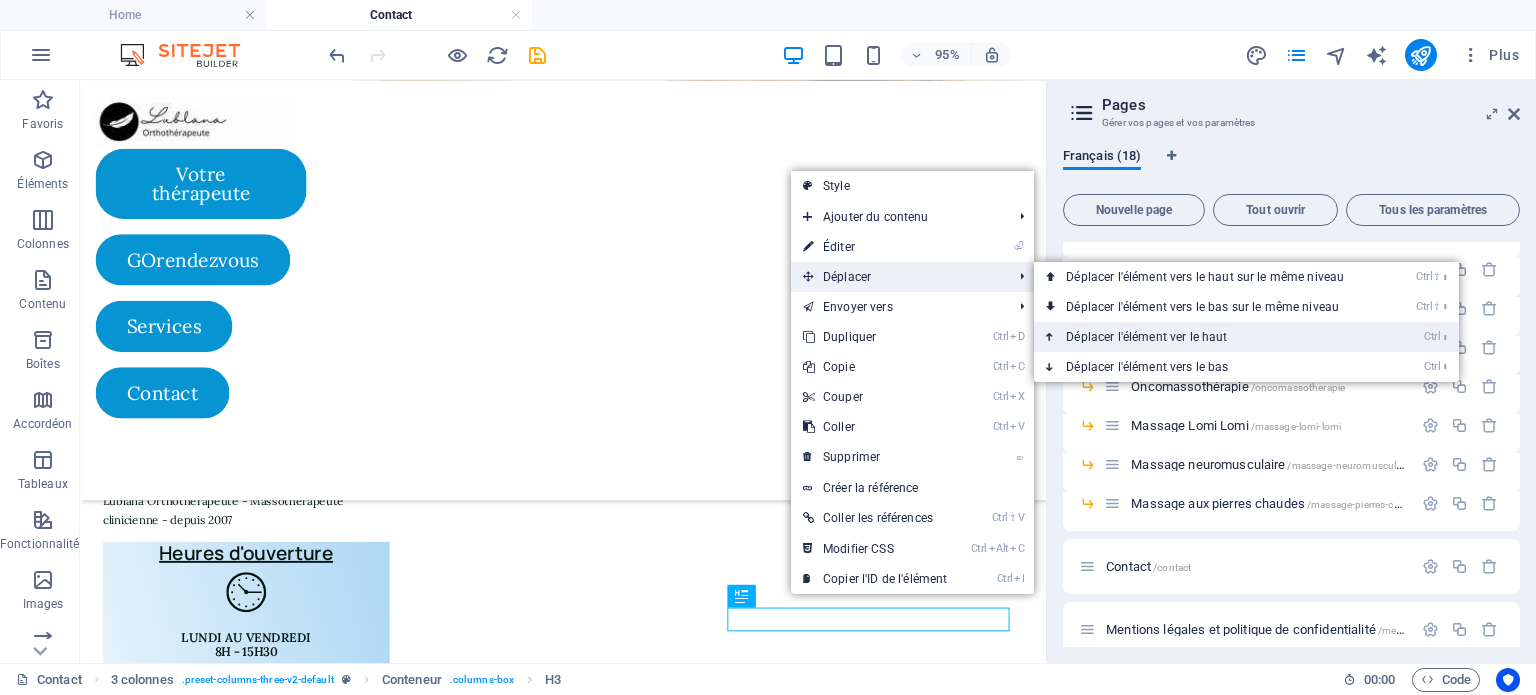click on "Ctrl ⬆  Déplacer l'élément ver le haut" at bounding box center (1209, 337) 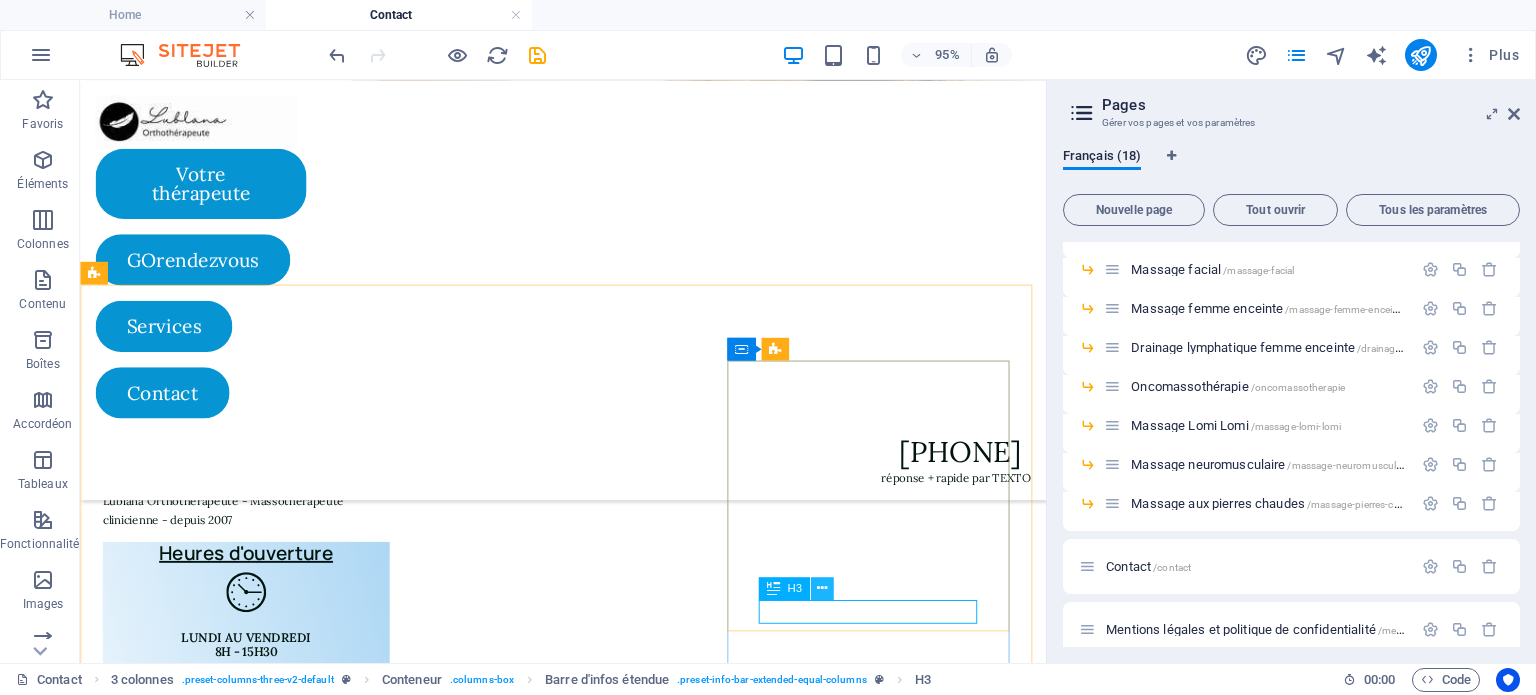 click at bounding box center (821, 588) 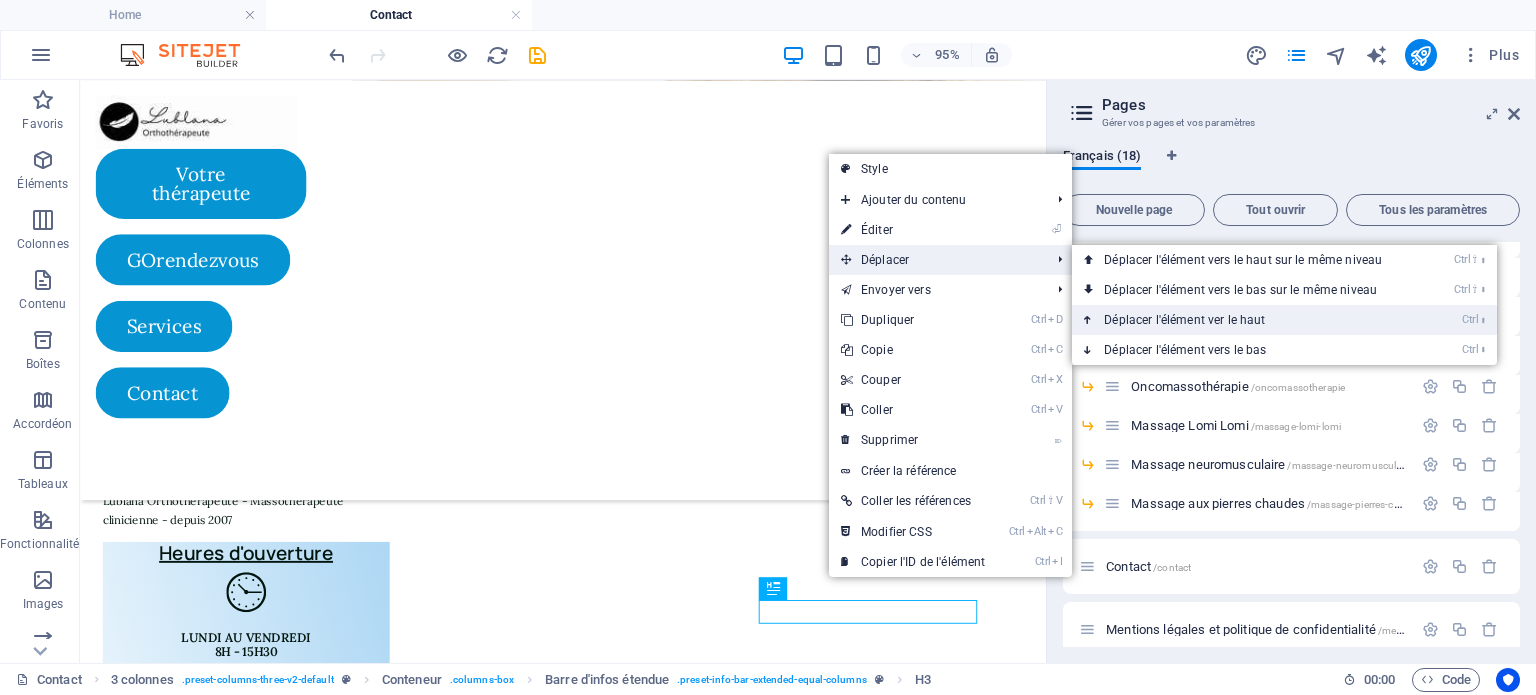 click on "Ctrl ⬆  Déplacer l'élément ver le haut" at bounding box center (1247, 320) 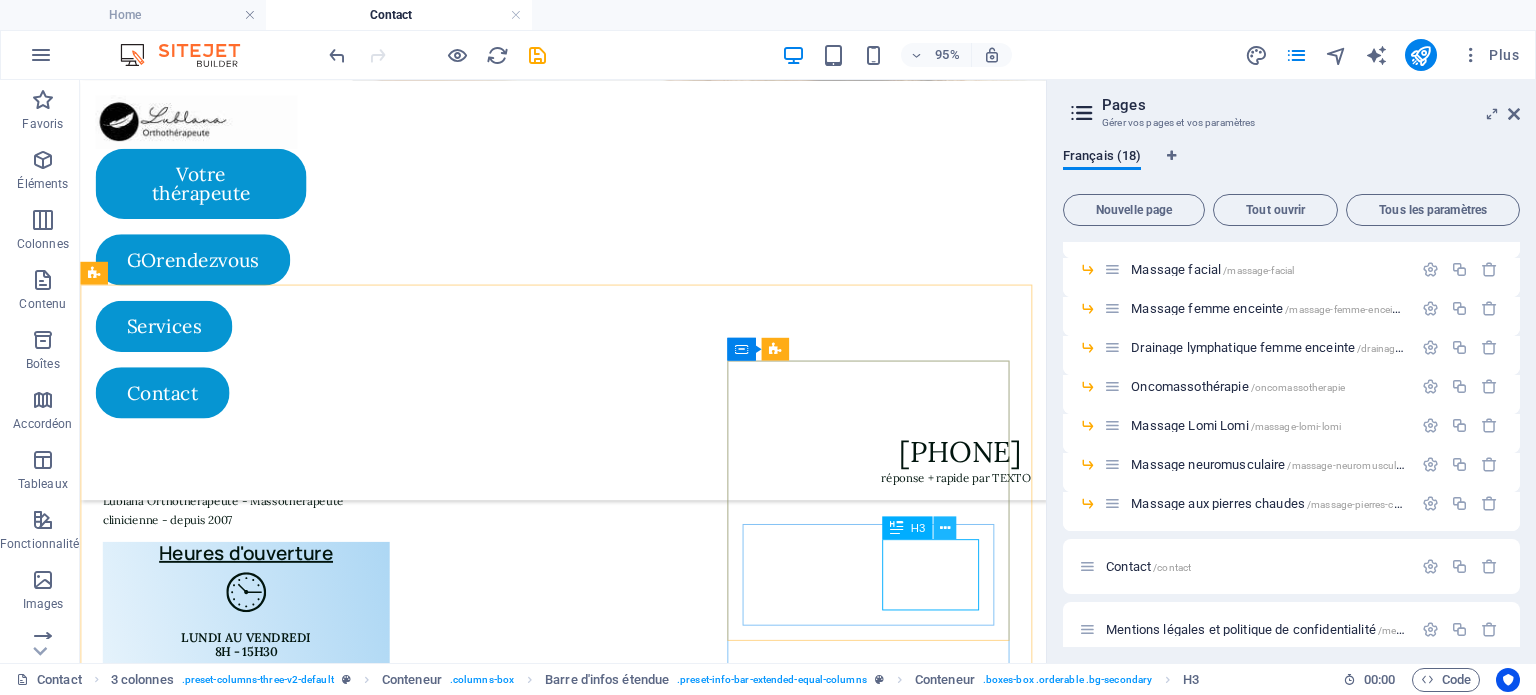 click at bounding box center (945, 528) 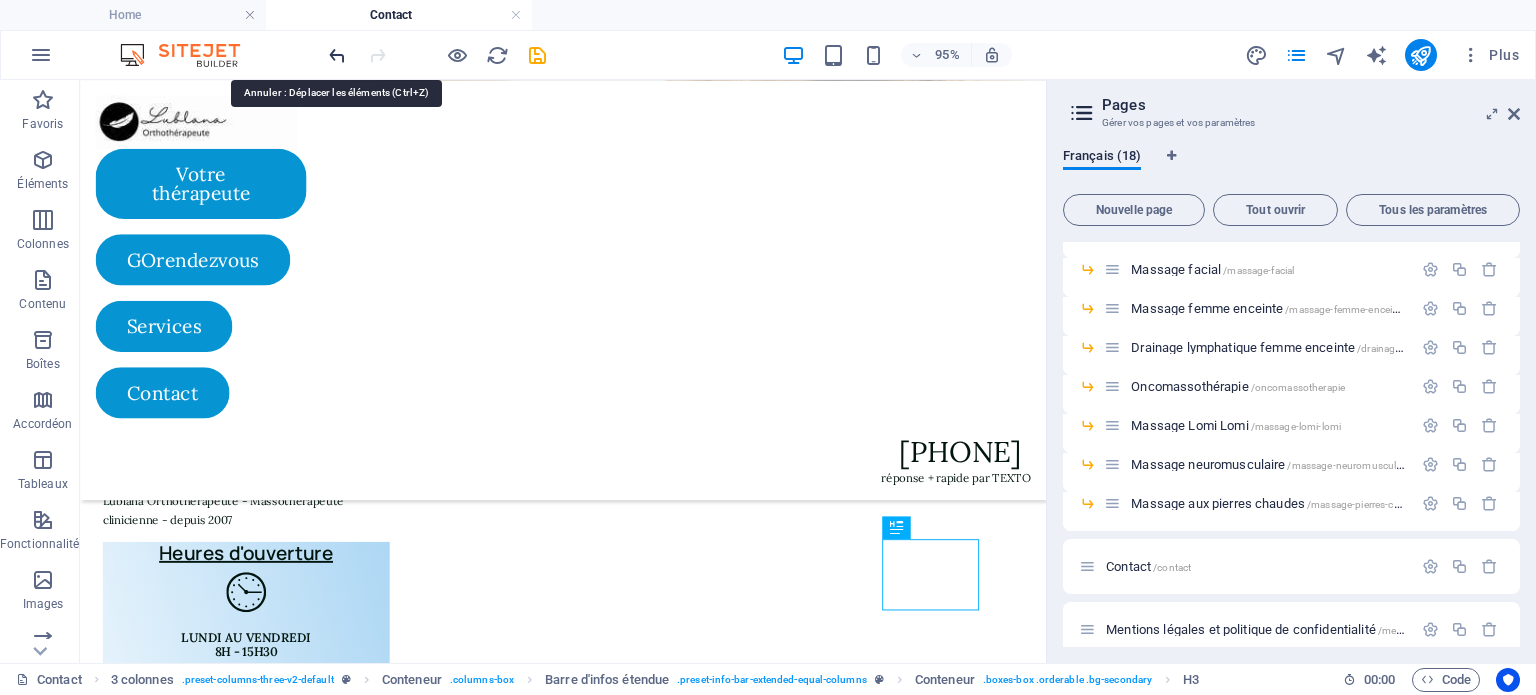 click at bounding box center [337, 55] 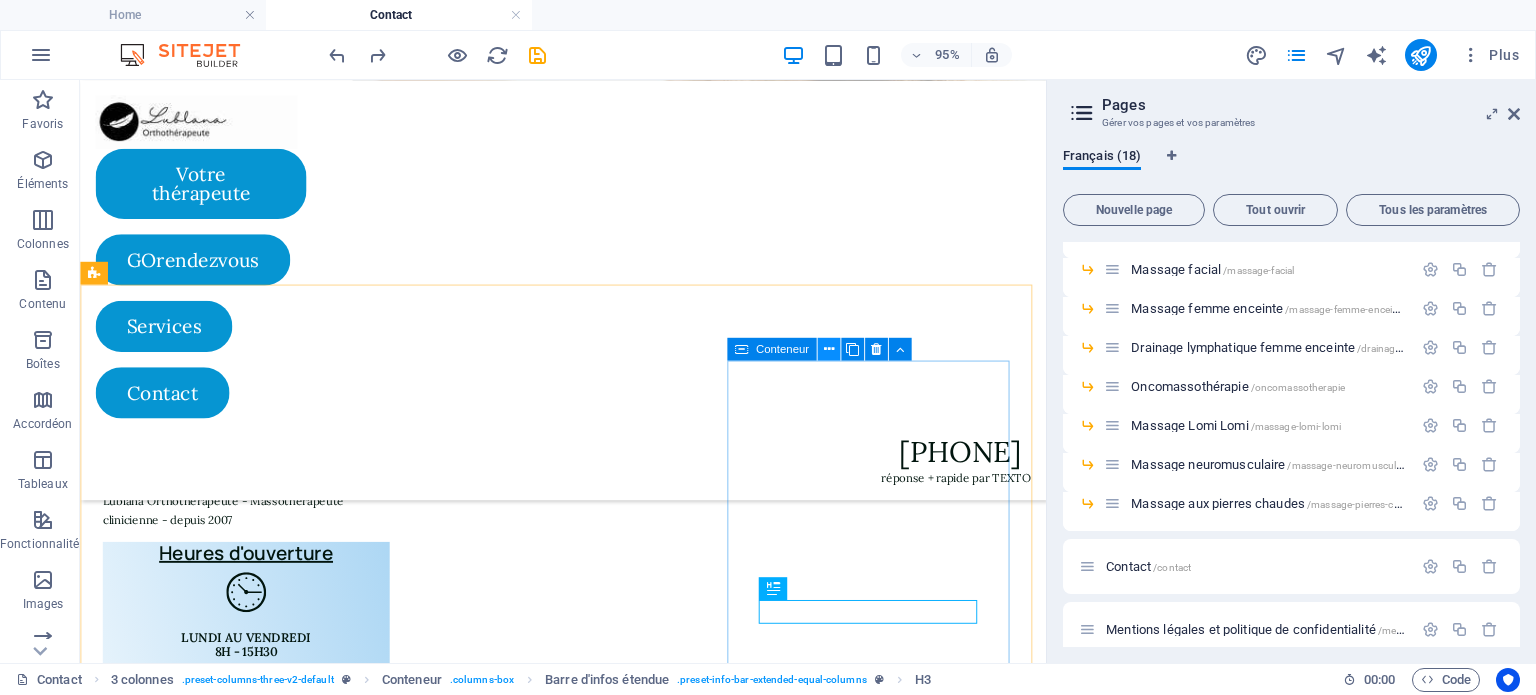 click at bounding box center [828, 349] 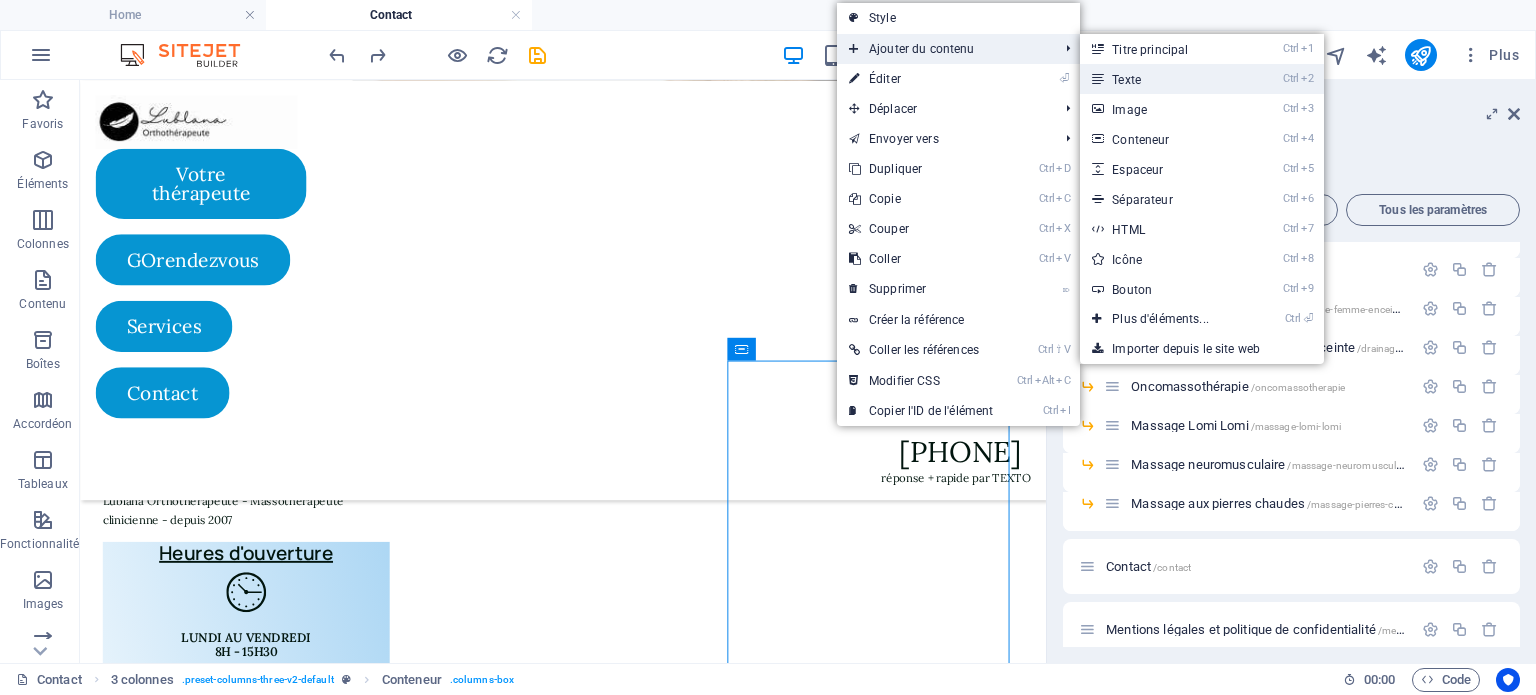 click on "Ctrl 2  Texte" at bounding box center [1164, 79] 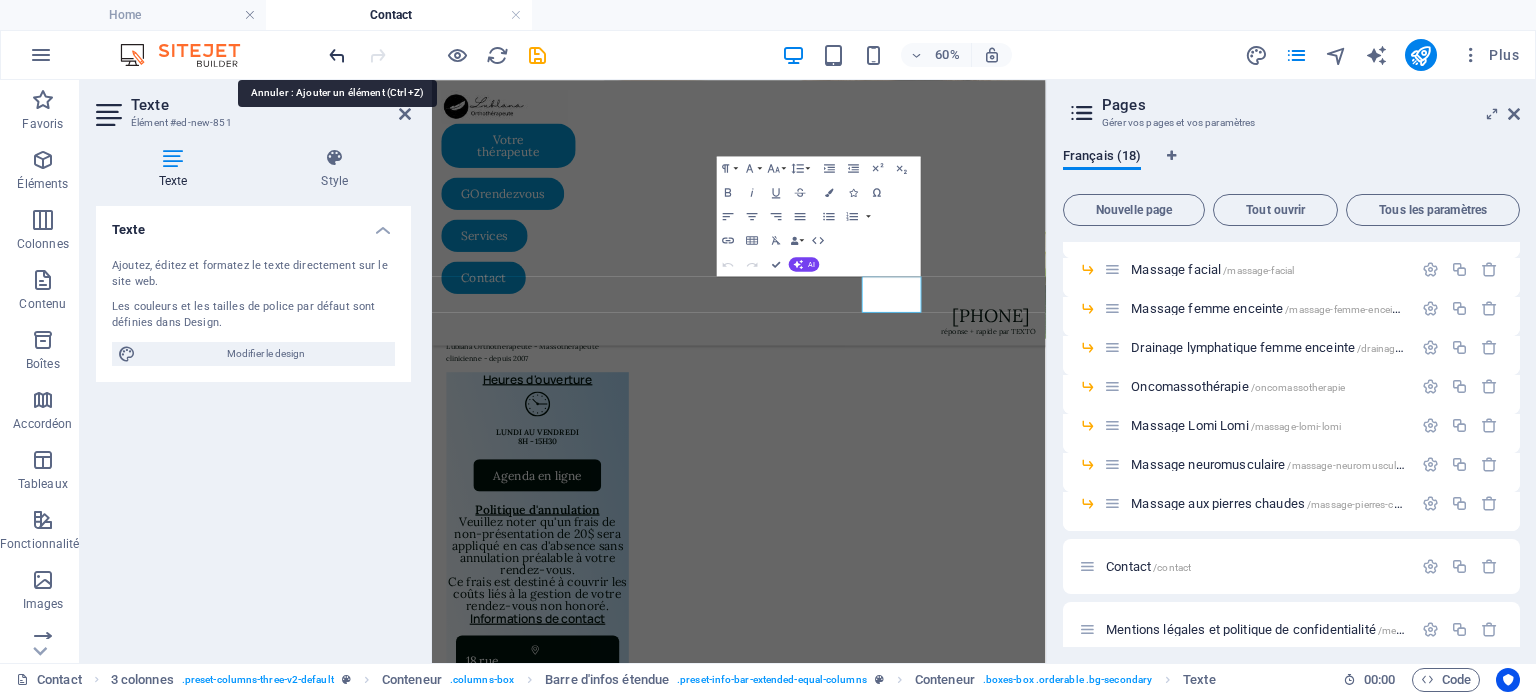 click at bounding box center (337, 55) 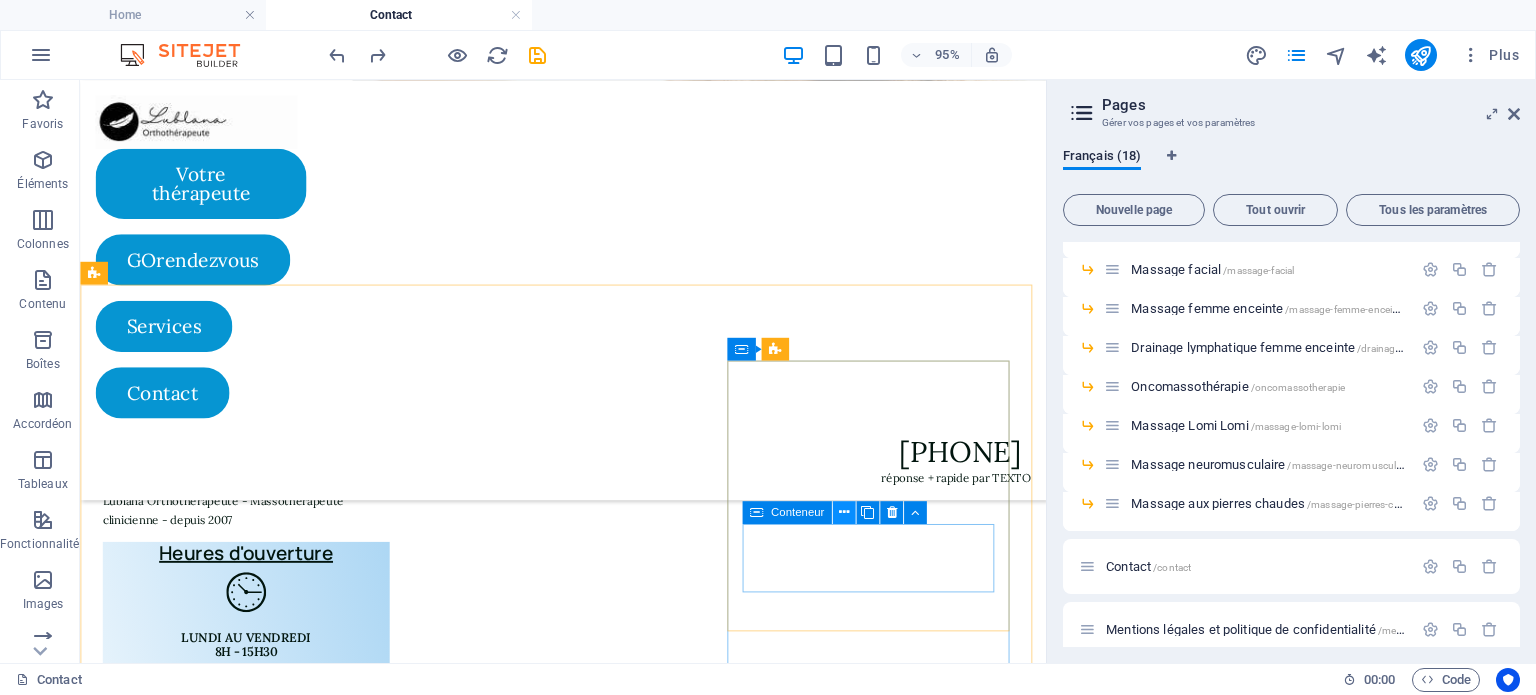 click at bounding box center (844, 513) 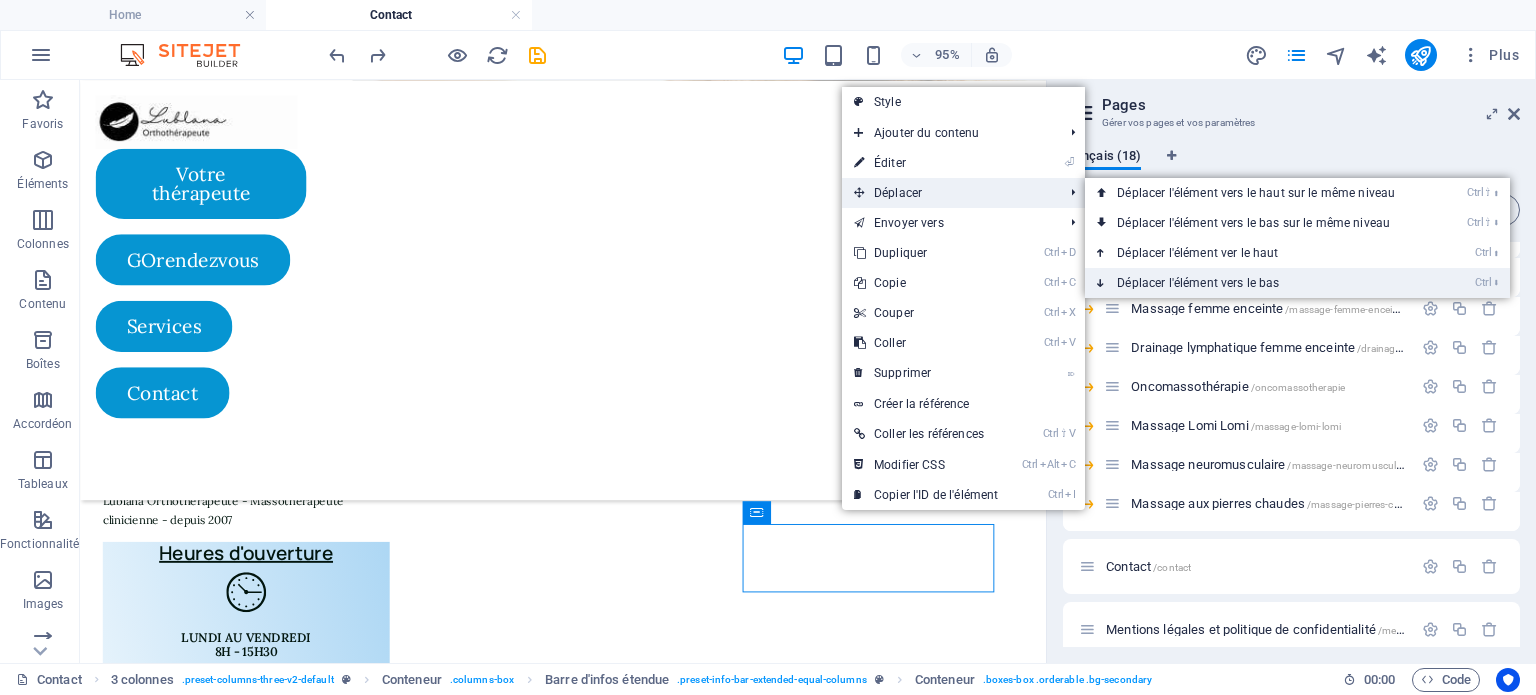 click on "Ctrl ⬇  Déplacer l'élément vers le bas" at bounding box center (1260, 283) 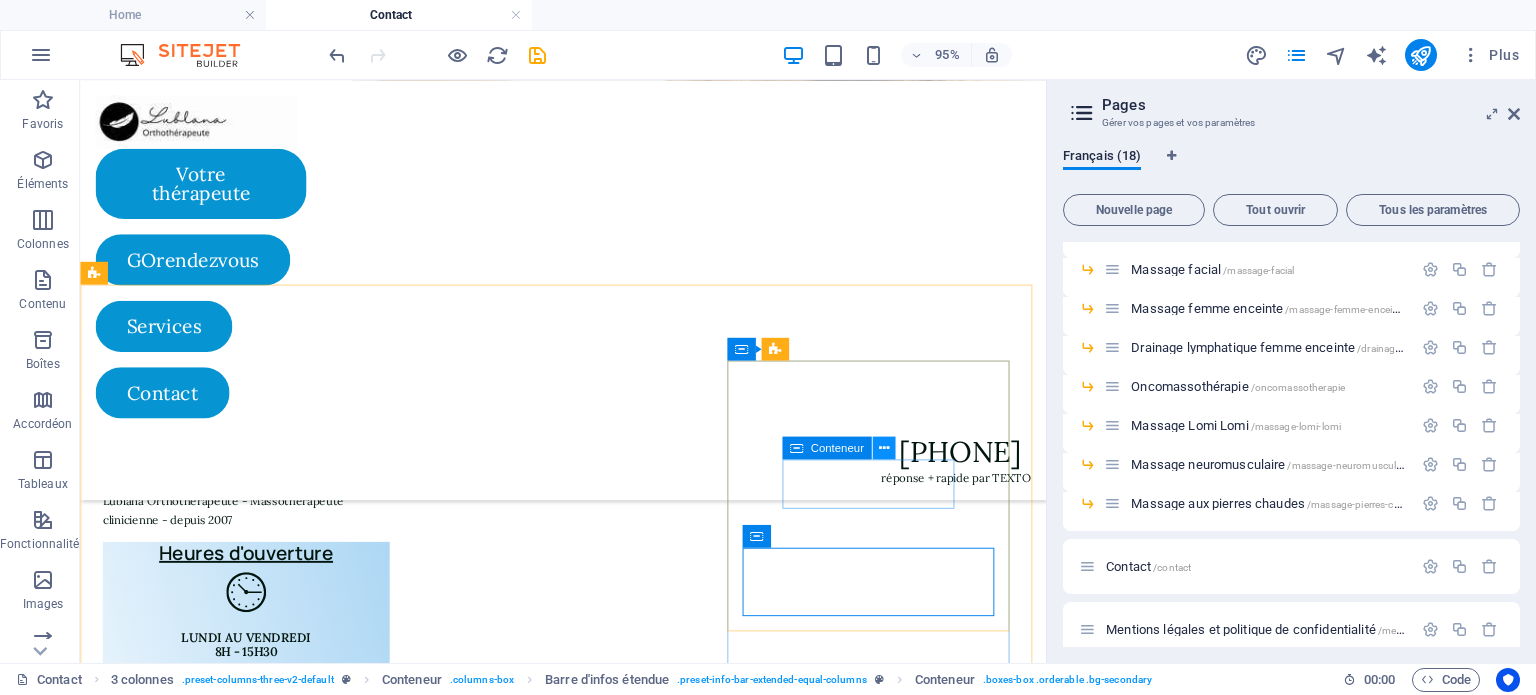 click at bounding box center [883, 448] 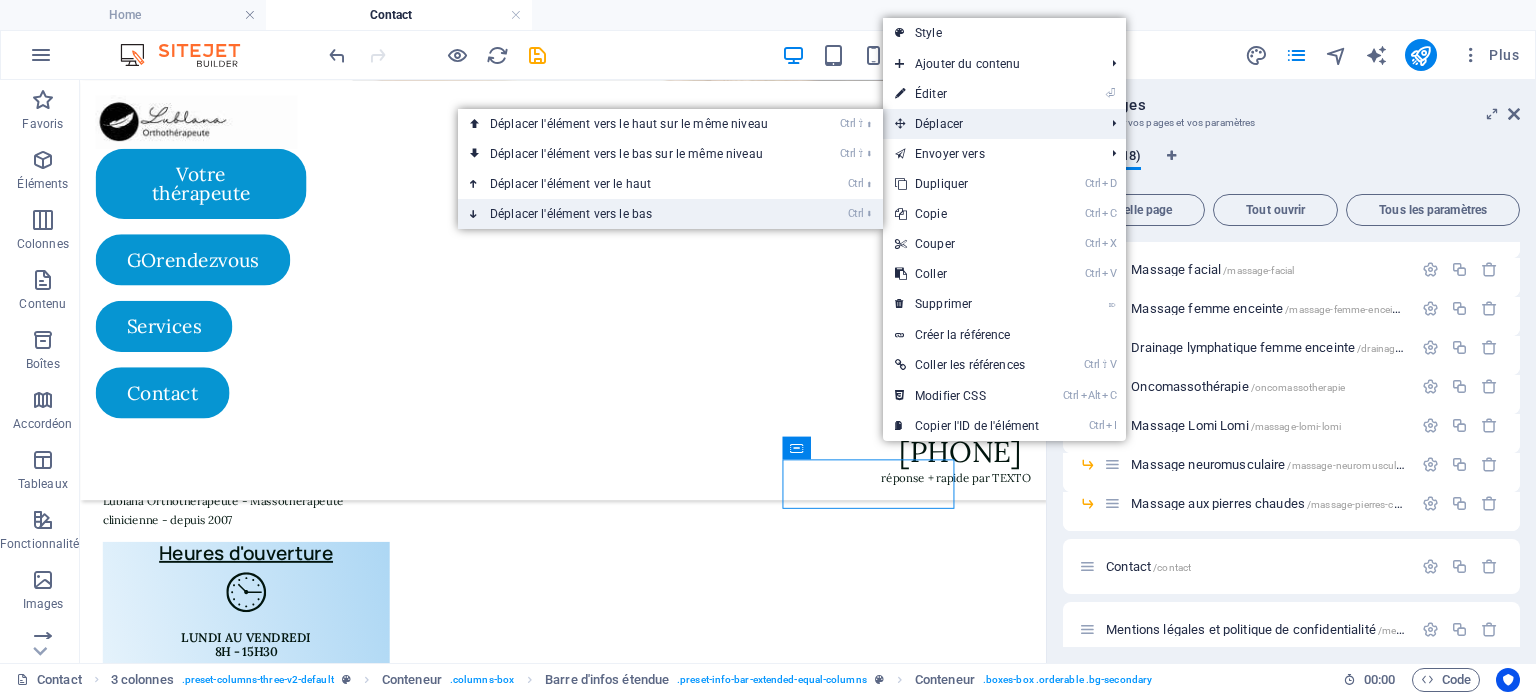 click on "Ctrl ⬇  Déplacer l'élément vers le bas" at bounding box center (633, 214) 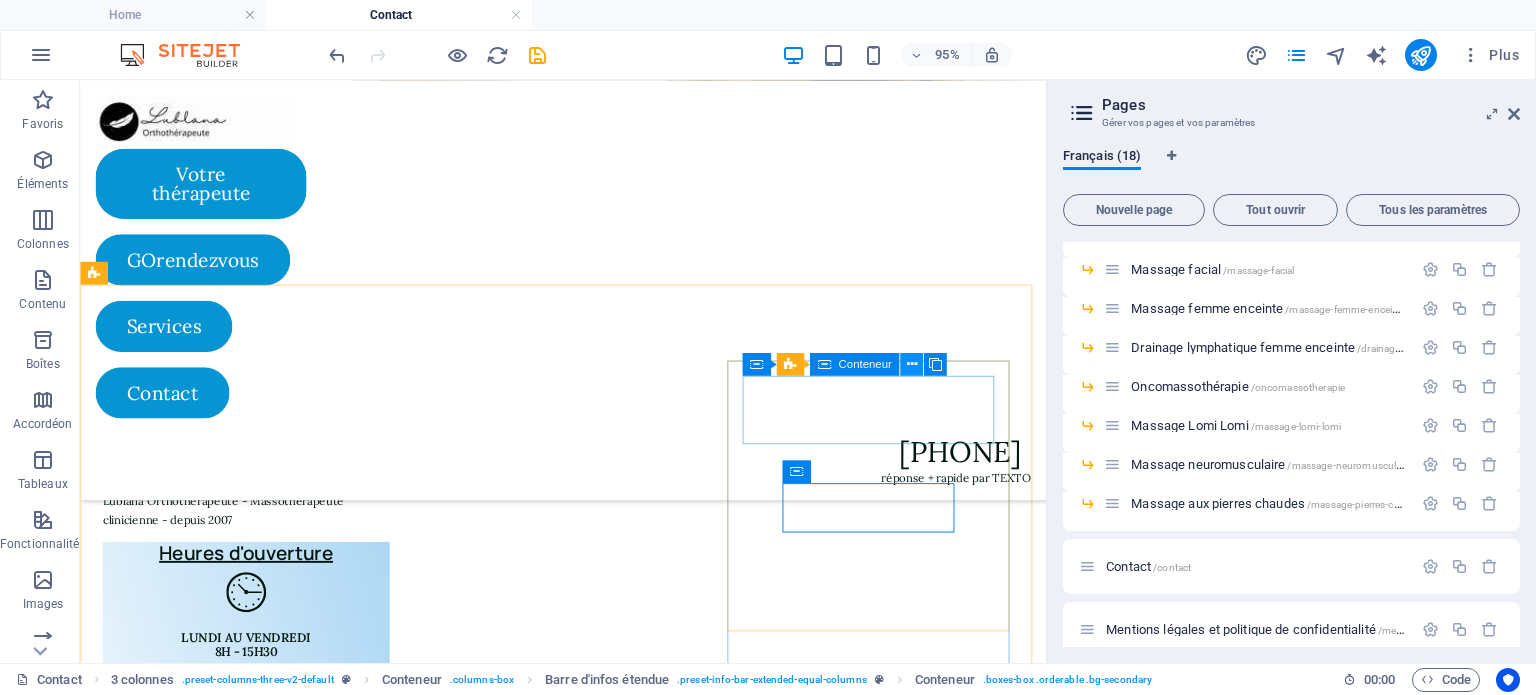 click at bounding box center (911, 364) 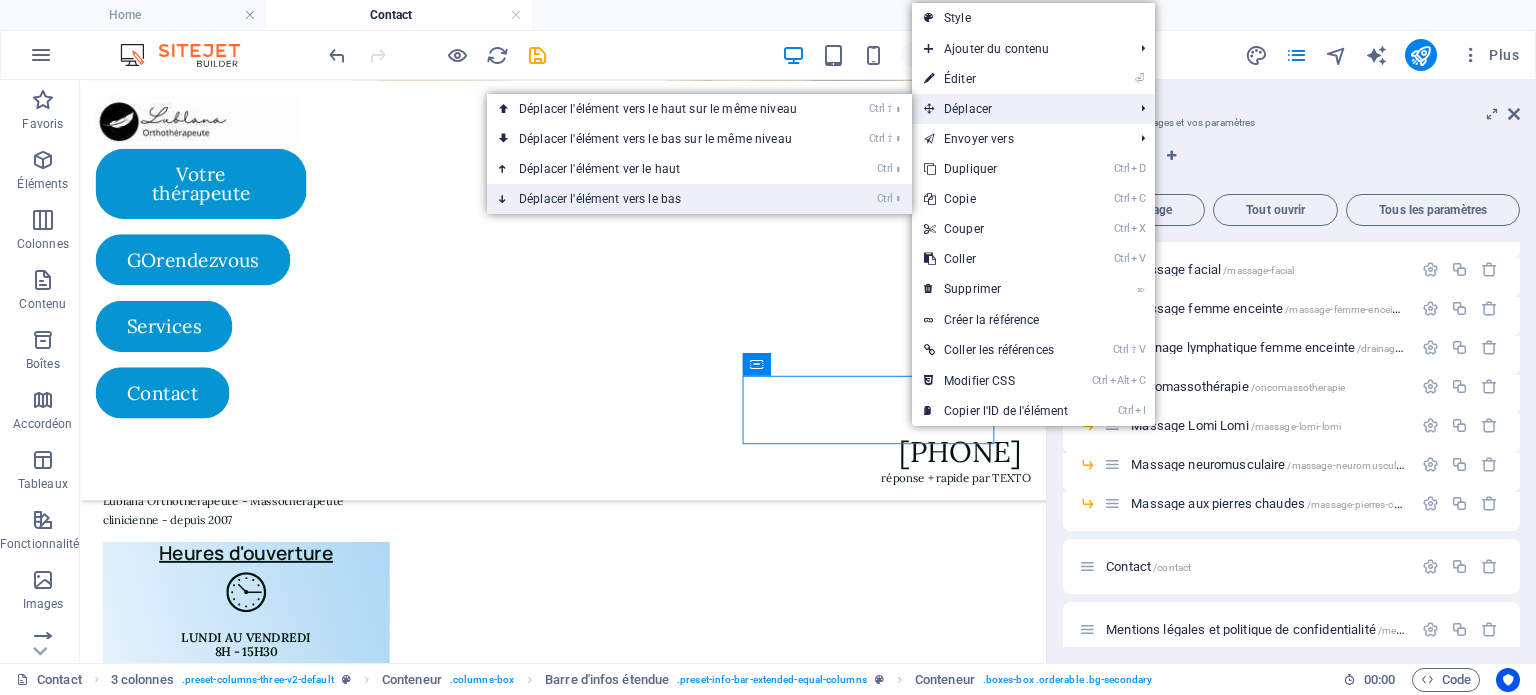 click on "Ctrl ⬇  Déplacer l'élément vers le bas" at bounding box center (662, 199) 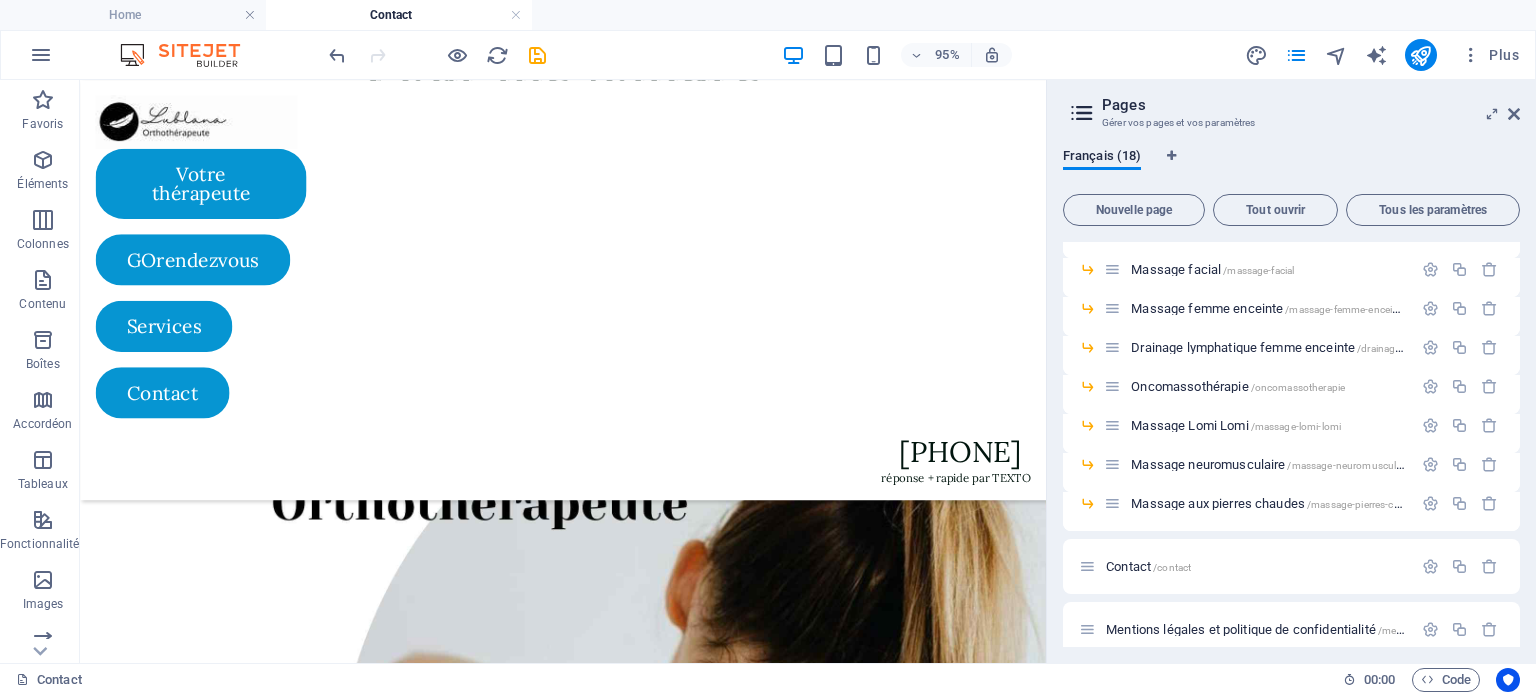 scroll, scrollTop: 432, scrollLeft: 0, axis: vertical 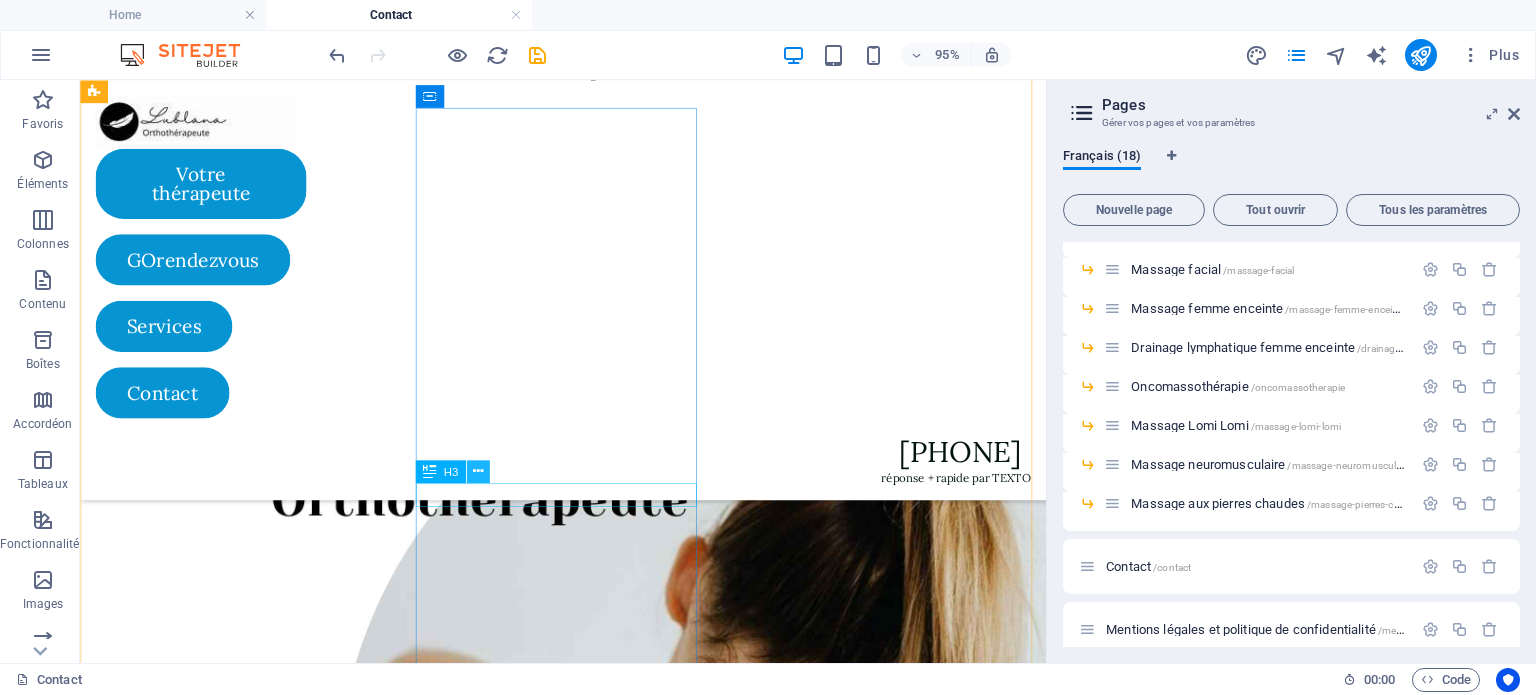 click at bounding box center (478, 472) 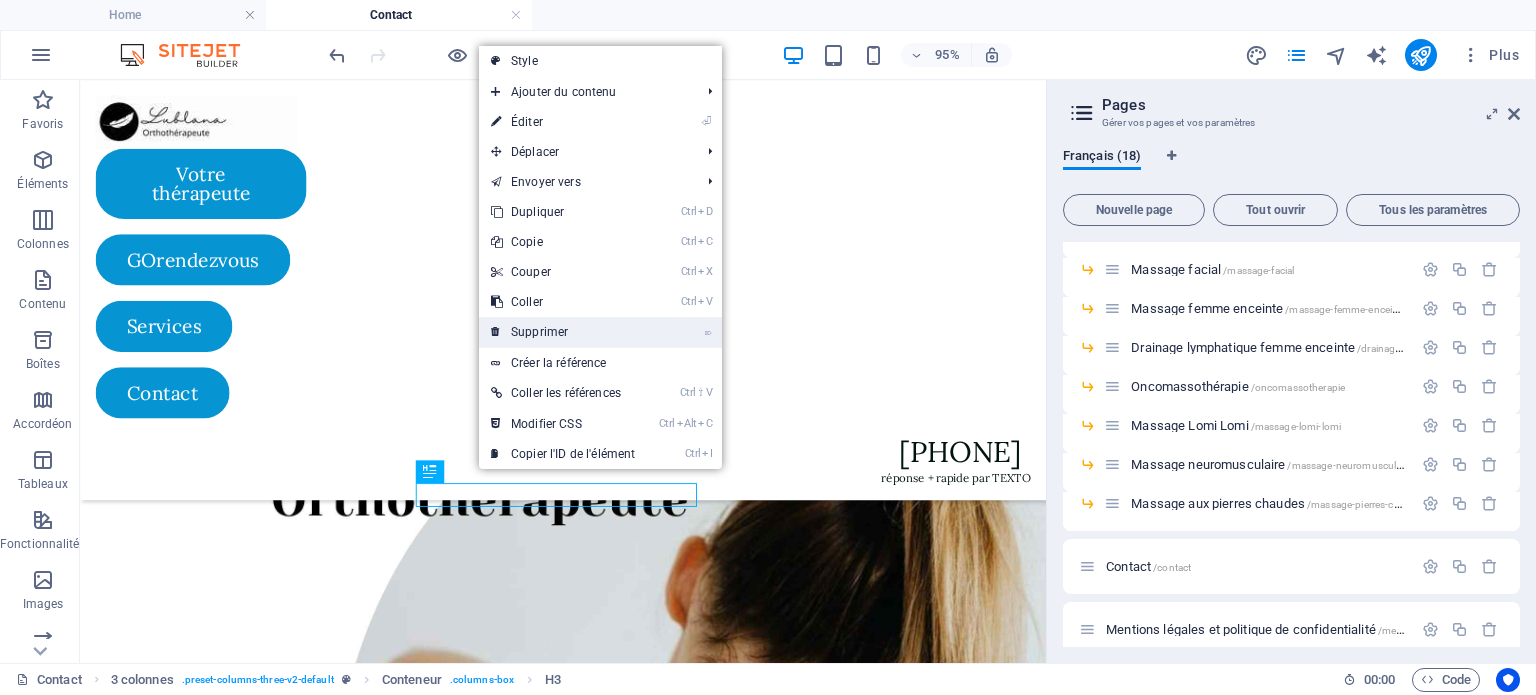 click on "⌦  Supprimer" at bounding box center (563, 332) 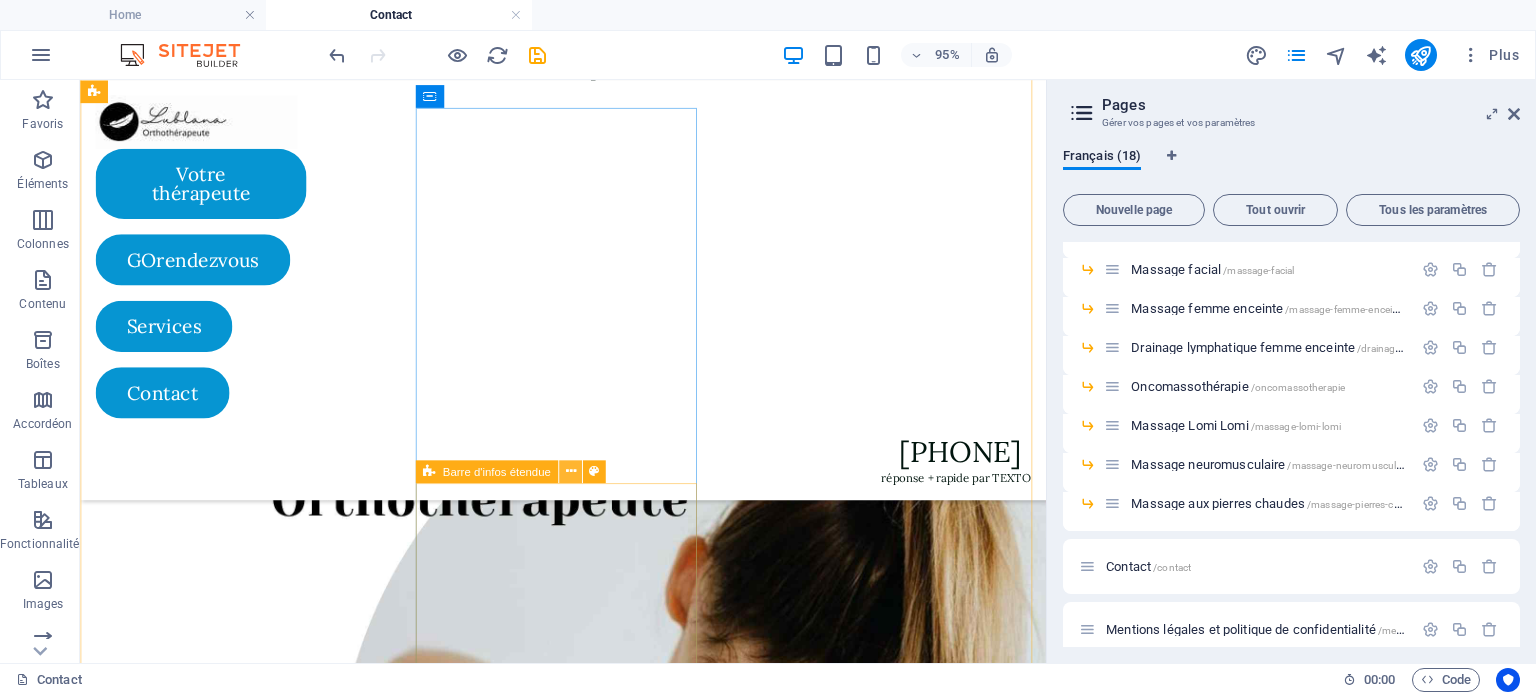click at bounding box center (570, 472) 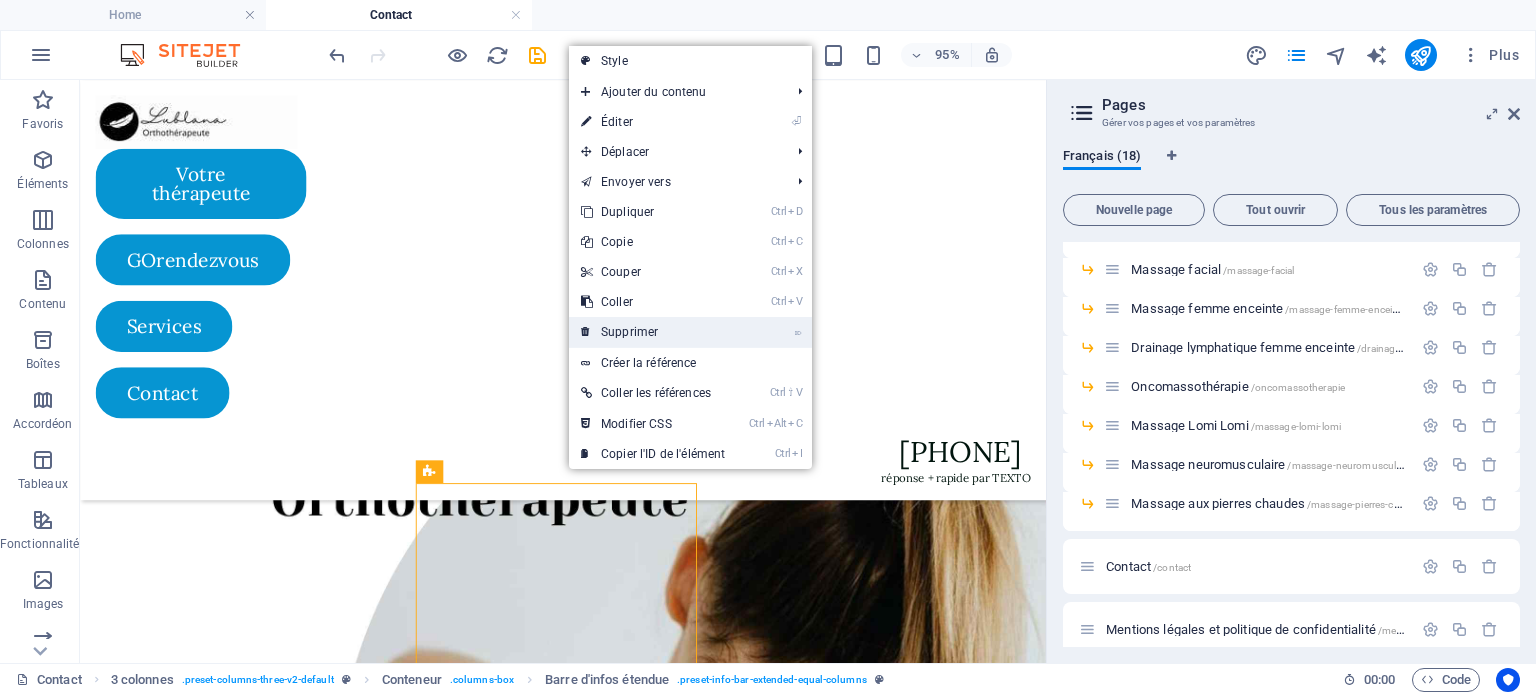click on "⌦  Supprimer" at bounding box center (653, 332) 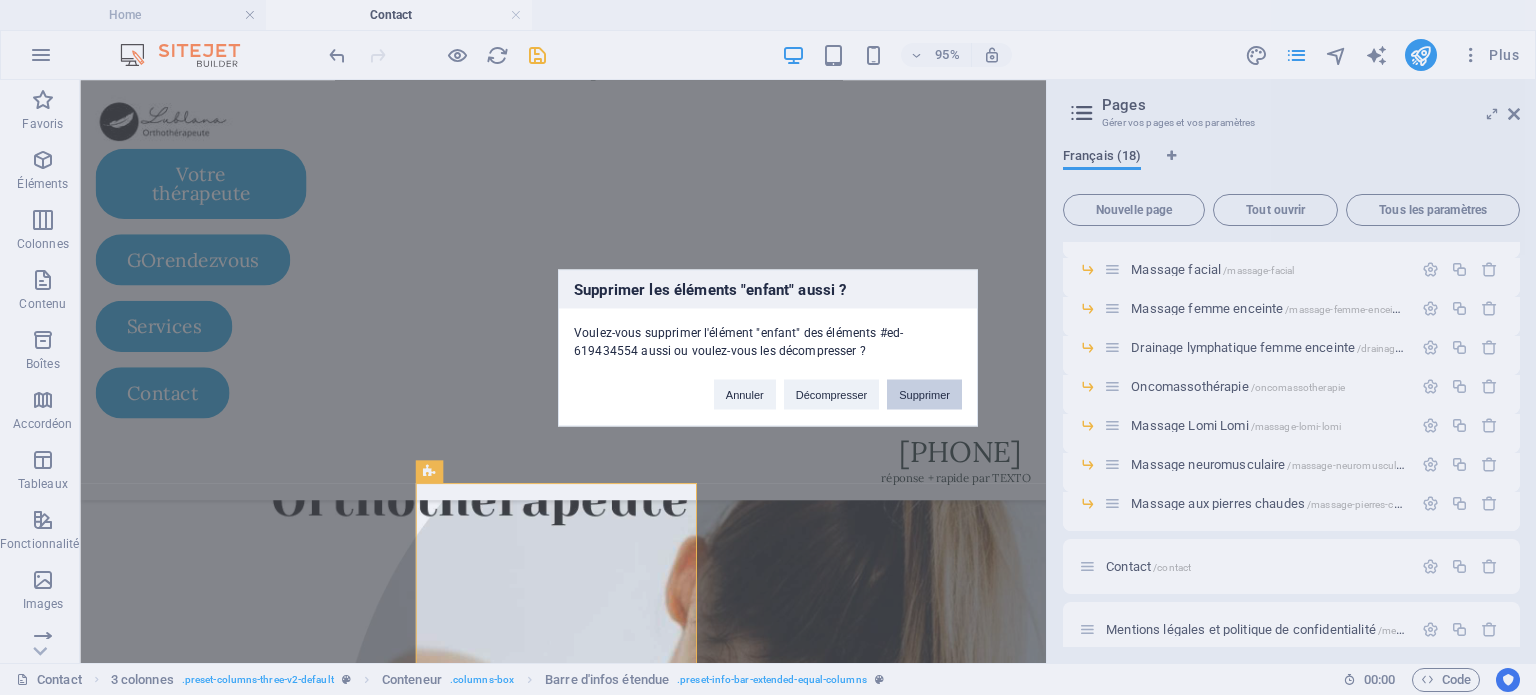 click on "Supprimer" at bounding box center (924, 394) 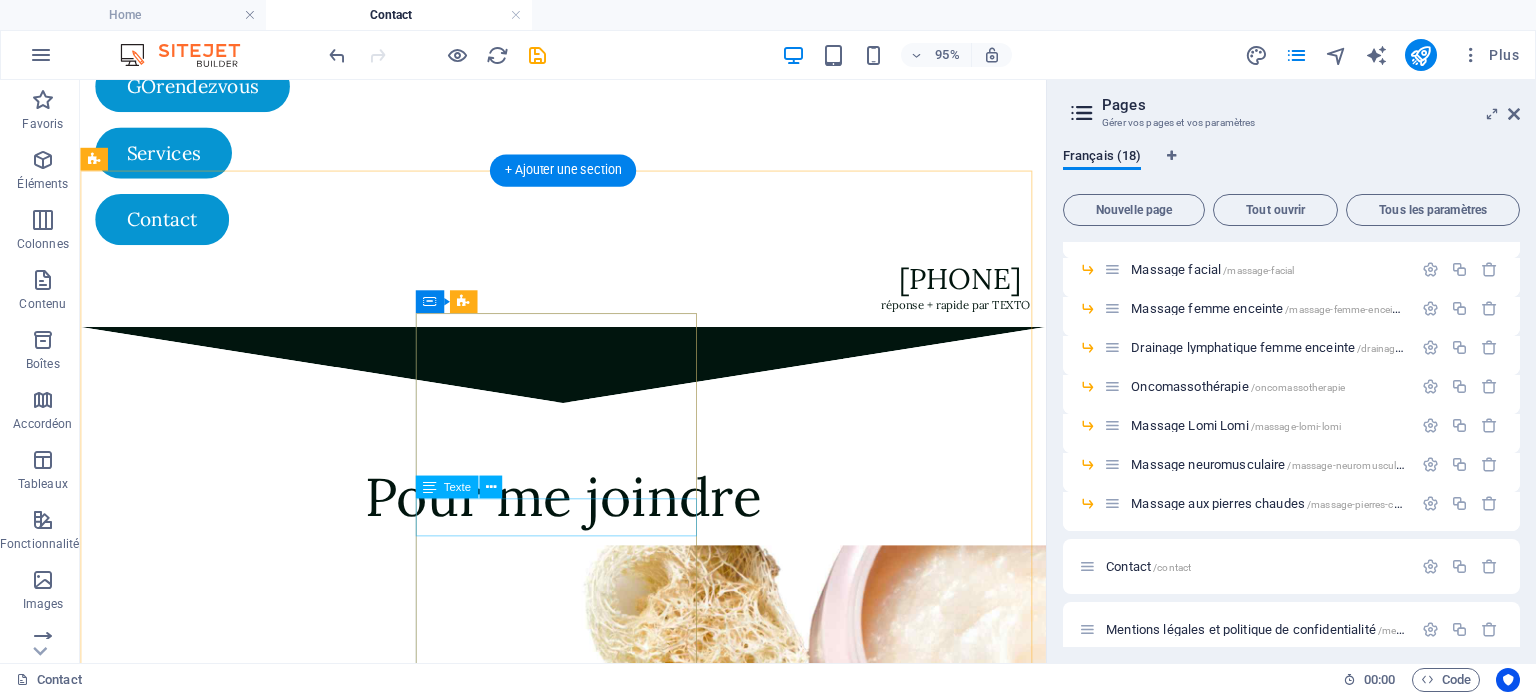 scroll, scrollTop: 170, scrollLeft: 0, axis: vertical 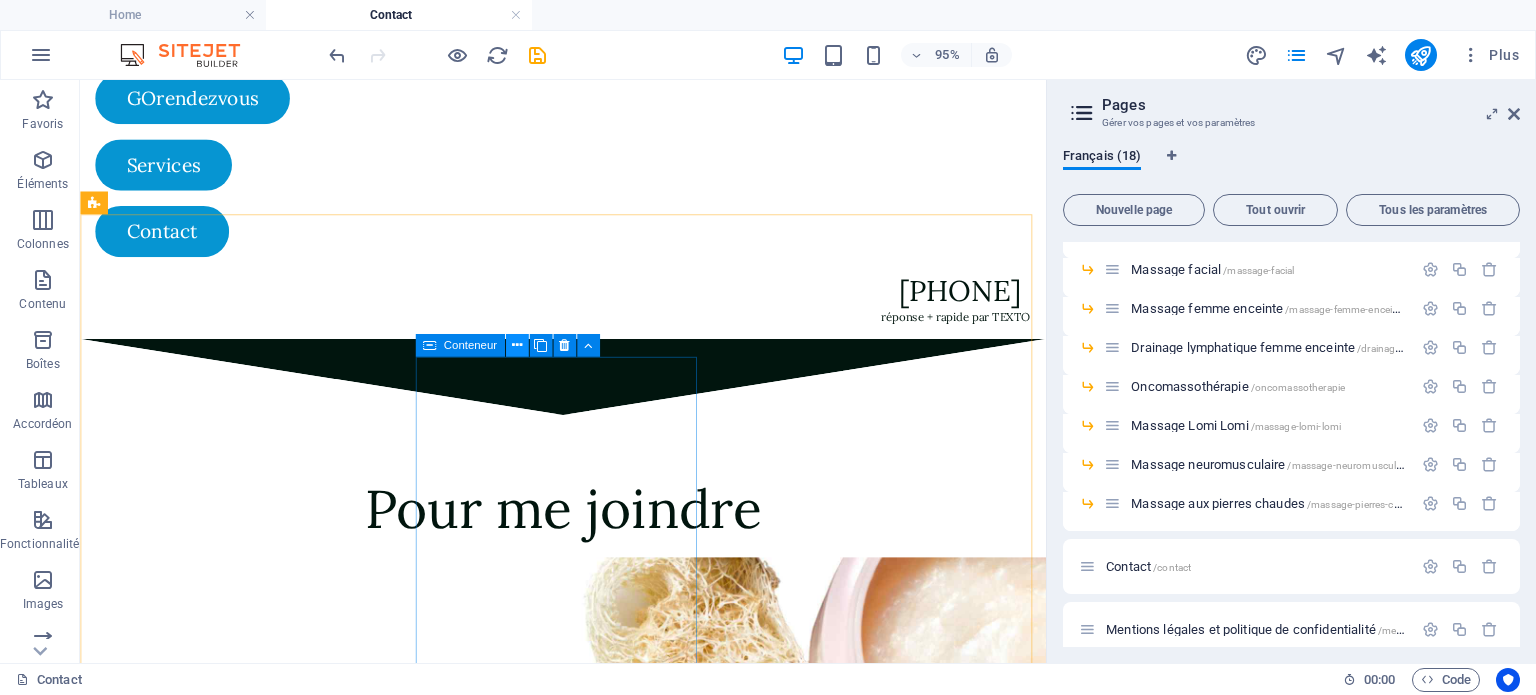 click at bounding box center (516, 345) 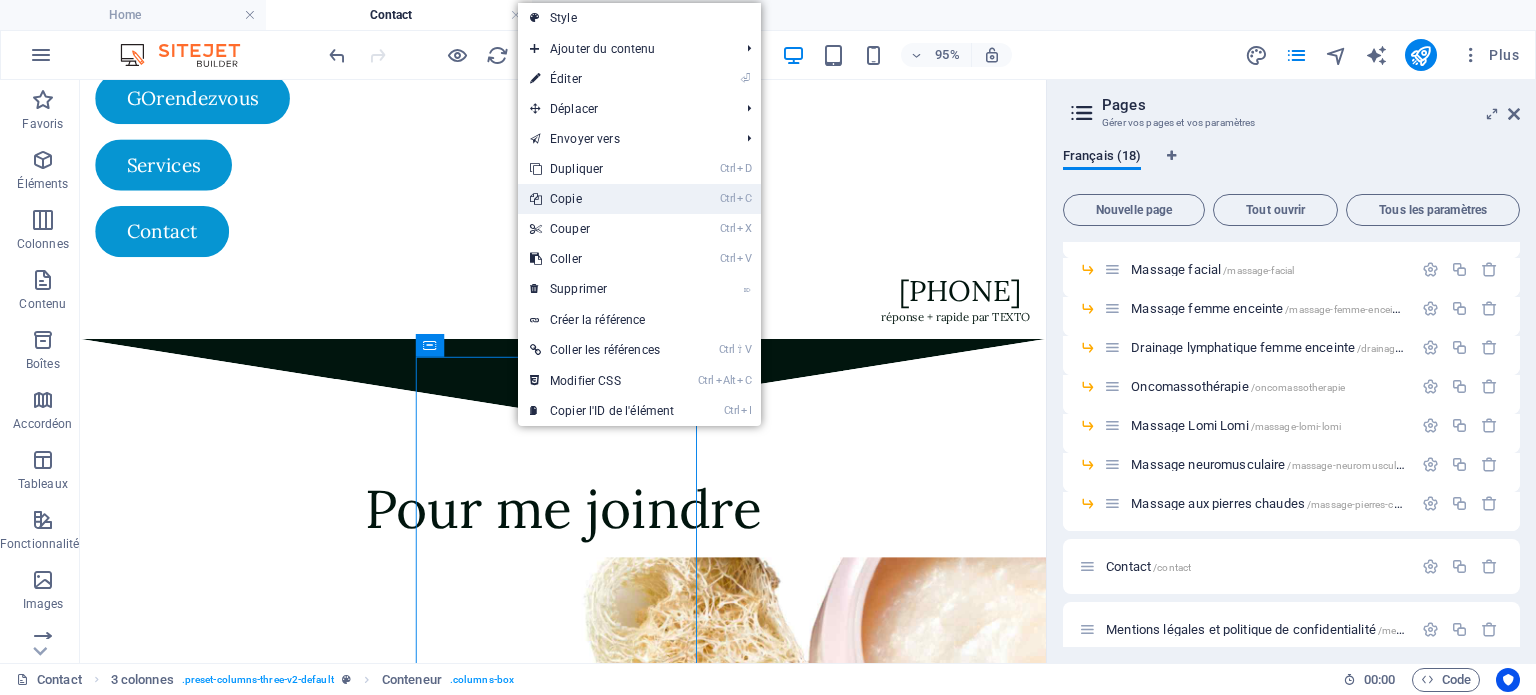 click on "Ctrl C  Copie" at bounding box center [602, 199] 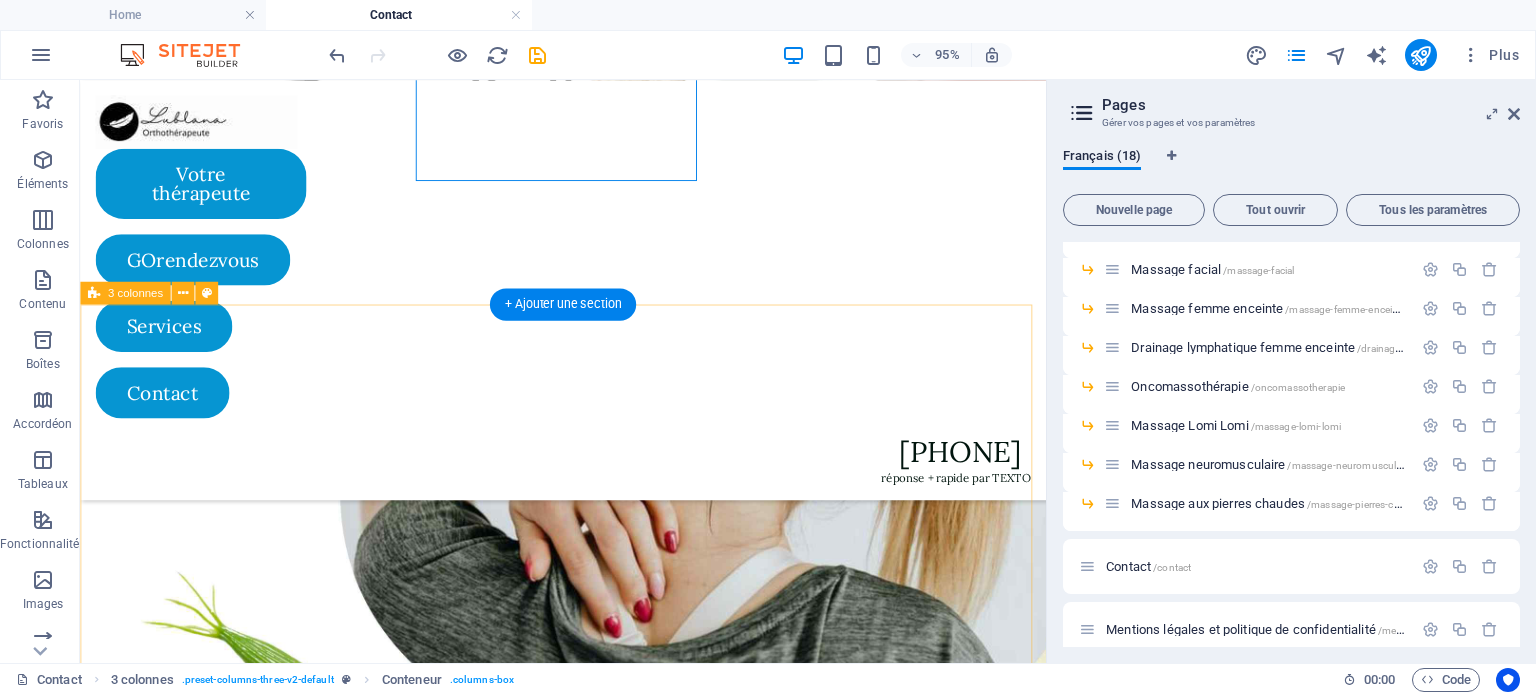 scroll, scrollTop: 767, scrollLeft: 0, axis: vertical 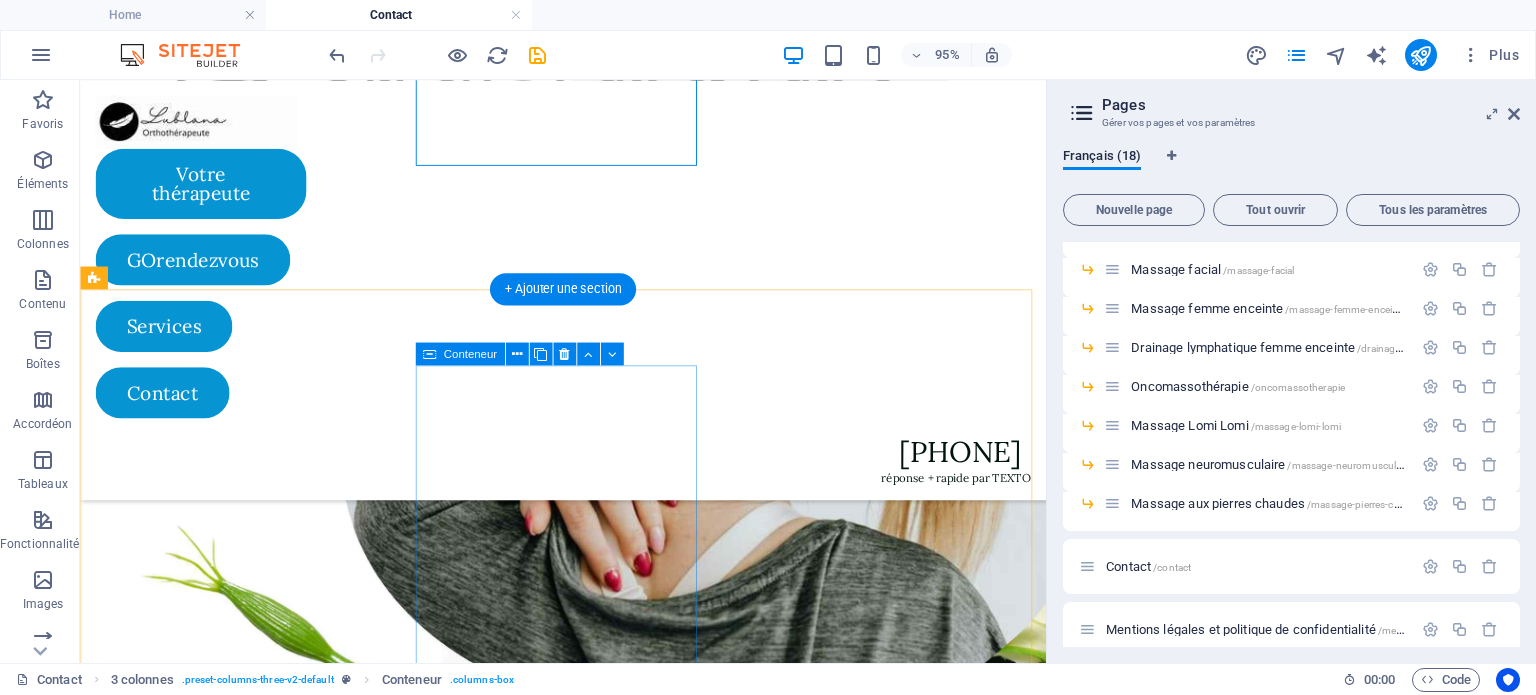 click on "Coller le presse-papiers" at bounding box center [255, 2681] 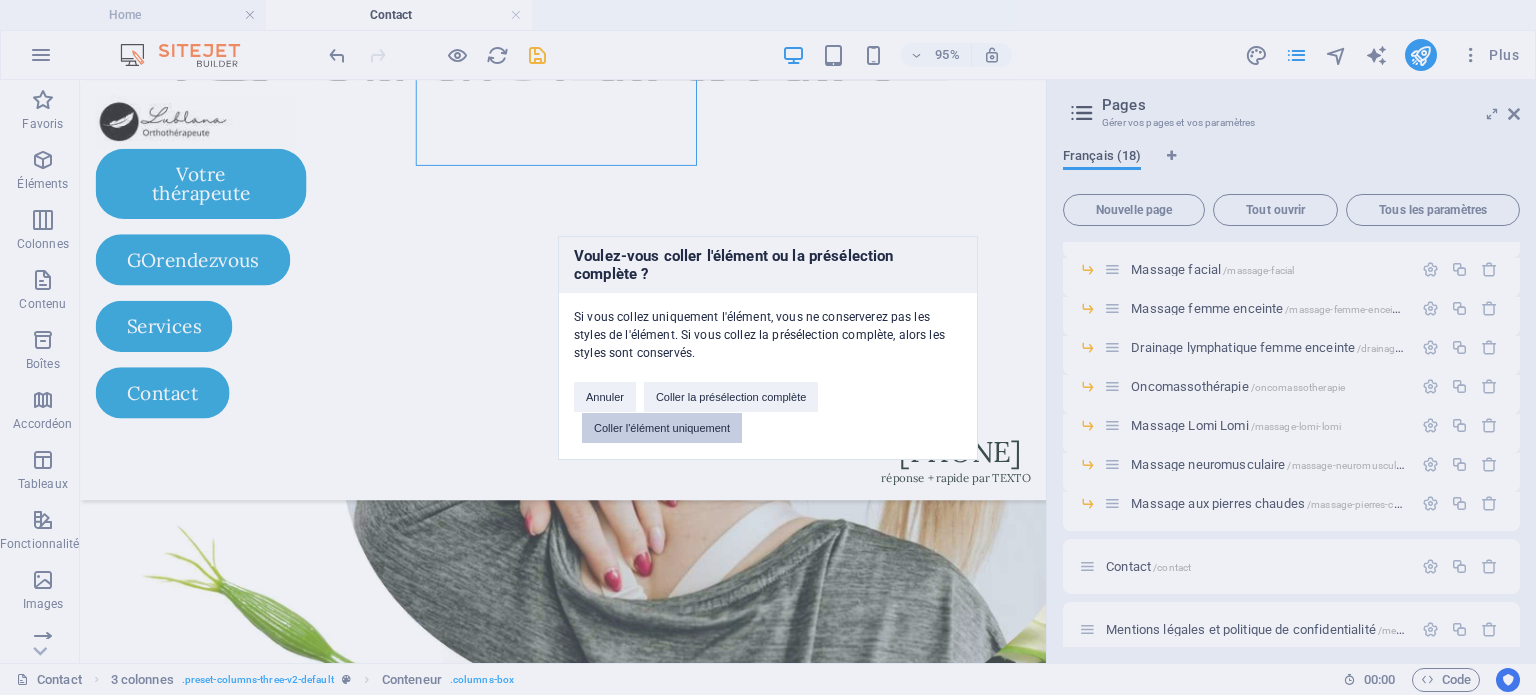 click on "Coller l'élément uniquement" at bounding box center (662, 428) 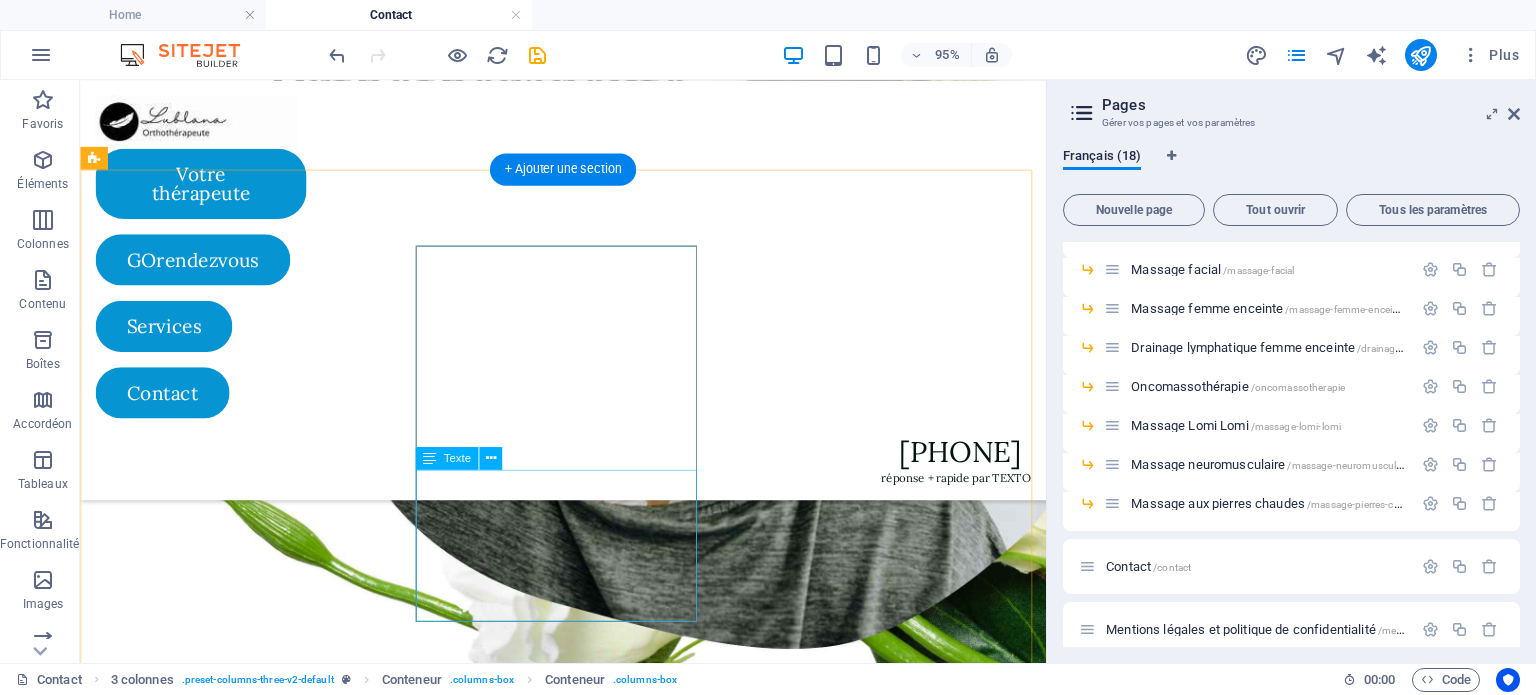 scroll, scrollTop: 865, scrollLeft: 0, axis: vertical 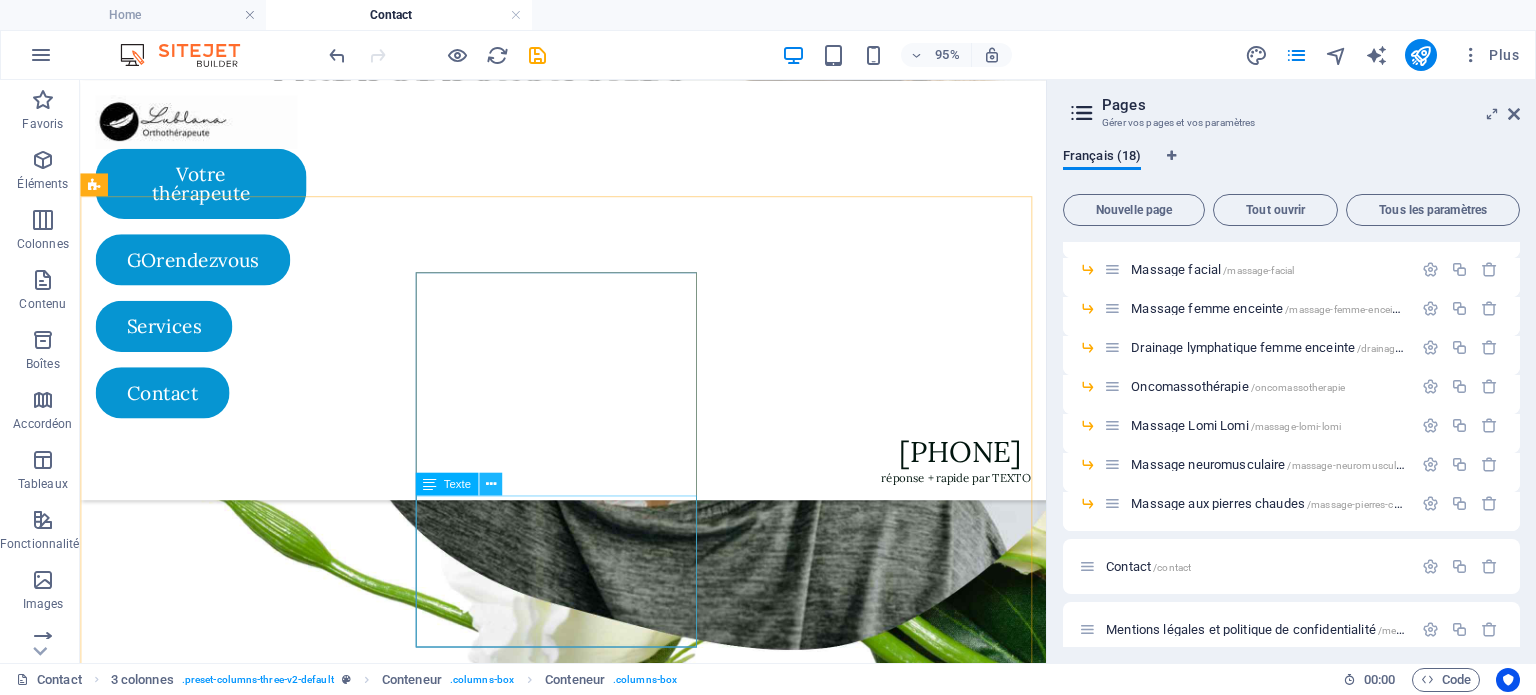 click at bounding box center (490, 484) 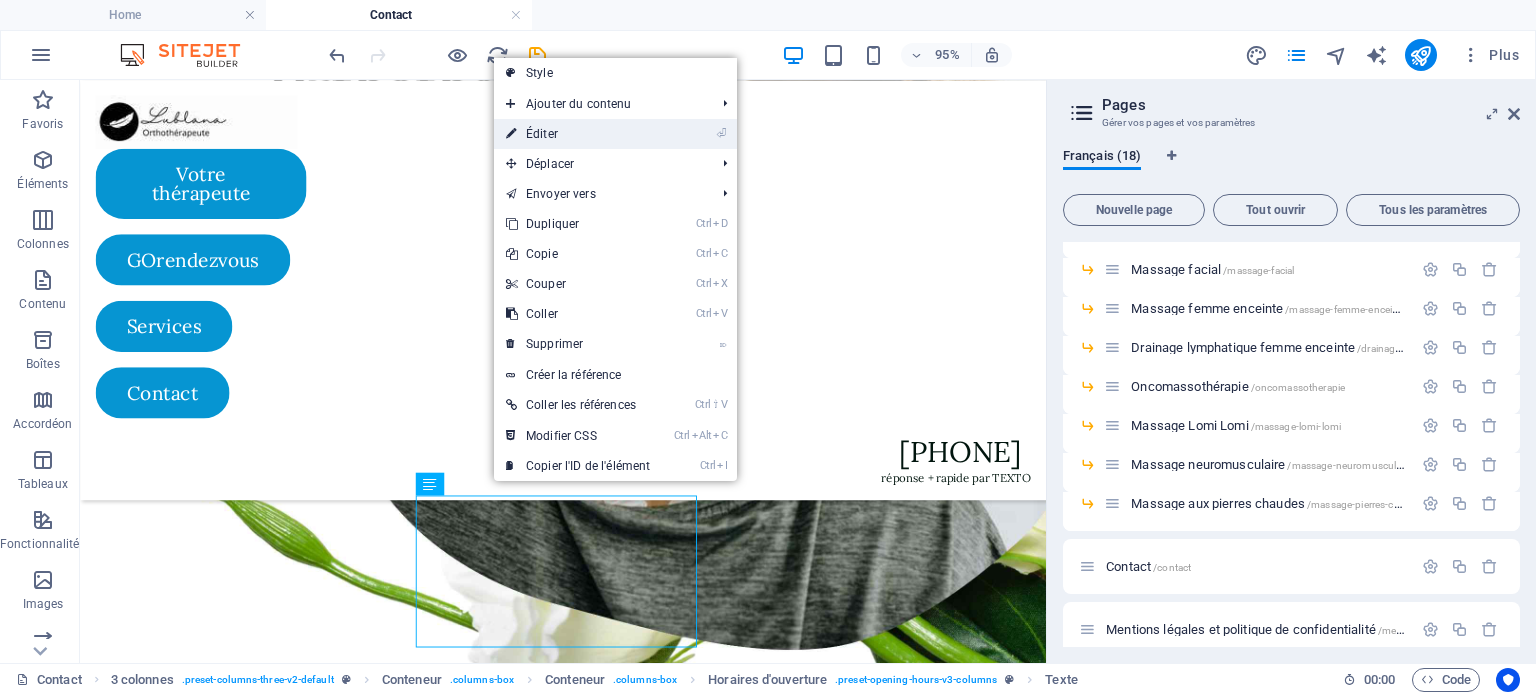 click on "⏎  Éditer" at bounding box center (578, 134) 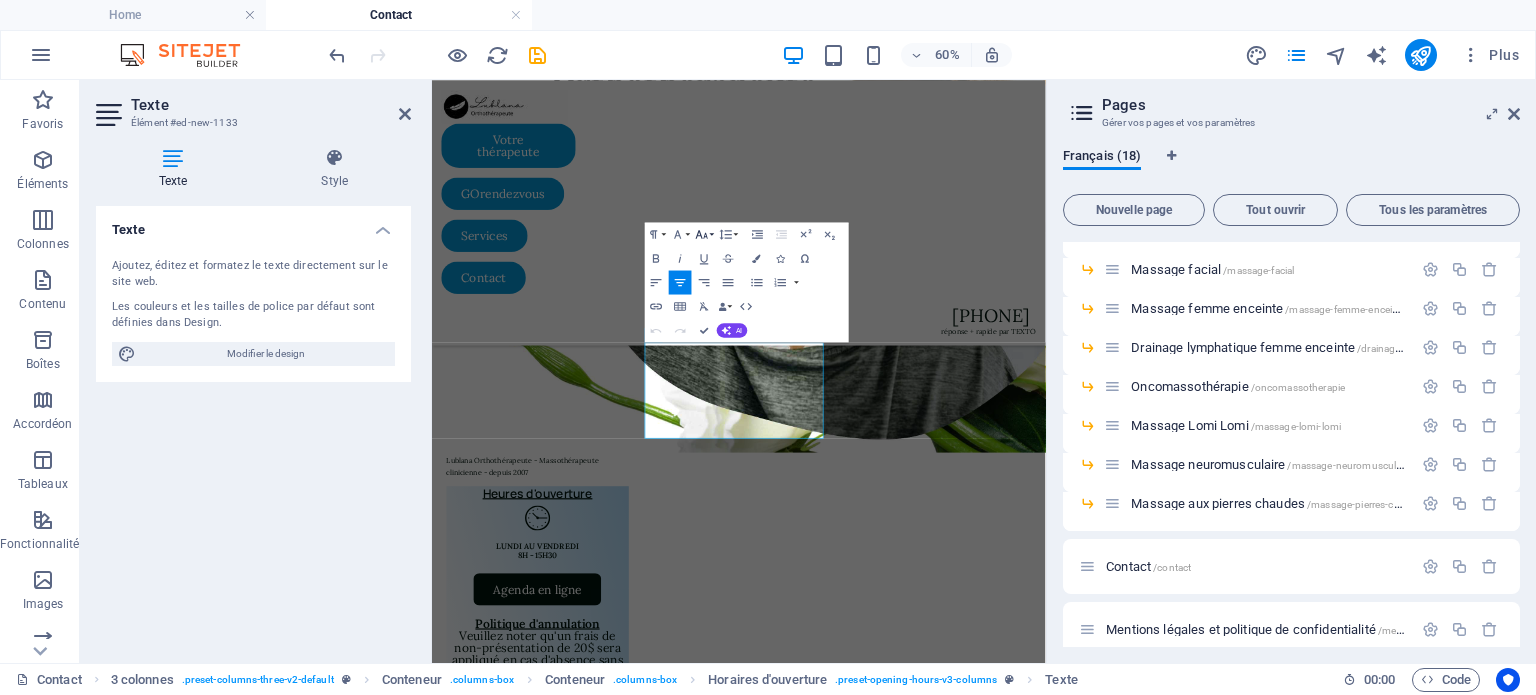 click on "Font Size" at bounding box center (704, 234) 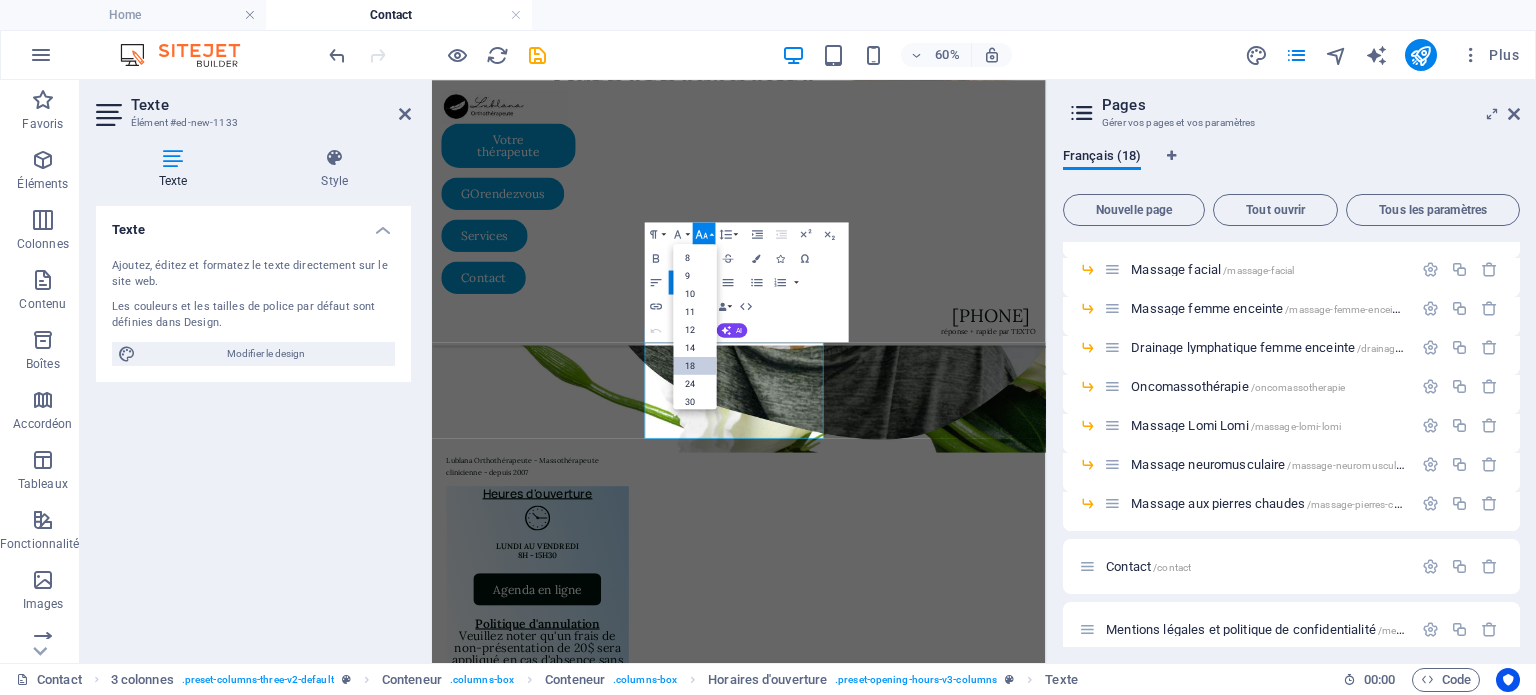 click on "18" at bounding box center [695, 366] 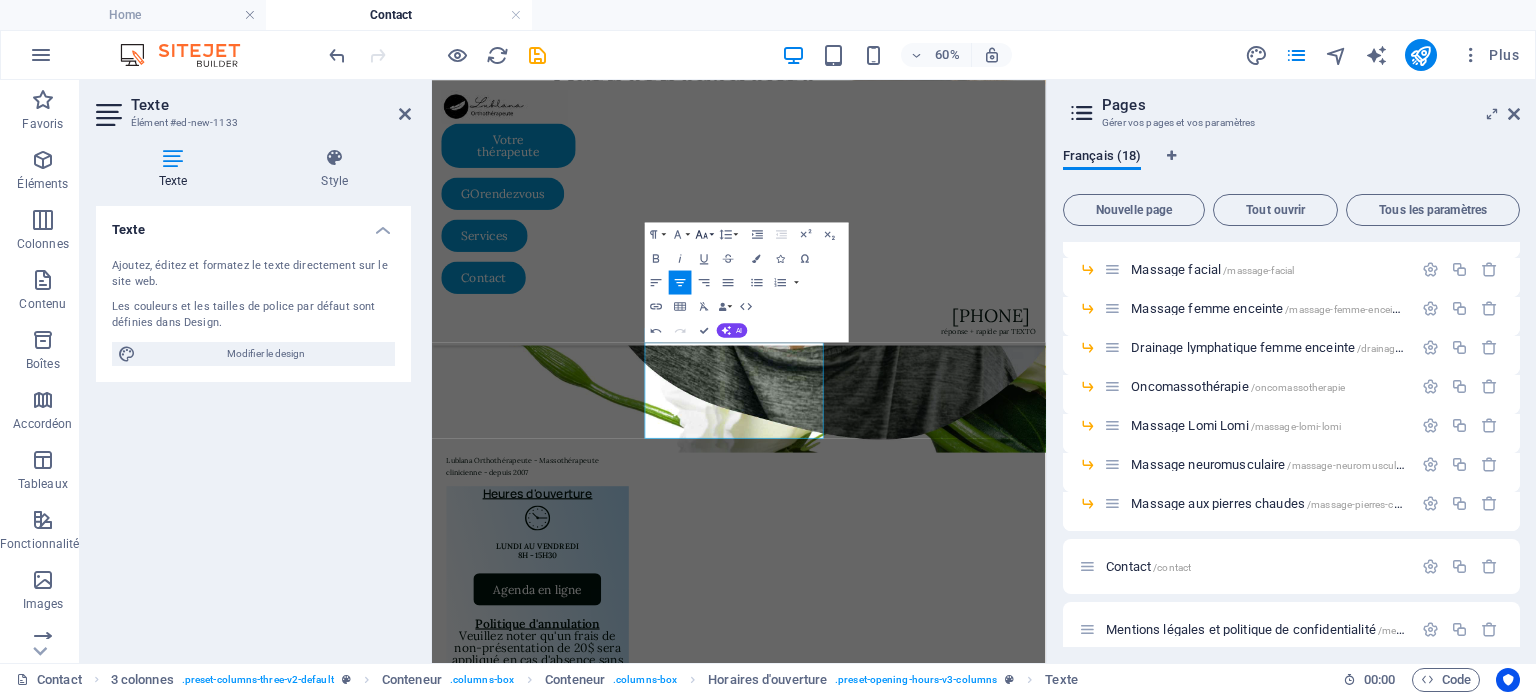 click 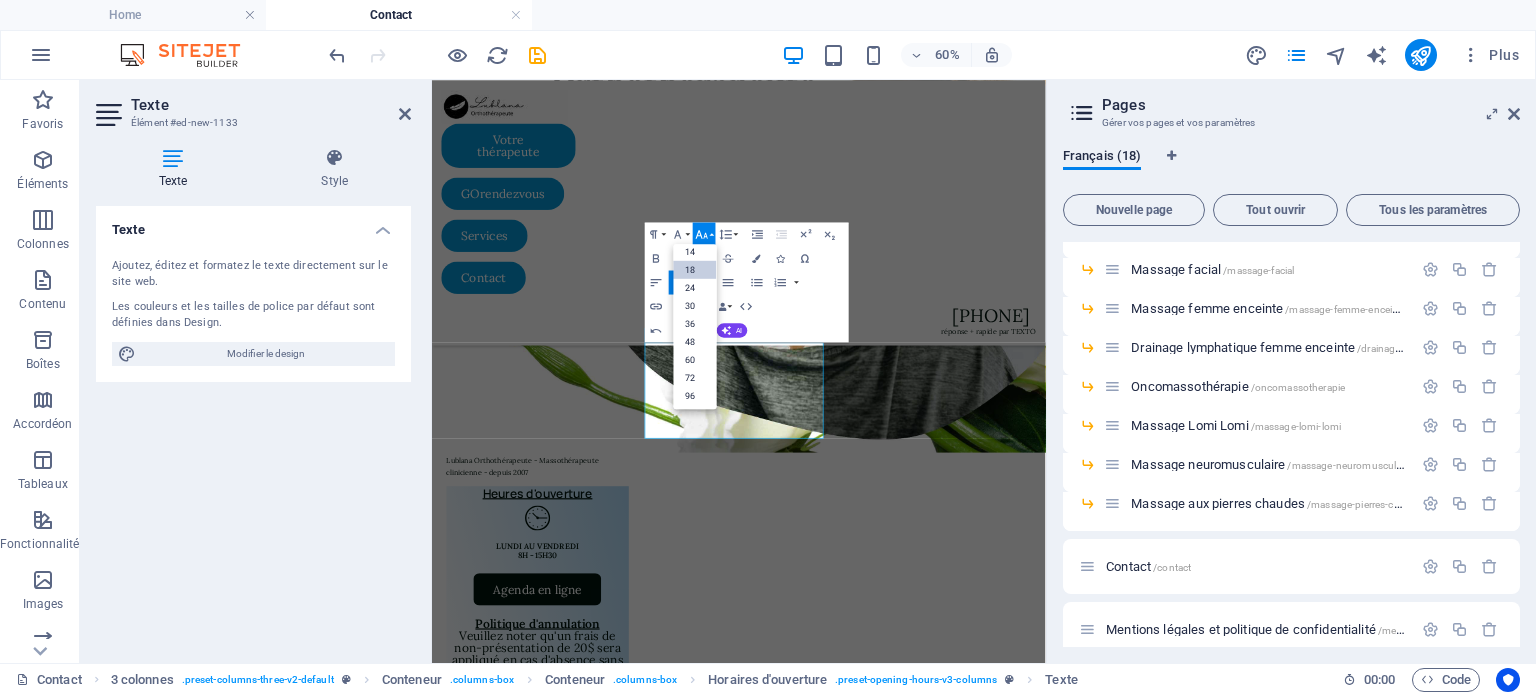 scroll, scrollTop: 160, scrollLeft: 0, axis: vertical 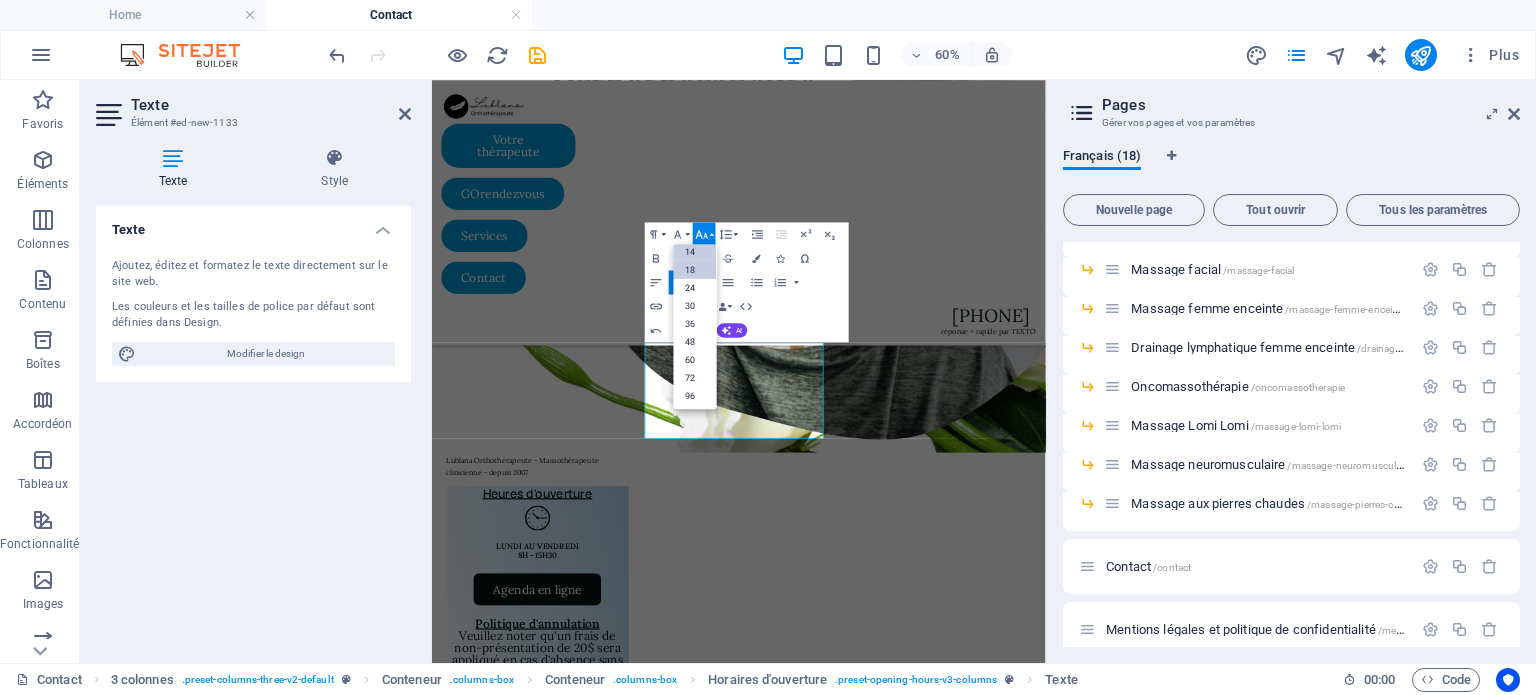 click on "14" at bounding box center (695, 252) 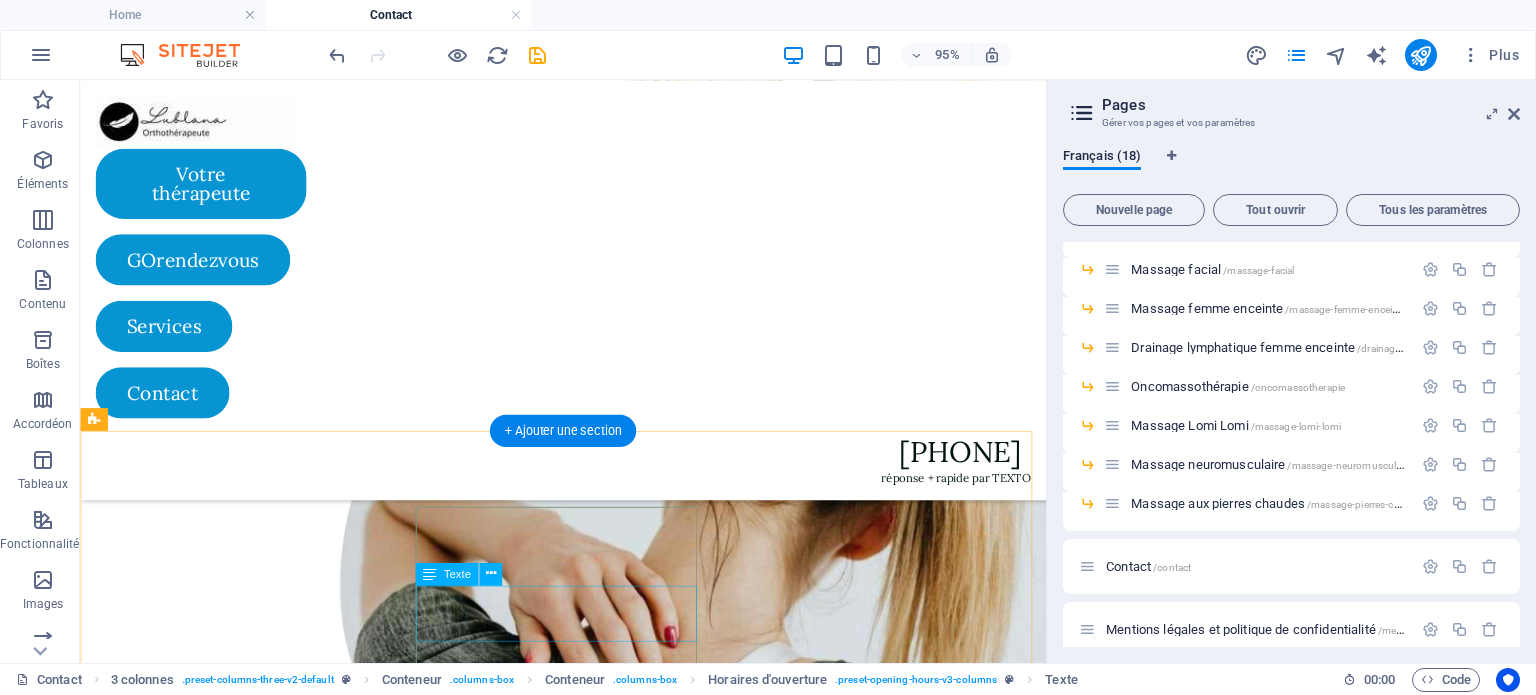 scroll, scrollTop: 617, scrollLeft: 0, axis: vertical 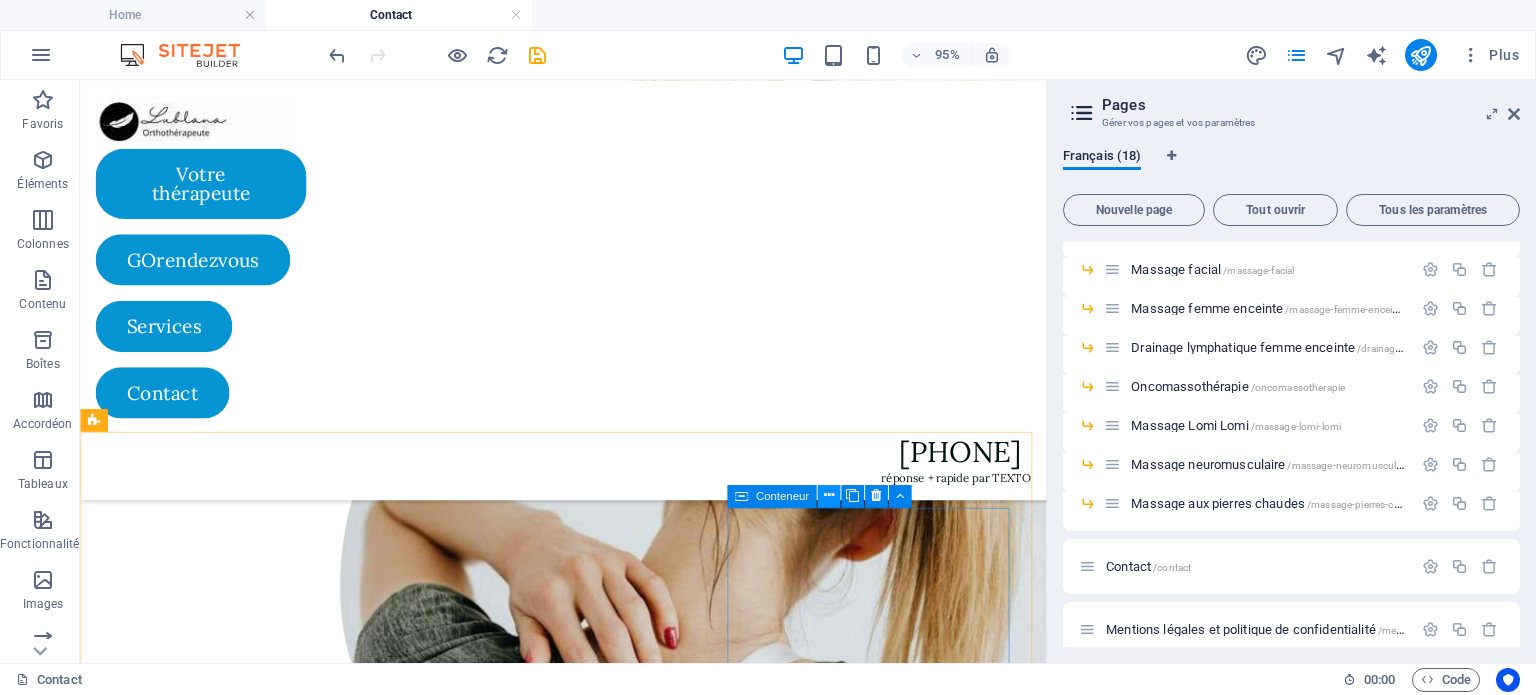 click at bounding box center (828, 496) 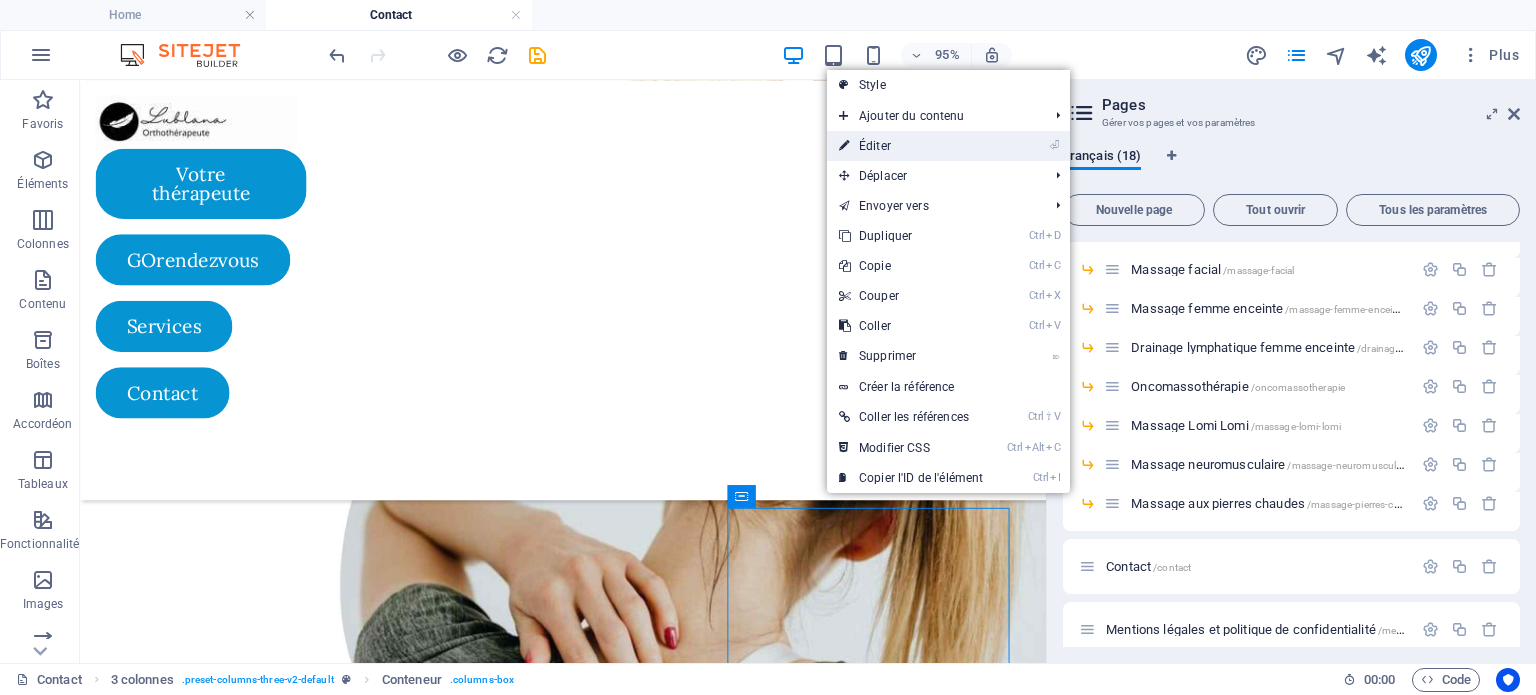 click on "⏎  Éditer" at bounding box center [911, 146] 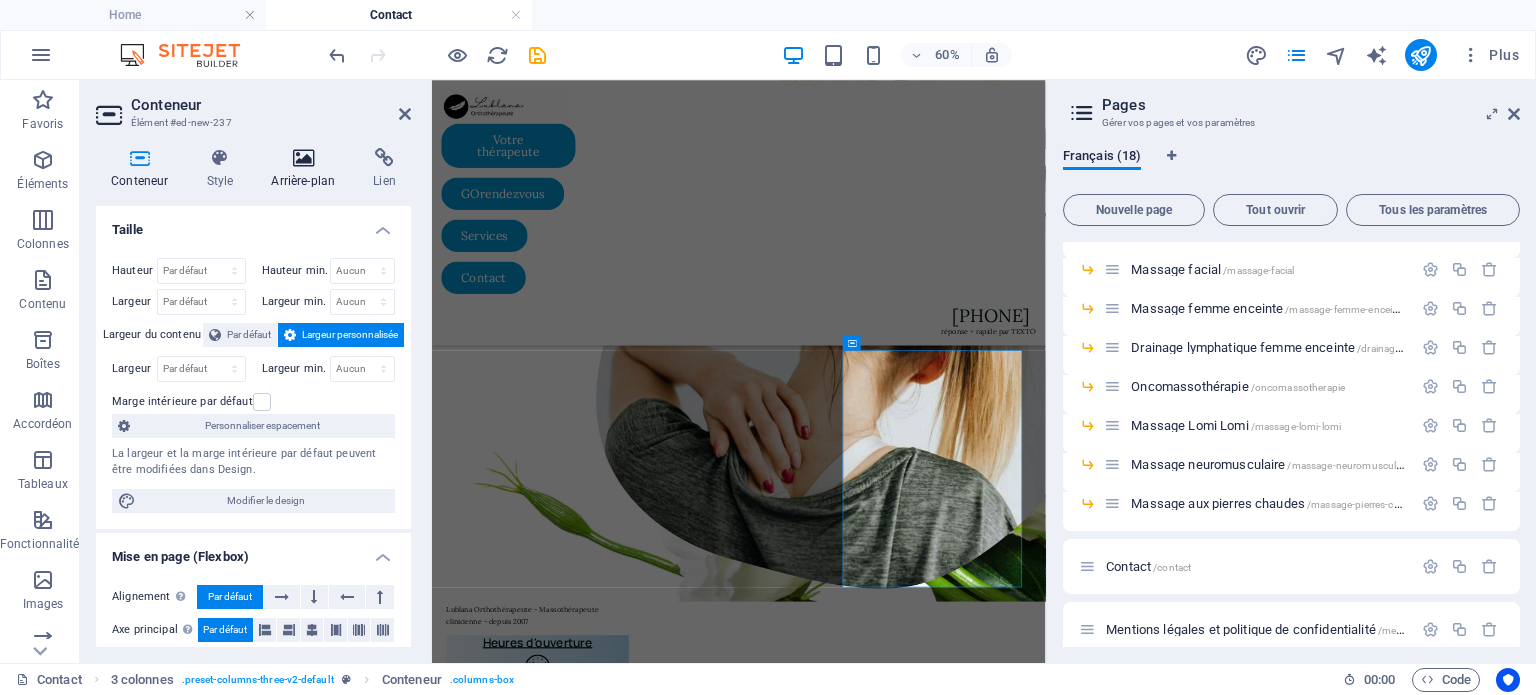 click at bounding box center (303, 158) 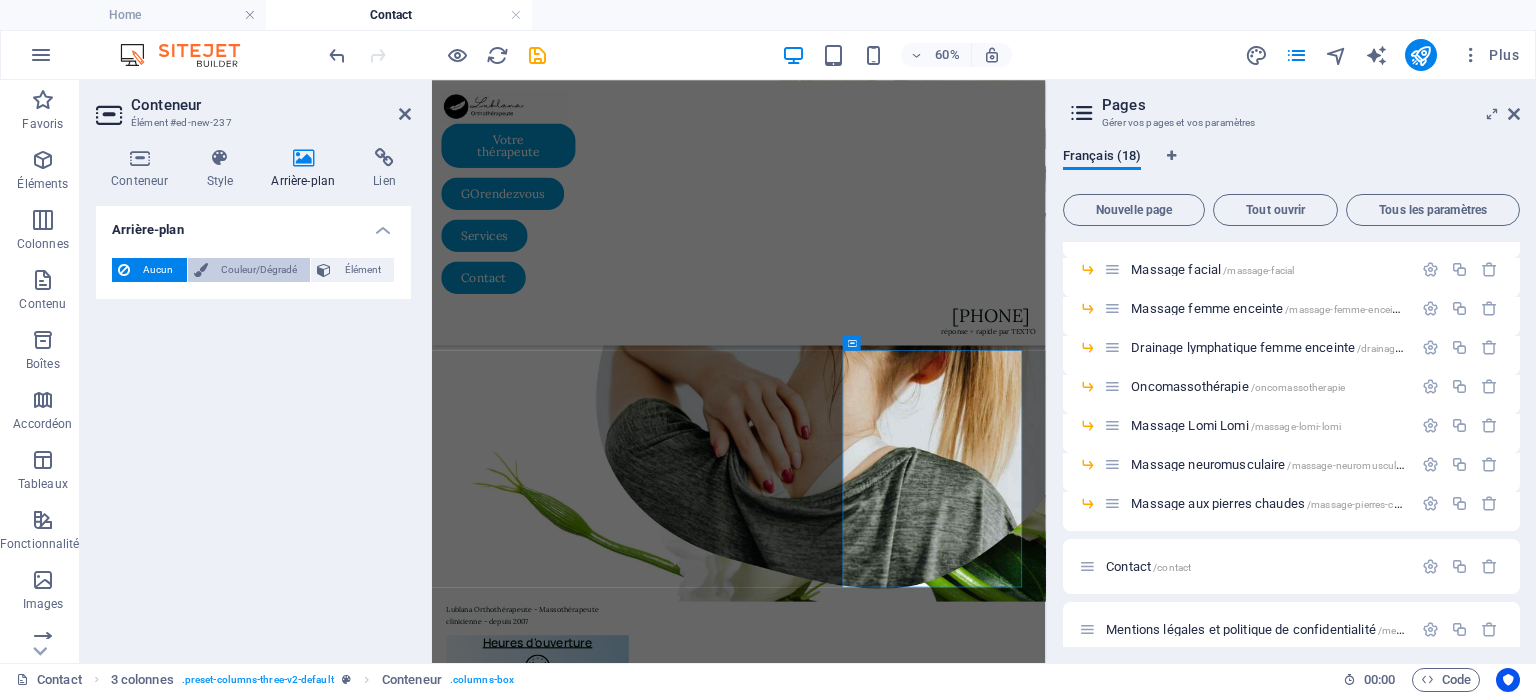 click on "Couleur/Dégradé" at bounding box center [259, 270] 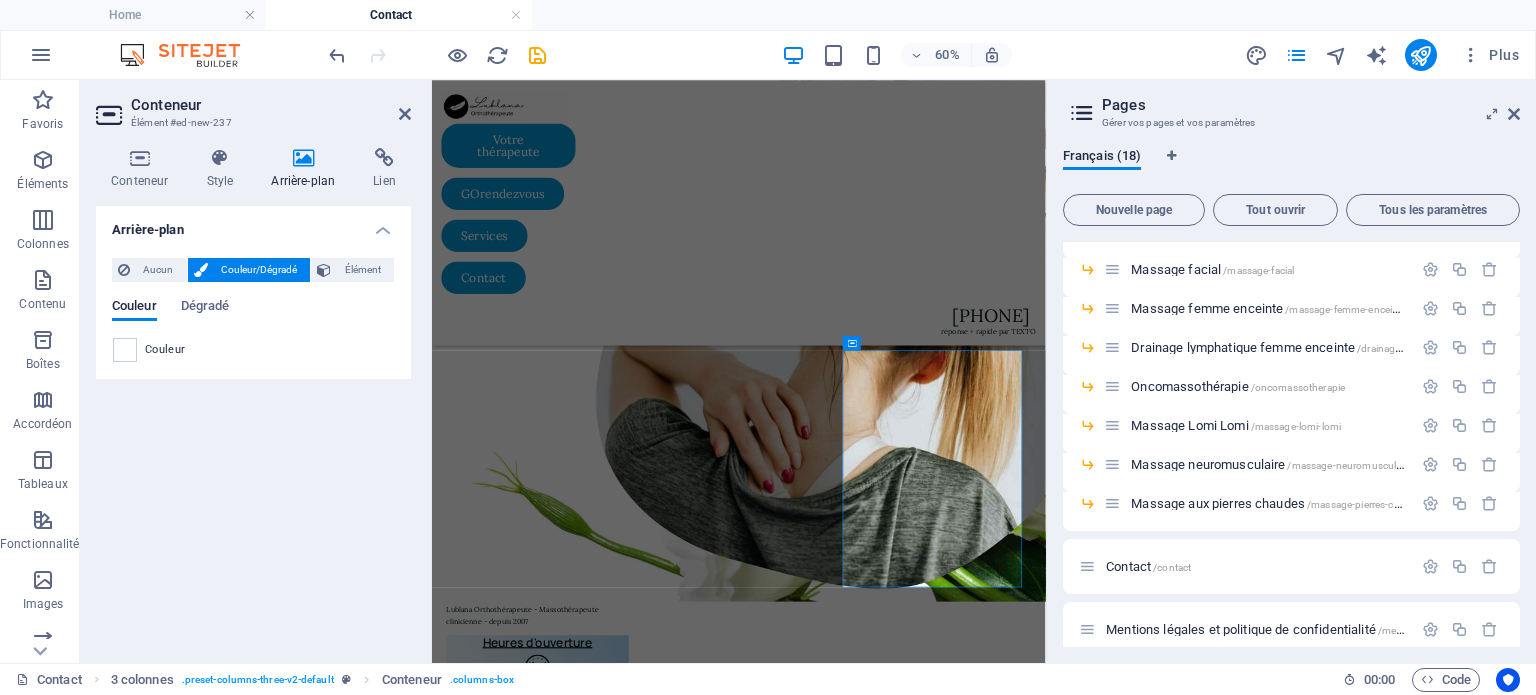 click on "Couleur" at bounding box center [253, 350] 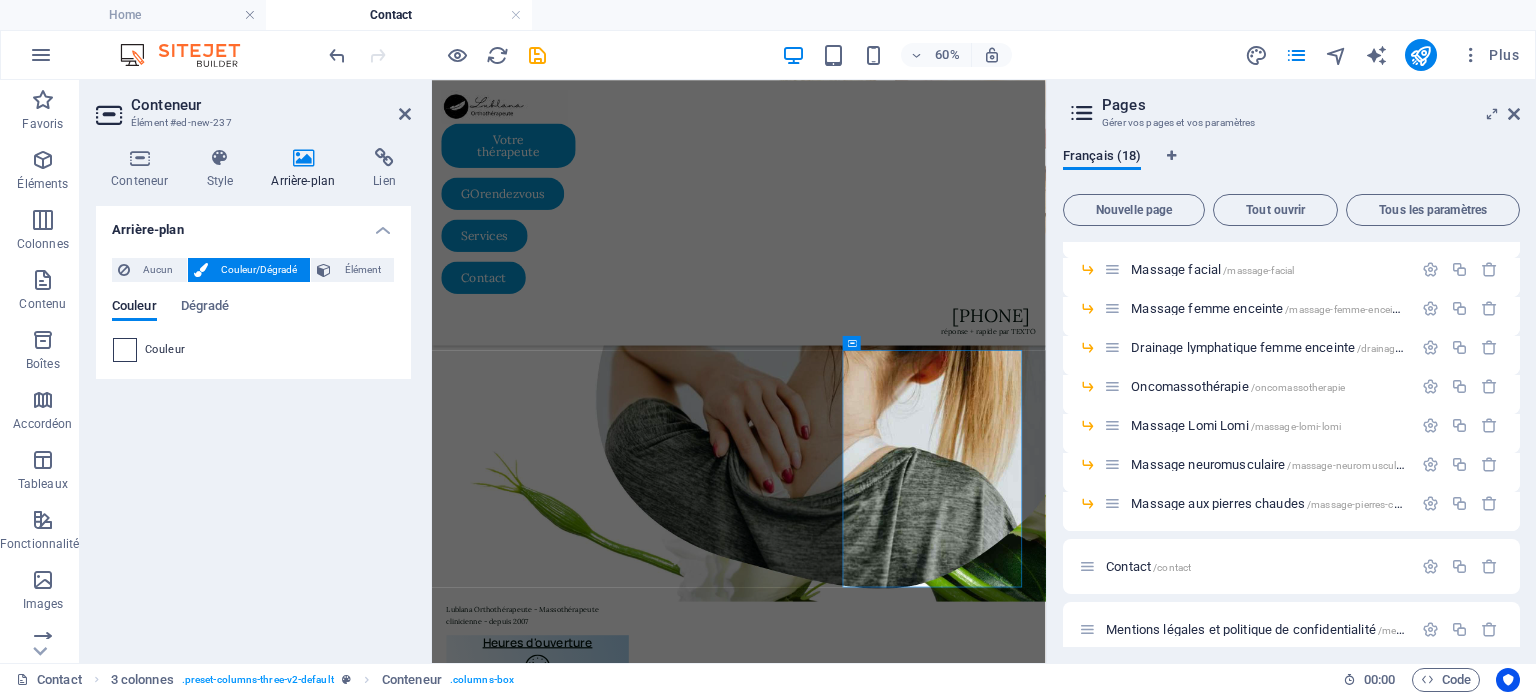 click at bounding box center (125, 350) 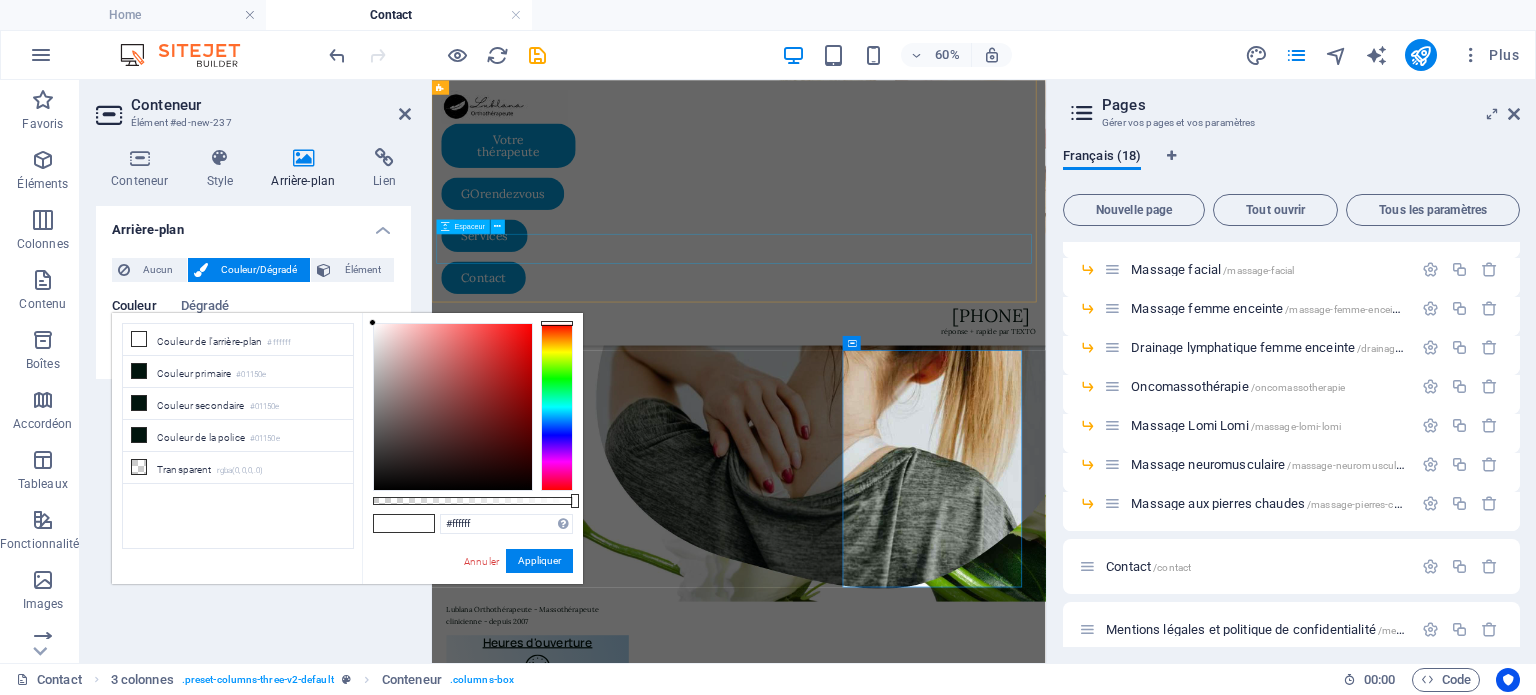 click at bounding box center [943, 1445] 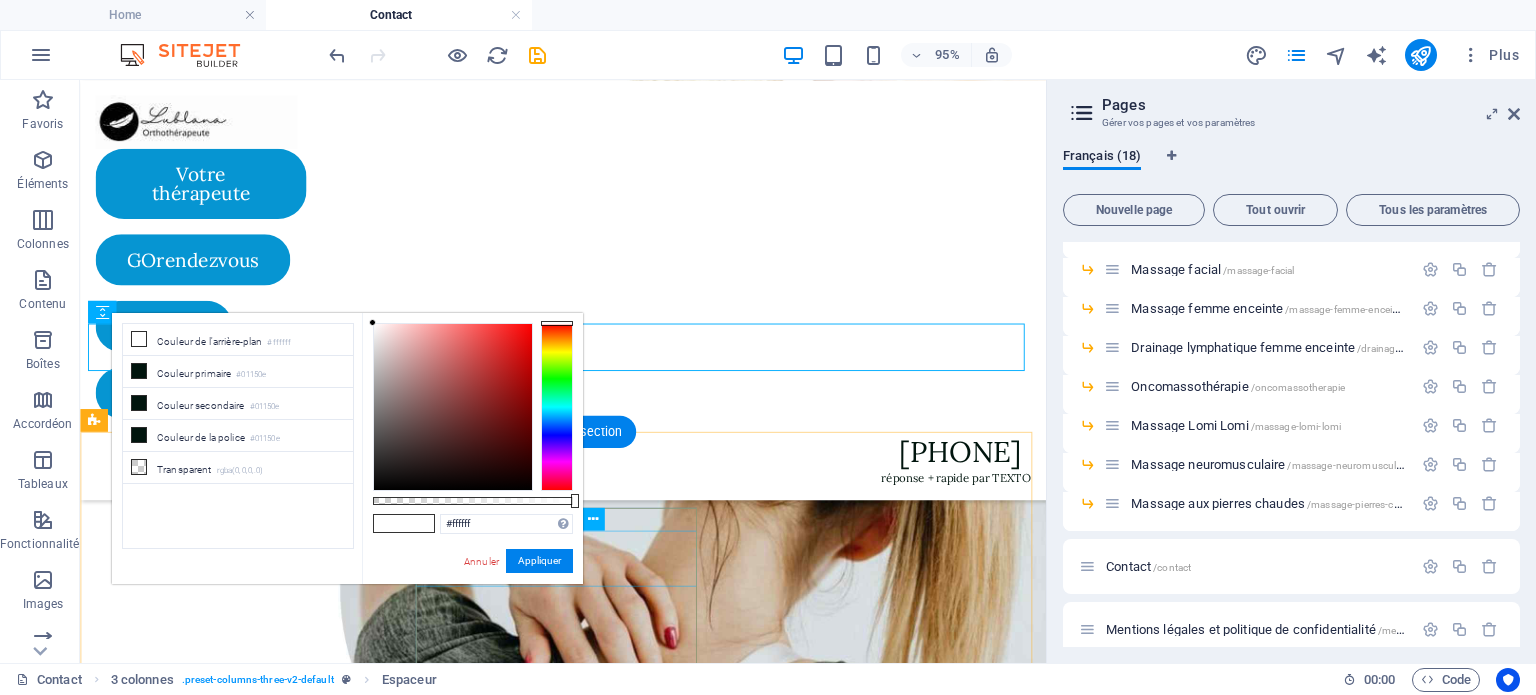scroll, scrollTop: 821, scrollLeft: 0, axis: vertical 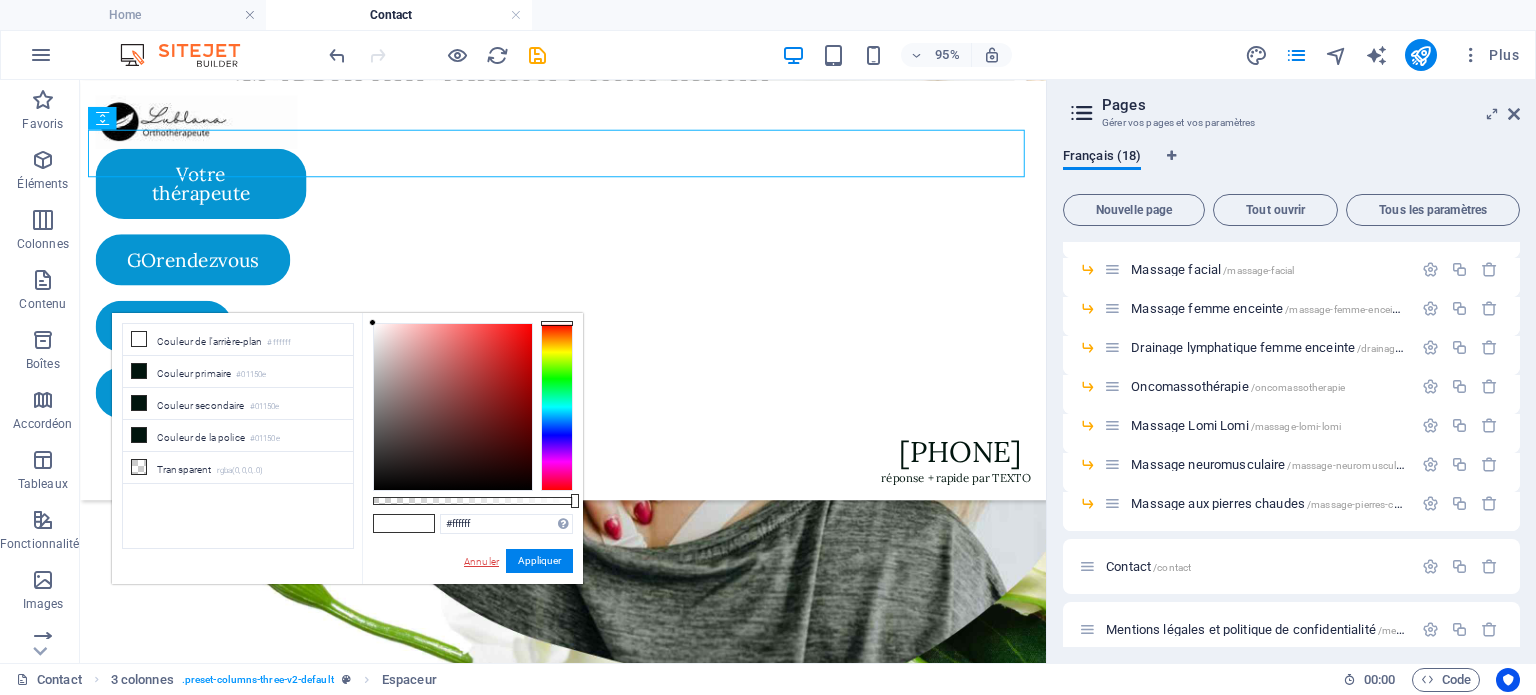 click on "Annuler" at bounding box center (481, 561) 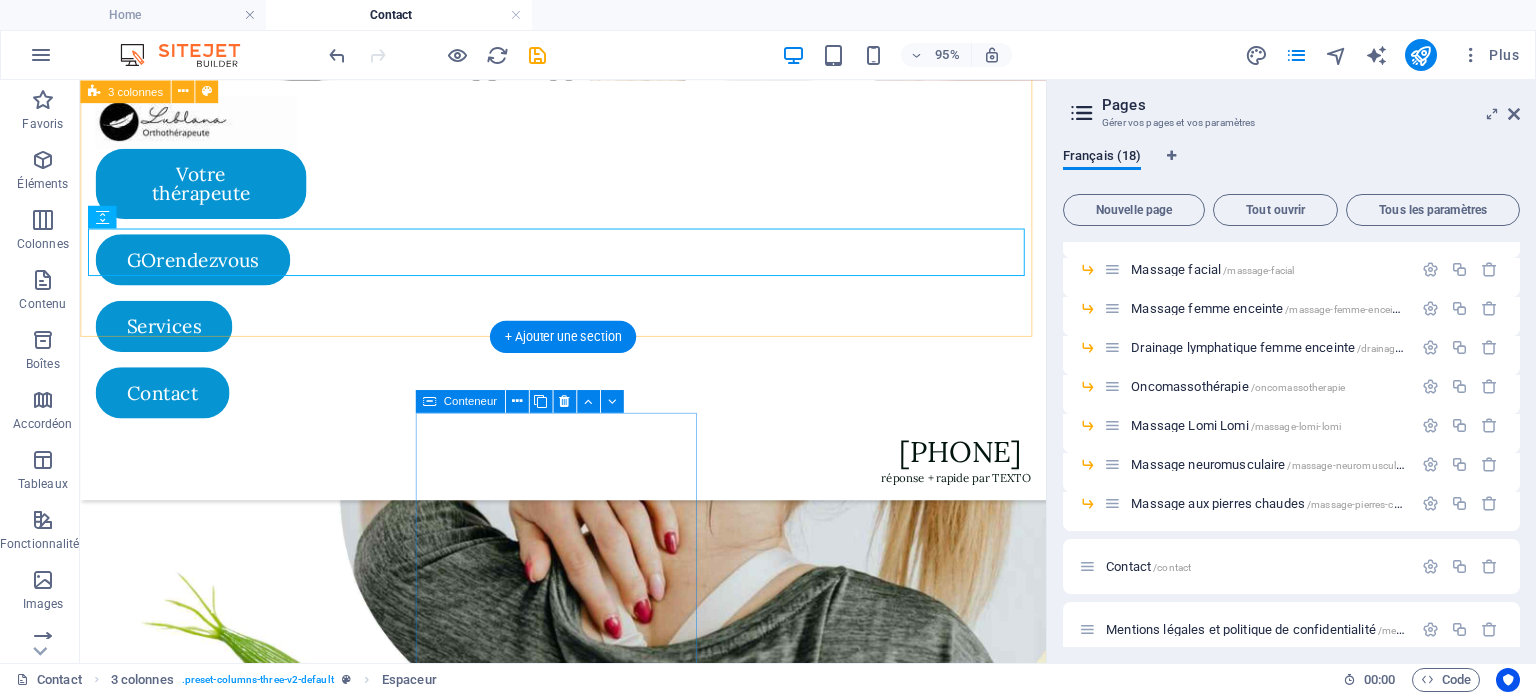 scroll, scrollTop: 716, scrollLeft: 0, axis: vertical 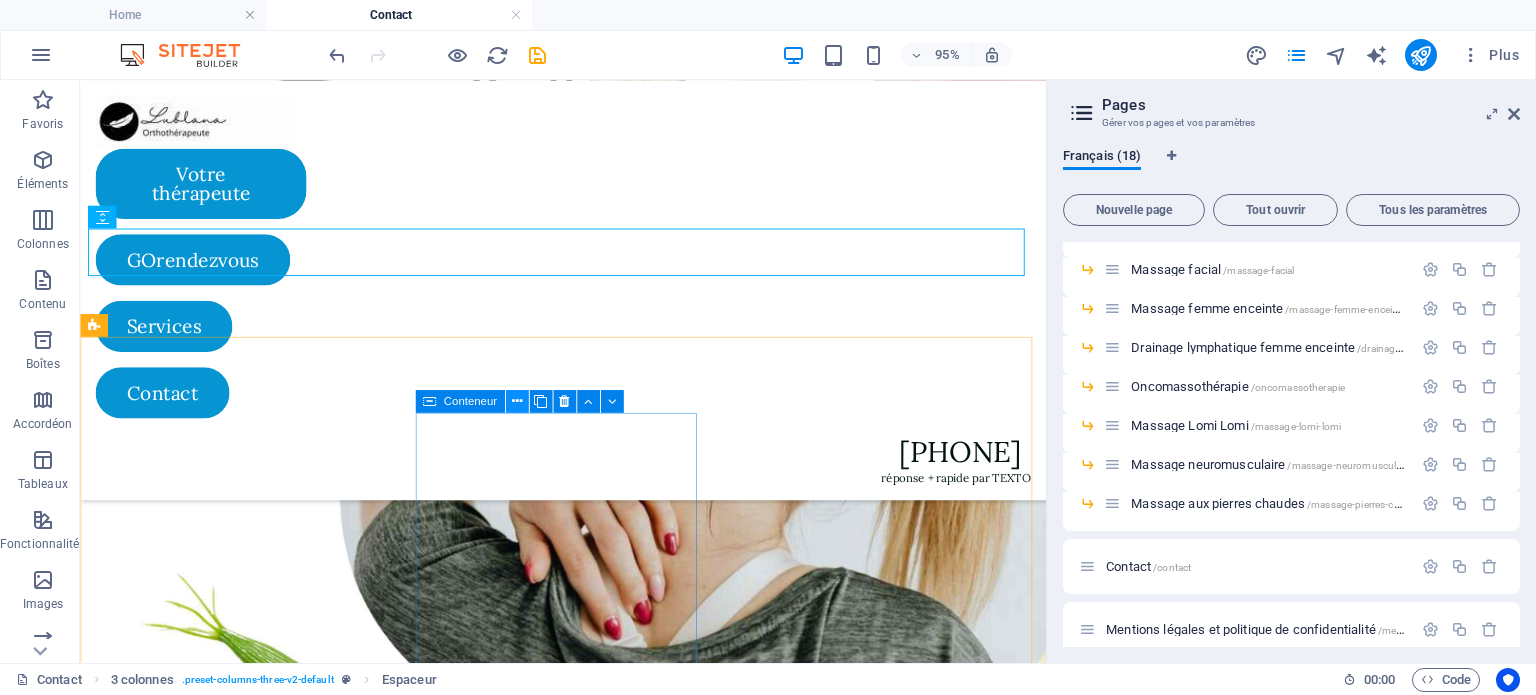 click at bounding box center [516, 402] 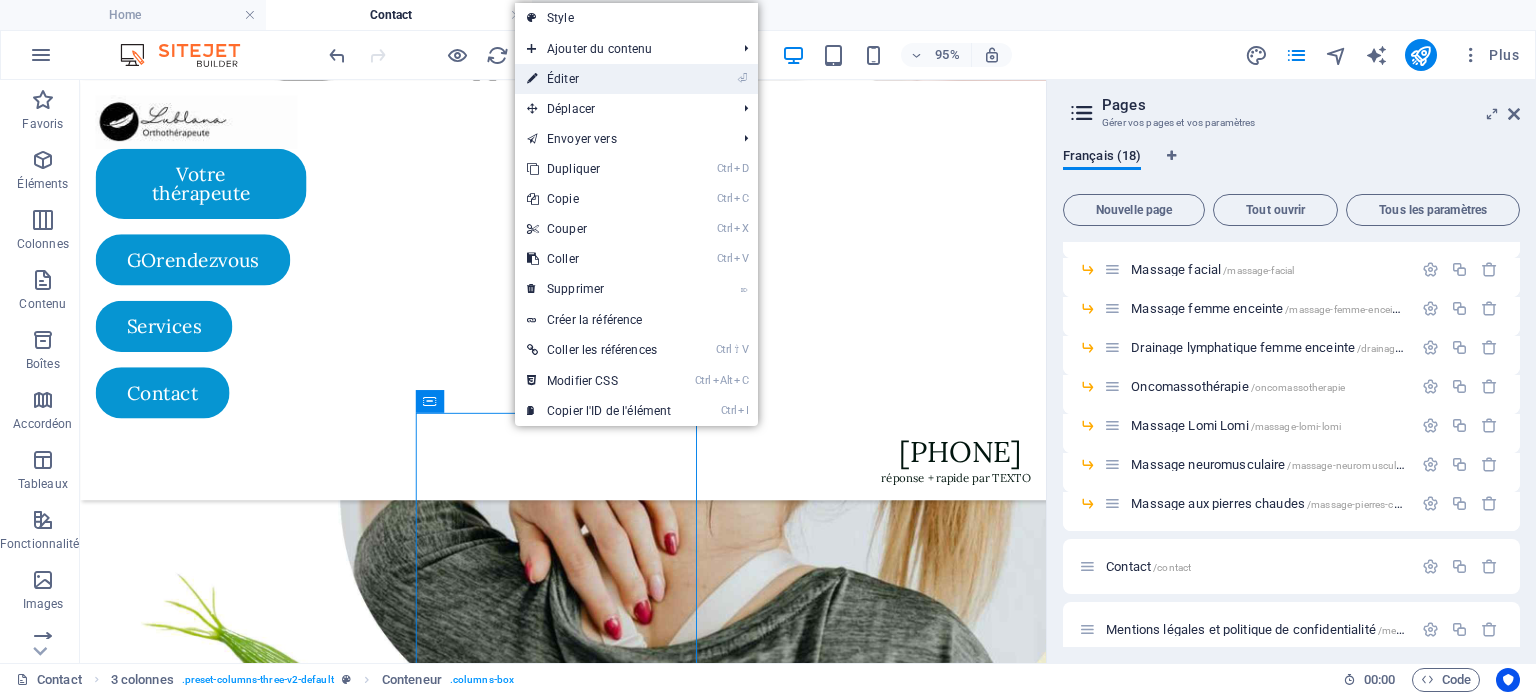 click on "⏎  Éditer" at bounding box center (599, 79) 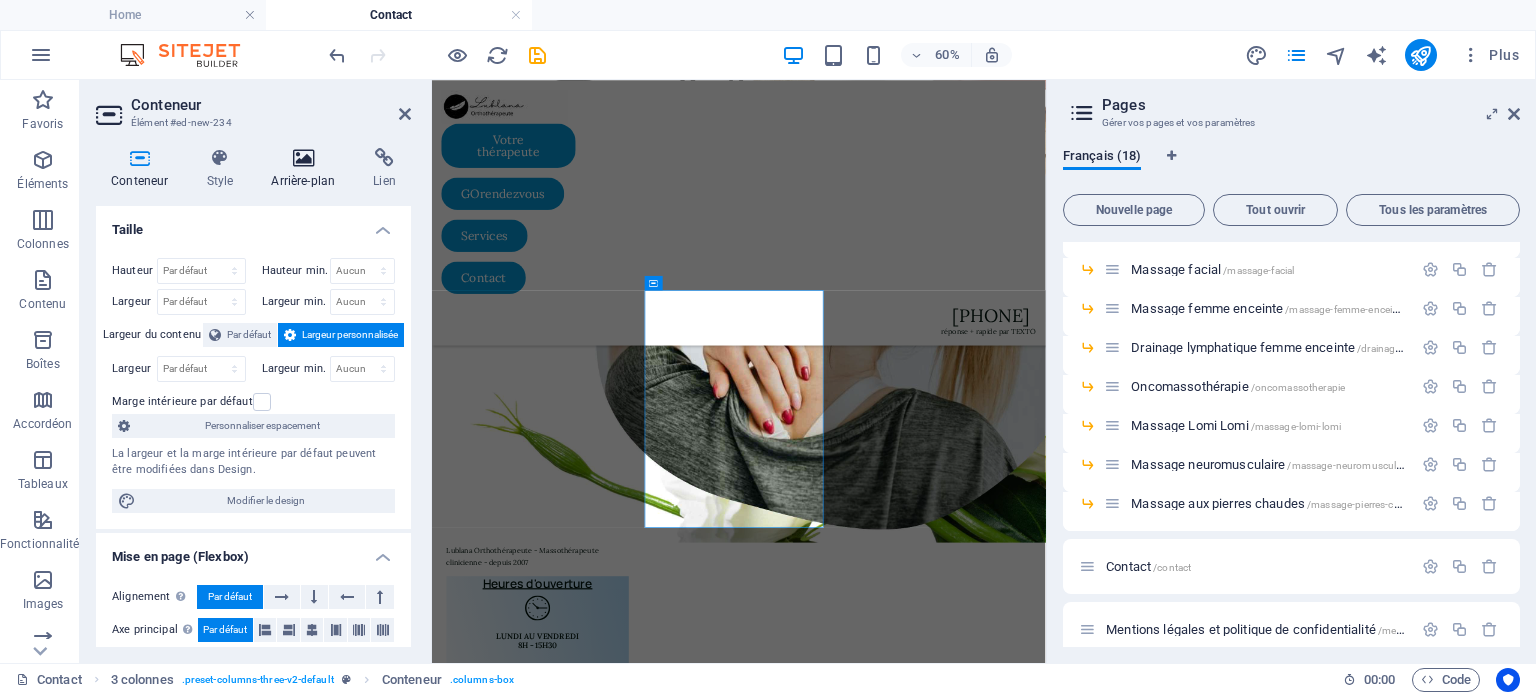 click at bounding box center (303, 158) 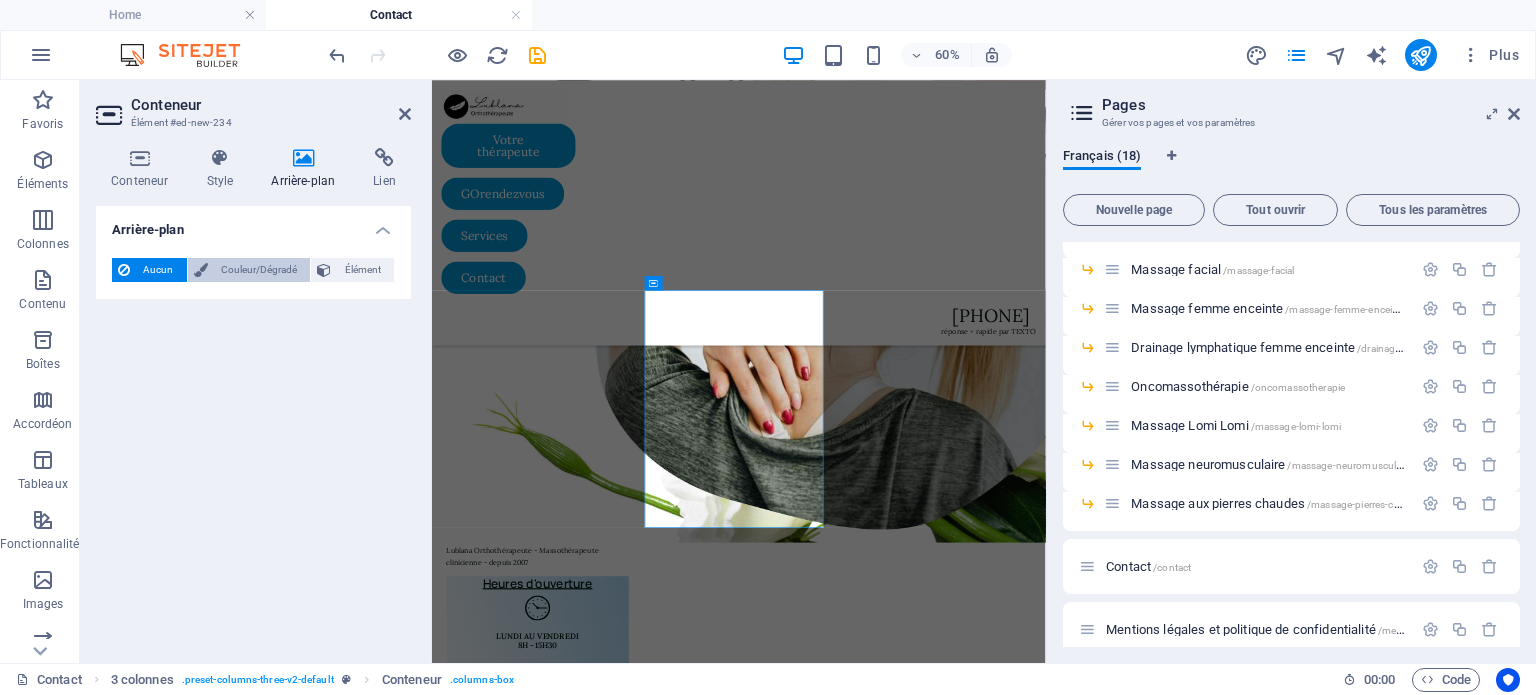 click on "Couleur/Dégradé" at bounding box center [259, 270] 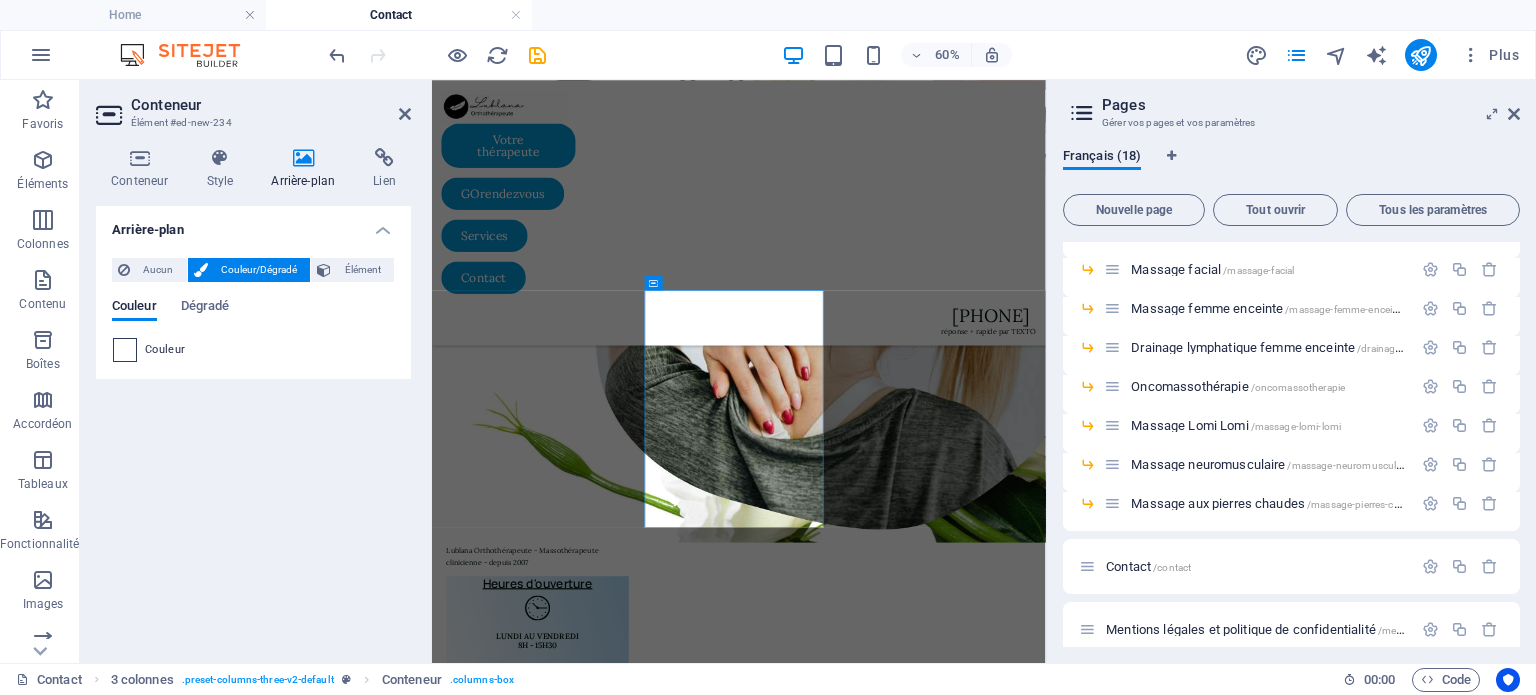 click at bounding box center [125, 350] 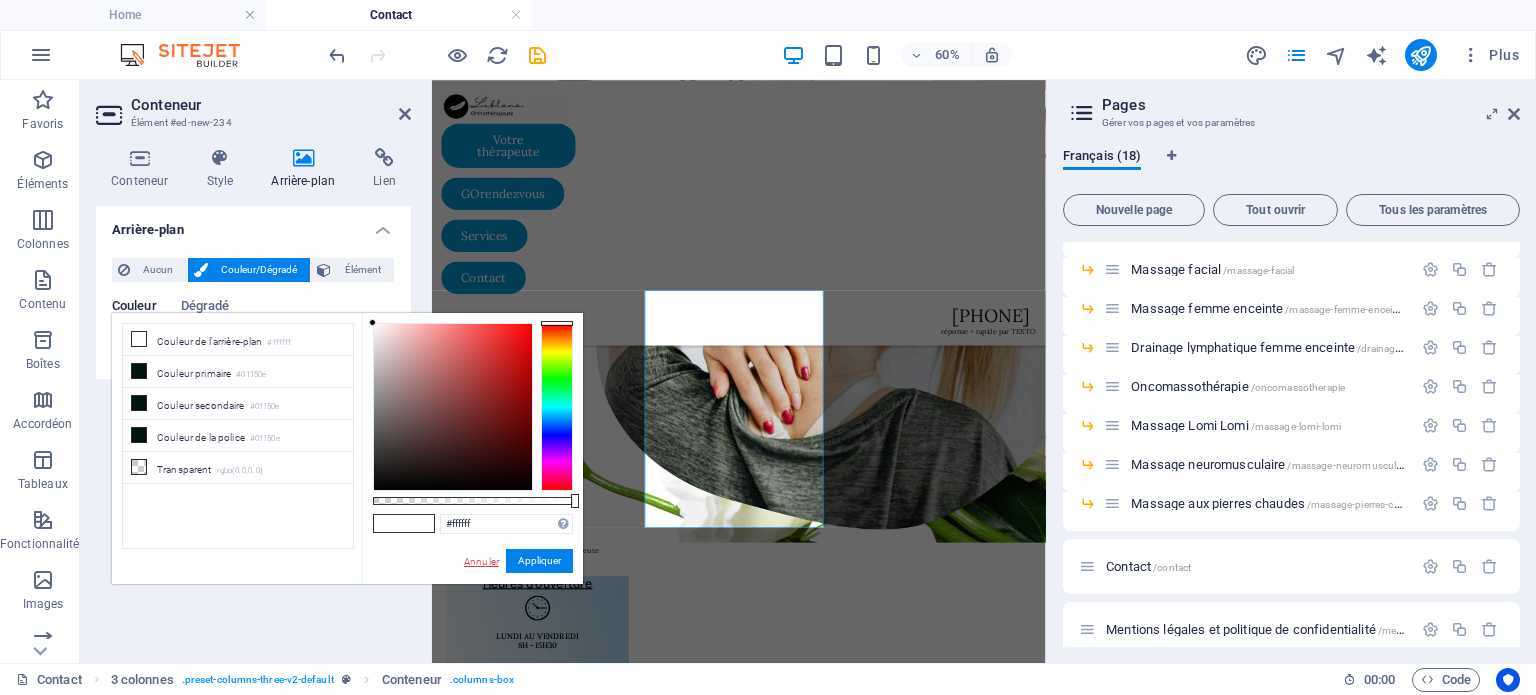 click on "Annuler" at bounding box center (481, 561) 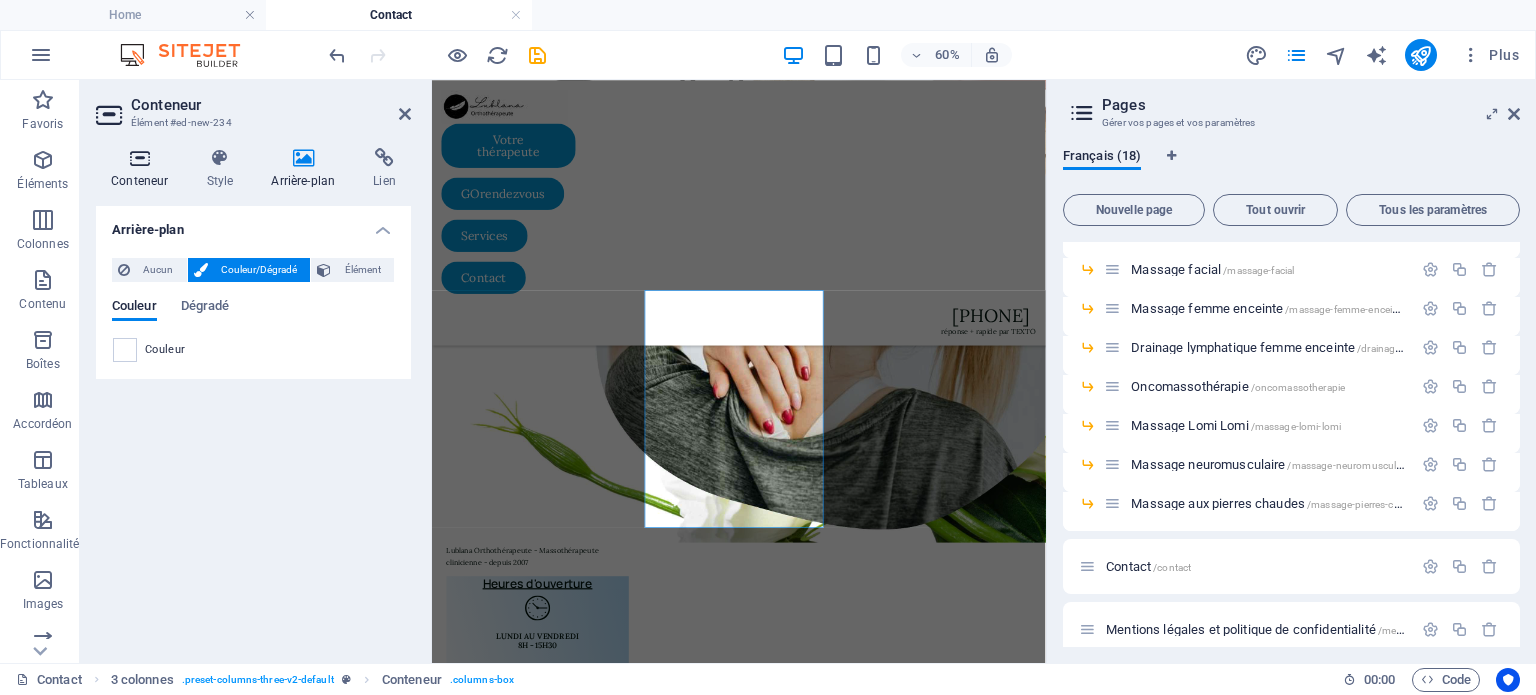 click at bounding box center (139, 158) 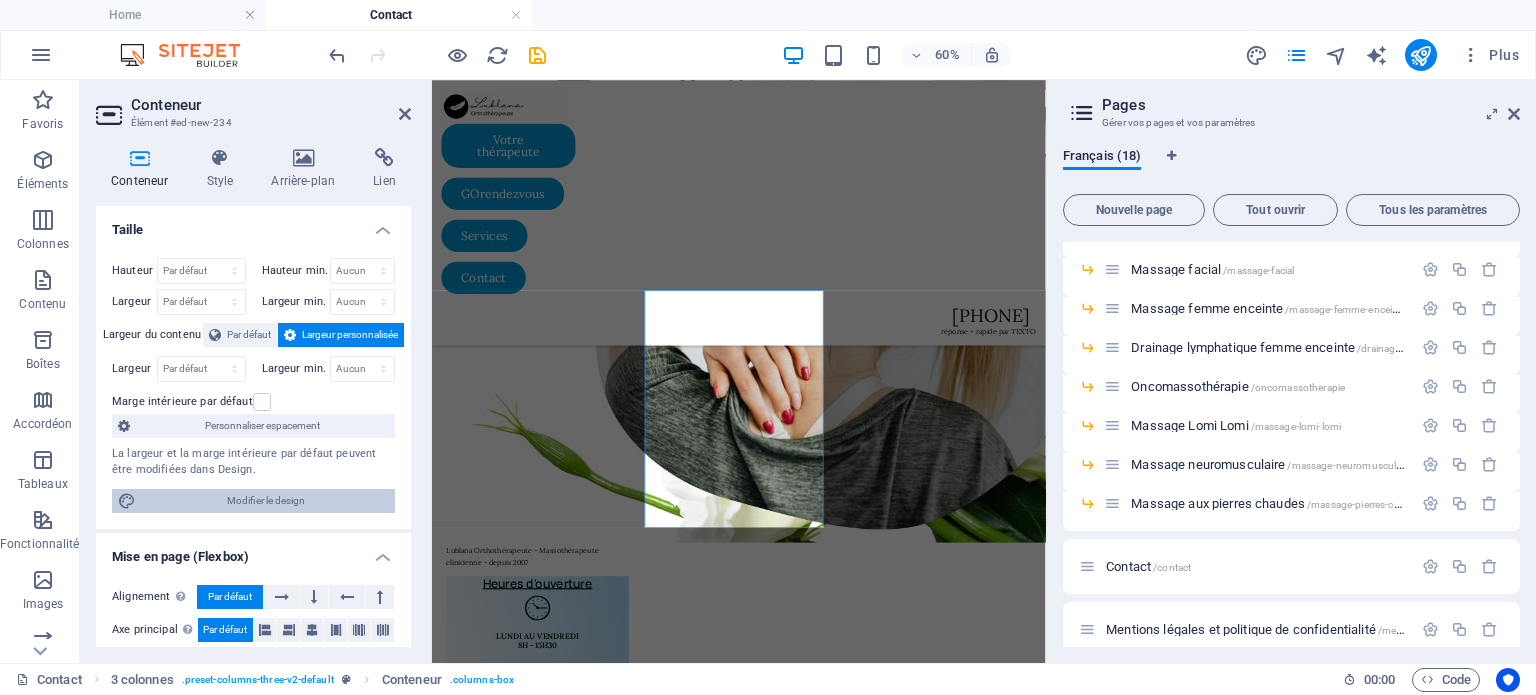 click on "Modifier le design" at bounding box center [265, 501] 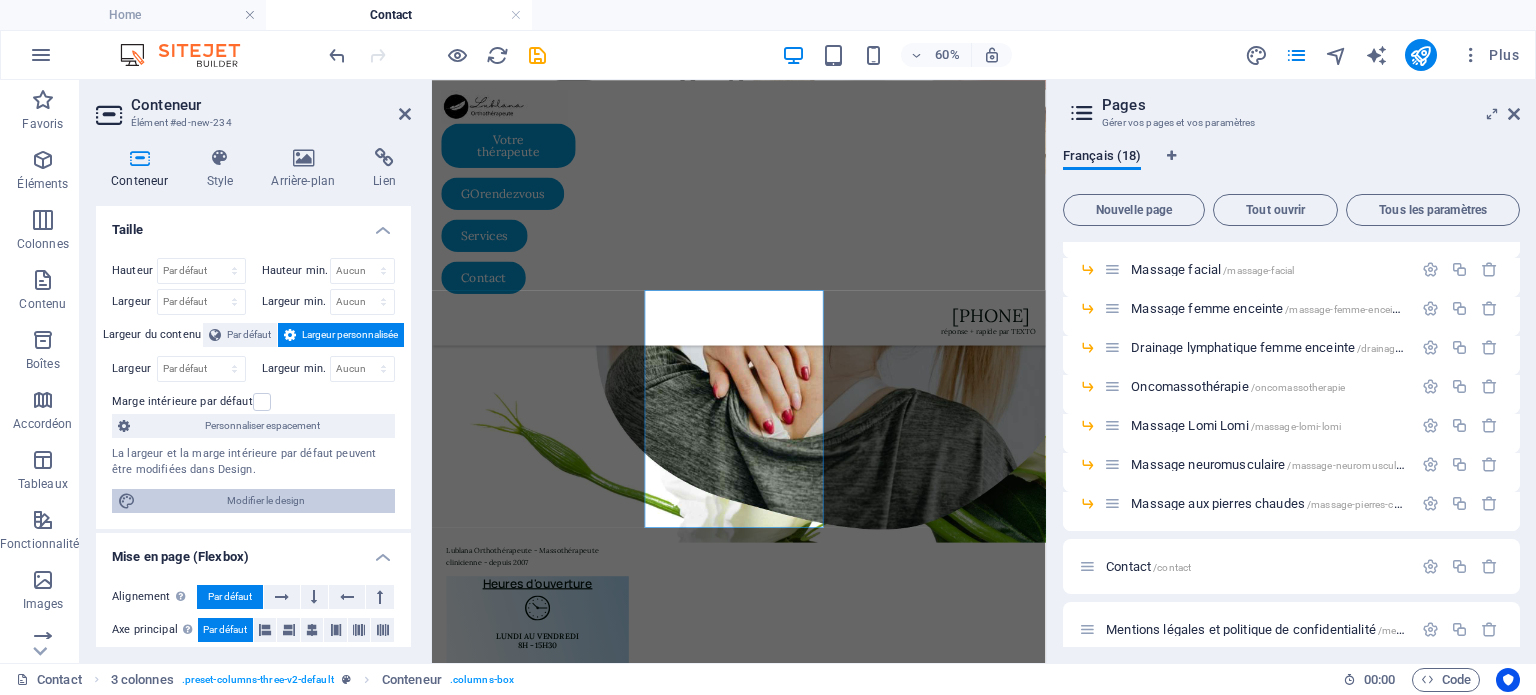 select on "px" 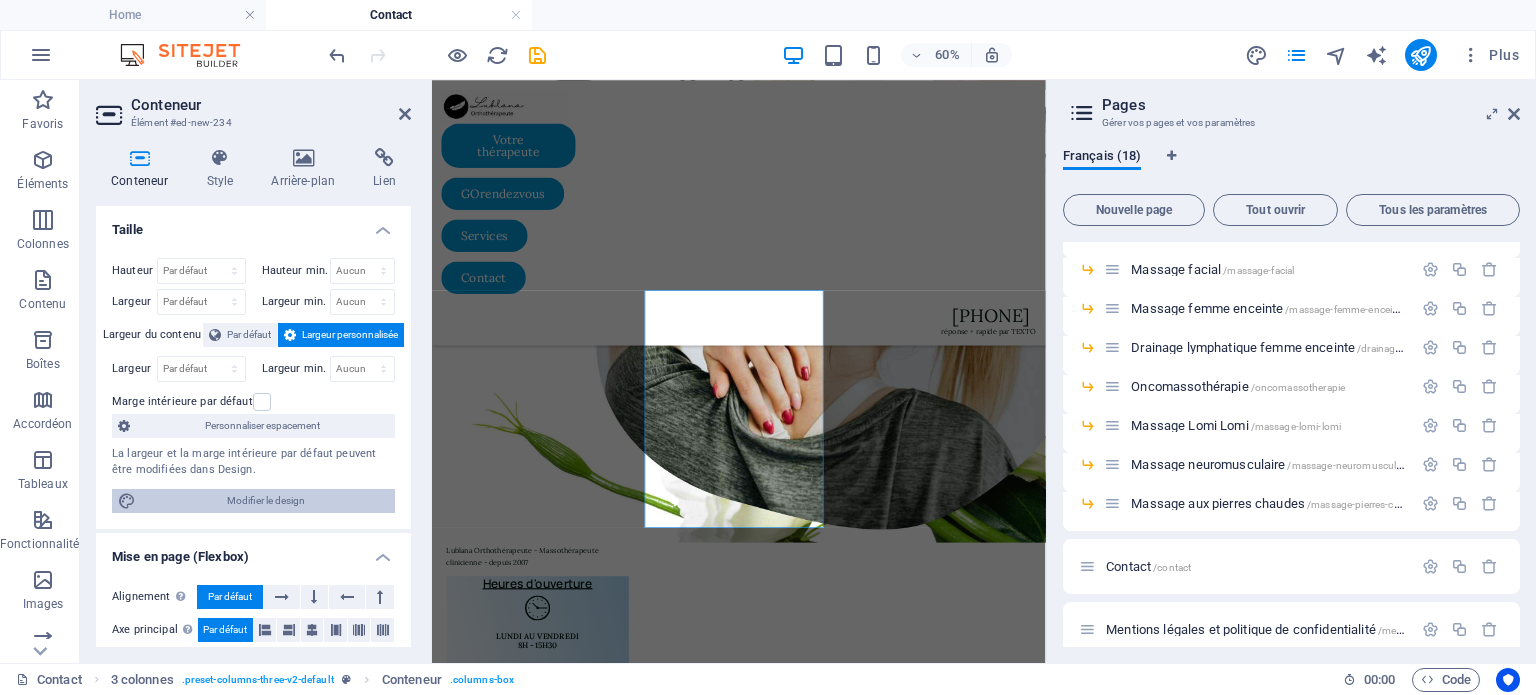 select on "400" 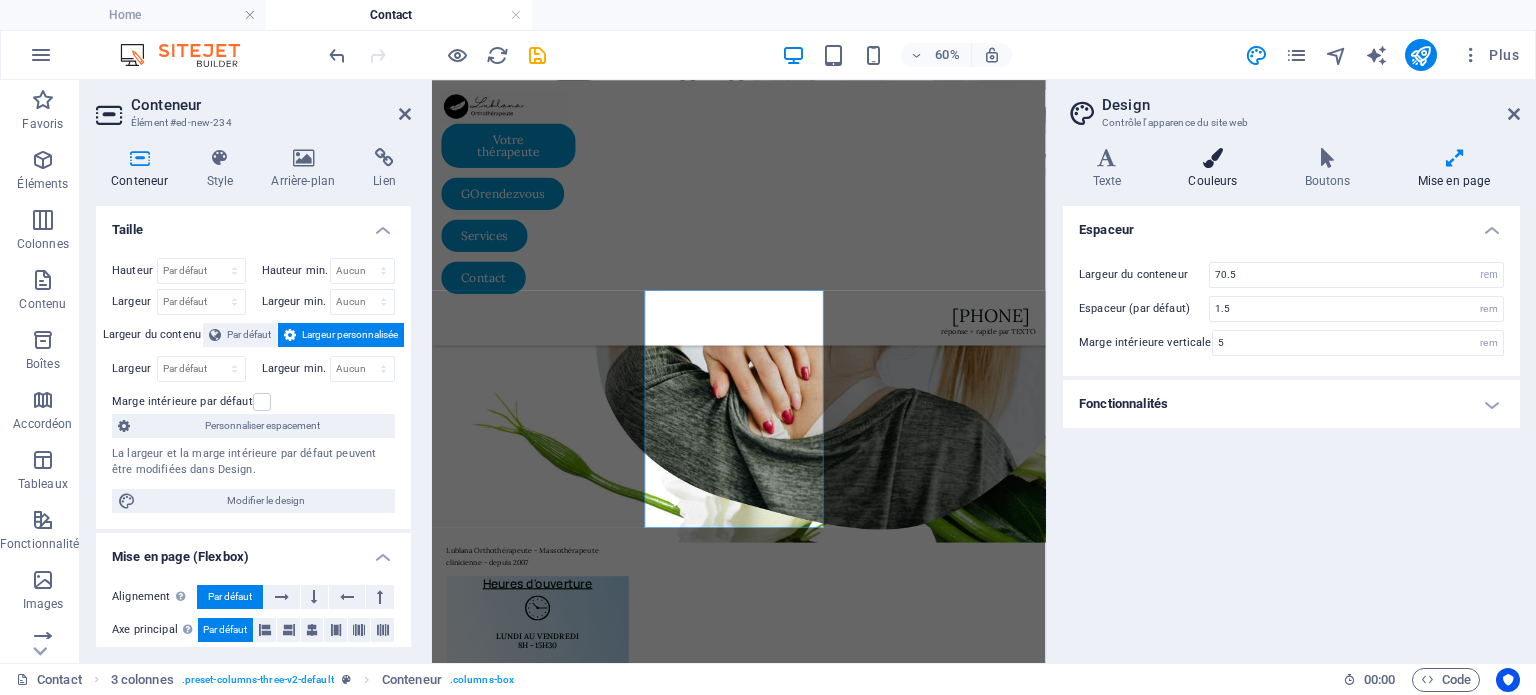 click at bounding box center (1213, 158) 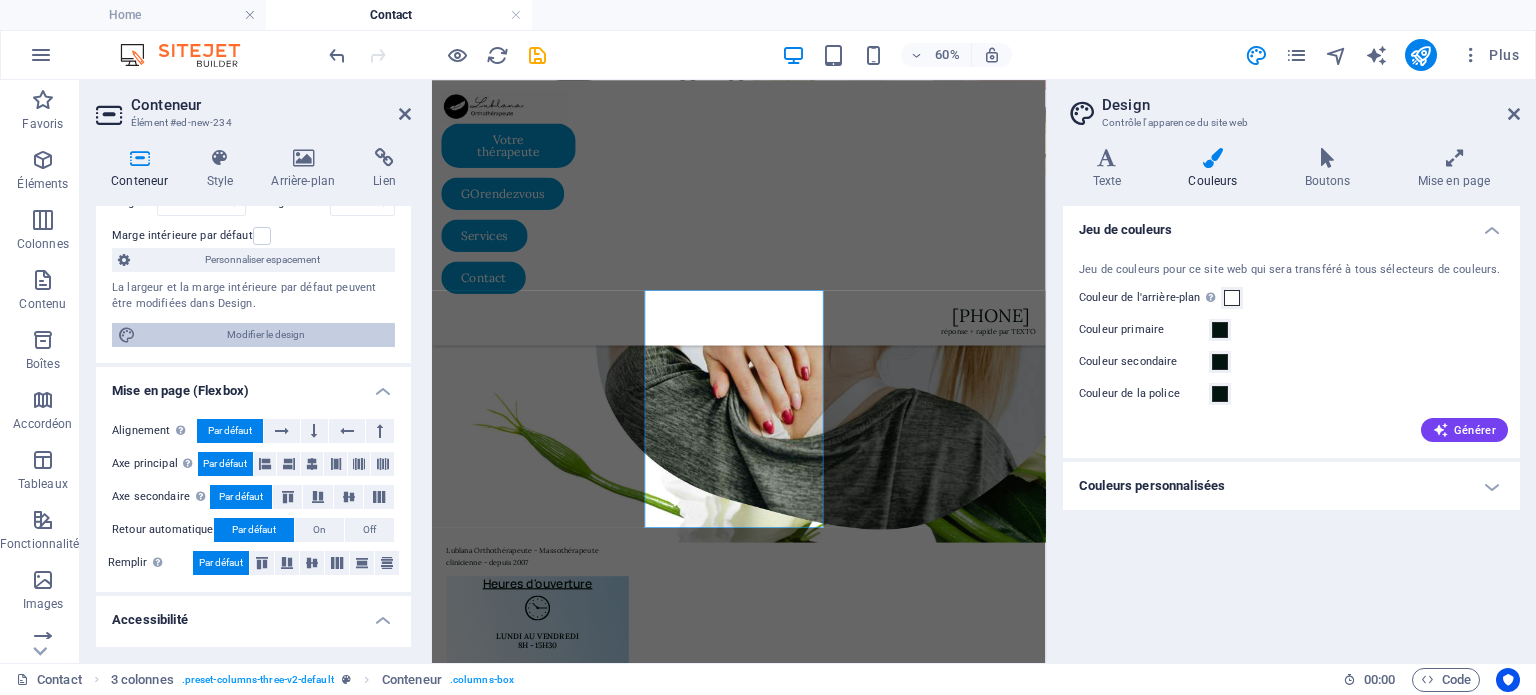 scroll, scrollTop: 0, scrollLeft: 0, axis: both 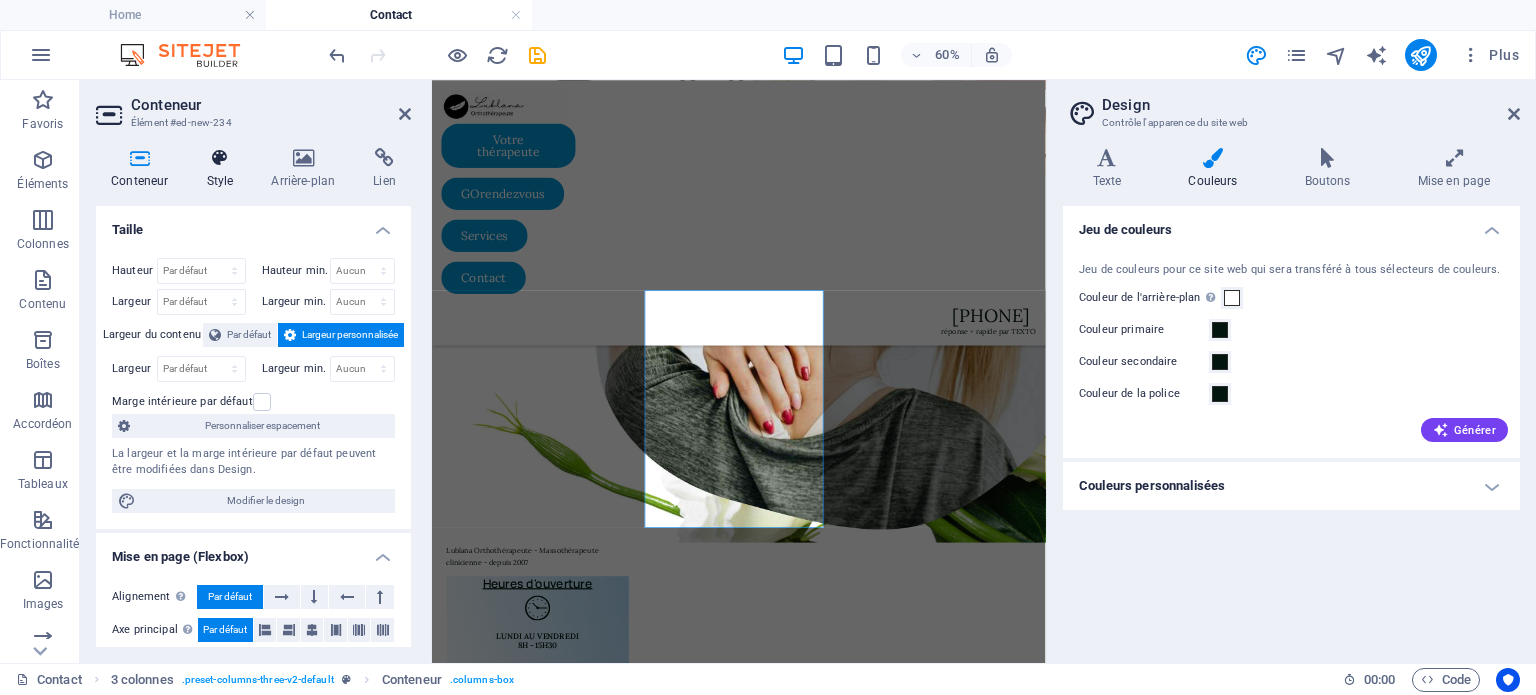 click at bounding box center [219, 158] 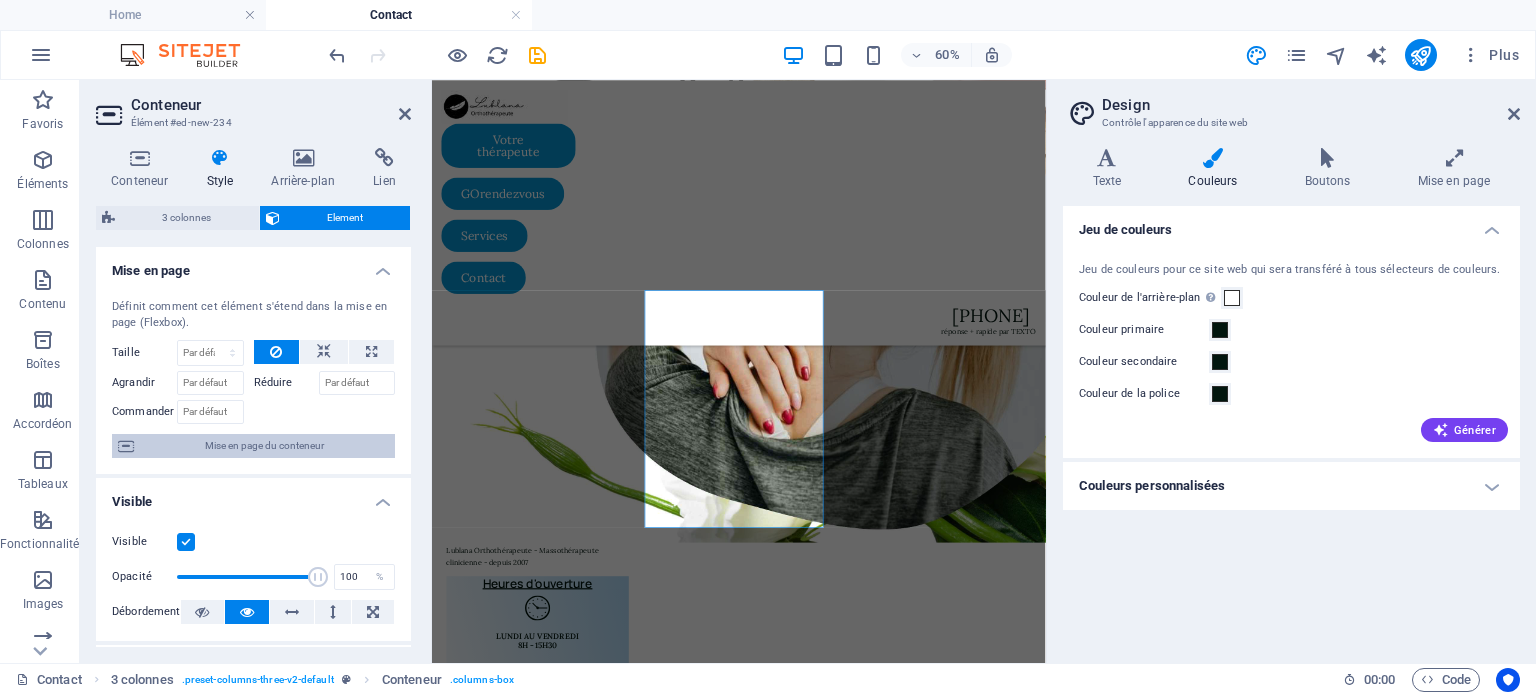 click on "Mise en page du conteneur" at bounding box center (264, 446) 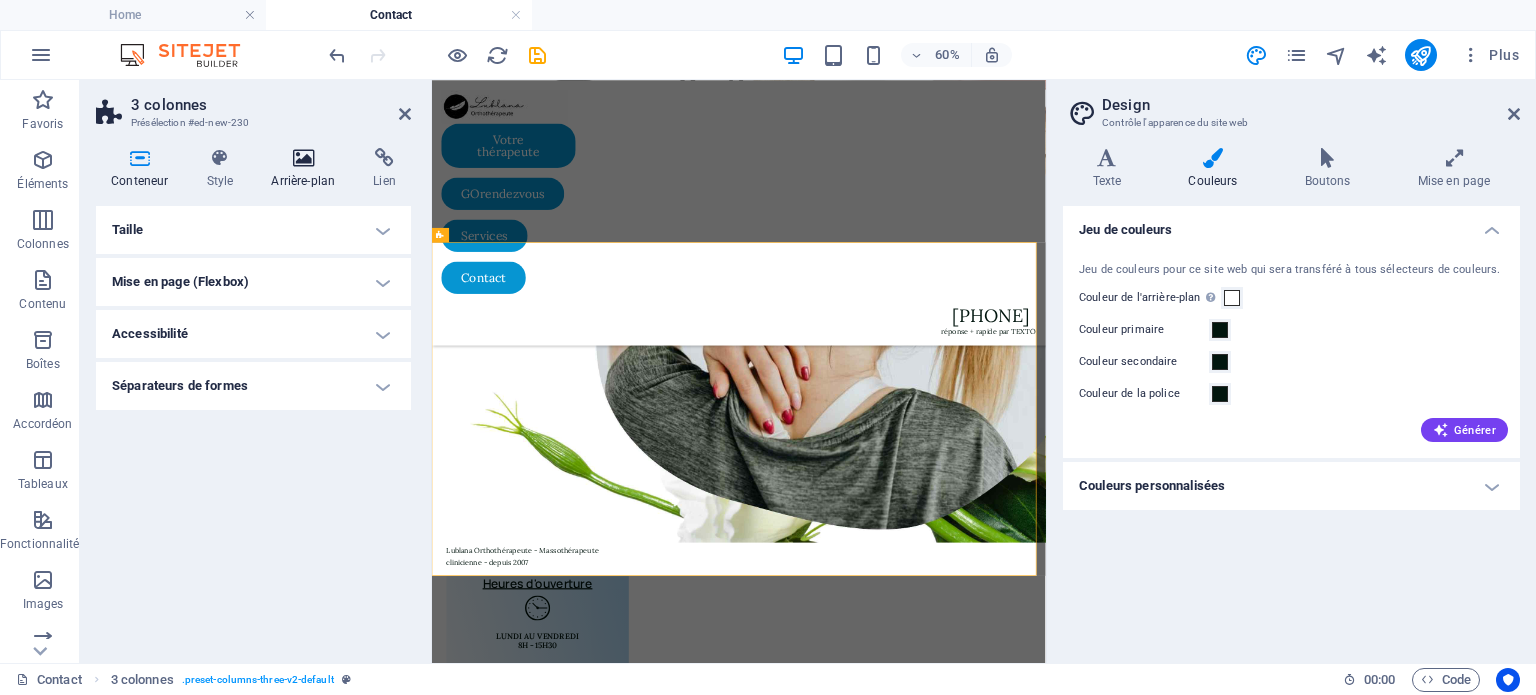 click at bounding box center [303, 158] 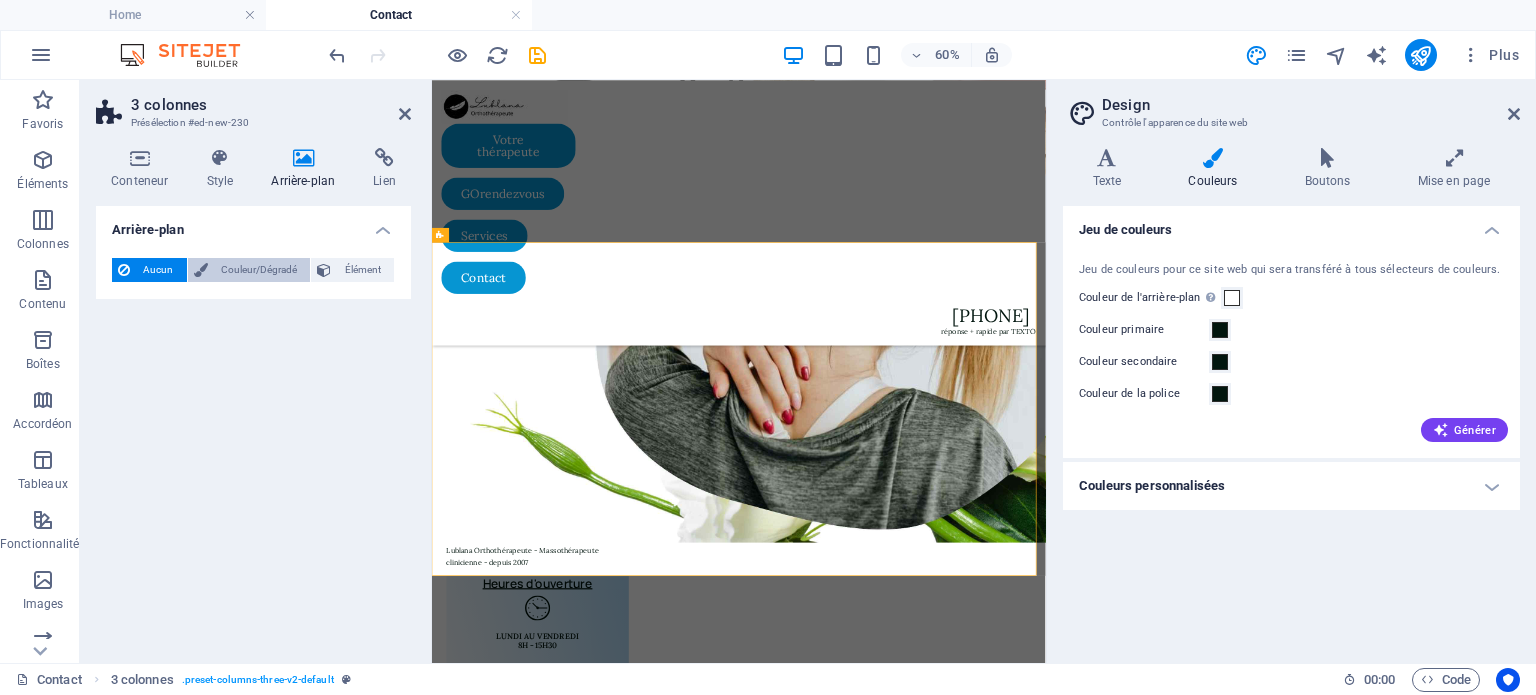 click on "Couleur/Dégradé" at bounding box center [259, 270] 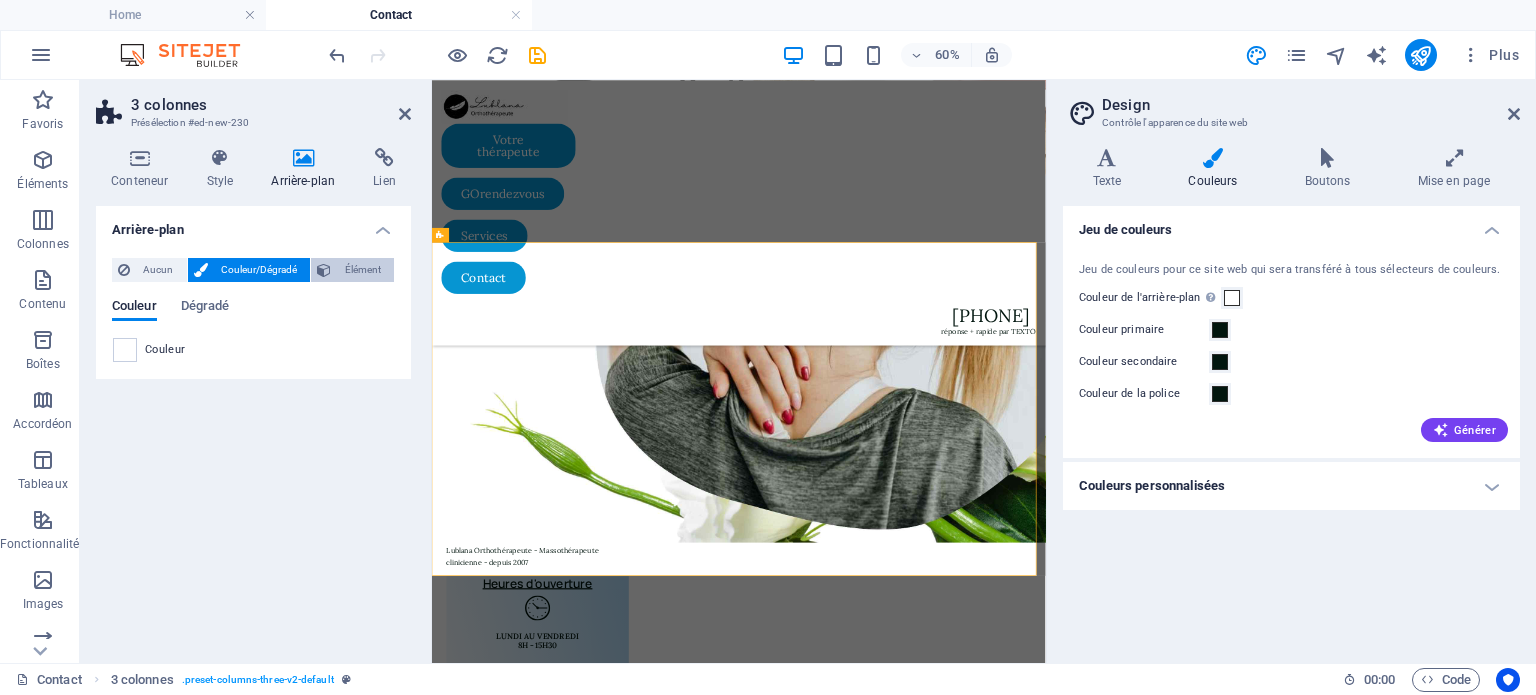 click on "Élément" at bounding box center [362, 270] 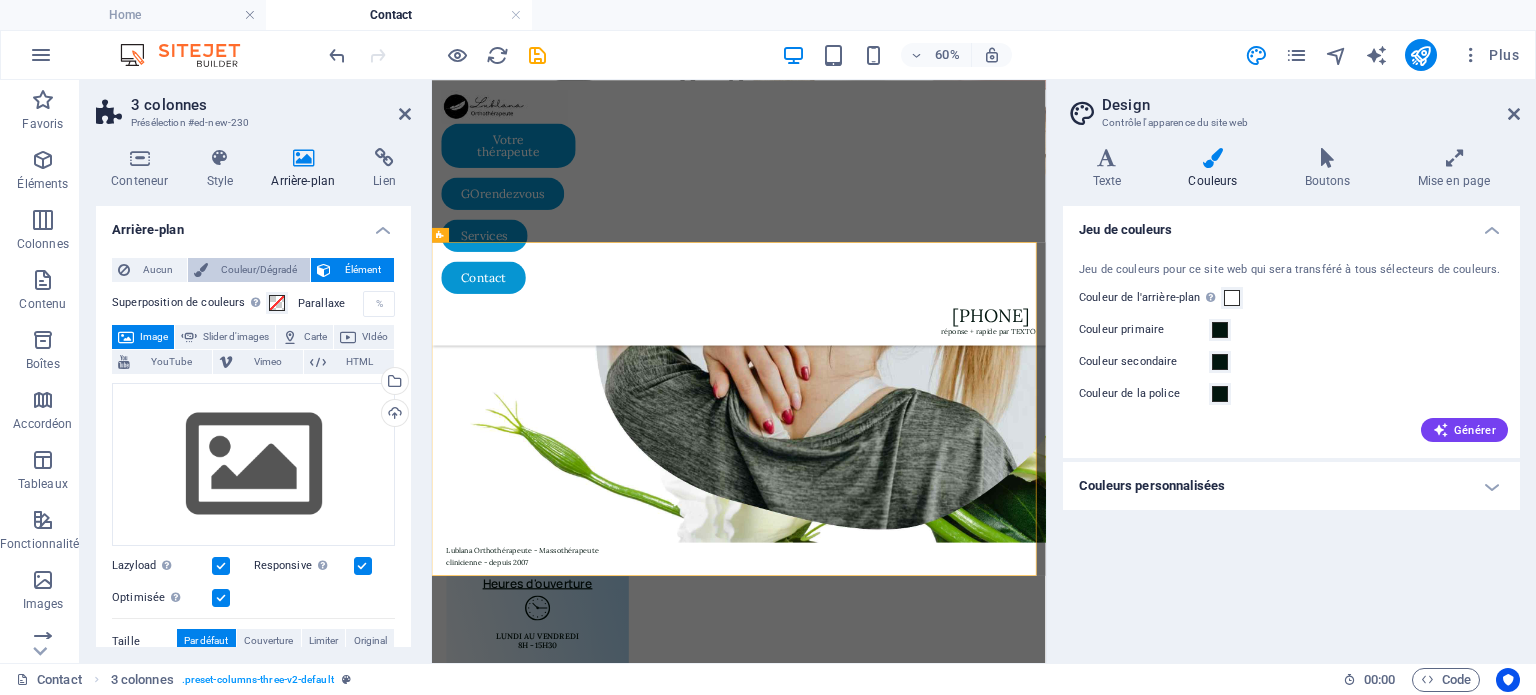 click on "Couleur/Dégradé" at bounding box center [259, 270] 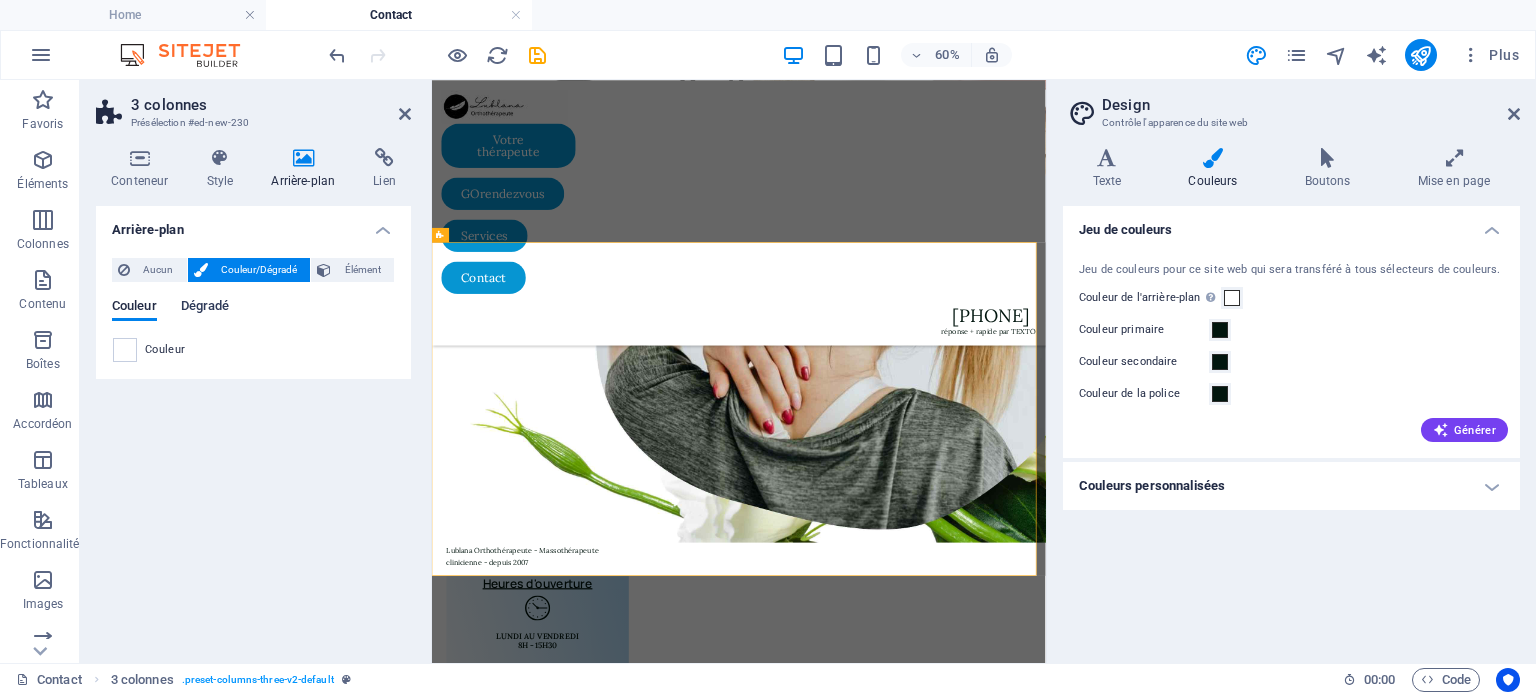 click on "Dégradé" at bounding box center (205, 308) 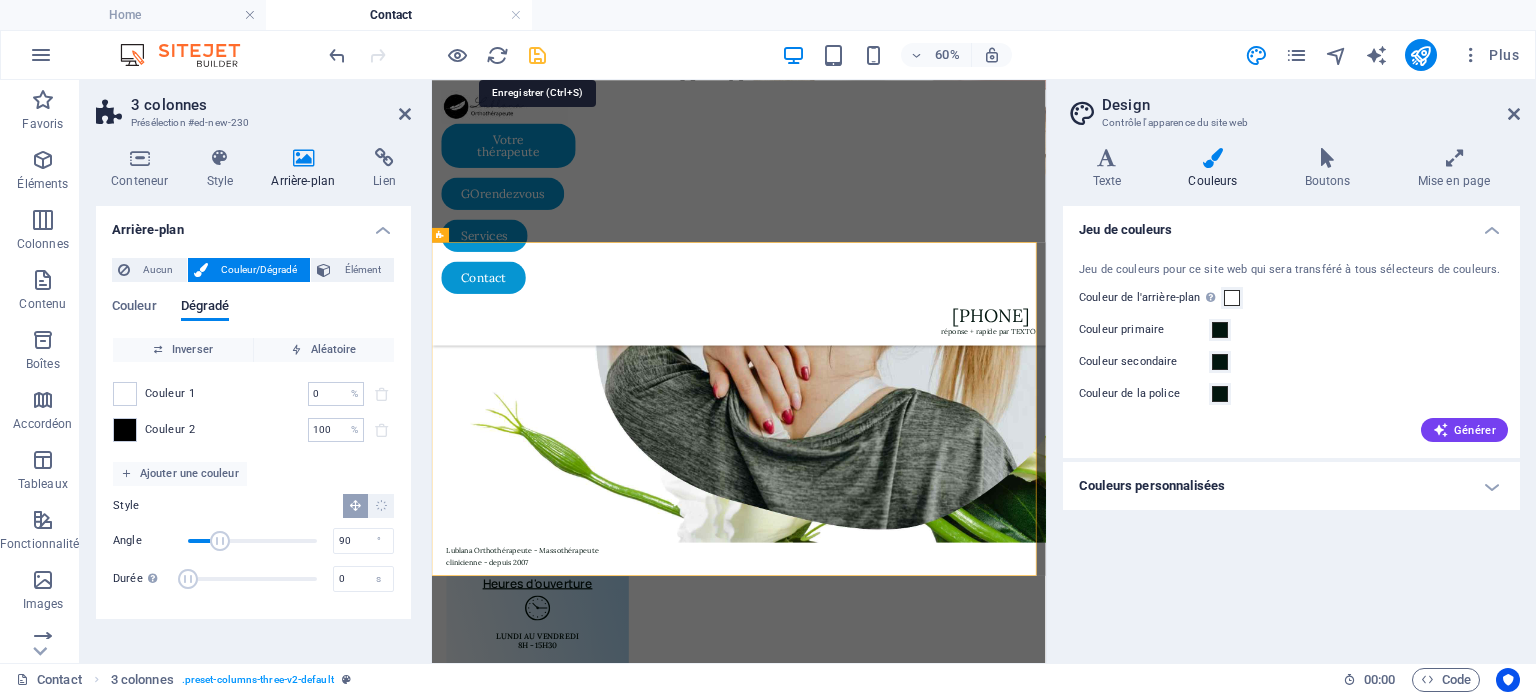 click at bounding box center [537, 55] 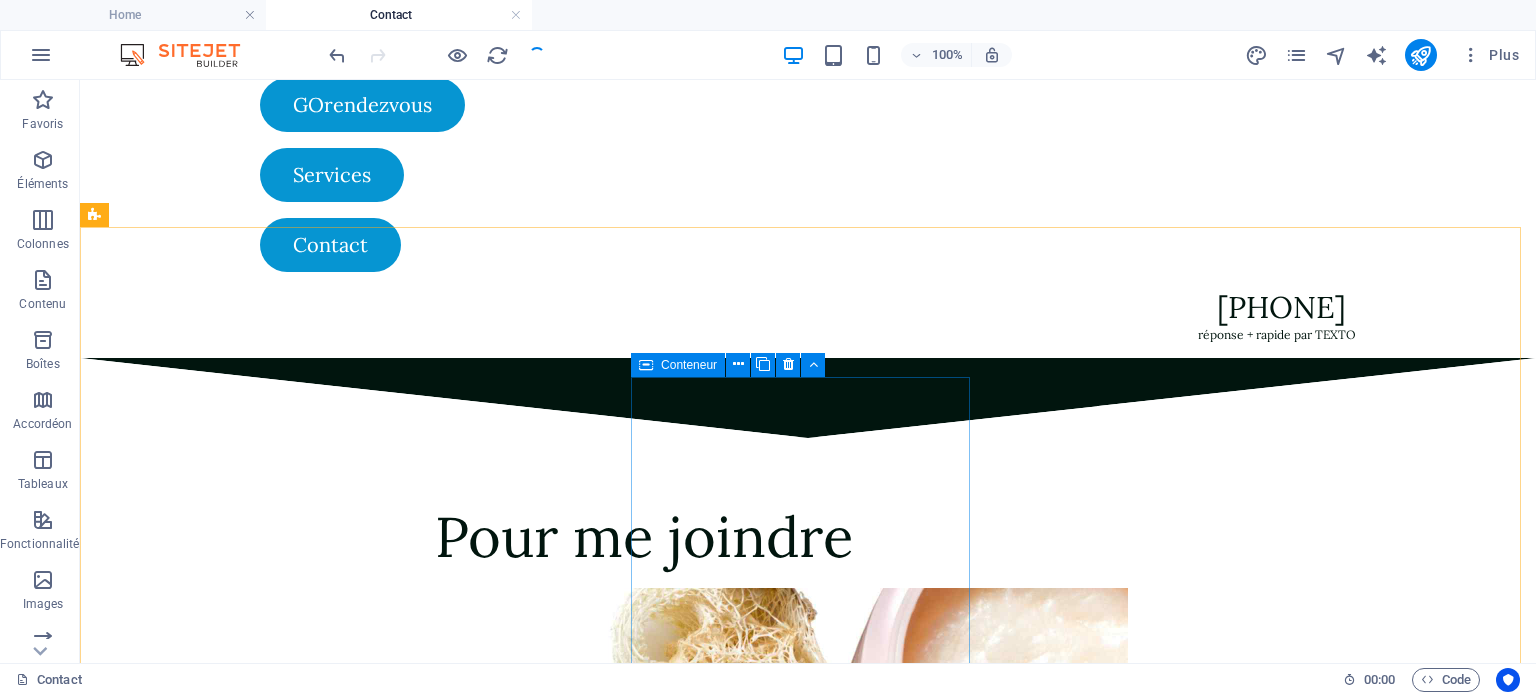 scroll, scrollTop: 145, scrollLeft: 0, axis: vertical 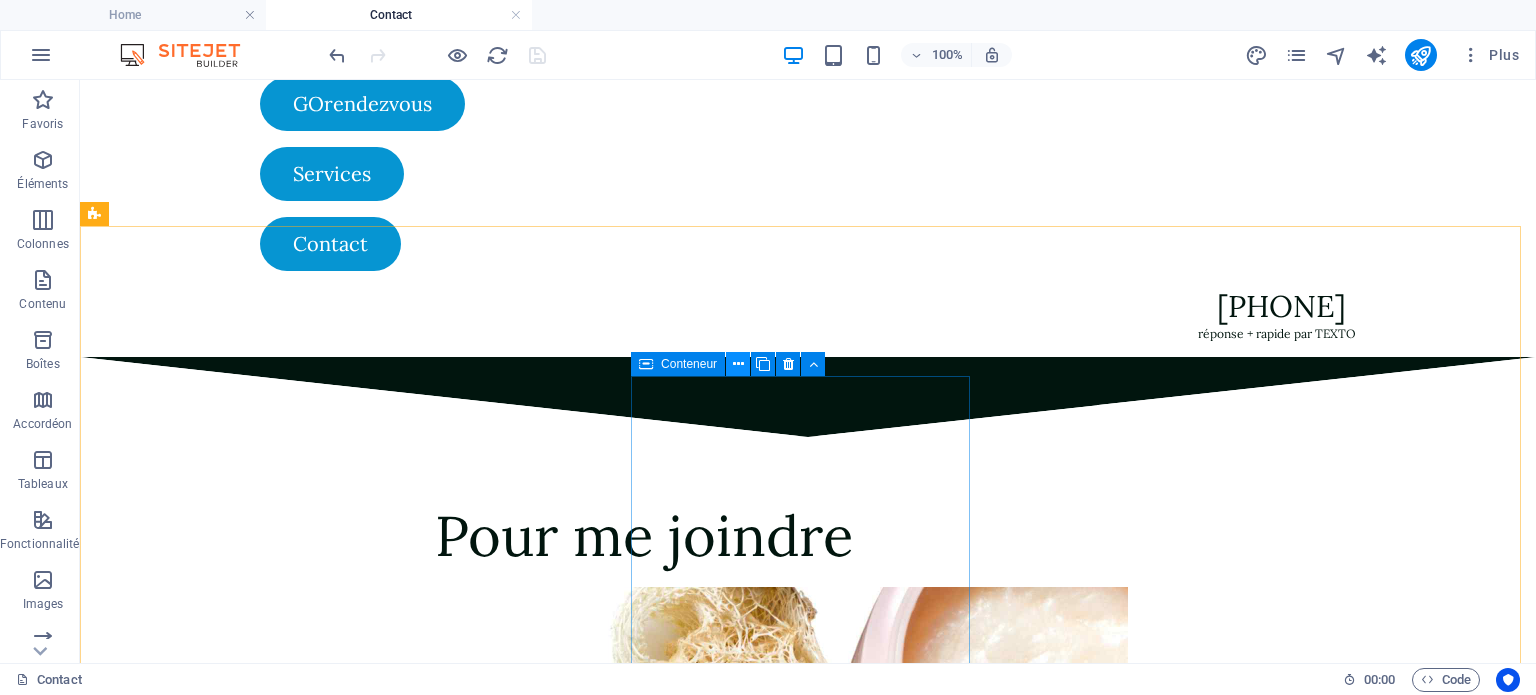 click at bounding box center [738, 364] 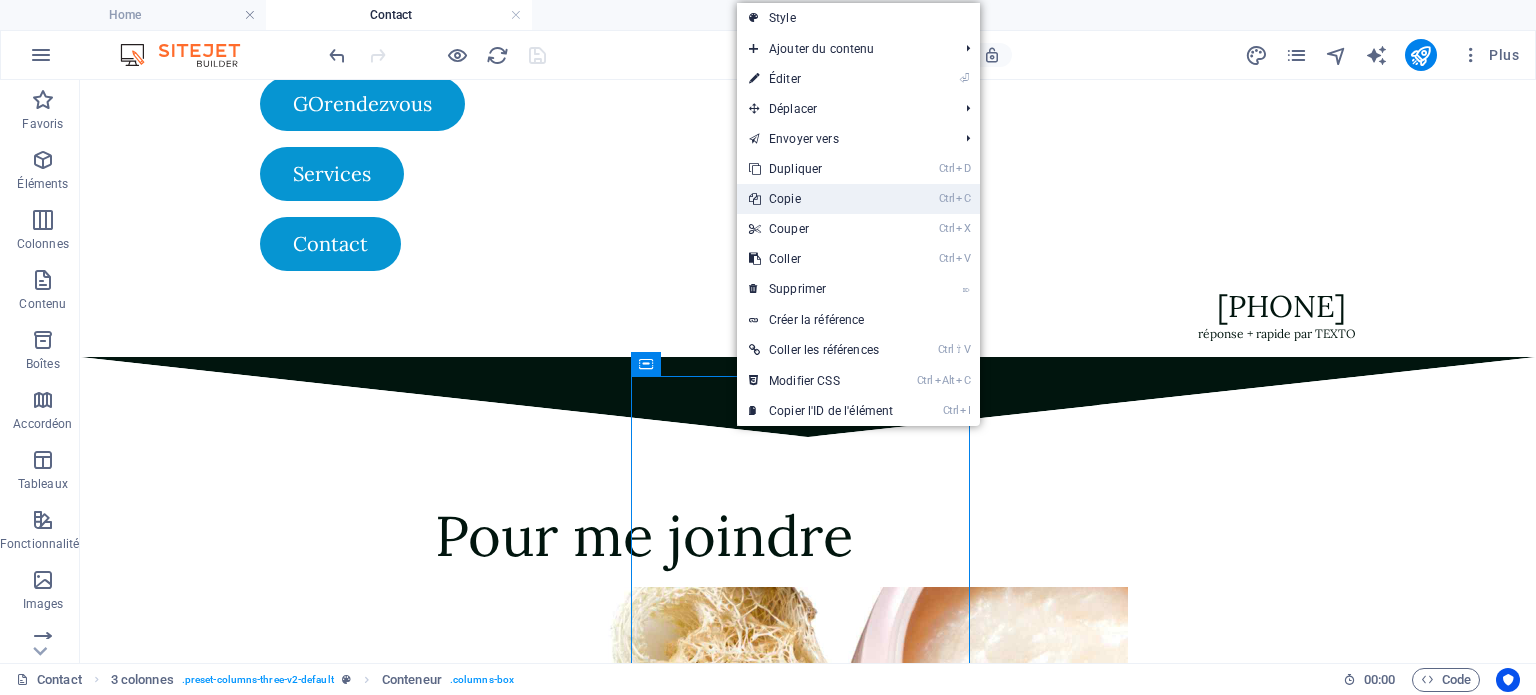 click on "Ctrl C  Copie" at bounding box center [821, 199] 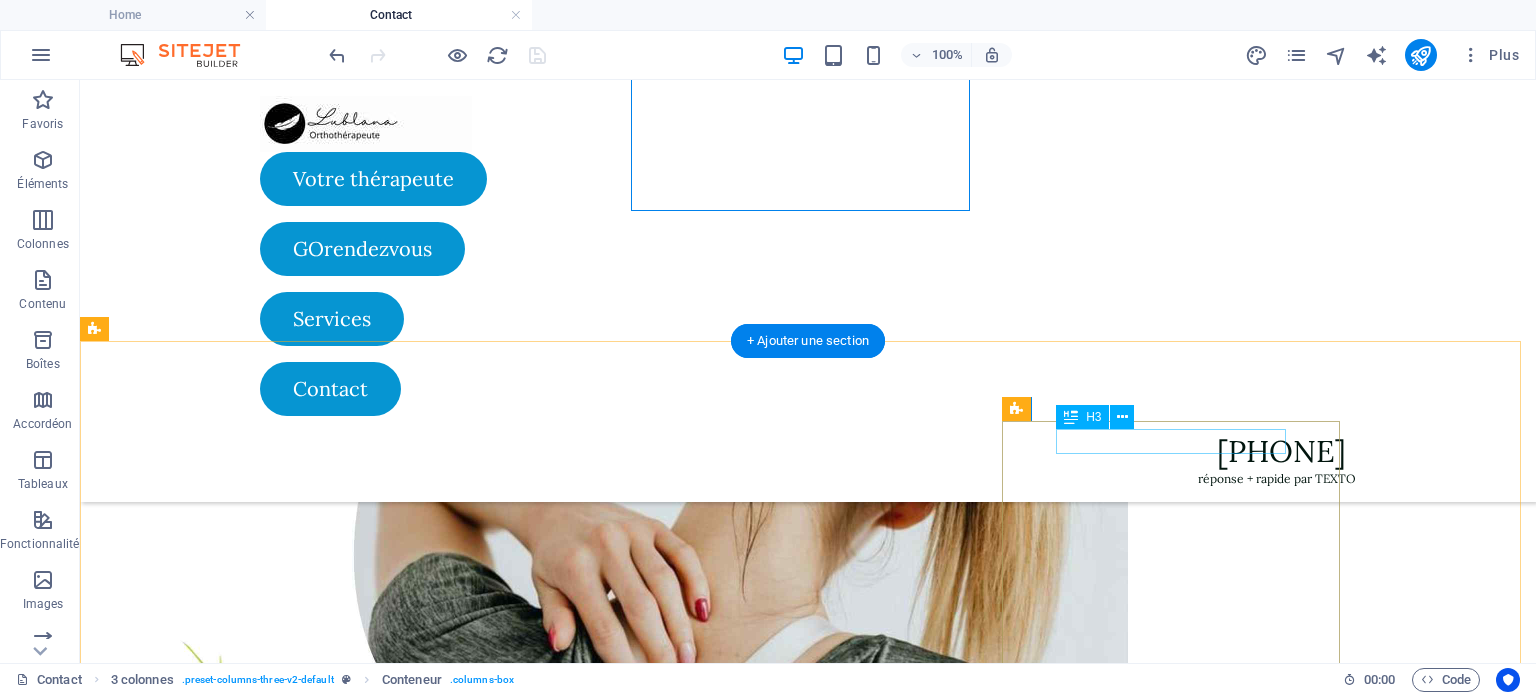 scroll, scrollTop: 702, scrollLeft: 0, axis: vertical 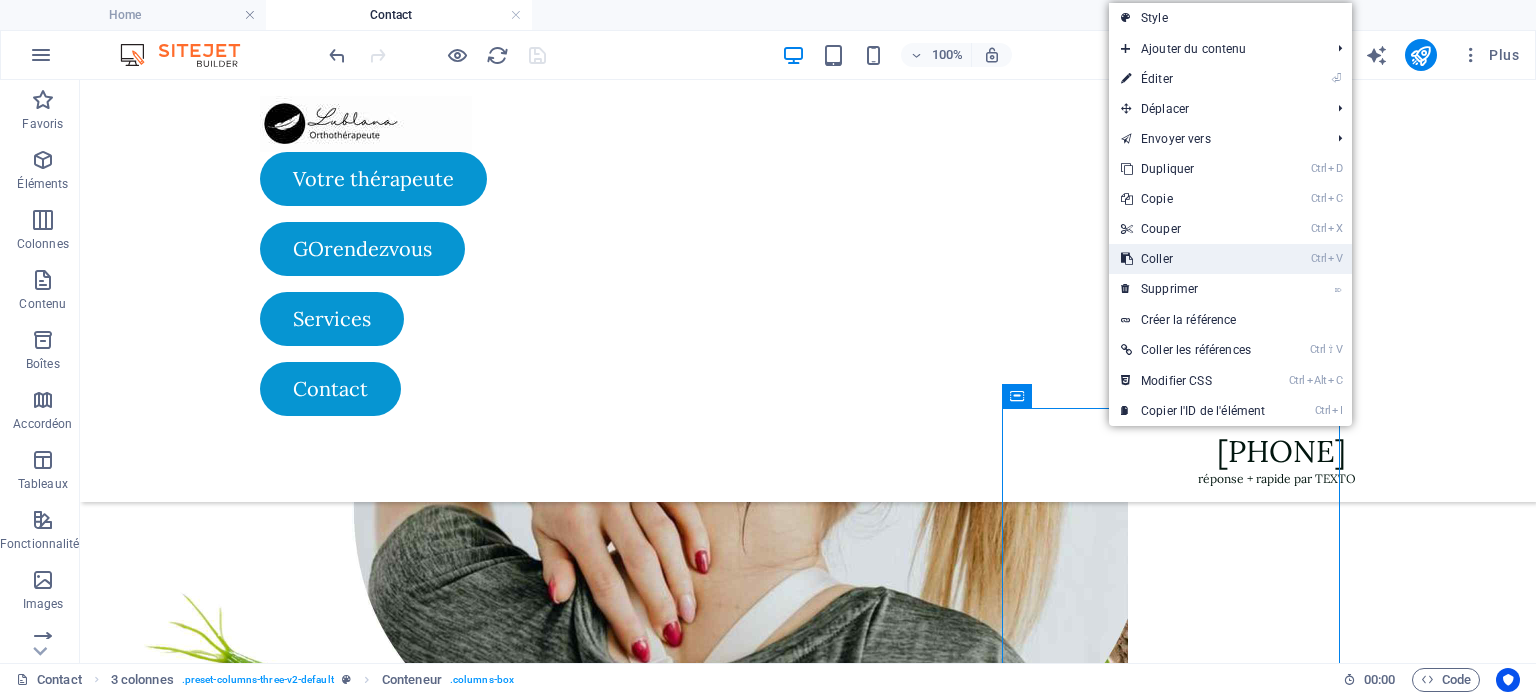 click on "Ctrl V  Coller" at bounding box center [1193, 259] 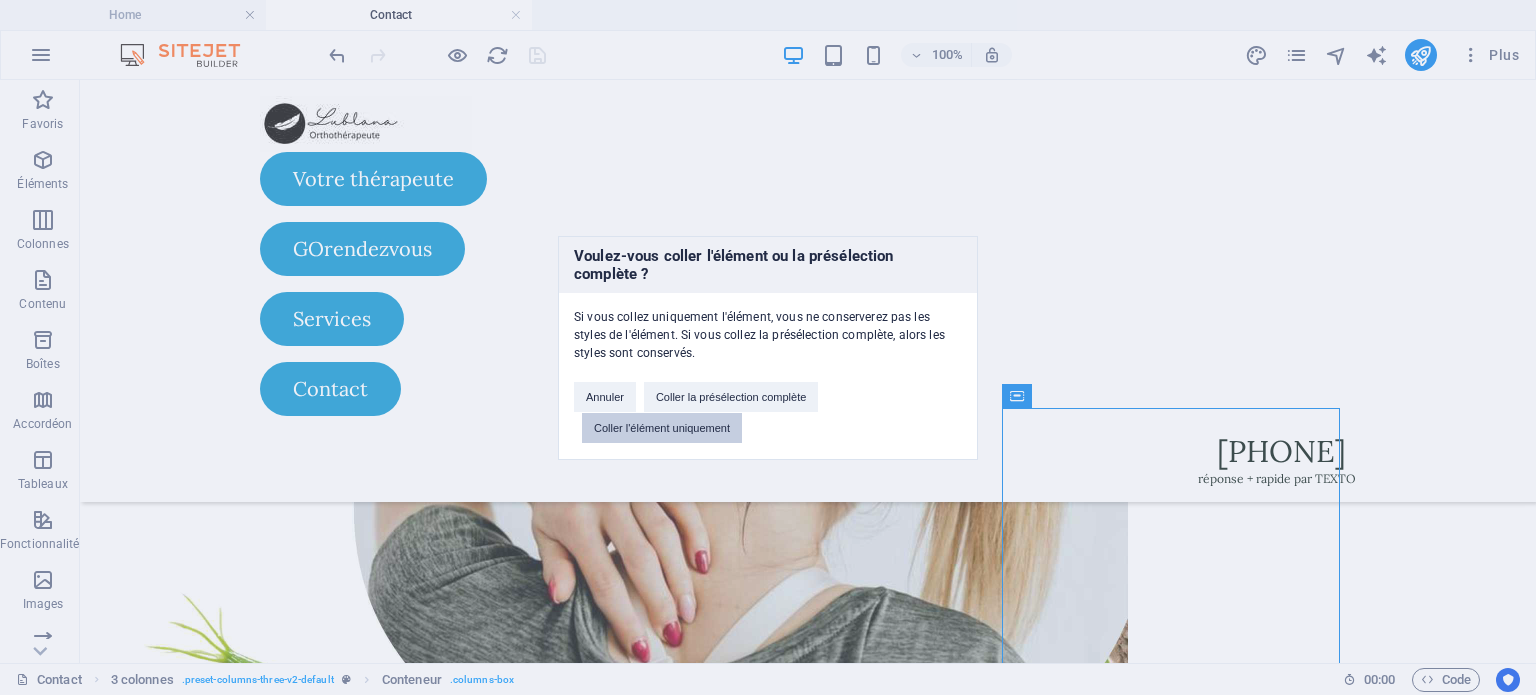 click on "Coller l'élément uniquement" at bounding box center (662, 428) 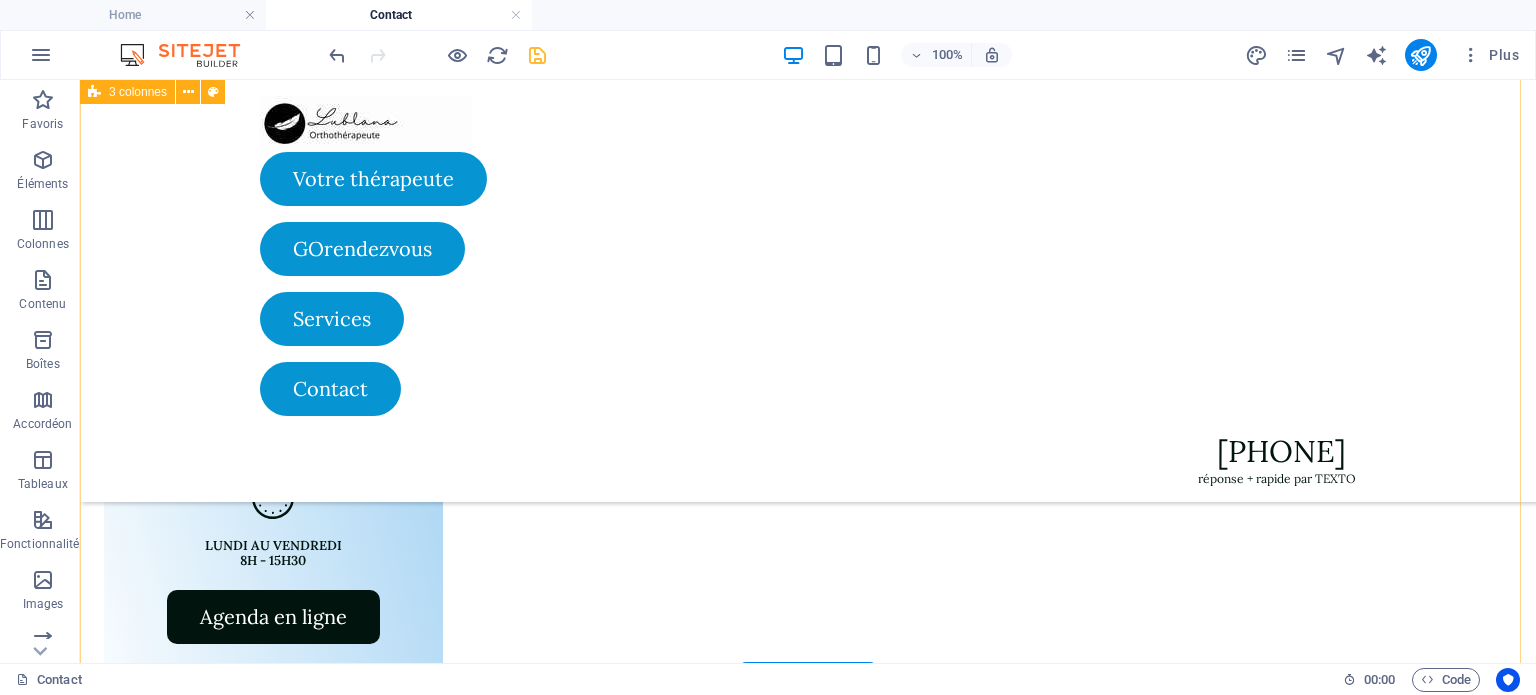 scroll, scrollTop: 1154, scrollLeft: 0, axis: vertical 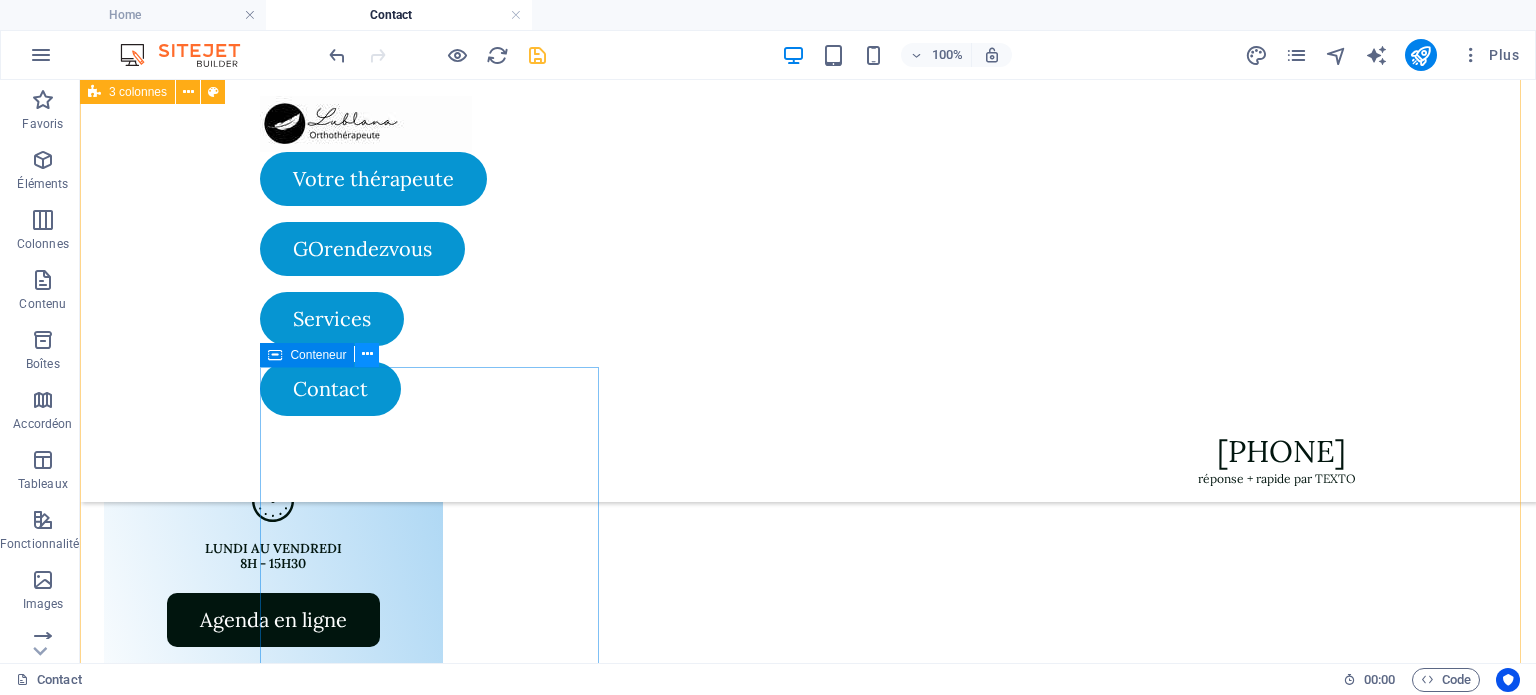 click at bounding box center (367, 354) 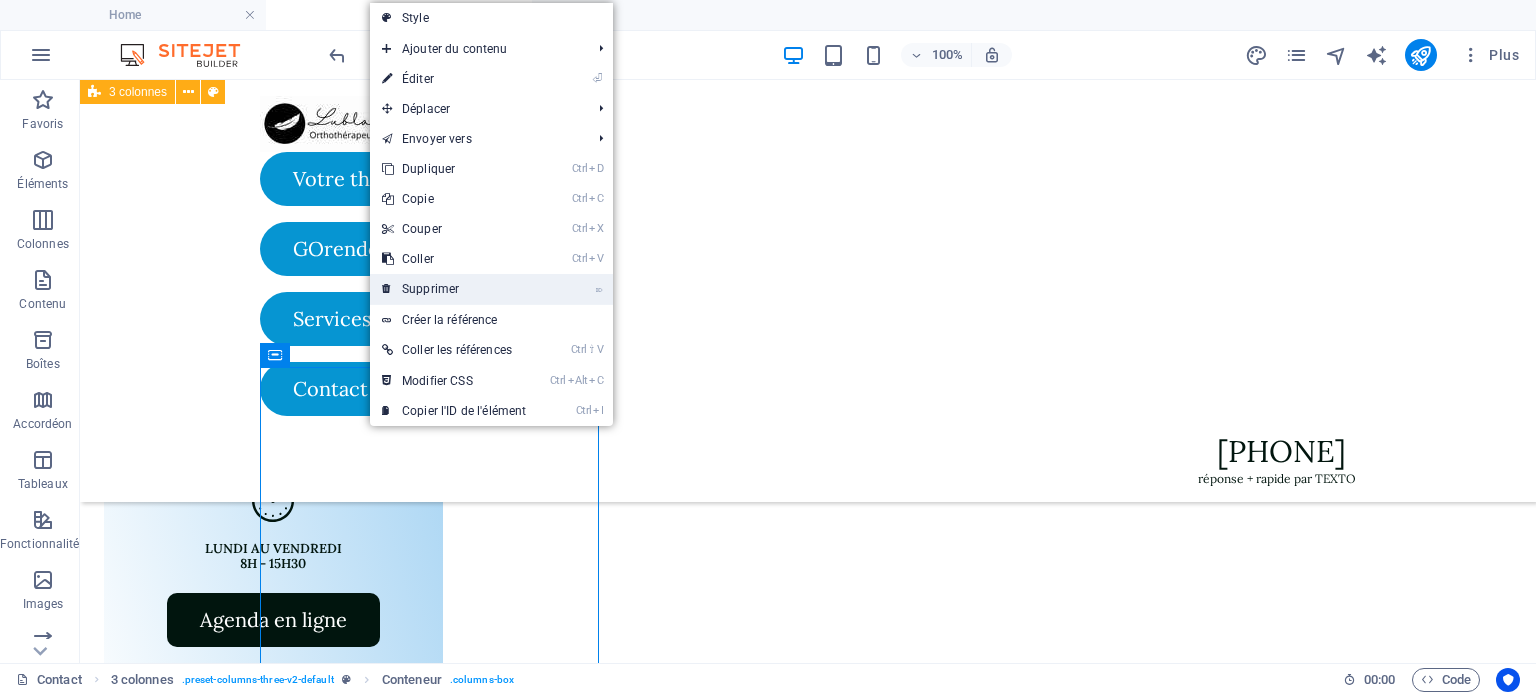 click on "⌦  Supprimer" at bounding box center [454, 289] 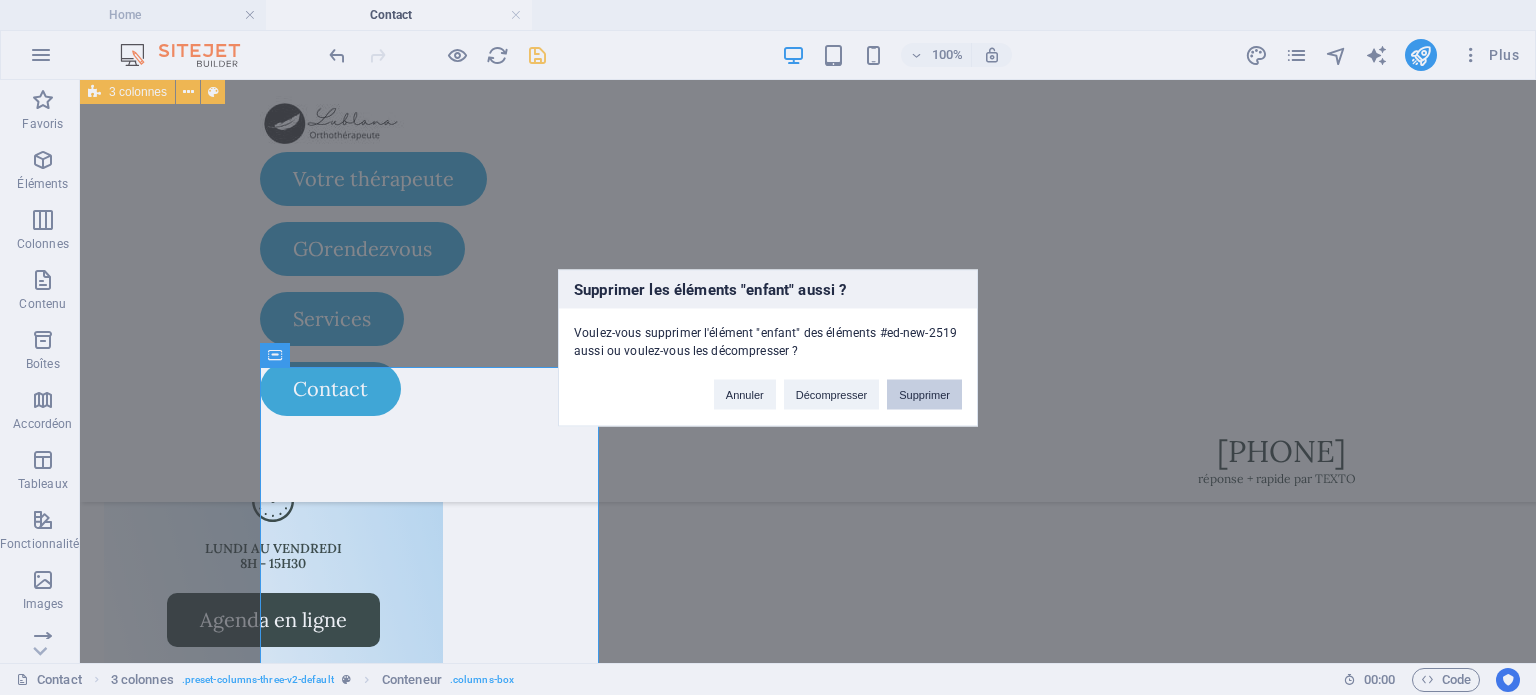 click on "Supprimer" at bounding box center [924, 394] 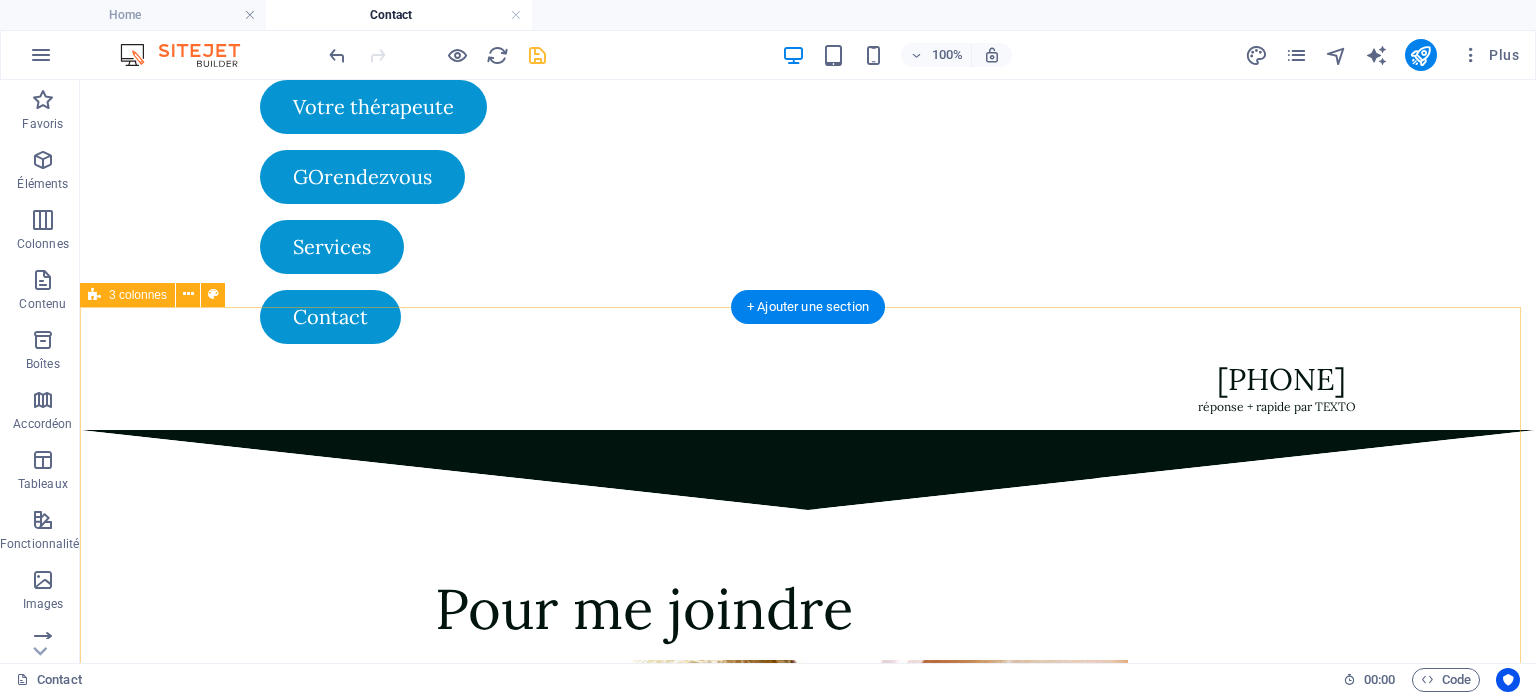 scroll, scrollTop: 64, scrollLeft: 0, axis: vertical 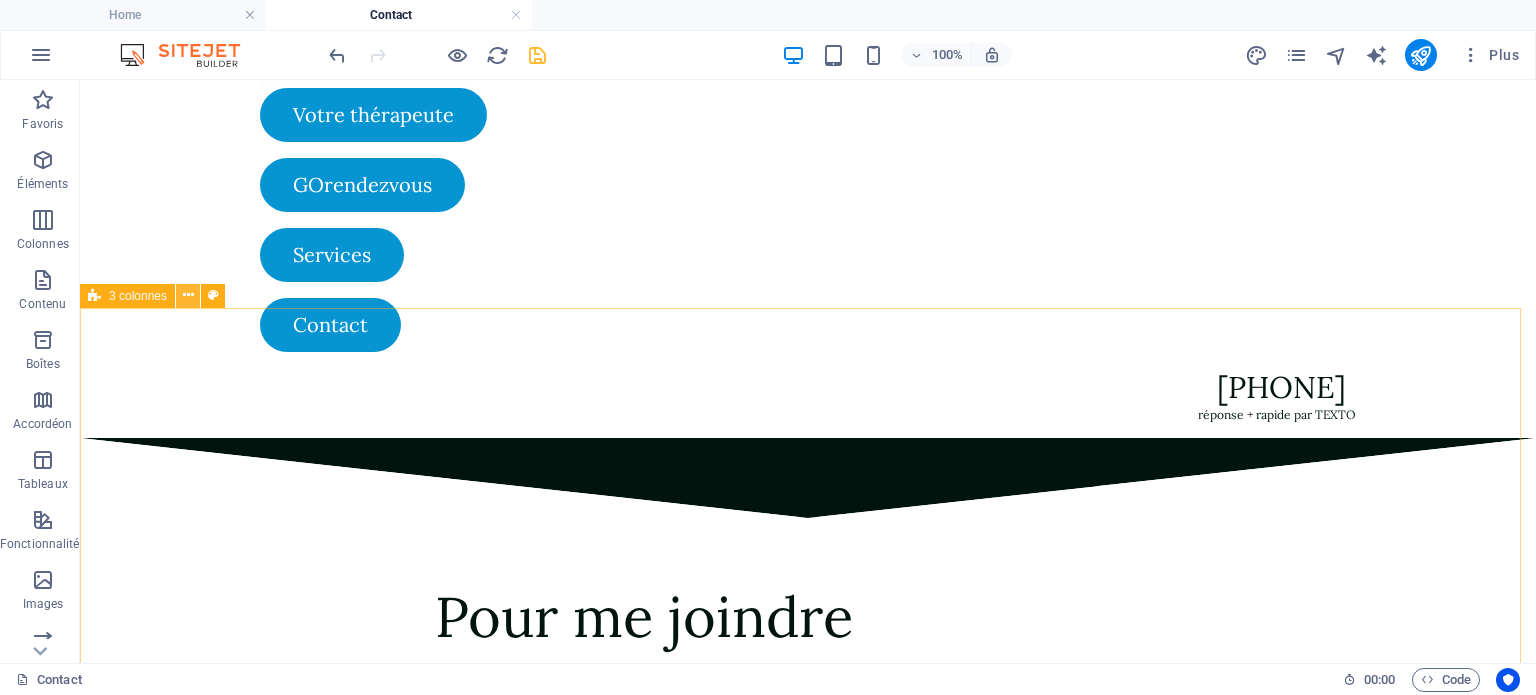click at bounding box center [188, 295] 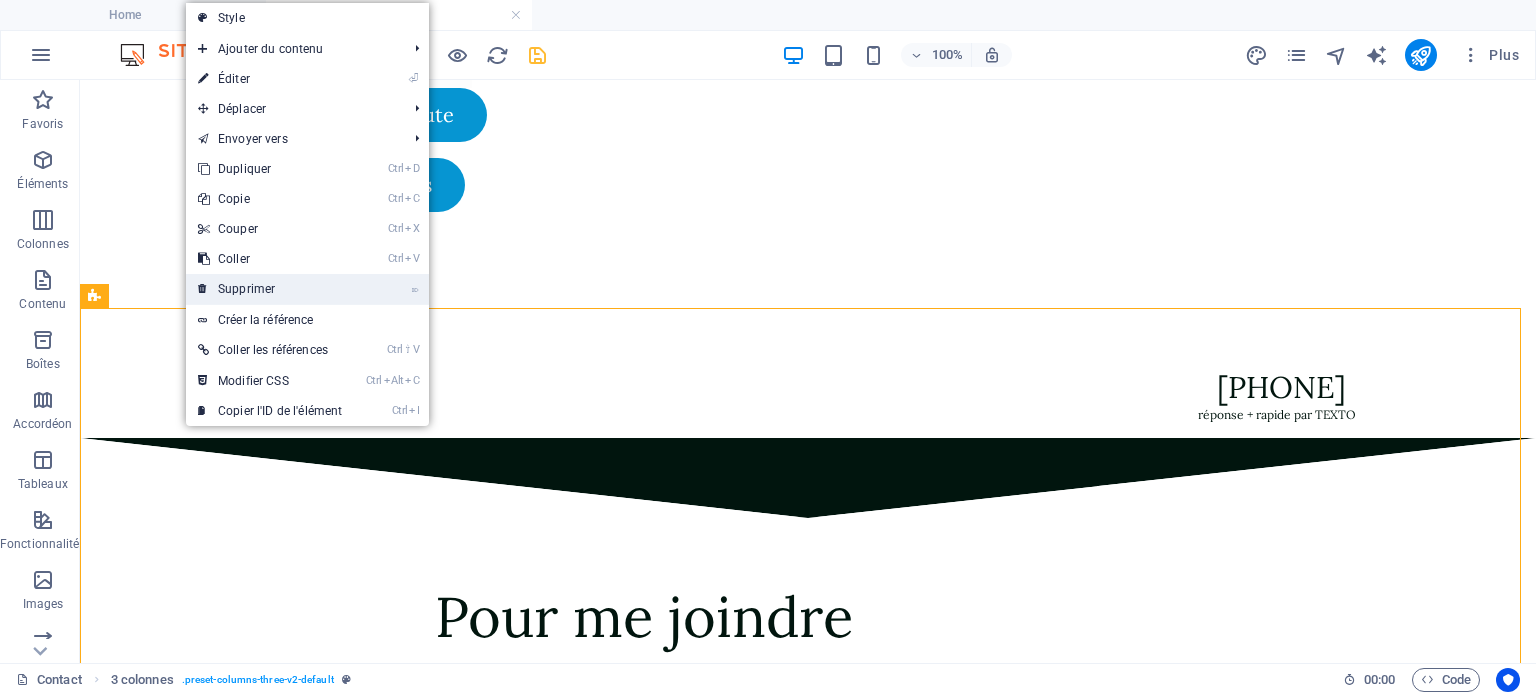 click on "⌦  Supprimer" at bounding box center (270, 289) 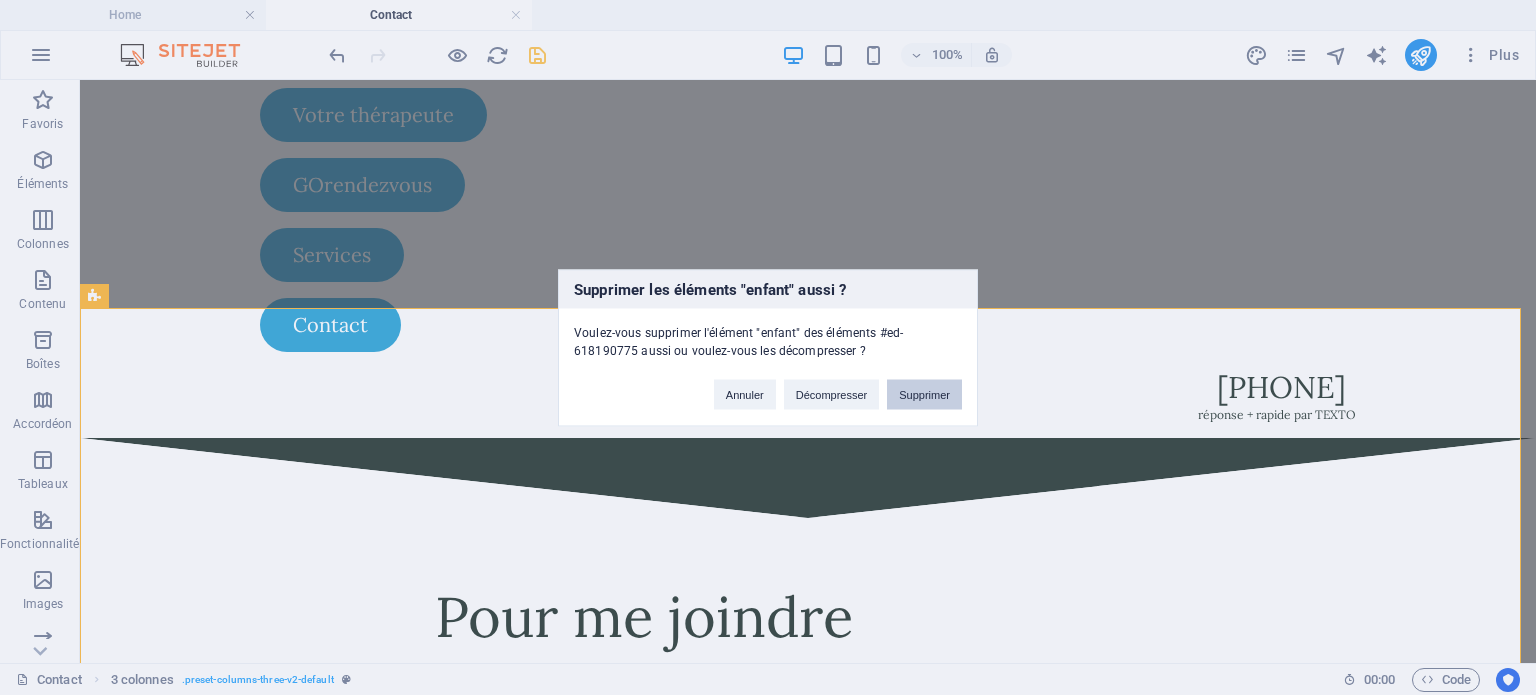 click on "Supprimer" at bounding box center [924, 394] 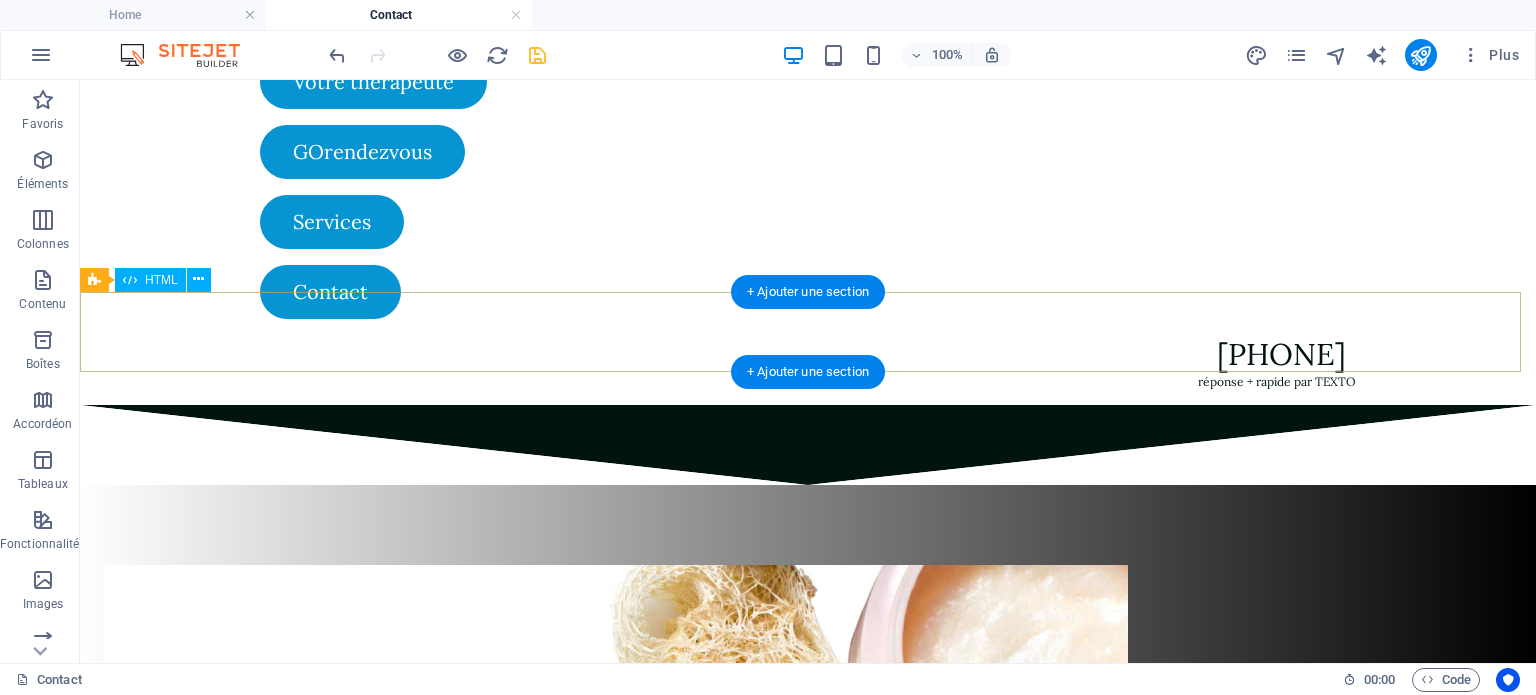scroll, scrollTop: 0, scrollLeft: 0, axis: both 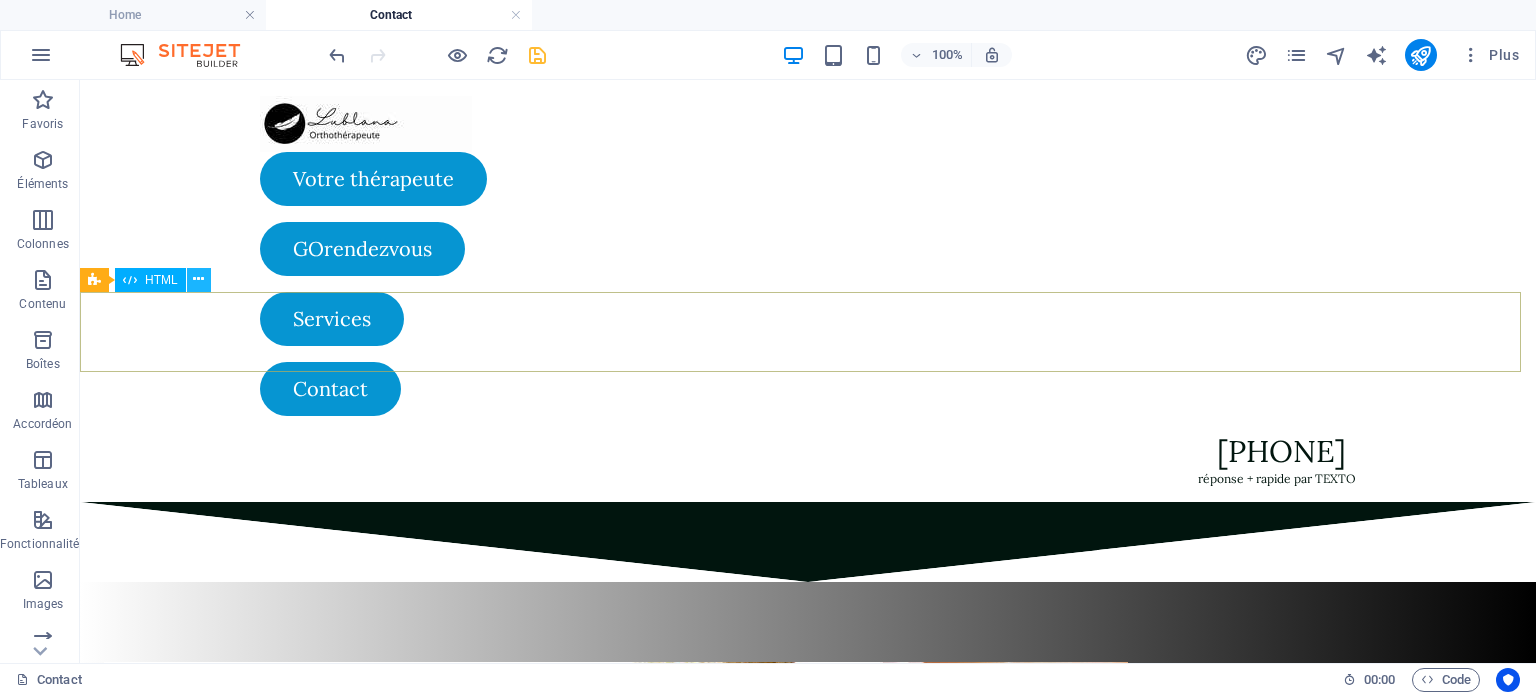 click at bounding box center [198, 279] 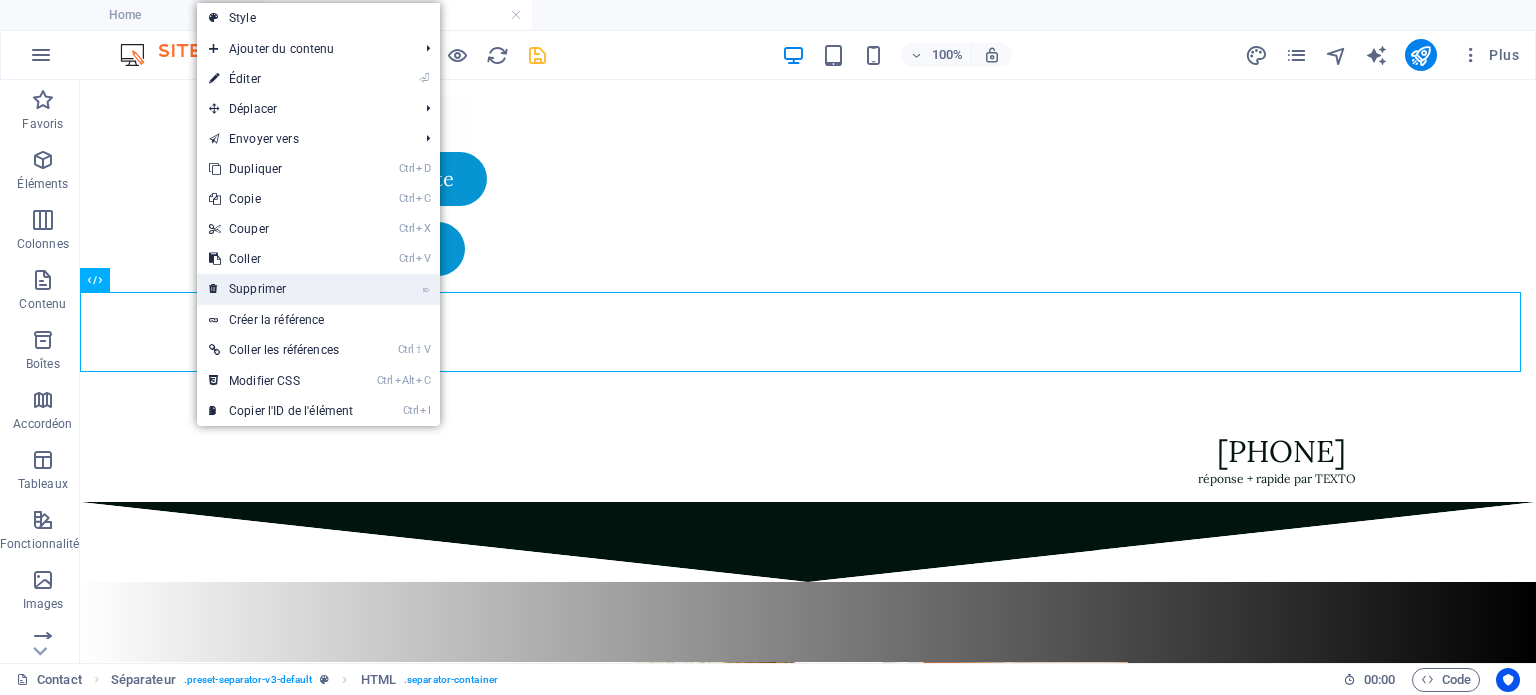click on "⌦  Supprimer" at bounding box center (281, 289) 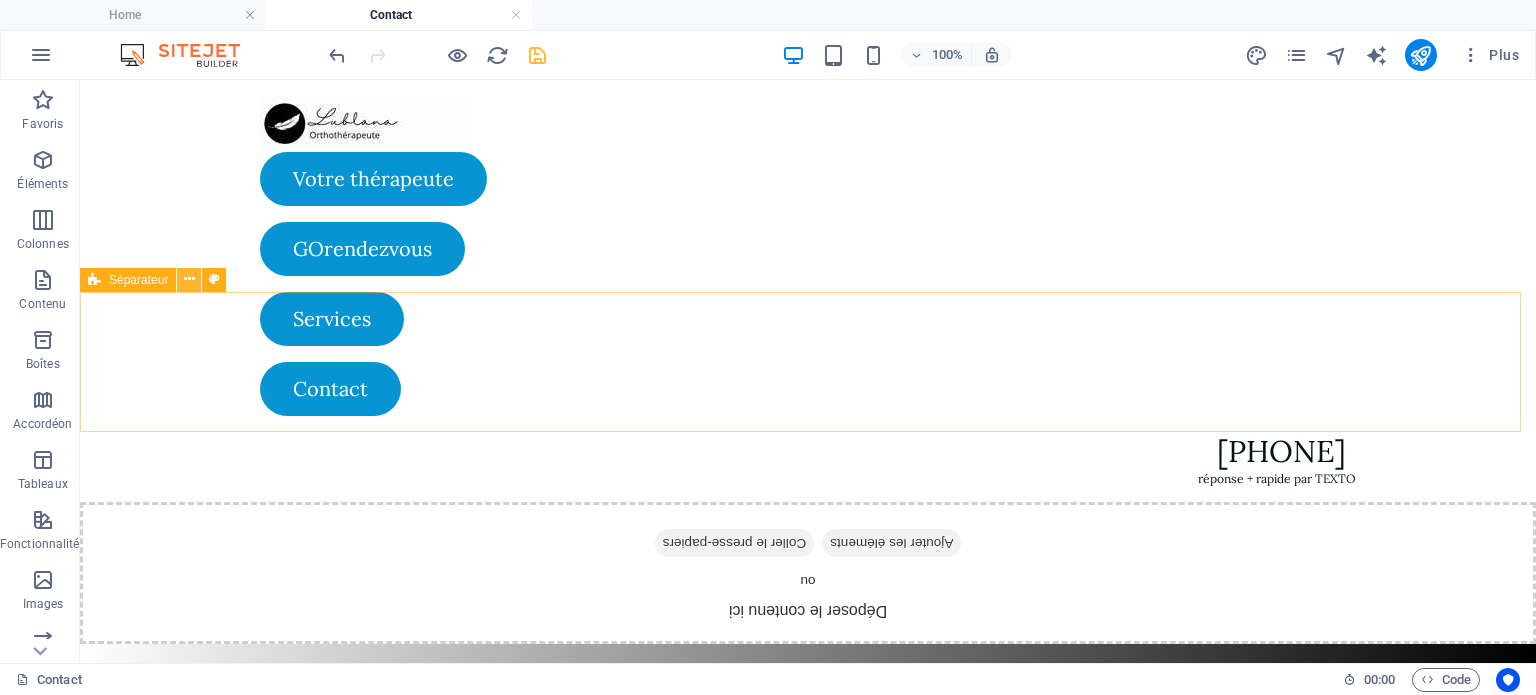 click at bounding box center [189, 279] 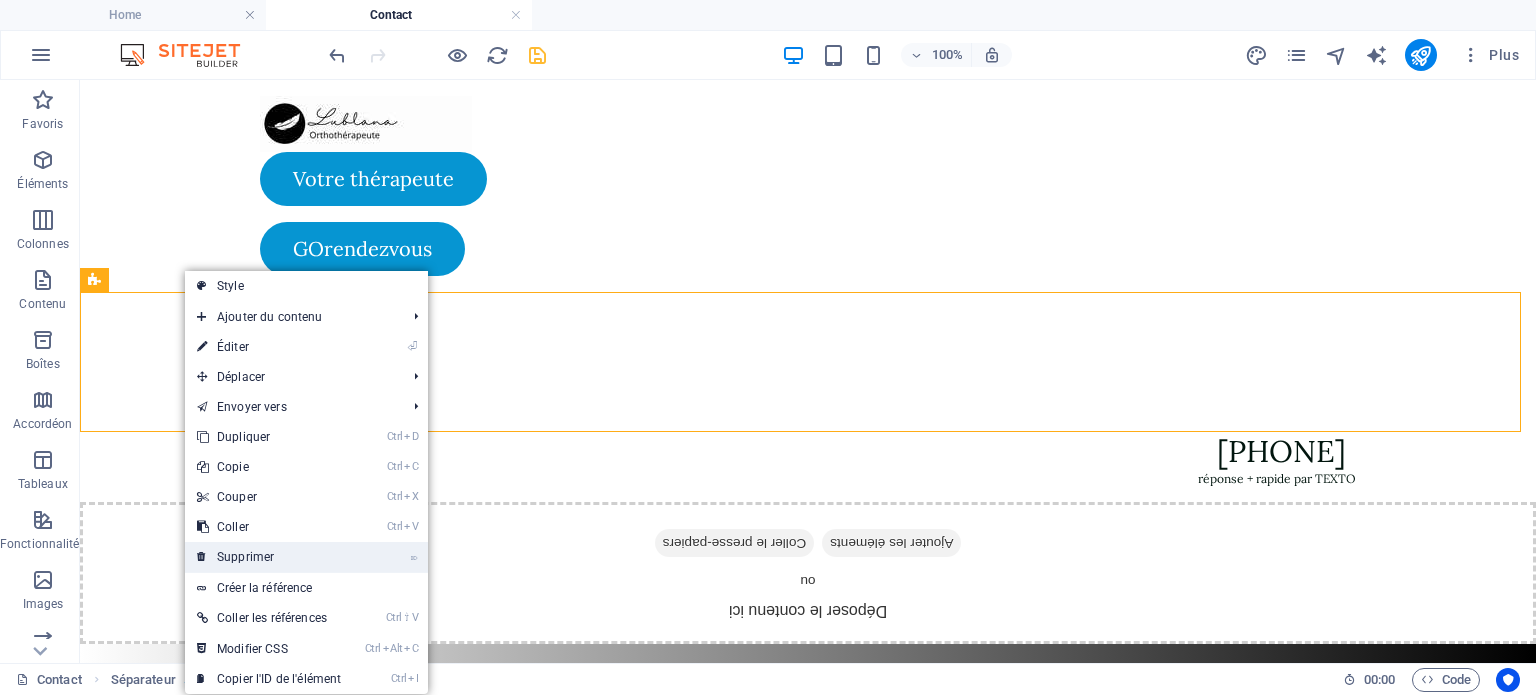 click on "⌦  Supprimer" at bounding box center (269, 557) 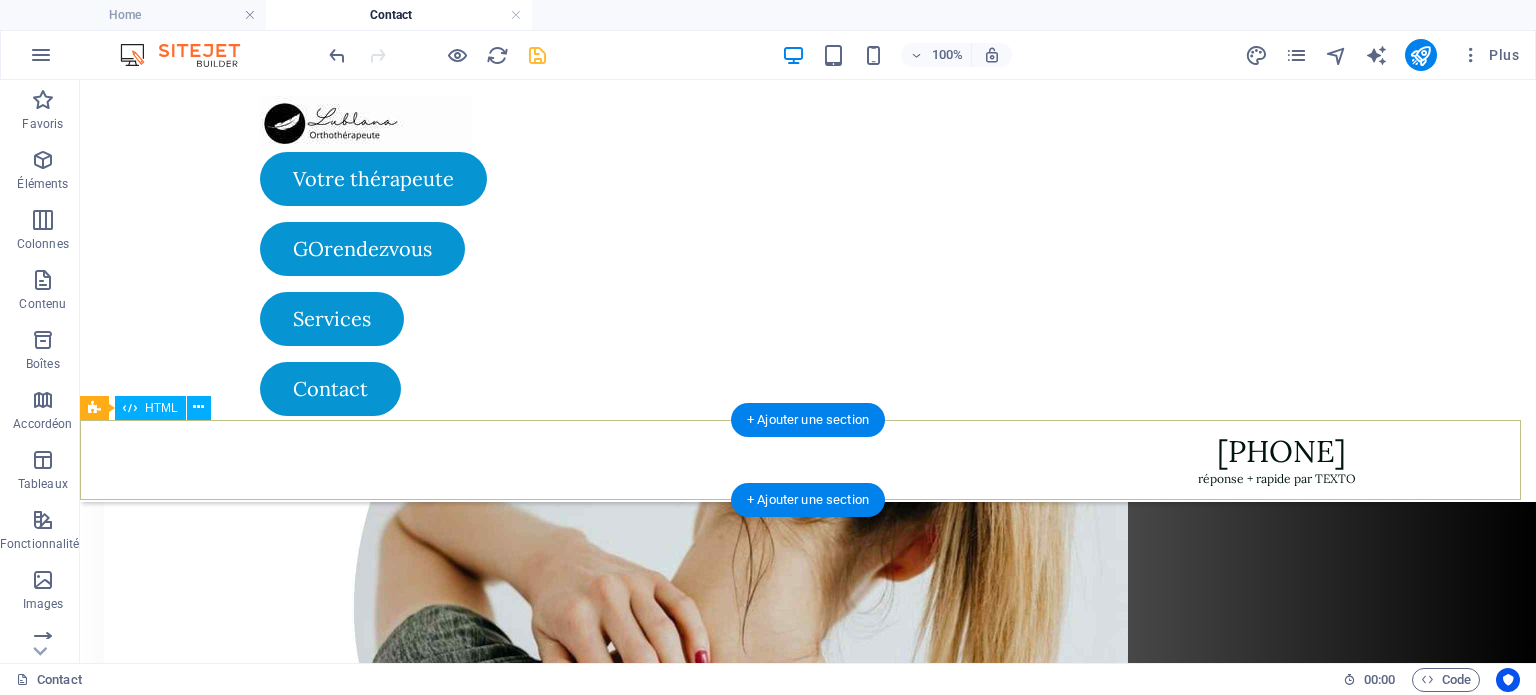 scroll, scrollTop: 456, scrollLeft: 0, axis: vertical 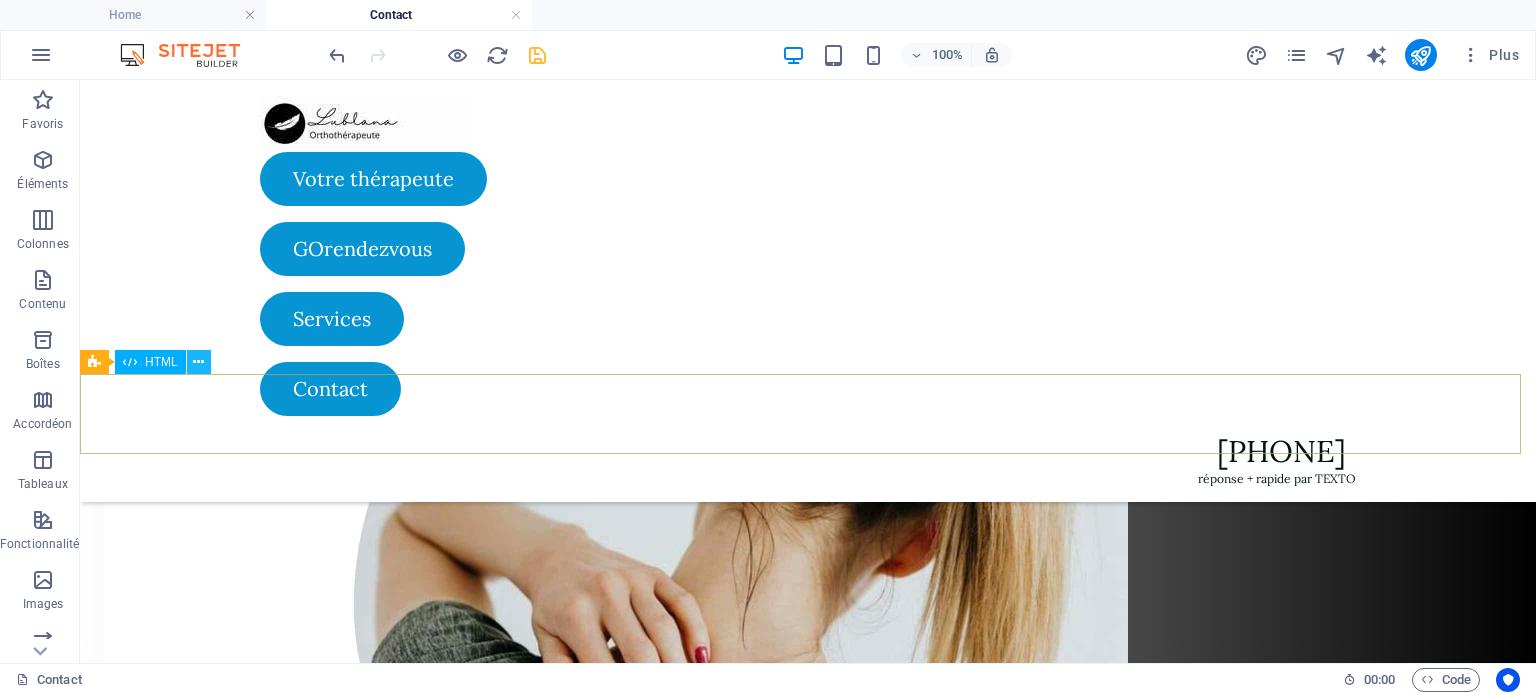 click at bounding box center (198, 362) 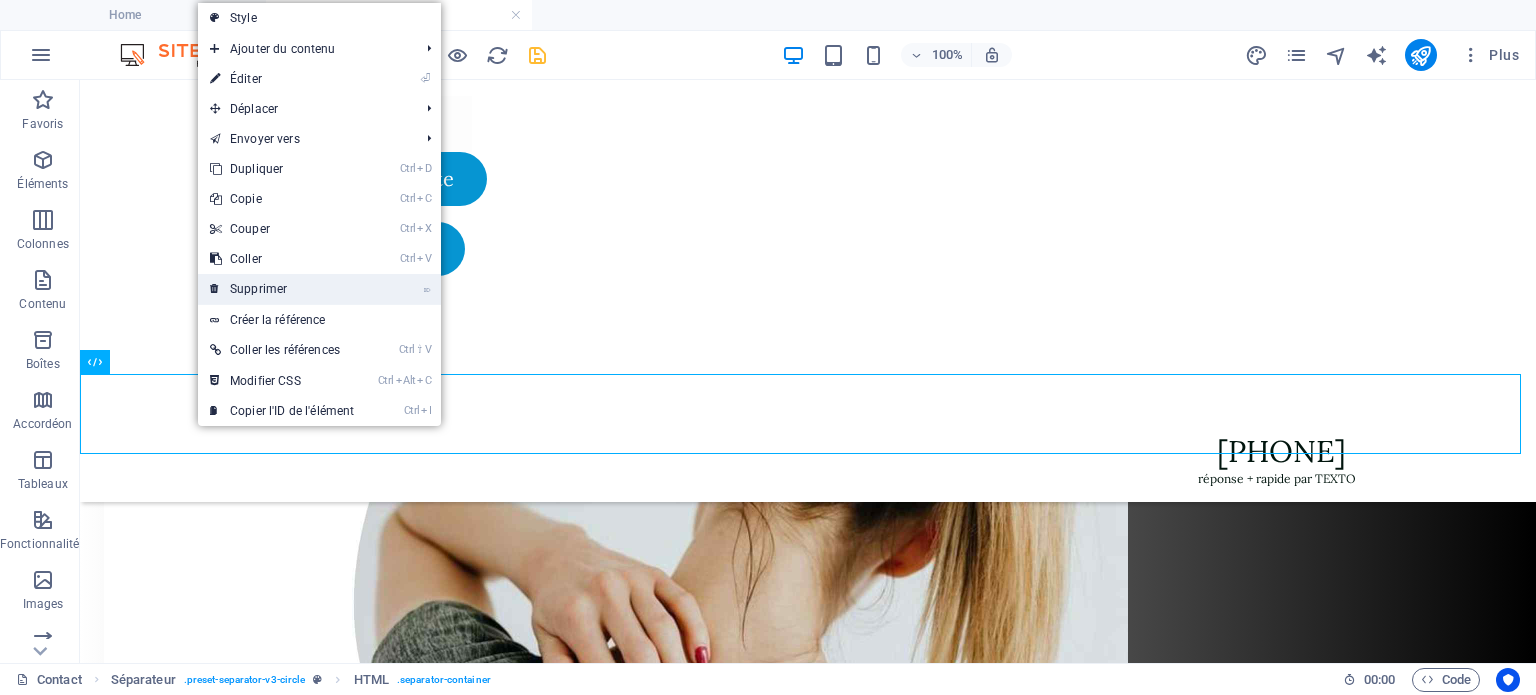 click on "⌦  Supprimer" at bounding box center (282, 289) 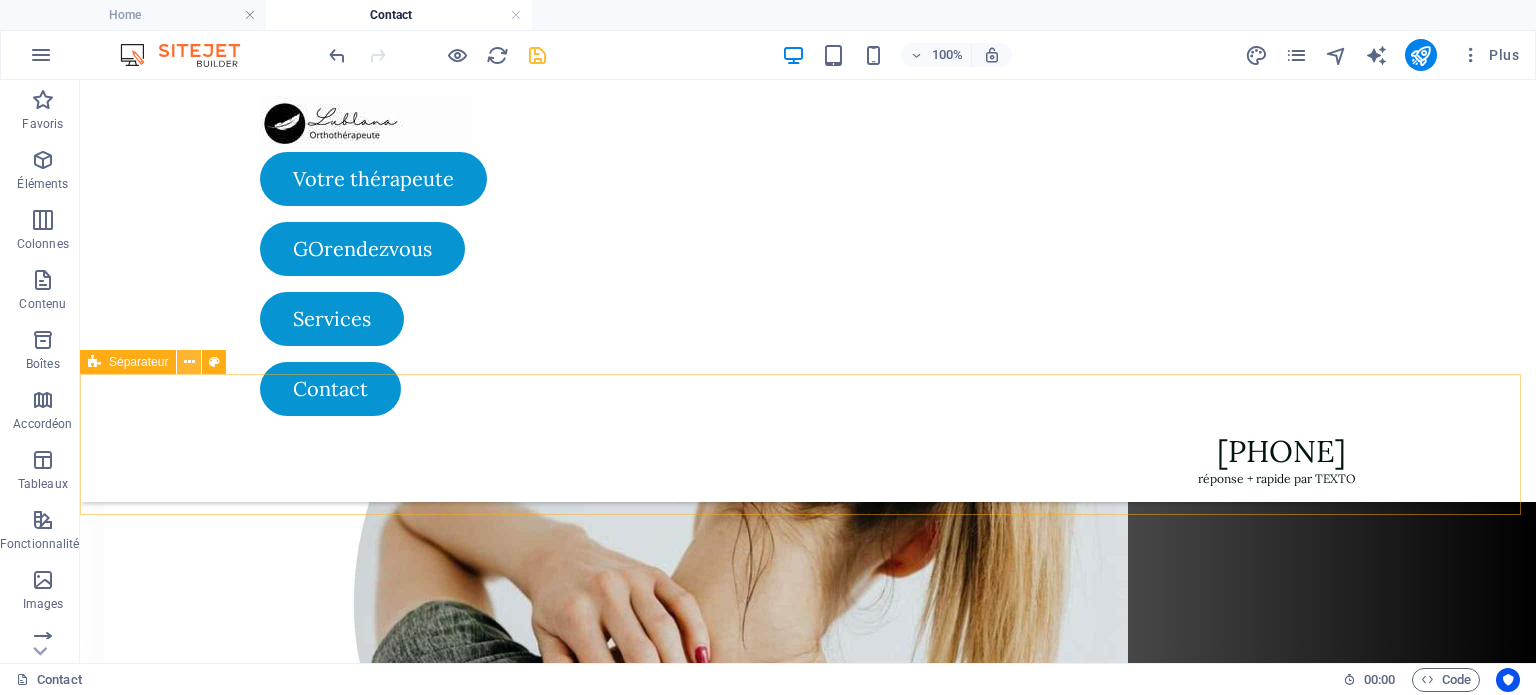 click at bounding box center (189, 362) 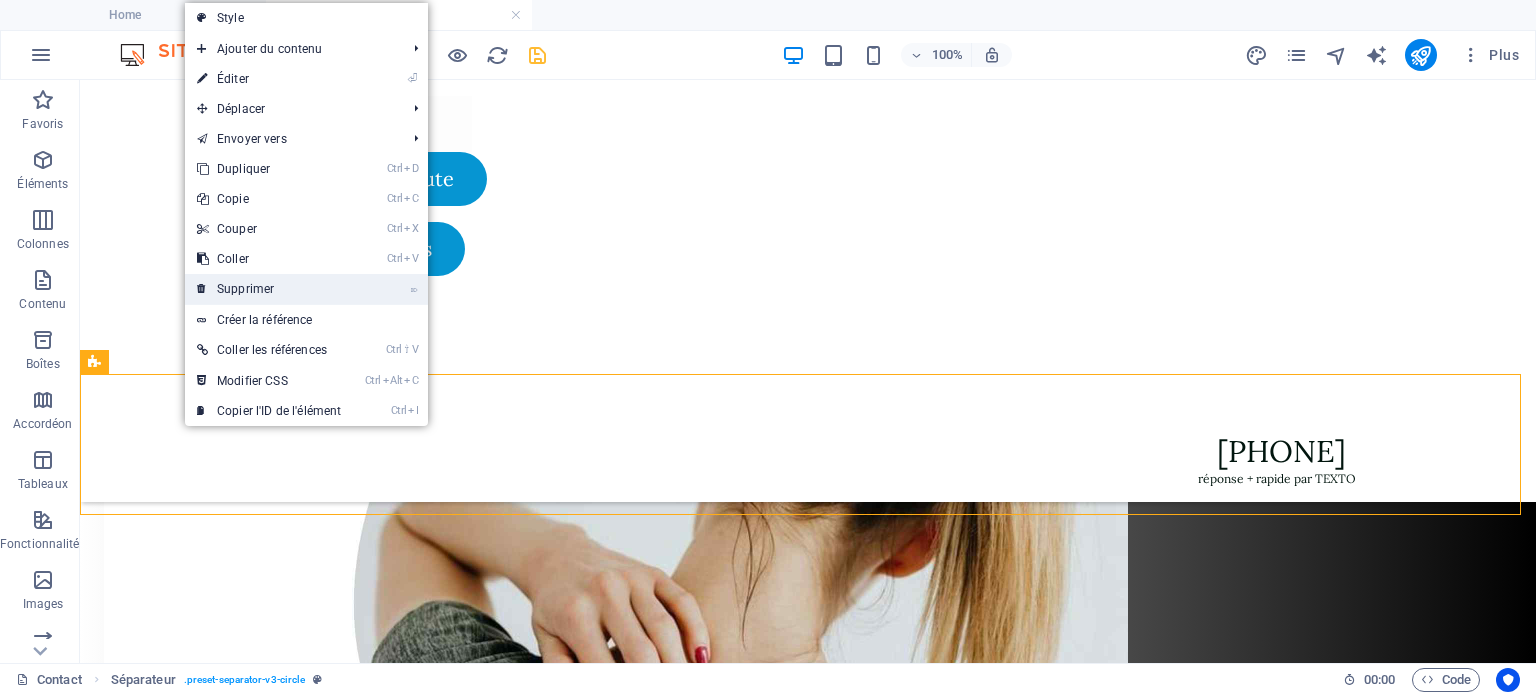 click on "⌦  Supprimer" at bounding box center [269, 289] 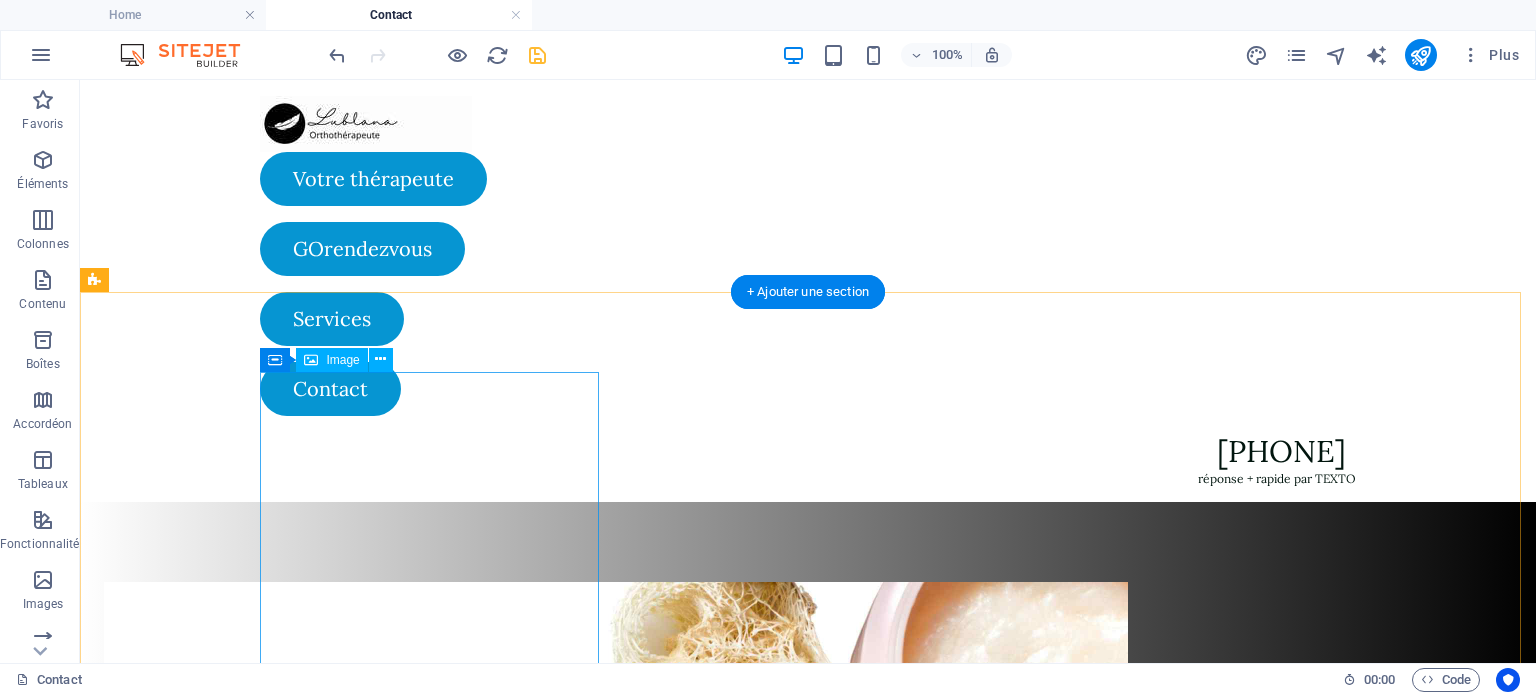 scroll, scrollTop: 6, scrollLeft: 0, axis: vertical 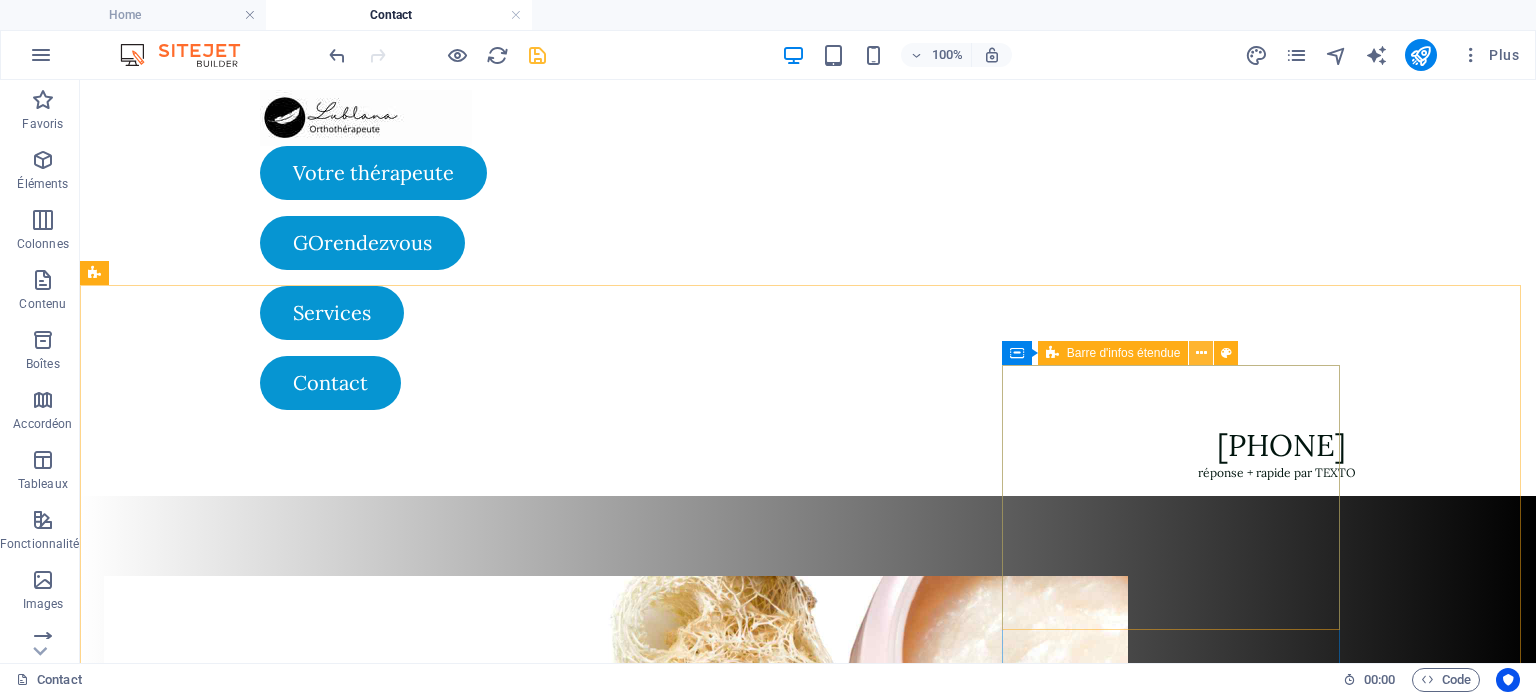 click at bounding box center [1201, 353] 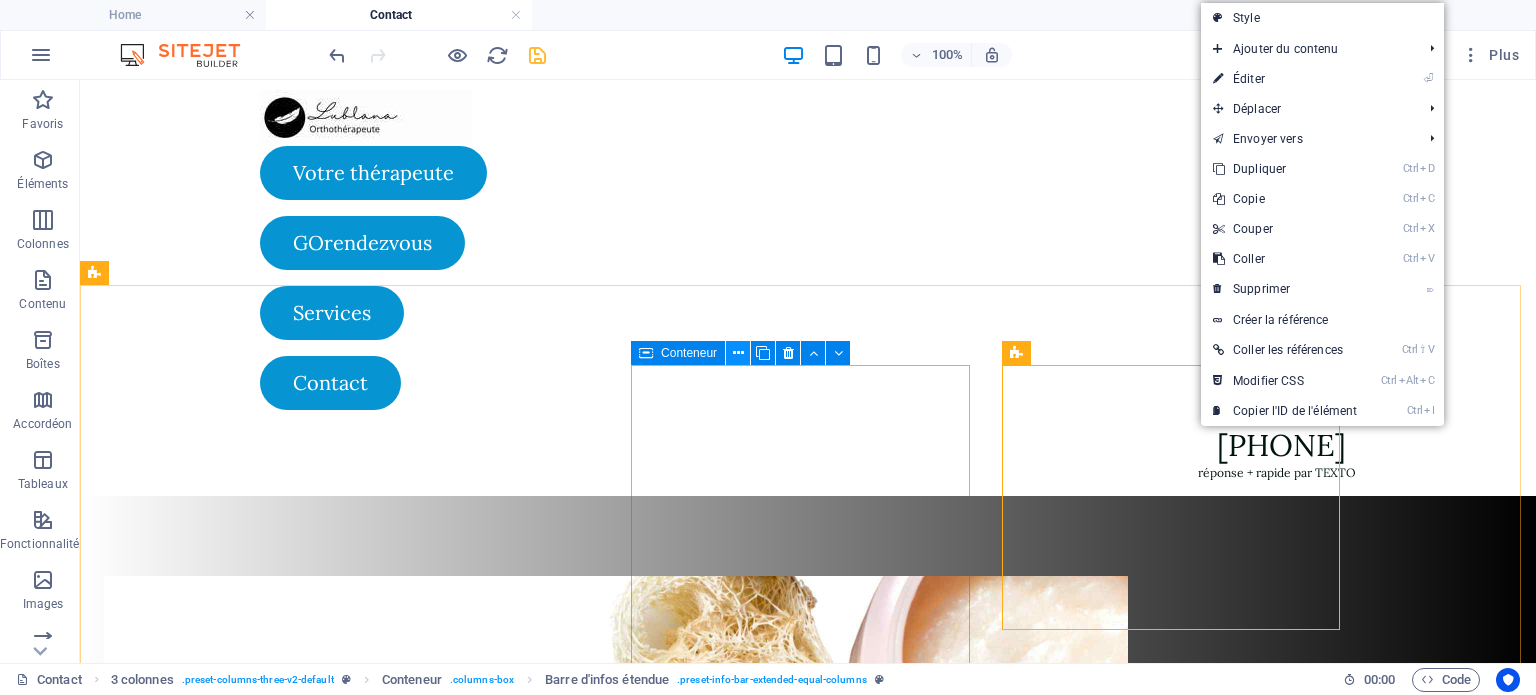 click at bounding box center [738, 353] 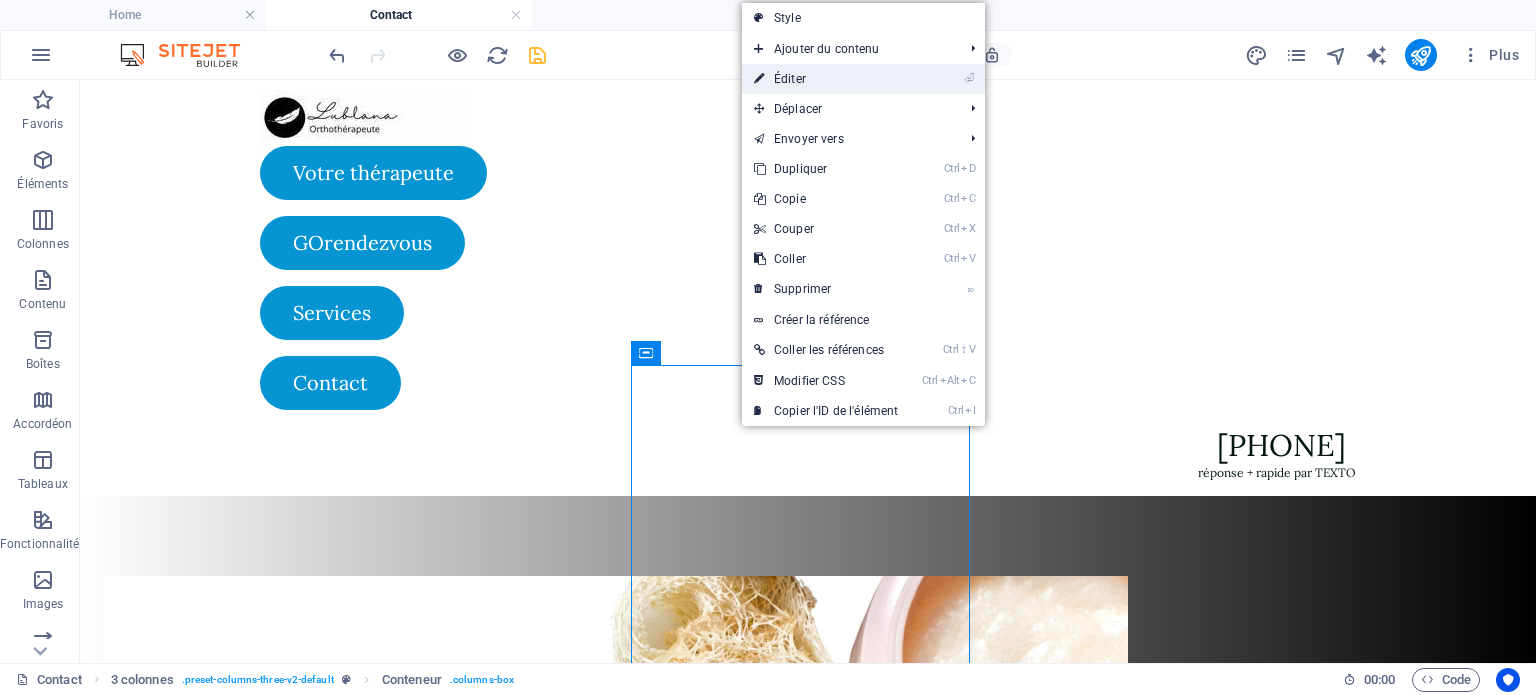 click on "⏎  Éditer" at bounding box center [826, 79] 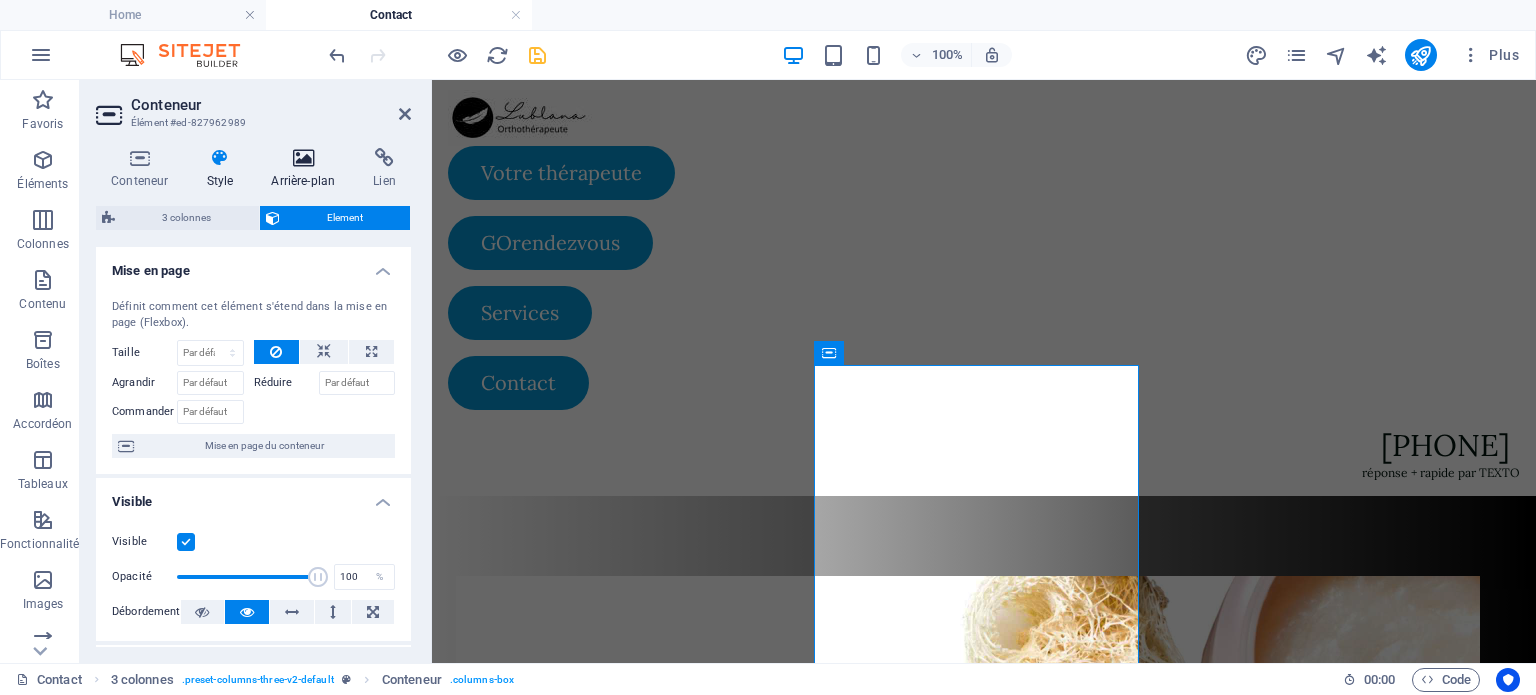 click at bounding box center [303, 158] 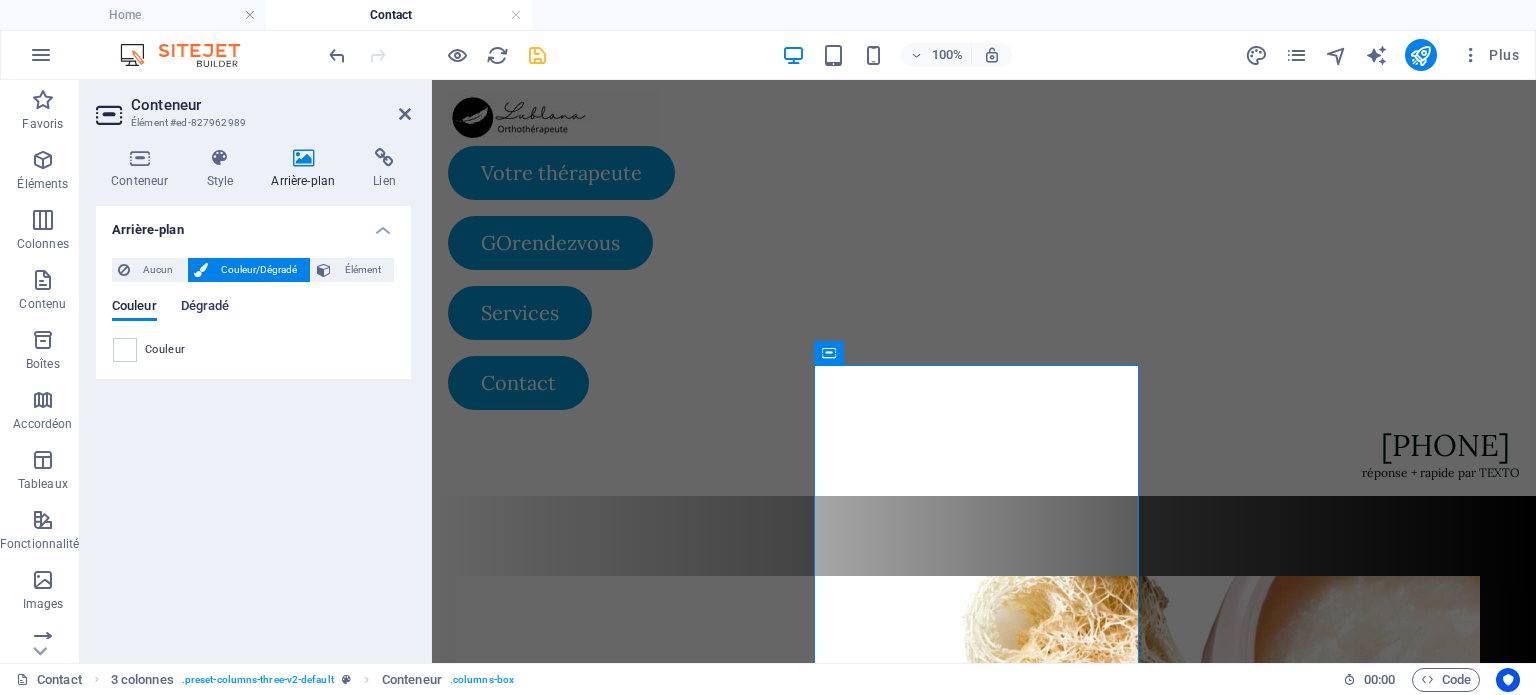 click on "Dégradé" at bounding box center (205, 308) 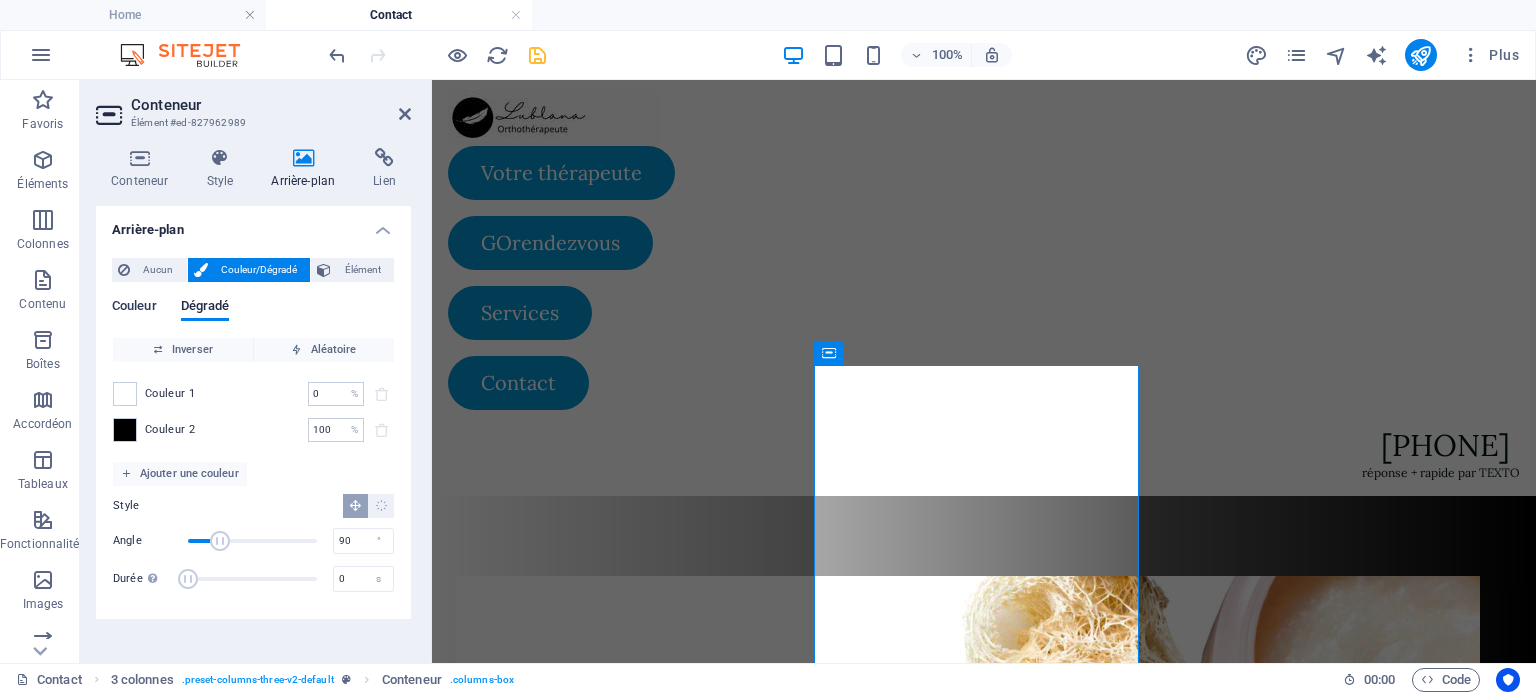 click on "Couleur" at bounding box center (134, 308) 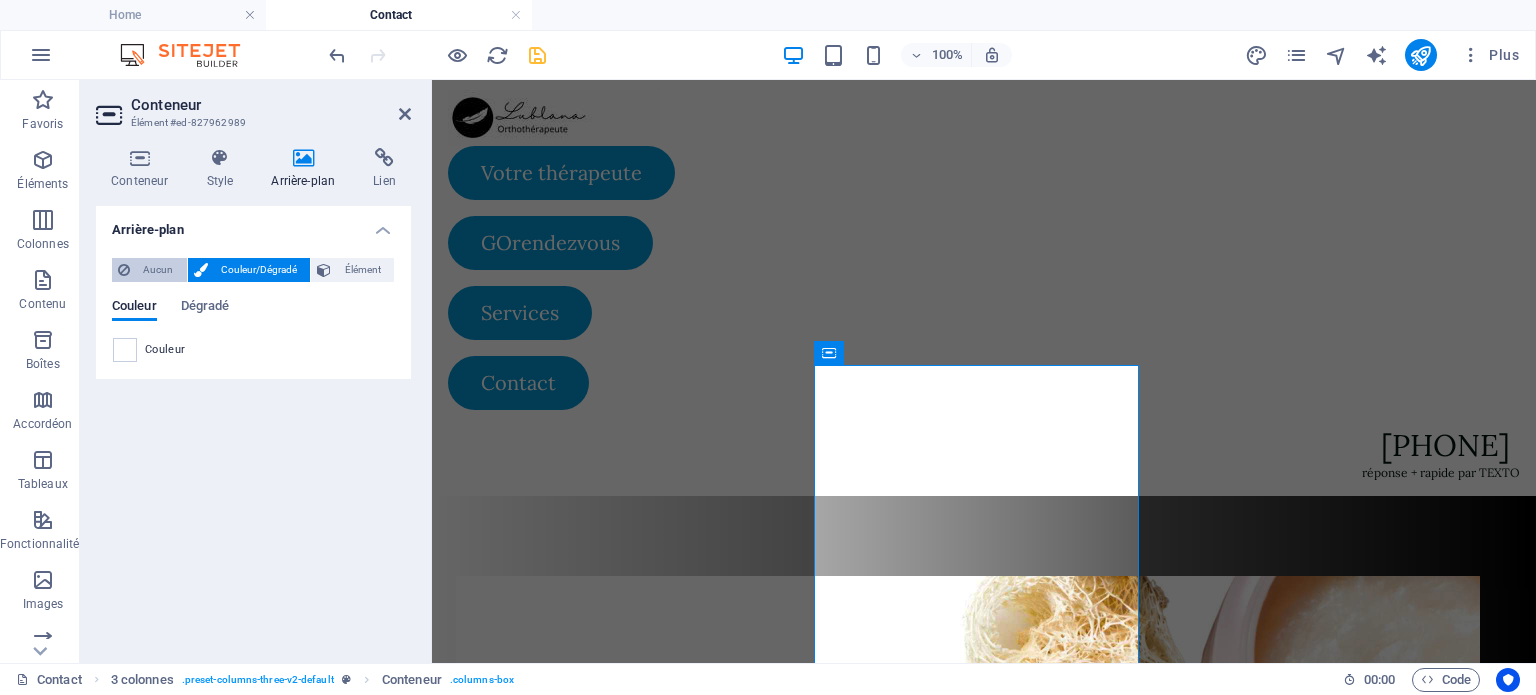 click on "Aucun" at bounding box center [158, 270] 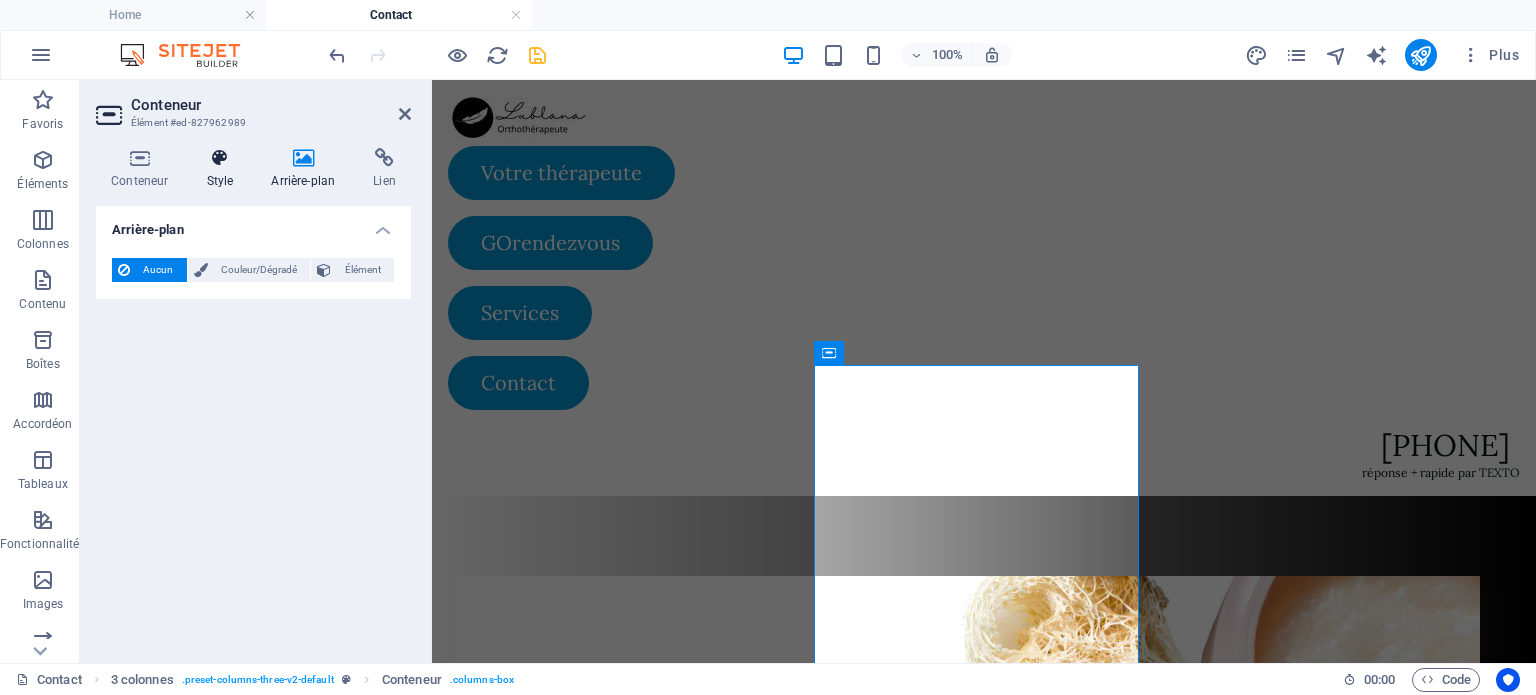 click at bounding box center [219, 158] 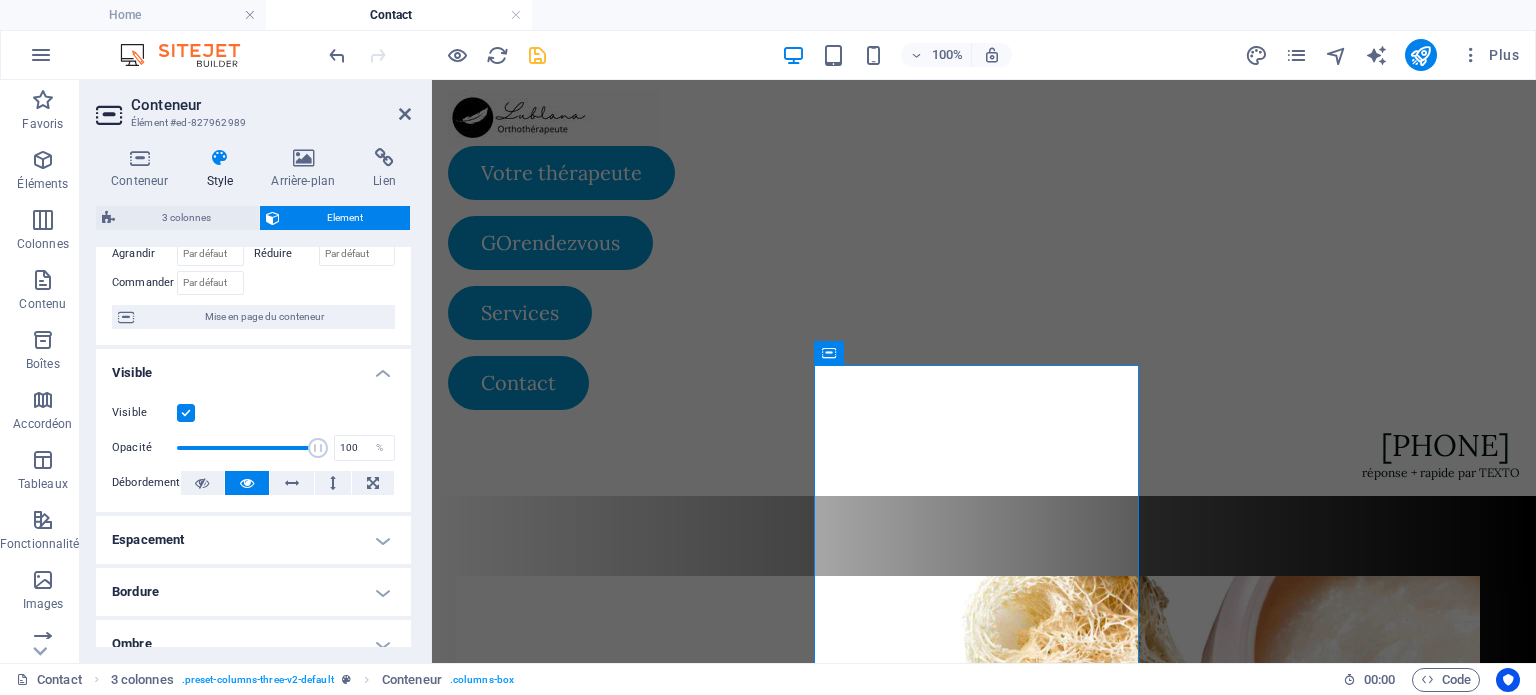 scroll, scrollTop: 128, scrollLeft: 0, axis: vertical 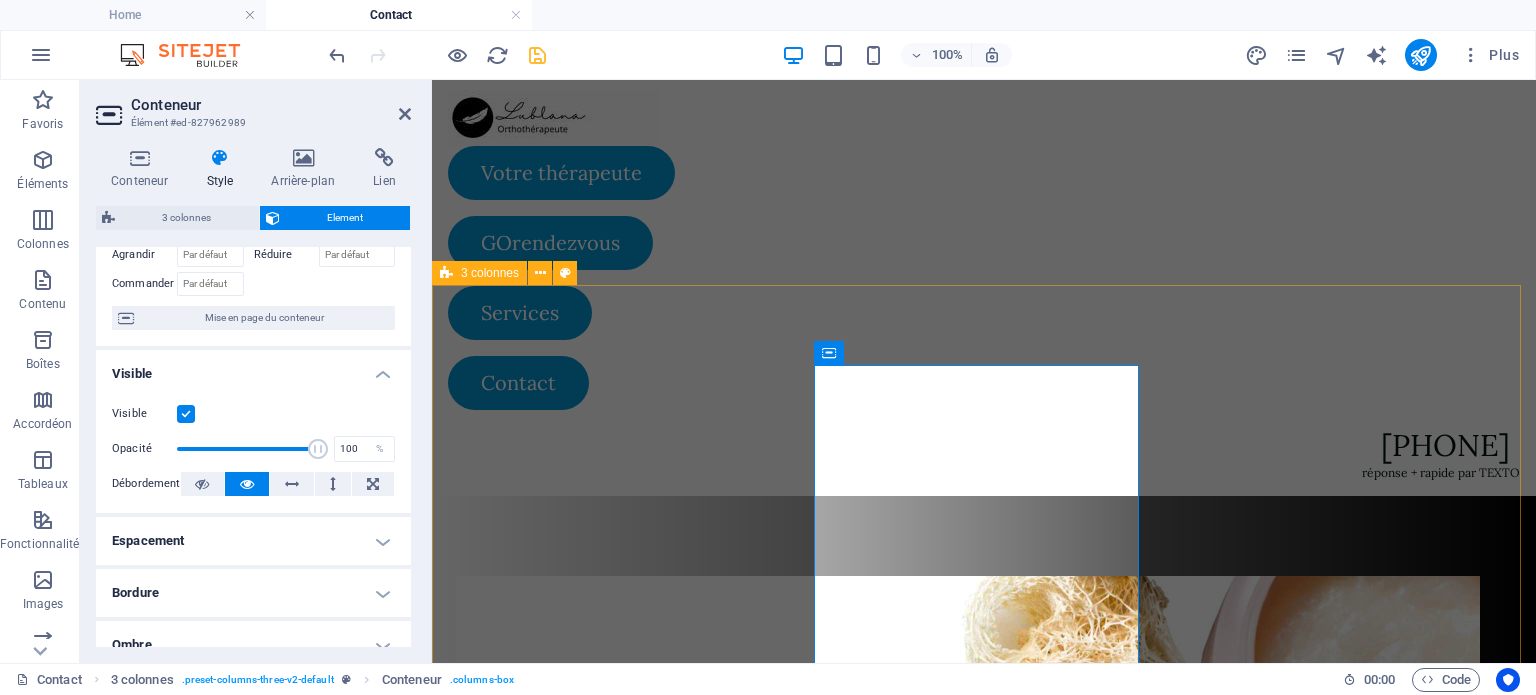 click on "Lublana Orthothérapeute - Massothérapeute clinicienne - depuis 2007 Heures d'ouverture LUNDI au vendredi 8h - 15h30 Agenda en ligne Politique d'annulation Veuillez noter qu'un frais de non-présentation de 20$ sera appliqué en cas d'absence sans annulation préalable à votre rendez-vous. Ce frais est destiné à couvrir les coûts liés à la gestion de votre rendez-vous non honoré. Informations de contact 18 rue Chevalier ,  Victoriaville   819-795-8393 info@lublanamichaud.com" at bounding box center (984, 1452) 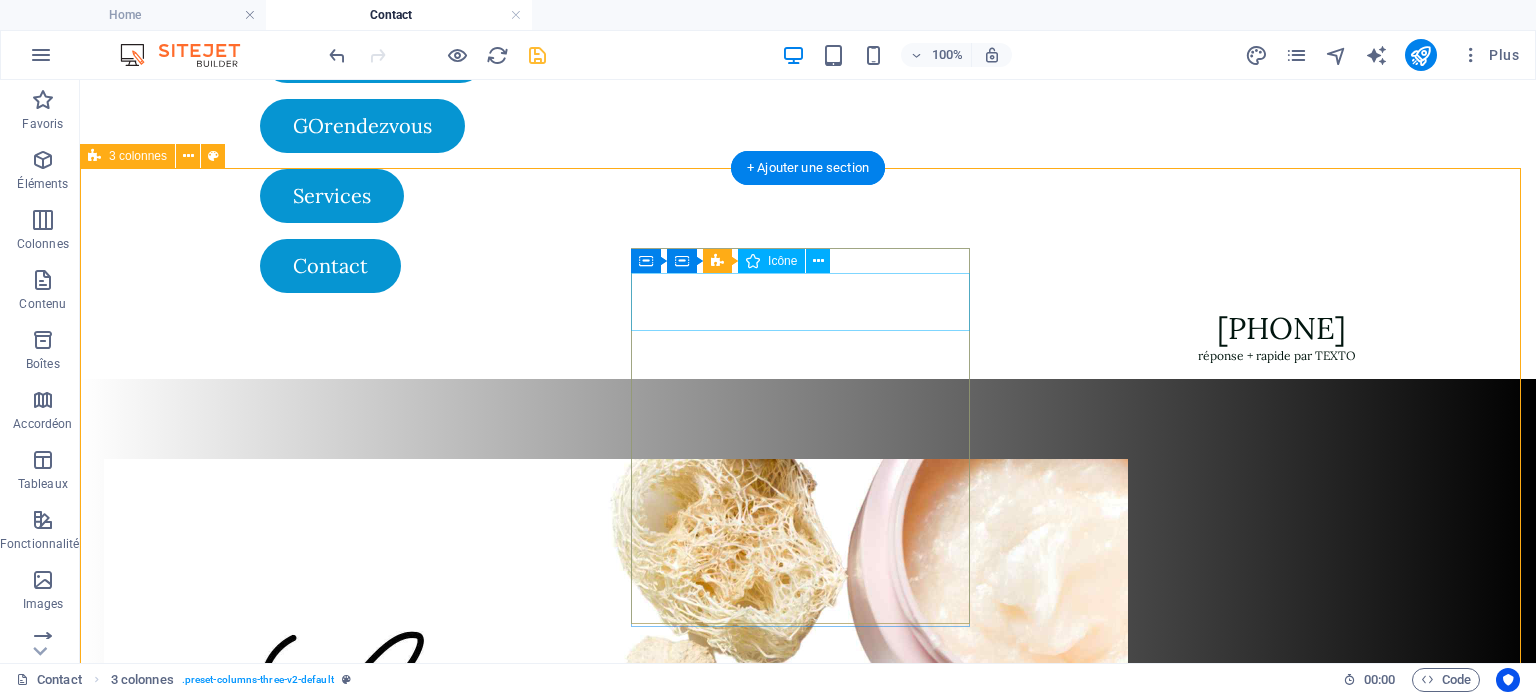 scroll, scrollTop: 112, scrollLeft: 0, axis: vertical 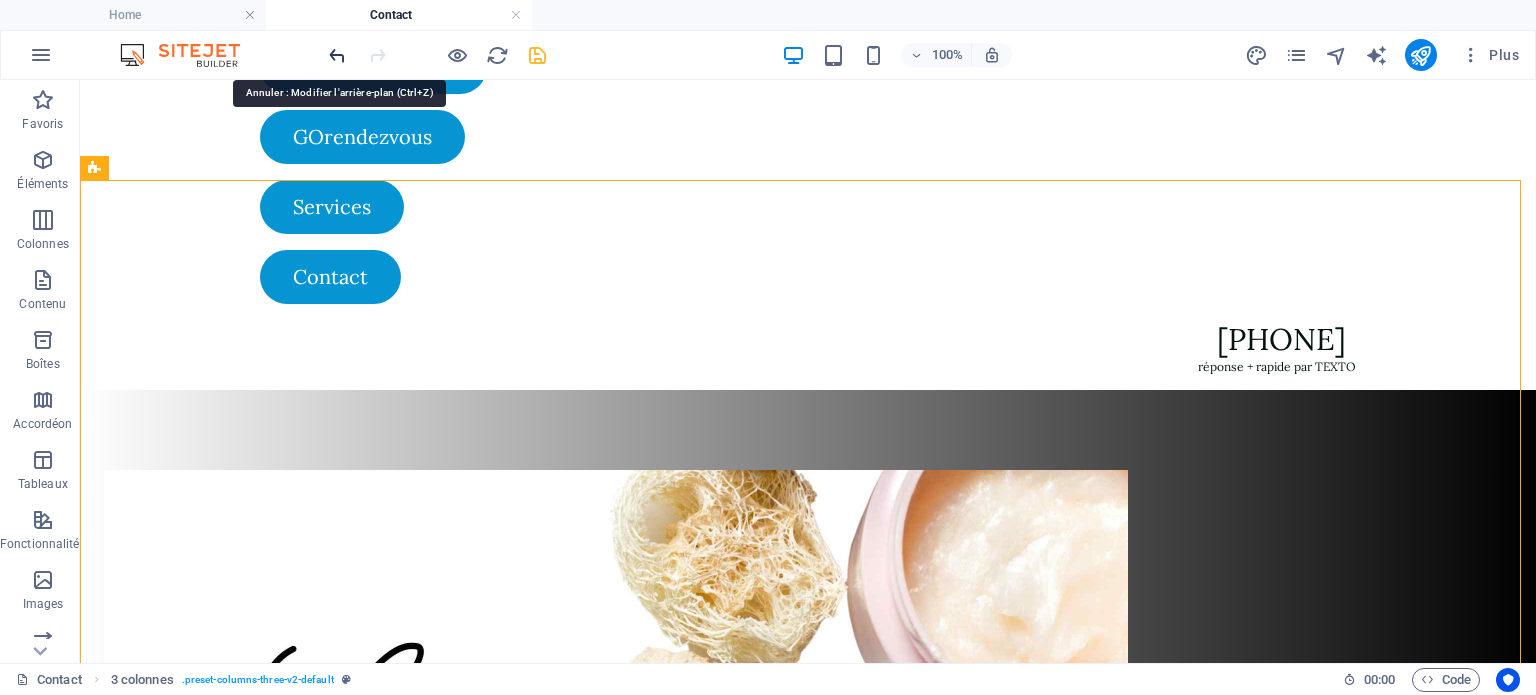 click at bounding box center [337, 55] 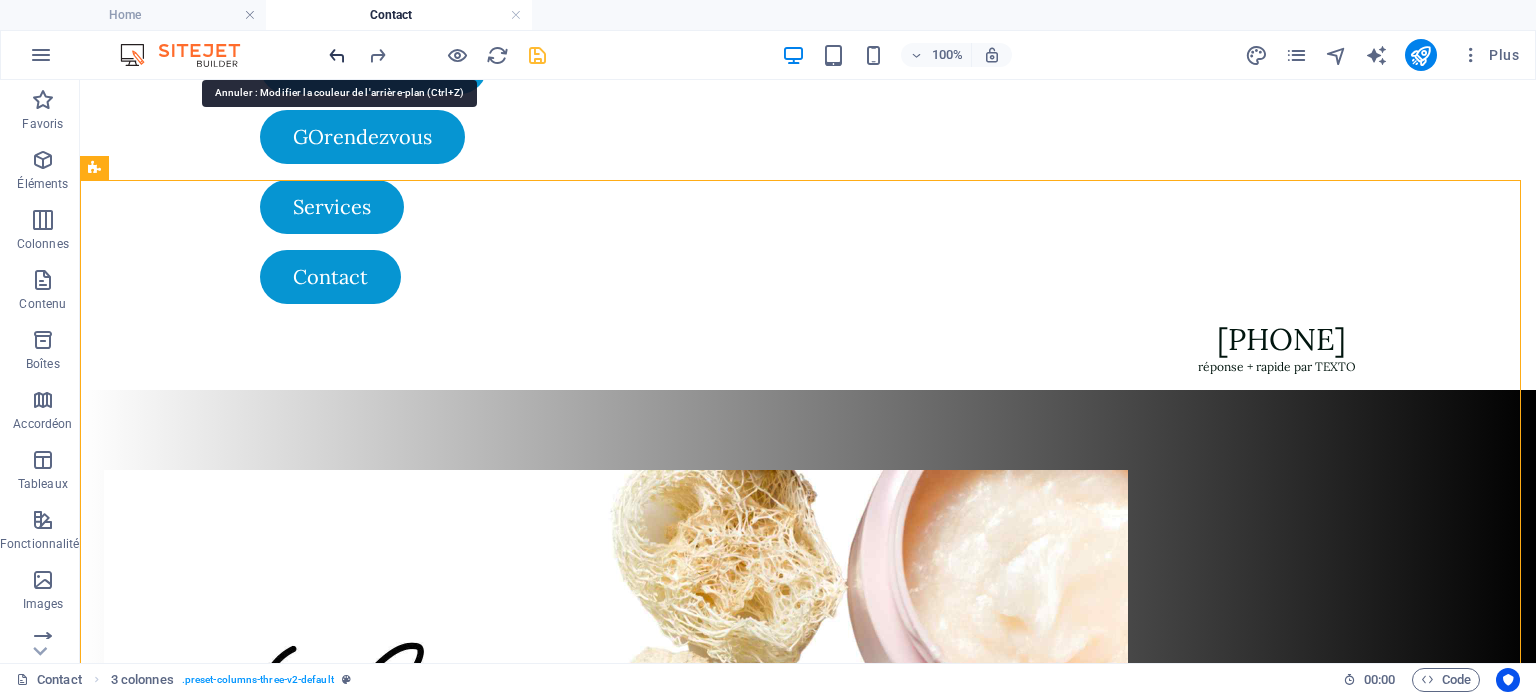 click at bounding box center [337, 55] 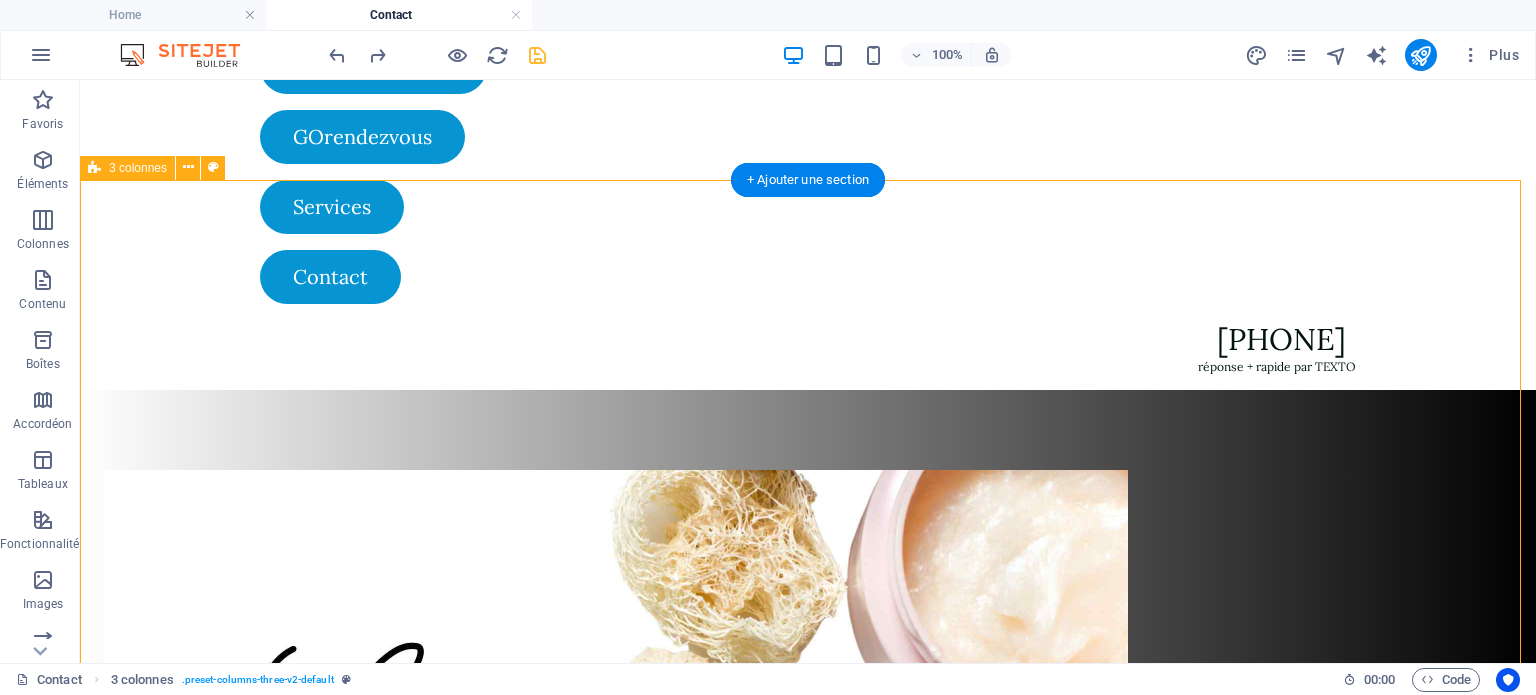 scroll, scrollTop: 0, scrollLeft: 0, axis: both 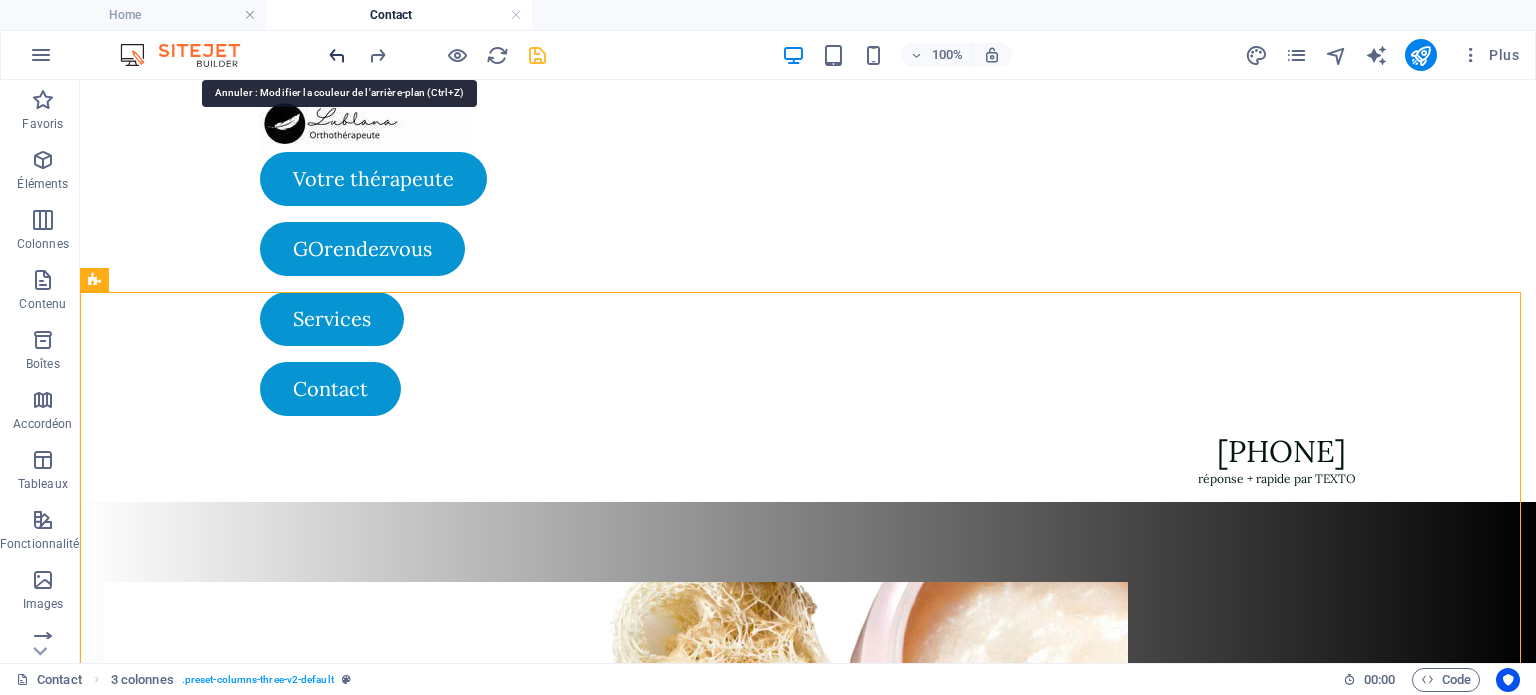 click at bounding box center [337, 55] 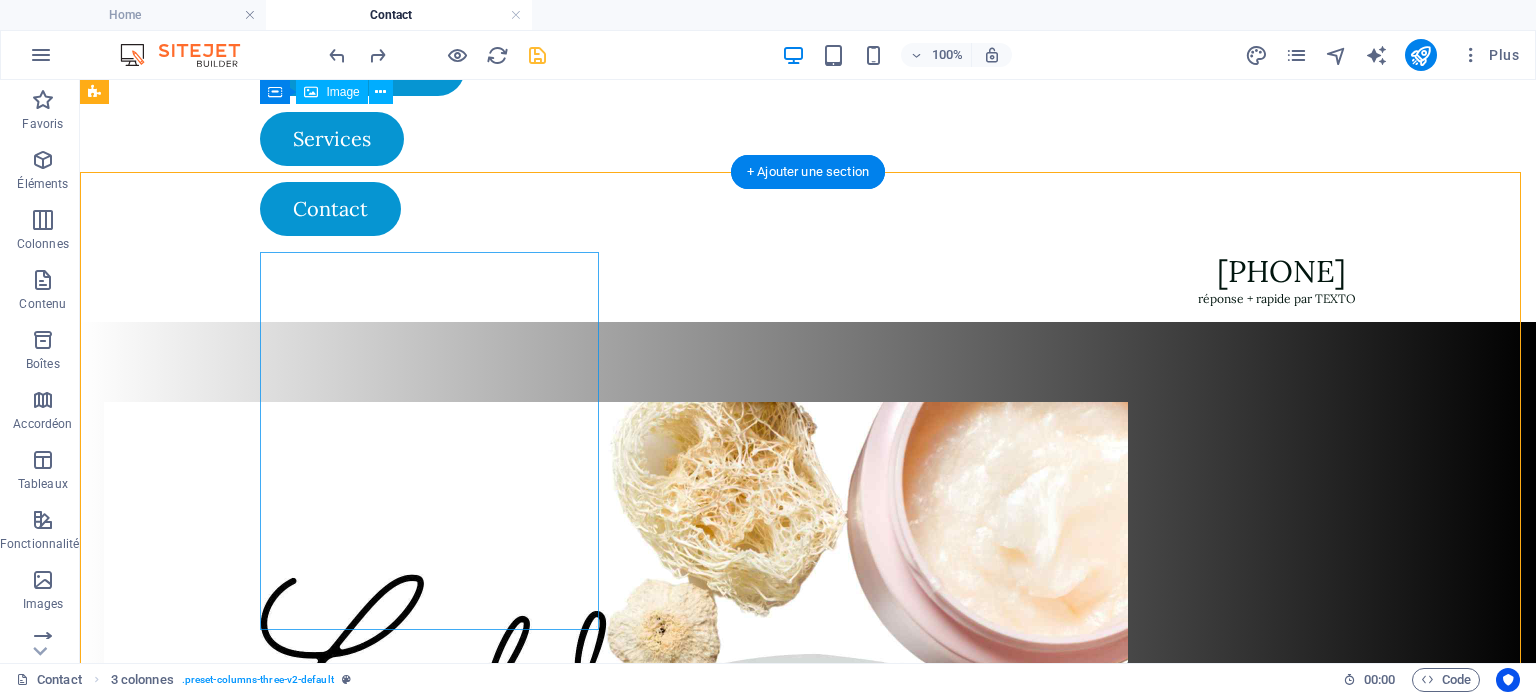 scroll, scrollTop: 0, scrollLeft: 0, axis: both 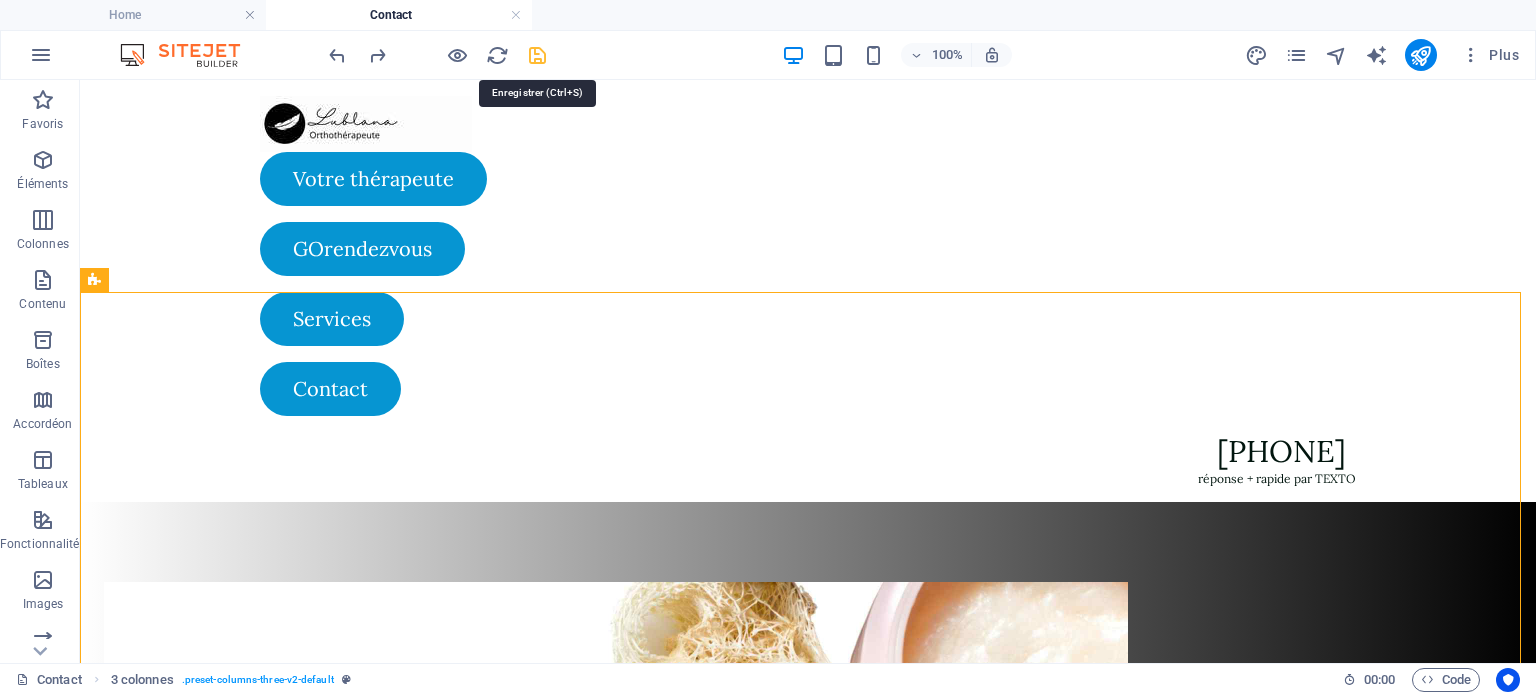 click at bounding box center [537, 55] 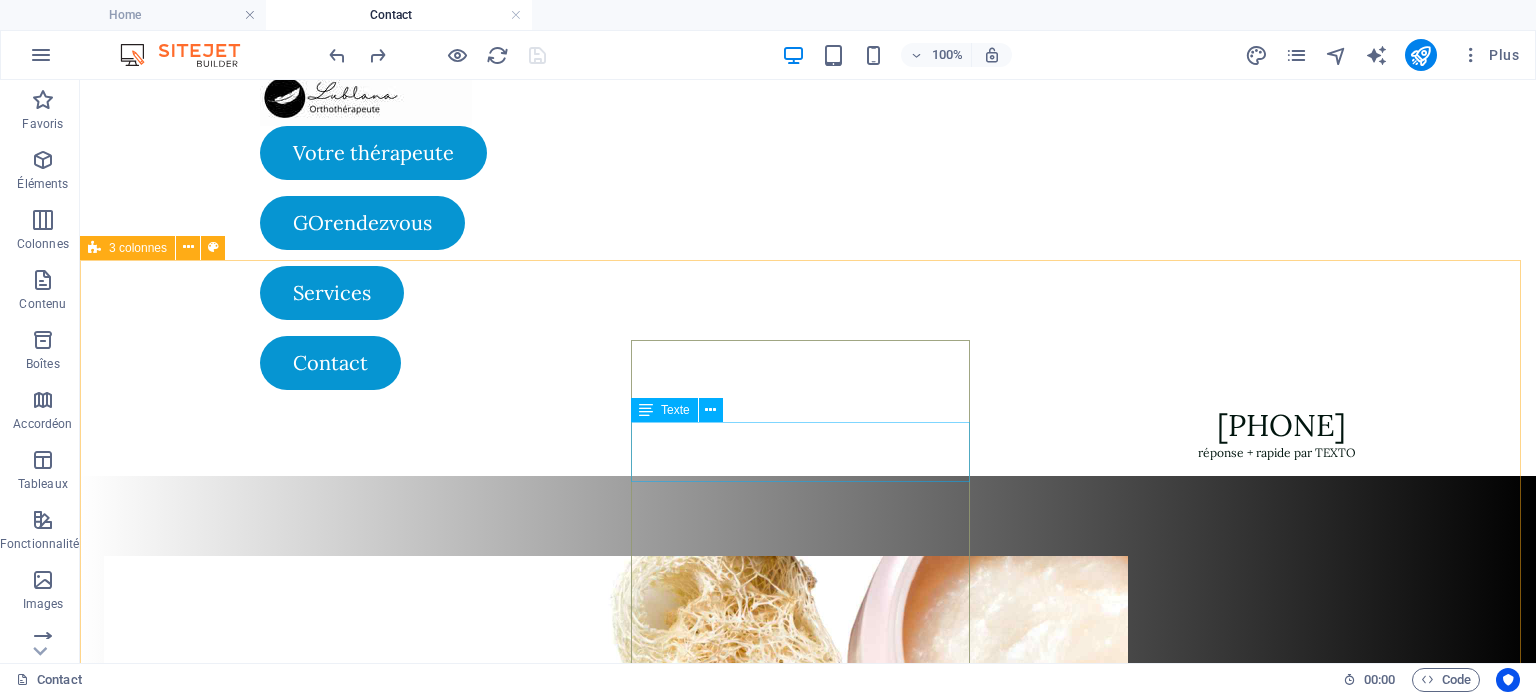 scroll, scrollTop: 39, scrollLeft: 0, axis: vertical 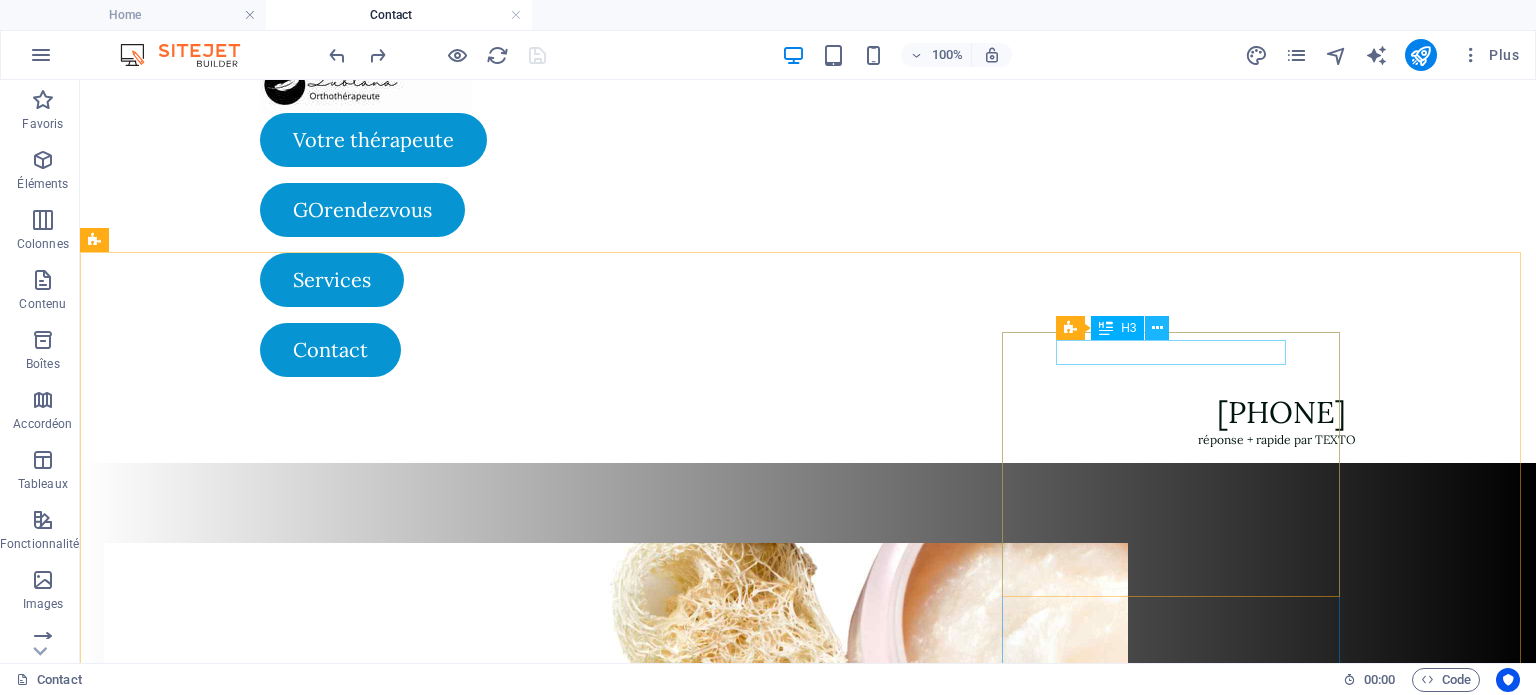 click at bounding box center [1157, 328] 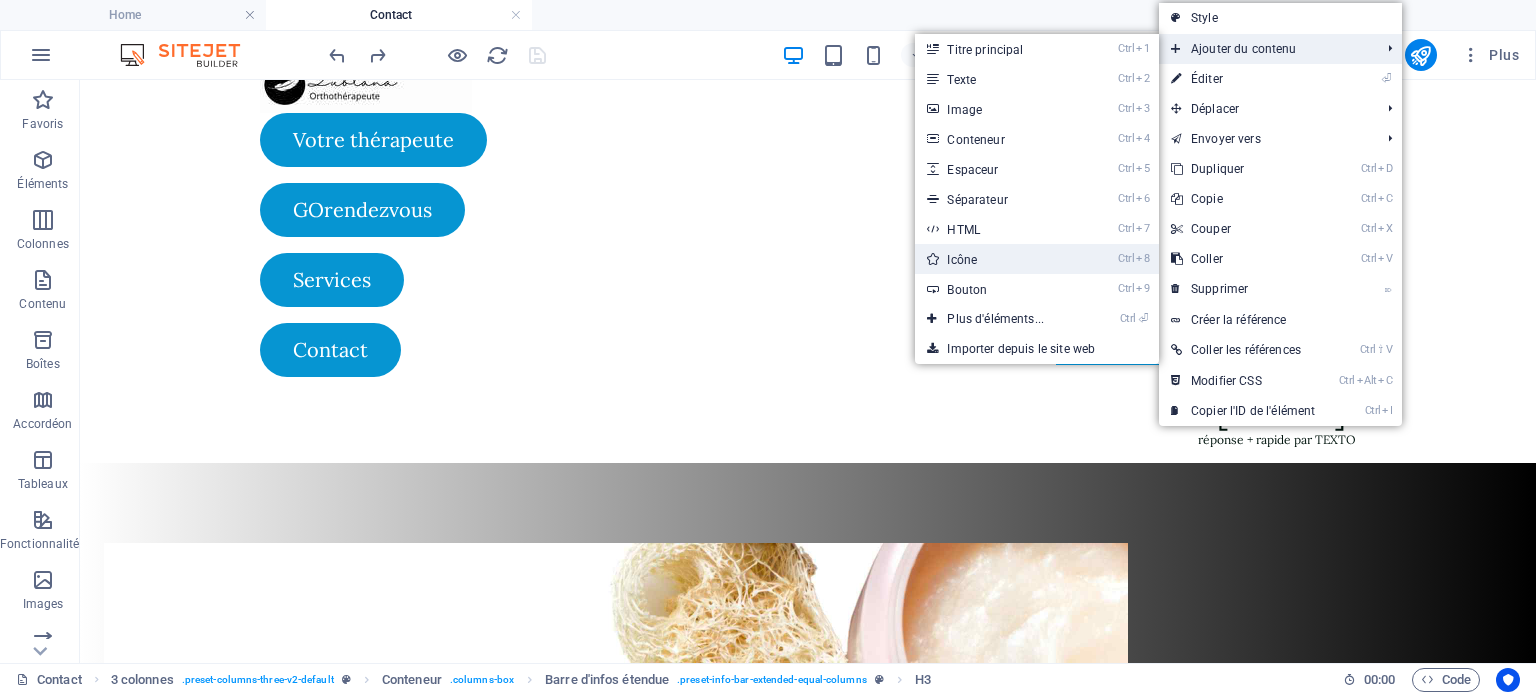 click on "Ctrl 8  Icône" at bounding box center [999, 259] 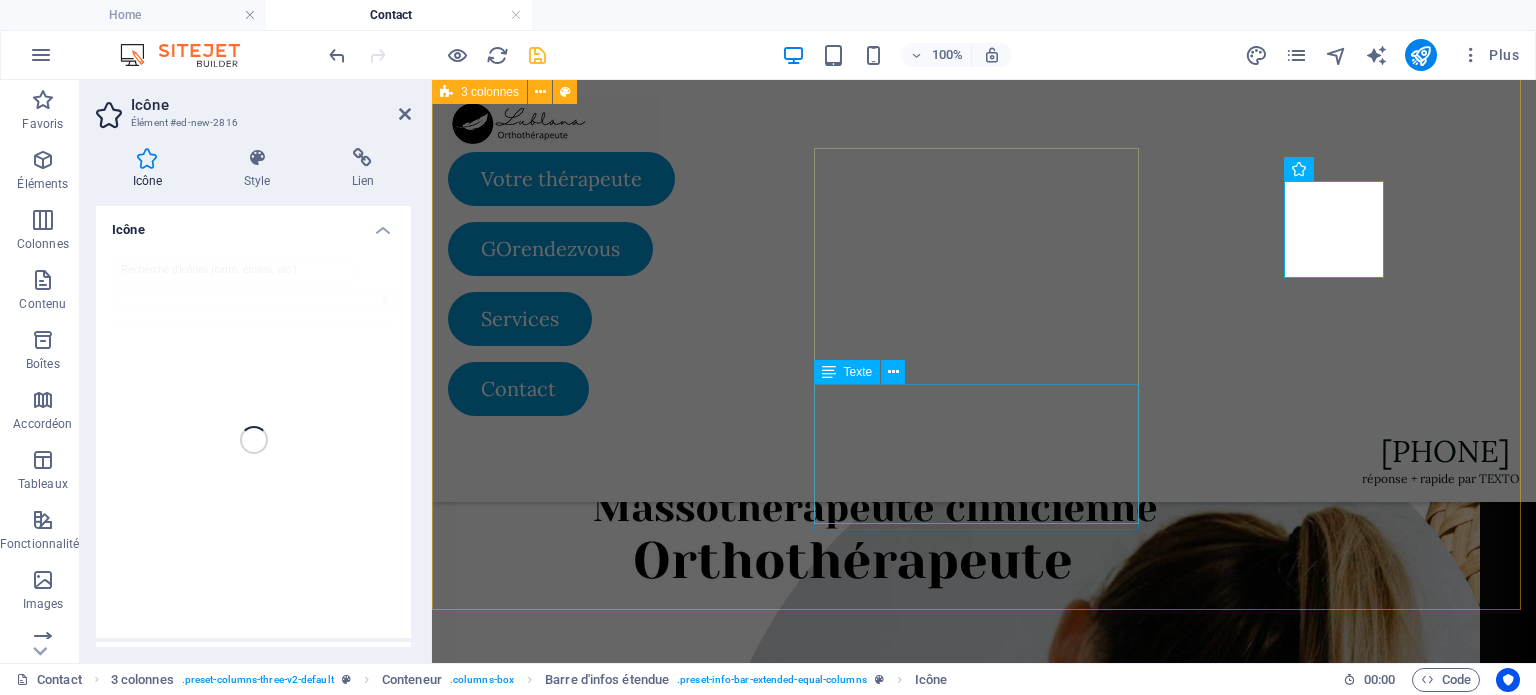 scroll, scrollTop: 223, scrollLeft: 0, axis: vertical 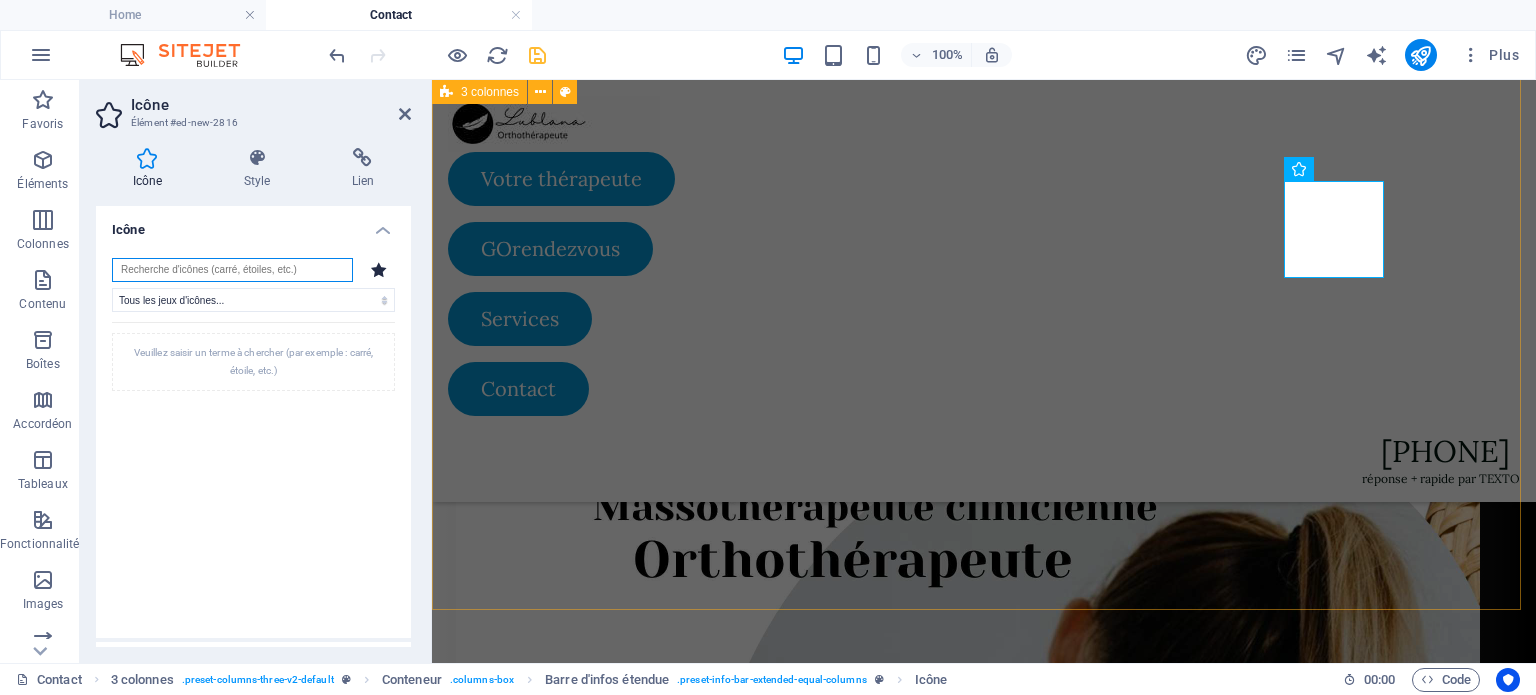 click on "Lublana Orthothérapeute - Massothérapeute clinicienne - depuis 2007 Heures d'ouverture LUNDI au vendredi 8h - 15h30 Agenda en ligne Politique d'annulation Veuillez noter qu'un frais de non-présentation de 20$ sera appliqué en cas d'absence sans annulation préalable à votre rendez-vous. Ce frais est destiné à couvrir les coûts liés à la gestion de votre rendez-vous non honoré. Informations de contact 18 rue Chevalier ,  Victoriaville   819-795-8393 info@lublanamichaud.com" at bounding box center (984, 1074) 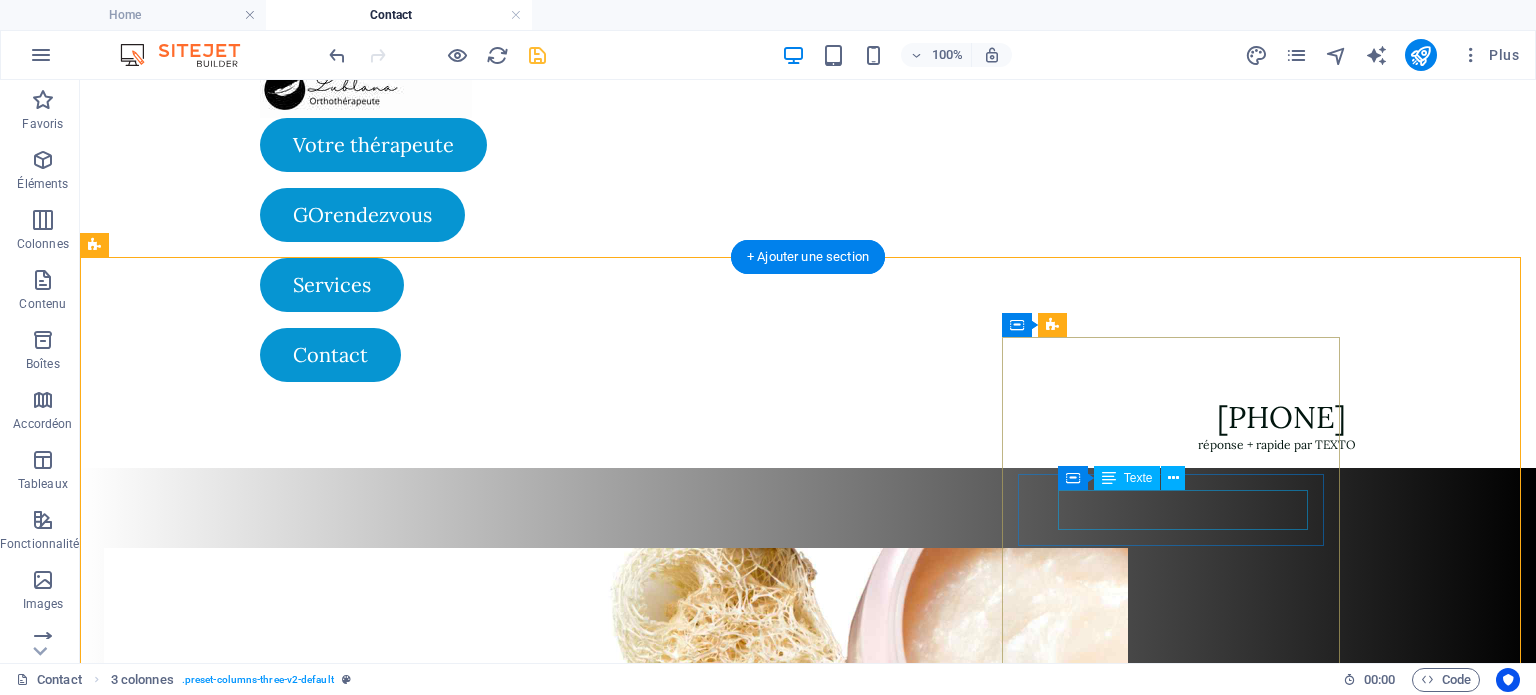 scroll, scrollTop: 35, scrollLeft: 0, axis: vertical 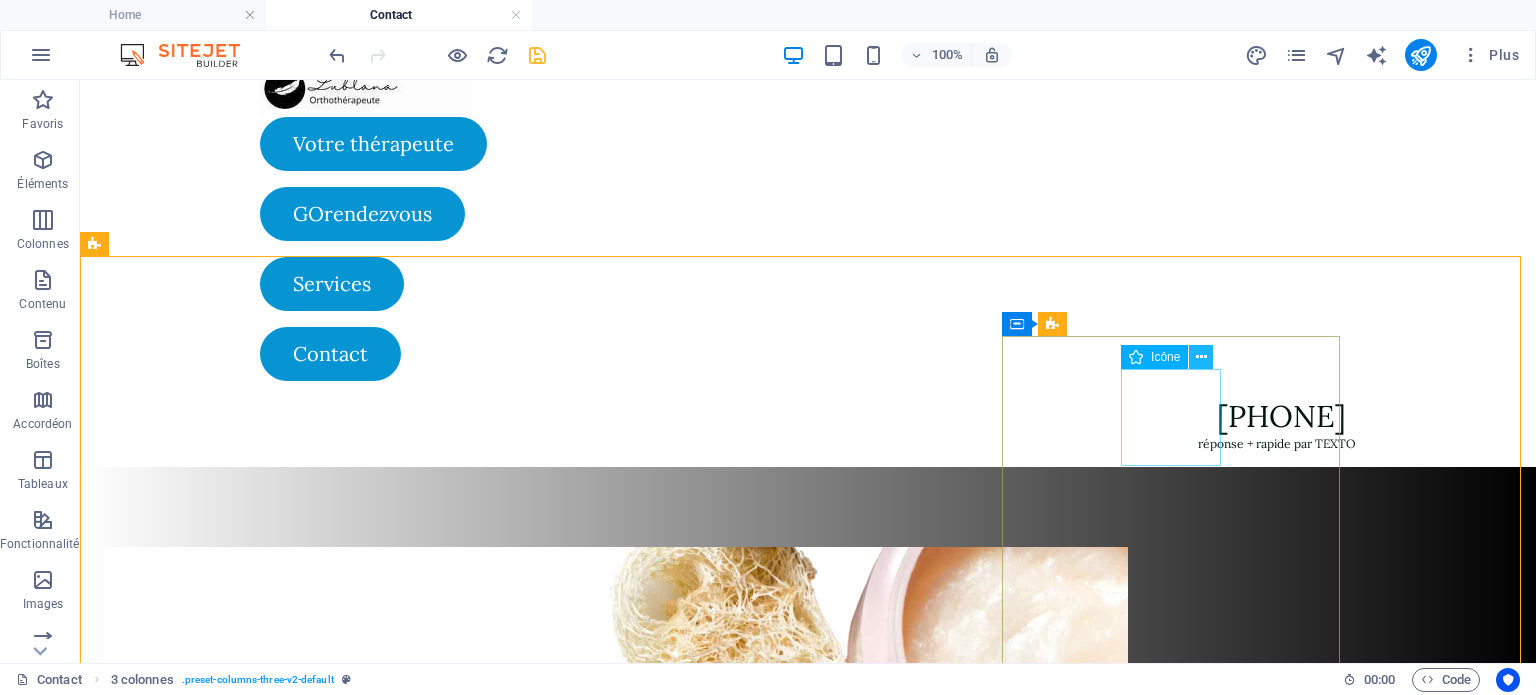 click at bounding box center [1201, 357] 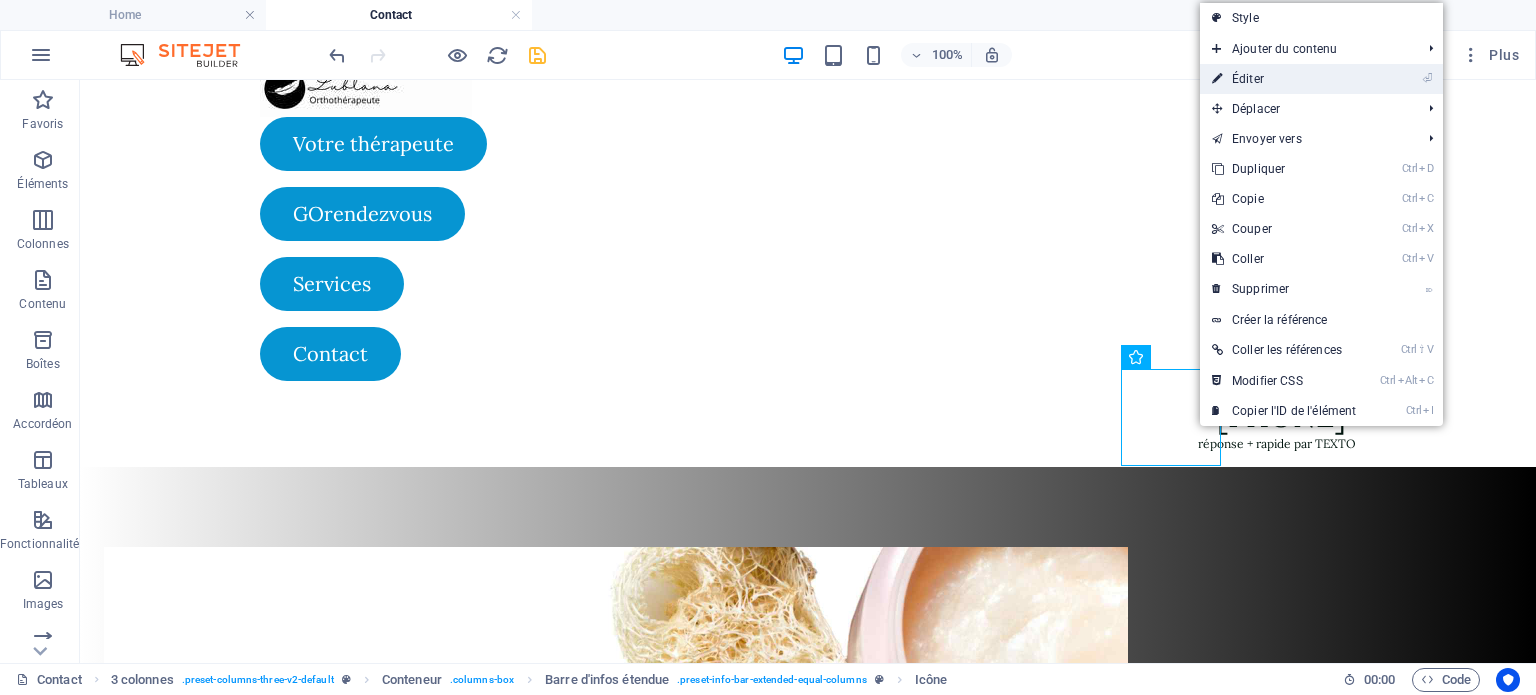 click on "⏎  Éditer" at bounding box center (1284, 79) 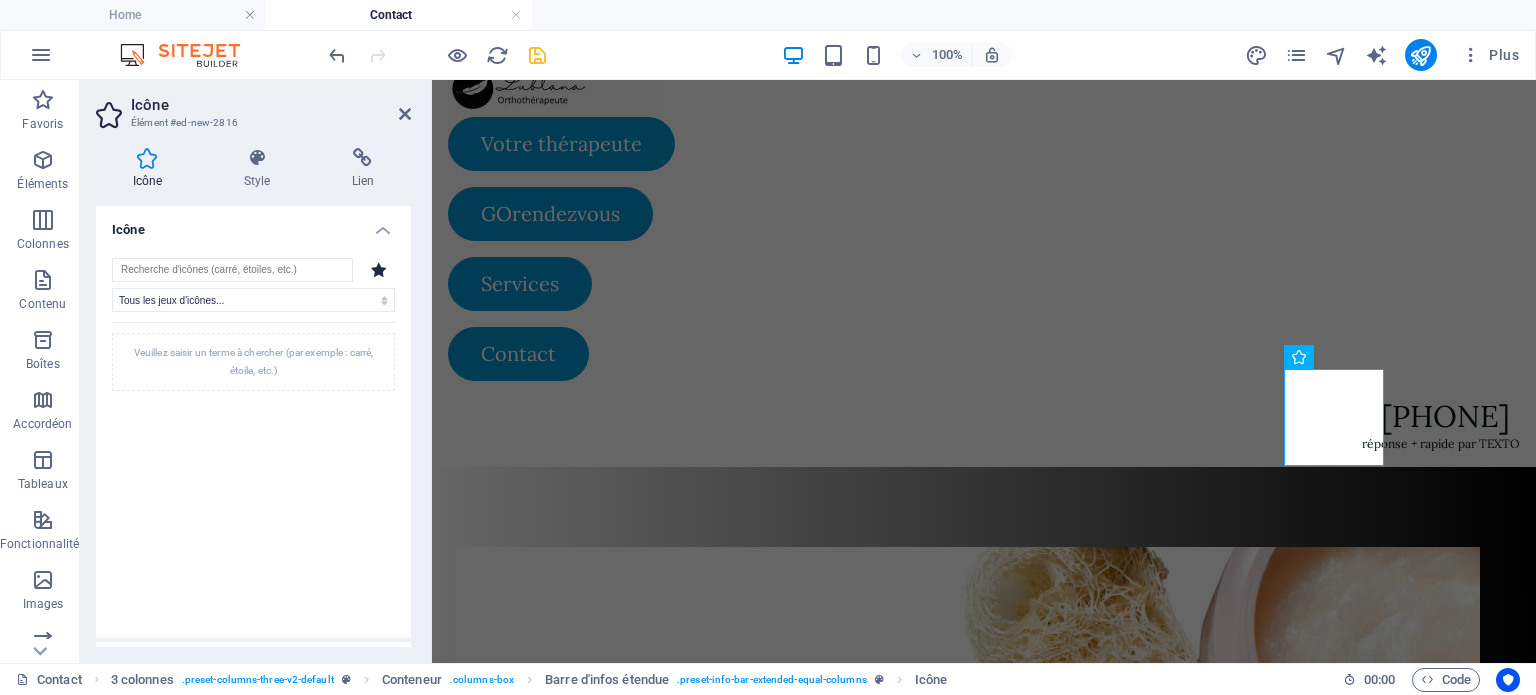 click at bounding box center (147, 158) 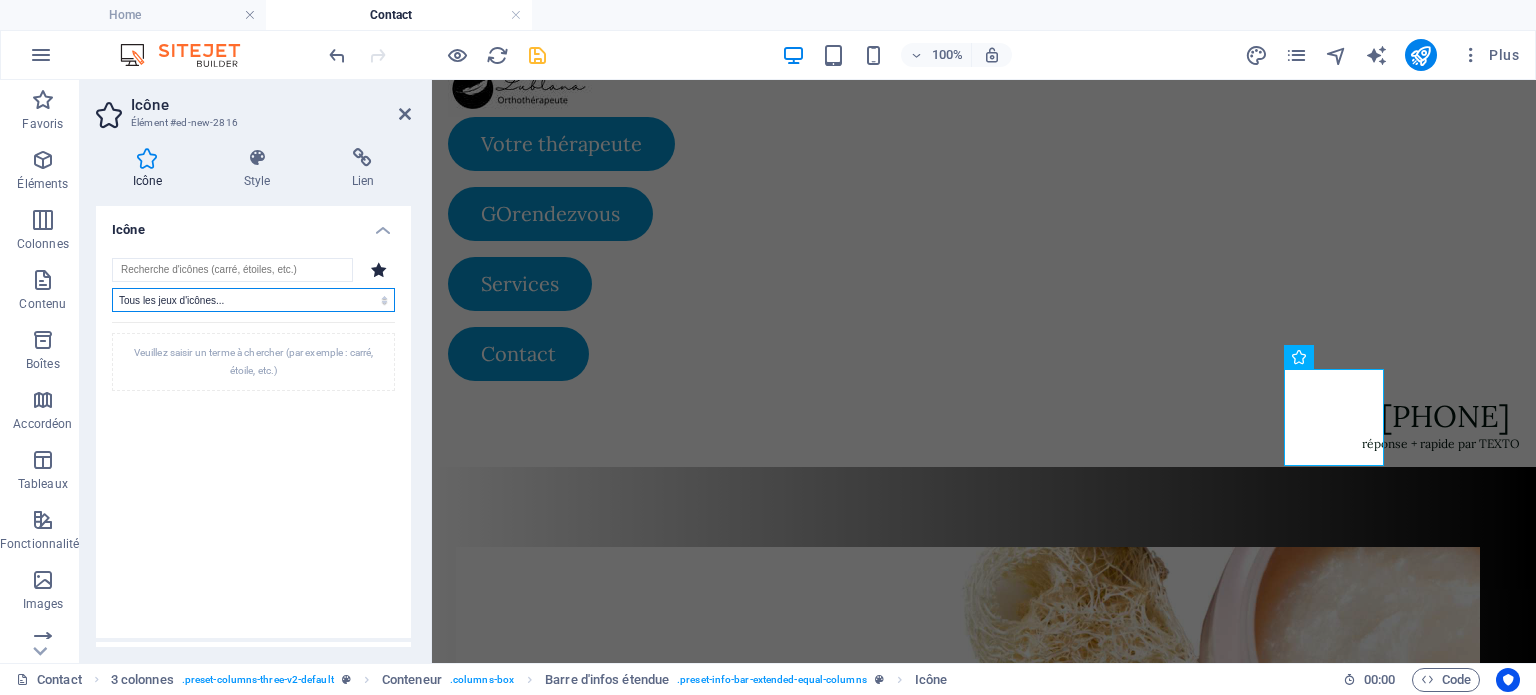 click on "Tous les jeux d'icônes... IcoFont Ionicons FontAwesome Brands FontAwesome Duotone FontAwesome Solid FontAwesome Regular FontAwesome Light FontAwesome Thin FontAwesome Sharp Solid FontAwesome Sharp Regular FontAwesome Sharp Light FontAwesome Sharp Thin" at bounding box center [253, 300] 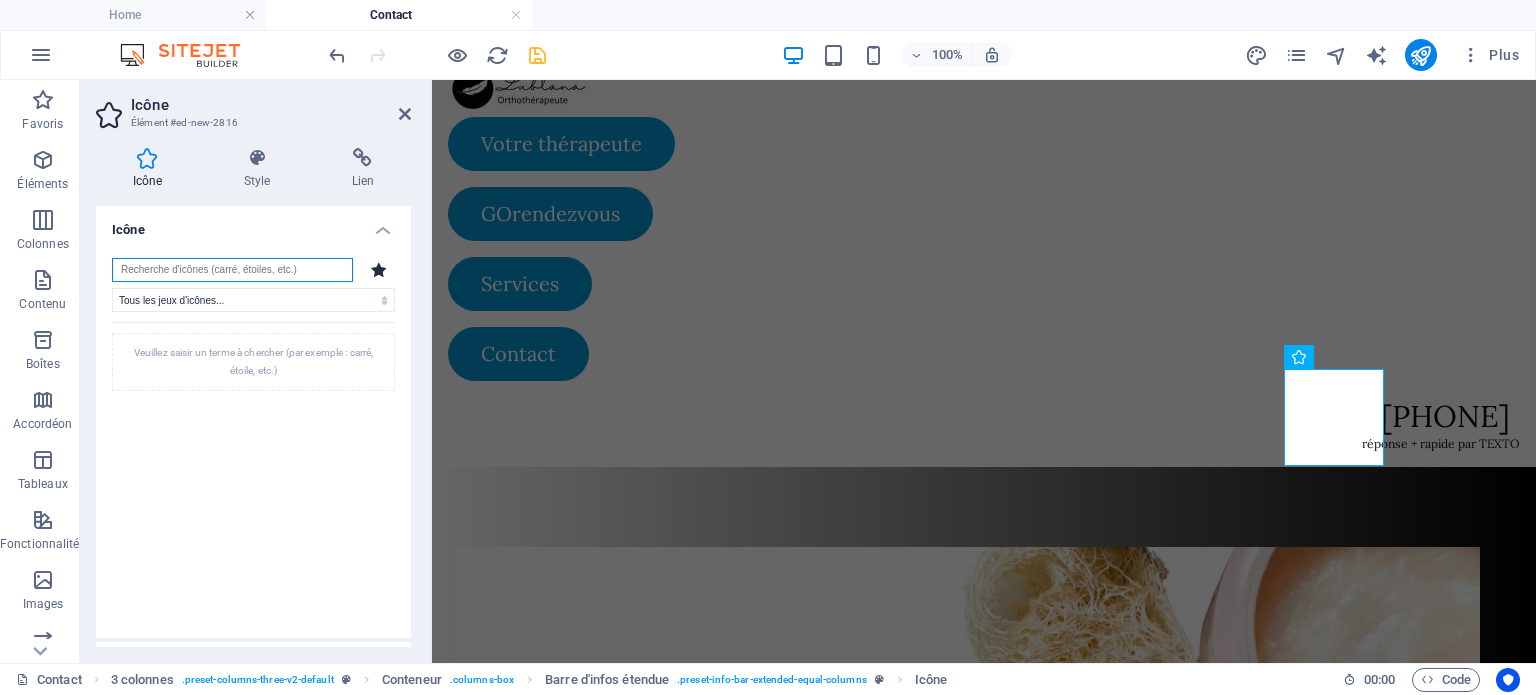 click at bounding box center [232, 270] 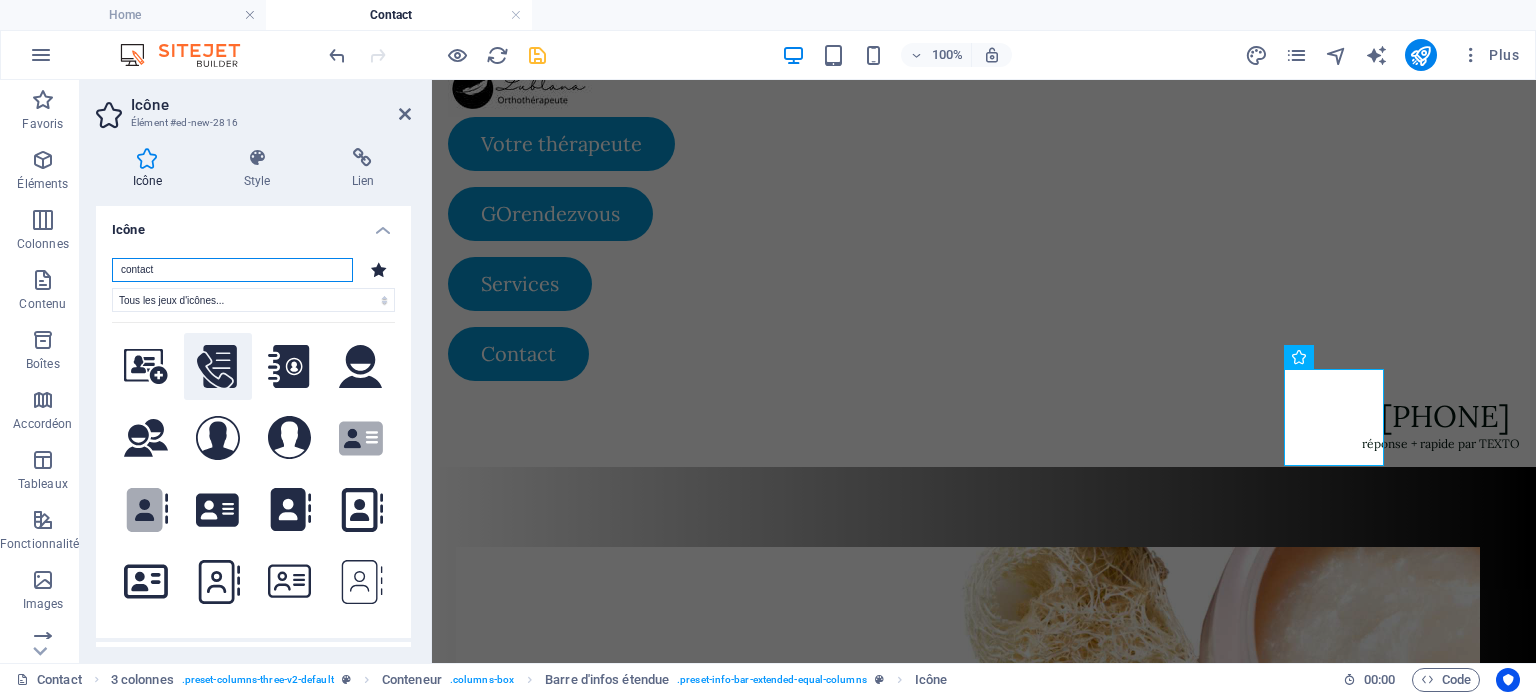 type on "contact" 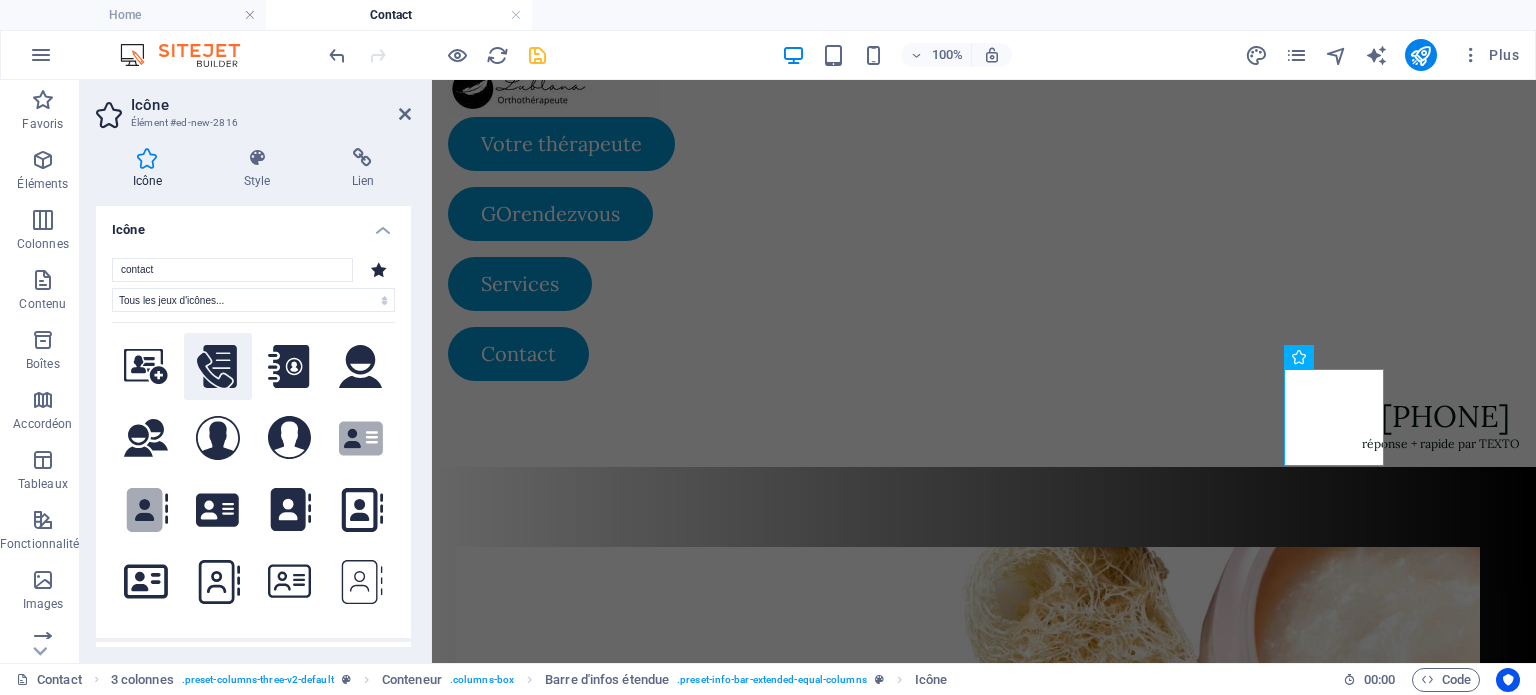 click 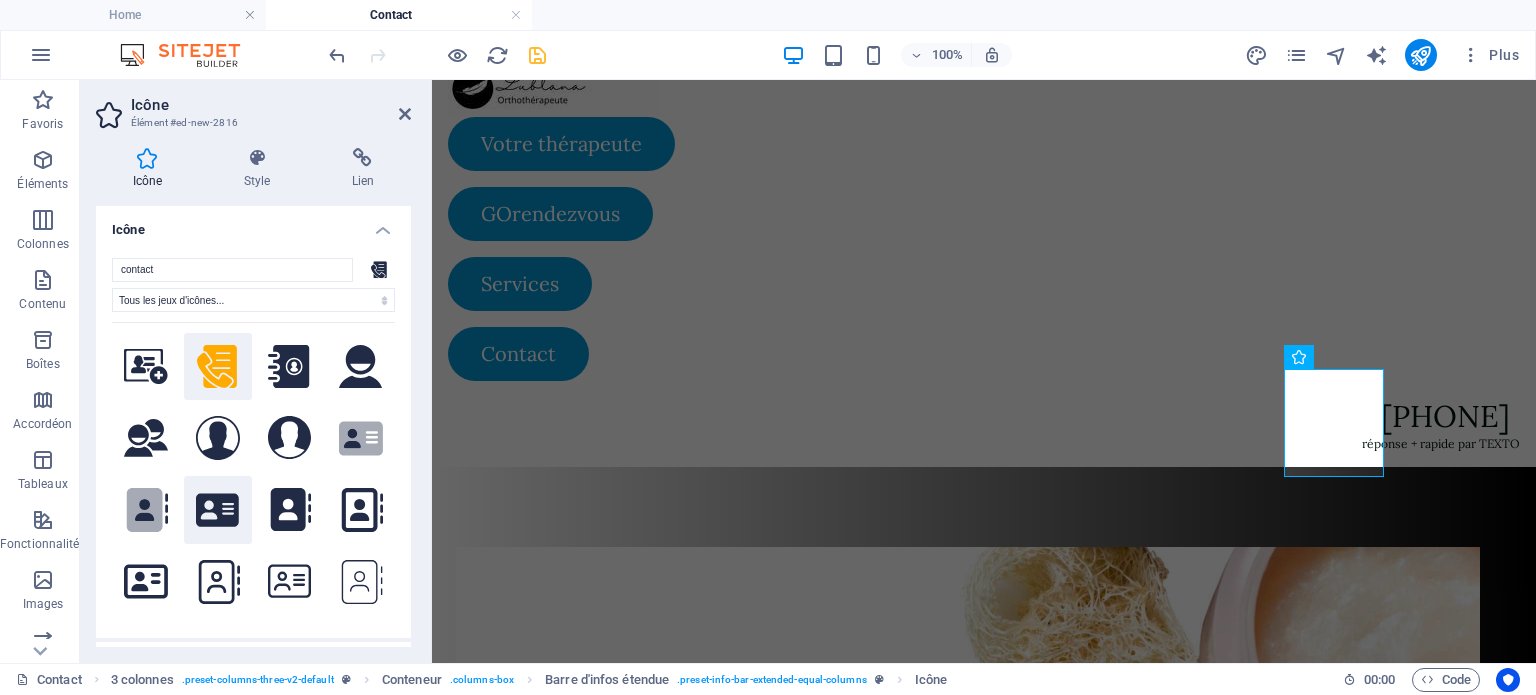 click 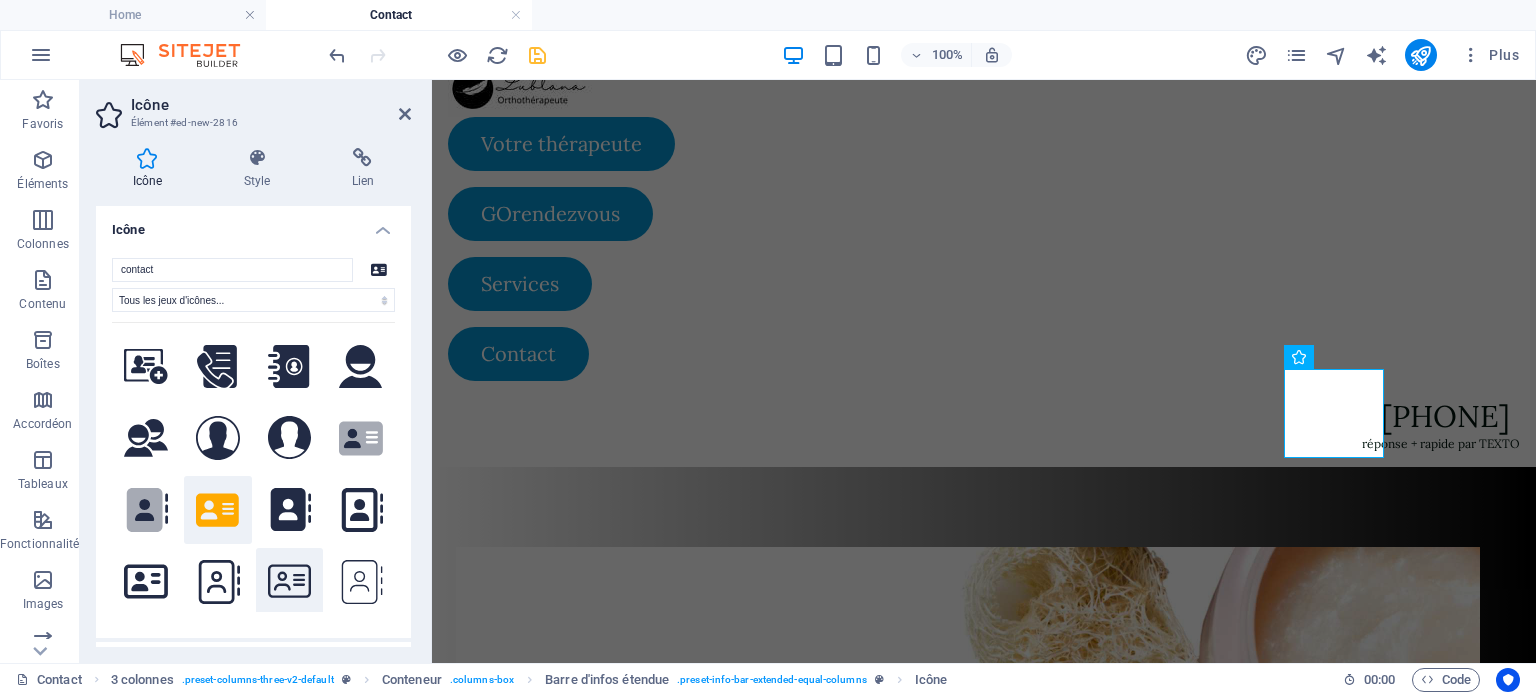click 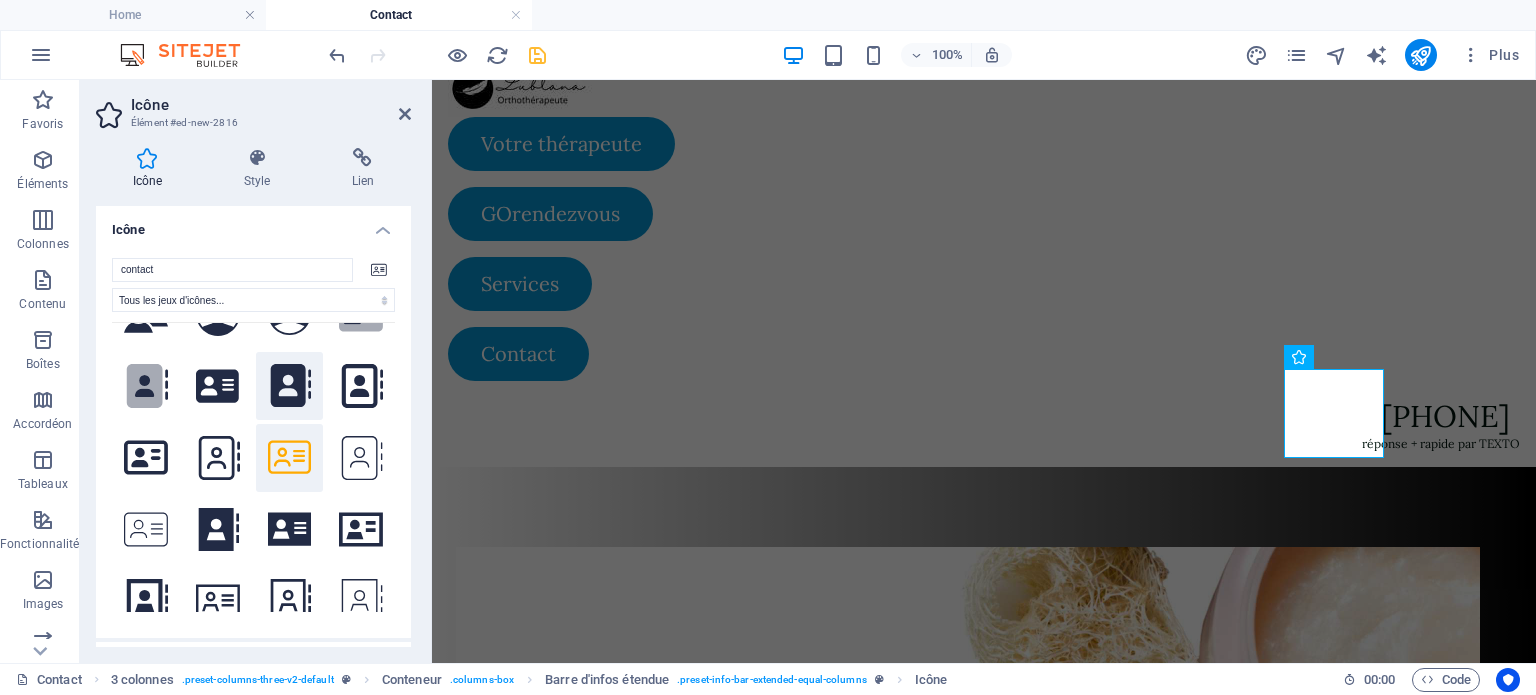 scroll, scrollTop: 170, scrollLeft: 0, axis: vertical 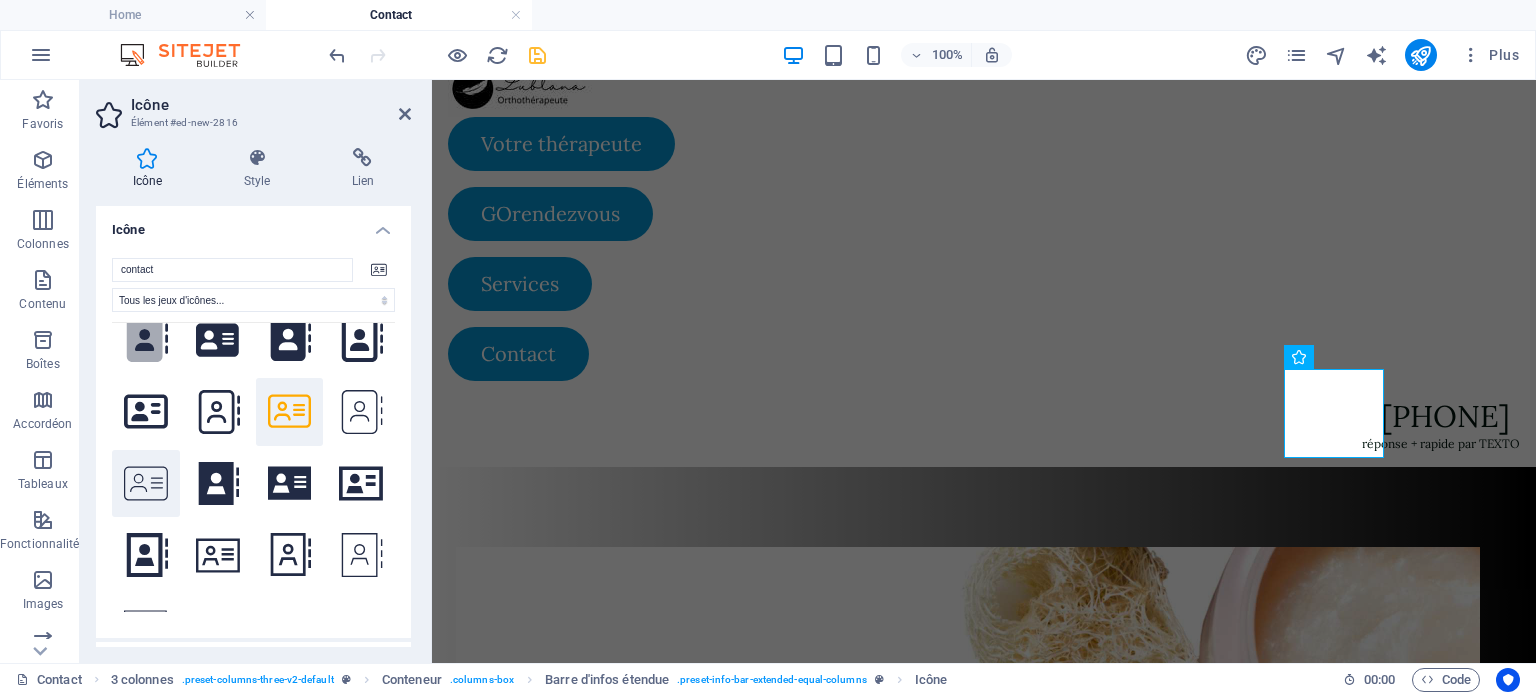click 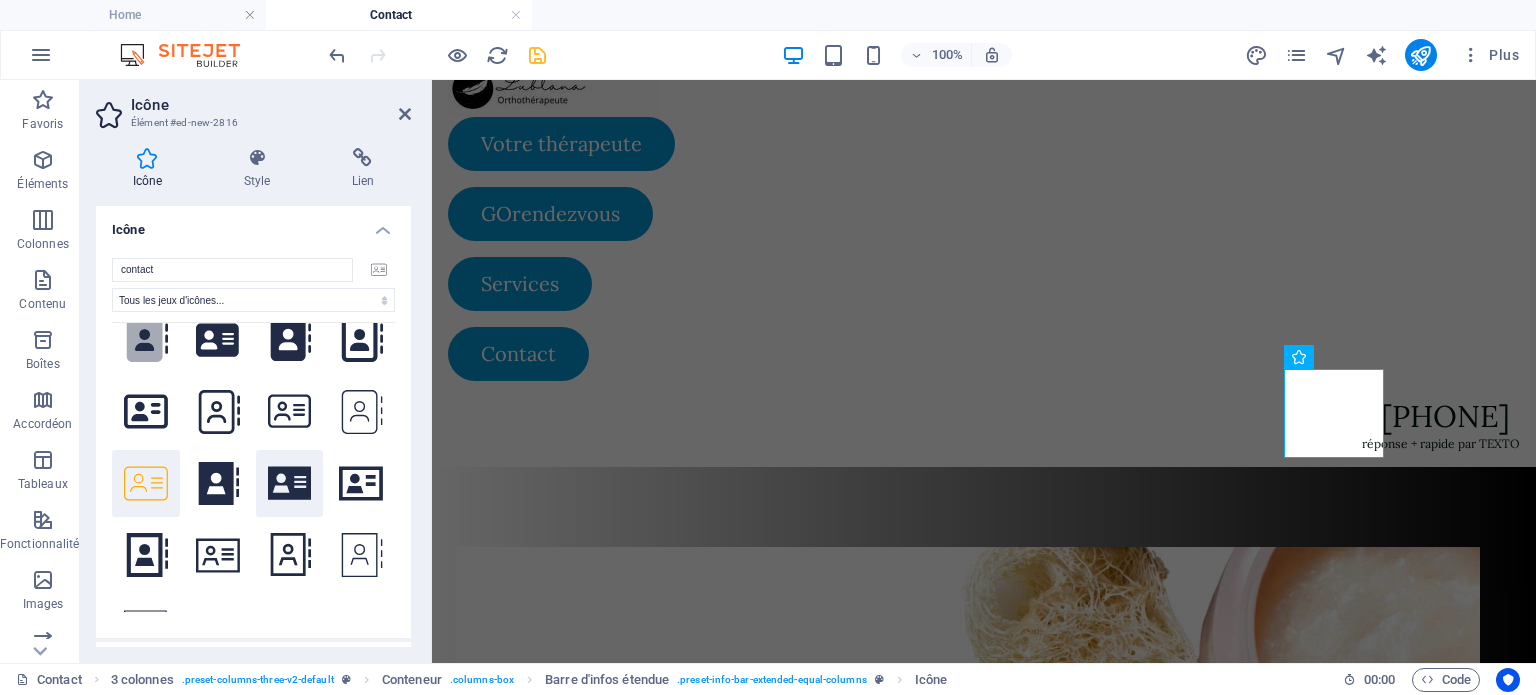 scroll, scrollTop: 204, scrollLeft: 0, axis: vertical 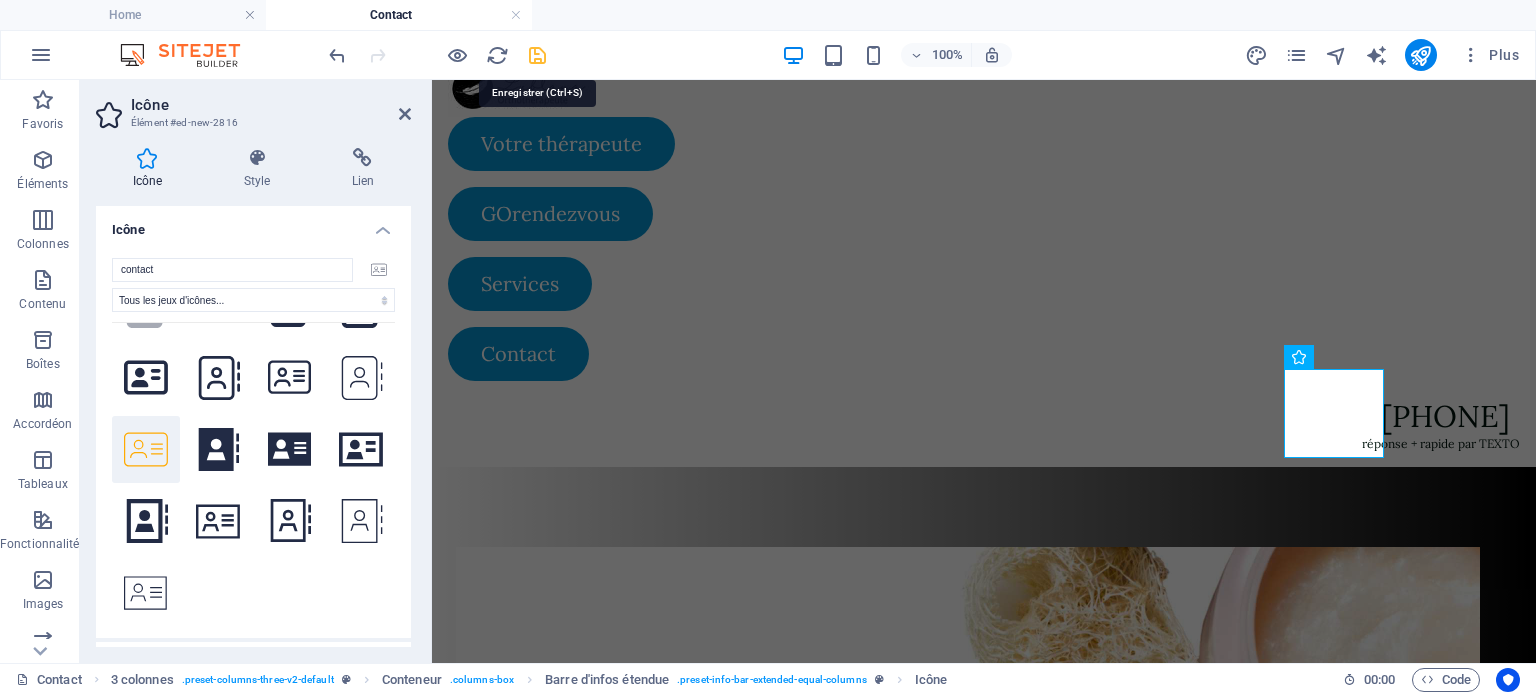 click at bounding box center [537, 55] 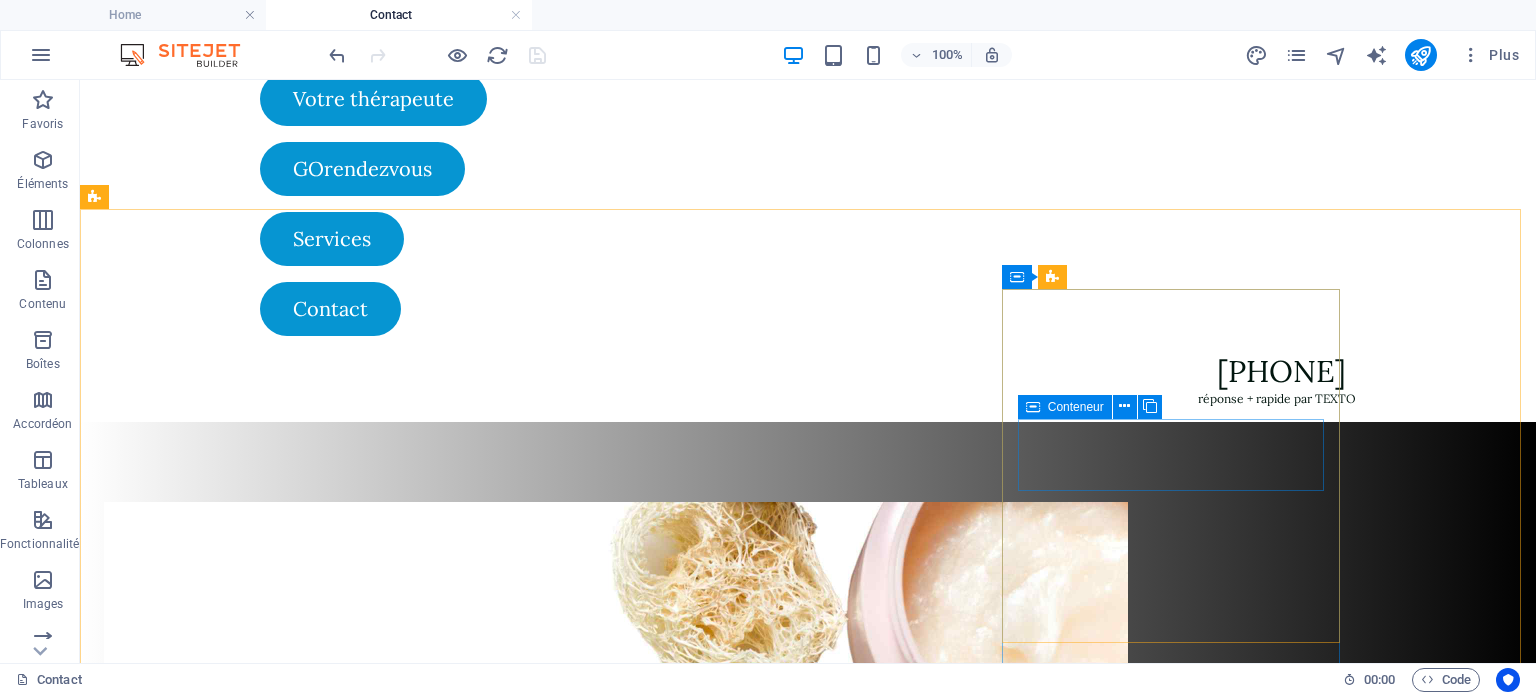 scroll, scrollTop: 74, scrollLeft: 0, axis: vertical 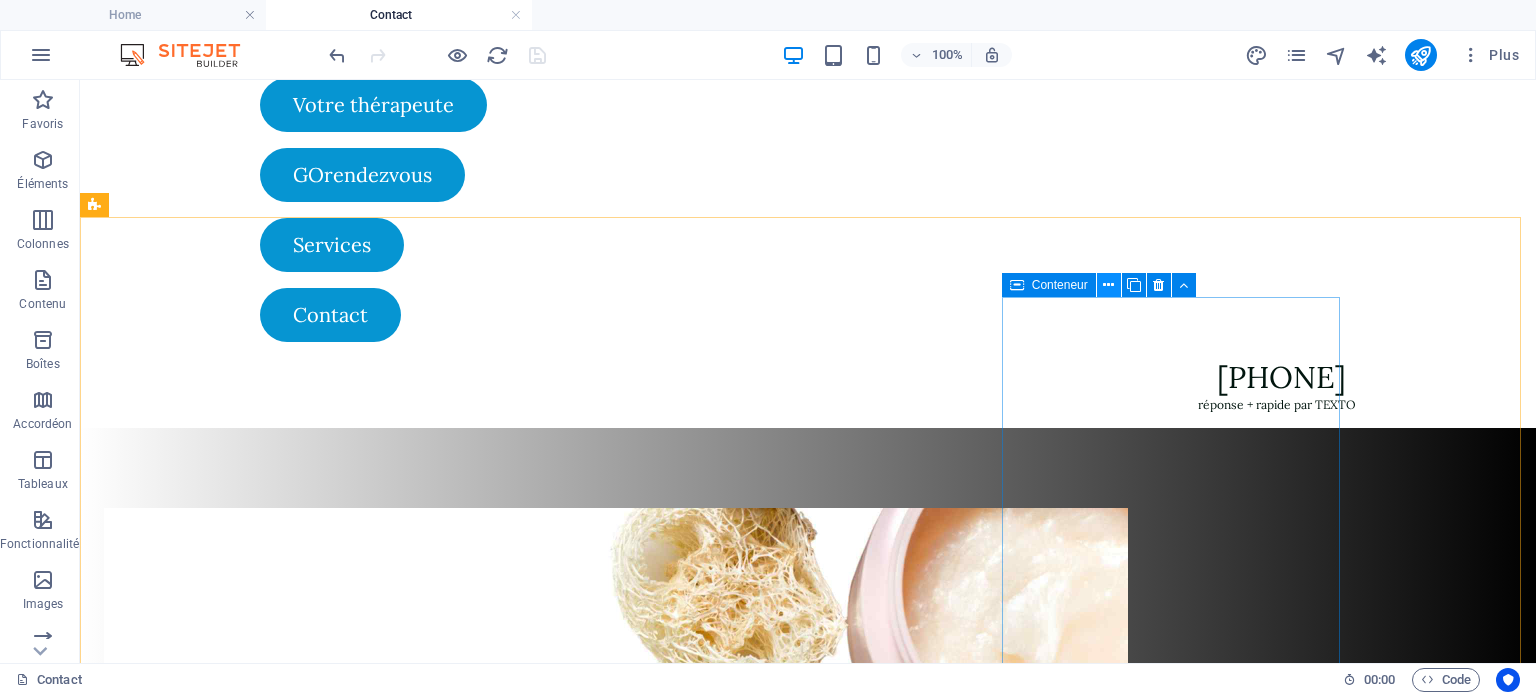 click at bounding box center (1108, 285) 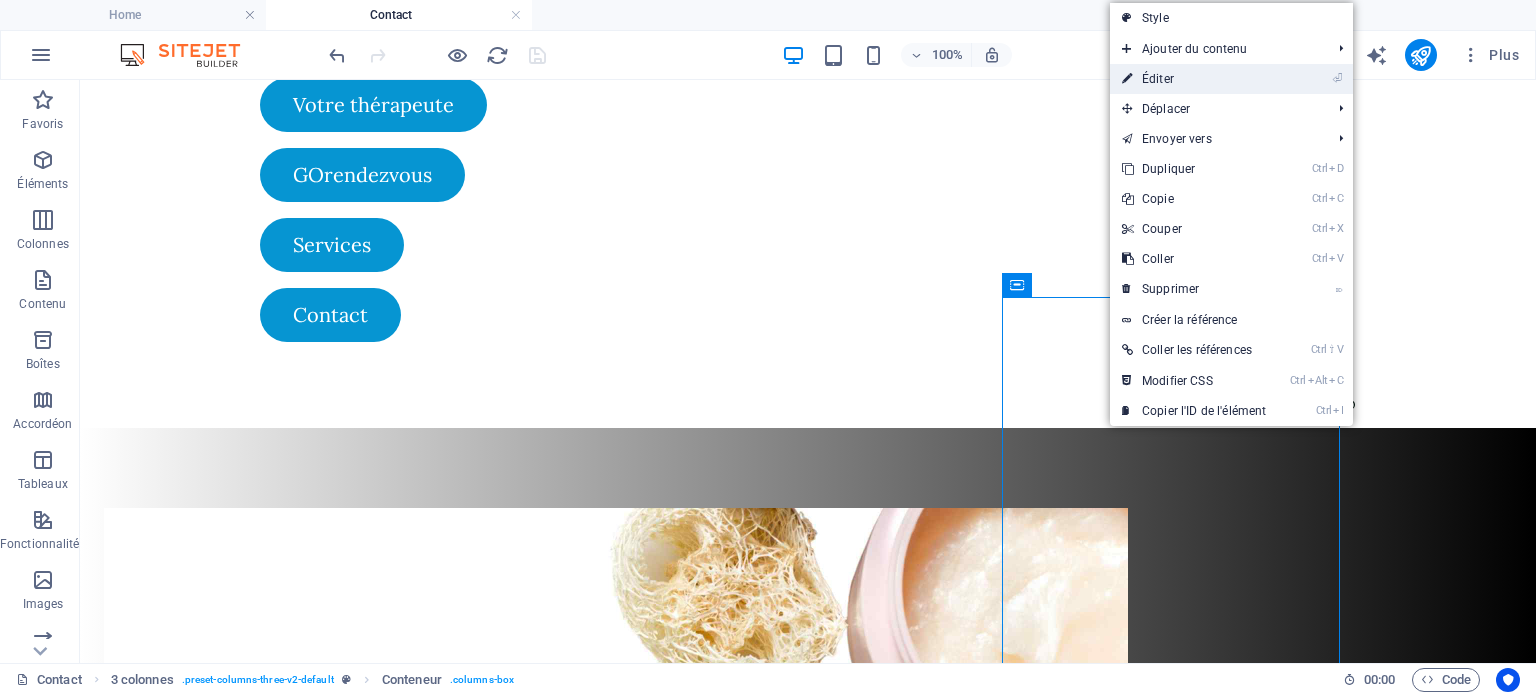 click on "⏎  Éditer" at bounding box center (1194, 79) 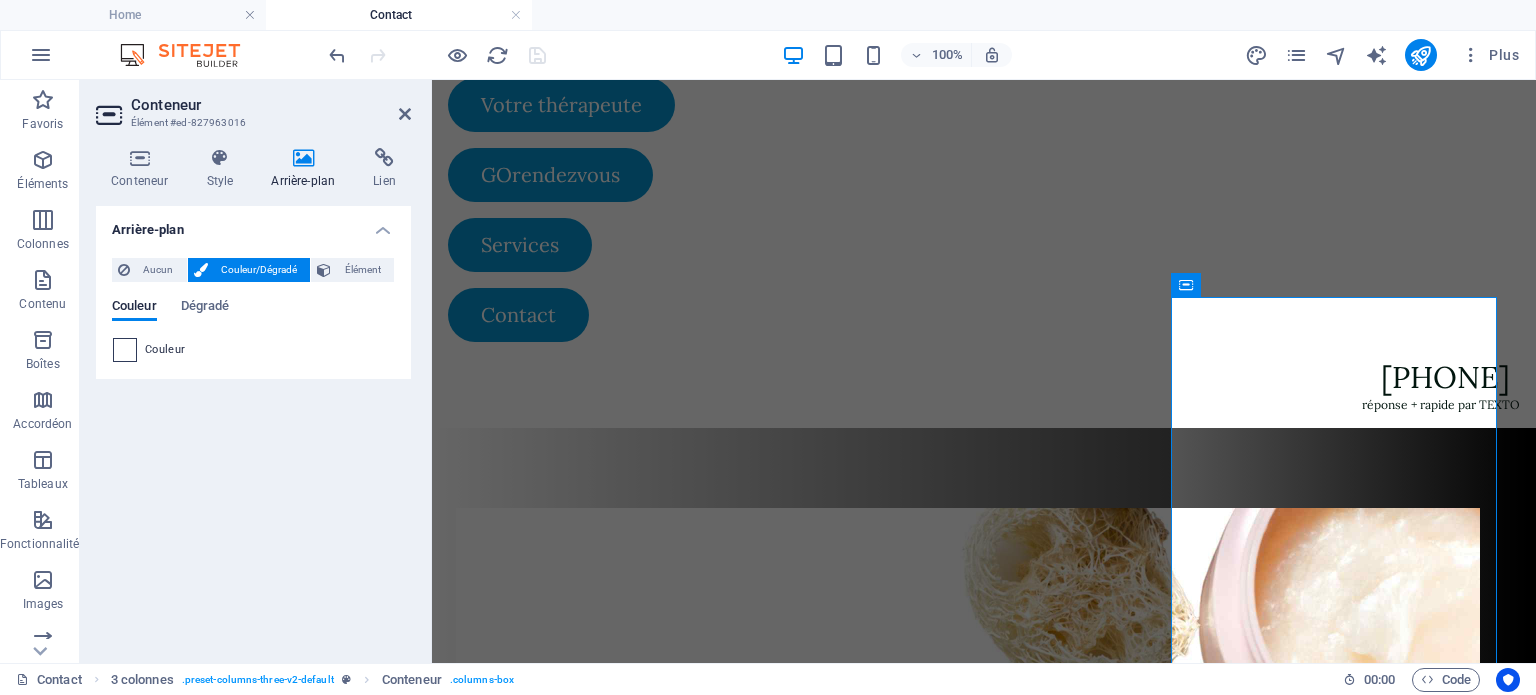 click at bounding box center [125, 350] 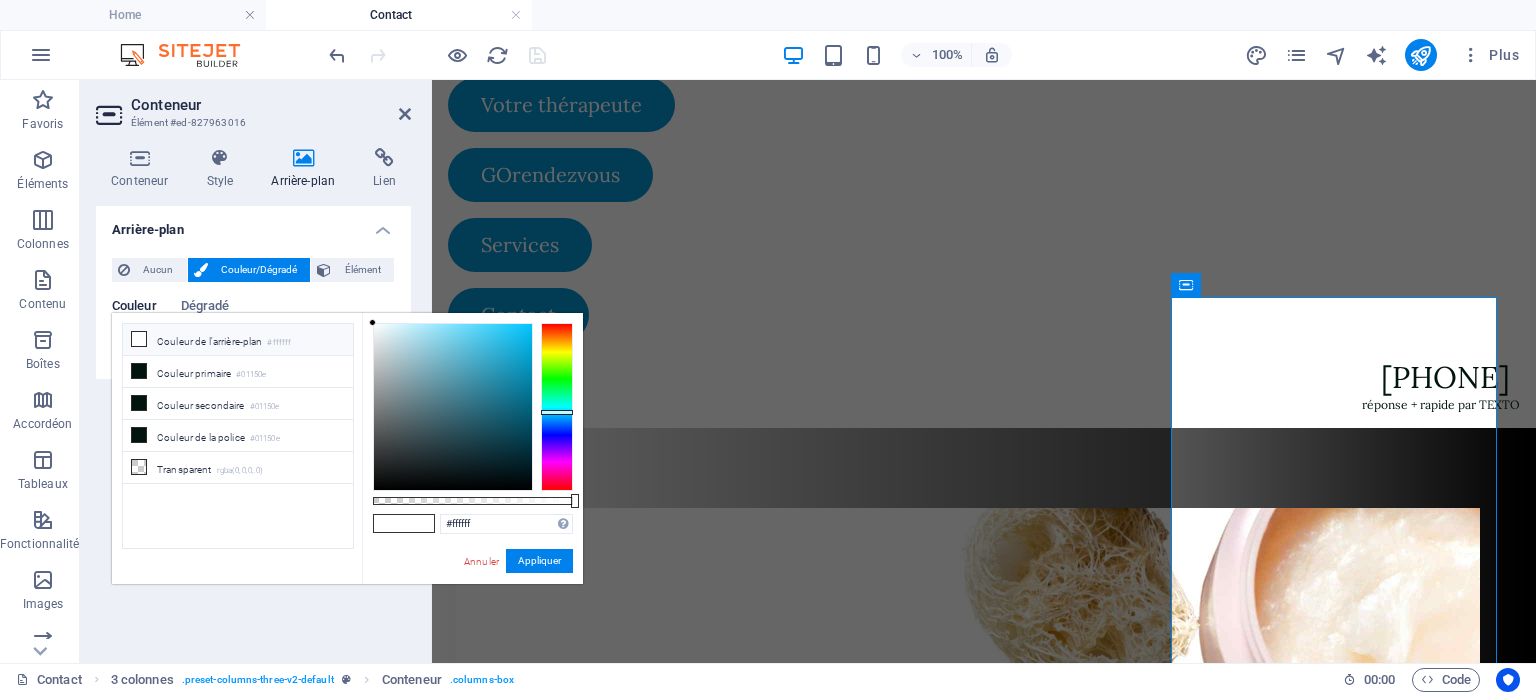 click at bounding box center (557, 407) 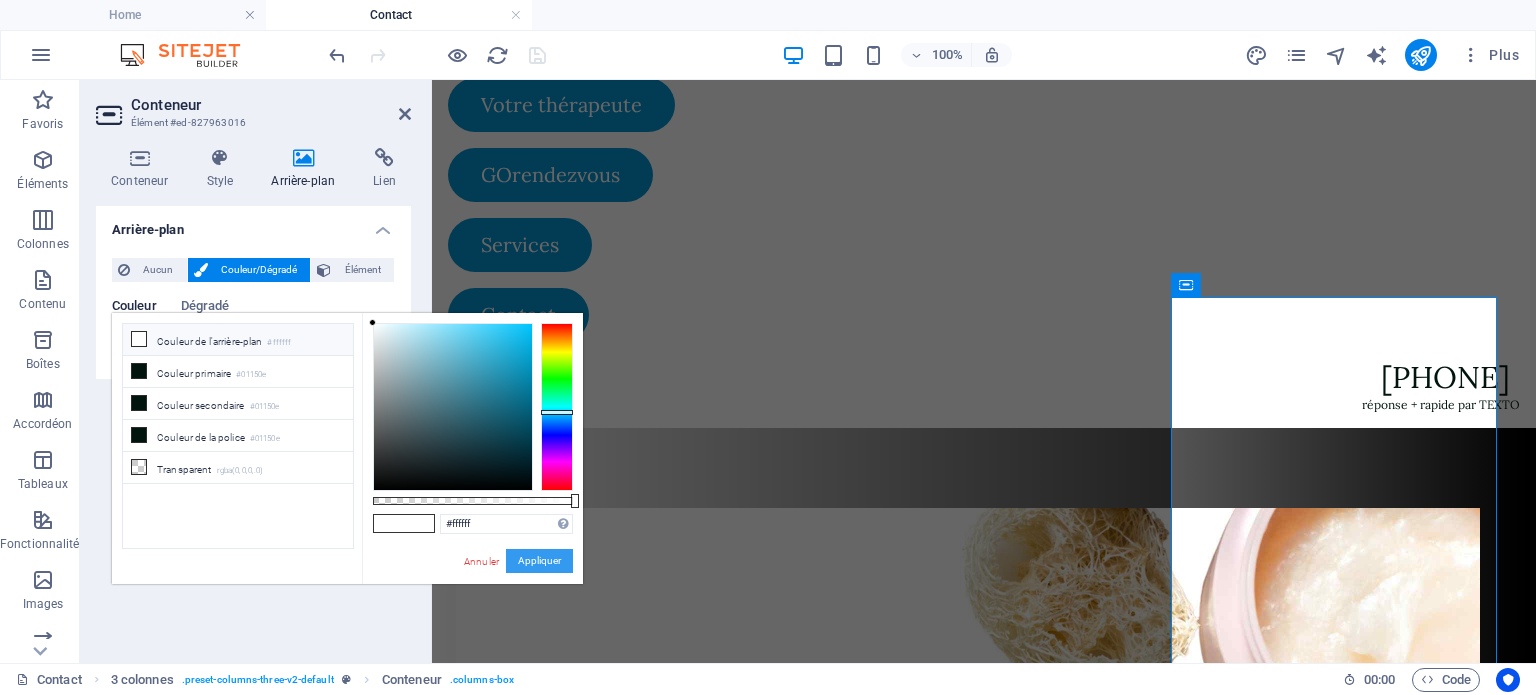 click on "Appliquer" at bounding box center (539, 561) 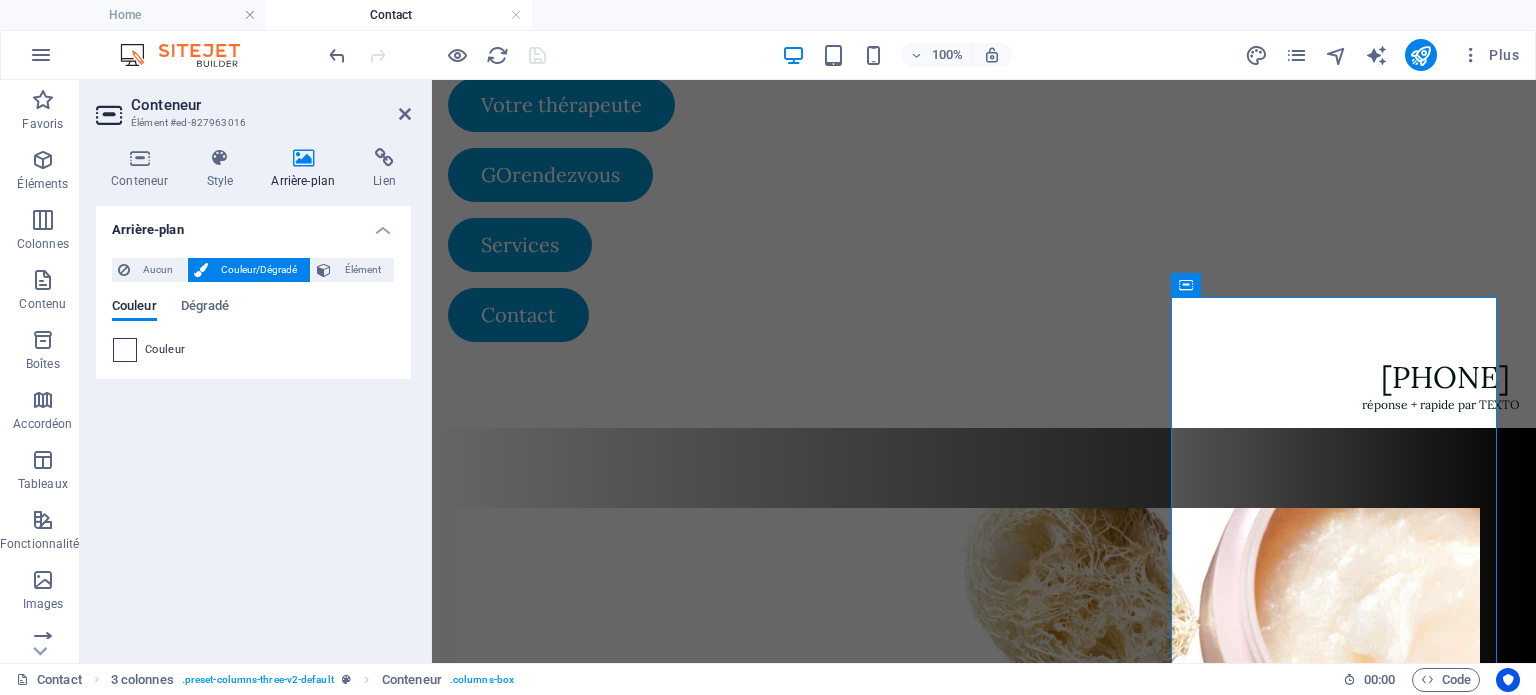 click at bounding box center [125, 350] 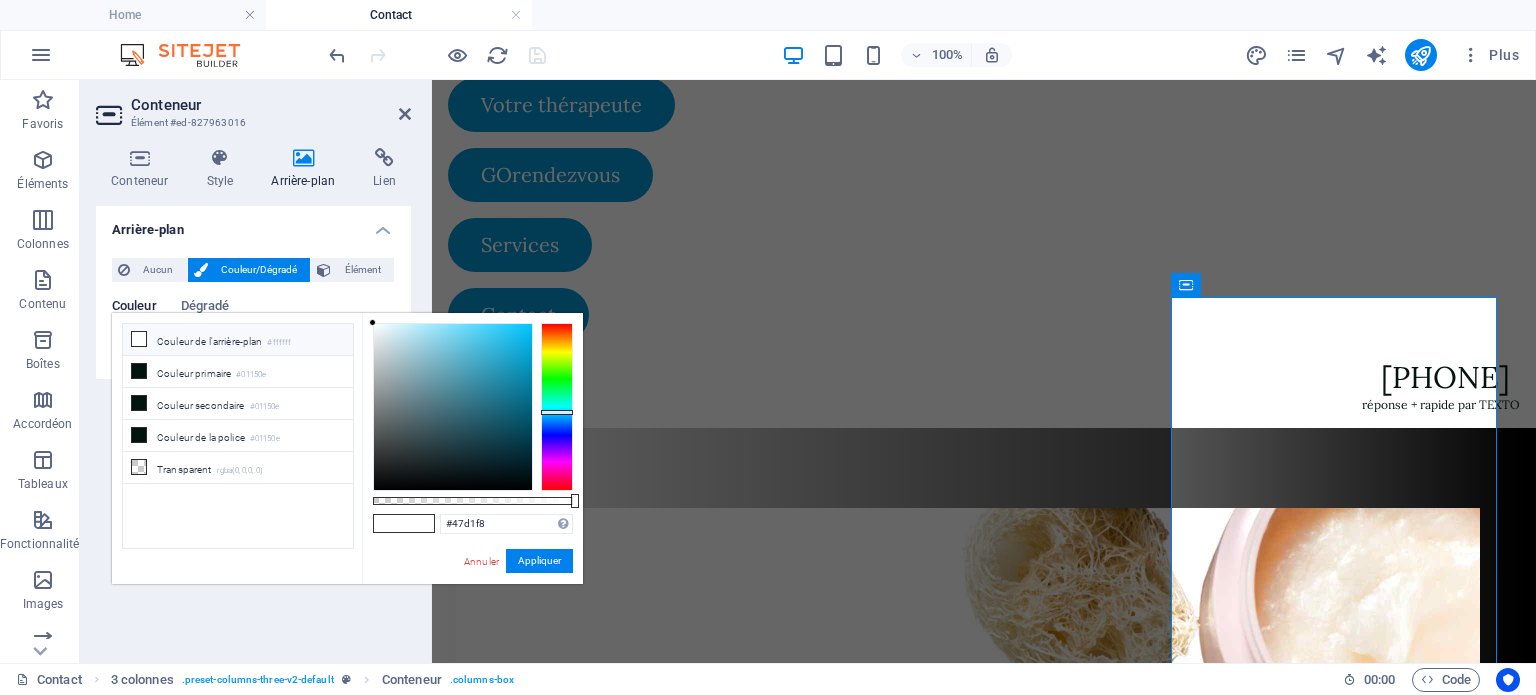 click at bounding box center (453, 407) 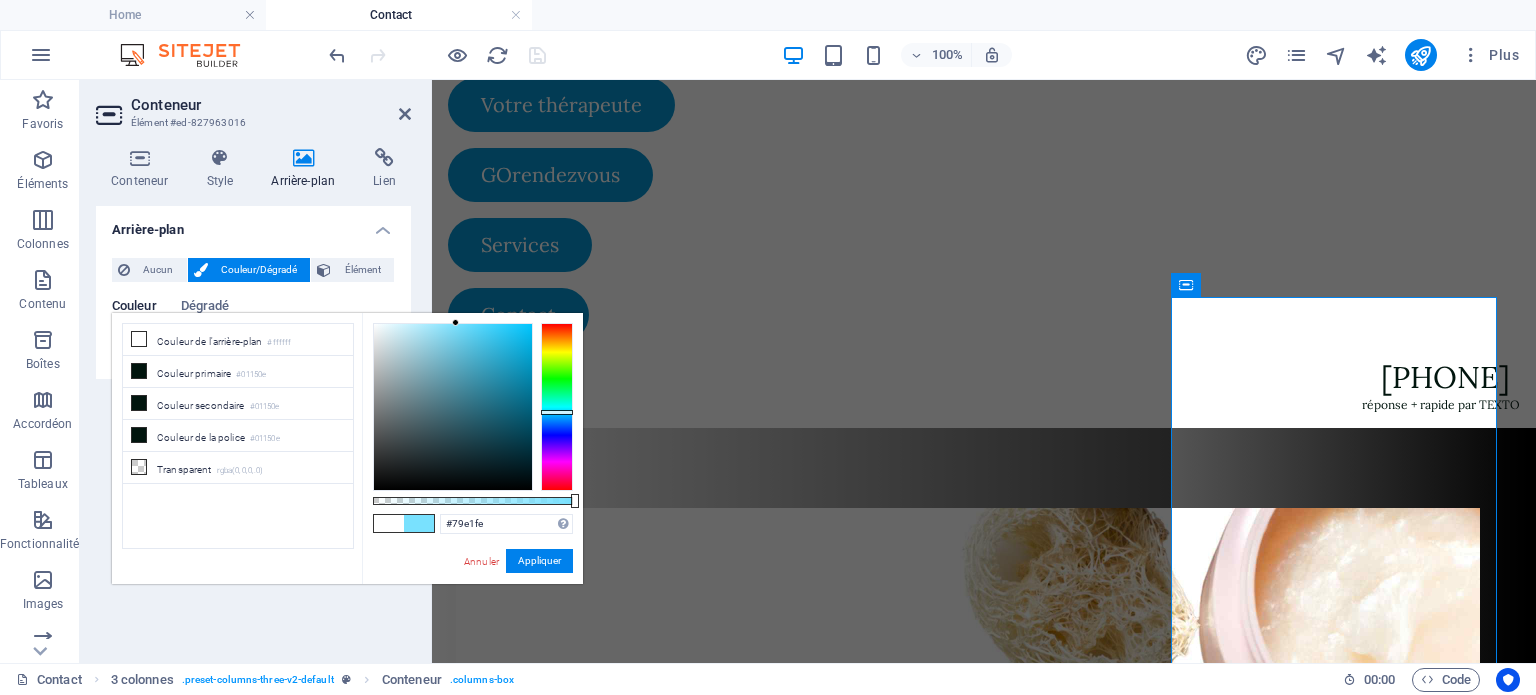 click at bounding box center (453, 407) 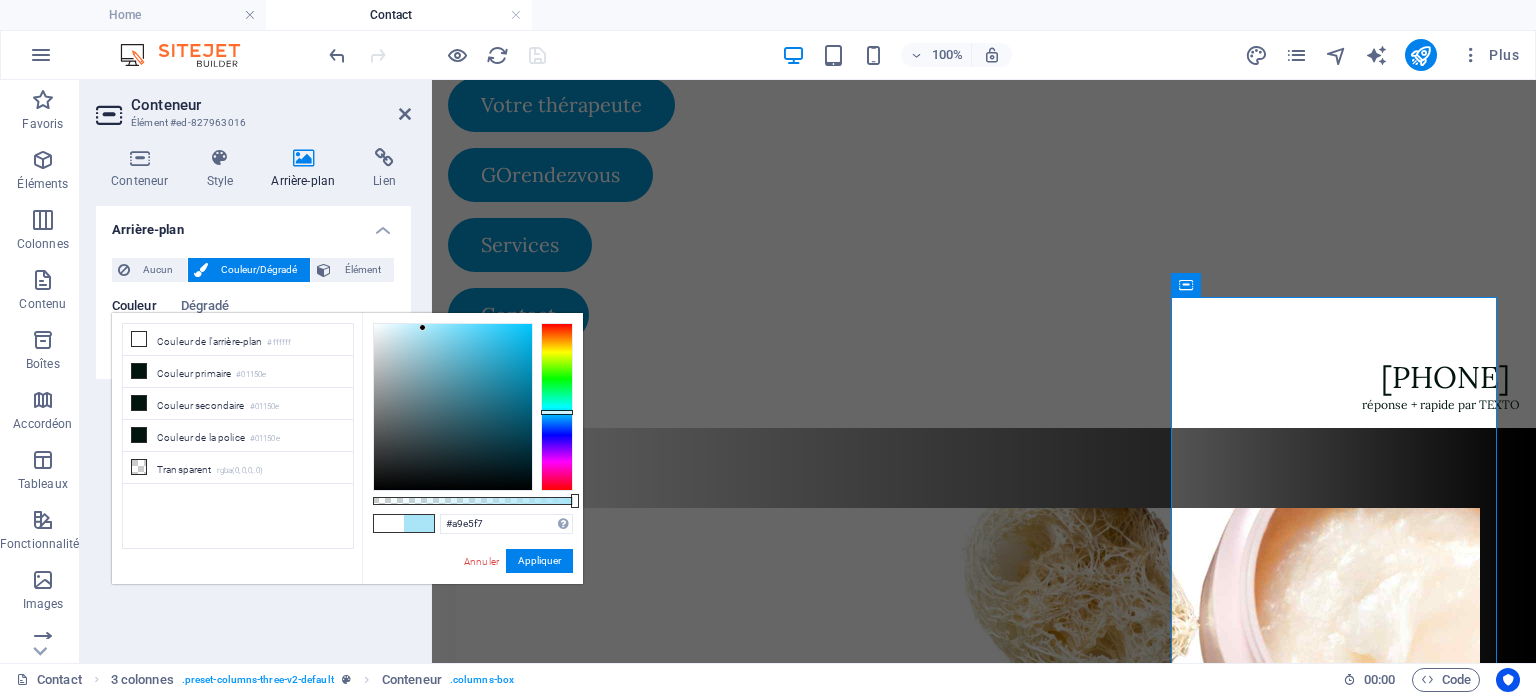 click at bounding box center [453, 407] 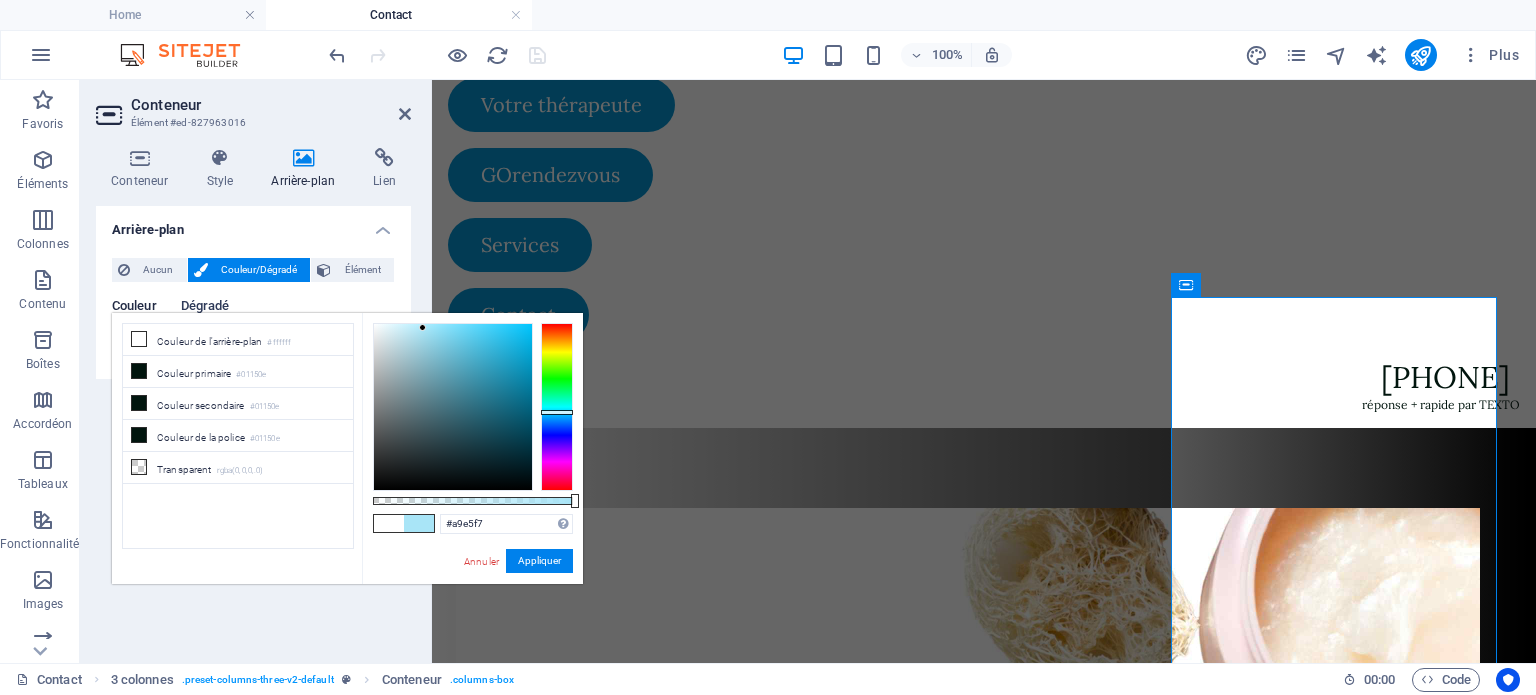 click on "Dégradé" at bounding box center [205, 308] 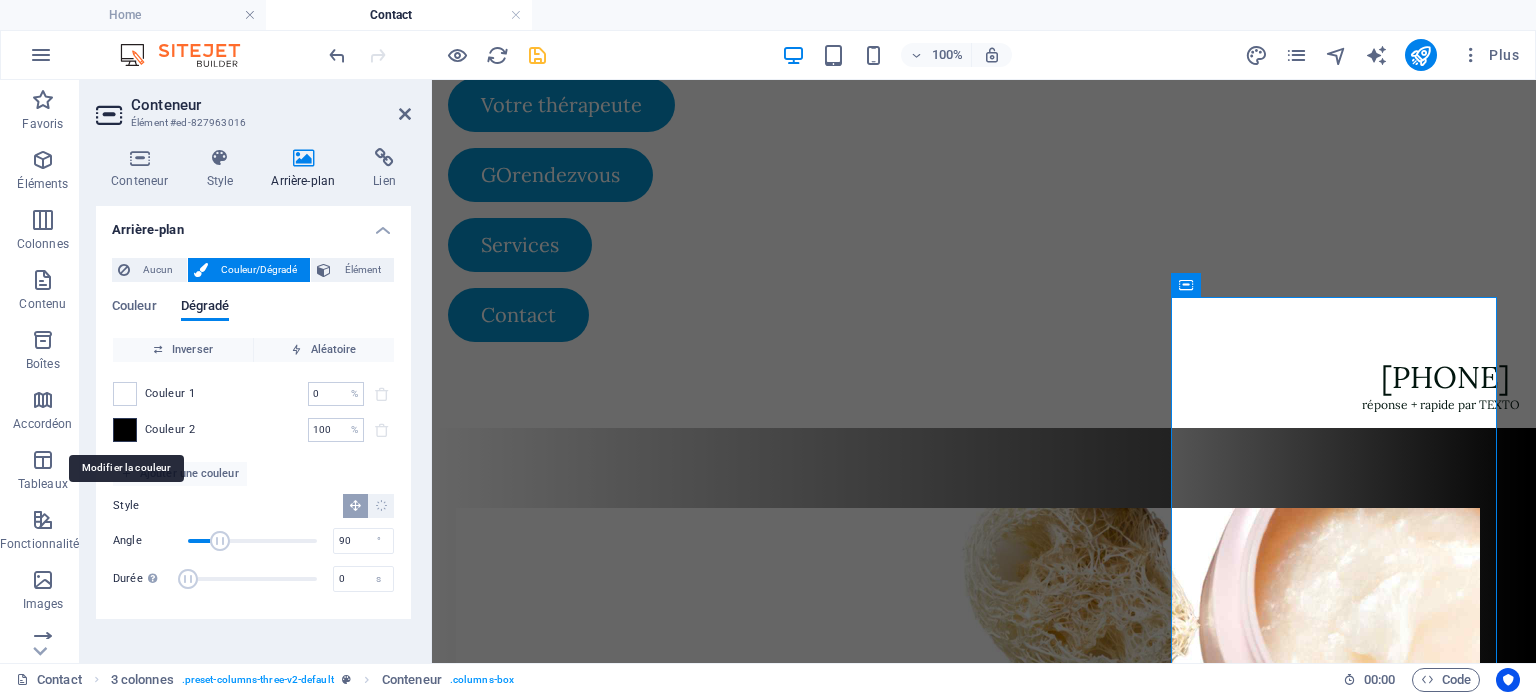 click at bounding box center [125, 430] 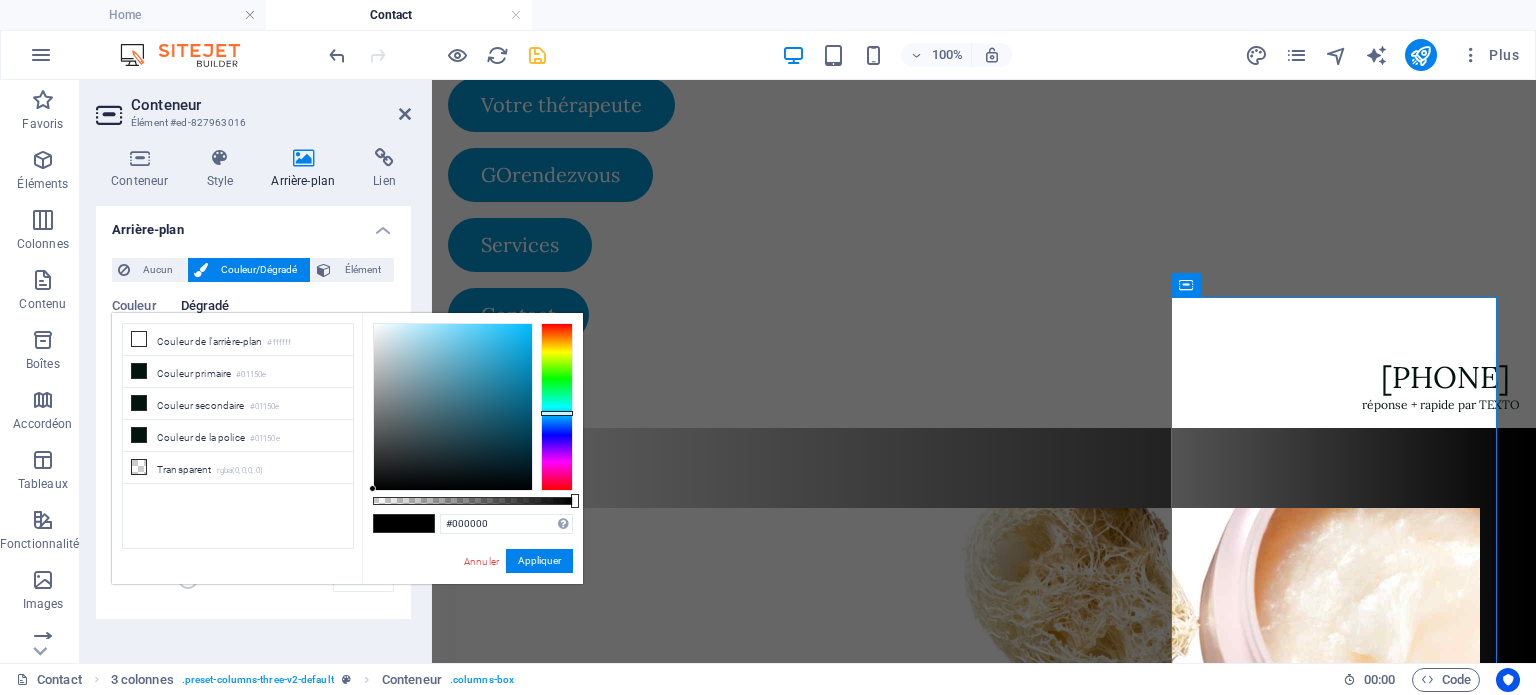 click at bounding box center (557, 407) 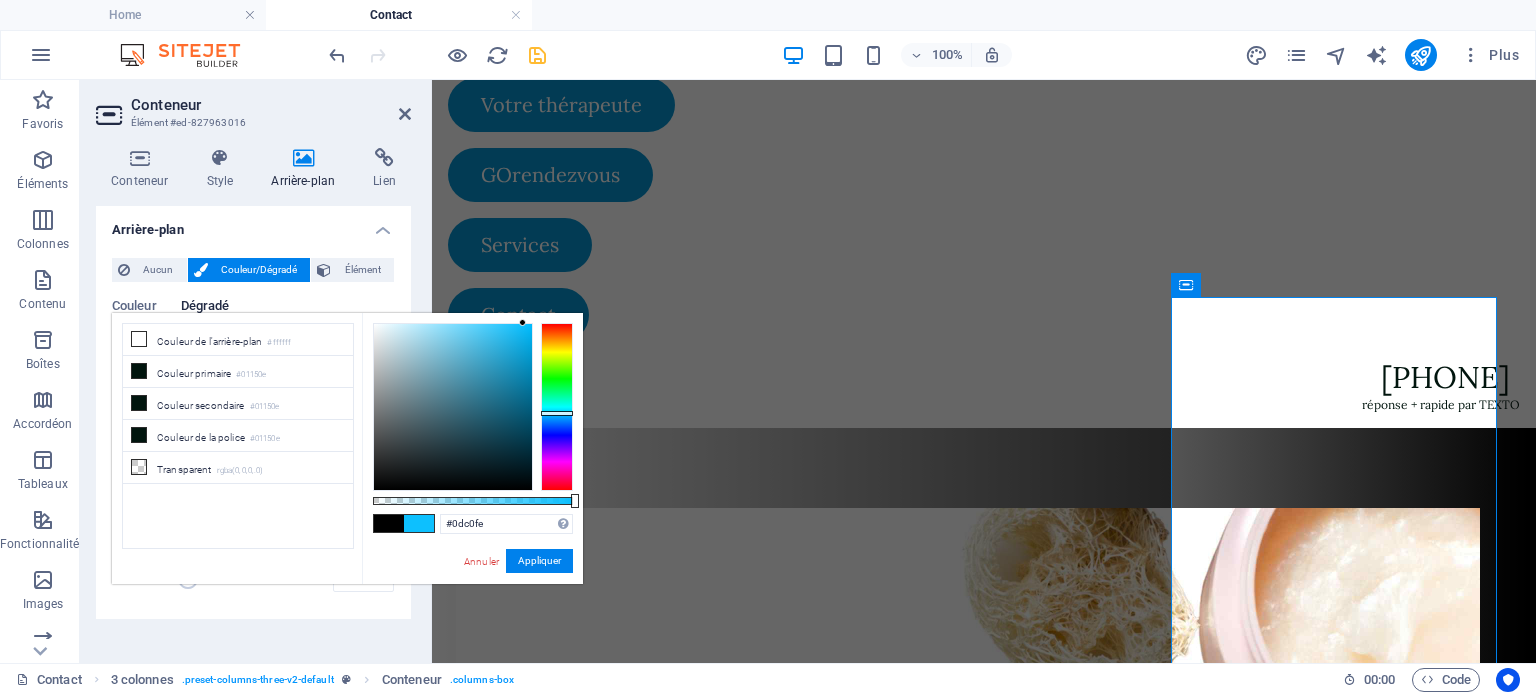 click at bounding box center (453, 407) 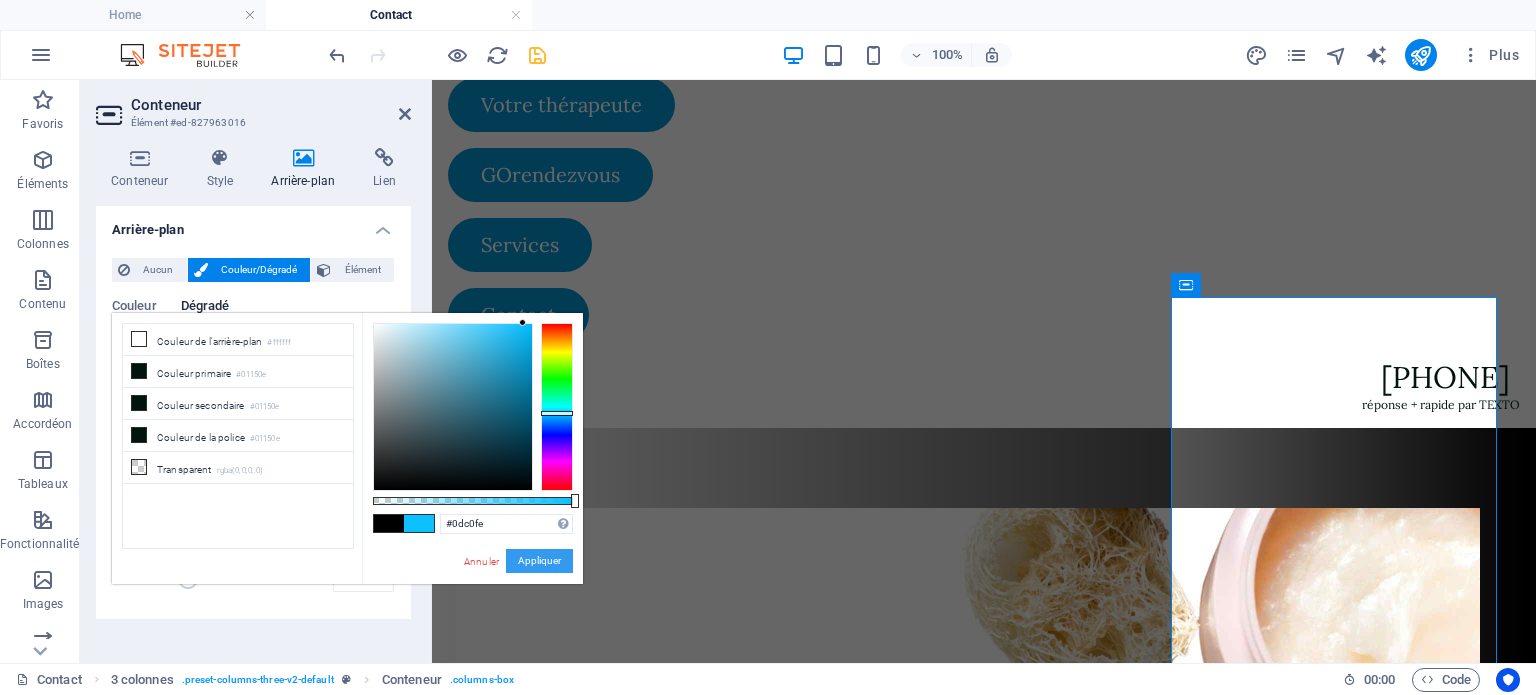 click on "Appliquer" at bounding box center (539, 561) 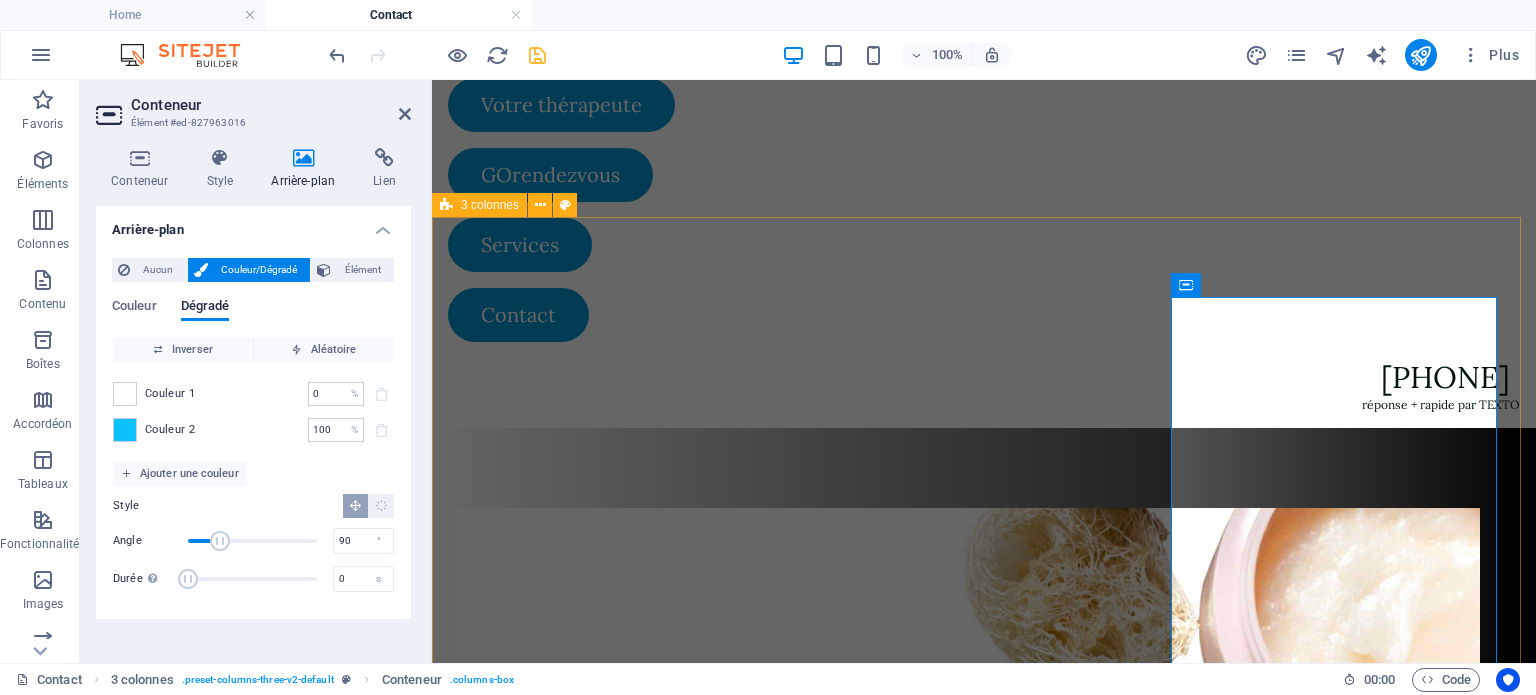 click on "Lublana Orthothérapeute - Massothérapeute clinicienne - depuis 2007 Heures d'ouverture LUNDI au vendredi 8h - 15h30 Agenda en ligne Politique d'annulation Veuillez noter qu'un frais de non-présentation de 20$ sera appliqué en cas d'absence sans annulation préalable à votre rendez-vous. Ce frais est destiné à couvrir les coûts liés à la gestion de votre rendez-vous non honoré. Informations de contact 18 rue Chevalier ,  Victoriaville   819-795-8393 info@lublanamichaud.com" at bounding box center [984, 1430] 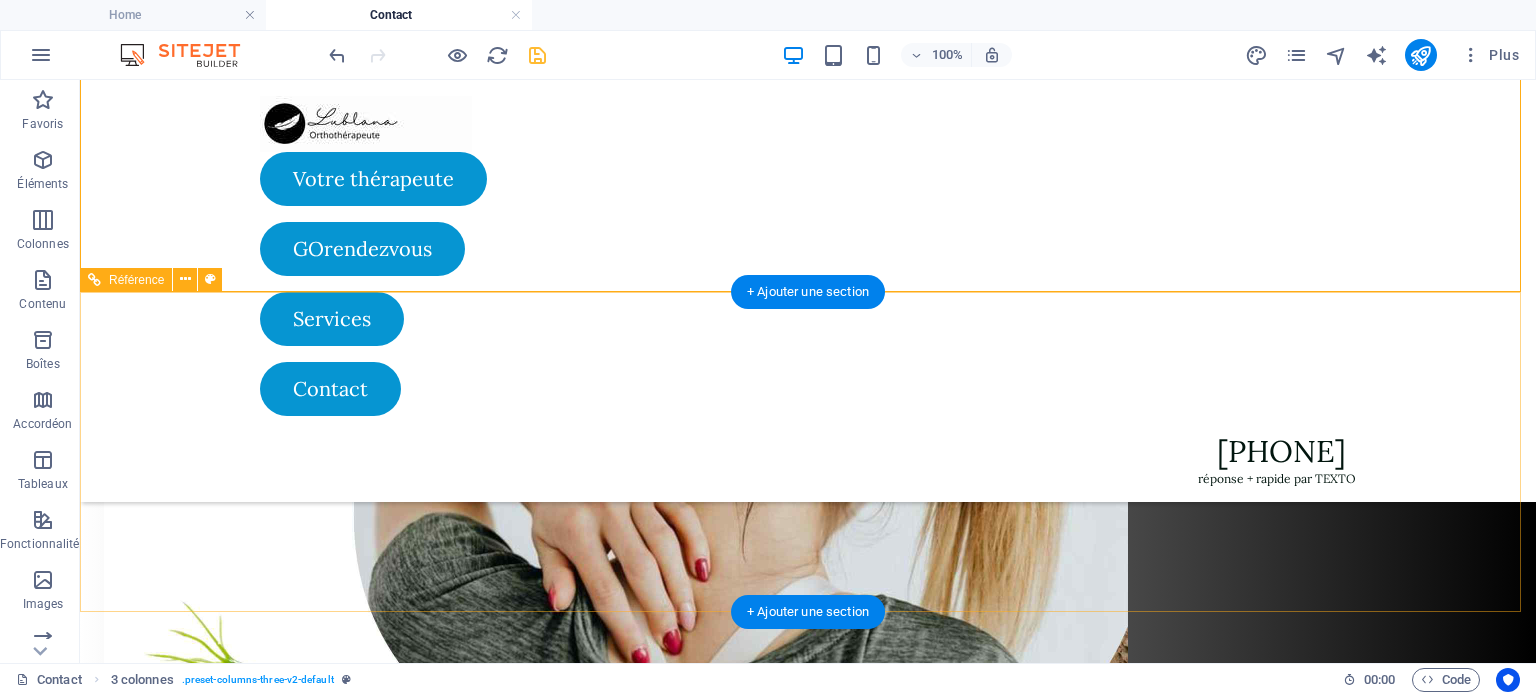 scroll, scrollTop: 456, scrollLeft: 0, axis: vertical 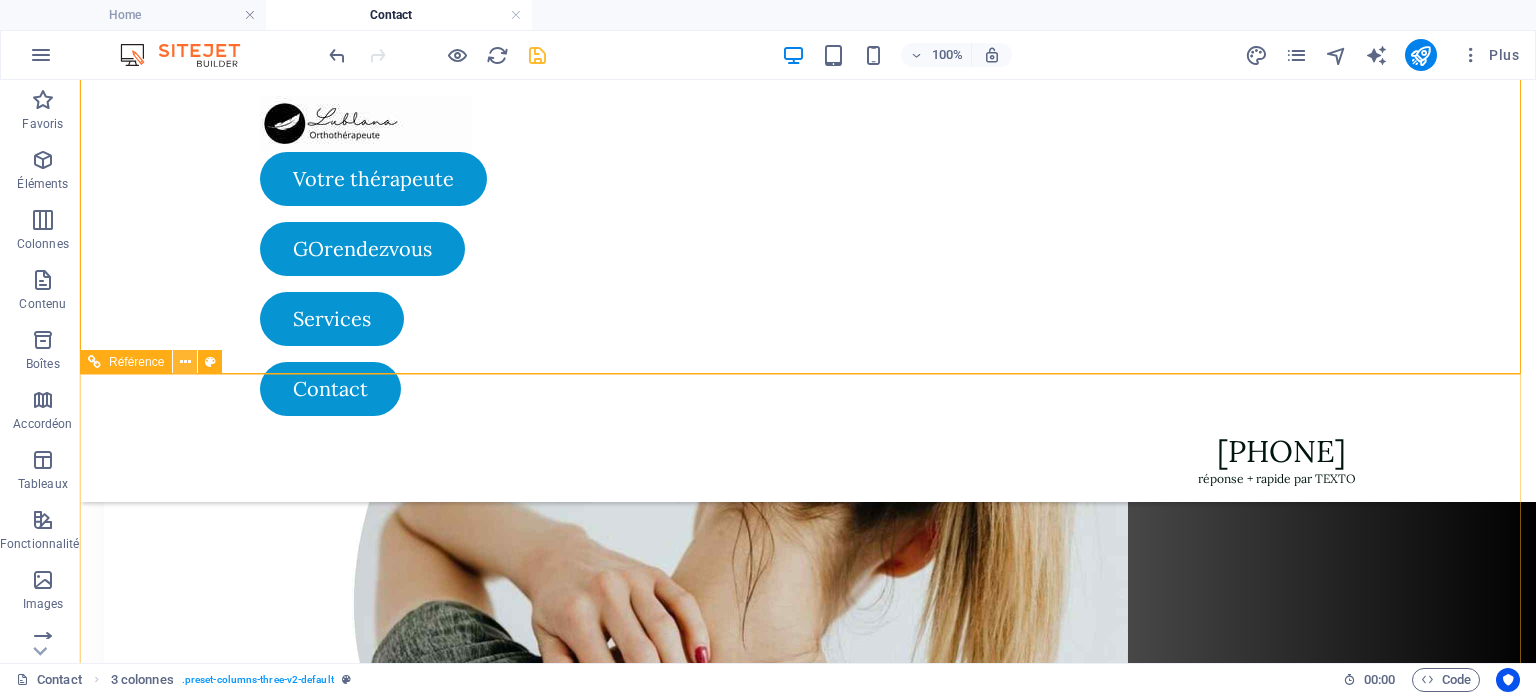 click at bounding box center [185, 362] 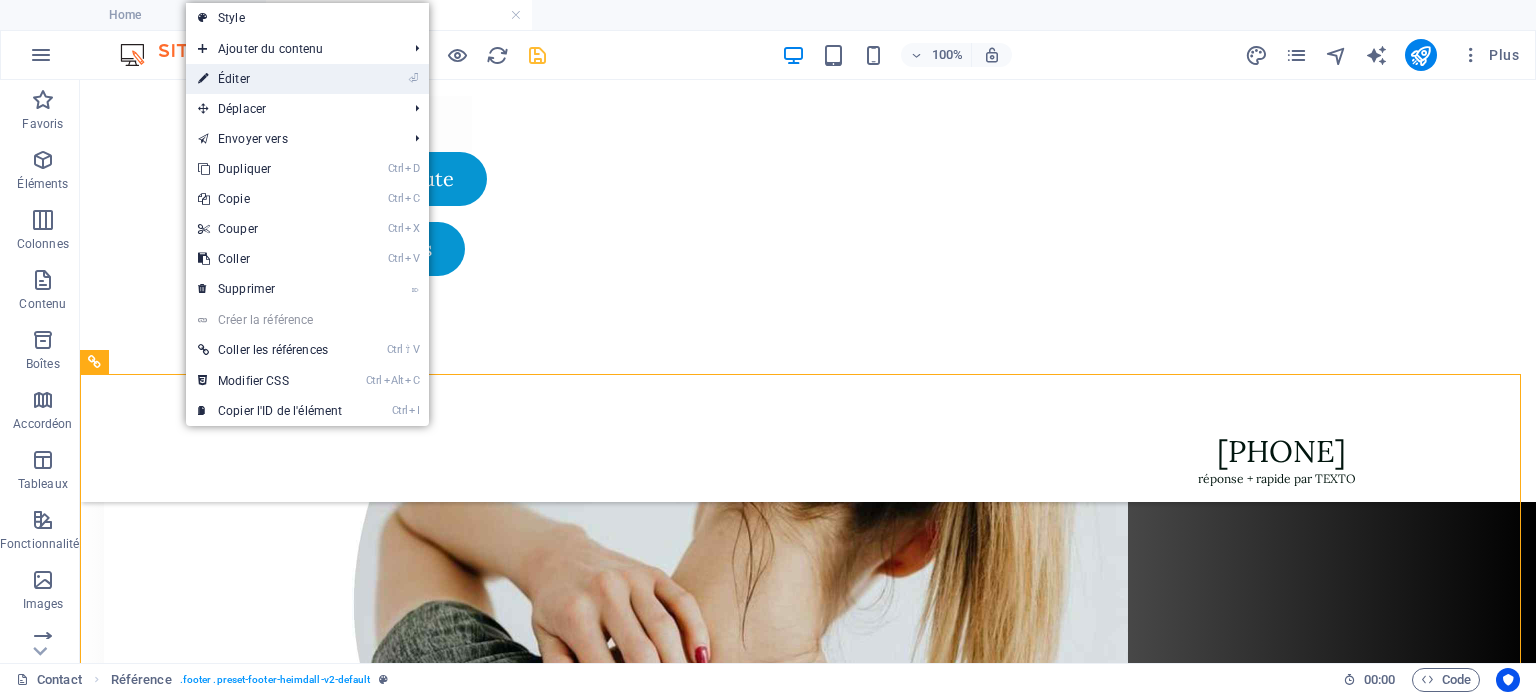 click on "⏎  Éditer" at bounding box center [270, 79] 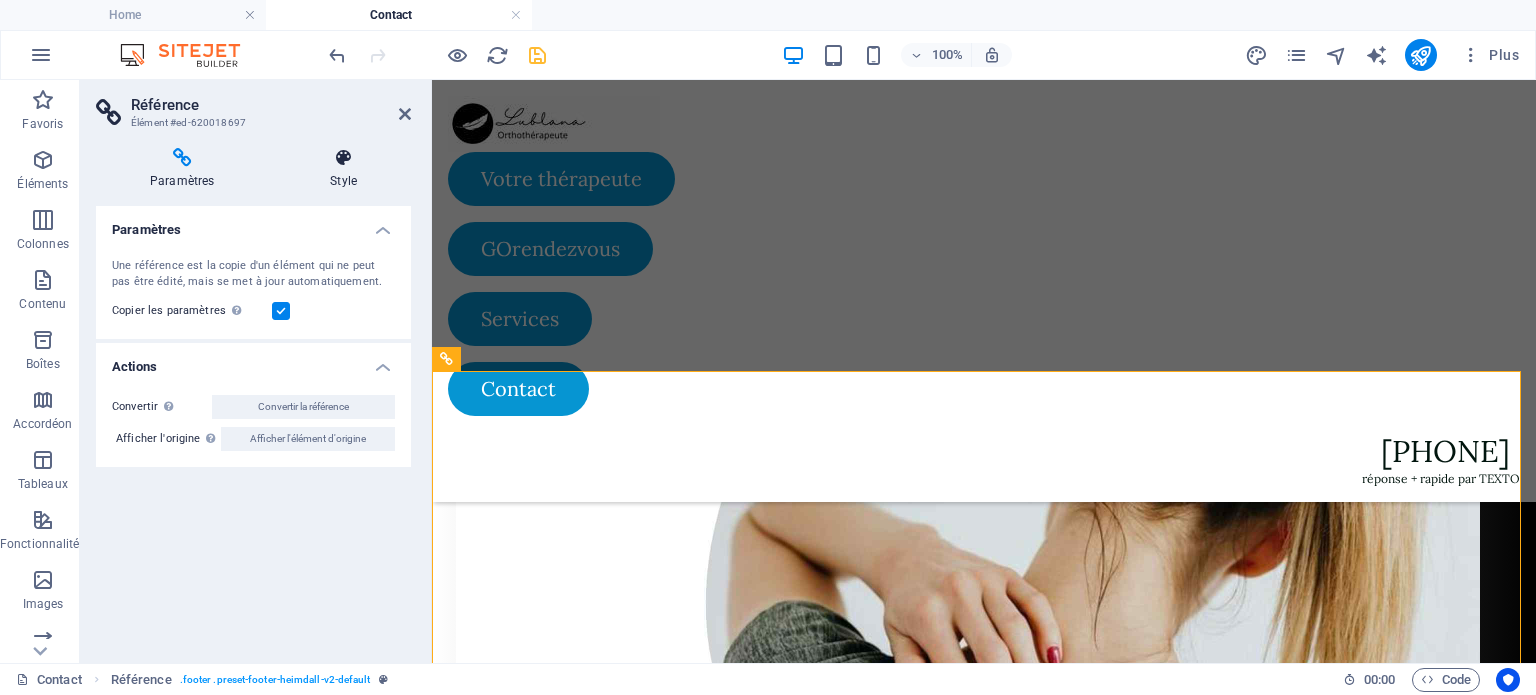 click at bounding box center (343, 158) 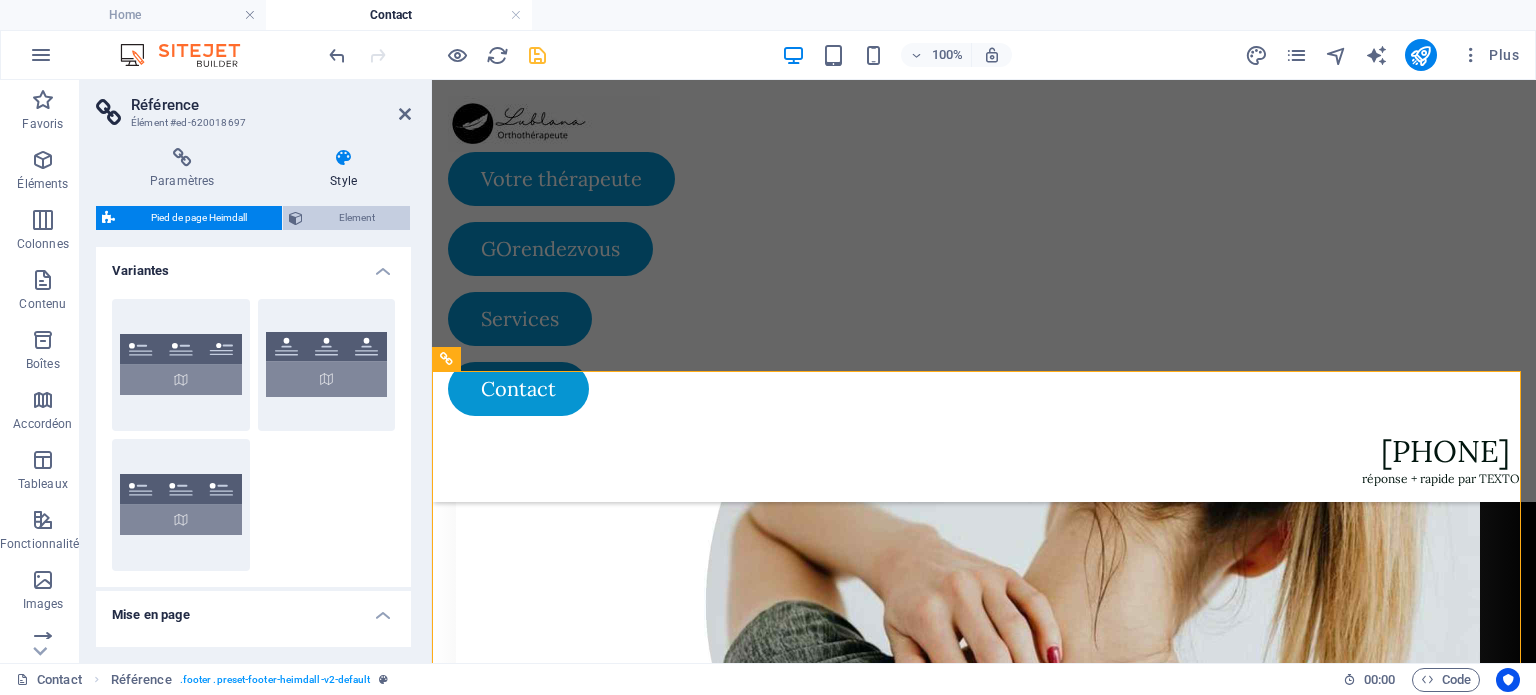 click on "Element" at bounding box center [356, 218] 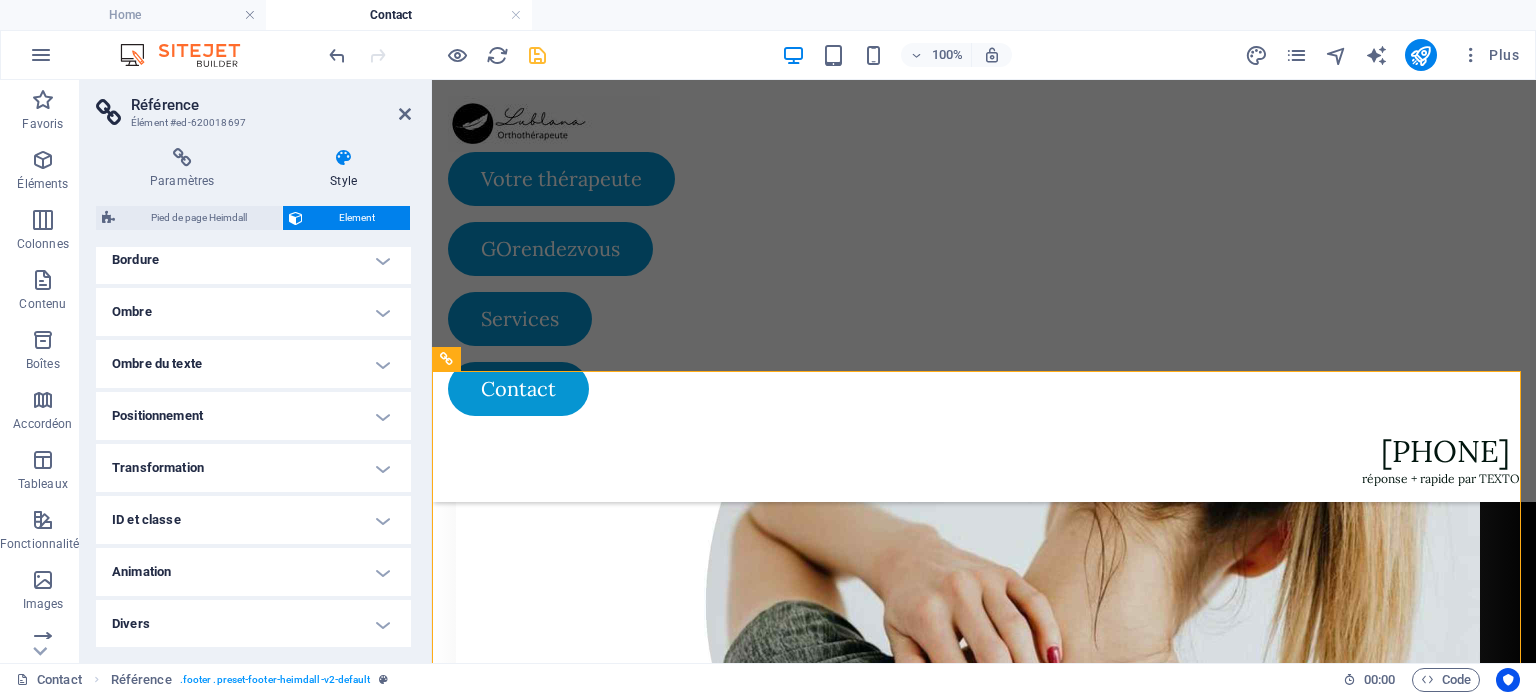 scroll, scrollTop: 0, scrollLeft: 0, axis: both 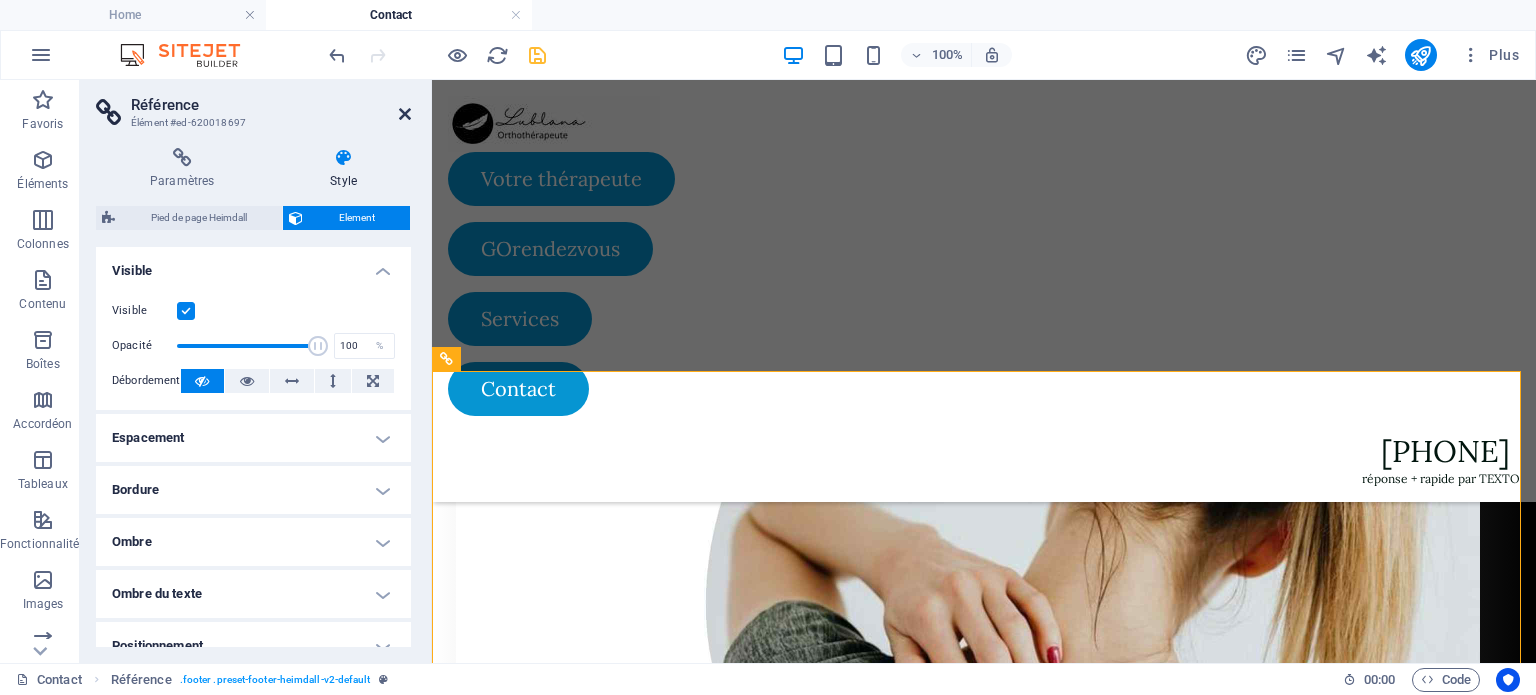 click at bounding box center [405, 114] 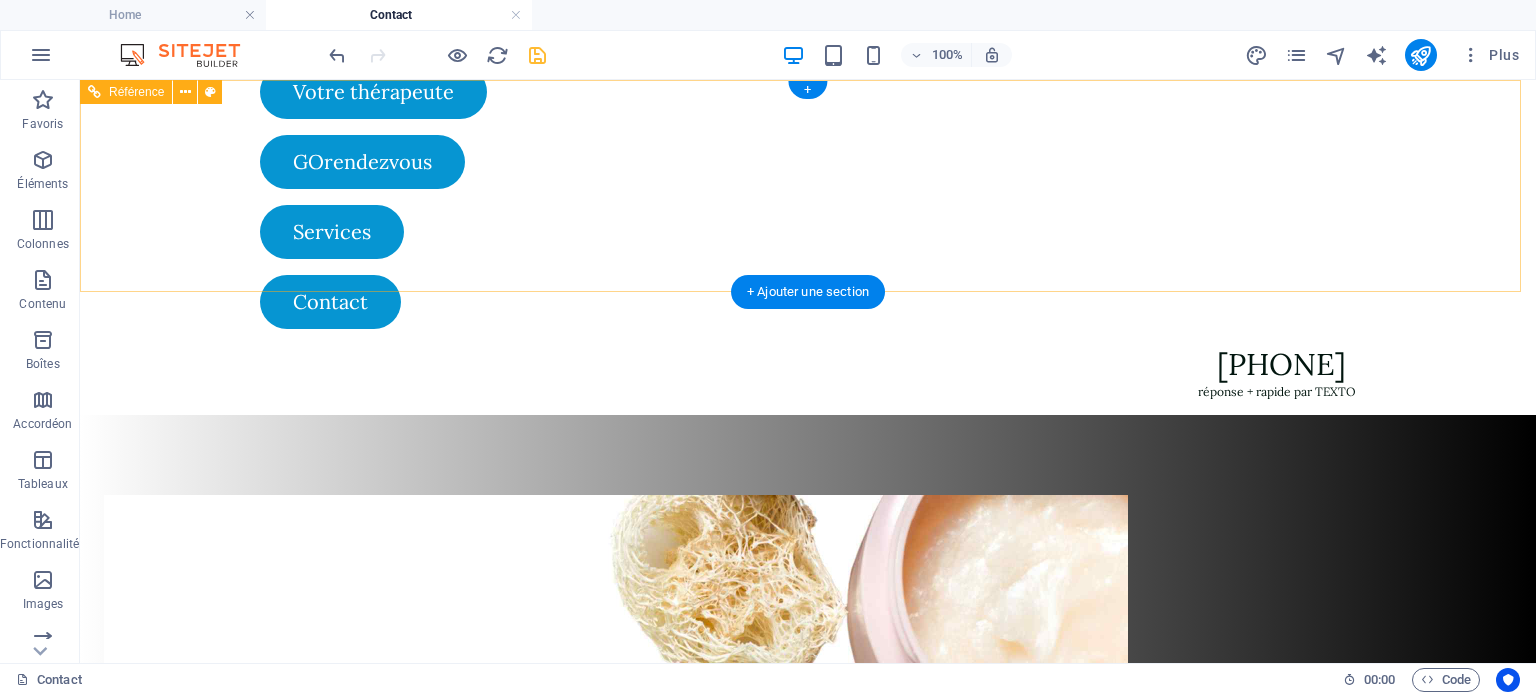 scroll, scrollTop: 0, scrollLeft: 0, axis: both 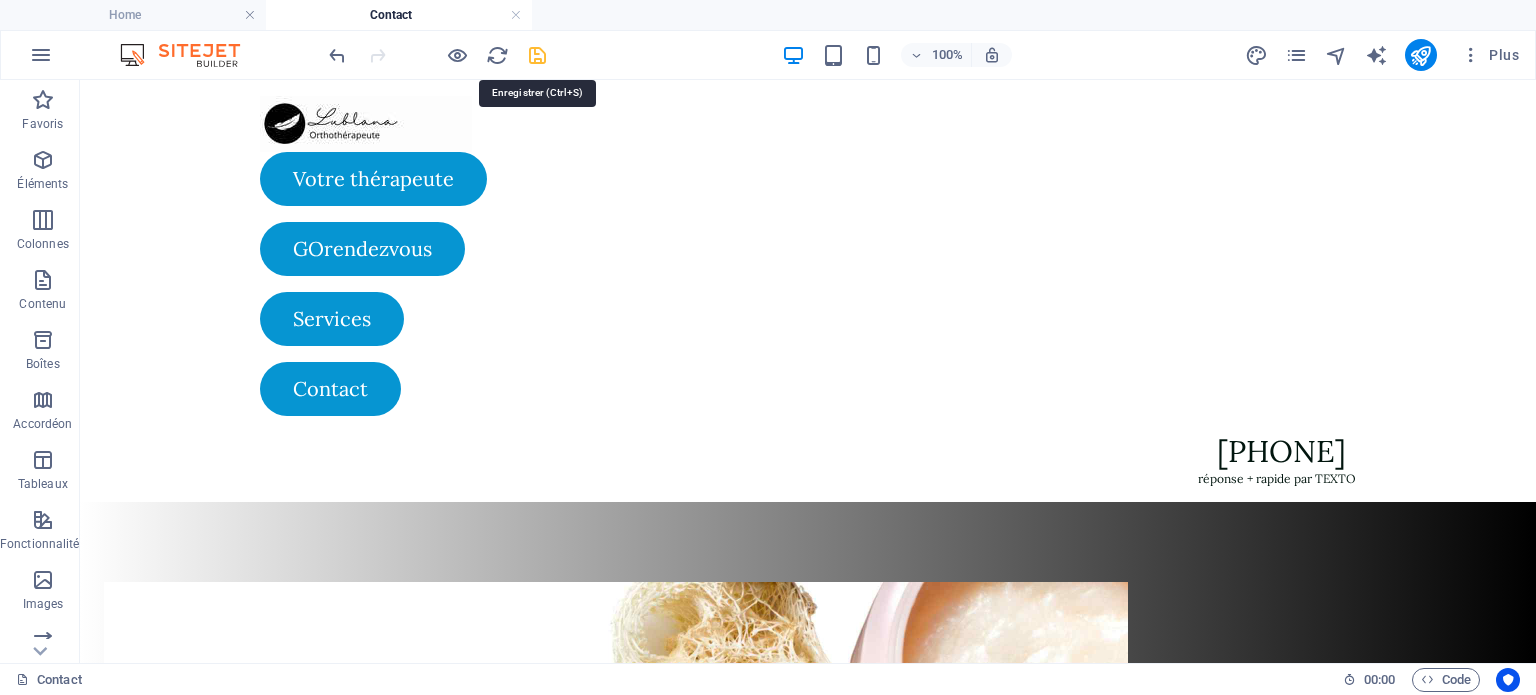 click at bounding box center (537, 55) 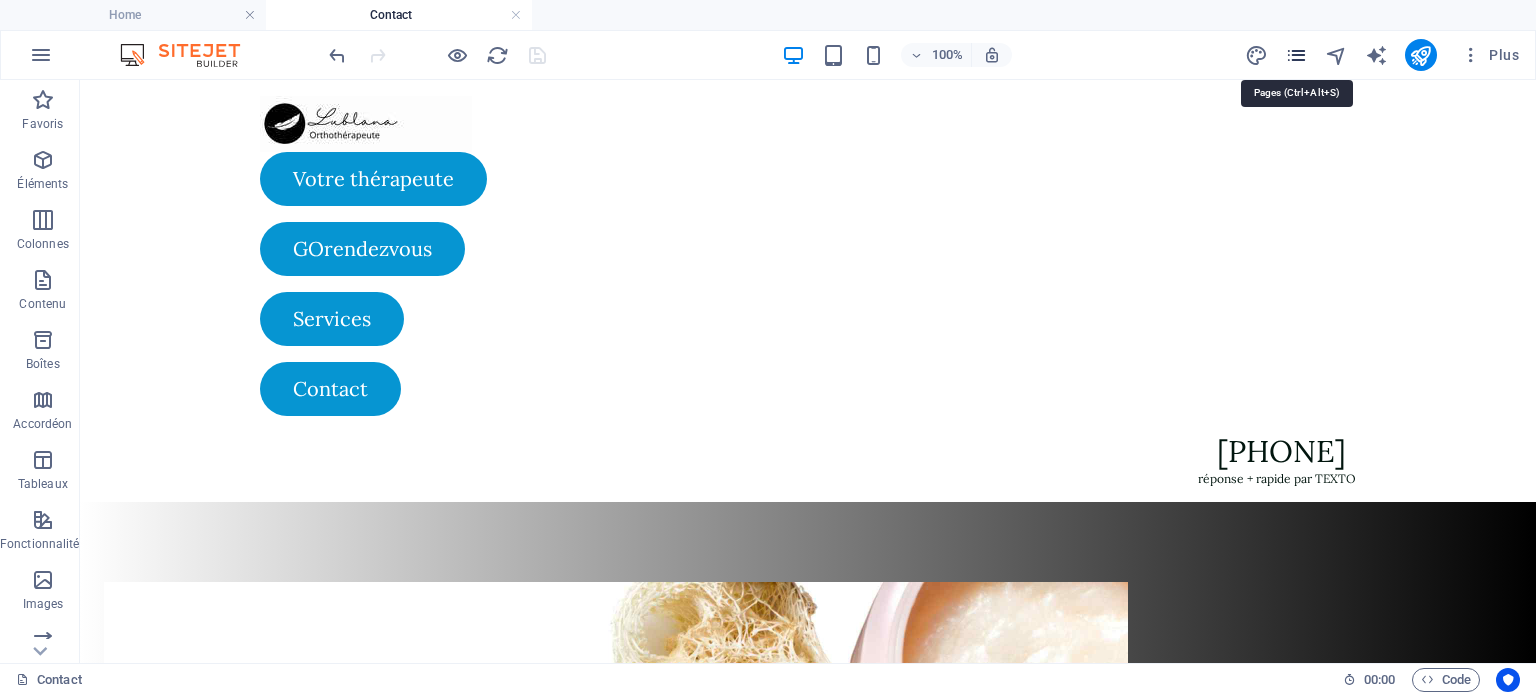 click at bounding box center [1296, 55] 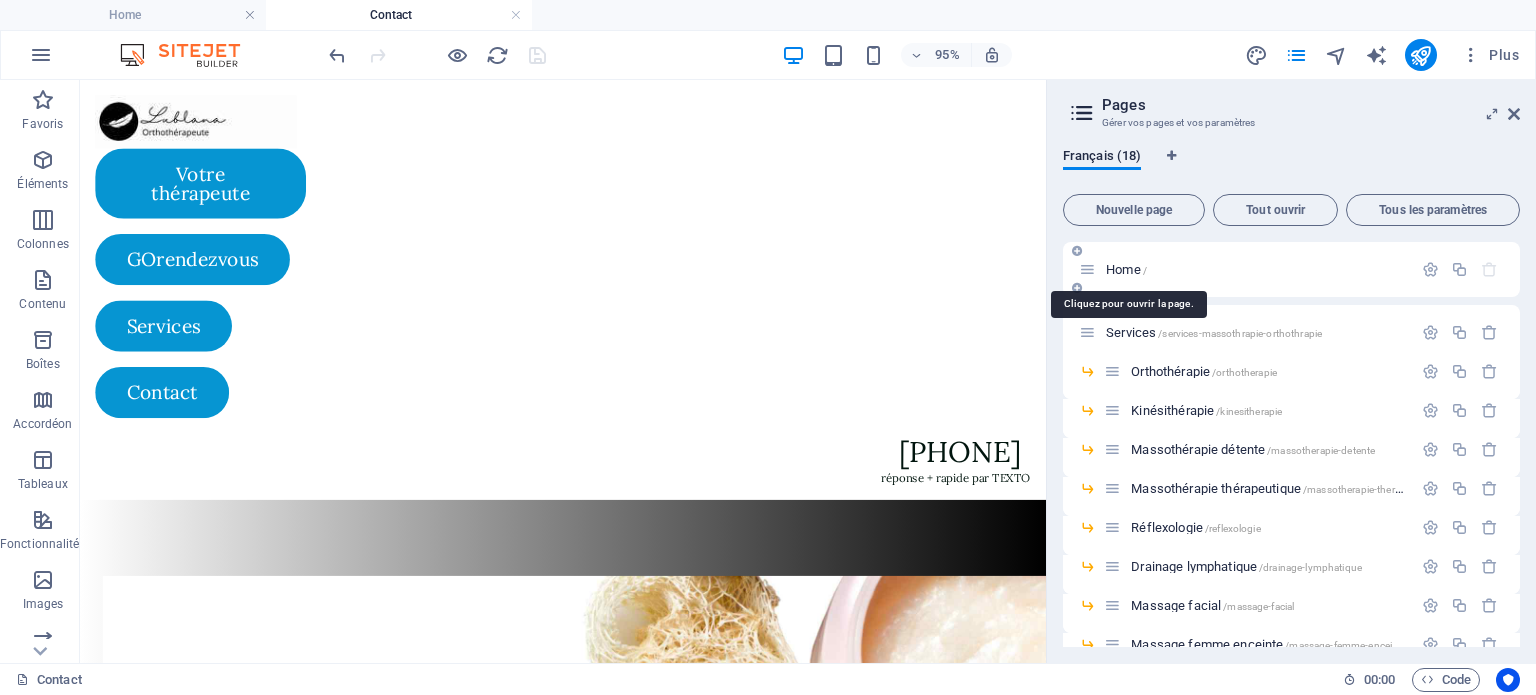 click on "Home /" at bounding box center [1126, 269] 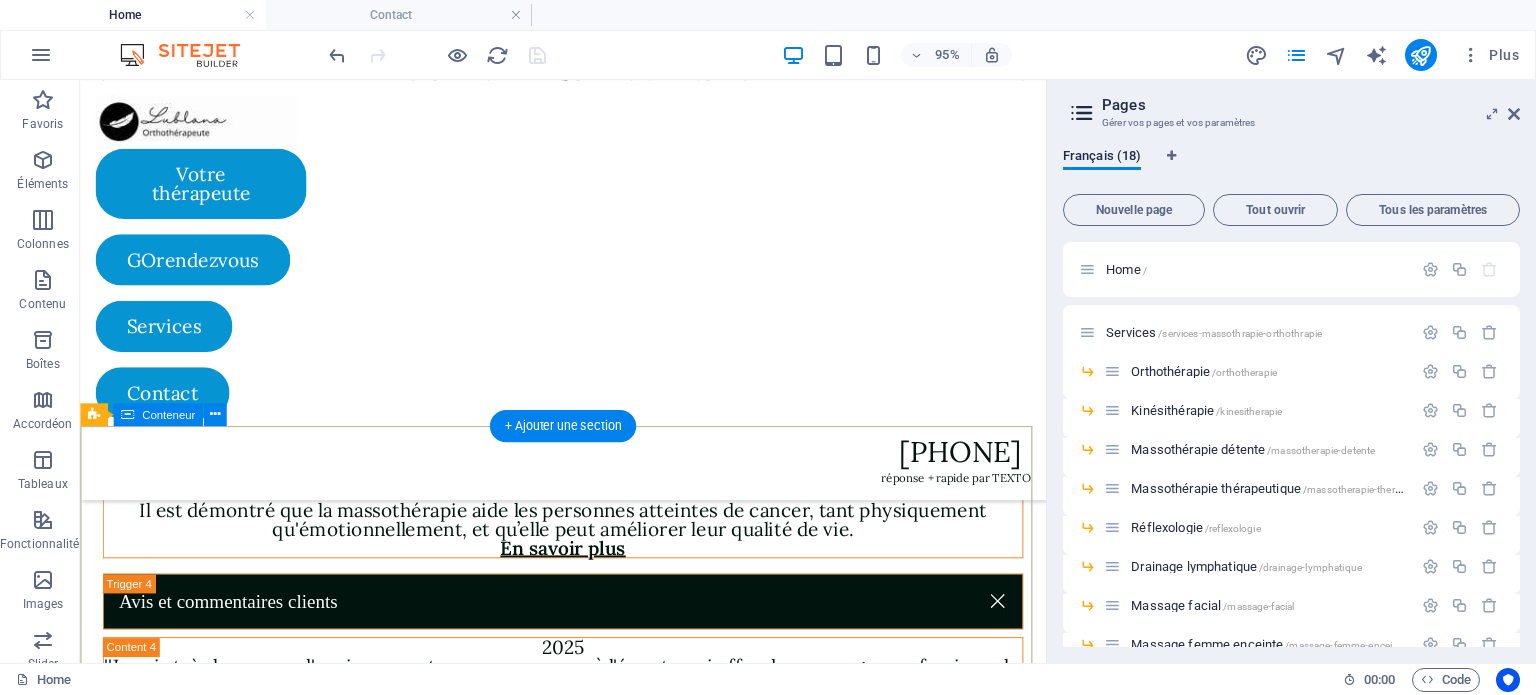 scroll, scrollTop: 6640, scrollLeft: 0, axis: vertical 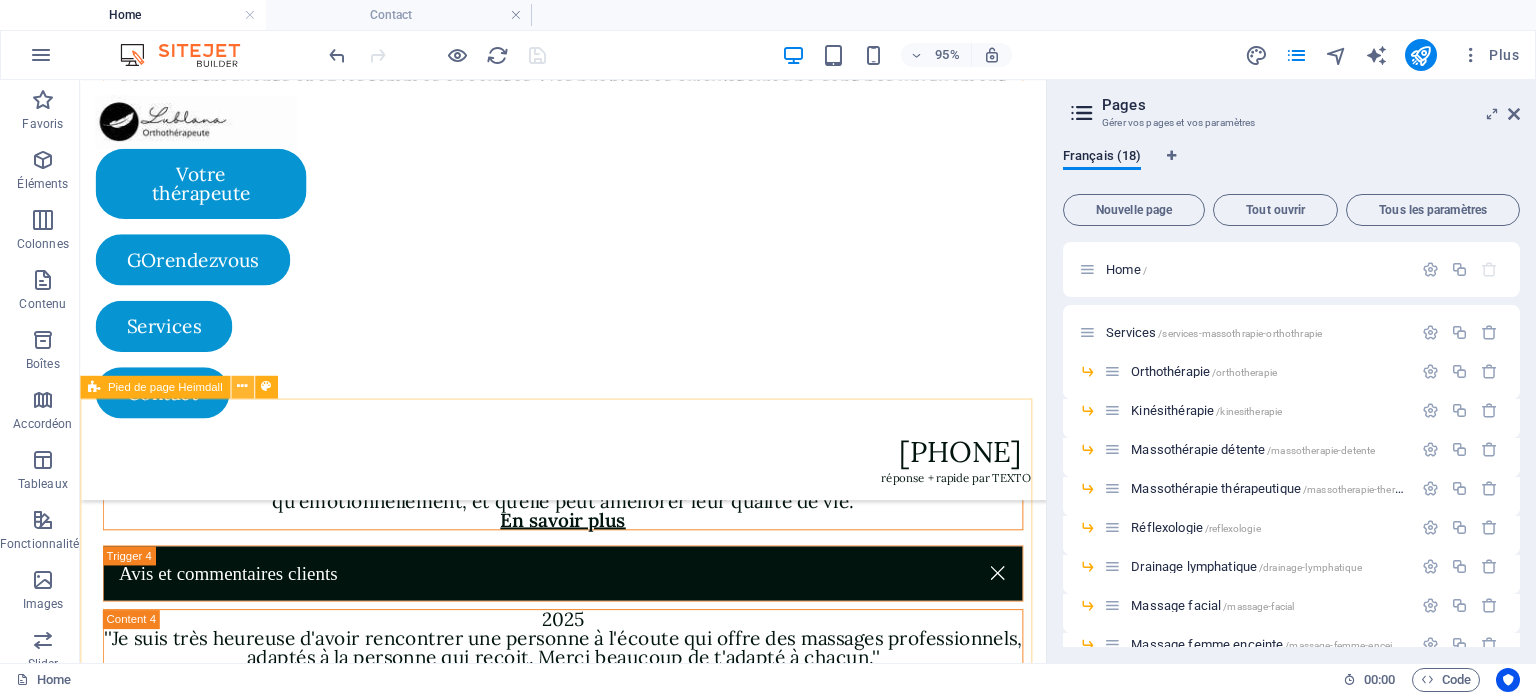 click at bounding box center (242, 387) 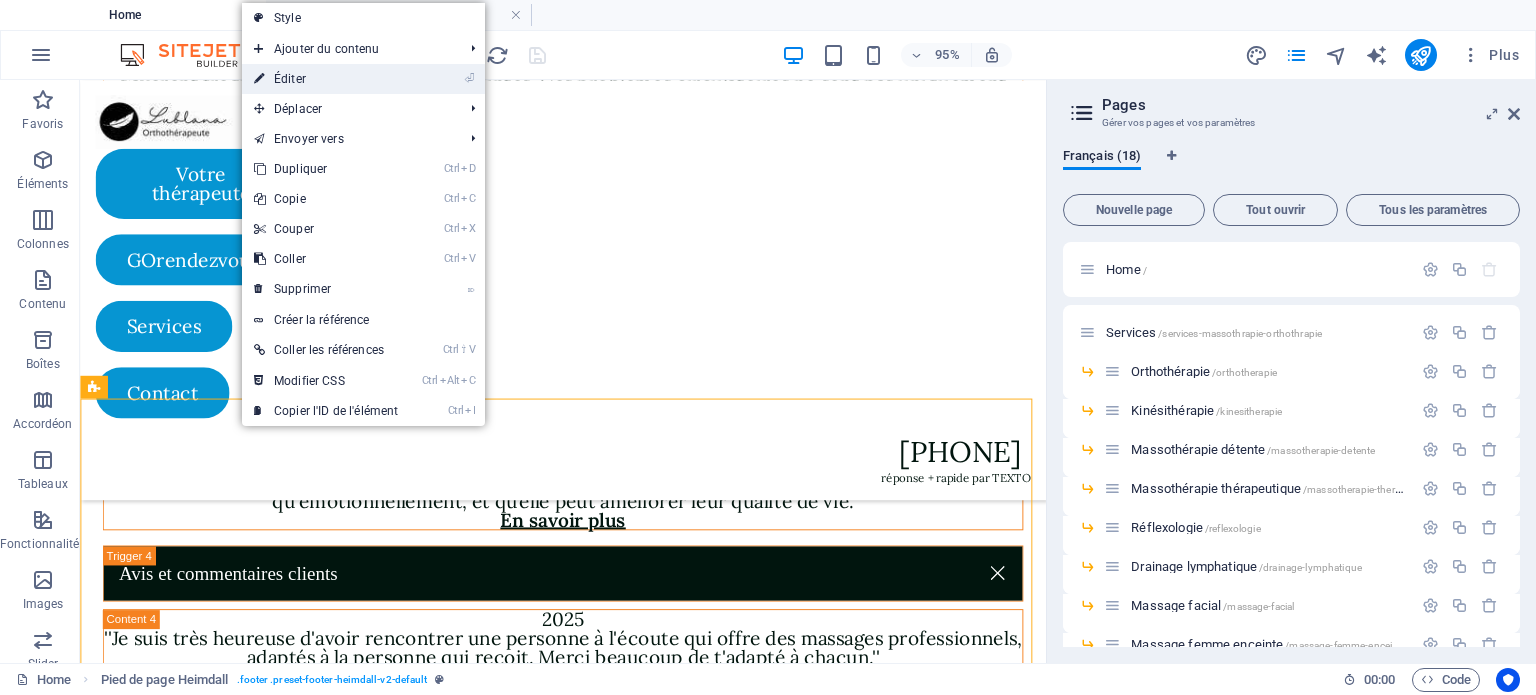 click on "⏎  Éditer" at bounding box center [326, 79] 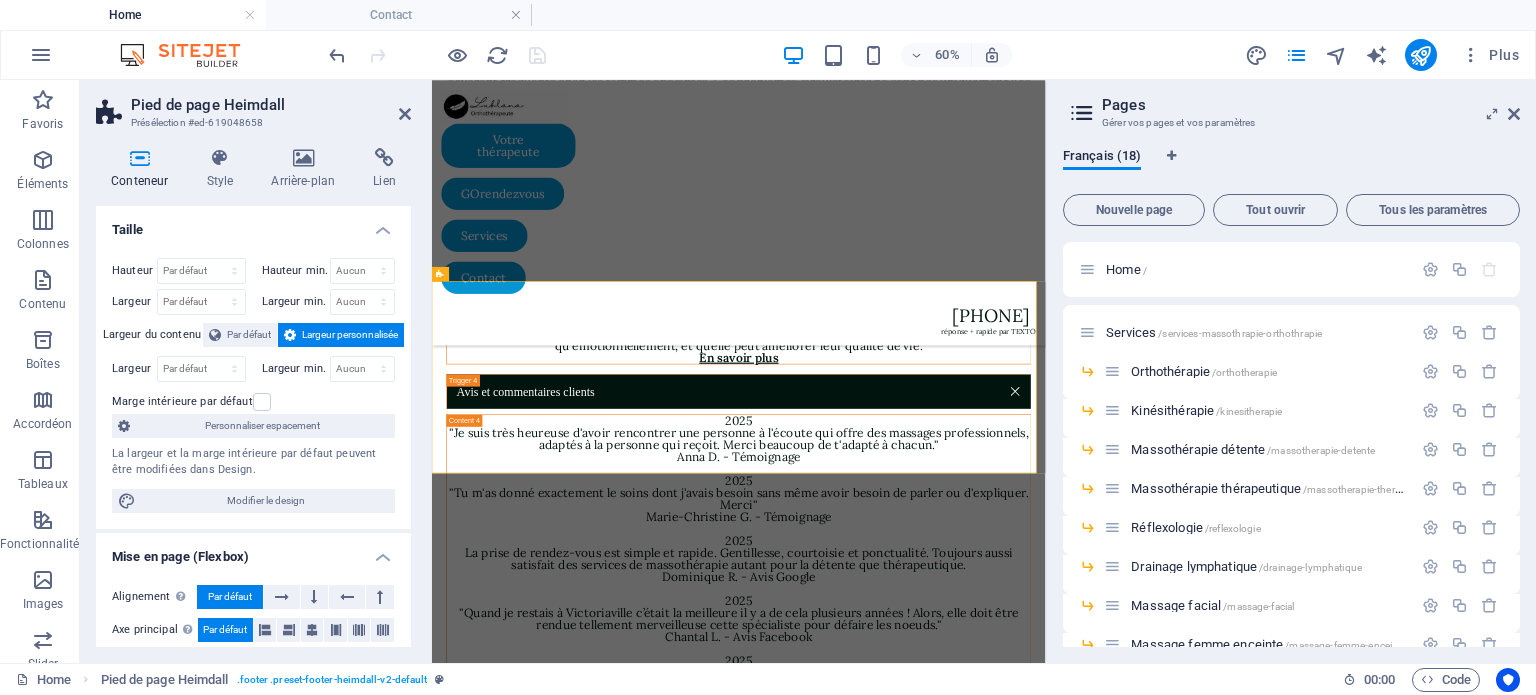 scroll, scrollTop: 6641, scrollLeft: 0, axis: vertical 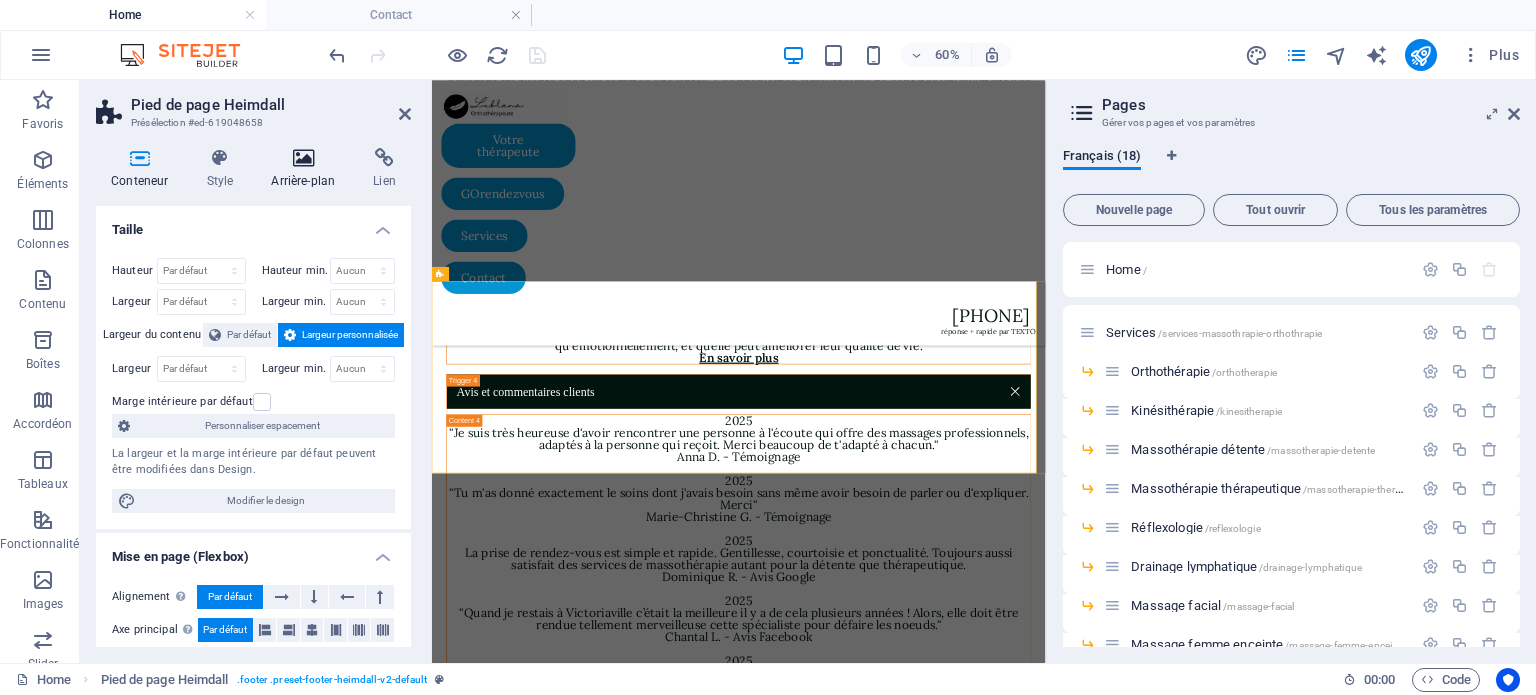 click at bounding box center [303, 158] 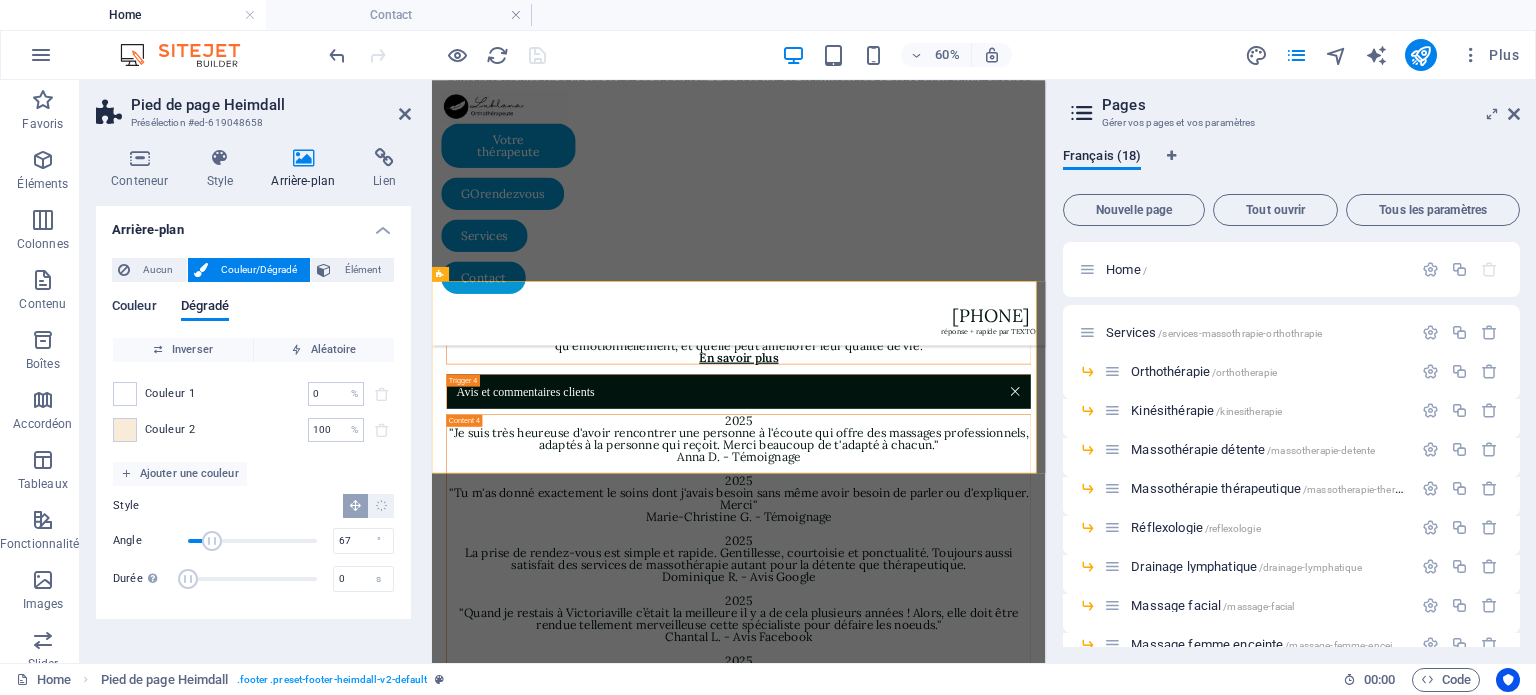 click on "Couleur" at bounding box center (134, 308) 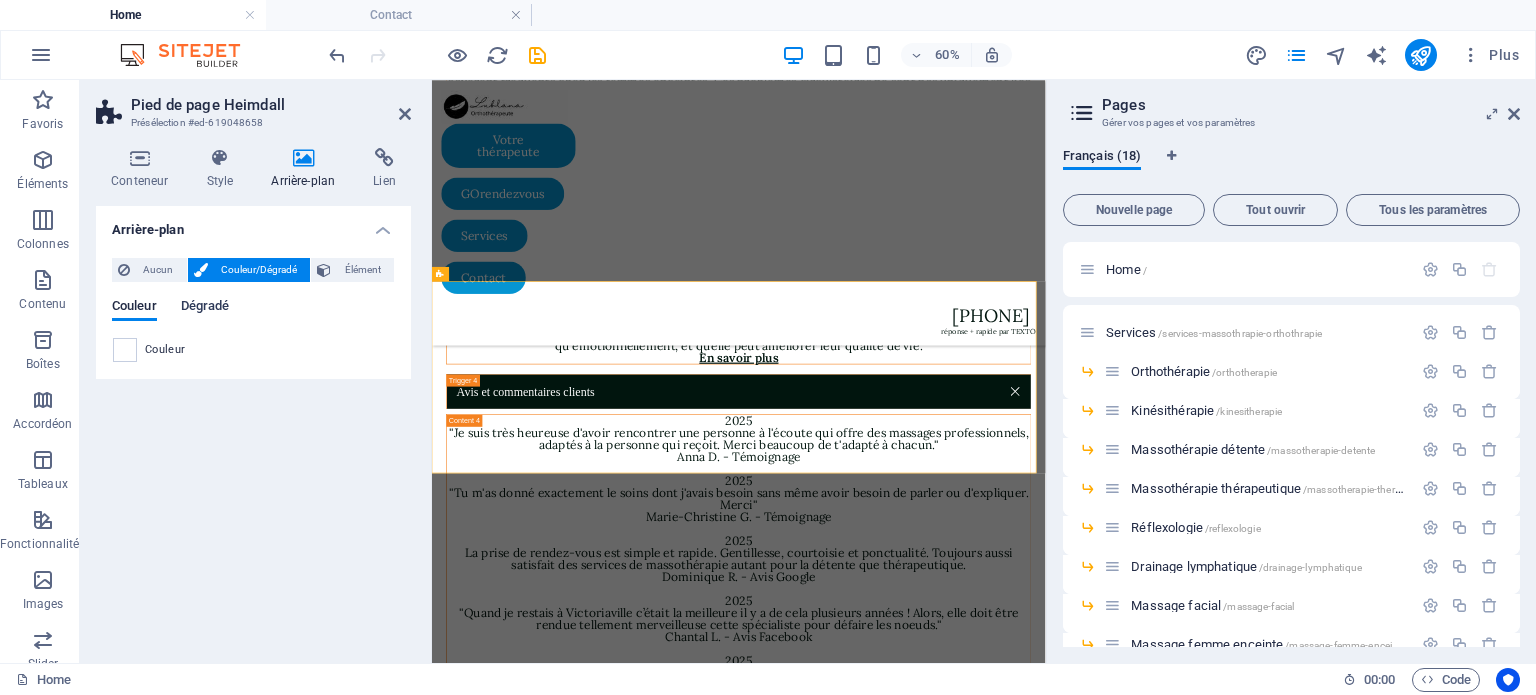 click on "Dégradé" at bounding box center (205, 308) 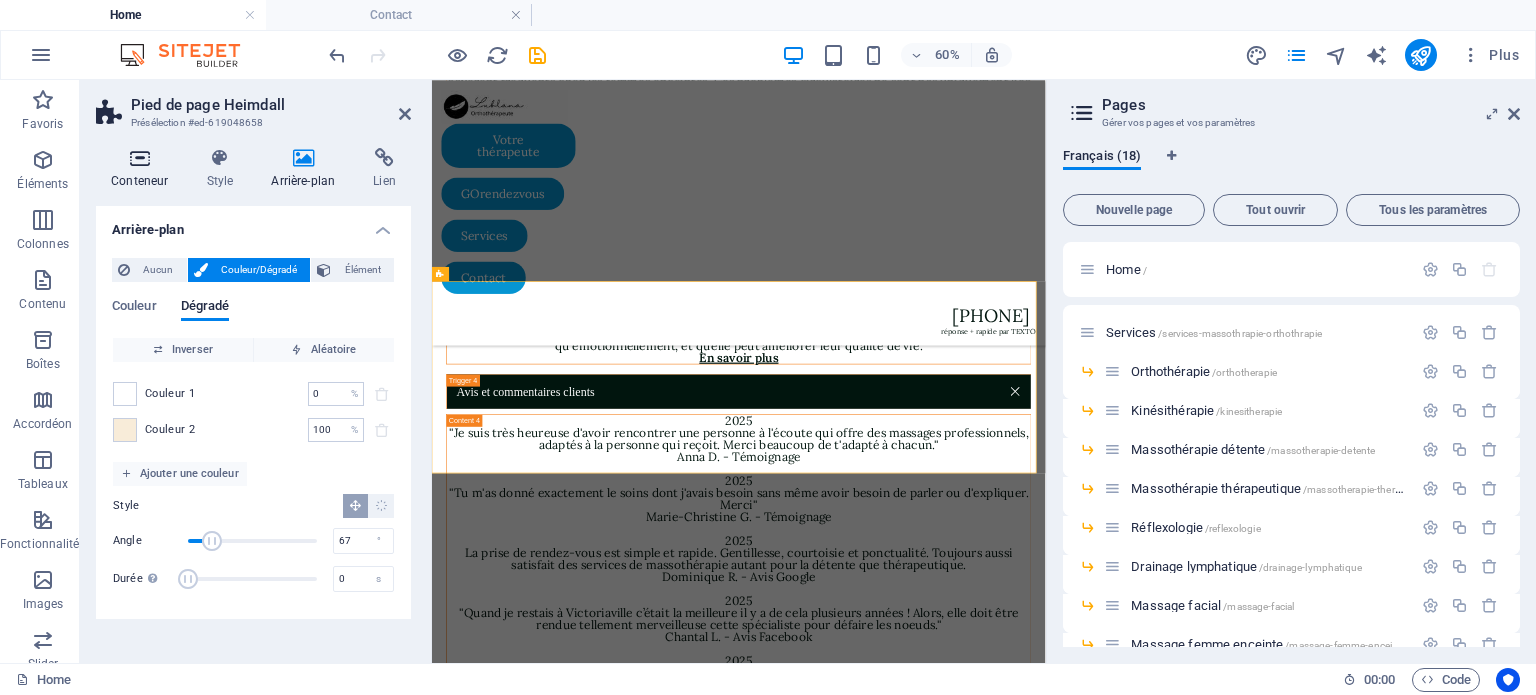 click at bounding box center (139, 158) 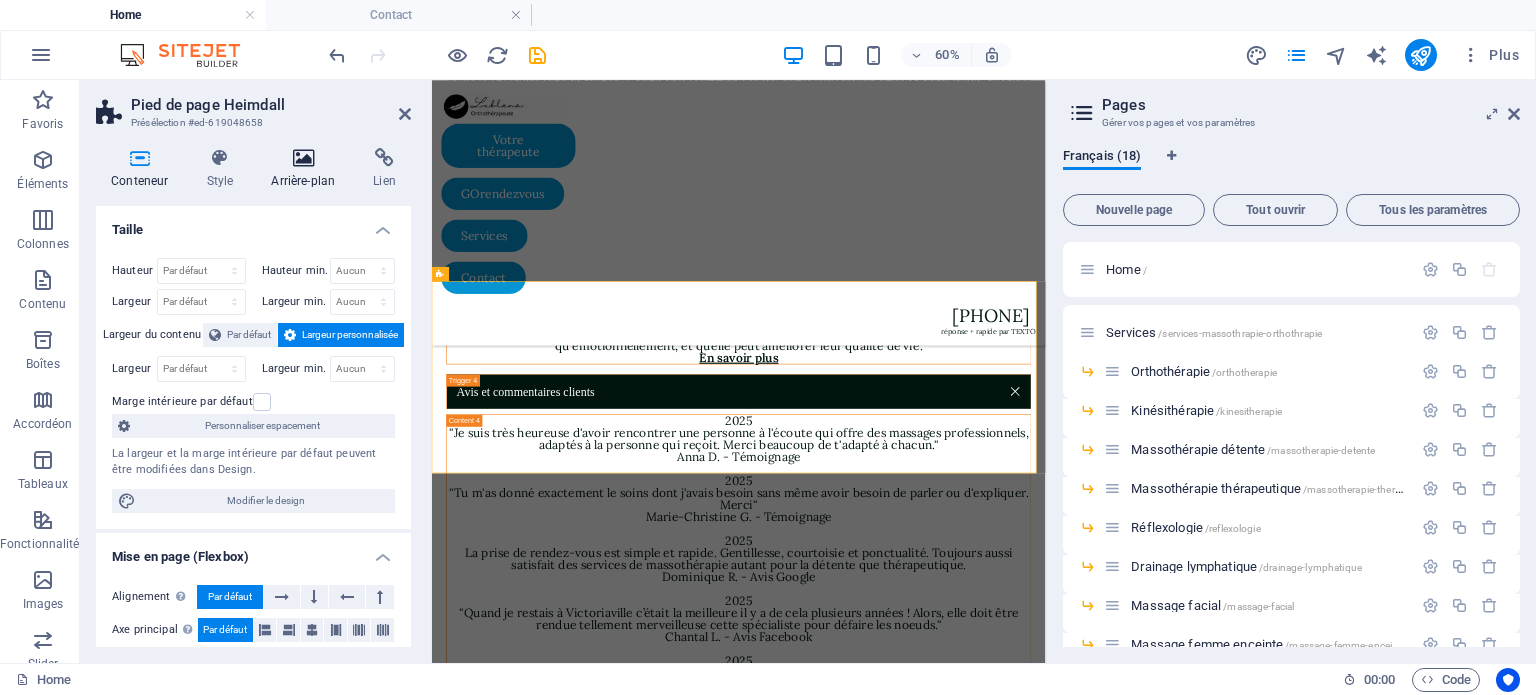 click at bounding box center (303, 158) 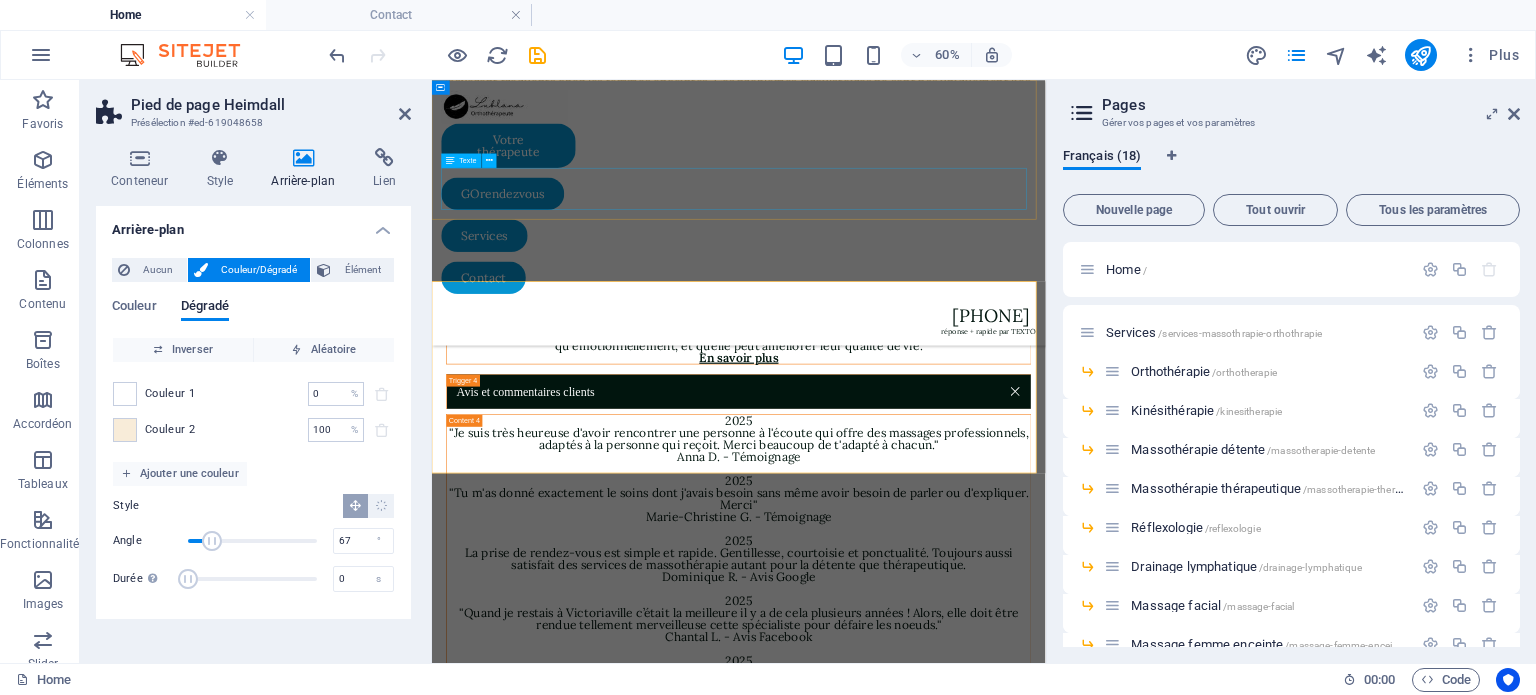 click on "819-795-8393    réponse + rapide par TEXTO" at bounding box center [943, 471] 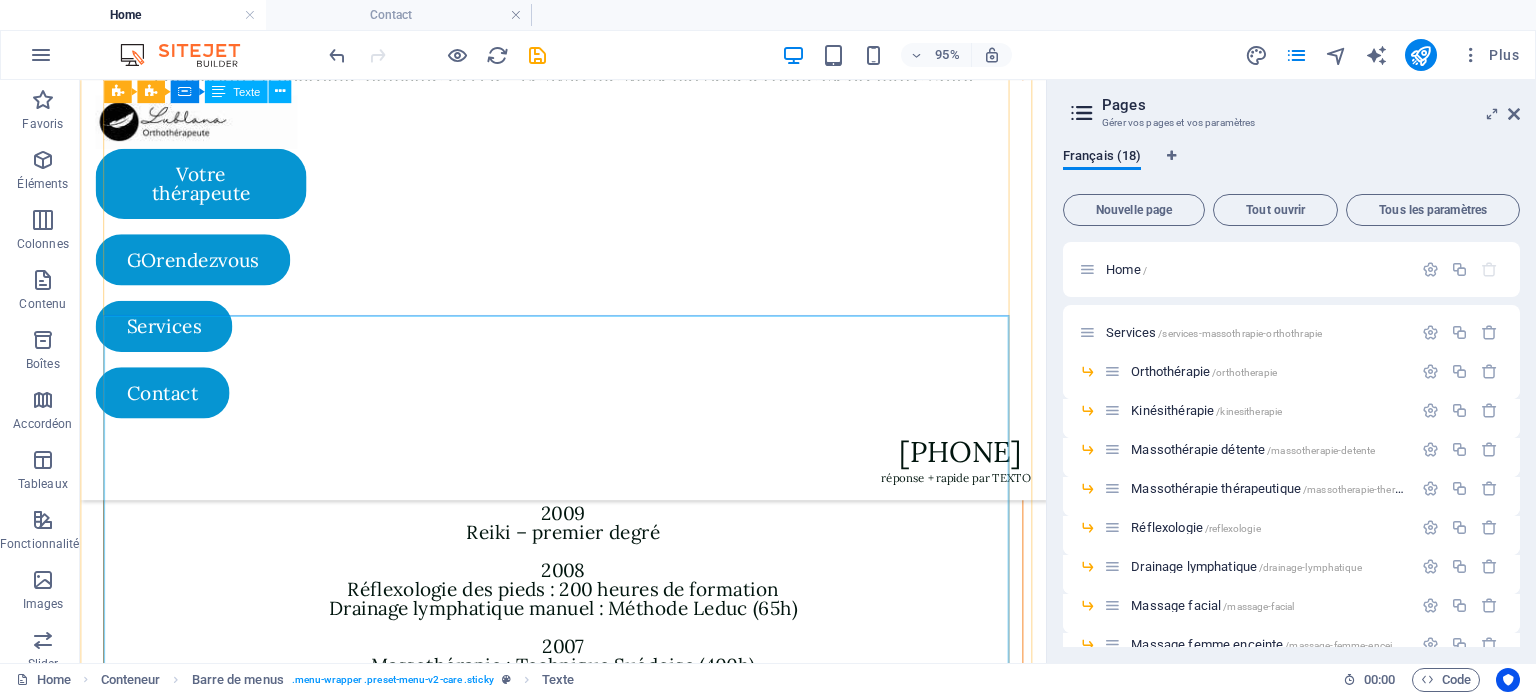 scroll, scrollTop: 4806, scrollLeft: 0, axis: vertical 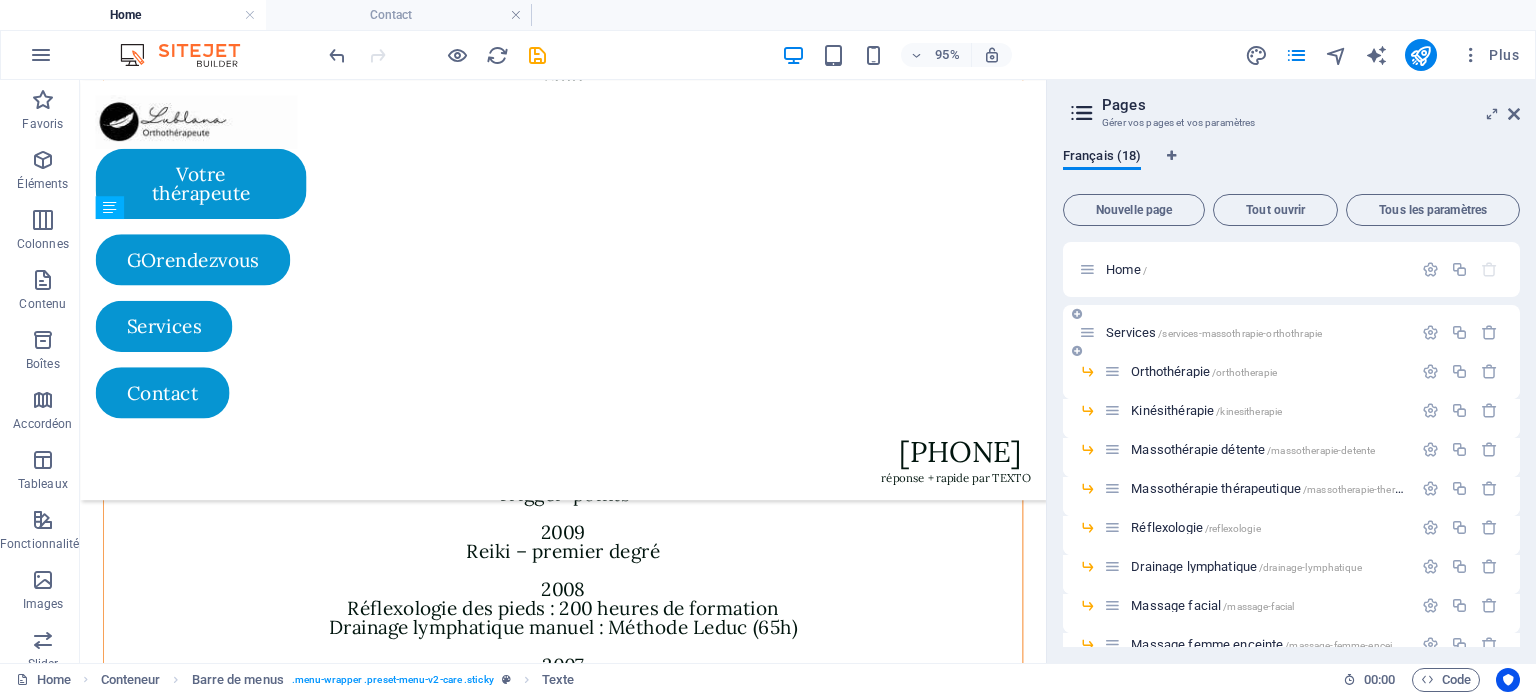 click on "Services /services-massothrapie-orthothrapie" at bounding box center [1214, 332] 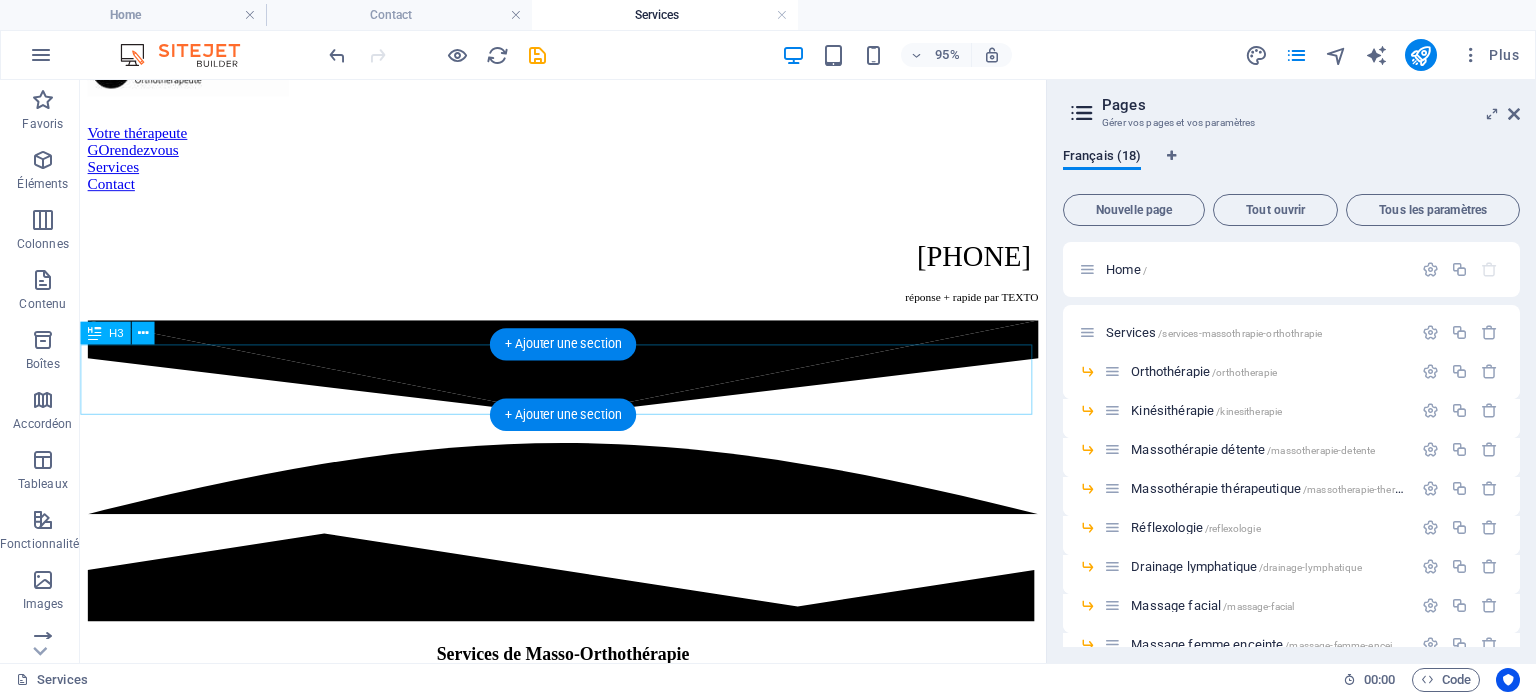 scroll, scrollTop: 58, scrollLeft: 0, axis: vertical 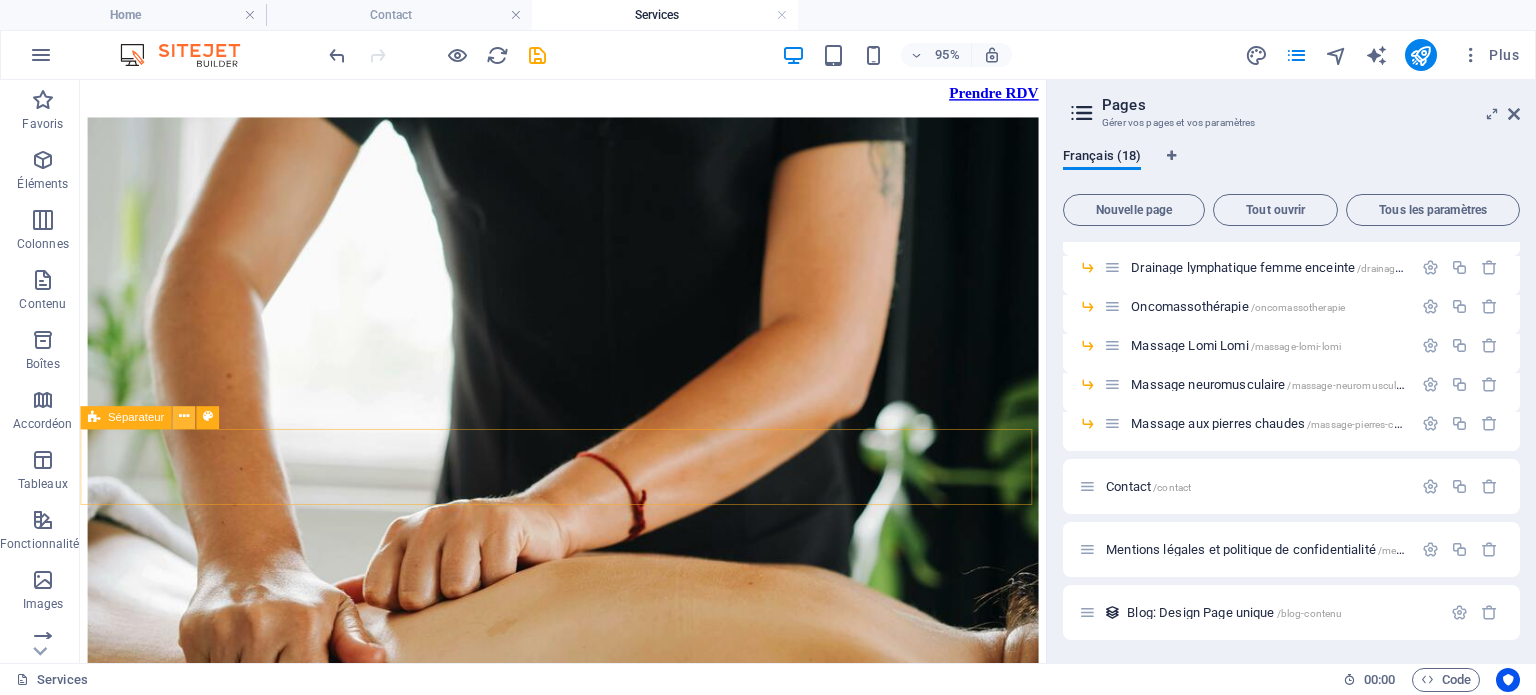 click at bounding box center (184, 417) 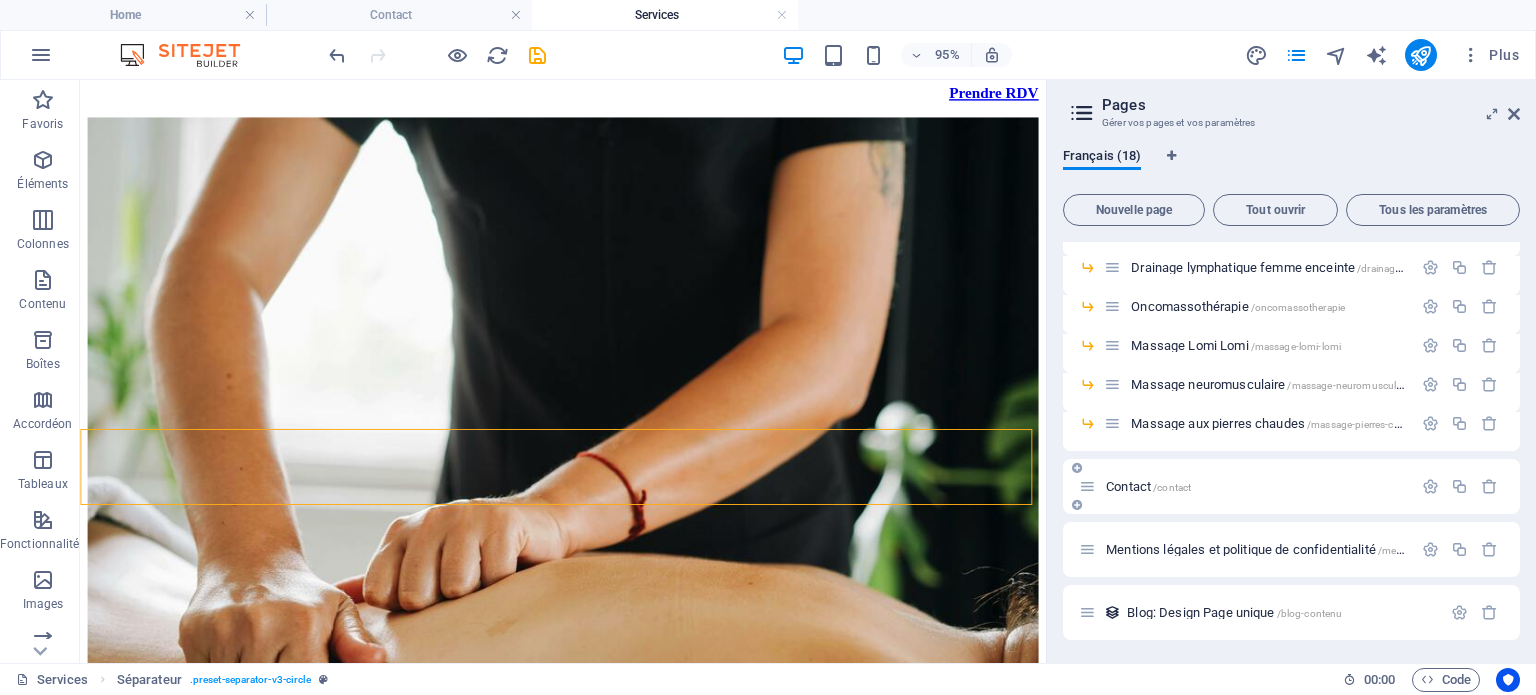click on "Contact /contact" at bounding box center [1148, 486] 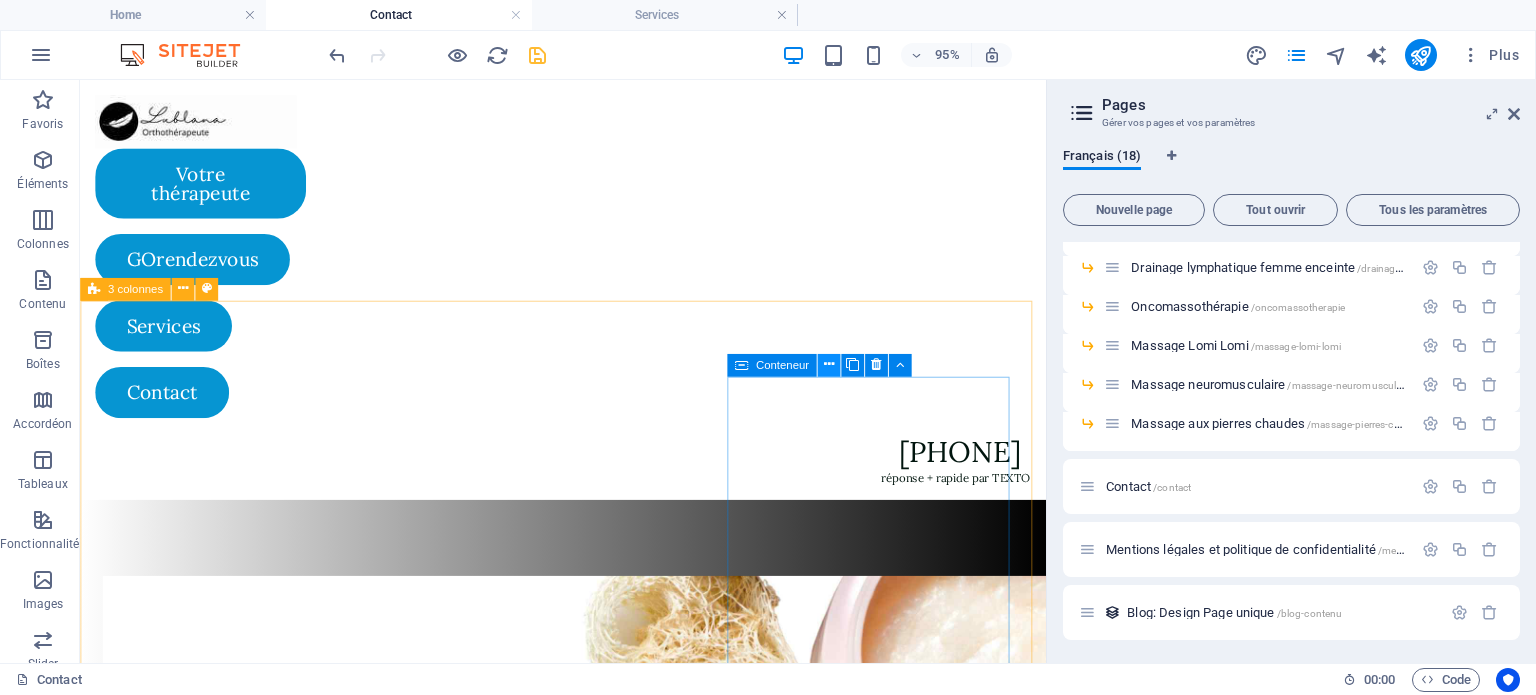 click at bounding box center [828, 365] 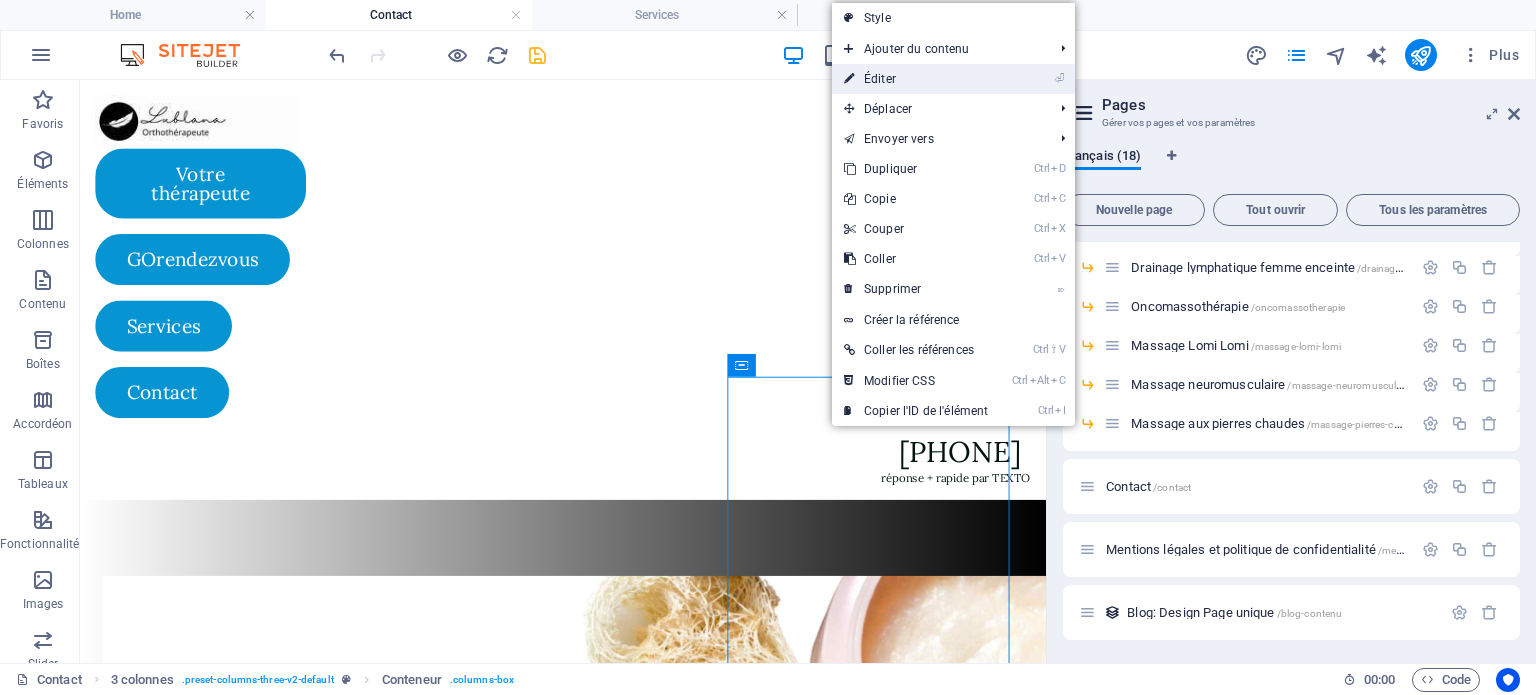 click on "⏎  Éditer" at bounding box center [916, 79] 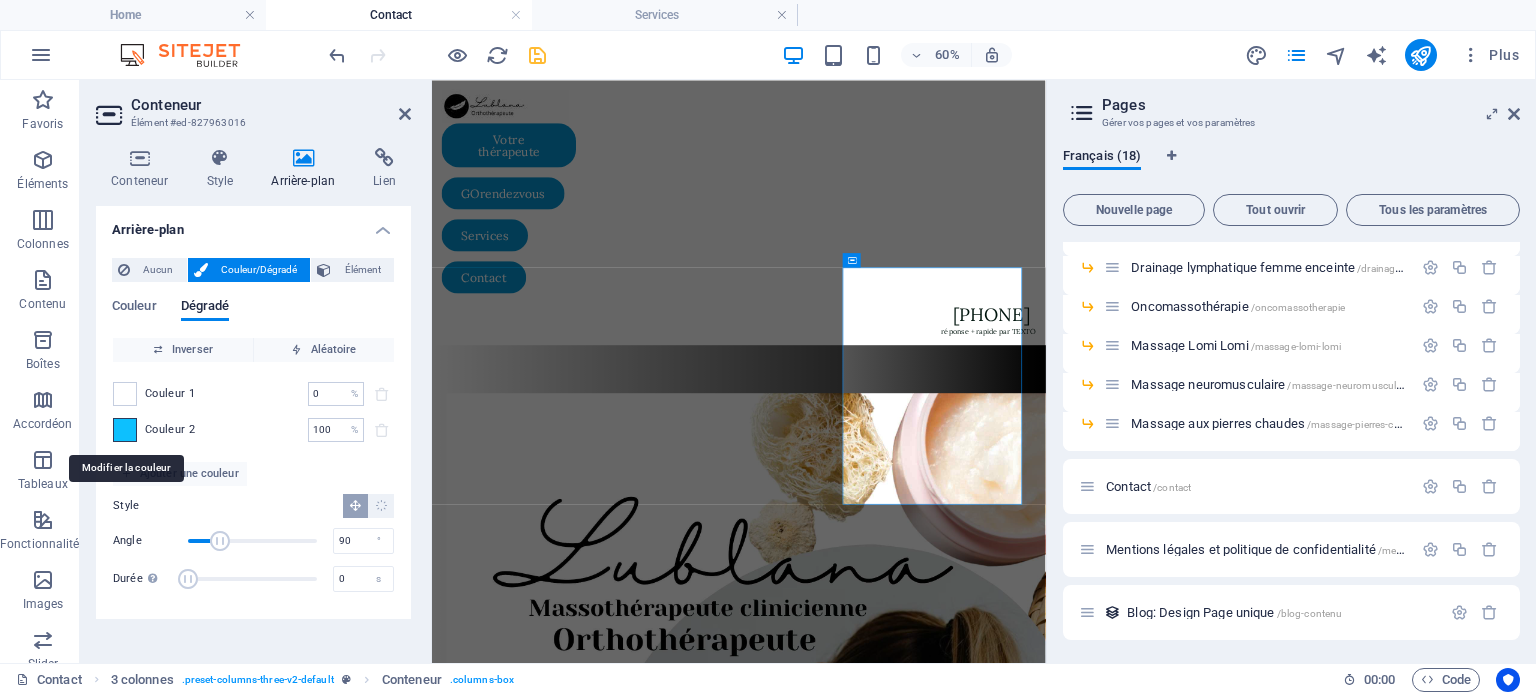 click at bounding box center (125, 430) 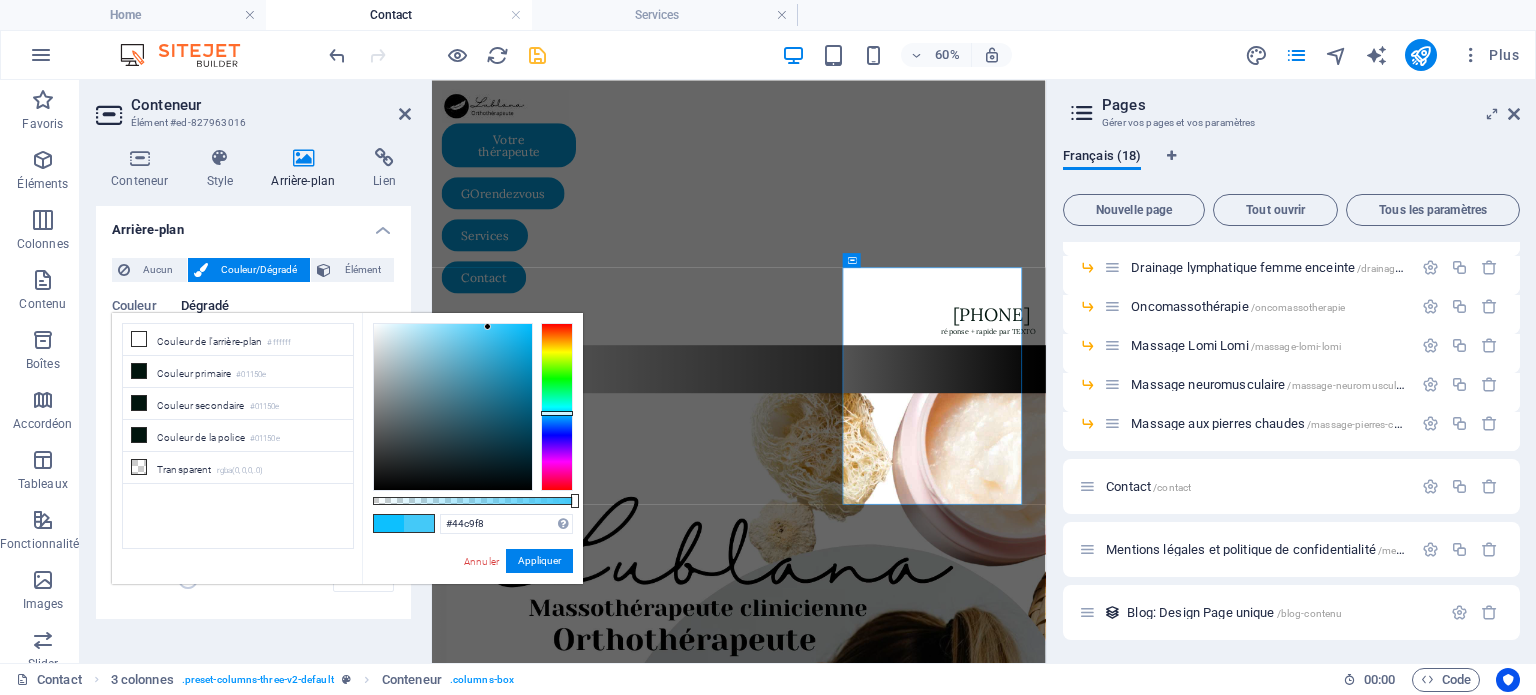 click at bounding box center [453, 407] 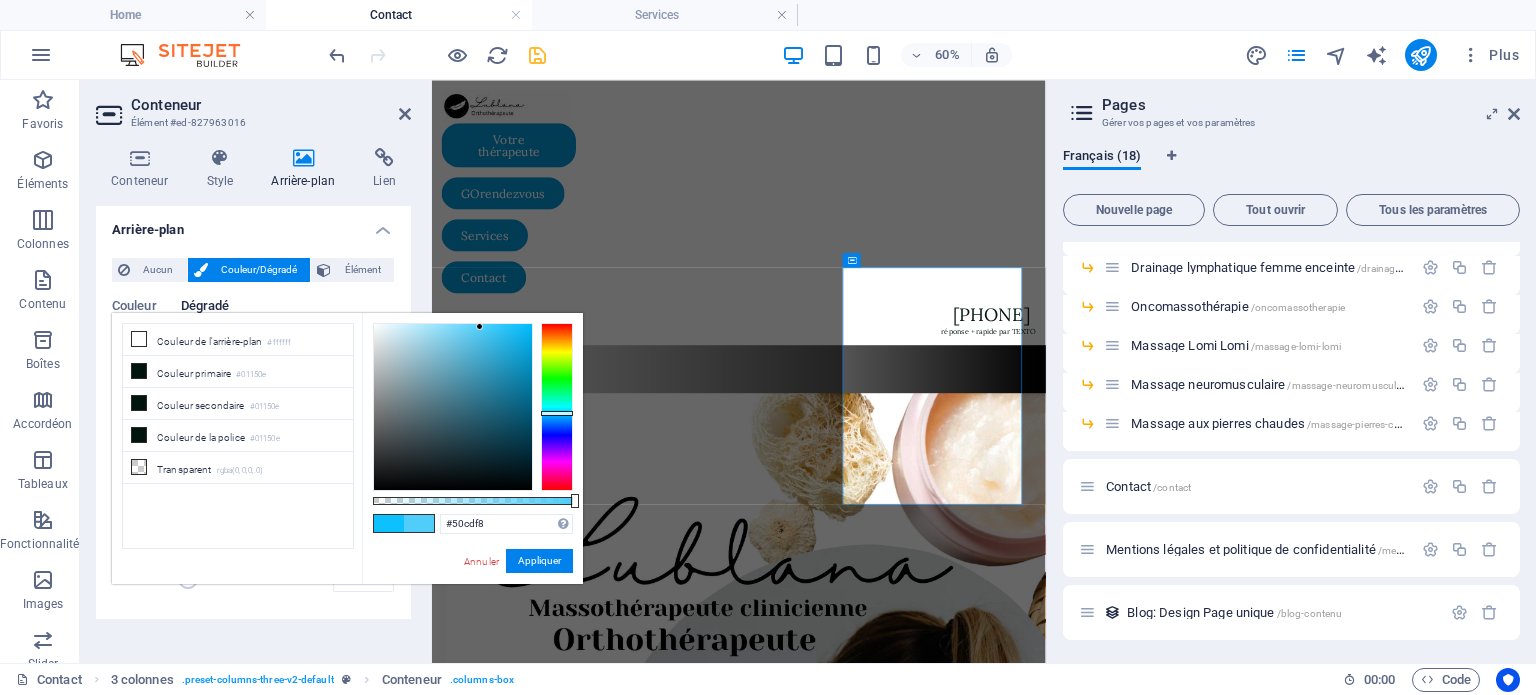 click at bounding box center [453, 407] 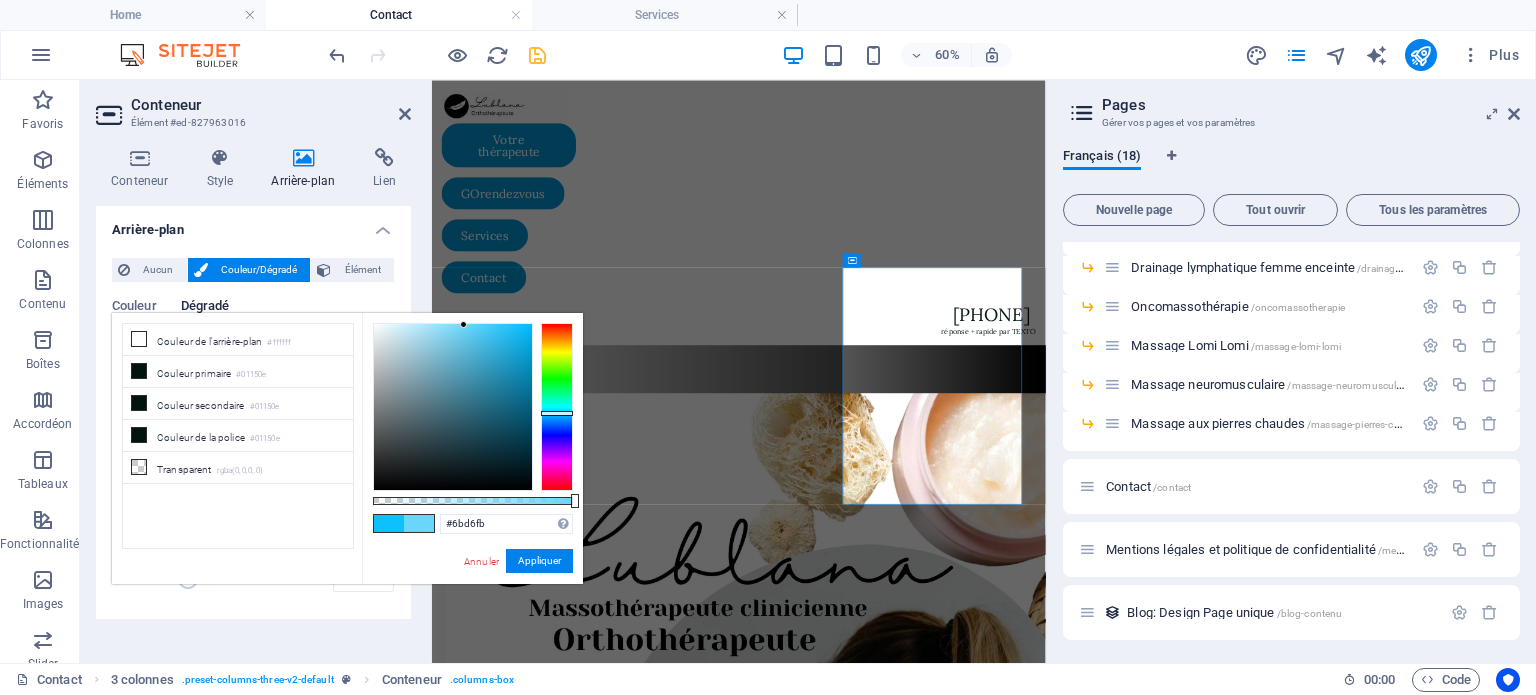 click at bounding box center [453, 407] 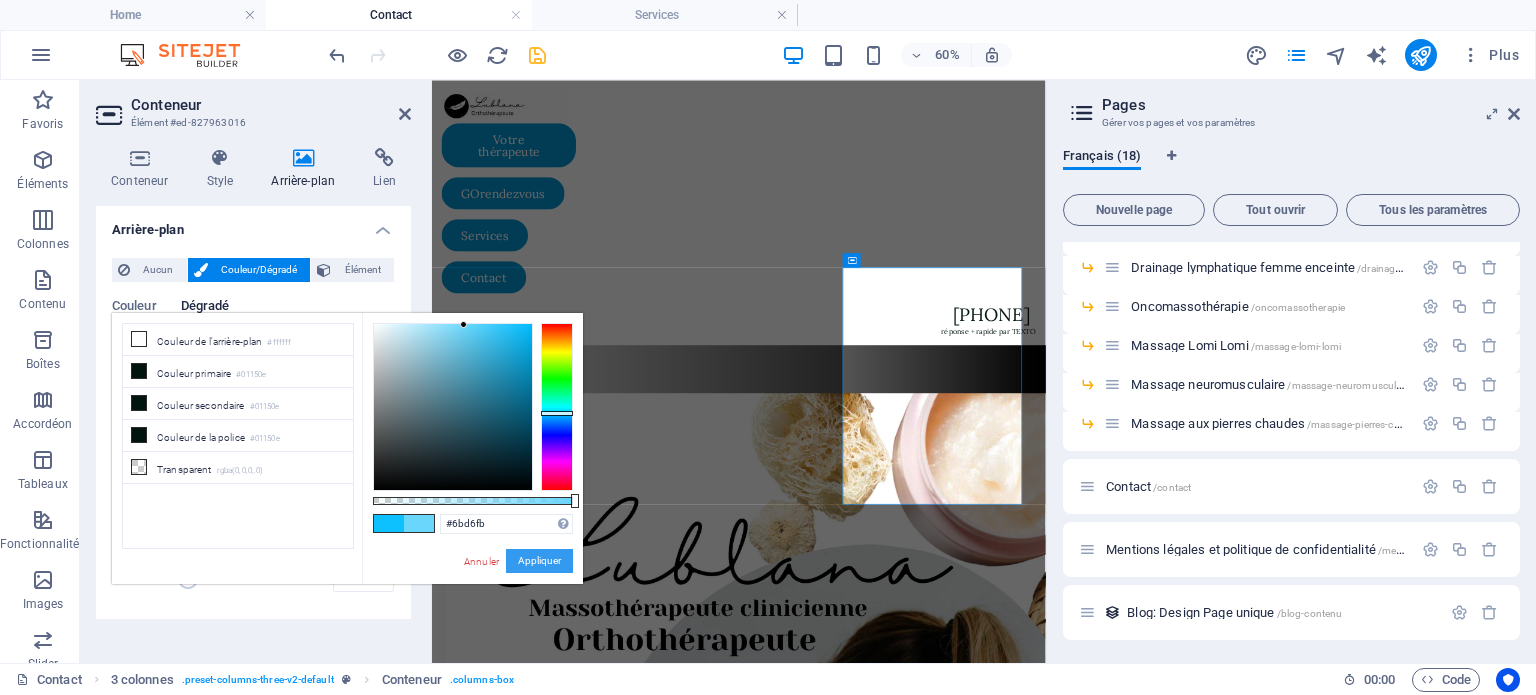 click on "Appliquer" at bounding box center [539, 561] 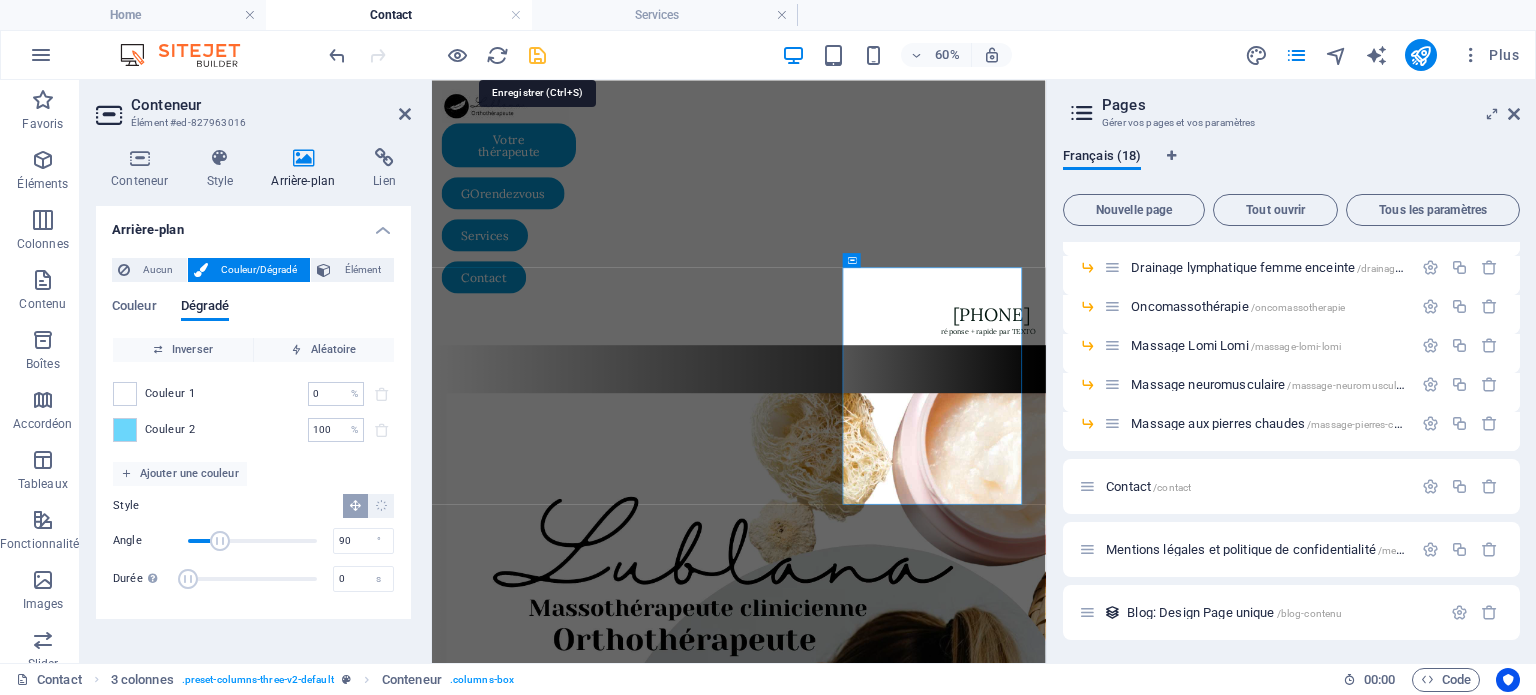 click at bounding box center (537, 55) 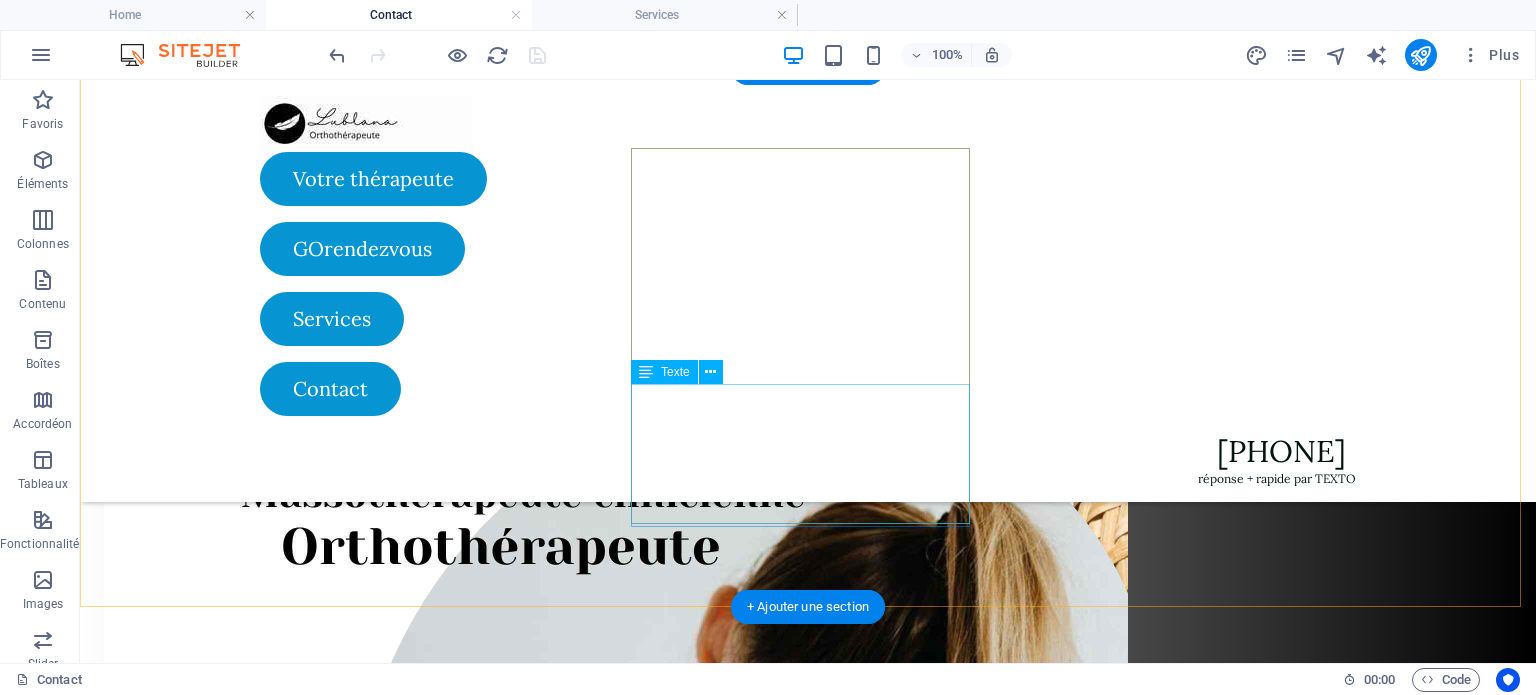 scroll, scrollTop: 244, scrollLeft: 0, axis: vertical 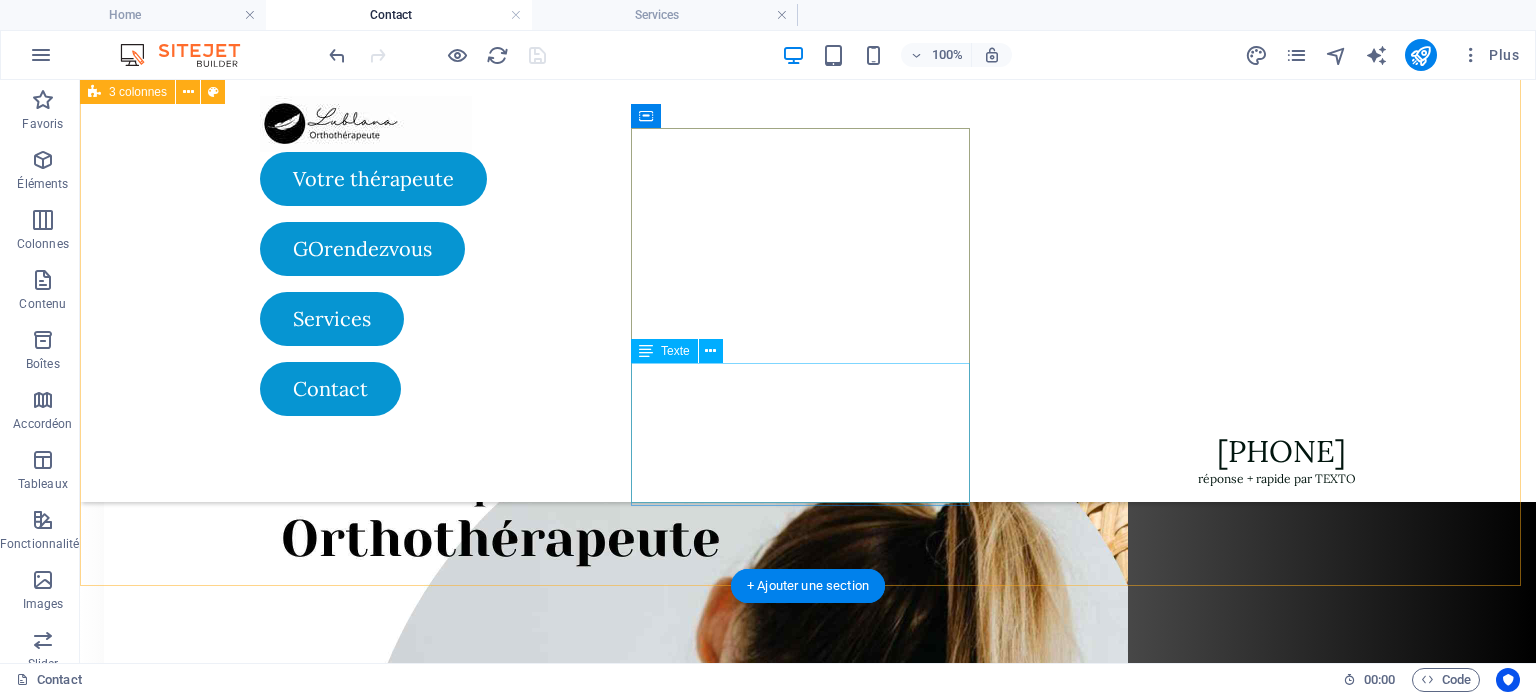 click on "Veuillez noter qu'un frais de non-présentation de 20$ sera appliqué en cas d'absence sans annulation préalable à votre rendez-vous. Ce frais est destiné à couvrir les coûts liés à la gestion de votre rendez-vous non honoré." at bounding box center [273, 1517] 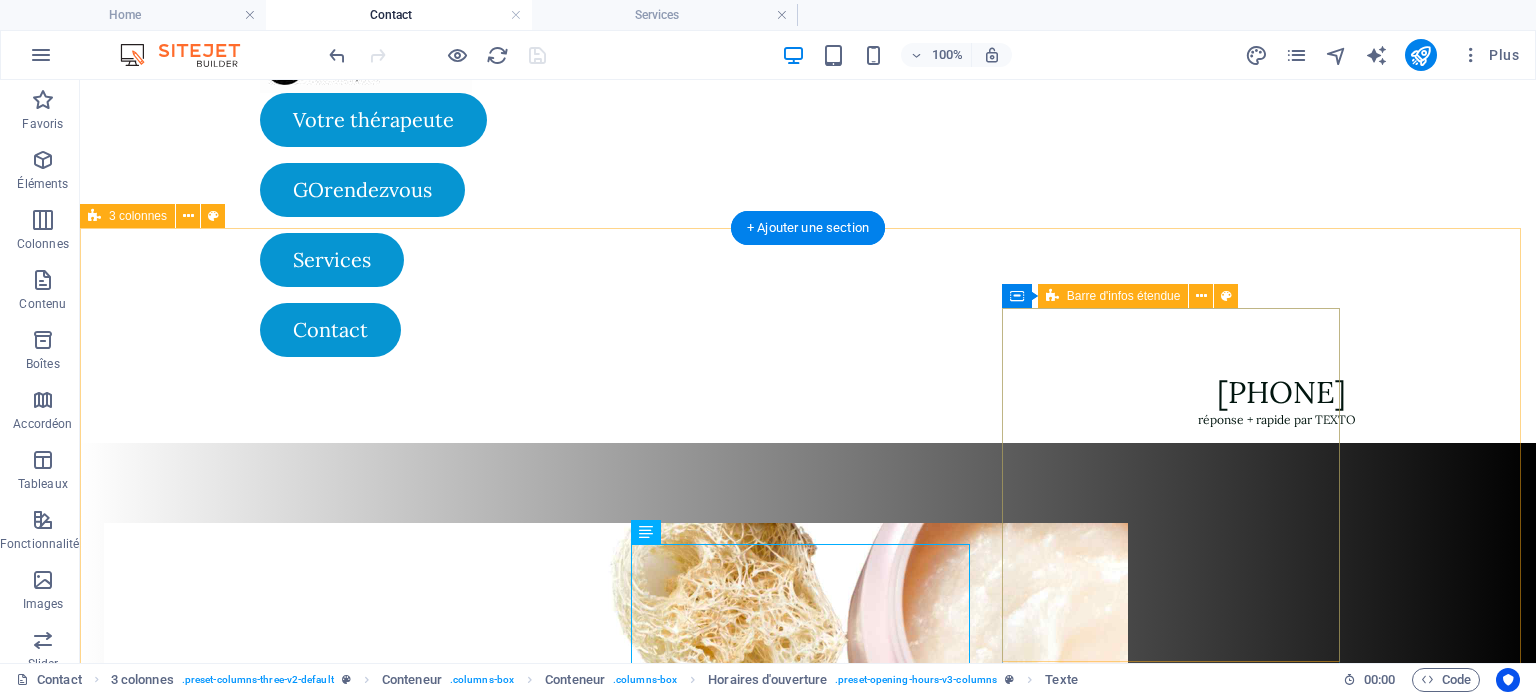 scroll, scrollTop: 63, scrollLeft: 0, axis: vertical 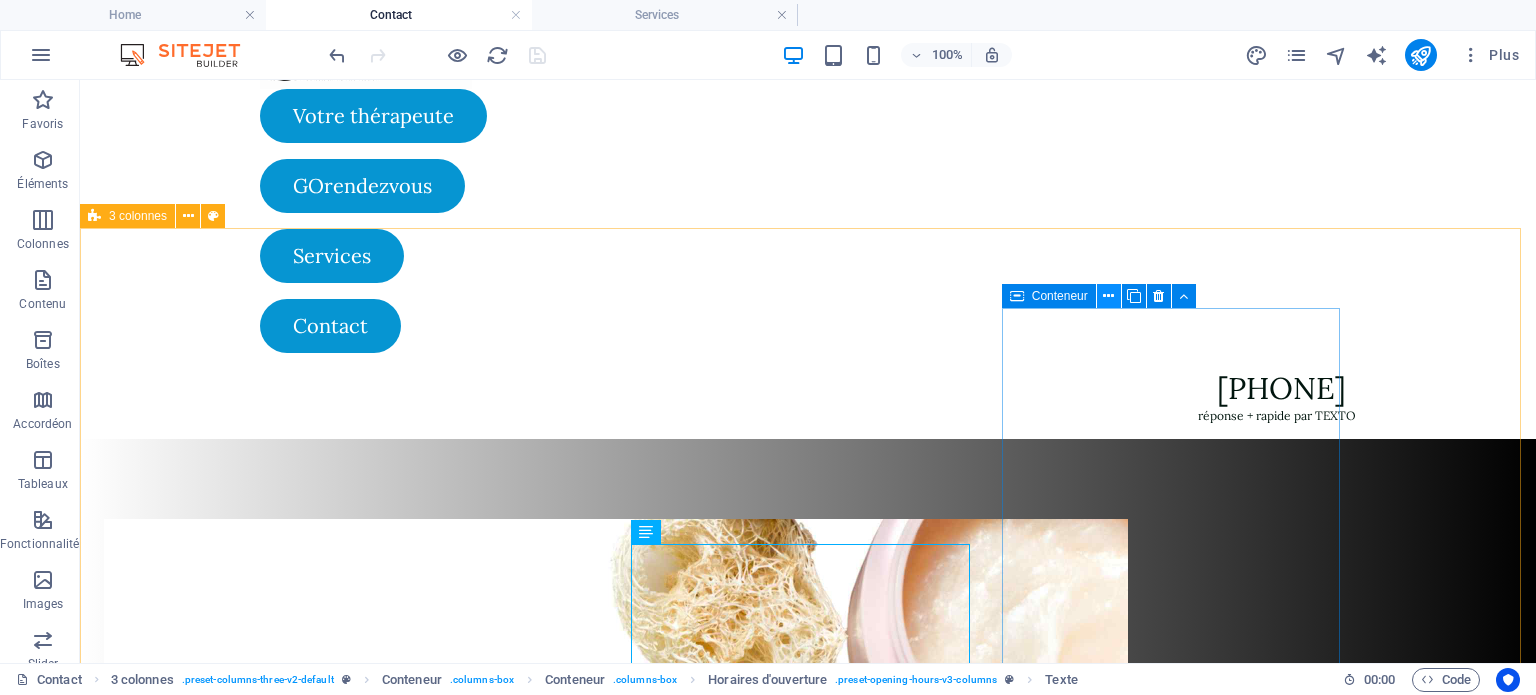 click at bounding box center (1108, 296) 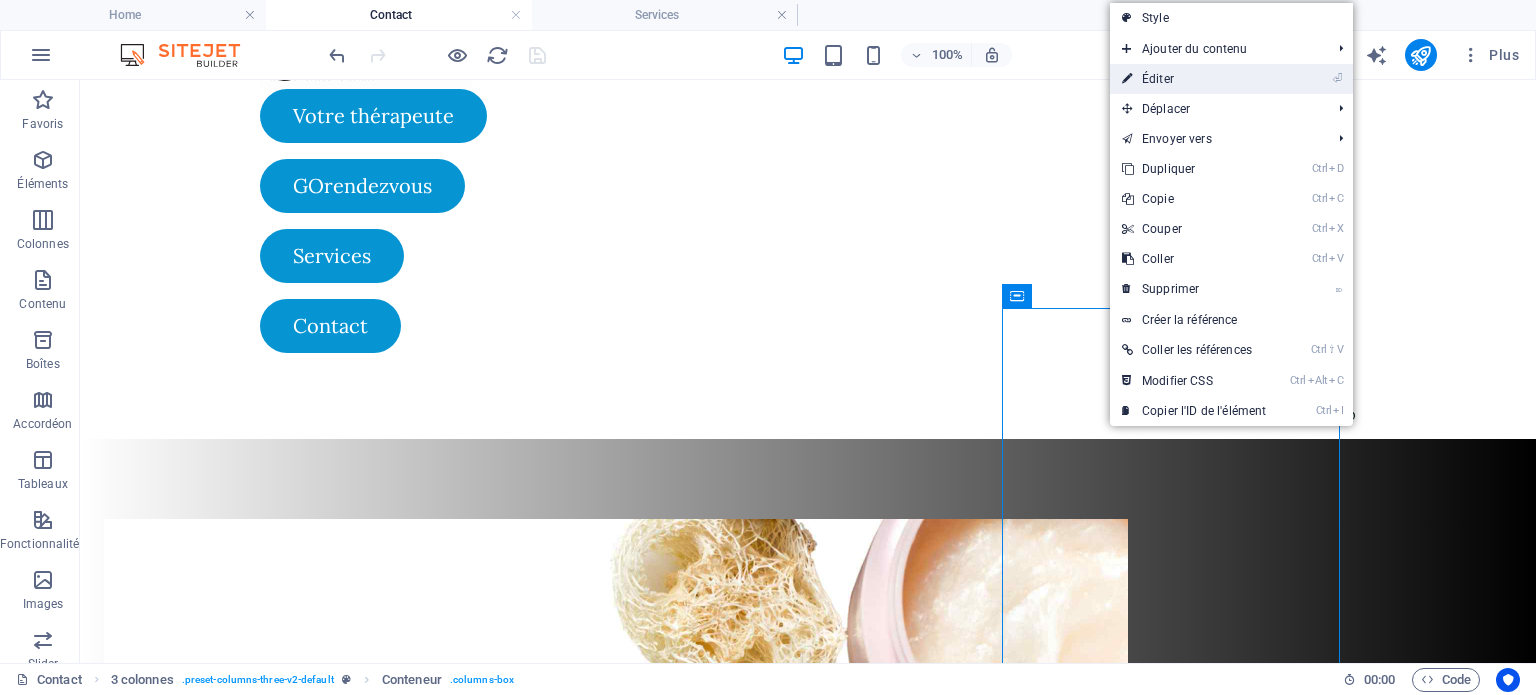 click on "⏎  Éditer" at bounding box center [1194, 79] 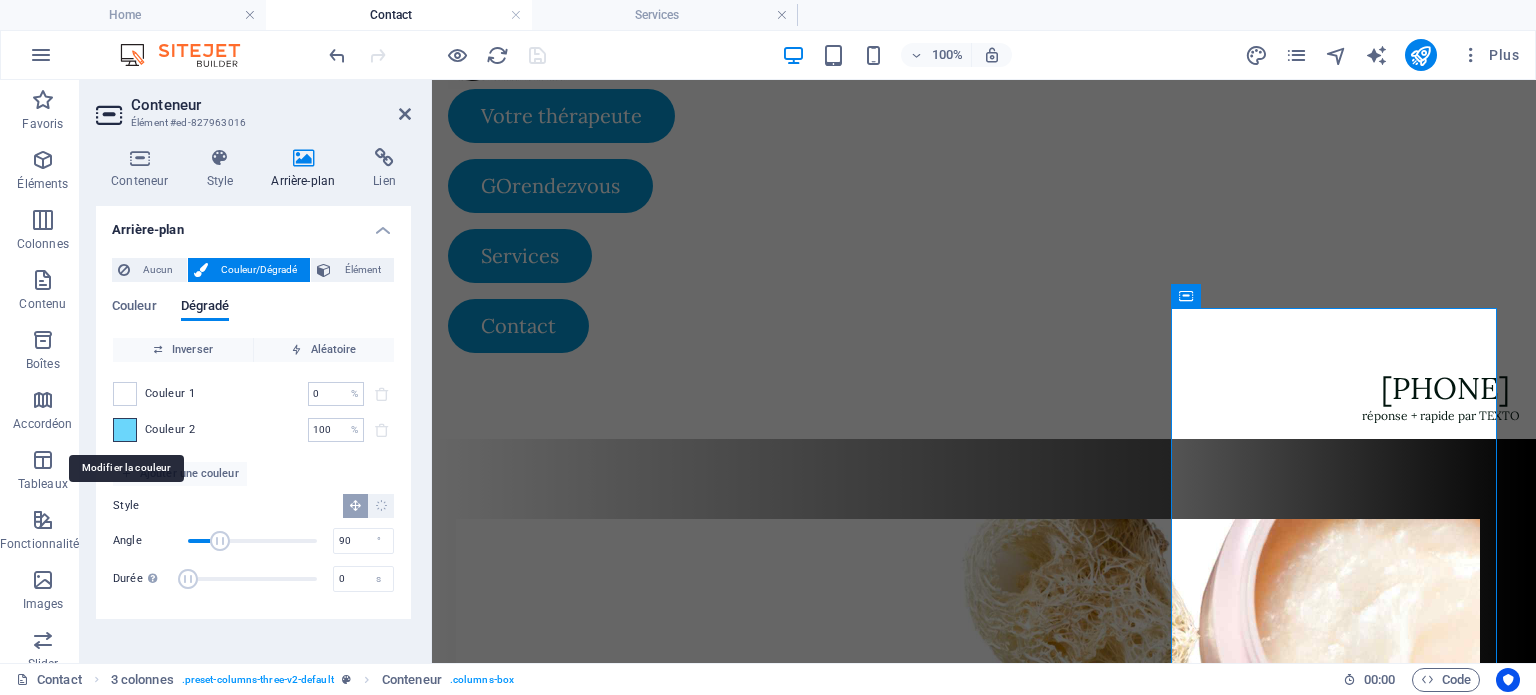 click at bounding box center [125, 430] 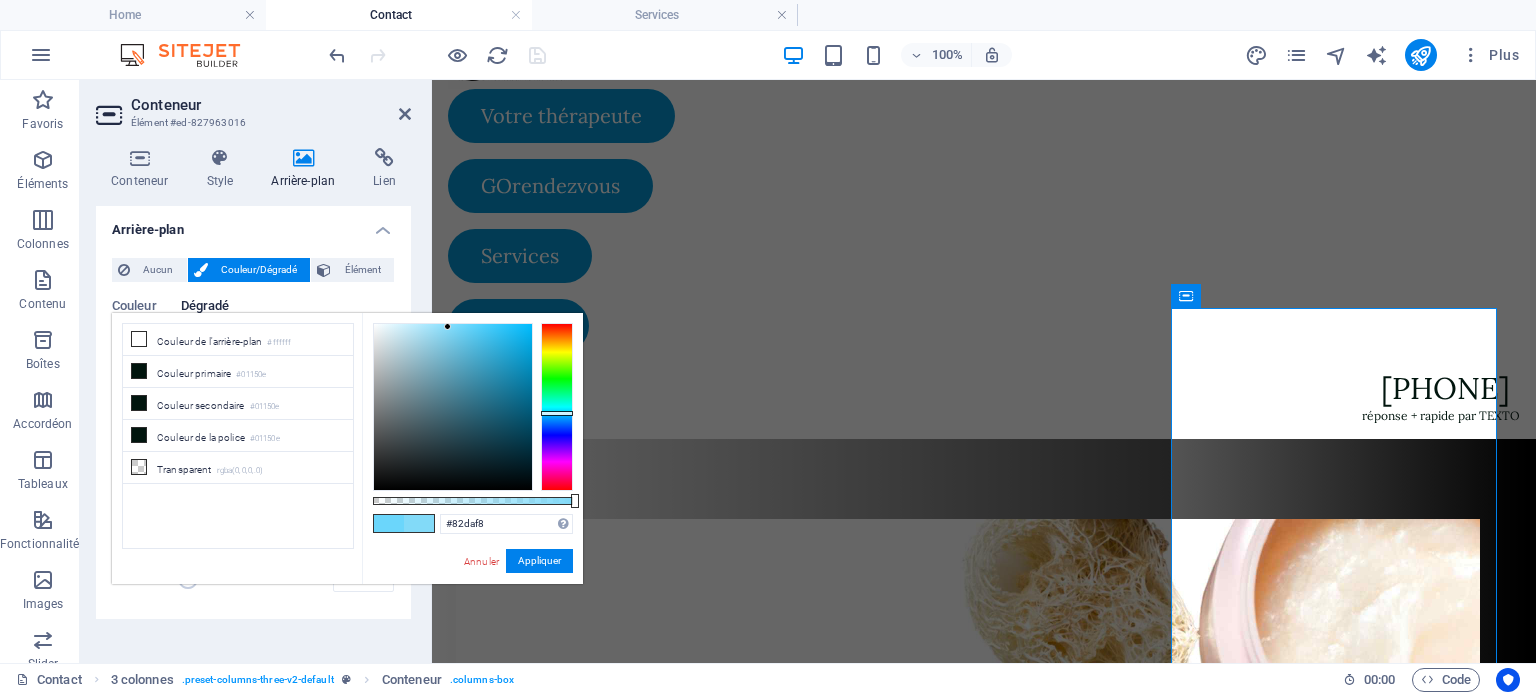 click at bounding box center [453, 407] 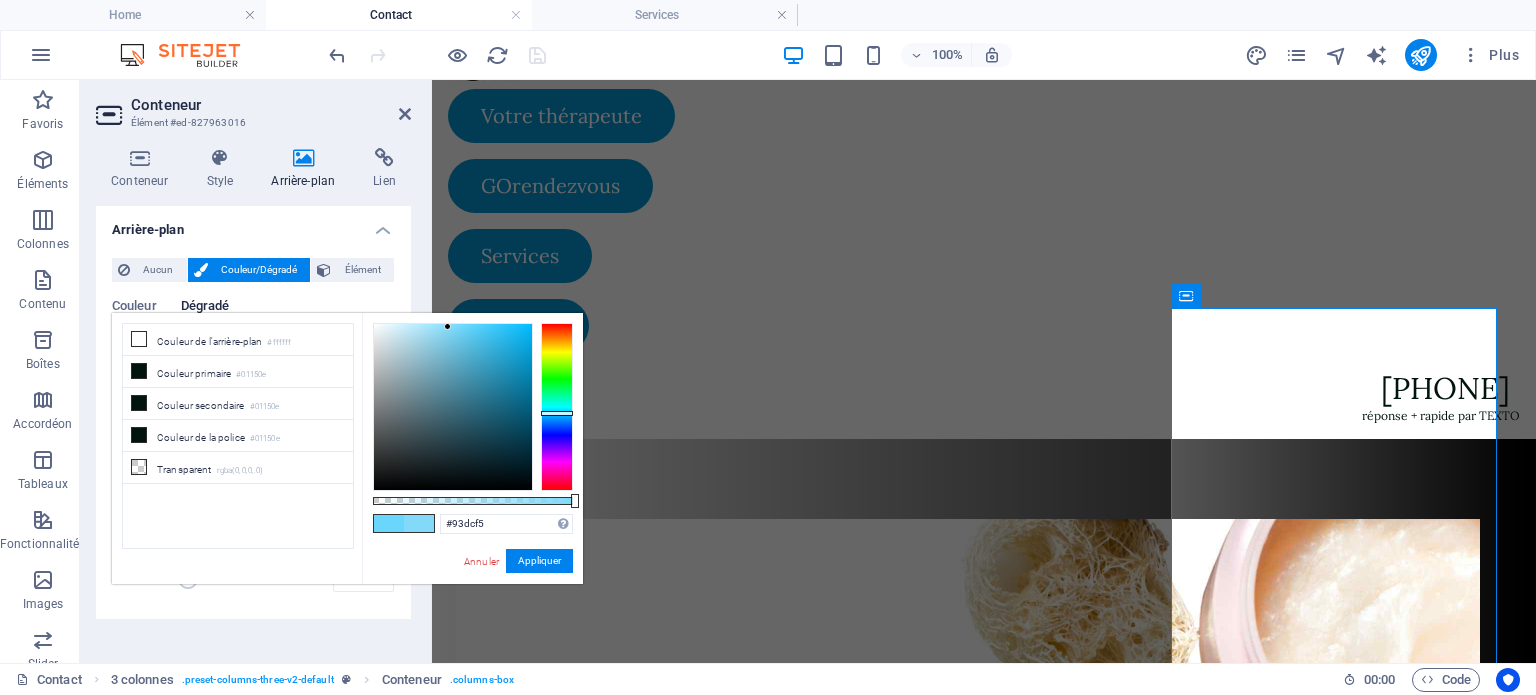 click at bounding box center (453, 407) 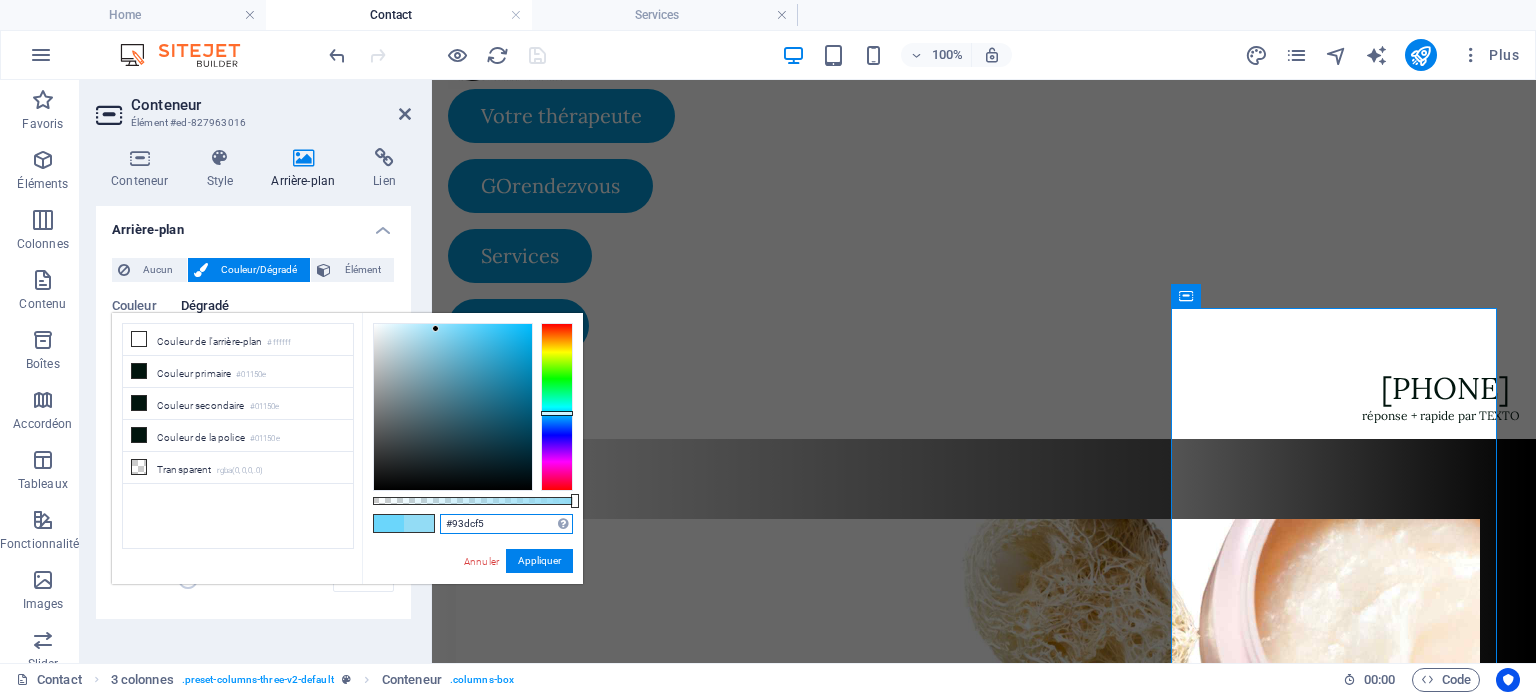 drag, startPoint x: 491, startPoint y: 522, endPoint x: 440, endPoint y: 521, distance: 51.009804 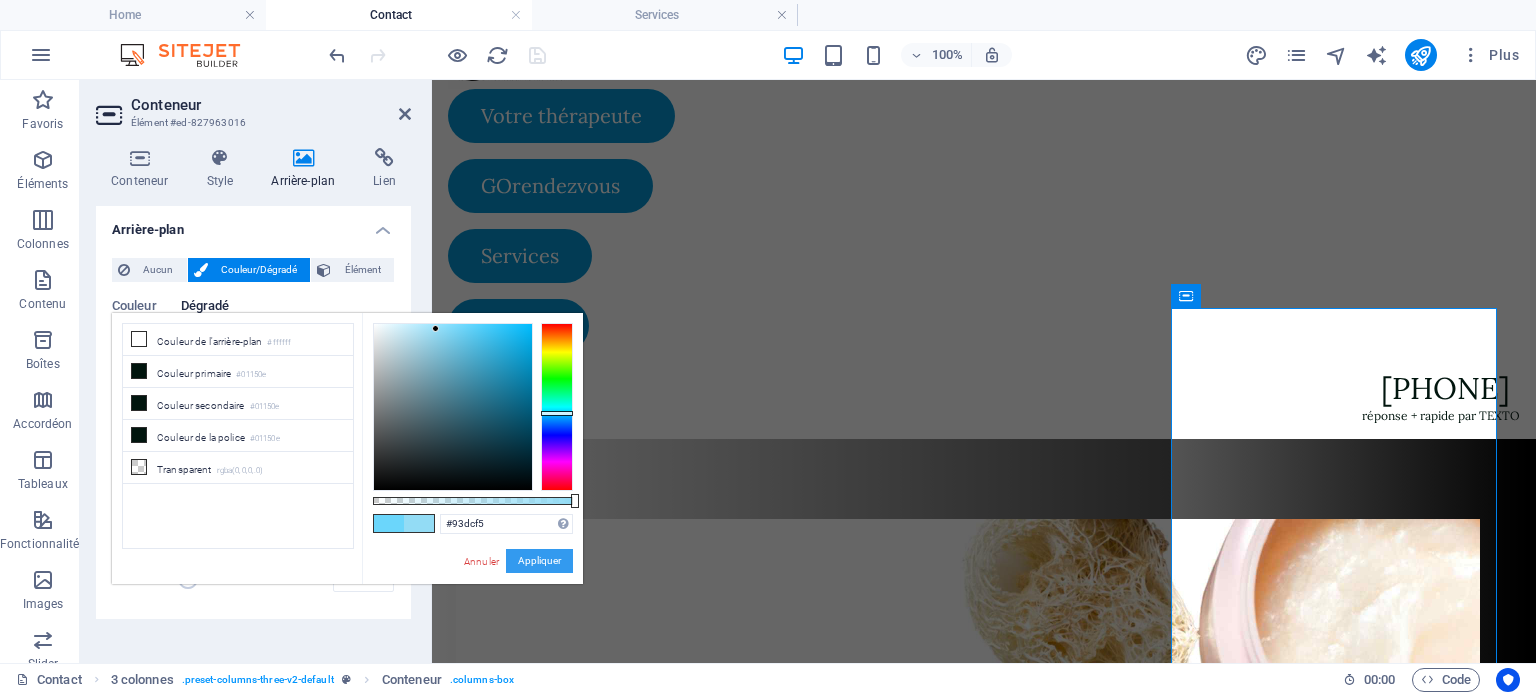click on "Appliquer" at bounding box center (539, 561) 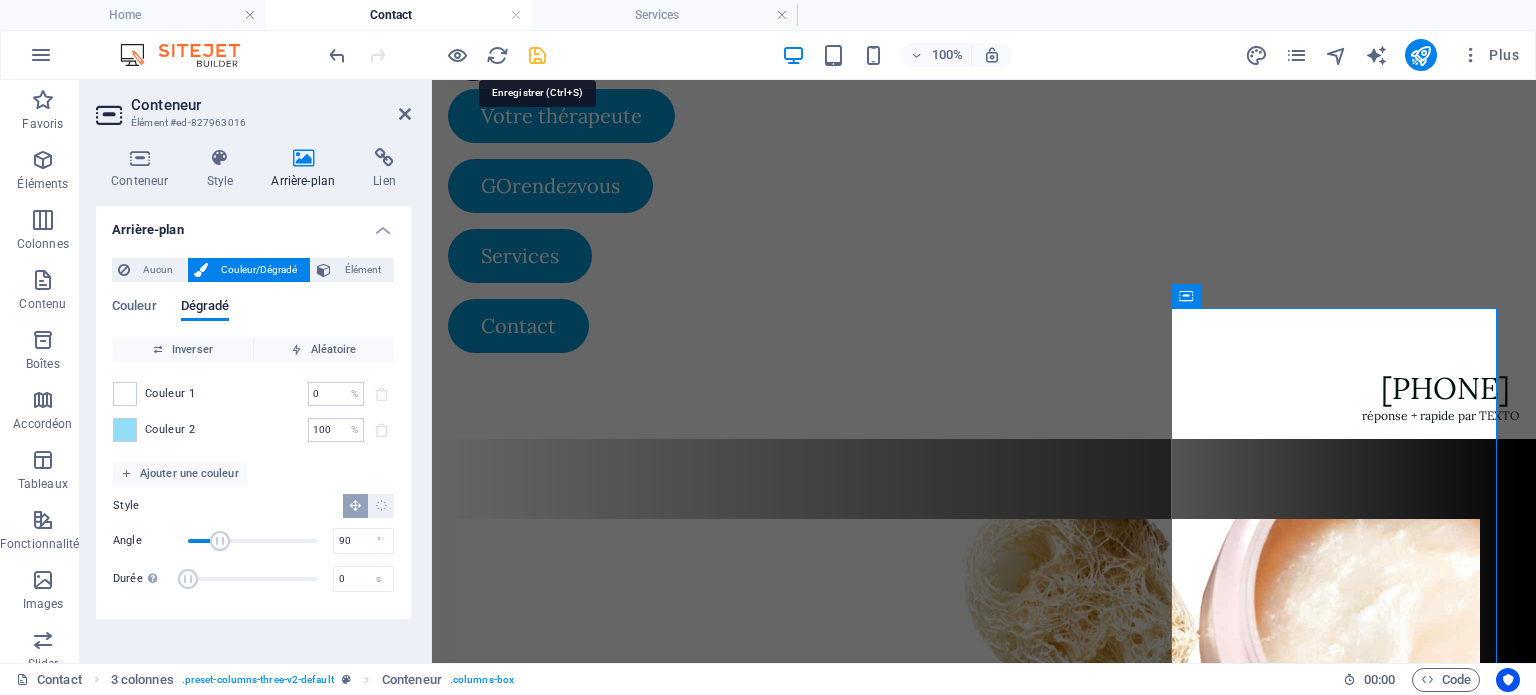 click at bounding box center (537, 55) 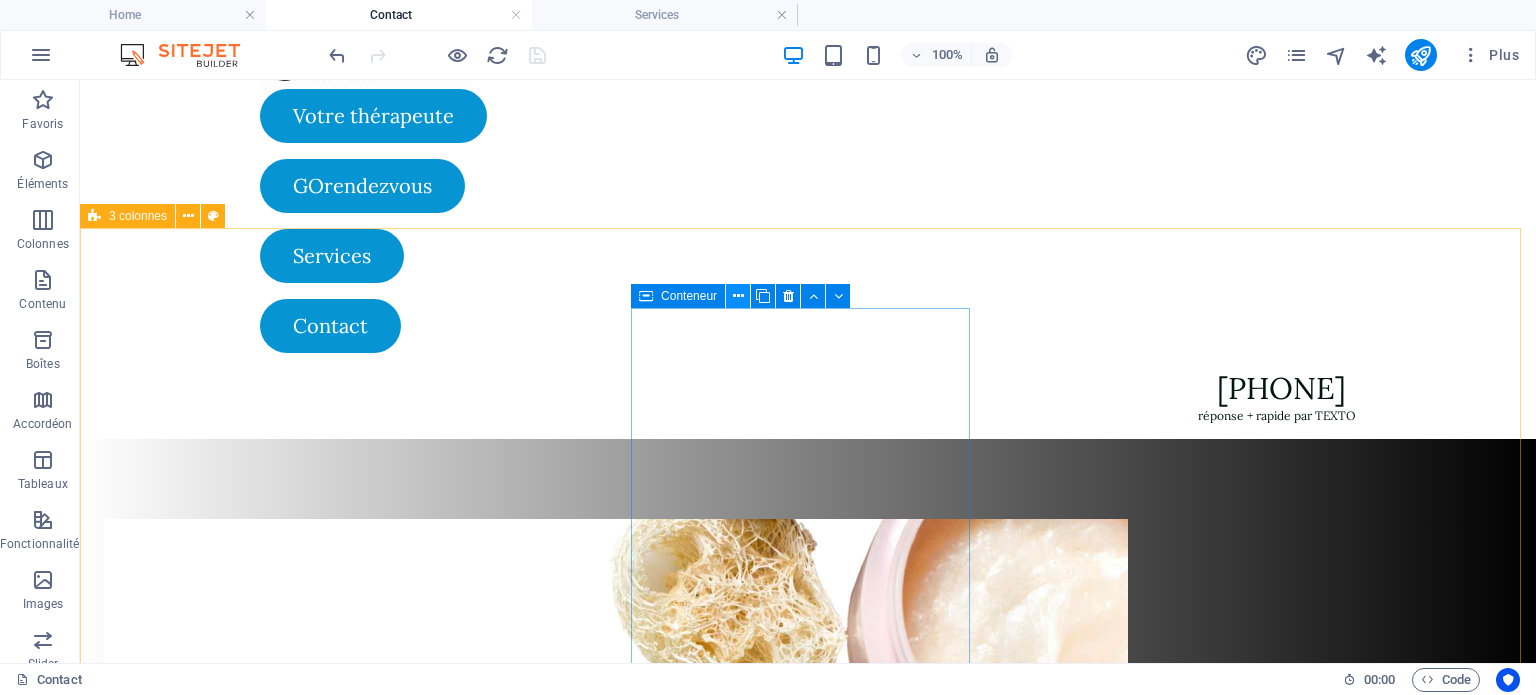 click at bounding box center (738, 296) 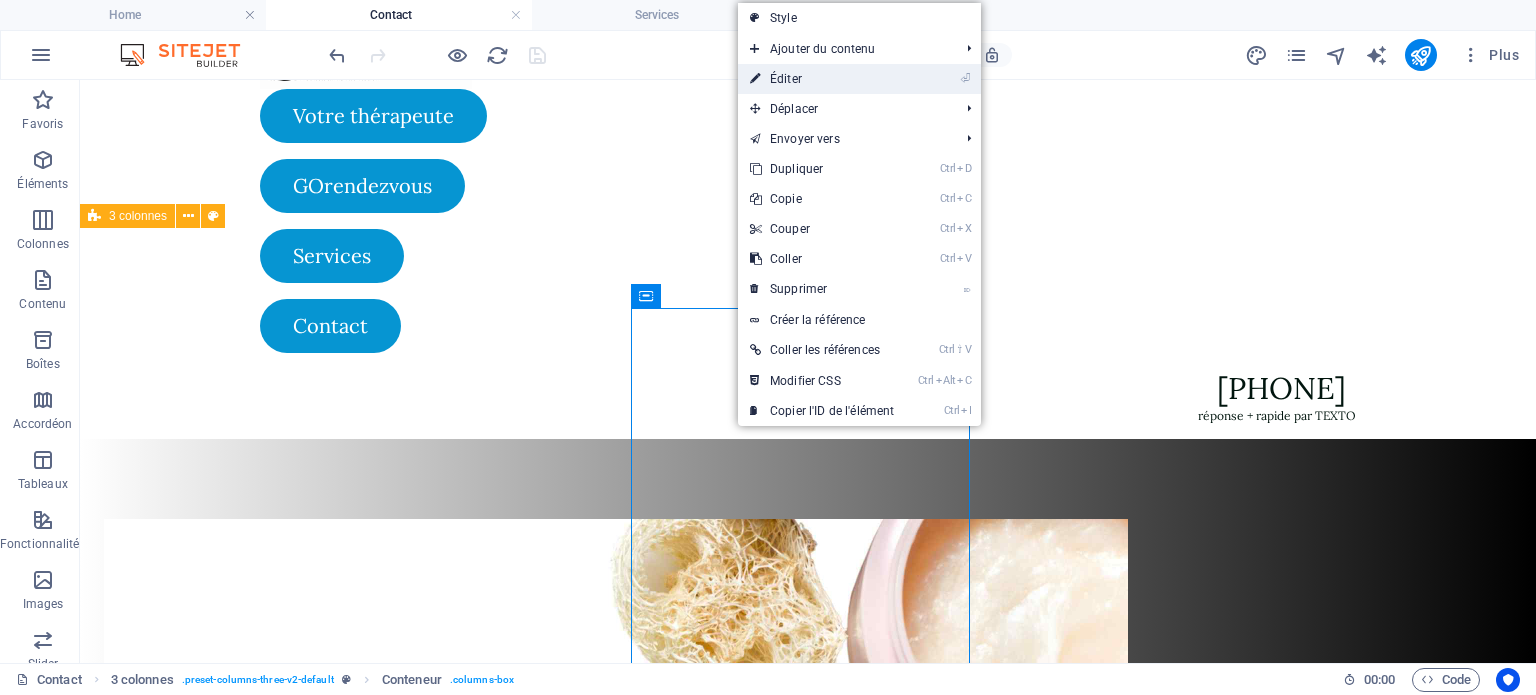 click on "⏎  Éditer" at bounding box center [822, 79] 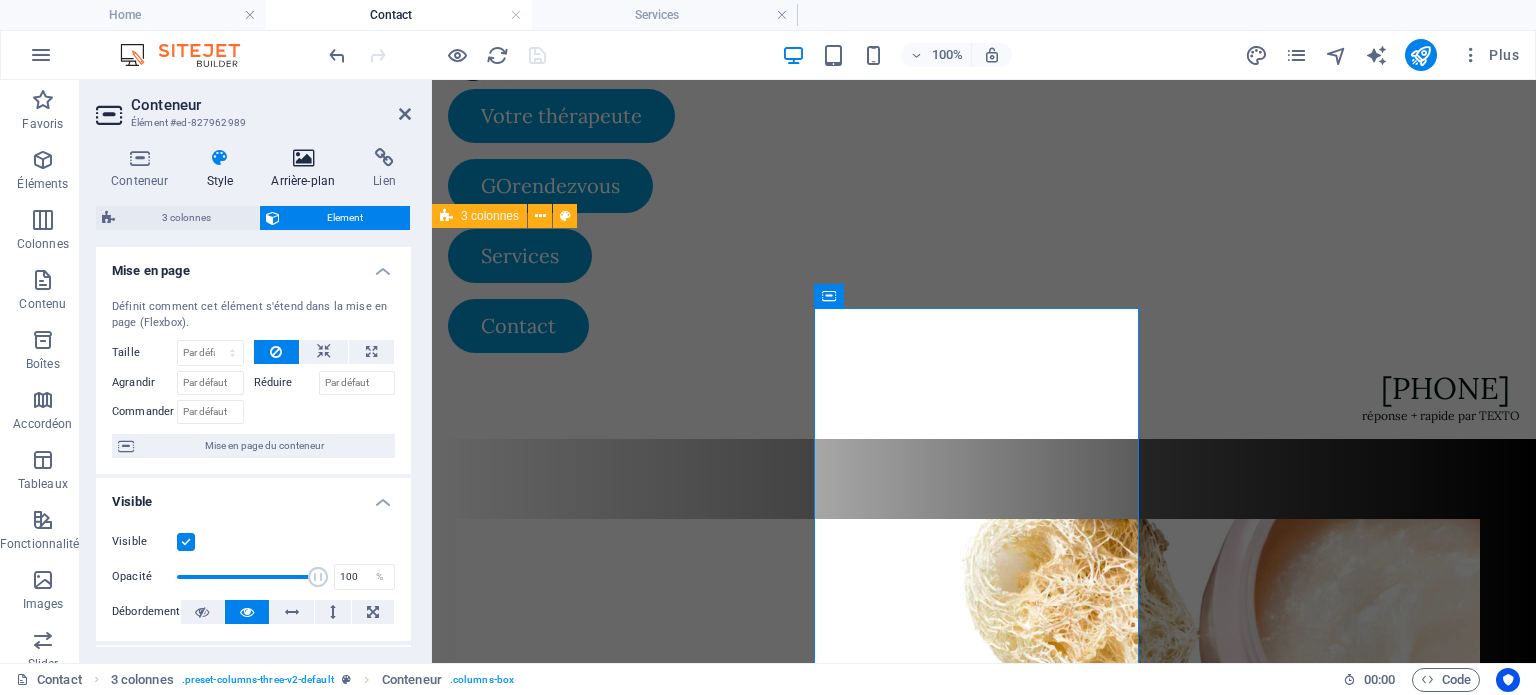 click at bounding box center [303, 158] 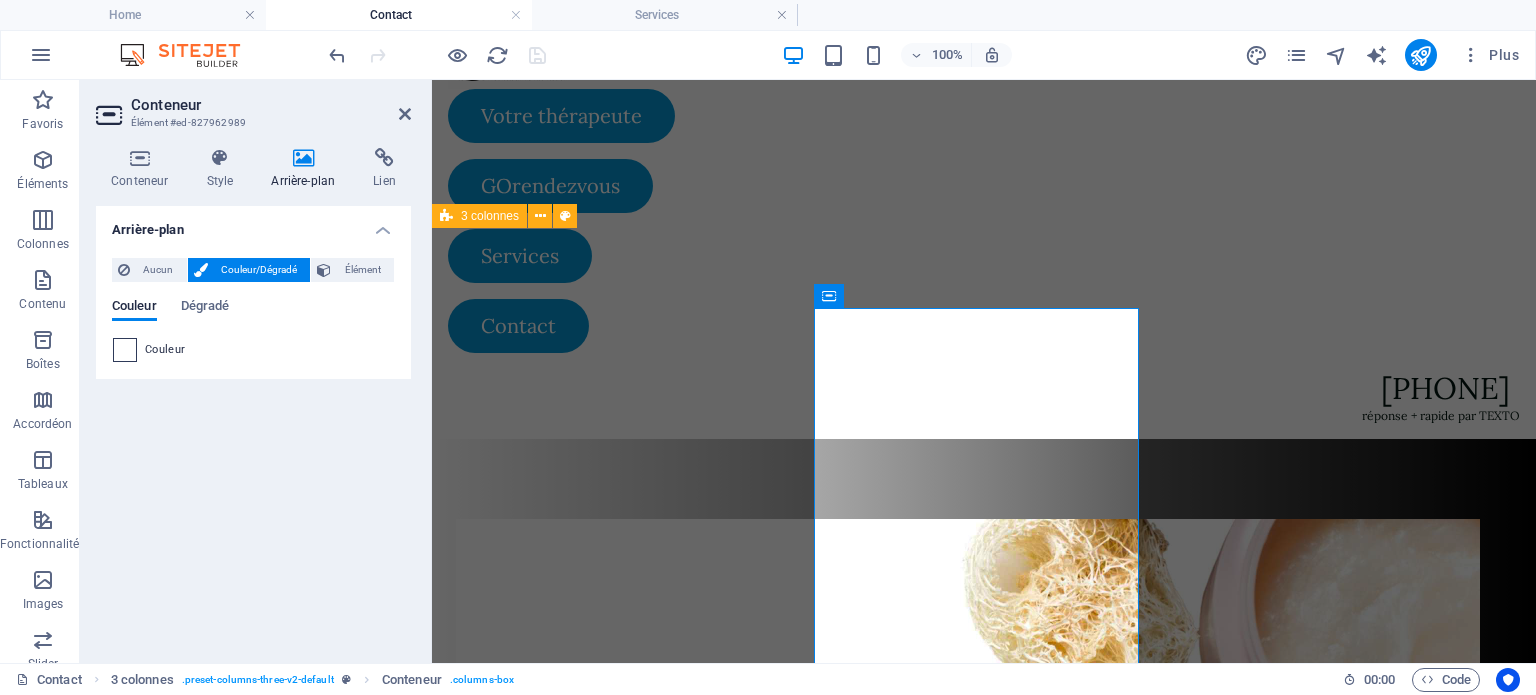 click at bounding box center [125, 350] 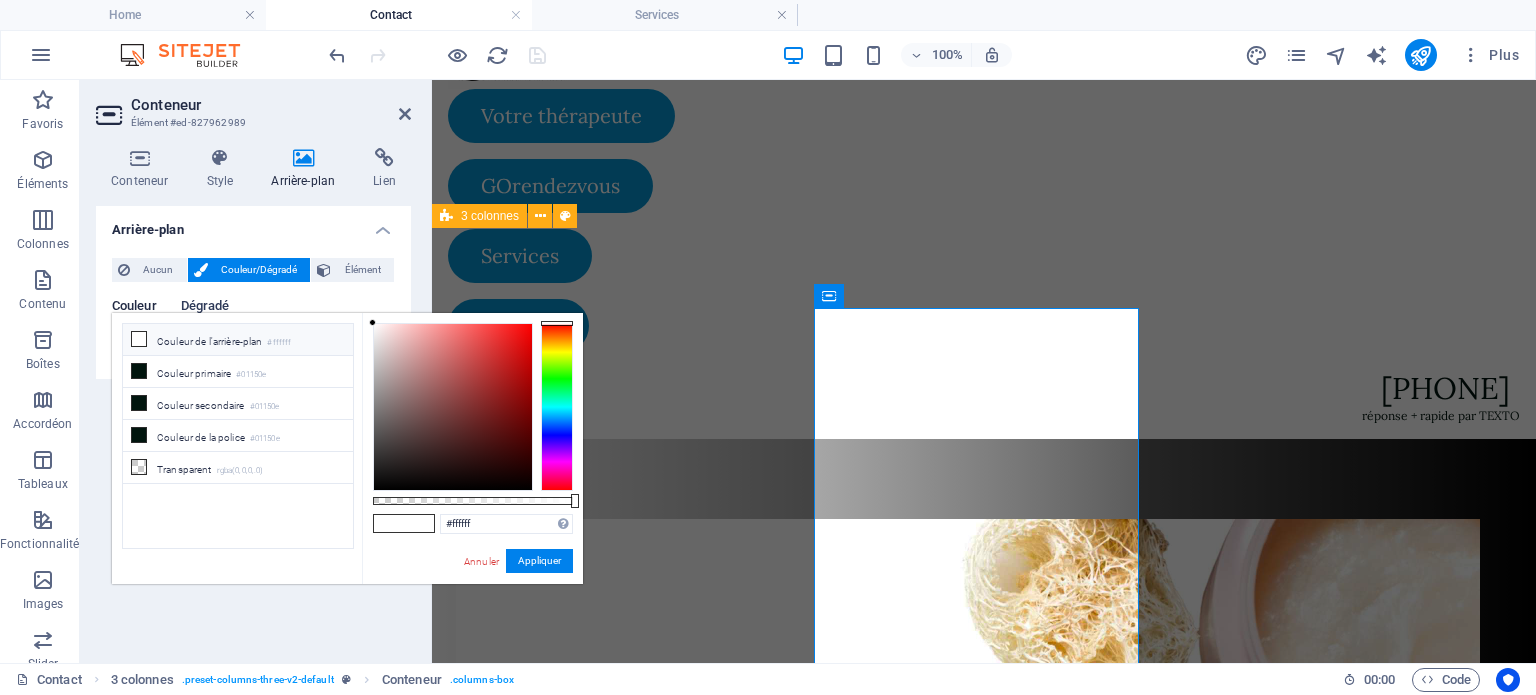 click on "Dégradé" at bounding box center [205, 308] 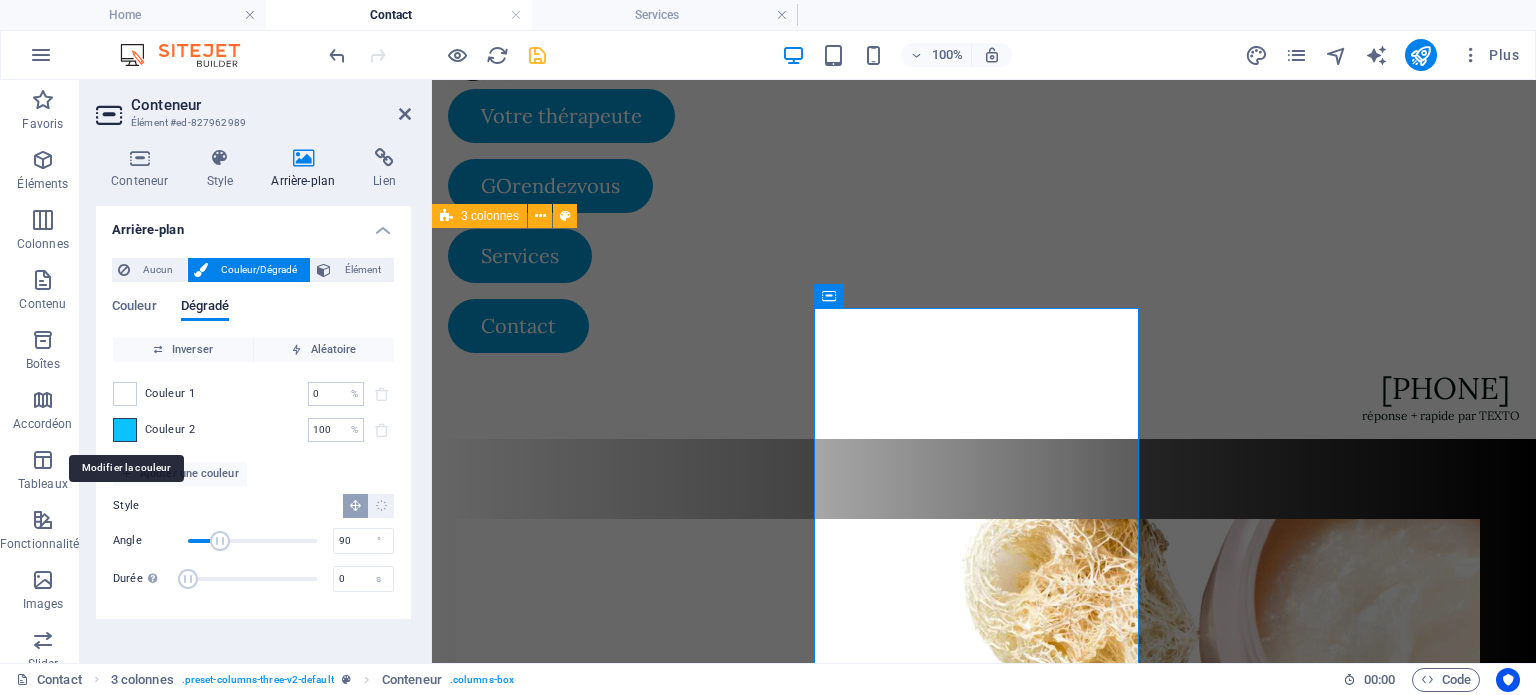 click at bounding box center [125, 430] 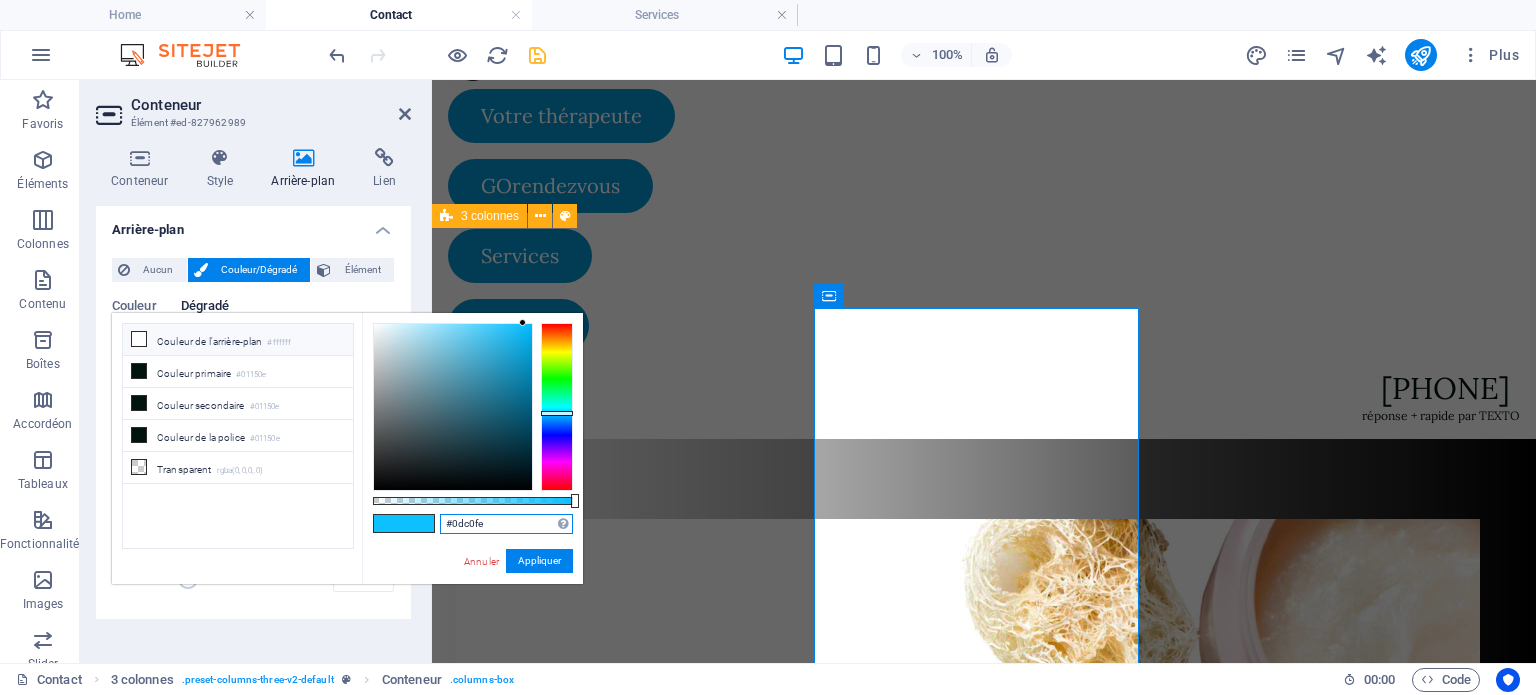 drag, startPoint x: 500, startPoint y: 526, endPoint x: 436, endPoint y: 523, distance: 64.070274 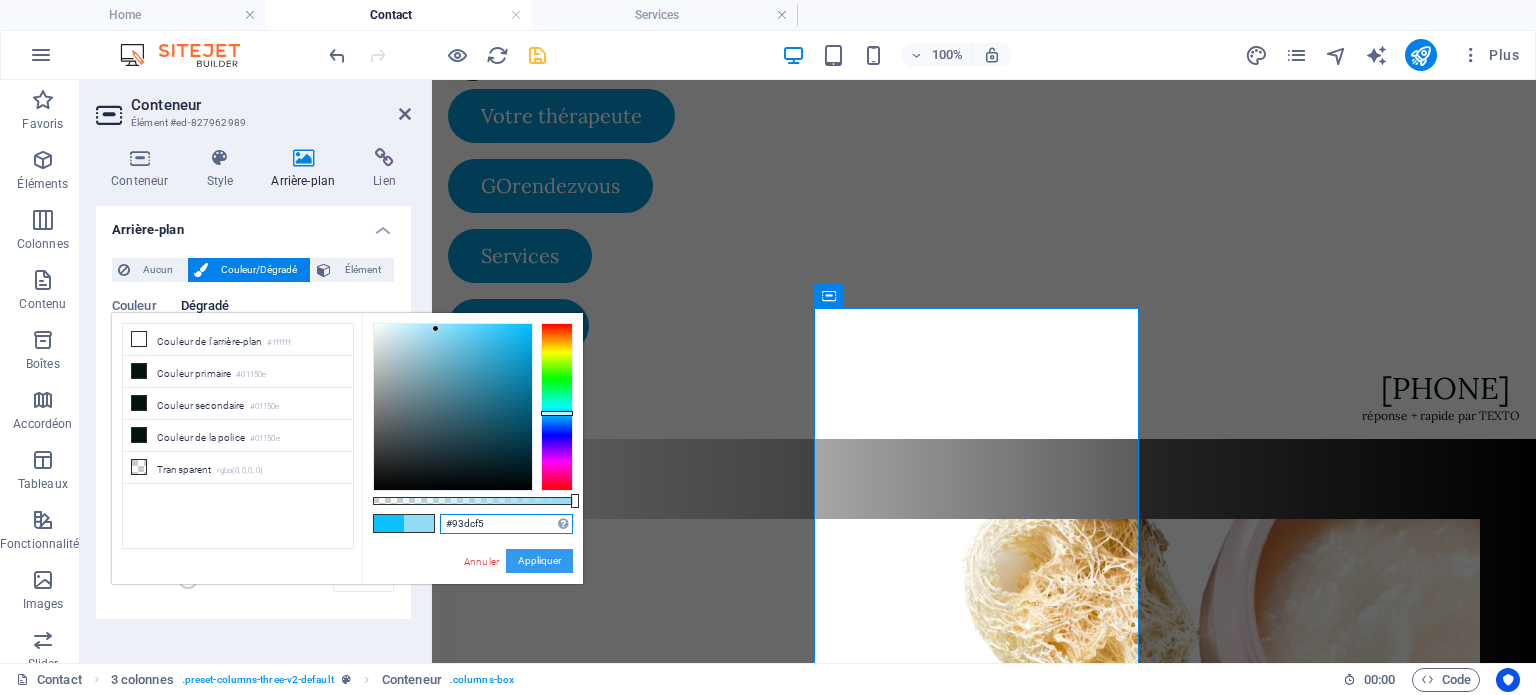 type on "#93dcf5" 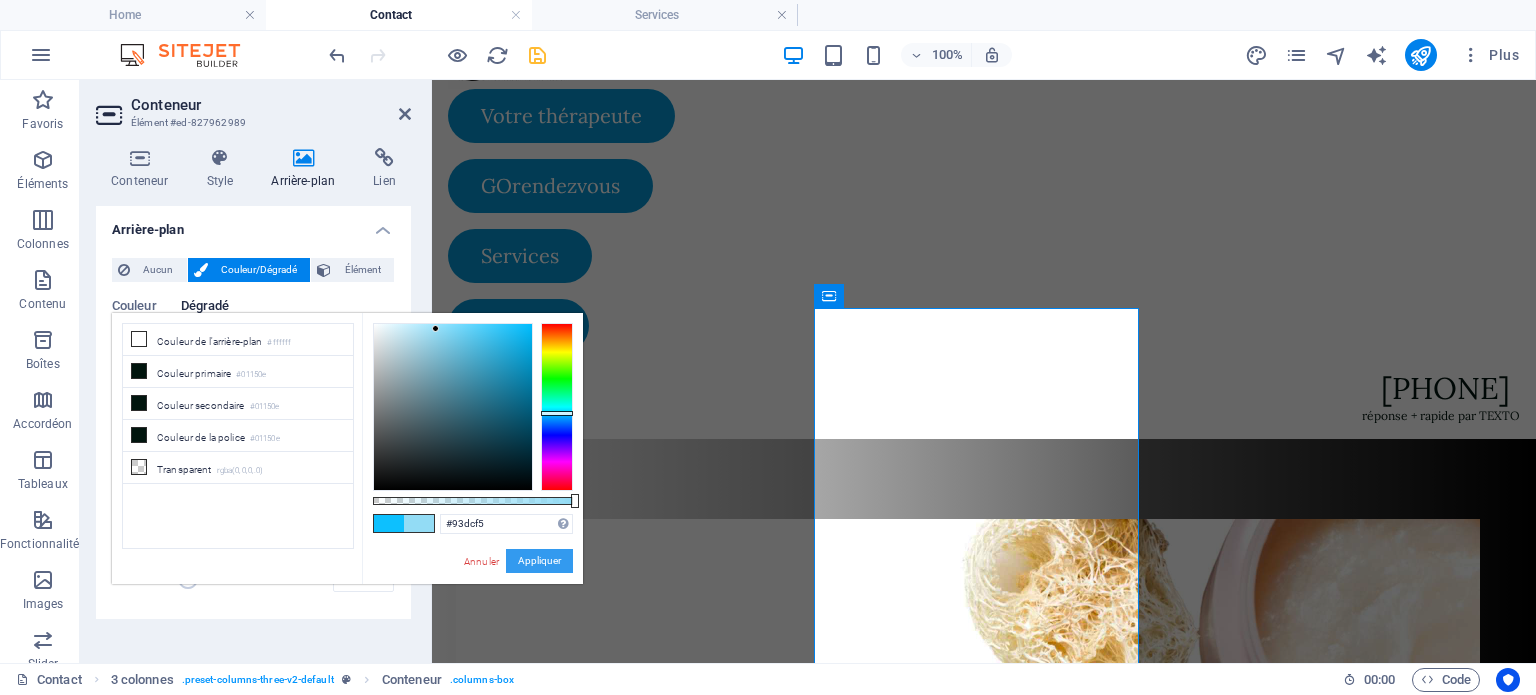 click on "Appliquer" at bounding box center (539, 561) 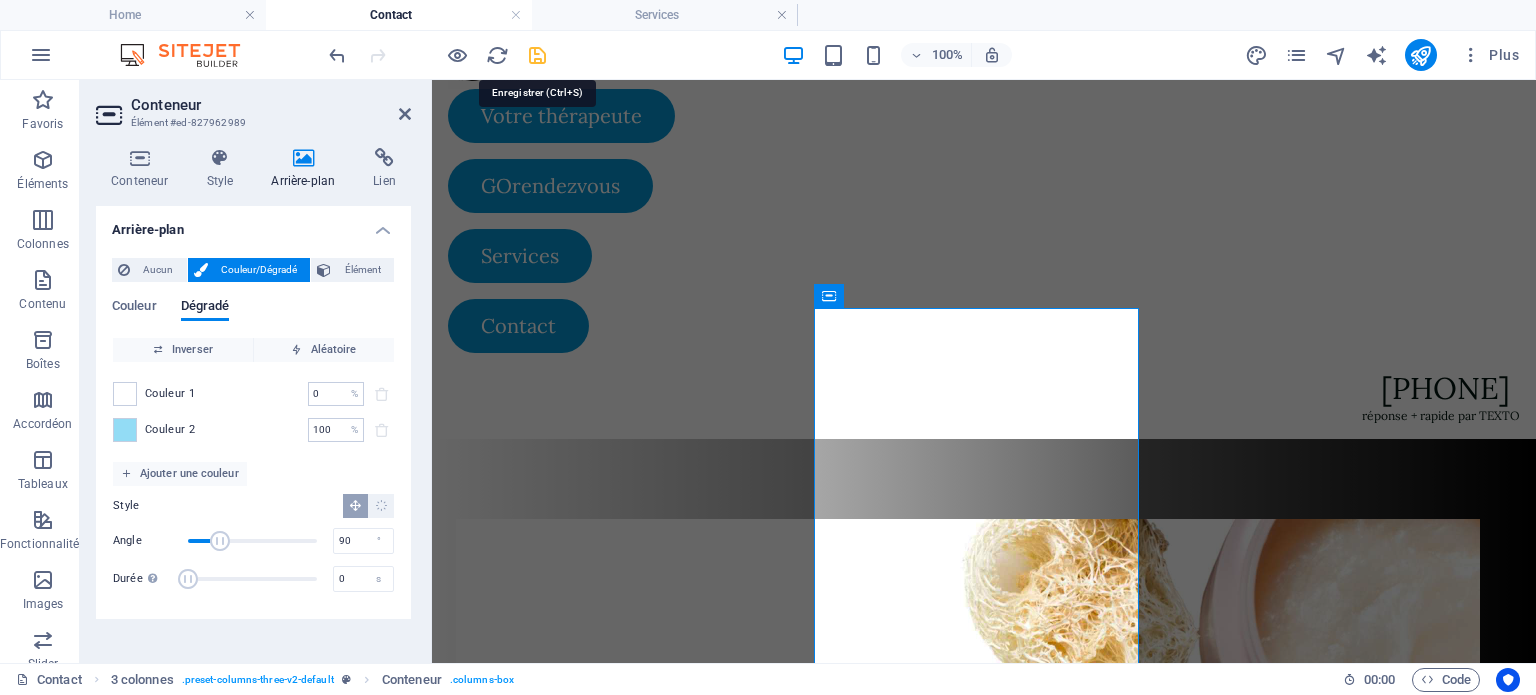 click at bounding box center [537, 55] 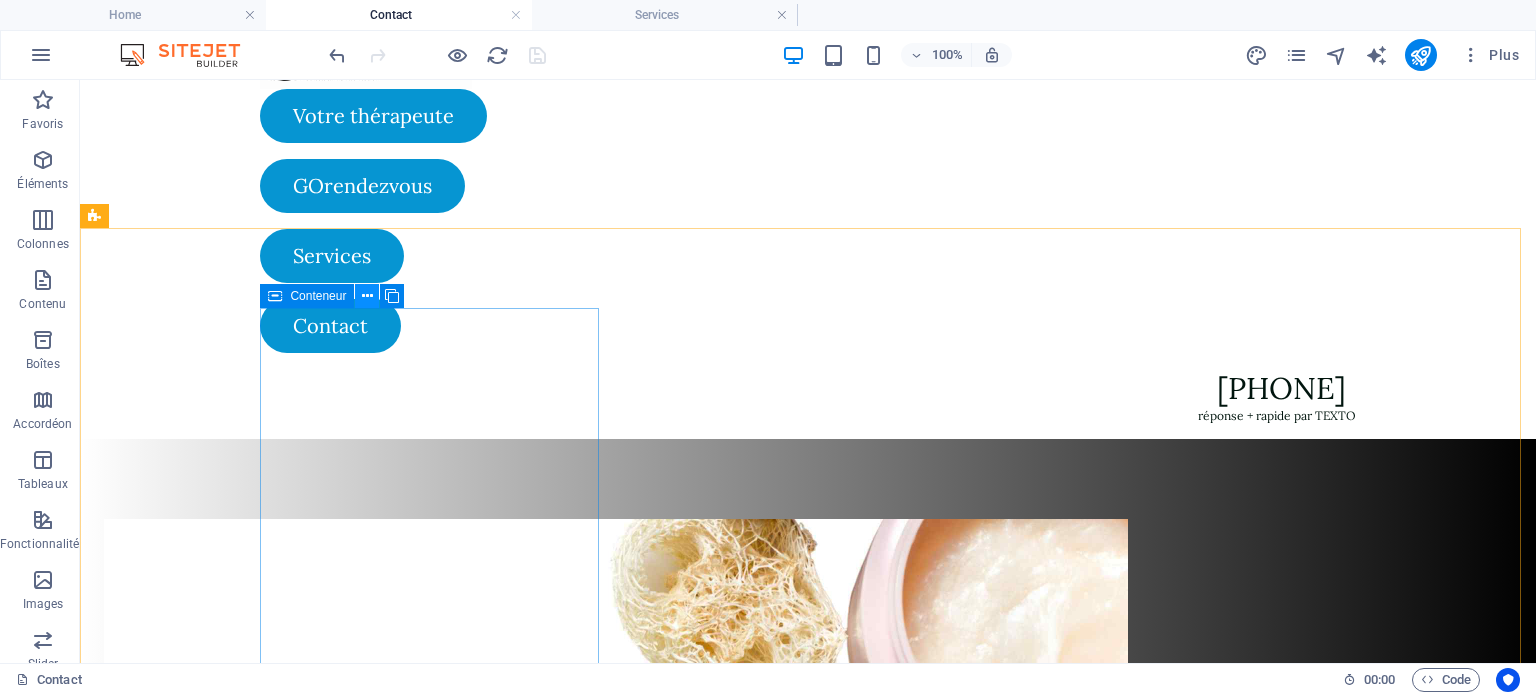 click at bounding box center (367, 296) 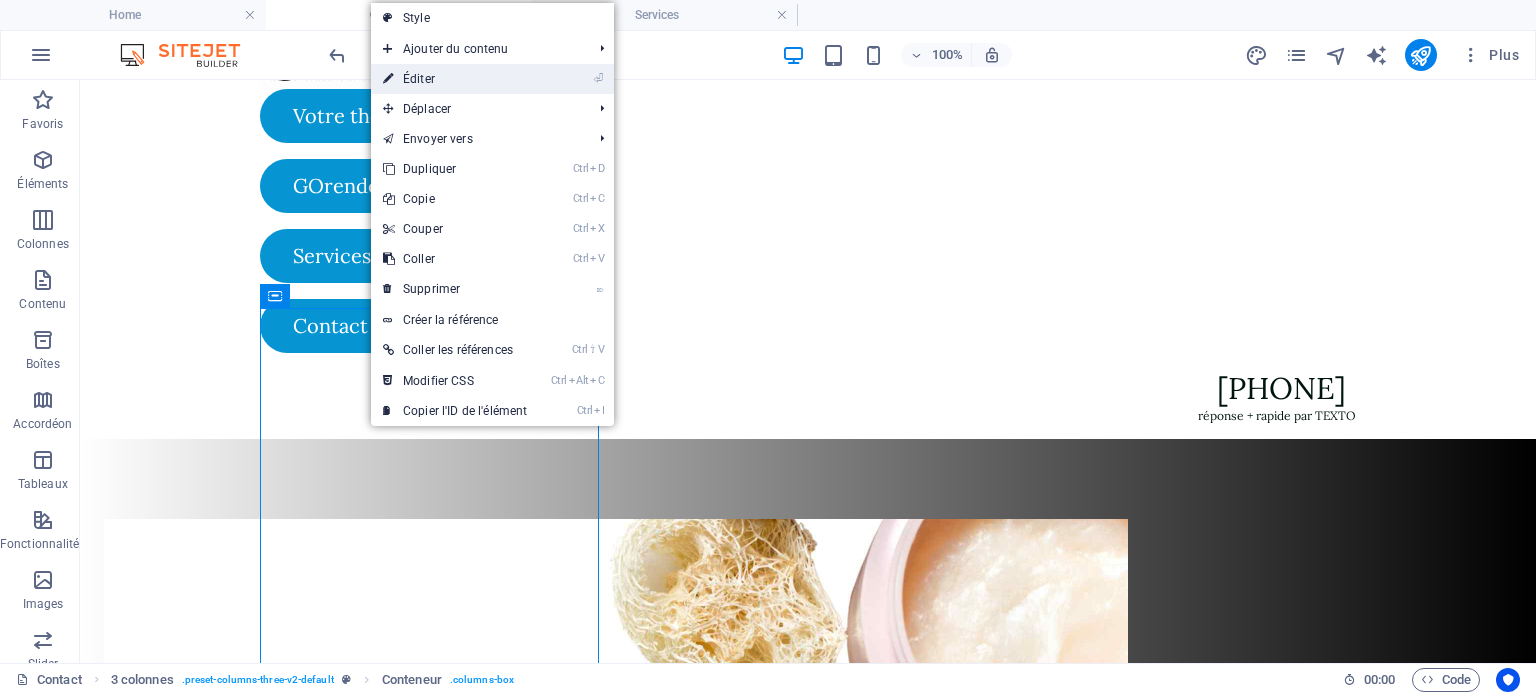 click on "⏎  Éditer" at bounding box center [455, 79] 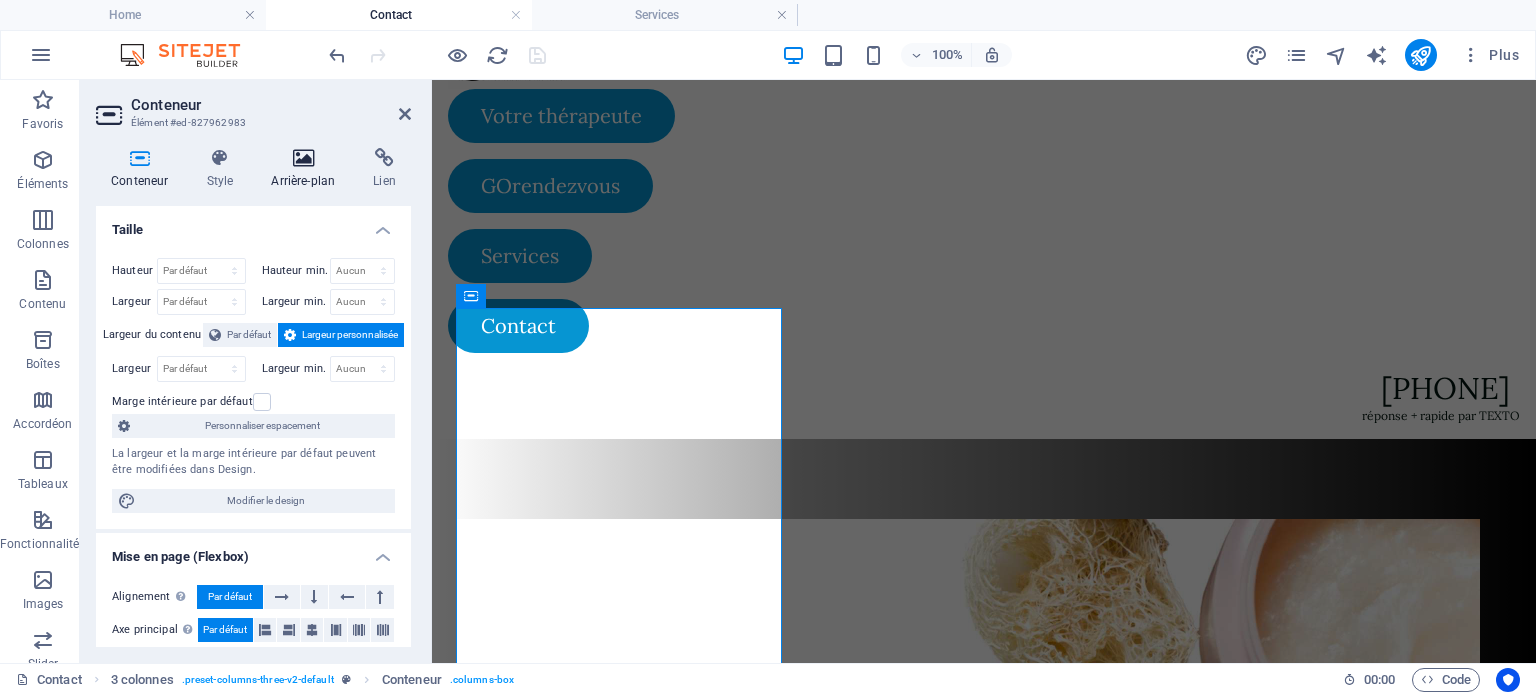 click at bounding box center [303, 158] 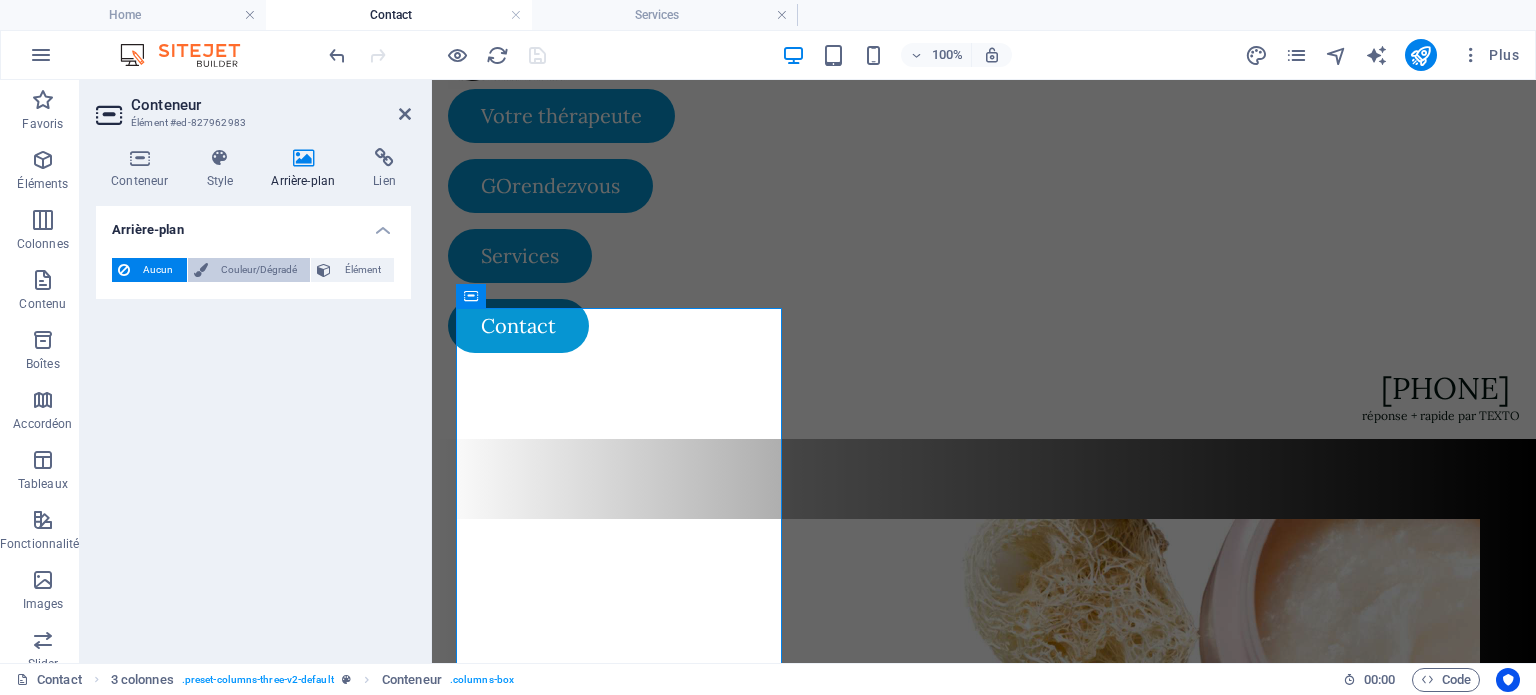 click on "Couleur/Dégradé" at bounding box center (259, 270) 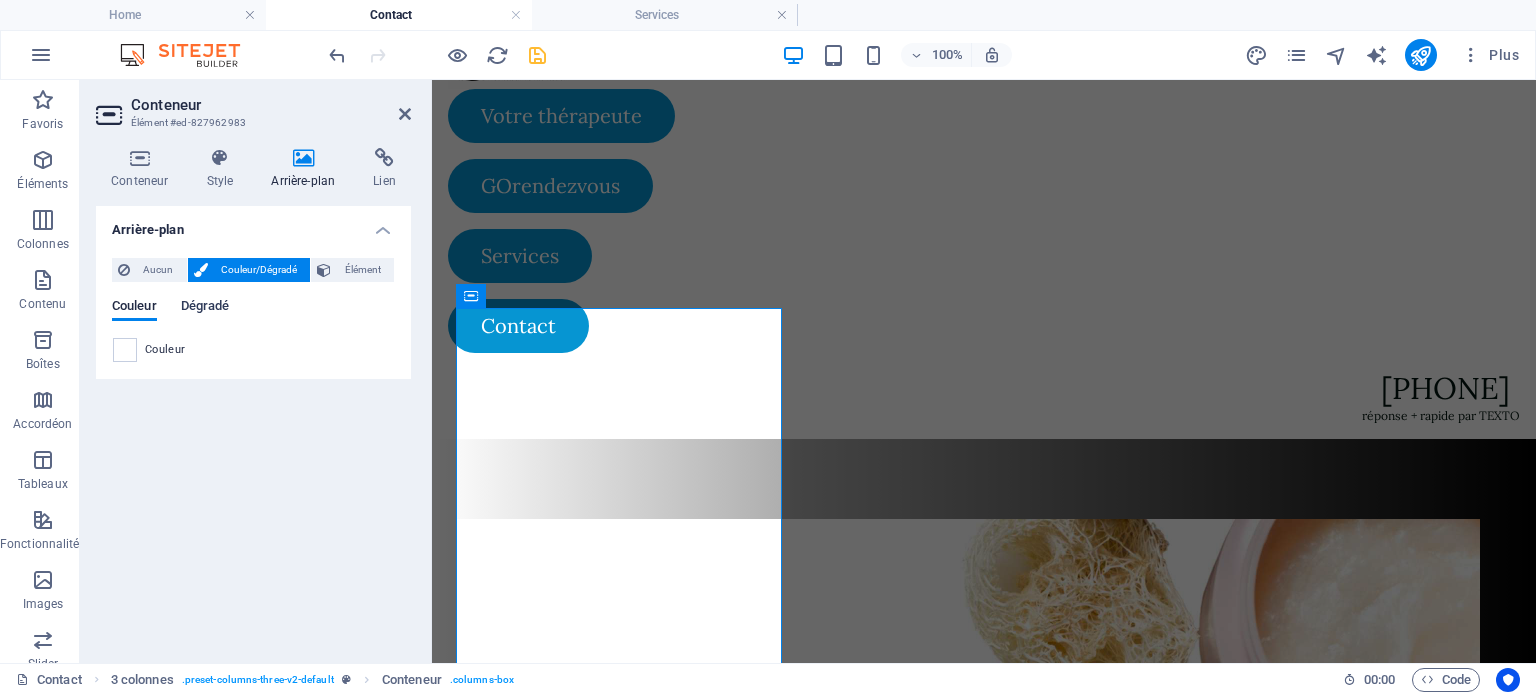 click on "Dégradé" at bounding box center (205, 308) 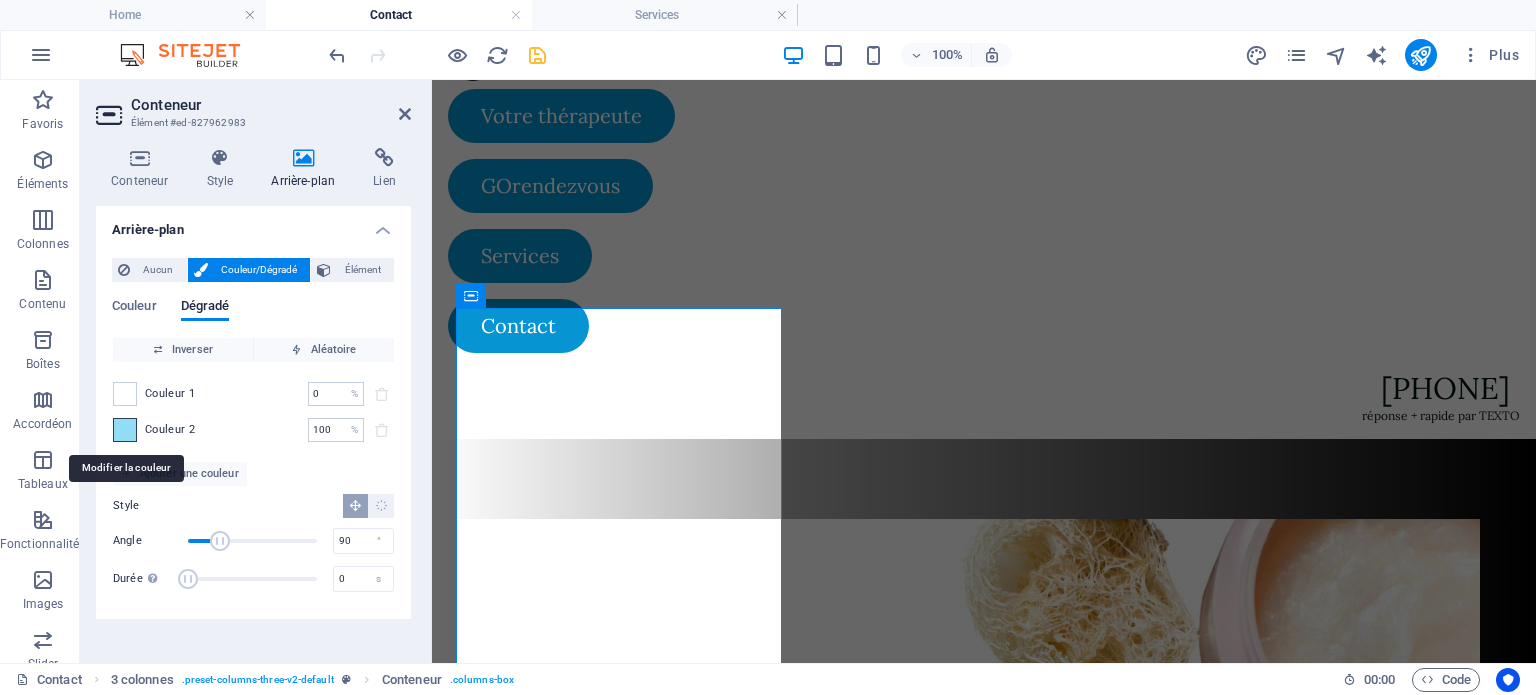 click at bounding box center [125, 430] 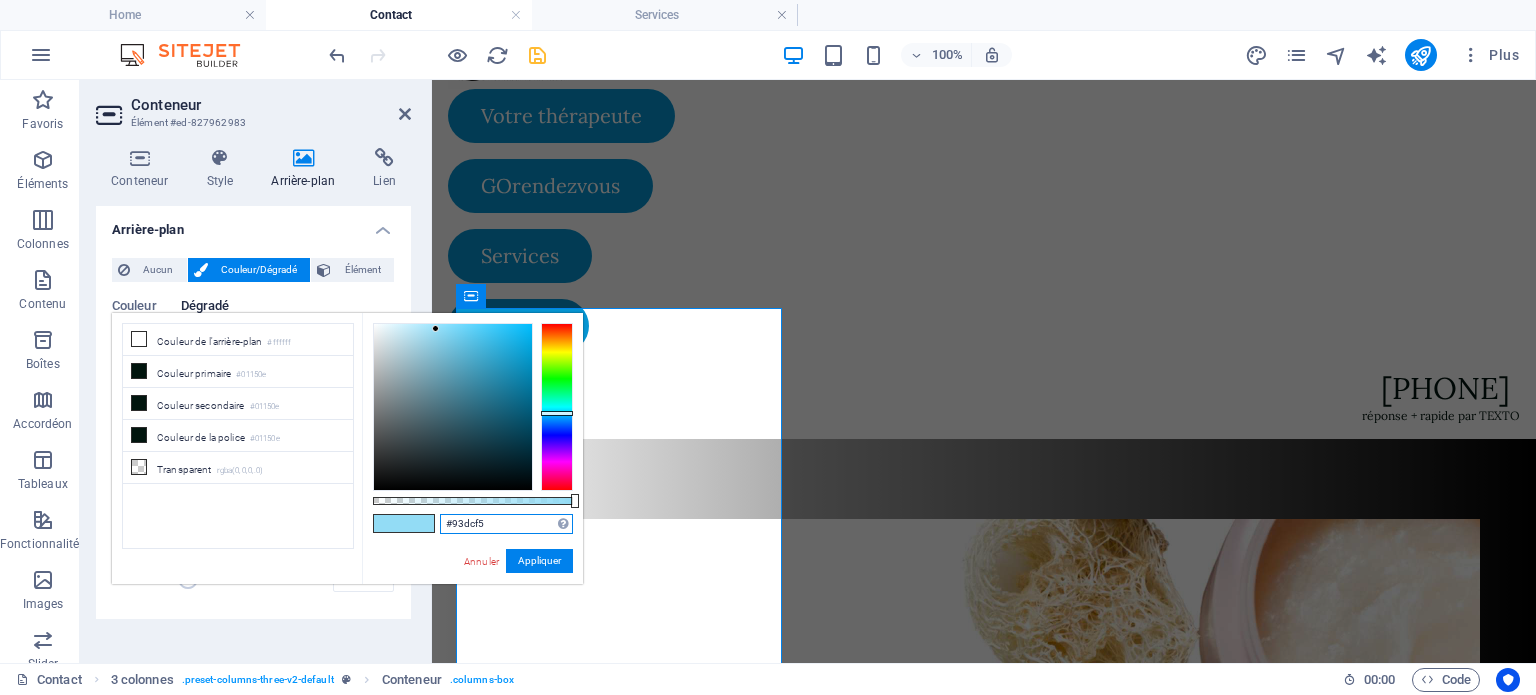 drag, startPoint x: 490, startPoint y: 523, endPoint x: 437, endPoint y: 521, distance: 53.037724 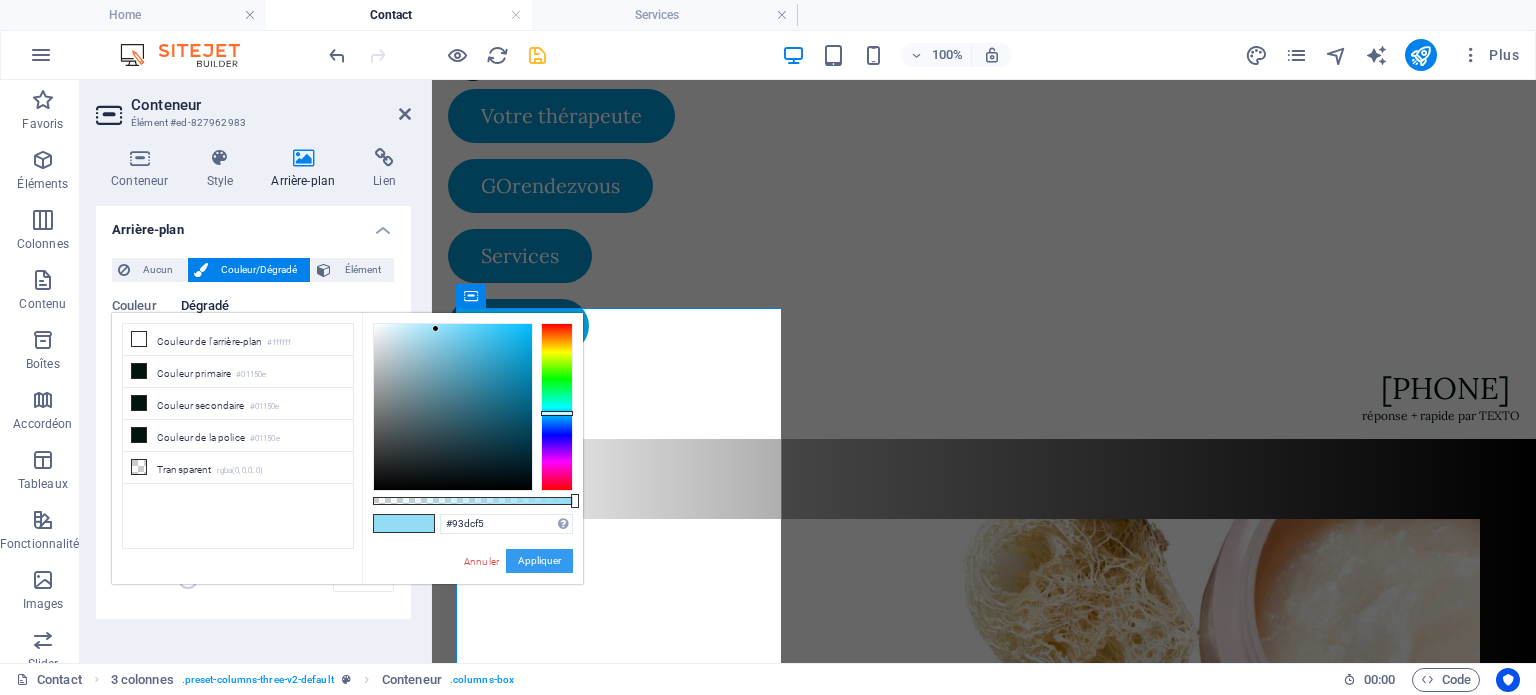 click on "Appliquer" at bounding box center [539, 561] 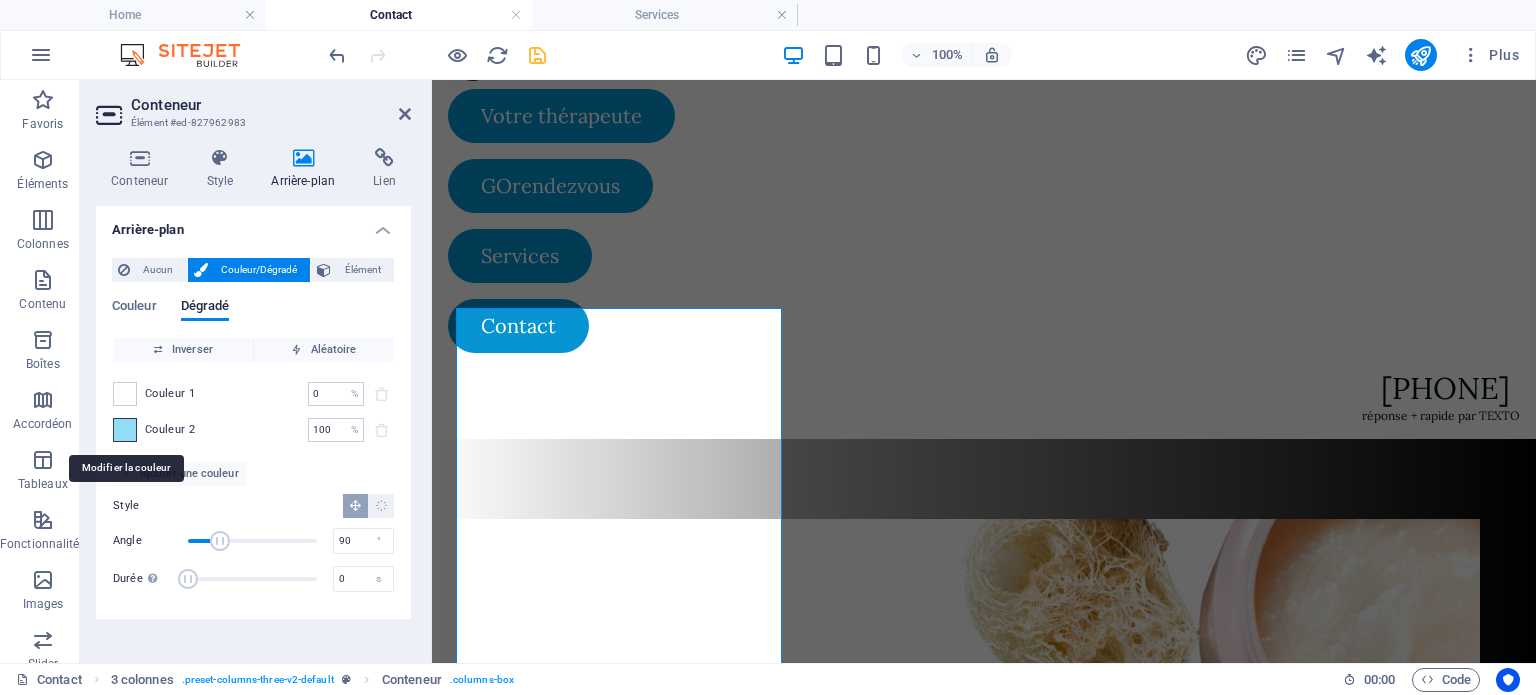 click at bounding box center [125, 430] 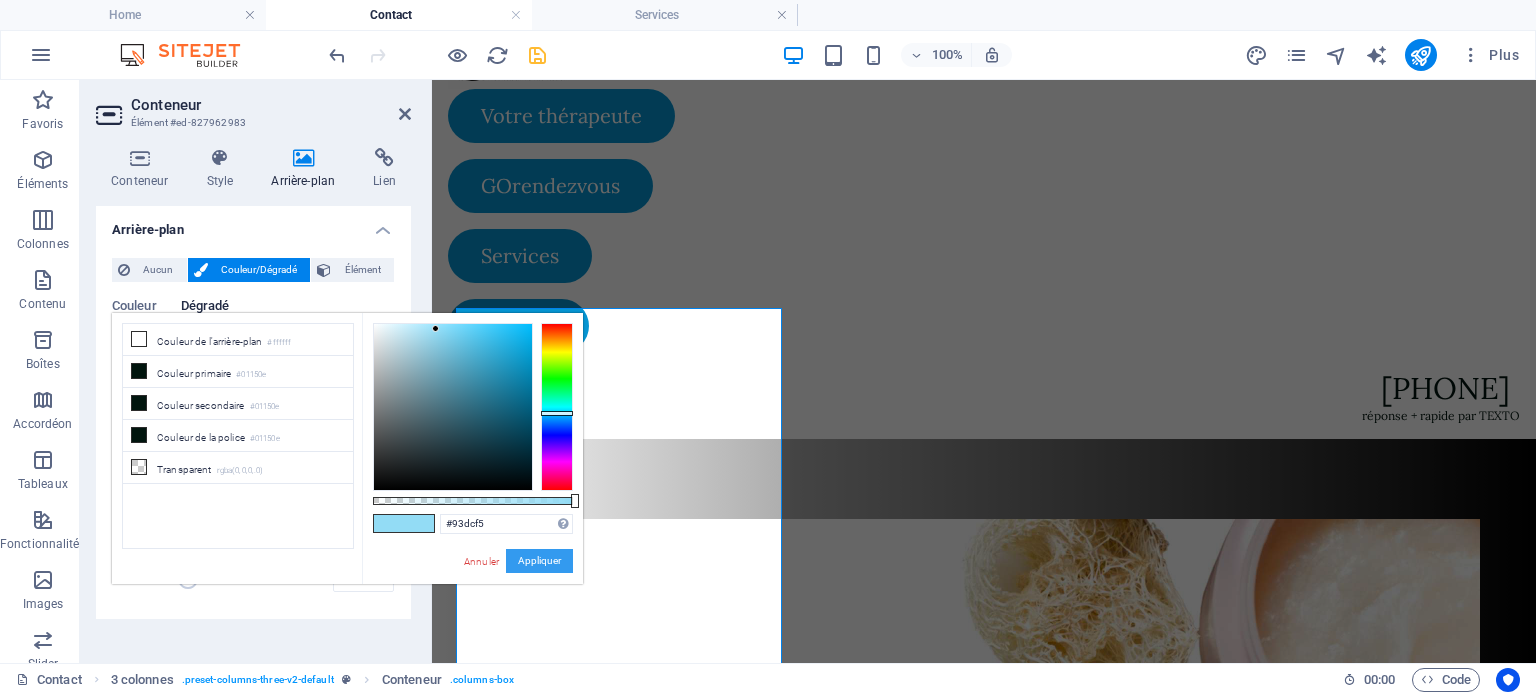 click on "Appliquer" at bounding box center (539, 561) 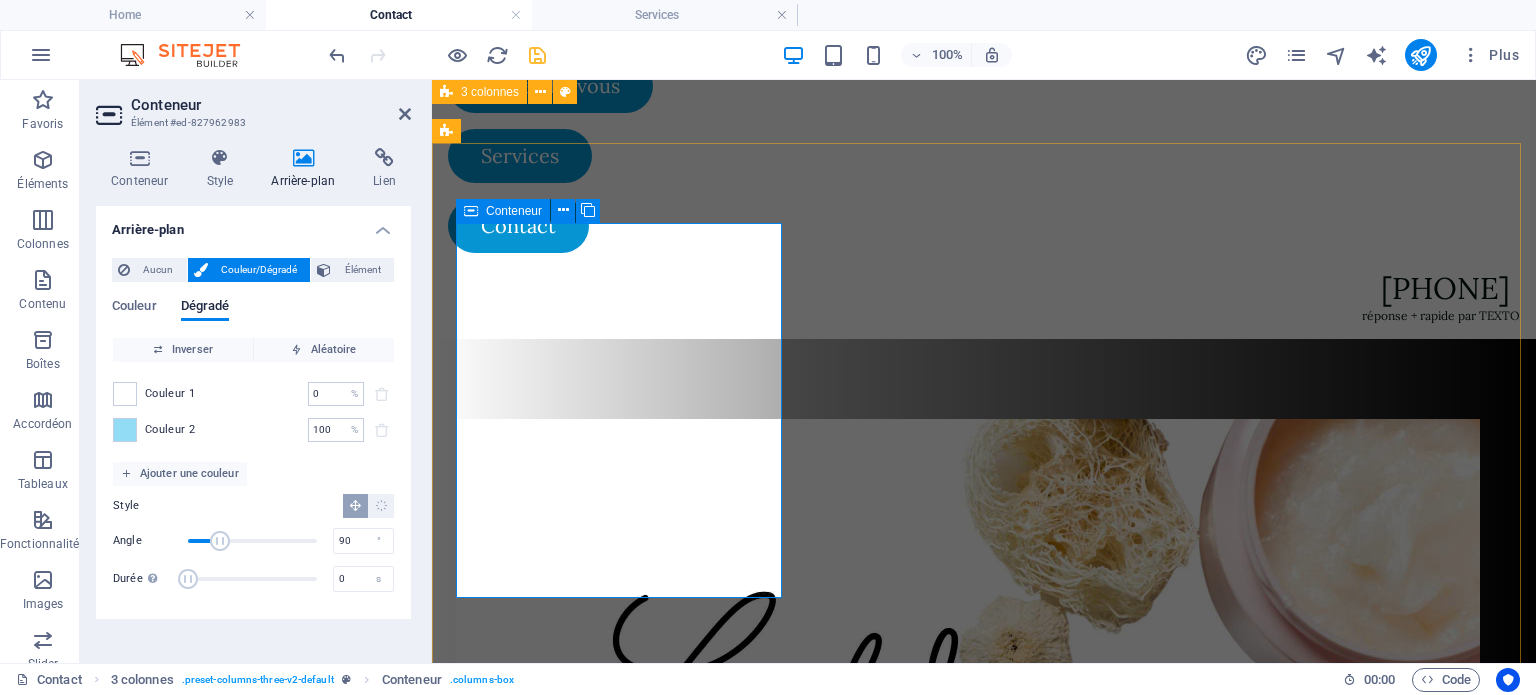 scroll, scrollTop: 122, scrollLeft: 0, axis: vertical 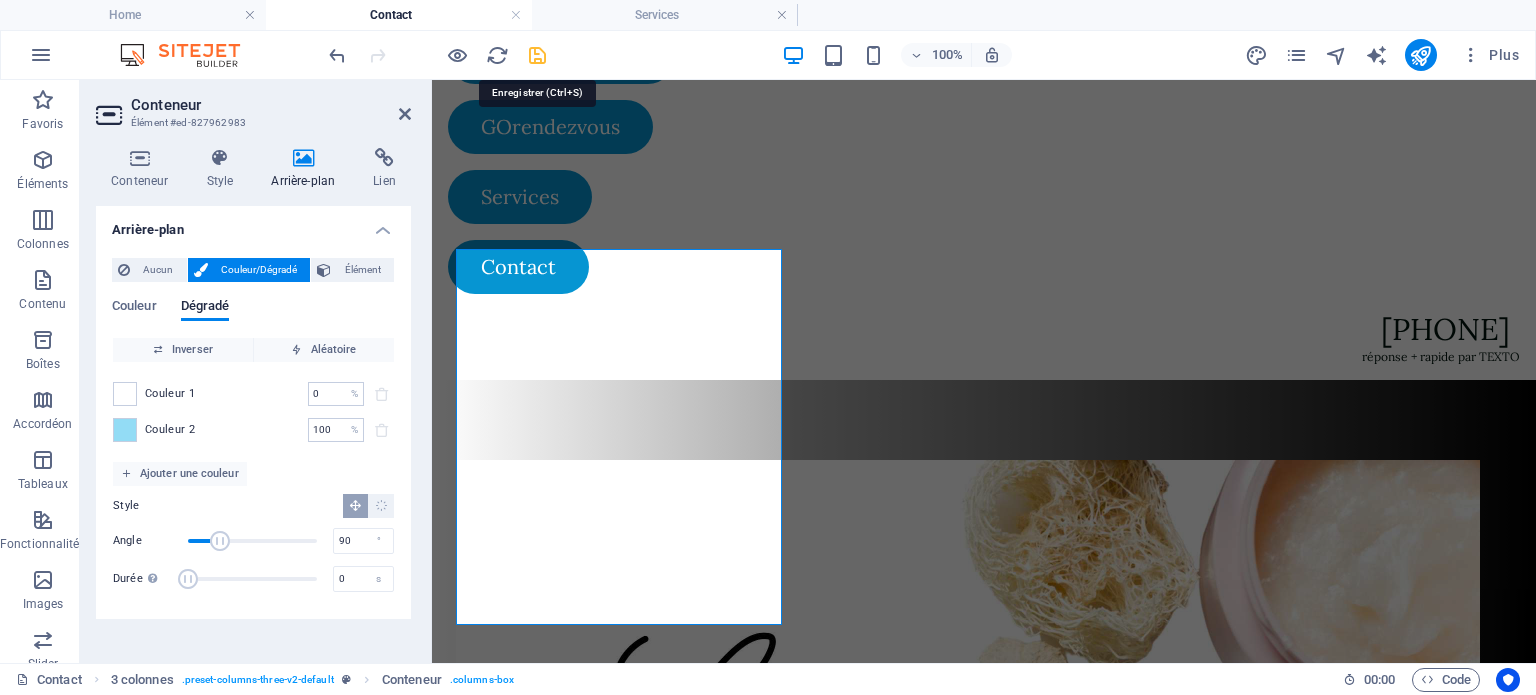 click at bounding box center (537, 55) 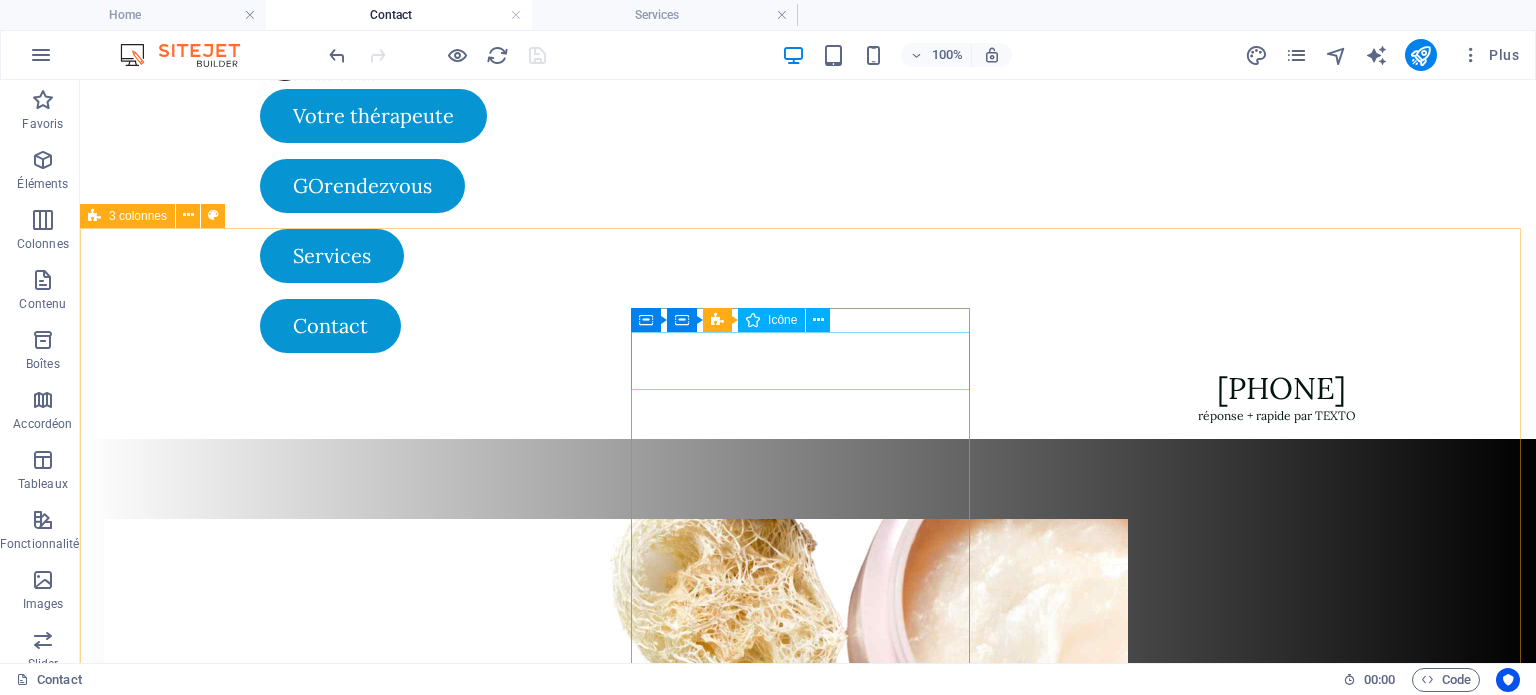 scroll, scrollTop: 62, scrollLeft: 0, axis: vertical 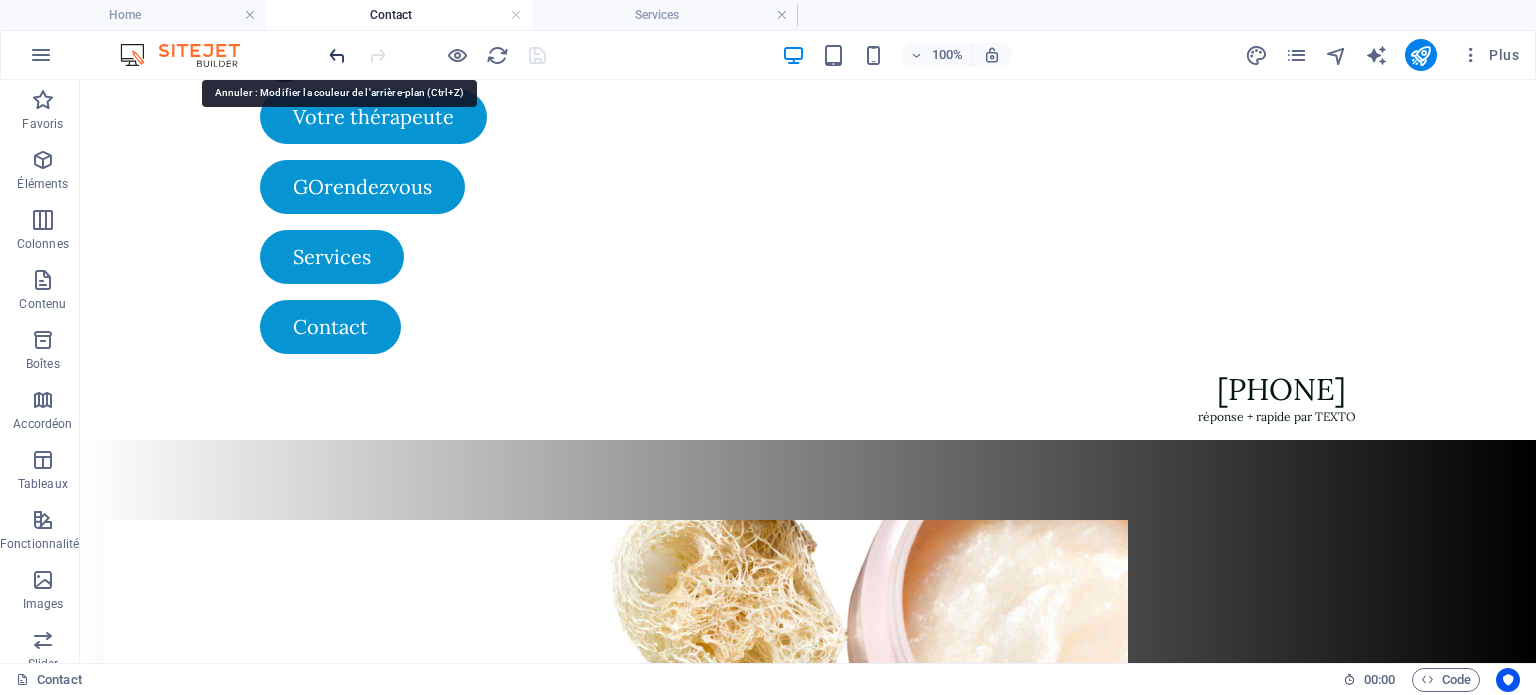 click at bounding box center (337, 55) 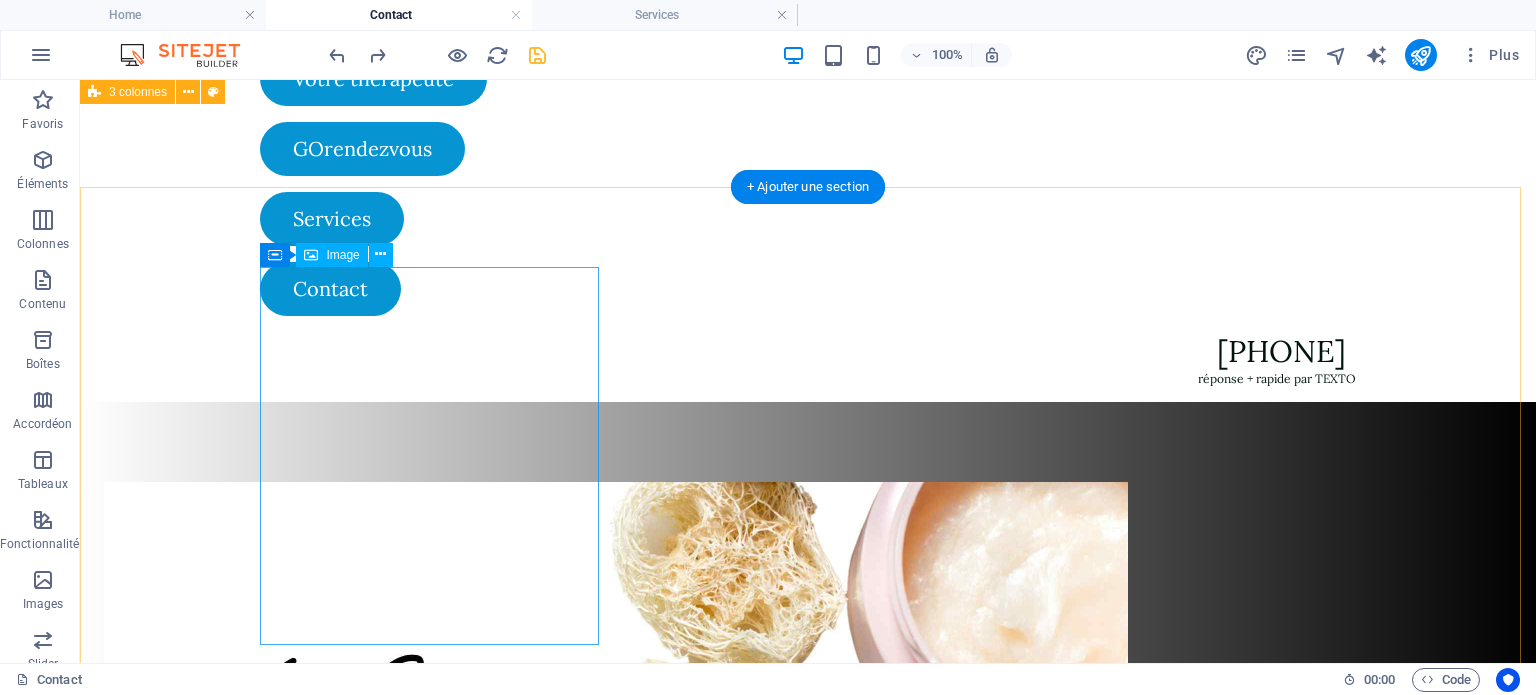 scroll, scrollTop: 95, scrollLeft: 0, axis: vertical 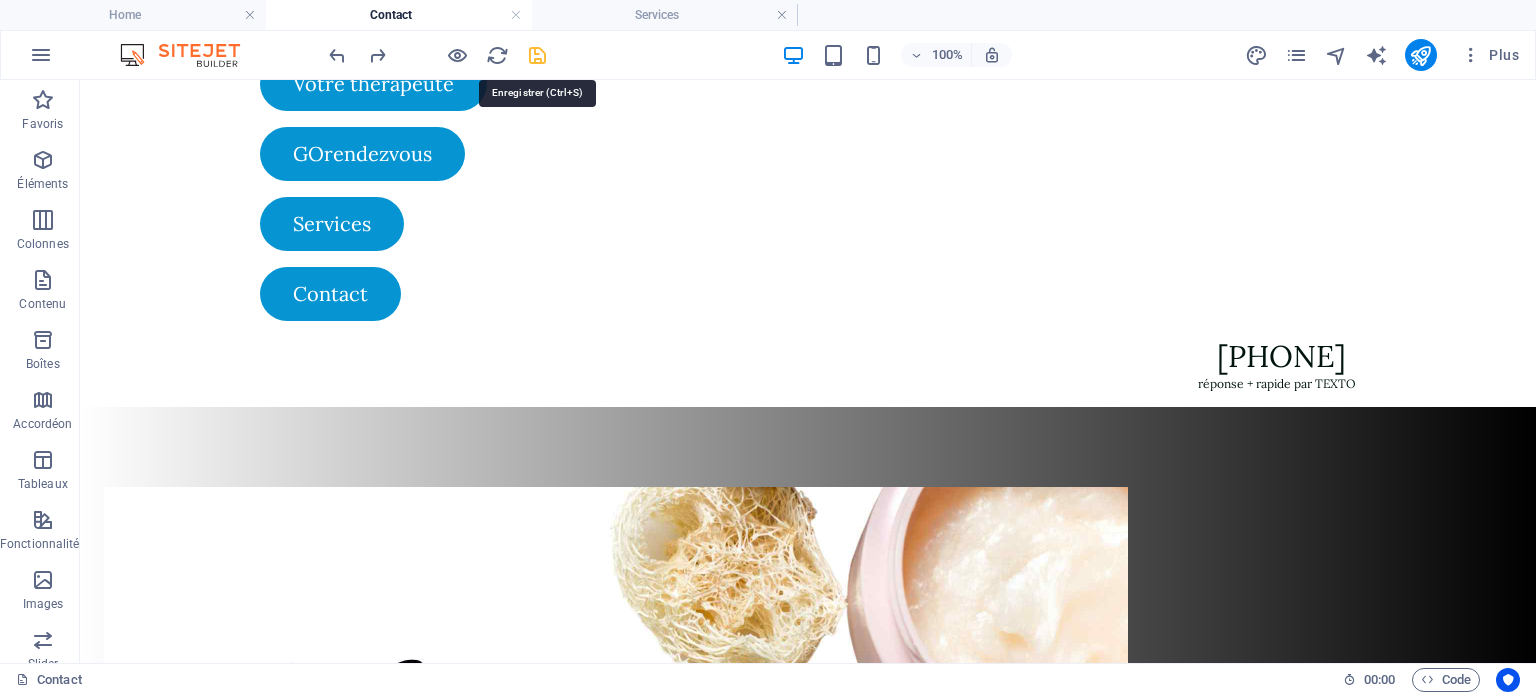 click at bounding box center (537, 55) 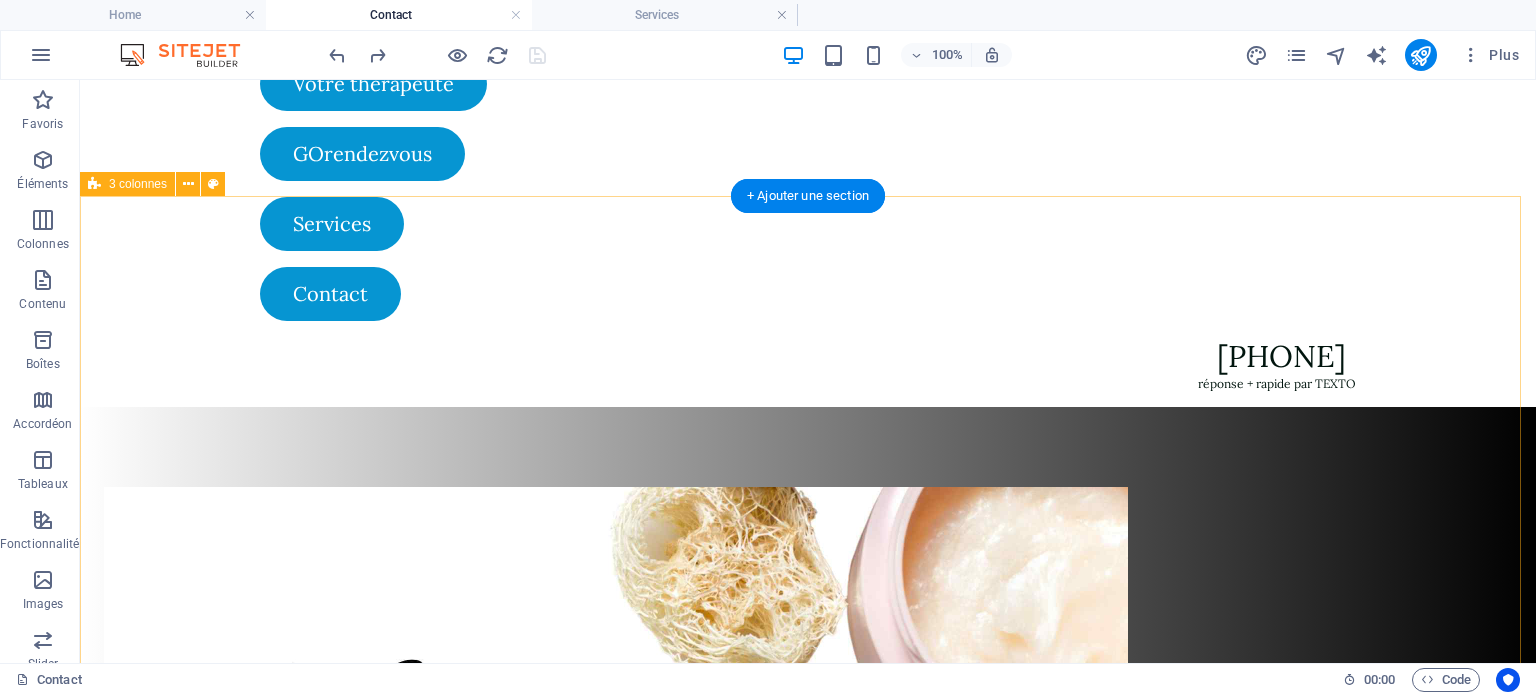 scroll, scrollTop: 0, scrollLeft: 0, axis: both 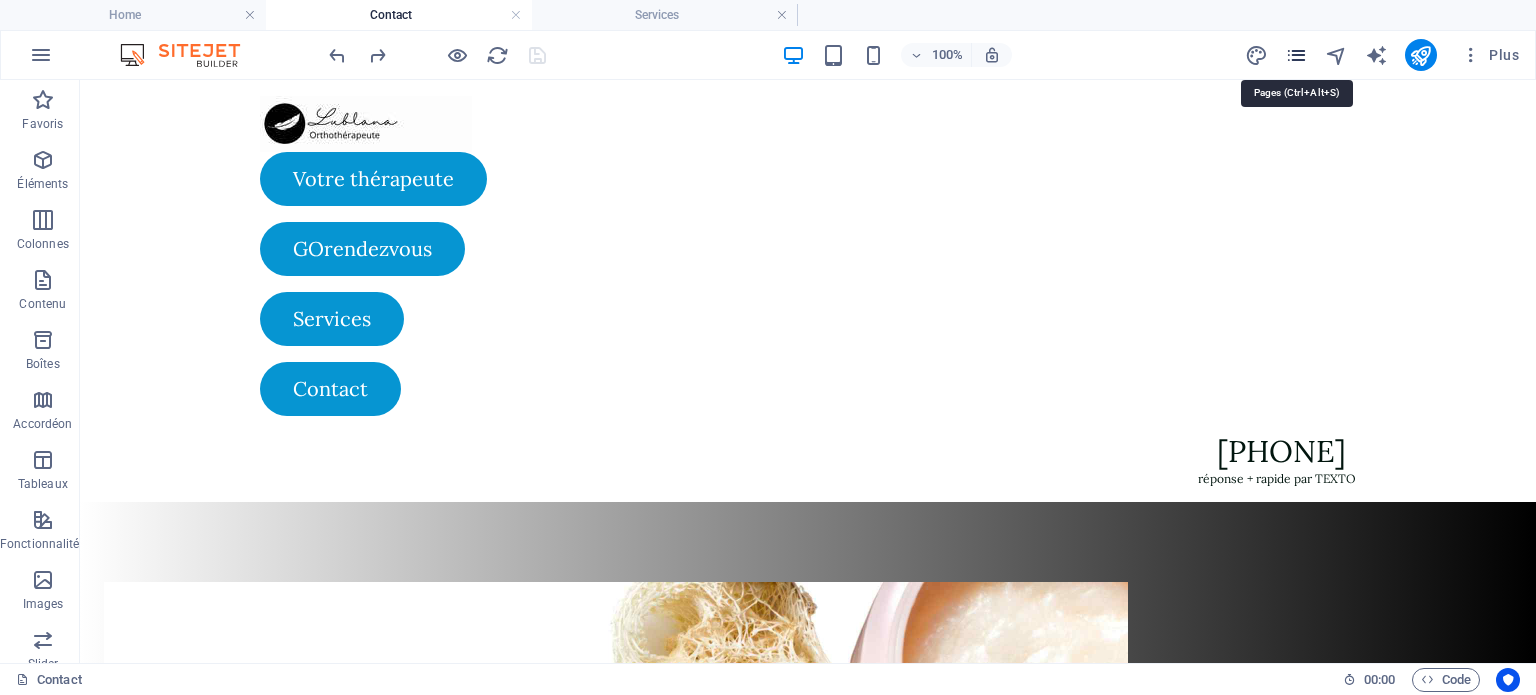 click at bounding box center (1296, 55) 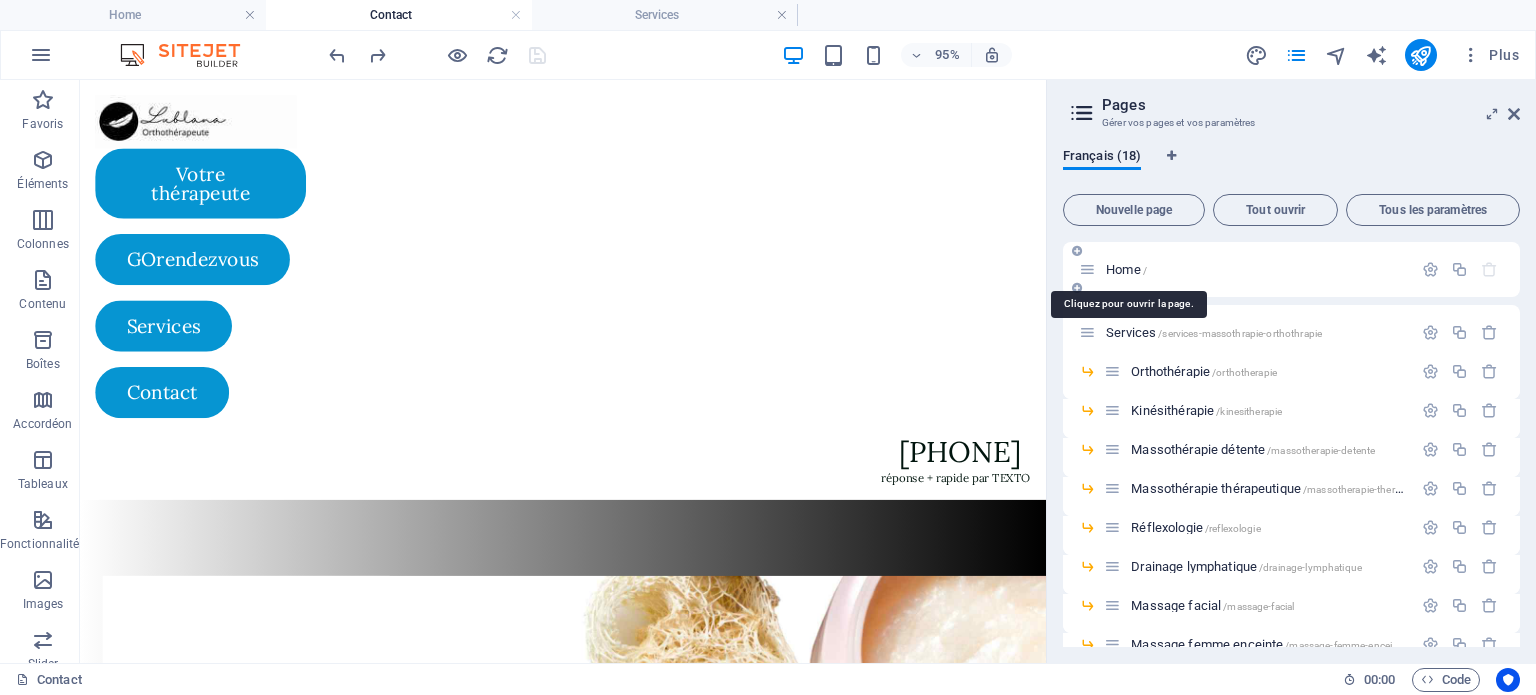 click on "Home /" at bounding box center (1126, 269) 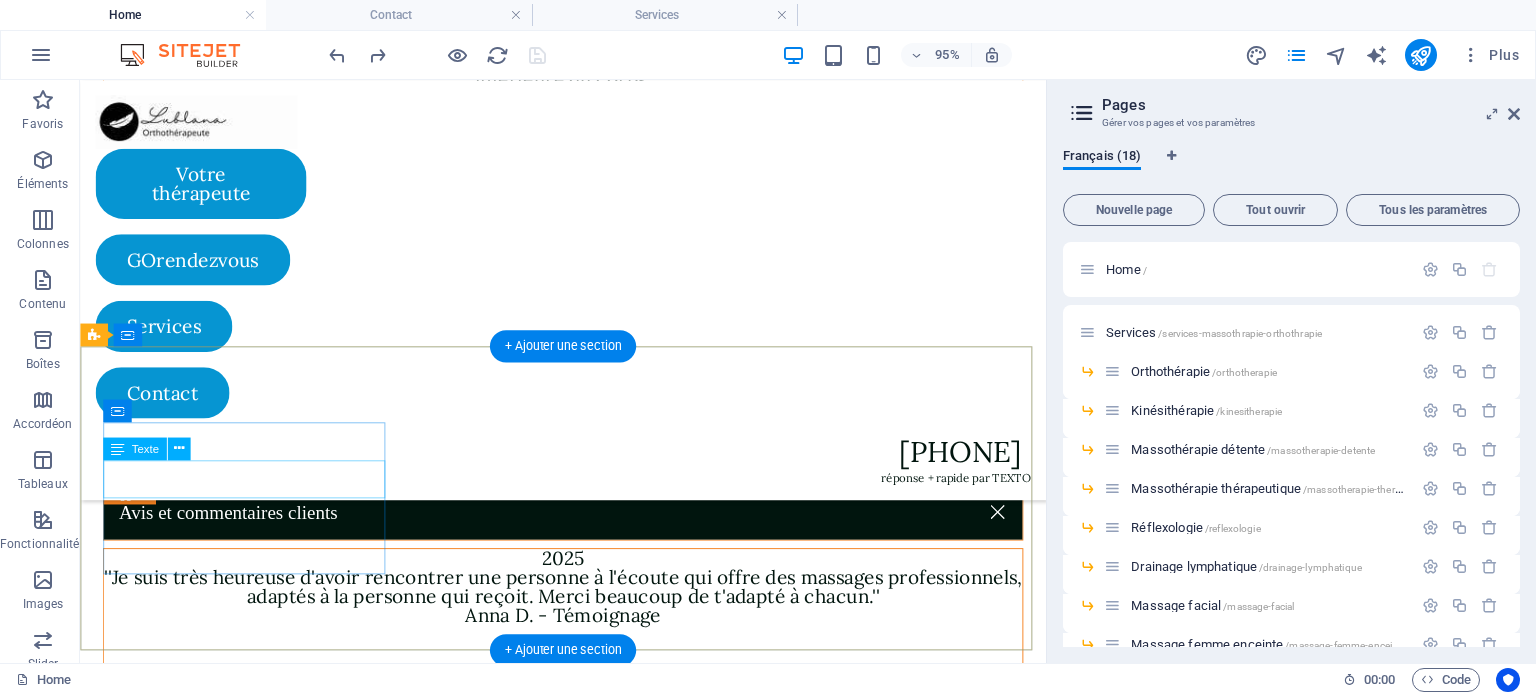 scroll, scrollTop: 6669, scrollLeft: 0, axis: vertical 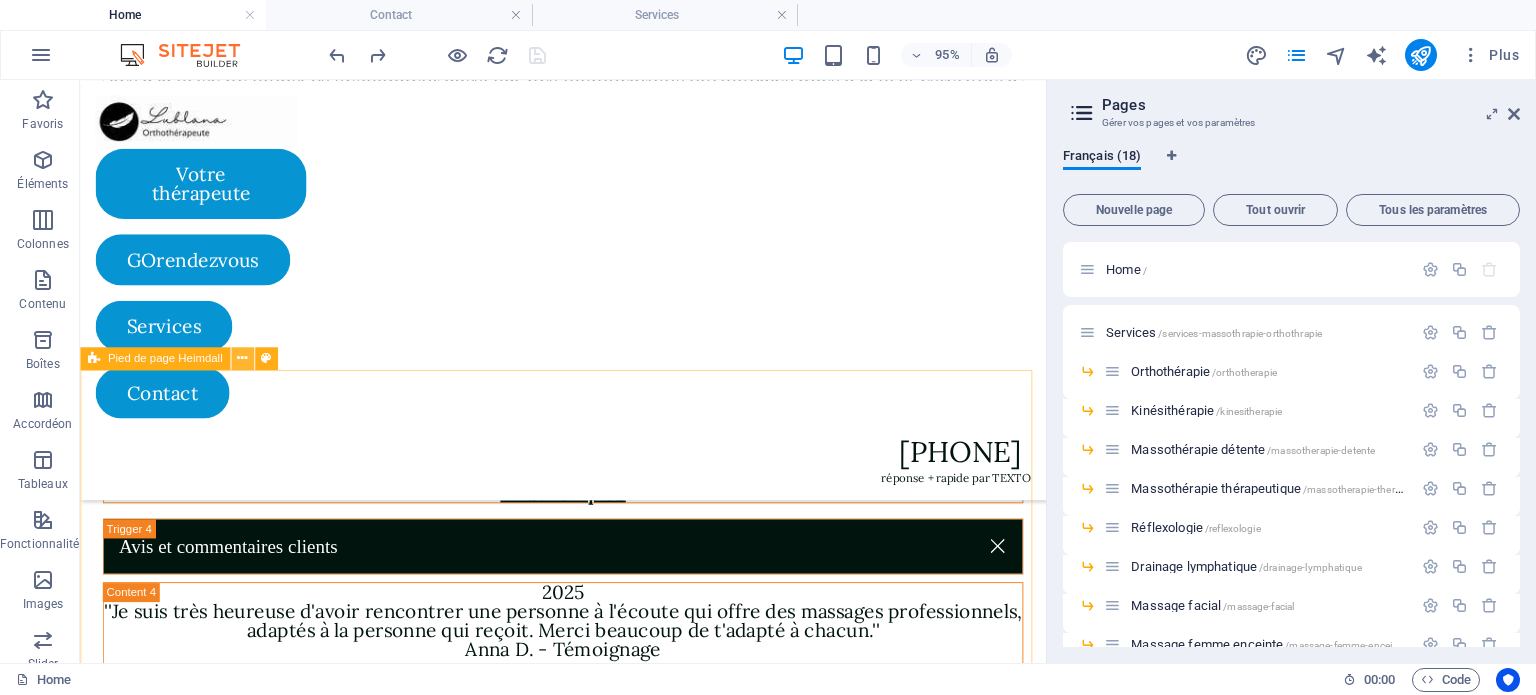click at bounding box center [242, 359] 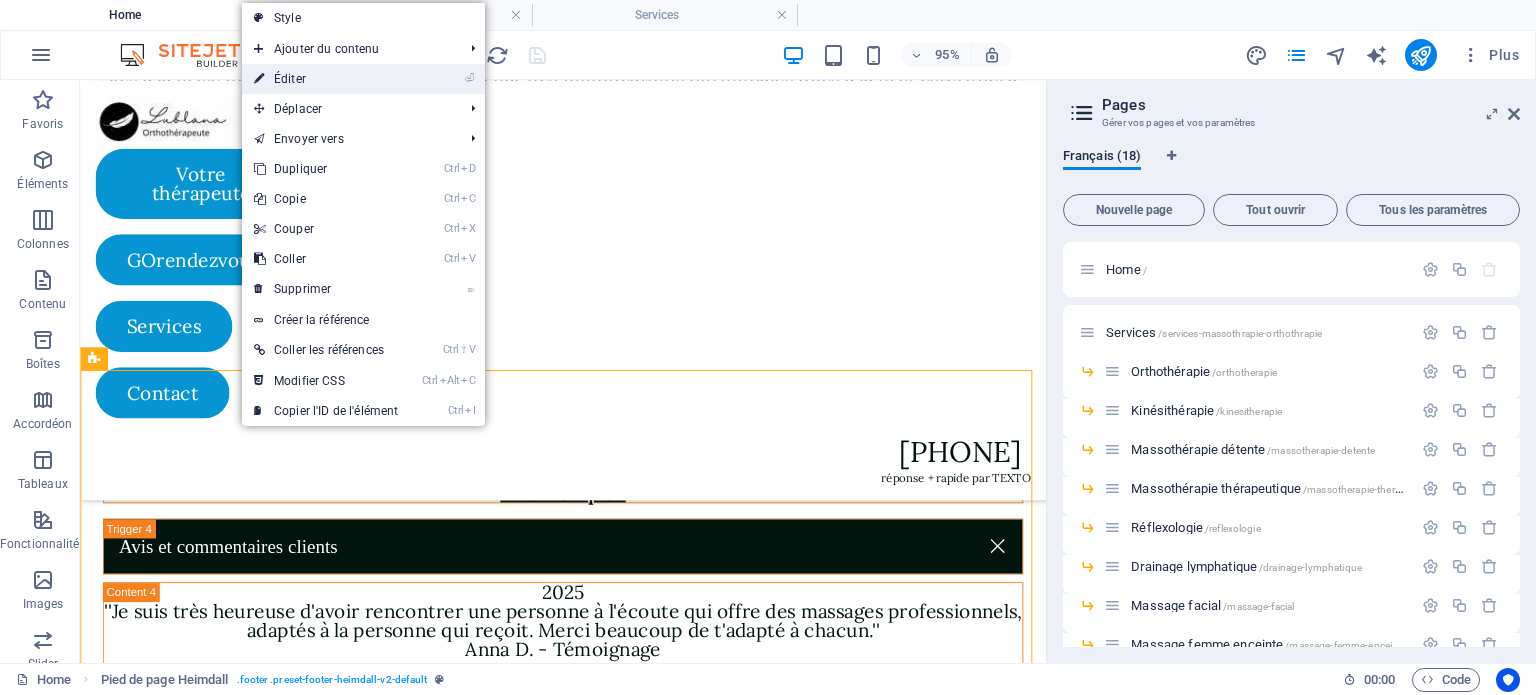 click on "⏎  Éditer" at bounding box center [326, 79] 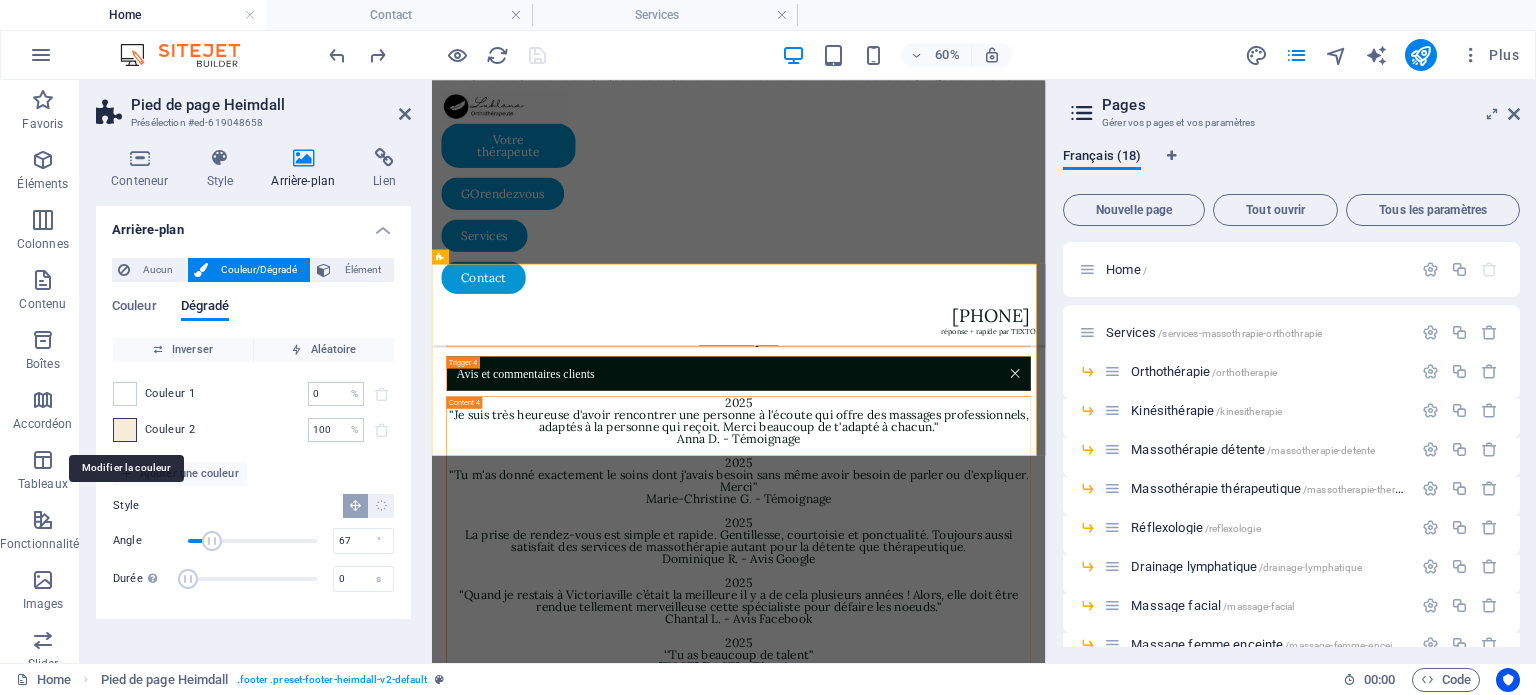 click at bounding box center [125, 430] 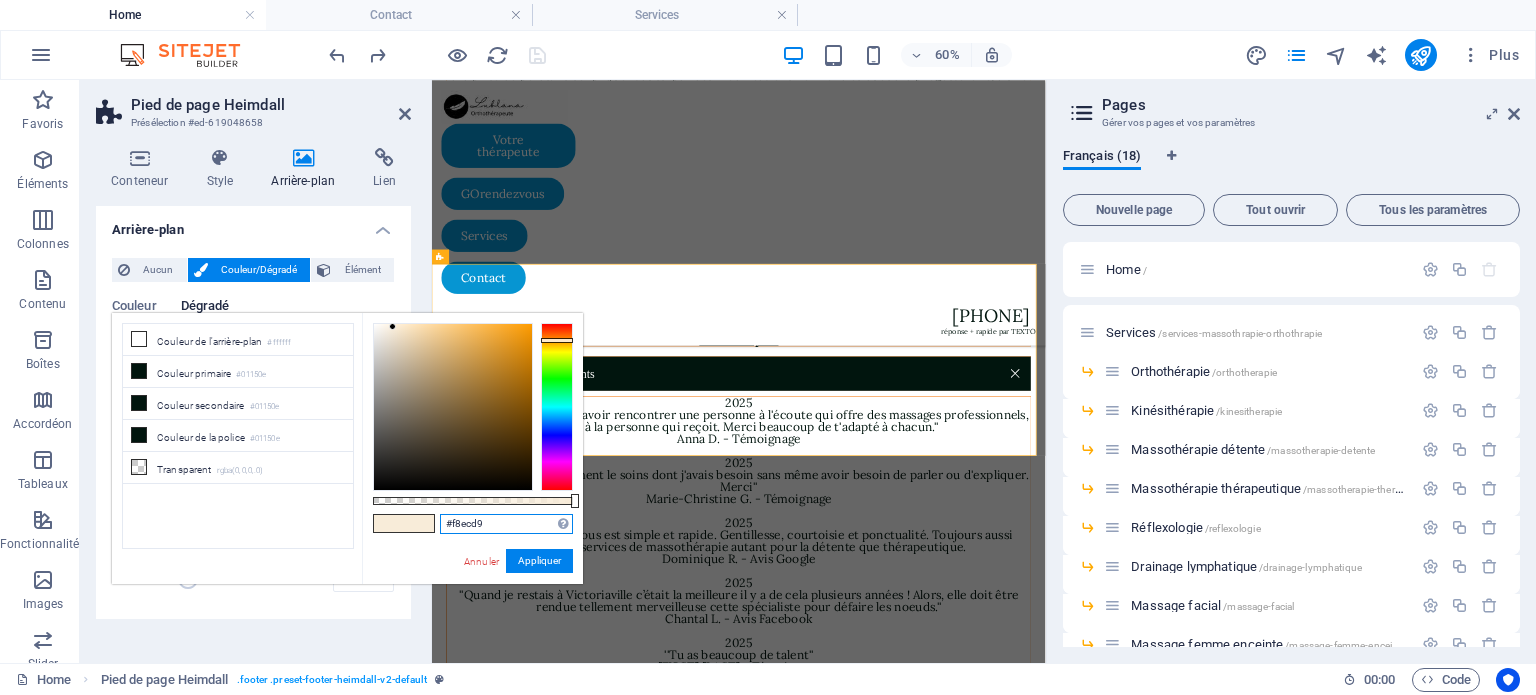 drag, startPoint x: 491, startPoint y: 523, endPoint x: 437, endPoint y: 527, distance: 54.147945 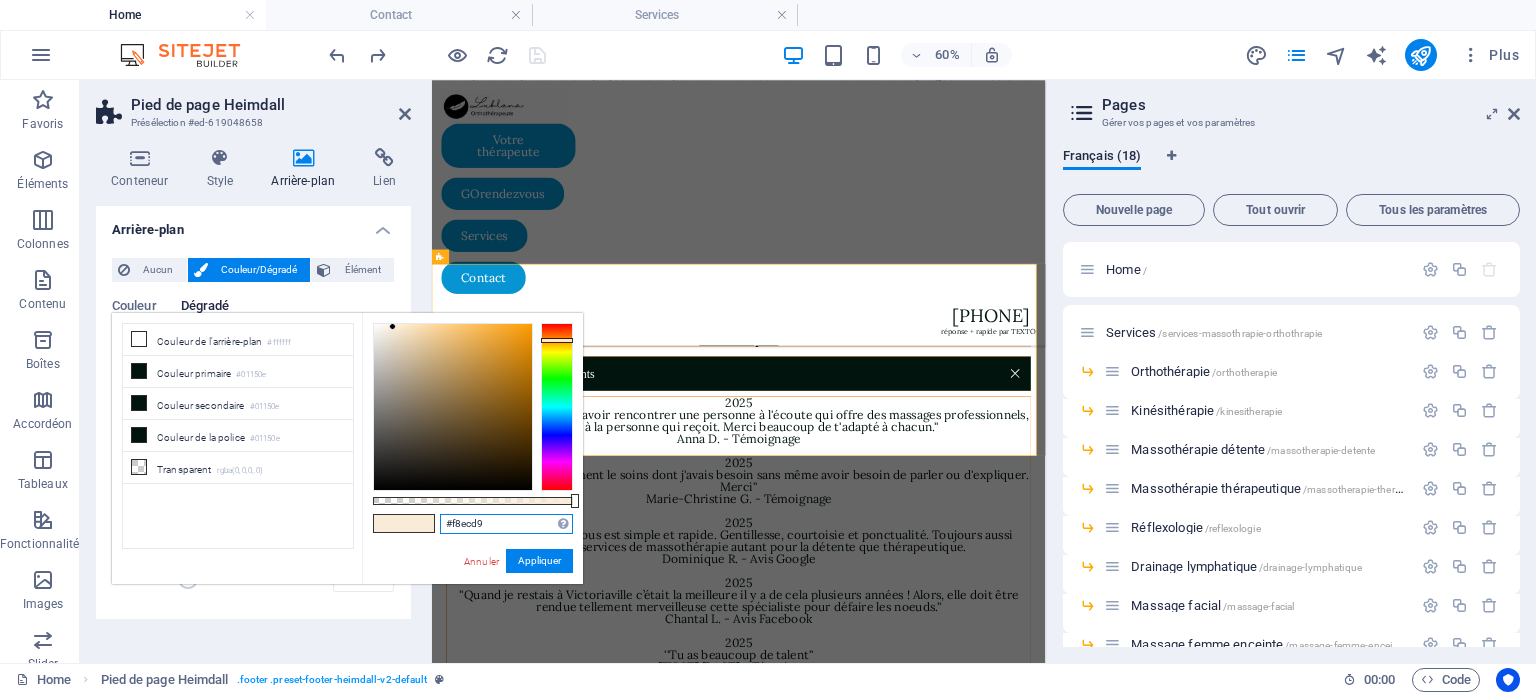 paste on "93dcf5" 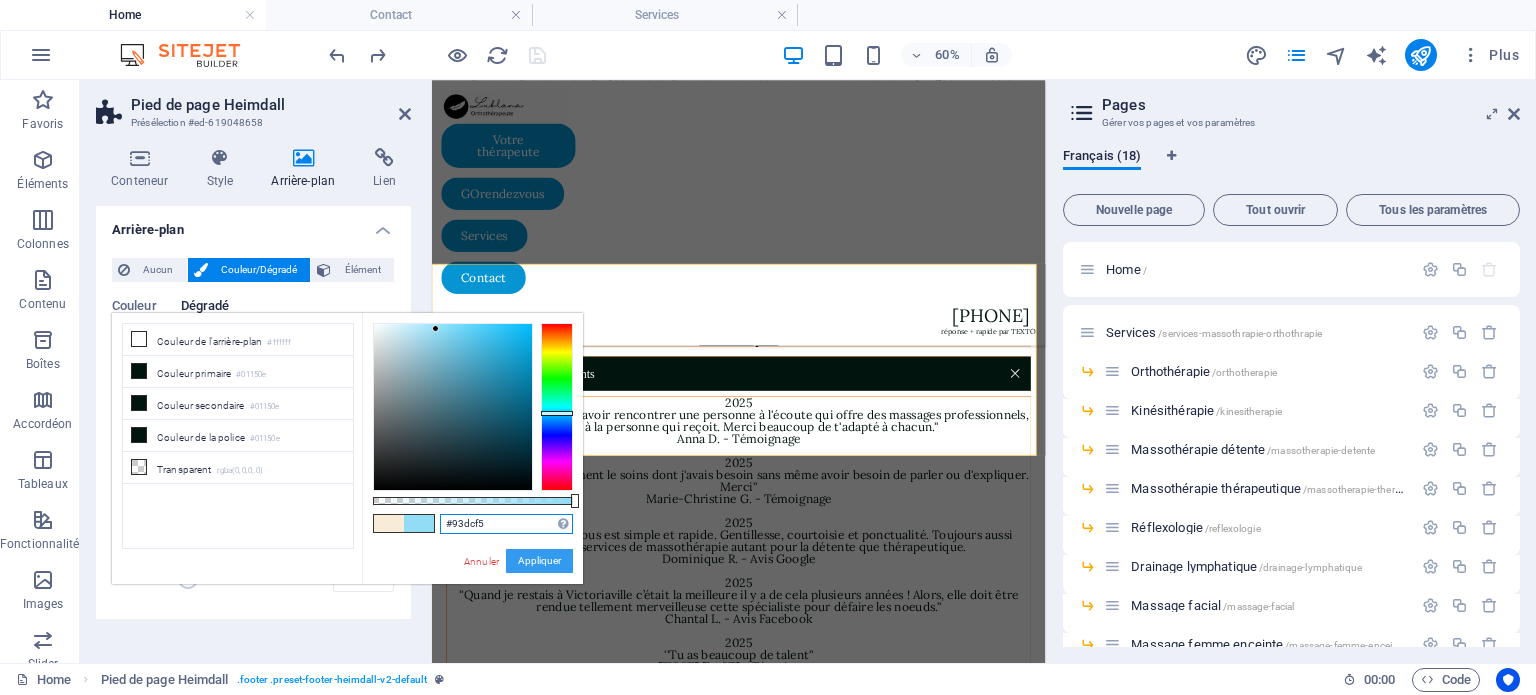 type on "#93dcf5" 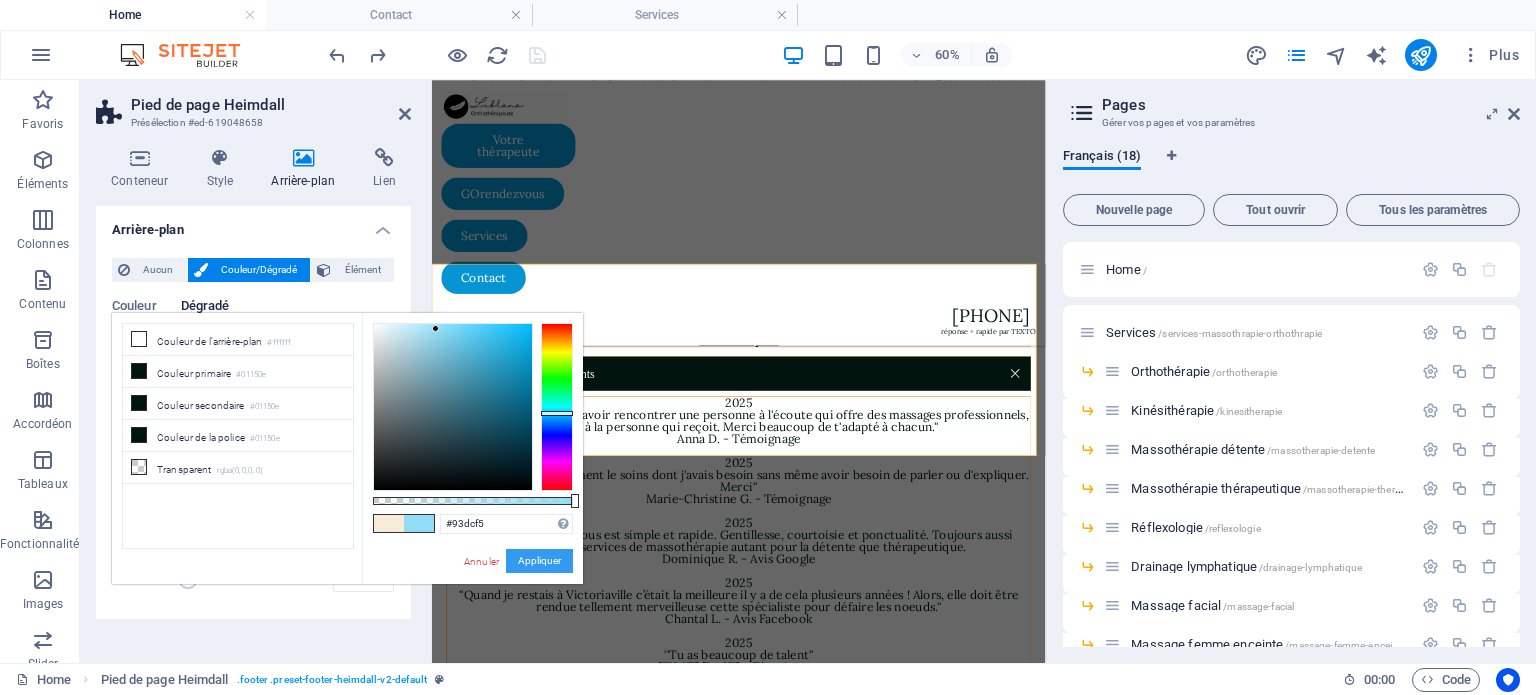 click on "Appliquer" at bounding box center [539, 561] 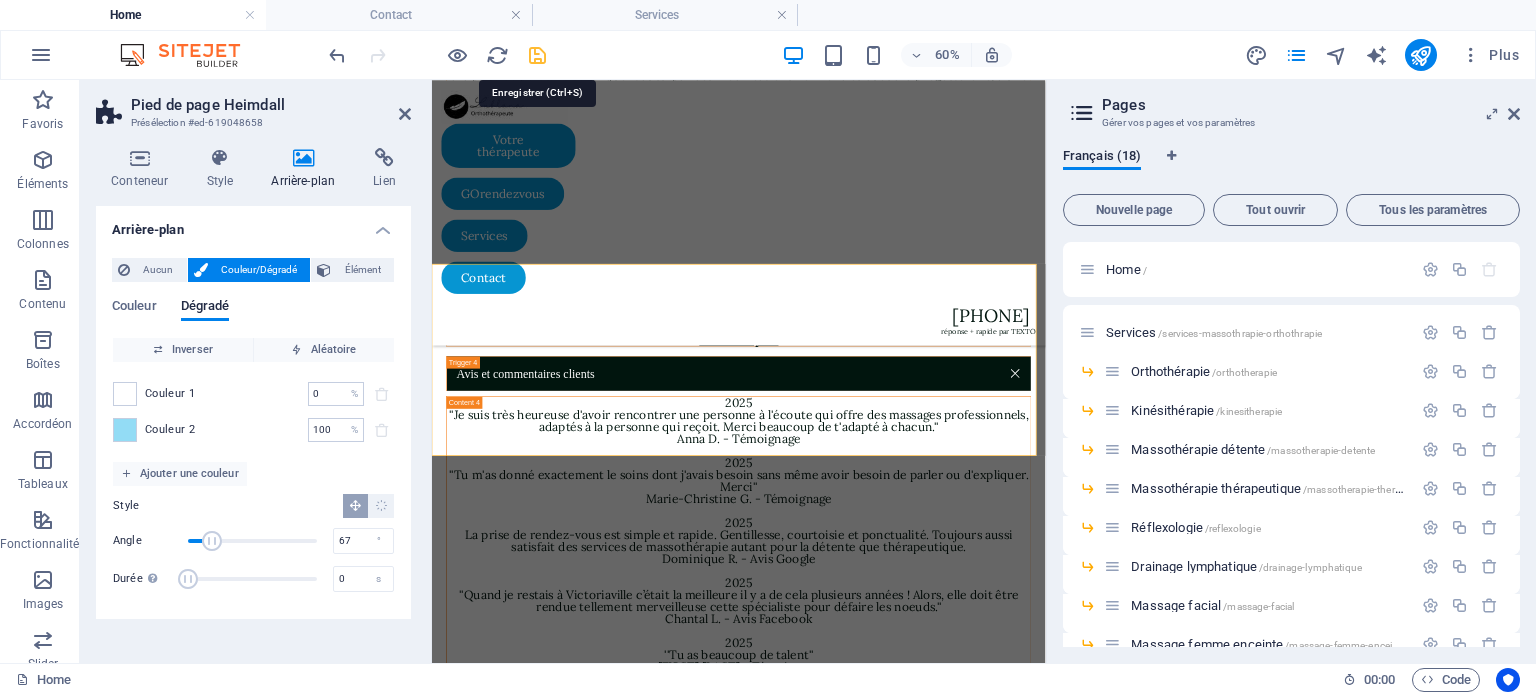 click at bounding box center (537, 55) 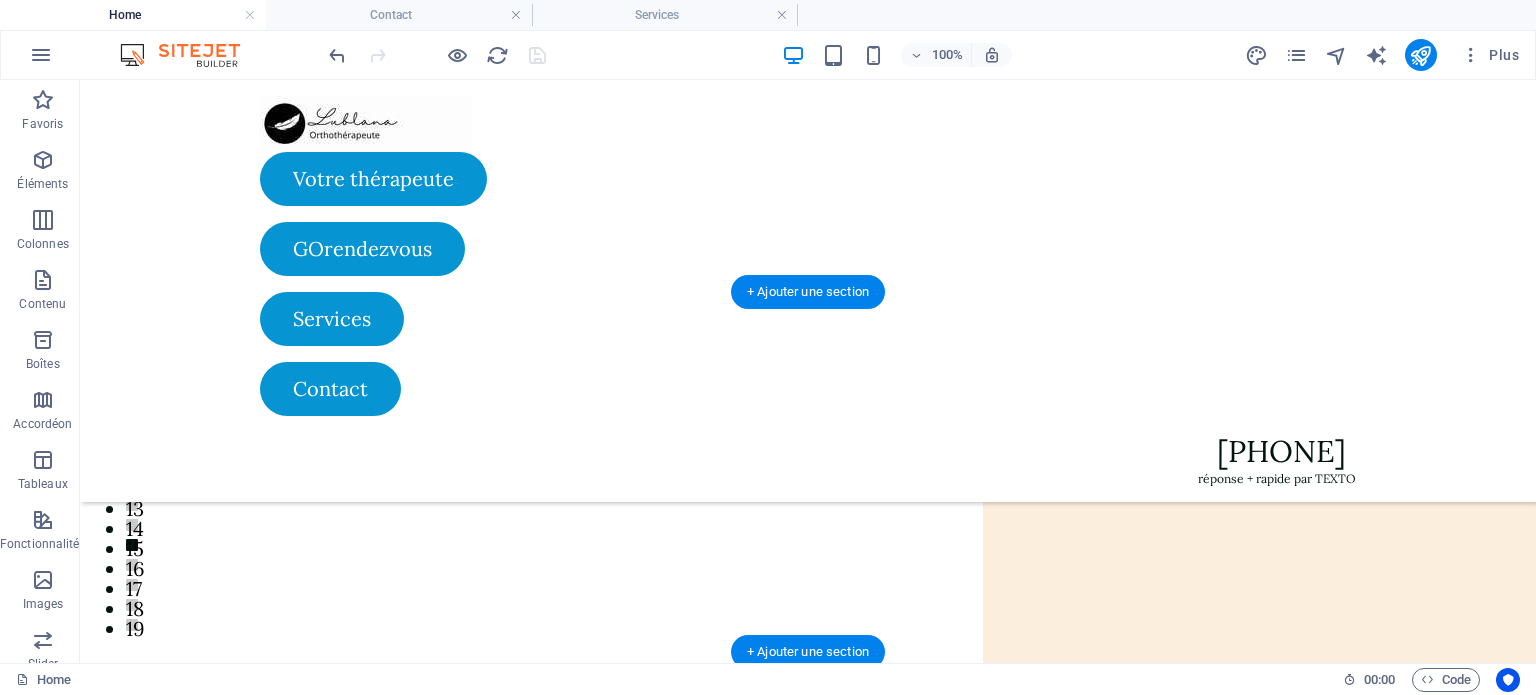 scroll, scrollTop: 0, scrollLeft: 0, axis: both 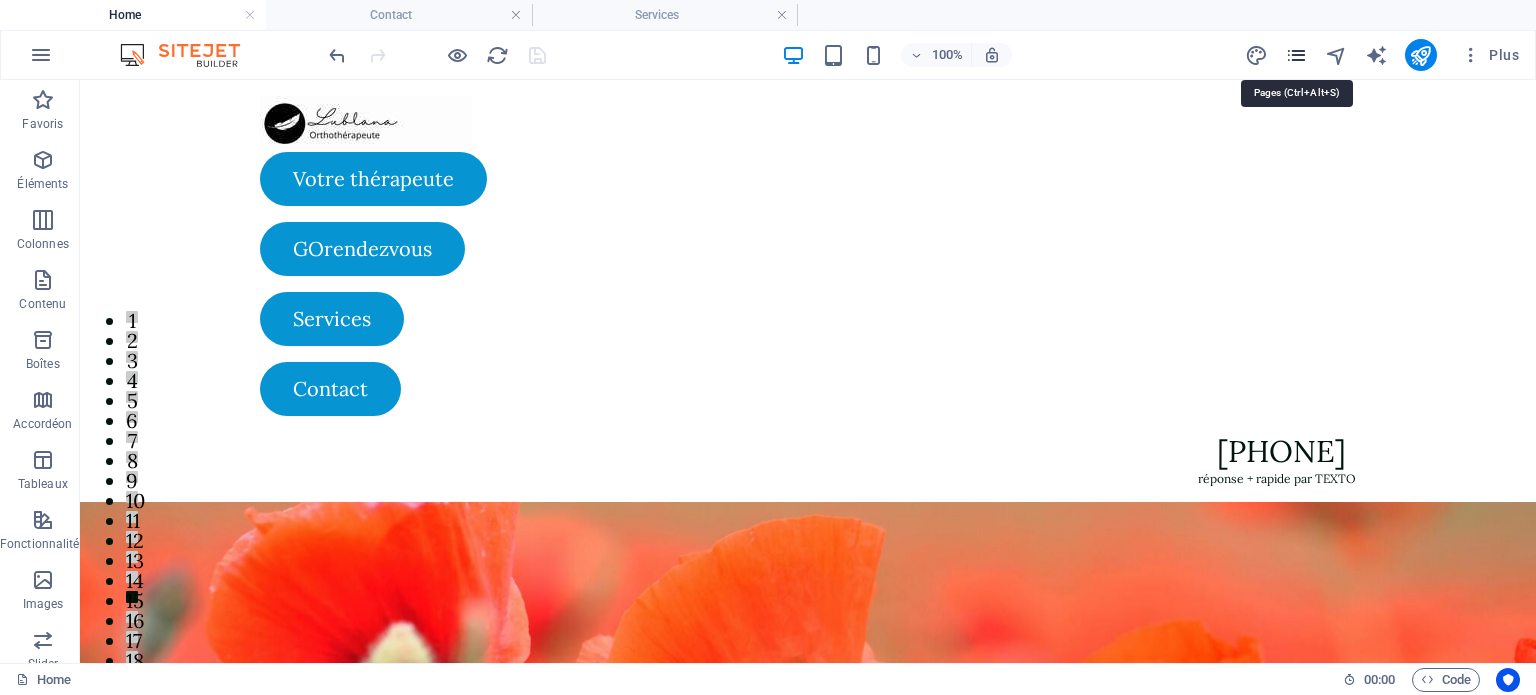 click at bounding box center (1296, 55) 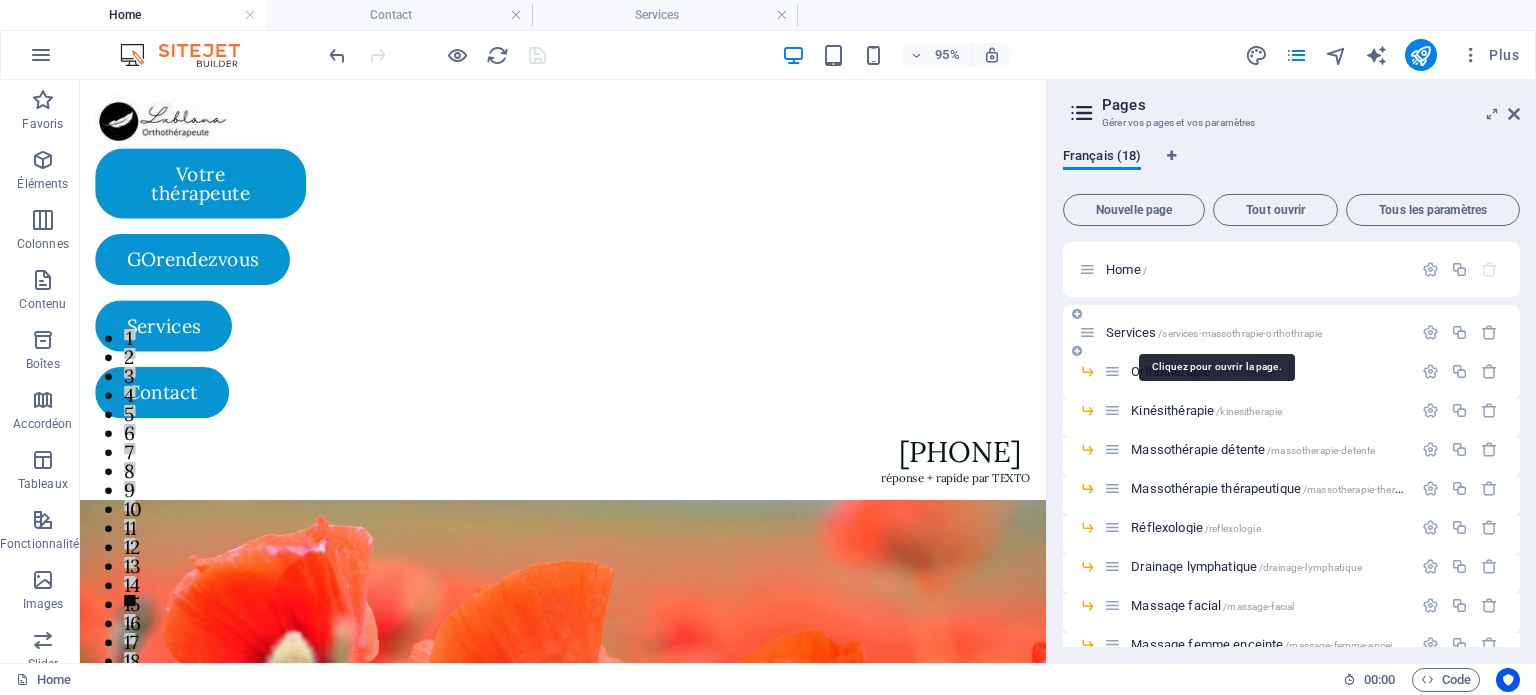click on "Services /services-massothrapie-orthothrapie" at bounding box center [1214, 332] 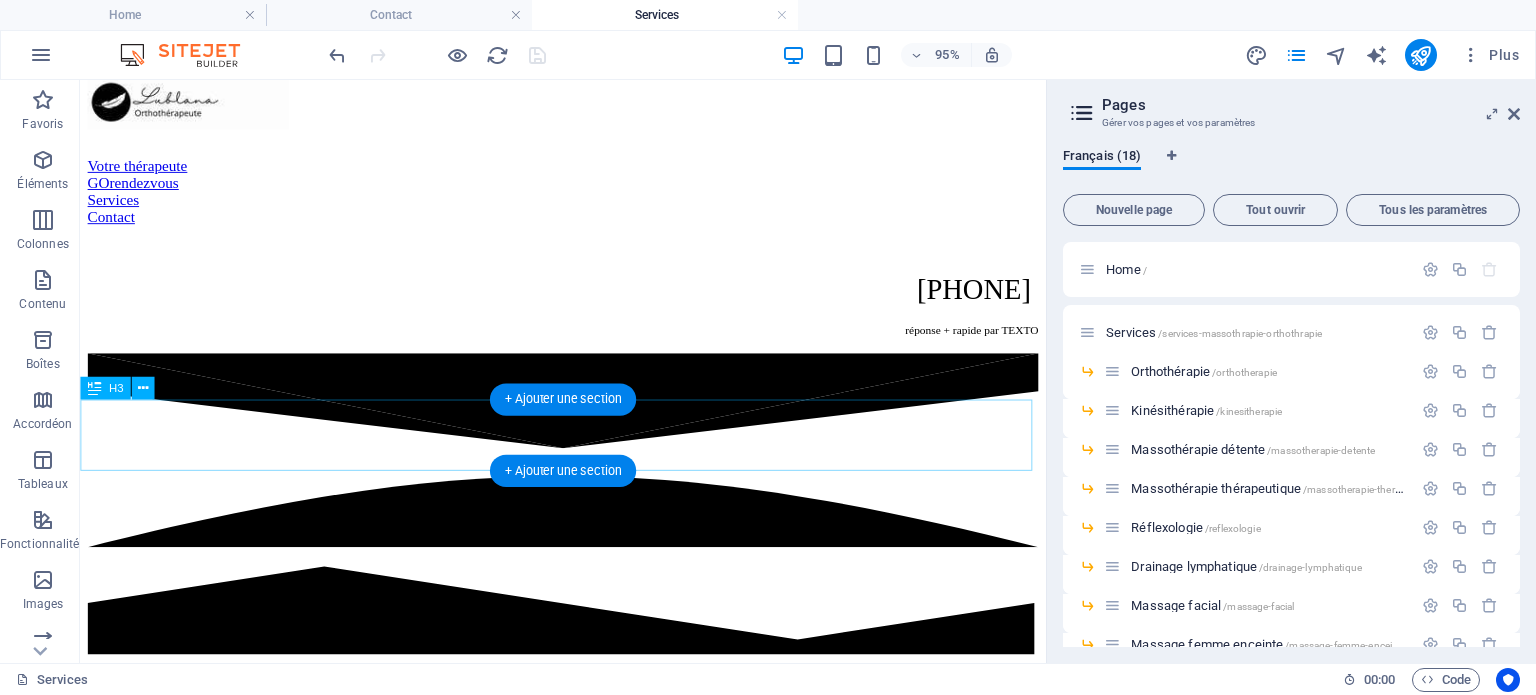 scroll, scrollTop: 0, scrollLeft: 0, axis: both 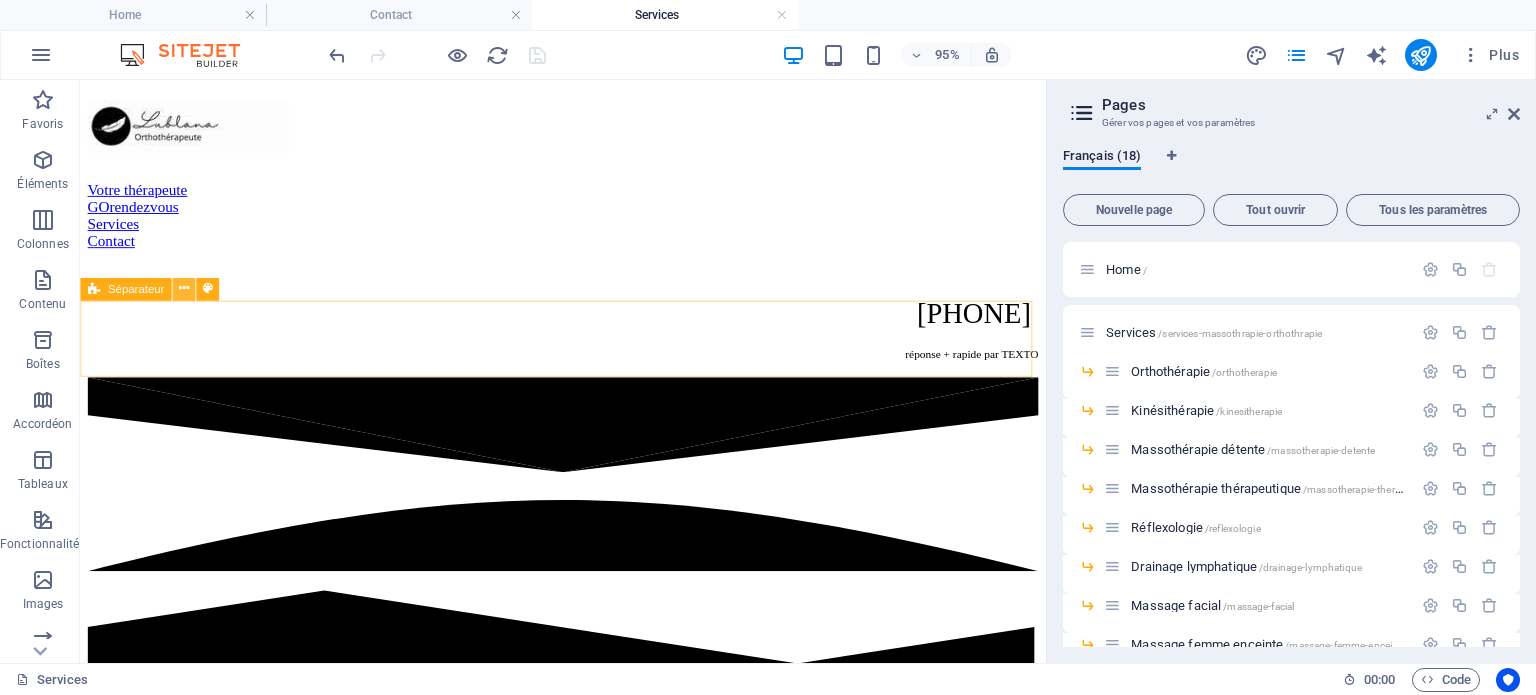click at bounding box center (184, 289) 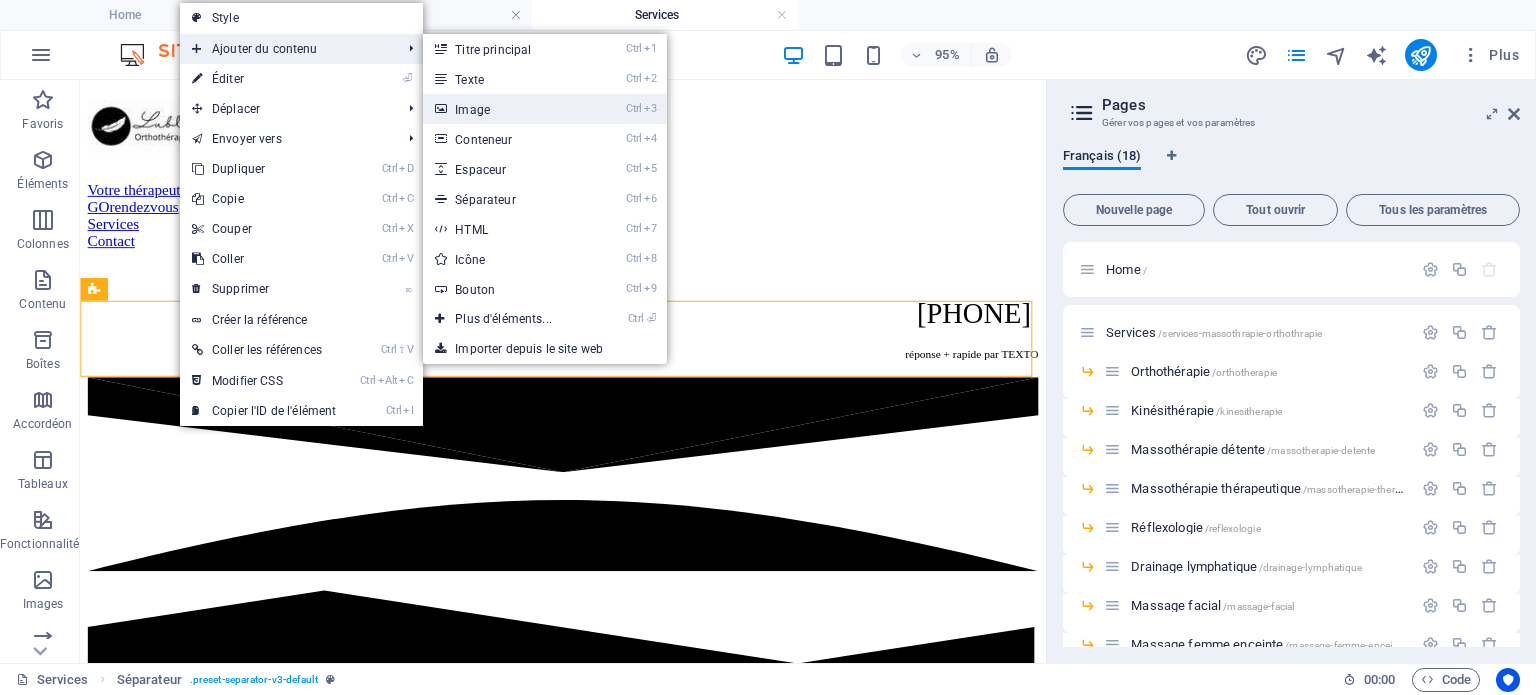 click on "Ctrl 3  Image" at bounding box center (507, 109) 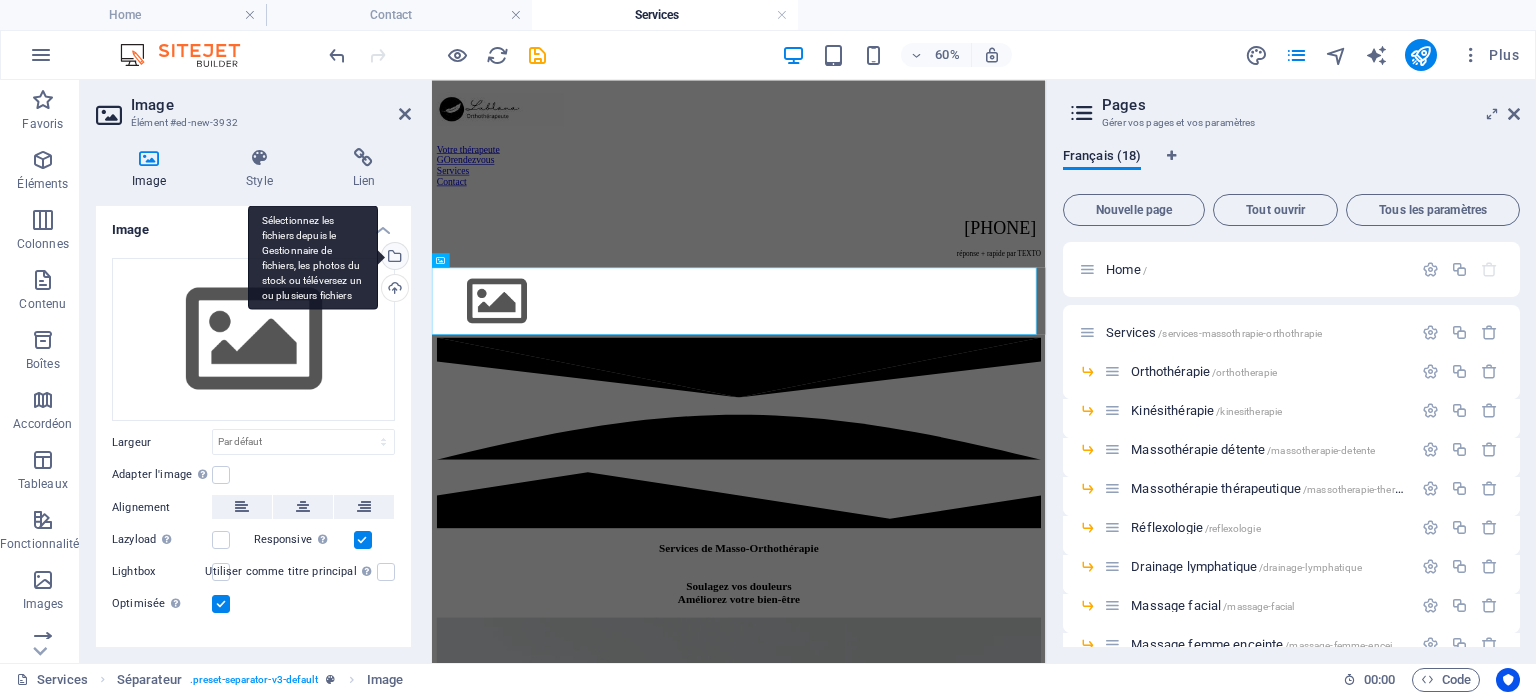 click on "Sélectionnez les fichiers depuis le Gestionnaire de fichiers, les photos du stock ou téléversez un ou plusieurs fichiers" at bounding box center [393, 258] 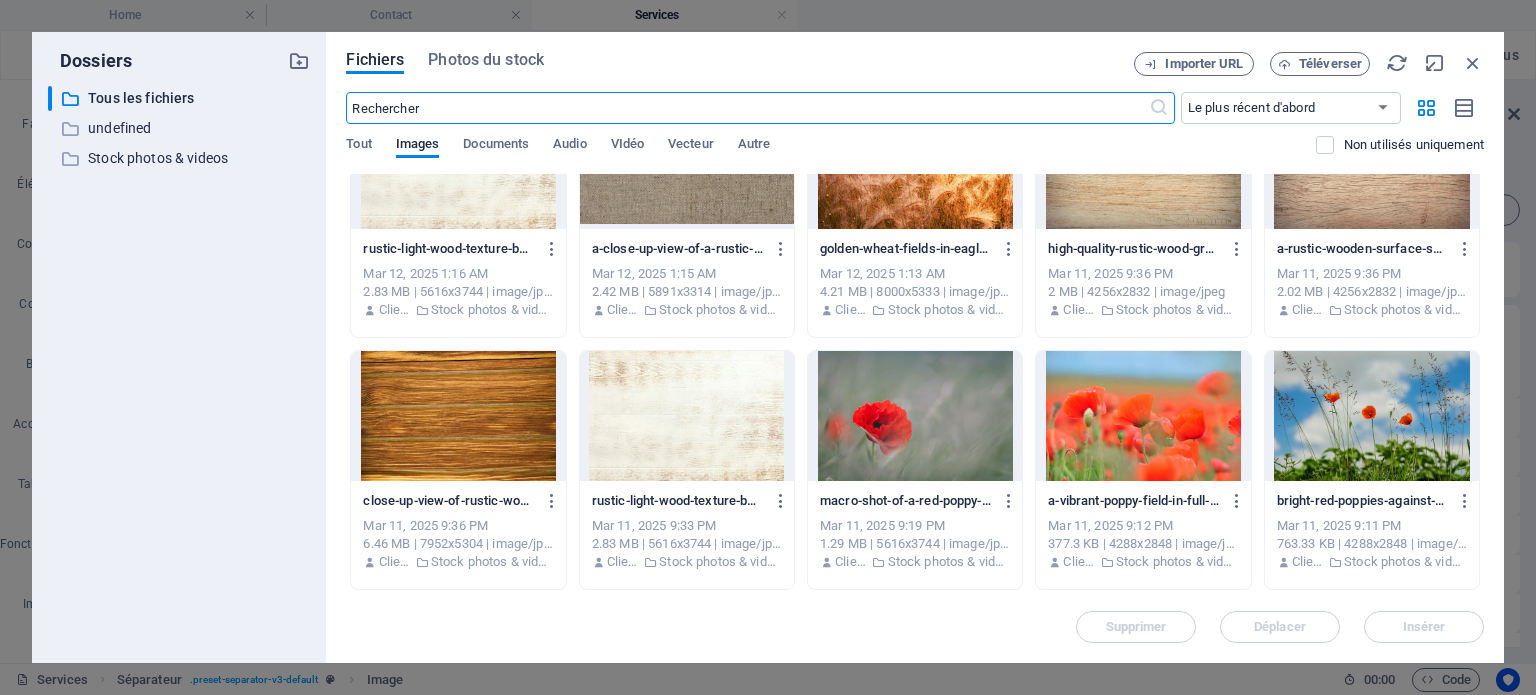 scroll, scrollTop: 3103, scrollLeft: 0, axis: vertical 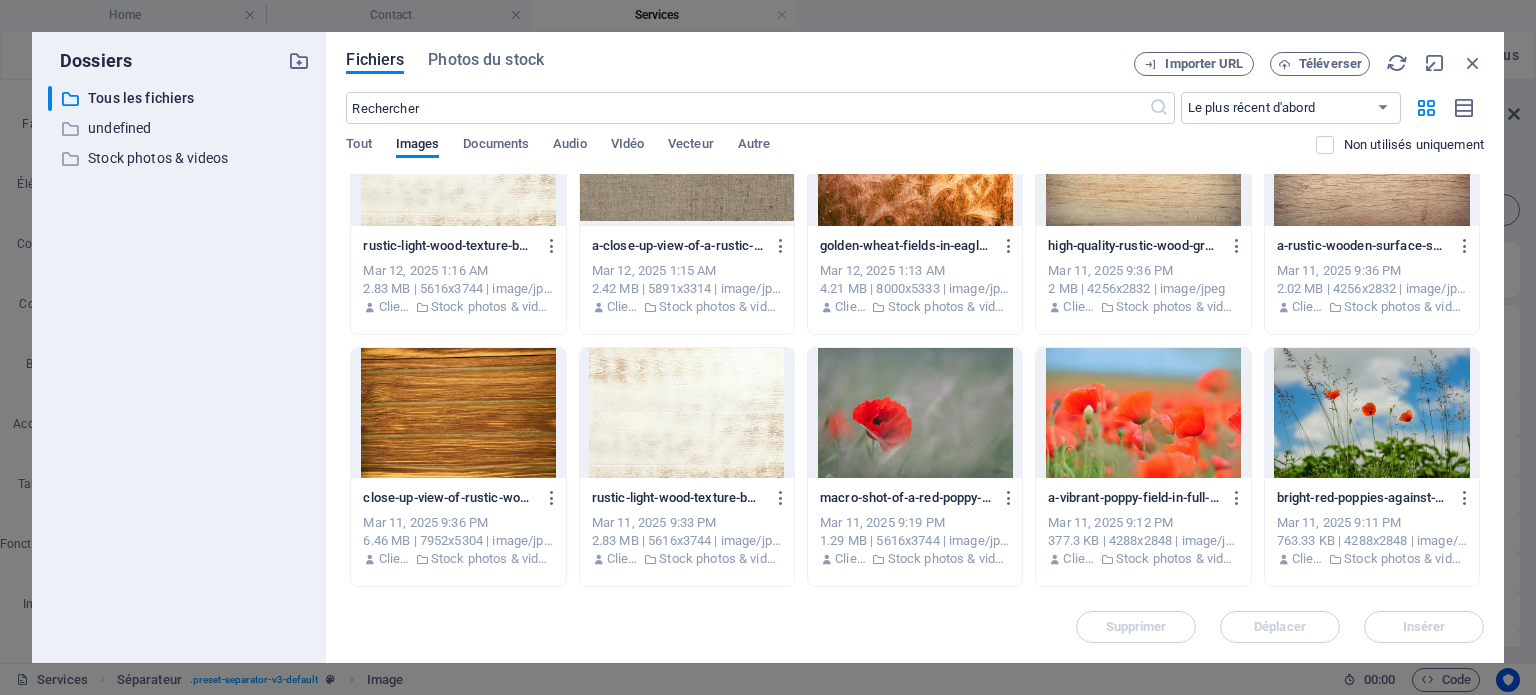 click at bounding box center (1143, 413) 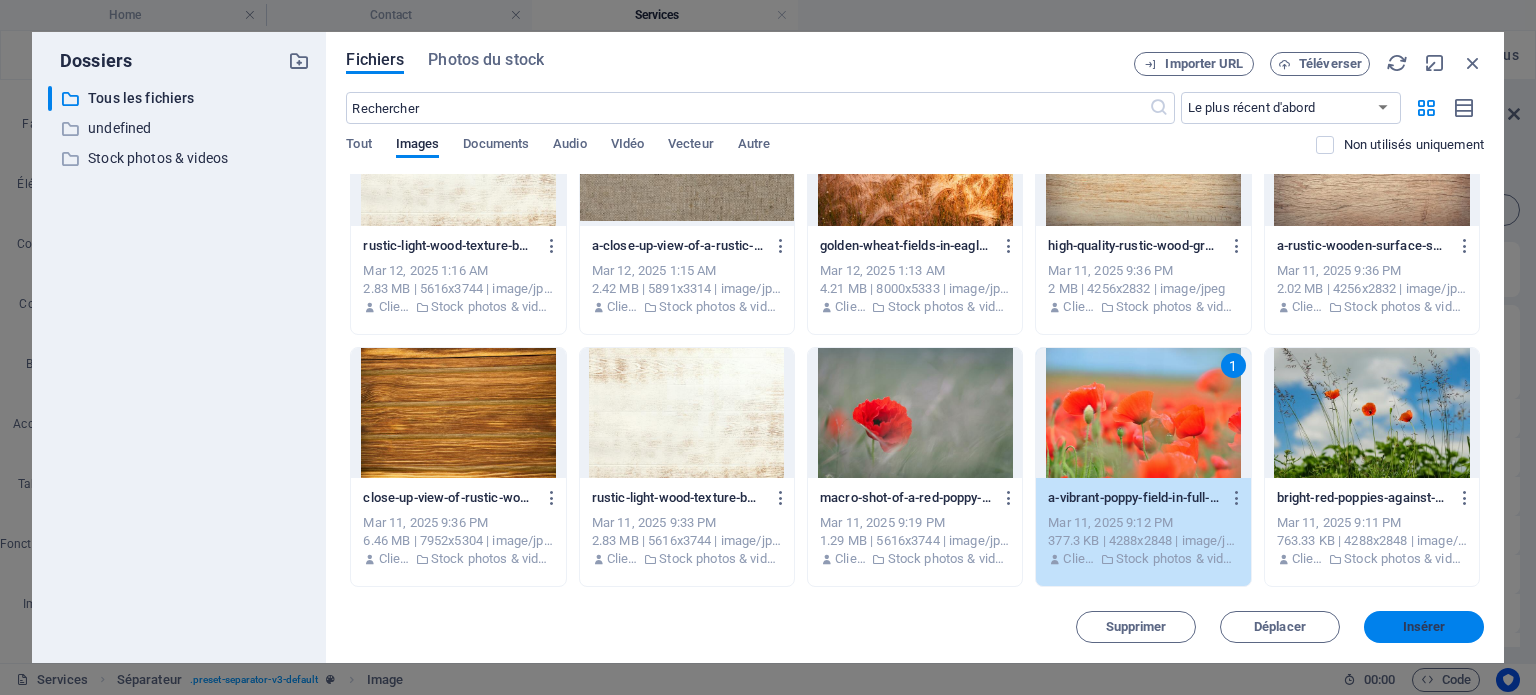 click on "Insérer" at bounding box center [1424, 627] 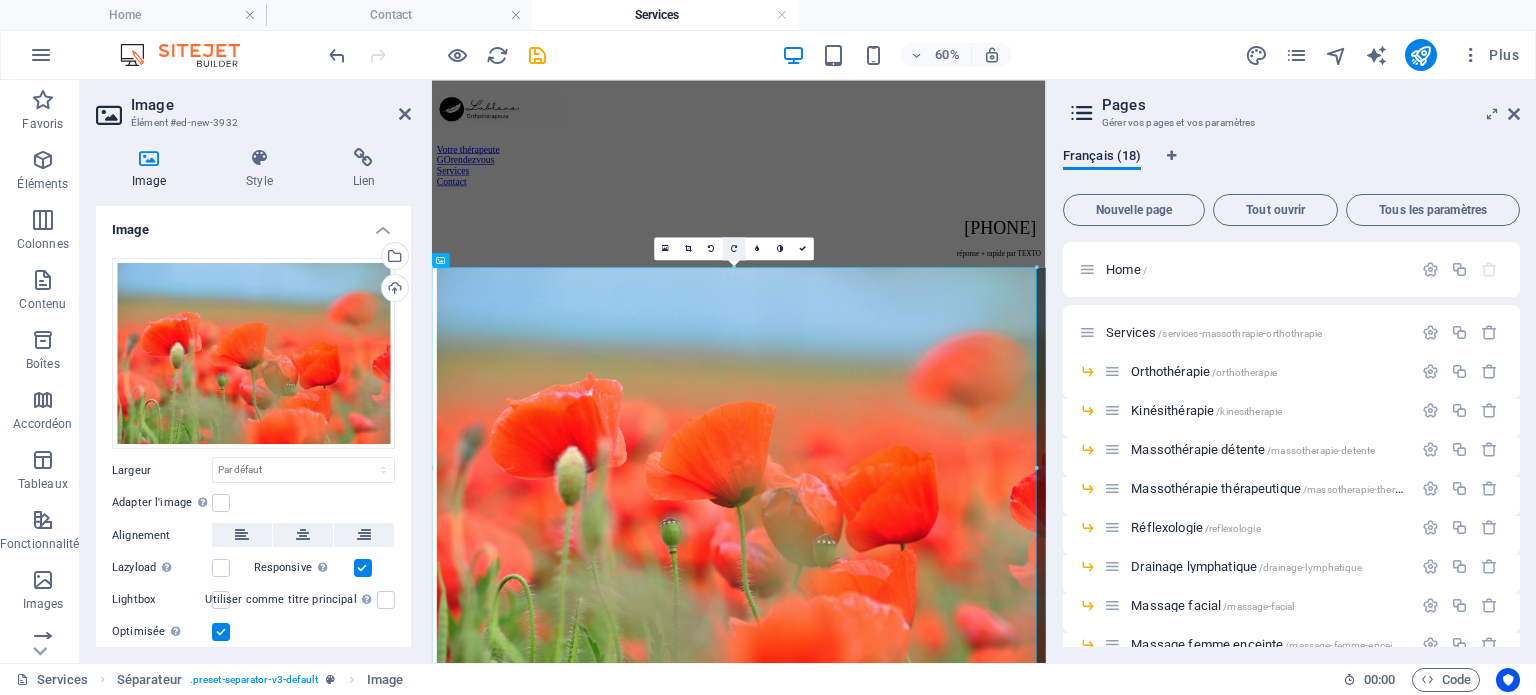 click at bounding box center (734, 248) 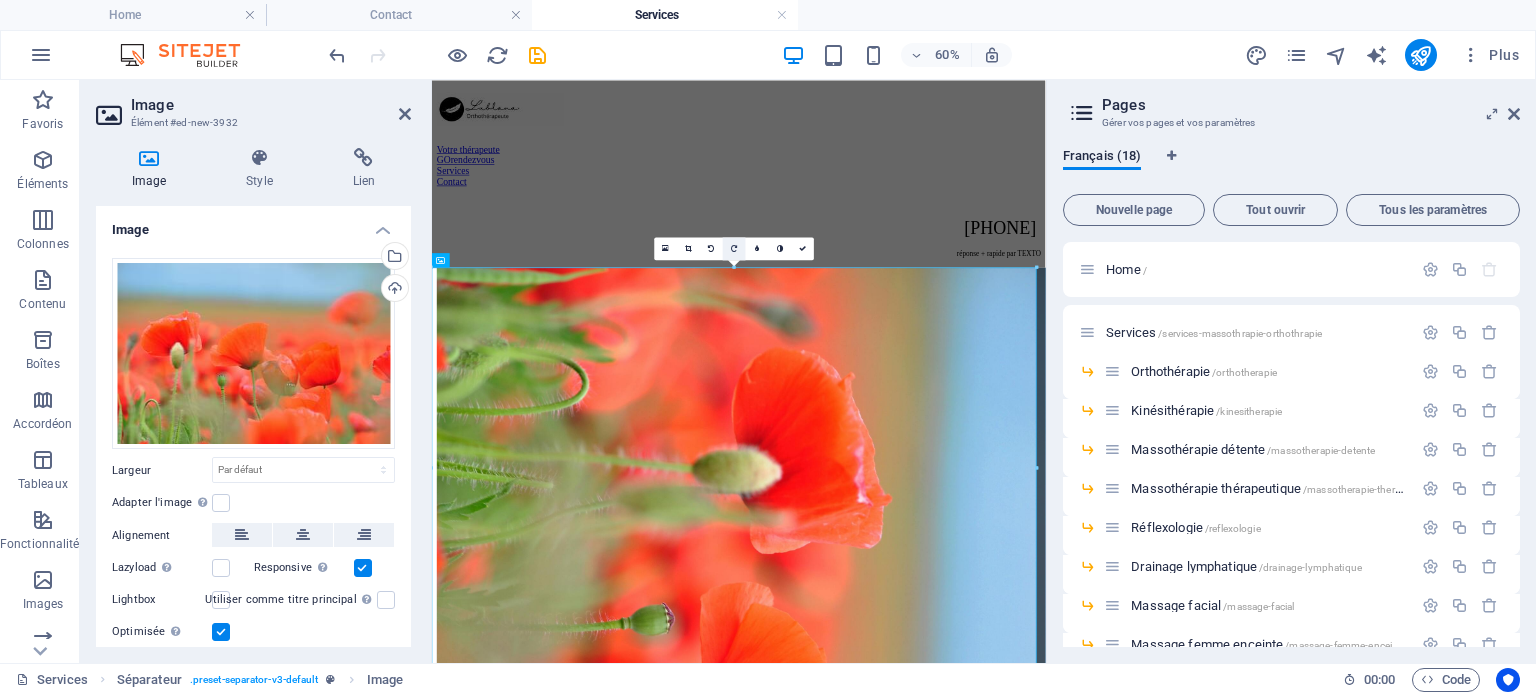click at bounding box center [734, 248] 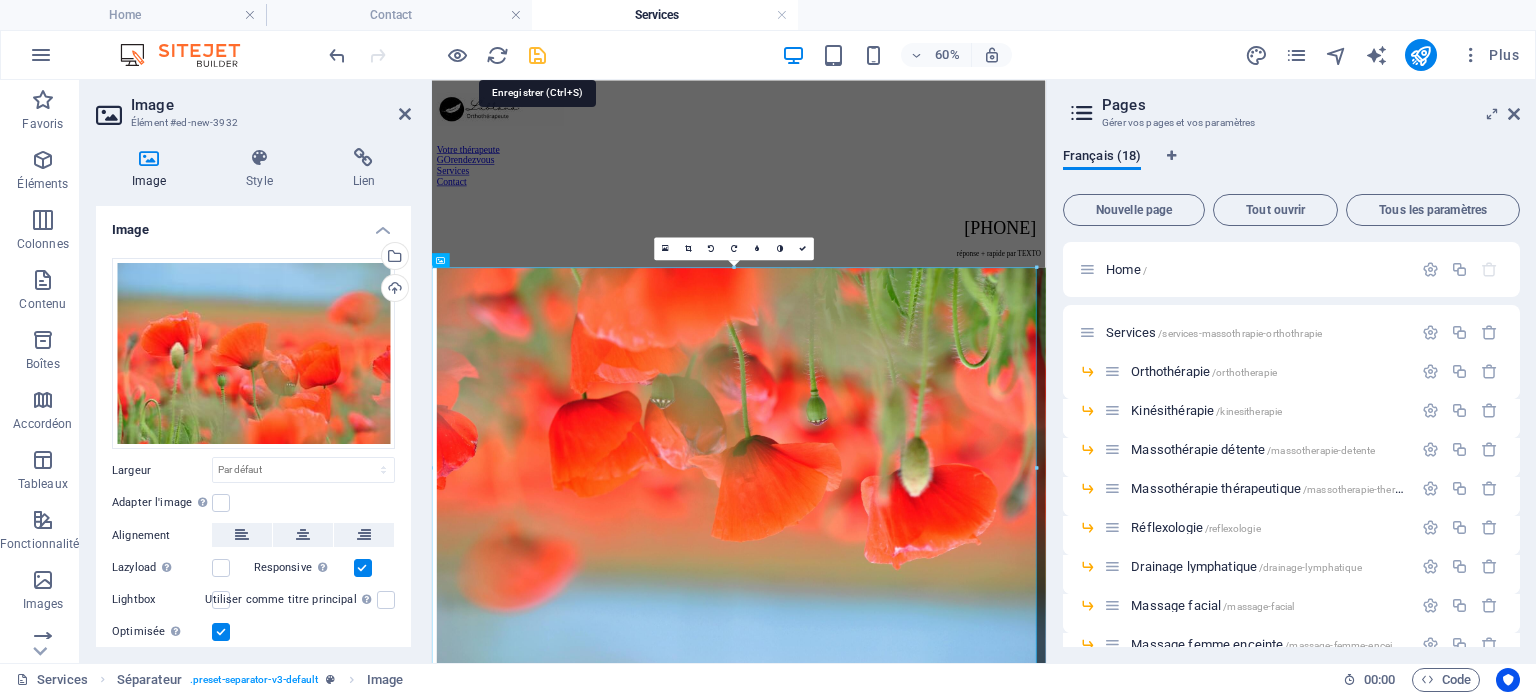click at bounding box center (537, 55) 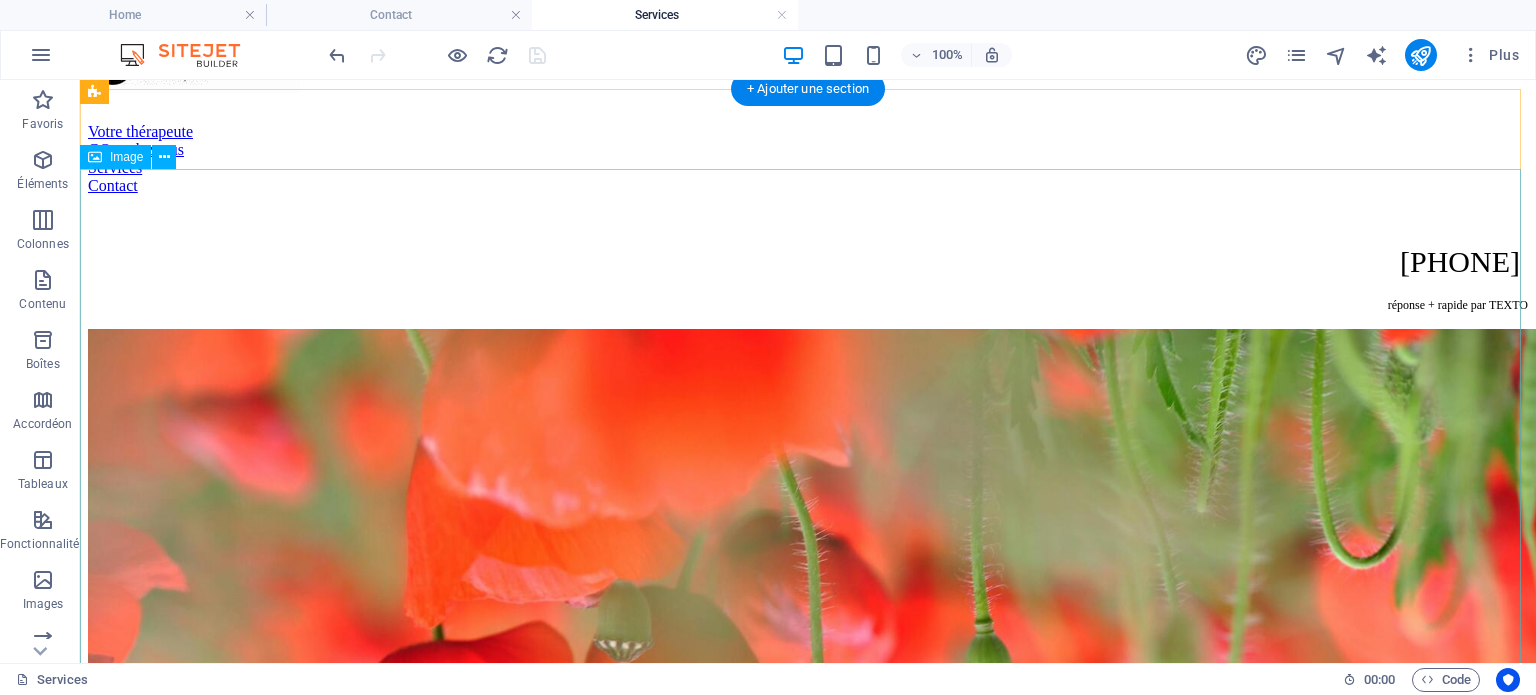 scroll, scrollTop: 10, scrollLeft: 0, axis: vertical 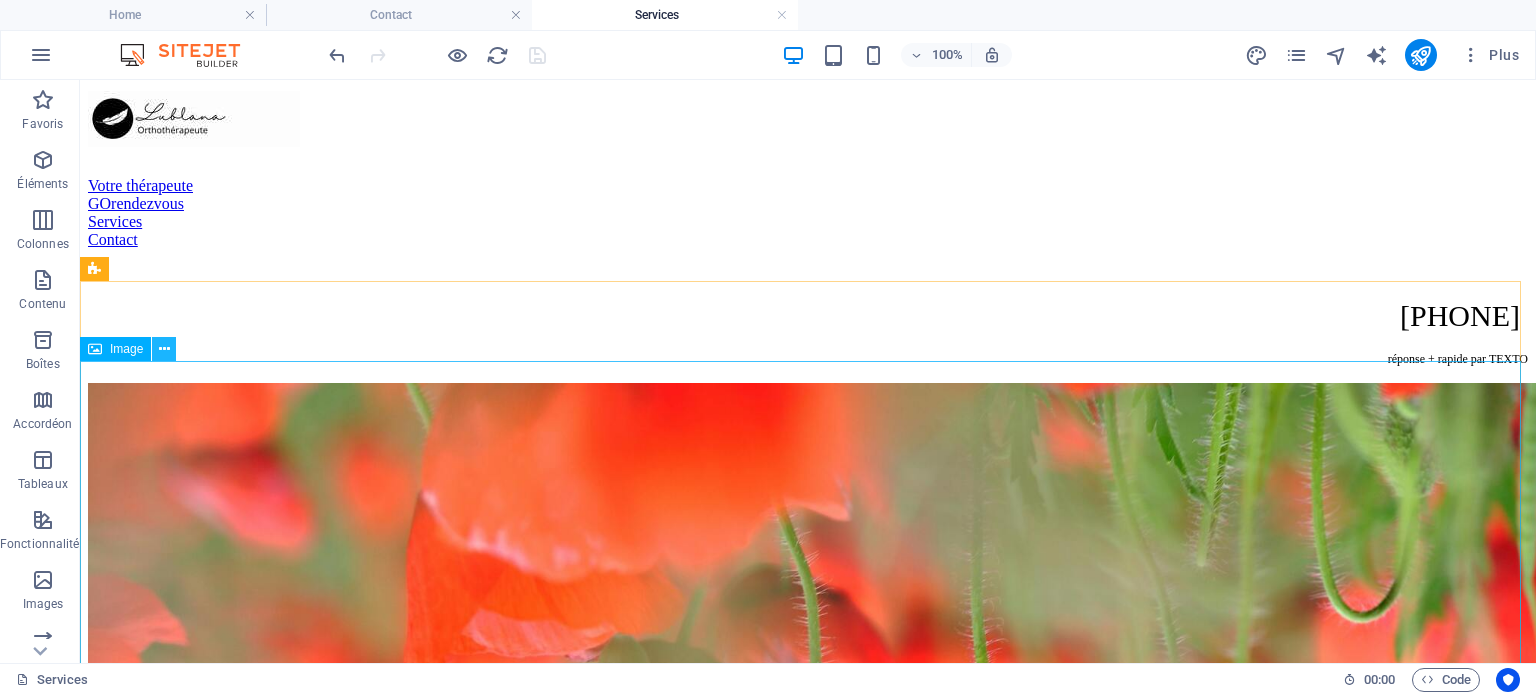click at bounding box center (164, 349) 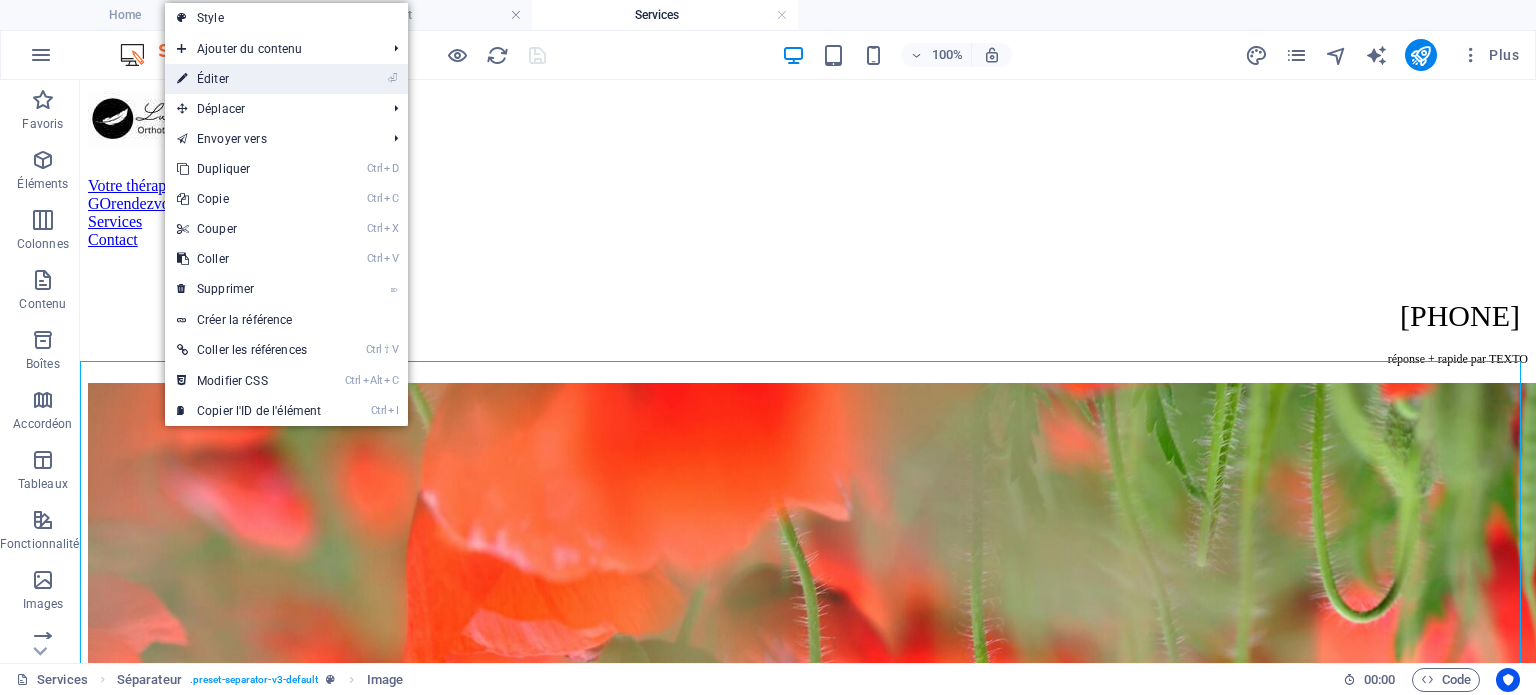 click on "⏎  Éditer" at bounding box center [249, 79] 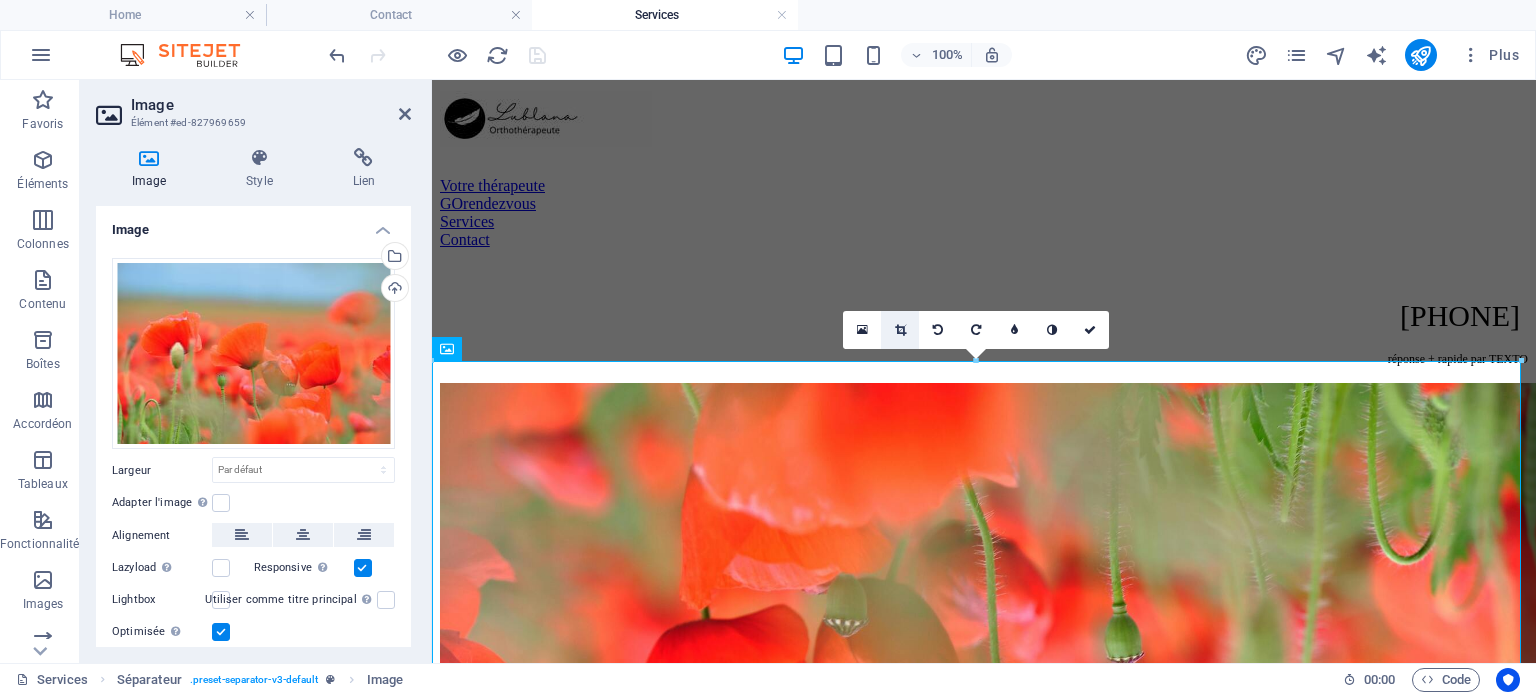 click at bounding box center (900, 330) 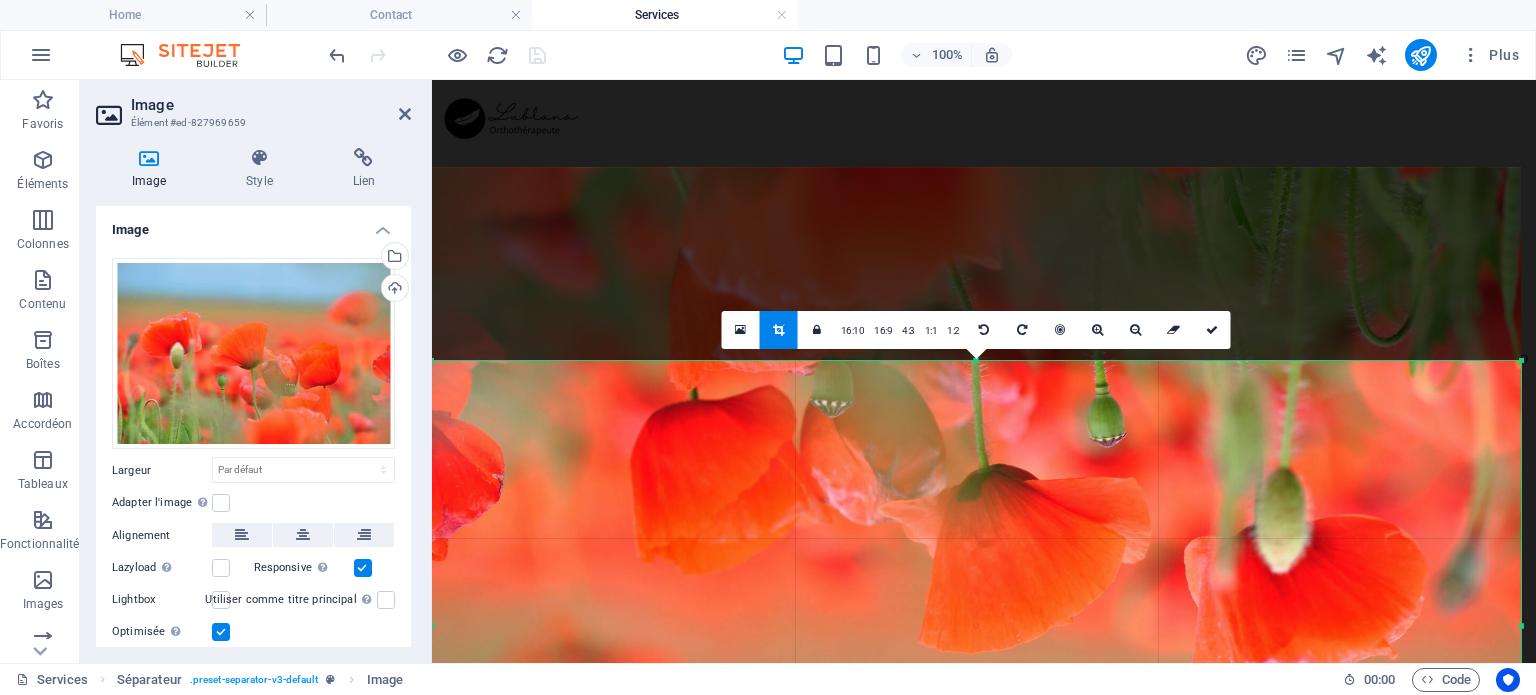 drag, startPoint x: 976, startPoint y: 361, endPoint x: 976, endPoint y: 555, distance: 194 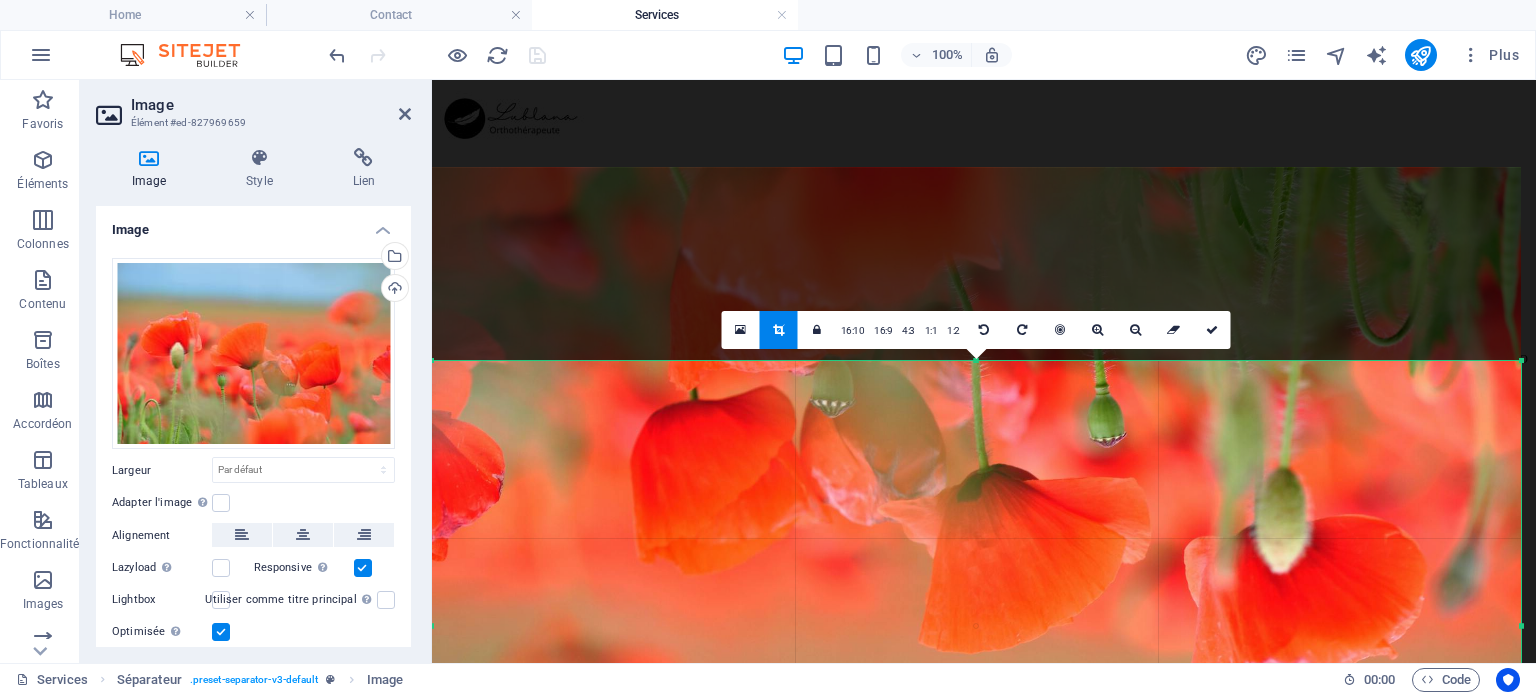 click on "180 170 160 150 140 130 120 110 100 90 80 70 60 50 40 30 20 10 0 -10 -20 -30 -40 -50 -60 -70 -80 -90 -100 -110 -120 -130 -140 -150 -160 -170 1089px × 529px / -180° / 25% 16:10 16:9 4:3 1:1 1:2 0" at bounding box center (976, 625) 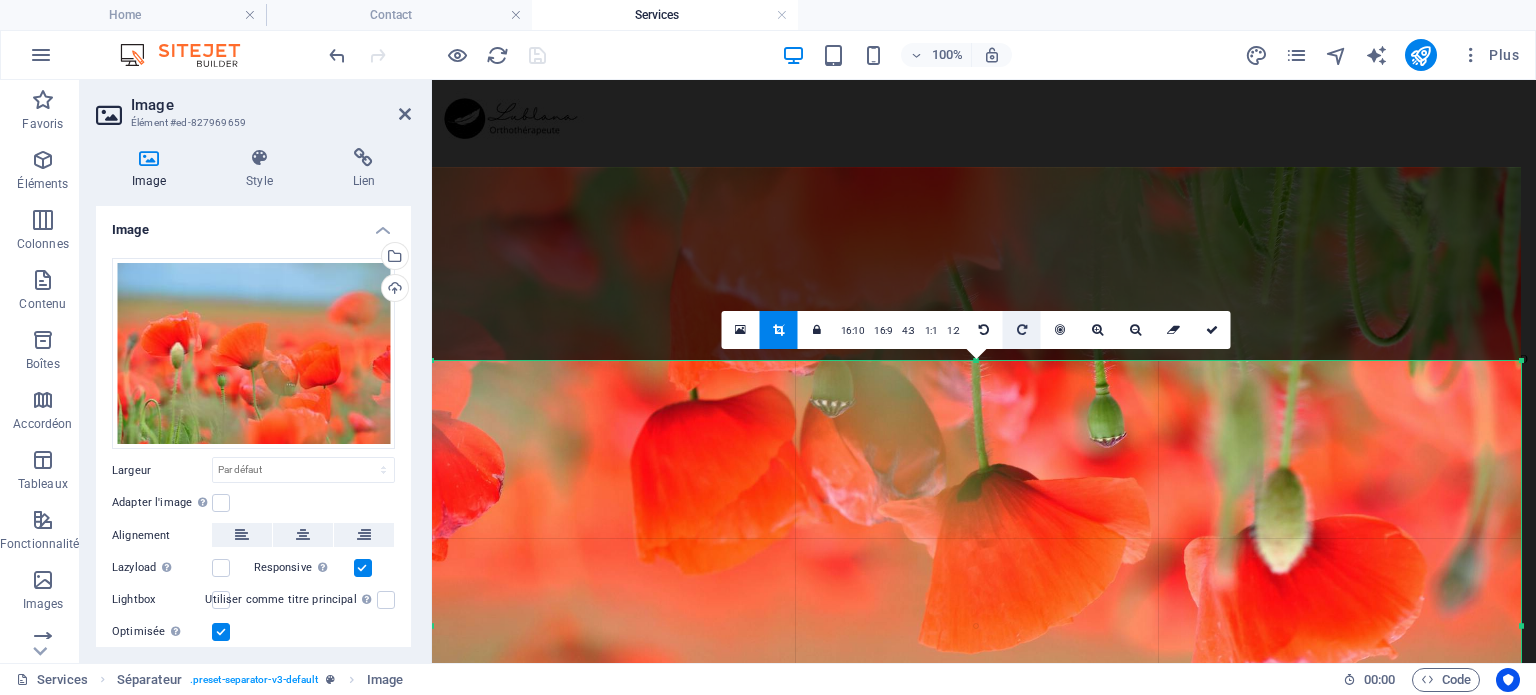click at bounding box center (1022, 330) 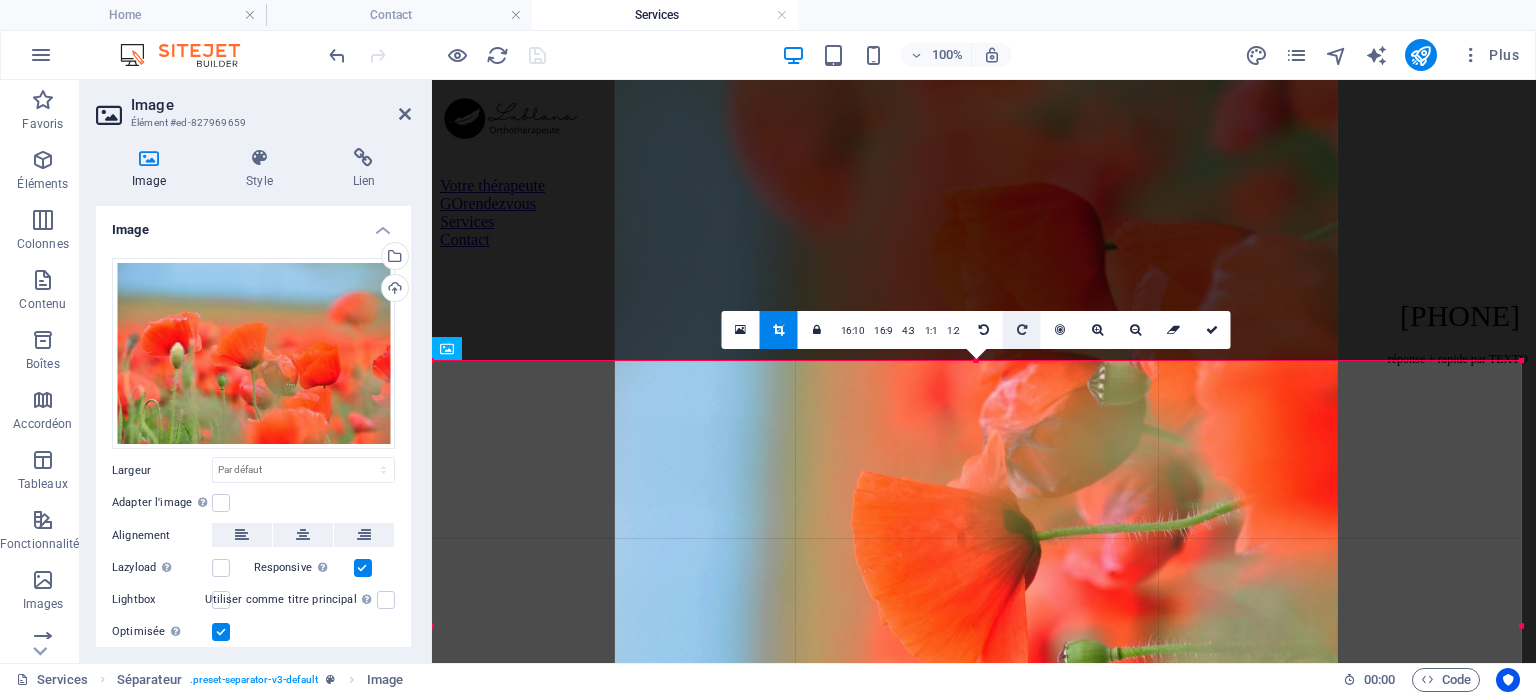 click at bounding box center [1022, 330] 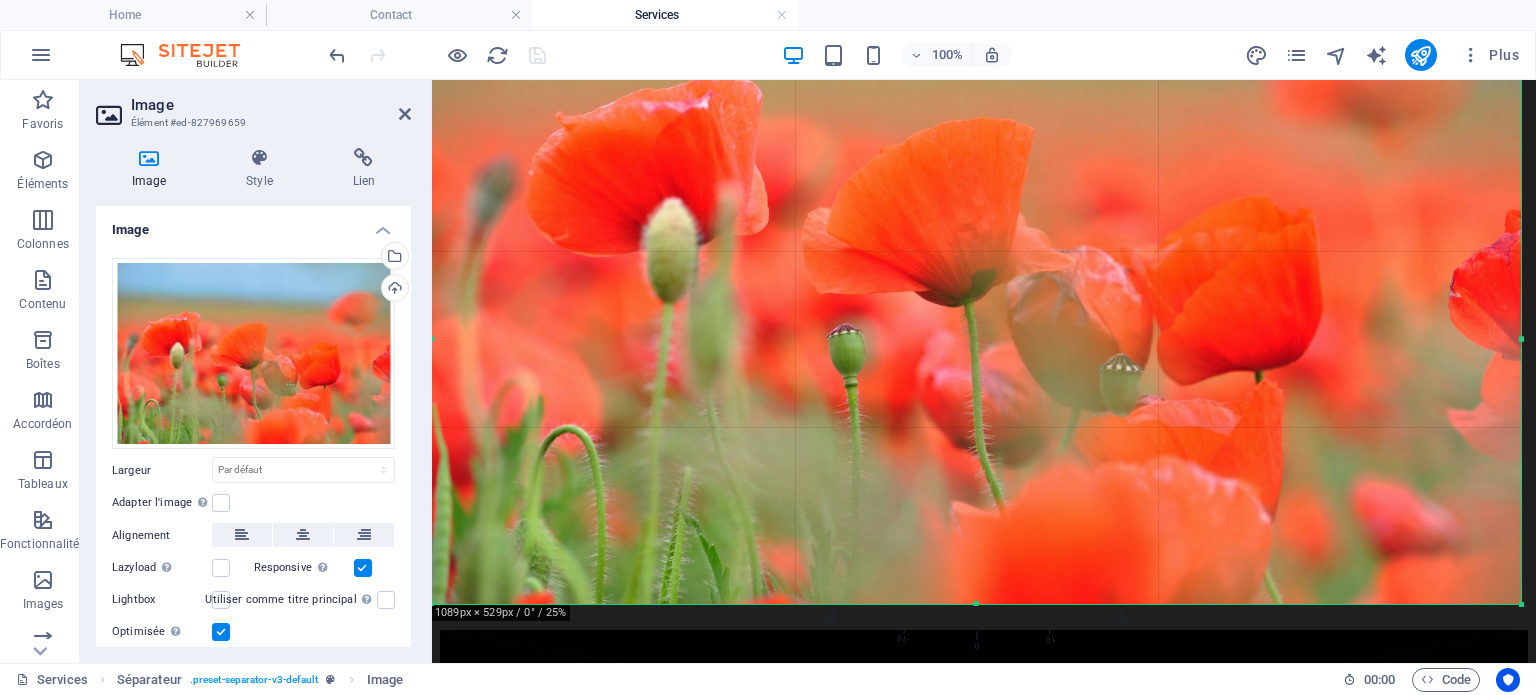 scroll, scrollTop: 298, scrollLeft: 0, axis: vertical 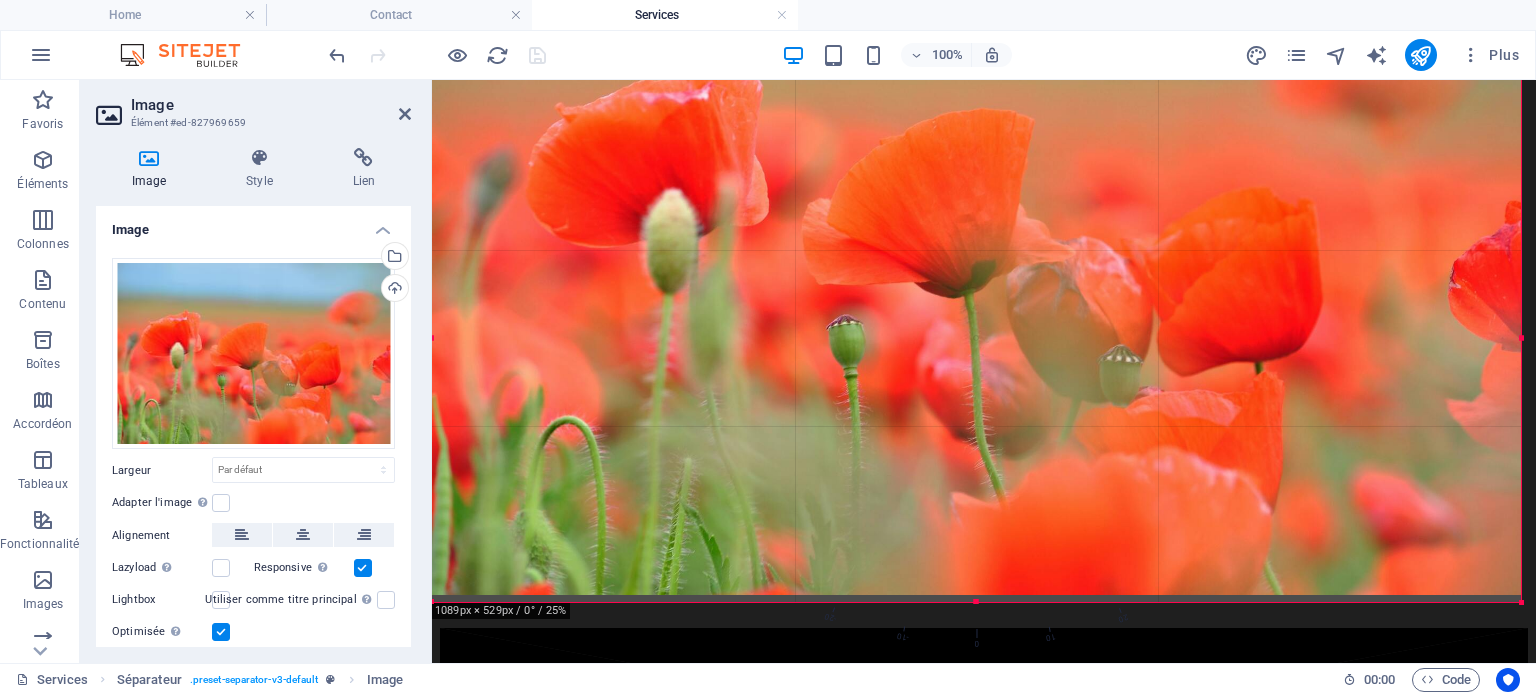 click at bounding box center (976, 233) 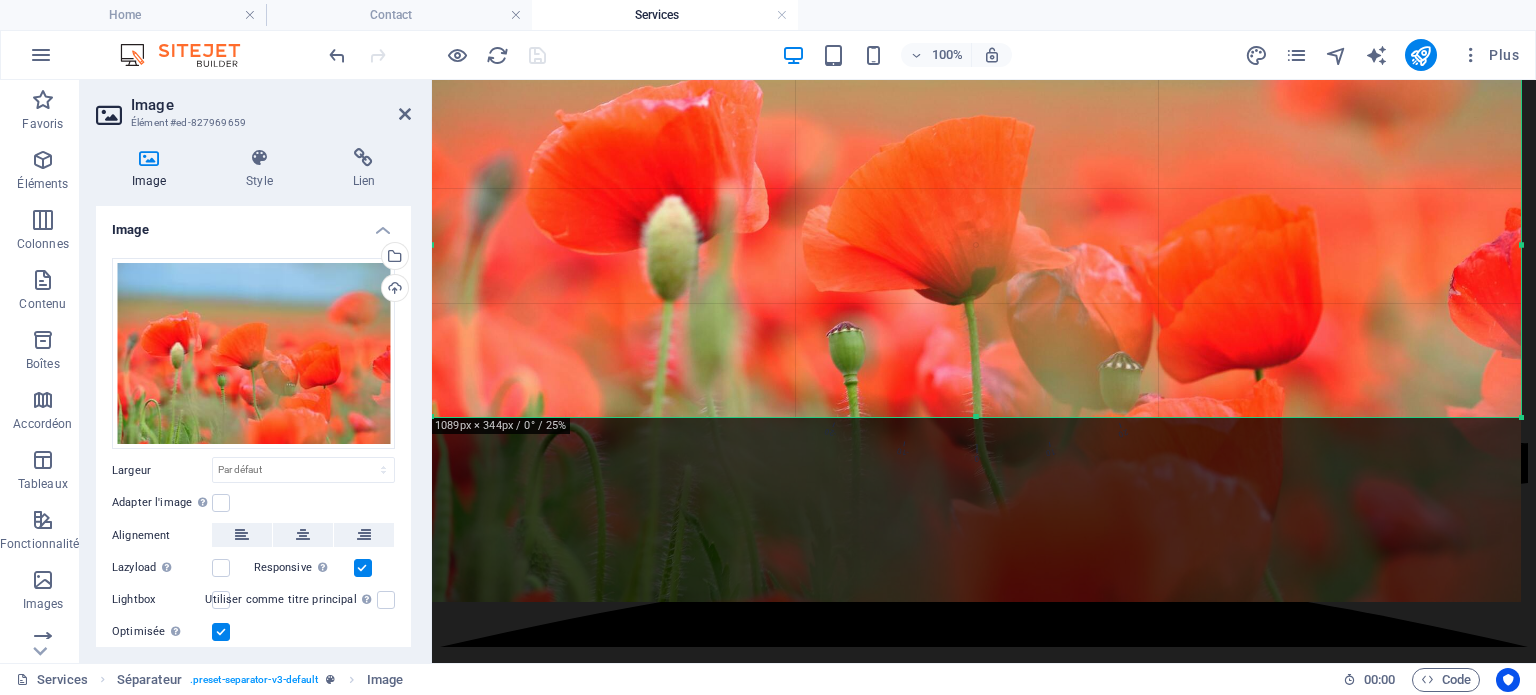 drag, startPoint x: 975, startPoint y: 600, endPoint x: 969, endPoint y: 415, distance: 185.09727 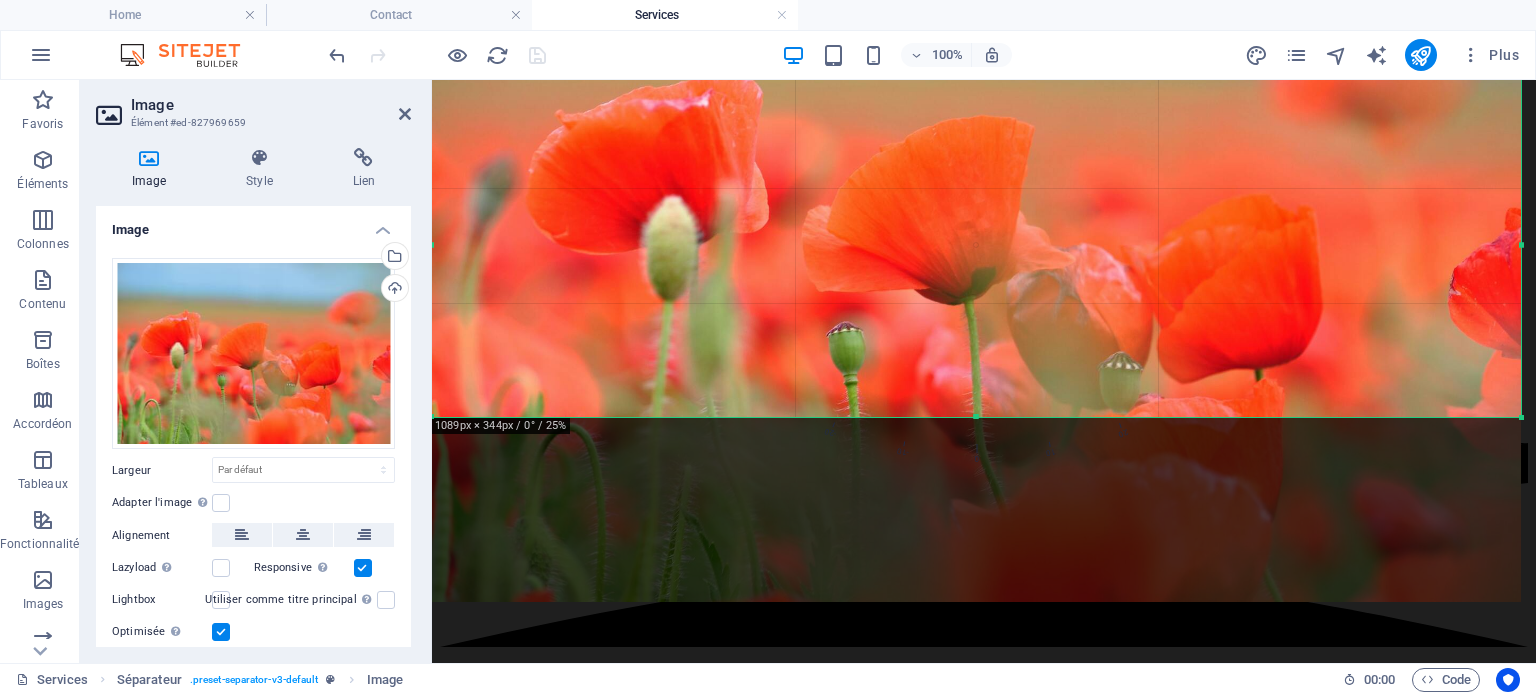 click at bounding box center [976, 417] 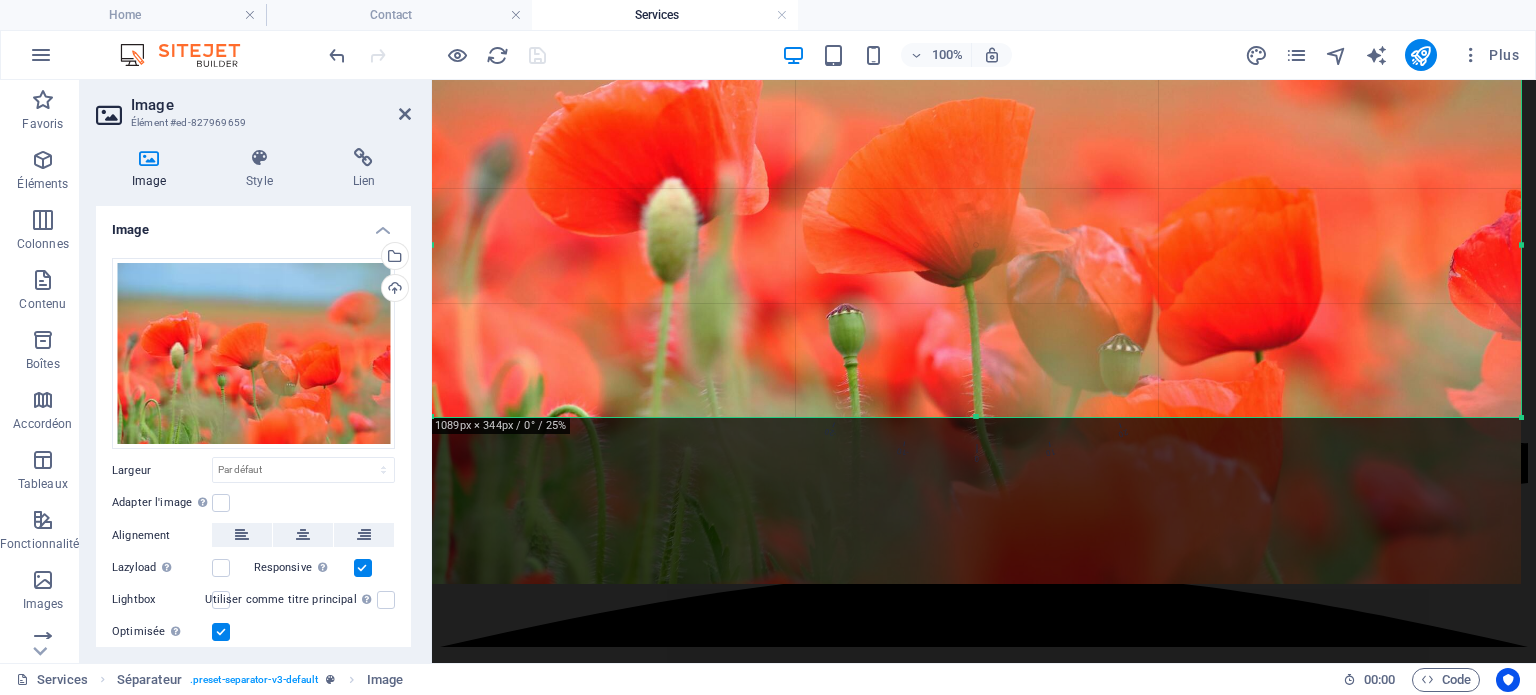 click at bounding box center (976, 417) 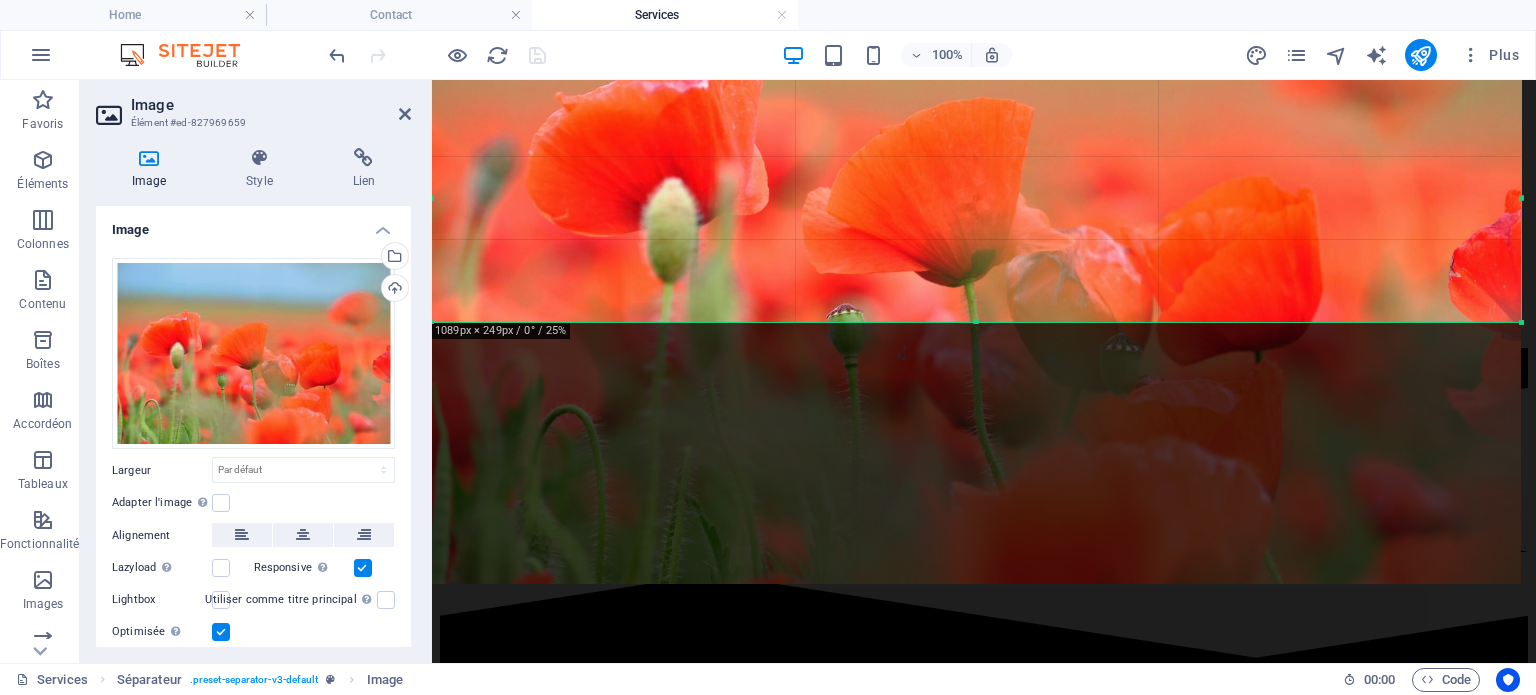 drag, startPoint x: 977, startPoint y: 415, endPoint x: 974, endPoint y: 320, distance: 95.047356 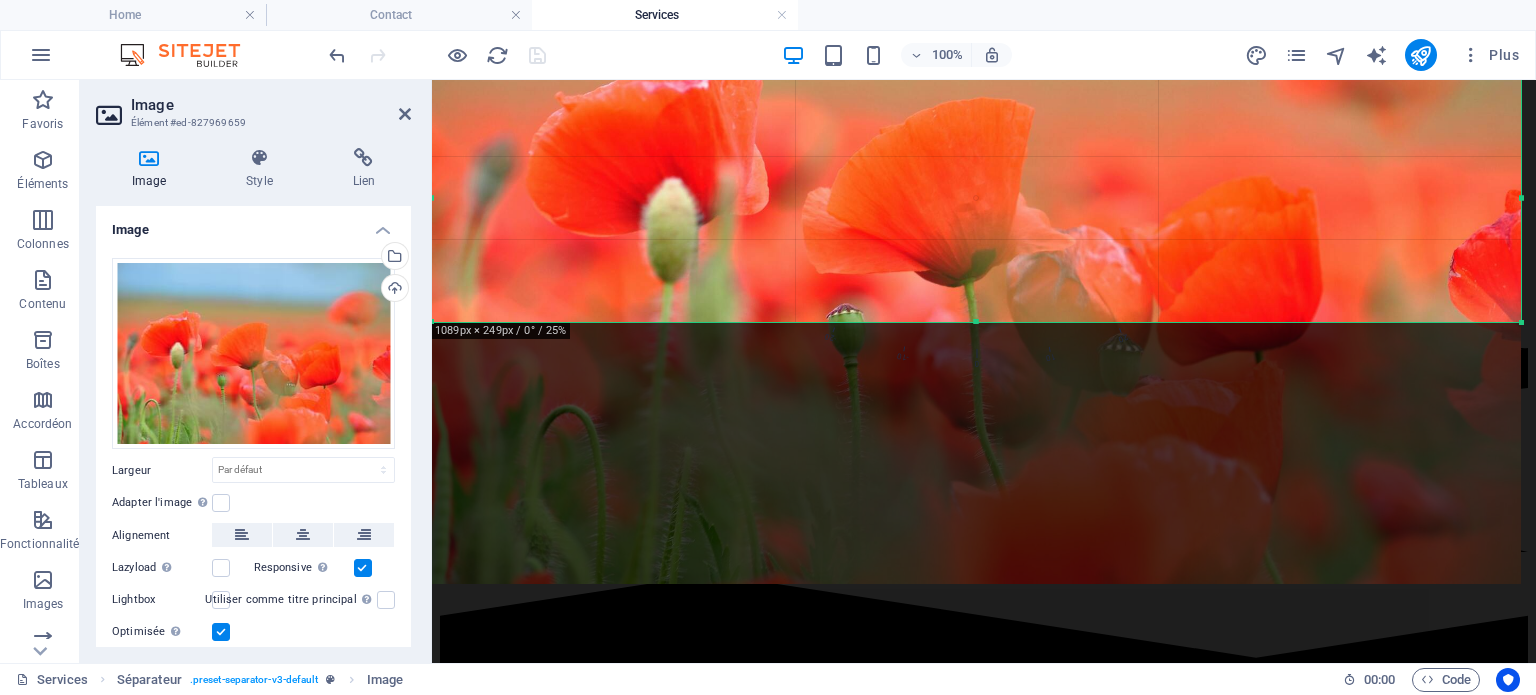 click at bounding box center [976, 322] 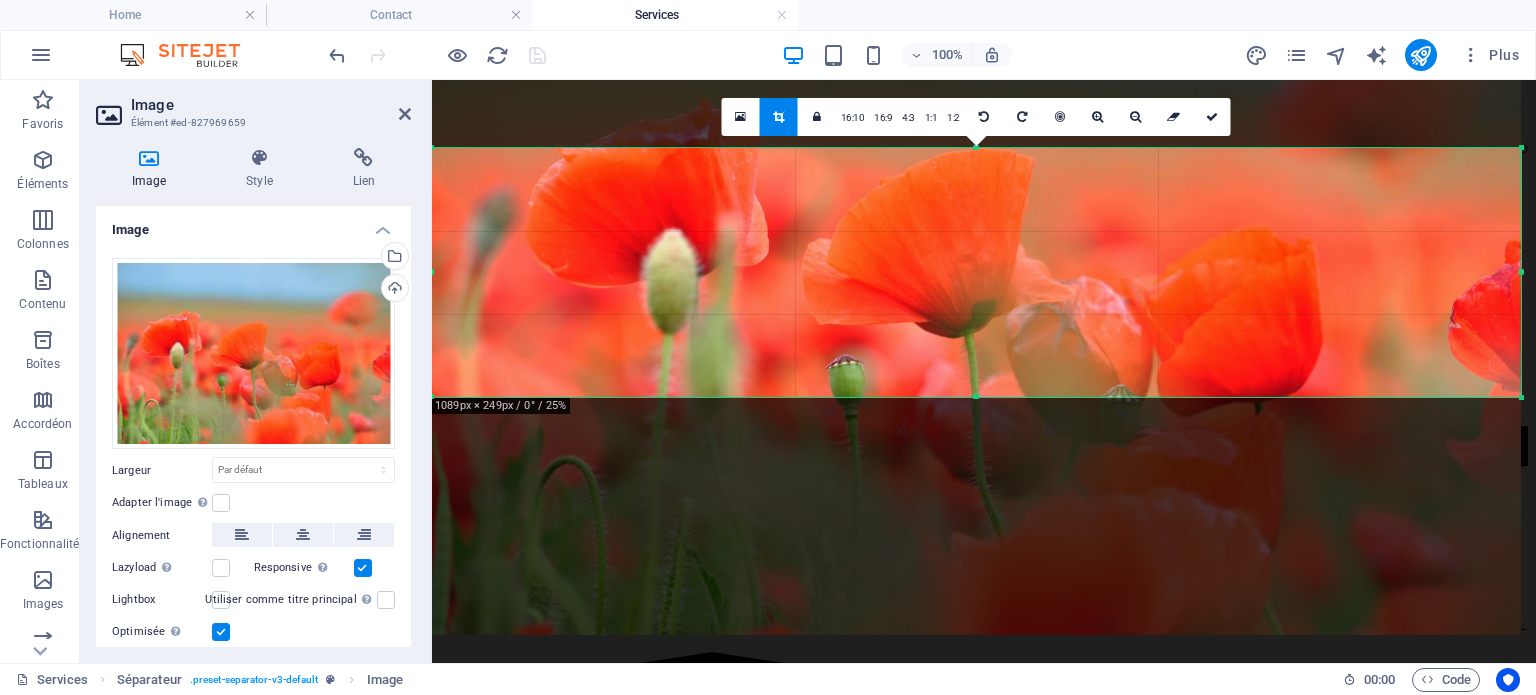 scroll, scrollTop: 224, scrollLeft: 0, axis: vertical 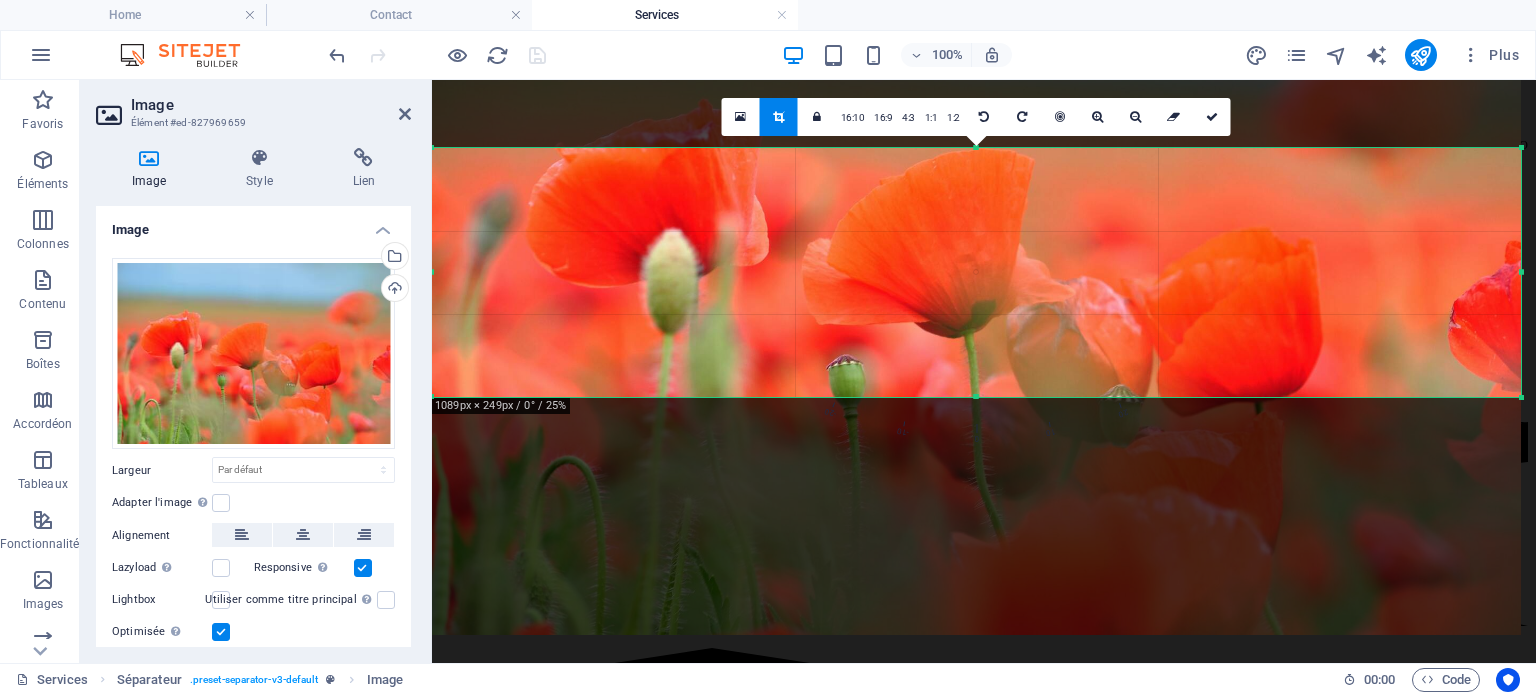 click at bounding box center [976, 273] 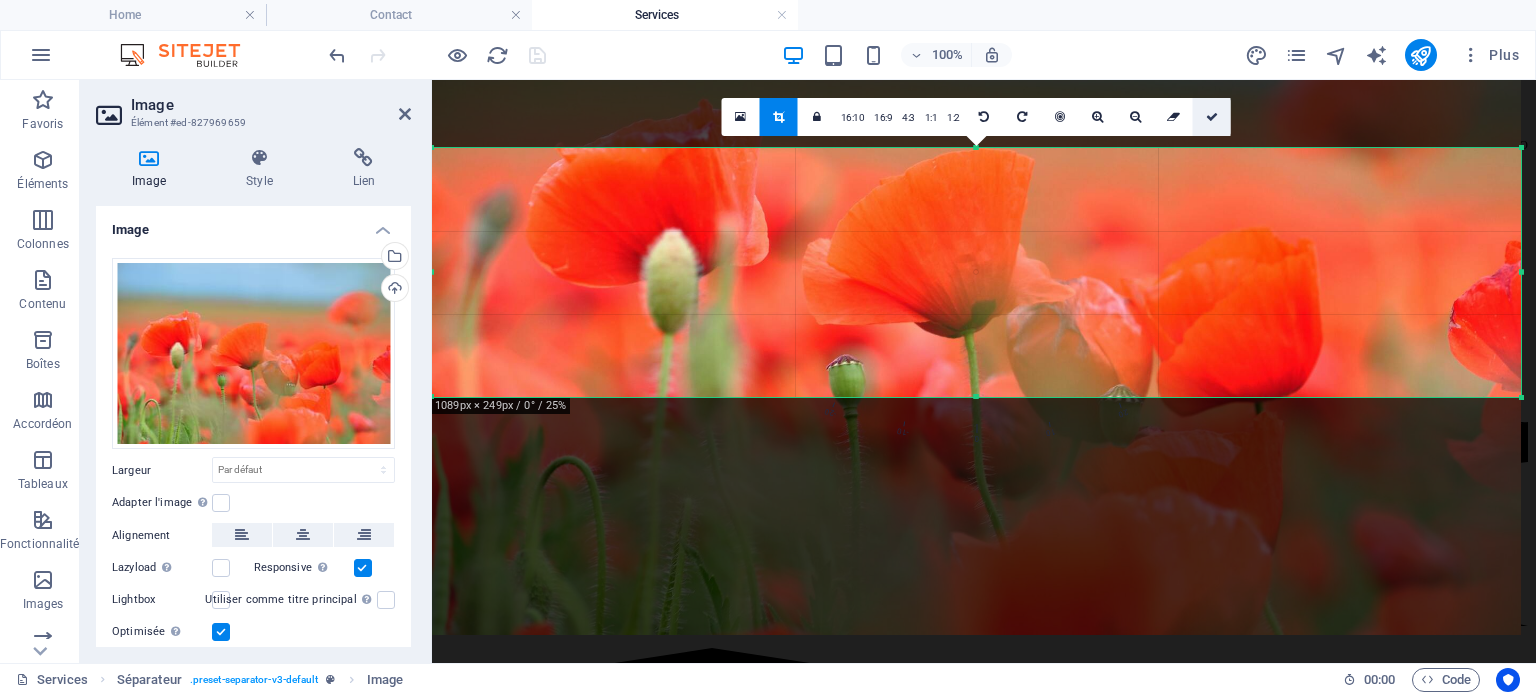 click at bounding box center (1212, 117) 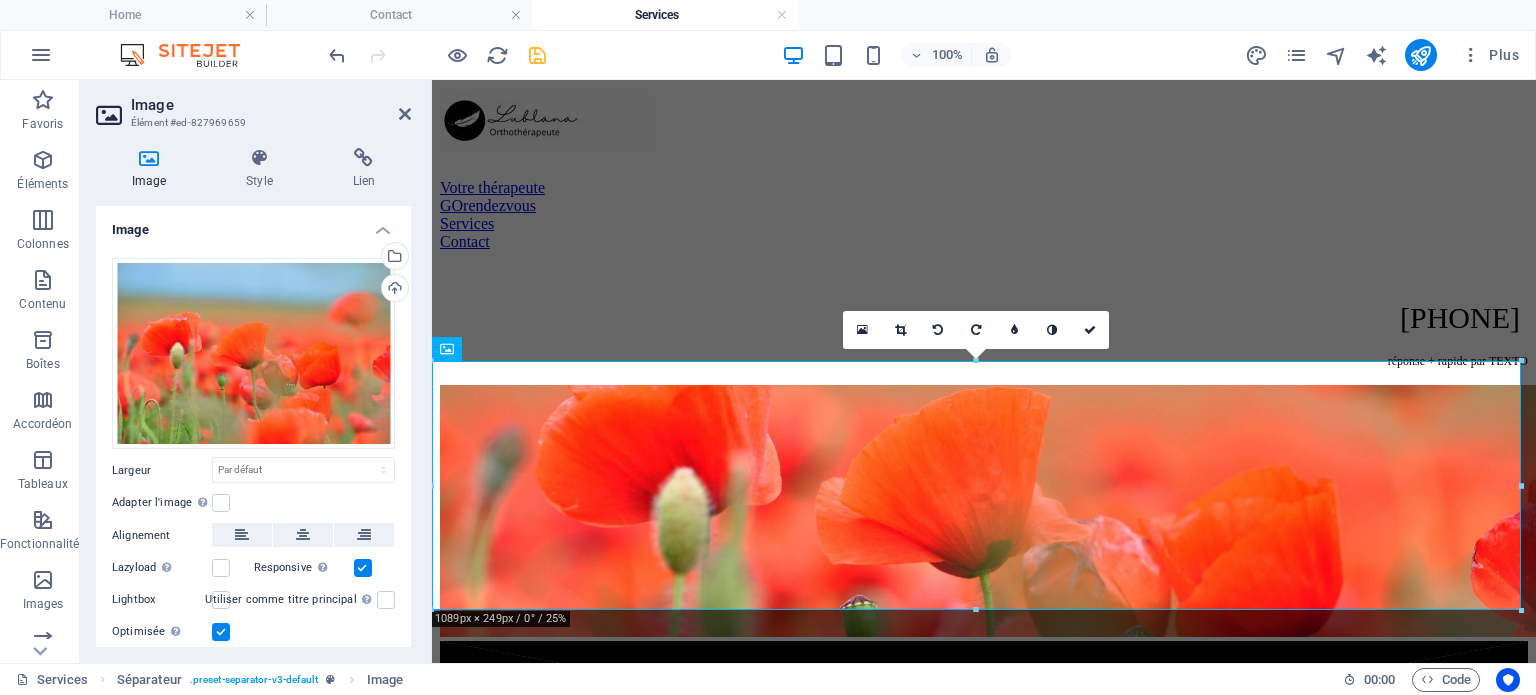 scroll, scrollTop: 8, scrollLeft: 0, axis: vertical 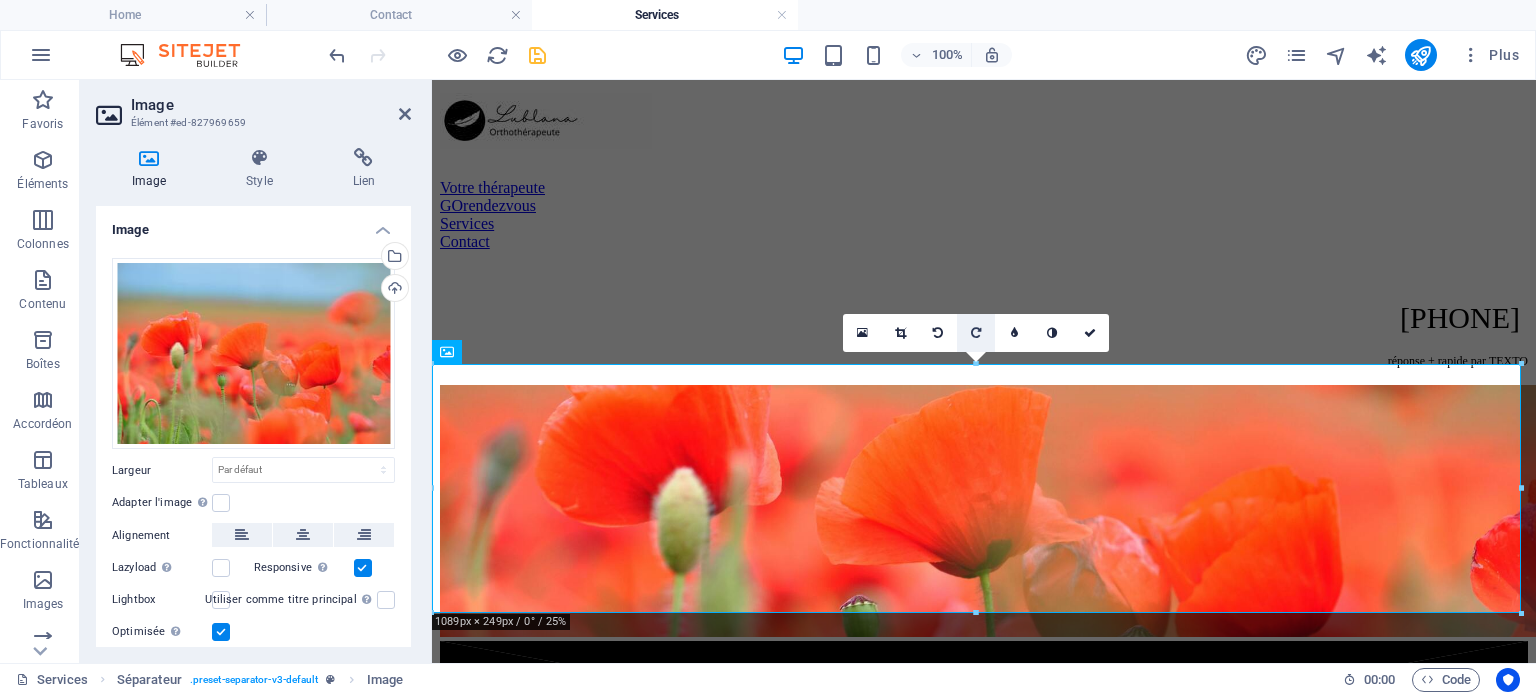 click at bounding box center [976, 333] 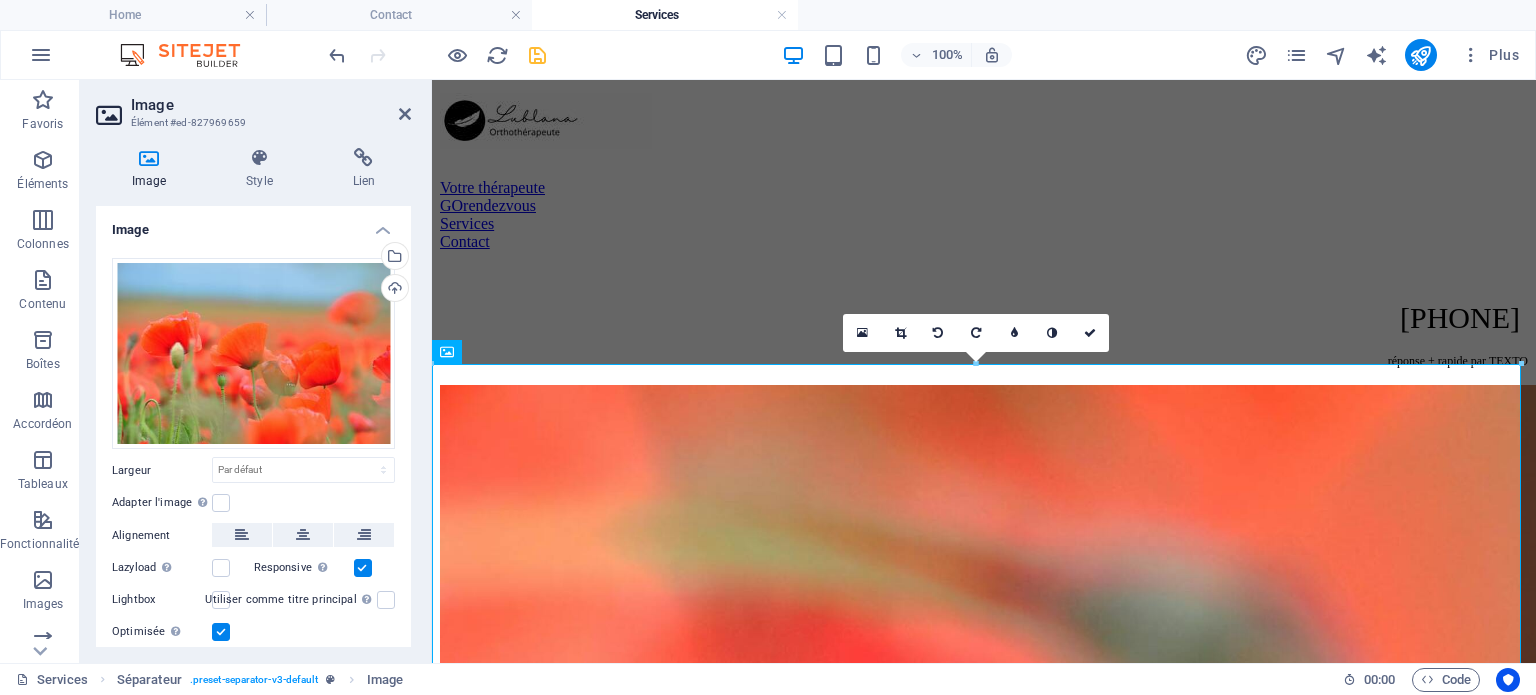 click at bounding box center (976, 333) 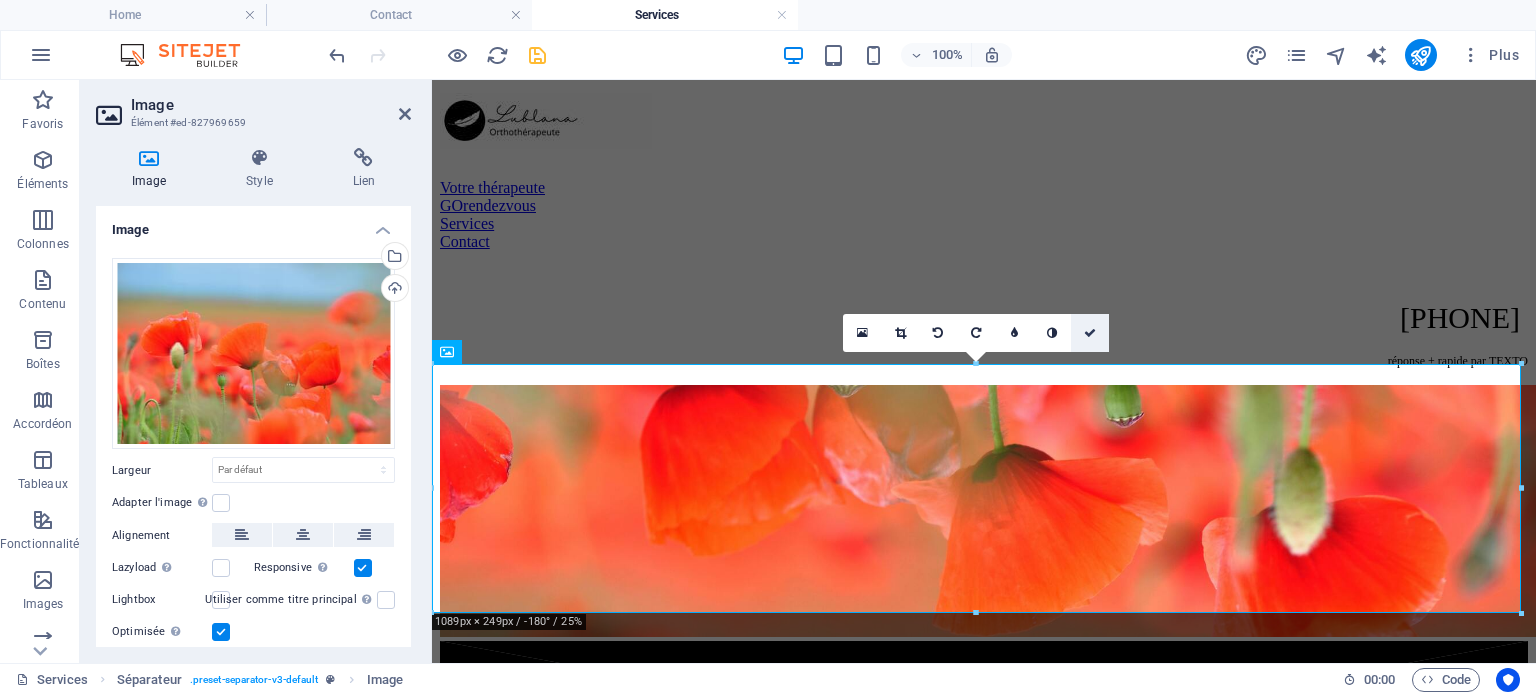 click at bounding box center [1090, 333] 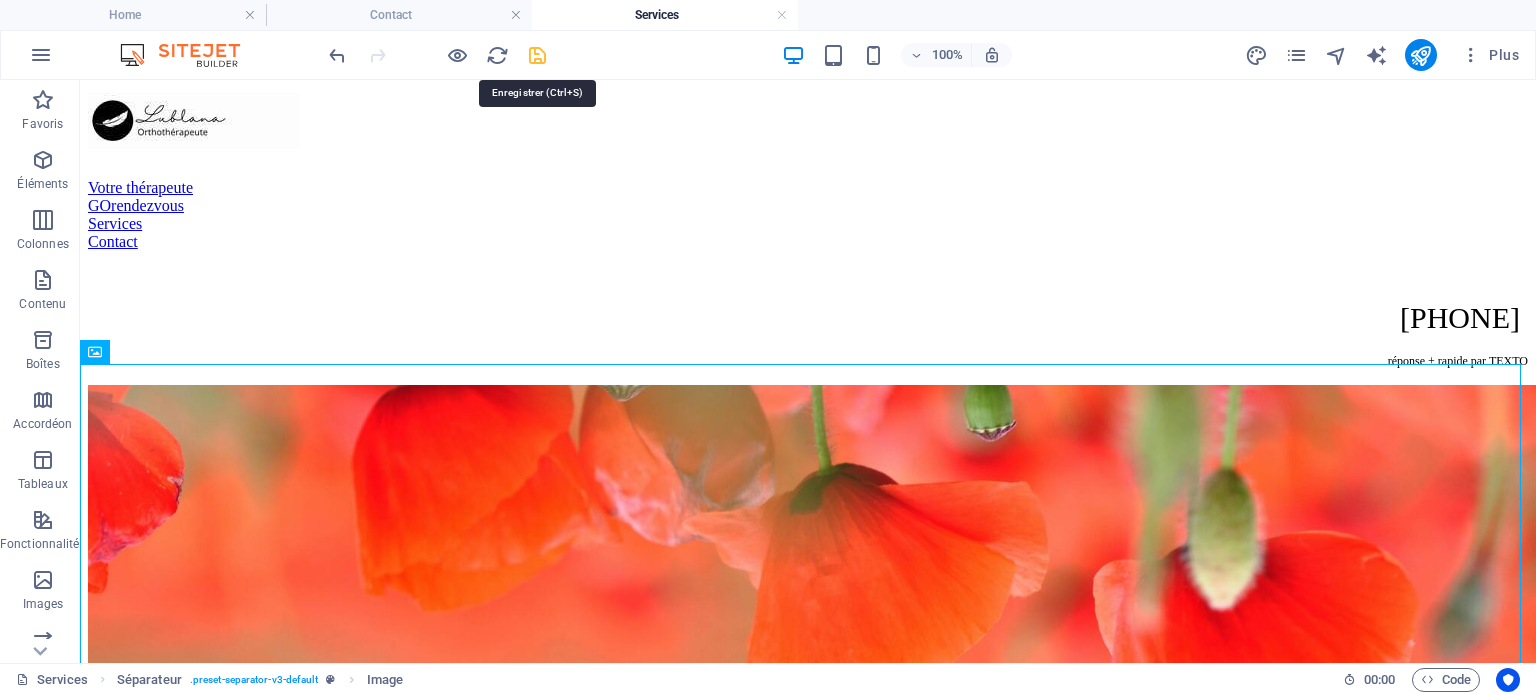 click at bounding box center [537, 55] 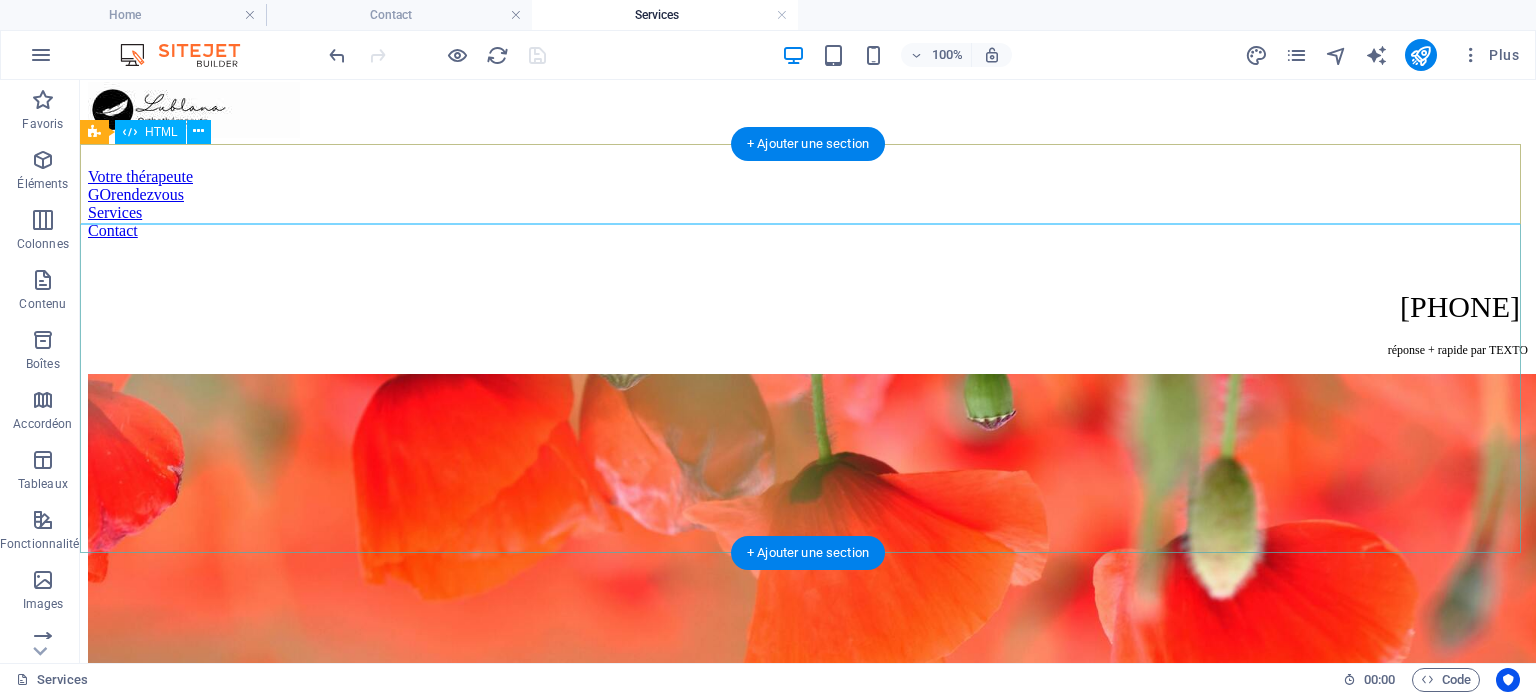 scroll, scrollTop: 0, scrollLeft: 0, axis: both 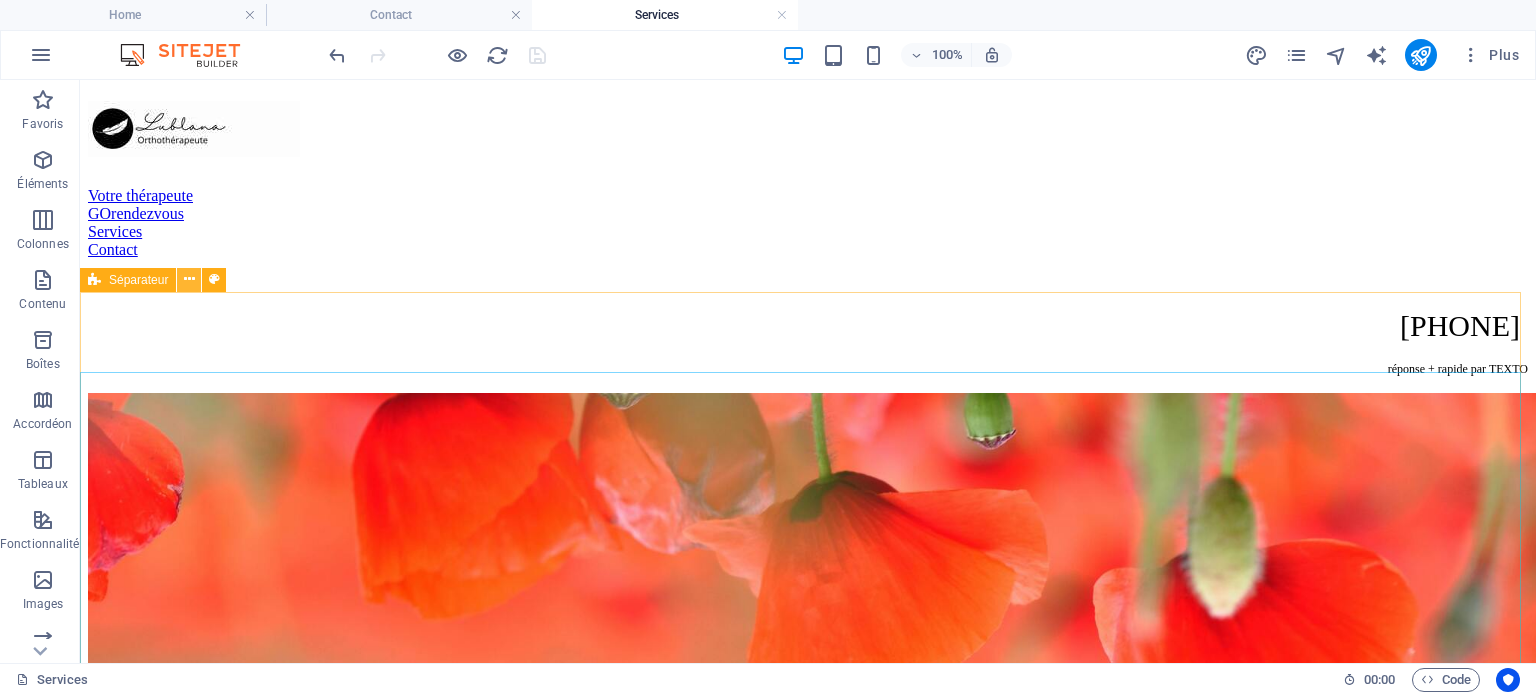 click at bounding box center [189, 279] 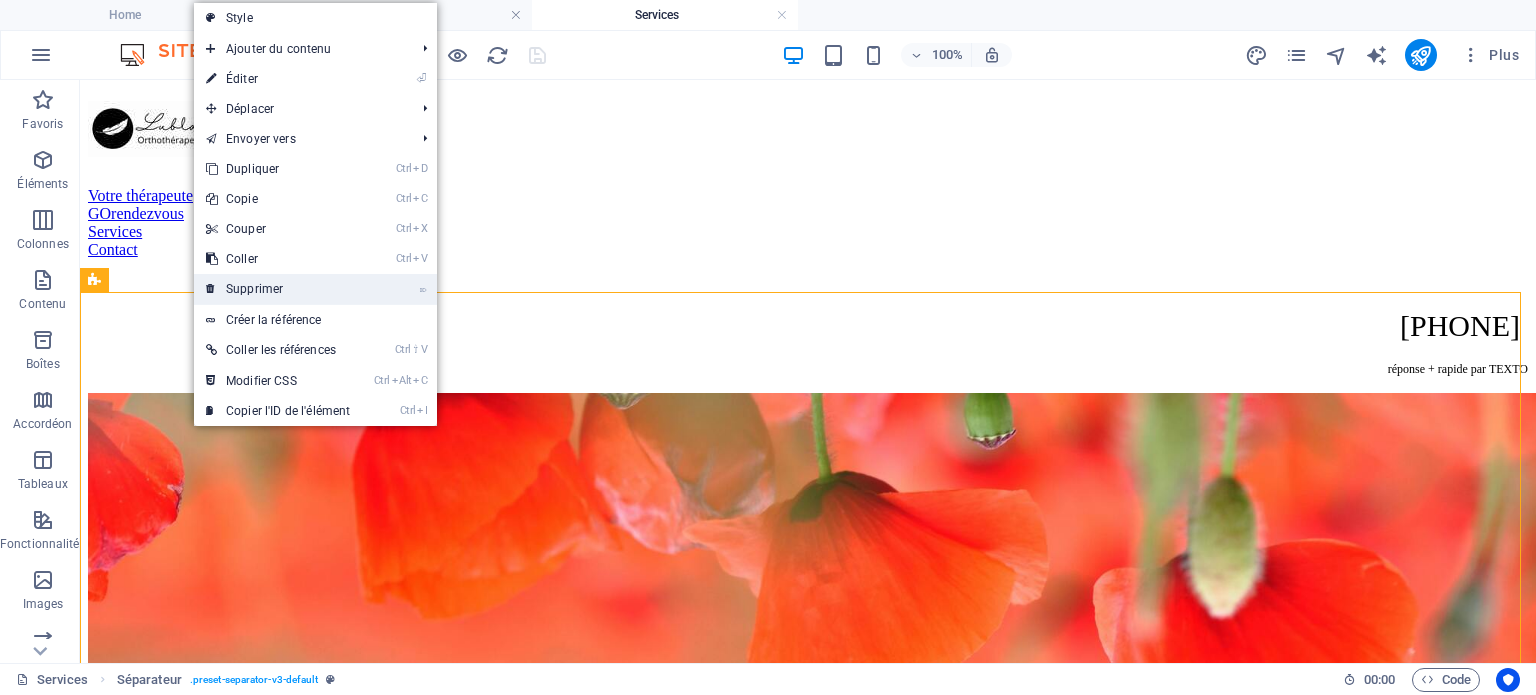 click on "⌦  Supprimer" at bounding box center [278, 289] 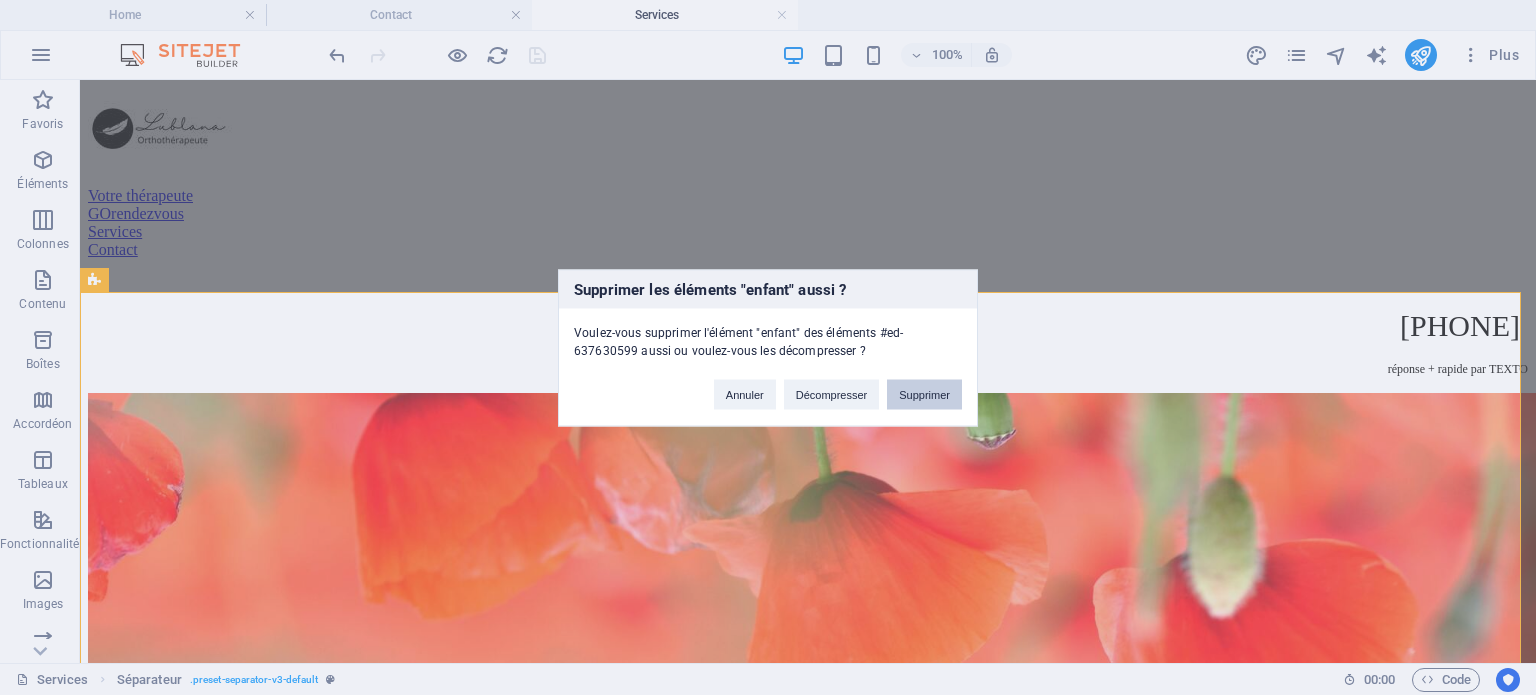 click on "Supprimer" at bounding box center [924, 394] 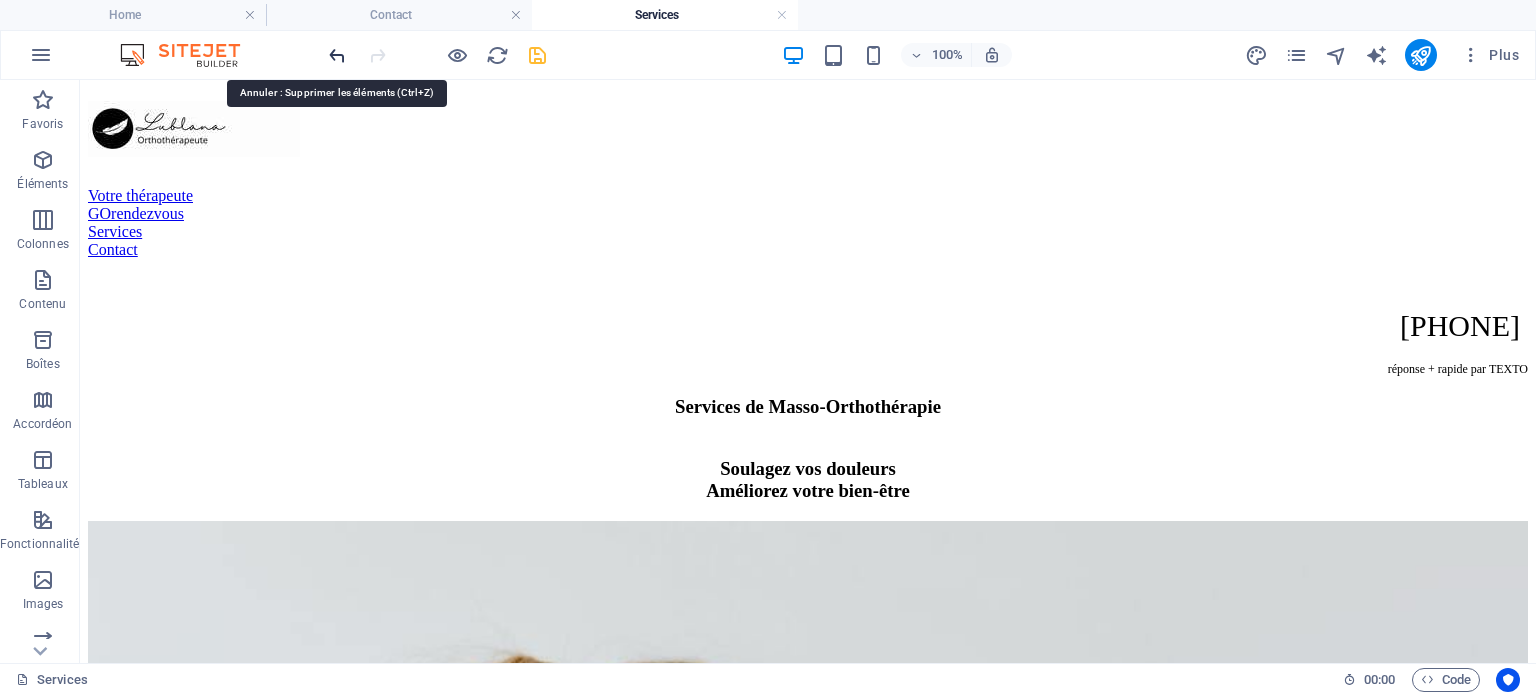 click at bounding box center (337, 55) 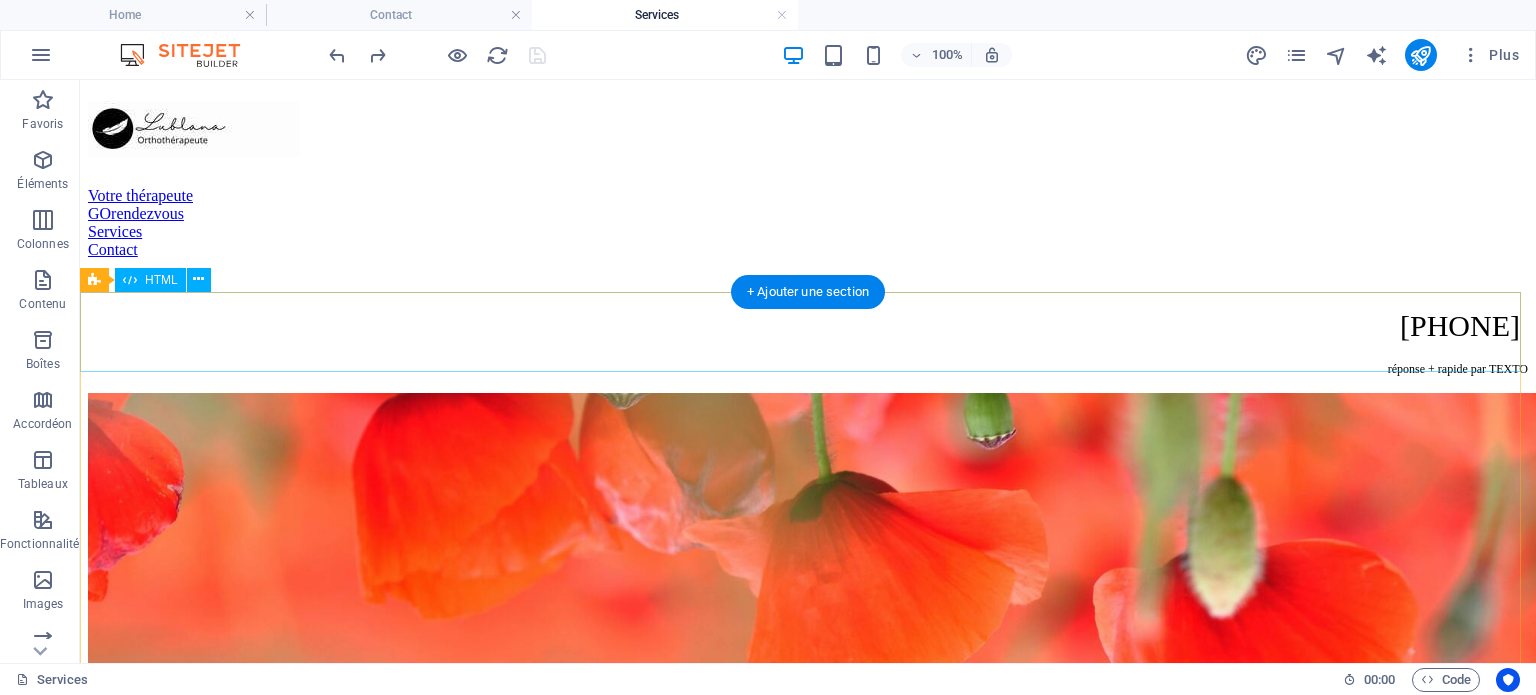 click at bounding box center [808, 915] 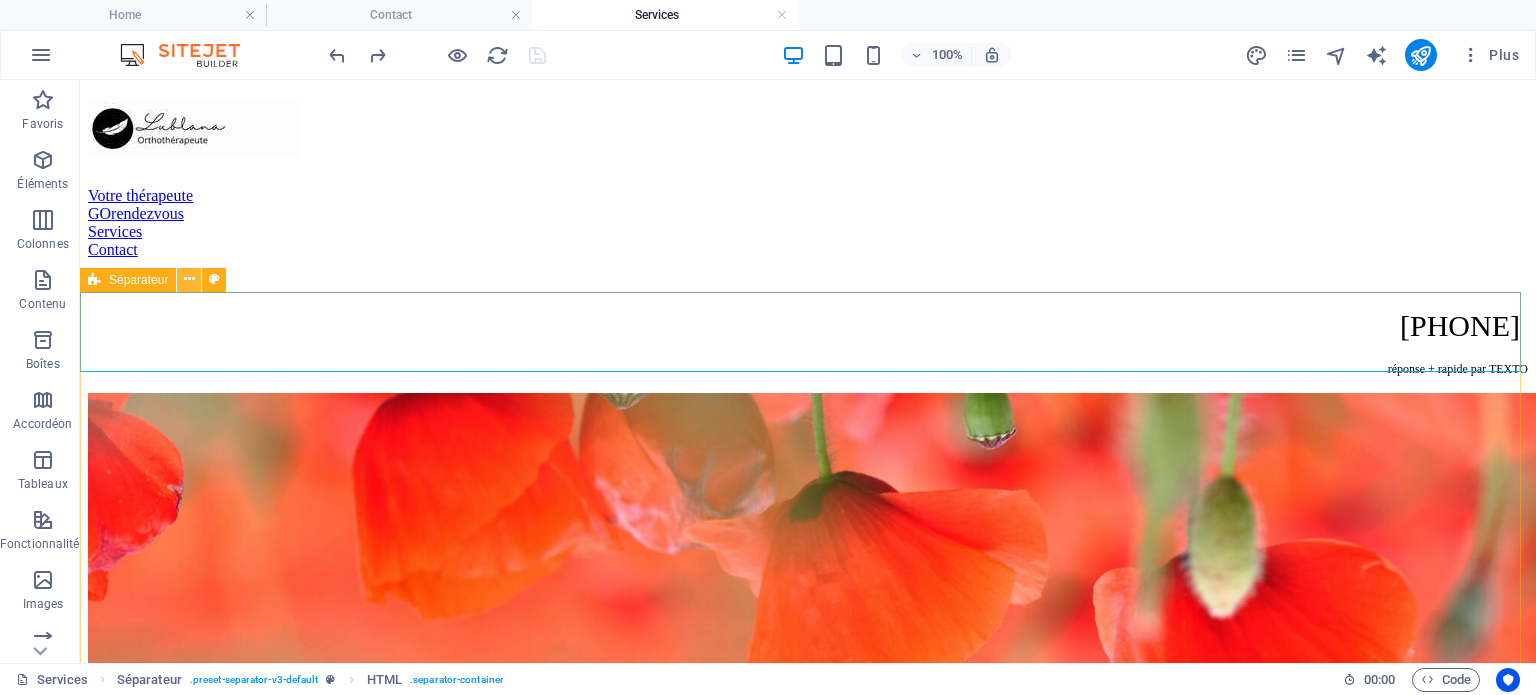 click at bounding box center [189, 279] 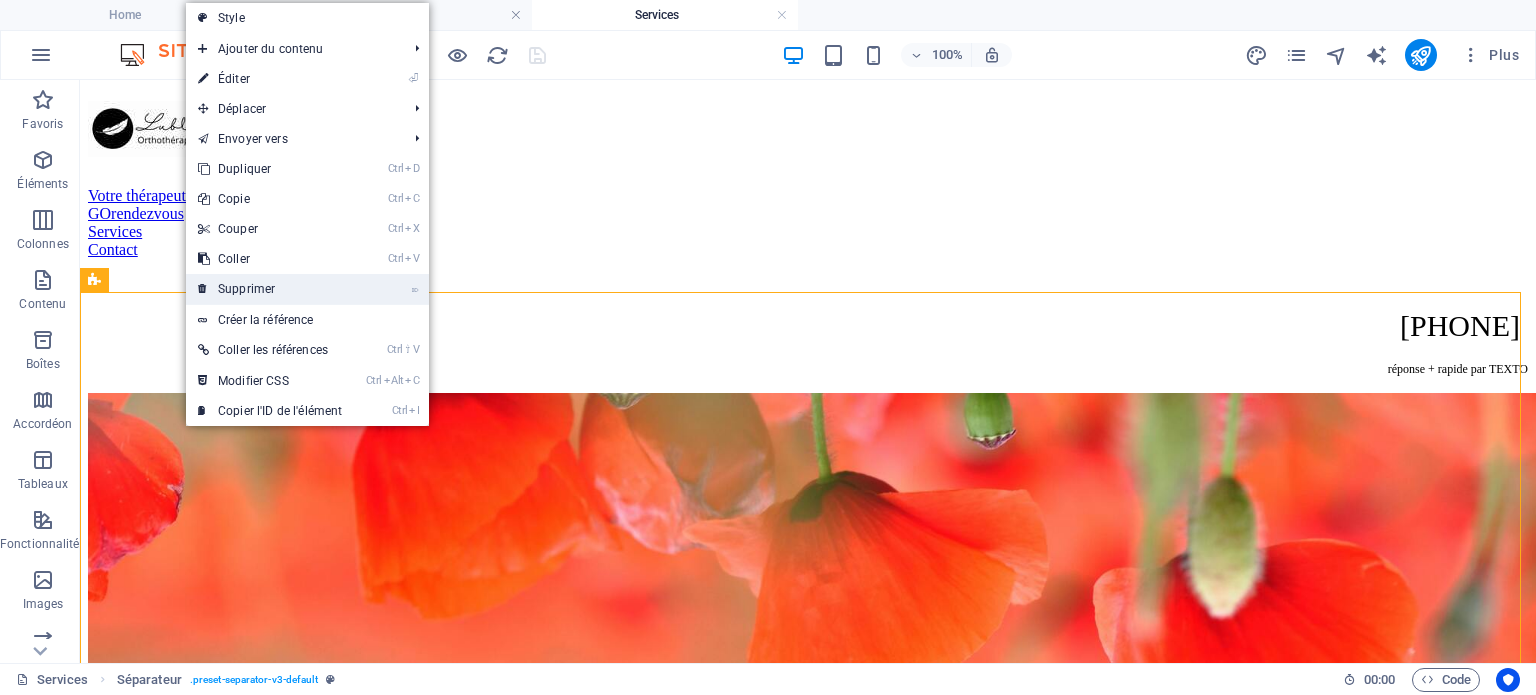 click on "⌦  Supprimer" at bounding box center [270, 289] 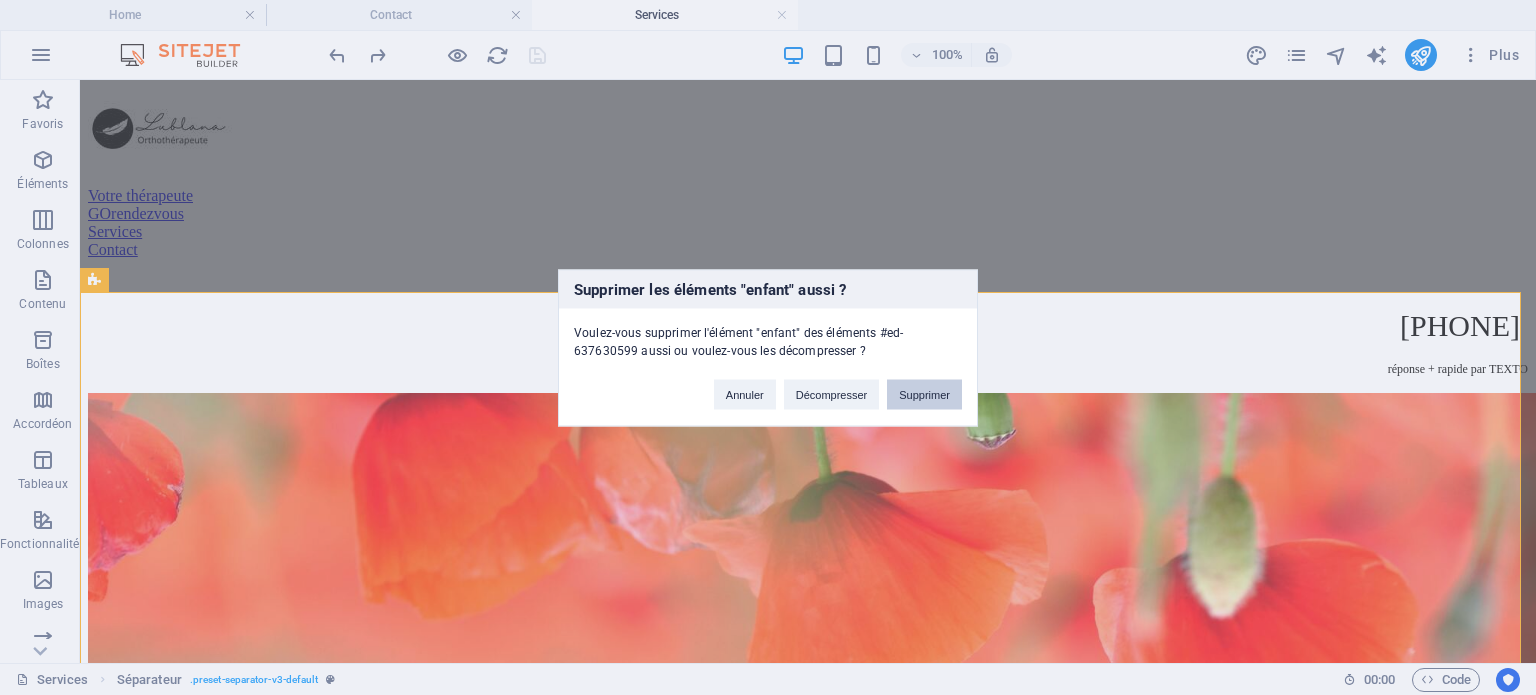click on "Supprimer" at bounding box center (924, 394) 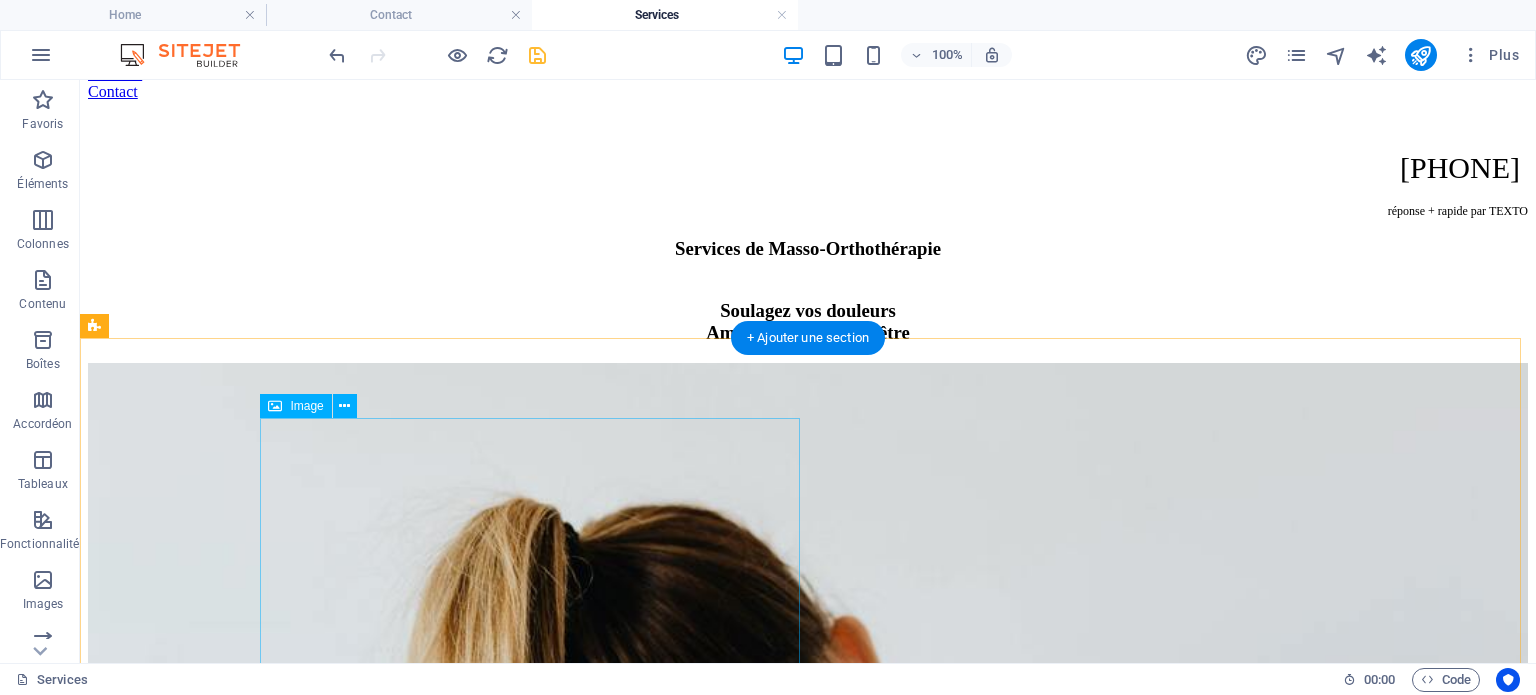 scroll, scrollTop: 0, scrollLeft: 0, axis: both 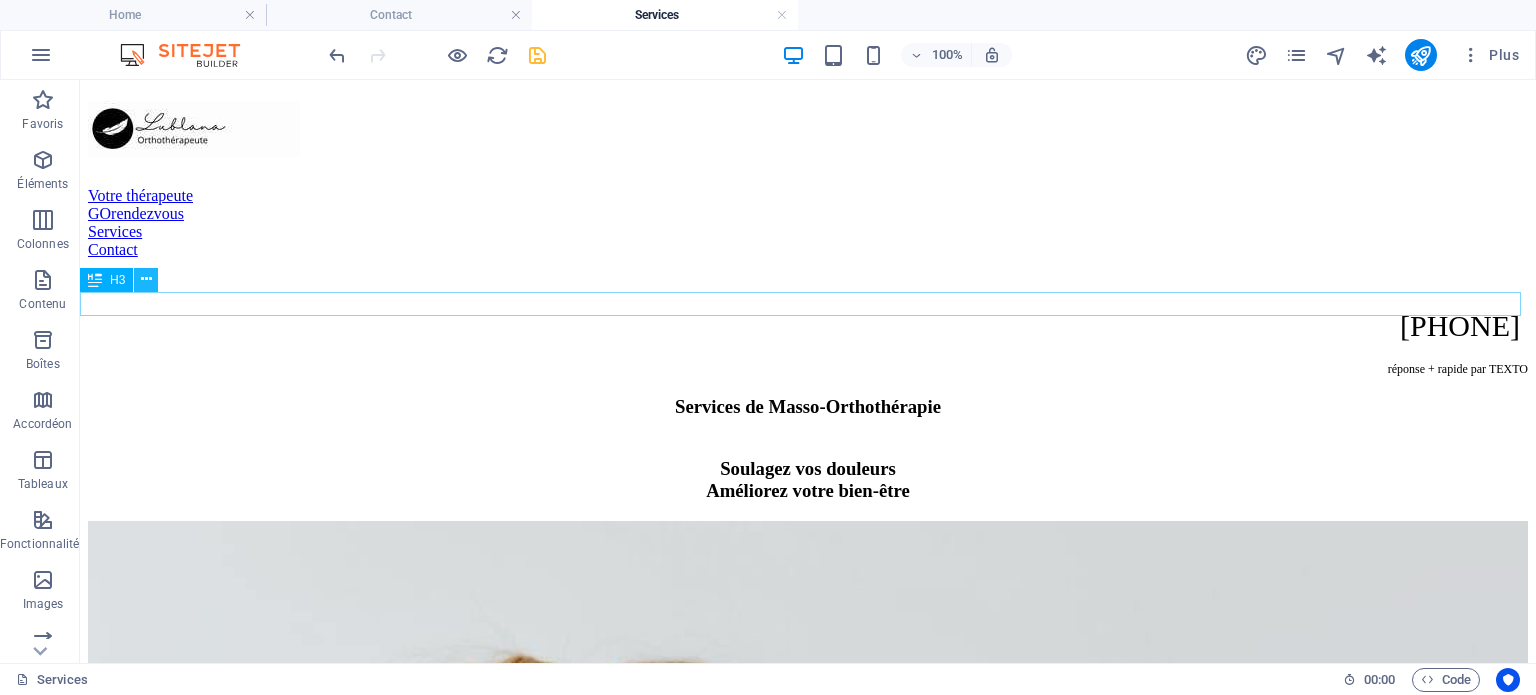 click at bounding box center [146, 279] 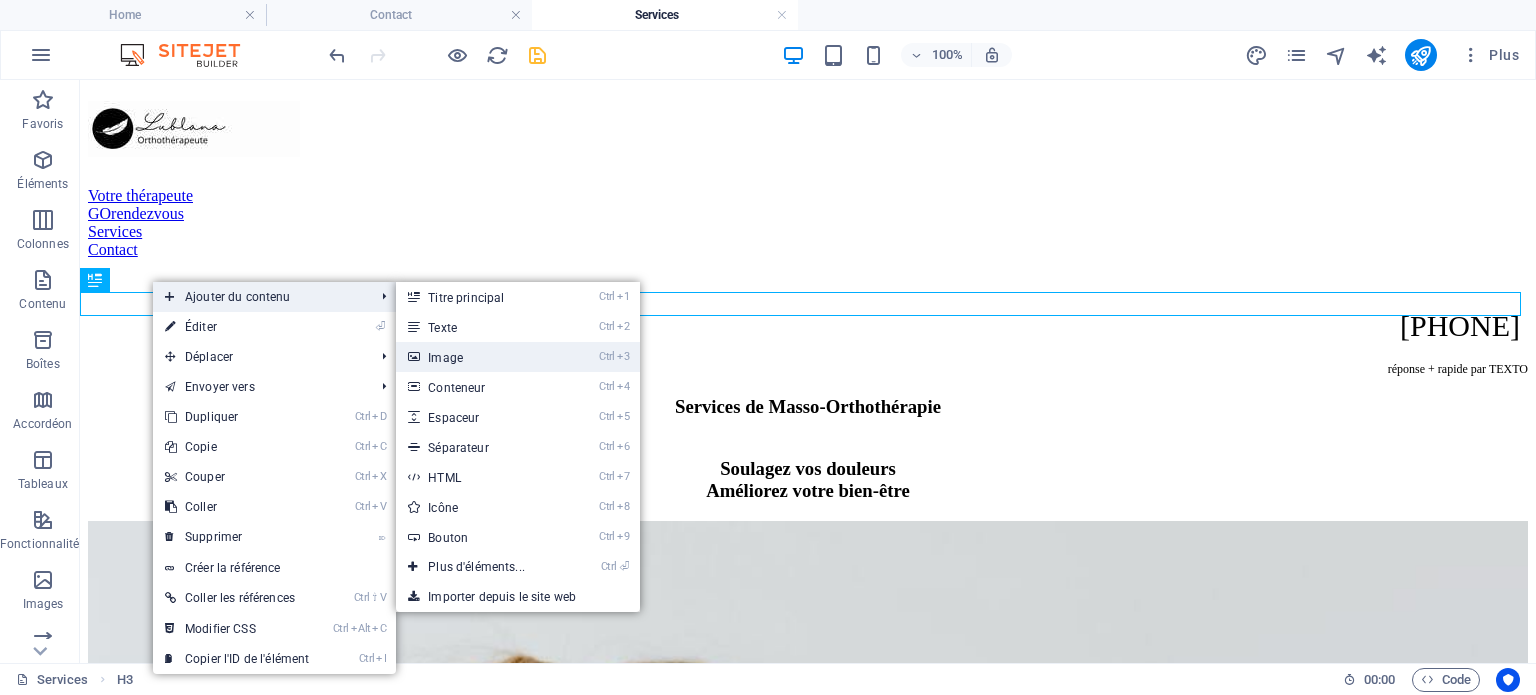click on "Ctrl 3  Image" at bounding box center (480, 357) 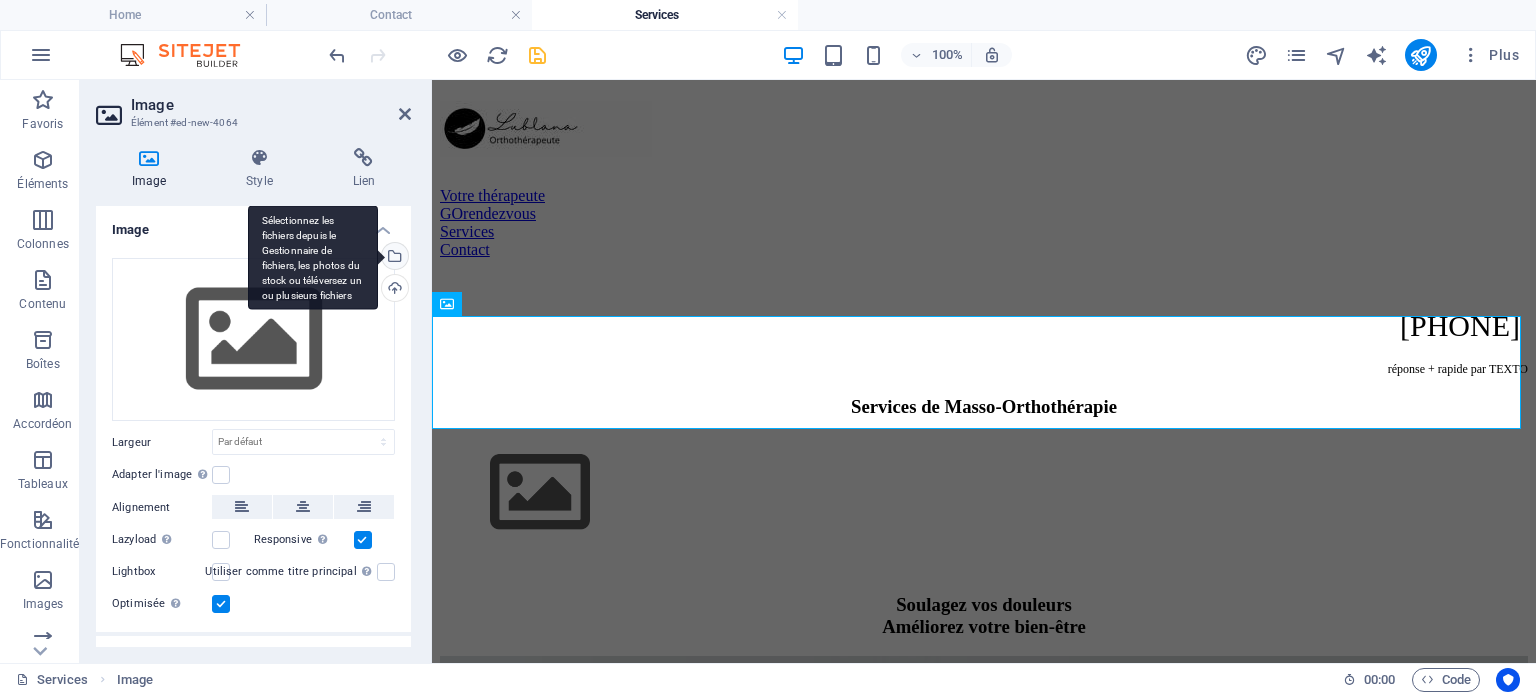 click on "Sélectionnez les fichiers depuis le Gestionnaire de fichiers, les photos du stock ou téléversez un ou plusieurs fichiers" at bounding box center (393, 258) 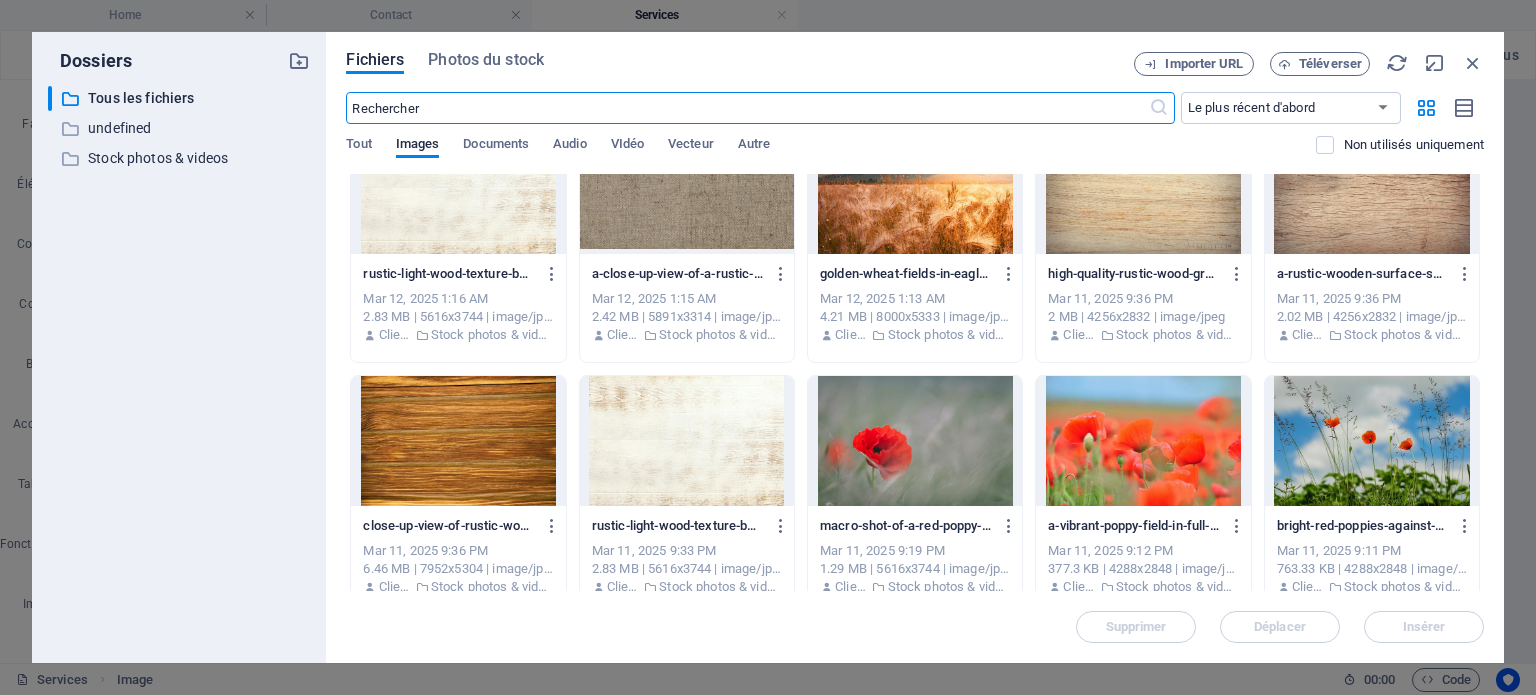 scroll, scrollTop: 3076, scrollLeft: 0, axis: vertical 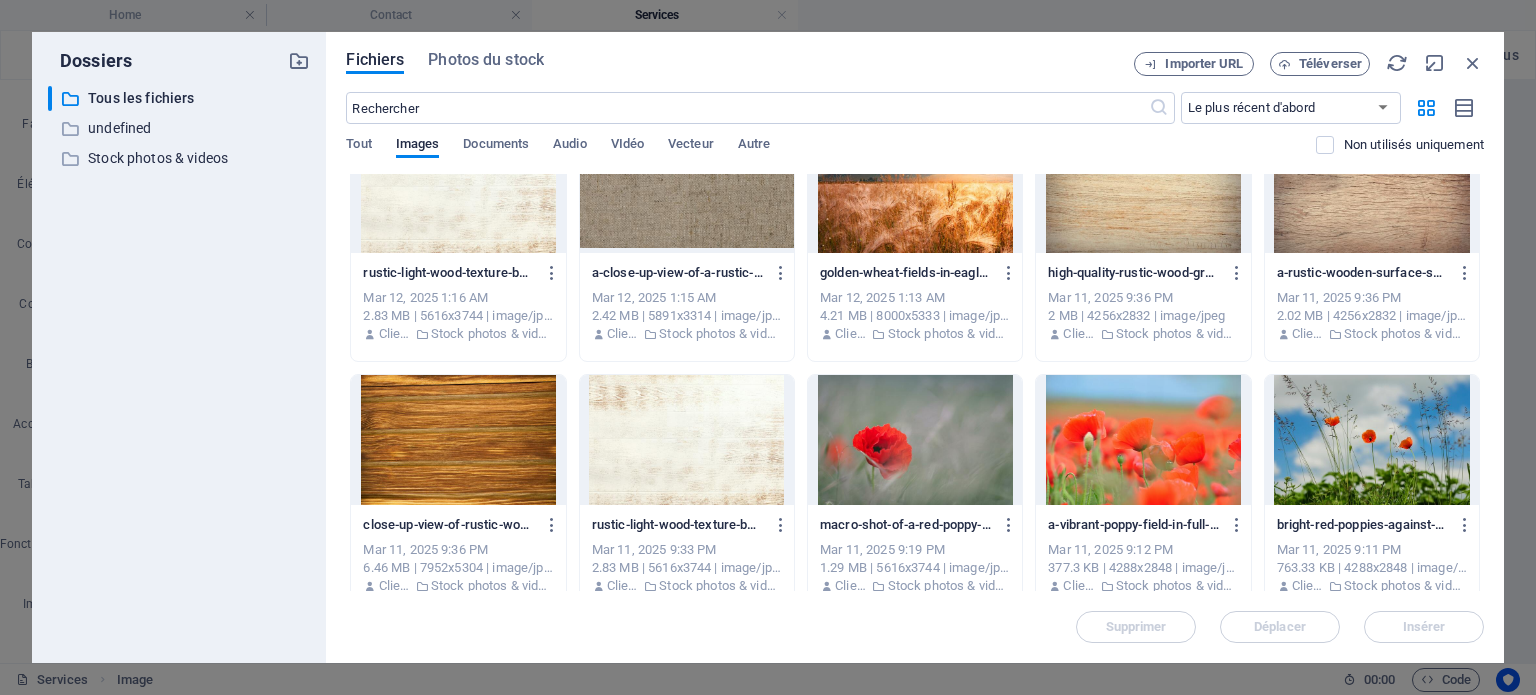 click at bounding box center (1143, 440) 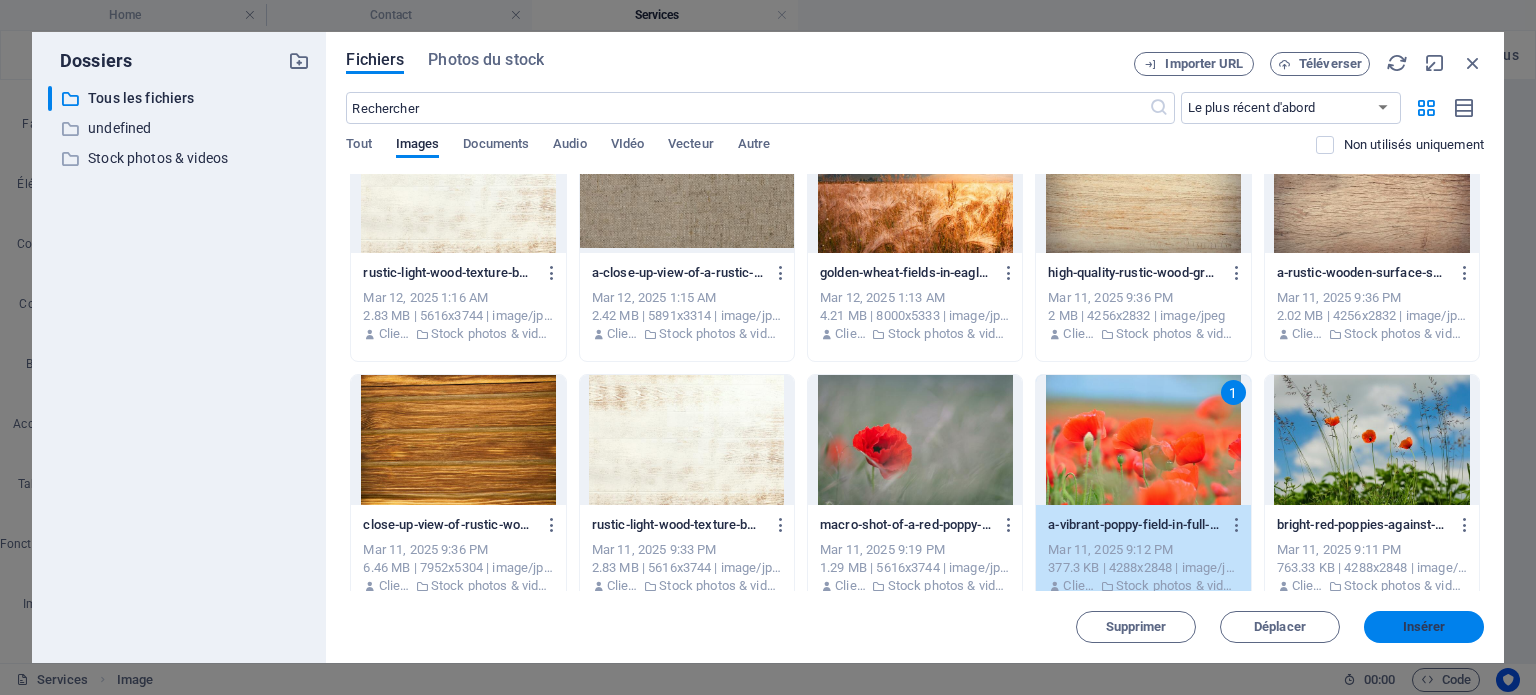 click on "Insérer" at bounding box center [1424, 627] 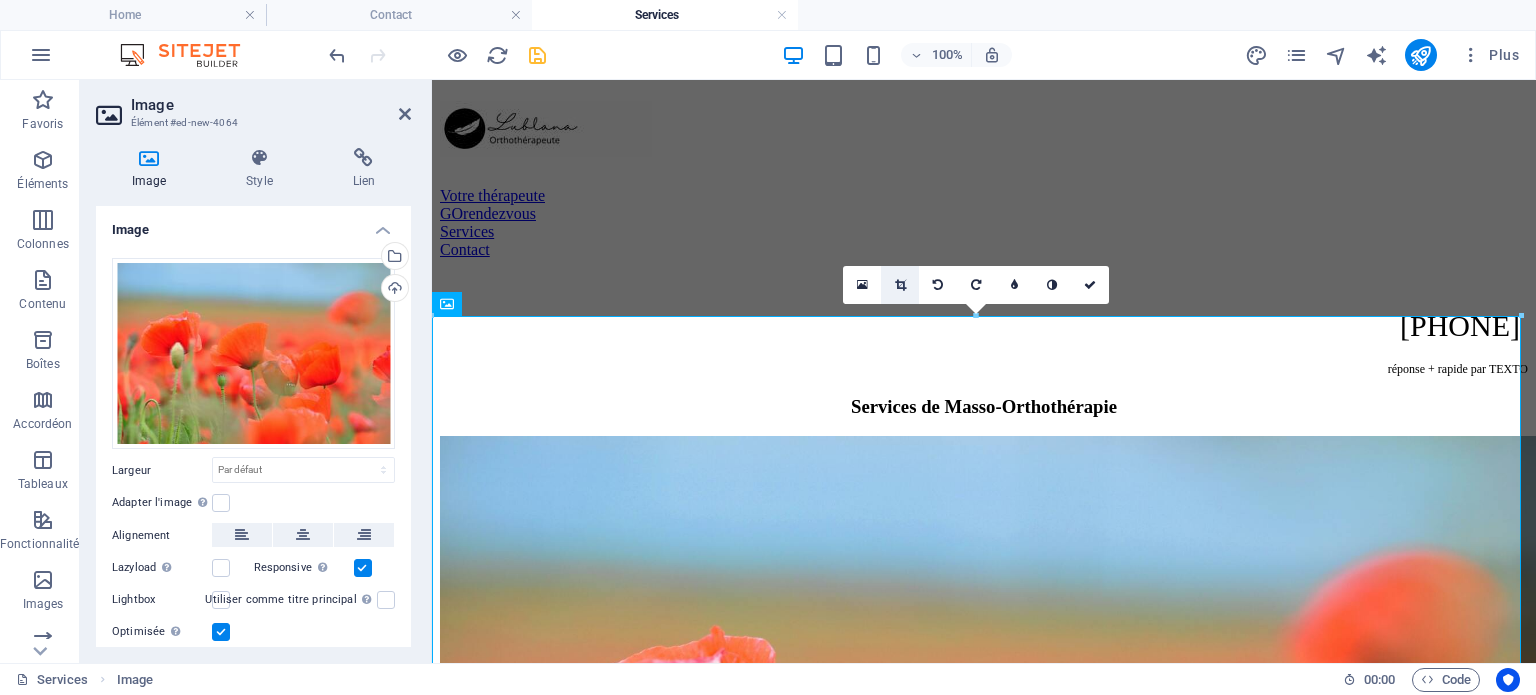 click at bounding box center [900, 285] 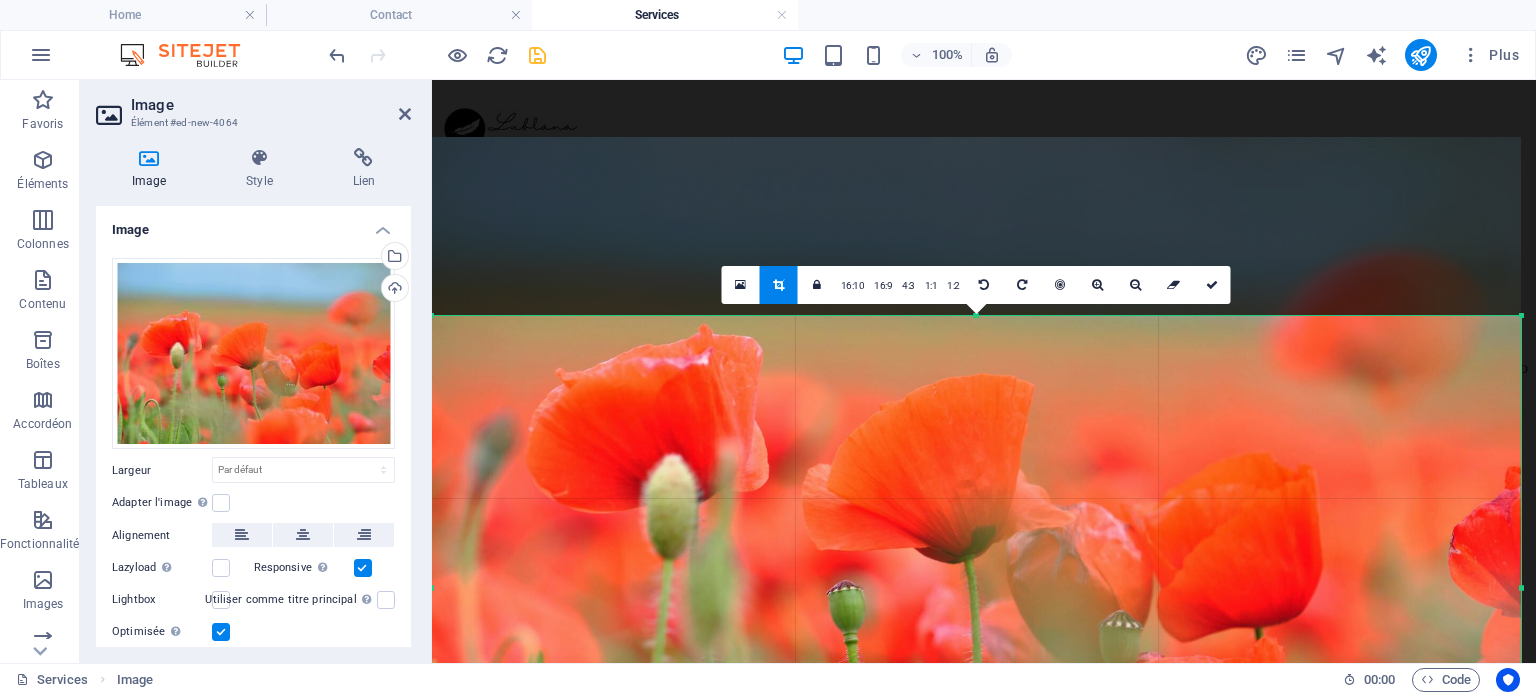 drag, startPoint x: 977, startPoint y: 316, endPoint x: 973, endPoint y: 495, distance: 179.0447 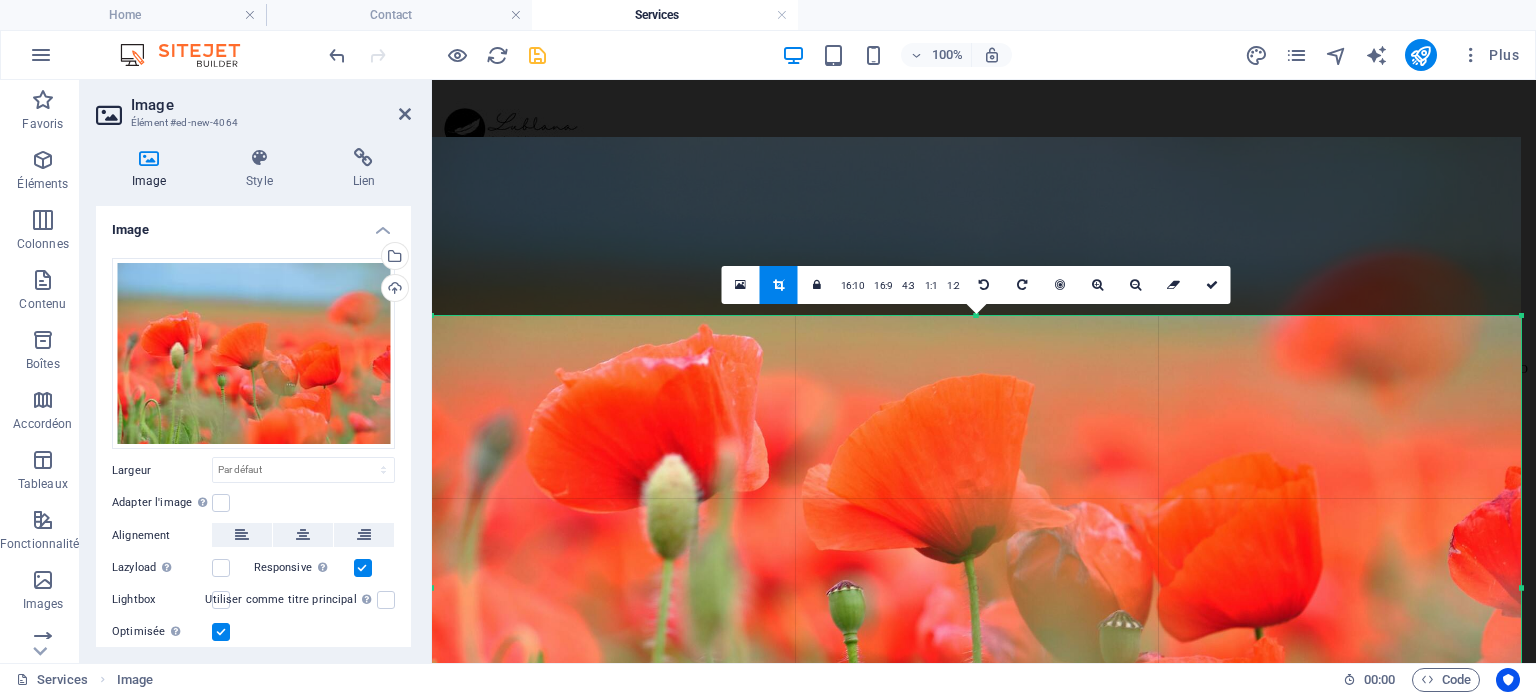 click on "180 170 160 150 140 130 120 110 100 90 80 70 60 50 40 30 20 10 0 -10 -20 -30 -40 -50 -60 -70 -80 -90 -100 -110 -120 -130 -140 -150 -160 -170 1089px × 544px / 0° / 25% 16:10 16:9 4:3 1:1 1:2 0" at bounding box center (976, 588) 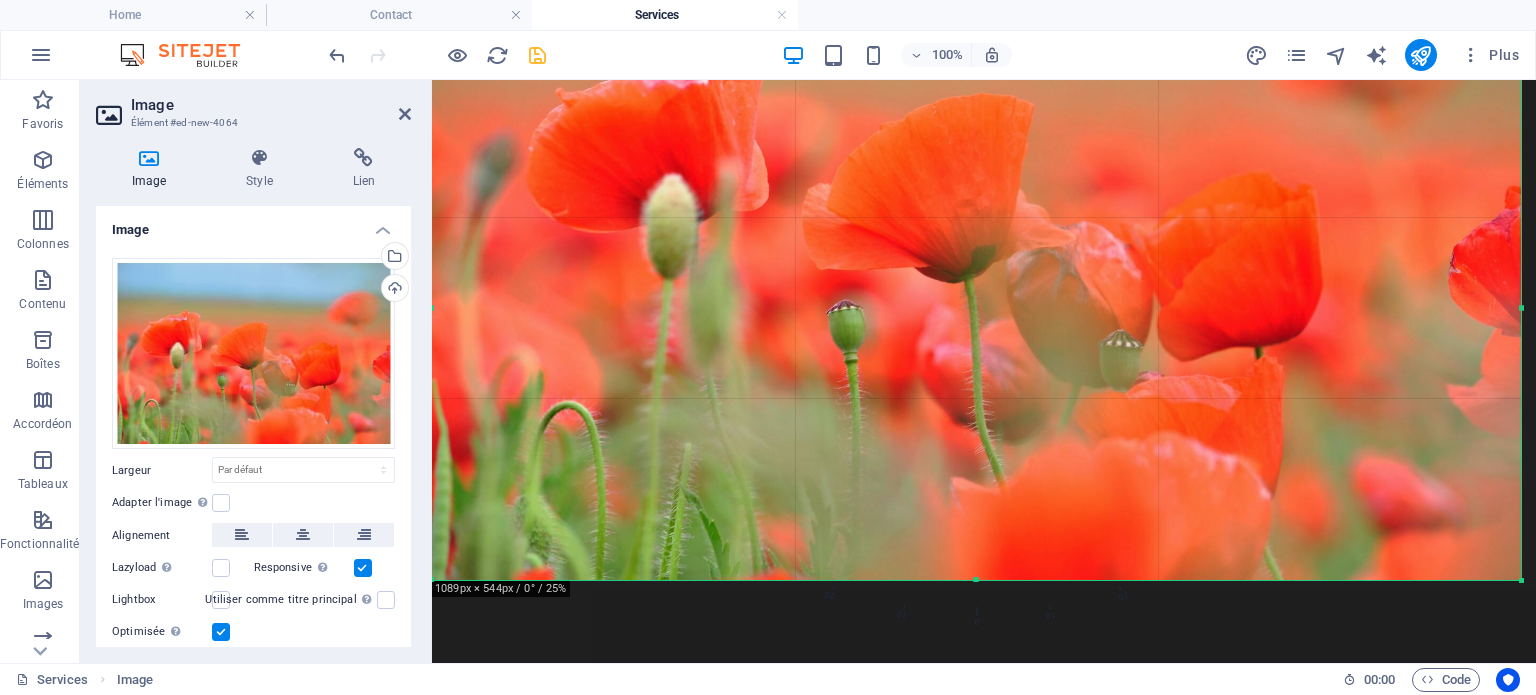 scroll, scrollTop: 300, scrollLeft: 0, axis: vertical 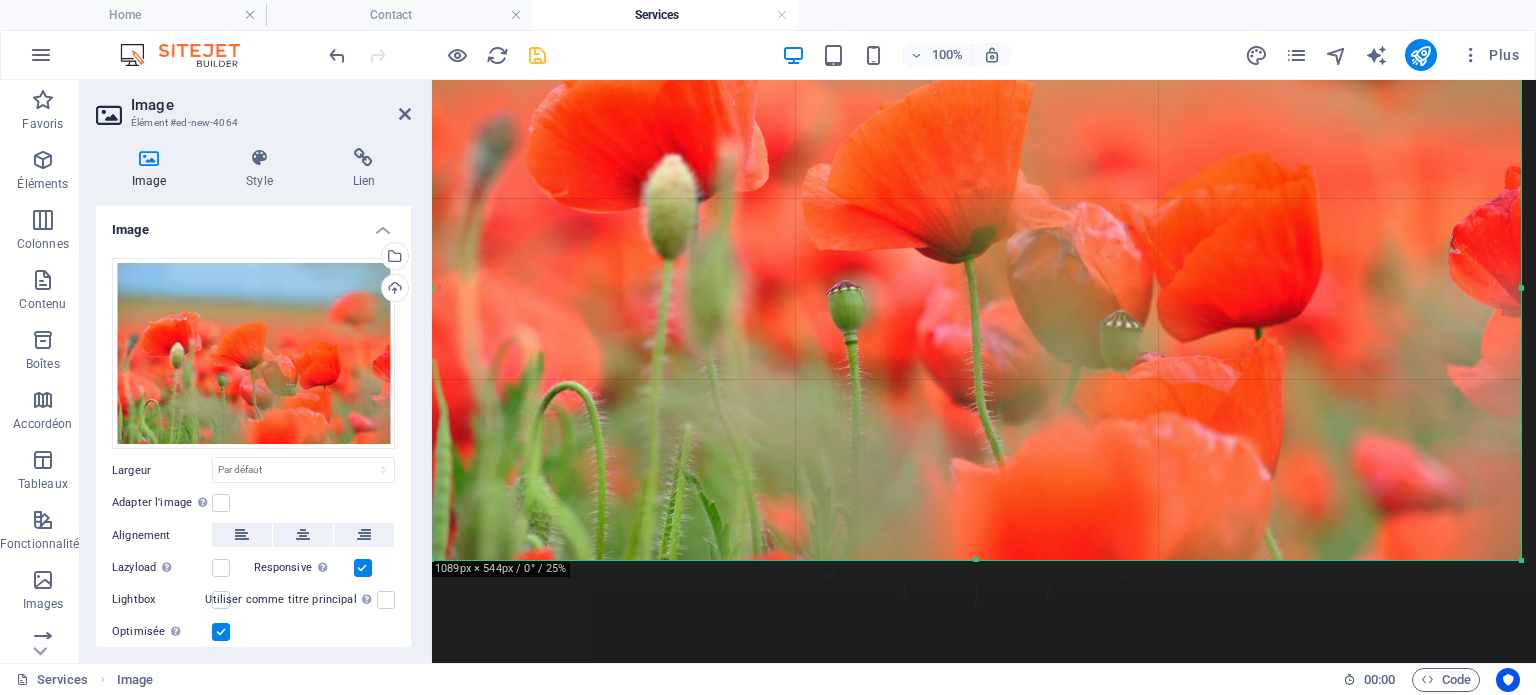 click at bounding box center [976, 198] 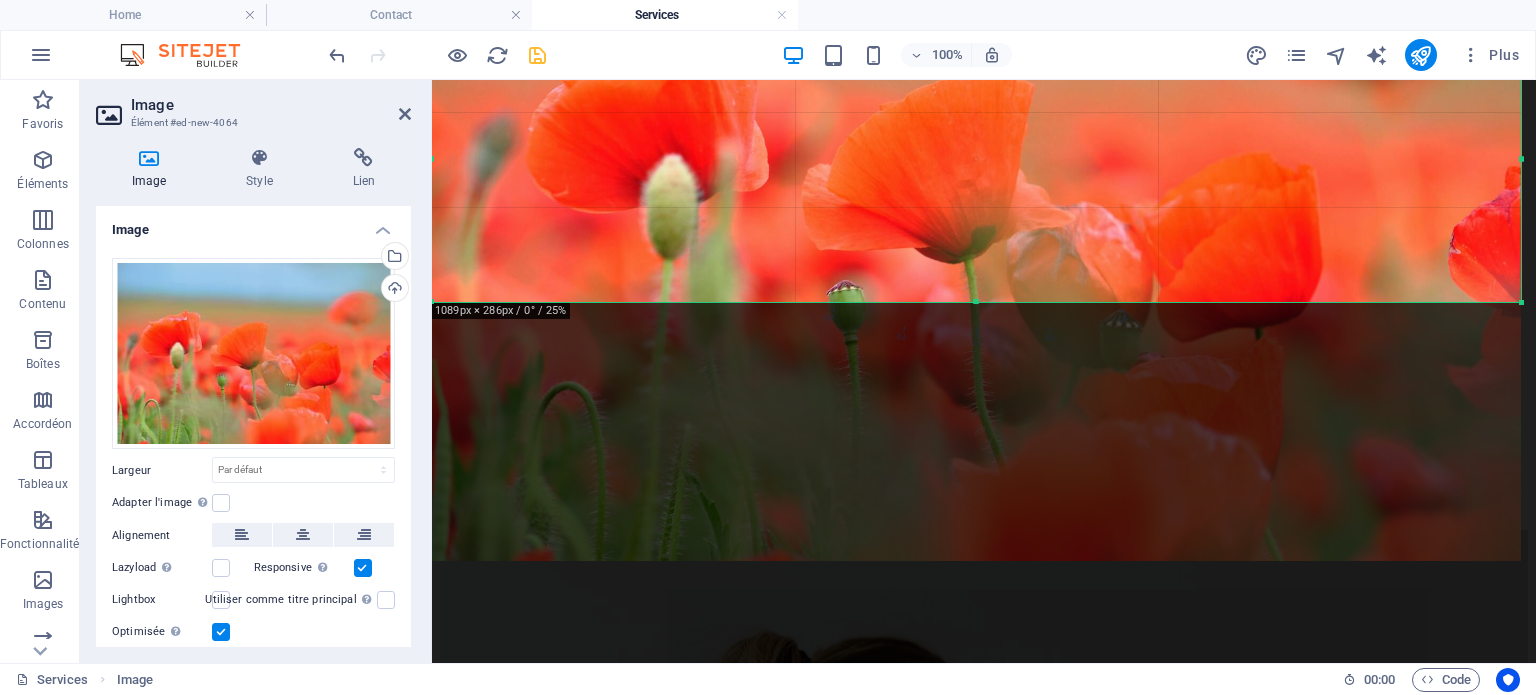 drag, startPoint x: 976, startPoint y: 557, endPoint x: 1000, endPoint y: 299, distance: 259.11386 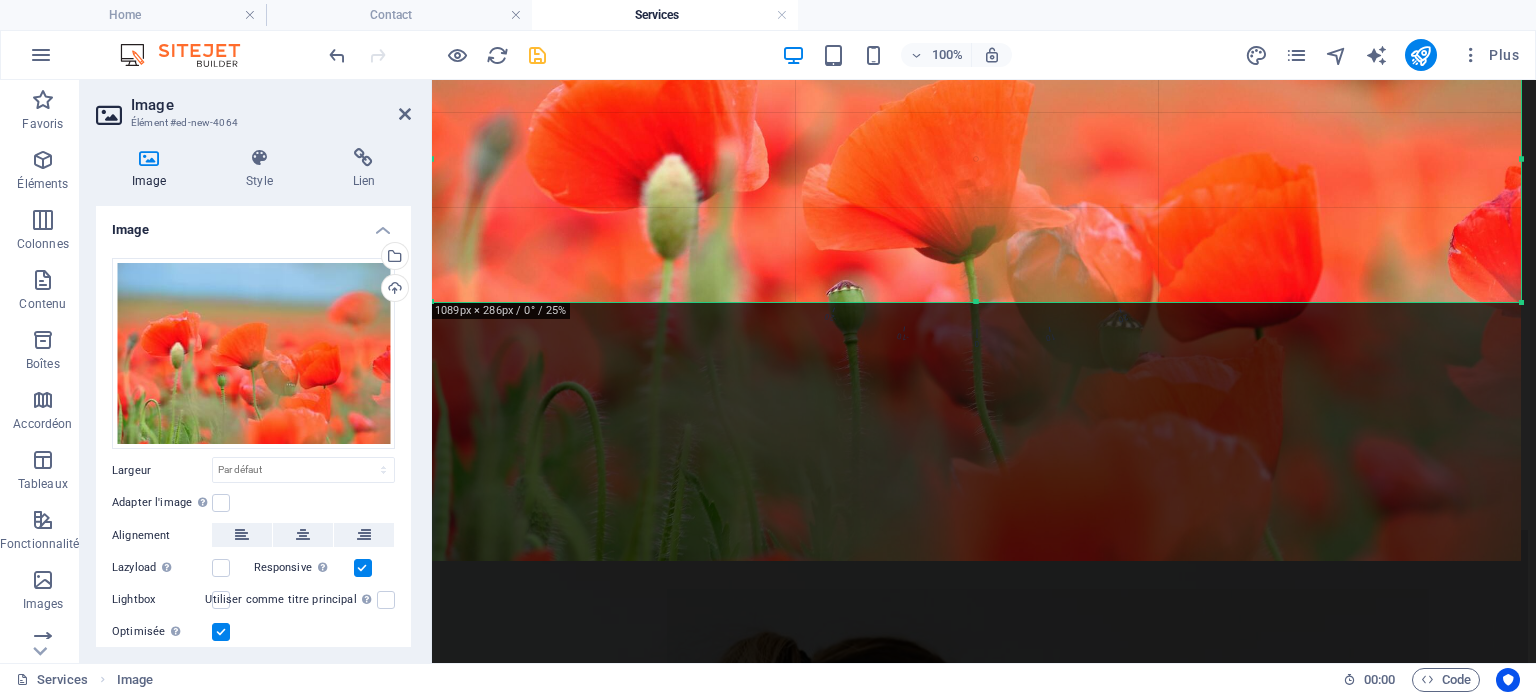 click at bounding box center (976, 302) 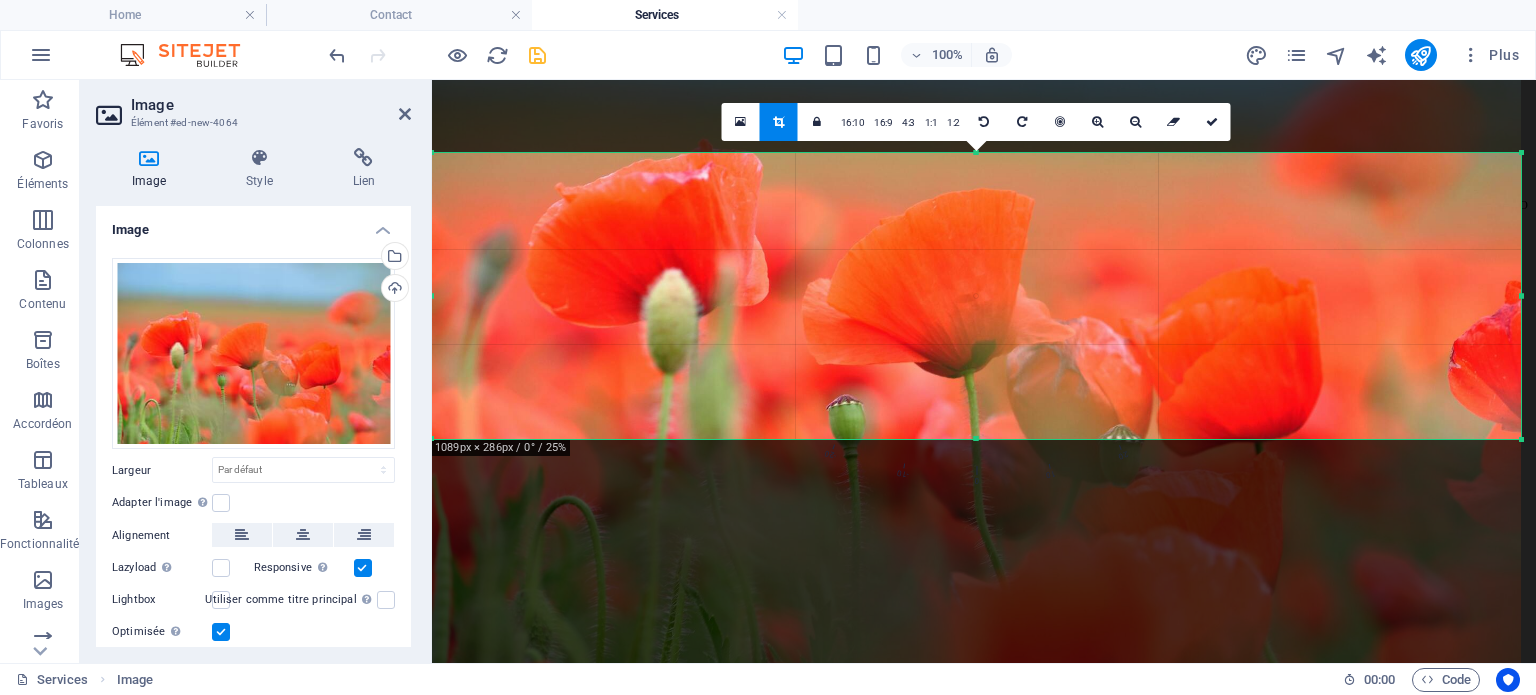 scroll, scrollTop: 163, scrollLeft: 0, axis: vertical 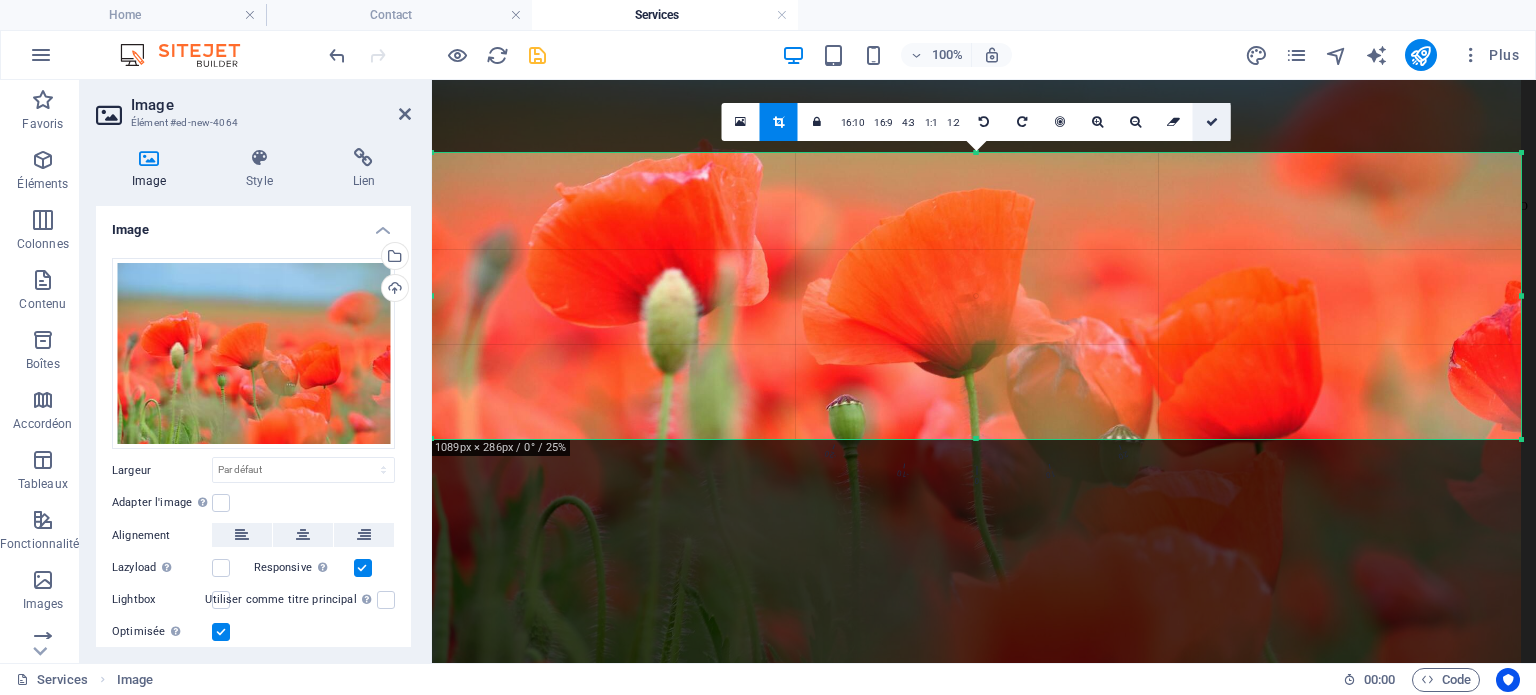 click at bounding box center [1212, 122] 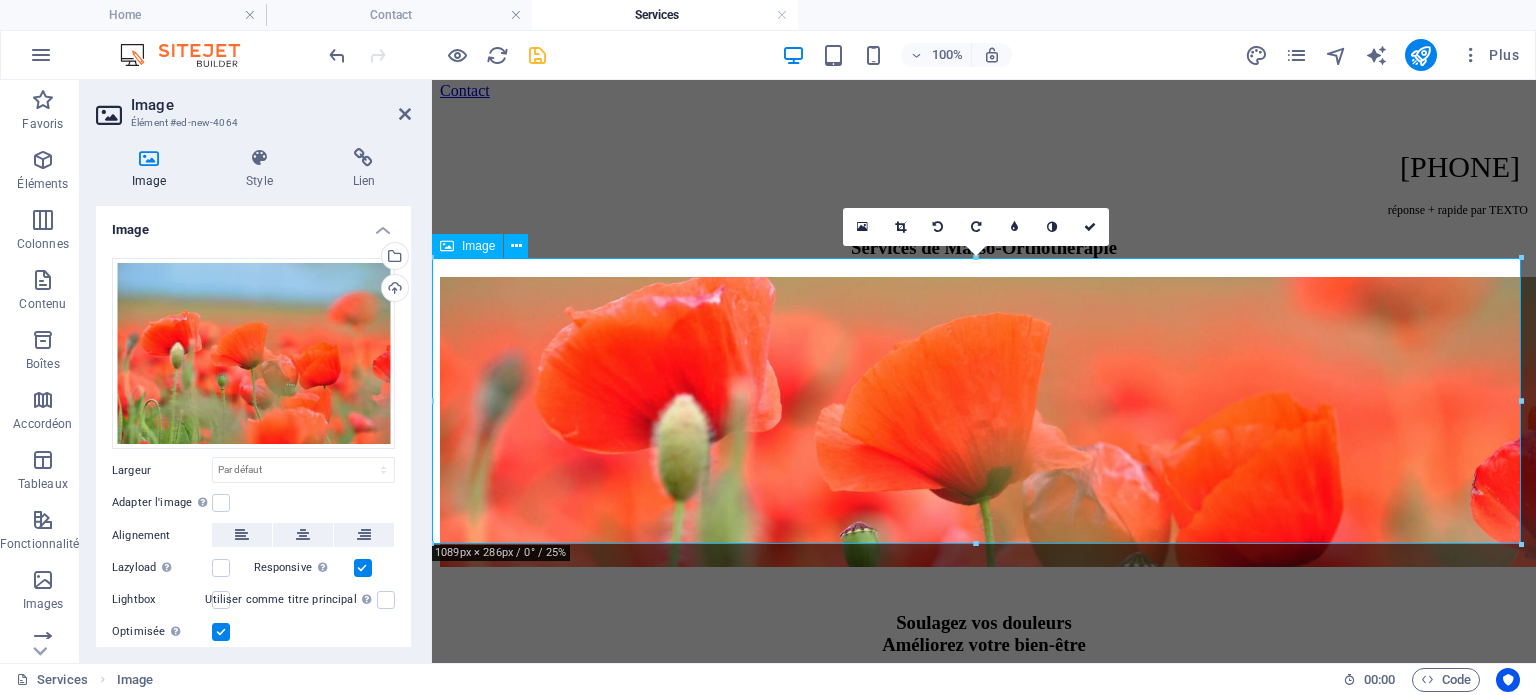 scroll, scrollTop: 0, scrollLeft: 0, axis: both 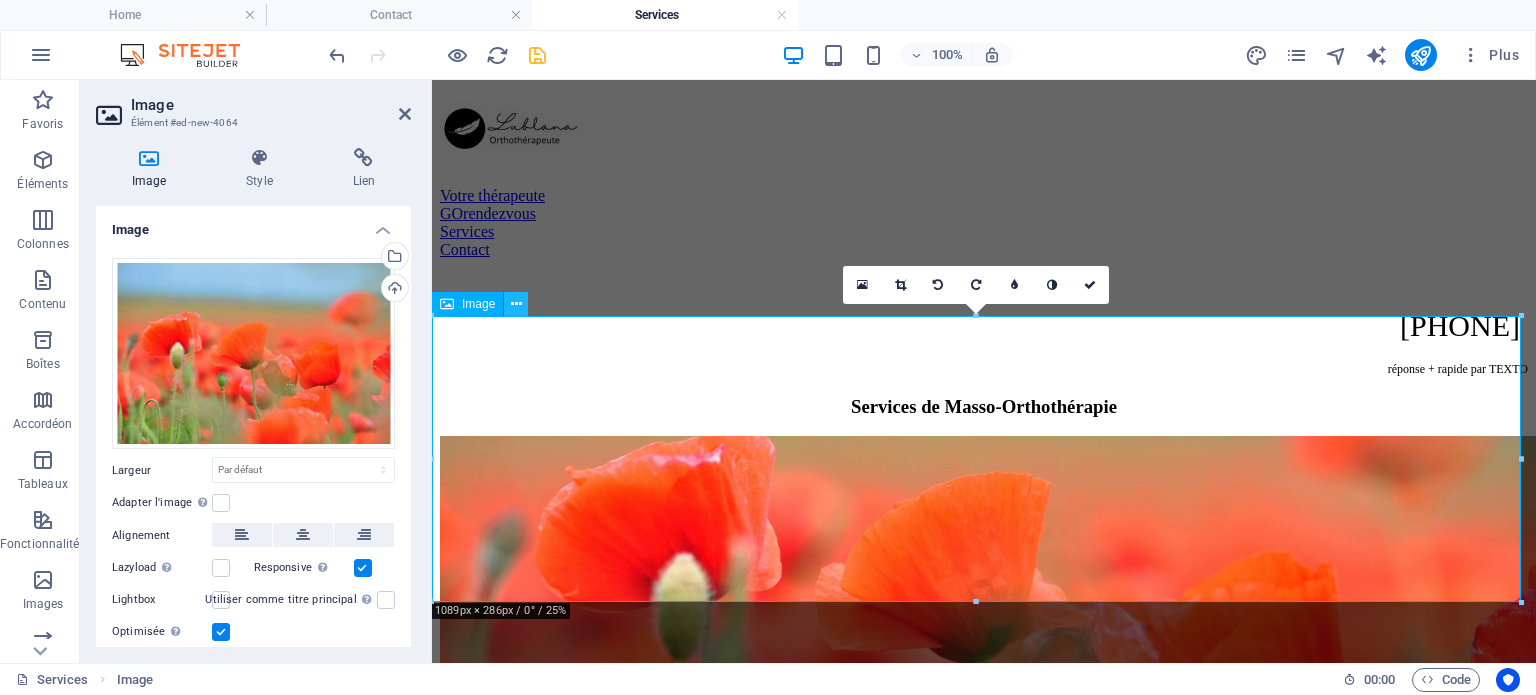 click at bounding box center [516, 304] 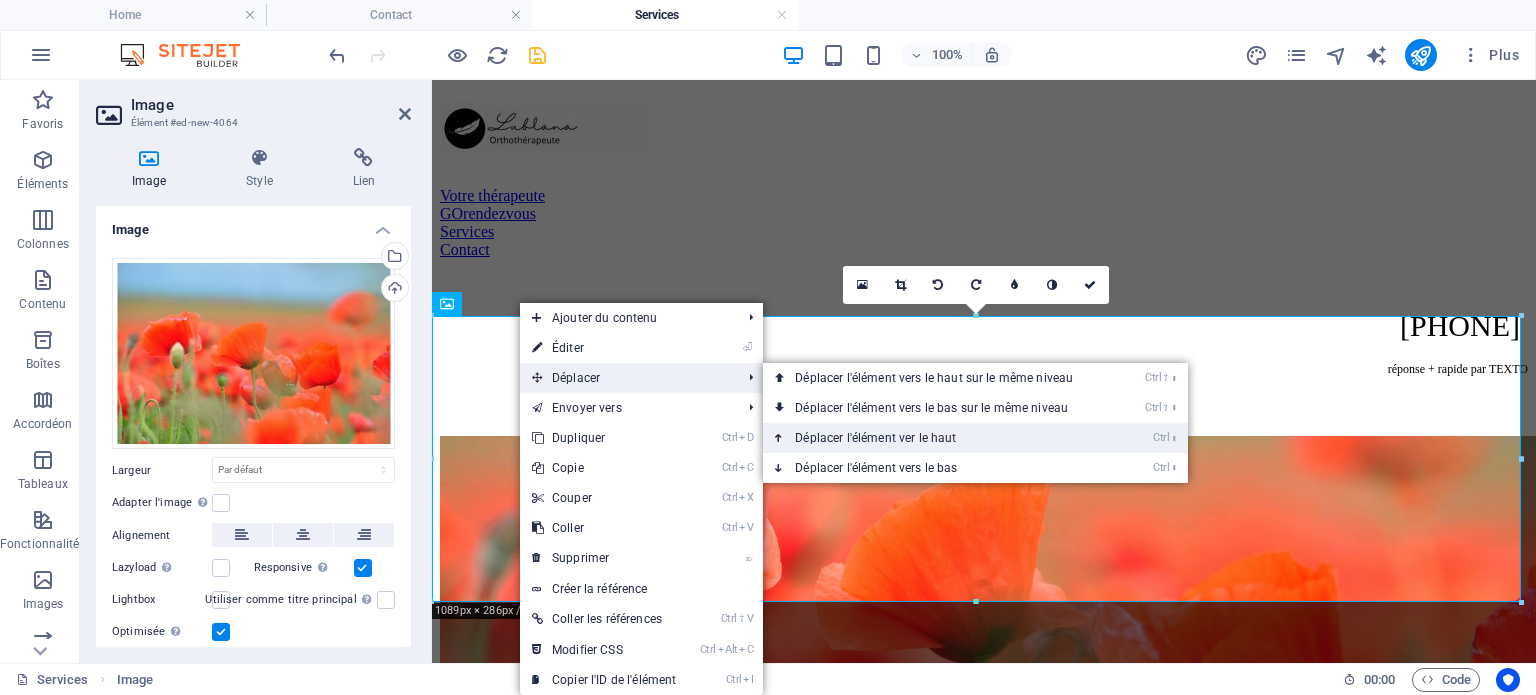 click on "Ctrl ⬆  Déplacer l'élément ver le haut" at bounding box center [938, 438] 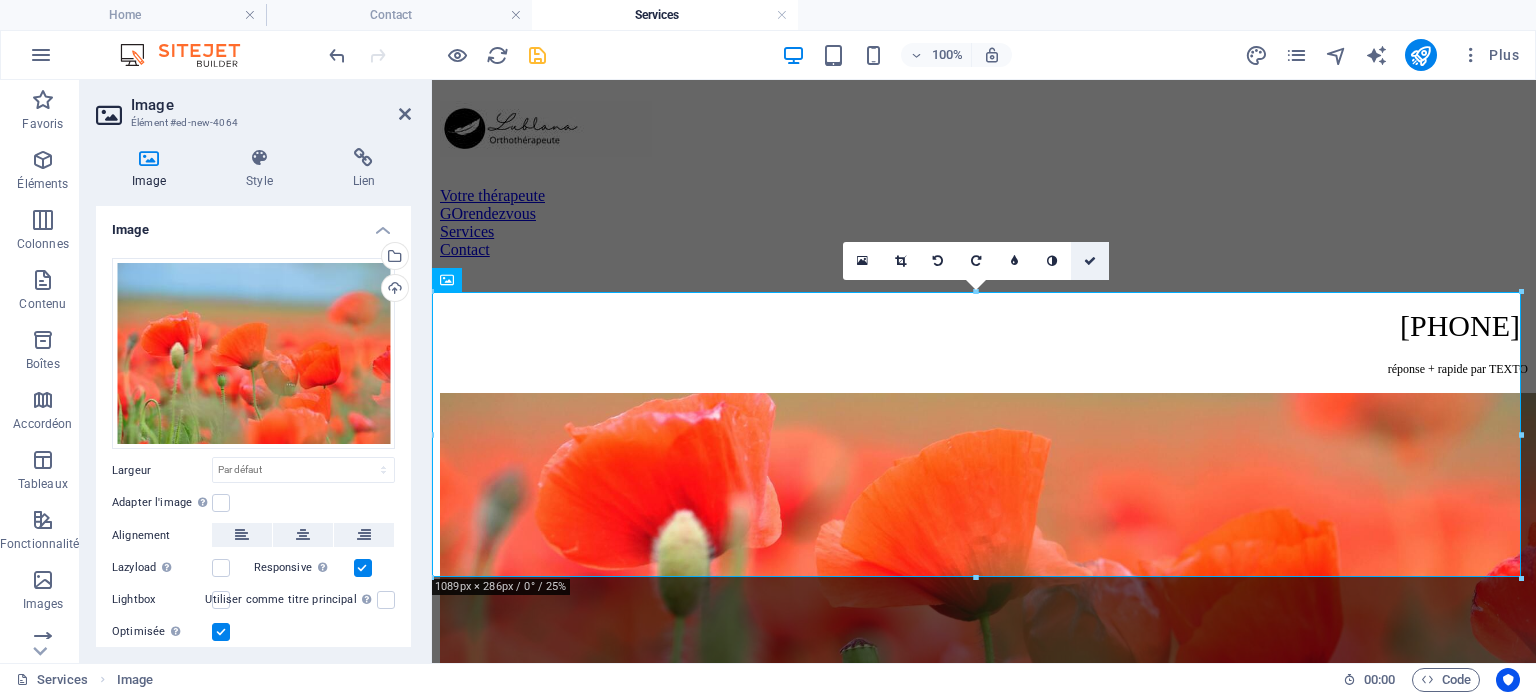 click at bounding box center [1090, 261] 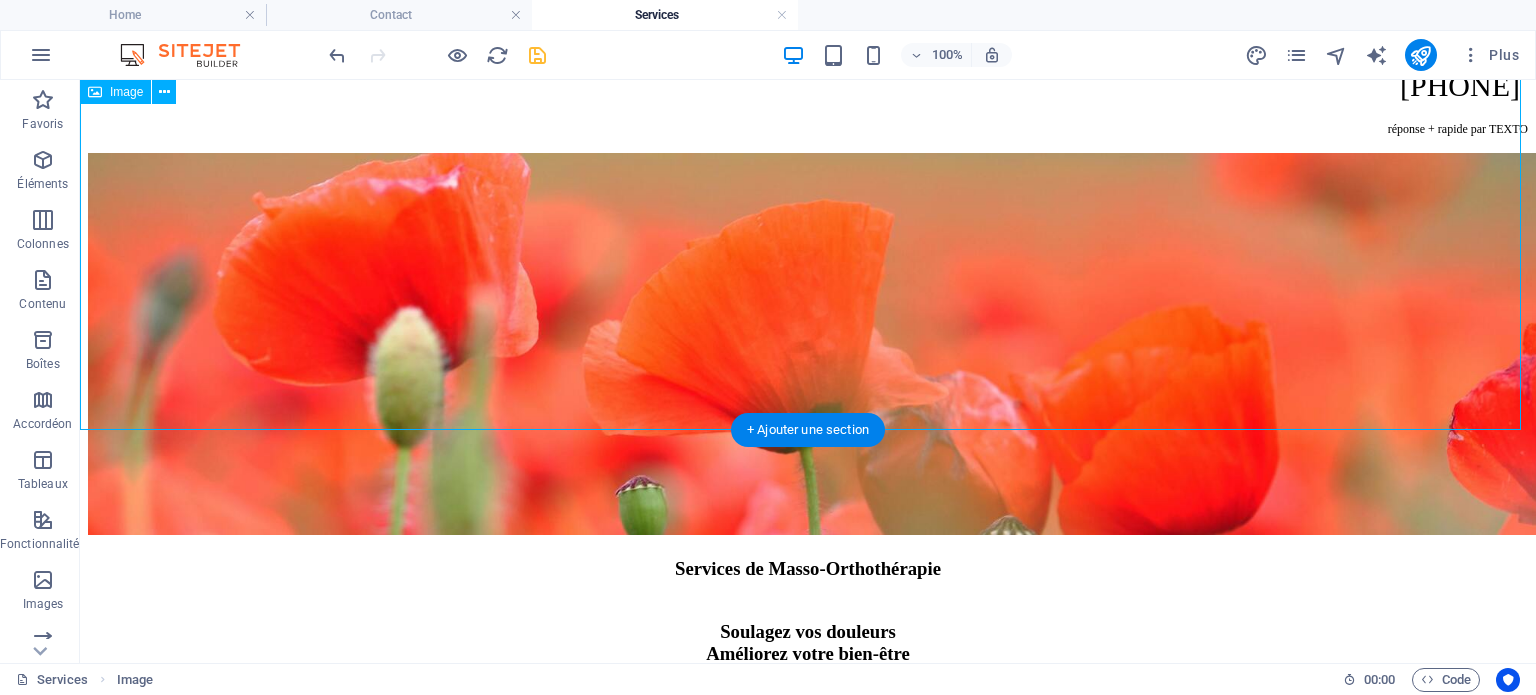 scroll, scrollTop: 0, scrollLeft: 0, axis: both 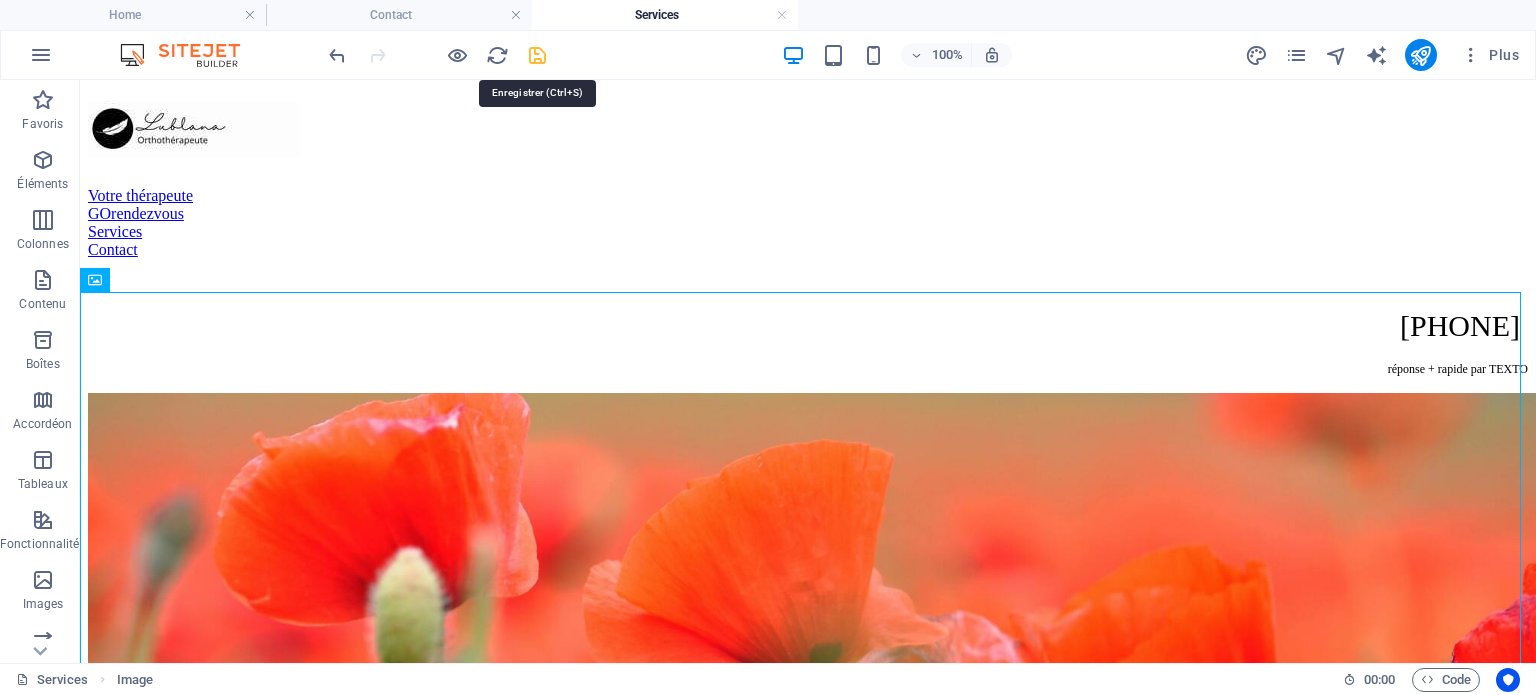 click at bounding box center [537, 55] 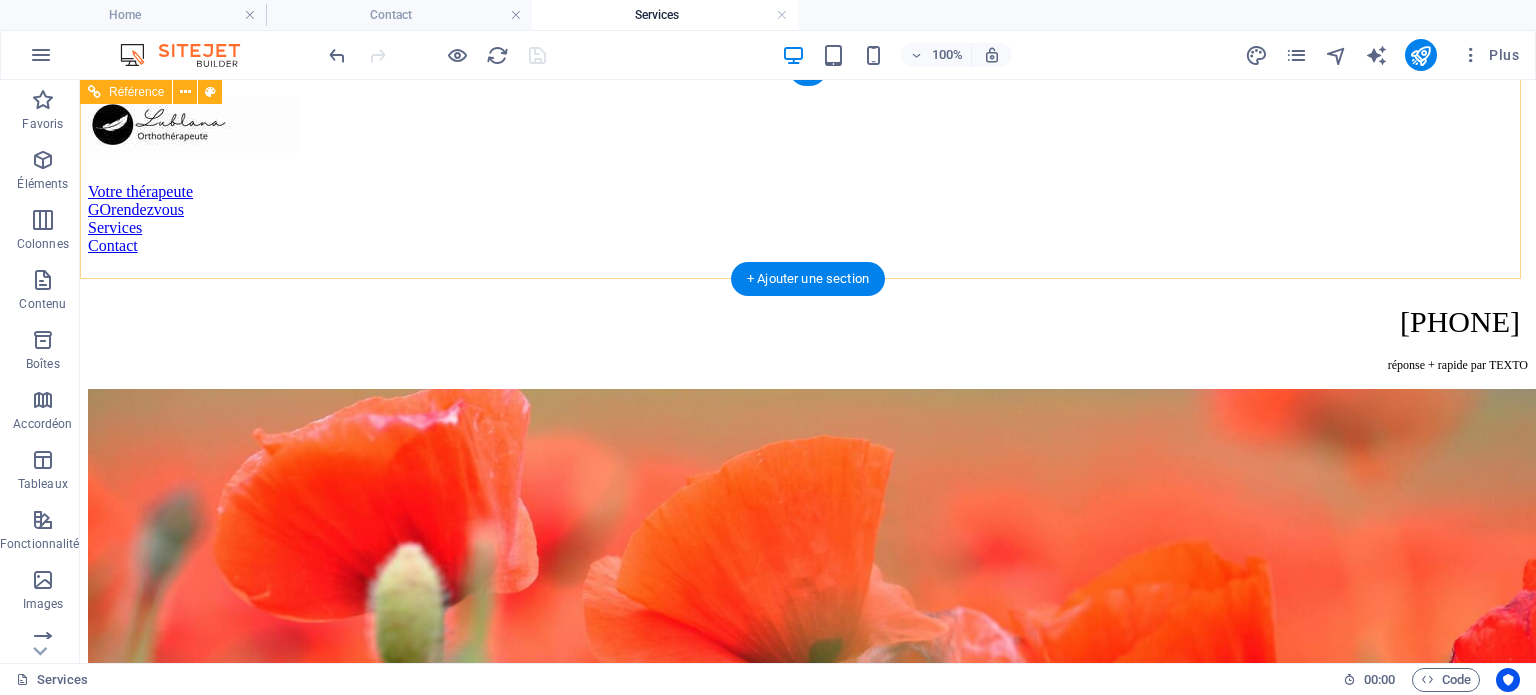 scroll, scrollTop: 2, scrollLeft: 0, axis: vertical 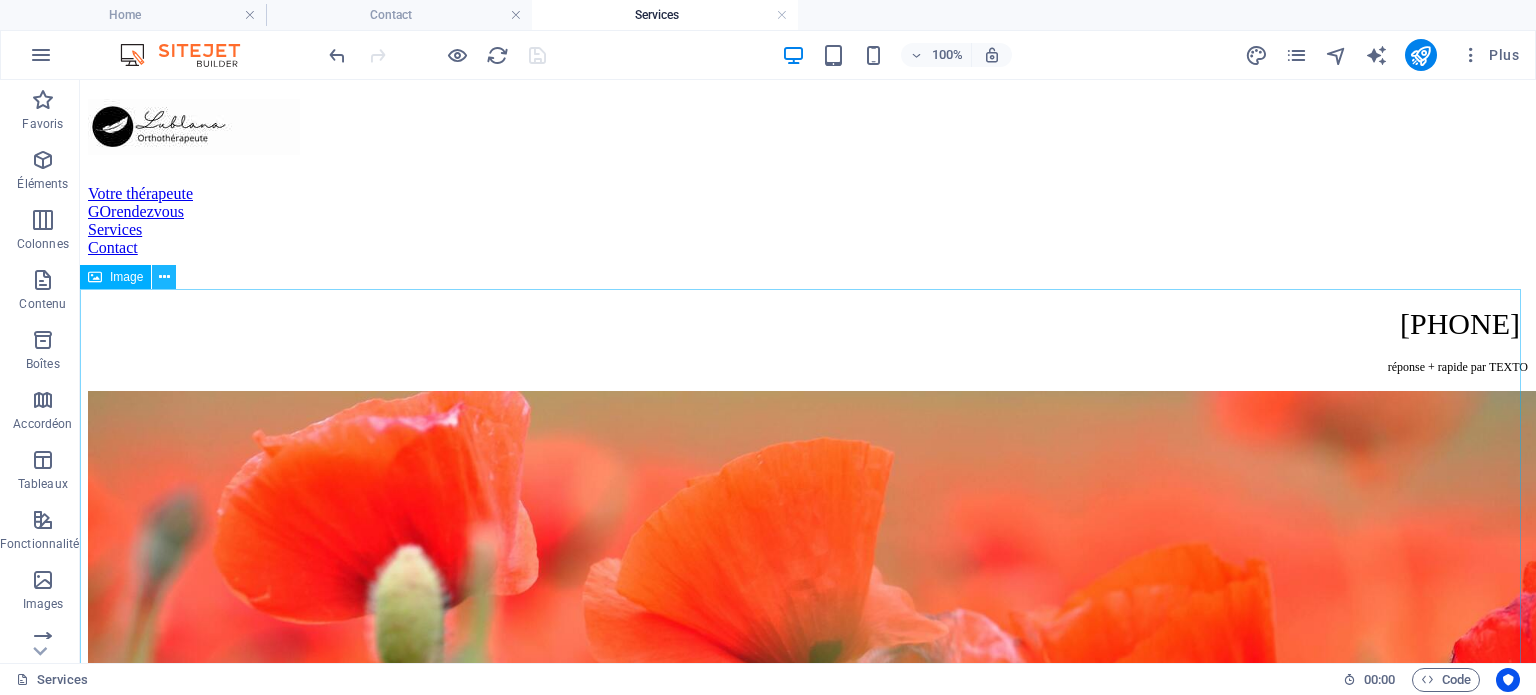 click at bounding box center [164, 277] 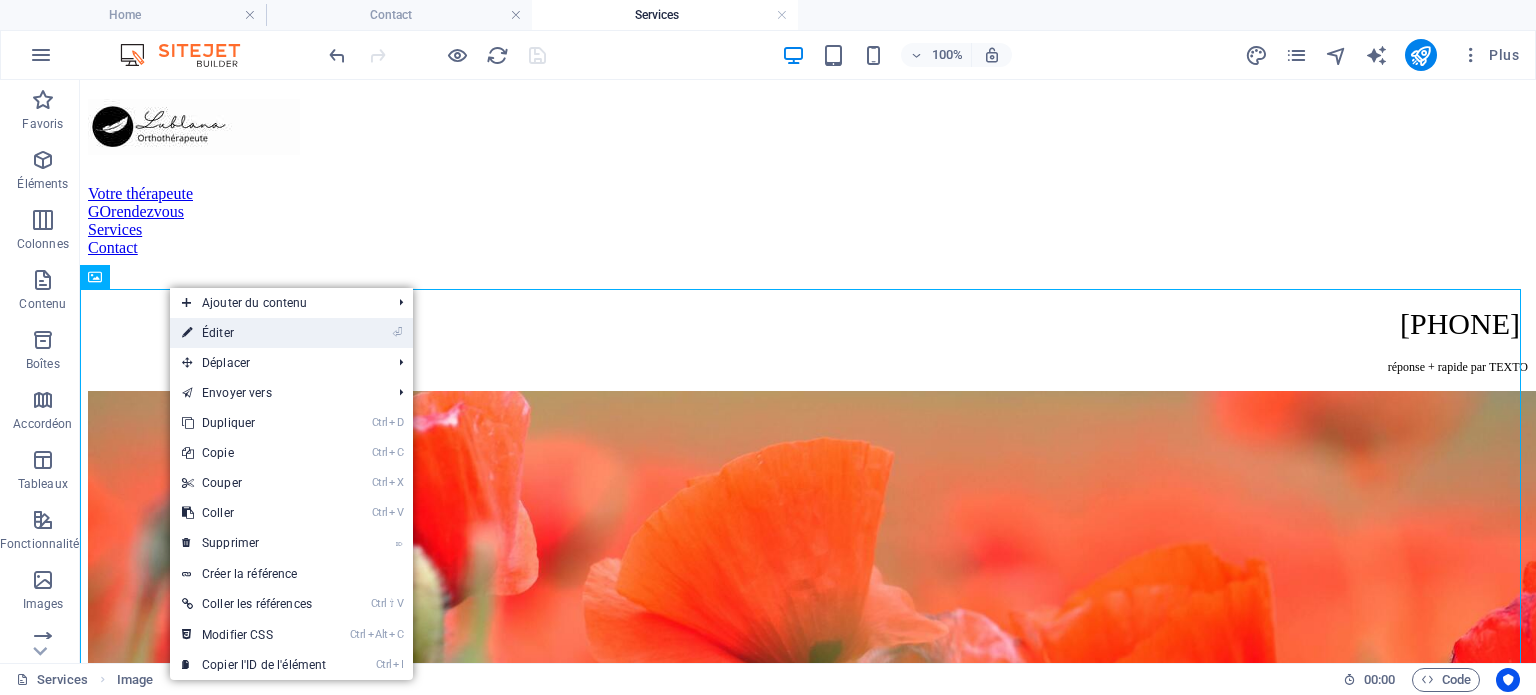 click on "⏎  Éditer" at bounding box center [254, 333] 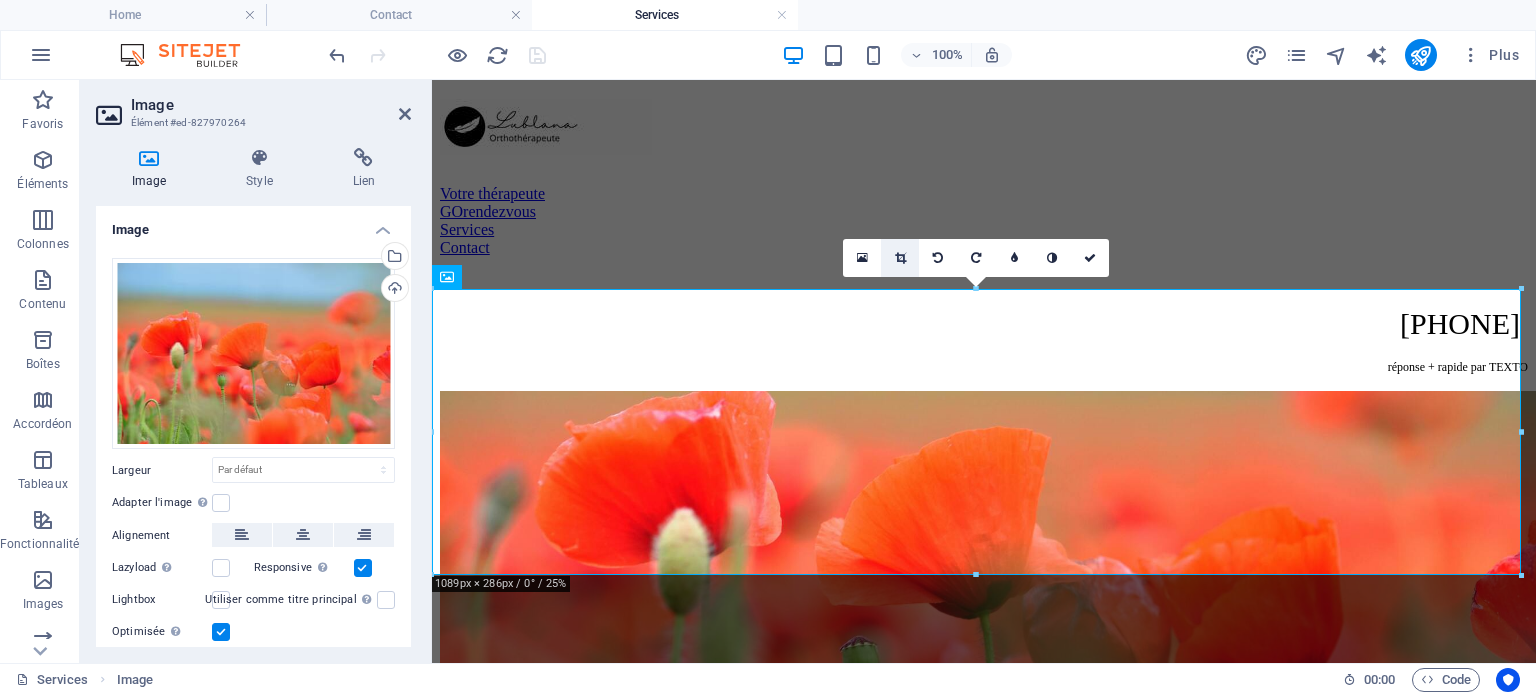 click at bounding box center (900, 258) 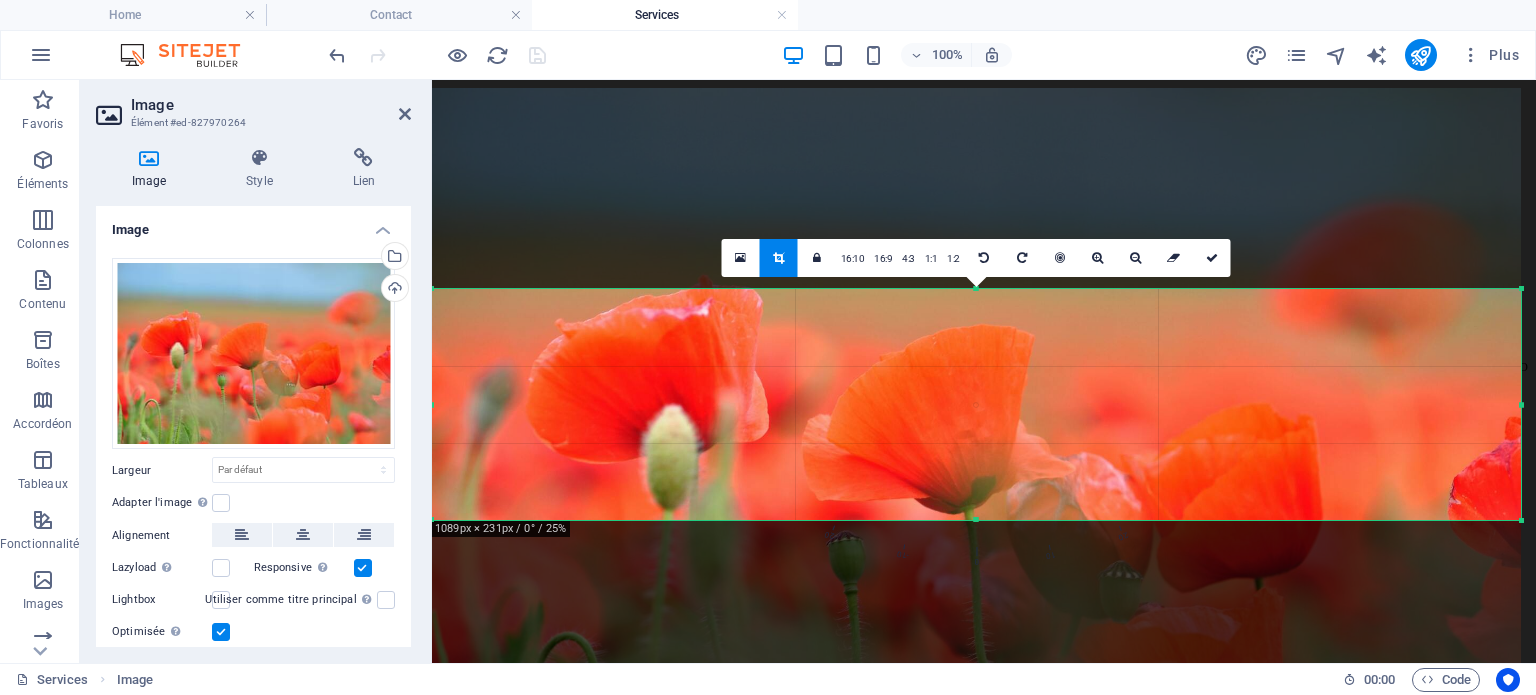 drag, startPoint x: 976, startPoint y: 574, endPoint x: 977, endPoint y: 519, distance: 55.00909 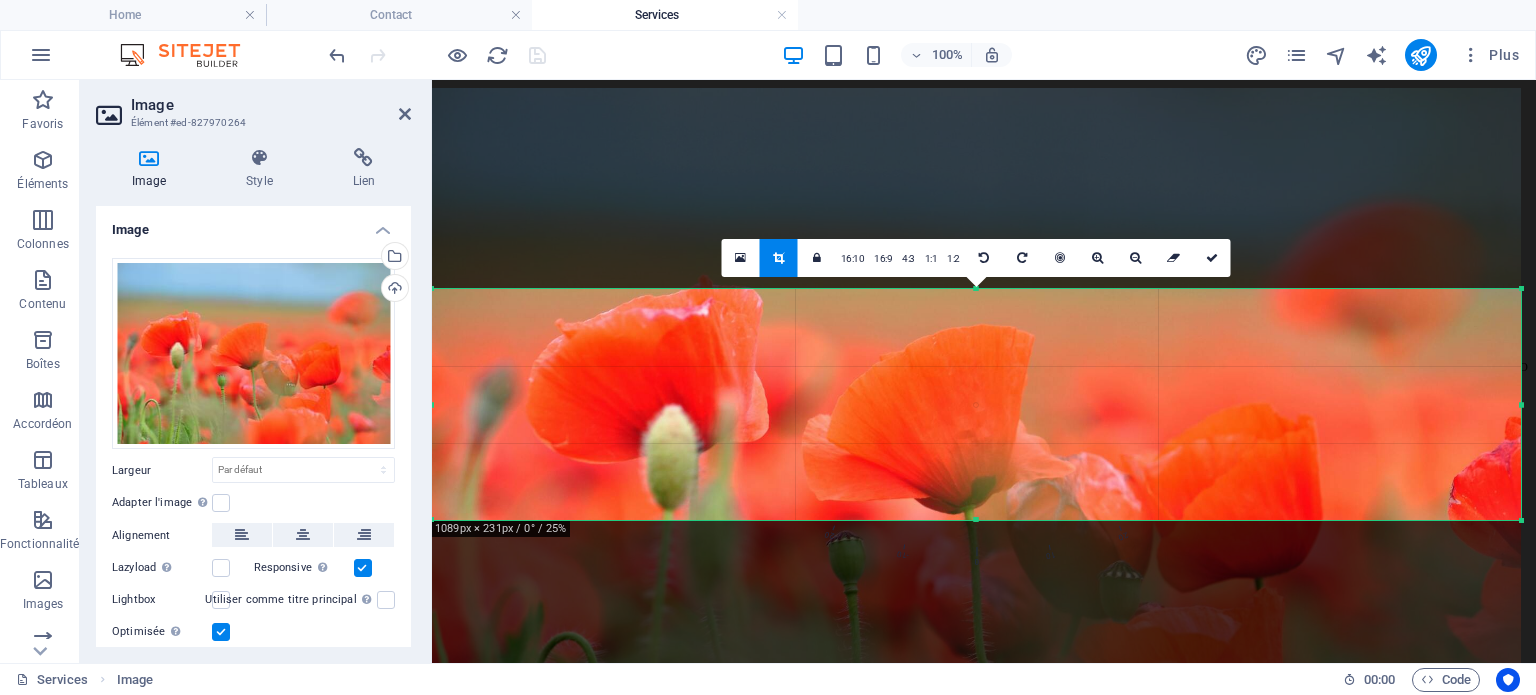 click at bounding box center [976, 520] 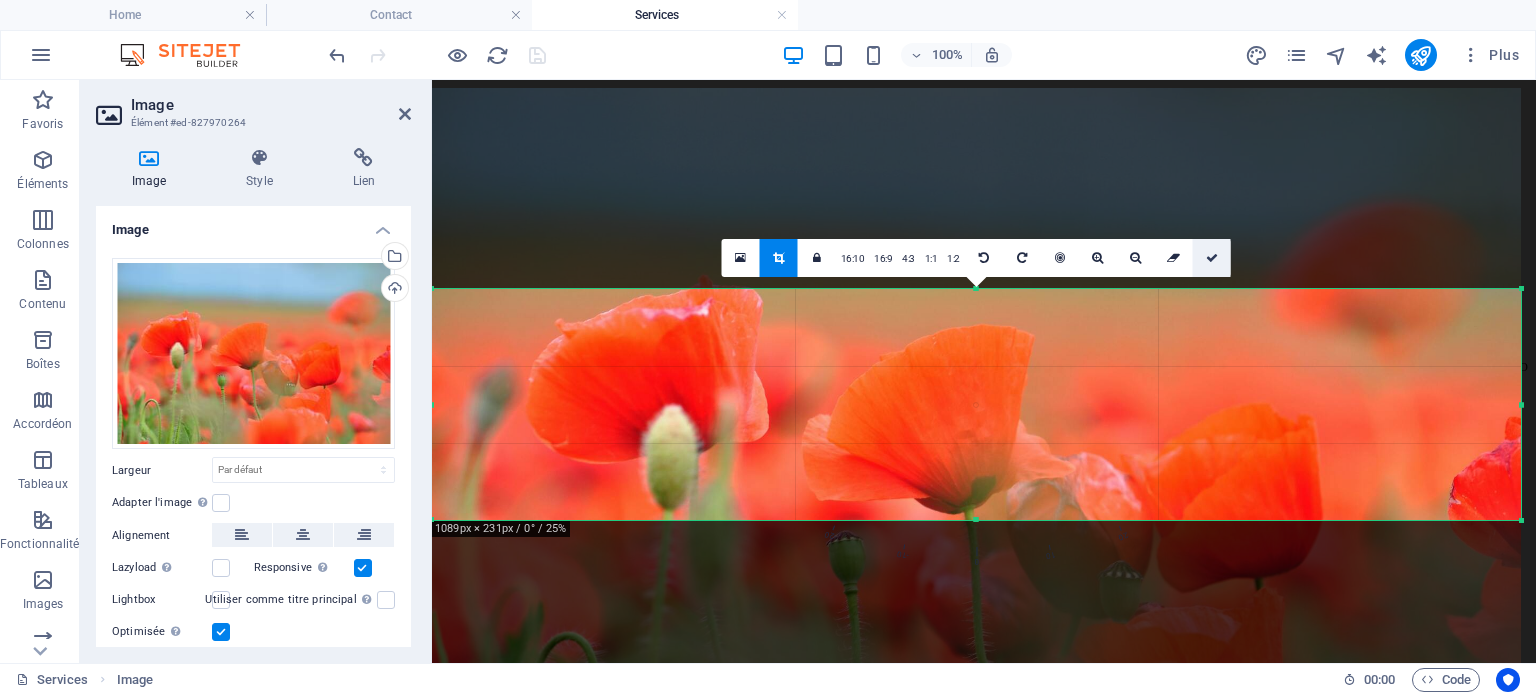 click at bounding box center (1212, 258) 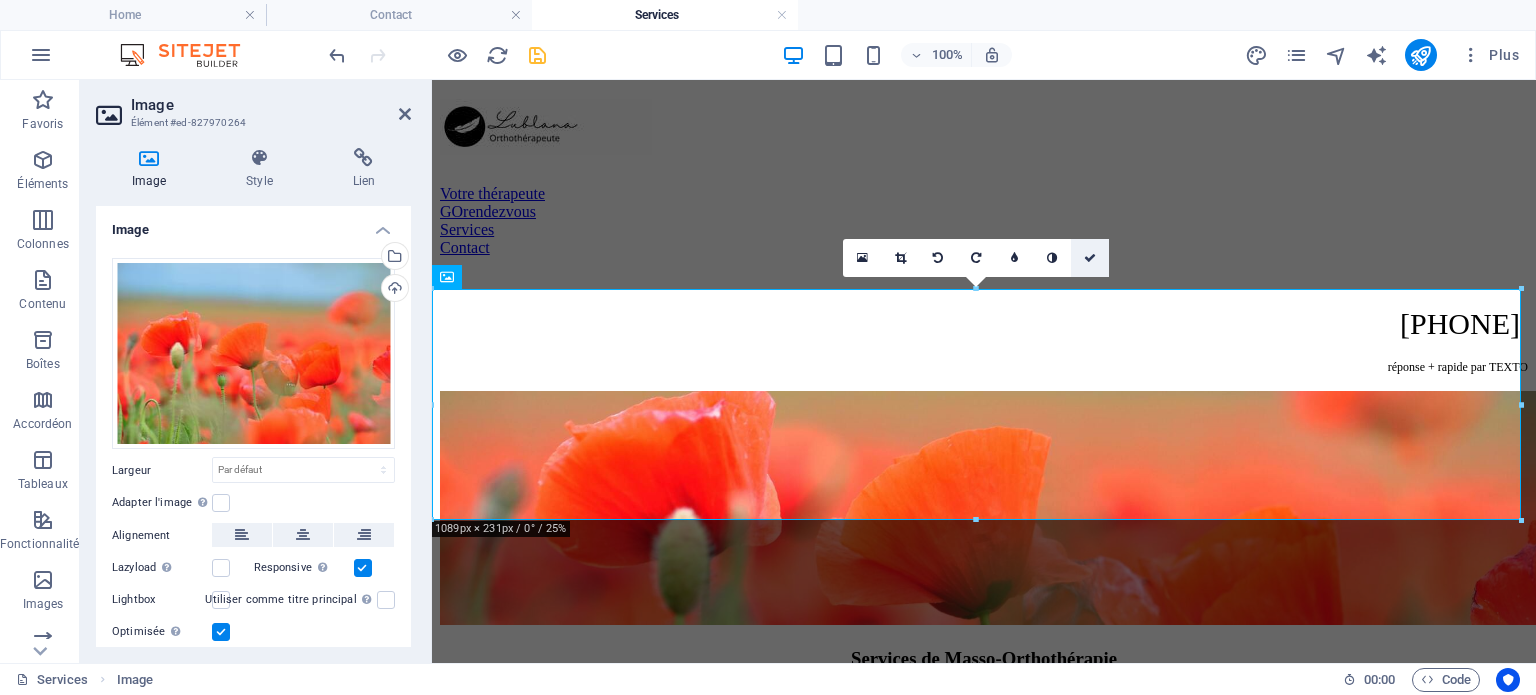 click at bounding box center (1090, 258) 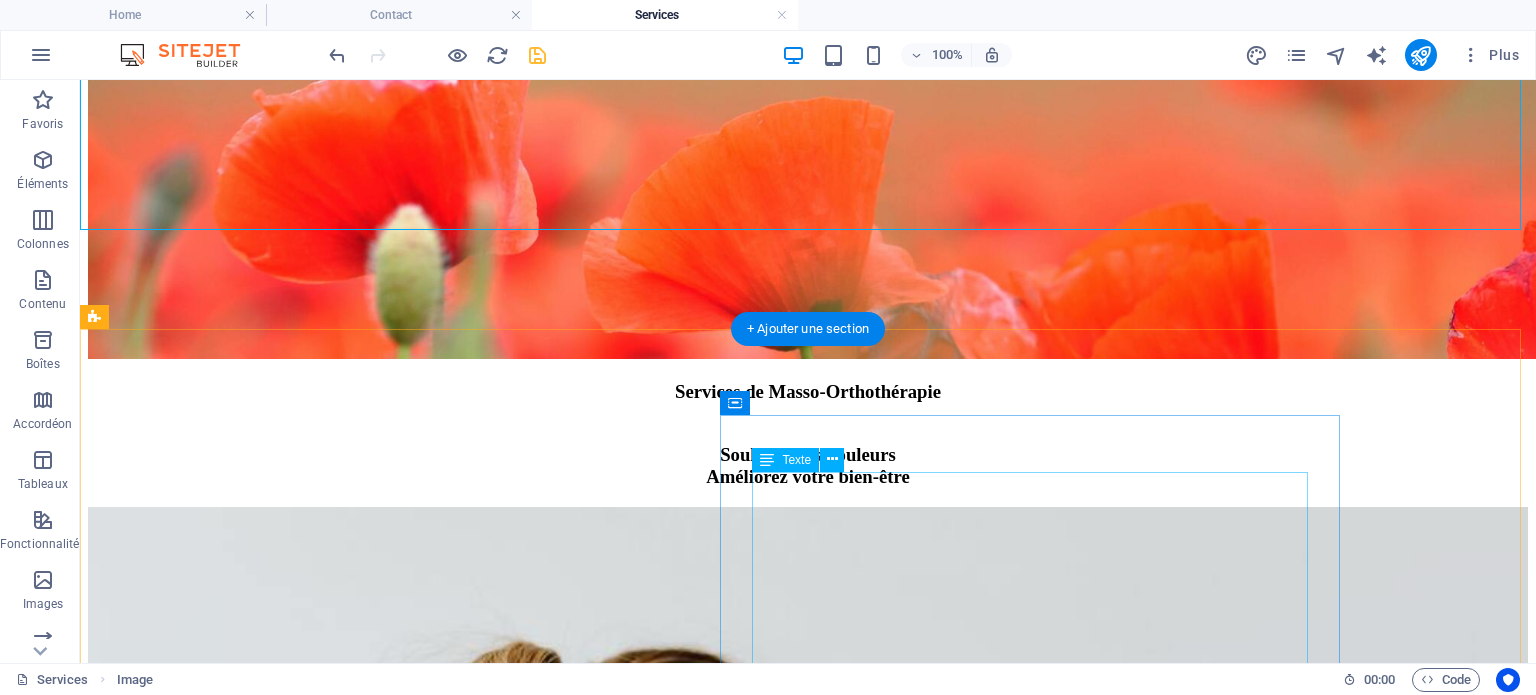 scroll, scrollTop: 324, scrollLeft: 0, axis: vertical 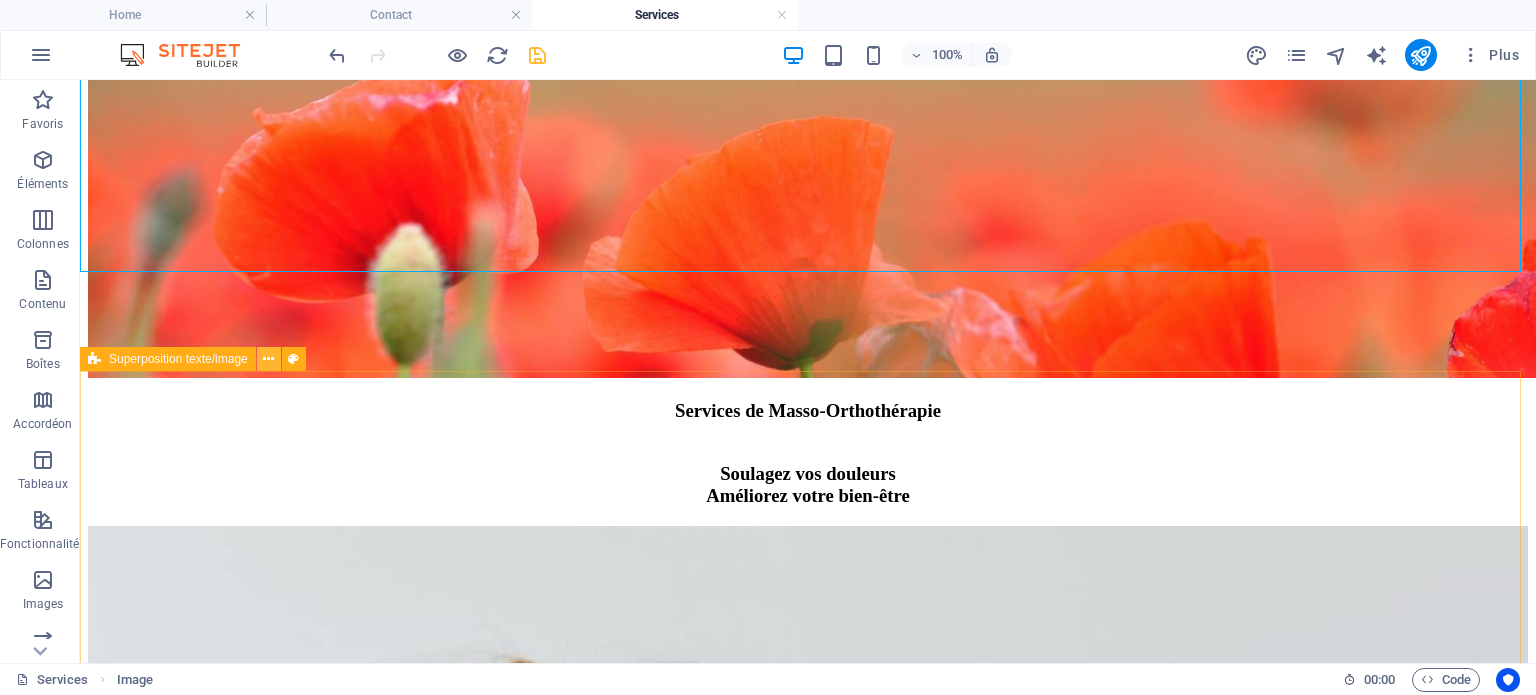 click at bounding box center [268, 359] 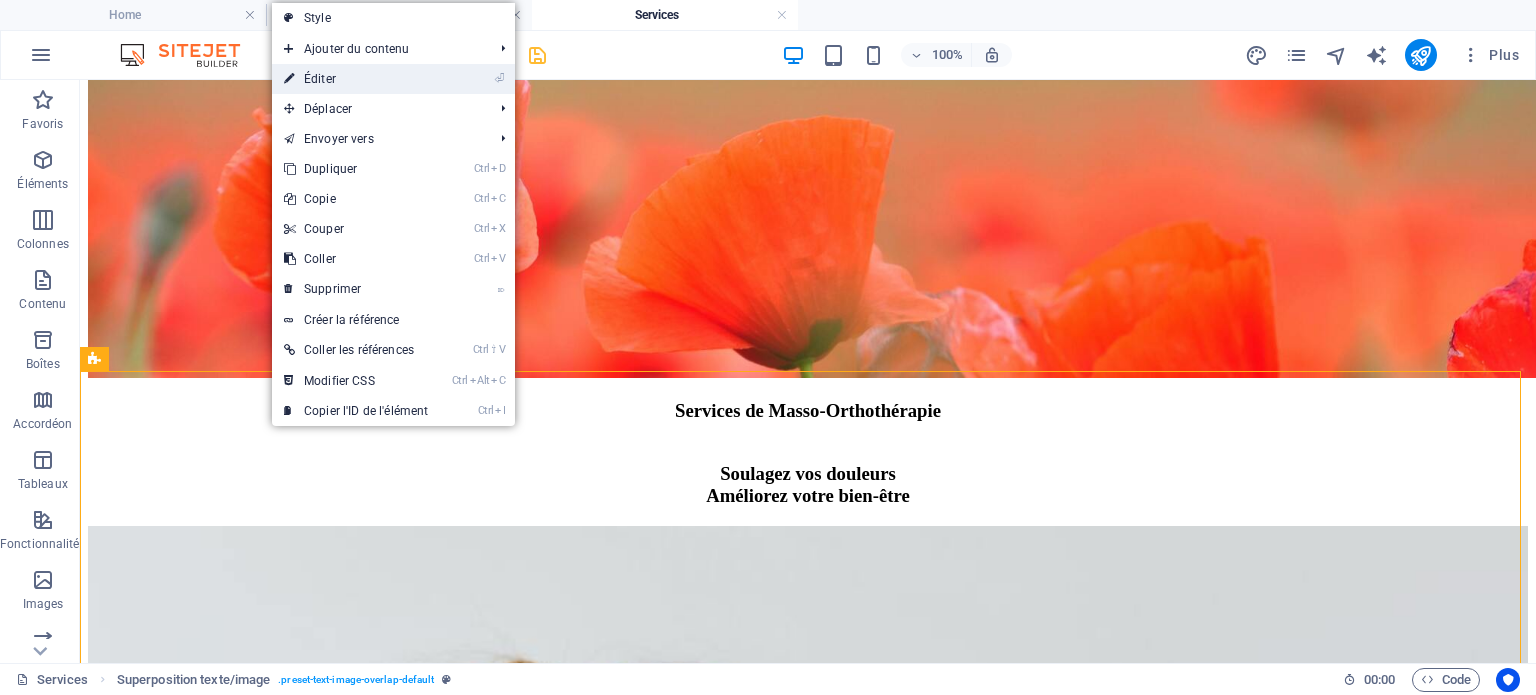click on "⏎  Éditer" at bounding box center (356, 79) 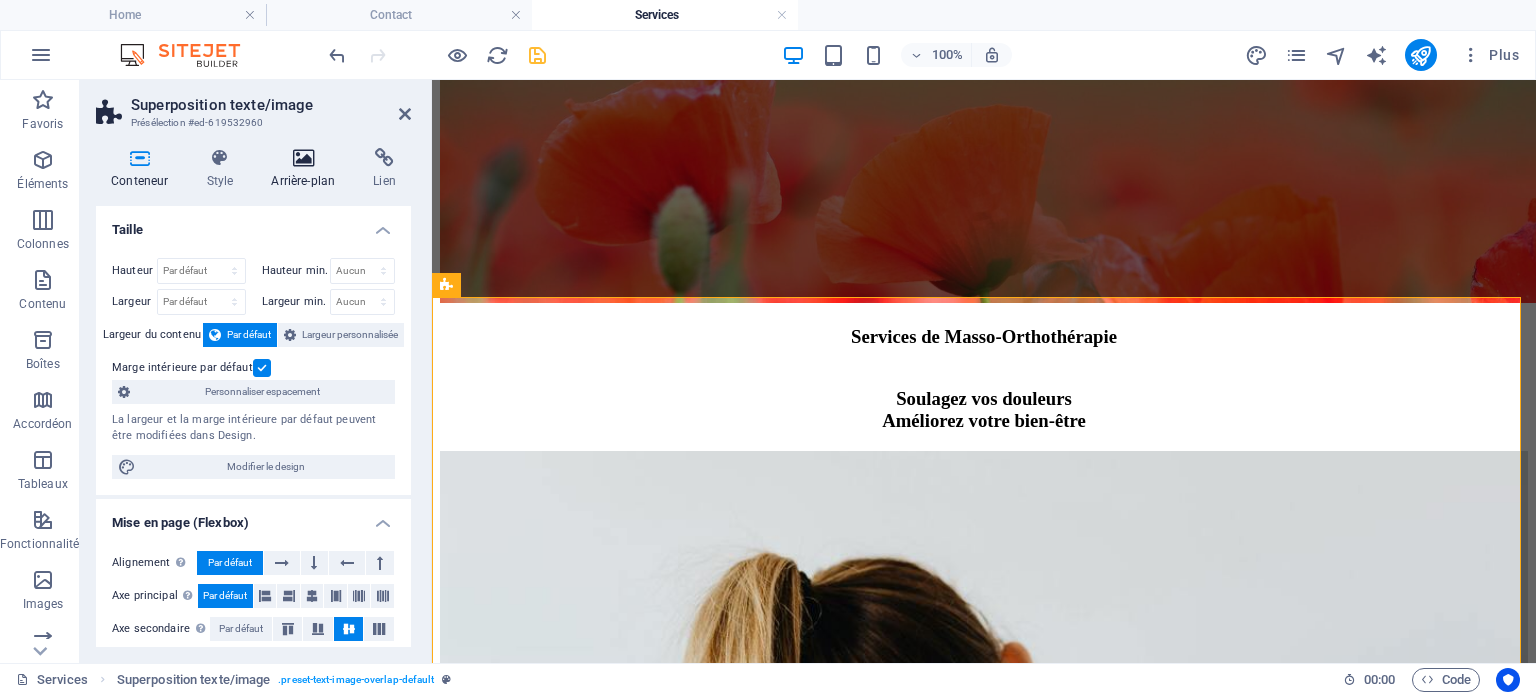 click at bounding box center (303, 158) 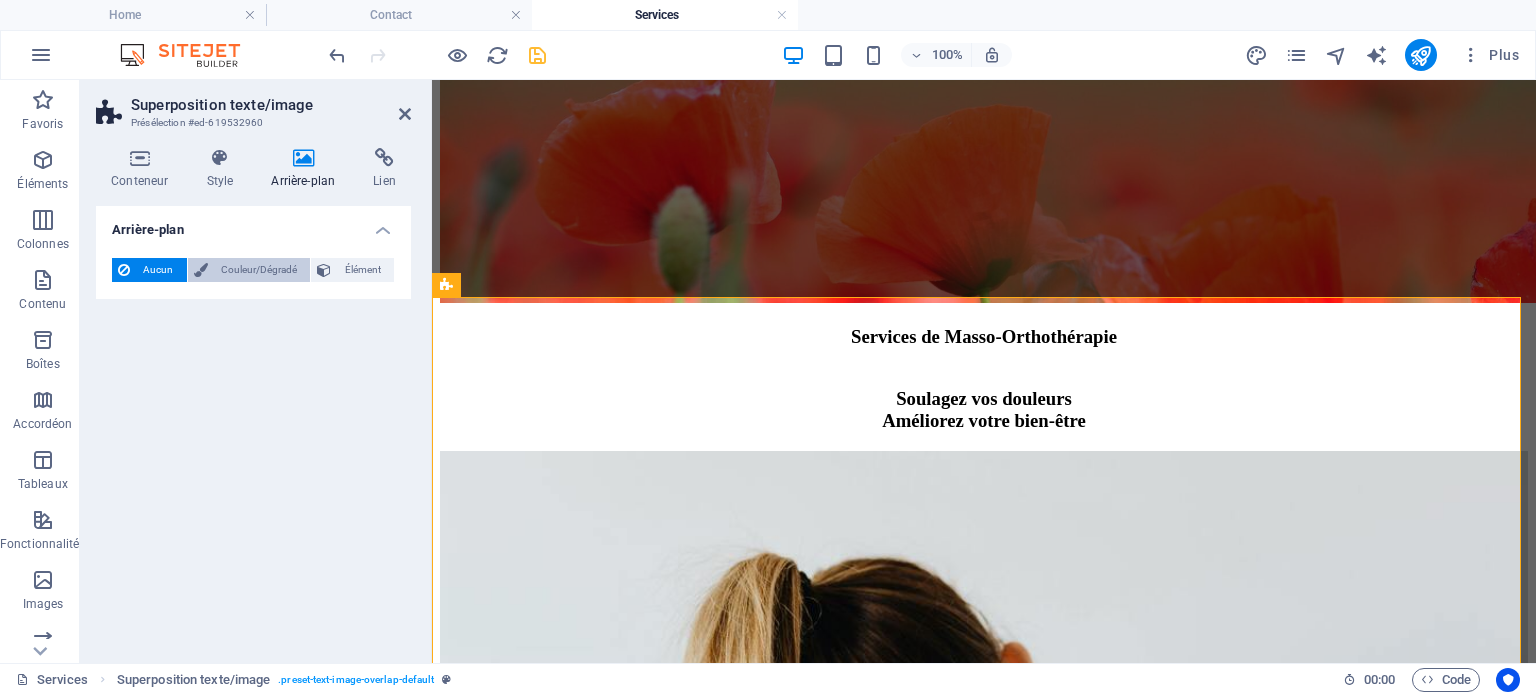 click on "Couleur/Dégradé" at bounding box center (259, 270) 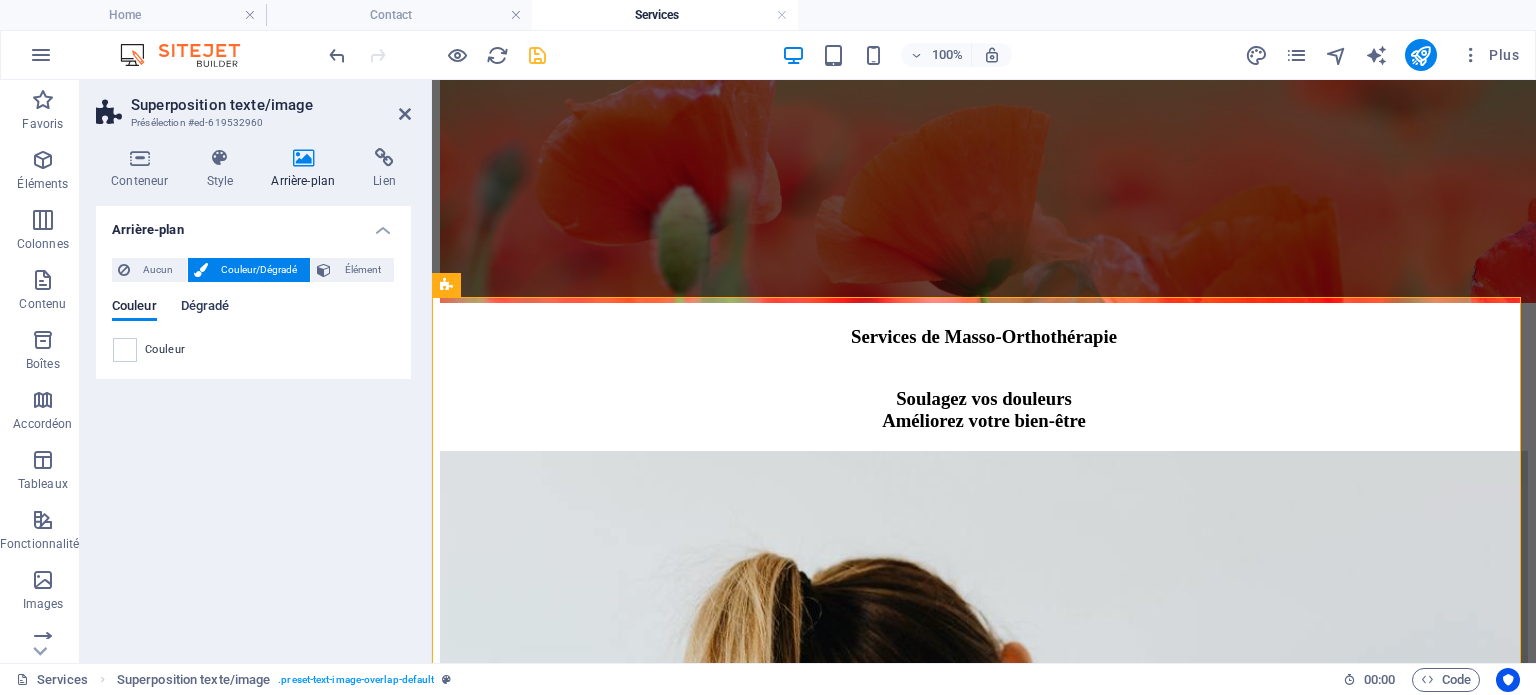 click on "Dégradé" at bounding box center (205, 308) 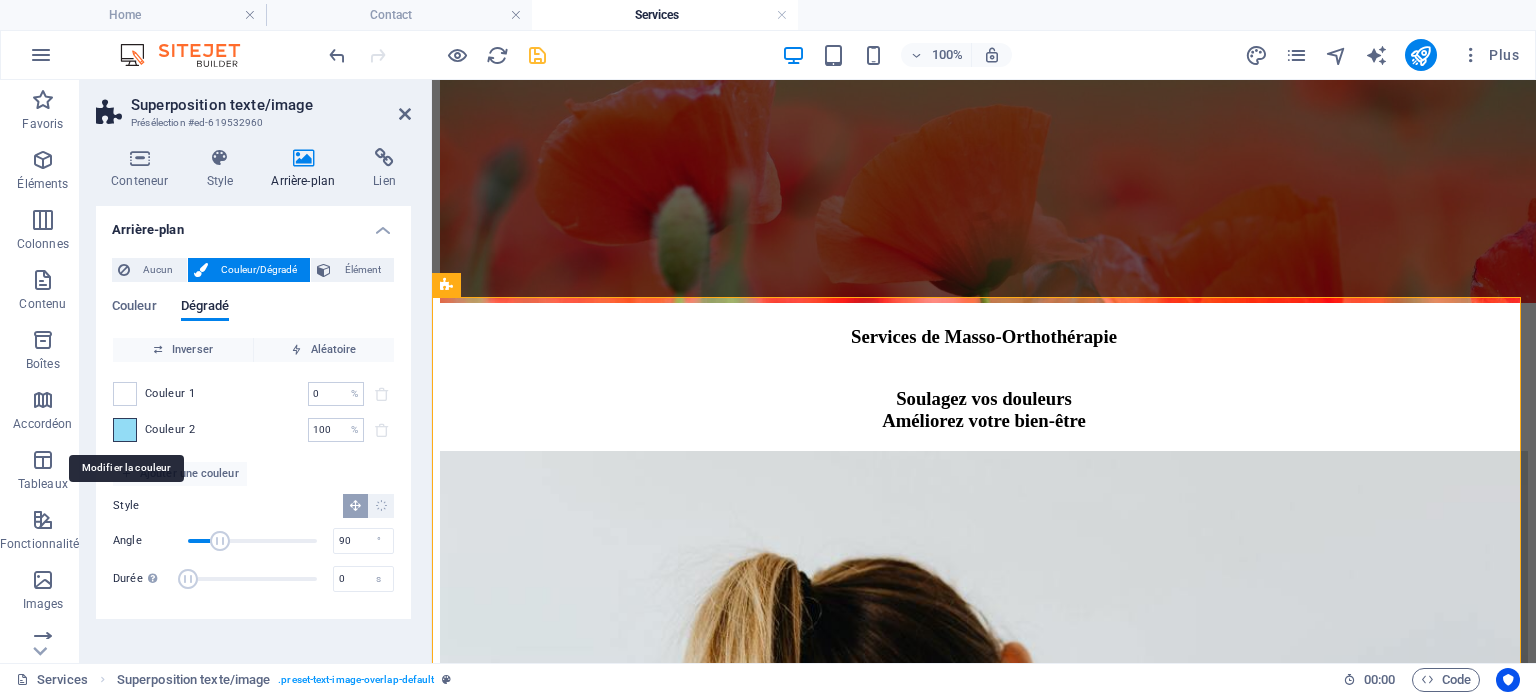 click at bounding box center [125, 430] 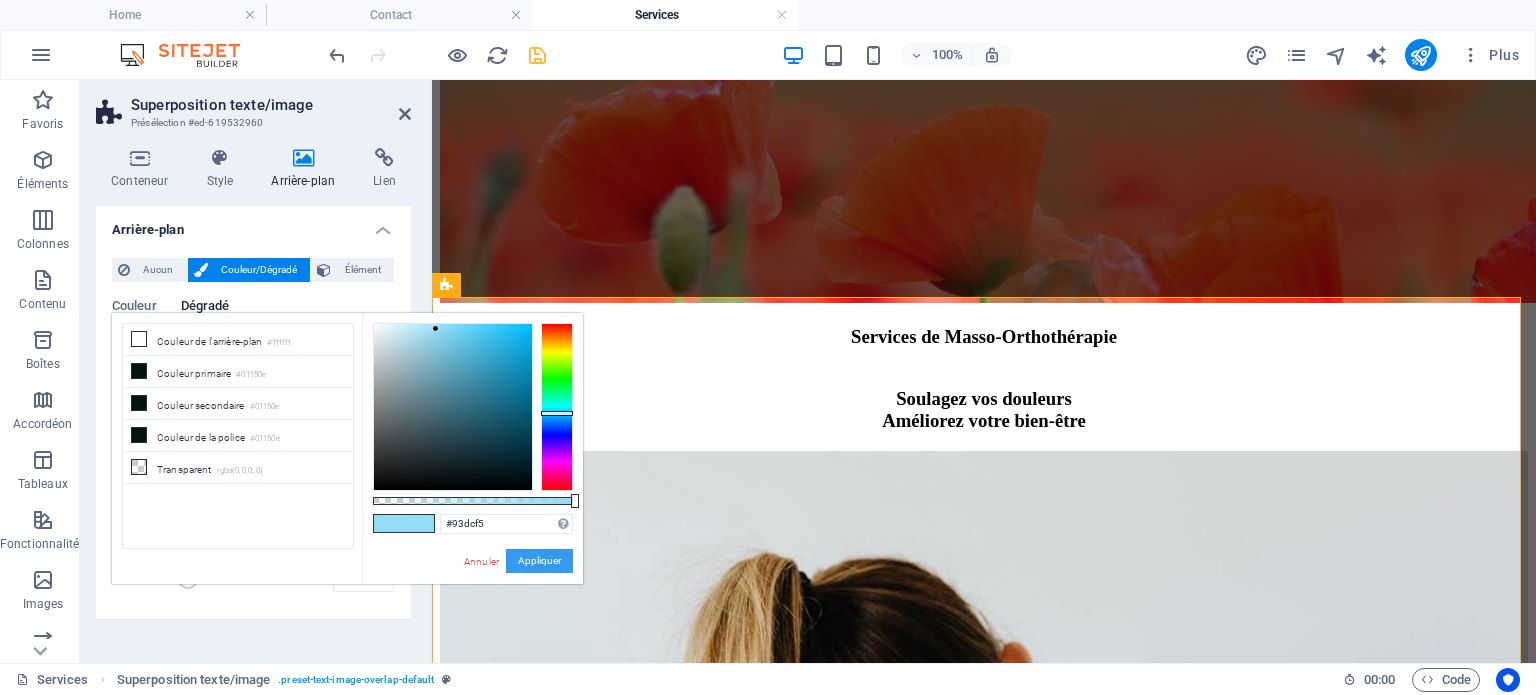 click on "Appliquer" at bounding box center (539, 561) 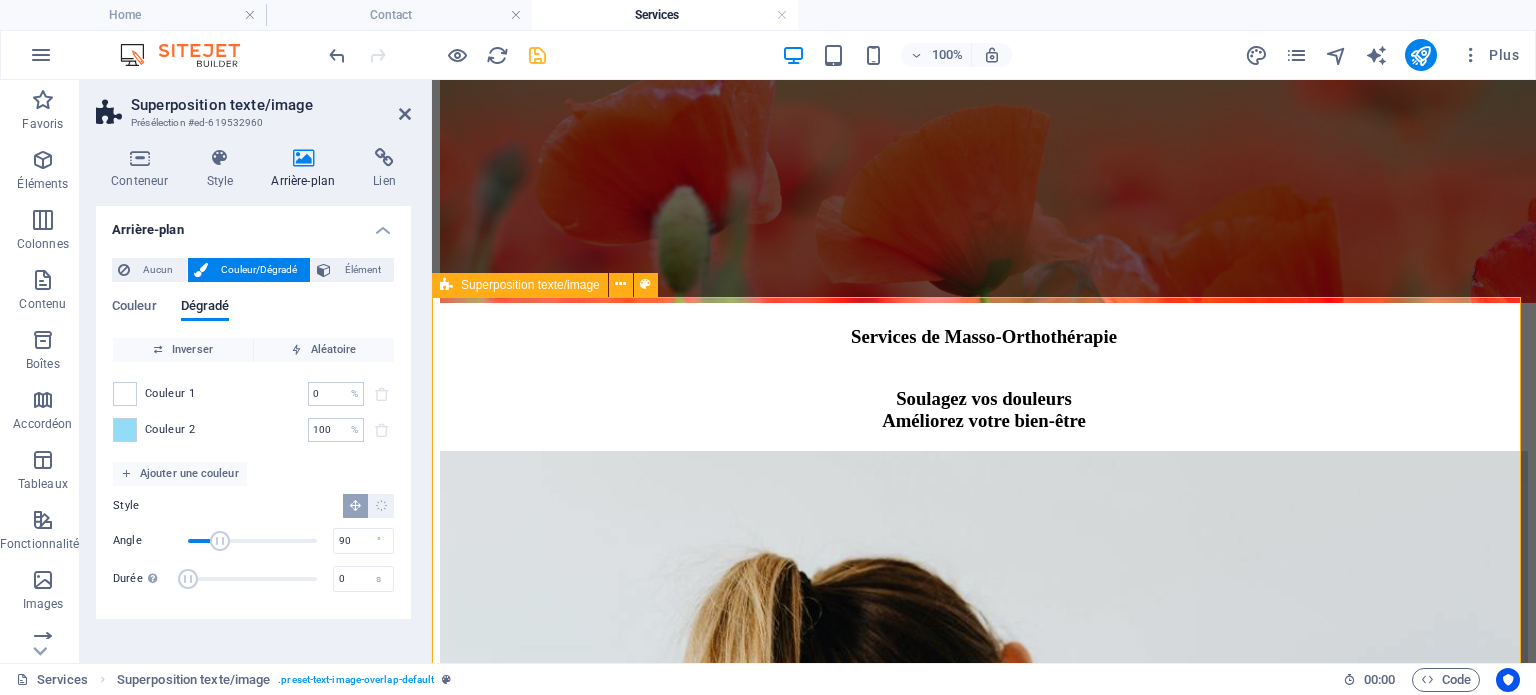 click on "Ma spécialité masso-orthothérapie Ma spécialité Fort de plus de 15 années d'expérience et de formations continues, je perfectionne en permanence mes techniques pour faire évoluer ma pratique. Je me spécialise principalement dans le massage, combinant les différentes approches acquises au fil des ans pour proposer des soins professionnels et uniques, axés sur le soulagement des douleurs chroniques, musculaires et articulaires. Si vous ressentez des tensions, des douleurs ou des inconforts physiques, n'hésitez pas à venir me rencontrer. Prendre RDV Massage détente Massothérapie détente Le massage suédois est une technique de massage dynamique qui vise à dissoudre les tensions et agit entre autres sur la peau, les muscles, les tendons et les ligaments et vise tant le bien-être physique que psychique. En savoir plus Prendre RDV Massage thérapeutique Massage thérapeutique En savoir plus Prendre RDV Orthothérapie Orthothérapie En savoir plus Prendre RDV Massothérapie anciens combattans" at bounding box center (984, 5615) 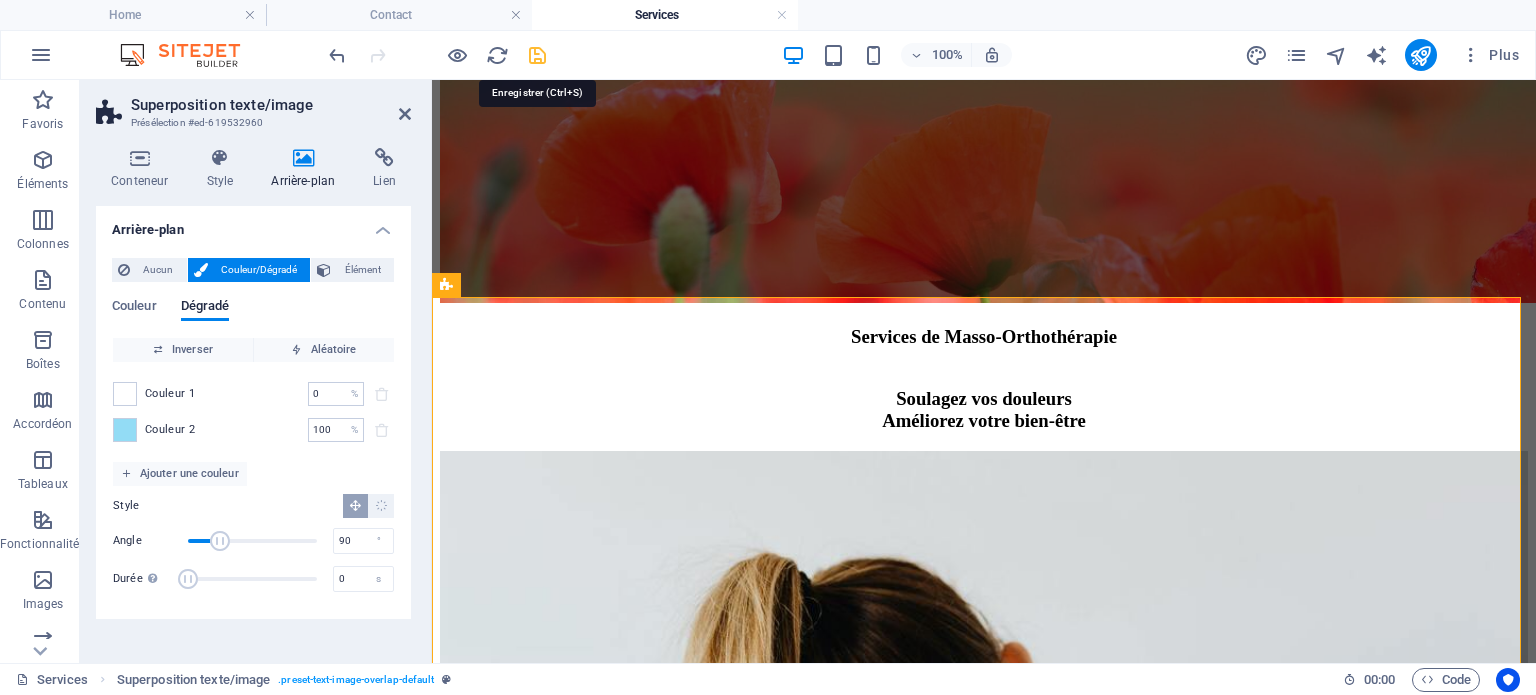 click at bounding box center (537, 55) 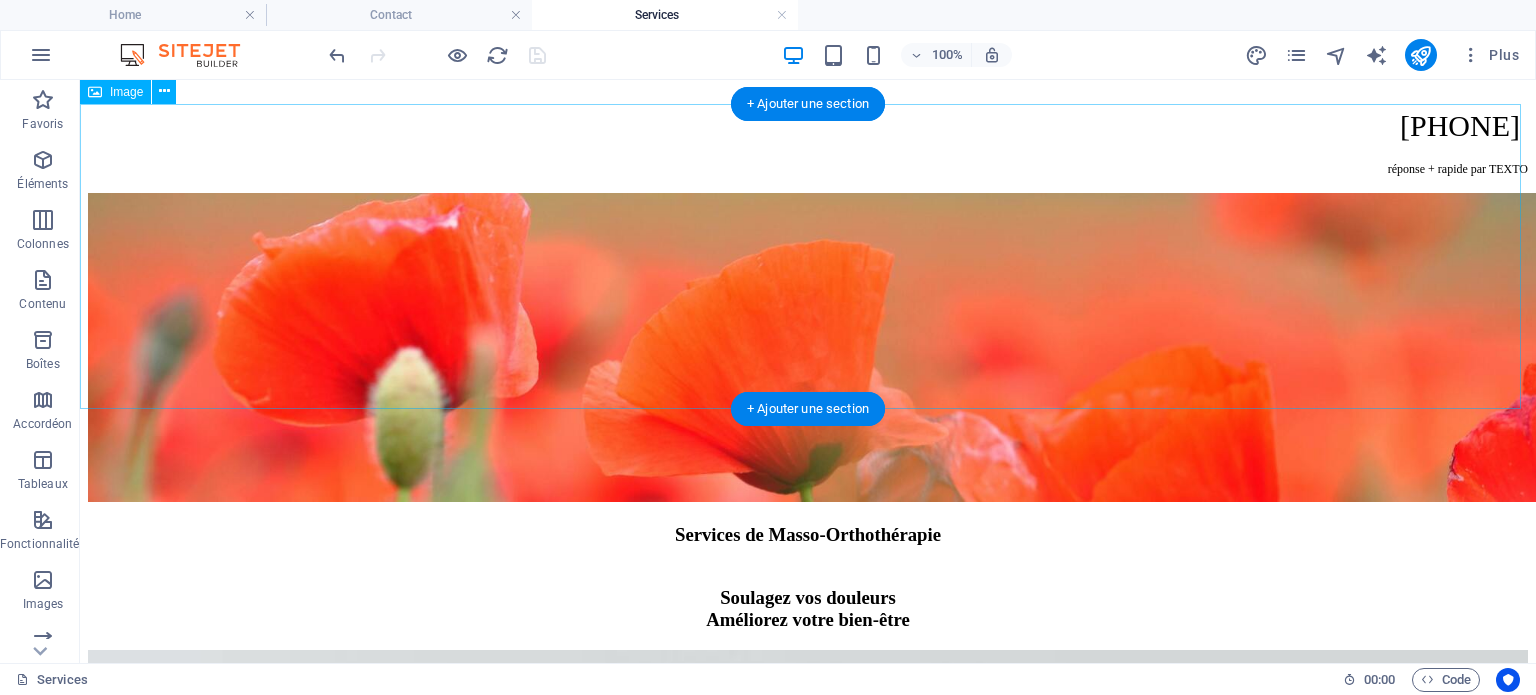 scroll, scrollTop: 208, scrollLeft: 0, axis: vertical 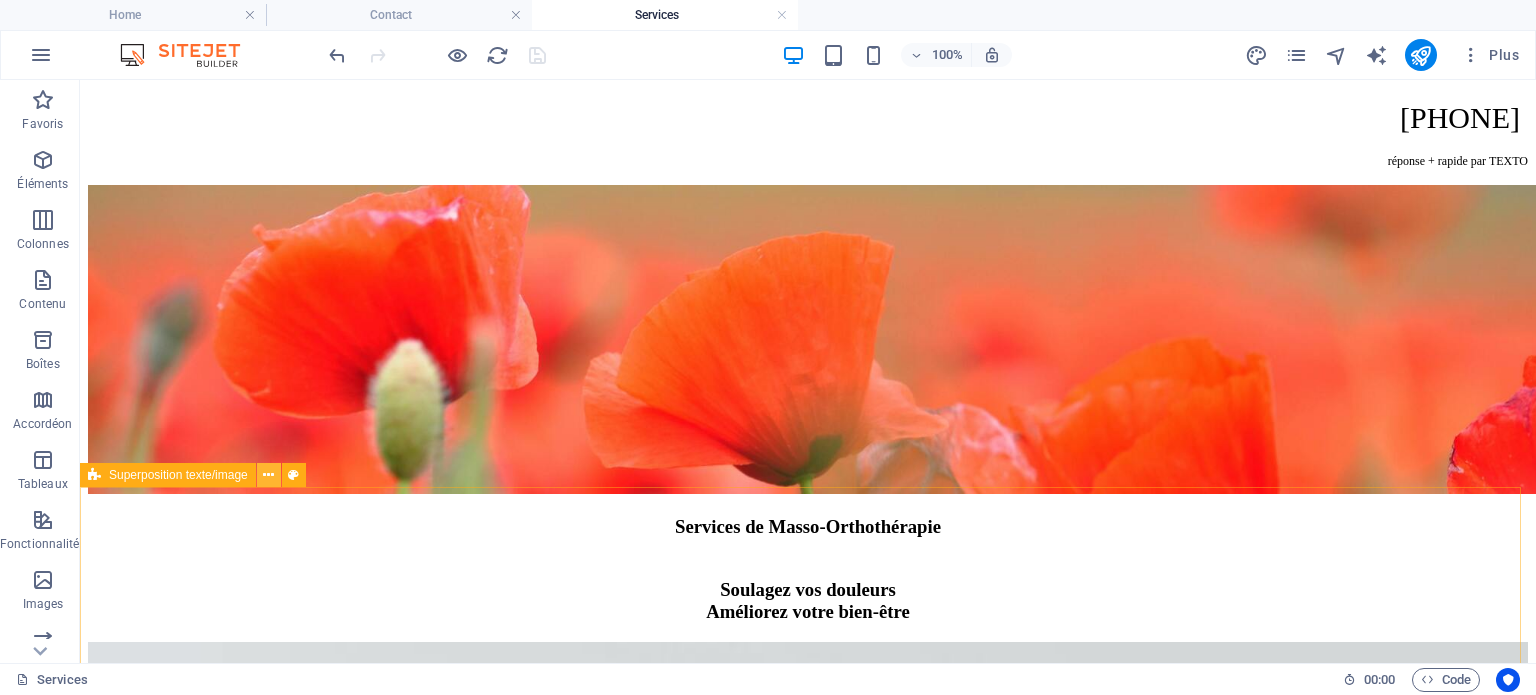 click at bounding box center (268, 475) 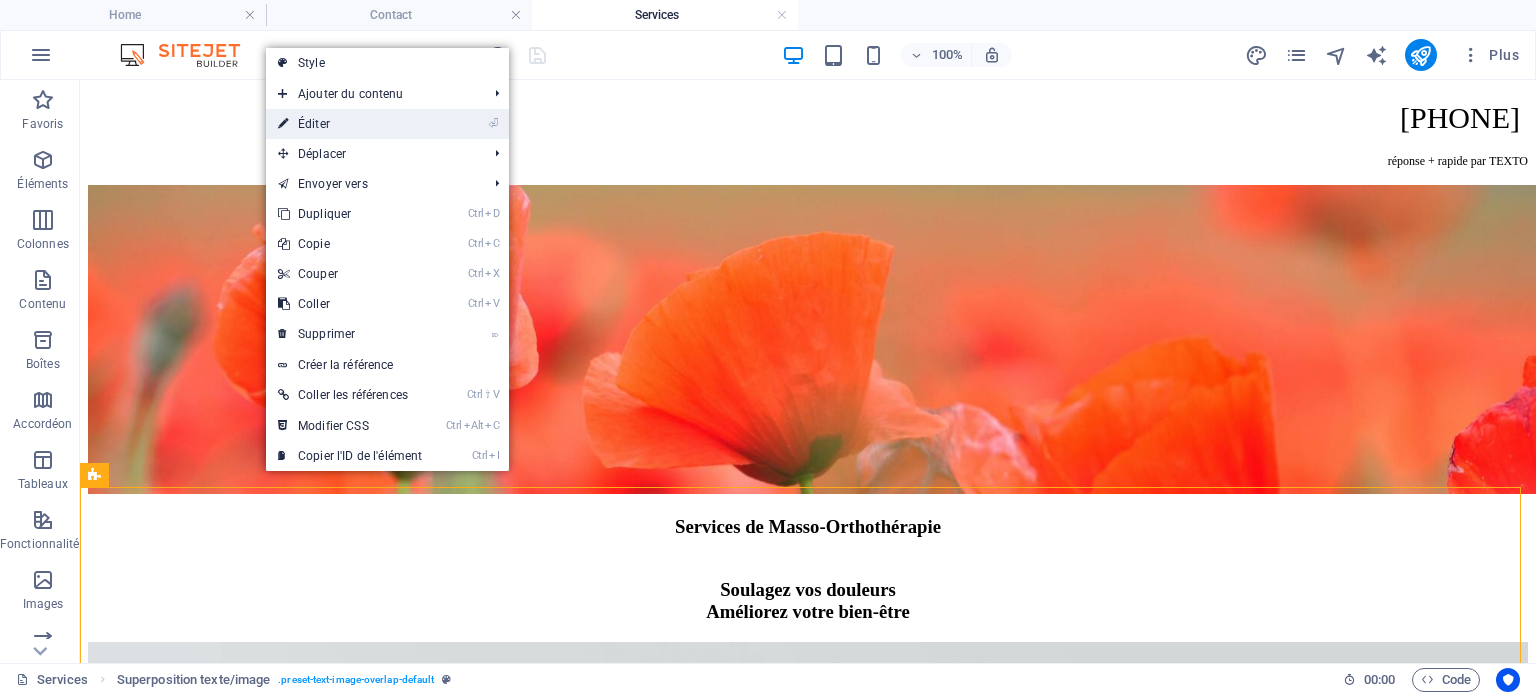 click on "⏎  Éditer" at bounding box center (350, 124) 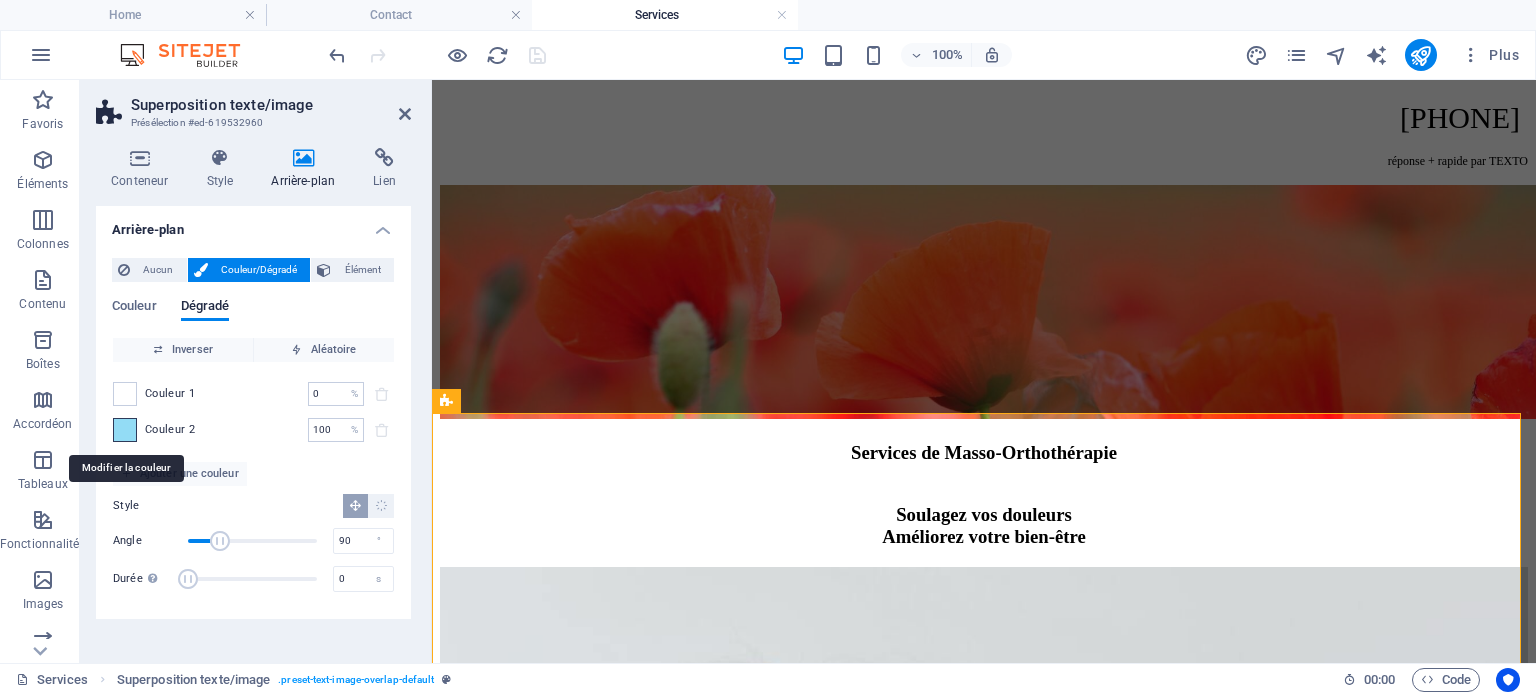 click at bounding box center [125, 430] 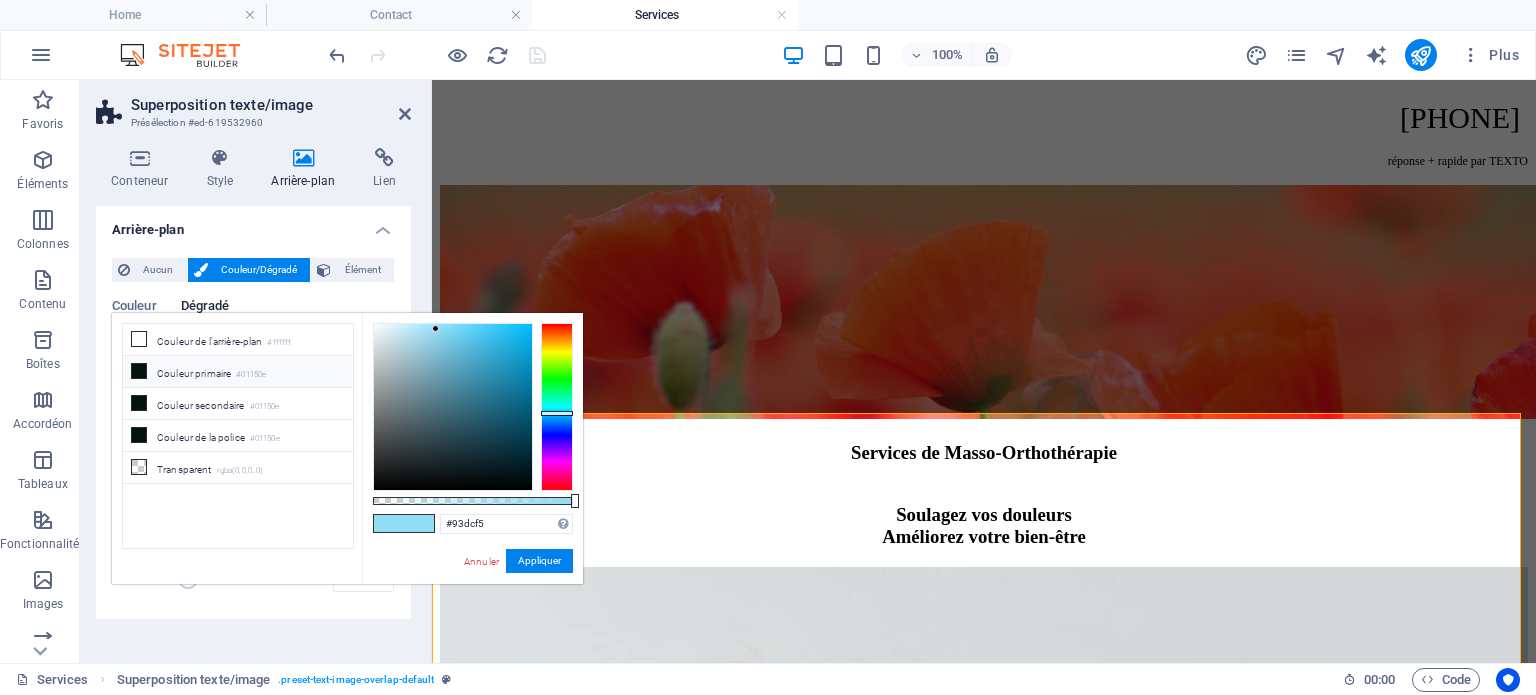 click at bounding box center (139, 371) 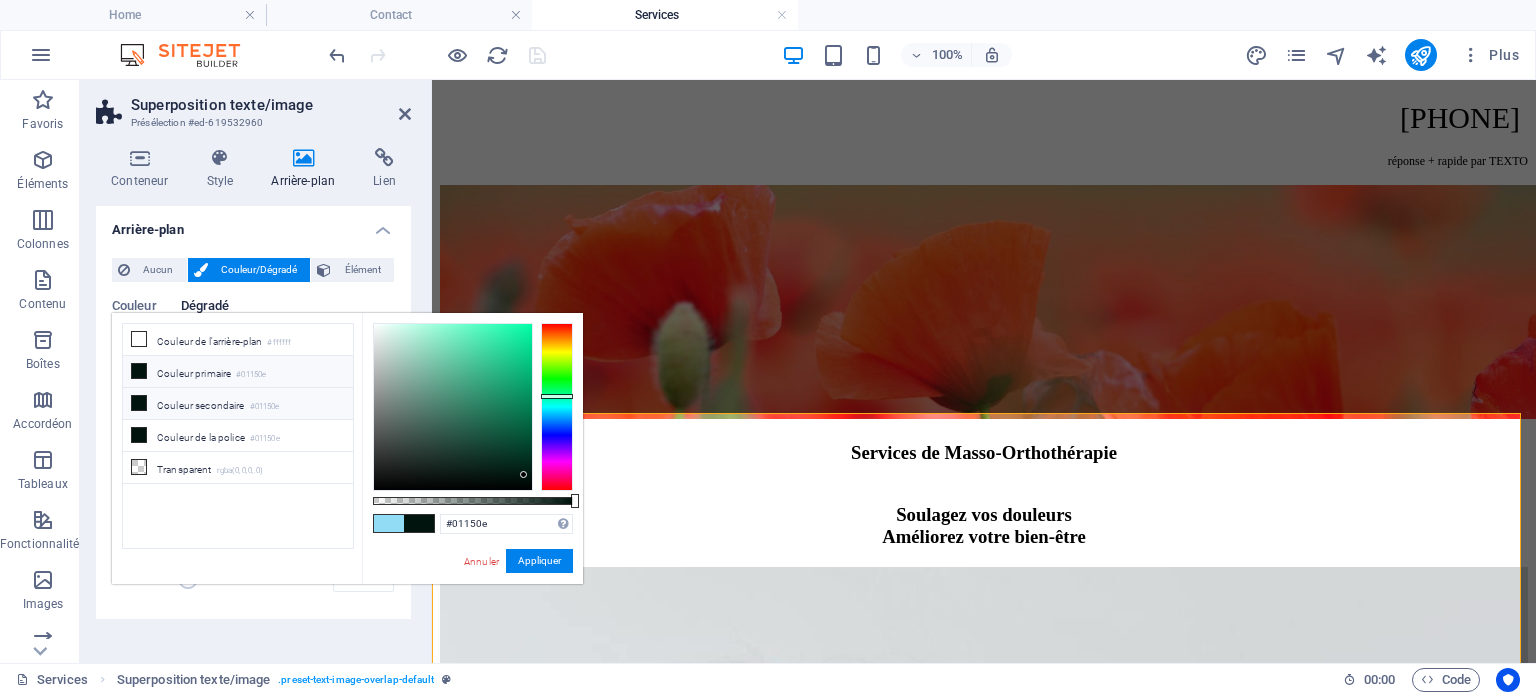 click on "Couleur secondaire
#01150e" at bounding box center (238, 404) 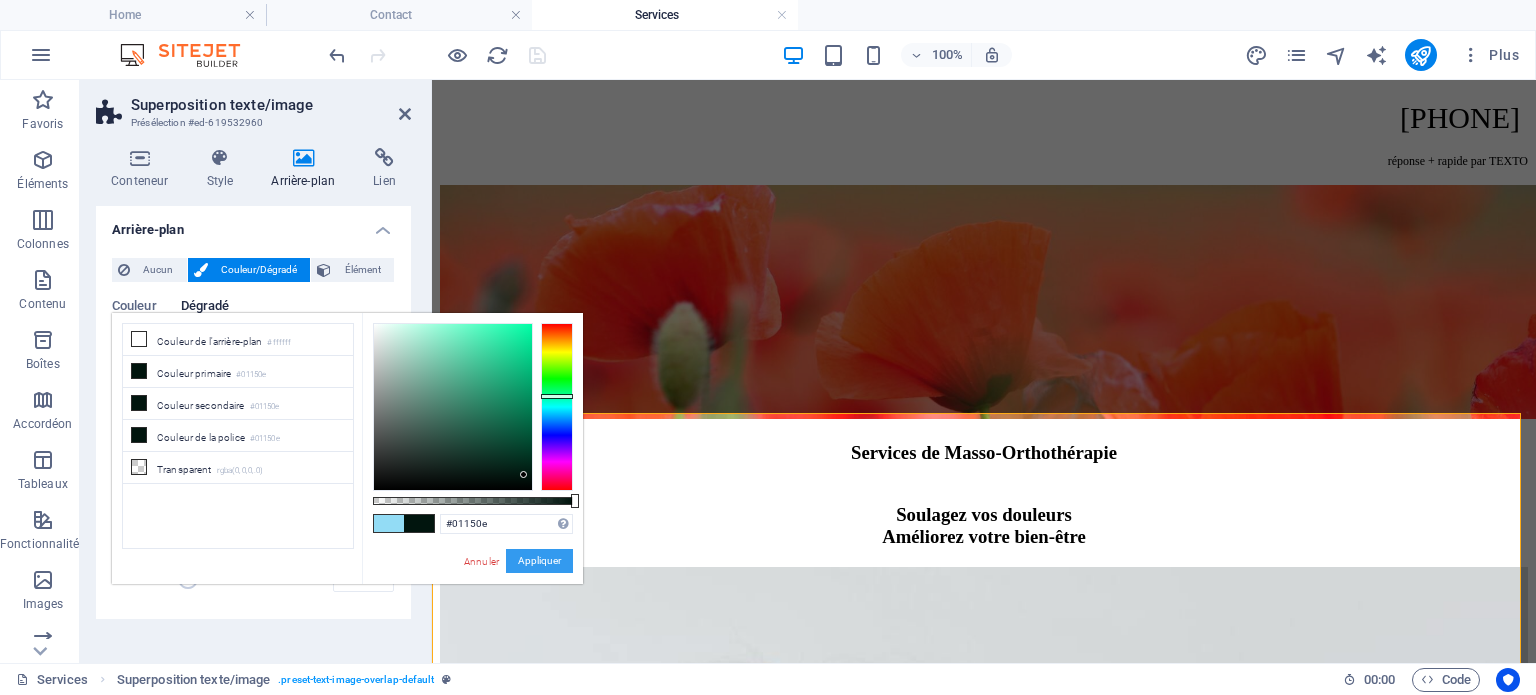 click on "Appliquer" at bounding box center (539, 561) 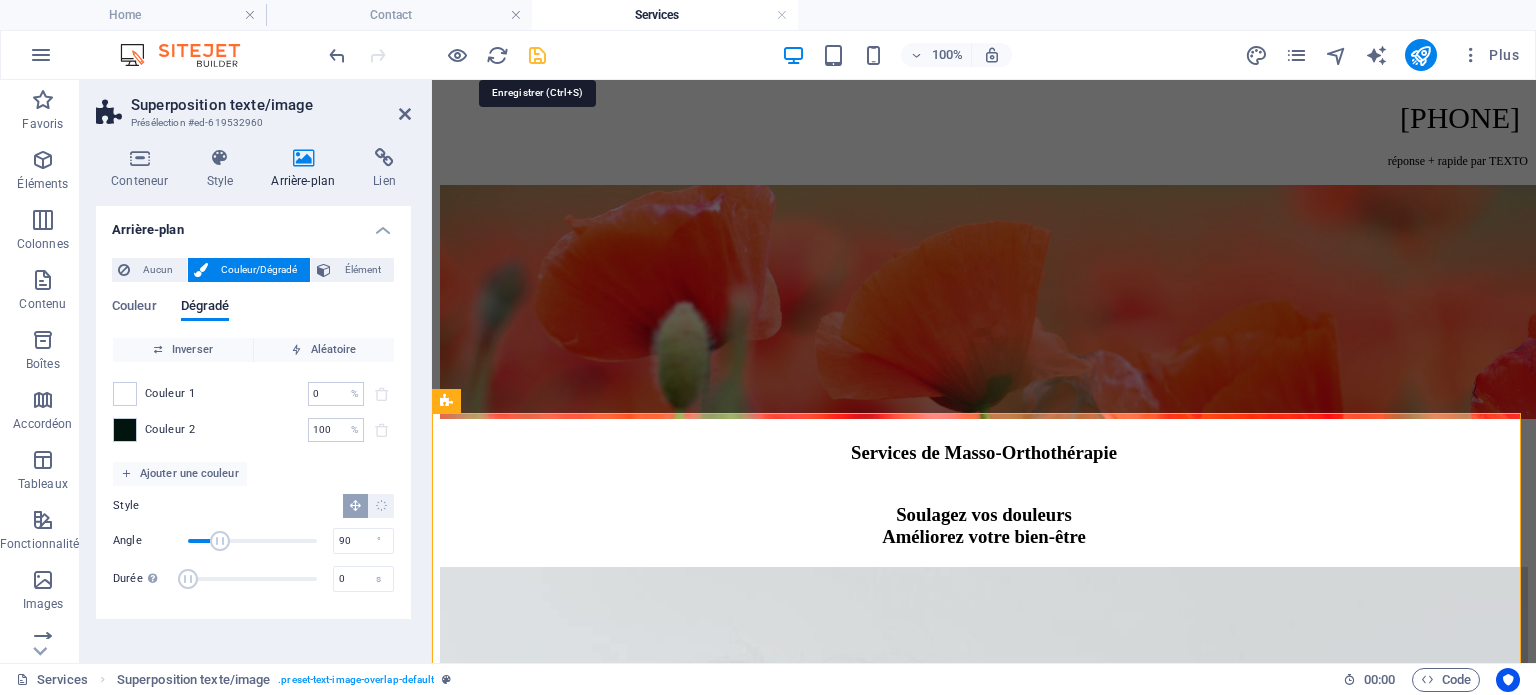 click at bounding box center (537, 55) 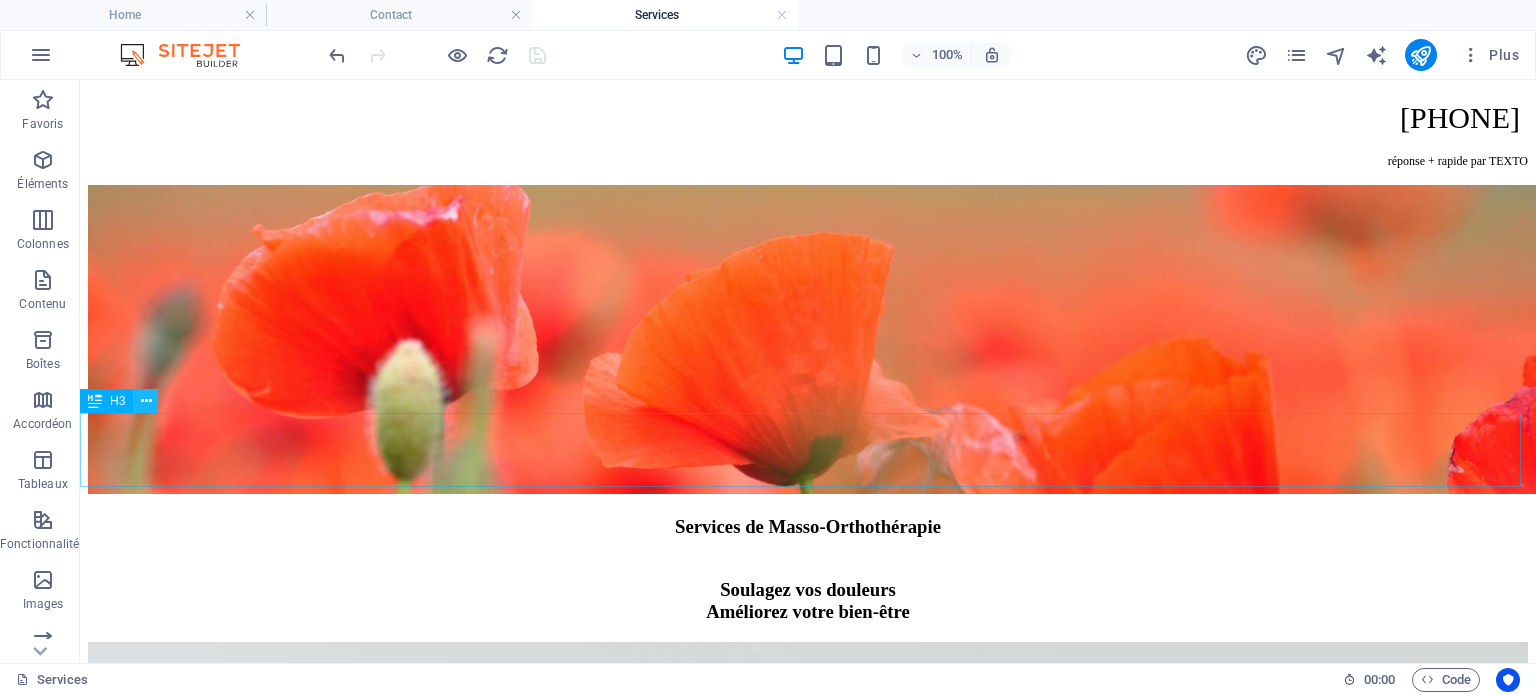 click at bounding box center [146, 401] 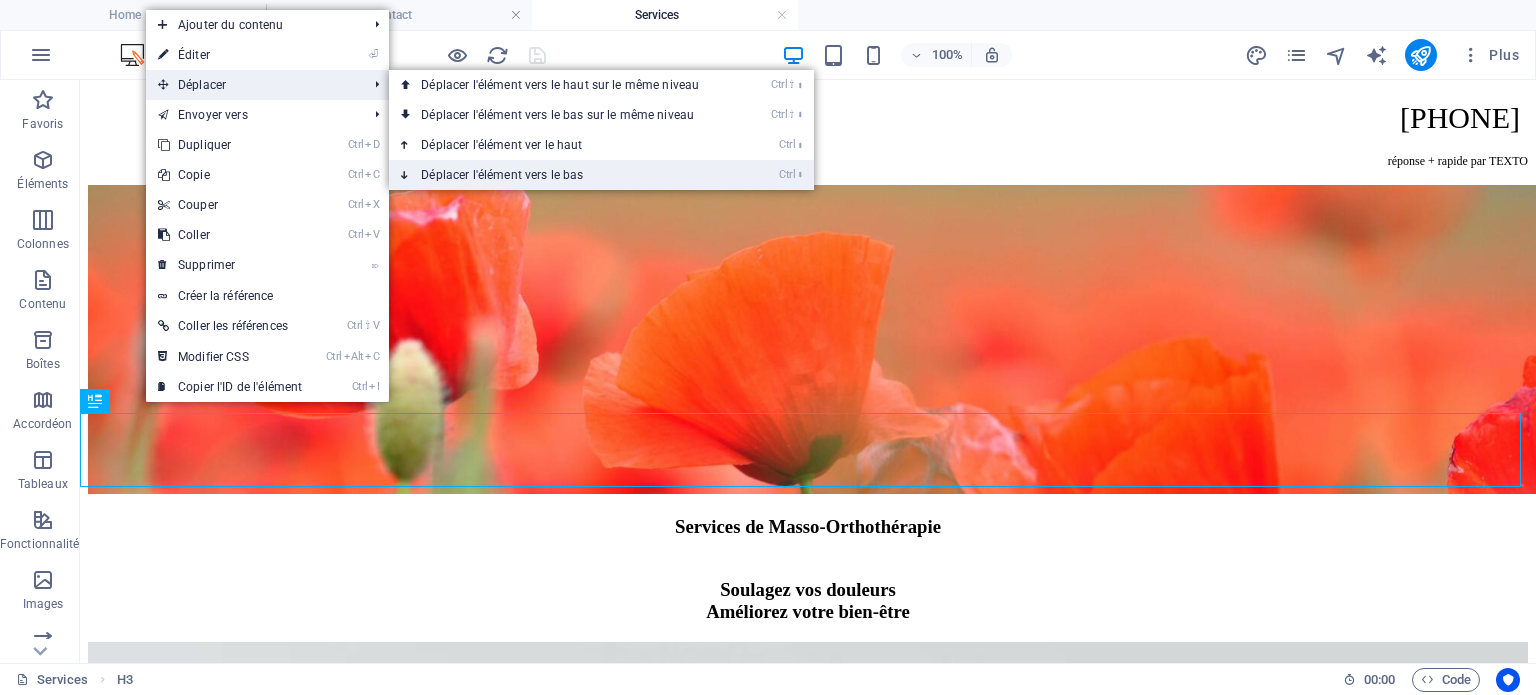 click on "Ctrl ⬇  Déplacer l'élément vers le bas" at bounding box center (564, 175) 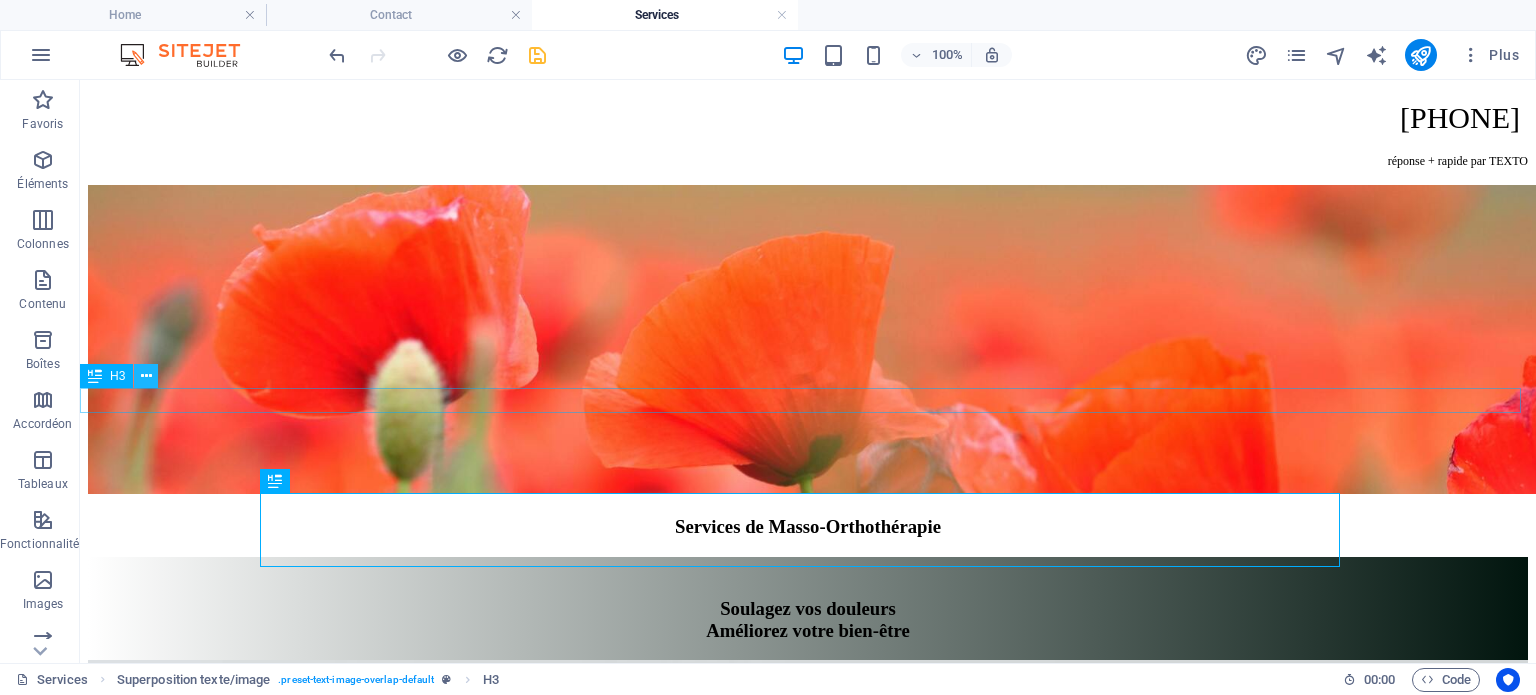 click at bounding box center [146, 376] 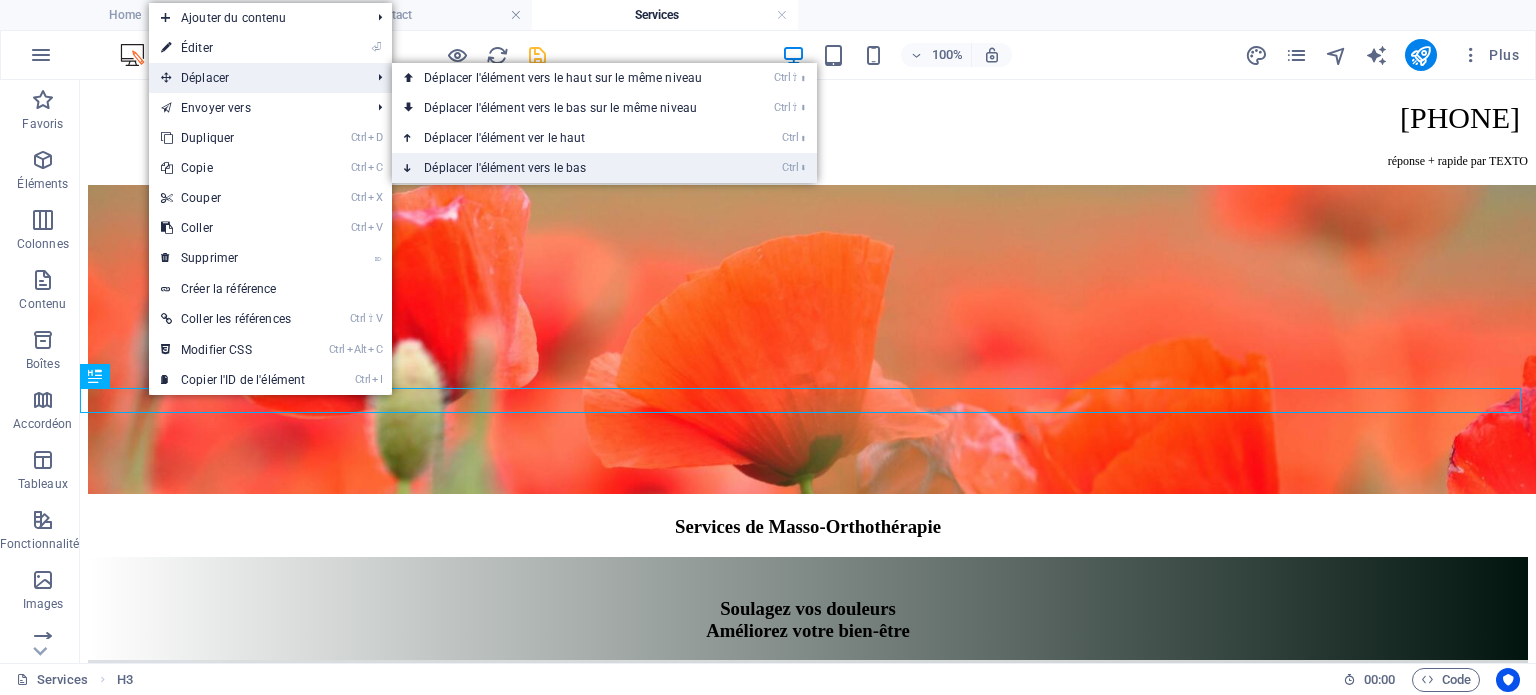 click on "Ctrl ⬇  Déplacer l'élément vers le bas" at bounding box center (567, 168) 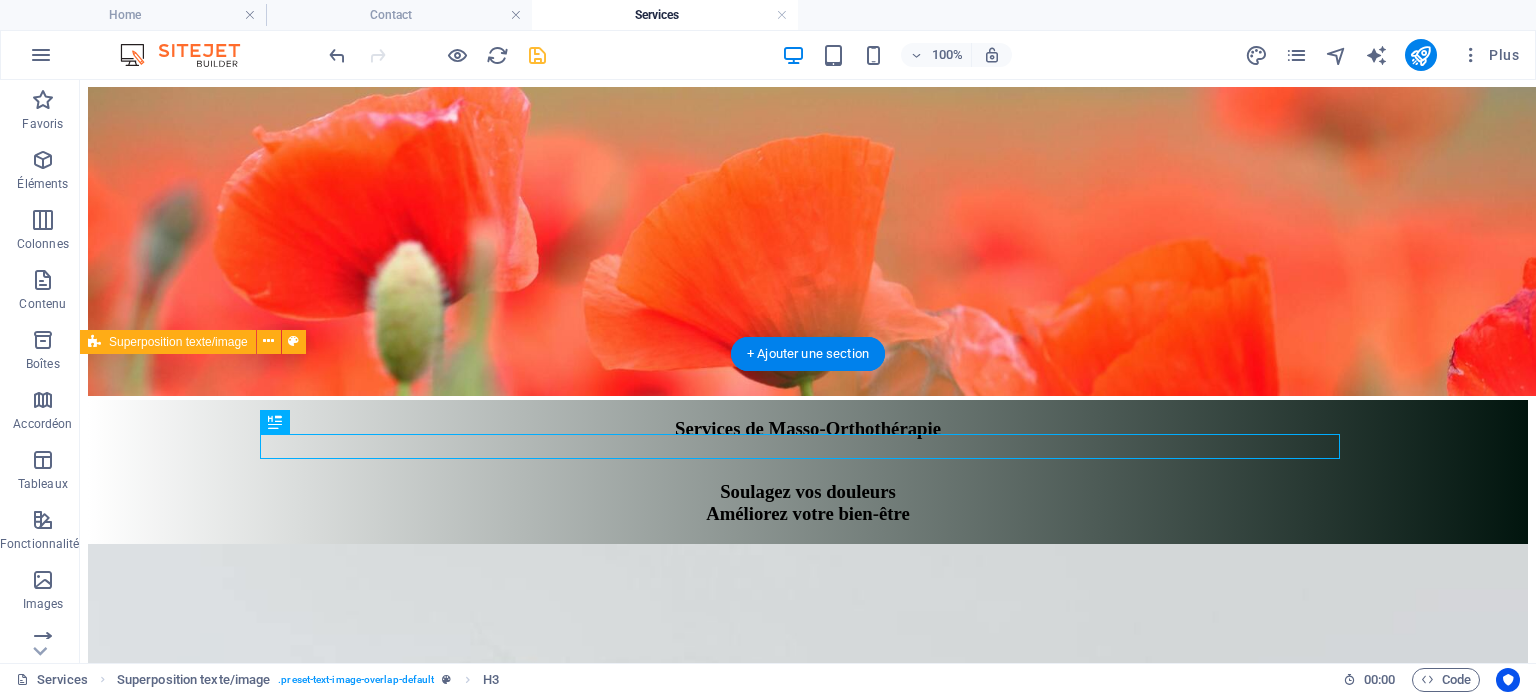 scroll, scrollTop: 236, scrollLeft: 0, axis: vertical 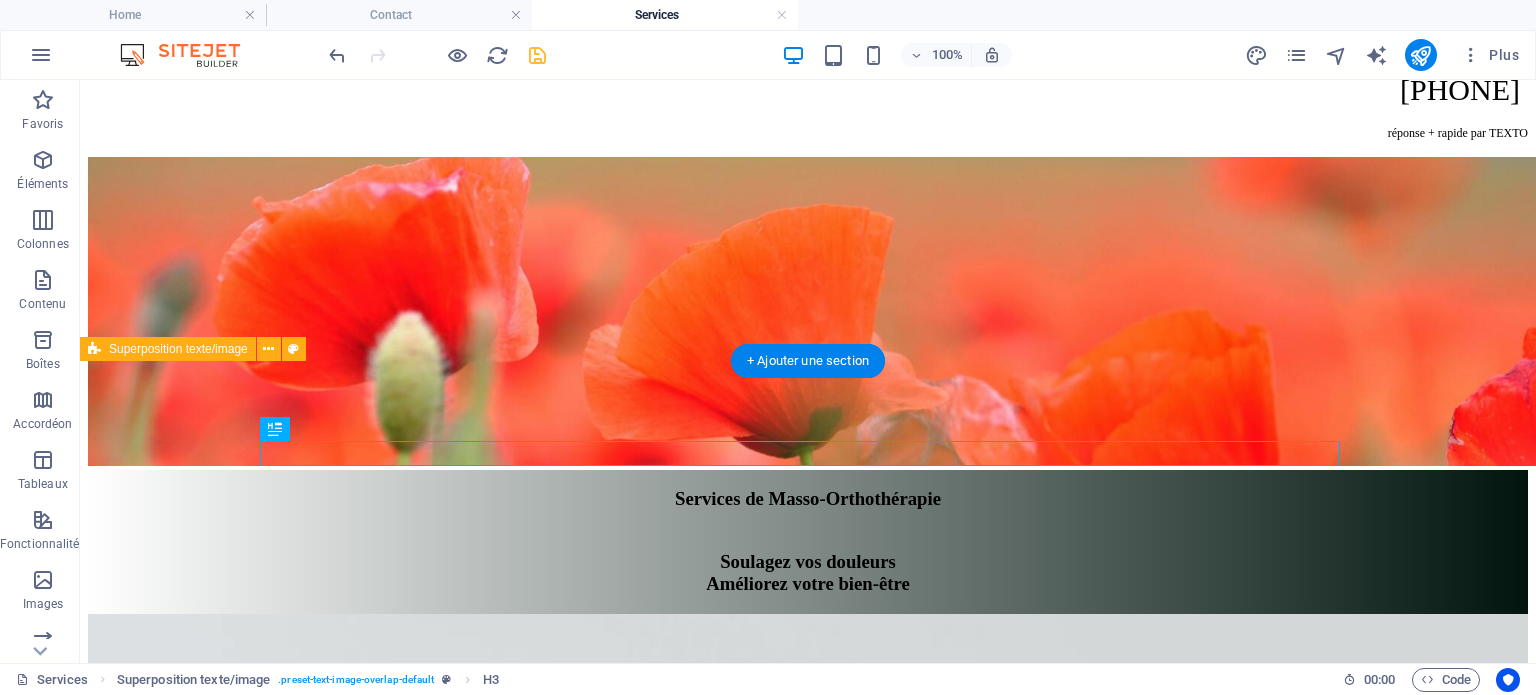 click on "Services de Masso-Orthothérapie ‌Soulagez vos douleurs Améliorez votre bien-être Ma spécialité masso-orthothérapie Ma spécialité Fort de plus de 15 années d'expérience et de formations continues, je perfectionne en permanence mes techniques pour faire évoluer ma pratique. Je me spécialise principalement dans le massage, combinant les différentes approches acquises au fil des ans pour proposer des soins professionnels et uniques, axés sur le soulagement des douleurs chroniques, musculaires et articulaires. Si vous ressentez des tensions, des douleurs ou des inconforts physiques, n'hésitez pas à venir me rencontrer. Prendre RDV Massage détente Massothérapie détente Le massage suédois est une technique de massage dynamique qui vise à dissoudre les tensions et agit entre autres sur la peau, les muscles, les tendons et les ligaments et vise tant le bien-être physique que psychique. En savoir plus Prendre RDV Massage thérapeutique Massage thérapeutique En savoir plus Prendre RDV" at bounding box center (808, 6807) 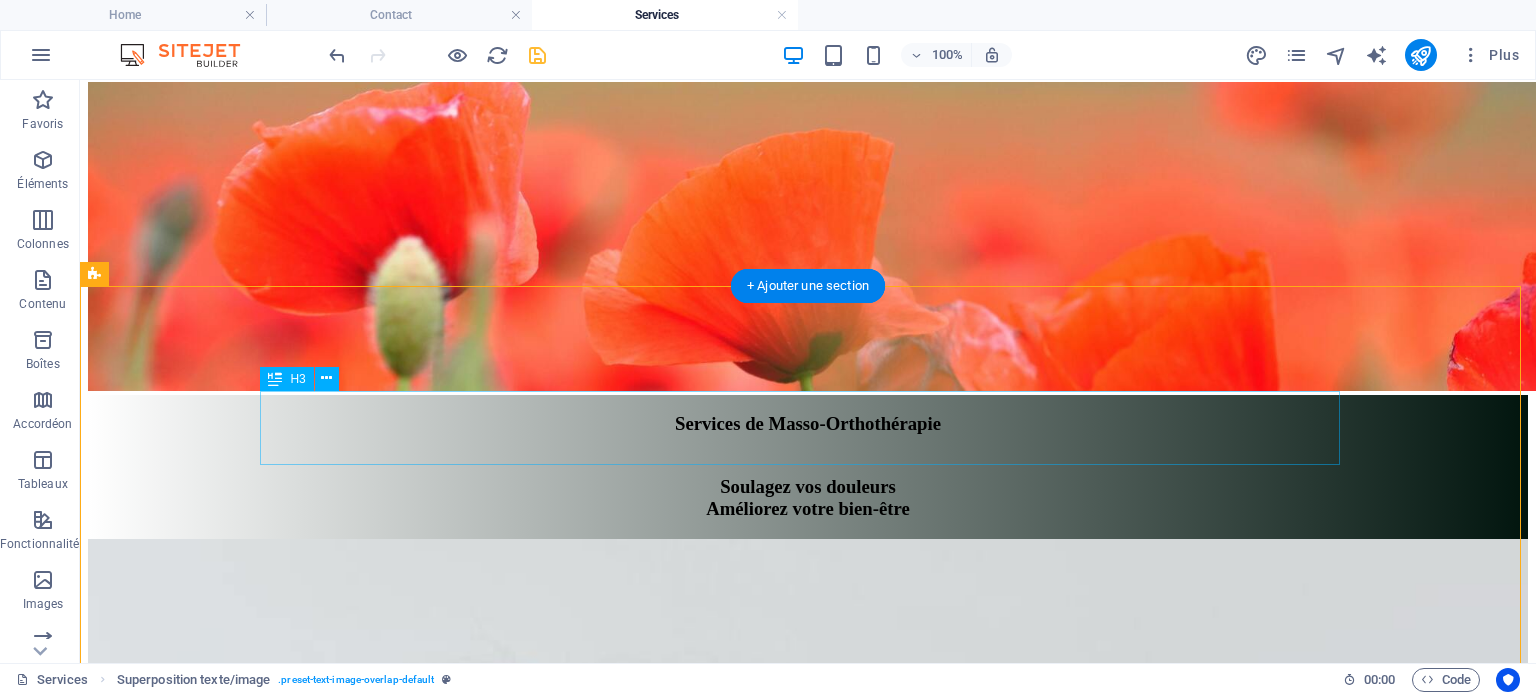 scroll, scrollTop: 312, scrollLeft: 0, axis: vertical 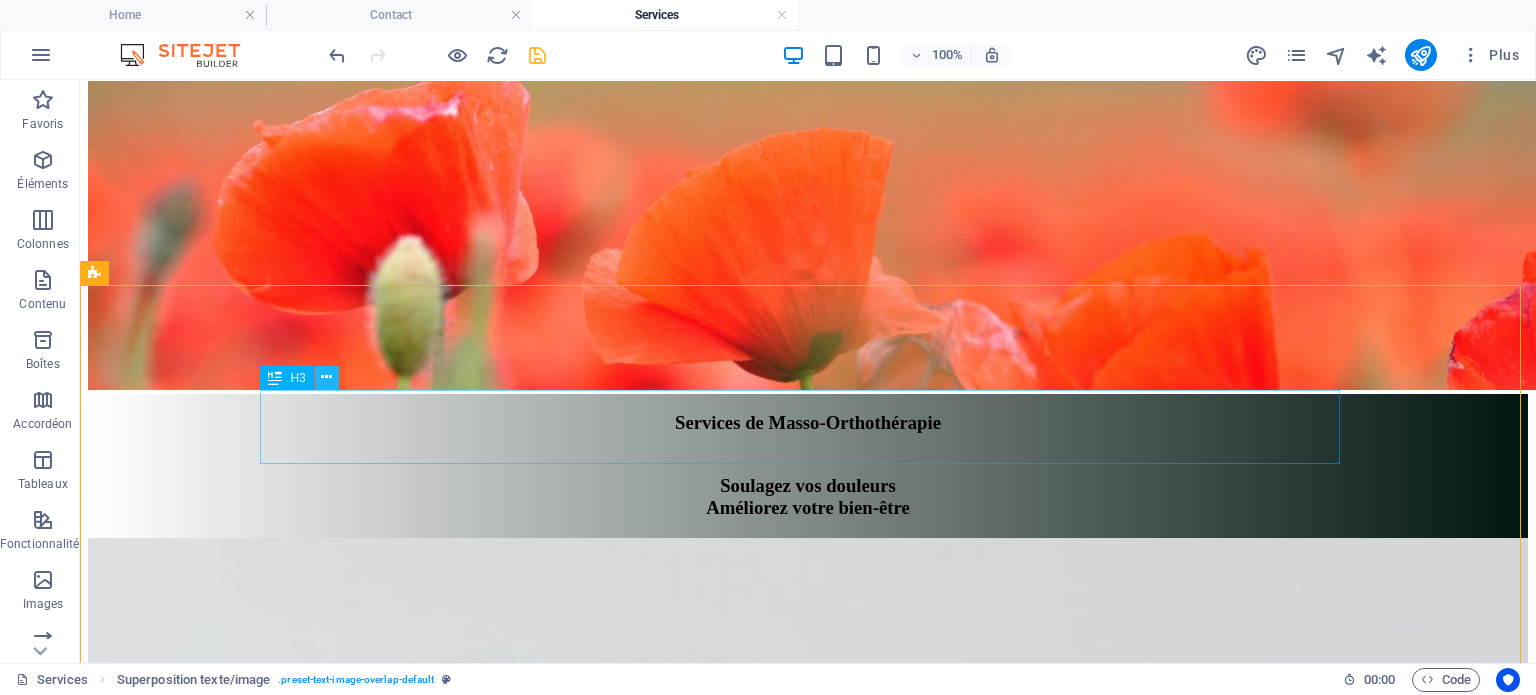 click at bounding box center (326, 377) 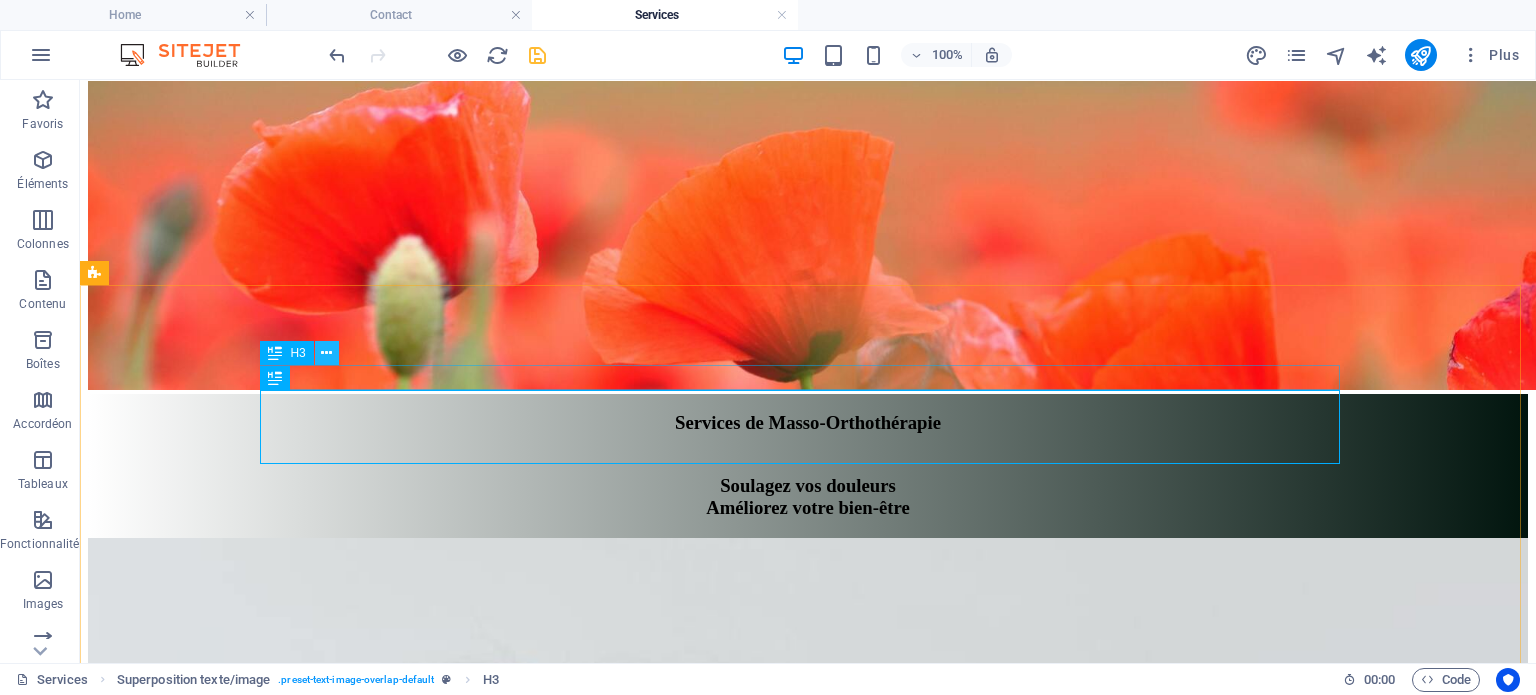 click at bounding box center (326, 353) 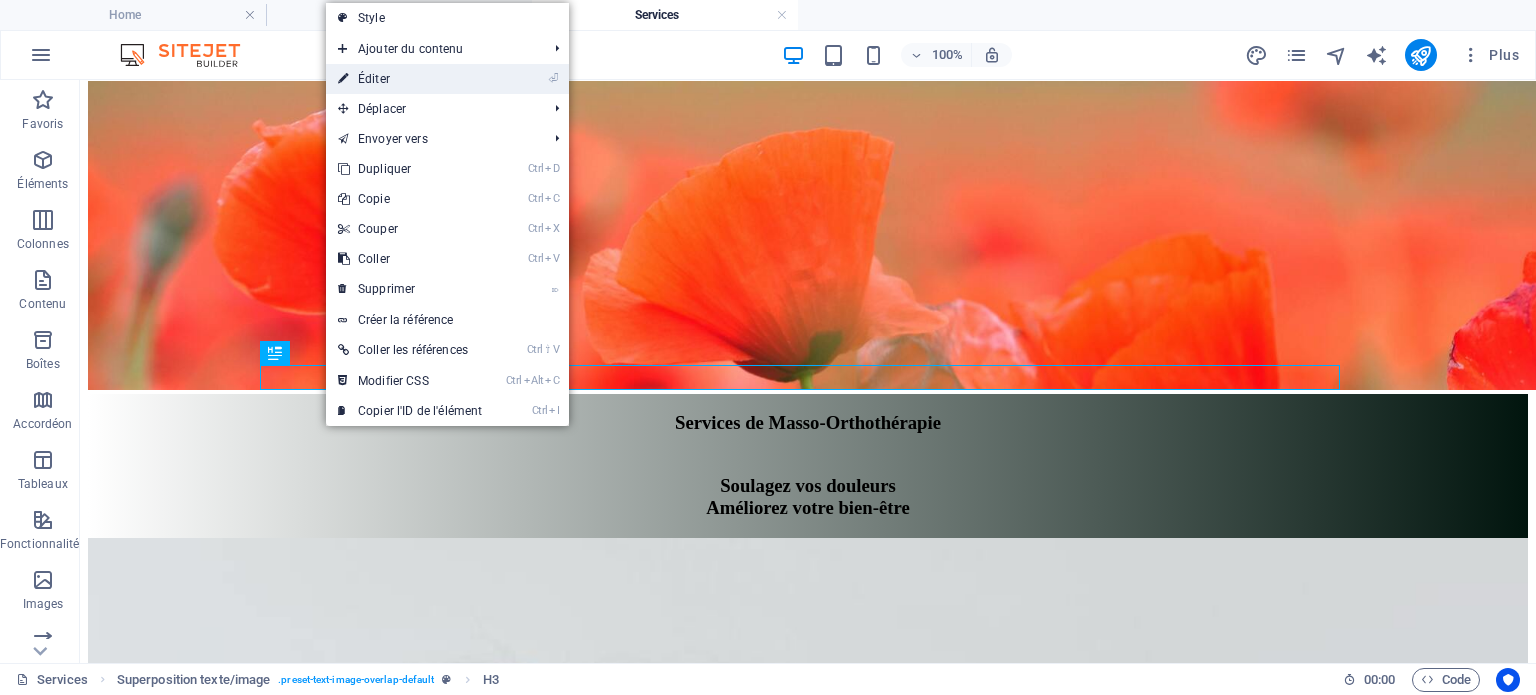click on "⏎  Éditer" at bounding box center (410, 79) 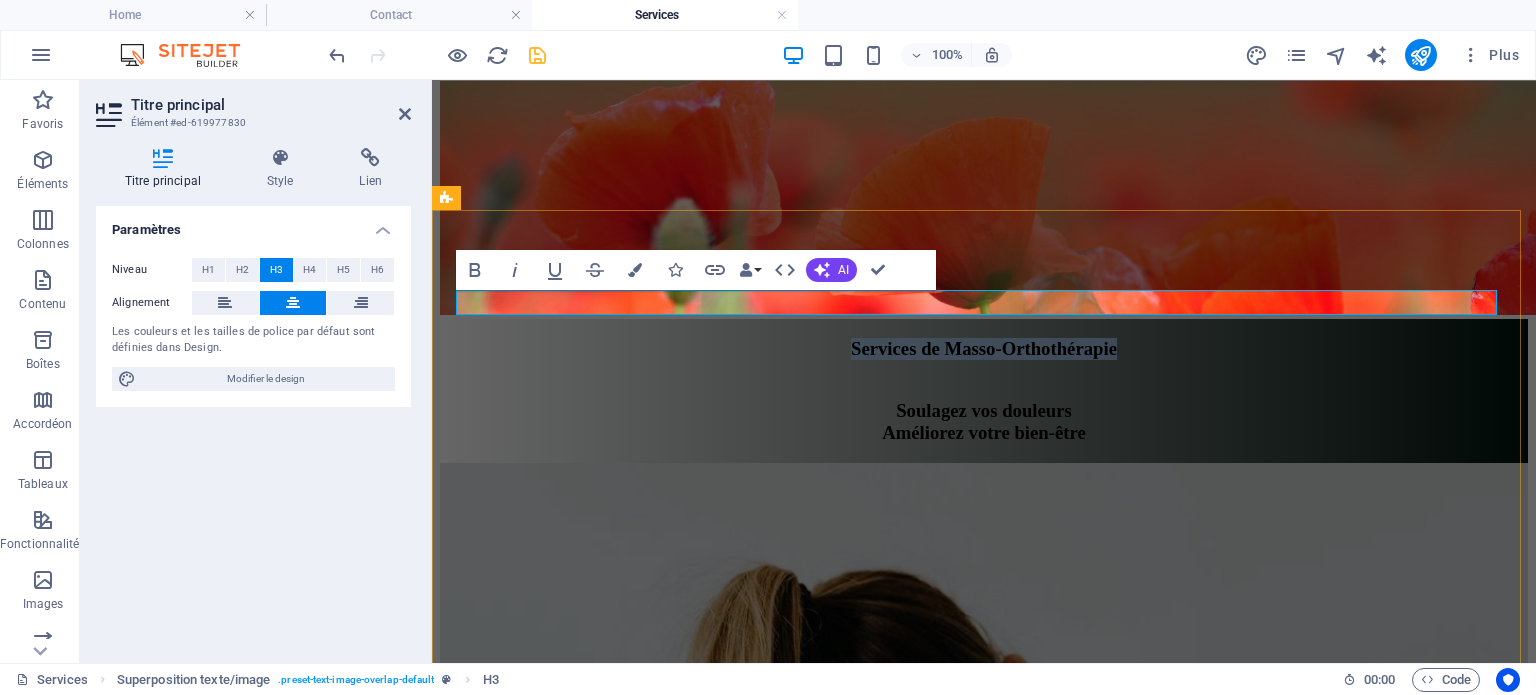 click on "Services de Masso-Orthothérapie" at bounding box center [984, 349] 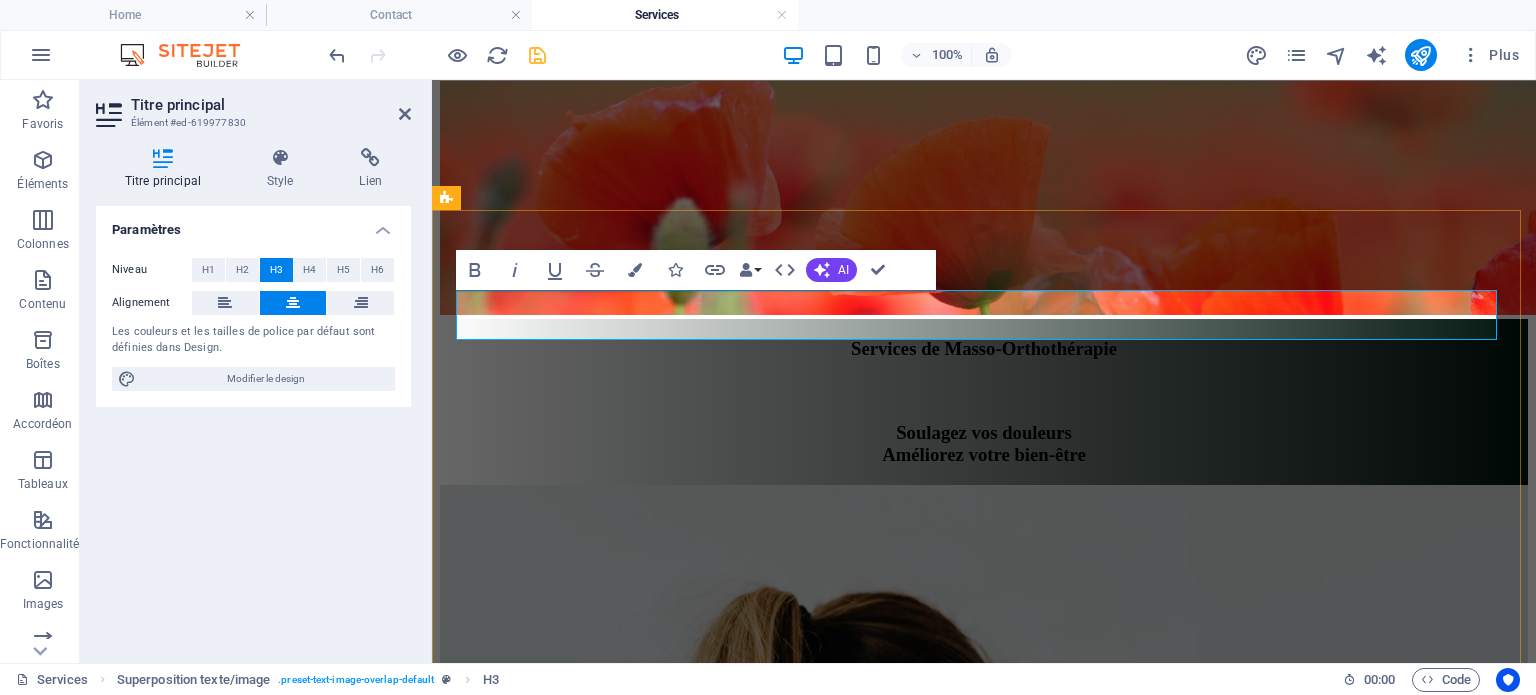 type 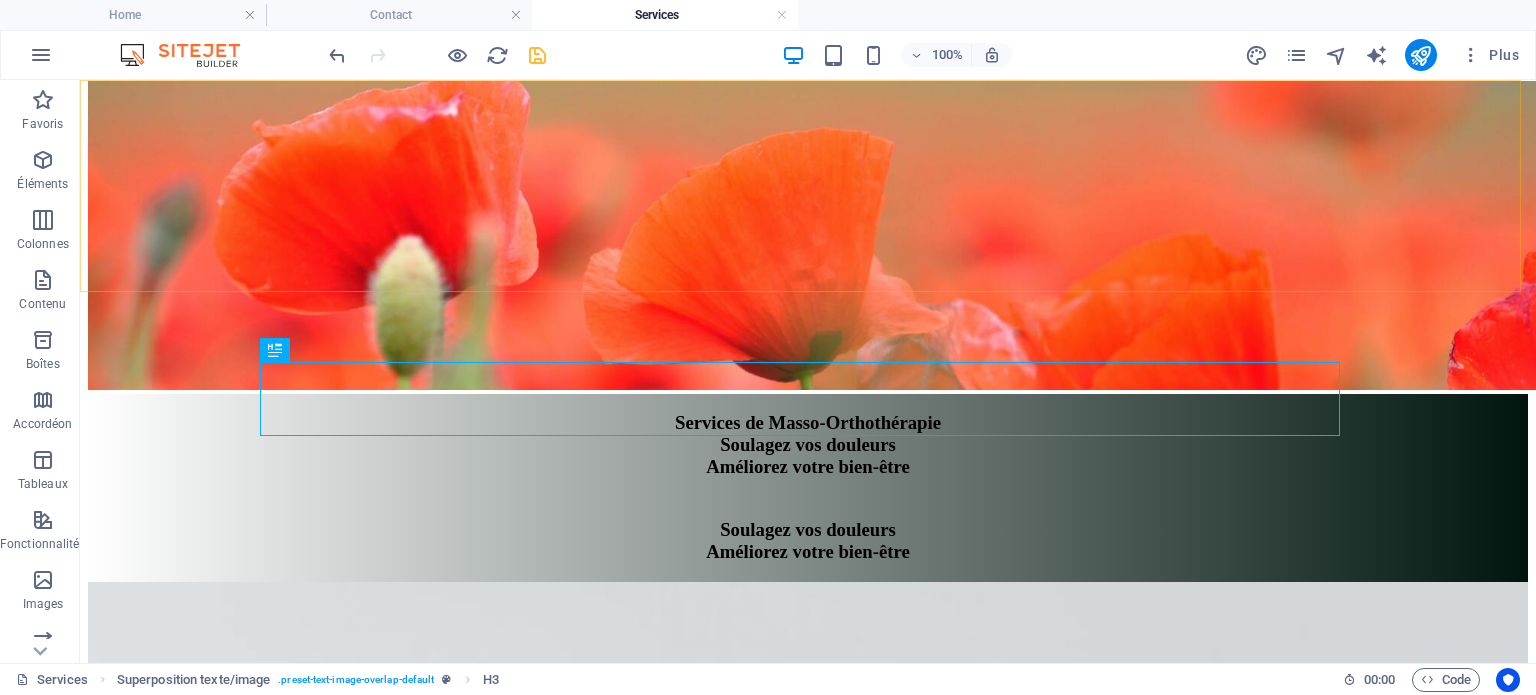 scroll, scrollTop: 315, scrollLeft: 0, axis: vertical 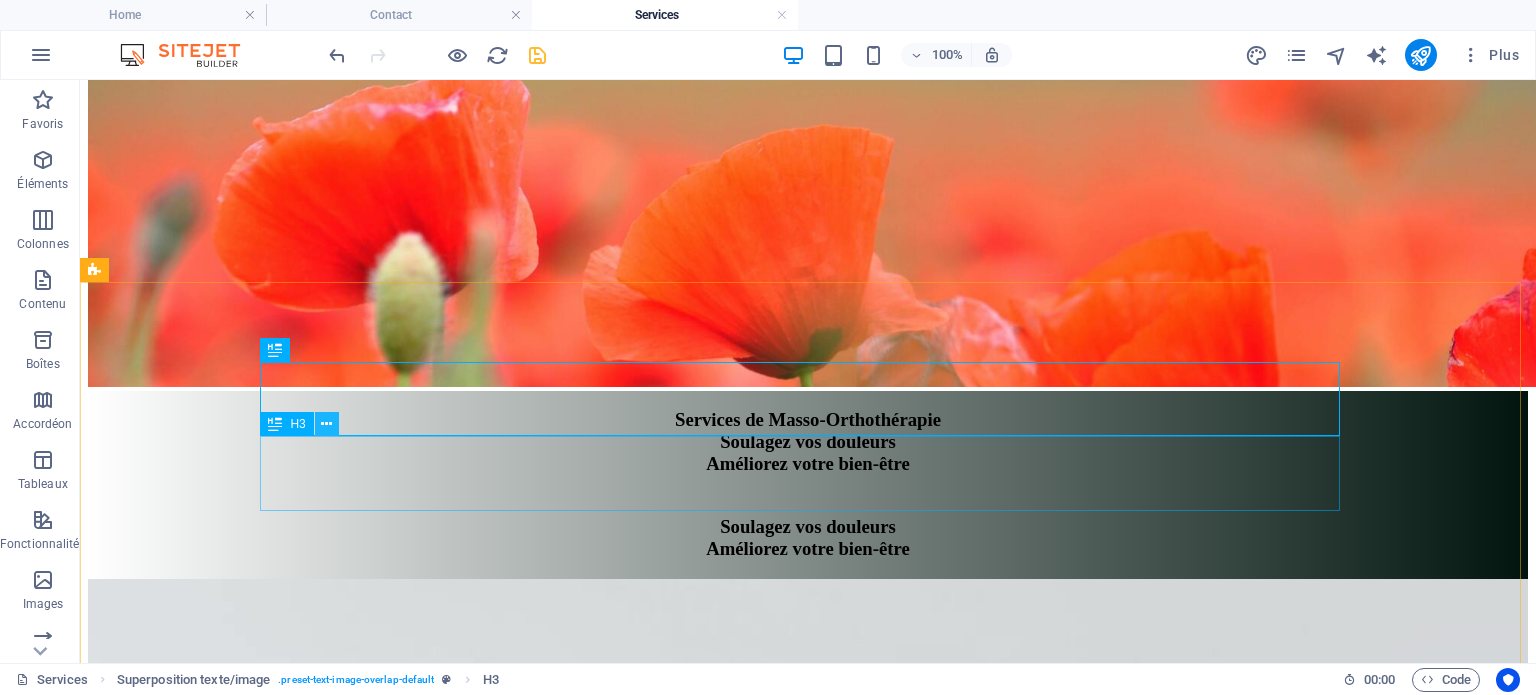 click at bounding box center (326, 424) 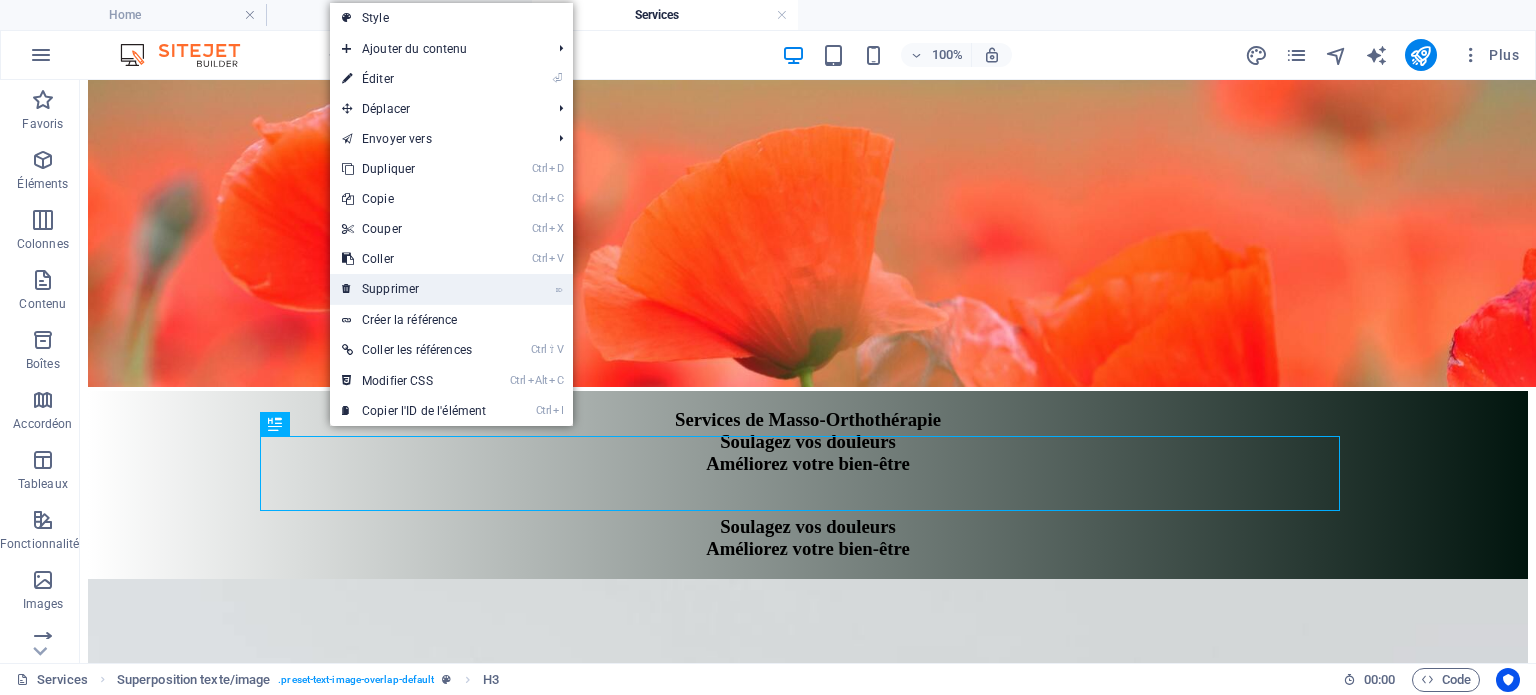 click on "⌦  Supprimer" at bounding box center [414, 289] 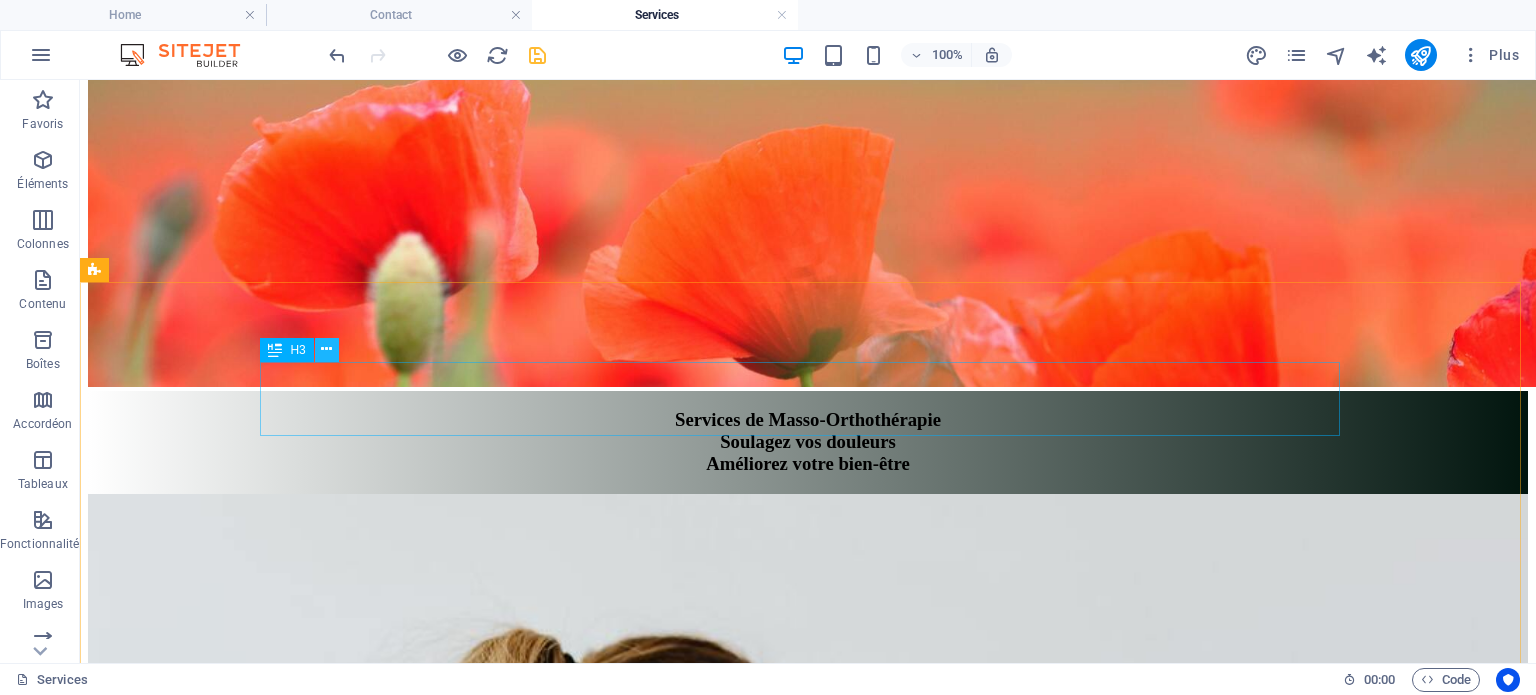 click at bounding box center (326, 349) 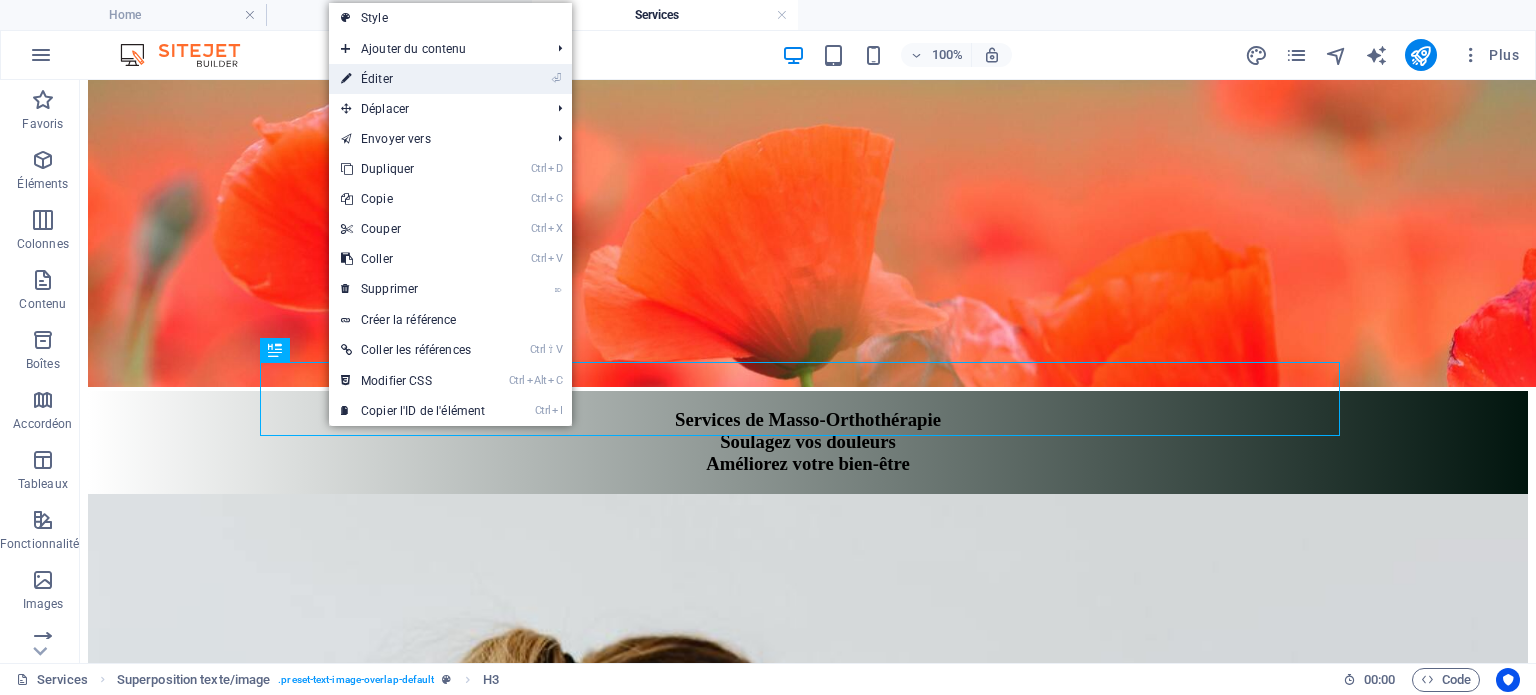 click on "⏎  Éditer" at bounding box center (413, 79) 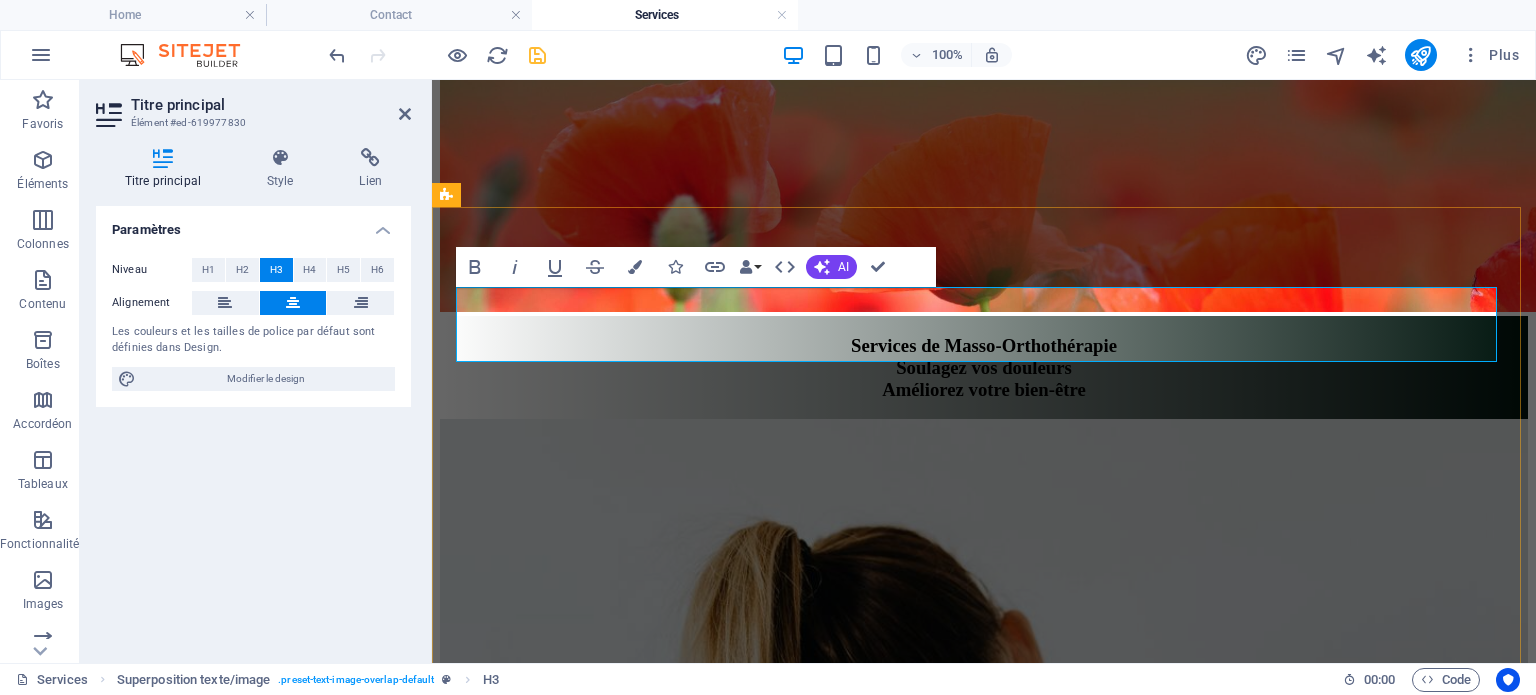 click on "Services de Masso-Orthothérapie Soulagez vos douleurs Améliorez votre bien-être" at bounding box center [984, 368] 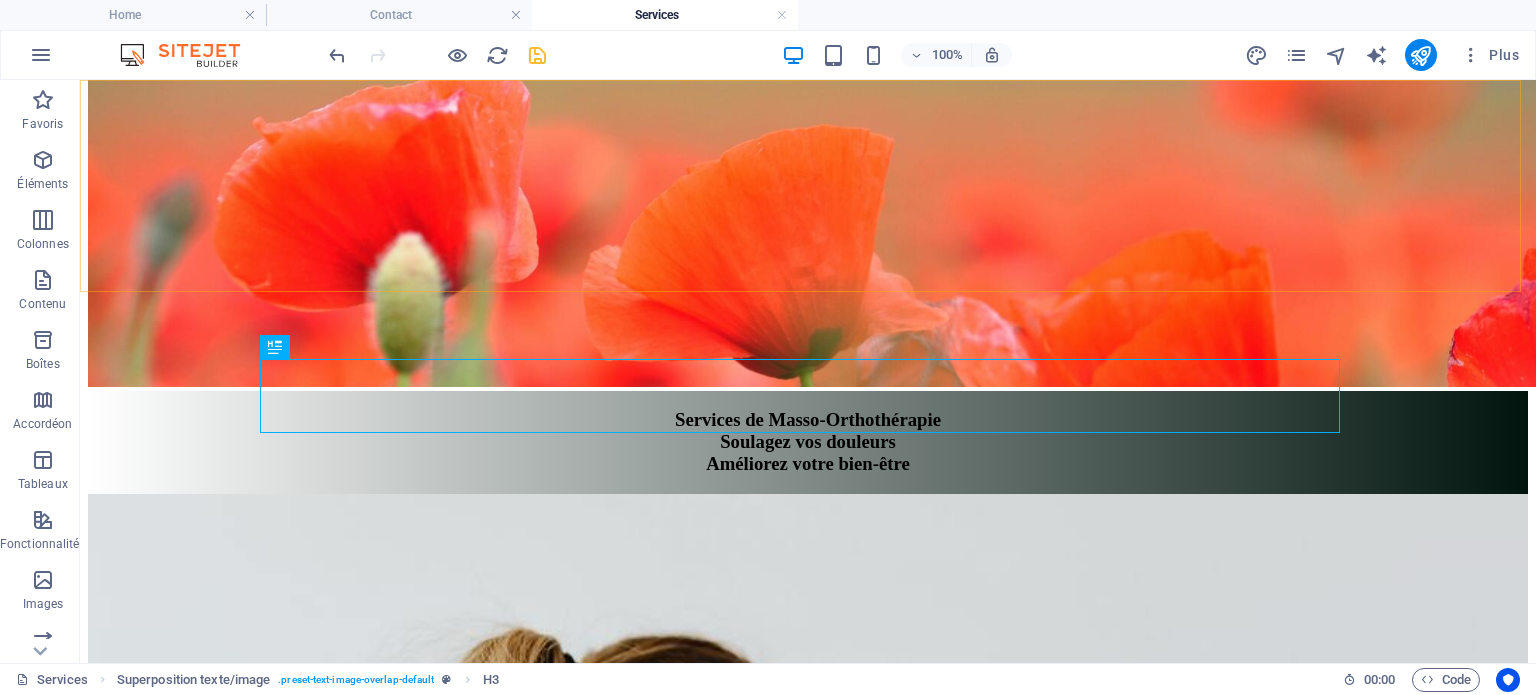 scroll, scrollTop: 318, scrollLeft: 0, axis: vertical 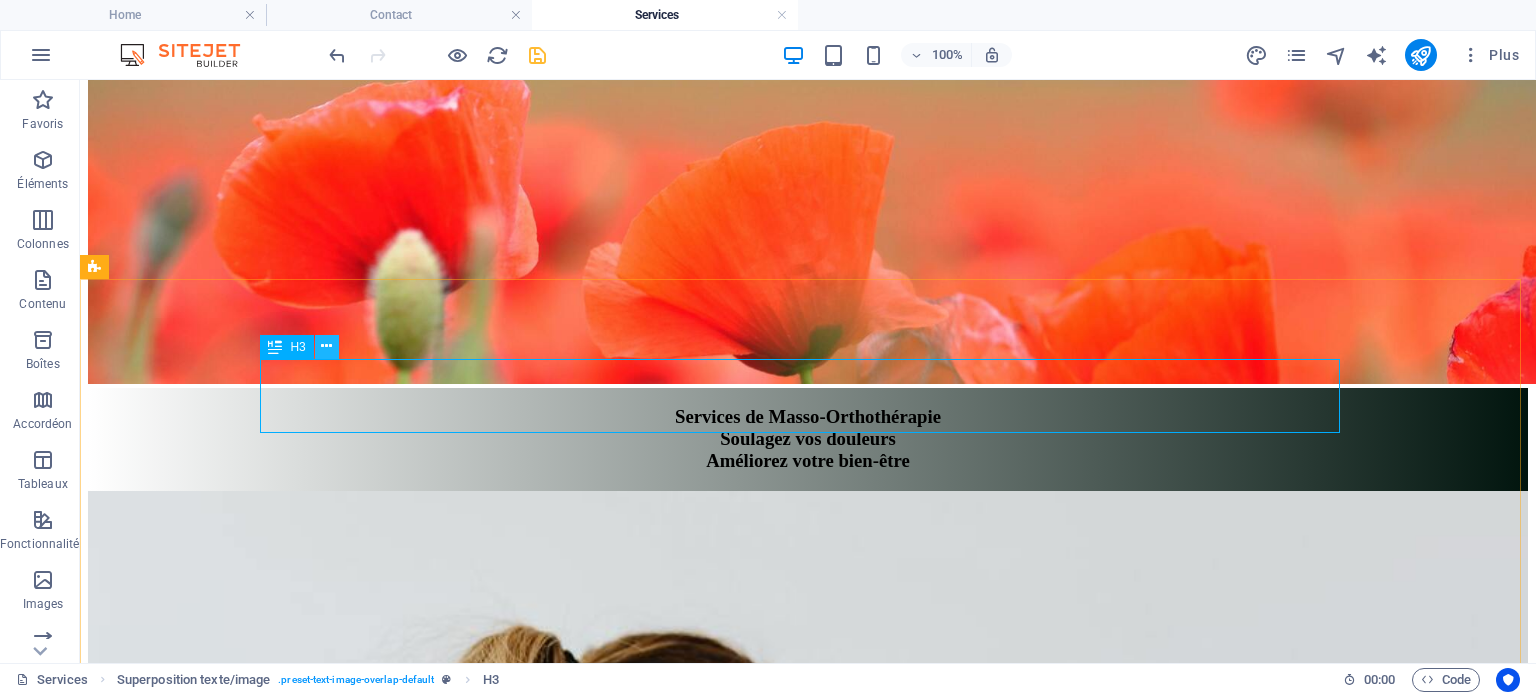 click at bounding box center (326, 346) 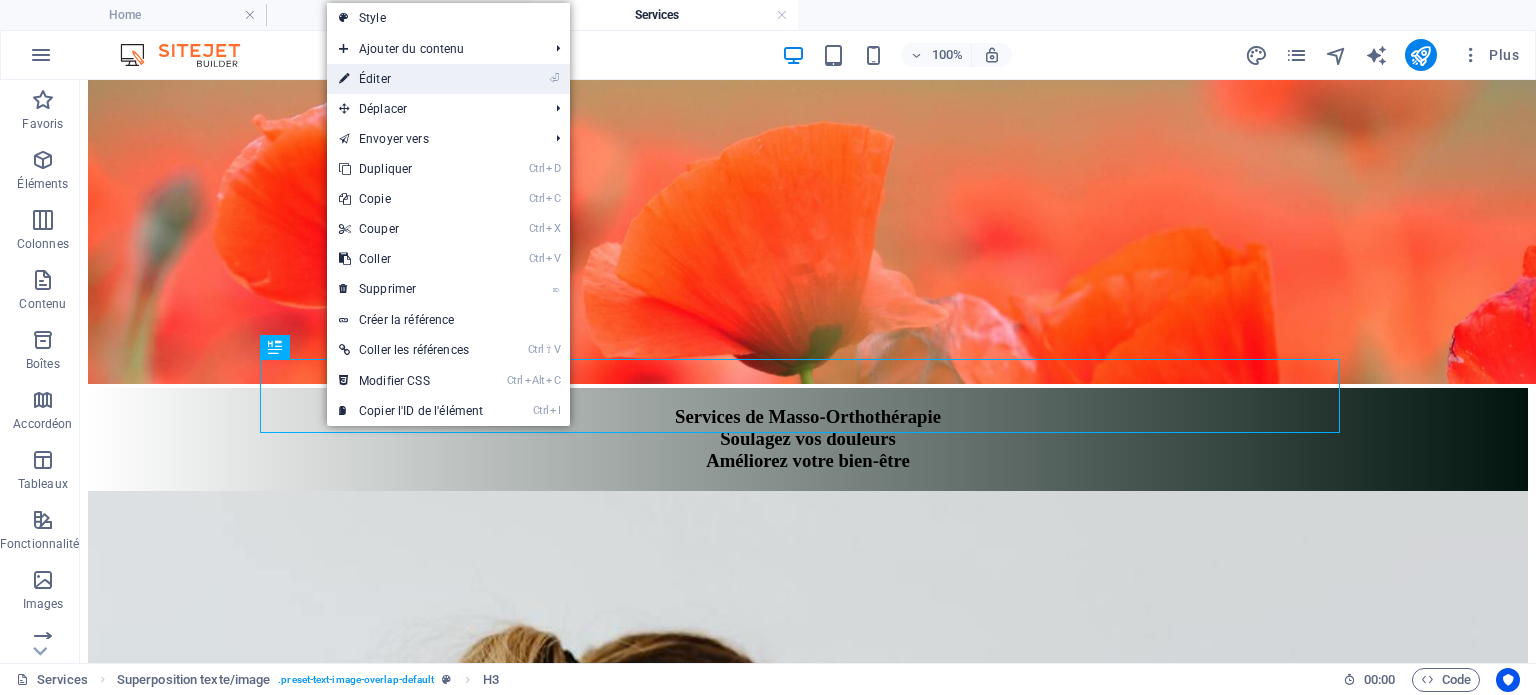 click on "⏎  Éditer" at bounding box center (411, 79) 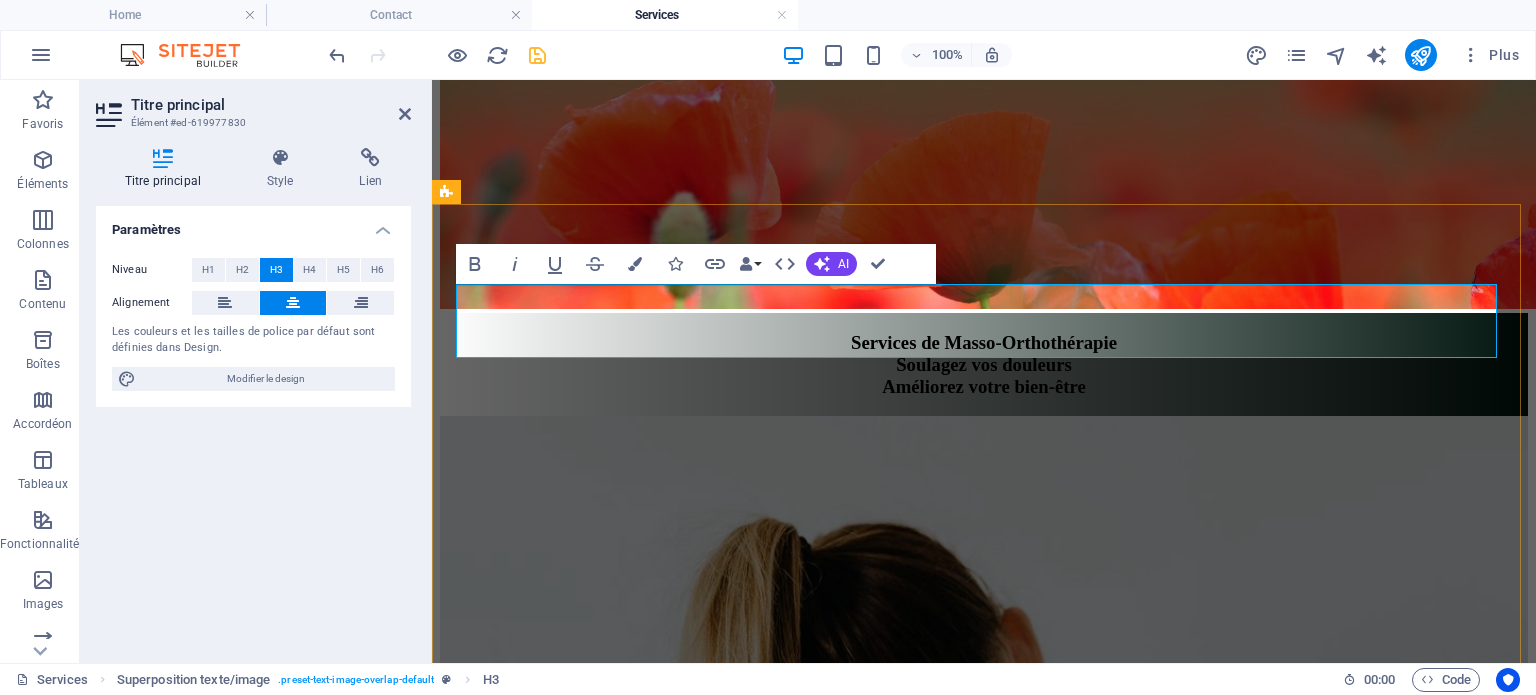click on "Services de Masso-Orthothérapie Soulagez vos douleurs Améliorez votre bien-être" at bounding box center (984, 365) 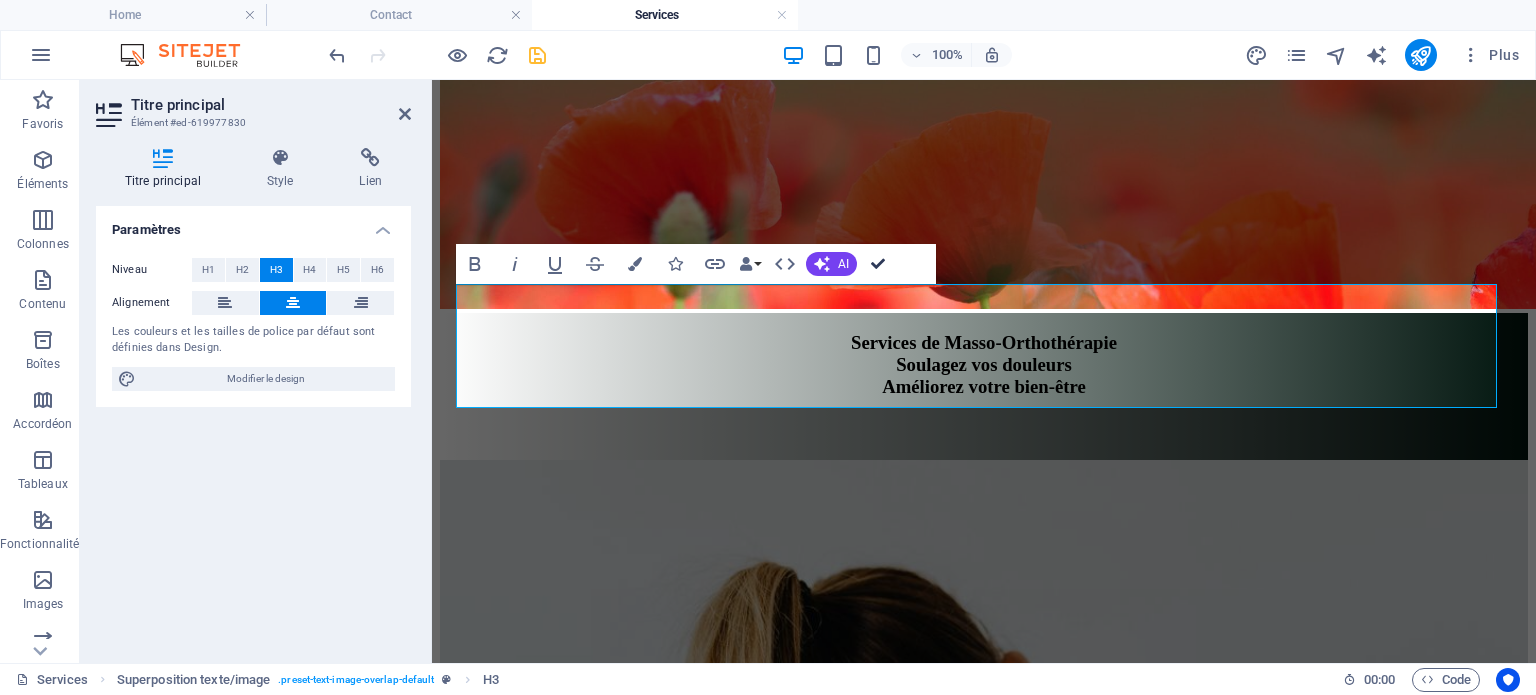 scroll, scrollTop: 321, scrollLeft: 0, axis: vertical 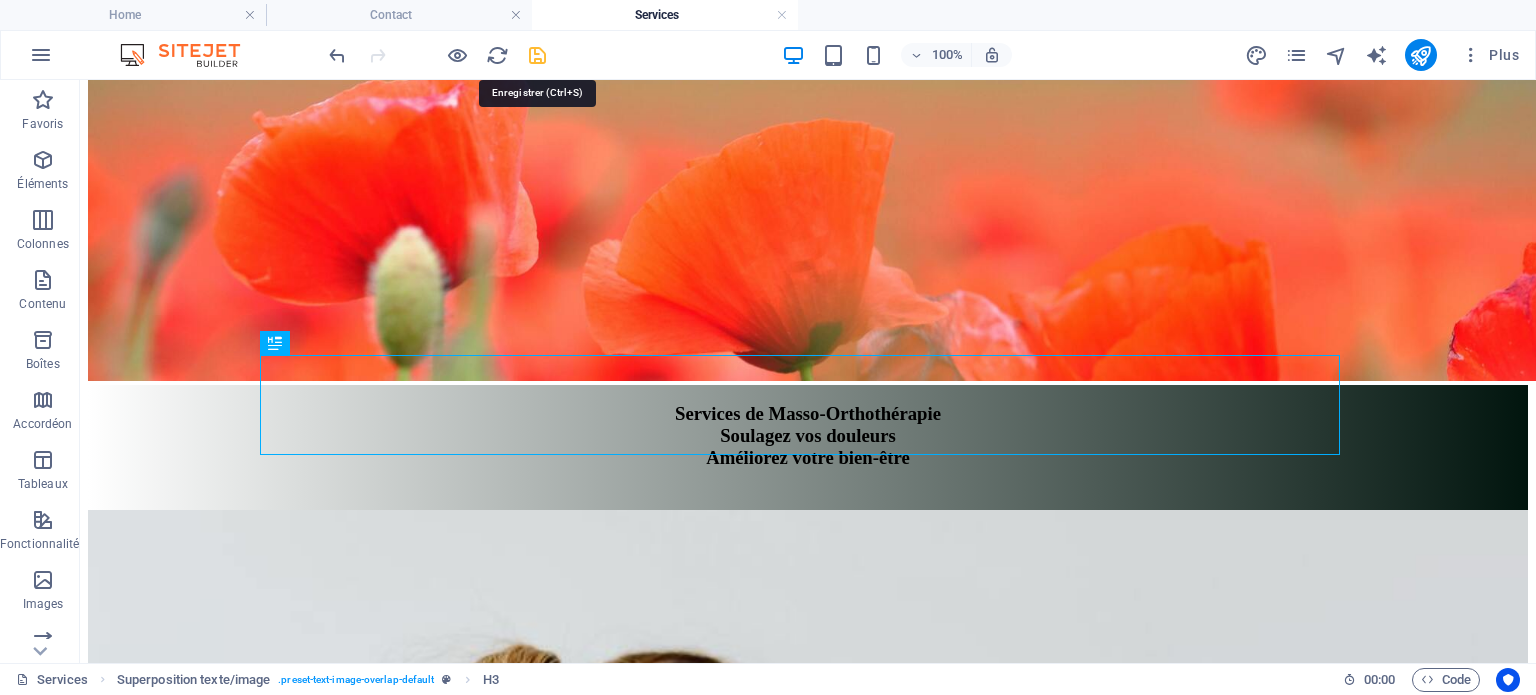 click at bounding box center (537, 55) 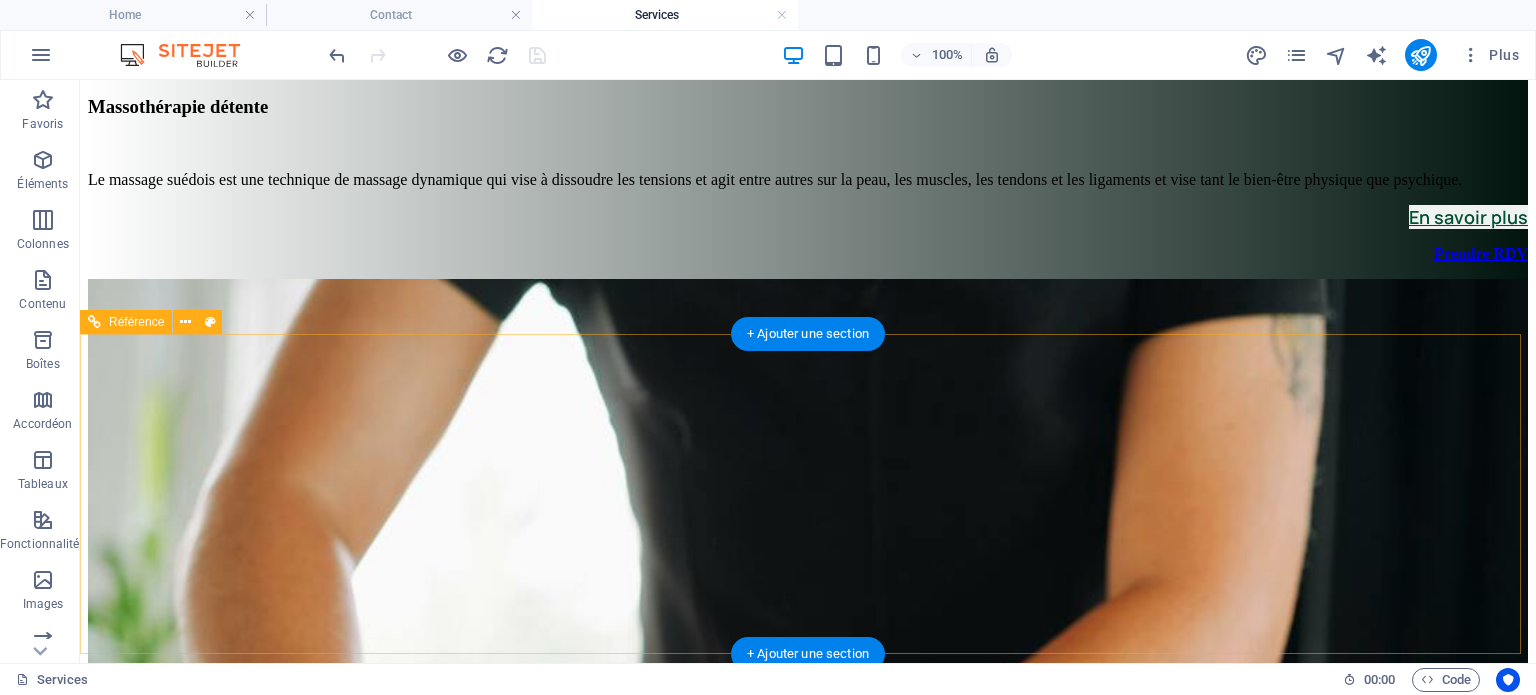 scroll, scrollTop: 2876, scrollLeft: 0, axis: vertical 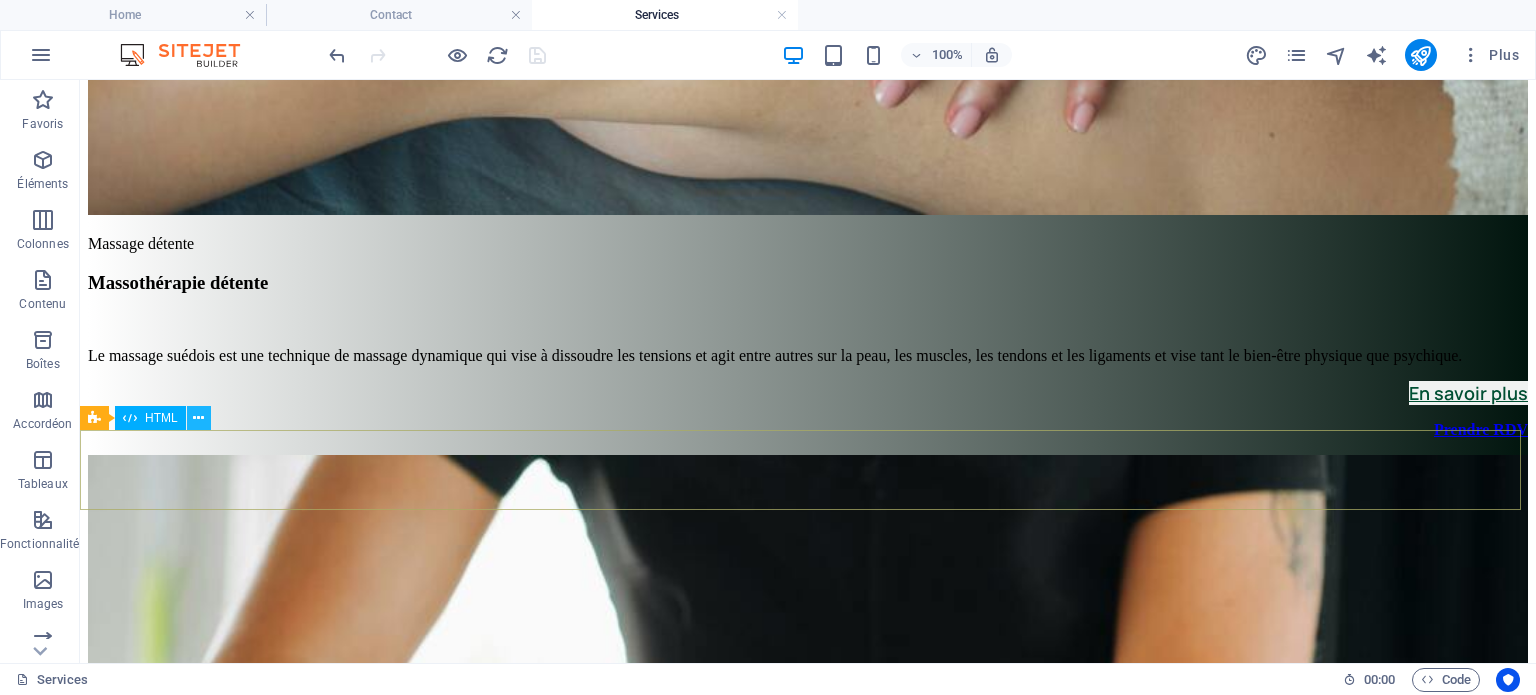 click at bounding box center (198, 418) 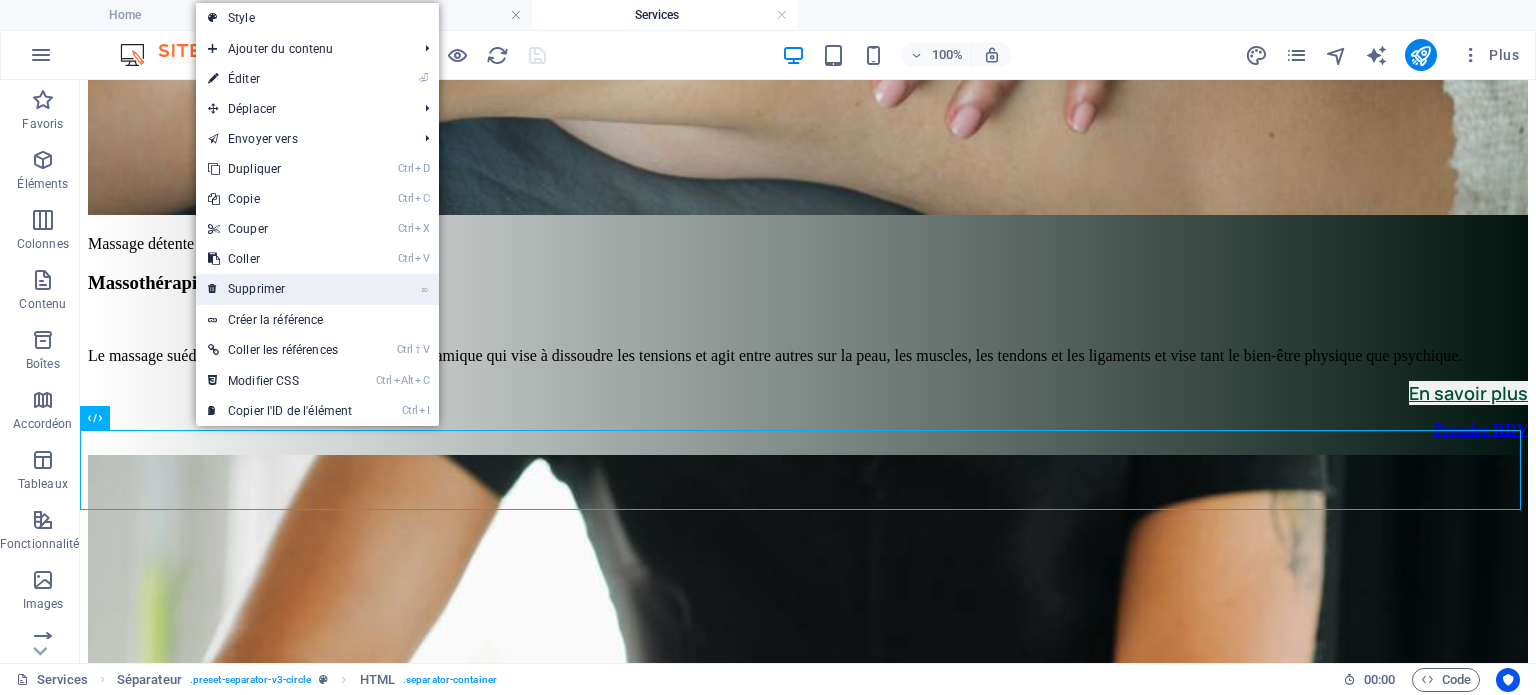 click on "⌦  Supprimer" at bounding box center [280, 289] 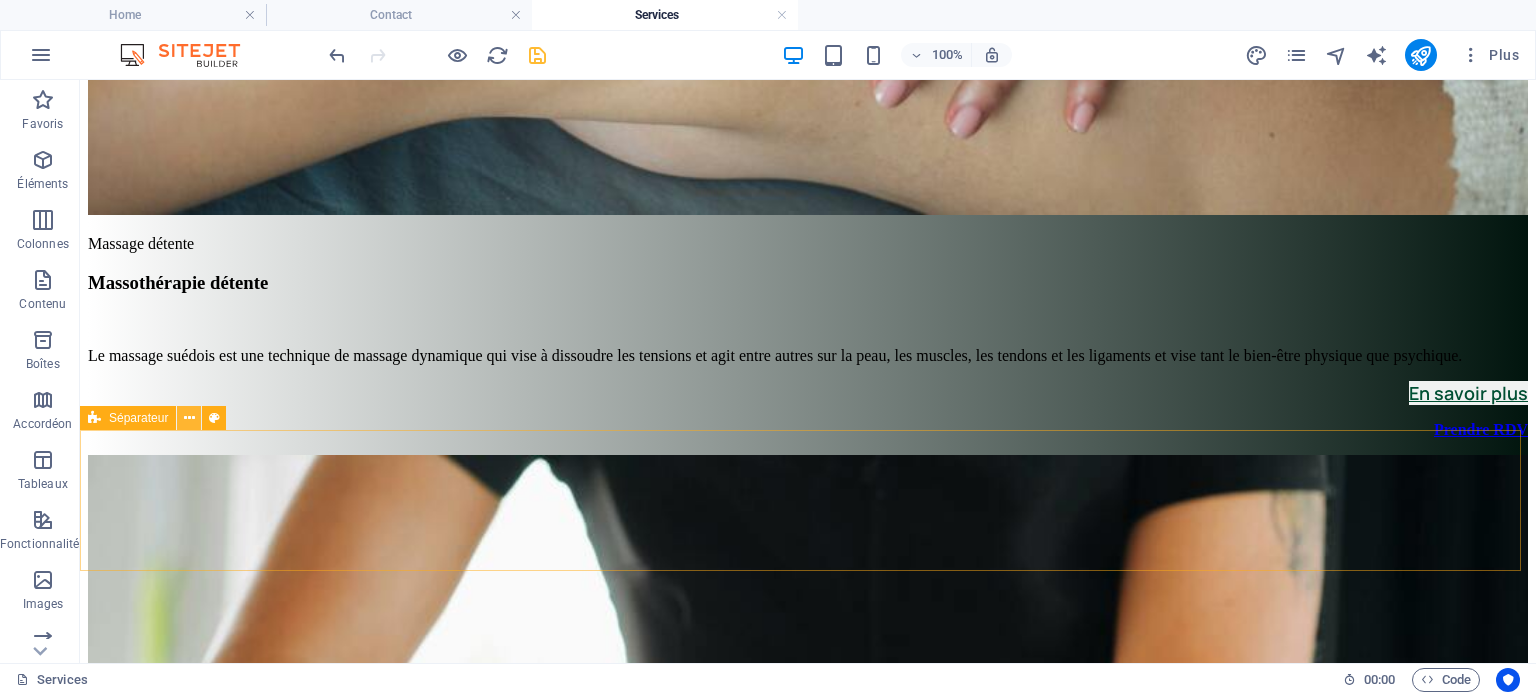 click at bounding box center [189, 418] 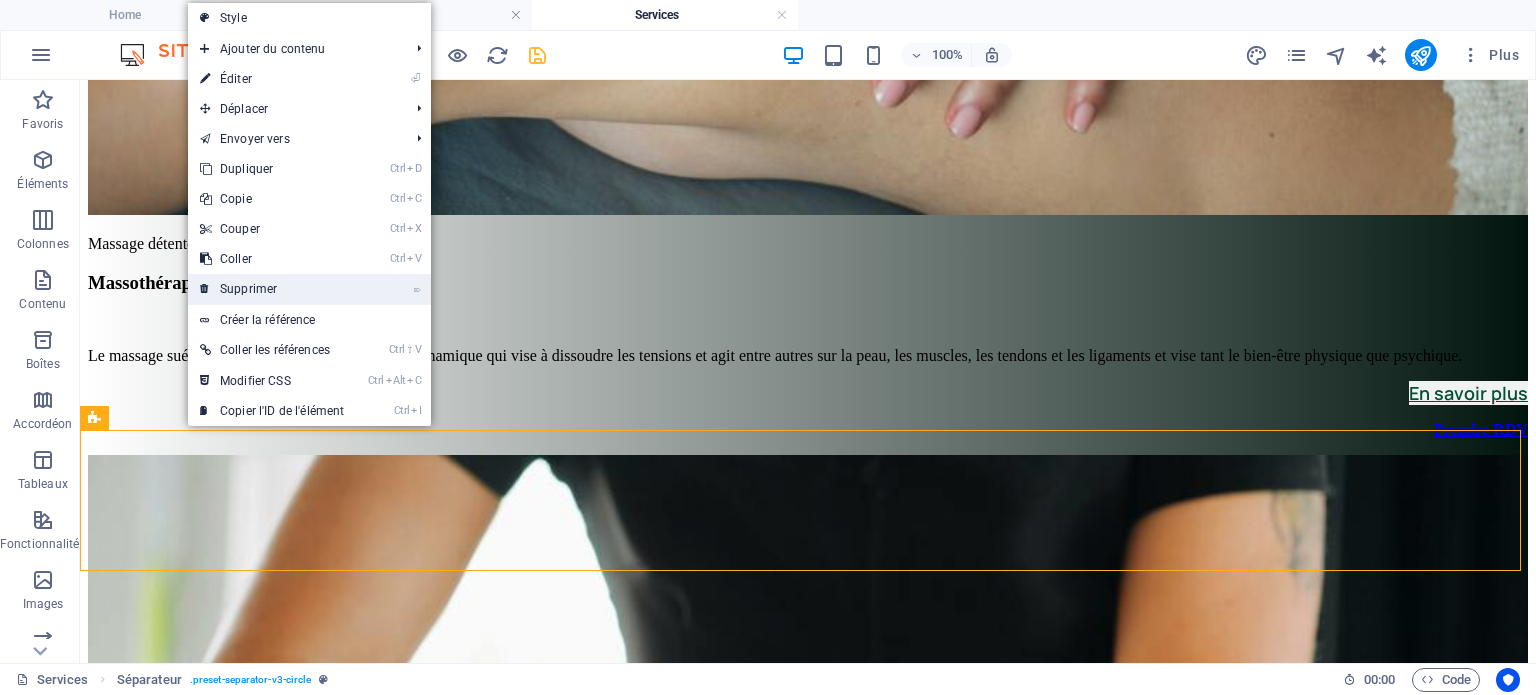 click on "⌦  Supprimer" at bounding box center [272, 289] 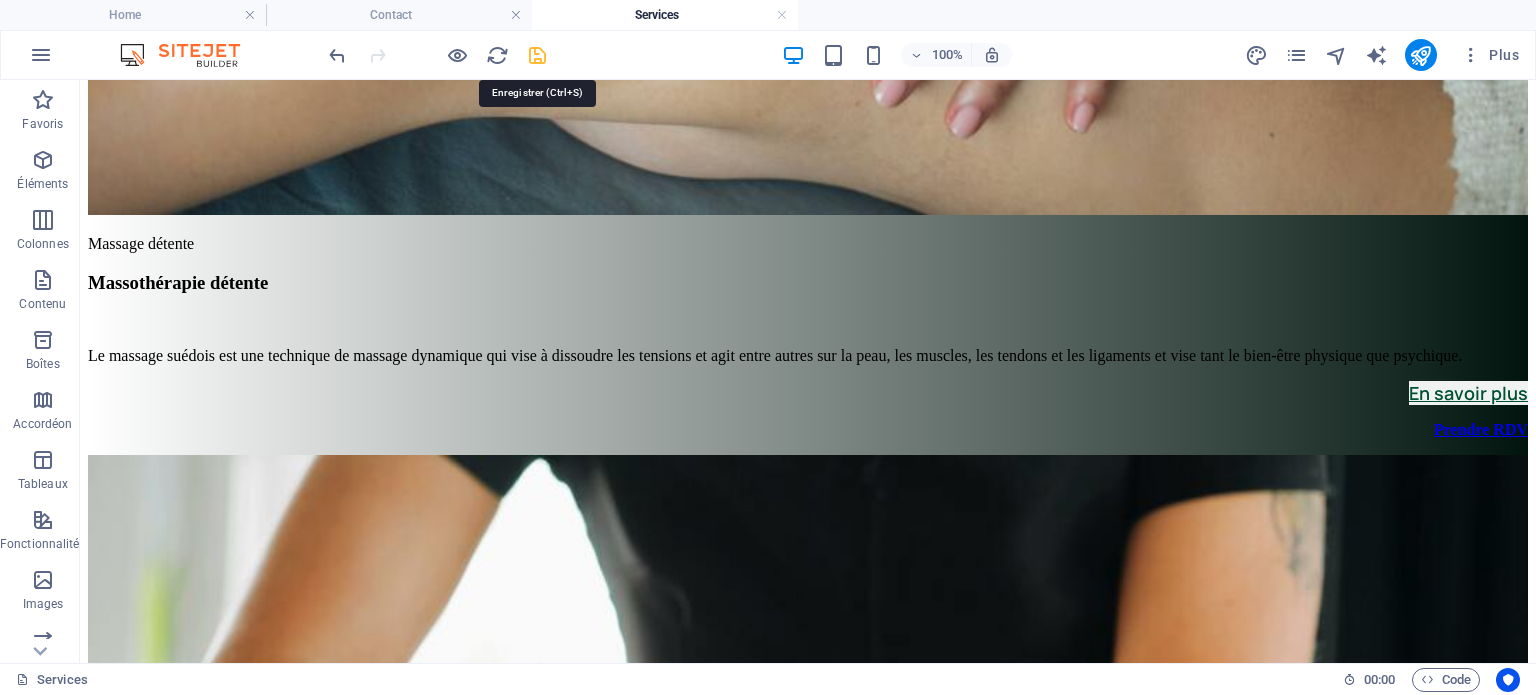 click at bounding box center (537, 55) 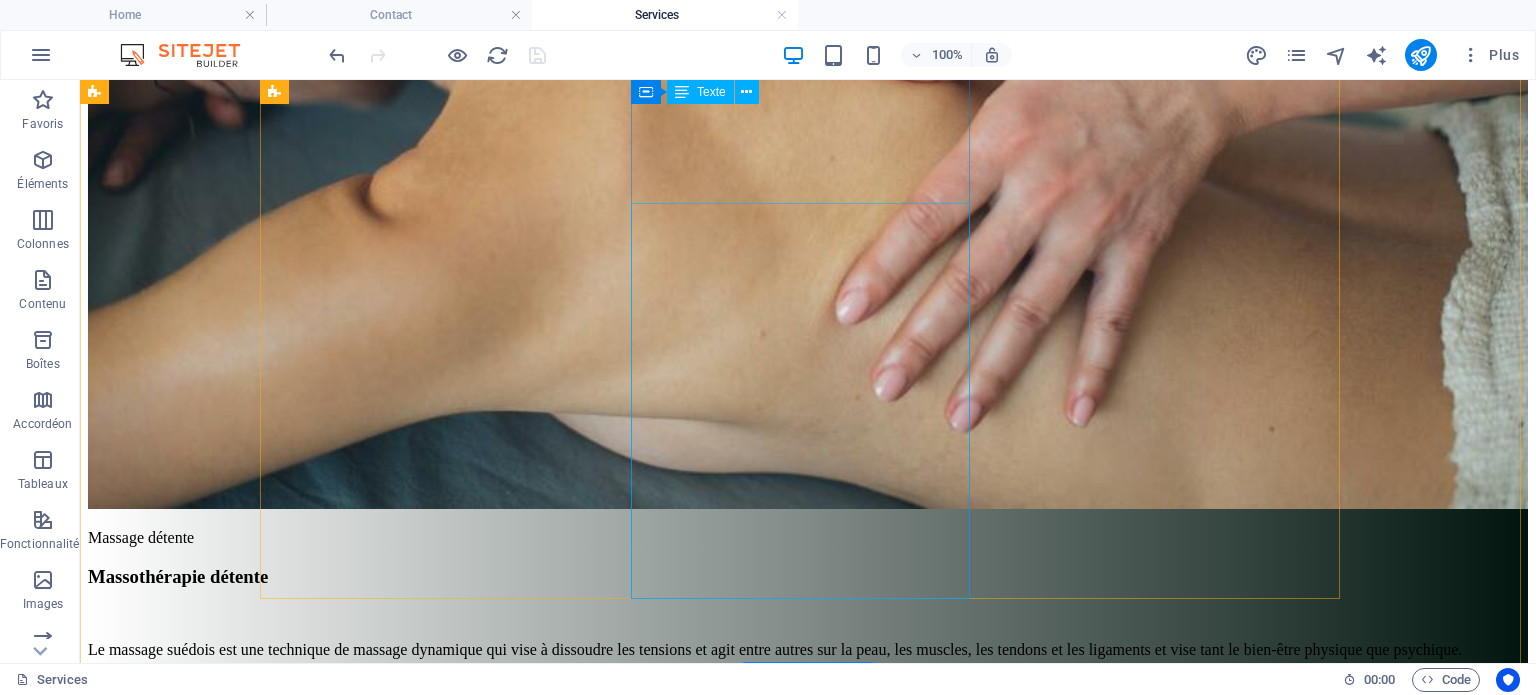 scroll, scrollTop: 2581, scrollLeft: 0, axis: vertical 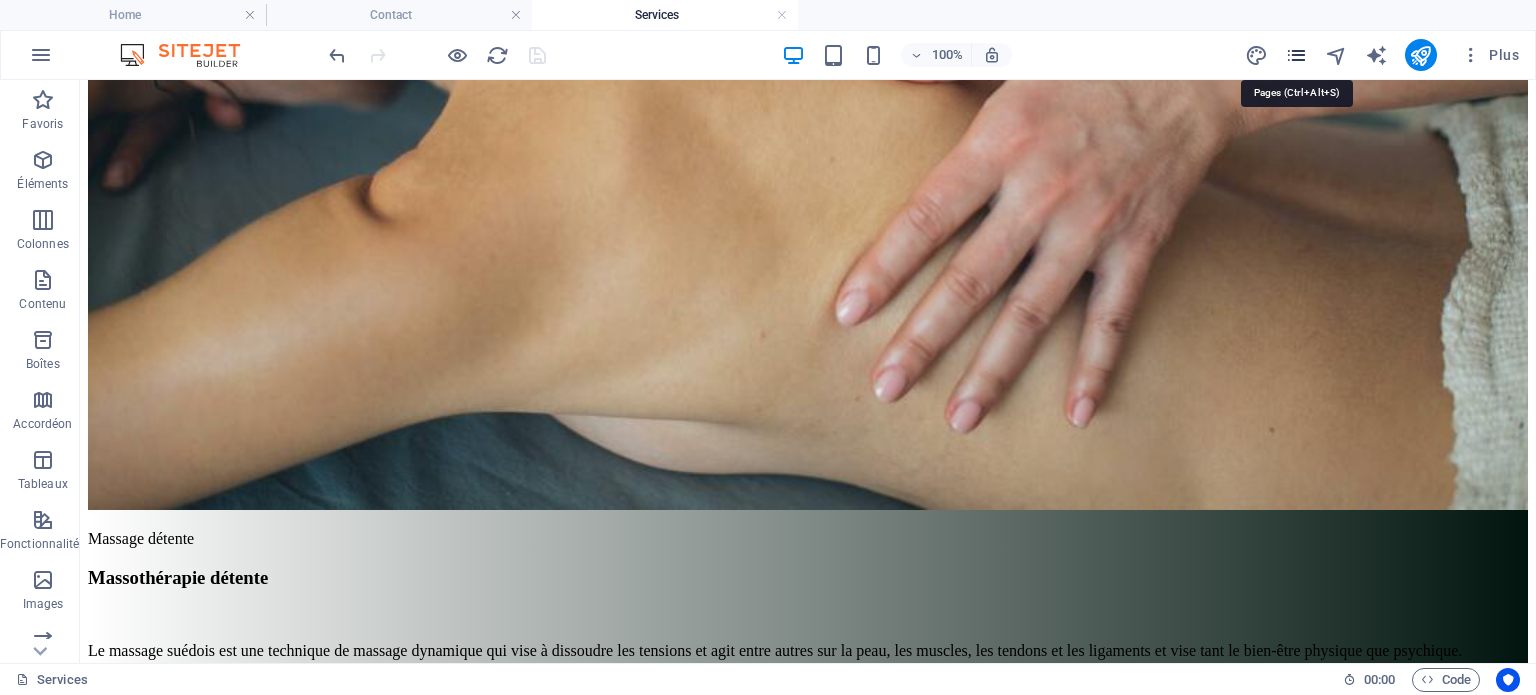 click at bounding box center [1296, 55] 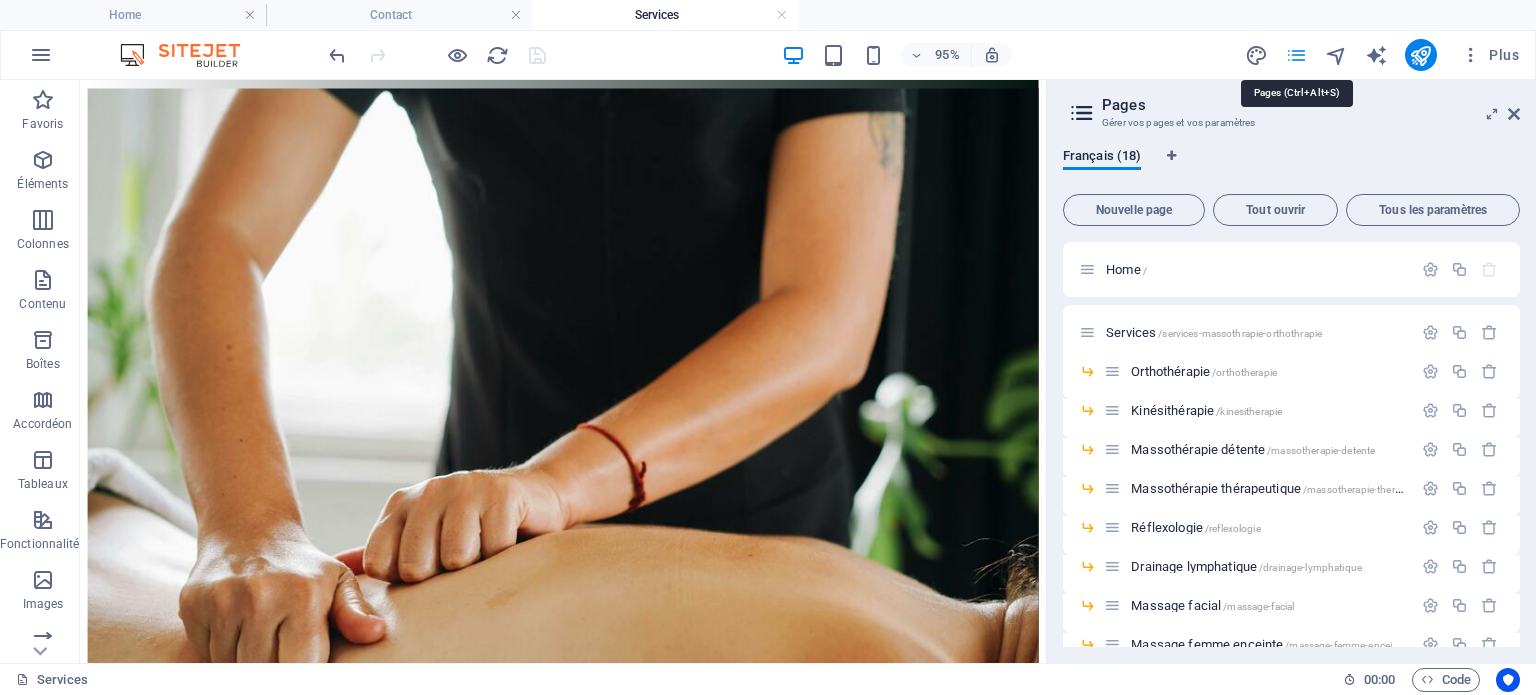 scroll, scrollTop: 2554, scrollLeft: 0, axis: vertical 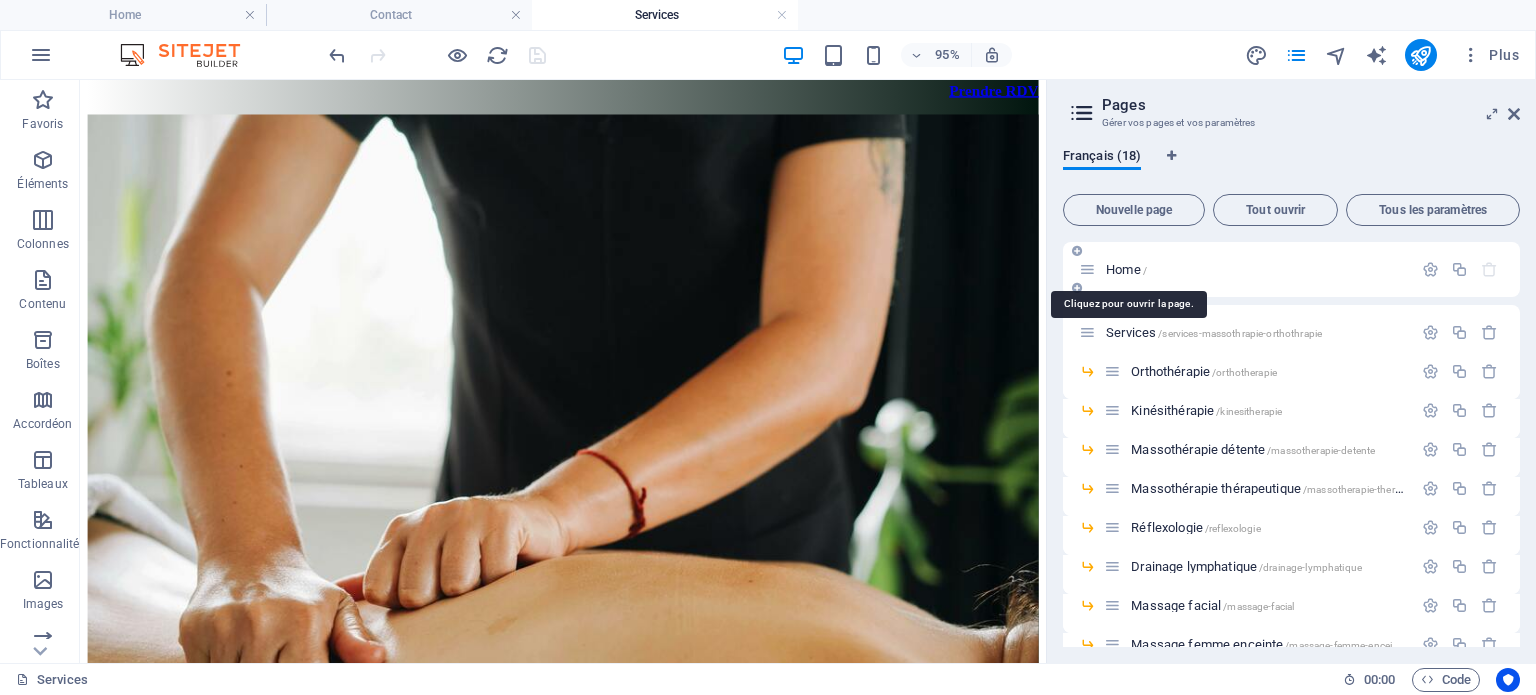 click on "Home /" at bounding box center (1126, 269) 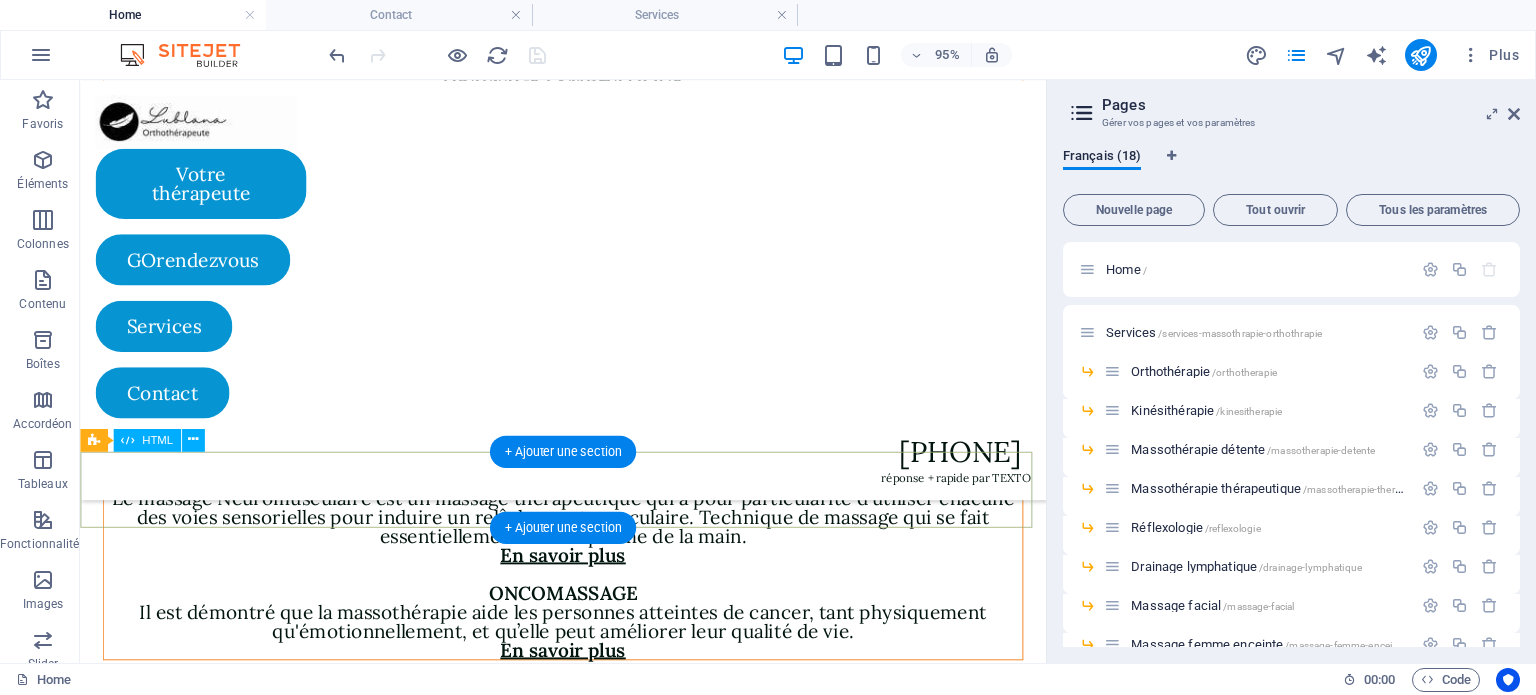 scroll, scrollTop: 6504, scrollLeft: 0, axis: vertical 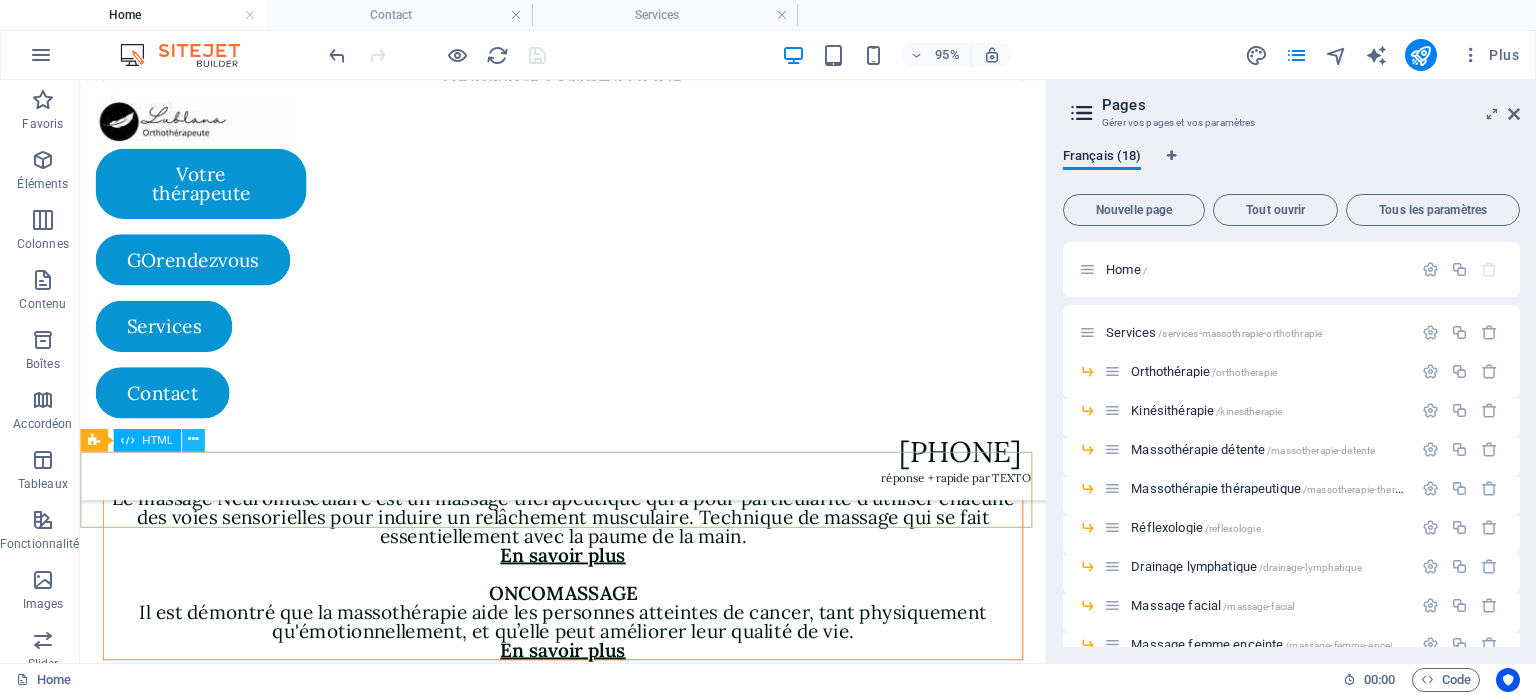click at bounding box center (193, 440) 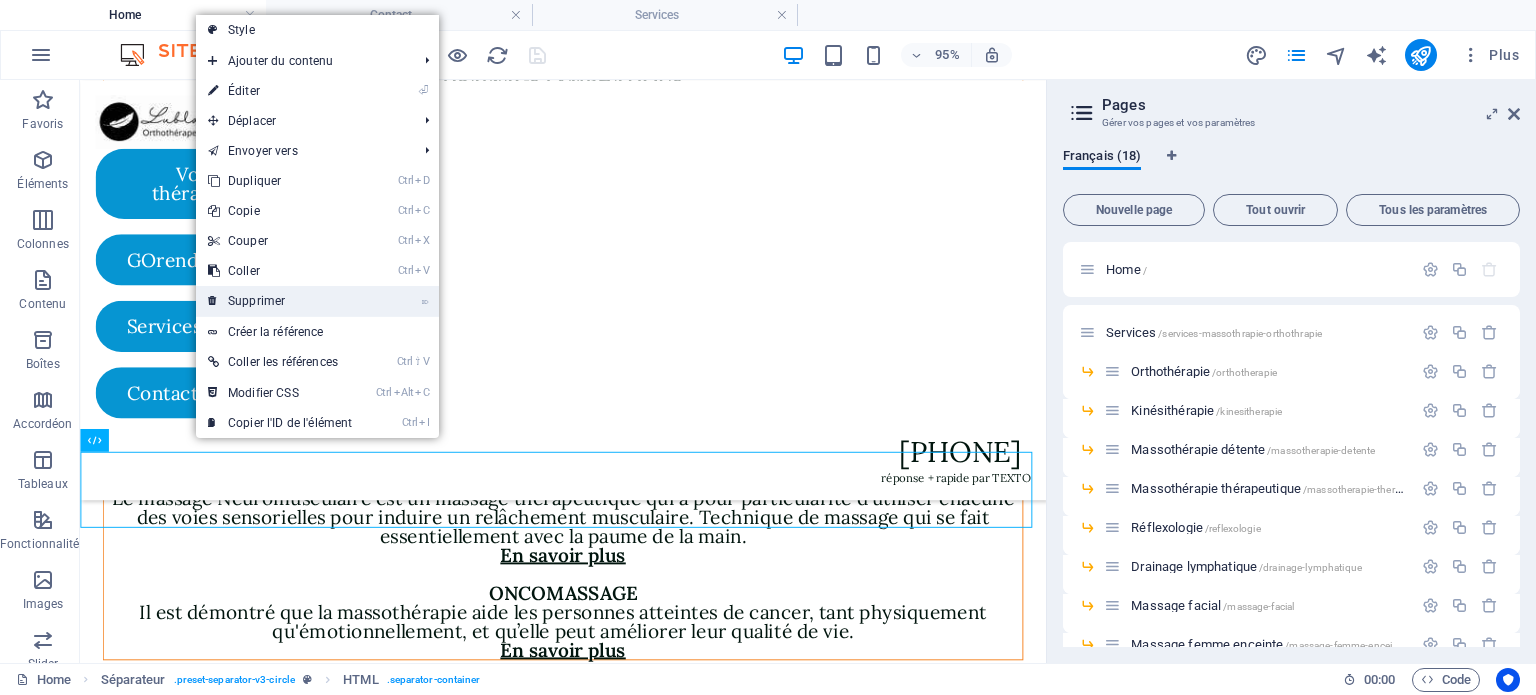 click on "⌦  Supprimer" at bounding box center [280, 301] 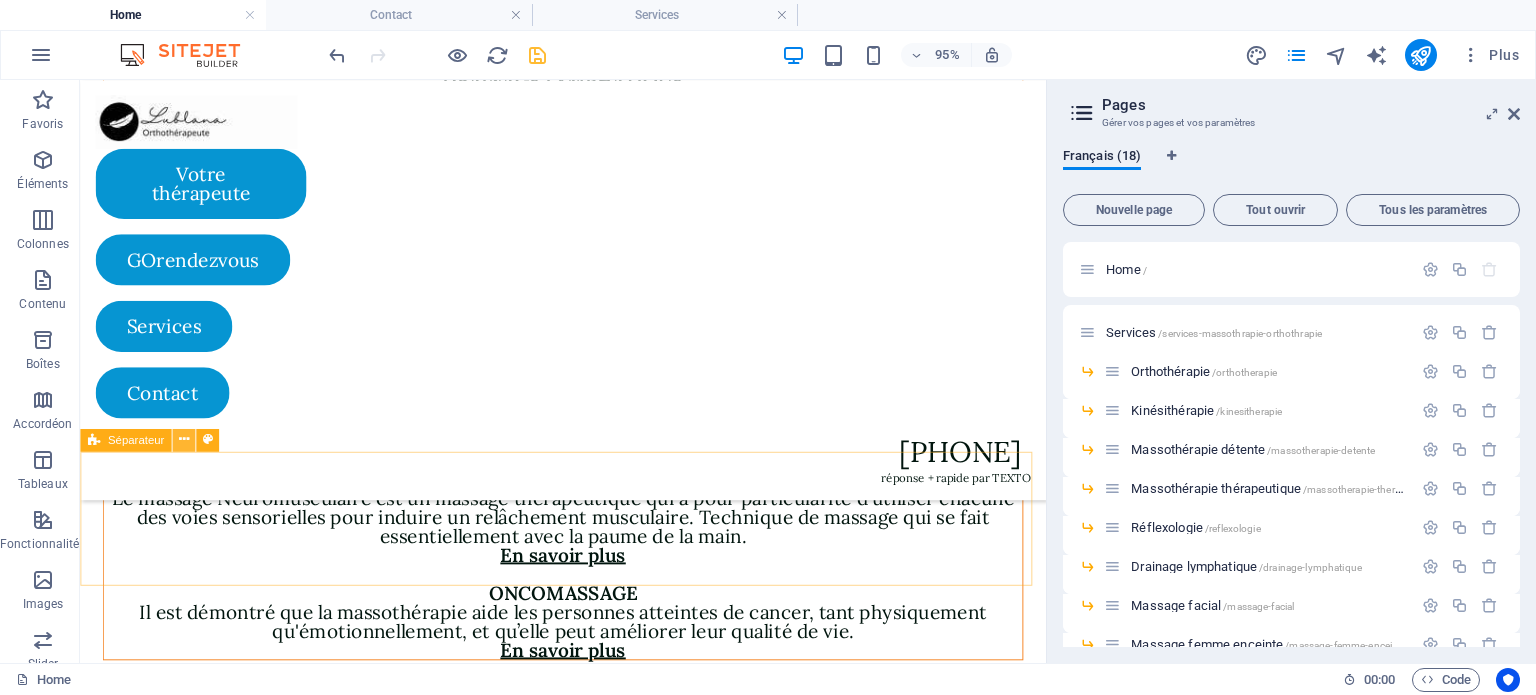 click at bounding box center [184, 440] 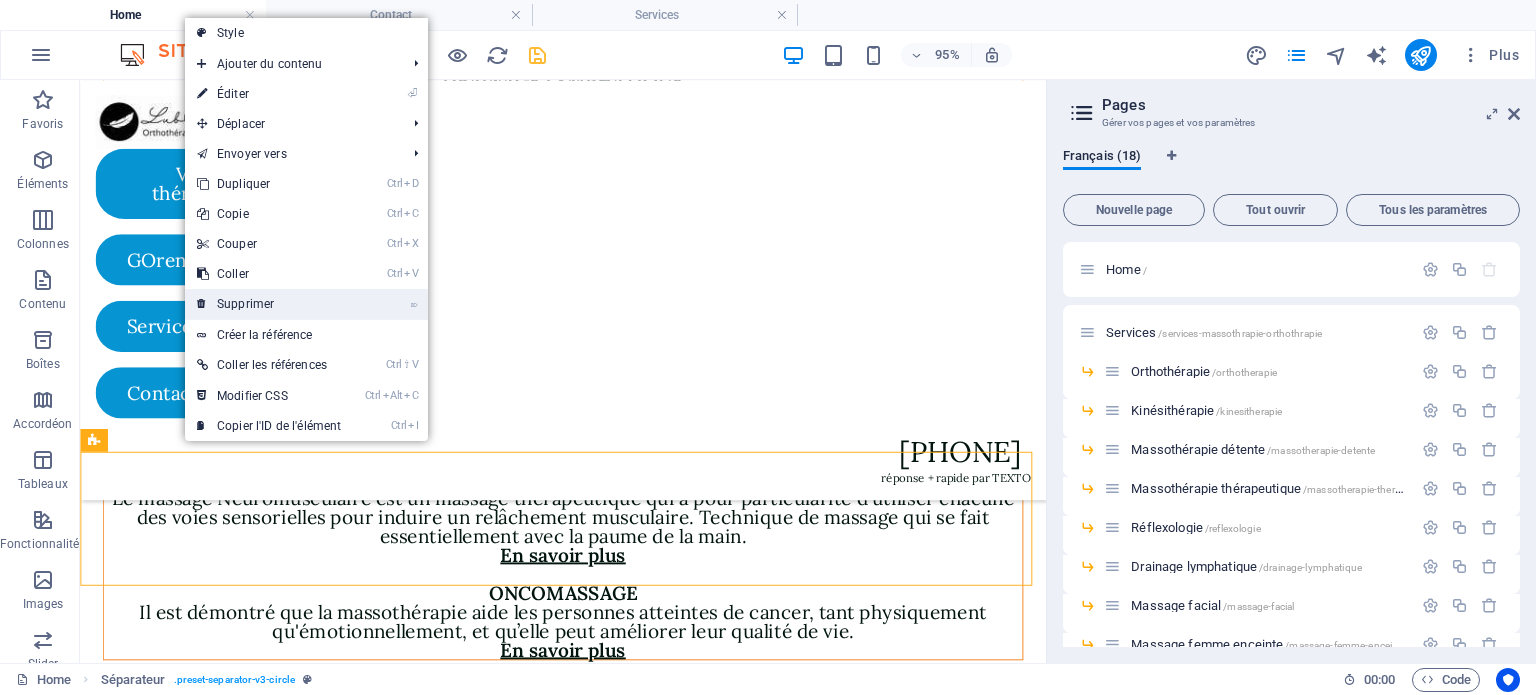click on "⌦  Supprimer" at bounding box center (269, 304) 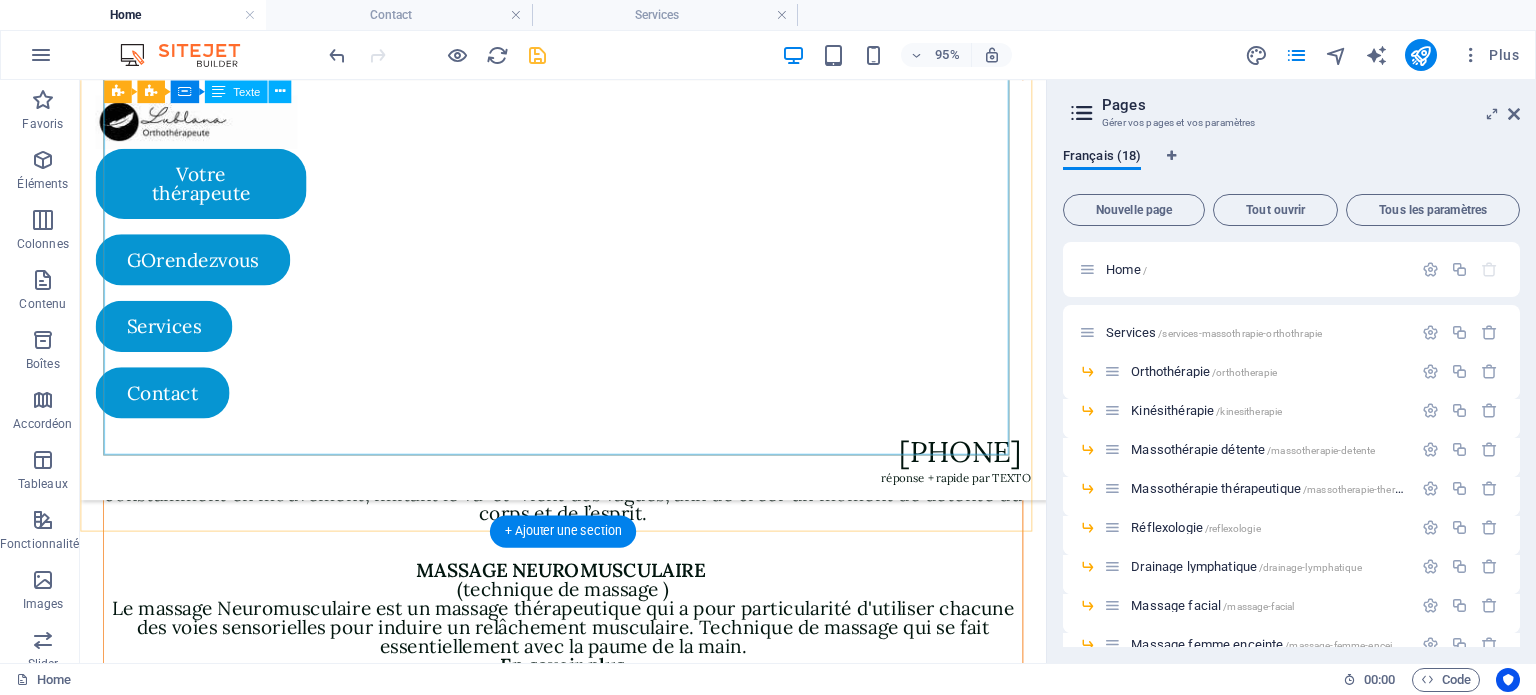 scroll, scrollTop: 6371, scrollLeft: 0, axis: vertical 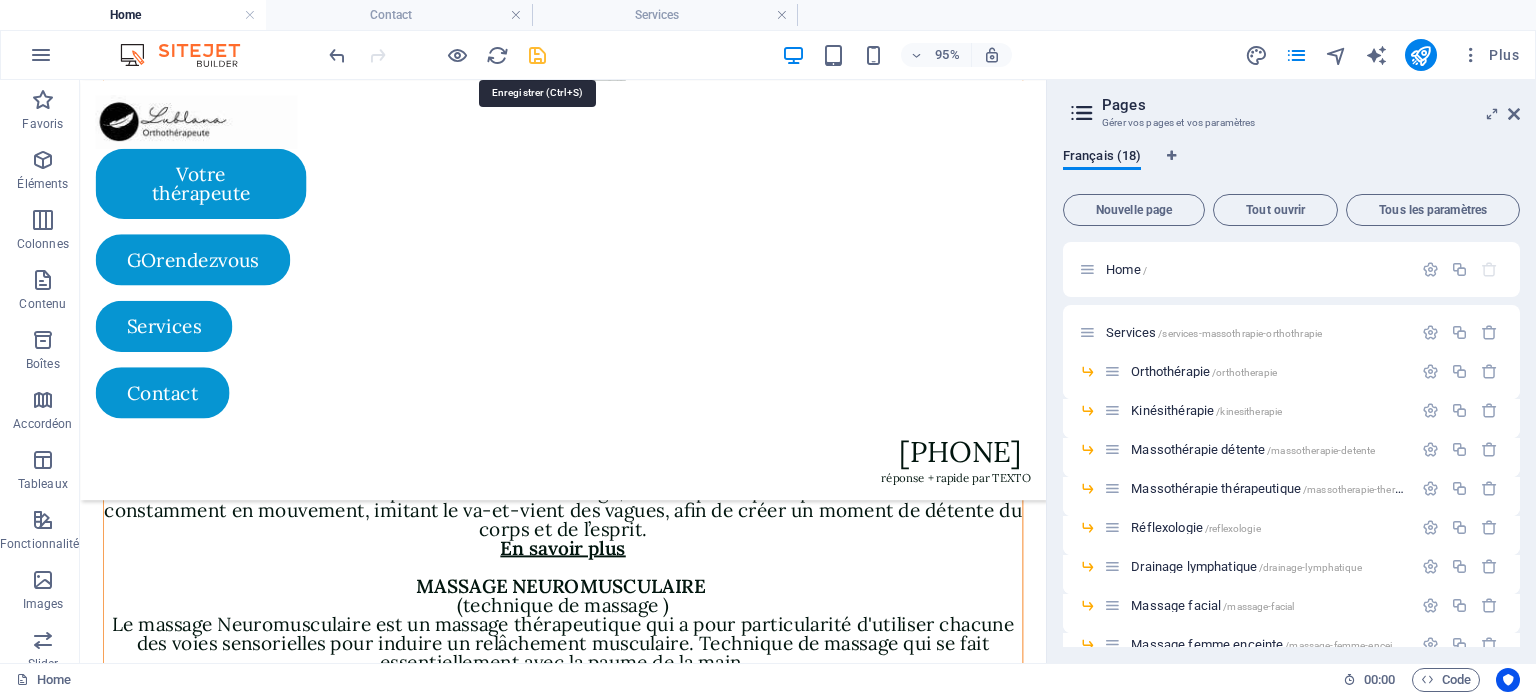 click at bounding box center [537, 55] 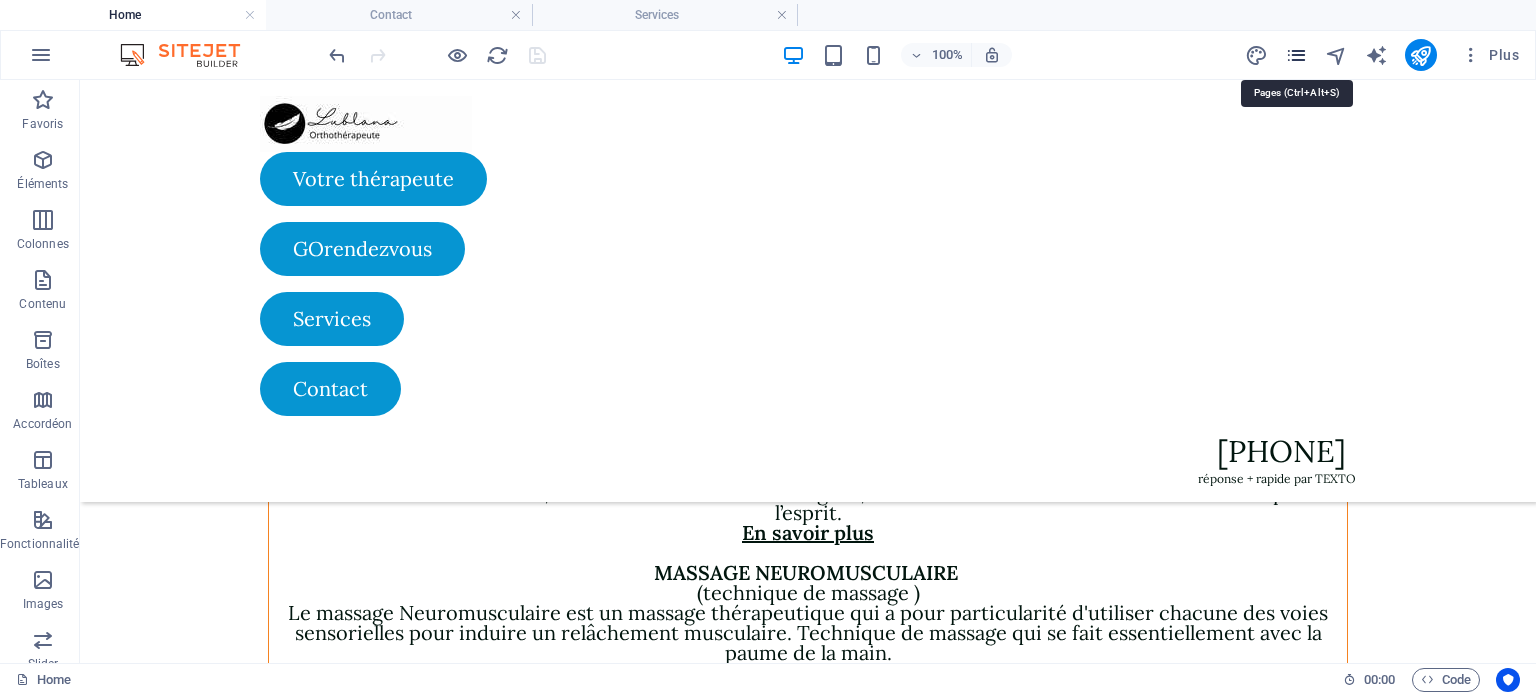 click at bounding box center [1296, 55] 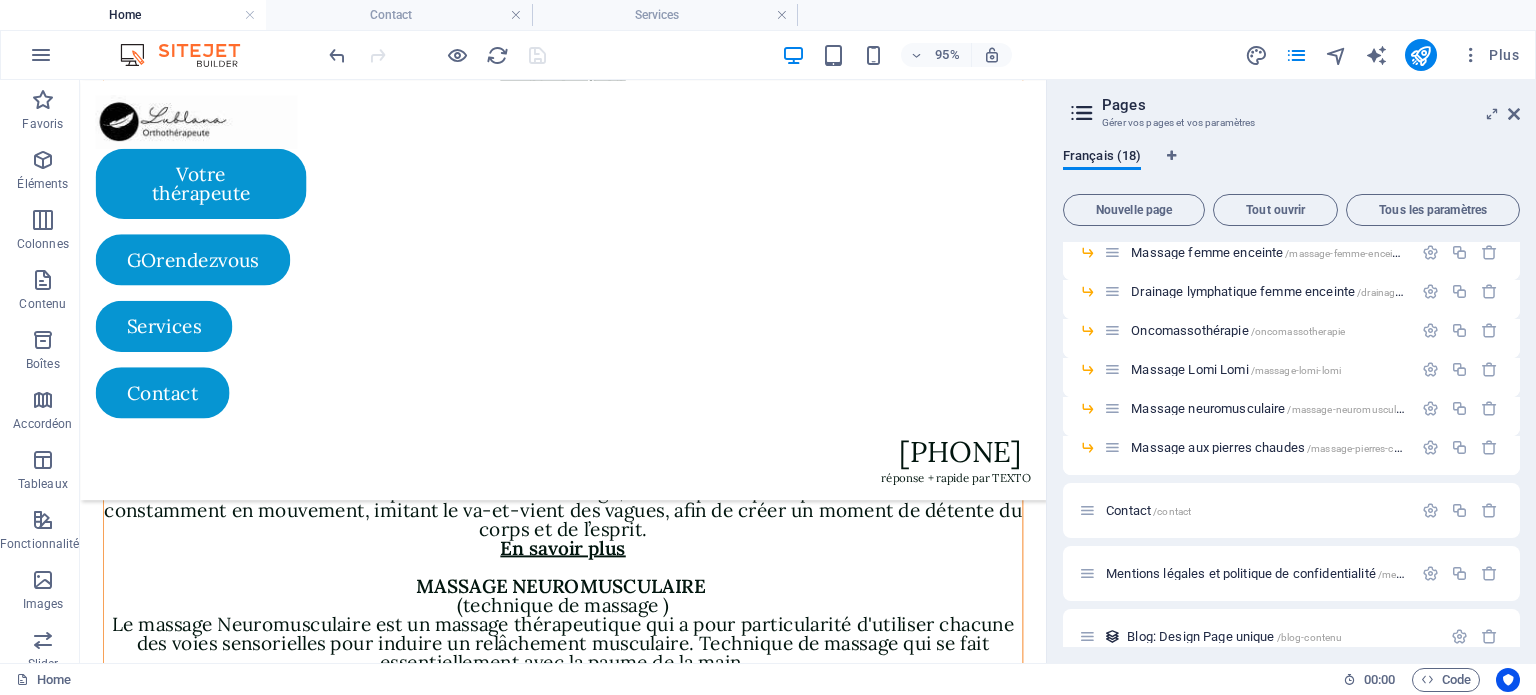 scroll, scrollTop: 416, scrollLeft: 0, axis: vertical 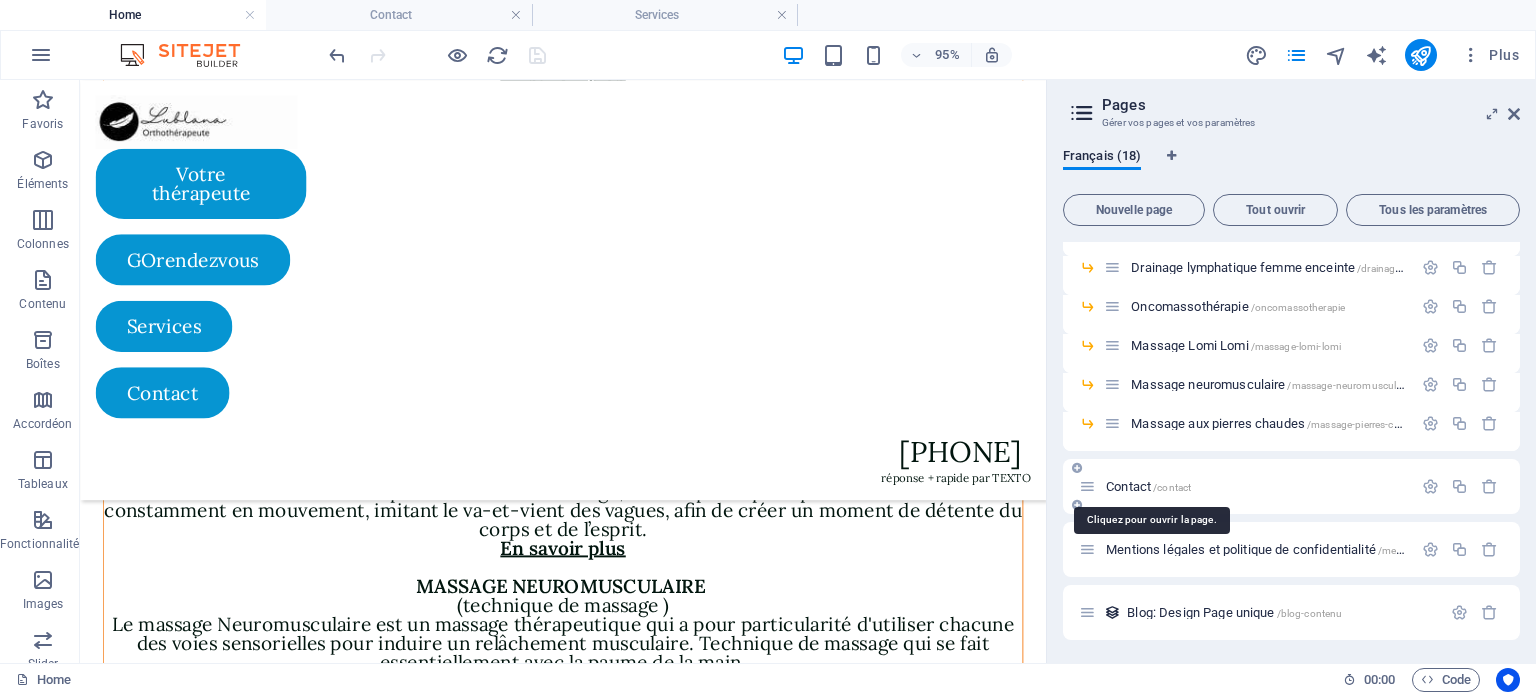 click on "Contact /contact" at bounding box center [1148, 486] 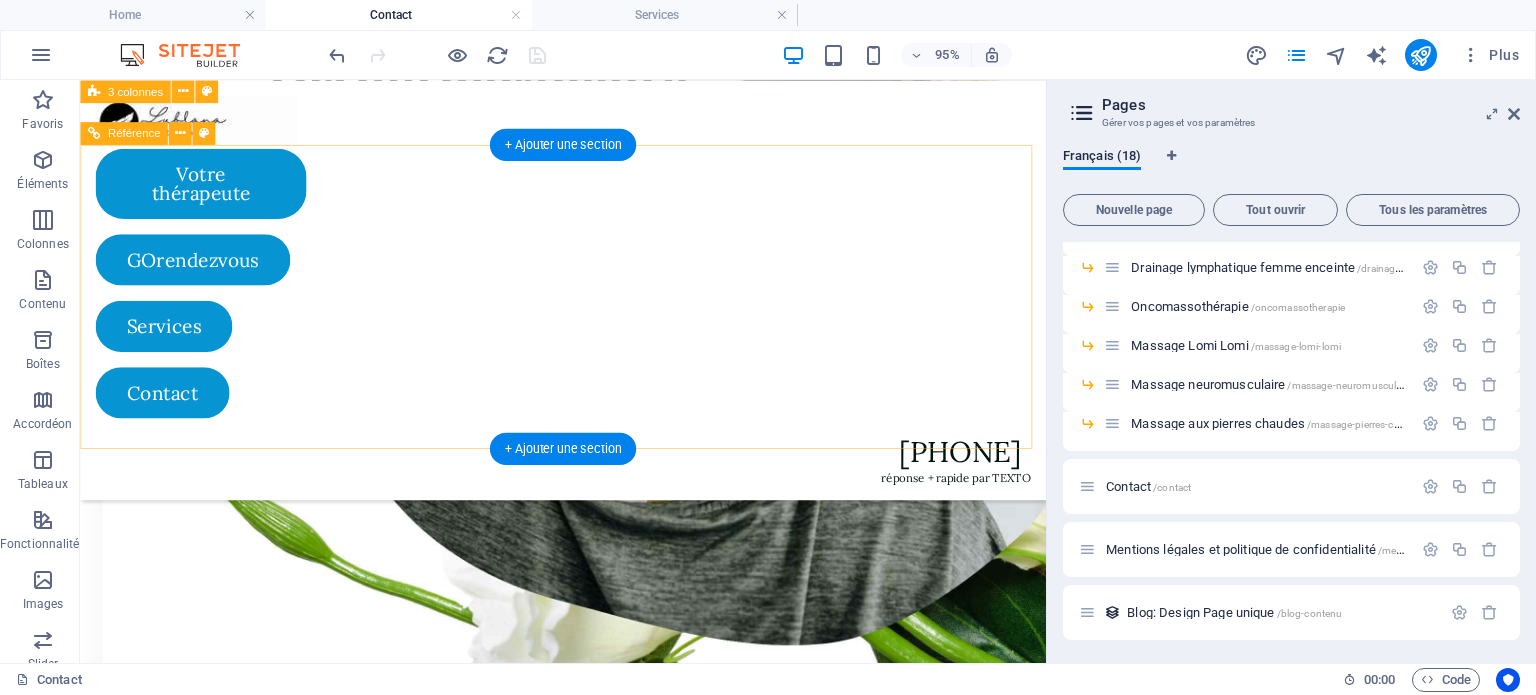 scroll, scrollTop: 786, scrollLeft: 0, axis: vertical 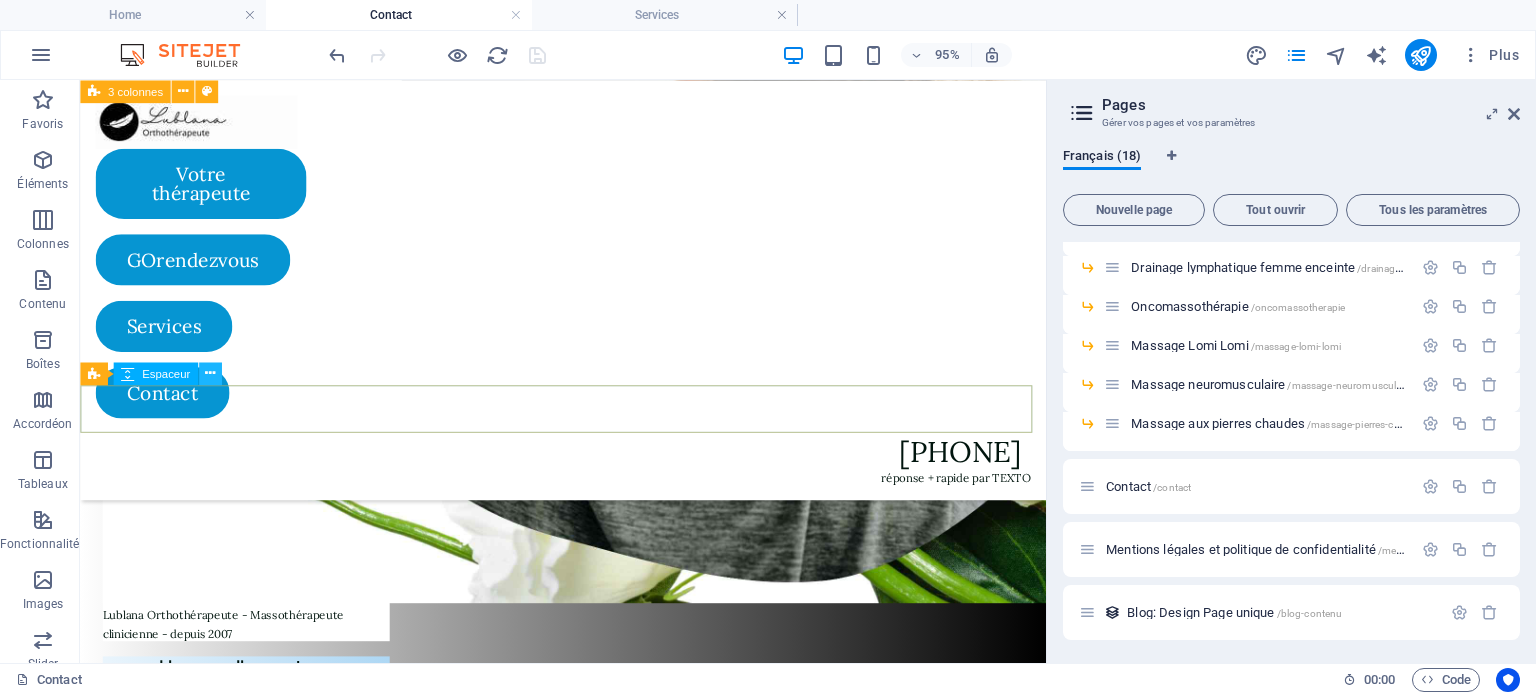 click at bounding box center [210, 373] 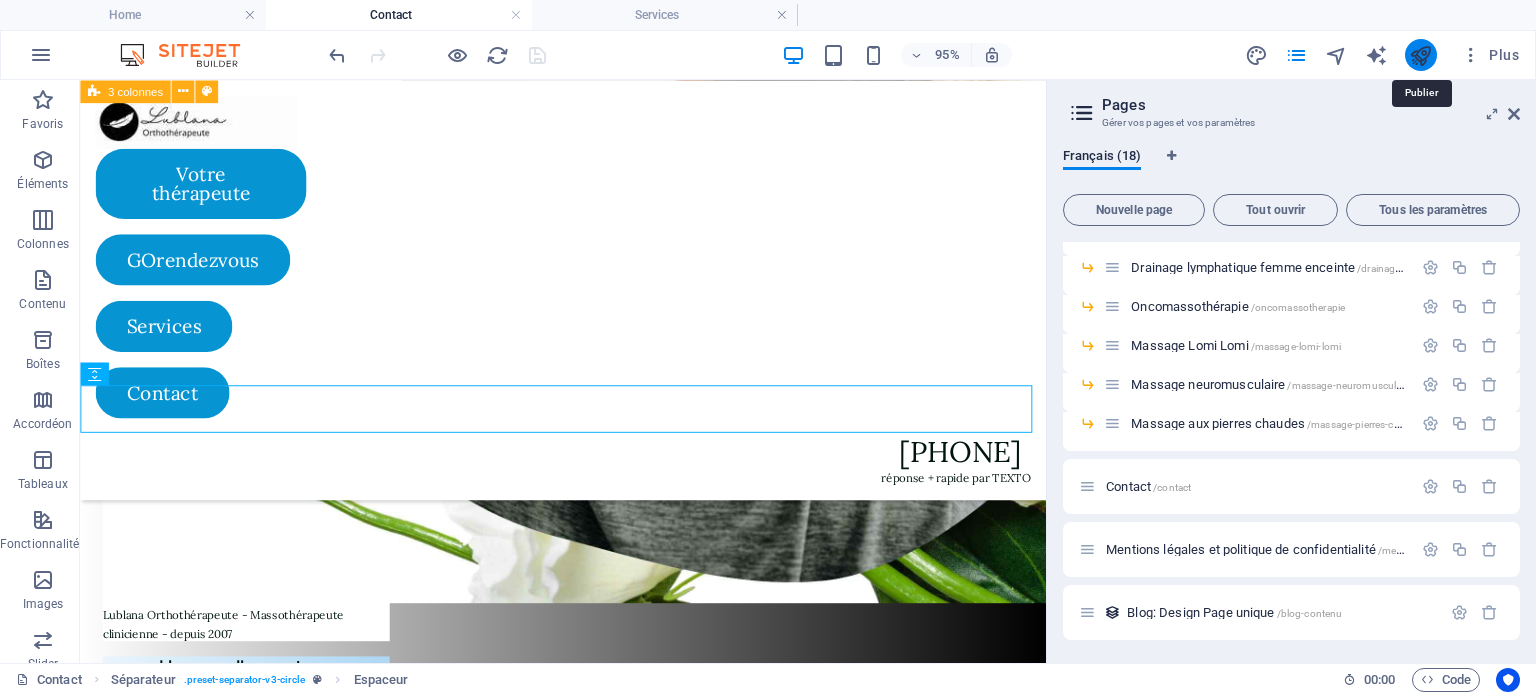 click at bounding box center (1420, 55) 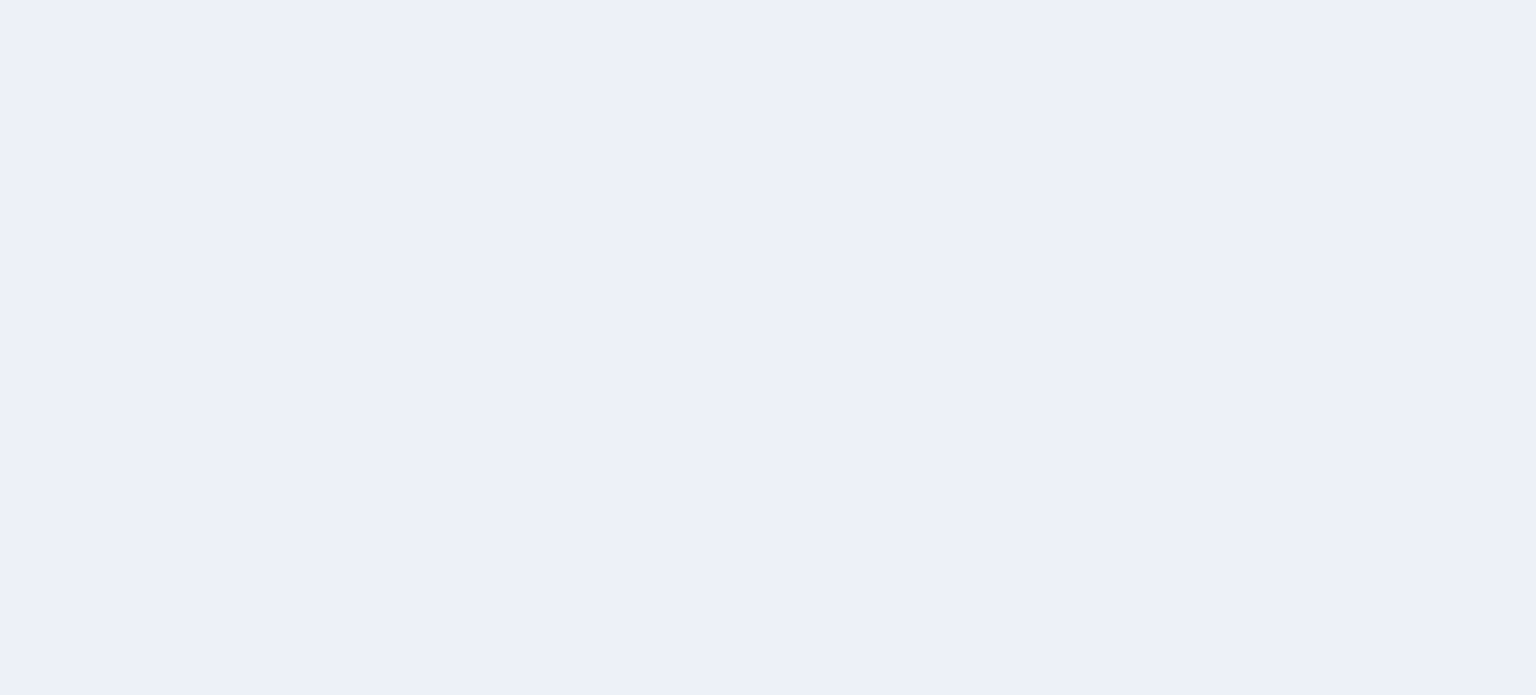 scroll, scrollTop: 0, scrollLeft: 0, axis: both 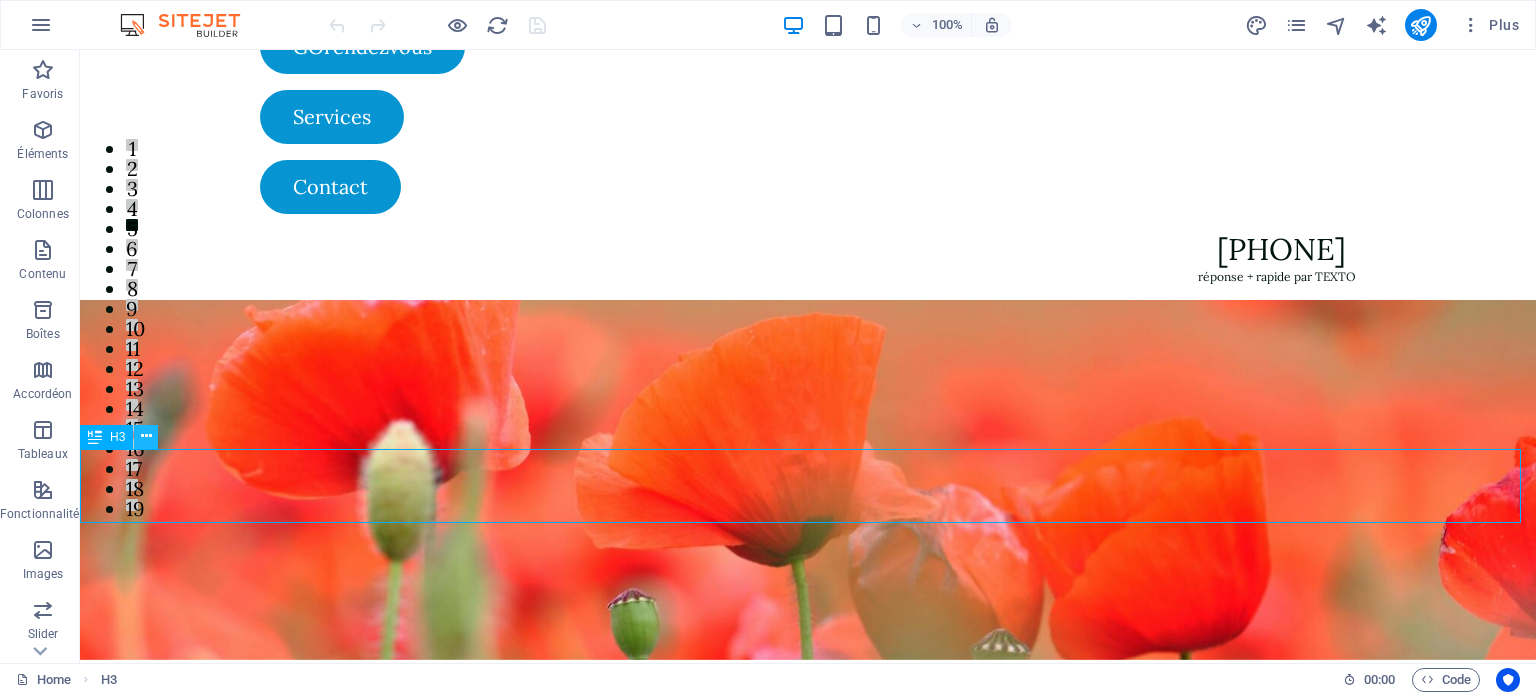 click at bounding box center [146, 436] 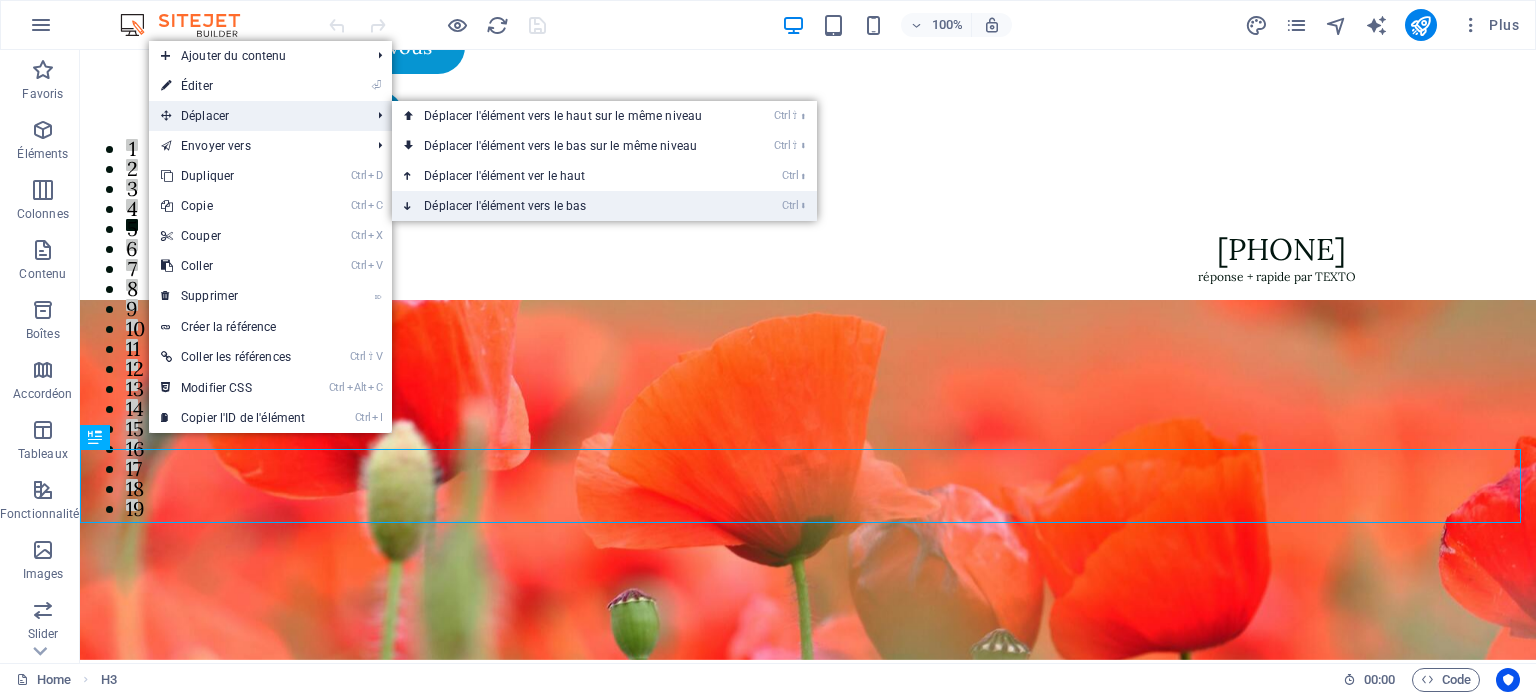 click on "Ctrl ⬇  Déplacer l'élément vers le bas" at bounding box center (567, 206) 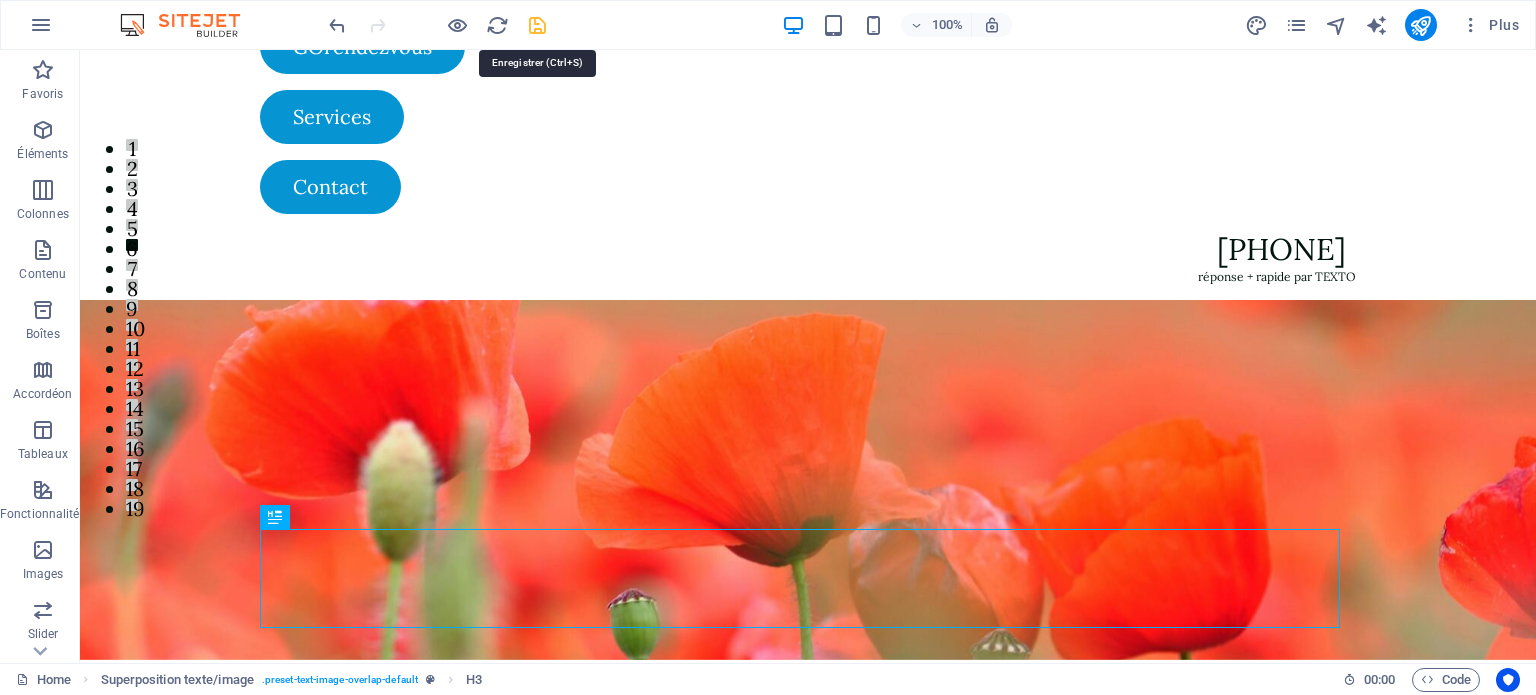 click at bounding box center [537, 25] 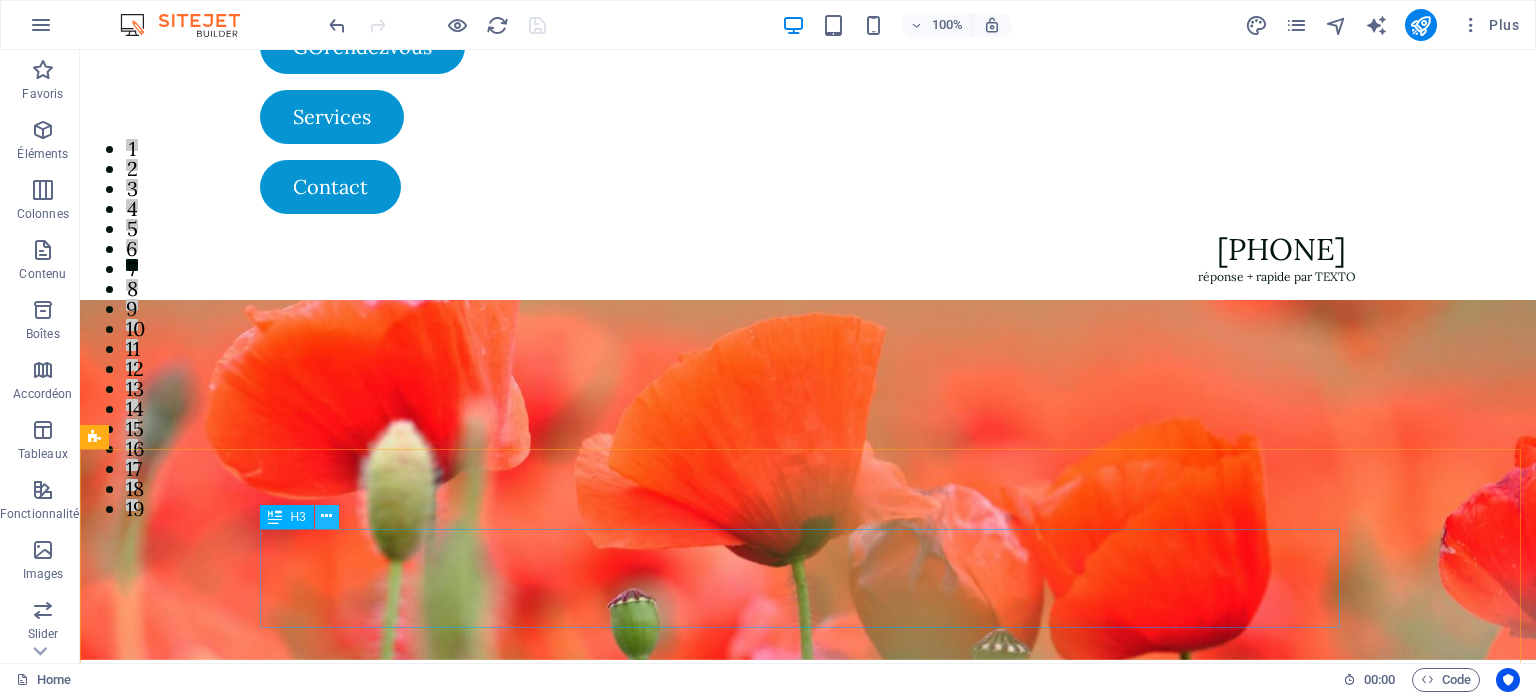 click at bounding box center [326, 516] 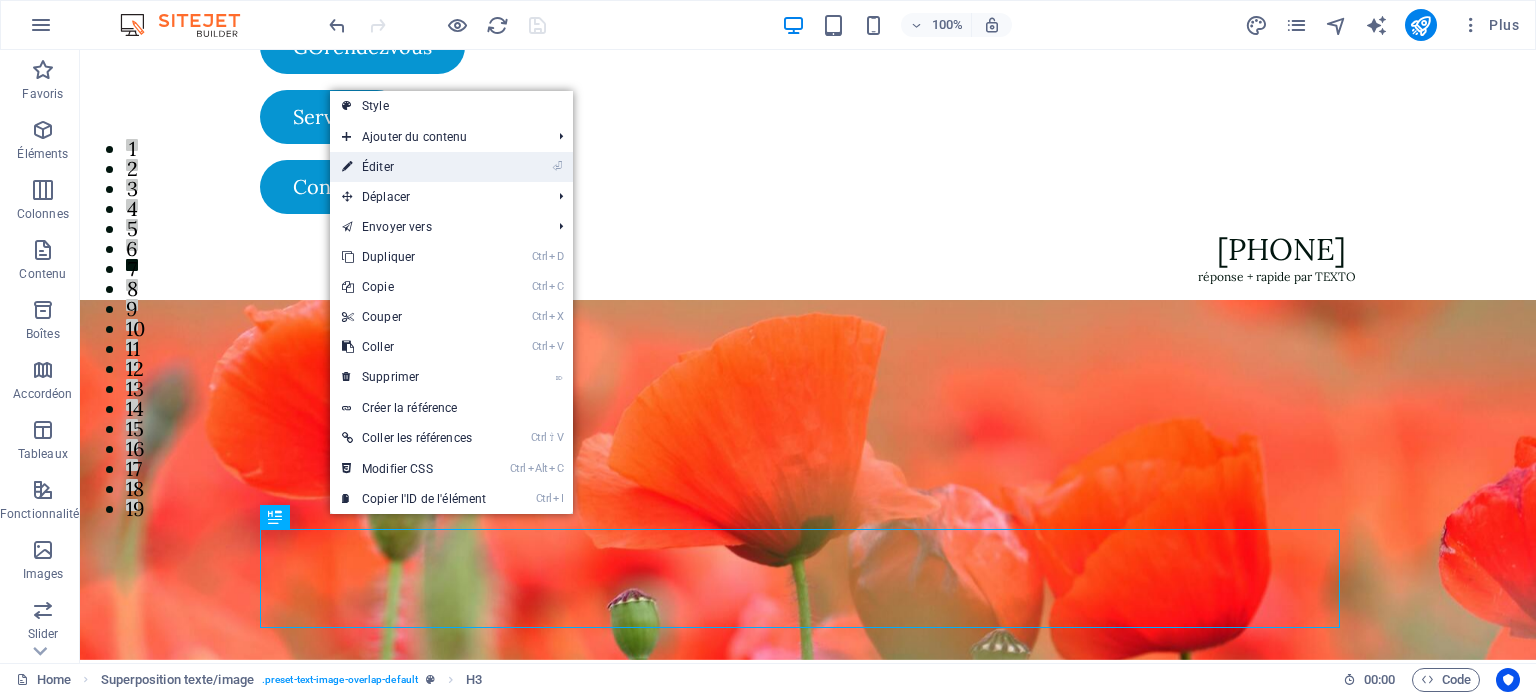 click on "⏎  Éditer" at bounding box center [414, 167] 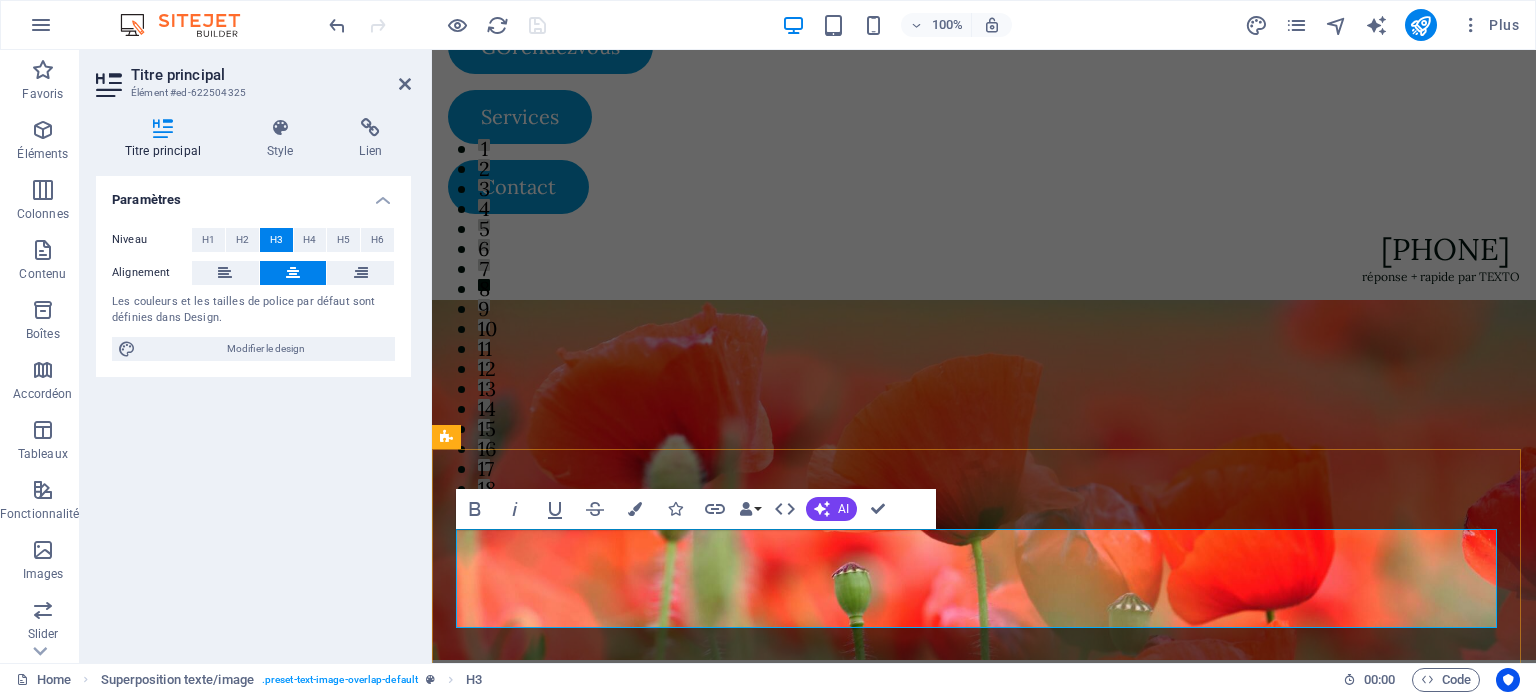 click on "‌Soulagez vos douleurs et améliorez votre bien-être grâce à une approche innovante. ‌La  masso-orthothérapie  combine la  libération émotionnelle  et les  techniques biomécaniques  pour offrir une solution durable et efficace." at bounding box center [984, 1149] 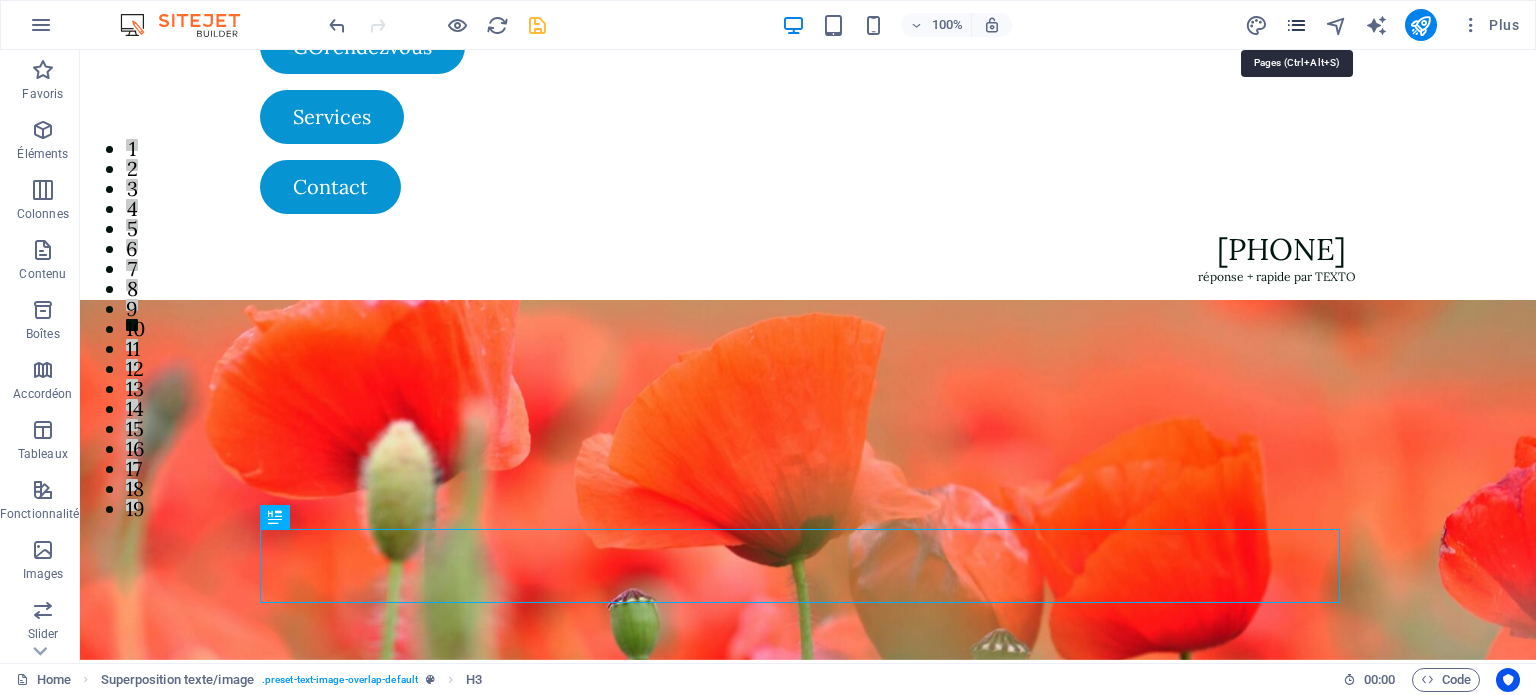 click at bounding box center (1296, 25) 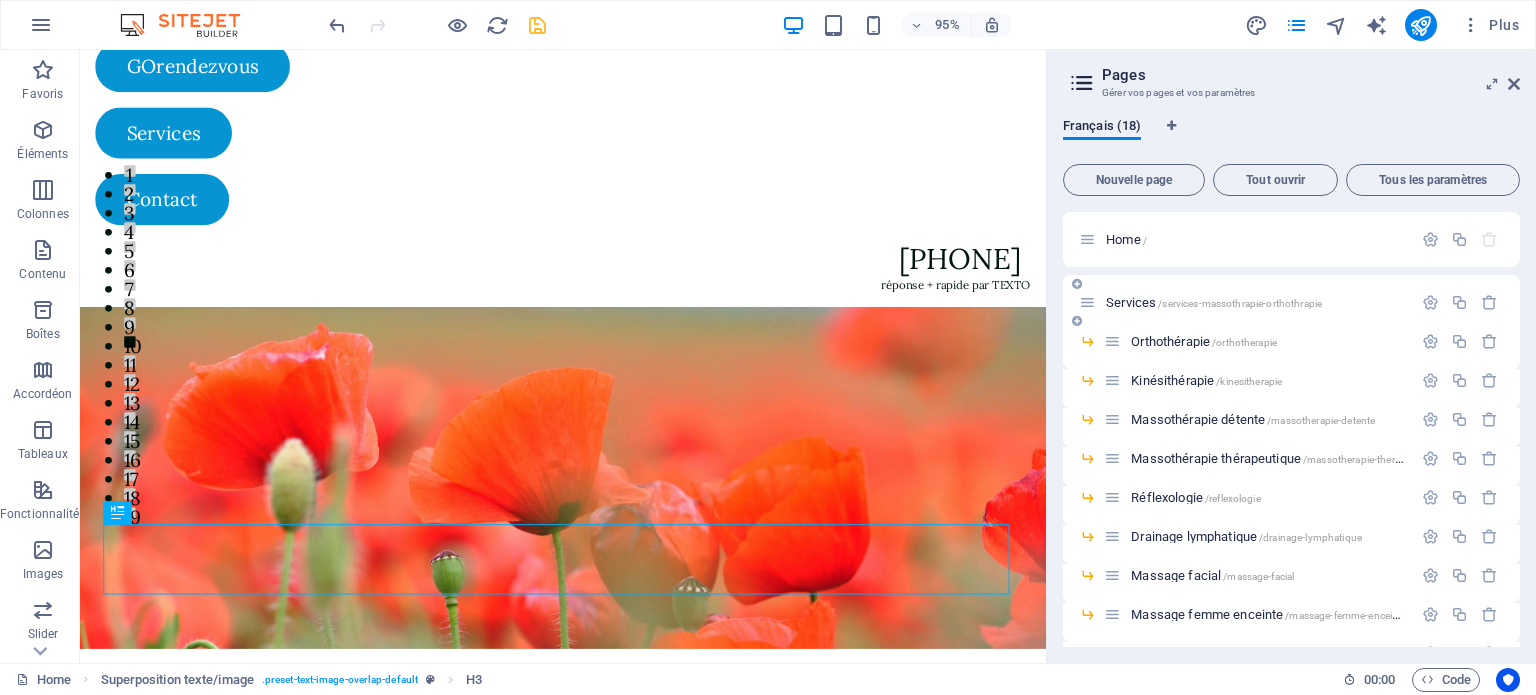 click on "Services /services-massothrapie-orthothrapie" at bounding box center [1291, 302] 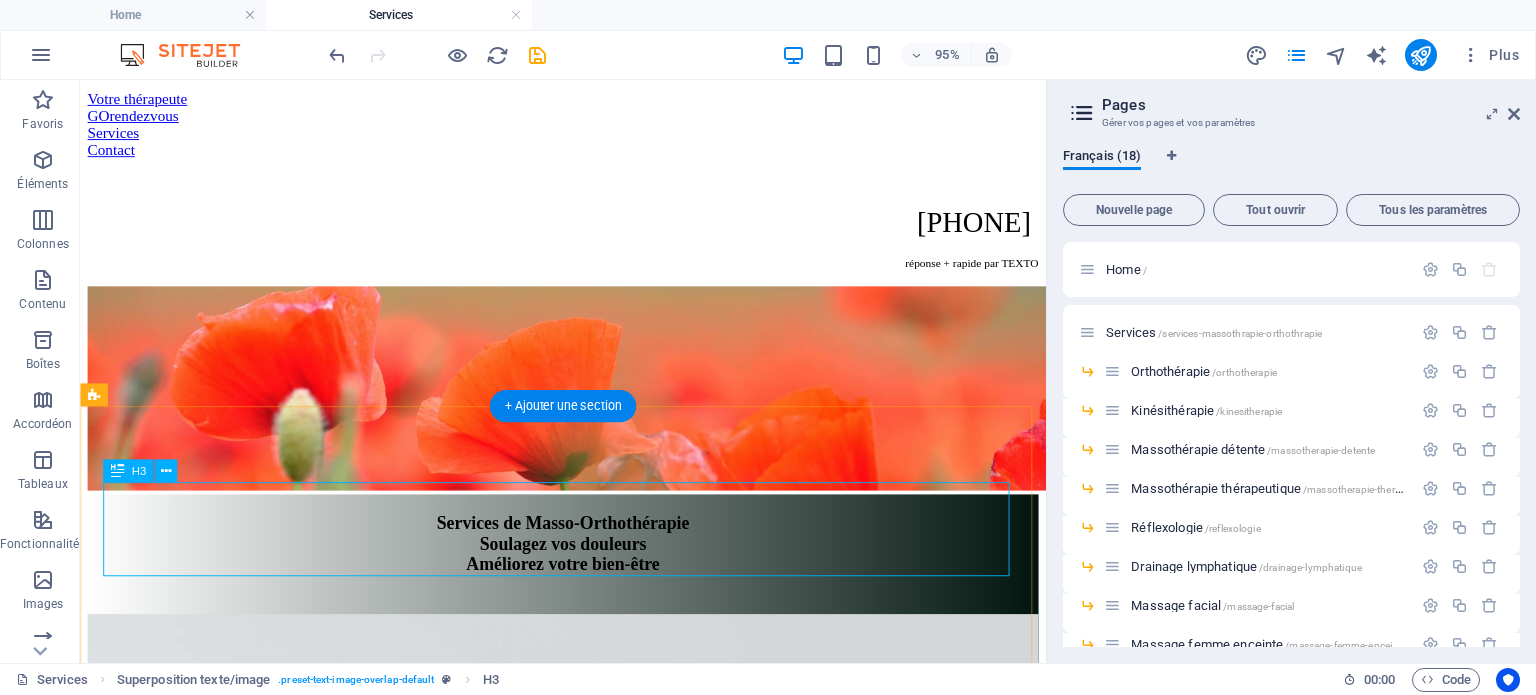 scroll, scrollTop: 100, scrollLeft: 0, axis: vertical 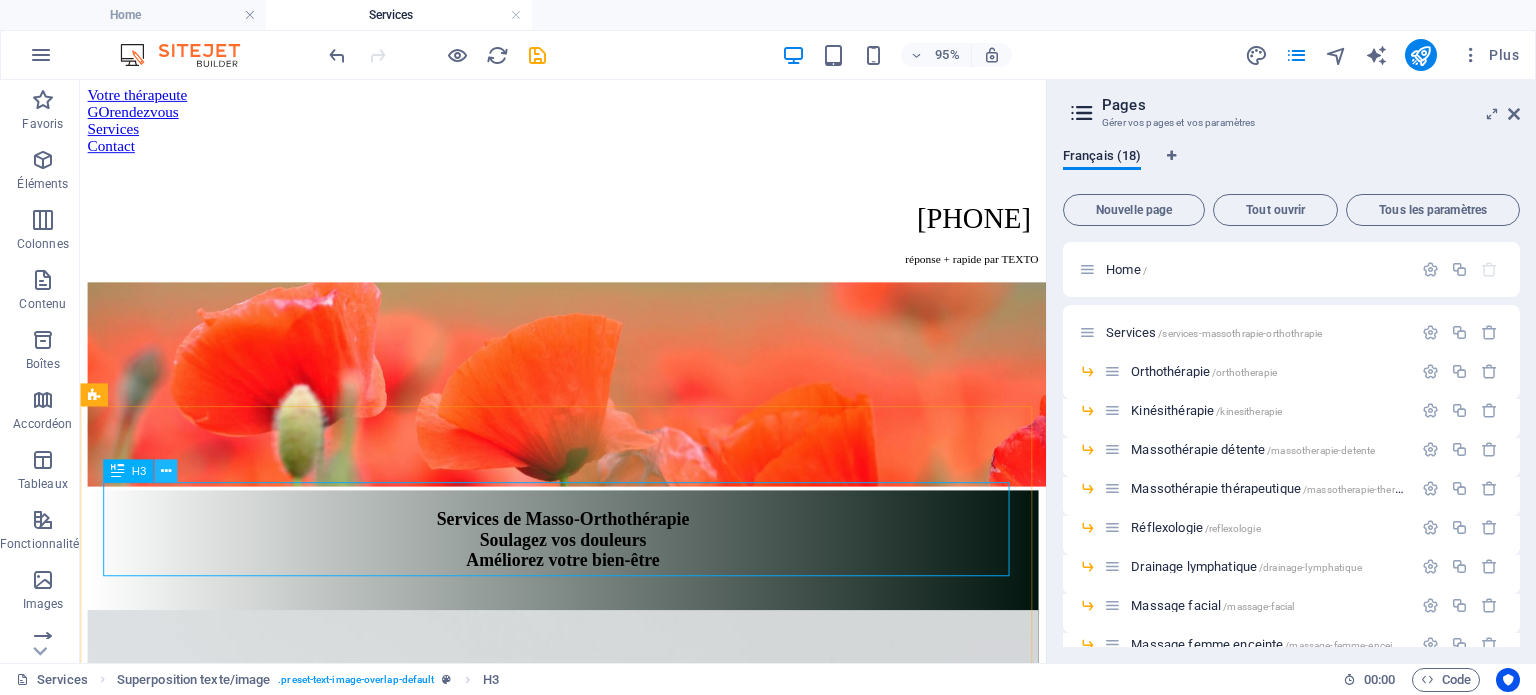 click at bounding box center [166, 471] 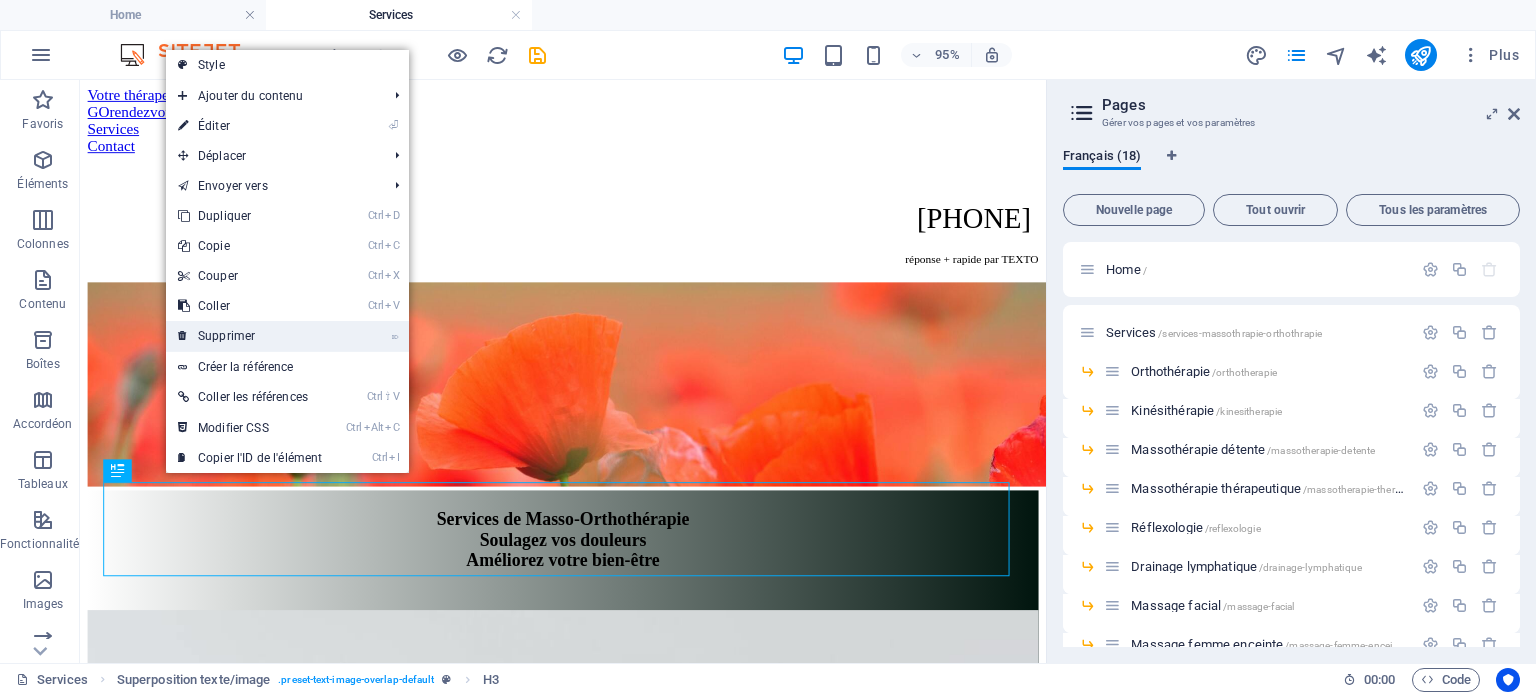 click on "⌦  Supprimer" at bounding box center [250, 336] 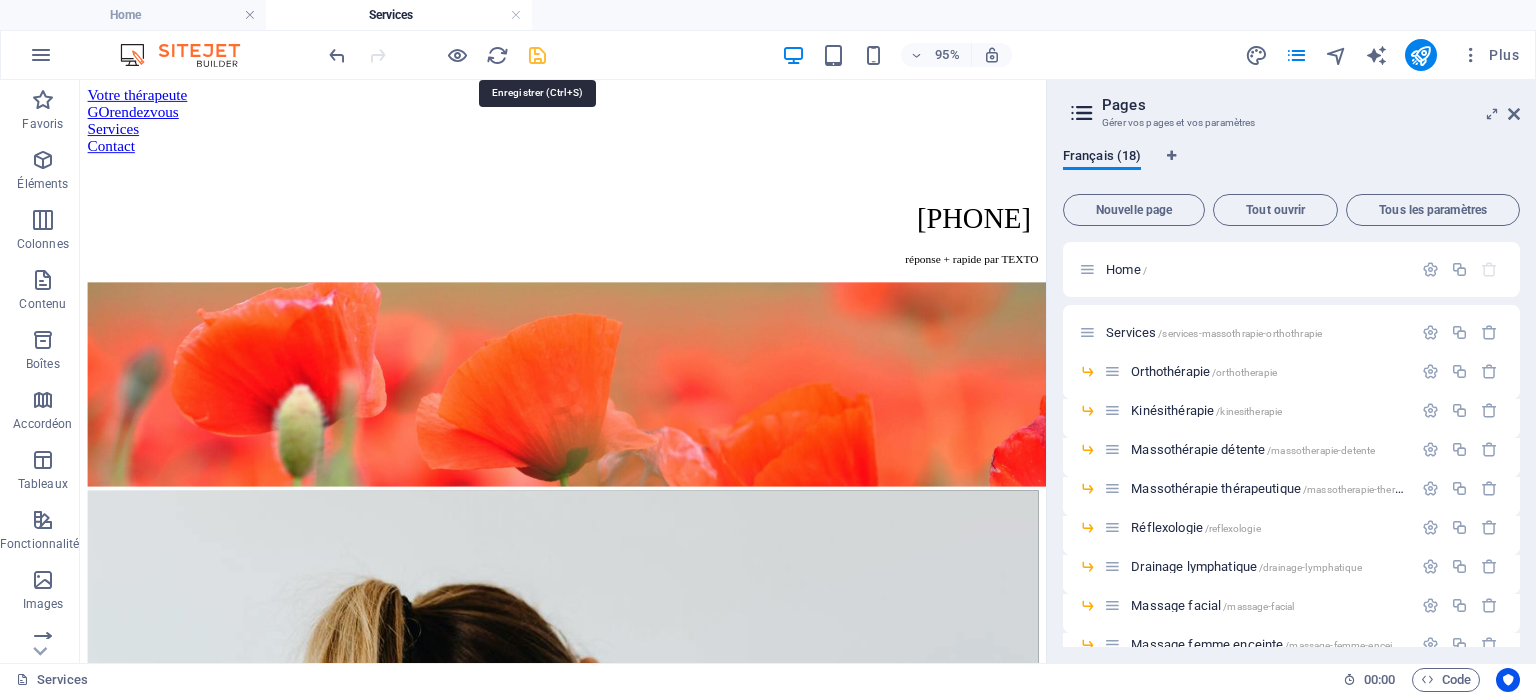 click at bounding box center [537, 55] 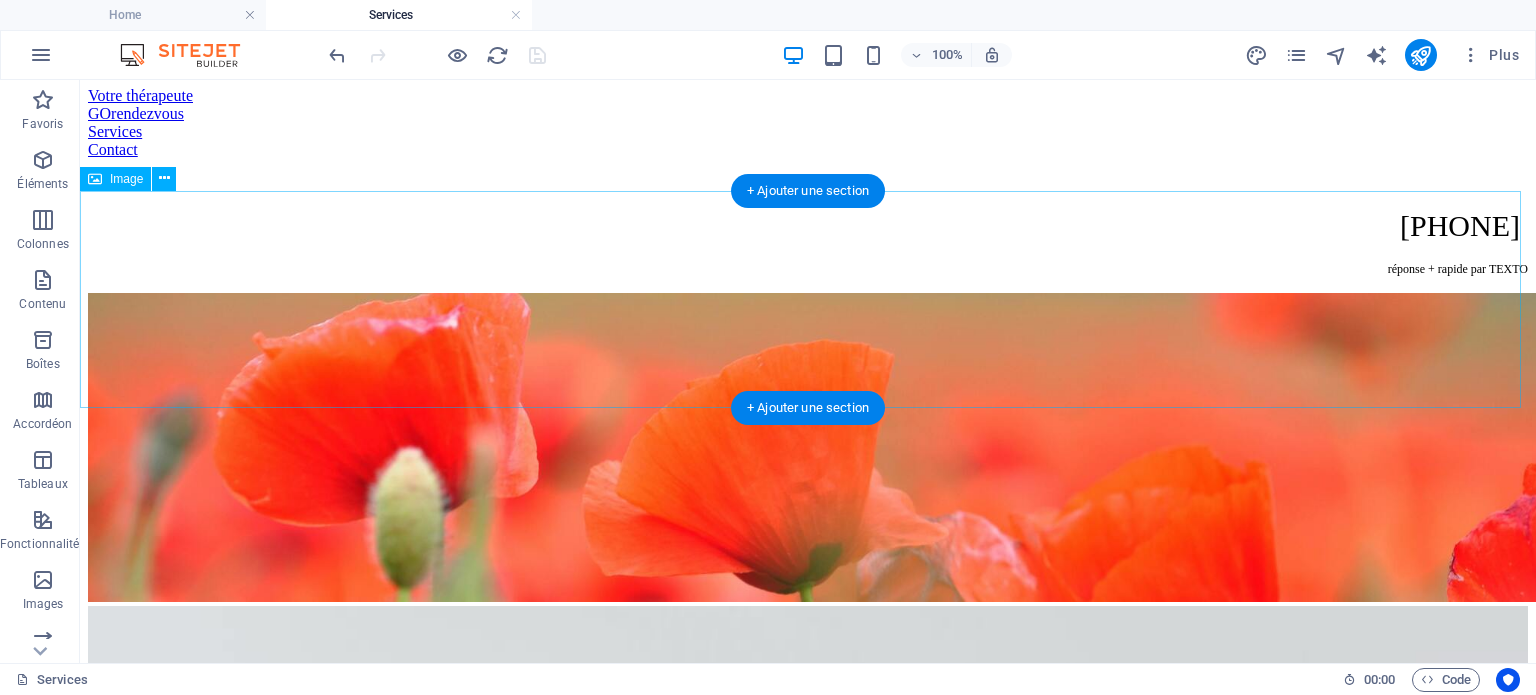 scroll, scrollTop: 0, scrollLeft: 0, axis: both 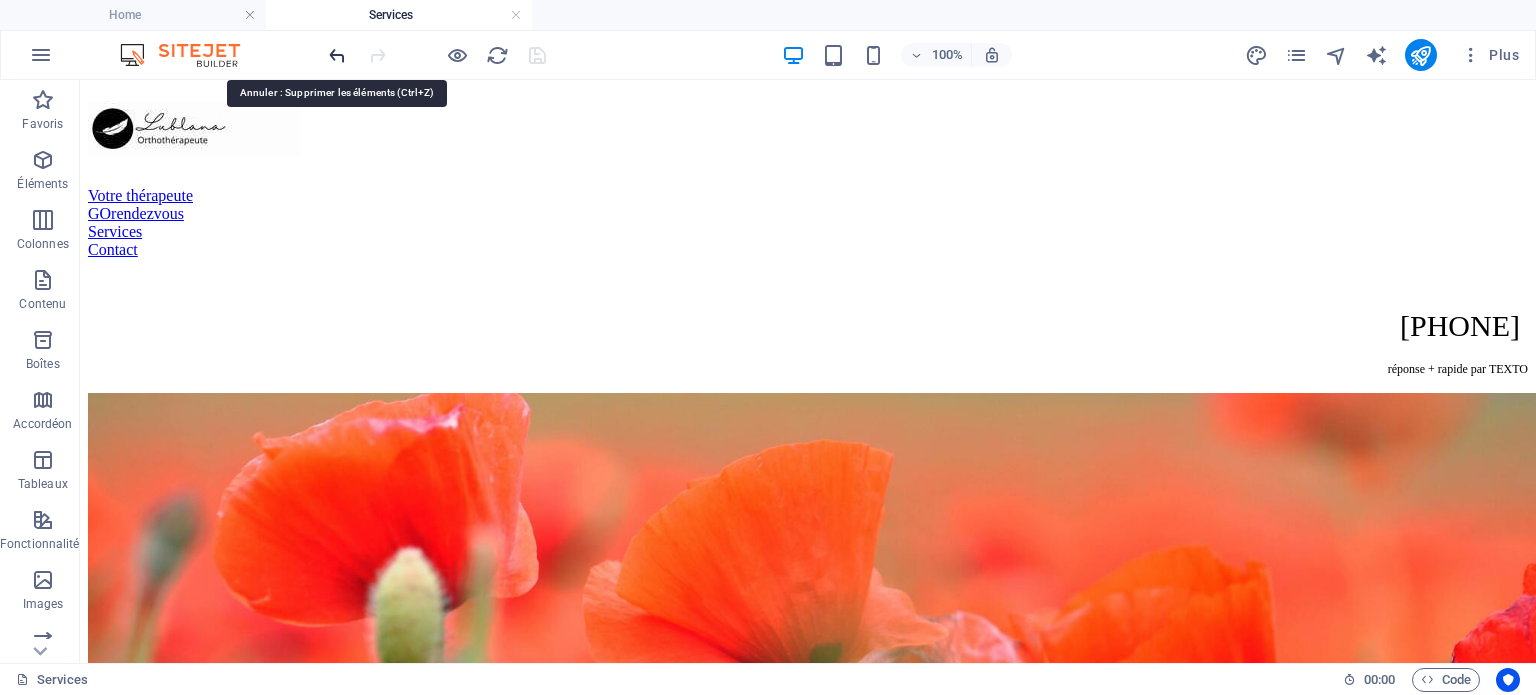 click at bounding box center [337, 55] 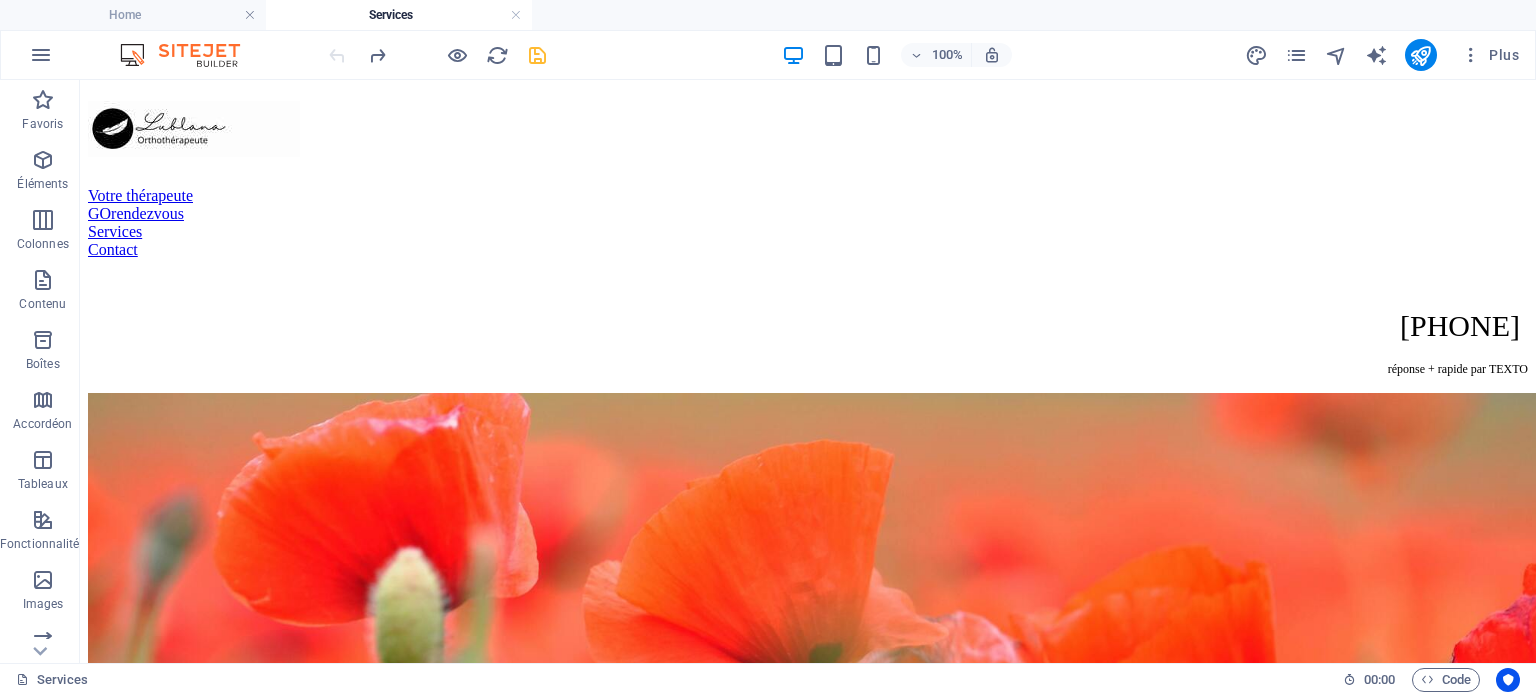 click at bounding box center [437, 55] 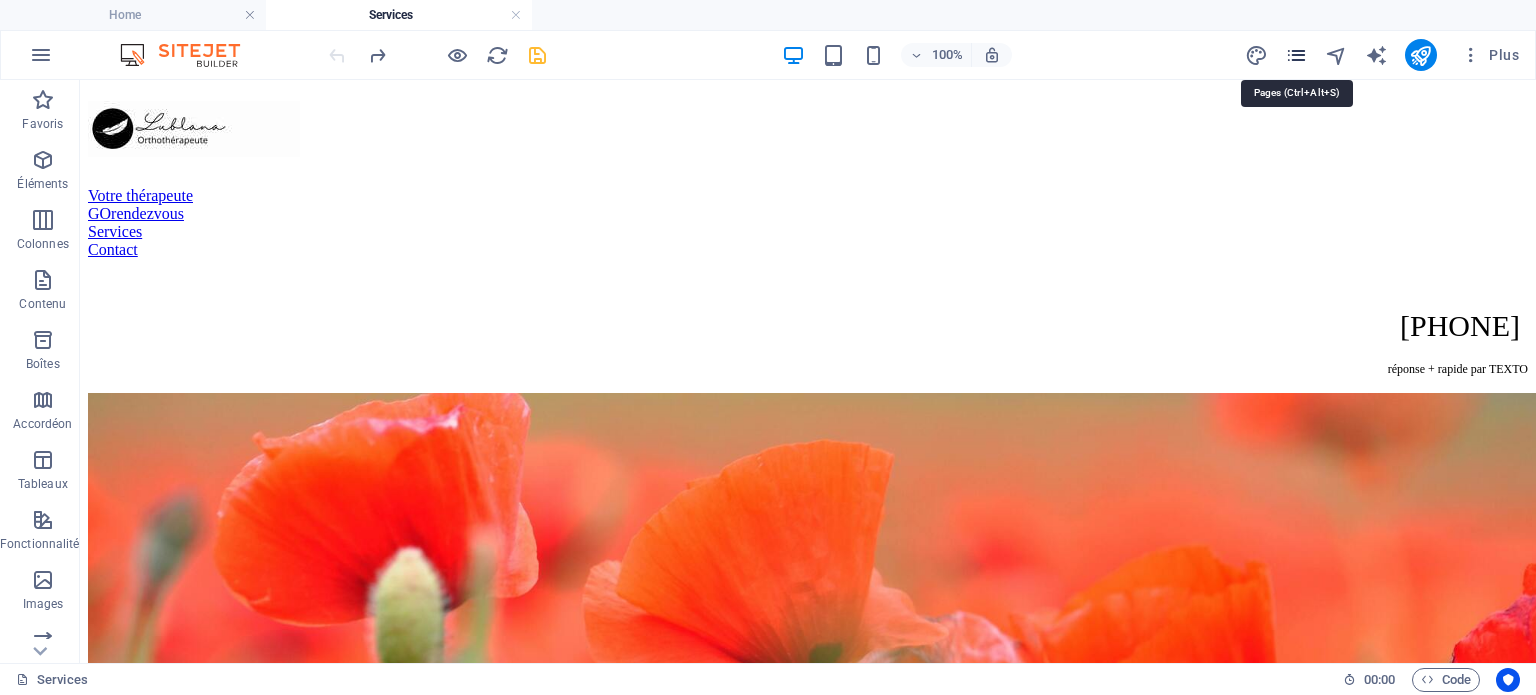 click at bounding box center (1296, 55) 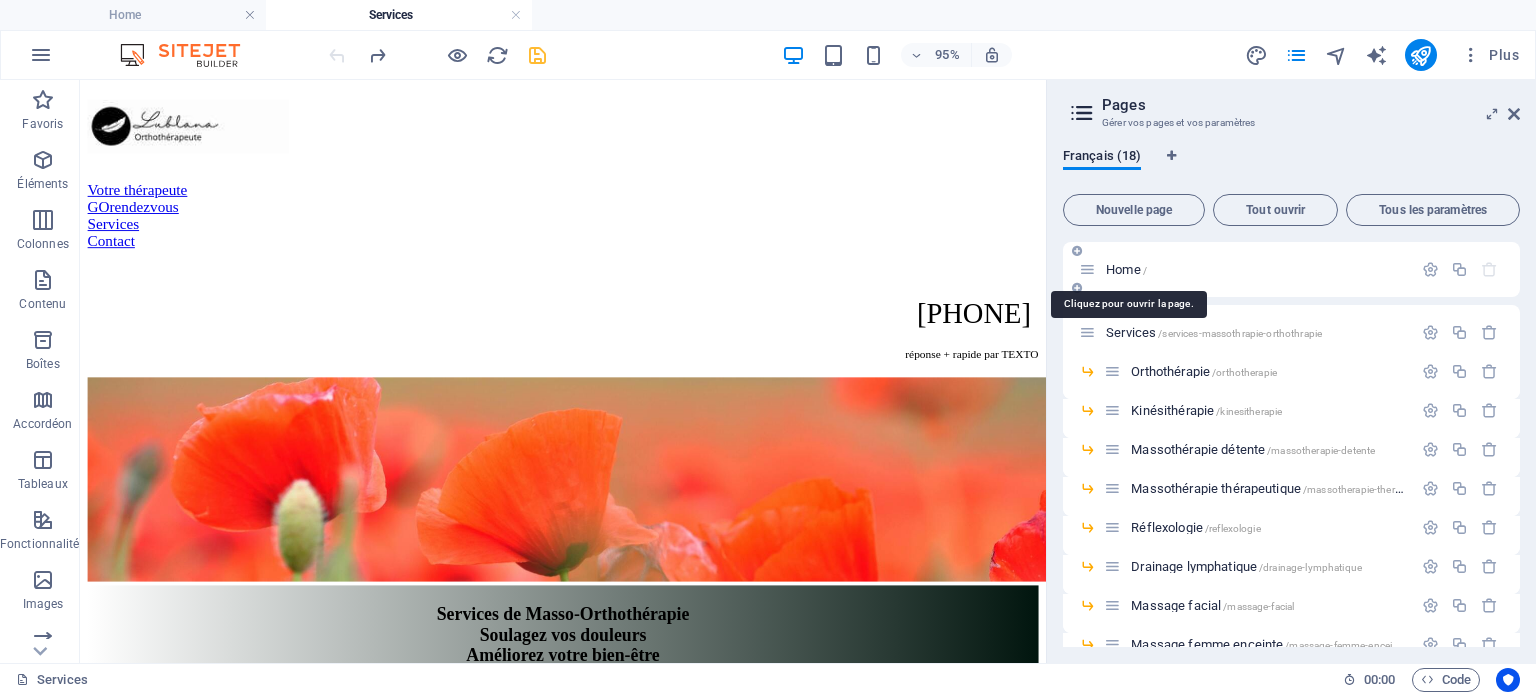 click on "Home /" at bounding box center (1126, 269) 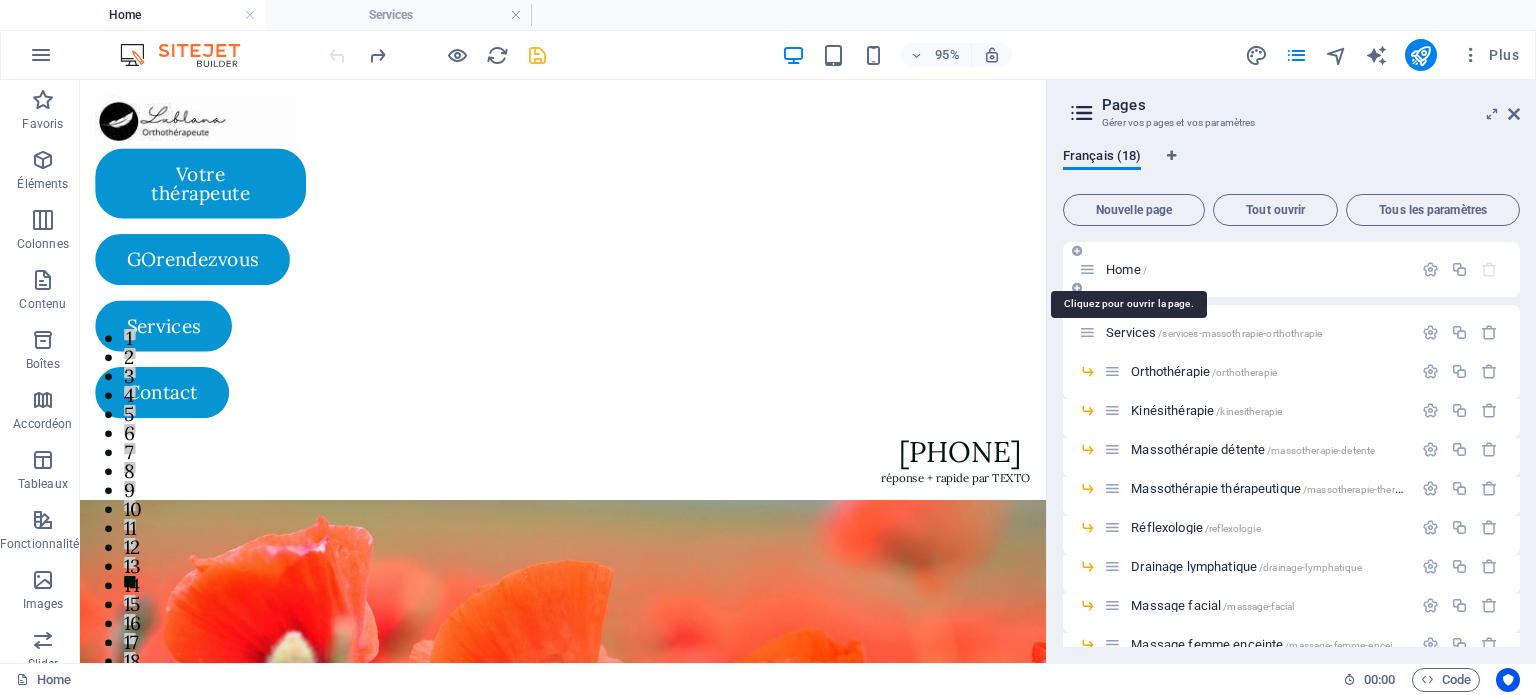 scroll, scrollTop: 172, scrollLeft: 0, axis: vertical 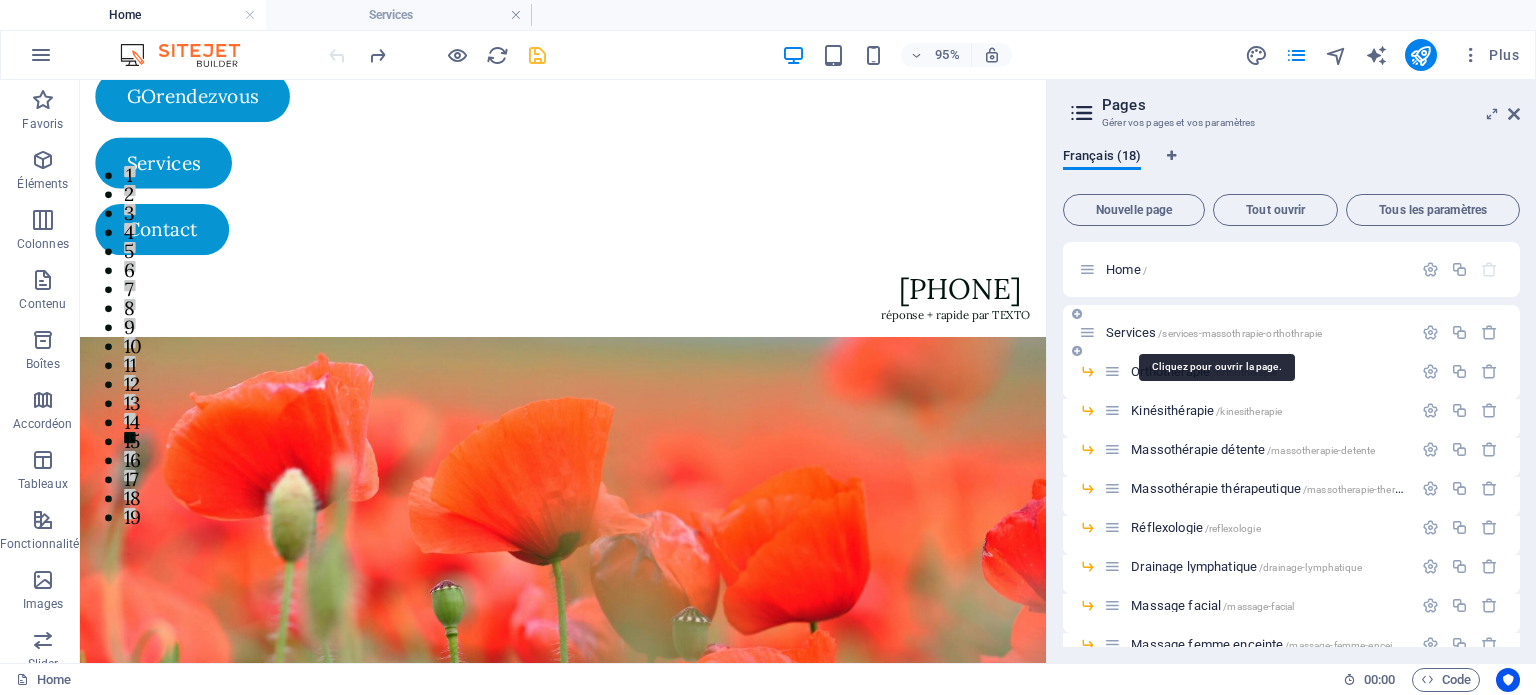 click on "Services /services-massothrapie-orthothrapie" at bounding box center [1214, 332] 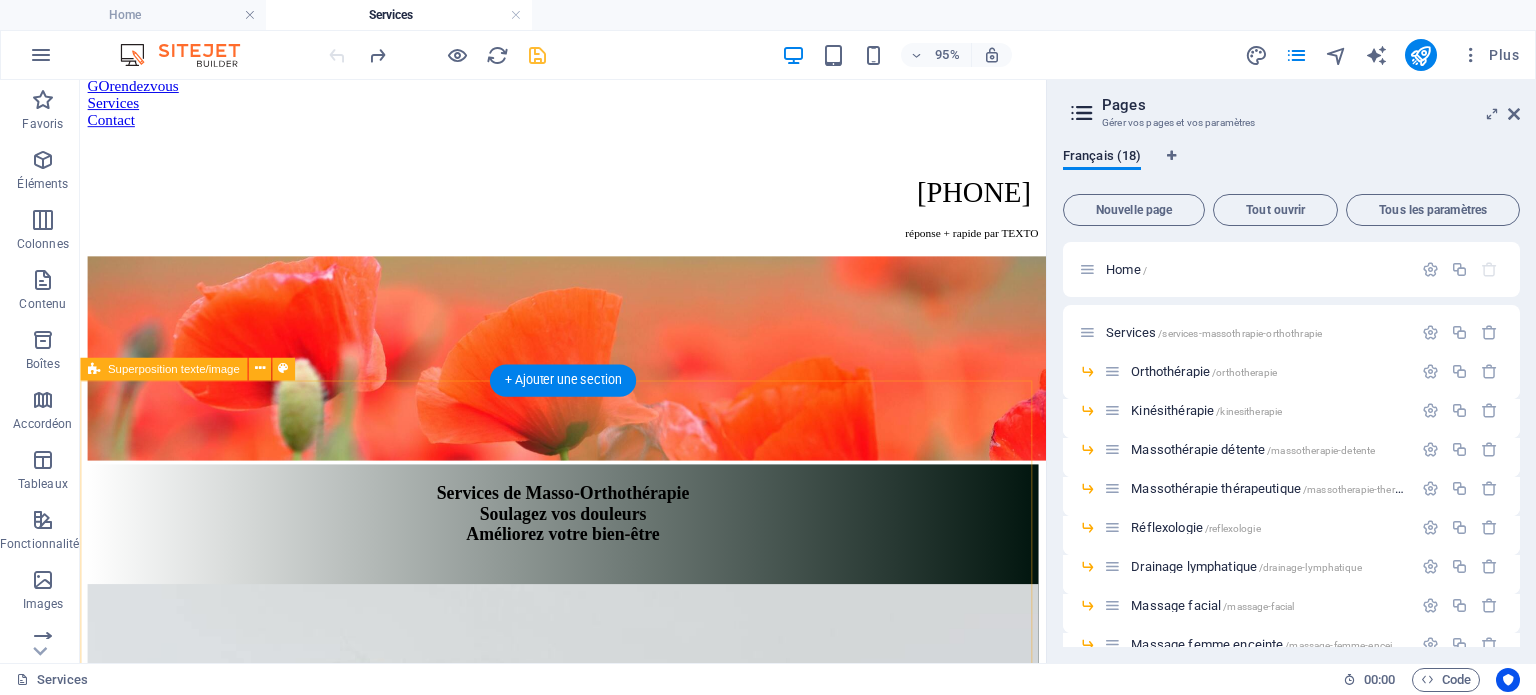scroll, scrollTop: 128, scrollLeft: 0, axis: vertical 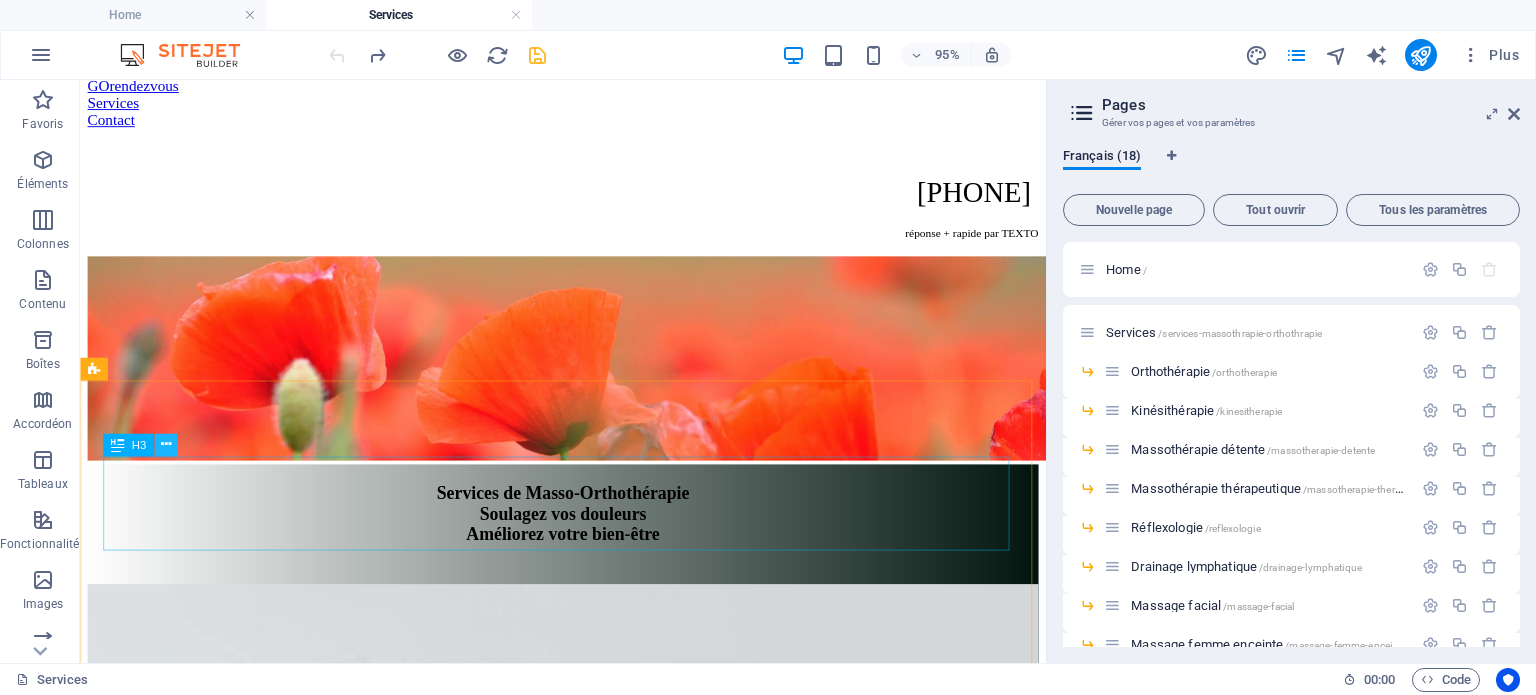 click at bounding box center (166, 445) 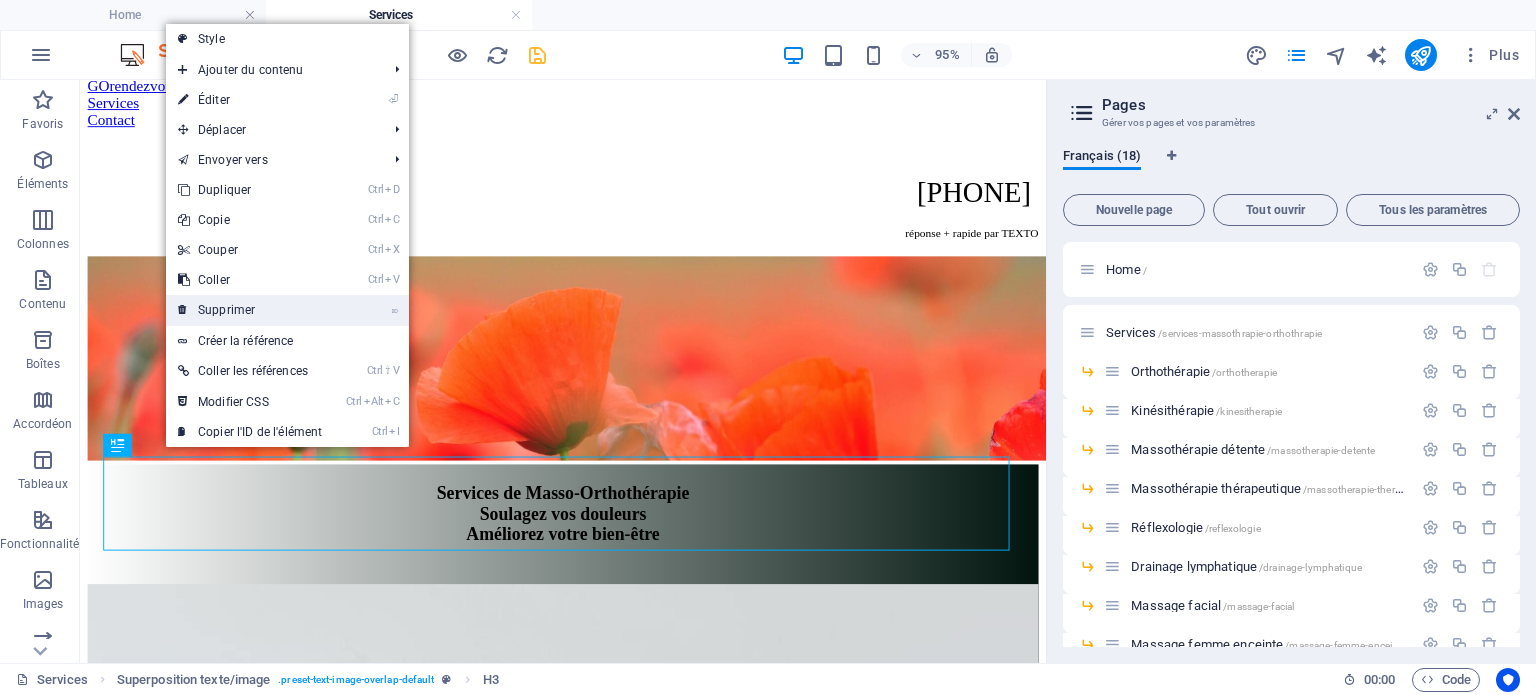 click on "⌦  Supprimer" at bounding box center [250, 310] 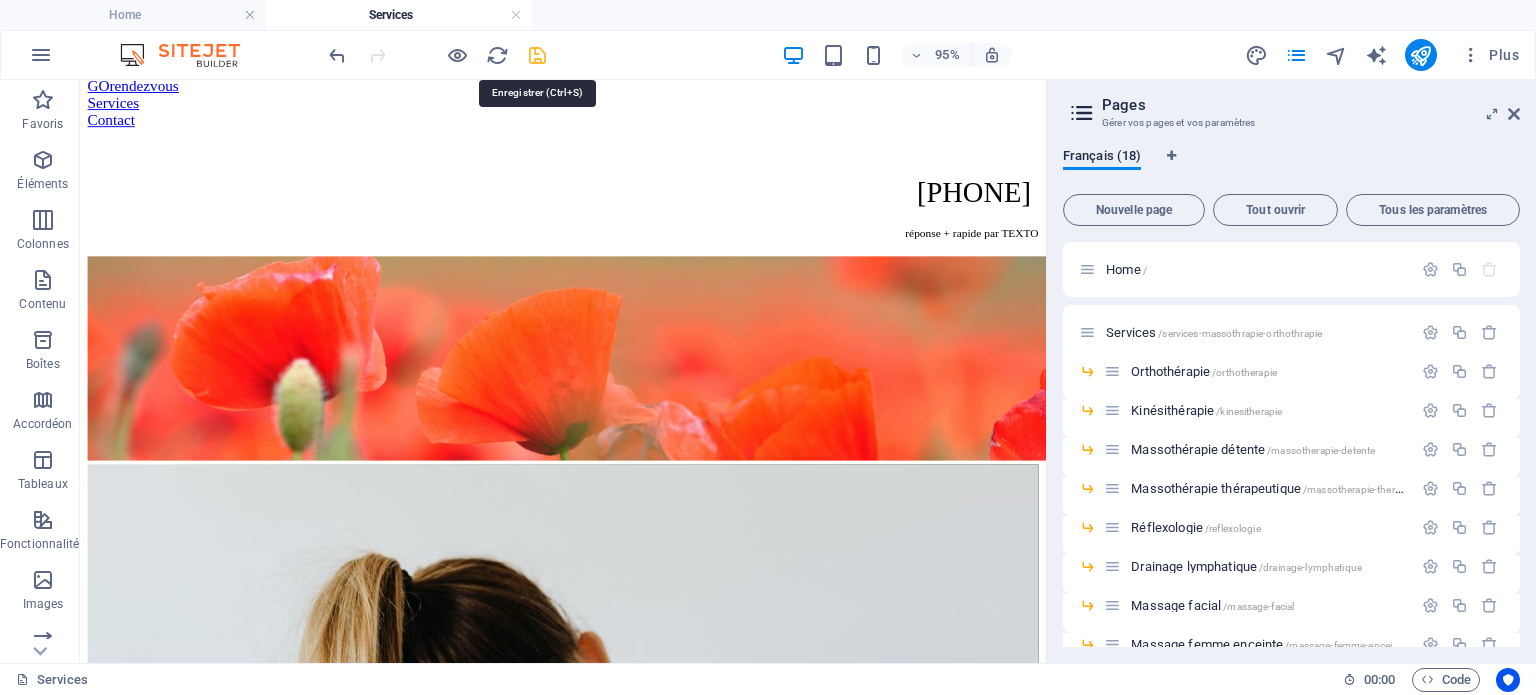 click at bounding box center [537, 55] 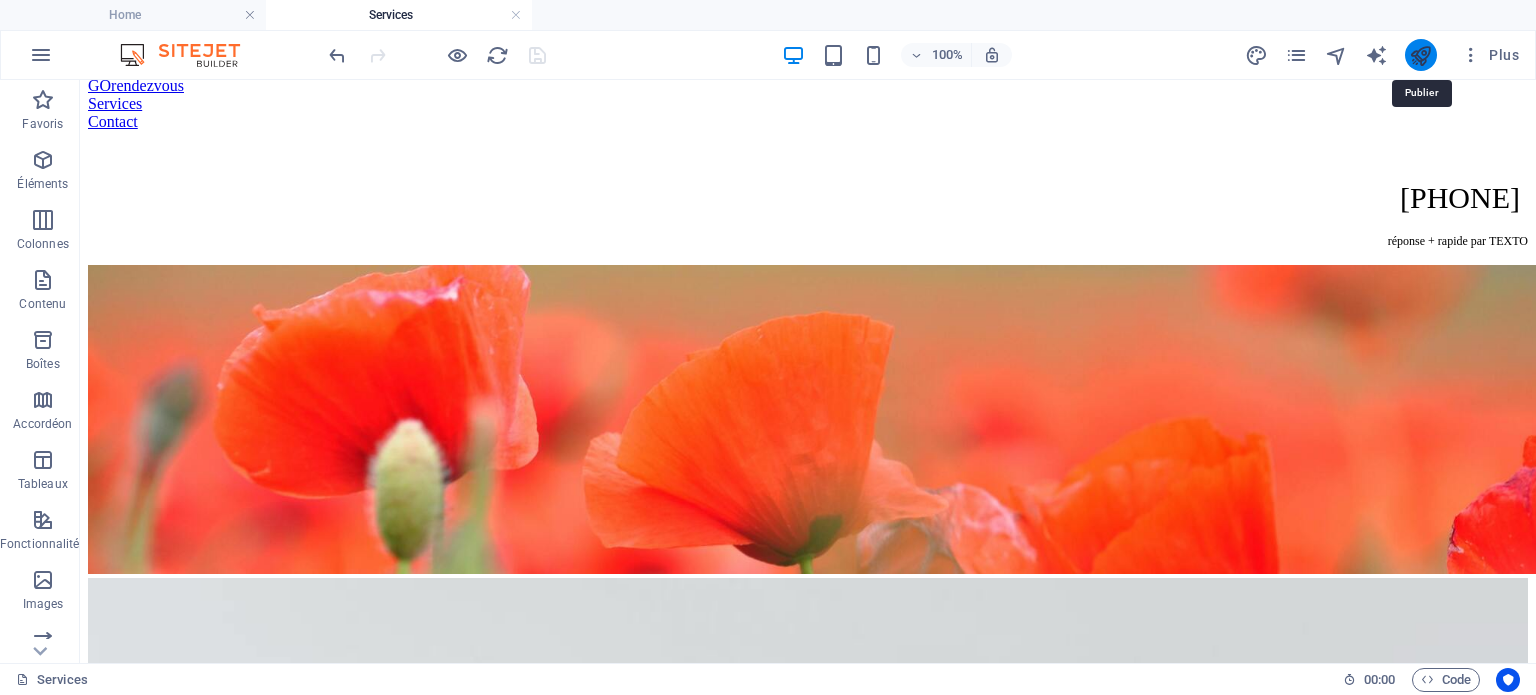 click at bounding box center [1420, 55] 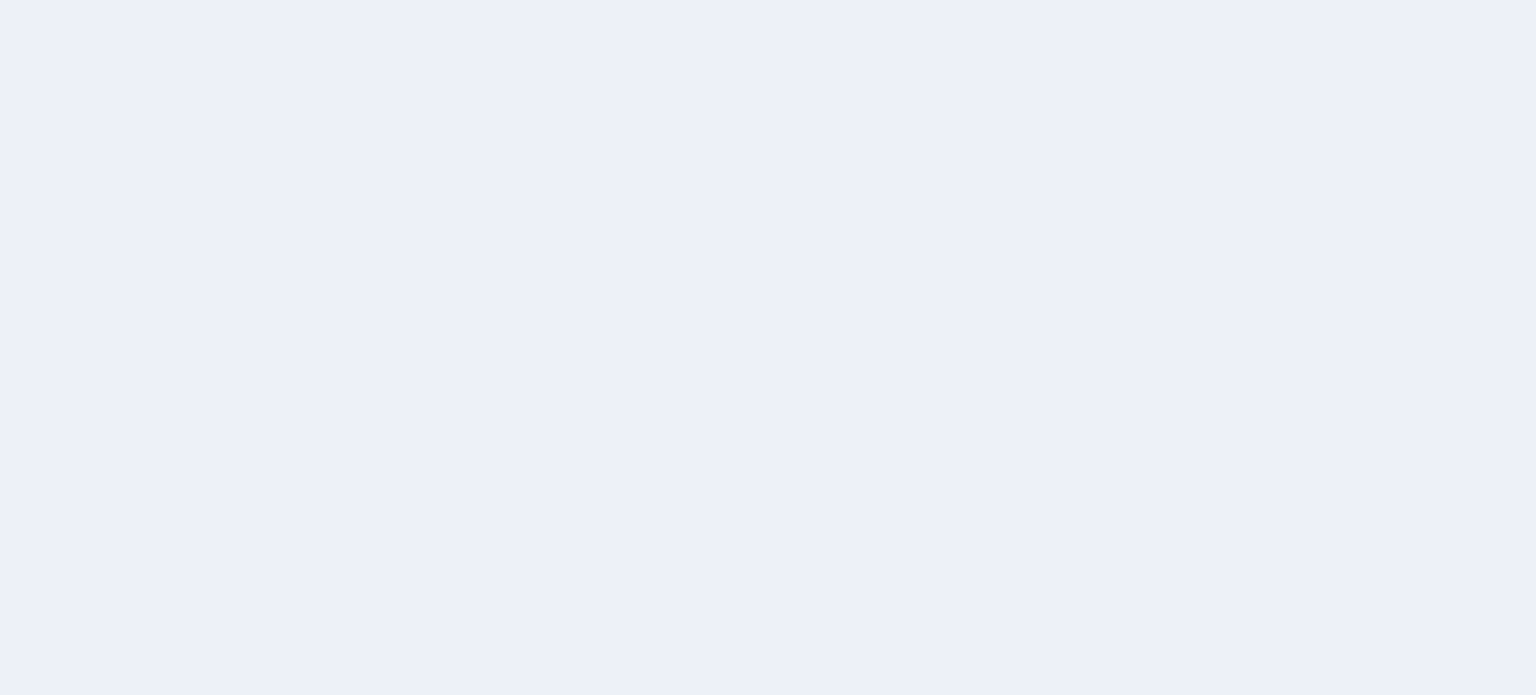scroll, scrollTop: 0, scrollLeft: 0, axis: both 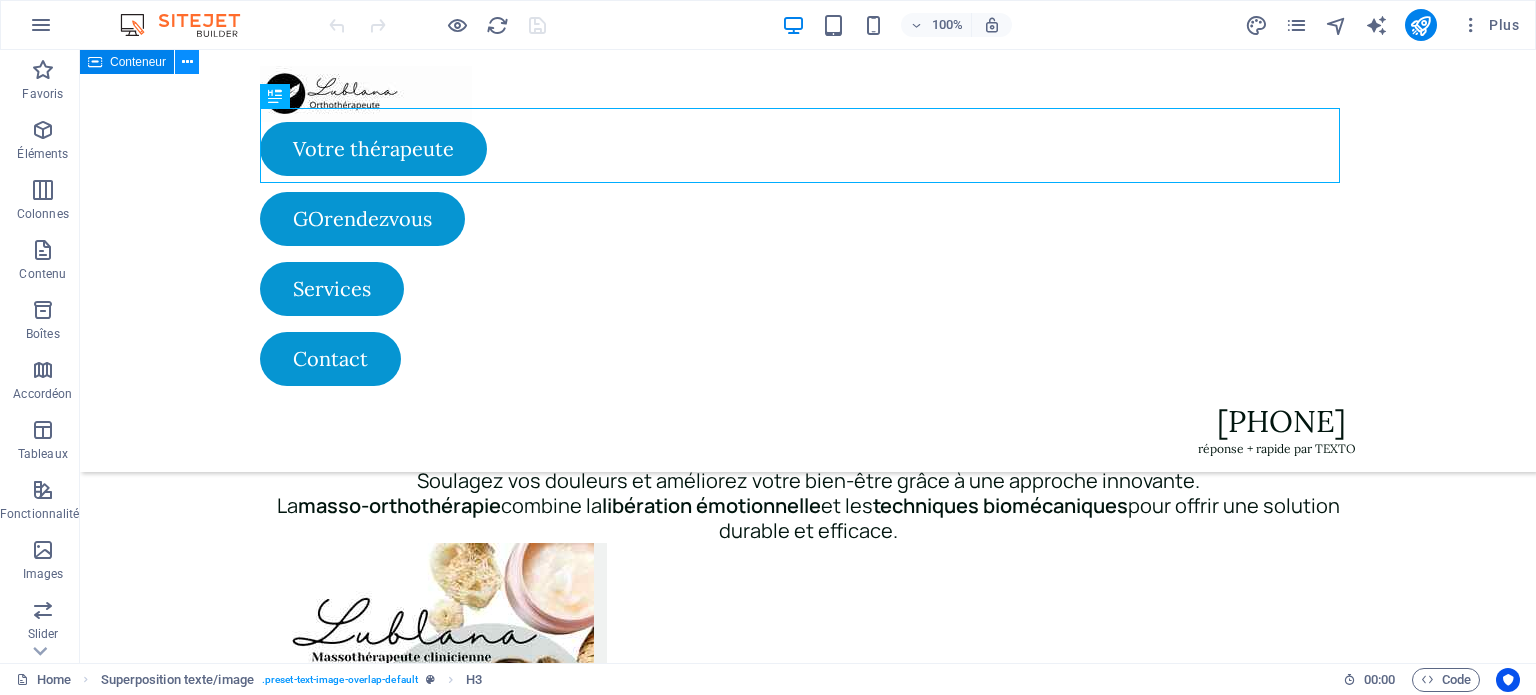 click at bounding box center [187, 62] 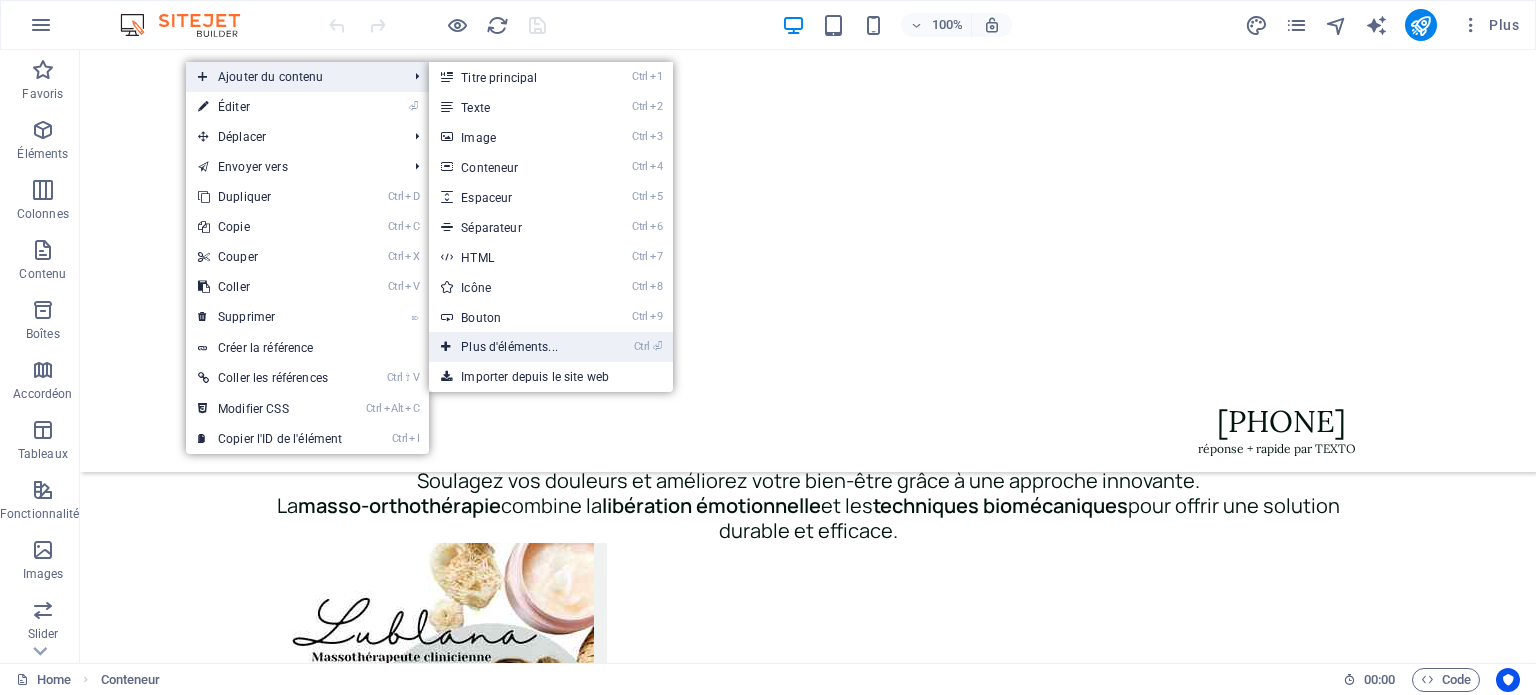 click on "Ctrl ⏎  Plus d'éléments..." at bounding box center (513, 347) 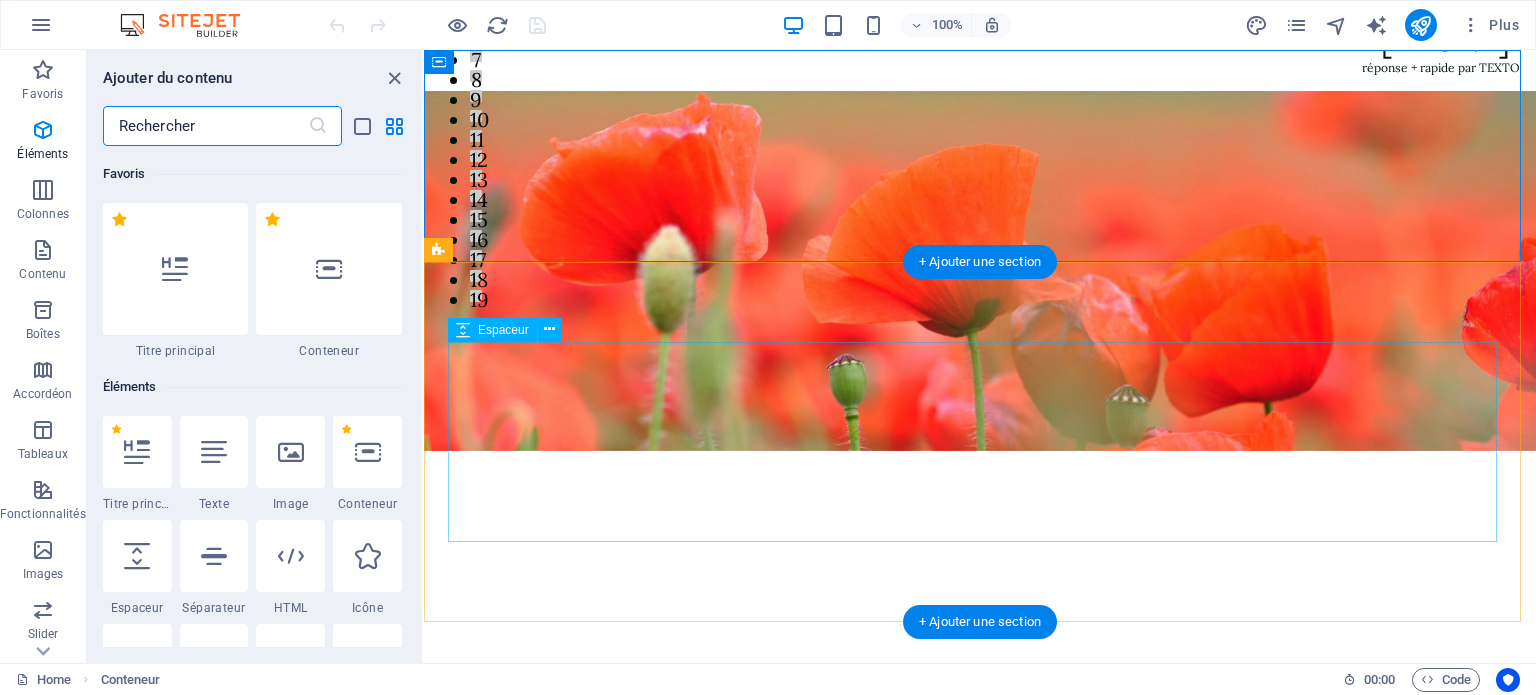 scroll, scrollTop: 0, scrollLeft: 0, axis: both 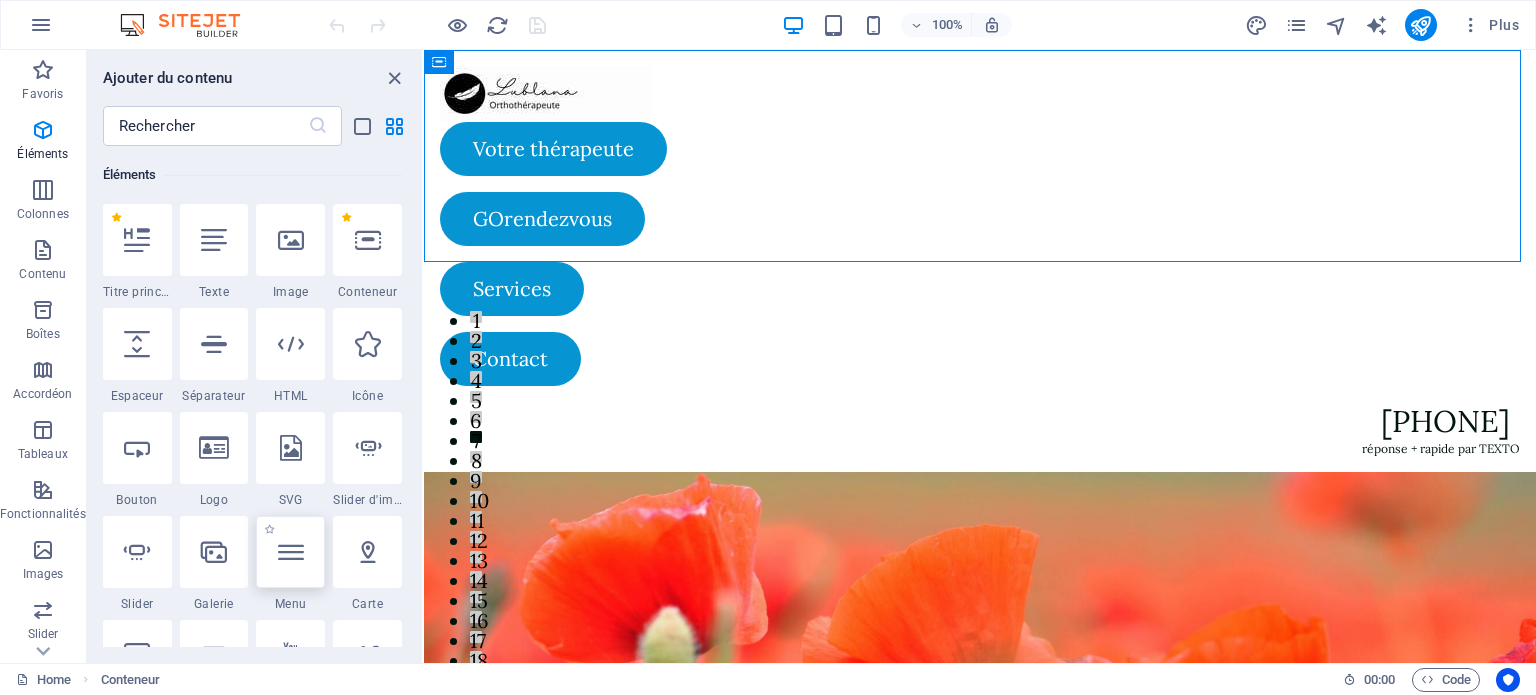 click at bounding box center (291, 552) 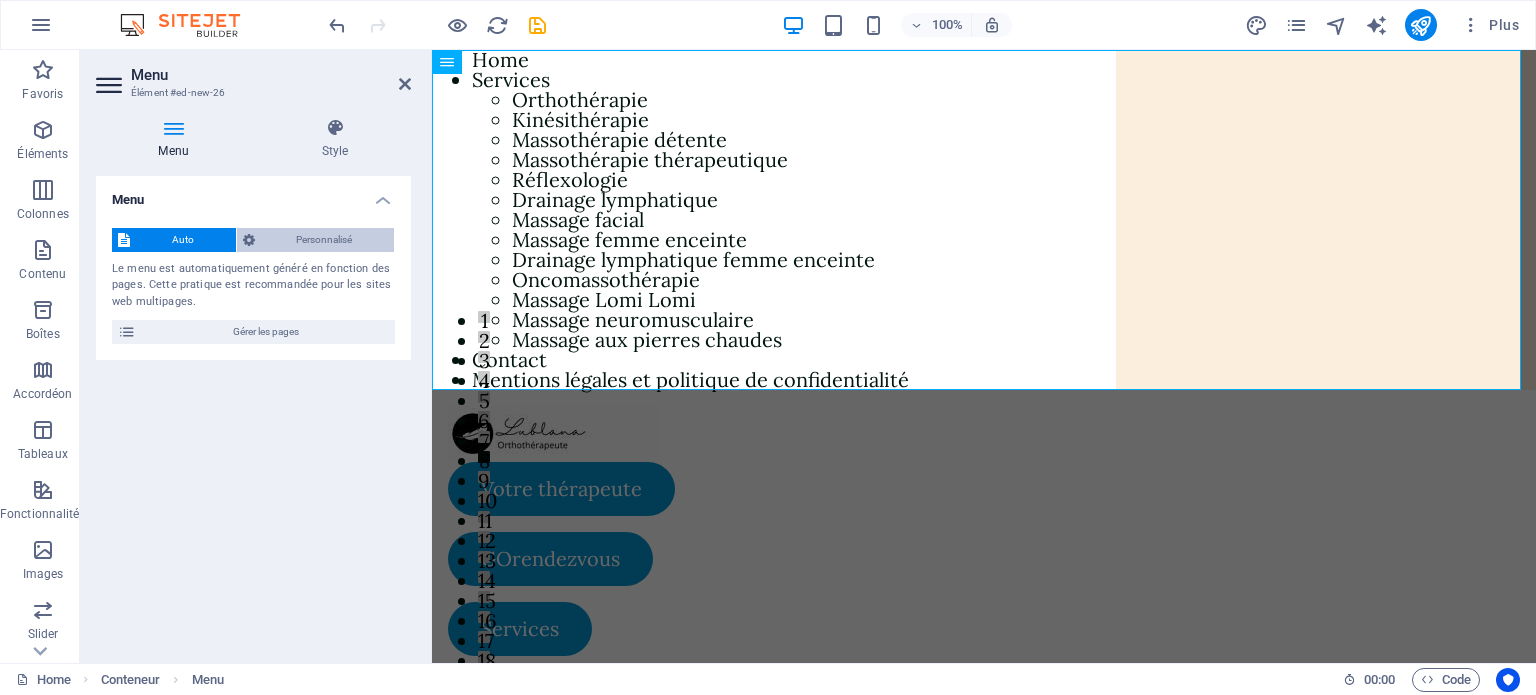 click on "Personnalisé" at bounding box center (325, 240) 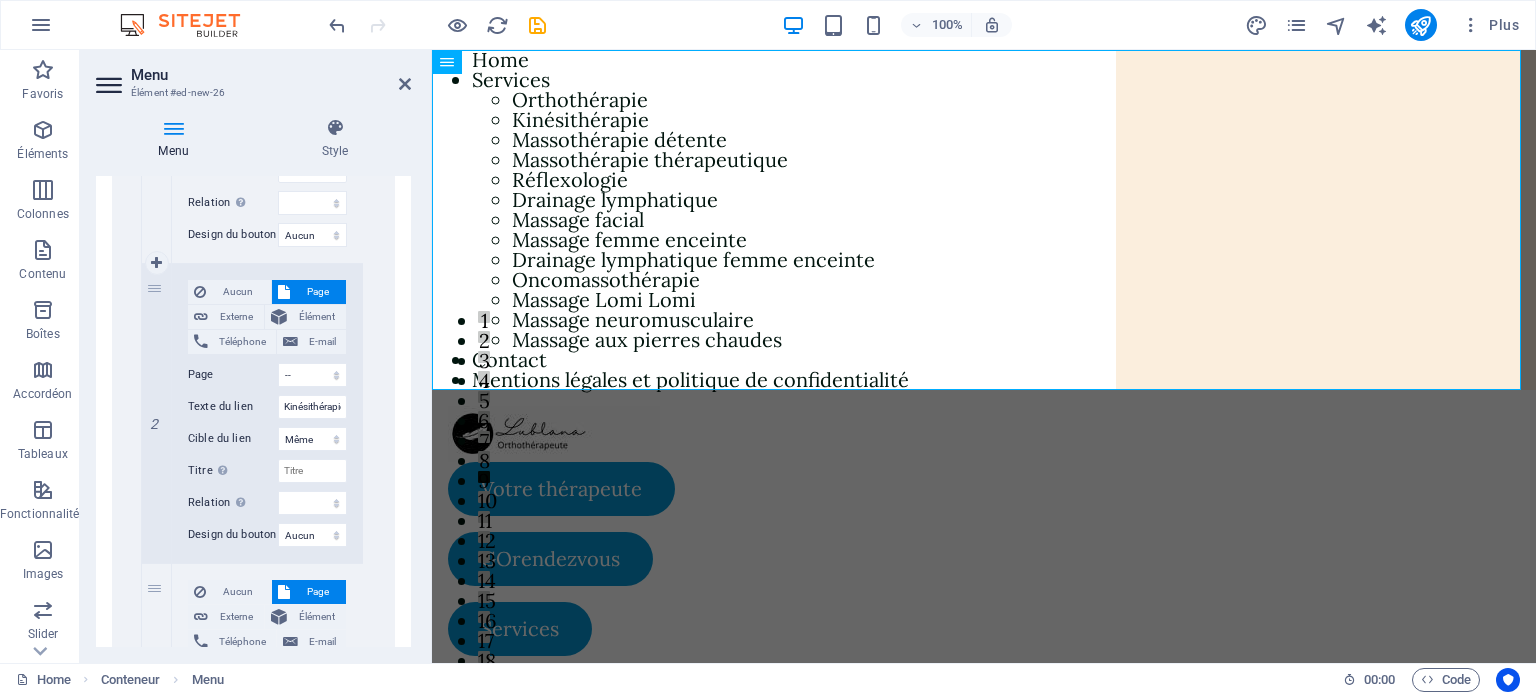 scroll, scrollTop: 1100, scrollLeft: 0, axis: vertical 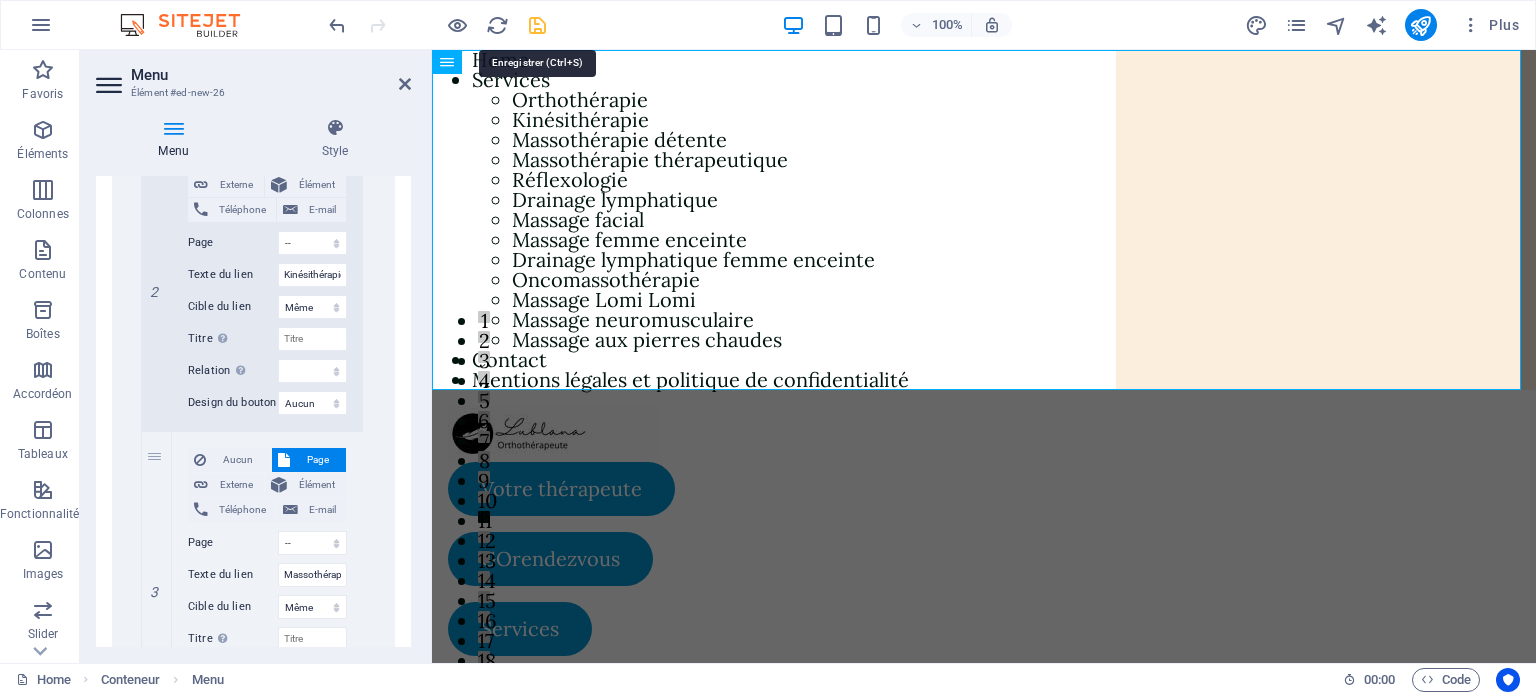 click at bounding box center (537, 25) 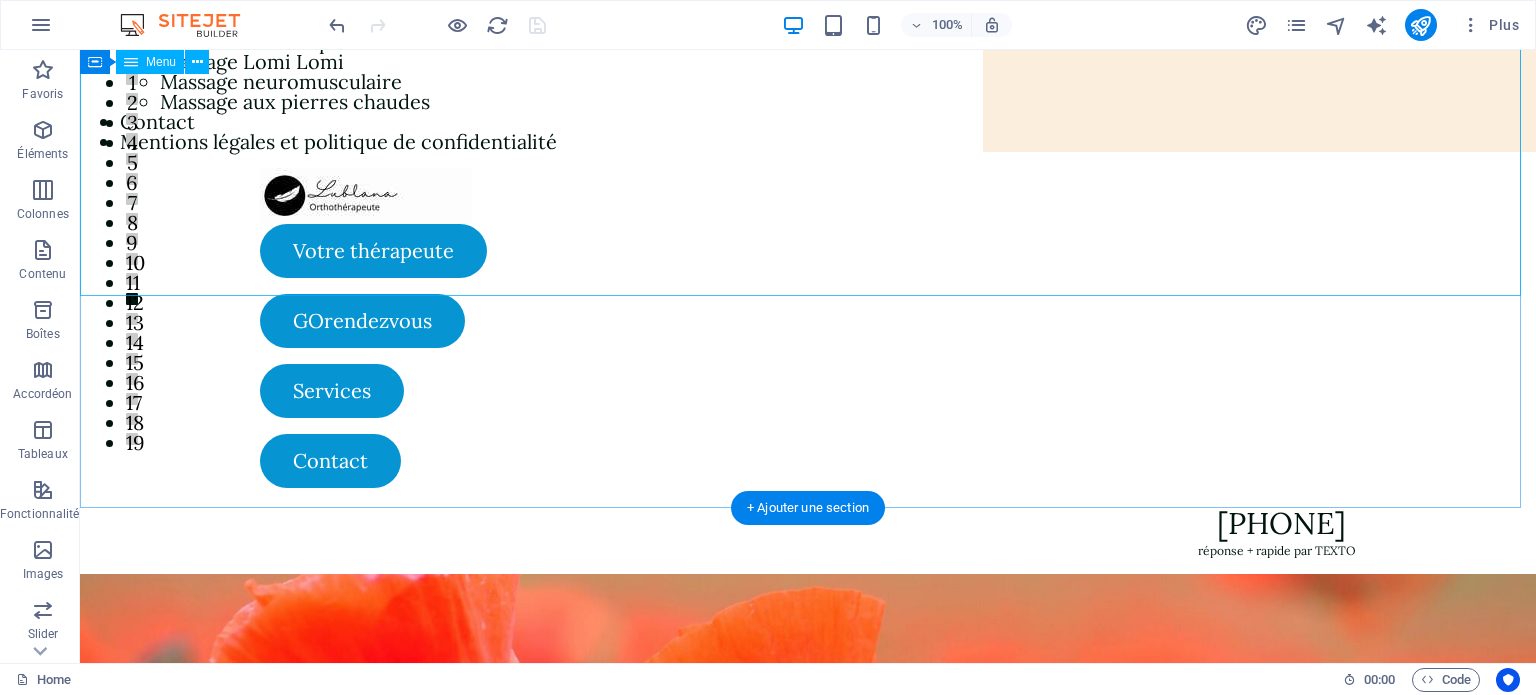 scroll, scrollTop: 0, scrollLeft: 0, axis: both 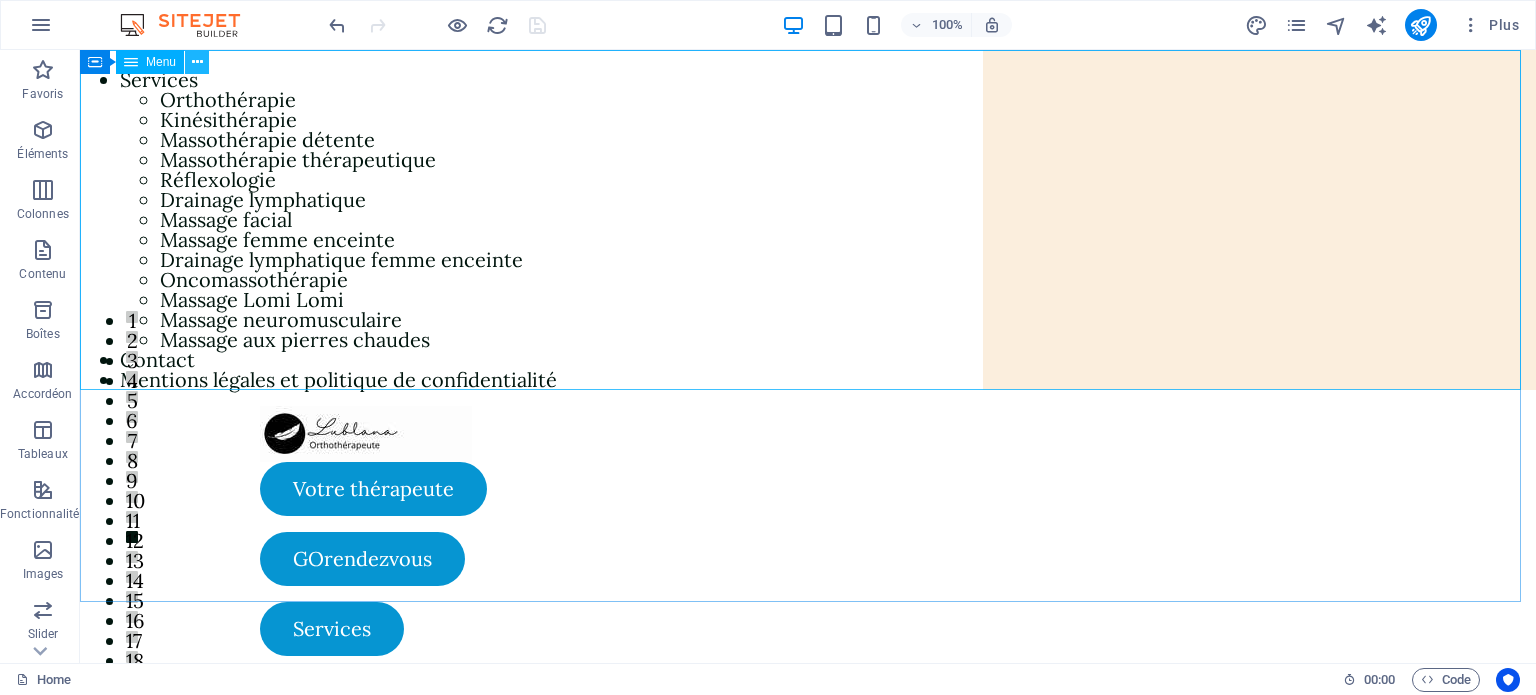 click at bounding box center [197, 62] 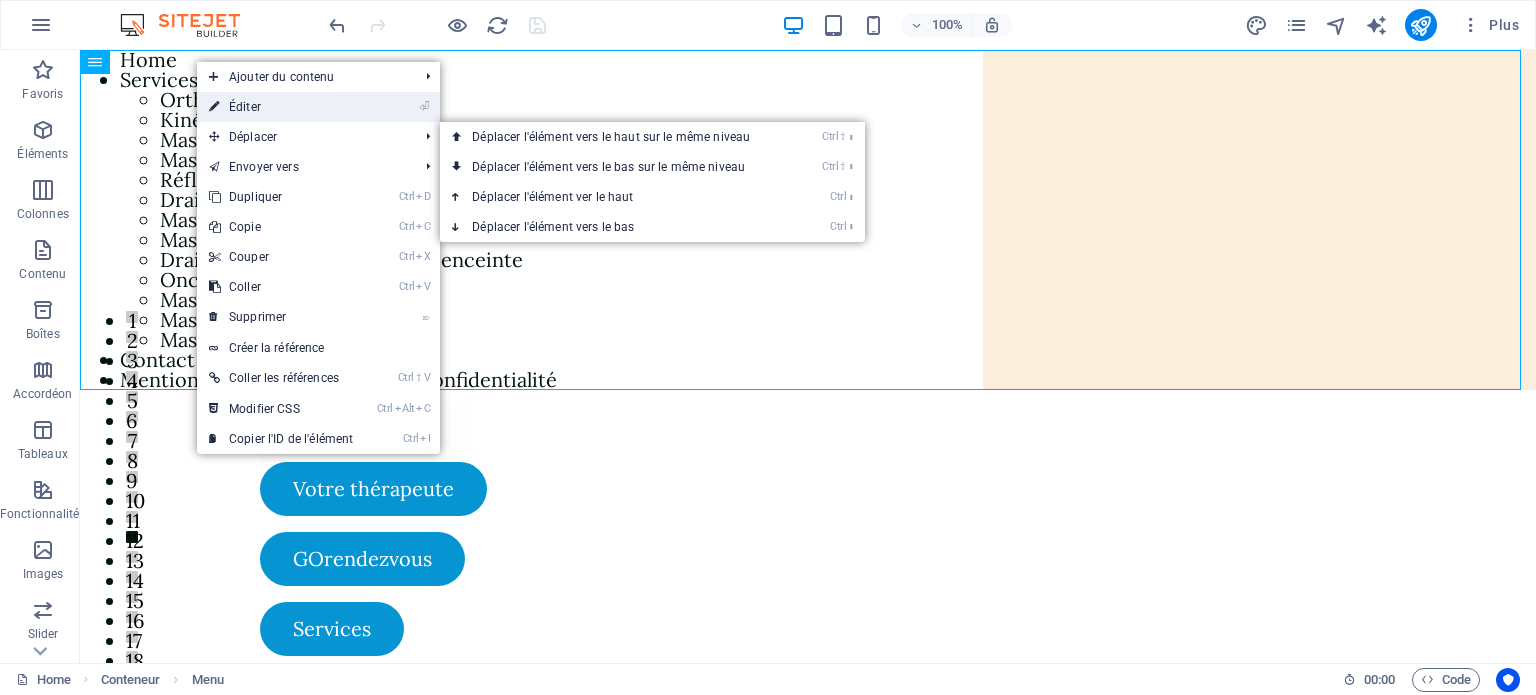 click on "⏎  Éditer" at bounding box center (281, 107) 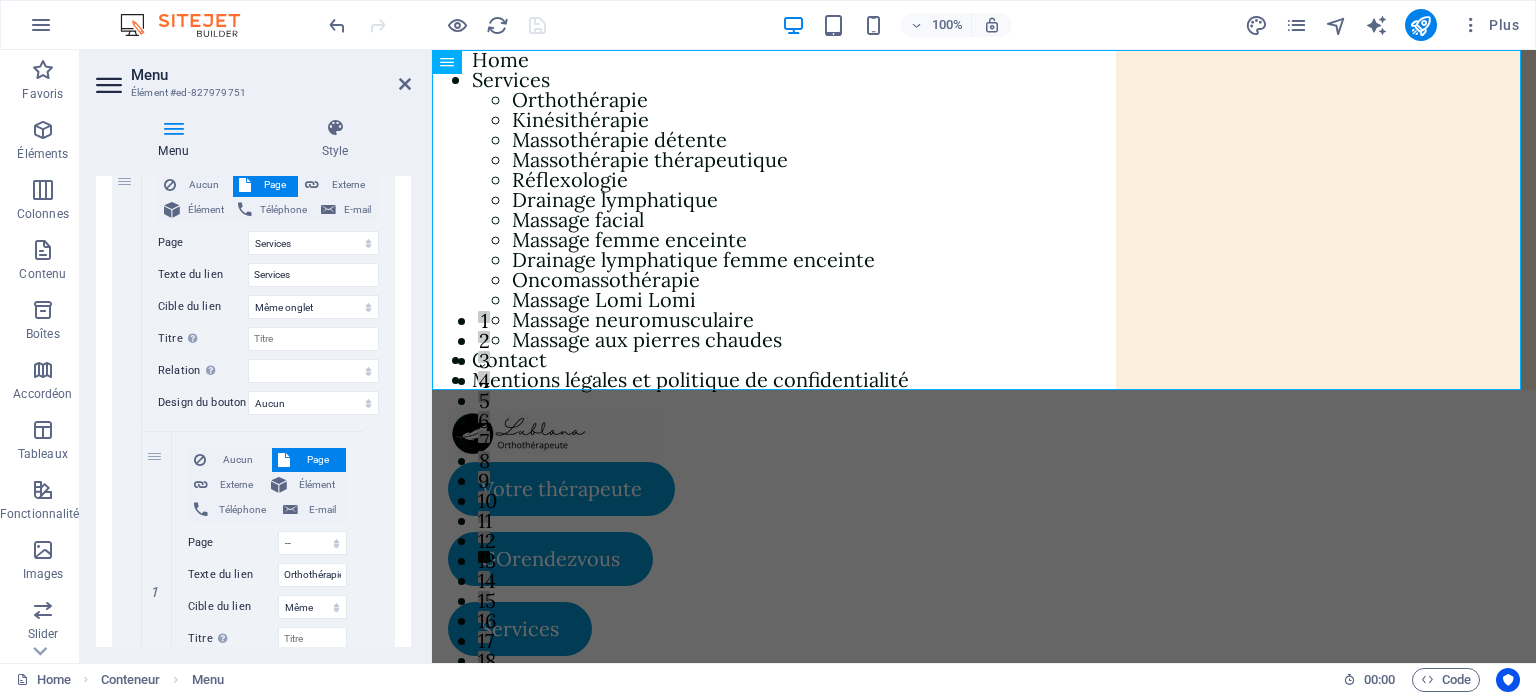 scroll, scrollTop: 600, scrollLeft: 0, axis: vertical 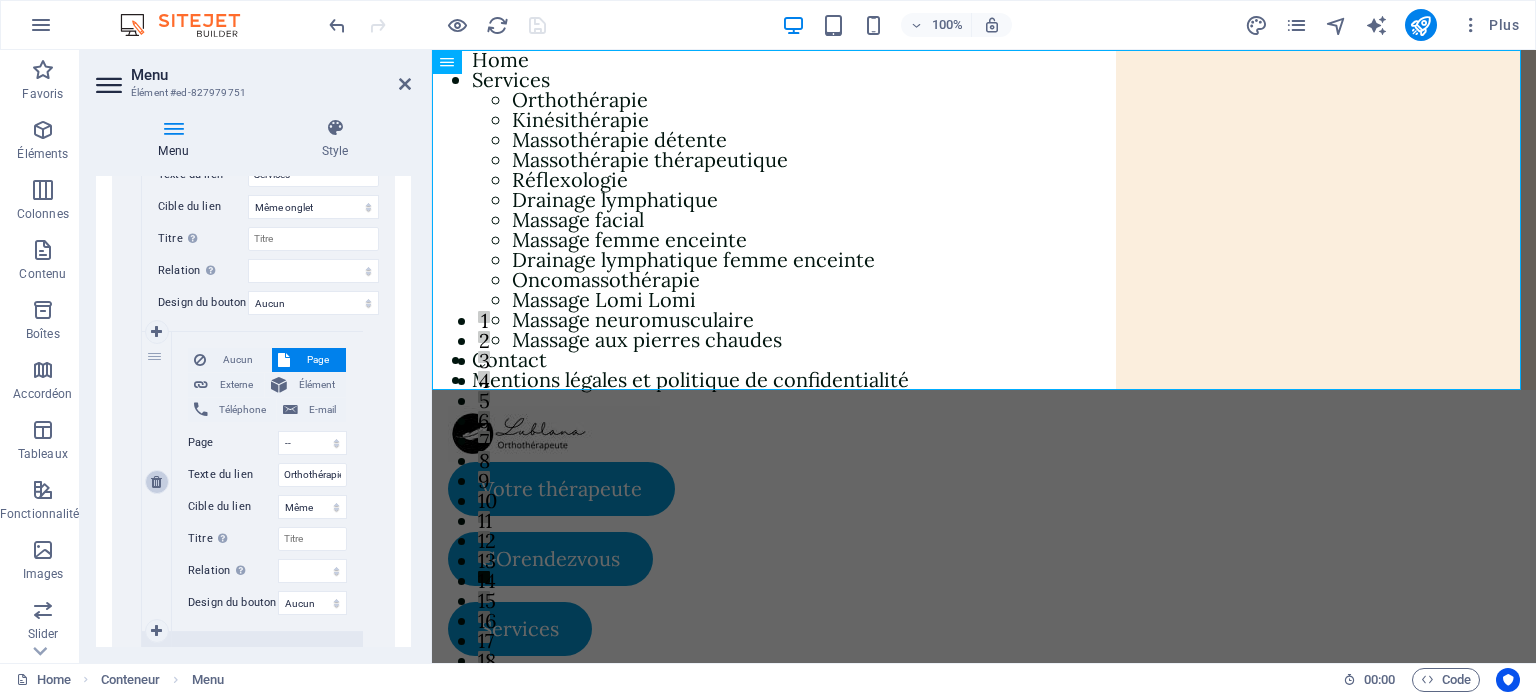 click at bounding box center (156, 482) 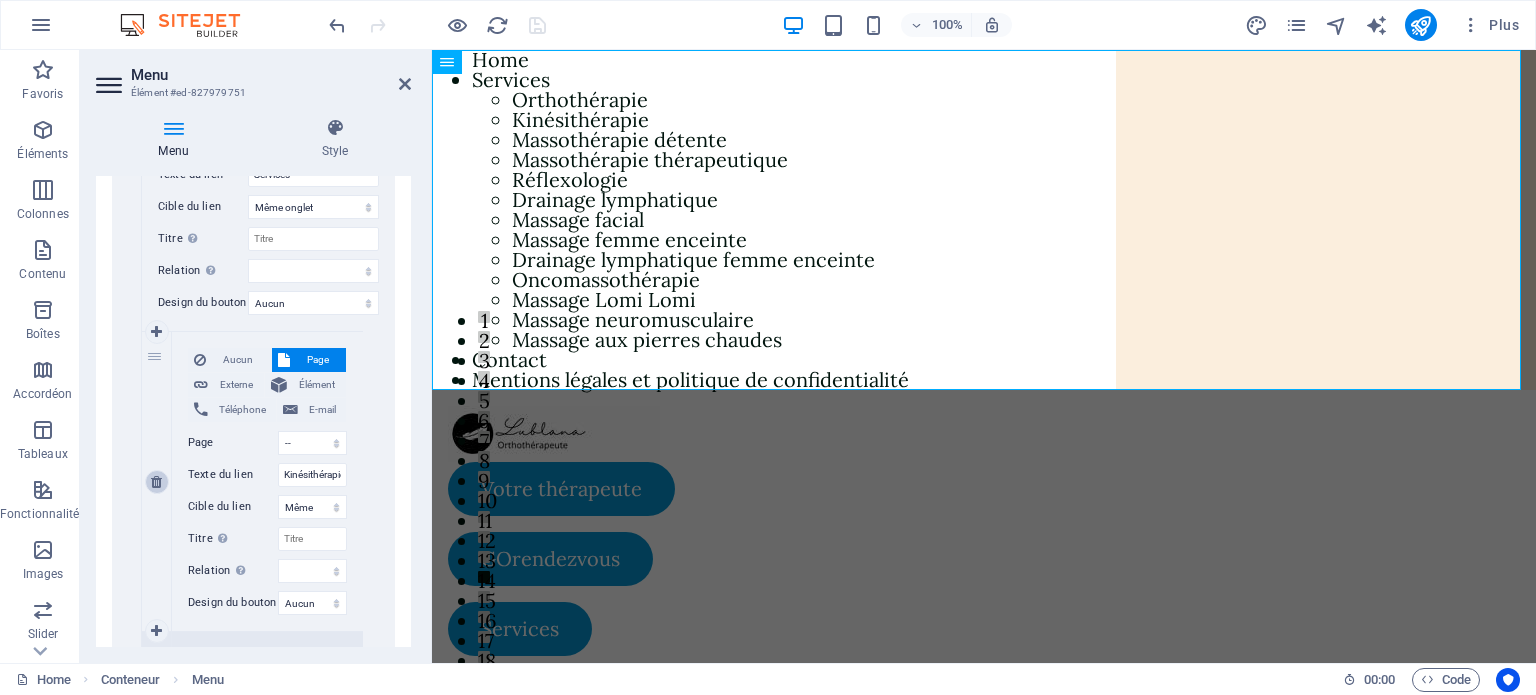 select on "13" 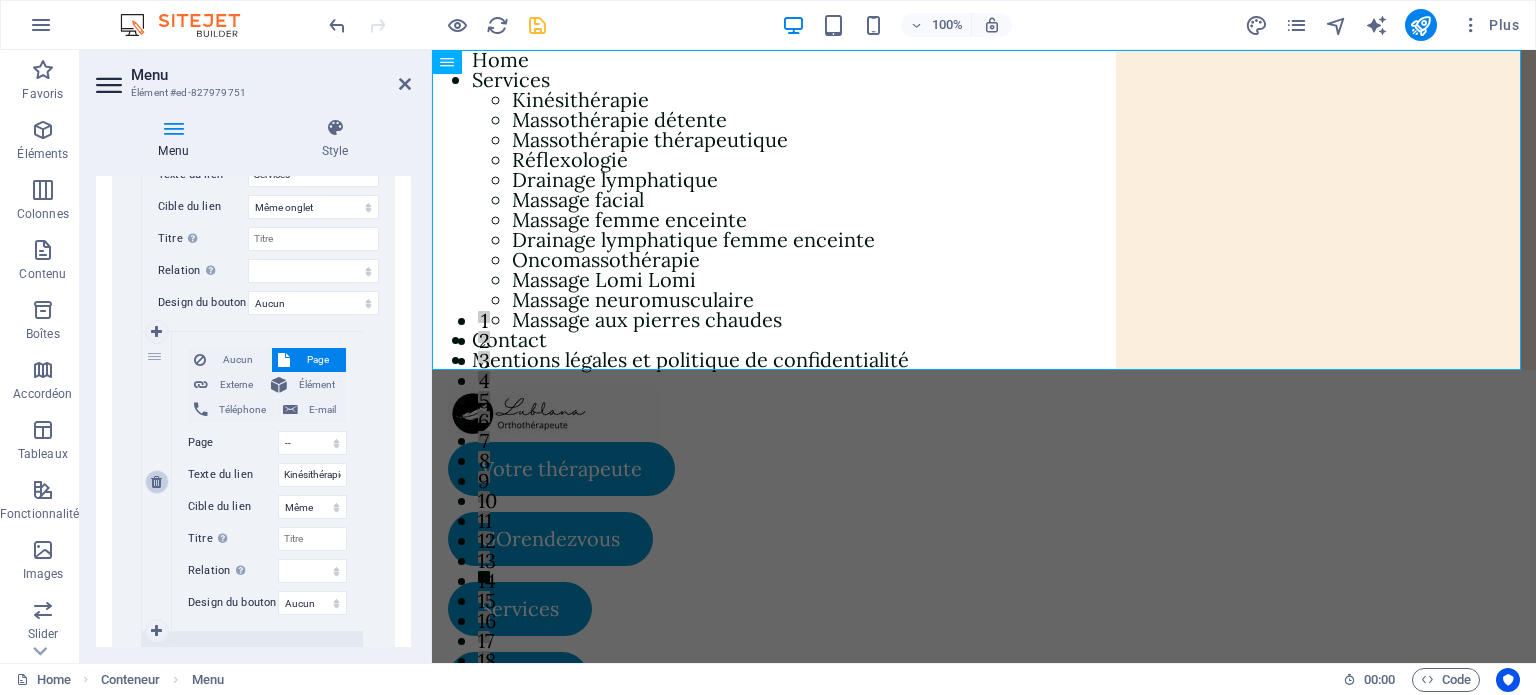 click at bounding box center (156, 482) 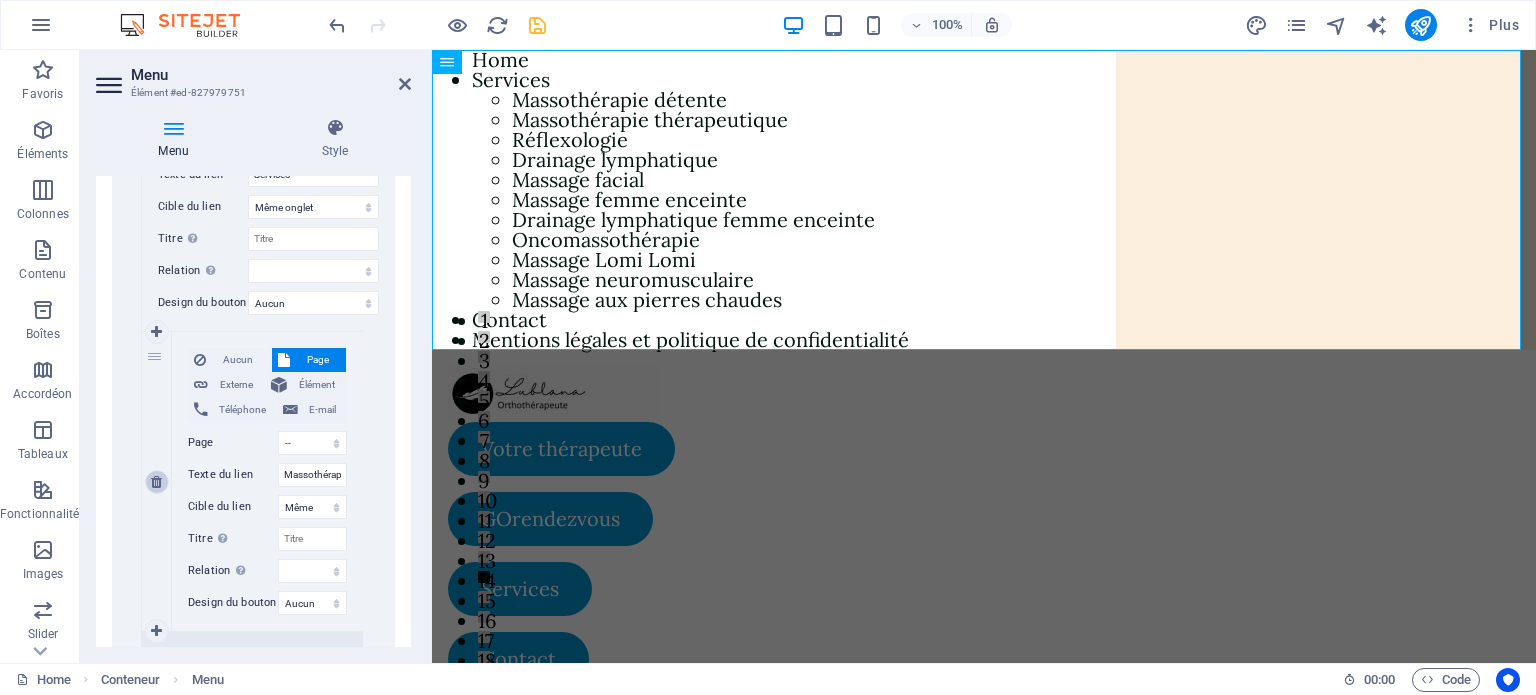 click at bounding box center [156, 482] 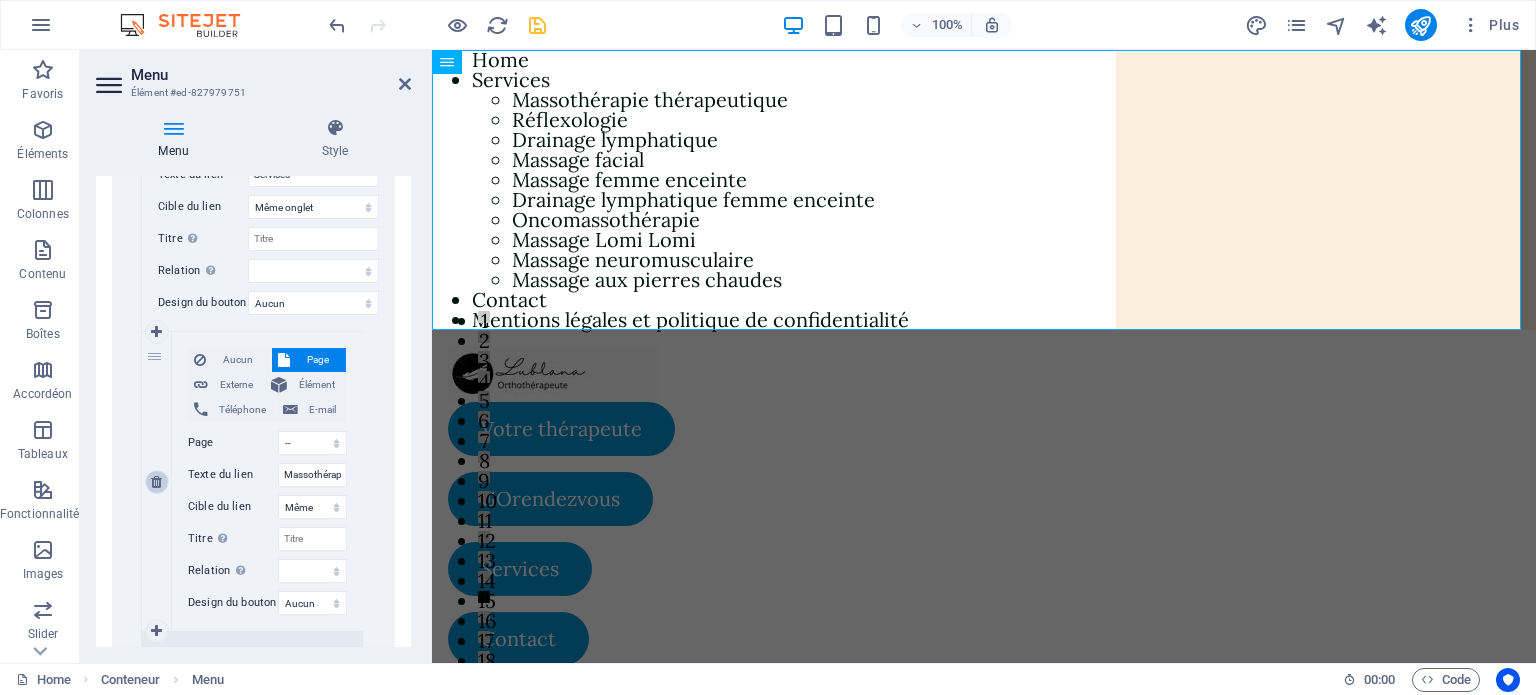 click at bounding box center (156, 482) 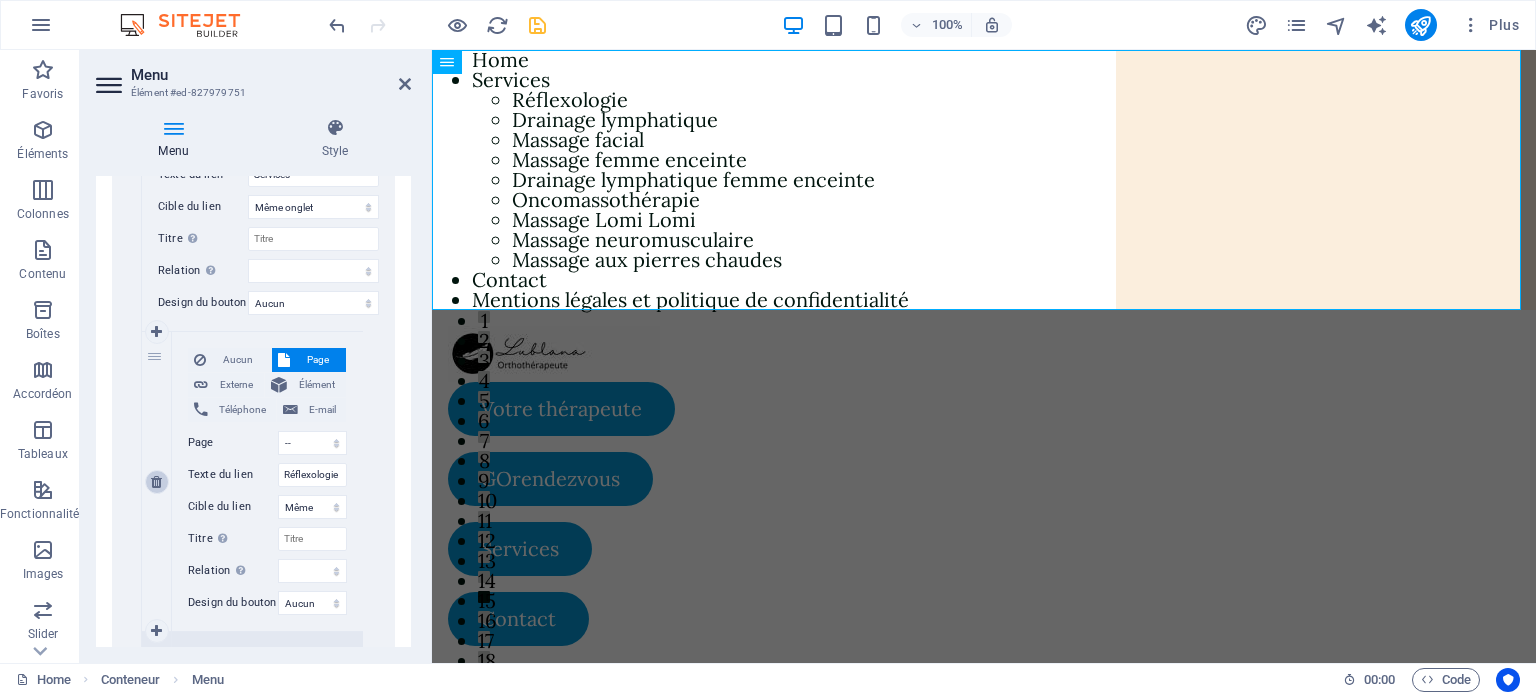 click at bounding box center (156, 482) 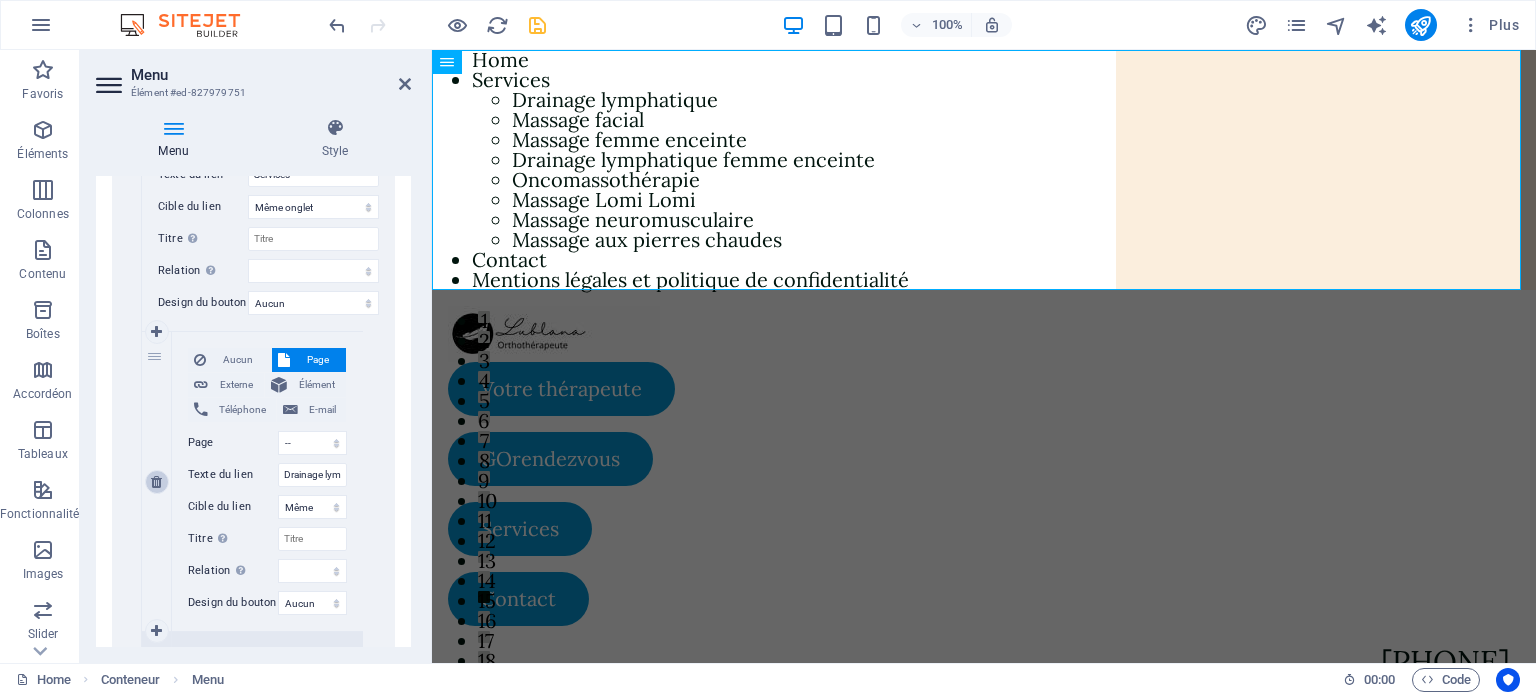 click at bounding box center [156, 482] 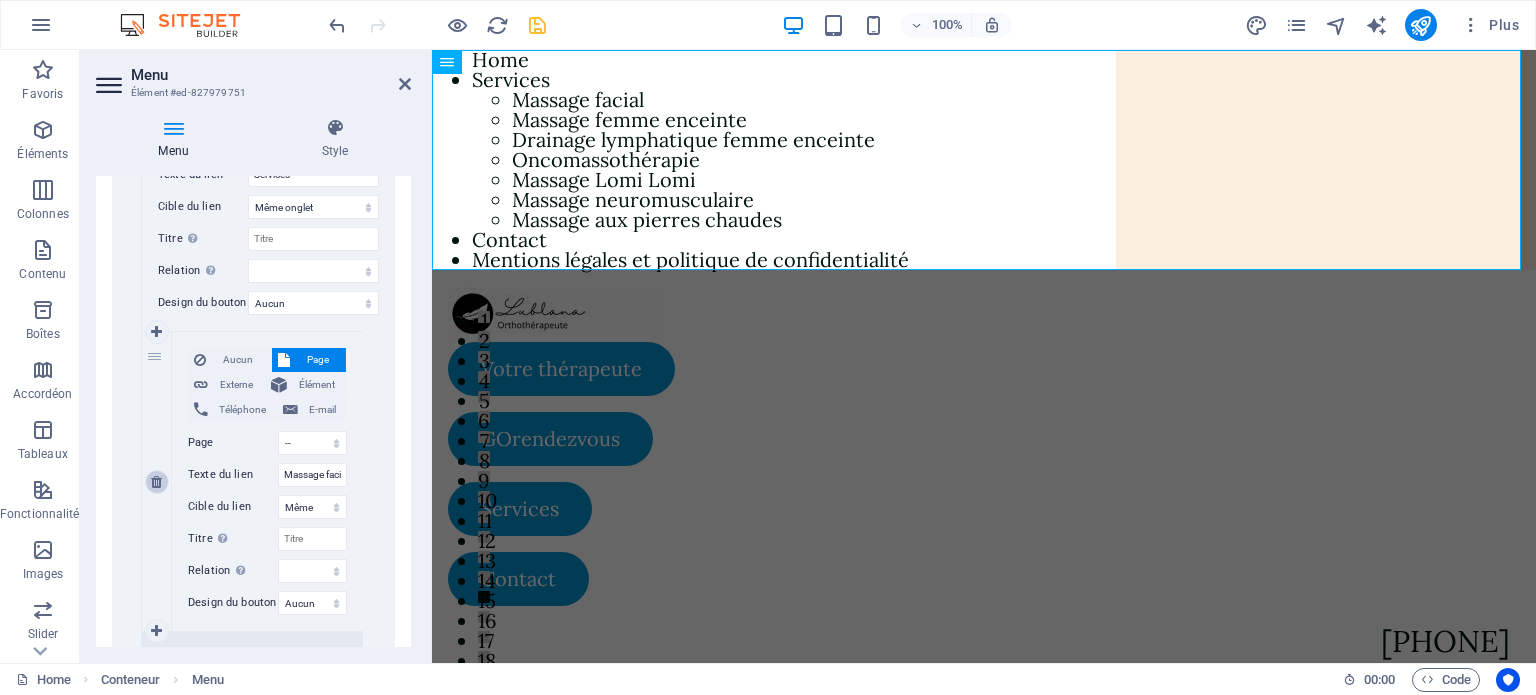 click at bounding box center (156, 482) 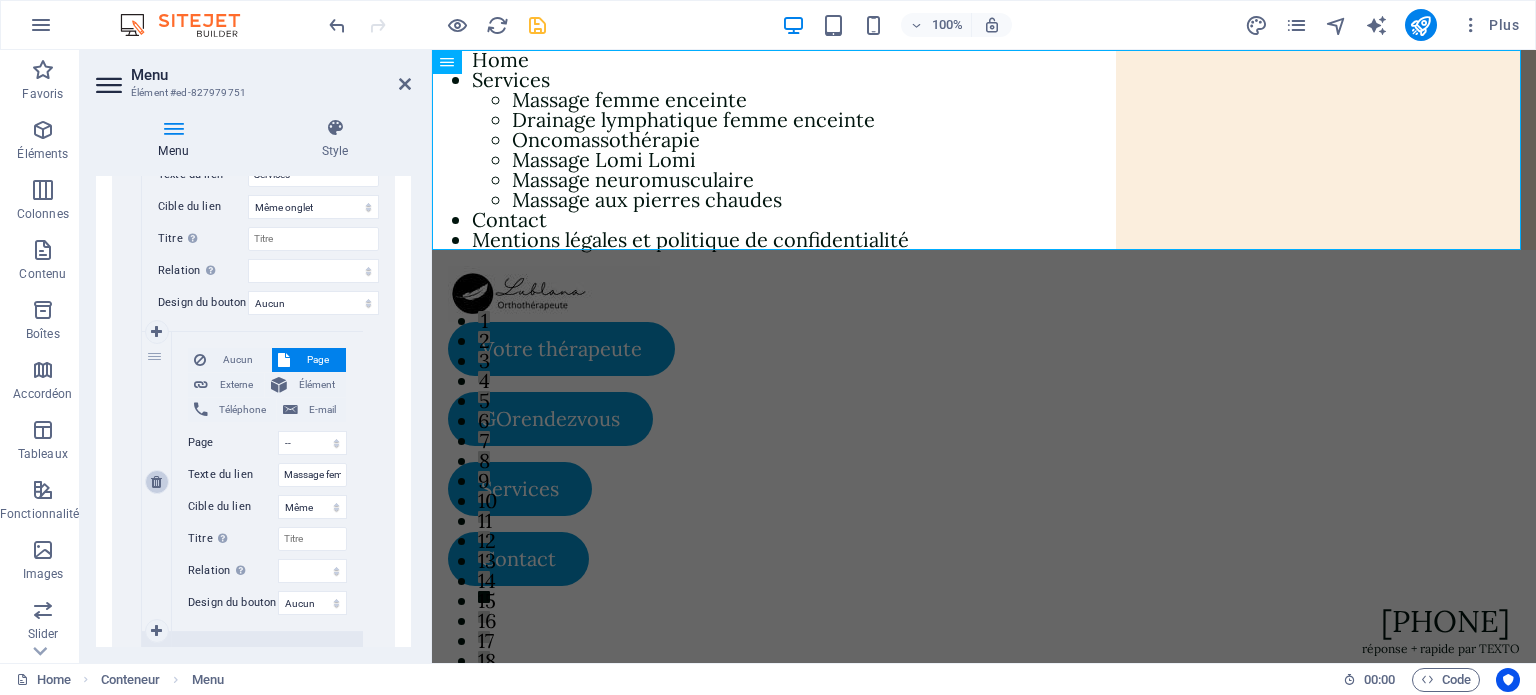 click at bounding box center (156, 482) 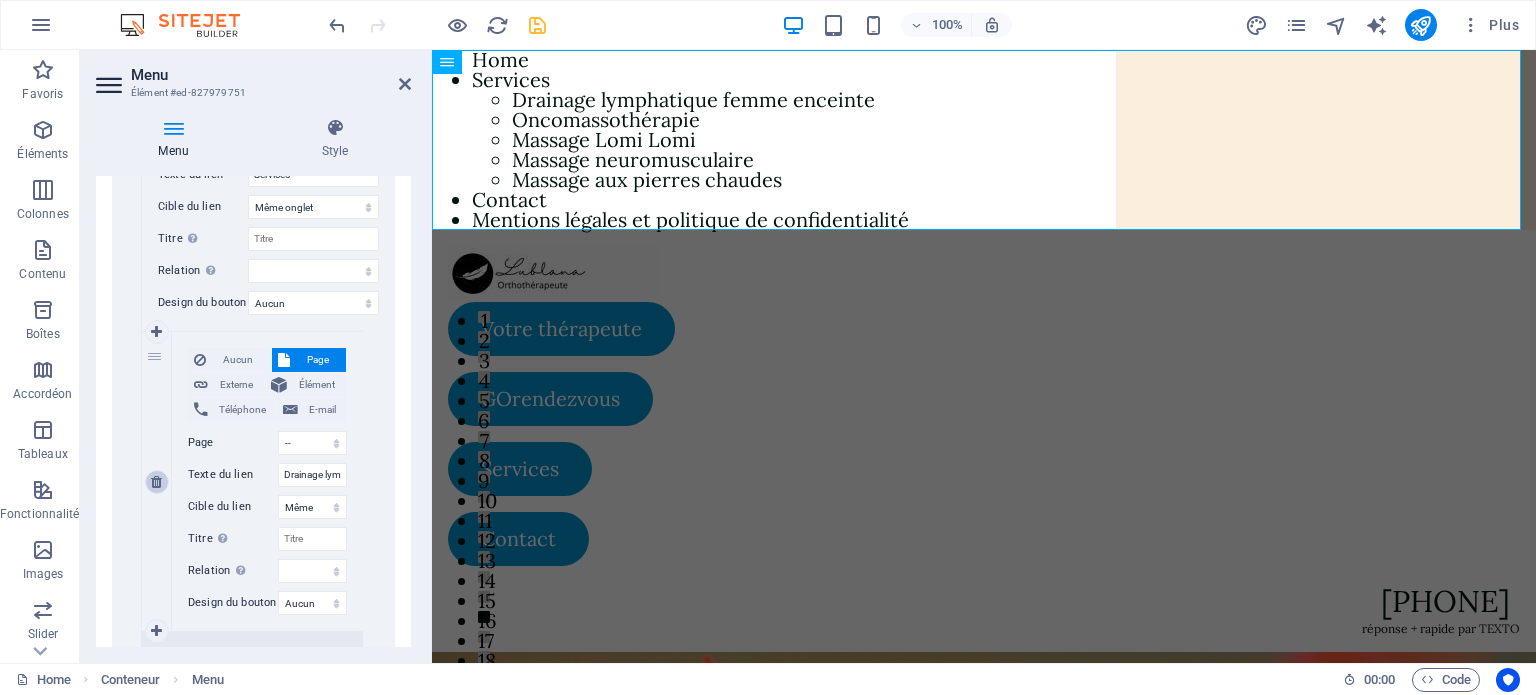 click at bounding box center [156, 482] 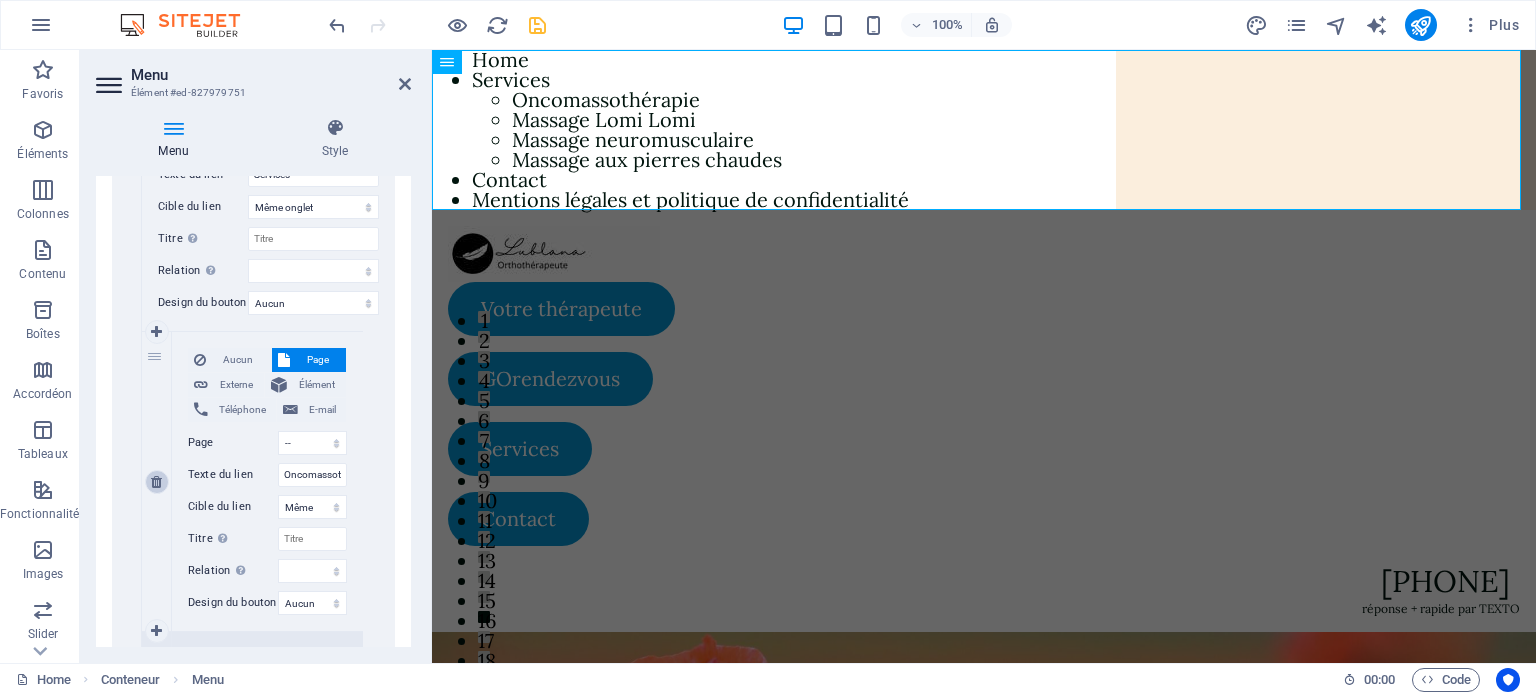 click at bounding box center (156, 482) 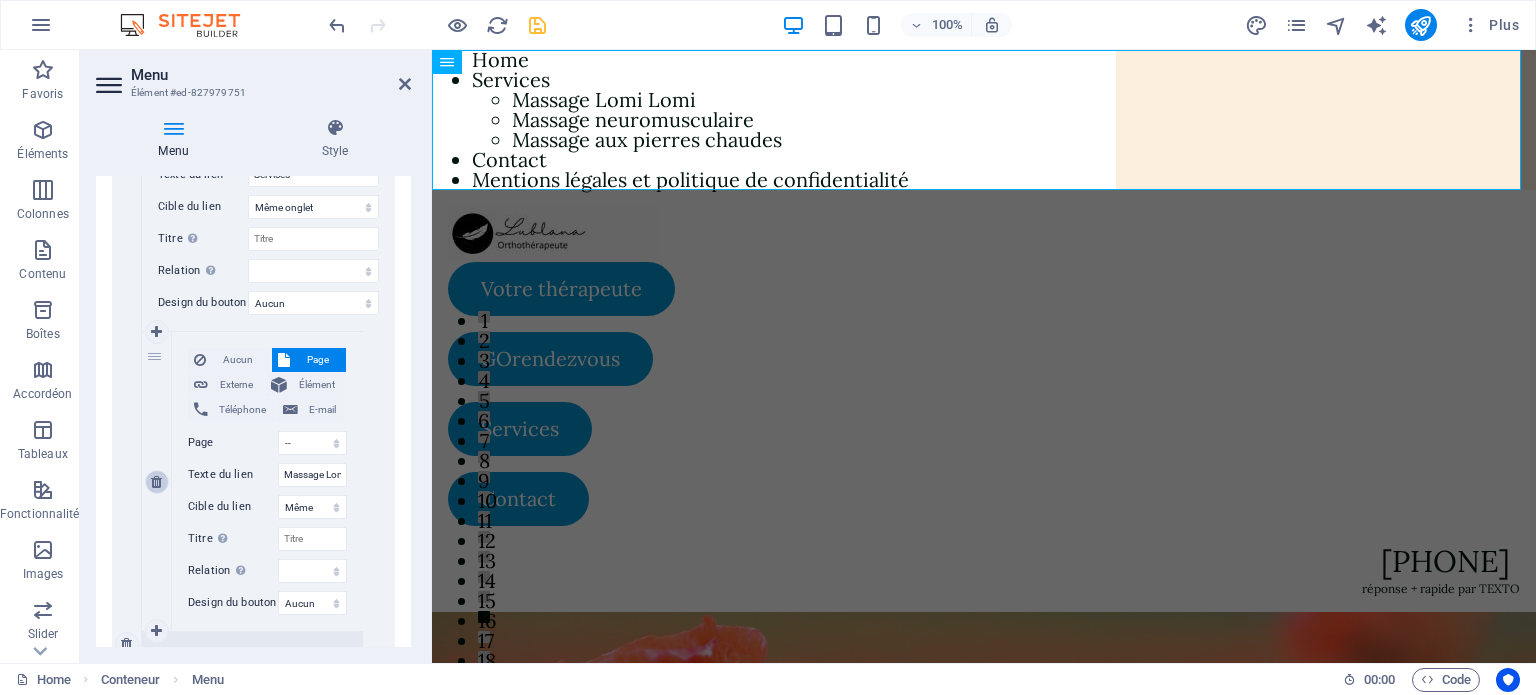 click at bounding box center [156, 482] 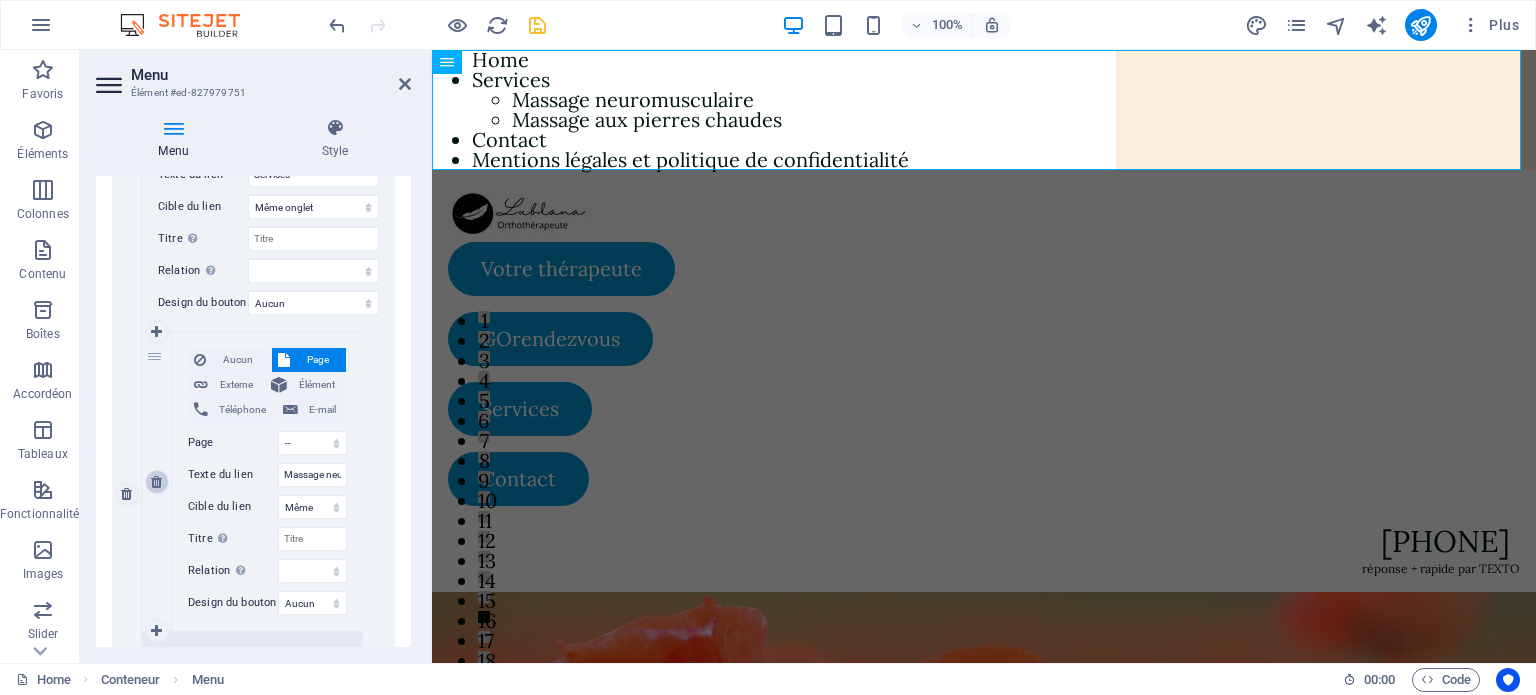 click at bounding box center [156, 482] 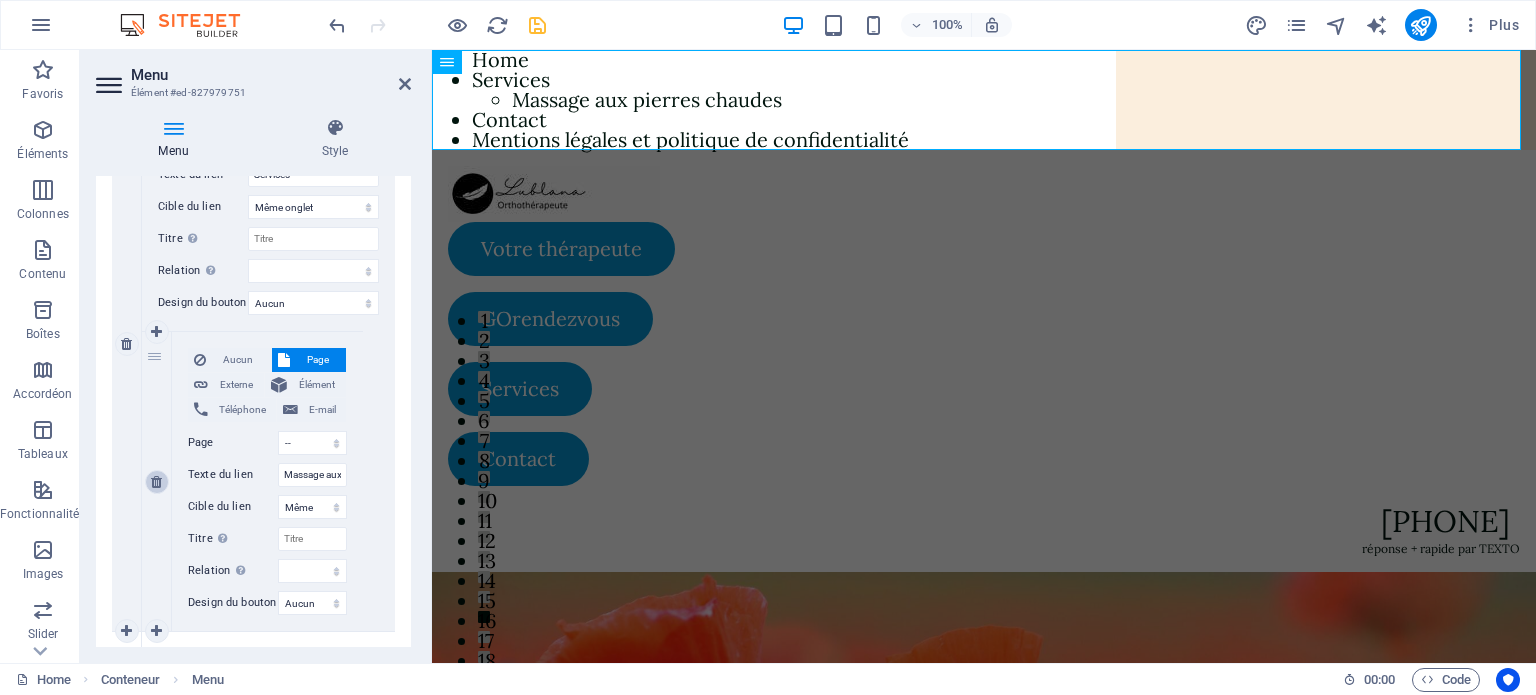 click at bounding box center [156, 482] 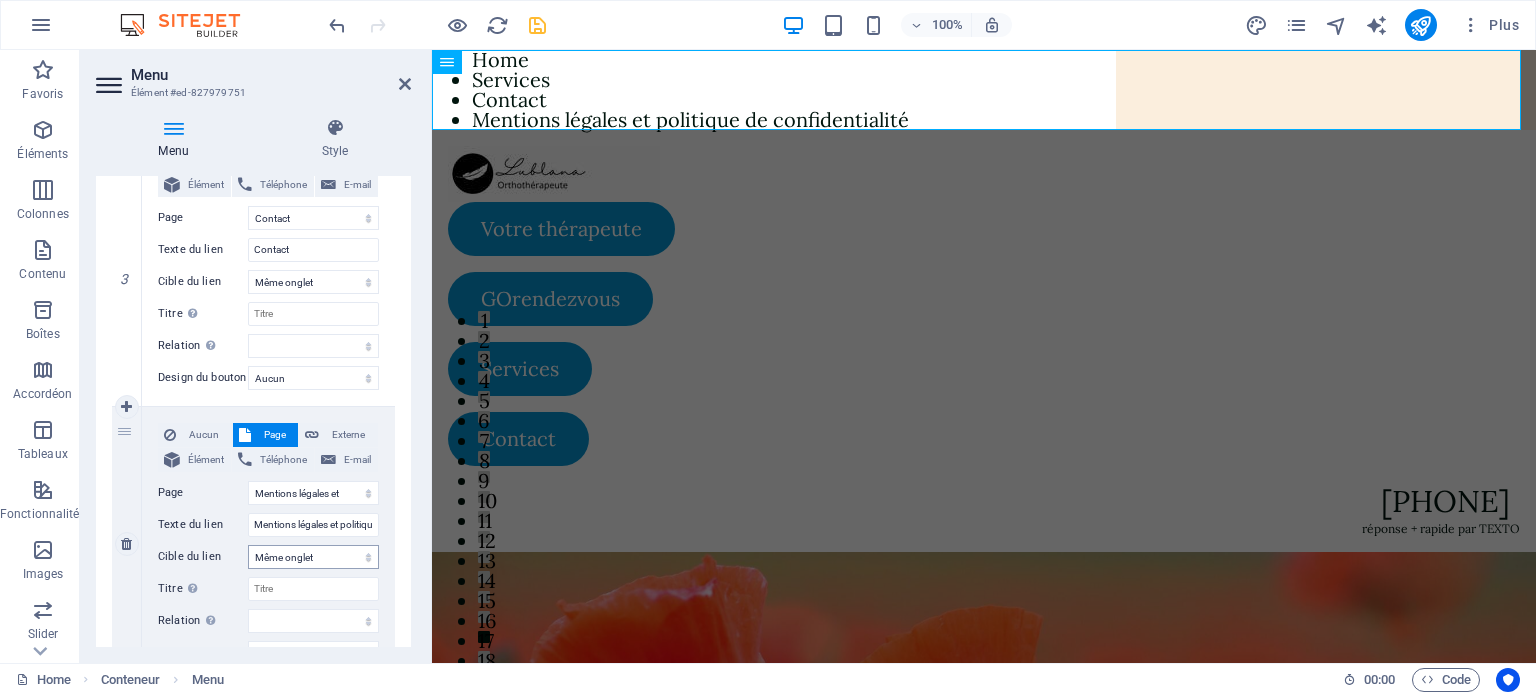 scroll, scrollTop: 900, scrollLeft: 0, axis: vertical 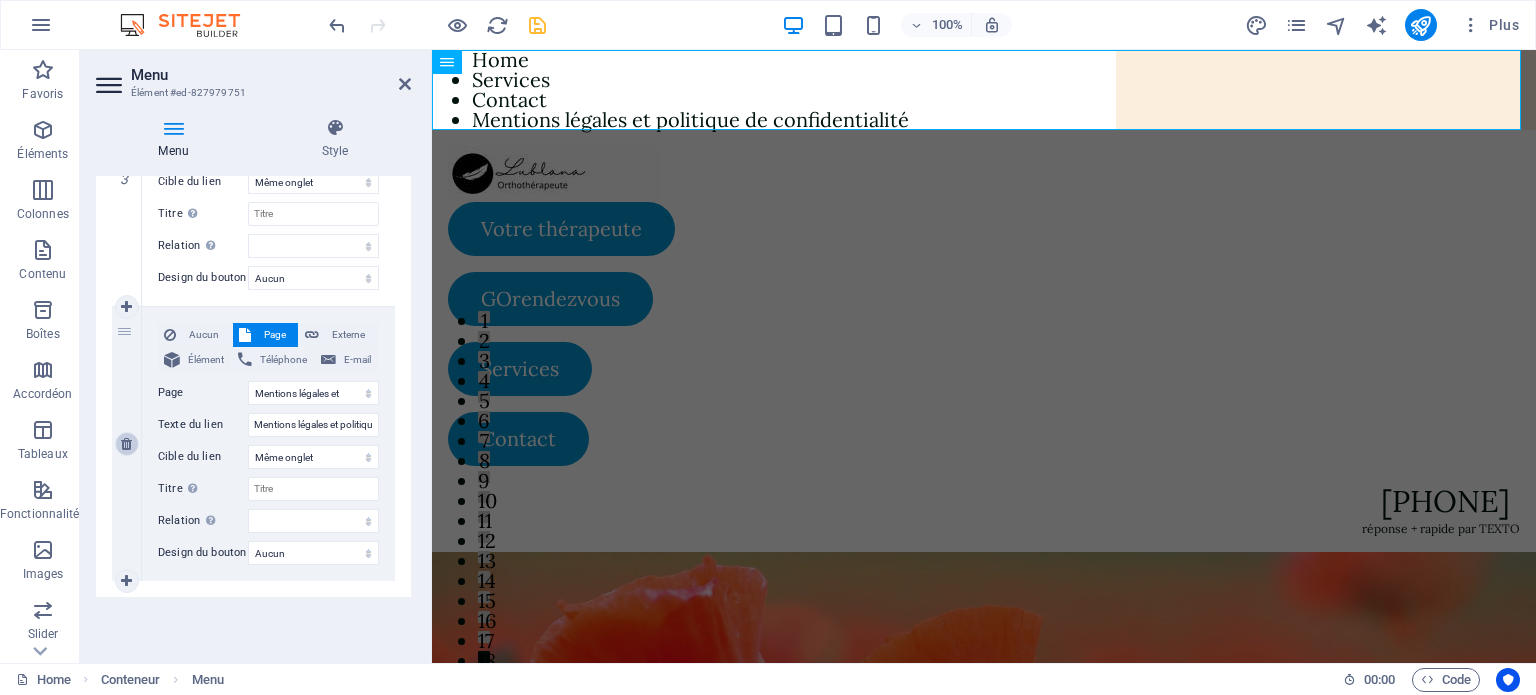 click at bounding box center (126, 444) 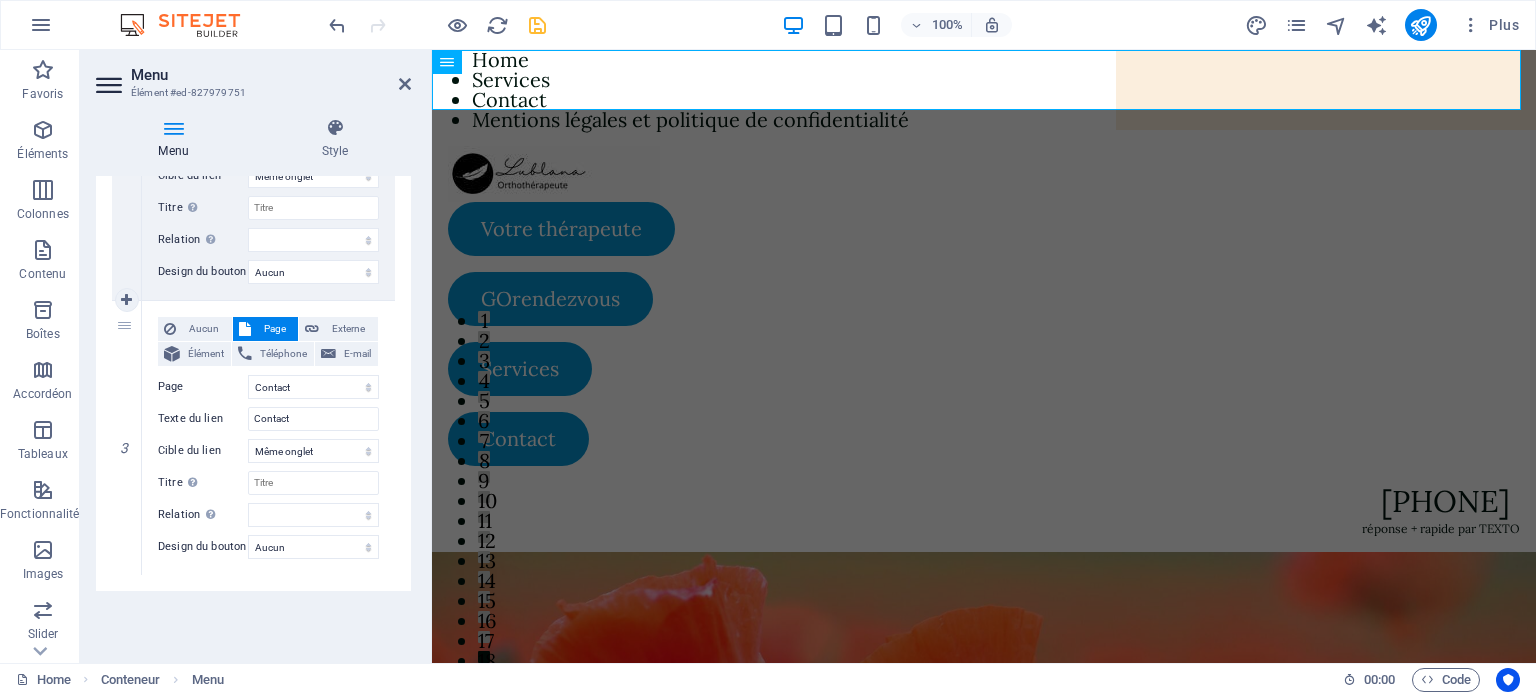scroll, scrollTop: 629, scrollLeft: 0, axis: vertical 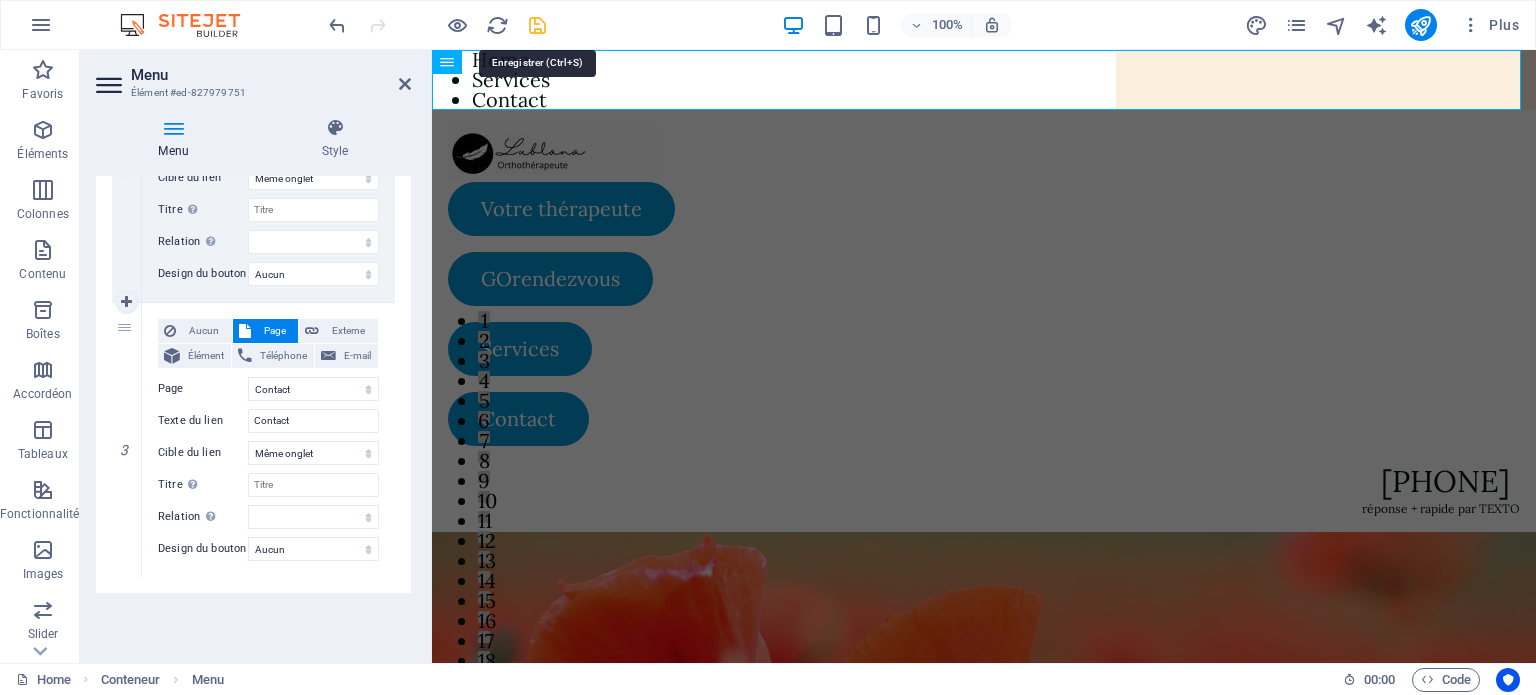 click at bounding box center [537, 25] 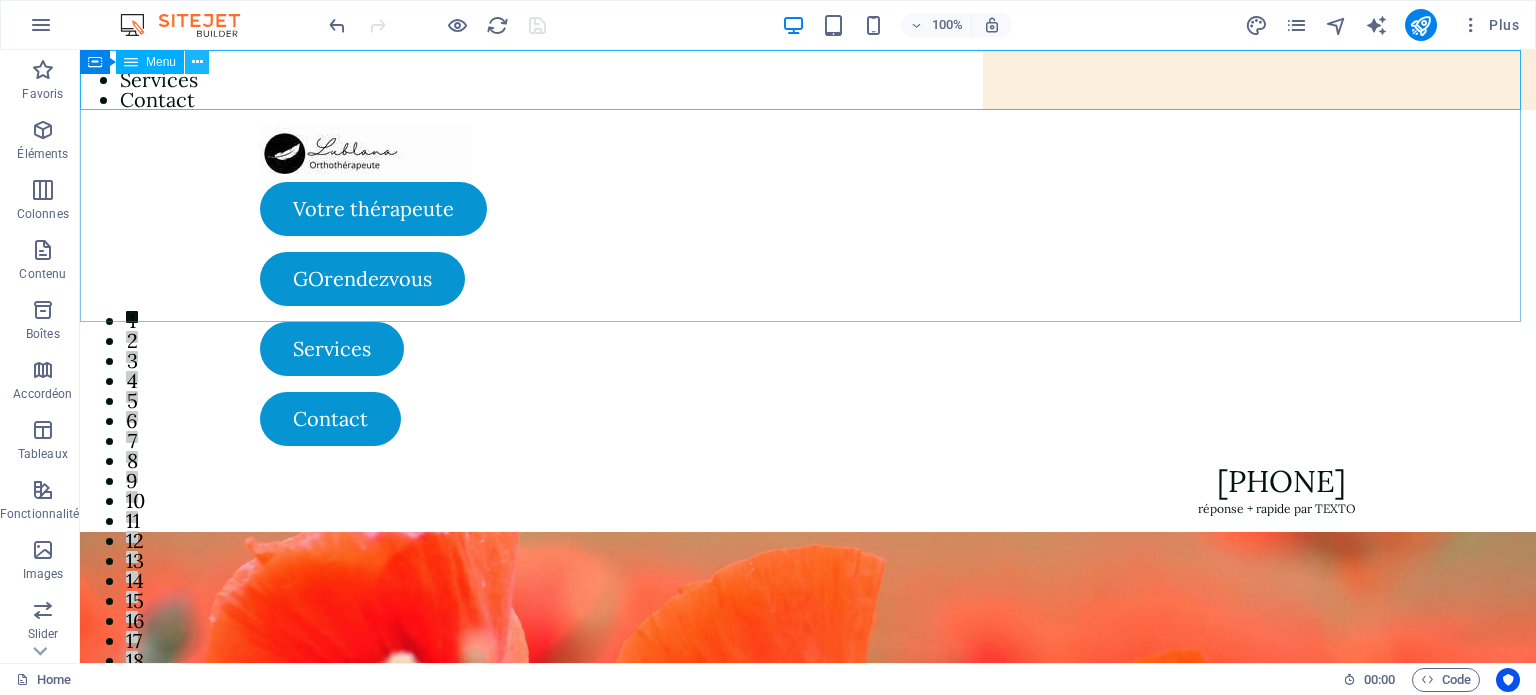 click at bounding box center [197, 62] 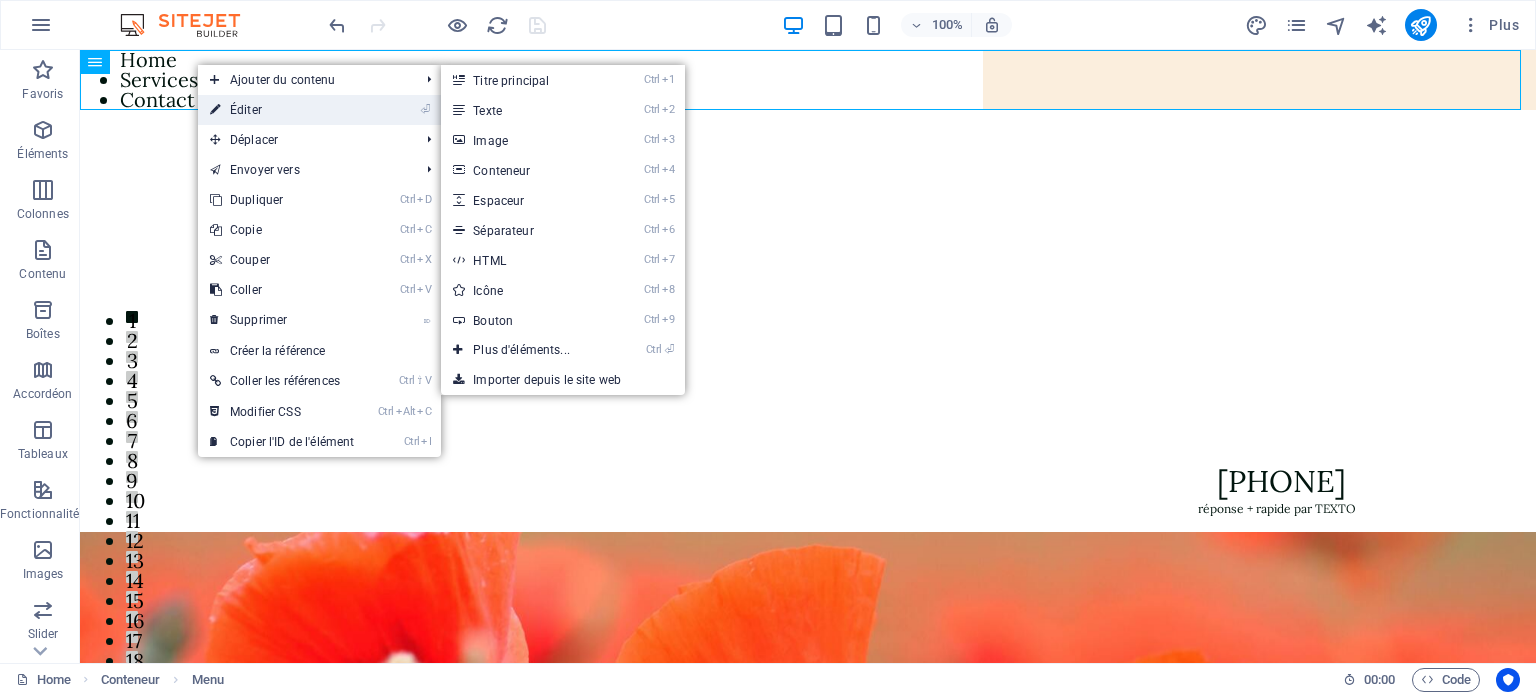 click on "⏎  Éditer" at bounding box center [282, 110] 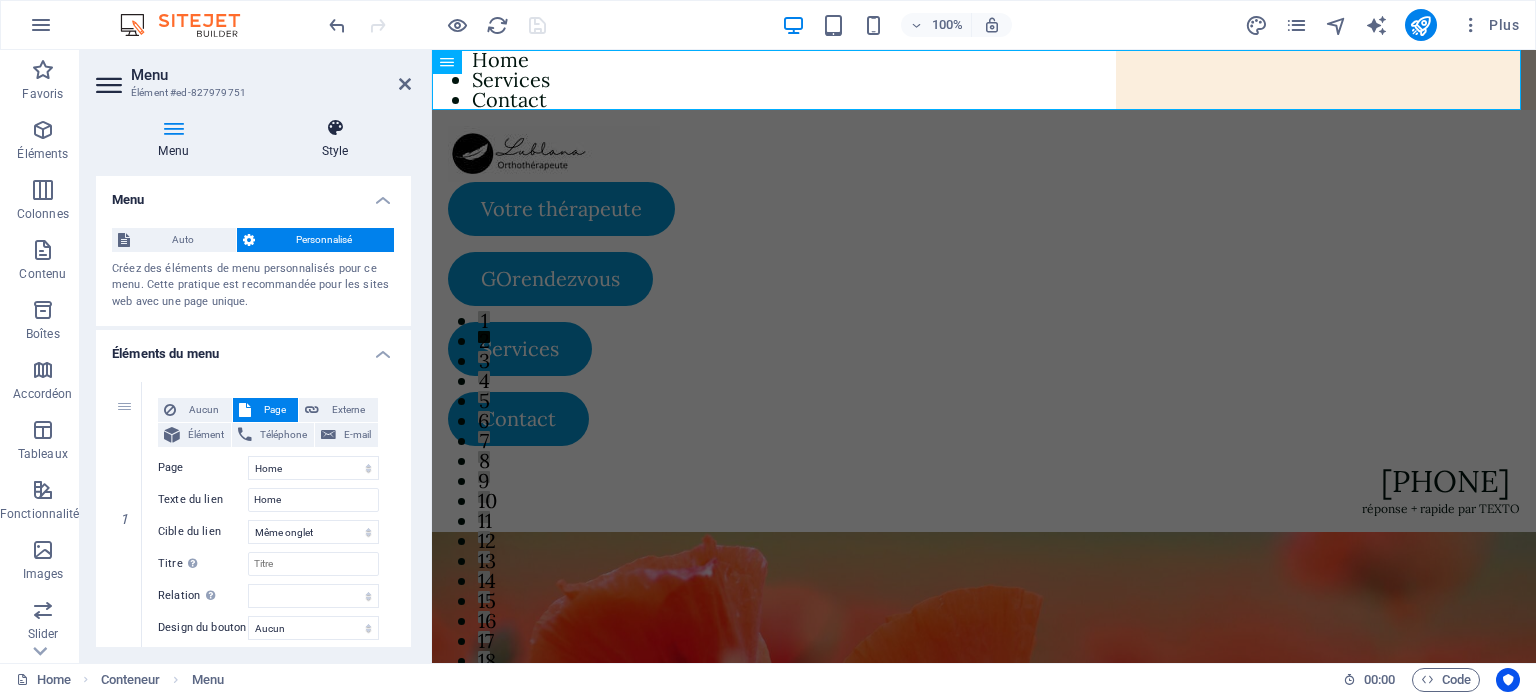 click at bounding box center (335, 128) 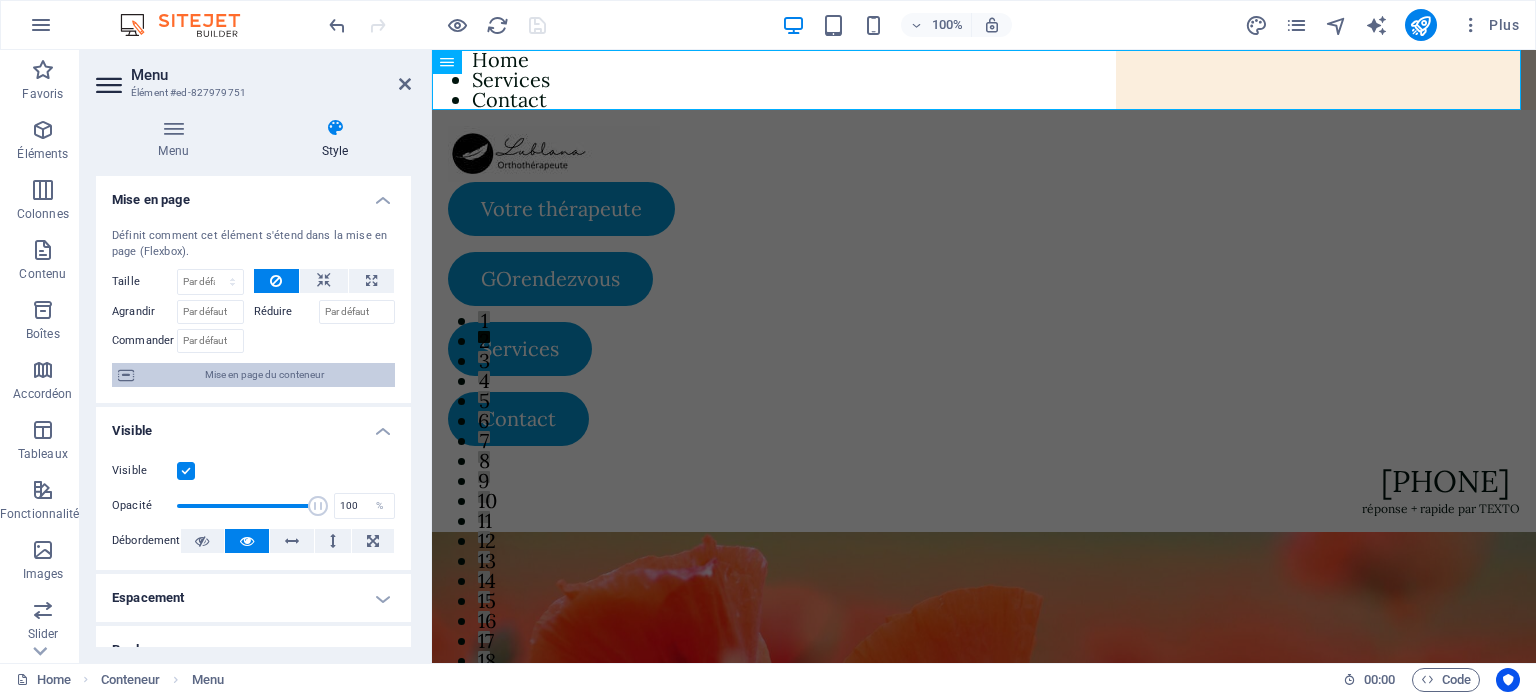 click on "Mise en page du conteneur" at bounding box center [264, 375] 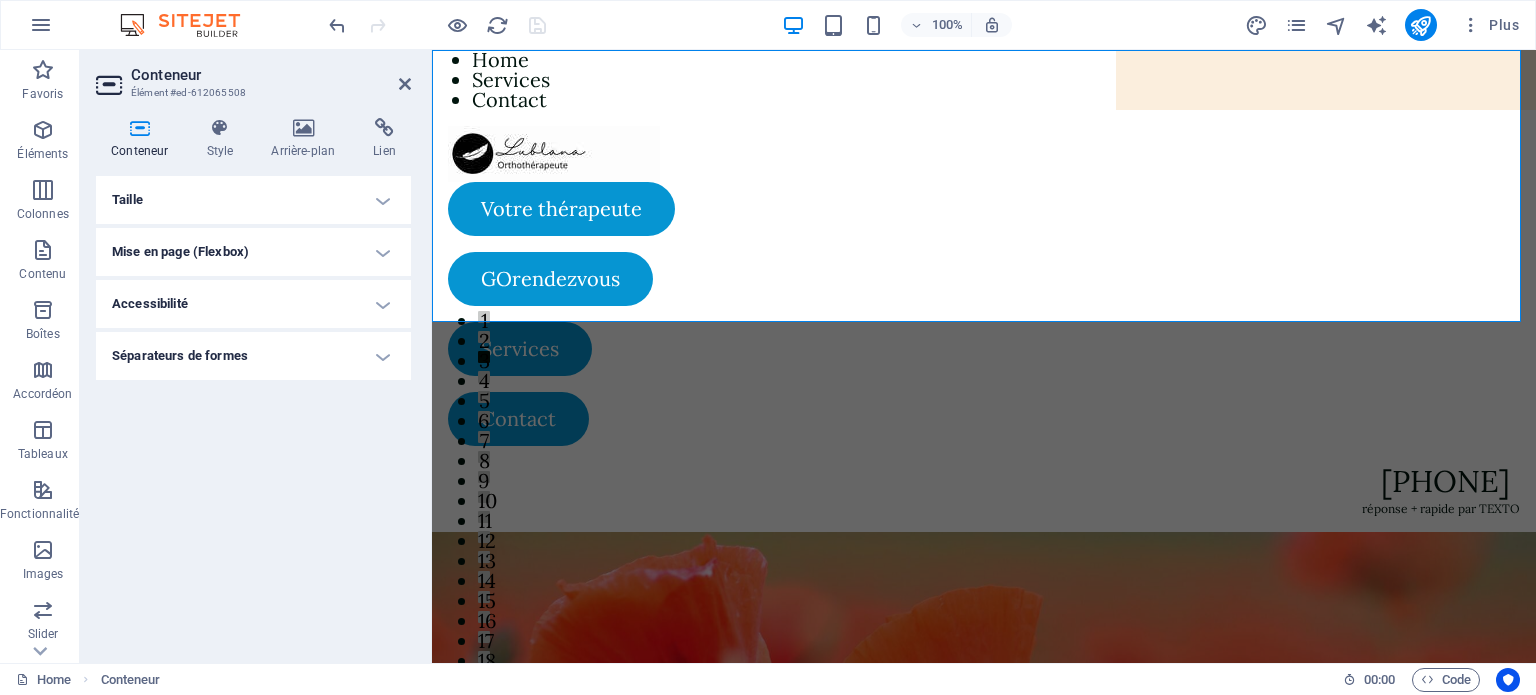 click on "Taille" at bounding box center [253, 200] 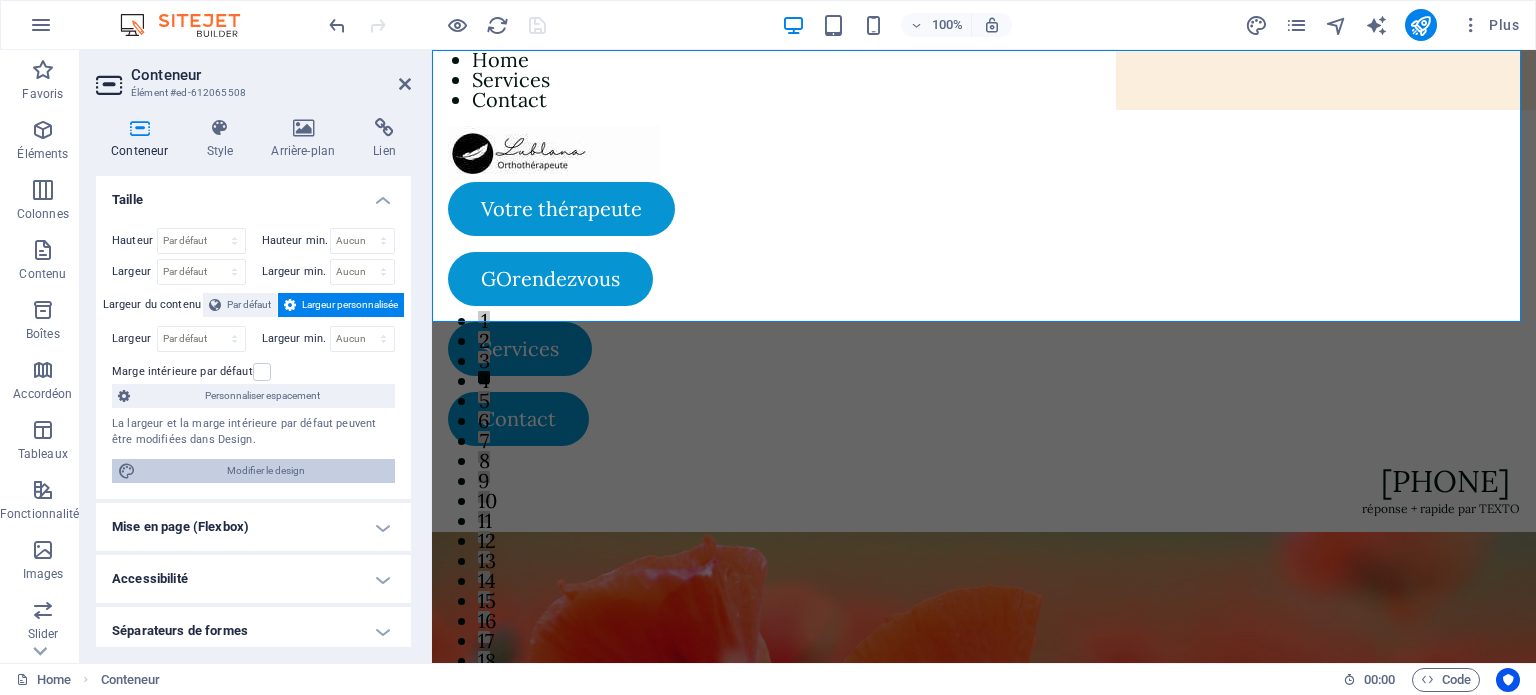 click on "Modifier le design" at bounding box center [265, 471] 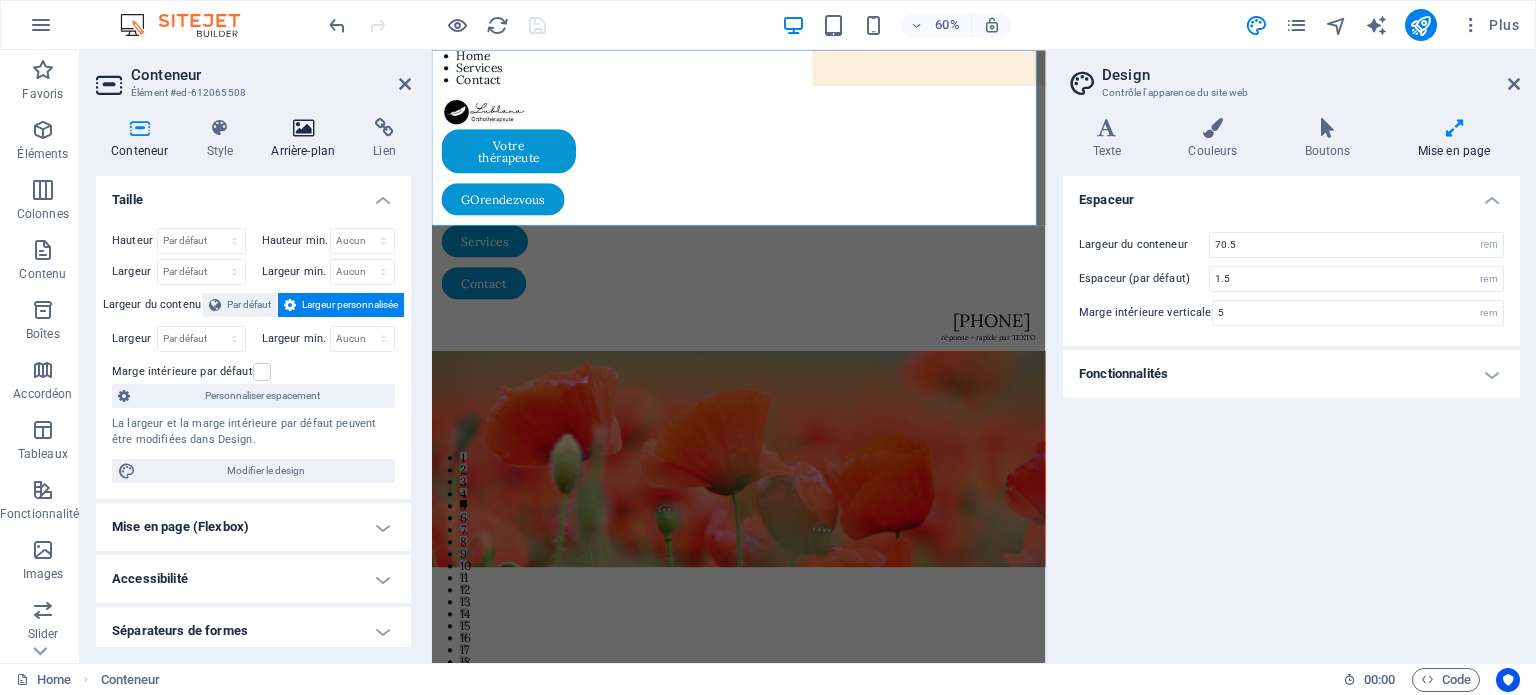 click at bounding box center (303, 128) 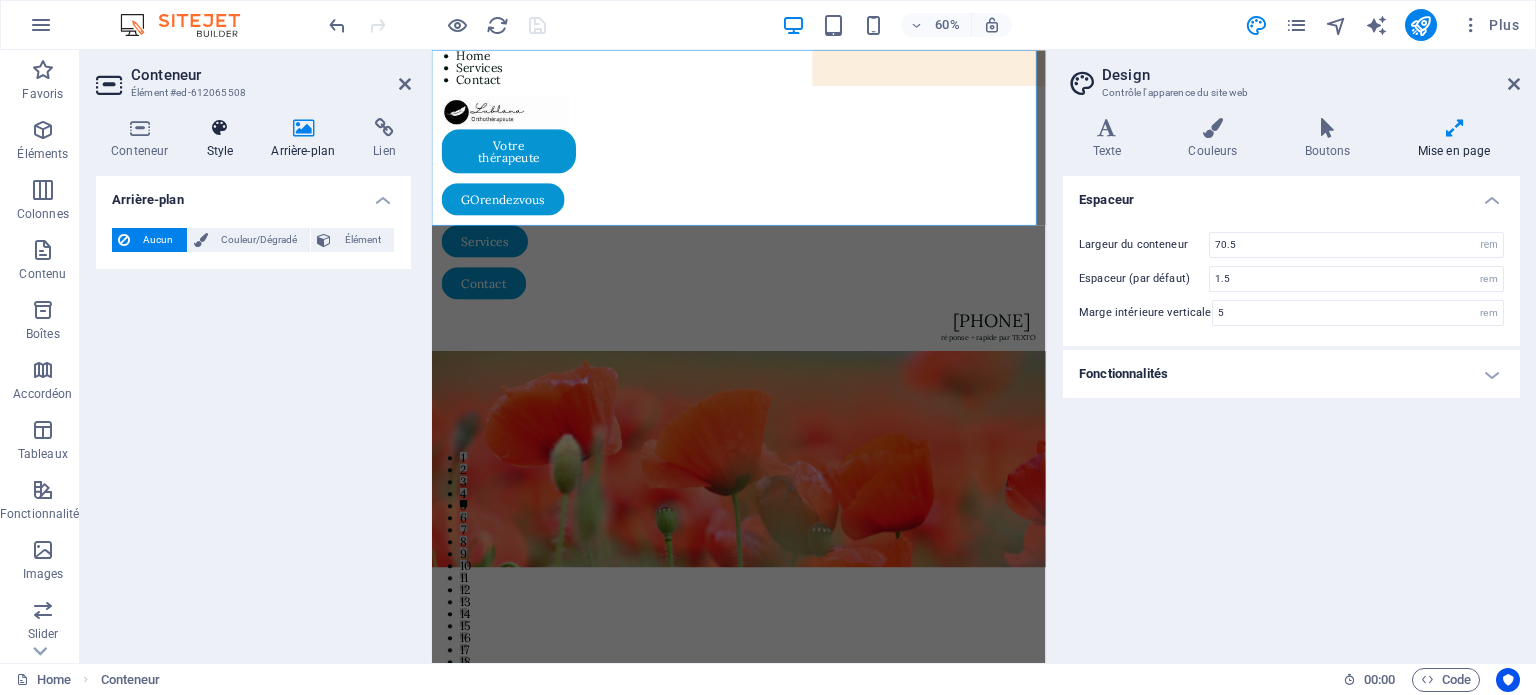 click at bounding box center (219, 128) 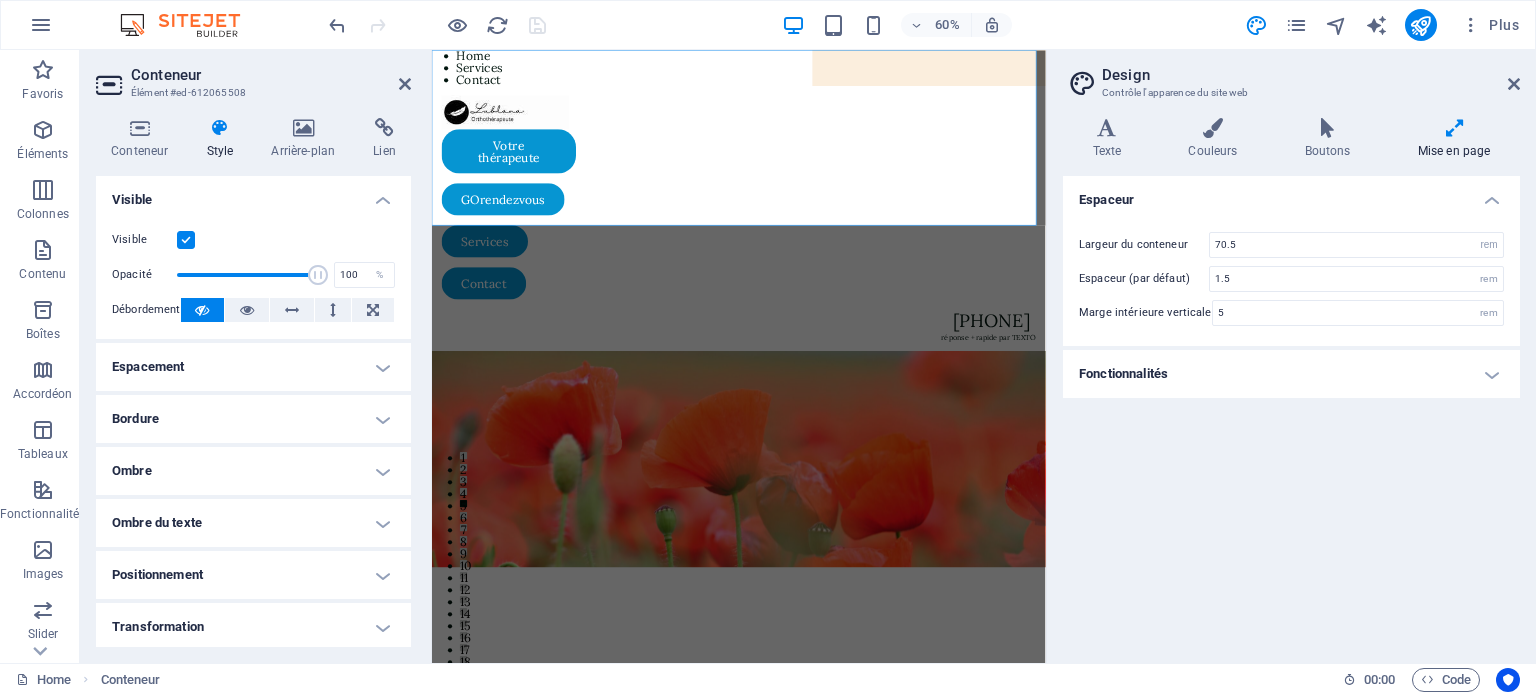 scroll, scrollTop: 159, scrollLeft: 0, axis: vertical 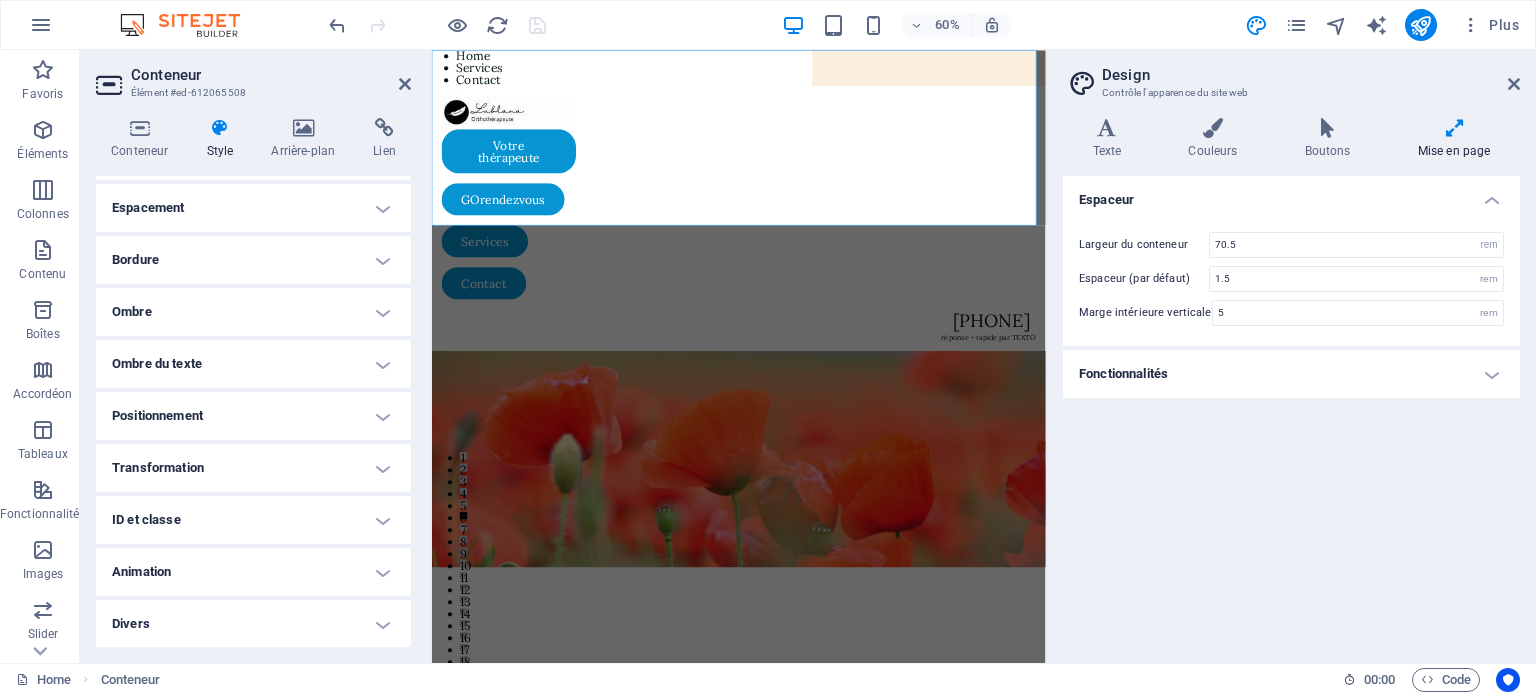click on "Positionnement" at bounding box center (253, 416) 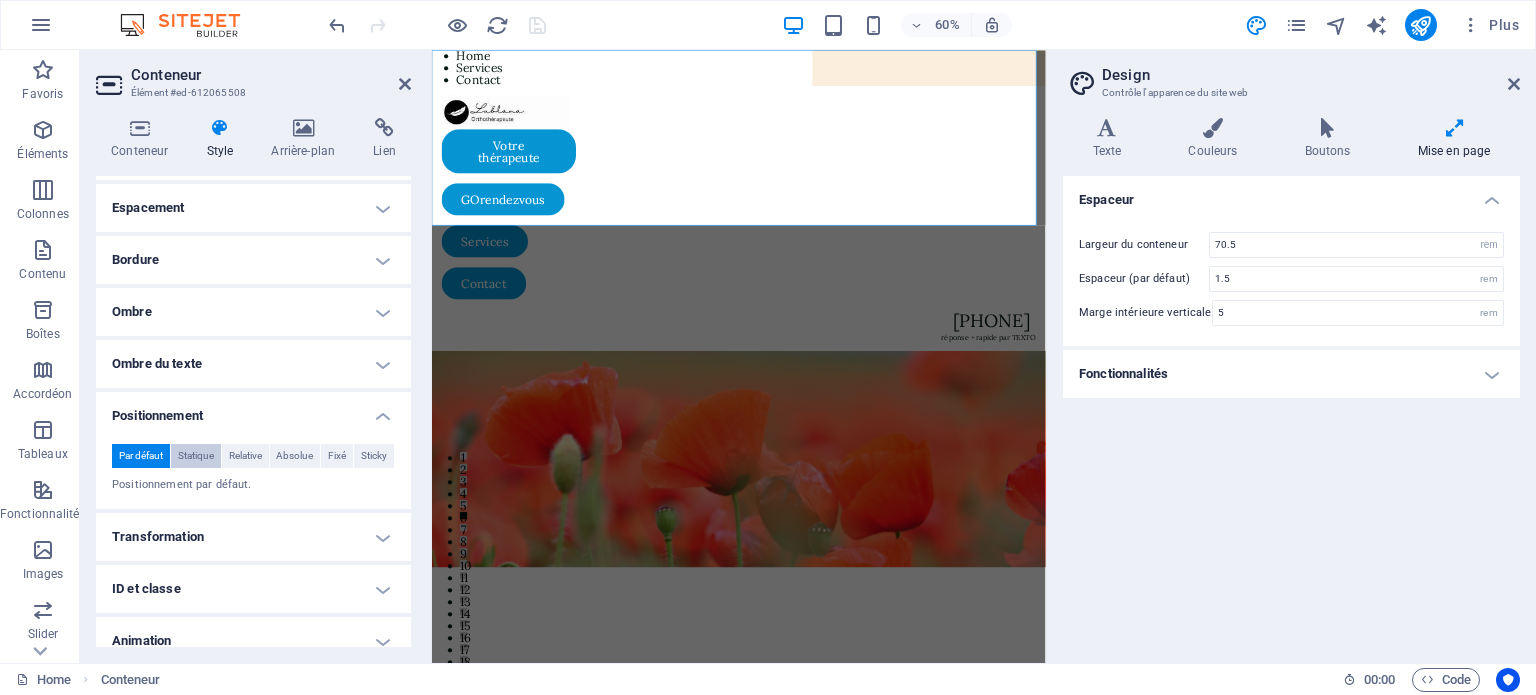 click on "Statique" at bounding box center [196, 456] 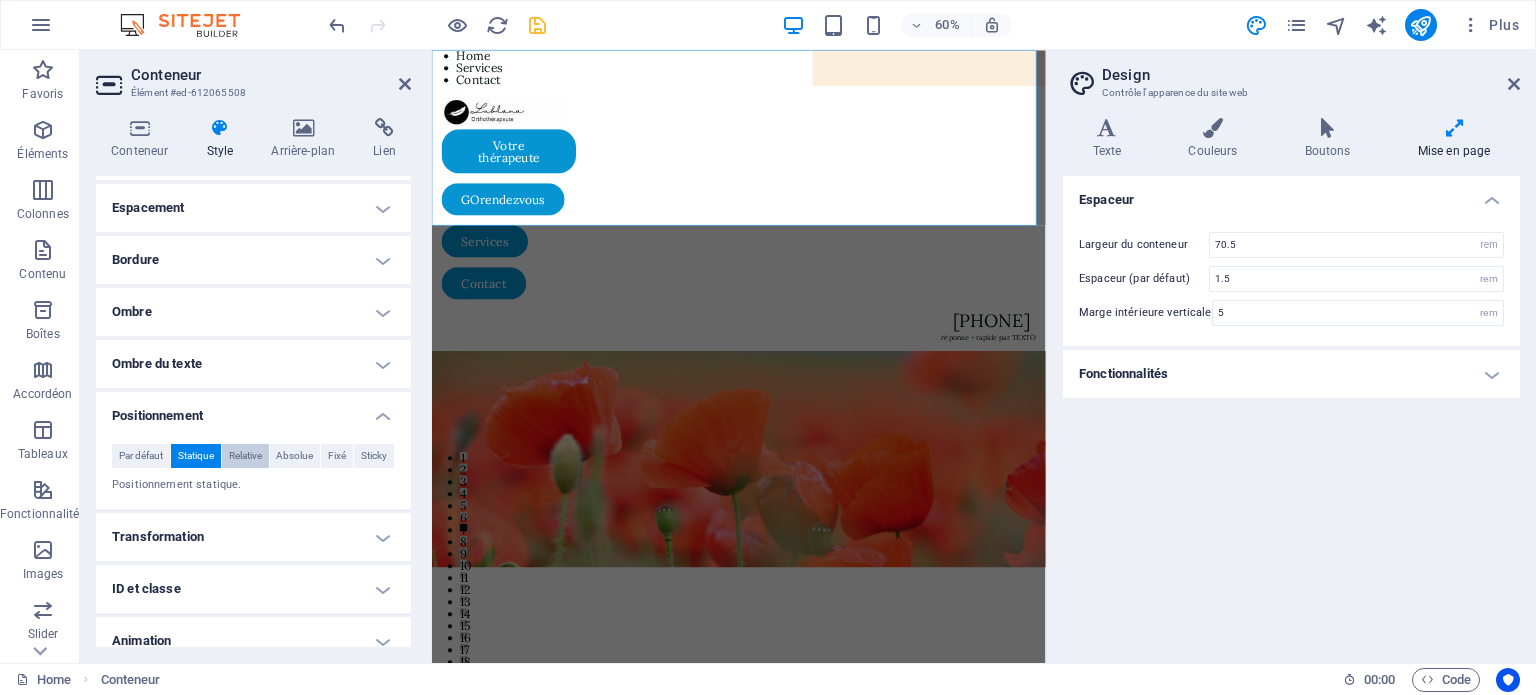 click on "Relative" at bounding box center [245, 456] 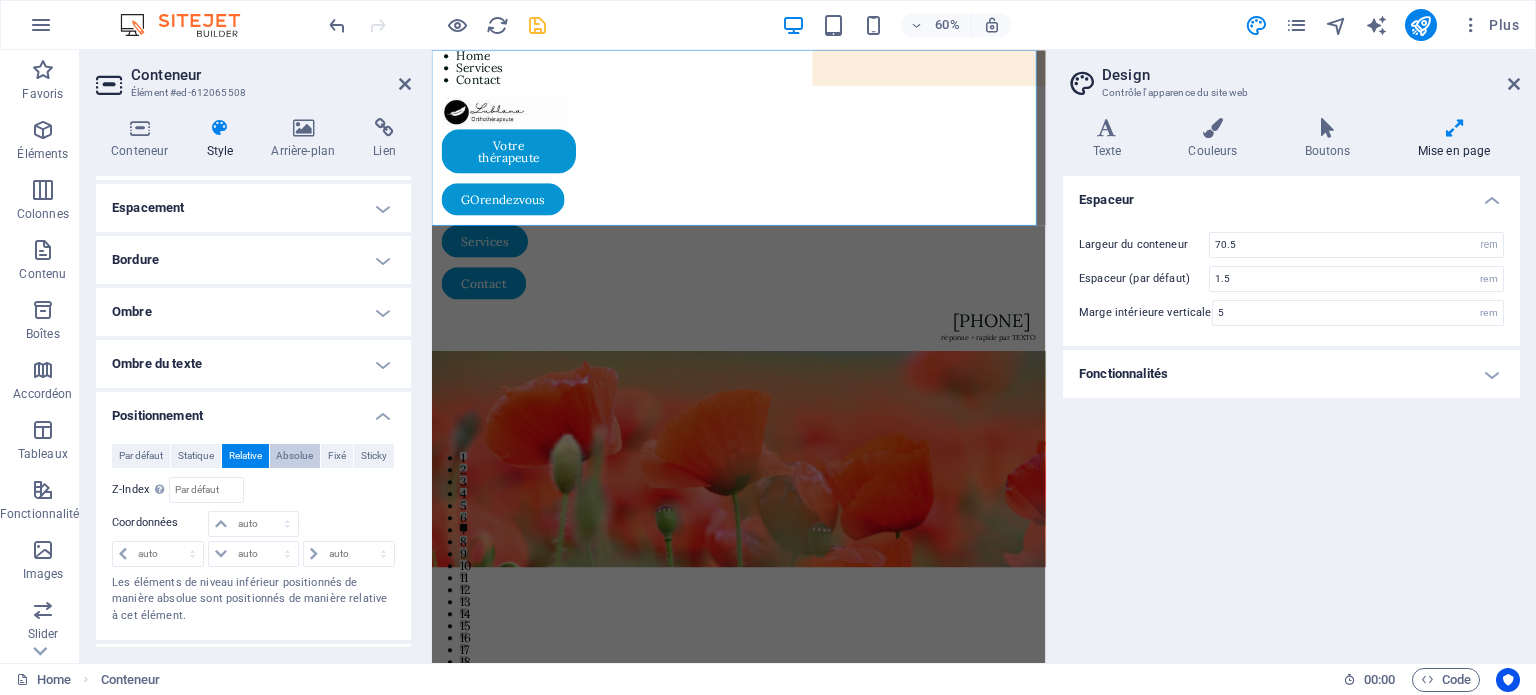 click on "Absolue" at bounding box center (294, 456) 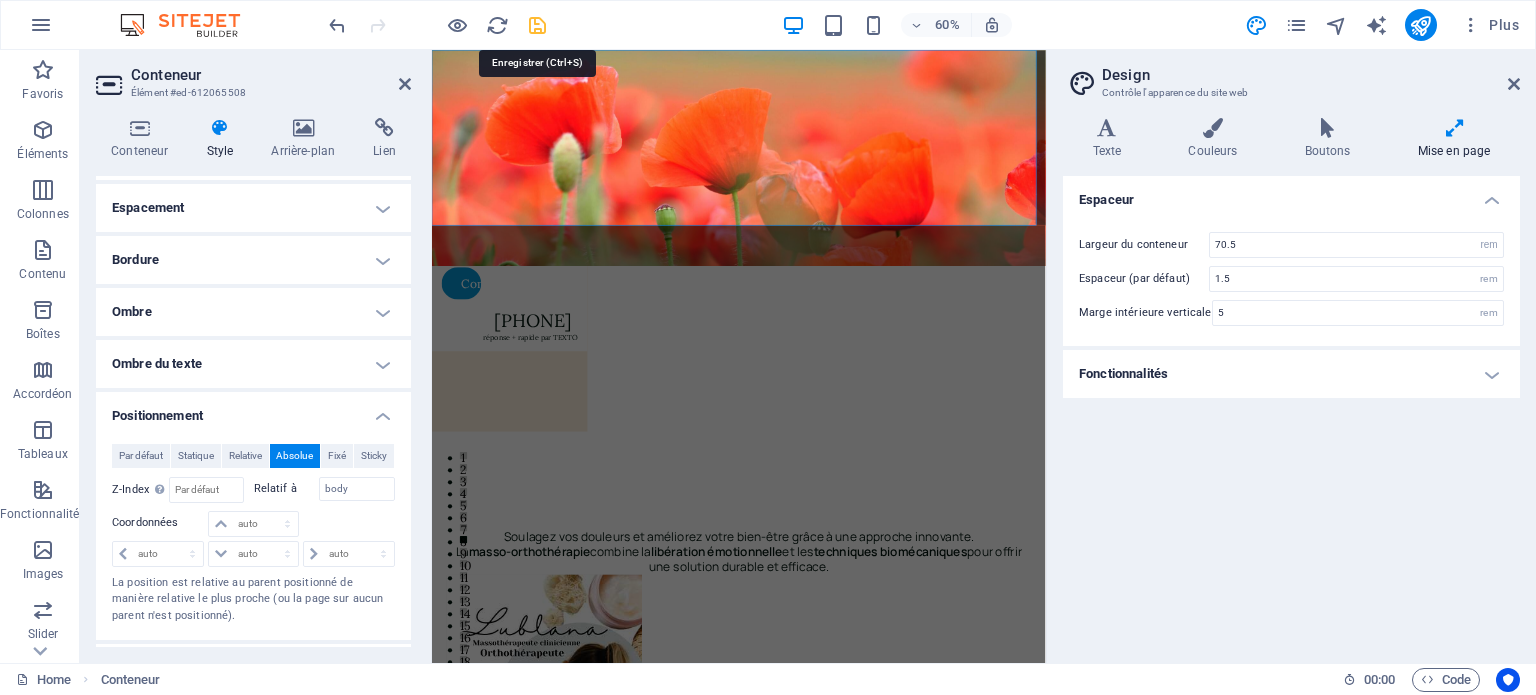 click at bounding box center [537, 25] 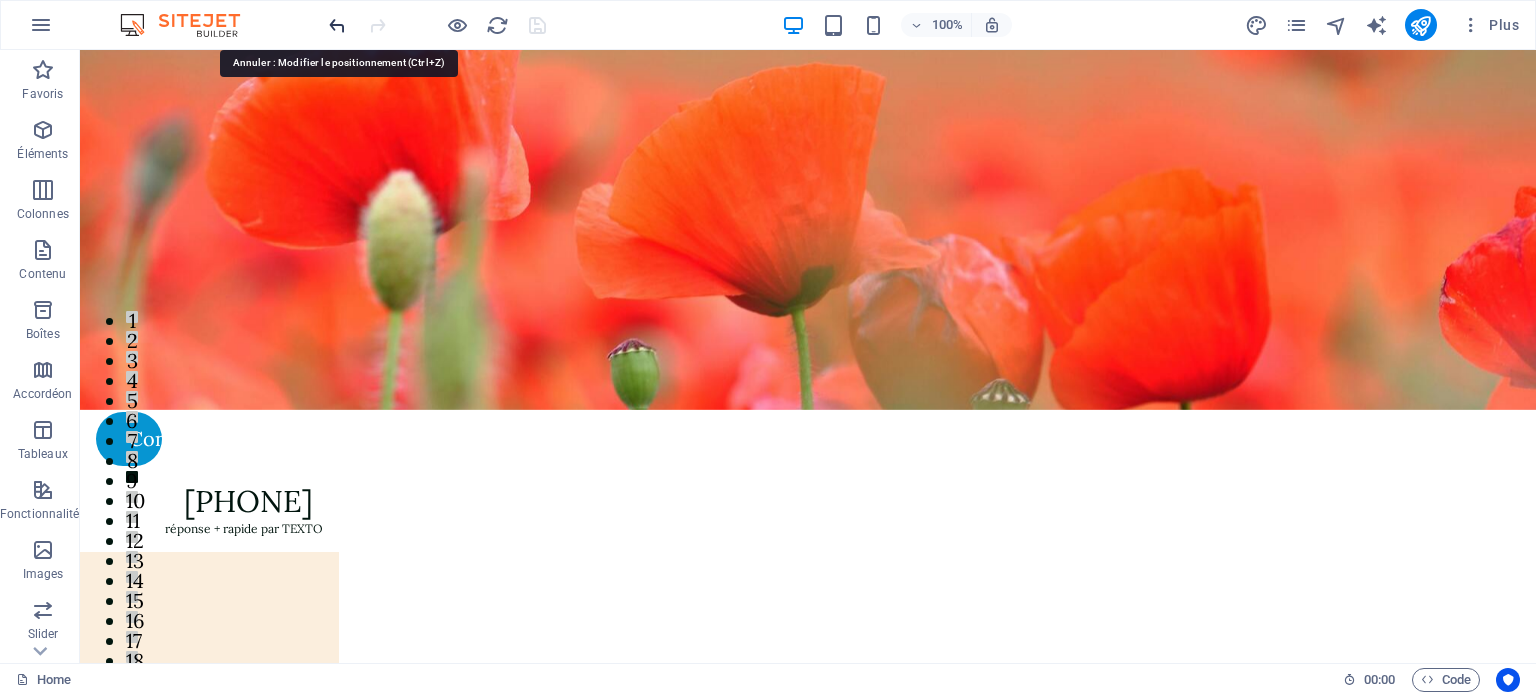 click at bounding box center (337, 25) 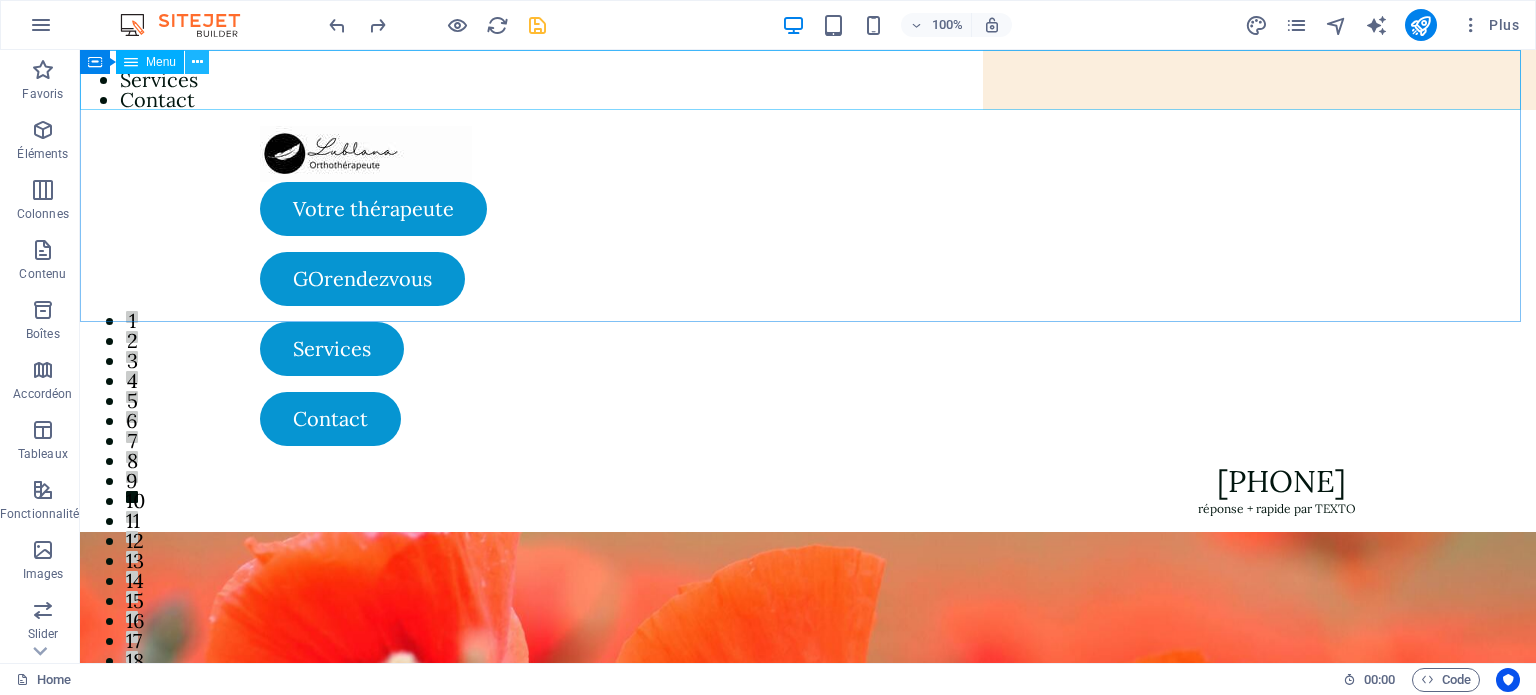 click at bounding box center [197, 62] 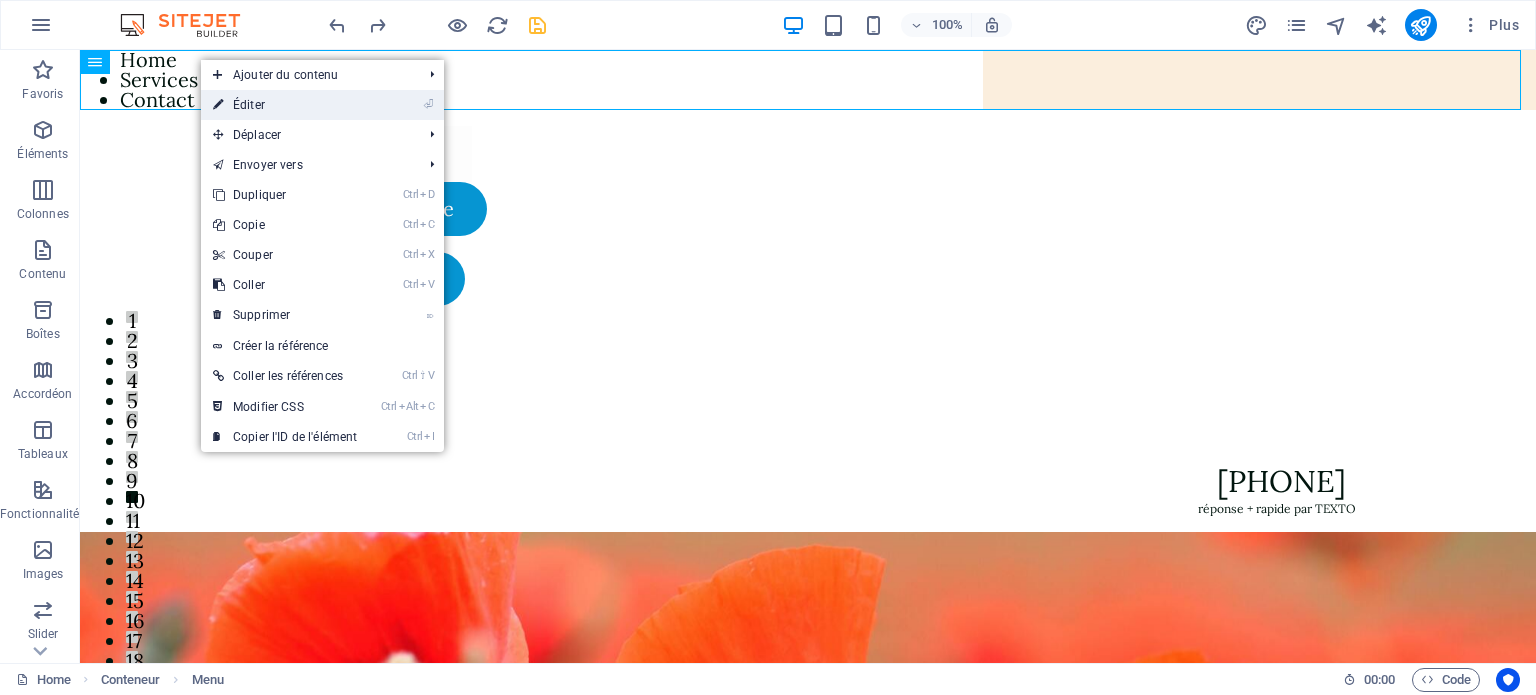 click on "⏎  Éditer" at bounding box center [285, 105] 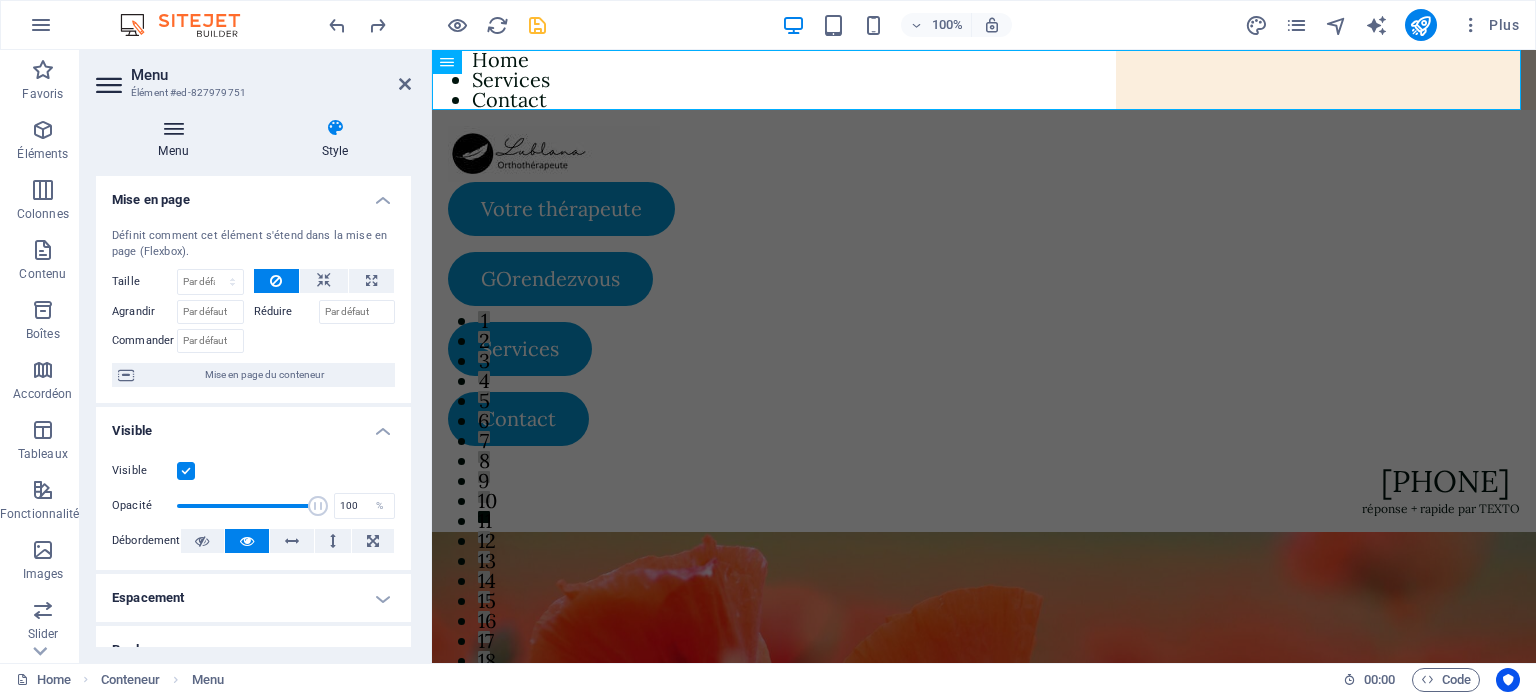 click at bounding box center [173, 128] 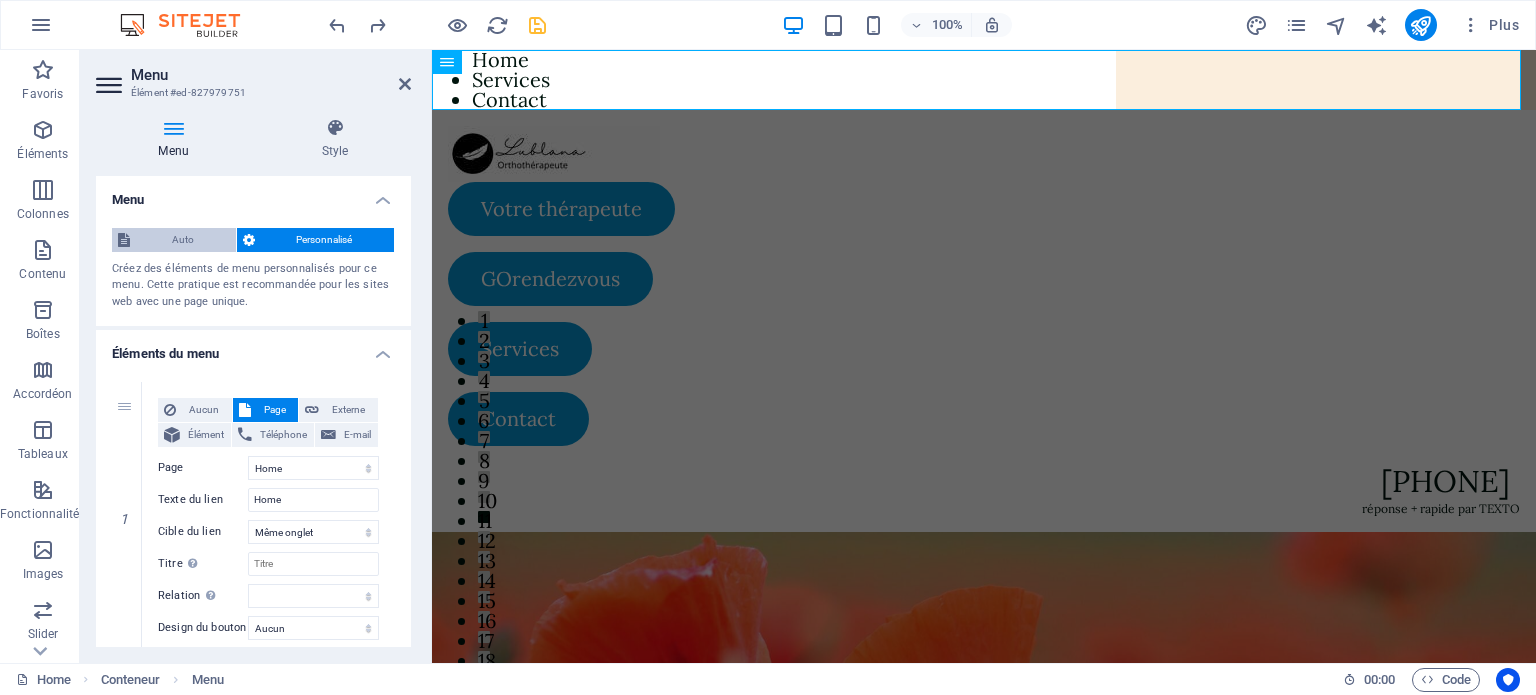 click on "Auto" at bounding box center (183, 240) 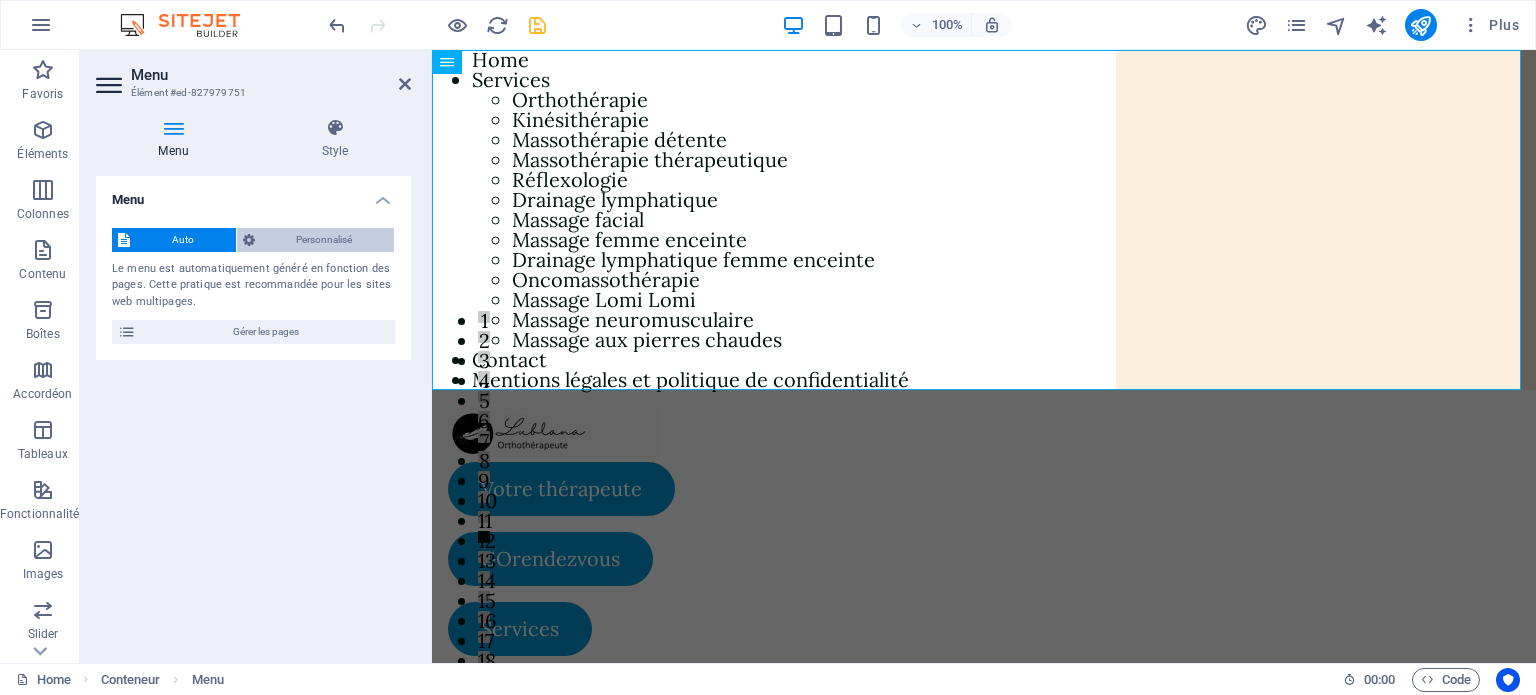 click on "Personnalisé" at bounding box center [325, 240] 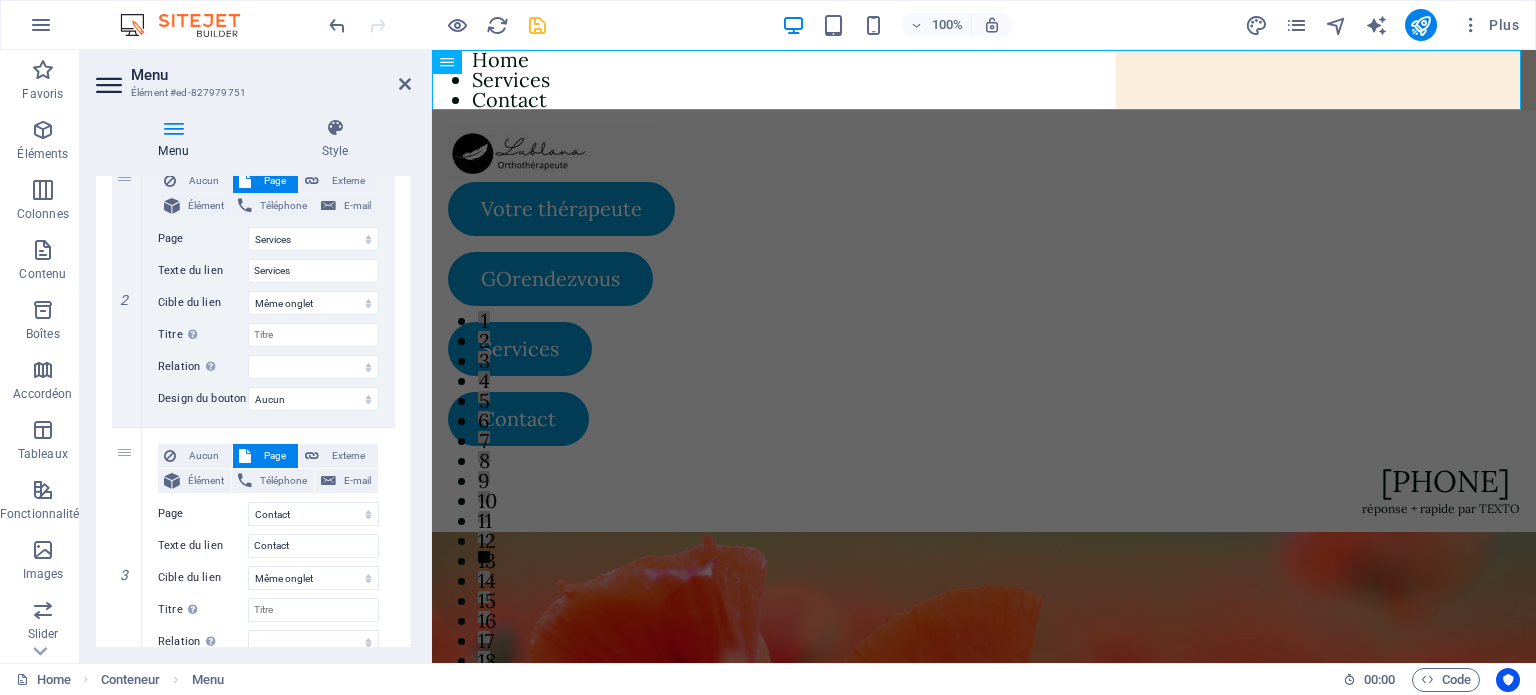 scroll, scrollTop: 629, scrollLeft: 0, axis: vertical 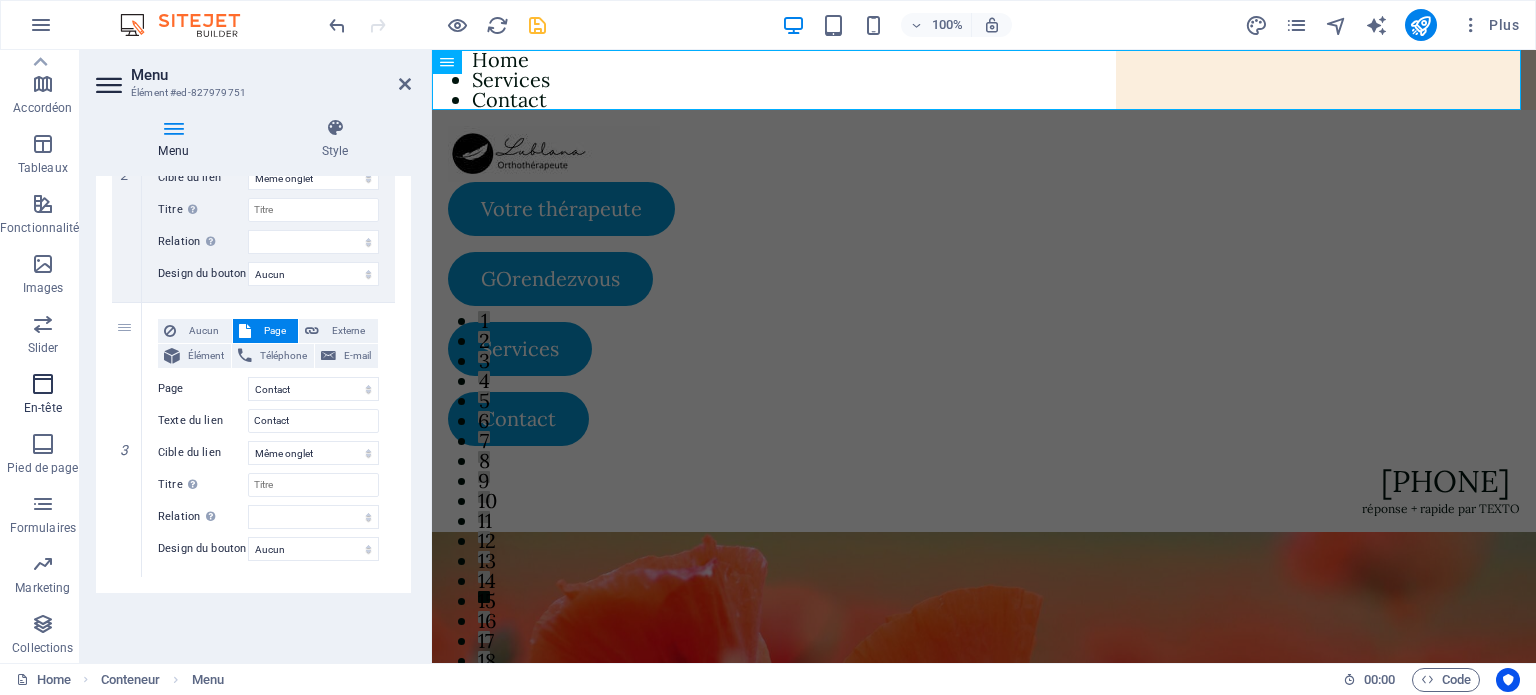 click at bounding box center (43, 384) 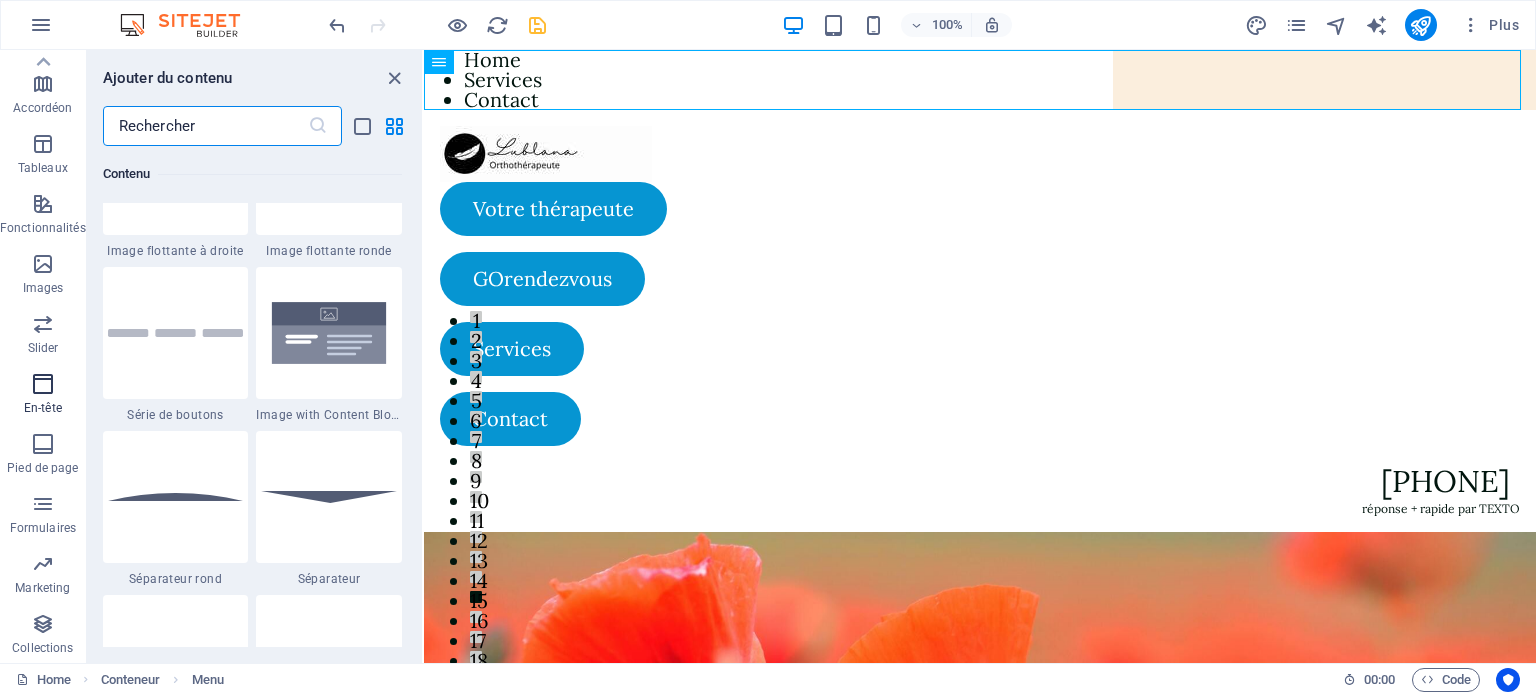 scroll, scrollTop: 12042, scrollLeft: 0, axis: vertical 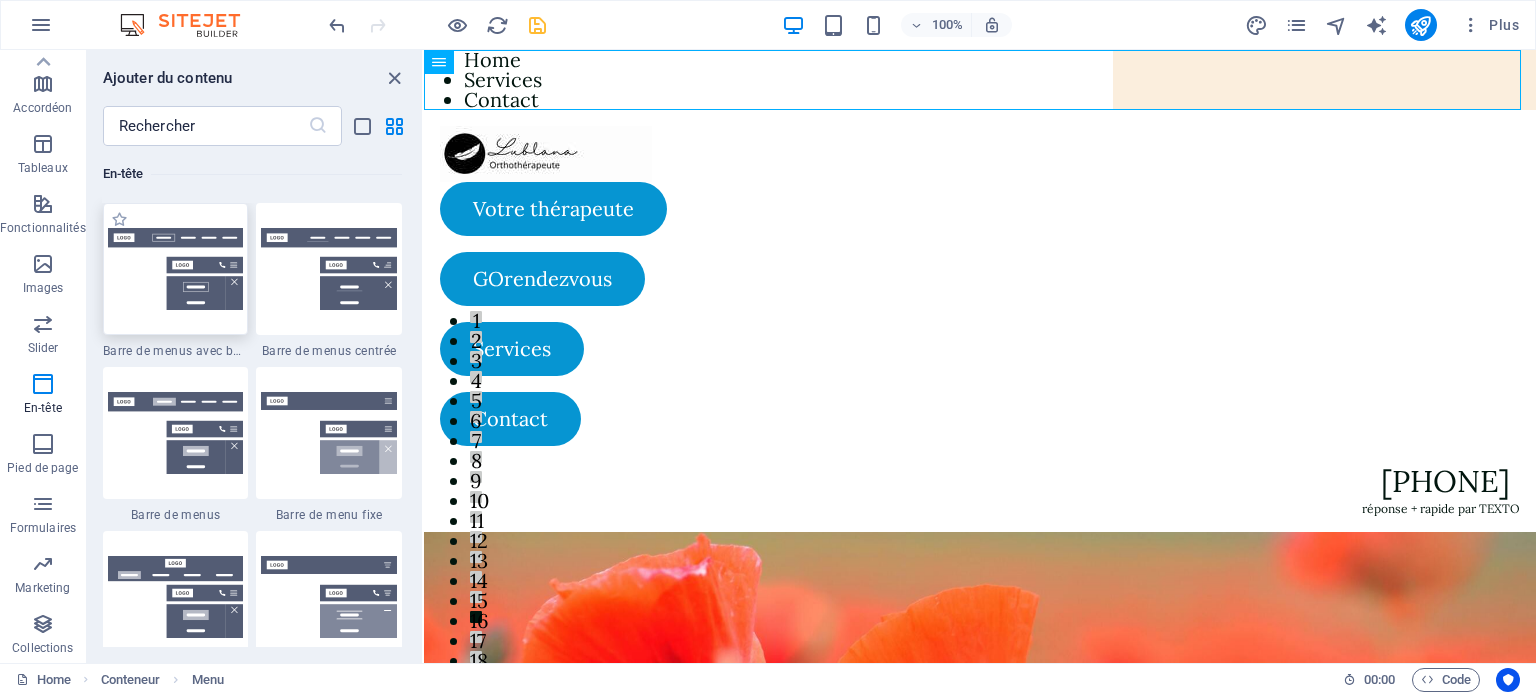click at bounding box center (176, 269) 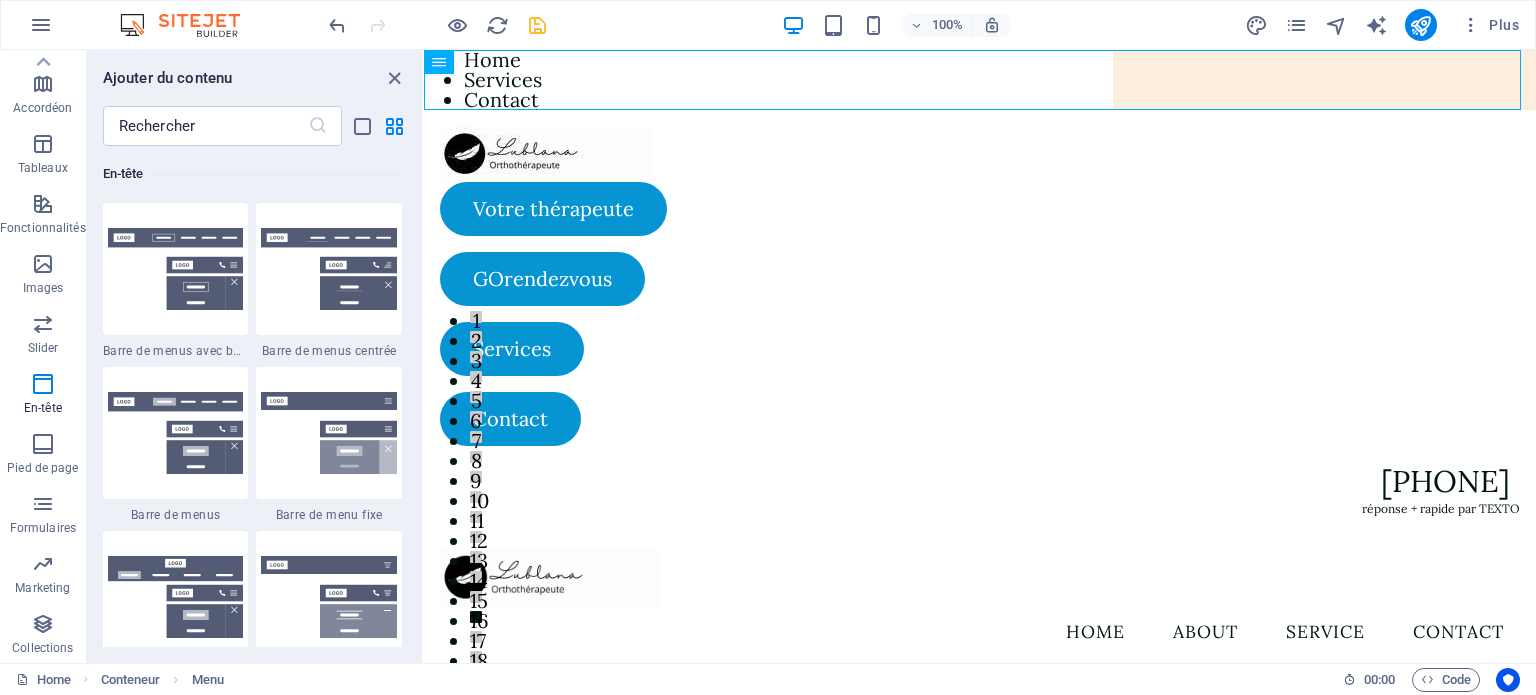 click on "H3   Superposition texte/image   Barre de menus   Conteneur   Texte   Conteneur   Image   Cartes   Conteneur   Cartes   Conteneur   Image   Cartes   Conteneur   4 colonnes   Conteneur   Bouton   4 colonnes   4 colonnes   Conteneur   Logo   Espaceur   Superposition texte/image   Conteneur   Menu   Conteneur   Menu   Bouton   Conteneur" at bounding box center [980, 356] 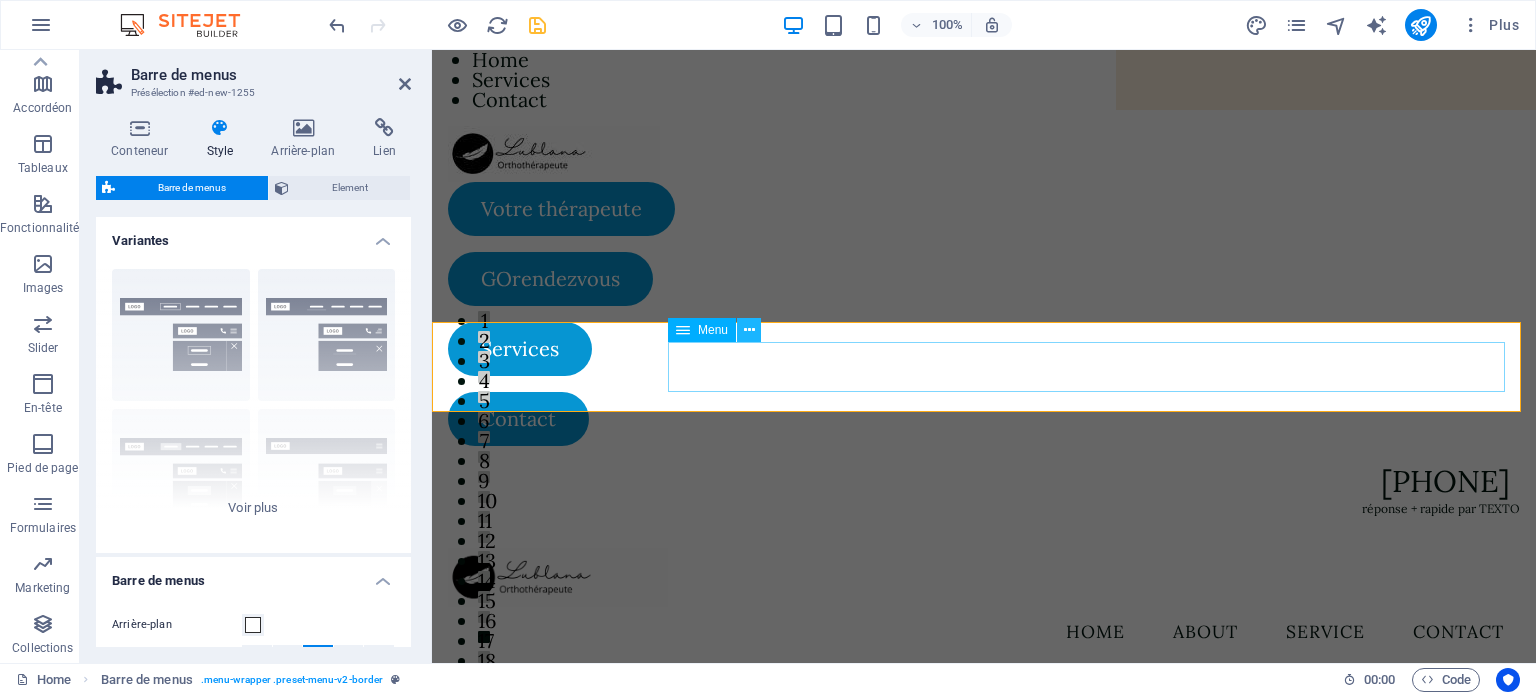 click at bounding box center [749, 330] 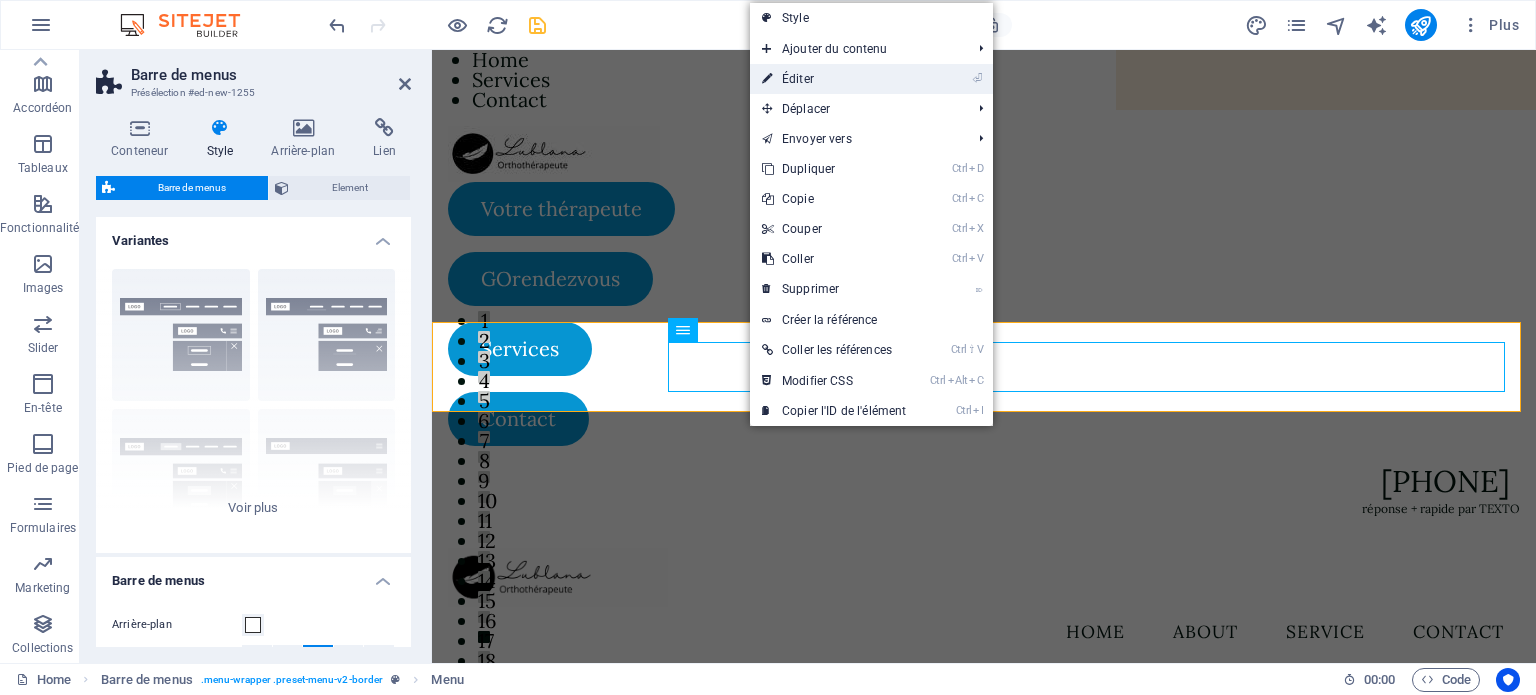 click on "⏎  Éditer" at bounding box center [834, 79] 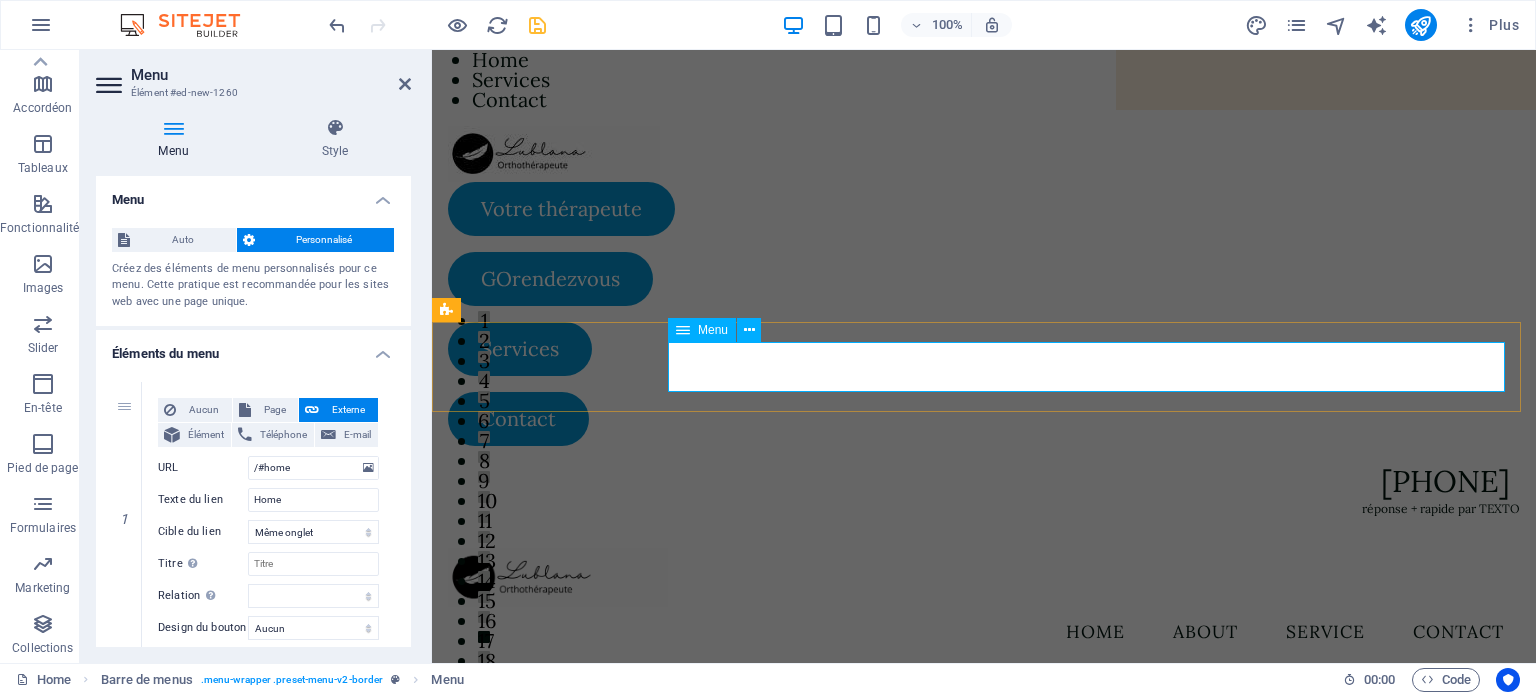 click on "Home About Service Contact" at bounding box center [984, 632] 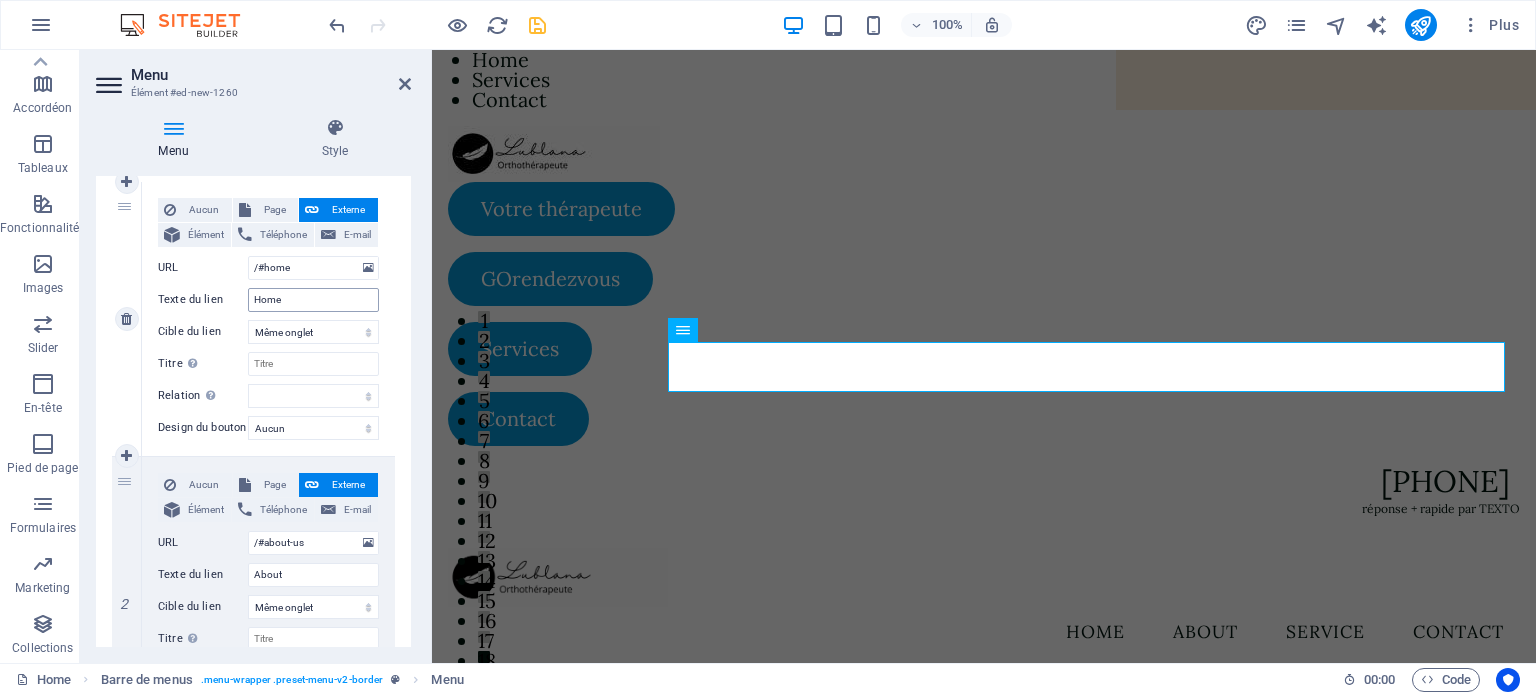 scroll, scrollTop: 300, scrollLeft: 0, axis: vertical 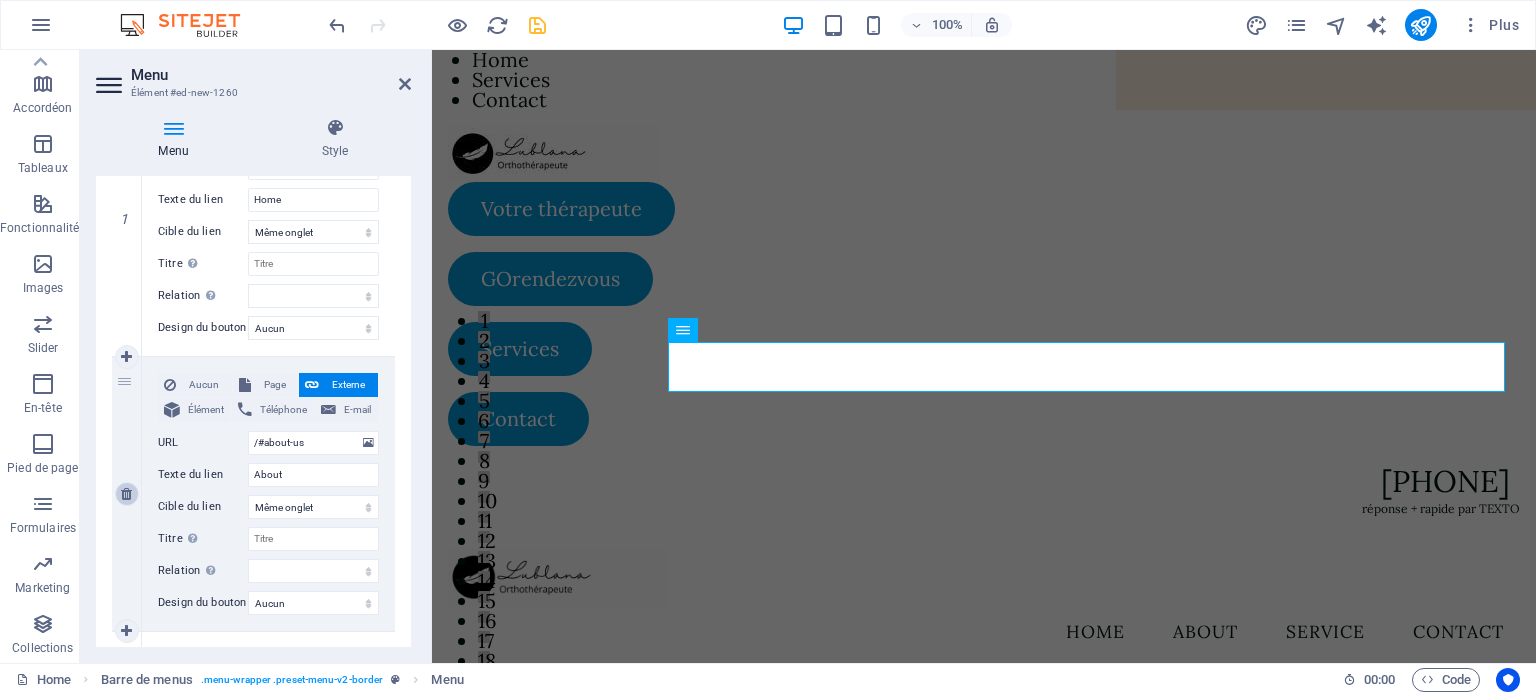 click at bounding box center [126, 494] 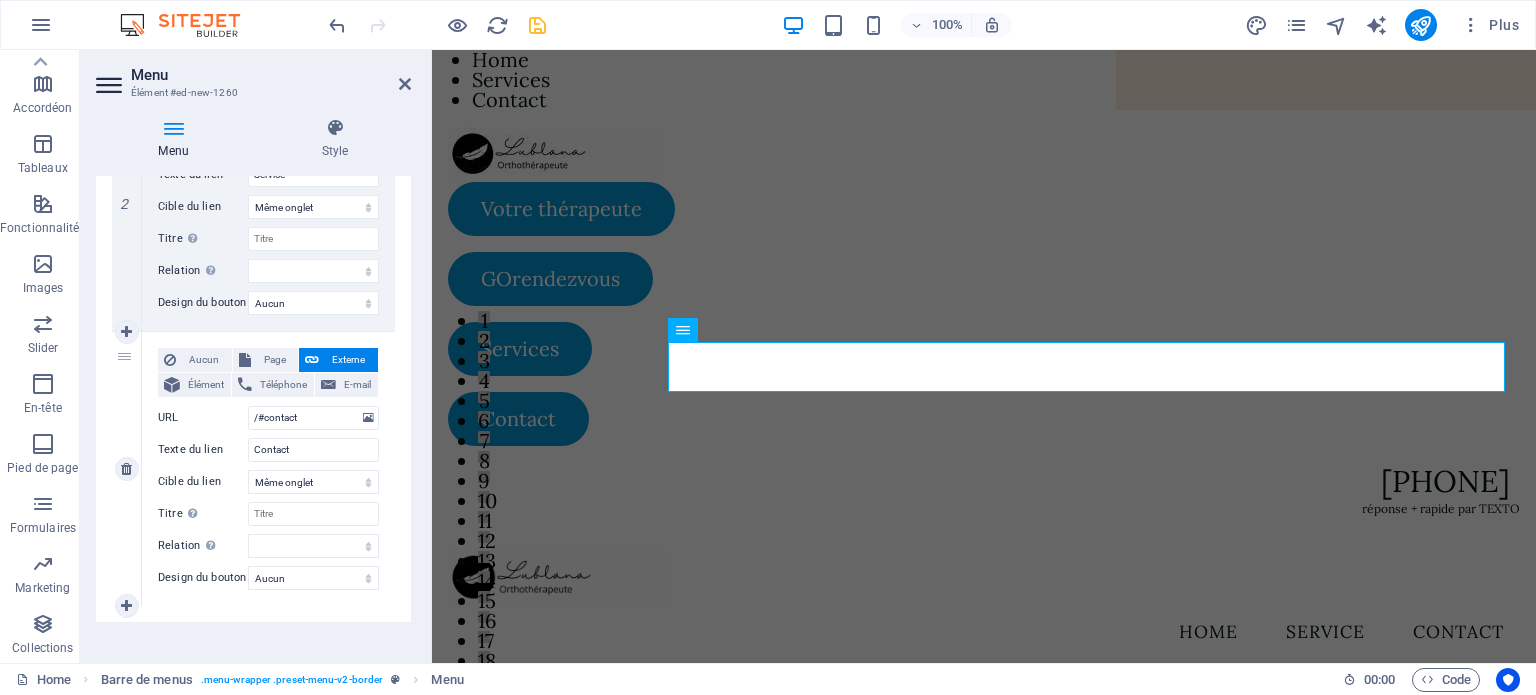 scroll, scrollTop: 629, scrollLeft: 0, axis: vertical 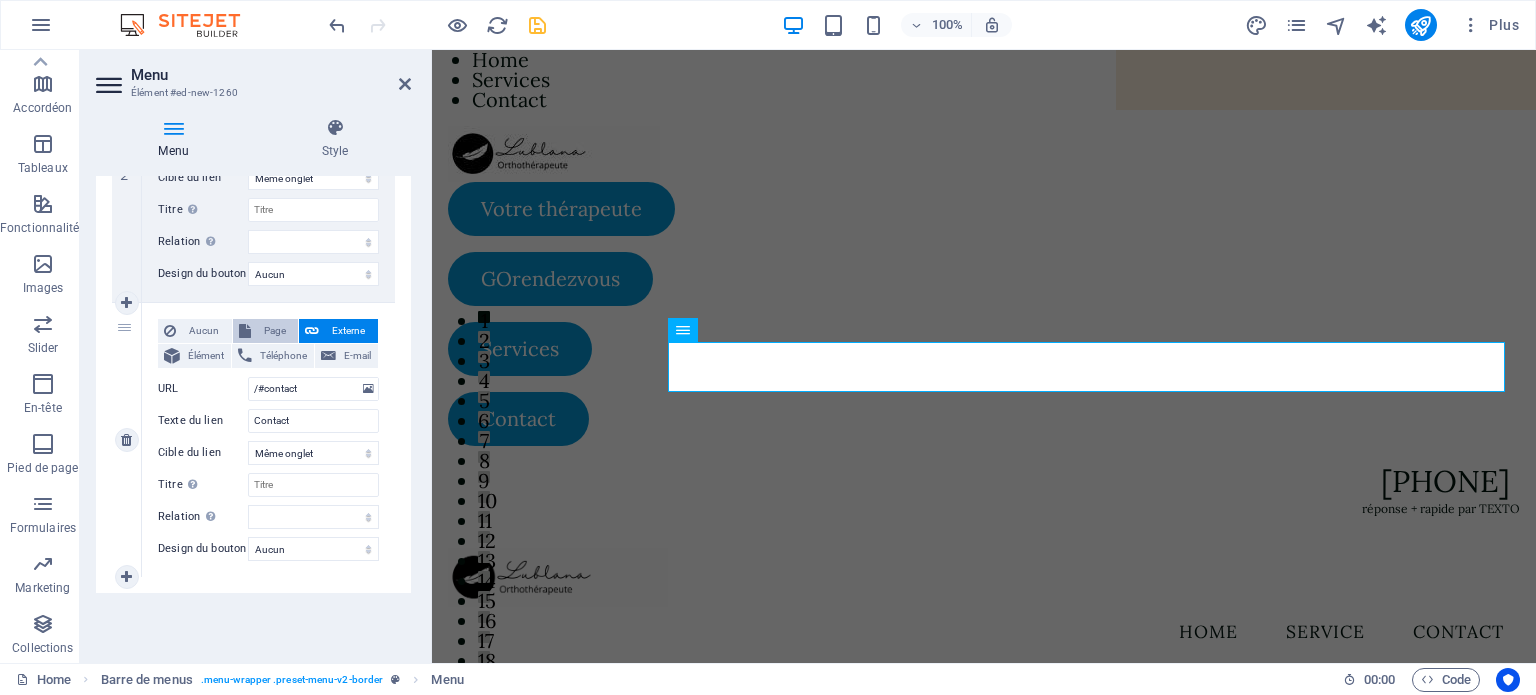 click on "Page" at bounding box center (275, 331) 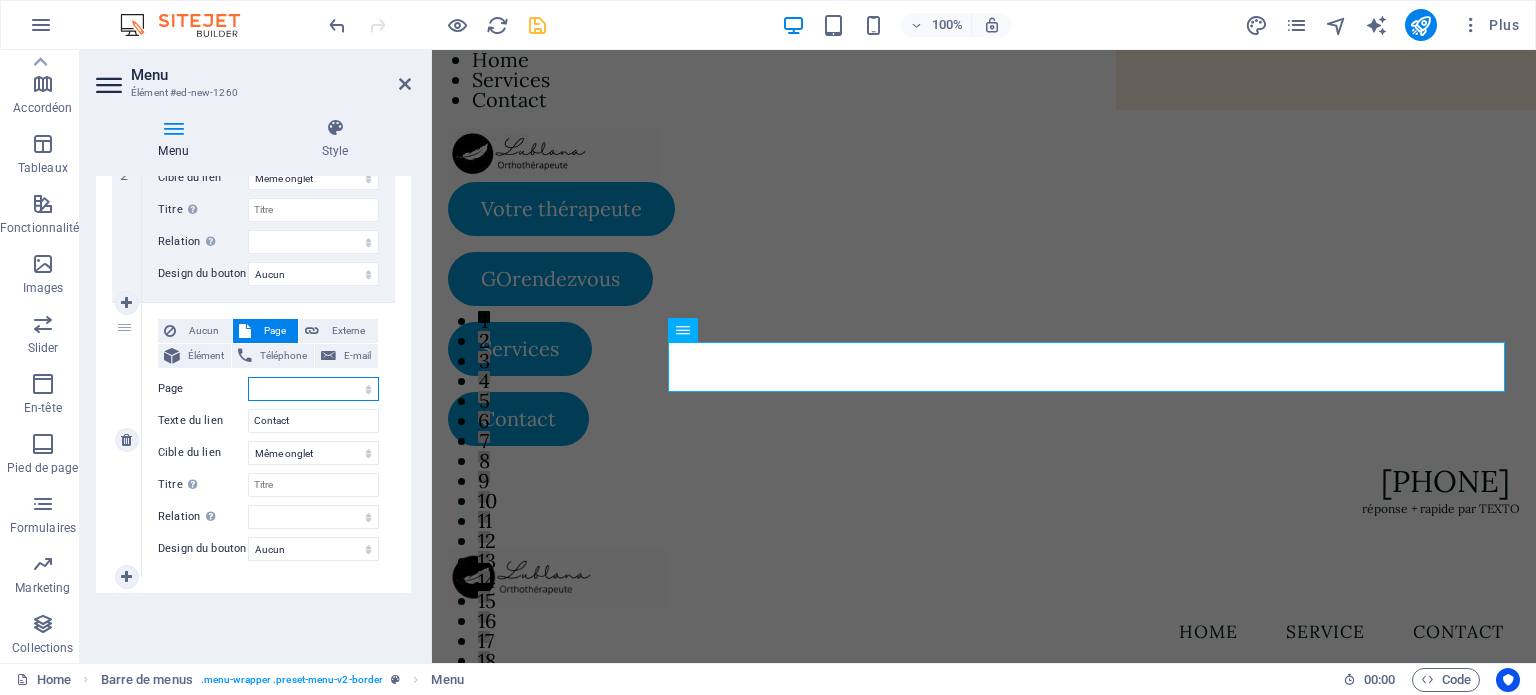 click on "Home Services -- Orthothérapie -- Kinésithérapie -- Massothérapie détente -- Massothérapie thérapeutique -- Réflexologie -- Drainage lymphatique -- Massage facial -- Massage femme enceinte -- Drainage lymphatique femme enceinte -- Oncomassothérapie -- Massage Lomi Lomi -- Massage neuromusculaire -- Massage aux pierres chaudes Contact Mentions légales et politique de confidentialité" at bounding box center (313, 389) 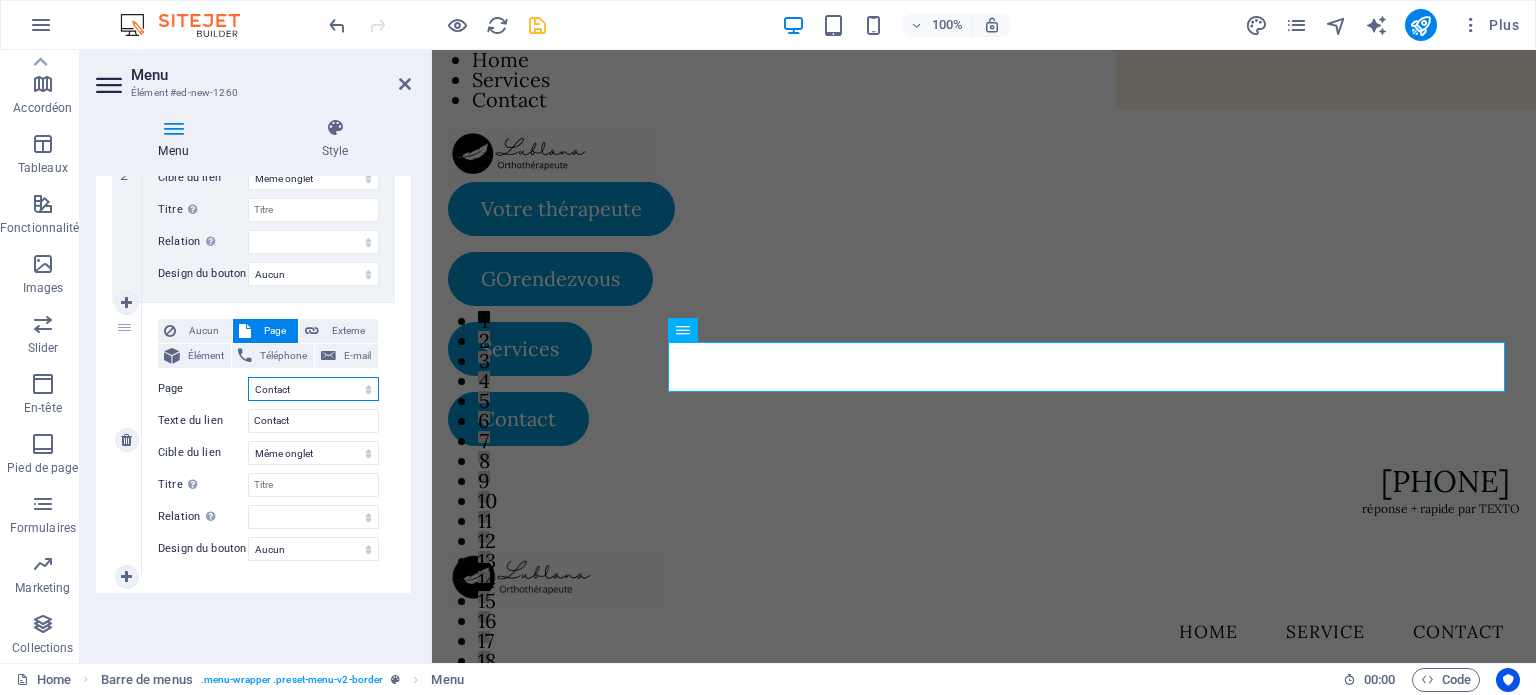 click on "Home Services -- Orthothérapie -- Kinésithérapie -- Massothérapie détente -- Massothérapie thérapeutique -- Réflexologie -- Drainage lymphatique -- Massage facial -- Massage femme enceinte -- Drainage lymphatique femme enceinte -- Oncomassothérapie -- Massage Lomi Lomi -- Massage neuromusculaire -- Massage aux pierres chaudes Contact Mentions légales et politique de confidentialité" at bounding box center [313, 389] 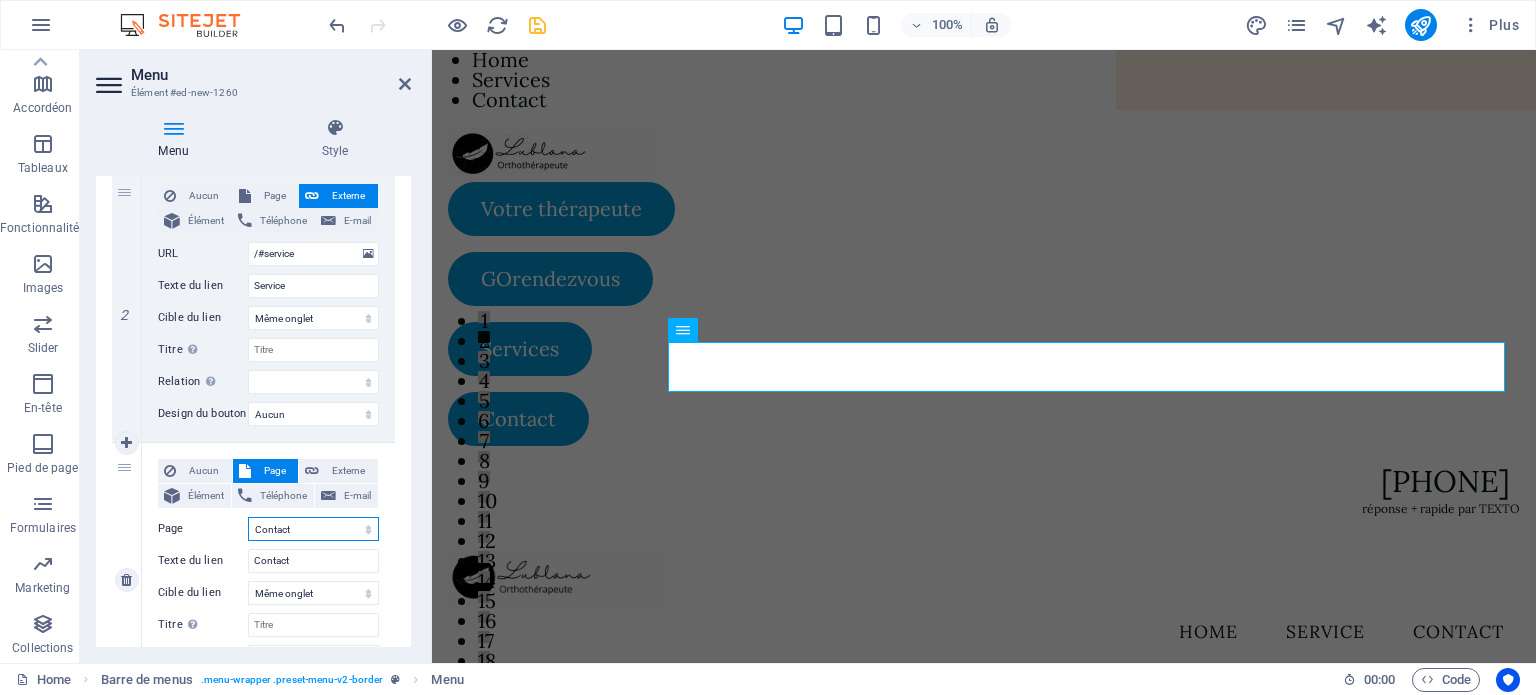 scroll, scrollTop: 429, scrollLeft: 0, axis: vertical 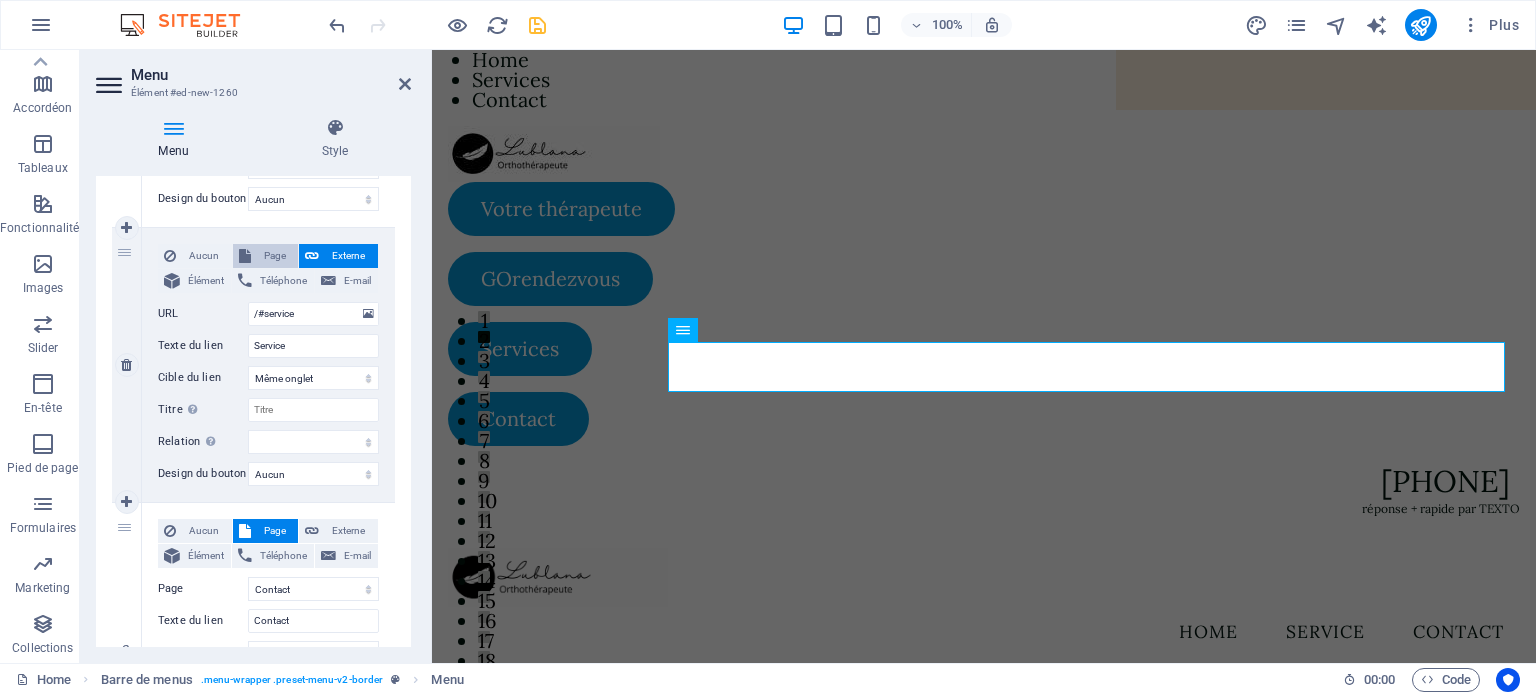 click on "Page" at bounding box center [275, 256] 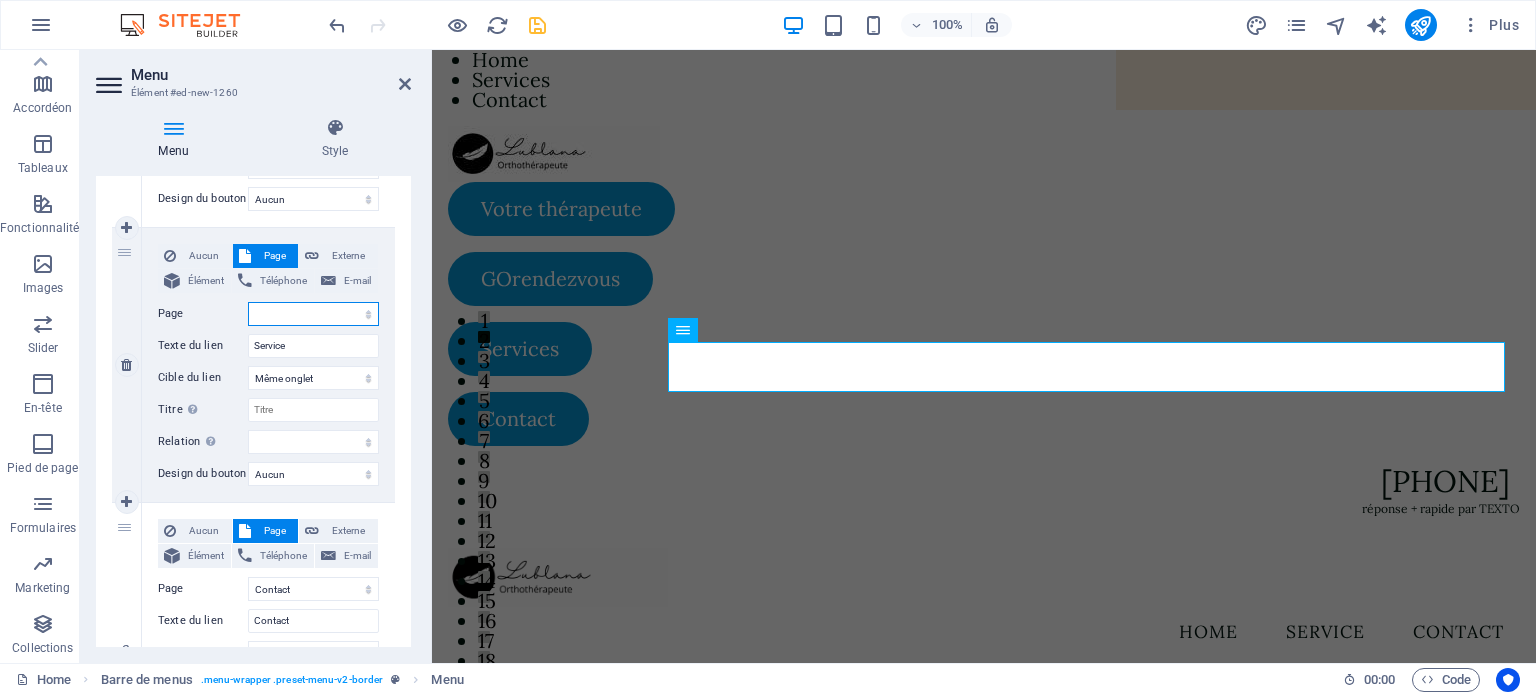 click on "Home Services -- Orthothérapie -- Kinésithérapie -- Massothérapie détente -- Massothérapie thérapeutique -- Réflexologie -- Drainage lymphatique -- Massage facial -- Massage femme enceinte -- Drainage lymphatique femme enceinte -- Oncomassothérapie -- Massage Lomi Lomi -- Massage neuromusculaire -- Massage aux pierres chaudes Contact Mentions légales et politique de confidentialité" at bounding box center (313, 314) 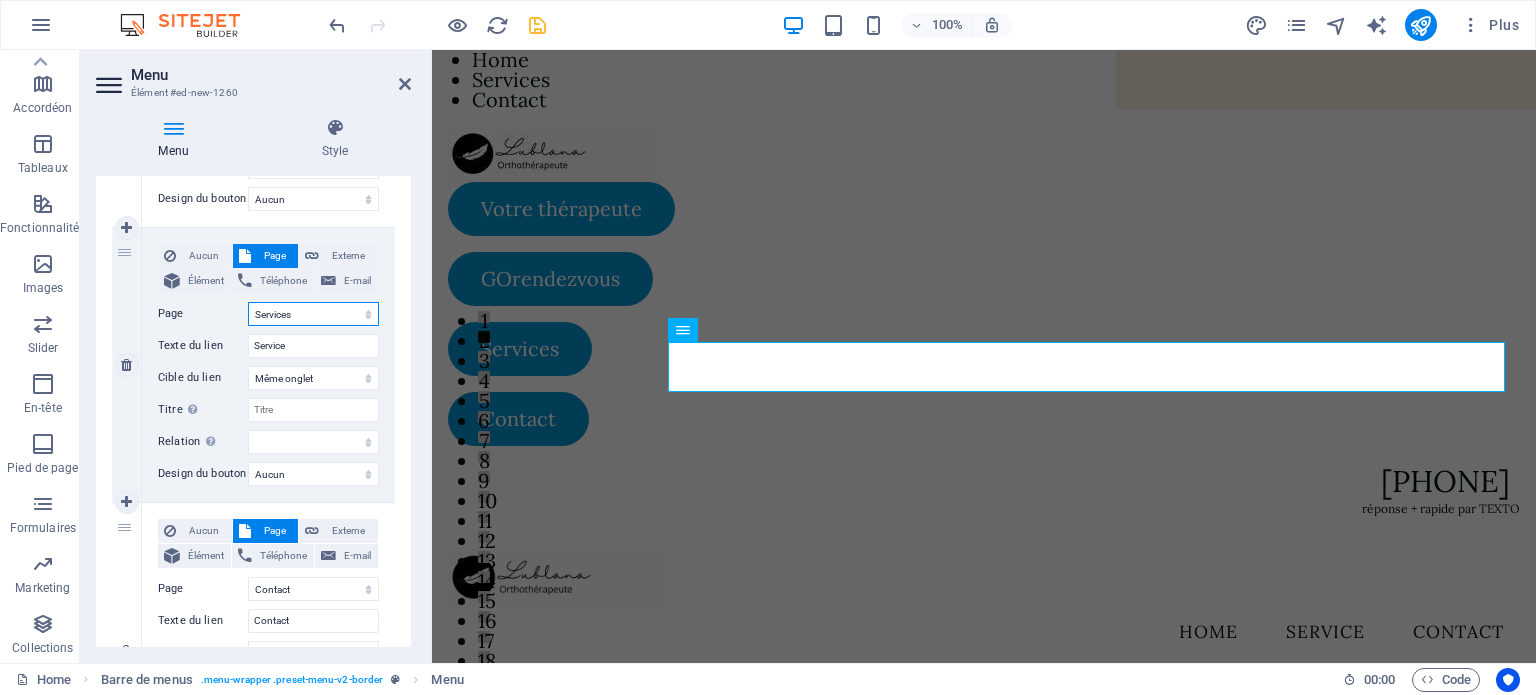 click on "Home Services -- Orthothérapie -- Kinésithérapie -- Massothérapie détente -- Massothérapie thérapeutique -- Réflexologie -- Drainage lymphatique -- Massage facial -- Massage femme enceinte -- Drainage lymphatique femme enceinte -- Oncomassothérapie -- Massage Lomi Lomi -- Massage neuromusculaire -- Massage aux pierres chaudes Contact Mentions légales et politique de confidentialité" at bounding box center (313, 314) 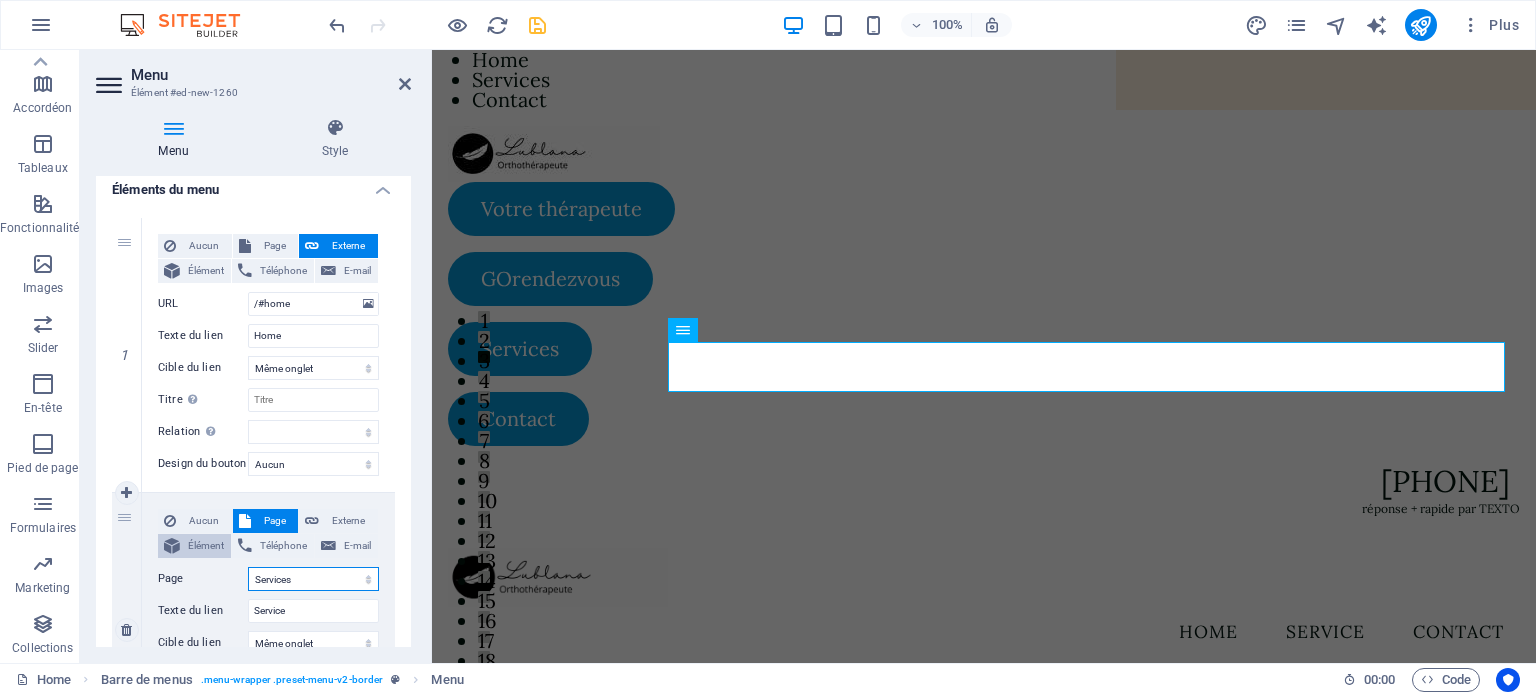 scroll, scrollTop: 129, scrollLeft: 0, axis: vertical 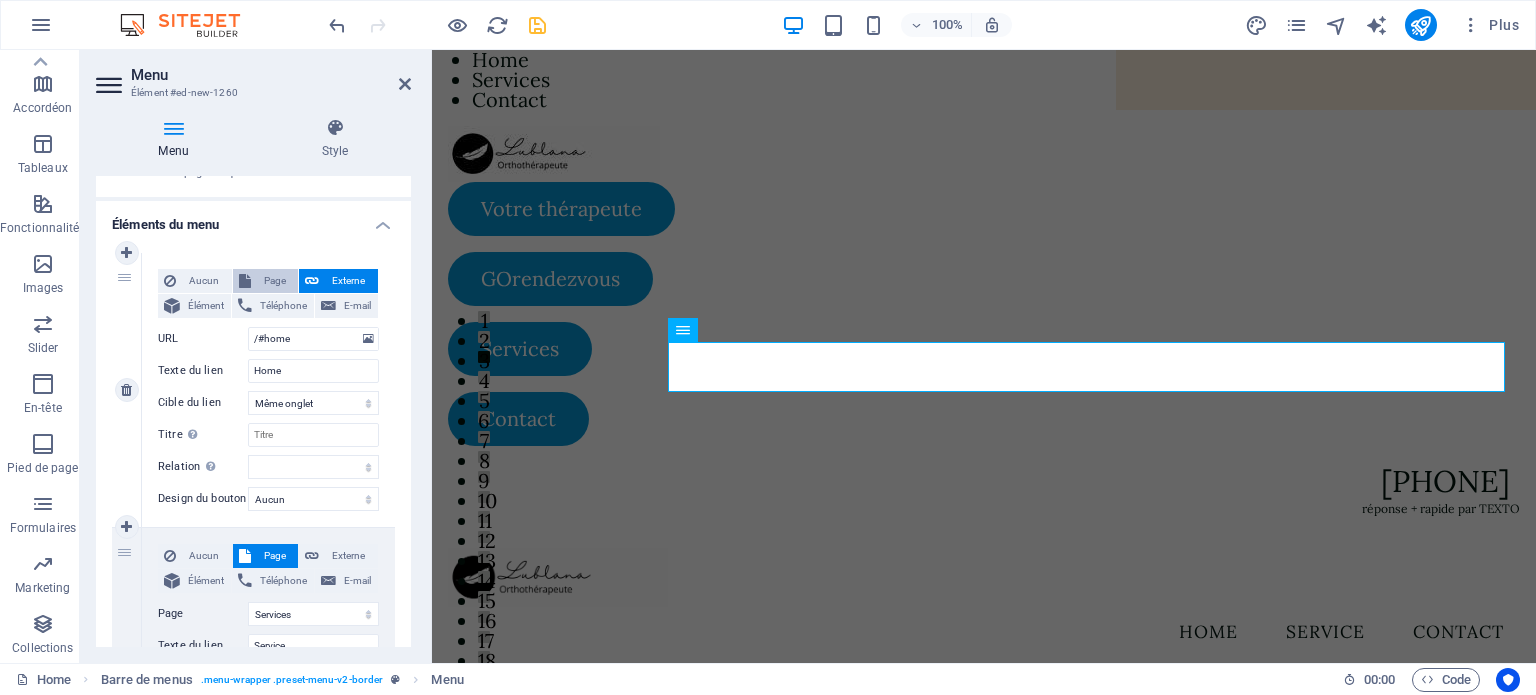 click on "Page" at bounding box center [275, 281] 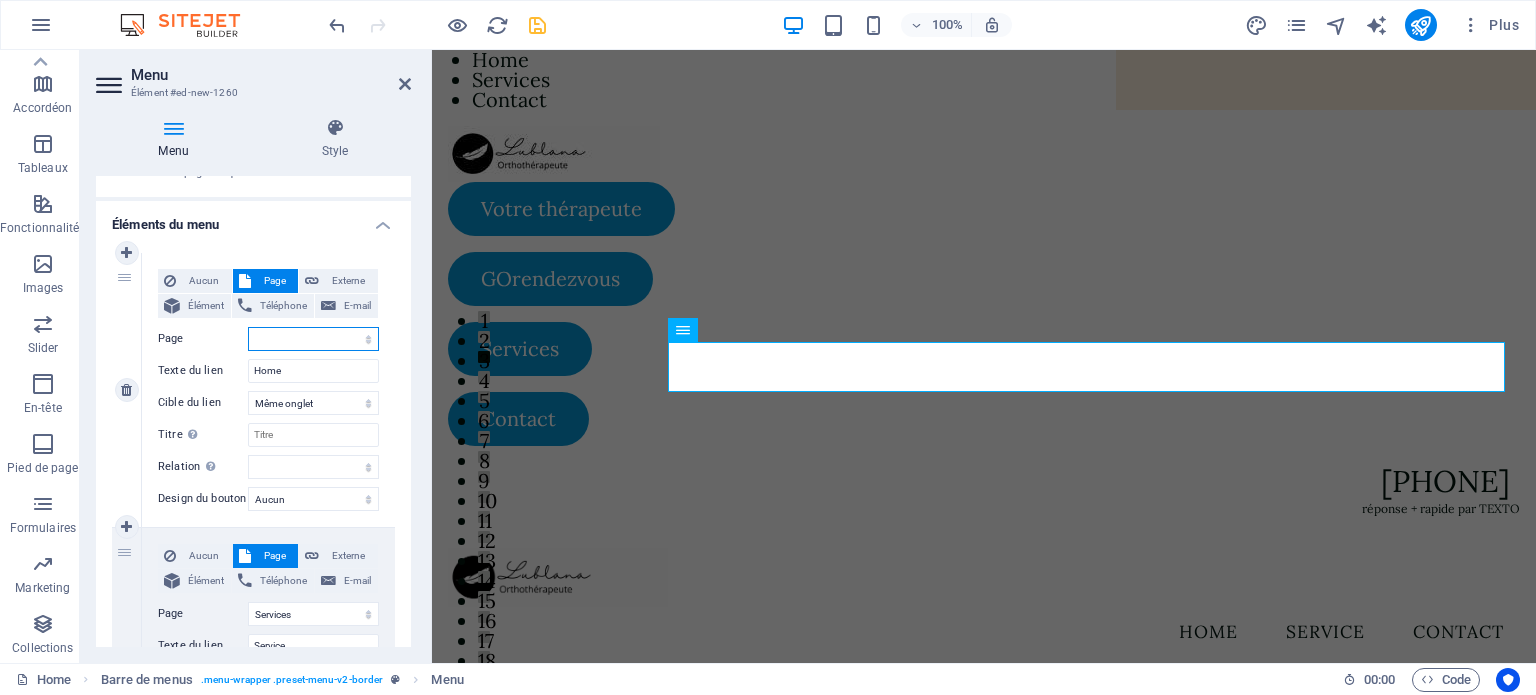 click on "Home Services -- Orthothérapie -- Kinésithérapie -- Massothérapie détente -- Massothérapie thérapeutique -- Réflexologie -- Drainage lymphatique -- Massage facial -- Massage femme enceinte -- Drainage lymphatique femme enceinte -- Oncomassothérapie -- Massage Lomi Lomi -- Massage neuromusculaire -- Massage aux pierres chaudes Contact Mentions légales et politique de confidentialité" at bounding box center [313, 339] 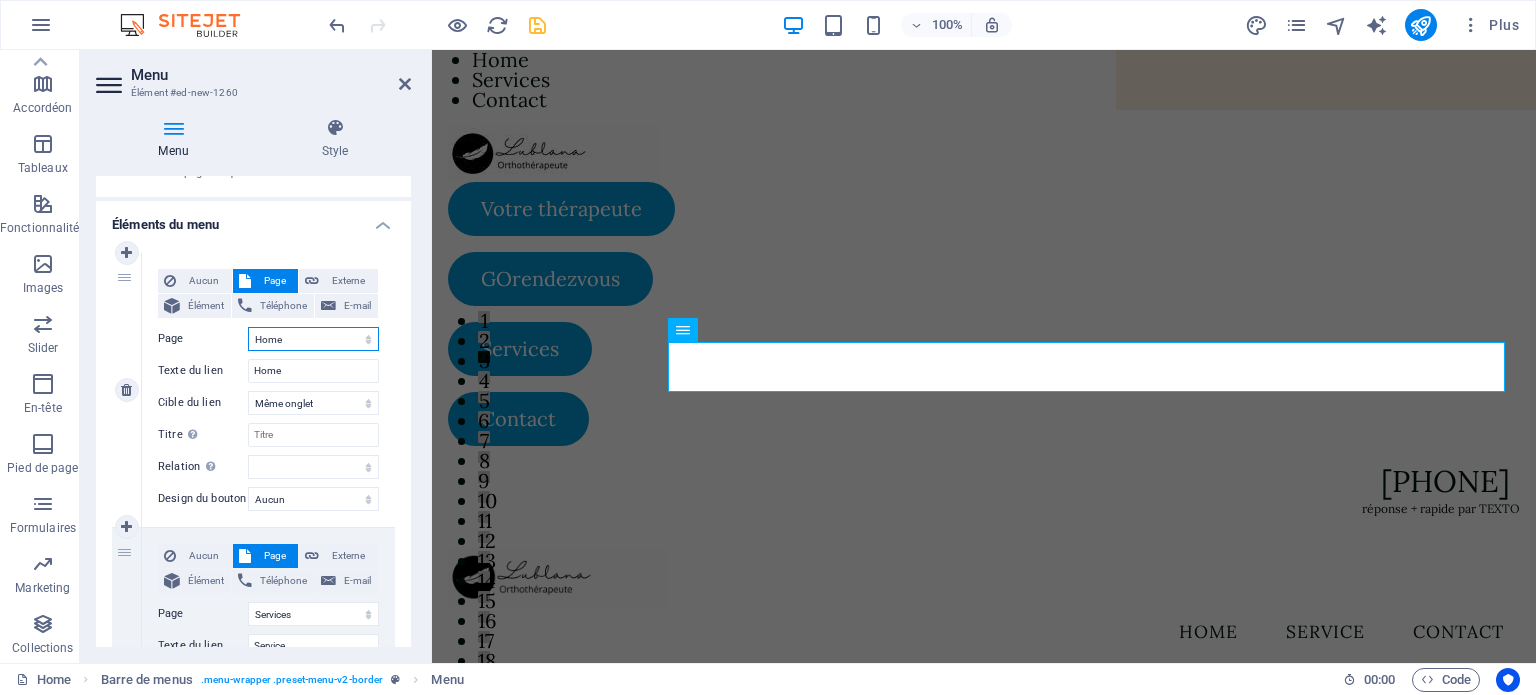 click on "Home Services -- Orthothérapie -- Kinésithérapie -- Massothérapie détente -- Massothérapie thérapeutique -- Réflexologie -- Drainage lymphatique -- Massage facial -- Massage femme enceinte -- Drainage lymphatique femme enceinte -- Oncomassothérapie -- Massage Lomi Lomi -- Massage neuromusculaire -- Massage aux pierres chaudes Contact Mentions légales et politique de confidentialité" at bounding box center [313, 339] 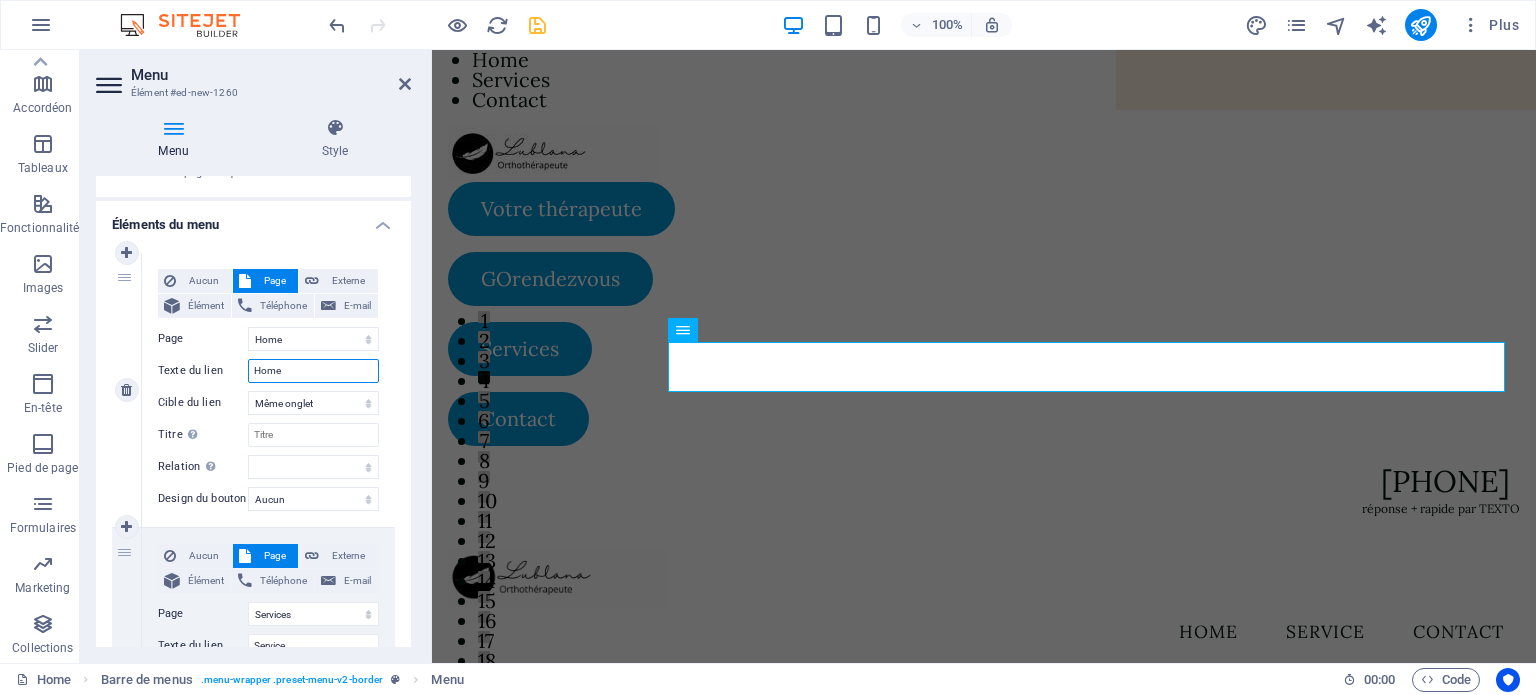 drag, startPoint x: 291, startPoint y: 371, endPoint x: 219, endPoint y: 371, distance: 72 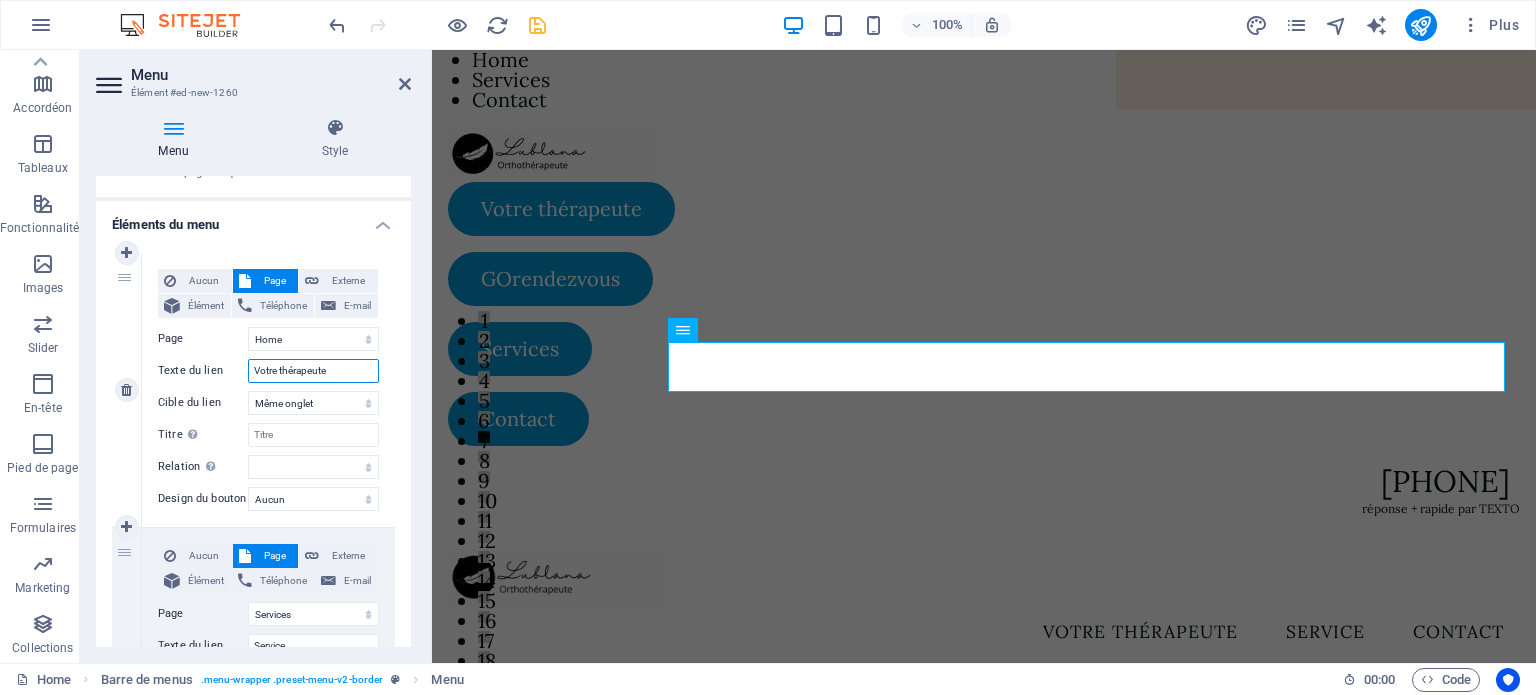 scroll, scrollTop: 229, scrollLeft: 0, axis: vertical 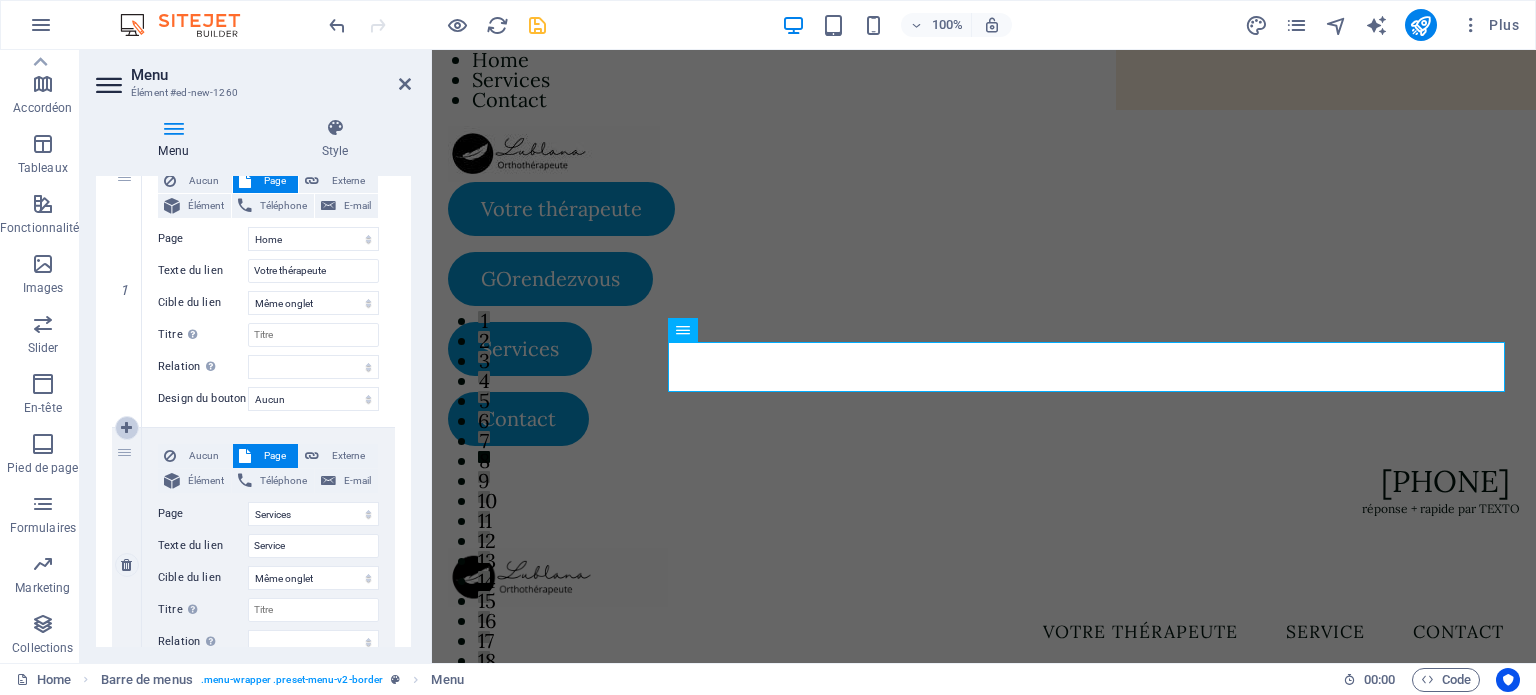click at bounding box center (126, 428) 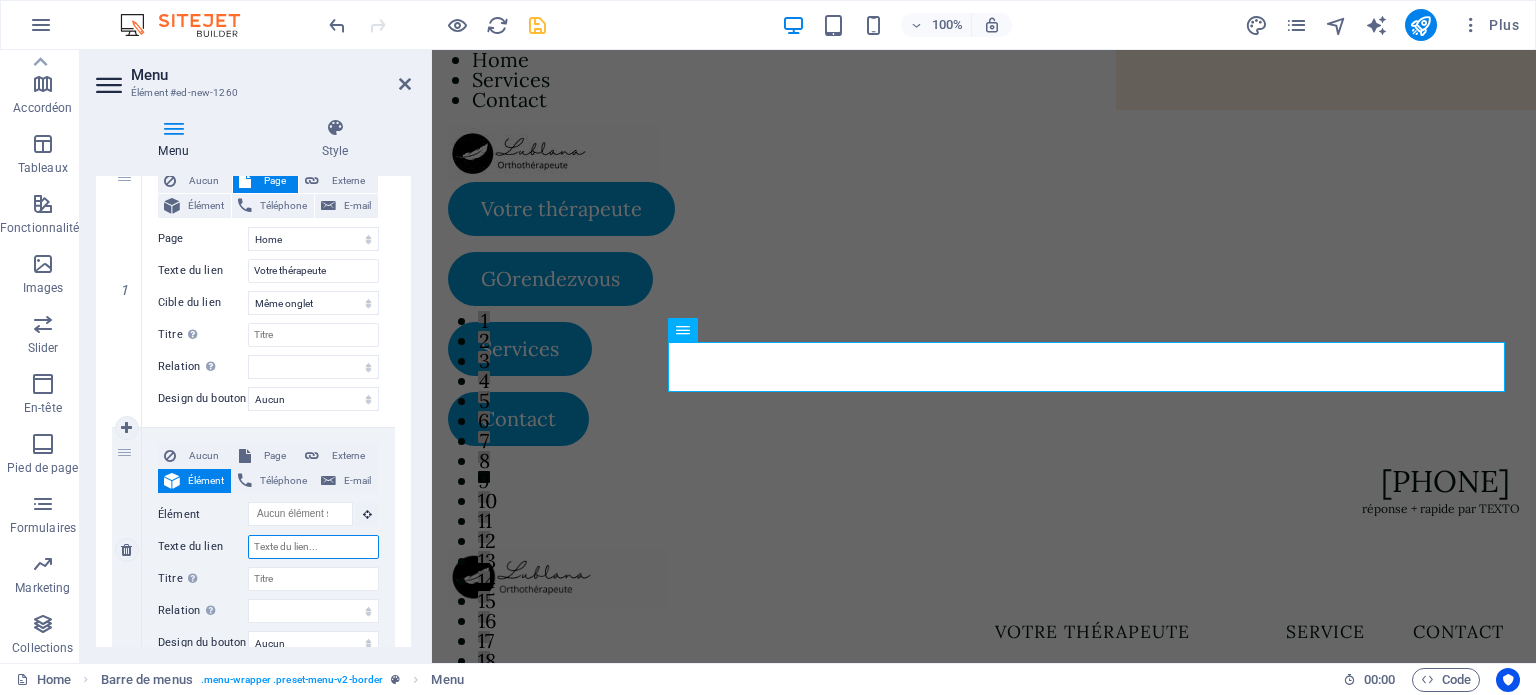 click on "Texte du lien" at bounding box center (313, 547) 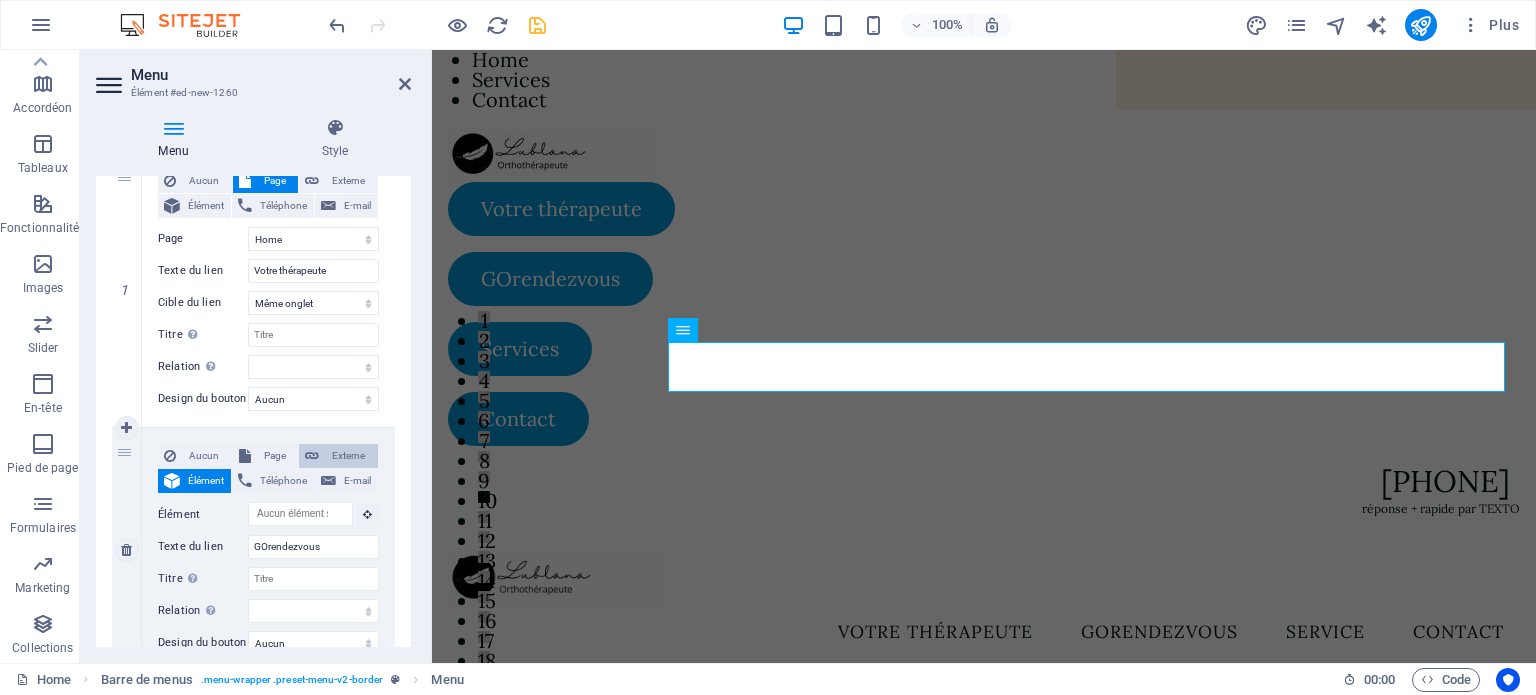 click on "Externe" at bounding box center (348, 456) 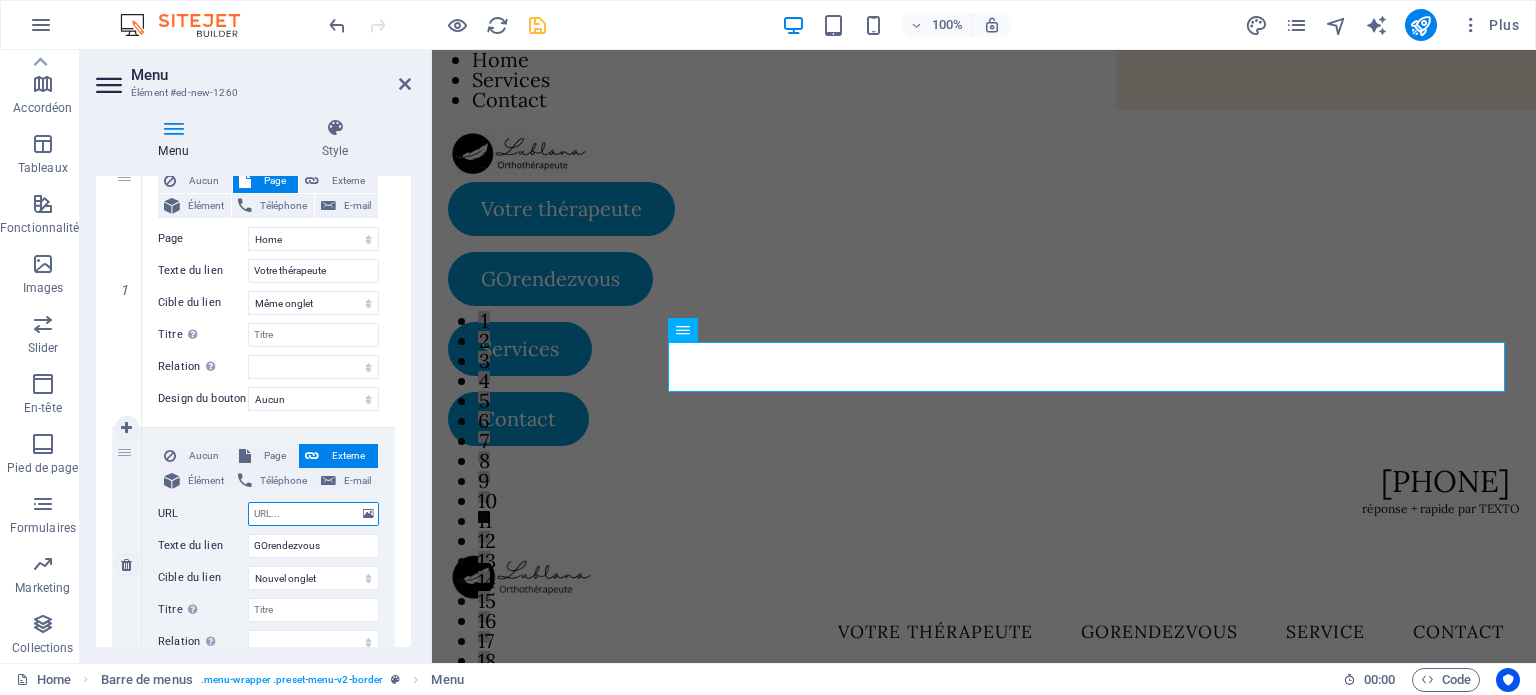 paste on "https://www.gorendezvous.com/lublana?source=GOMarketplace" 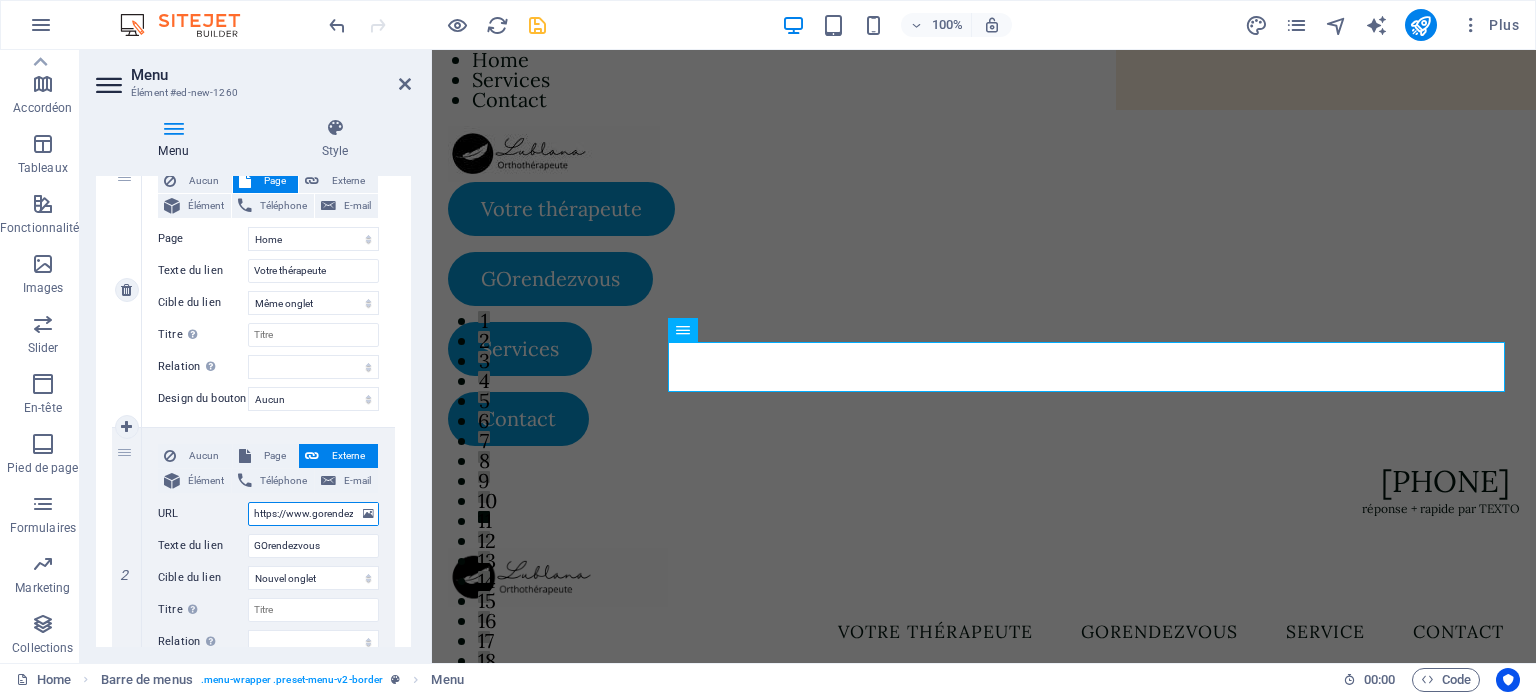 scroll, scrollTop: 0, scrollLeft: 191, axis: horizontal 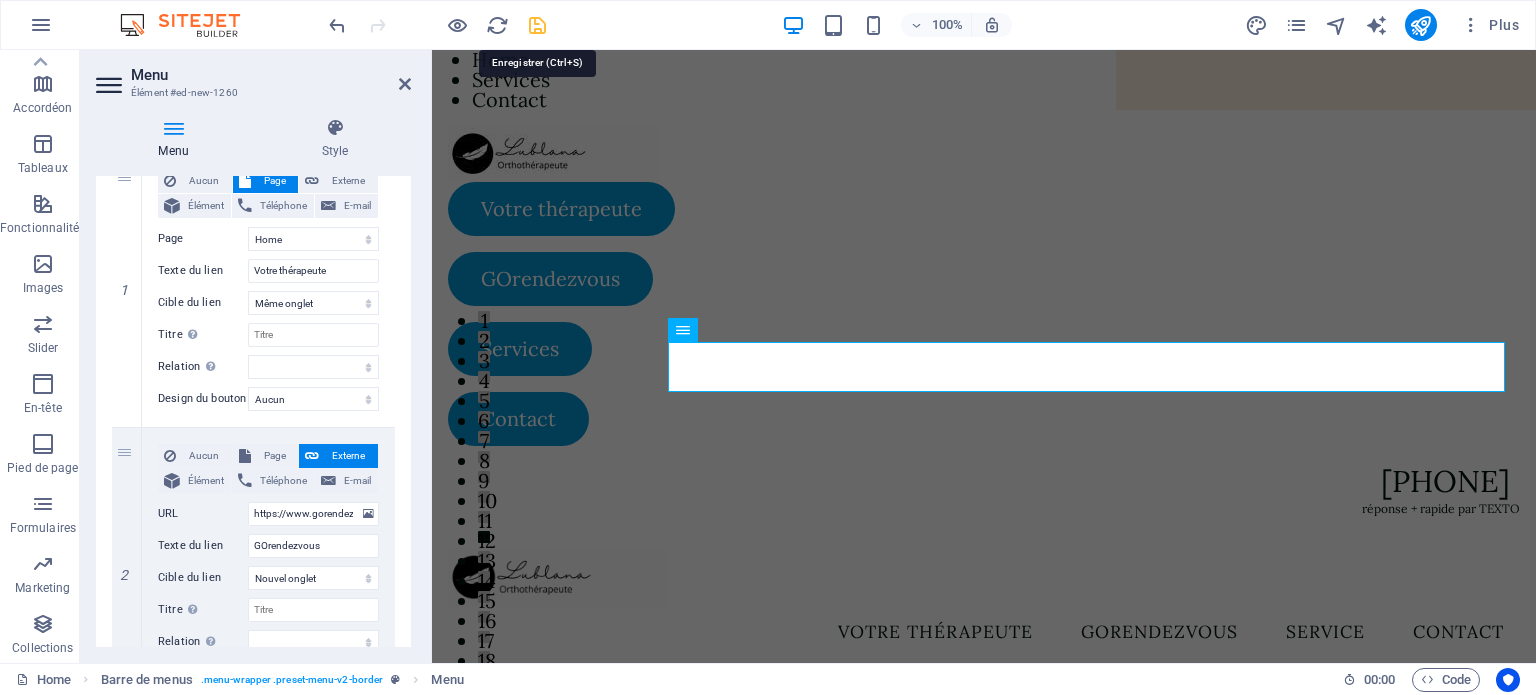click at bounding box center [537, 25] 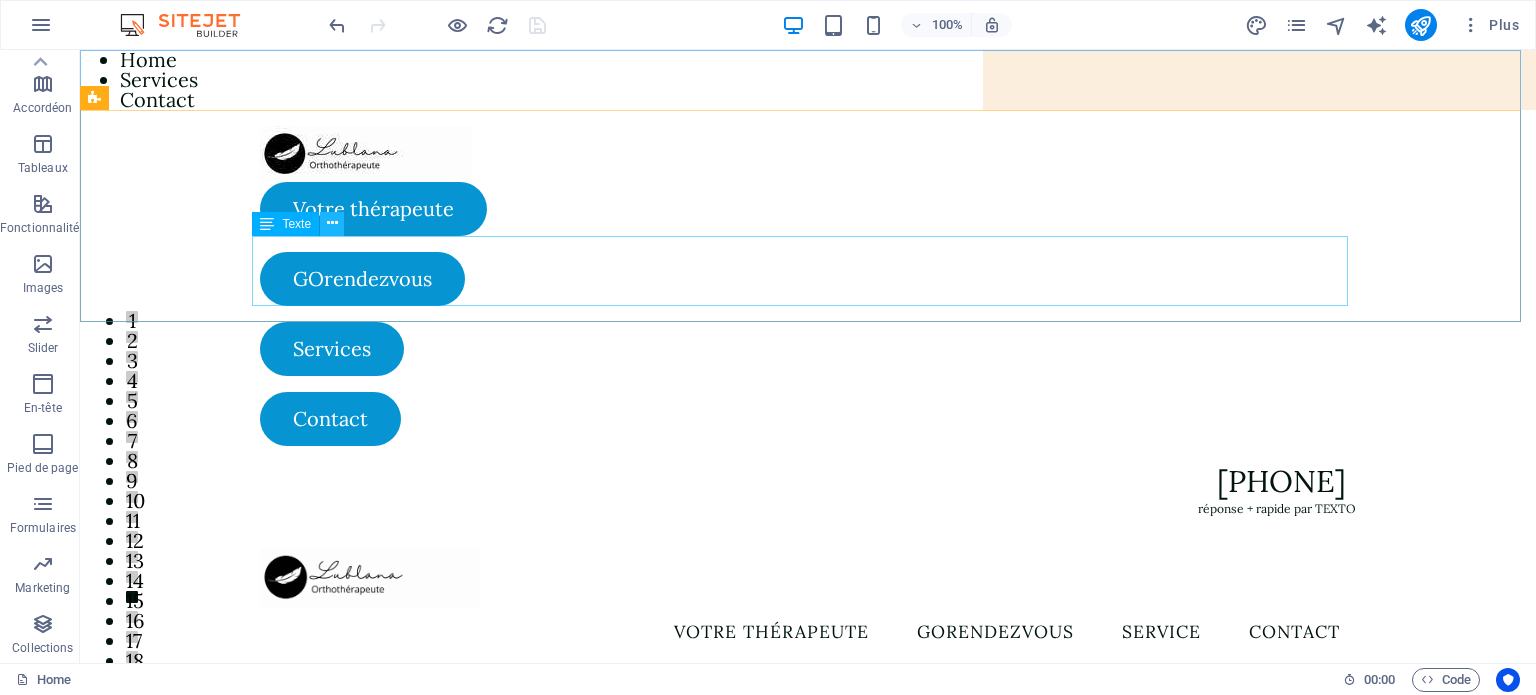 click at bounding box center [332, 223] 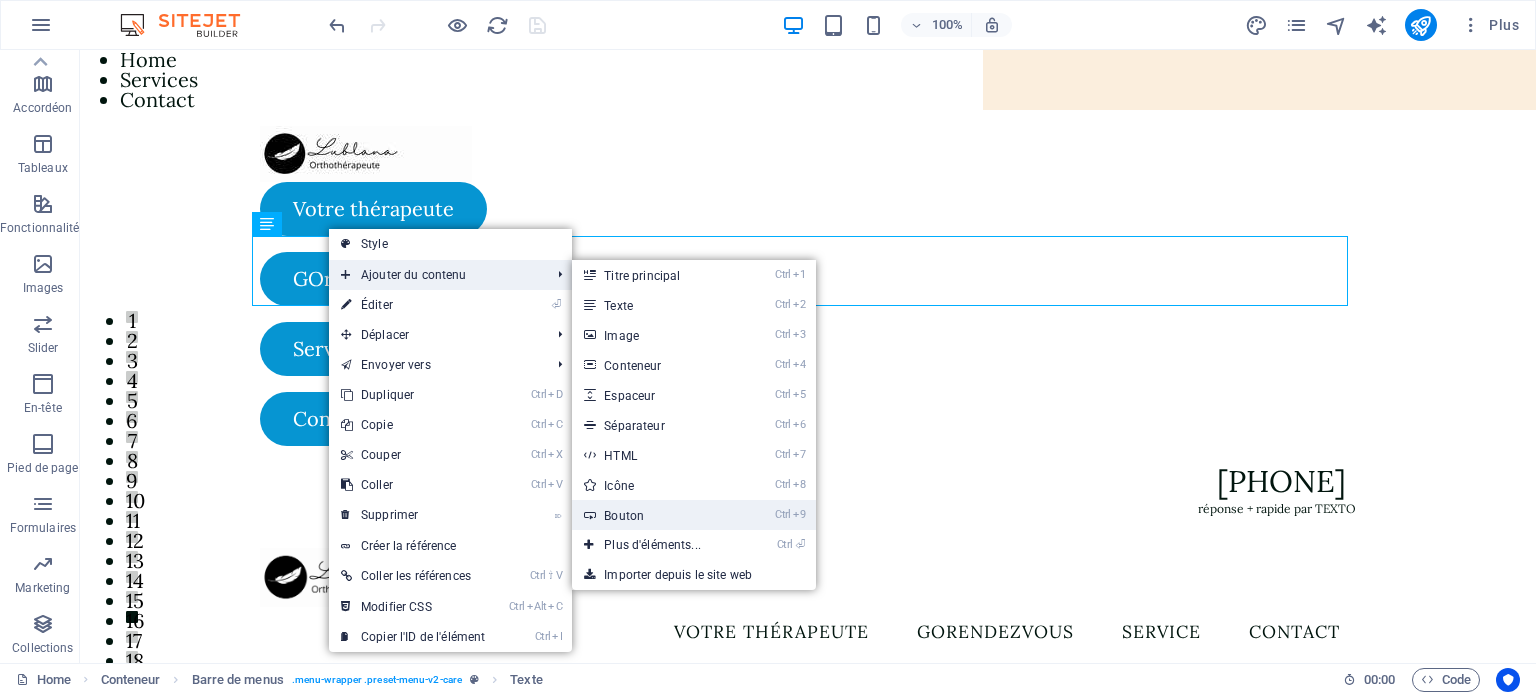 drag, startPoint x: 646, startPoint y: 508, endPoint x: 219, endPoint y: 458, distance: 429.91742 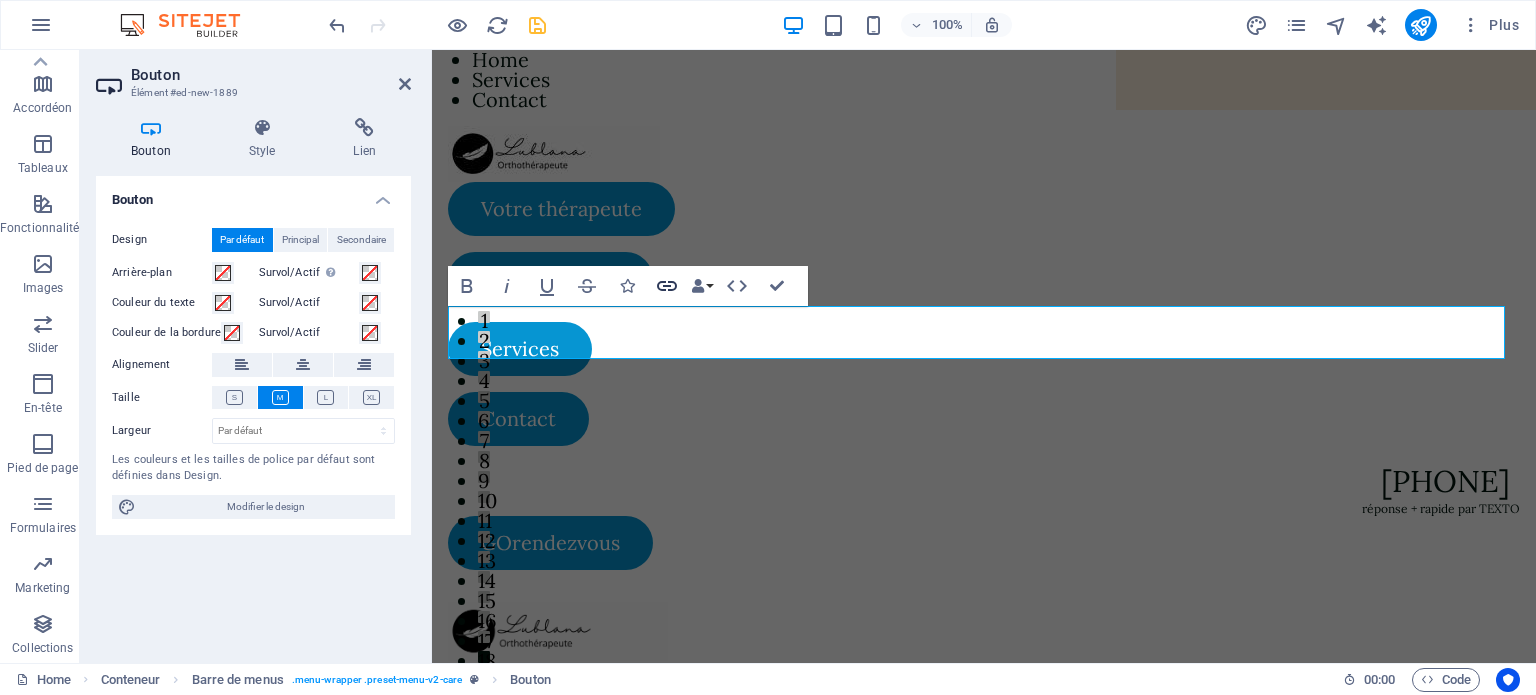 click 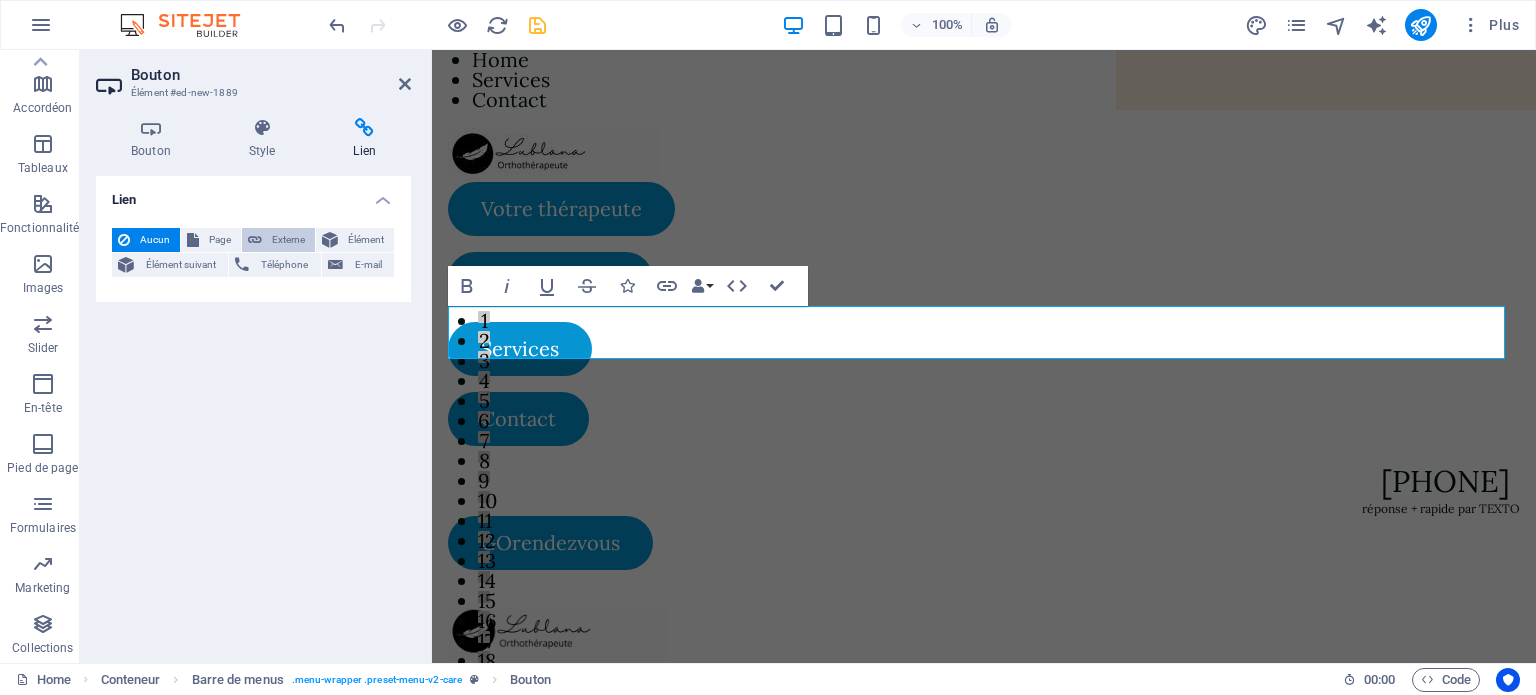 click at bounding box center (255, 240) 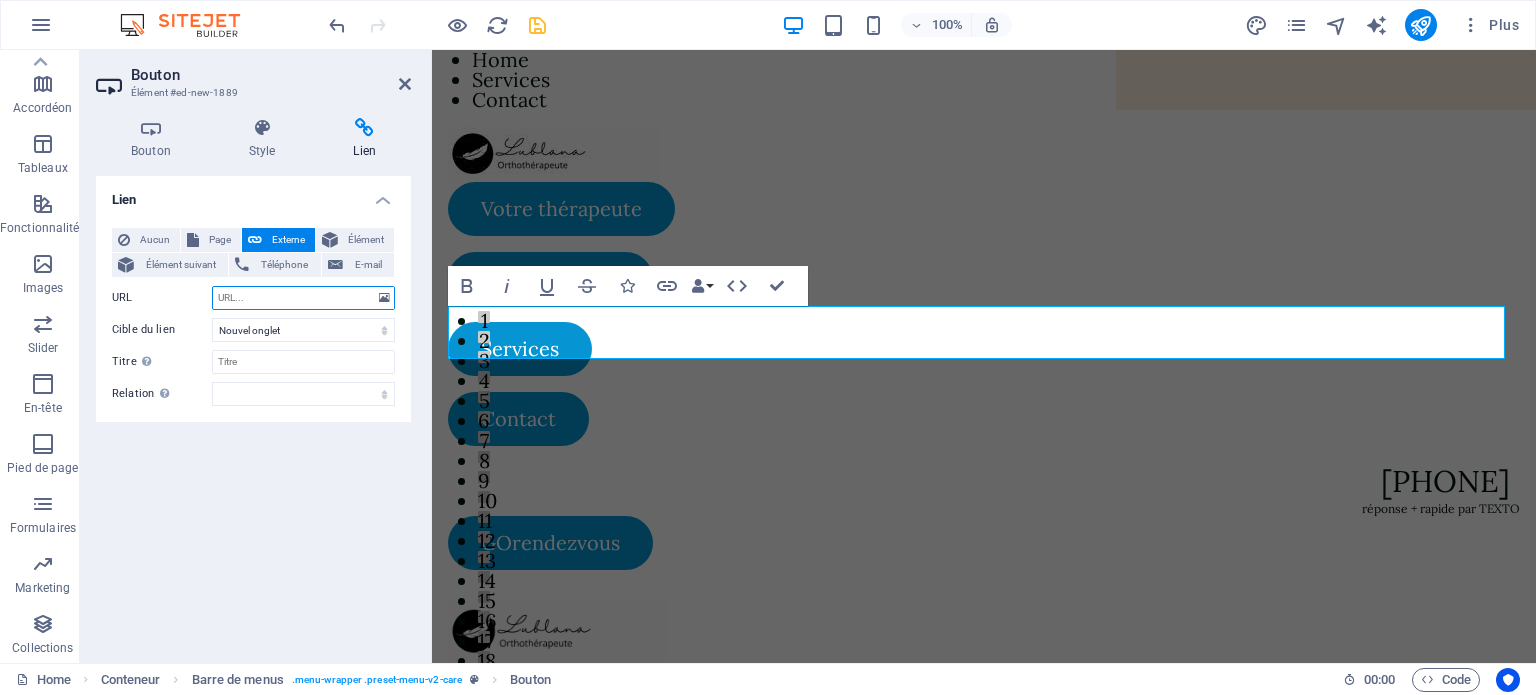 paste on "https://www.gorendezvous.com/lublana?source=GOMarketplace" 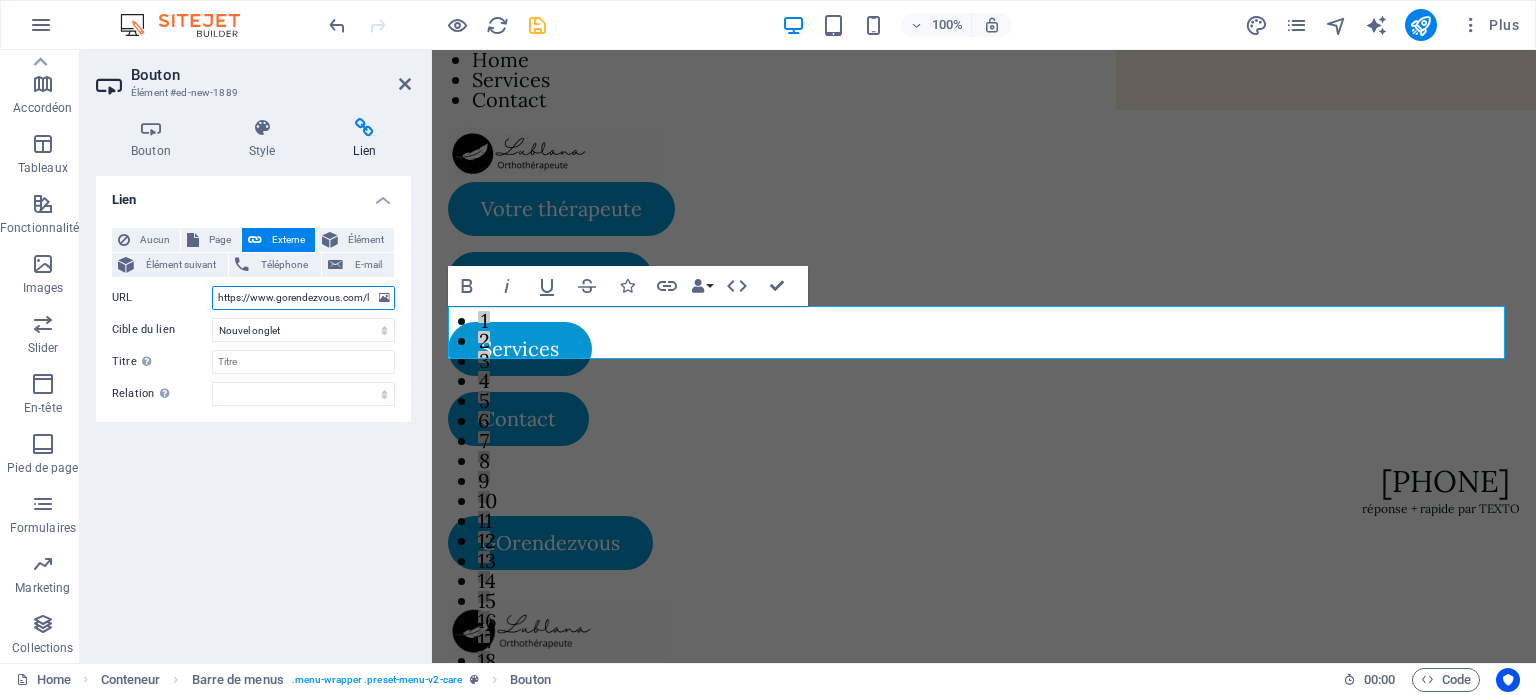 scroll, scrollTop: 0, scrollLeft: 135, axis: horizontal 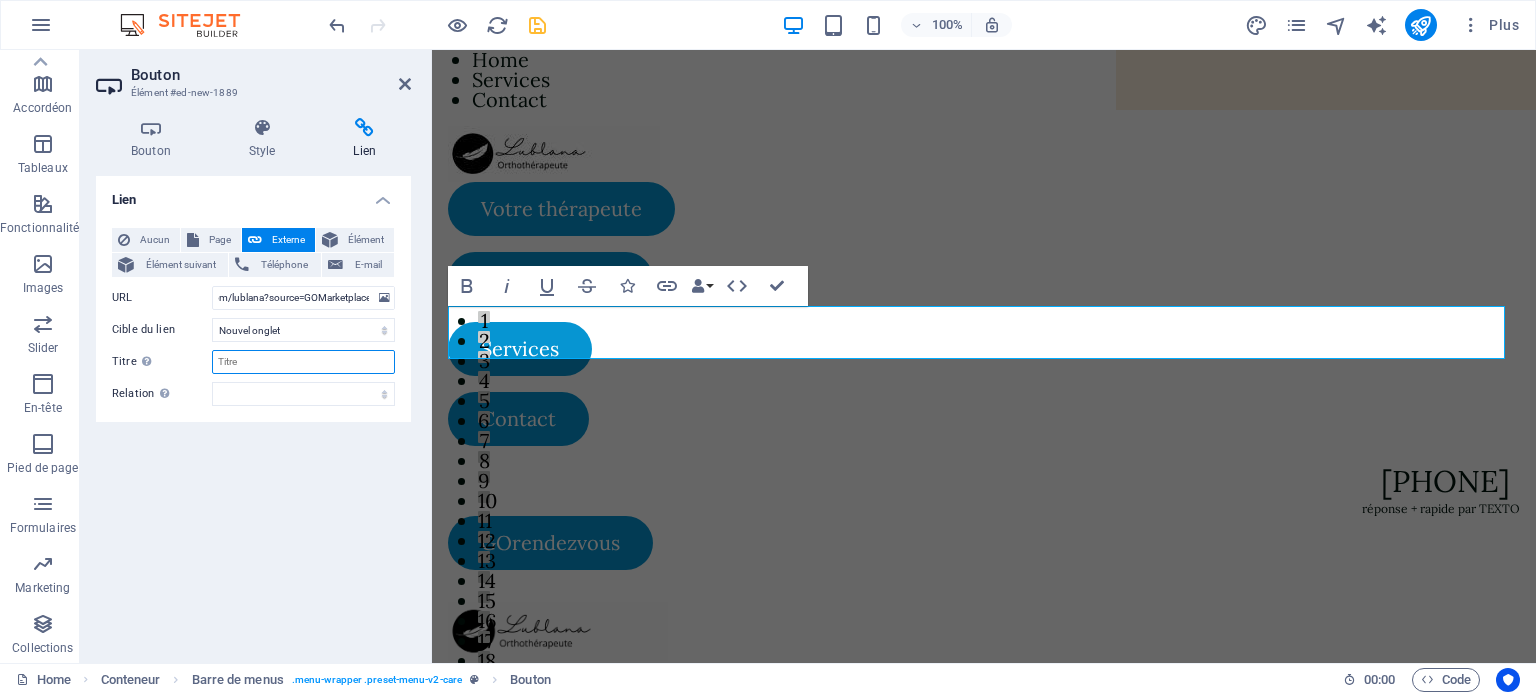 click on "Titre Description supplémentaire du lien. Celle-ci doit être différente du texte du lien. Le titre est souvent affiché comme Texte infobulle lorsque la souris passe sur l'élément. Laissez vide en cas de doute." at bounding box center (303, 362) 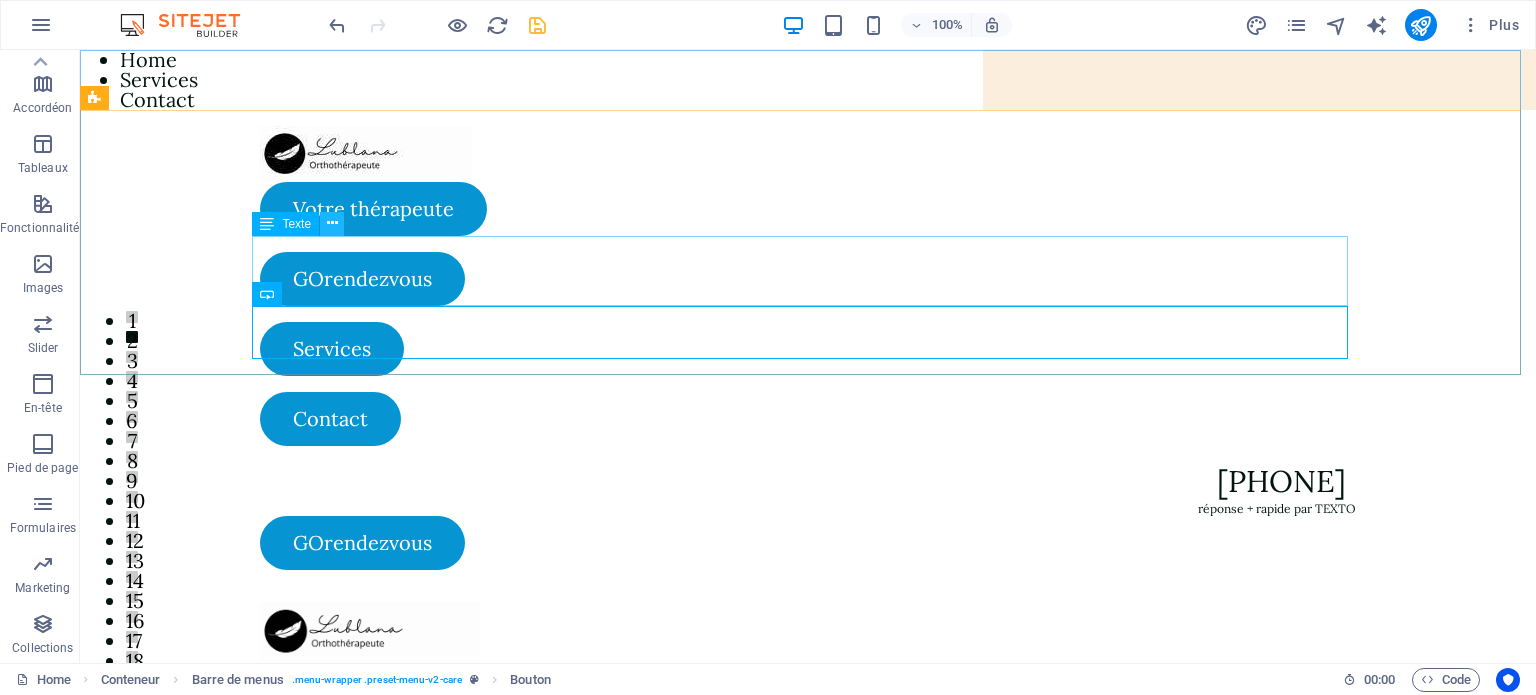 click at bounding box center (332, 223) 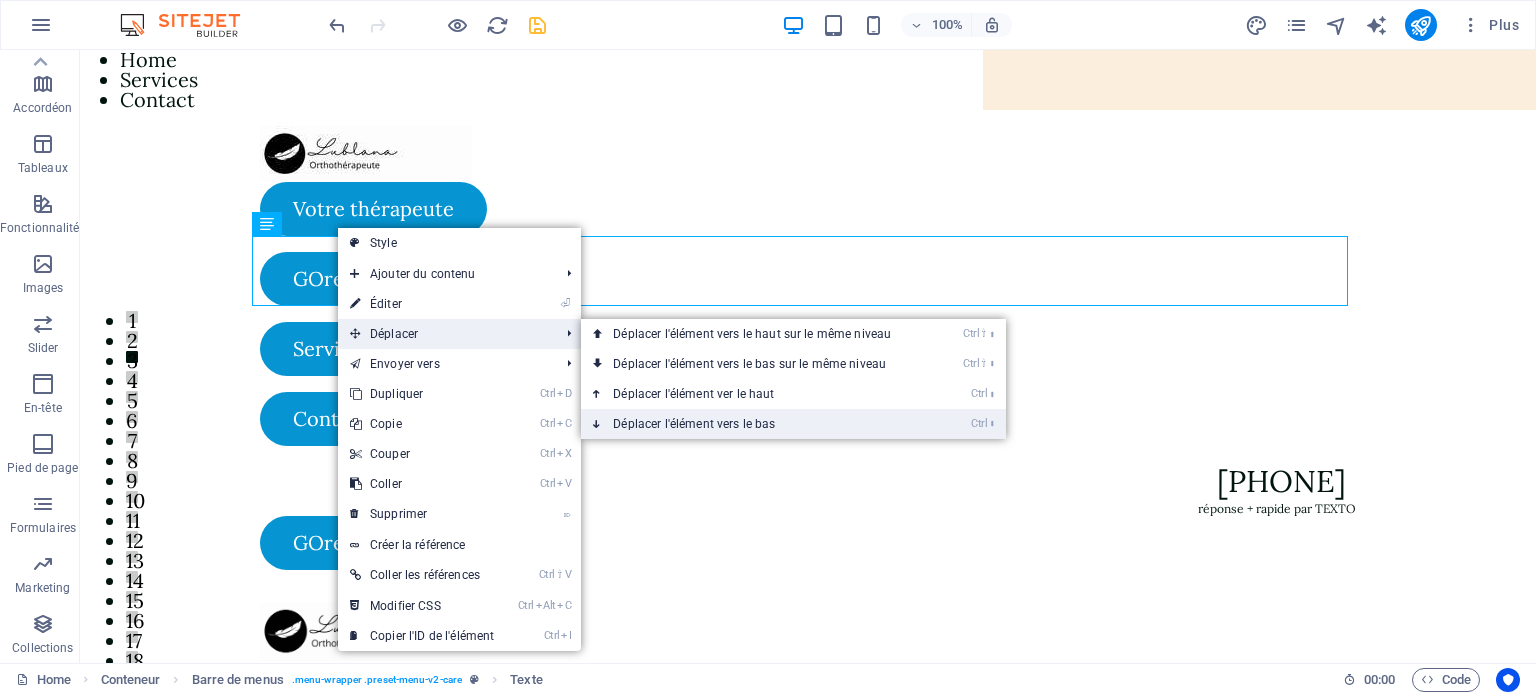 click on "Ctrl ⬇  Déplacer l'élément vers le bas" at bounding box center (756, 424) 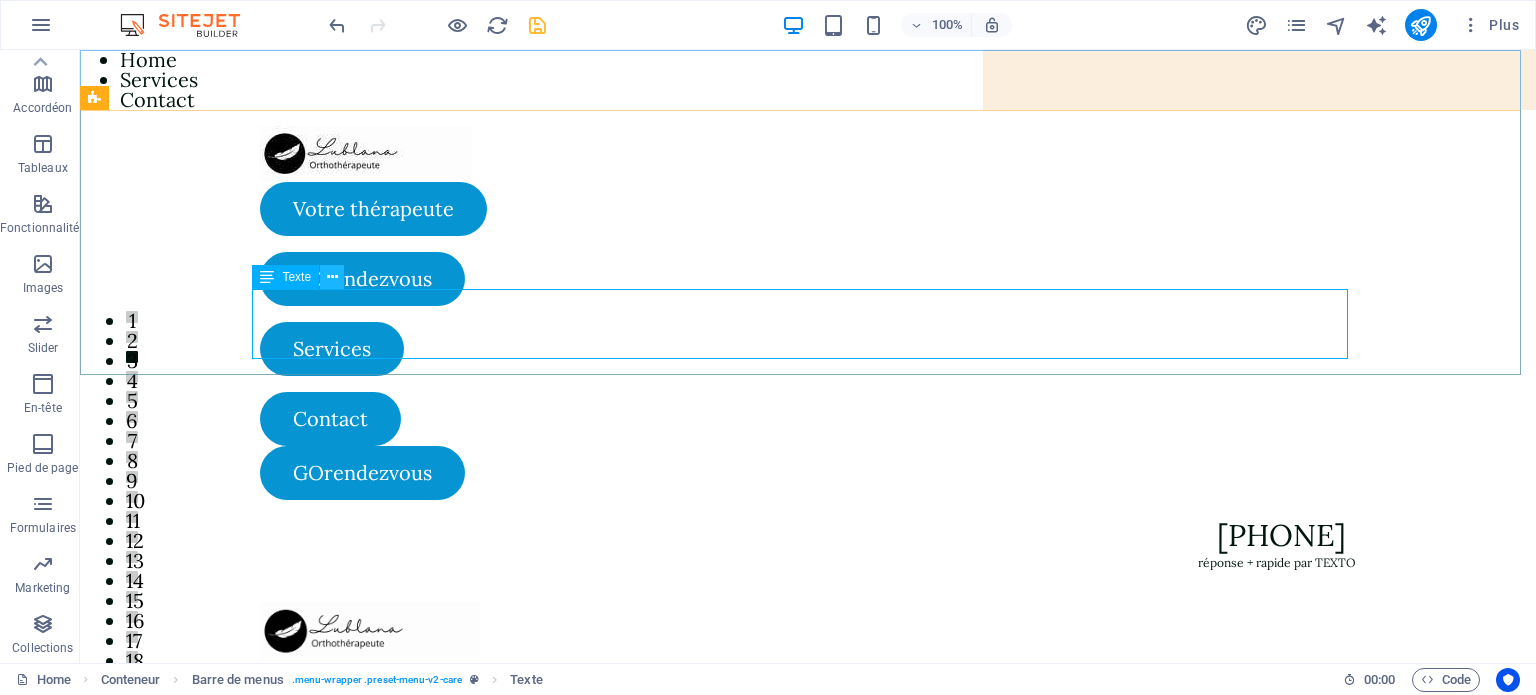 click at bounding box center (332, 277) 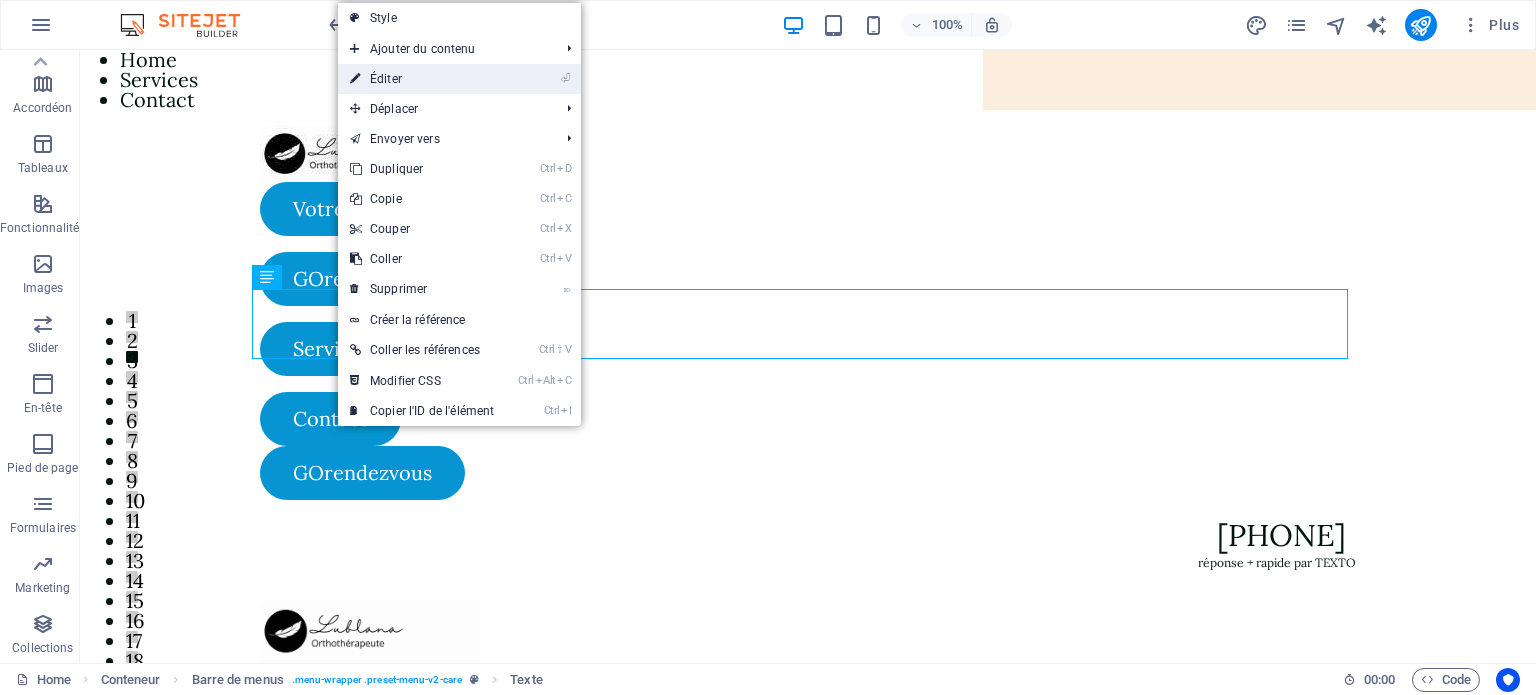 click on "⏎  Éditer" at bounding box center [422, 79] 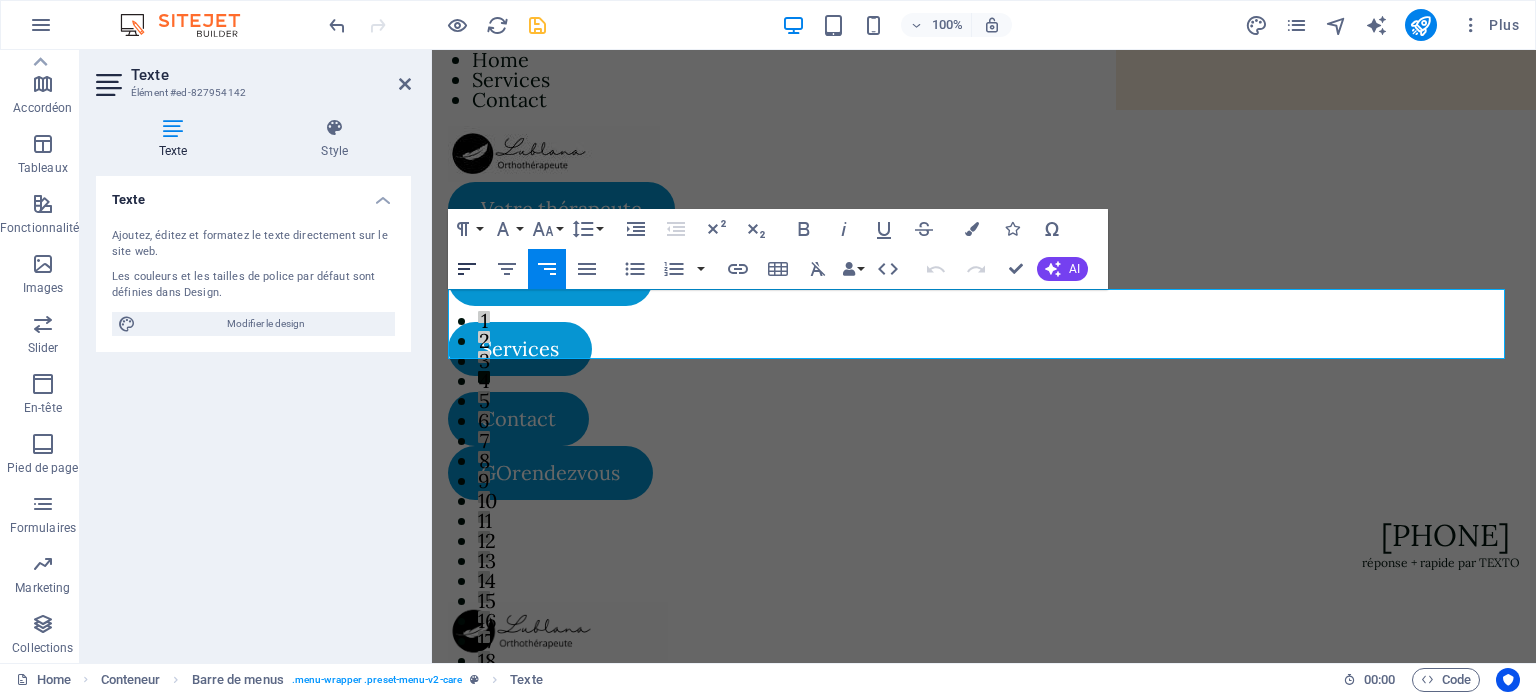 click 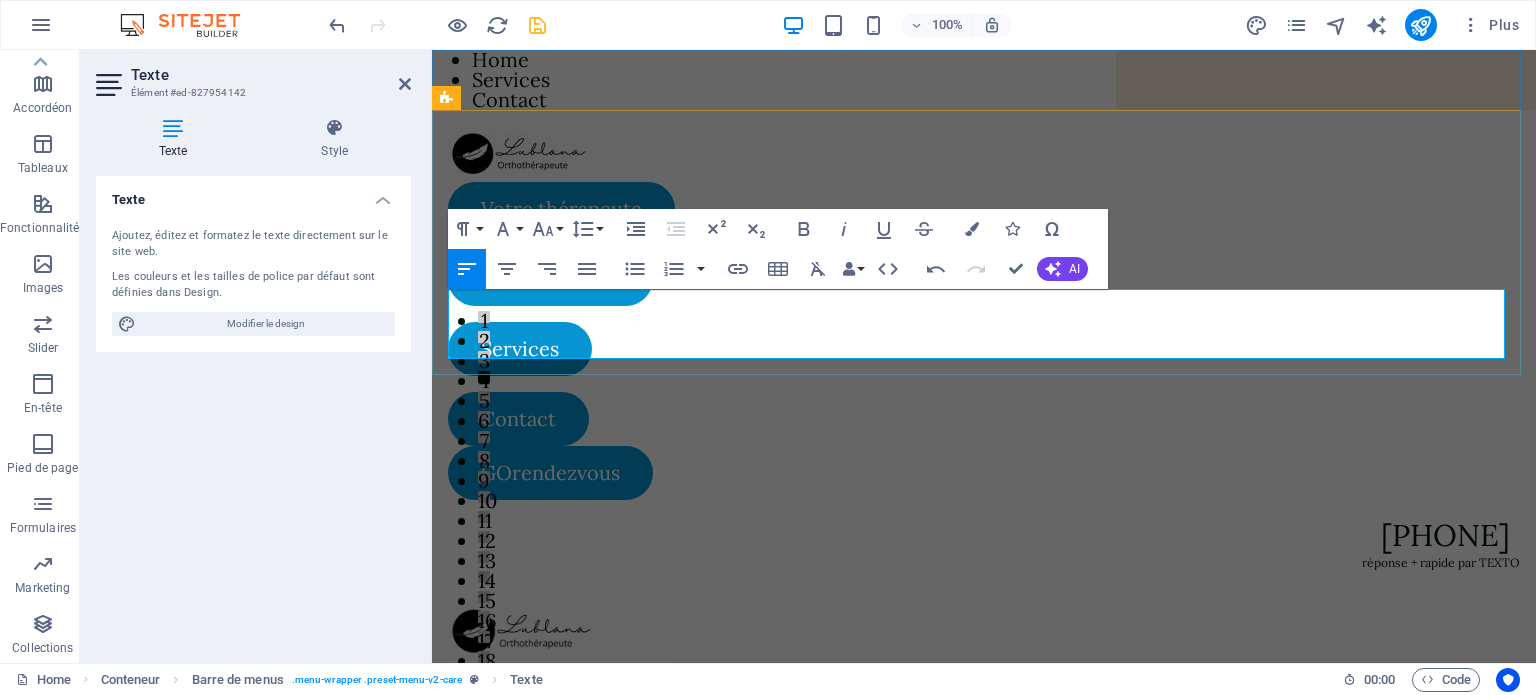 click on "[PHONE]" at bounding box center [984, 535] 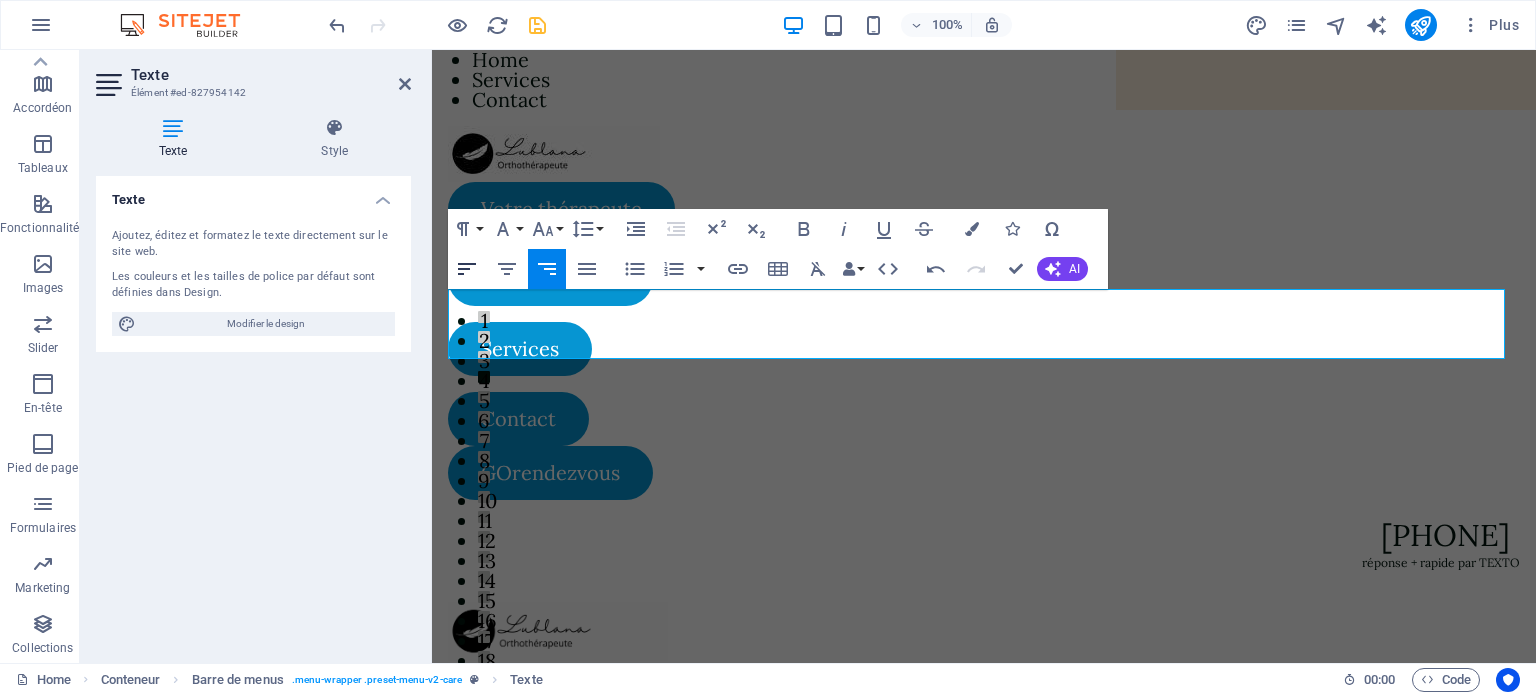 click 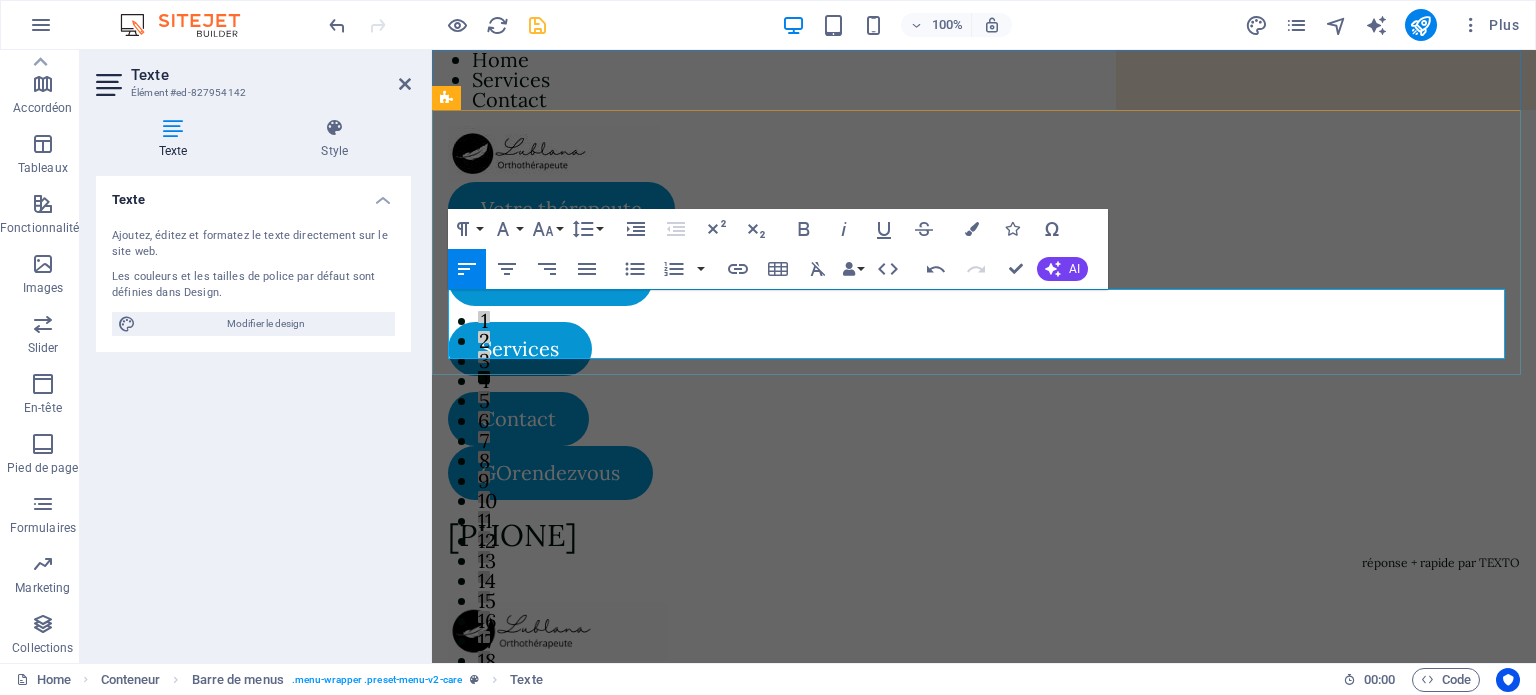 click on "réponse + rapide par TEXTO" at bounding box center (984, 560) 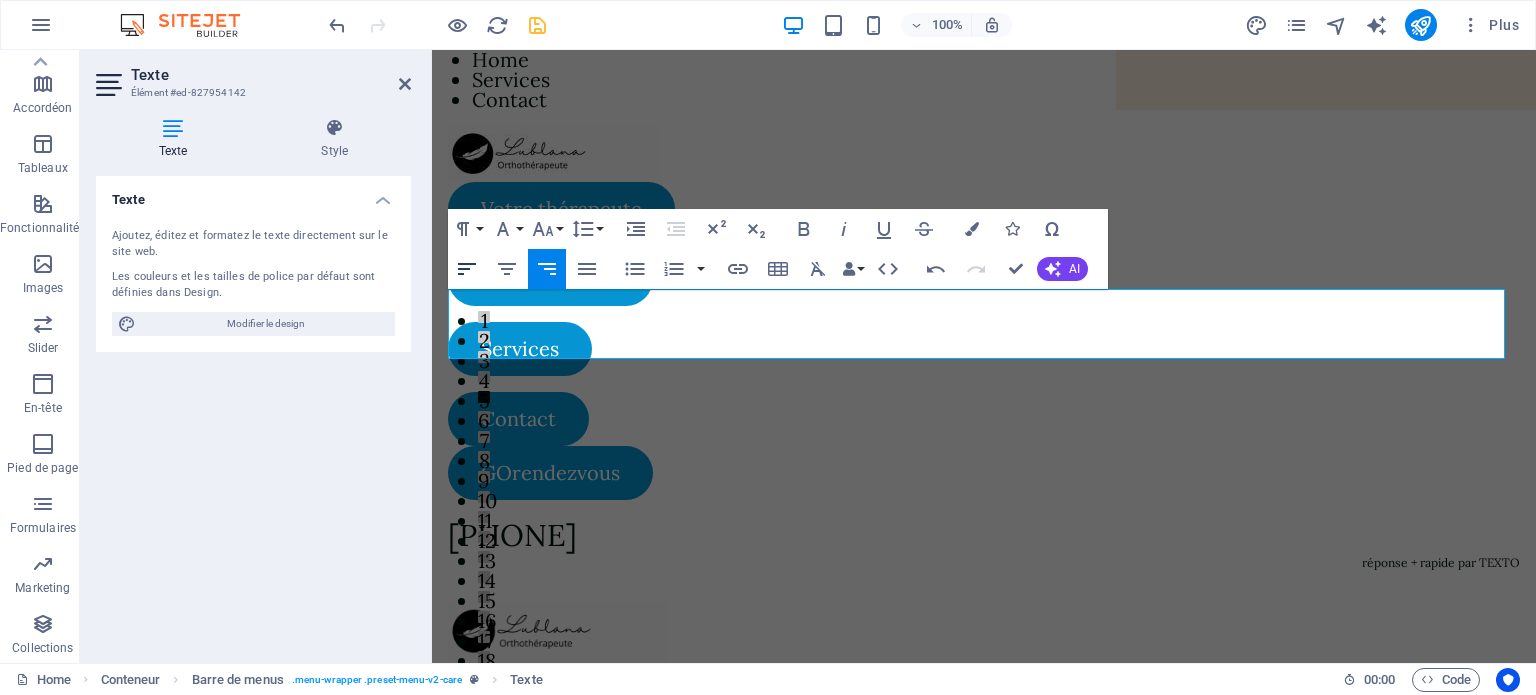 click 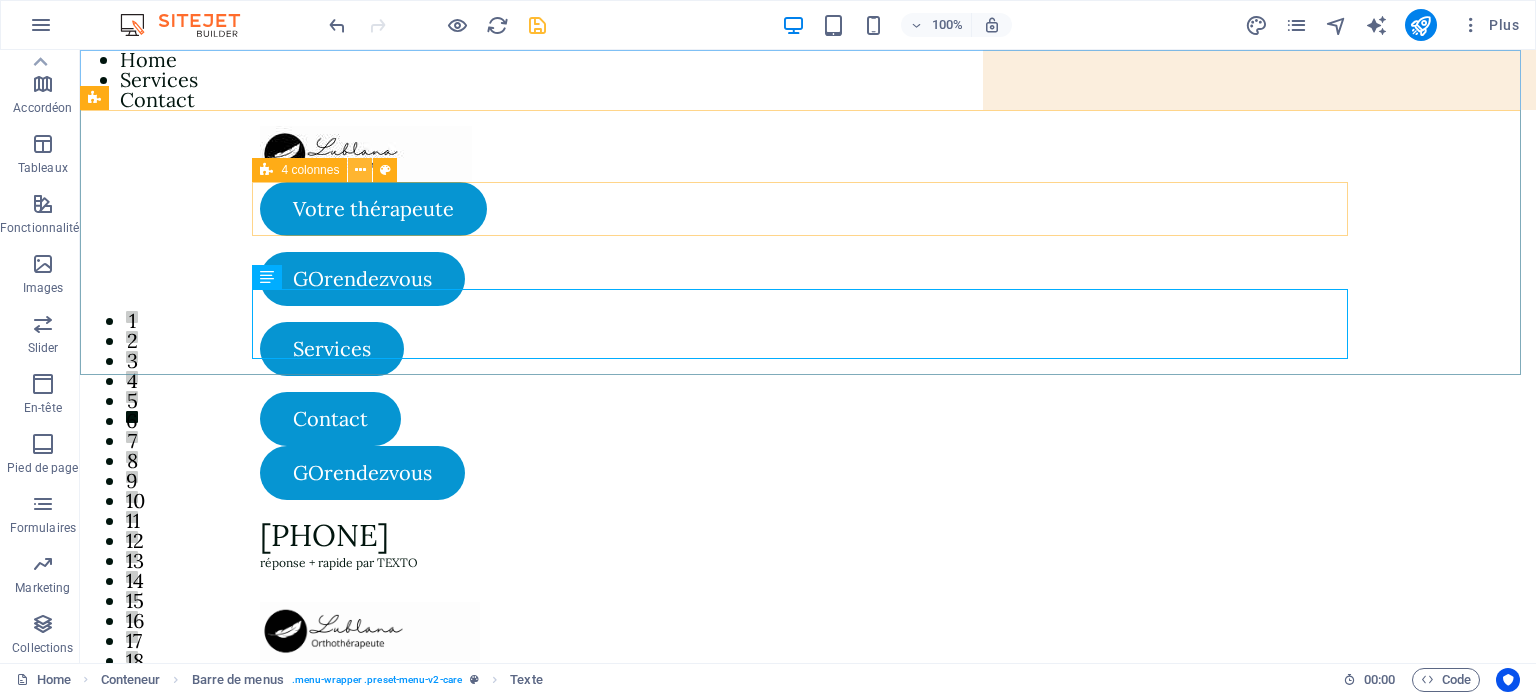 click at bounding box center (360, 170) 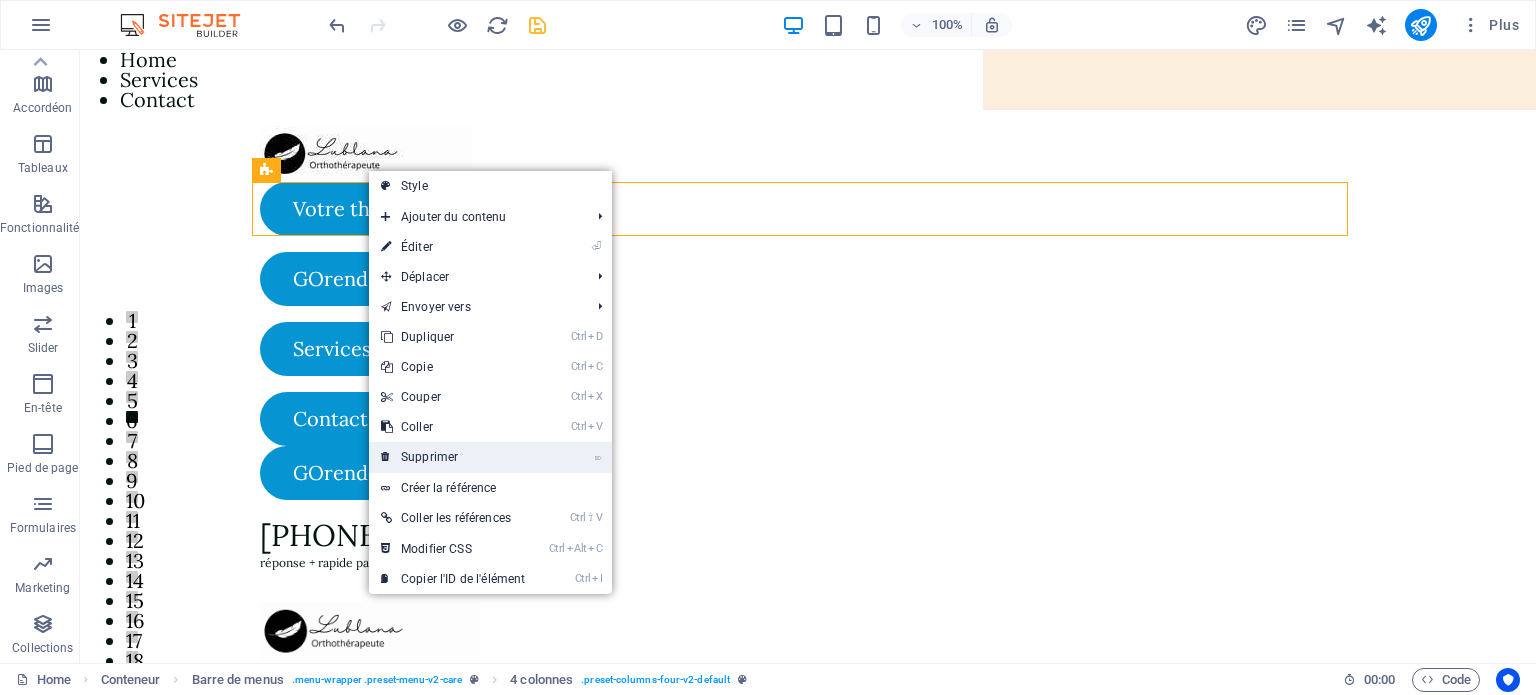 click on "⌦  Supprimer" at bounding box center [453, 457] 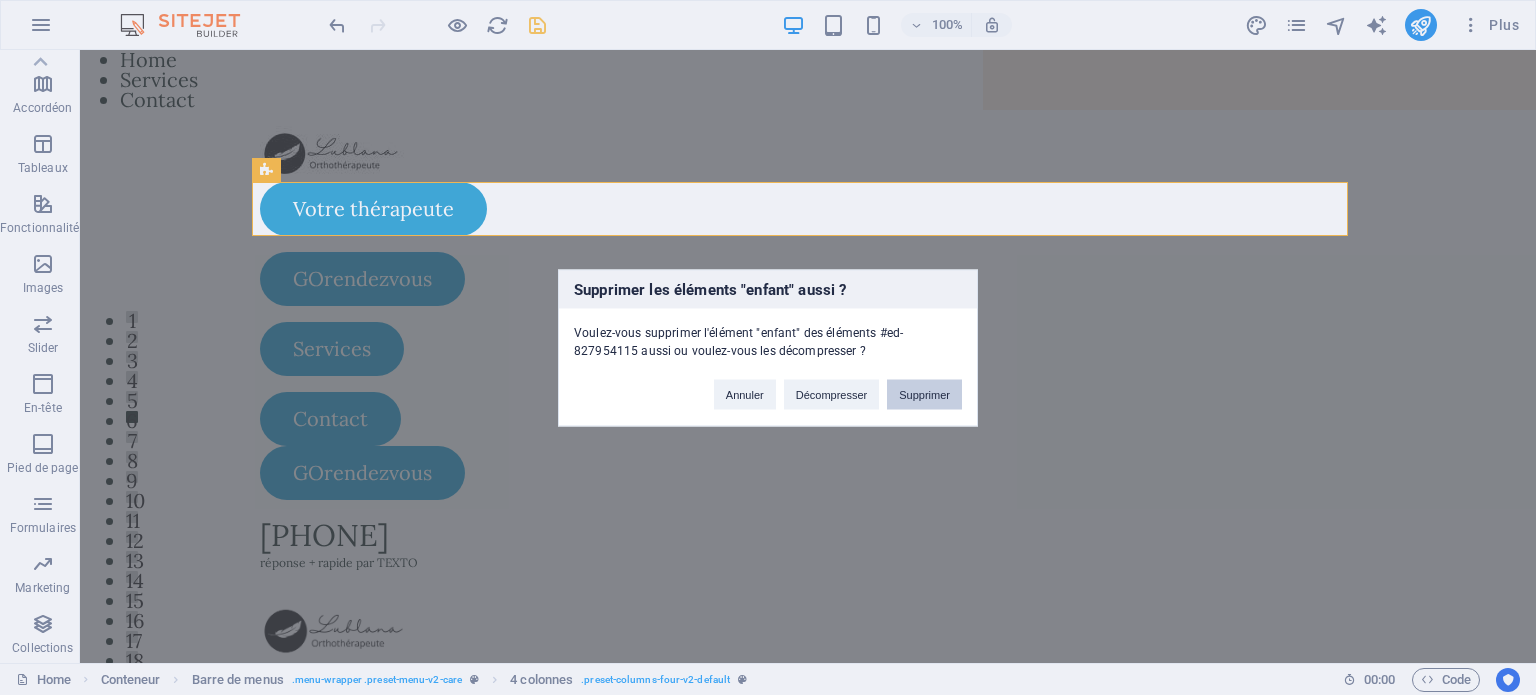 click on "Supprimer" at bounding box center (924, 394) 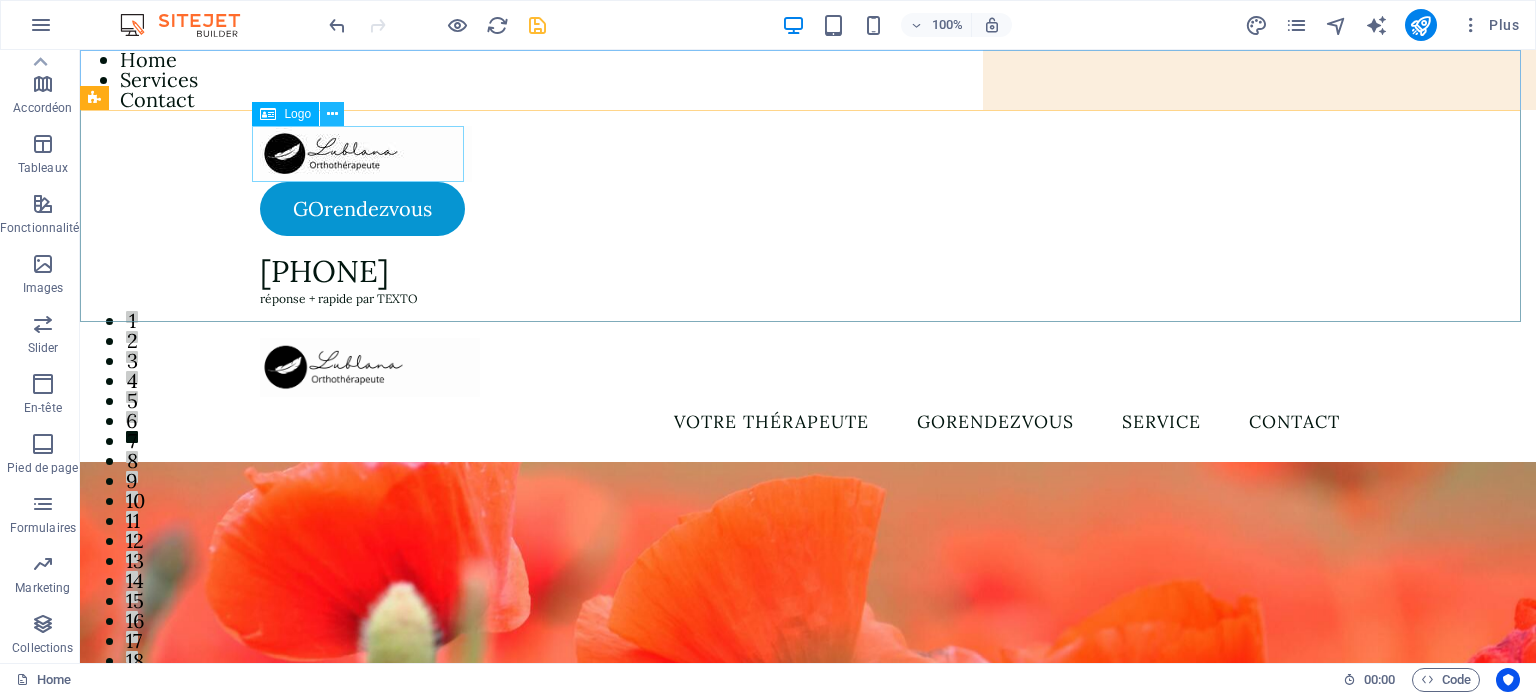 click at bounding box center (332, 114) 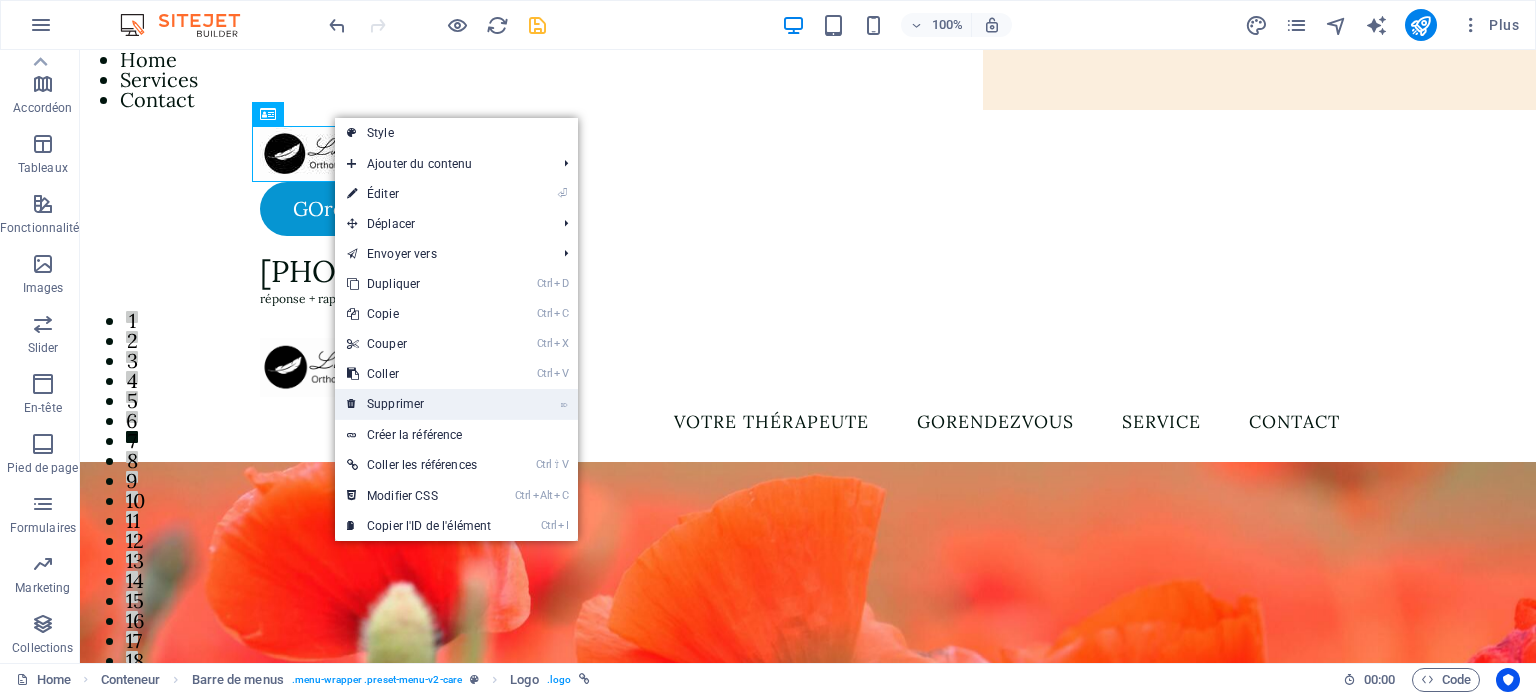 click on "⌦  Supprimer" at bounding box center [419, 404] 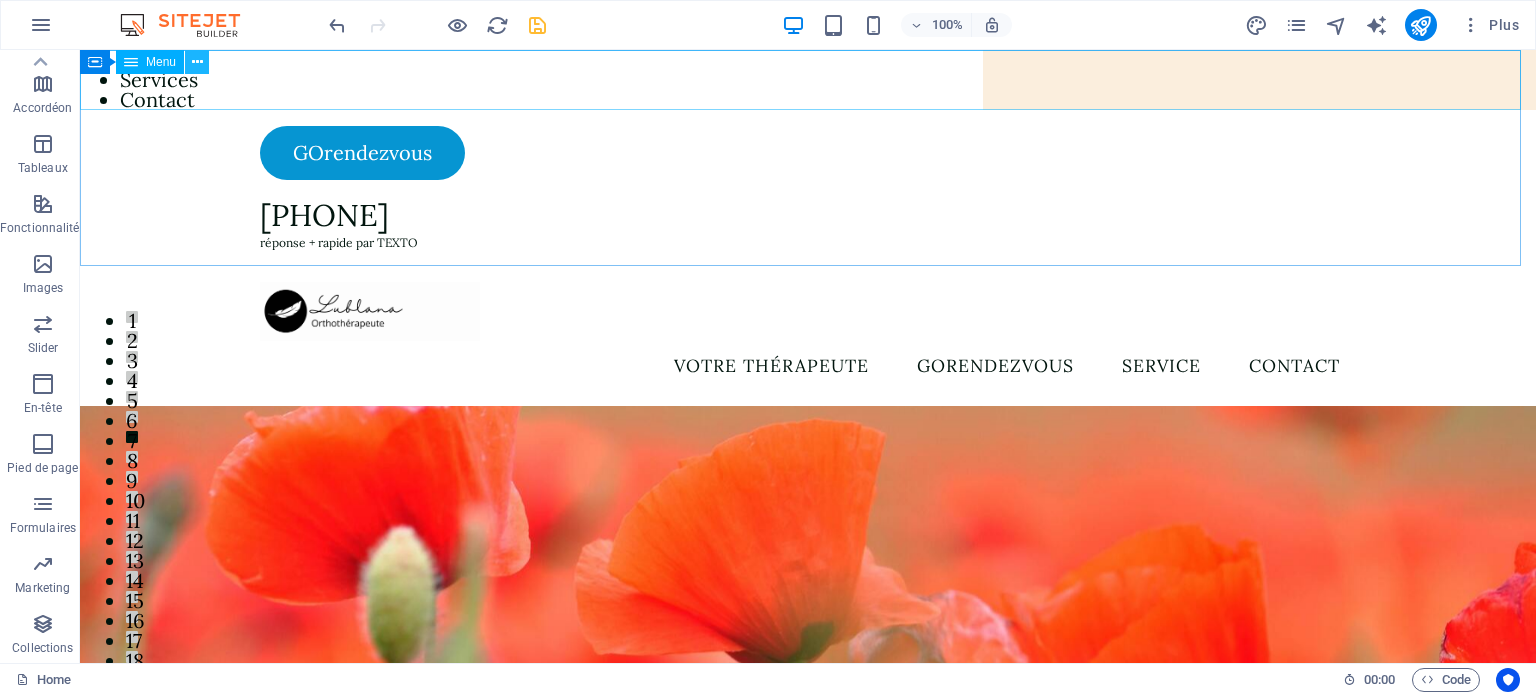 click at bounding box center [197, 62] 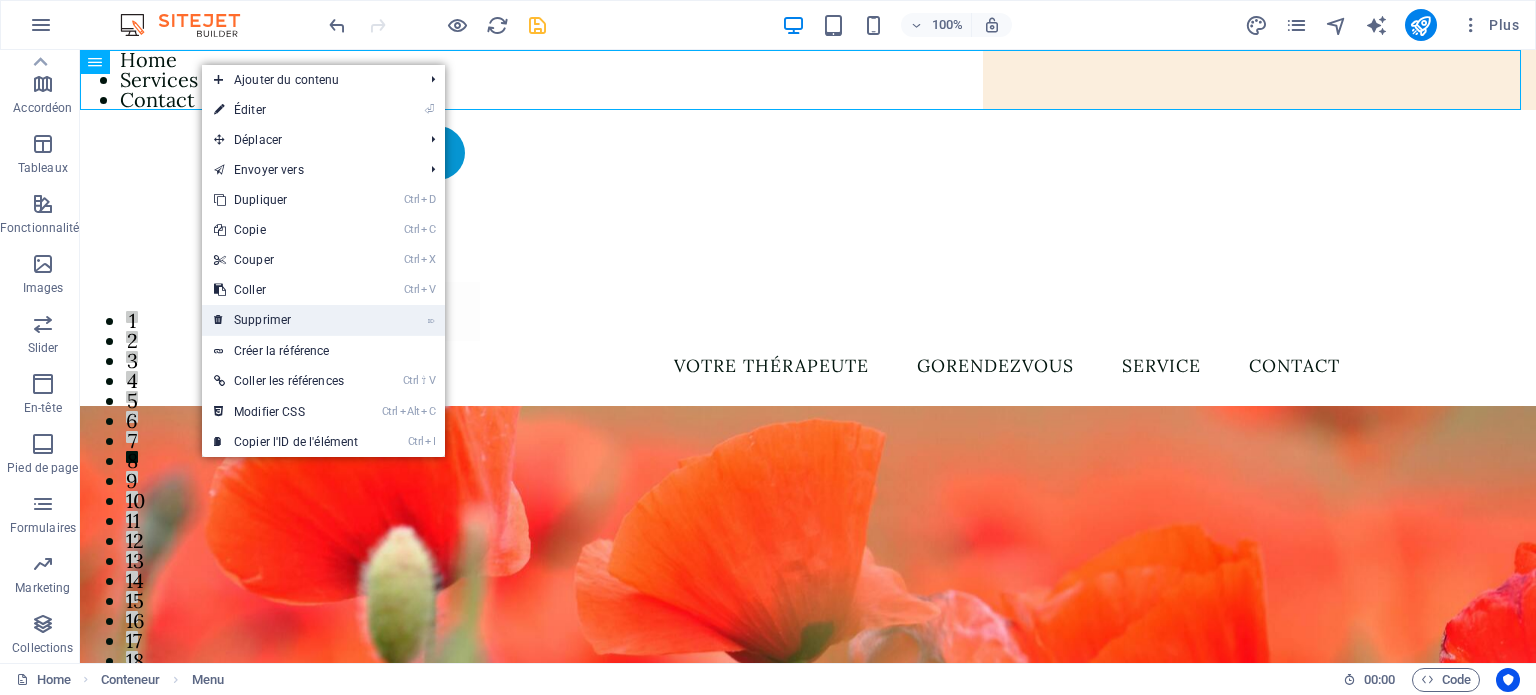 click on "⌦  Supprimer" at bounding box center [286, 320] 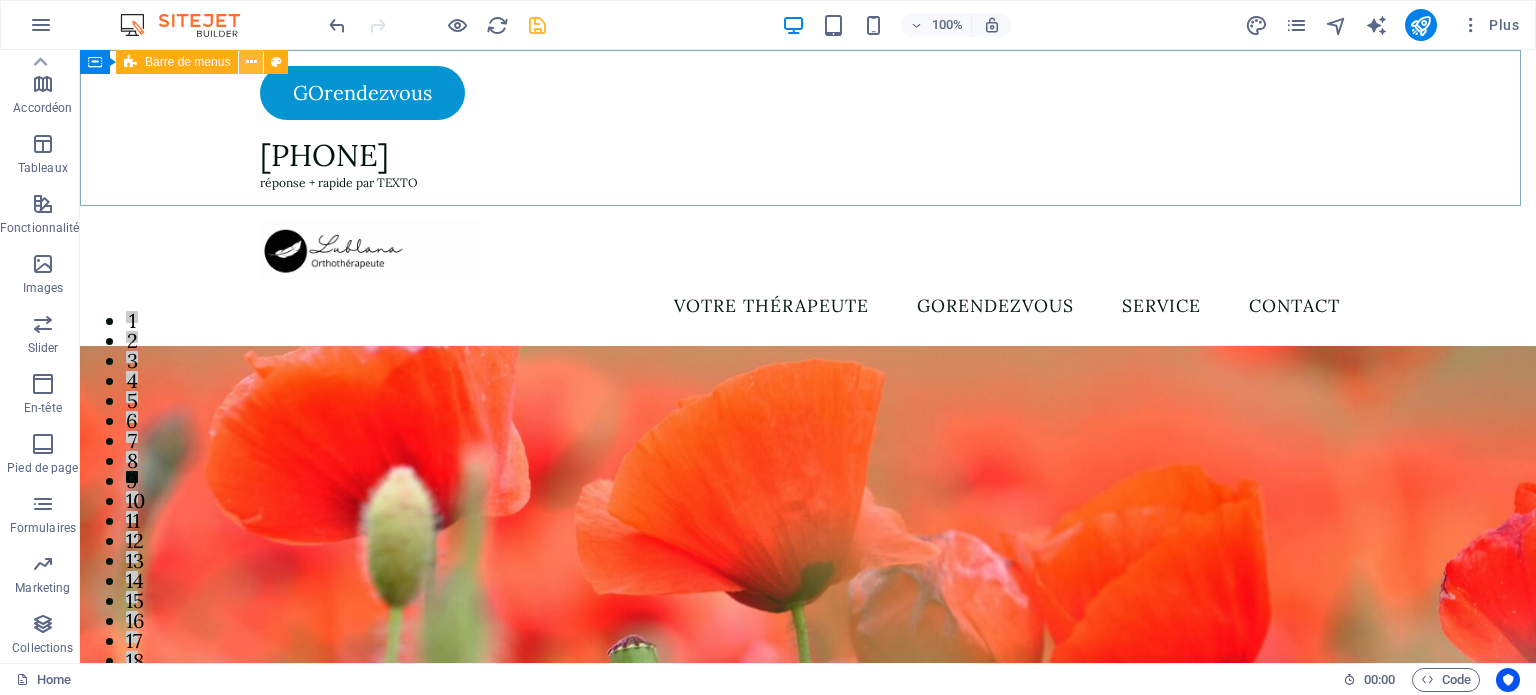 click at bounding box center [251, 62] 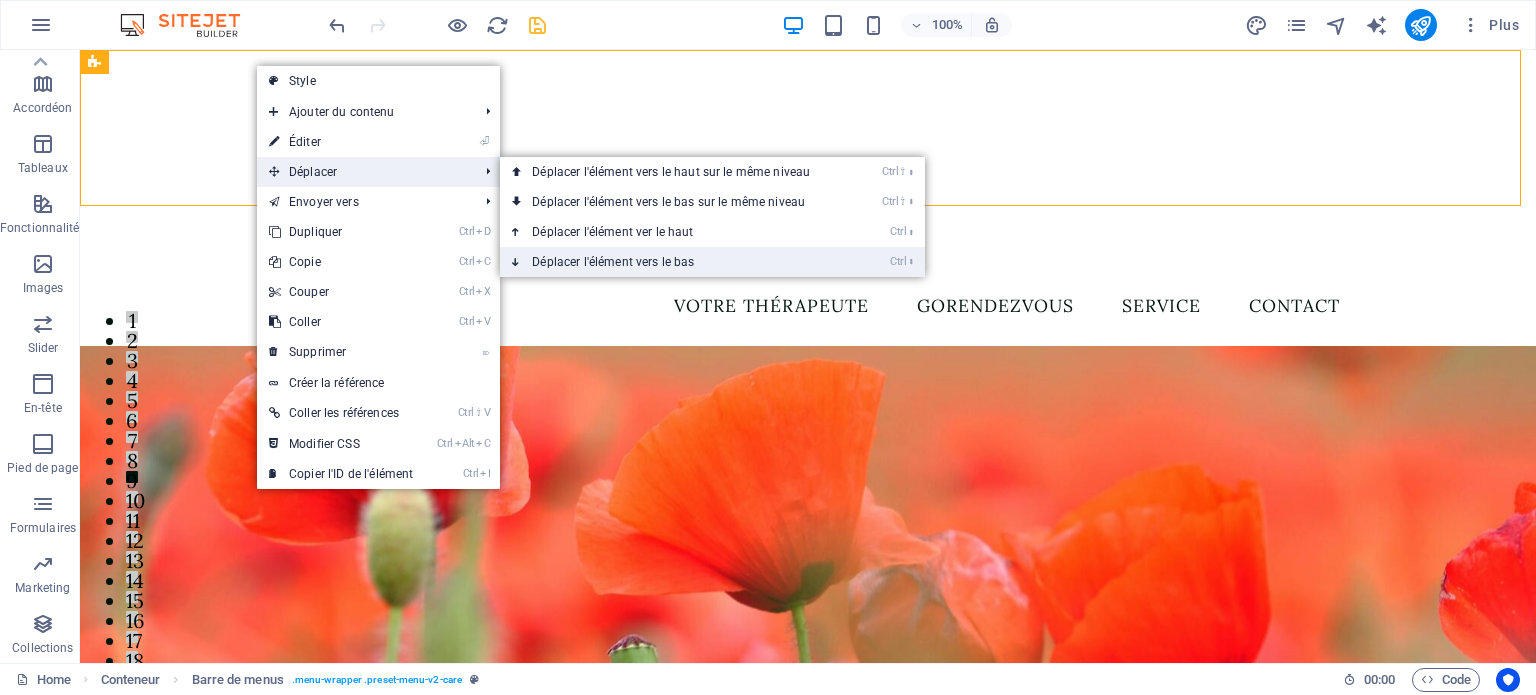 click on "Ctrl ⬇  Déplacer l'élément vers le bas" at bounding box center [675, 262] 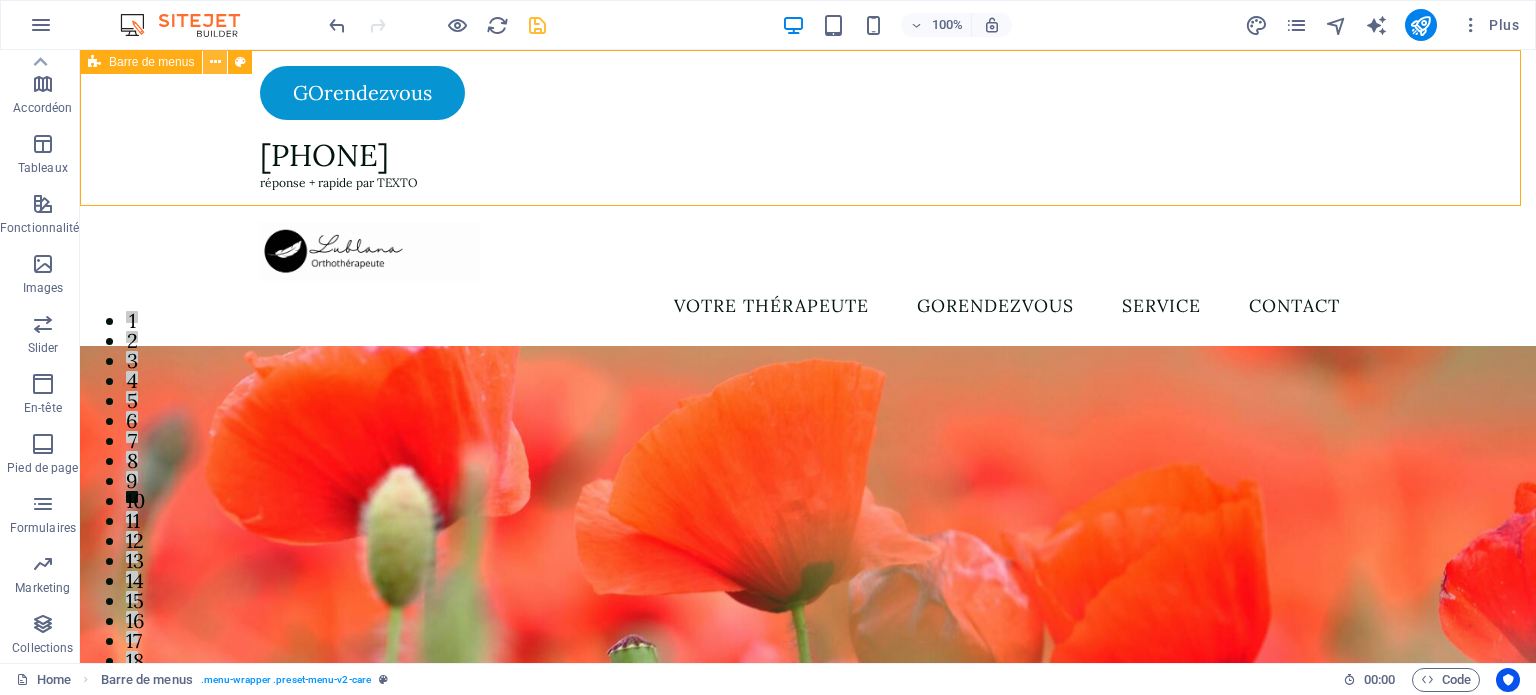 click at bounding box center [215, 62] 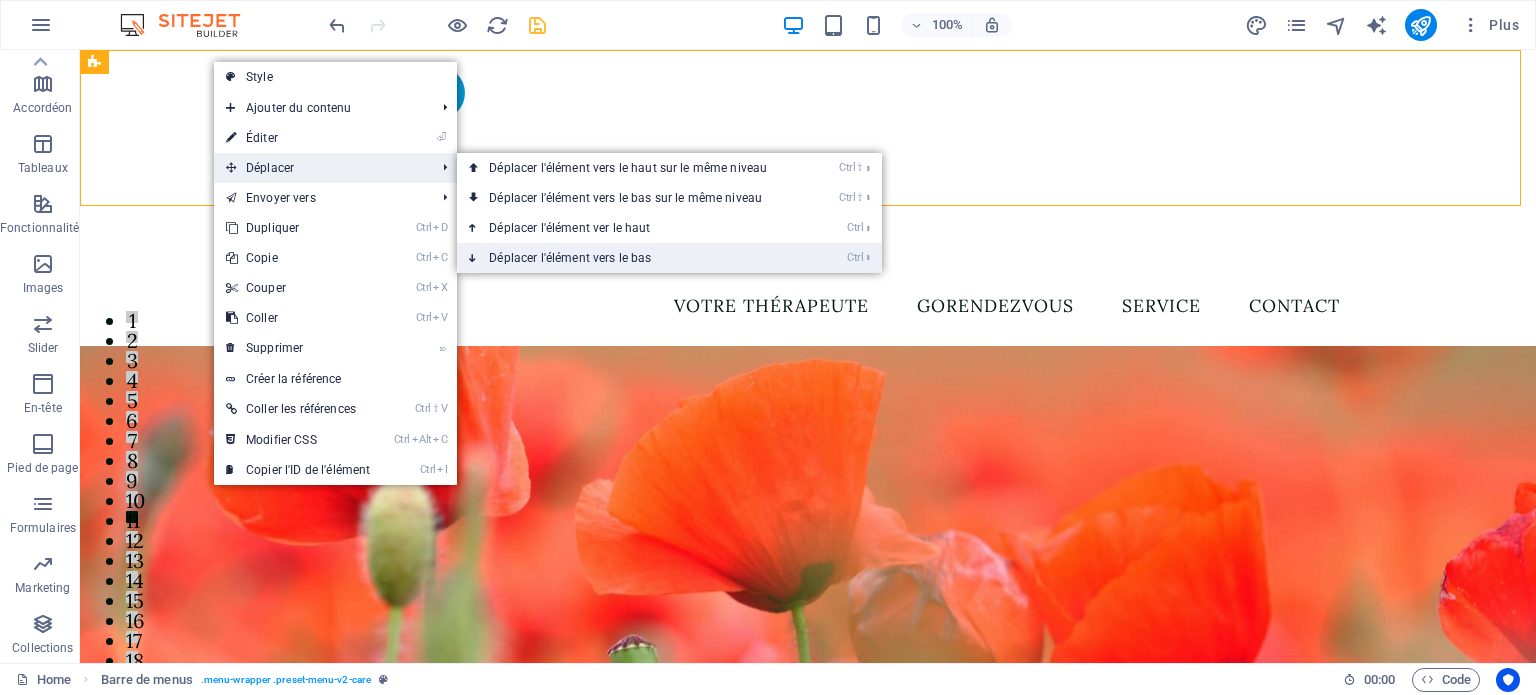 click on "Ctrl ⬇  Déplacer l'élément vers le bas" at bounding box center [632, 258] 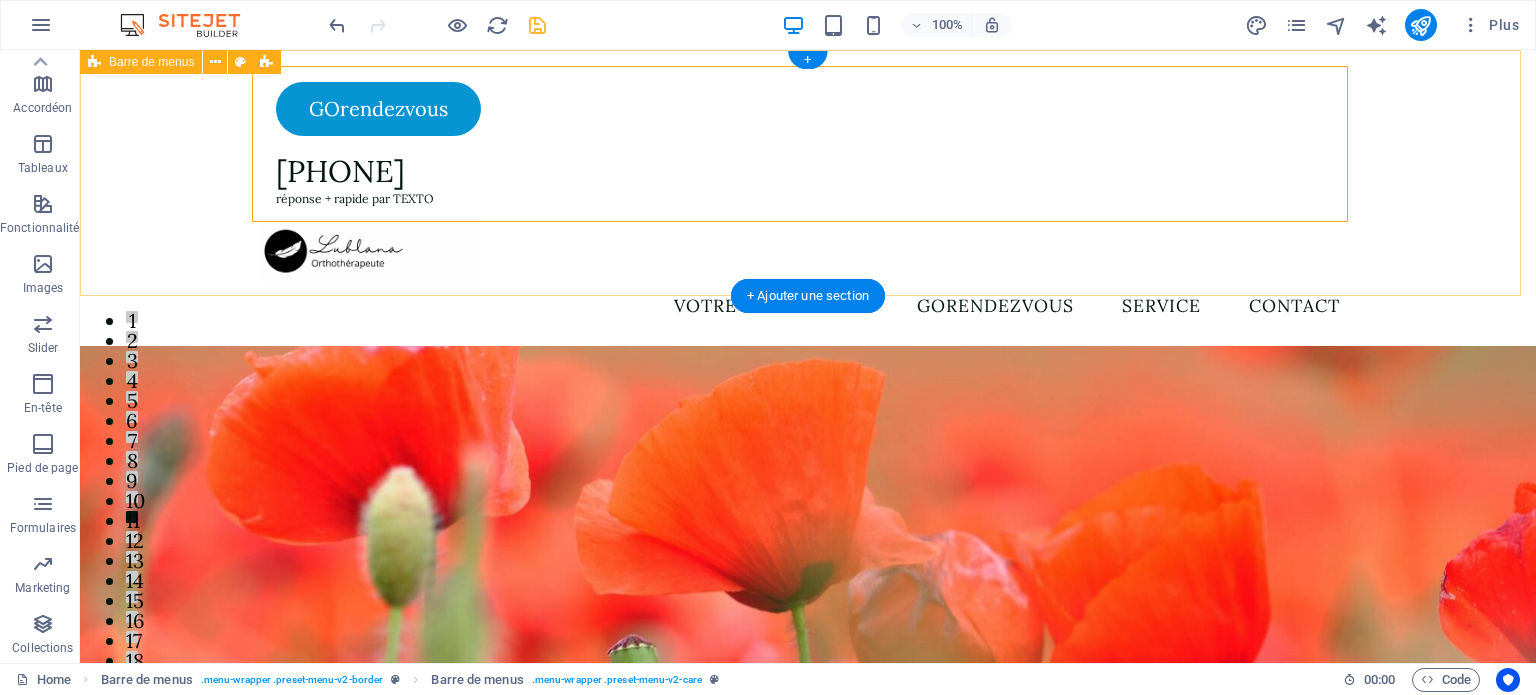 click on "GOrendezvous [PHONE] réponse + rapide par TEXTO Menu Votre thérapeute GOrendezvous Service Contact" at bounding box center (808, 198) 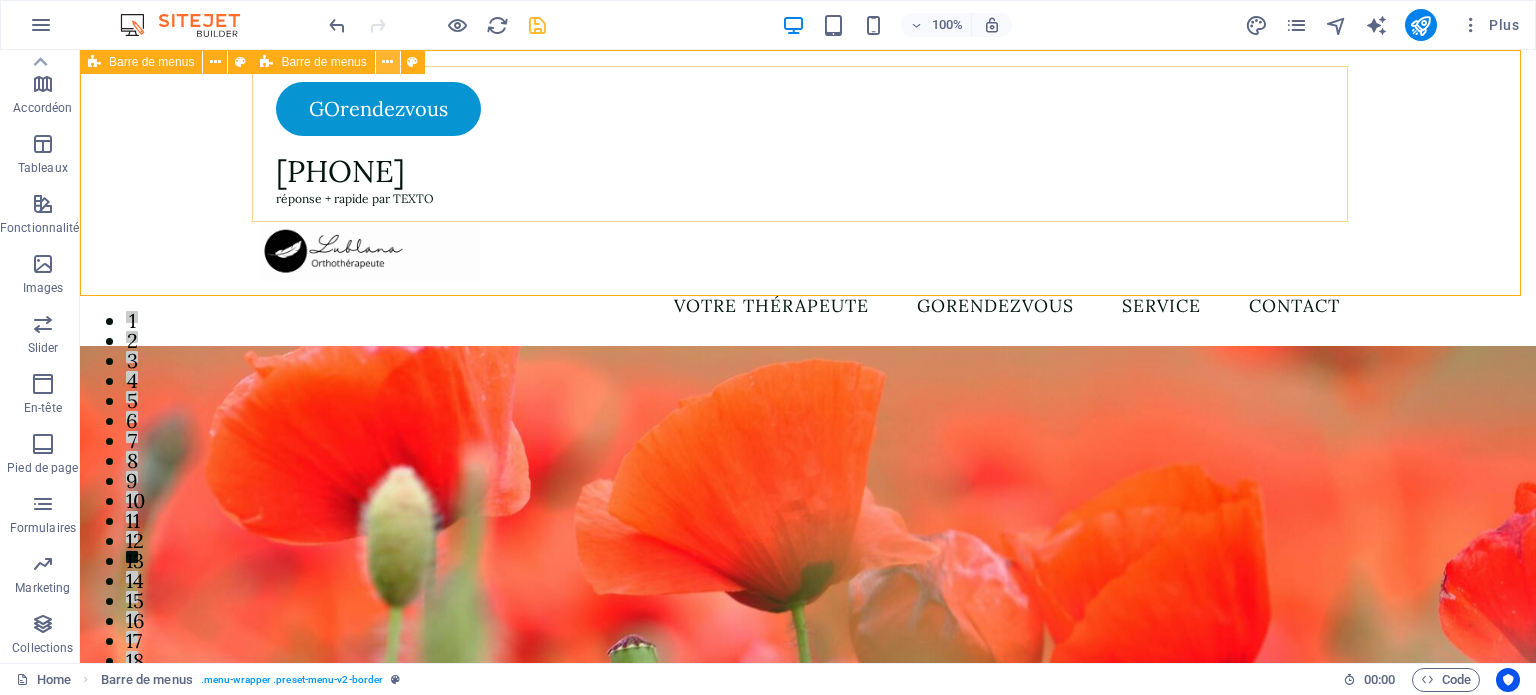 click at bounding box center (388, 62) 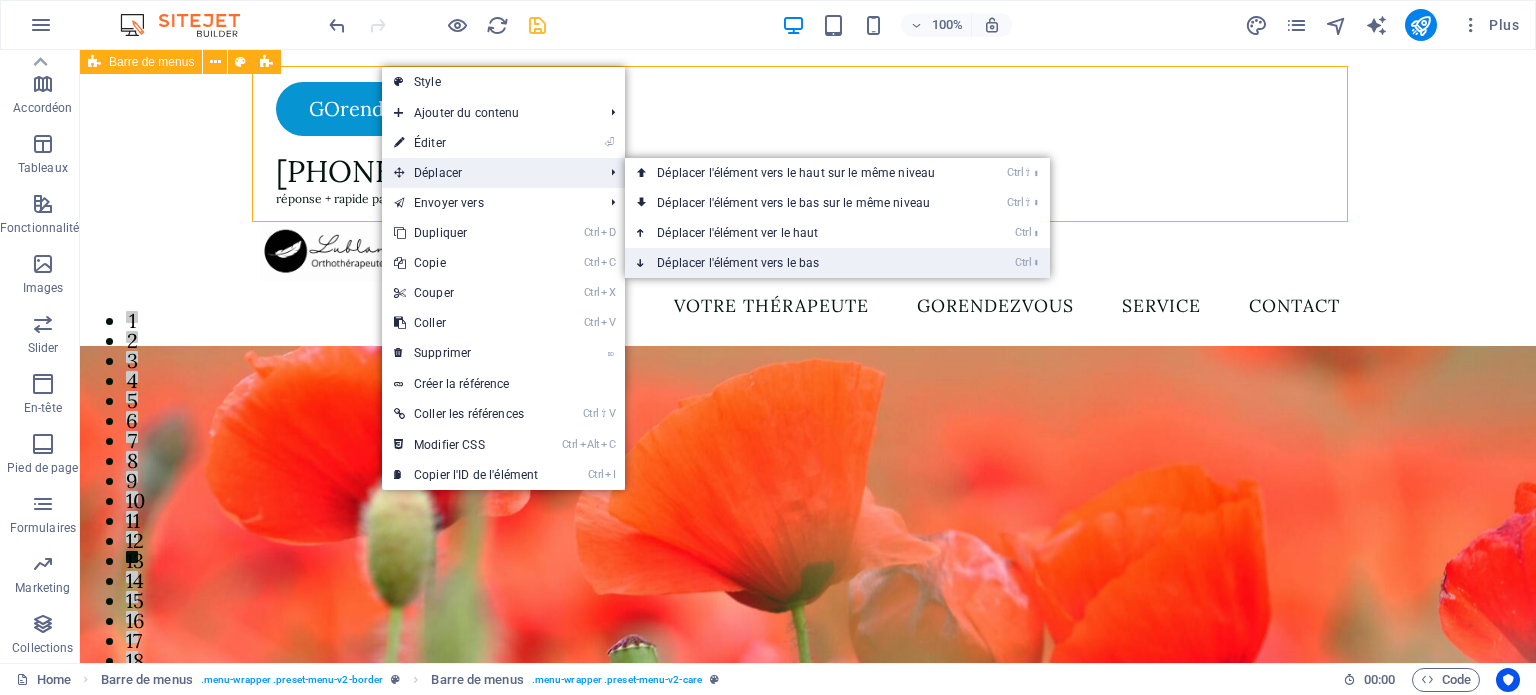 click on "Ctrl ⬇  Déplacer l'élément vers le bas" at bounding box center (800, 263) 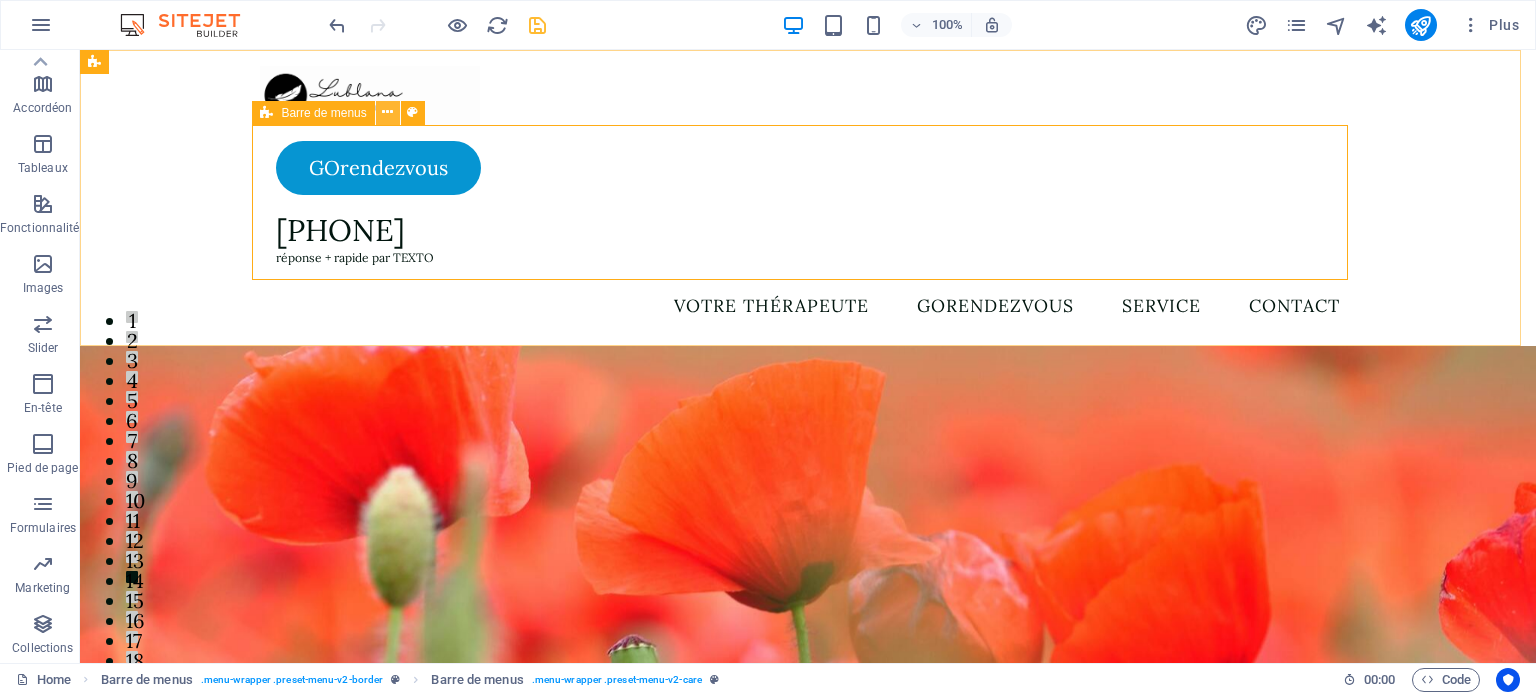 click at bounding box center (387, 112) 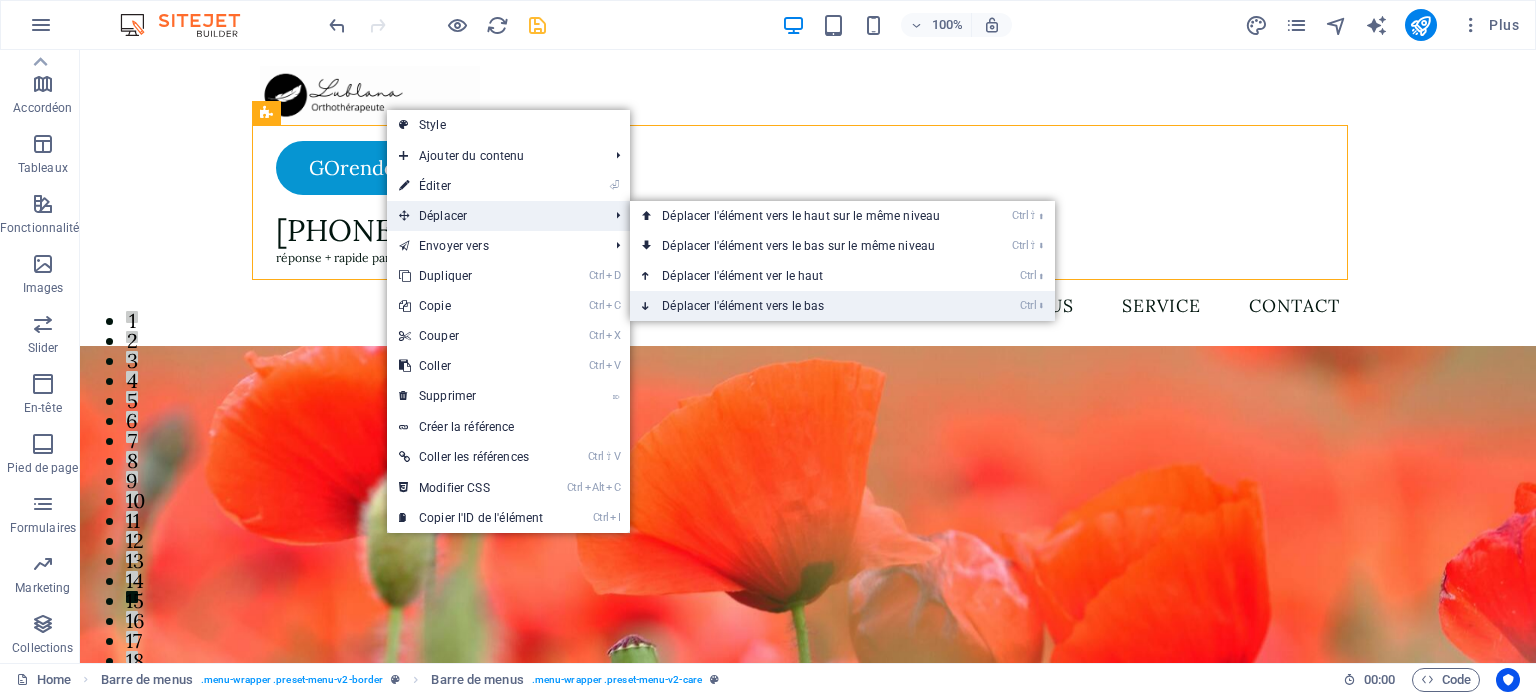 click on "Ctrl ⬇  Déplacer l'élément vers le bas" at bounding box center (805, 306) 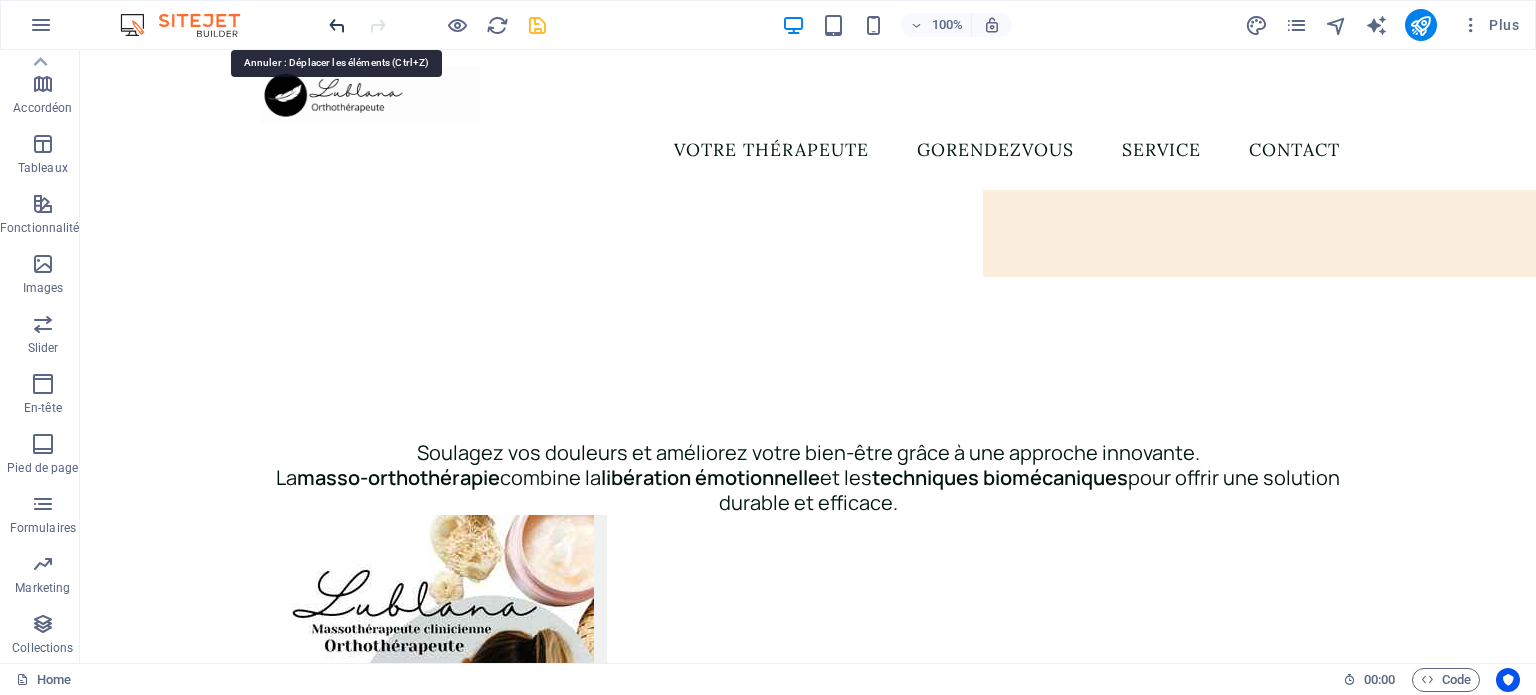 click at bounding box center [337, 25] 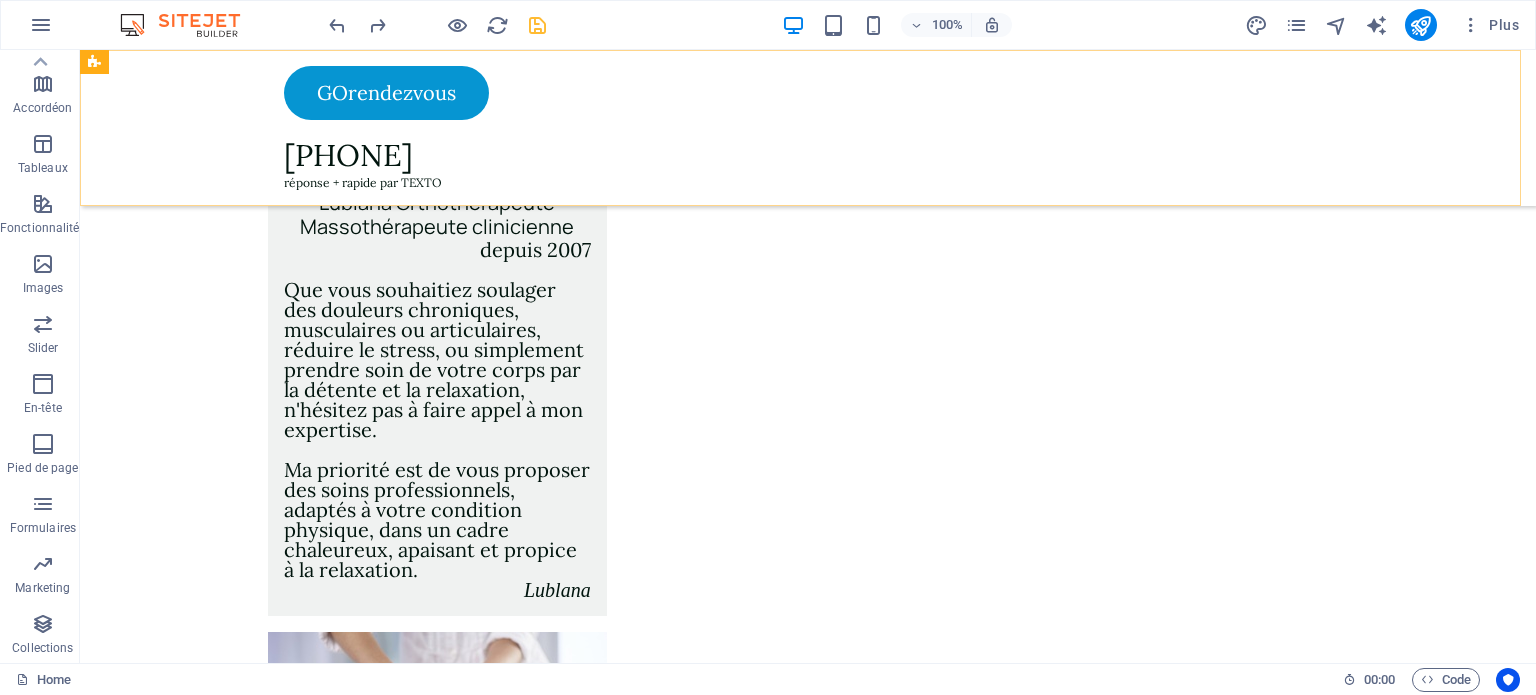 scroll, scrollTop: 1524, scrollLeft: 0, axis: vertical 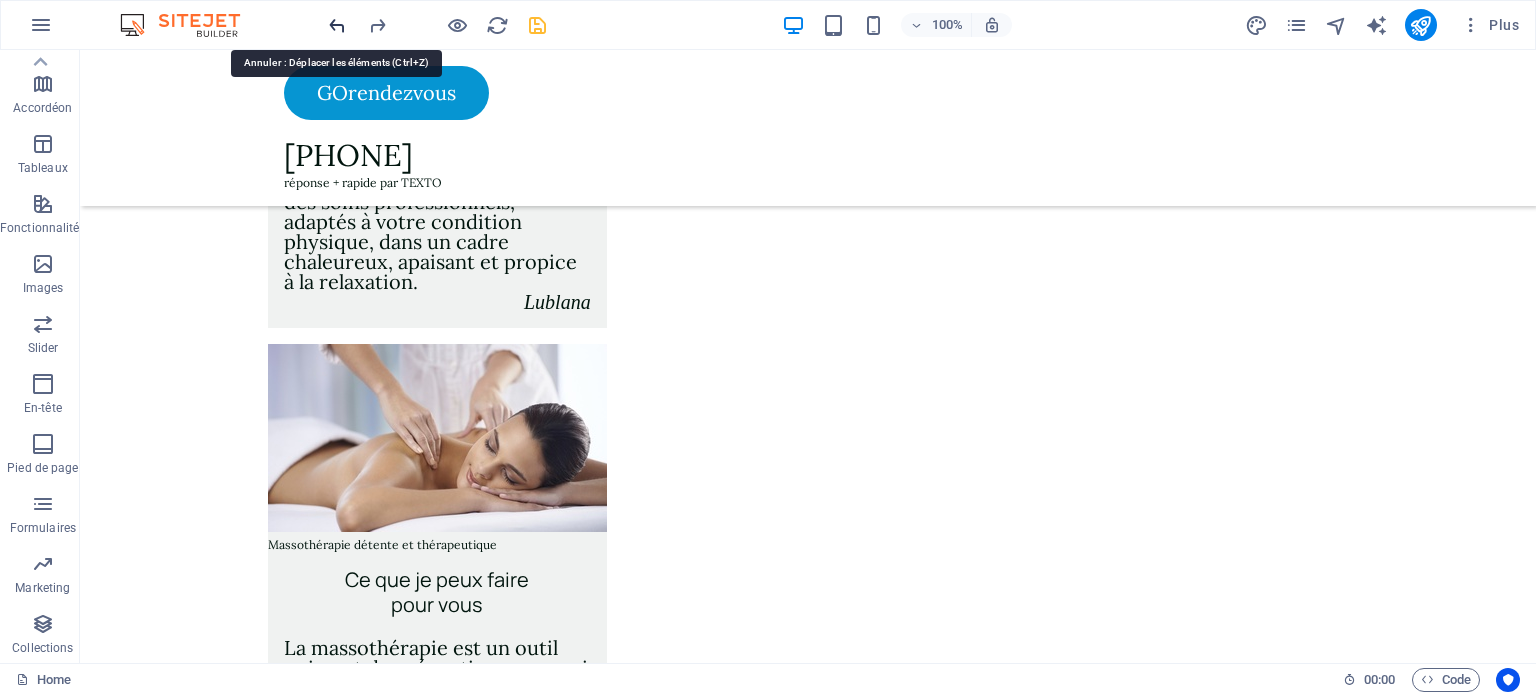 click at bounding box center (337, 25) 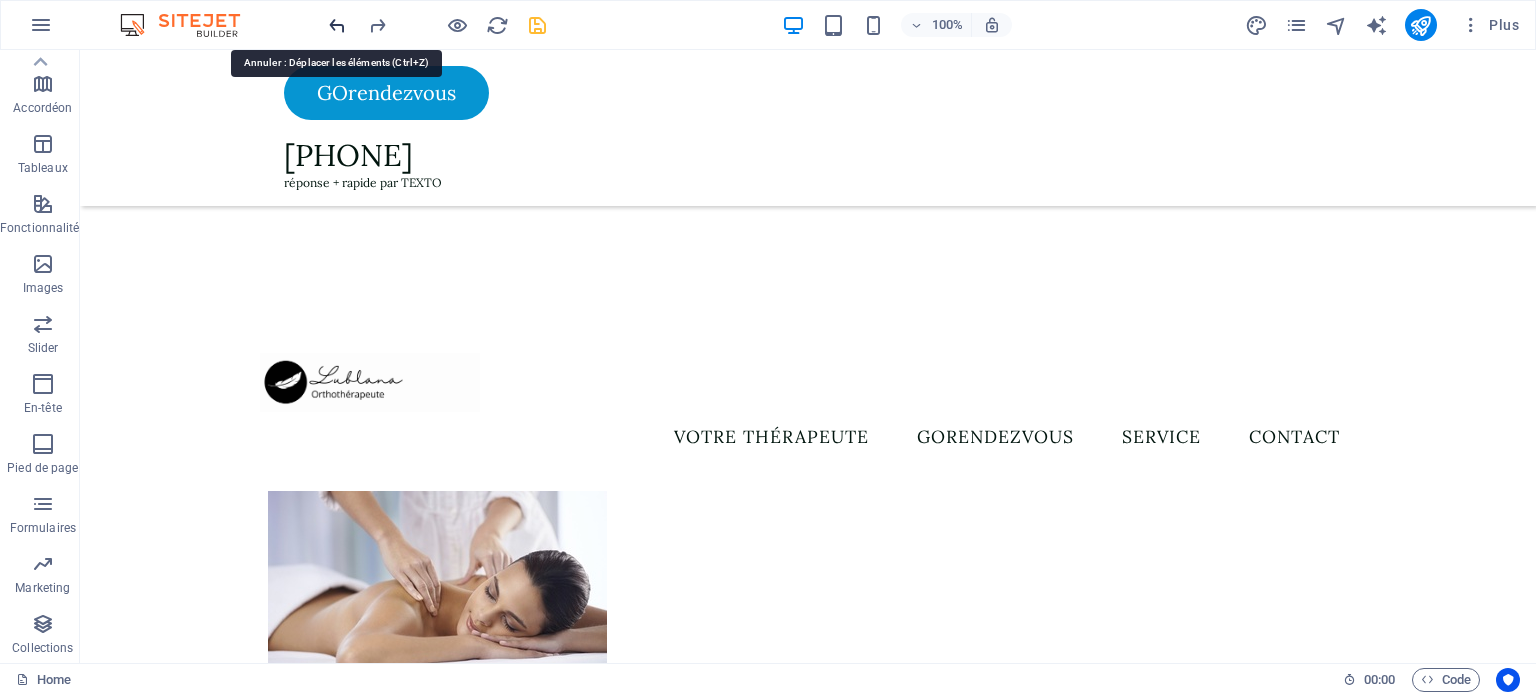scroll, scrollTop: 1812, scrollLeft: 0, axis: vertical 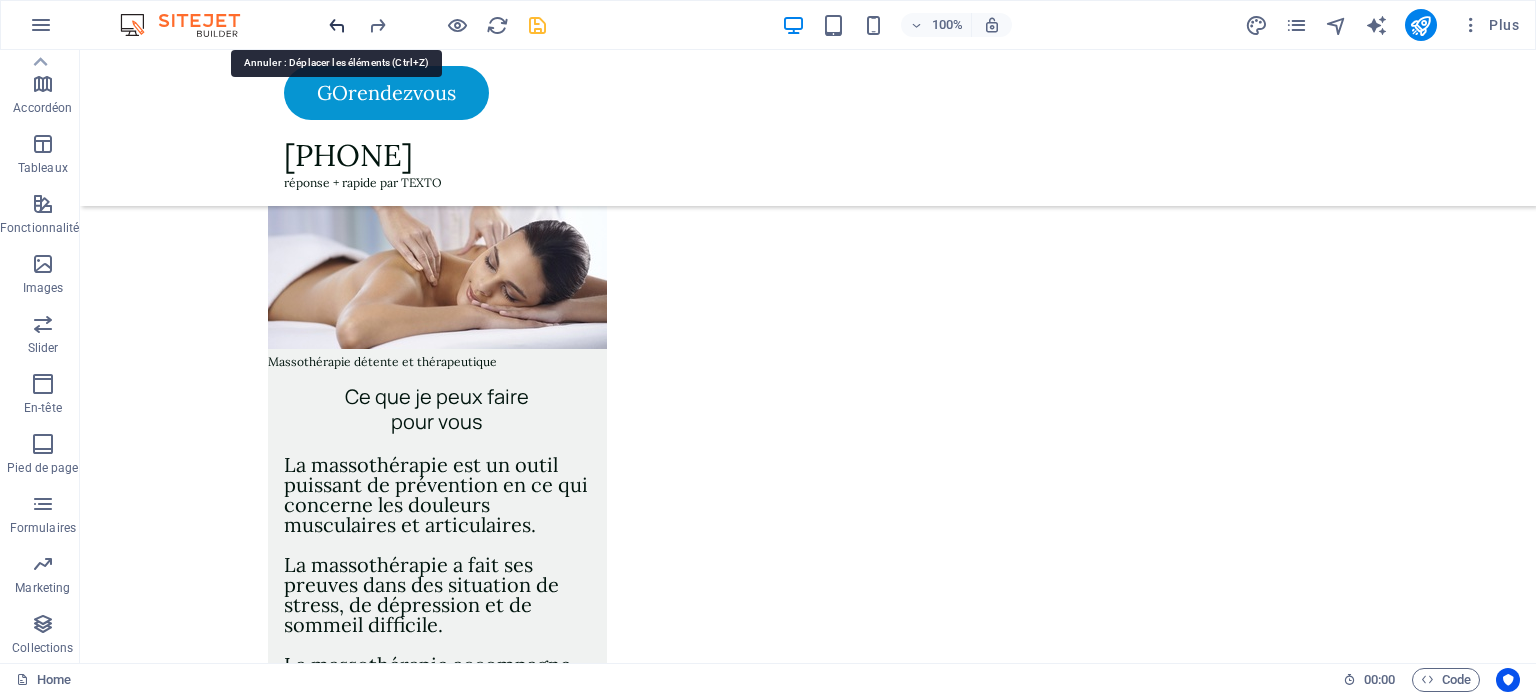 click at bounding box center (337, 25) 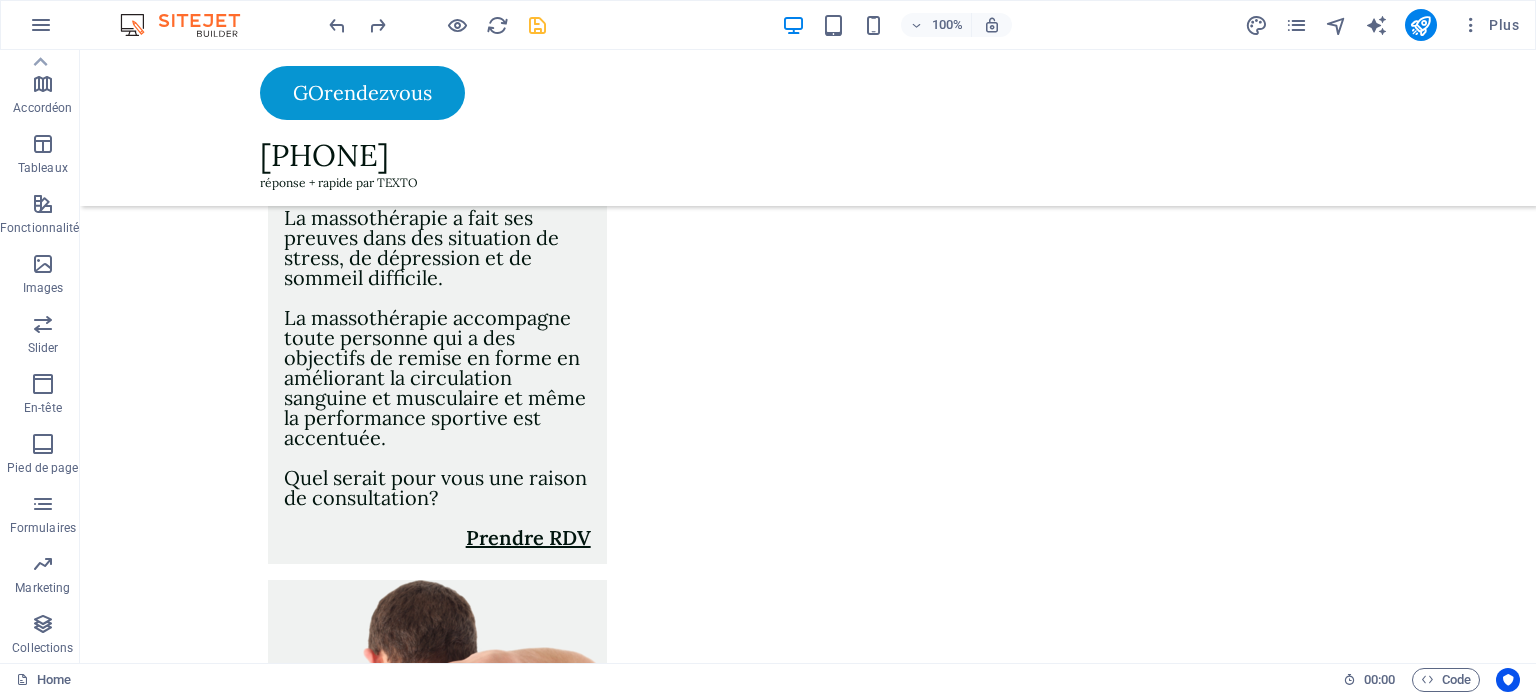 scroll, scrollTop: 2220, scrollLeft: 0, axis: vertical 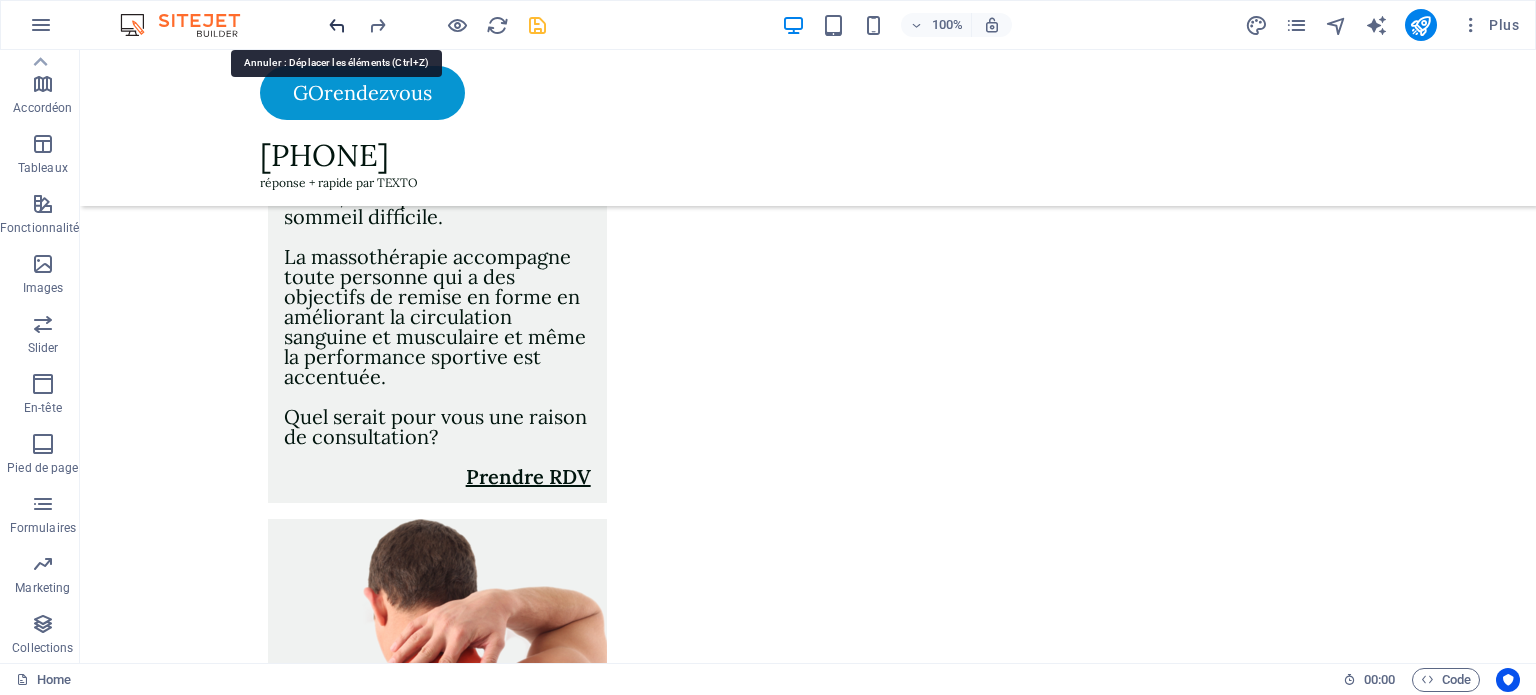click at bounding box center (337, 25) 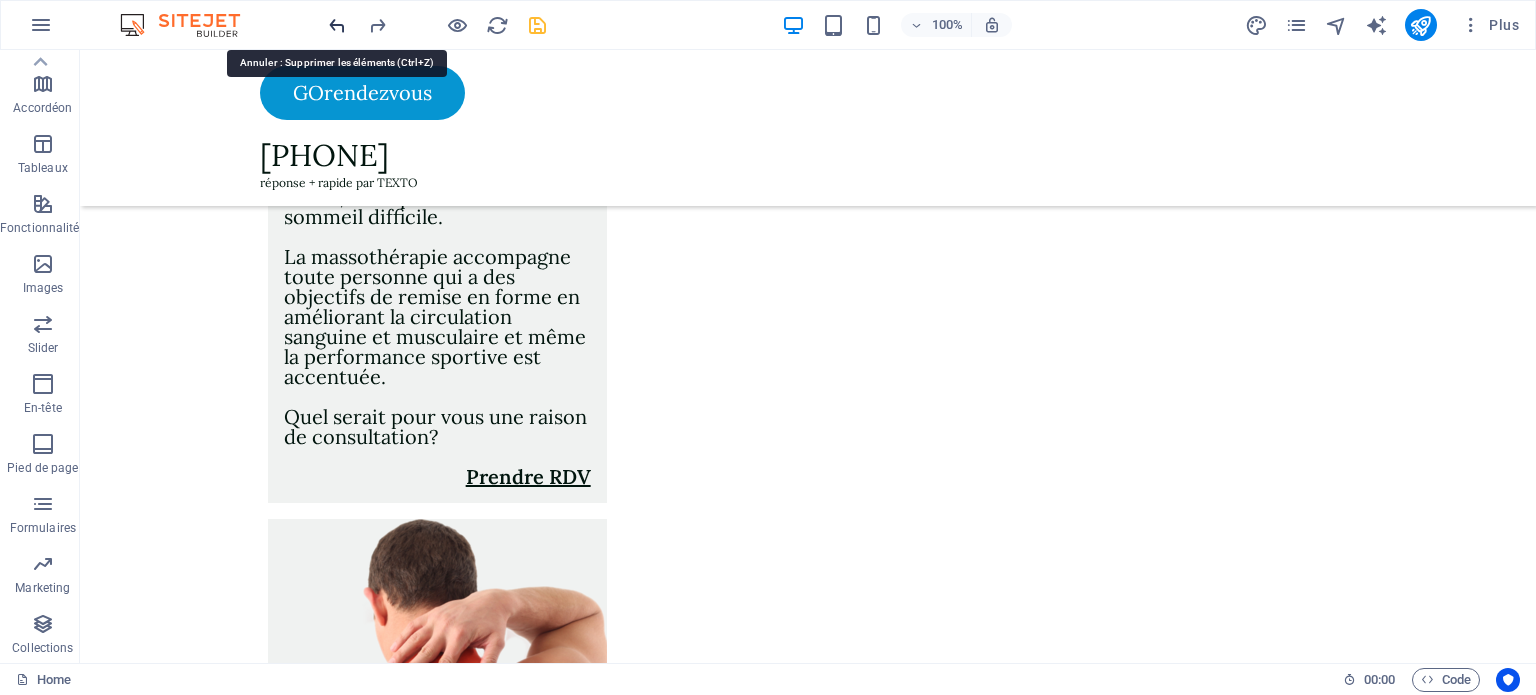 scroll, scrollTop: 2114, scrollLeft: 0, axis: vertical 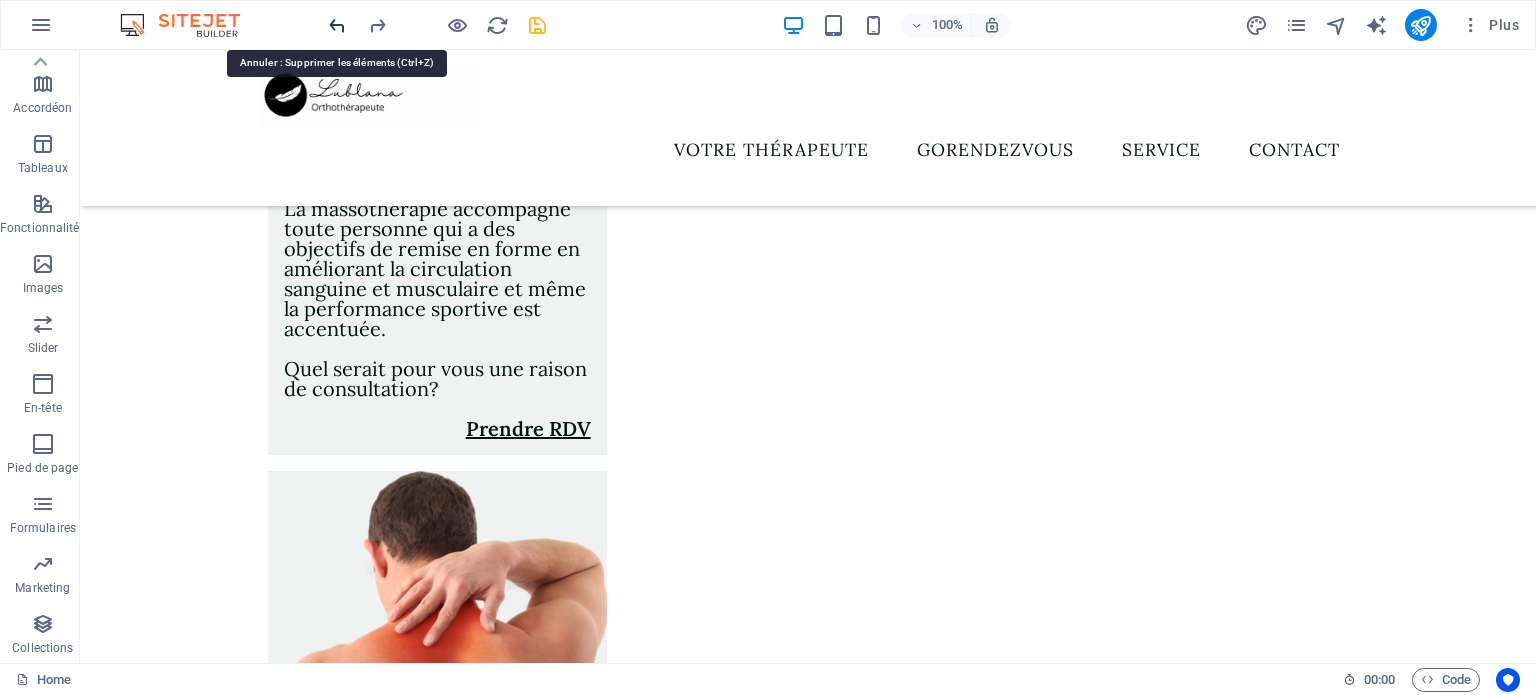 click at bounding box center [337, 25] 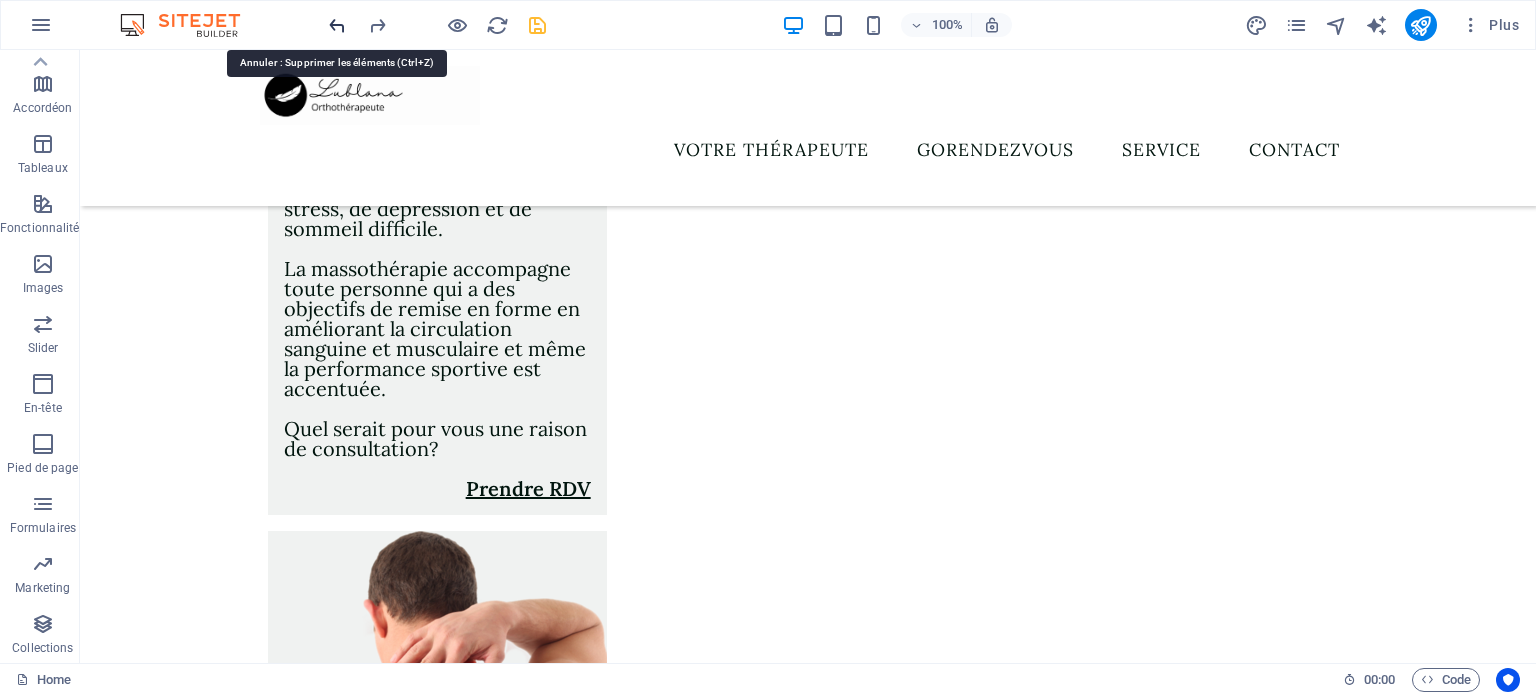 scroll, scrollTop: 0, scrollLeft: 0, axis: both 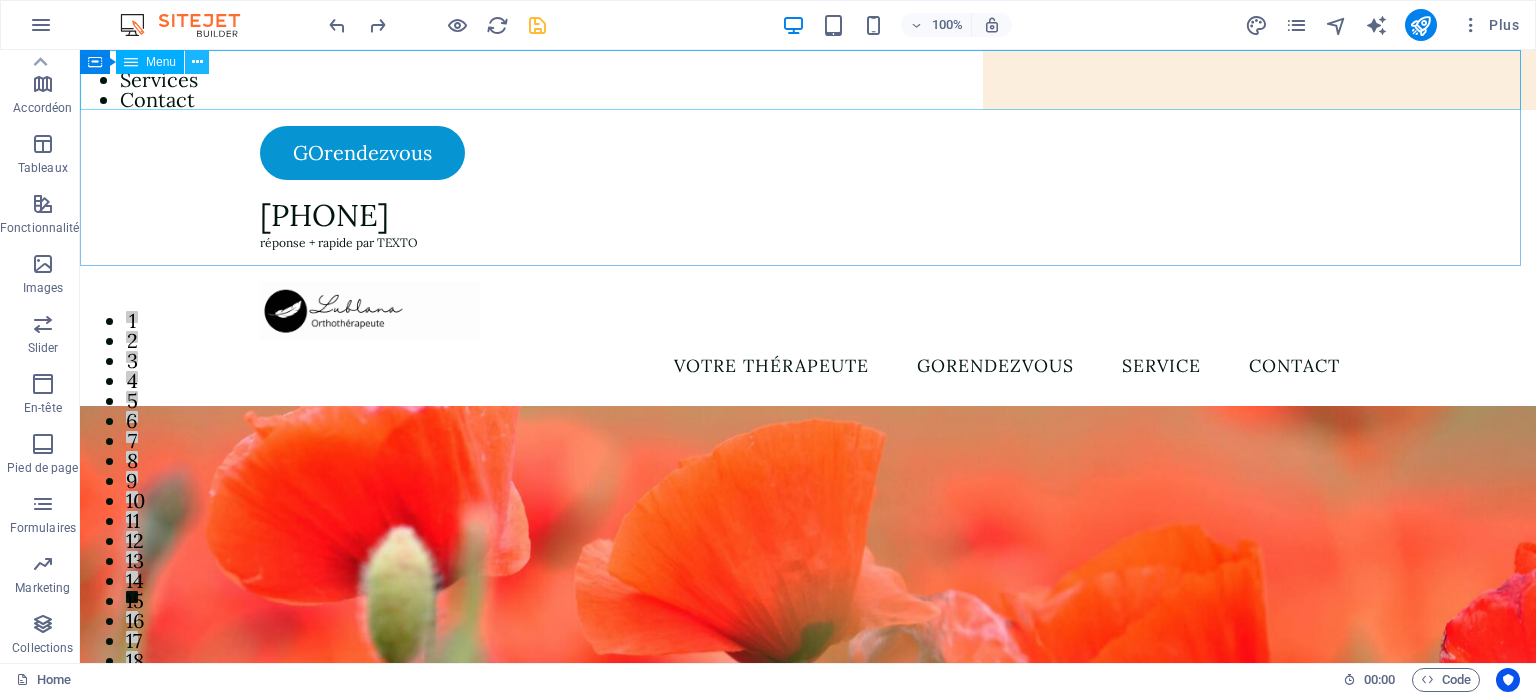 click at bounding box center [197, 62] 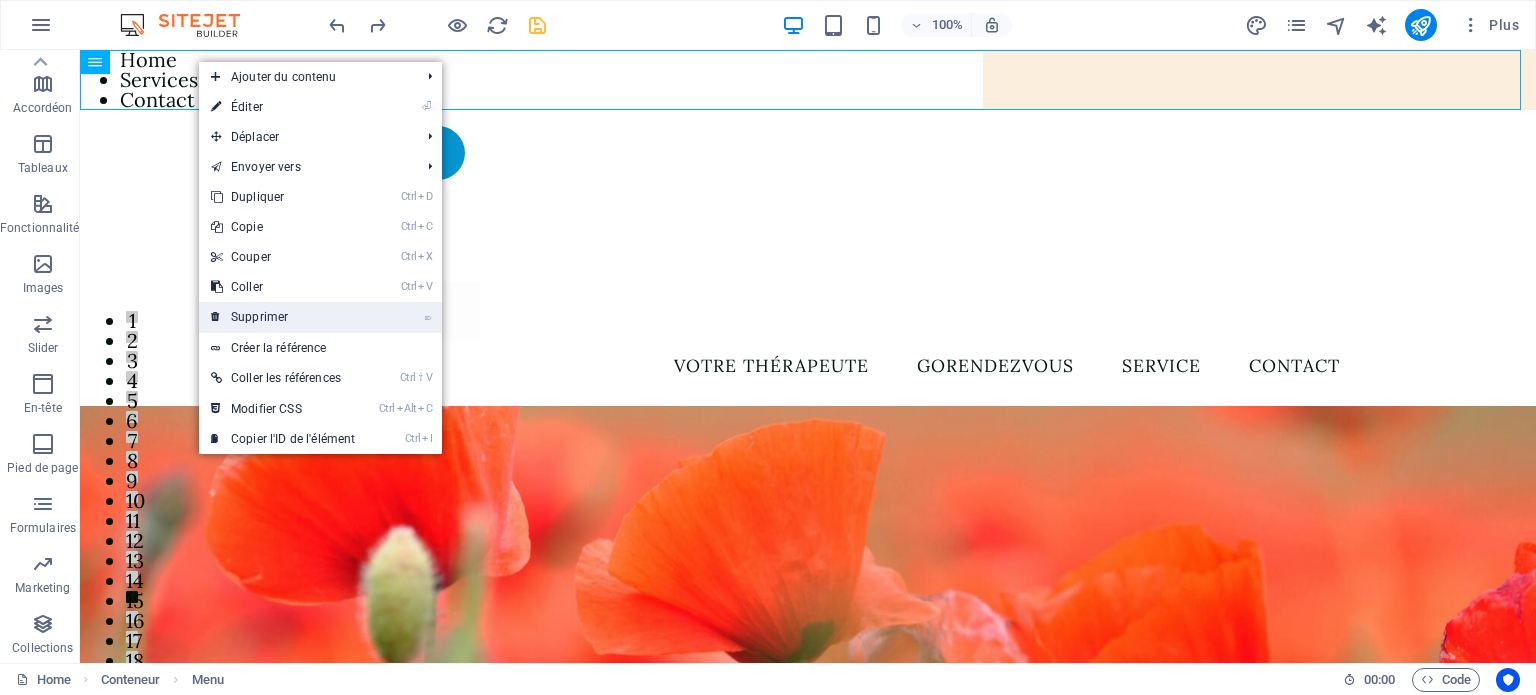 click on "⌦  Supprimer" at bounding box center [283, 317] 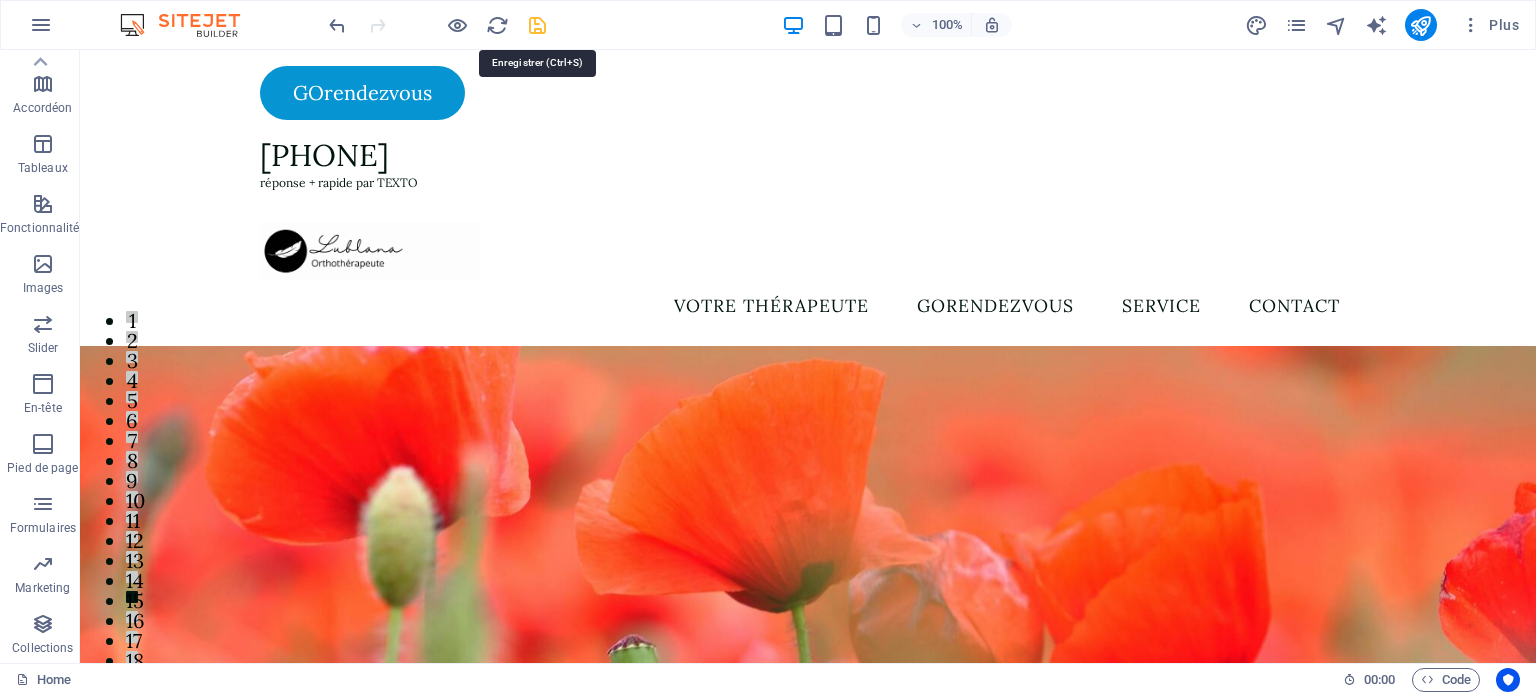 click at bounding box center (537, 25) 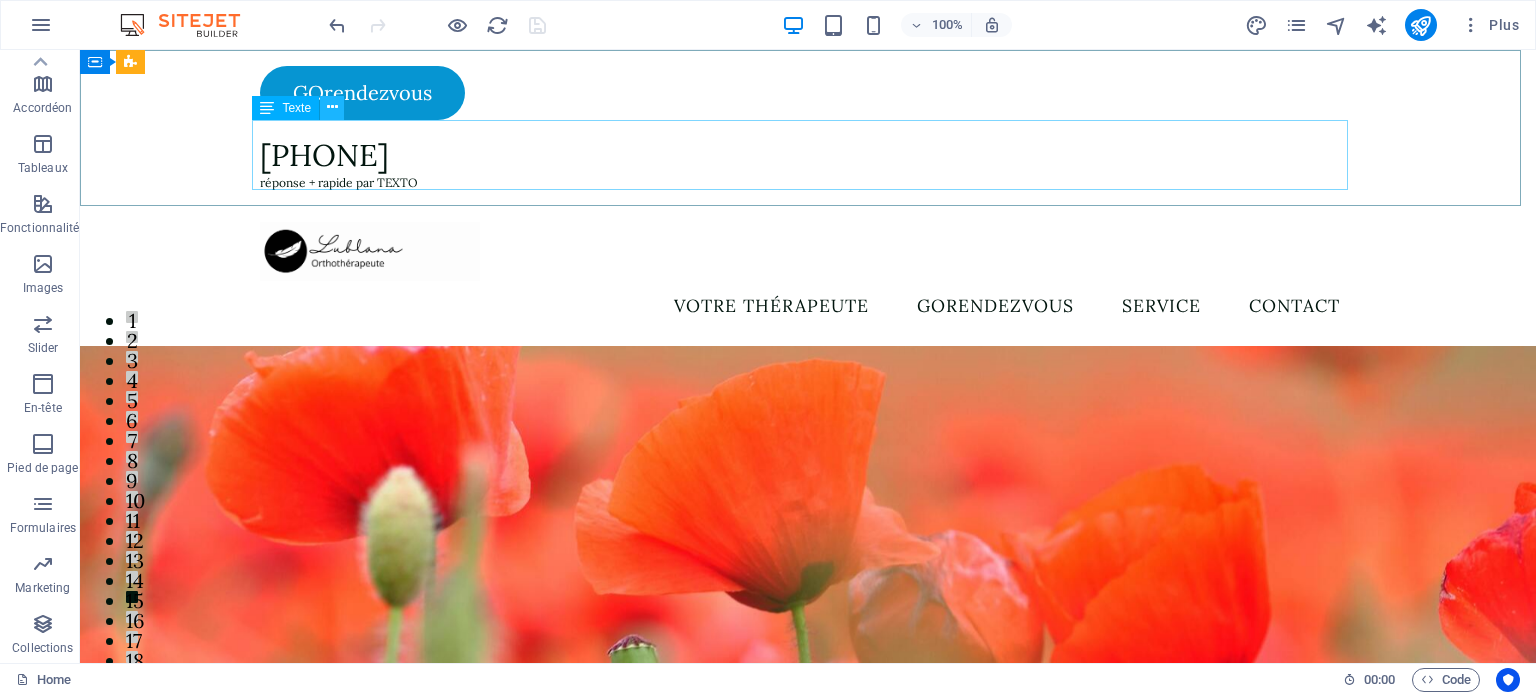 click at bounding box center [332, 107] 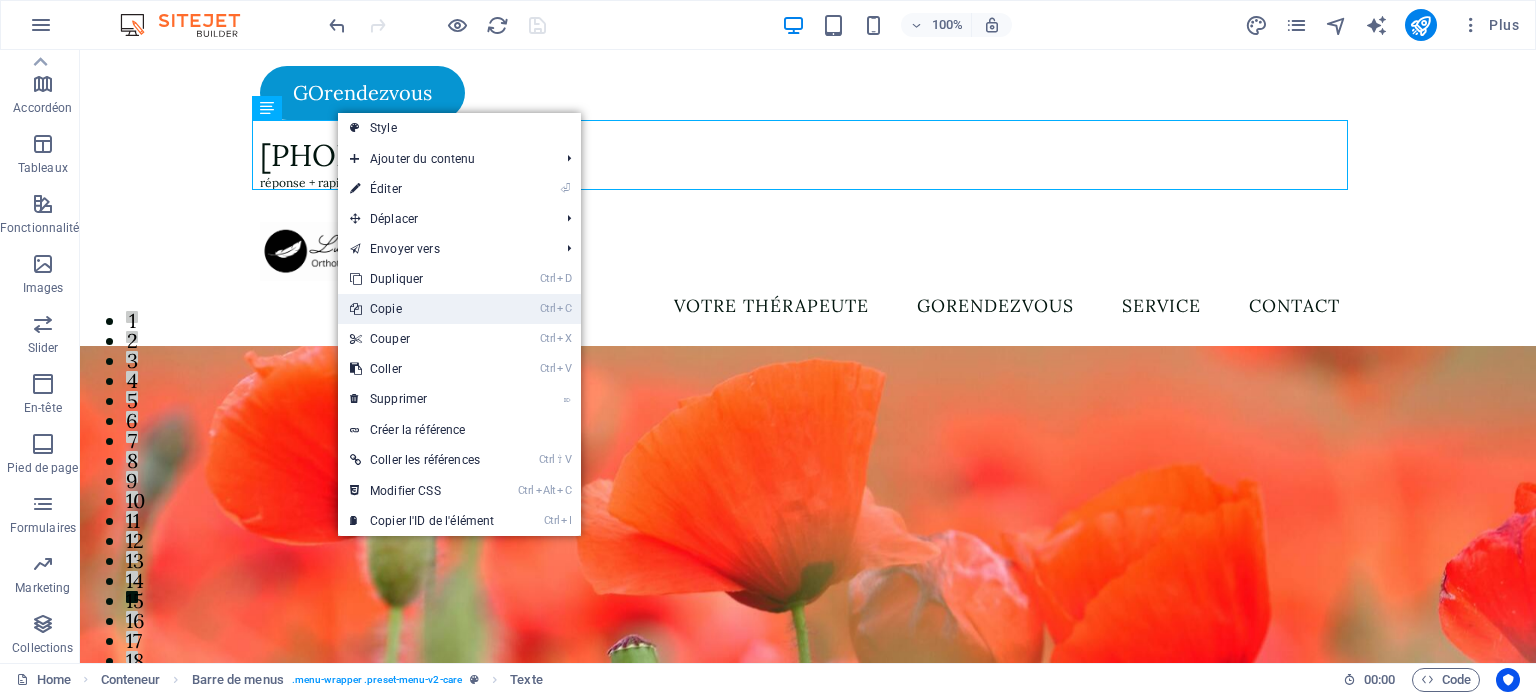 click on "Ctrl C  Copie" at bounding box center (422, 309) 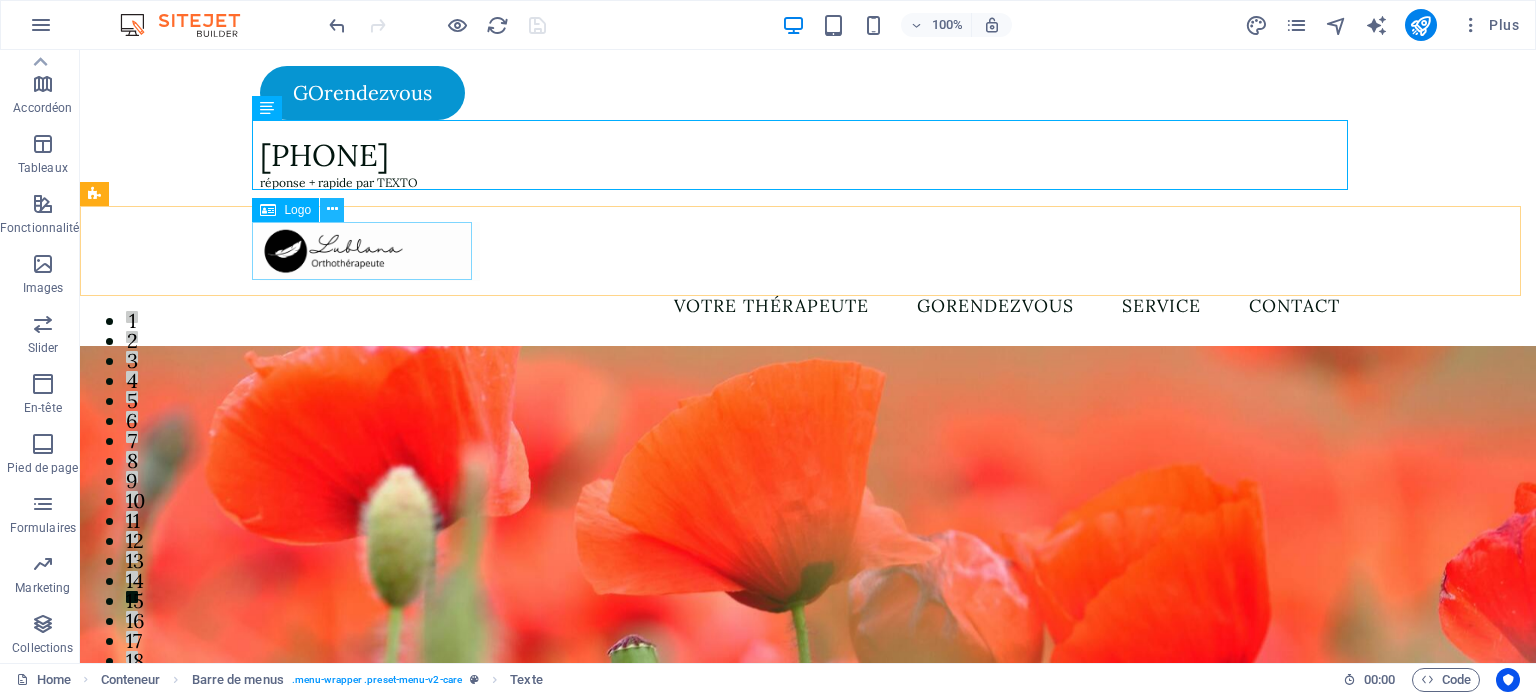 click at bounding box center [332, 209] 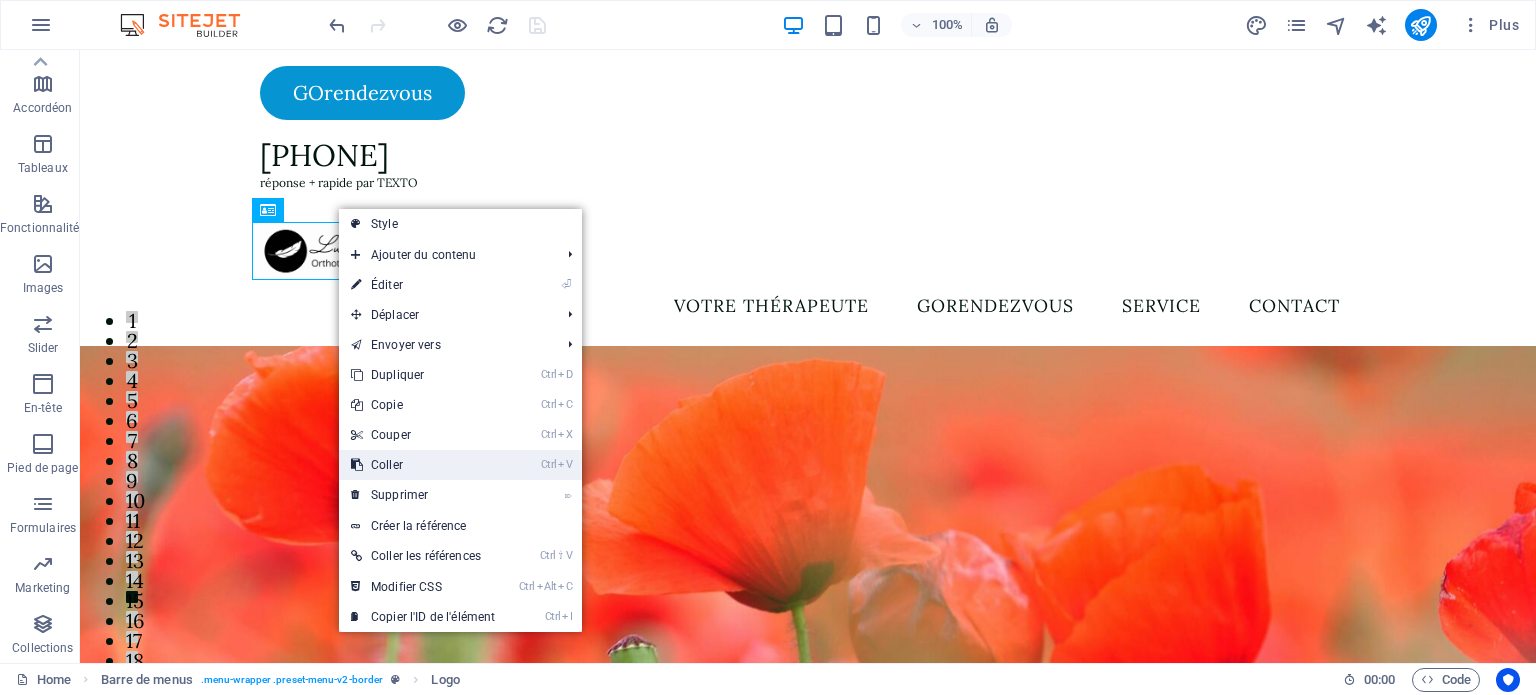 click on "Ctrl V  Coller" at bounding box center [423, 465] 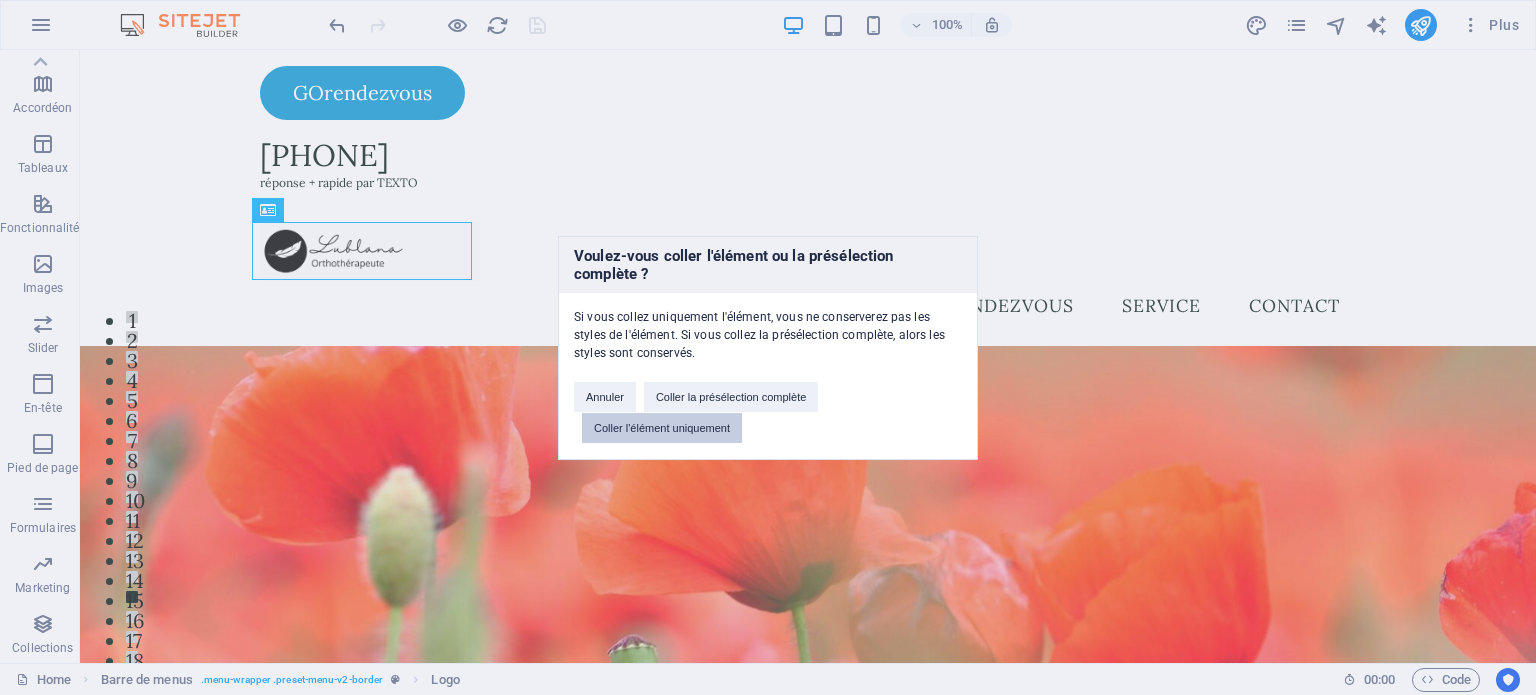 click on "Coller l'élément uniquement" at bounding box center (662, 428) 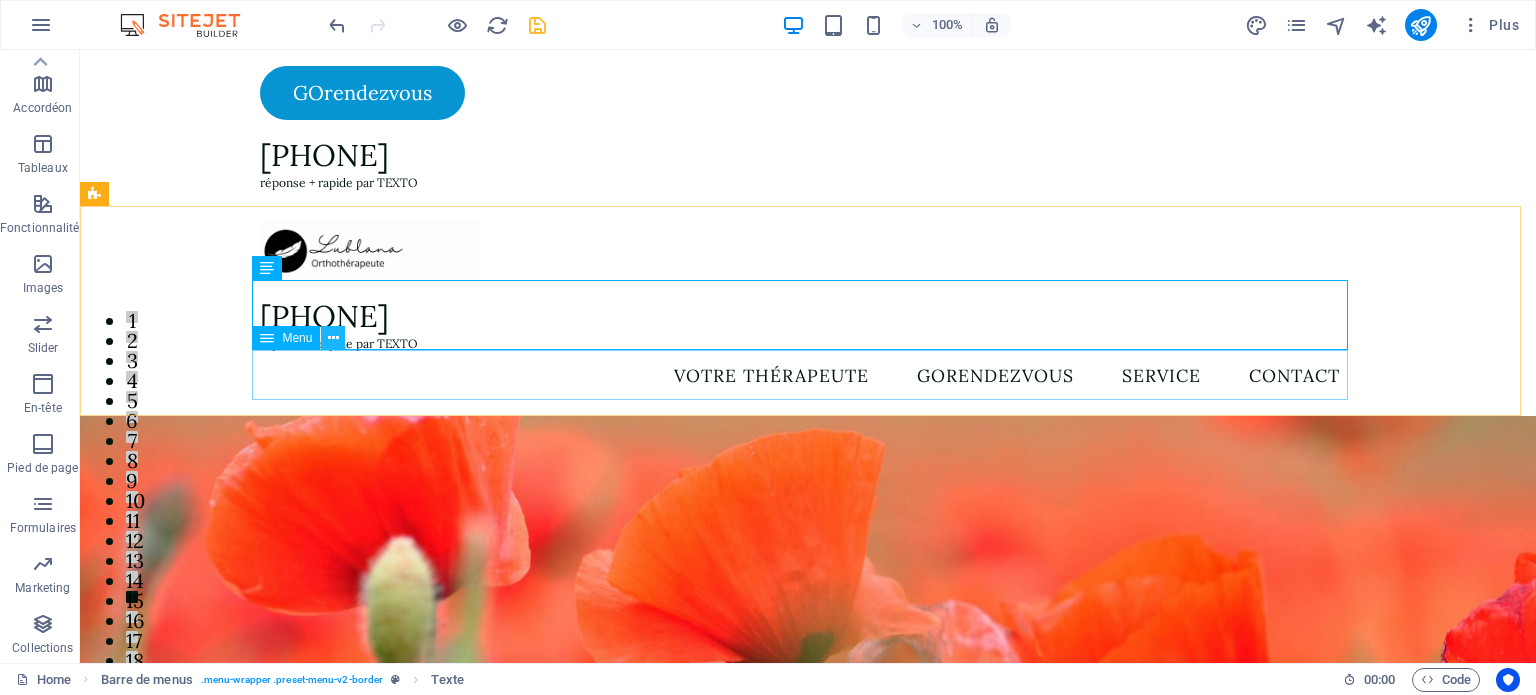 click at bounding box center [333, 338] 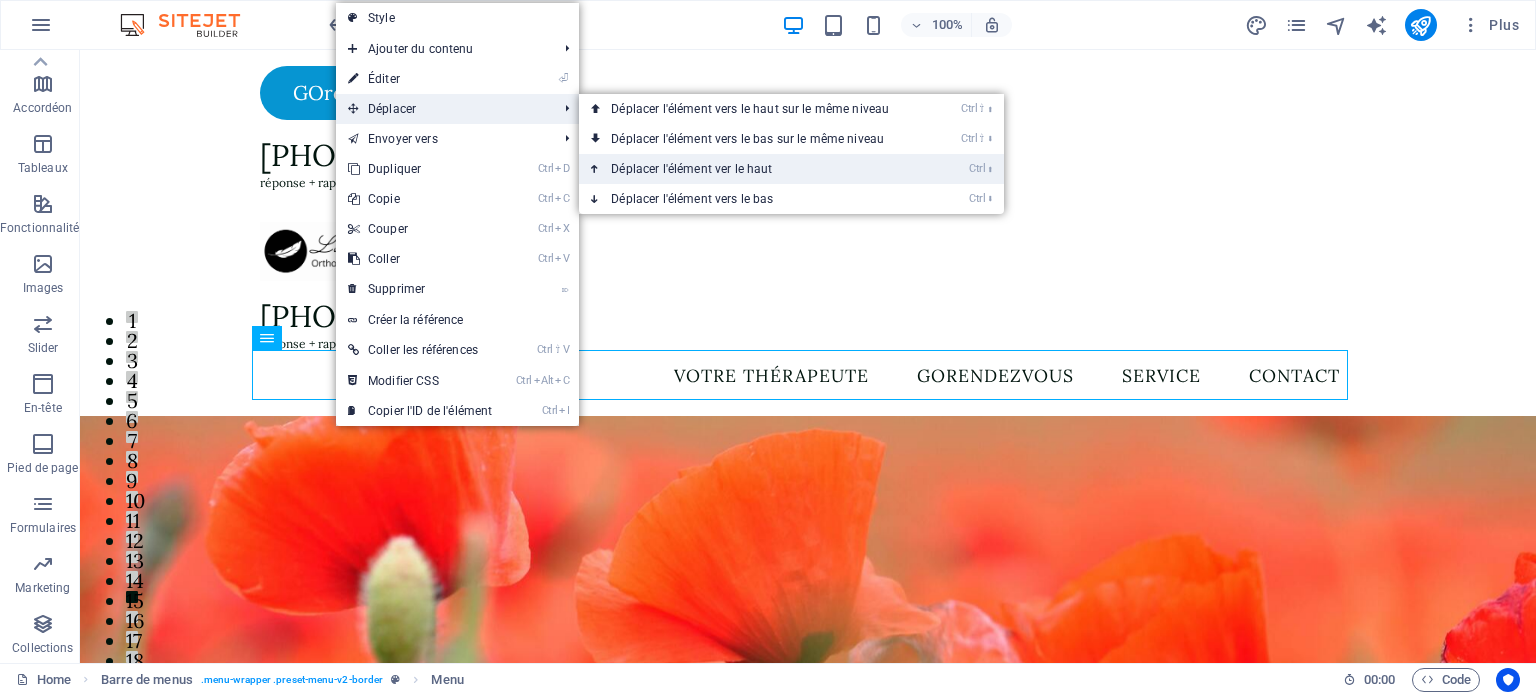 click on "Ctrl ⬆  Déplacer l'élément ver le haut" at bounding box center [754, 169] 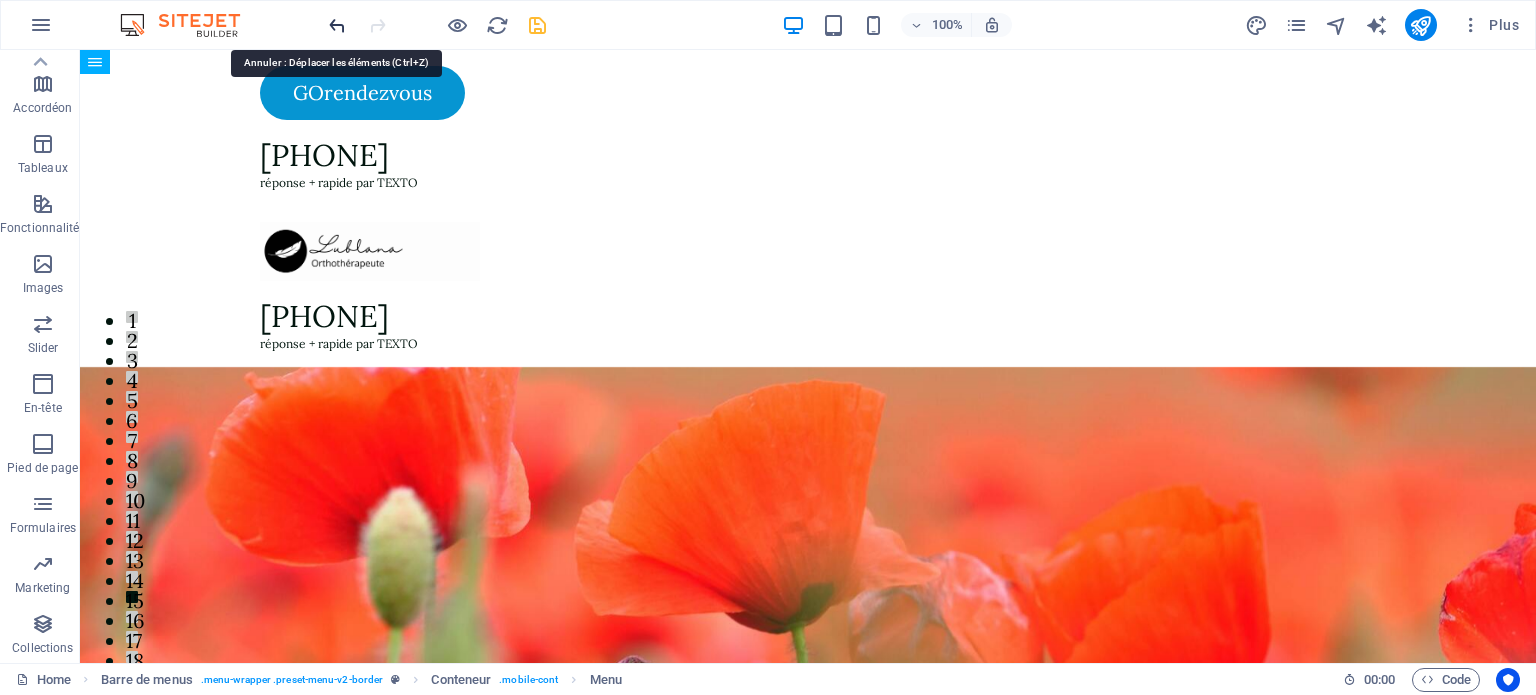 click at bounding box center (337, 25) 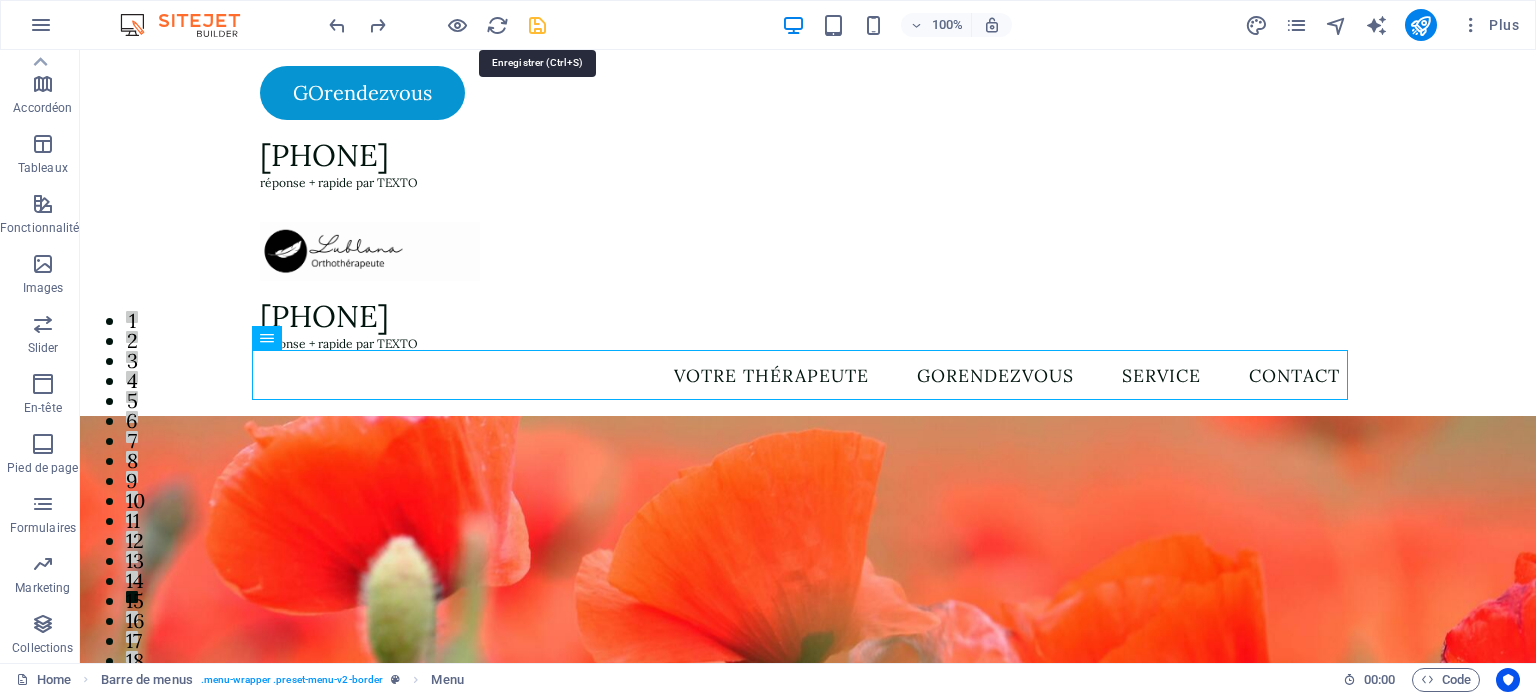 click at bounding box center (537, 25) 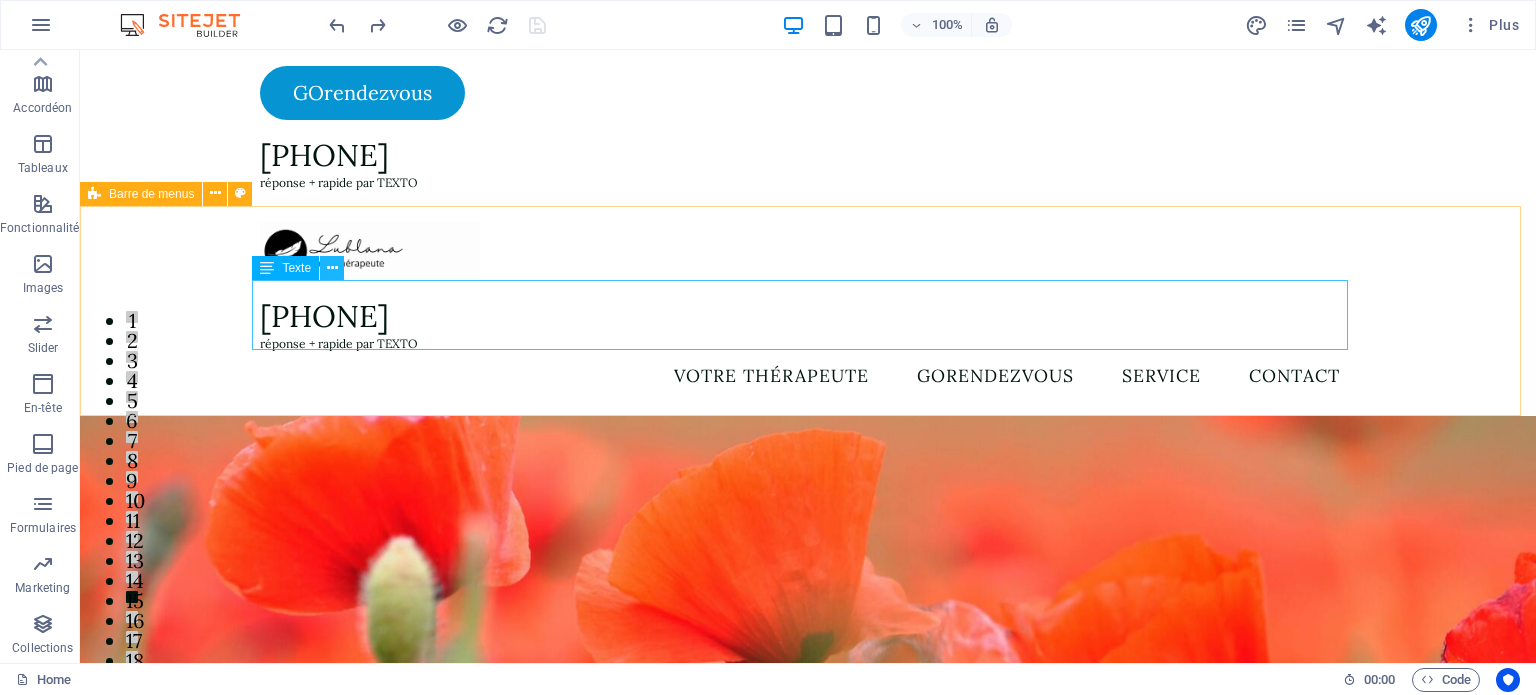 click at bounding box center [332, 268] 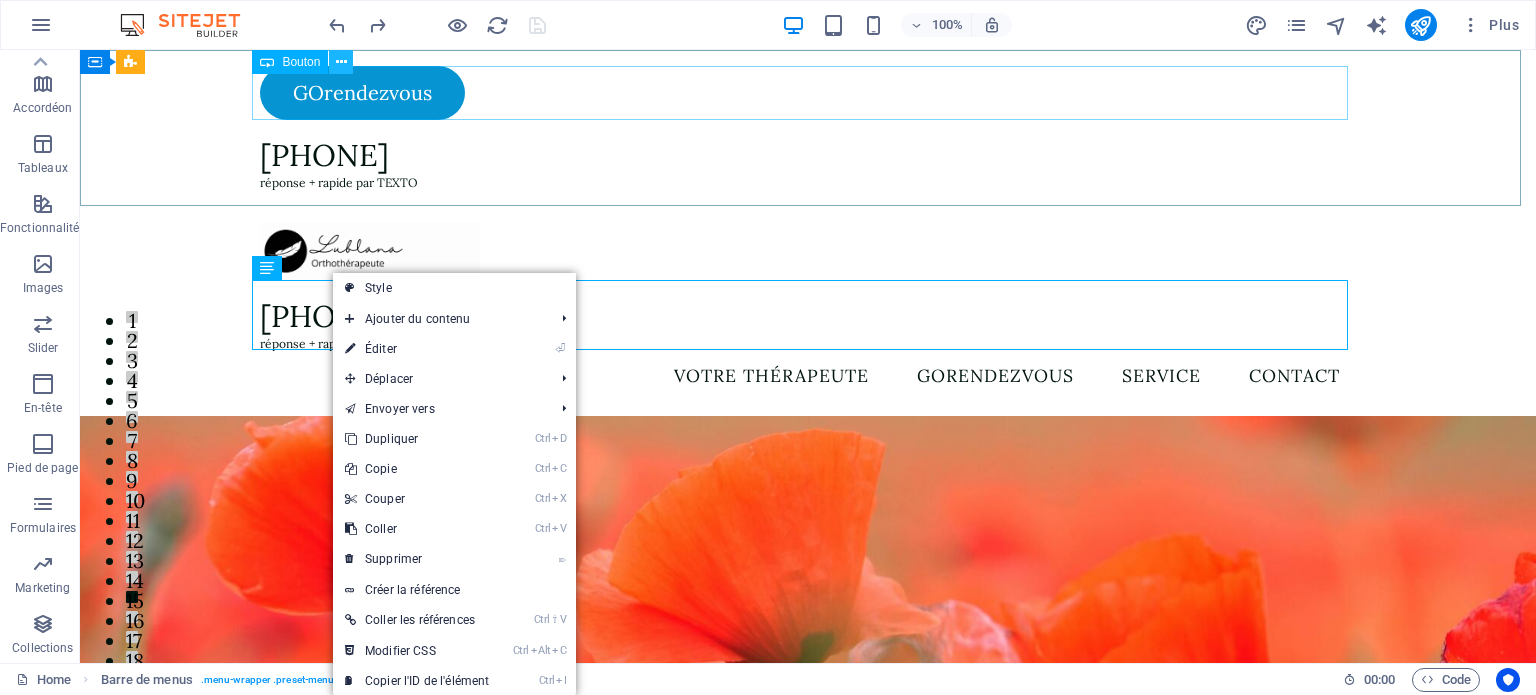 click at bounding box center (341, 62) 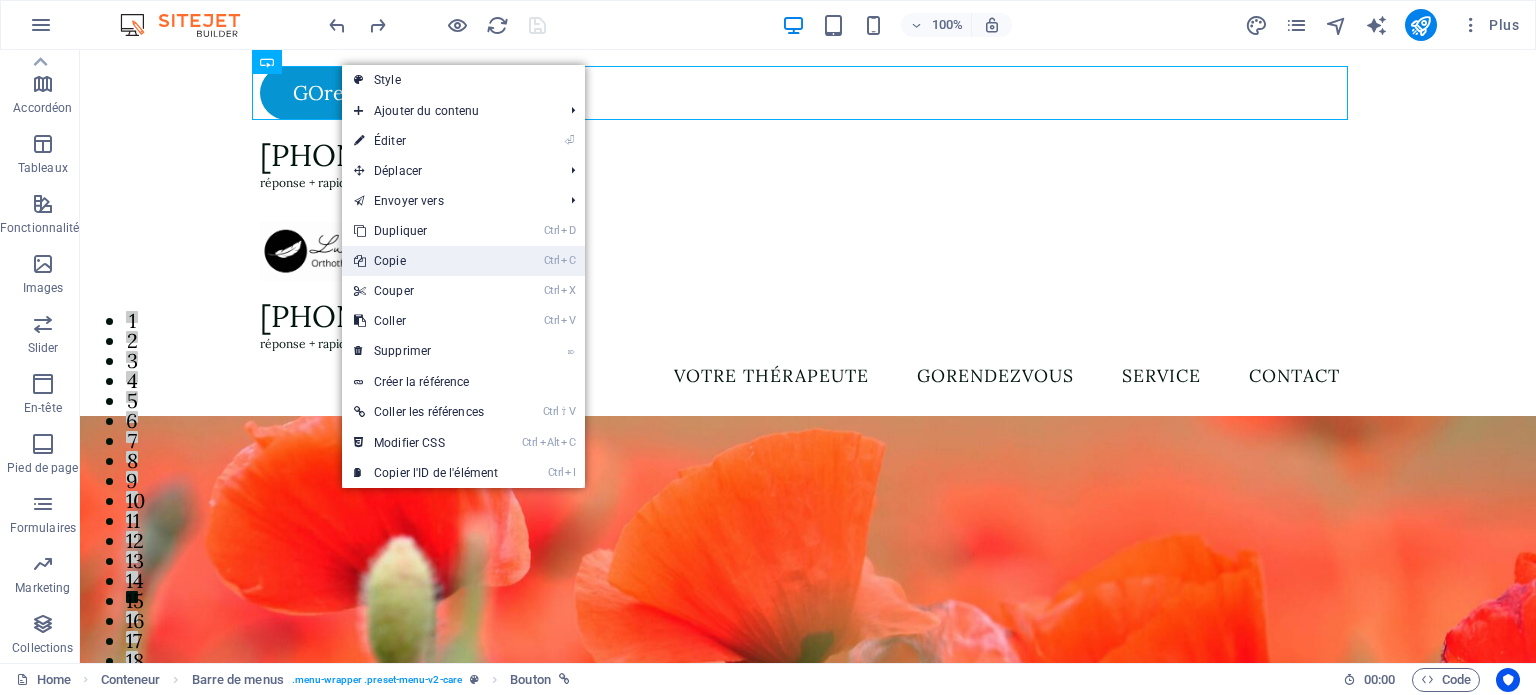 click on "Ctrl C  Copie" at bounding box center (426, 261) 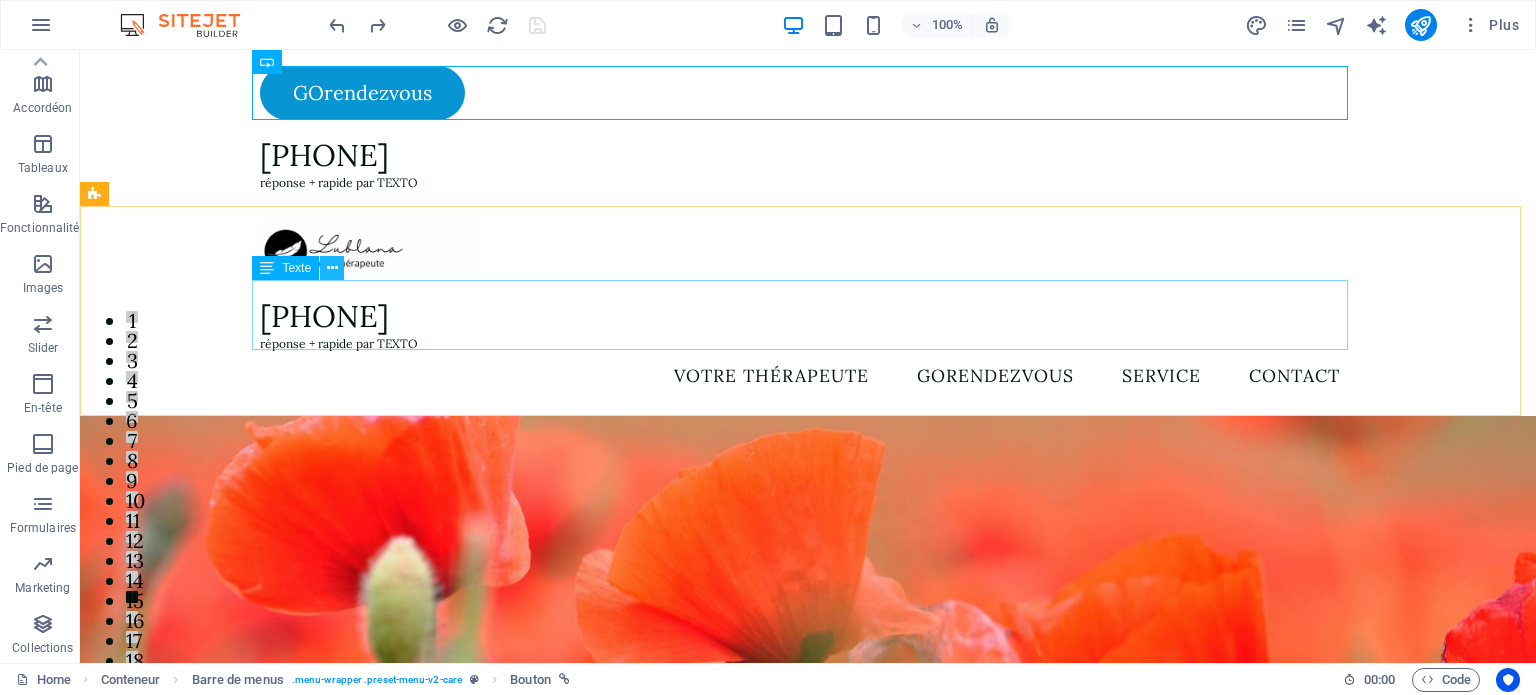click at bounding box center (332, 268) 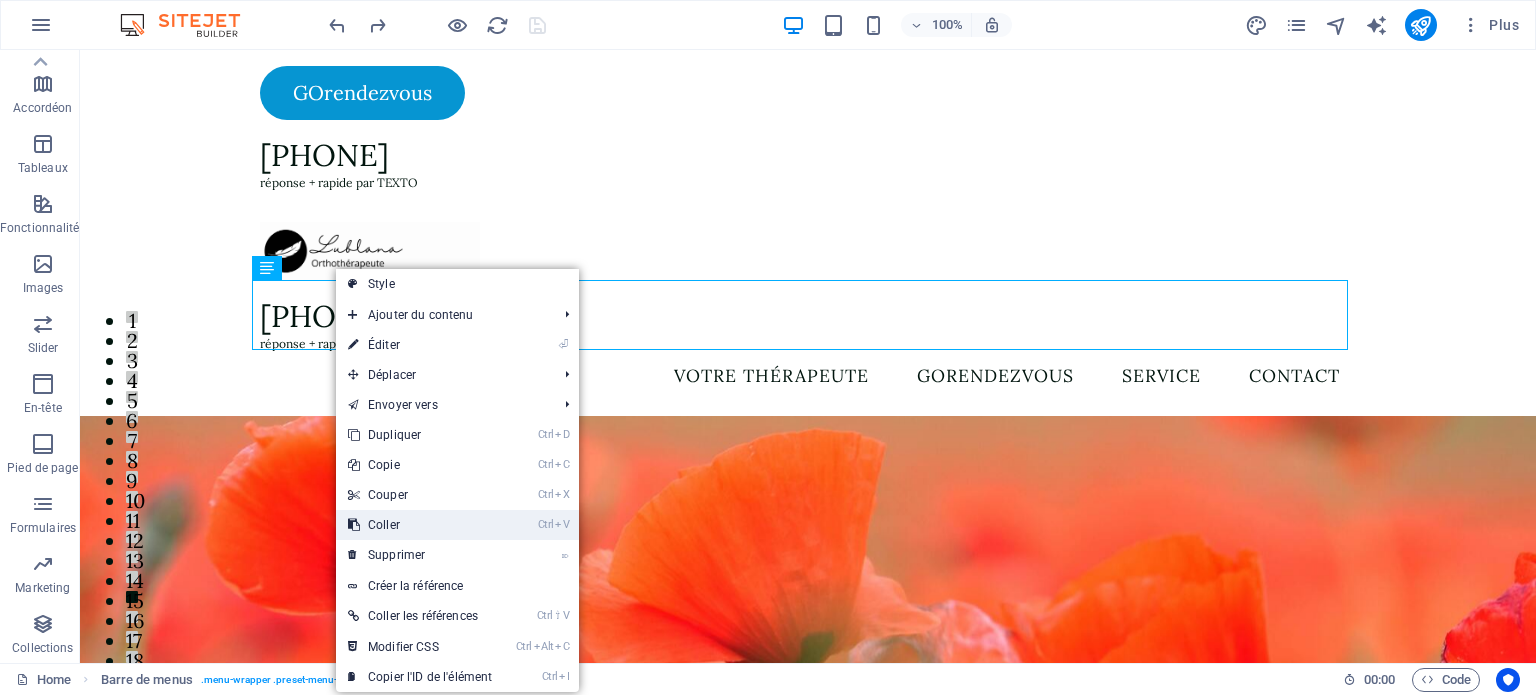 click on "Ctrl V  Coller" at bounding box center (420, 525) 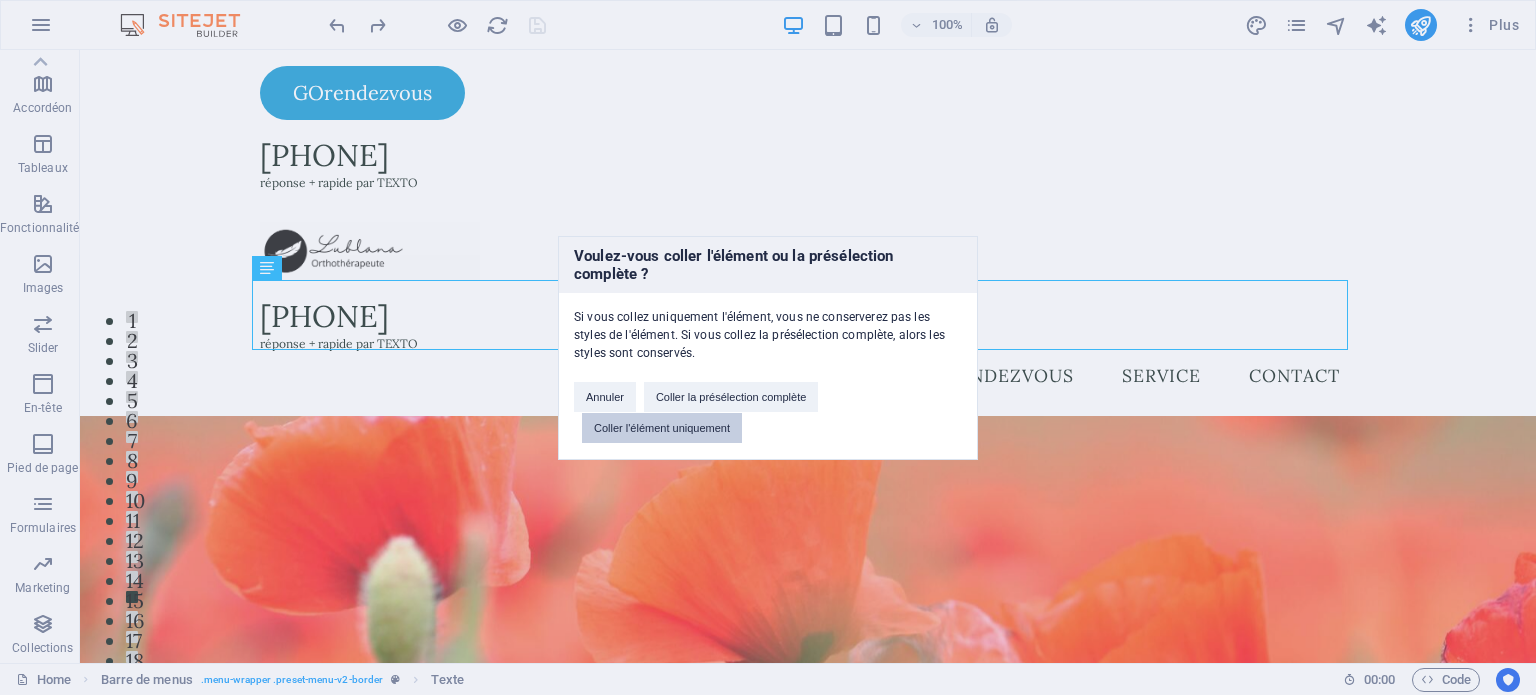click on "Coller l'élément uniquement" at bounding box center [662, 428] 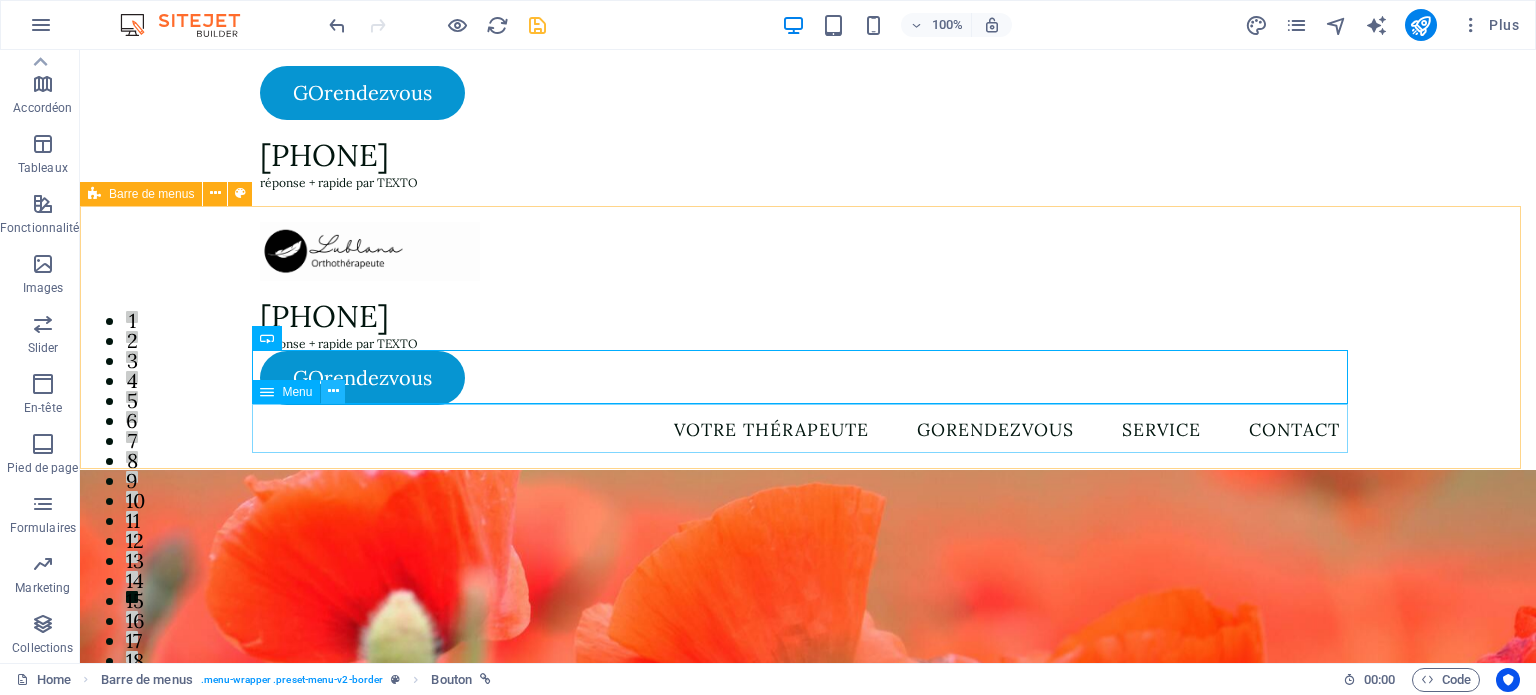 click at bounding box center [333, 391] 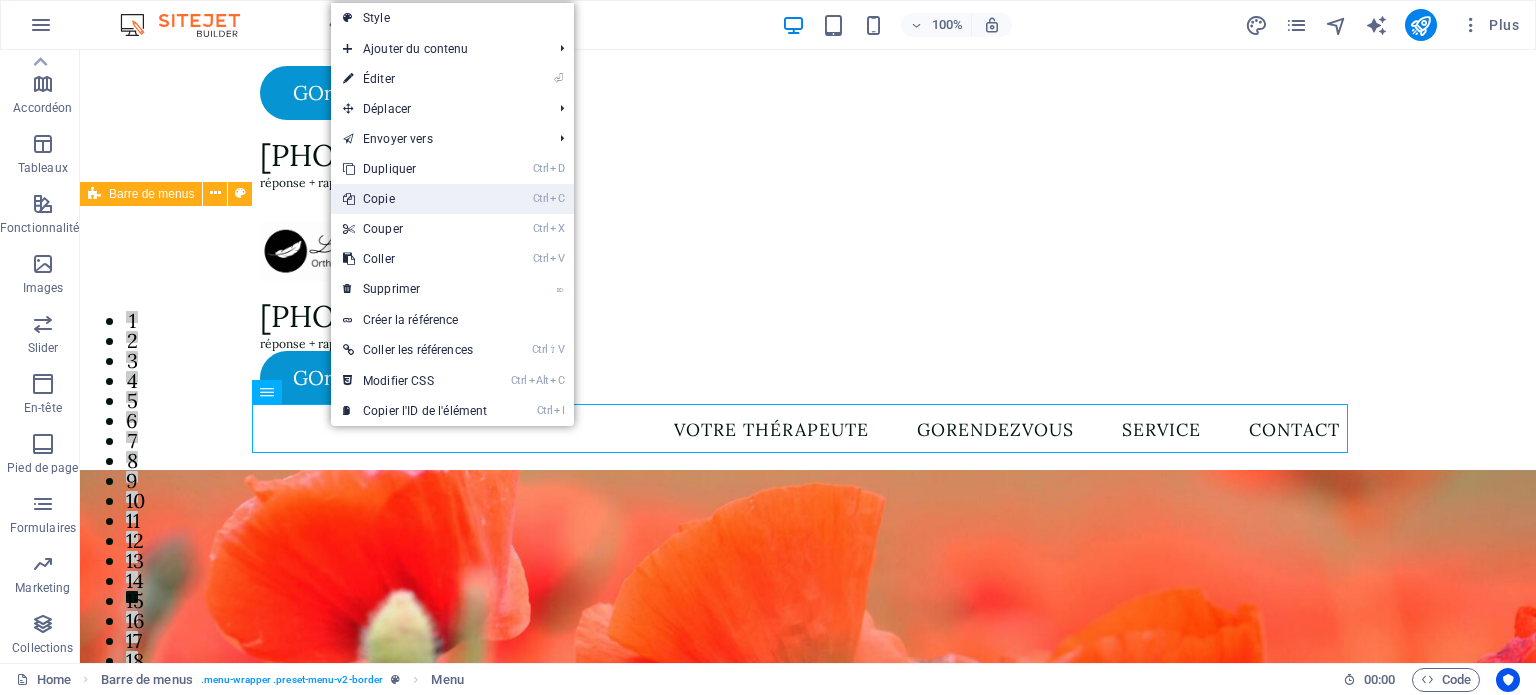 click on "Ctrl C  Copie" at bounding box center (415, 199) 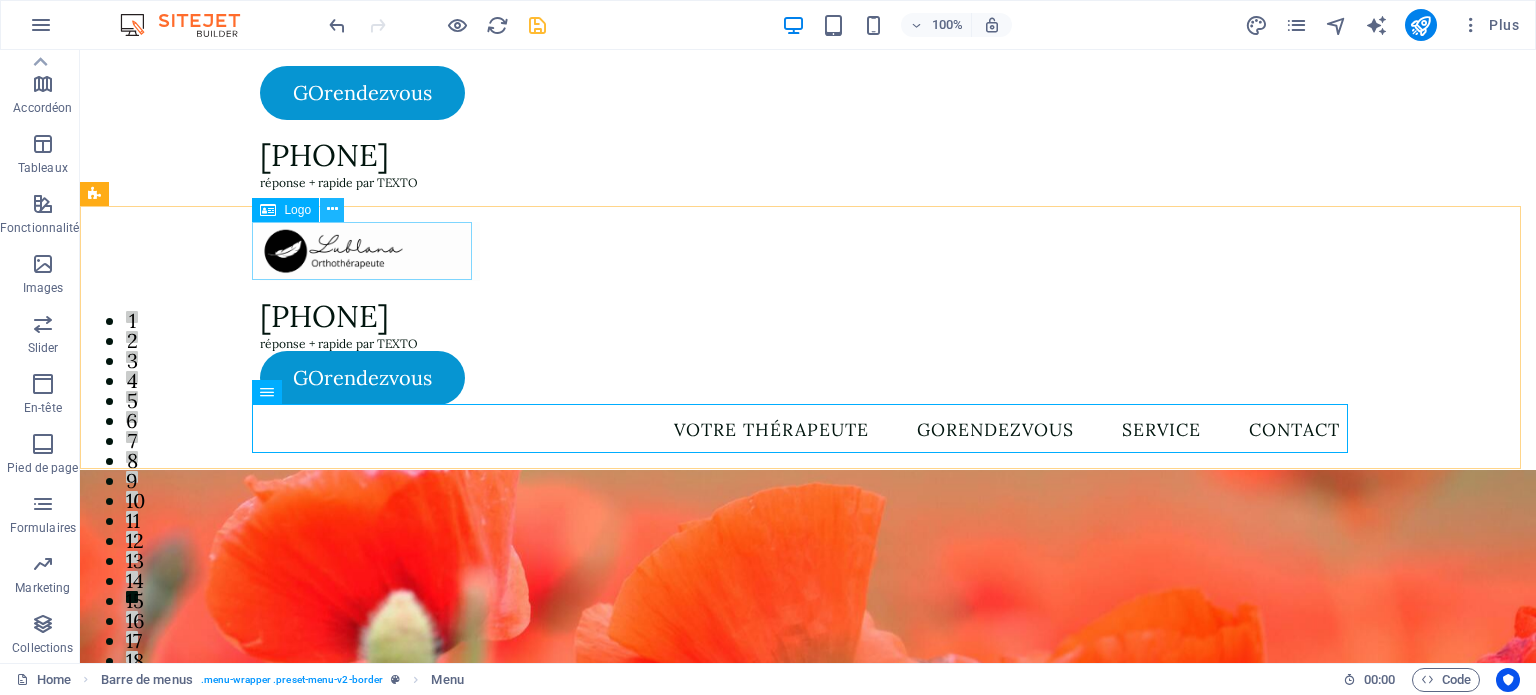 click at bounding box center (332, 209) 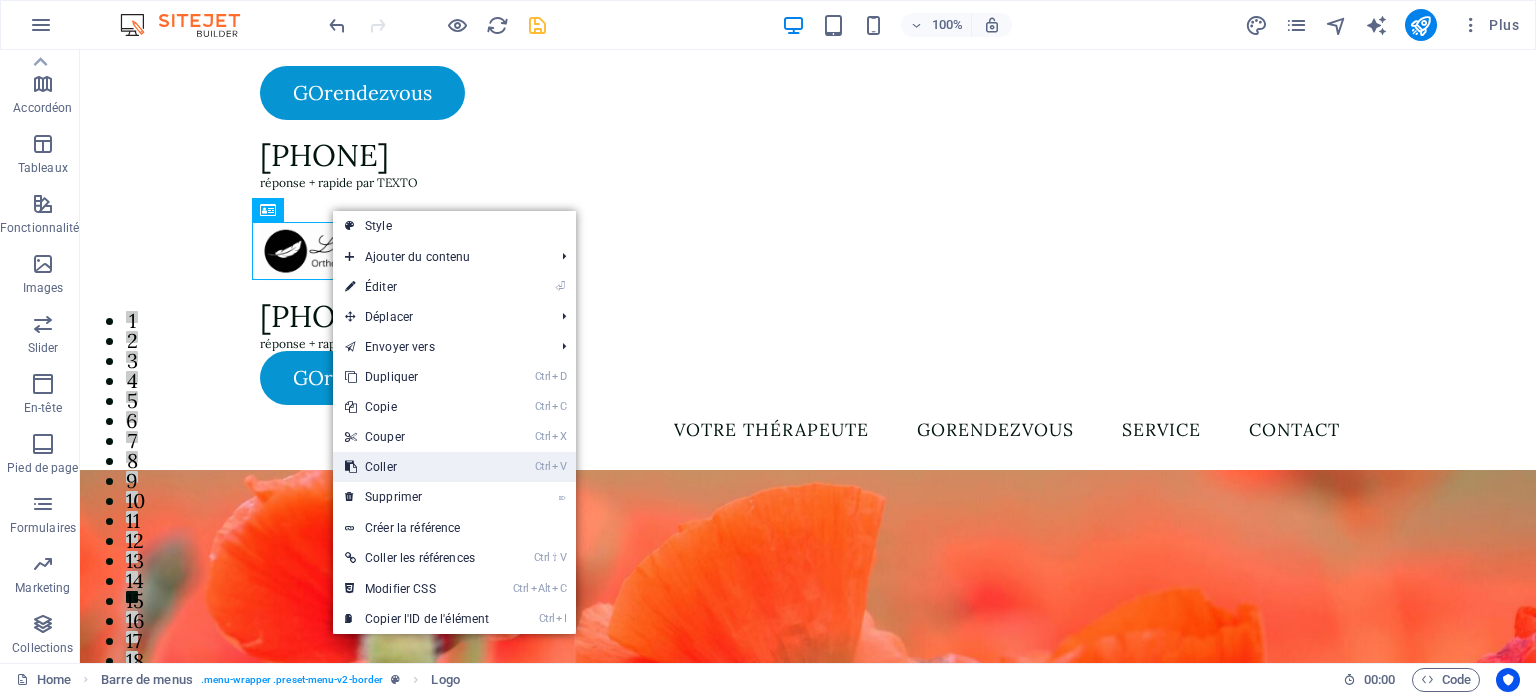 click on "Ctrl V  Coller" at bounding box center [417, 467] 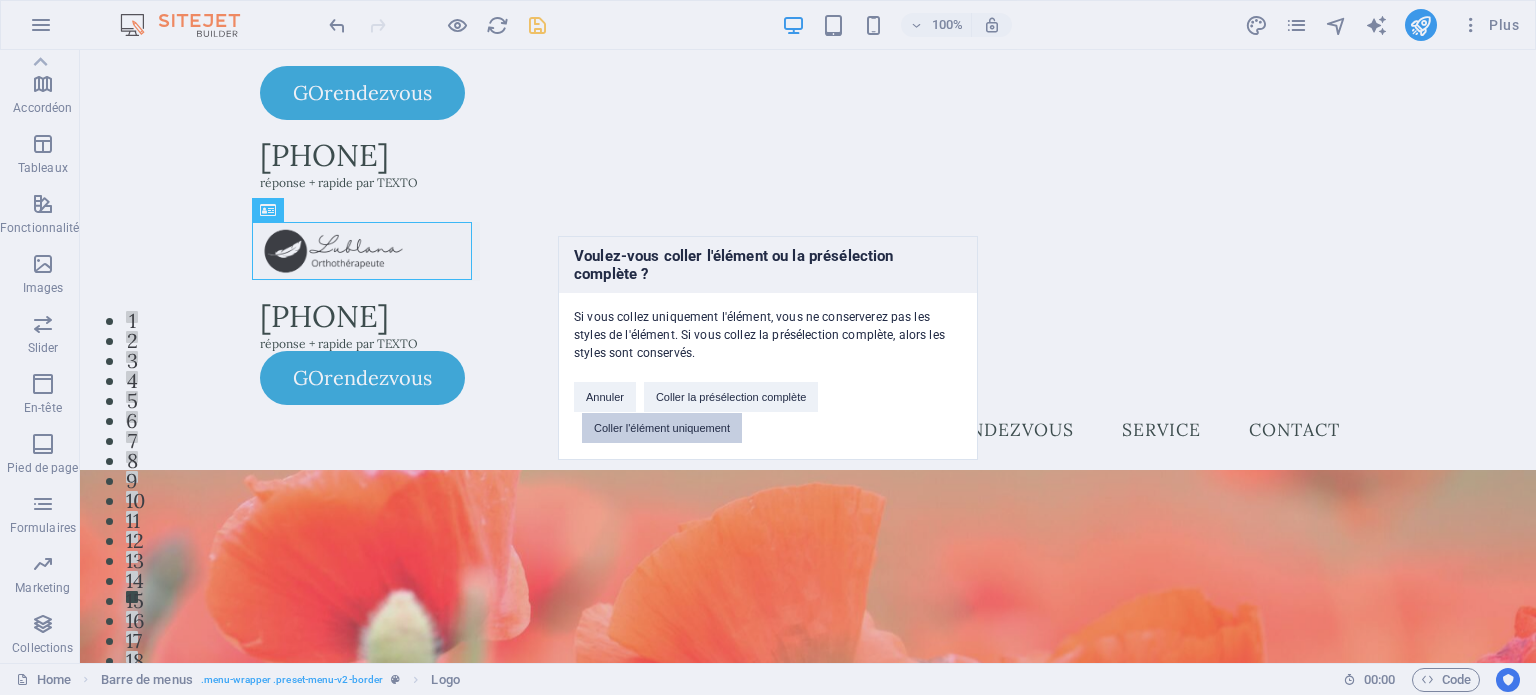 click on "Coller l'élément uniquement" at bounding box center (662, 428) 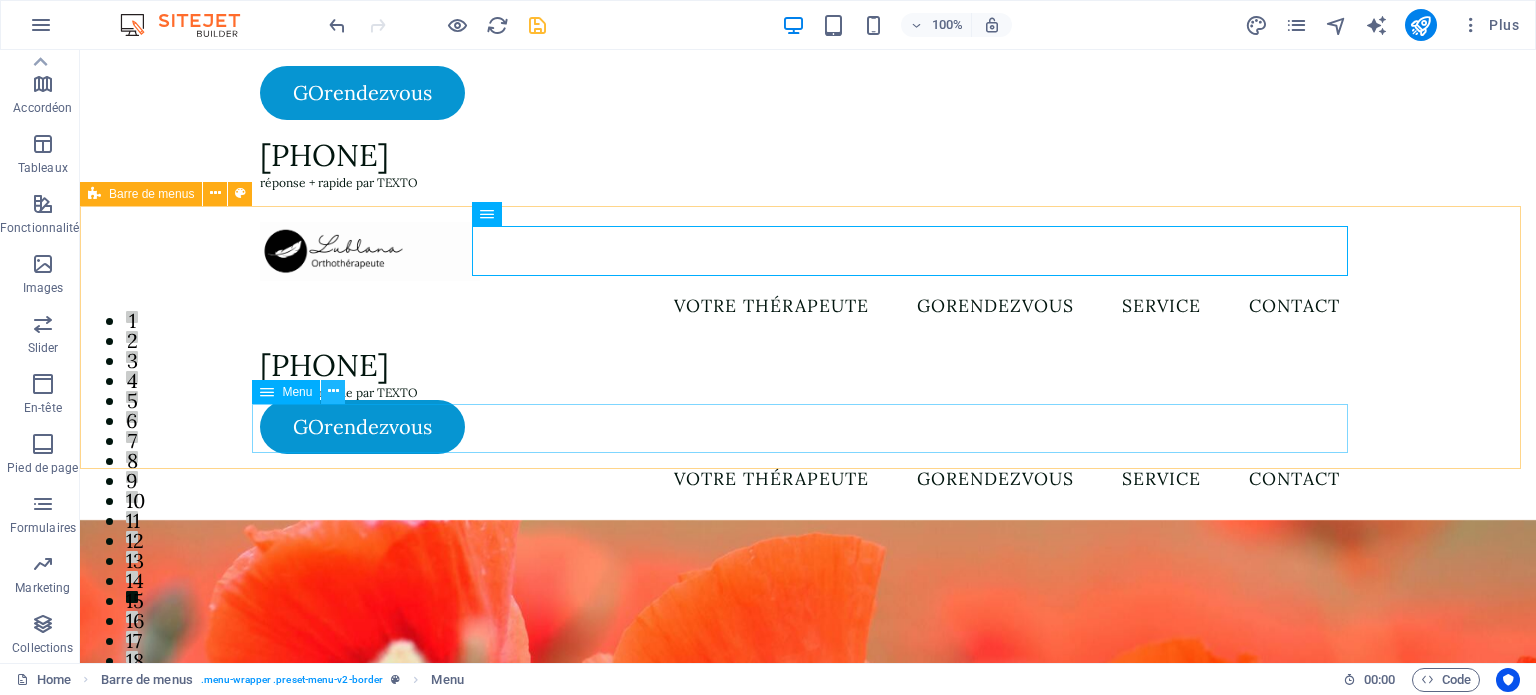 click at bounding box center [333, 391] 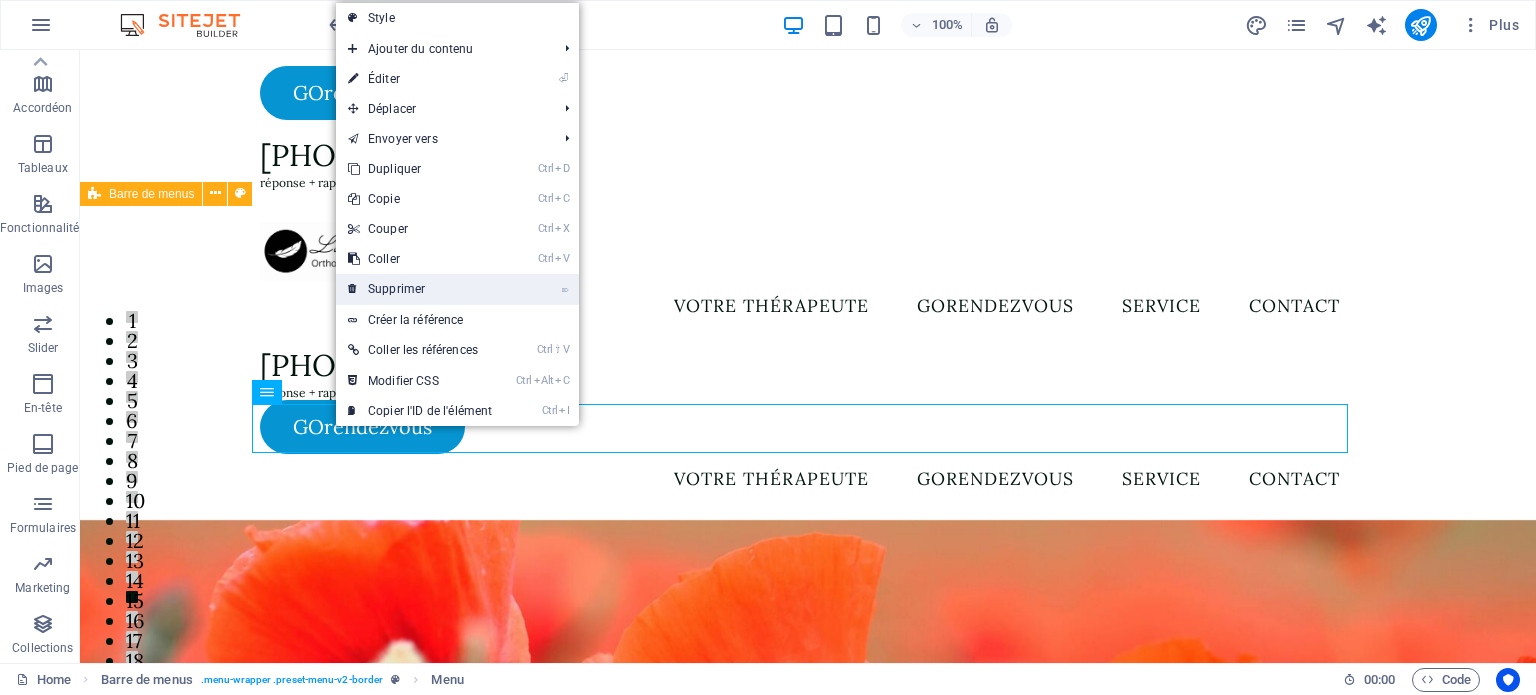 click on "⌦  Supprimer" at bounding box center [420, 289] 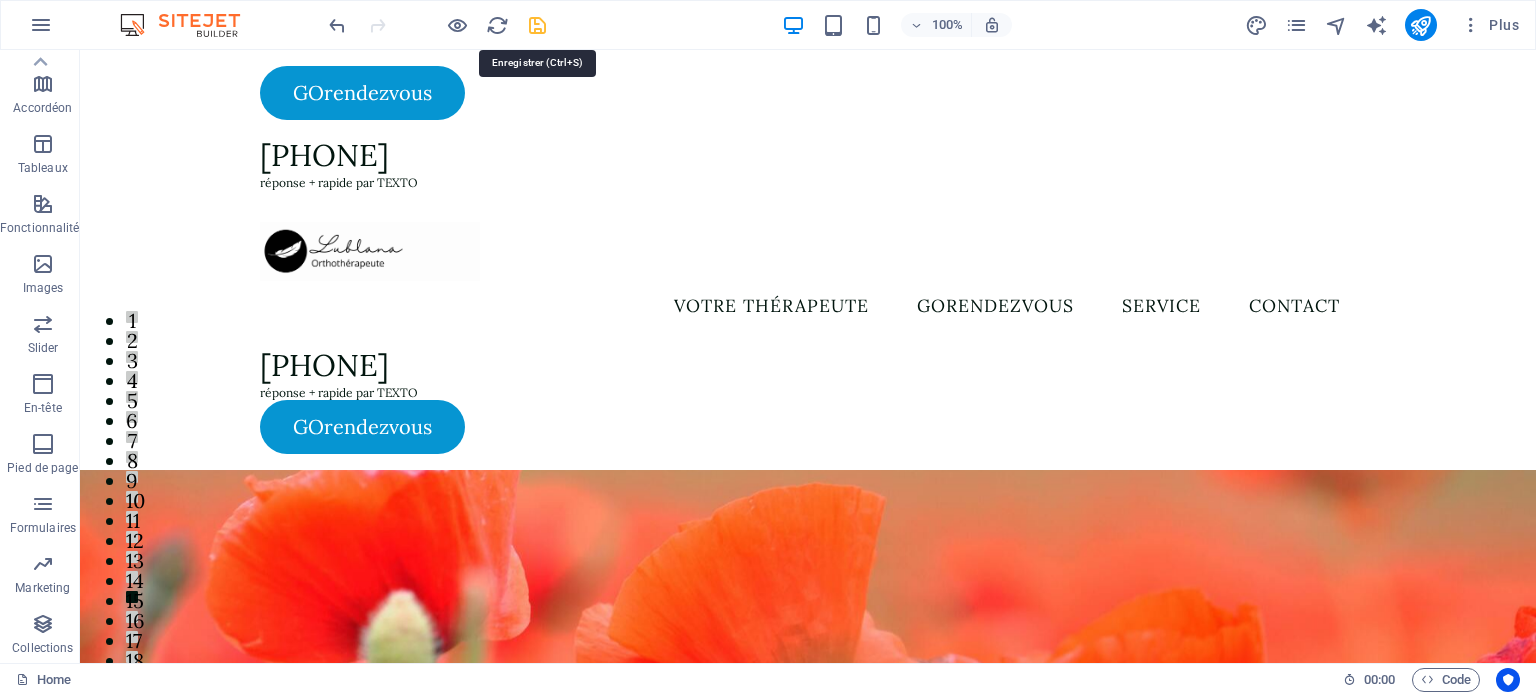 click at bounding box center (537, 25) 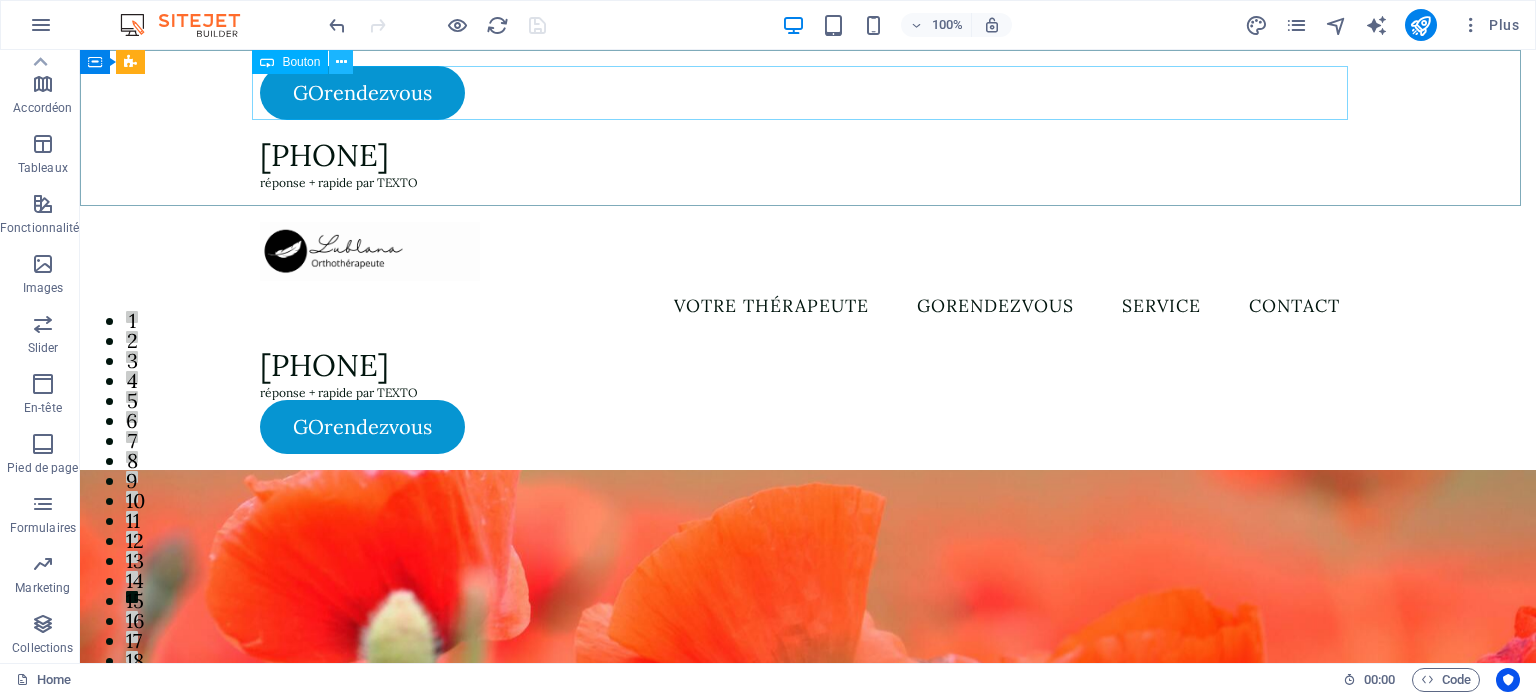 click at bounding box center [341, 62] 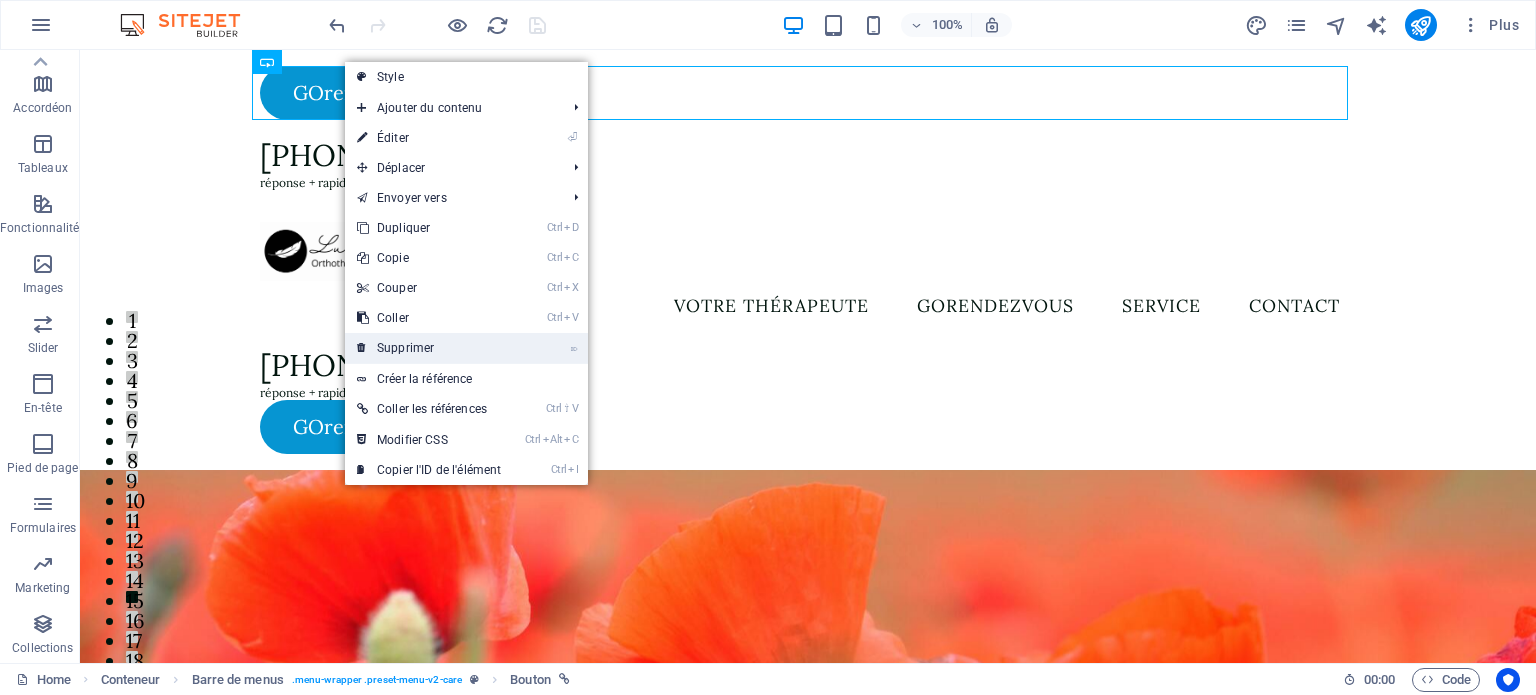 click on "⌦  Supprimer" at bounding box center [429, 348] 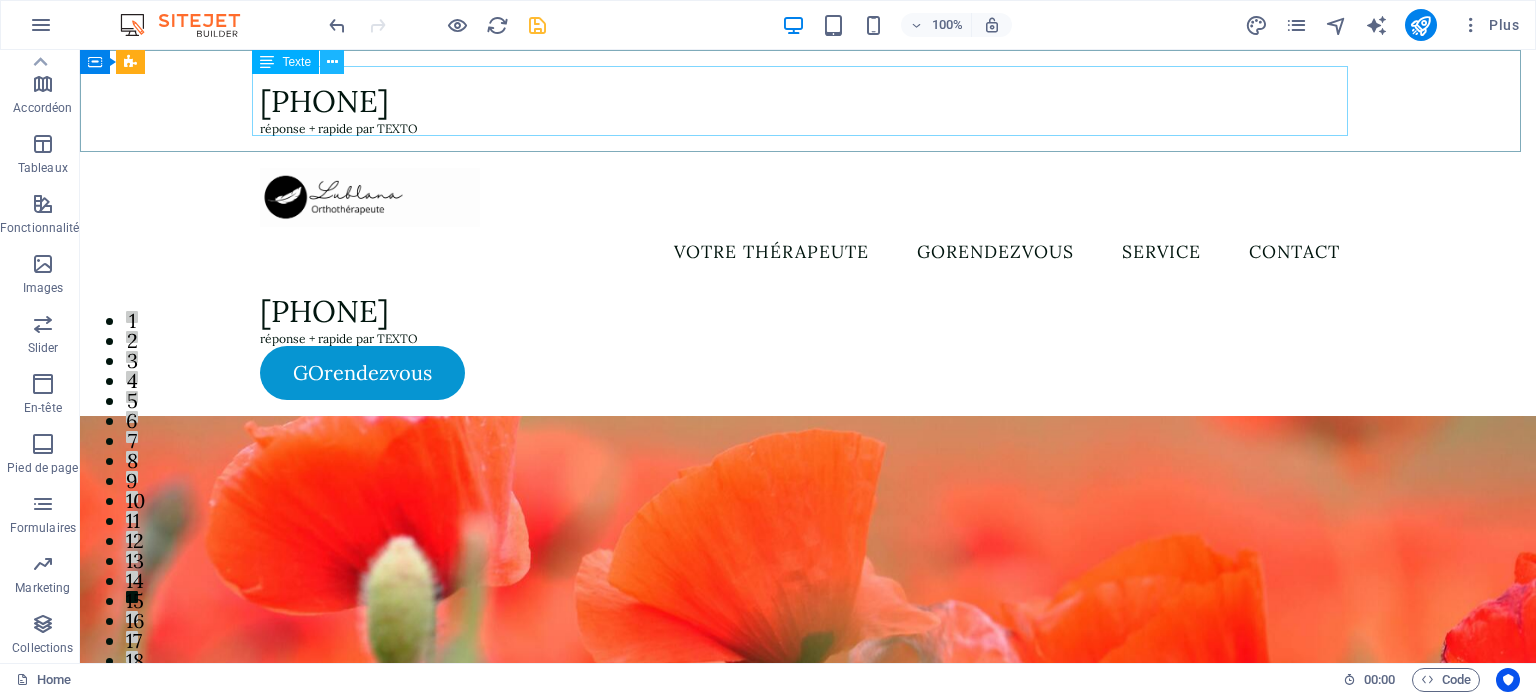 click at bounding box center [332, 62] 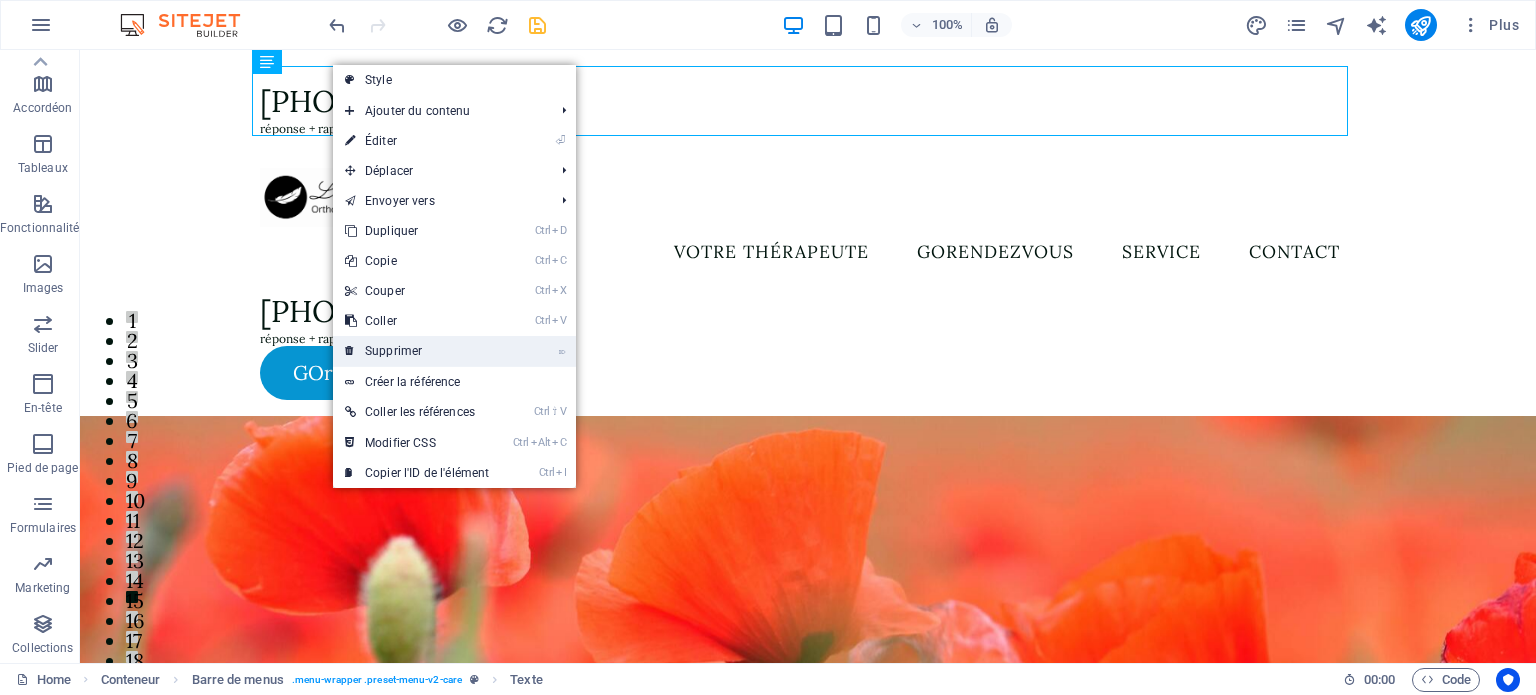 click on "⌦  Supprimer" at bounding box center [417, 351] 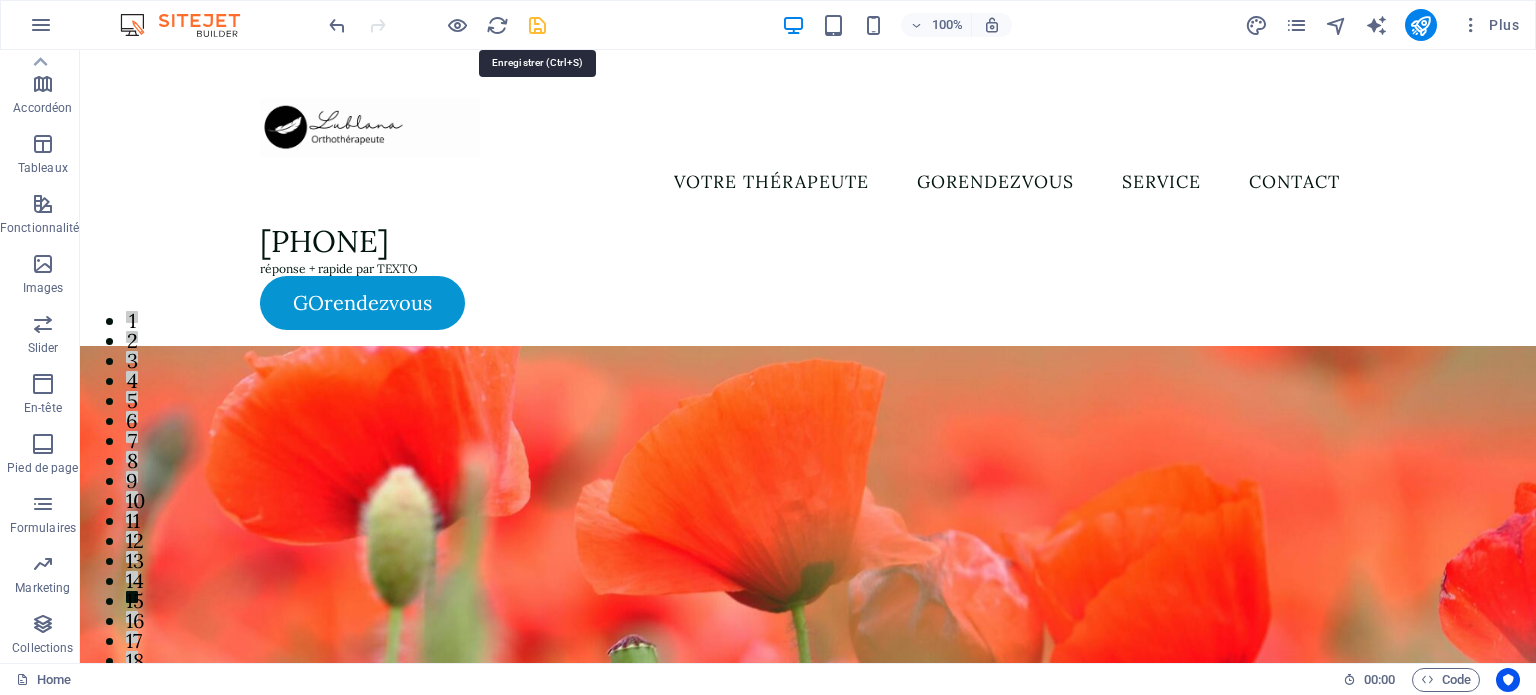 click at bounding box center [537, 25] 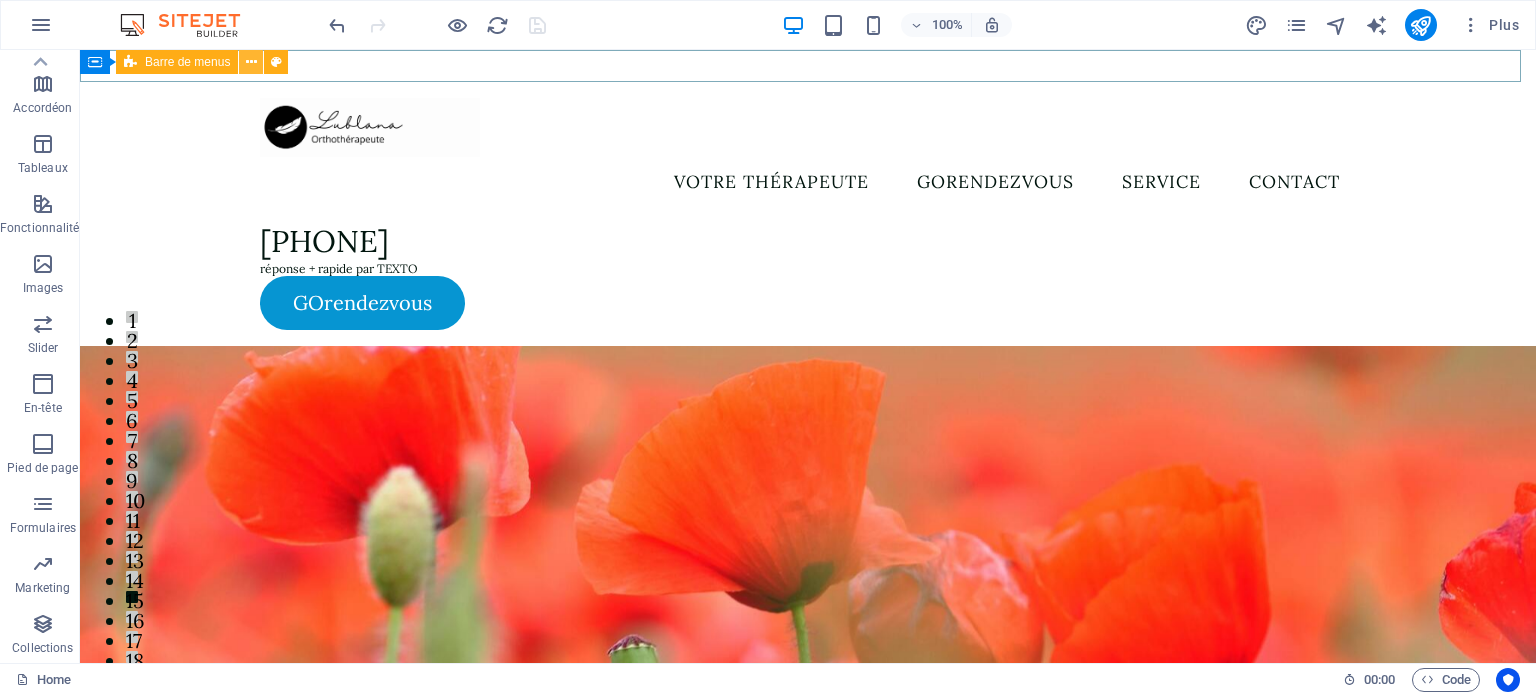 click at bounding box center [251, 62] 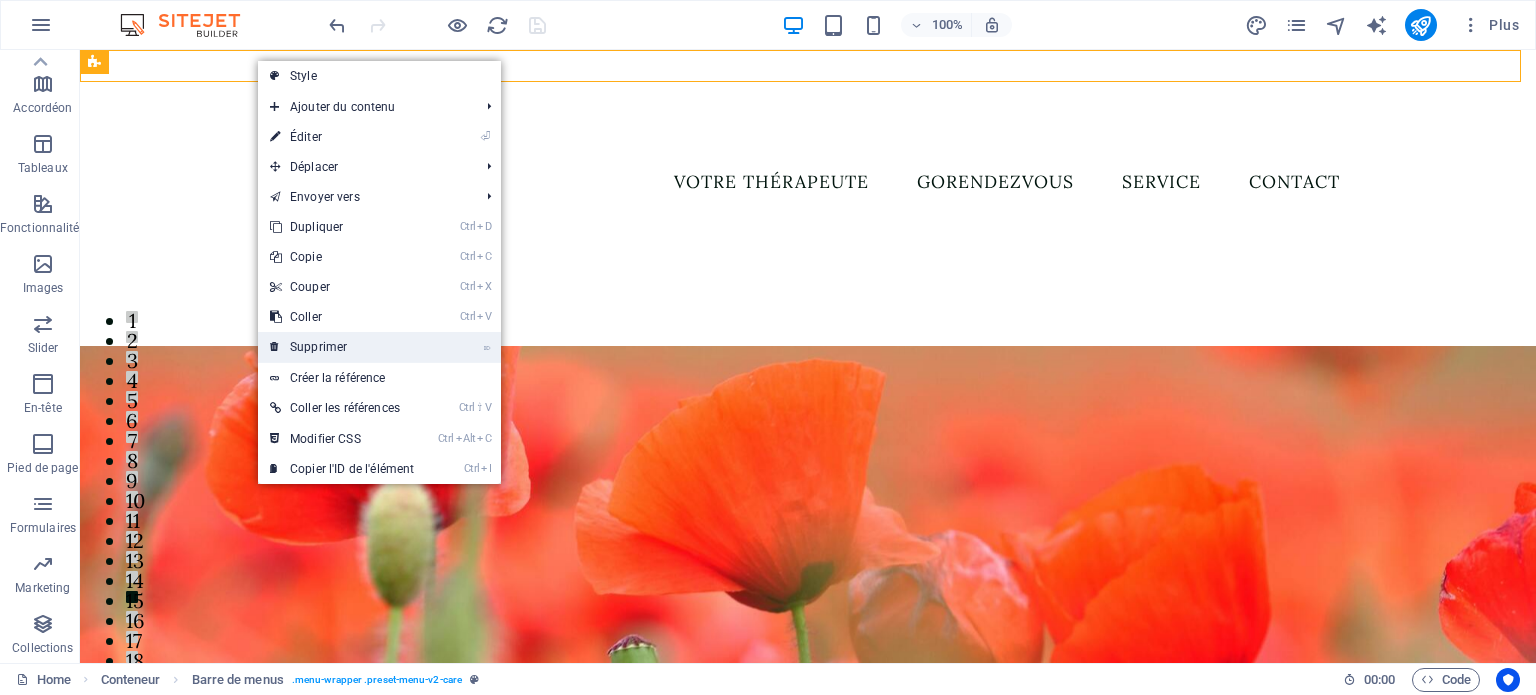 click on "⌦  Supprimer" at bounding box center [342, 347] 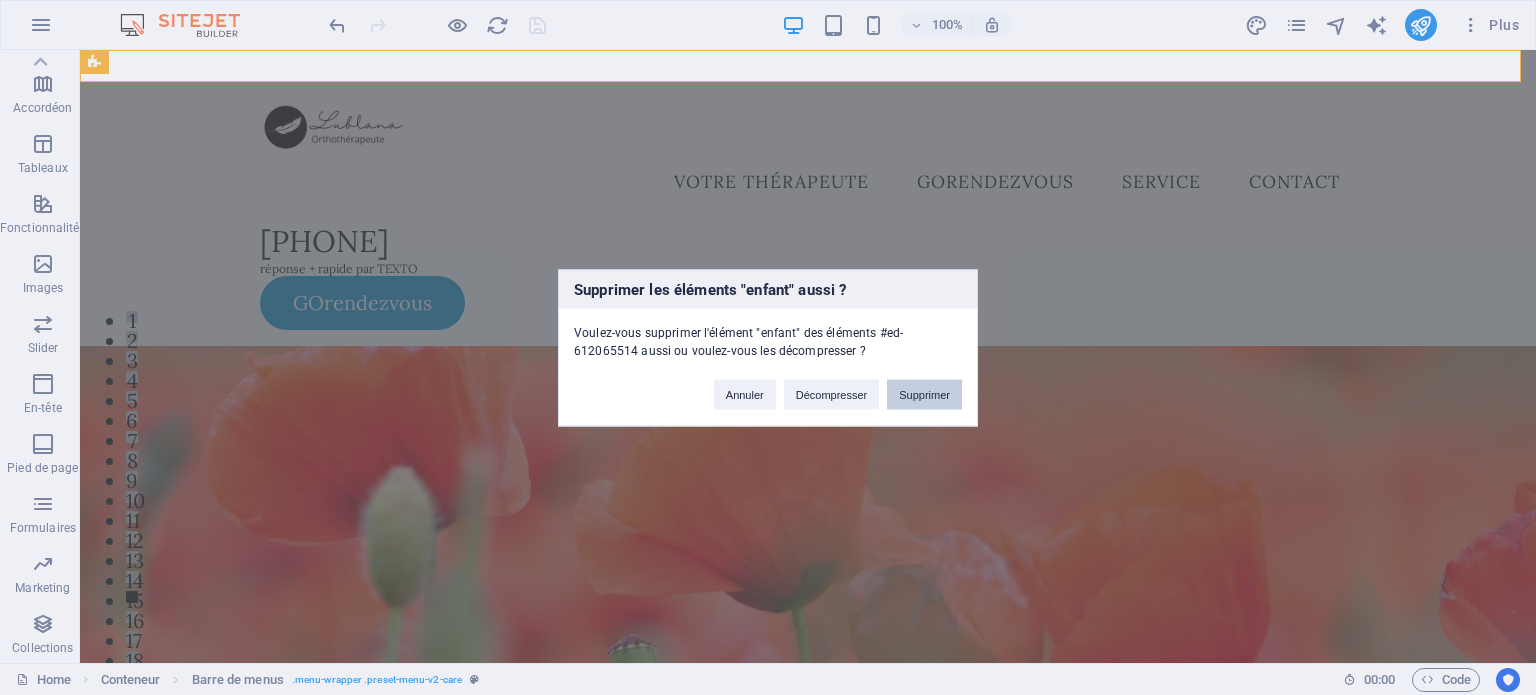 click on "Supprimer" at bounding box center [924, 394] 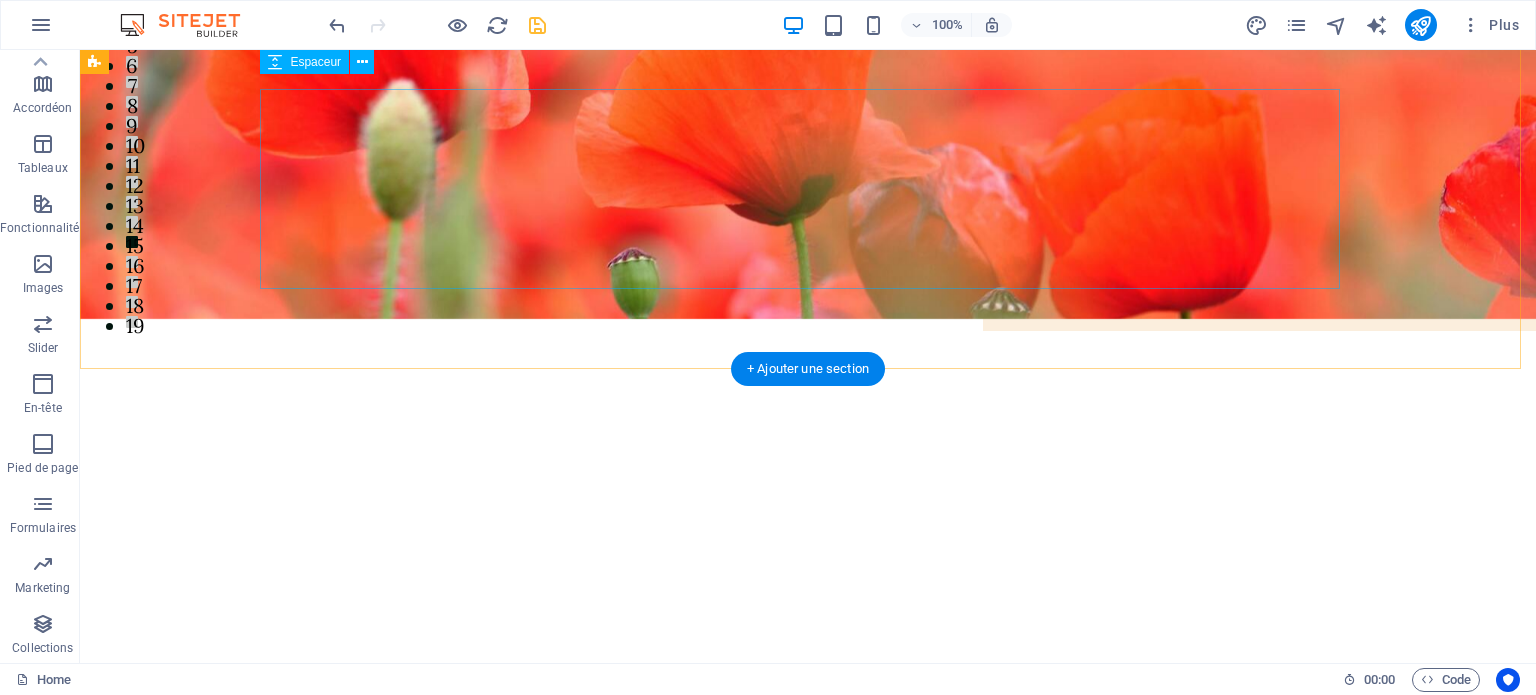 scroll, scrollTop: 0, scrollLeft: 0, axis: both 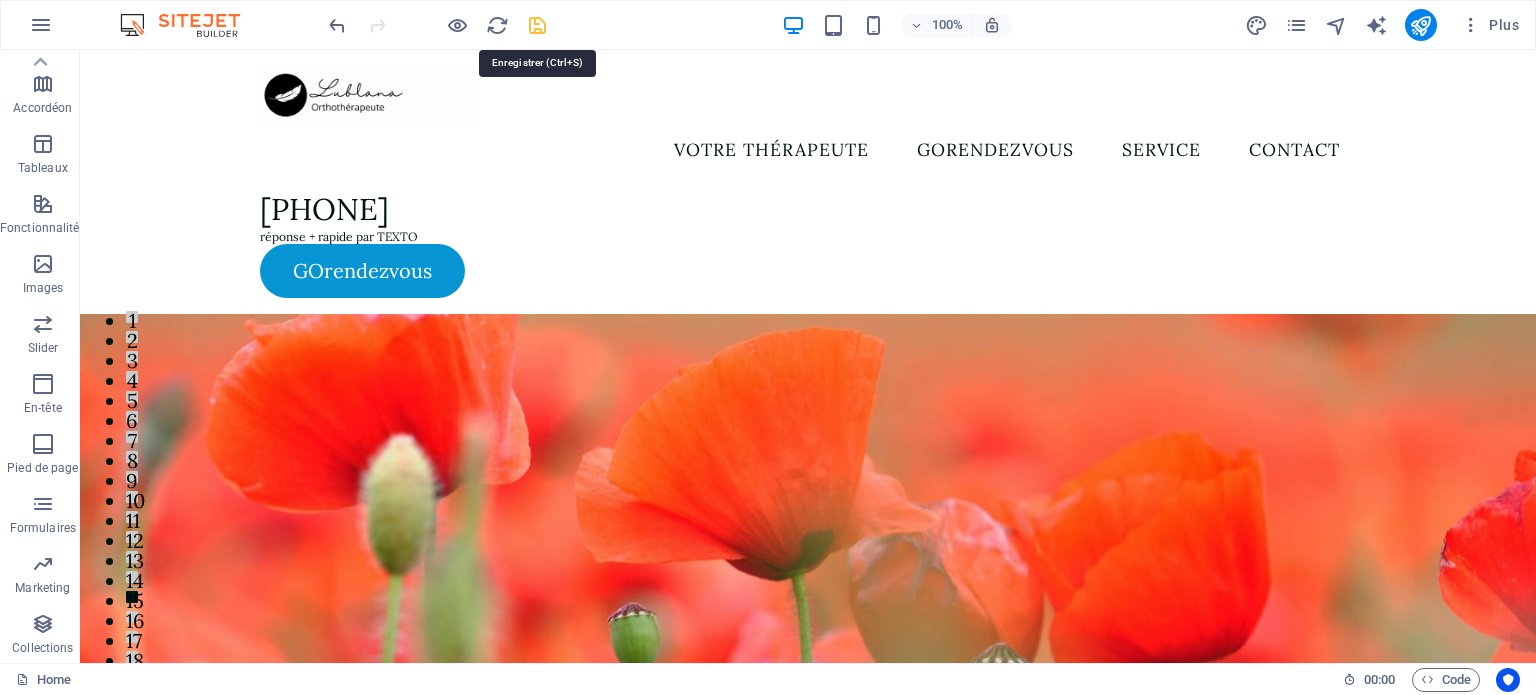 click at bounding box center [537, 25] 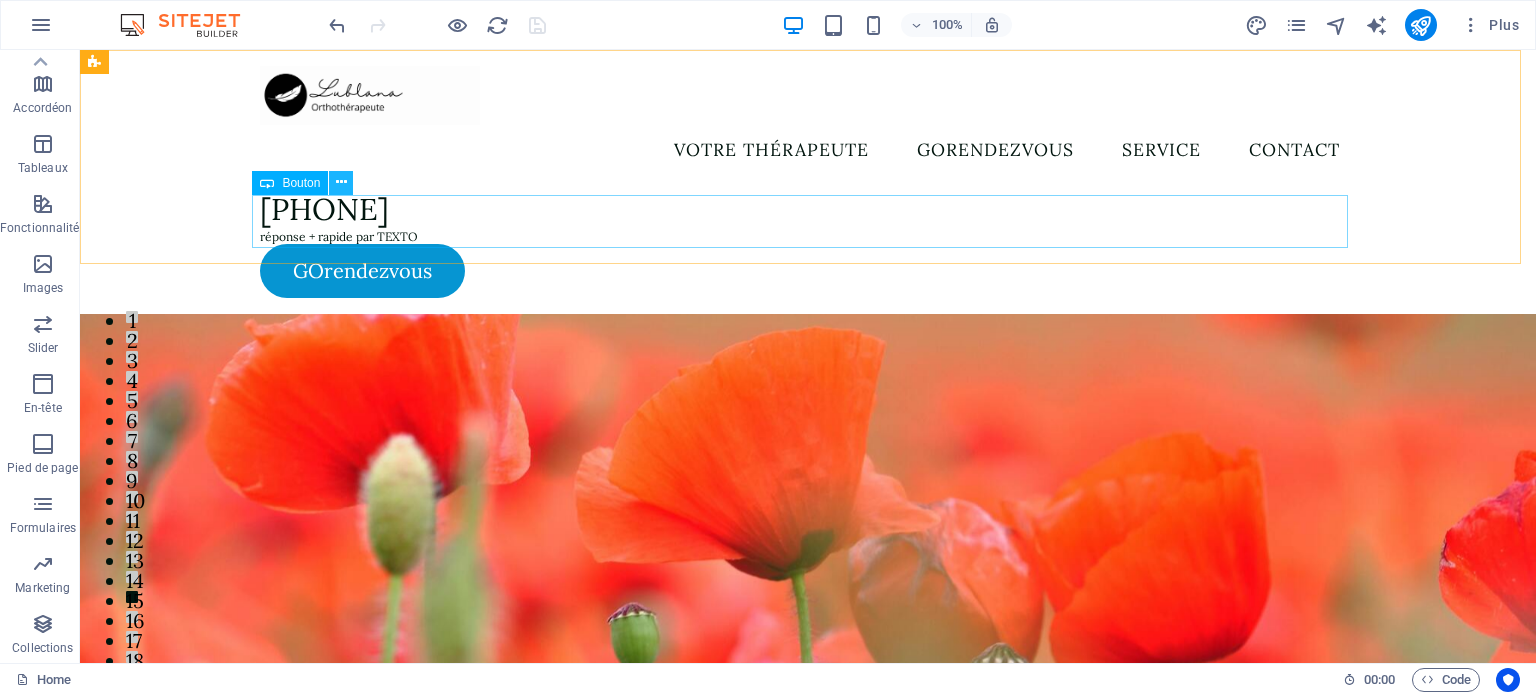 click at bounding box center (341, 182) 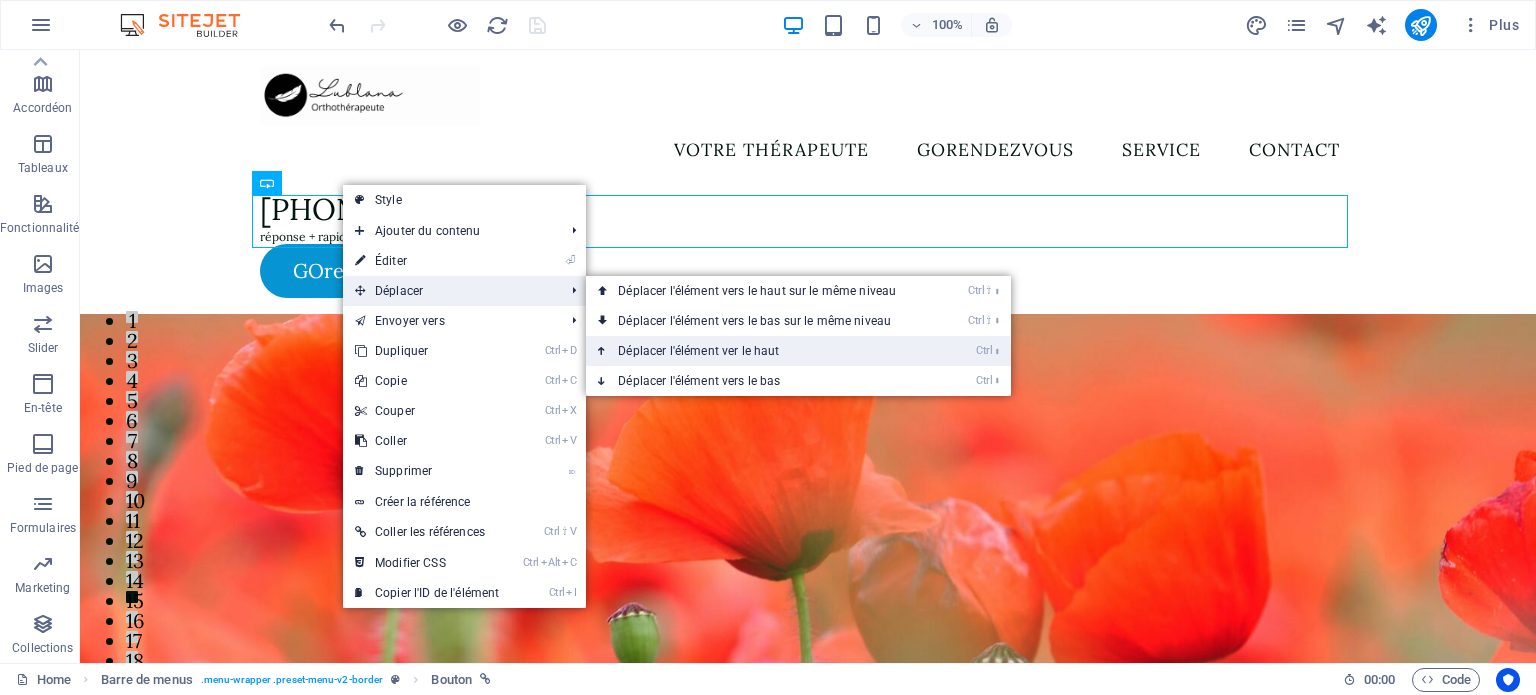 click on "Ctrl ⬆  Déplacer l'élément ver le haut" at bounding box center (761, 351) 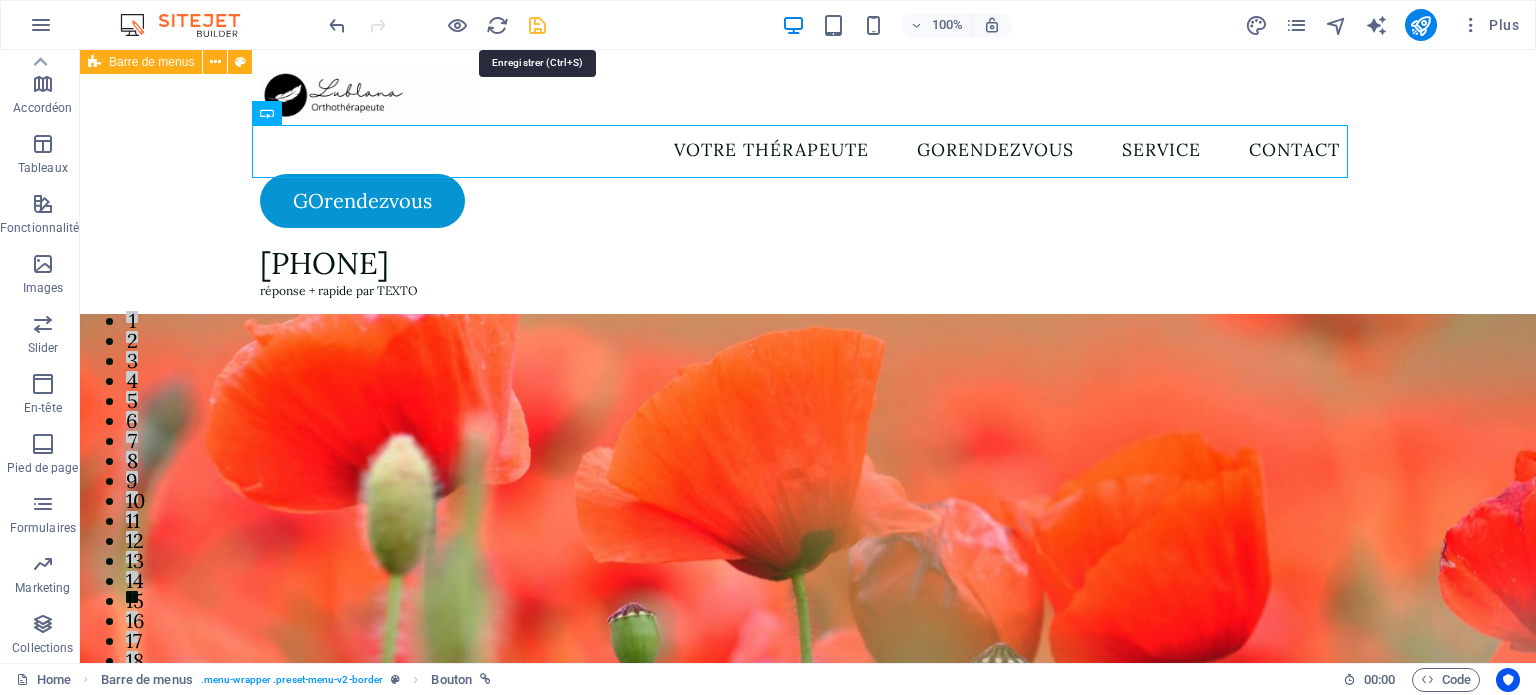 click at bounding box center [537, 25] 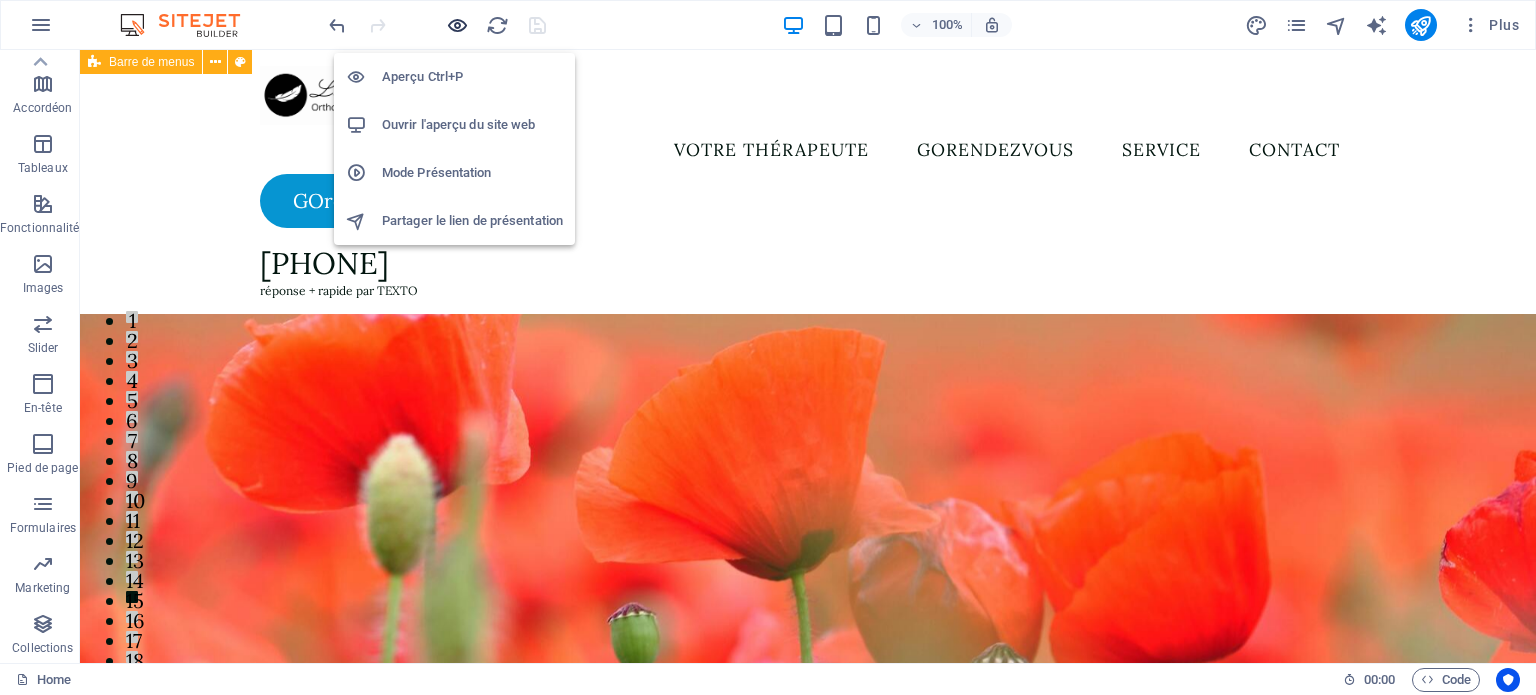 click at bounding box center (457, 25) 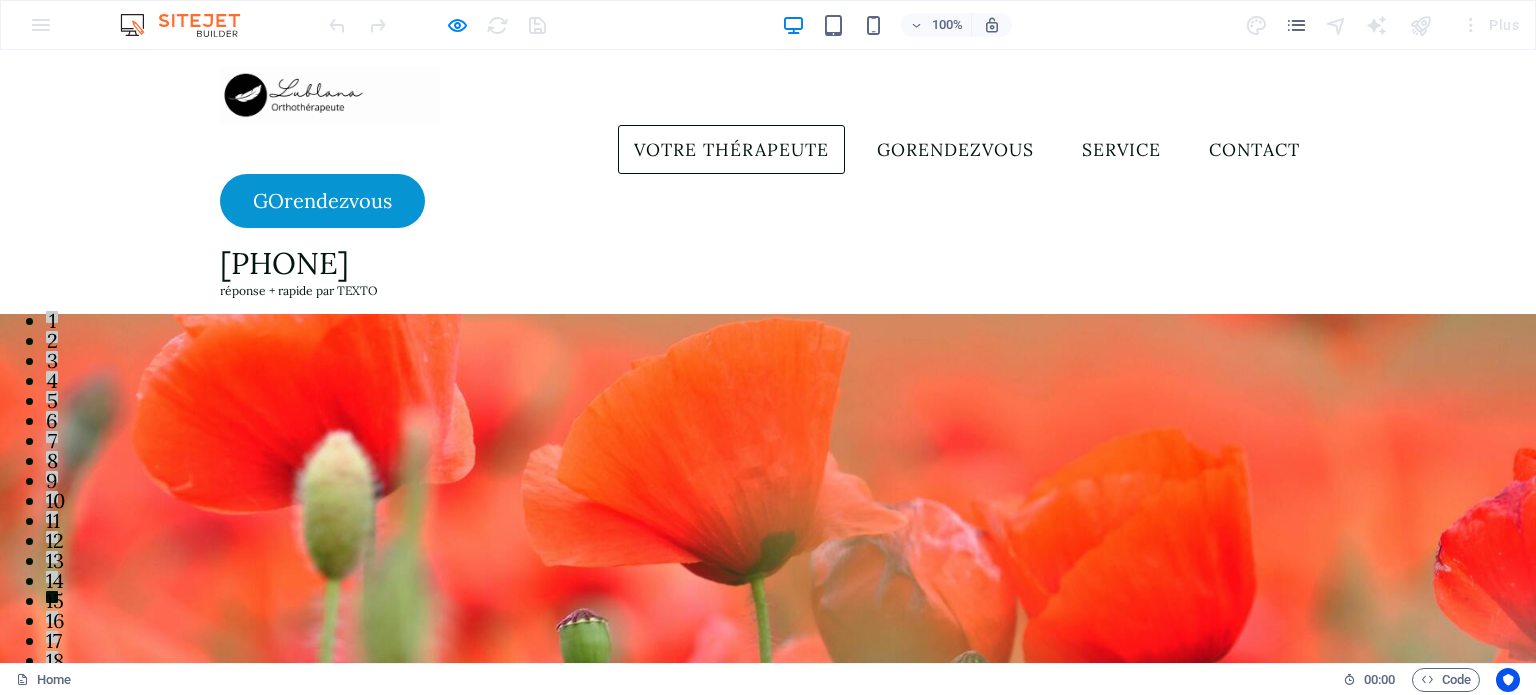 click on "Votre thérapeute" at bounding box center (731, 150) 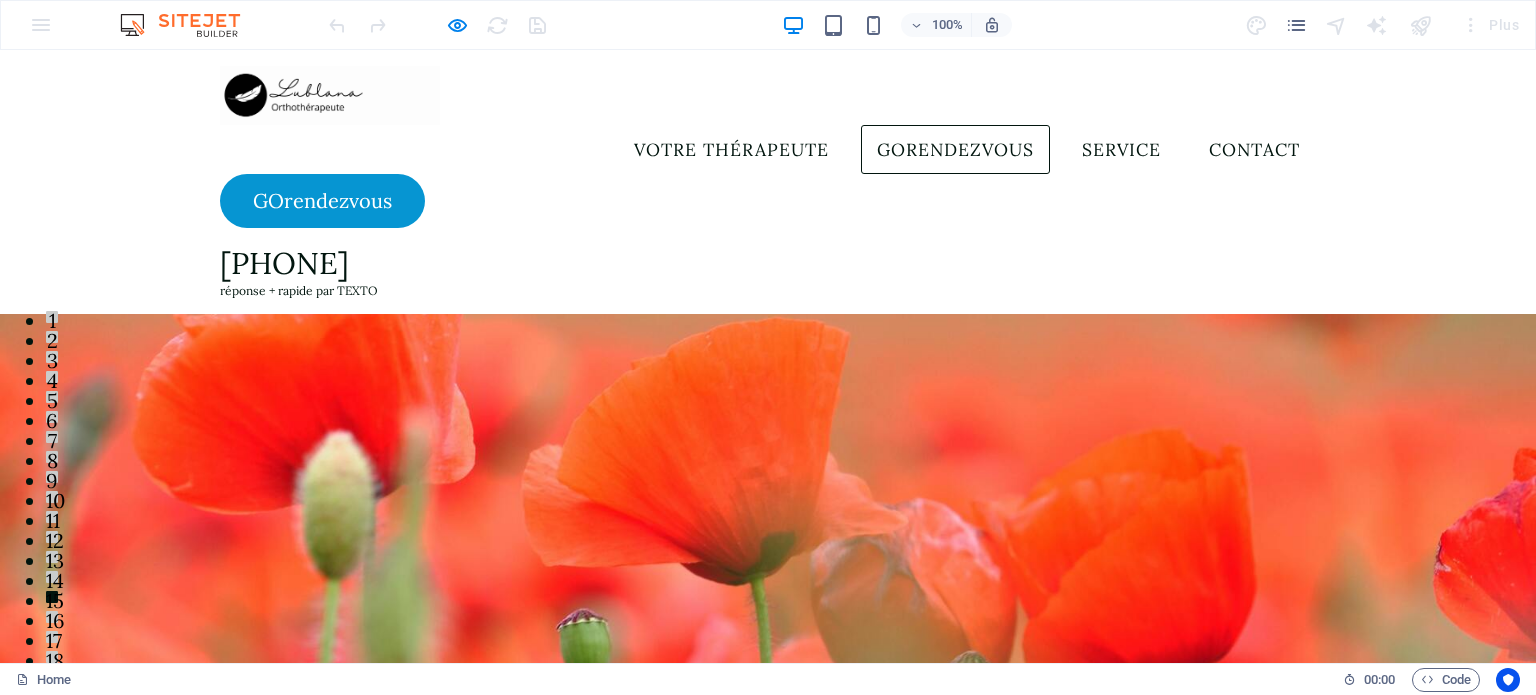 click on "GOrendezvous" at bounding box center [955, 150] 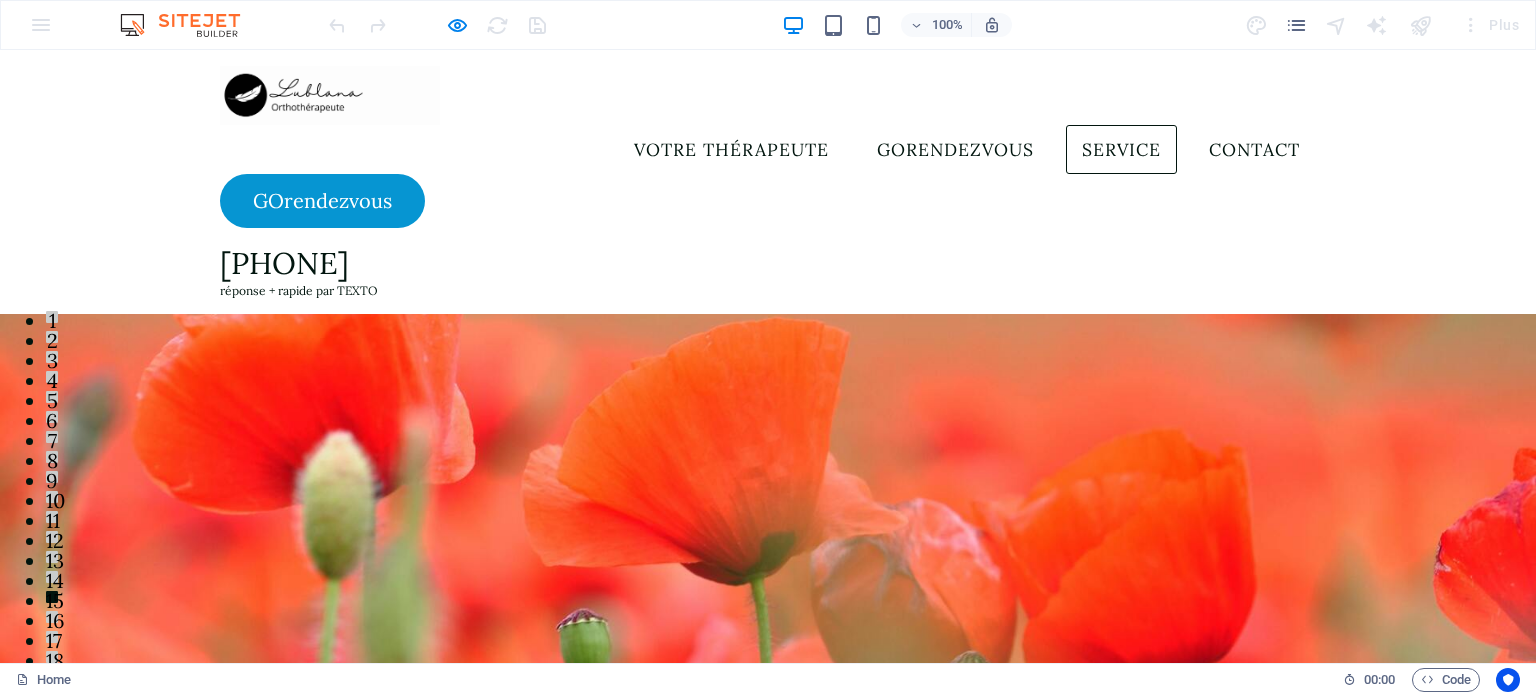 click on "Service" at bounding box center (1121, 150) 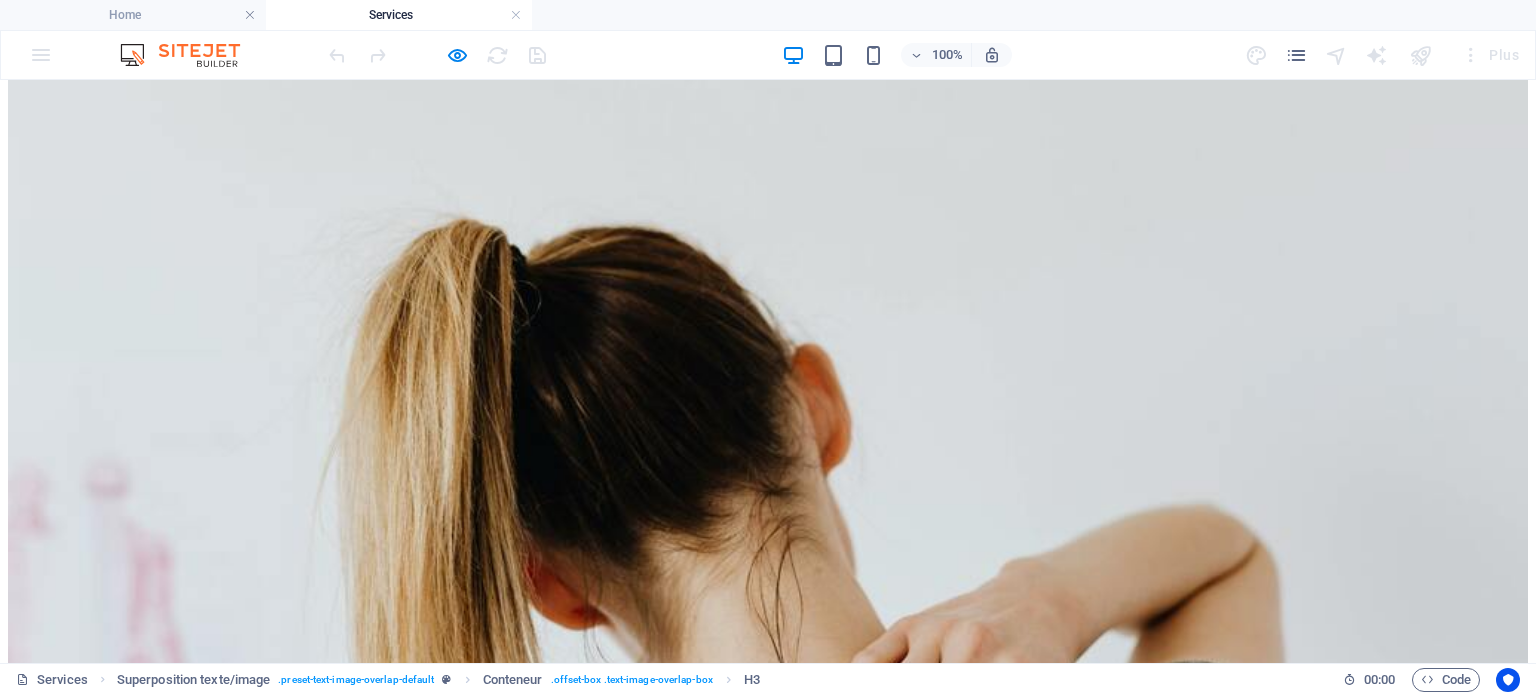 scroll, scrollTop: 0, scrollLeft: 0, axis: both 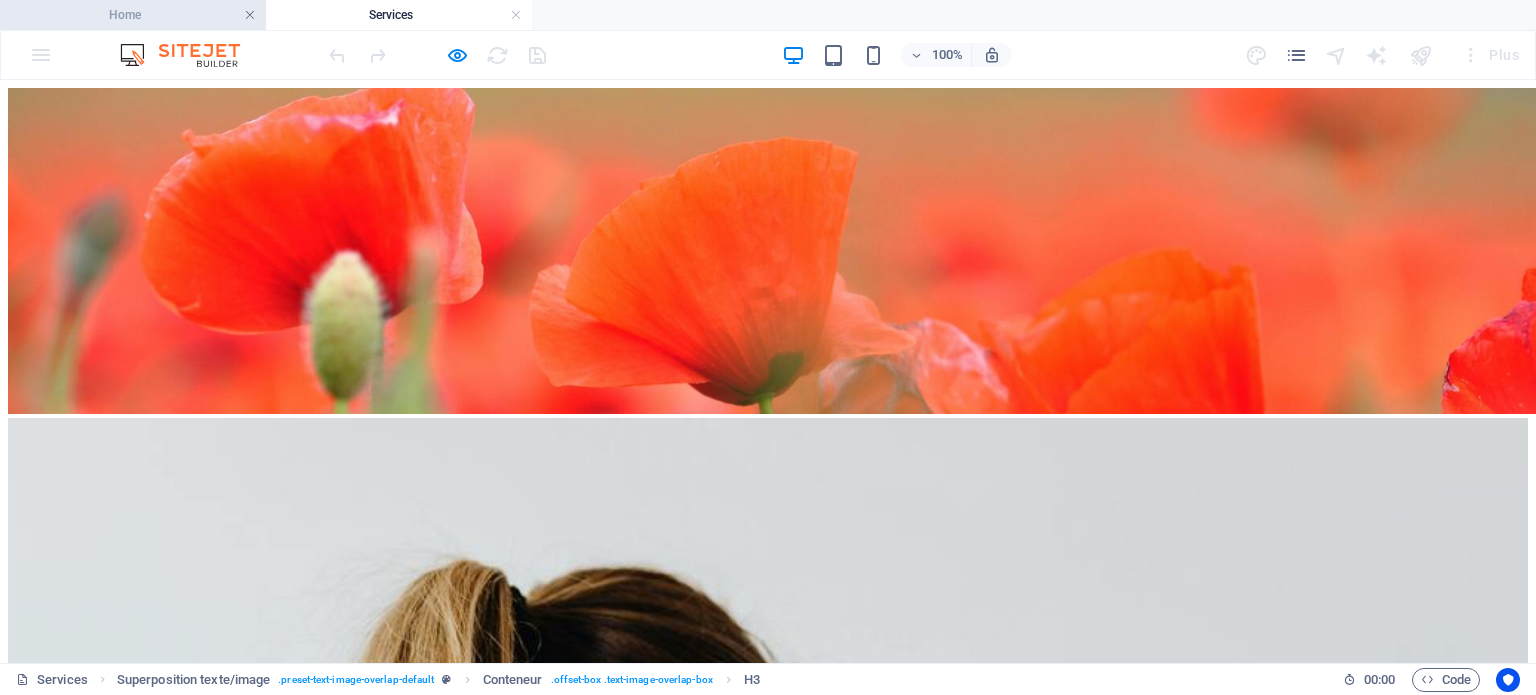 click at bounding box center [250, 15] 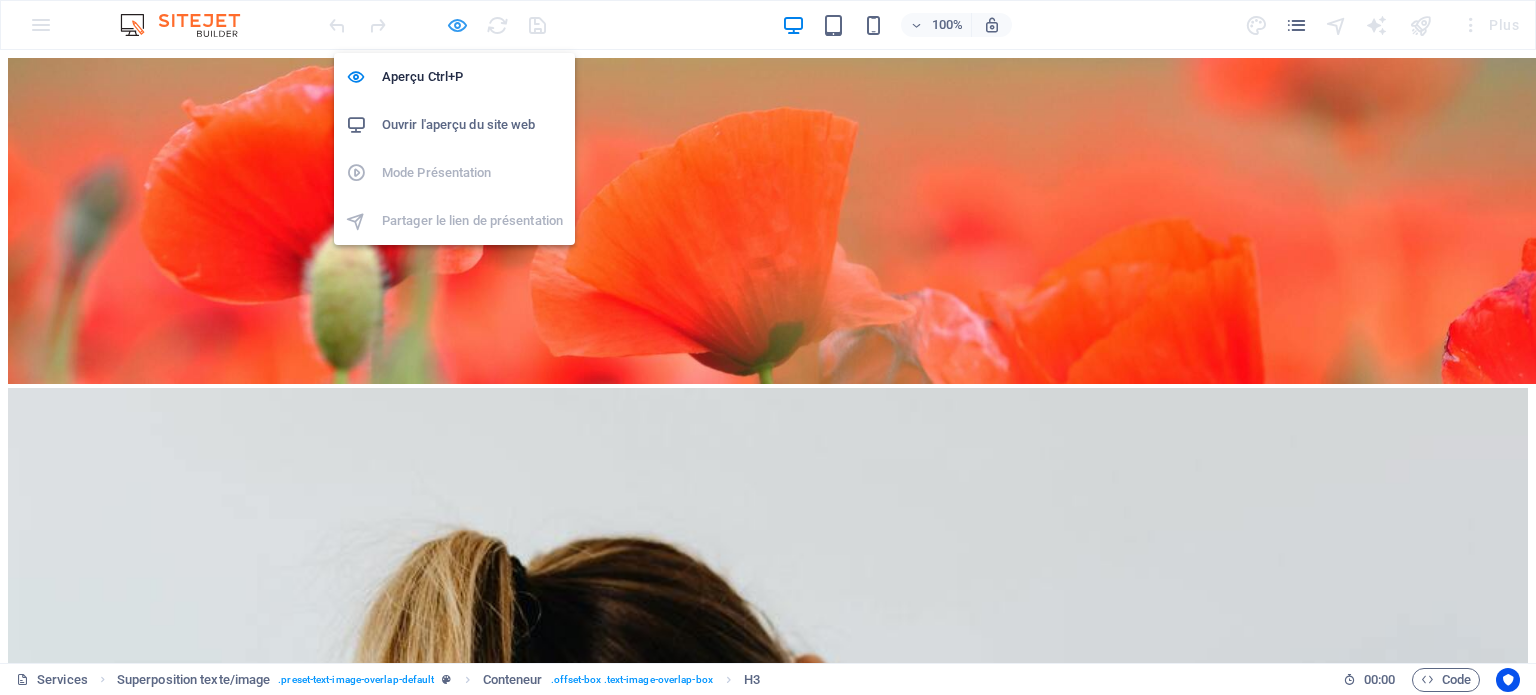 click at bounding box center (457, 25) 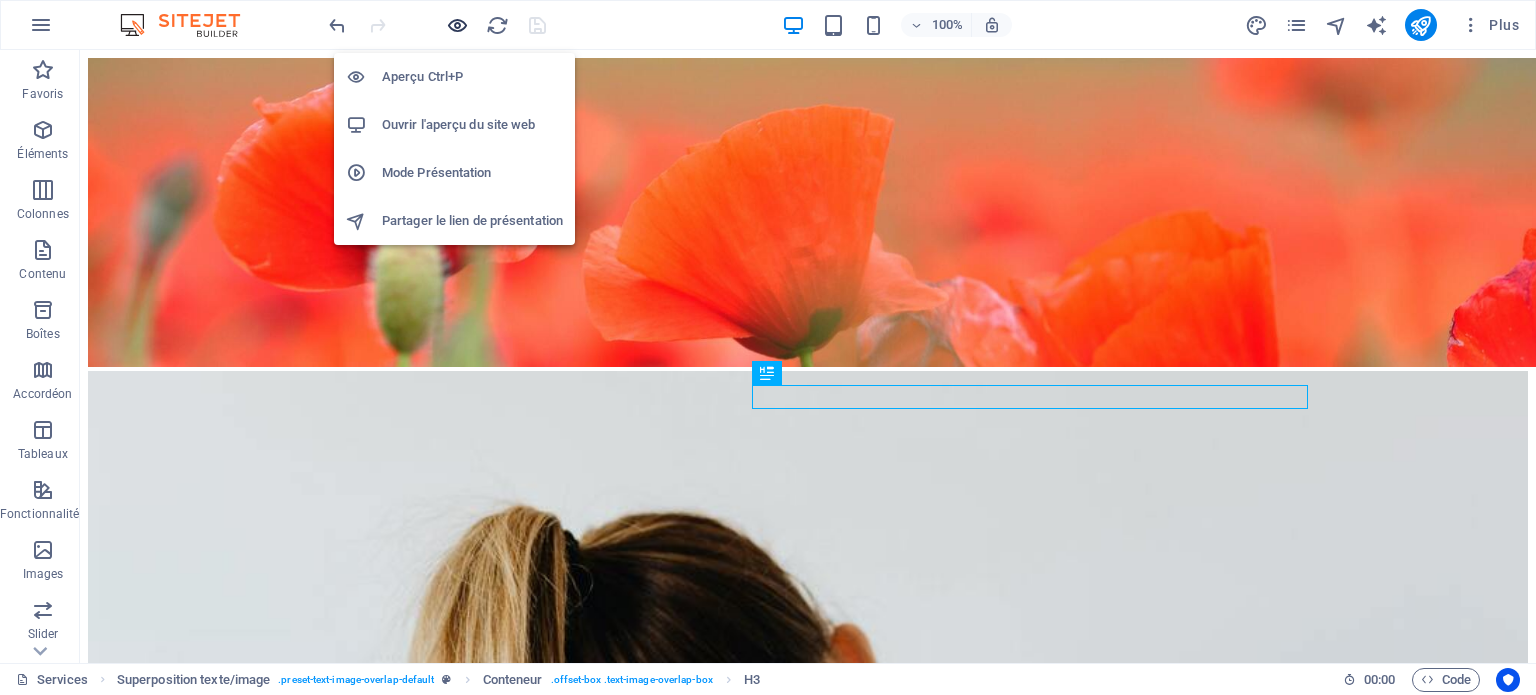 click at bounding box center (457, 25) 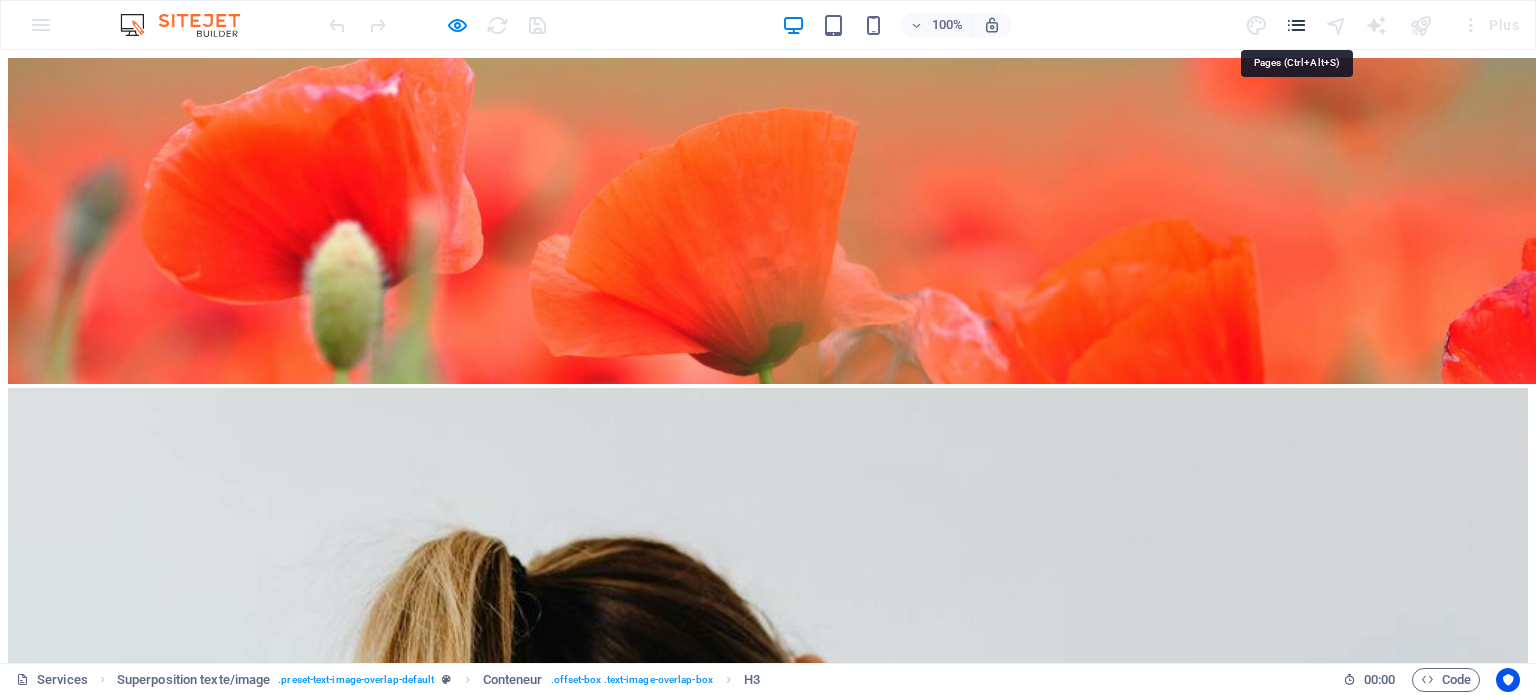 click at bounding box center (1296, 25) 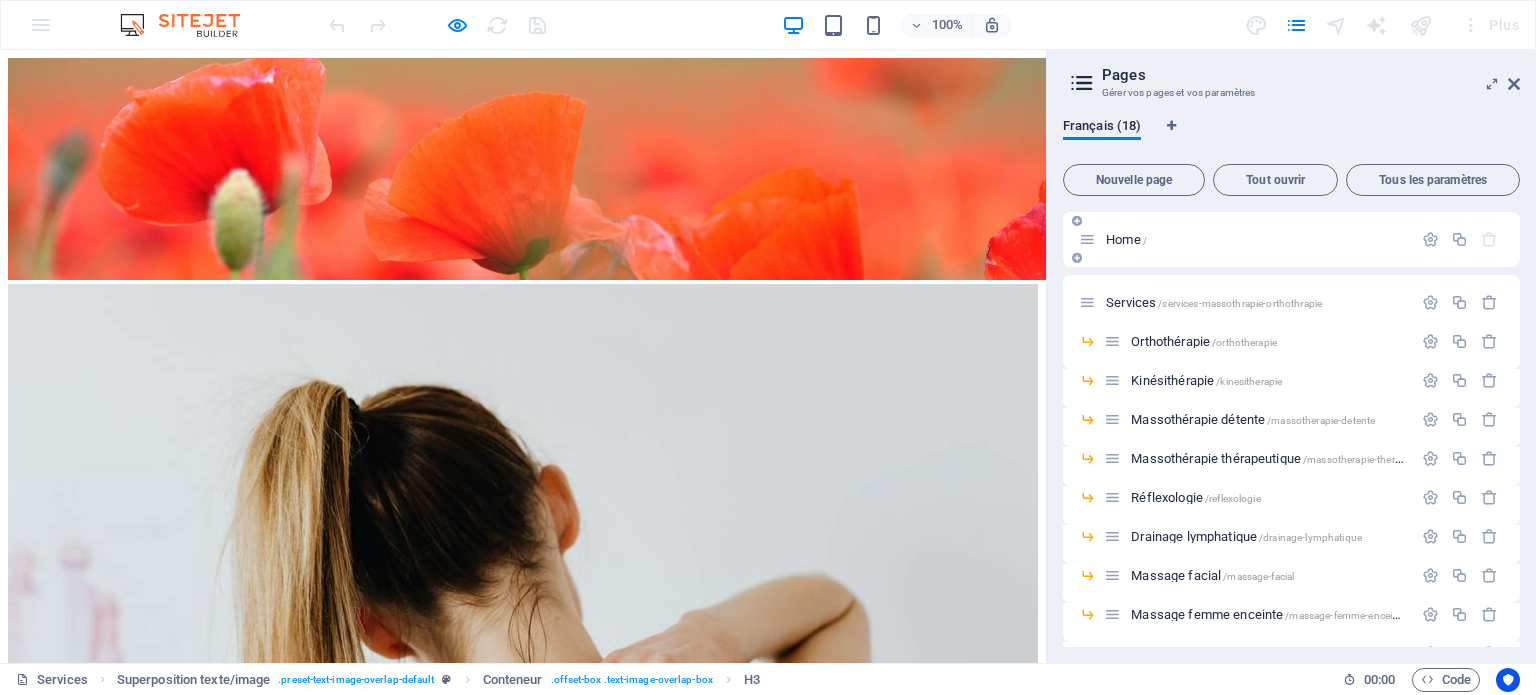 click on "Home /" at bounding box center (1126, 239) 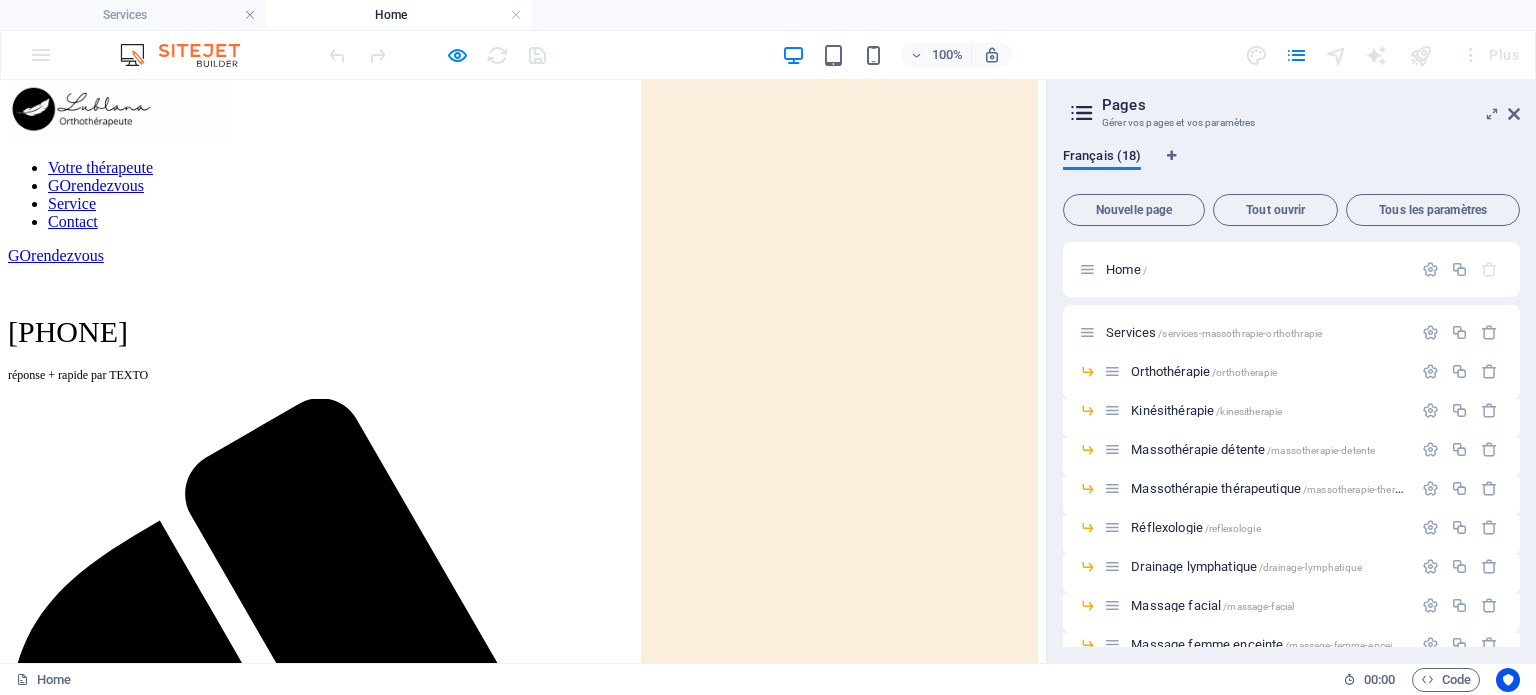 scroll, scrollTop: 0, scrollLeft: 0, axis: both 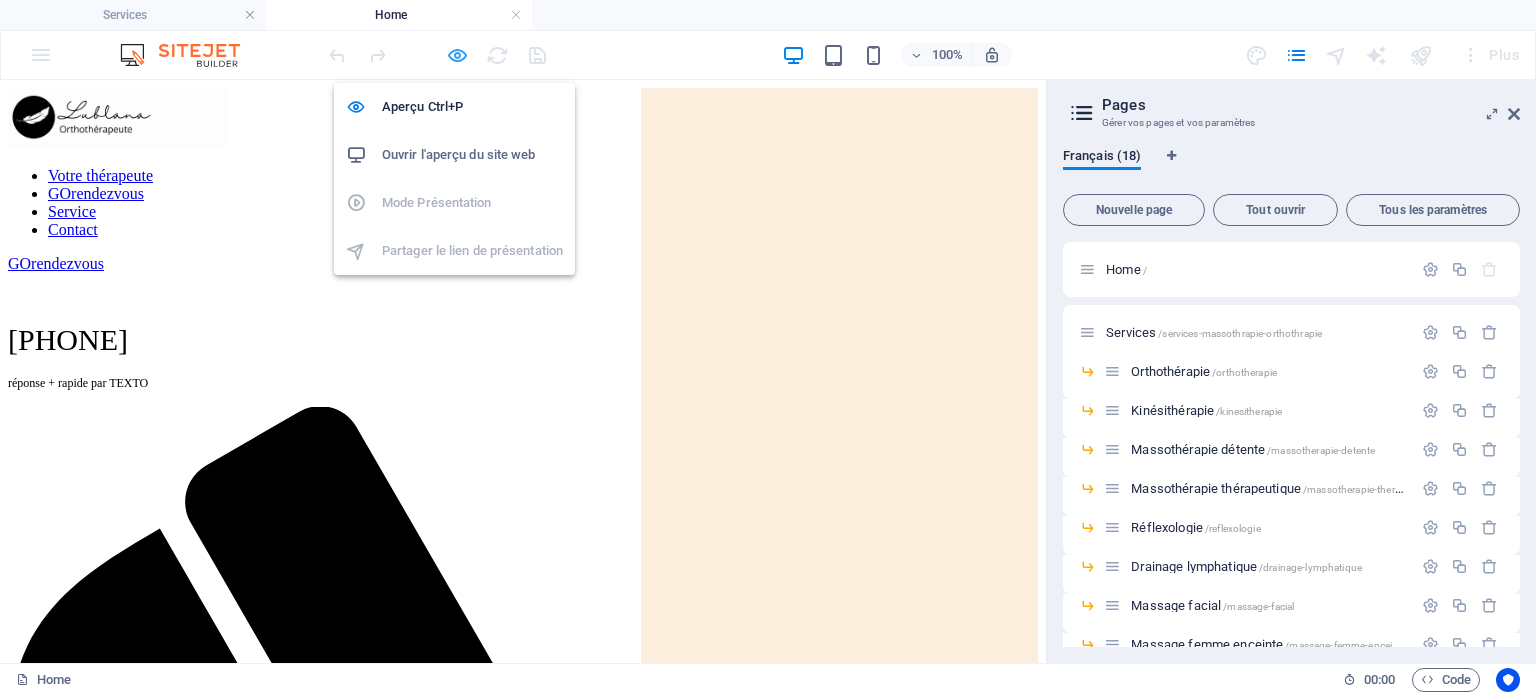 click at bounding box center [457, 55] 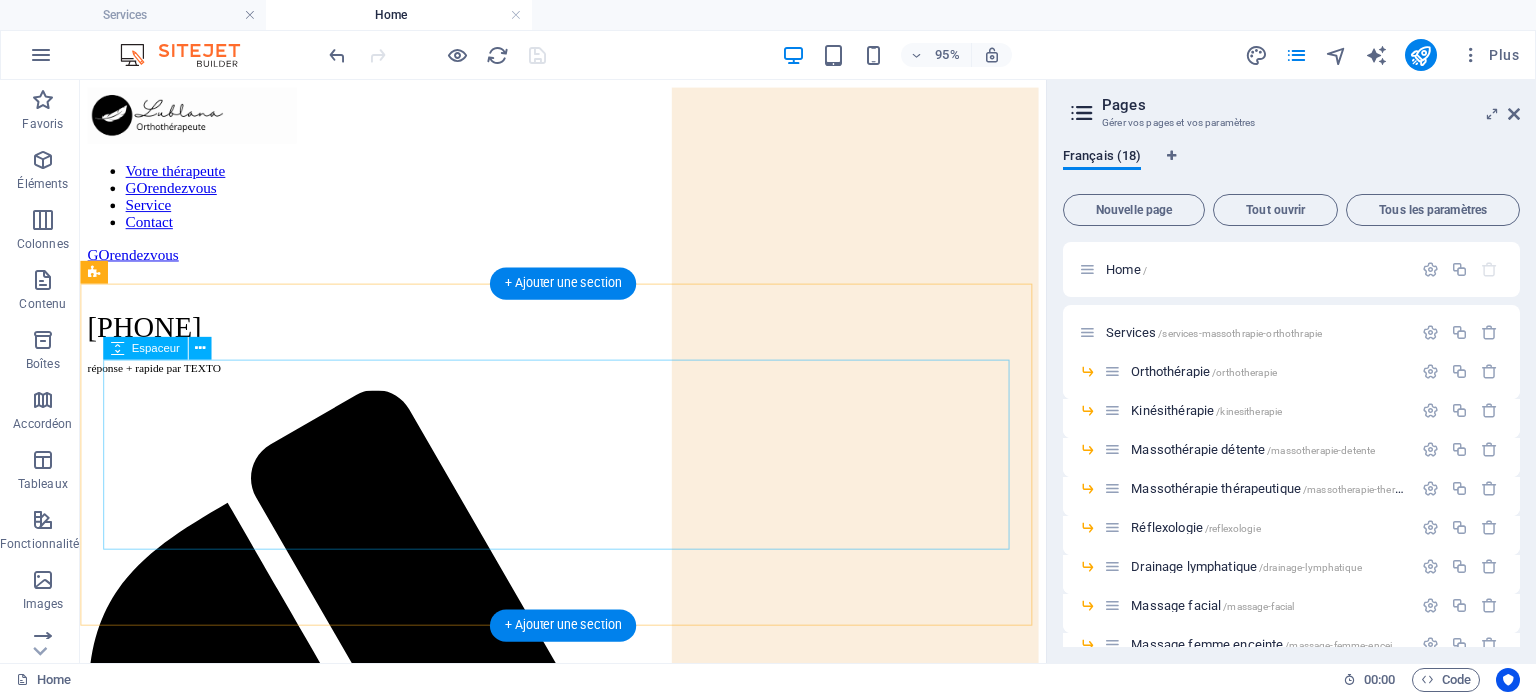 click at bounding box center (588, 2199) 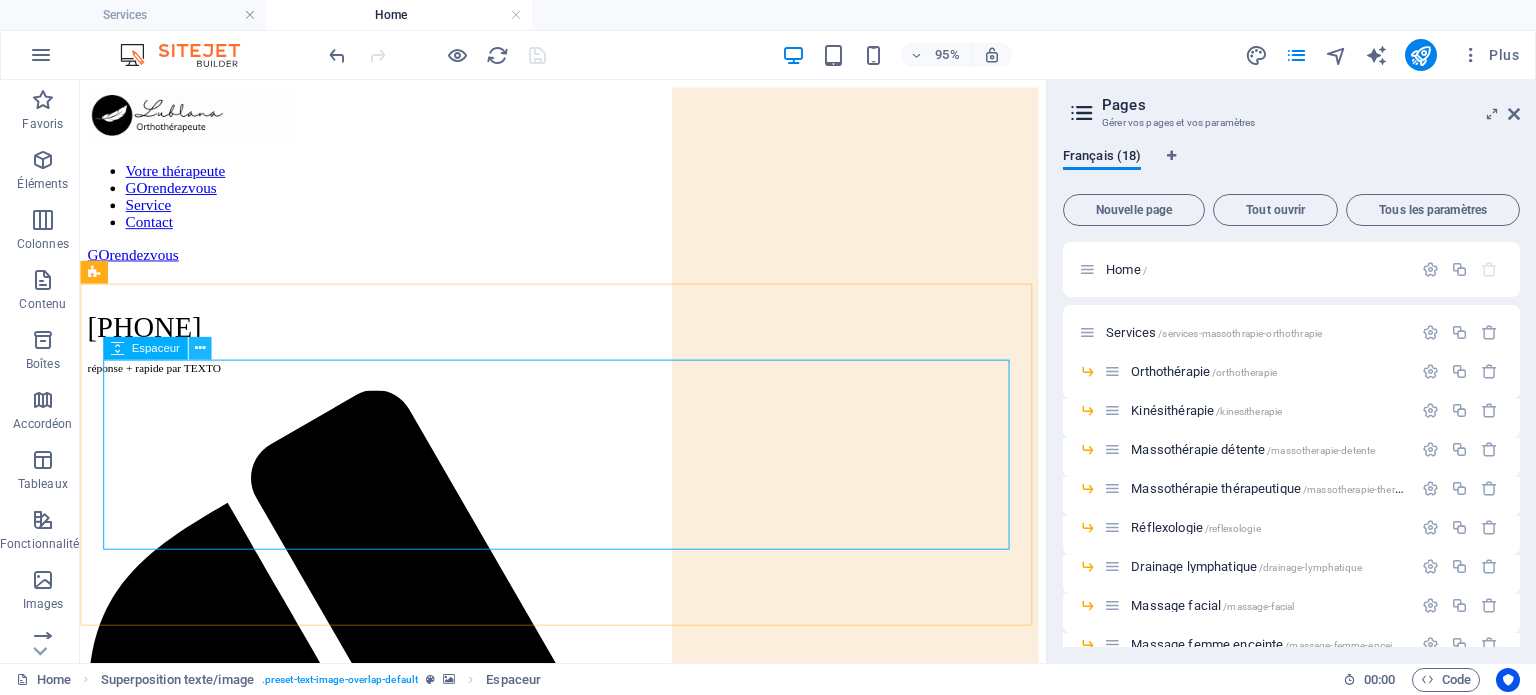 click at bounding box center [199, 348] 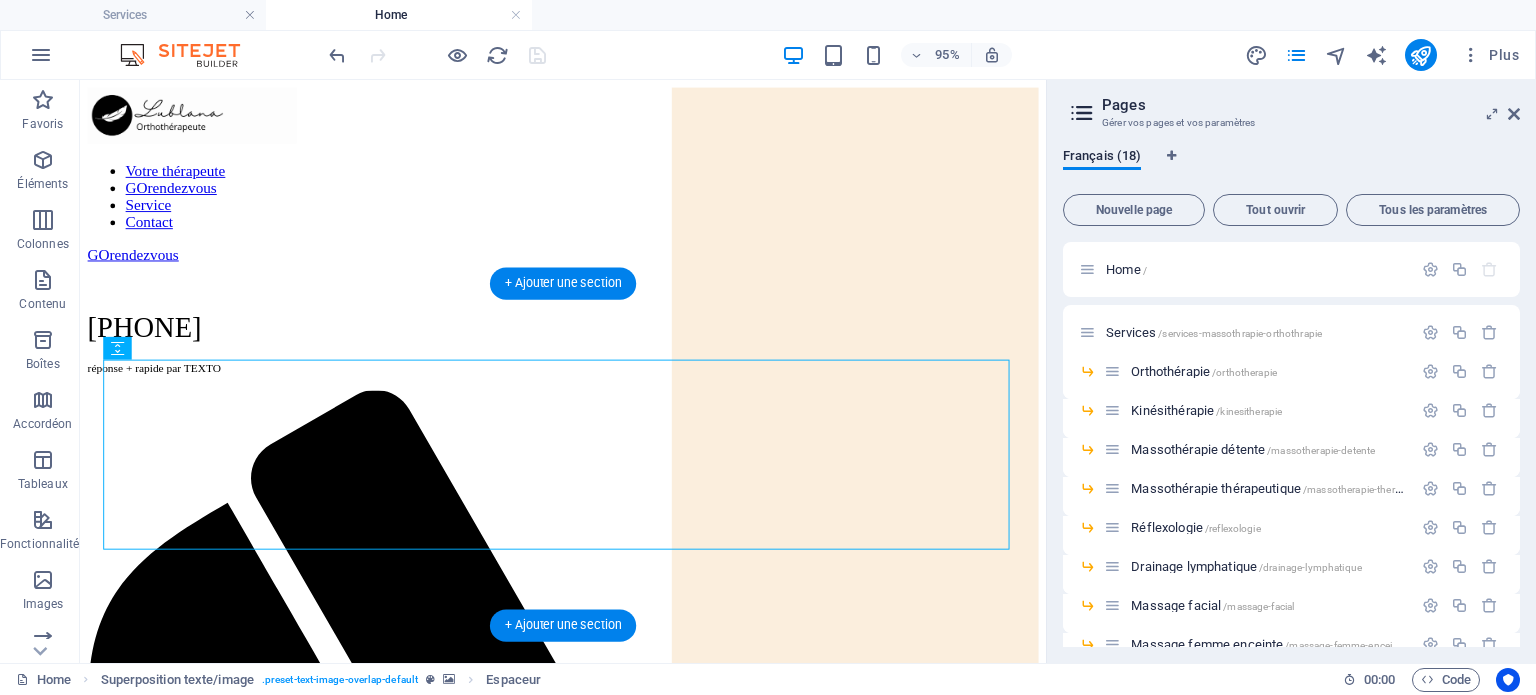 click at bounding box center (588, 1739) 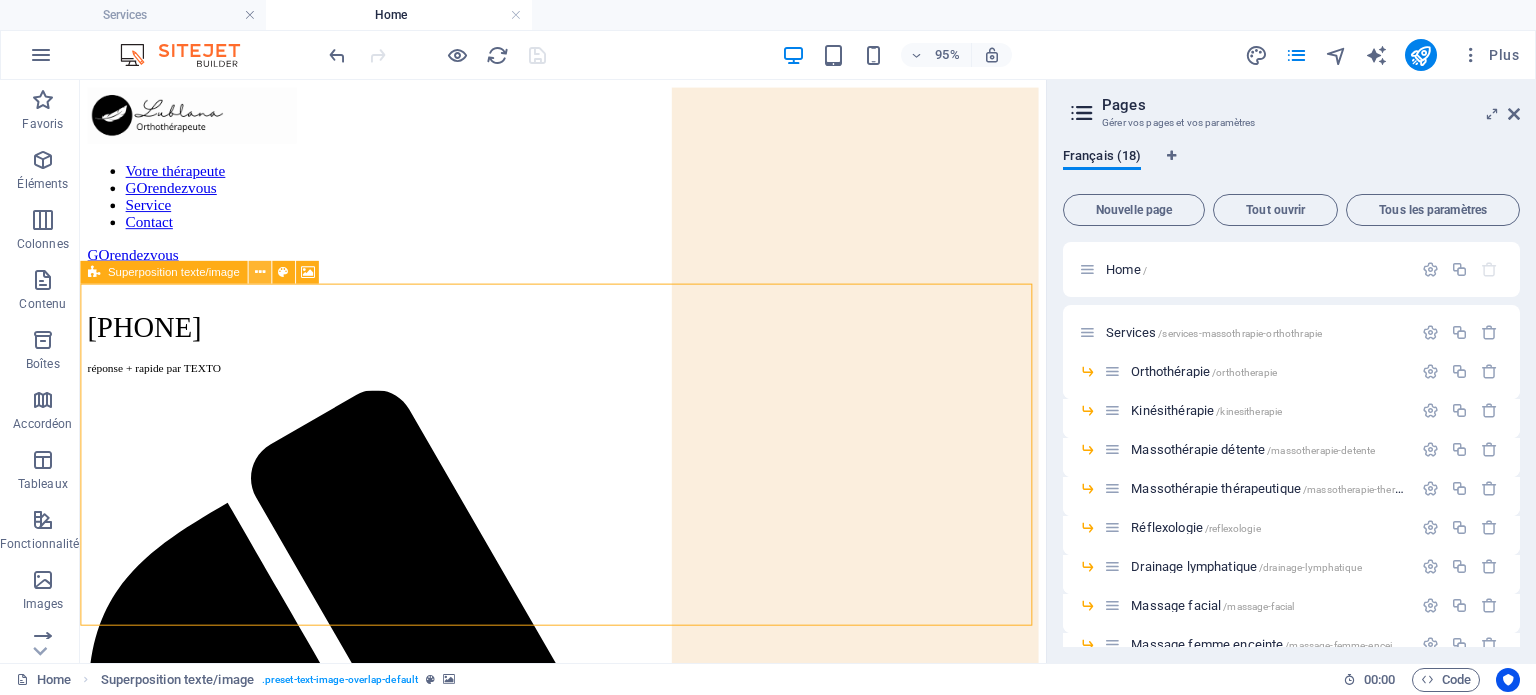 click at bounding box center [259, 272] 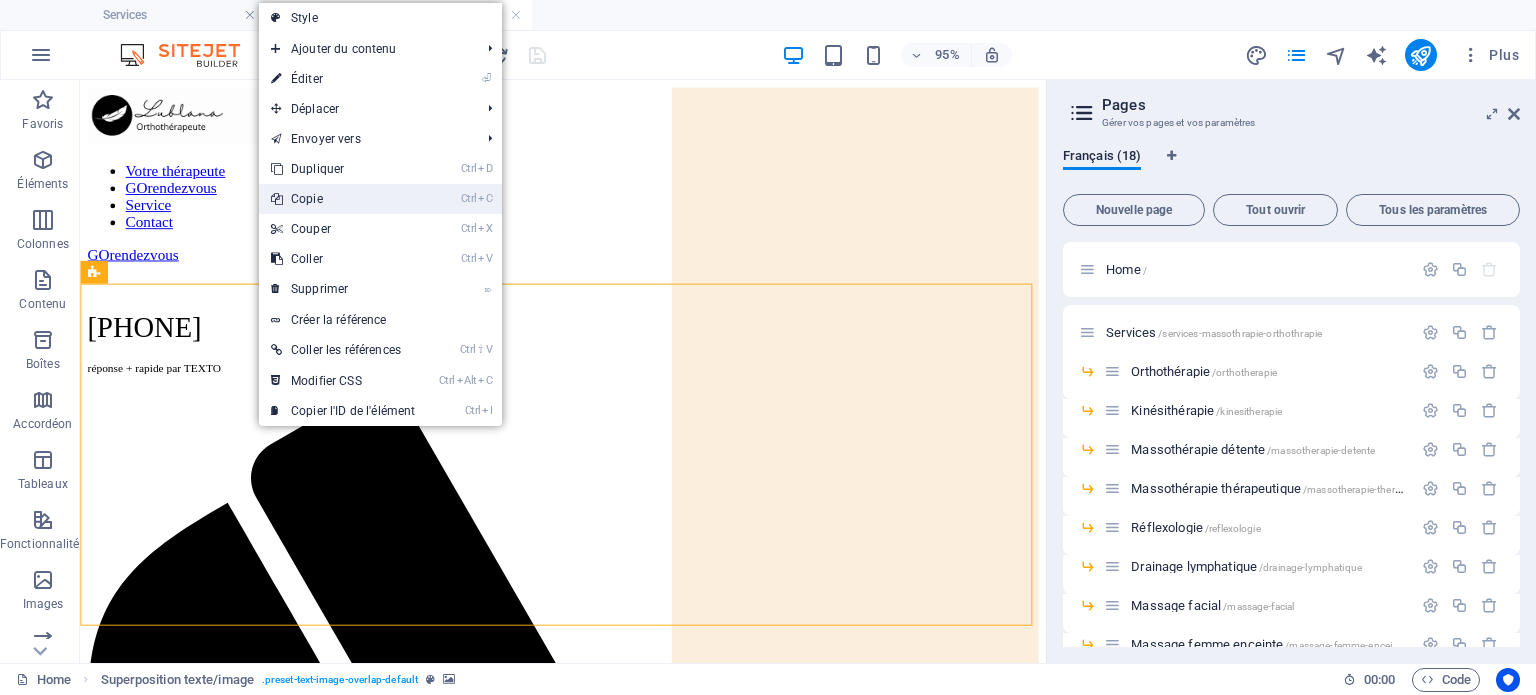 click on "Ctrl C  Copie" at bounding box center [343, 199] 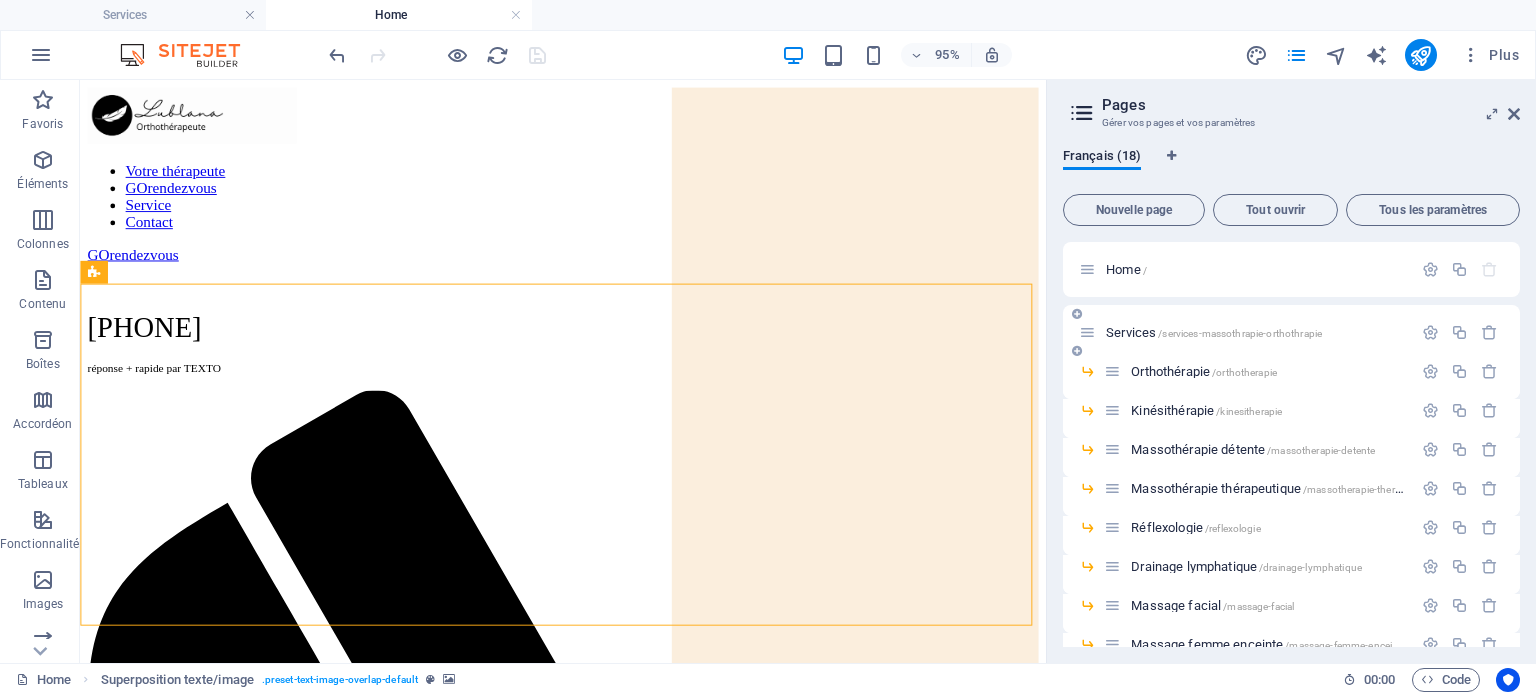 click on "Services /services-massothrapie-orthothrapie" at bounding box center (1214, 332) 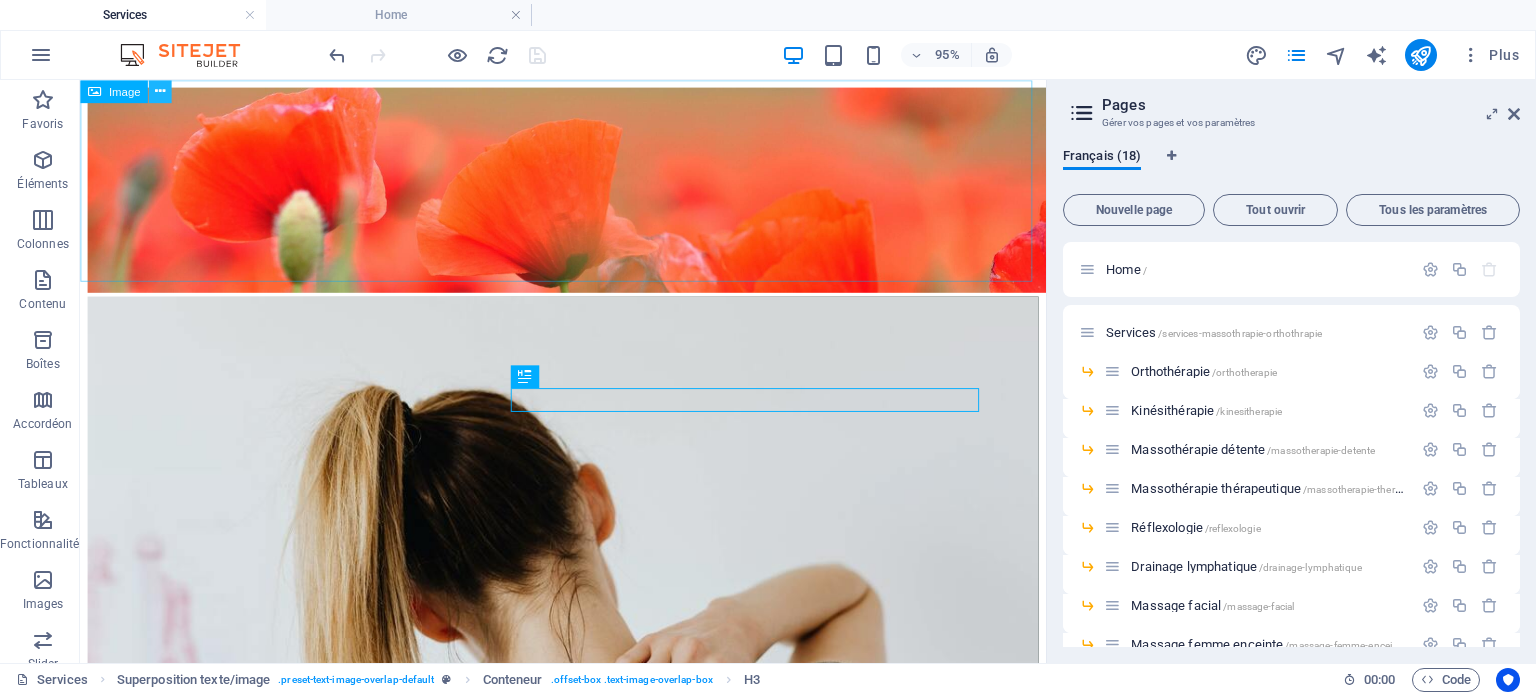 click at bounding box center [160, 91] 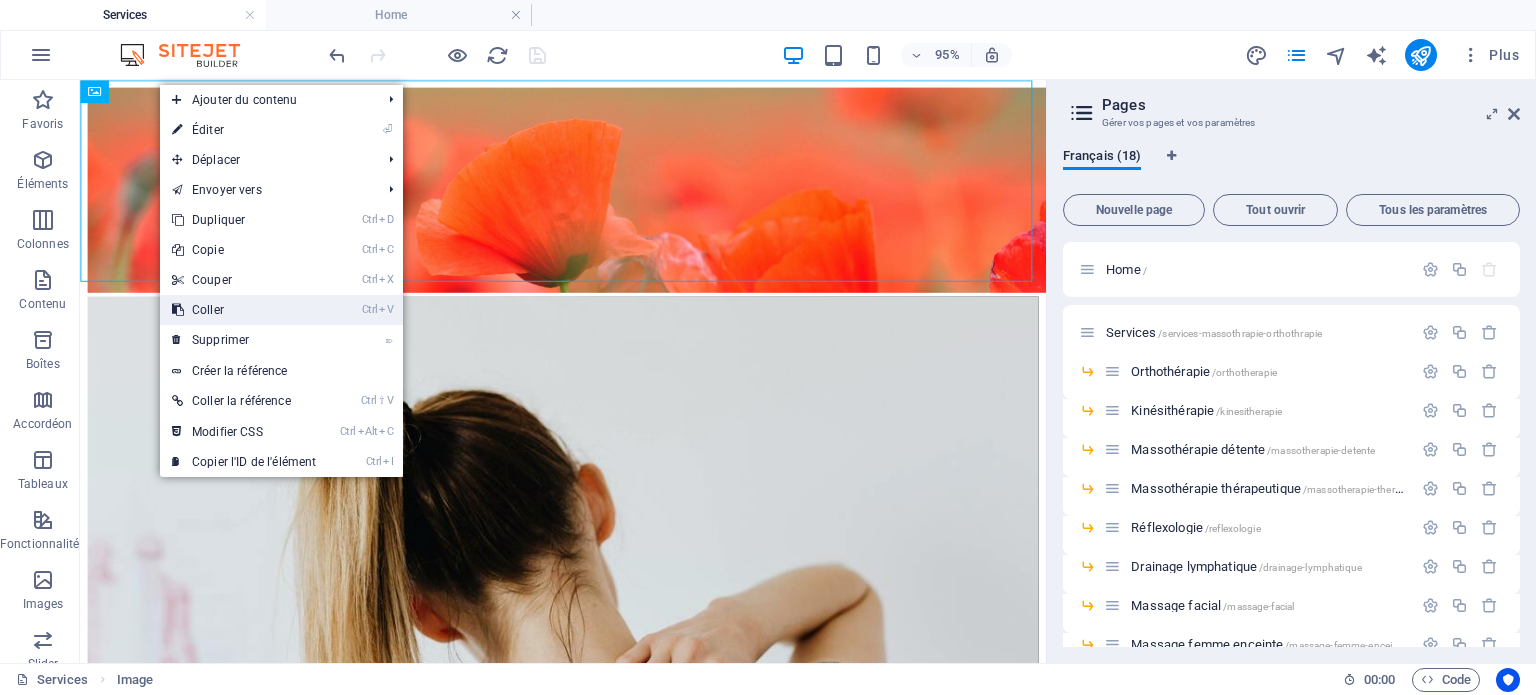 click on "Ctrl V  Coller" at bounding box center [244, 310] 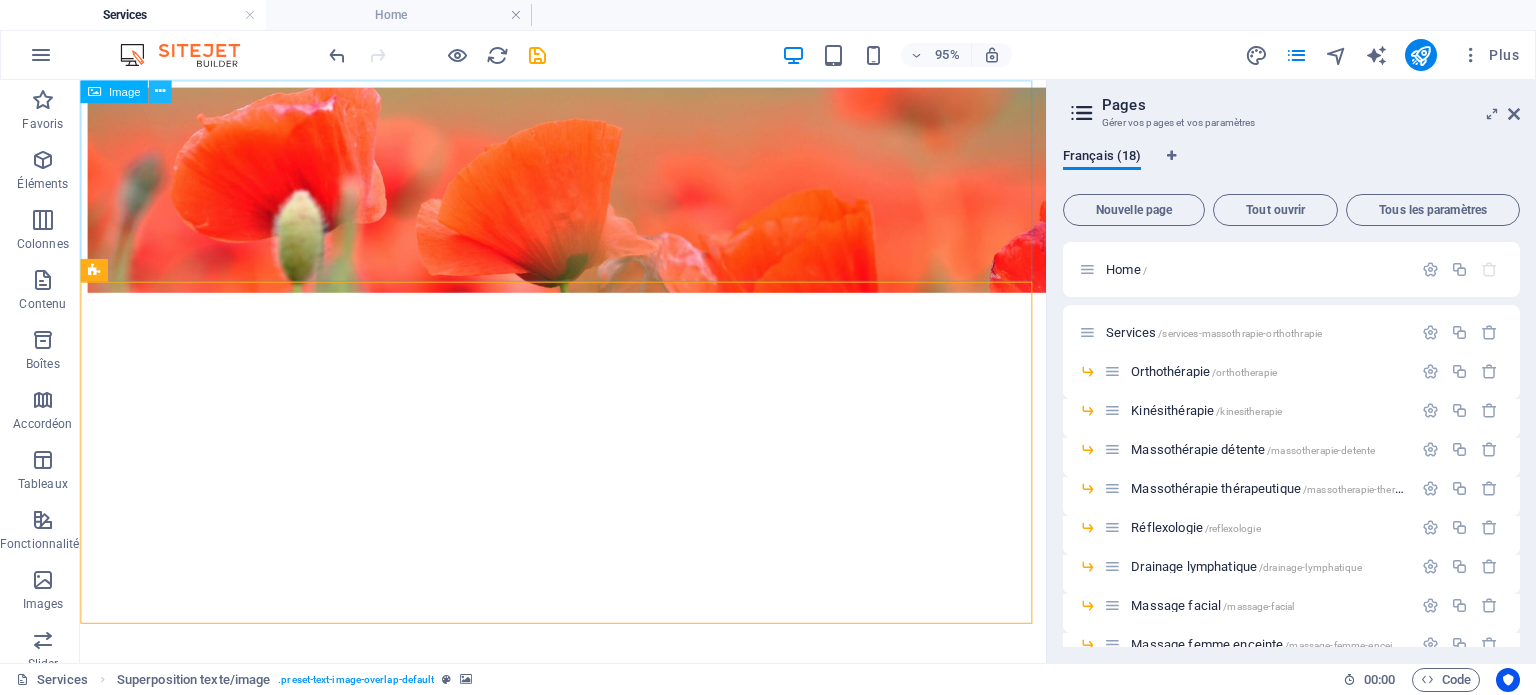click at bounding box center [160, 91] 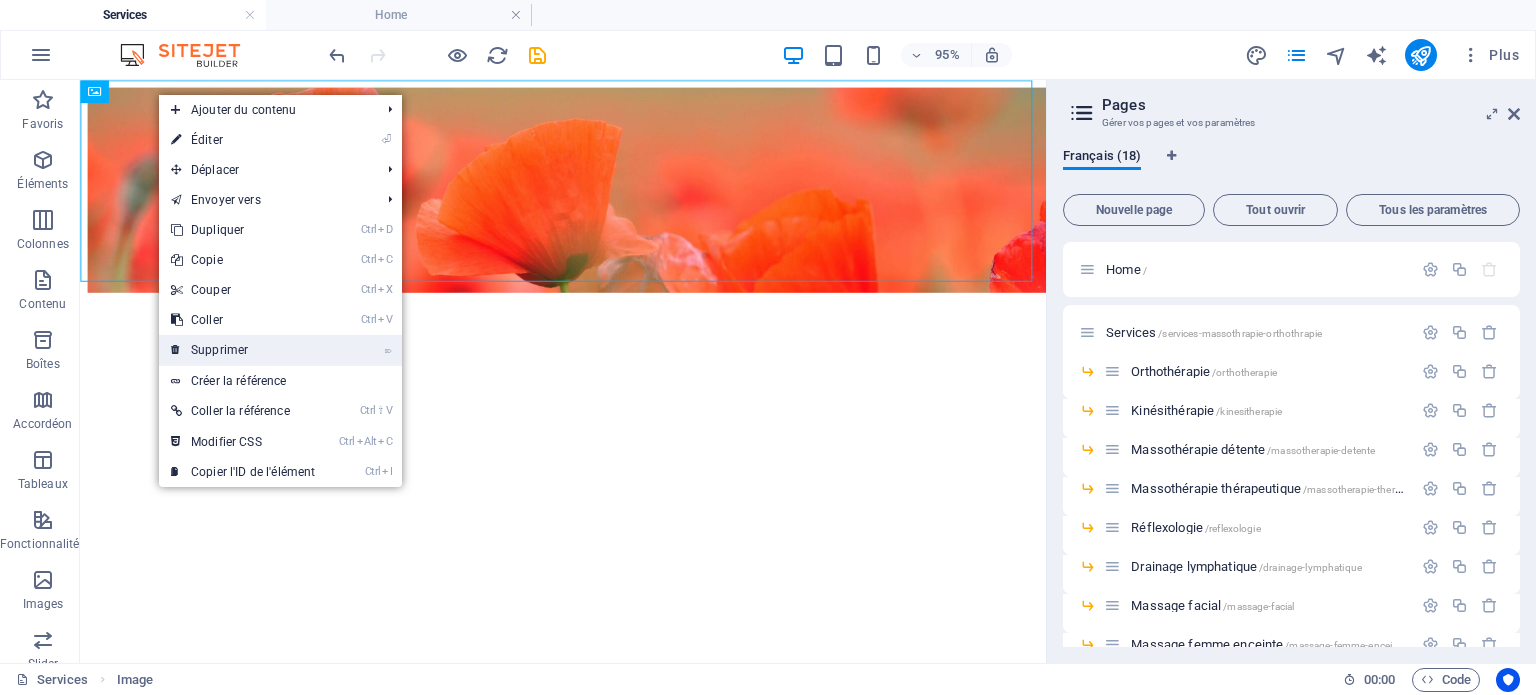 click on "⌦  Supprimer" at bounding box center (243, 350) 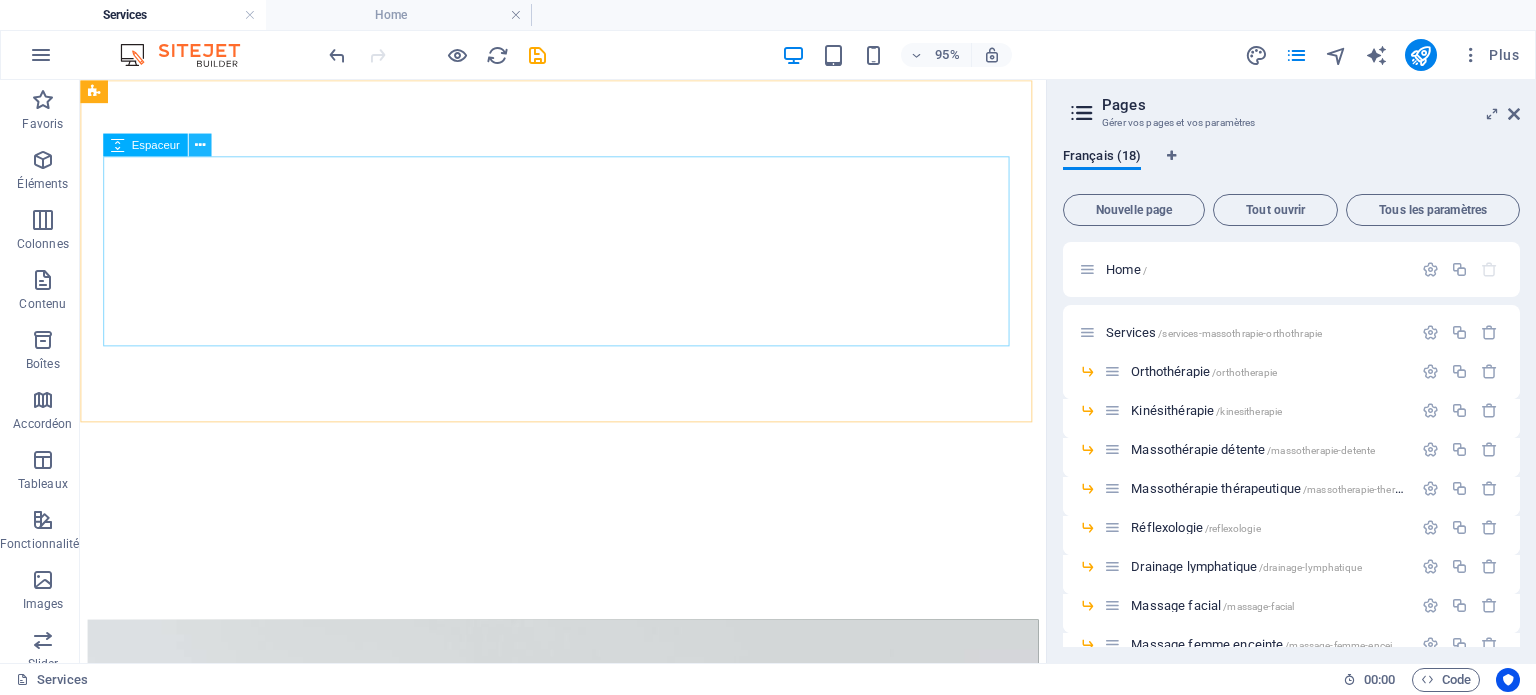 click at bounding box center [199, 145] 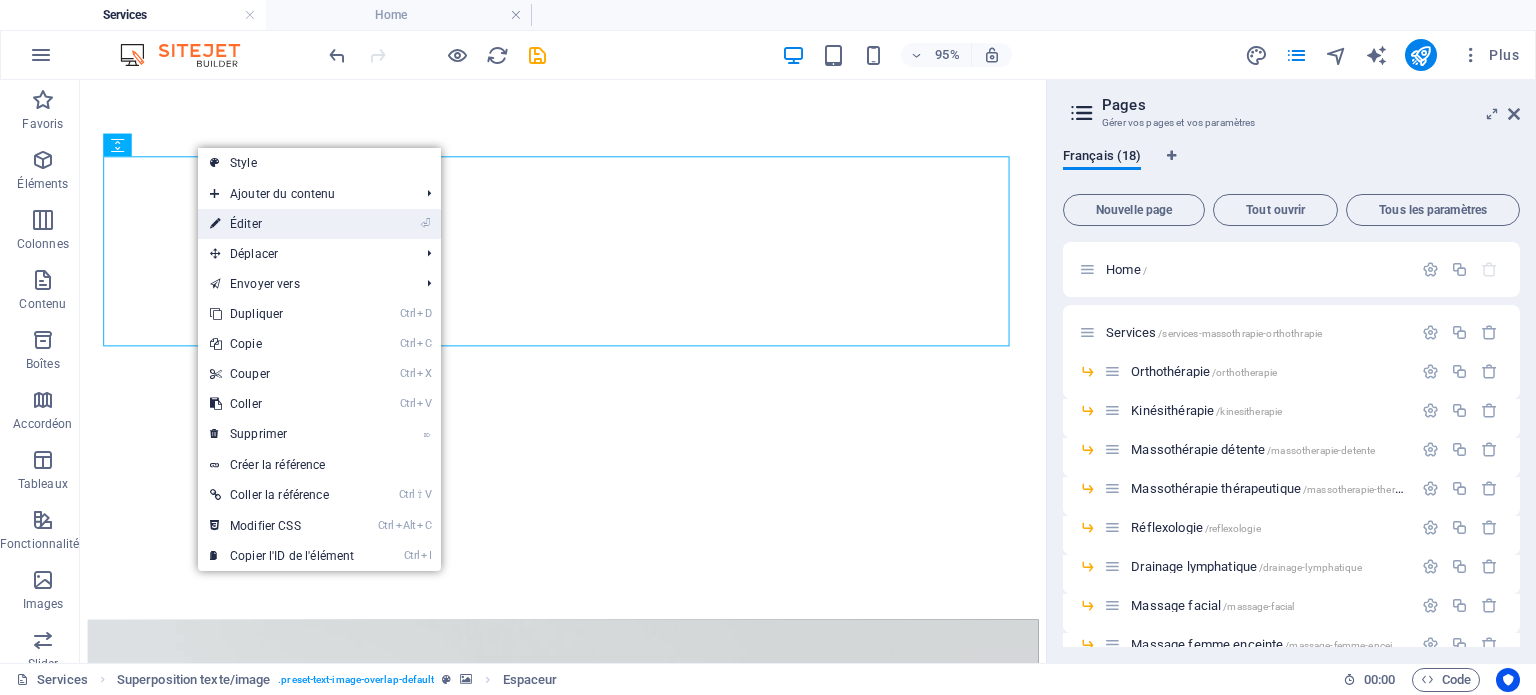 click on "⏎  Éditer" at bounding box center (282, 224) 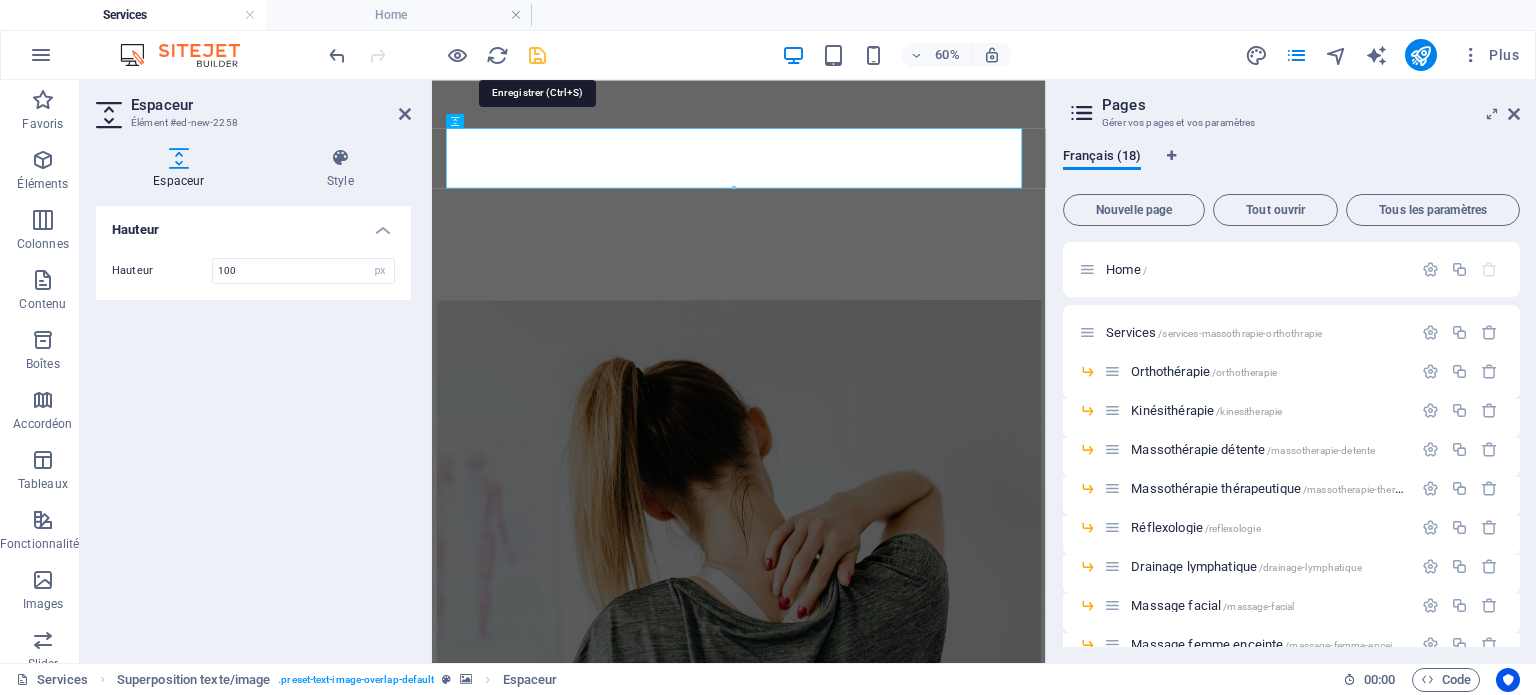 click at bounding box center [537, 55] 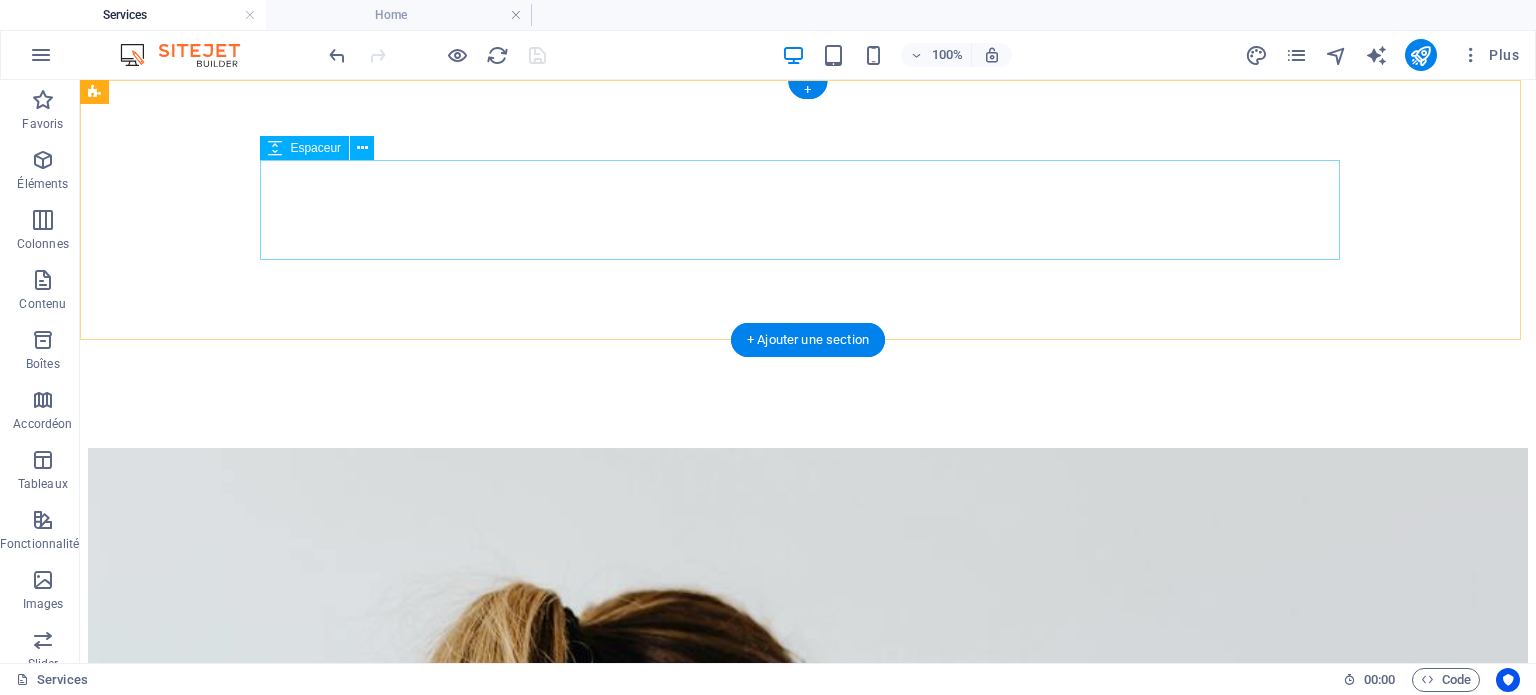 click at bounding box center [808, 398] 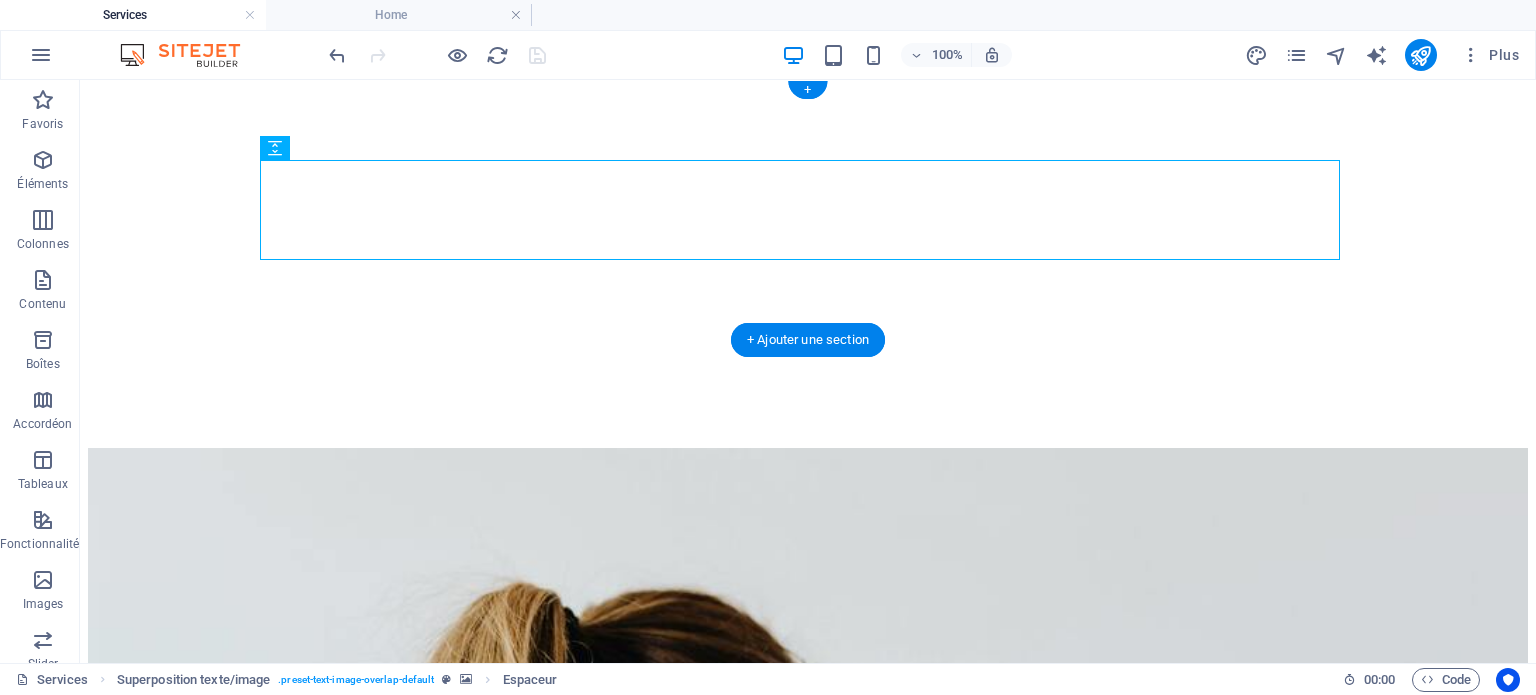 click at bounding box center [808, 88] 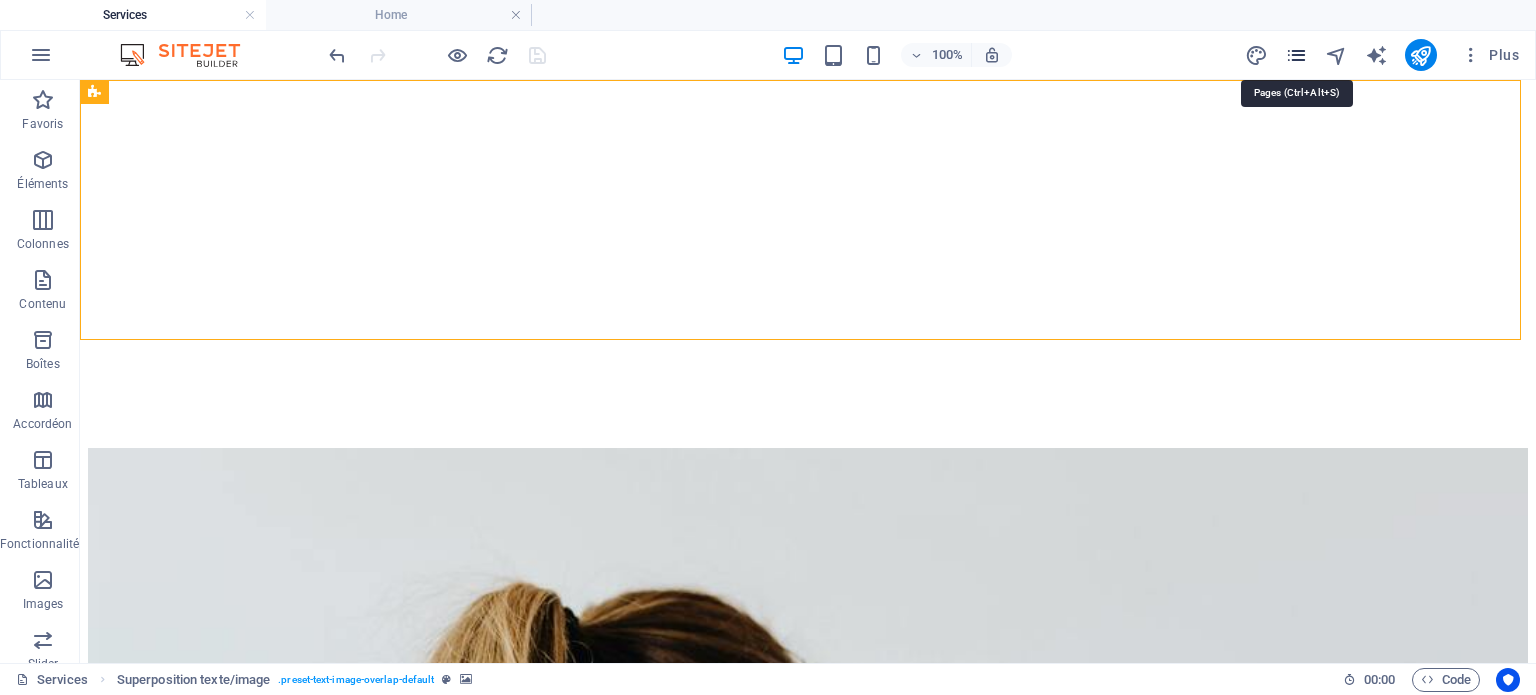 click at bounding box center [1296, 55] 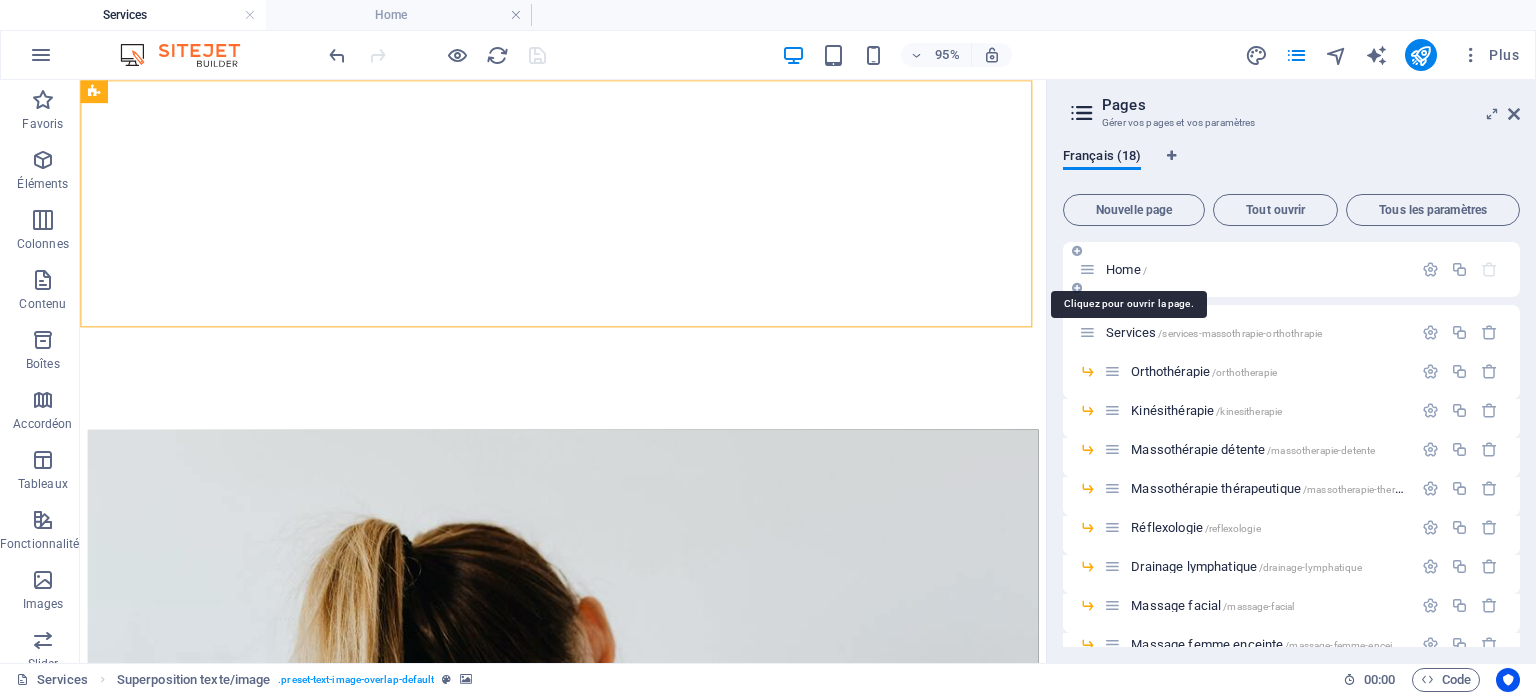 click on "Home /" at bounding box center (1126, 269) 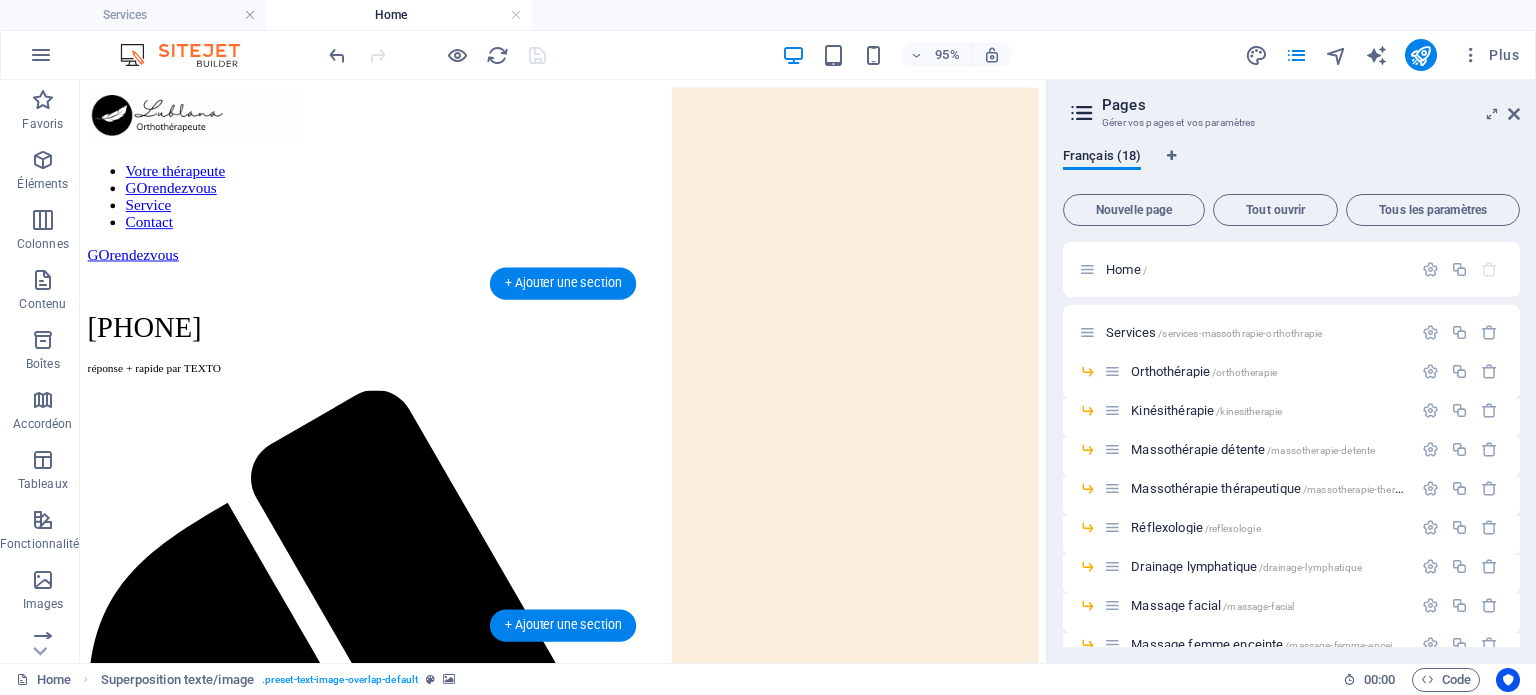 click at bounding box center [588, 1739] 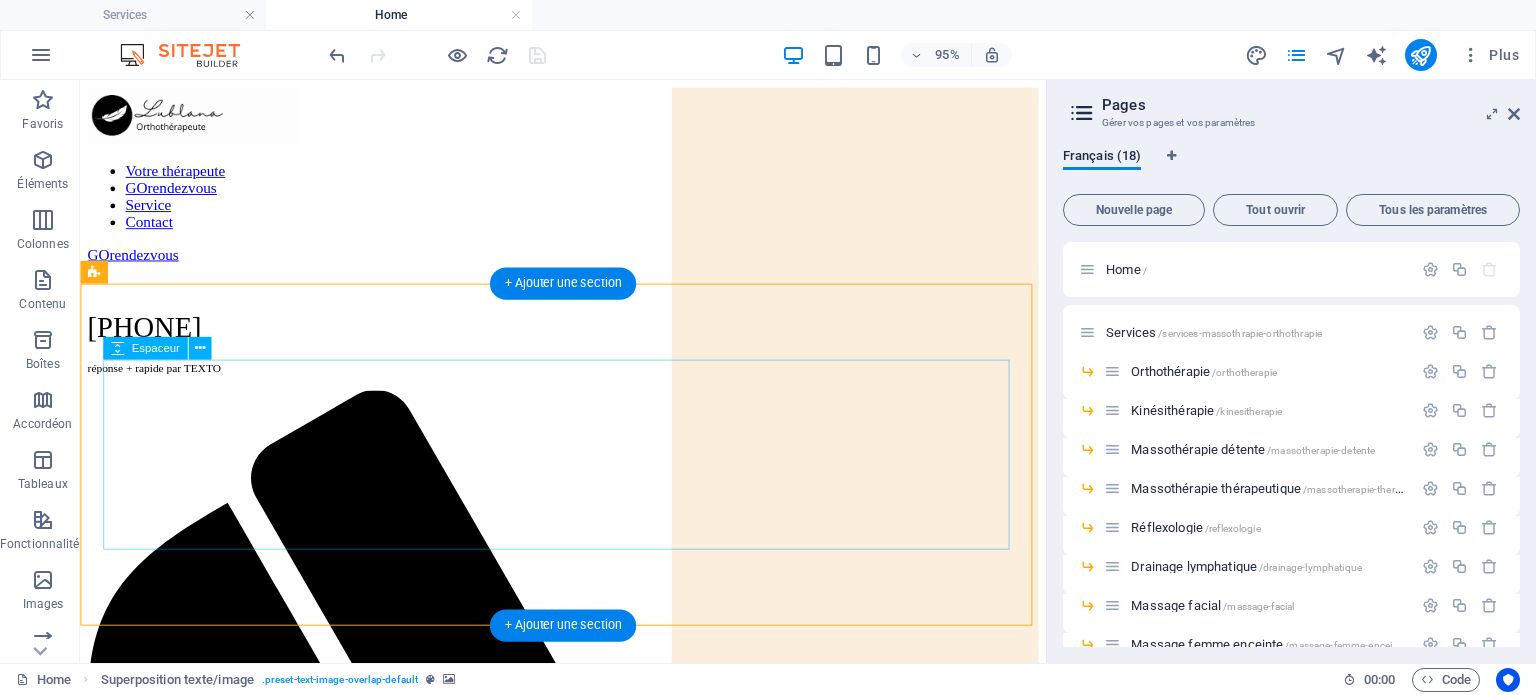 click at bounding box center (588, 2199) 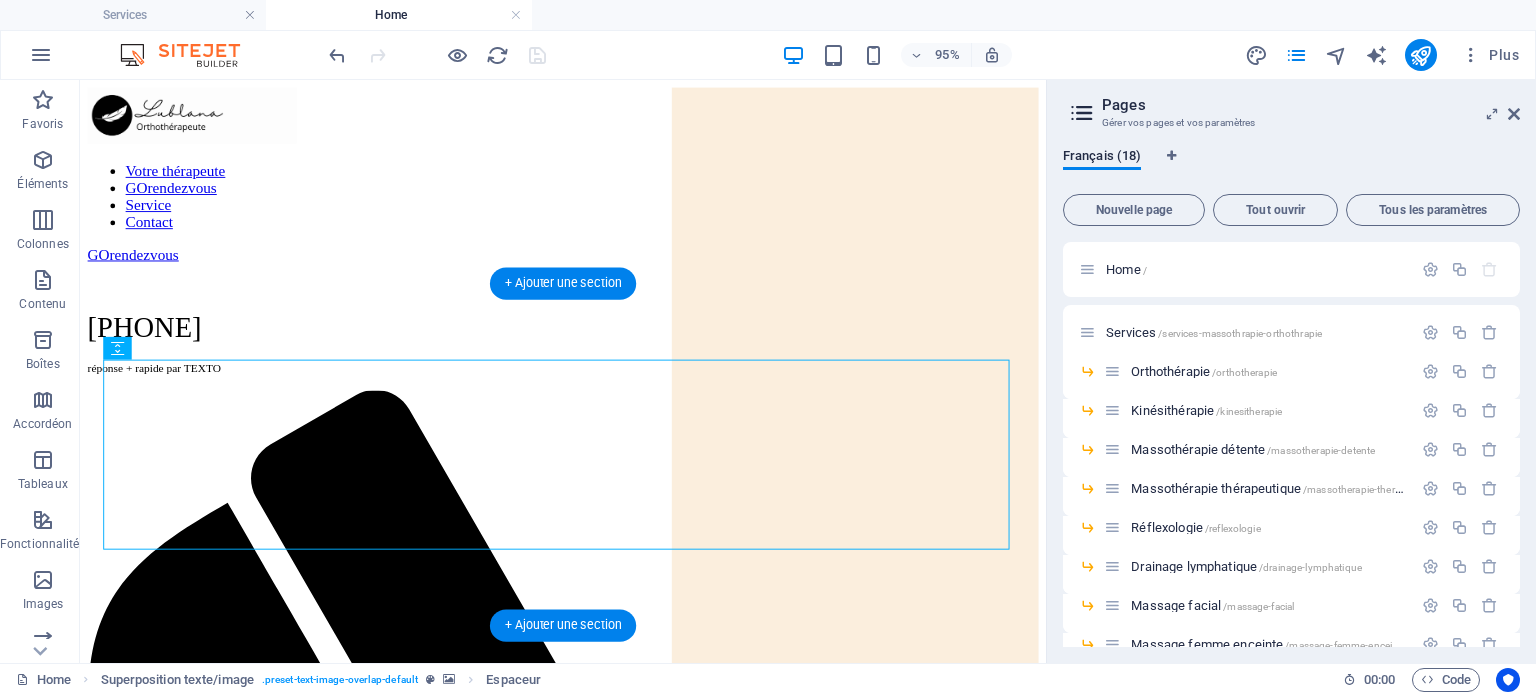 click at bounding box center [588, 1739] 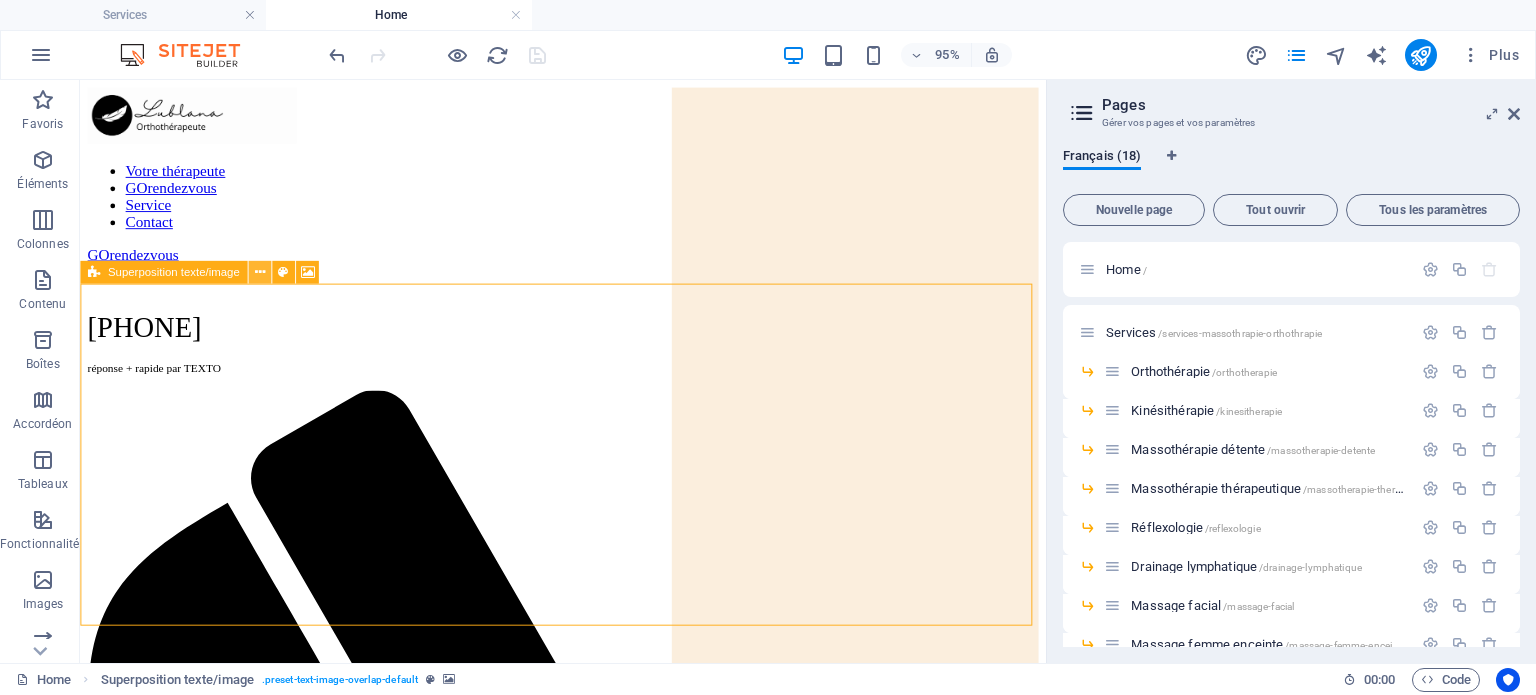 click at bounding box center (259, 272) 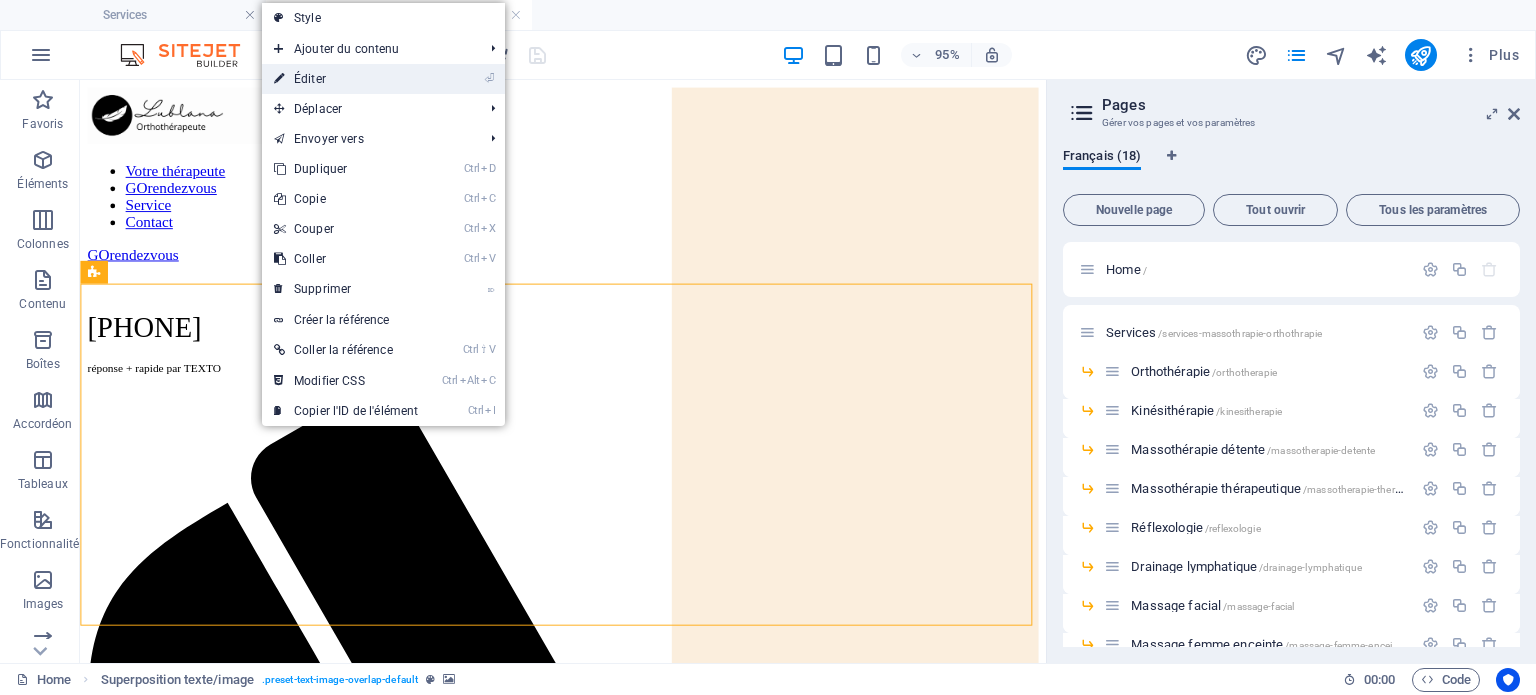 click on "⏎  Éditer" at bounding box center (346, 79) 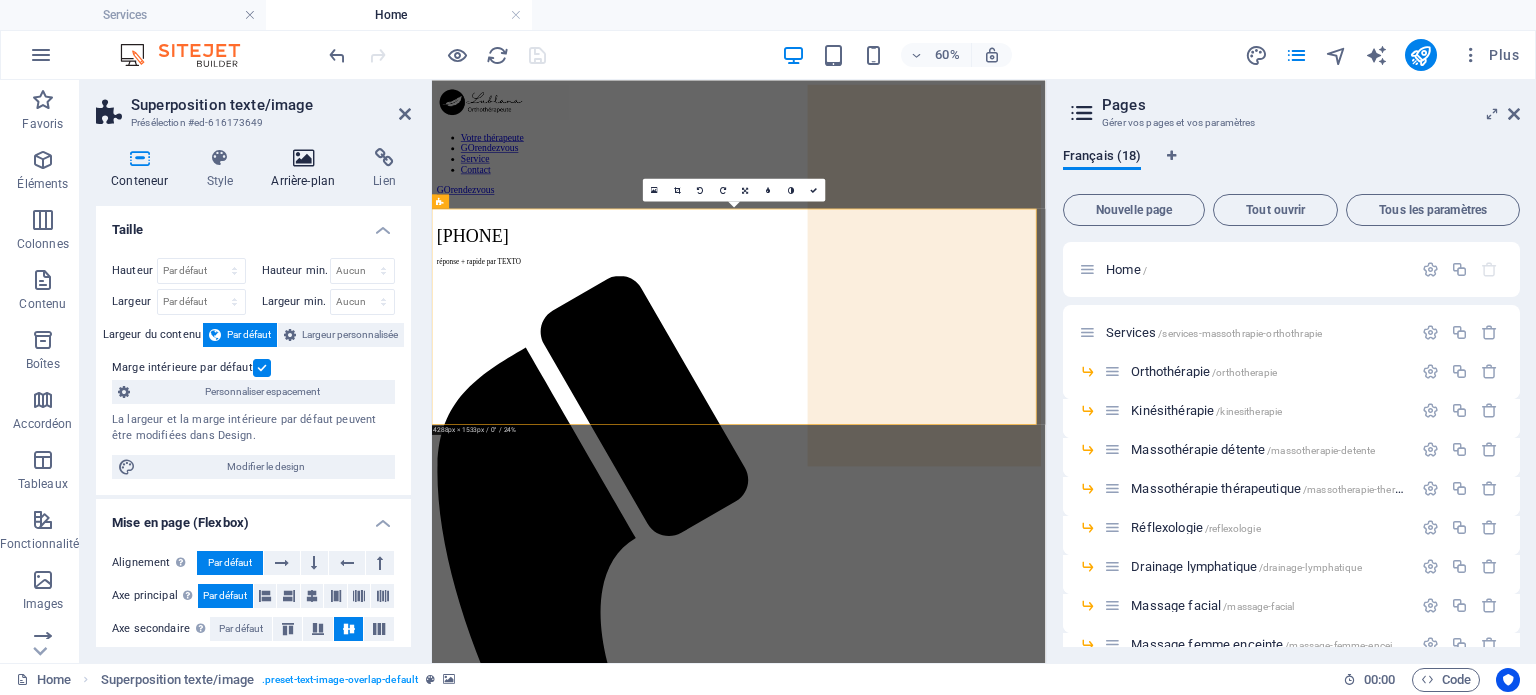 click at bounding box center [303, 158] 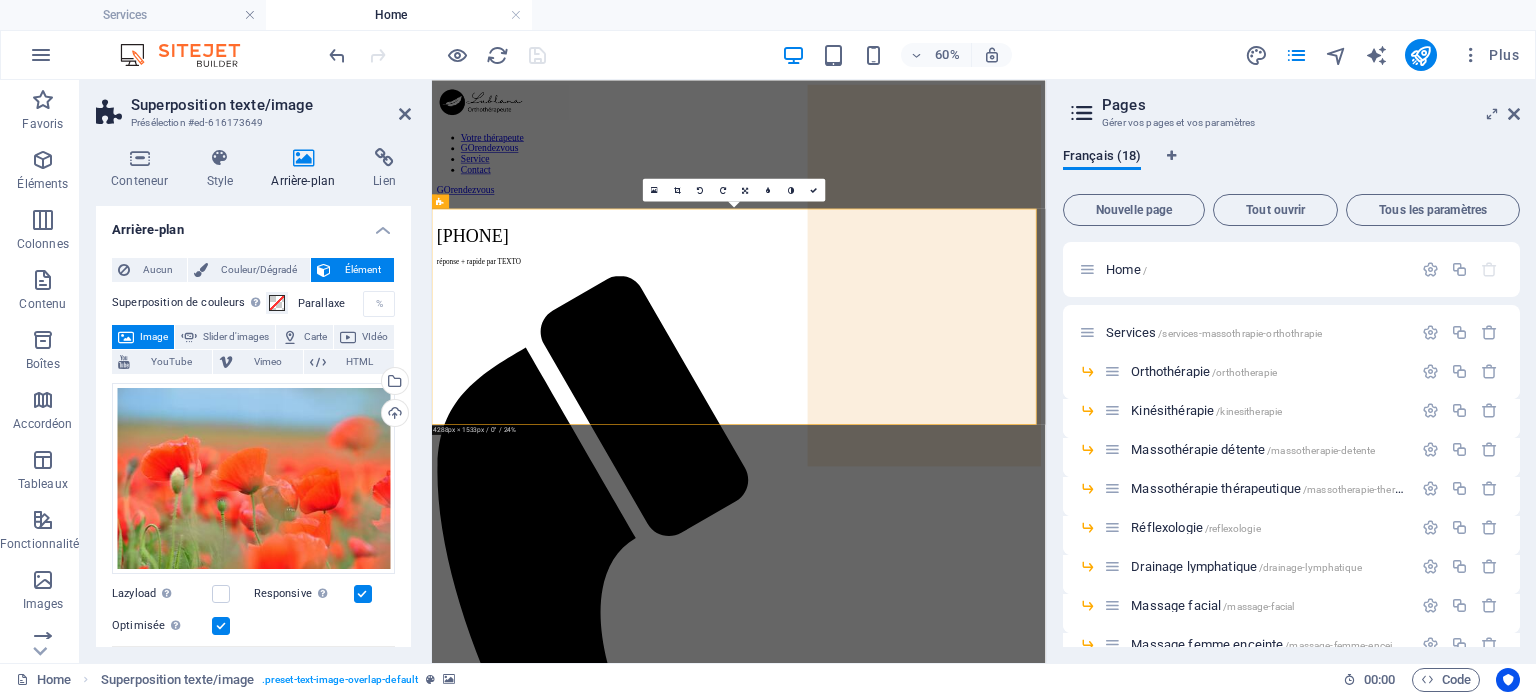 click at bounding box center (943, 1747) 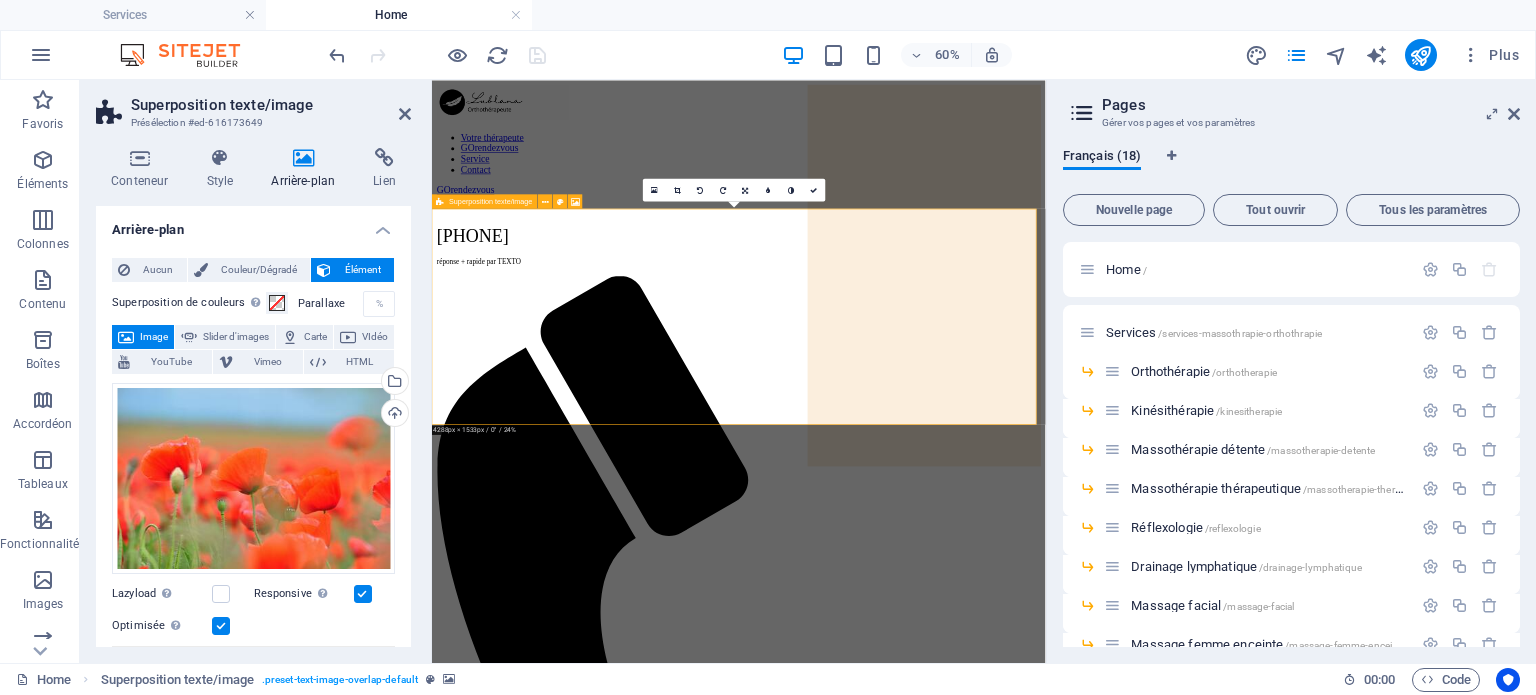 click on "Superposition texte/image" at bounding box center [484, 201] 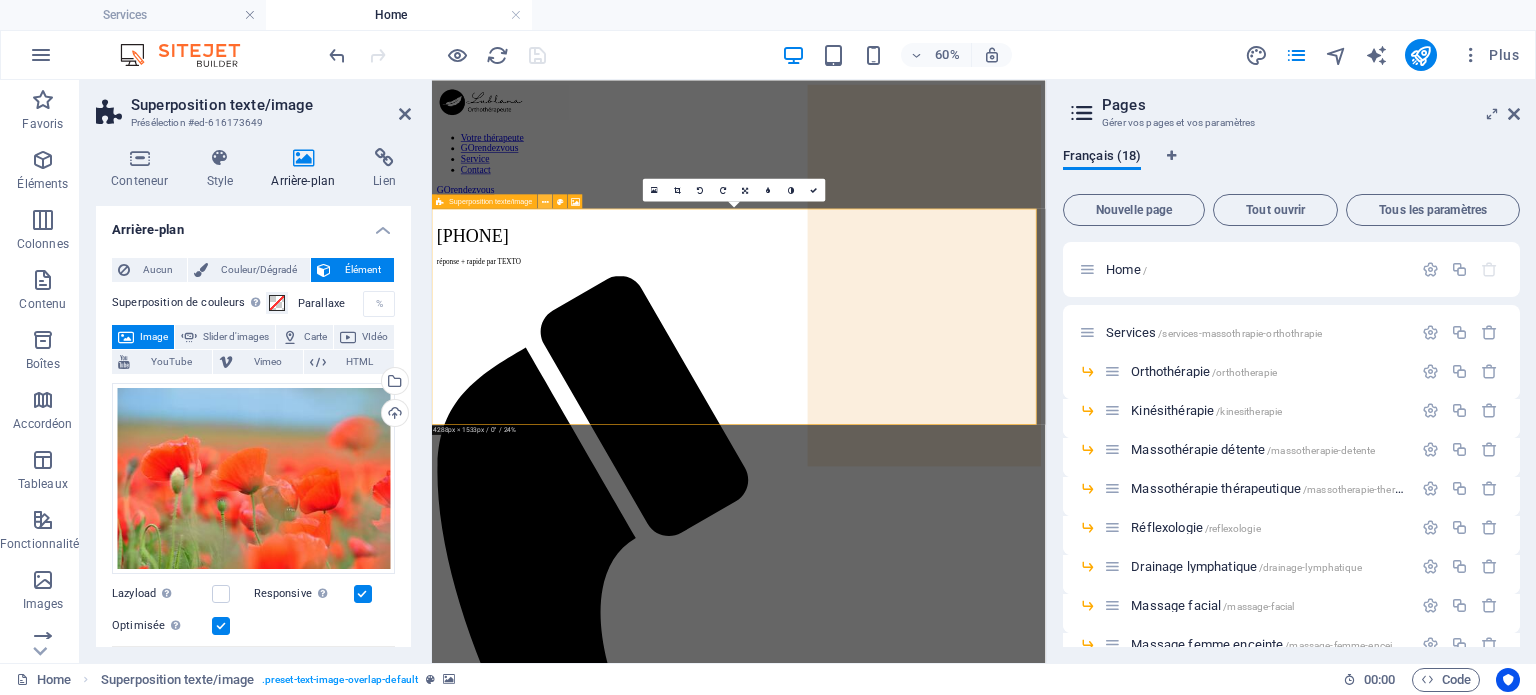 click at bounding box center (545, 201) 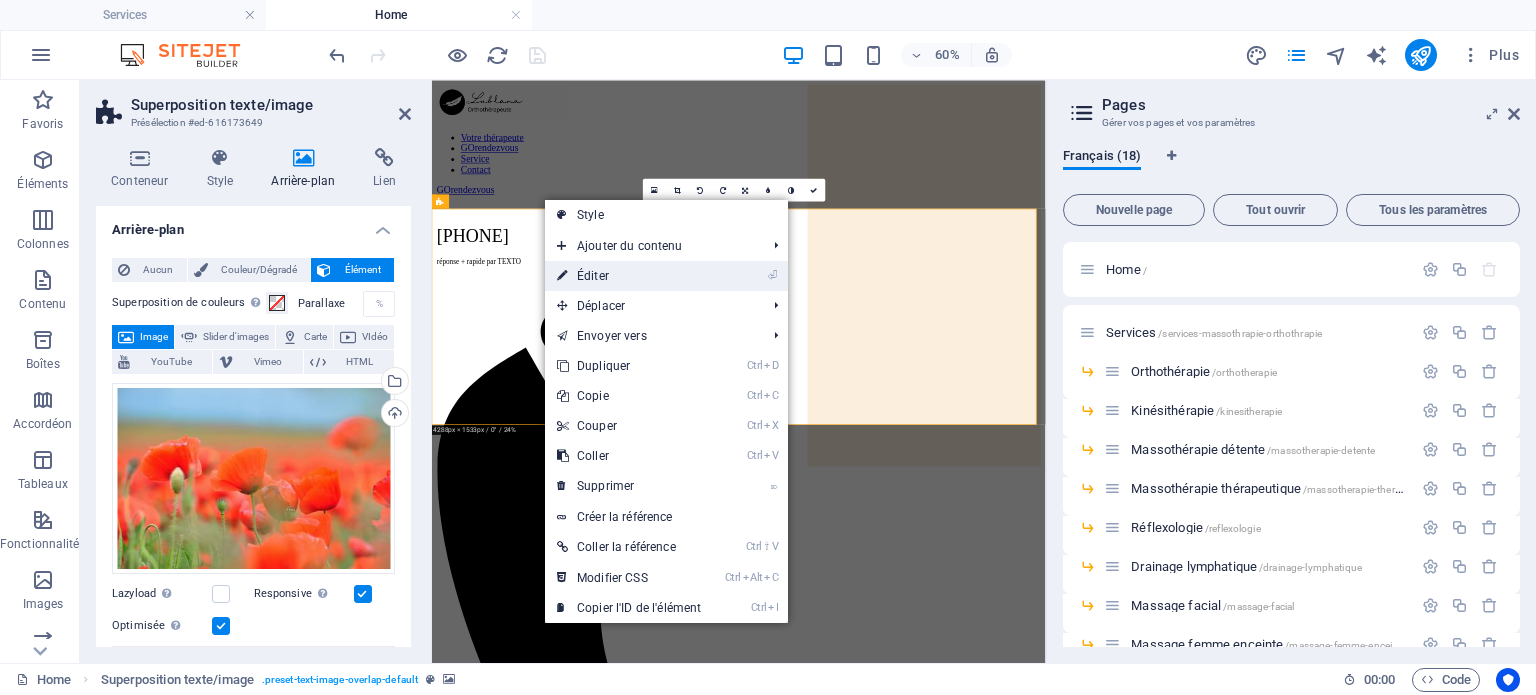 click on "⏎  Éditer" at bounding box center (629, 276) 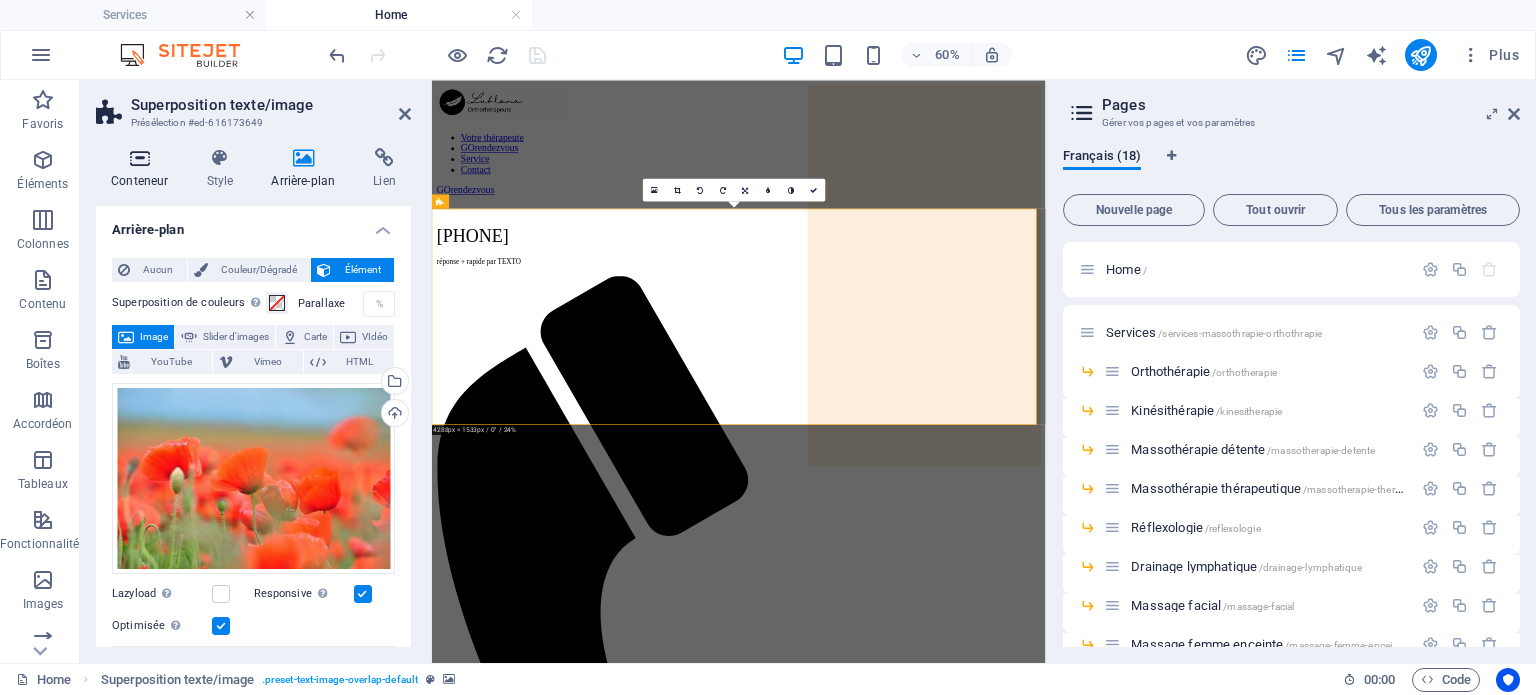 click at bounding box center (139, 158) 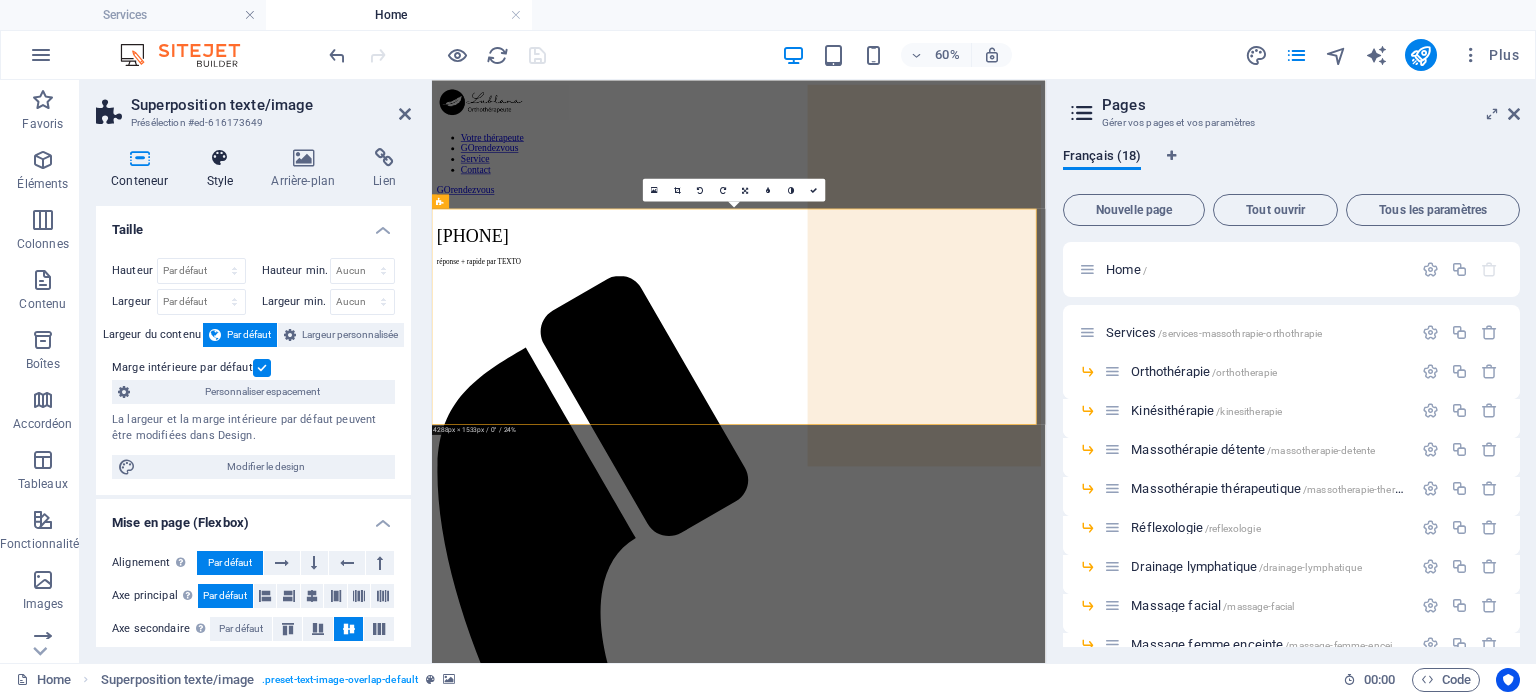 click at bounding box center (219, 158) 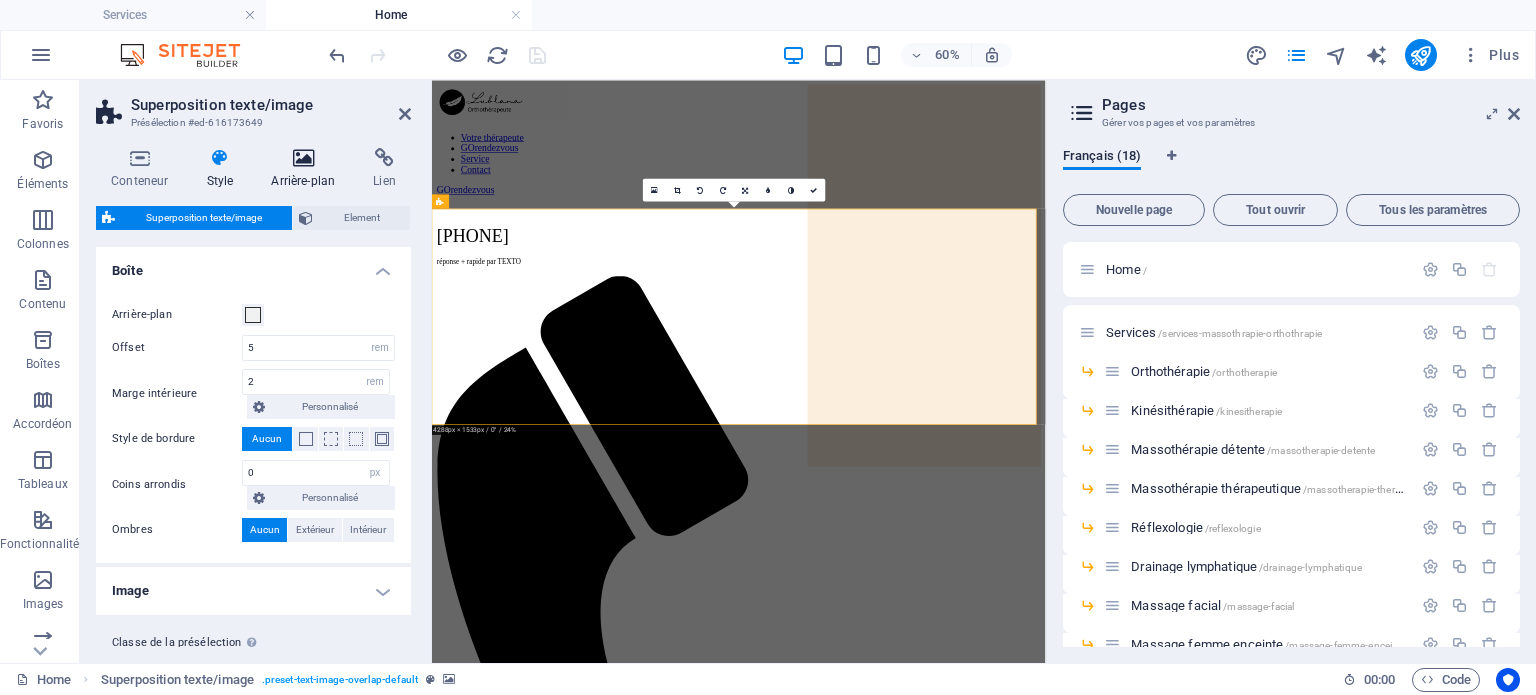 click at bounding box center [303, 158] 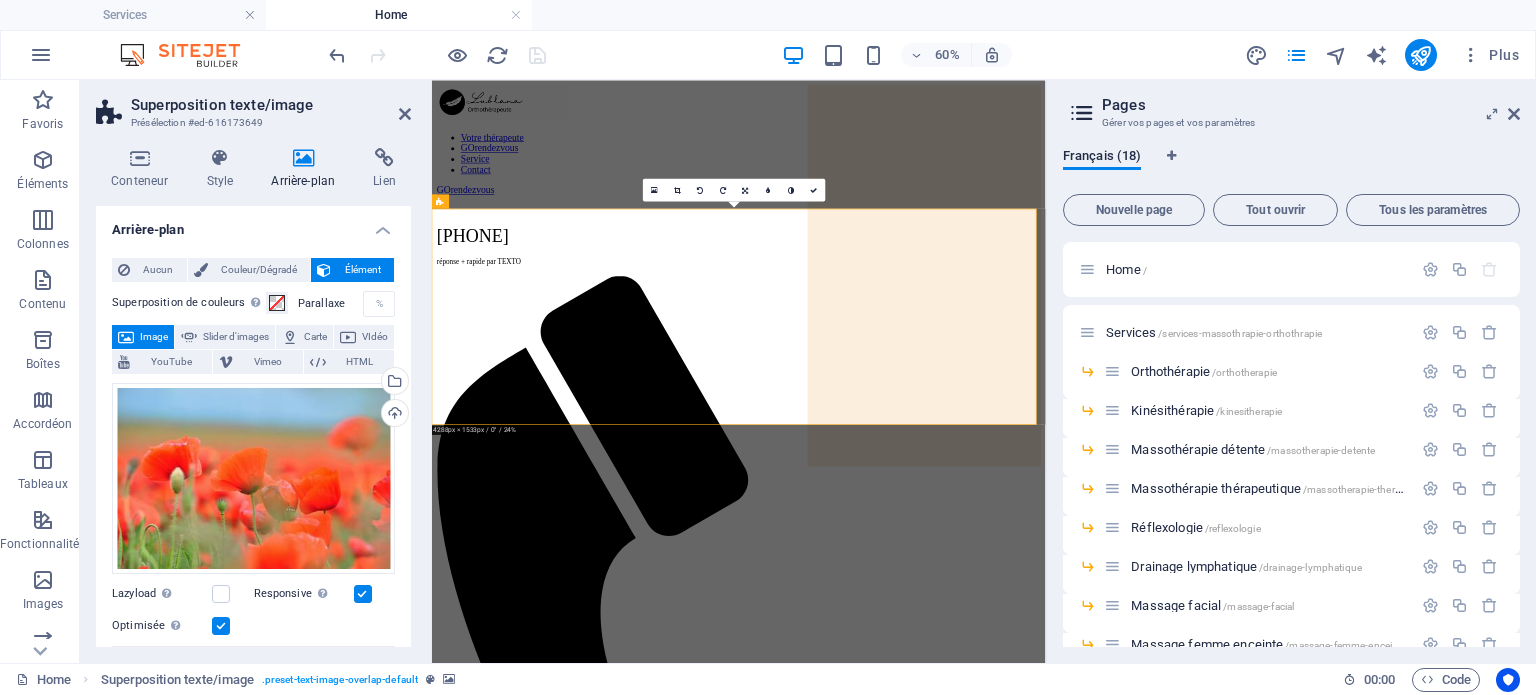 click at bounding box center [943, 1747] 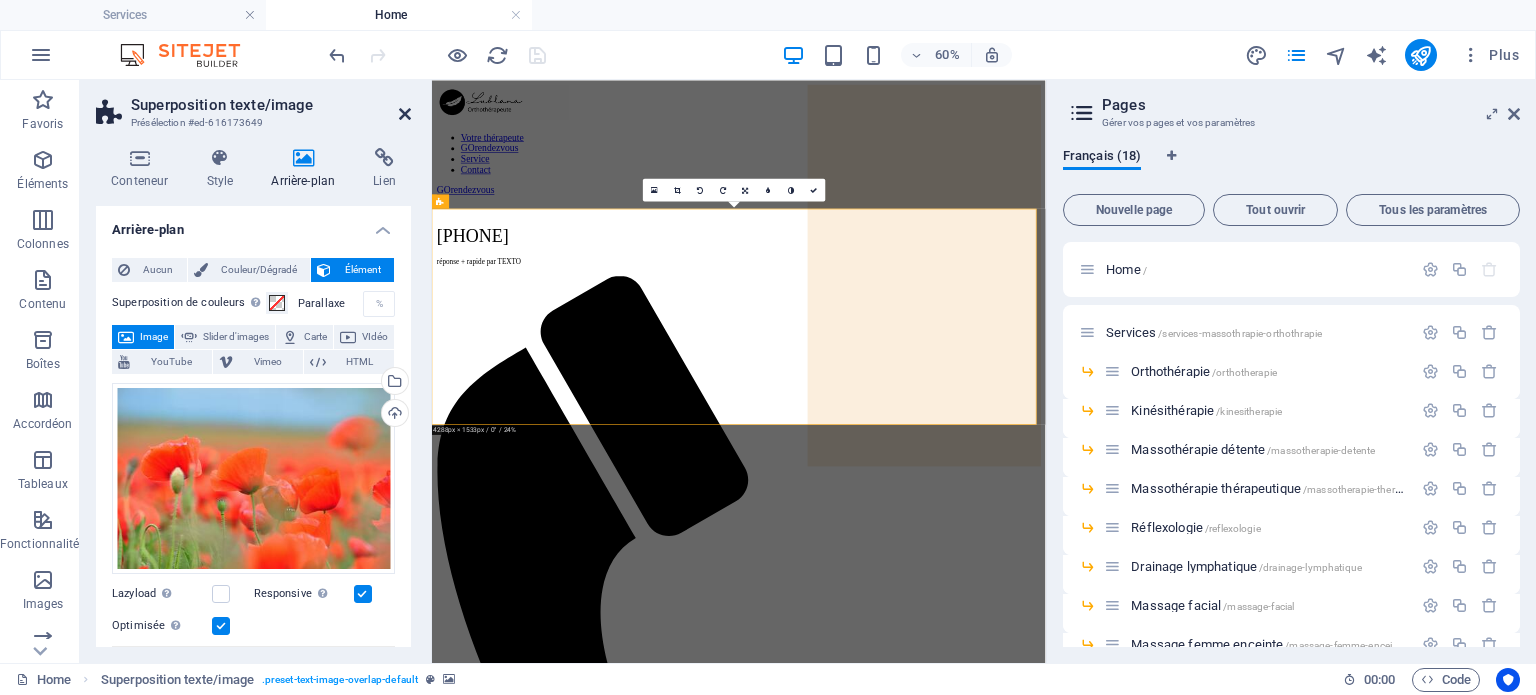 drag, startPoint x: 405, startPoint y: 112, endPoint x: 345, endPoint y: 39, distance: 94.493385 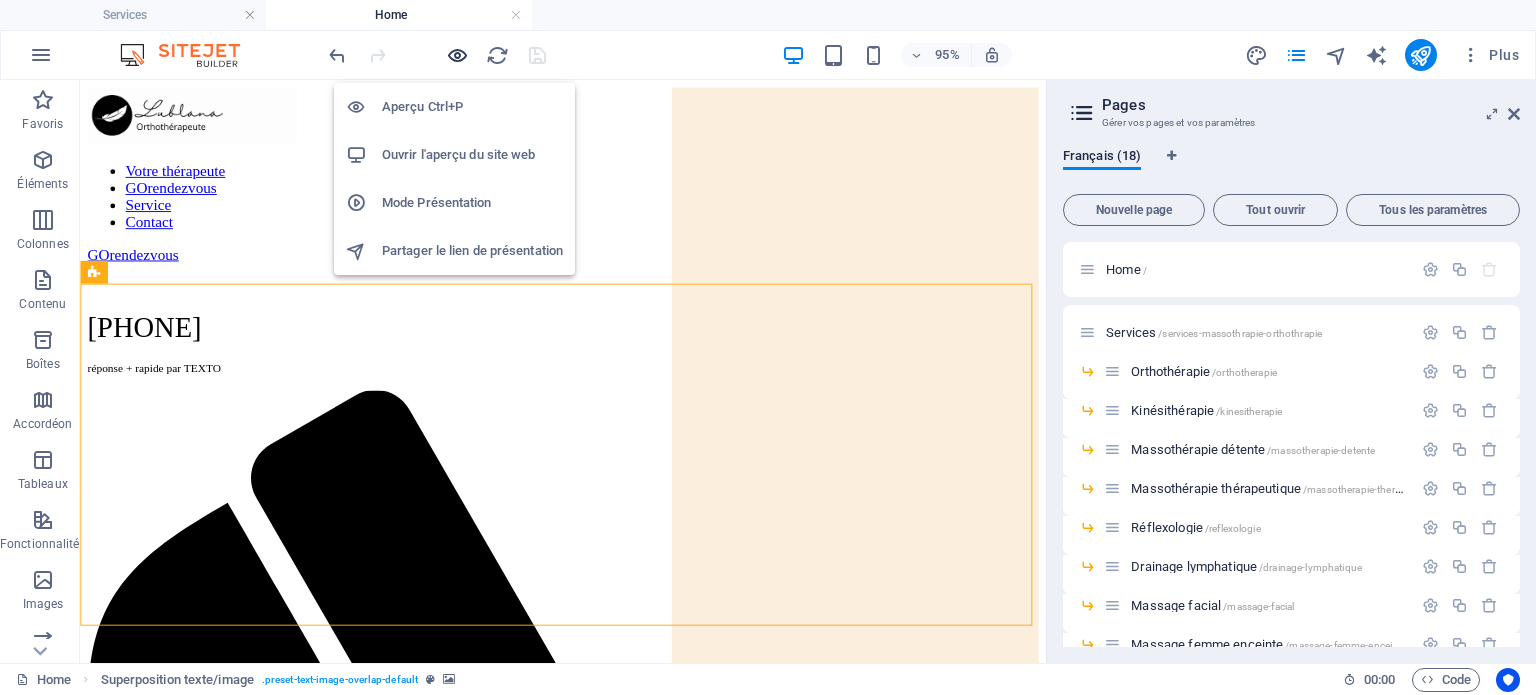 click at bounding box center (457, 55) 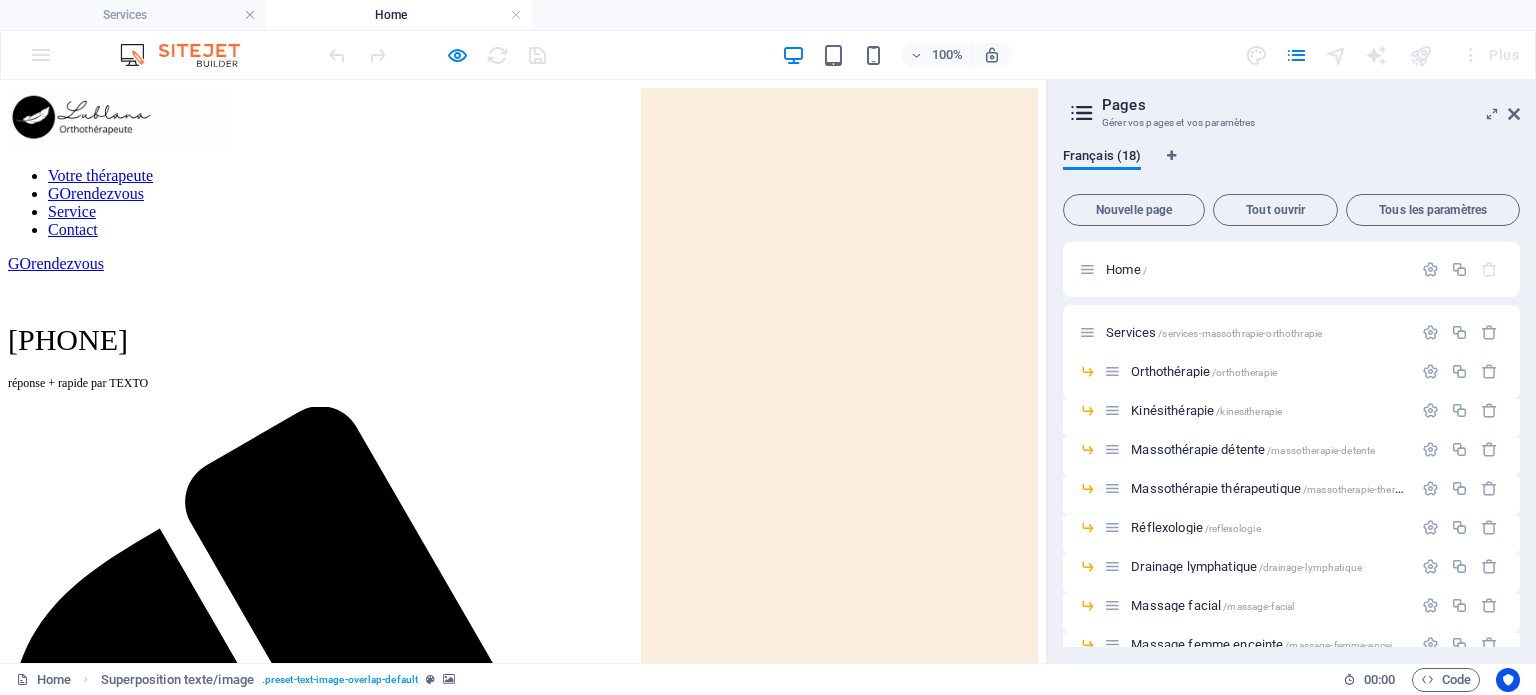 click on "GOrendezvous" at bounding box center (96, 193) 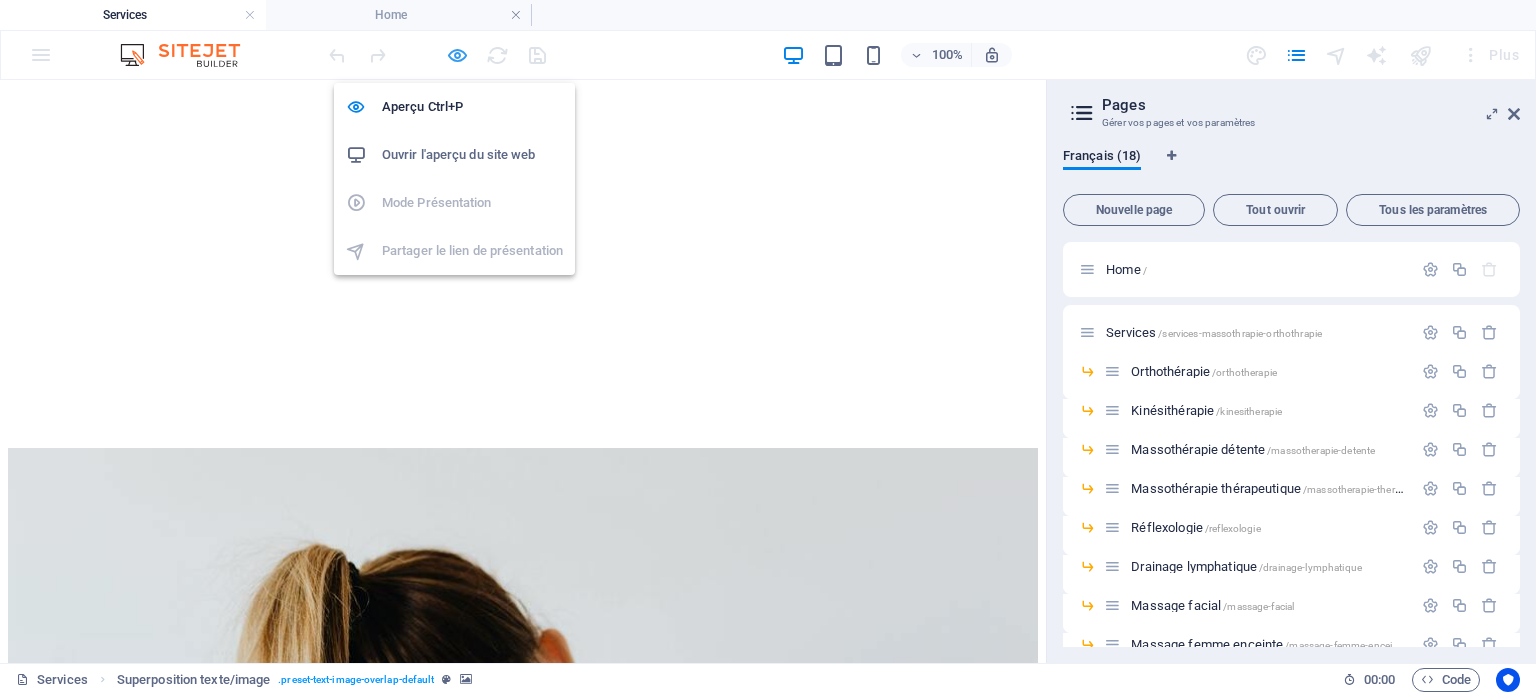 click at bounding box center [457, 55] 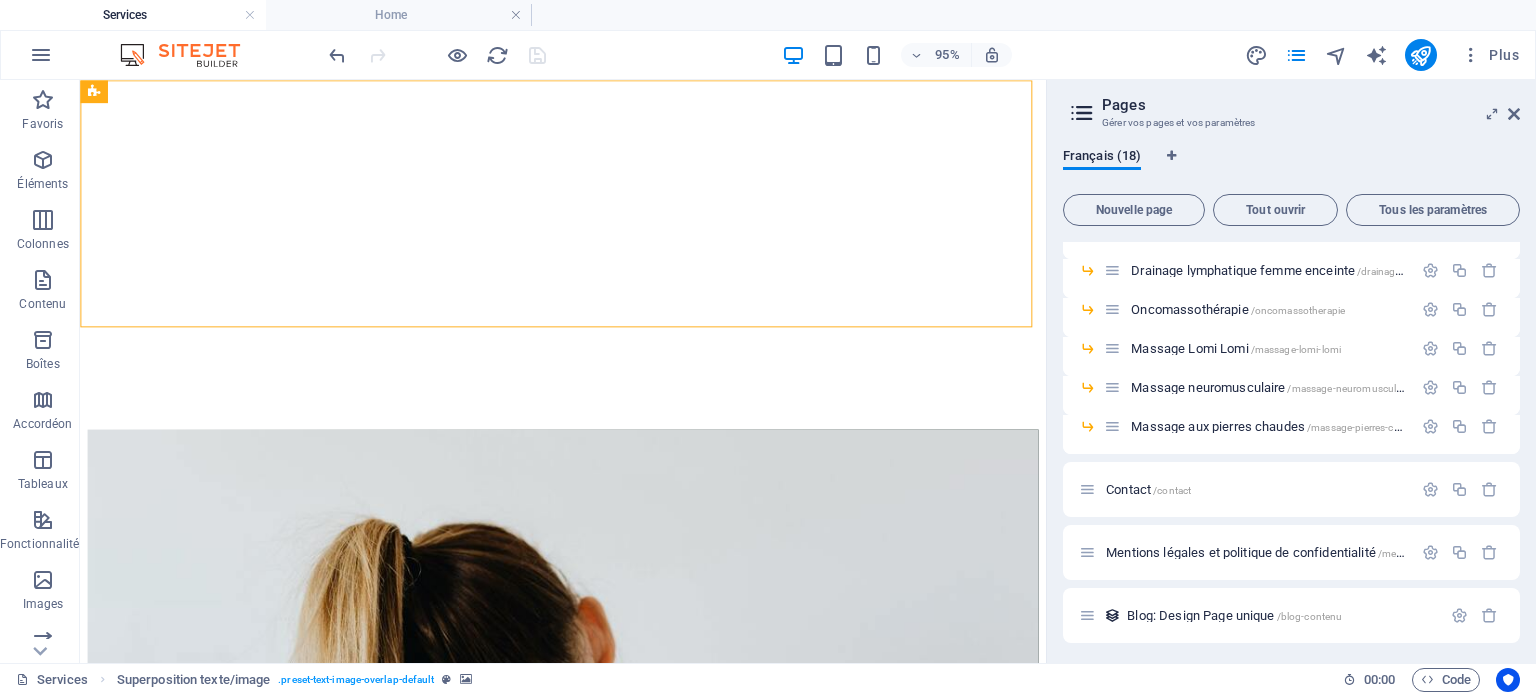 scroll, scrollTop: 416, scrollLeft: 0, axis: vertical 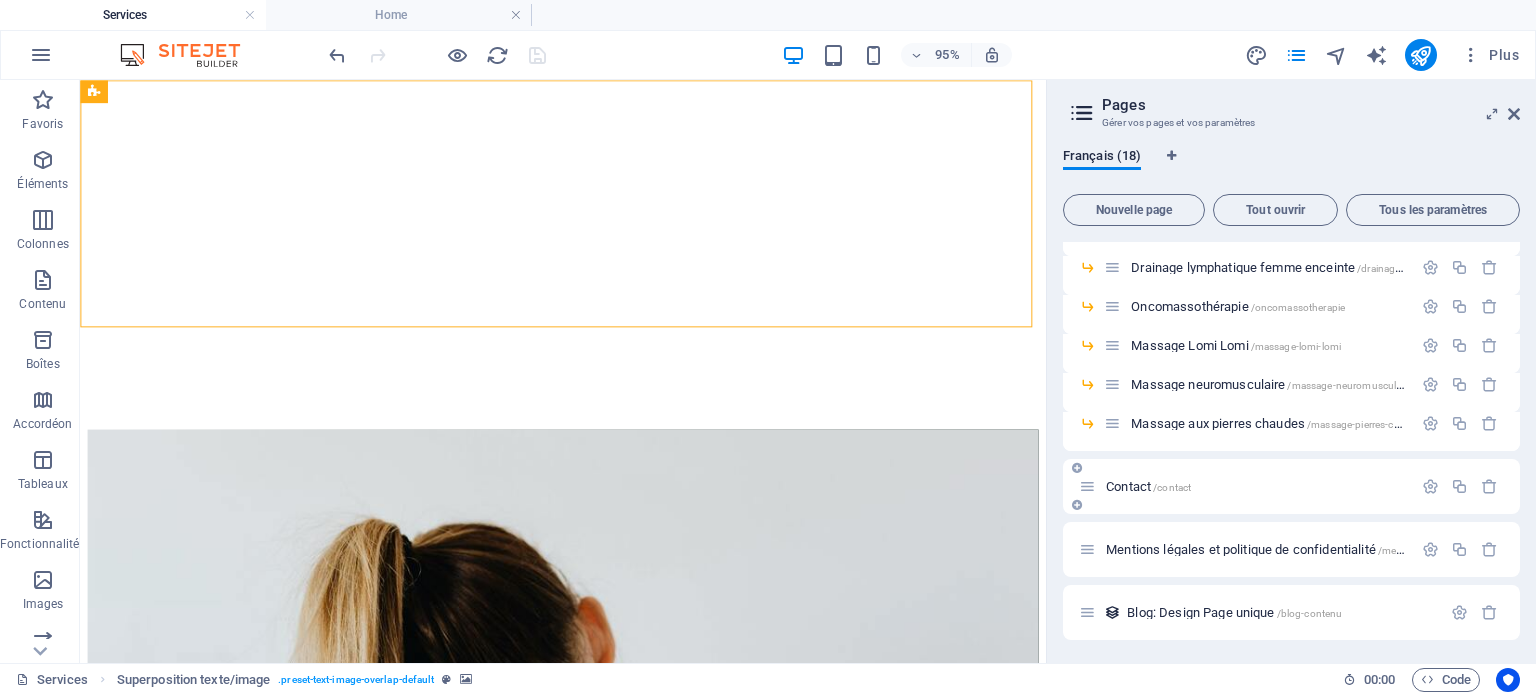 click on "Contact /contact" at bounding box center [1148, 486] 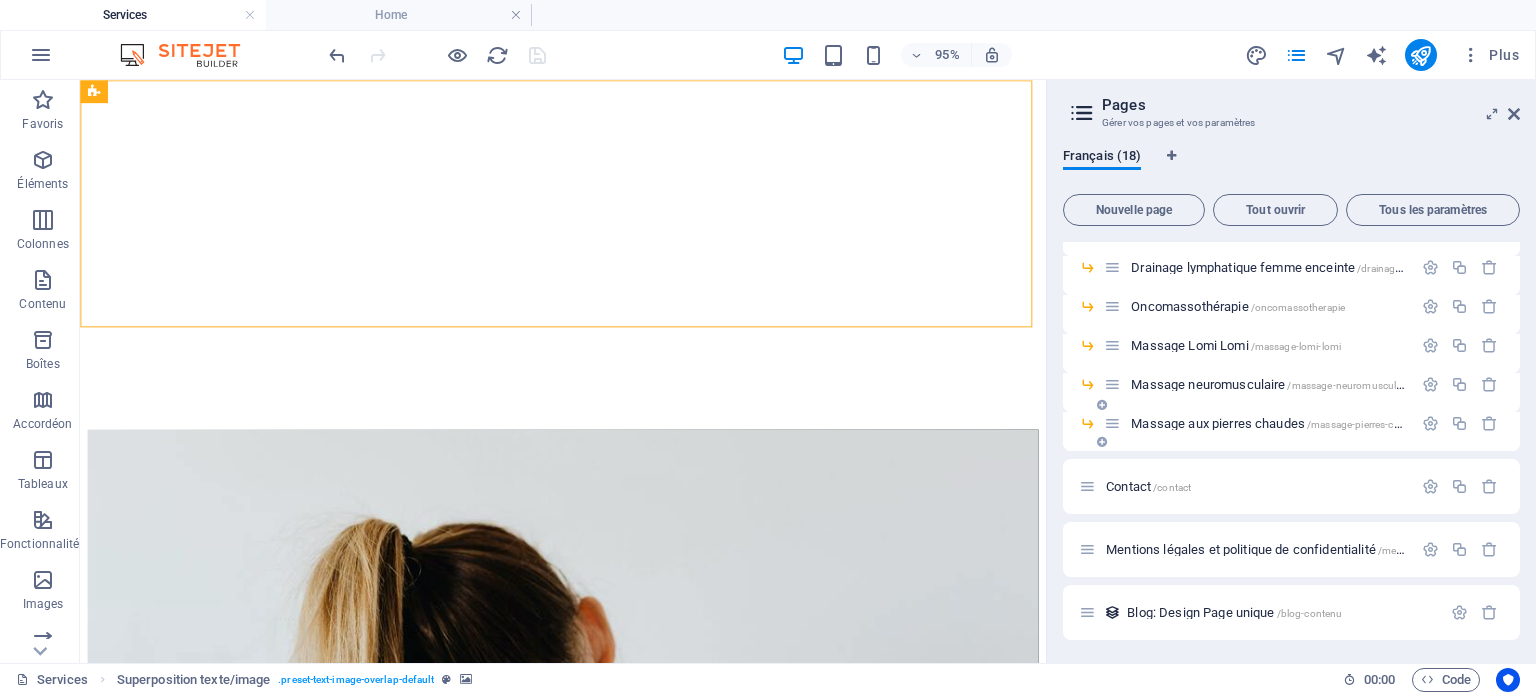 scroll, scrollTop: 336, scrollLeft: 0, axis: vertical 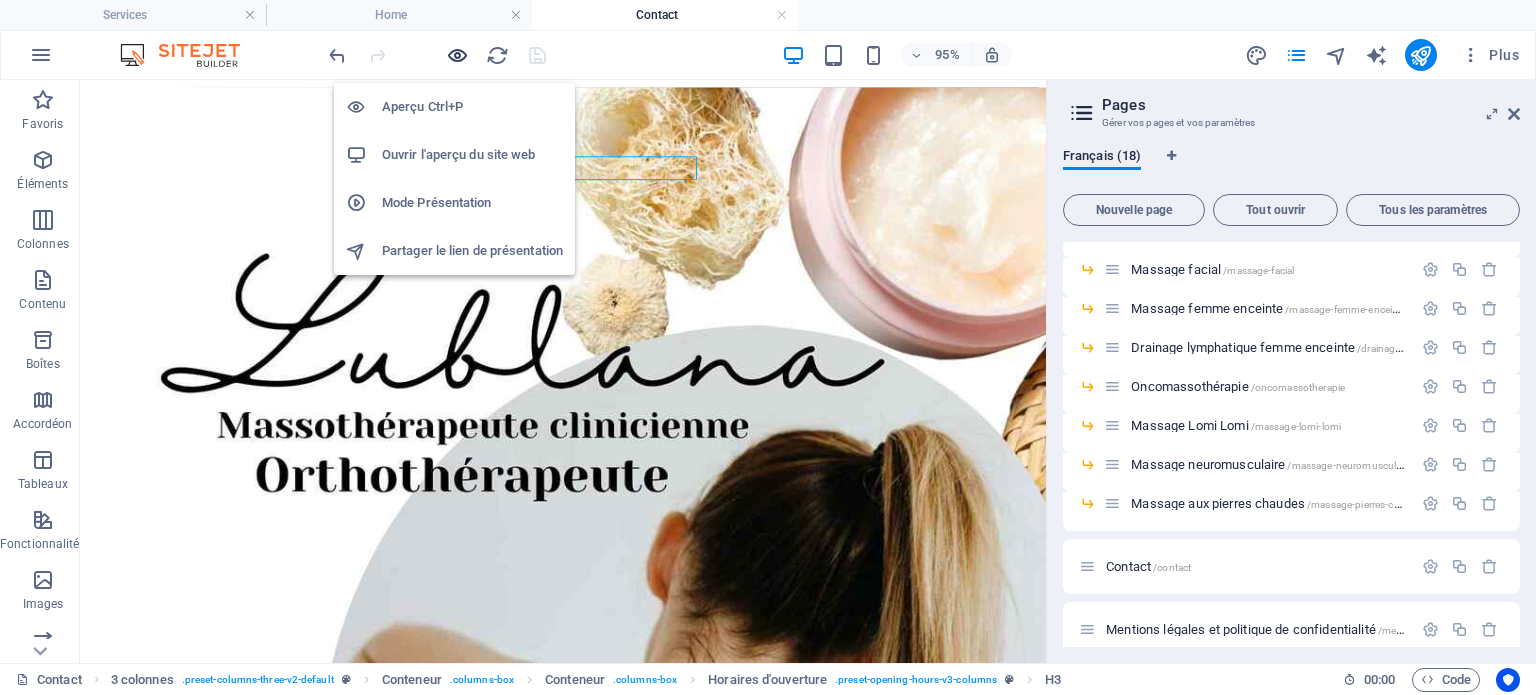 click at bounding box center (457, 55) 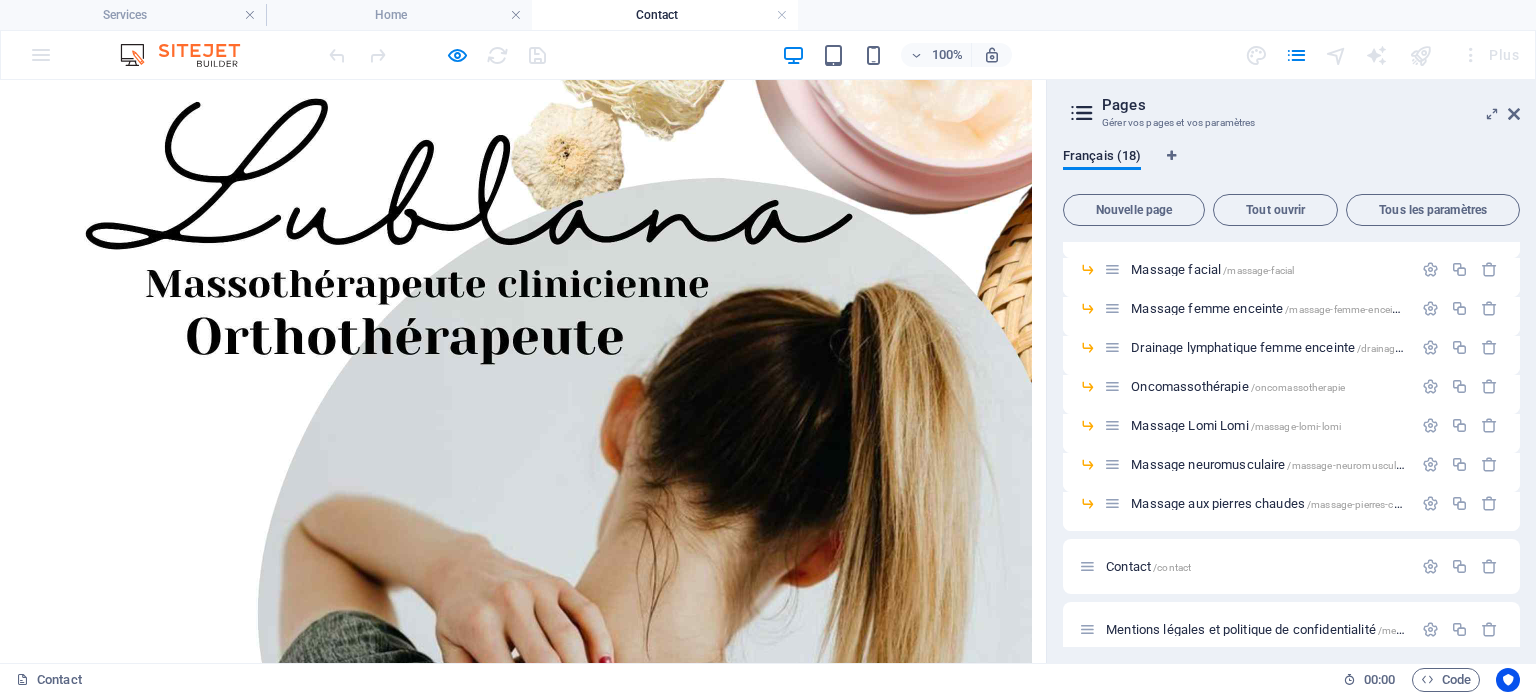 scroll, scrollTop: 0, scrollLeft: 0, axis: both 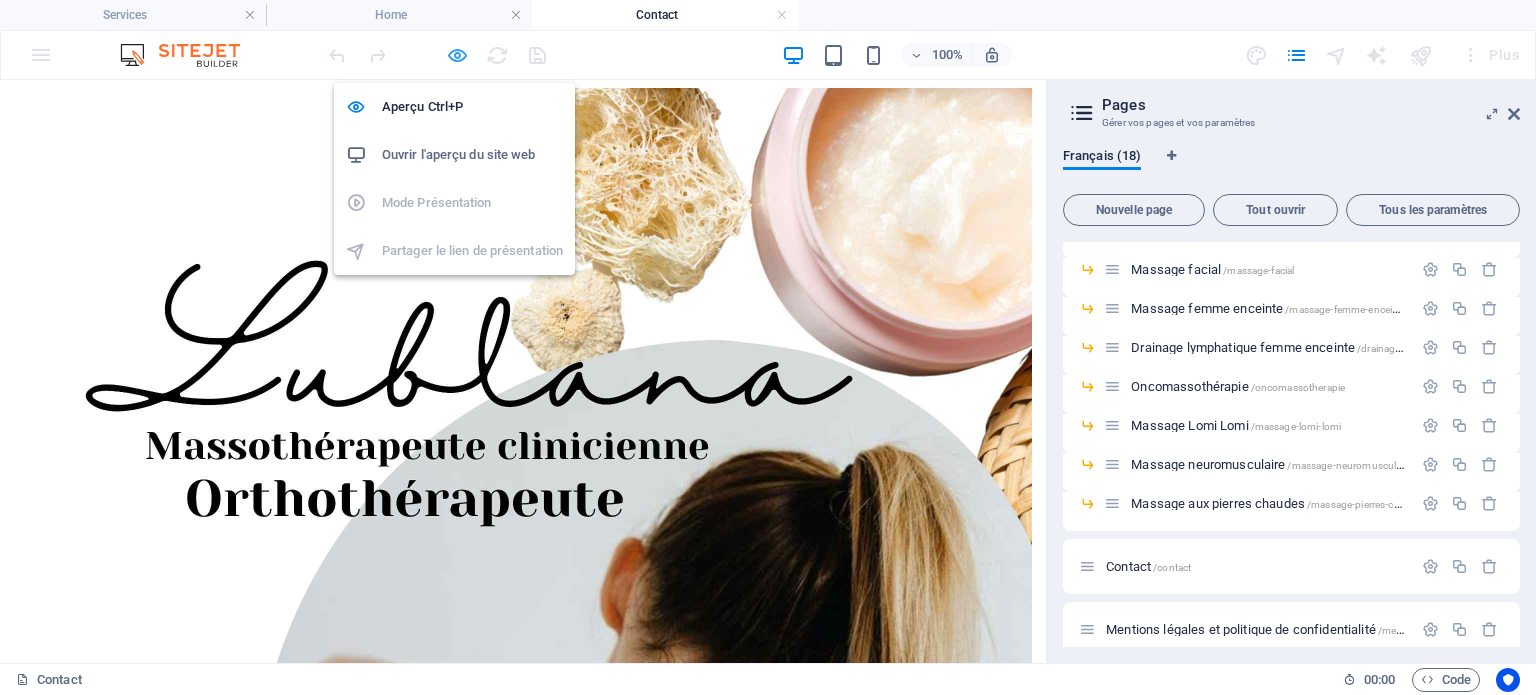 click at bounding box center (457, 55) 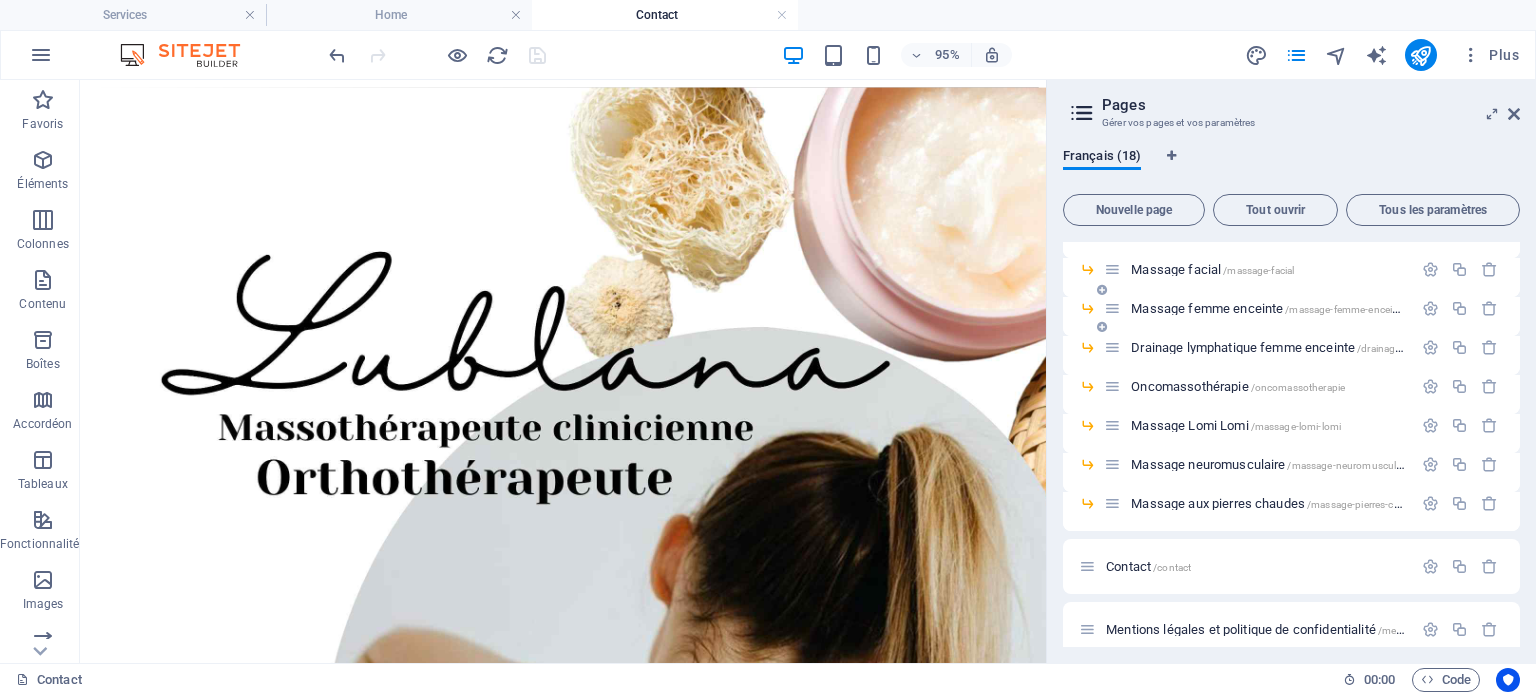 scroll, scrollTop: 0, scrollLeft: 0, axis: both 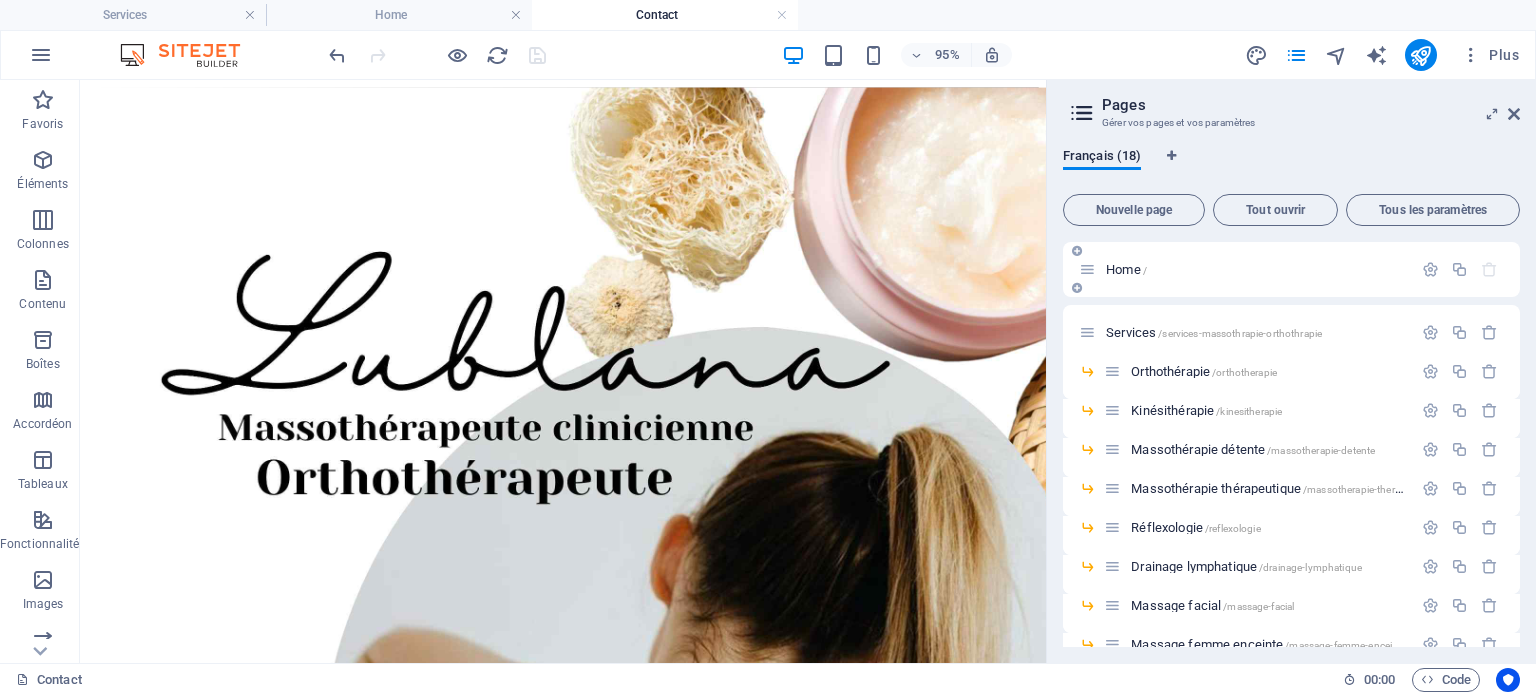 click on "Home /" at bounding box center (1126, 269) 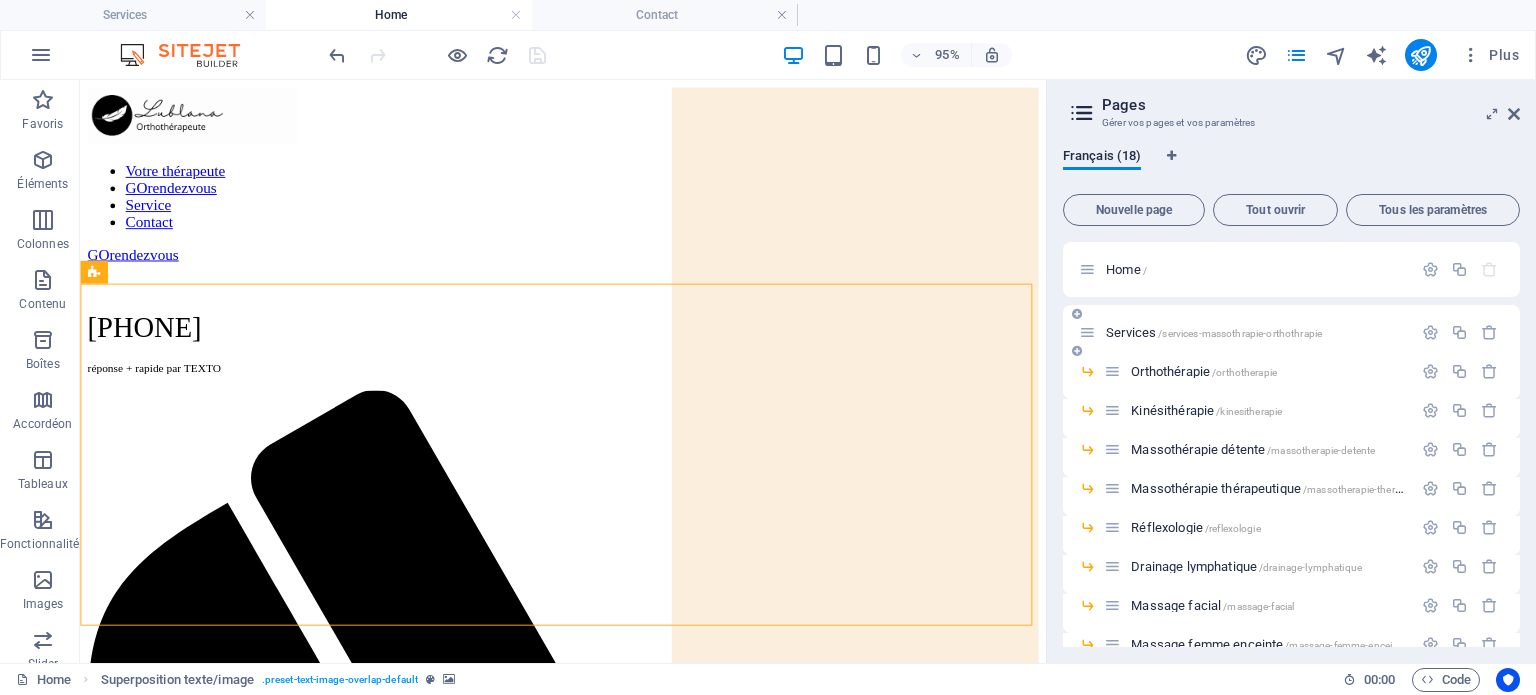 click on "Services /services-massothrapie-orthothrapie" at bounding box center (1214, 332) 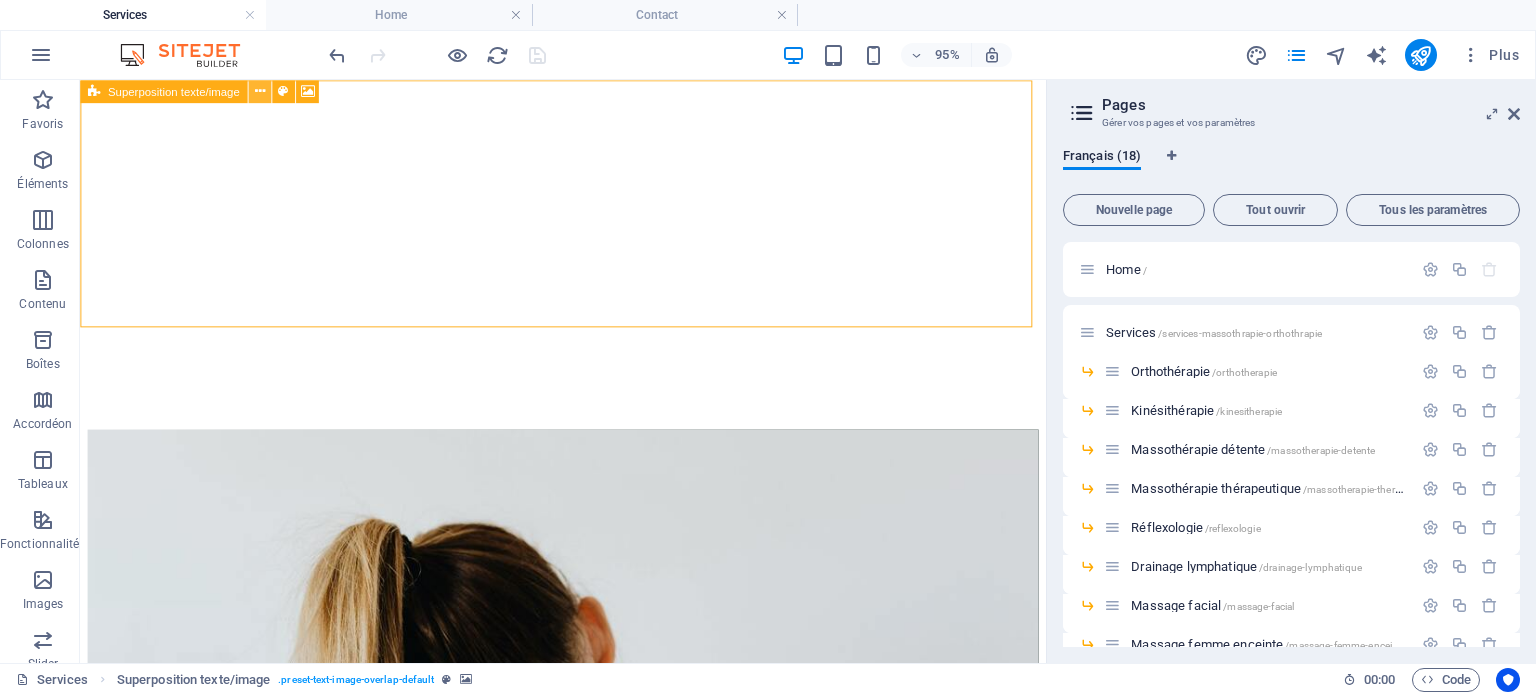 click at bounding box center [259, 91] 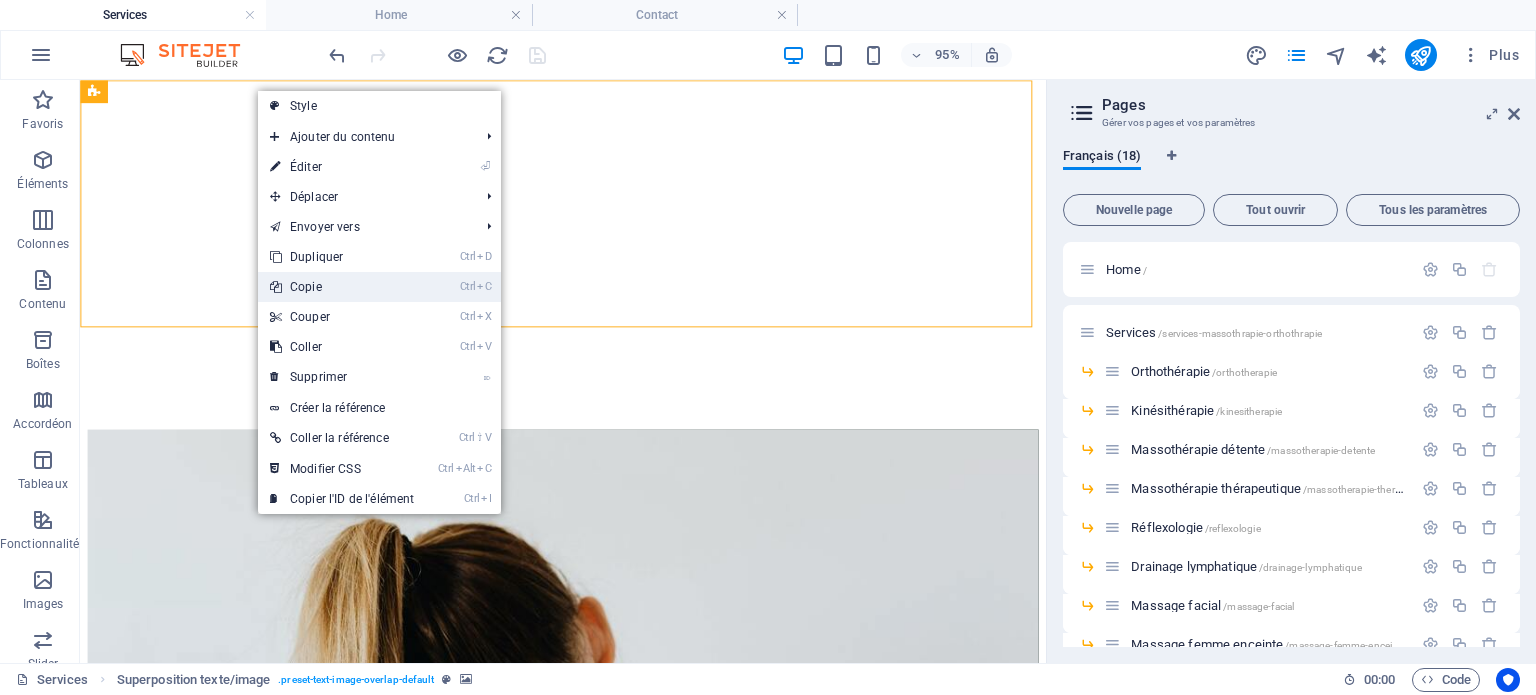 click on "Ctrl C  Copie" at bounding box center (342, 287) 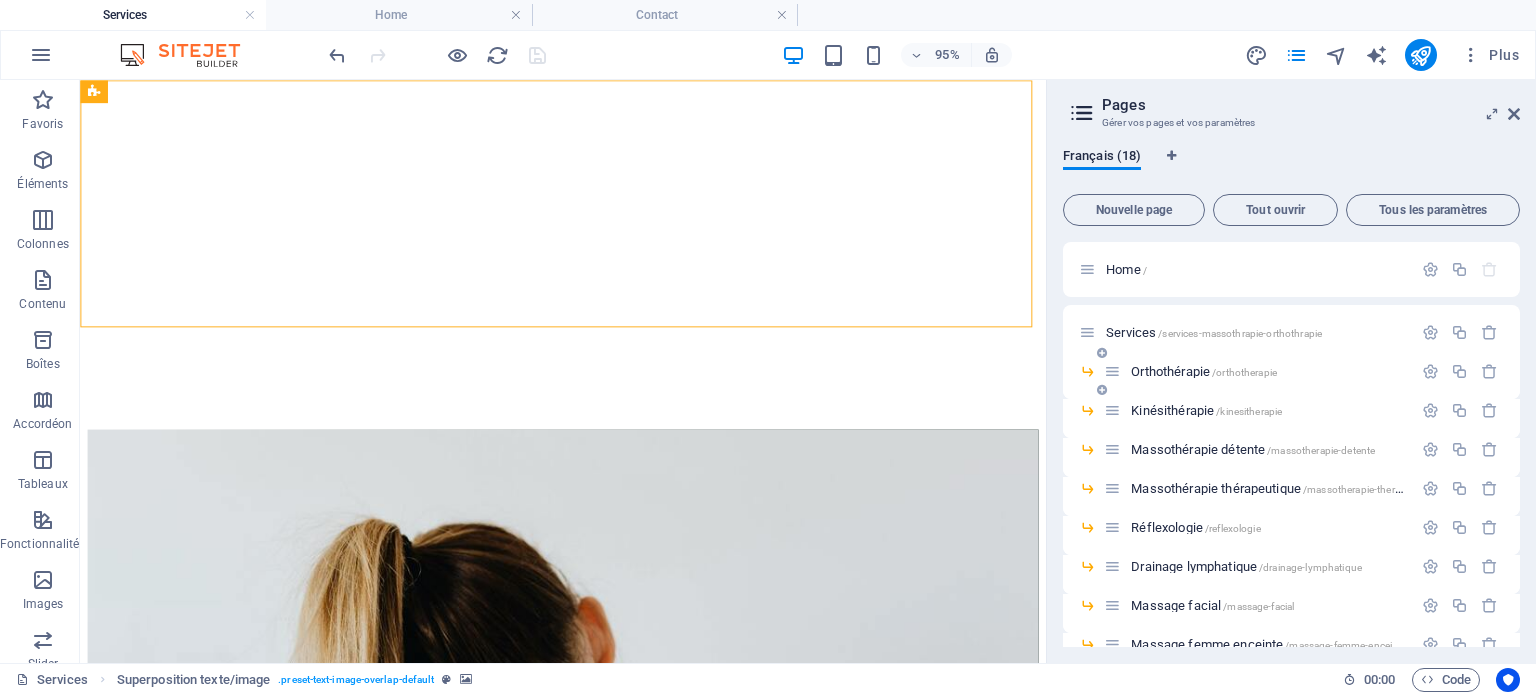 scroll, scrollTop: 416, scrollLeft: 0, axis: vertical 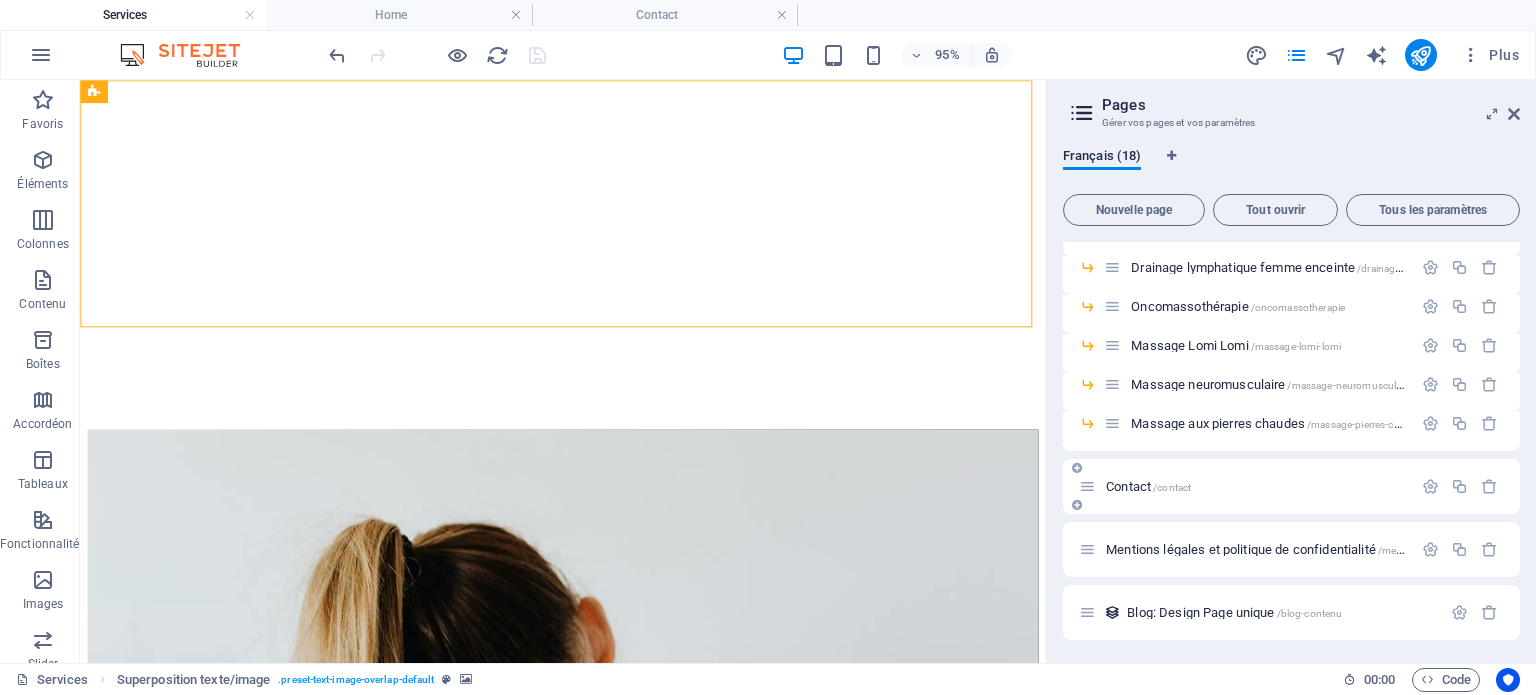 click on "Contact /contact" at bounding box center [1148, 486] 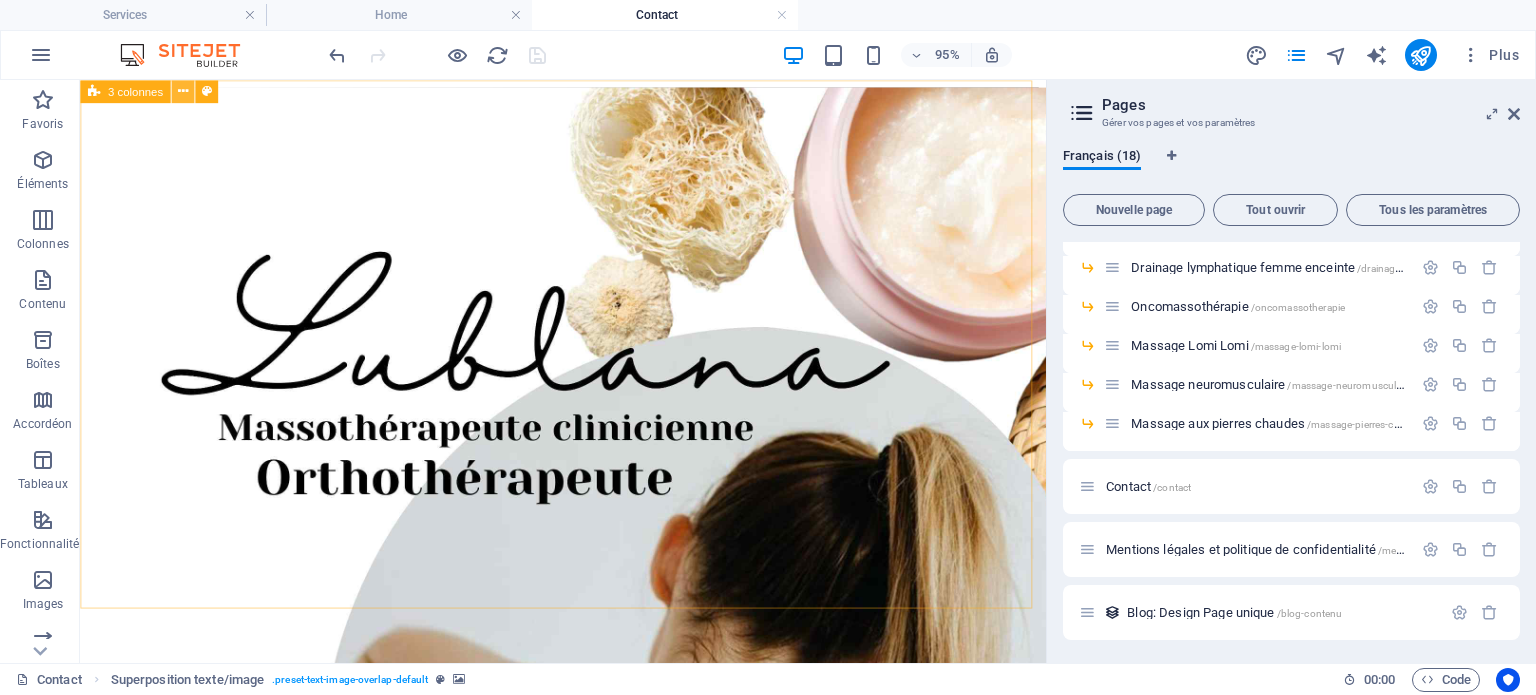 click at bounding box center (182, 91) 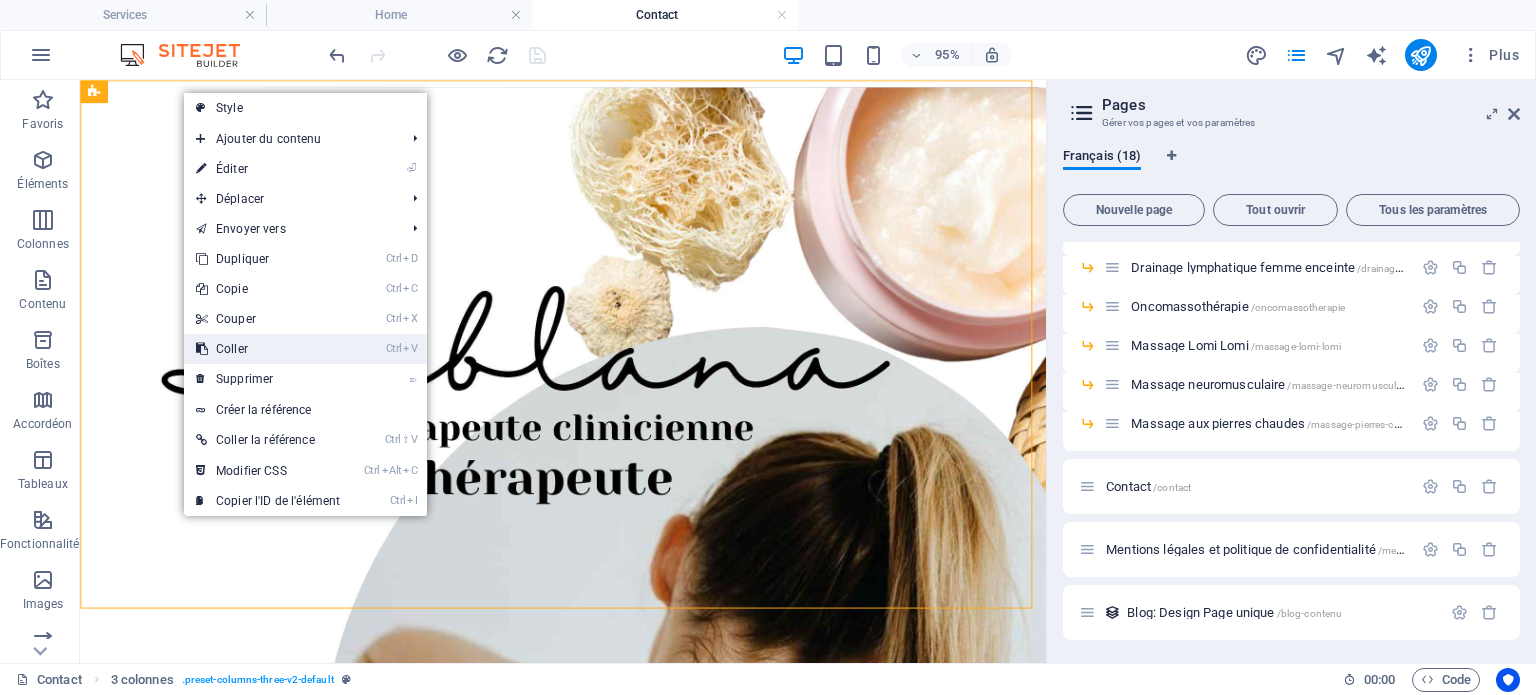 click on "Ctrl V  Coller" at bounding box center (268, 349) 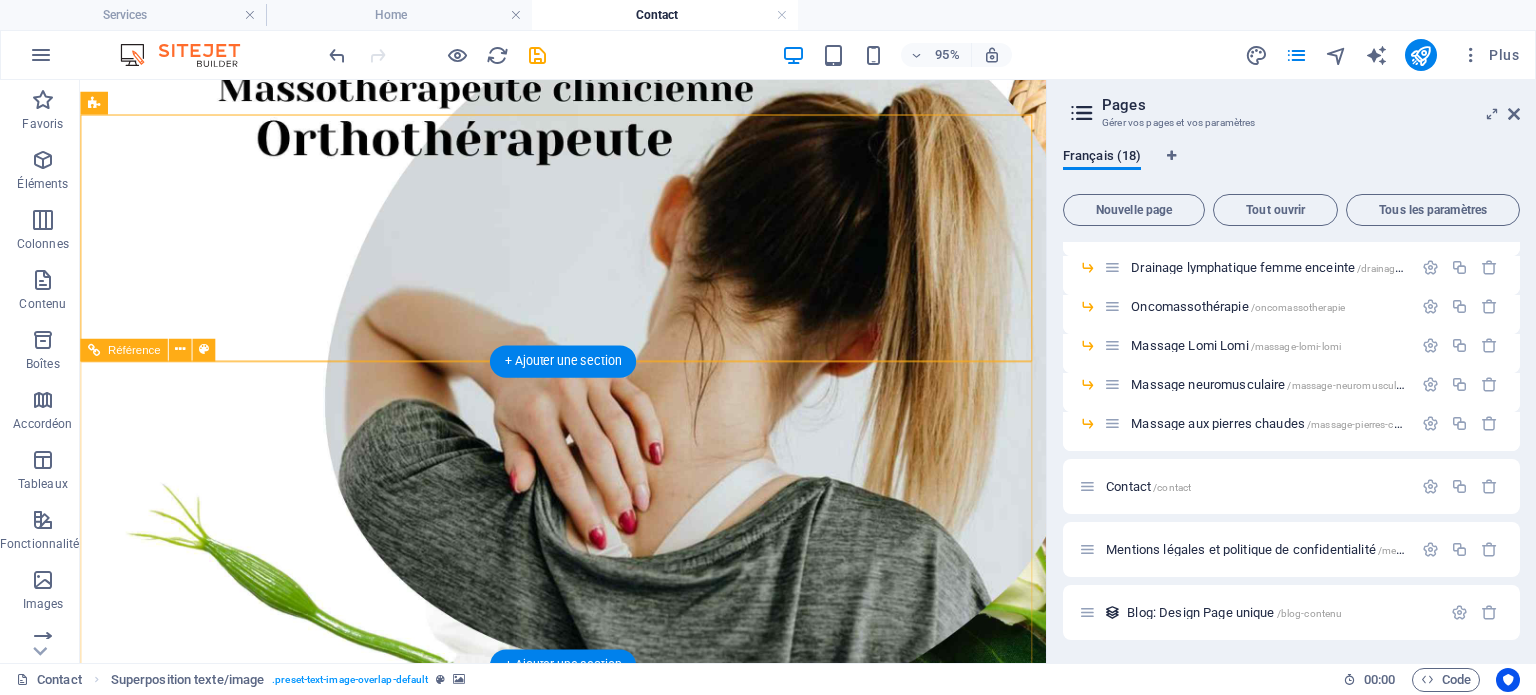 scroll, scrollTop: 300, scrollLeft: 0, axis: vertical 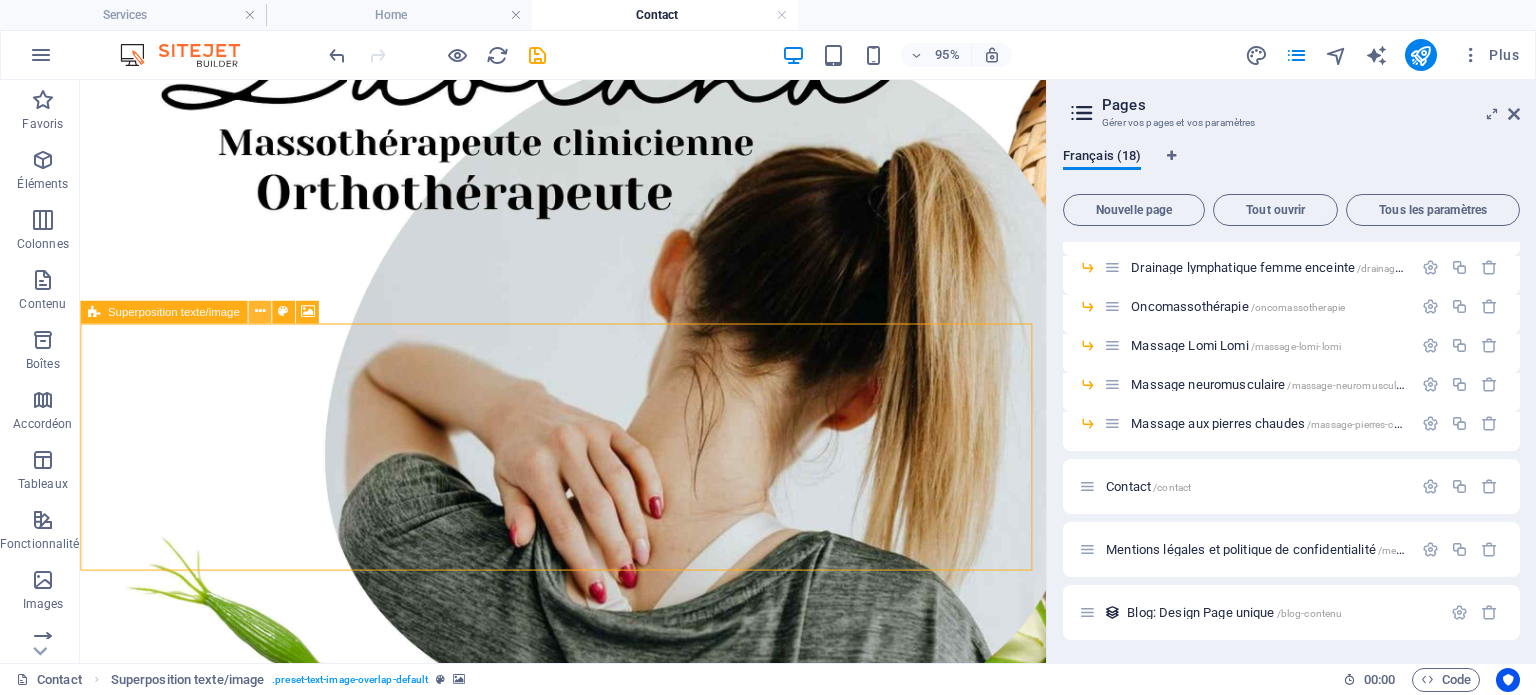 click at bounding box center [259, 312] 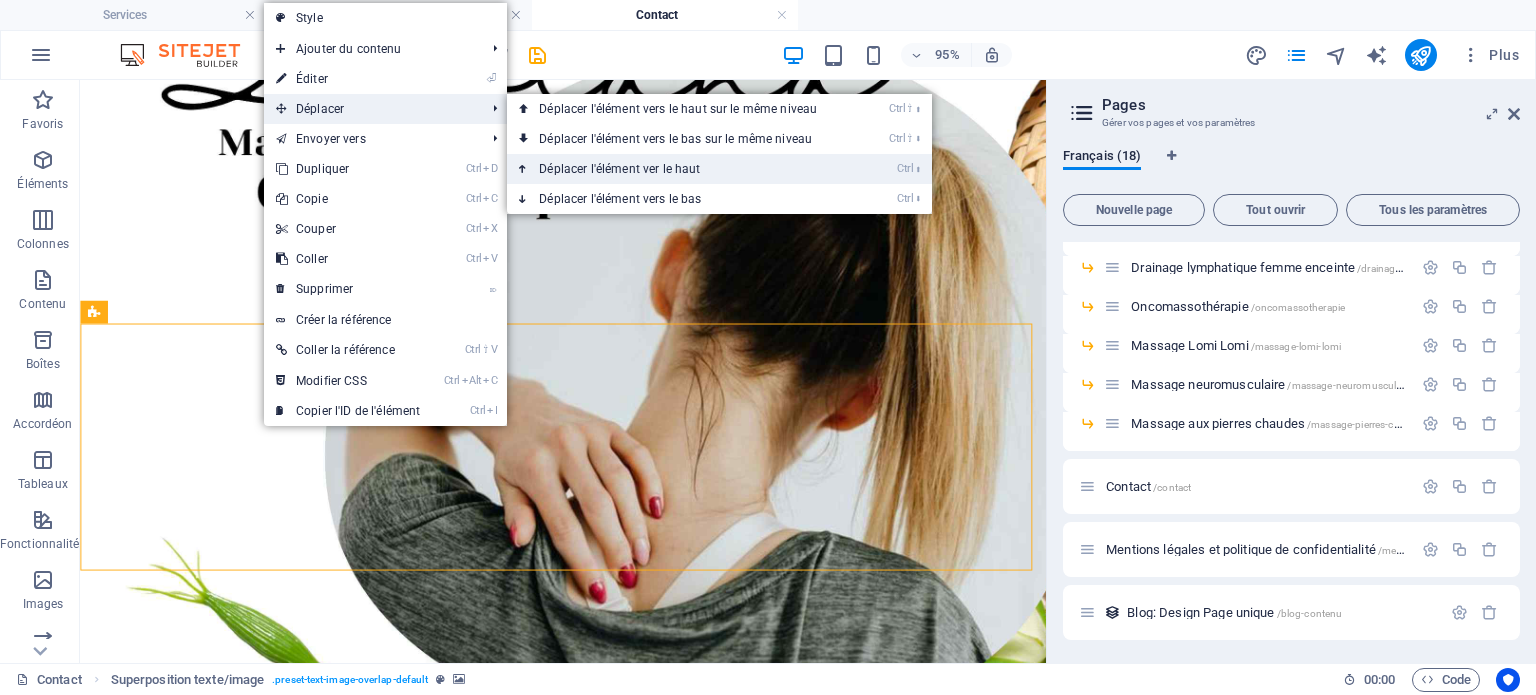 click on "Ctrl ⬆  Déplacer l'élément ver le haut" at bounding box center [682, 169] 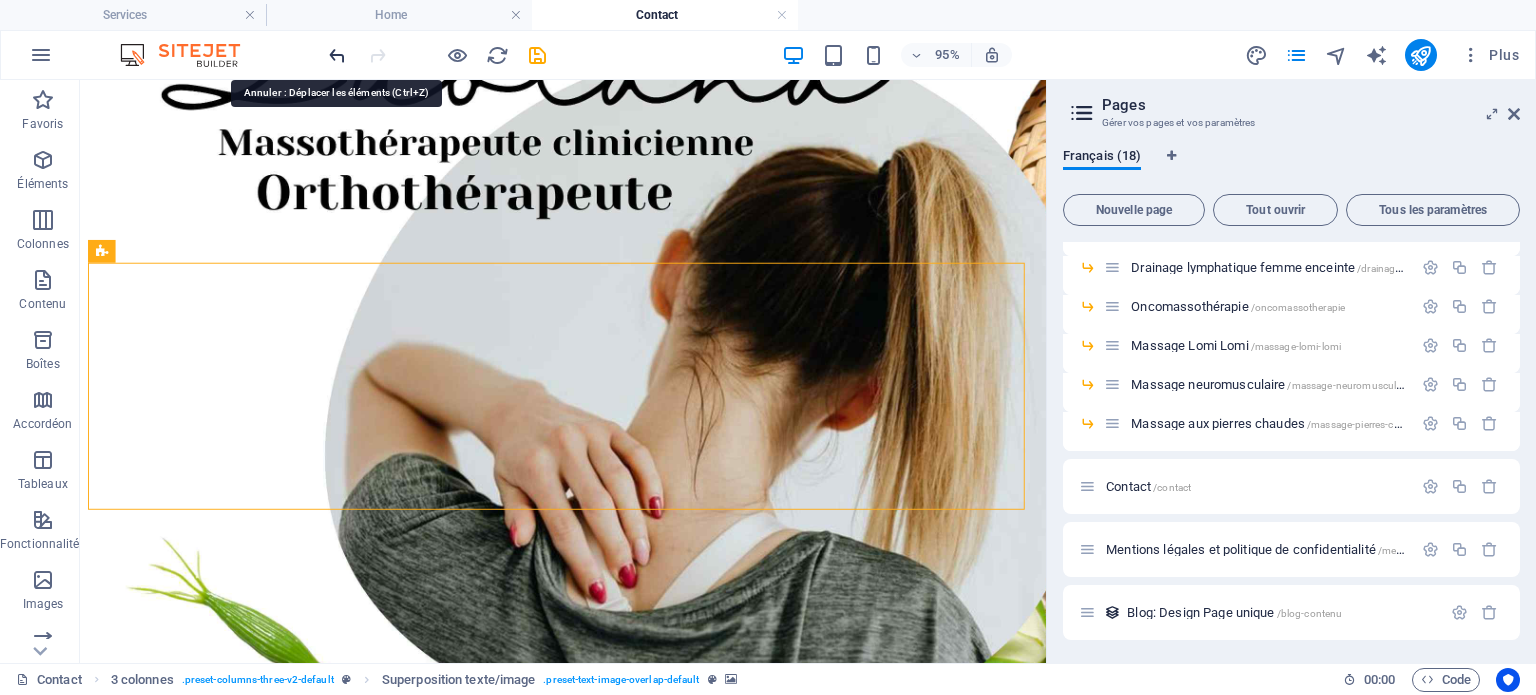 click at bounding box center [337, 55] 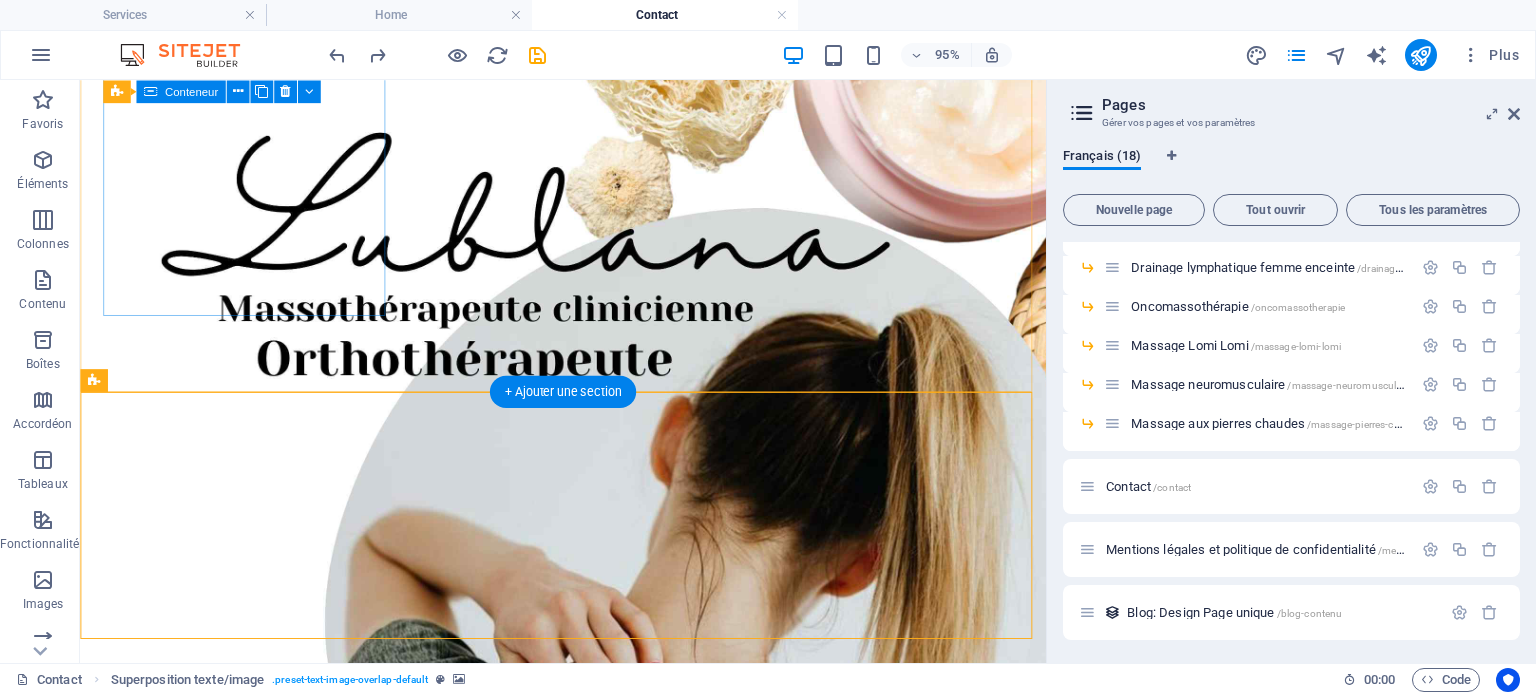 scroll, scrollTop: 0, scrollLeft: 0, axis: both 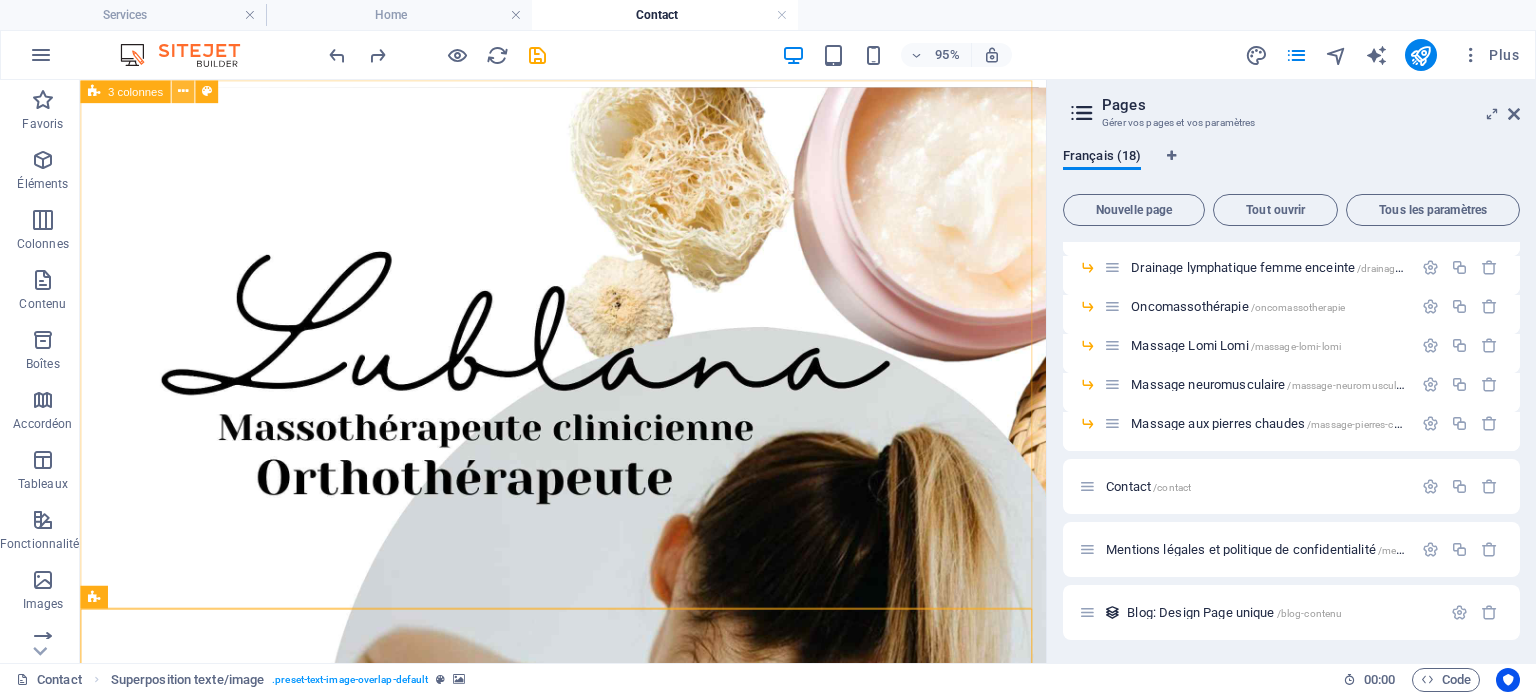 click at bounding box center (182, 91) 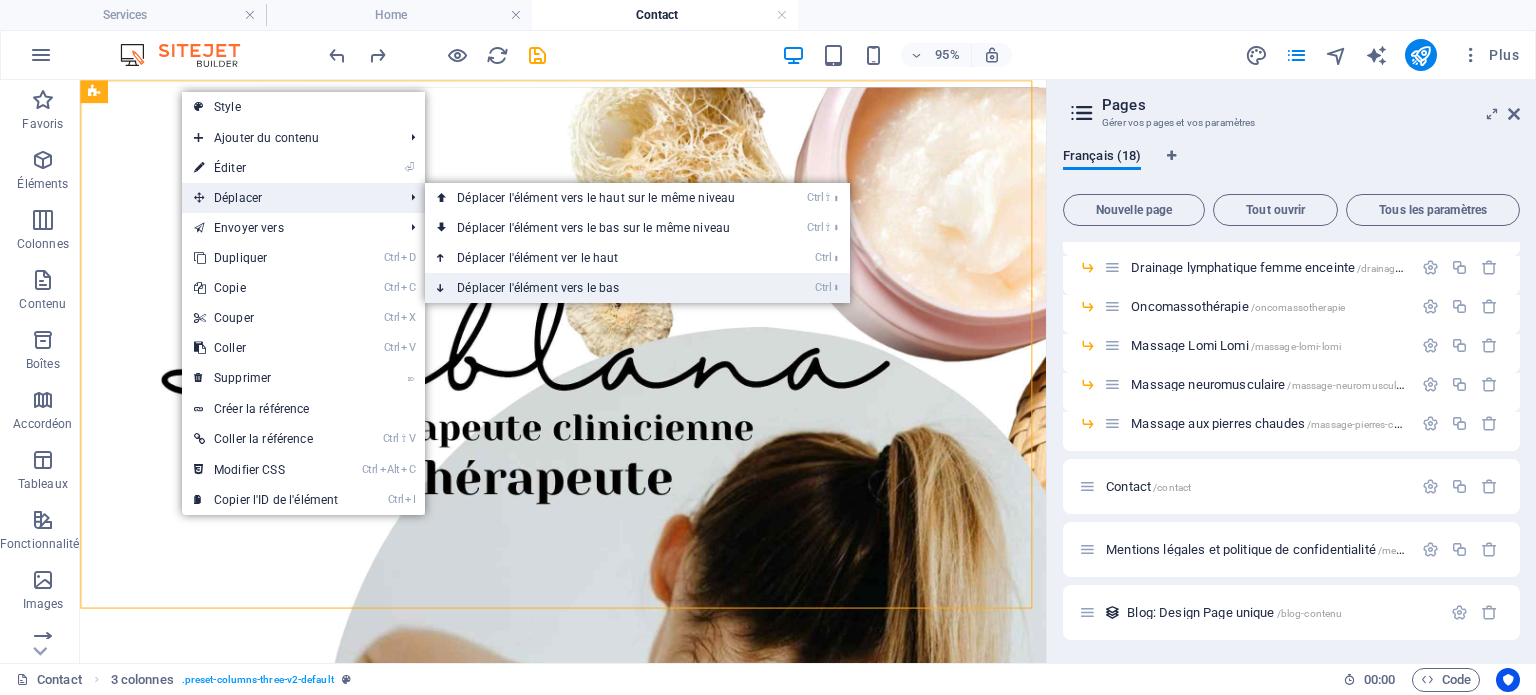 click on "Ctrl ⬇  Déplacer l'élément vers le bas" at bounding box center [600, 288] 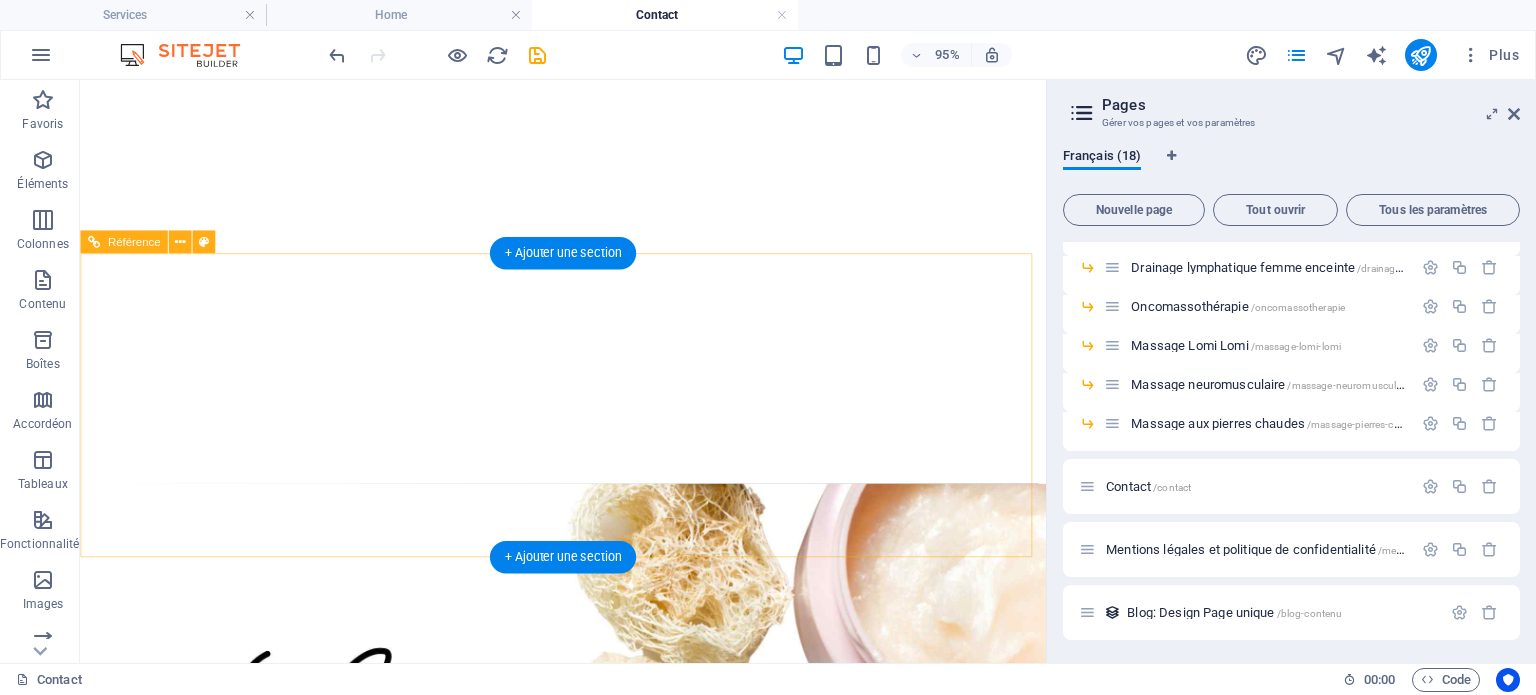 scroll, scrollTop: 0, scrollLeft: 0, axis: both 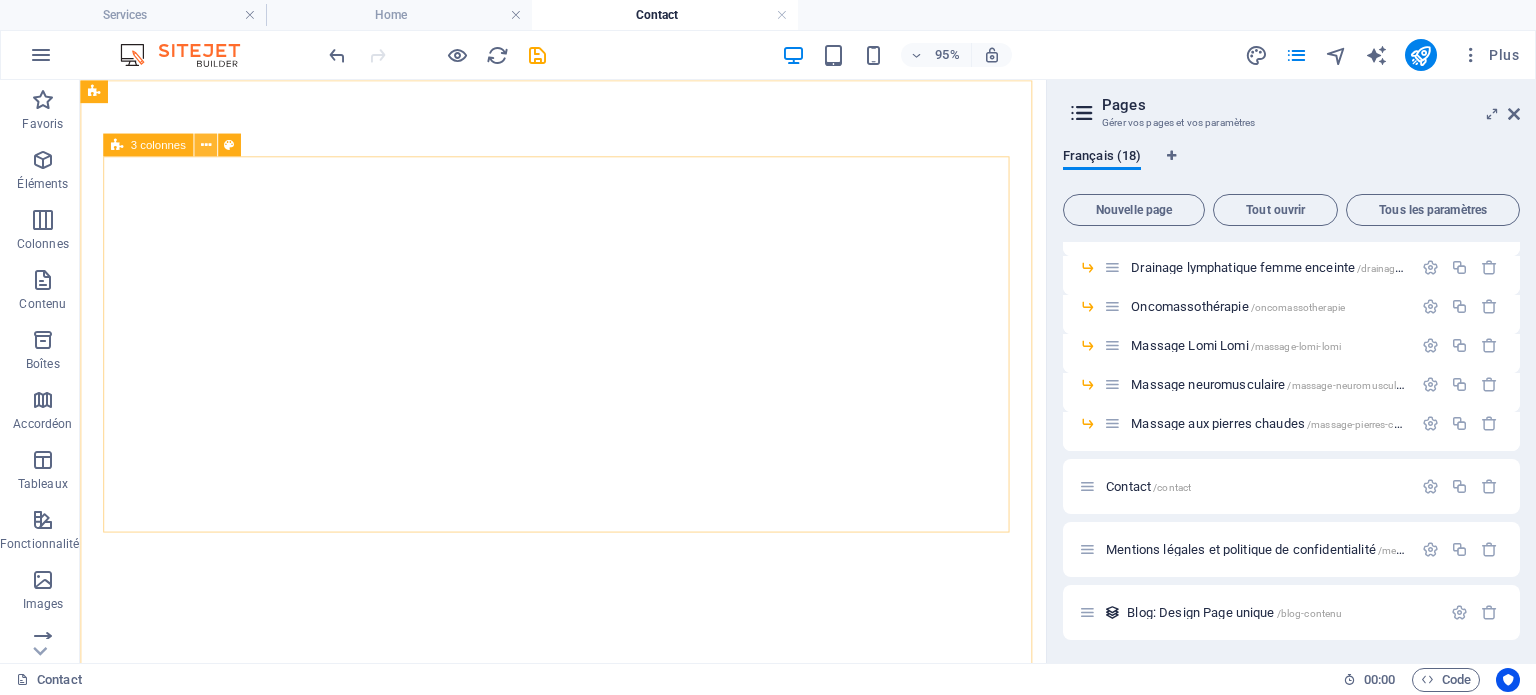 click at bounding box center [205, 145] 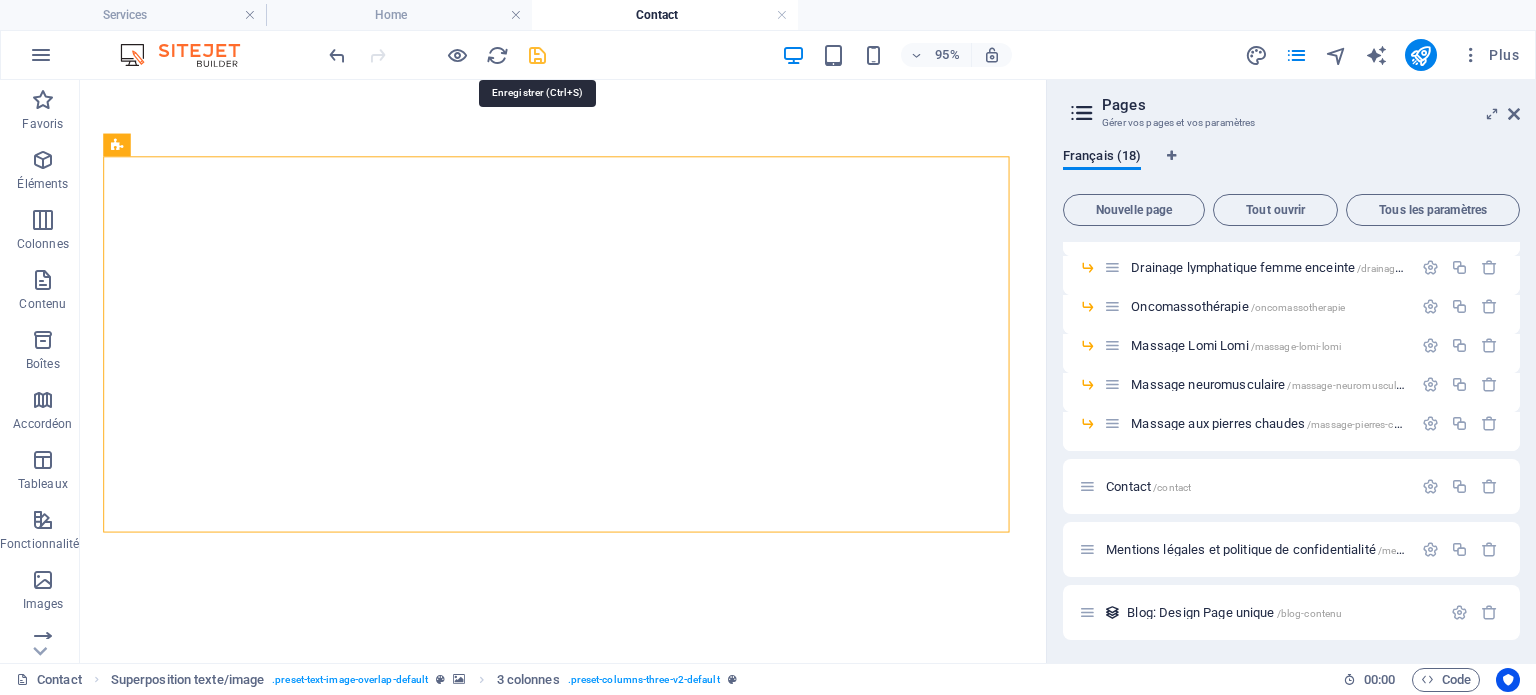 click at bounding box center [537, 55] 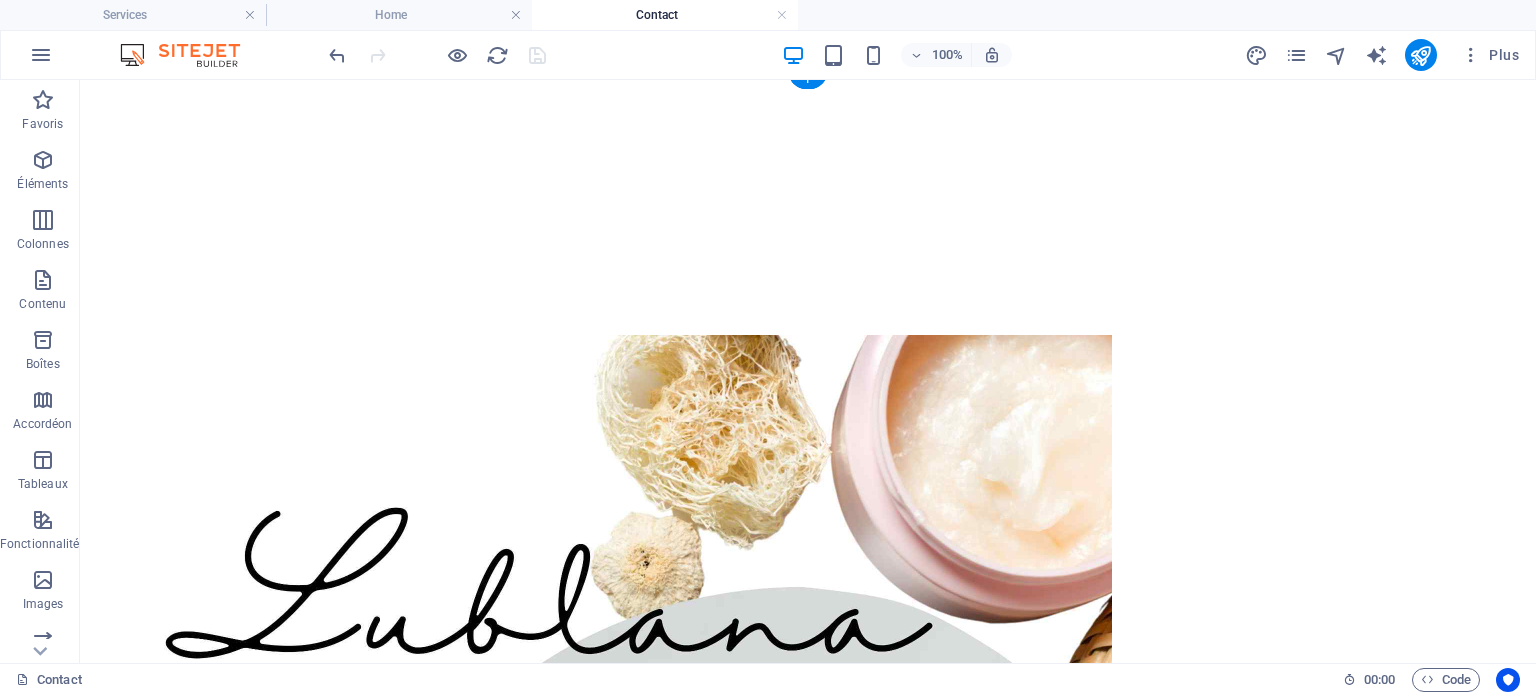 scroll, scrollTop: 0, scrollLeft: 0, axis: both 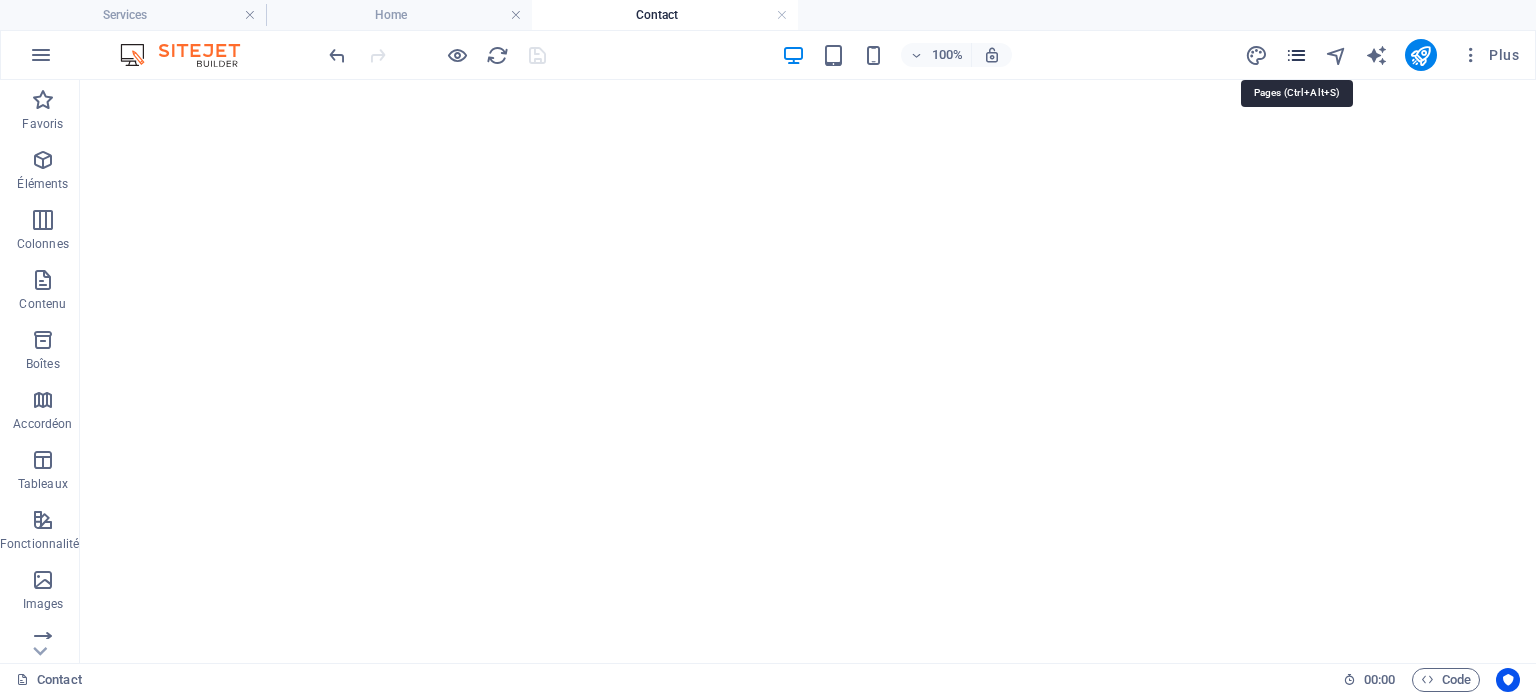 click at bounding box center (1296, 55) 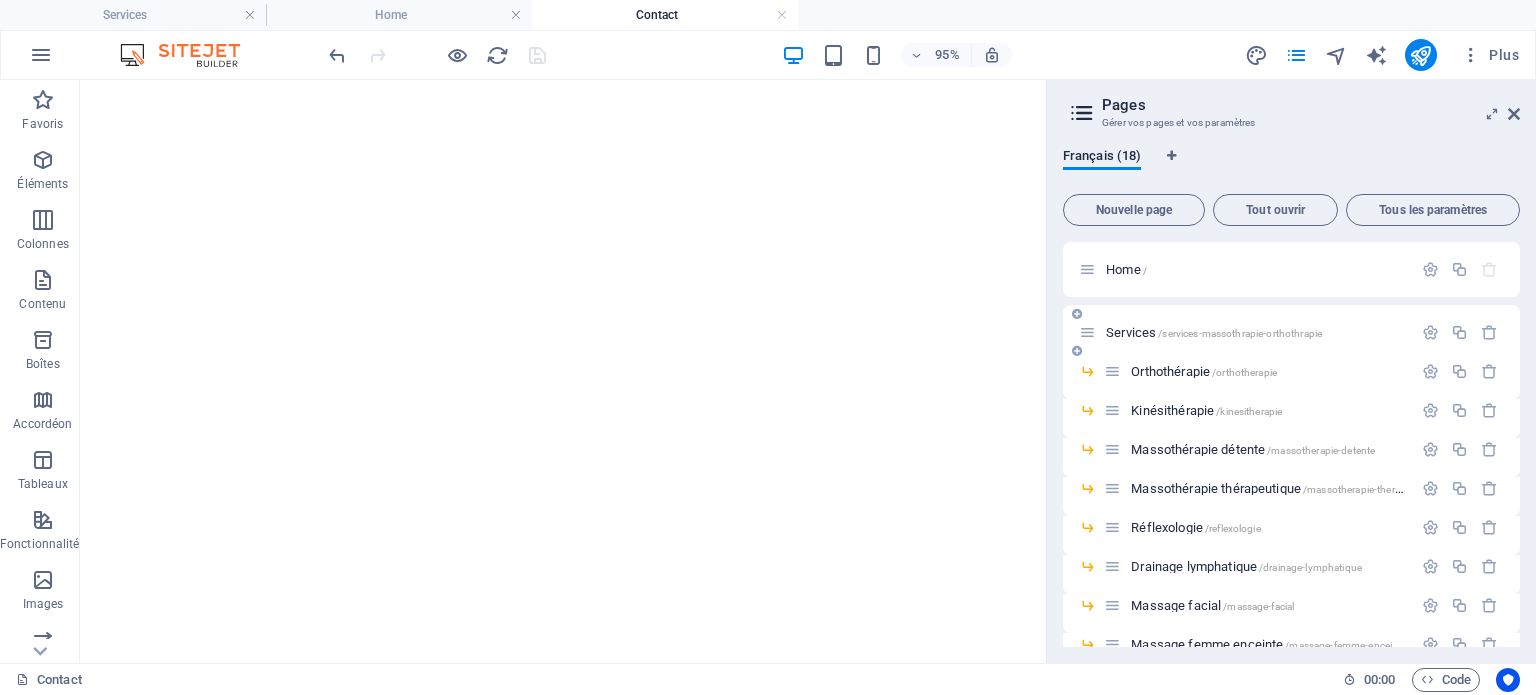 click on "Services /services-massothrapie-orthothrapie" at bounding box center [1214, 332] 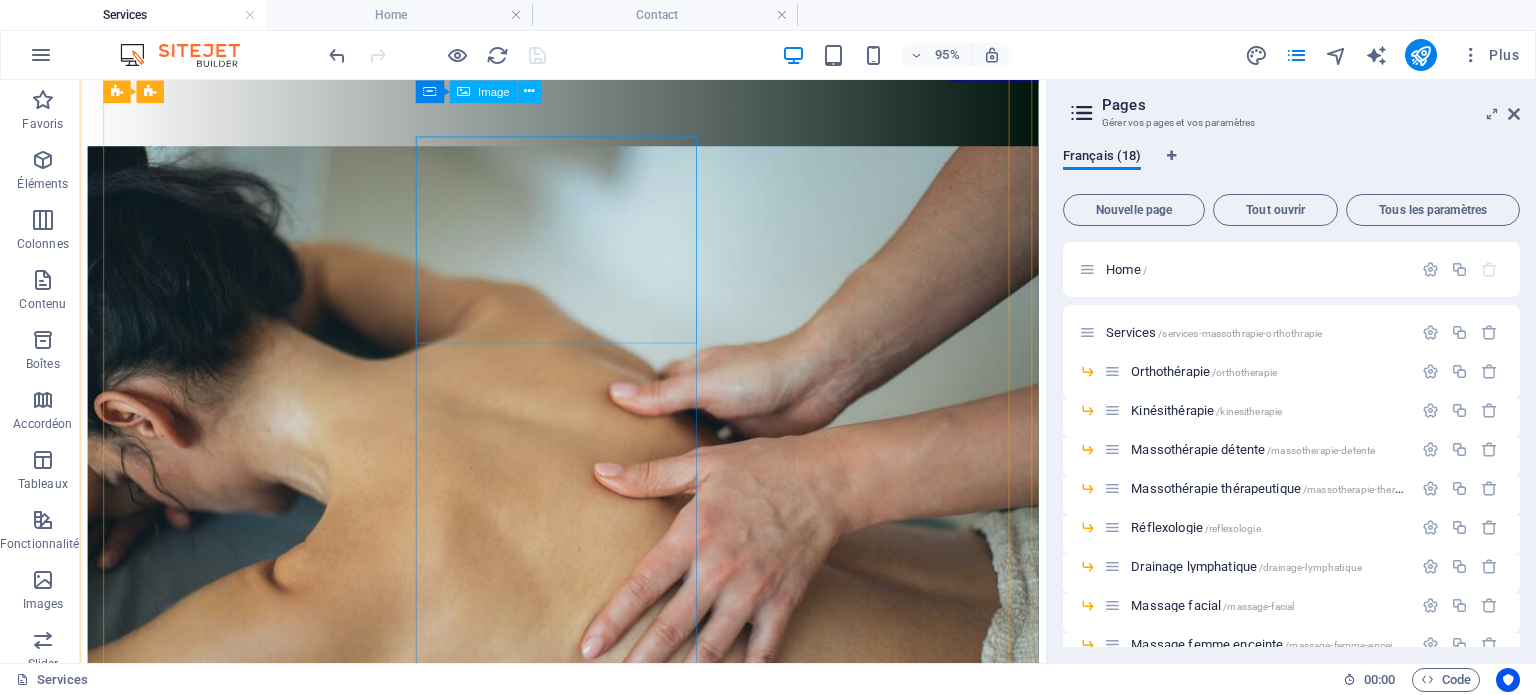 scroll, scrollTop: 1300, scrollLeft: 0, axis: vertical 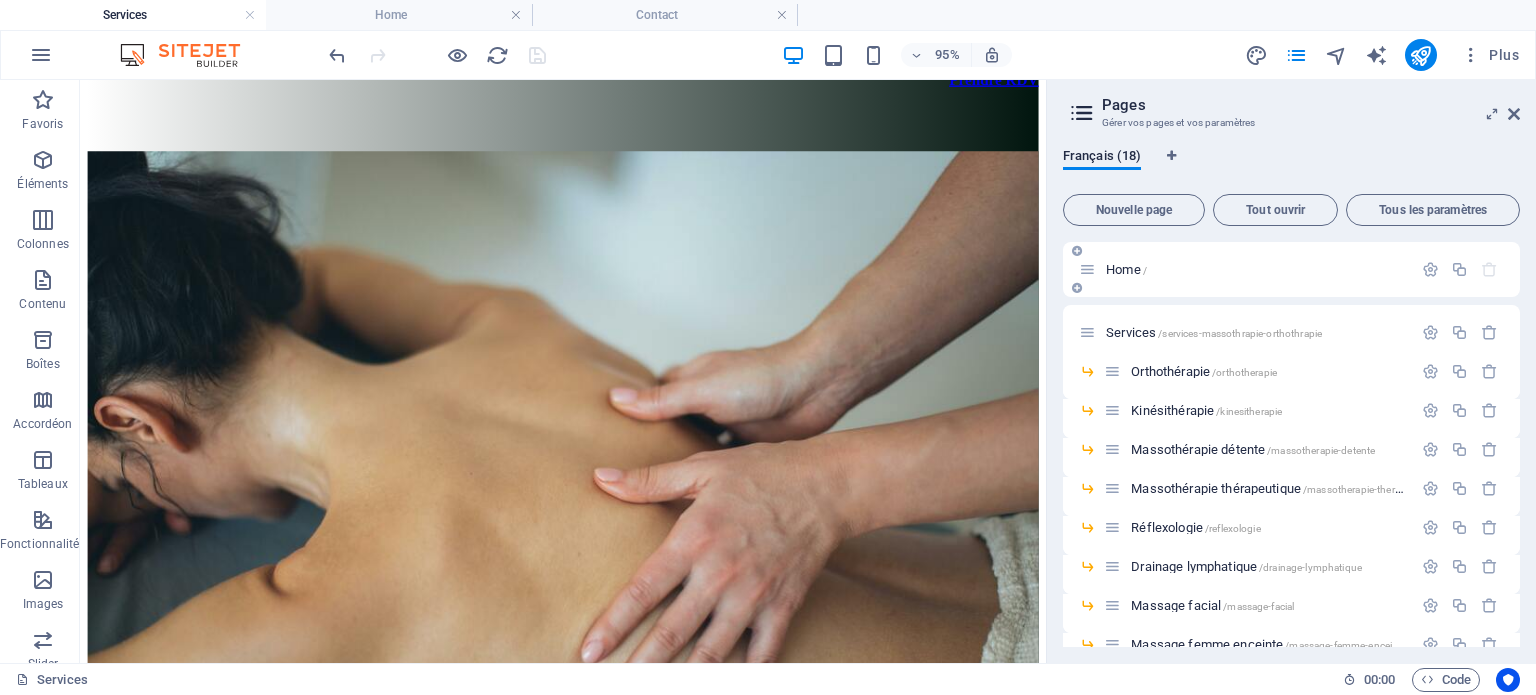 click on "Home /" at bounding box center [1245, 269] 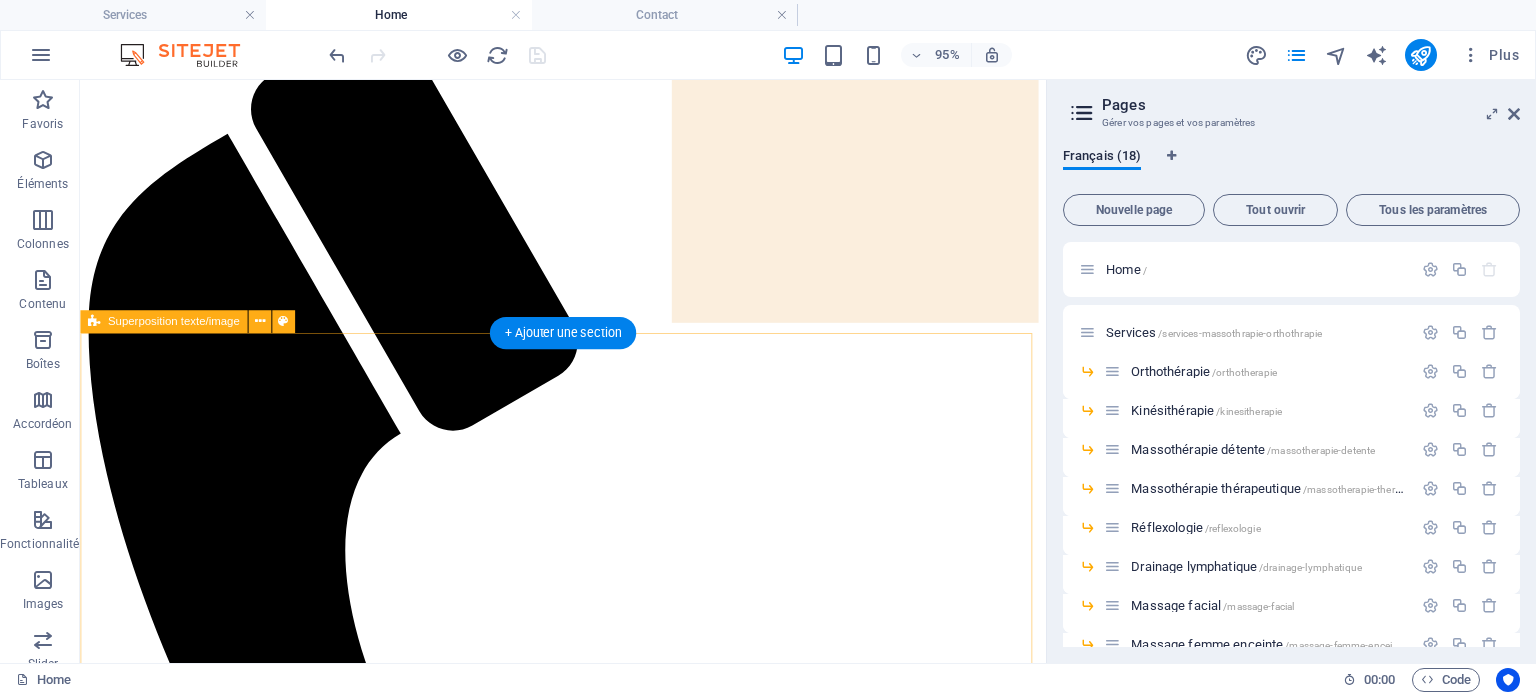 scroll, scrollTop: 400, scrollLeft: 0, axis: vertical 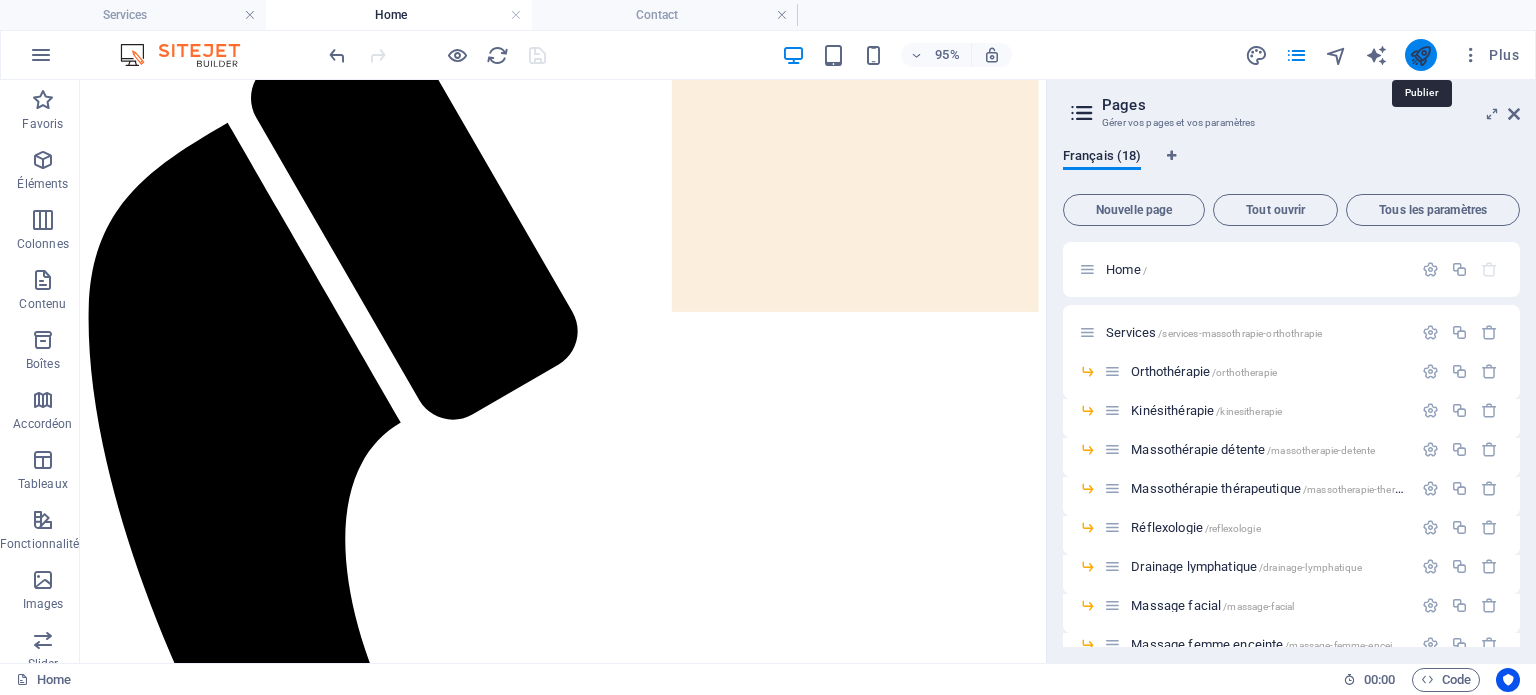 click at bounding box center [1420, 55] 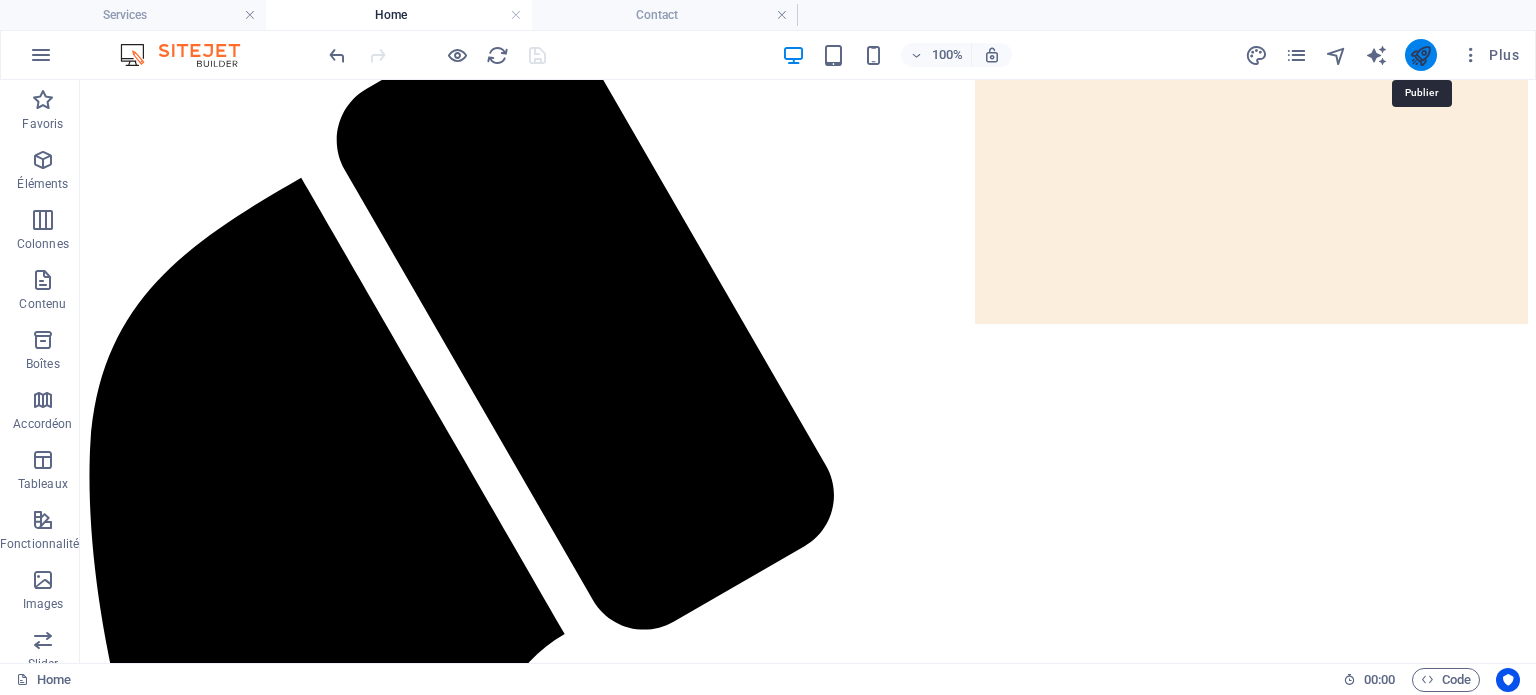 click at bounding box center [1420, 55] 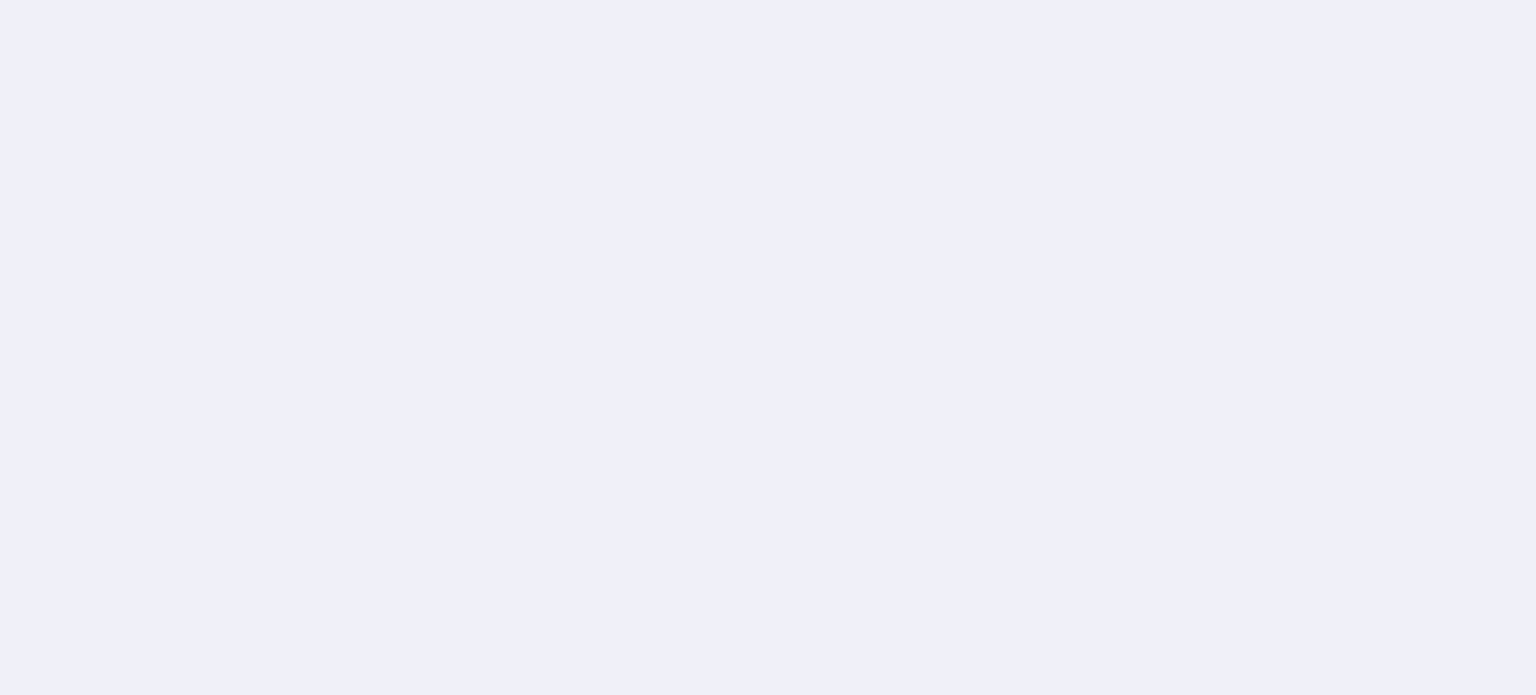 scroll, scrollTop: 0, scrollLeft: 0, axis: both 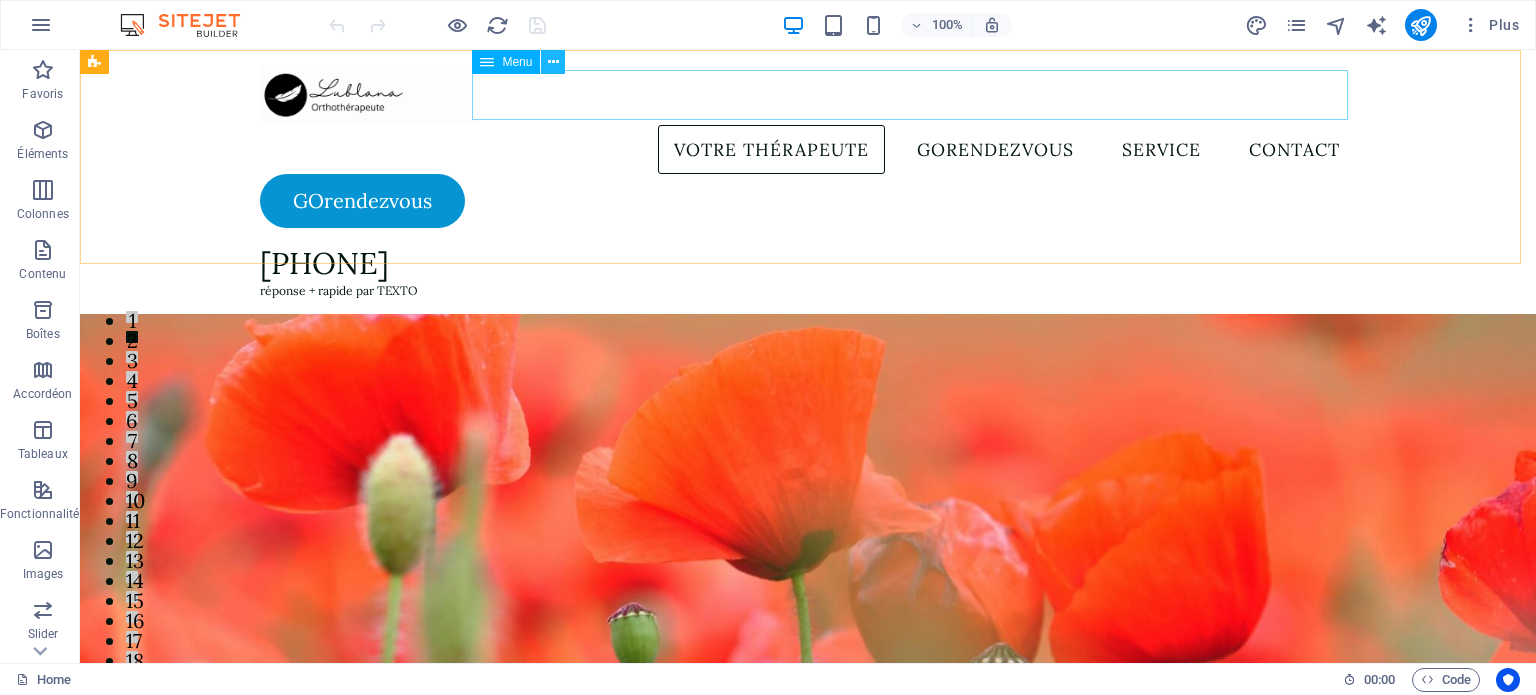 click at bounding box center [553, 62] 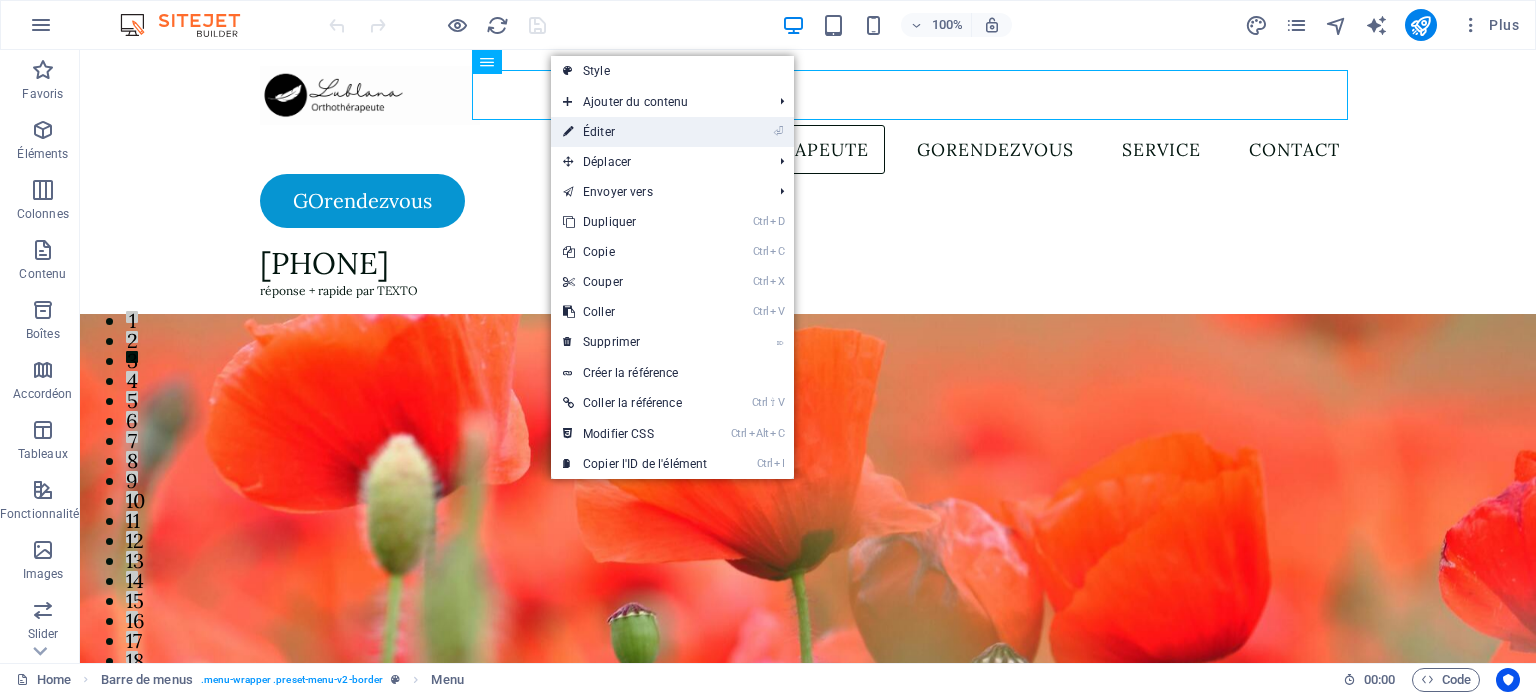click on "⏎  Éditer" at bounding box center [635, 132] 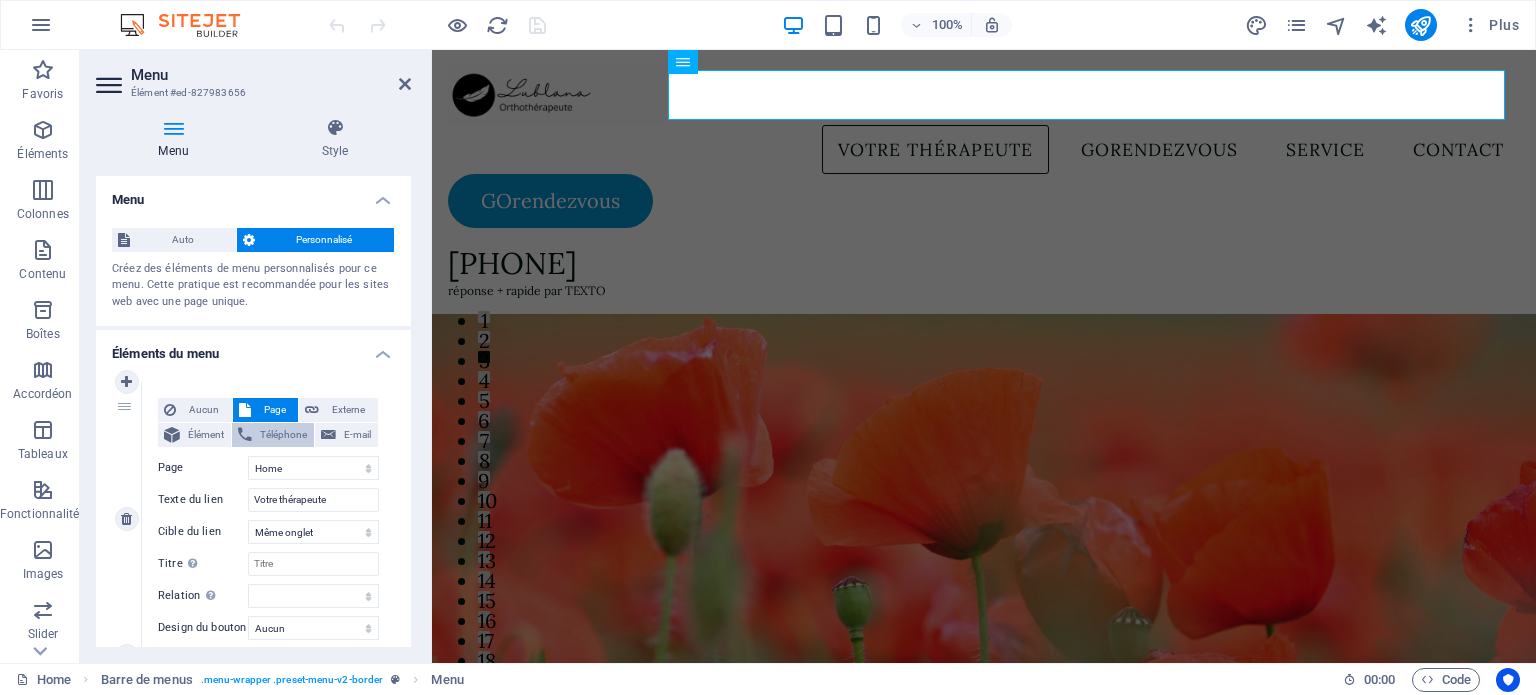 click on "Téléphone" at bounding box center [283, 435] 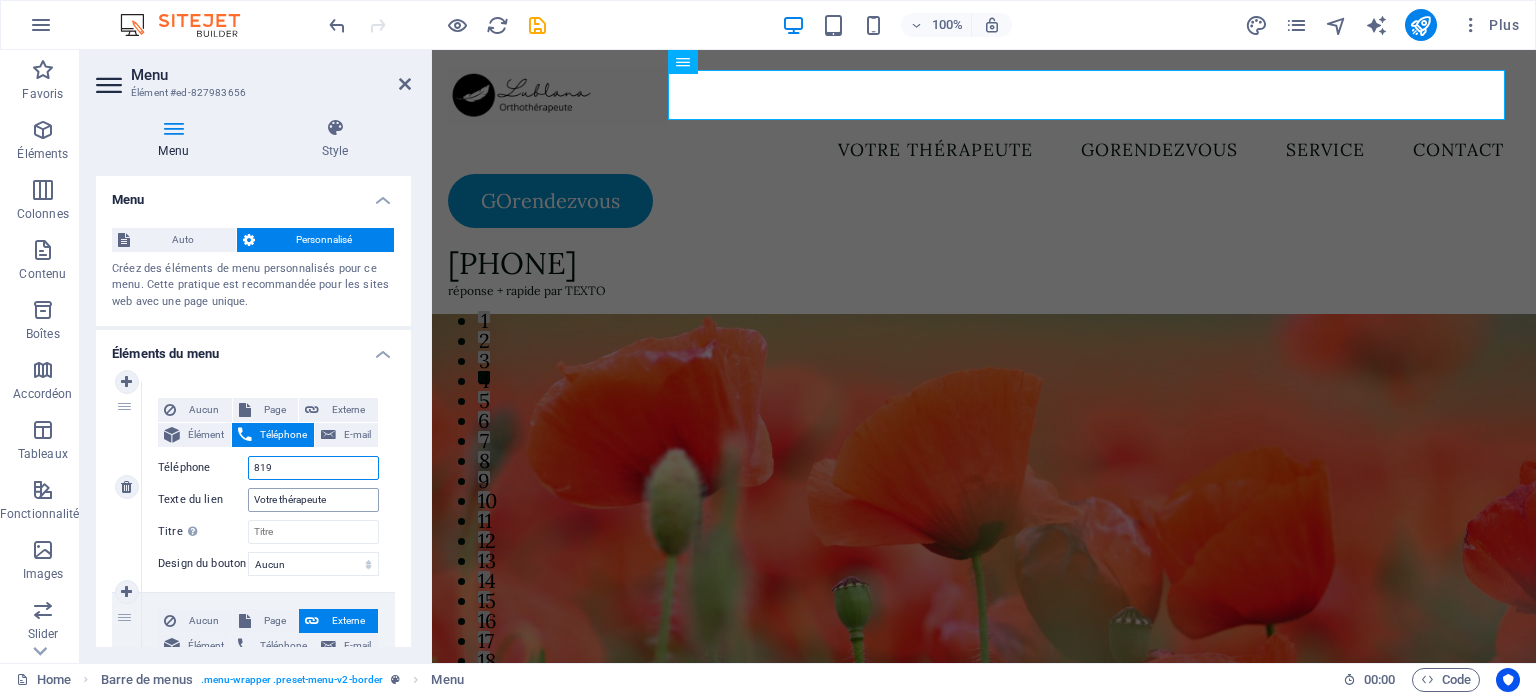 type on "[PHONE]" 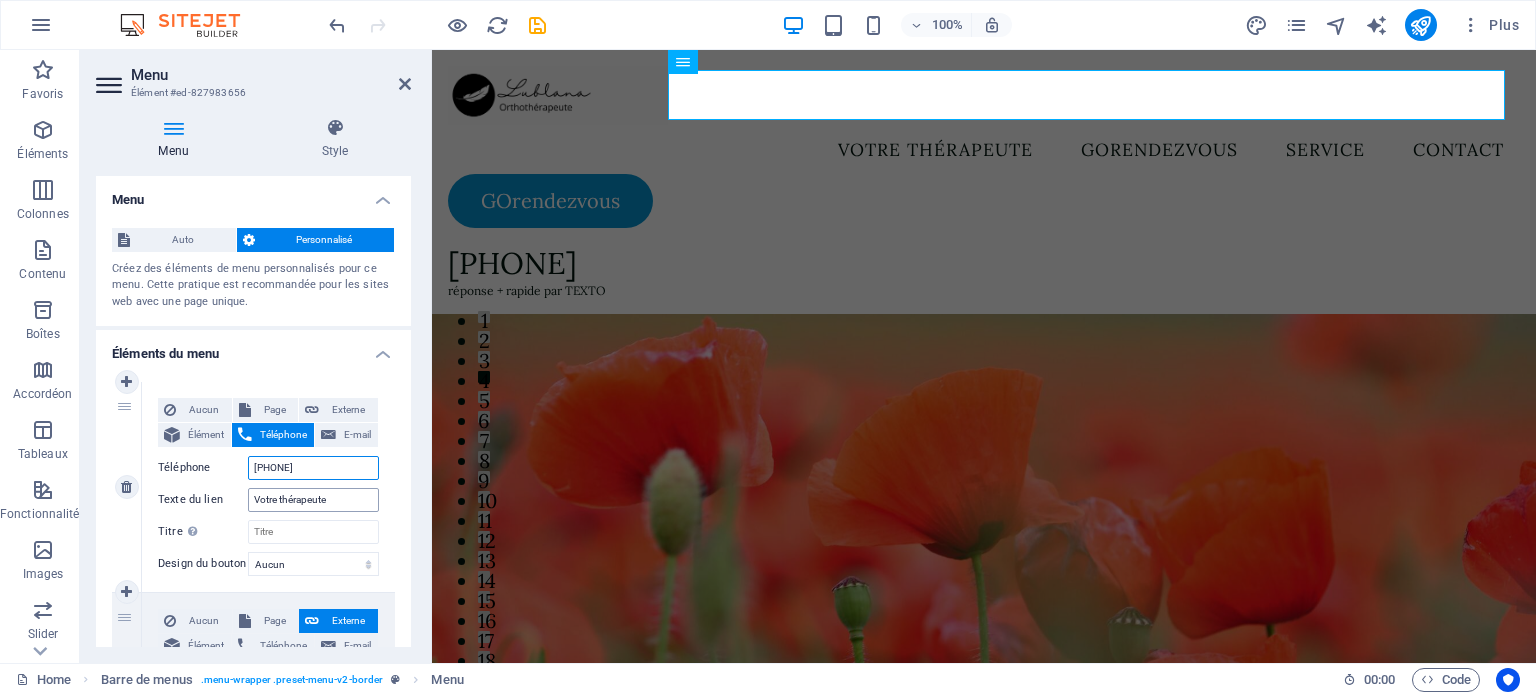 select 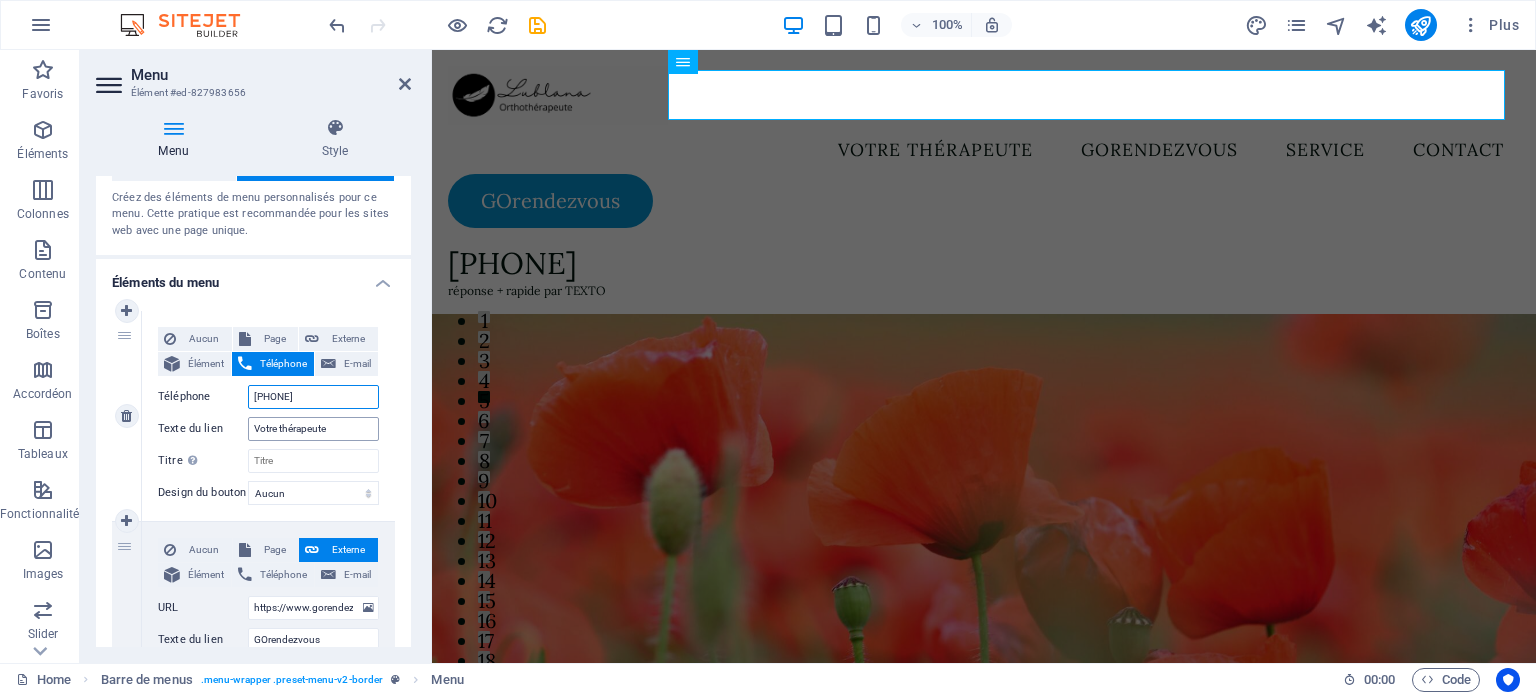 scroll, scrollTop: 100, scrollLeft: 0, axis: vertical 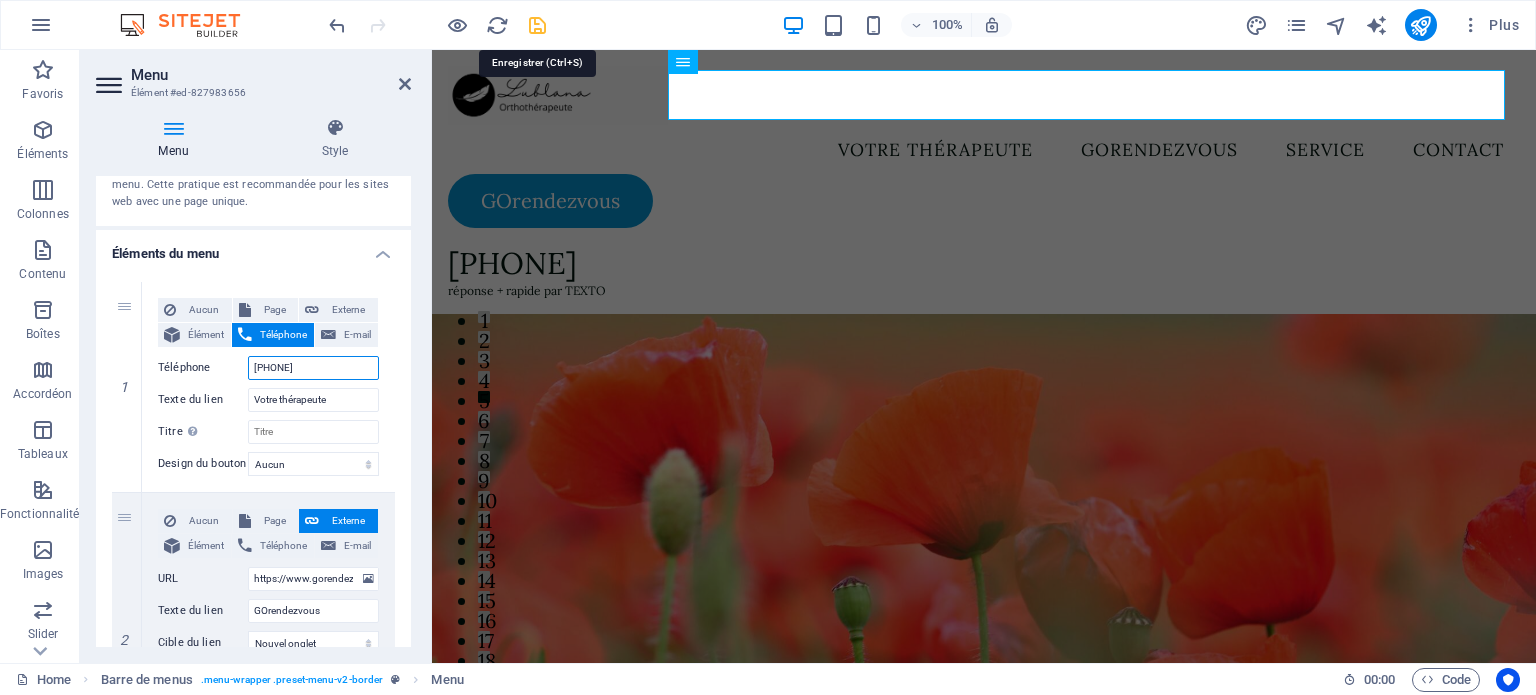 type on "[PHONE]" 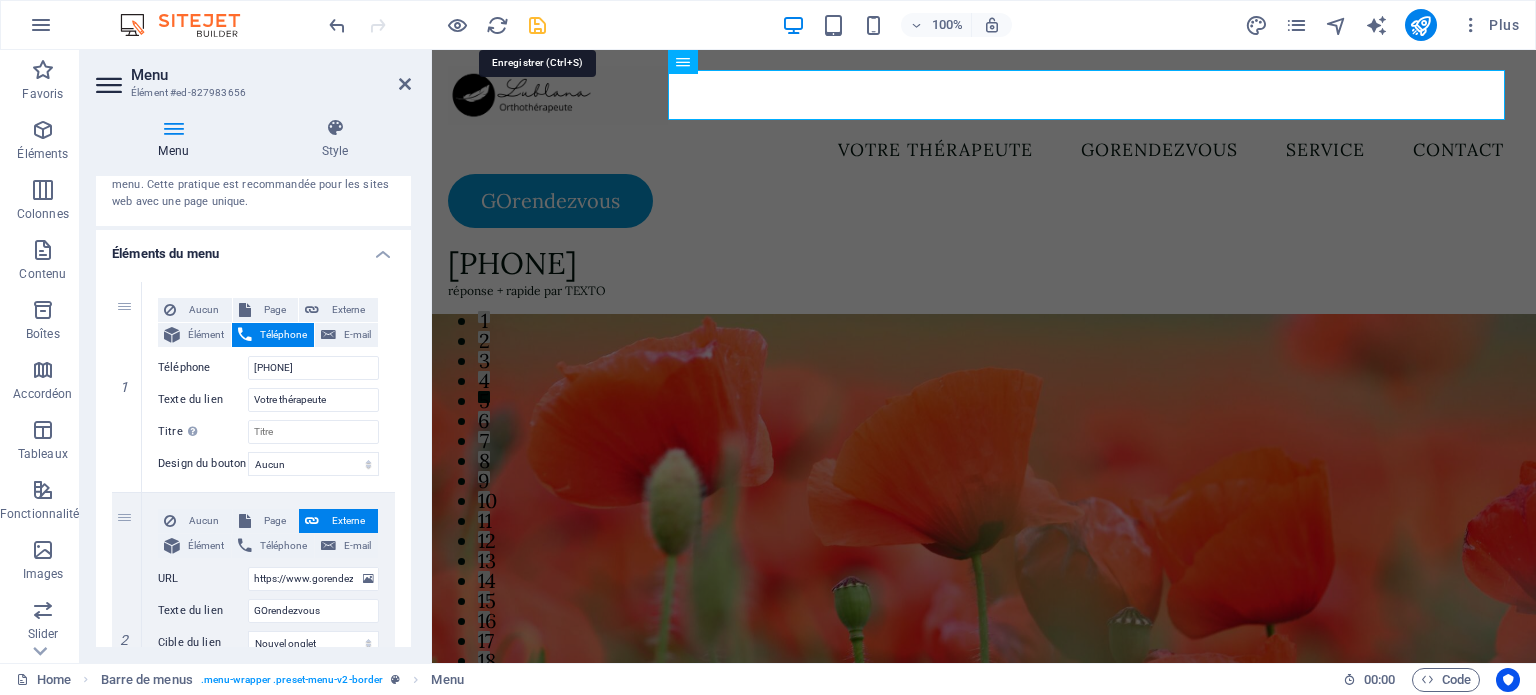 click at bounding box center (537, 25) 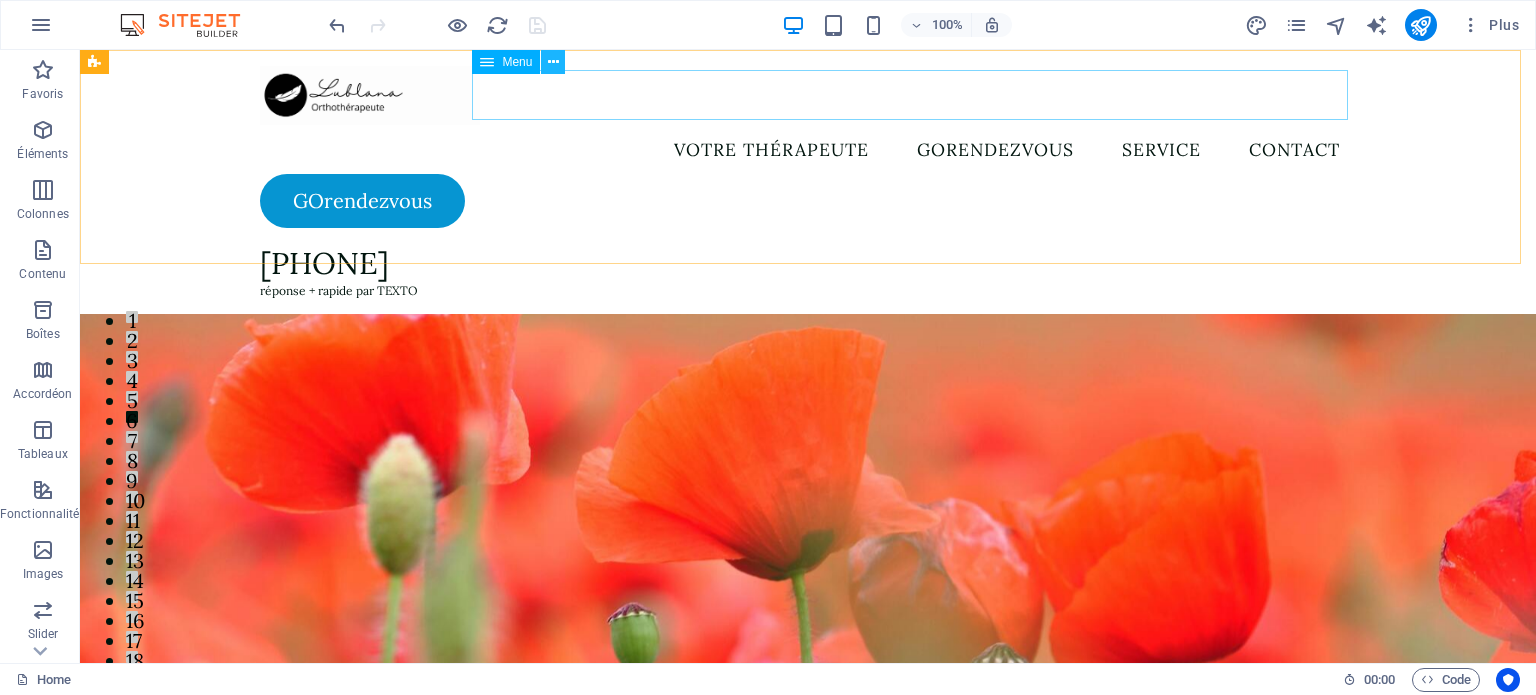 click at bounding box center (553, 62) 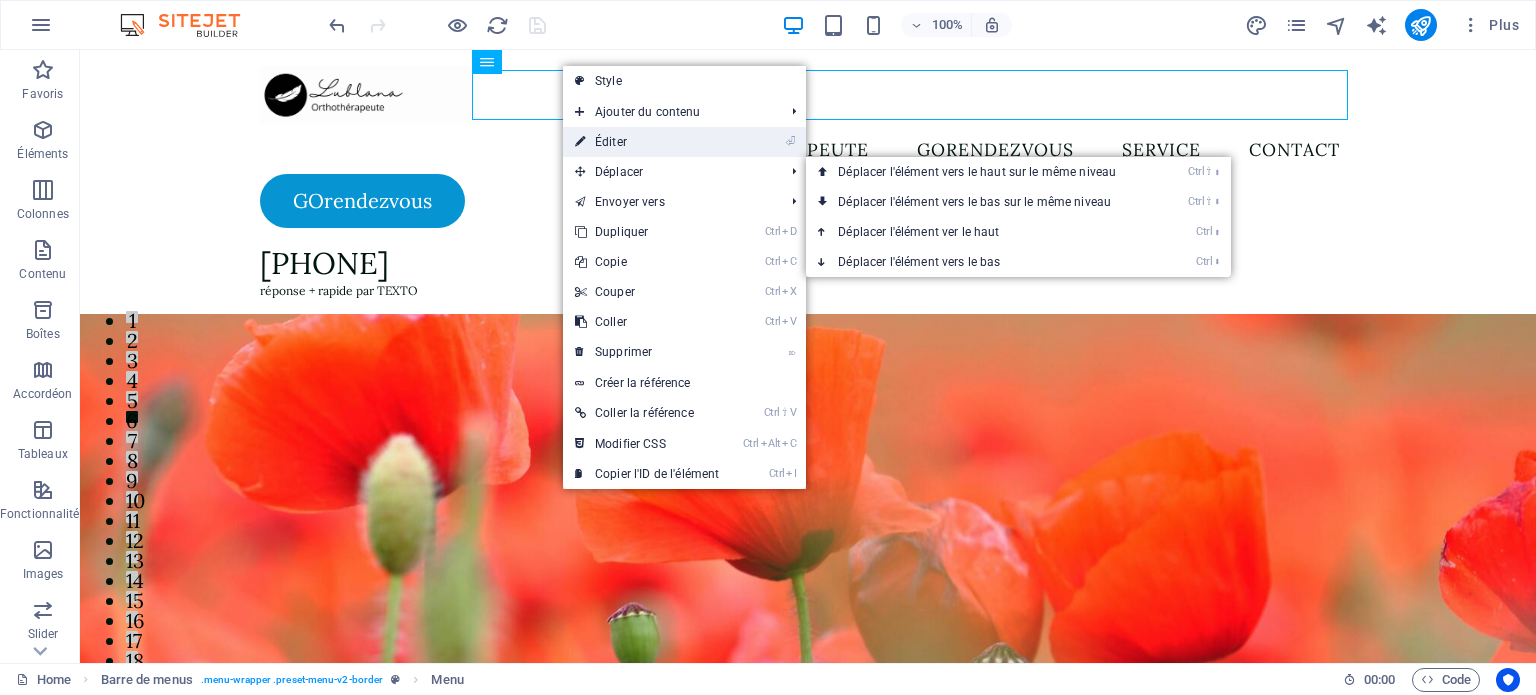 click on "⏎  Éditer" at bounding box center (647, 142) 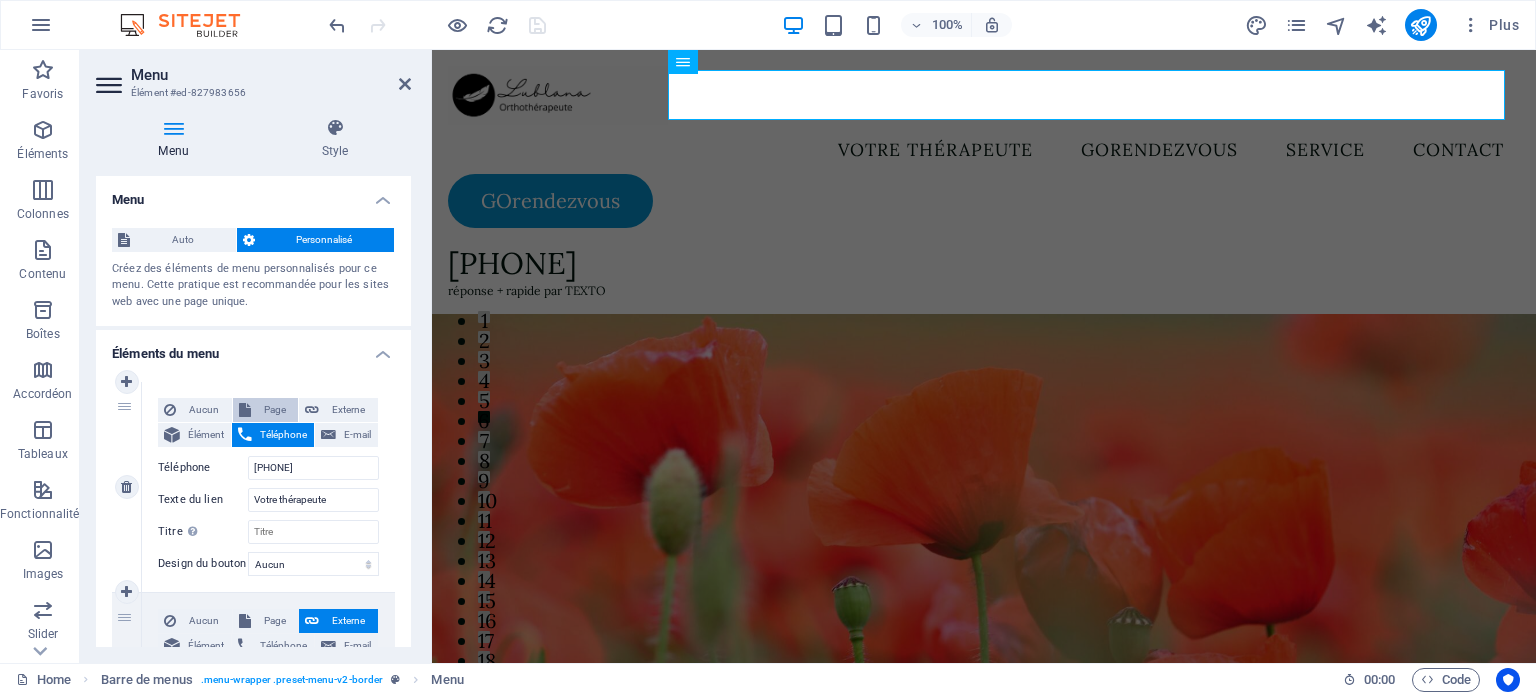 click on "Page" at bounding box center [275, 410] 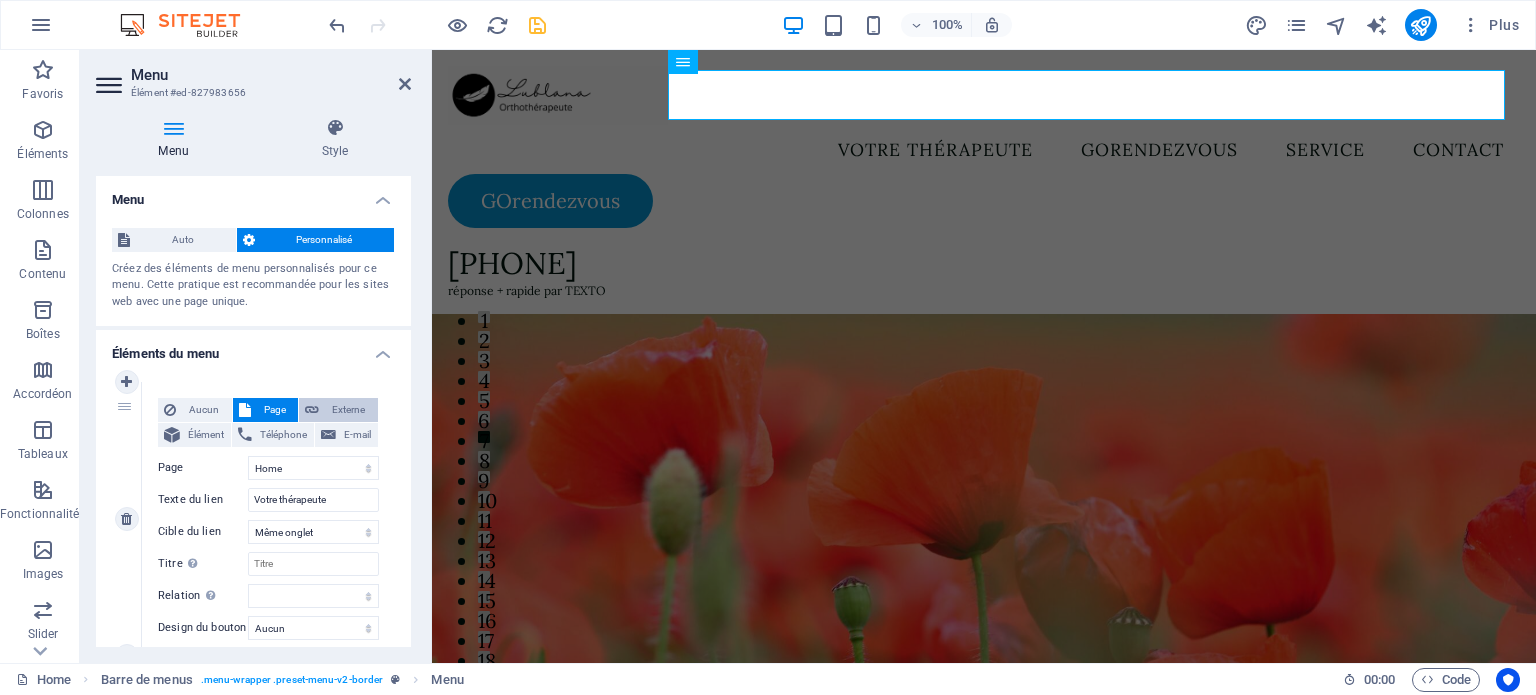click at bounding box center (312, 410) 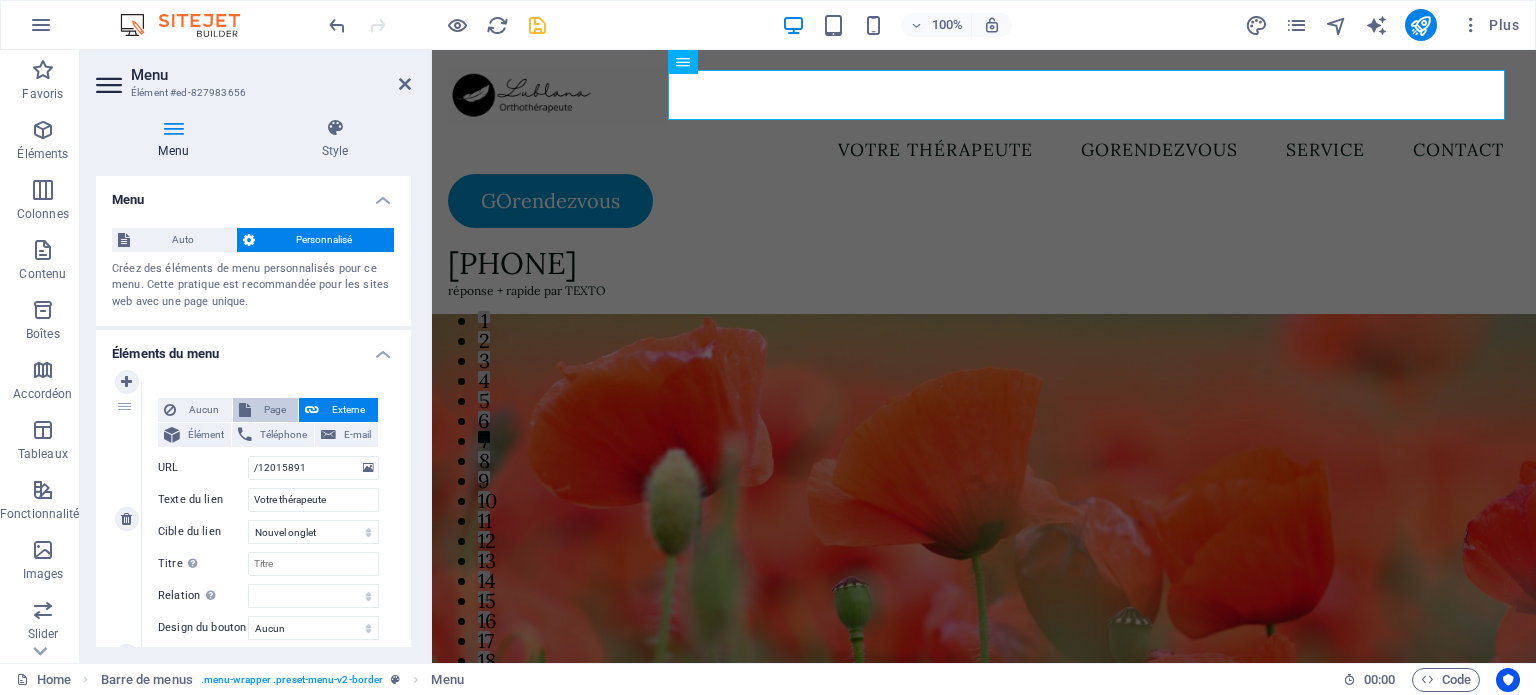 click on "Page" at bounding box center (275, 410) 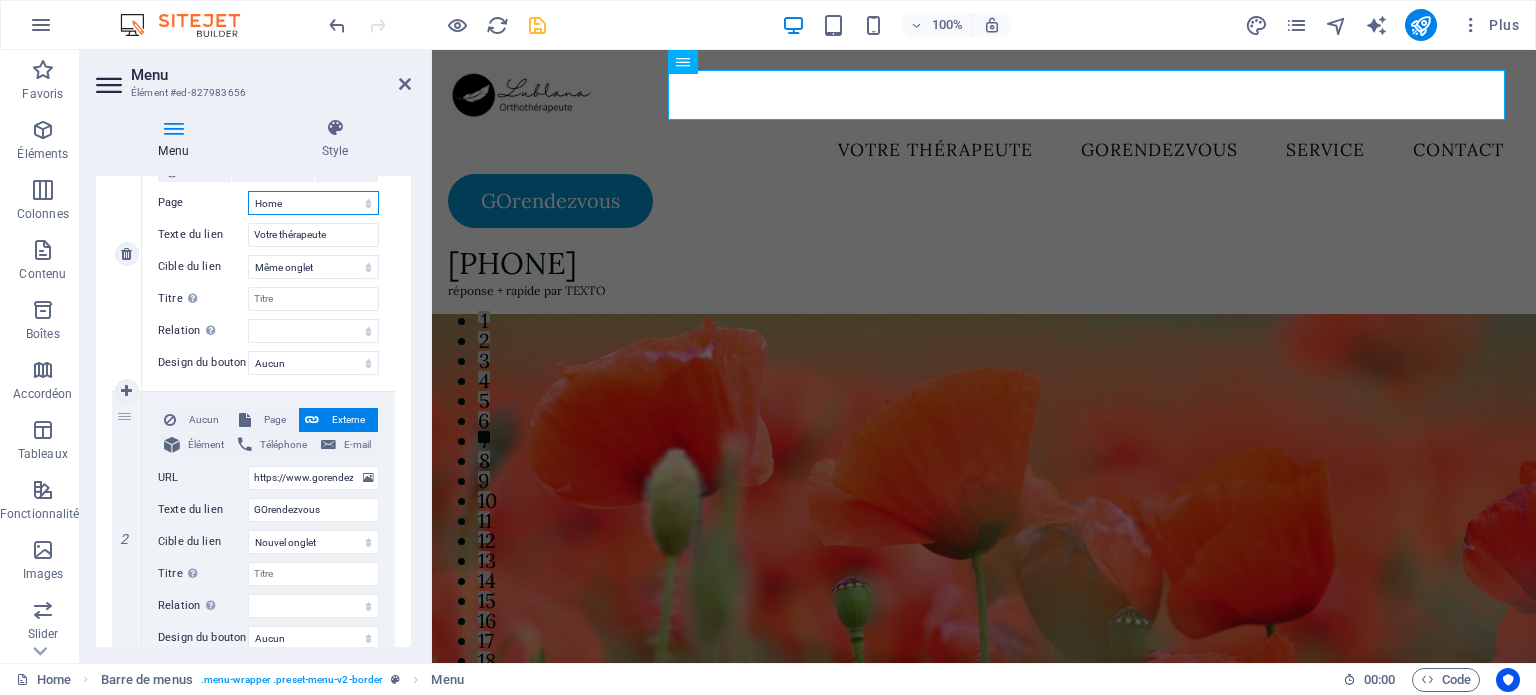 scroll, scrollTop: 300, scrollLeft: 0, axis: vertical 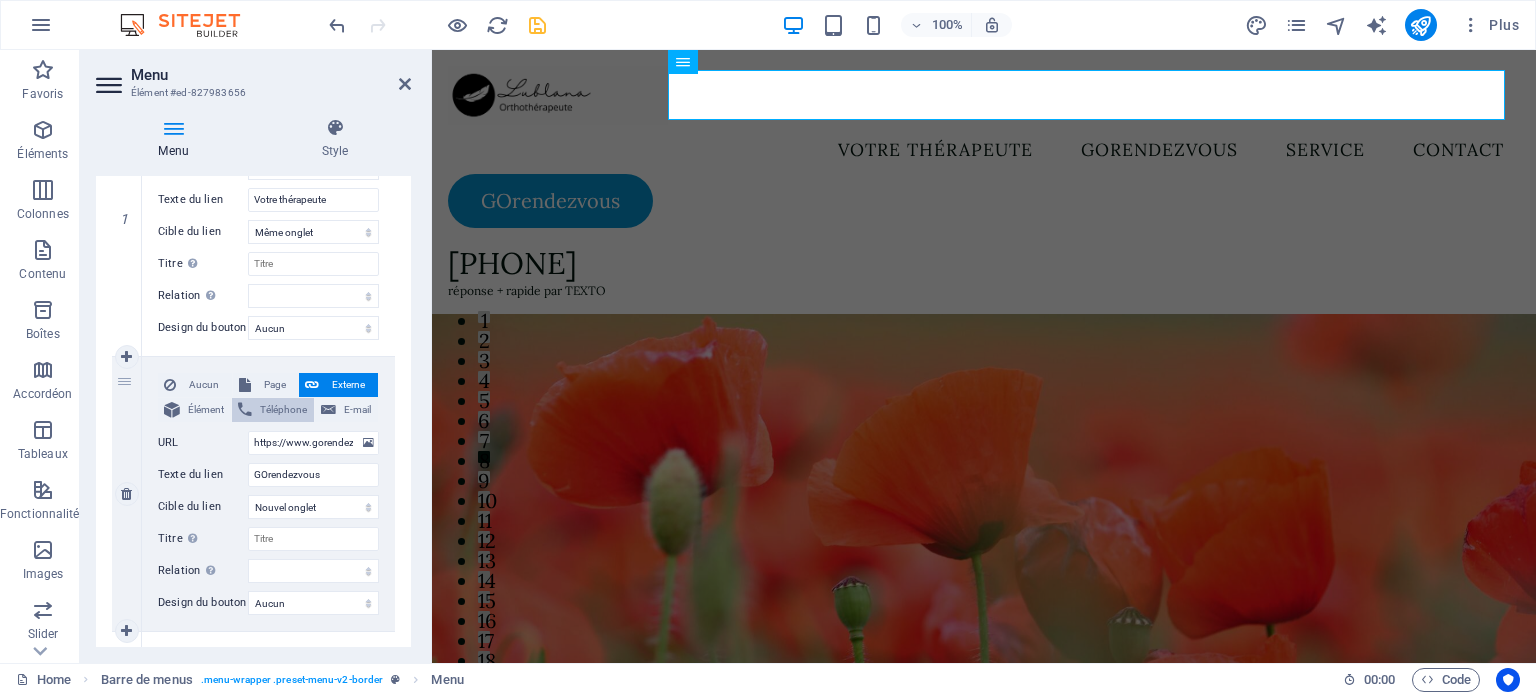 click on "Téléphone" at bounding box center [283, 410] 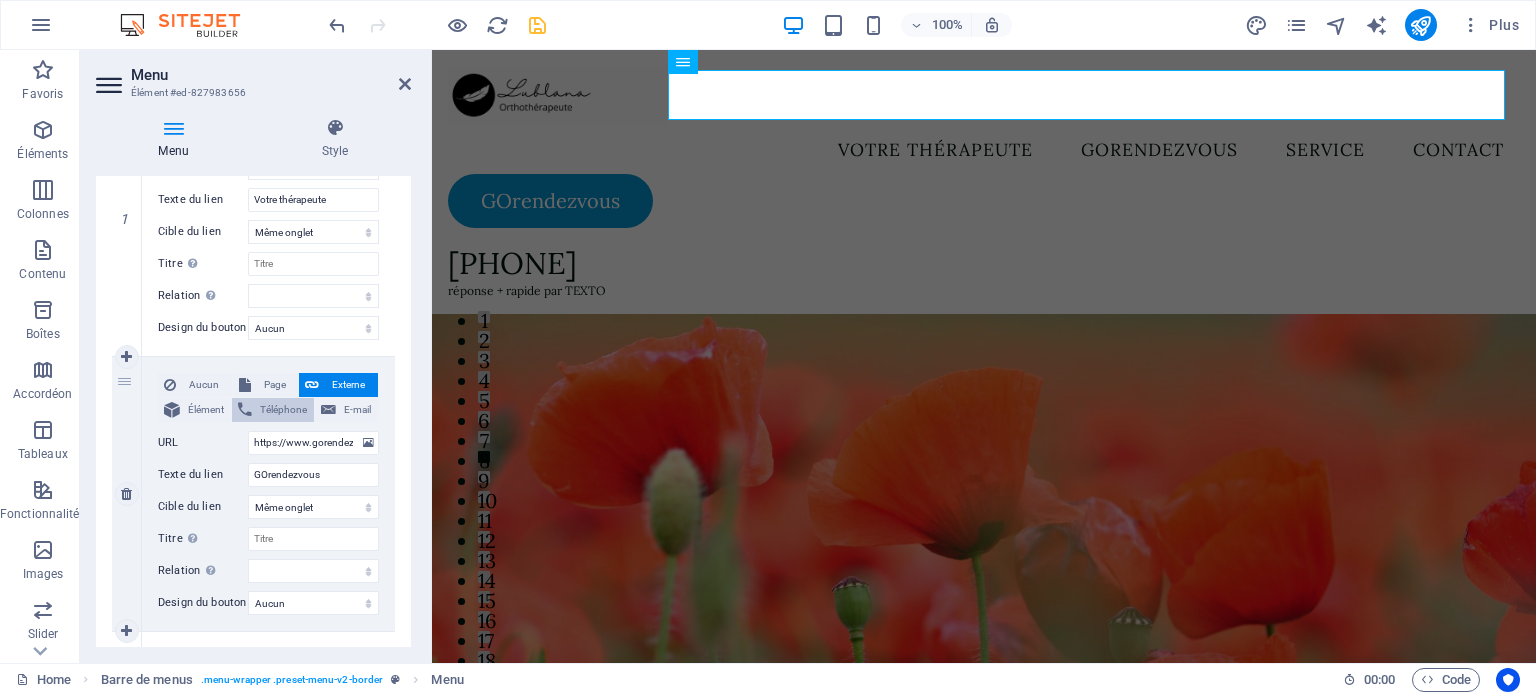 select 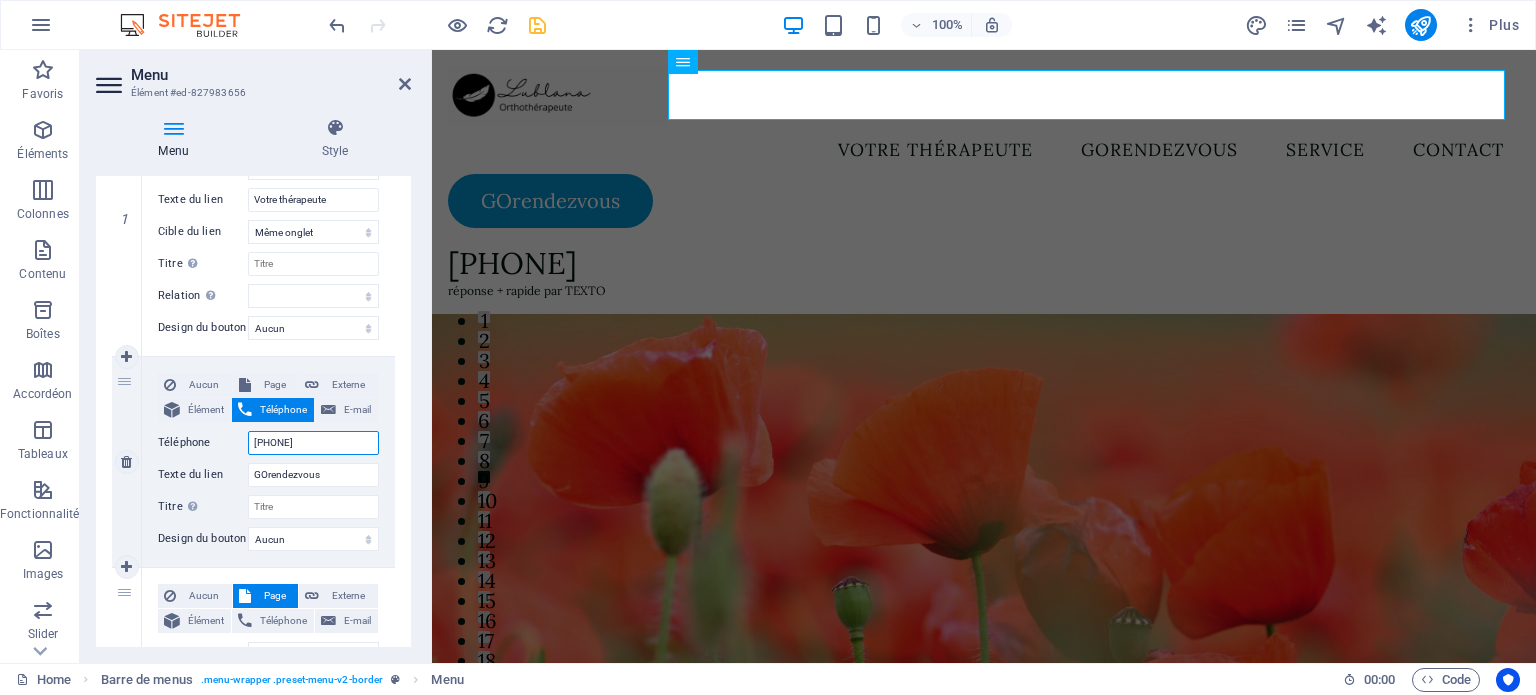 type on "[PHONE]" 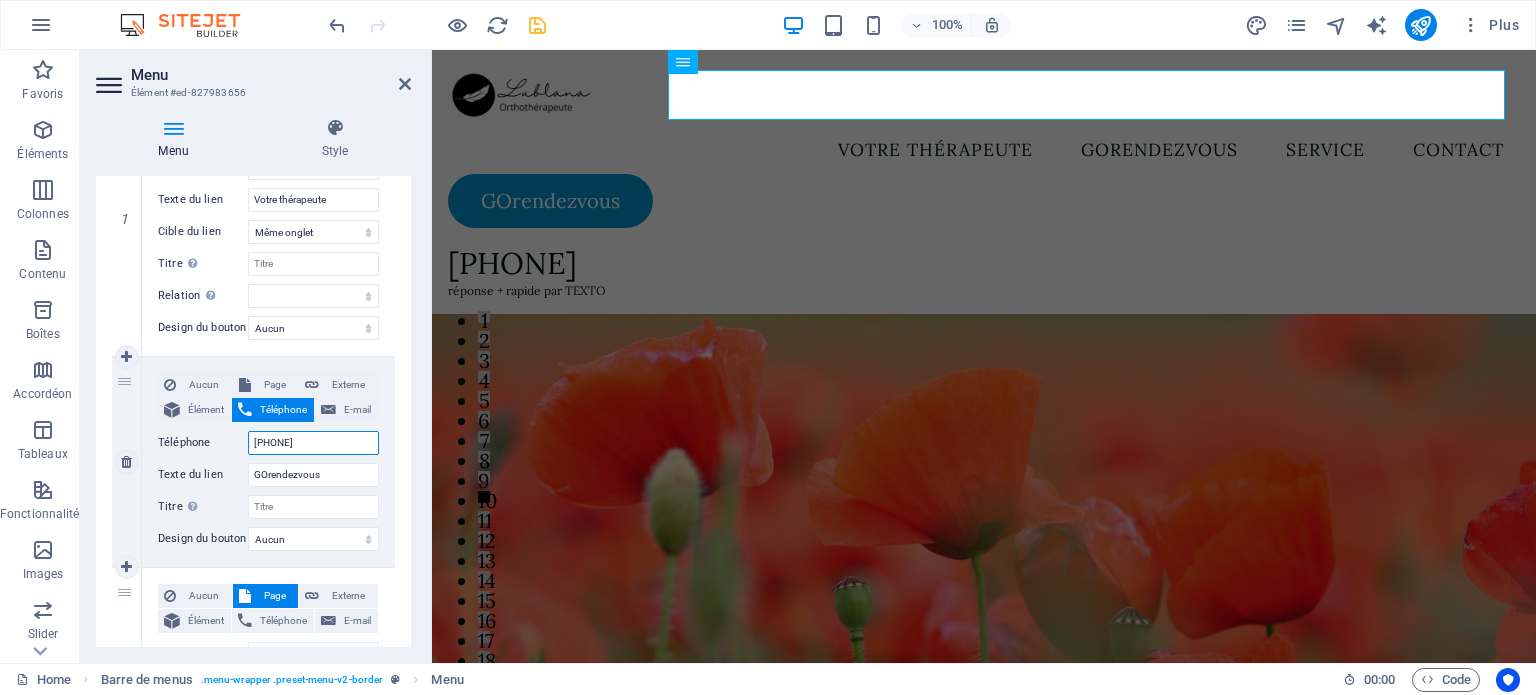 type on "[PHONE]" 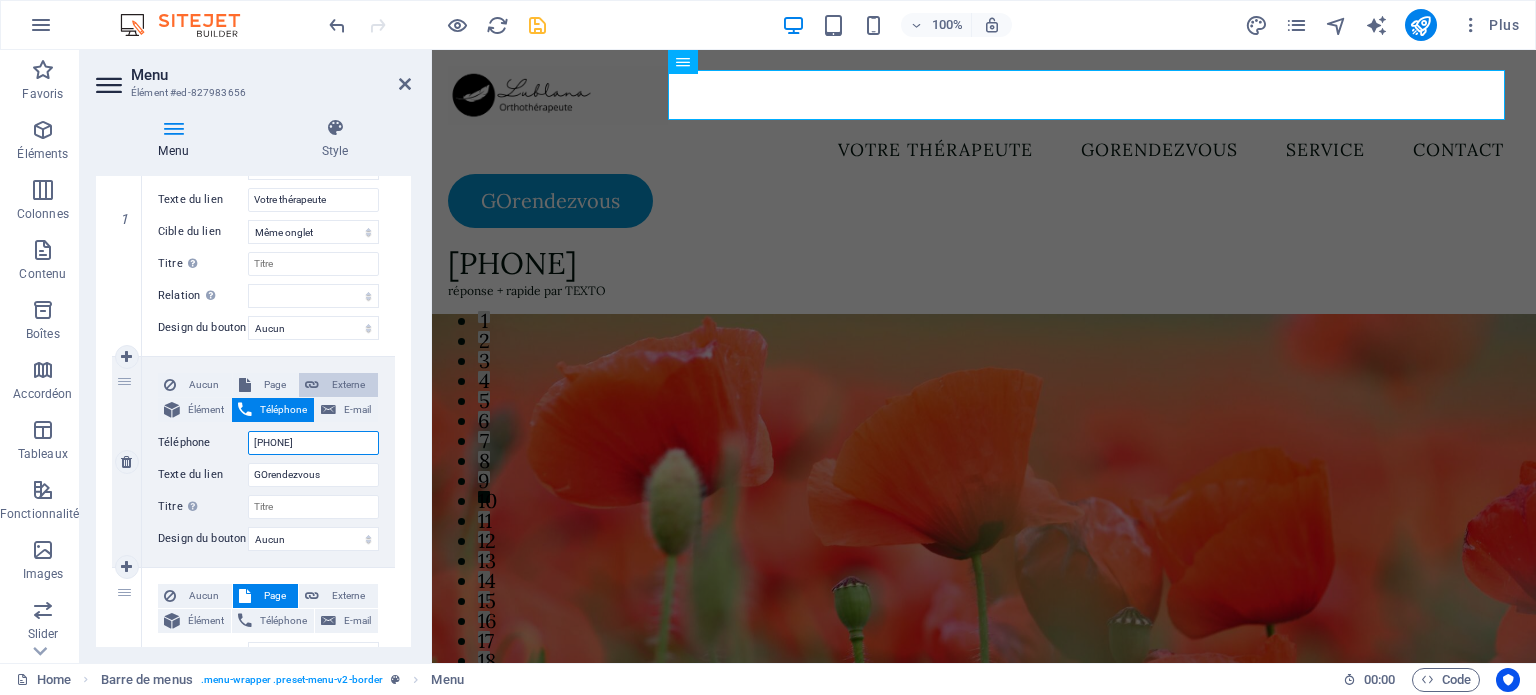 type on "[PHONE]" 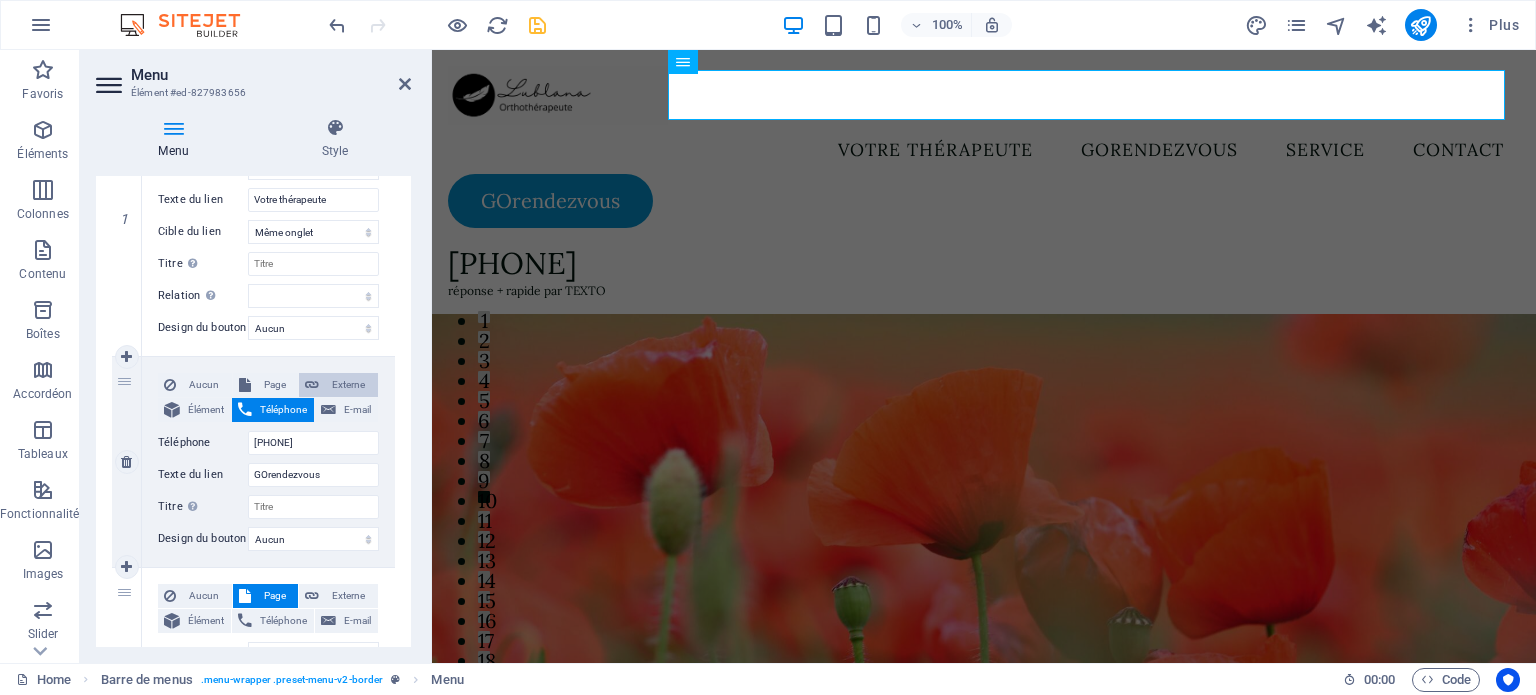 click on "Externe" at bounding box center (348, 385) 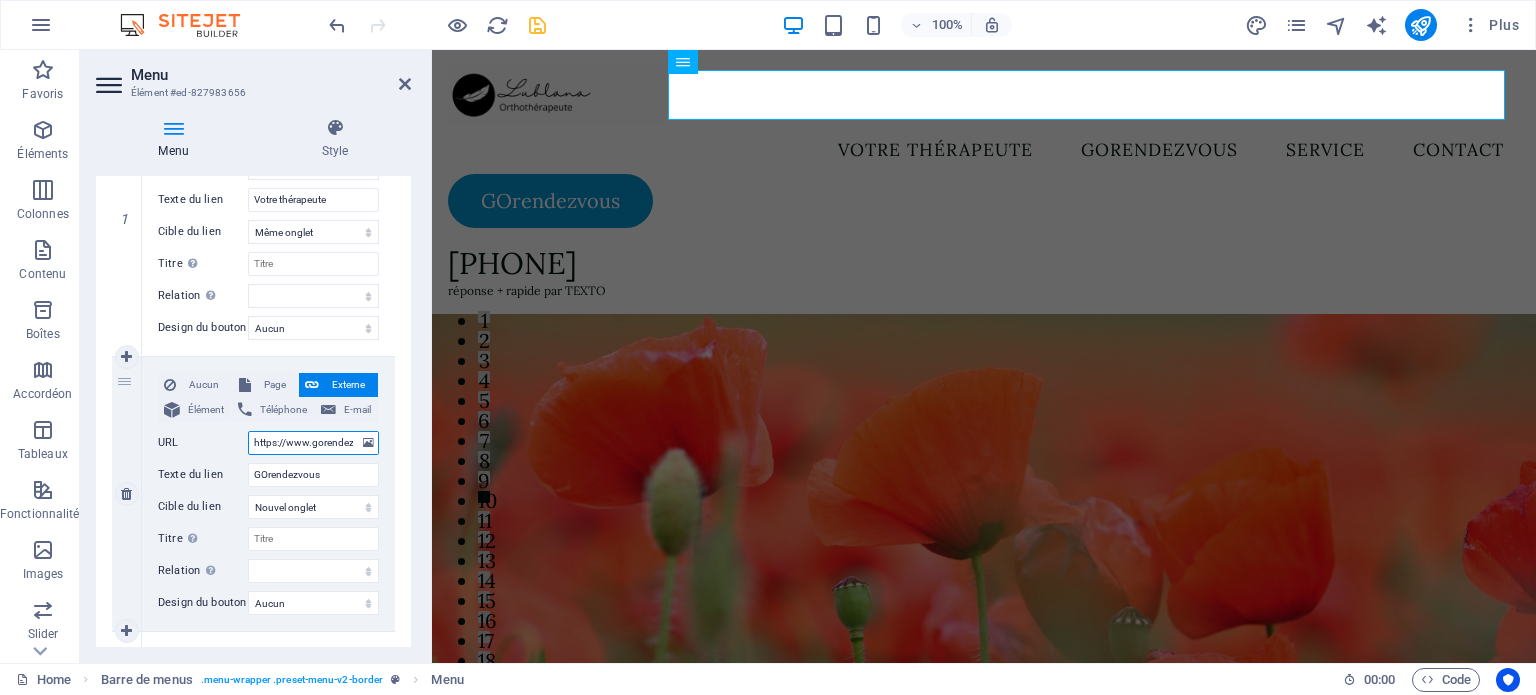 scroll, scrollTop: 0, scrollLeft: 191, axis: horizontal 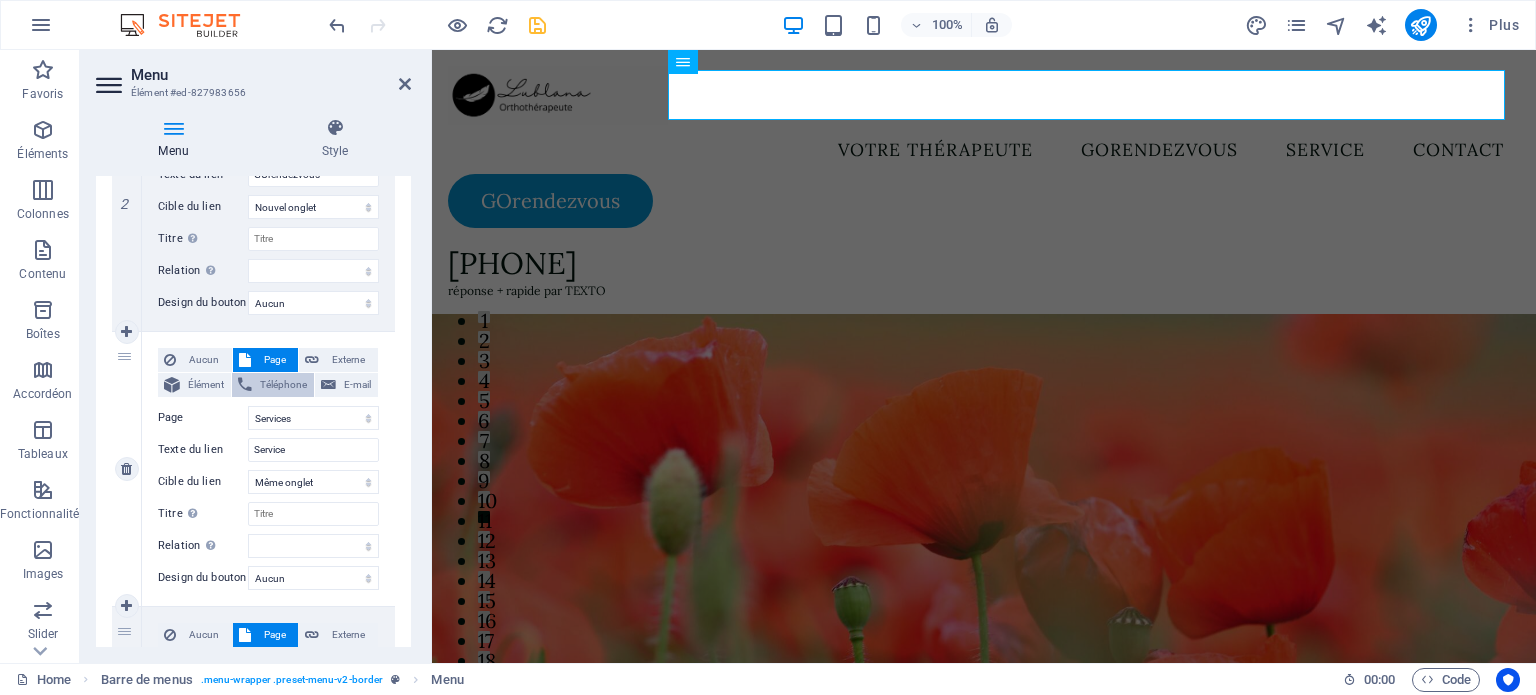 click on "Téléphone" at bounding box center [283, 385] 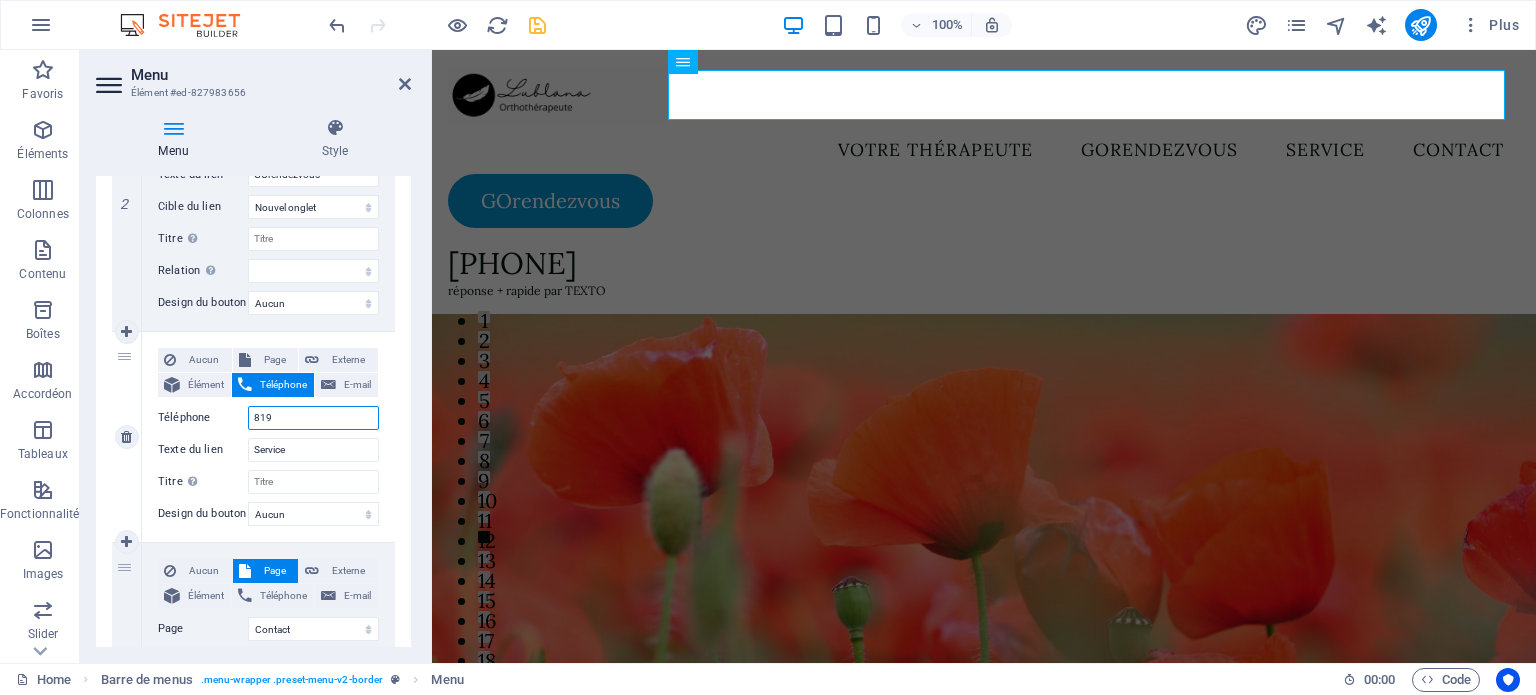 type on "819-" 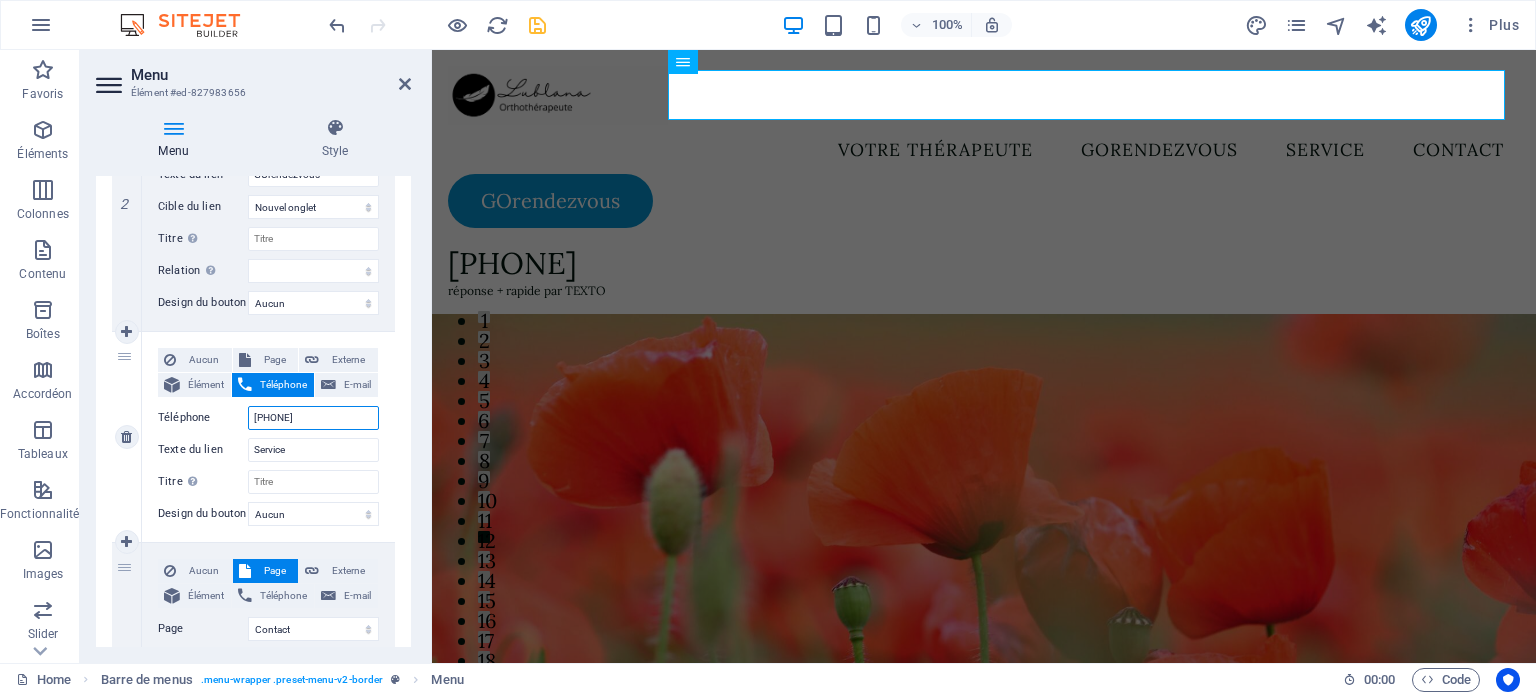 select 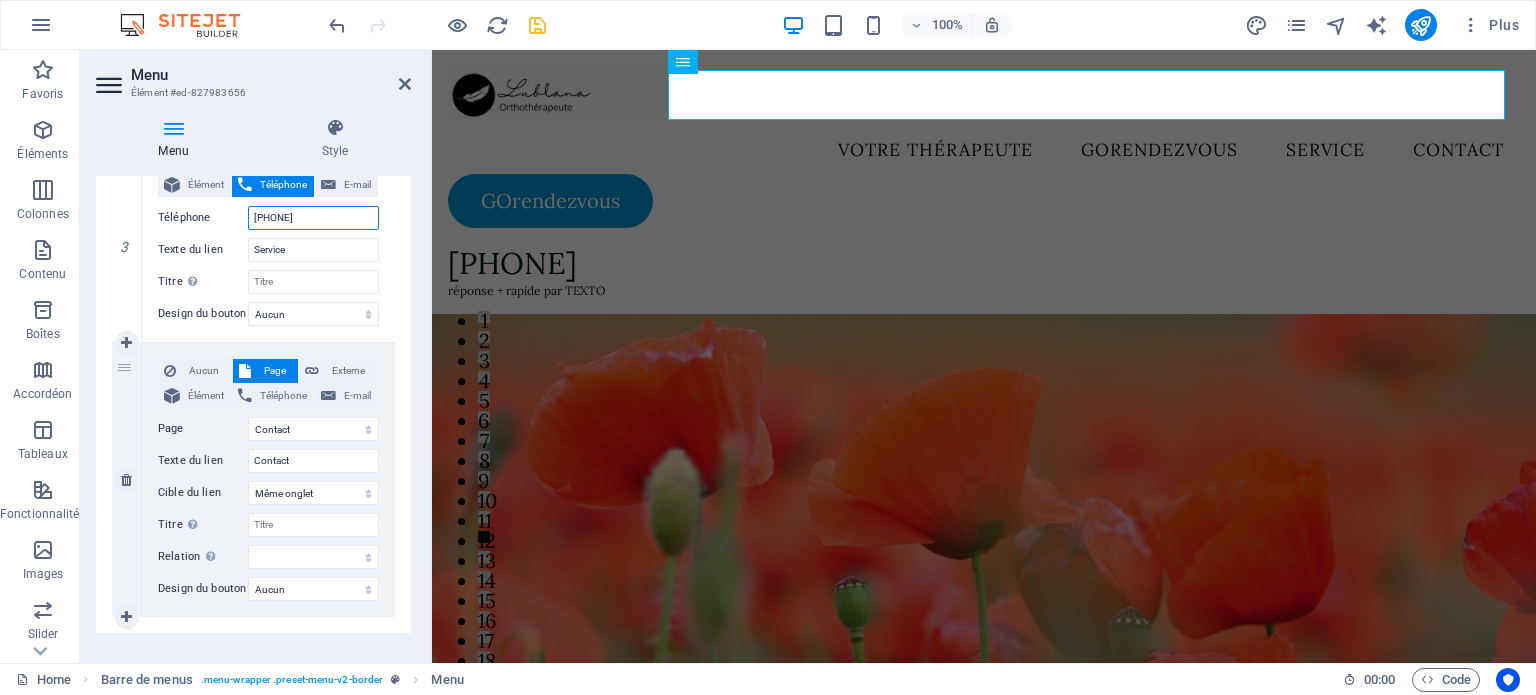 scroll, scrollTop: 840, scrollLeft: 0, axis: vertical 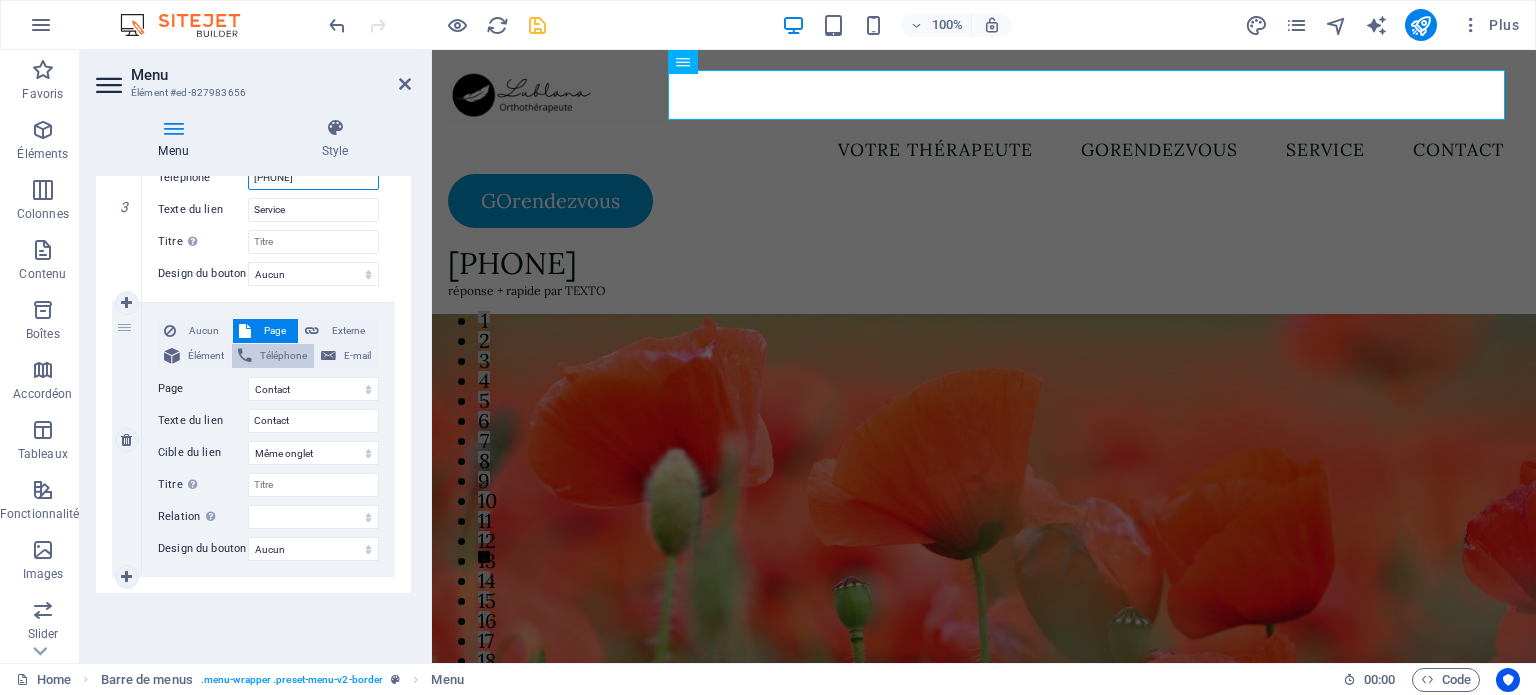 type on "[PHONE]" 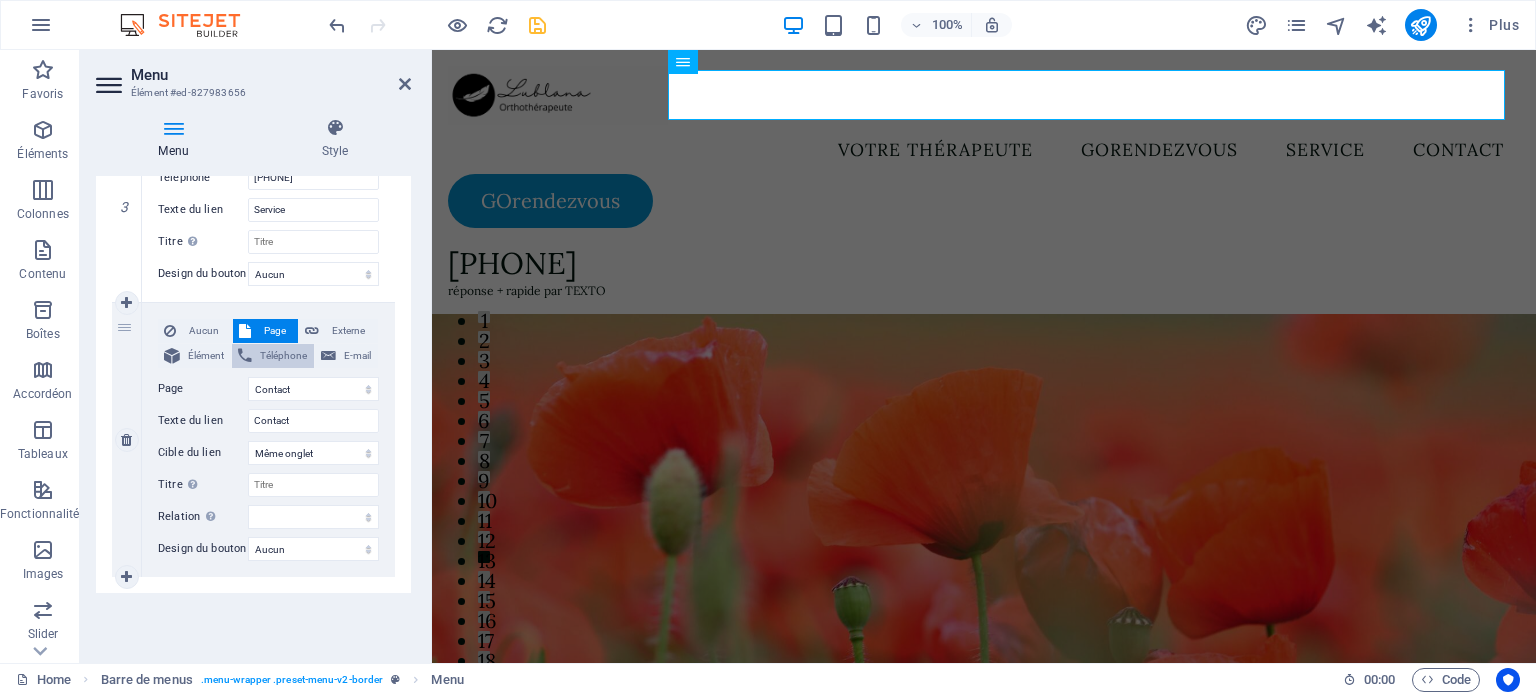 click on "Téléphone" at bounding box center [283, 356] 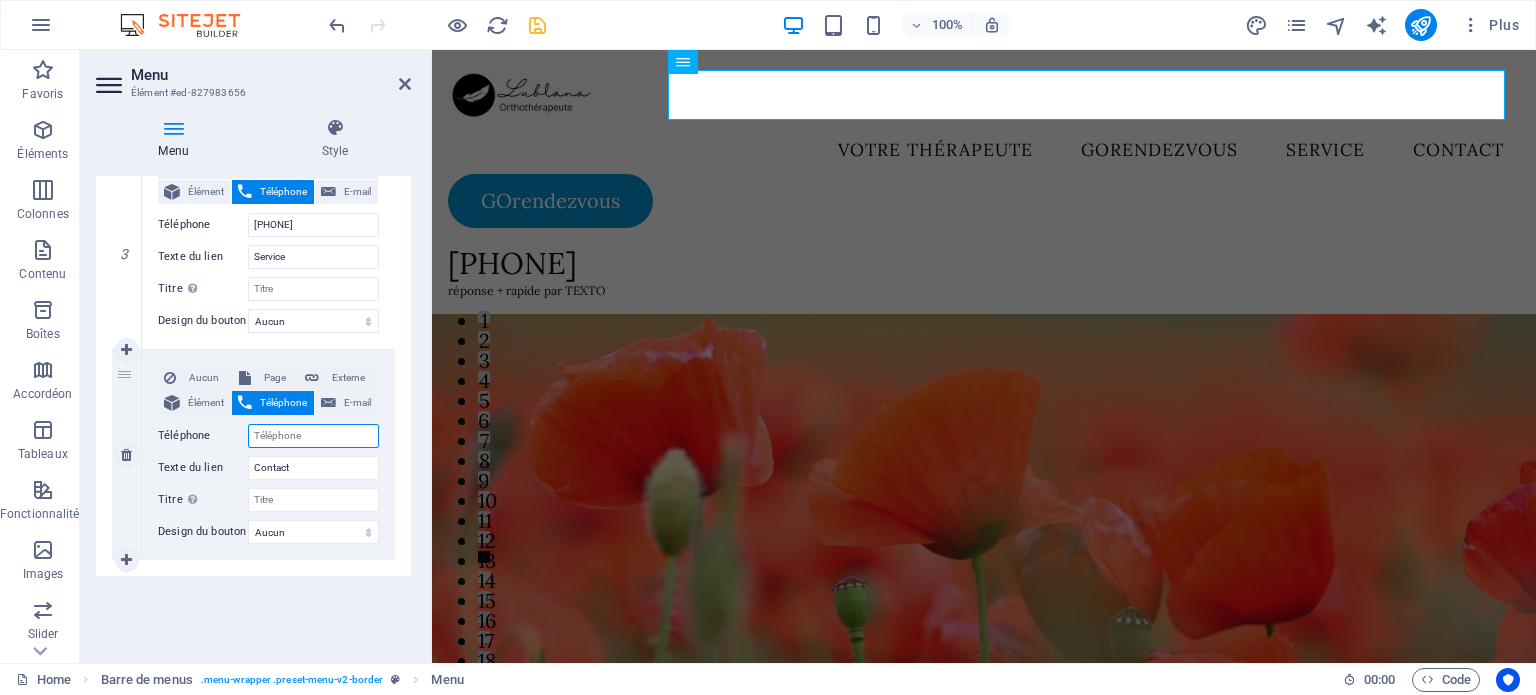 scroll, scrollTop: 791, scrollLeft: 0, axis: vertical 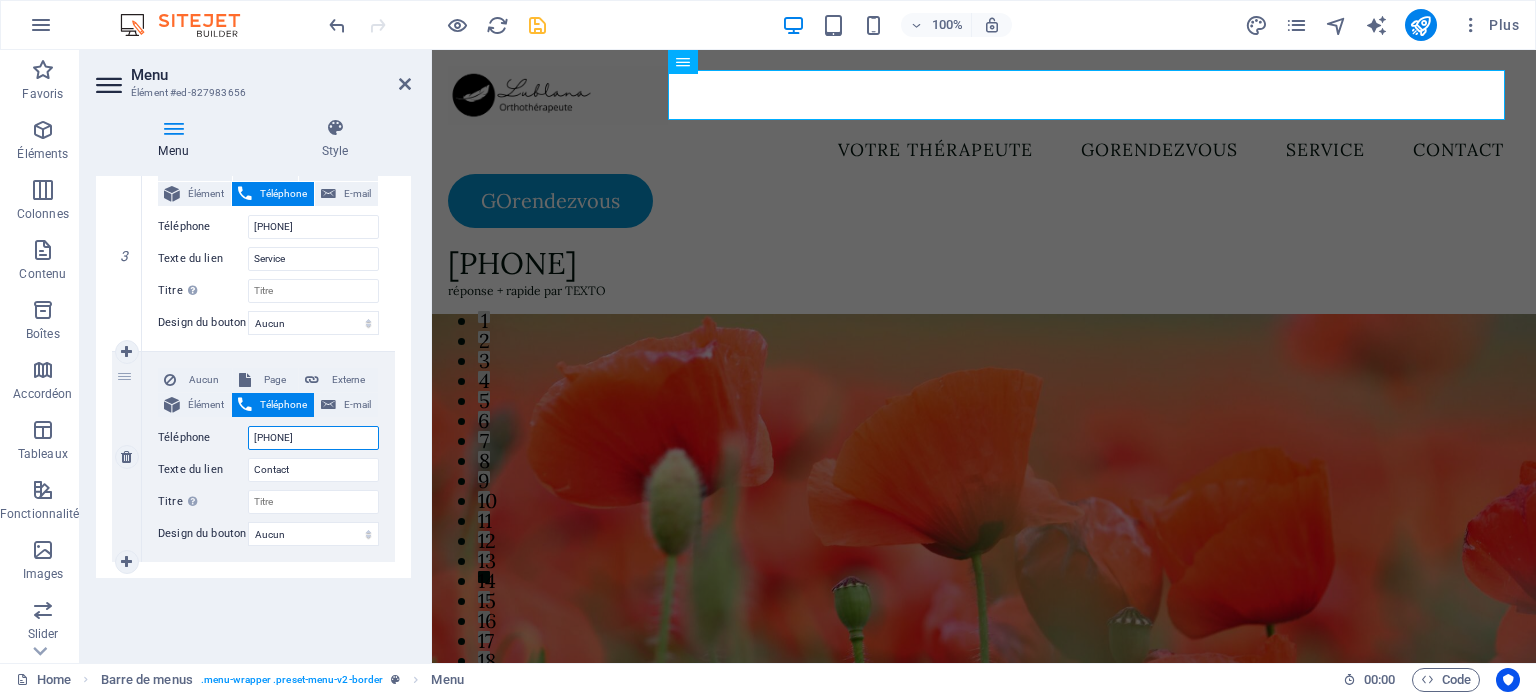 type on "[PHONE]" 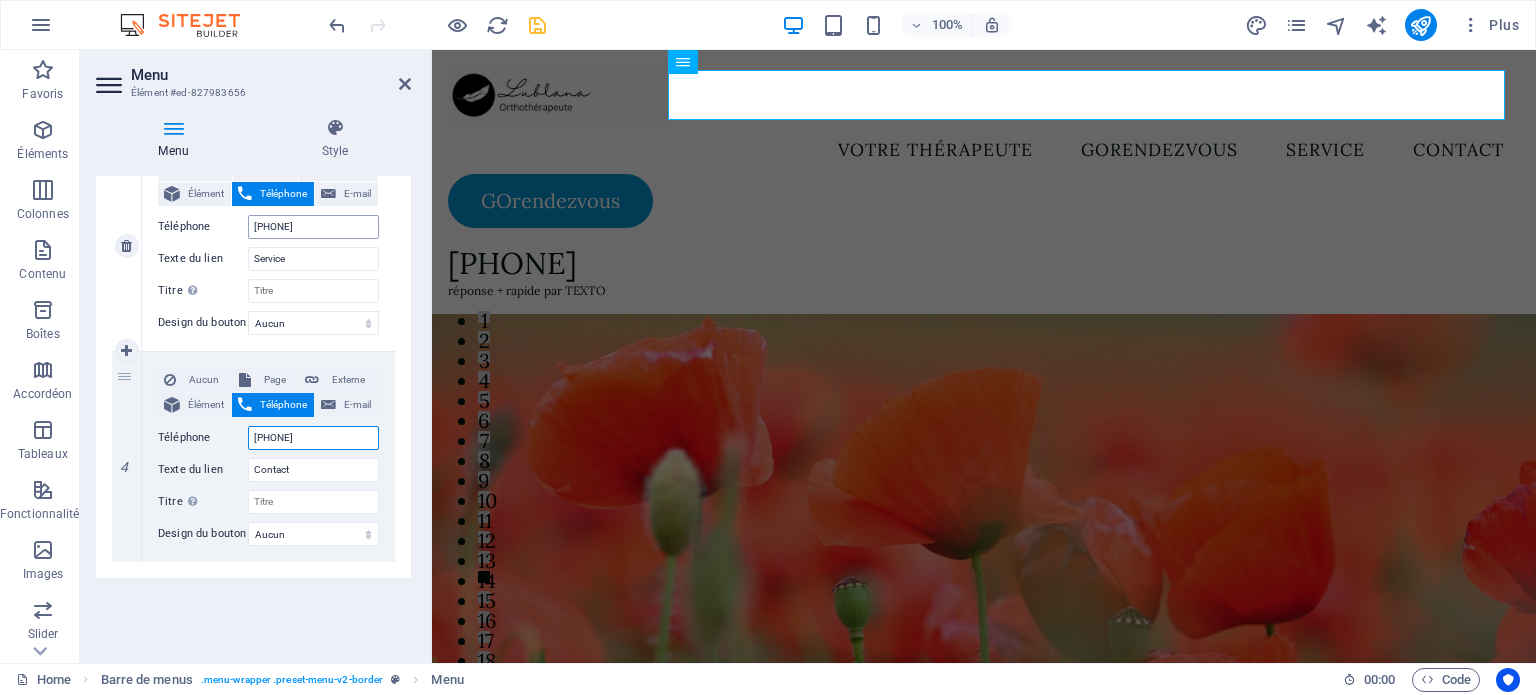 type on "[PHONE]" 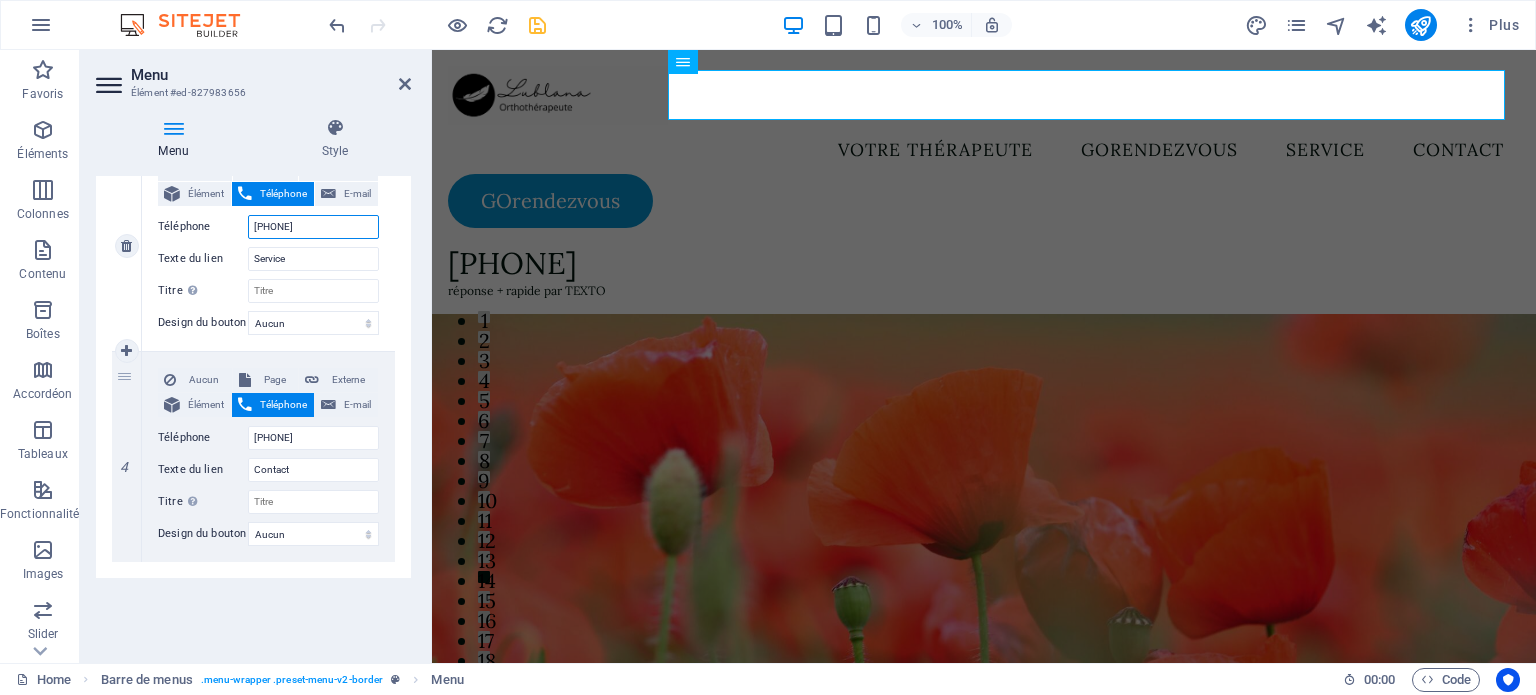 drag, startPoint x: 331, startPoint y: 225, endPoint x: 203, endPoint y: 219, distance: 128.14055 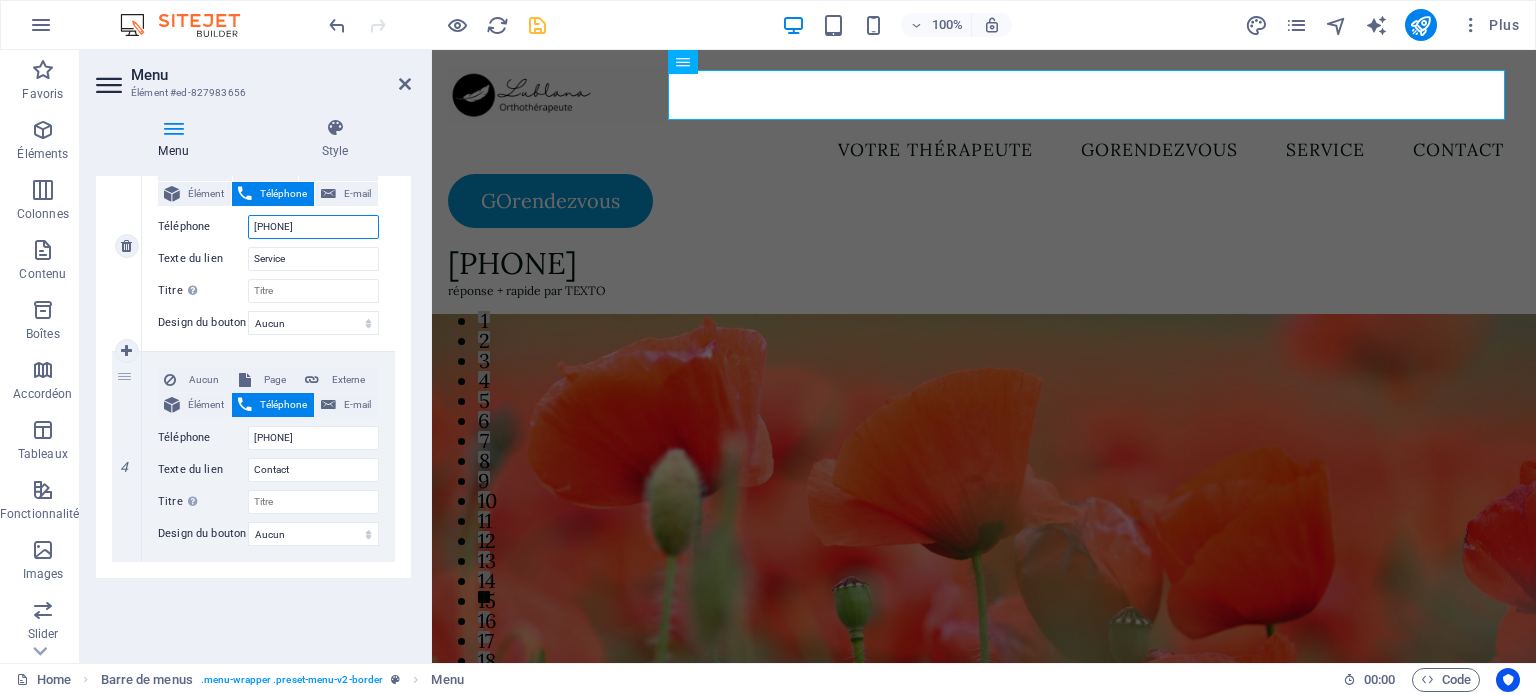 type 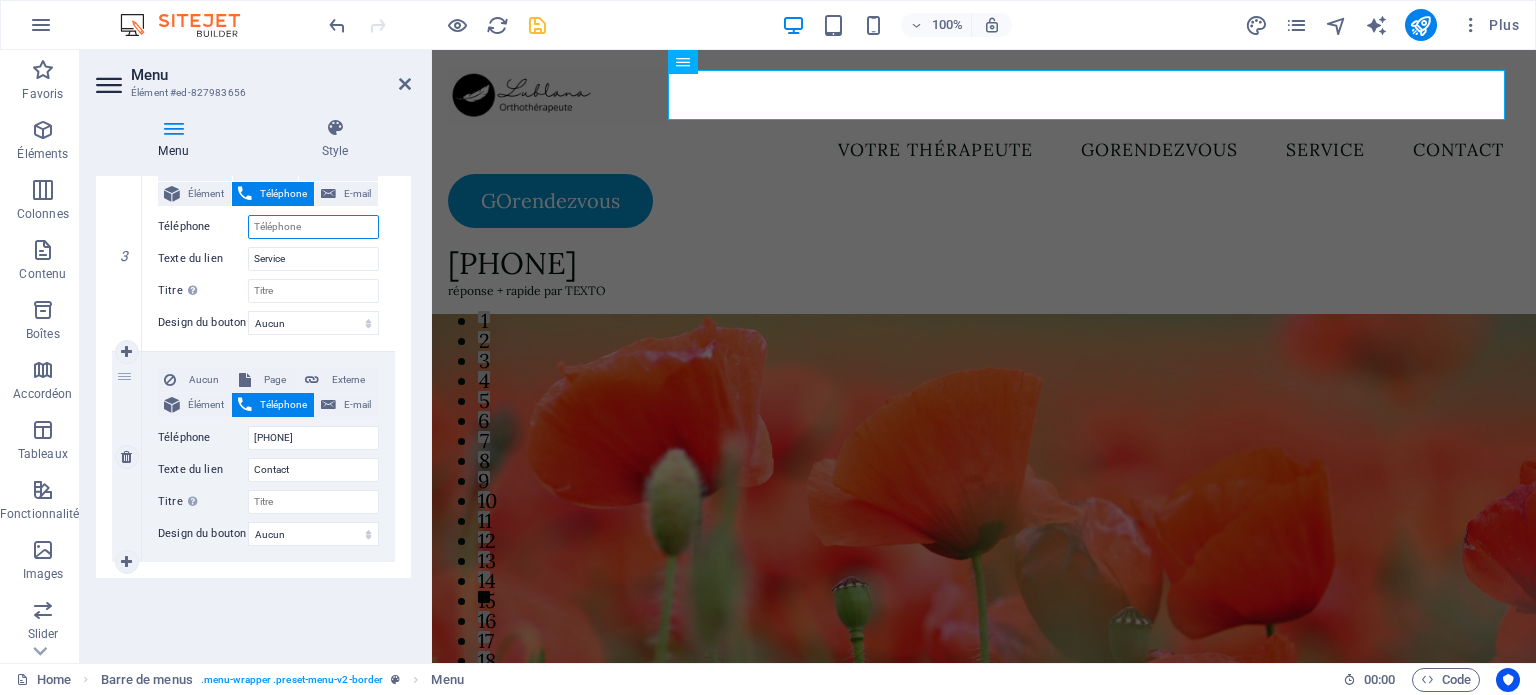 select 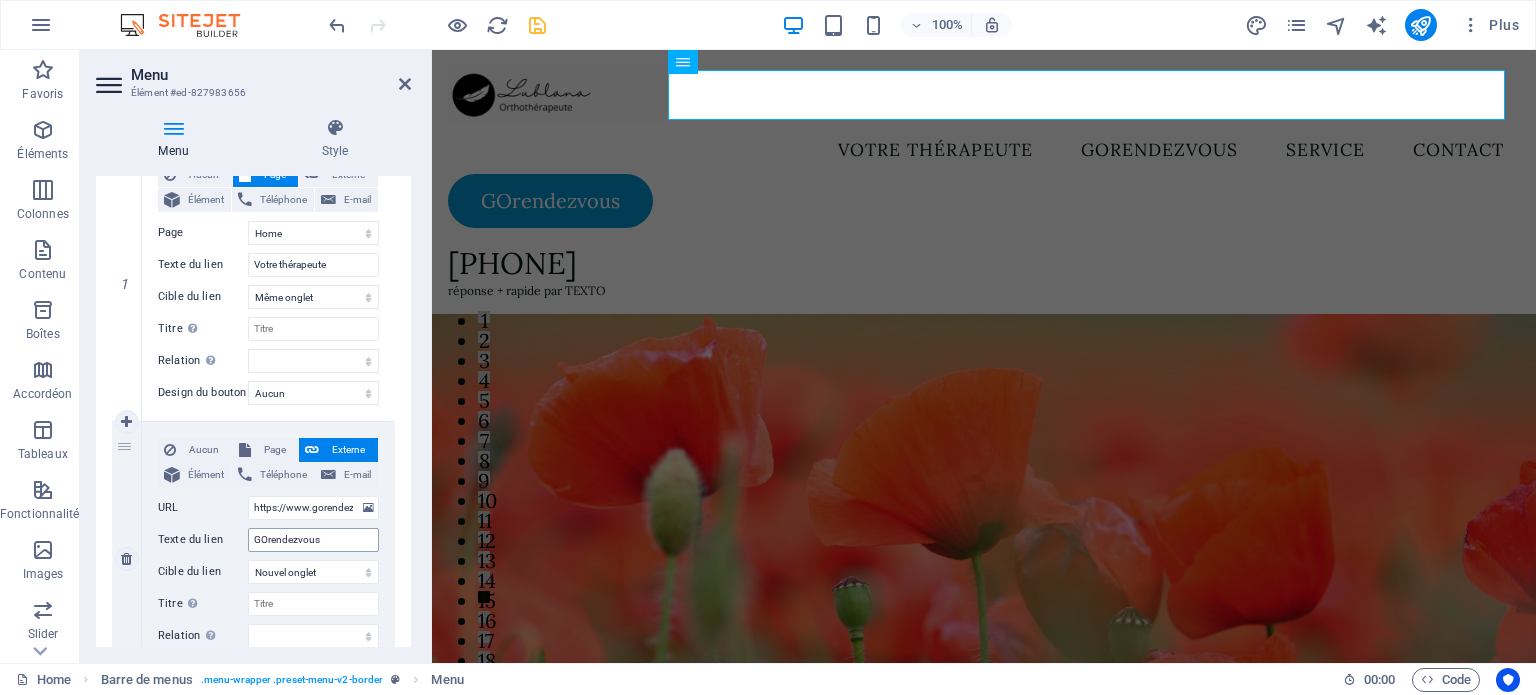 scroll, scrollTop: 191, scrollLeft: 0, axis: vertical 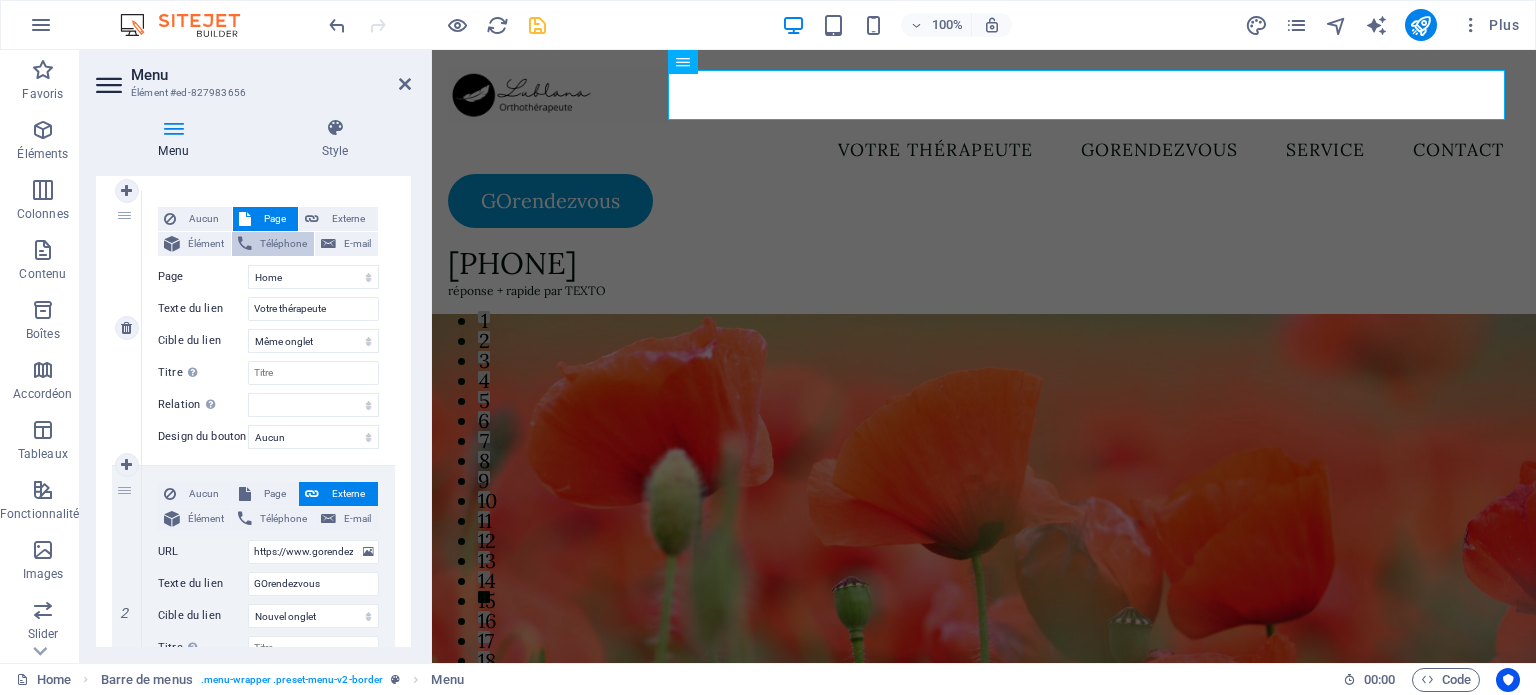 type 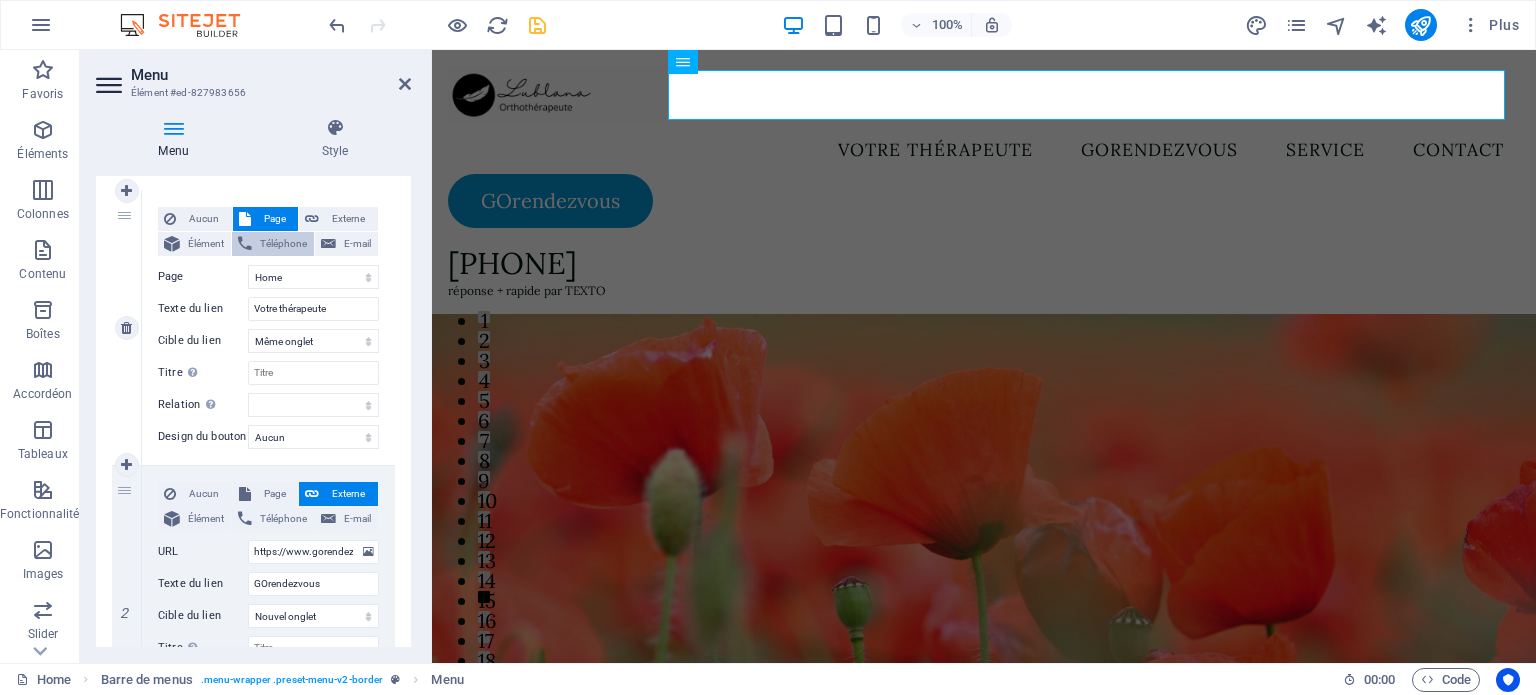click on "Téléphone" at bounding box center [283, 244] 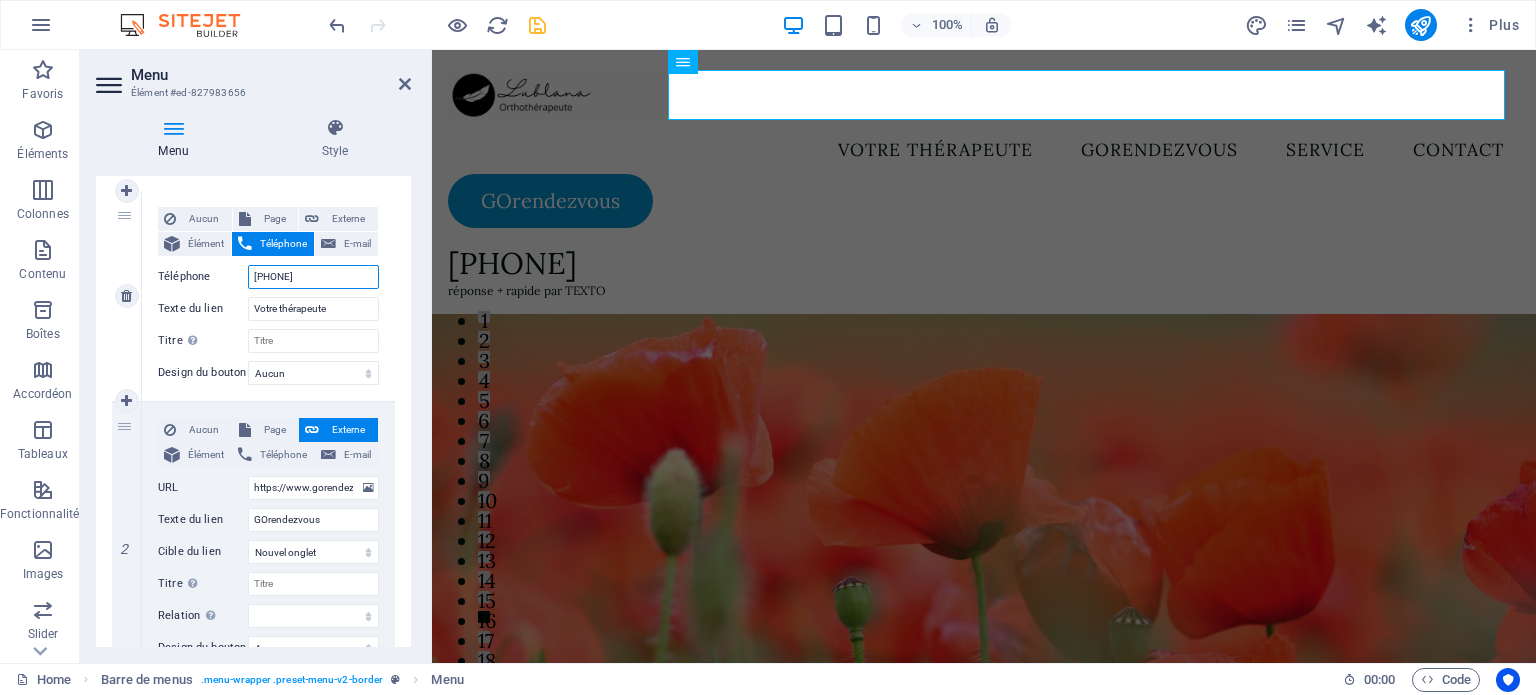 drag, startPoint x: 320, startPoint y: 272, endPoint x: 212, endPoint y: 272, distance: 108 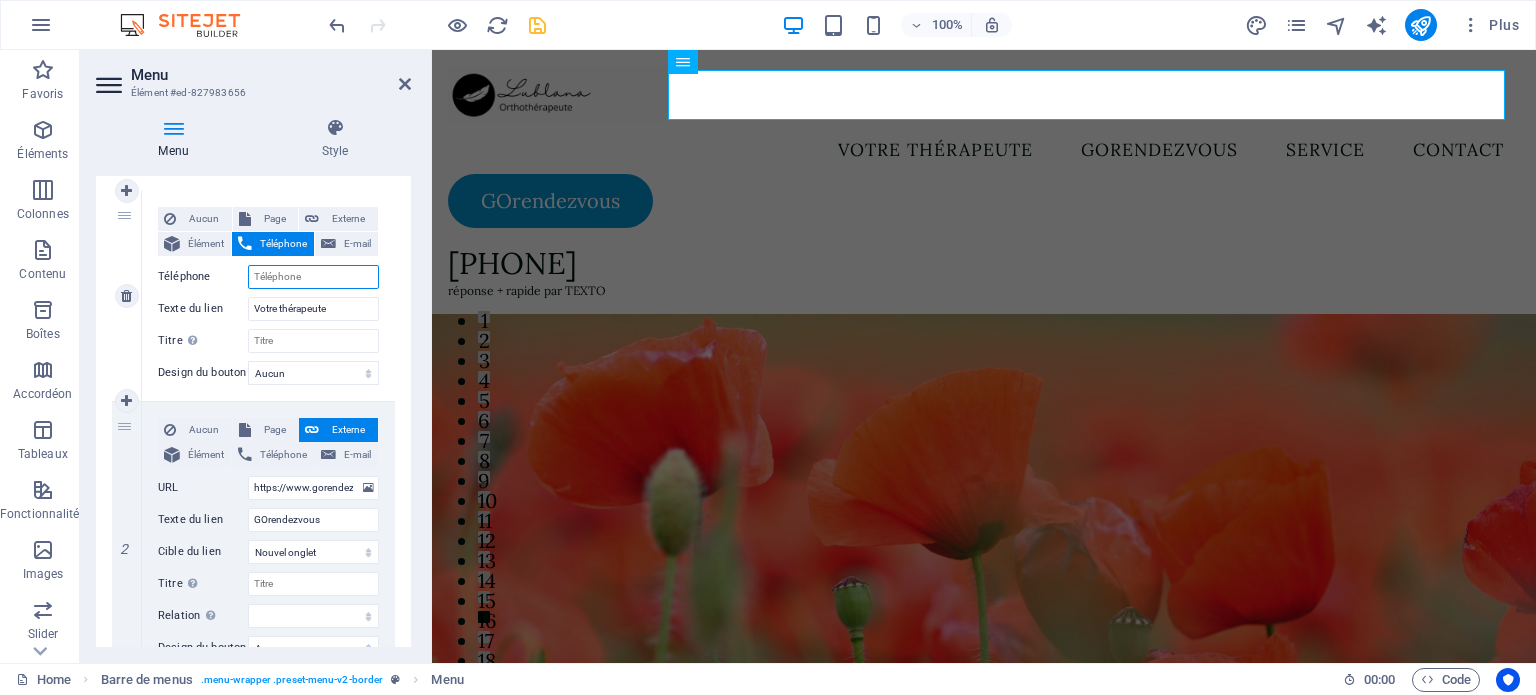 select 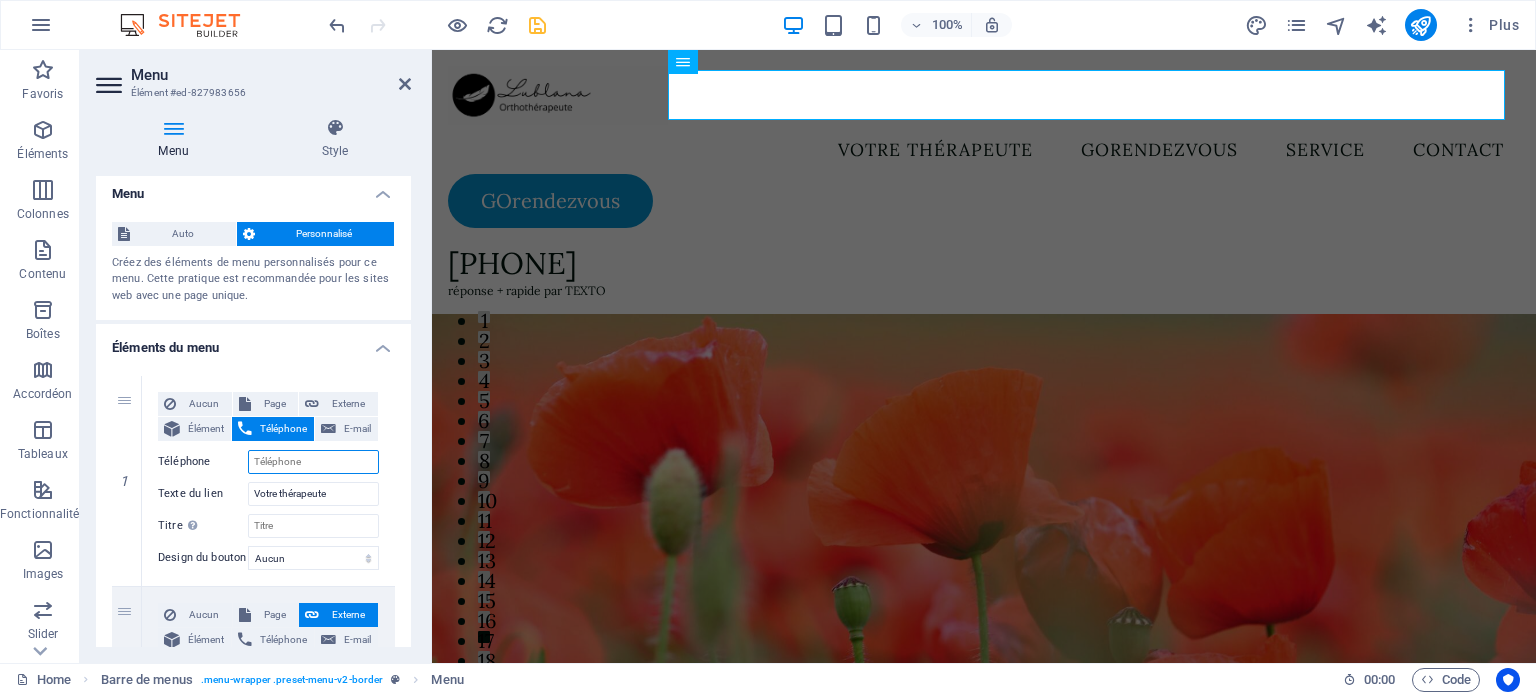 scroll, scrollTop: 0, scrollLeft: 0, axis: both 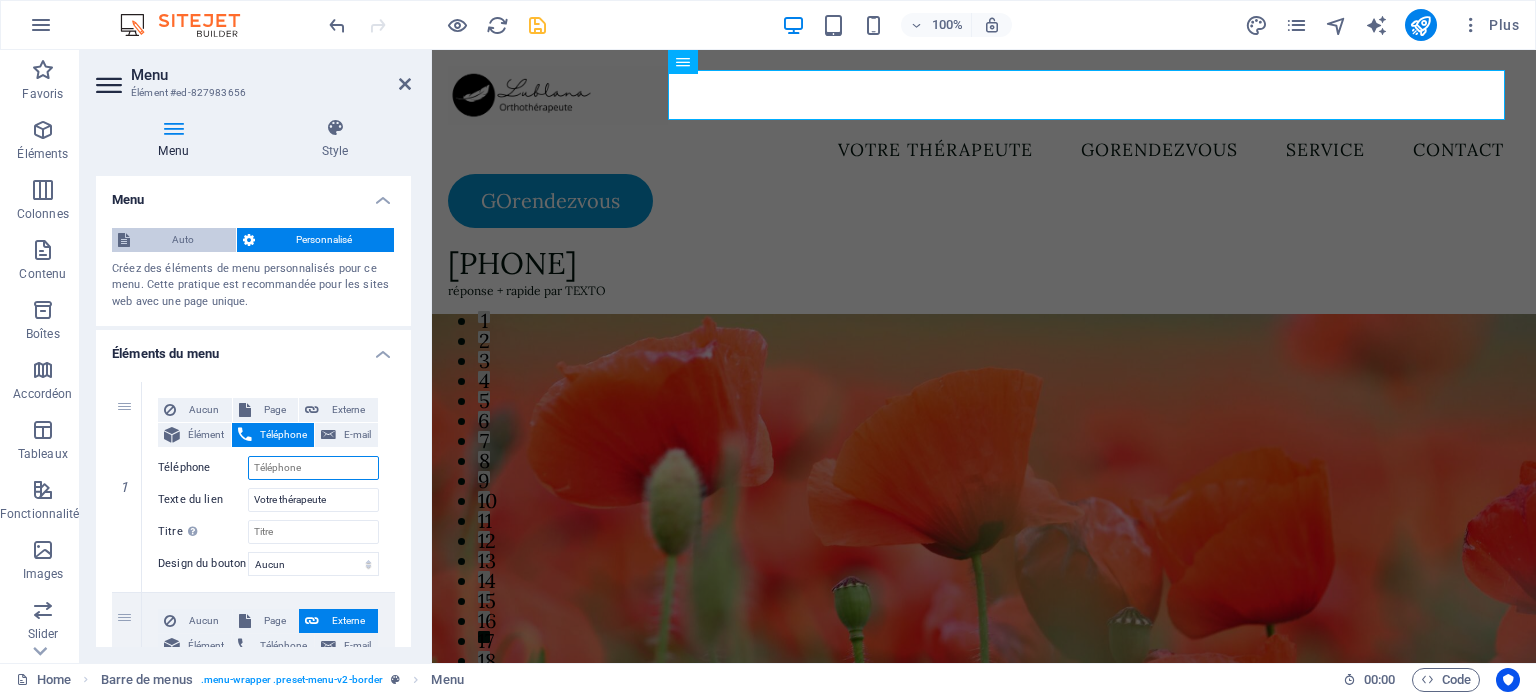 type 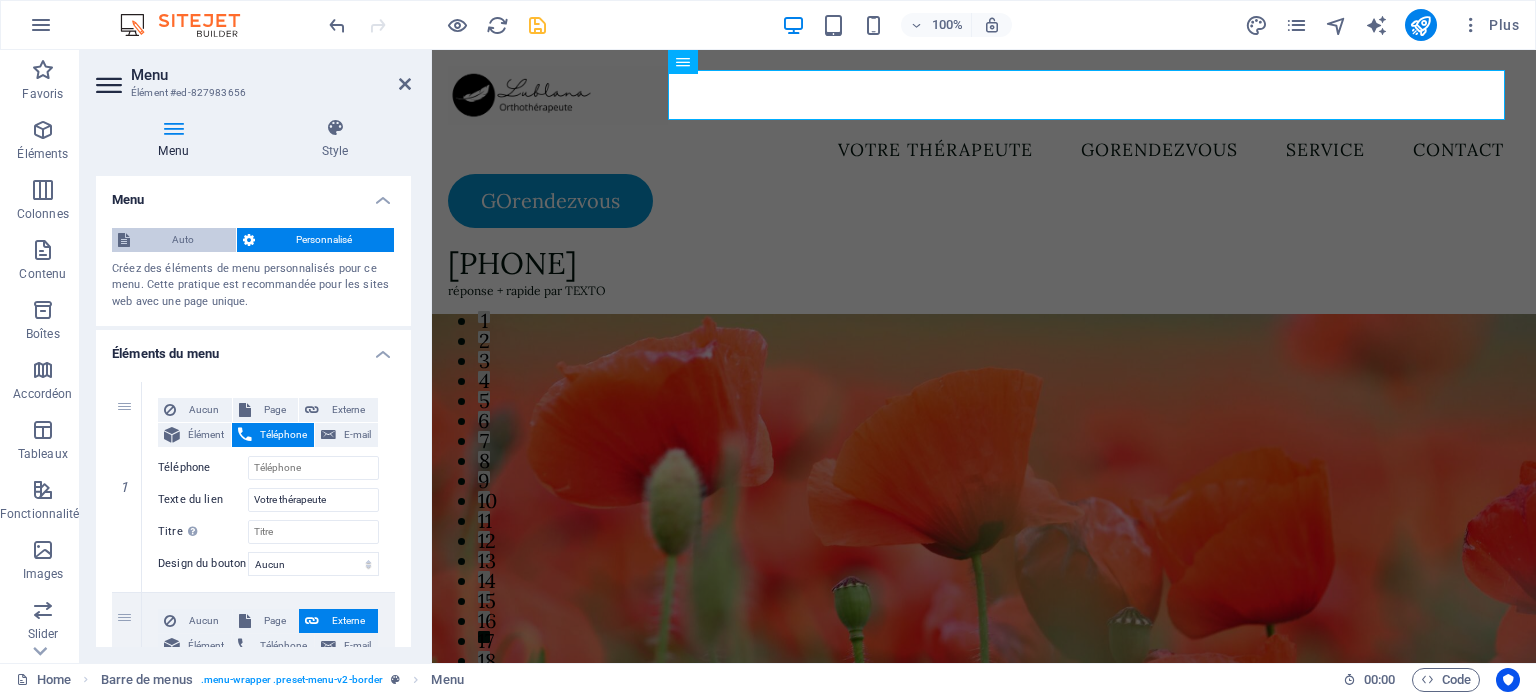 click on "Auto" at bounding box center [183, 240] 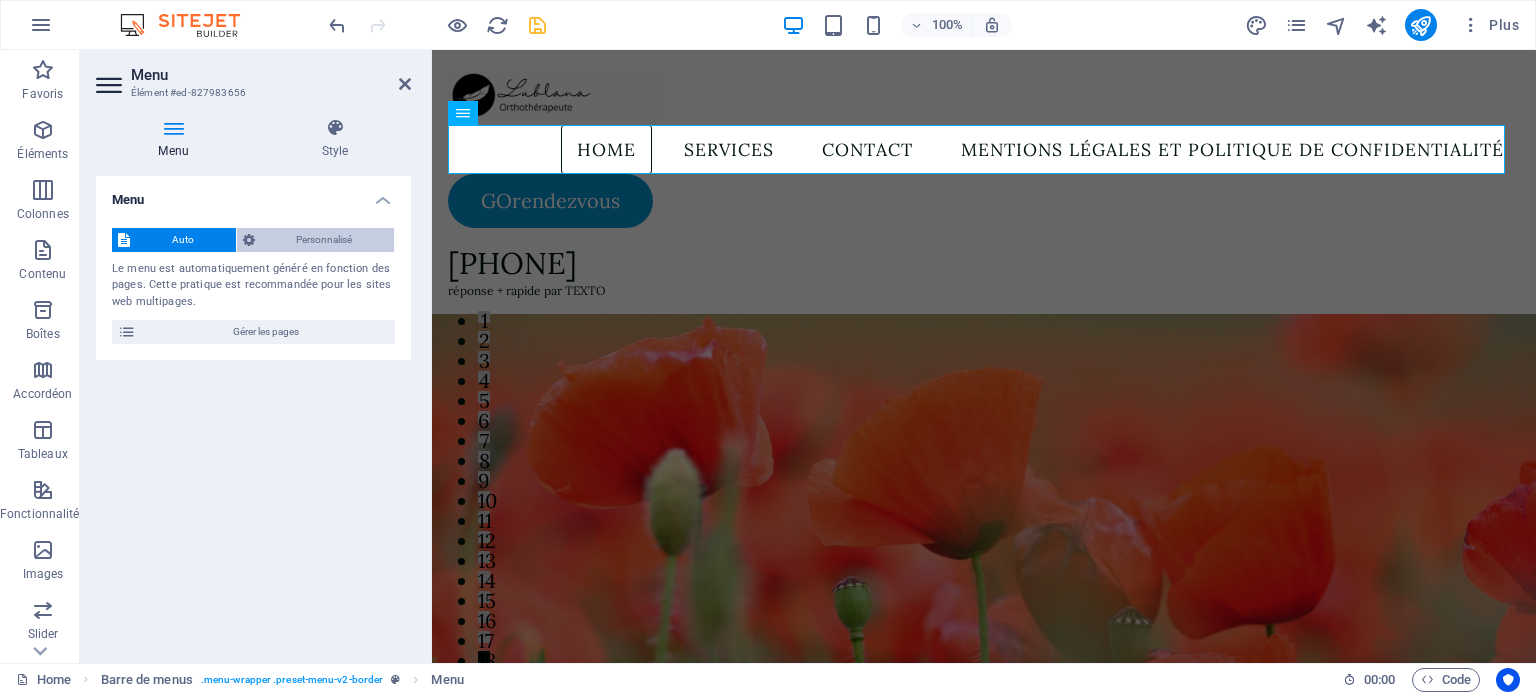 click on "Personnalisé" at bounding box center (325, 240) 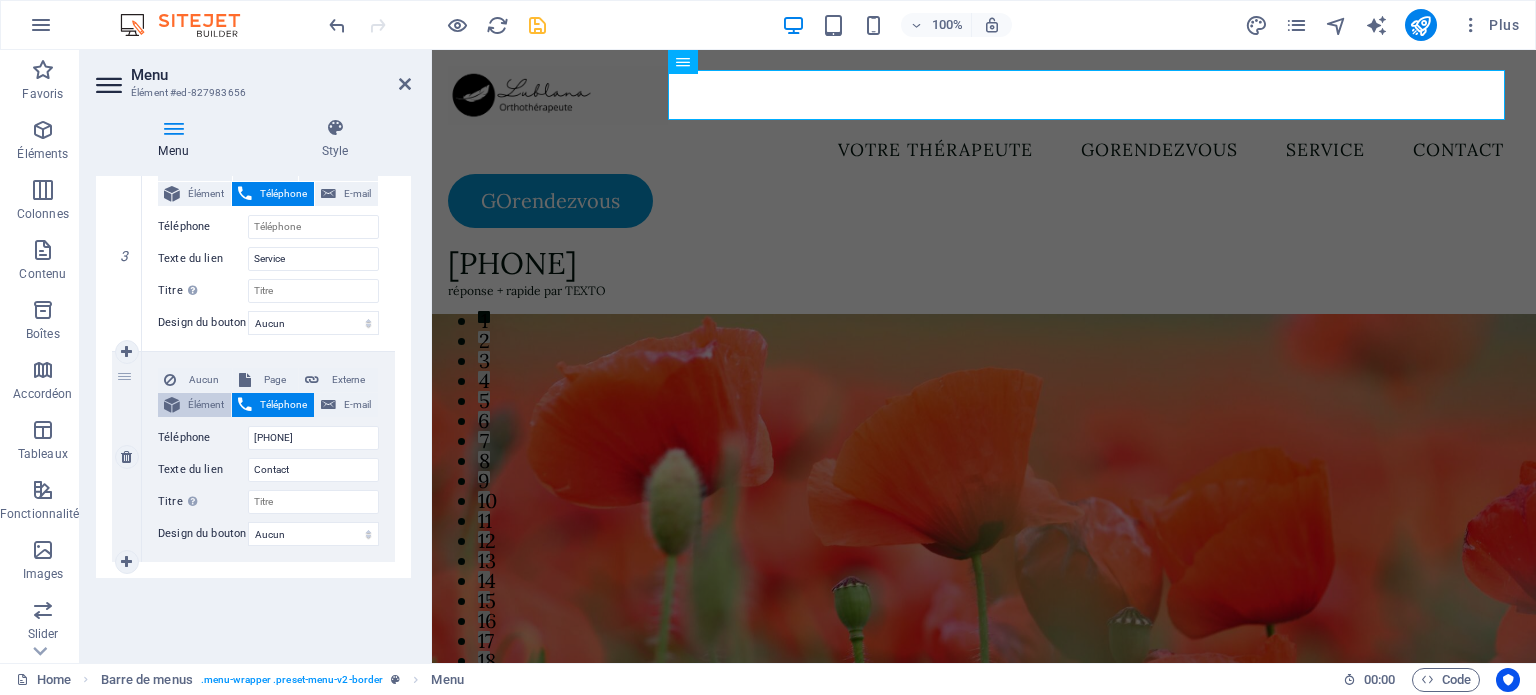 scroll, scrollTop: 627, scrollLeft: 0, axis: vertical 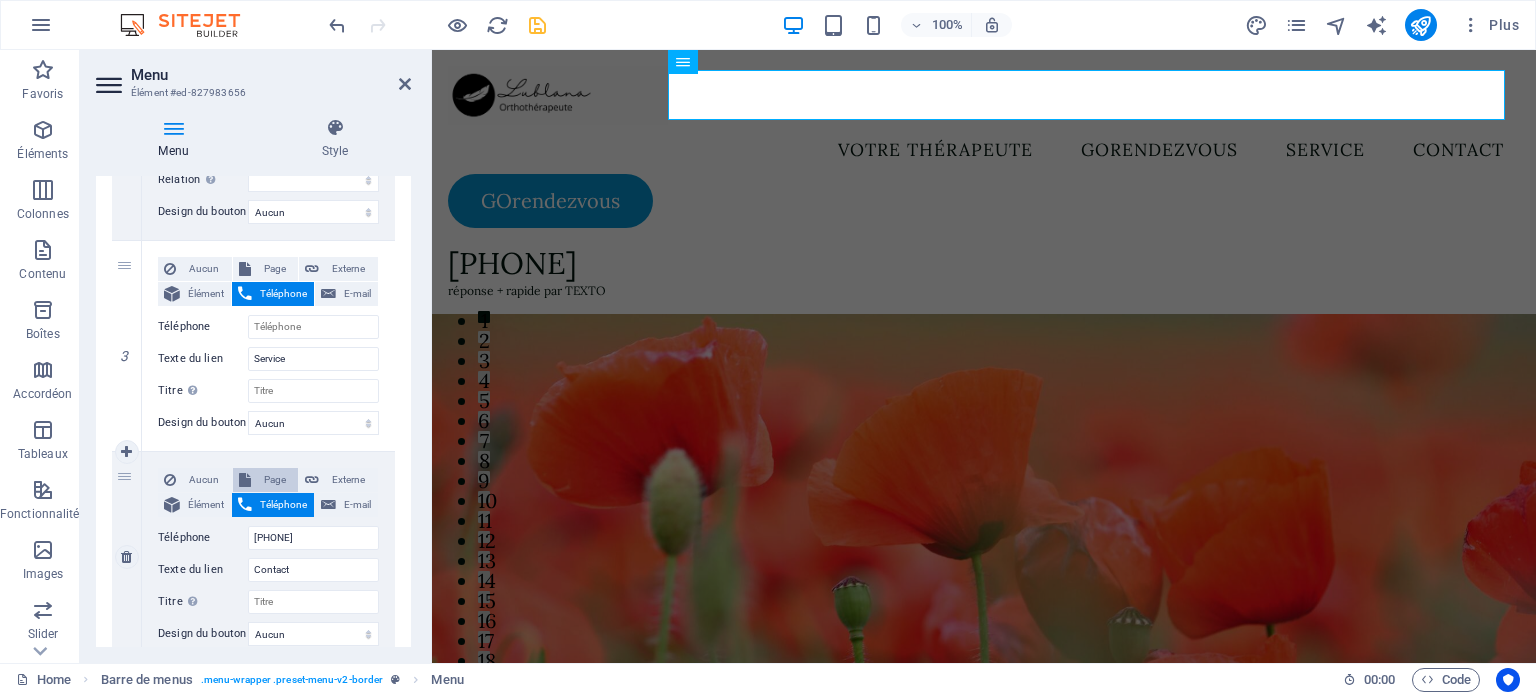 click on "Page" at bounding box center (275, 480) 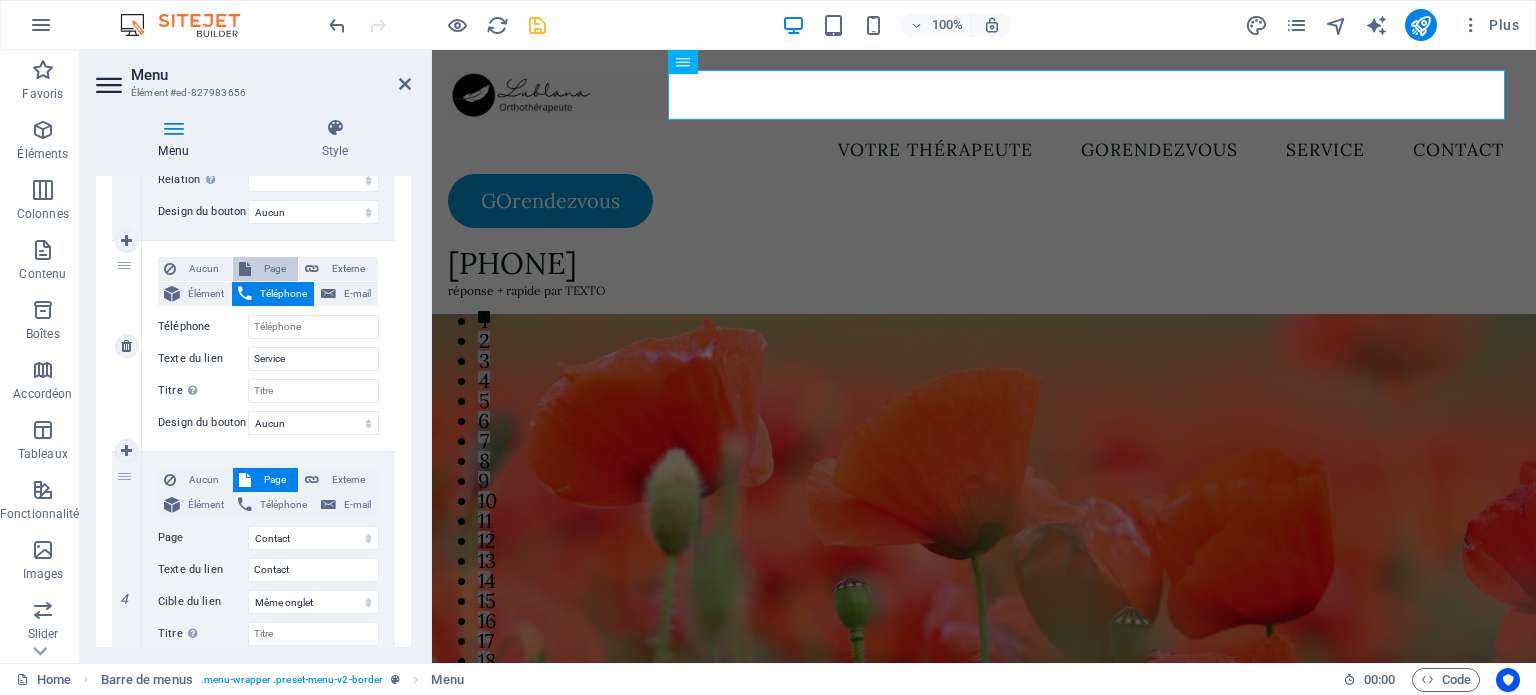 click on "Page" at bounding box center [275, 269] 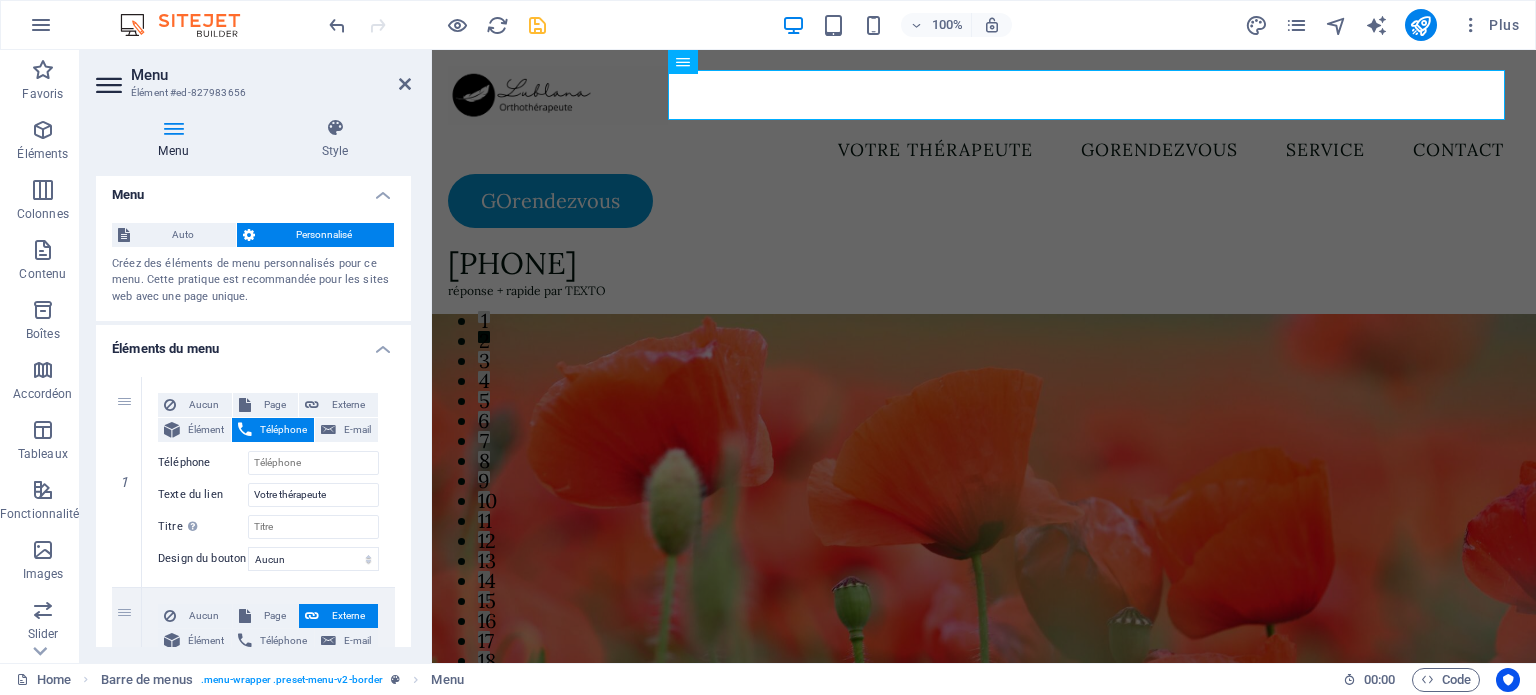 scroll, scrollTop: 0, scrollLeft: 0, axis: both 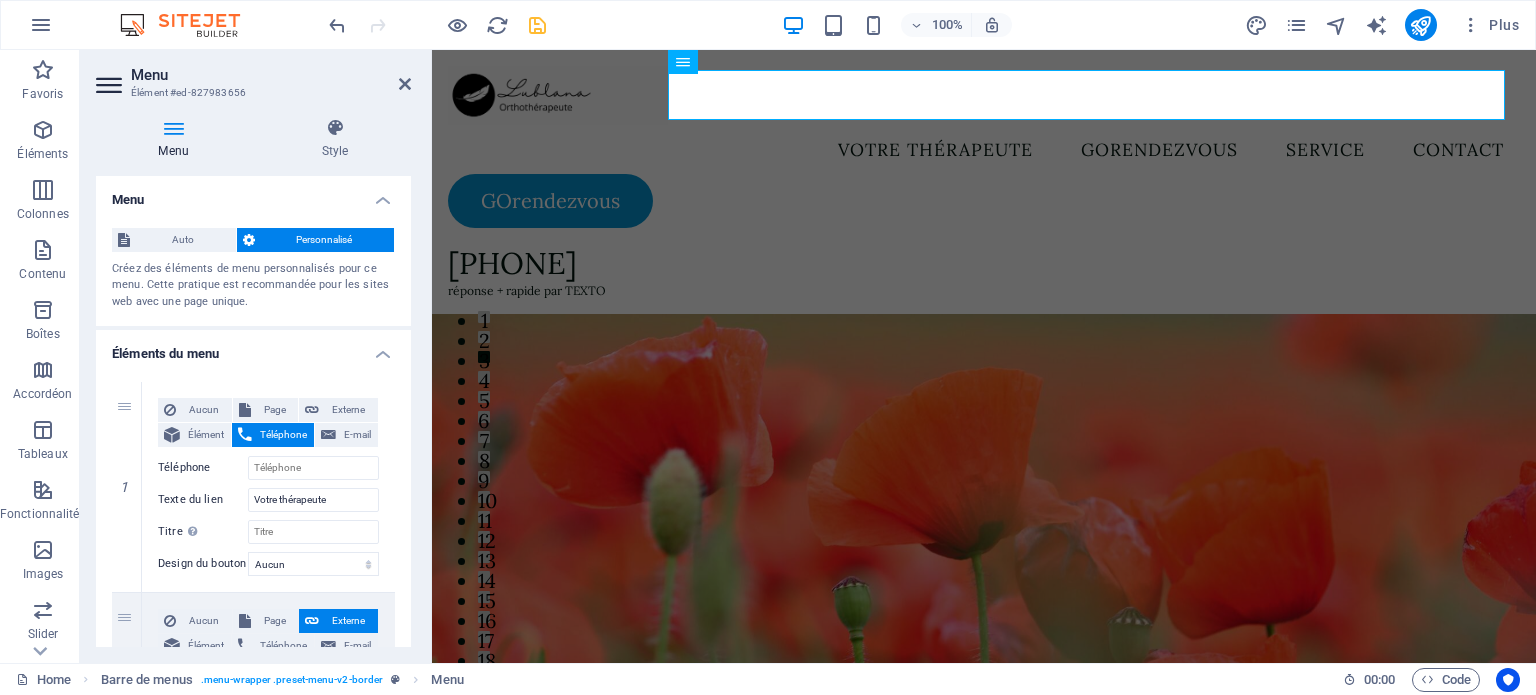 click on "Éléments du menu" at bounding box center (253, 348) 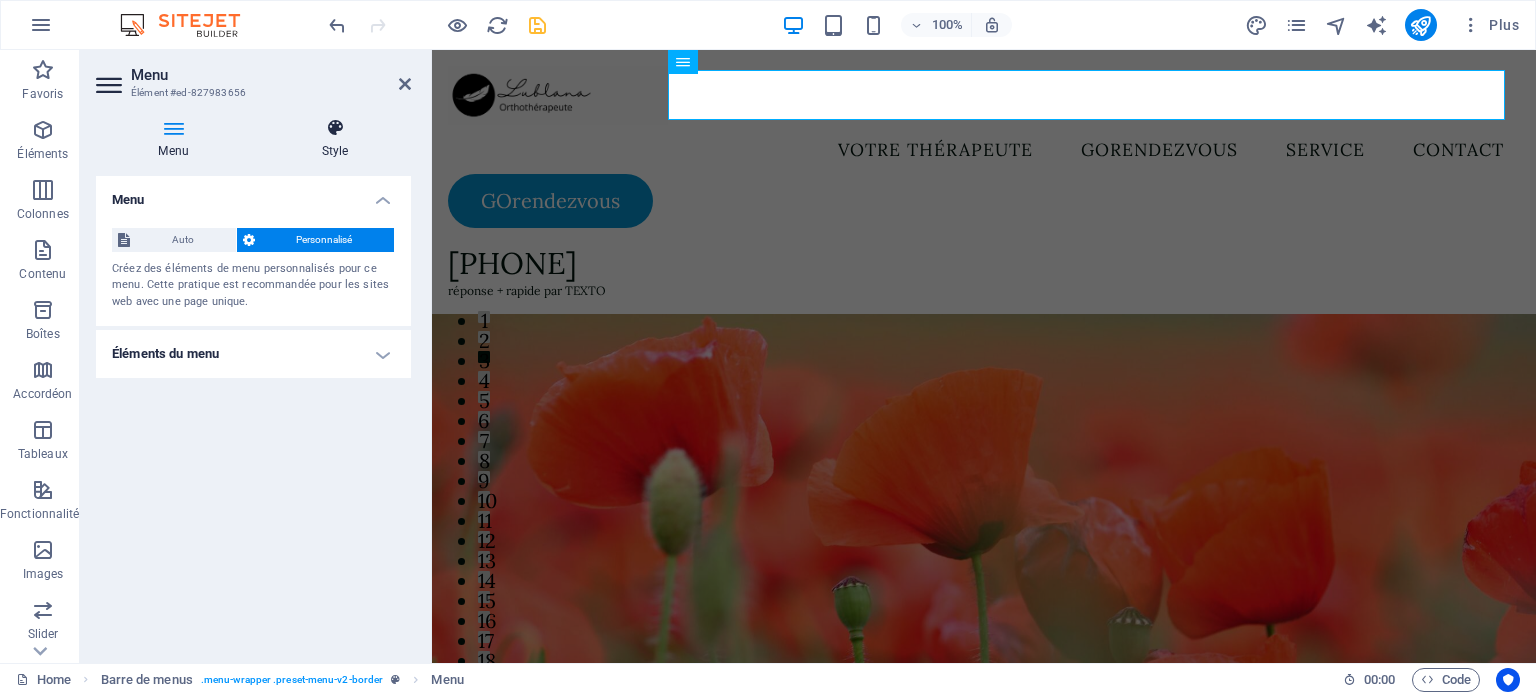 click at bounding box center (335, 128) 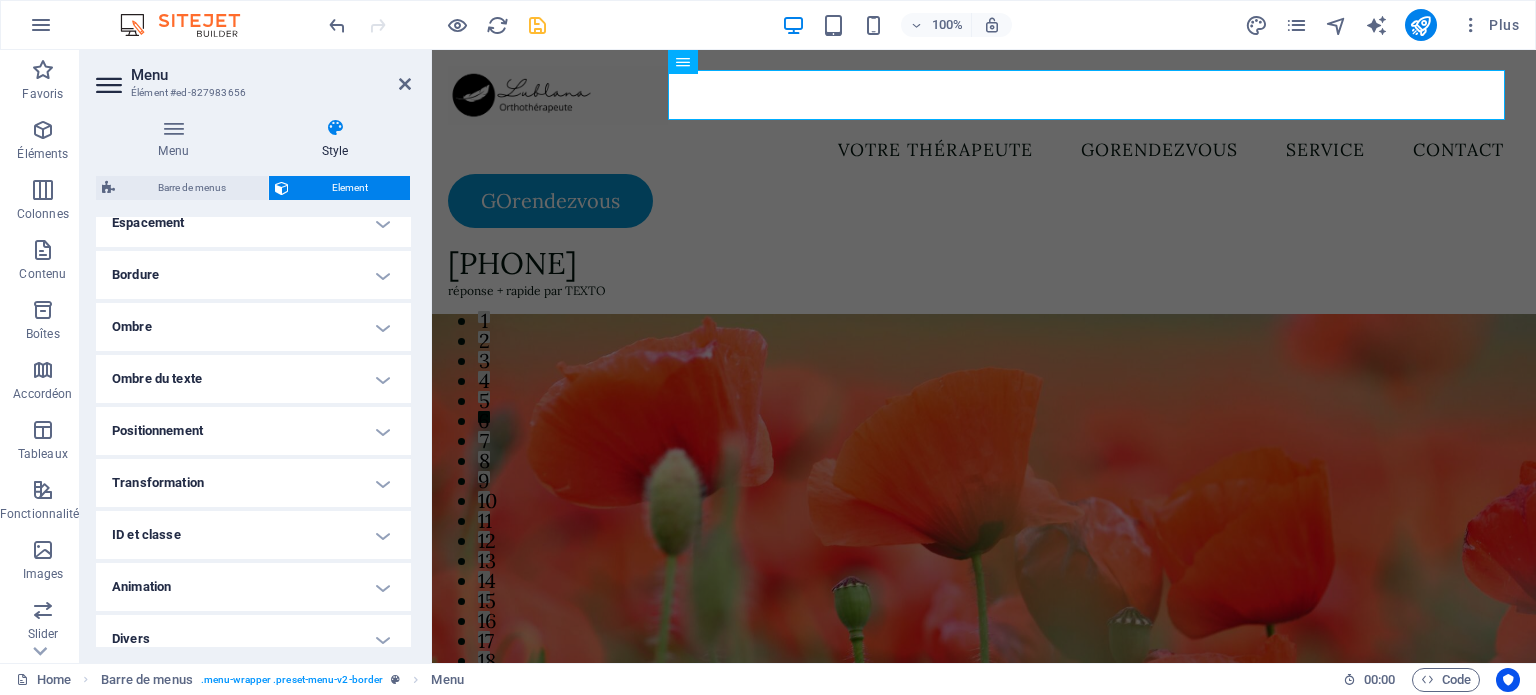 scroll, scrollTop: 431, scrollLeft: 0, axis: vertical 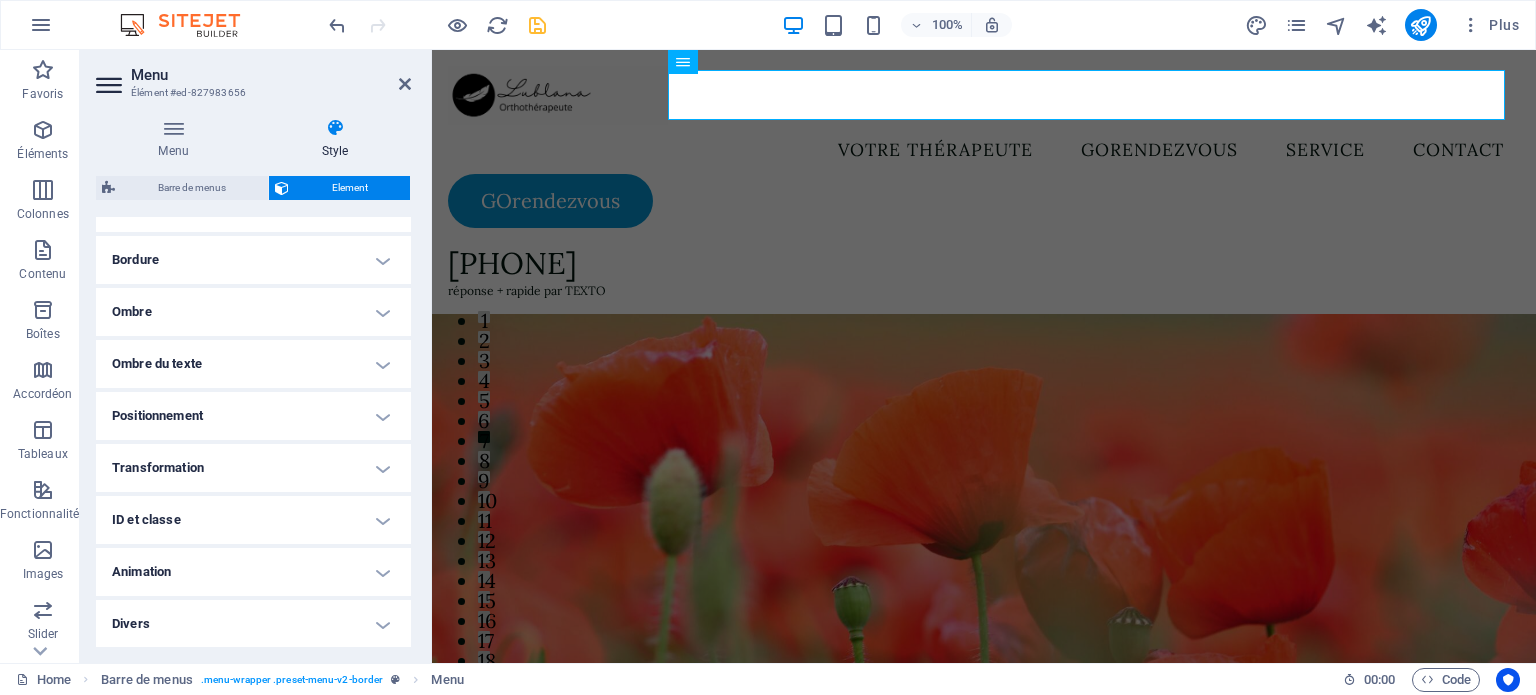 click on "Menu" at bounding box center (271, 75) 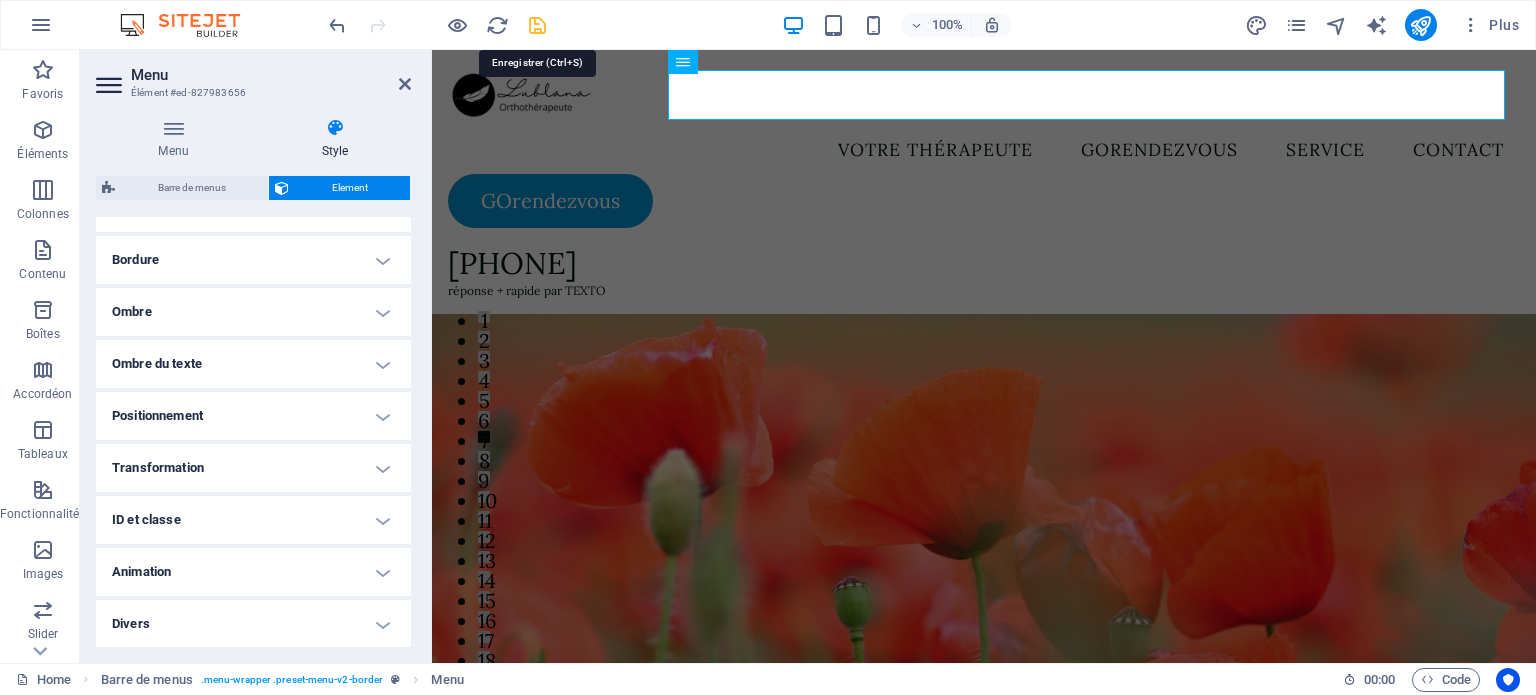 click at bounding box center [537, 25] 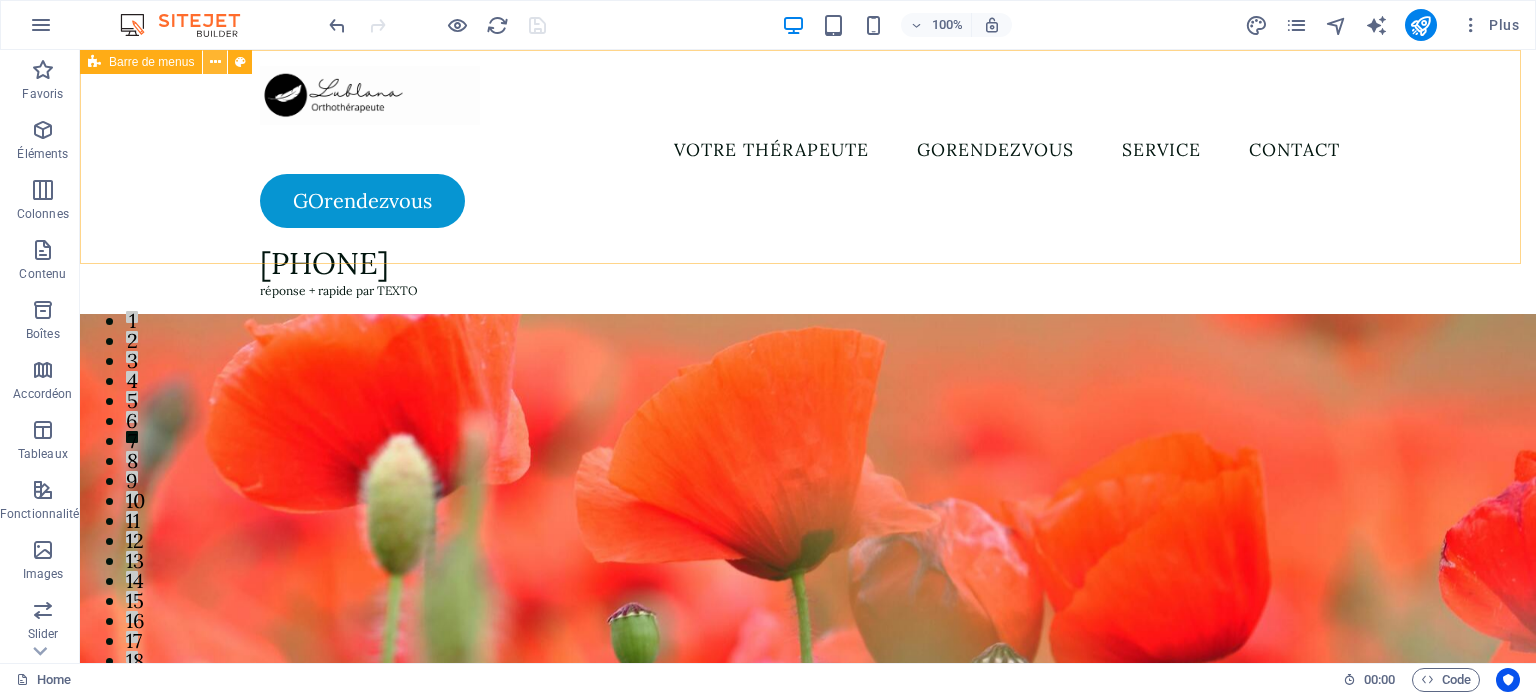 click at bounding box center (215, 62) 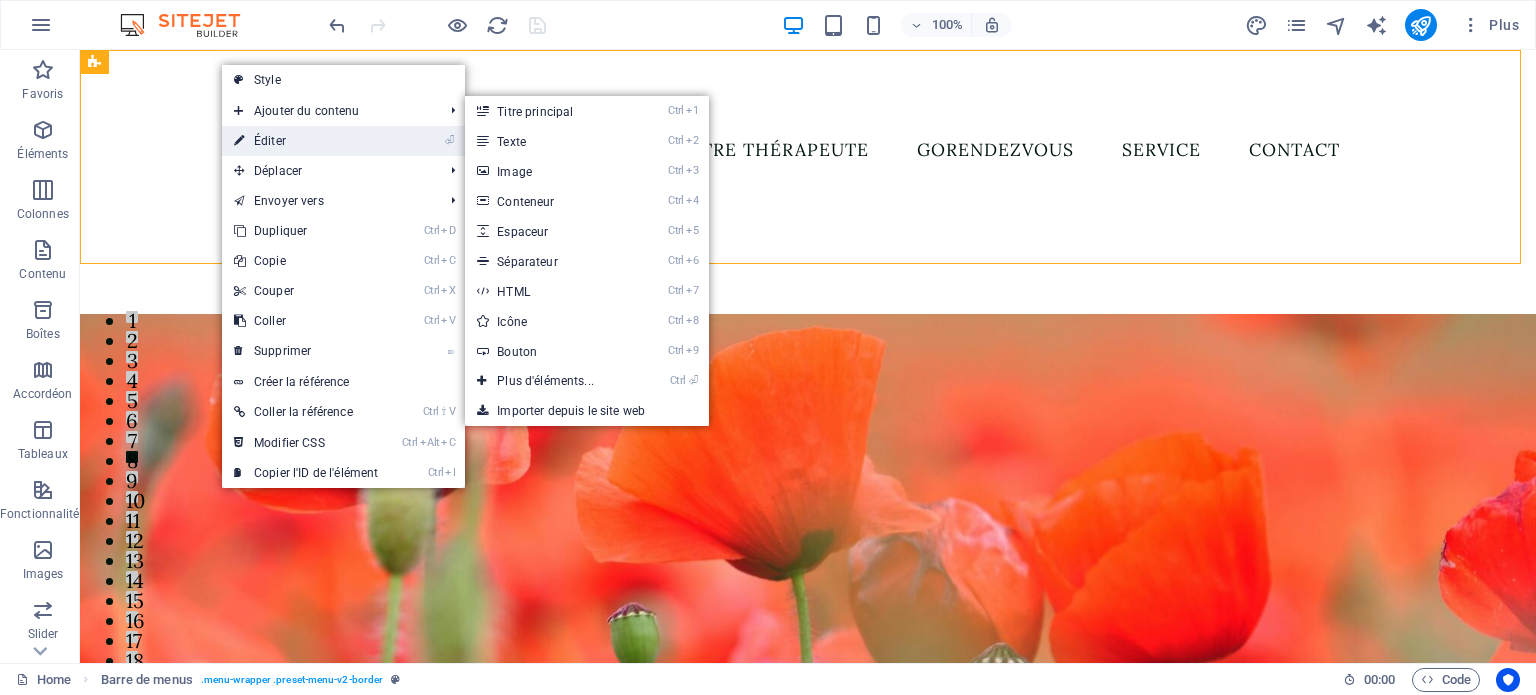click on "⏎  Éditer" at bounding box center (306, 141) 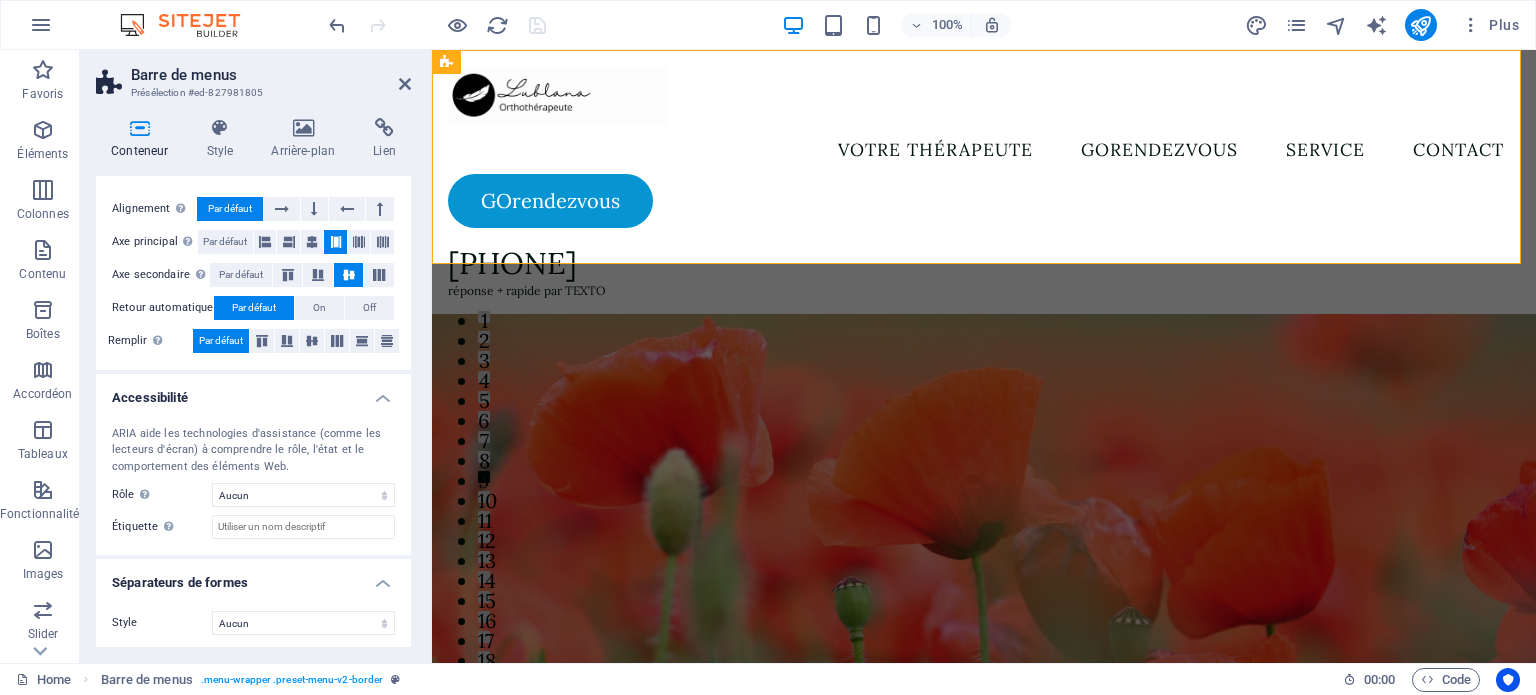 scroll, scrollTop: 326, scrollLeft: 0, axis: vertical 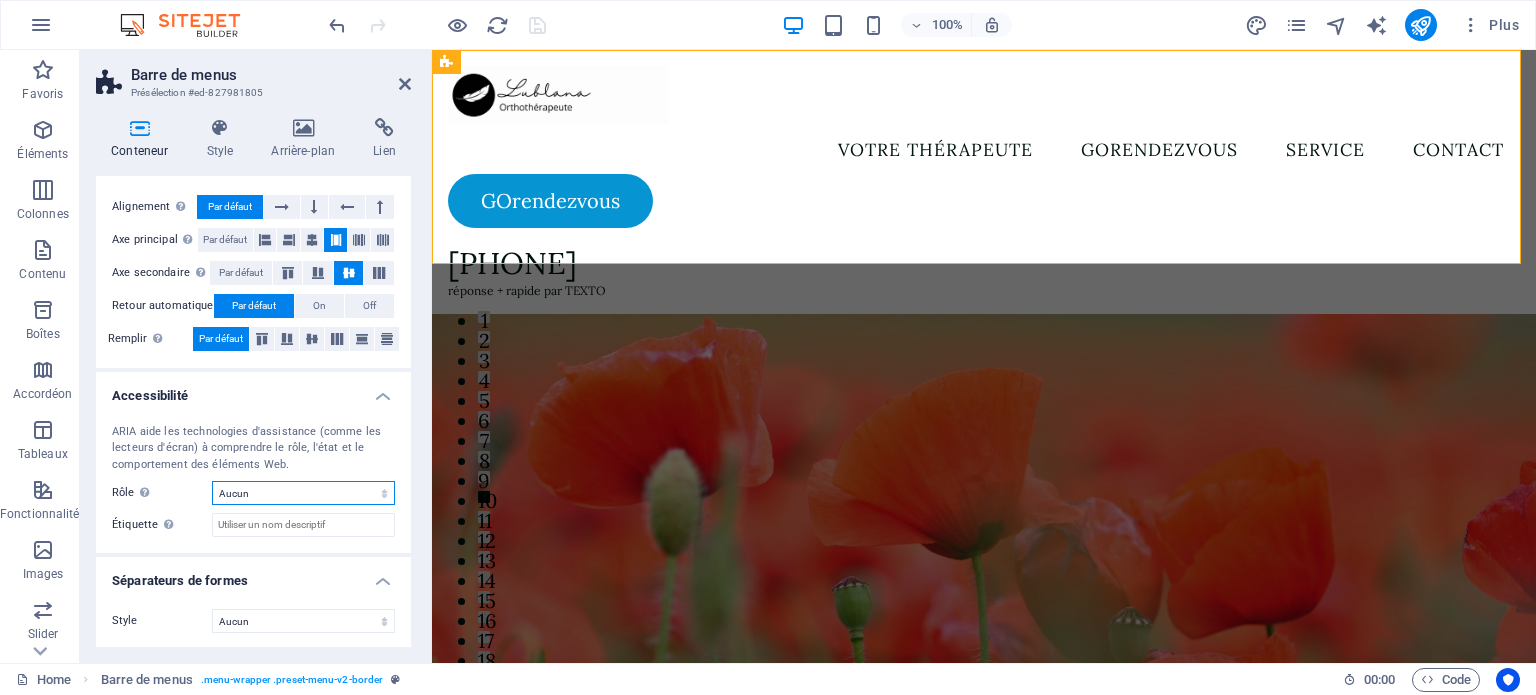 click on "Aucun Alert Article Banner Comment Complementary Dialog En-tête Marquee Pied de page Presentation Region Section Separator Status Timer" at bounding box center (303, 493) 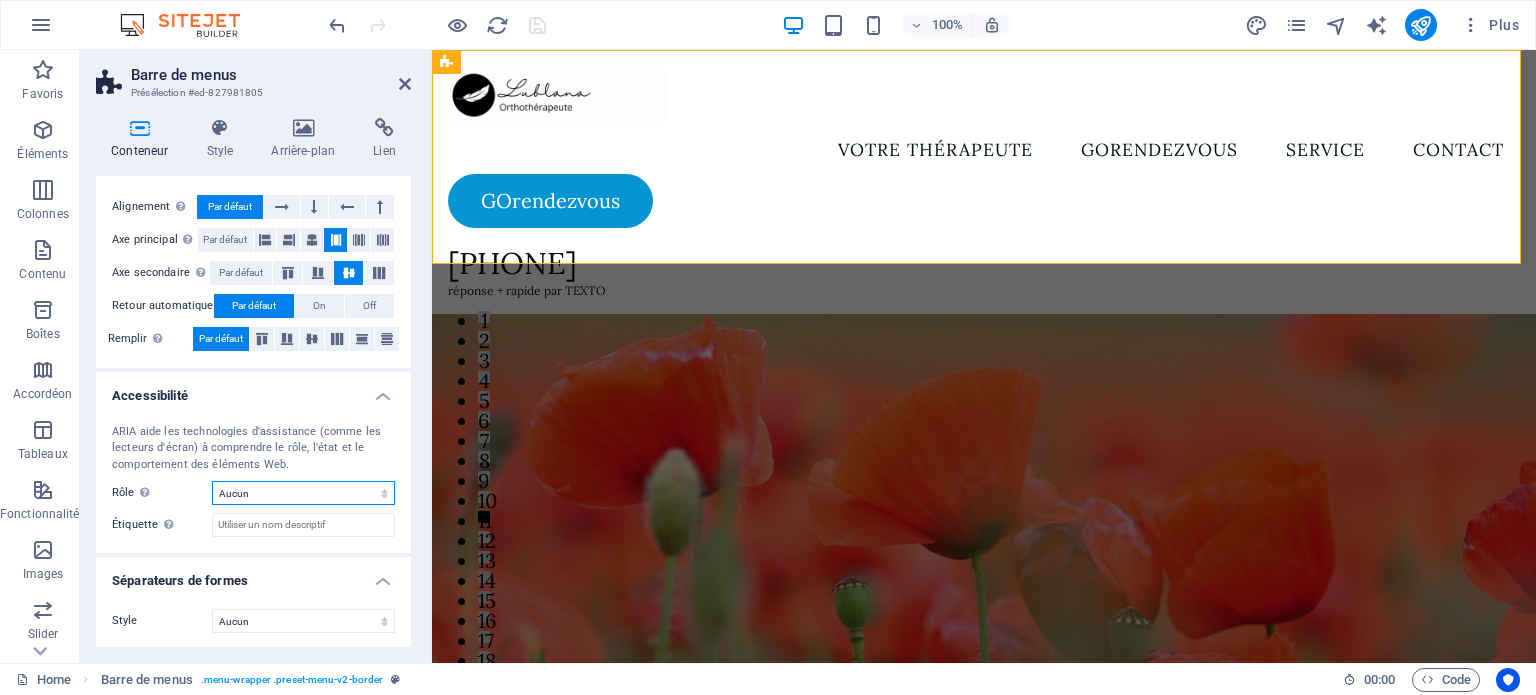 select on "header" 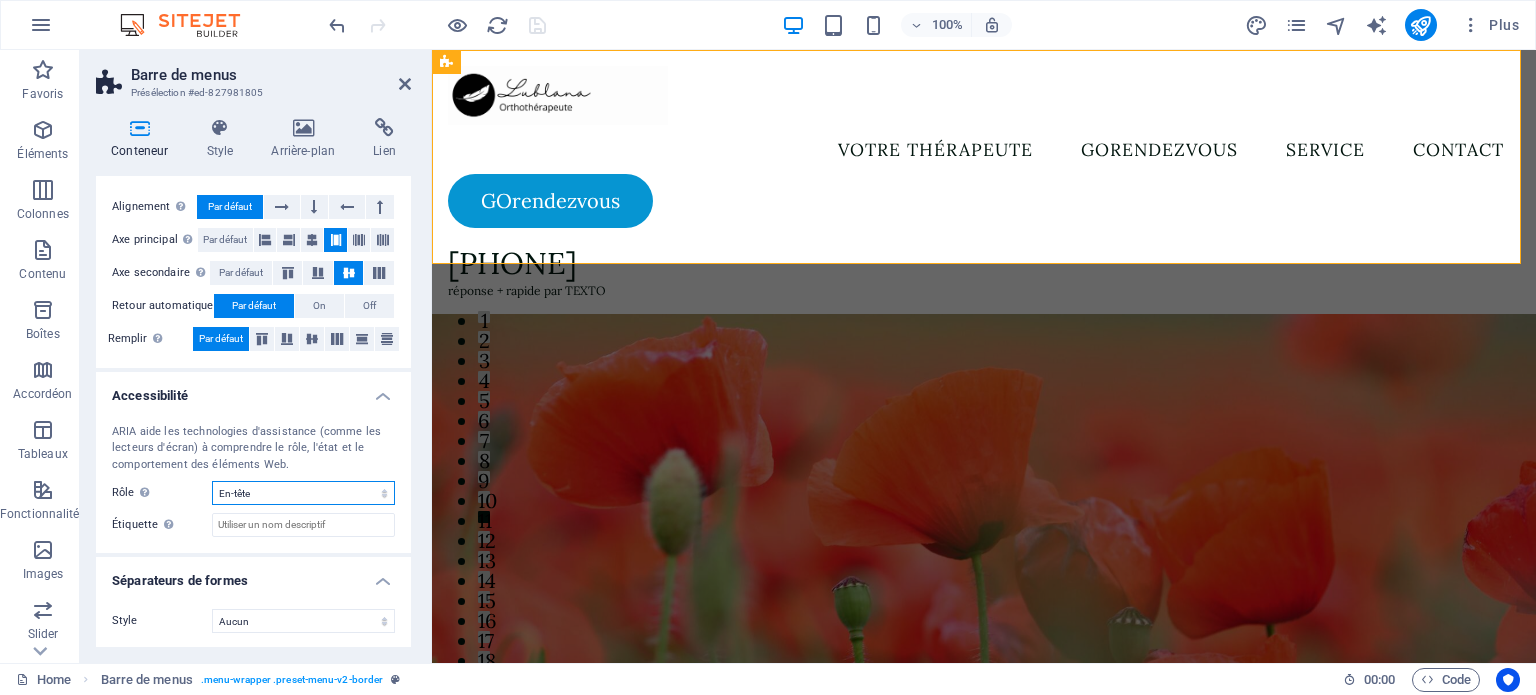 click on "Aucun Alert Article Banner Comment Complementary Dialog En-tête Marquee Pied de page Presentation Region Section Separator Status Timer" at bounding box center (303, 493) 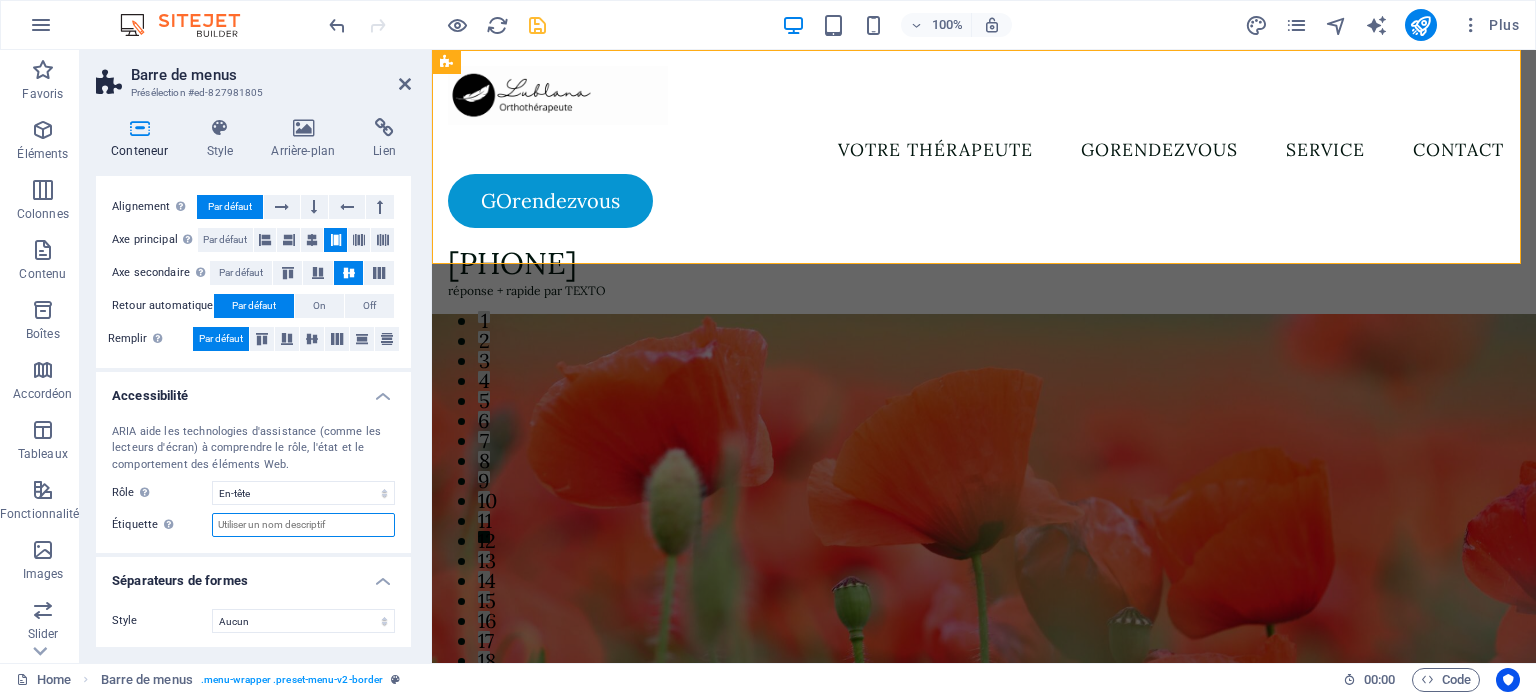 click on "Étiquette Utilisez l'étiquette ARIA   pour donner un nom clair et descriptif aux éléments qui ne sont pas explicites en eux-mêmes." at bounding box center [303, 525] 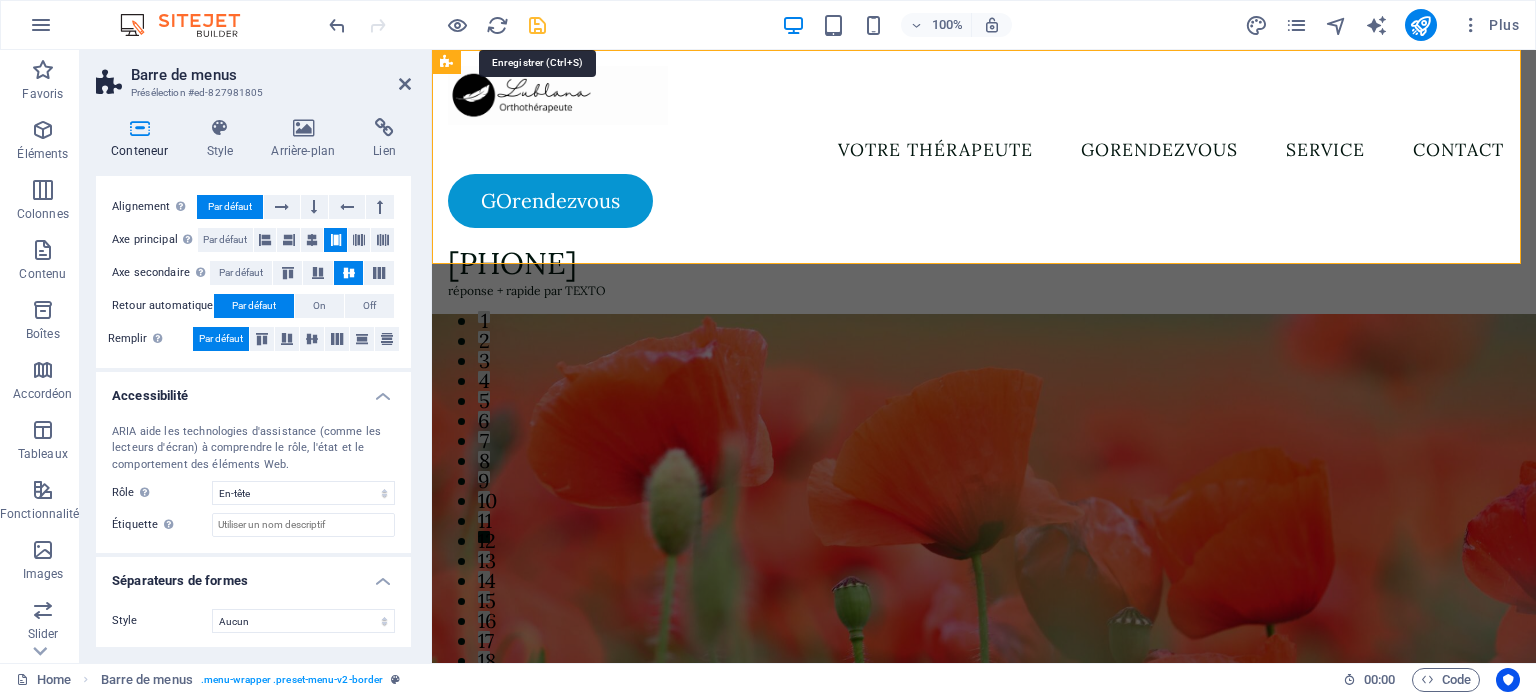 click at bounding box center (537, 25) 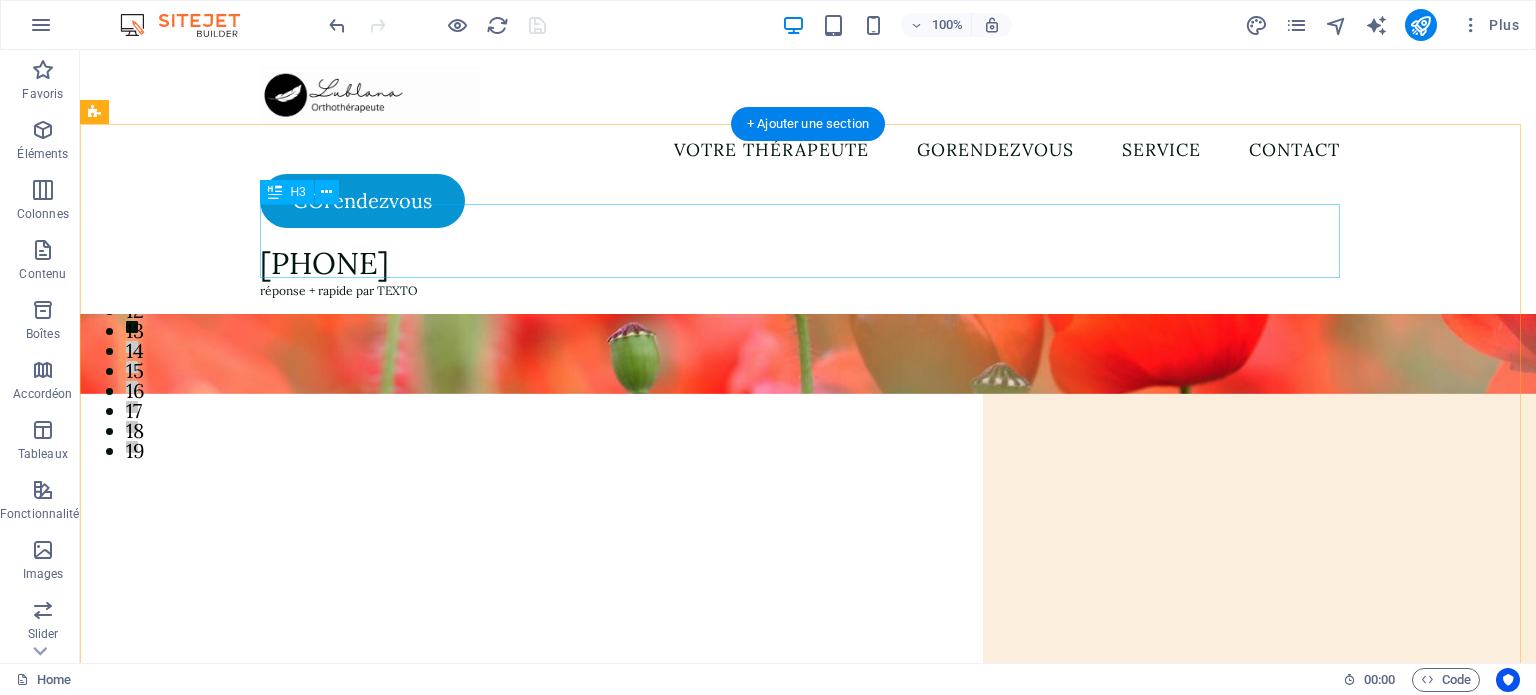 scroll, scrollTop: 0, scrollLeft: 0, axis: both 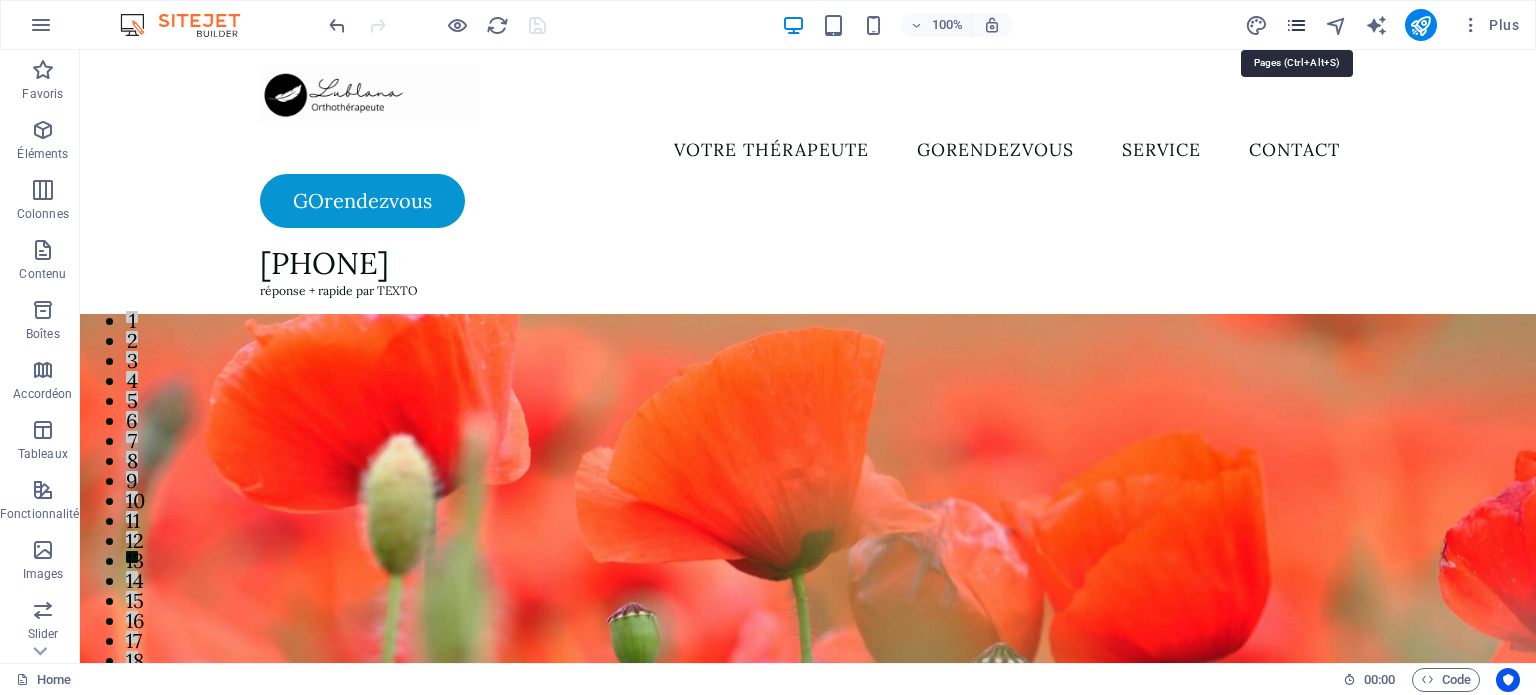 click at bounding box center (1296, 25) 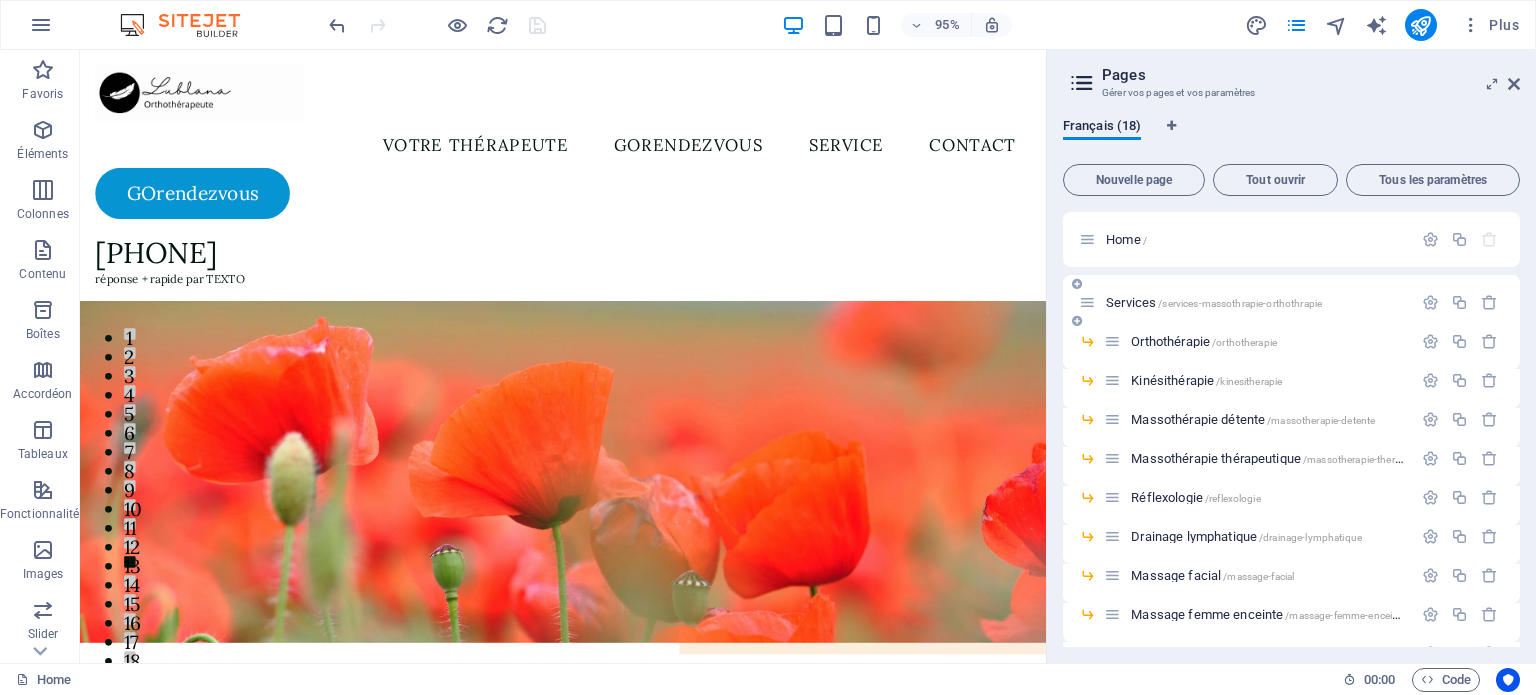 click on "Services /services-massothrapie-orthothrapie" at bounding box center (1245, 302) 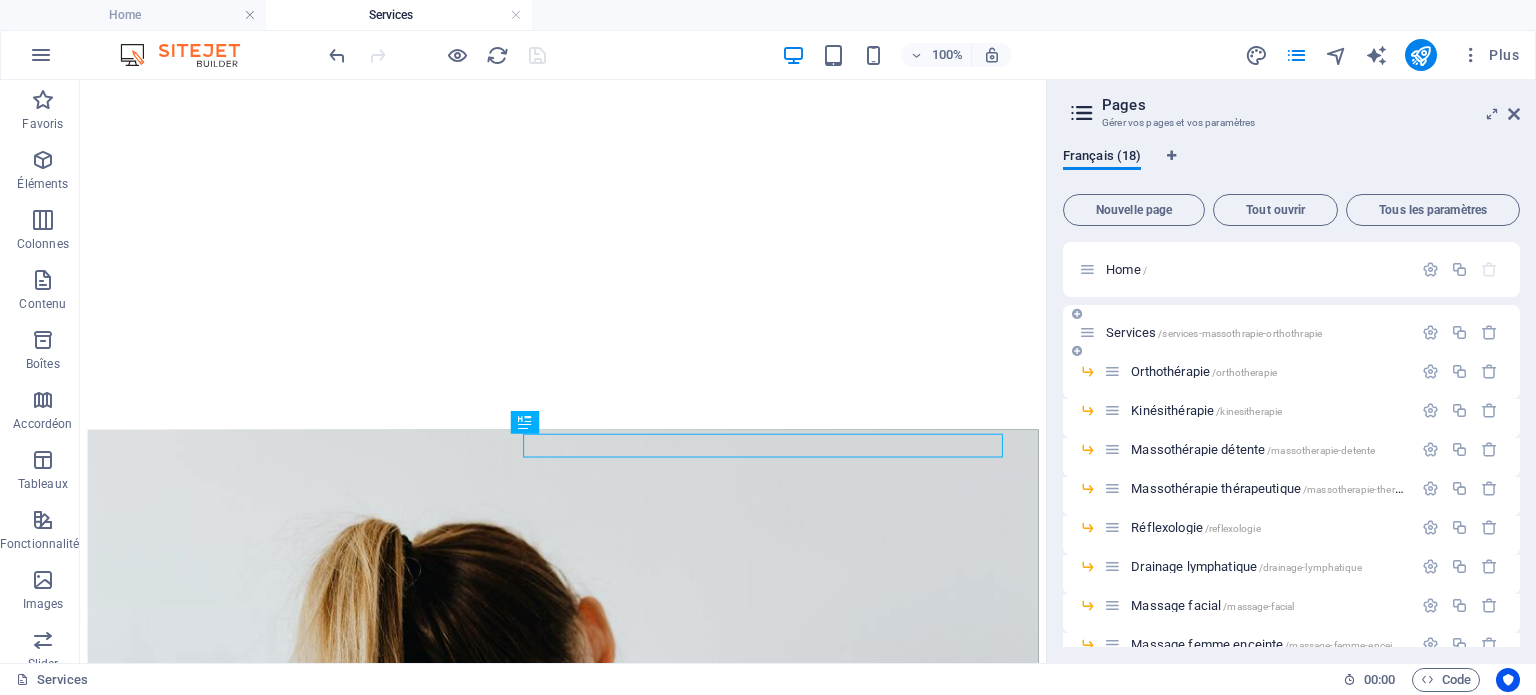 scroll, scrollTop: 0, scrollLeft: 0, axis: both 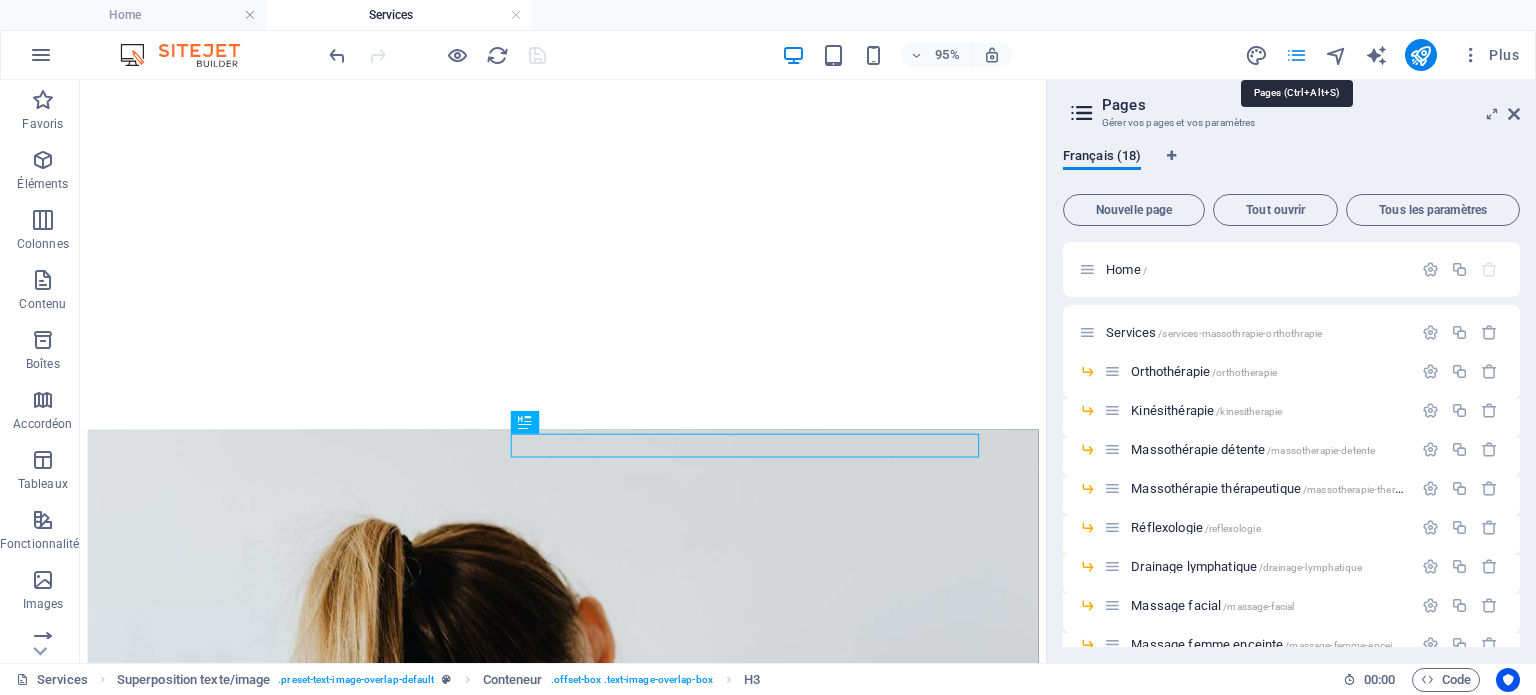 click at bounding box center (1296, 55) 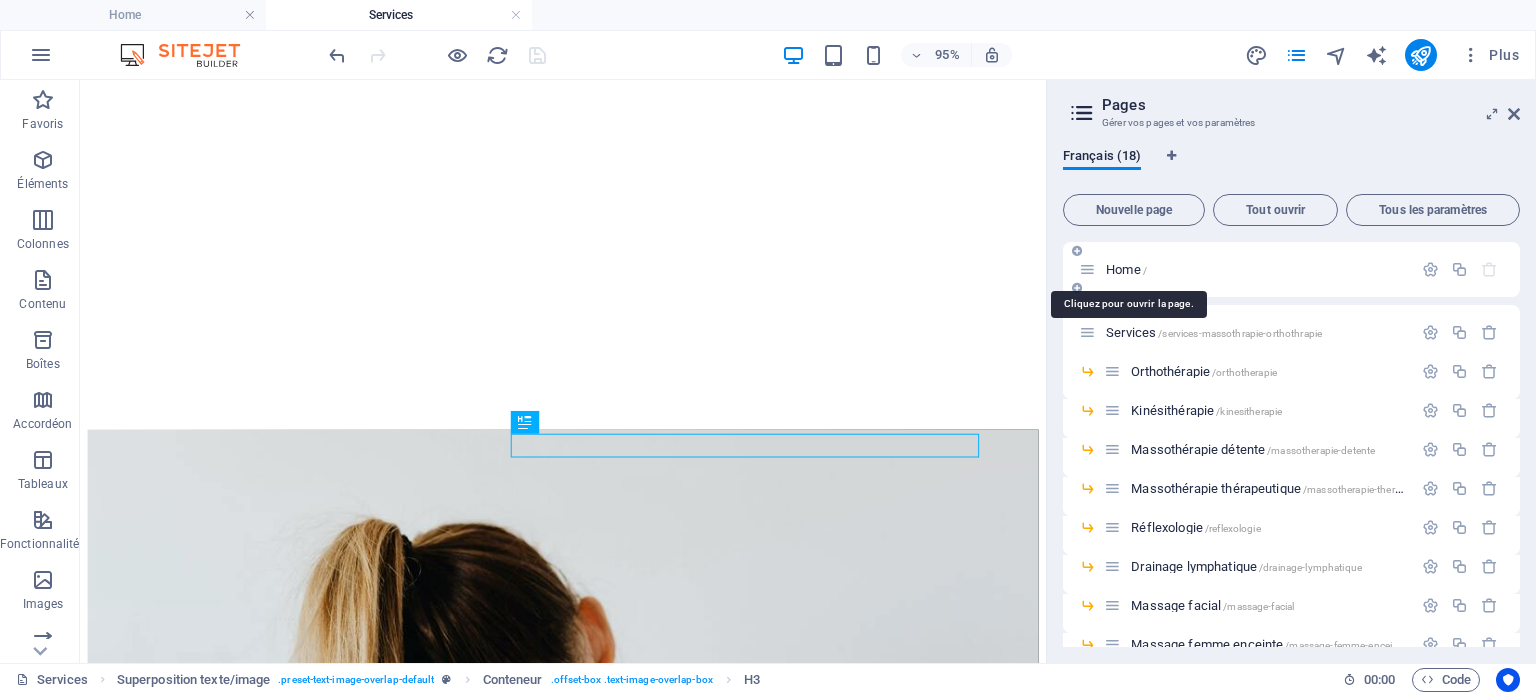 click on "Home /" at bounding box center [1126, 269] 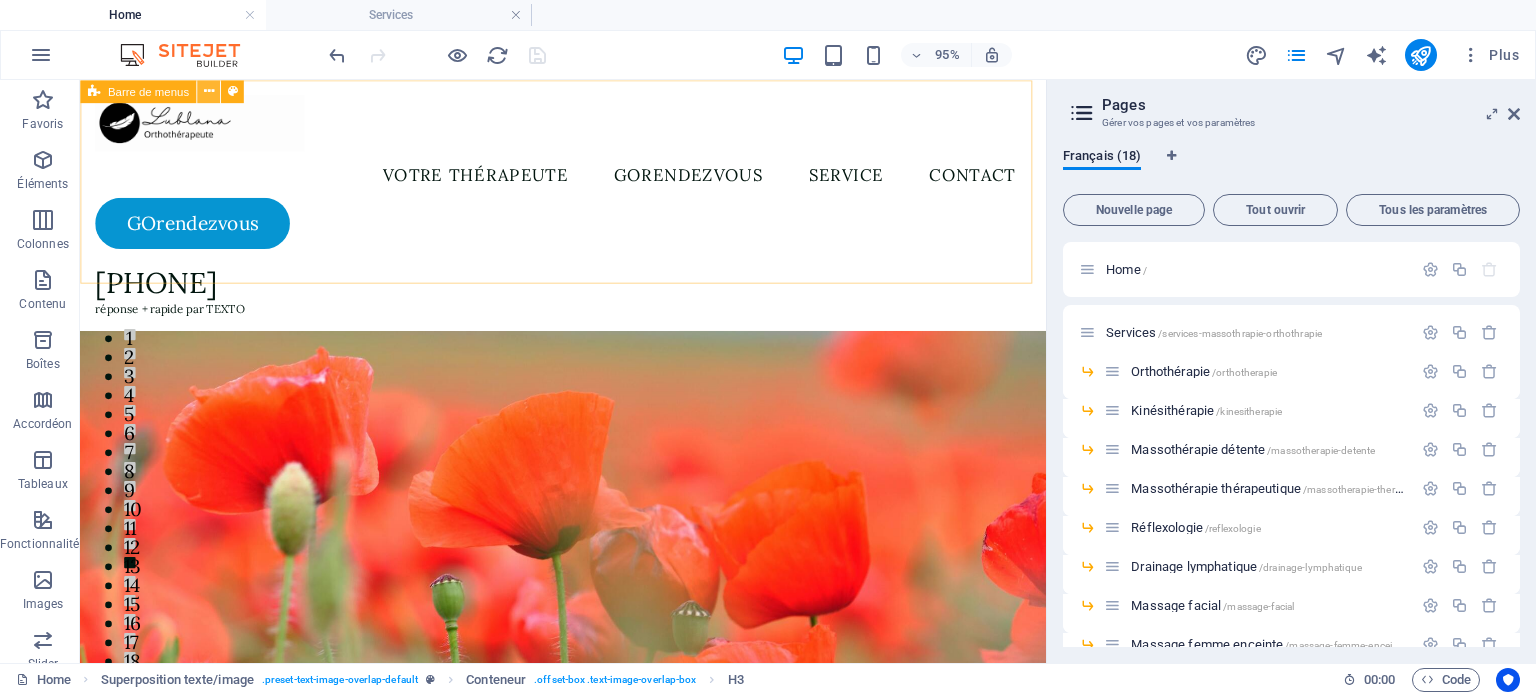 click at bounding box center [208, 91] 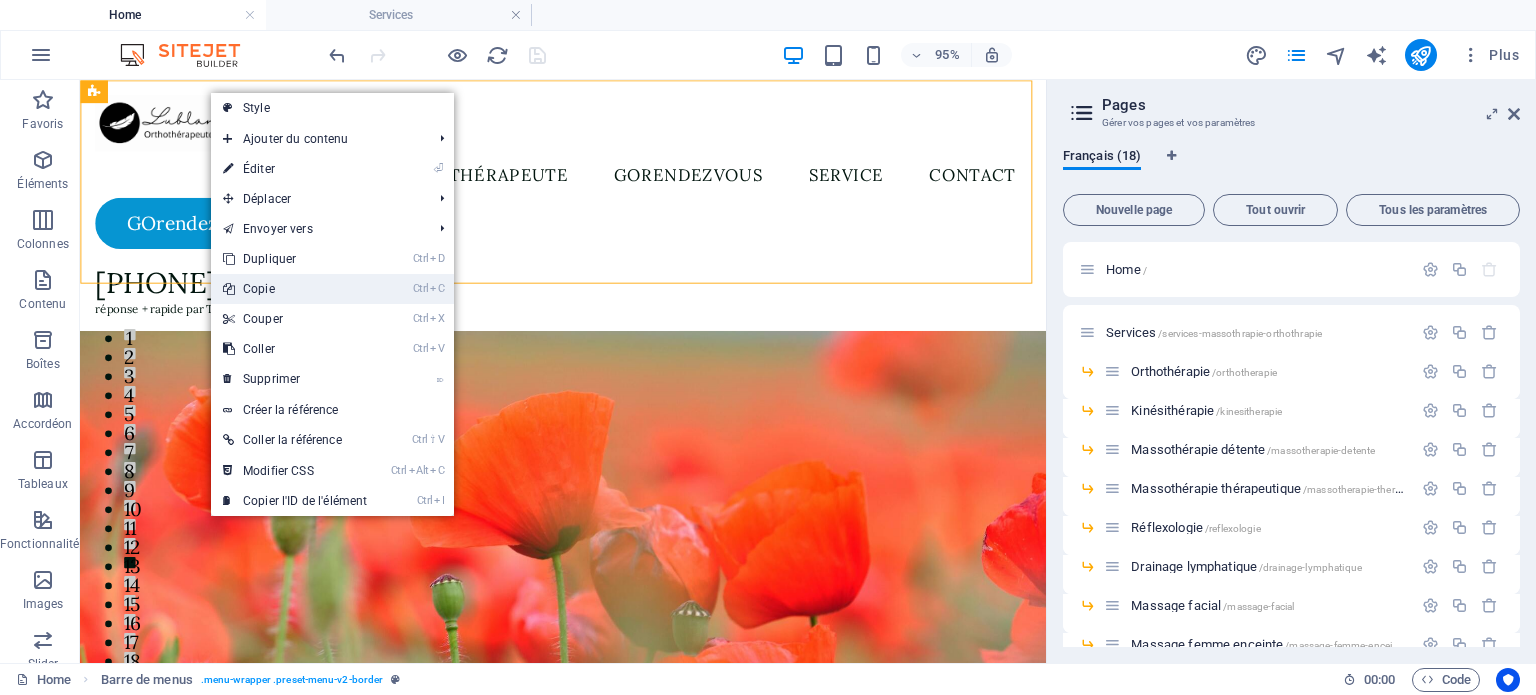 click on "Ctrl C  Copie" at bounding box center (295, 289) 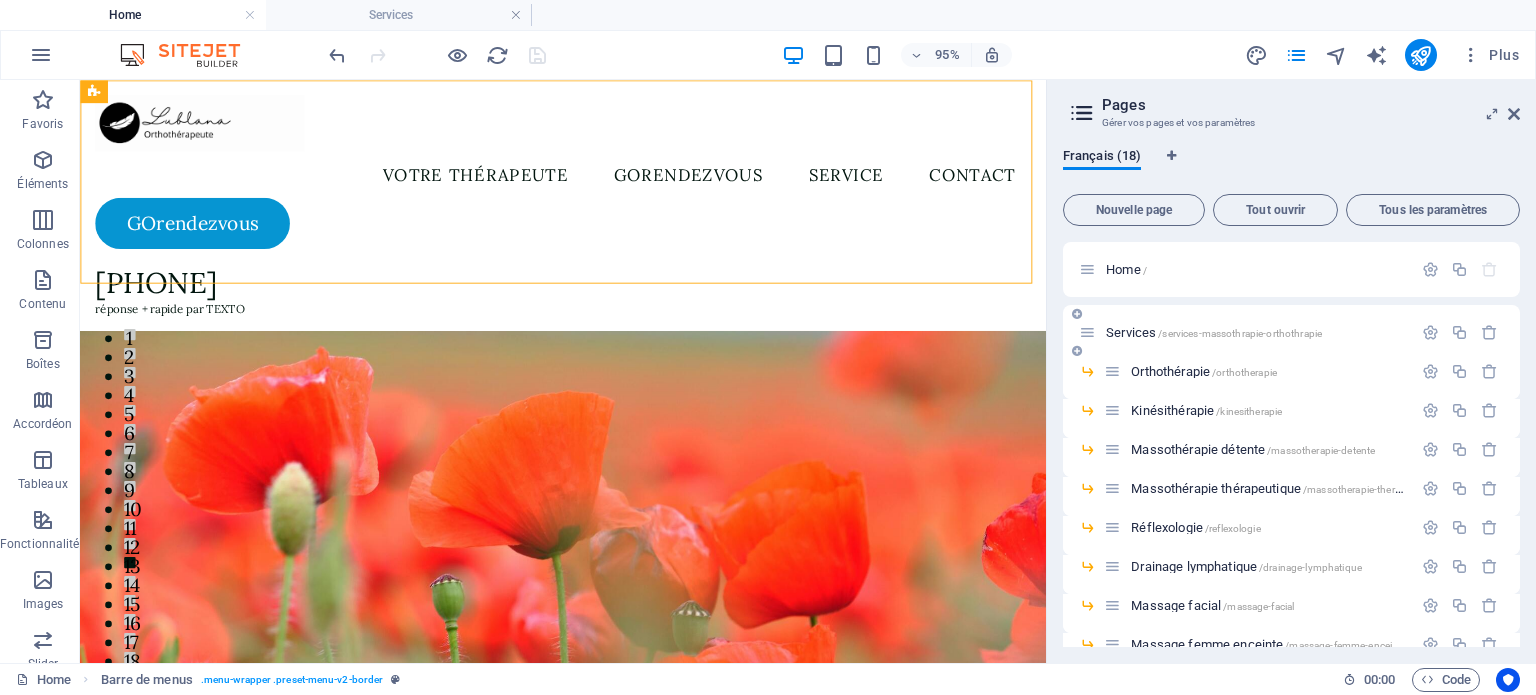 click on "Services /services-massothrapie-orthothrapie" at bounding box center [1214, 332] 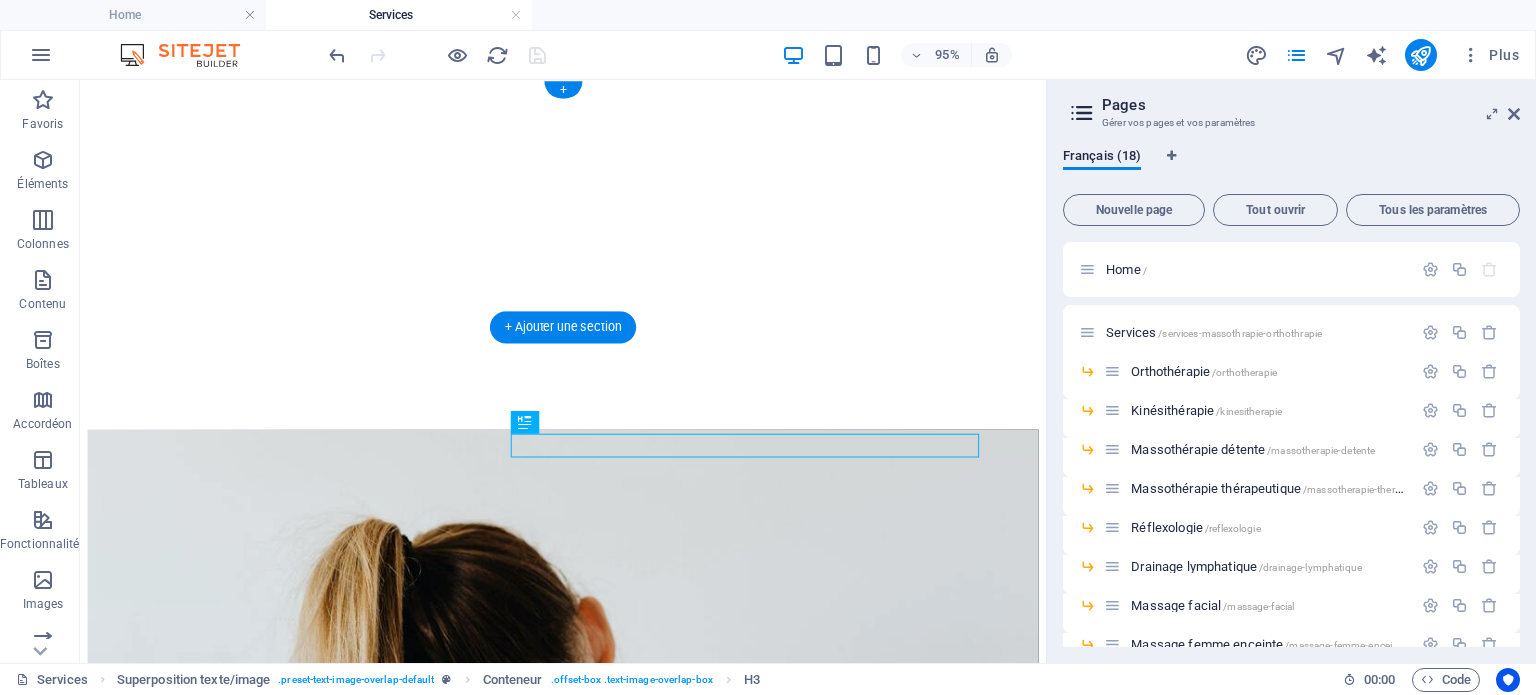 click at bounding box center (588, 88) 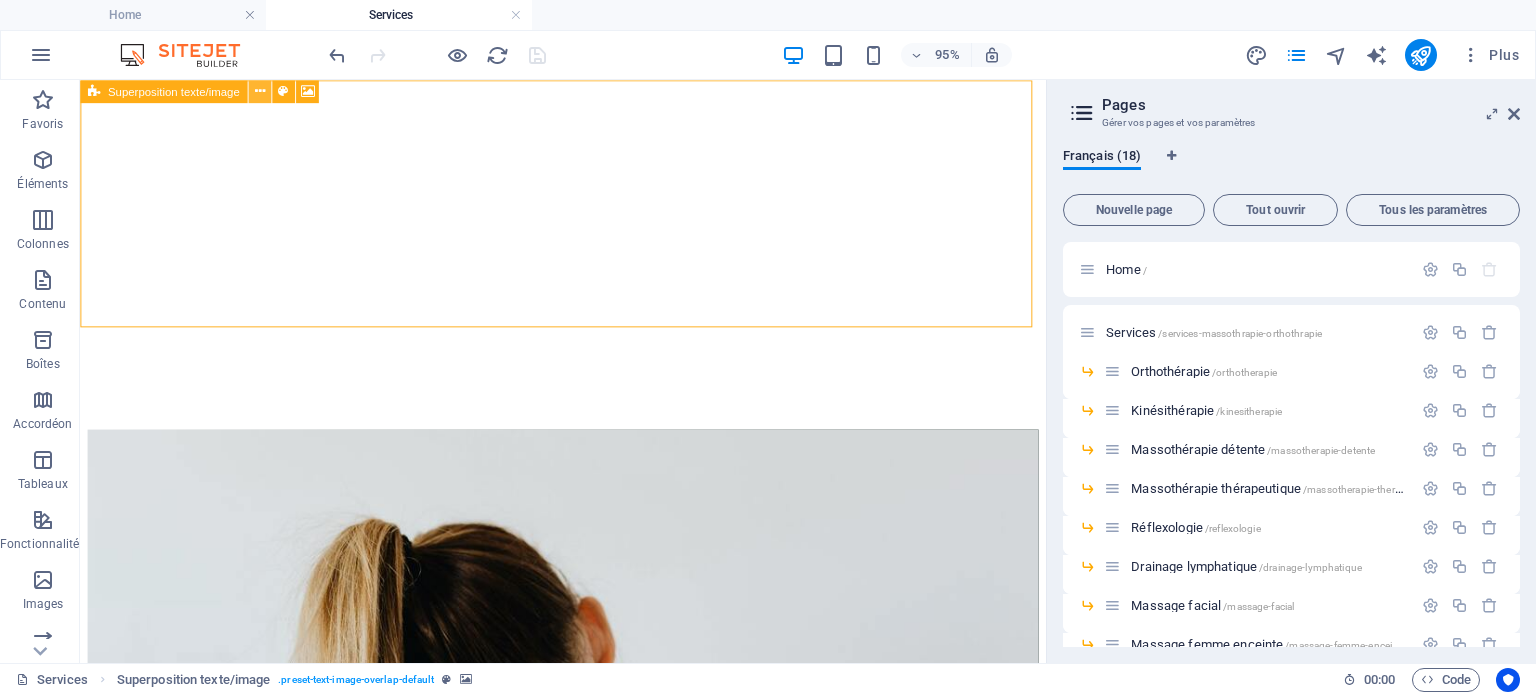 click at bounding box center [259, 91] 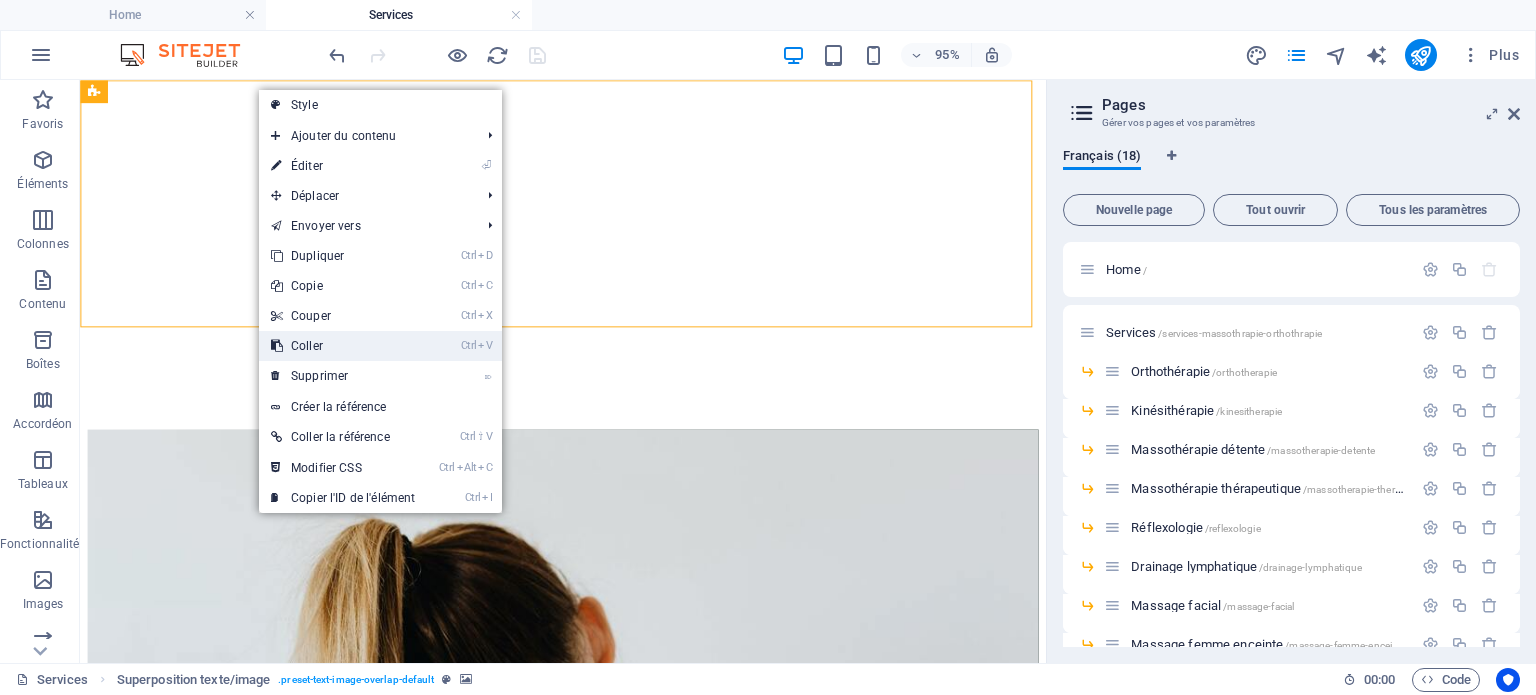 click on "Ctrl V  Coller" at bounding box center (343, 346) 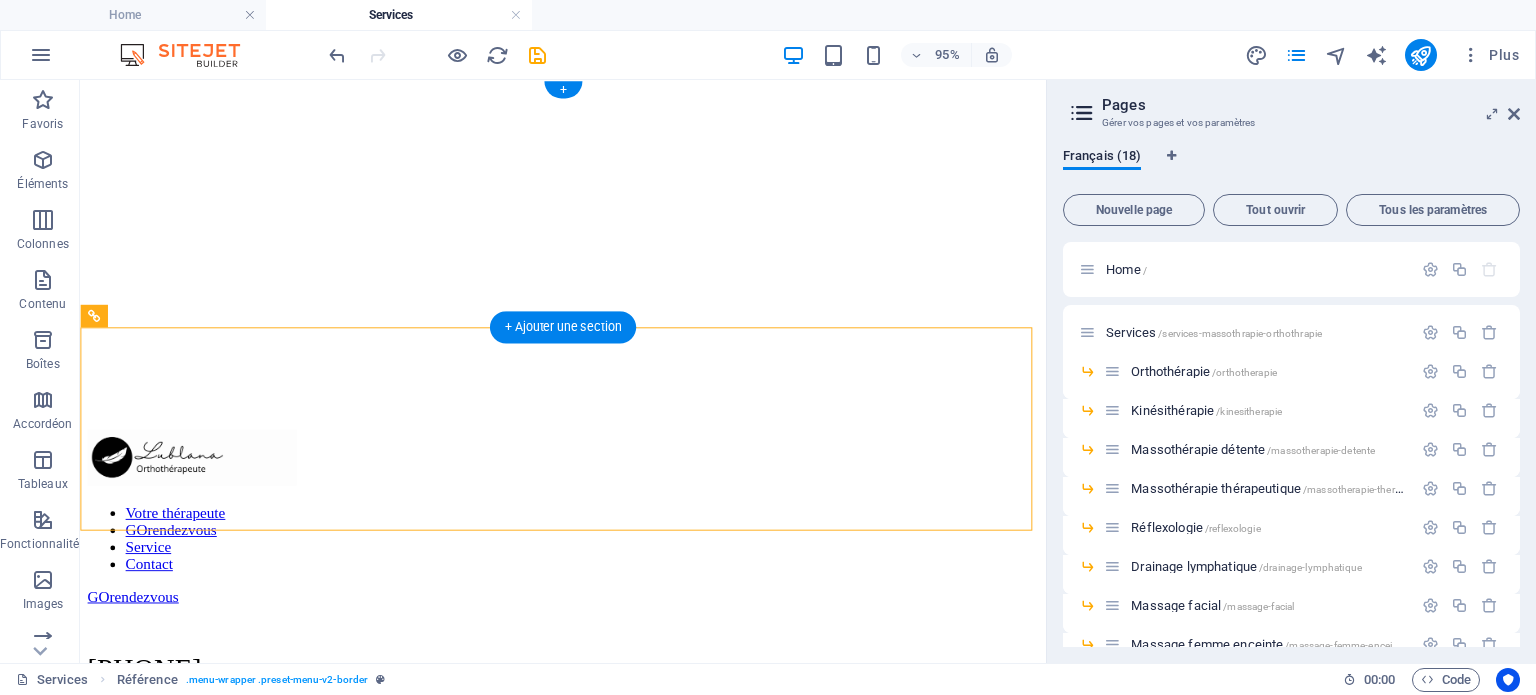 click at bounding box center (588, 88) 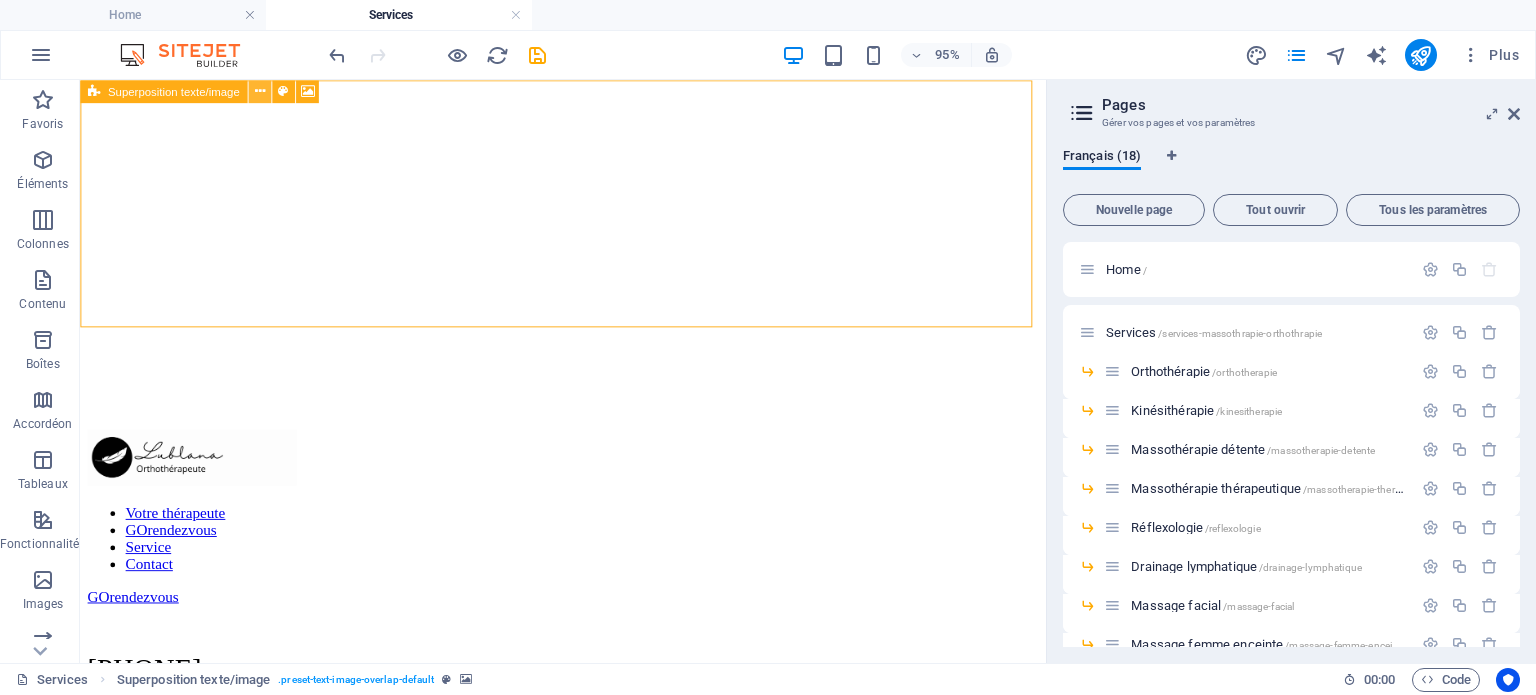 click at bounding box center (259, 91) 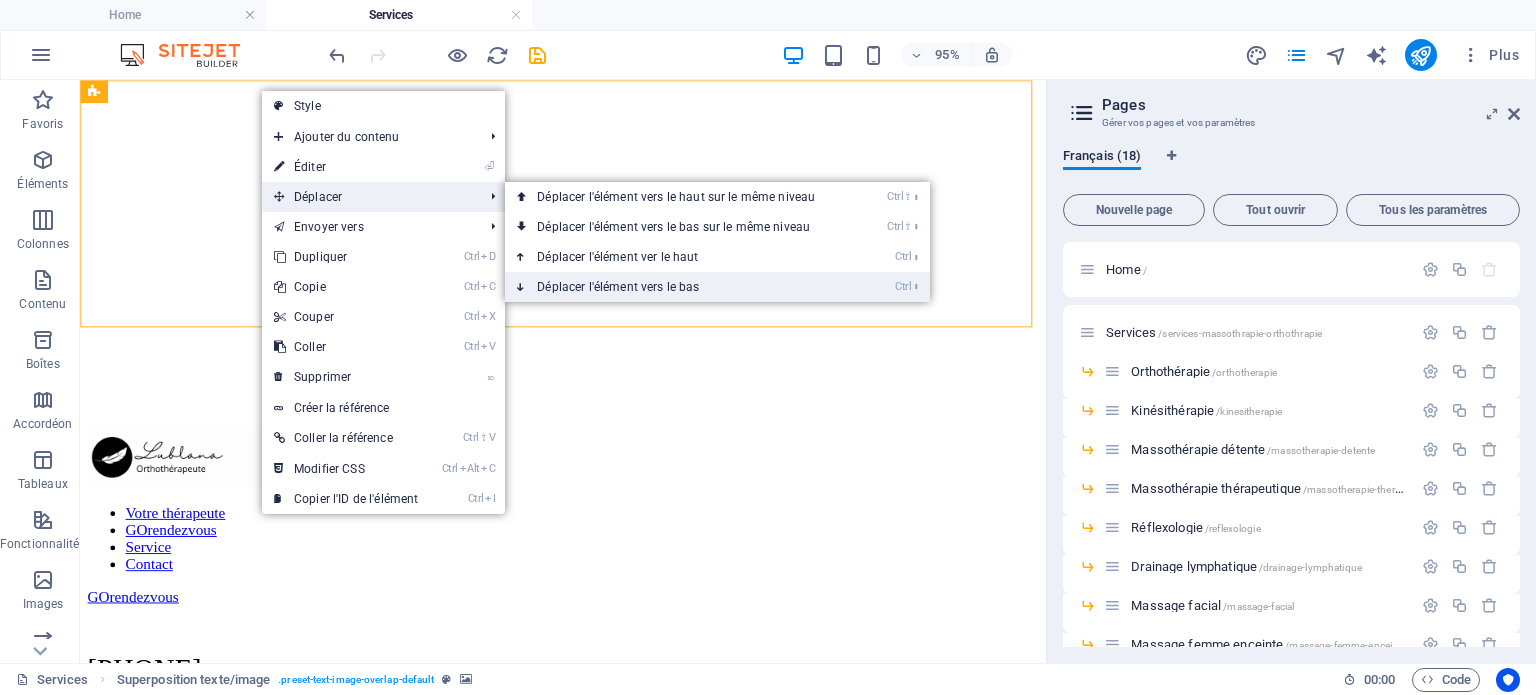 click on "Ctrl ⬇  Déplacer l'élément vers le bas" at bounding box center (680, 287) 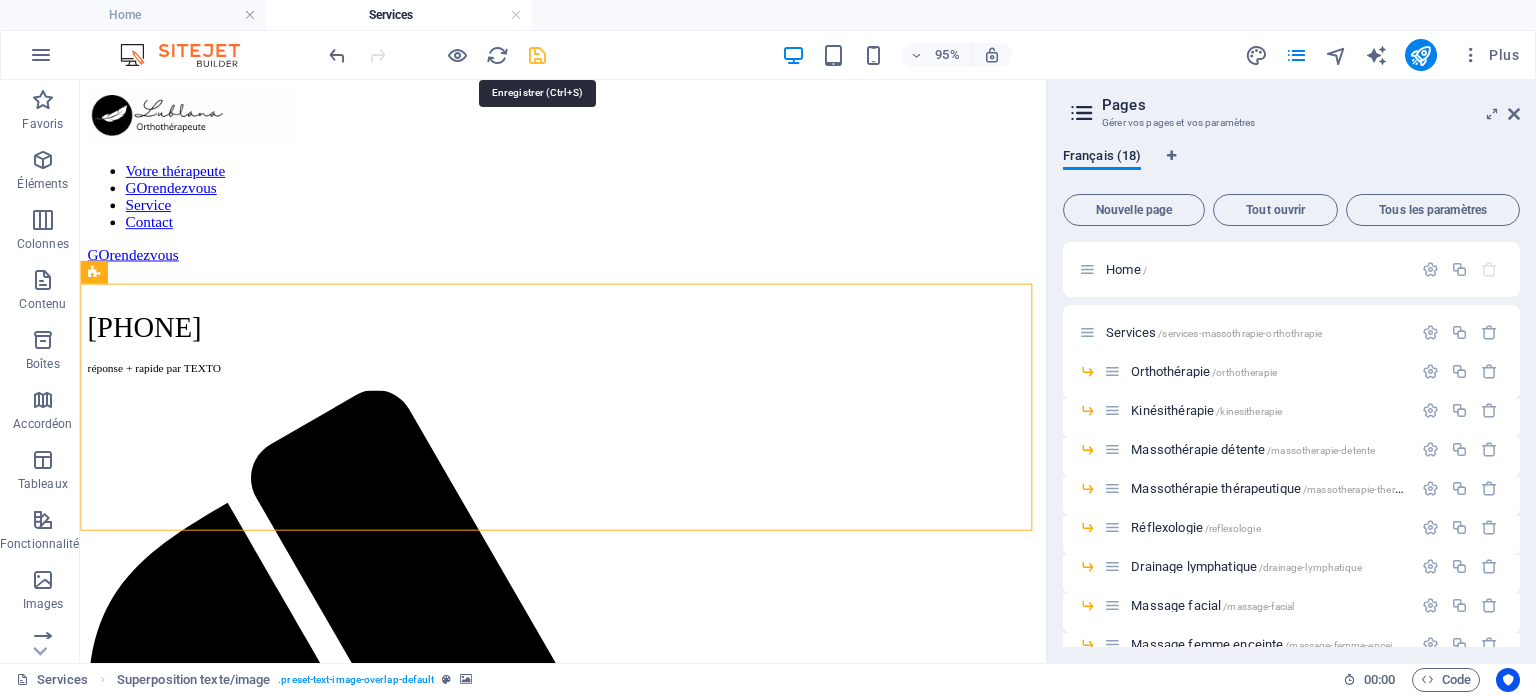 click at bounding box center [537, 55] 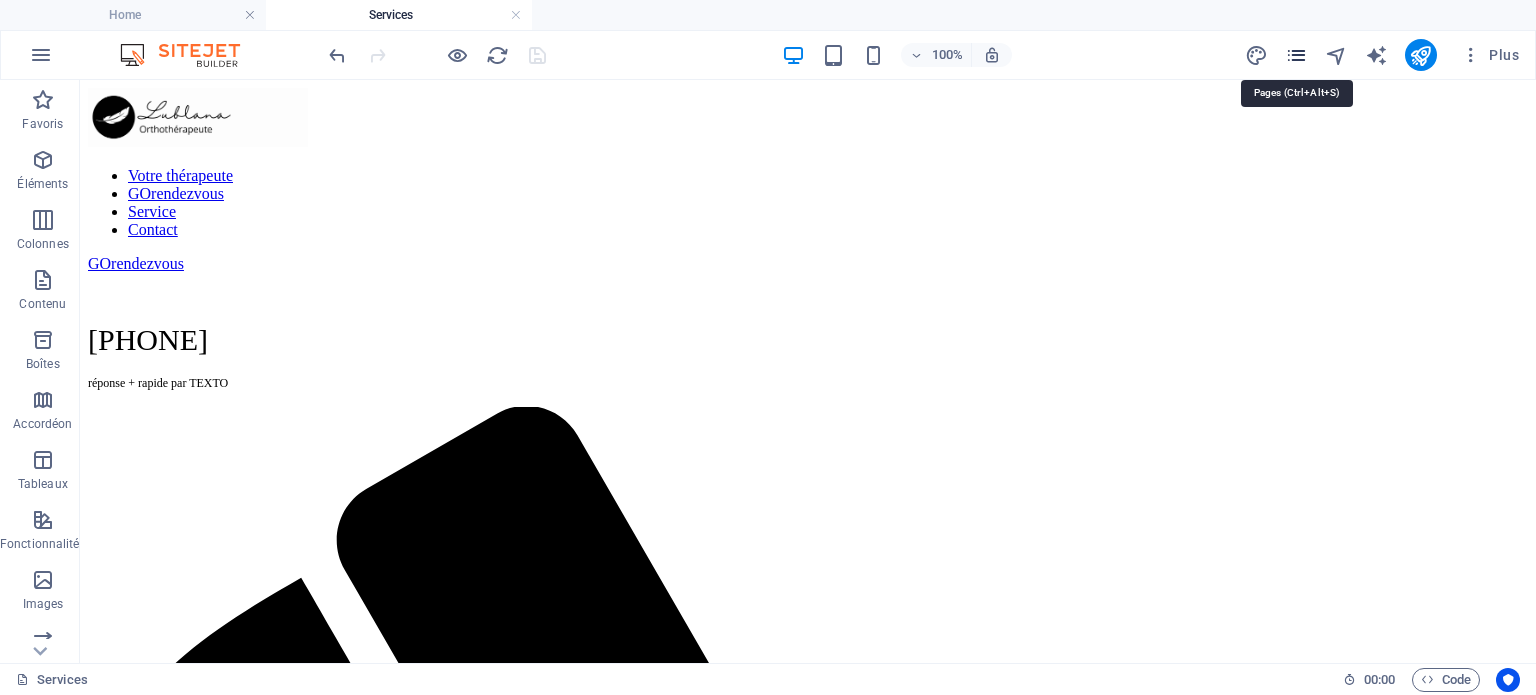click at bounding box center (1296, 55) 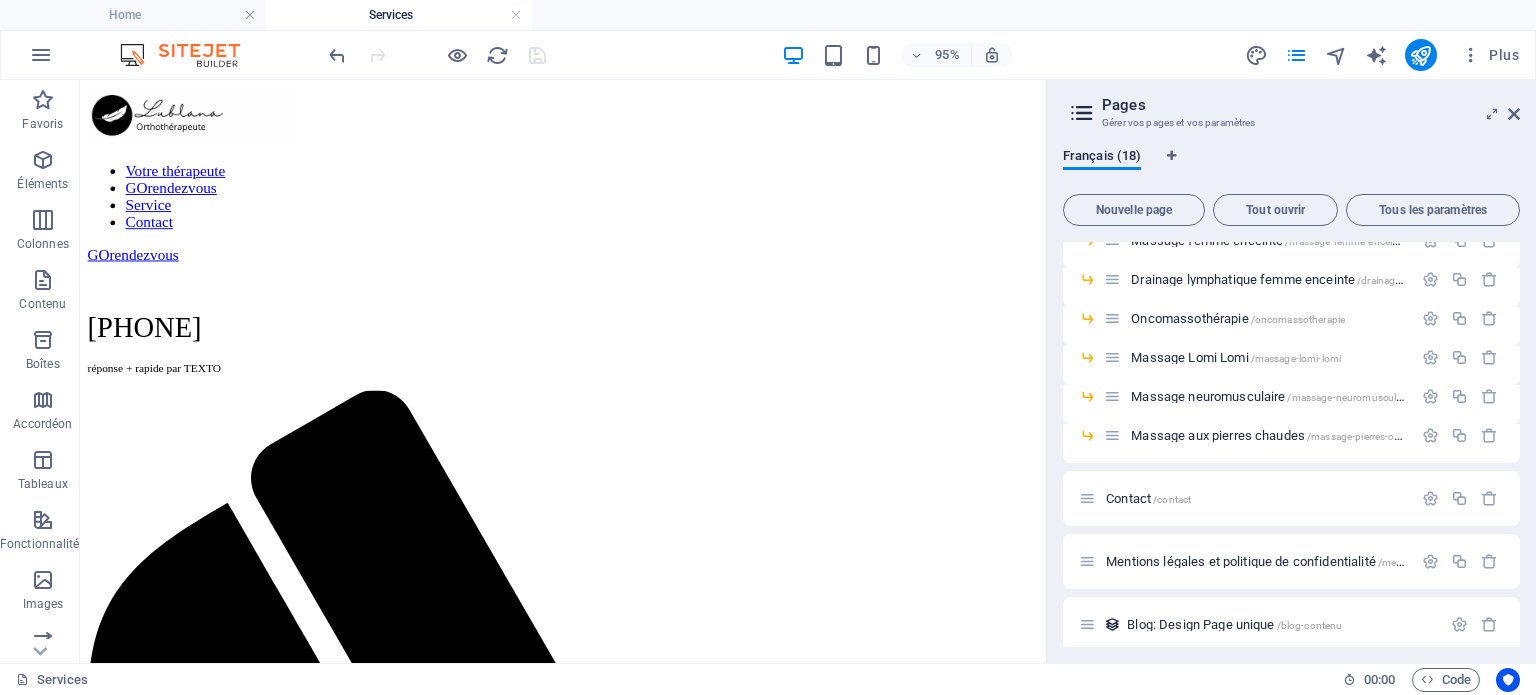 scroll, scrollTop: 416, scrollLeft: 0, axis: vertical 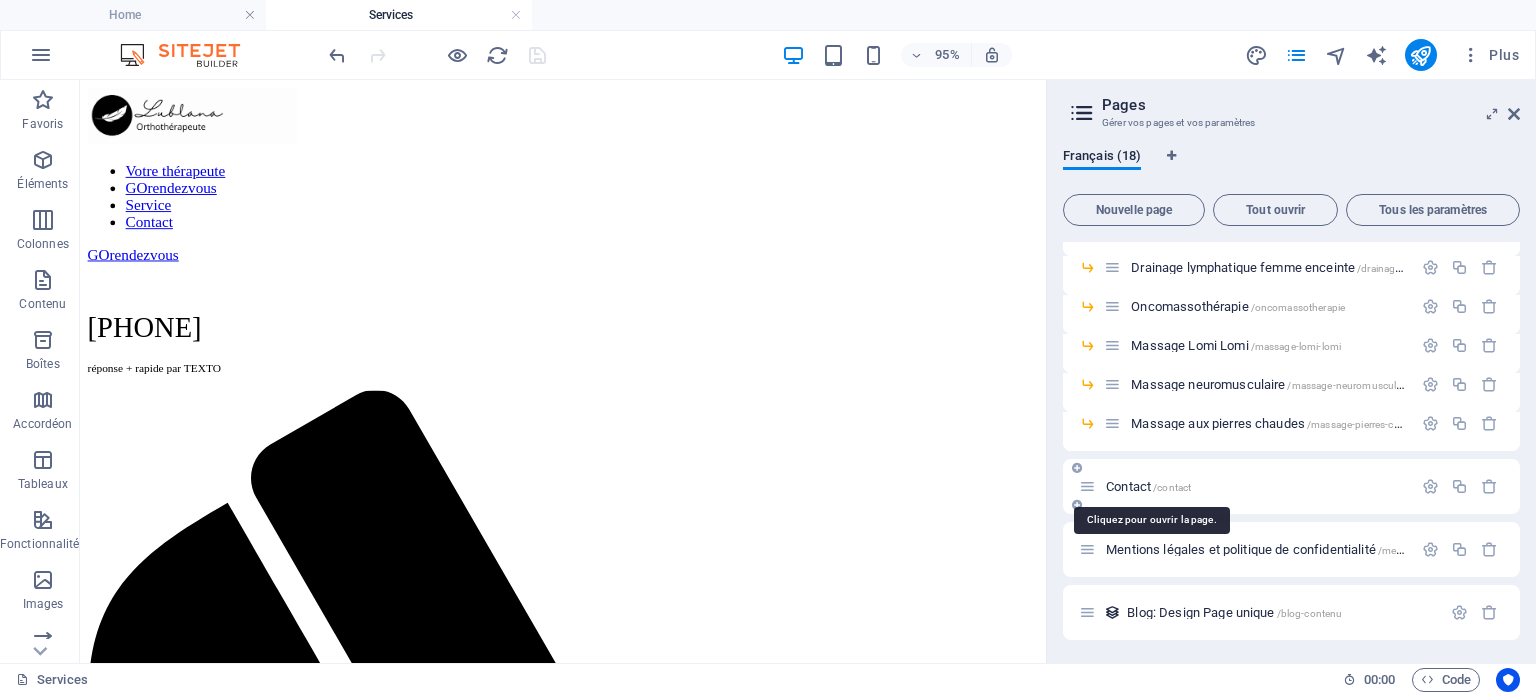 click on "Contact /contact" at bounding box center (1148, 486) 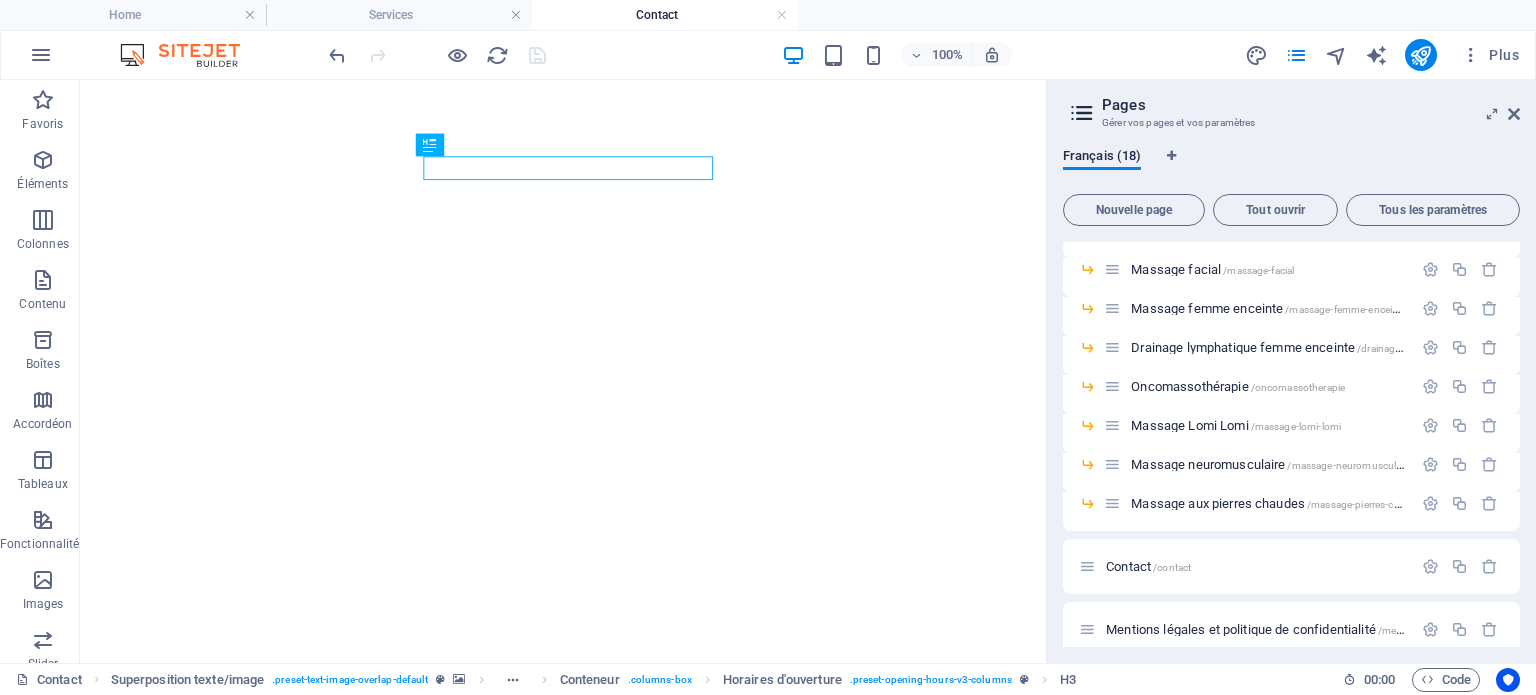 scroll, scrollTop: 0, scrollLeft: 0, axis: both 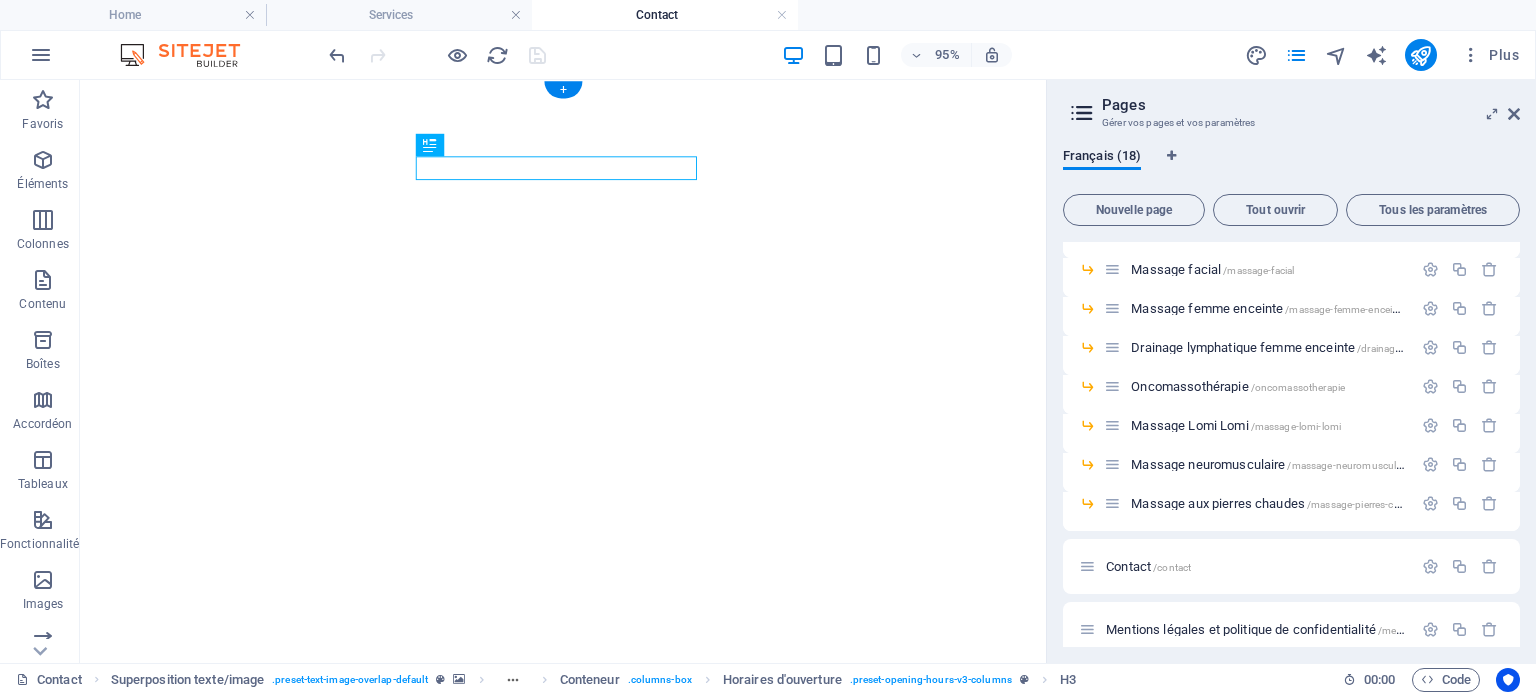 click at bounding box center (588, 88) 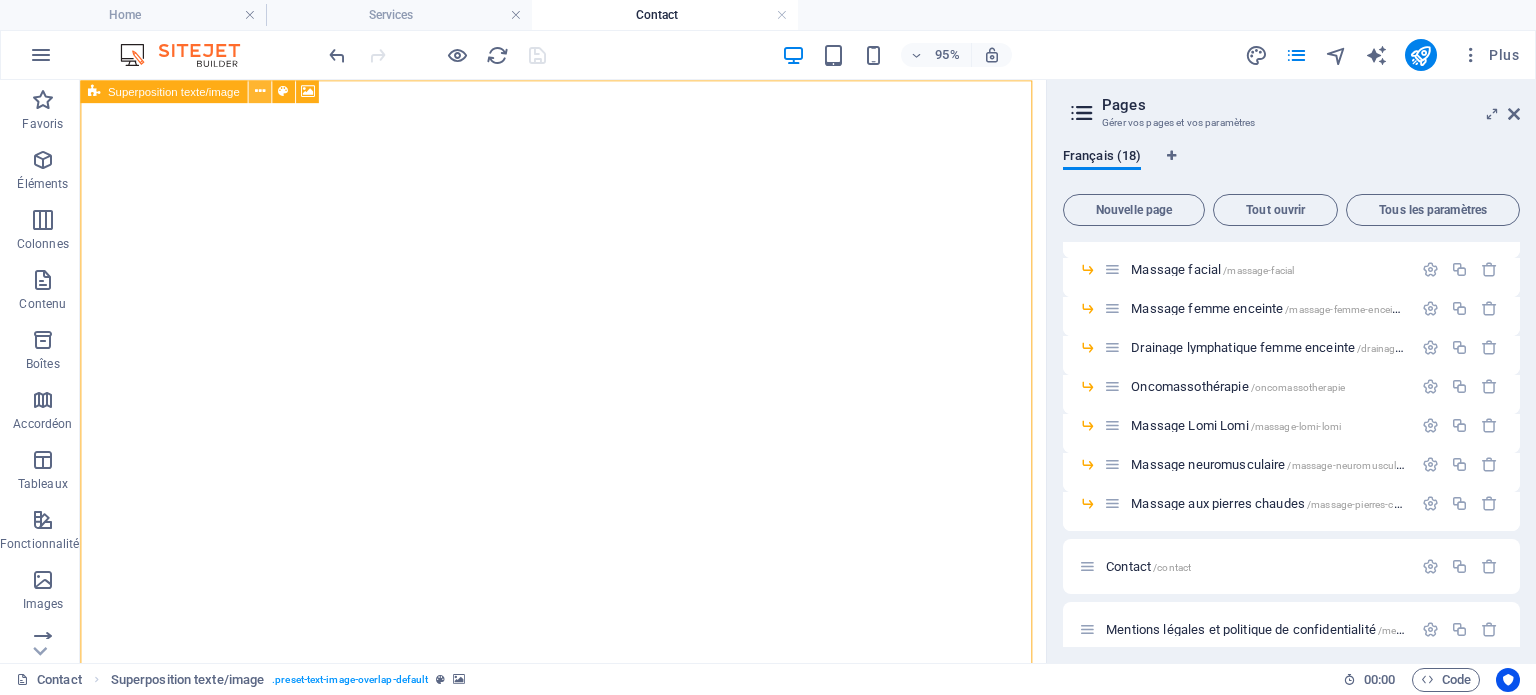 click at bounding box center [259, 91] 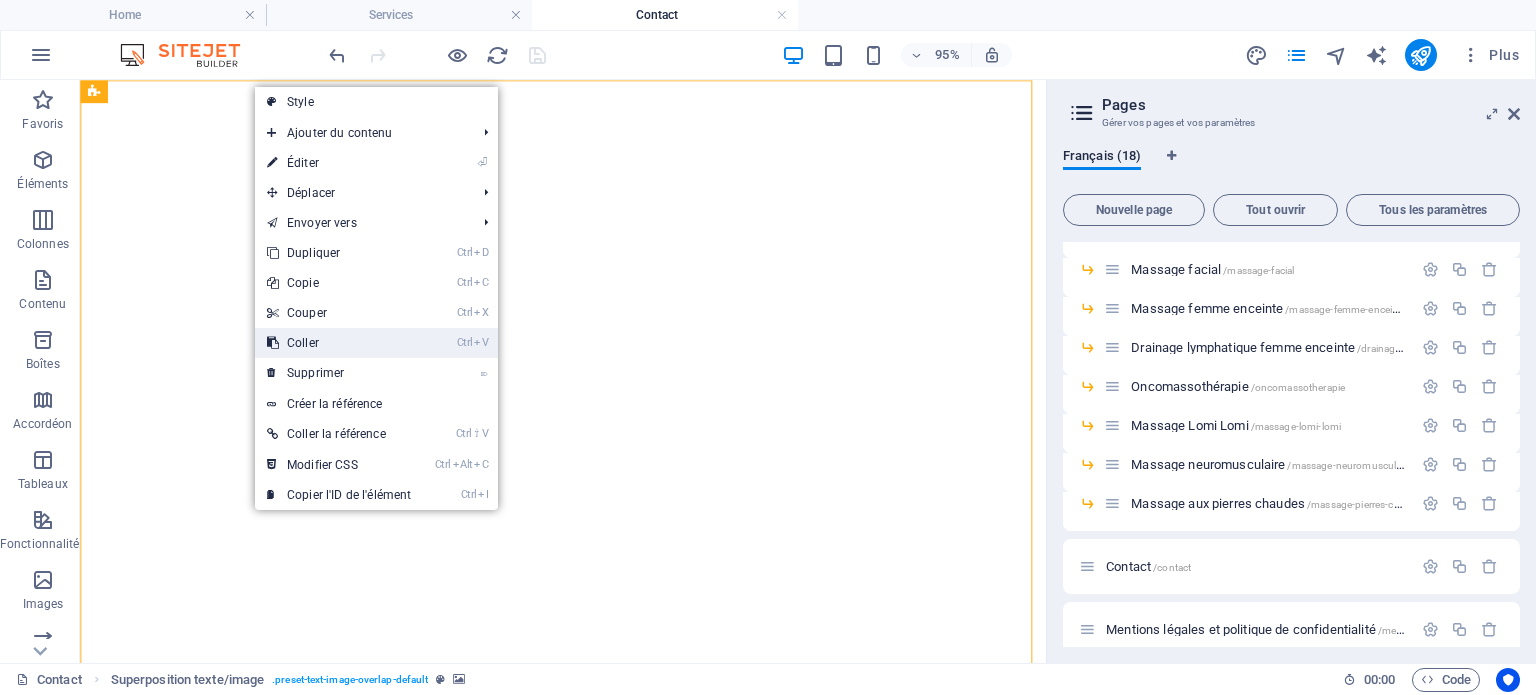 click on "Ctrl V  Coller" at bounding box center (339, 343) 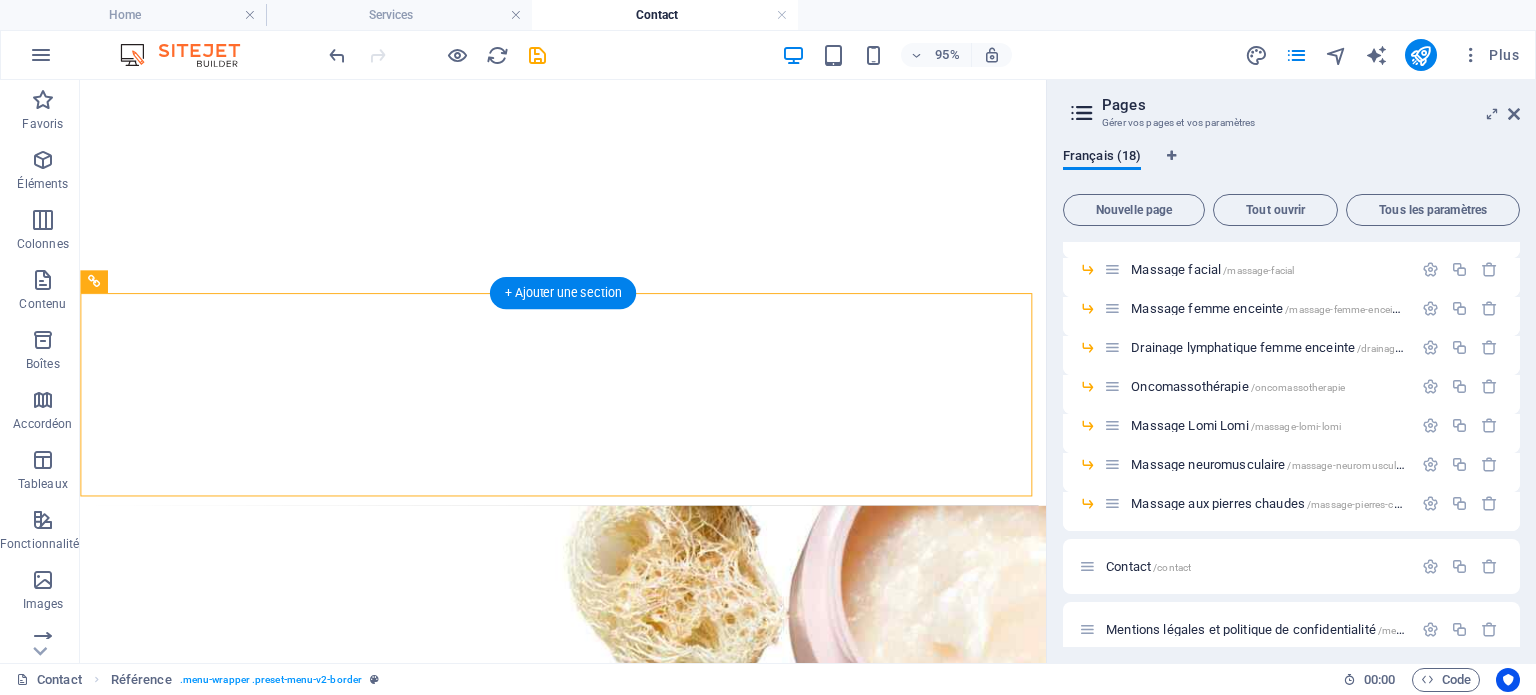 scroll, scrollTop: 0, scrollLeft: 0, axis: both 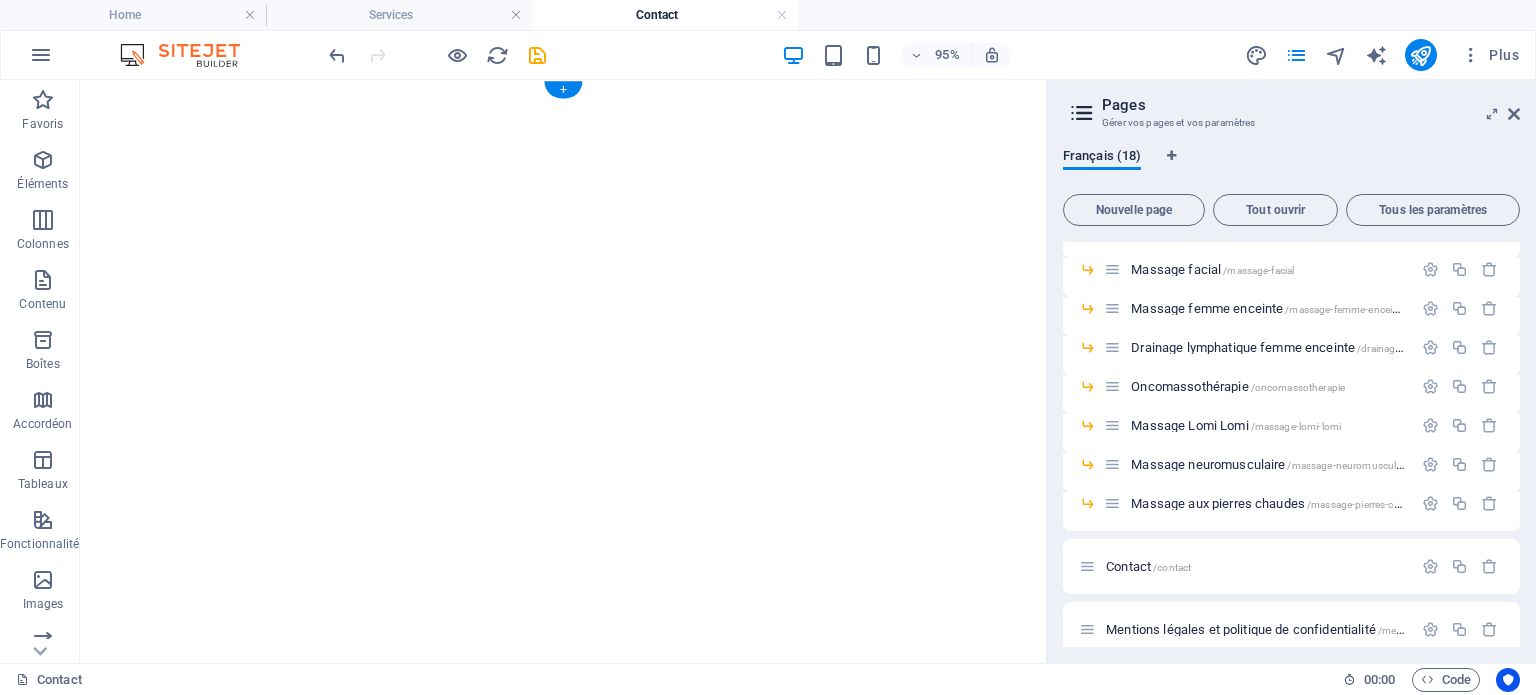 click at bounding box center (588, 88) 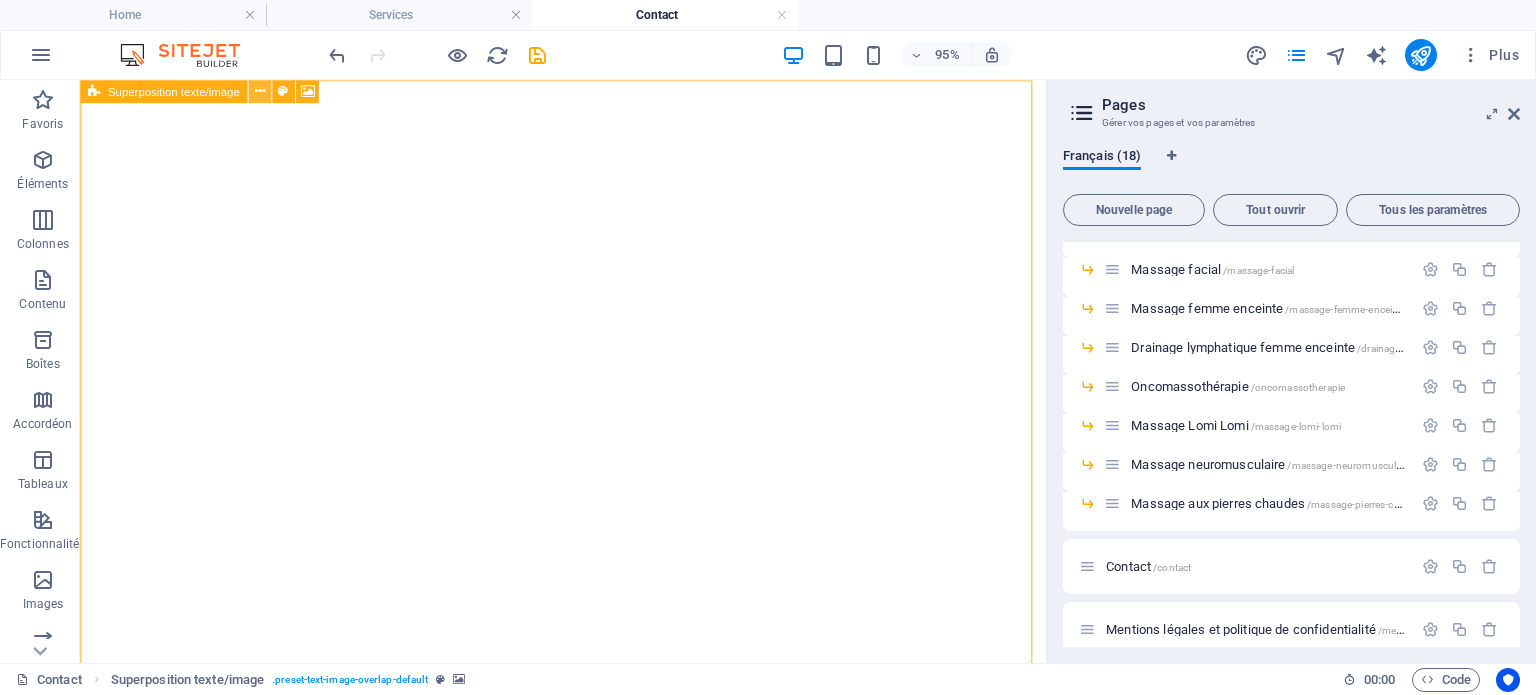 click at bounding box center (259, 91) 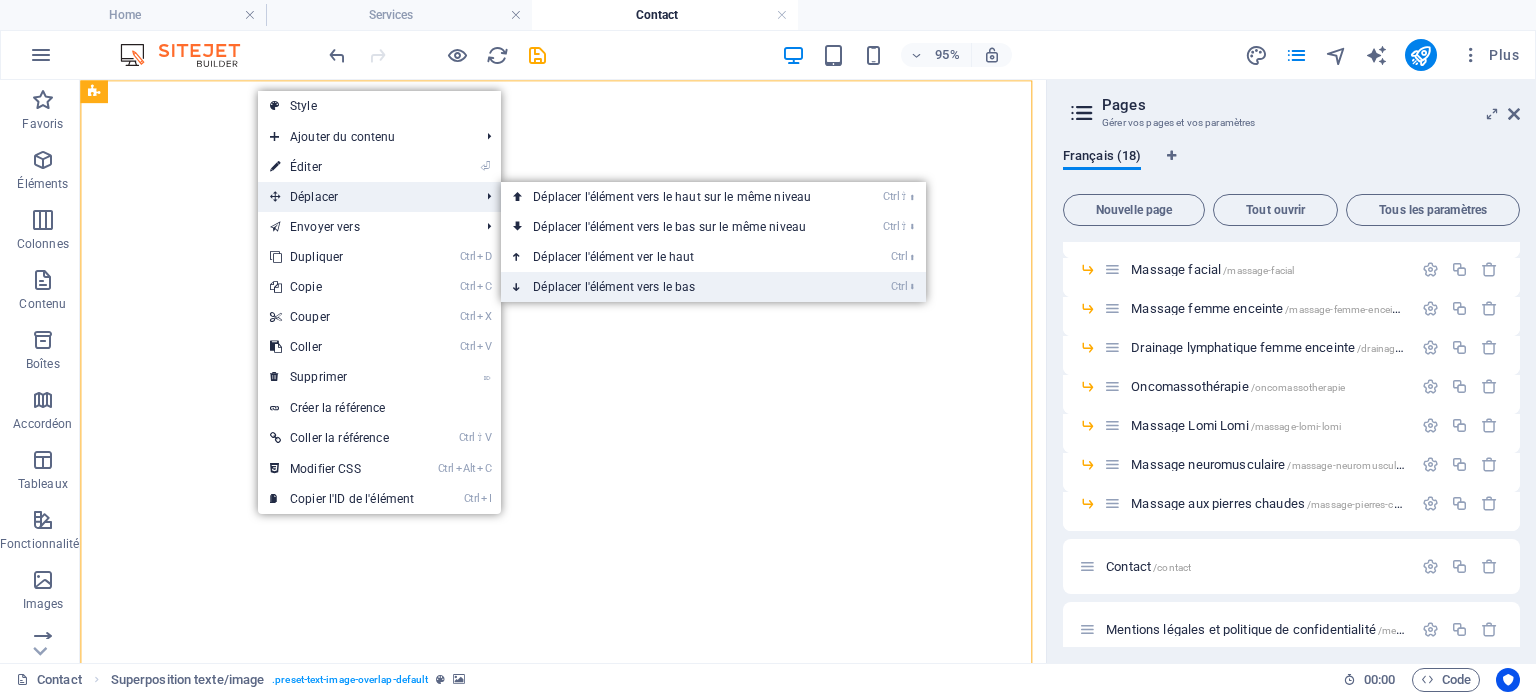 click on "Ctrl ⬇  Déplacer l'élément vers le bas" at bounding box center (676, 287) 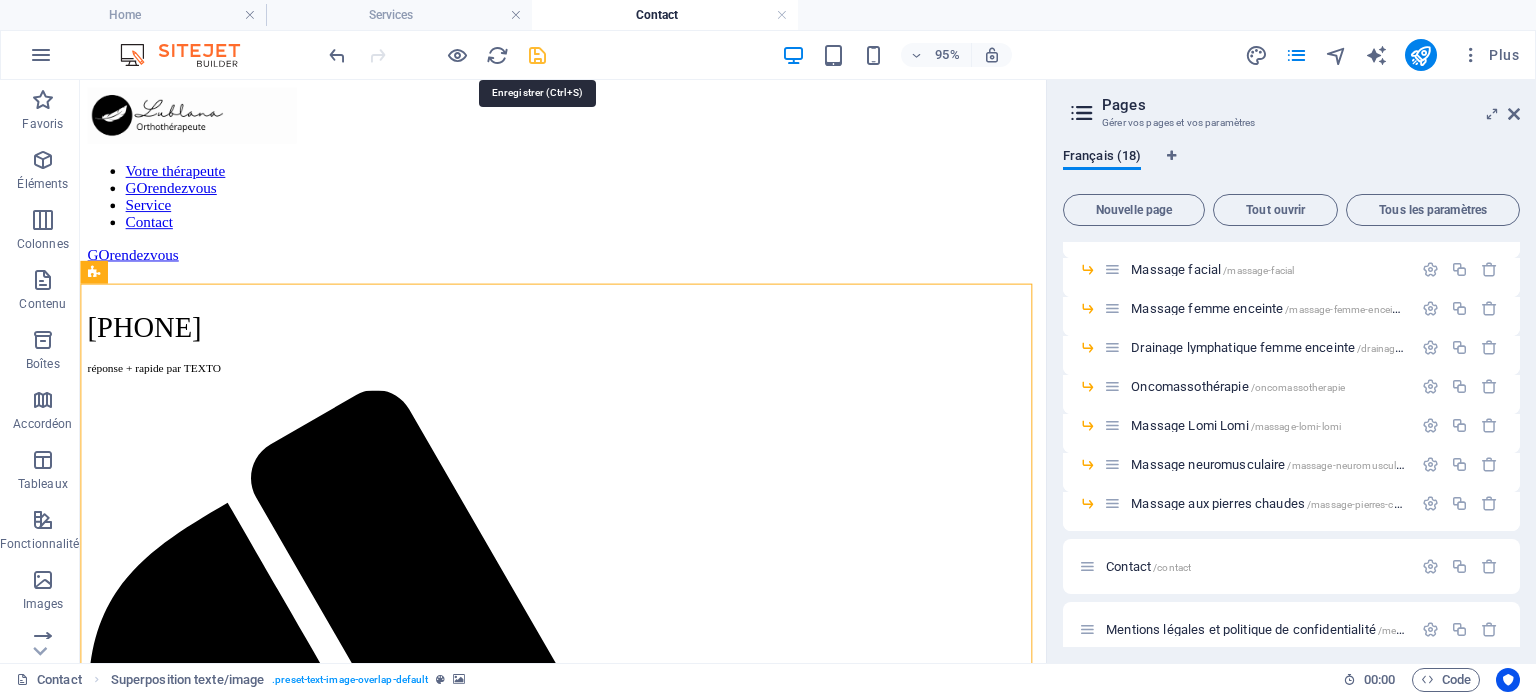 click at bounding box center [537, 55] 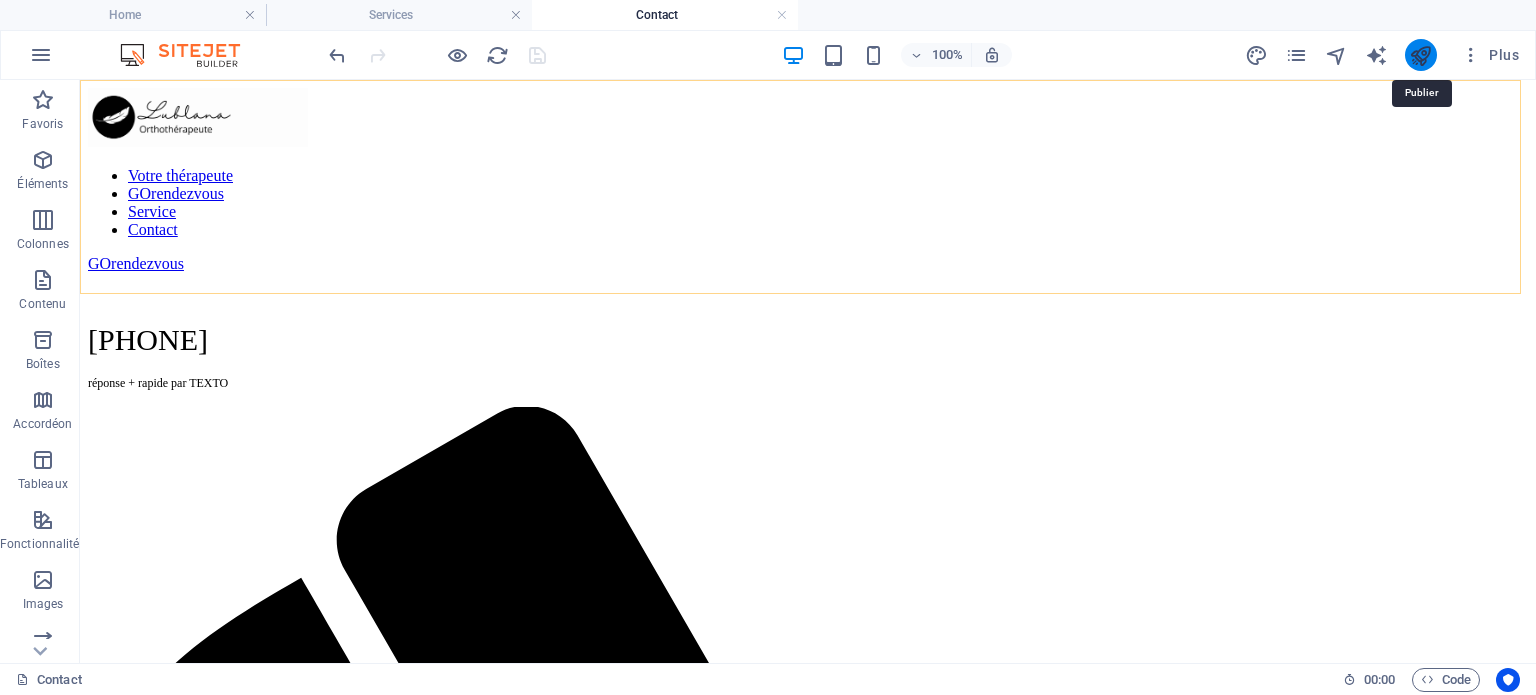 click at bounding box center (1420, 55) 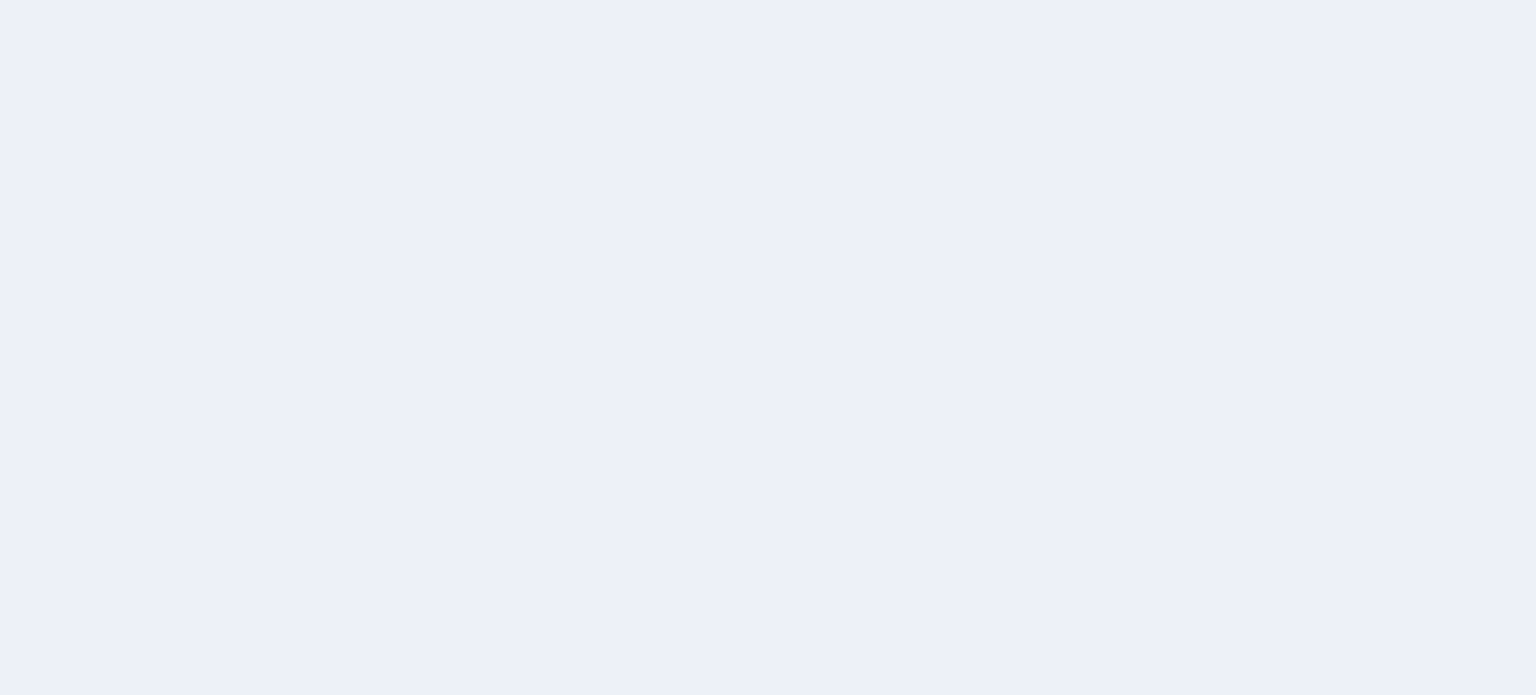 scroll, scrollTop: 0, scrollLeft: 0, axis: both 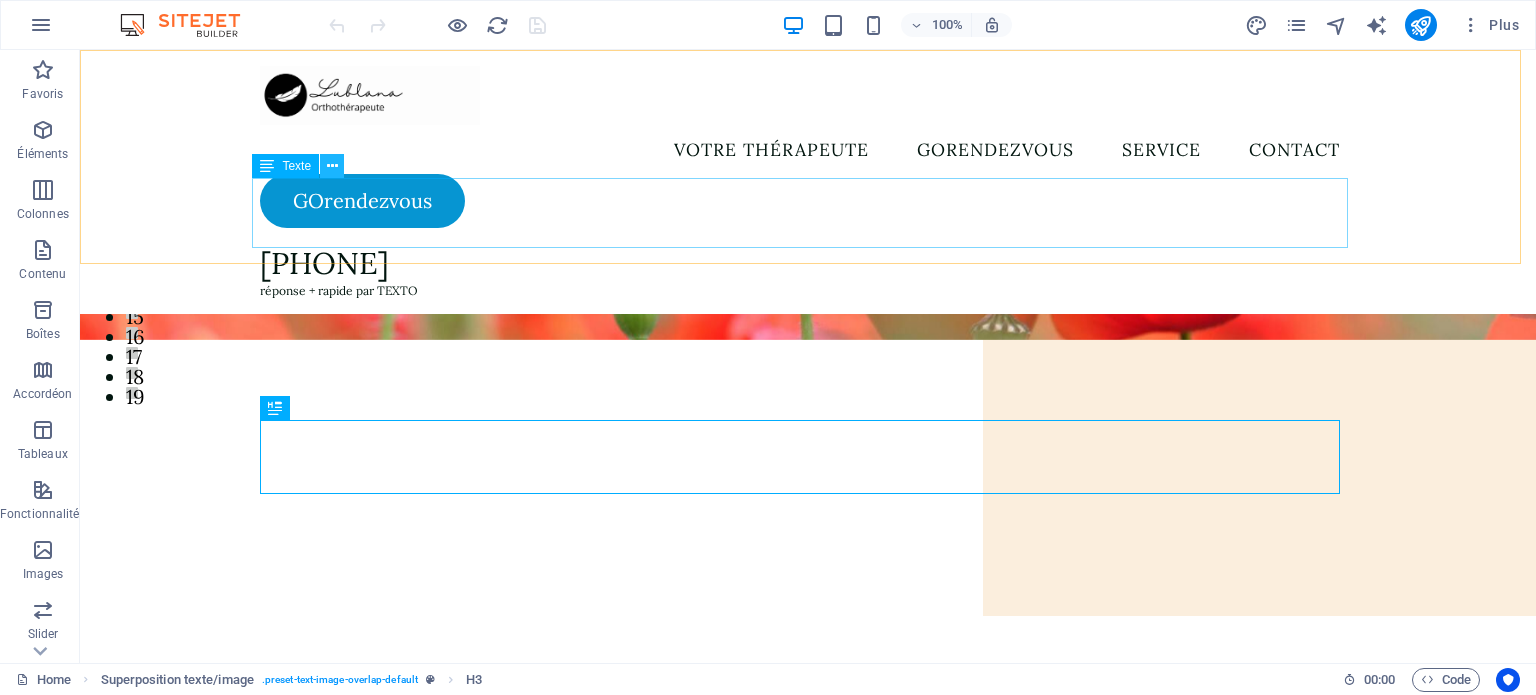 click at bounding box center [332, 166] 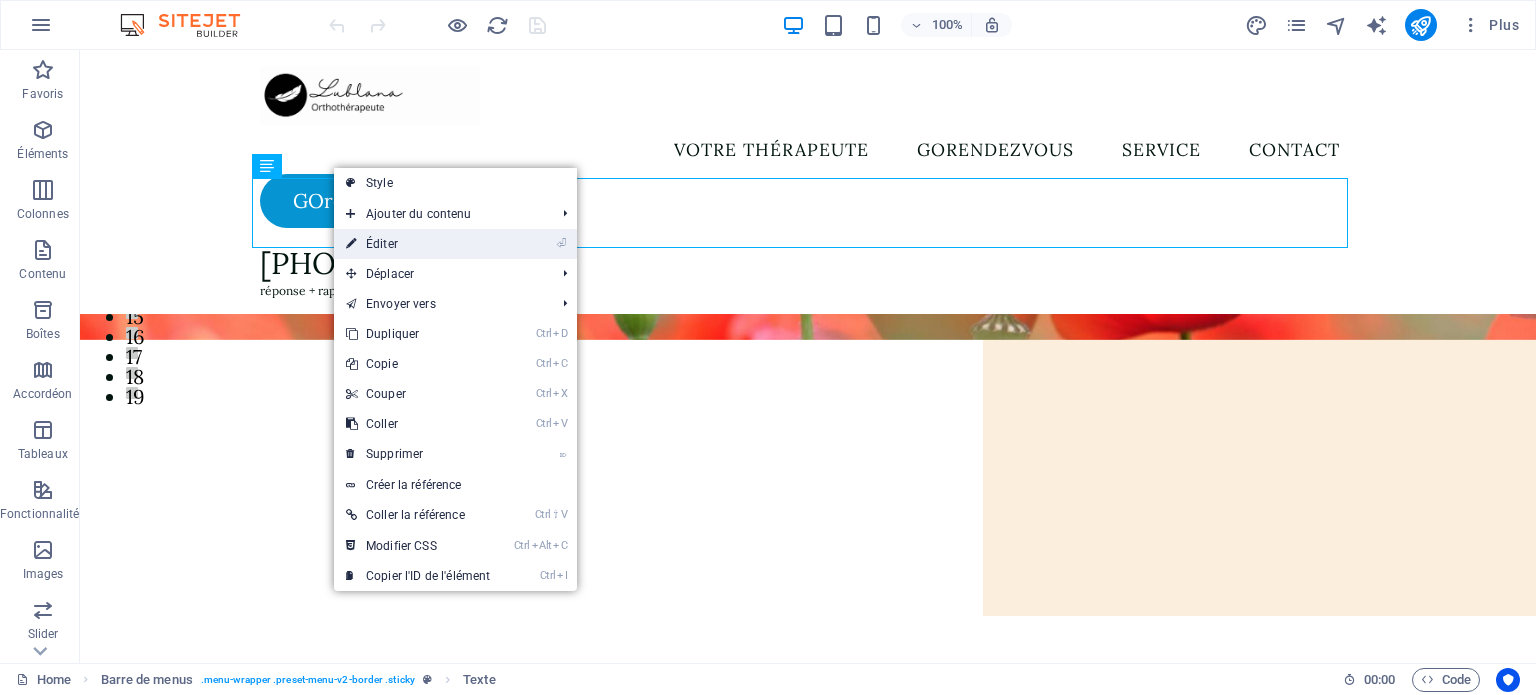 click on "⏎  Éditer" at bounding box center (418, 244) 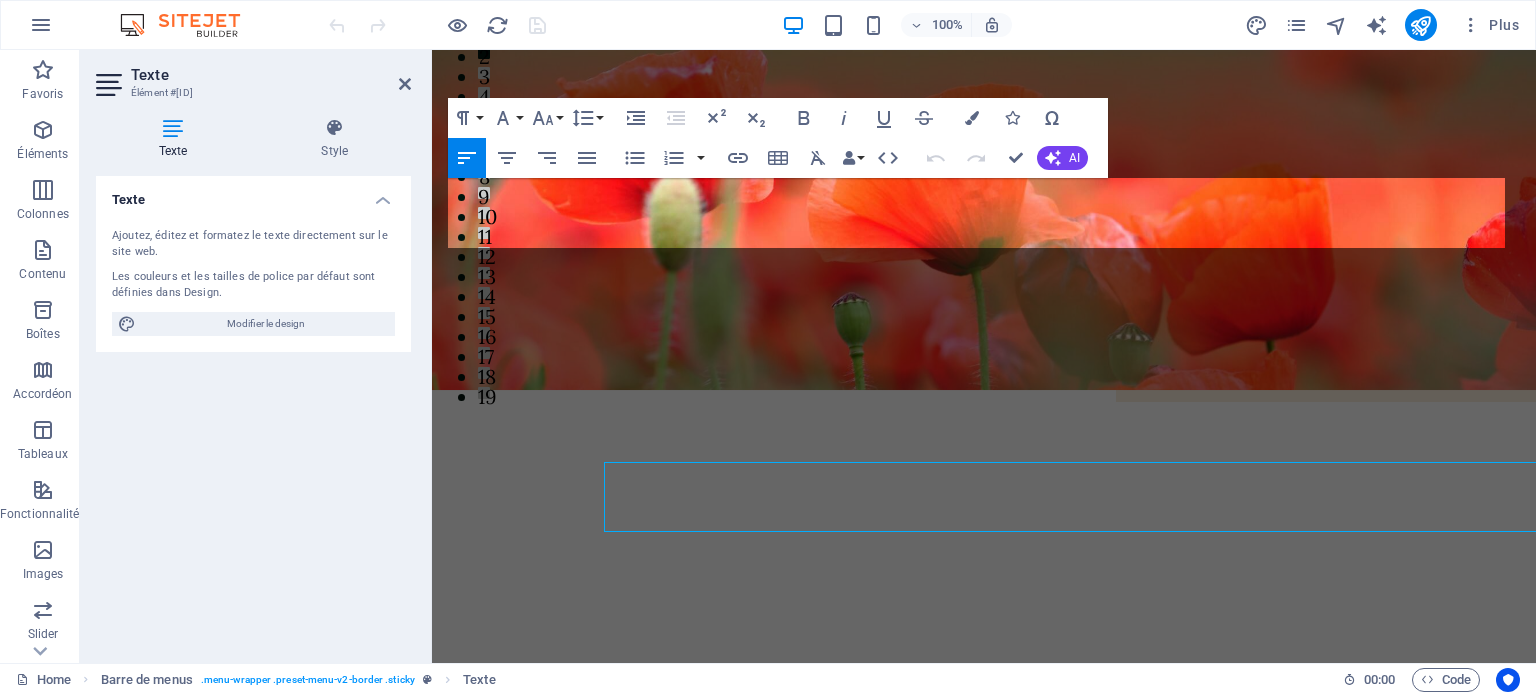 scroll, scrollTop: 0, scrollLeft: 0, axis: both 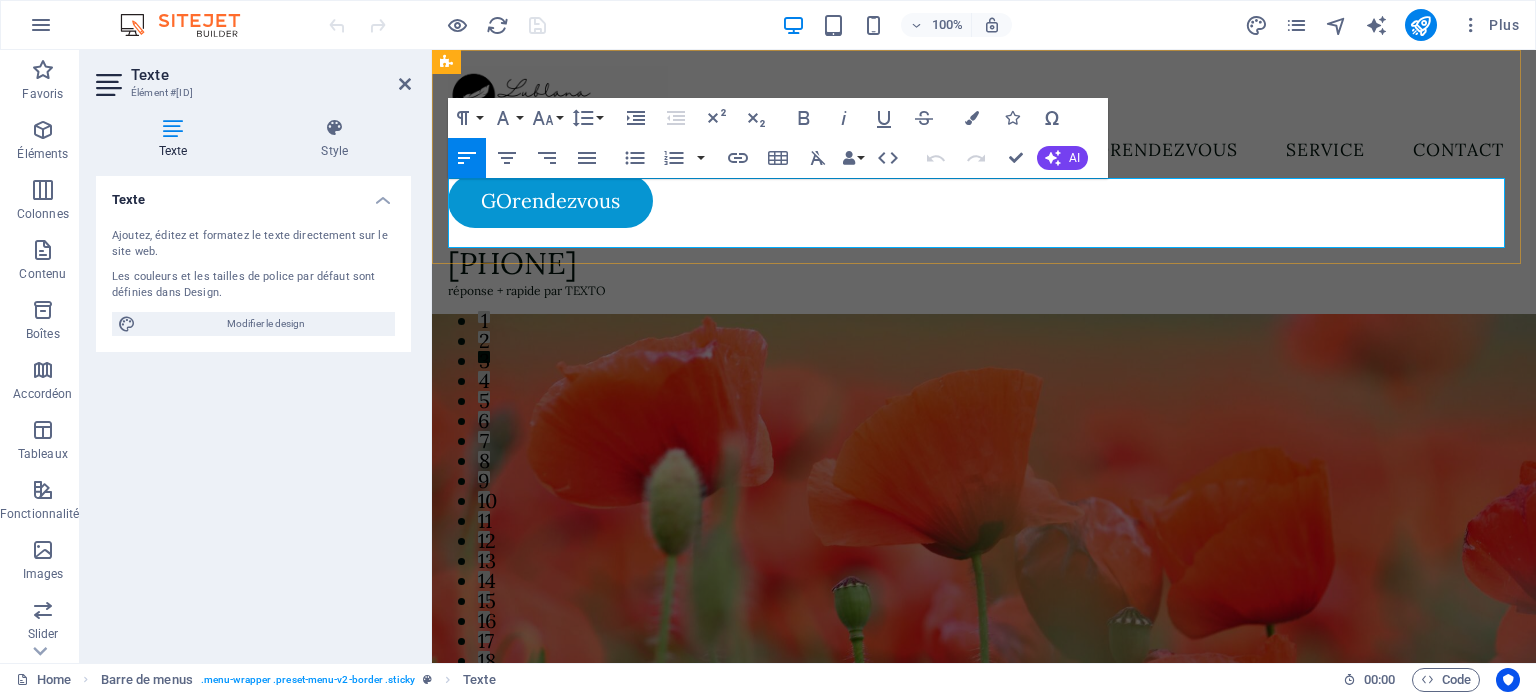 click on "[PHONE]" at bounding box center [512, 263] 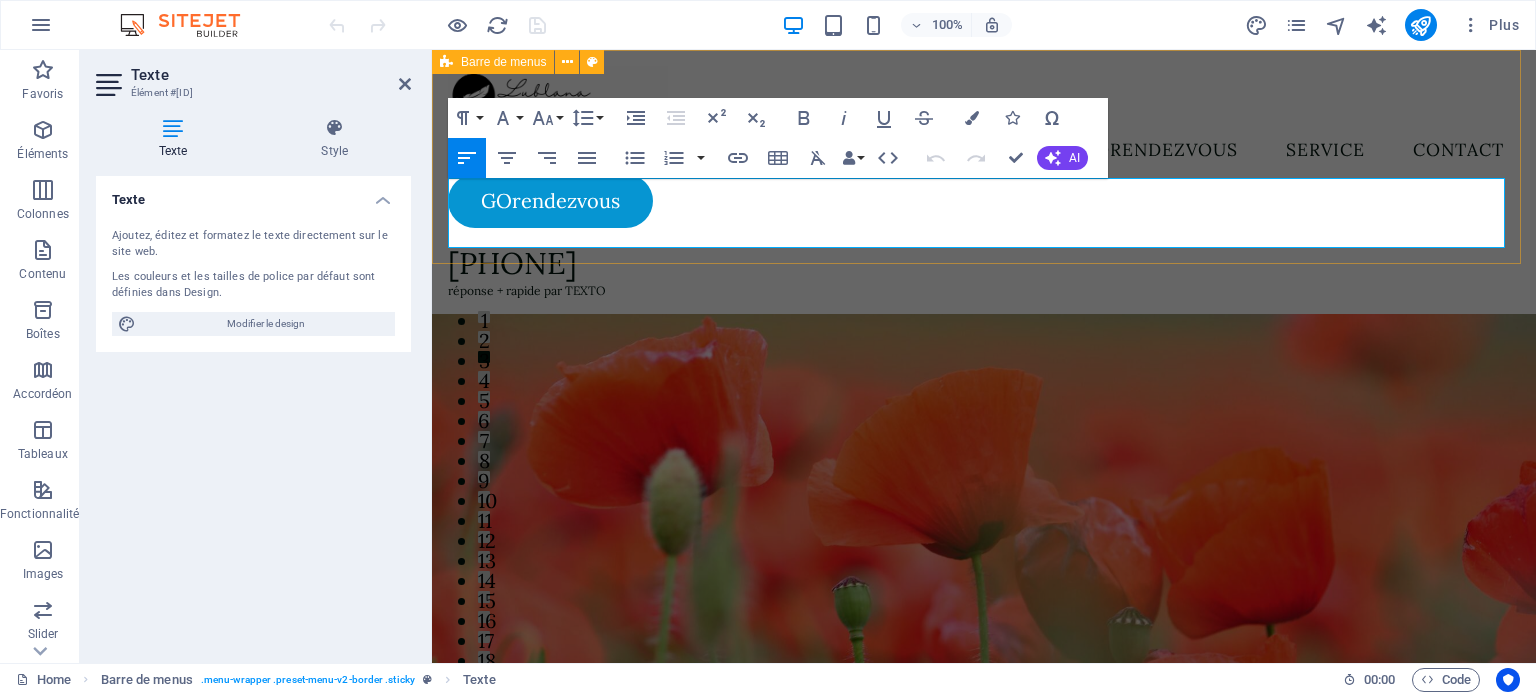 click on "Votre thérapeute GOrendezvous Service Contact GOrendezvous [PHONE]    réponse + rapide par TEXTO  Menu" at bounding box center (984, 182) 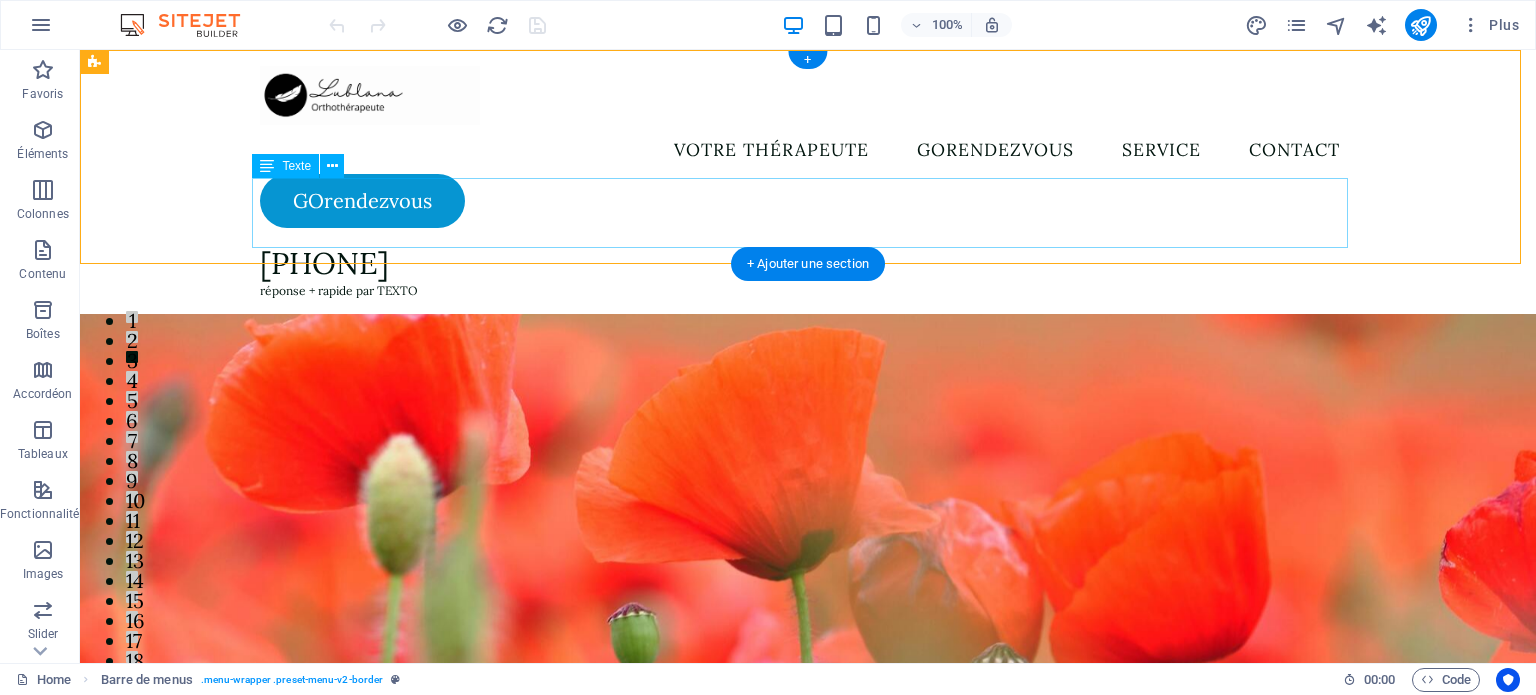 click on "[PHONE]    réponse + rapide par TEXTO" at bounding box center (808, 263) 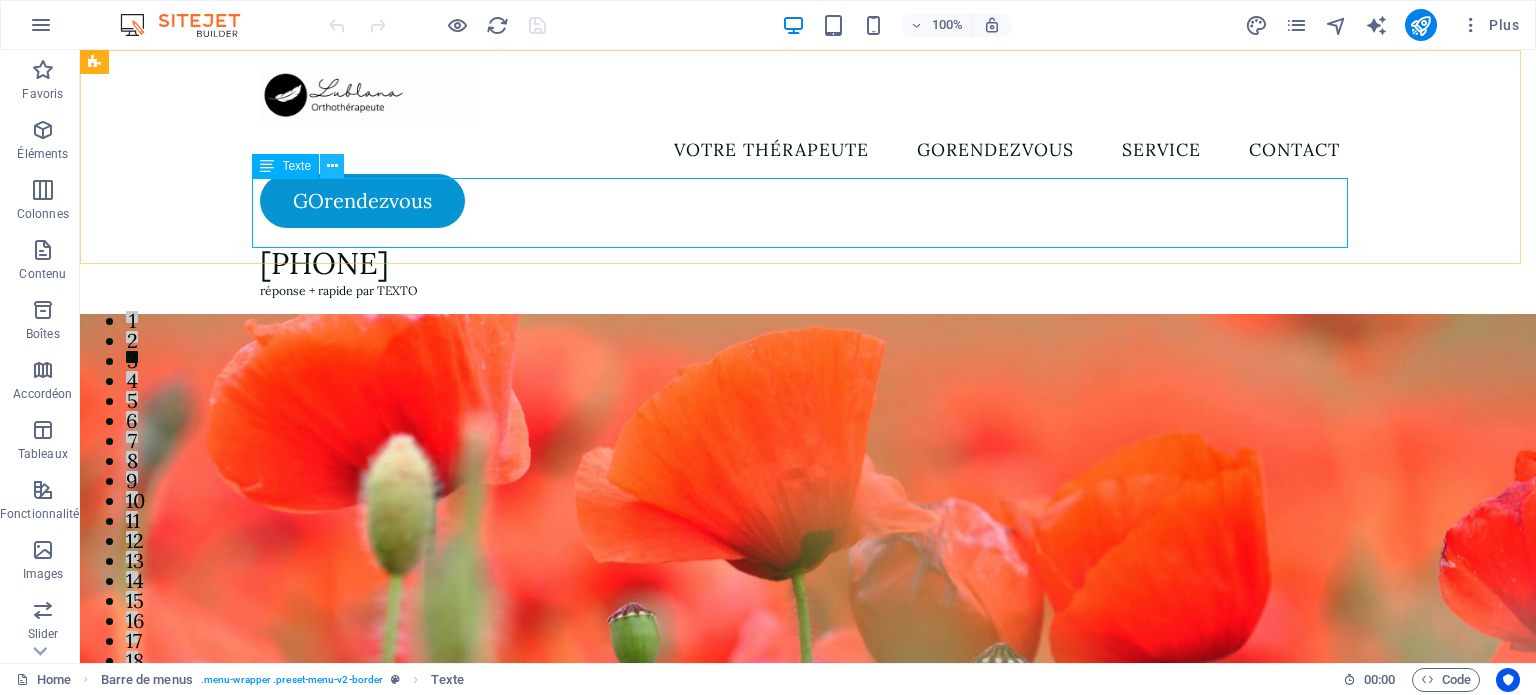 click at bounding box center (332, 166) 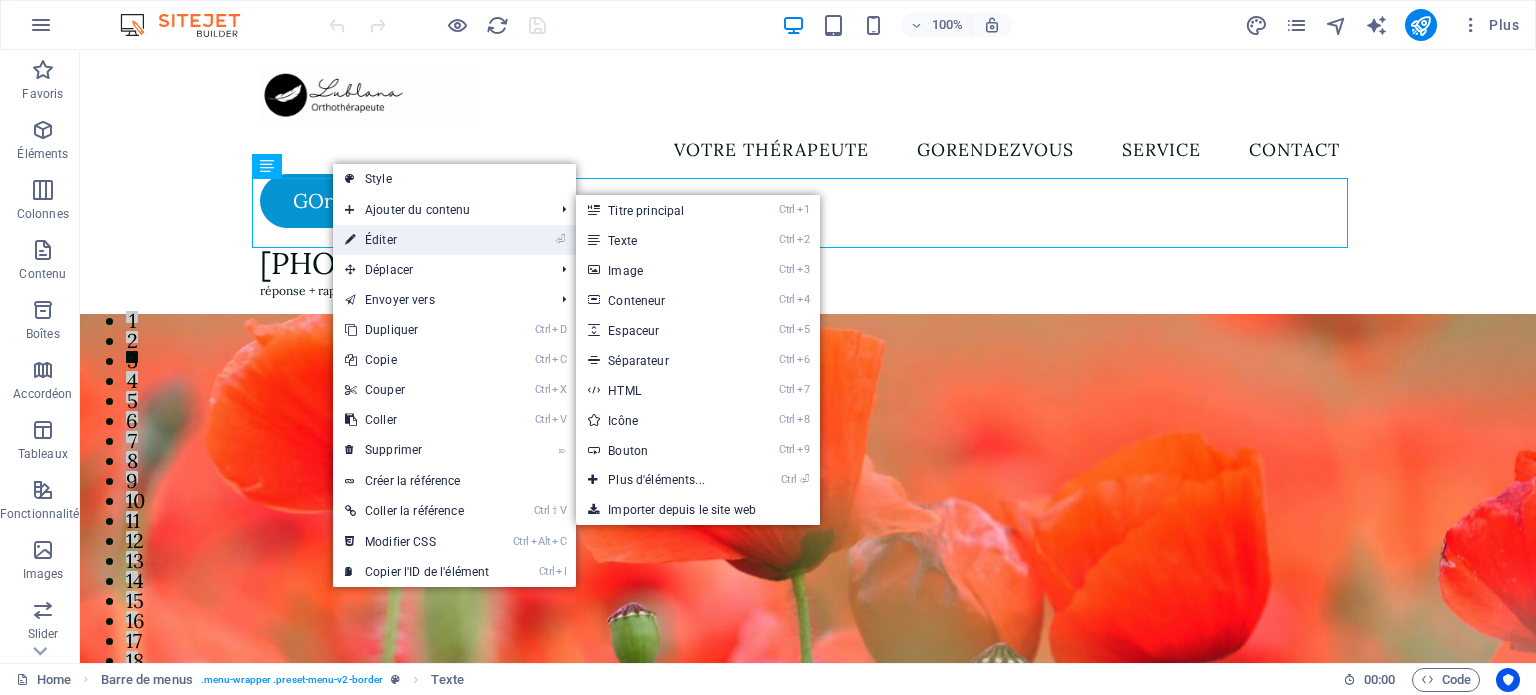 click on "⏎  Éditer" at bounding box center [417, 240] 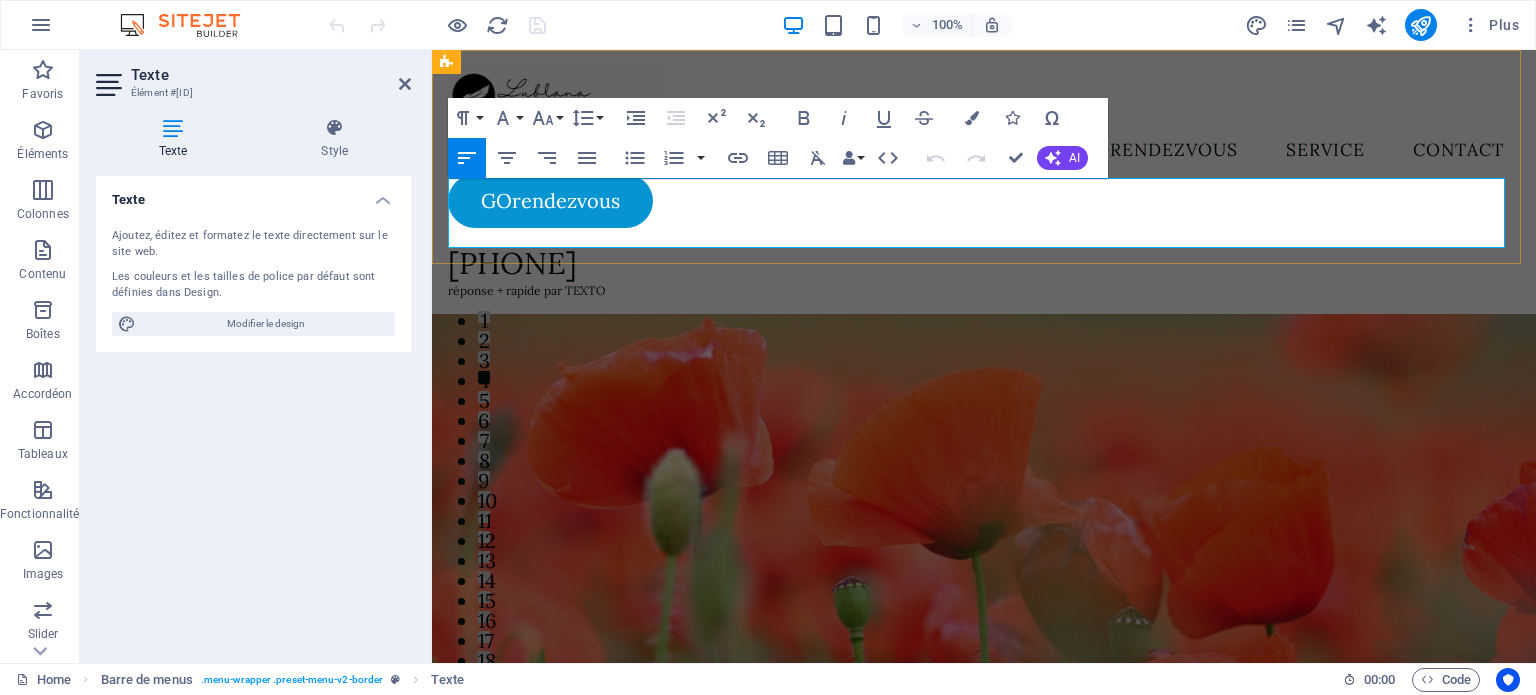 click on "[PHONE]" at bounding box center (512, 263) 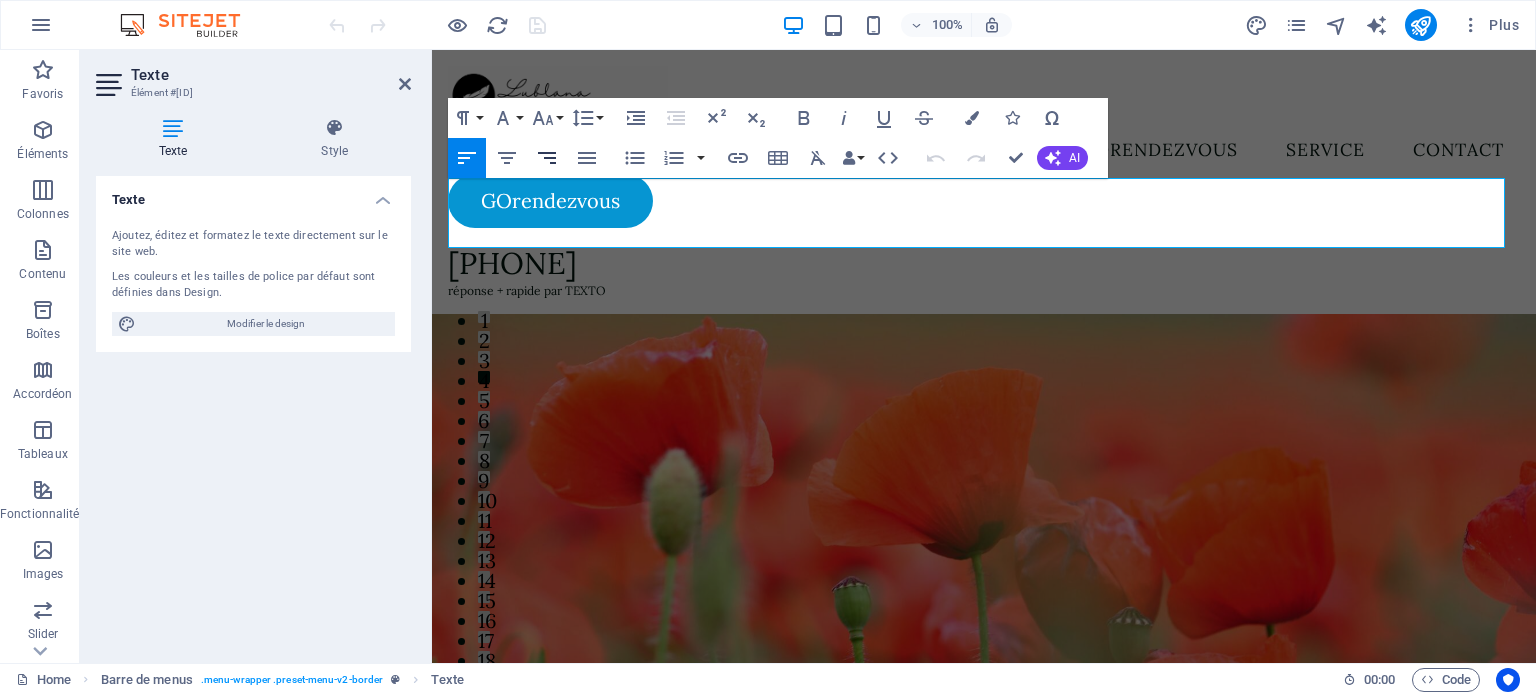 click 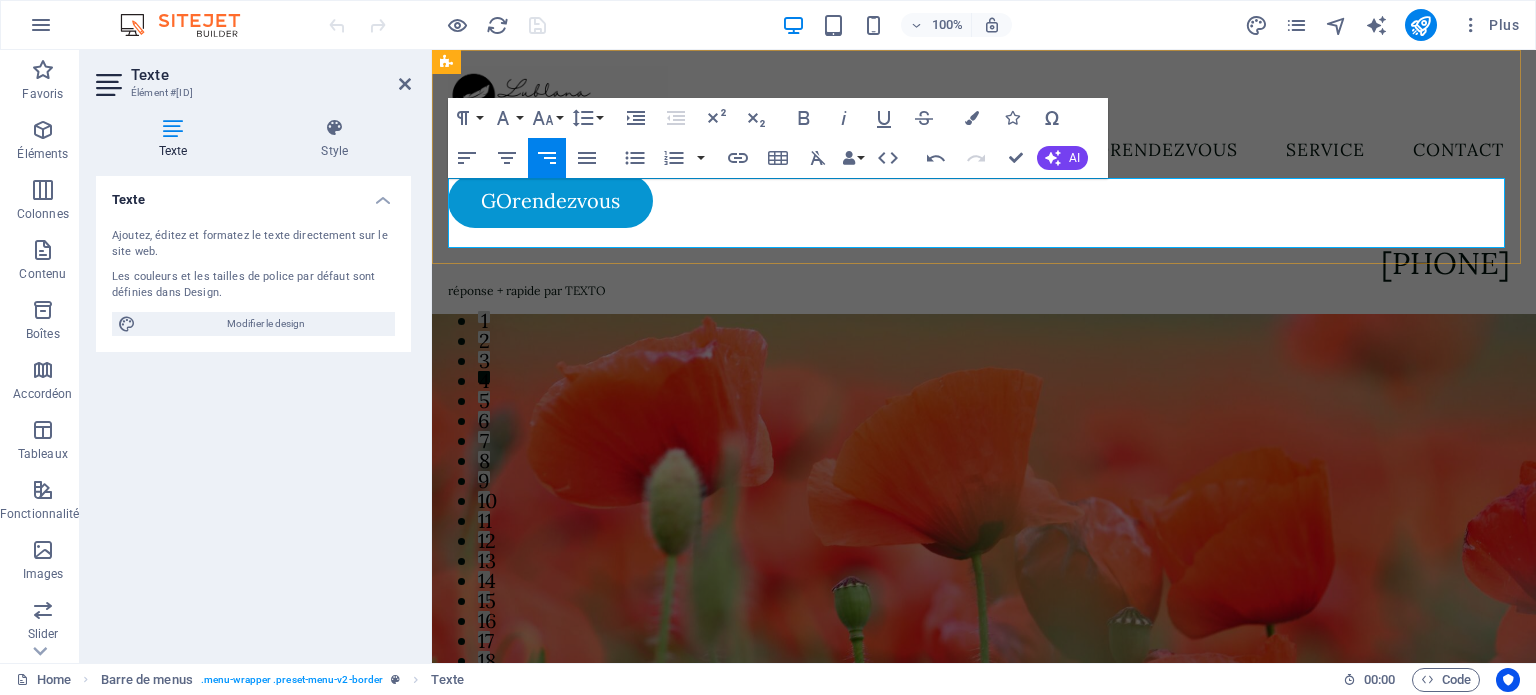 click on "réponse + rapide par TEXTO" at bounding box center (527, 290) 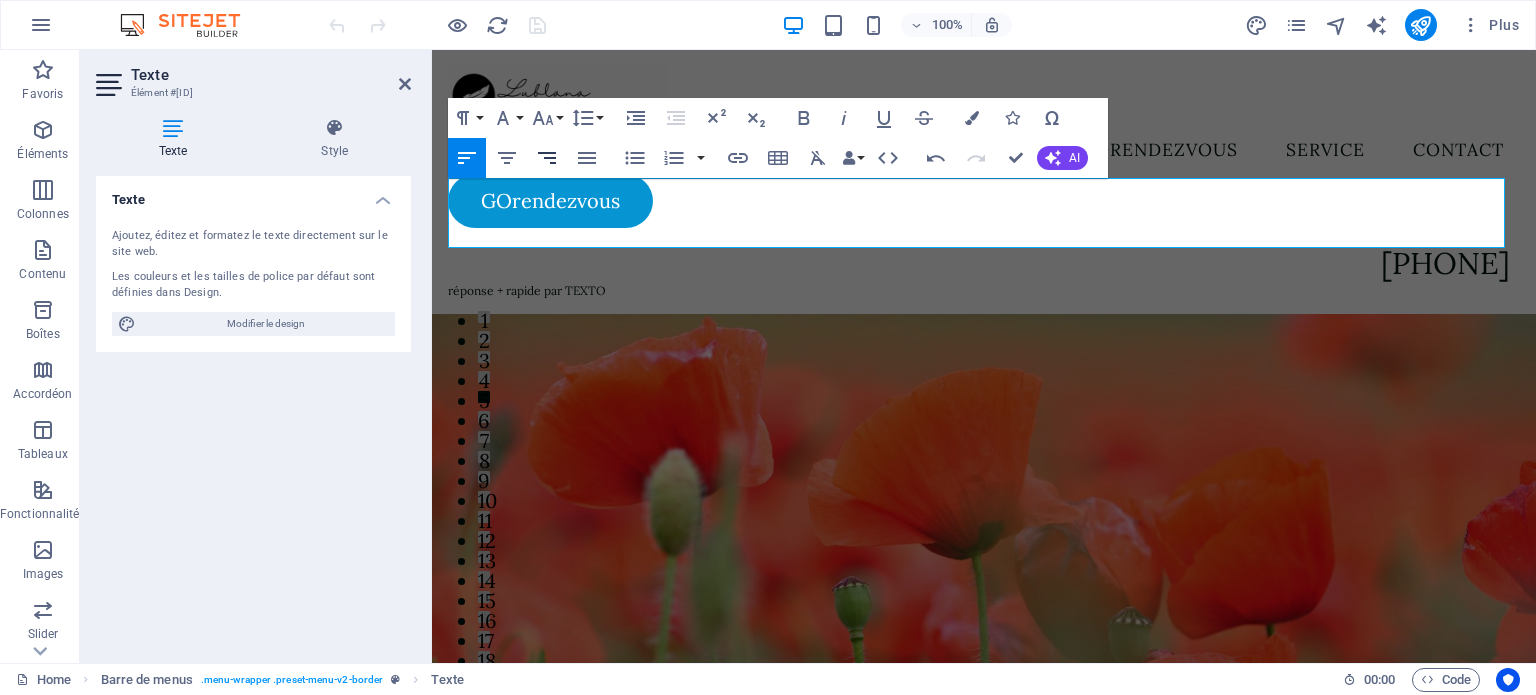 click 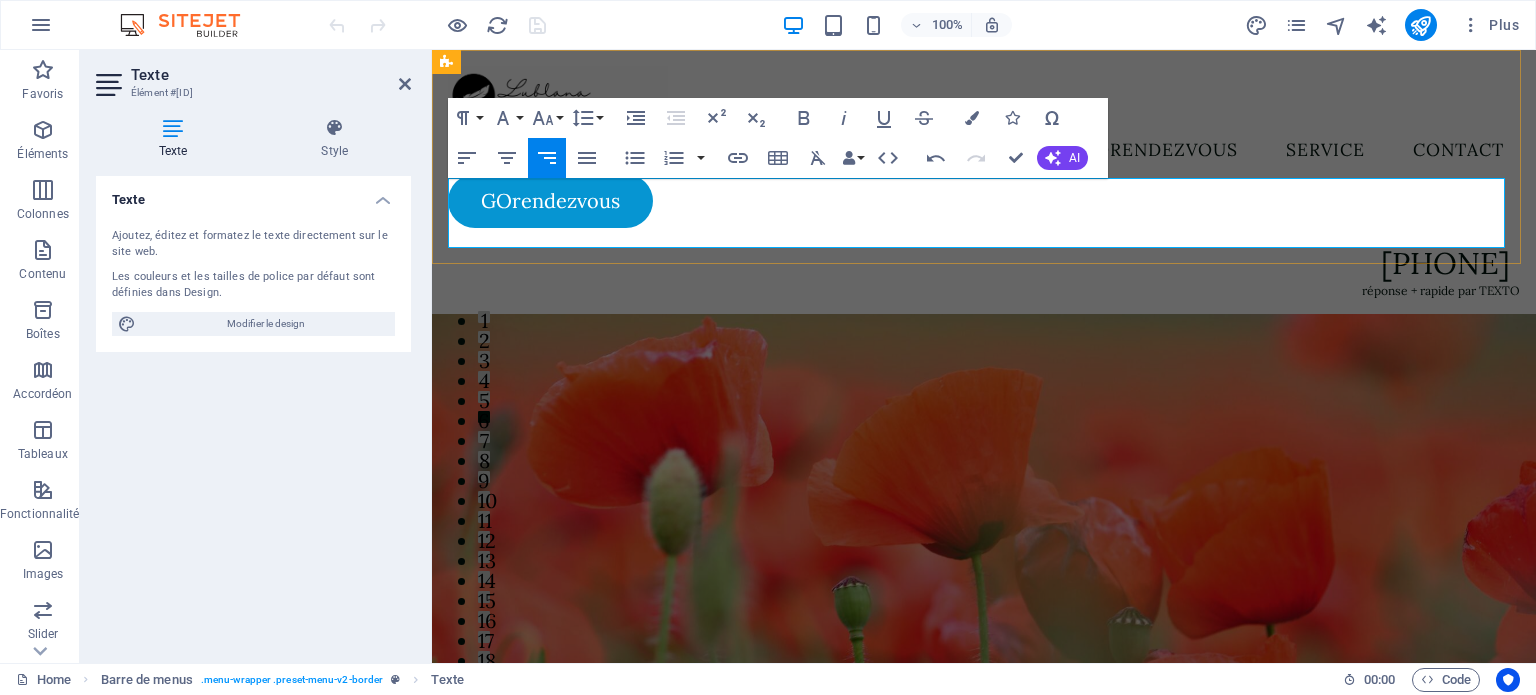 click on "[PHONE]" at bounding box center [1445, 263] 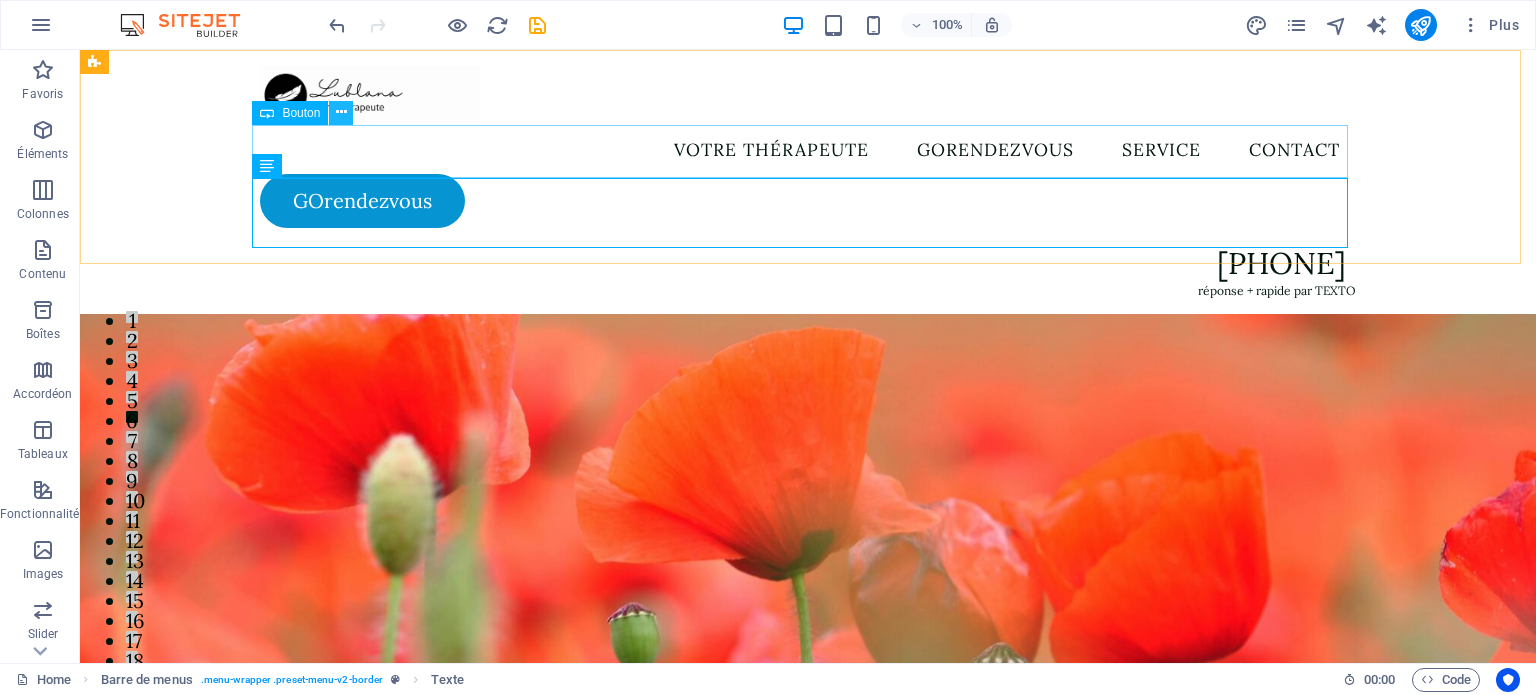 click at bounding box center [341, 112] 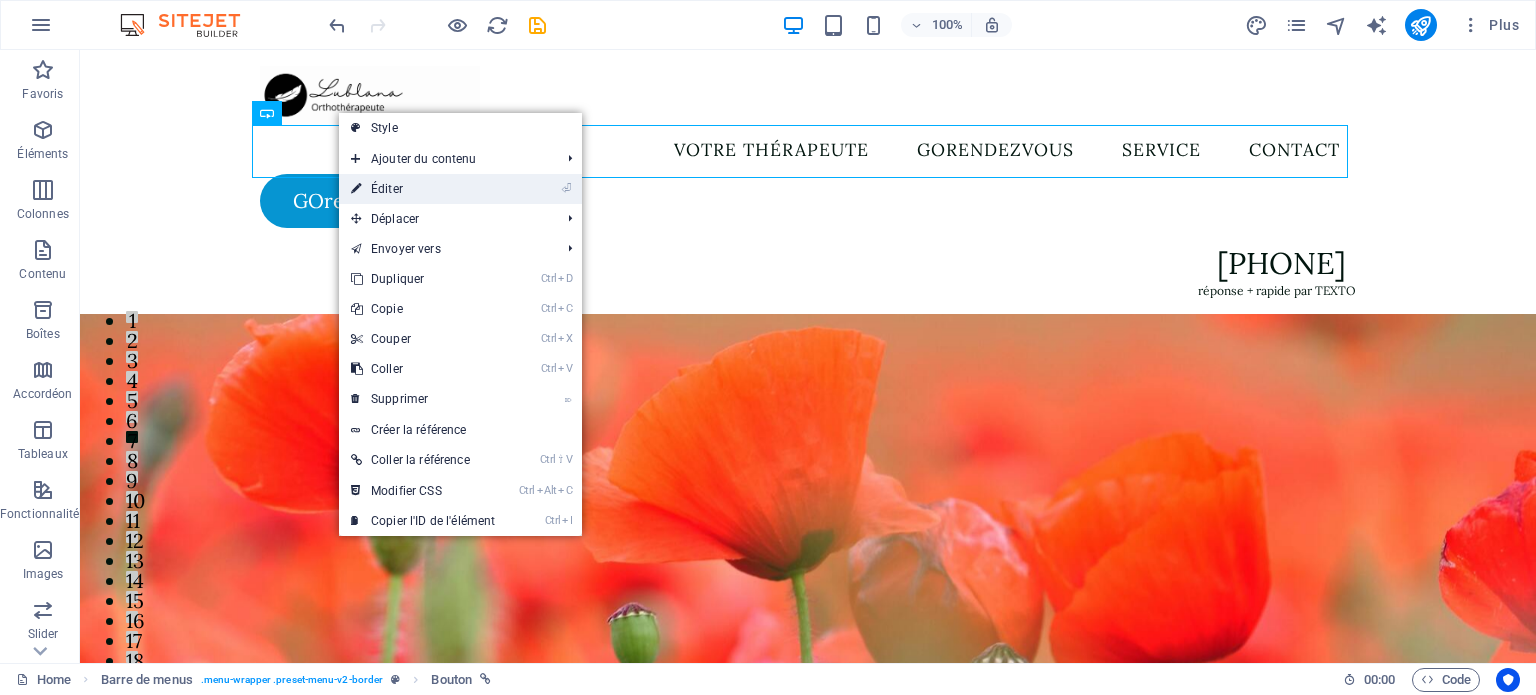 click on "⏎  Éditer" at bounding box center (423, 189) 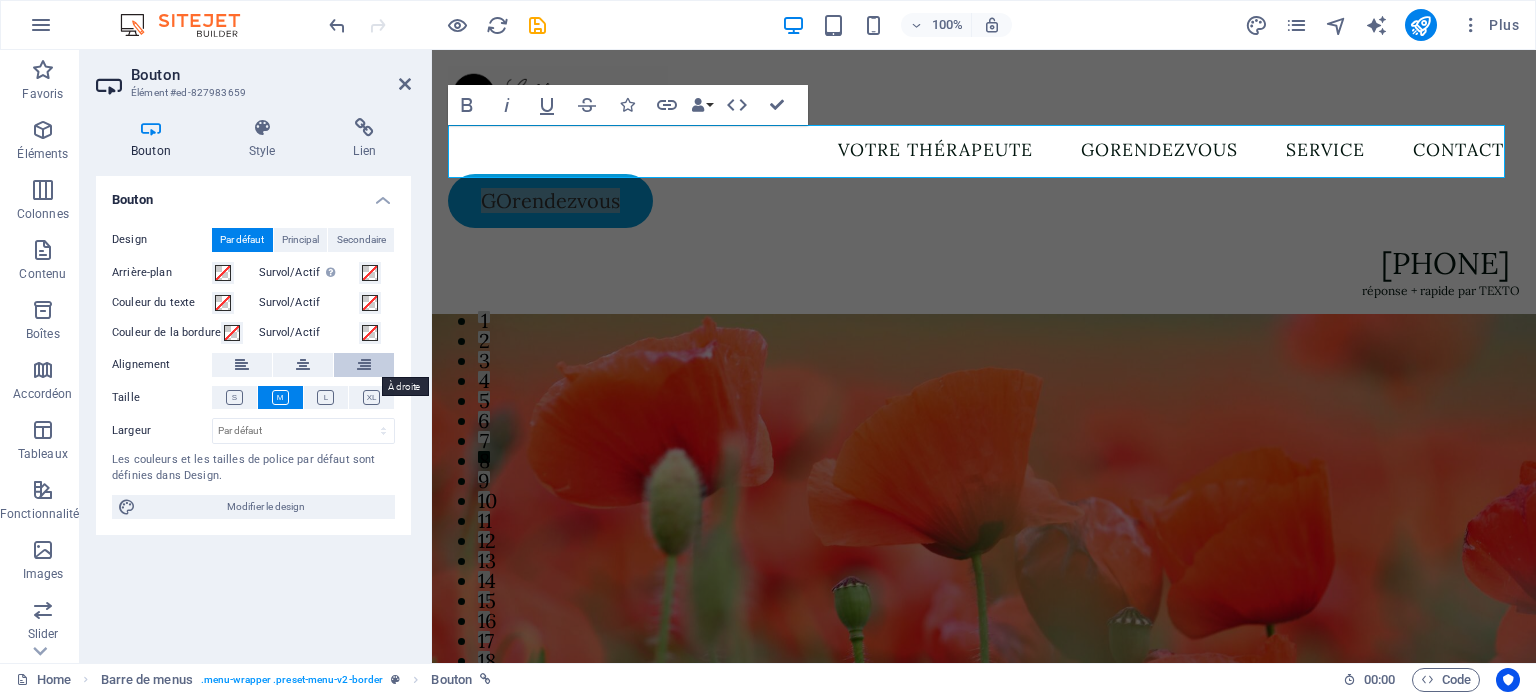 click at bounding box center [364, 365] 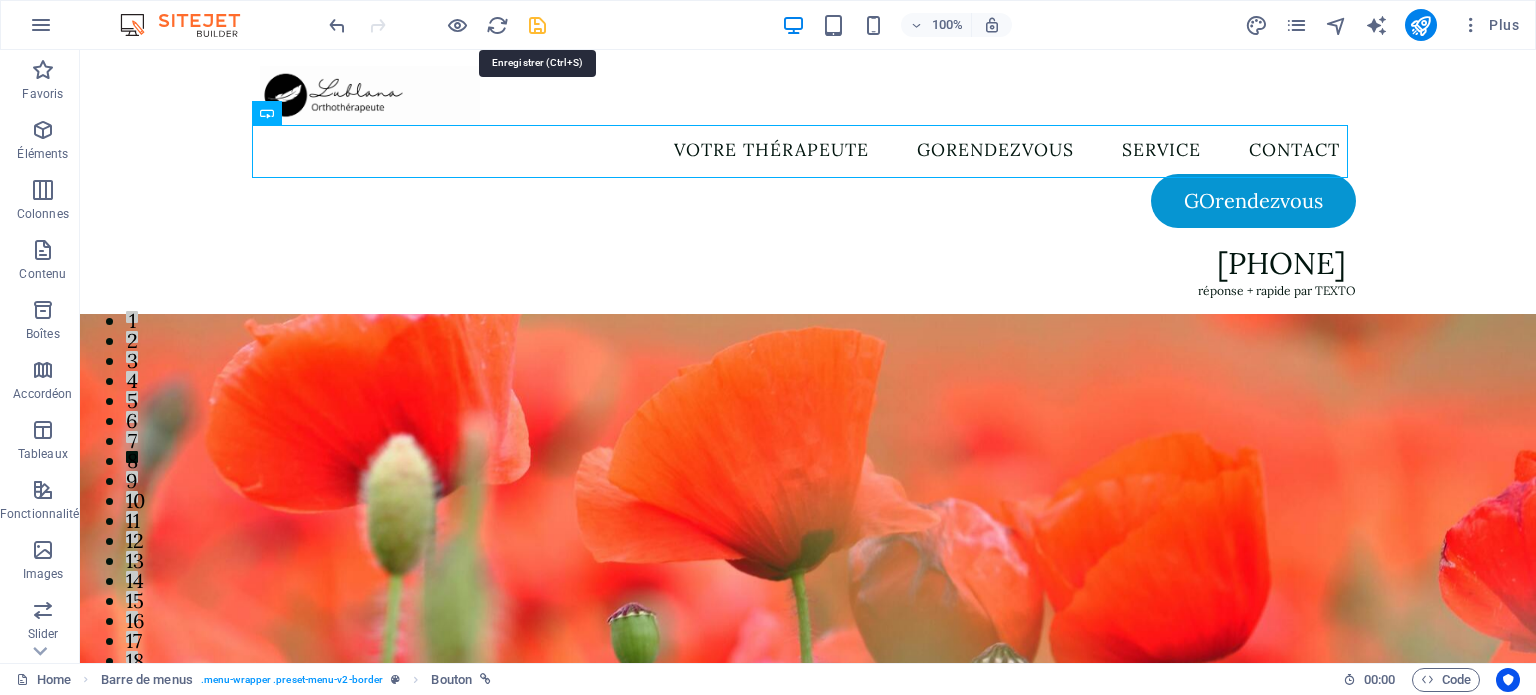 click at bounding box center [537, 25] 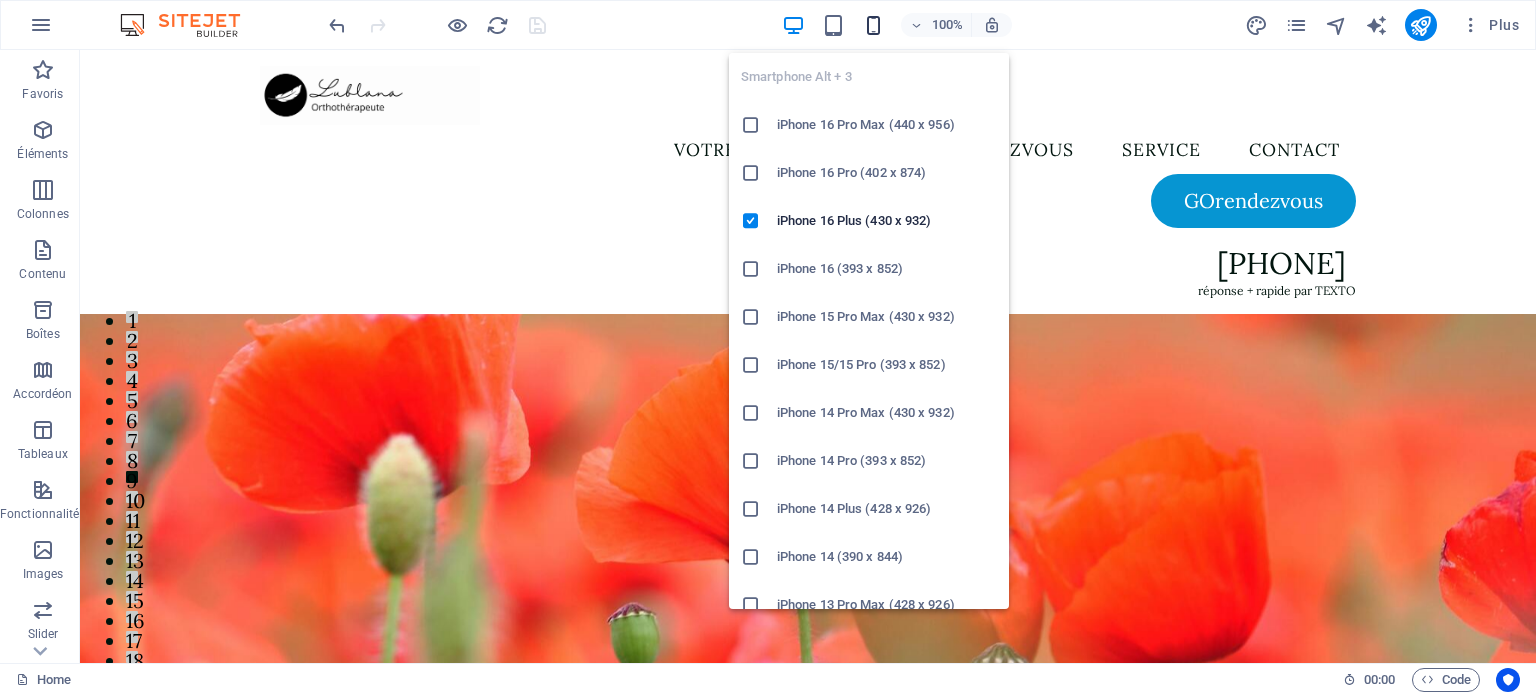 click at bounding box center [873, 25] 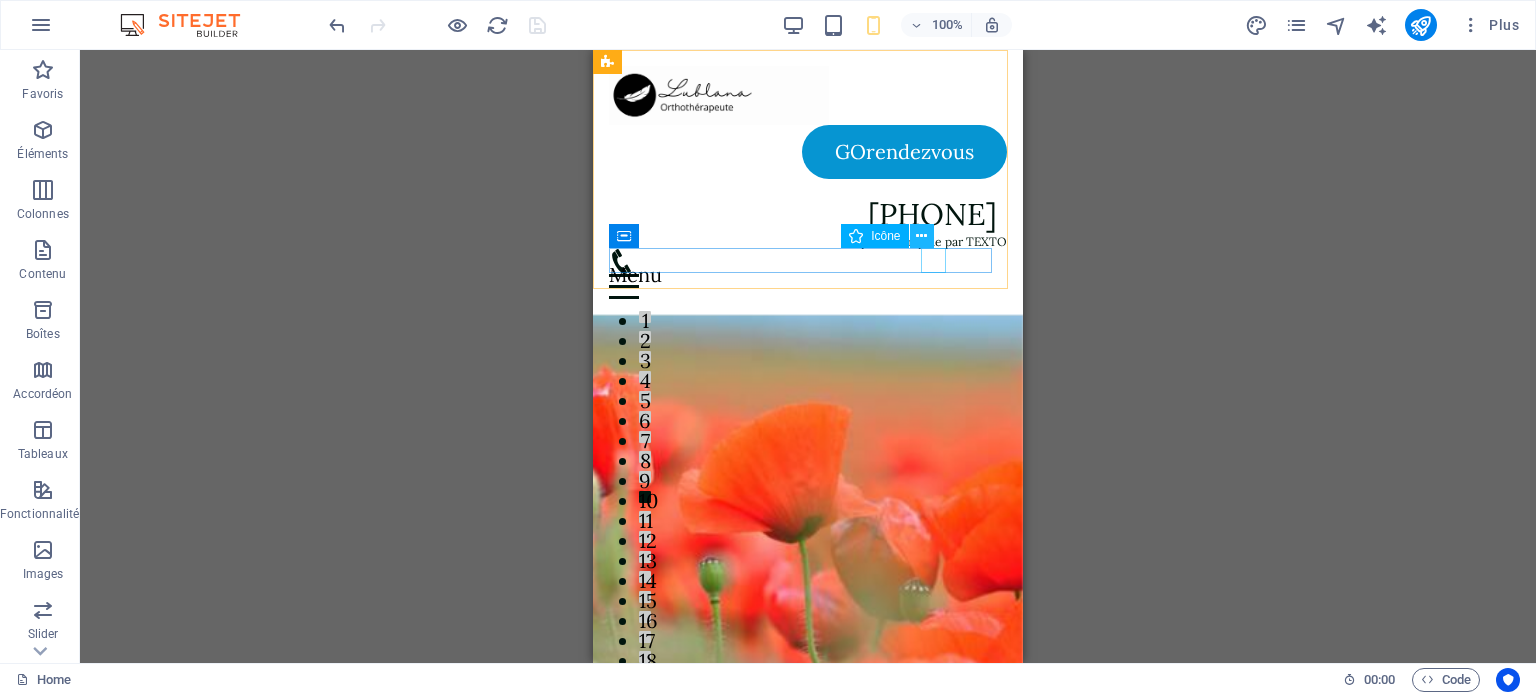 click at bounding box center (921, 236) 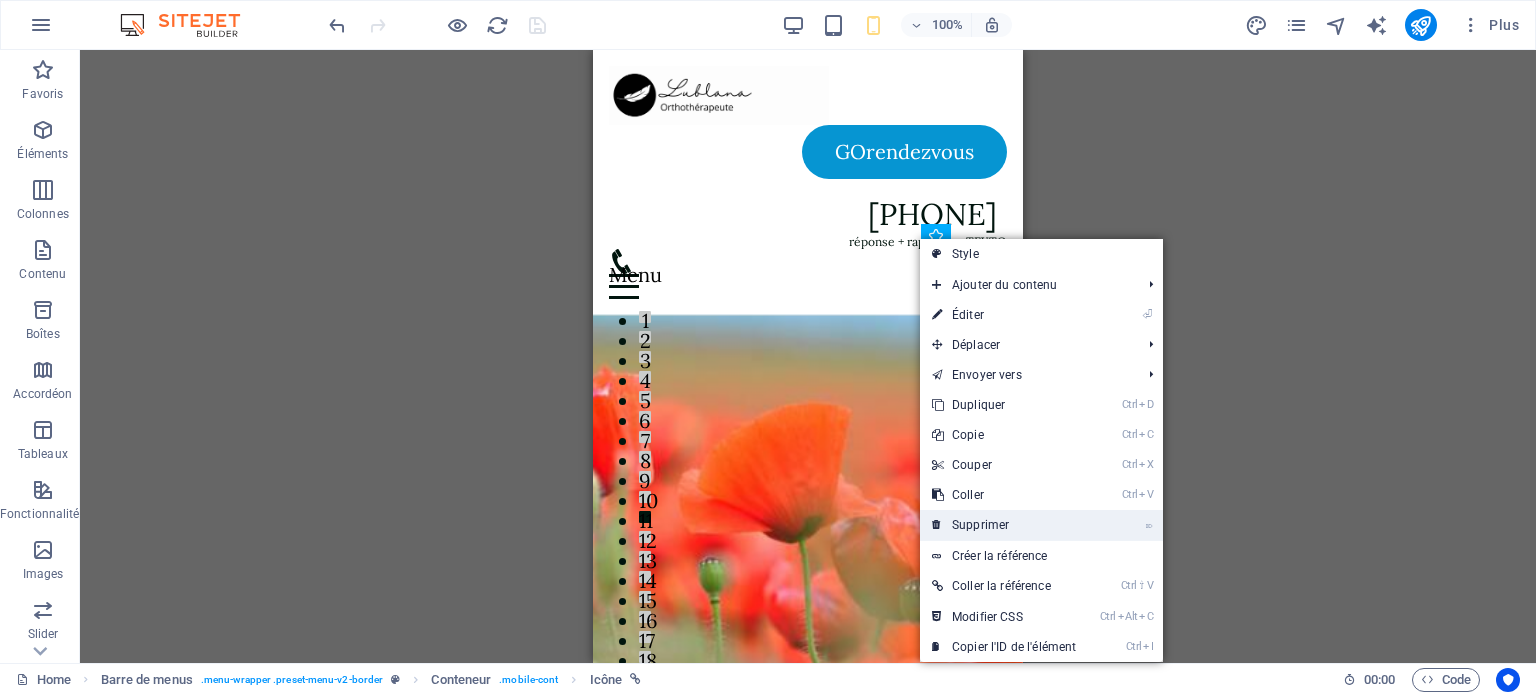 click on "⌦  Supprimer" at bounding box center [1004, 525] 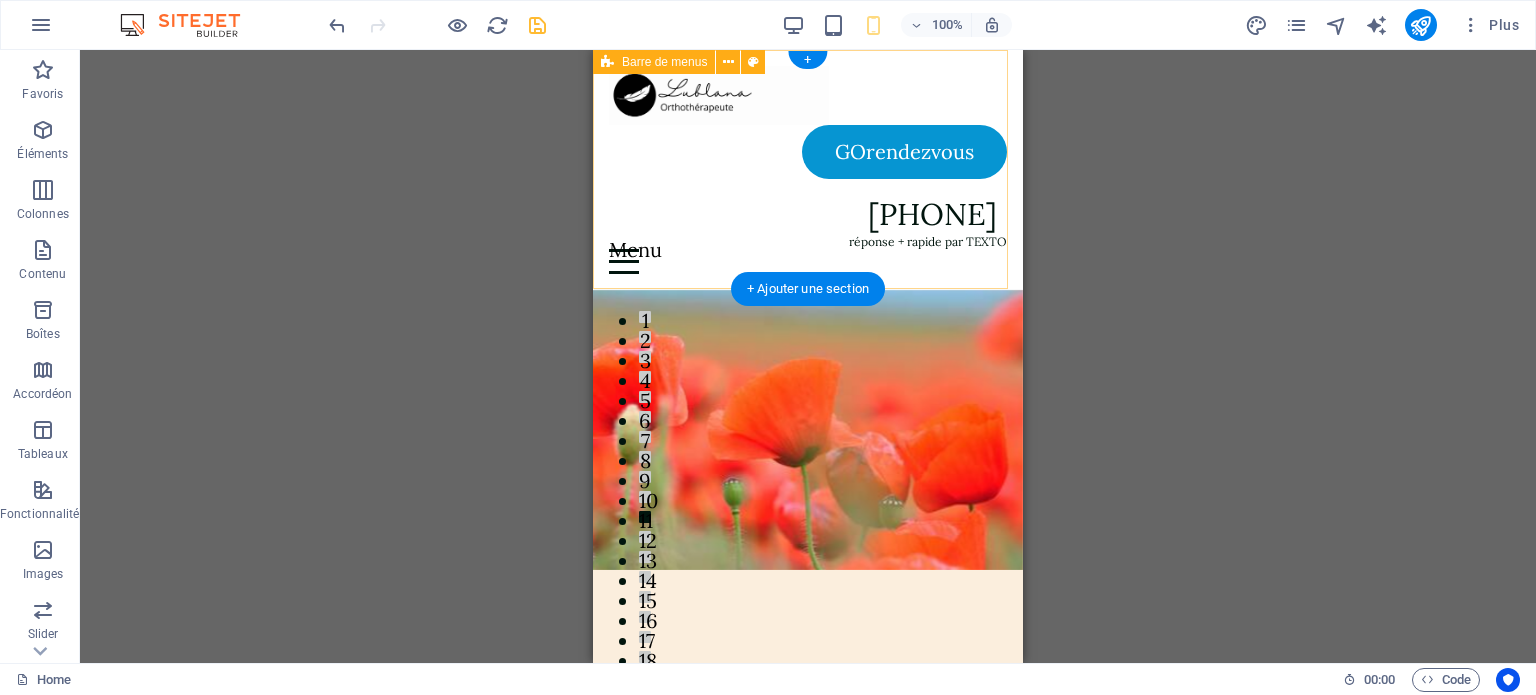 click on "Votre thérapeute GOrendezvous Service Contact GOrendezvous [PHONE]    réponse + rapide par TEXTO  Menu" at bounding box center (808, 170) 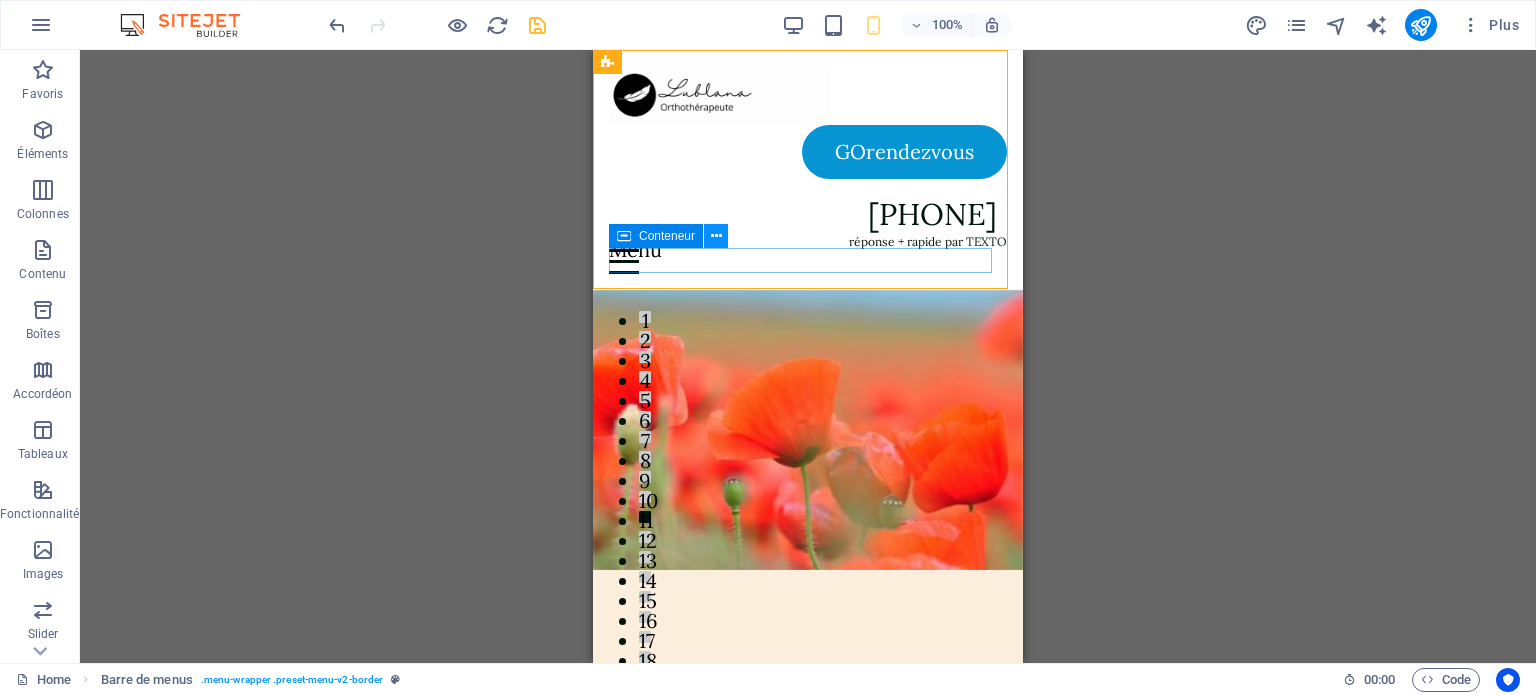 click at bounding box center (716, 236) 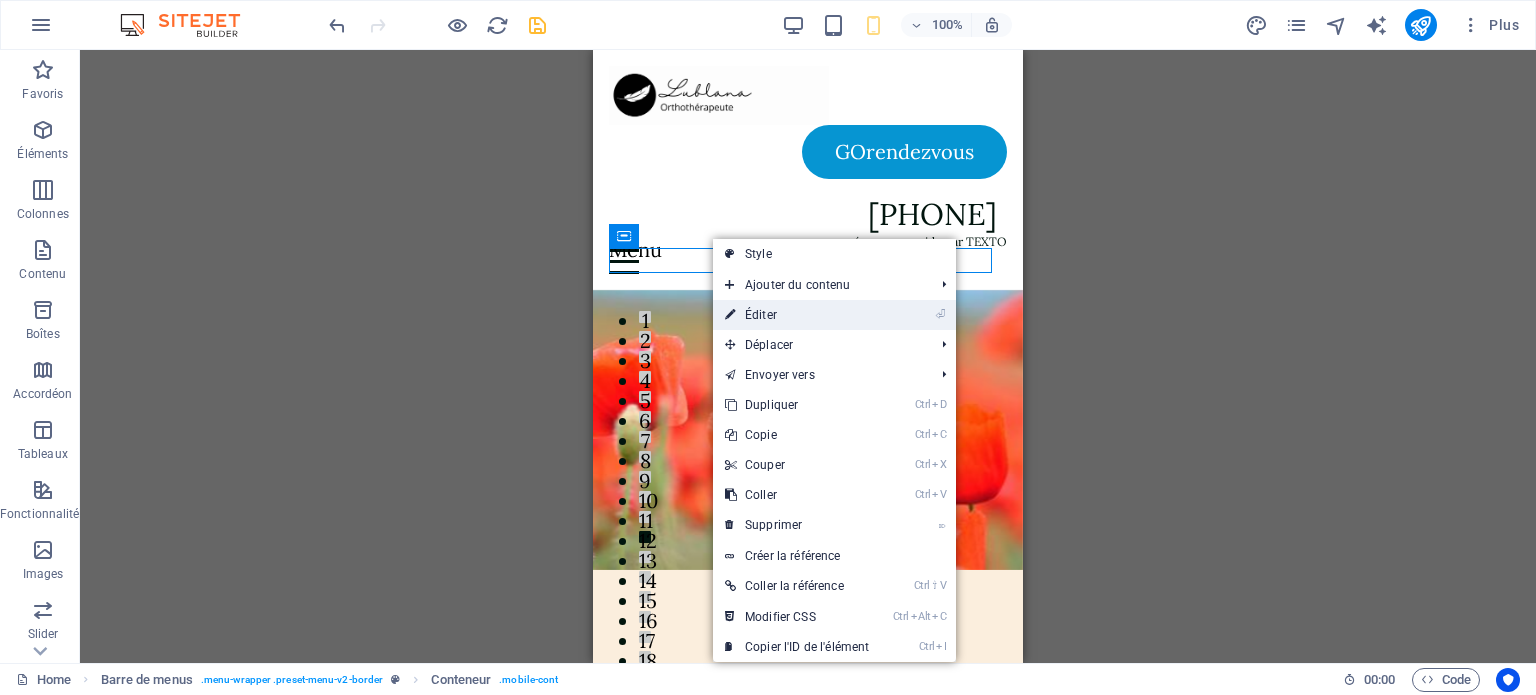 click on "⏎  Éditer" at bounding box center (797, 315) 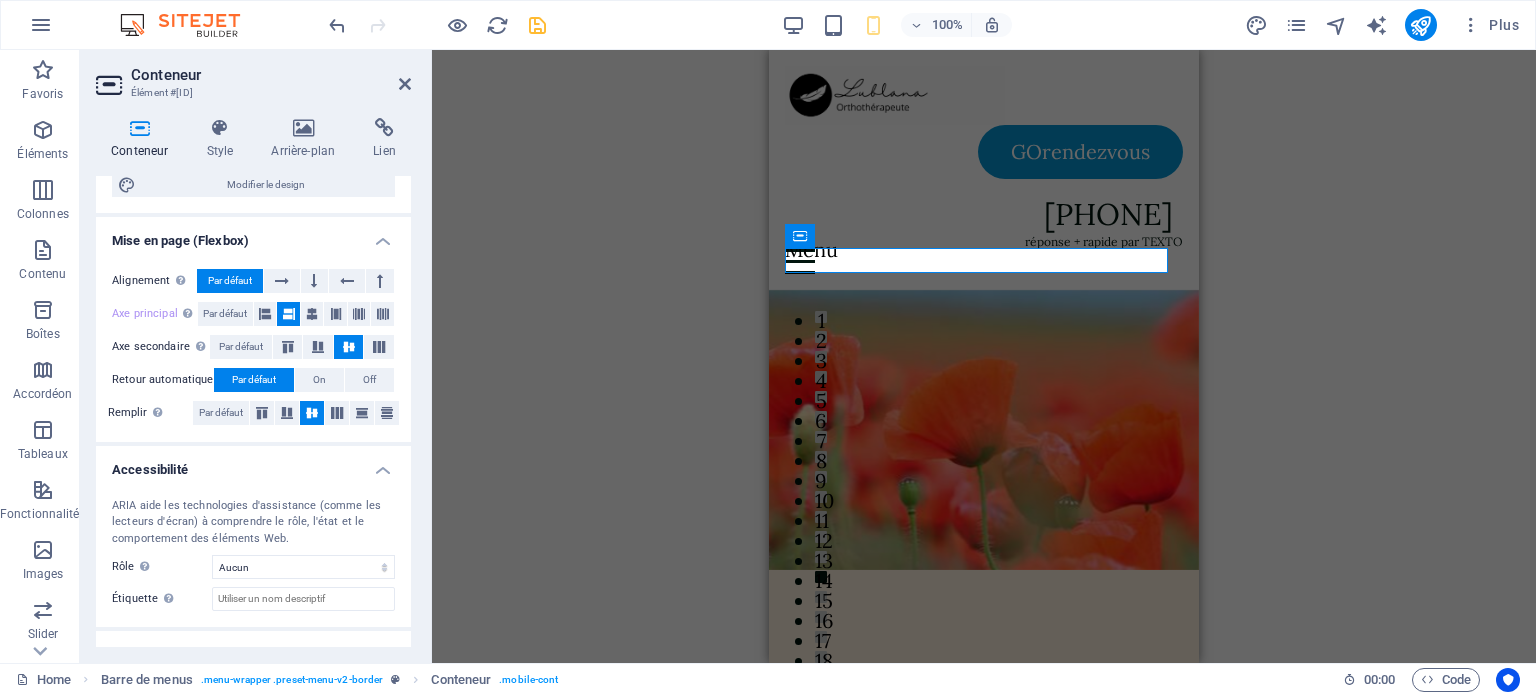 scroll, scrollTop: 260, scrollLeft: 0, axis: vertical 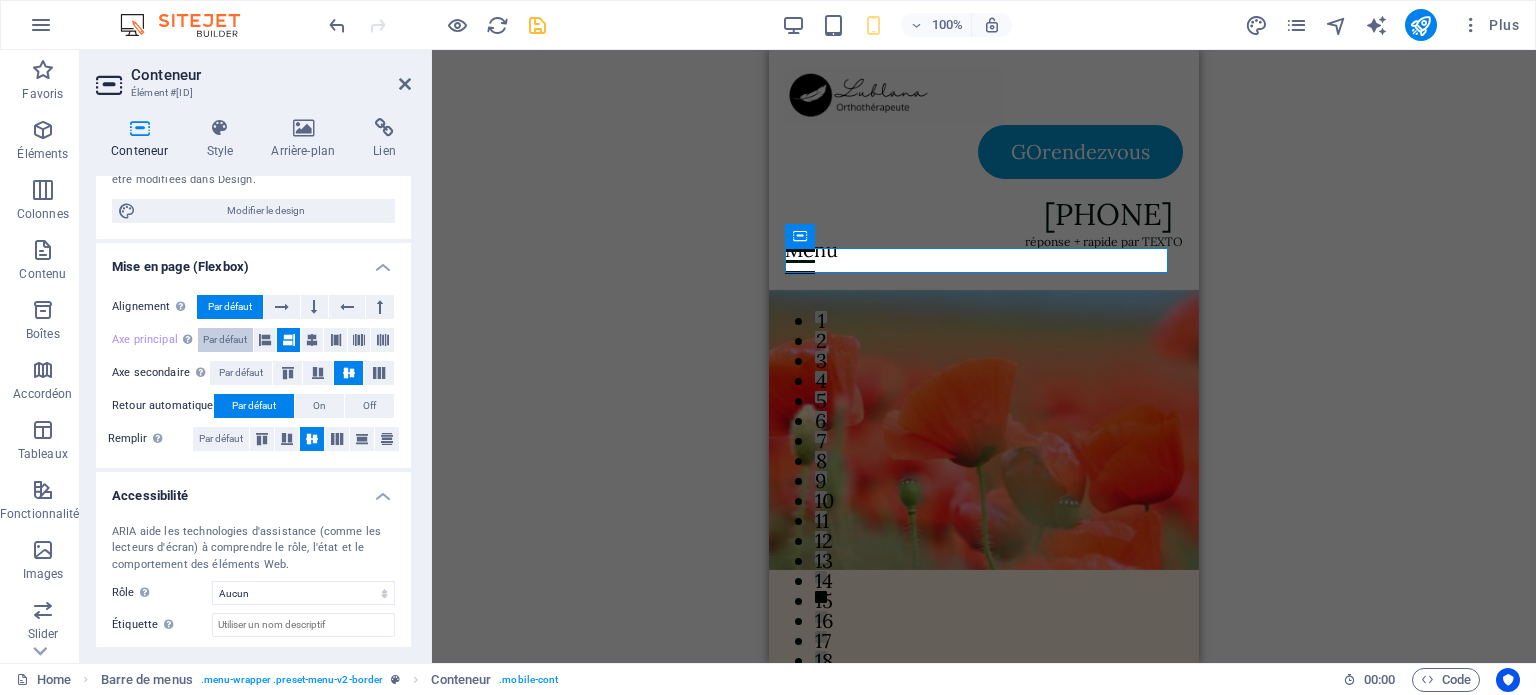 click on "Par défaut" at bounding box center [225, 340] 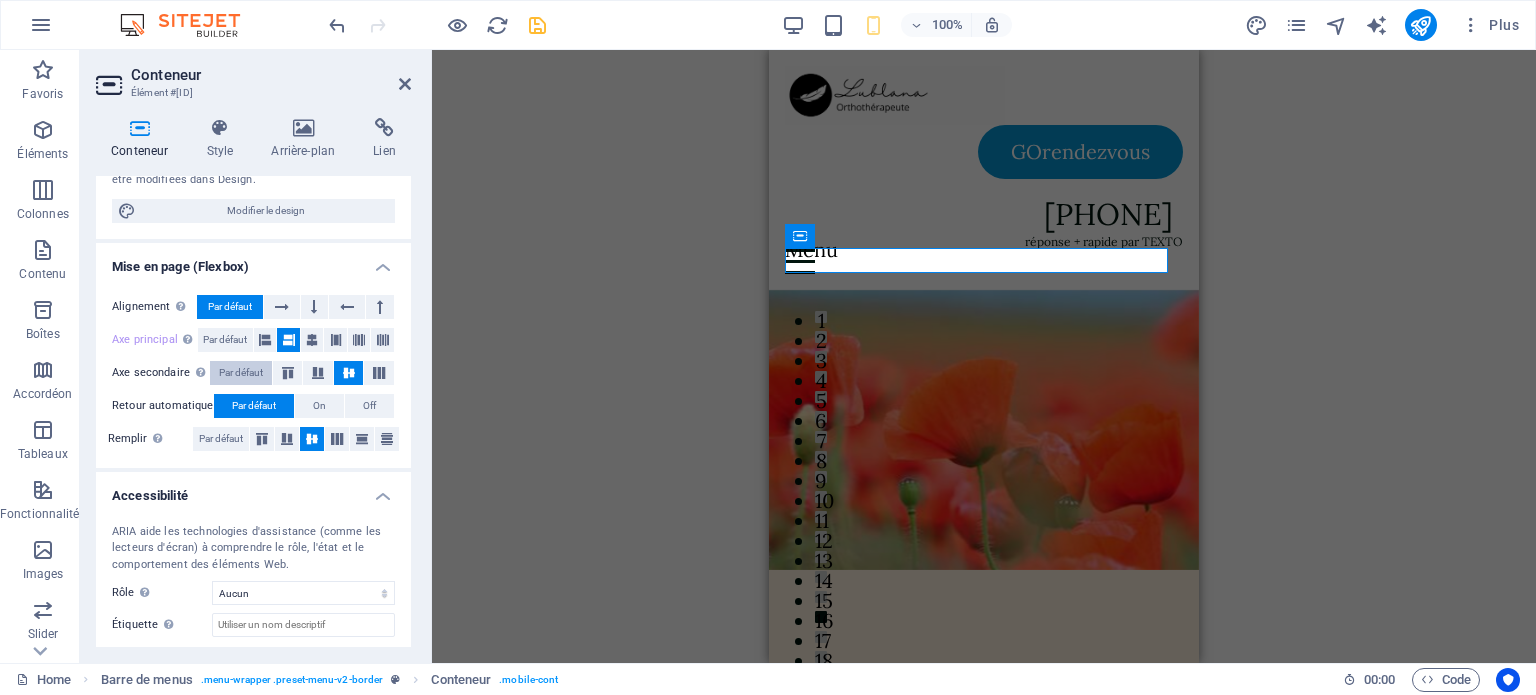 click on "Par défaut" at bounding box center (241, 373) 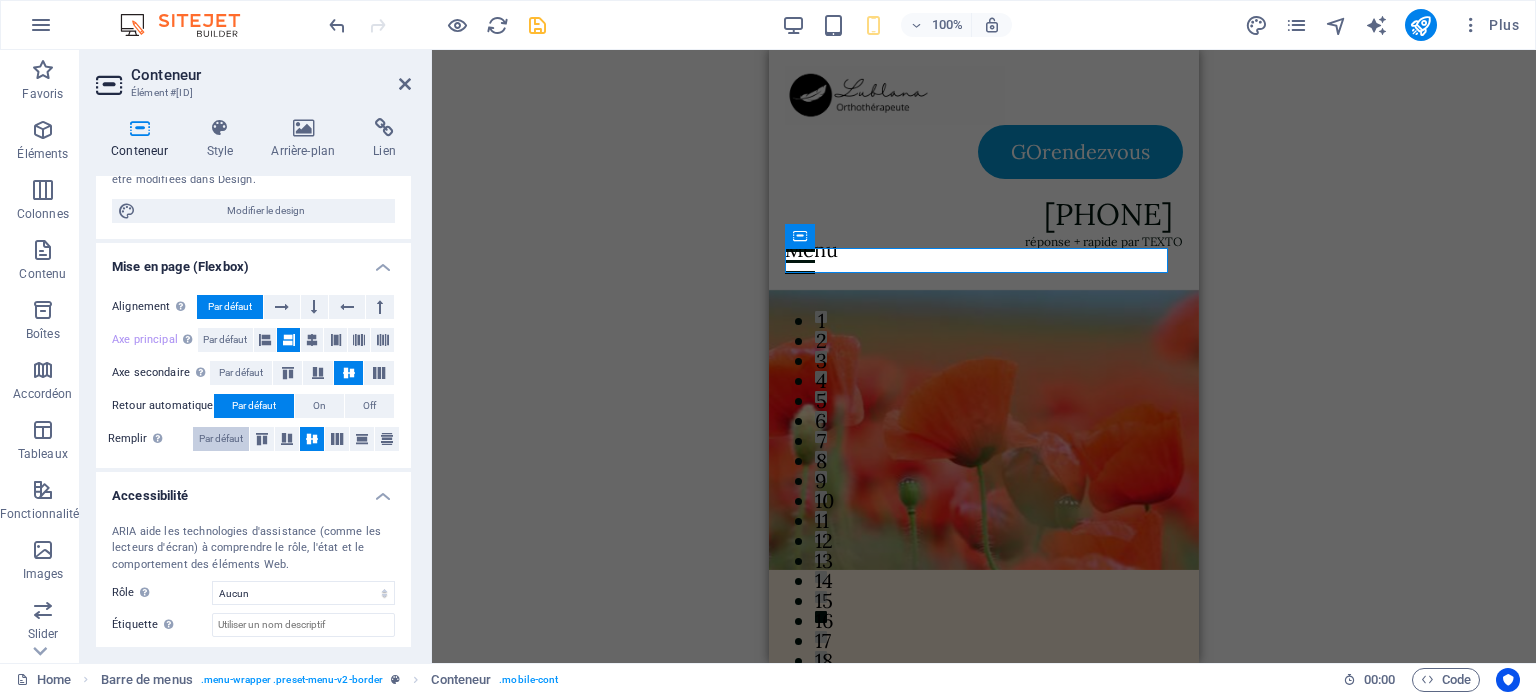 click on "Par défaut" at bounding box center (221, 439) 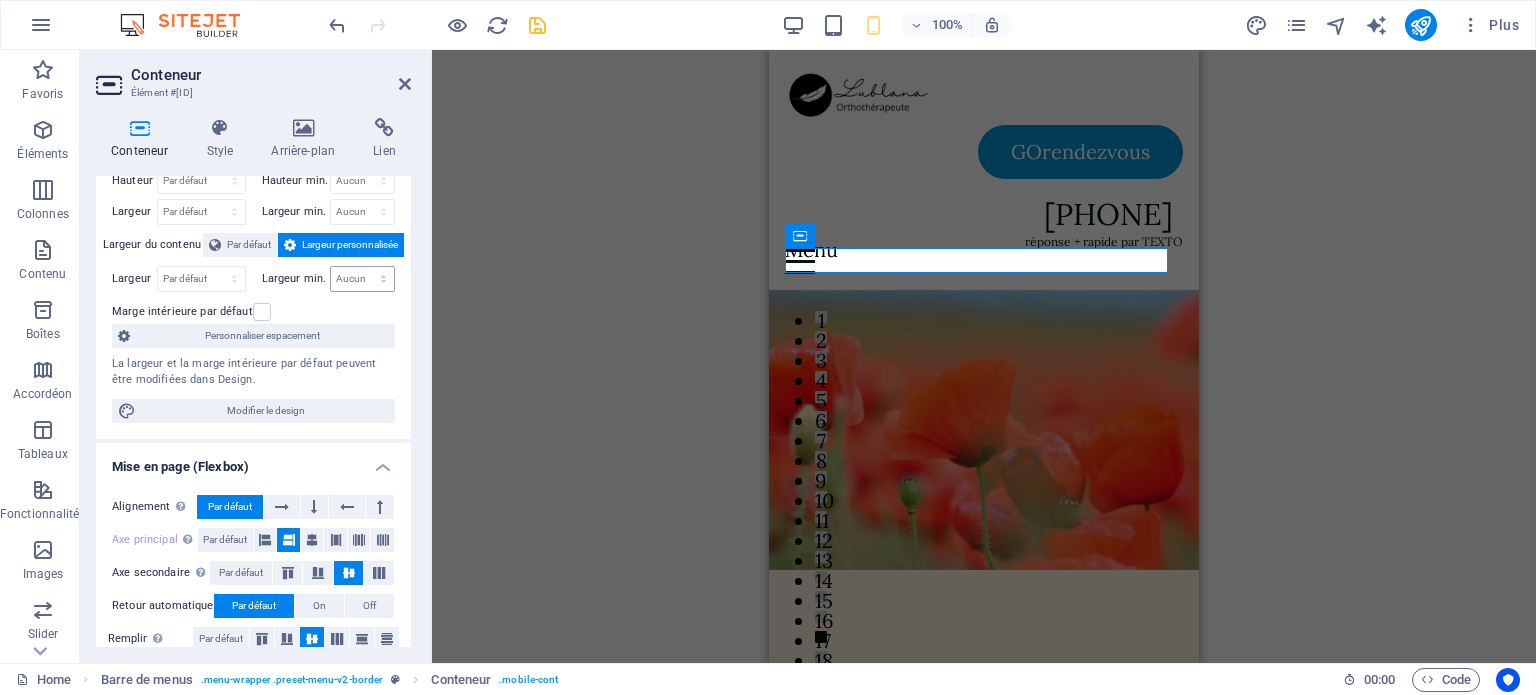 scroll, scrollTop: 0, scrollLeft: 0, axis: both 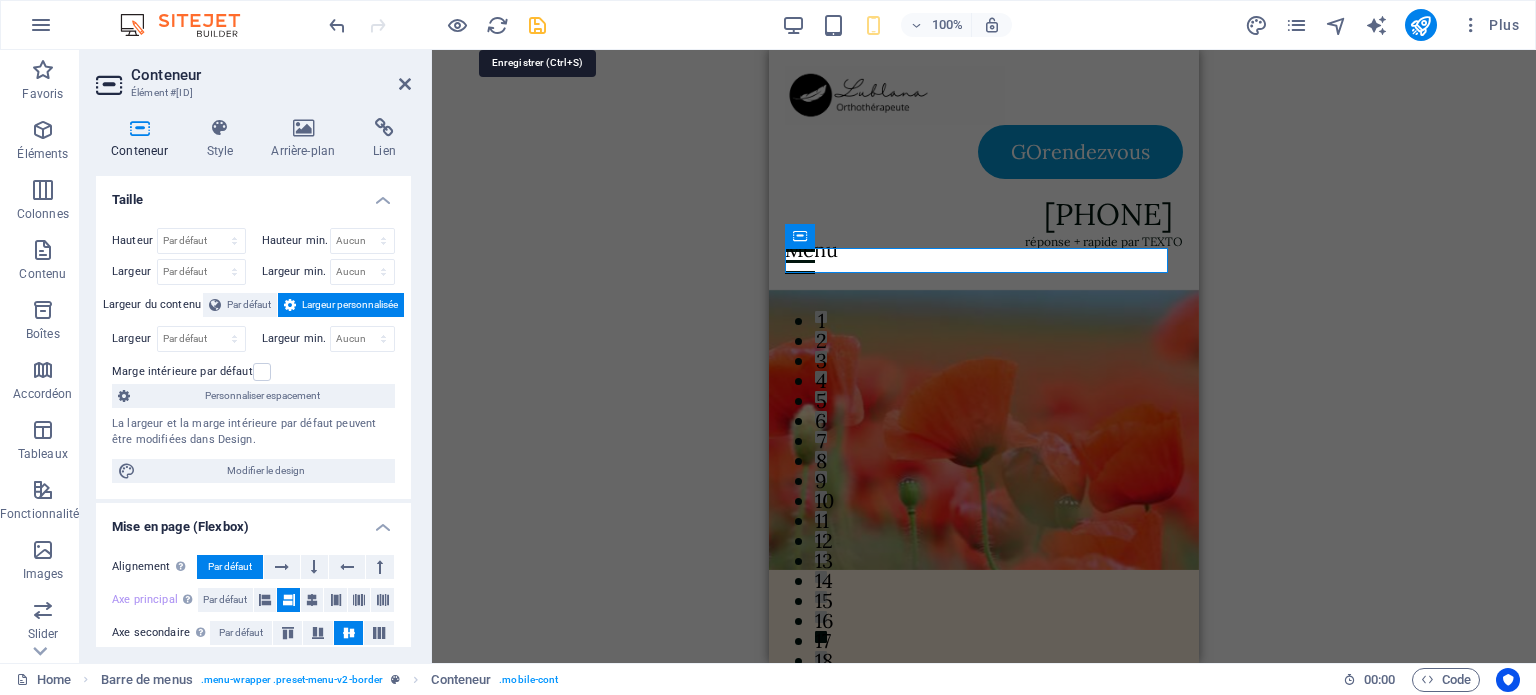 click at bounding box center [537, 25] 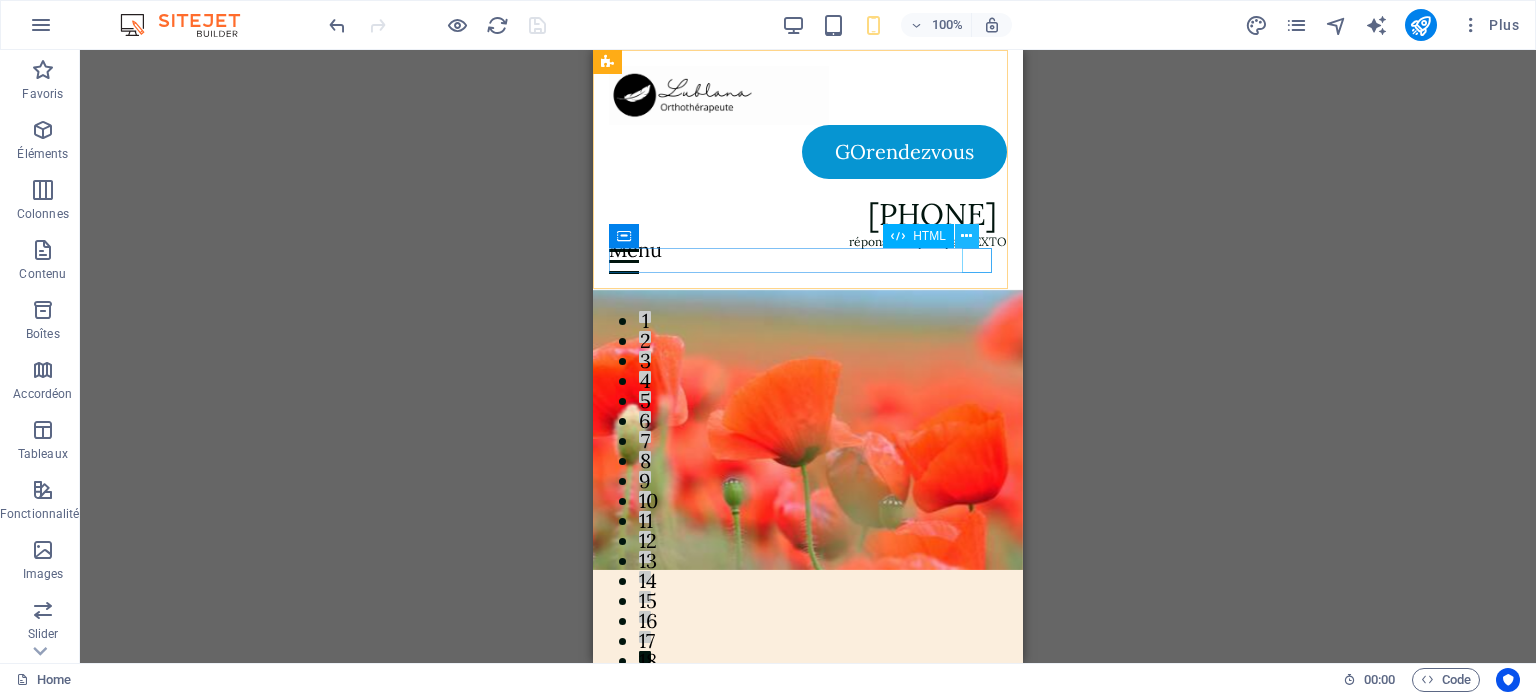 click at bounding box center (966, 236) 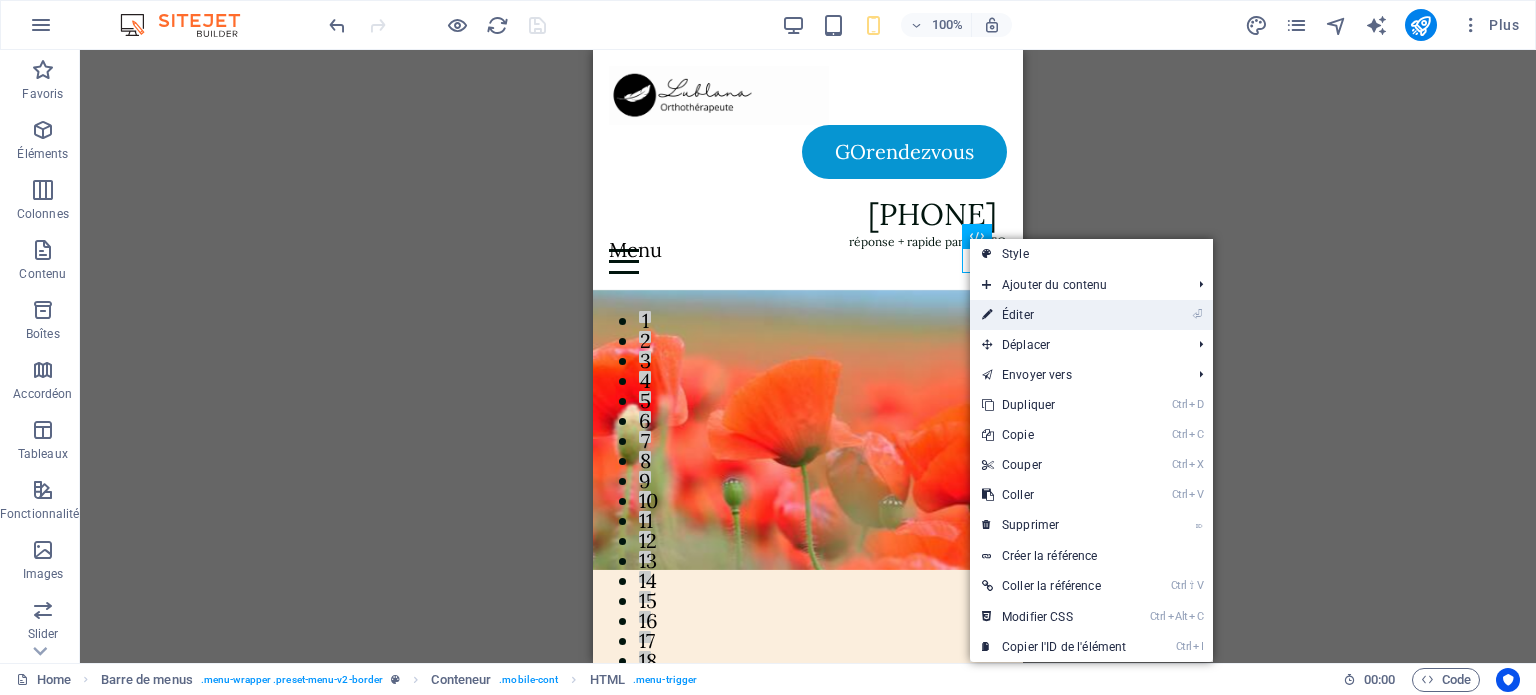 click on "⏎  Éditer" at bounding box center (1054, 315) 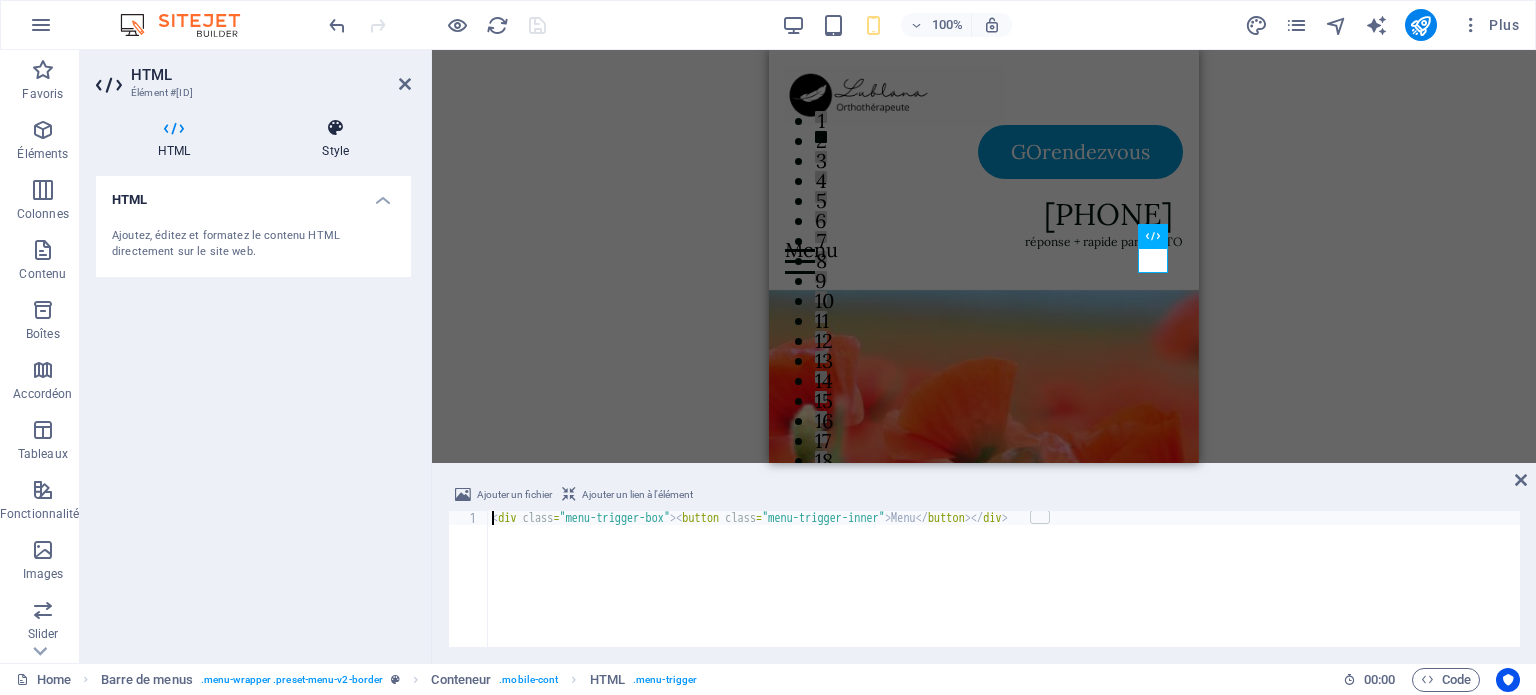 click at bounding box center [335, 128] 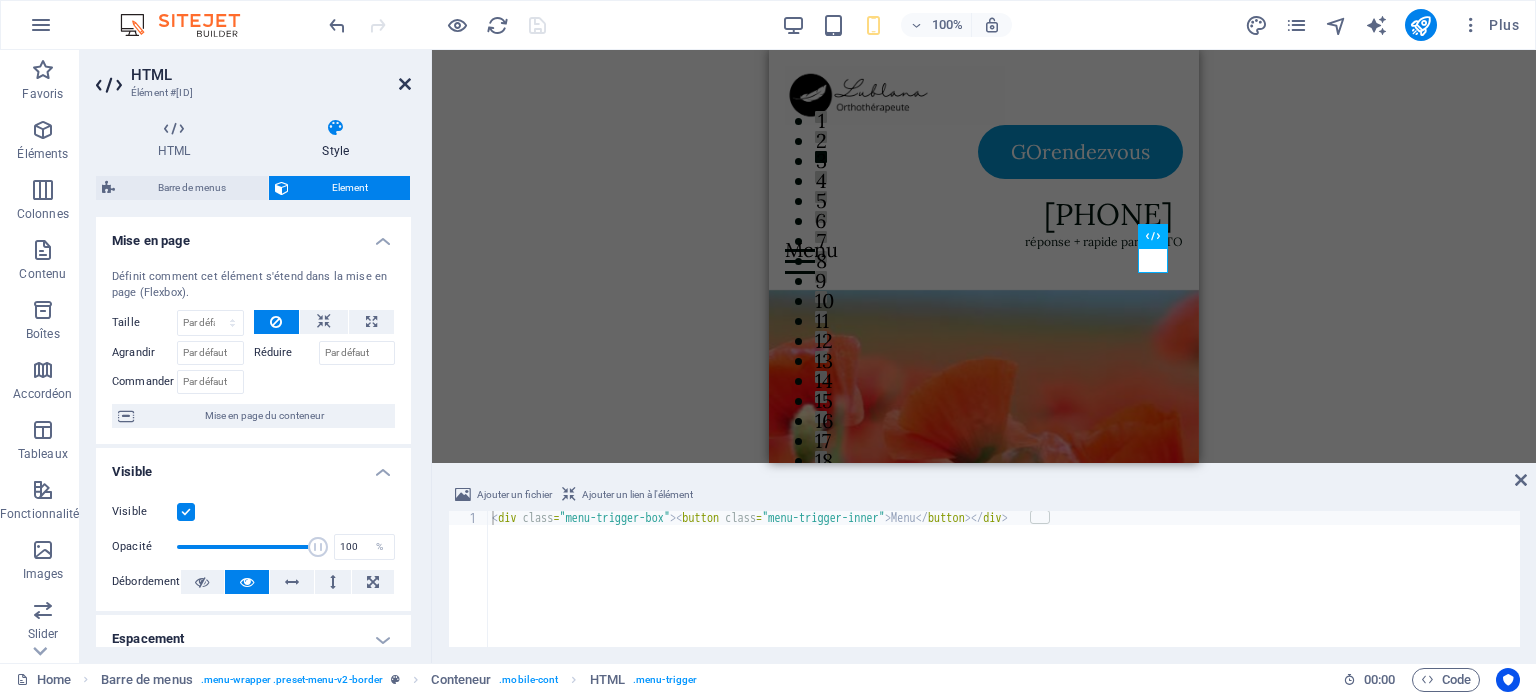 click at bounding box center [405, 84] 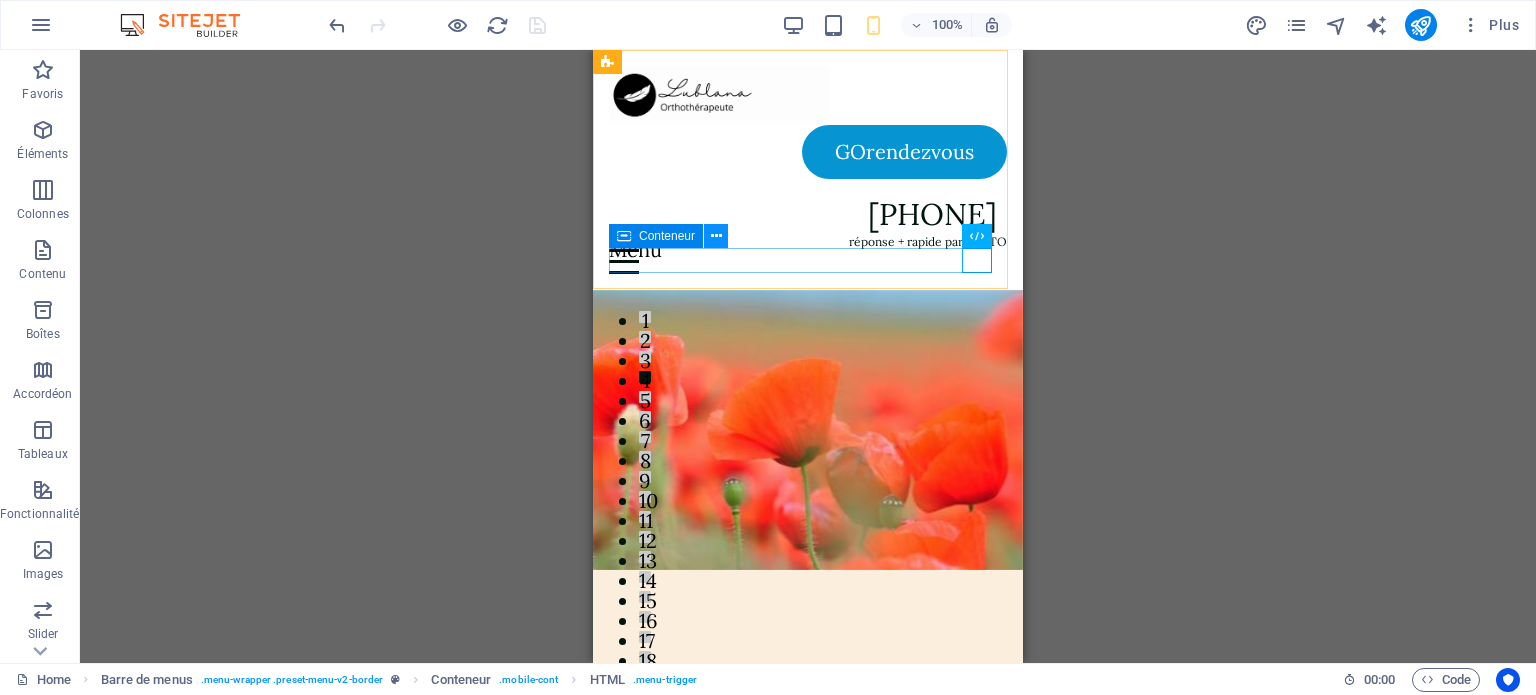 click at bounding box center [716, 236] 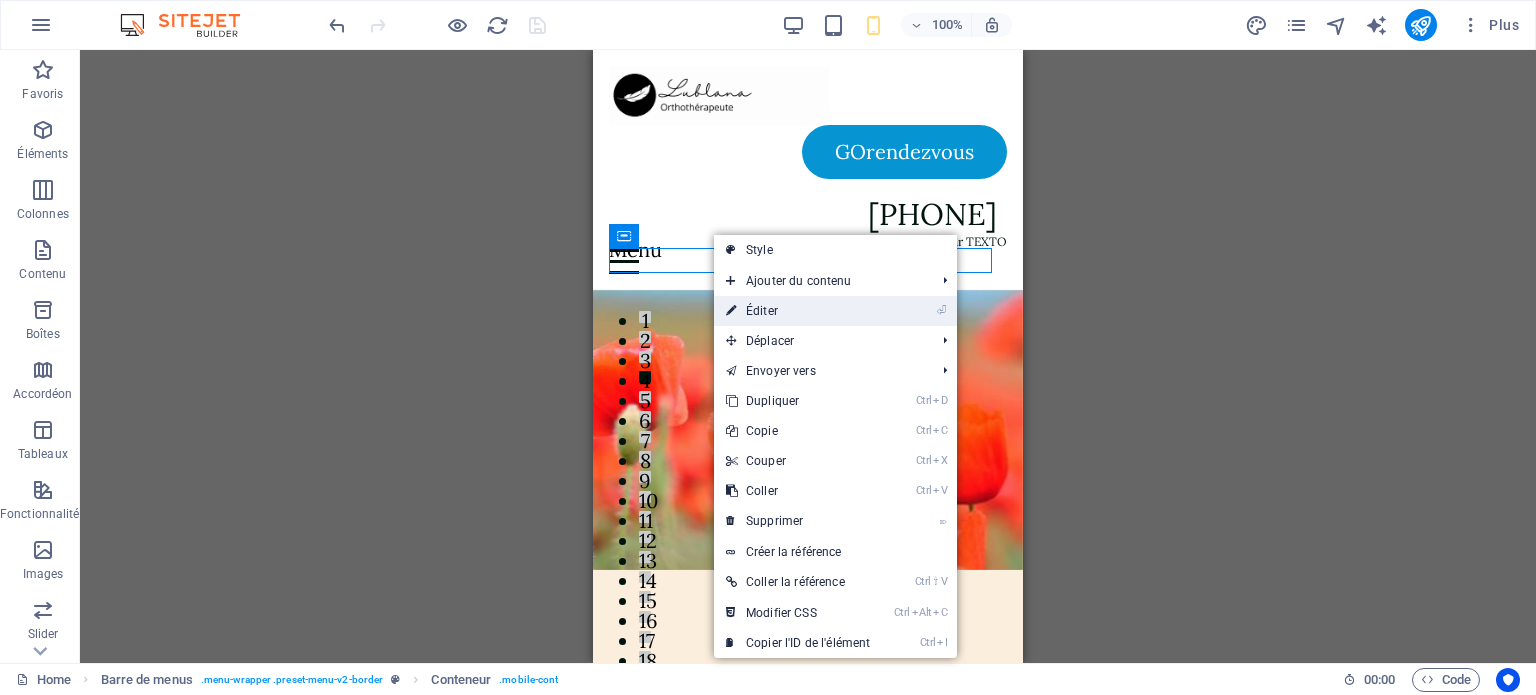 click on "⏎  Éditer" at bounding box center (798, 311) 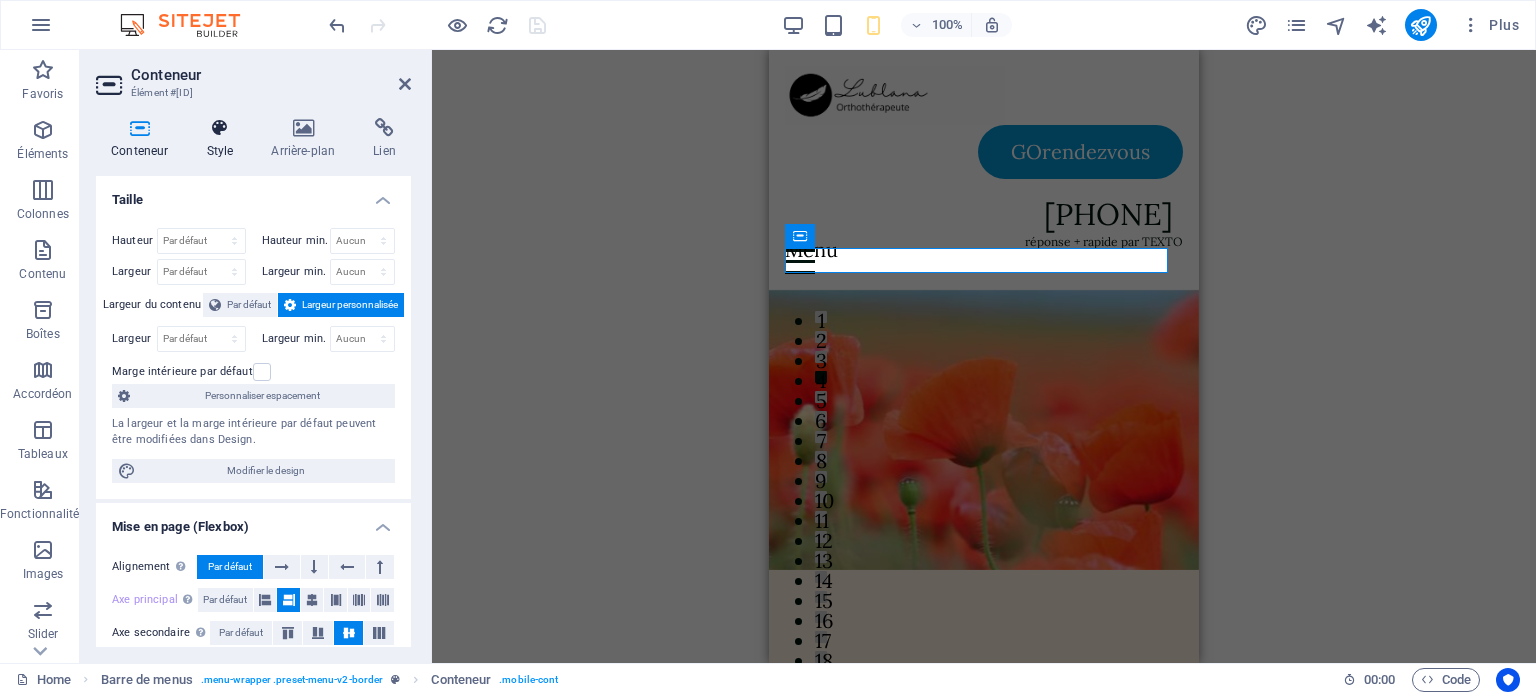 click at bounding box center (219, 128) 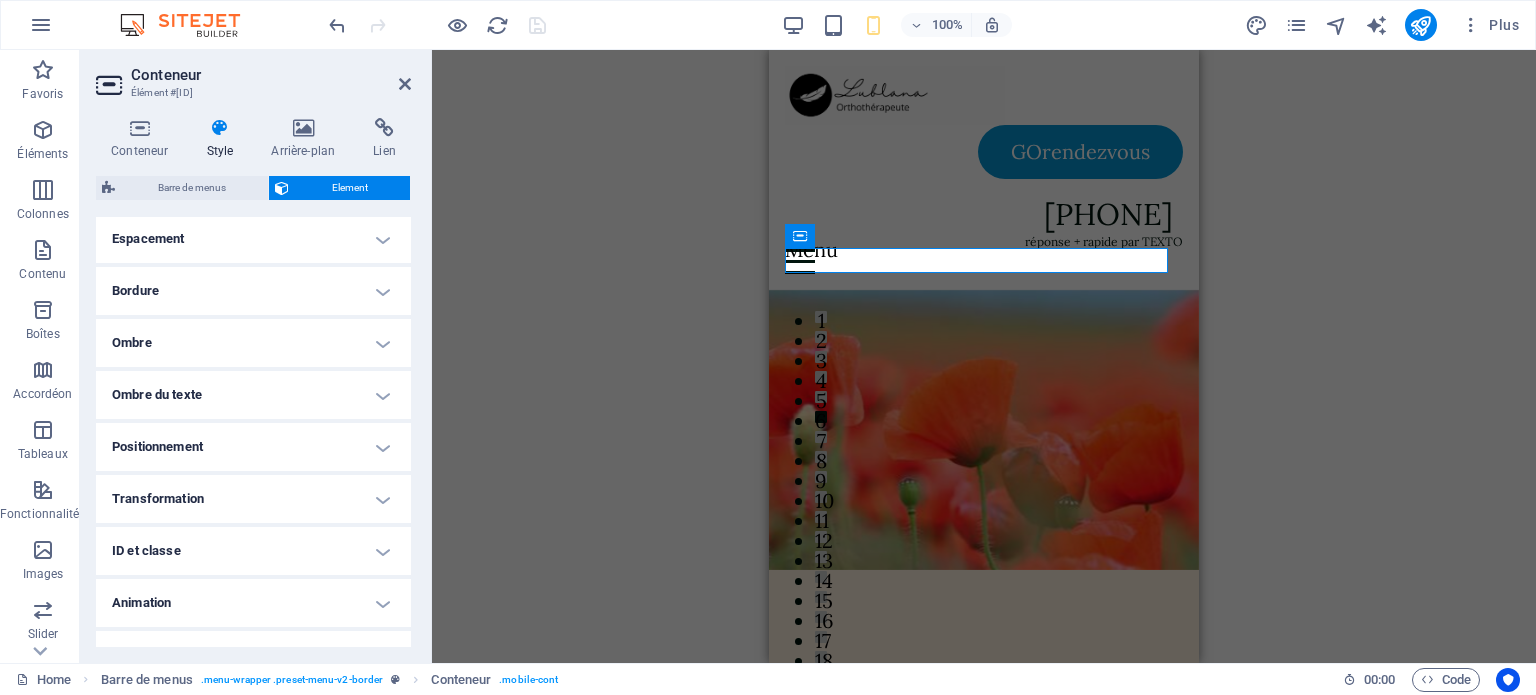 scroll, scrollTop: 431, scrollLeft: 0, axis: vertical 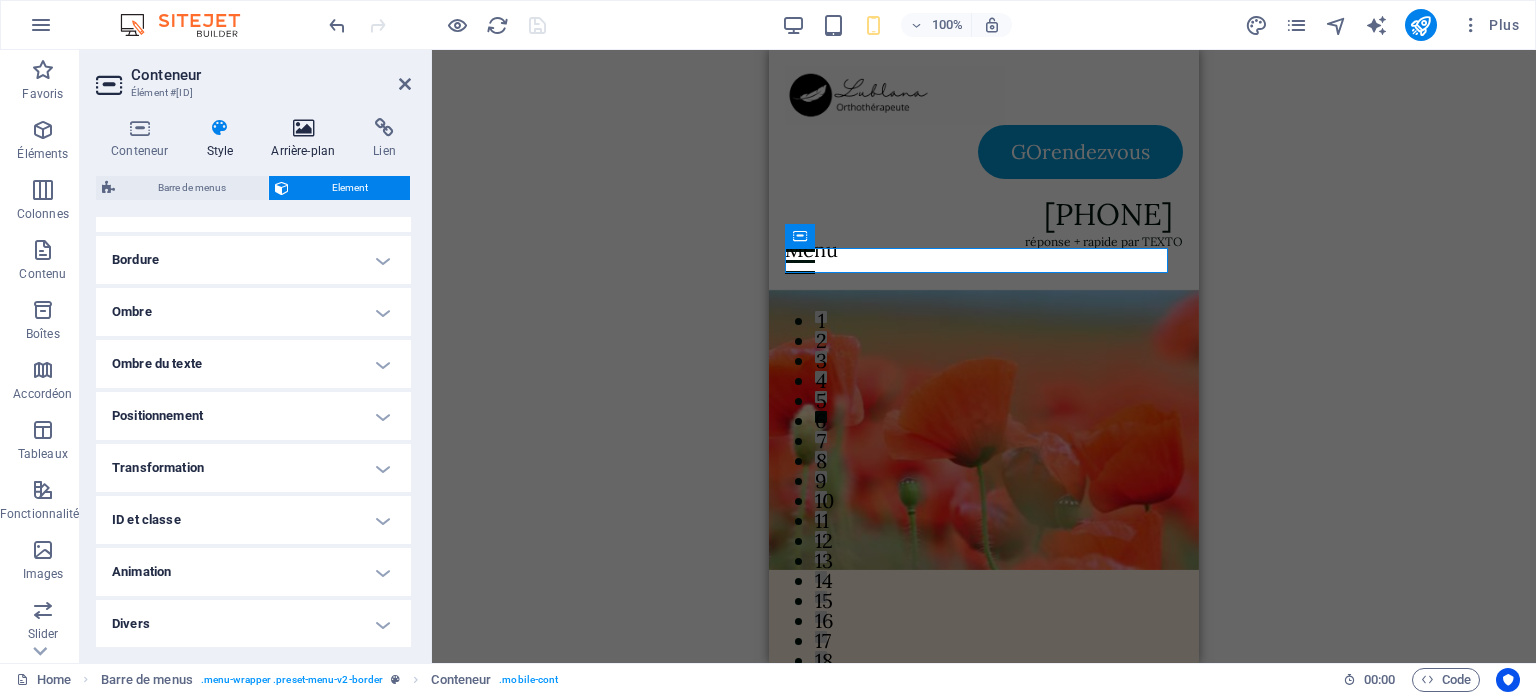 click on "Arrière-plan" at bounding box center (307, 139) 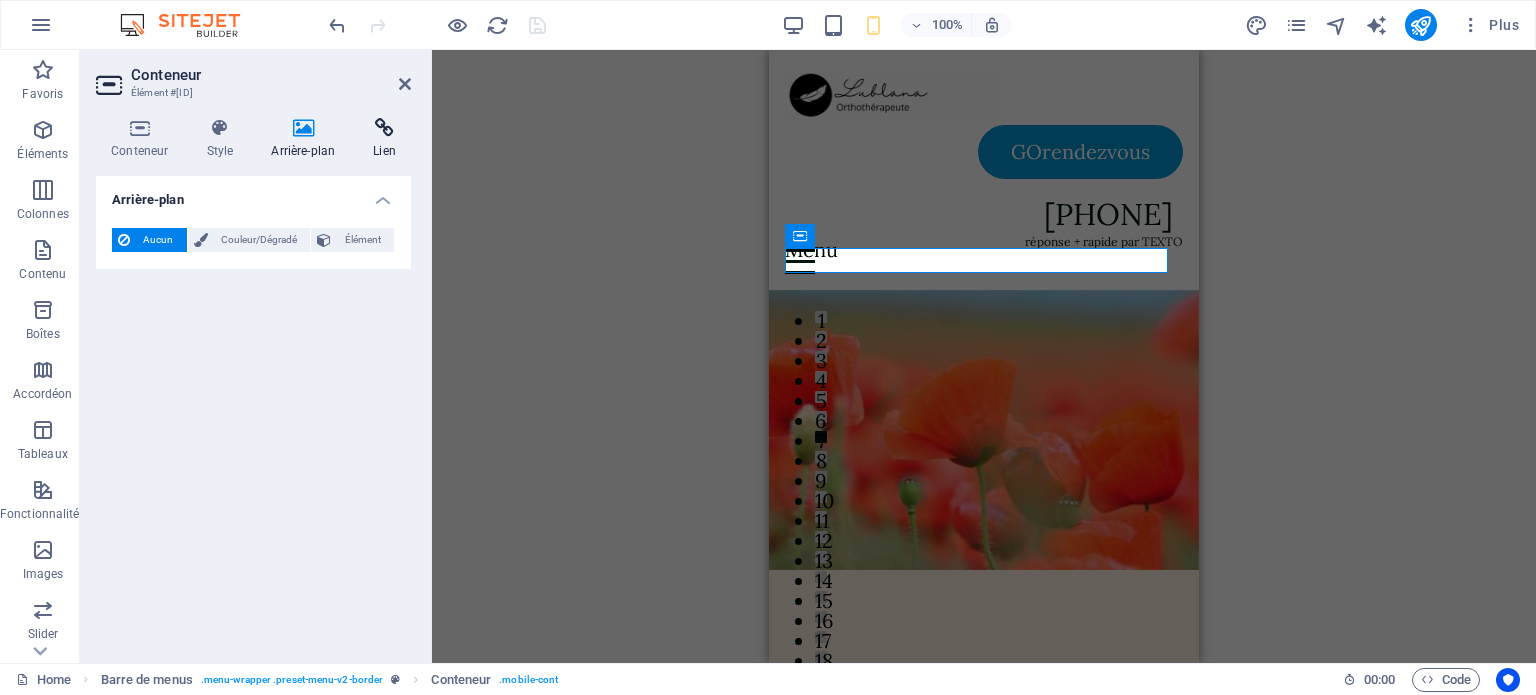 click at bounding box center (384, 128) 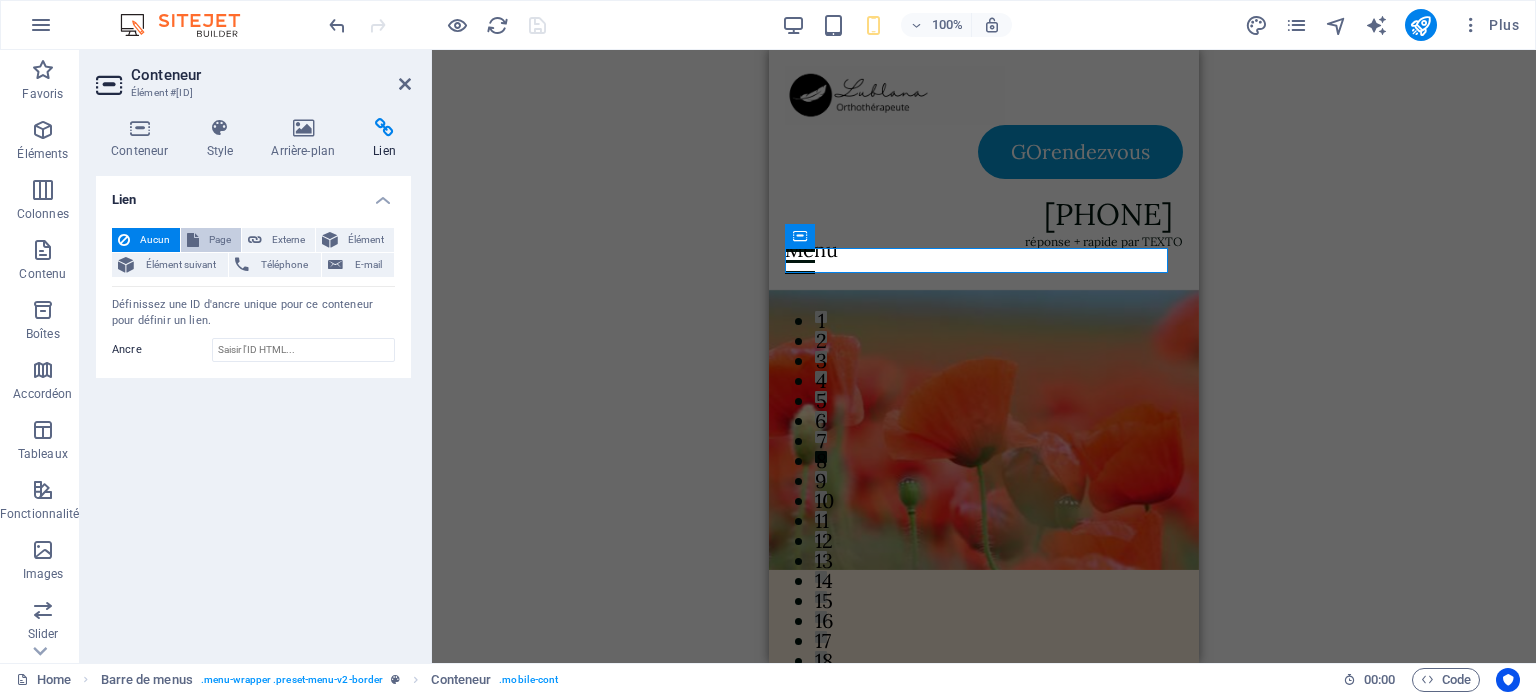 click on "Page" at bounding box center [220, 240] 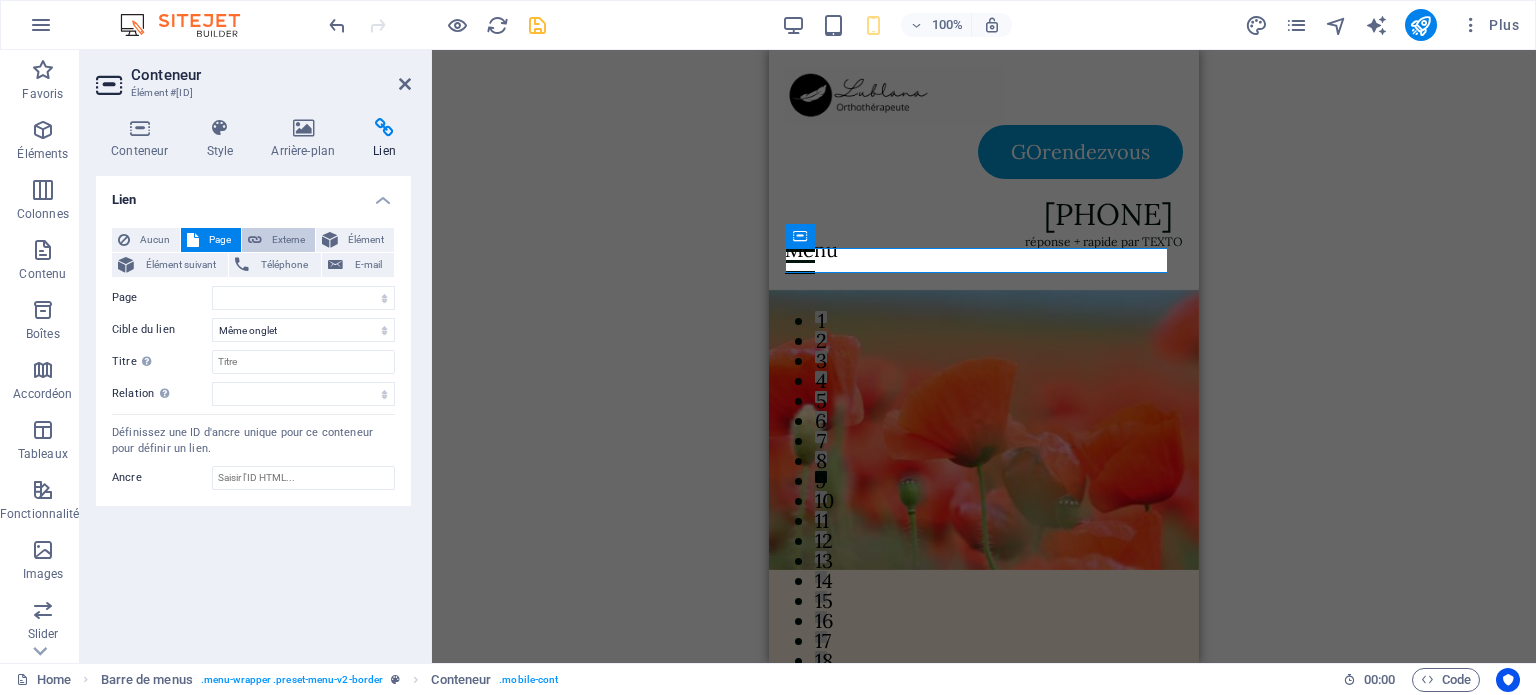 click on "Externe" at bounding box center (288, 240) 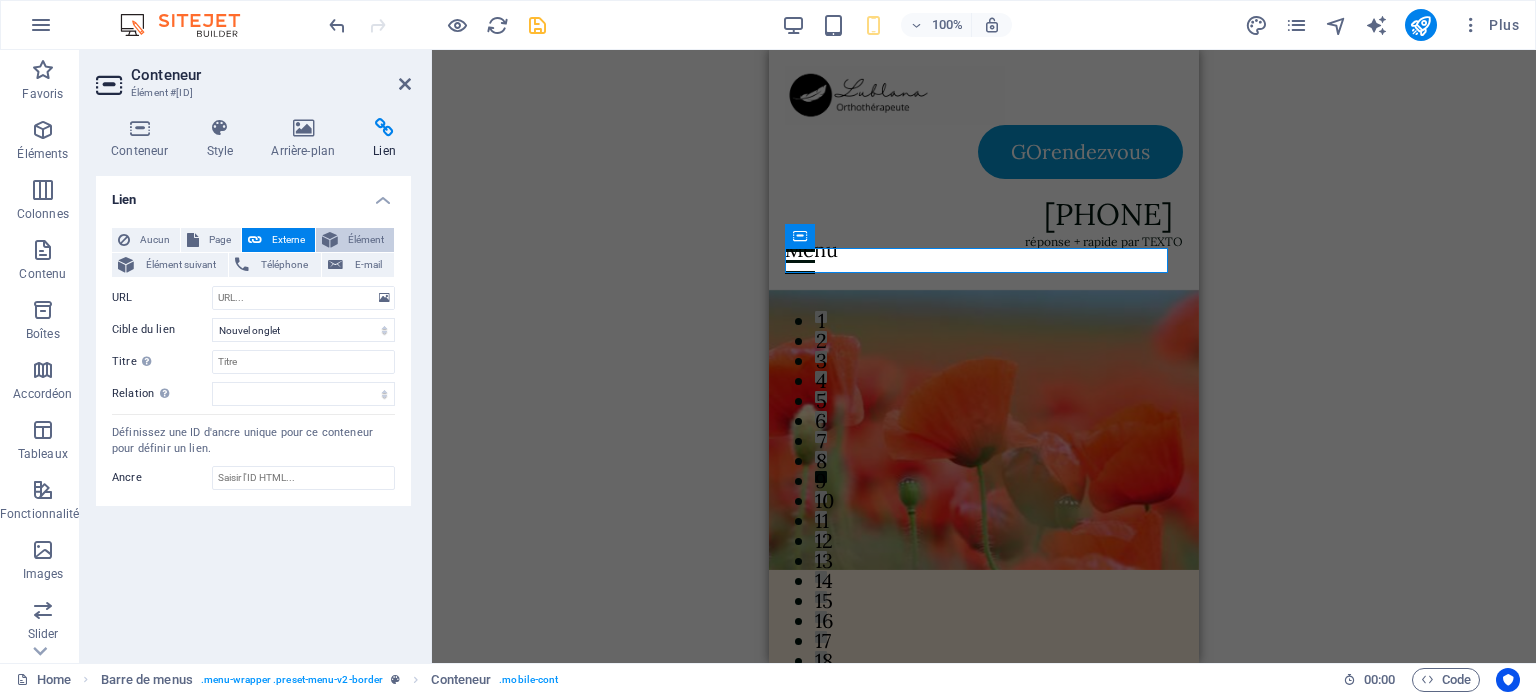 click on "Élément" at bounding box center (366, 240) 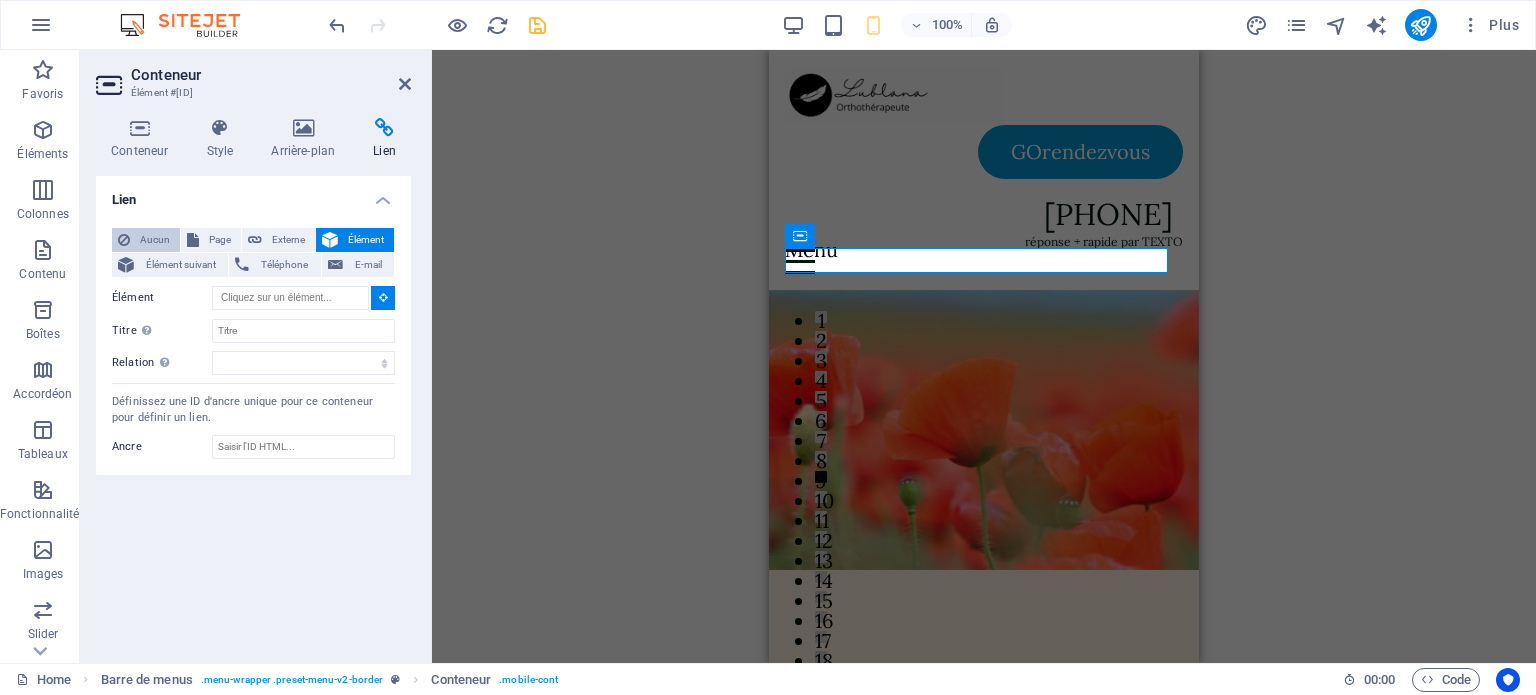click on "Aucun" at bounding box center [155, 240] 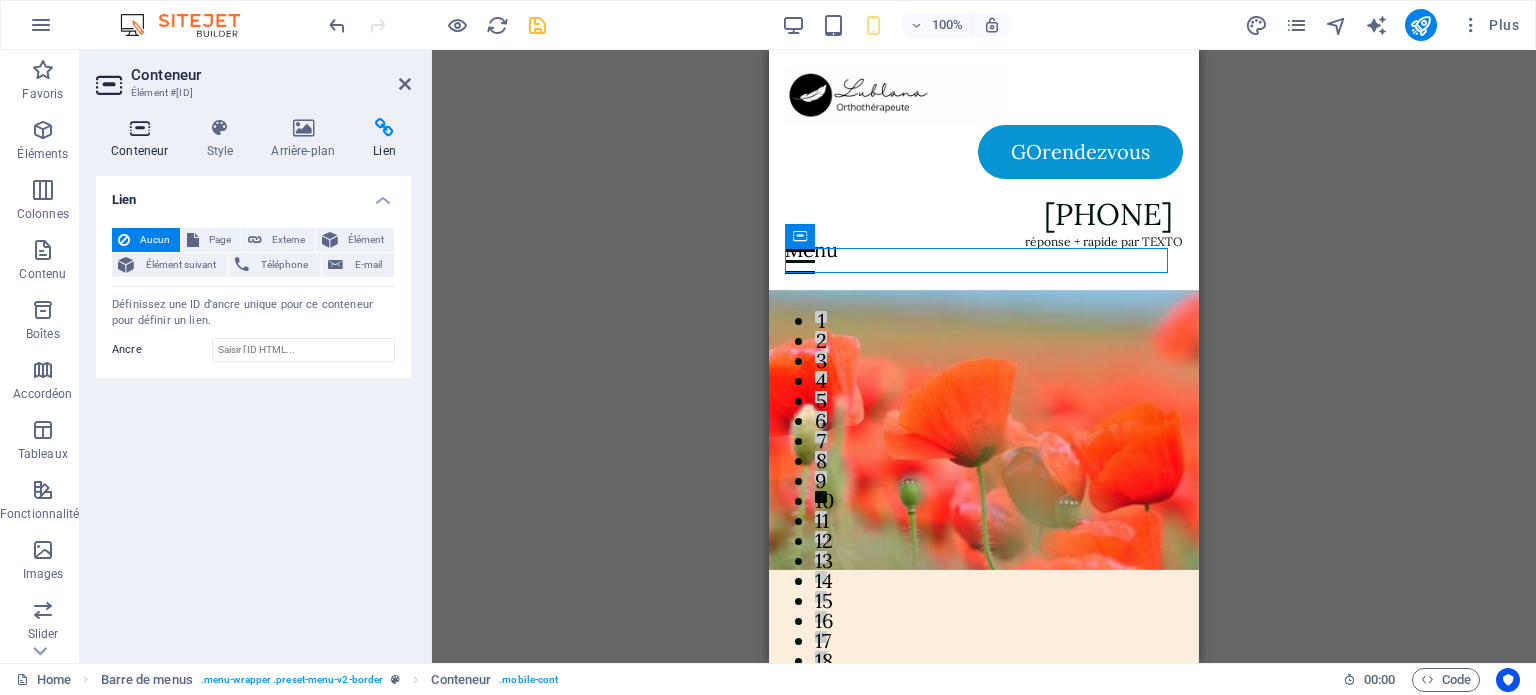 click at bounding box center [139, 128] 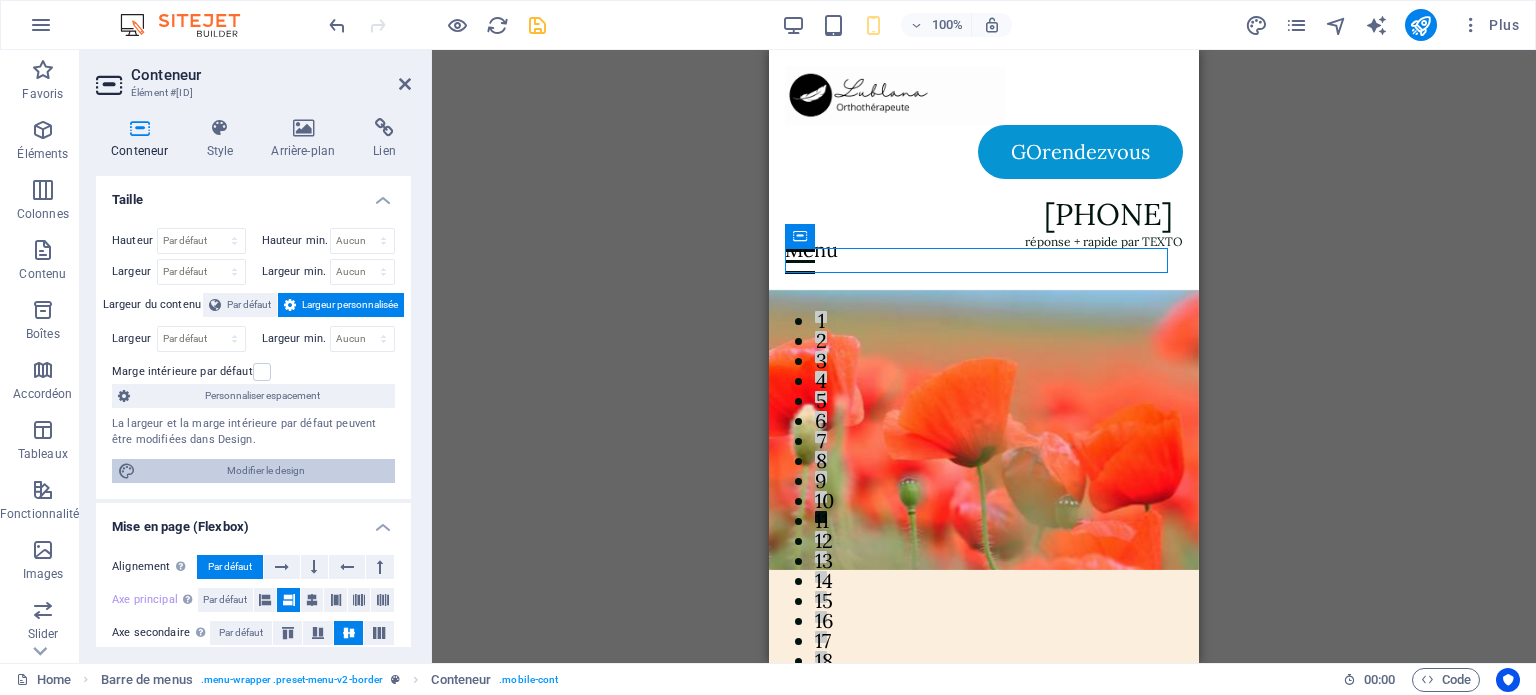 click on "Modifier le design" at bounding box center [265, 471] 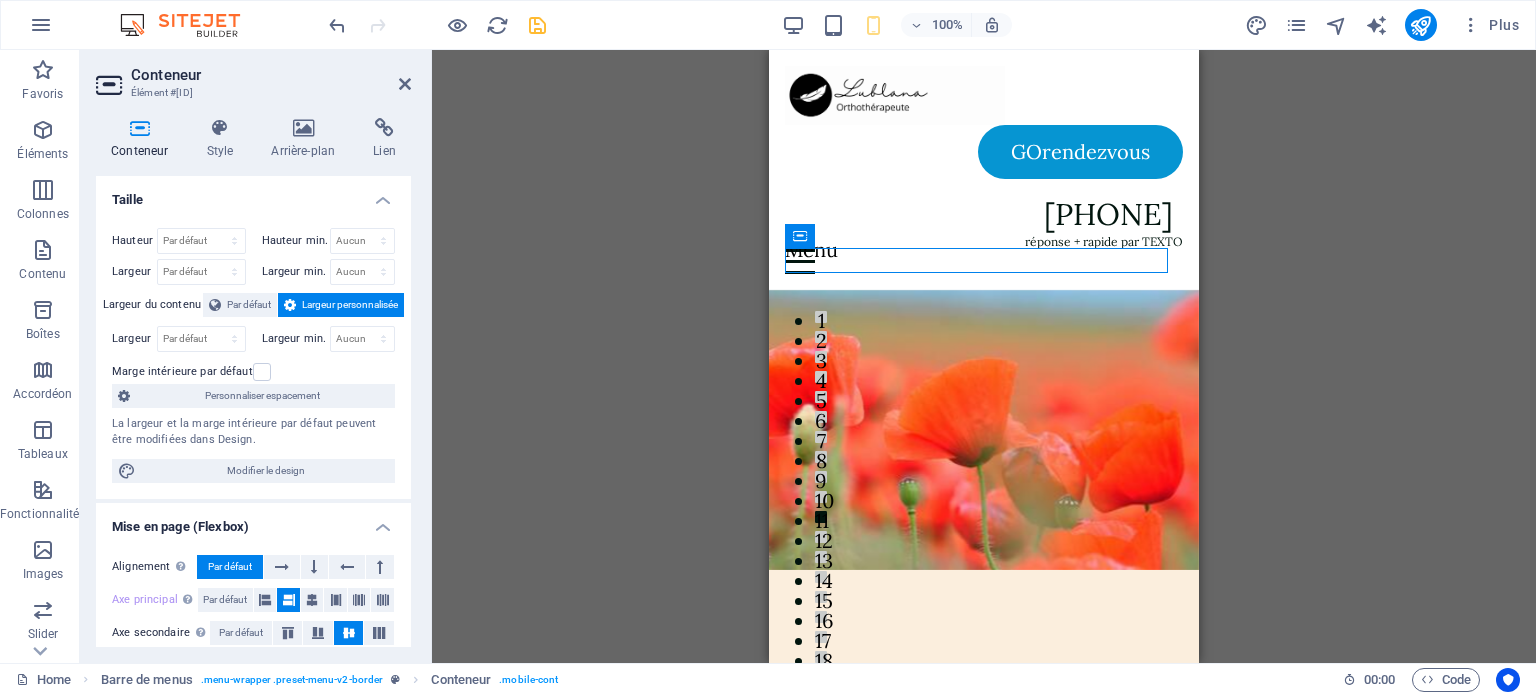 select on "rem" 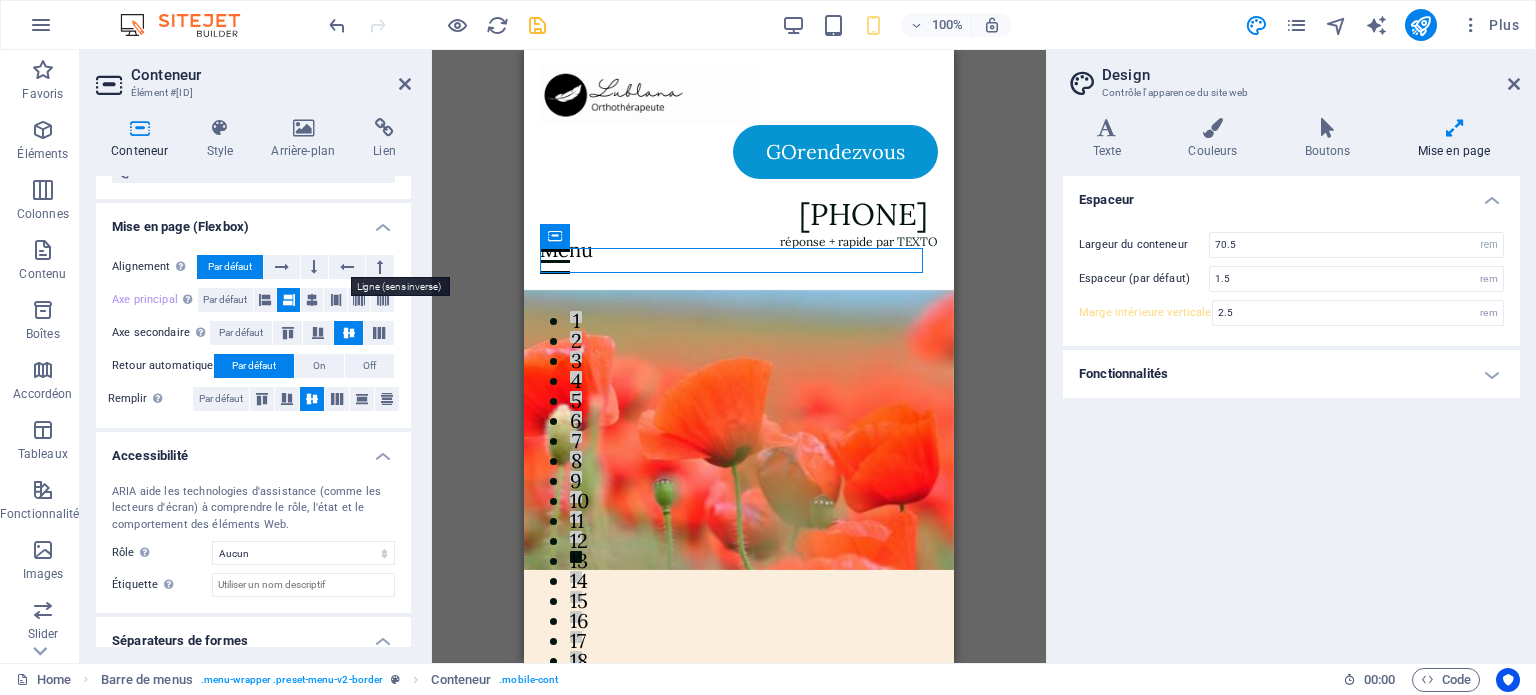 scroll, scrollTop: 360, scrollLeft: 0, axis: vertical 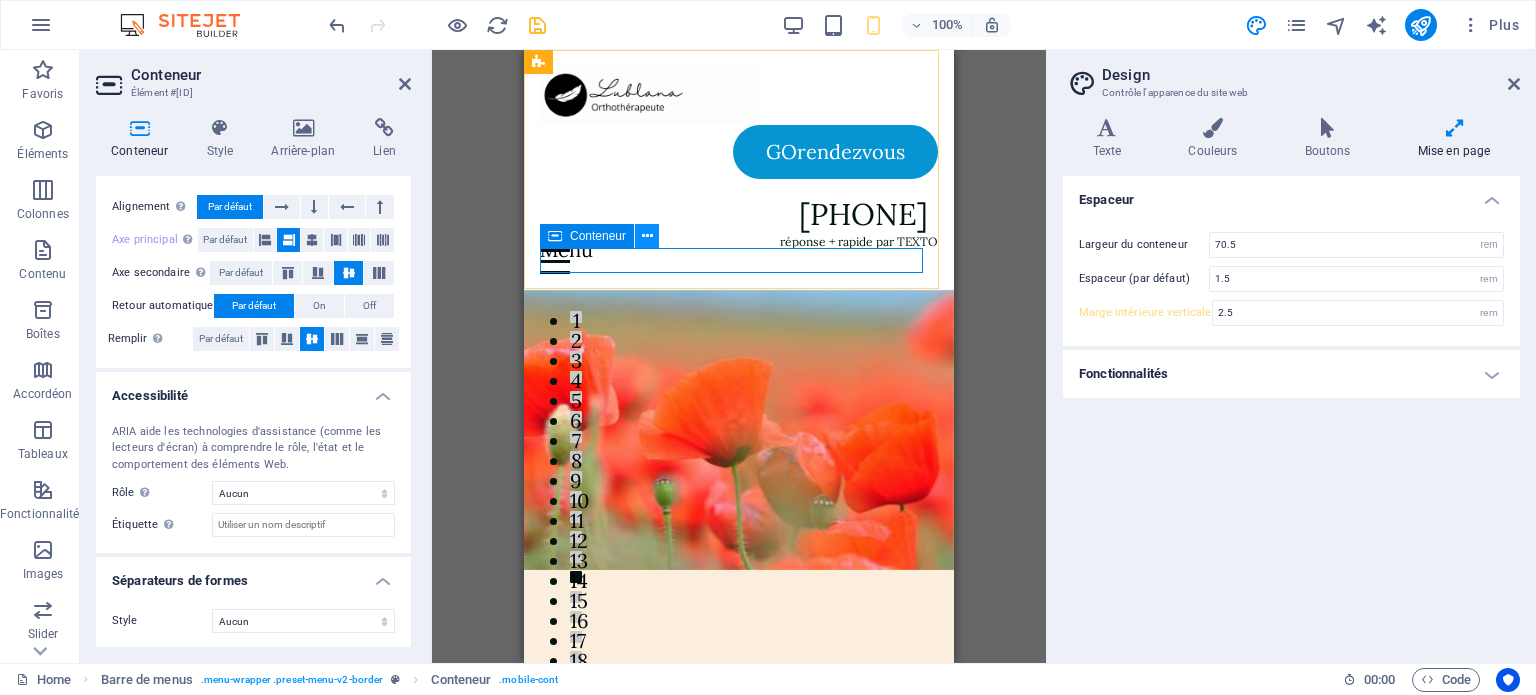 click at bounding box center (647, 236) 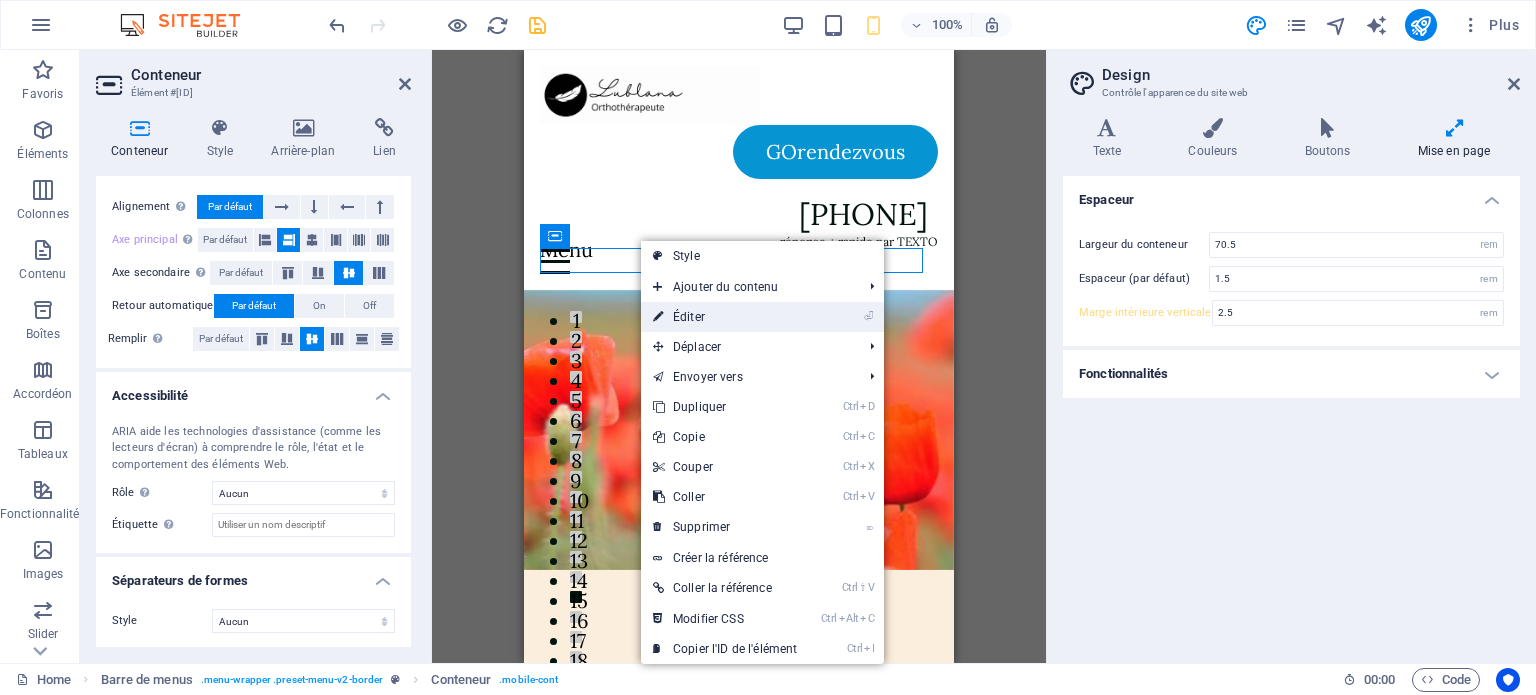 click on "⏎  Éditer" at bounding box center (725, 317) 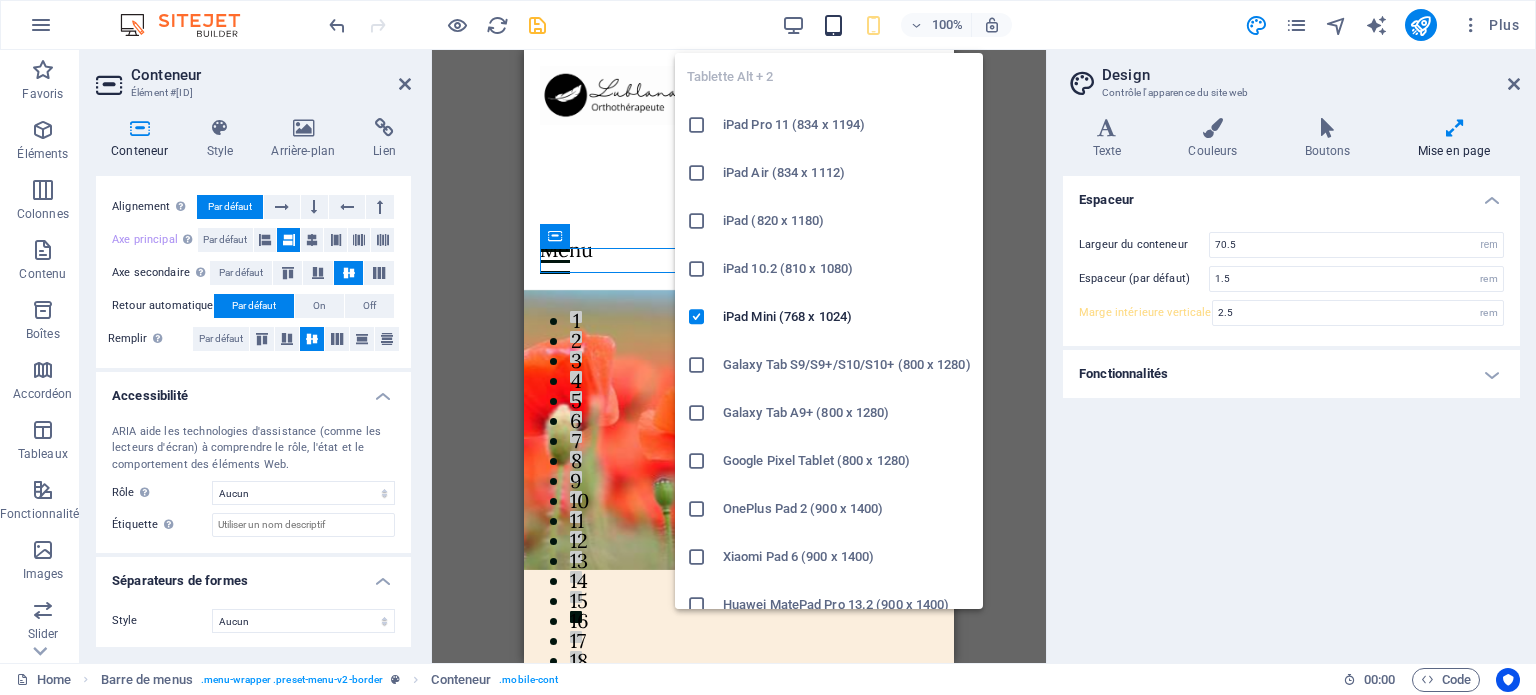 click at bounding box center (833, 25) 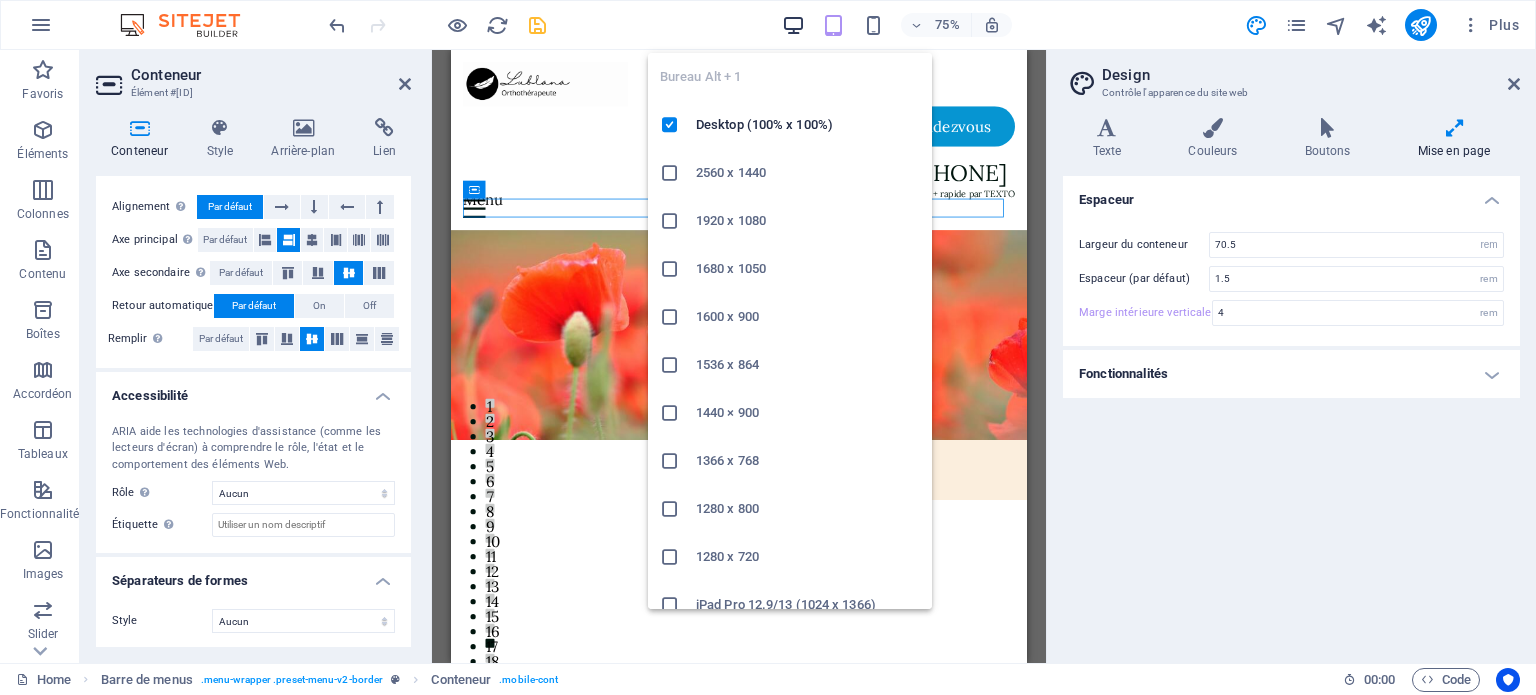 click at bounding box center (793, 25) 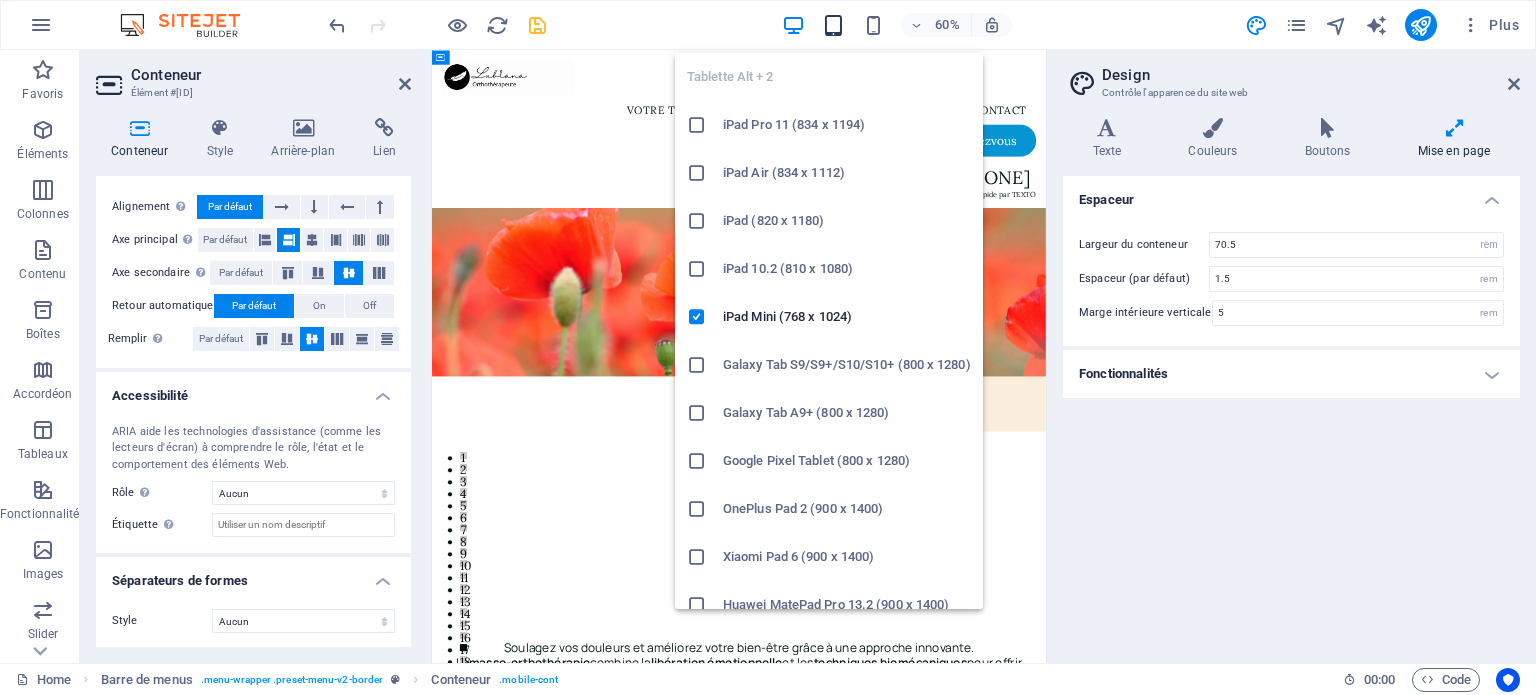 click at bounding box center (833, 25) 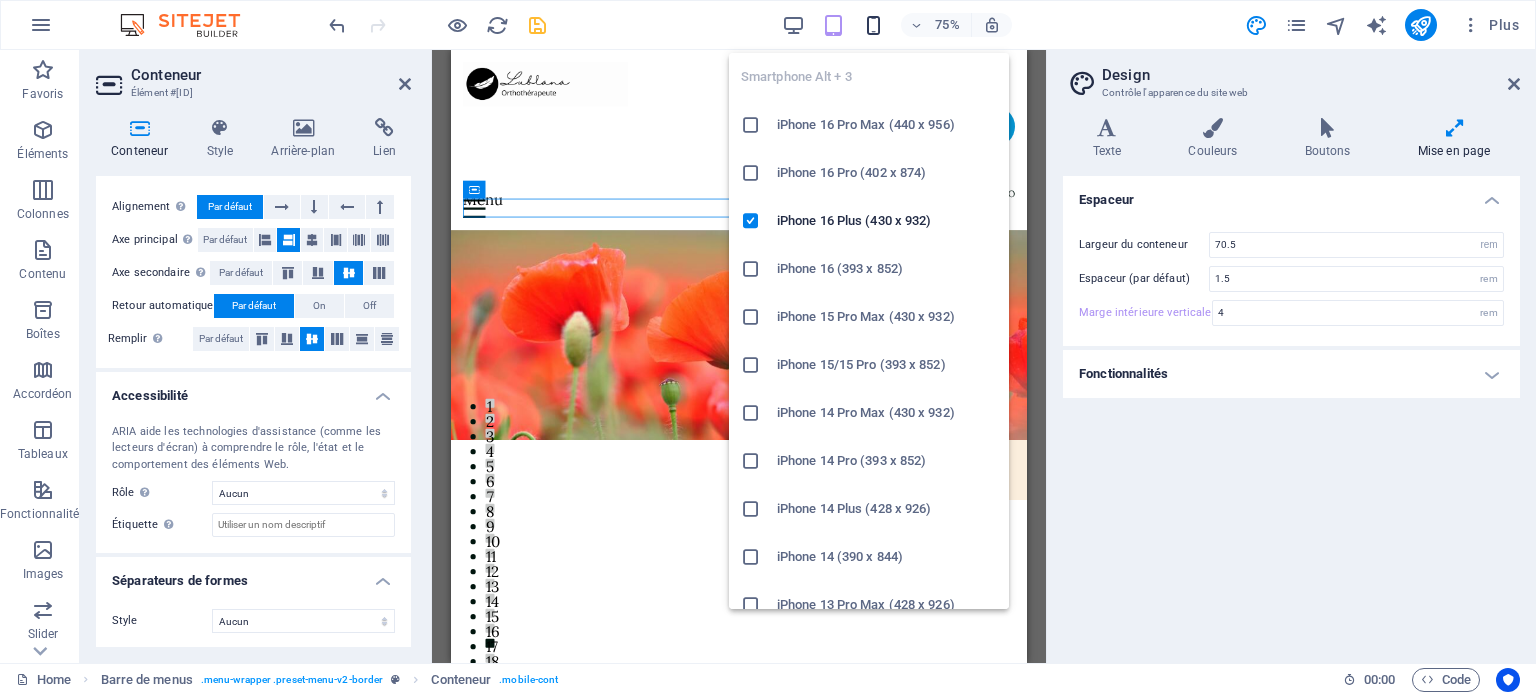 click at bounding box center (873, 25) 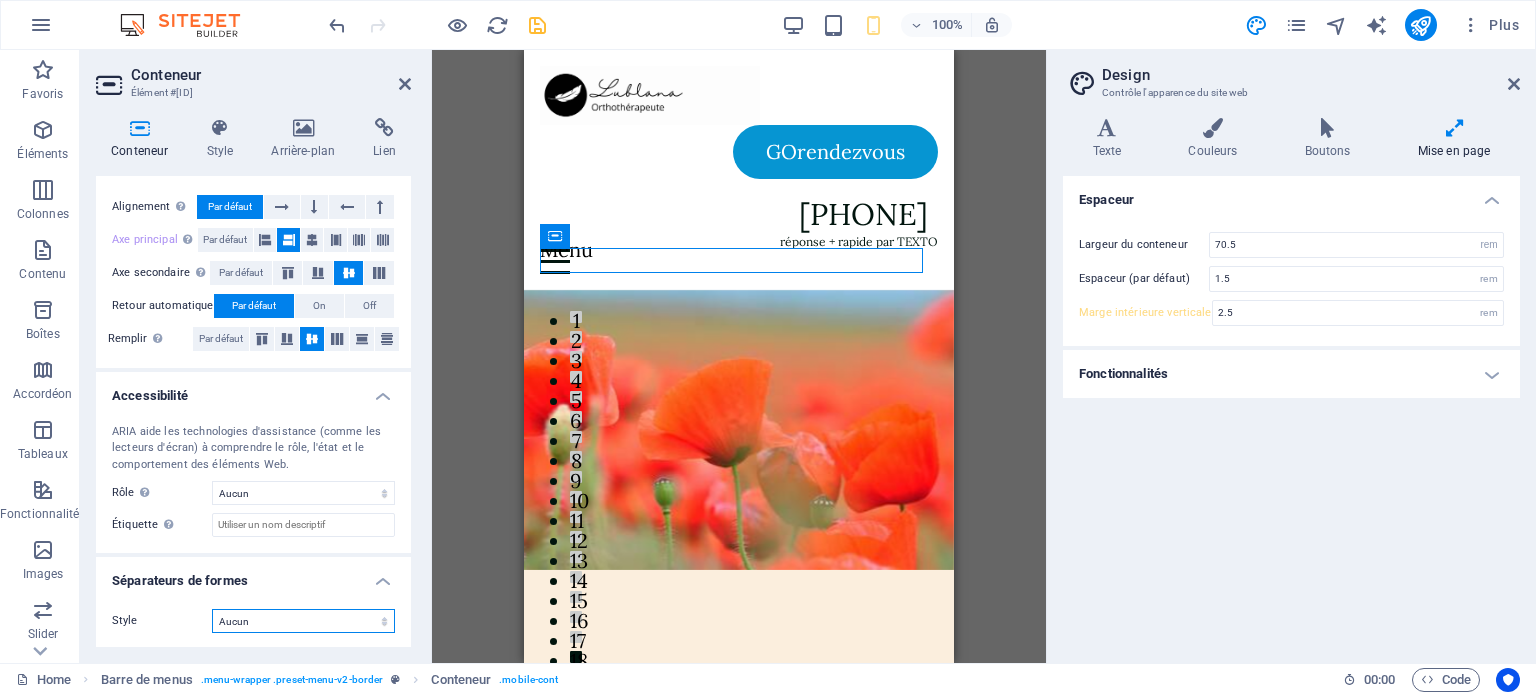 click on "Aucun Triangle Carré Diagonale Polygone 1 Polygone 2 Zigzag Plusieurs zigzags Vagues Plusieurs vagues Demi-cercle Rond Cercle avec ombre Immeubles Hexagones Clouds Plusieurs nuages Éventail Pyramides Livre Gouttes de peinture Flammes Papier déchiqueté Flèche" at bounding box center [303, 621] 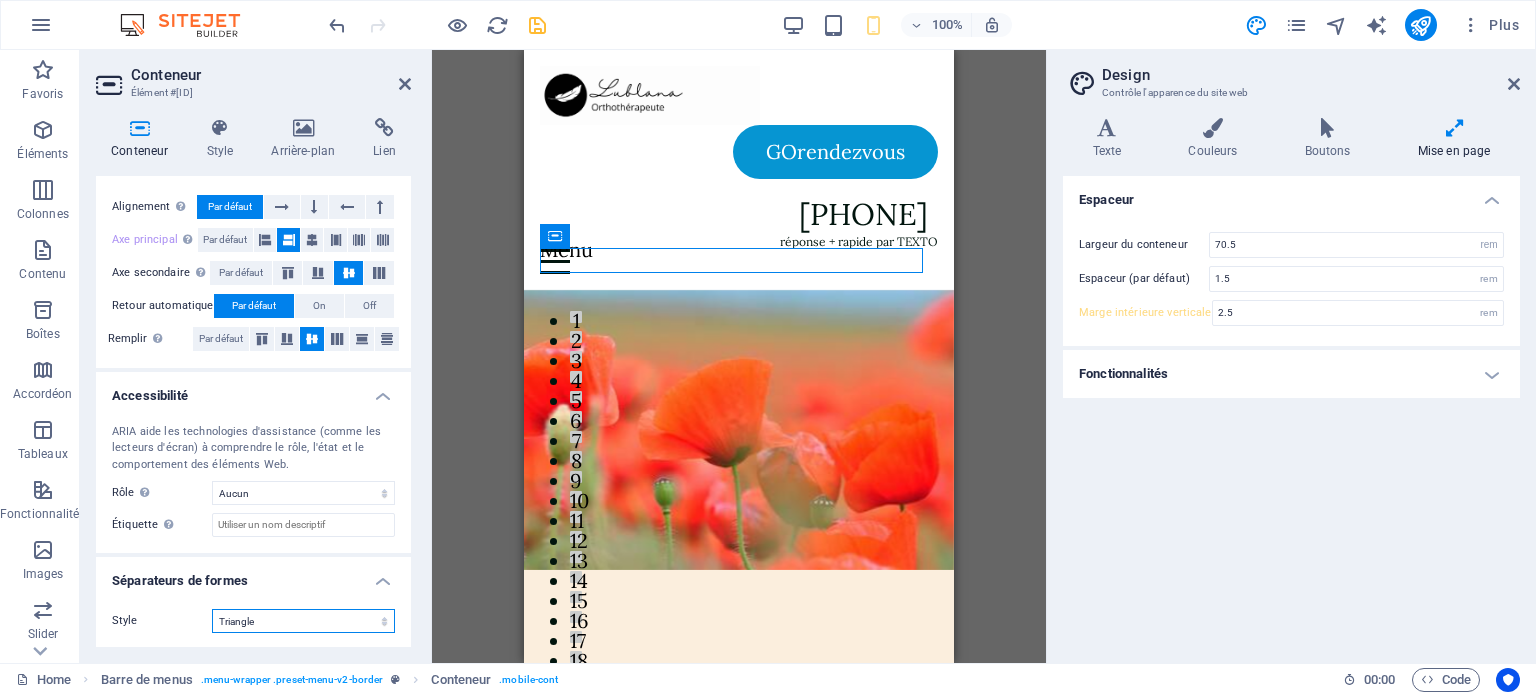 click on "Aucun Triangle Carré Diagonale Polygone 1 Polygone 2 Zigzag Plusieurs zigzags Vagues Plusieurs vagues Demi-cercle Rond Cercle avec ombre Immeubles Hexagones Clouds Plusieurs nuages Éventail Pyramides Livre Gouttes de peinture Flammes Papier déchiqueté Flèche" at bounding box center (303, 621) 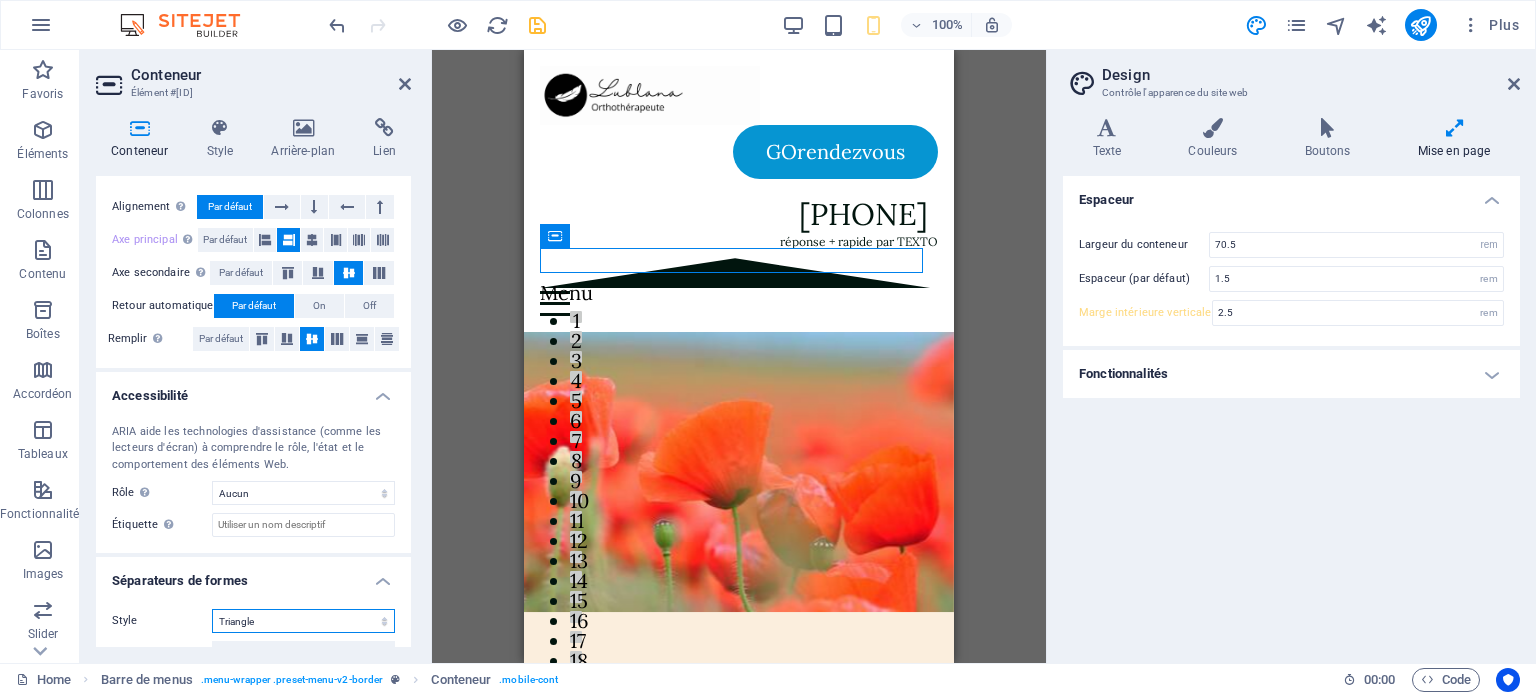 click on "Aucun Triangle Carré Diagonale Polygone 1 Polygone 2 Zigzag Plusieurs zigzags Vagues Plusieurs vagues Demi-cercle Rond Cercle avec ombre Immeubles Hexagones Clouds Plusieurs nuages Éventail Pyramides Livre Gouttes de peinture Flammes Papier déchiqueté Flèche" at bounding box center [303, 621] 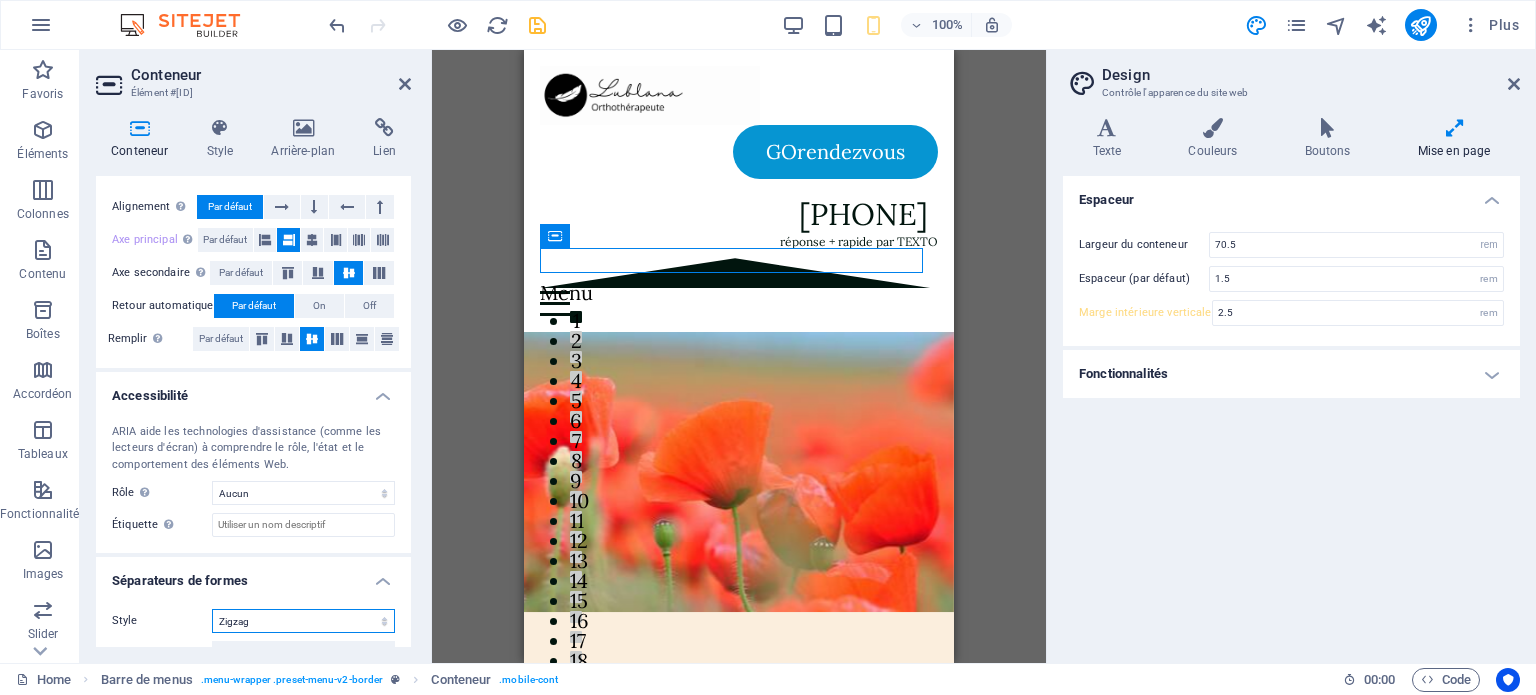 click on "Aucun Triangle Carré Diagonale Polygone 1 Polygone 2 Zigzag Plusieurs zigzags Vagues Plusieurs vagues Demi-cercle Rond Cercle avec ombre Immeubles Hexagones Clouds Plusieurs nuages Éventail Pyramides Livre Gouttes de peinture Flammes Papier déchiqueté Flèche" at bounding box center [303, 621] 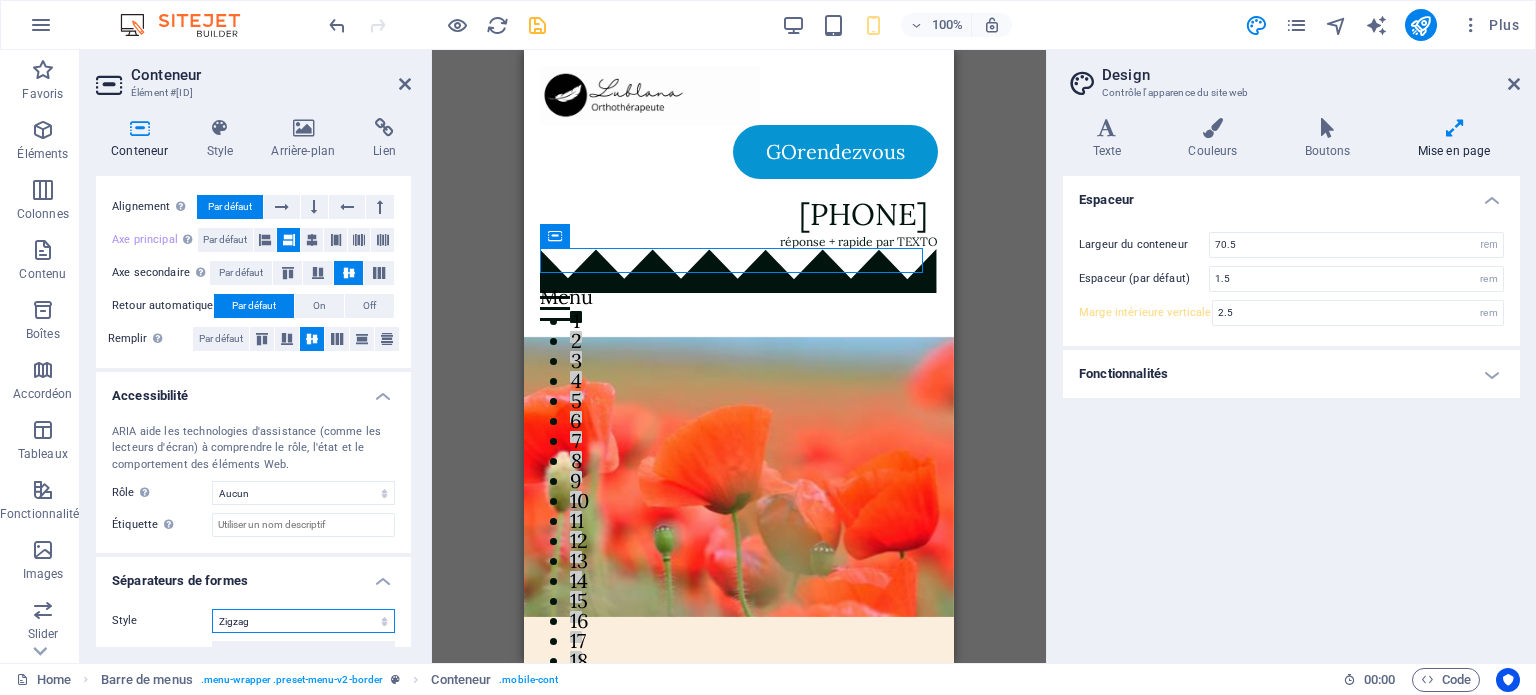 click on "Aucun Triangle Carré Diagonale Polygone 1 Polygone 2 Zigzag Plusieurs zigzags Vagues Plusieurs vagues Demi-cercle Rond Cercle avec ombre Immeubles Hexagones Clouds Plusieurs nuages Éventail Pyramides Livre Gouttes de peinture Flammes Papier déchiqueté Flèche" at bounding box center [303, 621] 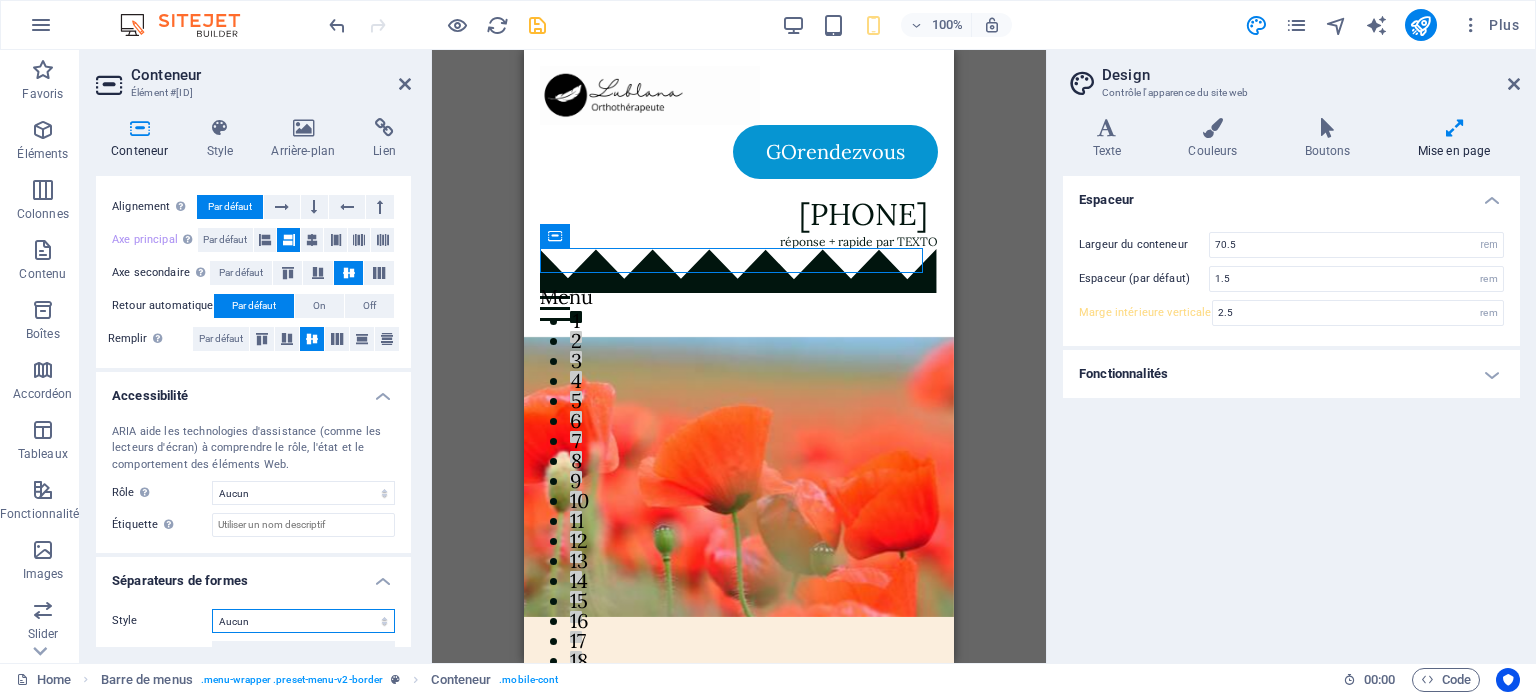 click on "Aucun Triangle Carré Diagonale Polygone 1 Polygone 2 Zigzag Plusieurs zigzags Vagues Plusieurs vagues Demi-cercle Rond Cercle avec ombre Immeubles Hexagones Clouds Plusieurs nuages Éventail Pyramides Livre Gouttes de peinture Flammes Papier déchiqueté Flèche" at bounding box center [303, 621] 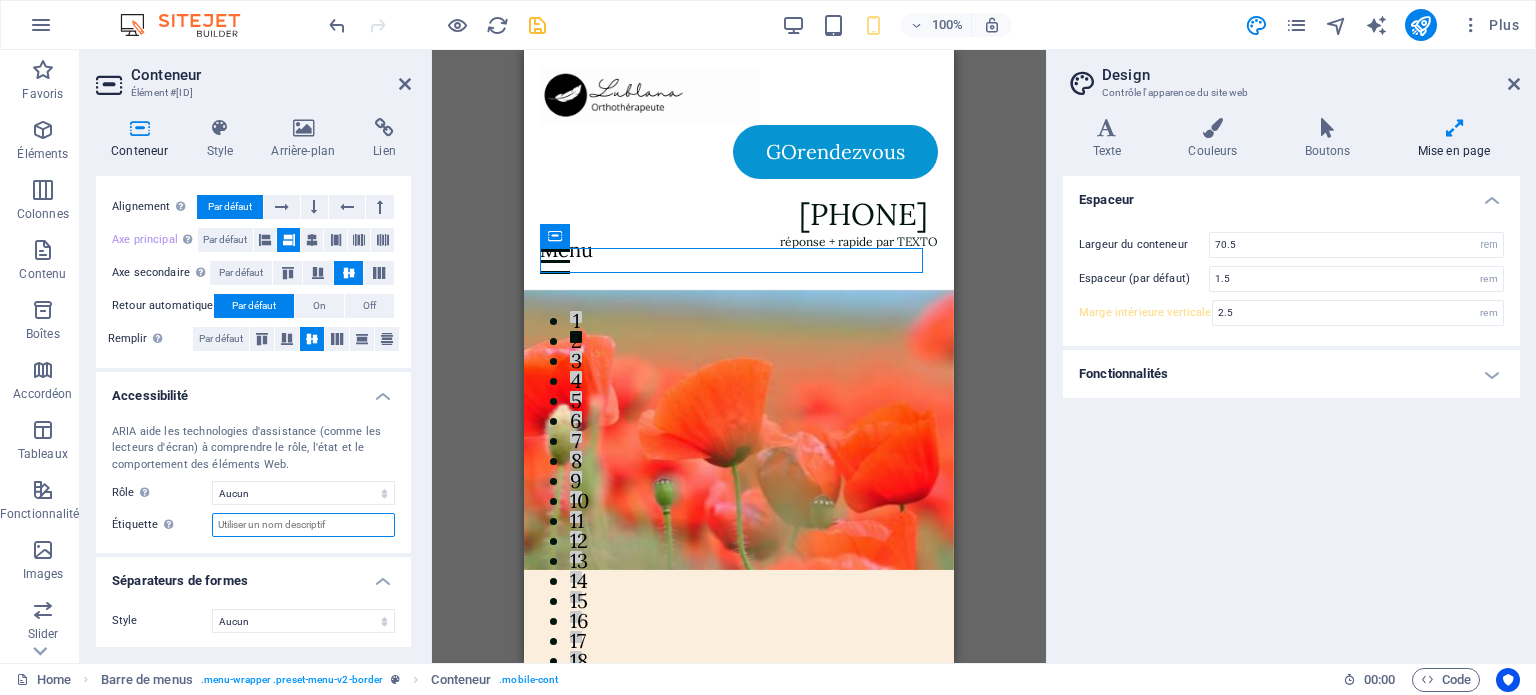 click on "Étiquette Utilisez l'étiquette ARIA   pour donner un nom clair et descriptif aux éléments qui ne sont pas explicites en eux-mêmes." at bounding box center (303, 525) 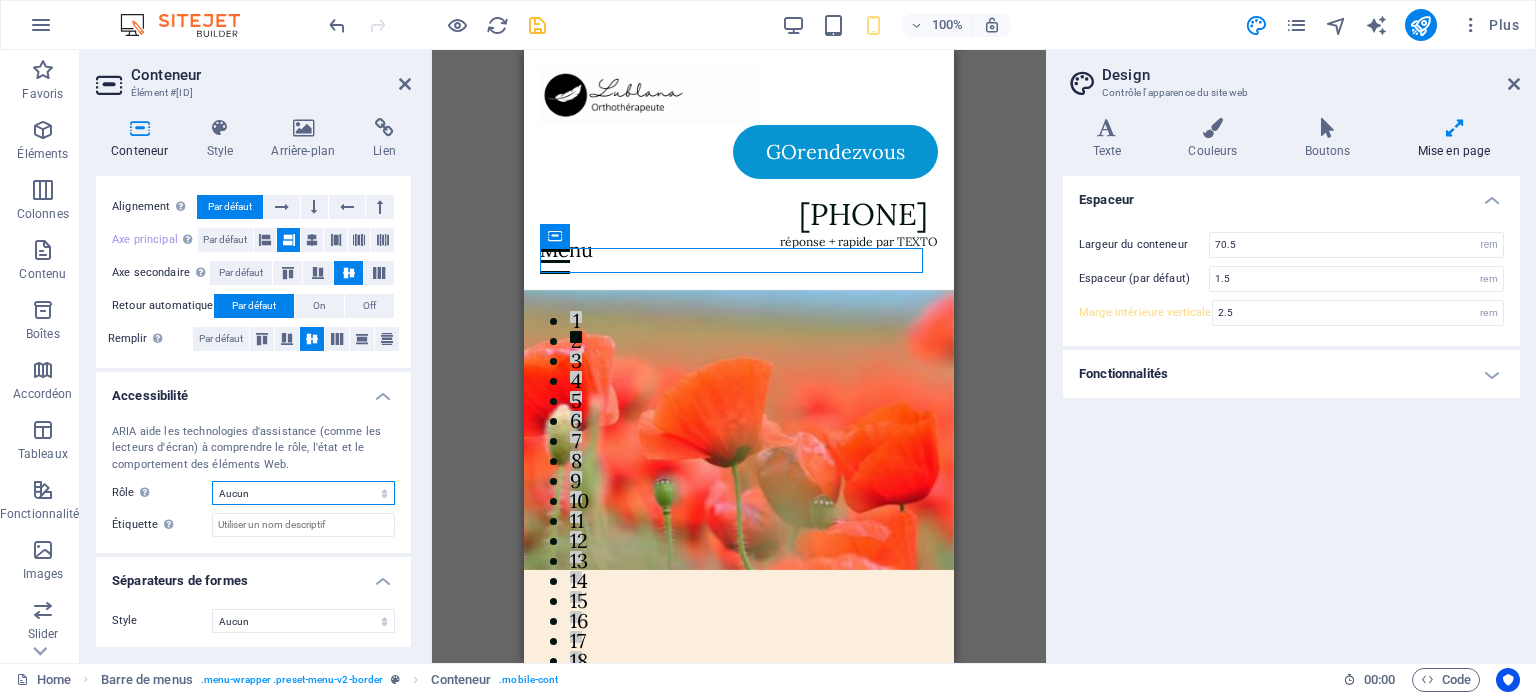 click on "Aucun Alert Article Banner Comment Complementary Dialog En-tête Marquee Pied de page Presentation Region Section Separator Status Timer" at bounding box center [303, 493] 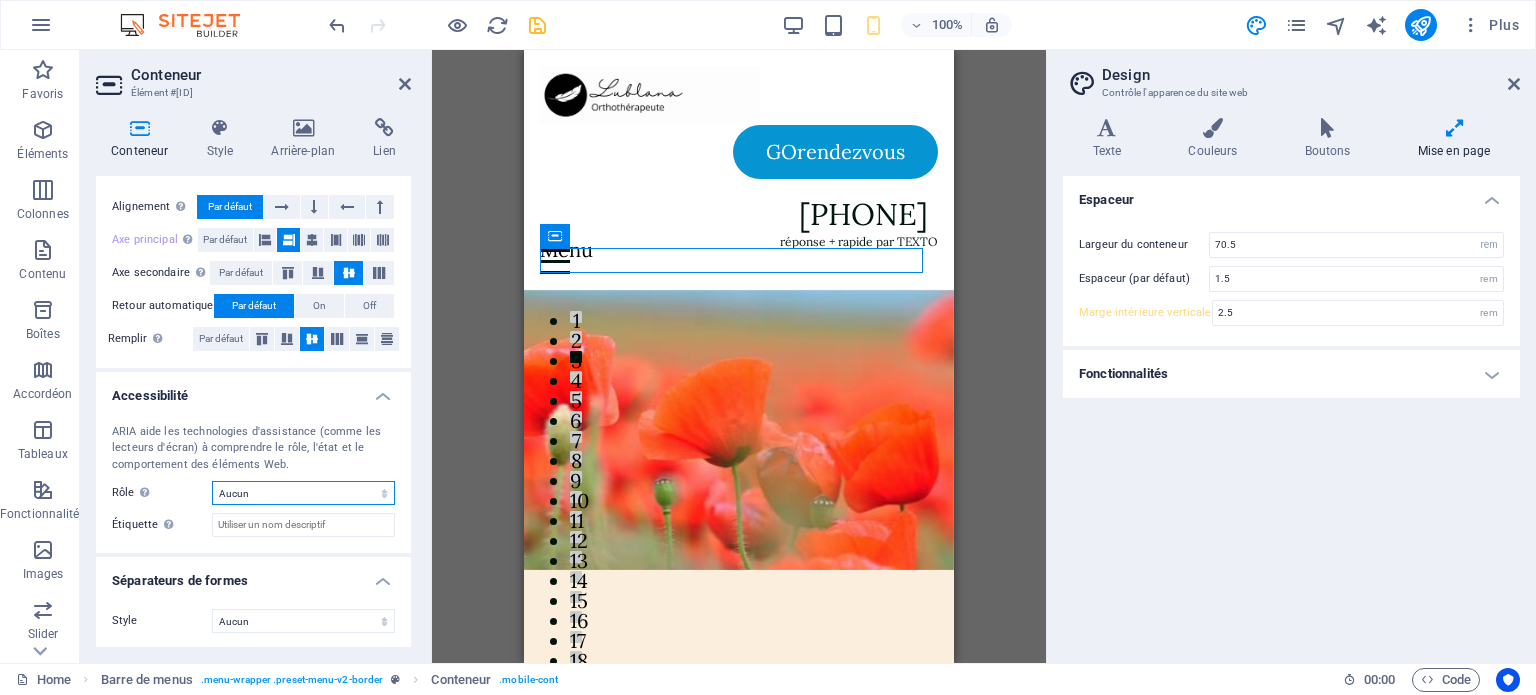 click on "Aucun Alert Article Banner Comment Complementary Dialog En-tête Marquee Pied de page Presentation Region Section Separator Status Timer" at bounding box center (303, 493) 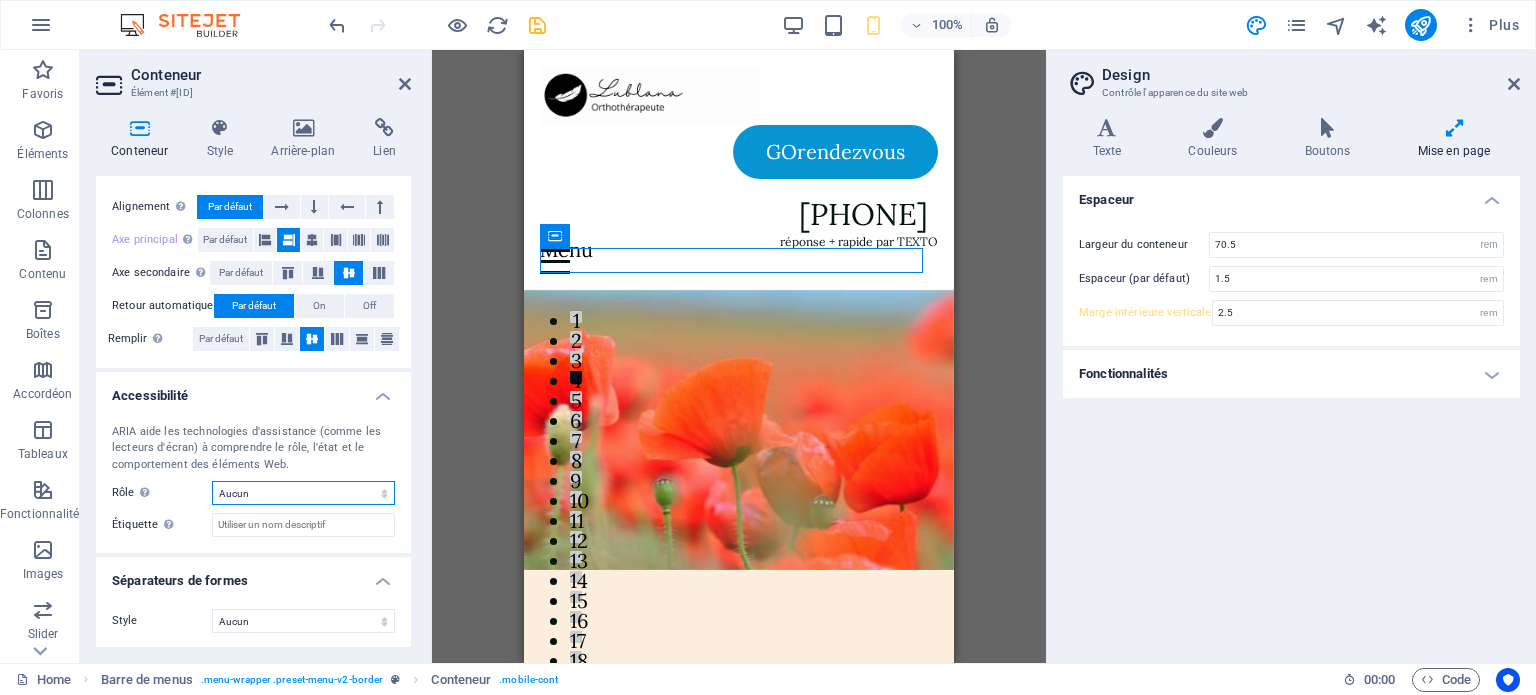 click on "Aucun Alert Article Banner Comment Complementary Dialog En-tête Marquee Pied de page Presentation Region Section Separator Status Timer" at bounding box center (303, 493) 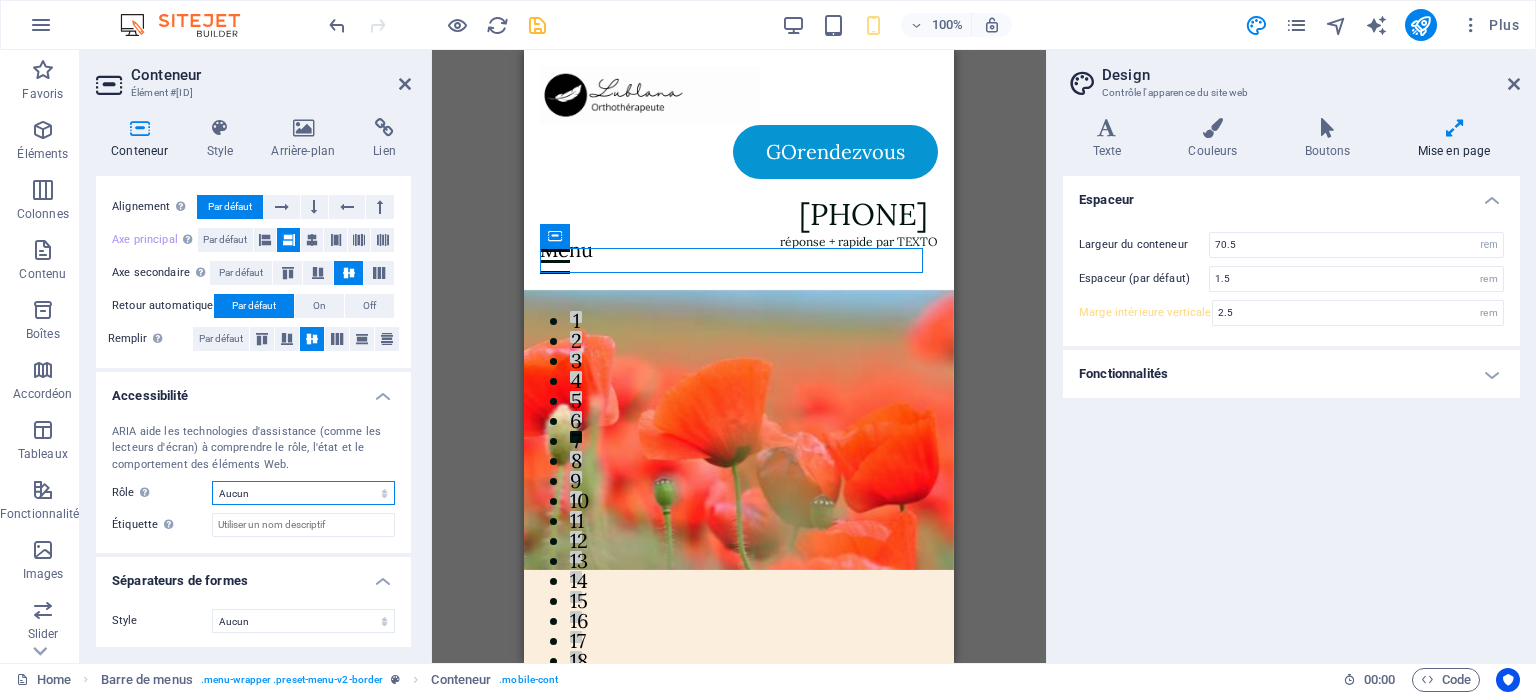 select on "header" 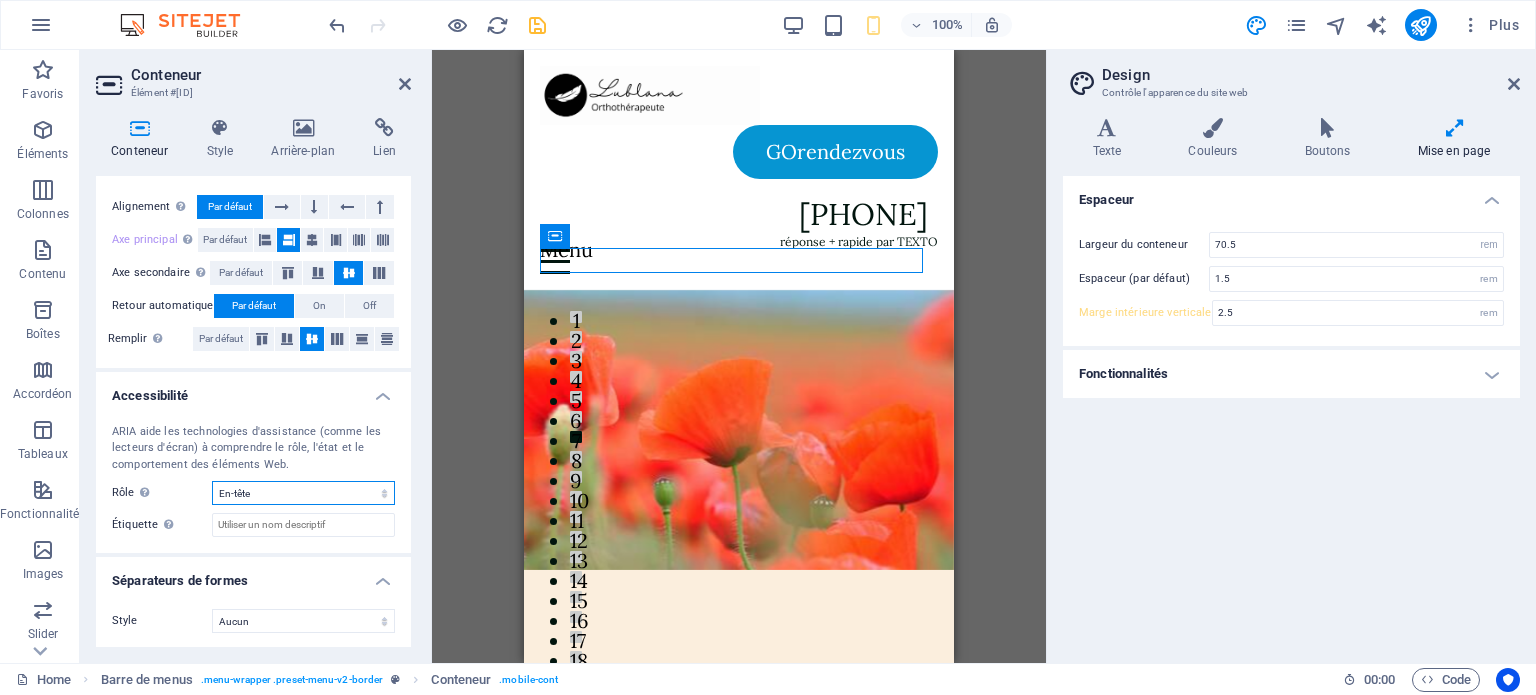 click on "Aucun Alert Article Banner Comment Complementary Dialog En-tête Marquee Pied de page Presentation Region Section Separator Status Timer" at bounding box center (303, 493) 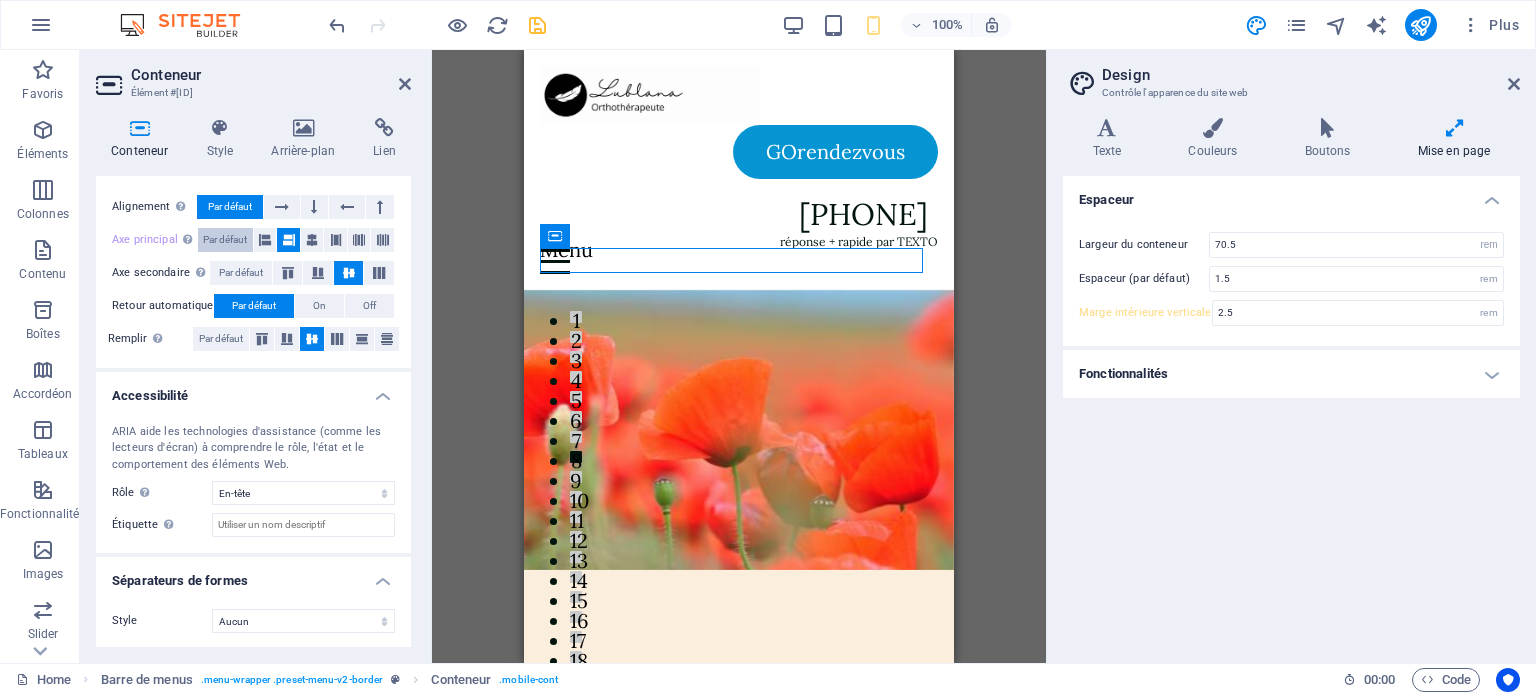 click on "Par défaut" at bounding box center (225, 240) 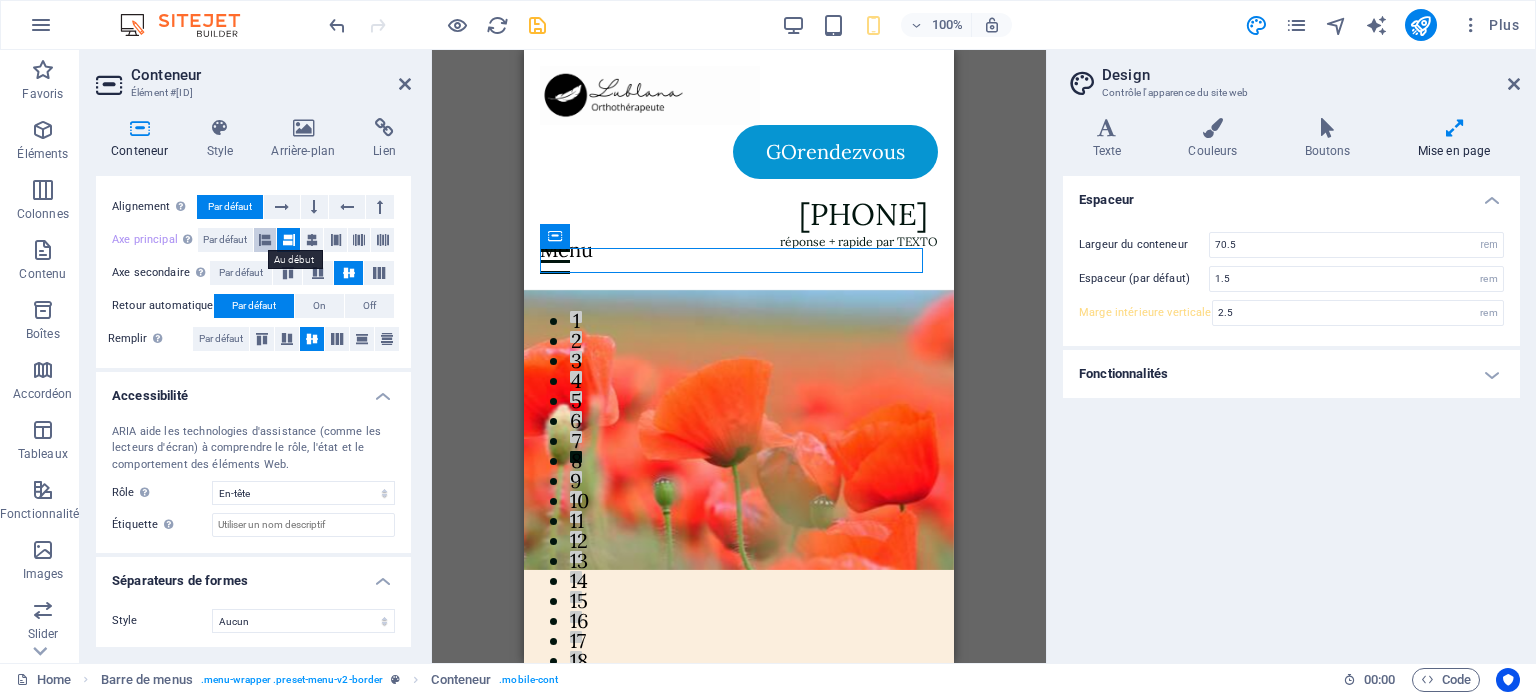 click at bounding box center (265, 240) 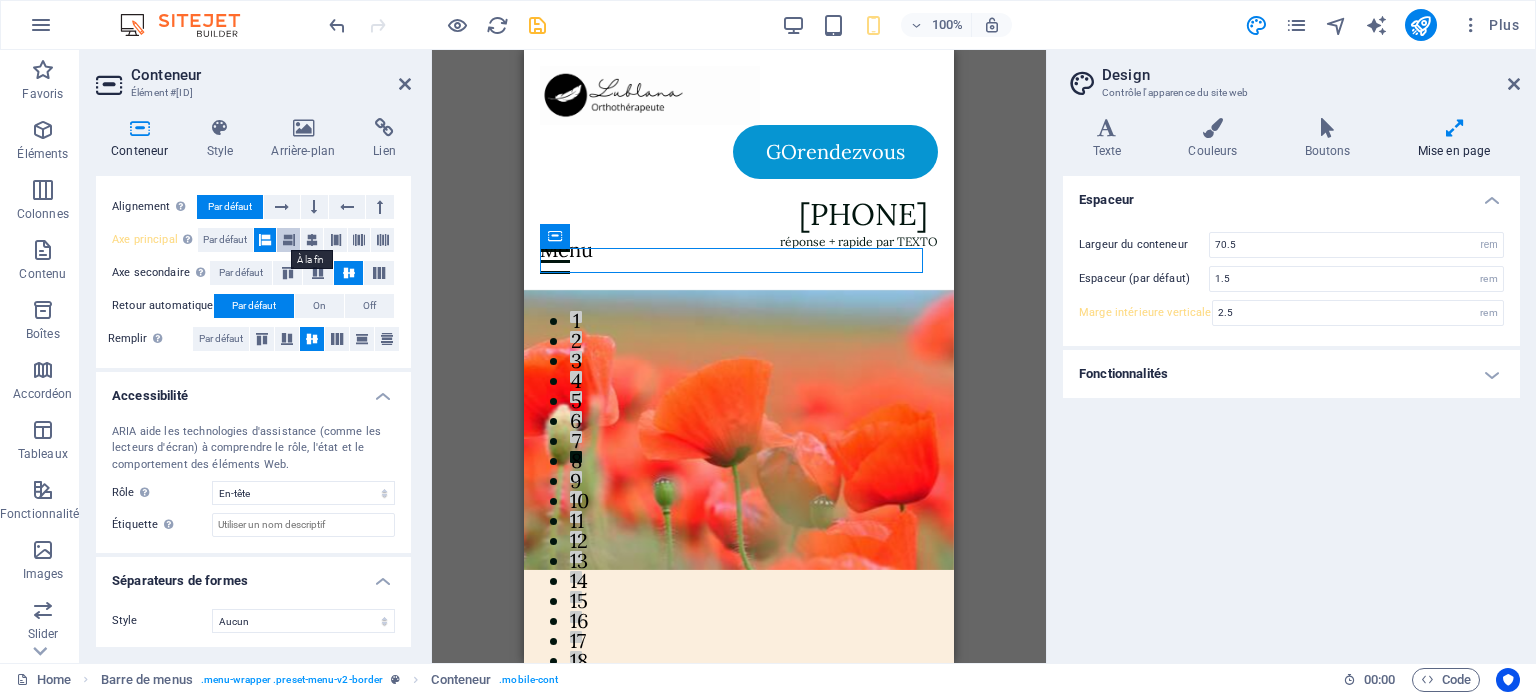 click at bounding box center (289, 240) 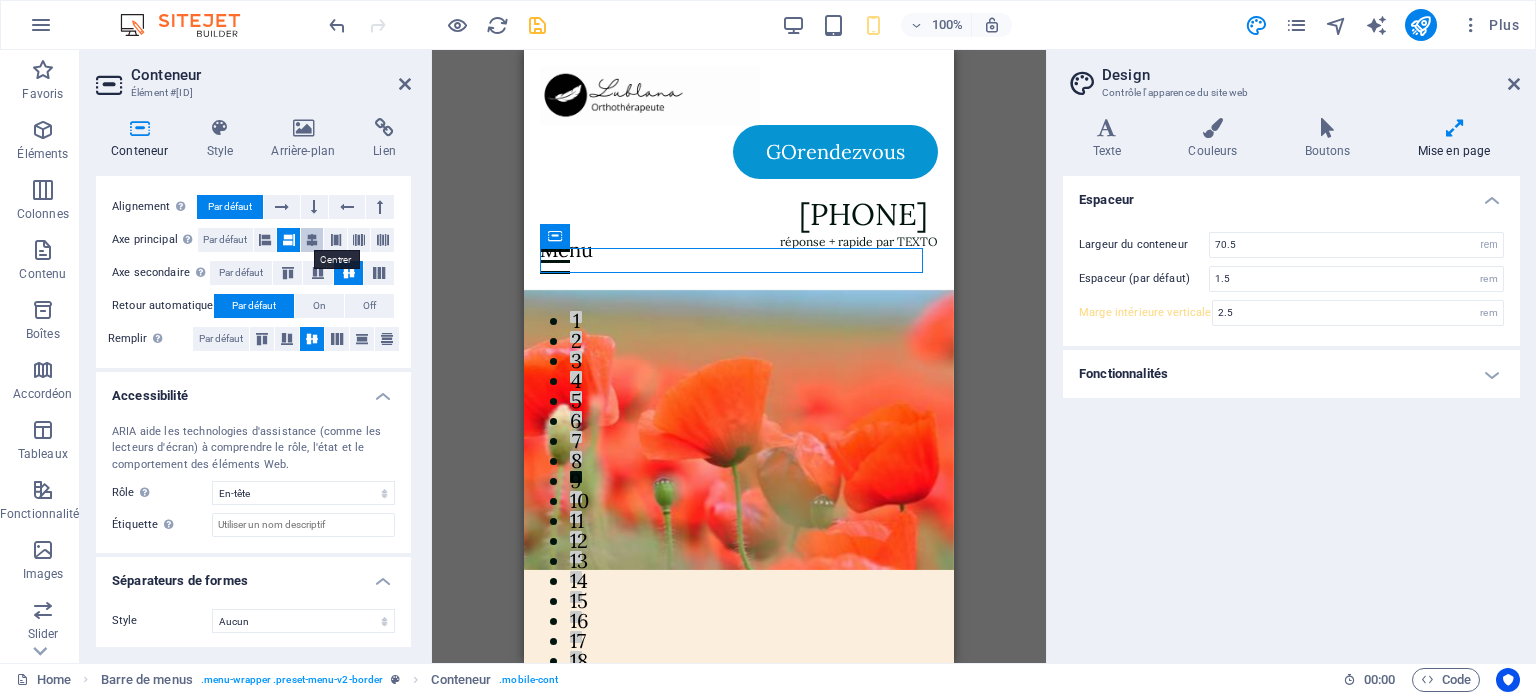 click at bounding box center [312, 240] 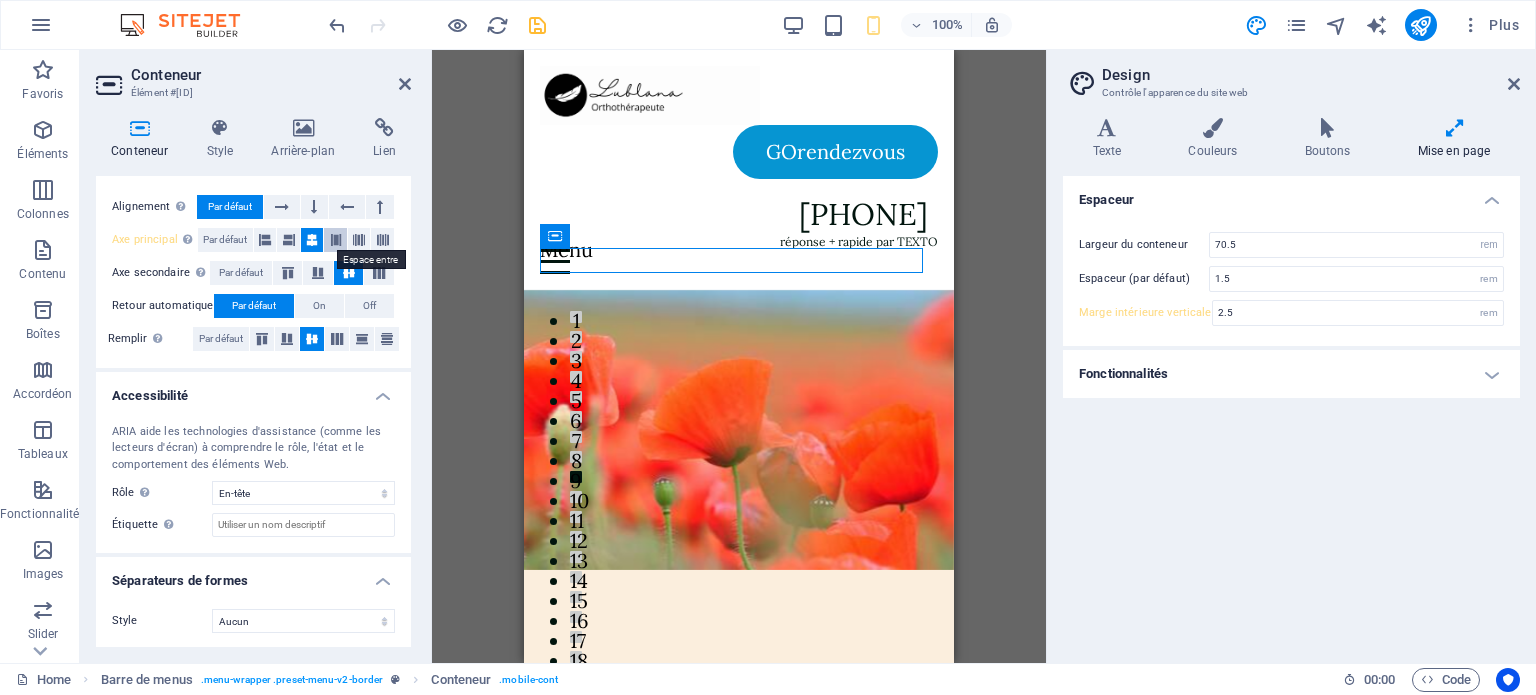 click at bounding box center [336, 240] 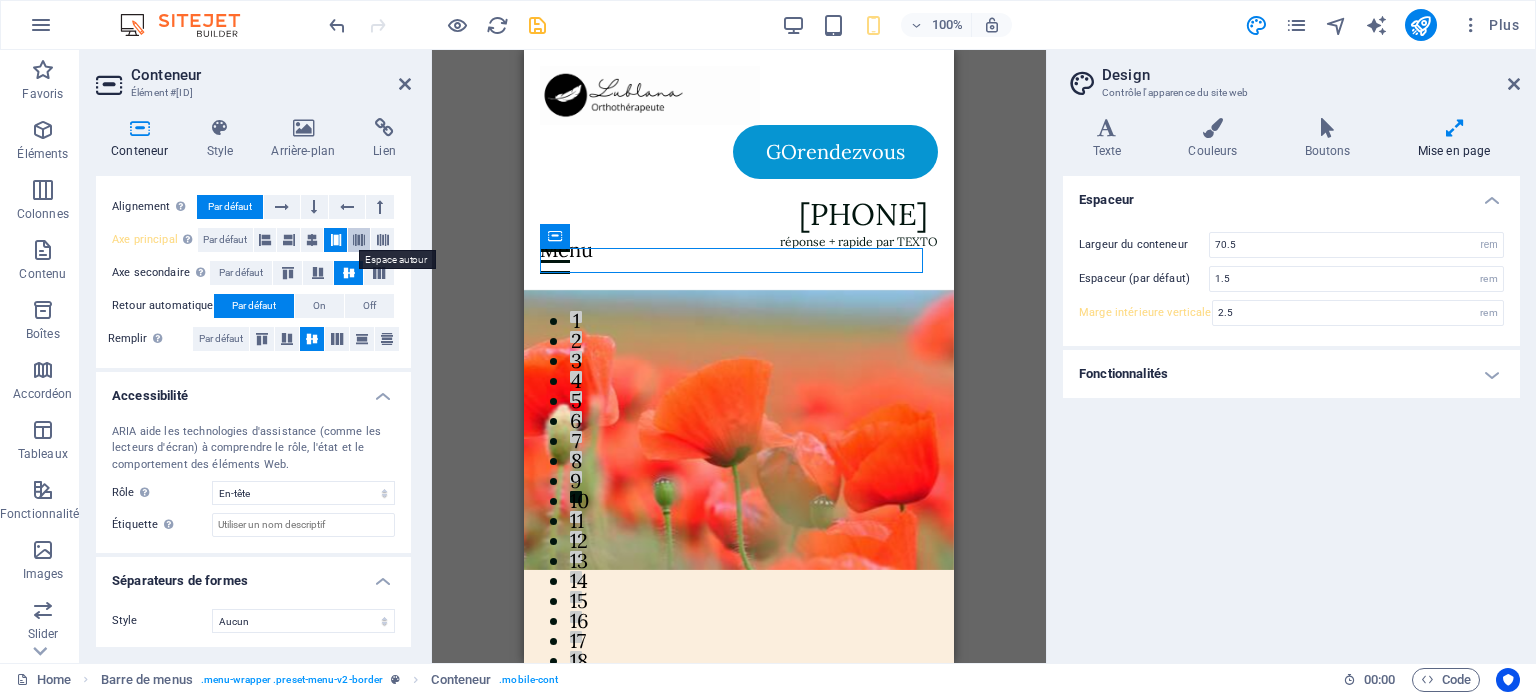 click at bounding box center (359, 240) 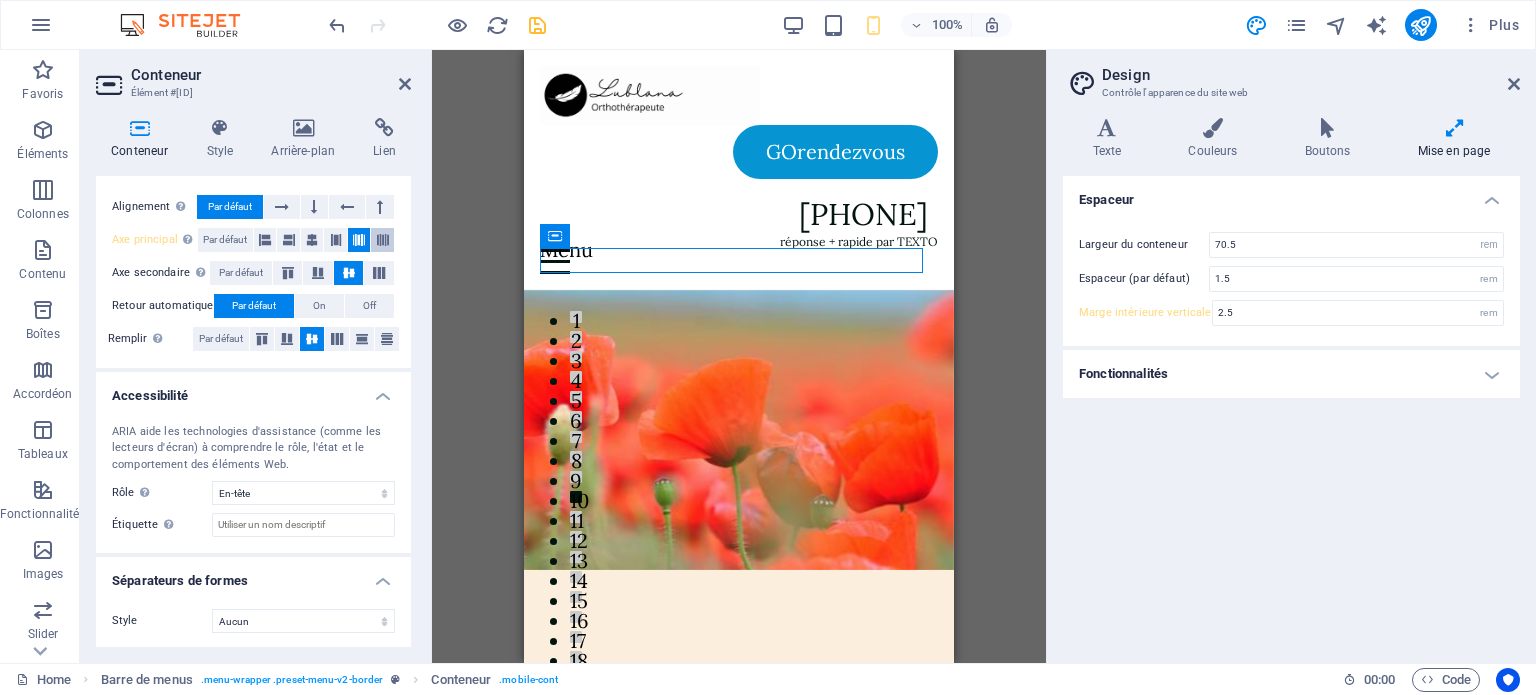 click at bounding box center (383, 240) 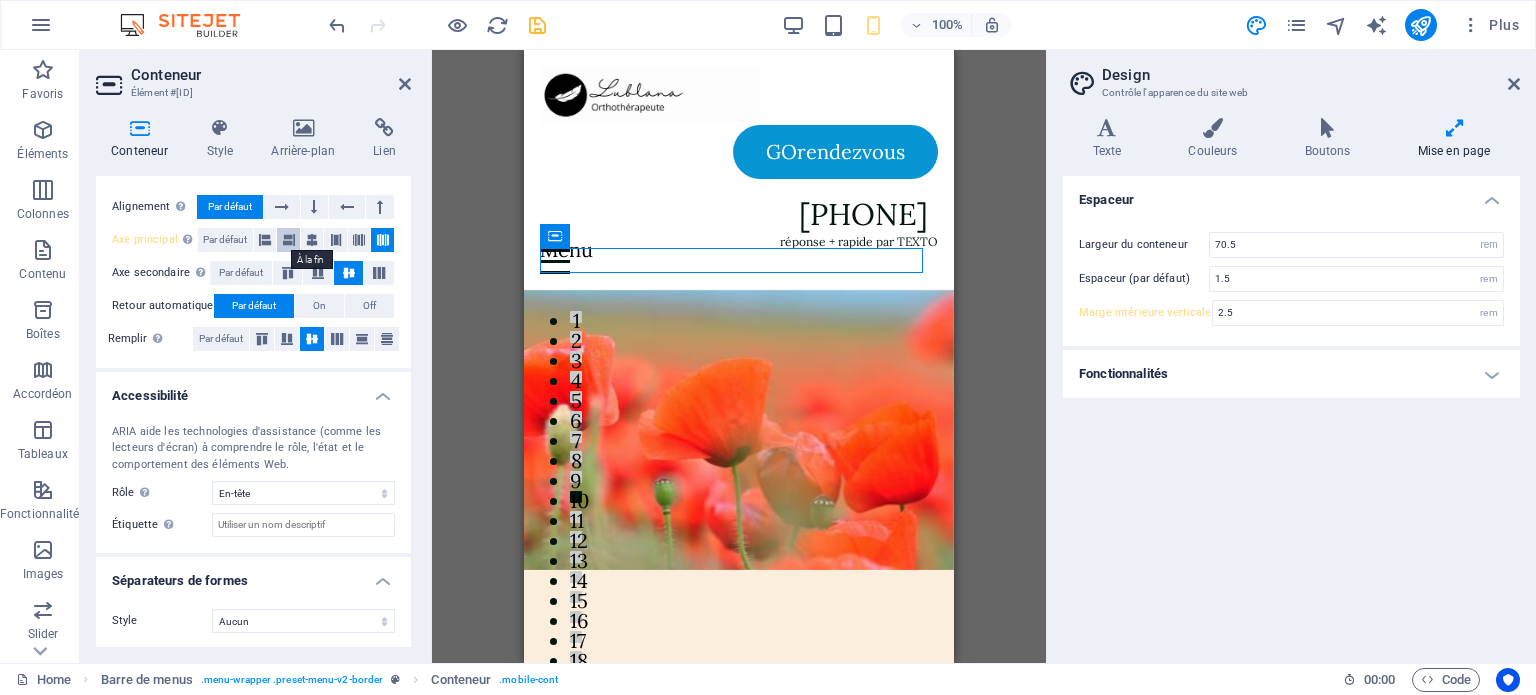click at bounding box center (289, 240) 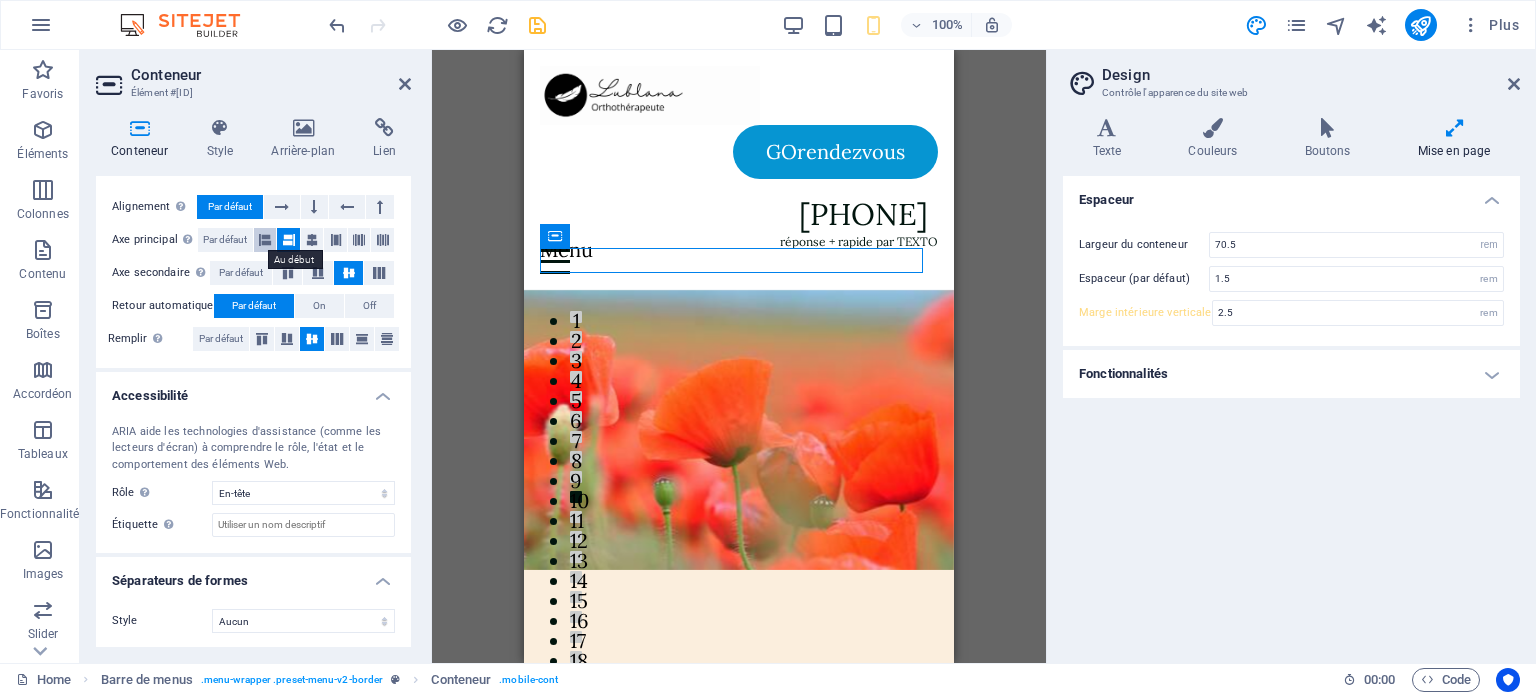 click at bounding box center [265, 240] 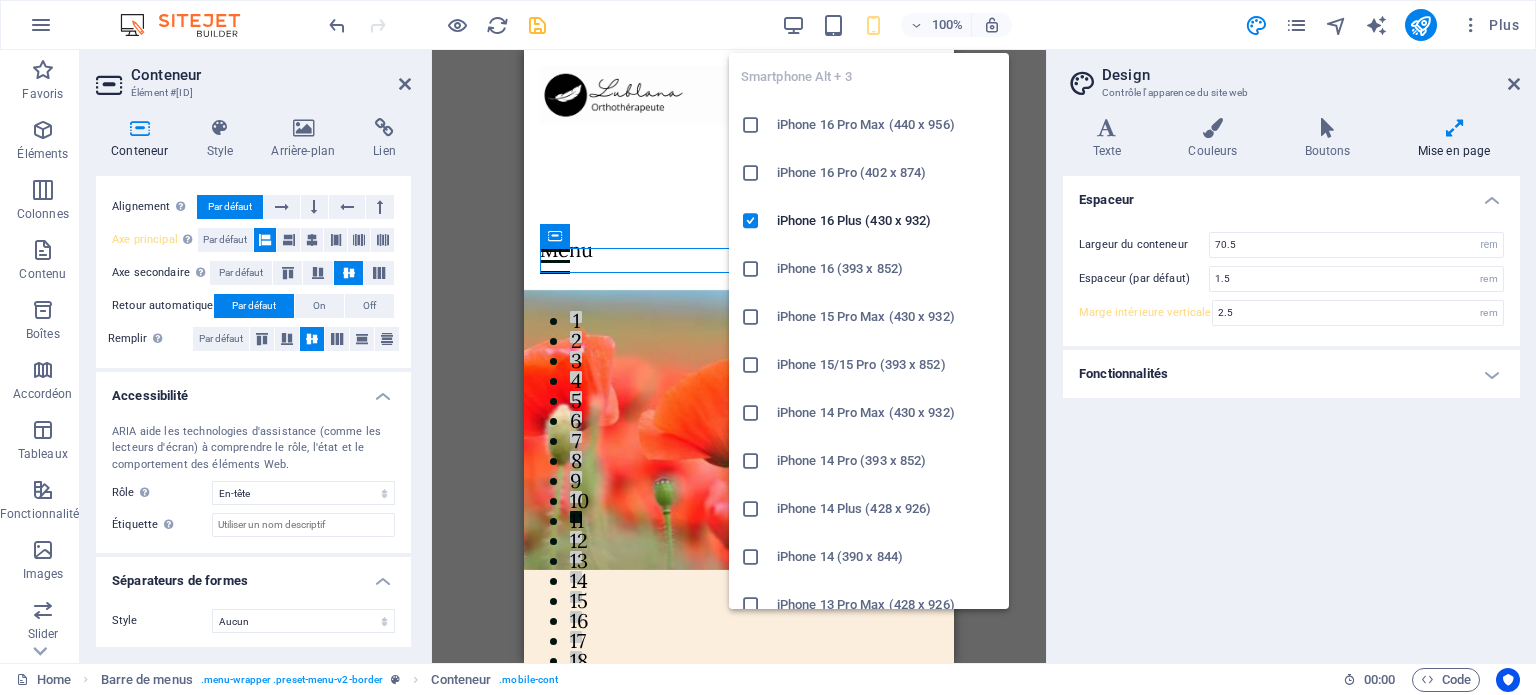 click at bounding box center (873, 25) 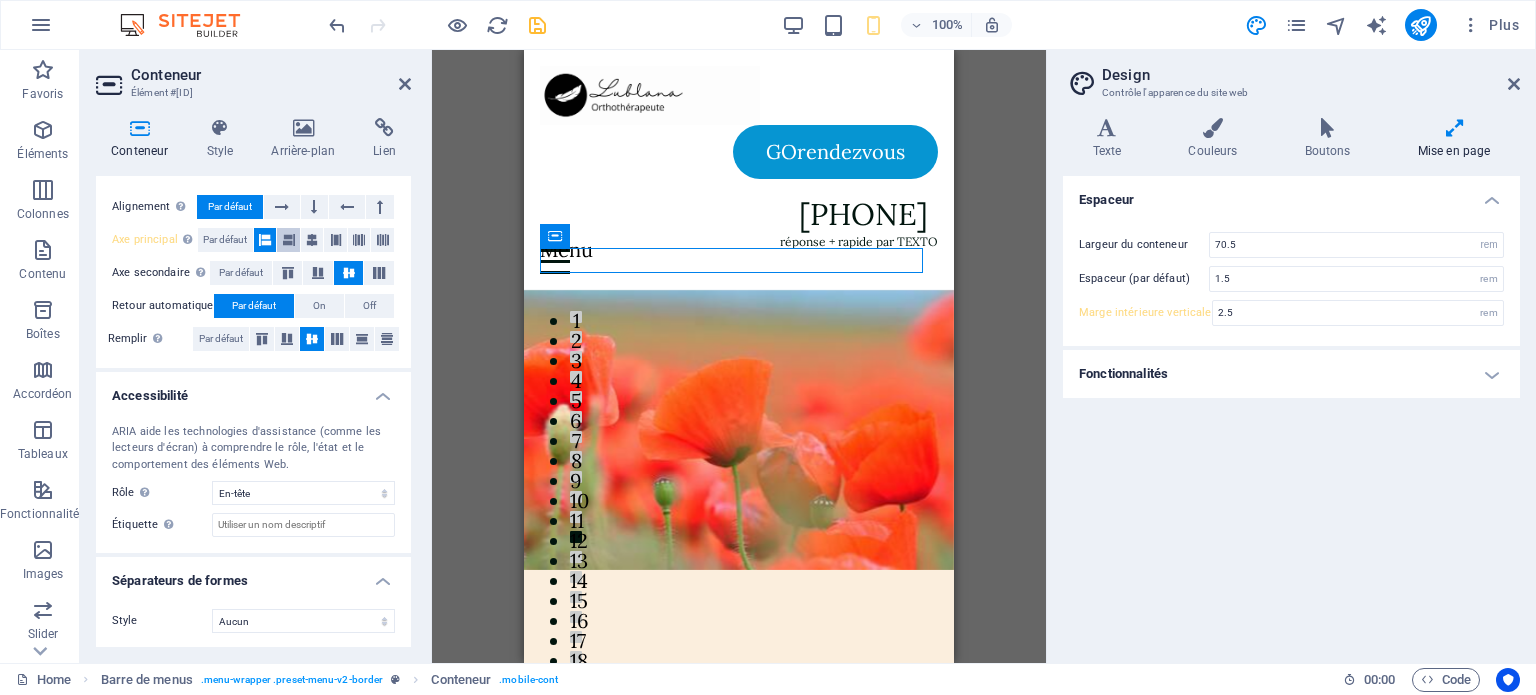 click at bounding box center (289, 240) 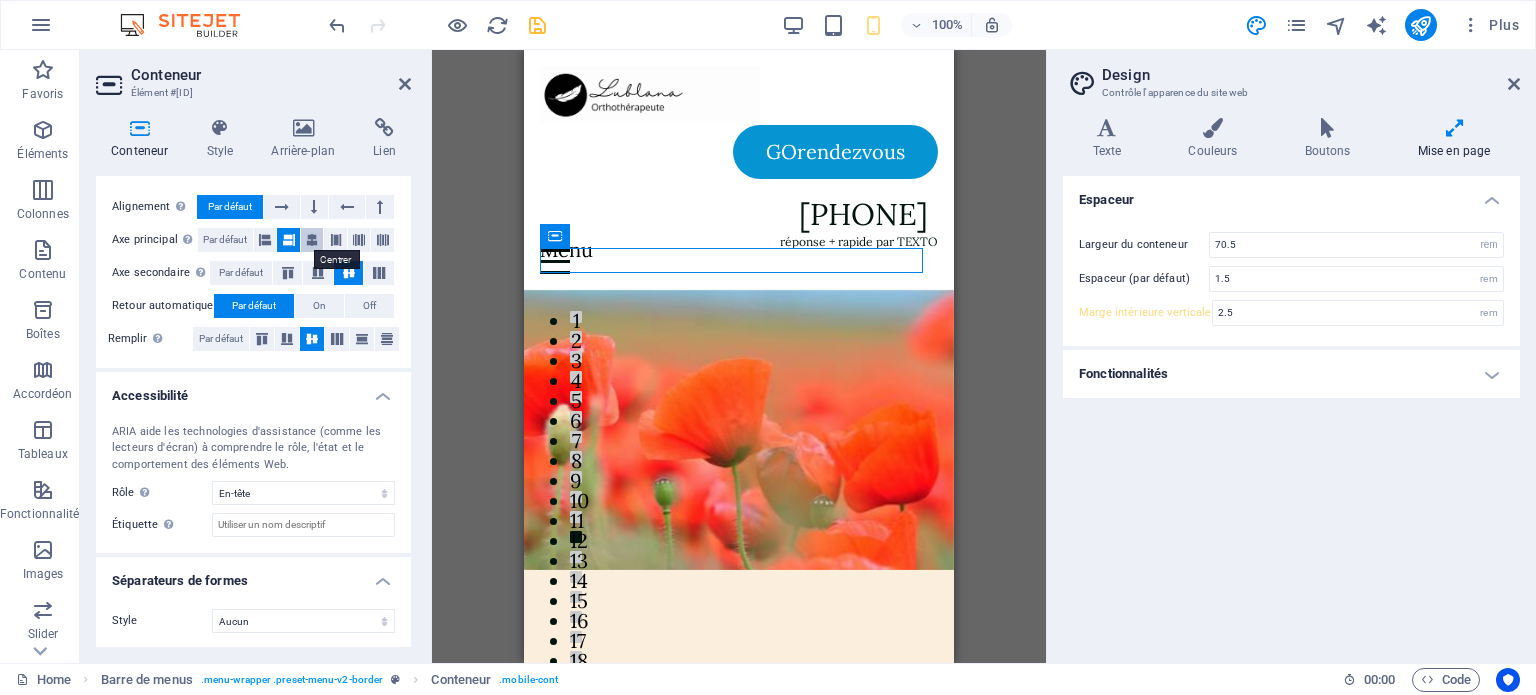 click at bounding box center (312, 240) 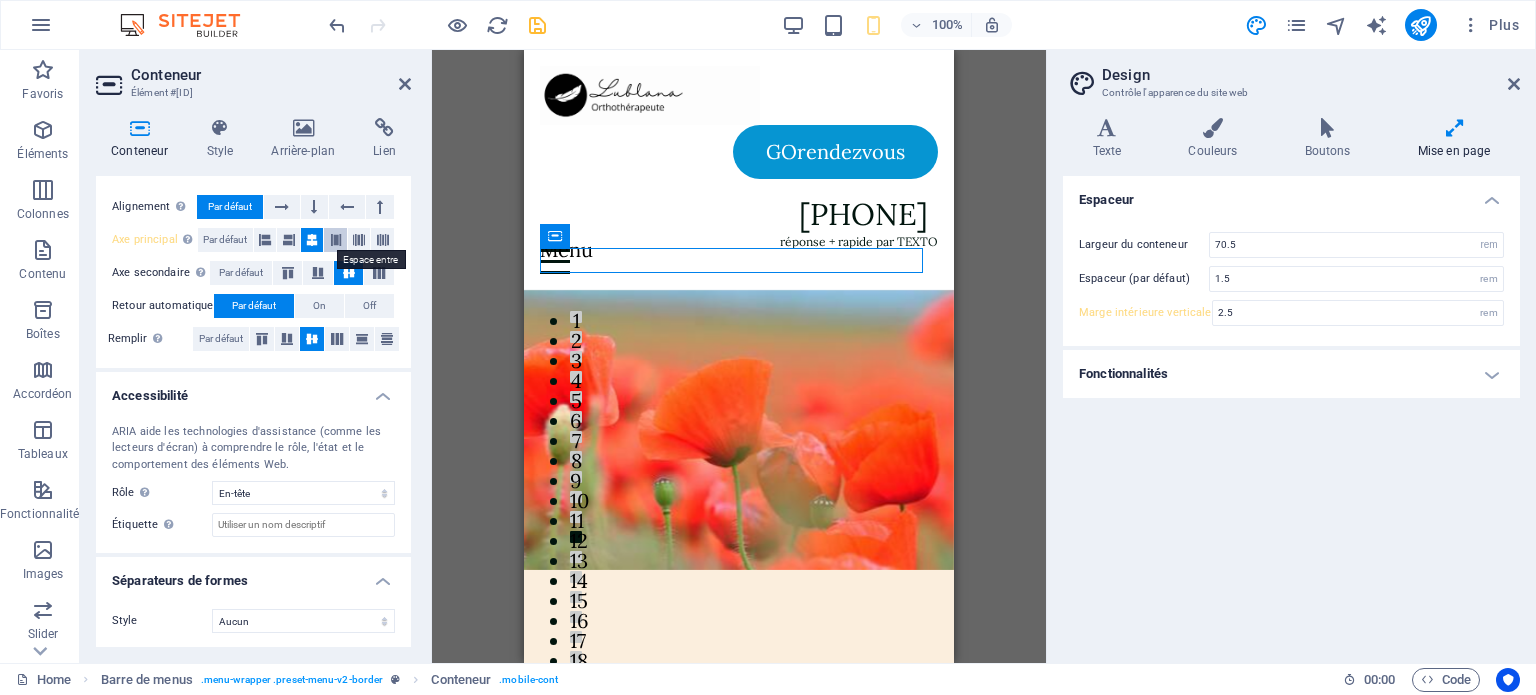 click at bounding box center (336, 240) 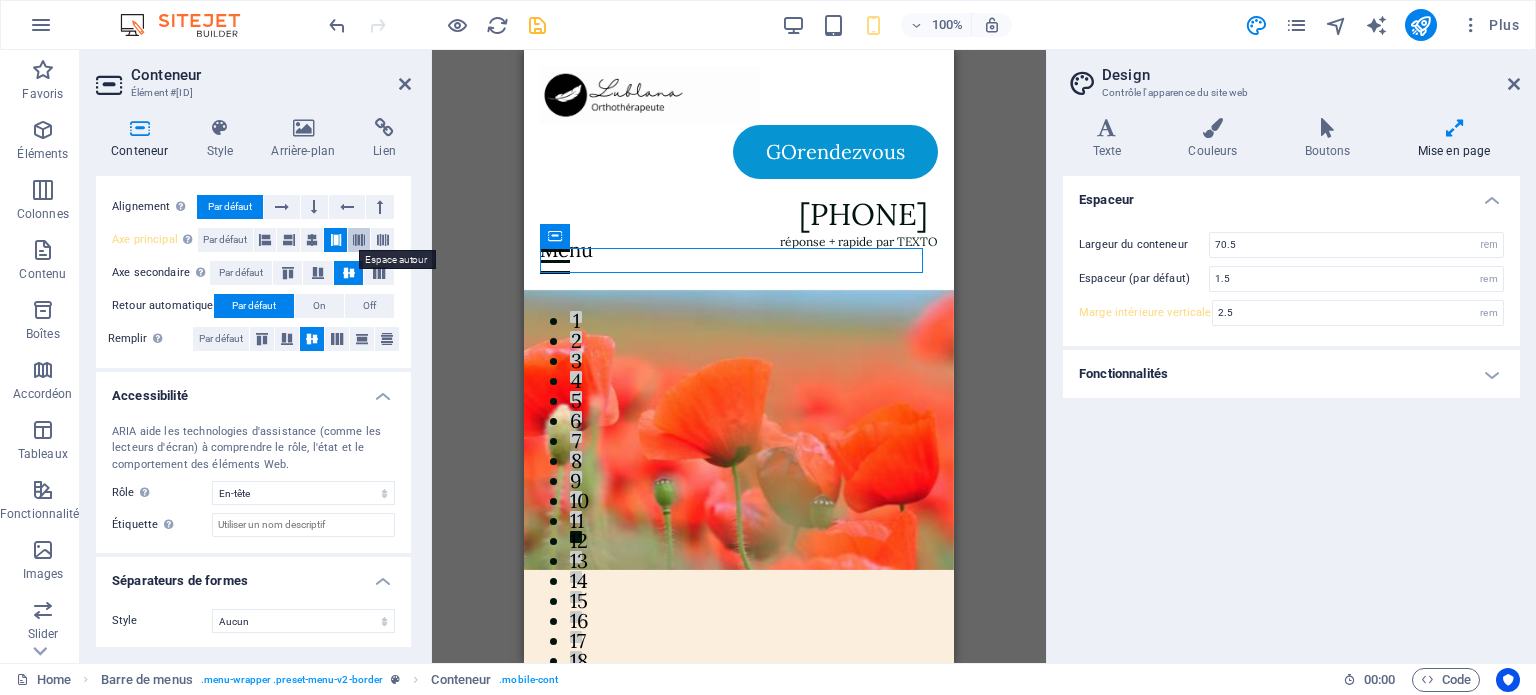 click at bounding box center [359, 240] 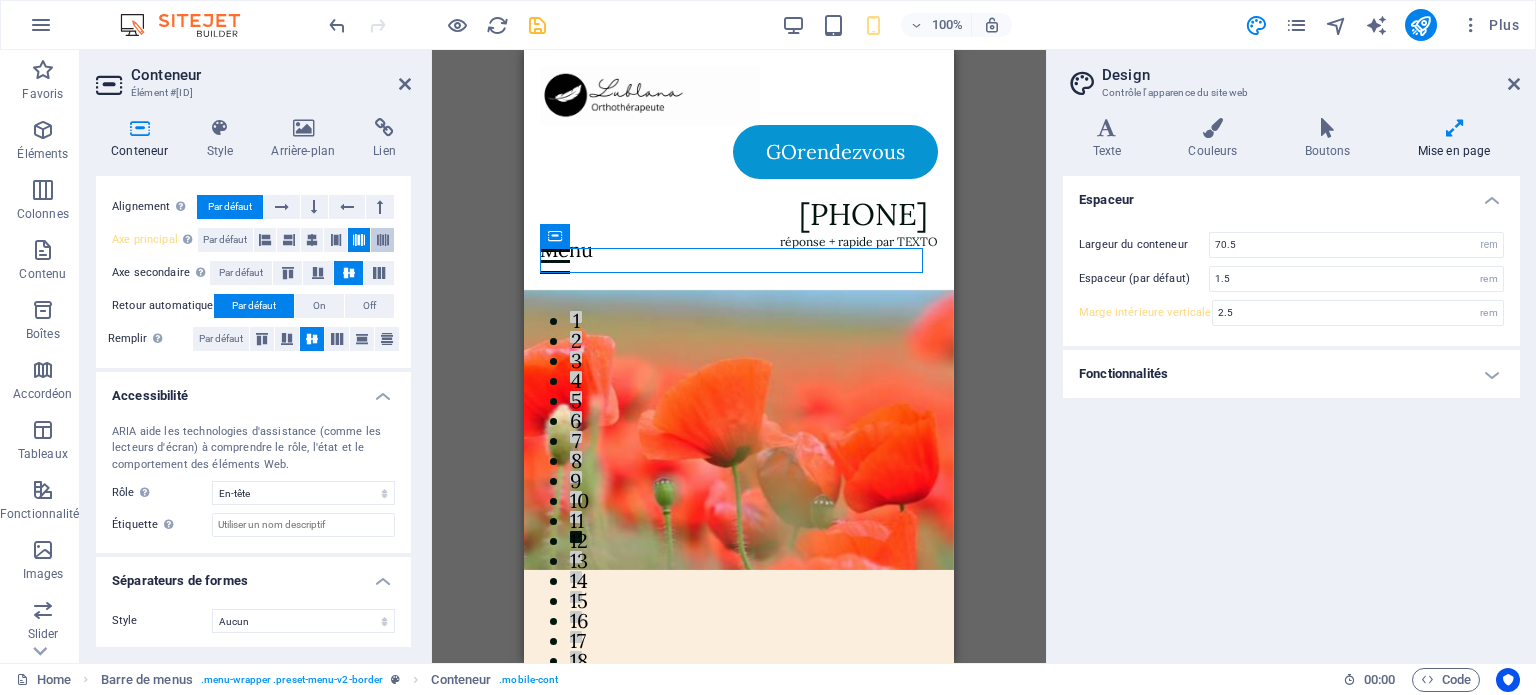 click at bounding box center (383, 240) 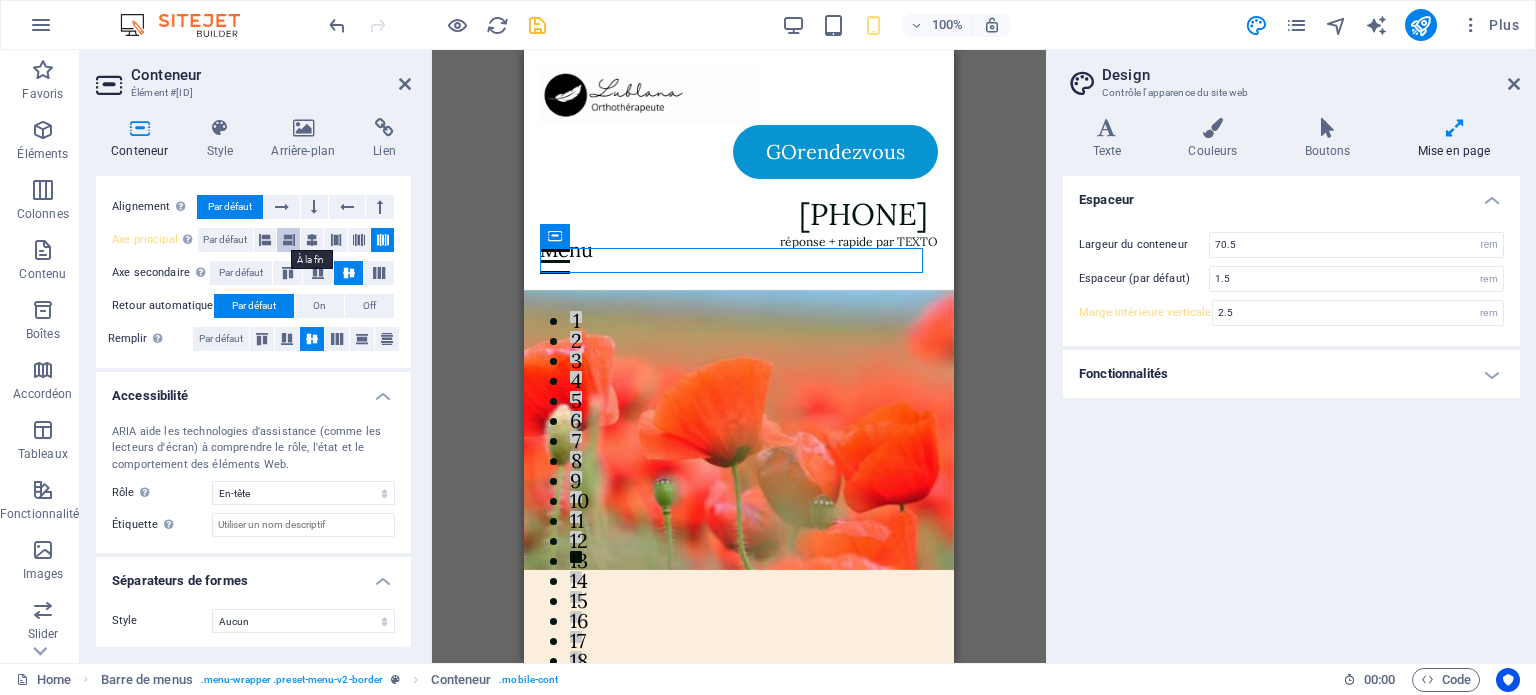 click at bounding box center (289, 240) 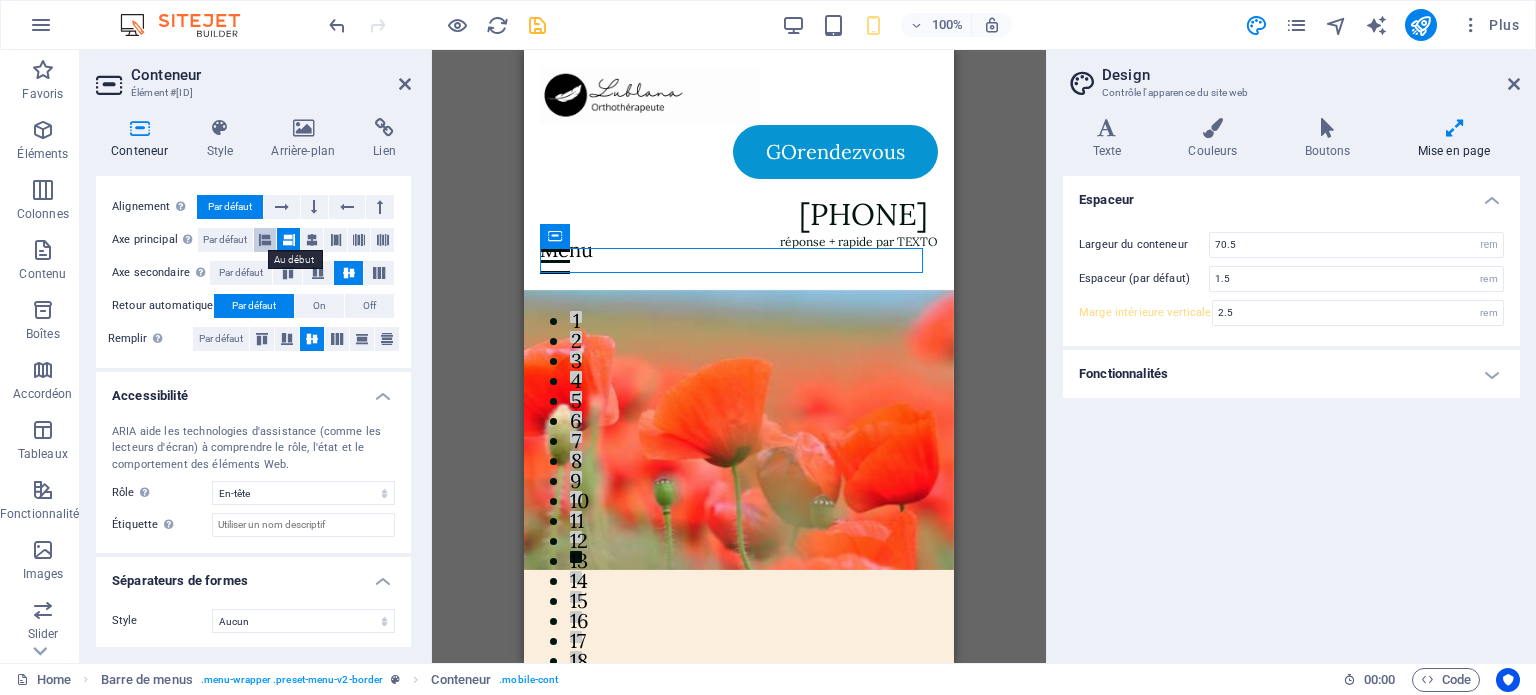 click at bounding box center [265, 240] 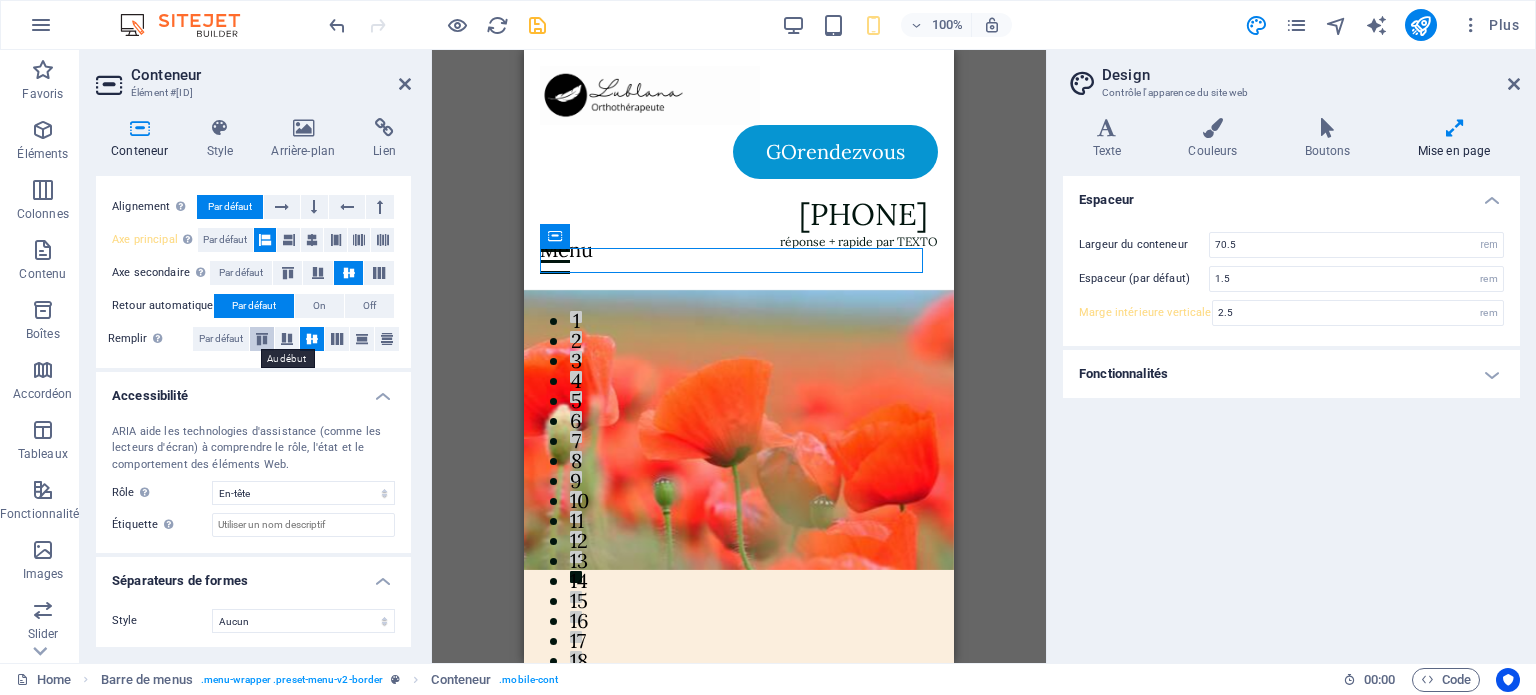 click at bounding box center [262, 339] 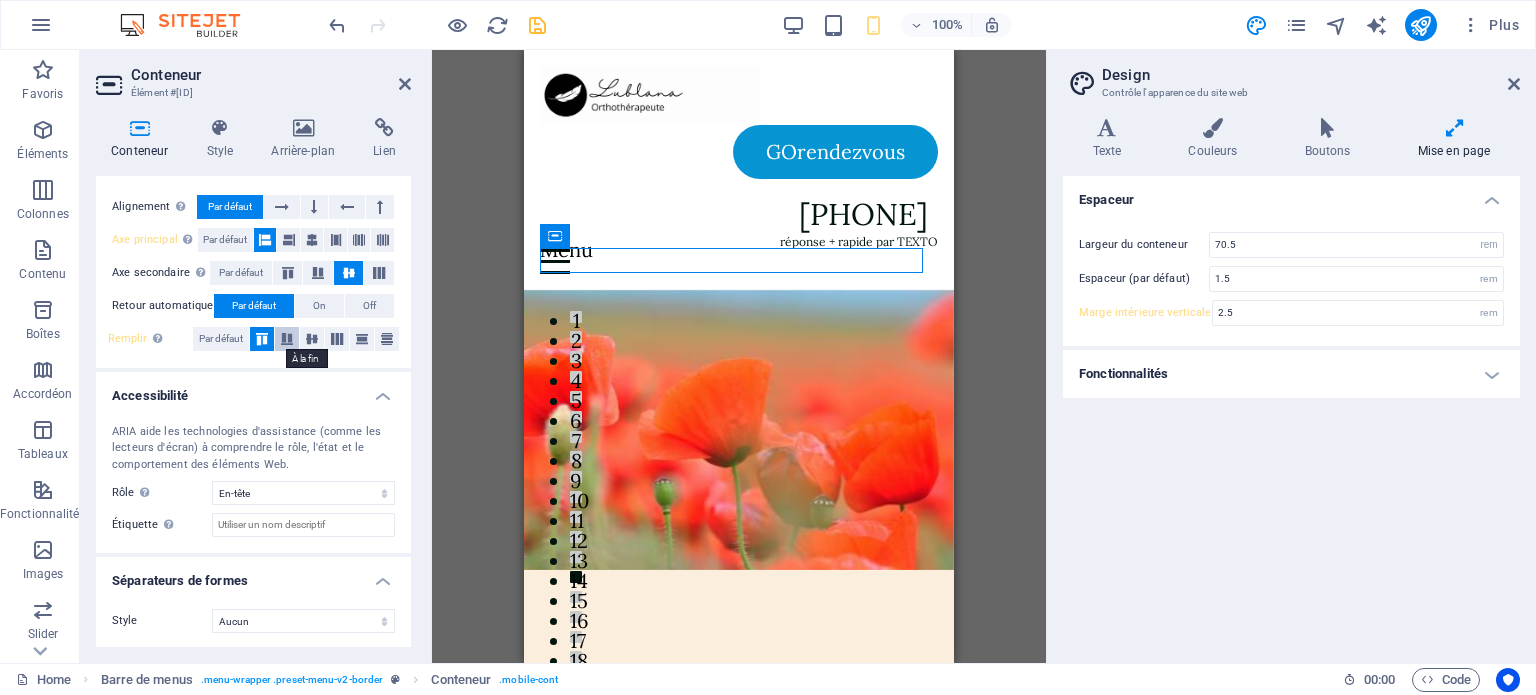 click at bounding box center [287, 339] 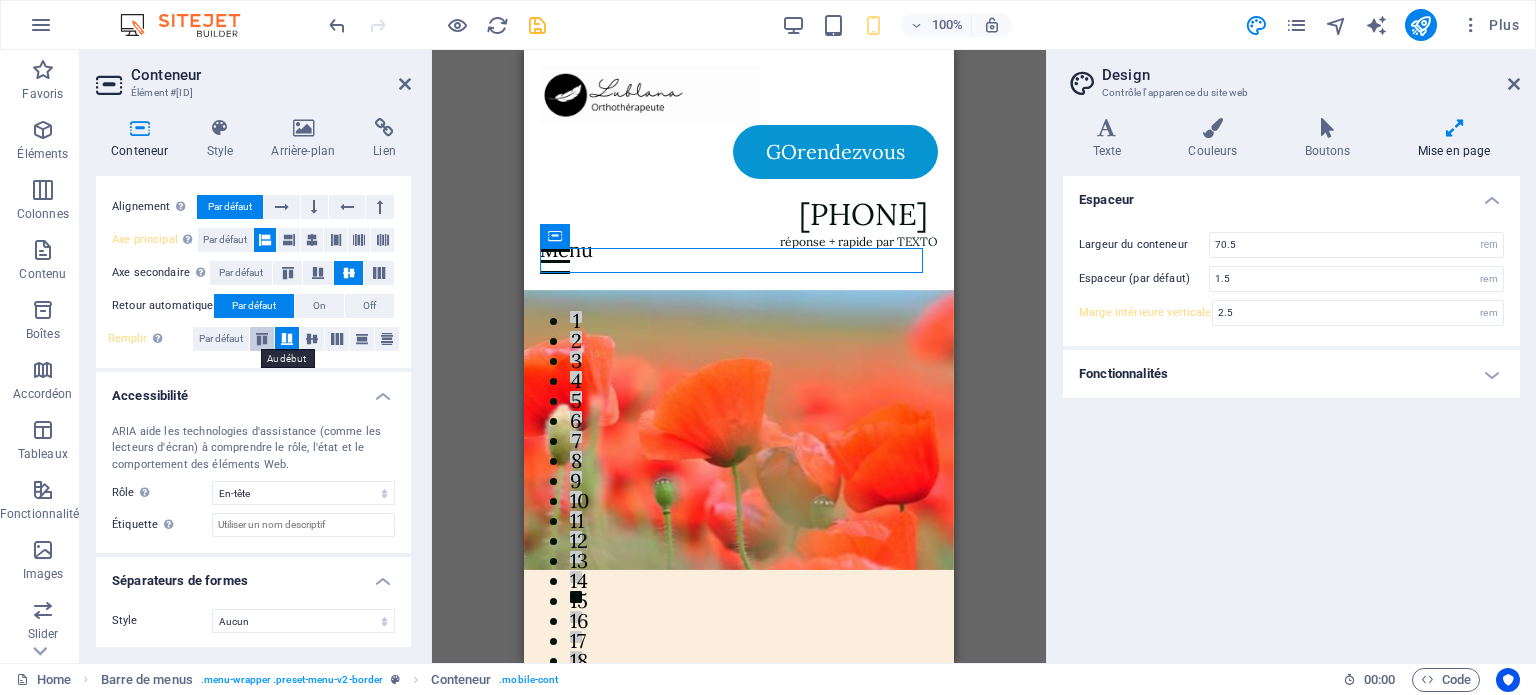 click at bounding box center (262, 339) 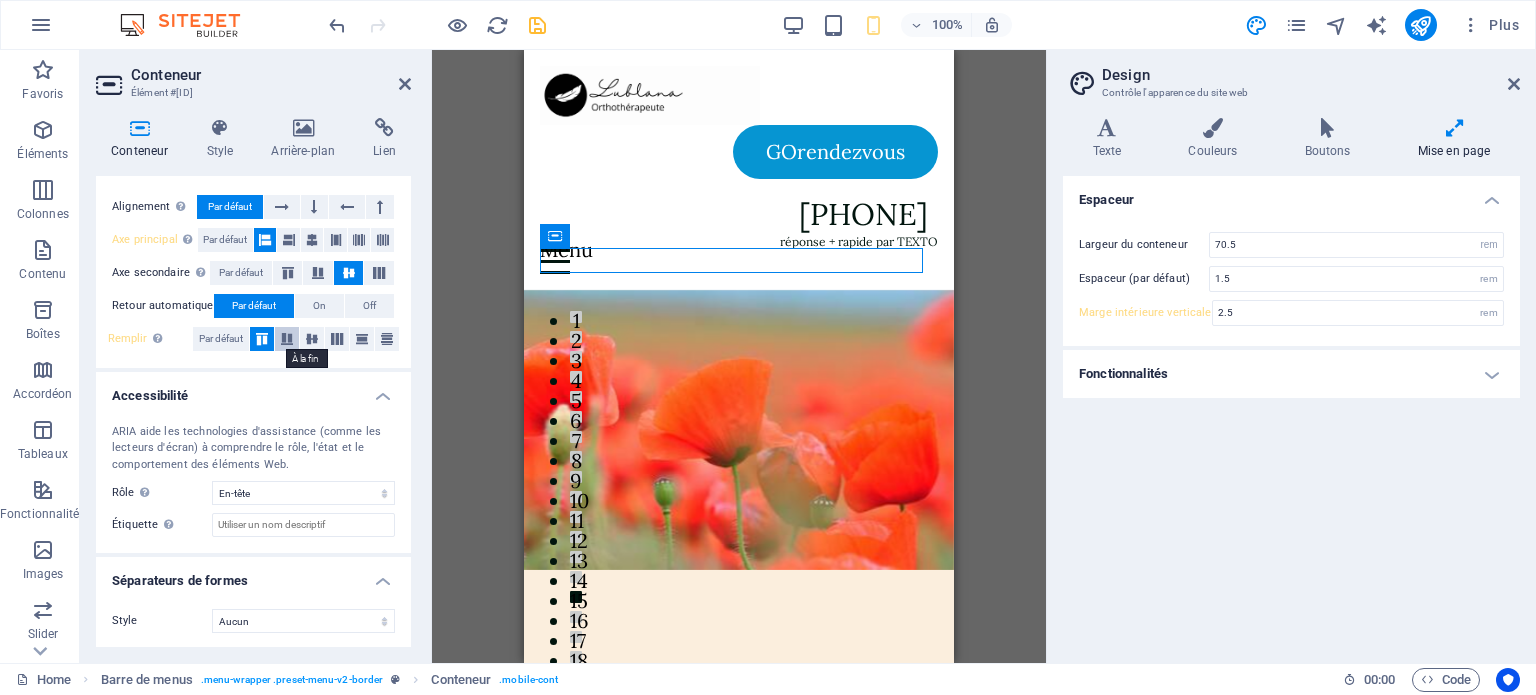 click at bounding box center [287, 339] 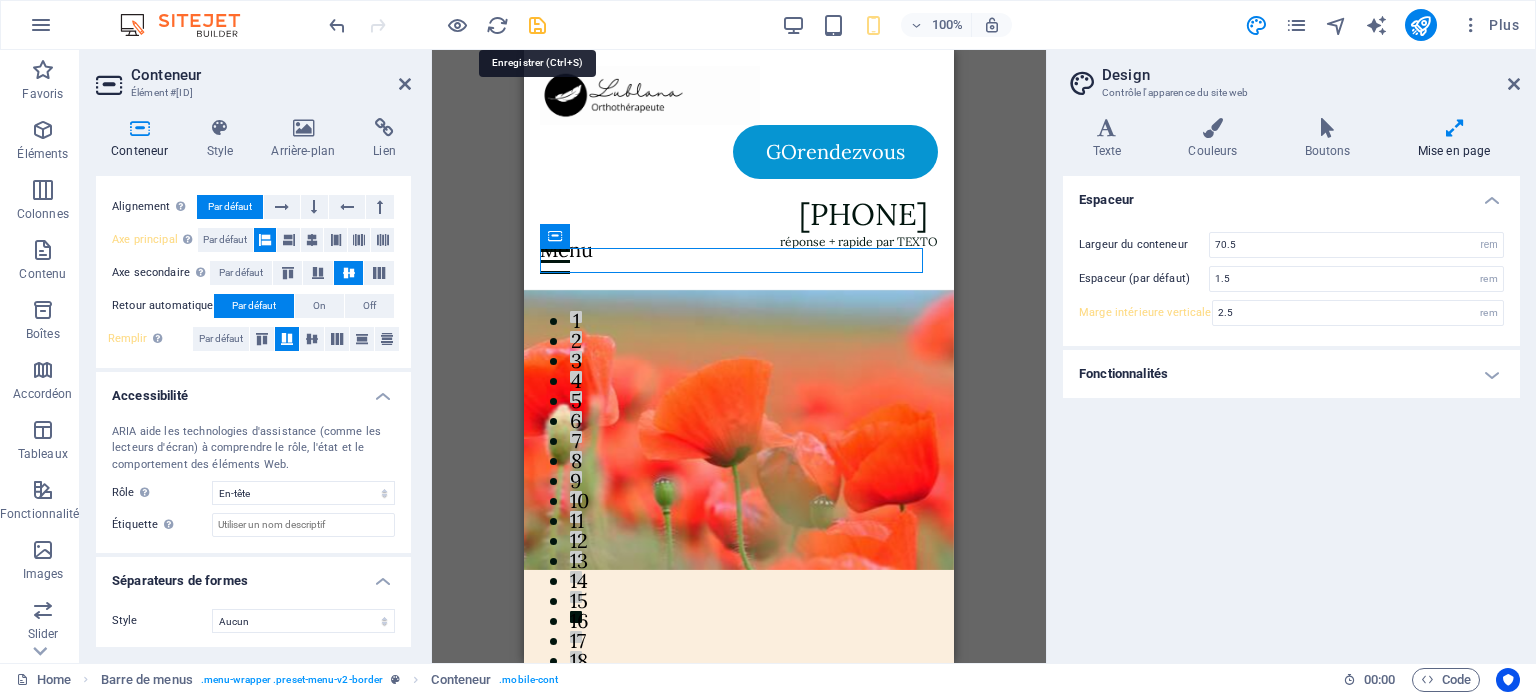 click at bounding box center [537, 25] 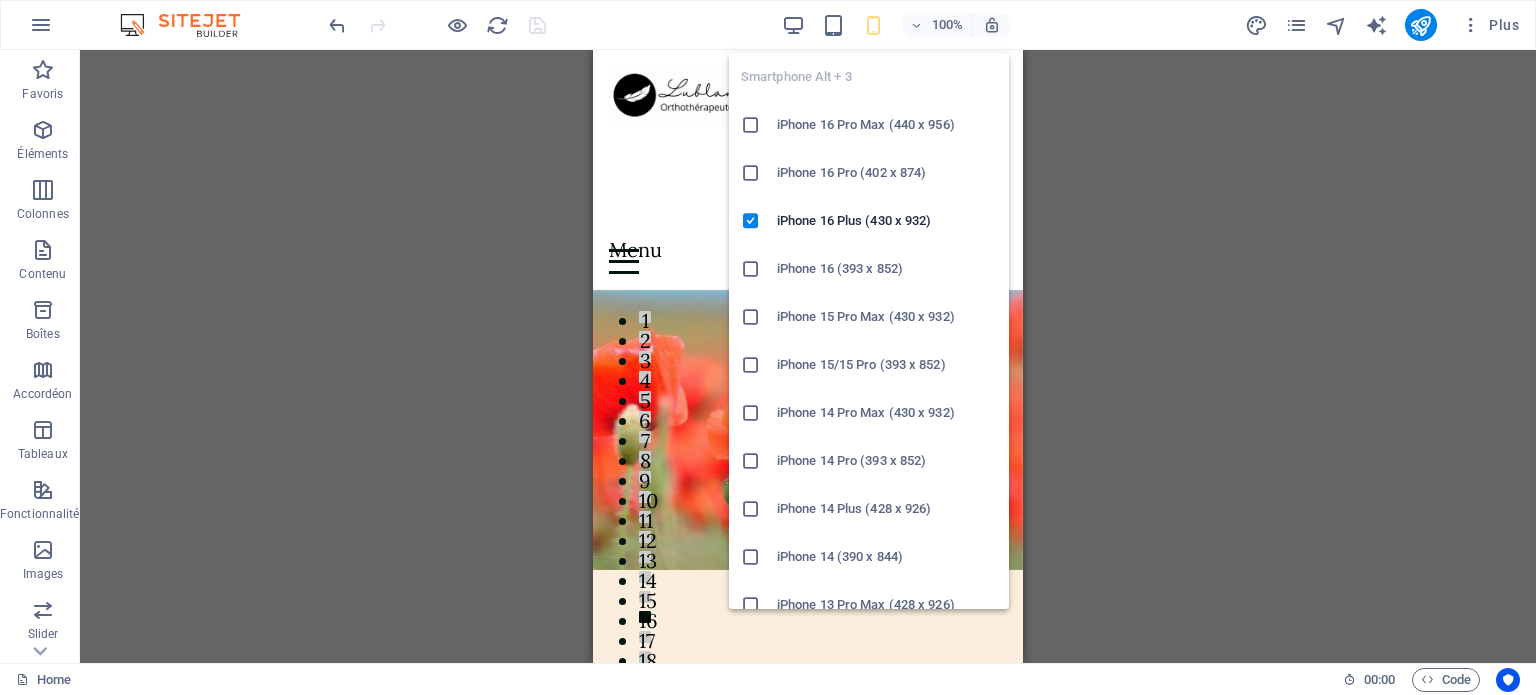 click at bounding box center (873, 25) 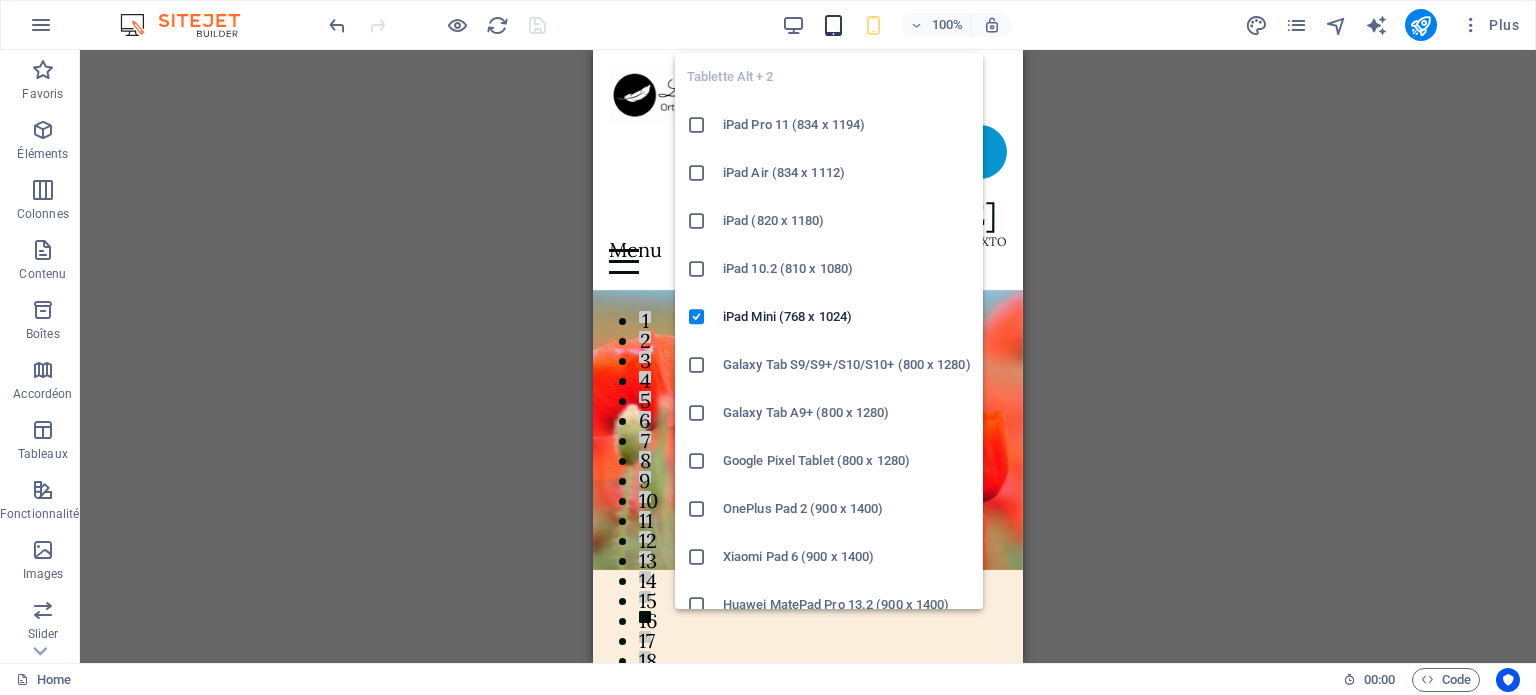 click at bounding box center (833, 25) 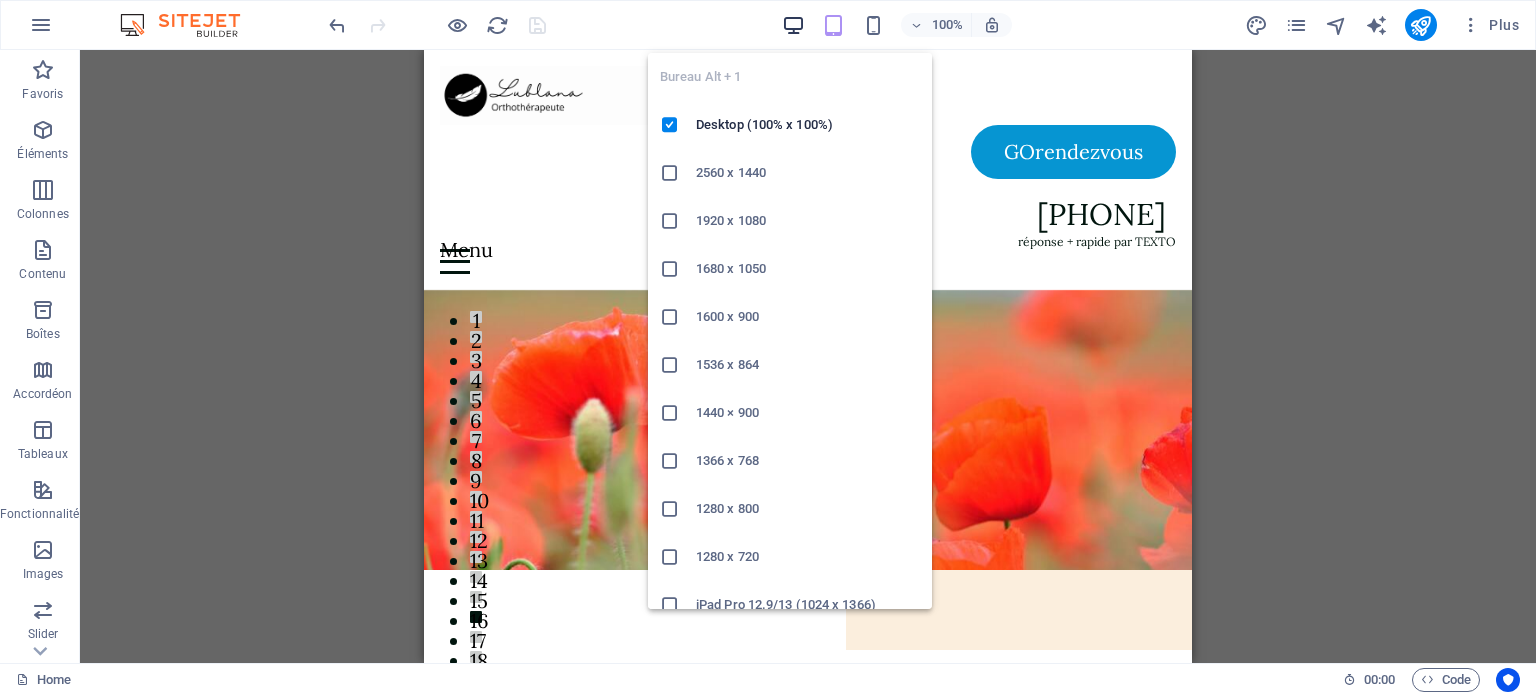 click at bounding box center (793, 25) 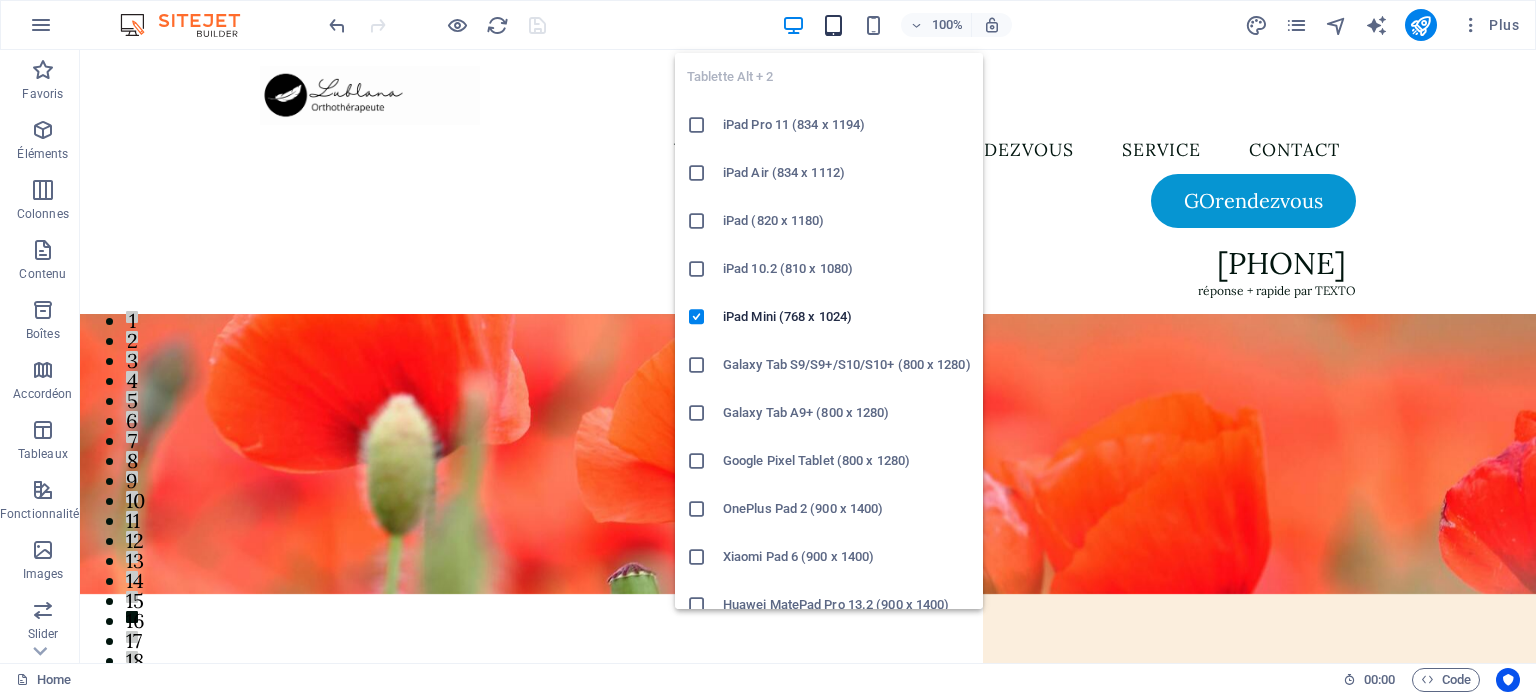 click at bounding box center (833, 25) 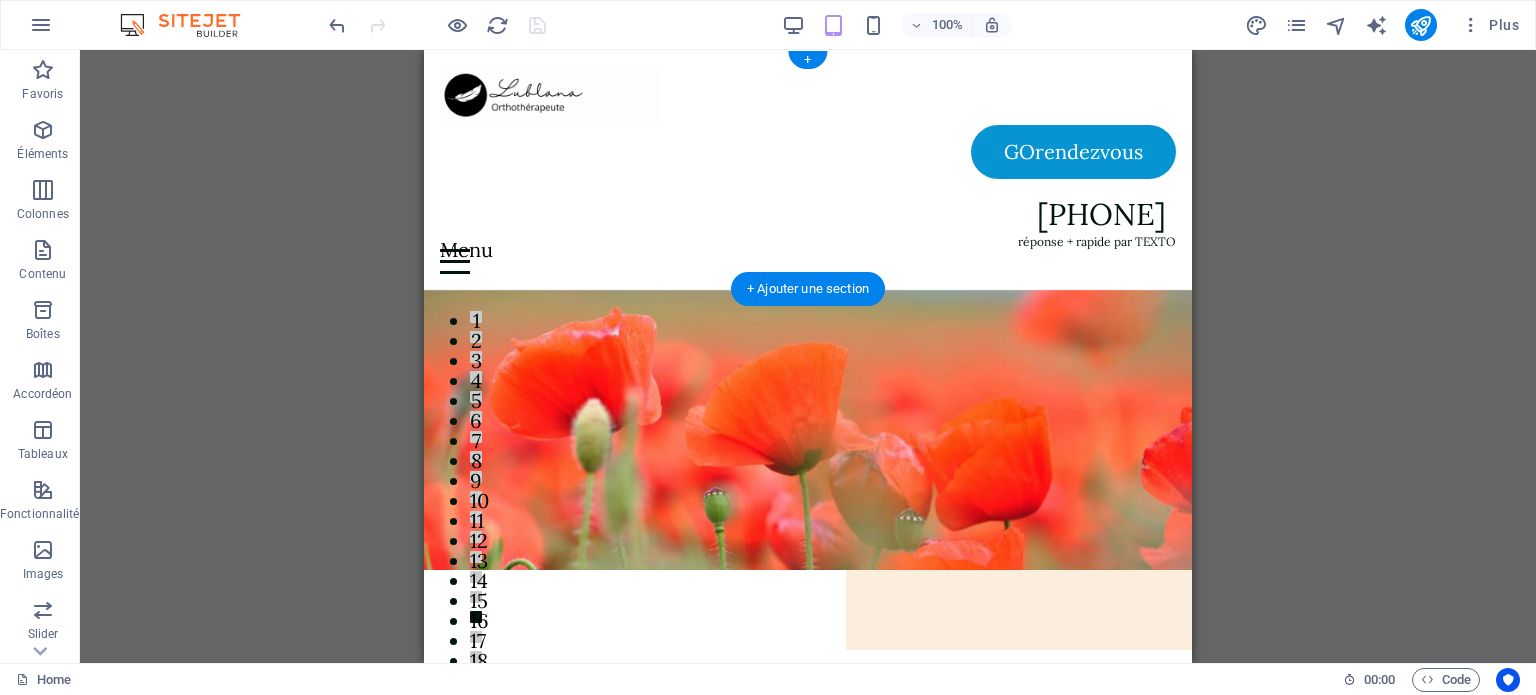 click on "Votre thérapeute GOrendezvous Service Contact GOrendezvous [PHONE]    réponse + rapide par TEXTO  Menu" at bounding box center [808, 170] 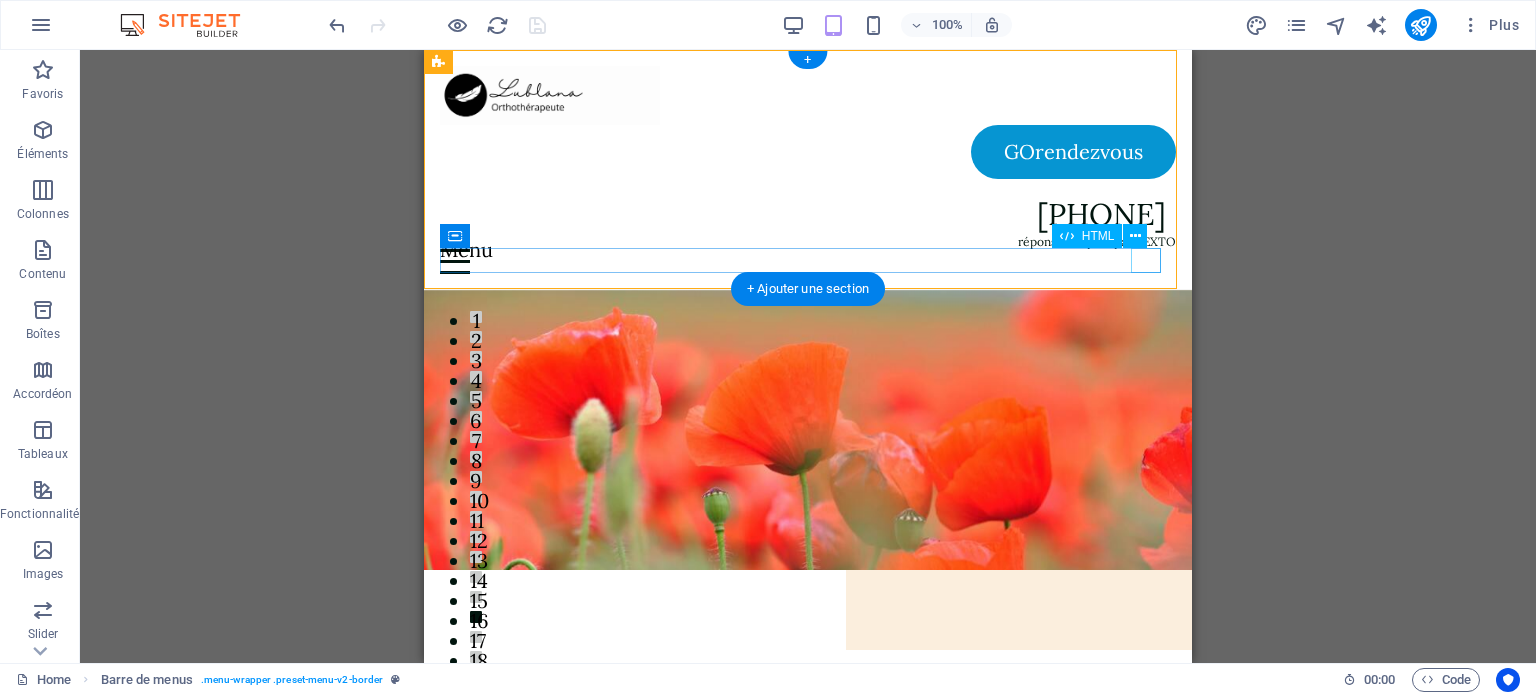 click on "Menu" at bounding box center (808, 261) 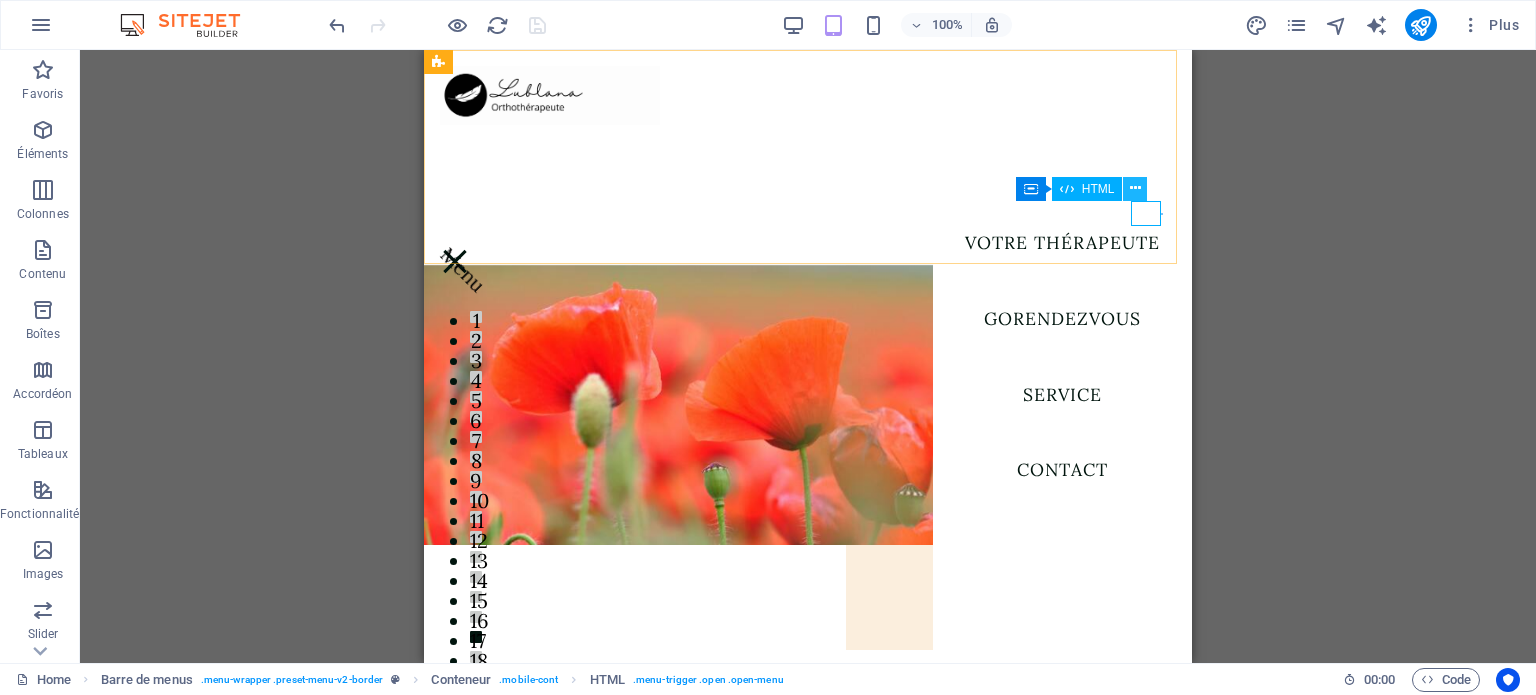 click at bounding box center (1135, 189) 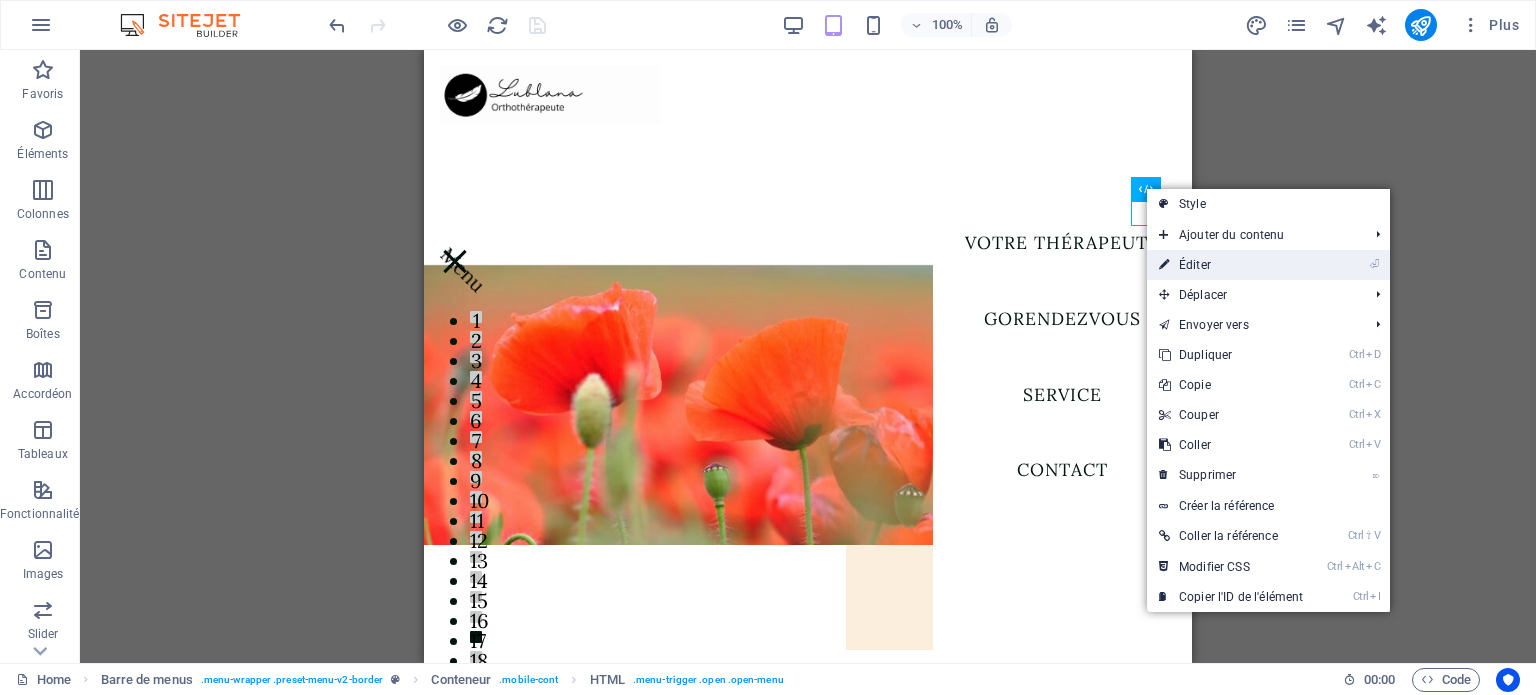 click on "⏎  Éditer" at bounding box center (1231, 265) 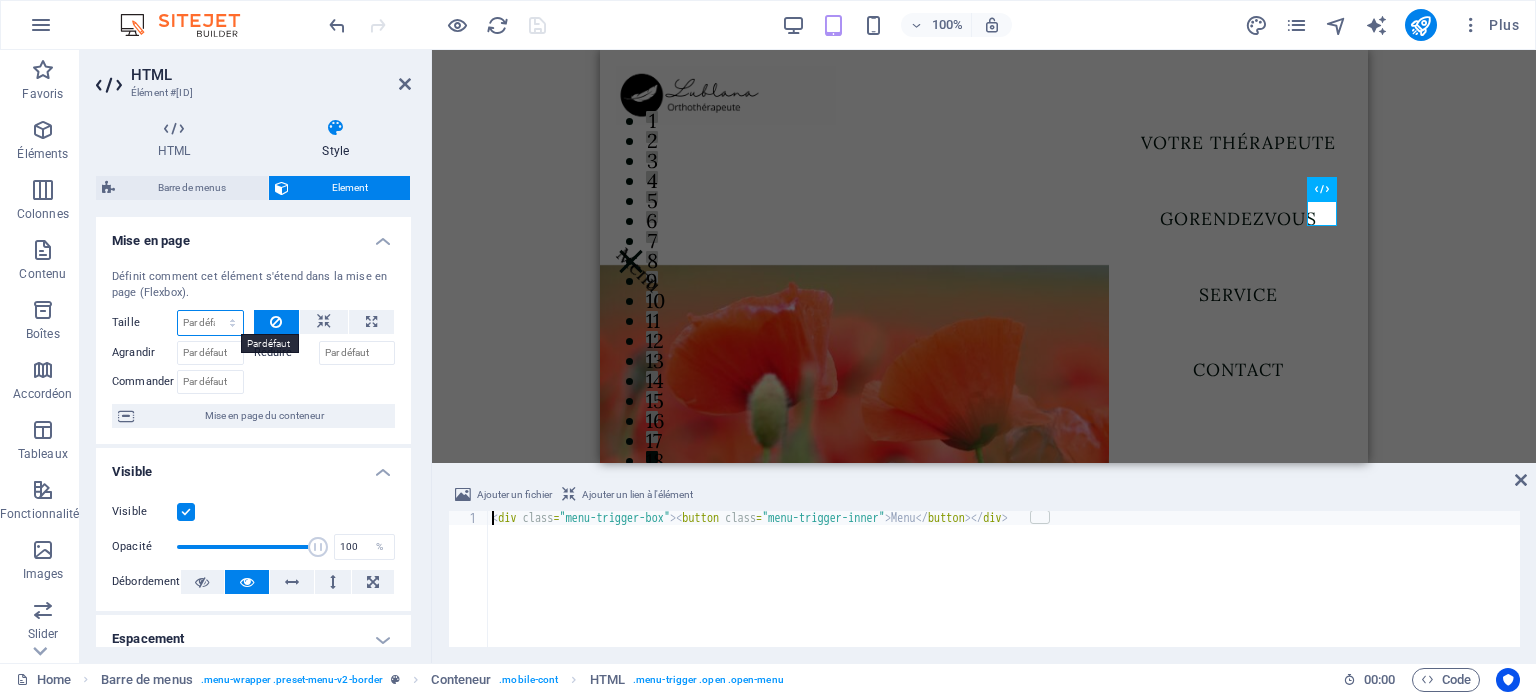 click on "Par défaut auto px % 1/1 1/2 1/3 1/4 1/5 1/6 1/7 1/8 1/9 1/10" at bounding box center [210, 323] 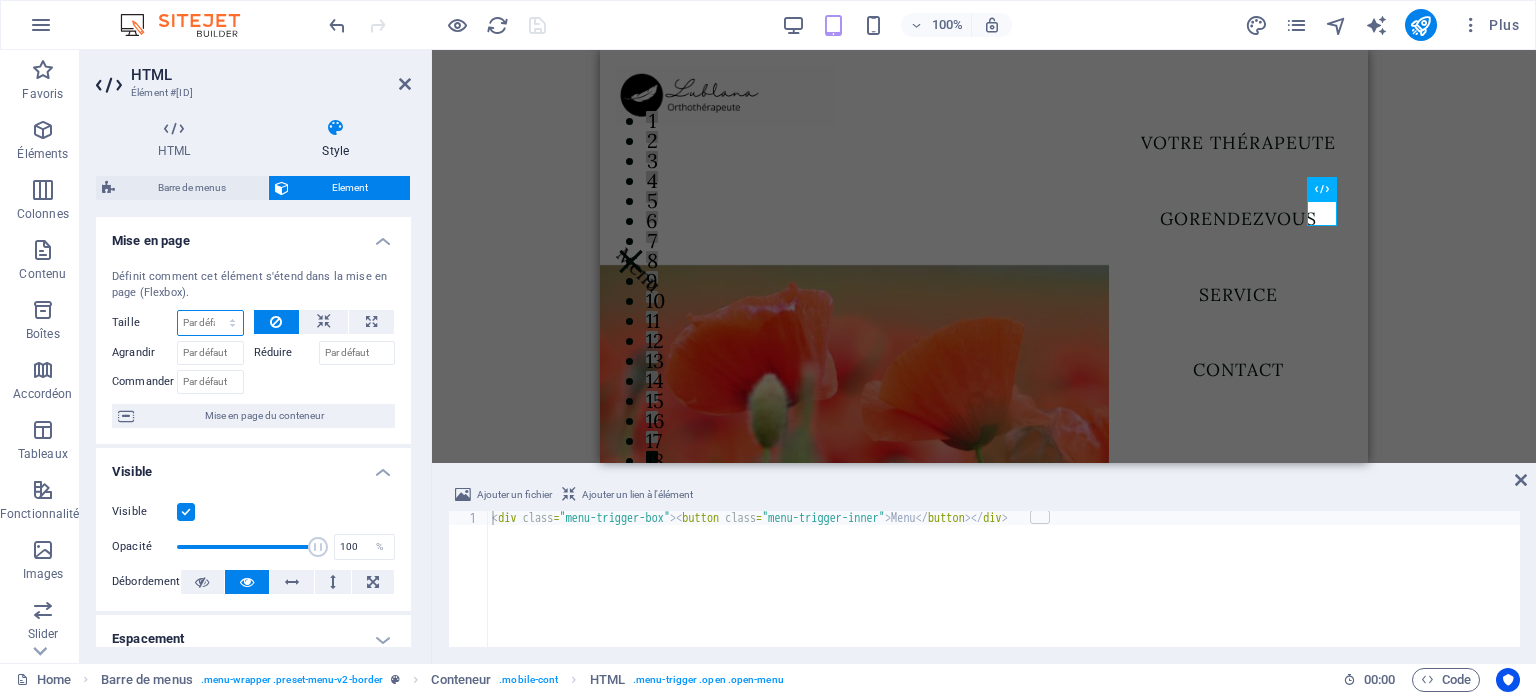 click on "Par défaut auto px % 1/1 1/2 1/3 1/4 1/5 1/6 1/7 1/8 1/9 1/10" at bounding box center (210, 323) 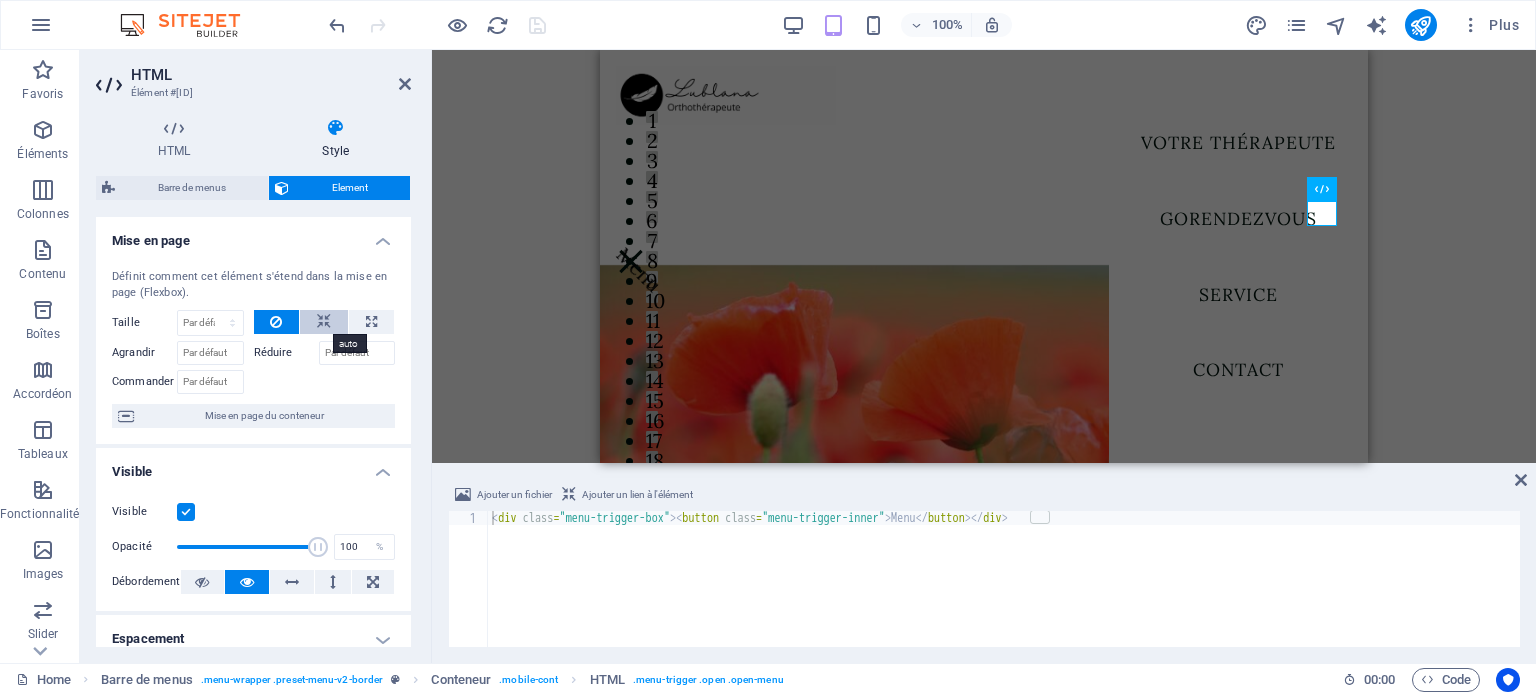 click at bounding box center (324, 322) 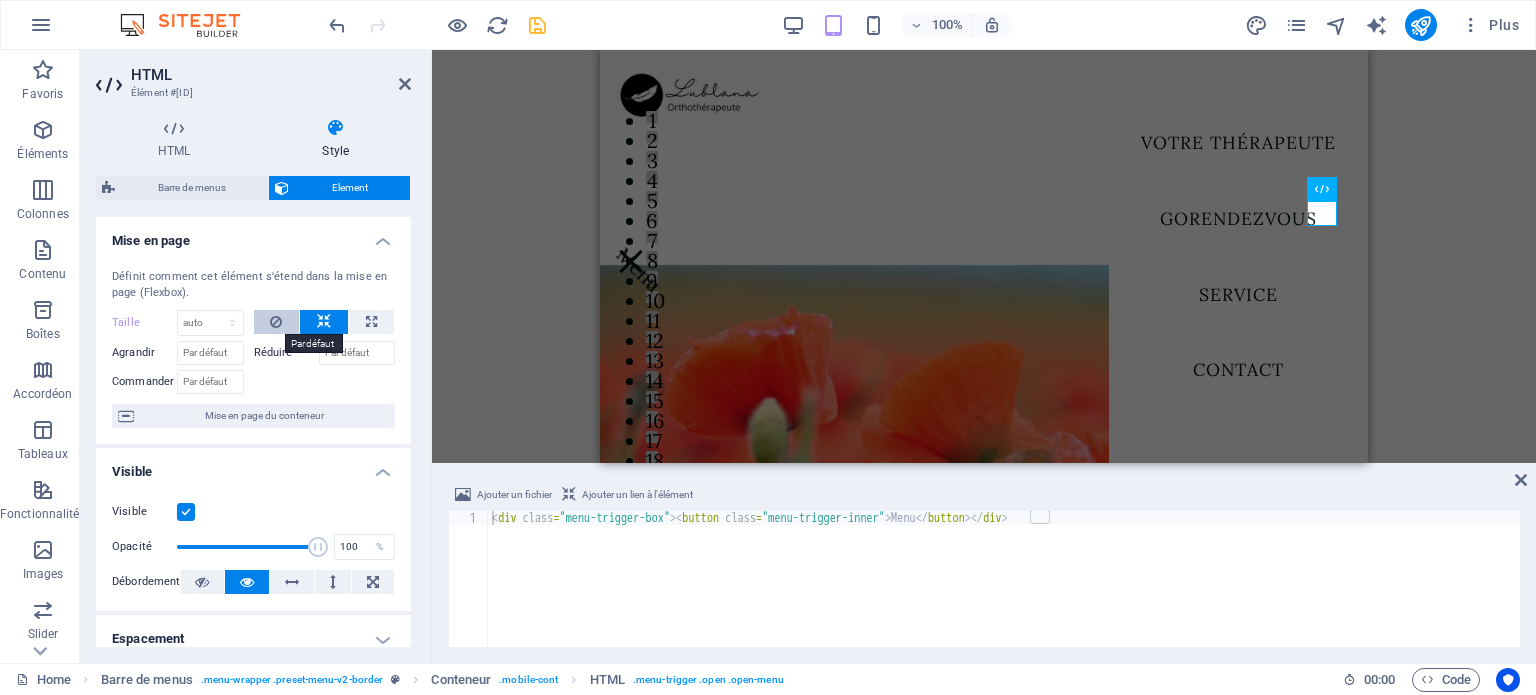 click at bounding box center (276, 322) 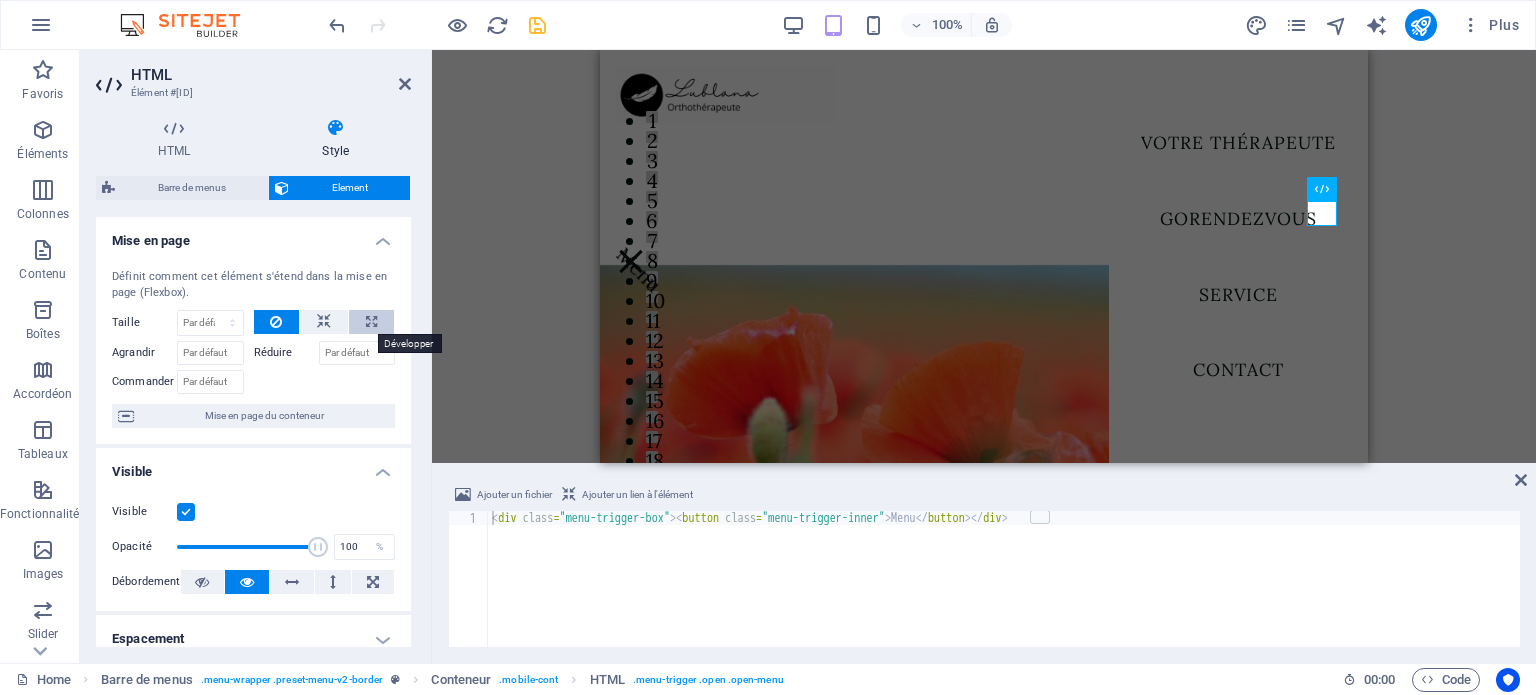 click at bounding box center [371, 322] 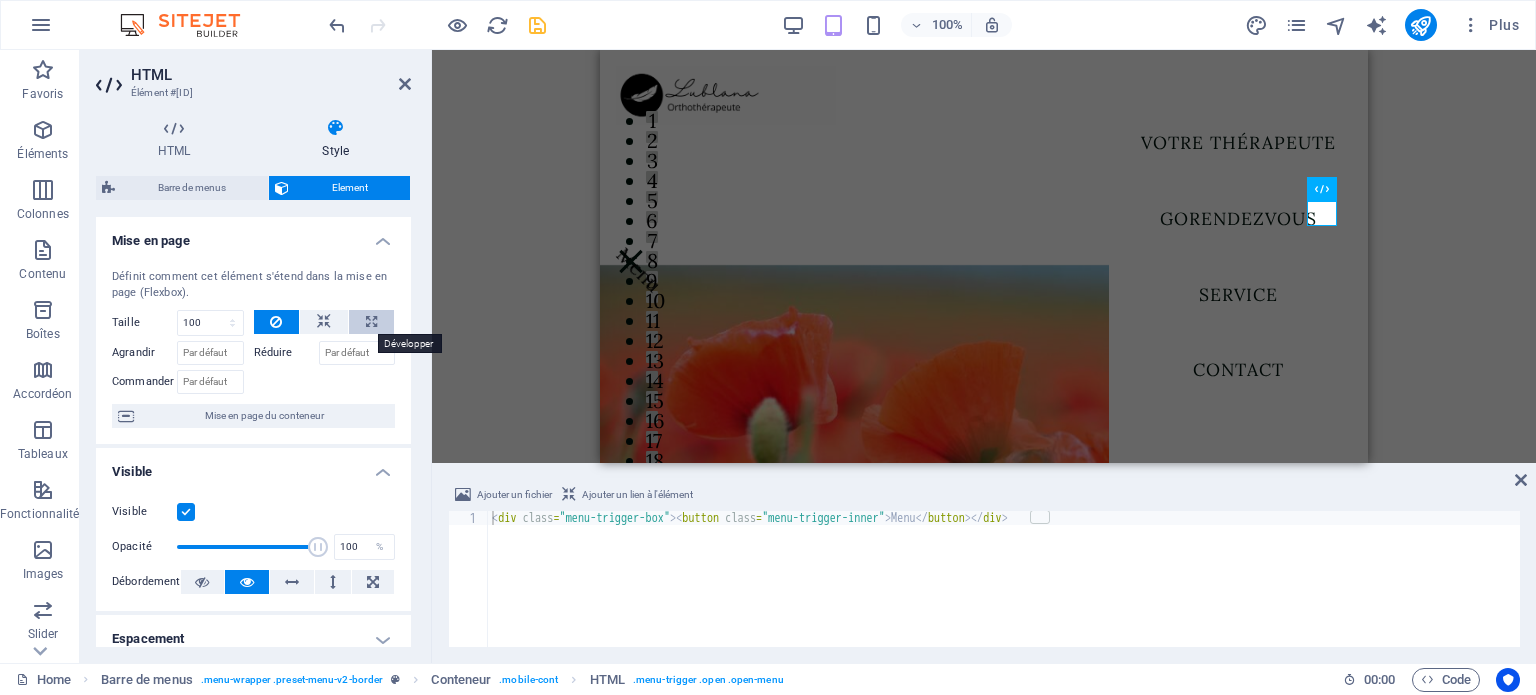 select on "%" 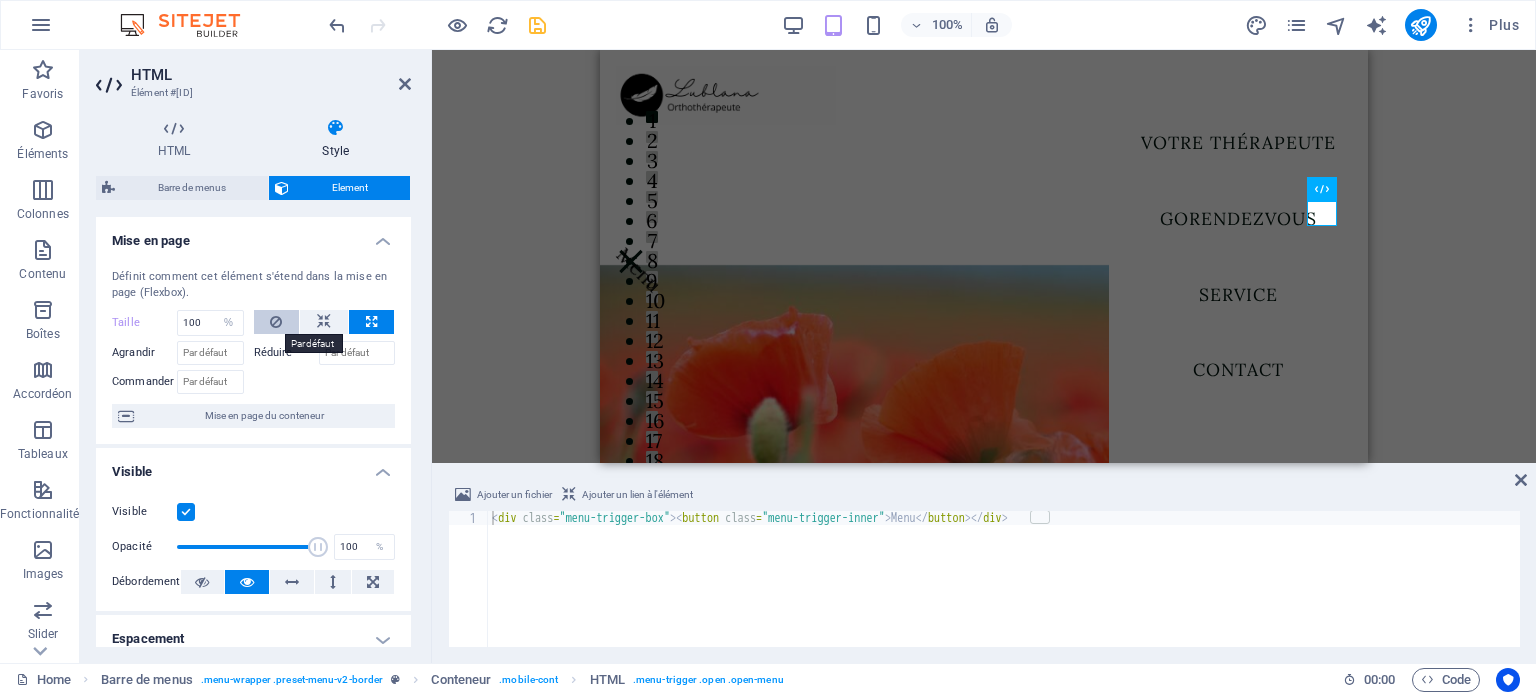 click at bounding box center (276, 322) 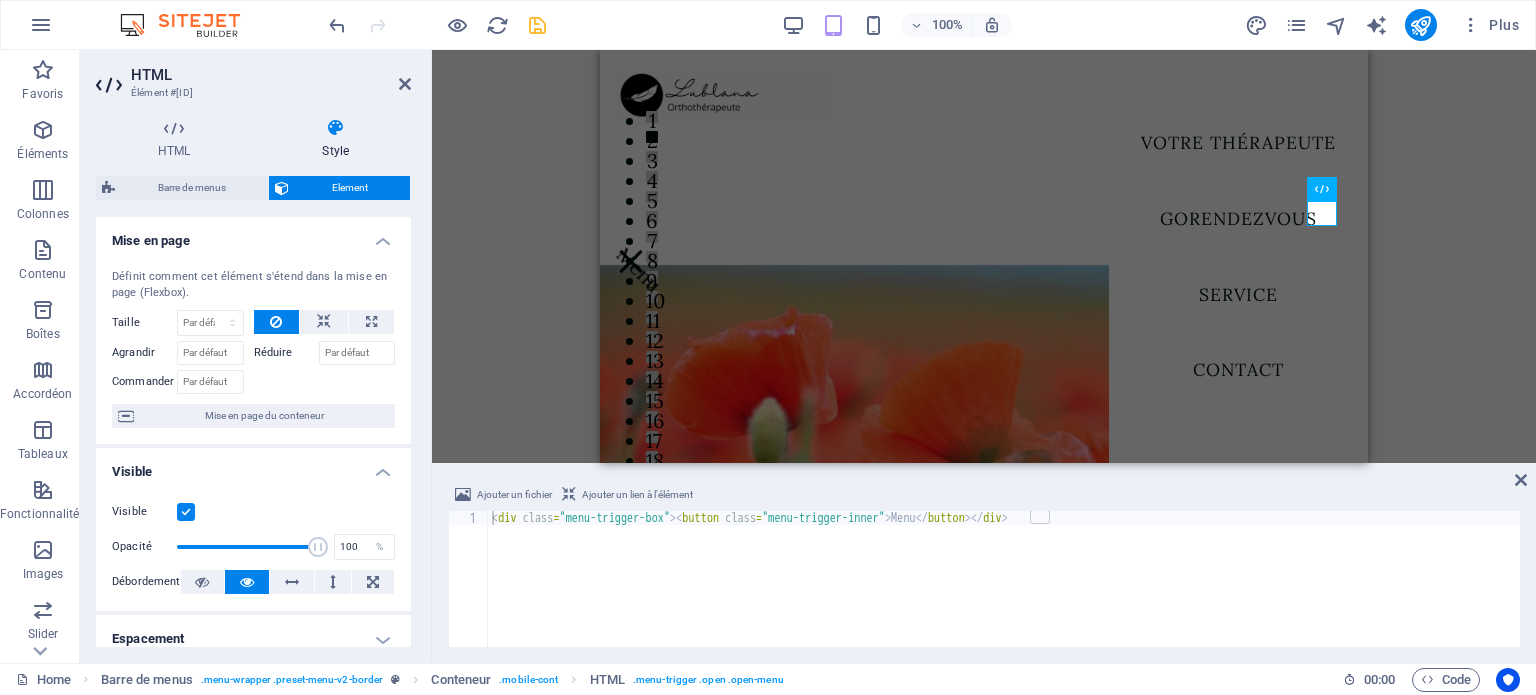 scroll, scrollTop: 100, scrollLeft: 0, axis: vertical 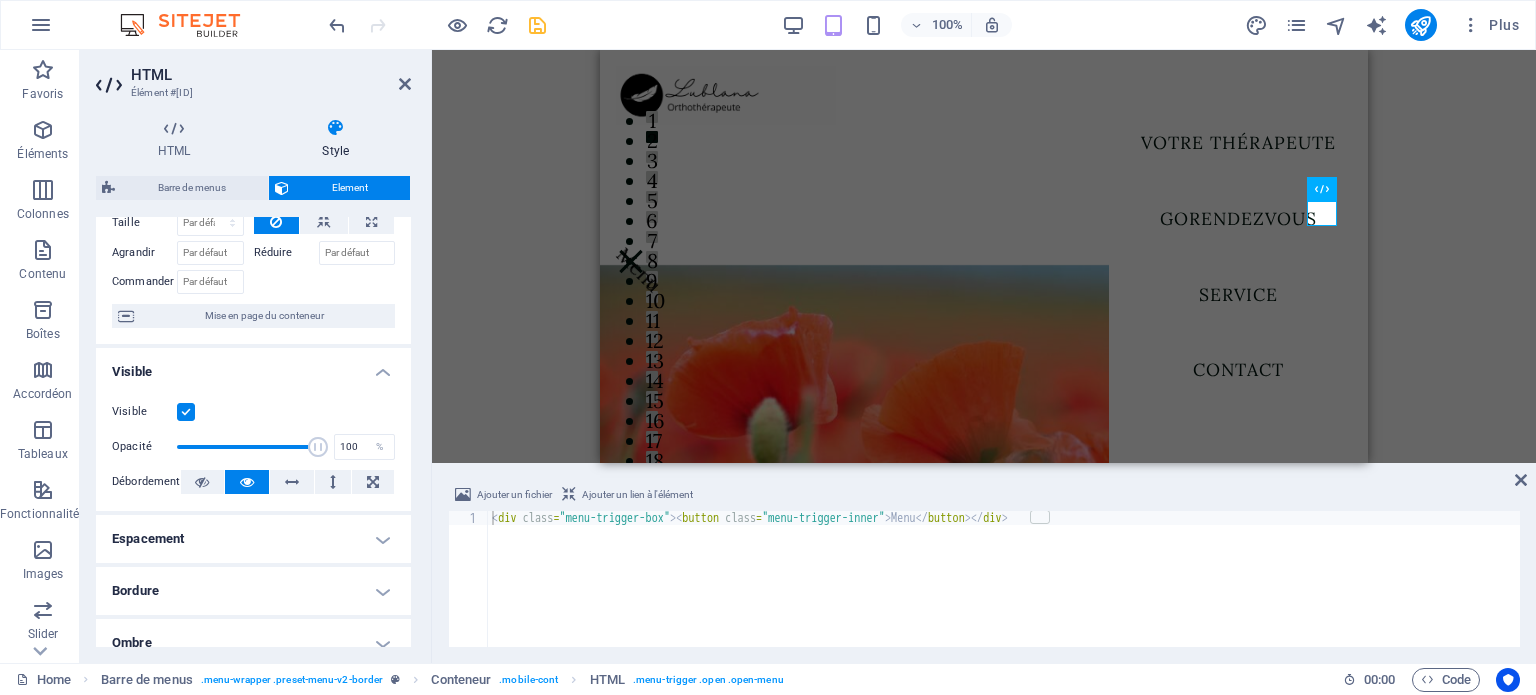 click at bounding box center [186, 412] 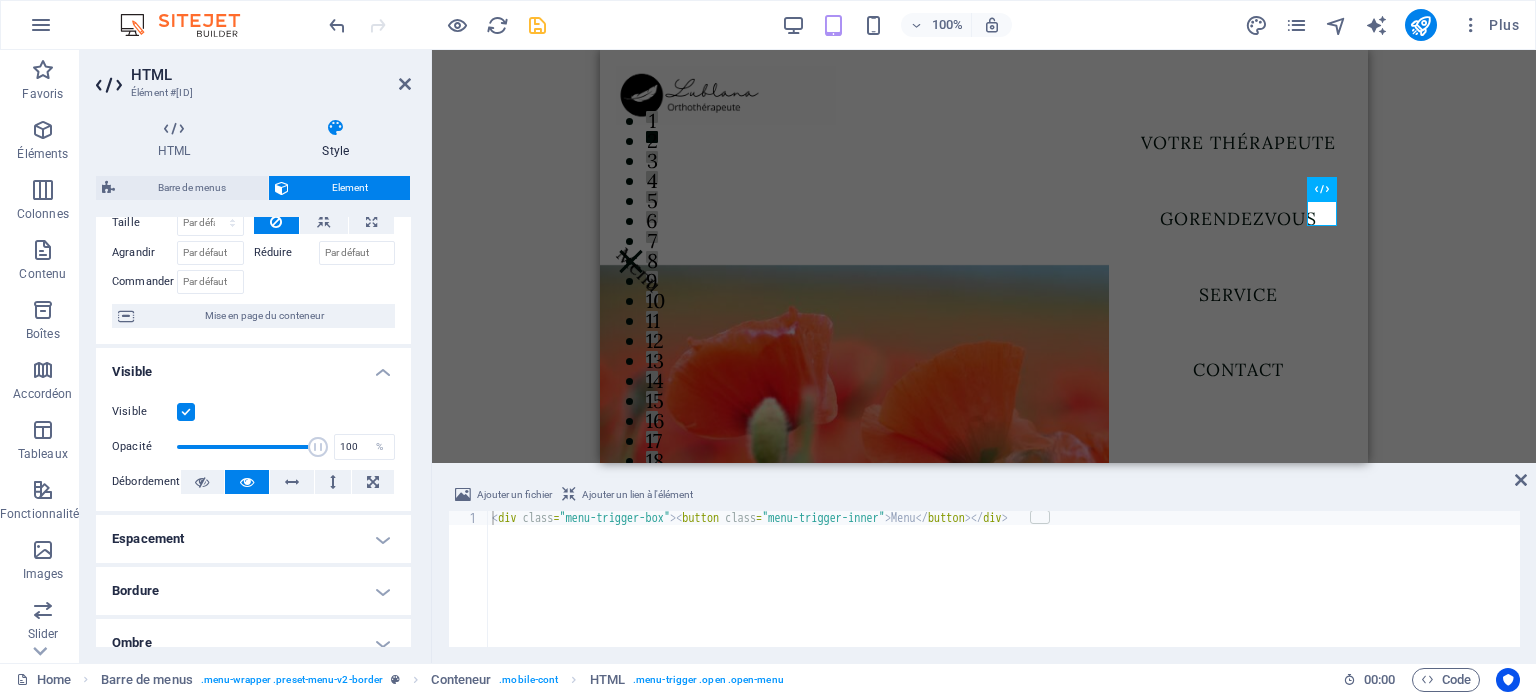 click on "Visible" at bounding box center (0, 0) 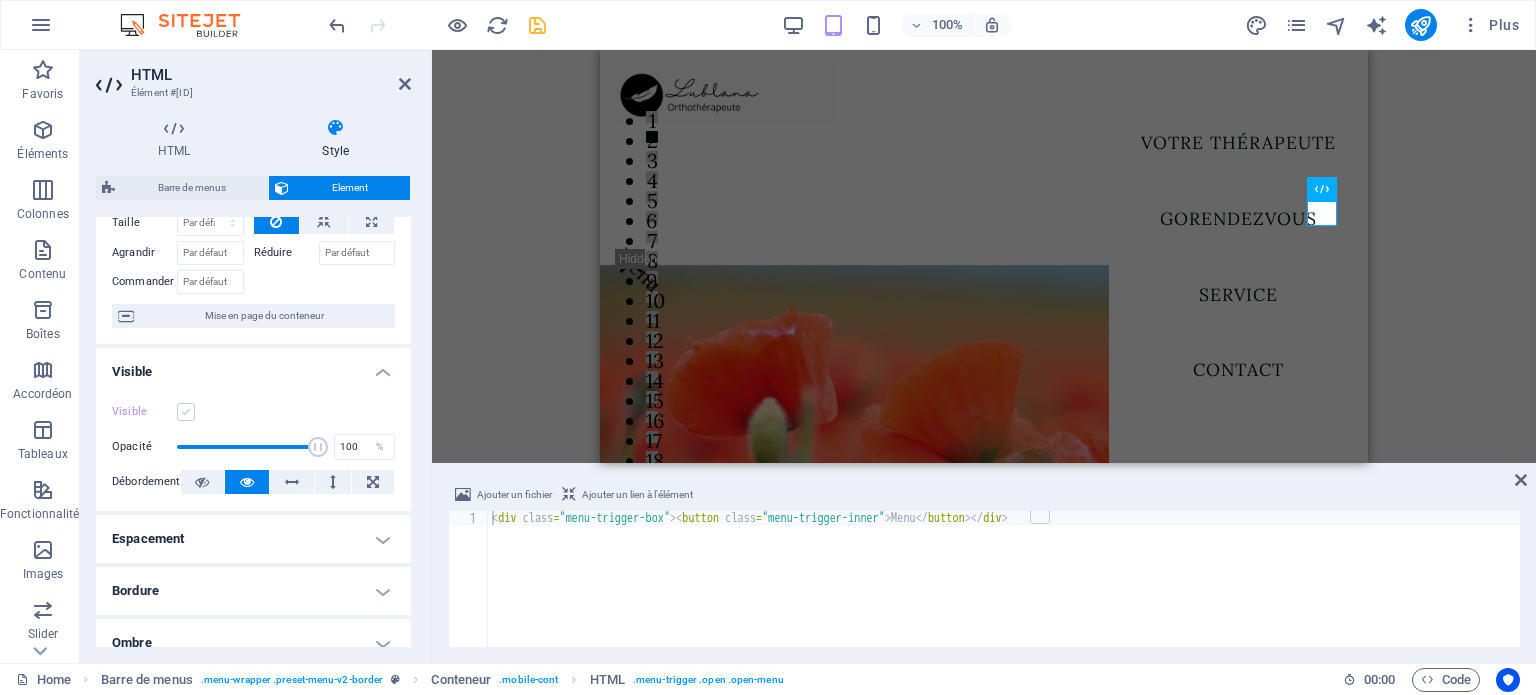 click at bounding box center (186, 412) 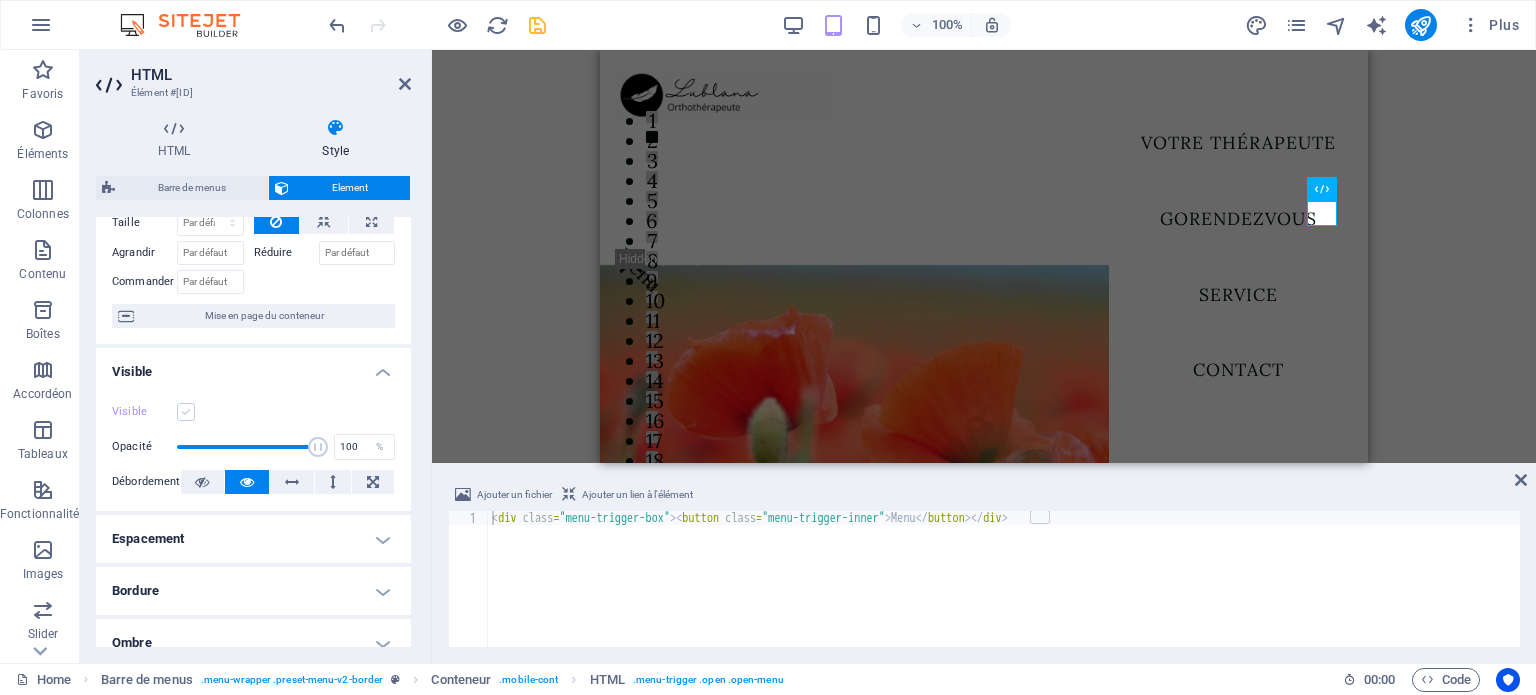 click on "Visible" at bounding box center [0, 0] 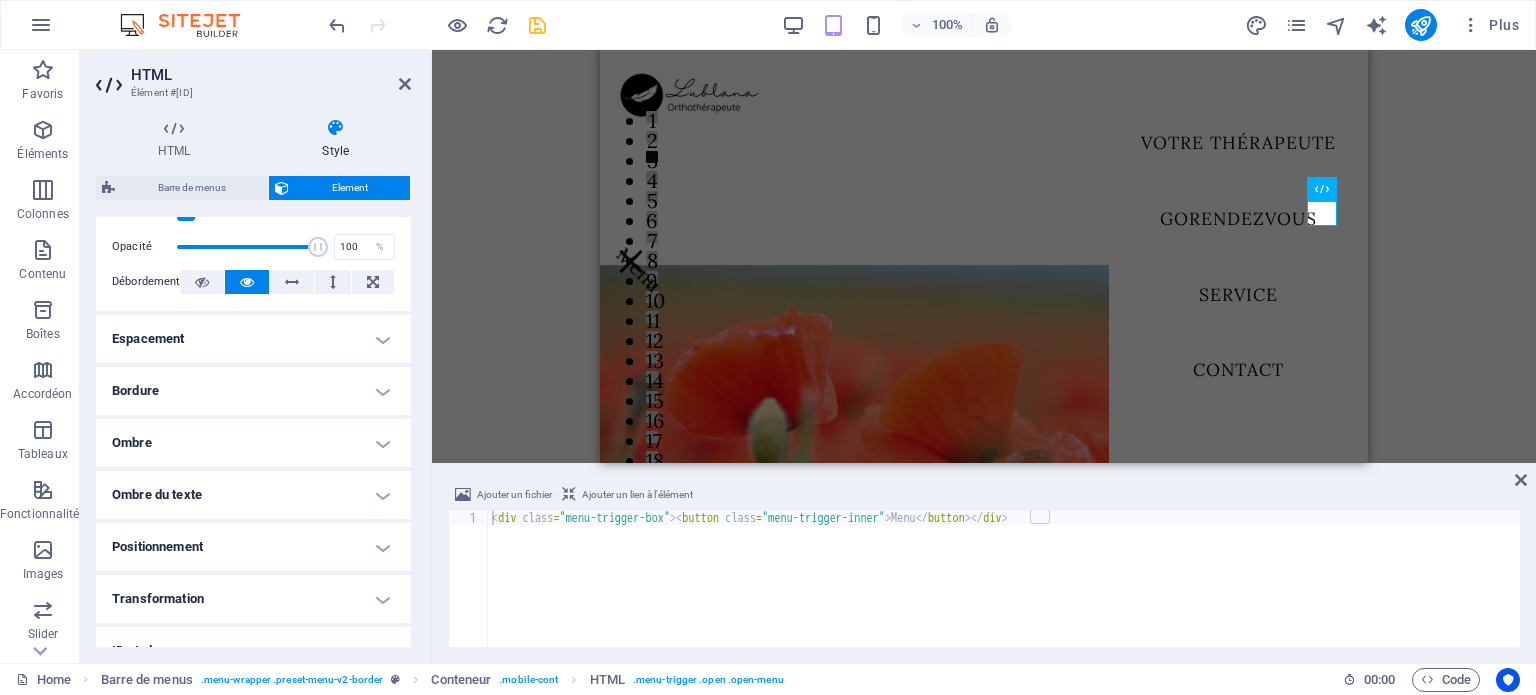 scroll, scrollTop: 400, scrollLeft: 0, axis: vertical 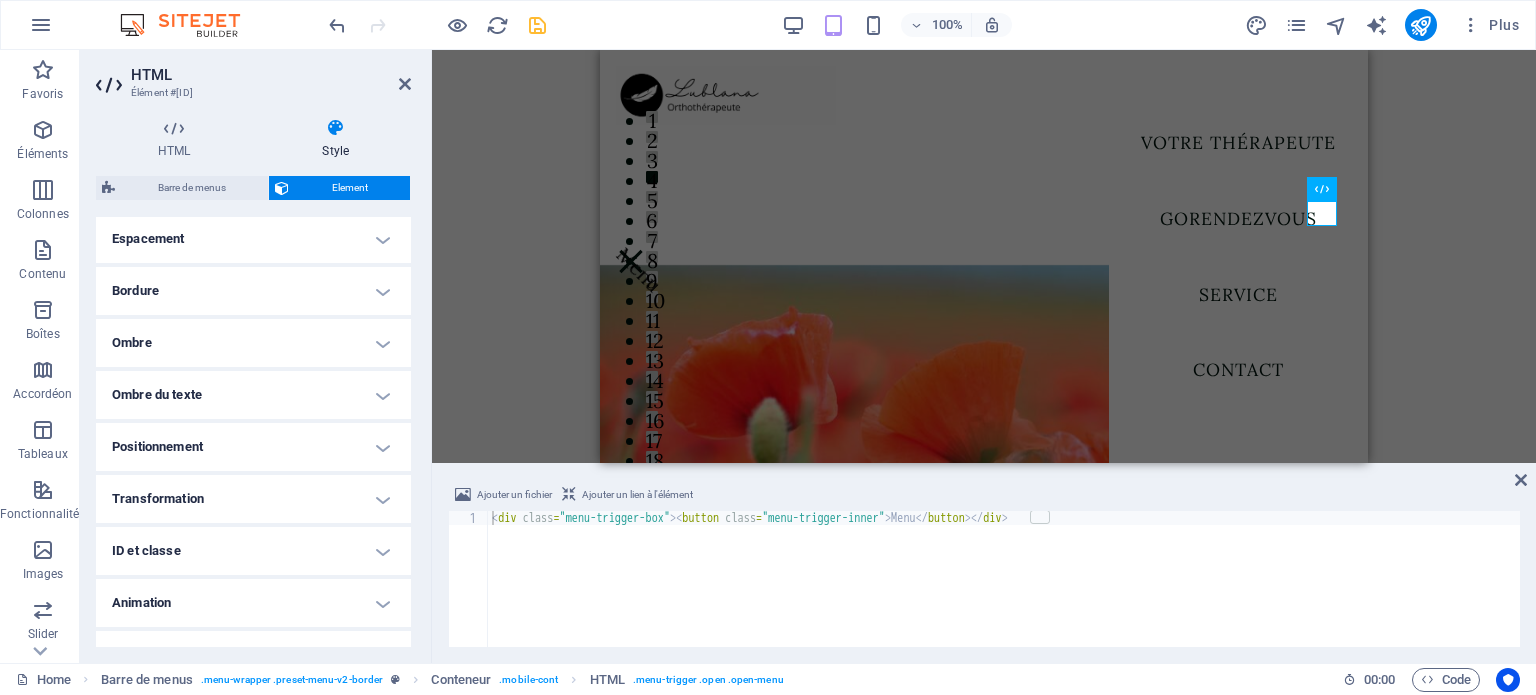 click on "Positionnement" at bounding box center (253, 447) 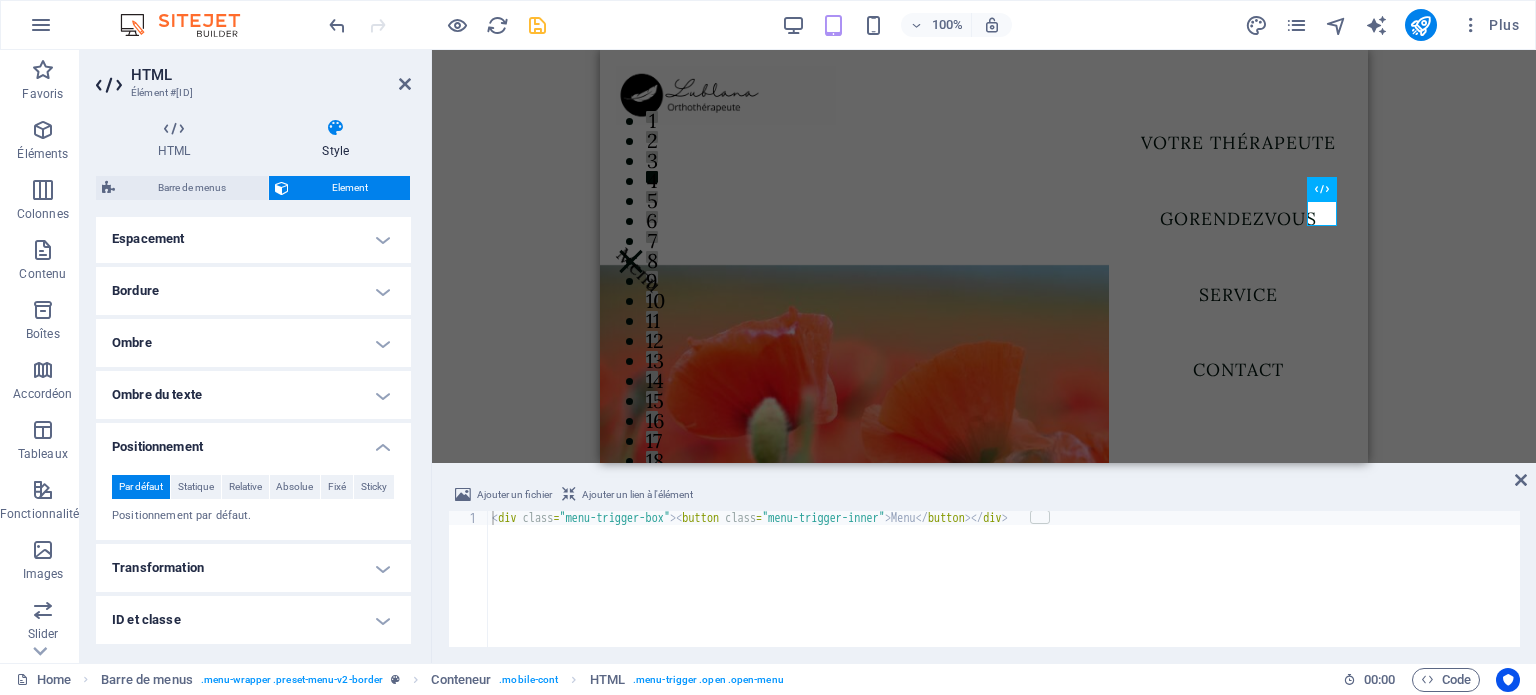 click on "Ombre du texte" at bounding box center (253, 395) 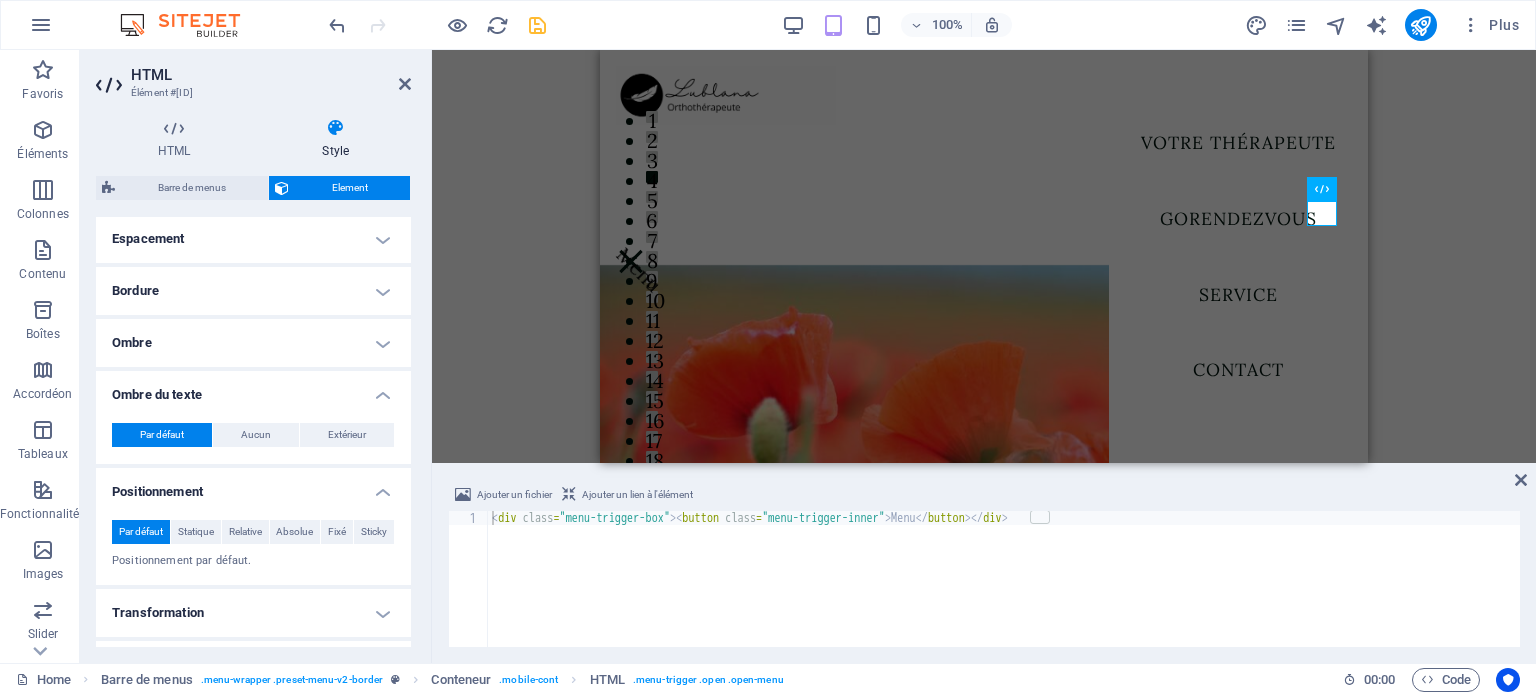 click on "Ombre" at bounding box center (253, 343) 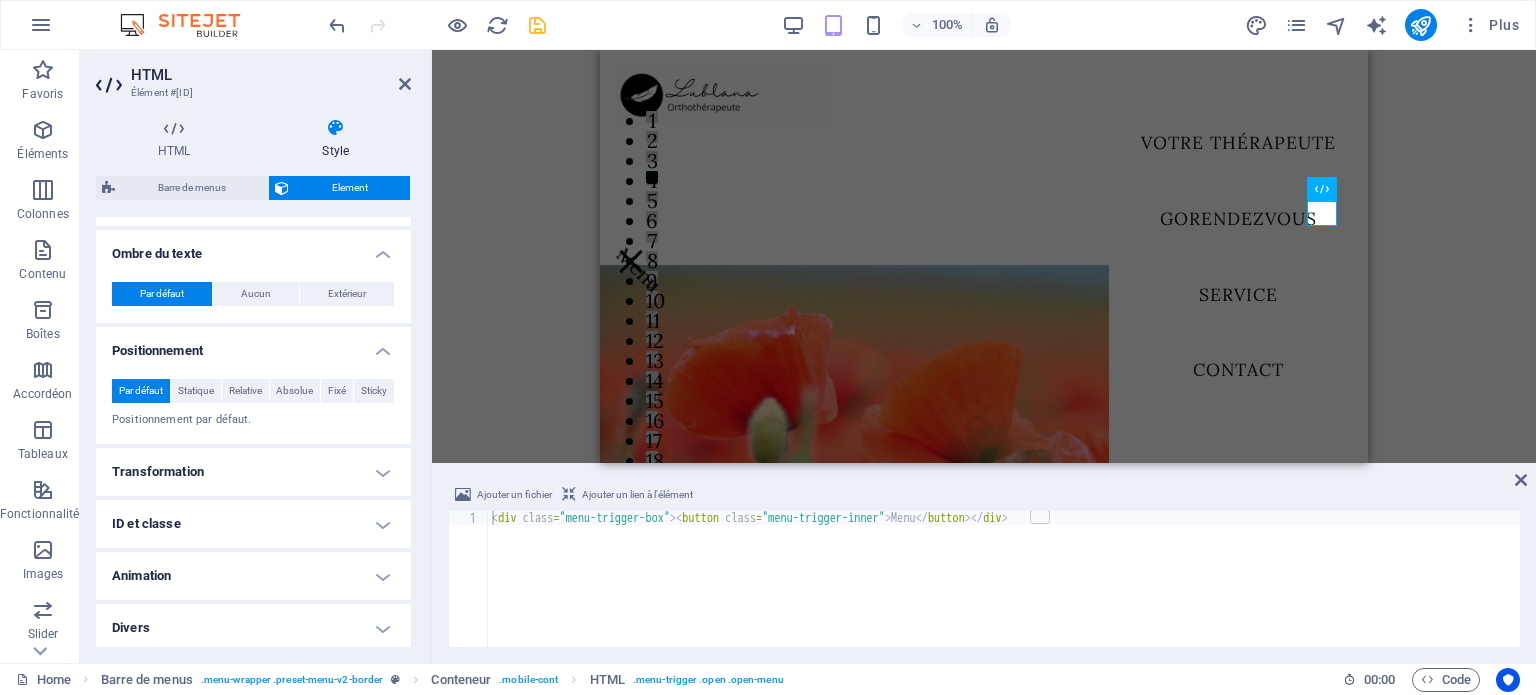 scroll, scrollTop: 590, scrollLeft: 0, axis: vertical 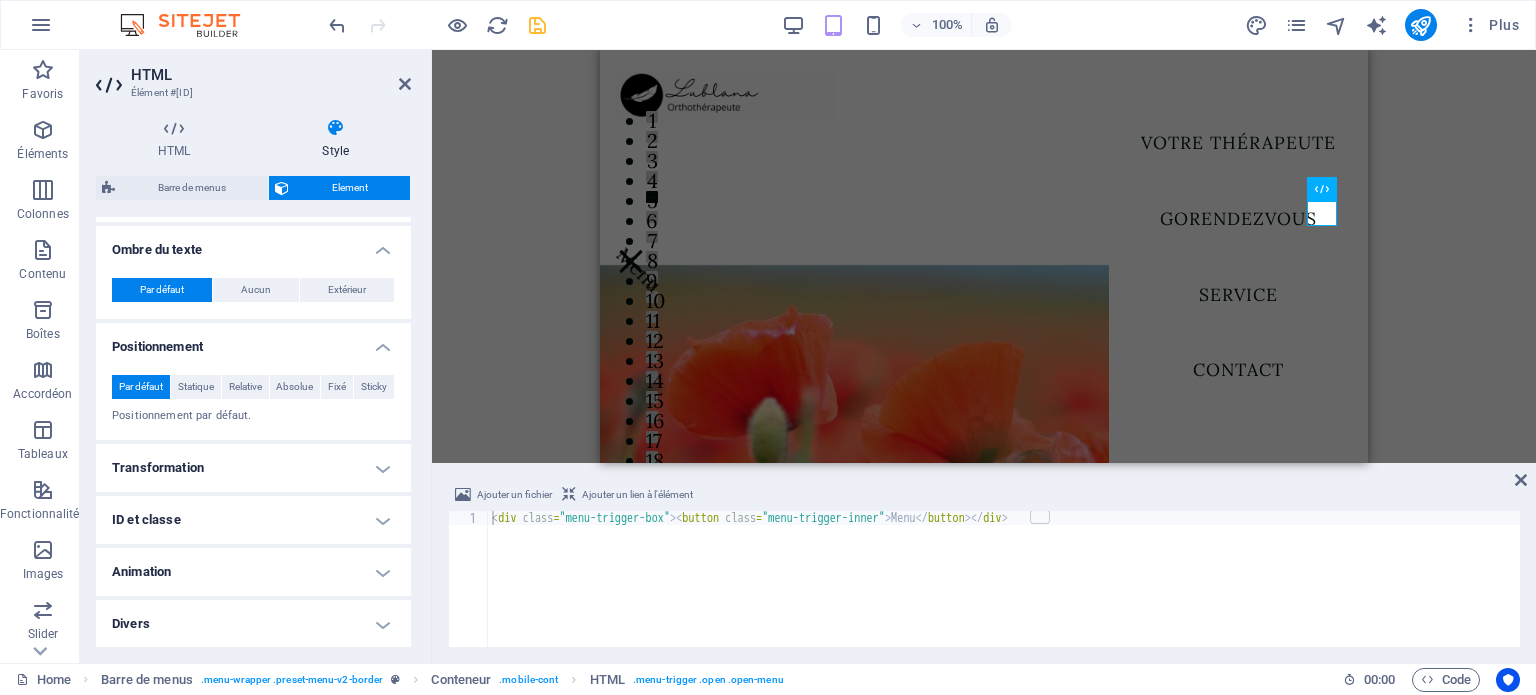 click on "Divers" at bounding box center [253, 624] 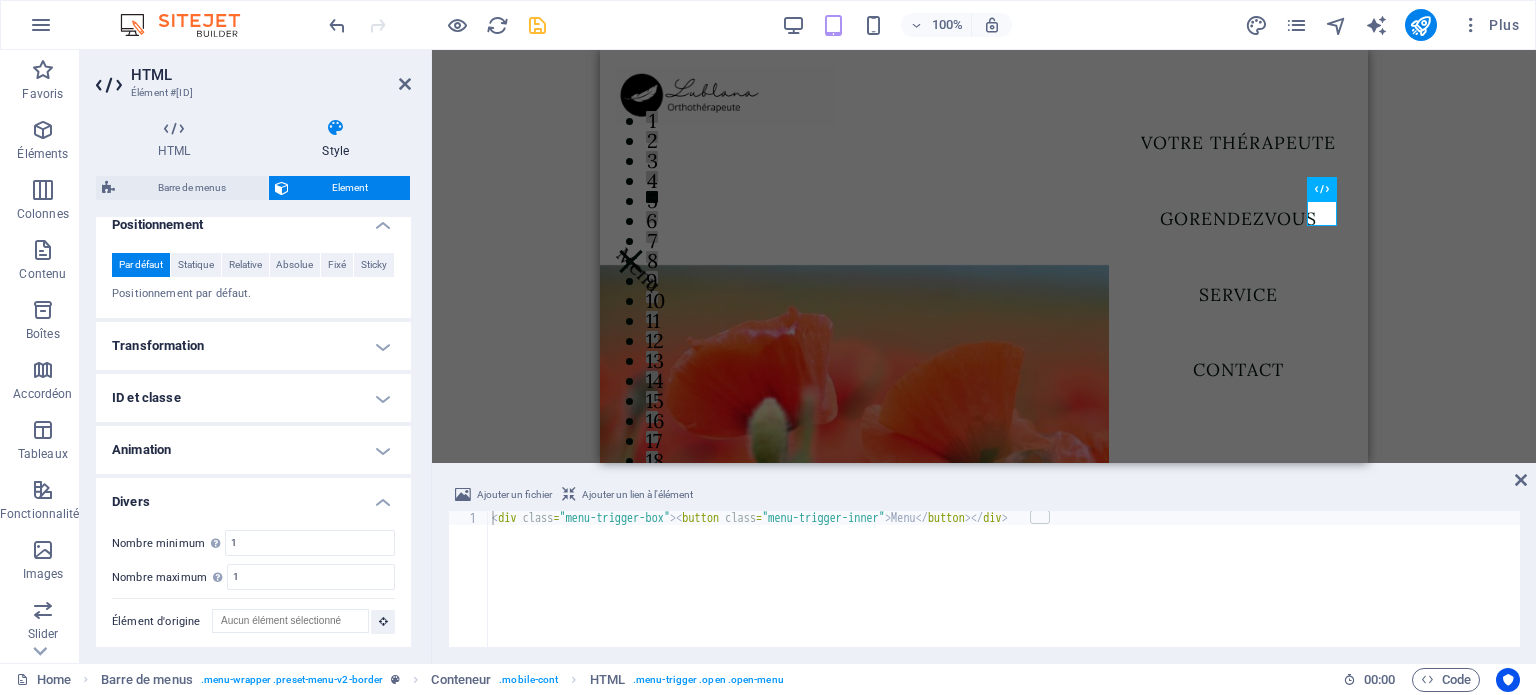 scroll, scrollTop: 713, scrollLeft: 0, axis: vertical 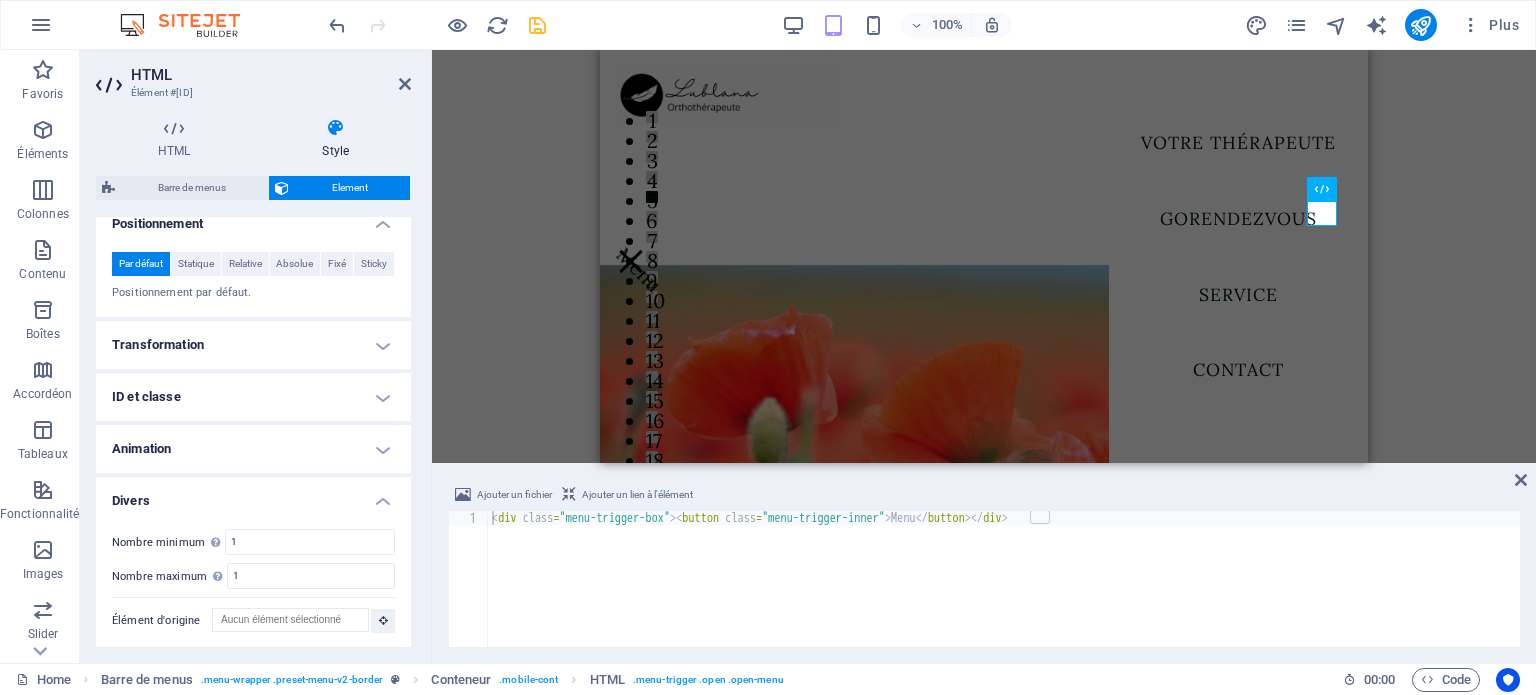 click on "Animation" at bounding box center [253, 449] 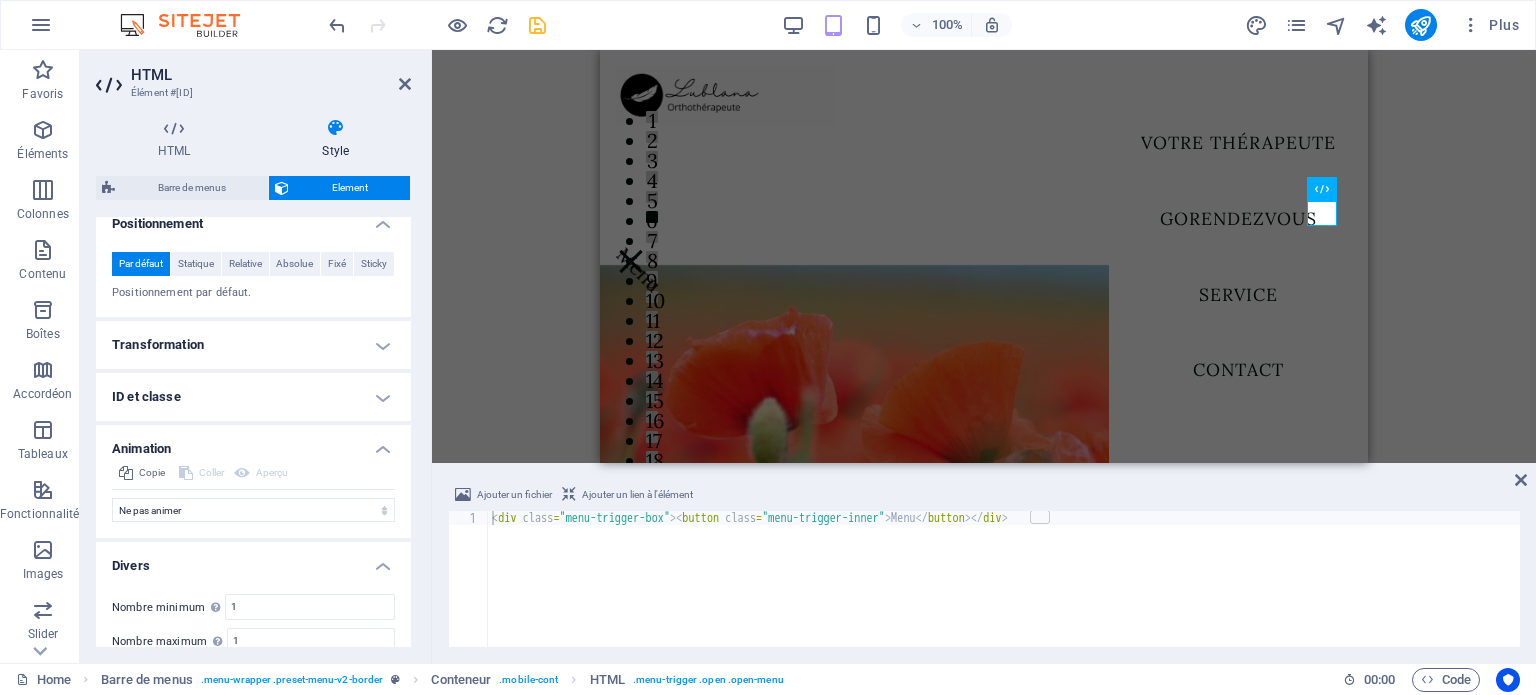click on "ID et classe" at bounding box center [253, 397] 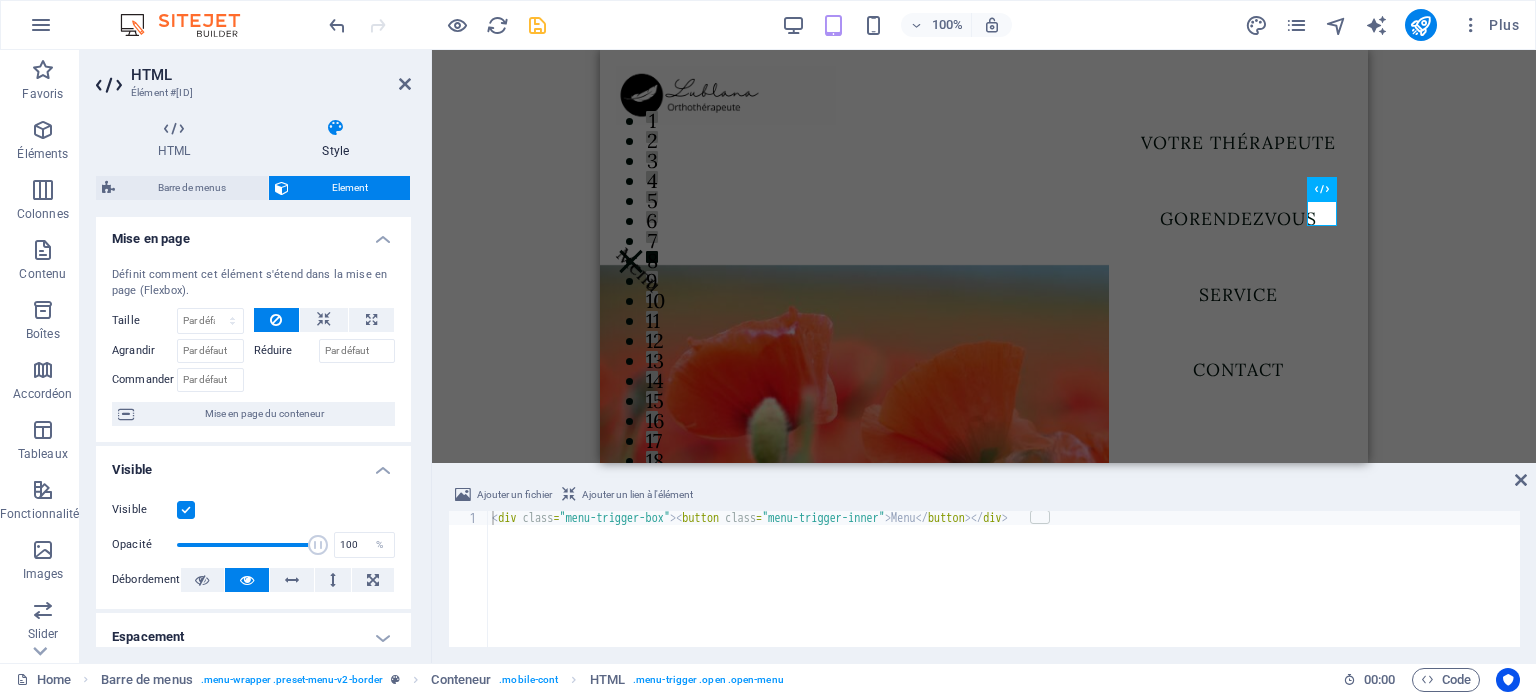 scroll, scrollTop: 0, scrollLeft: 0, axis: both 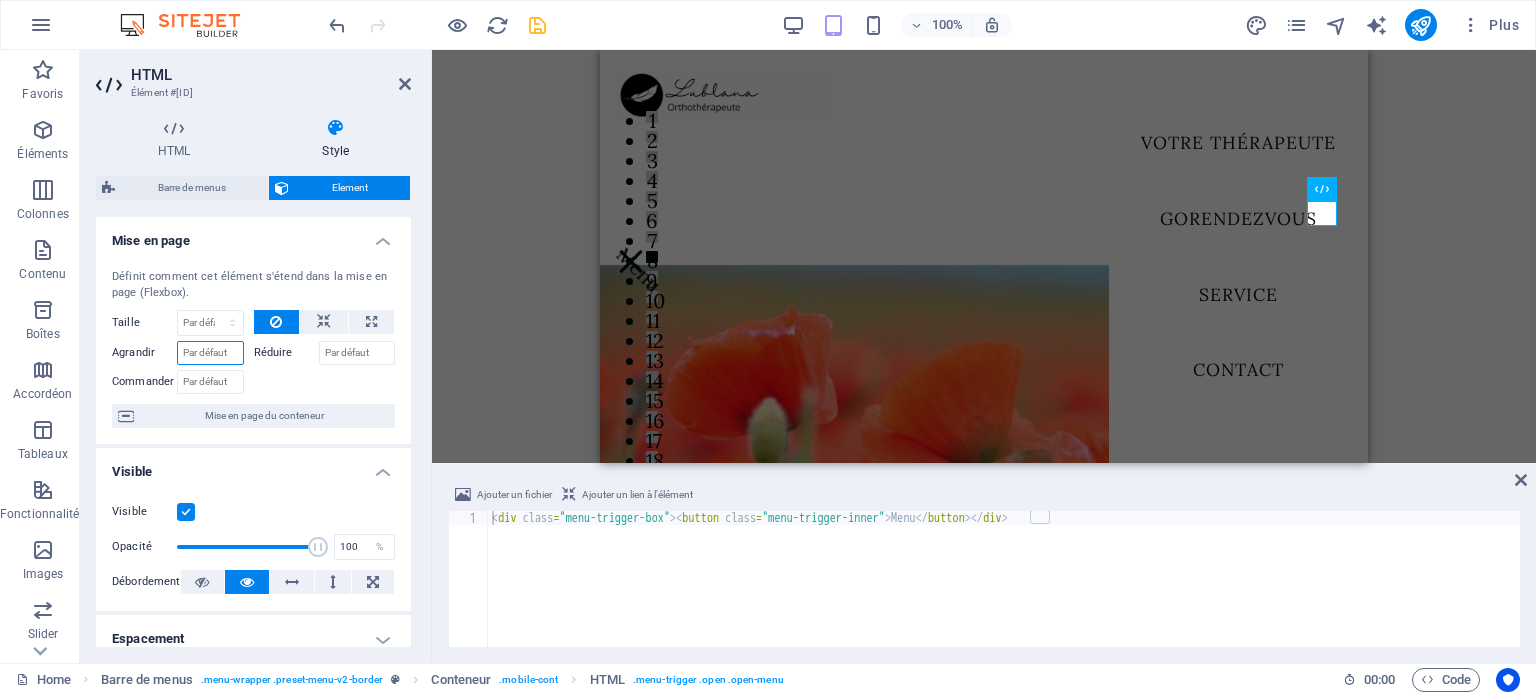 click on "Agrandir" at bounding box center (210, 353) 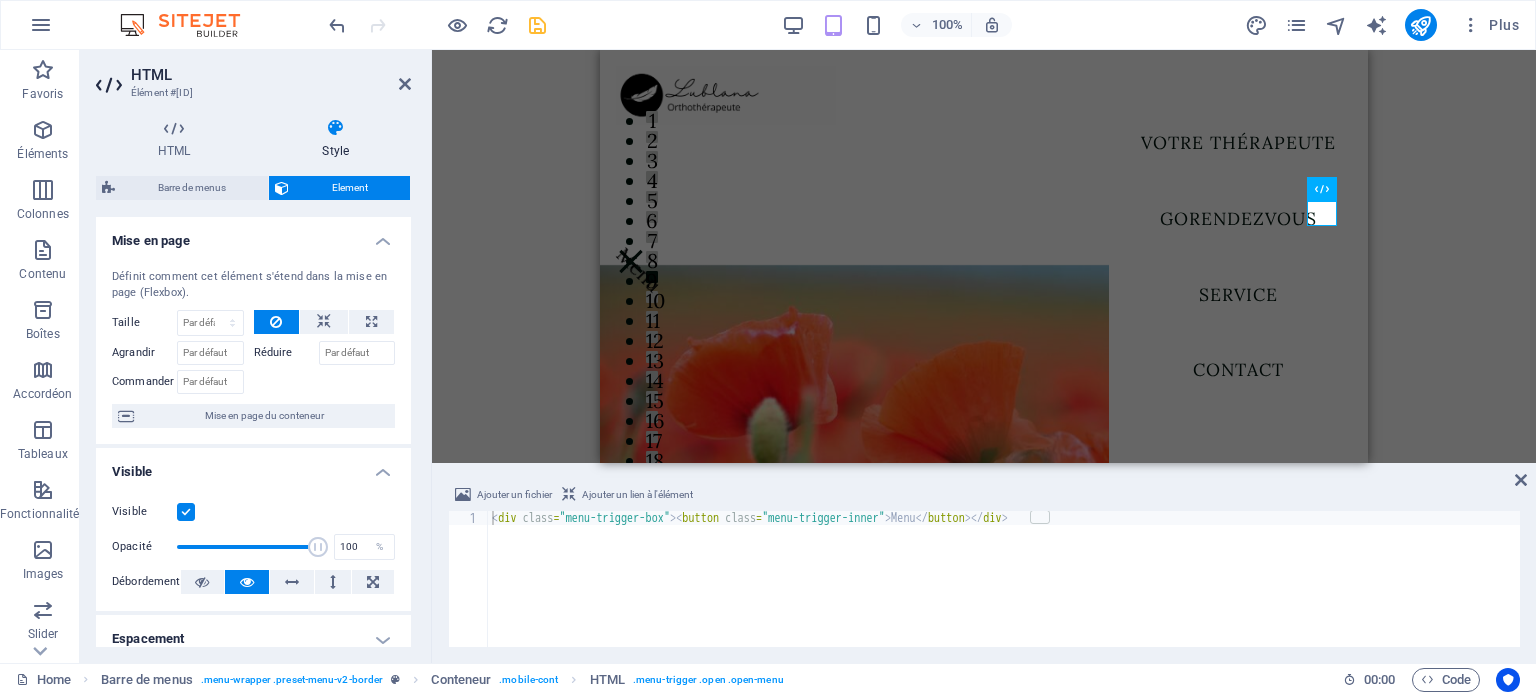 click on "Réduire" at bounding box center [286, 353] 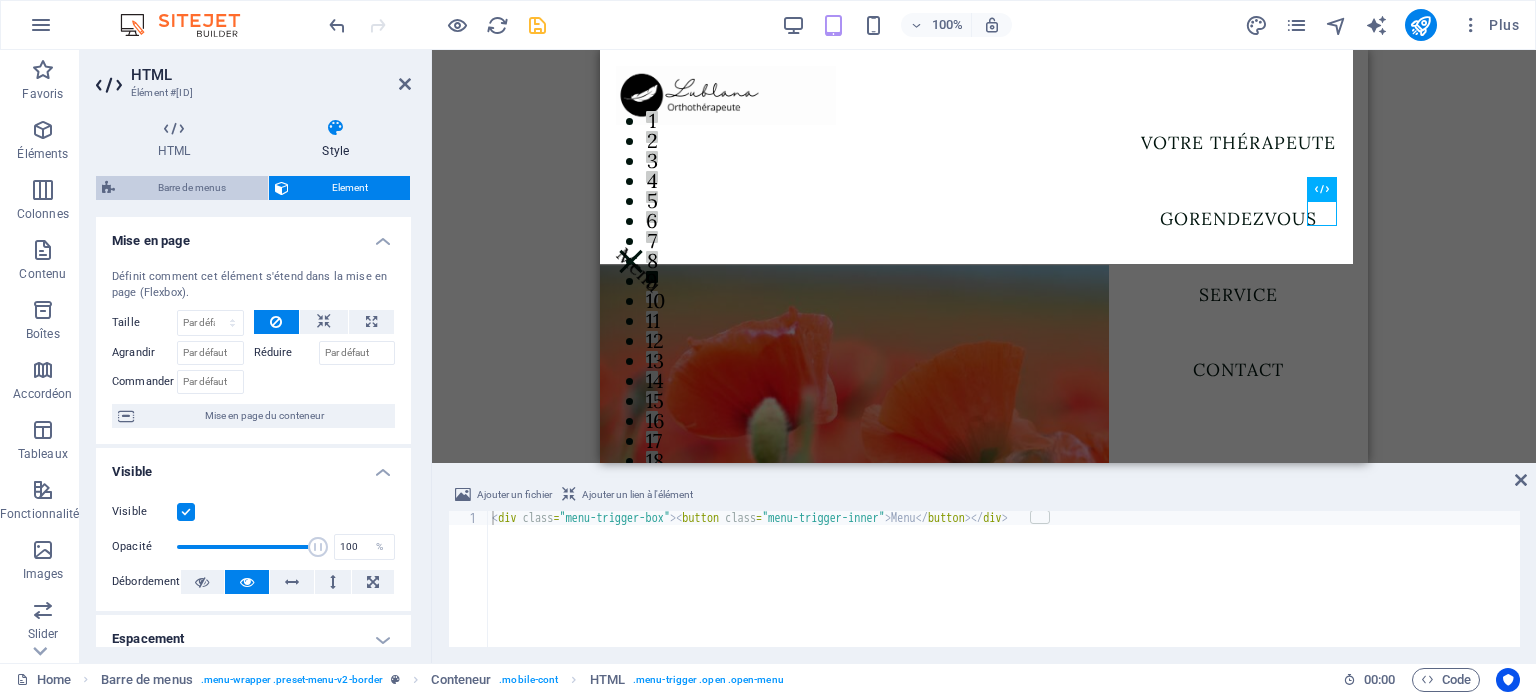 click on "Barre de menus" at bounding box center (191, 188) 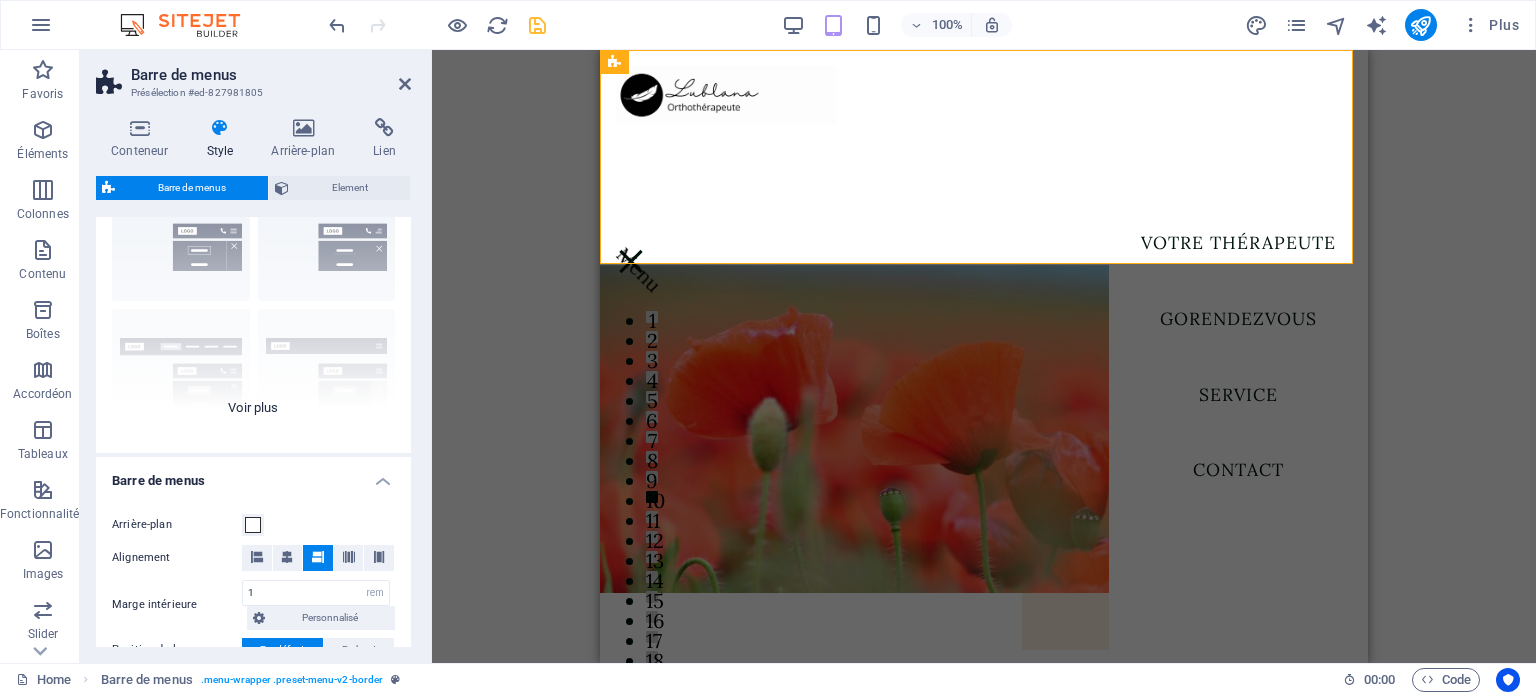 scroll, scrollTop: 100, scrollLeft: 0, axis: vertical 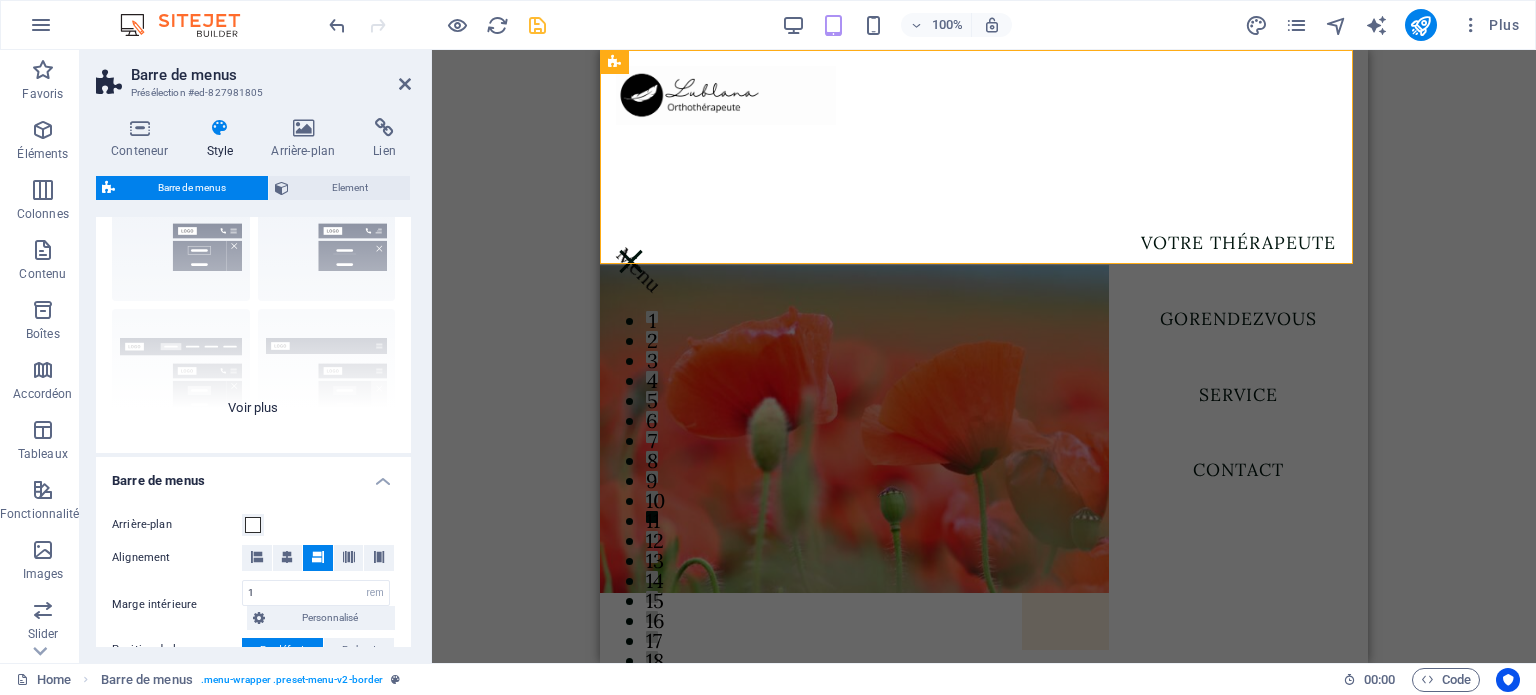 click on "Bordure Centré Par défaut Fixé Loki Déclencheur Large XXL" at bounding box center [253, 303] 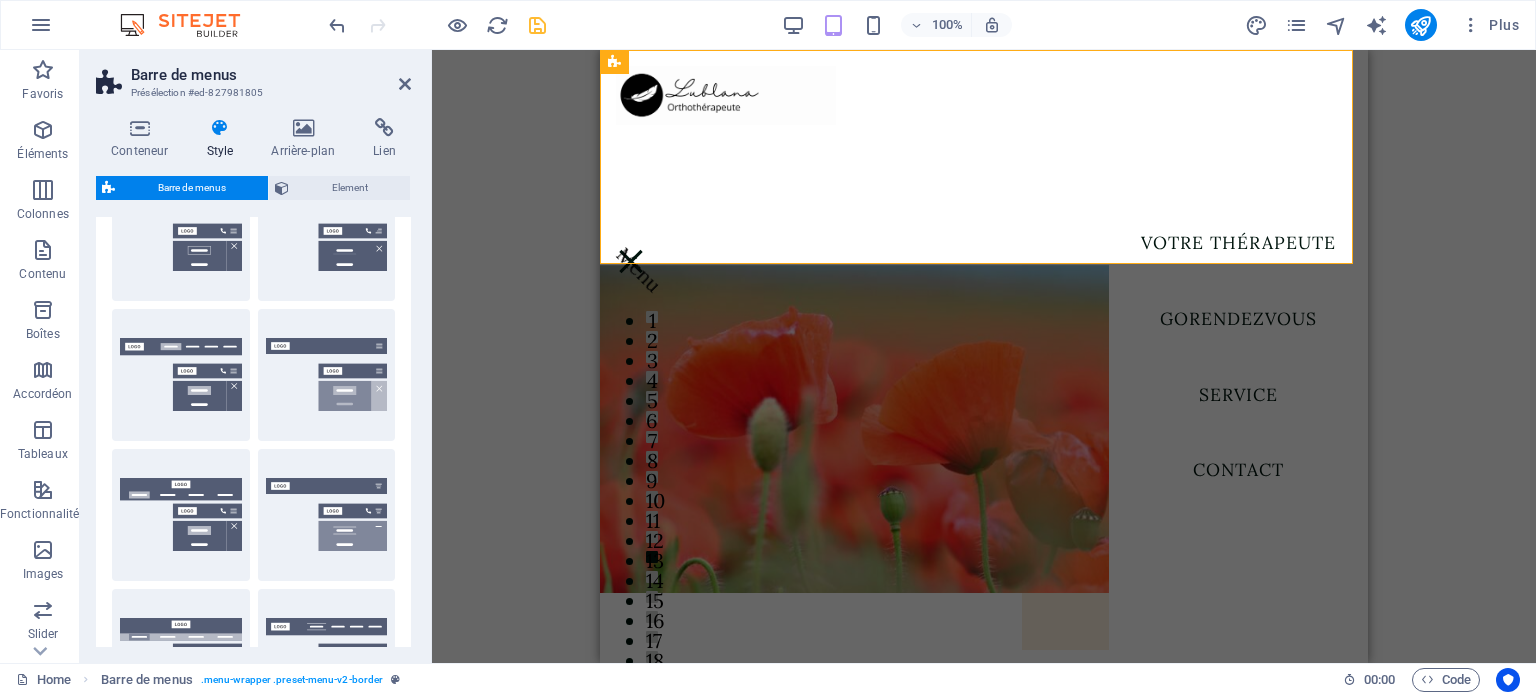 scroll, scrollTop: 0, scrollLeft: 0, axis: both 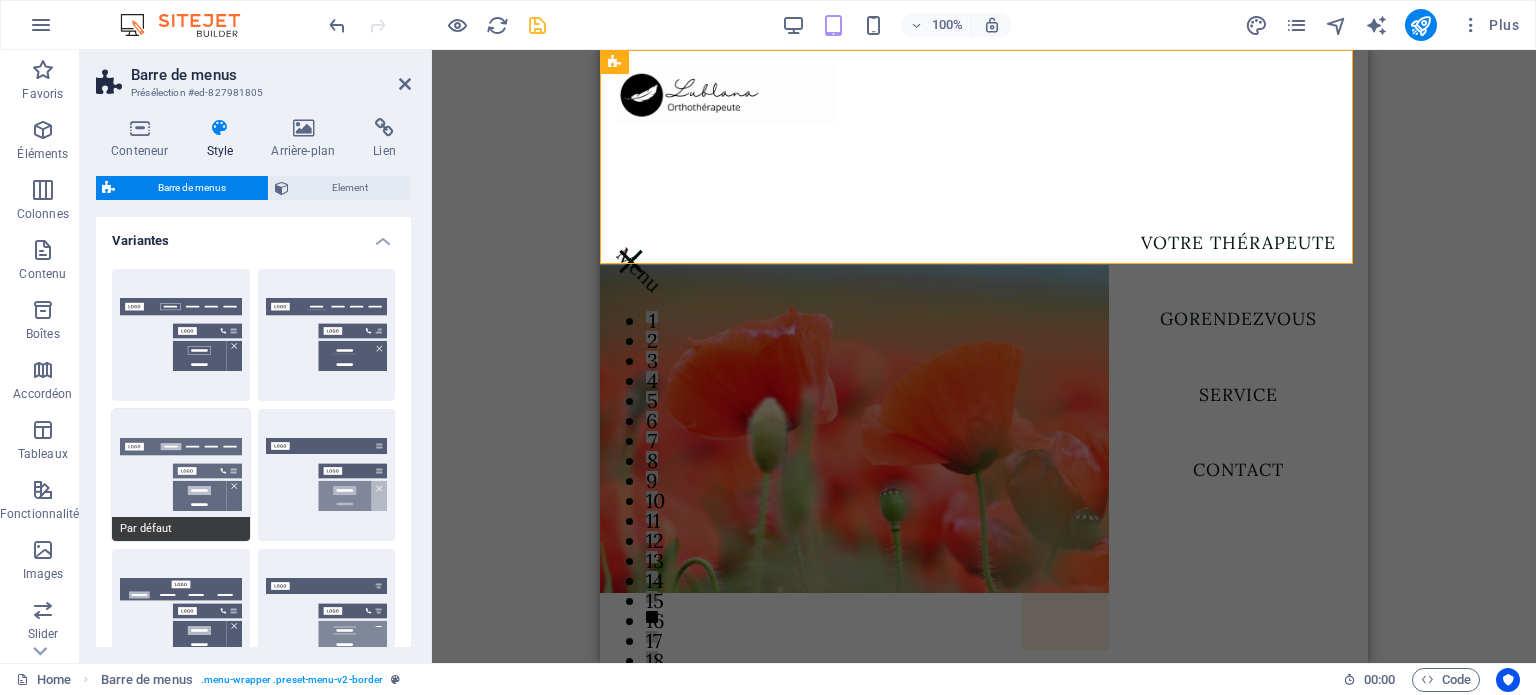 click on "Par défaut" at bounding box center (181, 529) 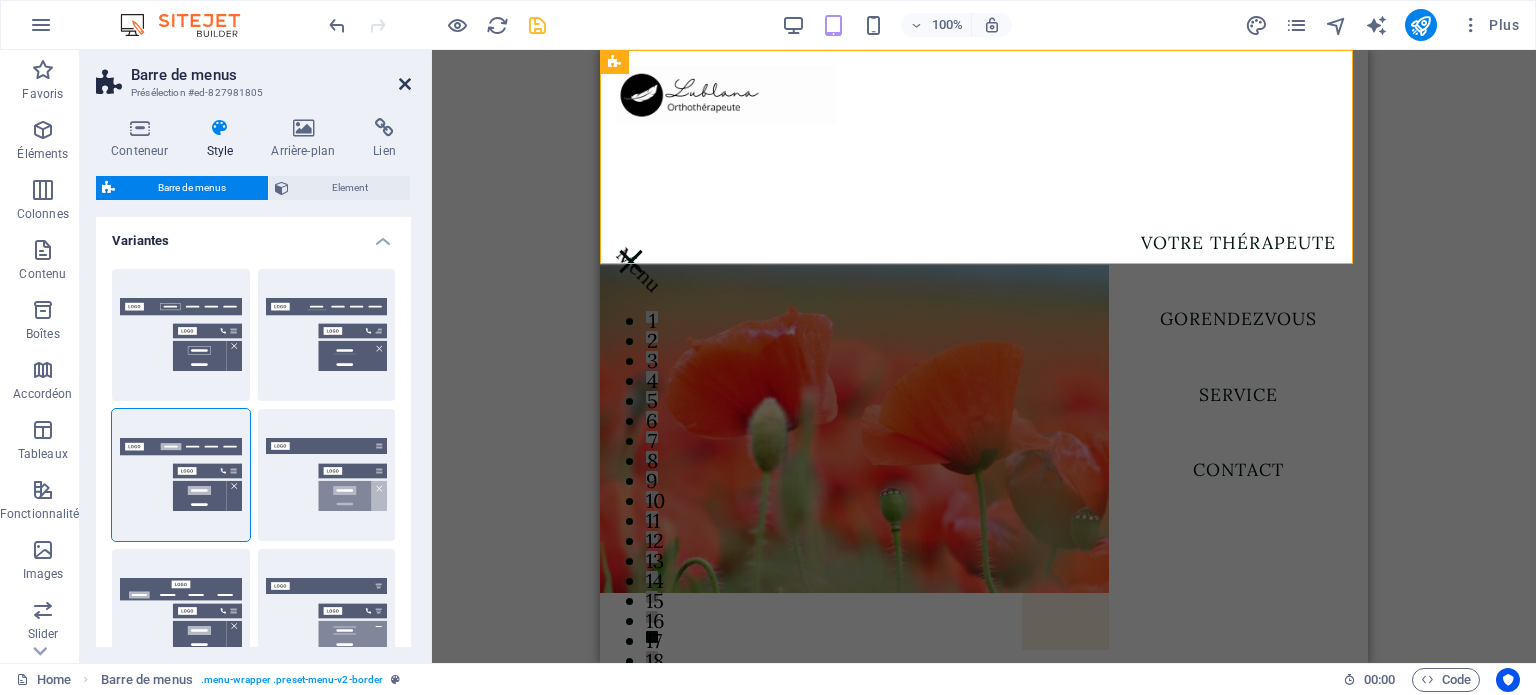 click at bounding box center [405, 84] 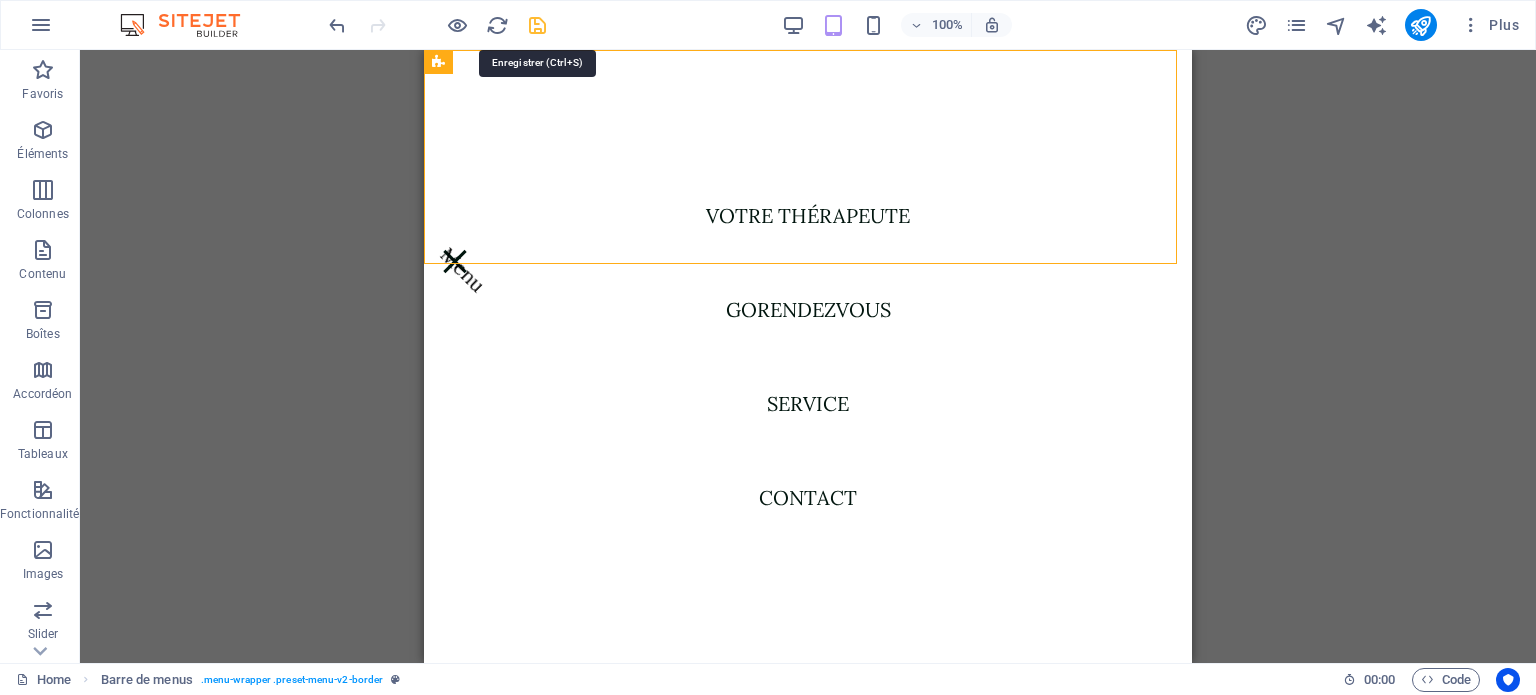 click at bounding box center [537, 25] 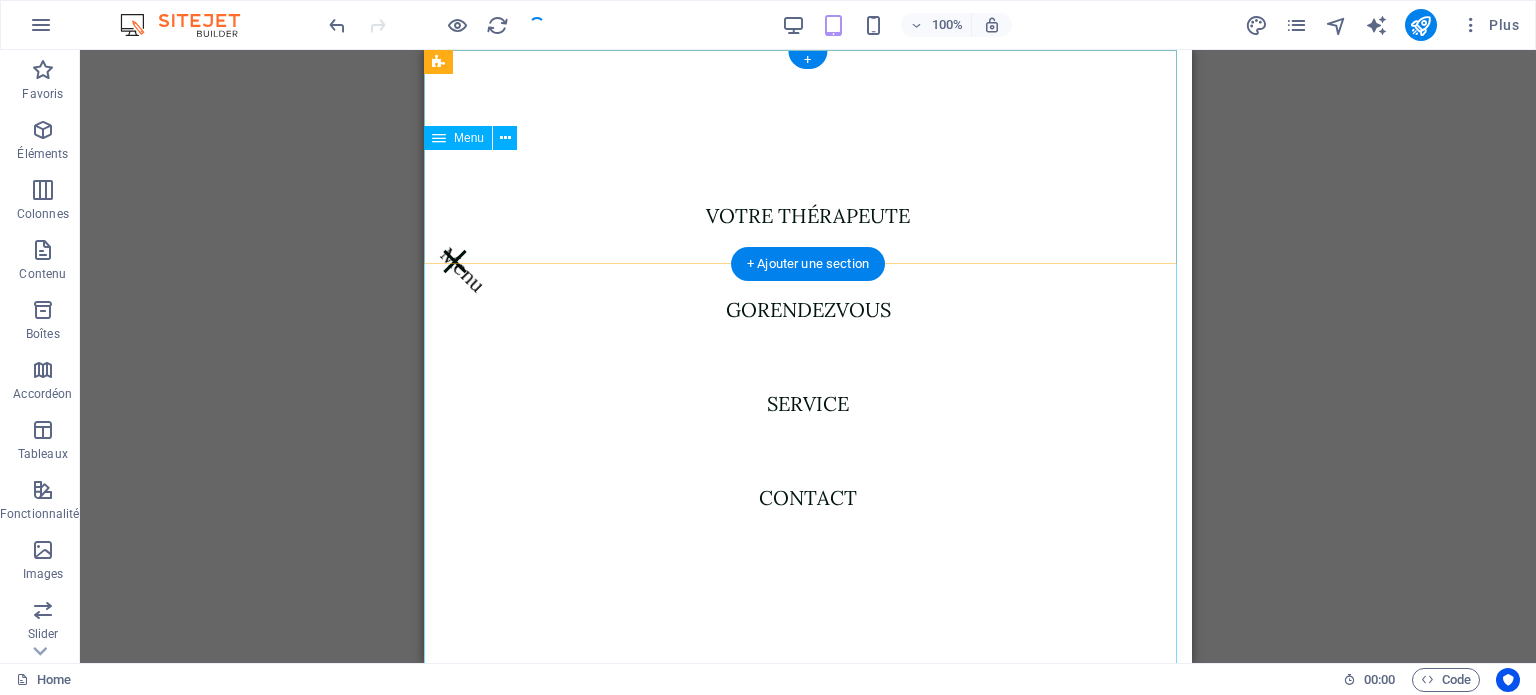 scroll, scrollTop: 0, scrollLeft: 0, axis: both 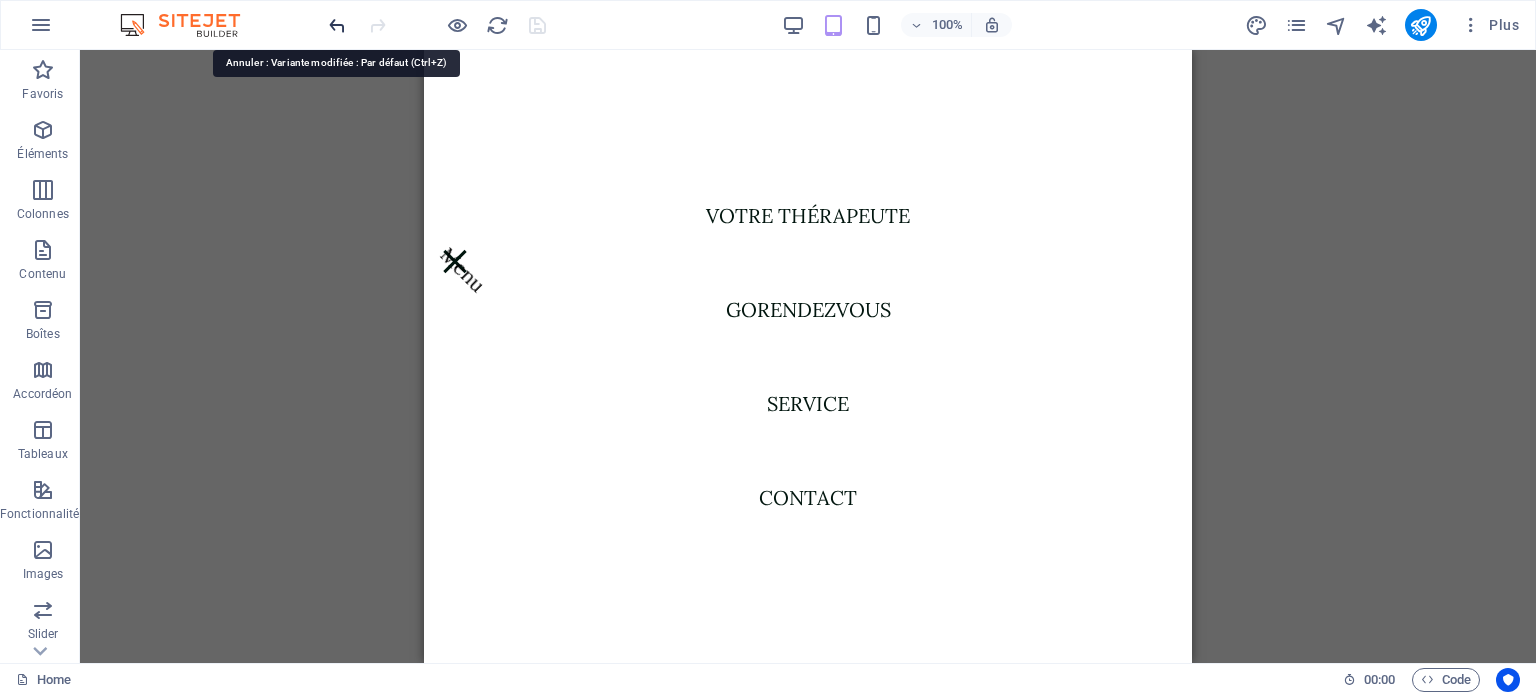 click at bounding box center (337, 25) 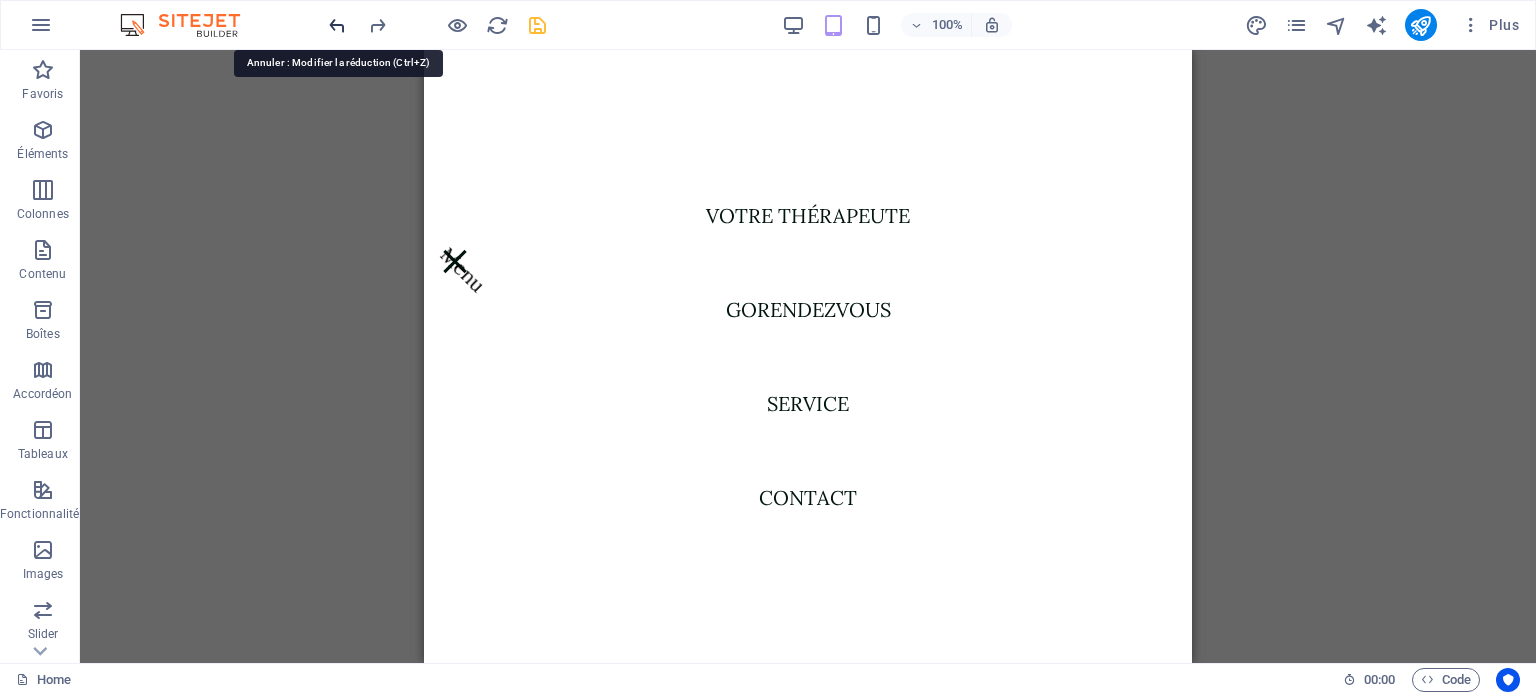 click at bounding box center (337, 25) 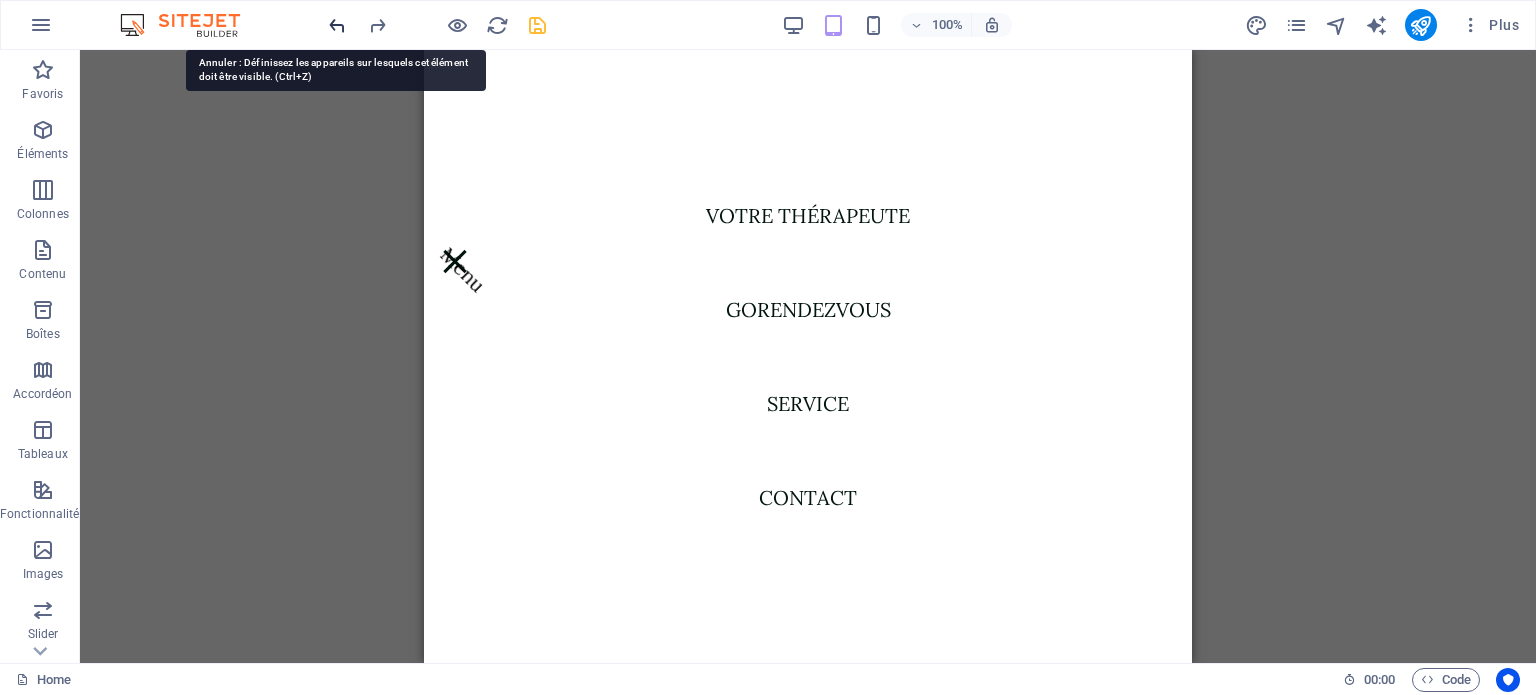 click at bounding box center [337, 25] 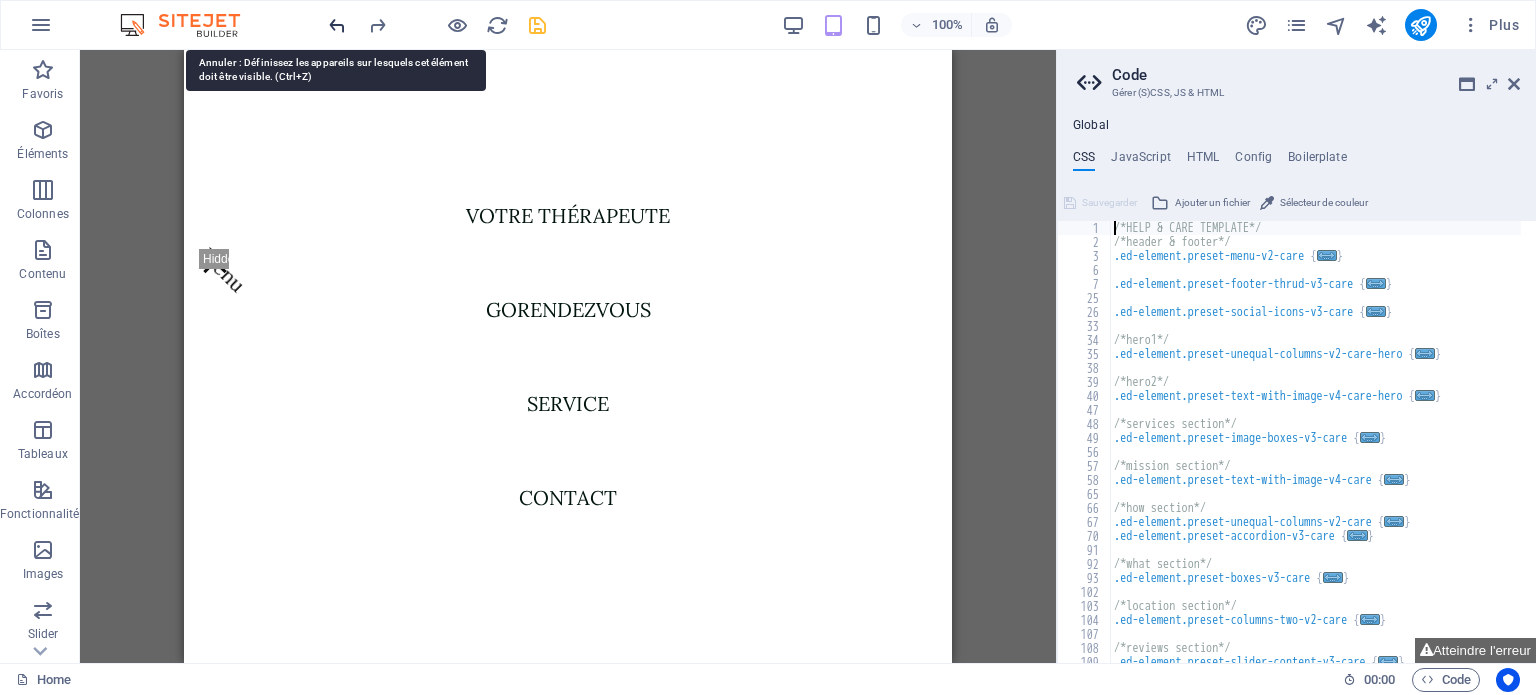 click at bounding box center (337, 25) 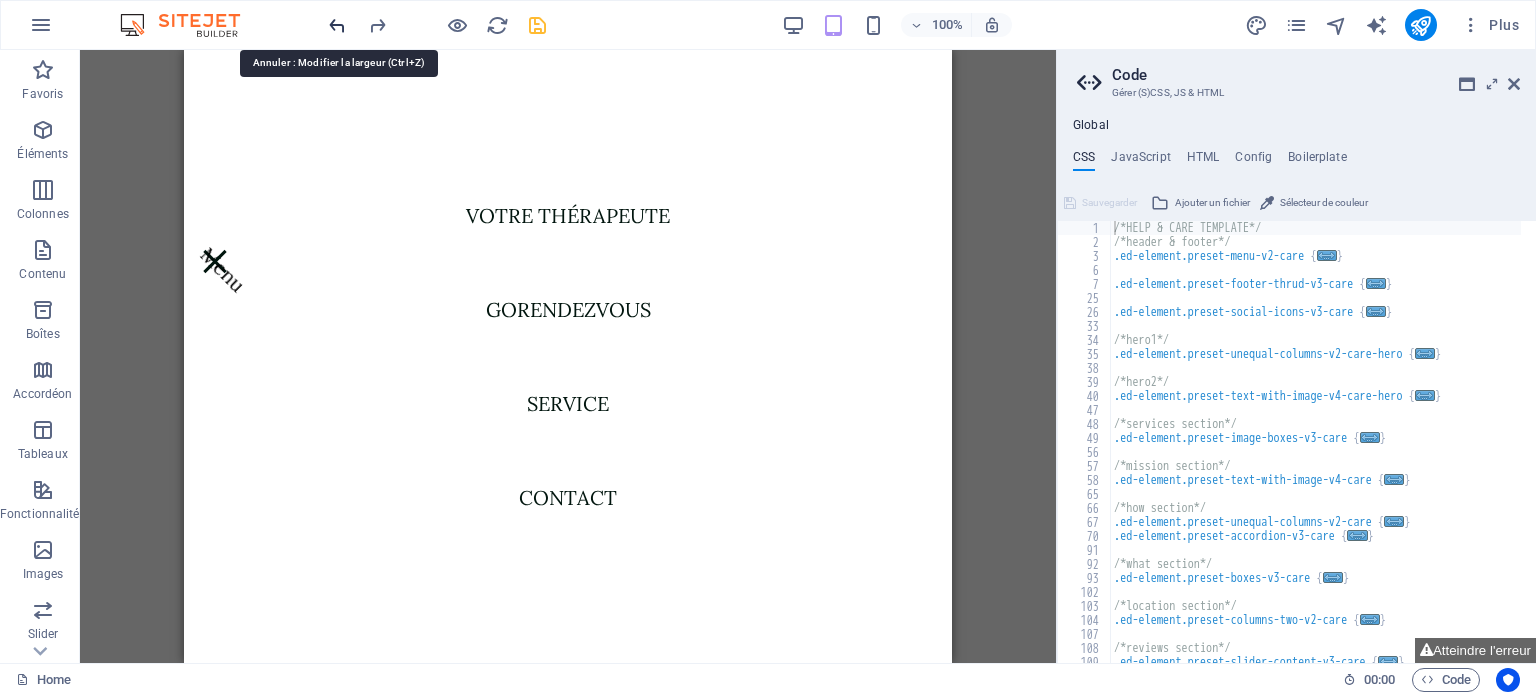 click at bounding box center [337, 25] 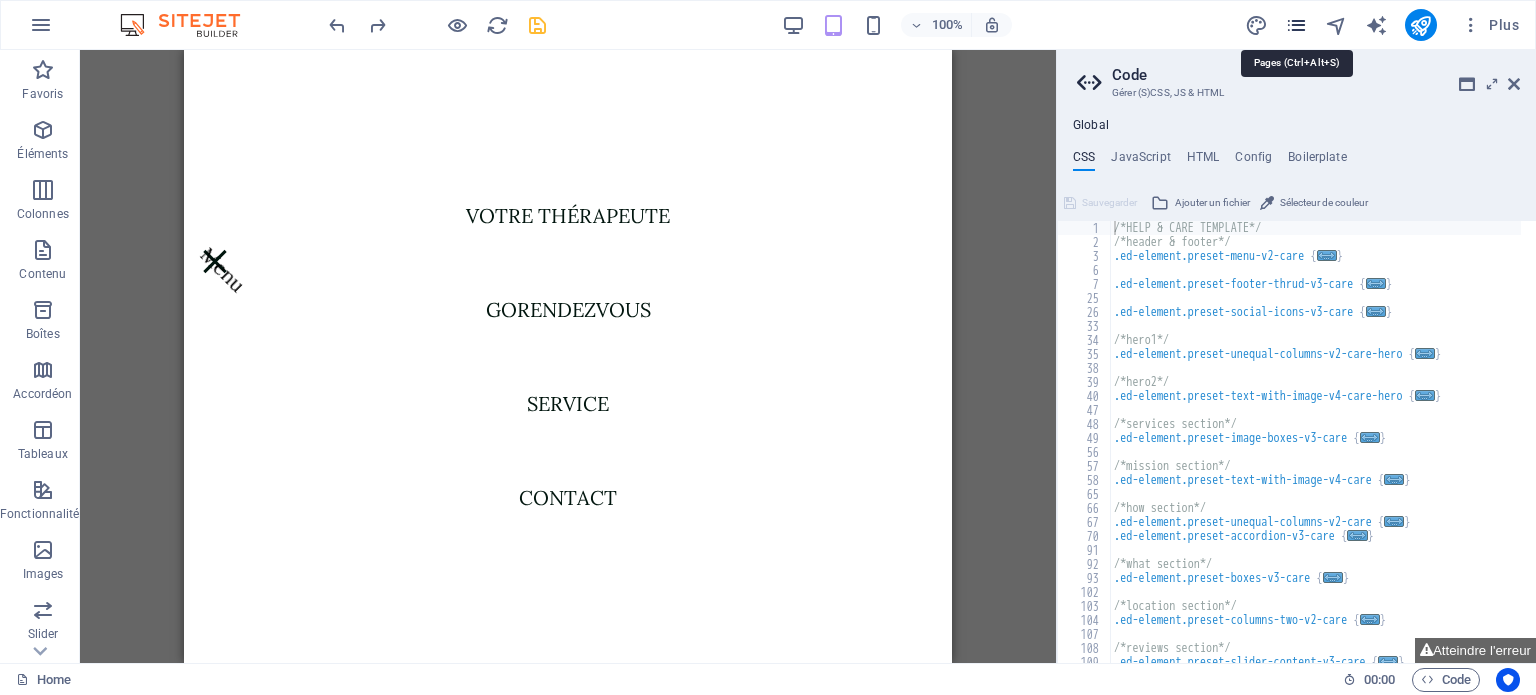 click at bounding box center [1296, 25] 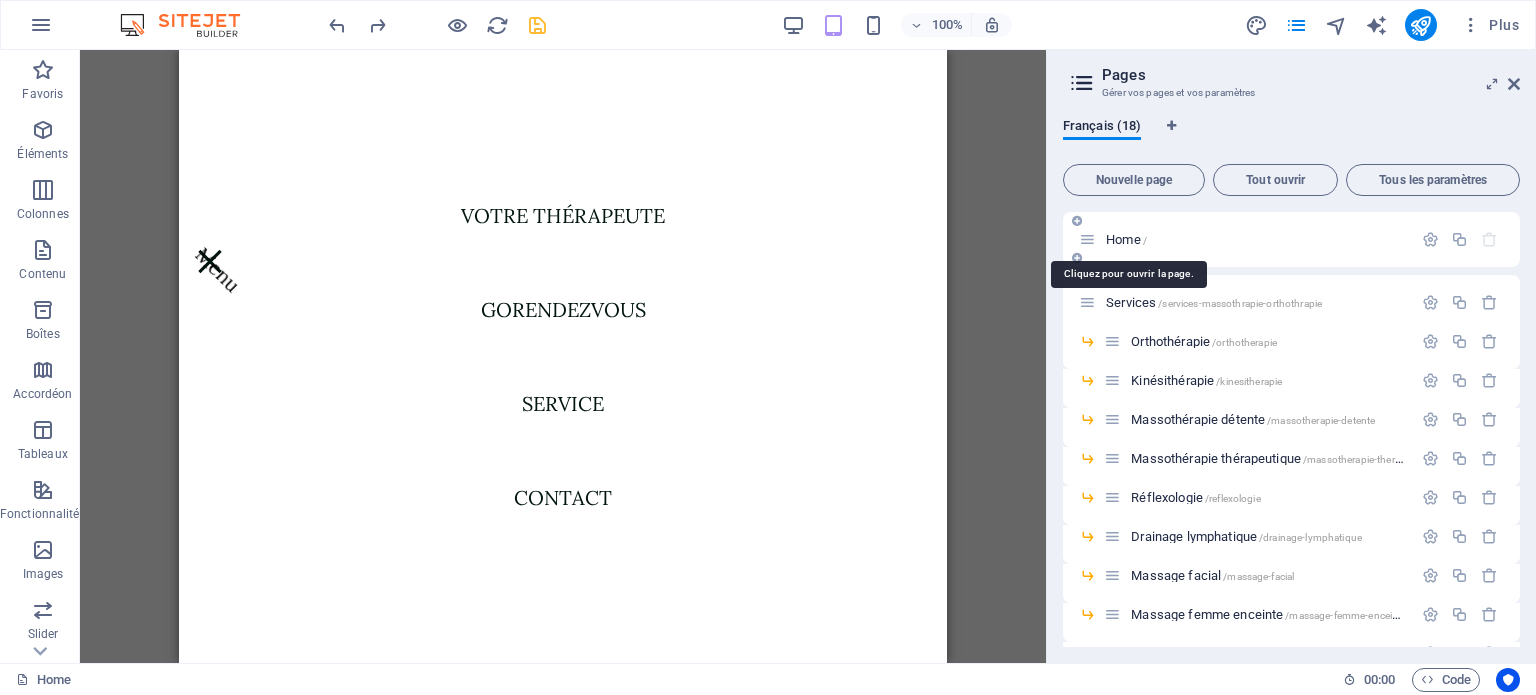 click on "Home /" at bounding box center (1126, 239) 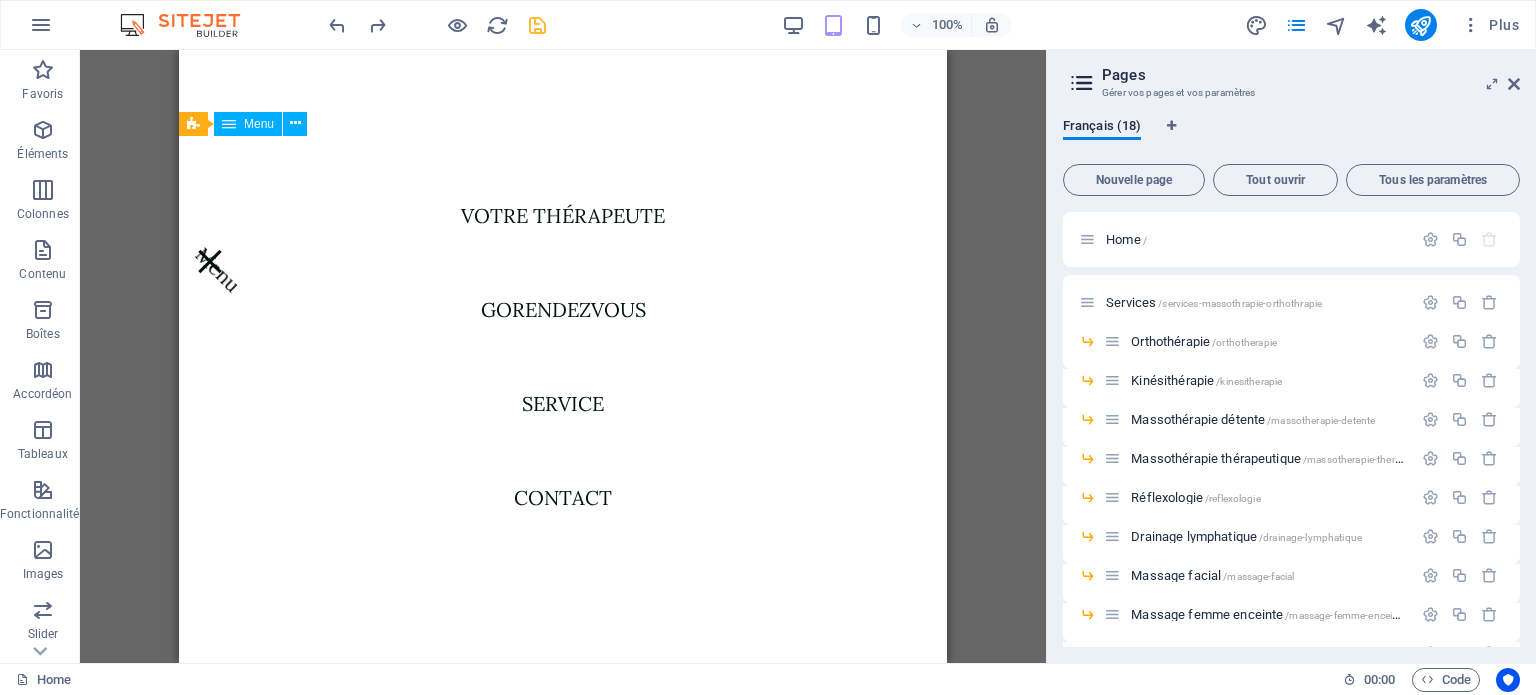 scroll, scrollTop: 6353, scrollLeft: 0, axis: vertical 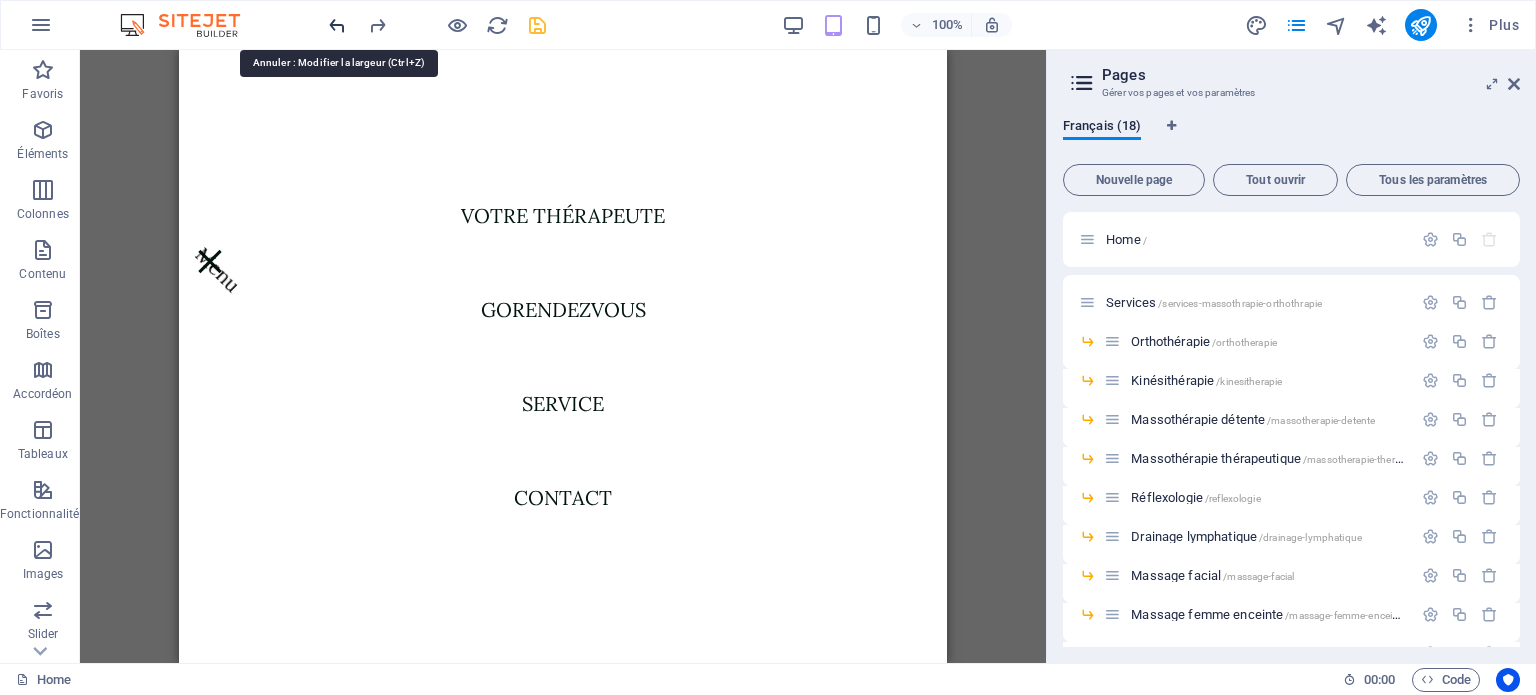 click at bounding box center [337, 25] 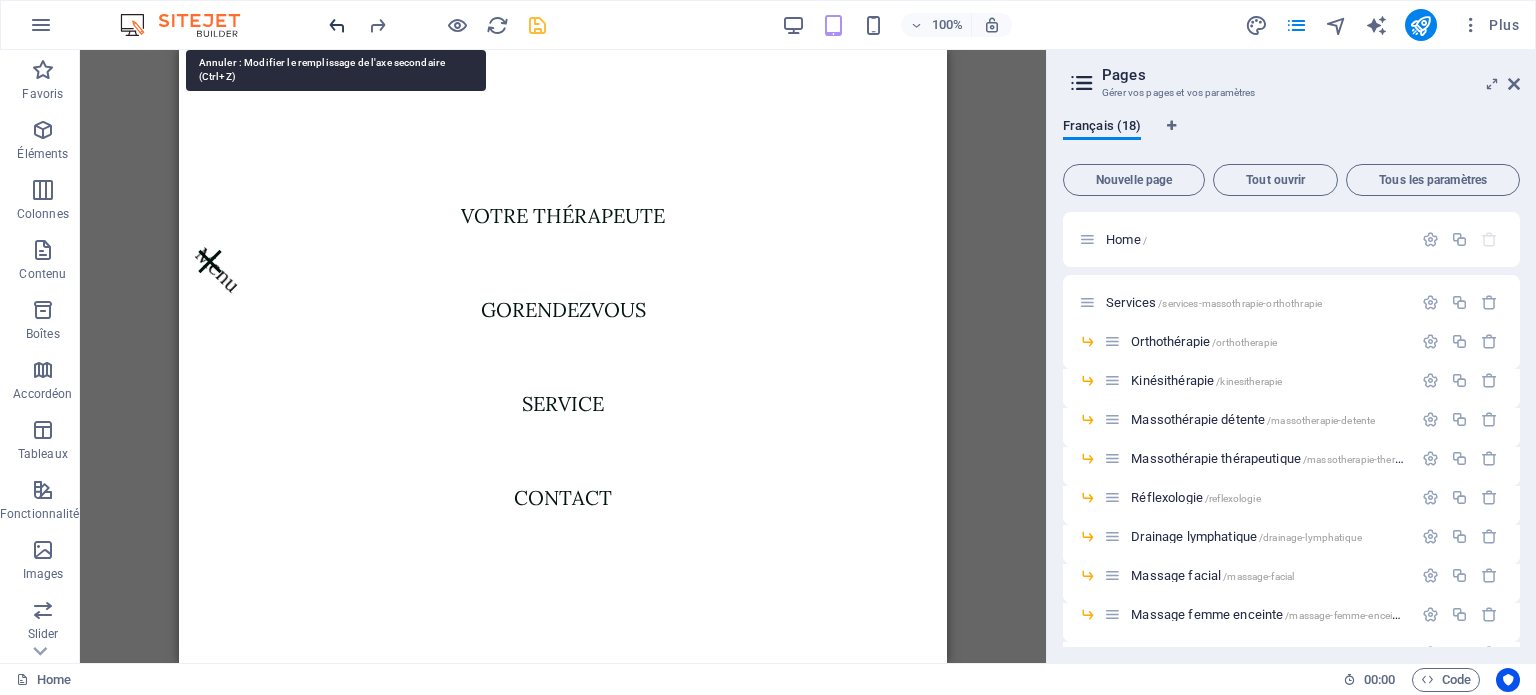 click at bounding box center (337, 25) 